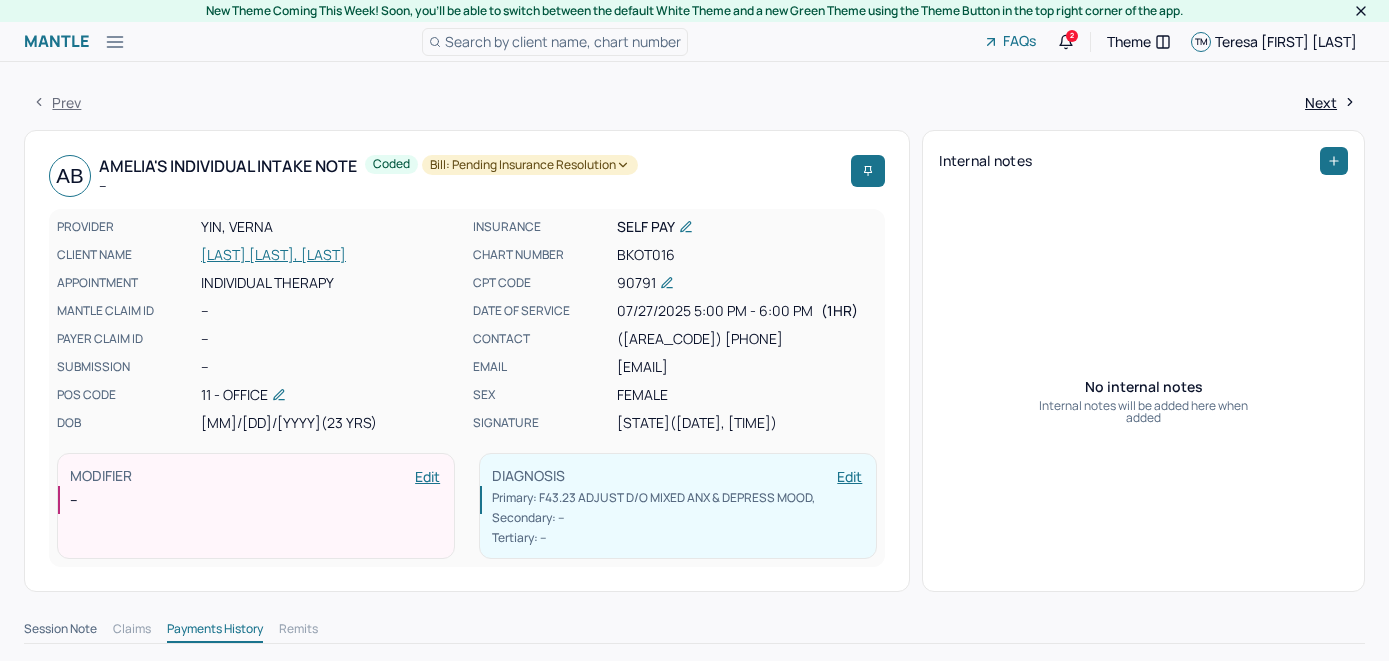 scroll, scrollTop: 0, scrollLeft: 0, axis: both 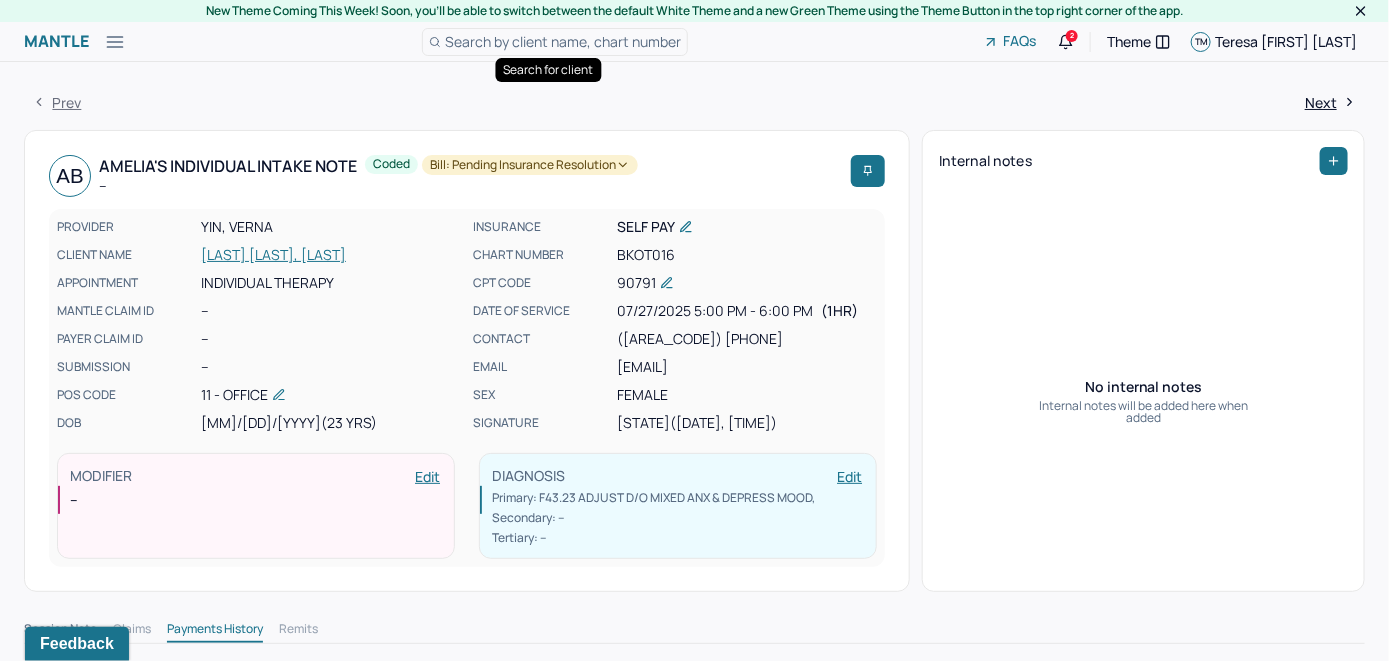 click on "Search by client name, chart number" at bounding box center [563, 41] 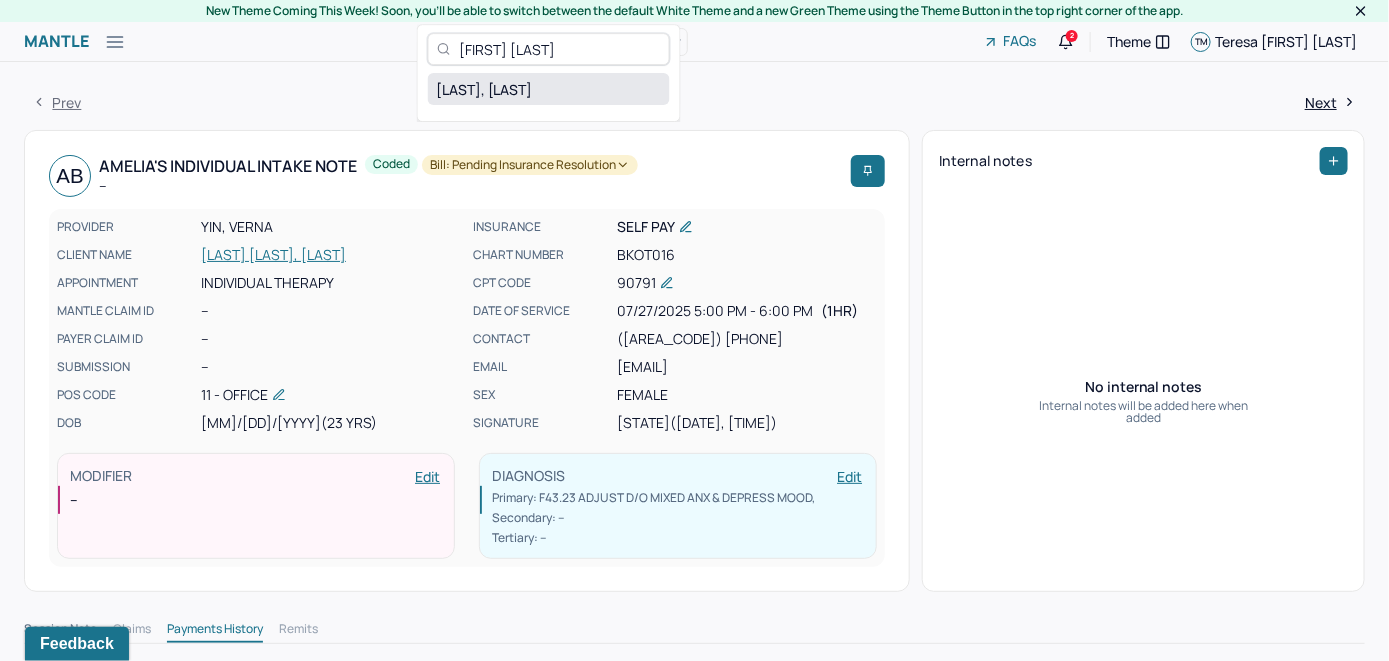 type on "[FIRST] [LAST]" 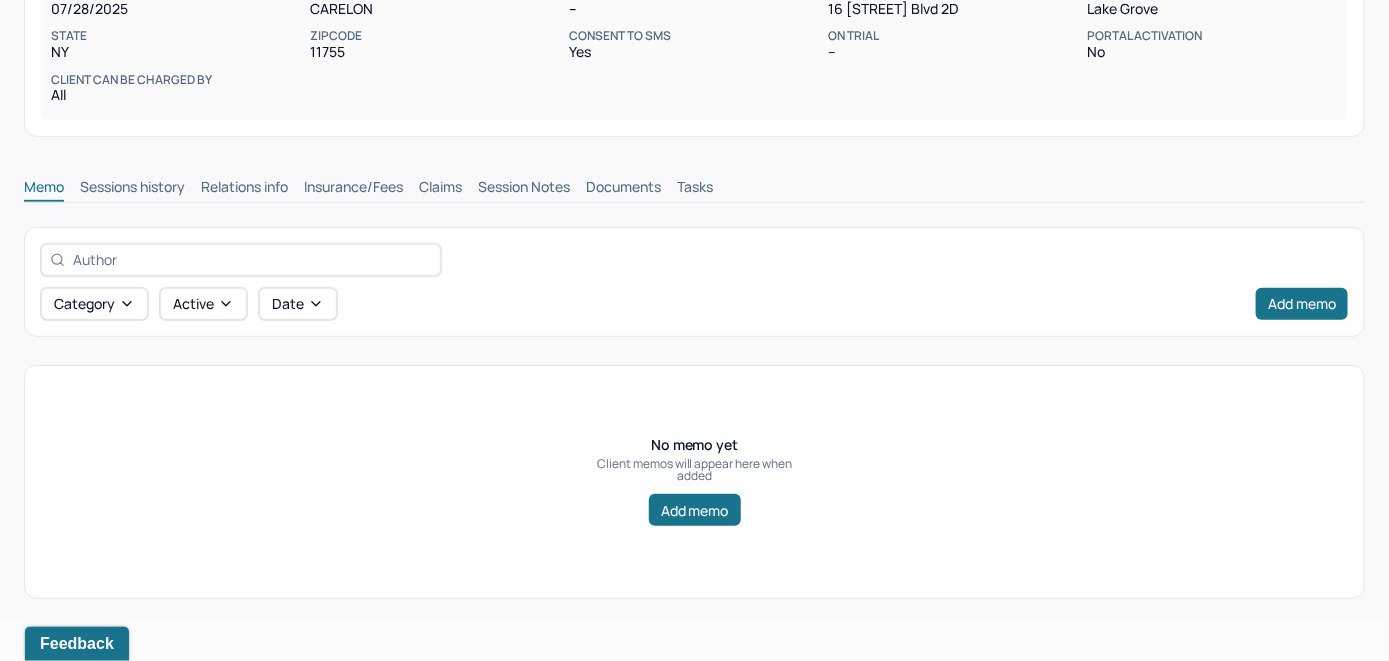 scroll, scrollTop: 314, scrollLeft: 0, axis: vertical 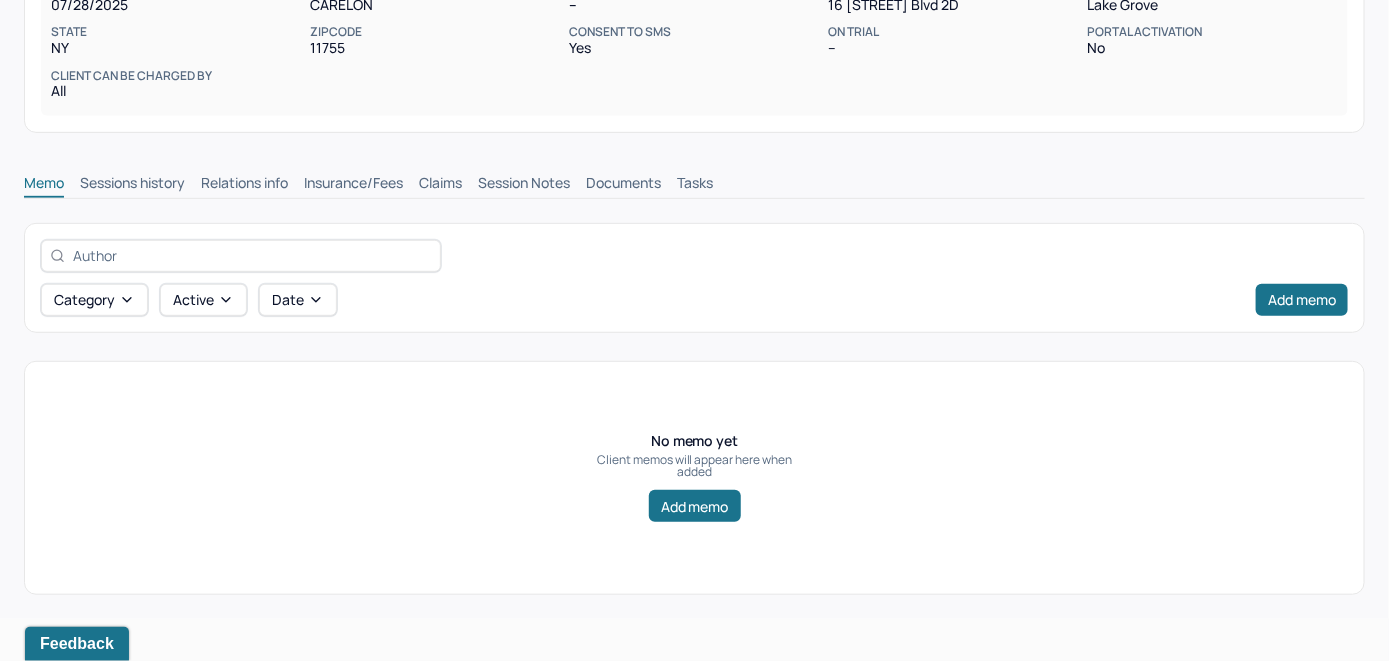 click on "Insurance/Fees" at bounding box center (353, 185) 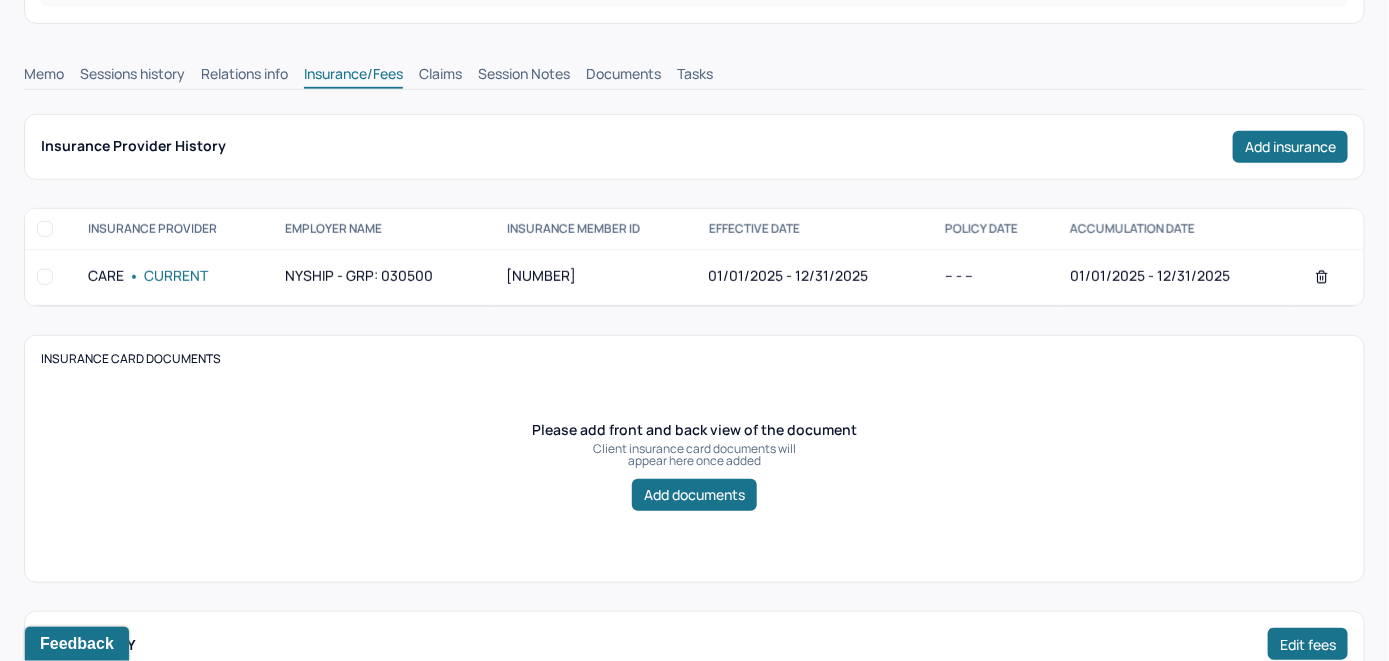 scroll, scrollTop: 314, scrollLeft: 0, axis: vertical 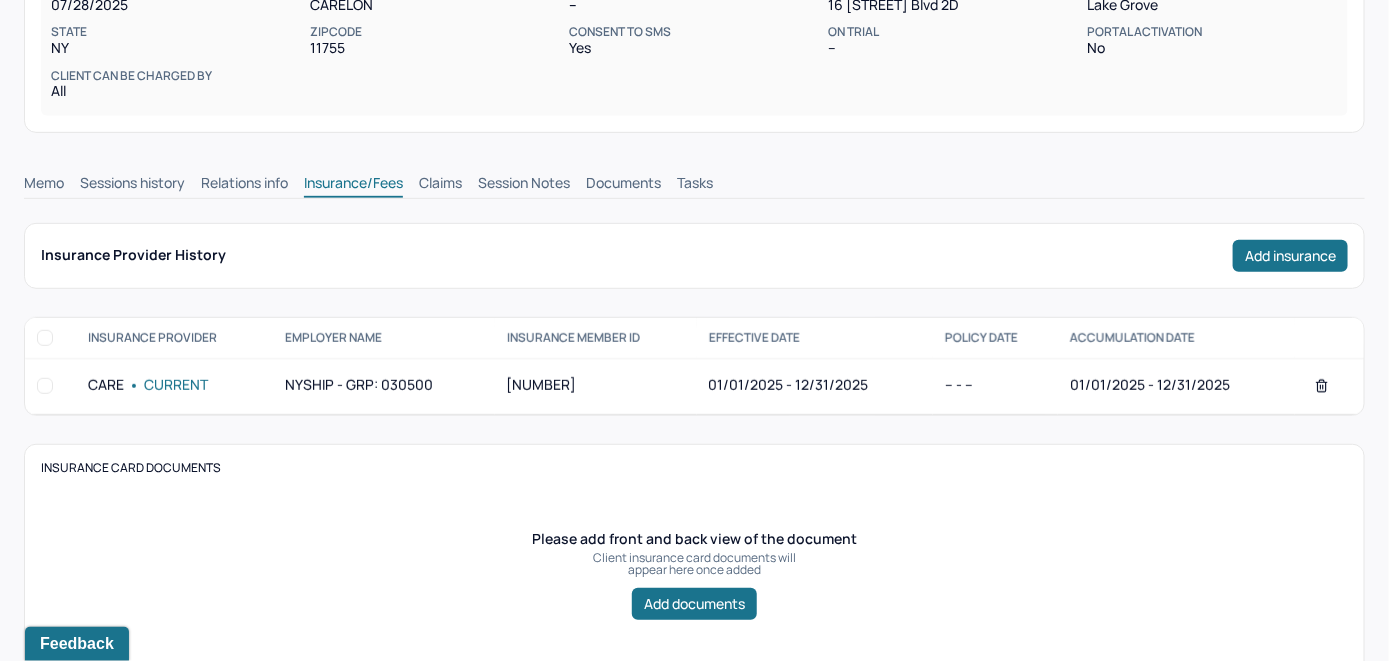 click on "Claims" at bounding box center [440, 185] 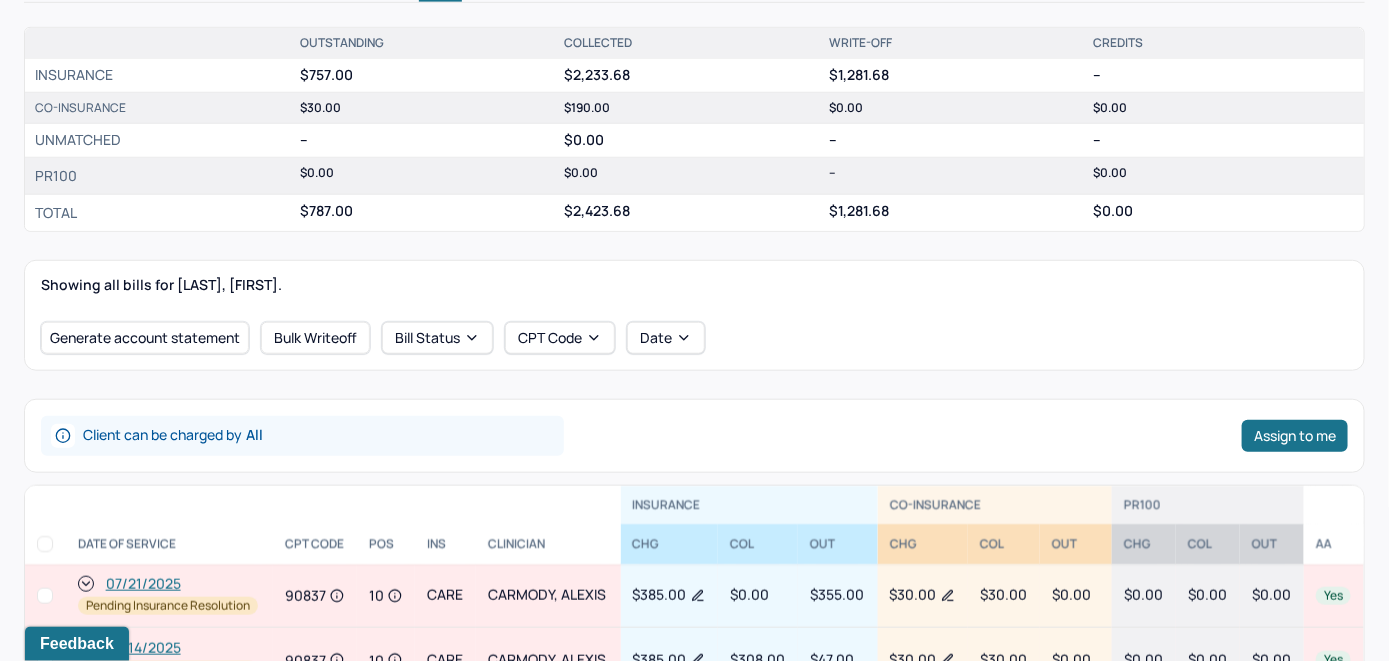 scroll, scrollTop: 514, scrollLeft: 0, axis: vertical 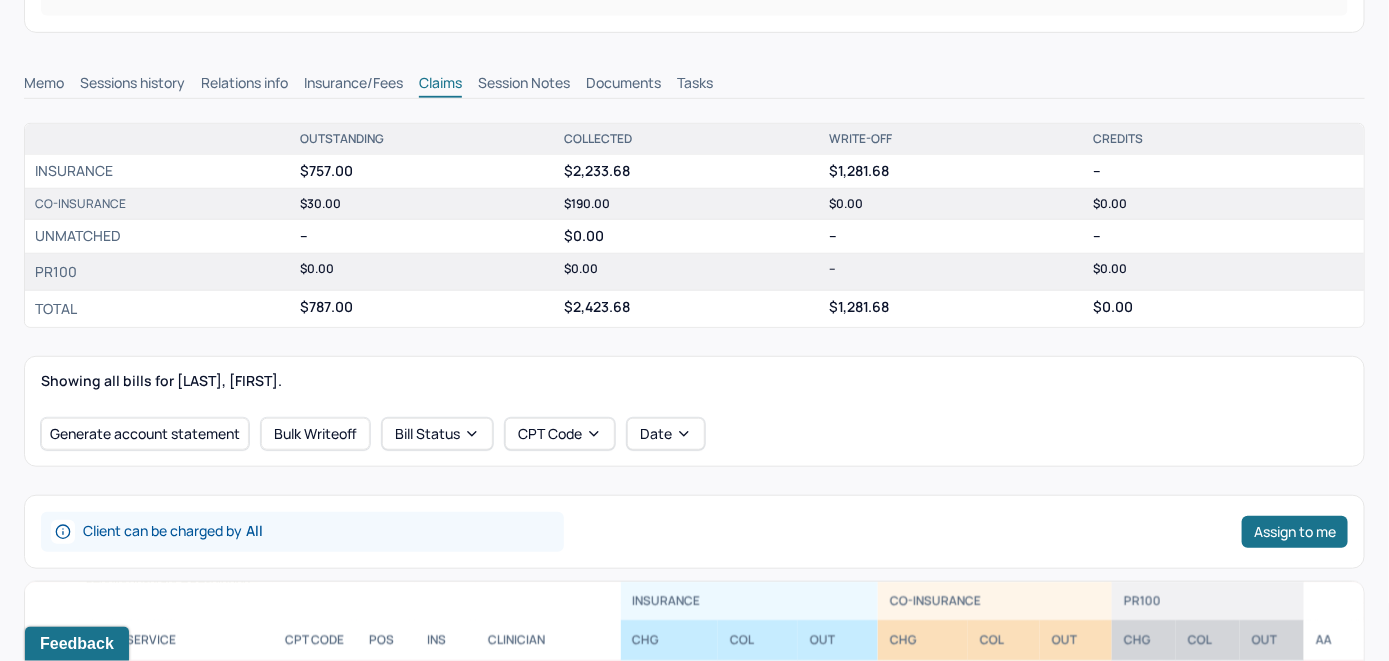 click on "Client can be charged by All Assign to me" at bounding box center [694, 532] 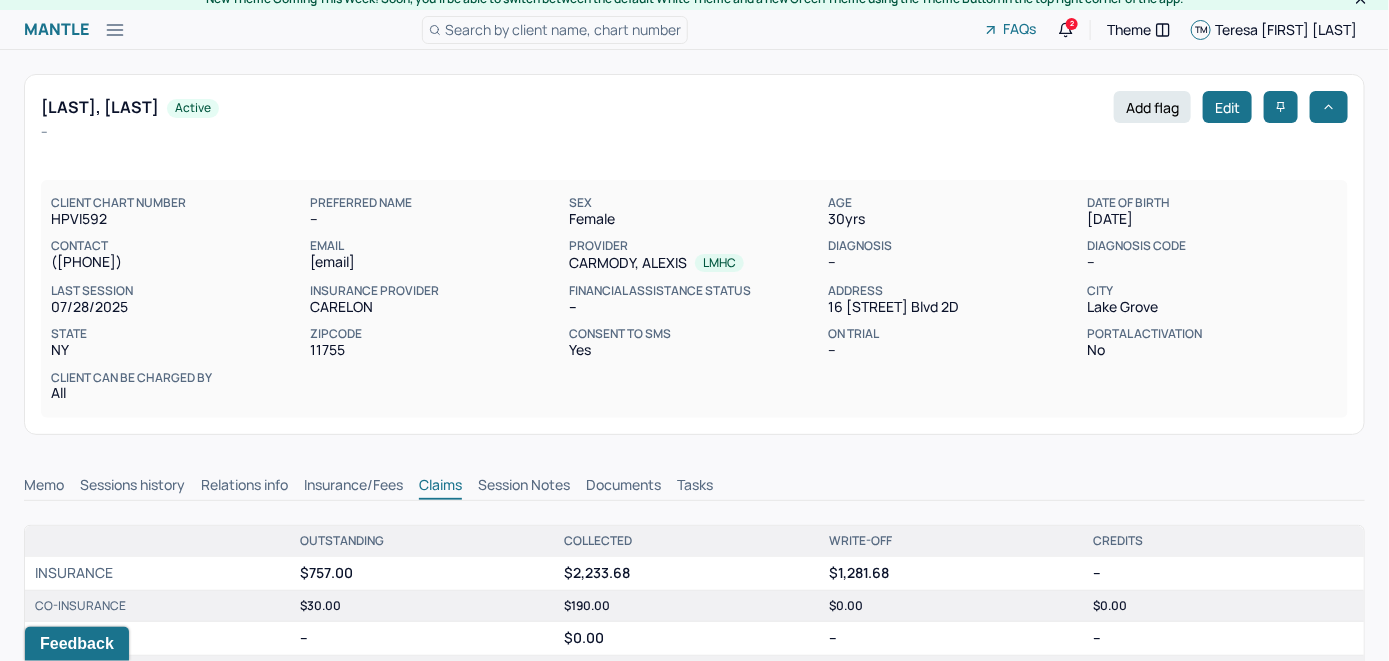 scroll, scrollTop: 0, scrollLeft: 0, axis: both 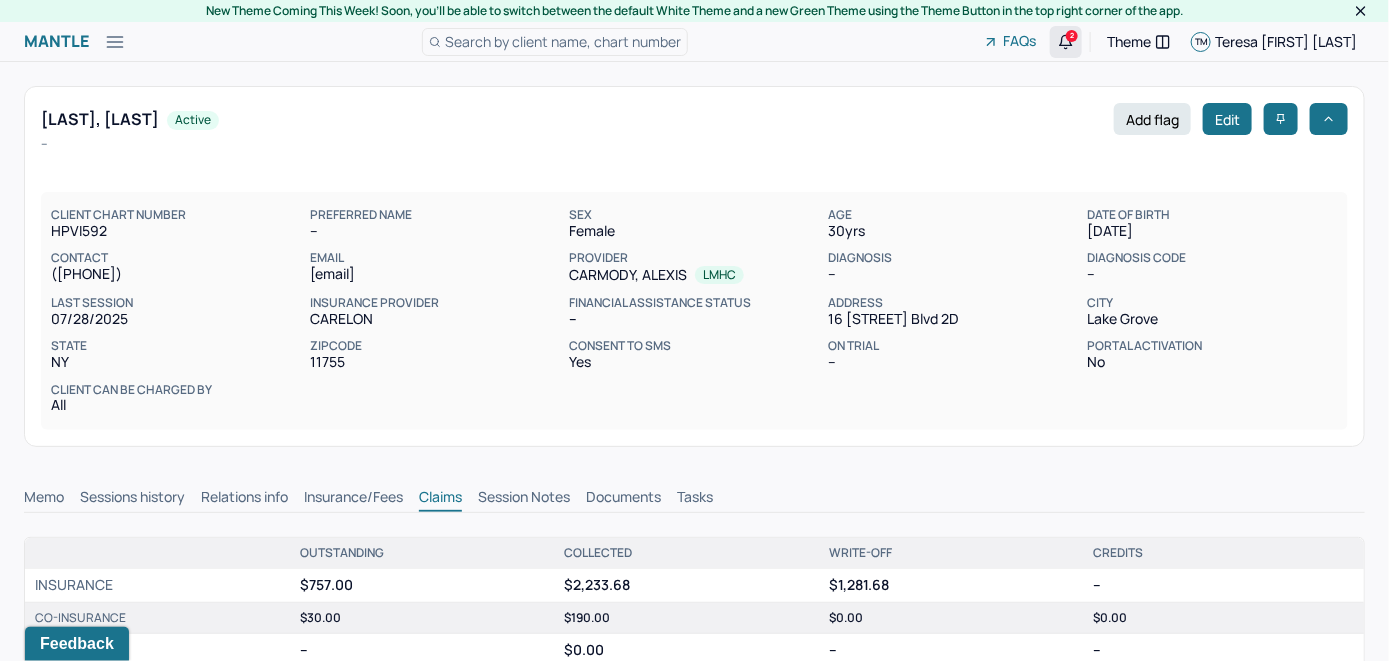 click on "2" at bounding box center [1072, 36] 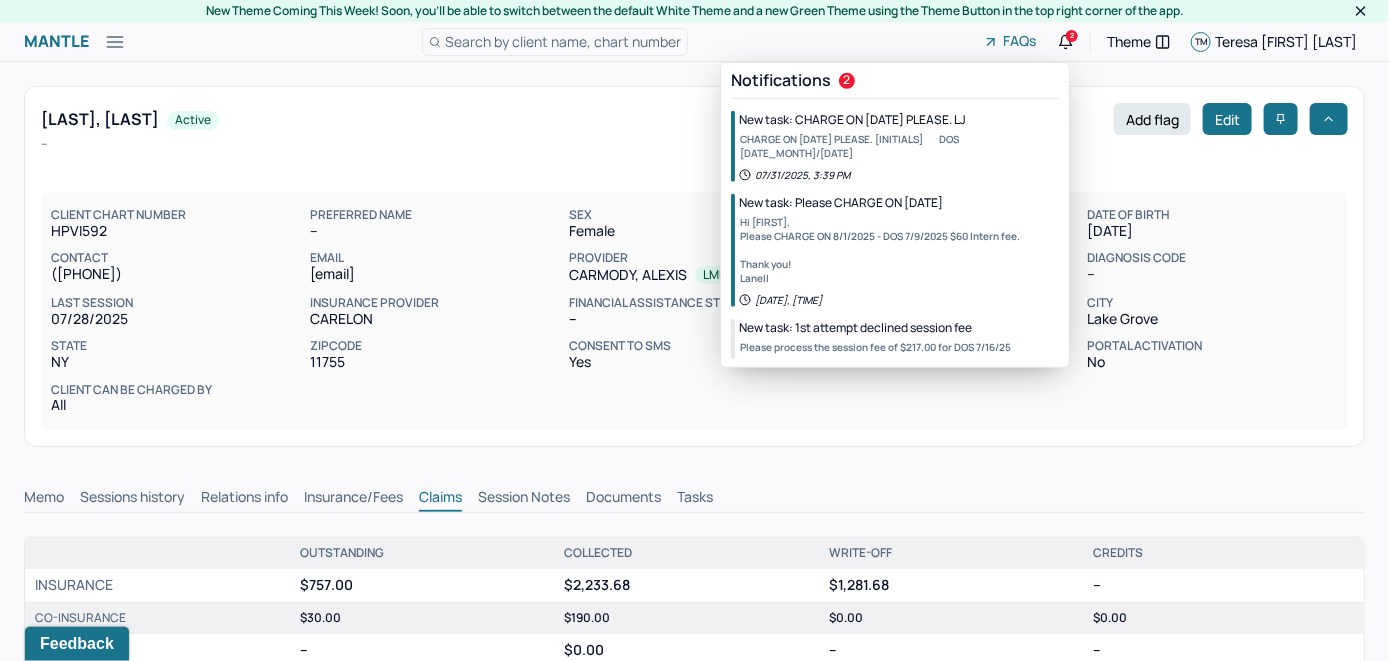 click on "CHARGE ON [DATE] PLEASE. [INITIALS]        DOS [DATE_MONTH]/[DATE]" at bounding box center [850, 146] 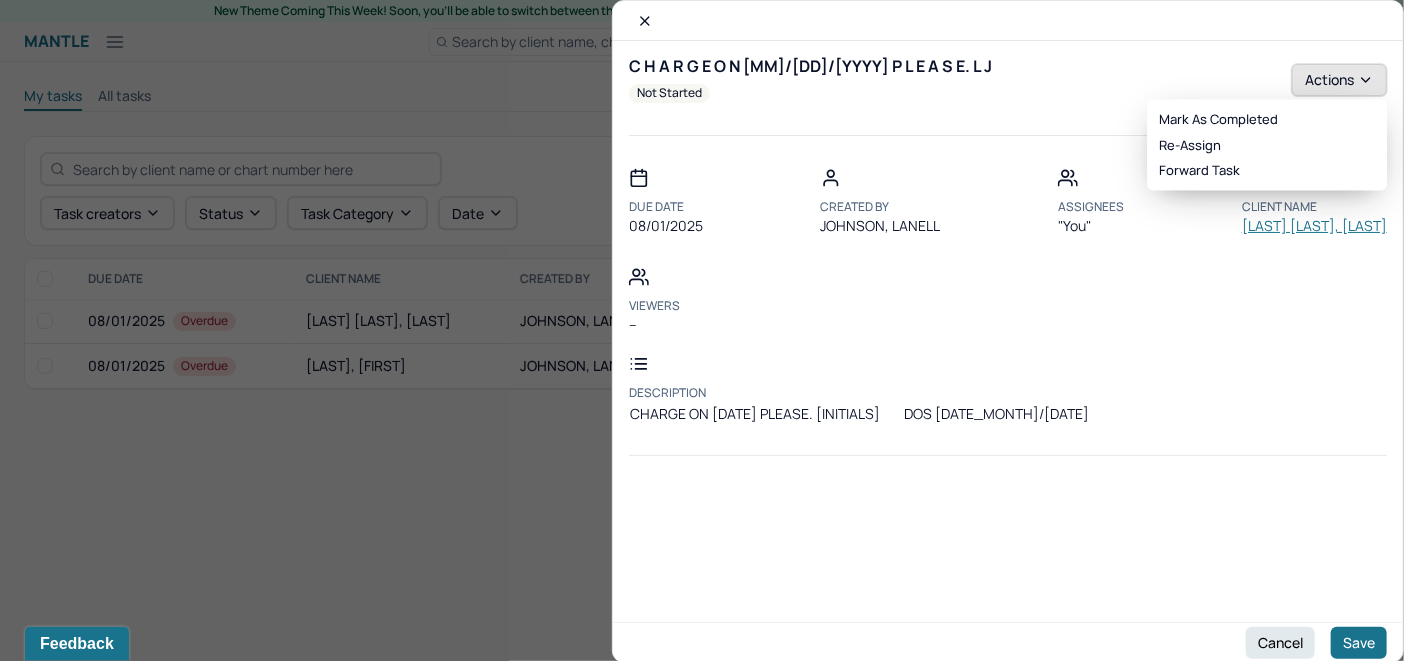 click on "Actions" at bounding box center (1339, 80) 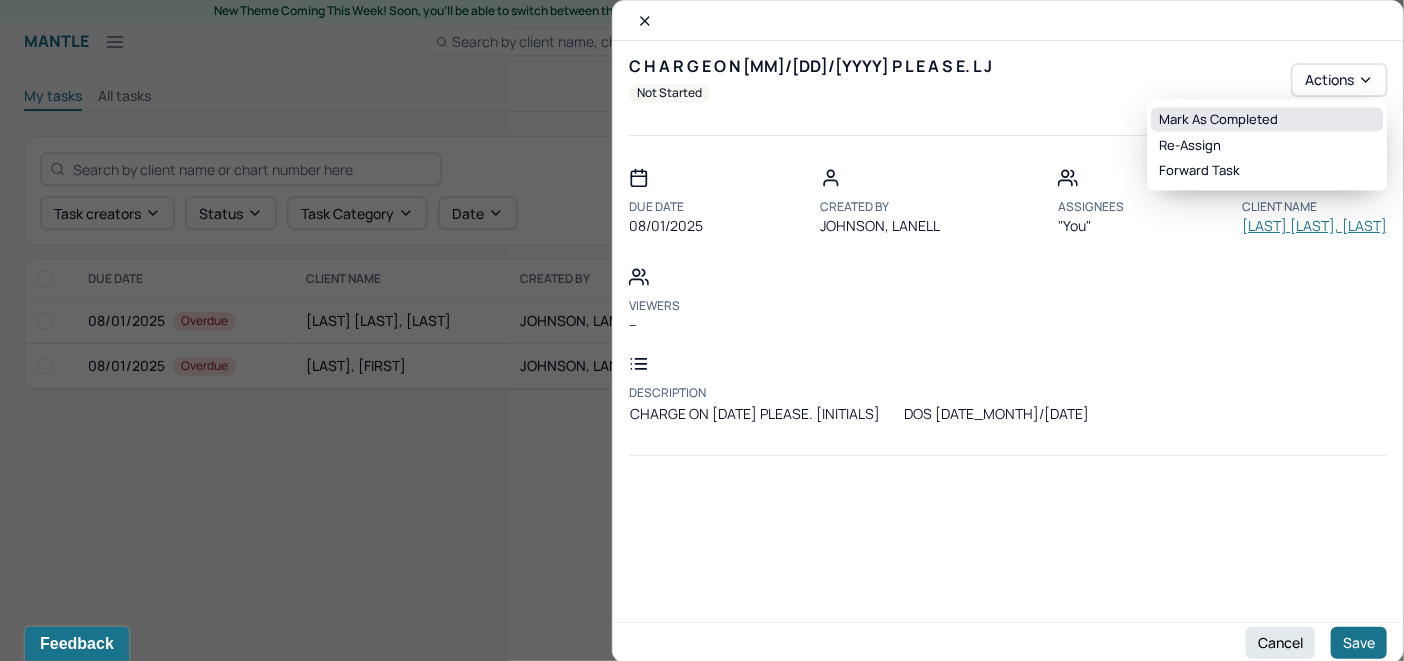 click on "Mark as Completed" at bounding box center (1267, 120) 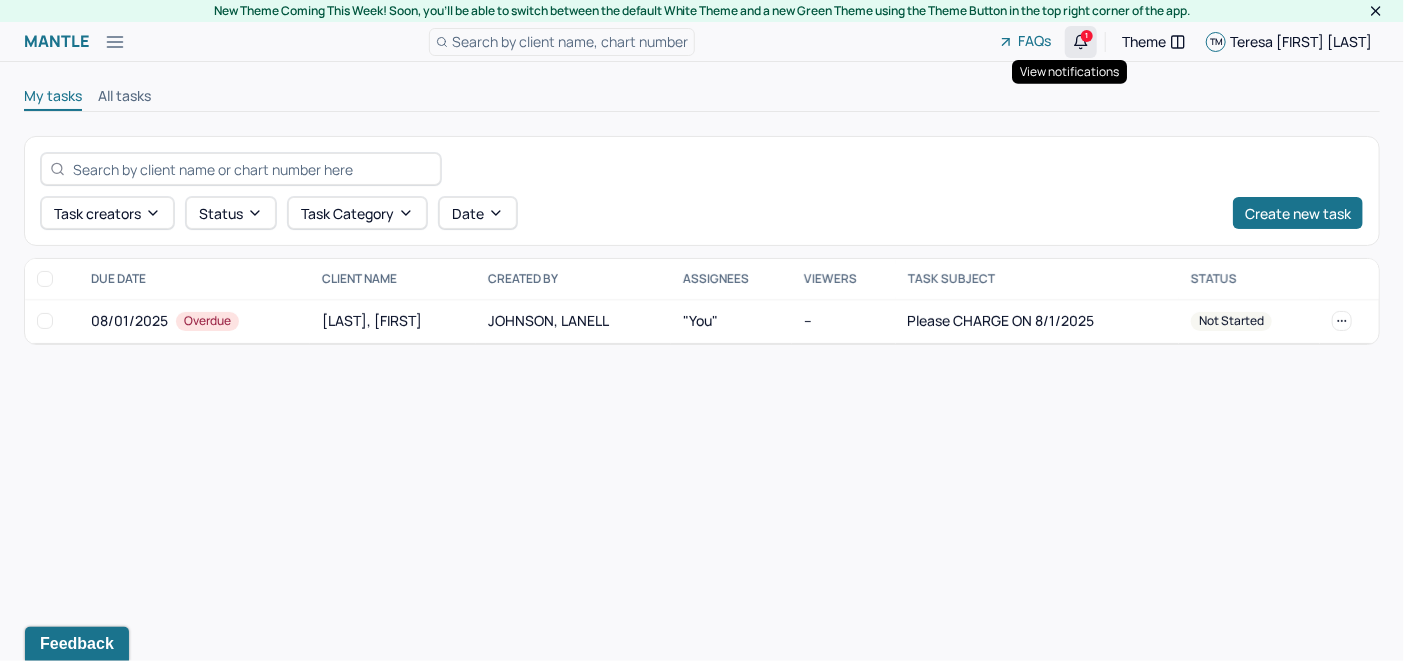 click on "1" at bounding box center [1087, 36] 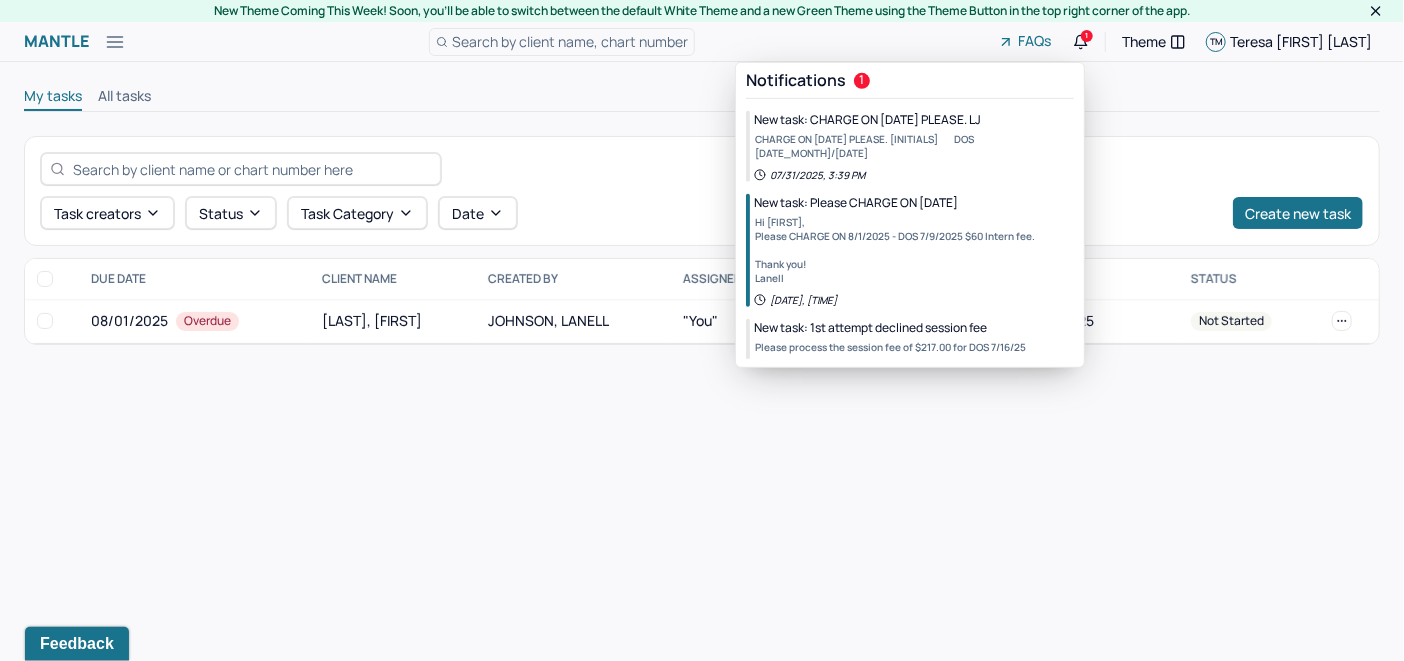 click on "New task: CHARGE ON [DATE] PLEASE. LJ" at bounding box center [867, 119] 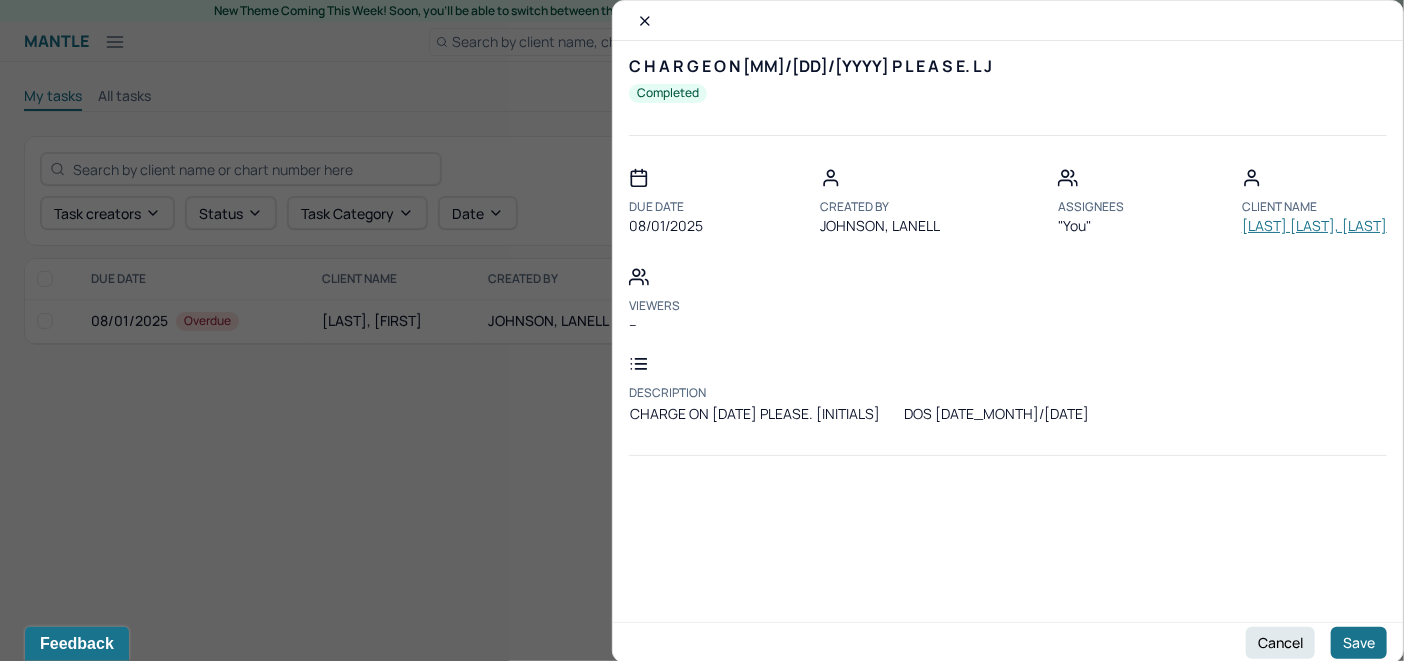 click on "[LAST] [LAST], [LAST]" at bounding box center (1314, 226) 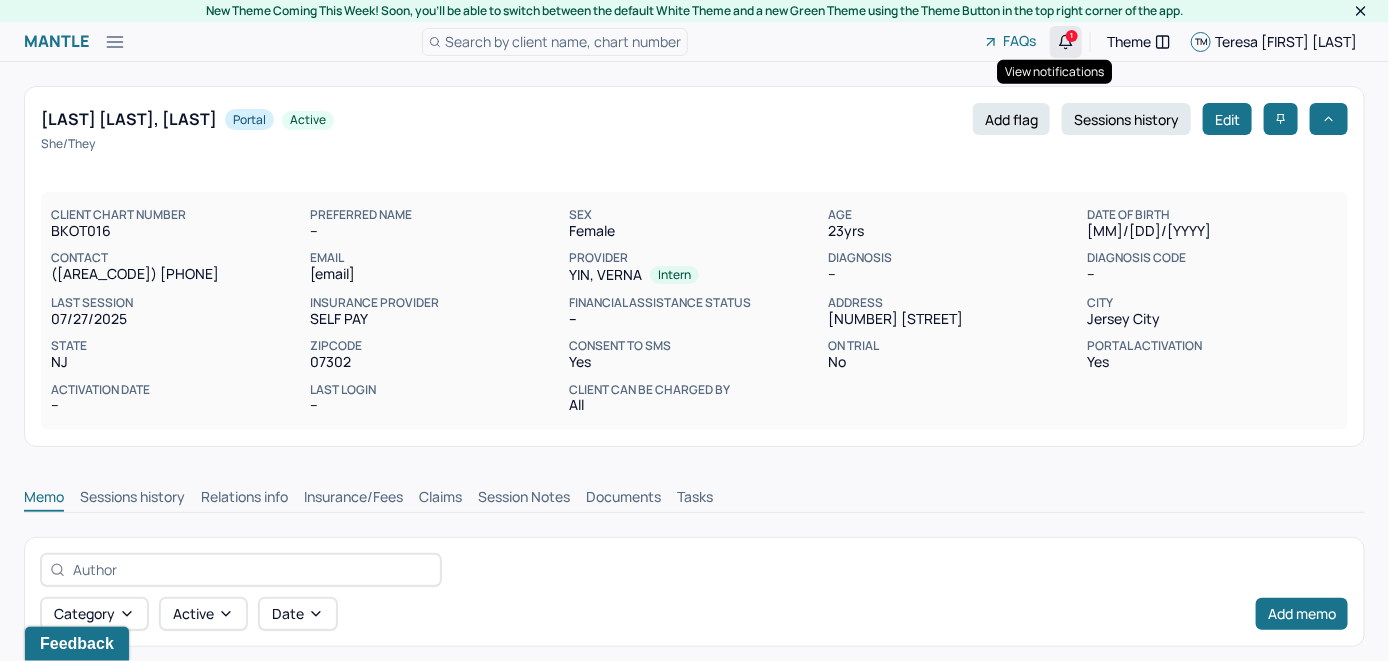 click on "1" at bounding box center [1072, 36] 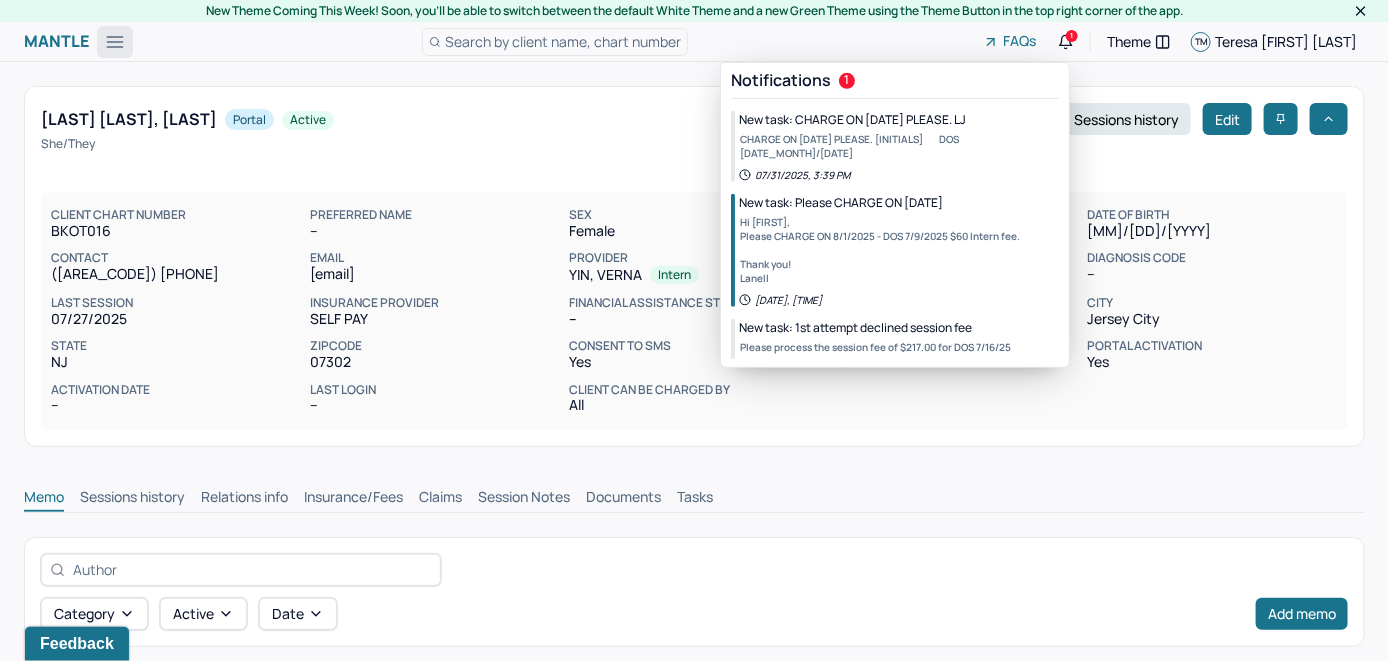 click 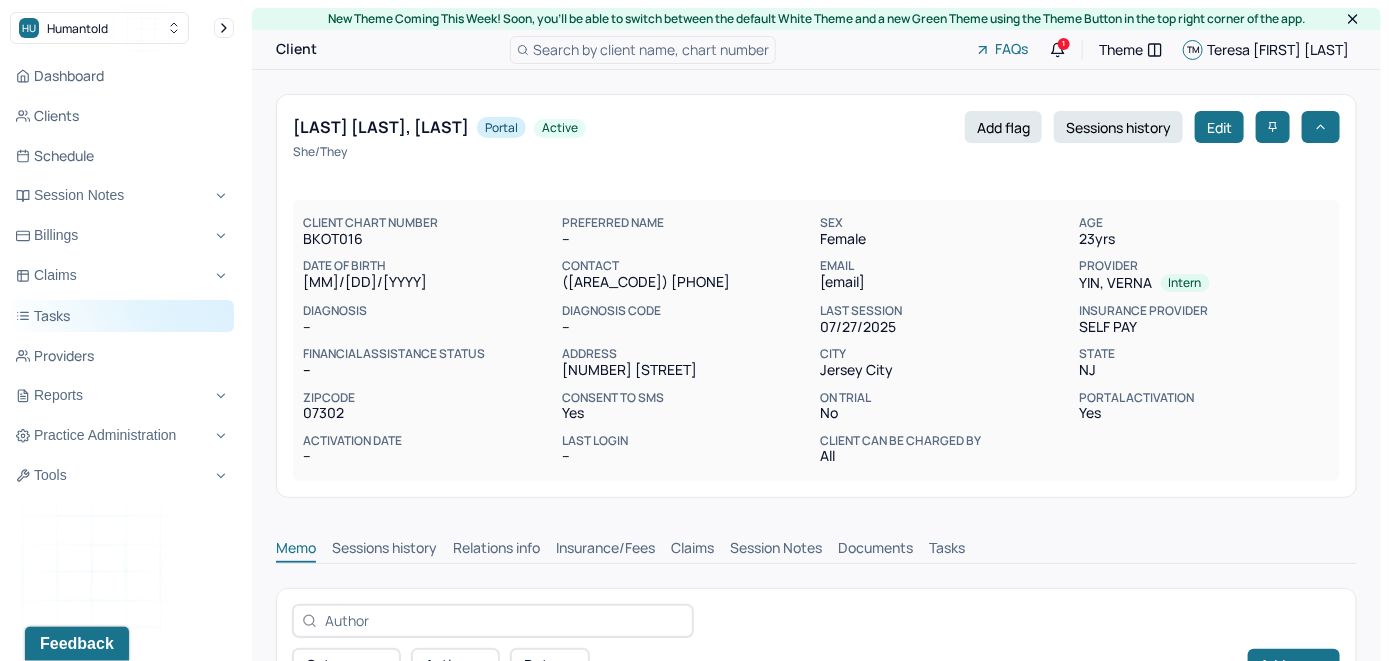 click on "Tasks" at bounding box center (122, 316) 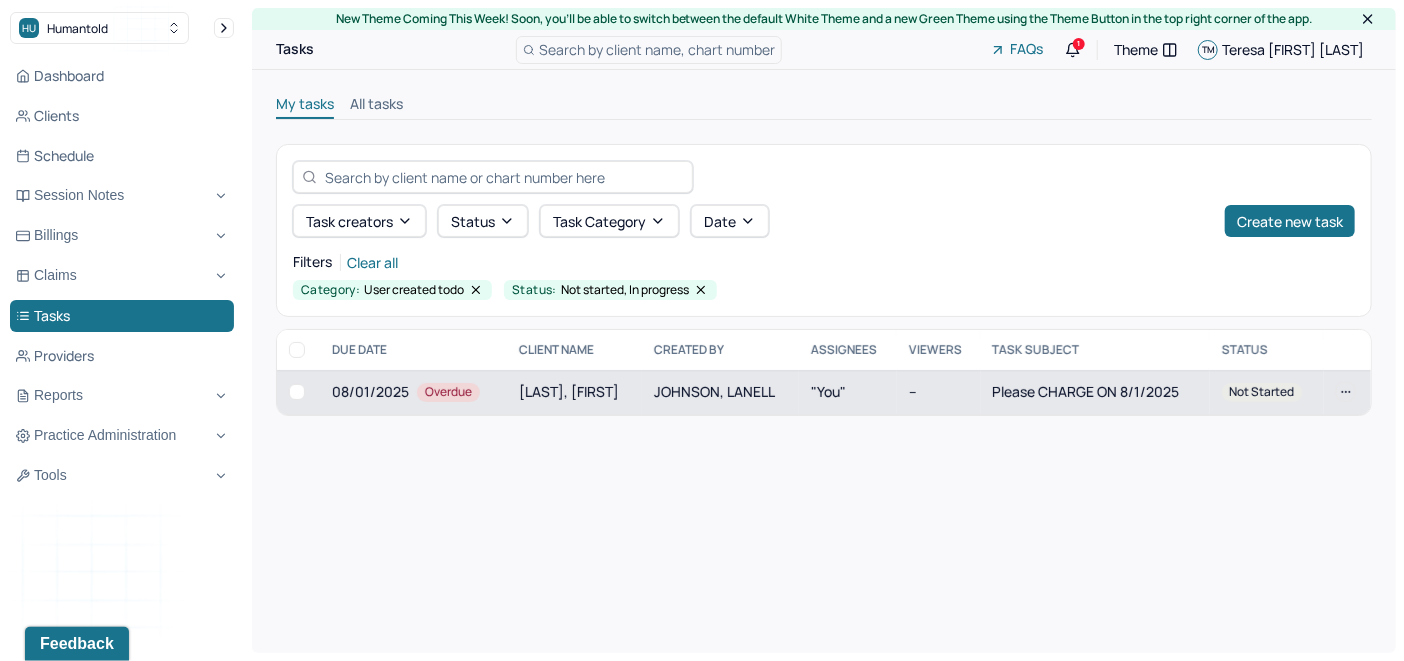 click on "Please CHARGE ON 8/1/2025" at bounding box center [1086, 391] 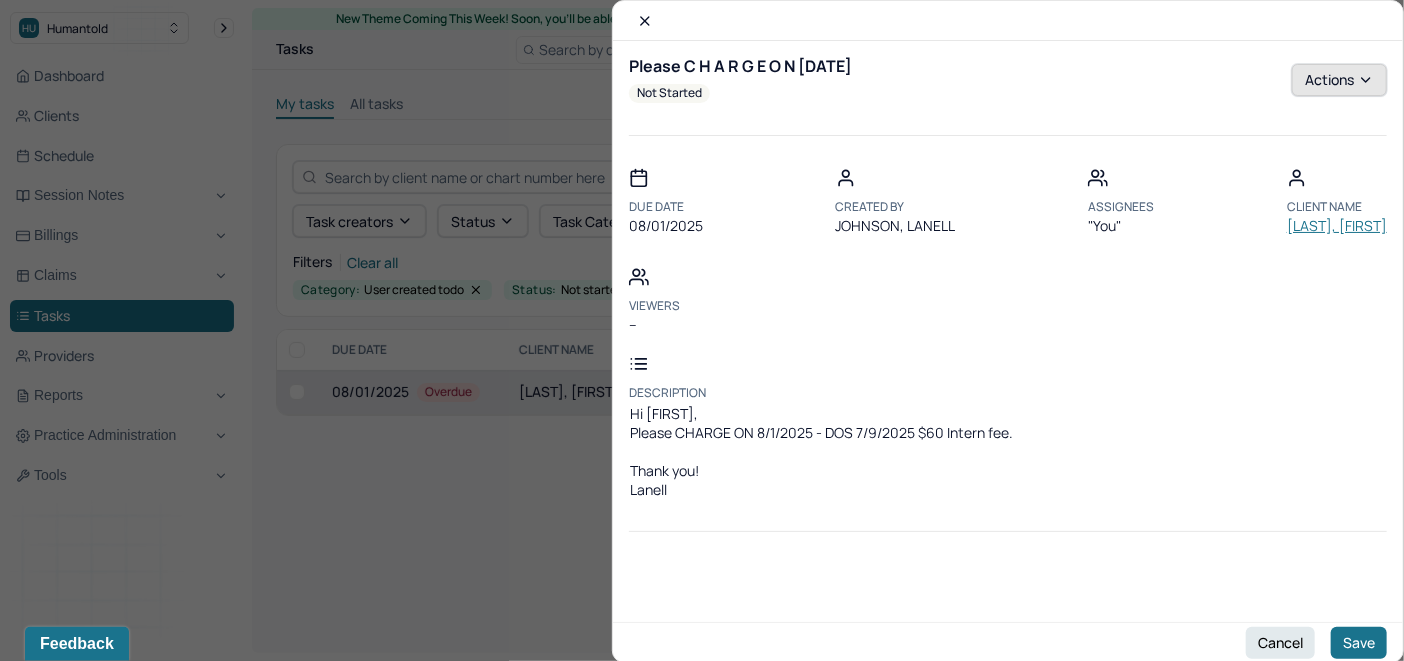 click on "Actions" at bounding box center [1339, 80] 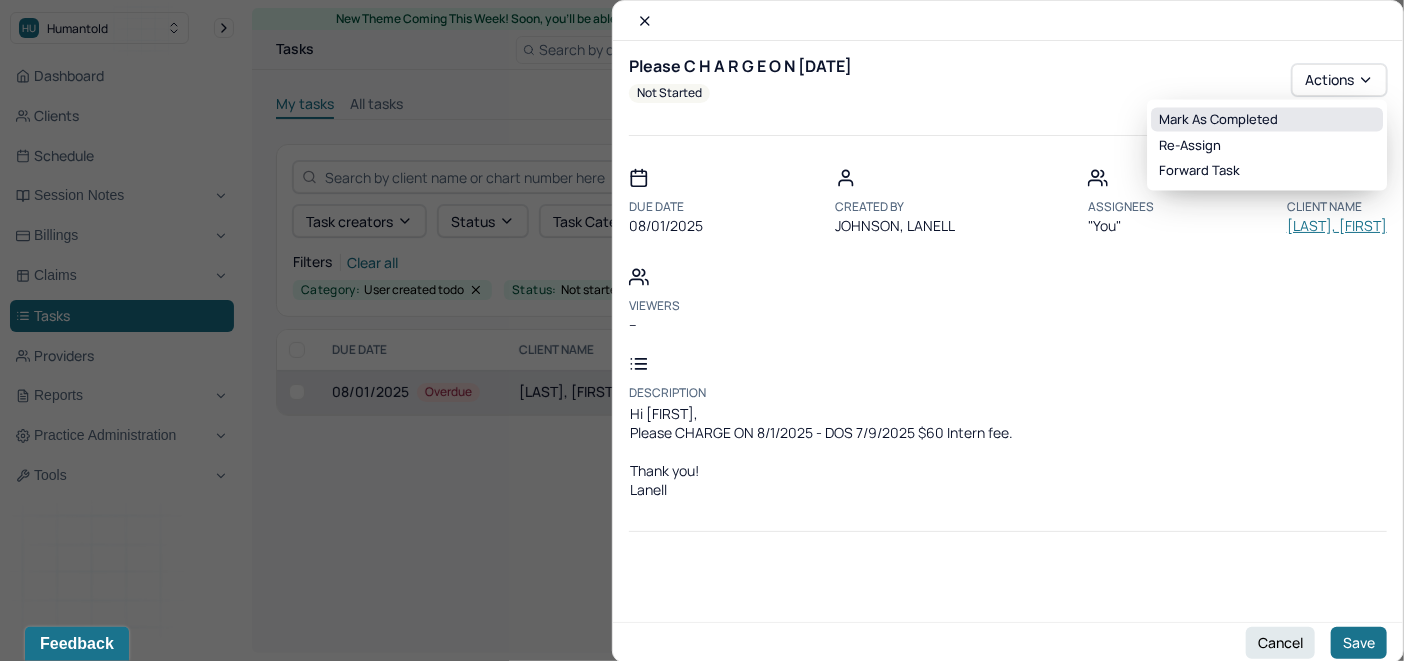click on "Mark as Completed" at bounding box center (1267, 120) 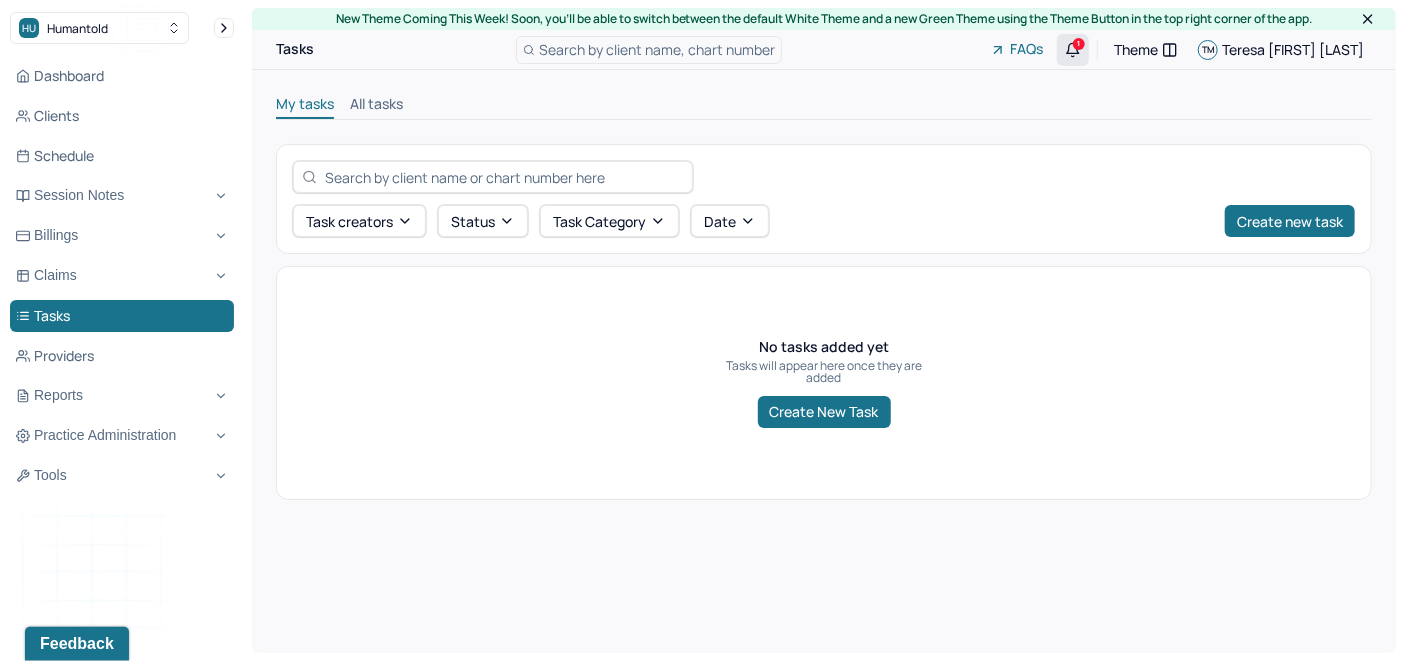 click on "1" at bounding box center (1079, 44) 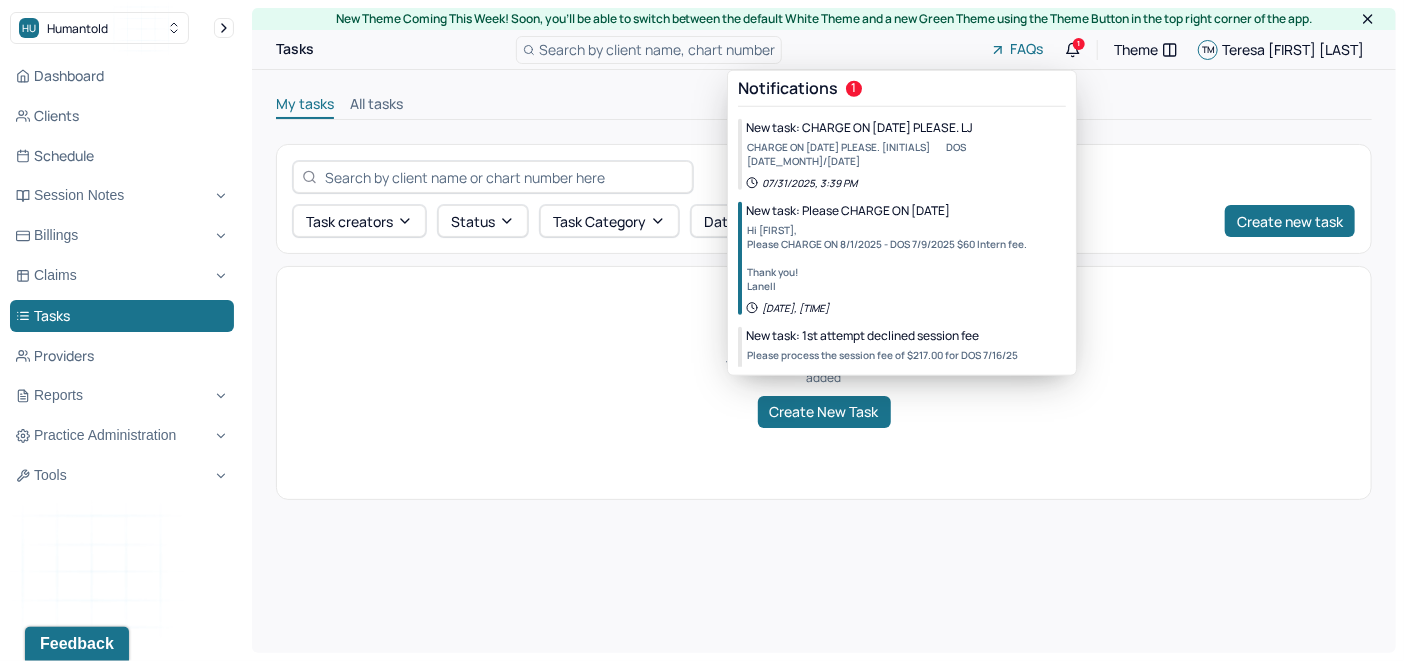 click on "Hi [FIRST]," at bounding box center [887, 230] 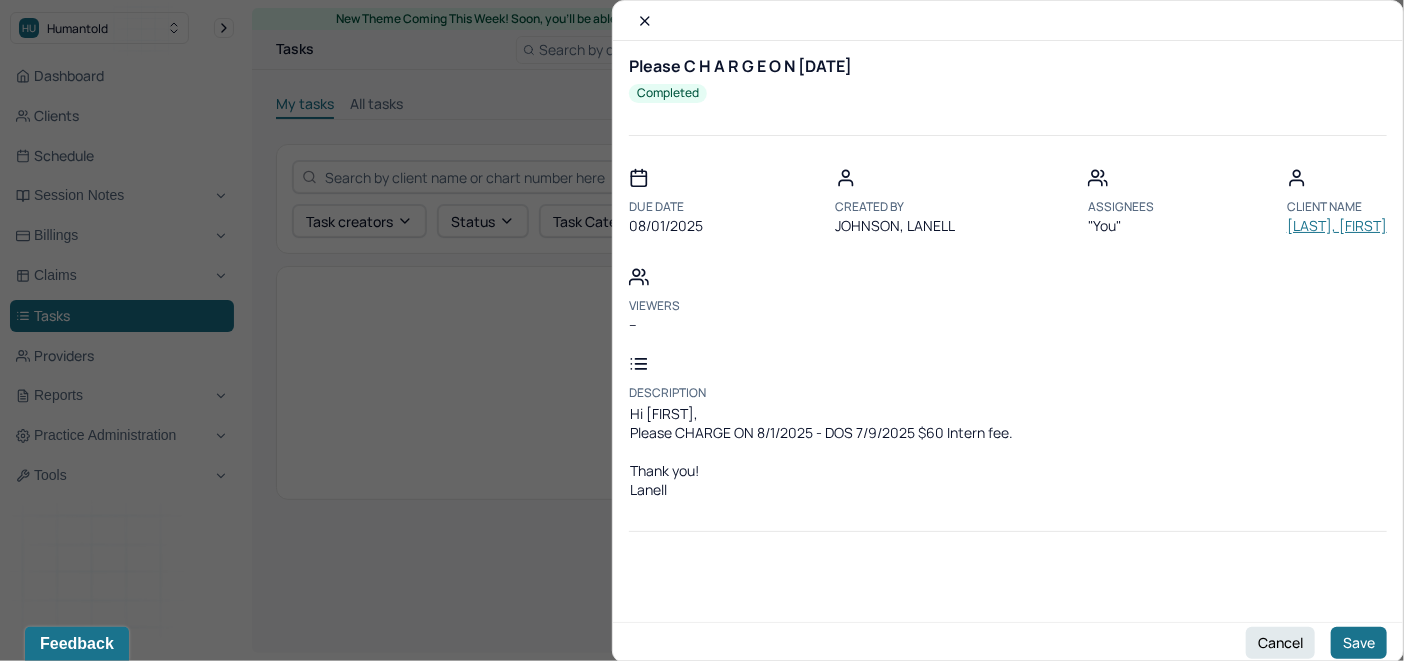 click on "[LAST], [FIRST]" at bounding box center [1337, 226] 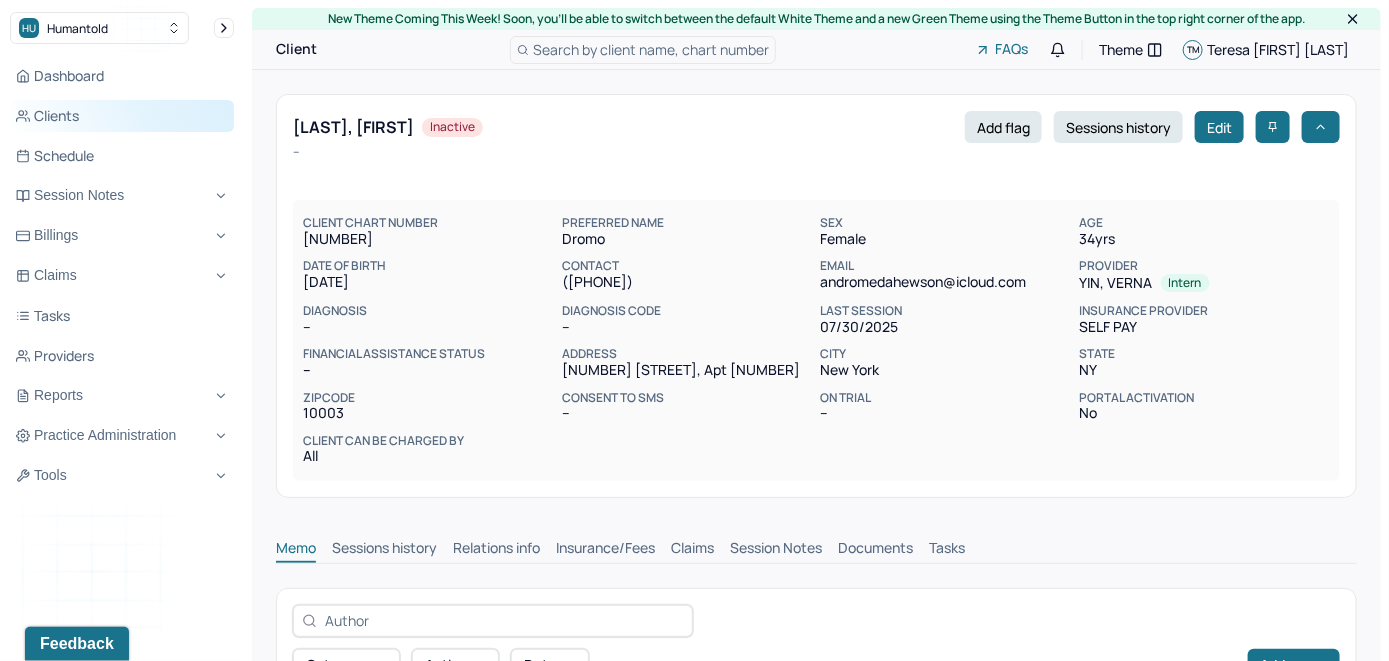 click on "Clients" at bounding box center [122, 116] 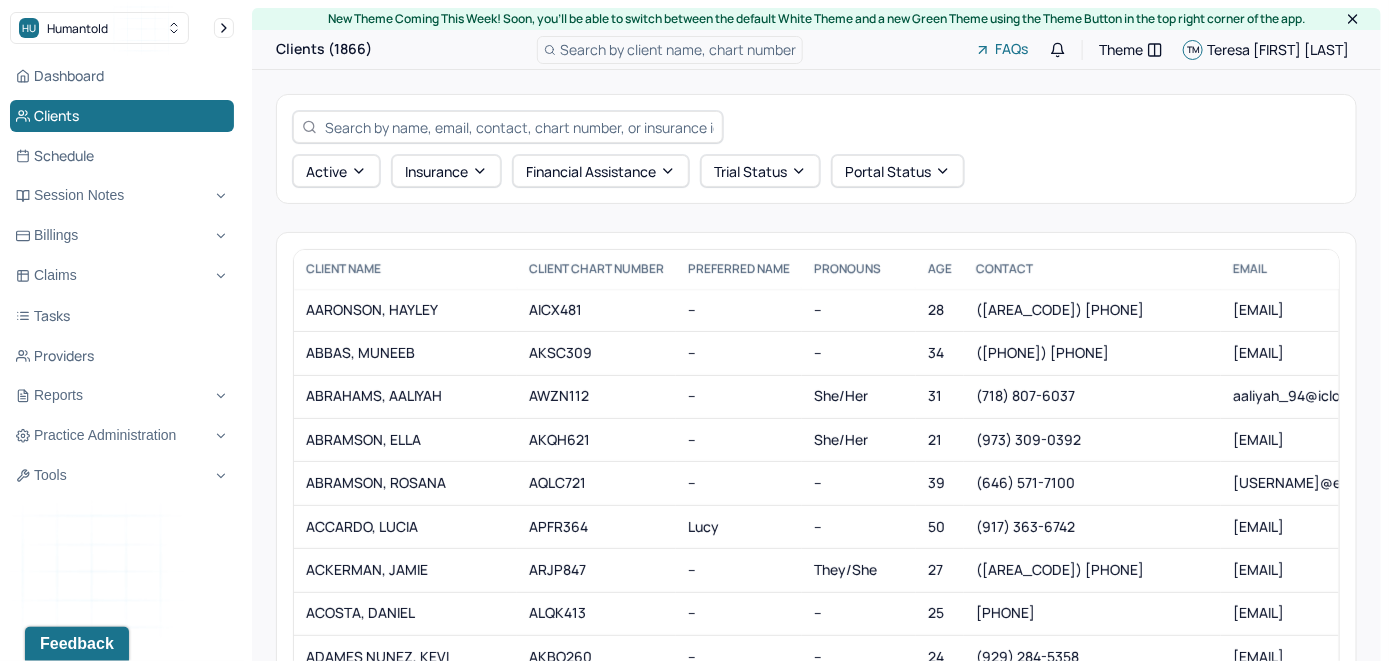 click at bounding box center (519, 127) 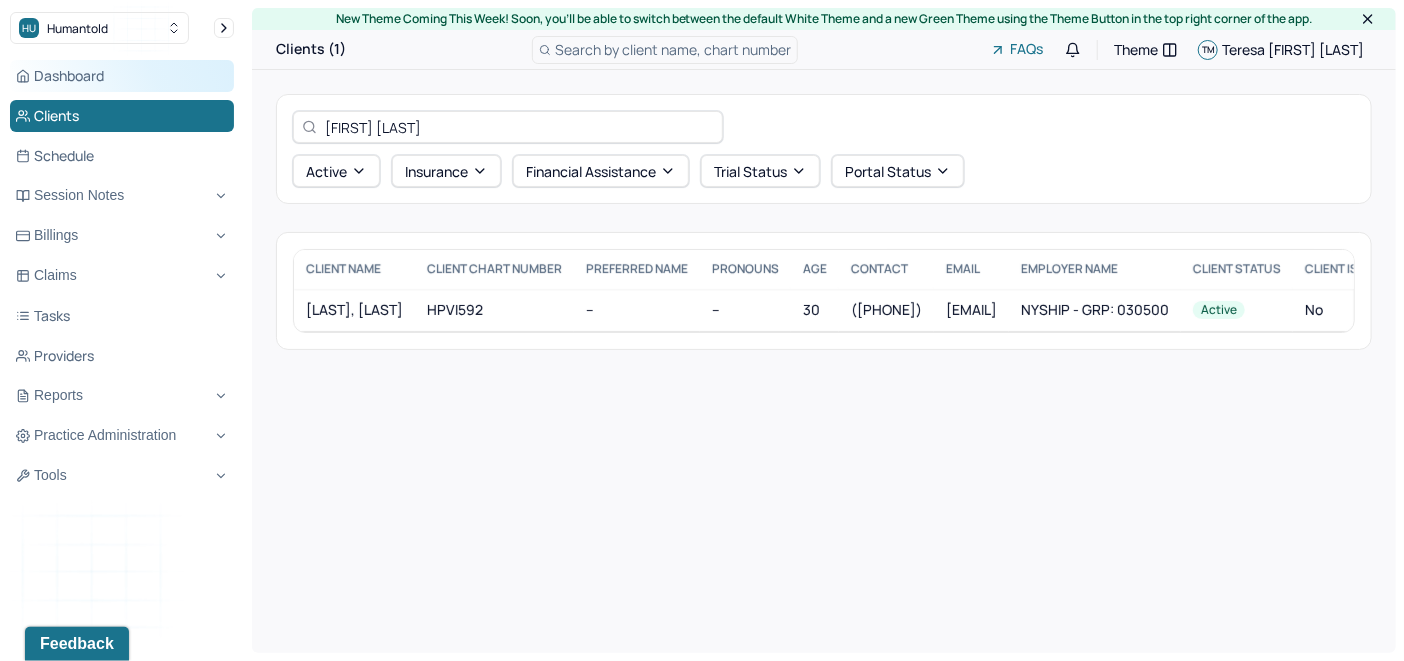 type on "[FIRST] [LAST]" 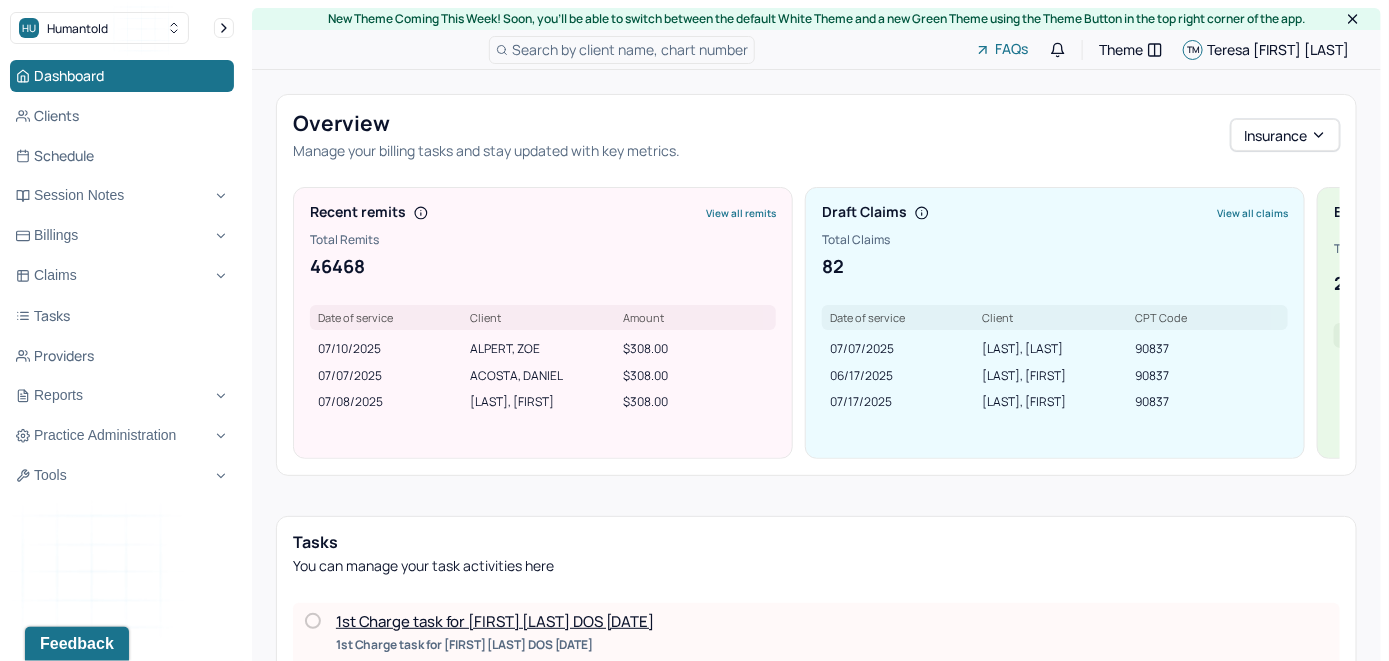 click on "Search by client name, chart number" at bounding box center (630, 49) 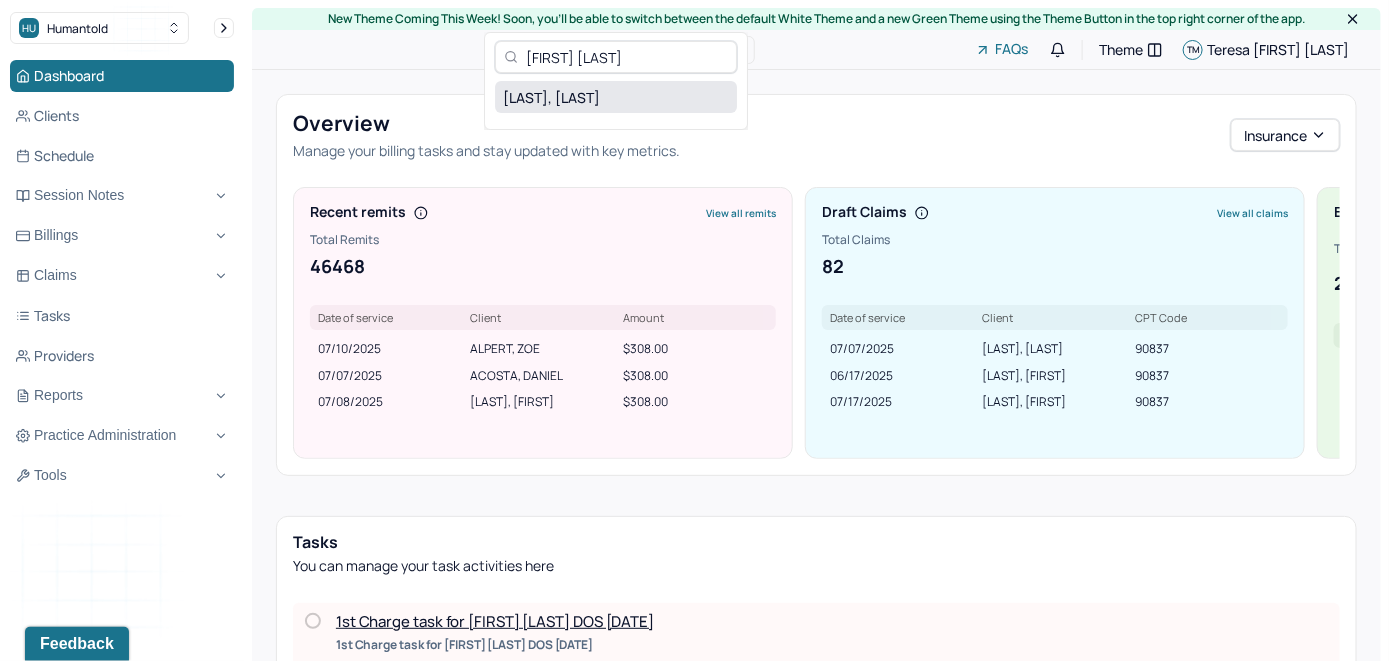 type on "[FIRST] [LAST]" 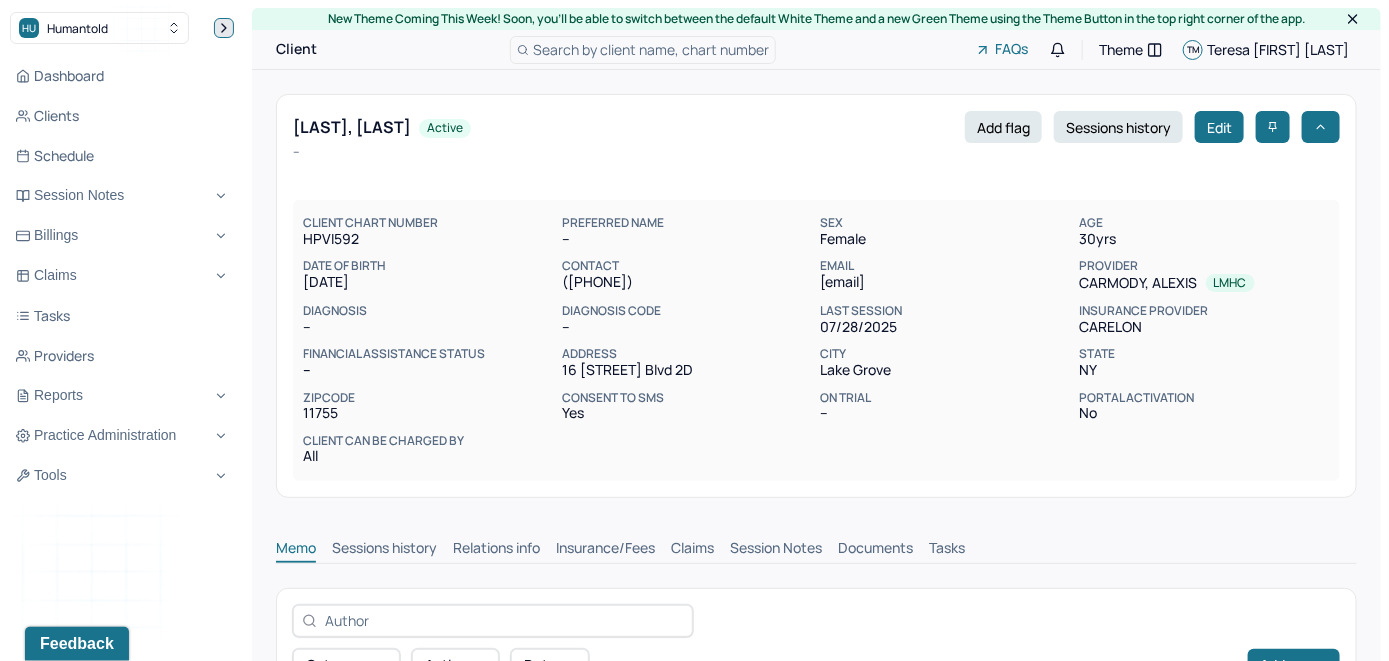click 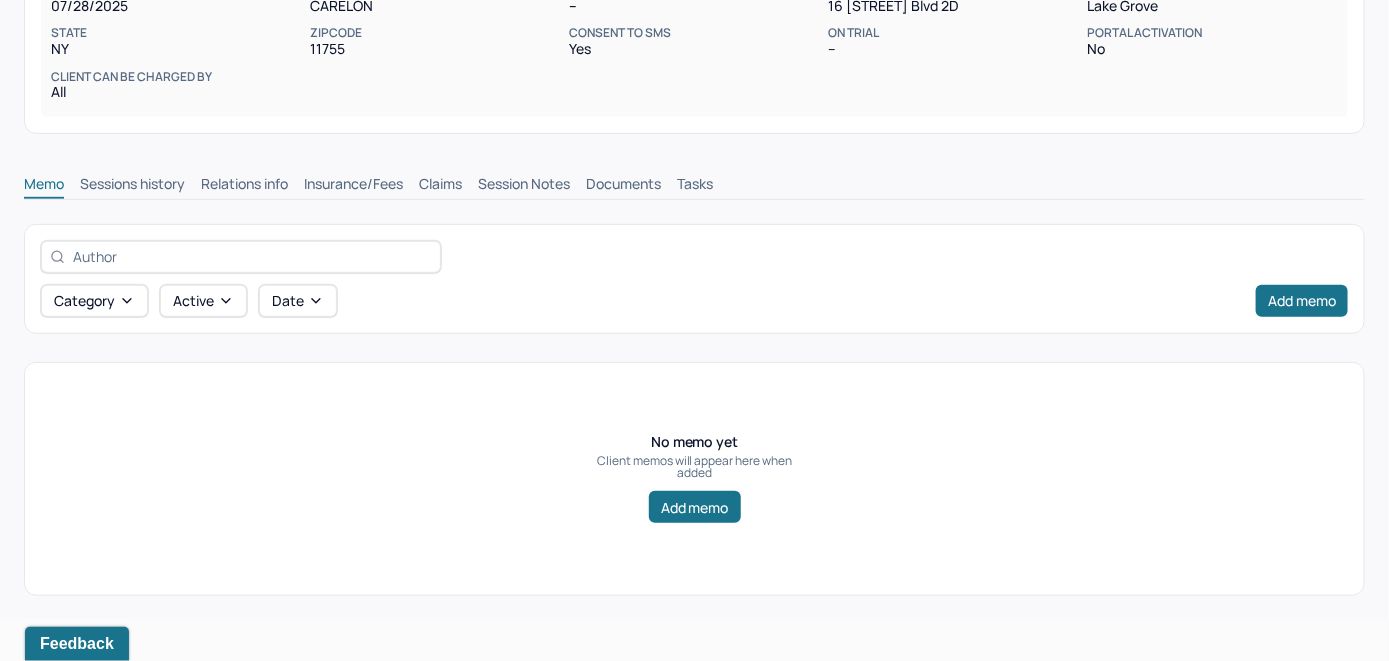 scroll, scrollTop: 314, scrollLeft: 0, axis: vertical 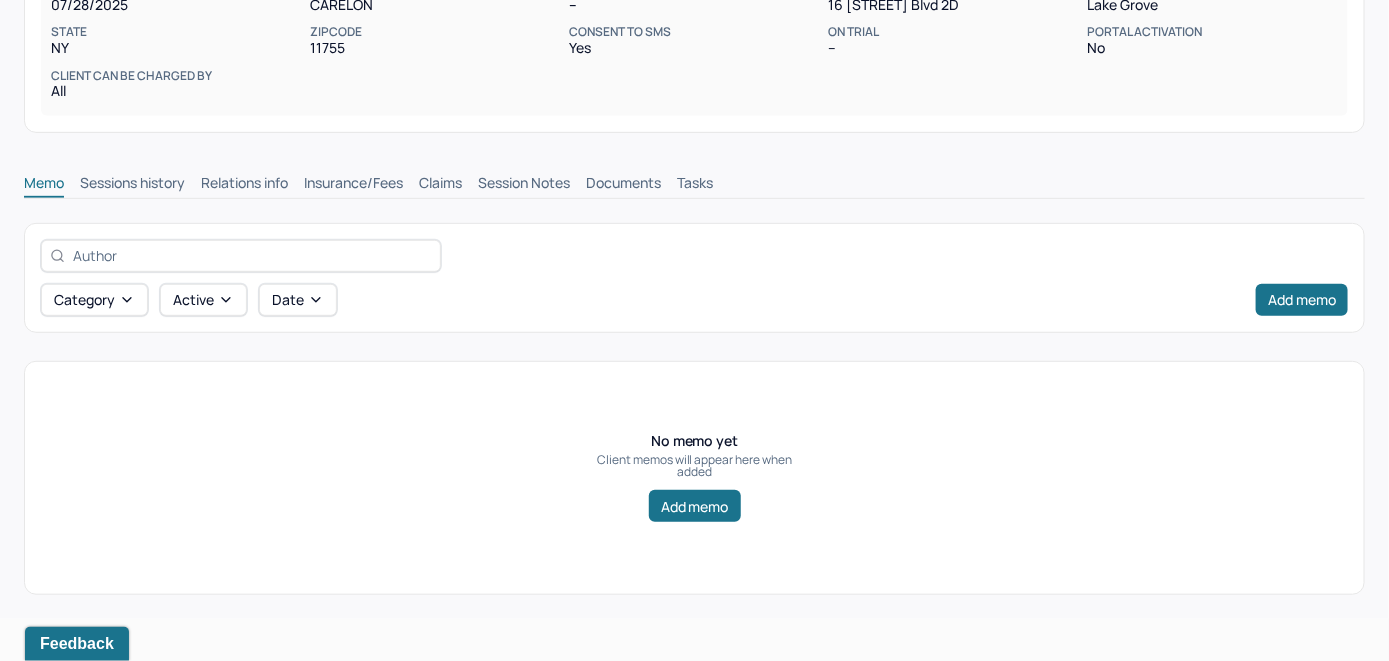 click on "Insurance/Fees" at bounding box center [353, 185] 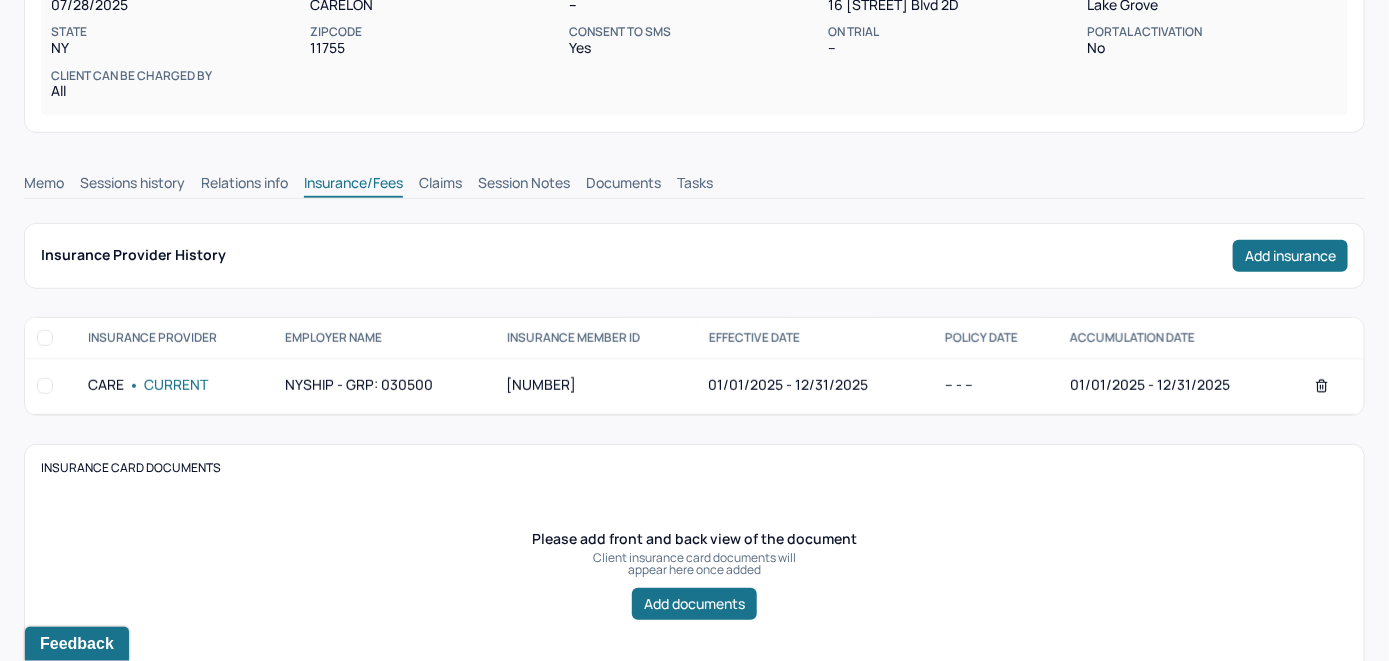 scroll, scrollTop: 314, scrollLeft: 0, axis: vertical 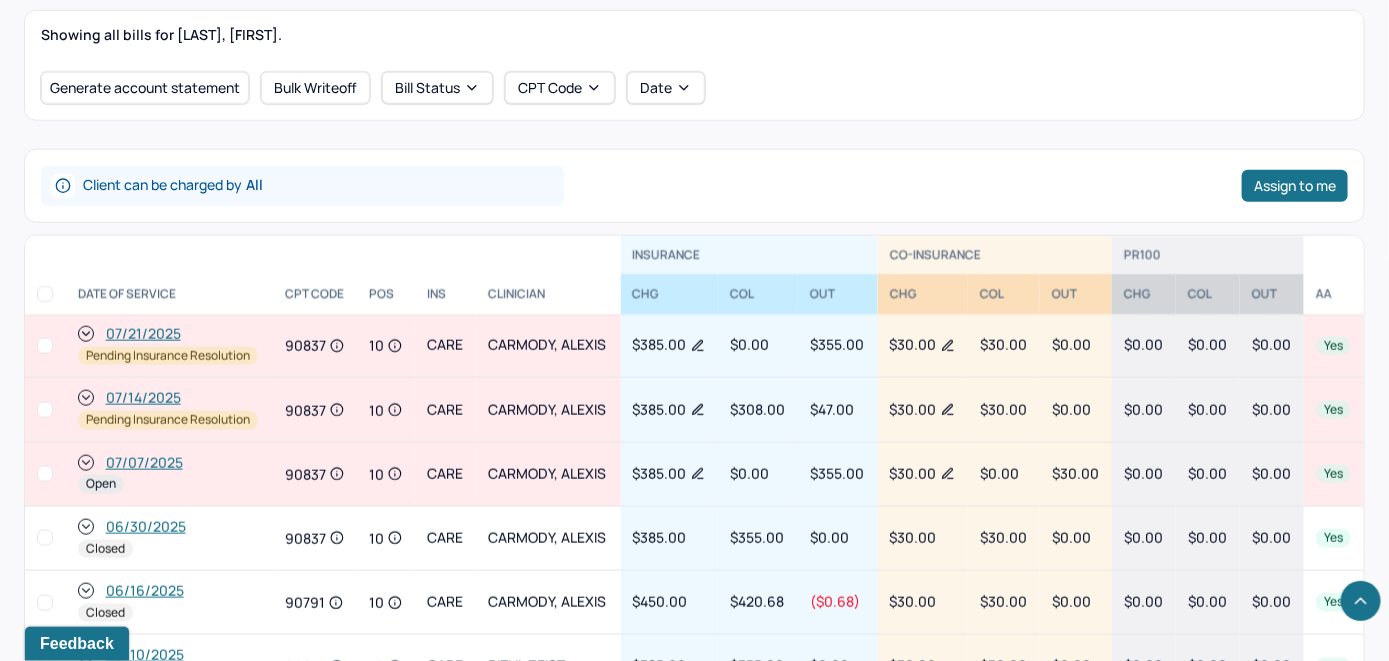 click on "07/07/2025" at bounding box center (144, 463) 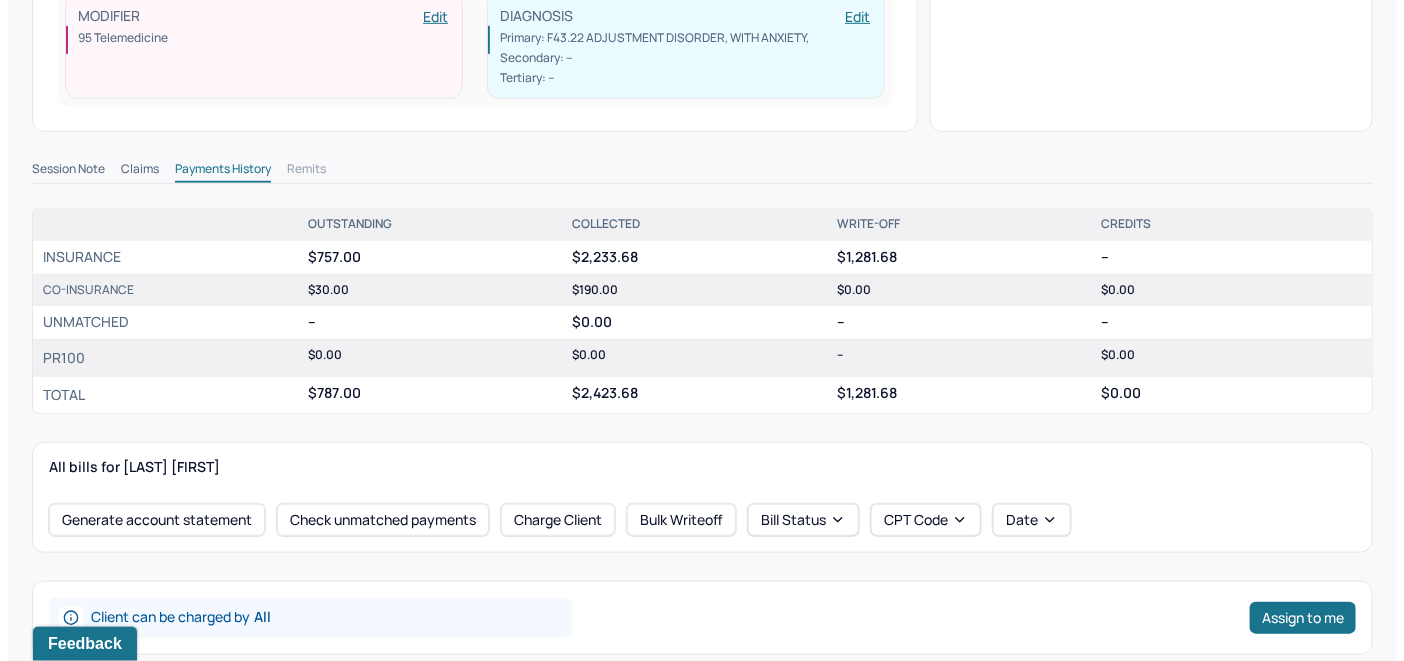scroll, scrollTop: 500, scrollLeft: 0, axis: vertical 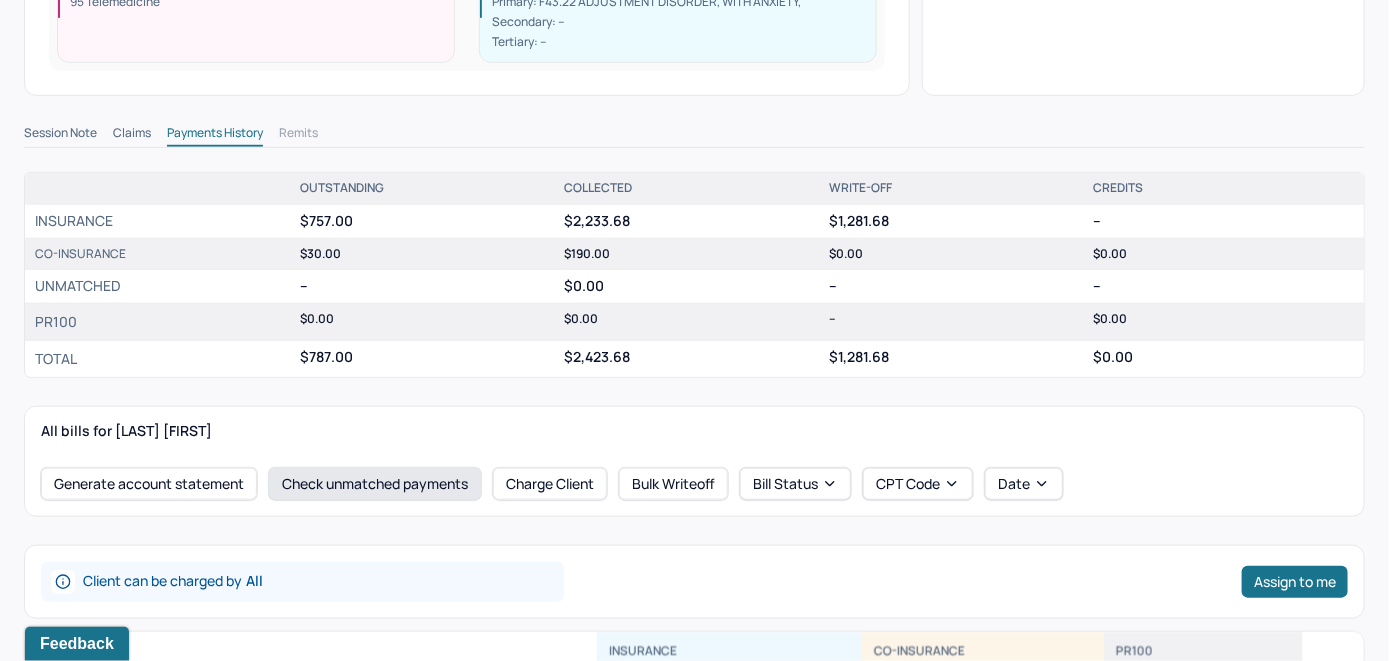 click on "Check unmatched payments" at bounding box center (375, 484) 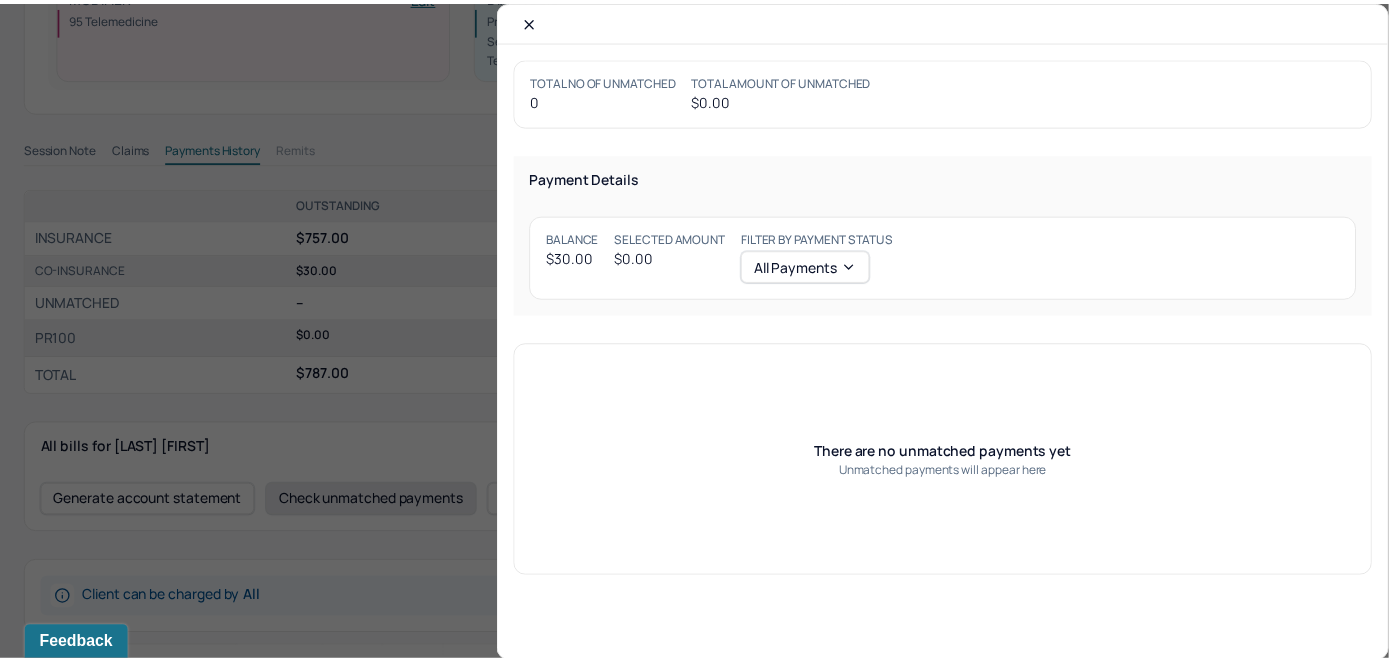 scroll, scrollTop: 515, scrollLeft: 0, axis: vertical 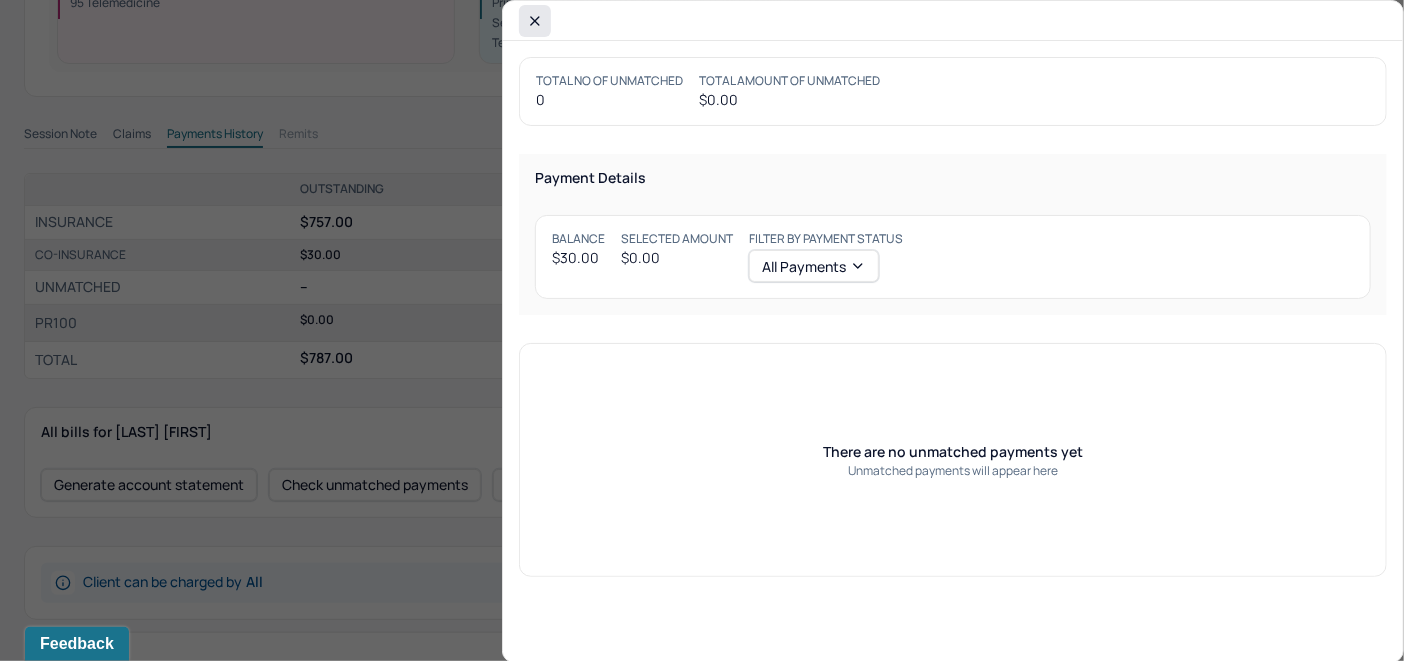 click 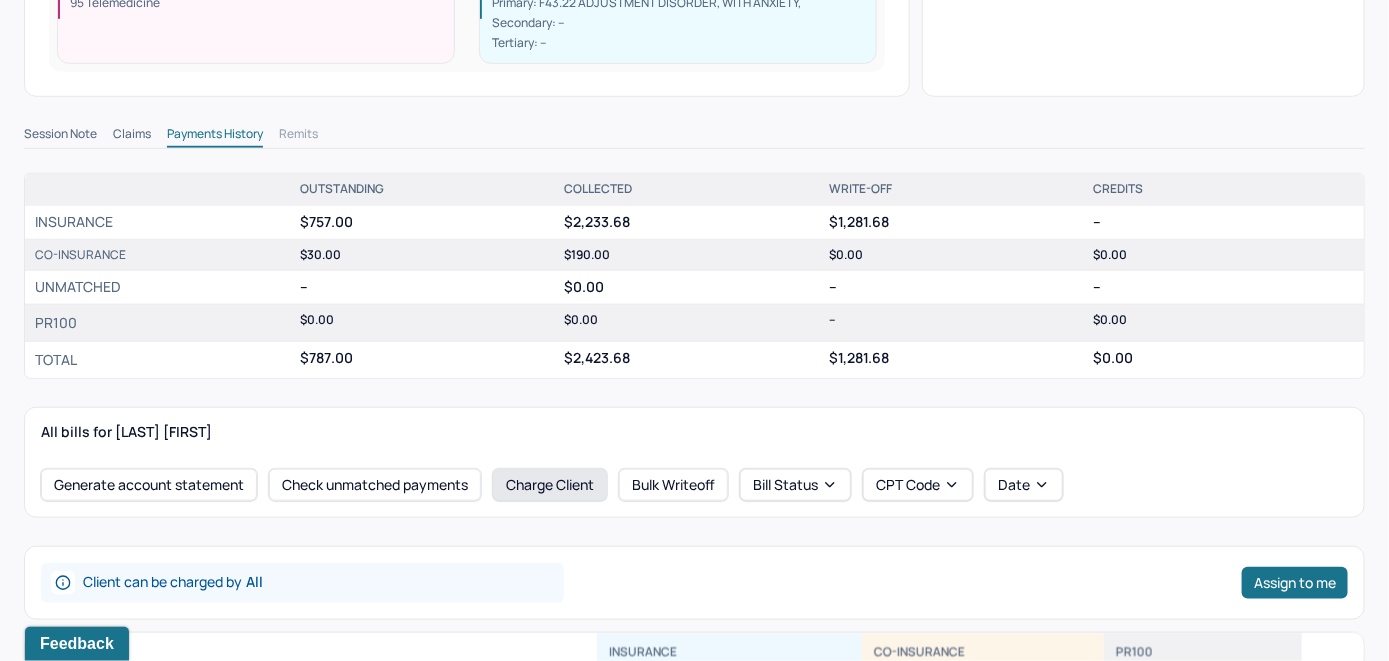 click on "Charge Client" at bounding box center (550, 485) 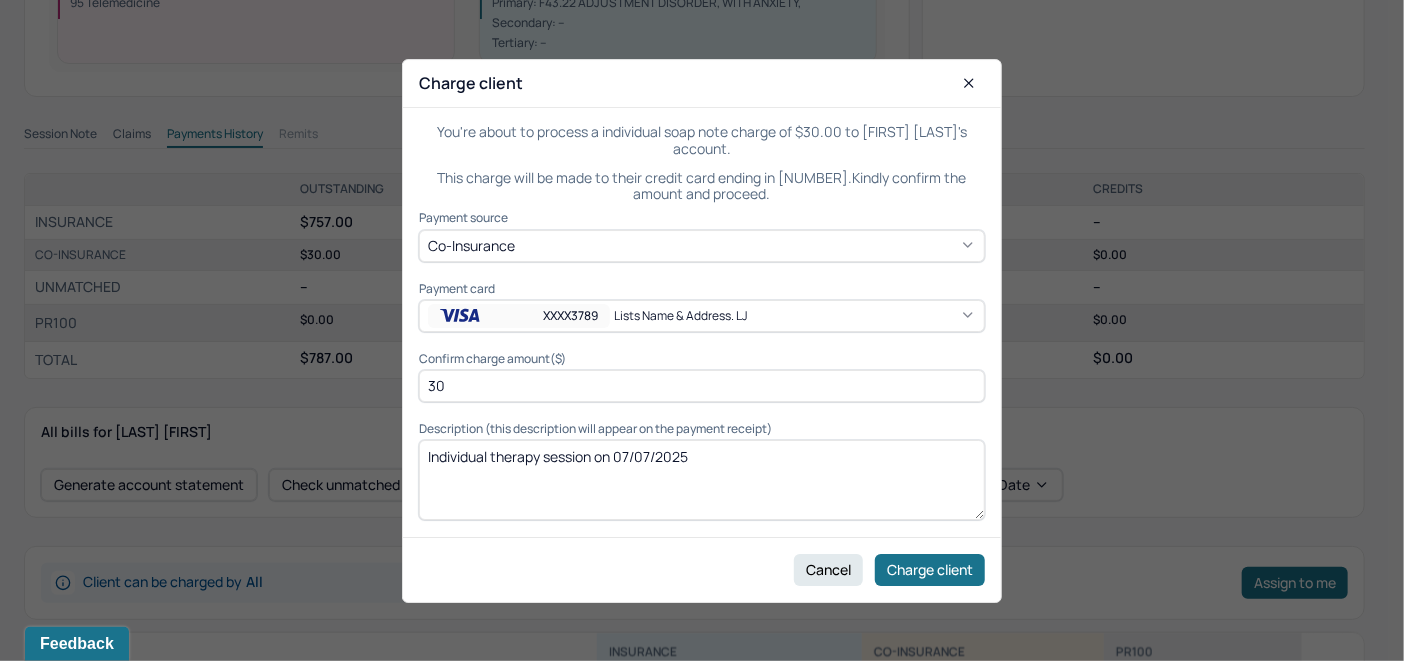 click 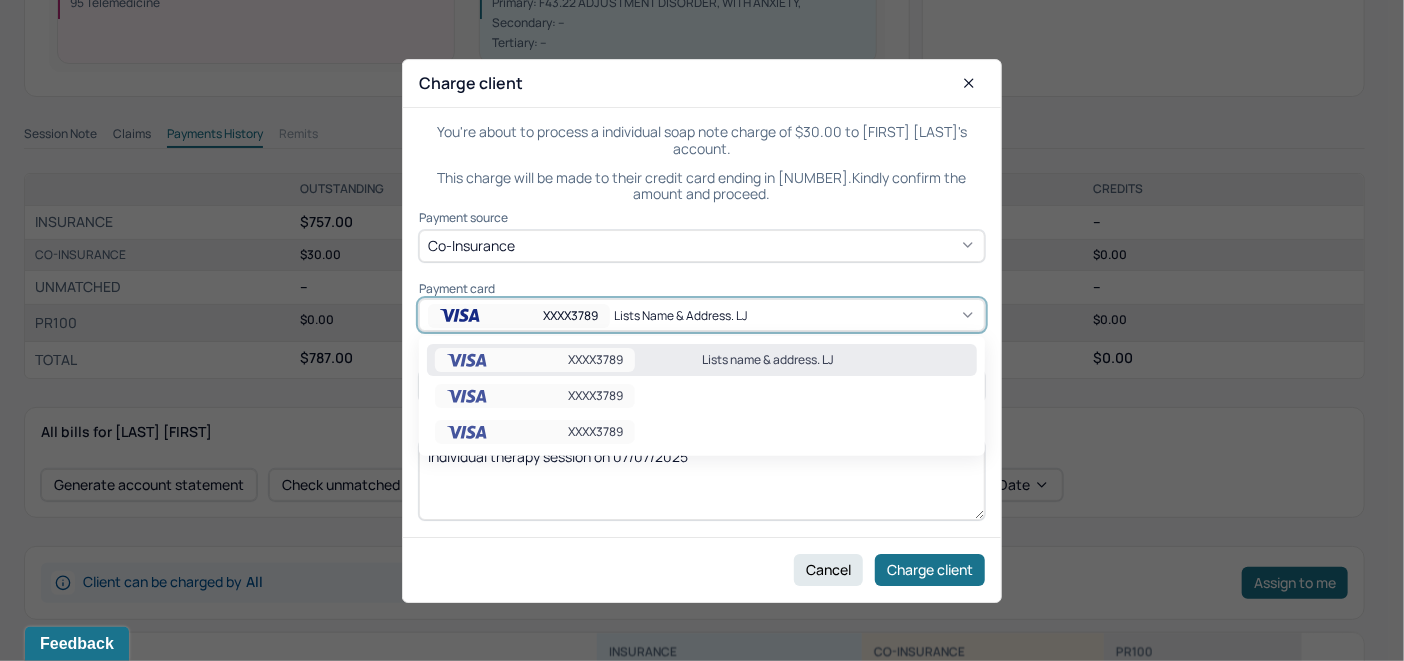 click on "Lists name & address. LJ" at bounding box center [835, 360] 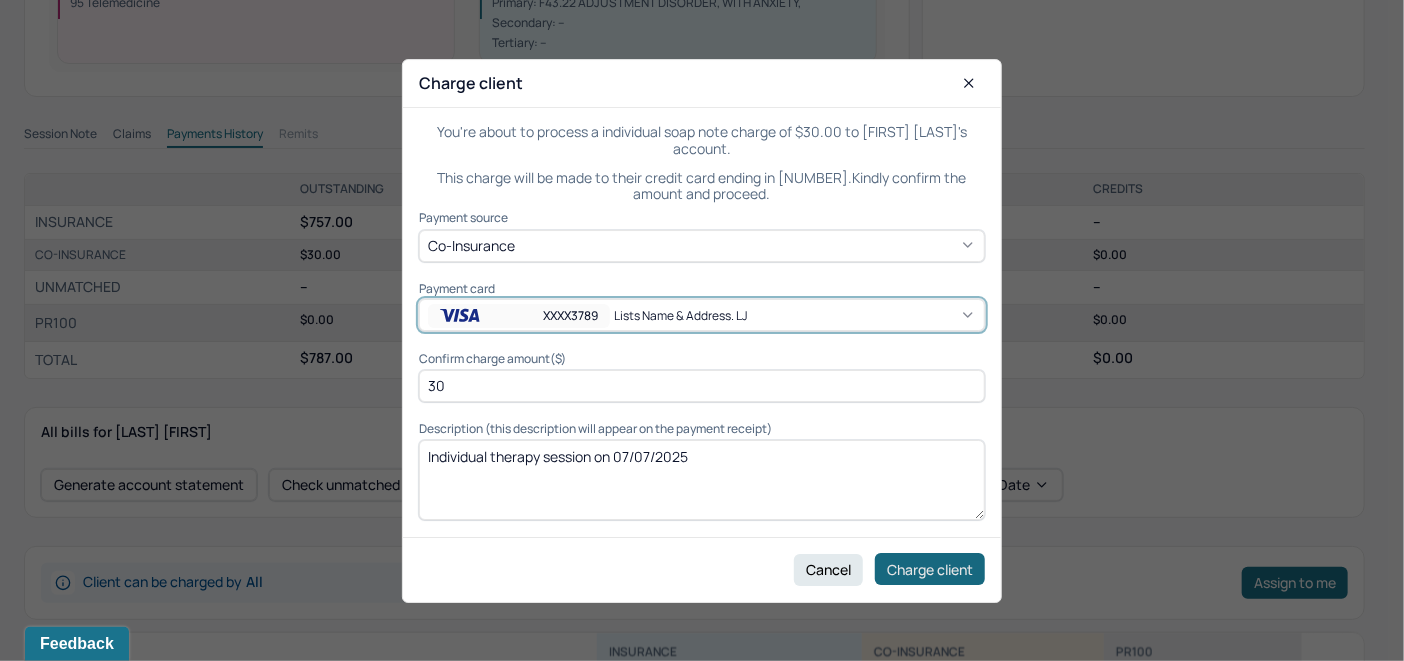 click on "Charge client" at bounding box center [930, 569] 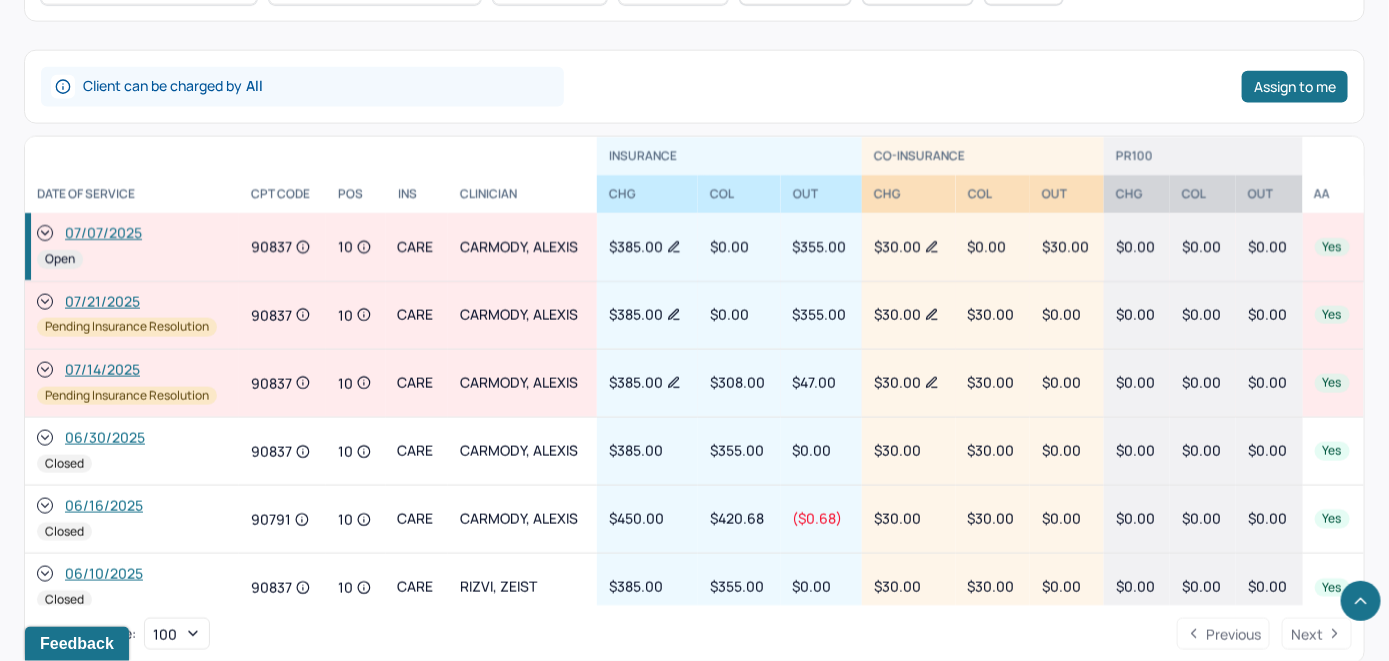 scroll, scrollTop: 1015, scrollLeft: 0, axis: vertical 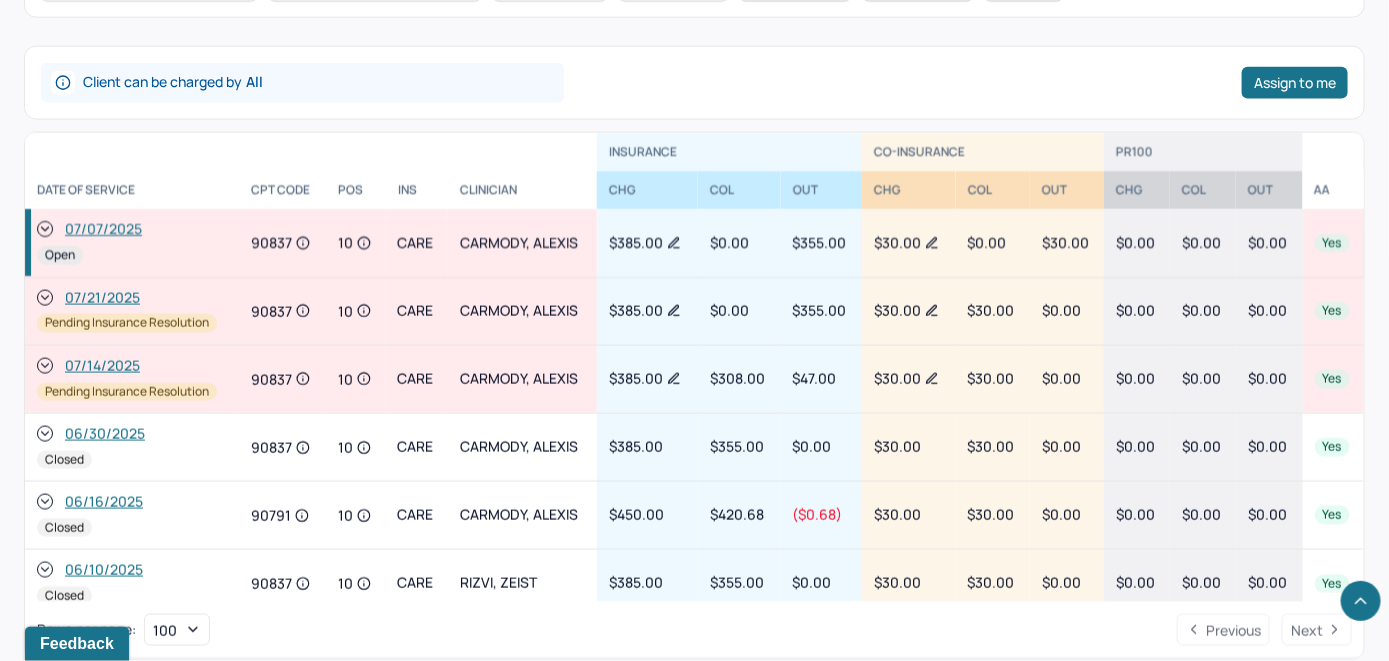 click 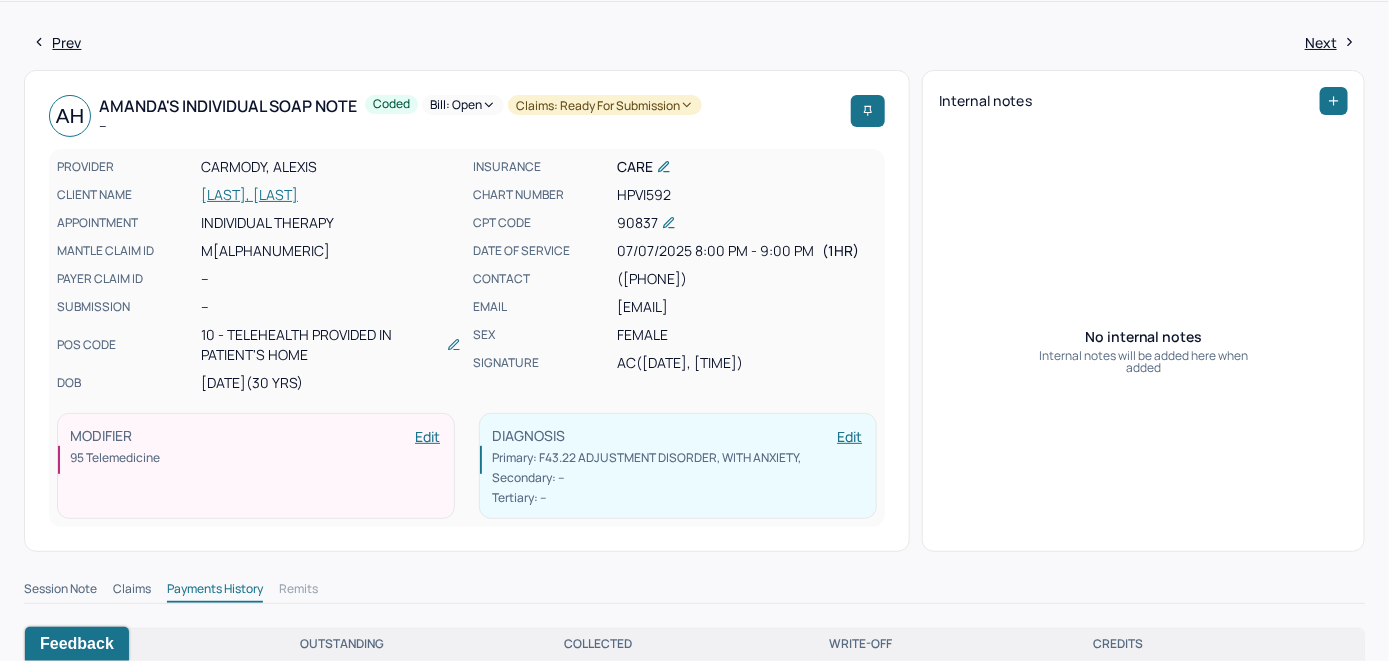 scroll, scrollTop: 0, scrollLeft: 0, axis: both 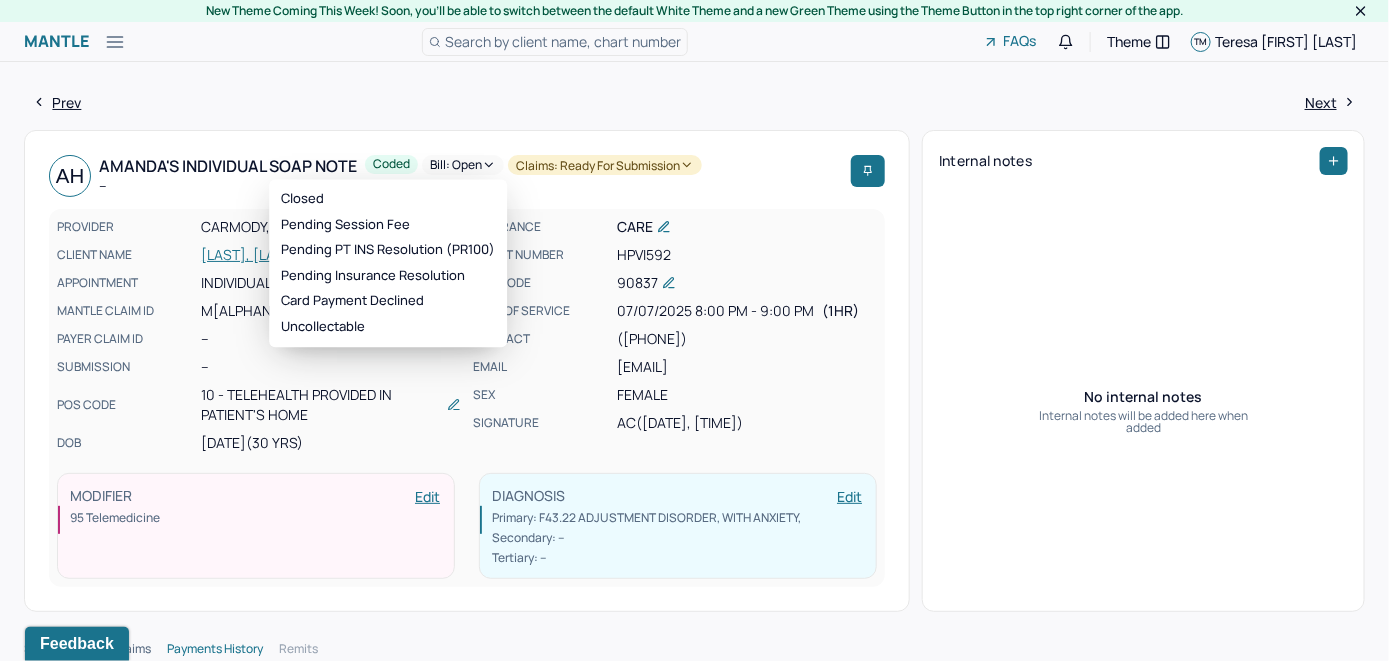 click on "Bill: Open" at bounding box center [463, 165] 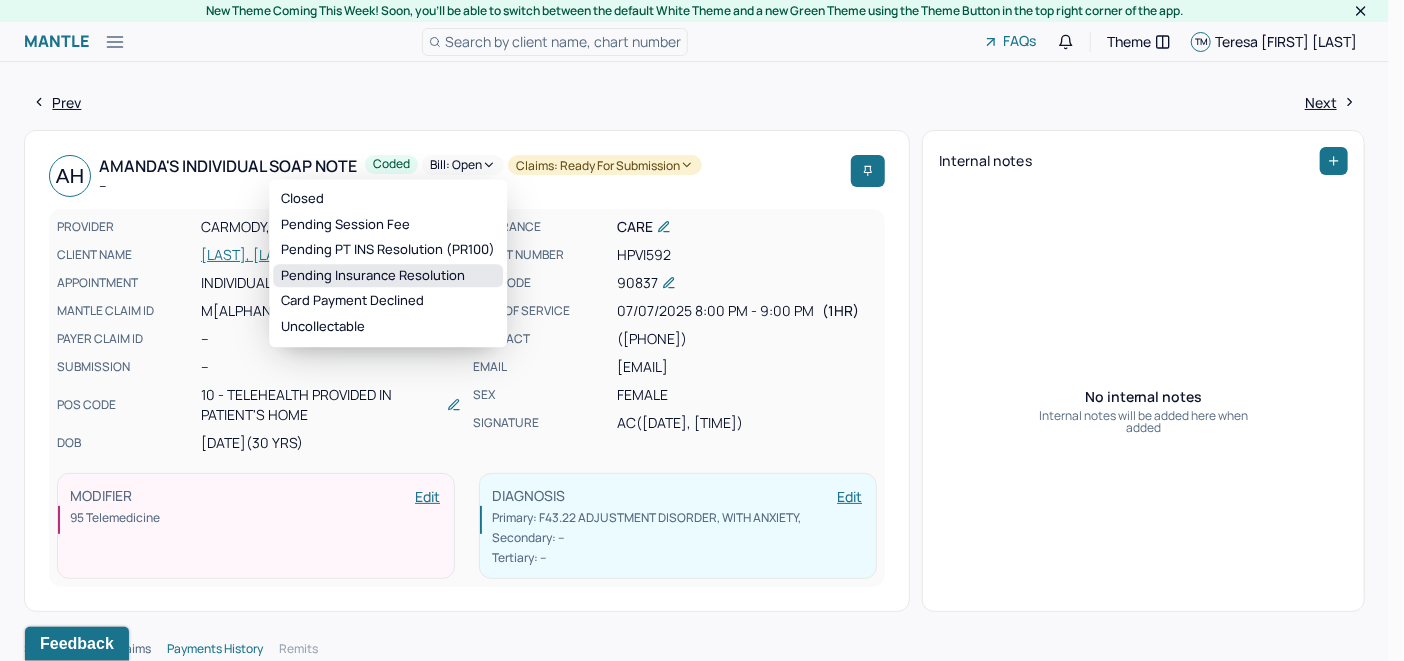 click on "Pending Insurance Resolution" at bounding box center [388, 276] 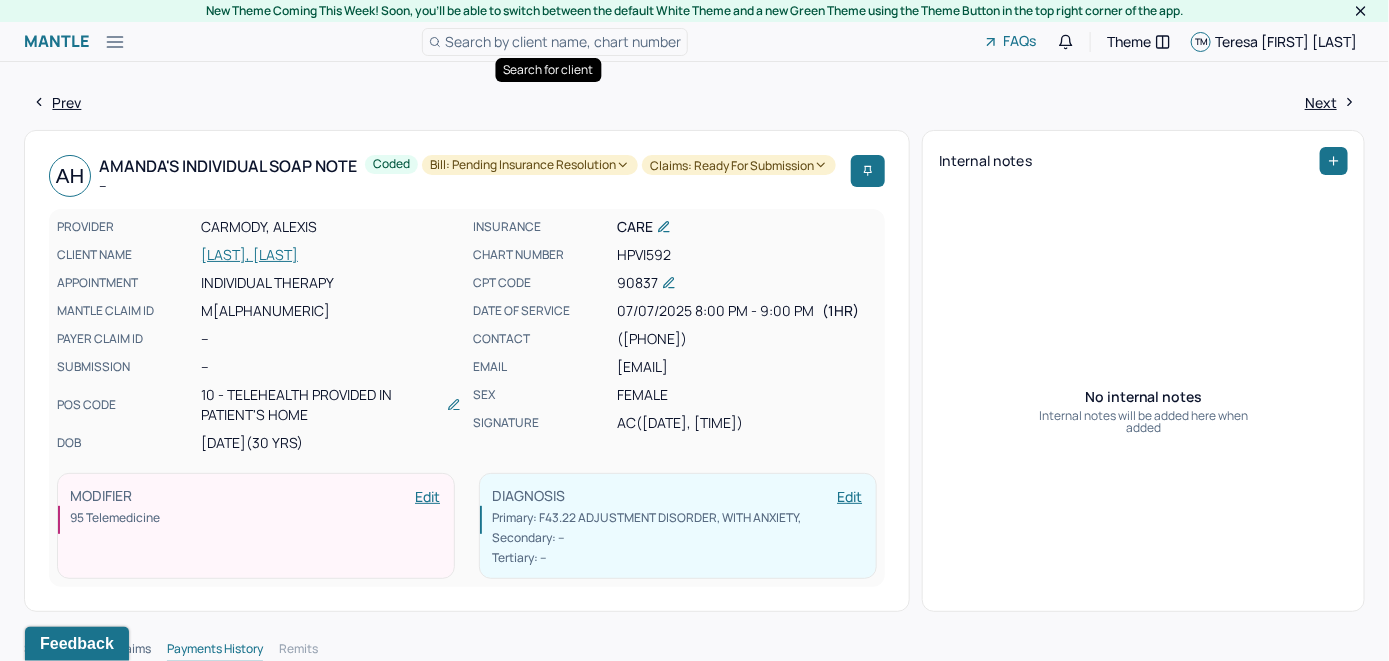 click on "Search by client name, chart number" at bounding box center (563, 41) 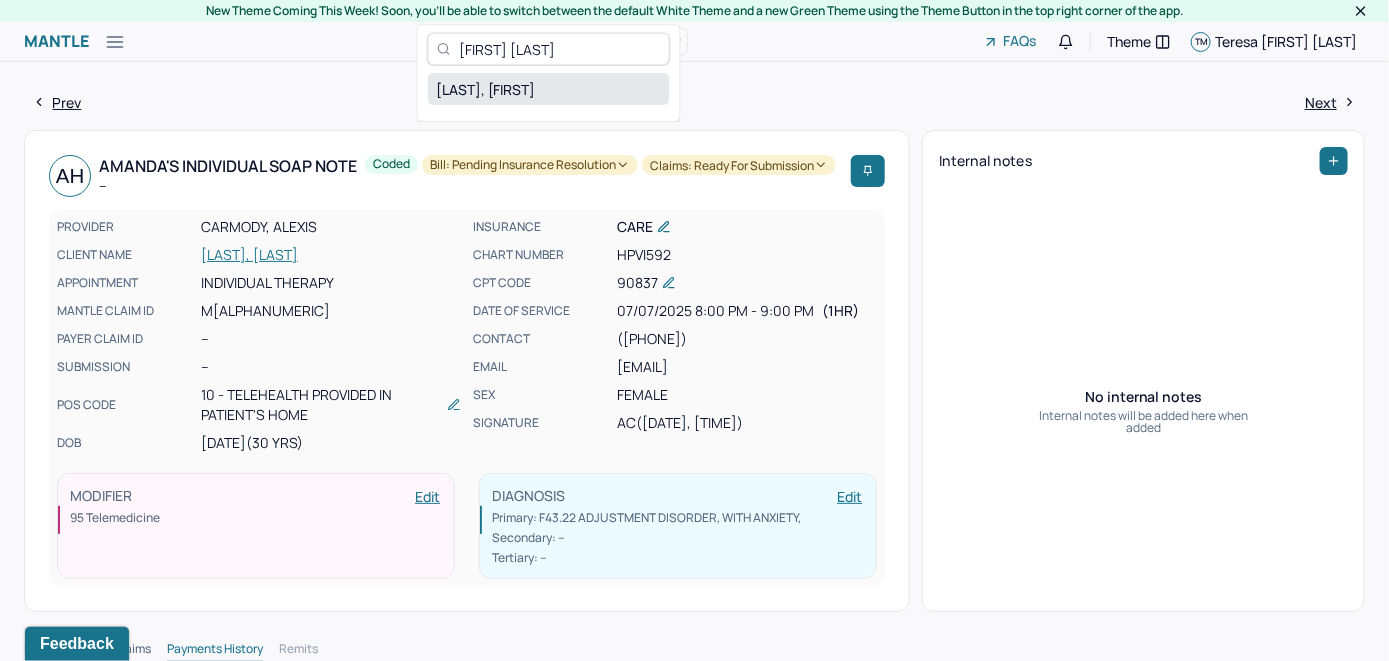 type on "[FIRST] [LAST]" 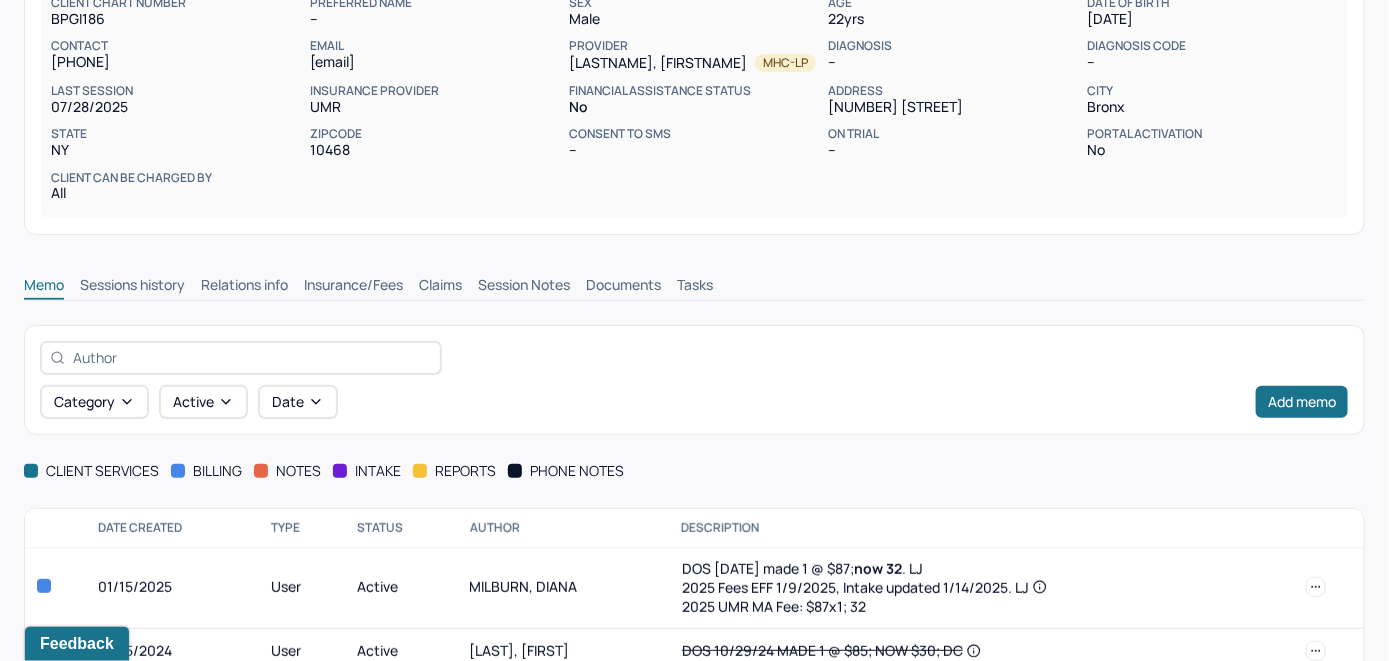 scroll, scrollTop: 292, scrollLeft: 0, axis: vertical 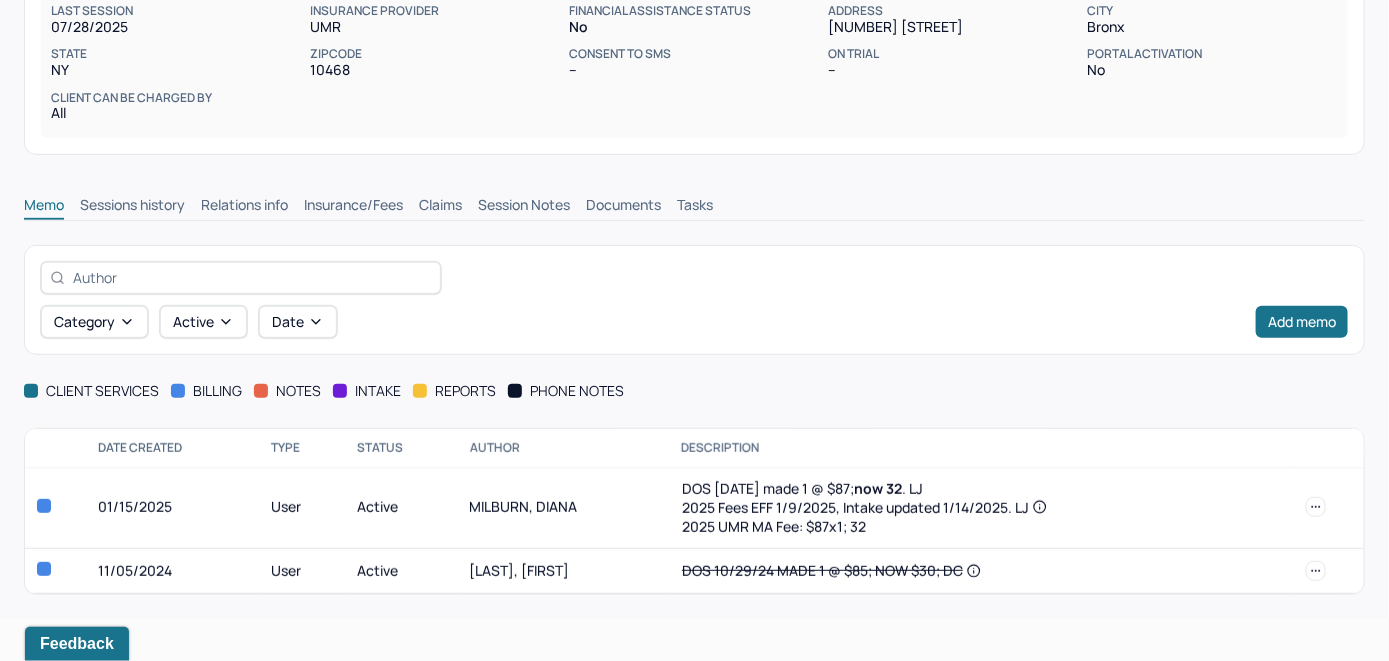 click on "Insurance/Fees" at bounding box center (353, 207) 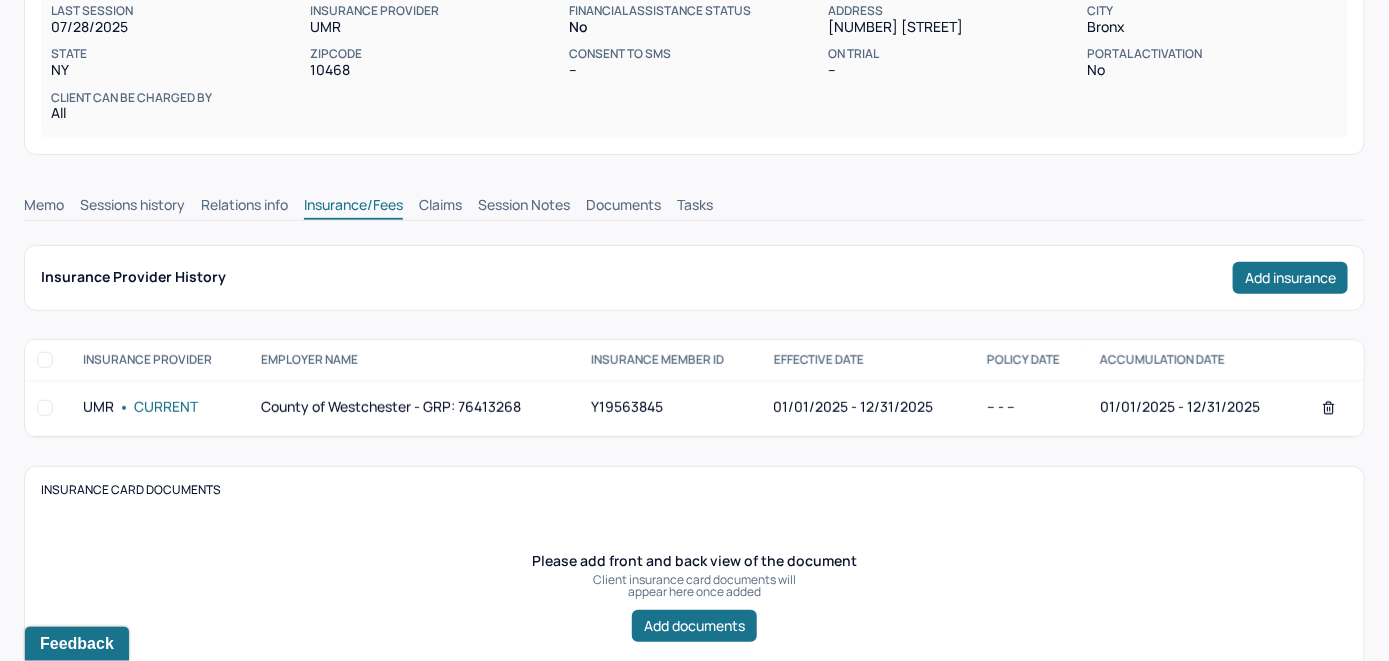 click on "Claims" at bounding box center [440, 207] 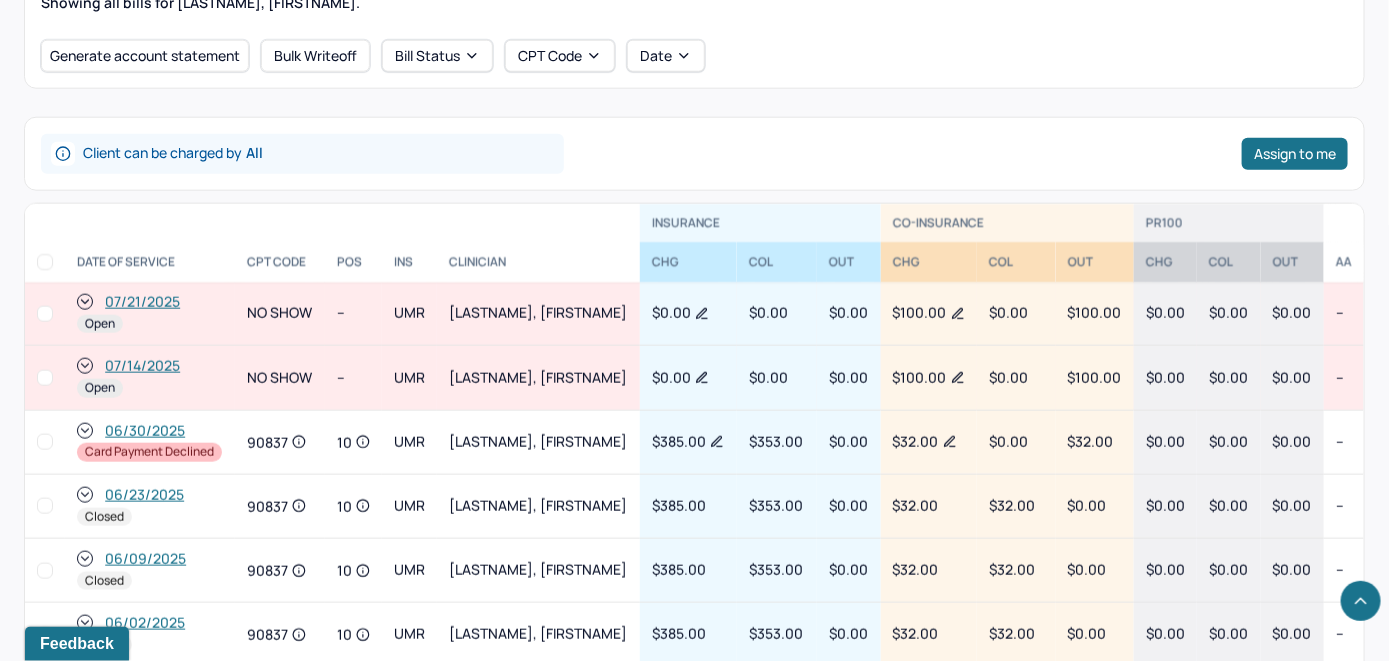 scroll, scrollTop: 797, scrollLeft: 0, axis: vertical 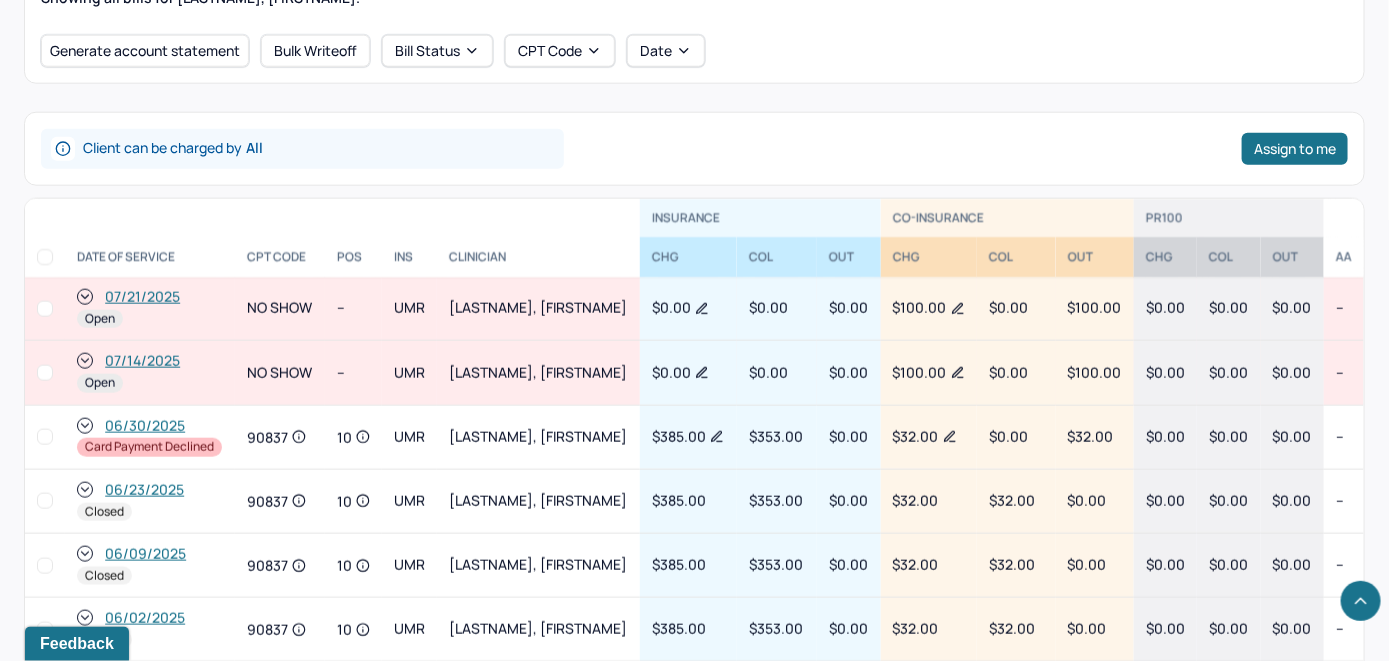 click on "OUTSTANDING COLLECTED WRITE-OFF CREDITS INSURANCE $0.00 $9,214.00 $3,898.50 -- CO-INSURANCE $232.00 $994.00 $0.00 $0.00 UNMATCHED -- $0.00 -- -- PR100 $0.00 $0.00 -- $0.00 Total $232.00 $10,208.00 $3,898.50 $0.00 Showing all bills for BRUNSON, [LAST].  Generate account statement Bulk Writeoff Bill Status CPT Code Date Client can be charged by All Assign to me INSURANCE CO-INSURANCE PR100 DATE OF SERVICE CPT CODE pos Ins CLINICIAN CHG COL OUT CHG COL OUT CHg COL OUT AA [DATE] Open NO SHOW -- UMR [LAST], [LAST] $0.00 $0.00 $0.00 $100.00 $0.00 $100.00 $0.00 $0.00 $0.00 -- [DATE] Open NO SHOW -- UMR [LAST], [LAST] $0.00 $0.00 $0.00 $100.00 $0.00 $100.00 $0.00 $0.00 $0.00 -- [DATE] Card Payment Declined 90837 10 UMR [LAST], [LAST] $385.00 $353.00 $0.00 $32.00 $0.00 $32.00 $0.00 $0.00 $0.00 -- [DATE] Closed 90837 10 UMR [LAST], [LAST] $385.00 $353.00 $0.00 $32.00 $32.00 $0.00 $0.00 $0.00 $0.00 -- [DATE] Closed 90837 10 UMR [LAST], [LAST] $385.00 $353.00 $0.00 $32.00 $32.00 $0.00" at bounding box center [694, 376] 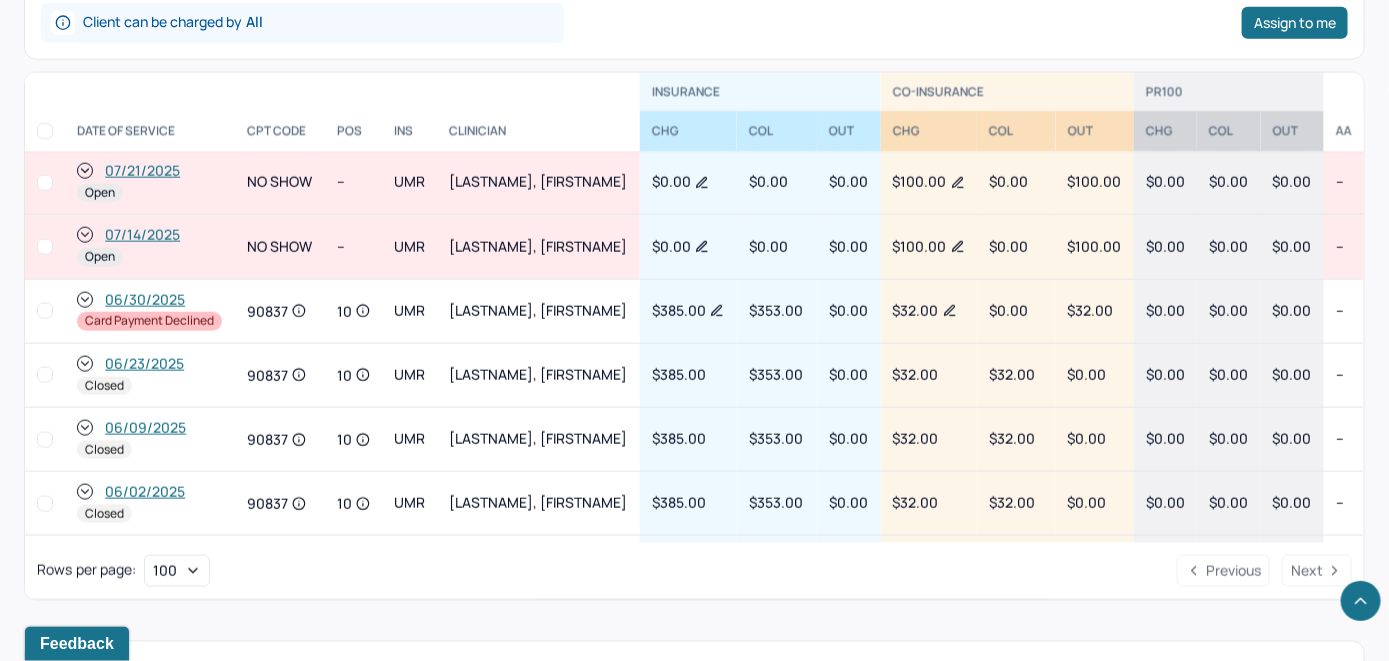 scroll, scrollTop: 912, scrollLeft: 0, axis: vertical 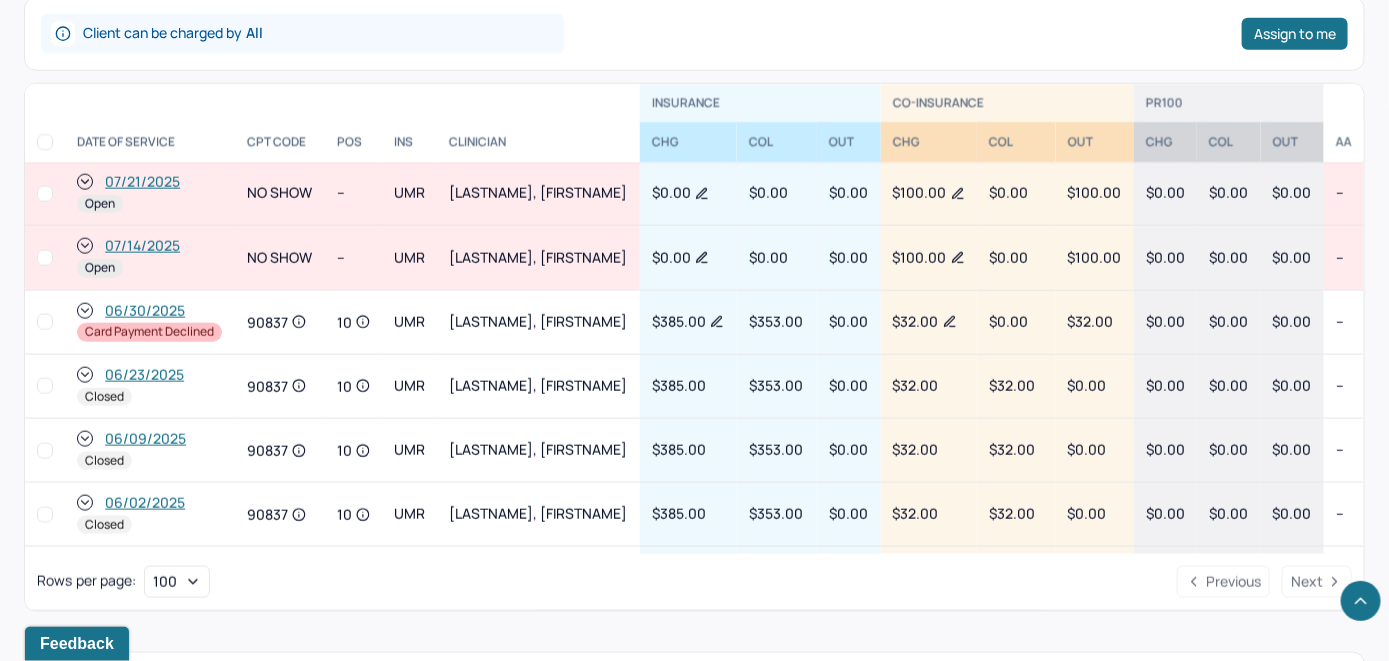 click on "07/14/2025" at bounding box center (142, 246) 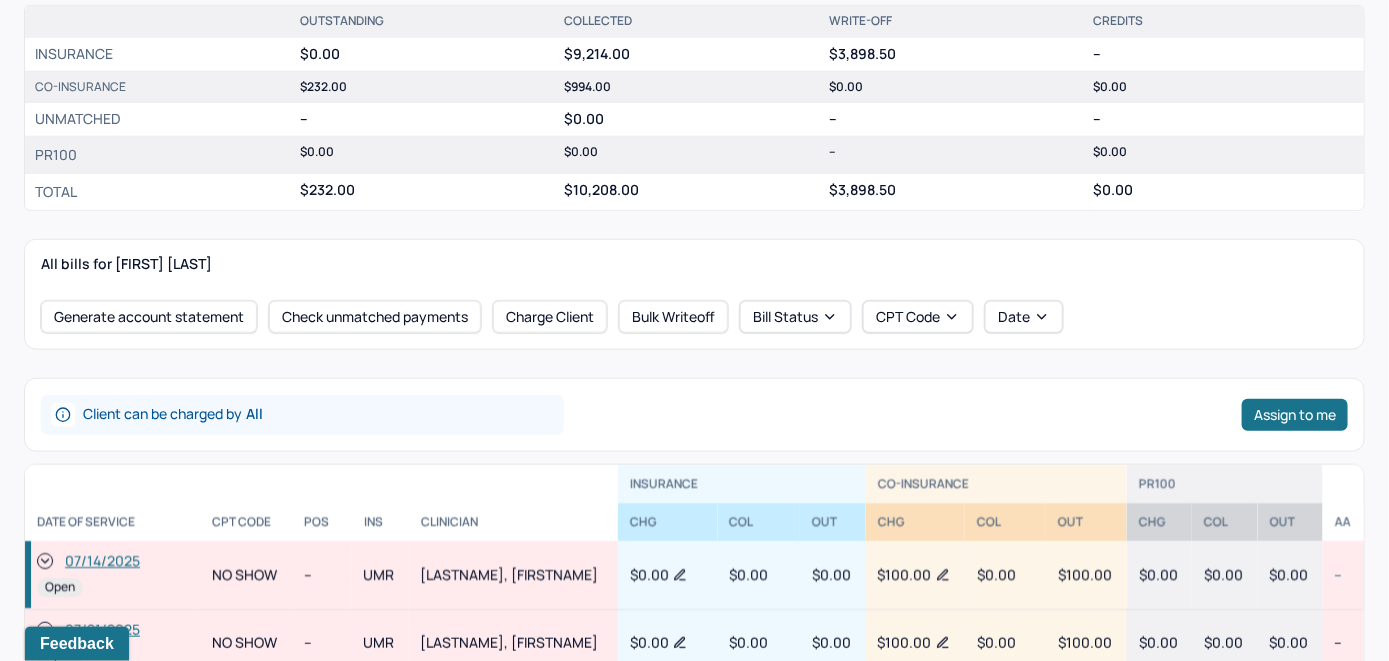 scroll, scrollTop: 600, scrollLeft: 0, axis: vertical 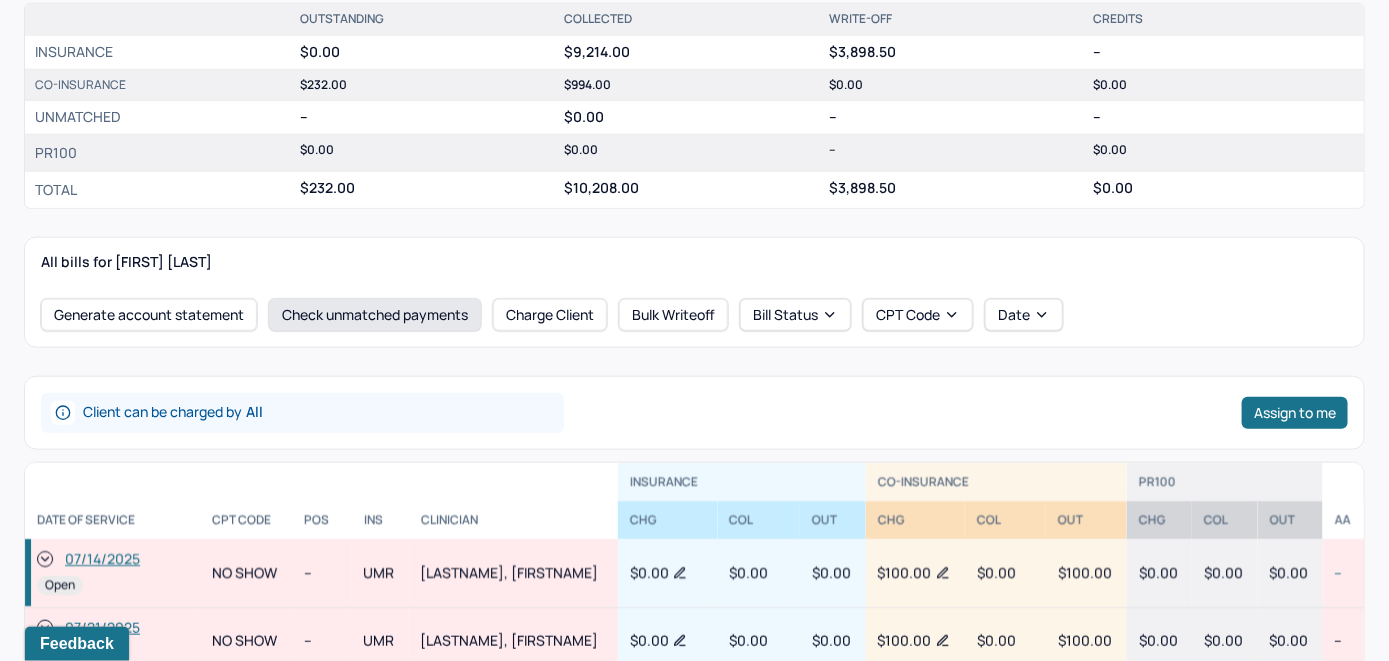 click on "Check unmatched payments" at bounding box center (375, 315) 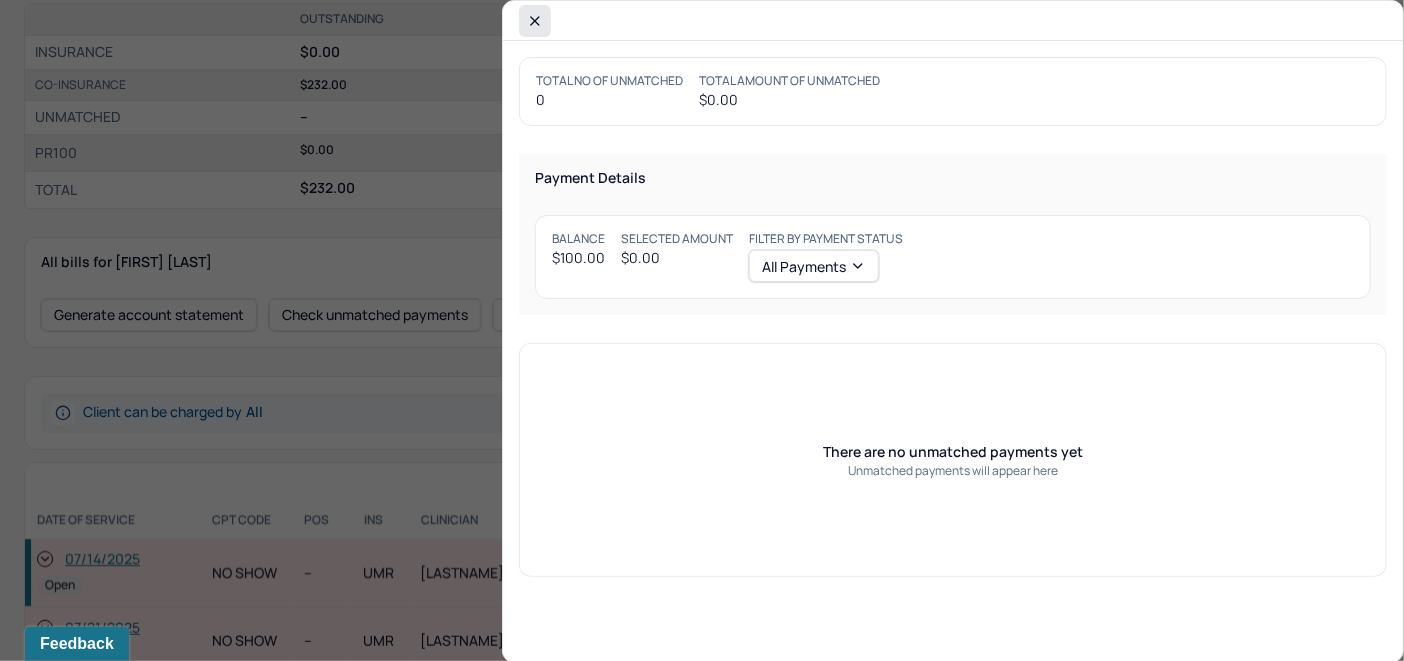 click 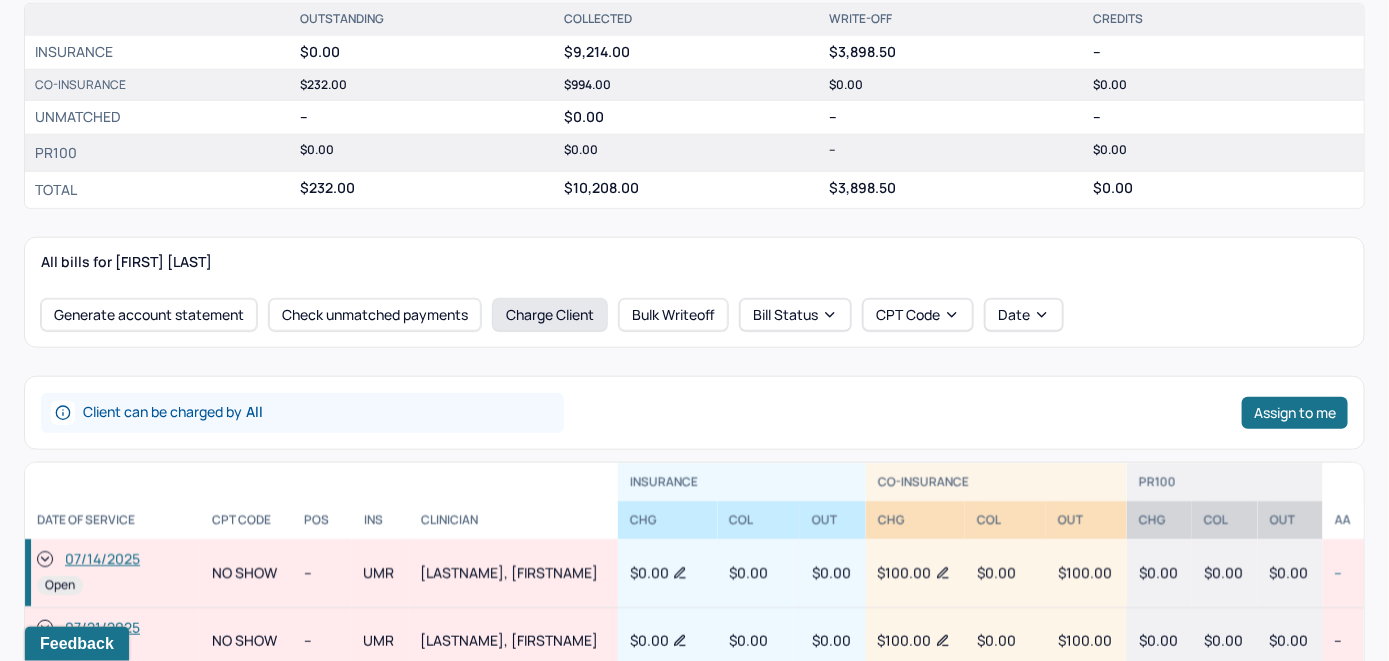 click on "Charge Client" at bounding box center [550, 315] 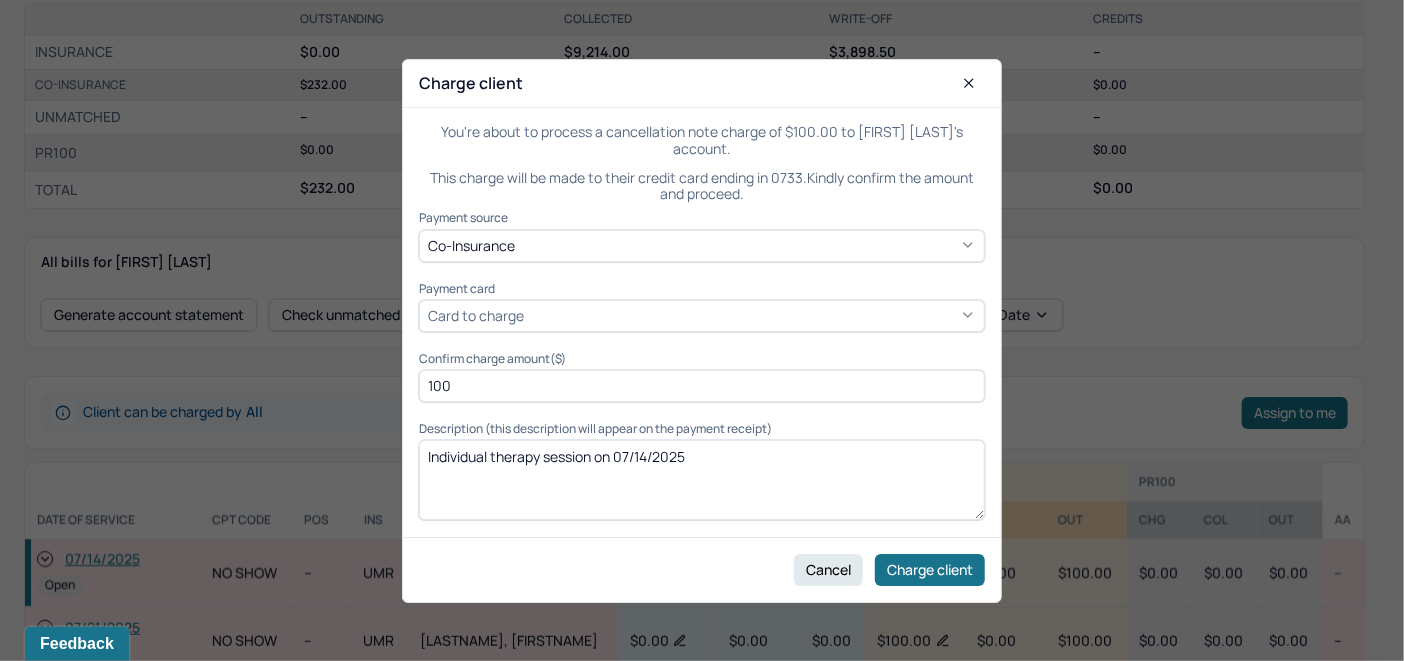click 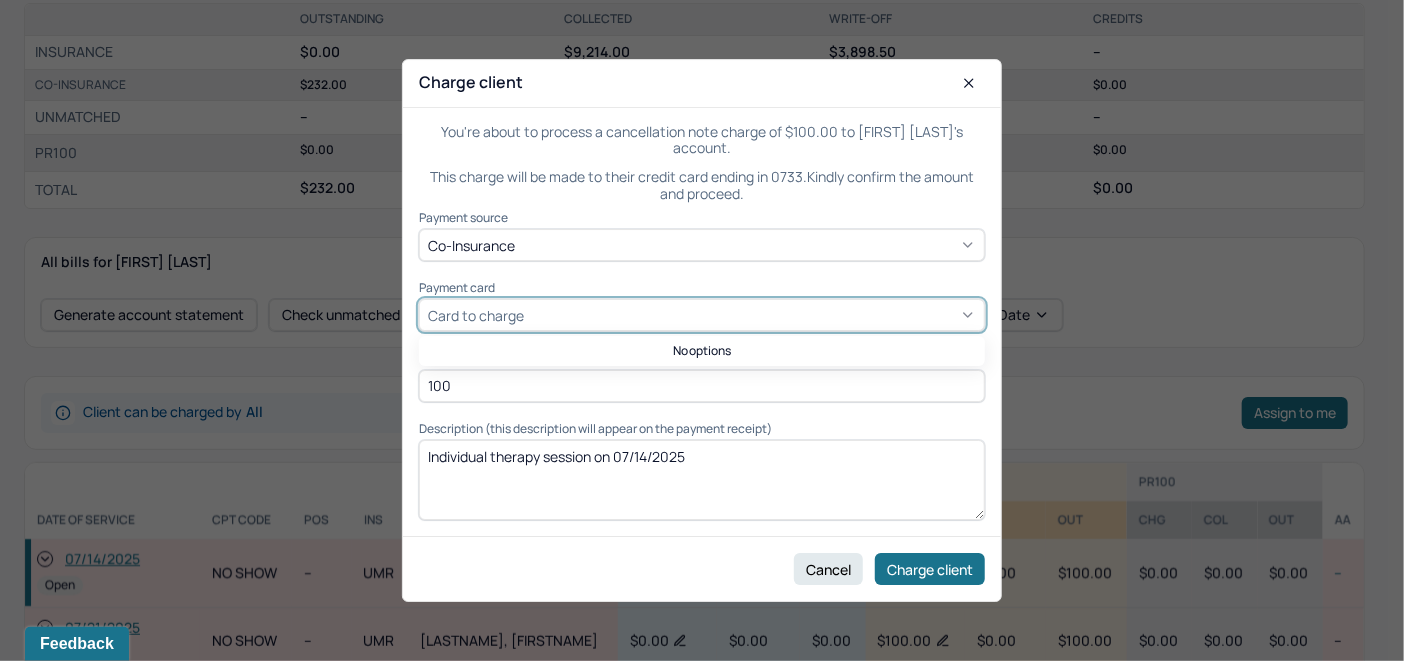click on "Individual therapy session on 07/14/2025" at bounding box center [702, 480] 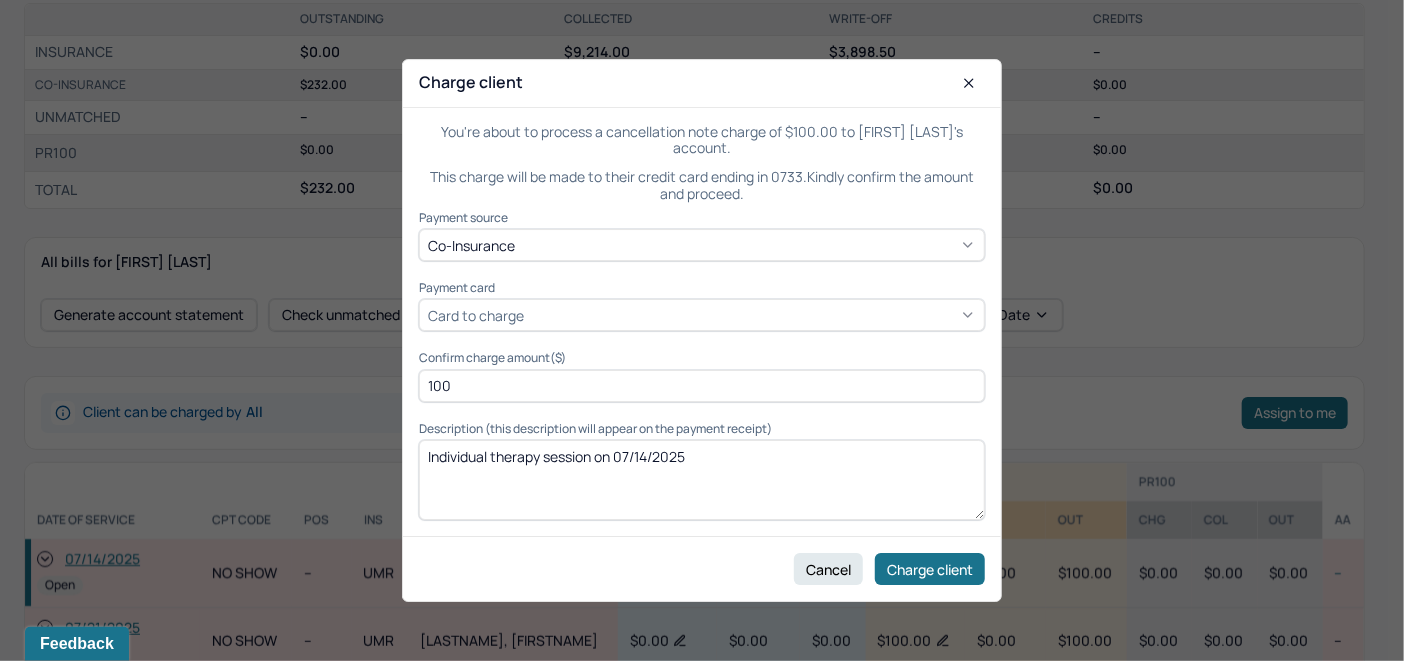 click on "Individual therapy session on 07/14/2025" at bounding box center [702, 480] 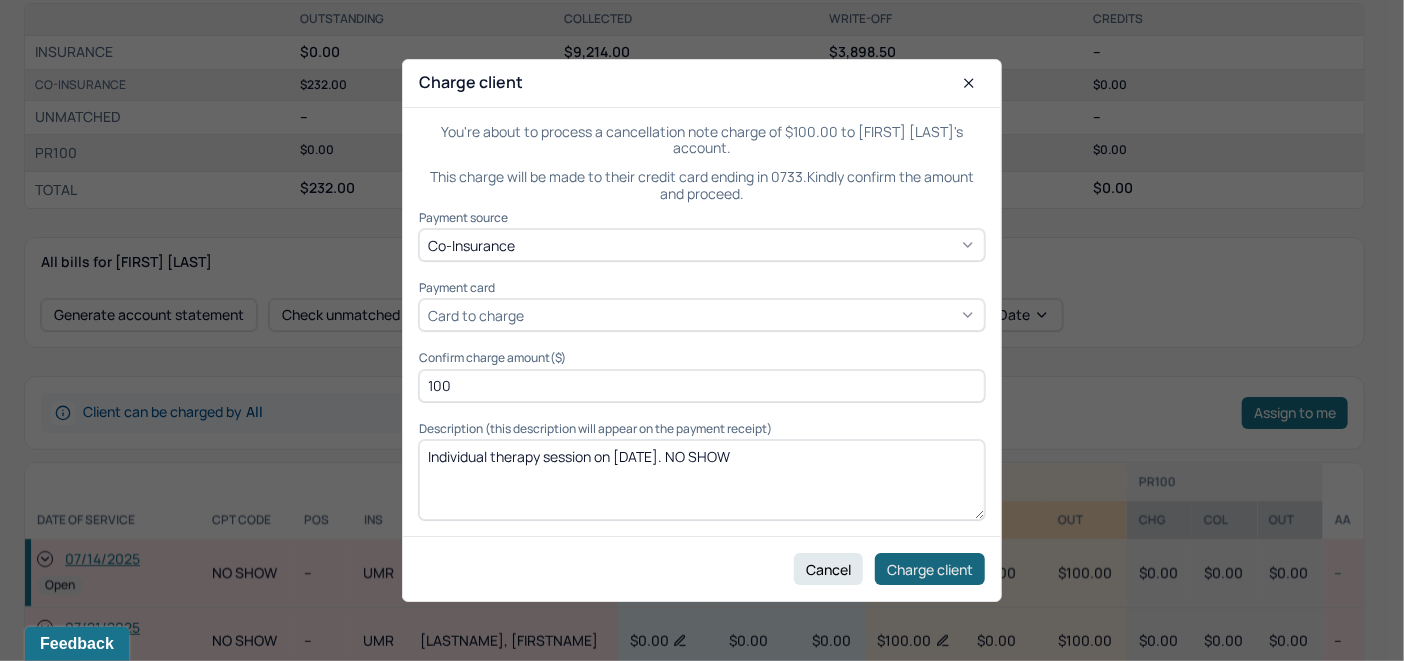 type on "Individual therapy session on [DATE]. NO SHOW" 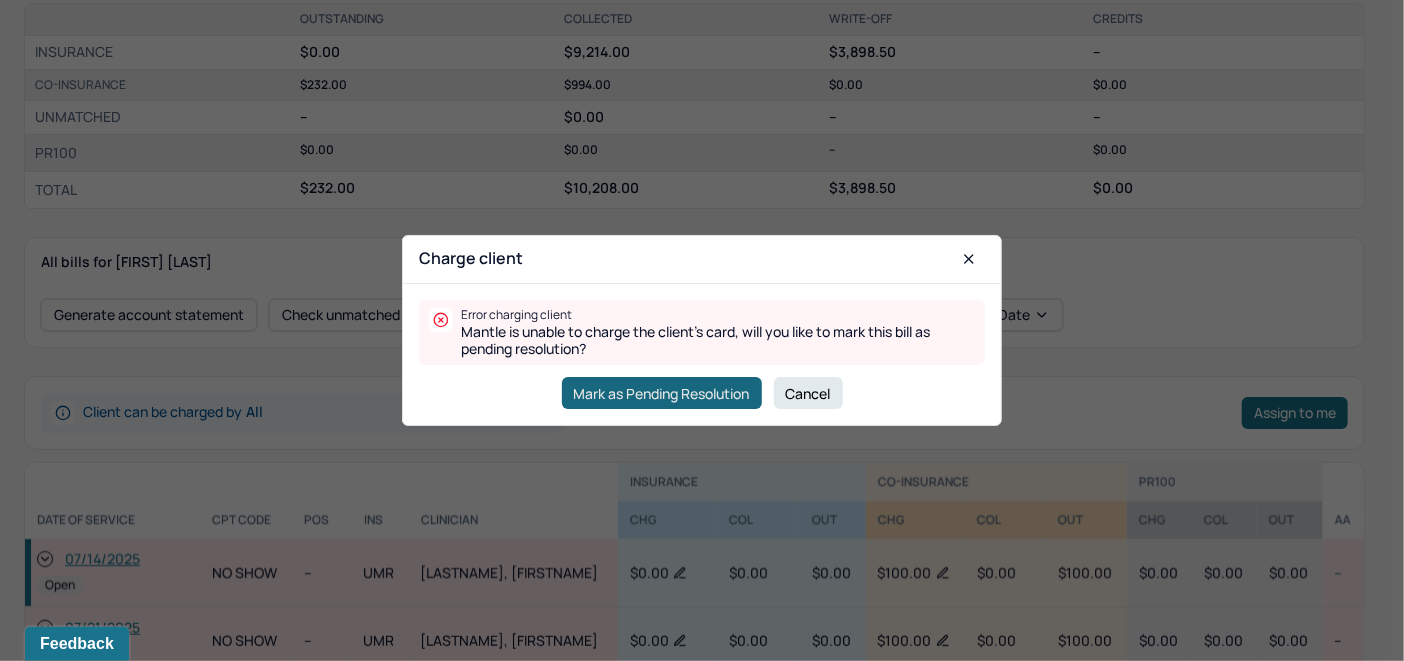 click on "Mark as Pending Resolution" at bounding box center [662, 393] 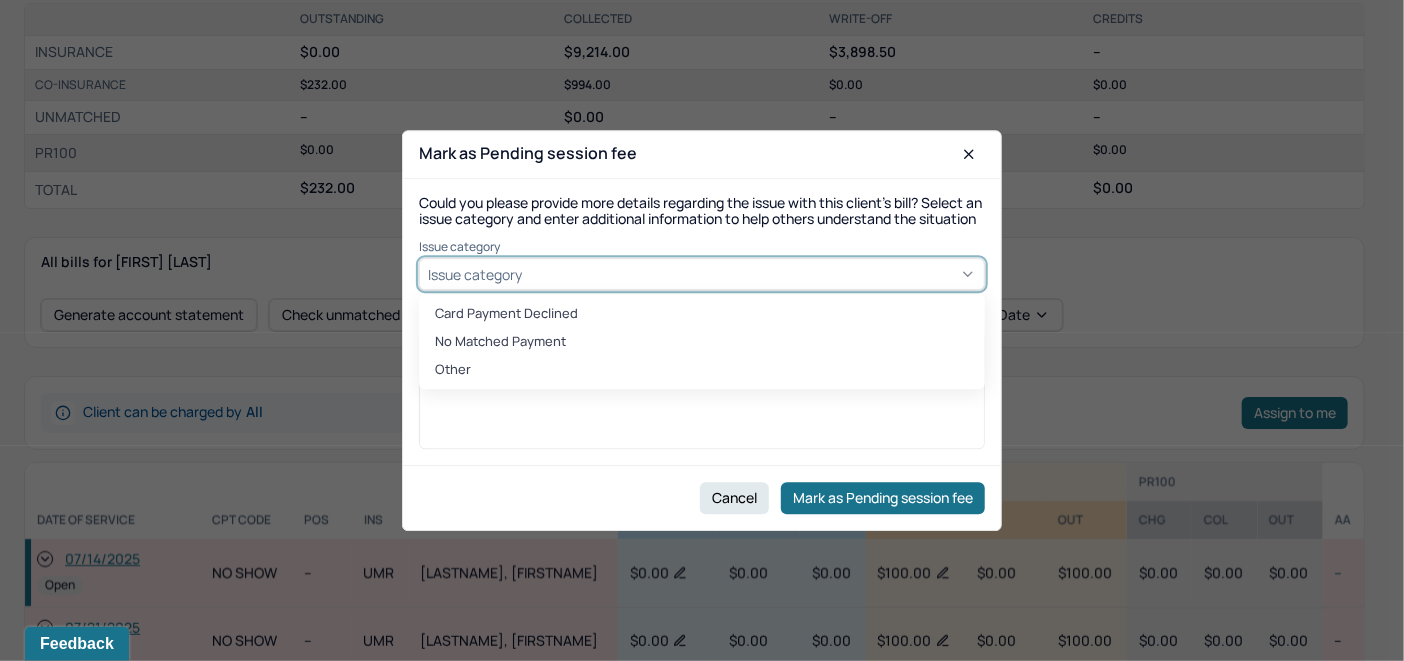 click 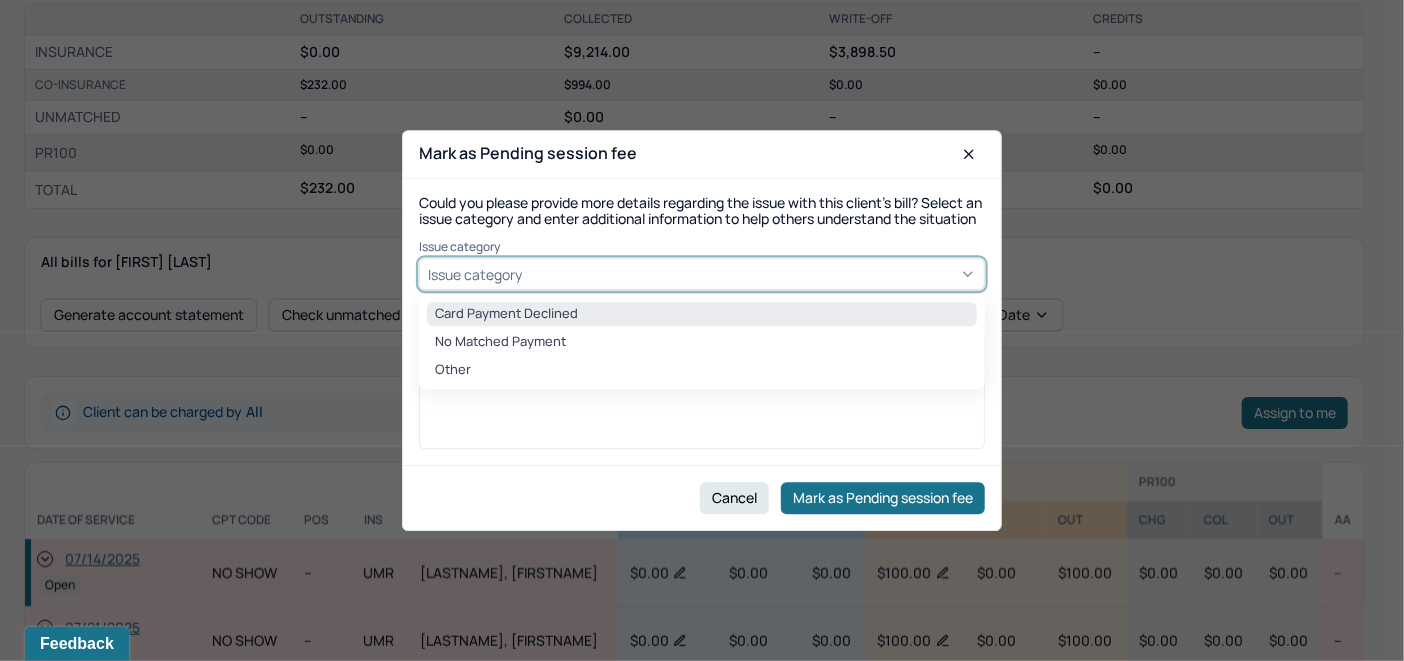 click on "Card Payment Declined" at bounding box center [702, 315] 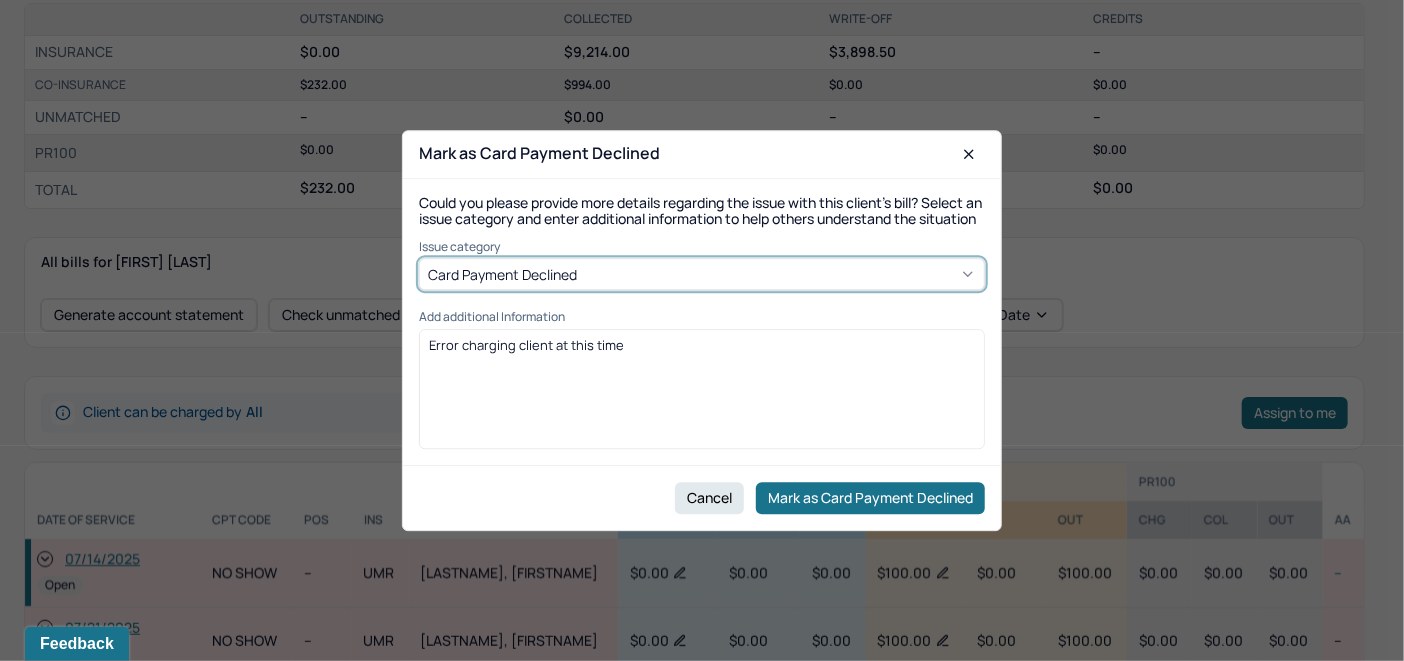 click on "Error charging client at this time" at bounding box center (702, 345) 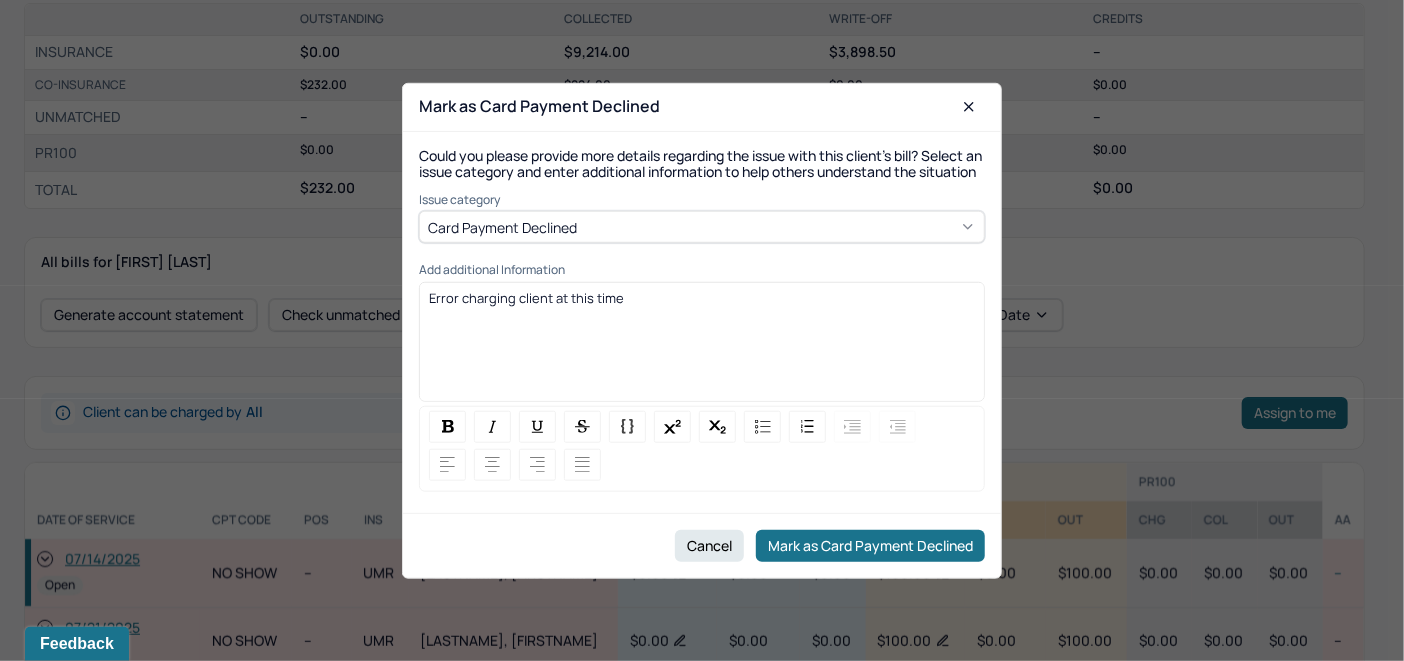 drag, startPoint x: 657, startPoint y: 305, endPoint x: 157, endPoint y: 306, distance: 500.001 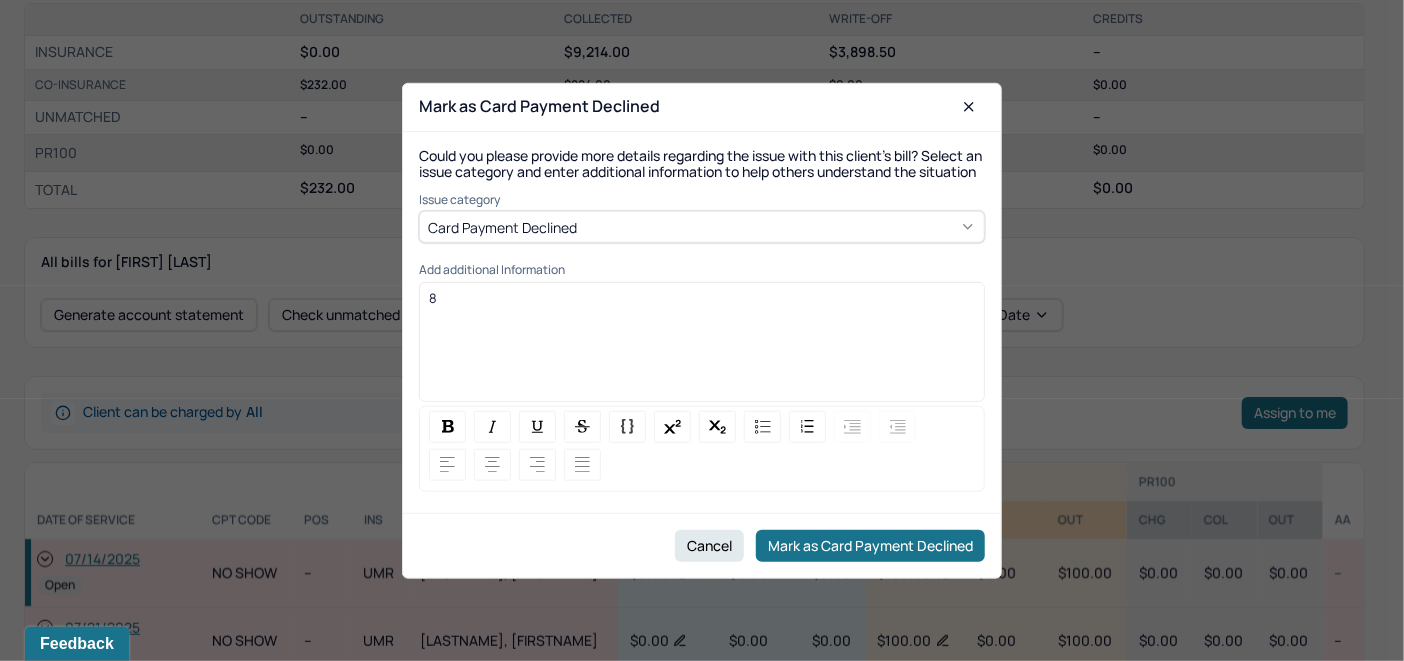 type 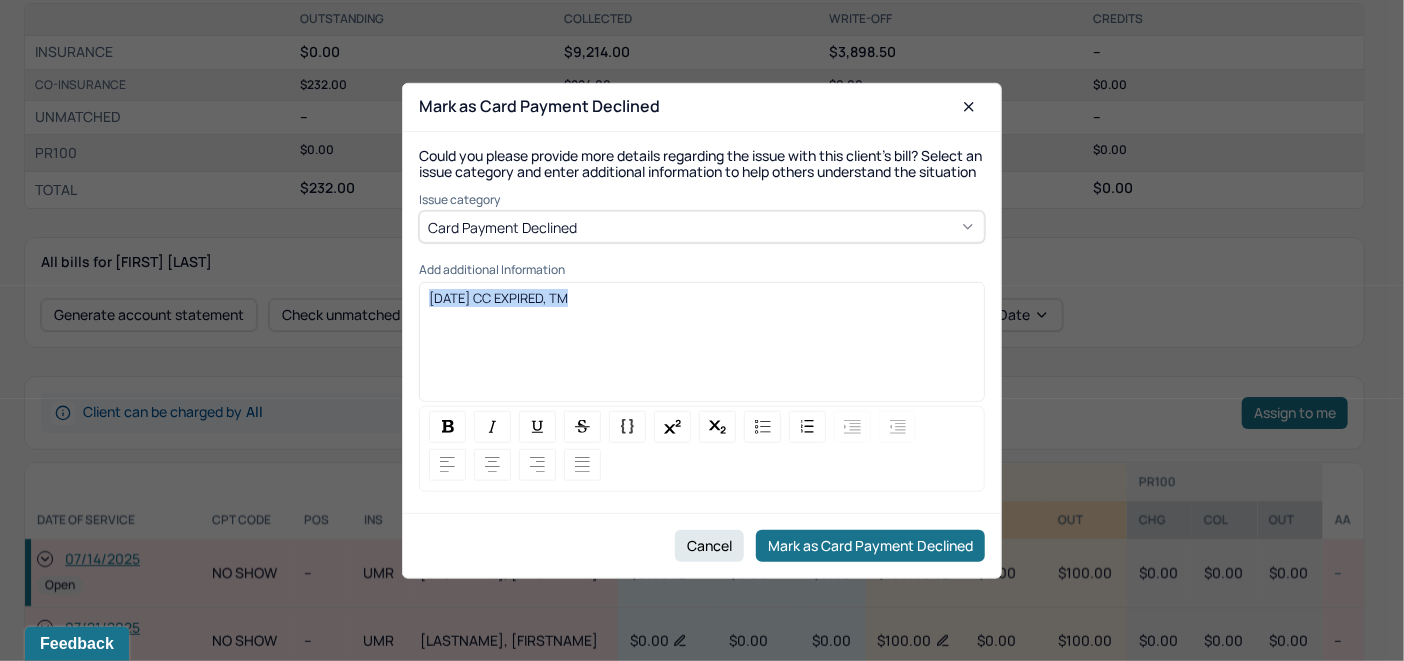 drag, startPoint x: 586, startPoint y: 303, endPoint x: 343, endPoint y: 298, distance: 243.05144 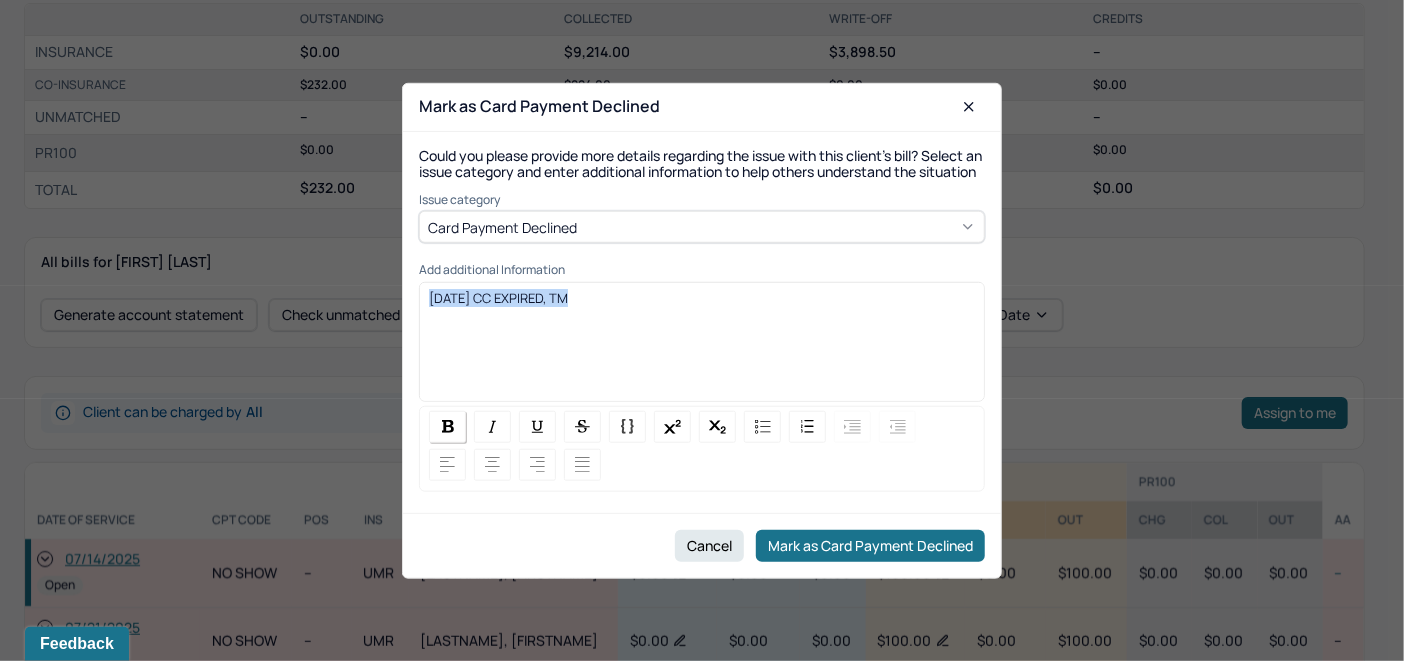 click at bounding box center [447, 427] 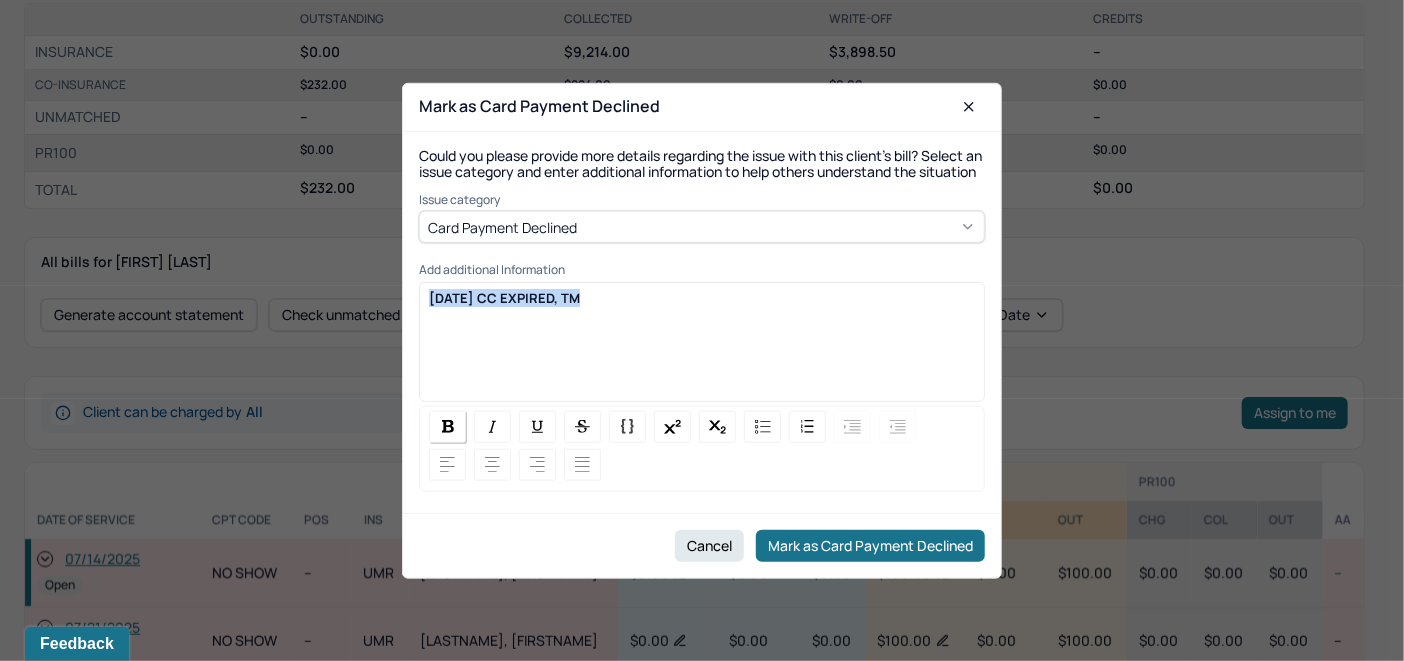 copy on "[DATE] CC EXPIRED, TM" 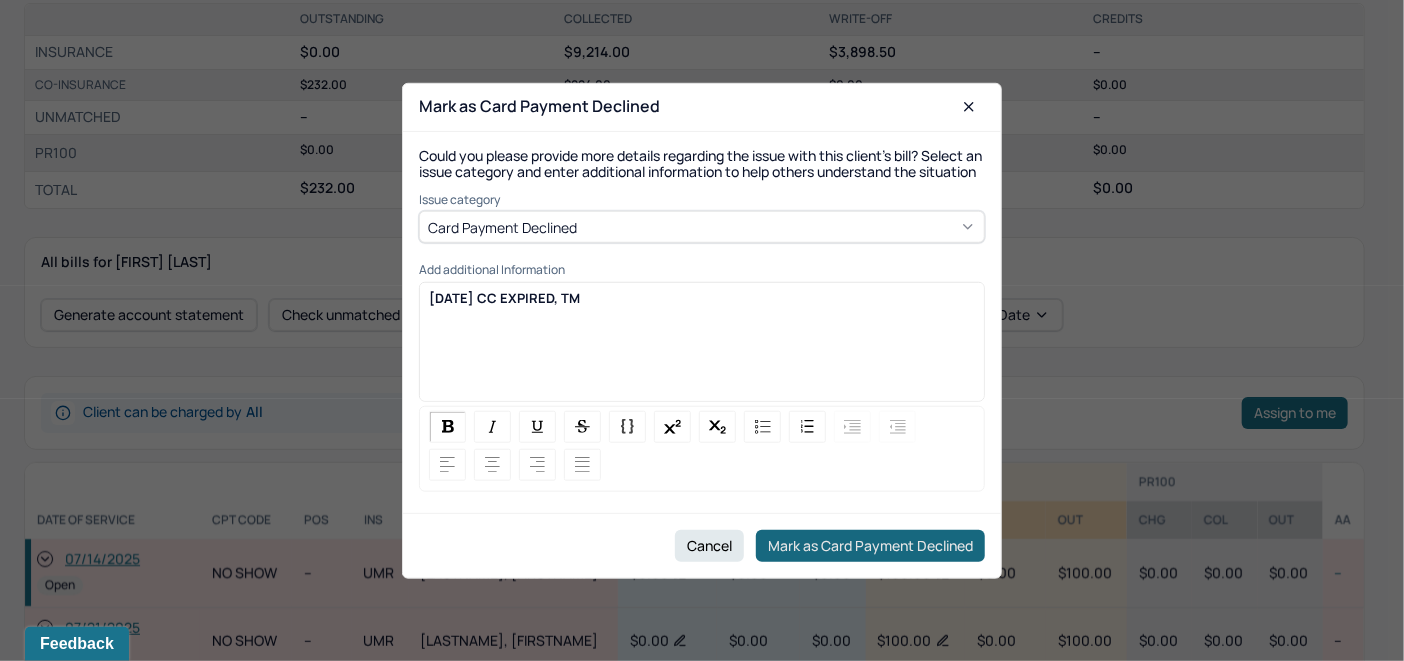 click on "Mark as Card Payment Declined" at bounding box center (870, 546) 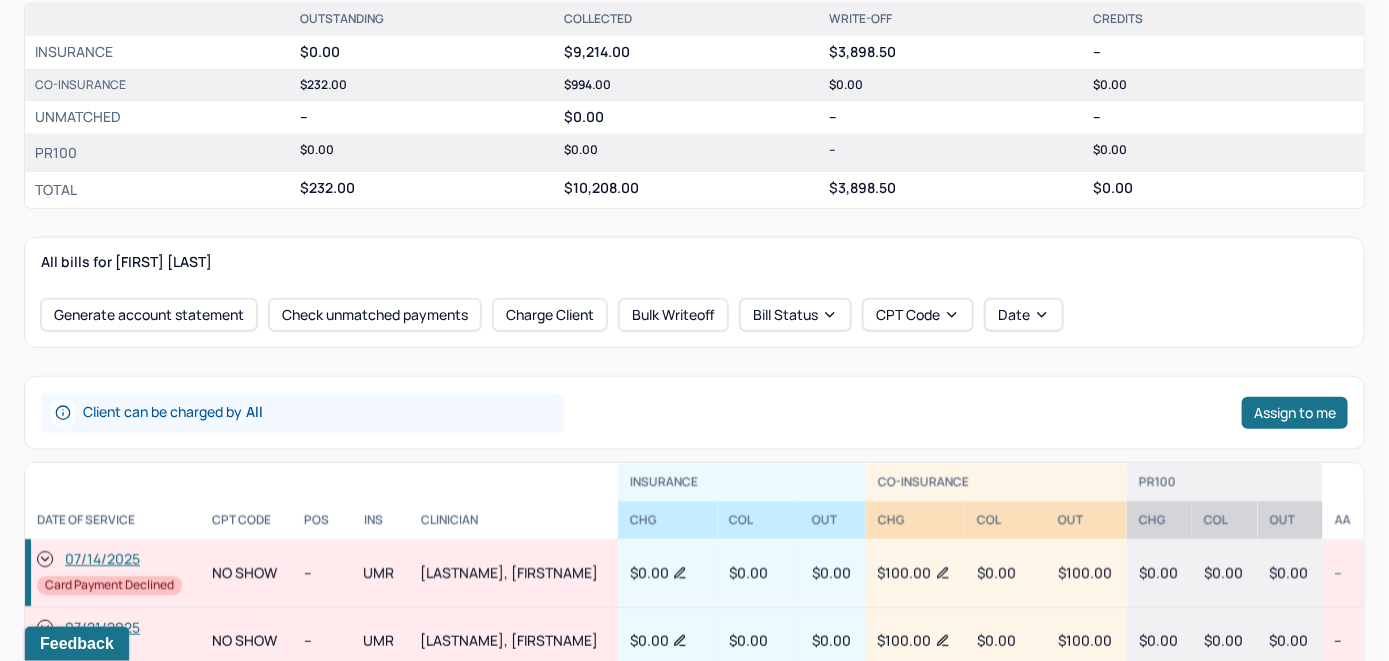 click on "Feedback" at bounding box center (74, 640) 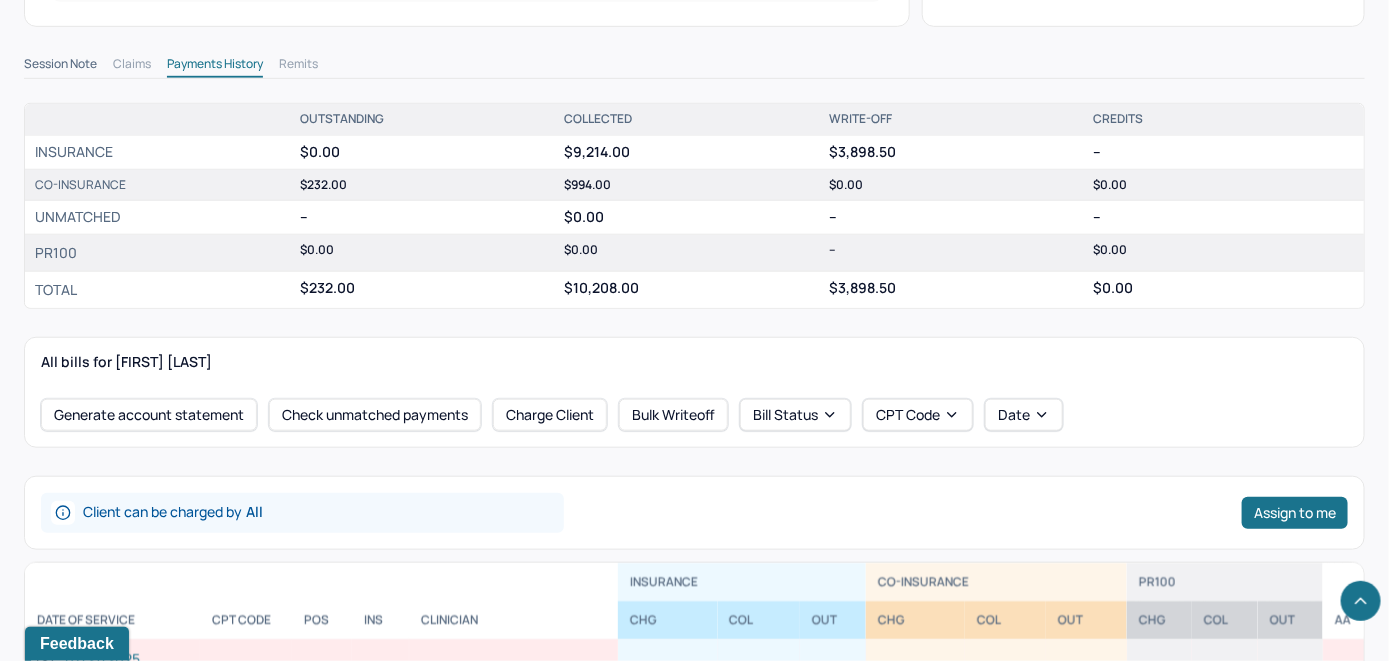 scroll, scrollTop: 700, scrollLeft: 0, axis: vertical 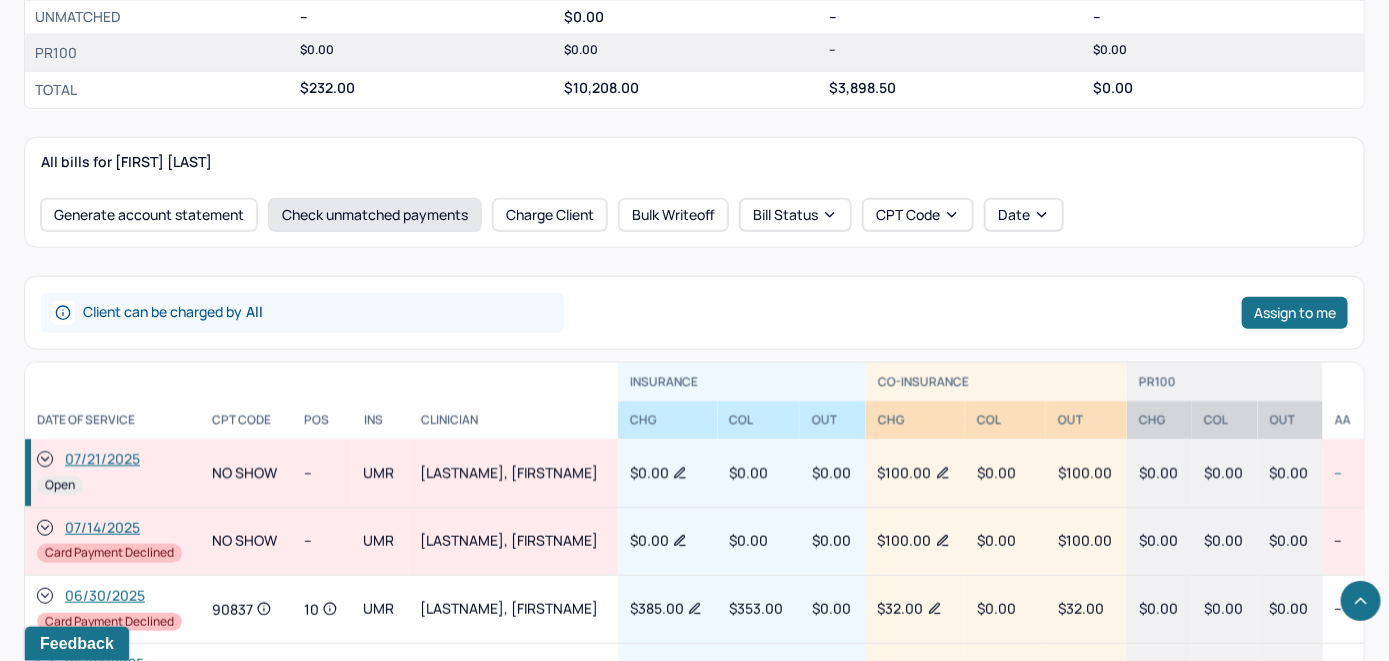 click on "Check unmatched payments" at bounding box center (375, 215) 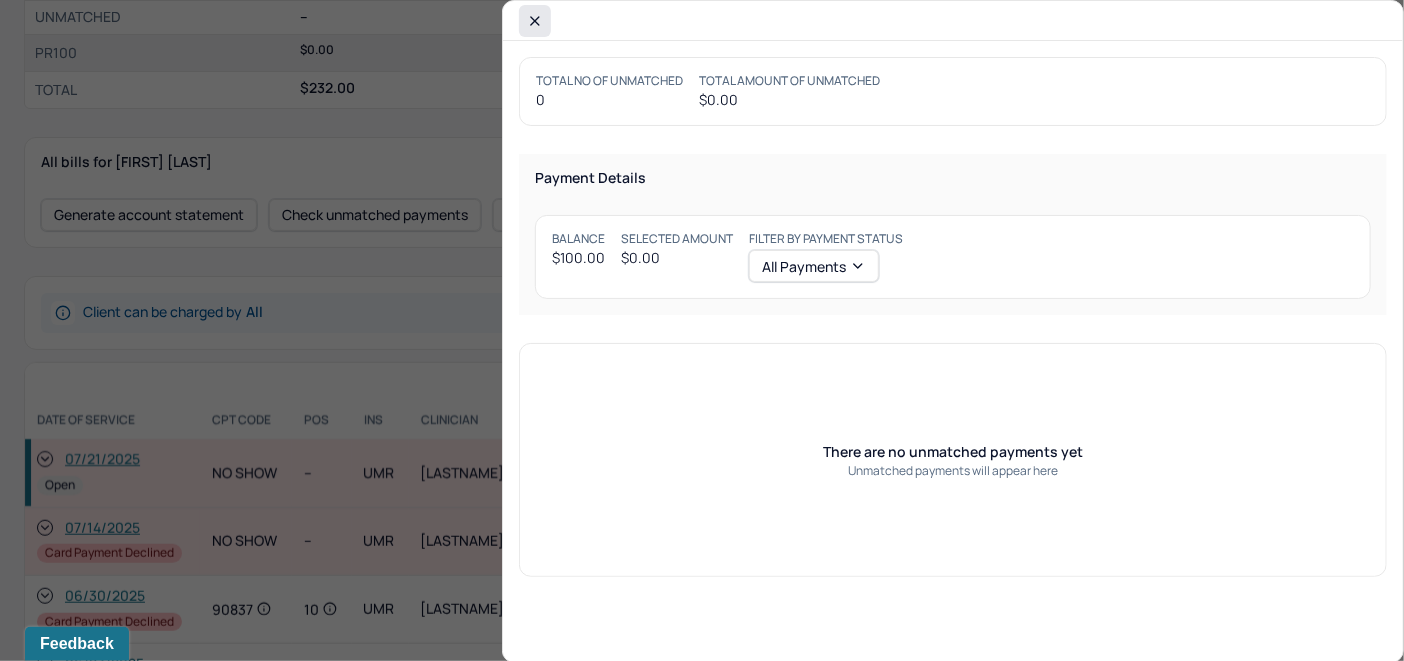 click at bounding box center (535, 21) 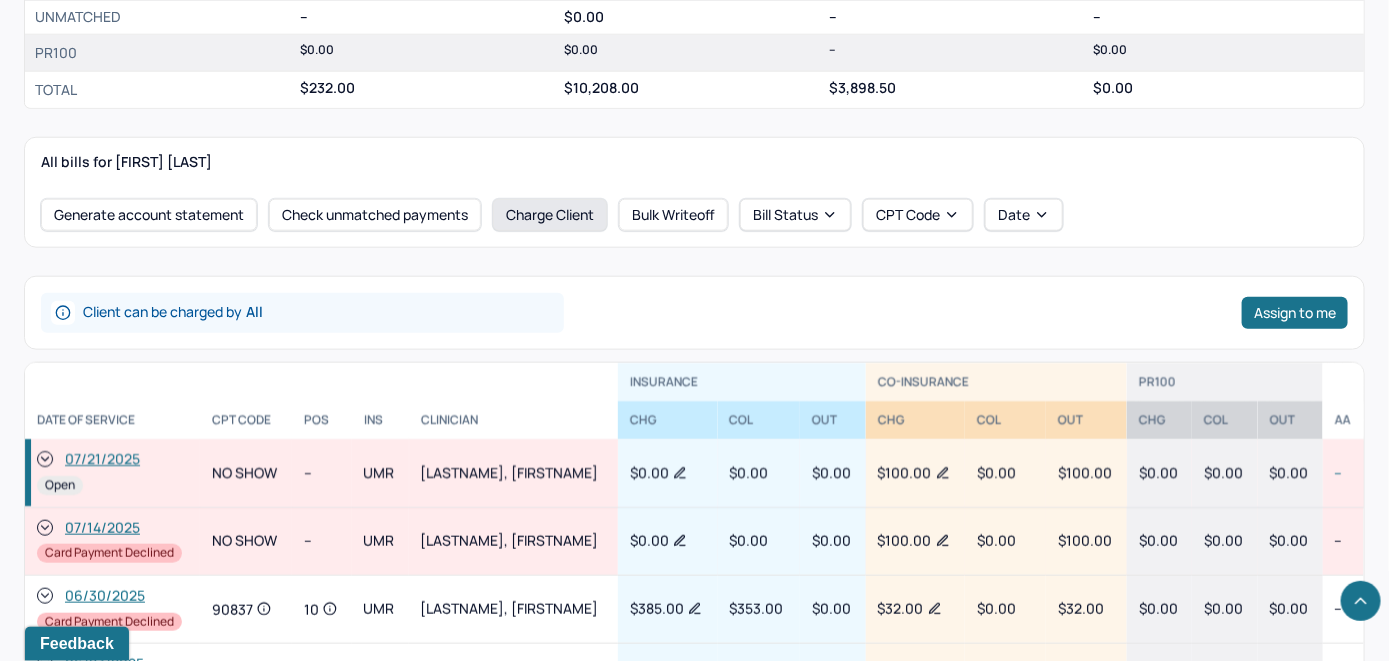 click on "Charge Client" at bounding box center [550, 215] 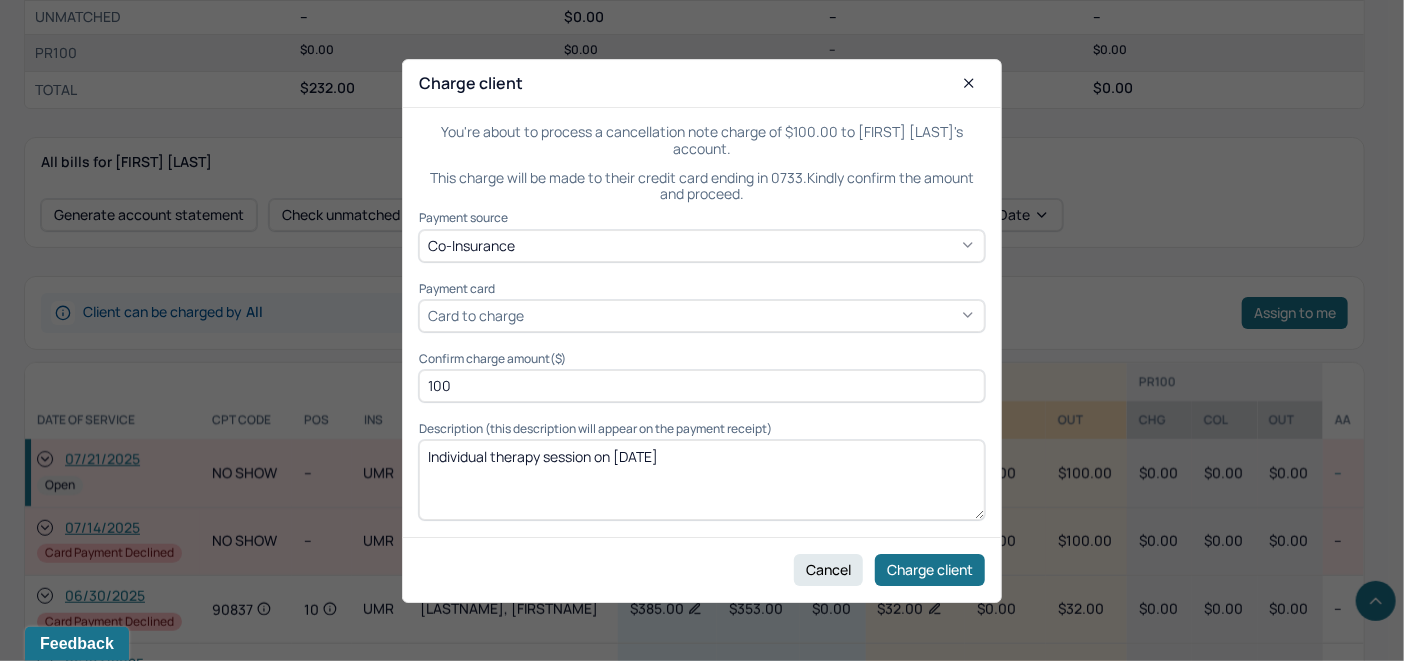 click on "Individual therapy session on [DATE]" at bounding box center (702, 480) 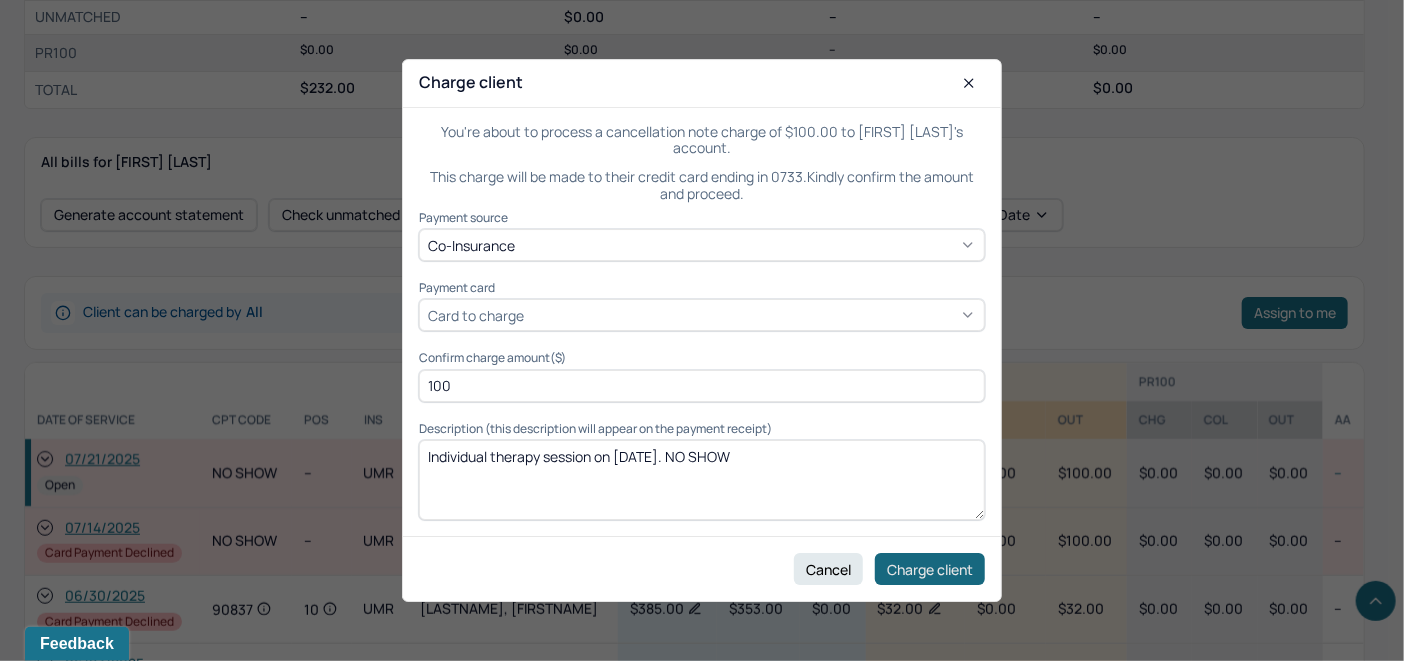 type on "Individual therapy session on [DATE]. NO SHOW" 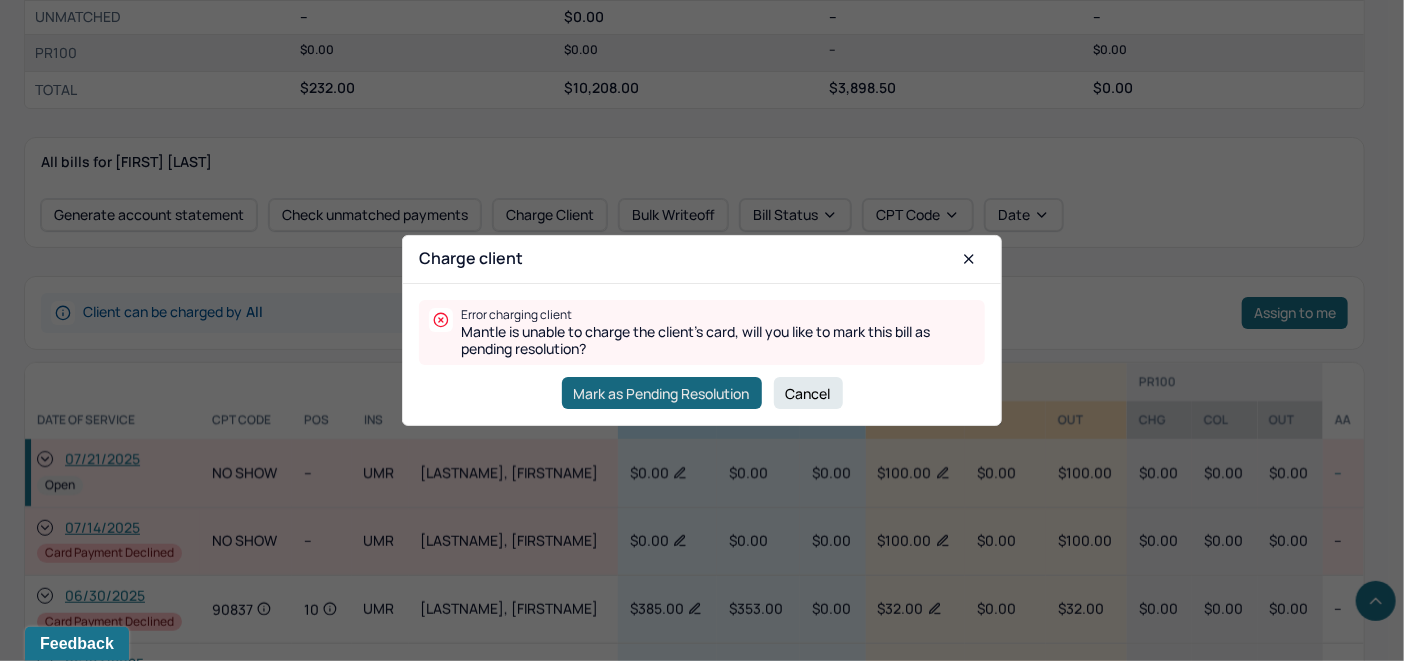 click on "Mark as Pending Resolution" at bounding box center (662, 393) 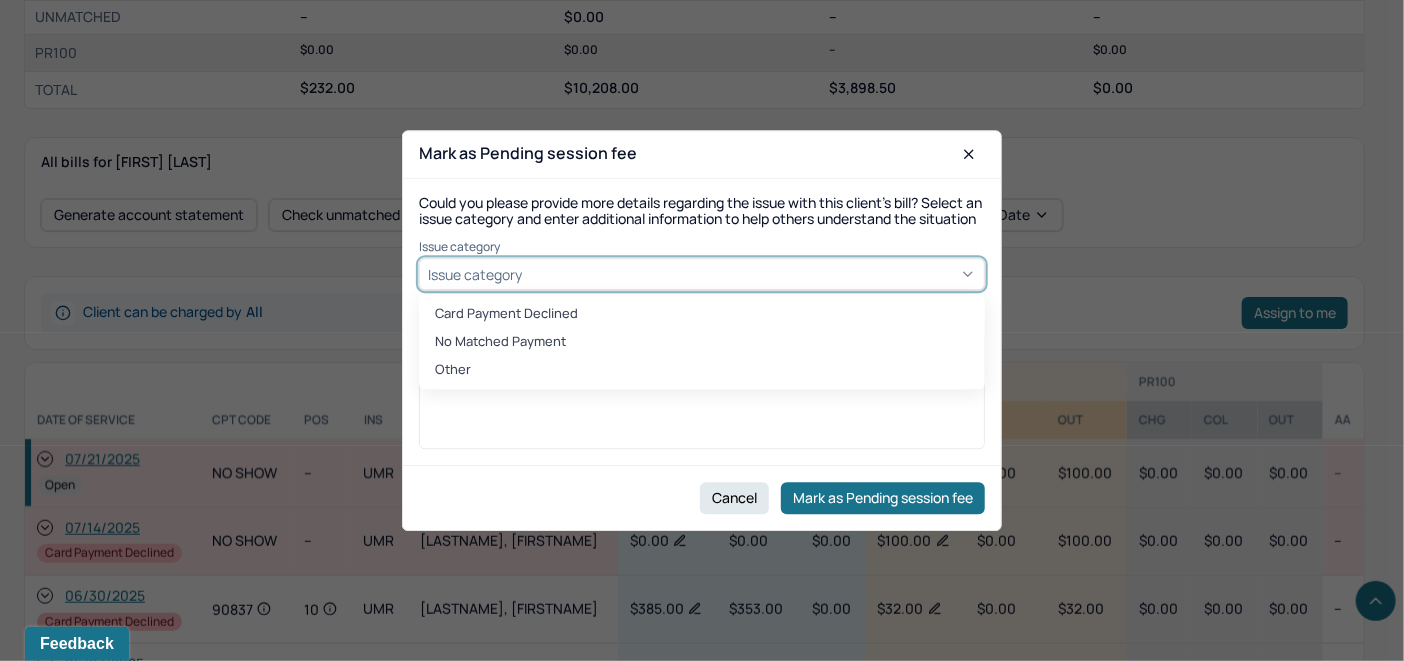 click 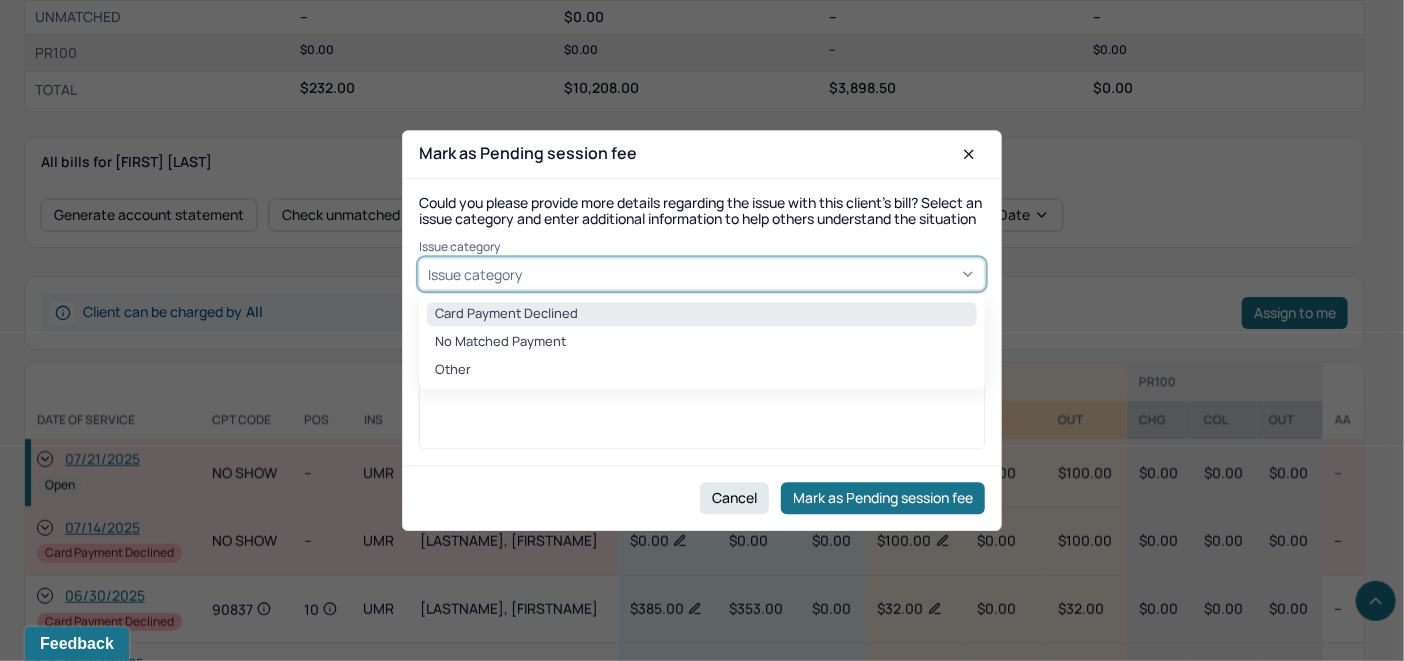 click on "Card Payment Declined" at bounding box center [702, 315] 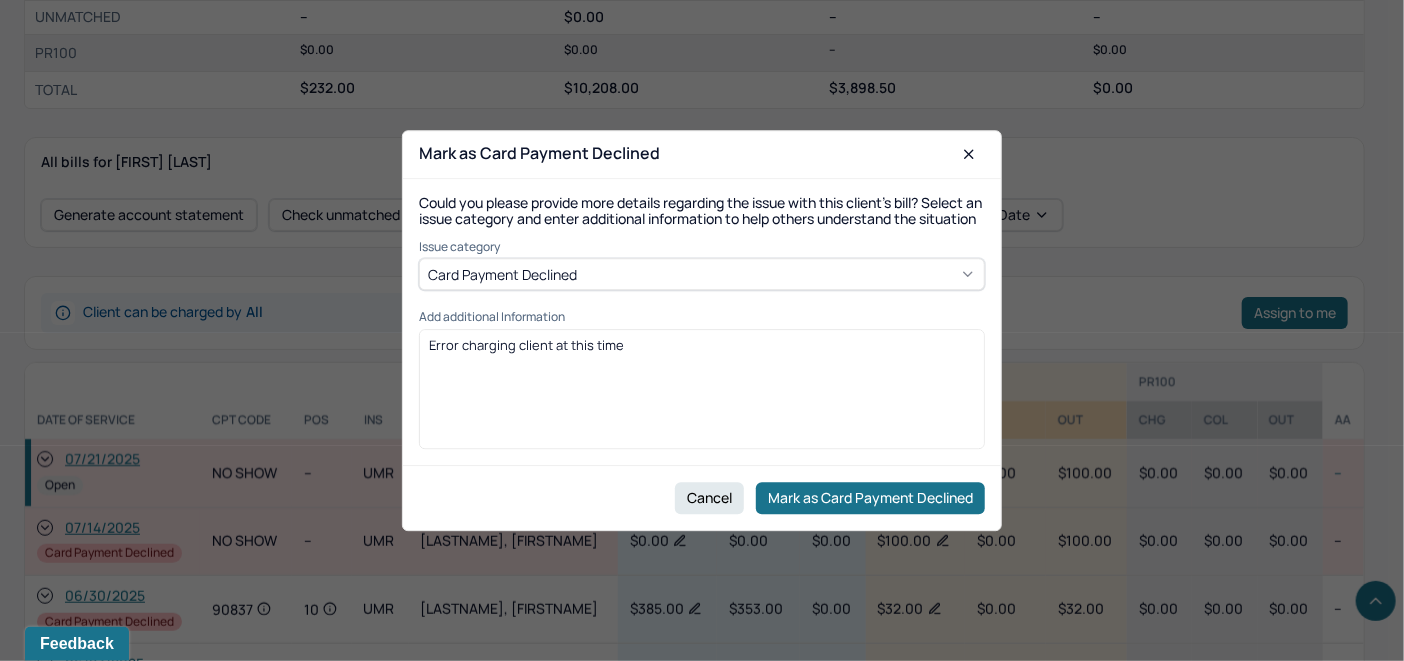 drag, startPoint x: 749, startPoint y: 363, endPoint x: 489, endPoint y: 342, distance: 260.8467 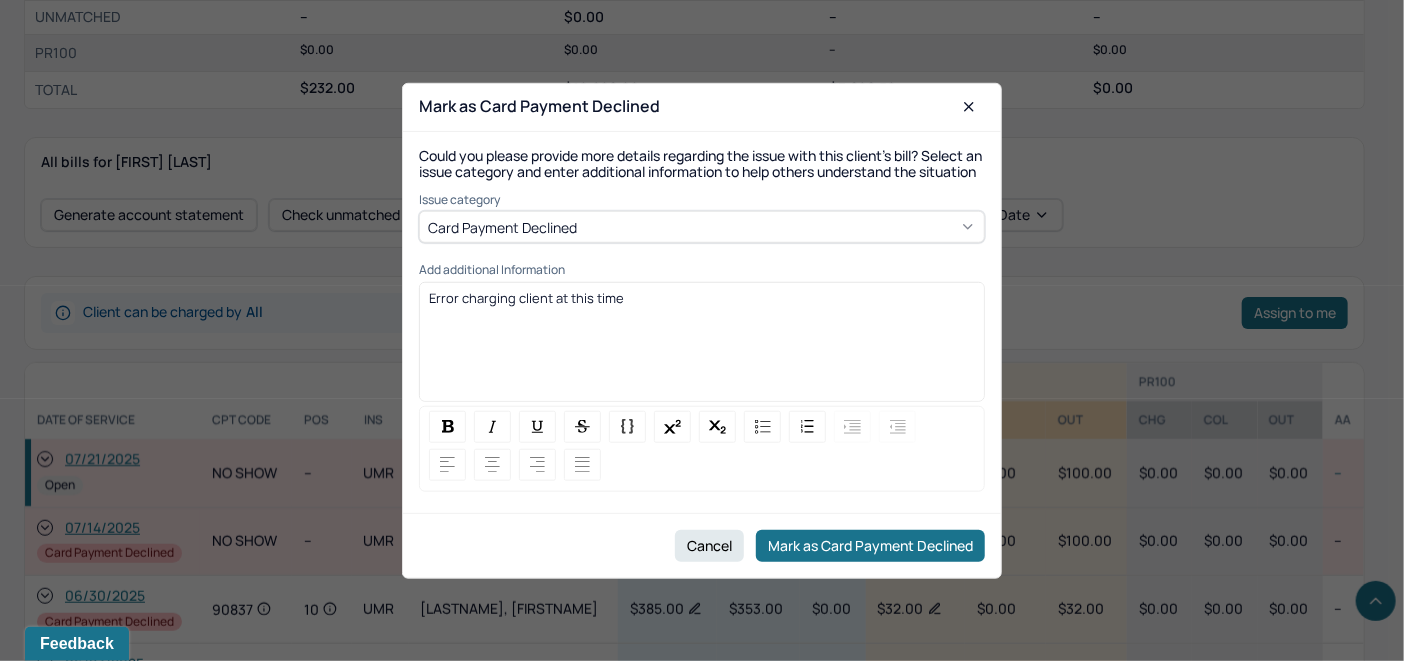 drag, startPoint x: 658, startPoint y: 302, endPoint x: 339, endPoint y: 289, distance: 319.26477 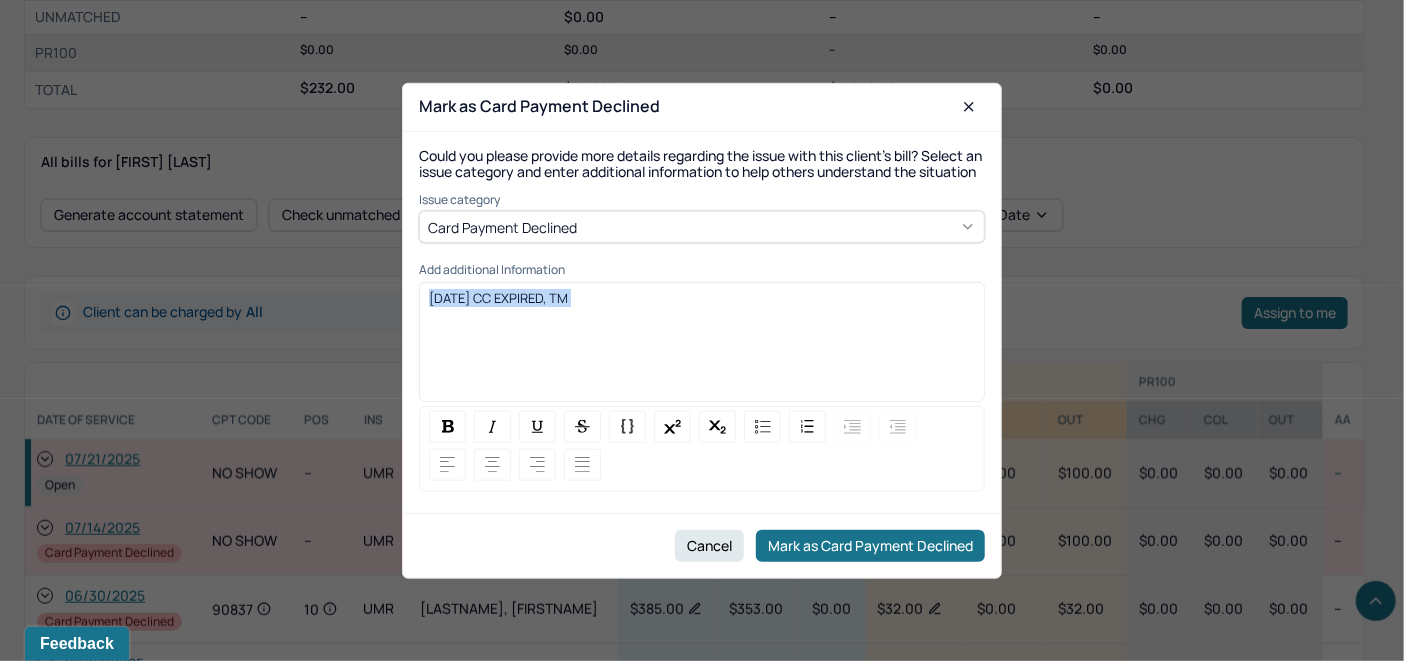 drag, startPoint x: 585, startPoint y: 306, endPoint x: 421, endPoint y: 327, distance: 165.33905 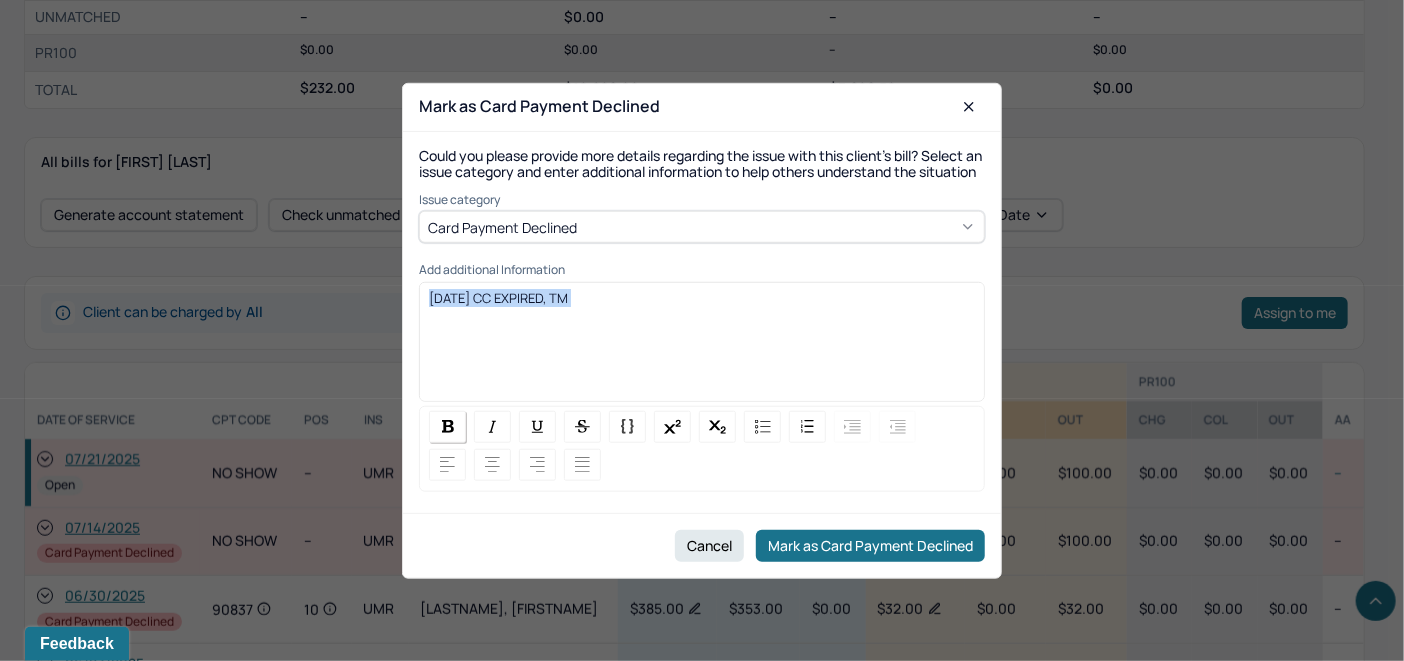 click at bounding box center [447, 427] 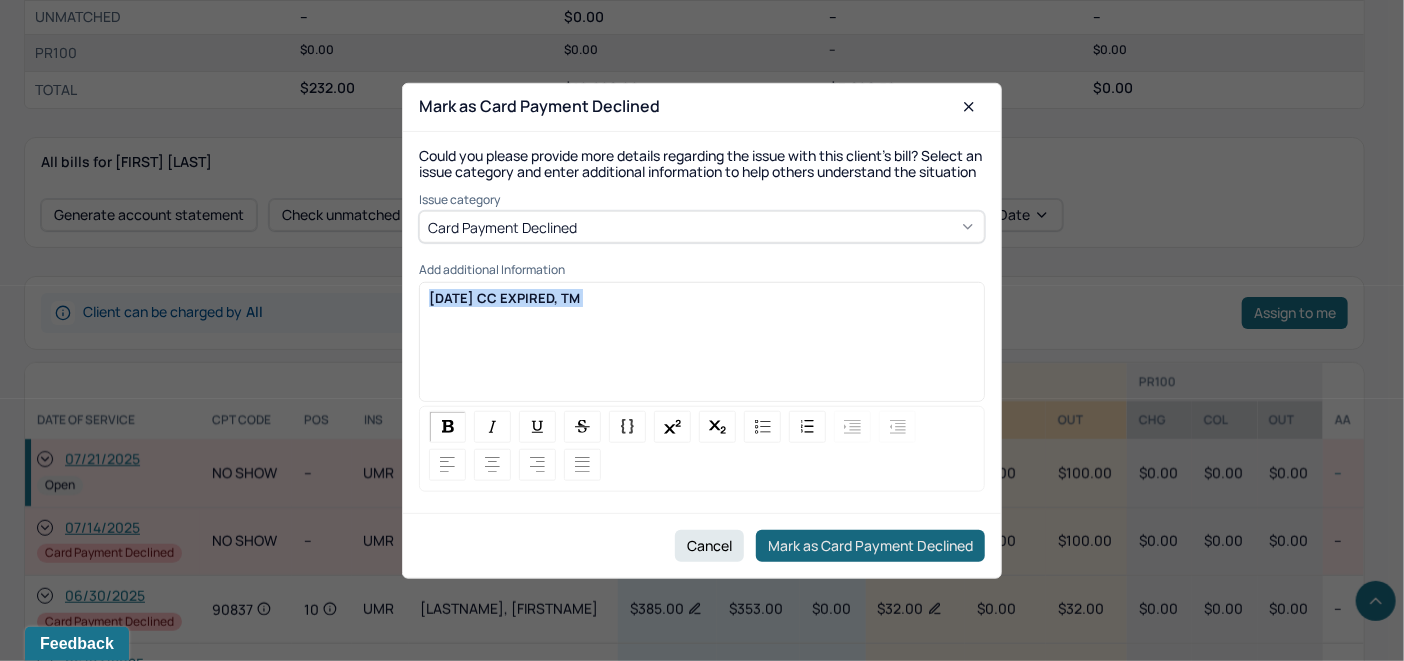 copy on "[DATE] CC EXPIRED, TM" 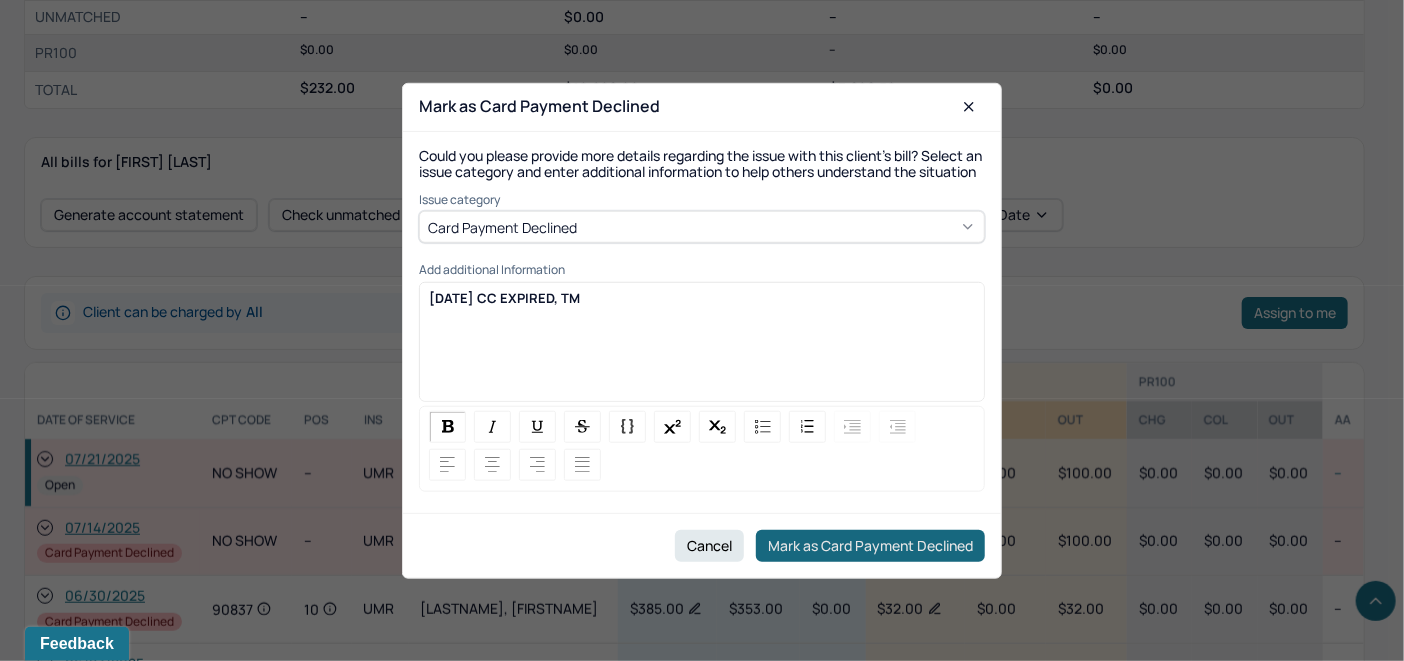 click on "Mark as Card Payment Declined" at bounding box center (870, 546) 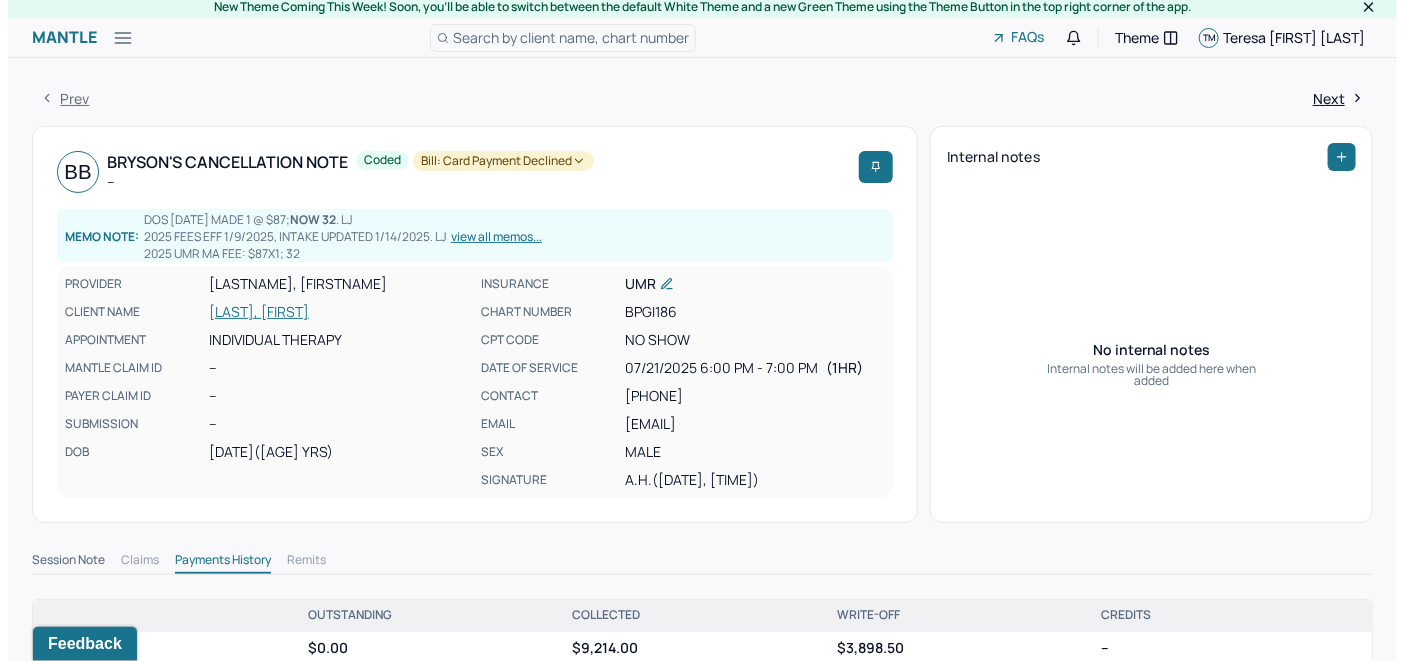 scroll, scrollTop: 0, scrollLeft: 0, axis: both 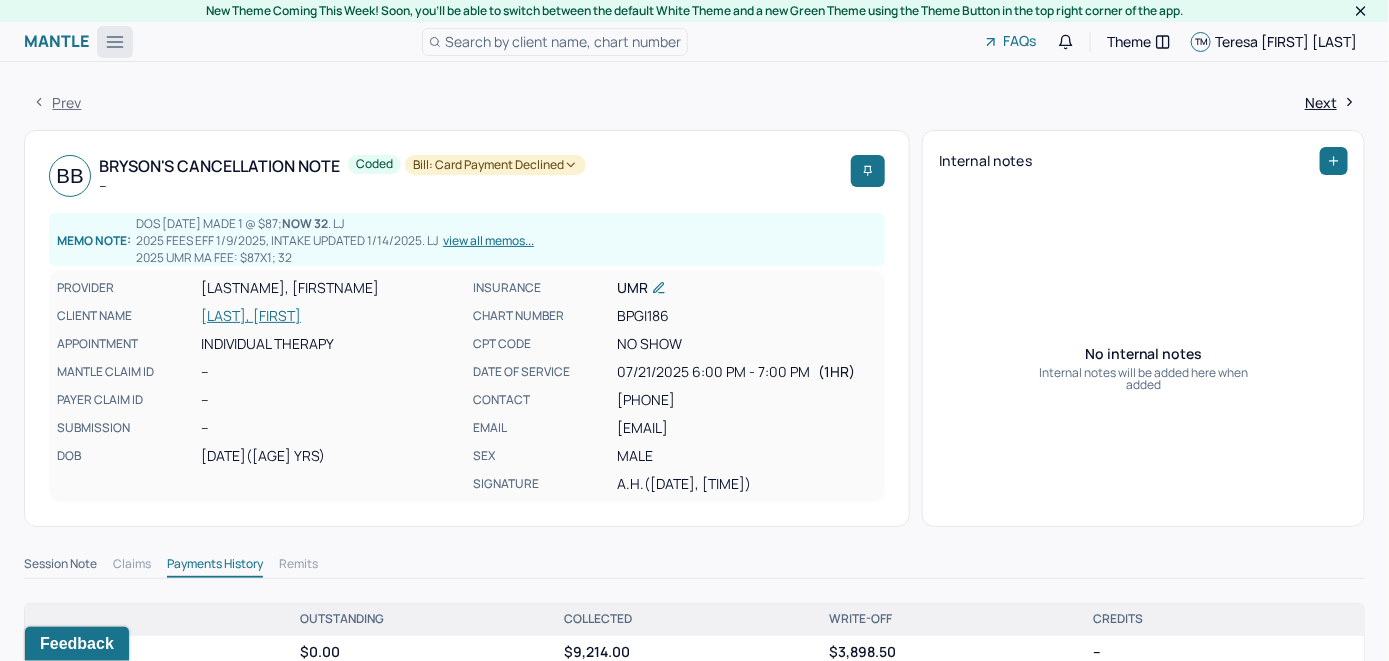 click 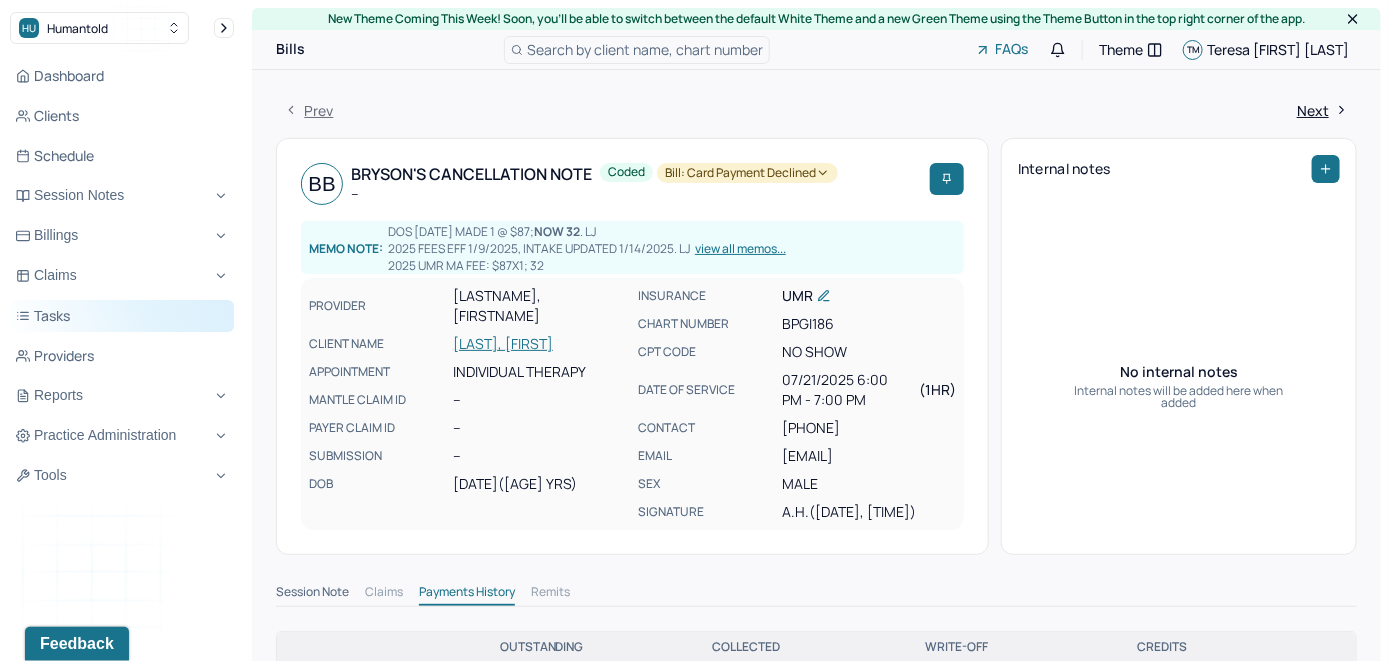 click on "Tasks" at bounding box center [122, 316] 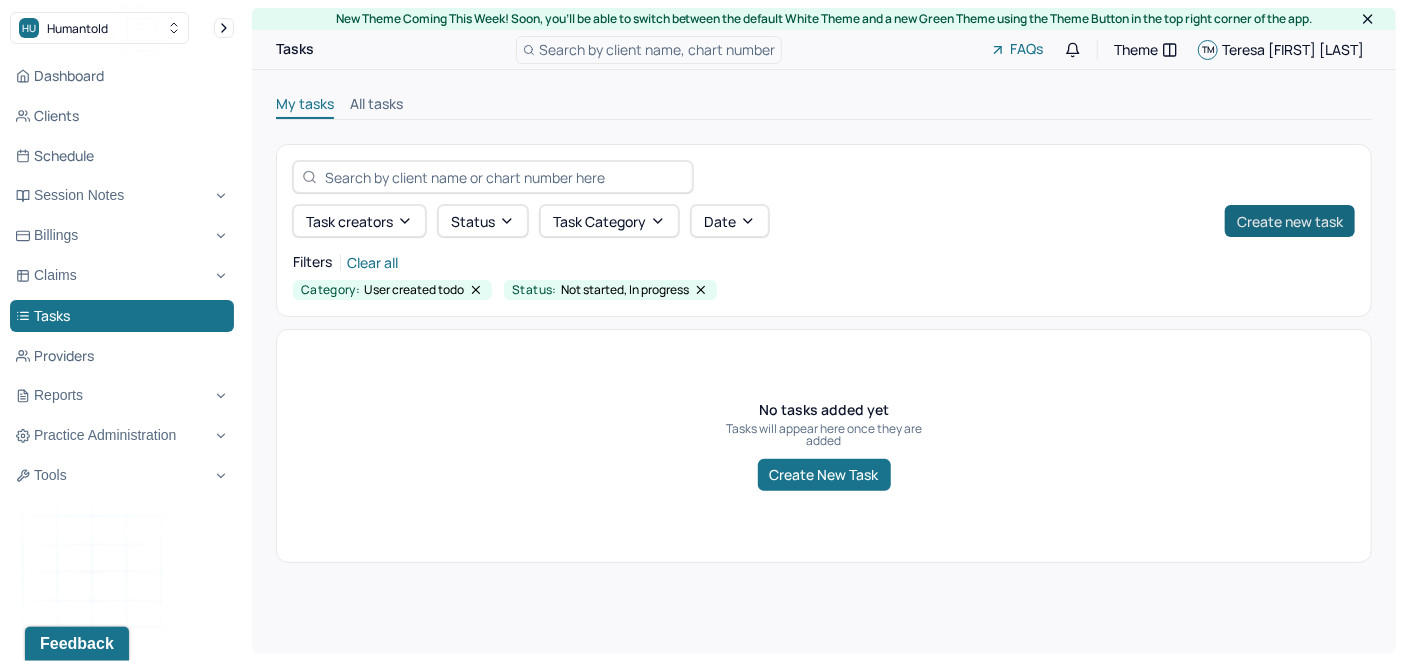 click on "Create new task" at bounding box center (1290, 221) 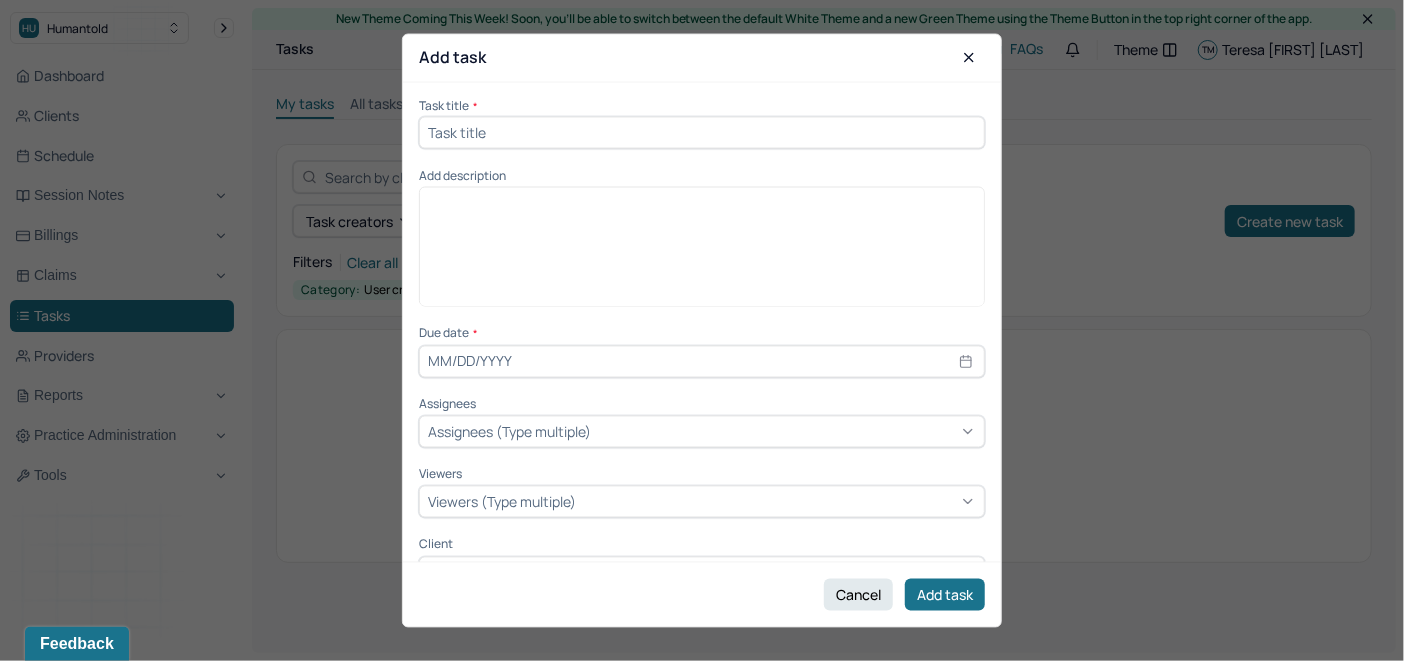 click at bounding box center [702, 132] 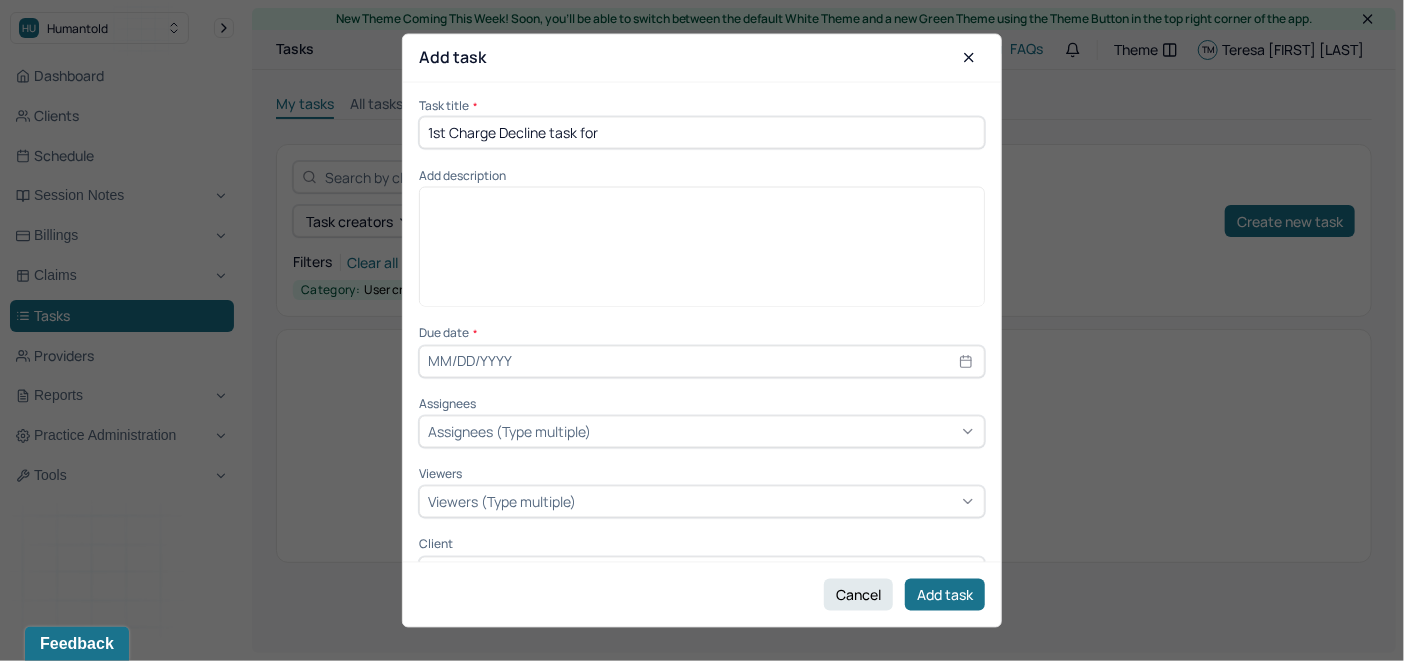 click on "1st Charge Decline task for" at bounding box center [702, 132] 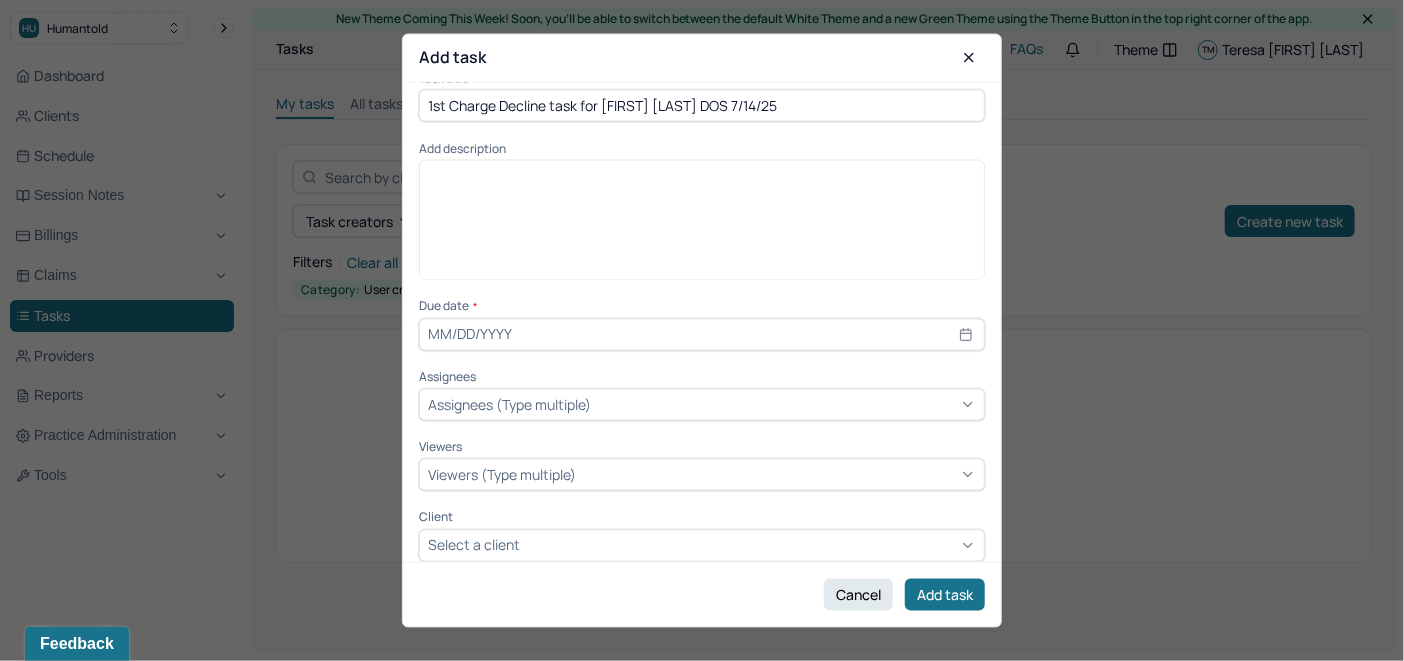 scroll, scrollTop: 41, scrollLeft: 0, axis: vertical 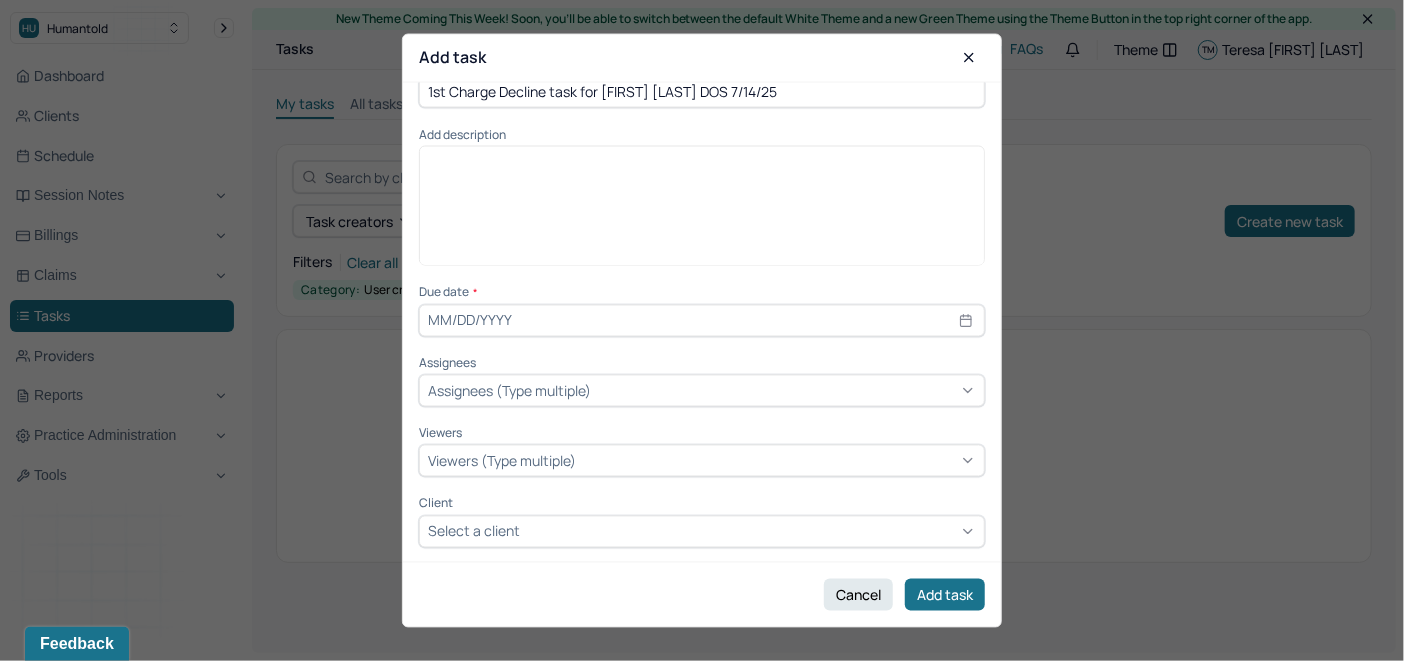 type on "1st Charge Decline task for [FIRST] [LAST] DOS 7/14/25" 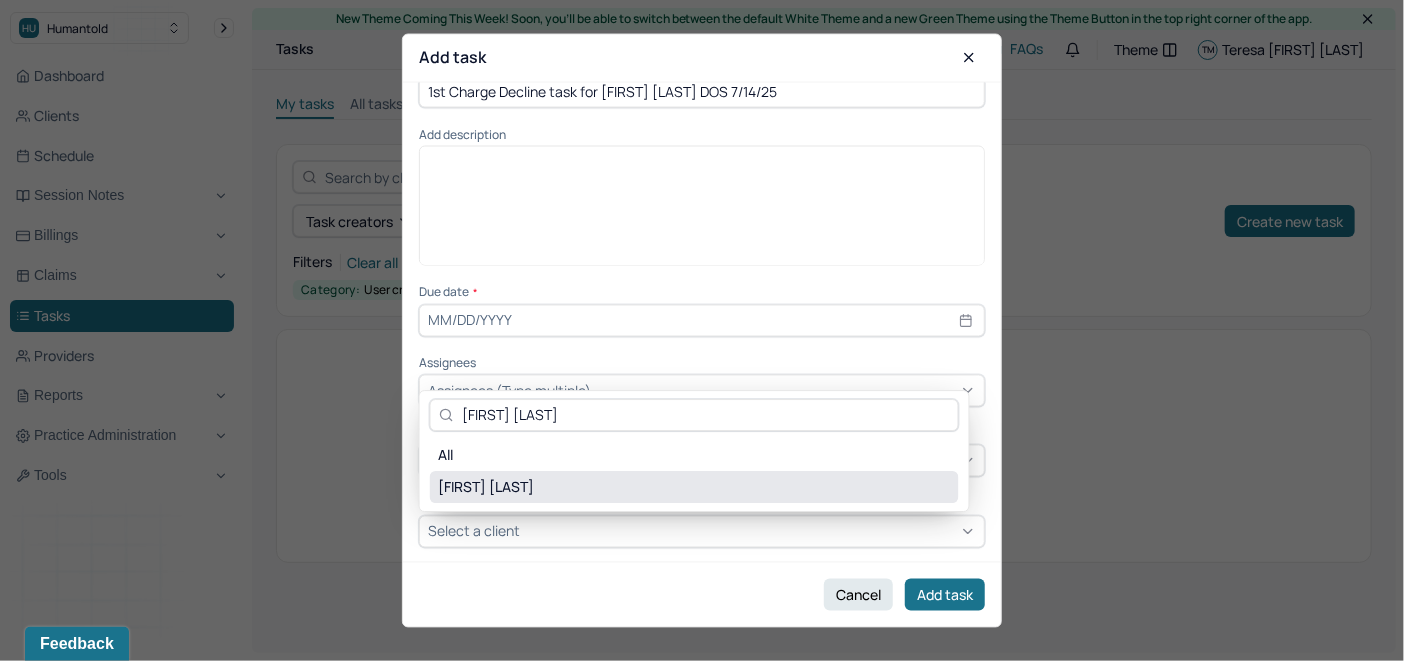 type on "[FIRST] [LAST]" 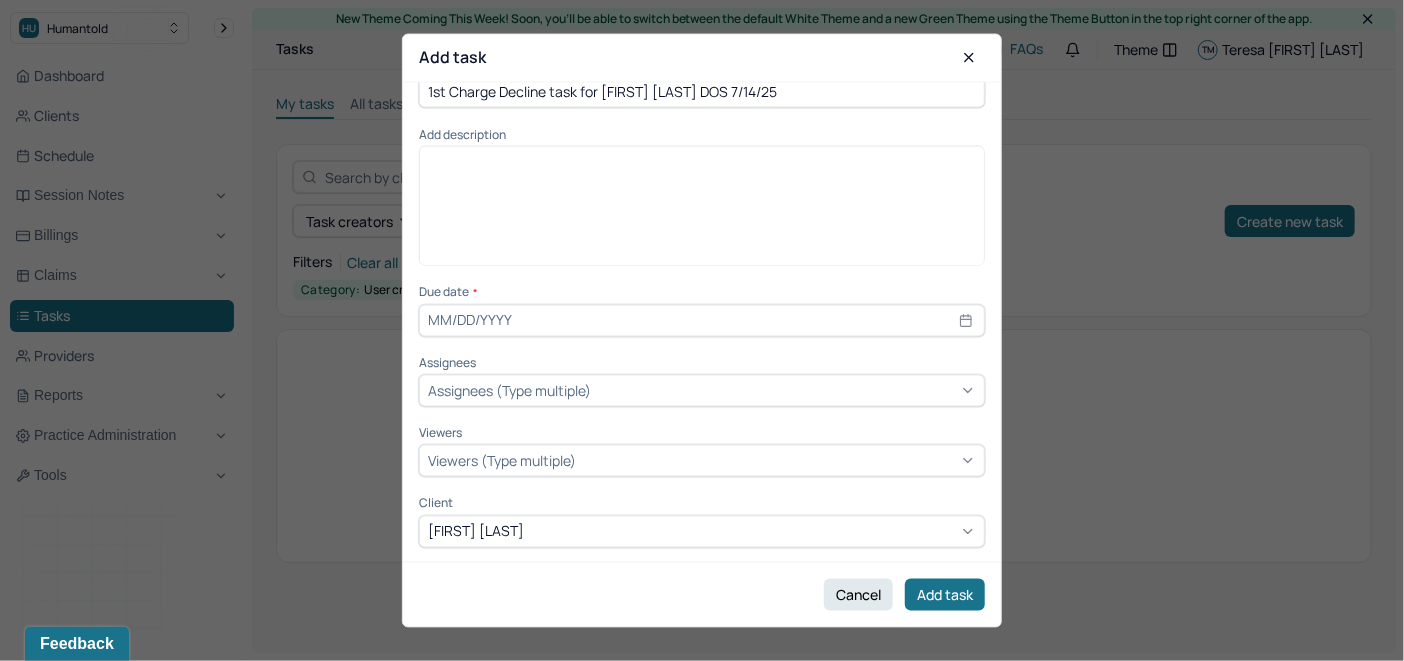 select on "7" 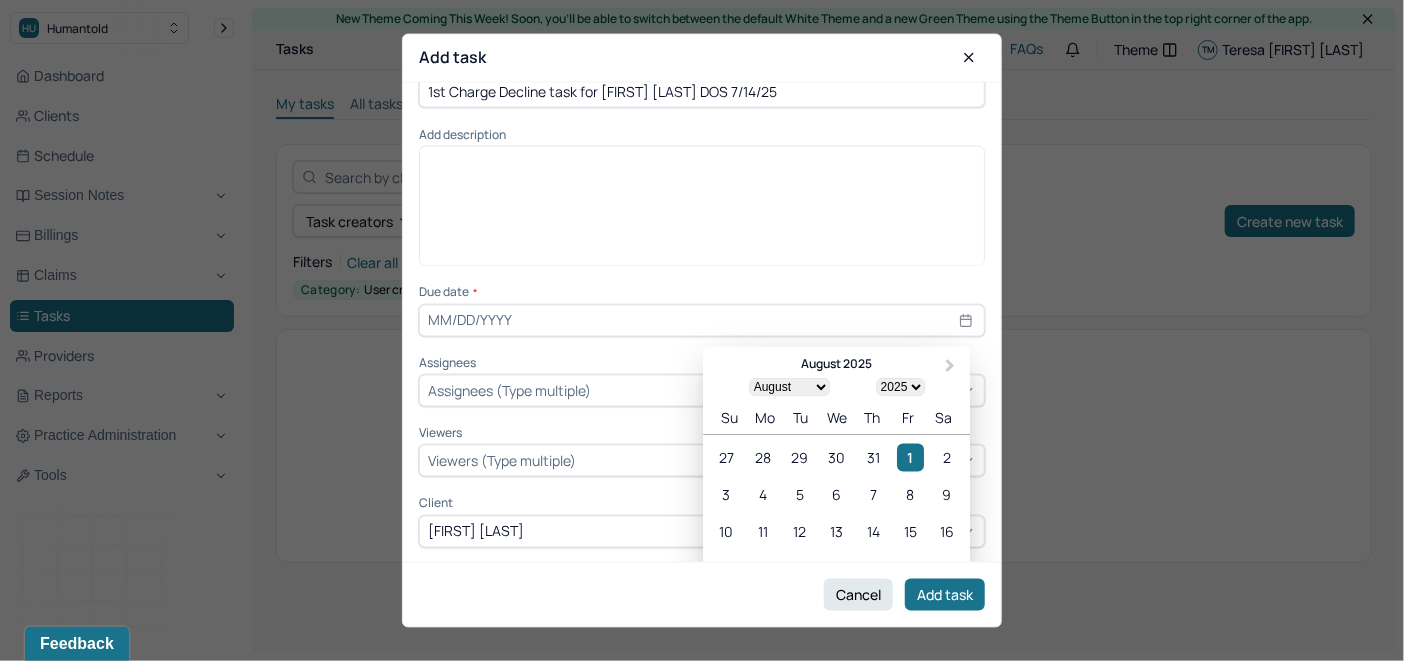 click at bounding box center (702, 320) 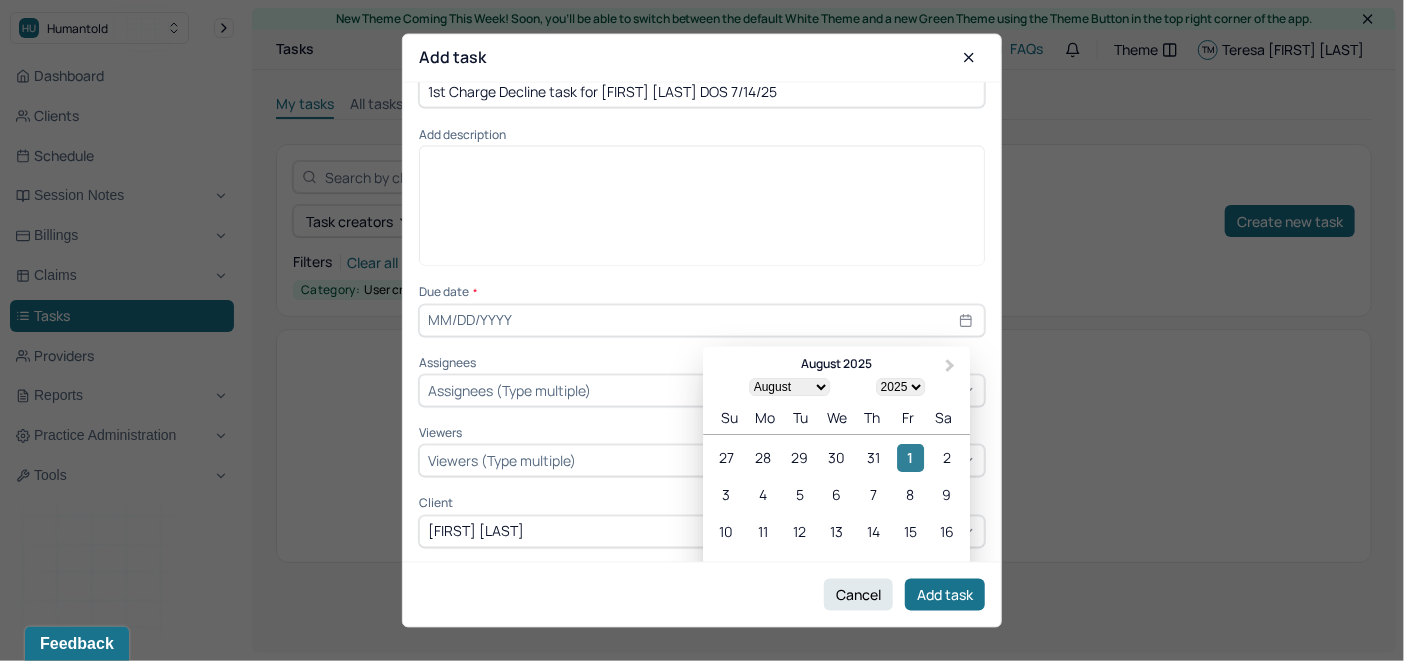 click on "1" at bounding box center (910, 457) 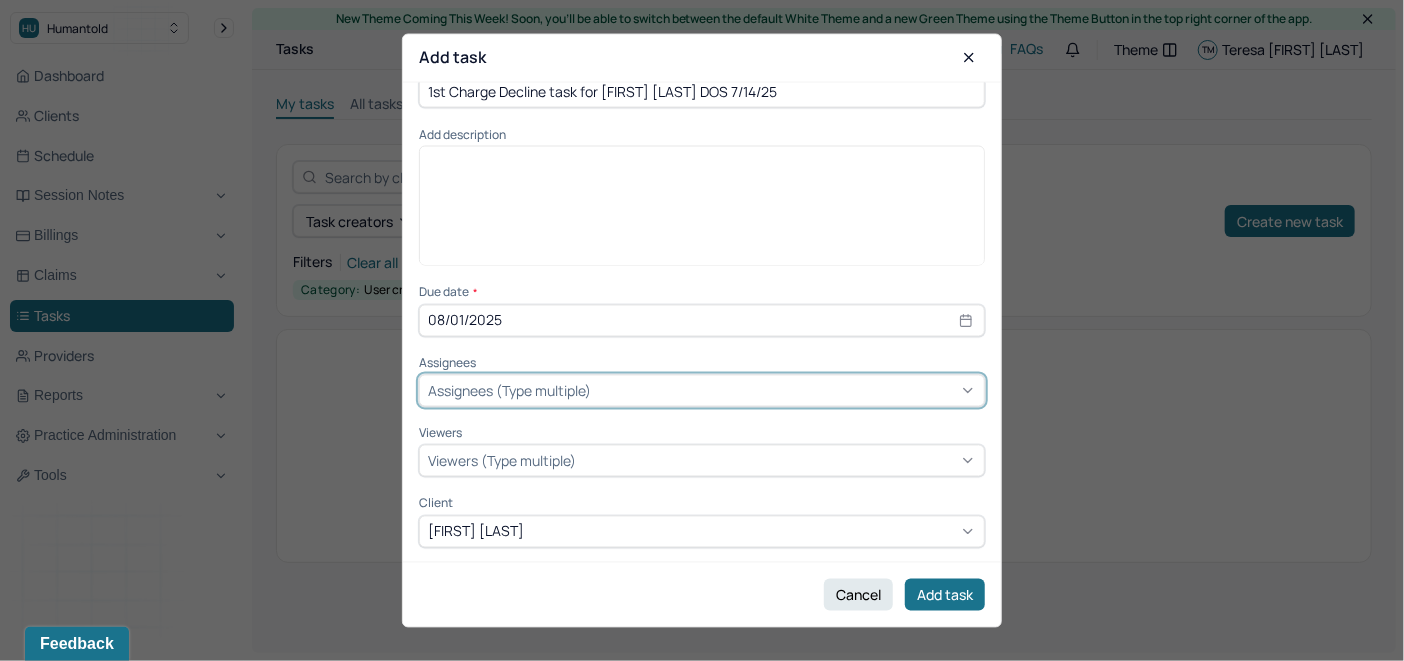 click on "Assignees (Type multiple)" at bounding box center (509, 390) 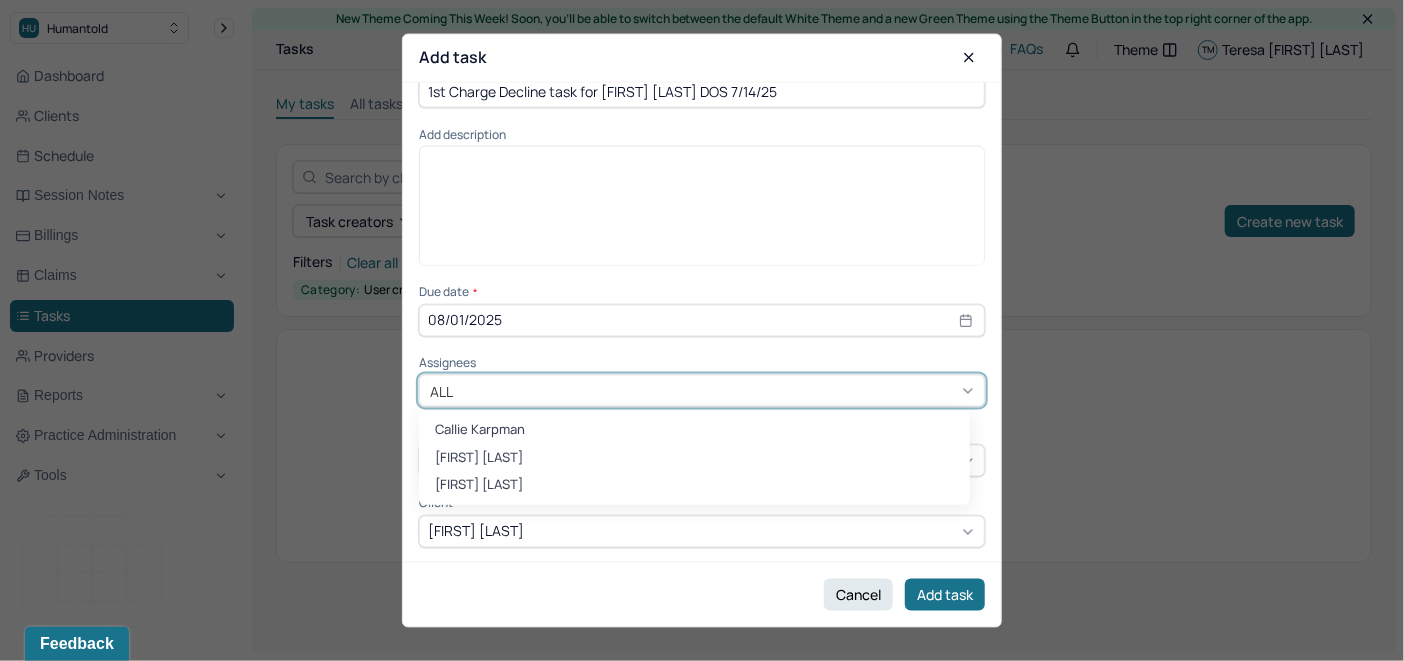 type on "ALLI" 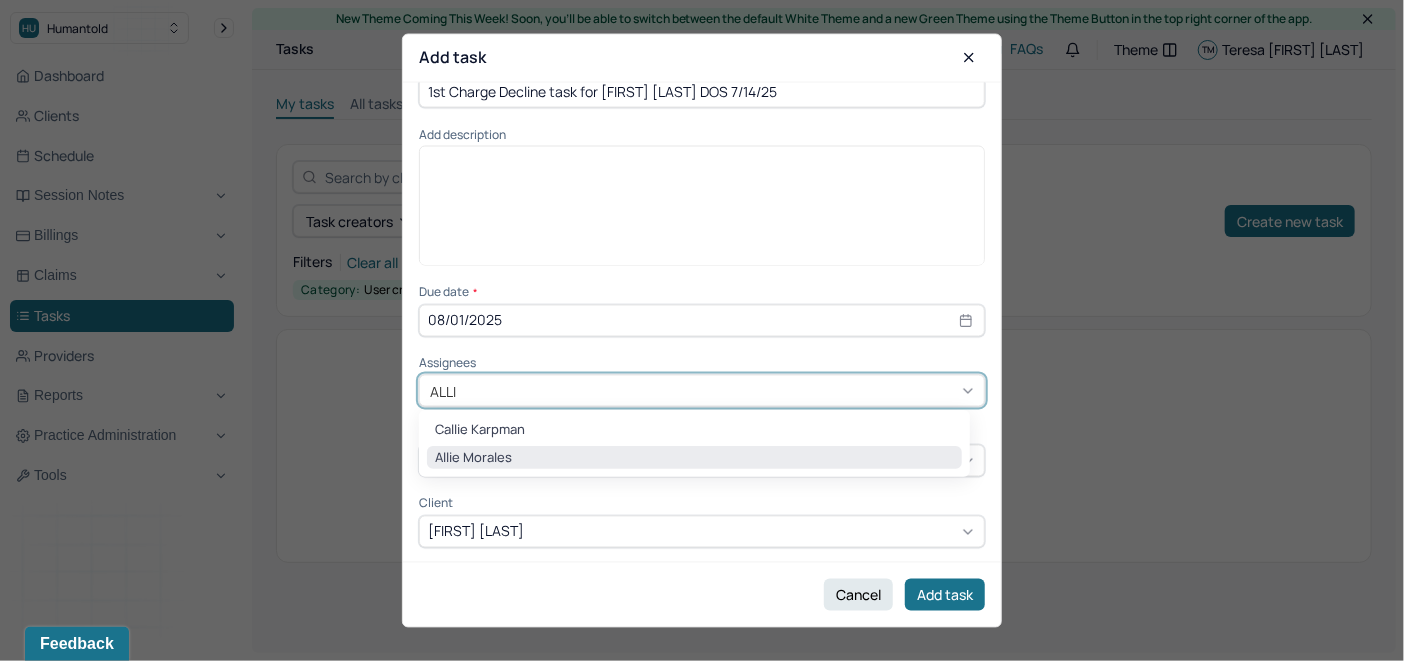 click on "Allie Morales" at bounding box center [694, 458] 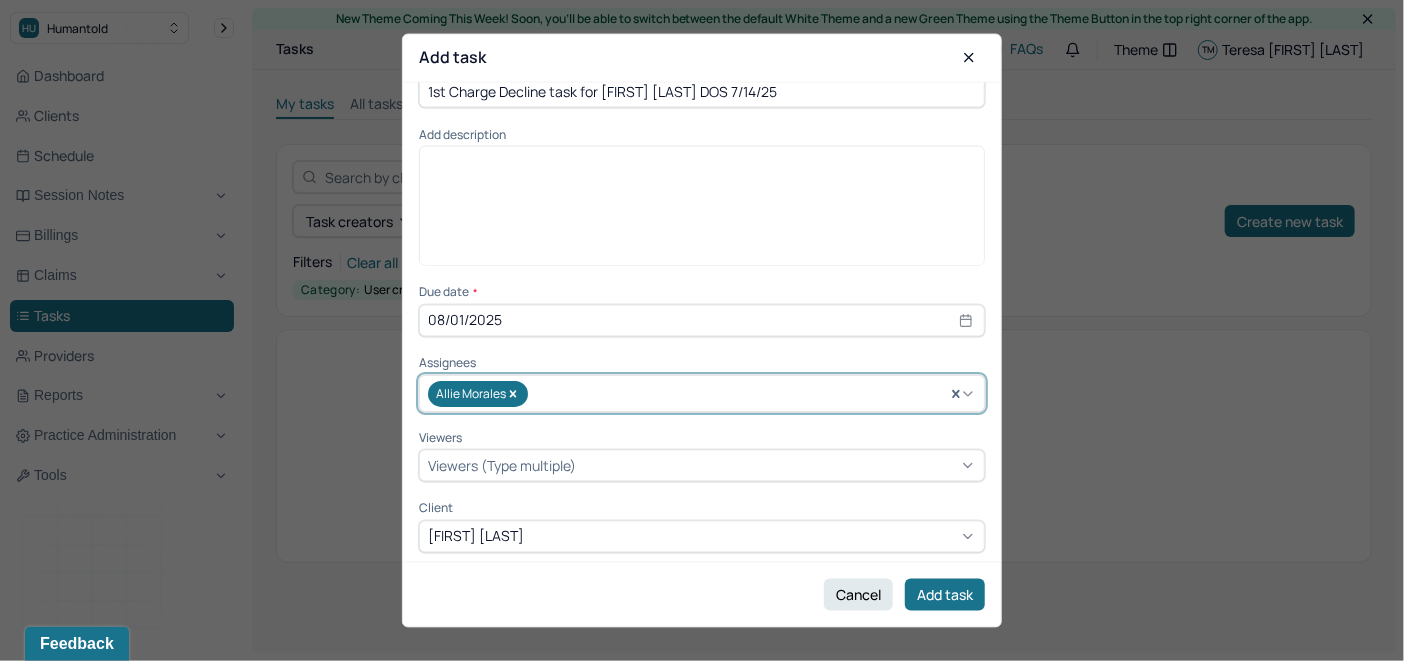 scroll, scrollTop: 46, scrollLeft: 0, axis: vertical 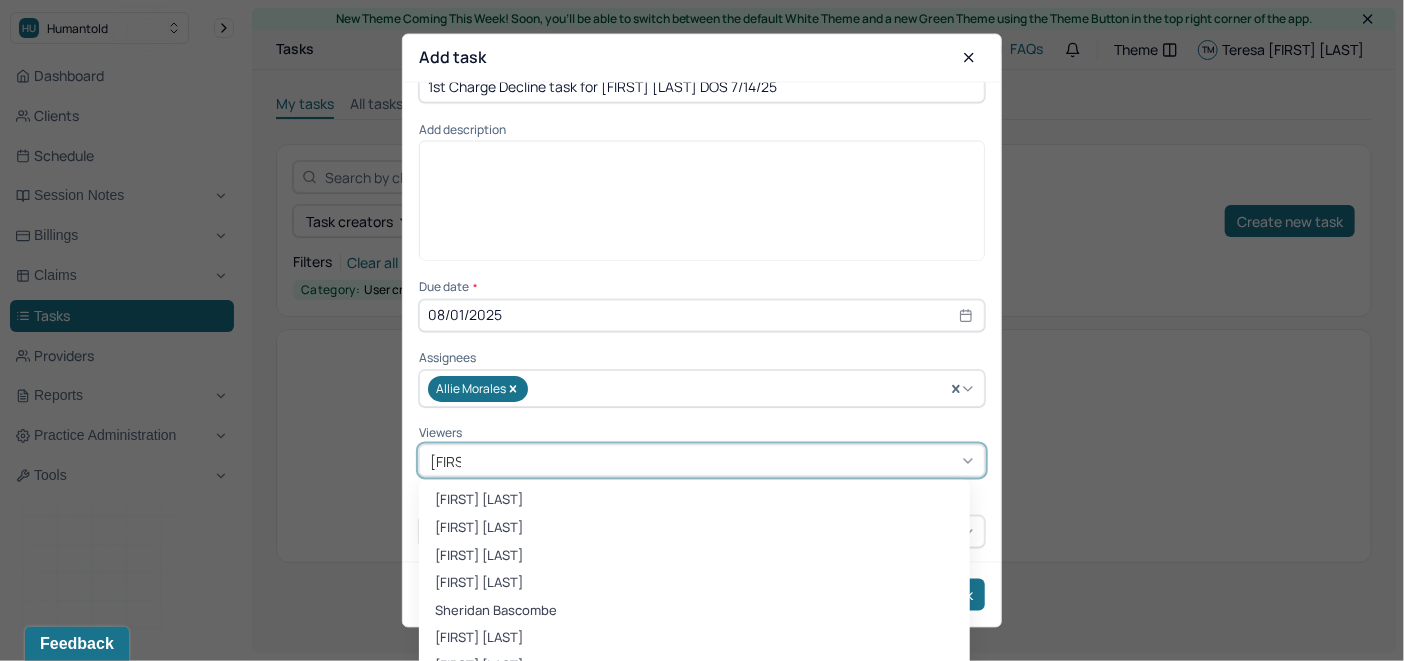 type on "[FIRST]" 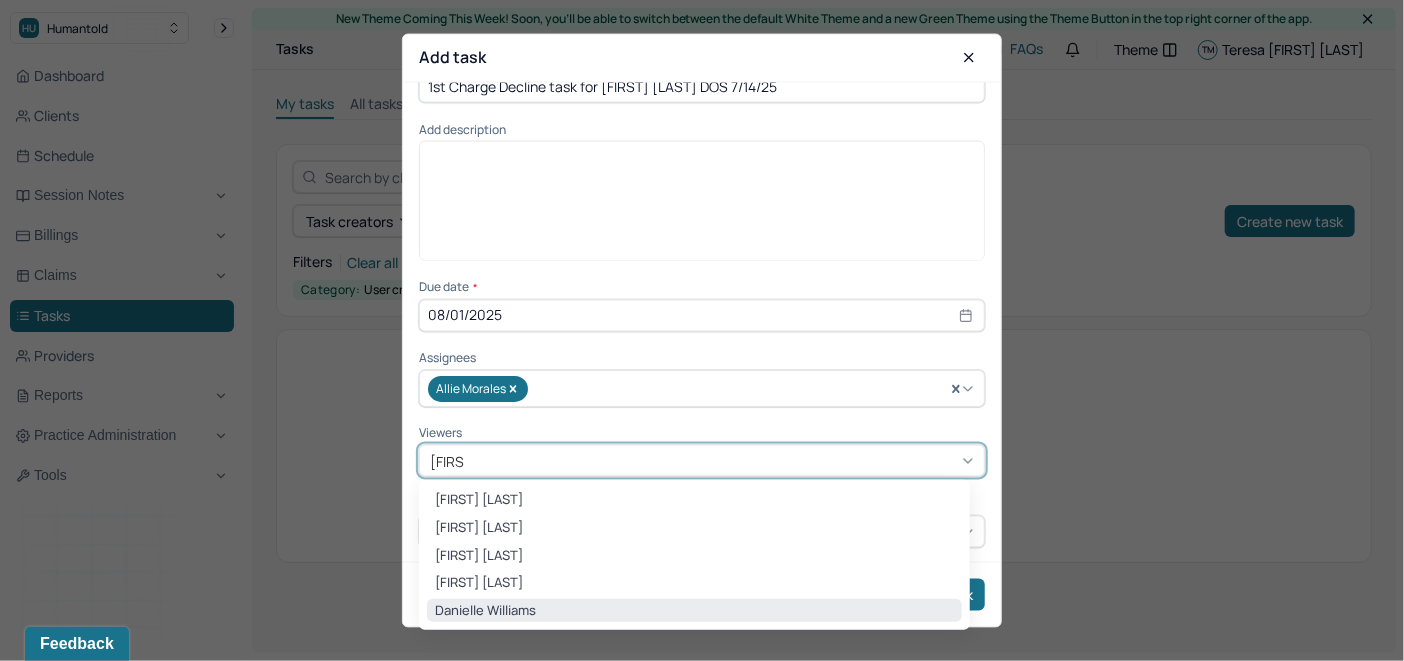 click on "Danielle Williams" at bounding box center [694, 611] 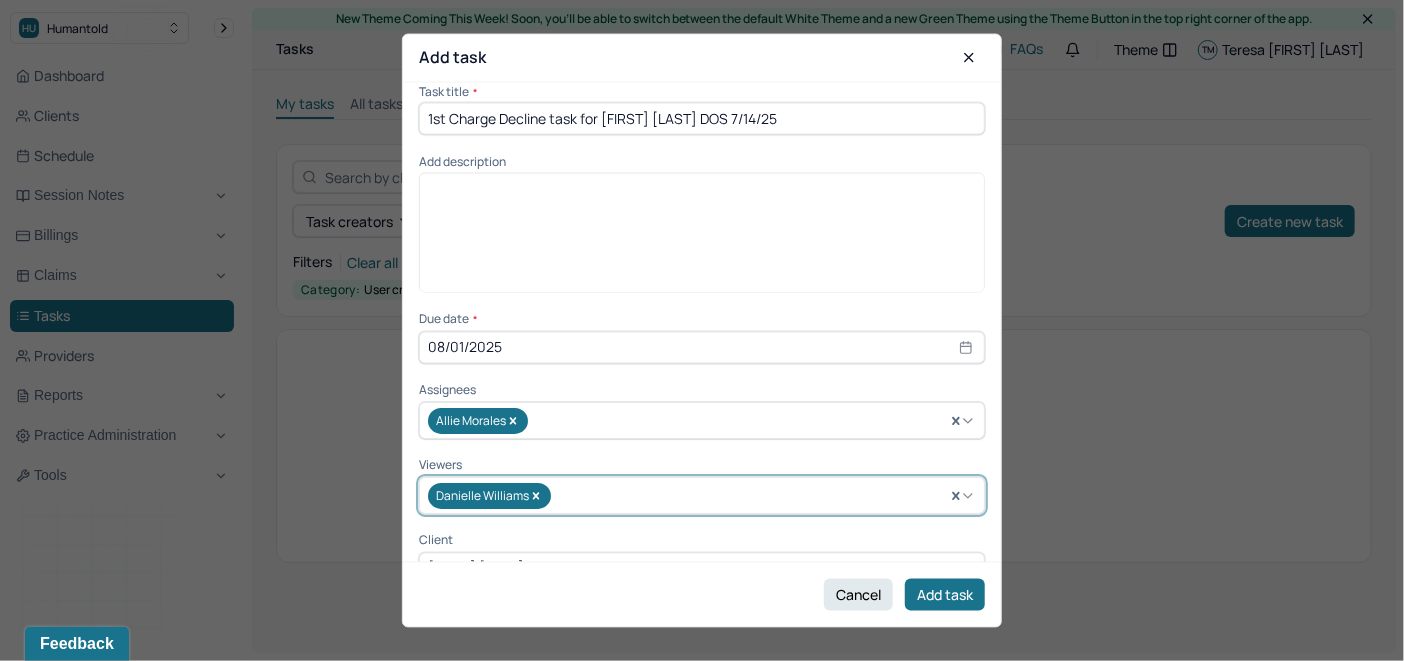 scroll, scrollTop: 0, scrollLeft: 0, axis: both 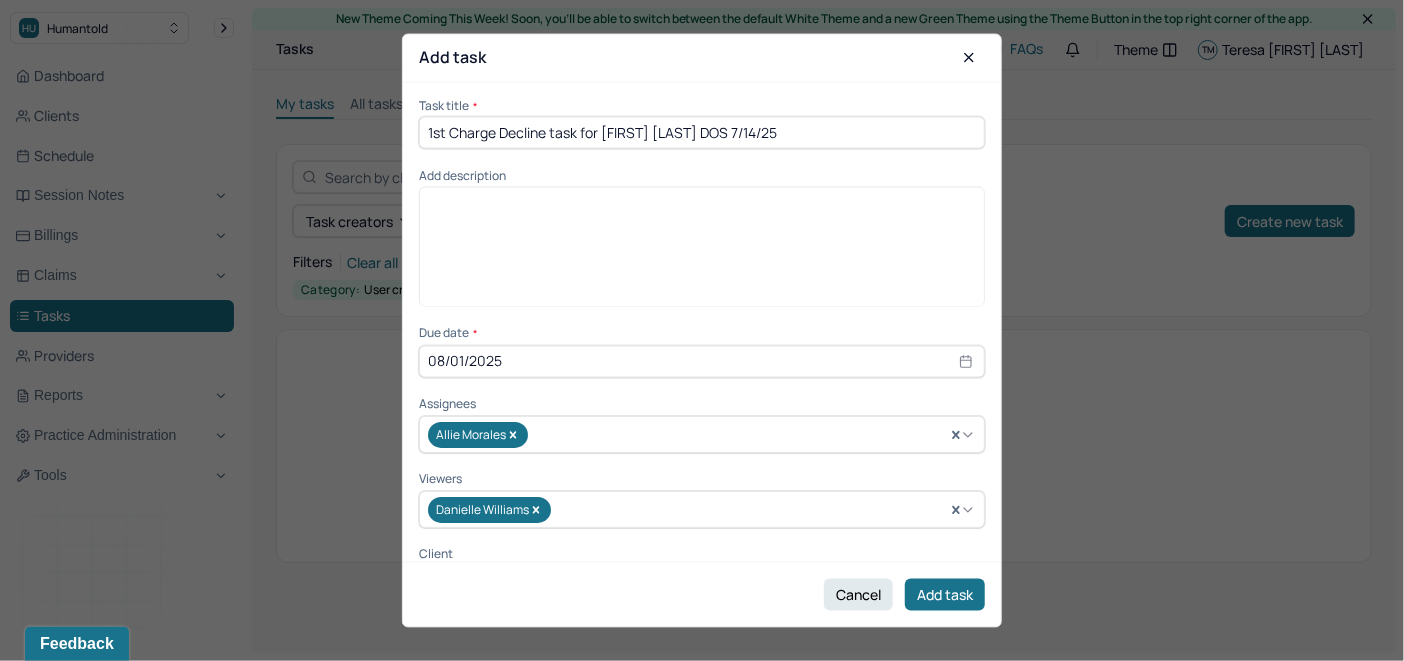 drag, startPoint x: 807, startPoint y: 134, endPoint x: 363, endPoint y: 128, distance: 444.04053 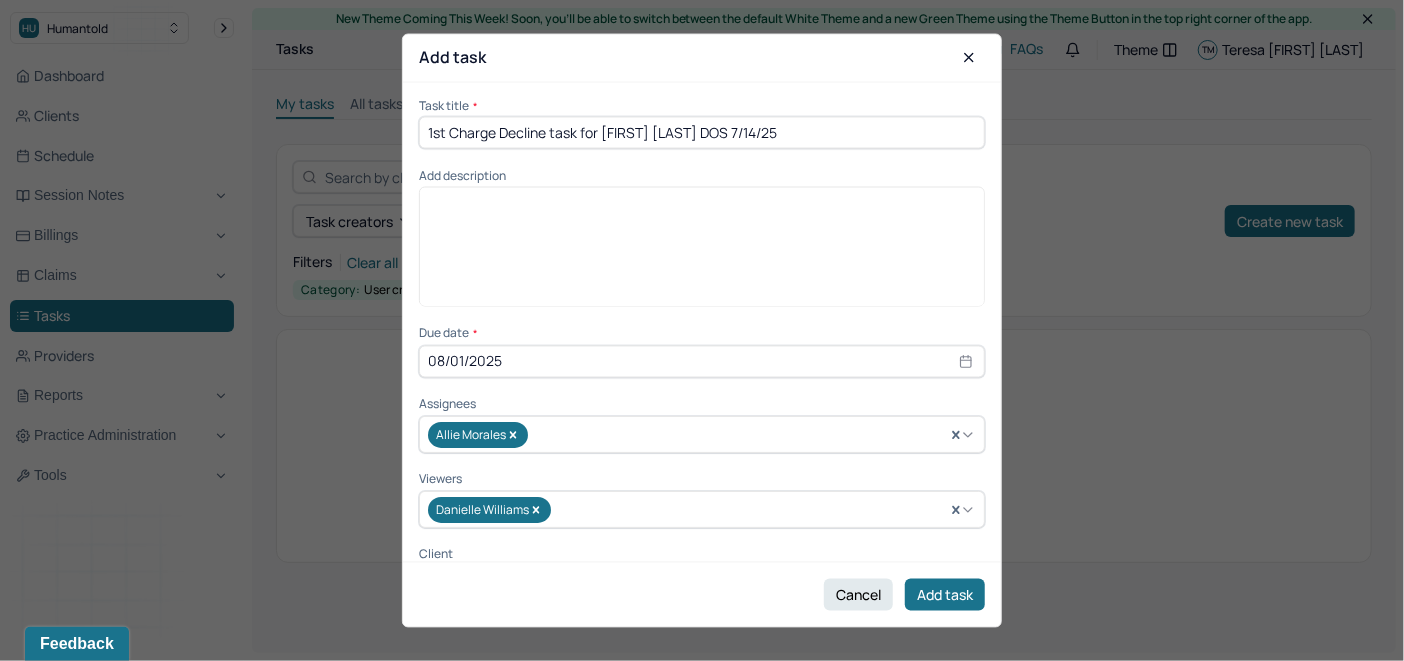 click on "Add task Task title * 1st Charge Decline task for [FIRST] [LAST] DOS [DATE_MONTH]/[DATE] Add description Due date * [DATE] Assignees [FIRST] [LAST] Viewers [FIRST] [LAST] Client [FIRST] [LAST] Cancel Add task" at bounding box center [702, 661] 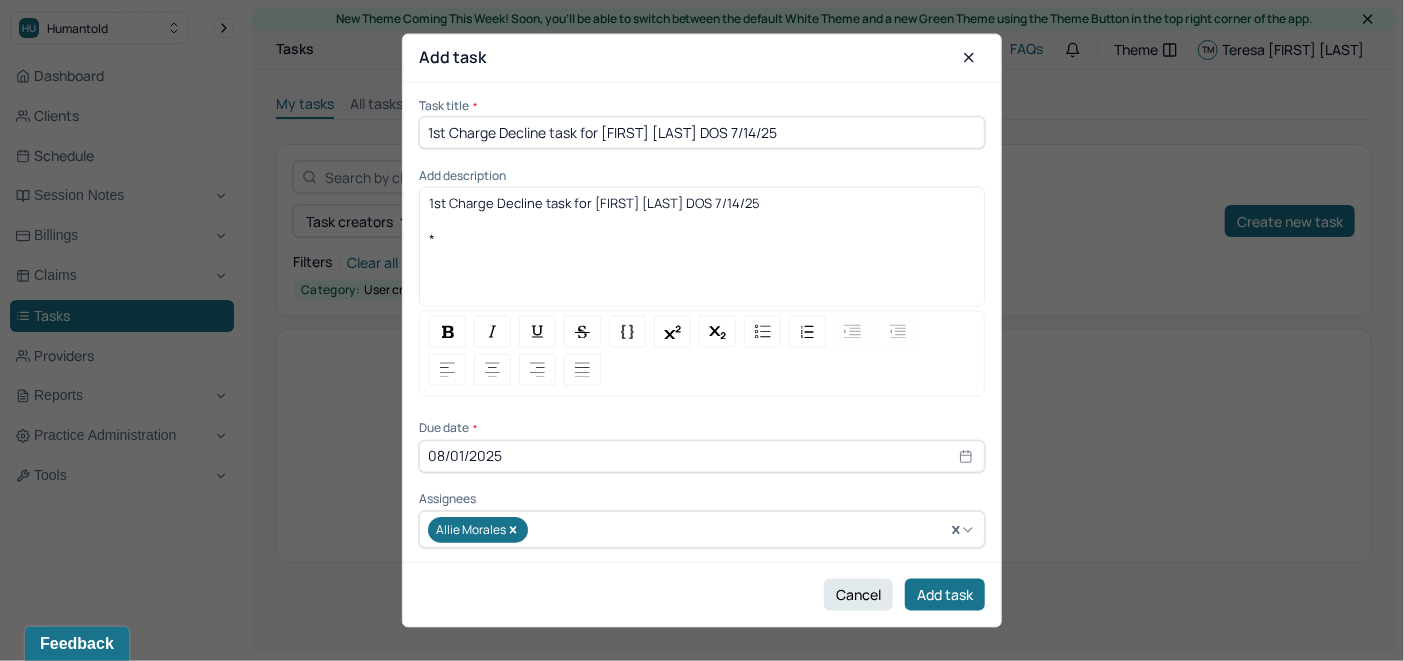 type 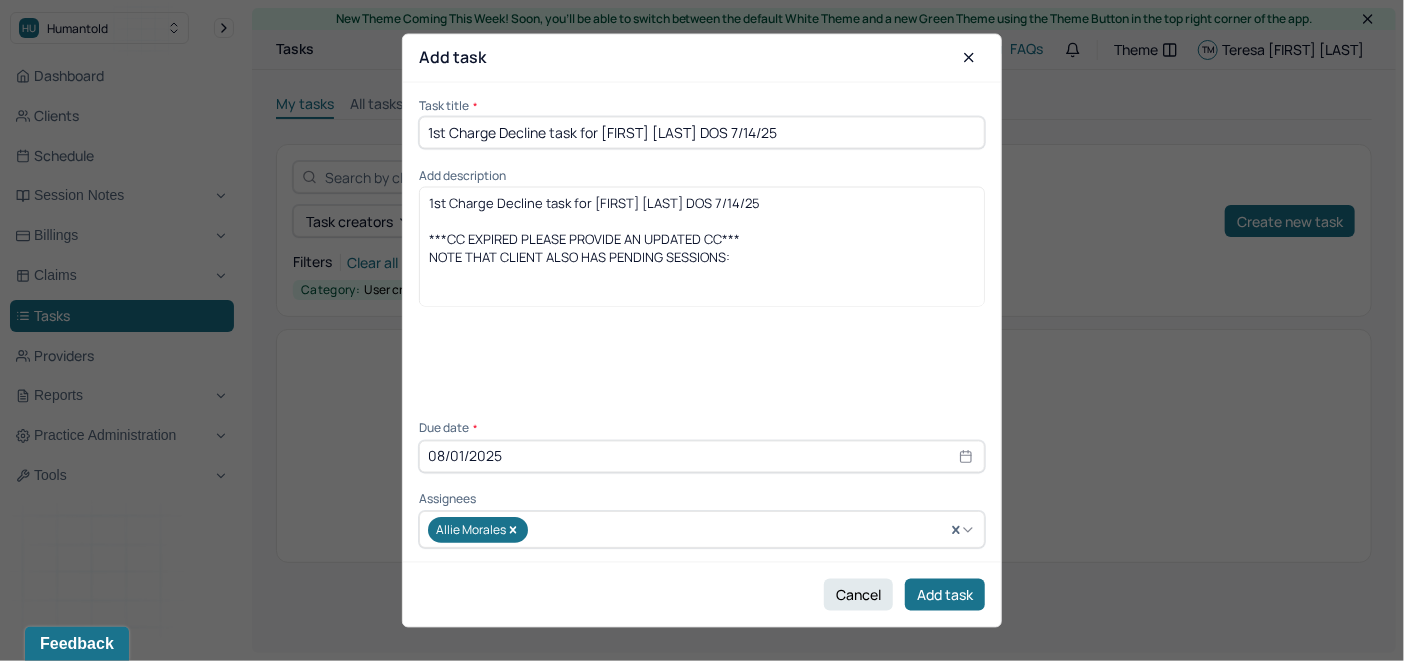 click on "NOTE THAT CLIENT ALSO HAS PENDING SESSIONS:" at bounding box center (702, 257) 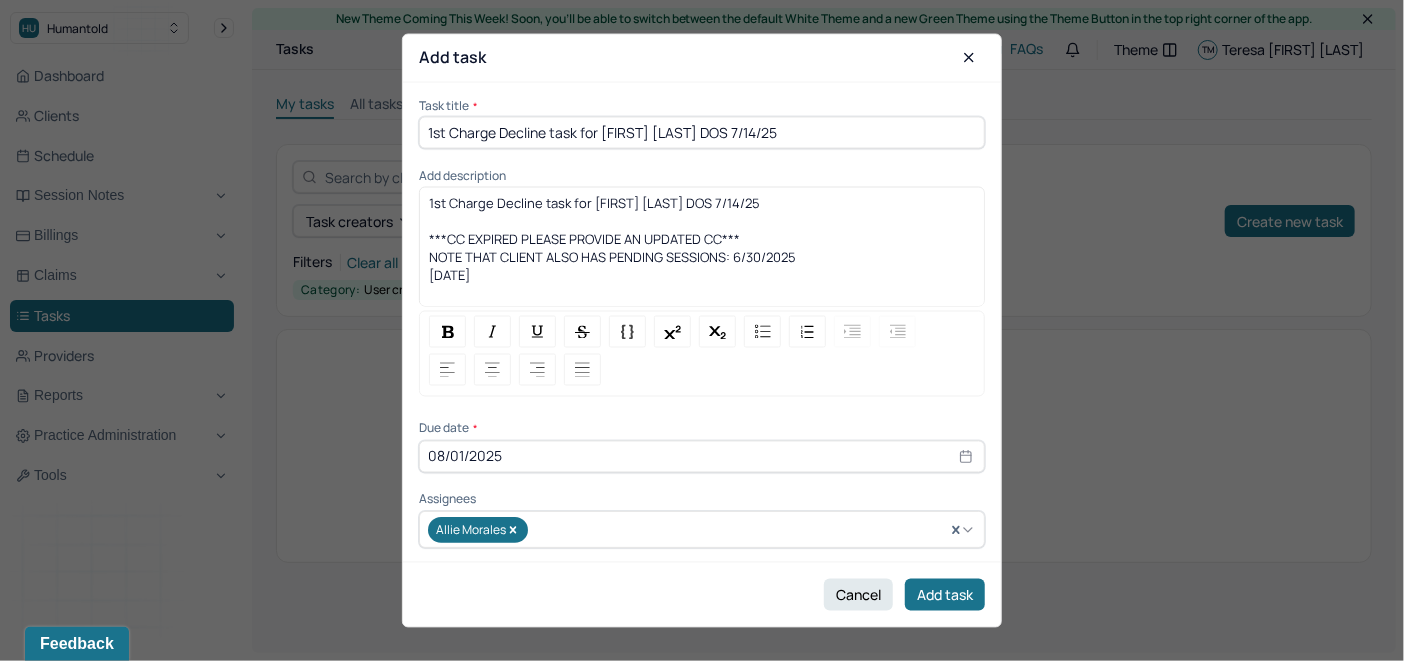 click on "NOTE THAT CLIENT ALSO HAS PENDING SESSIONS: 6/30/2025" at bounding box center [612, 257] 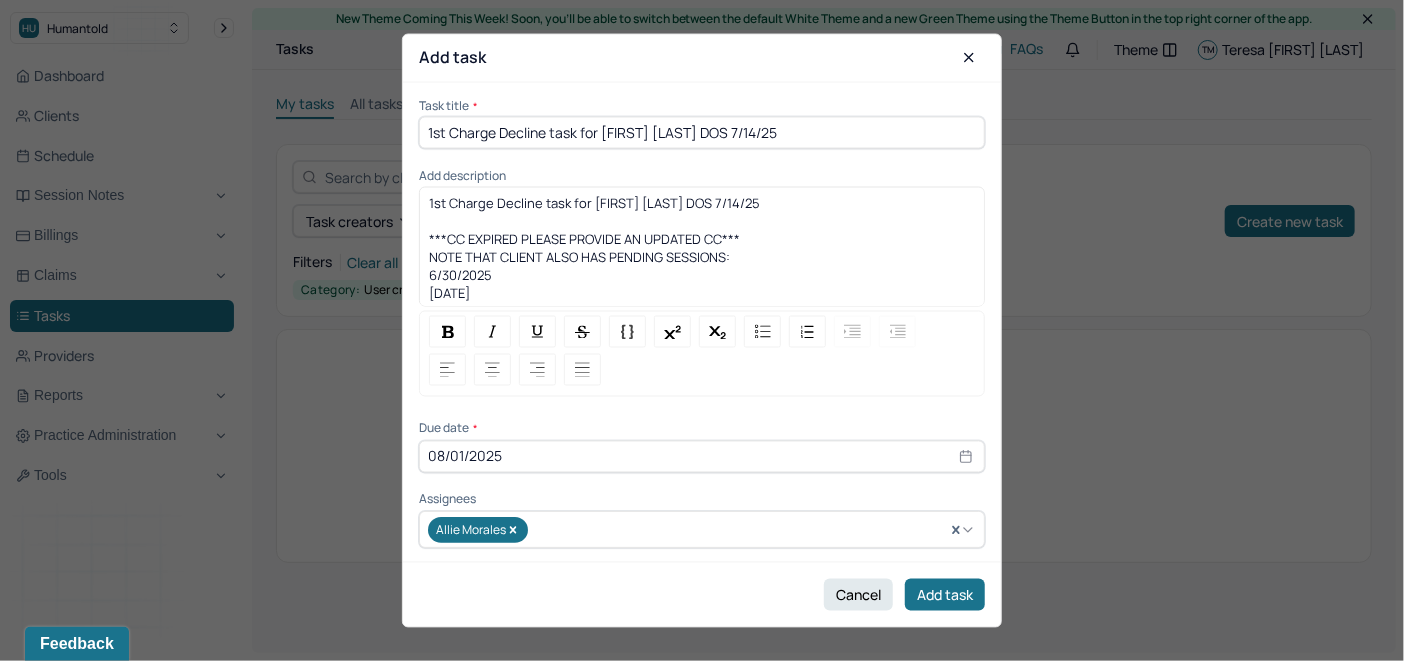 drag, startPoint x: 503, startPoint y: 284, endPoint x: 420, endPoint y: 195, distance: 121.69634 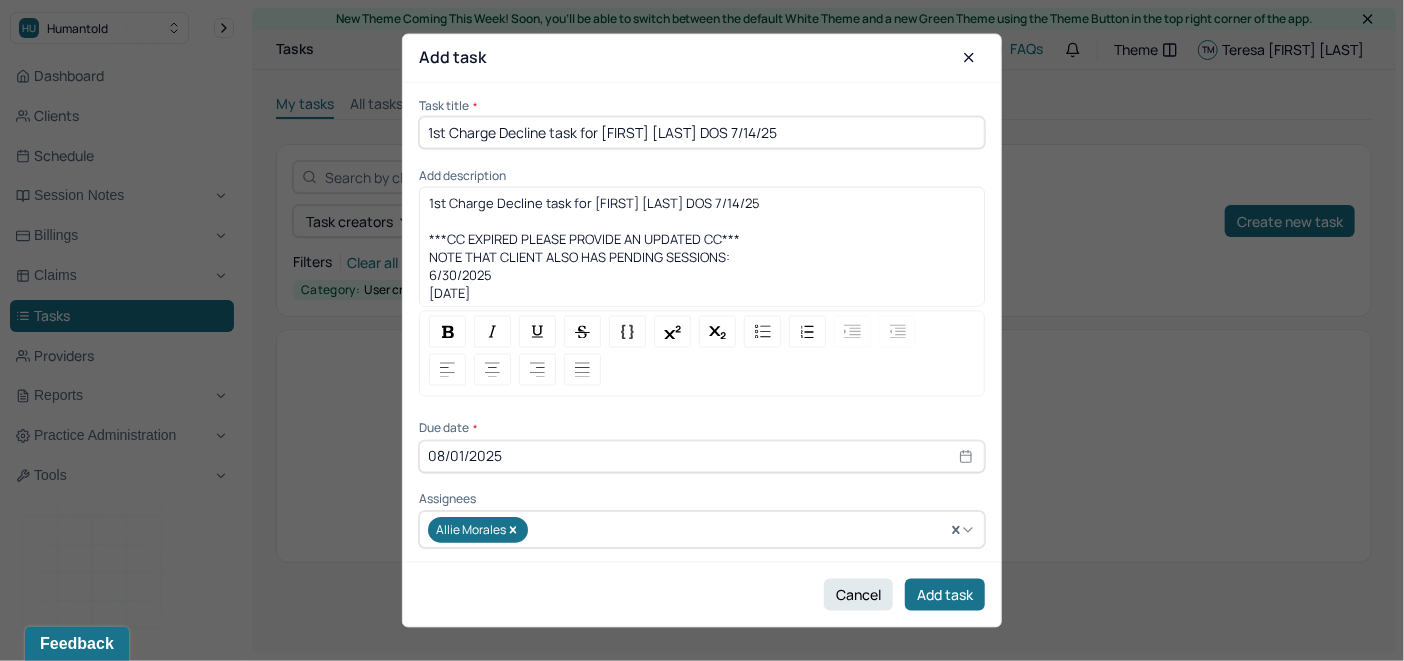 click on "1st Charge Decline task for [FIRST] [LAST] DOS [DATE]/25 ***CC EXPIRED PLEASE PROVIDE AN UPDATED CC*** NOTE THAT CLIENT ALSO HAS PENDING SESSIONS:  [DATE] [DATE]" at bounding box center [702, 247] 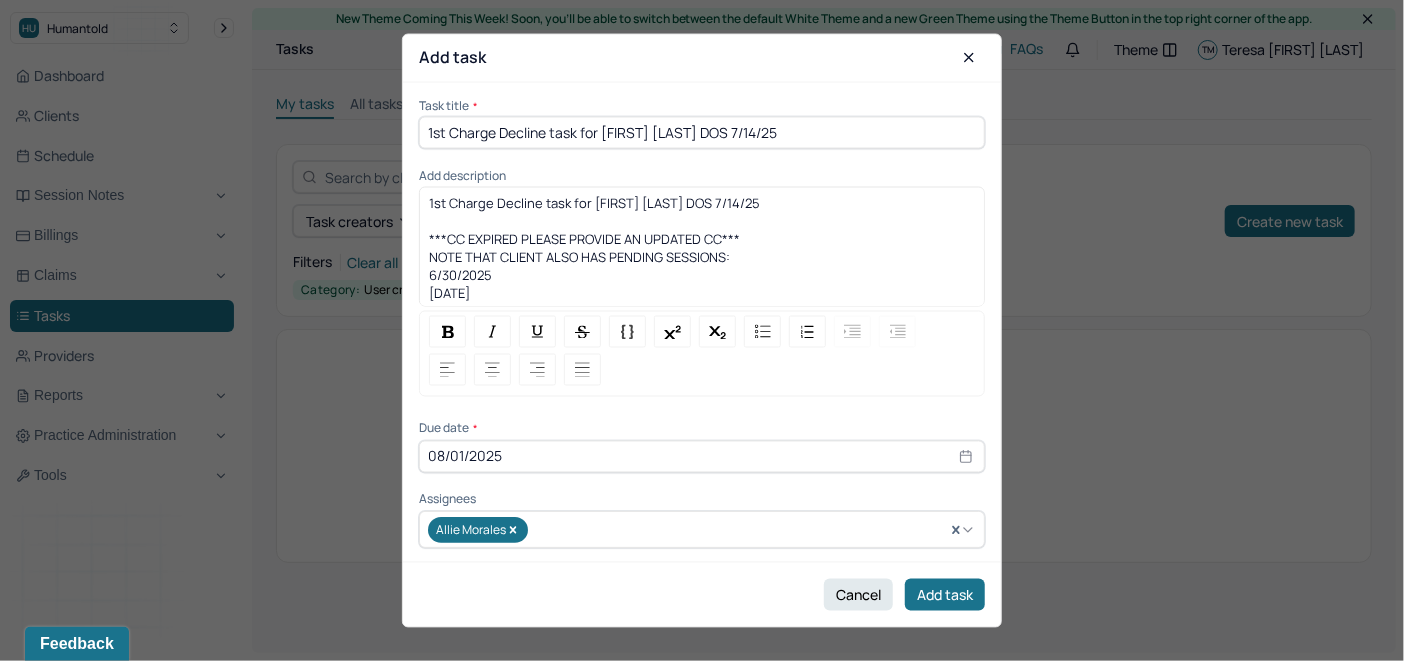 copy on "1st Charge Decline task for [FIRST] [LAST] DOS [DATE]/25 ***CC EXPIRED PLEASE PROVIDE AN UPDATED CC*** NOTE THAT CLIENT ALSO HAS PENDING SESSIONS:  [DATE] [DATE]" 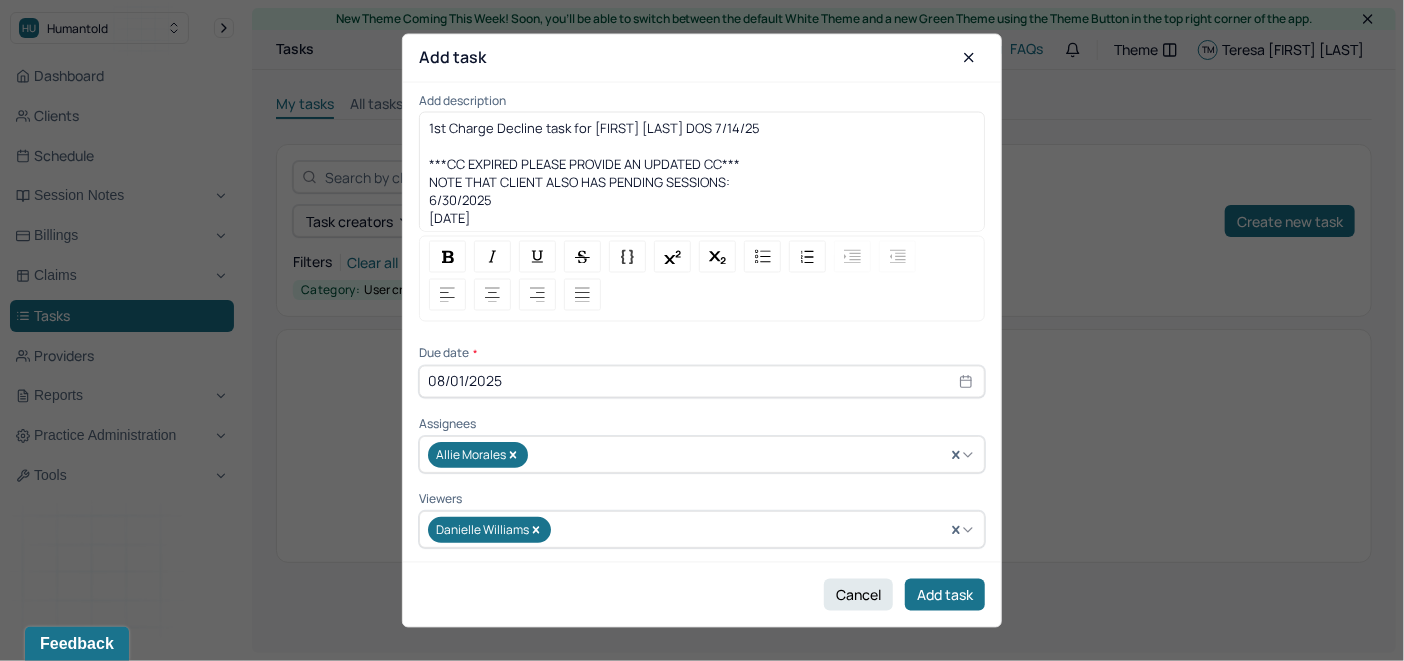 scroll, scrollTop: 145, scrollLeft: 0, axis: vertical 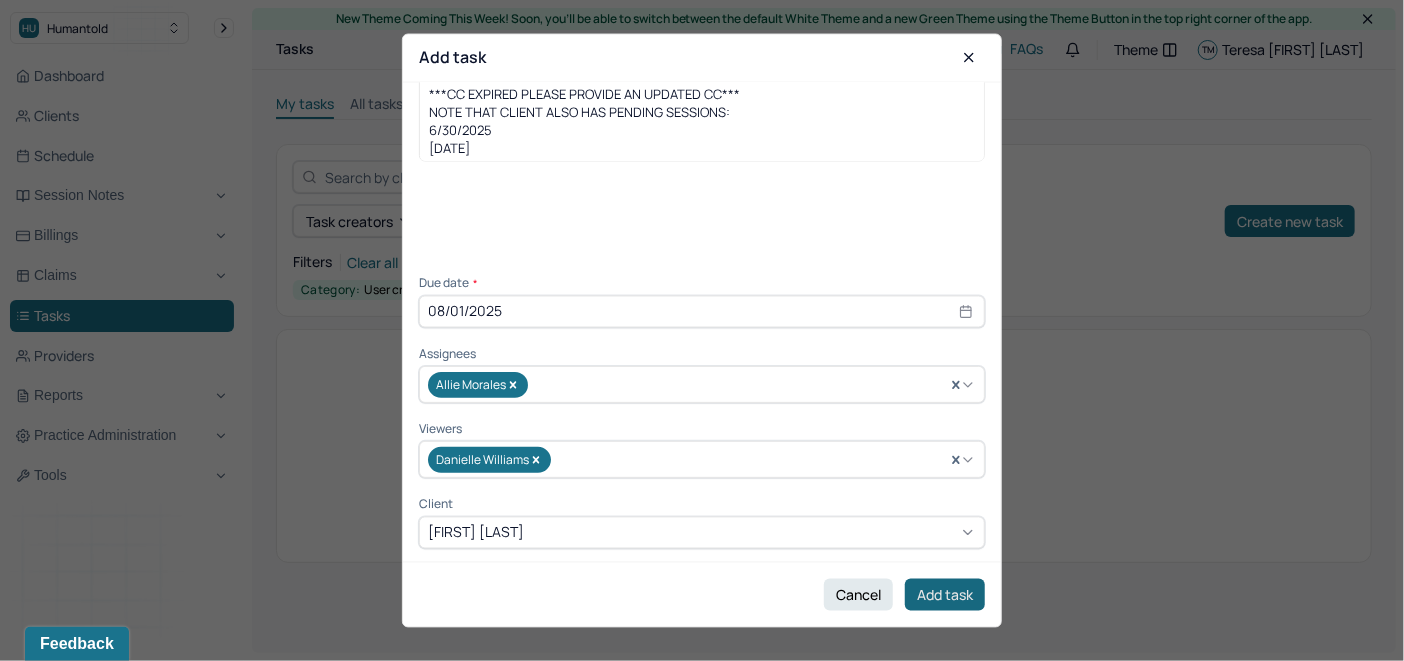 click on "Add task" at bounding box center [945, 595] 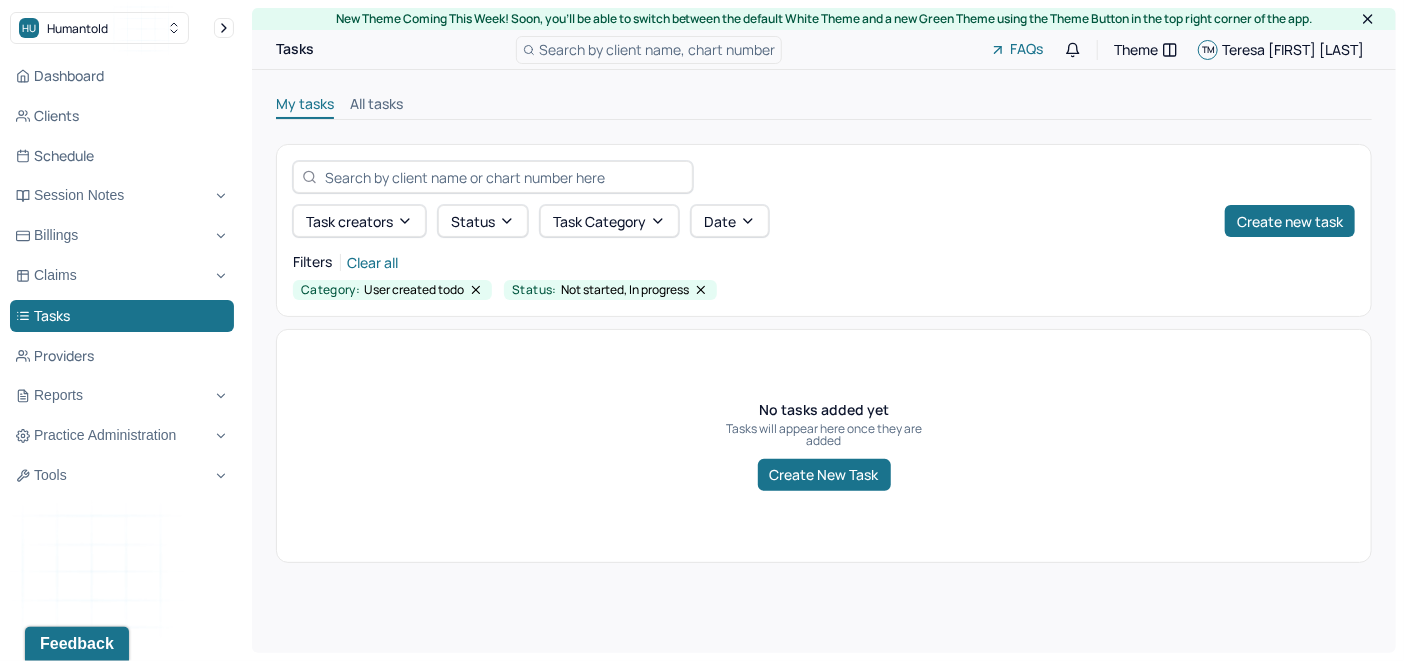 click on "All tasks" at bounding box center (376, 106) 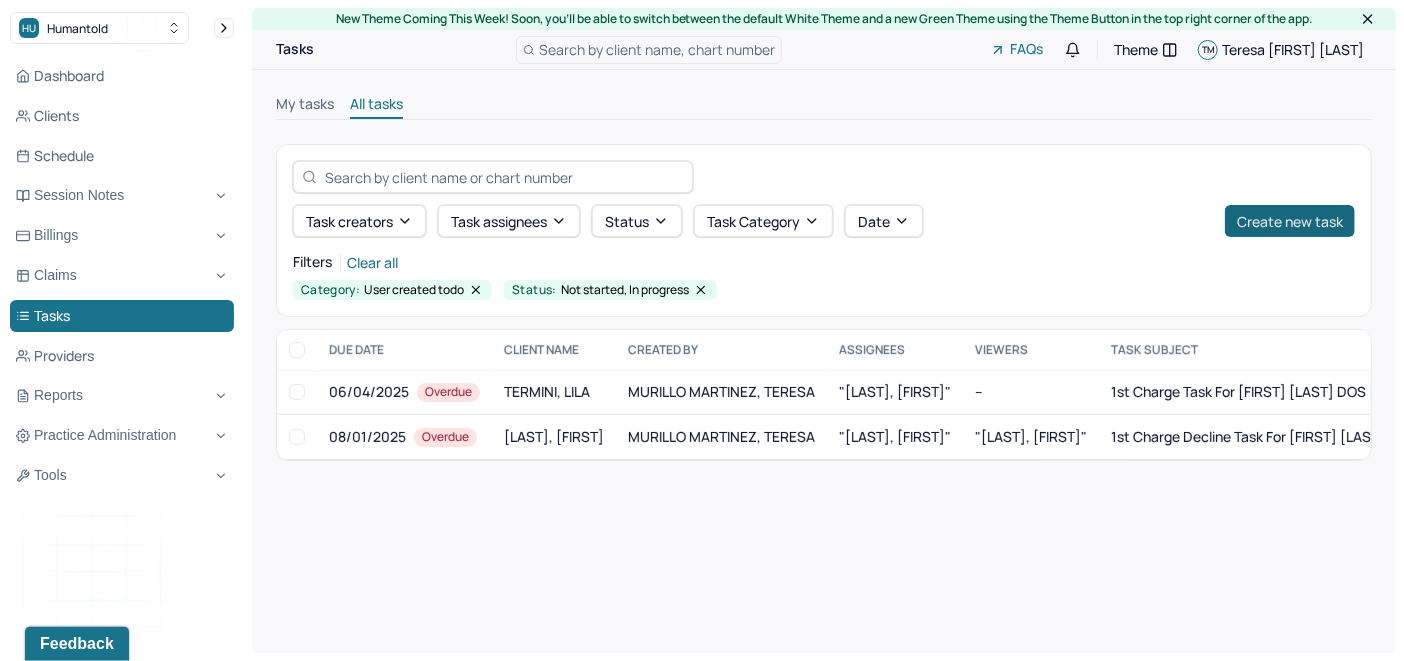 click on "Create new task" at bounding box center [1290, 221] 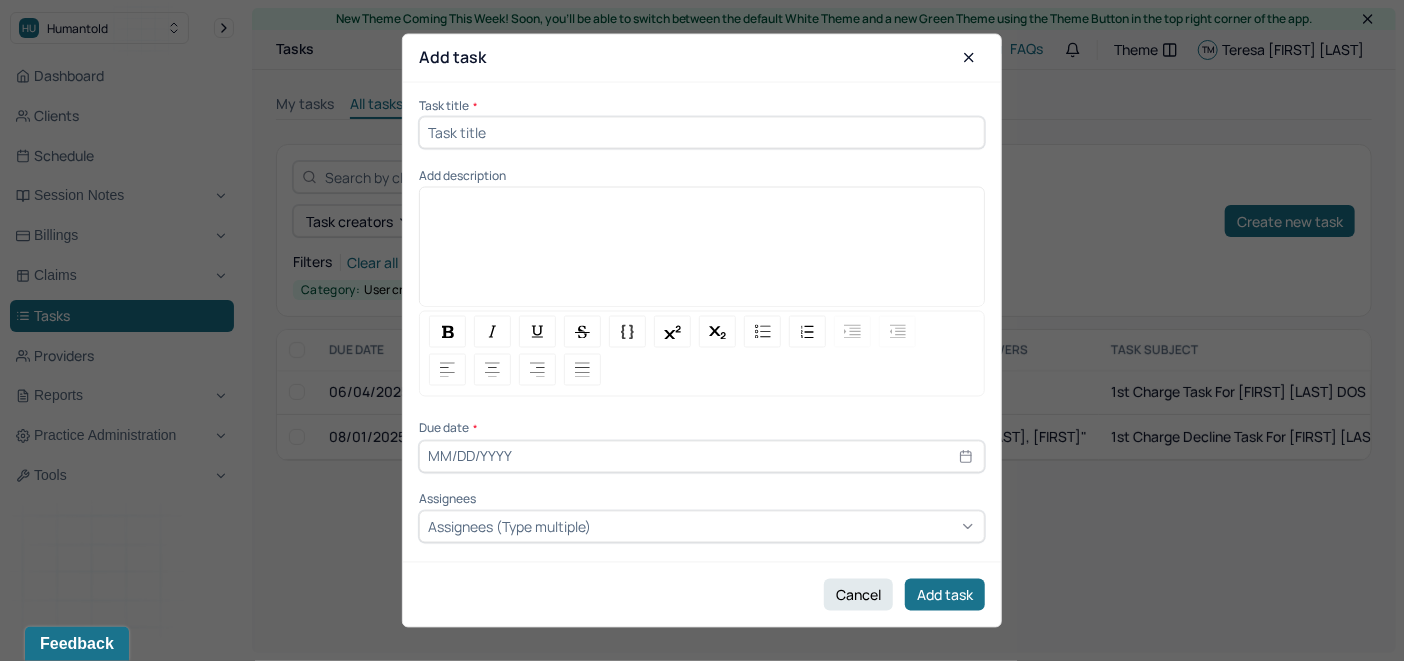 click at bounding box center [702, 254] 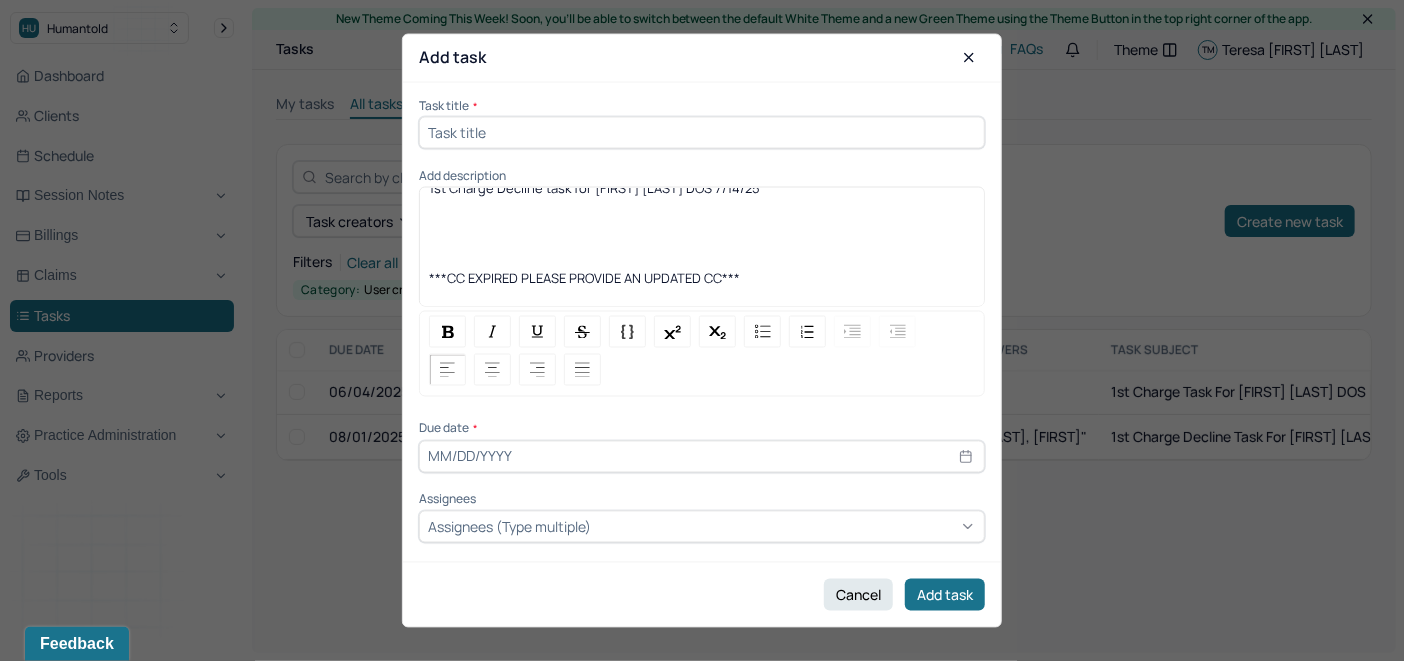 scroll, scrollTop: 0, scrollLeft: 0, axis: both 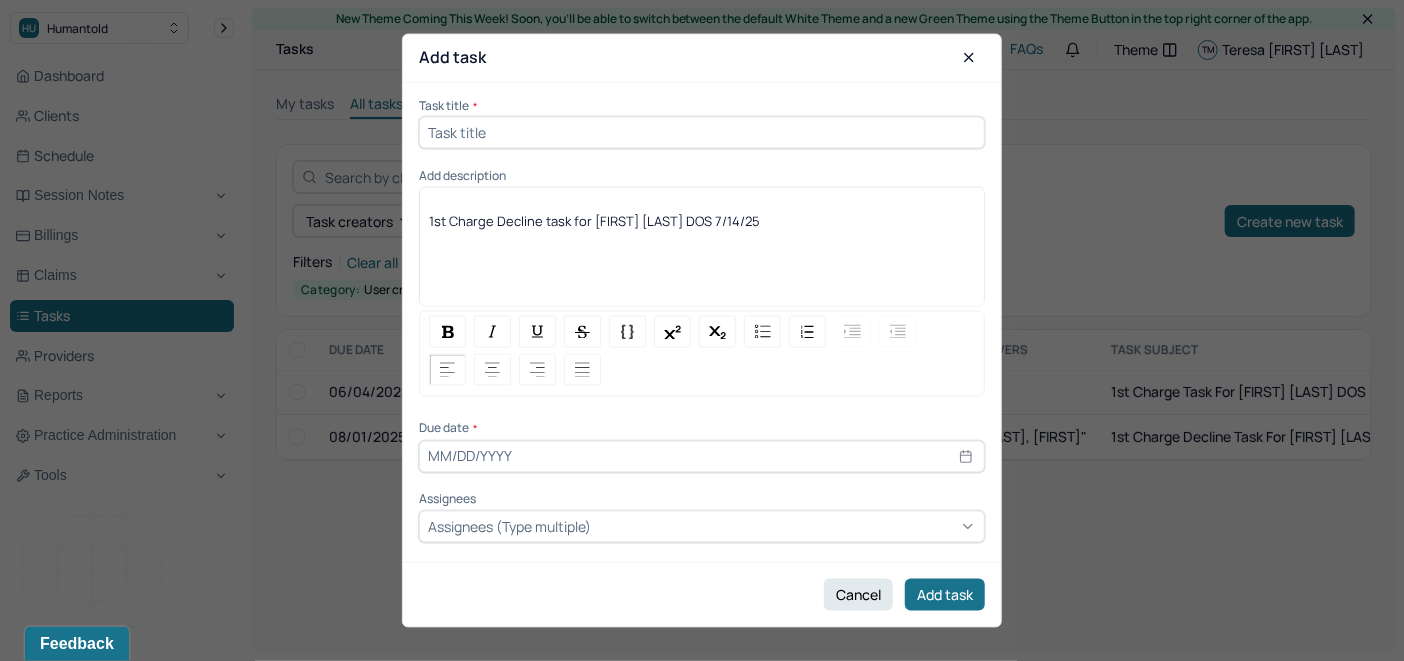 click on "1st Charge Decline task for [FIRST] [LAST] DOS 7/14/25" at bounding box center (594, 221) 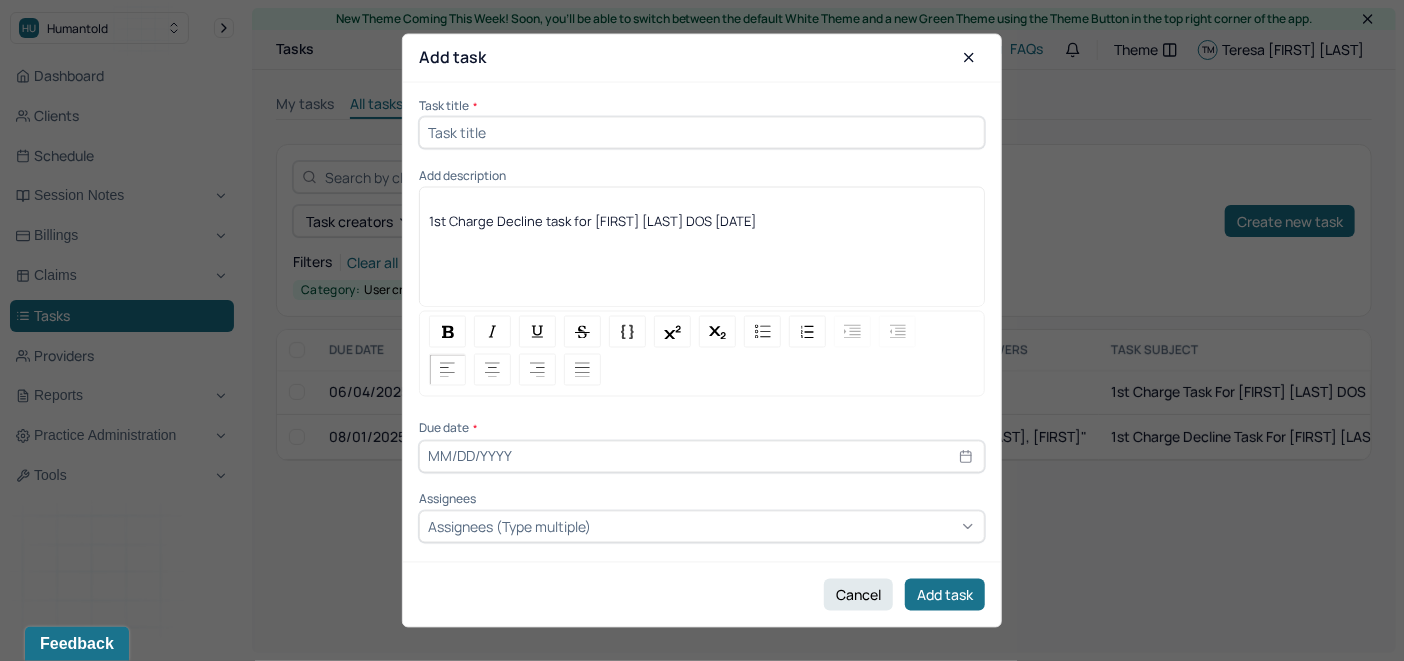 type 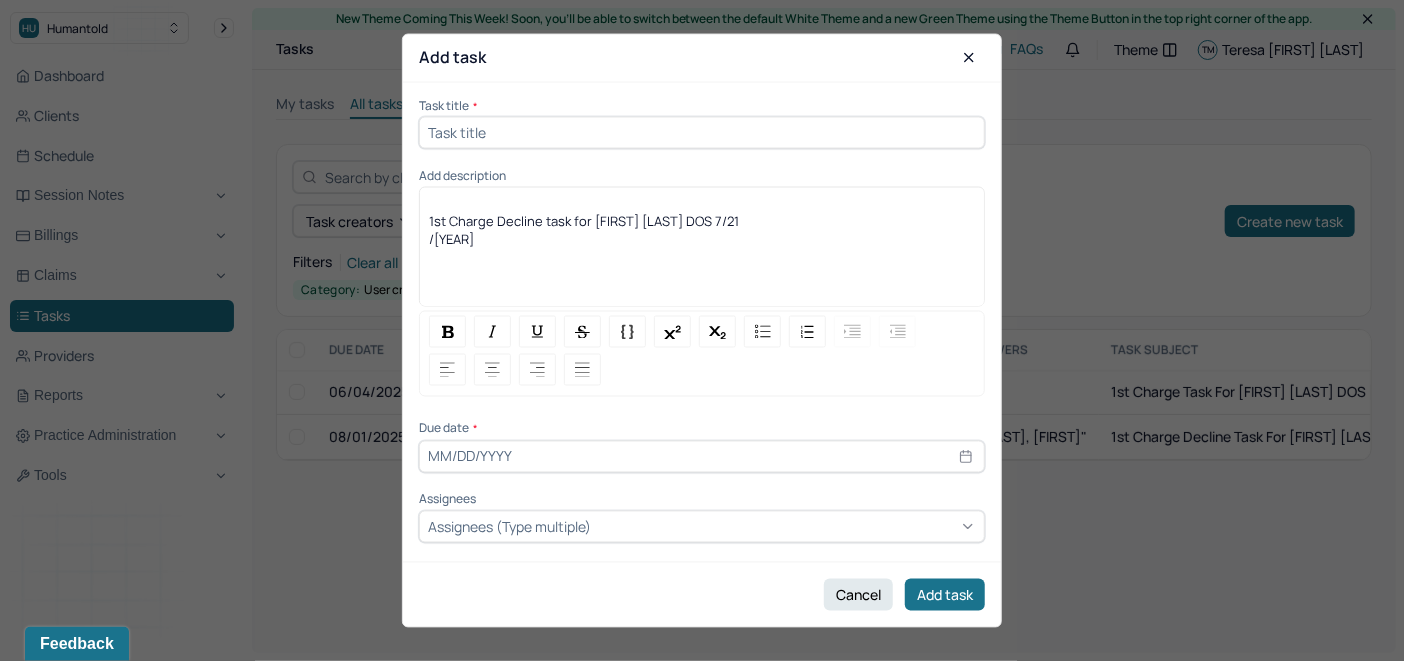 scroll, scrollTop: 100, scrollLeft: 0, axis: vertical 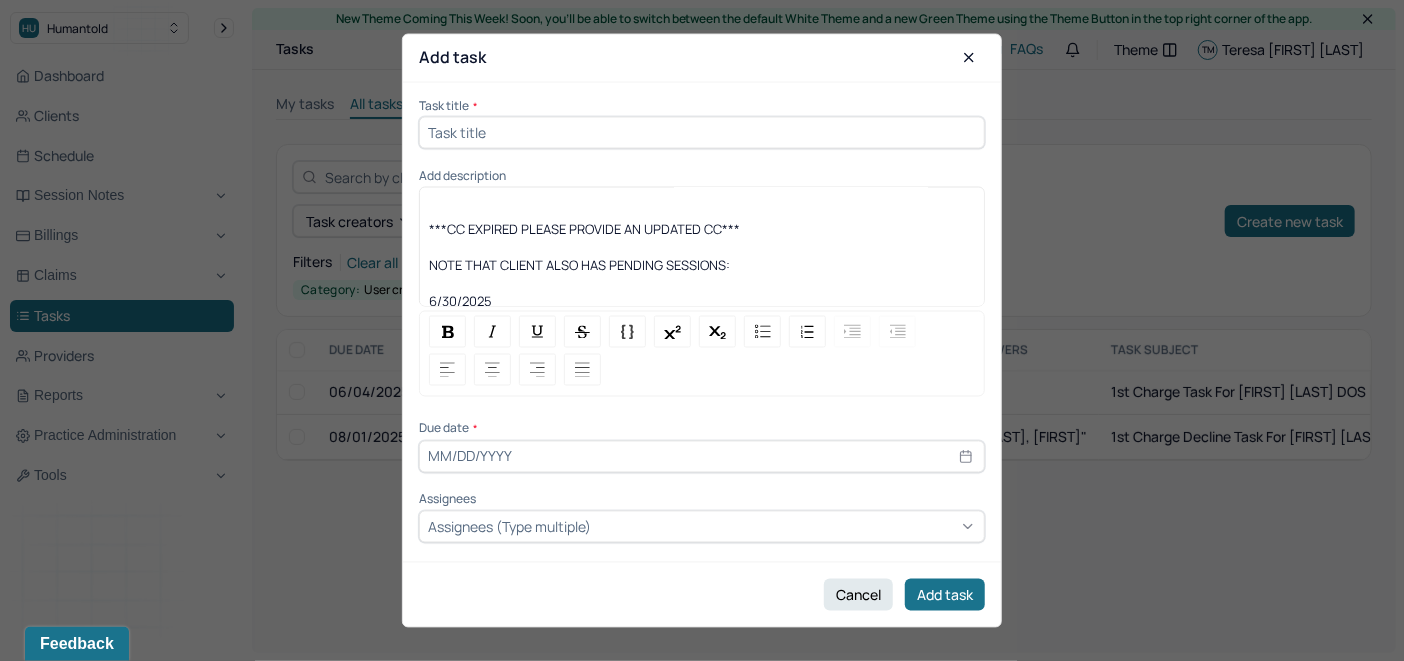 click on "***CC EXPIRED PLEASE PROVIDE AN UPDATED CC***" at bounding box center [584, 229] 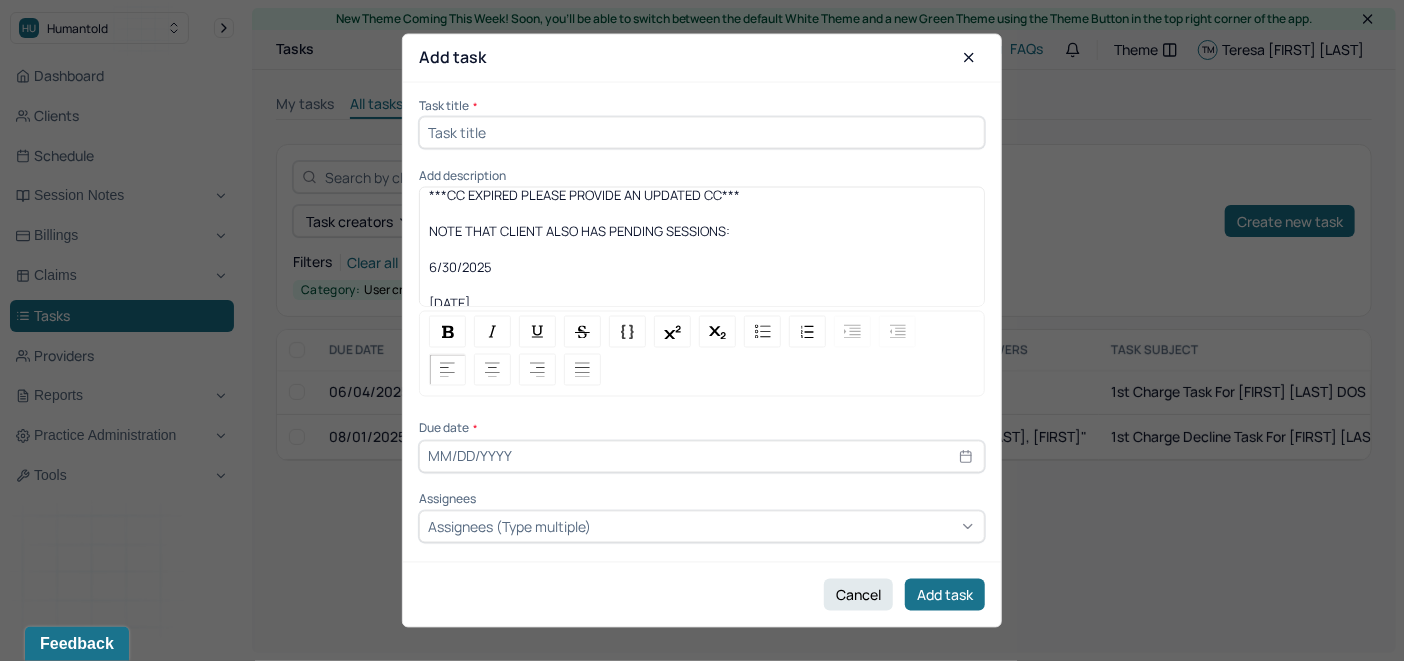 scroll, scrollTop: 0, scrollLeft: 0, axis: both 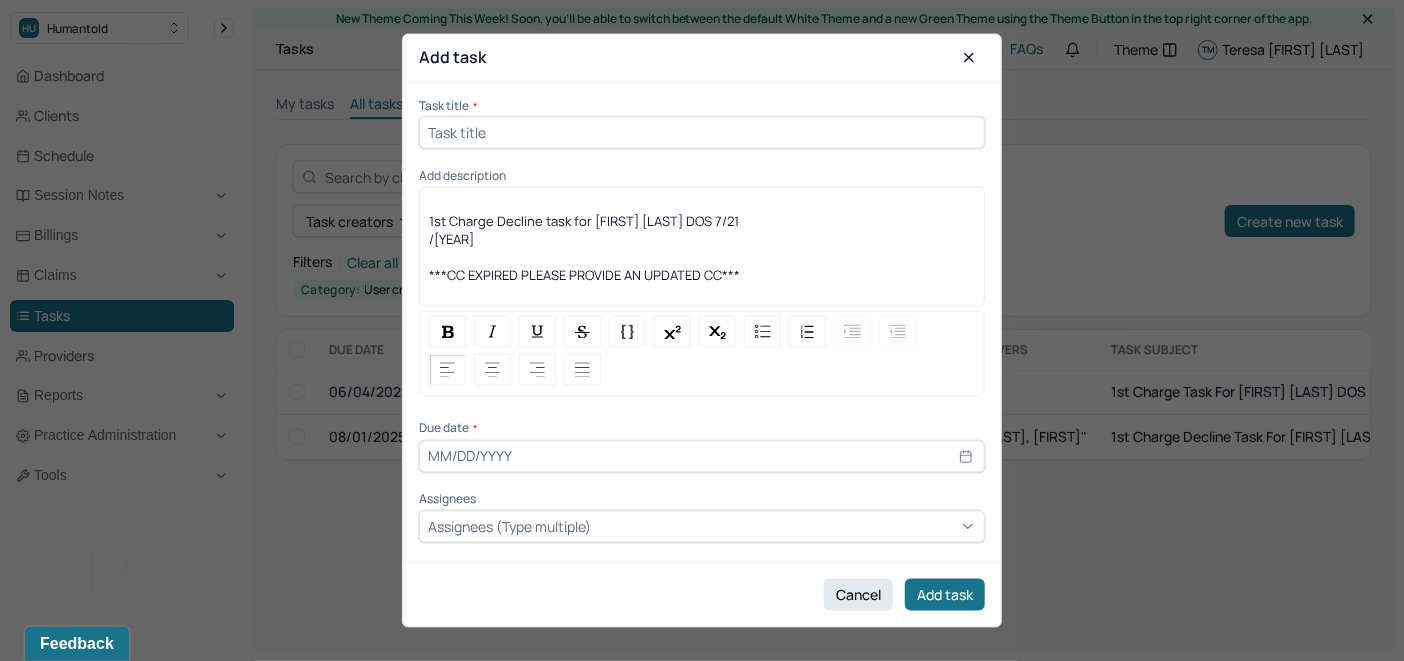 click on "/[YEAR]" at bounding box center [451, 239] 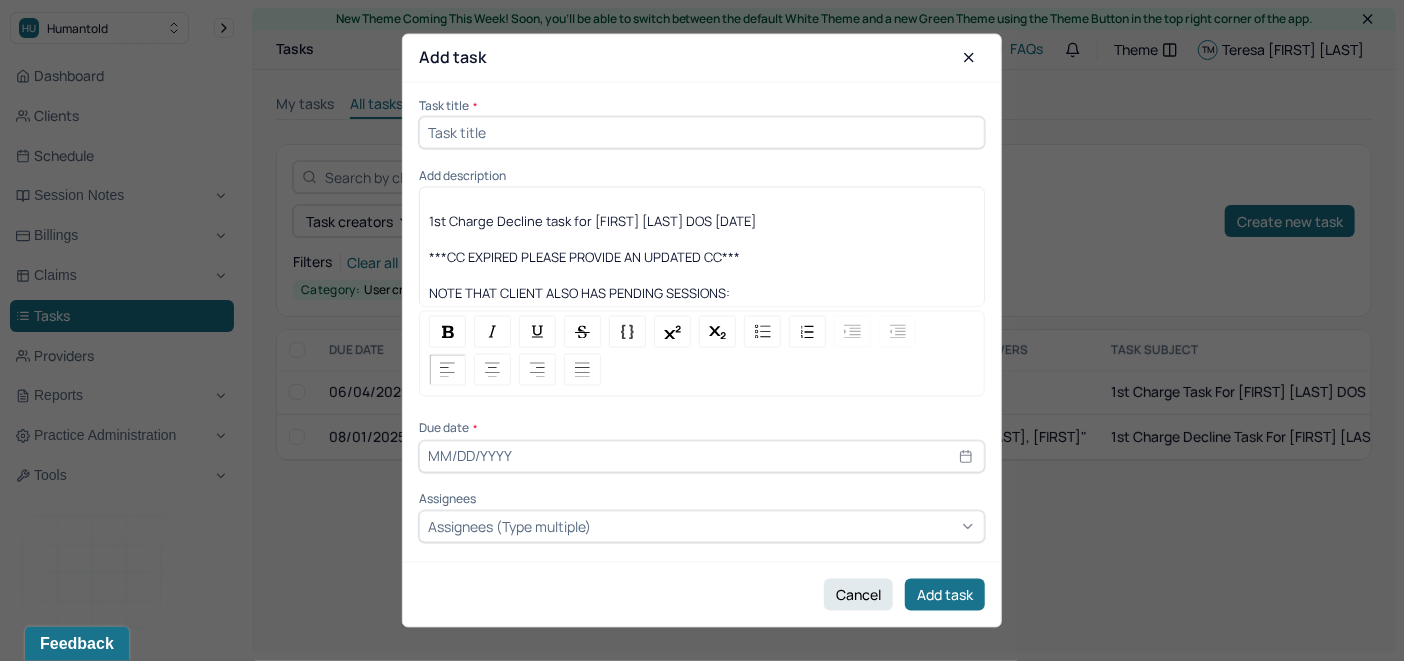 drag, startPoint x: 778, startPoint y: 217, endPoint x: 469, endPoint y: 233, distance: 309.41397 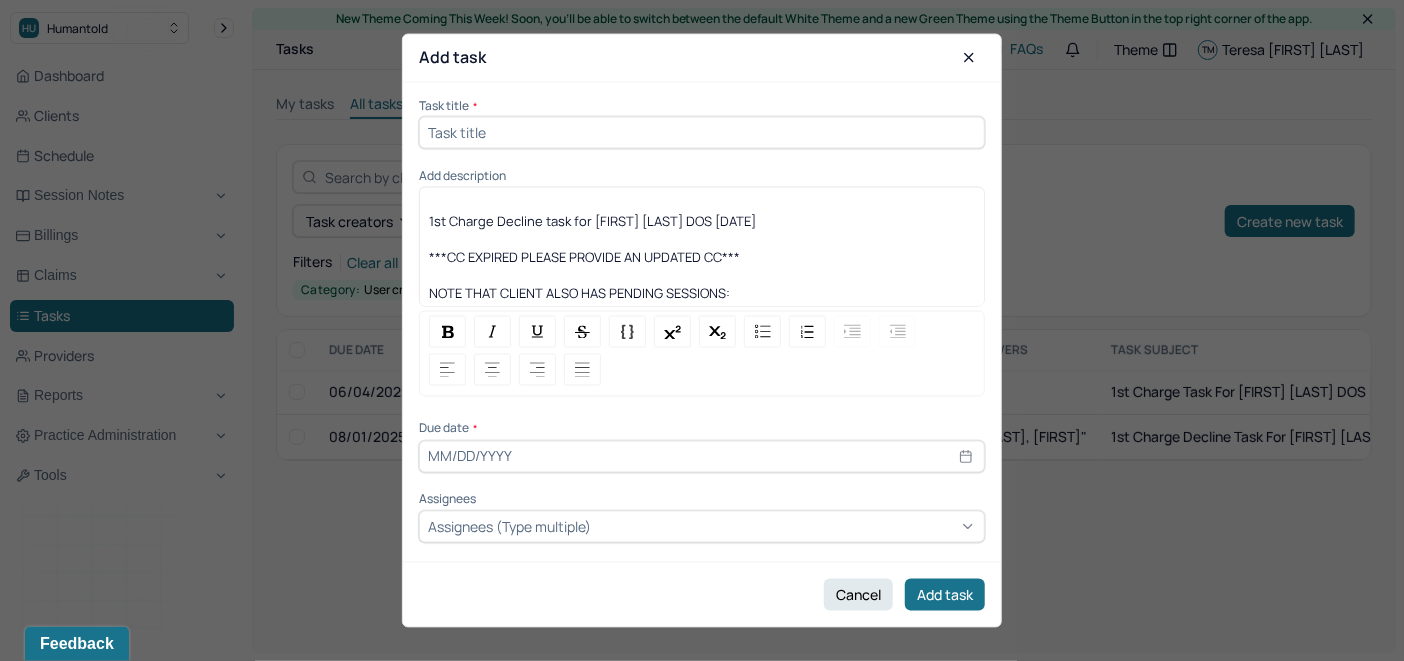 drag, startPoint x: 430, startPoint y: 218, endPoint x: 789, endPoint y: 226, distance: 359.0891 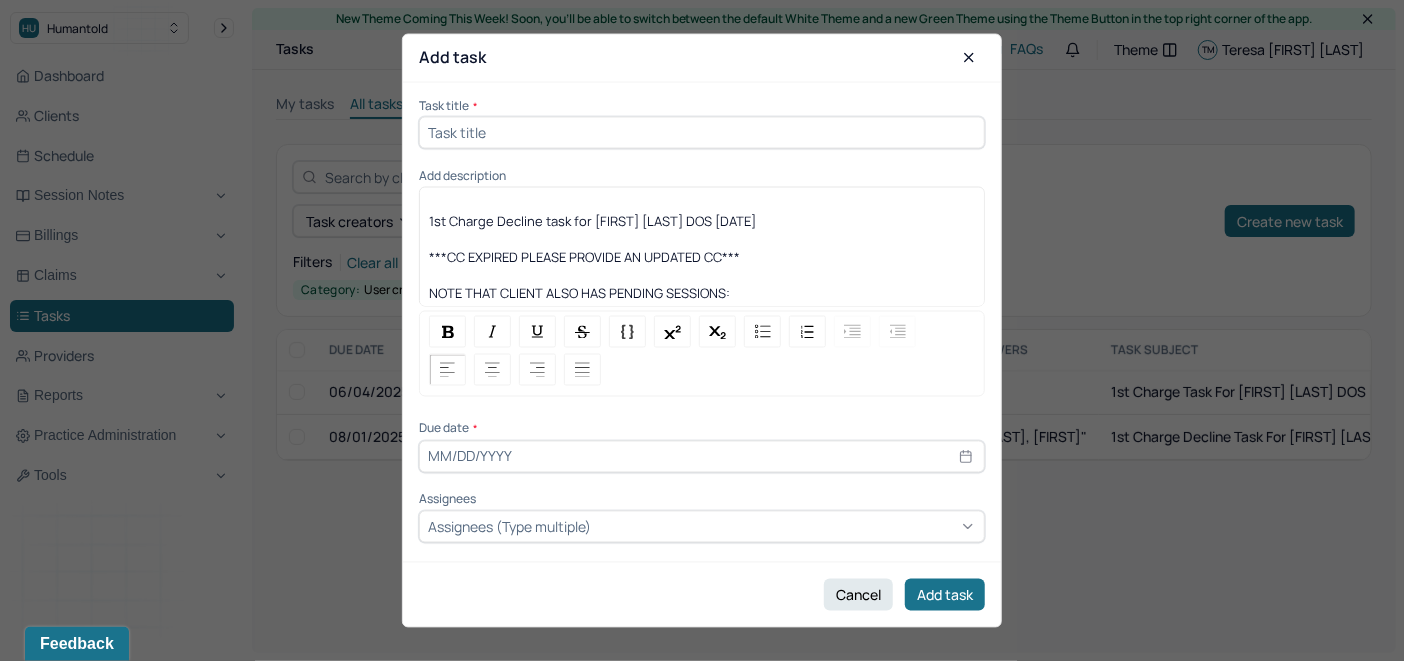 copy on "1st Charge Decline task for [FIRST] [LAST] DOS [DATE]" 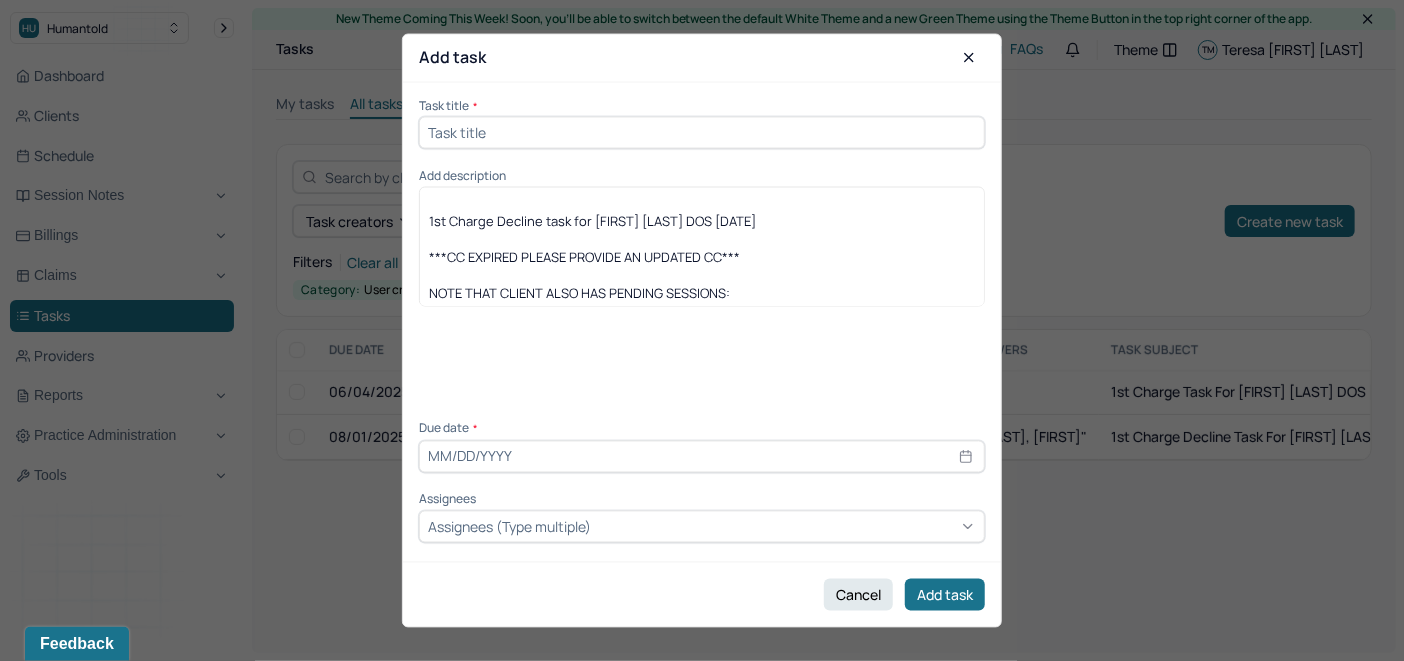 click at bounding box center [702, 132] 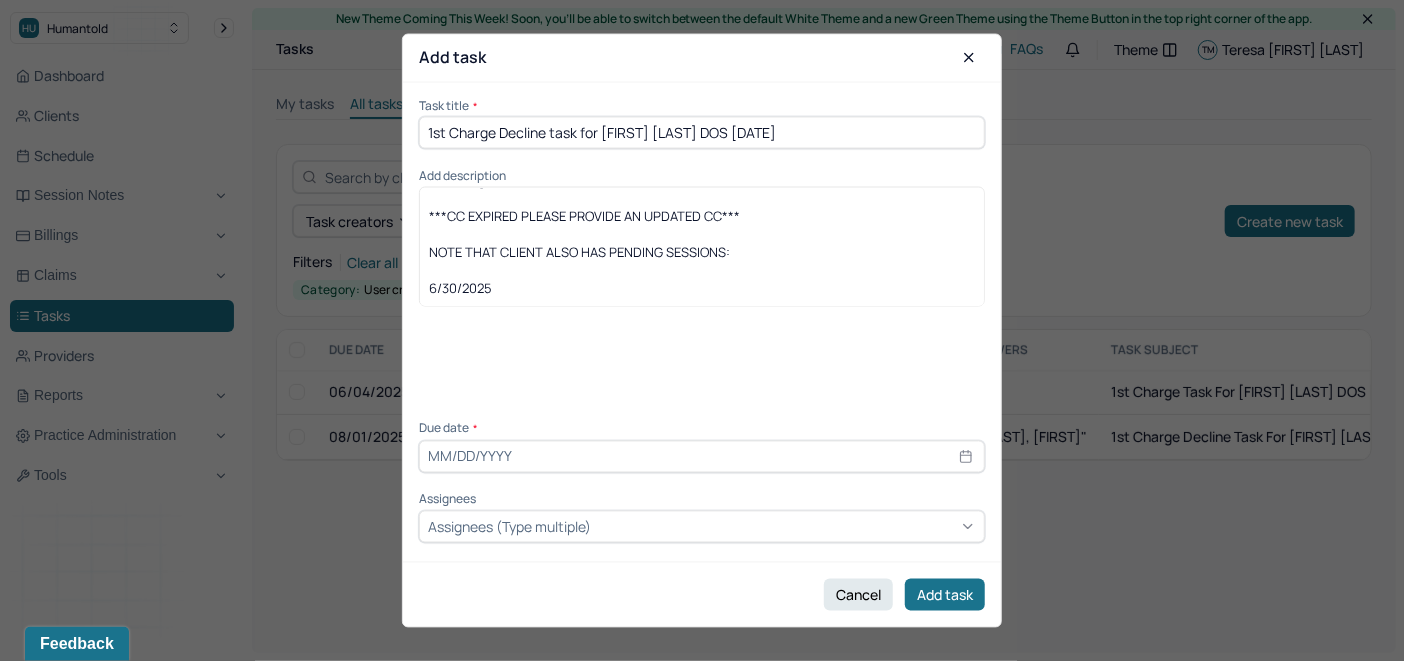 scroll, scrollTop: 63, scrollLeft: 0, axis: vertical 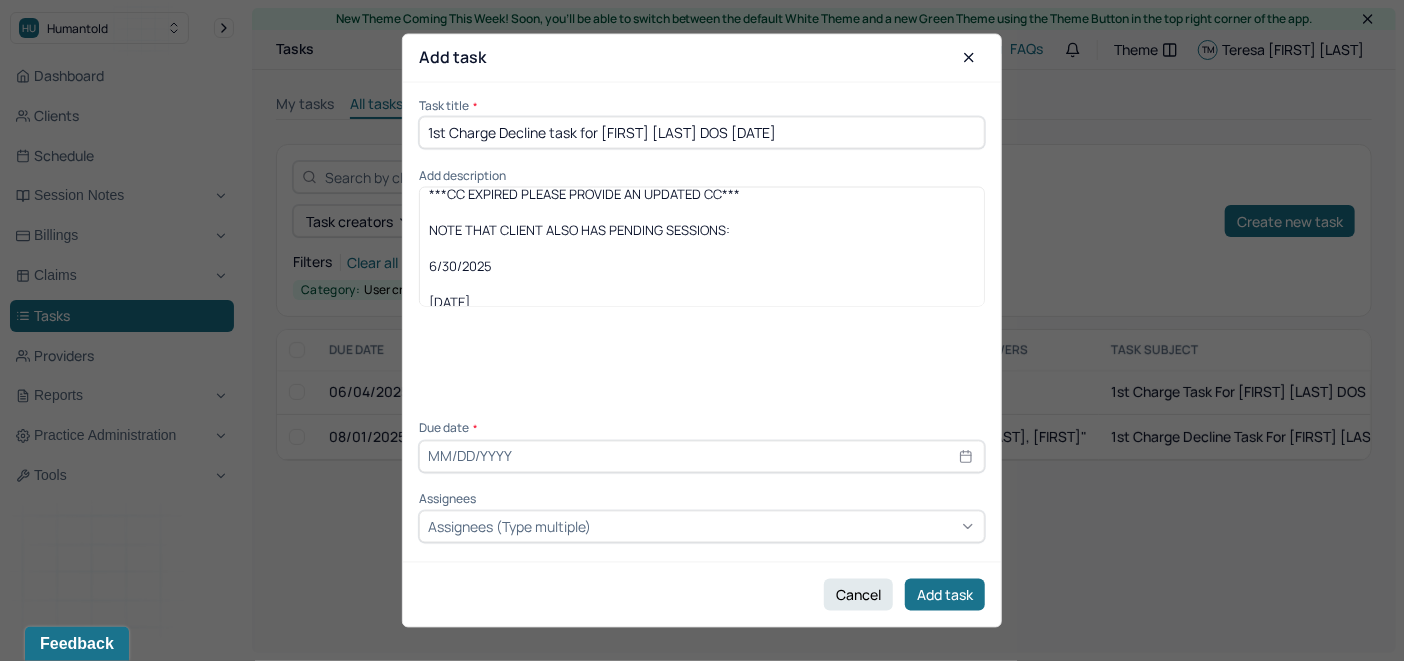 type on "1st Charge Decline task for [FIRST] [LAST] DOS [DATE]" 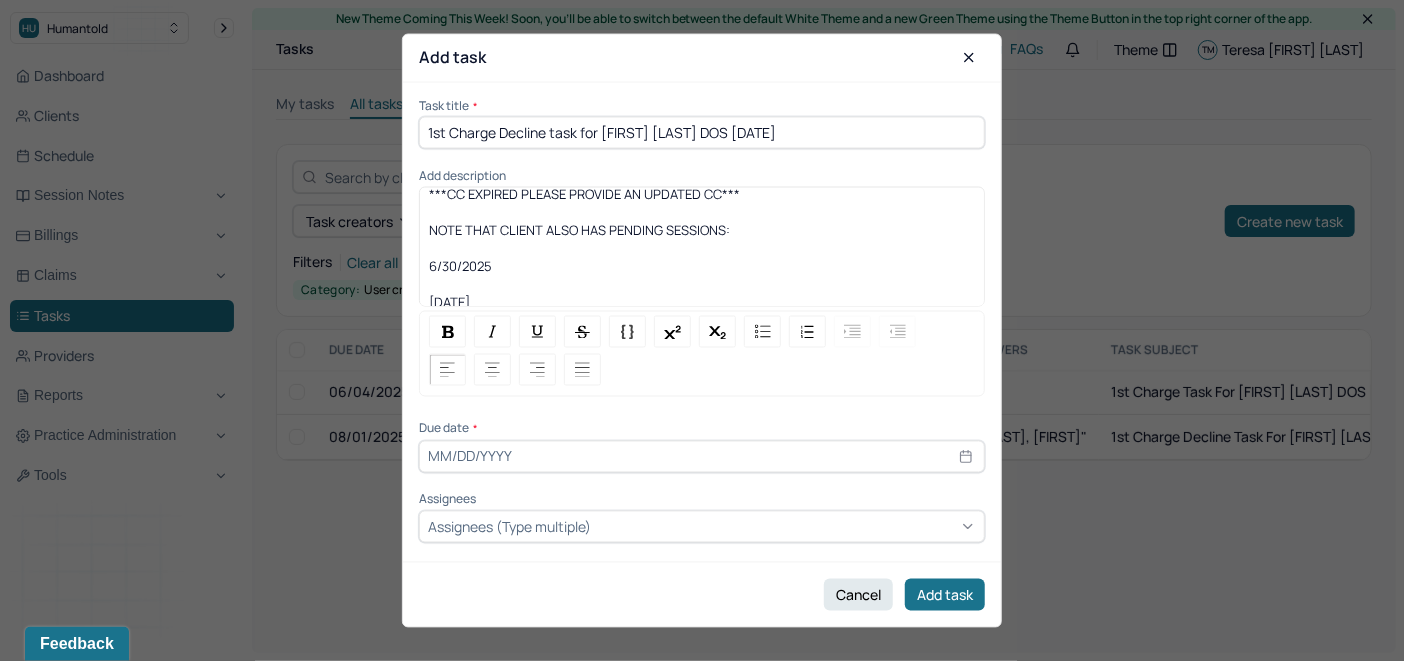 click on "[DATE]" at bounding box center [449, 302] 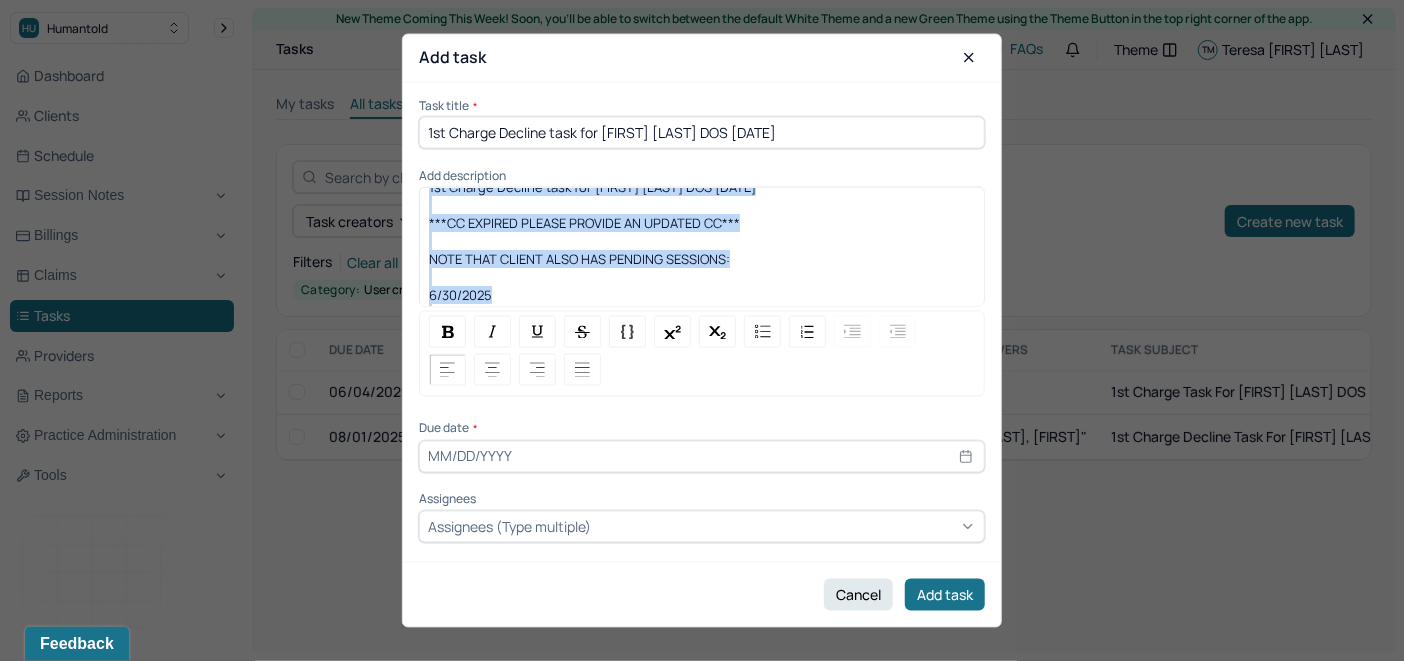 scroll, scrollTop: 0, scrollLeft: 0, axis: both 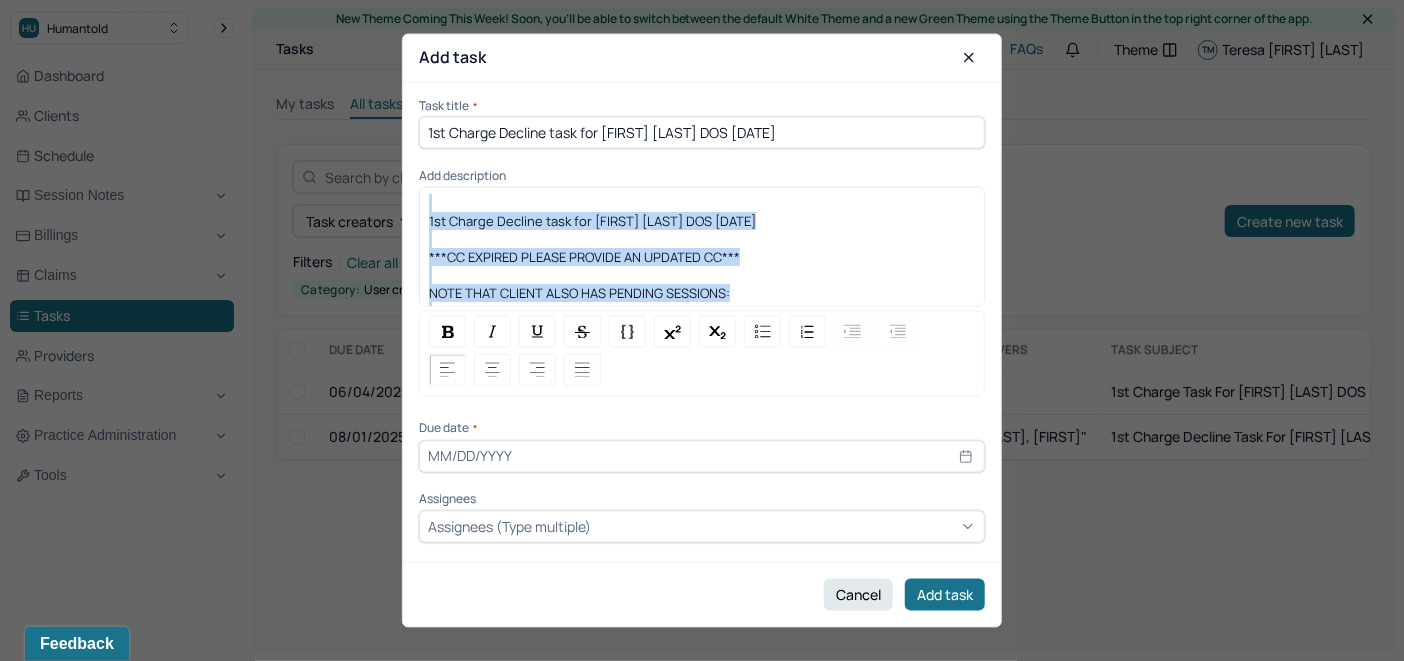 drag, startPoint x: 516, startPoint y: 296, endPoint x: 443, endPoint y: 190, distance: 128.7051 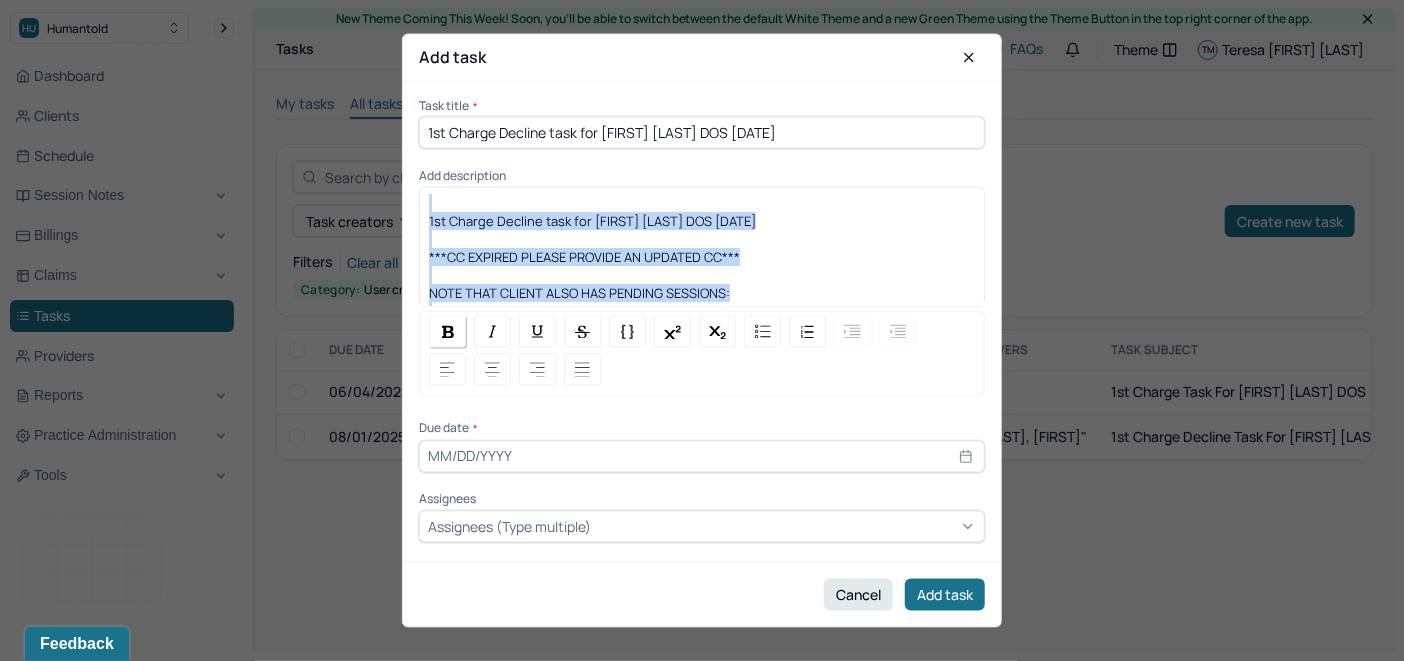 click at bounding box center [447, 332] 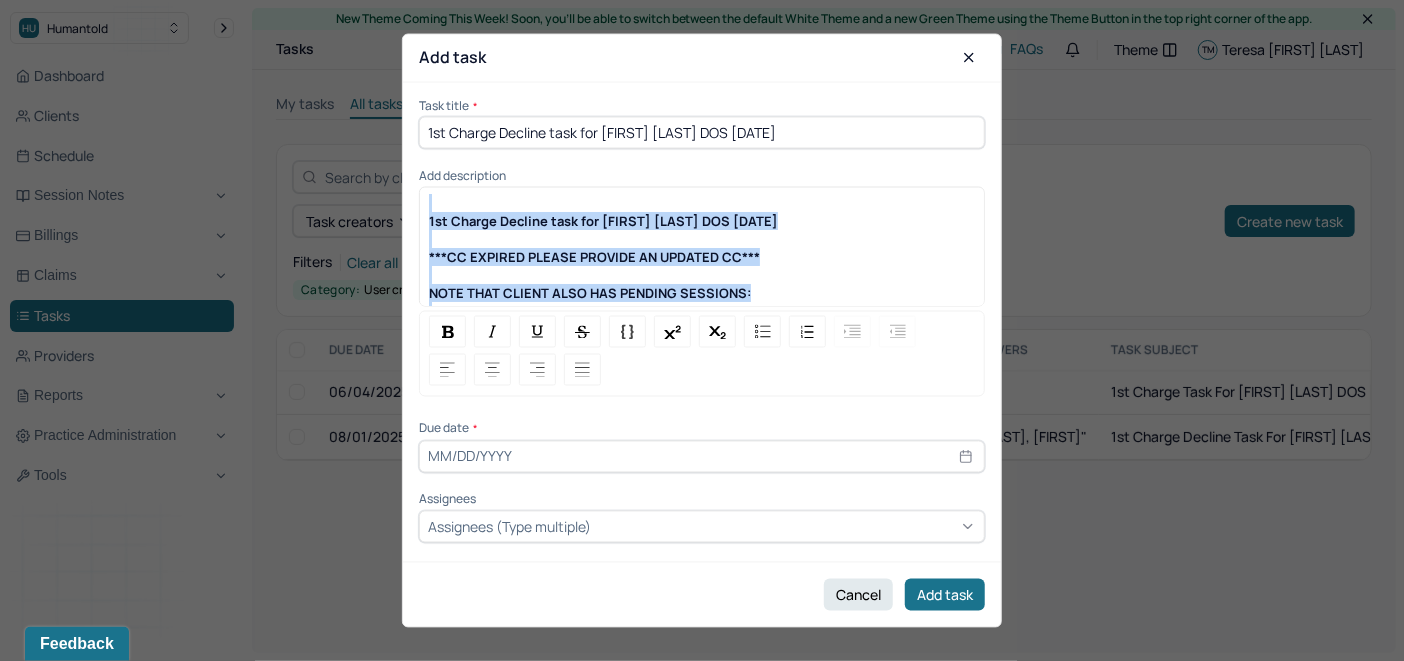 select on "7" 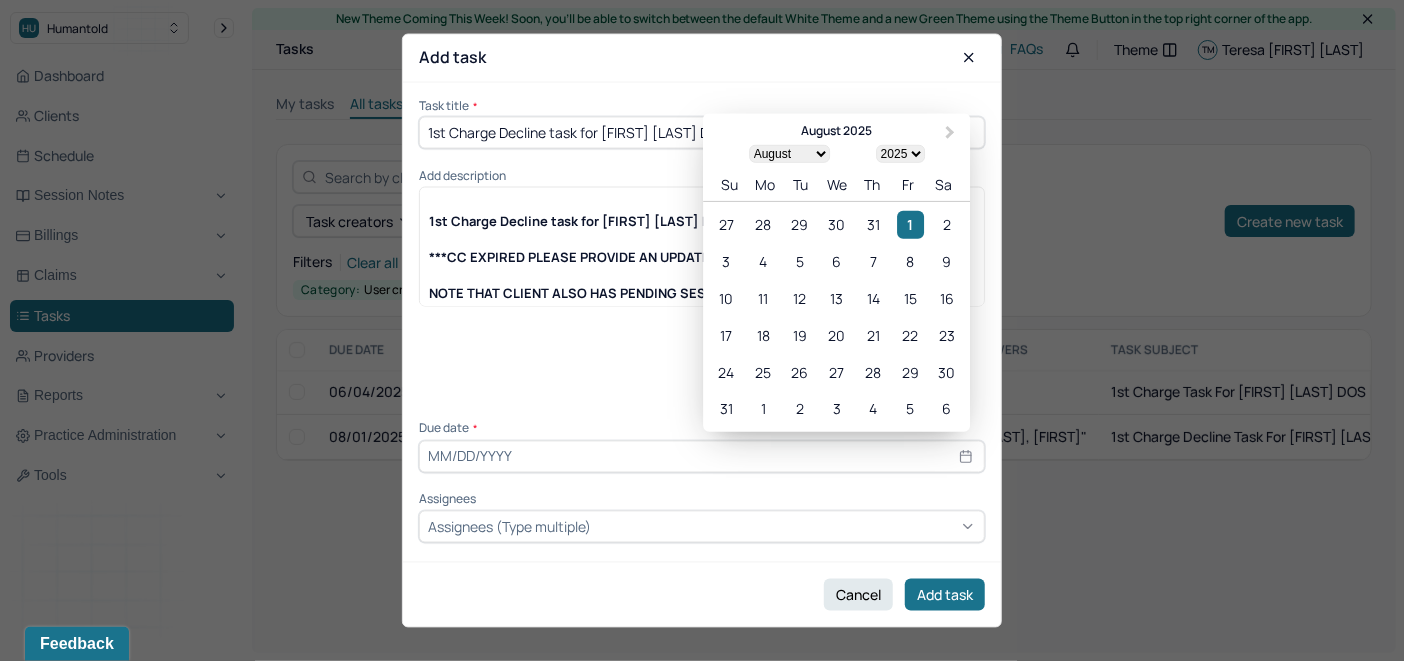 click at bounding box center (702, 456) 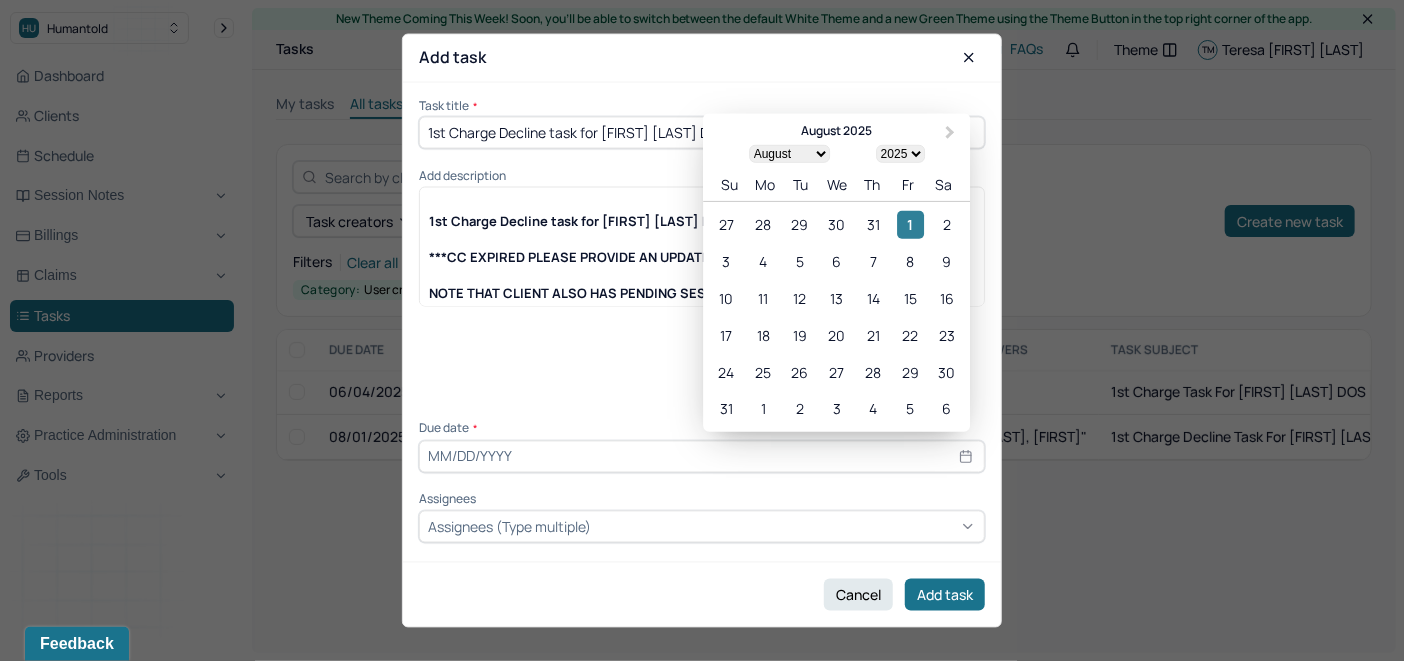 click on "1" at bounding box center (910, 224) 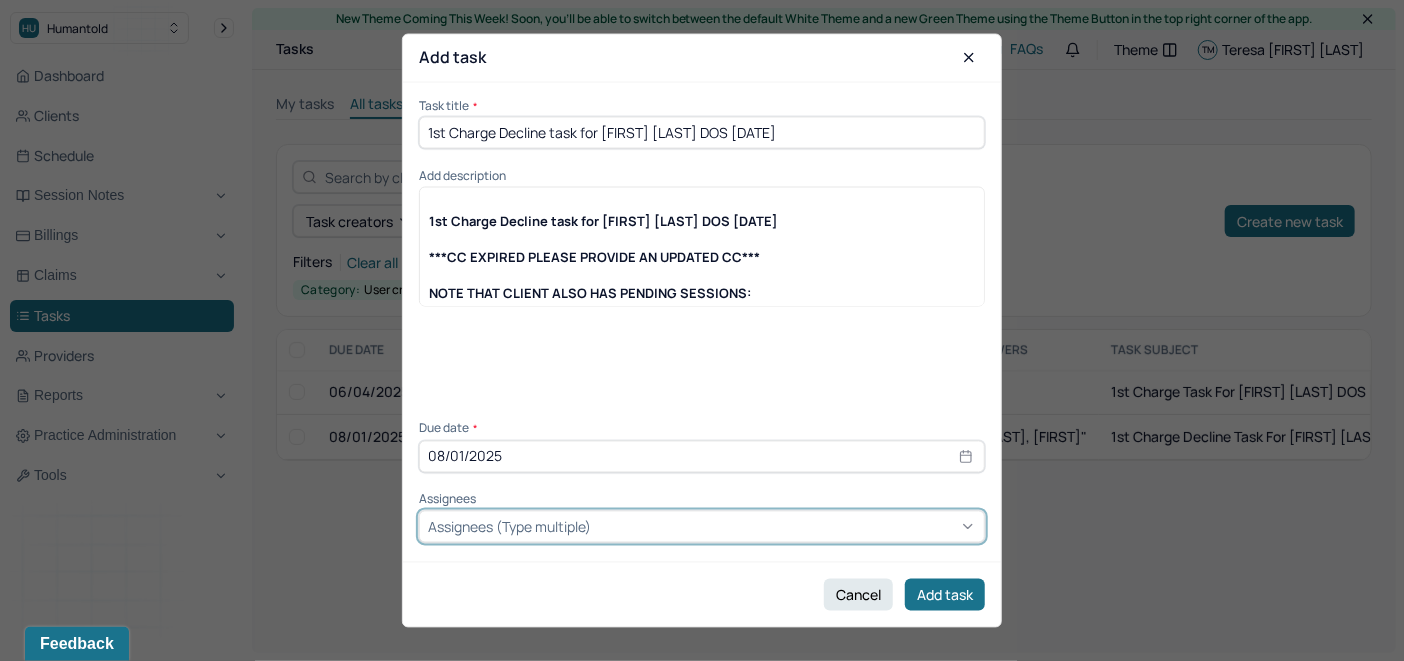 click on "Assignees (Type multiple)" at bounding box center (509, 526) 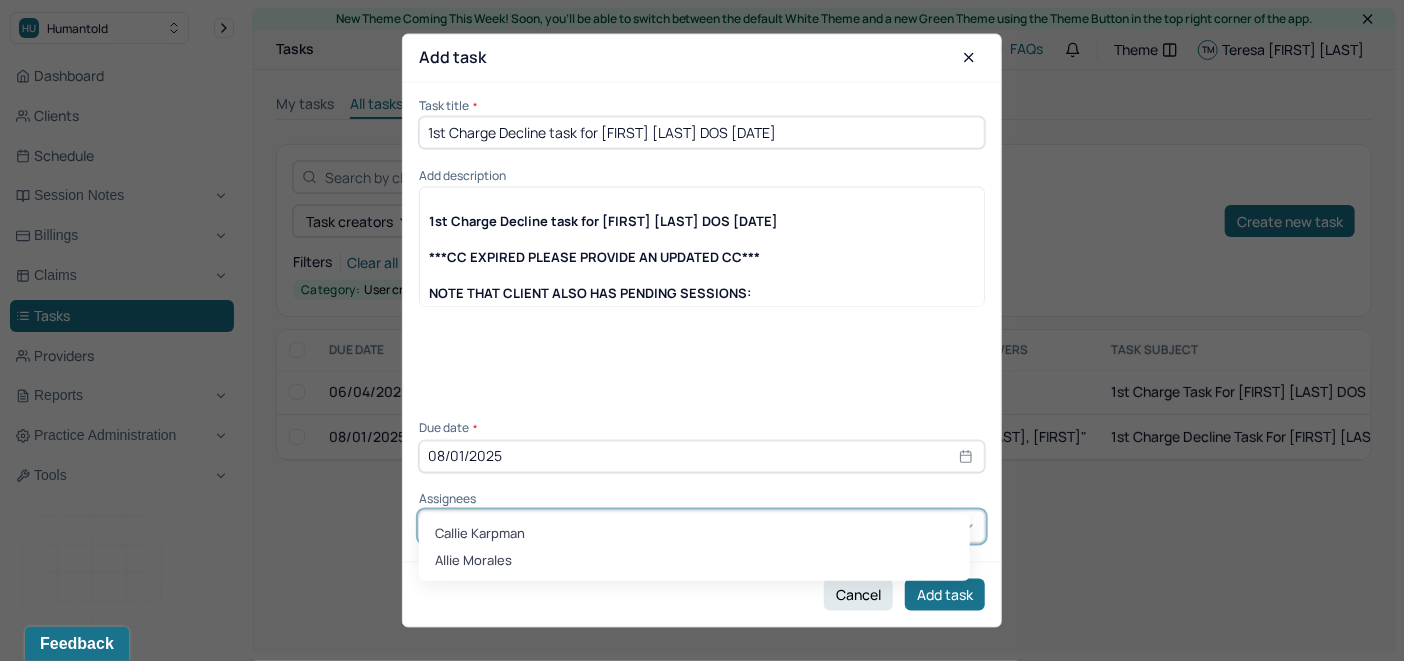 type on "ALLIE" 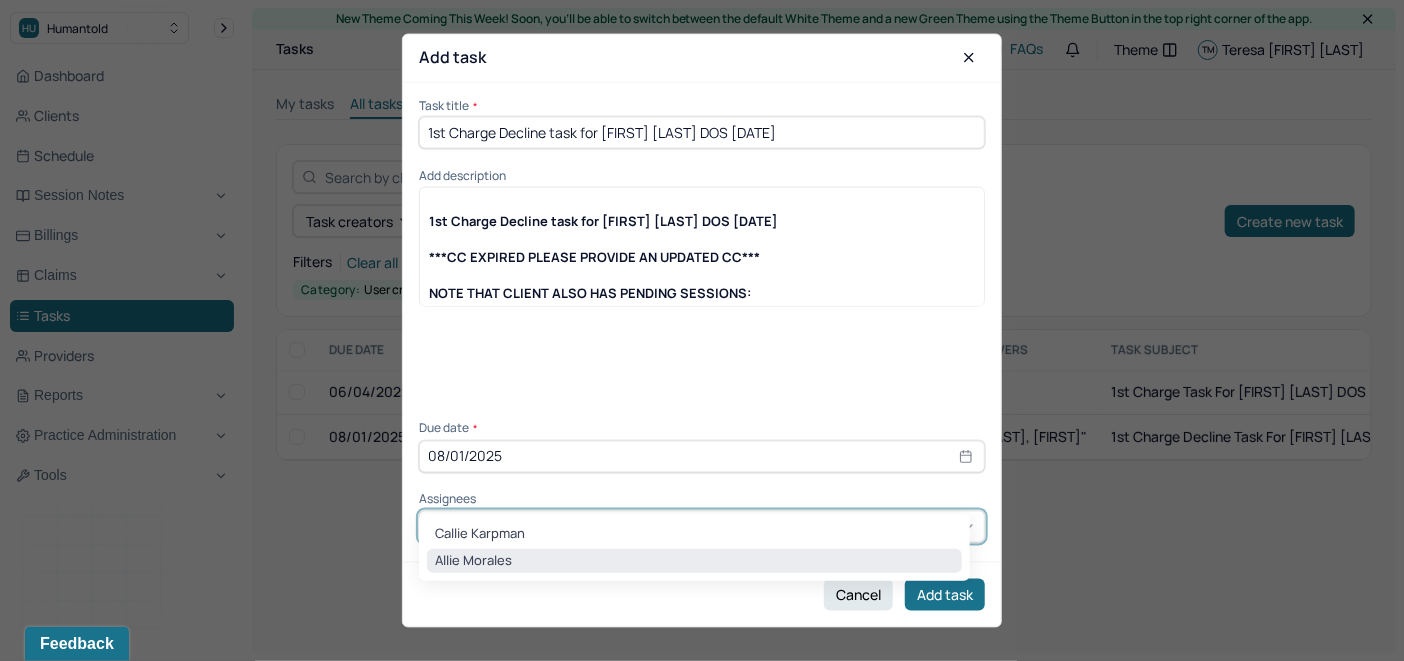 click on "Allie Morales" at bounding box center (694, 561) 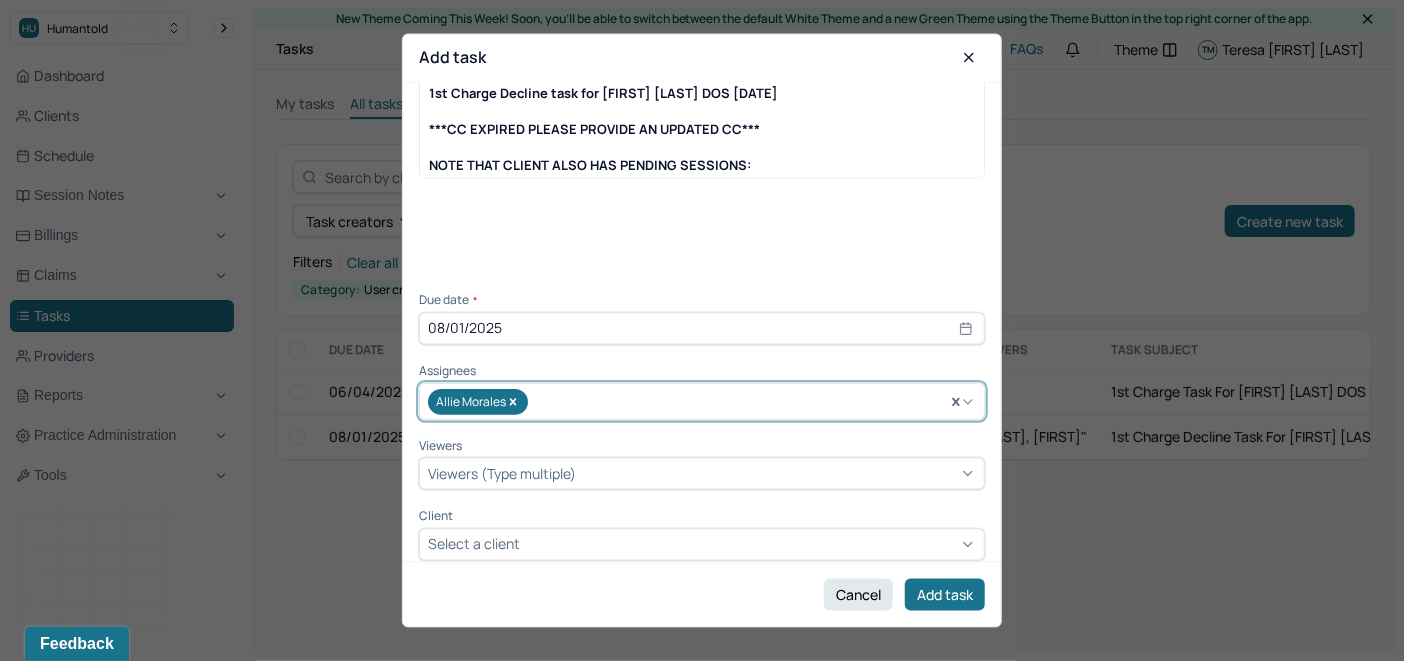 scroll, scrollTop: 140, scrollLeft: 0, axis: vertical 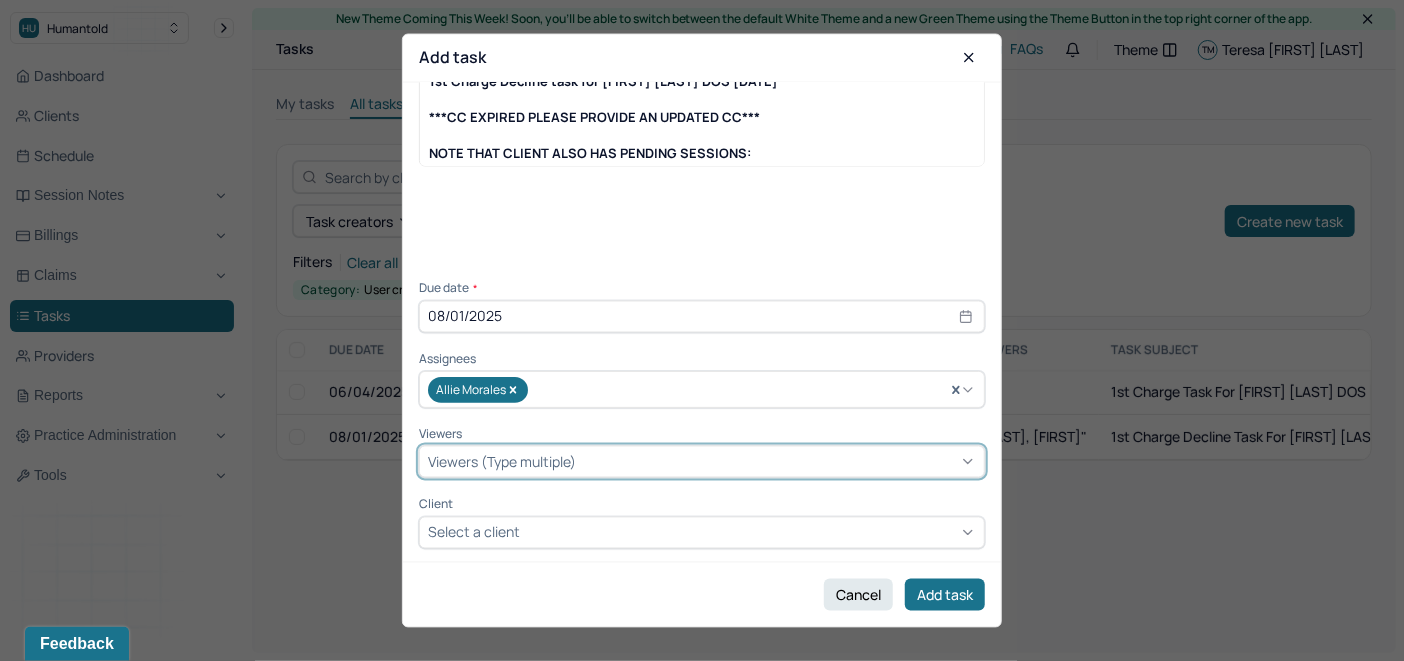 click on "Viewers (Type multiple)" at bounding box center (502, 462) 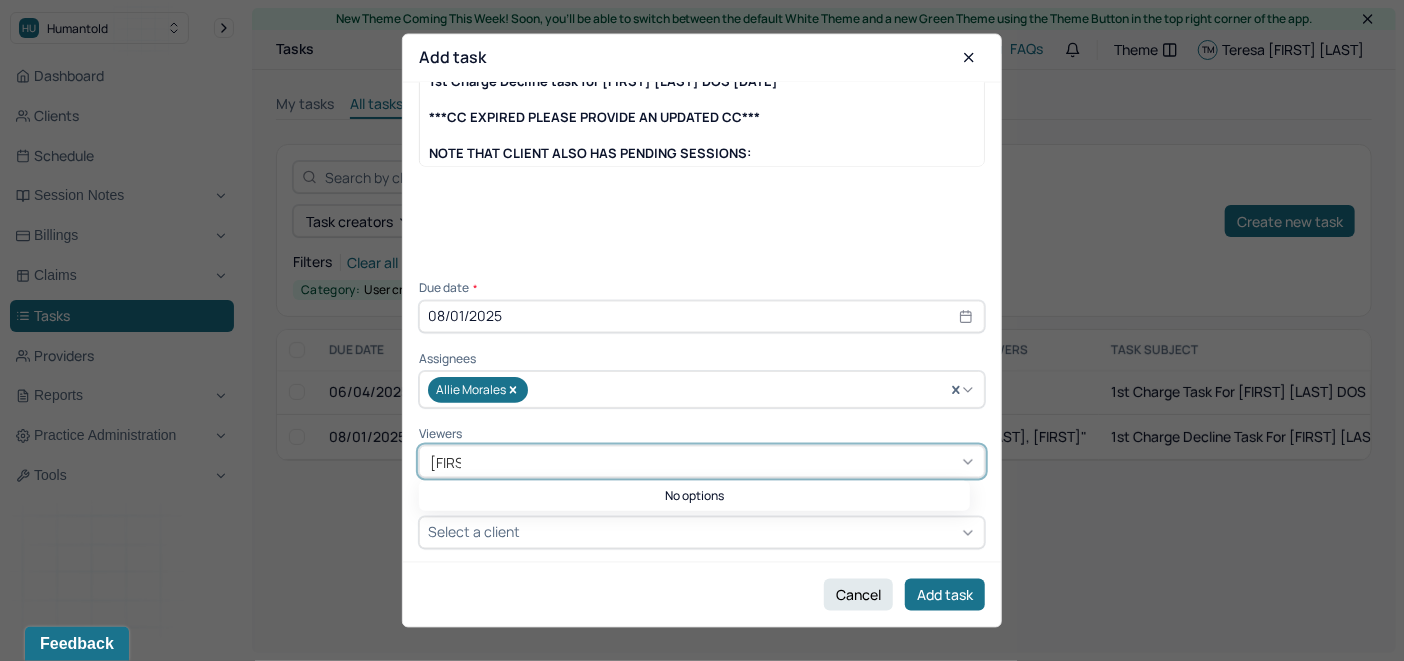 type on "[FIRST]" 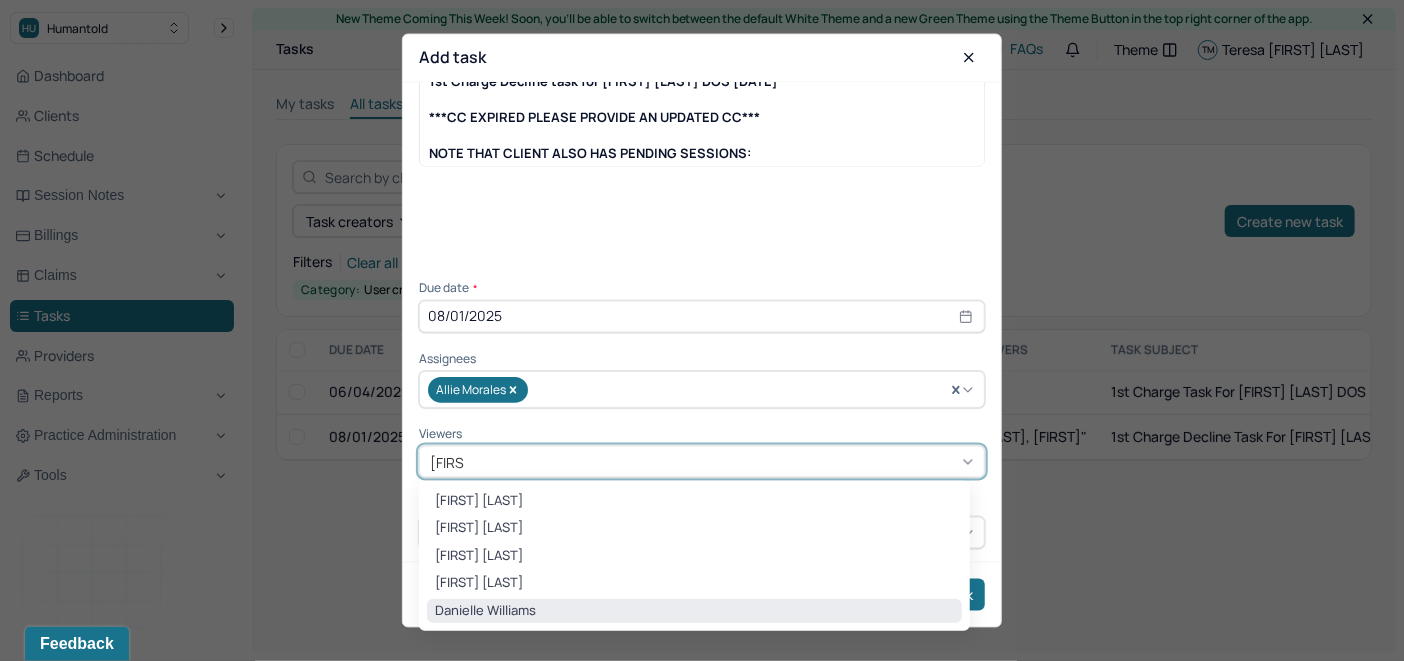 click on "Danielle Williams" at bounding box center (694, 611) 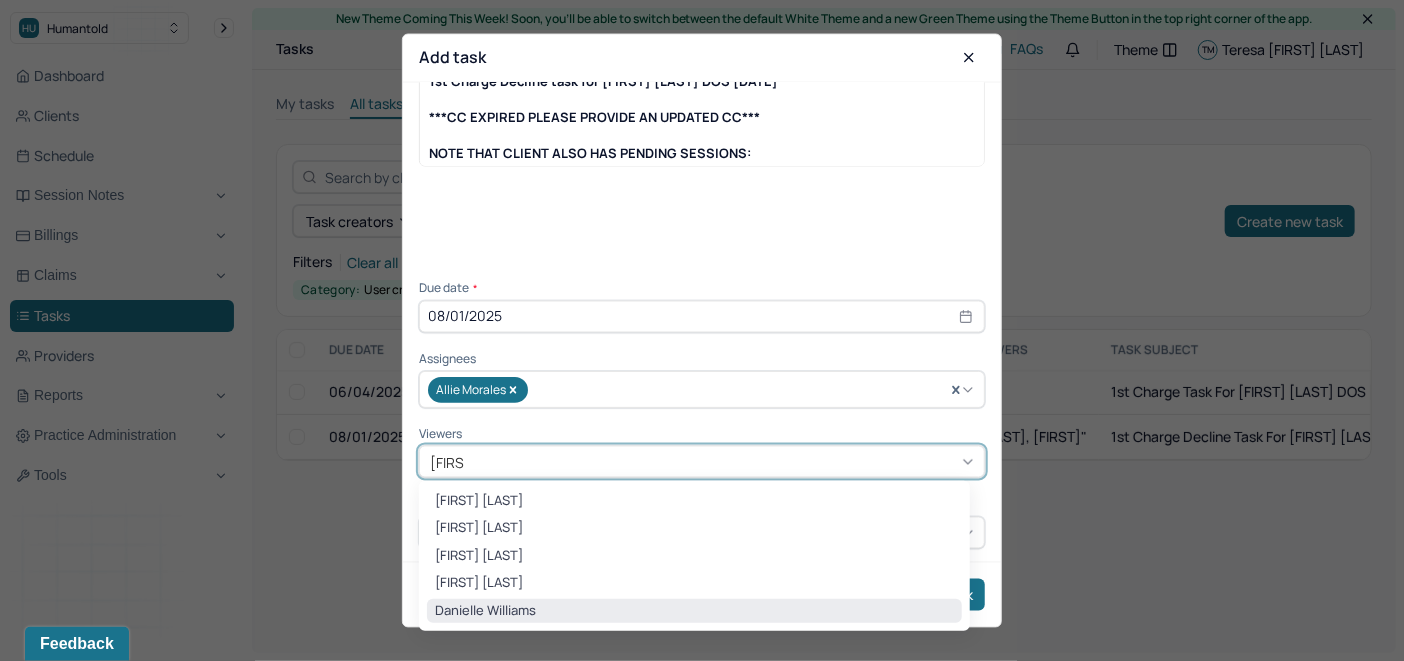 type 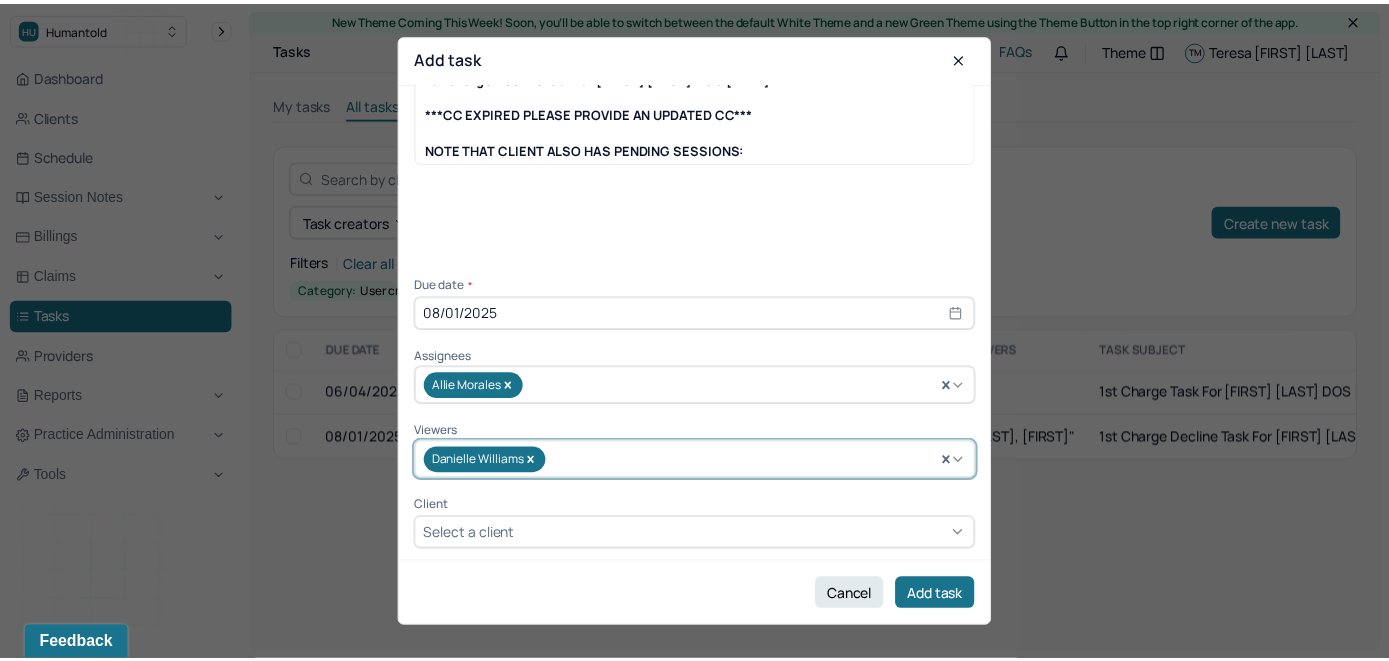 scroll, scrollTop: 145, scrollLeft: 0, axis: vertical 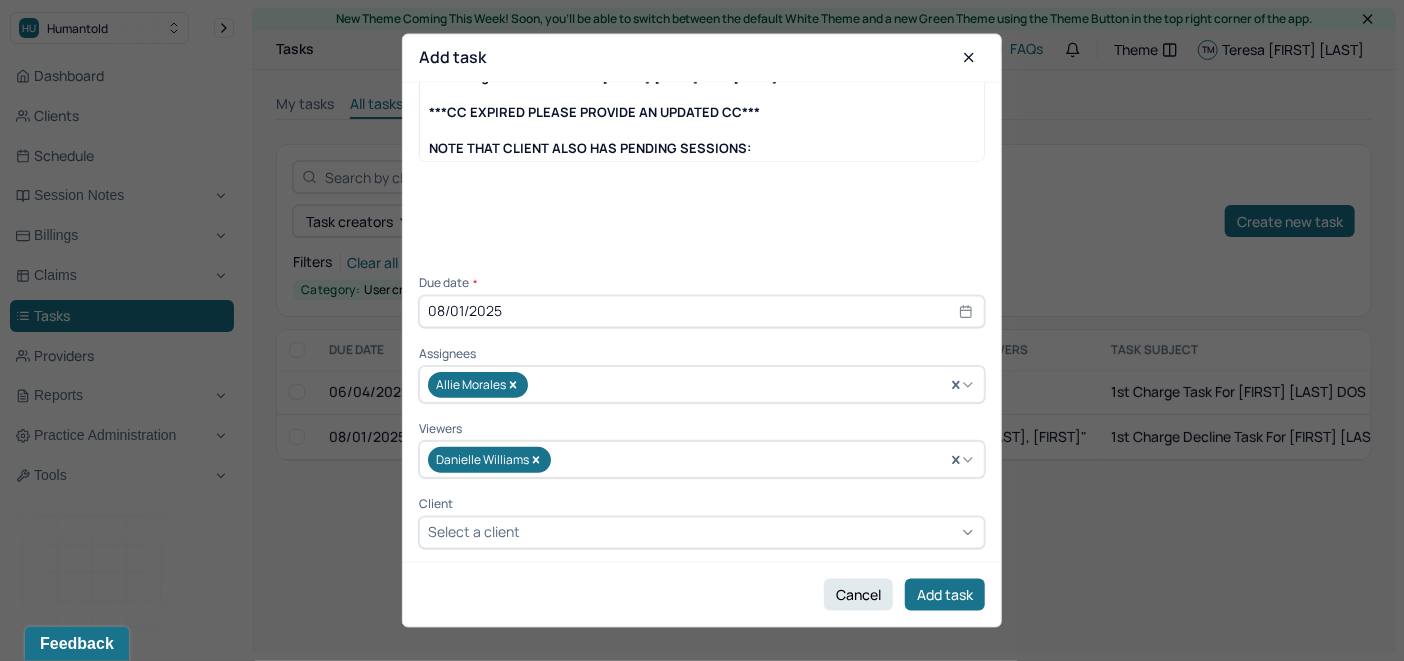 click on "Select a client" at bounding box center (474, 532) 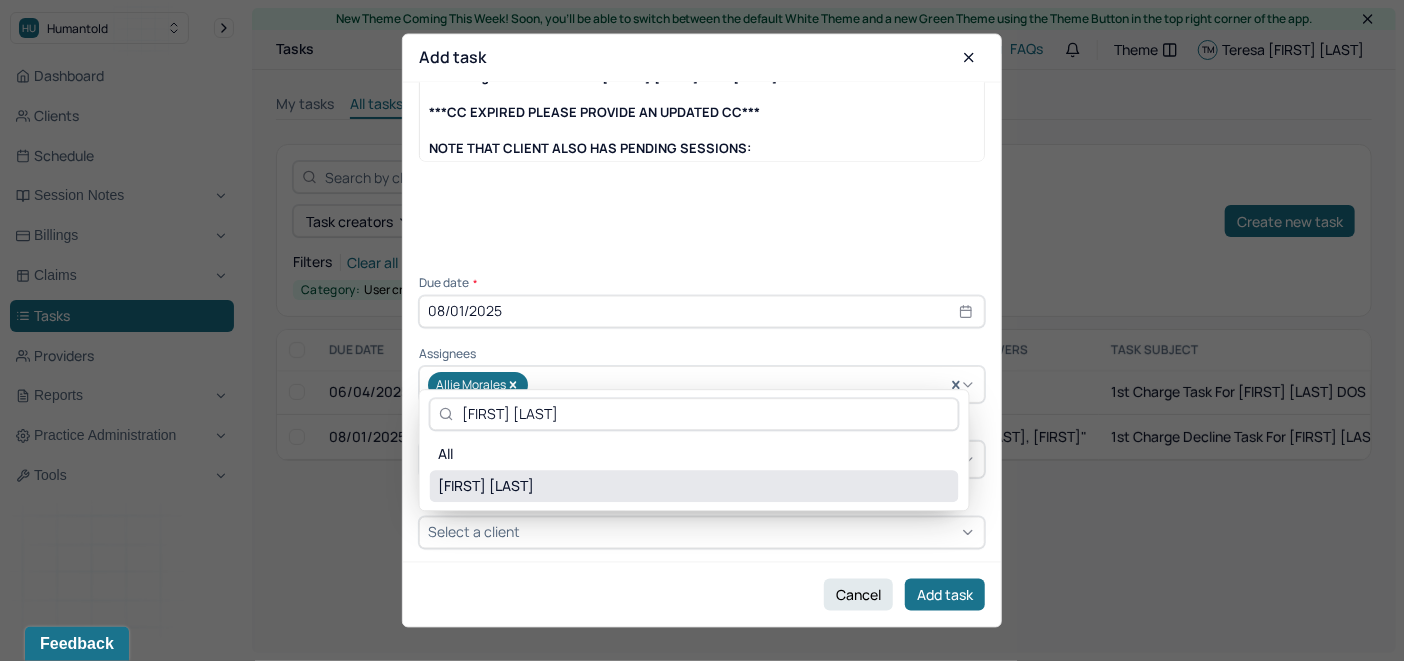 type on "[FIRST] [LAST]" 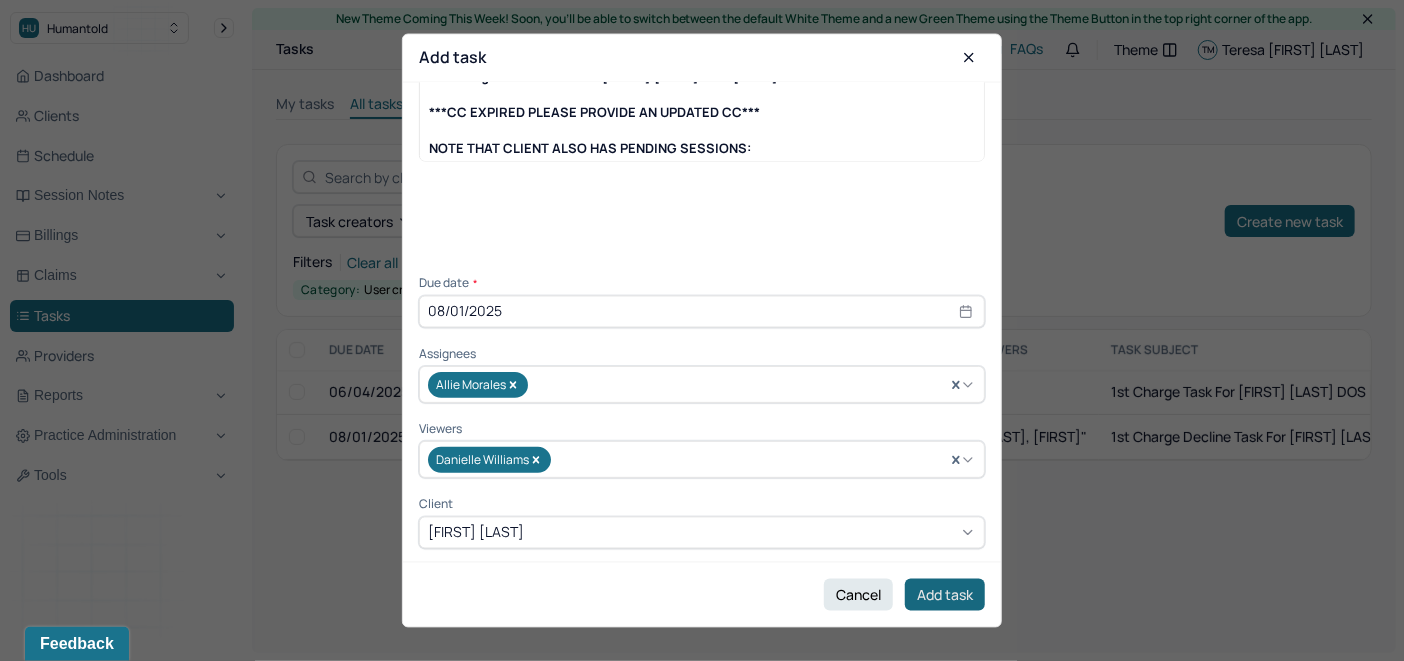click on "Add task" at bounding box center (945, 595) 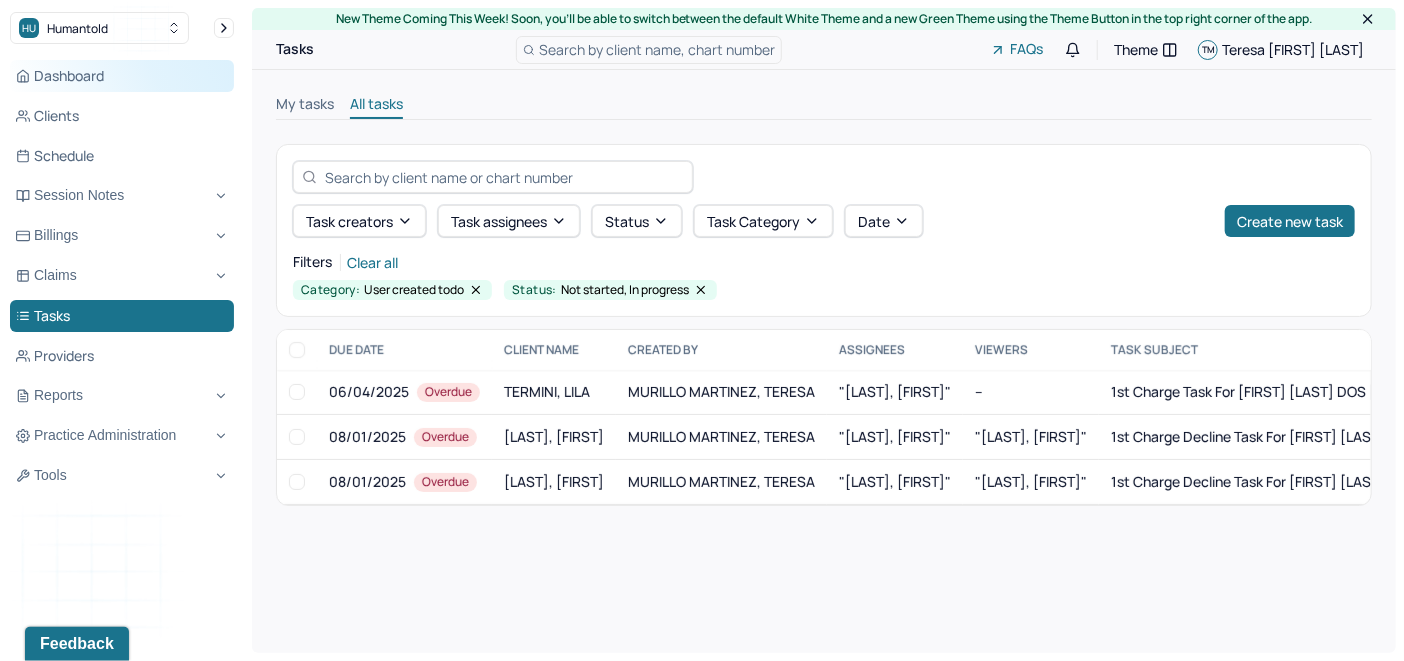 click on "Dashboard" at bounding box center (122, 76) 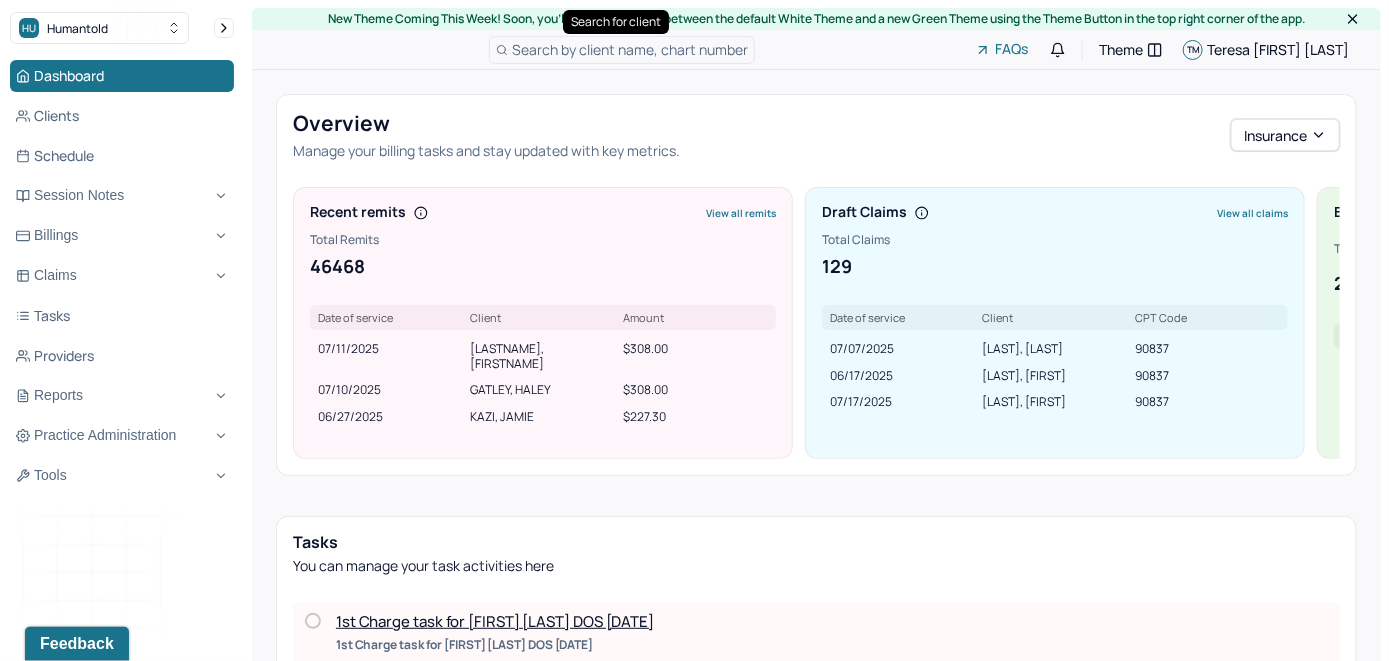 click on "Search by client name, chart number" at bounding box center [630, 49] 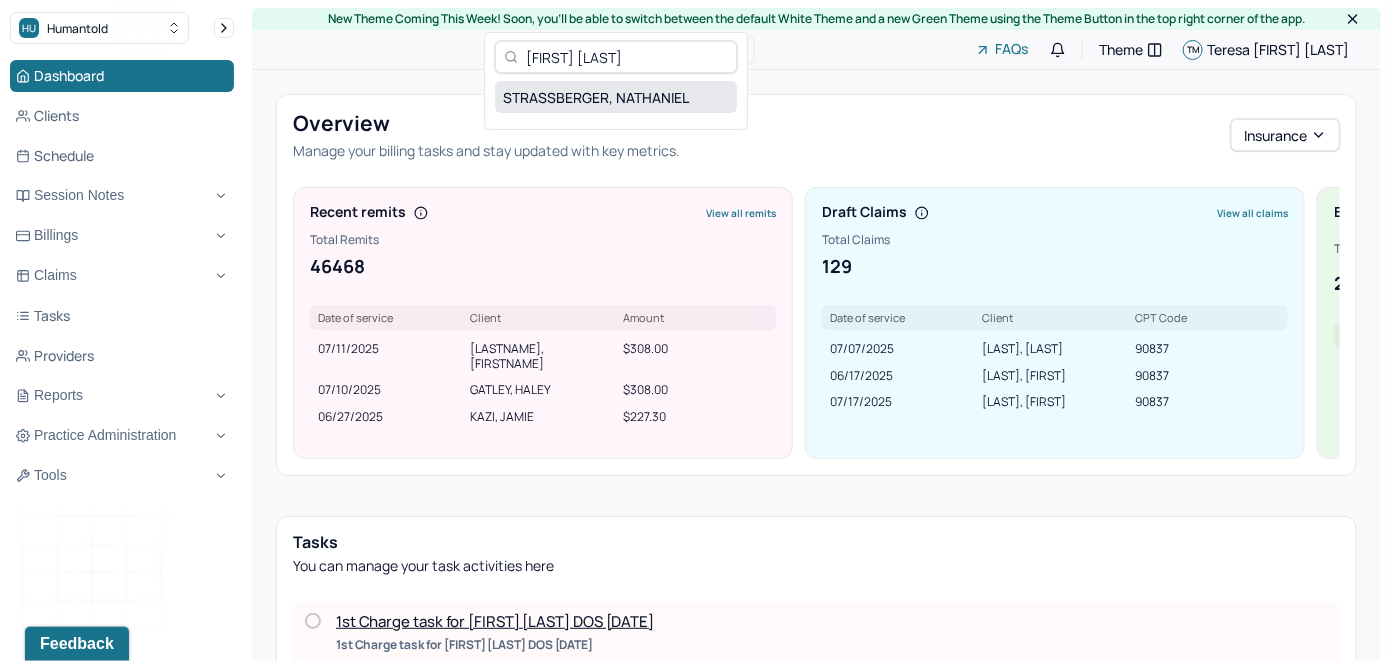 type on "[FIRST] [LAST]" 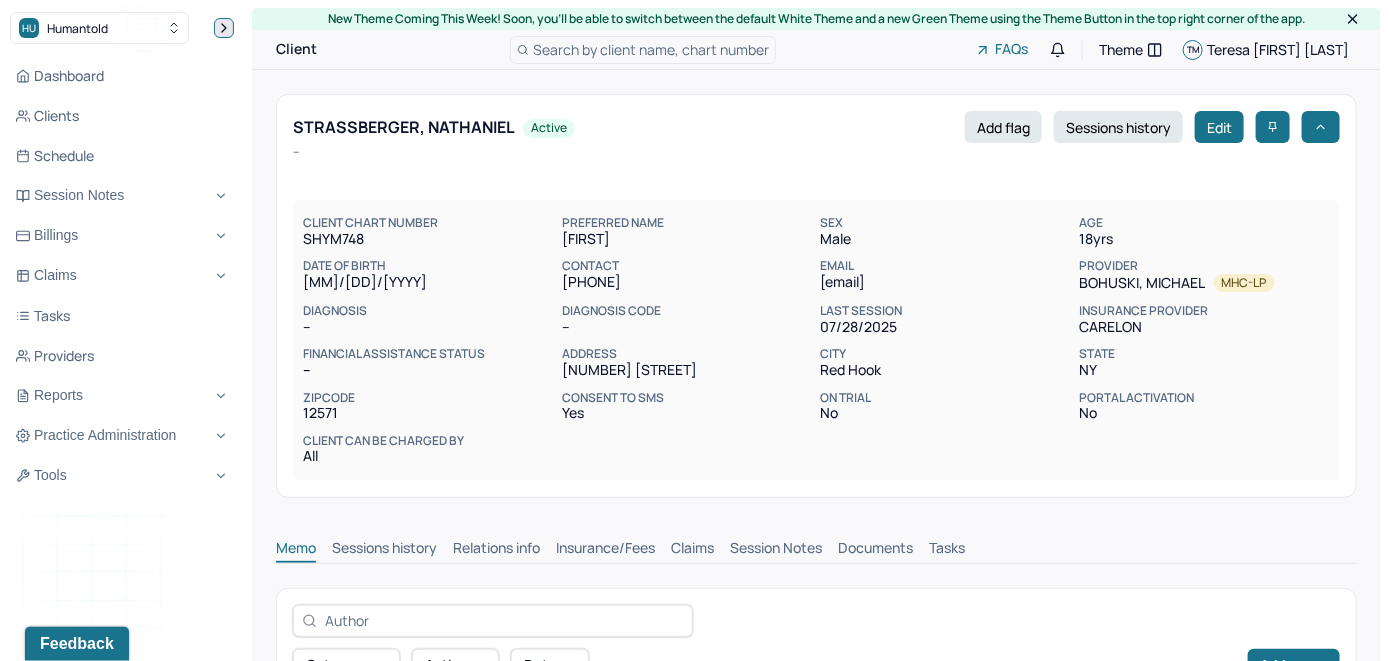 click 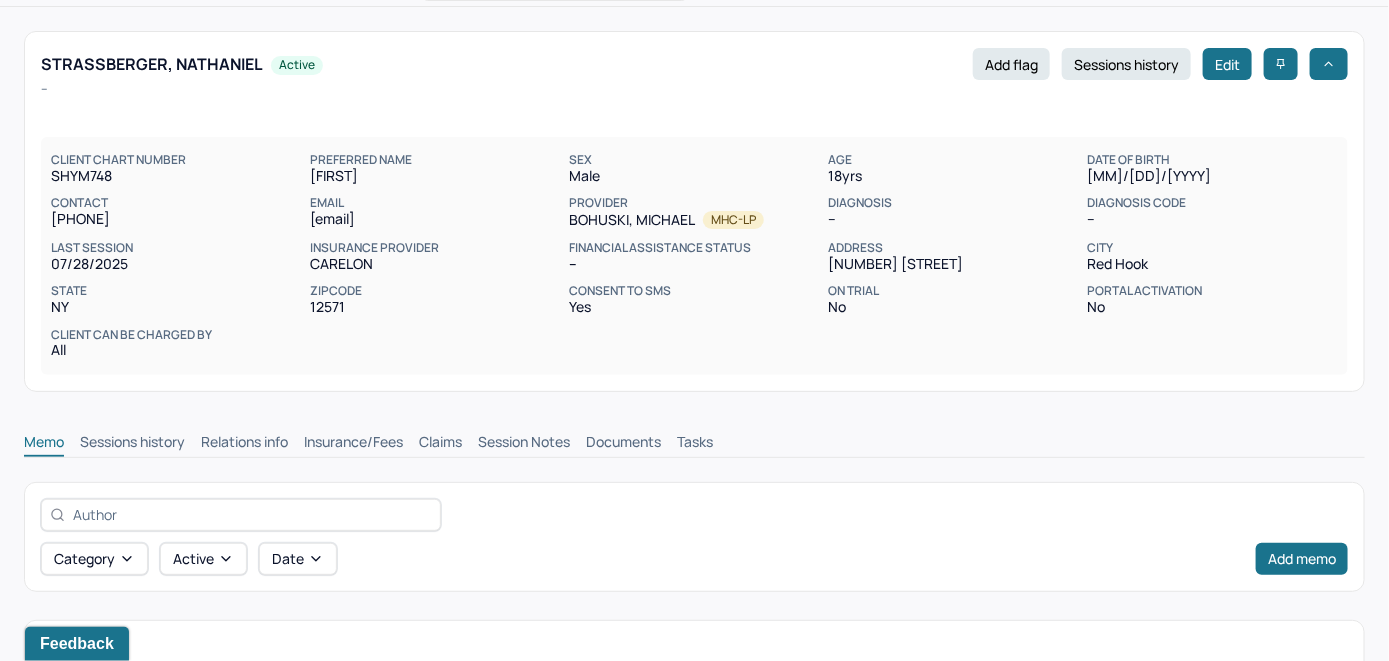 scroll, scrollTop: 300, scrollLeft: 0, axis: vertical 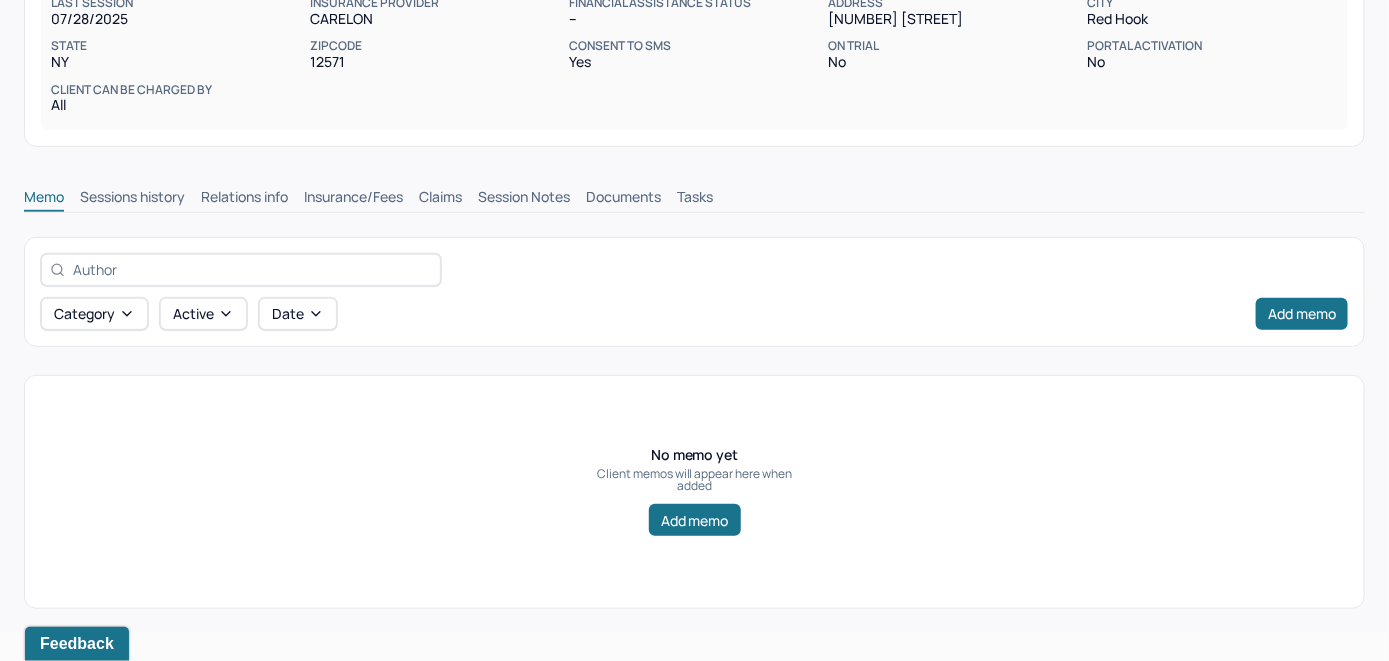 click on "Insurance/Fees" at bounding box center (353, 199) 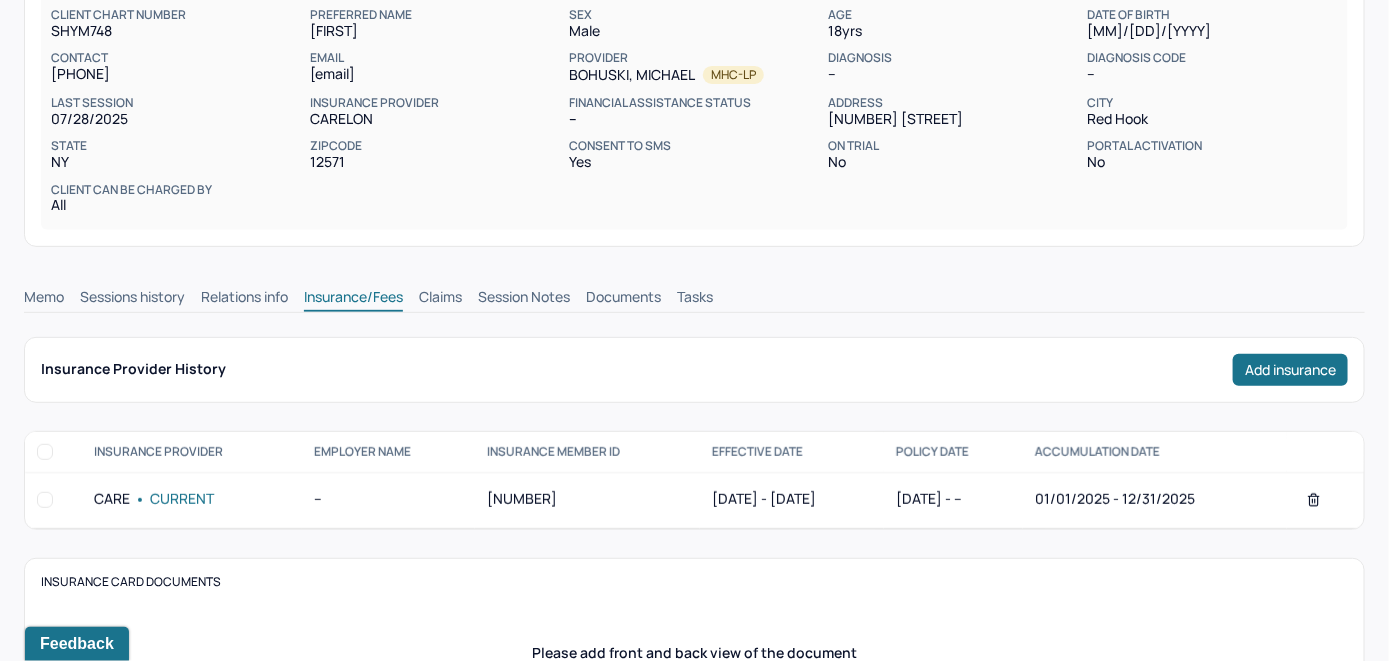 scroll, scrollTop: 300, scrollLeft: 0, axis: vertical 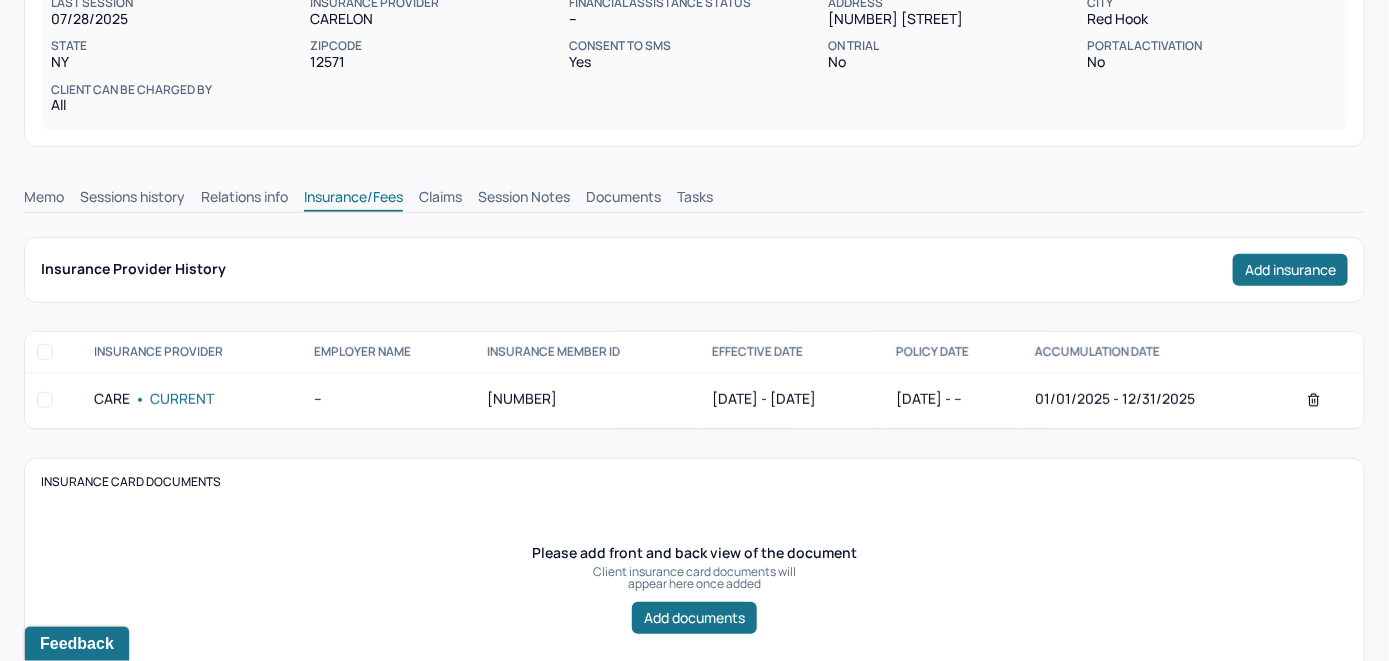 click on "Claims" at bounding box center (440, 199) 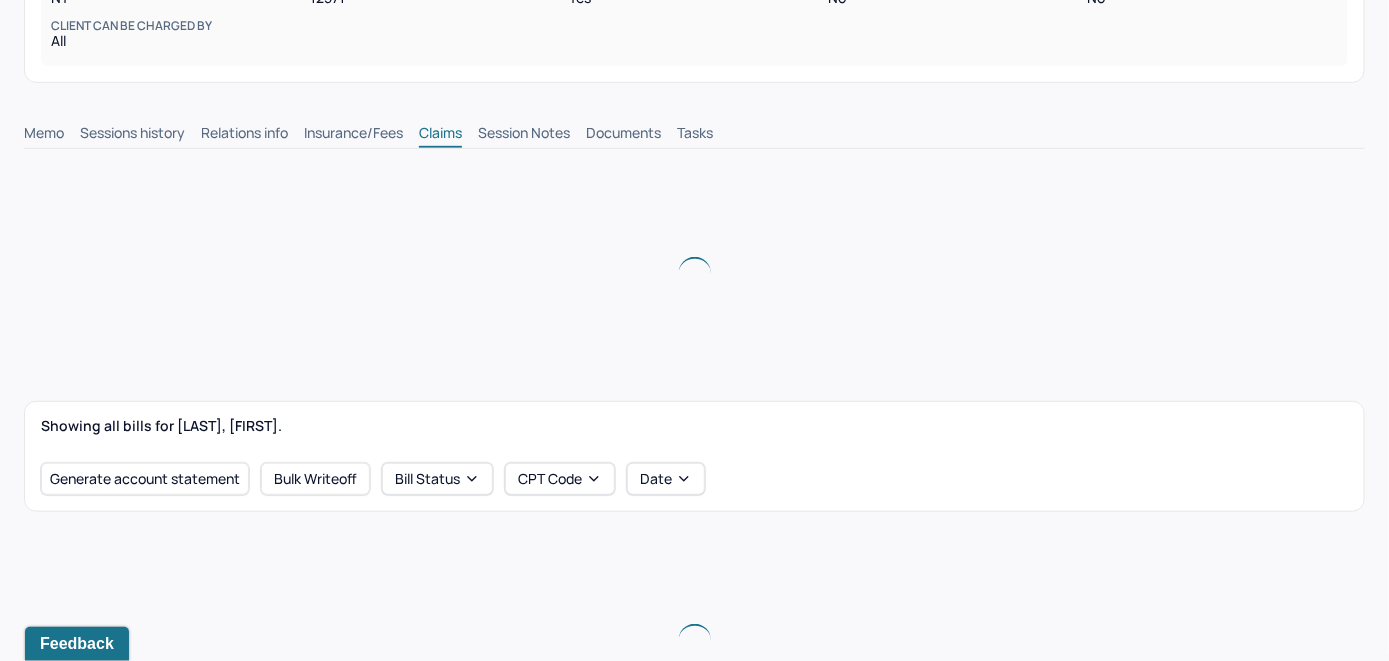 scroll, scrollTop: 400, scrollLeft: 0, axis: vertical 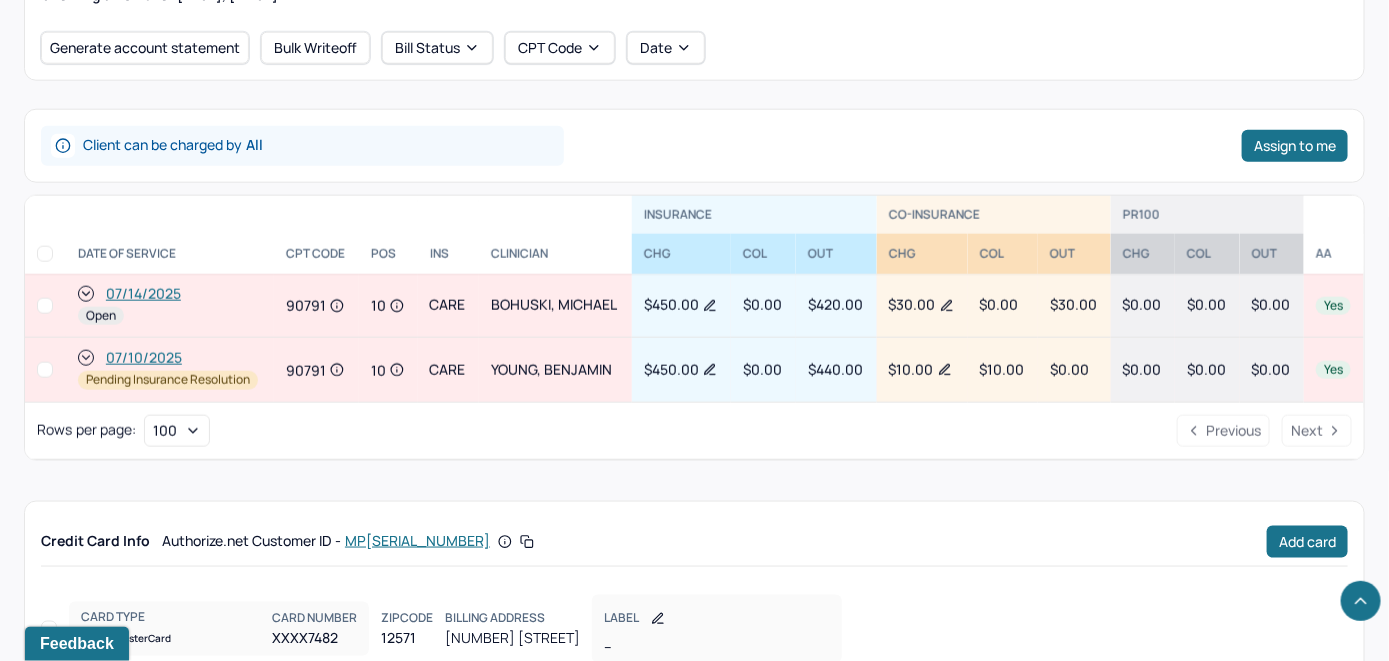 click on "07/14/2025" at bounding box center (143, 294) 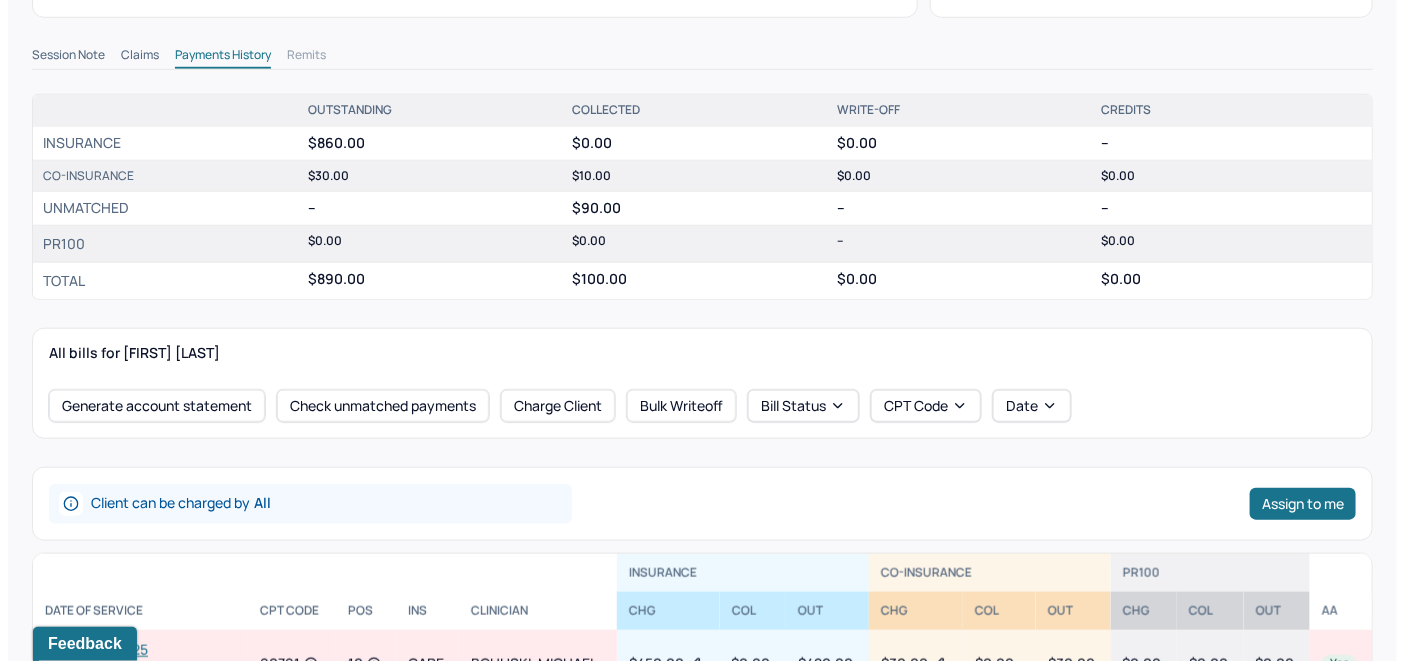 scroll, scrollTop: 700, scrollLeft: 0, axis: vertical 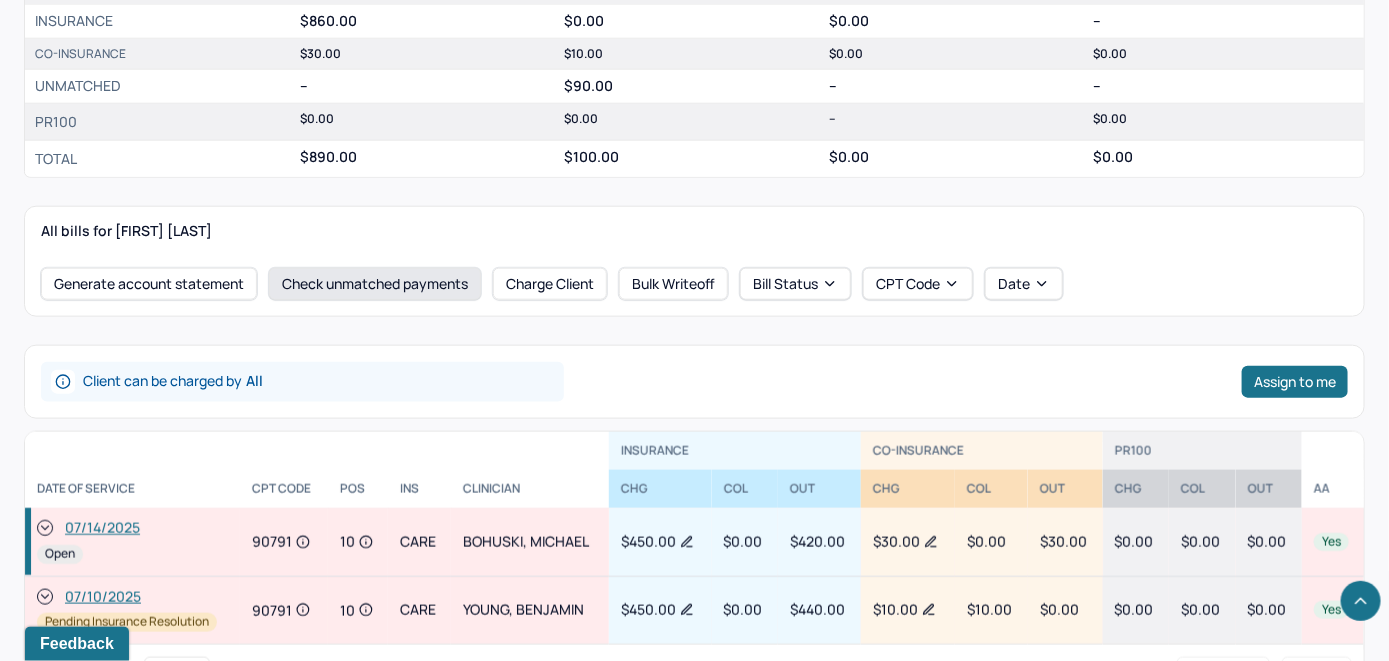 click on "Check unmatched payments" at bounding box center [375, 284] 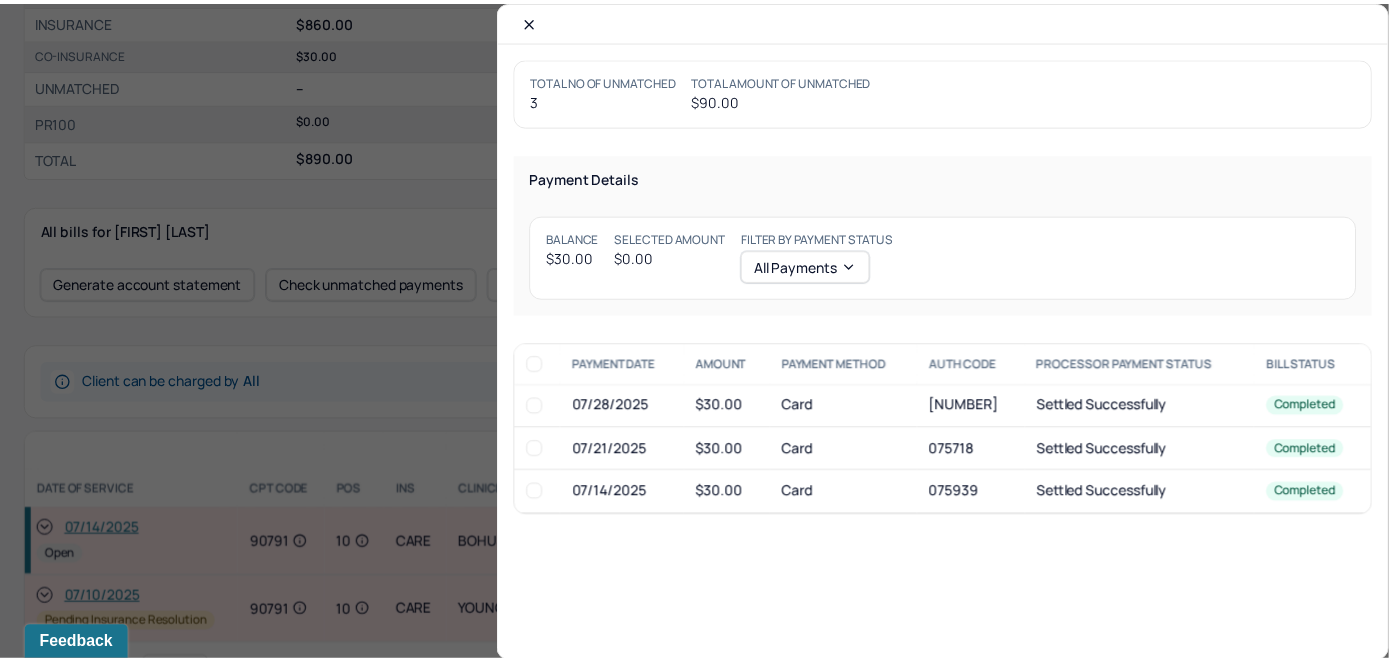 scroll, scrollTop: 715, scrollLeft: 0, axis: vertical 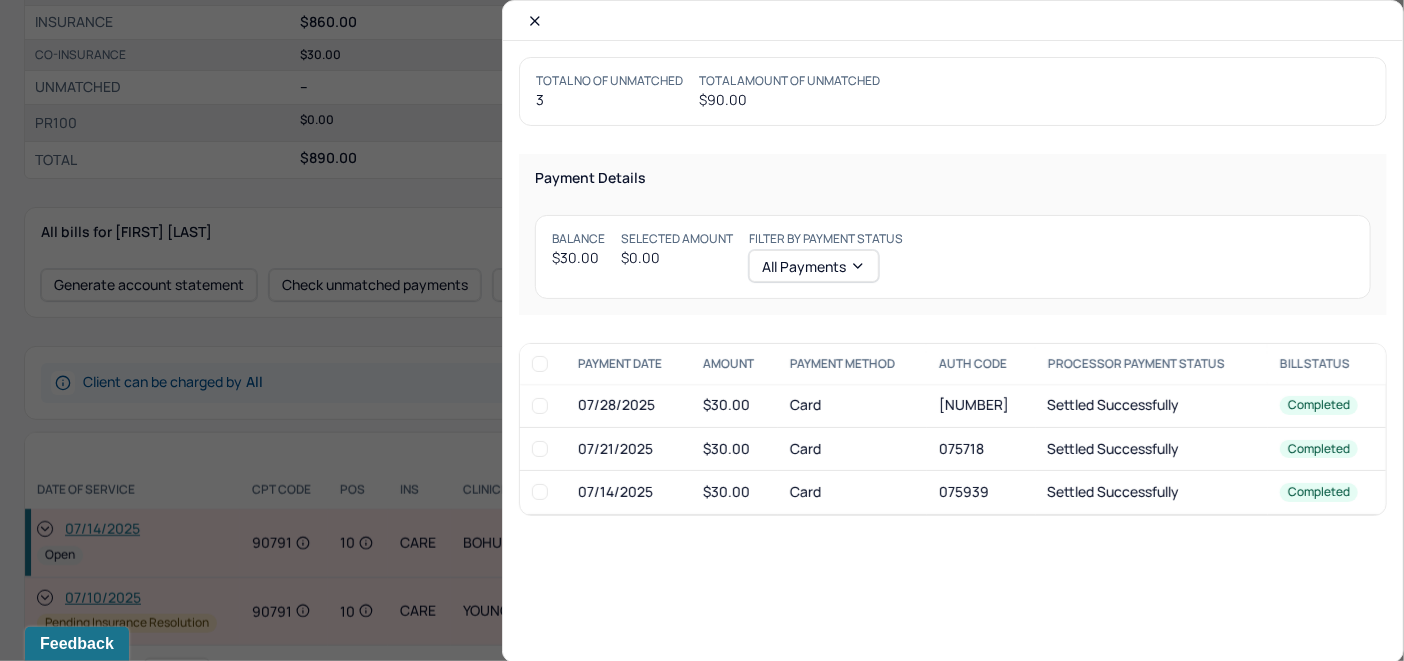 click at bounding box center [540, 492] 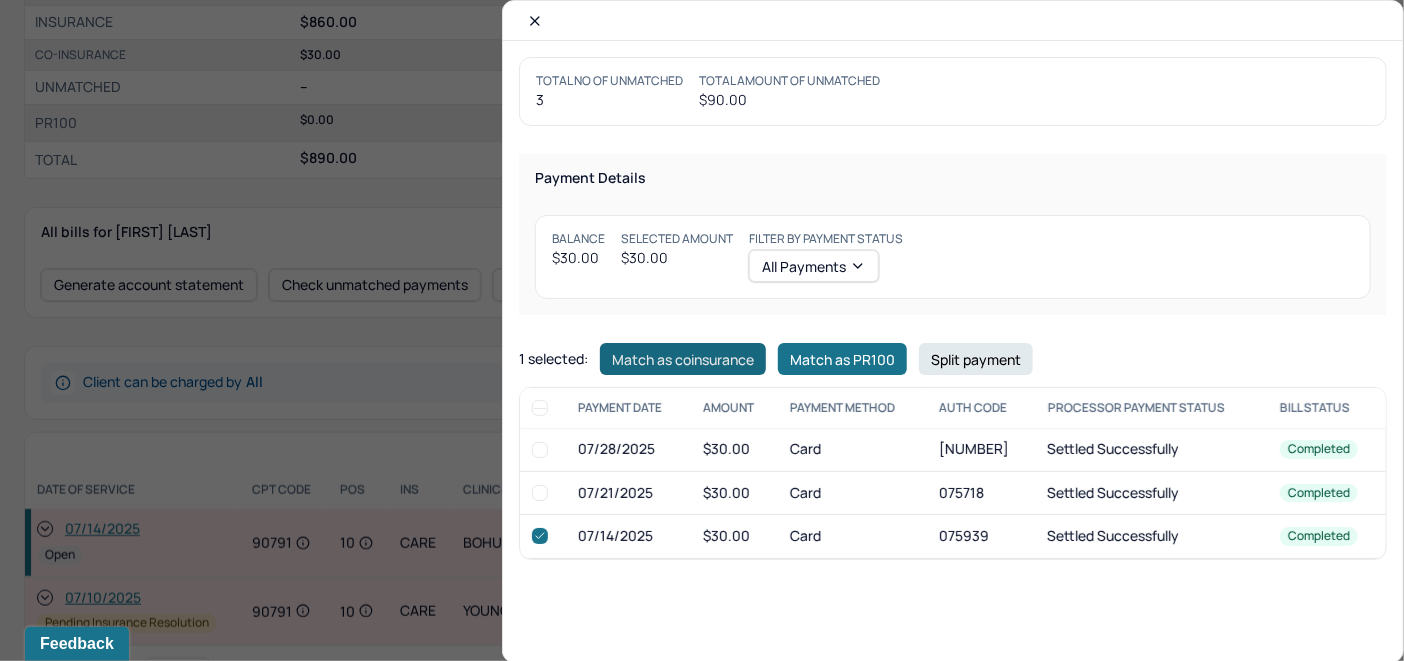 click on "Match as coinsurance" at bounding box center (683, 359) 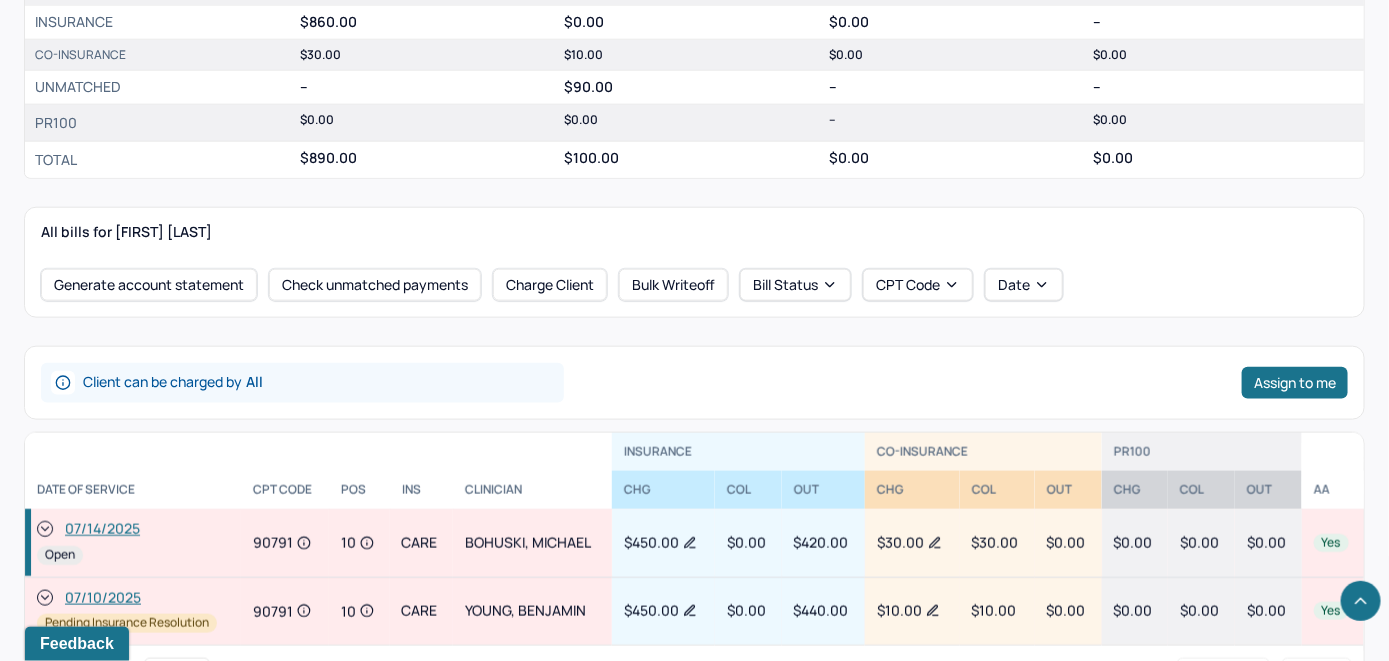 click 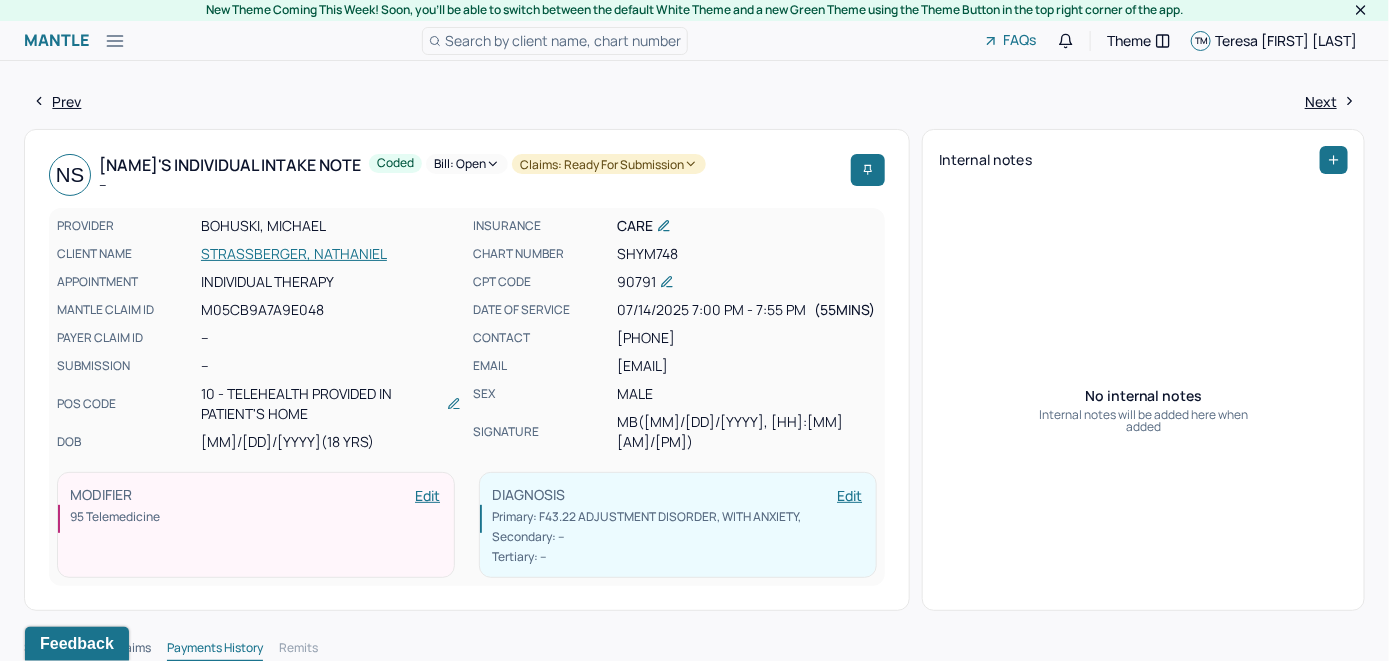 scroll, scrollTop: 0, scrollLeft: 0, axis: both 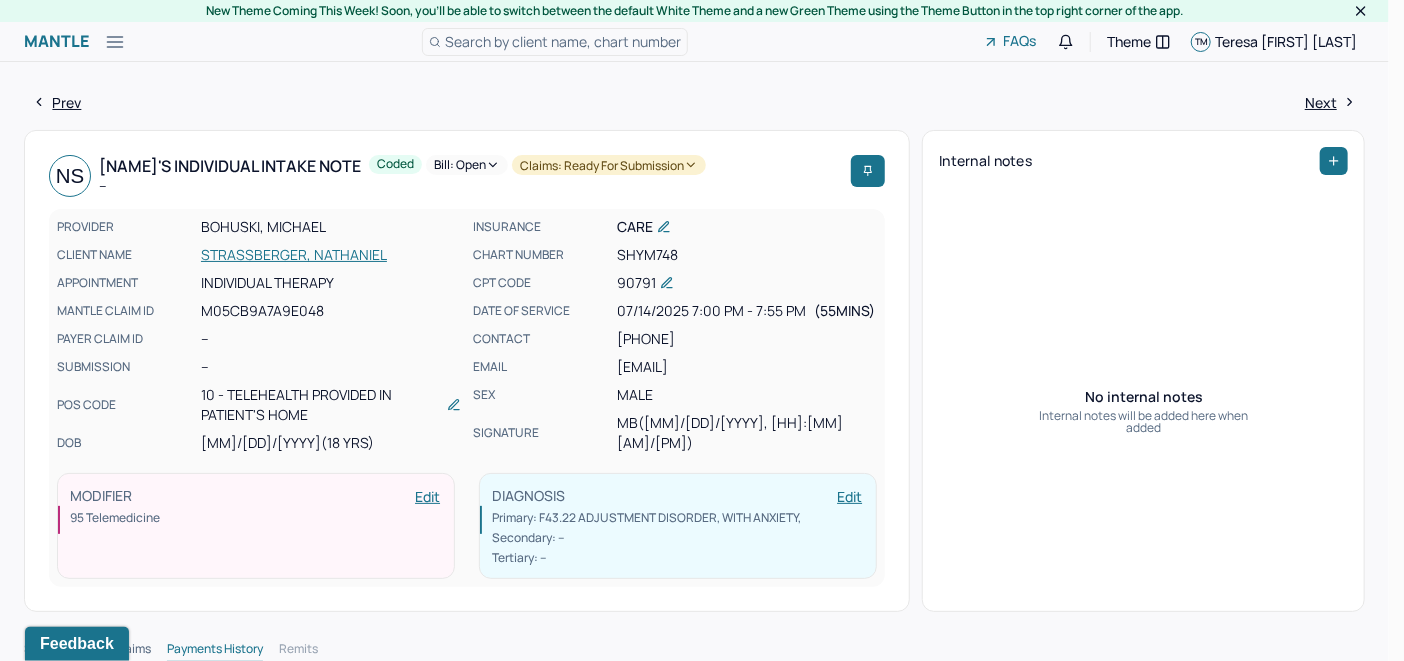 click on "Bill: Open" at bounding box center (467, 165) 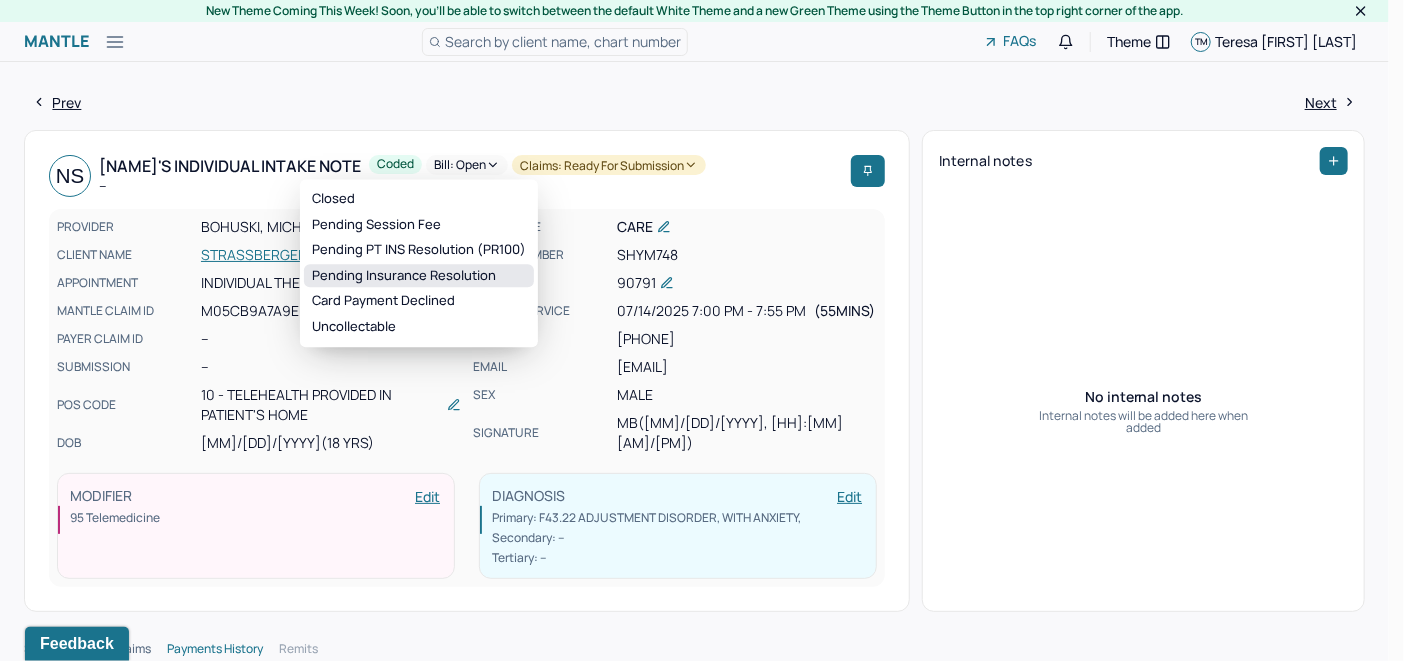 click on "Pending Insurance Resolution" at bounding box center [419, 276] 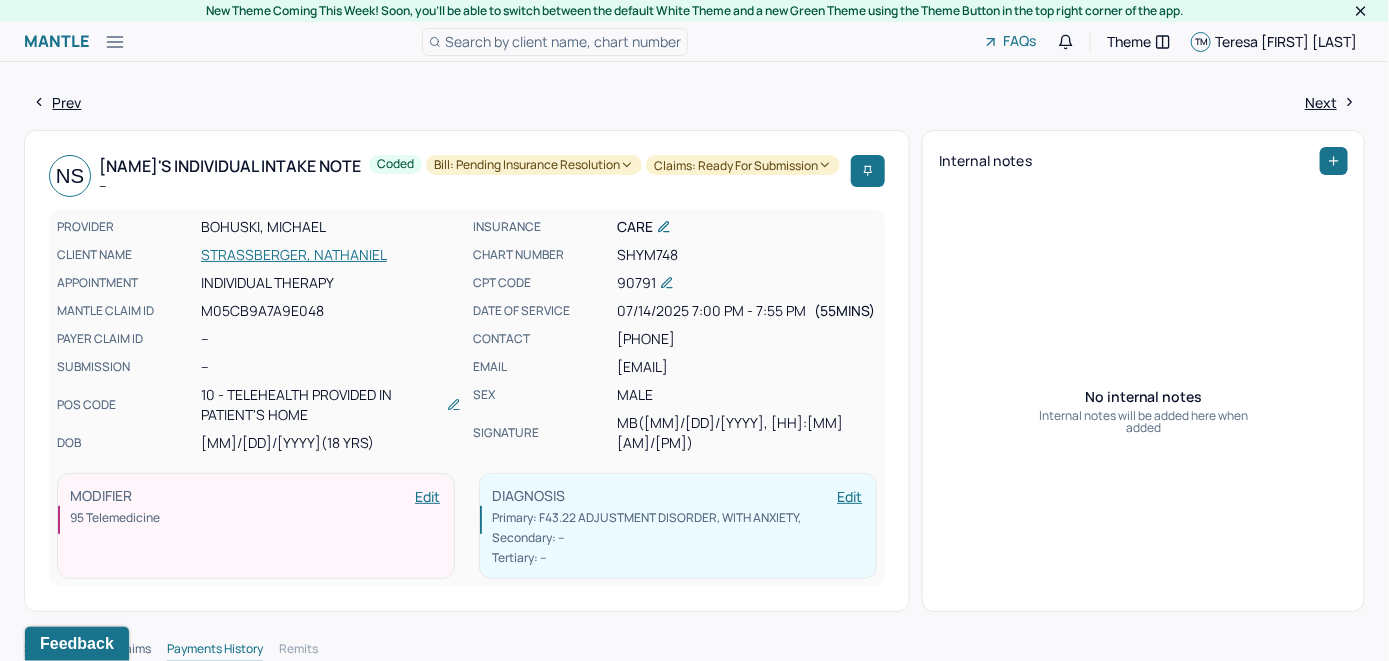 click on "Search by client name, chart number" at bounding box center [563, 41] 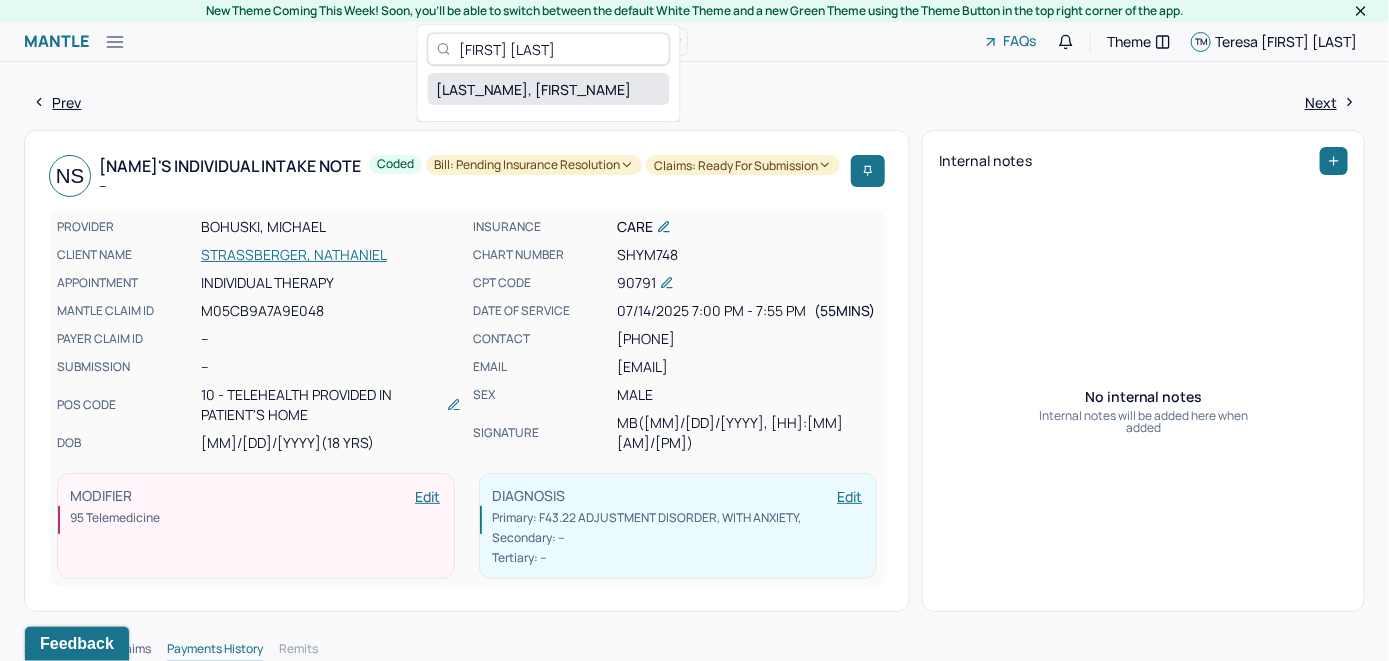 type on "[FIRST] [LAST]" 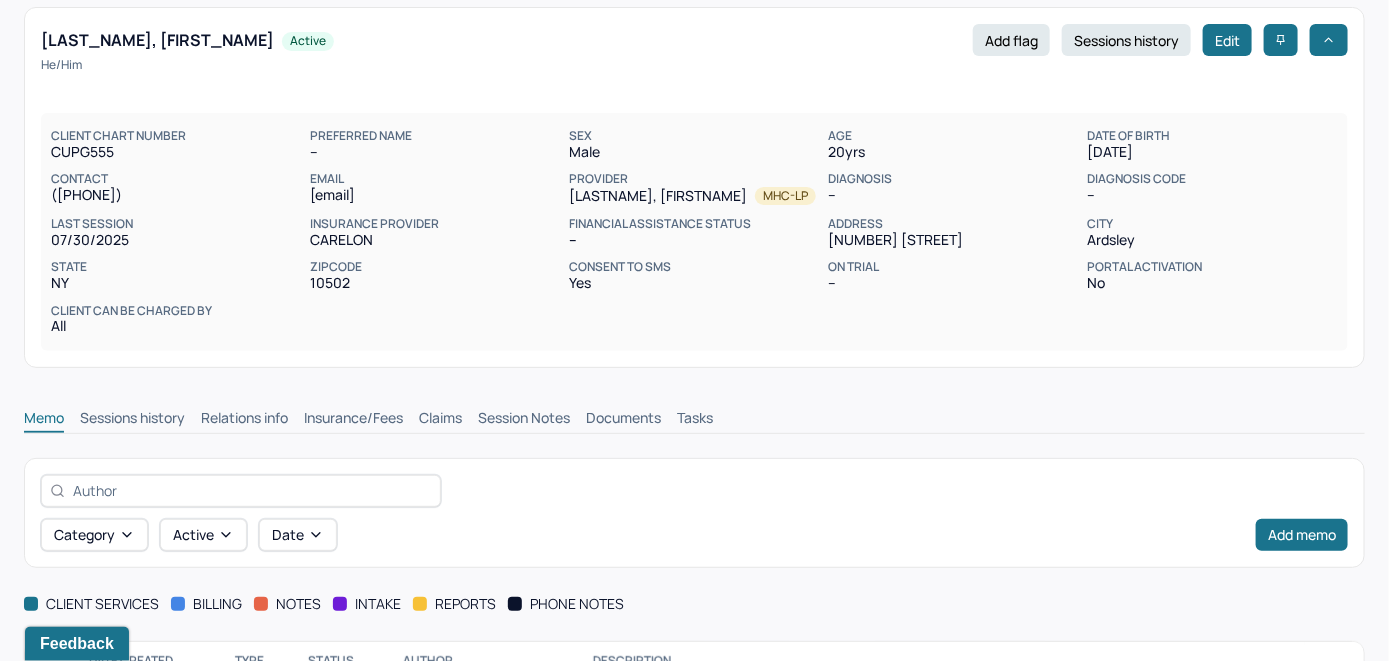 scroll, scrollTop: 209, scrollLeft: 0, axis: vertical 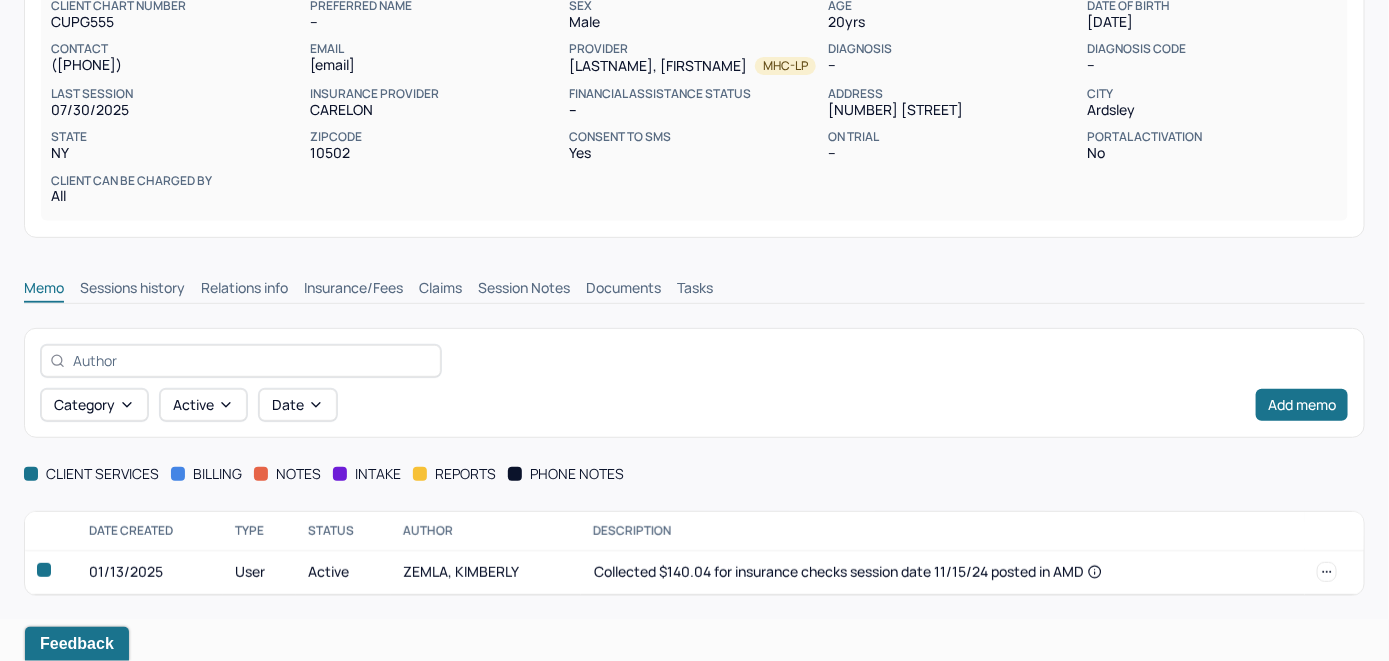 click on "Insurance/Fees" at bounding box center (353, 290) 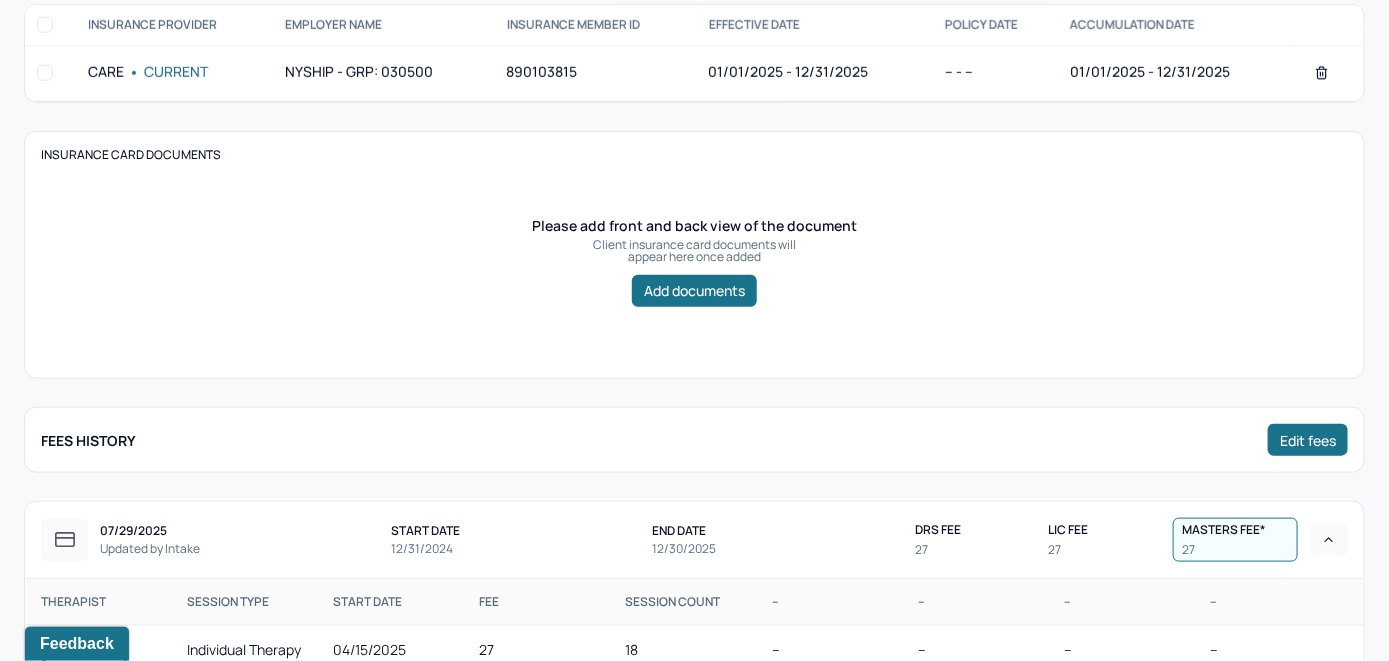 scroll, scrollTop: 509, scrollLeft: 0, axis: vertical 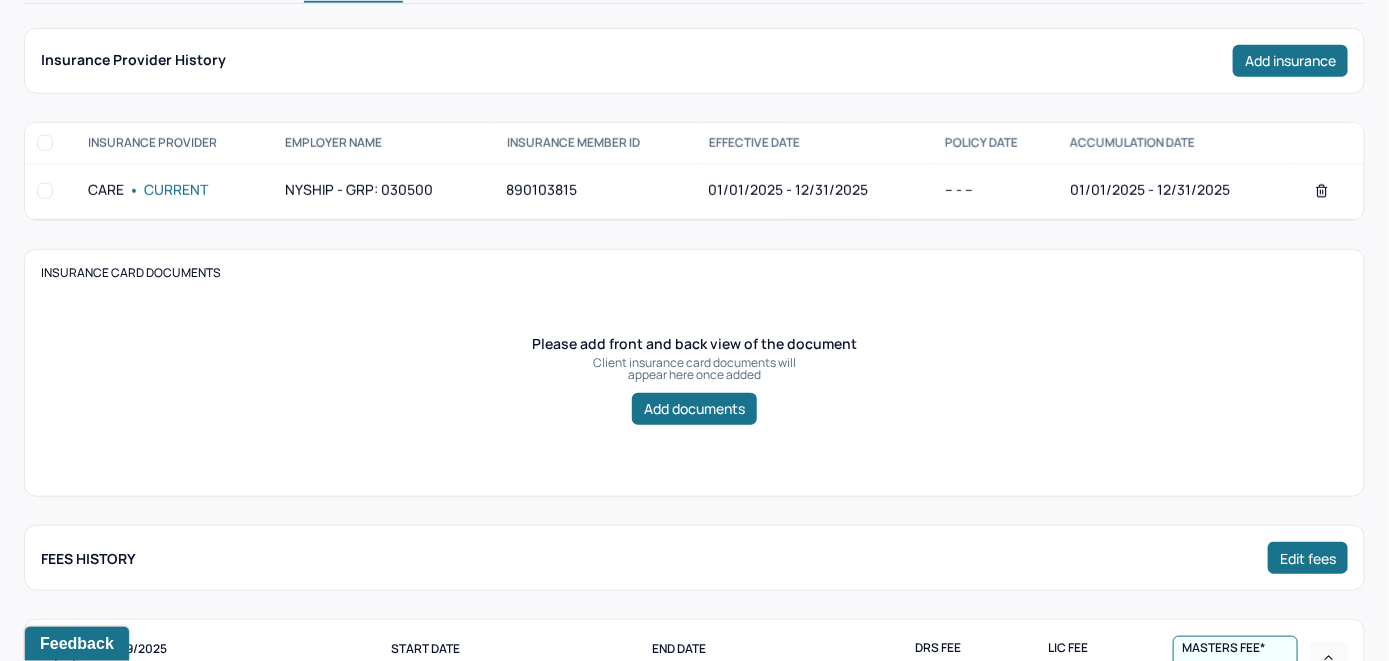 click on "Claims" at bounding box center [440, -10] 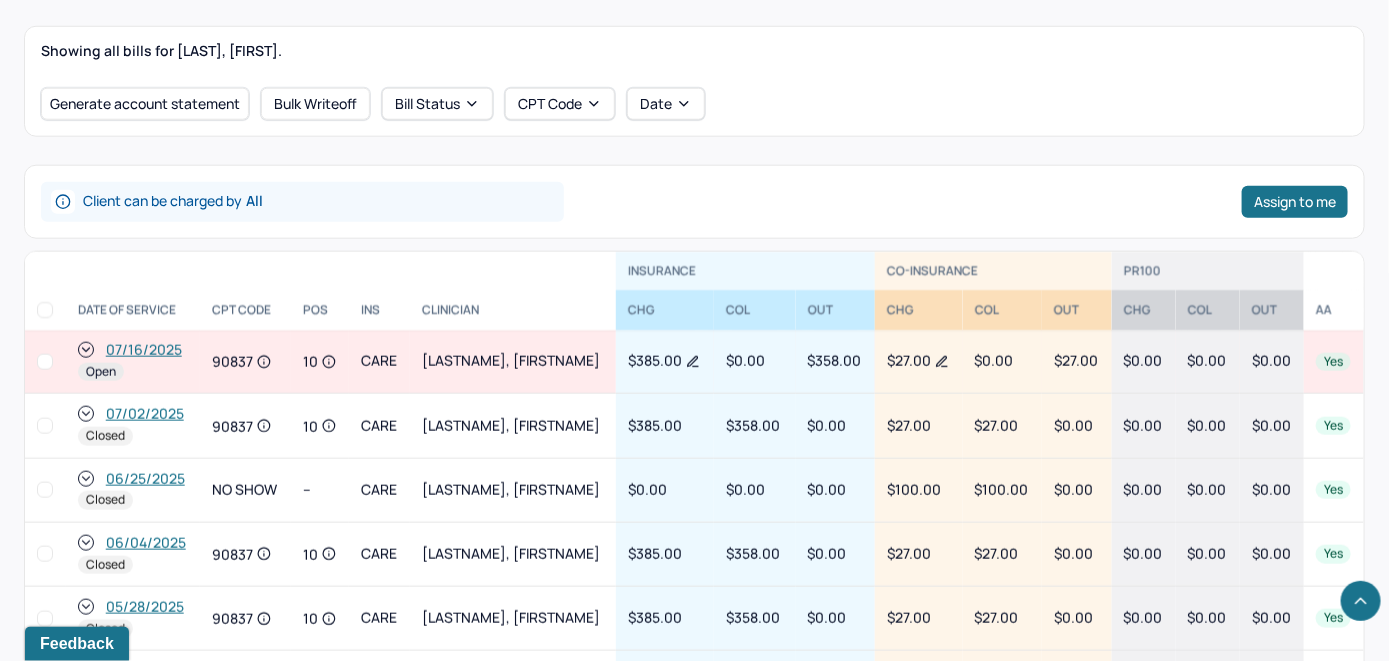 scroll, scrollTop: 809, scrollLeft: 0, axis: vertical 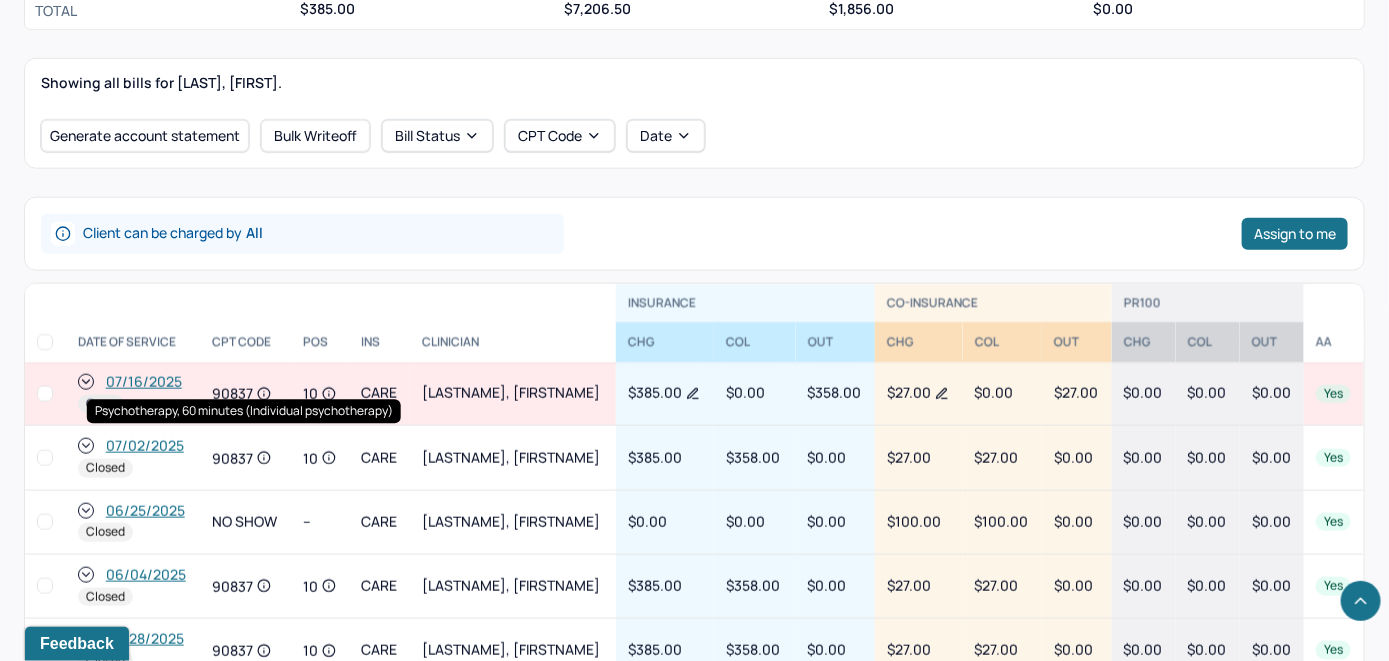 click on "Psychotherapy, 60 minutes (Individual psychotherapy) Psychotherapy, 60 minutes (Individual psychotherapy)" at bounding box center (244, 411) 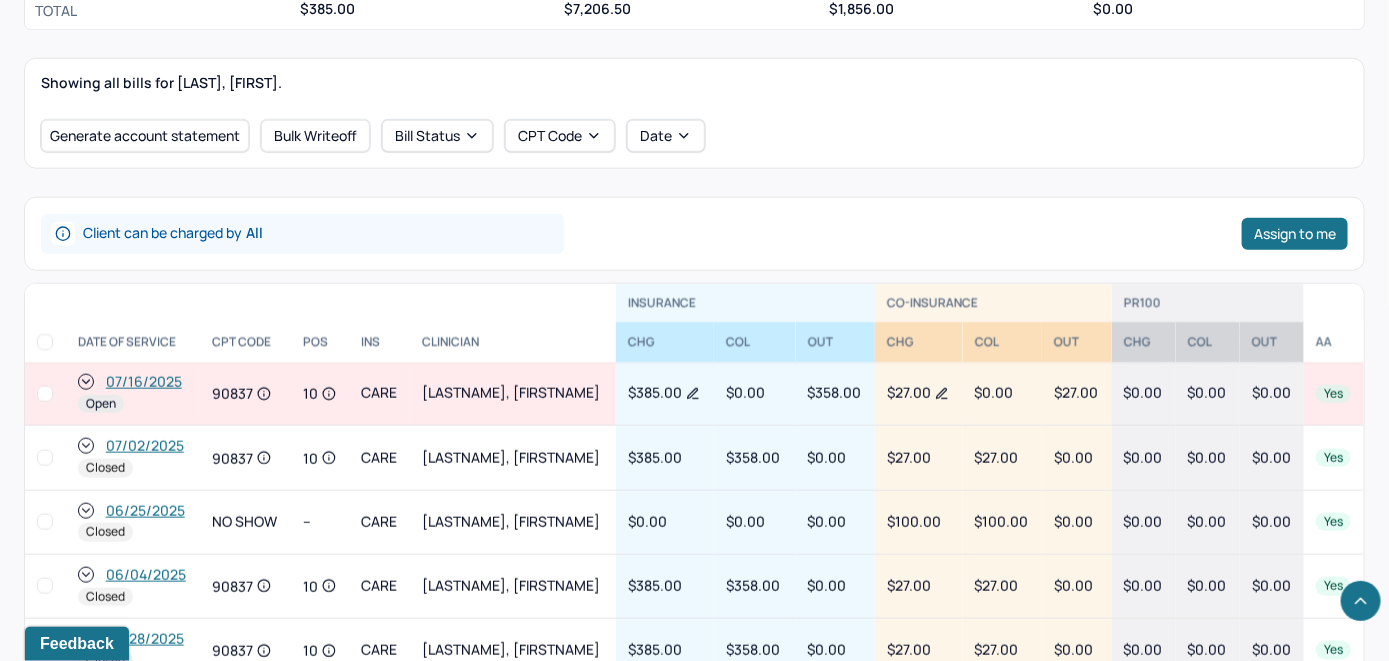 click on "07/16/2025" at bounding box center (144, 382) 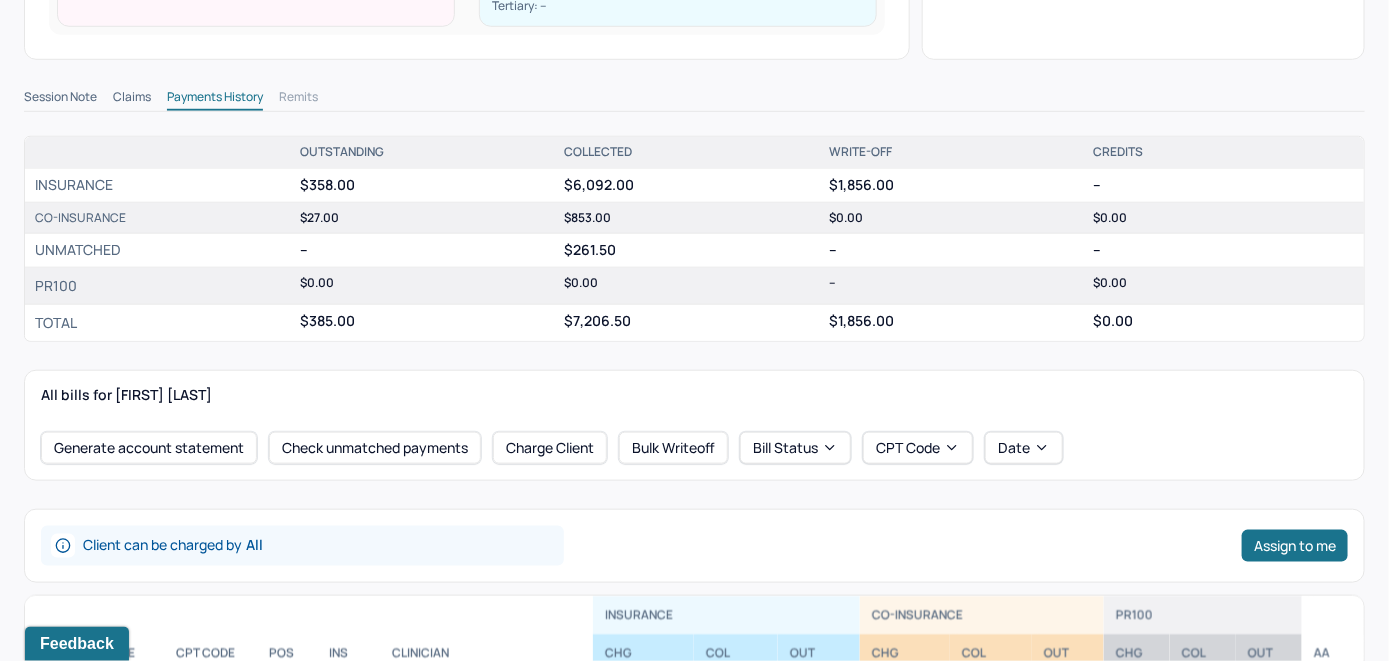 scroll, scrollTop: 700, scrollLeft: 0, axis: vertical 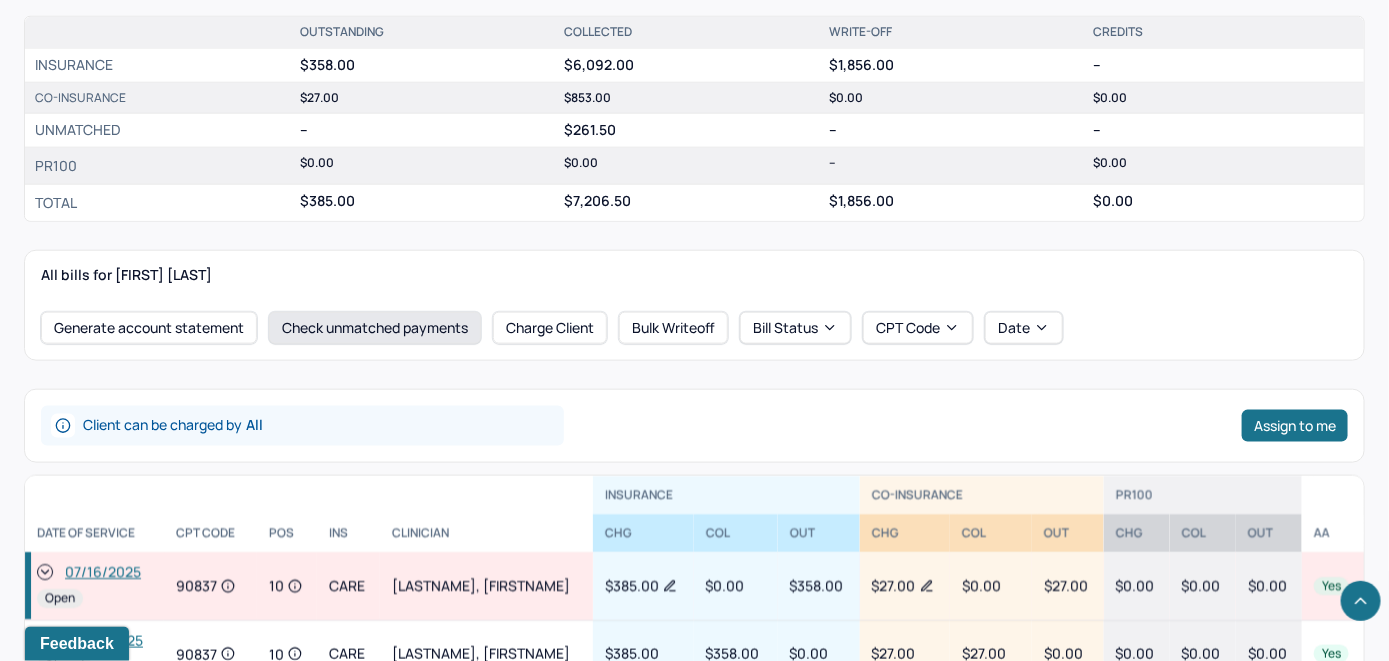 click on "Check unmatched payments" at bounding box center (375, 328) 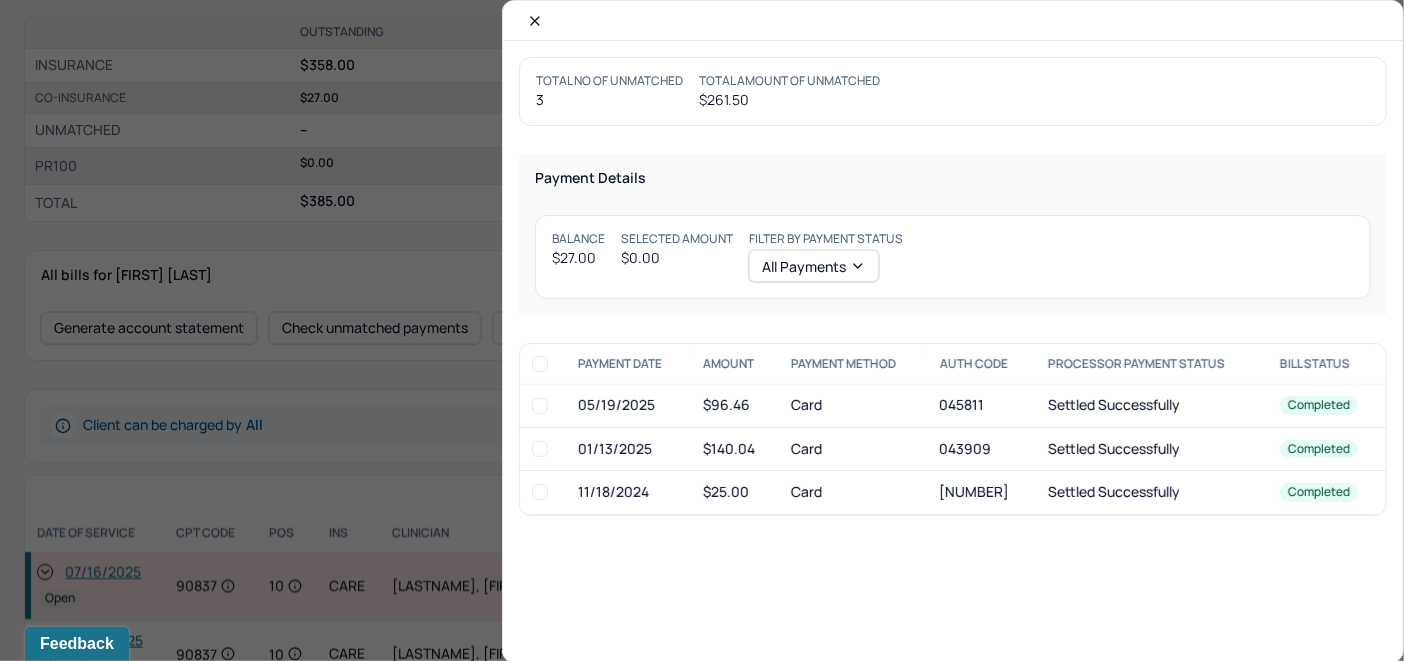 click 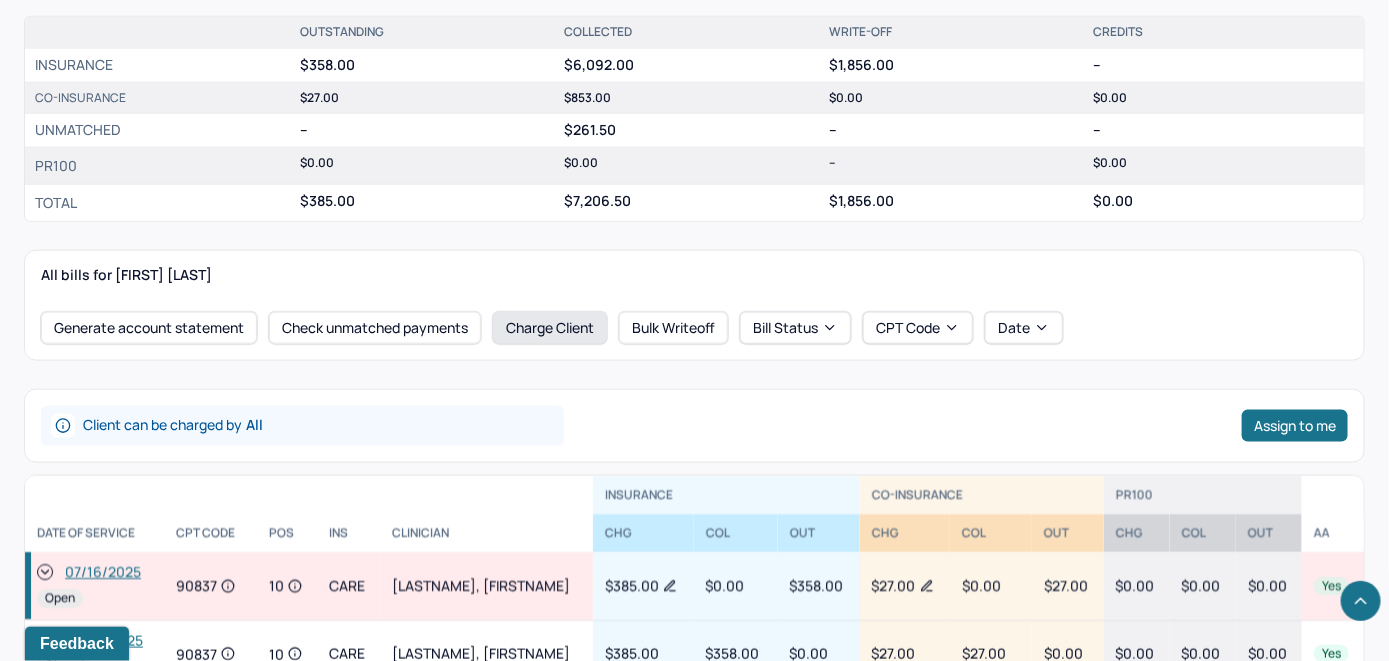 click on "Charge Client" at bounding box center (550, 328) 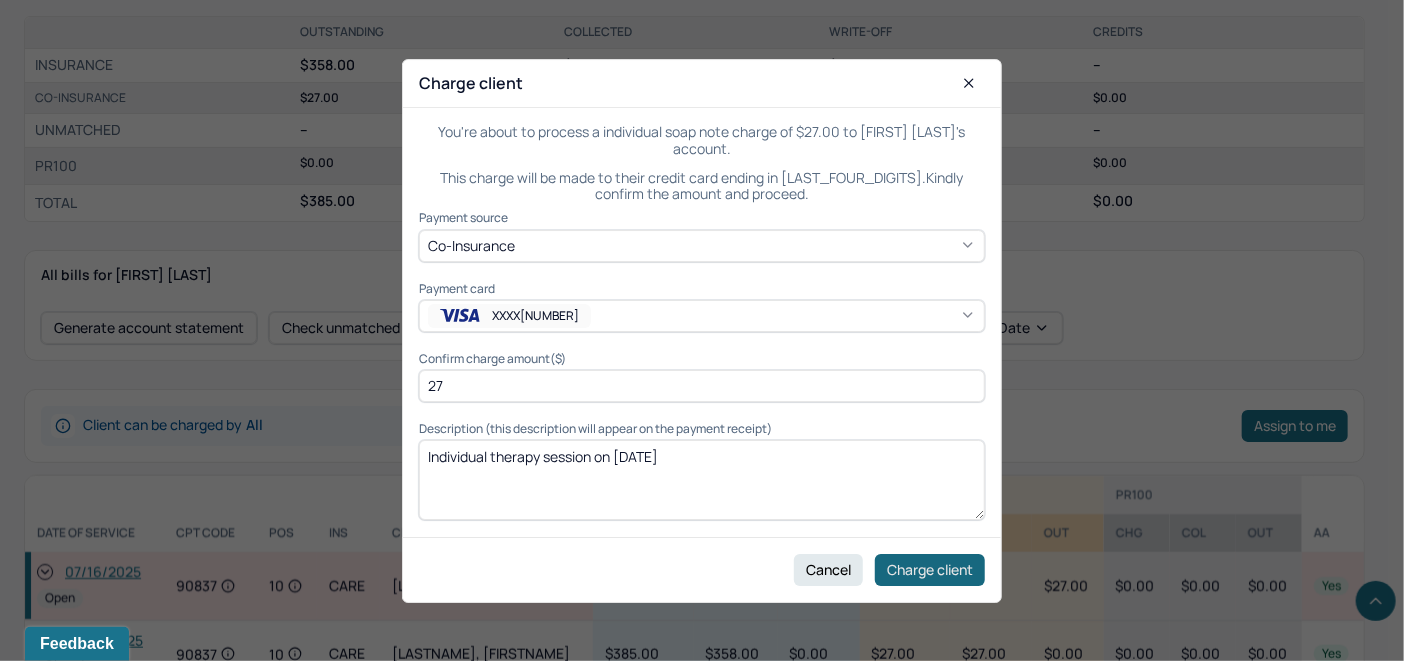 click on "Charge client" at bounding box center (930, 569) 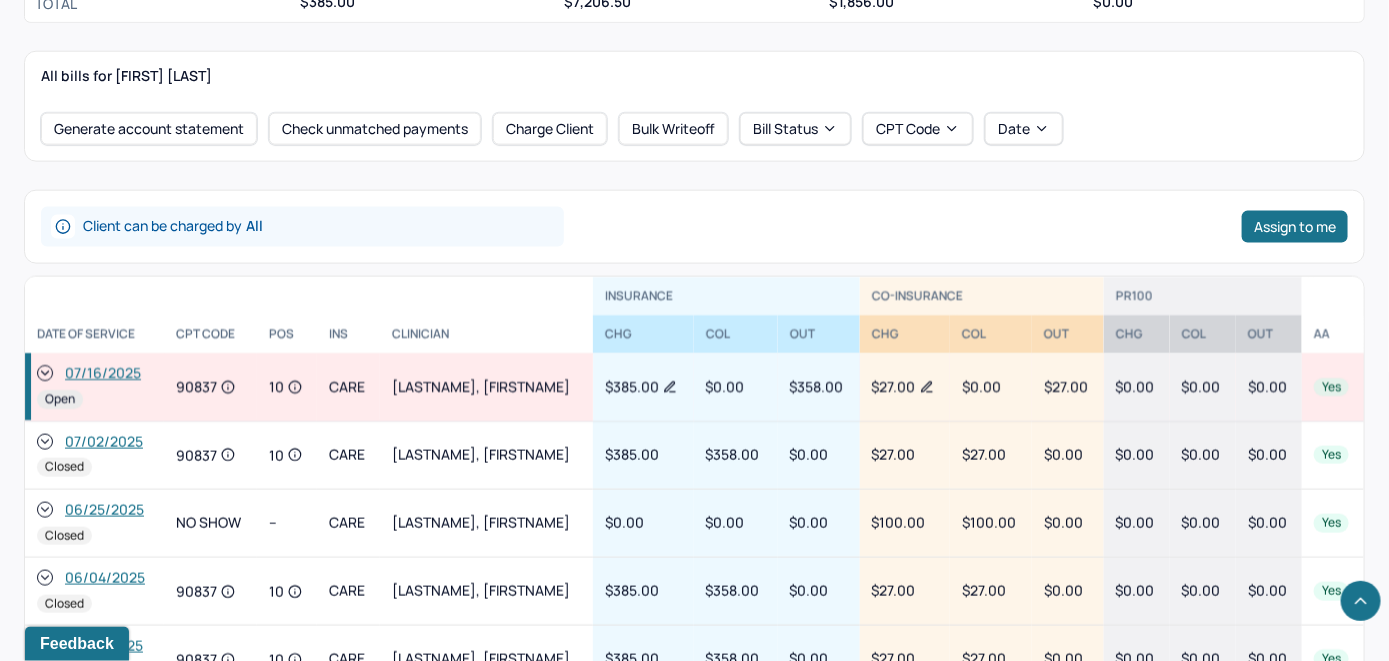 scroll, scrollTop: 900, scrollLeft: 0, axis: vertical 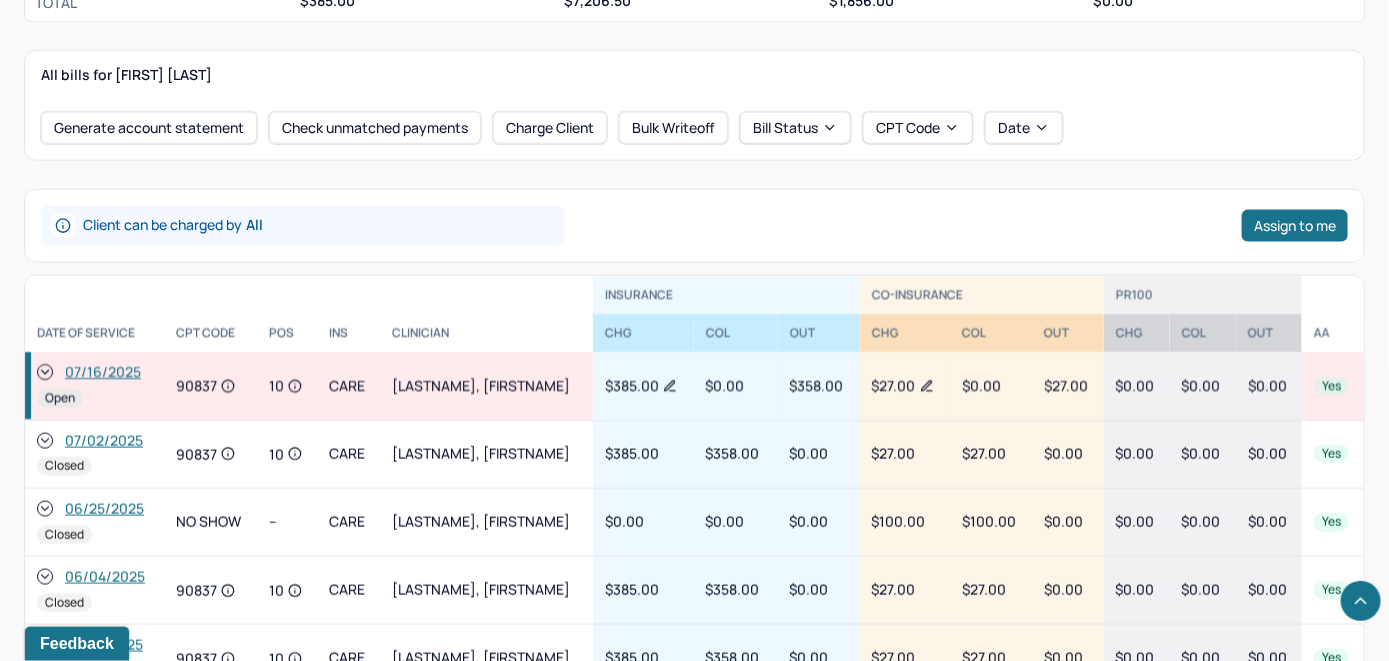 click 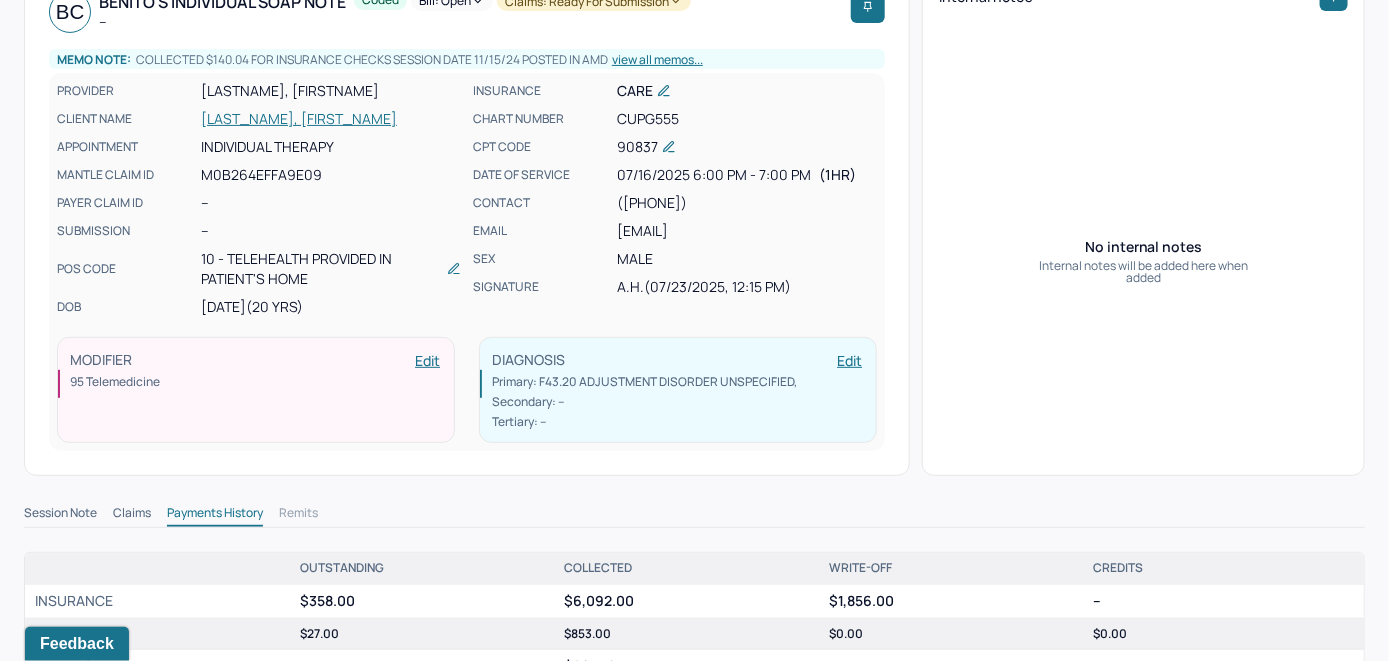 scroll, scrollTop: 0, scrollLeft: 0, axis: both 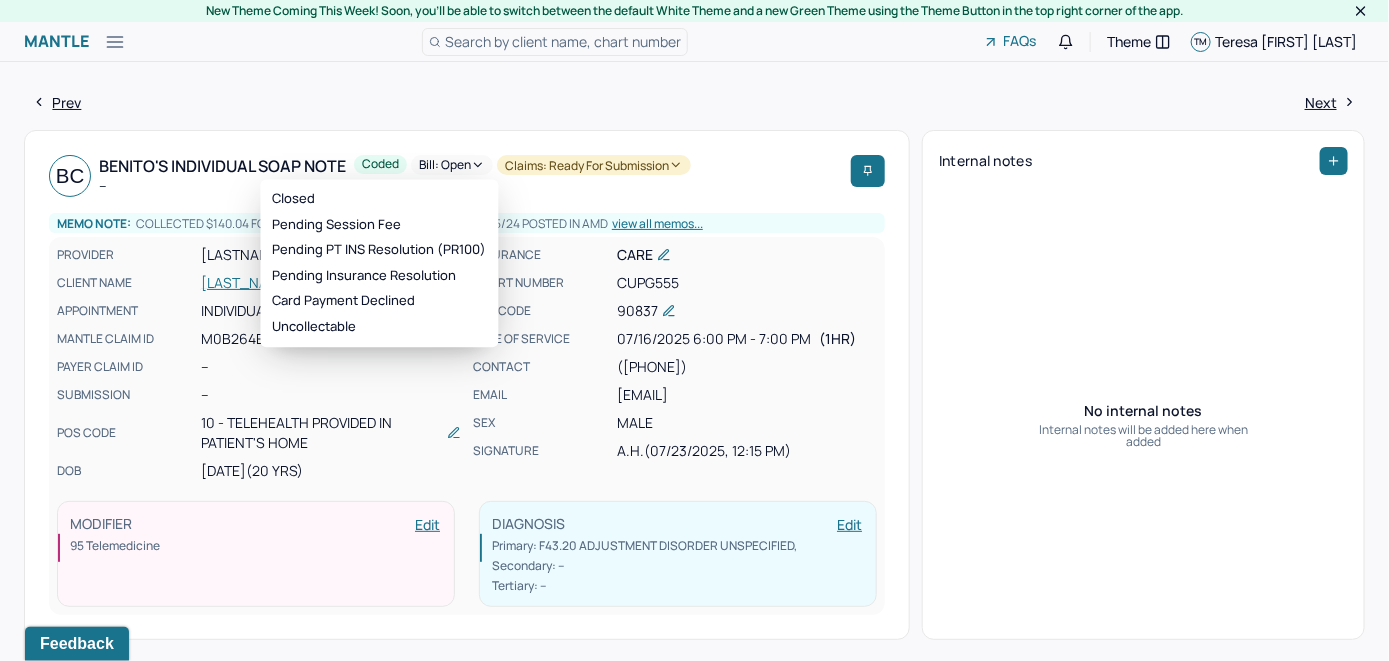 click on "Bill: Open" at bounding box center (452, 165) 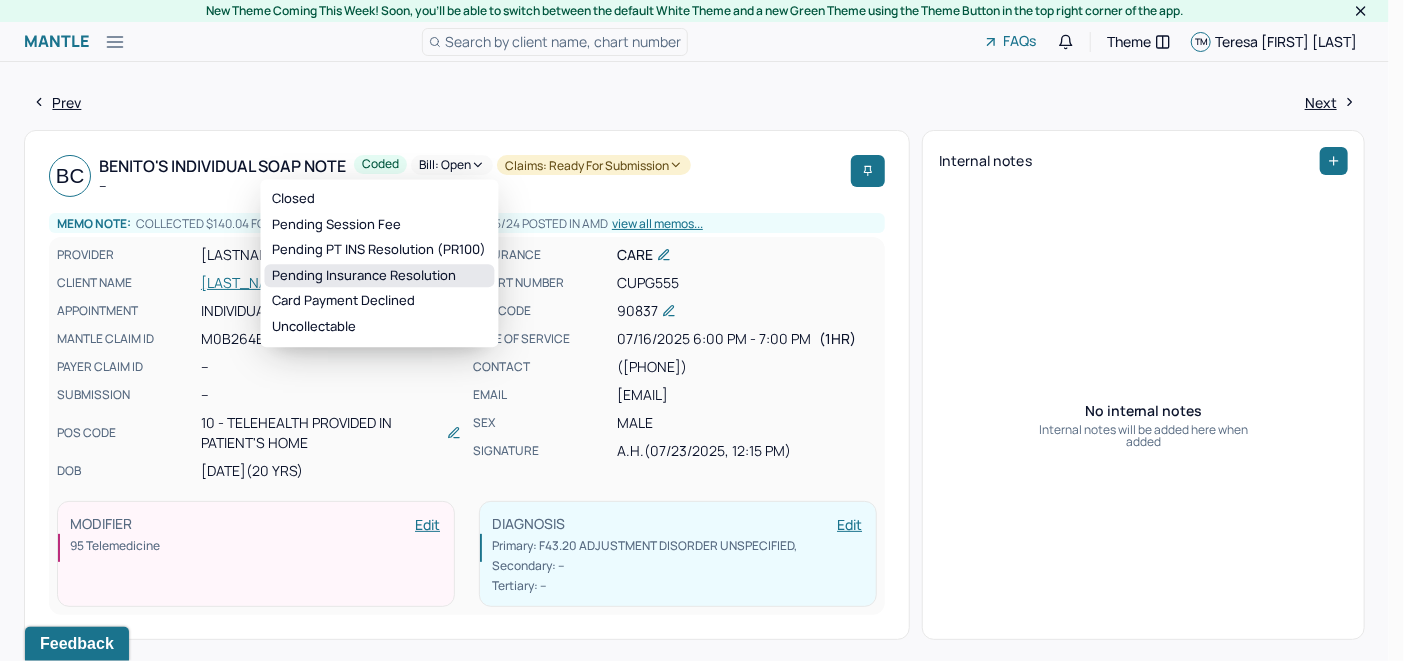 click on "Pending Insurance Resolution" at bounding box center [380, 276] 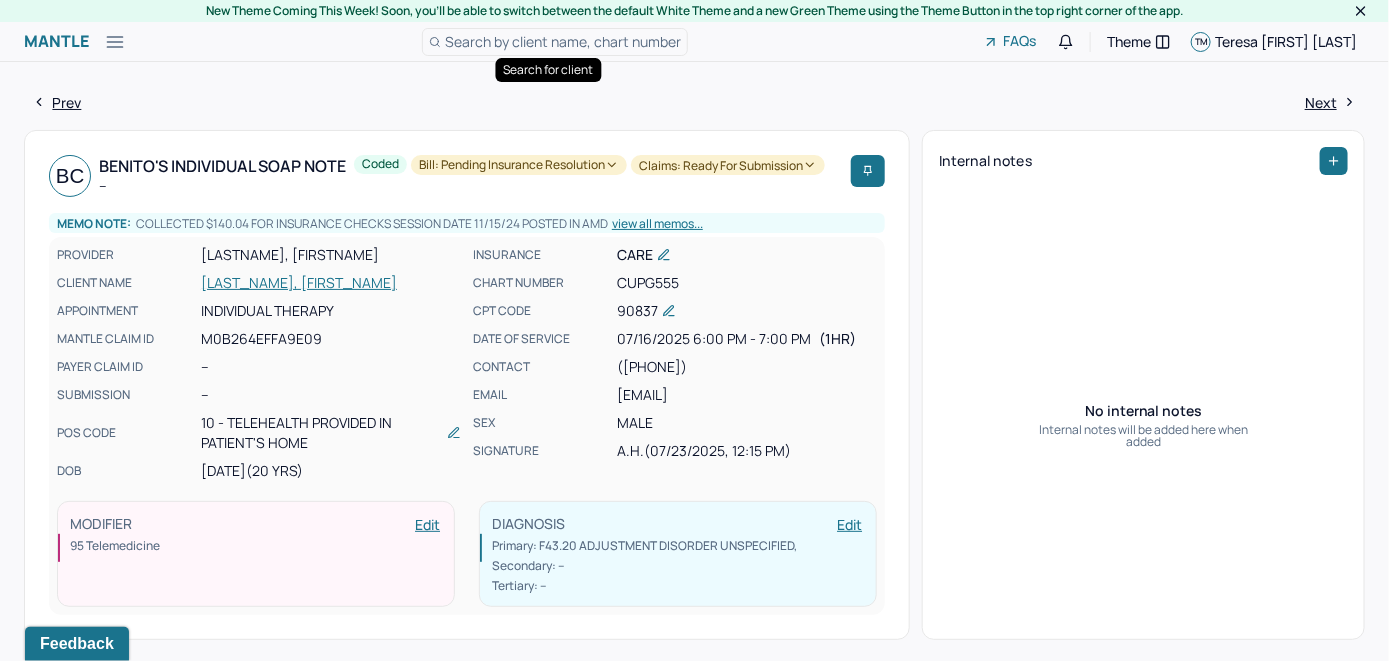 click on "Search by client name, chart number" at bounding box center (563, 41) 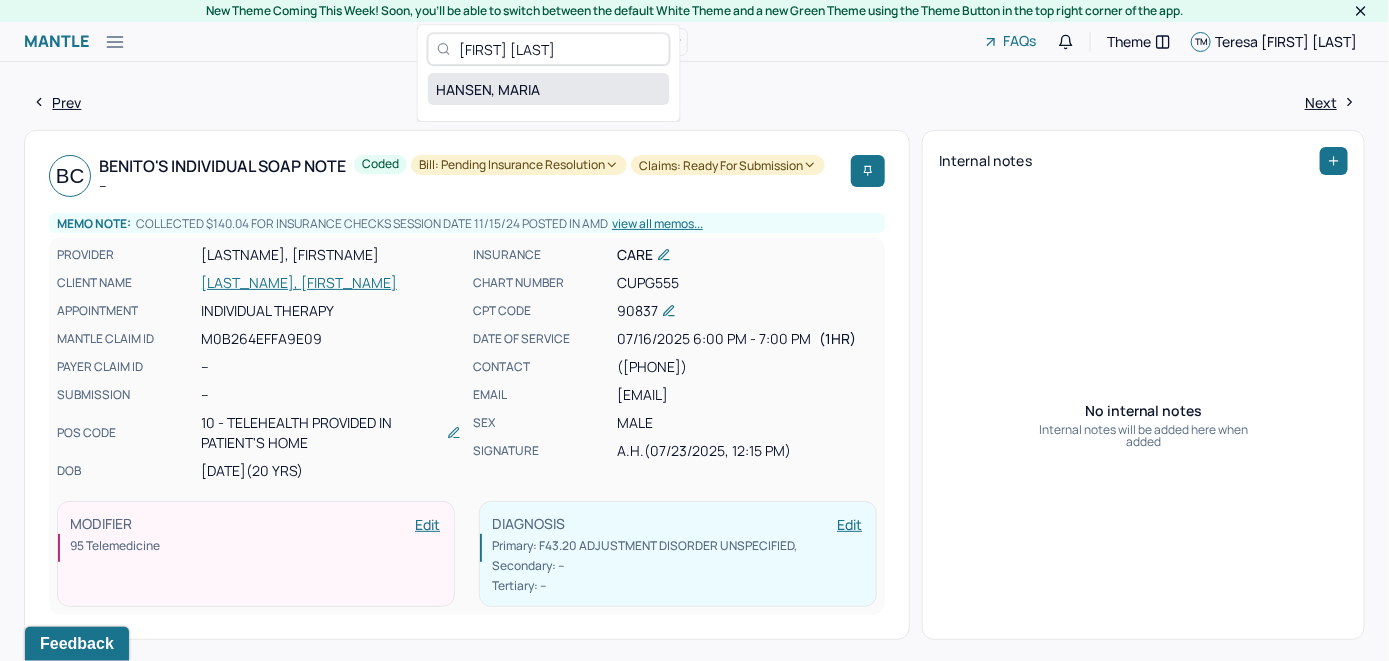 type on "[FIRST] [LAST]" 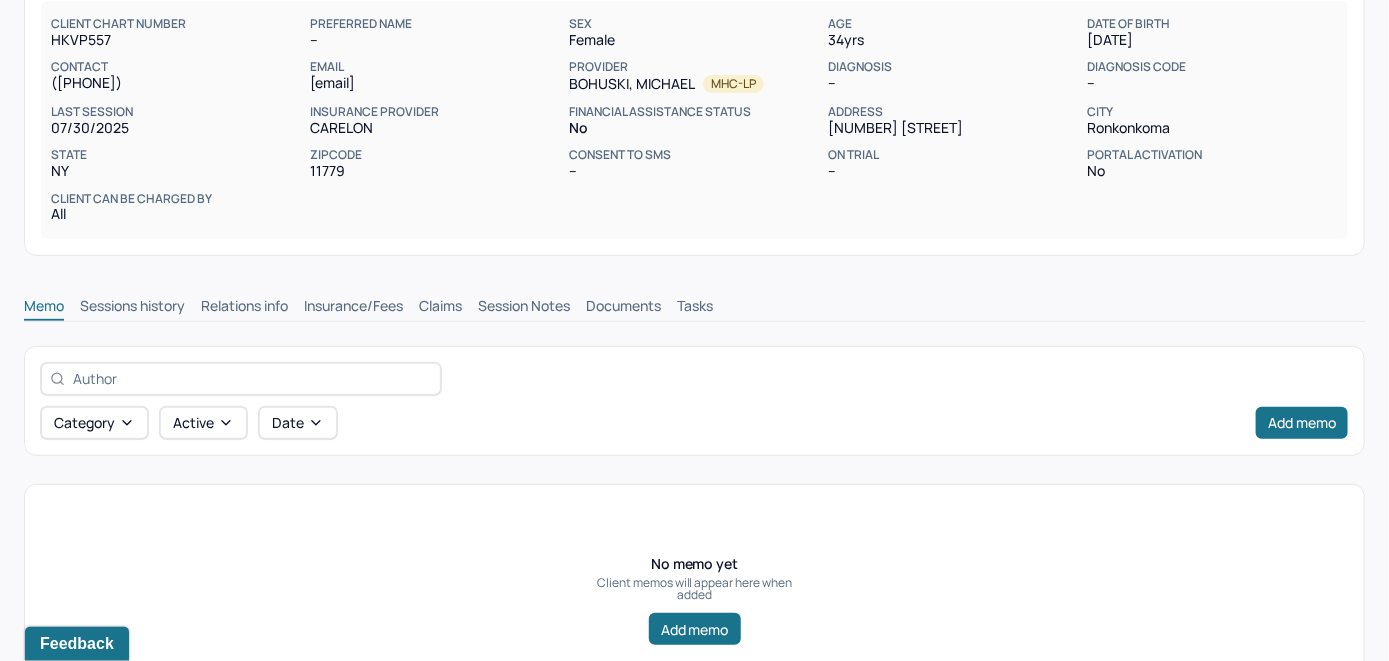 scroll, scrollTop: 0, scrollLeft: 0, axis: both 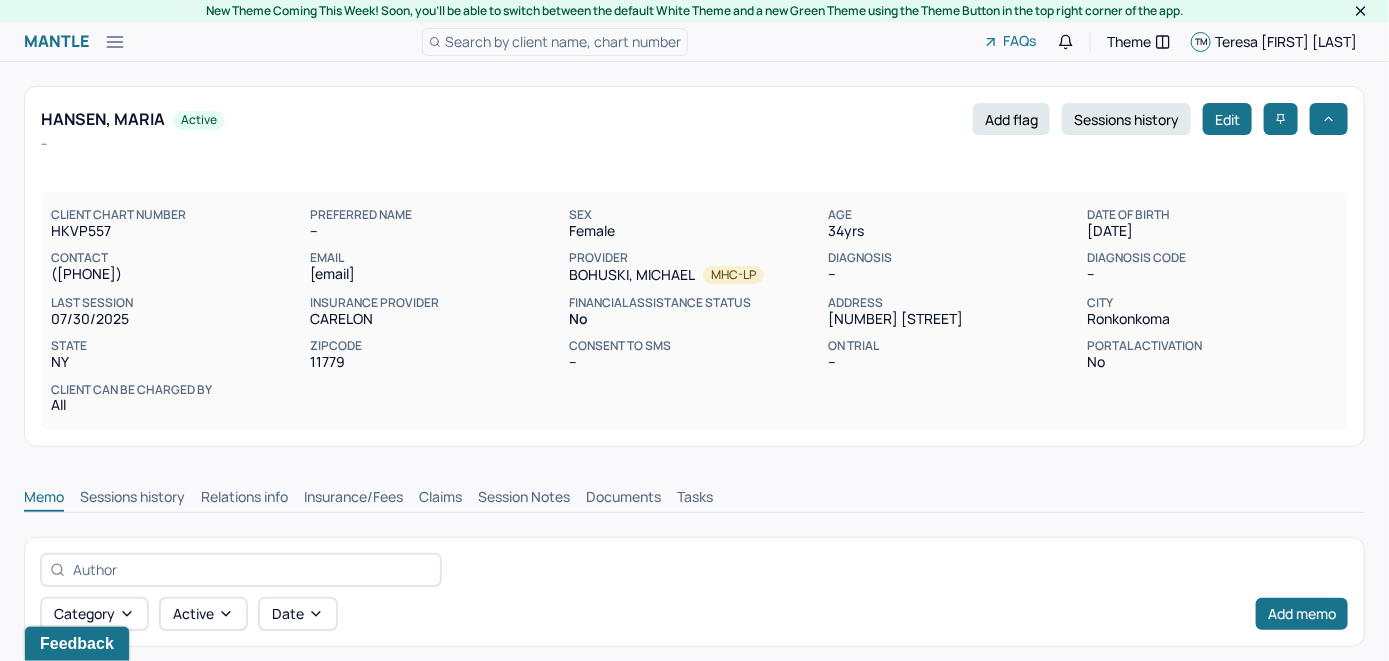 click on "Insurance/Fees" at bounding box center [353, 499] 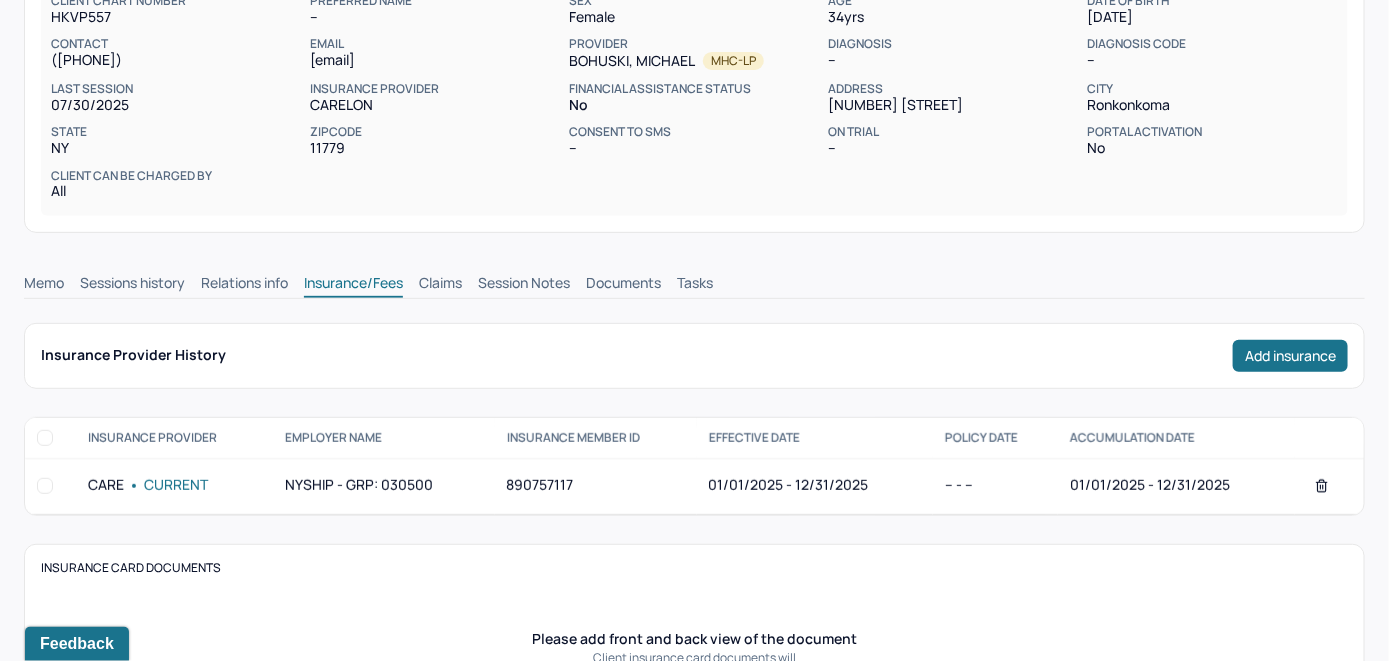 scroll, scrollTop: 200, scrollLeft: 0, axis: vertical 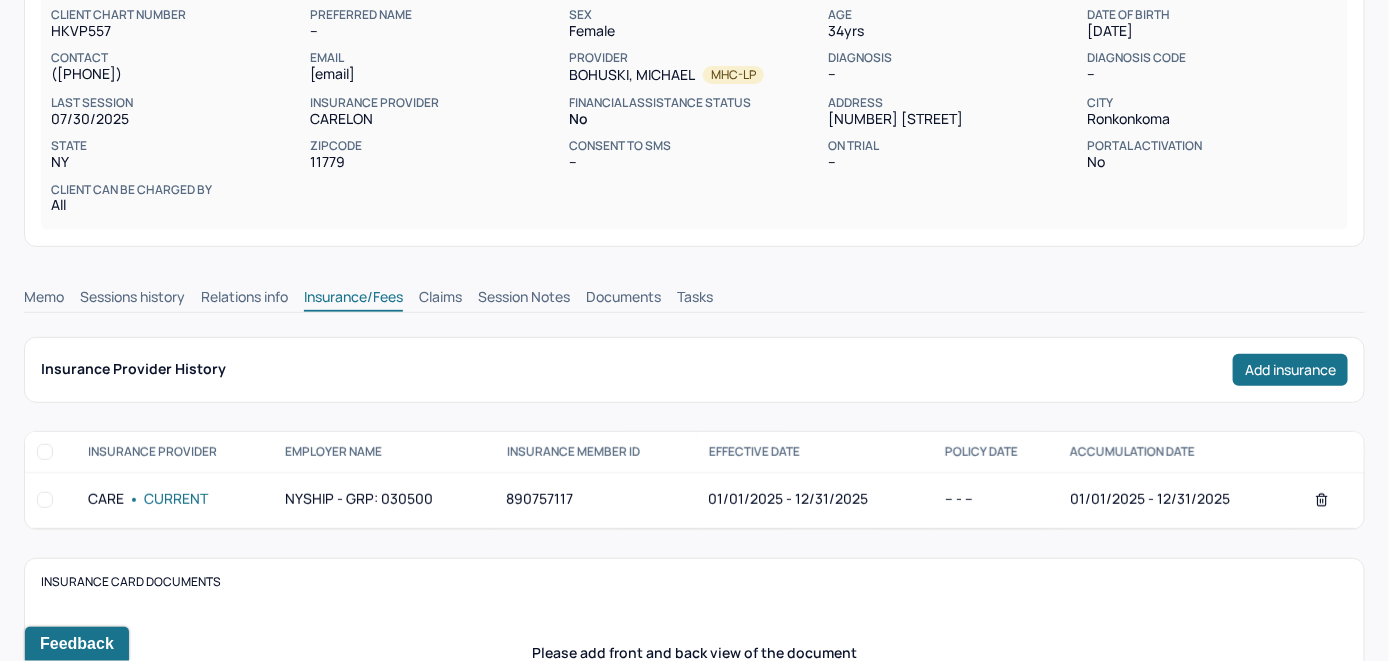 click on "Claims" at bounding box center (440, 299) 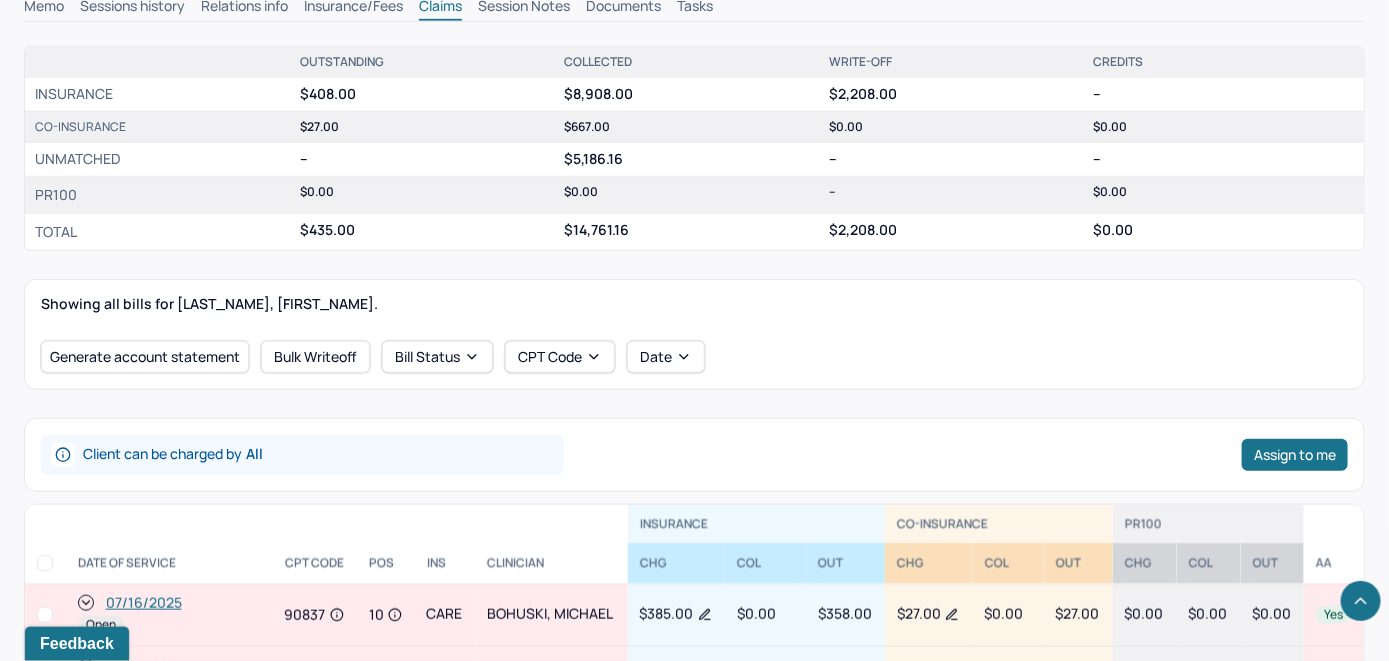 scroll, scrollTop: 700, scrollLeft: 0, axis: vertical 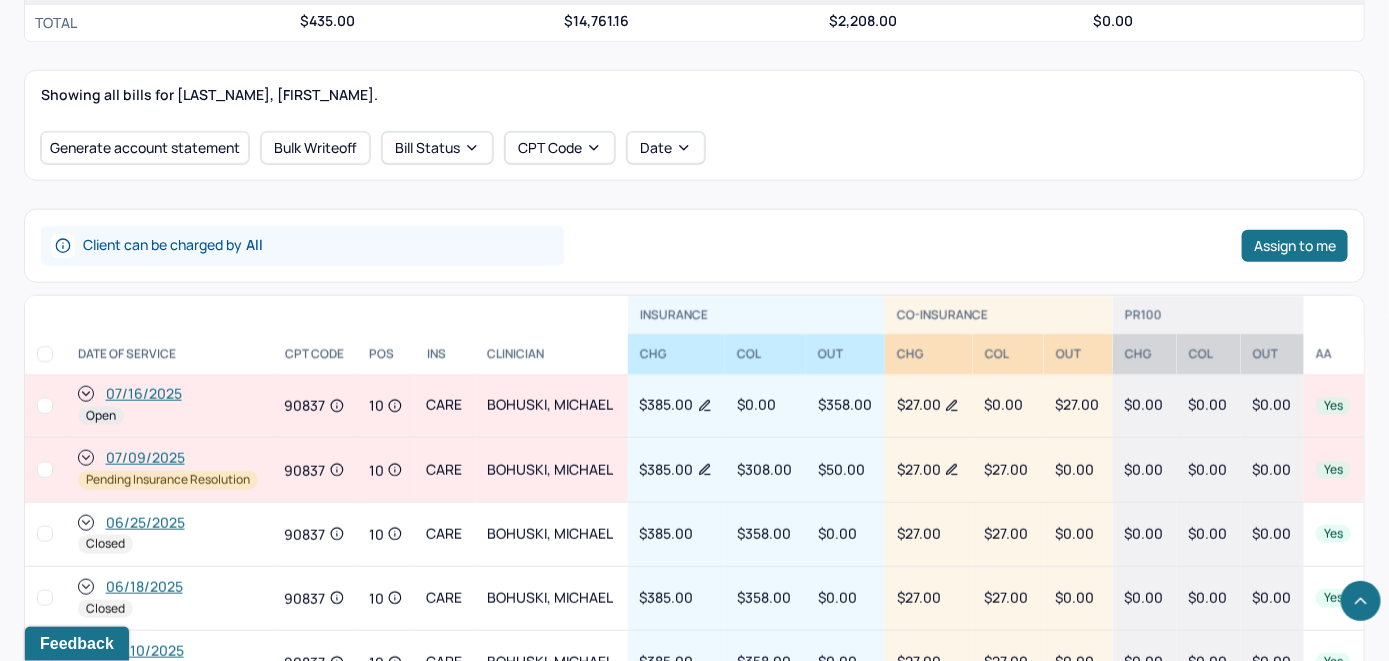 click on "07/16/2025" at bounding box center [144, 394] 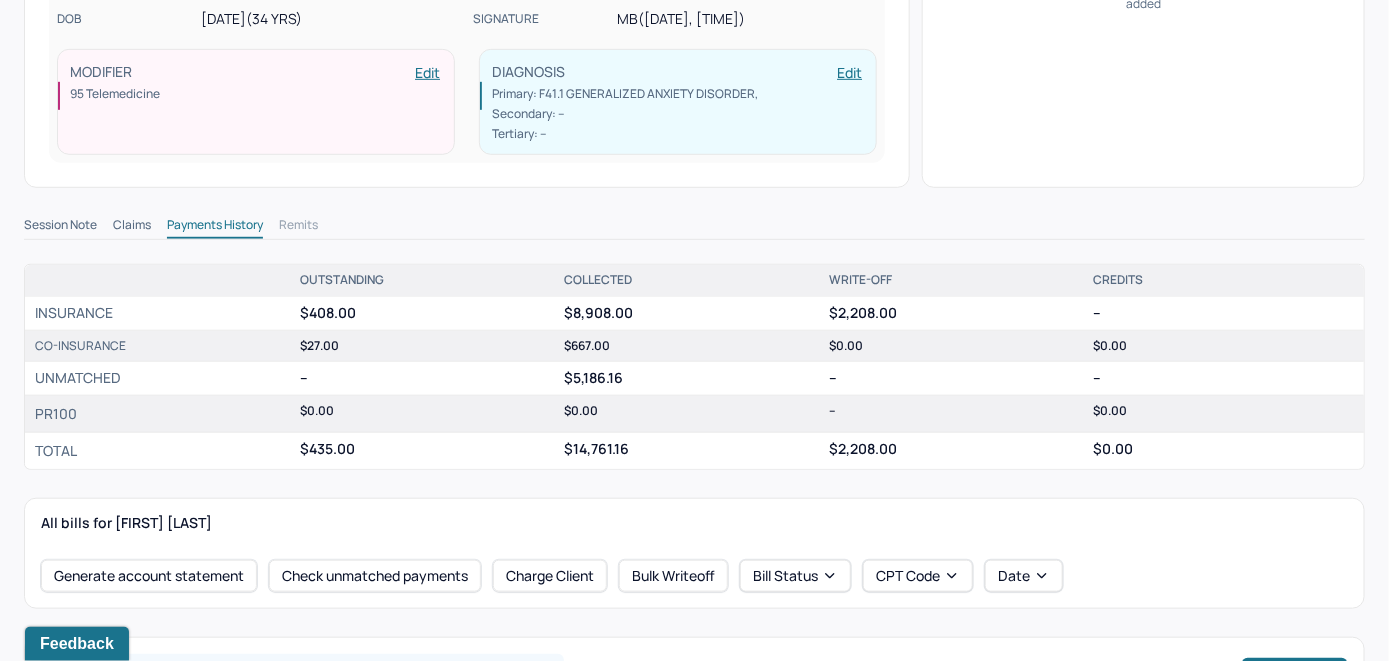 scroll, scrollTop: 600, scrollLeft: 0, axis: vertical 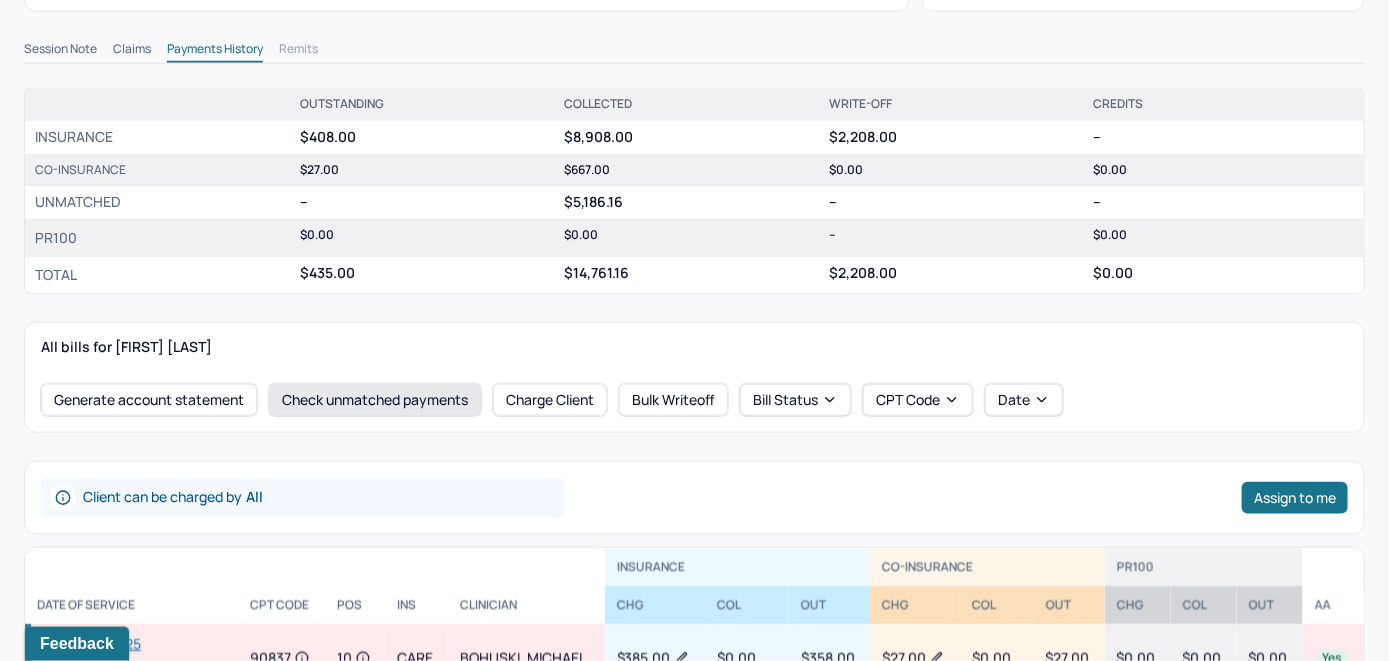 click on "Check unmatched payments" at bounding box center [375, 400] 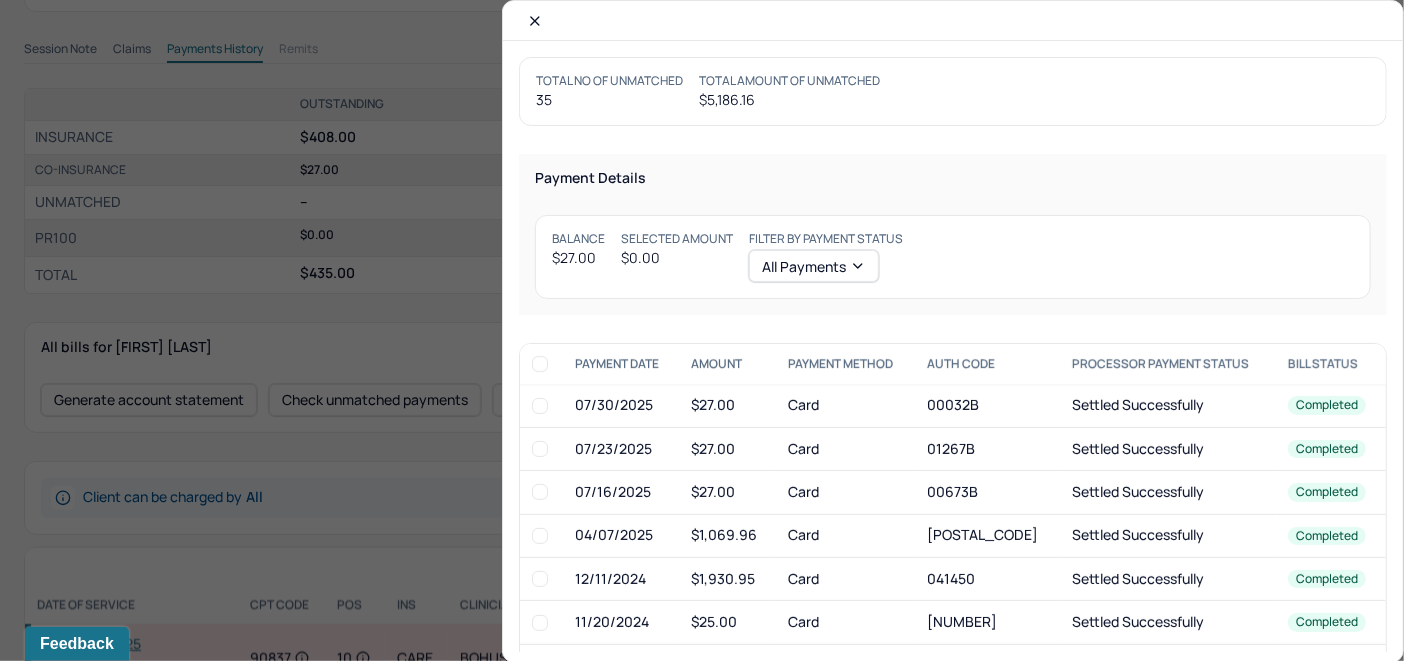 click at bounding box center [540, 492] 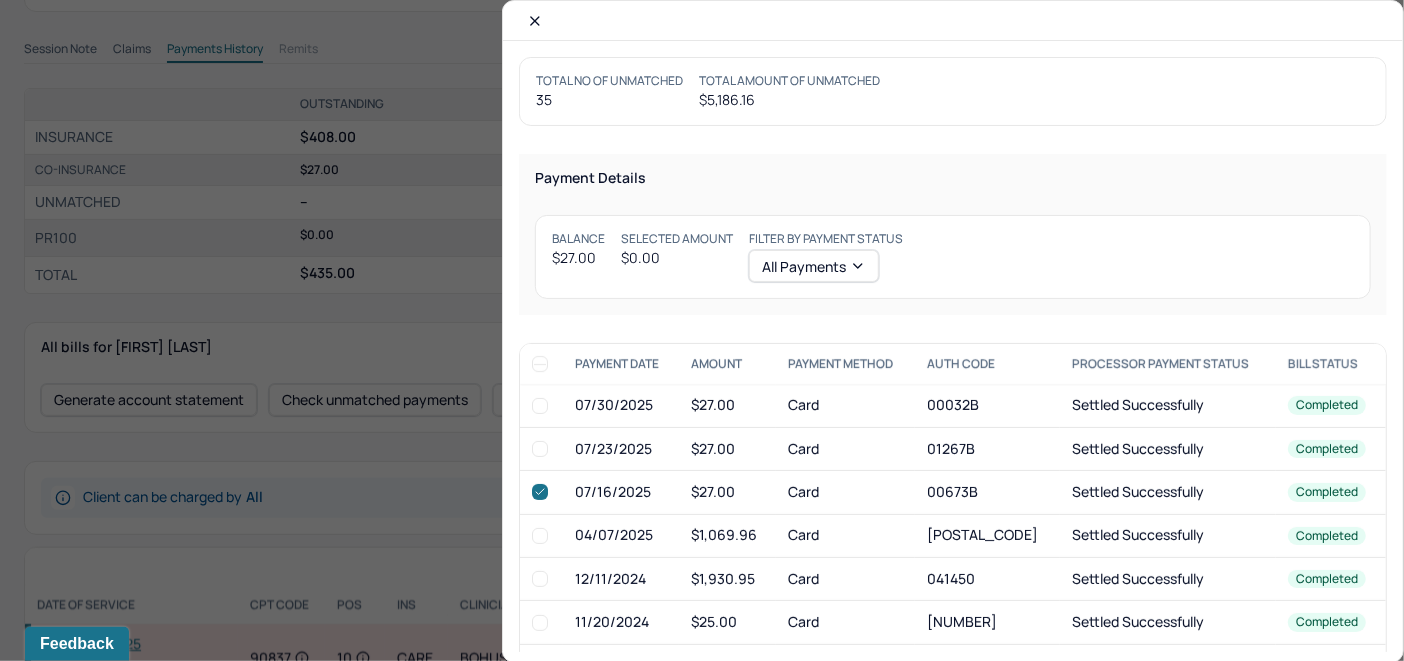 checkbox on "true" 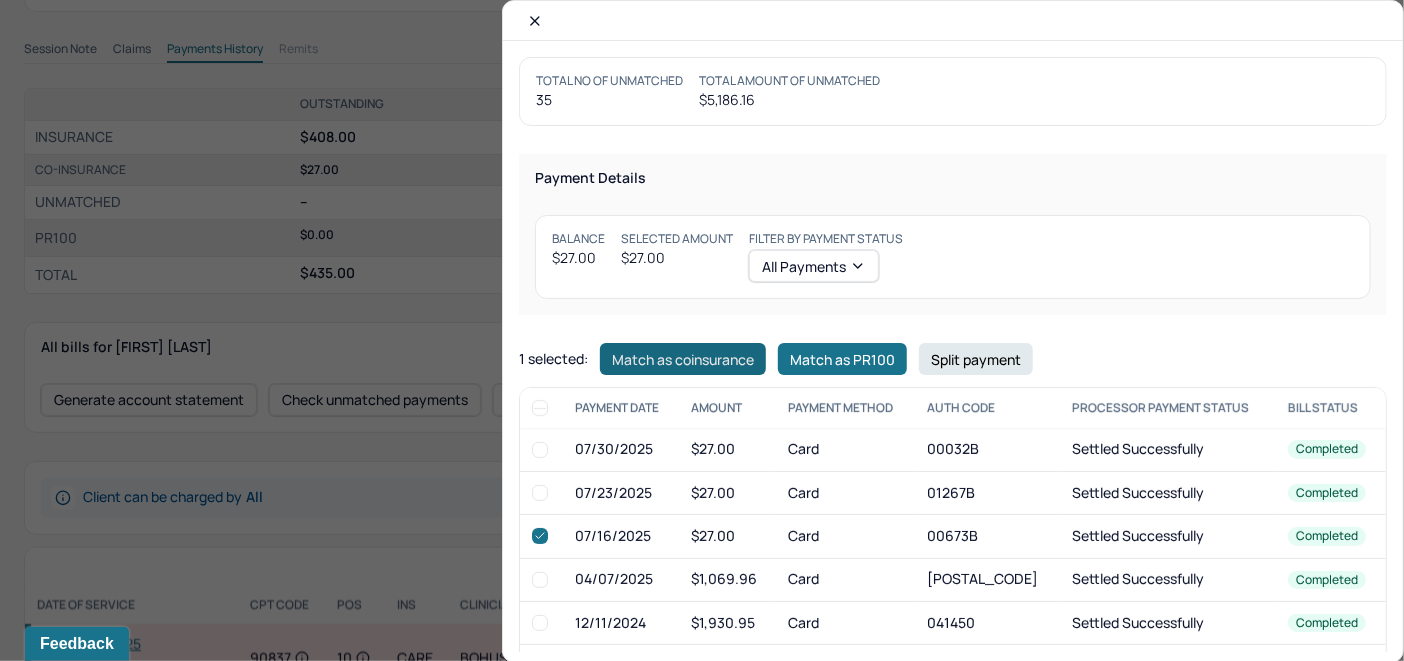 click on "Match as coinsurance" at bounding box center (683, 359) 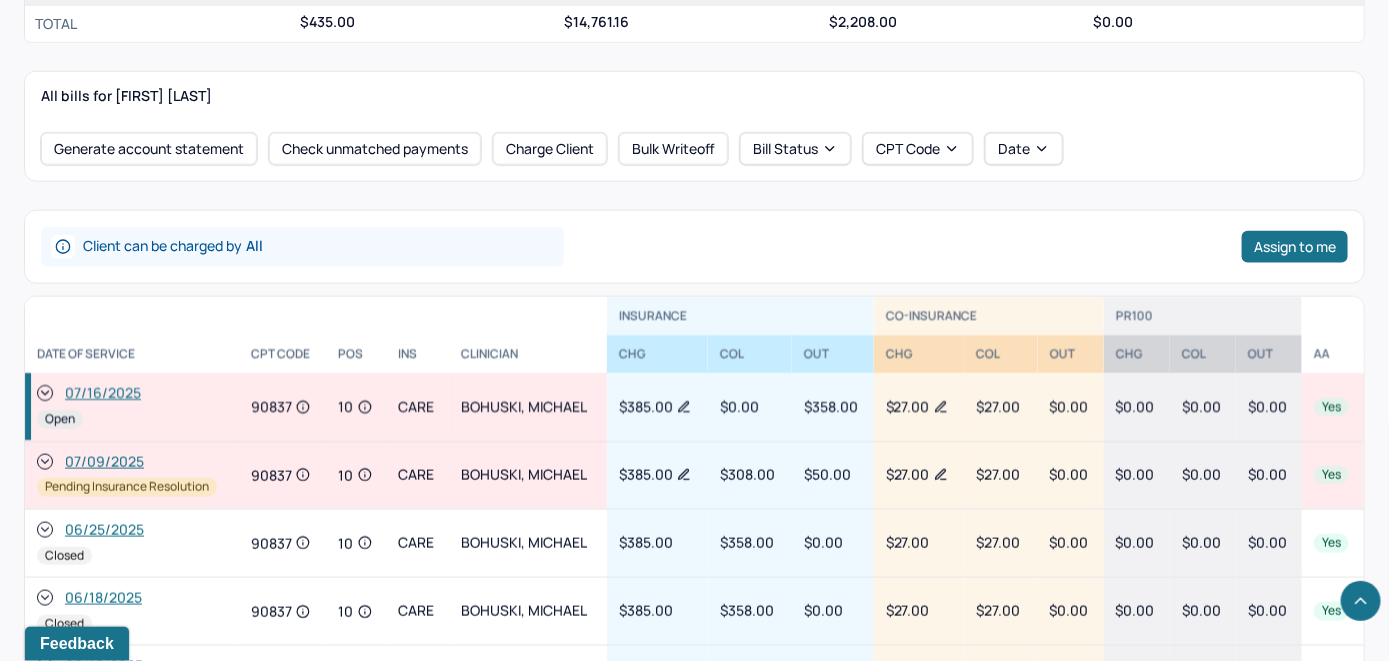 scroll, scrollTop: 900, scrollLeft: 0, axis: vertical 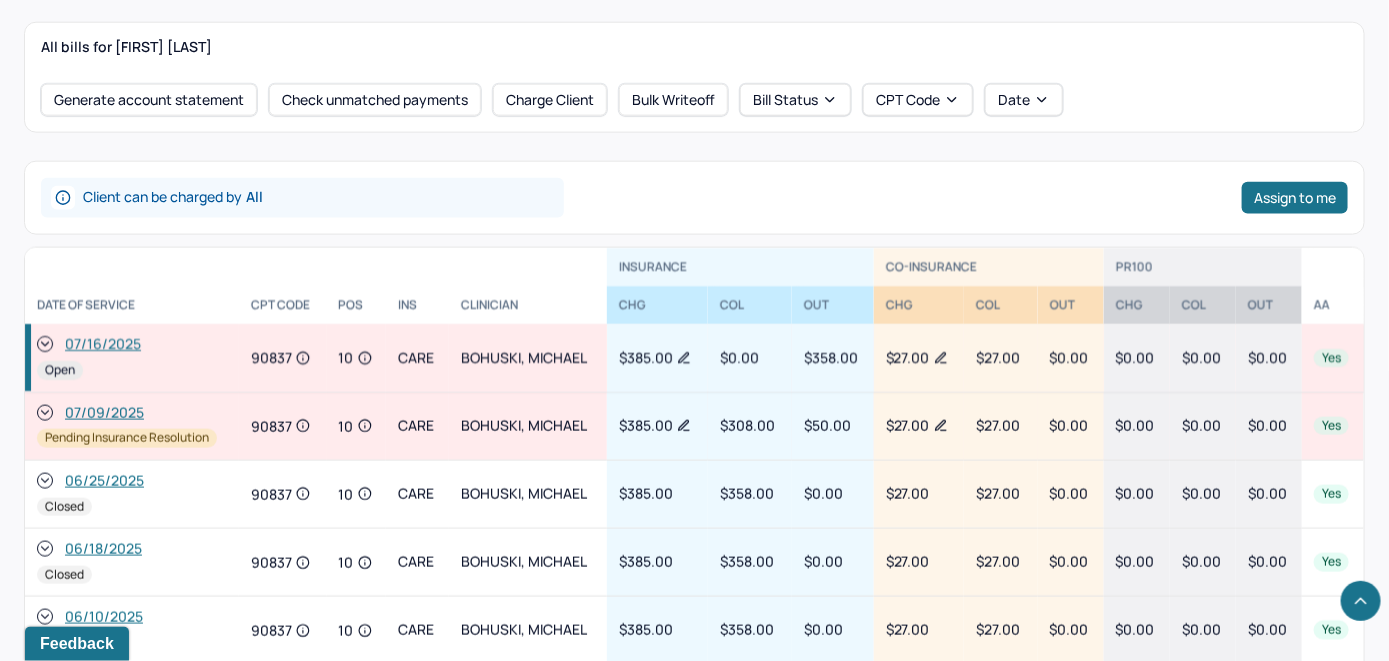 click 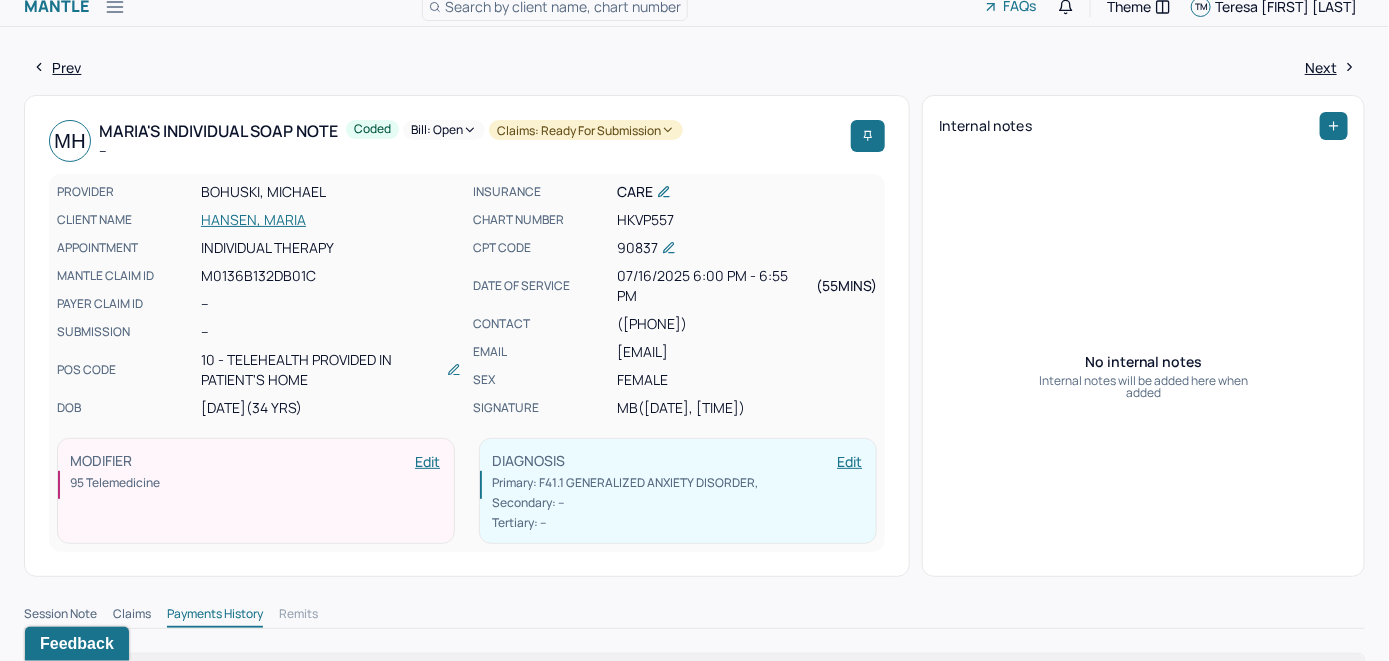 scroll, scrollTop: 0, scrollLeft: 0, axis: both 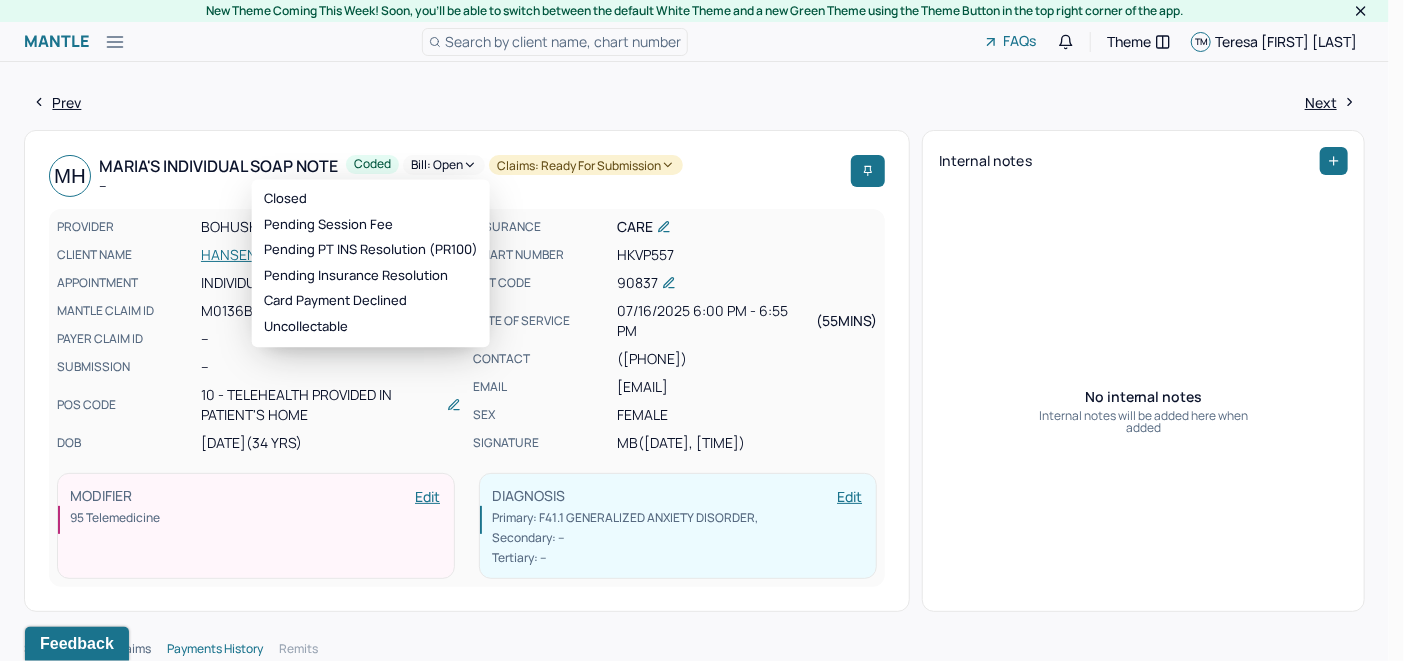 click on "Bill: Open" at bounding box center [444, 165] 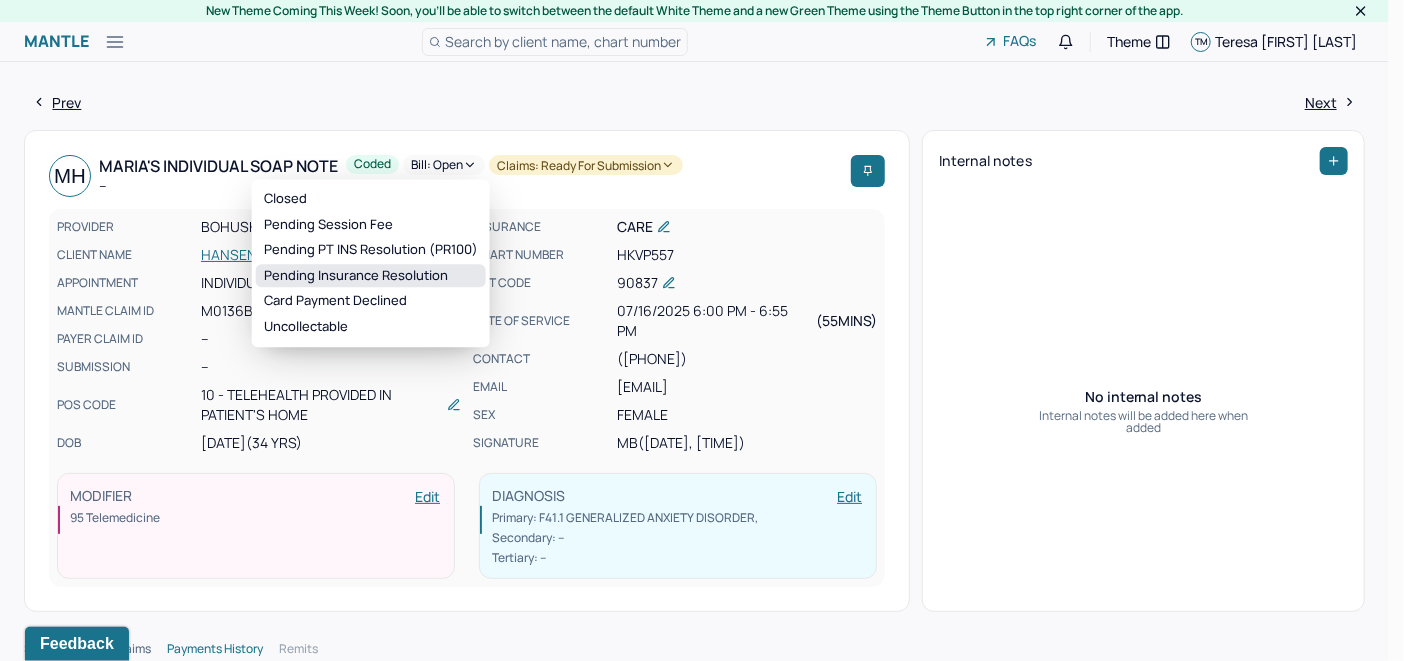 click on "Pending Insurance Resolution" at bounding box center (371, 276) 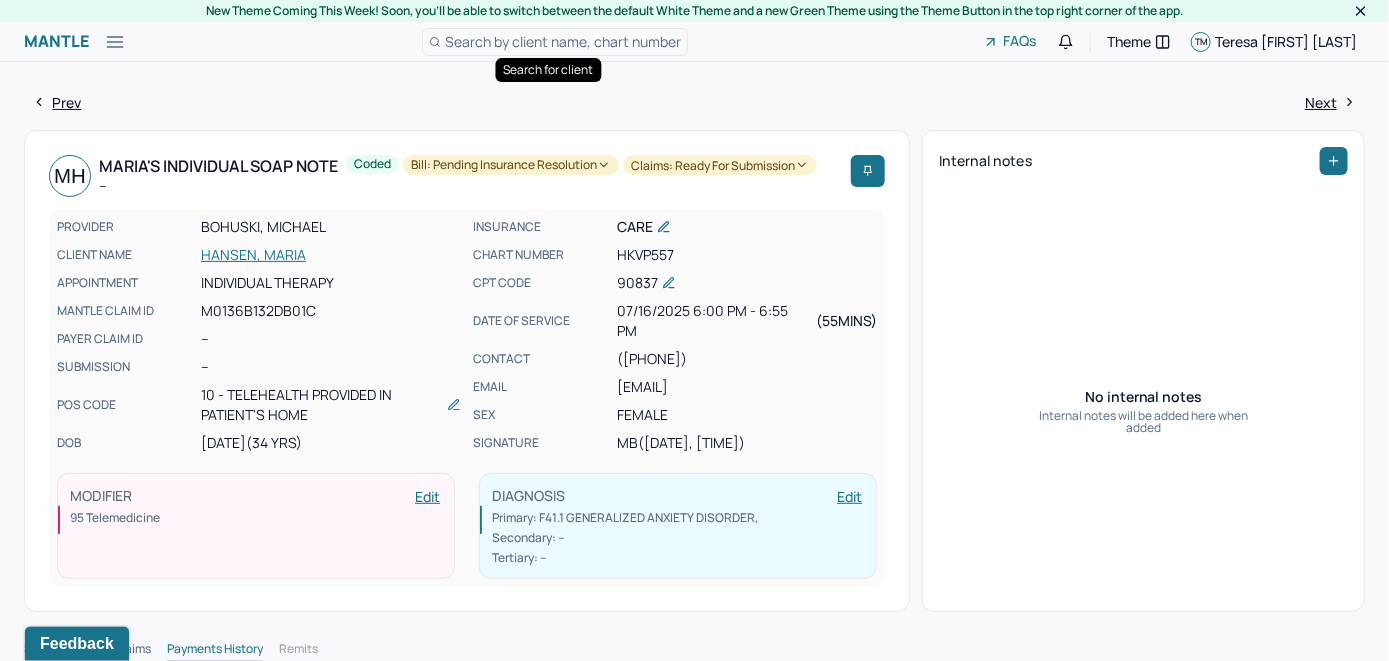 click on "Search by client name, chart number" at bounding box center (563, 41) 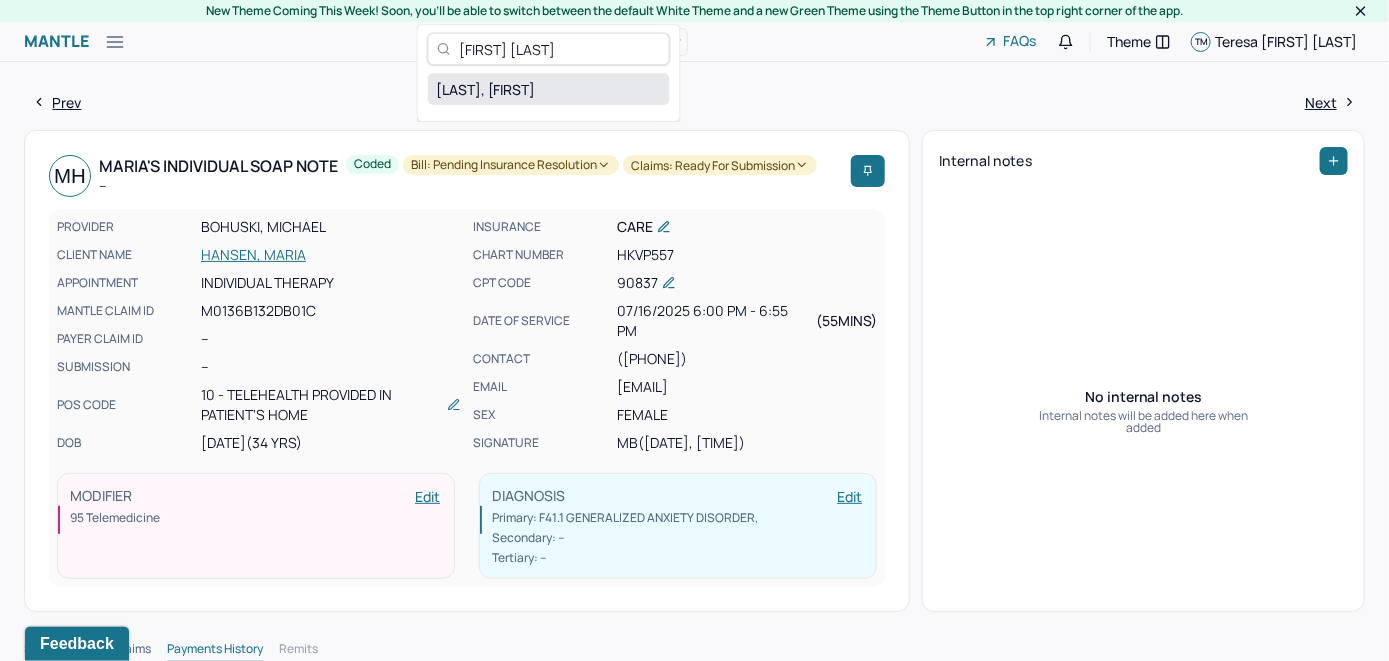 type on "[FIRST] [LAST]" 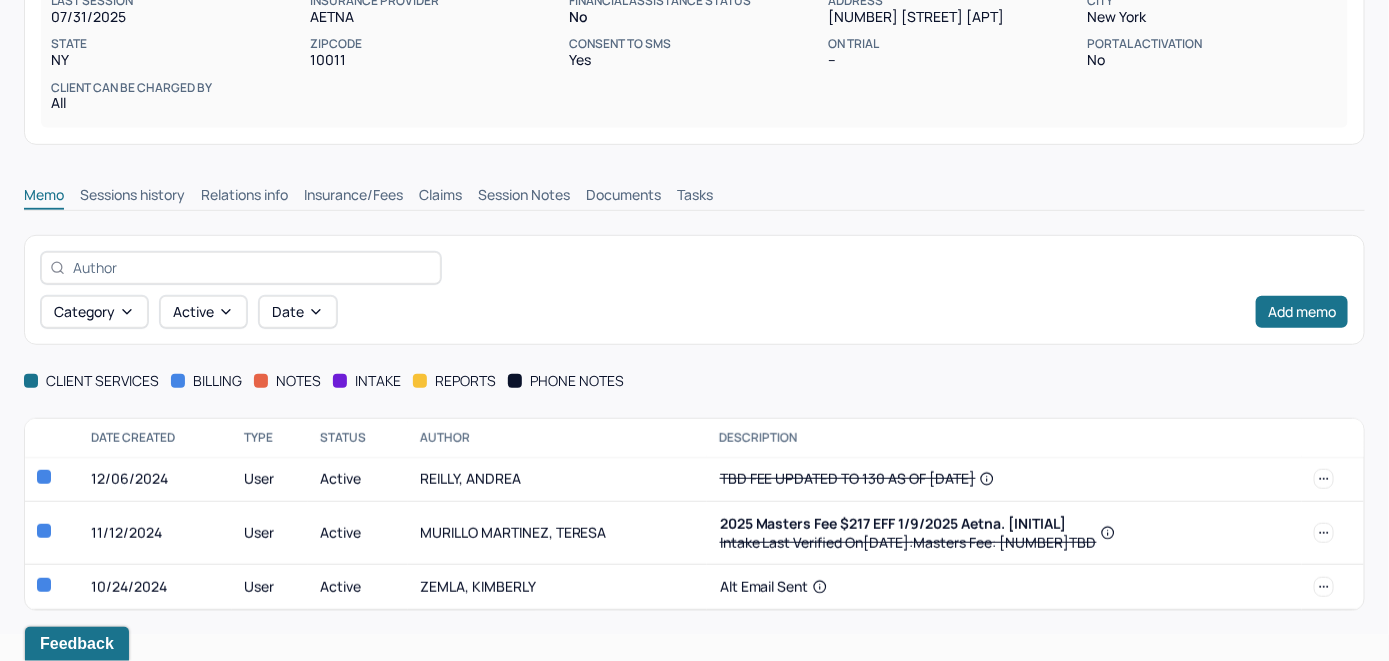 scroll, scrollTop: 346, scrollLeft: 0, axis: vertical 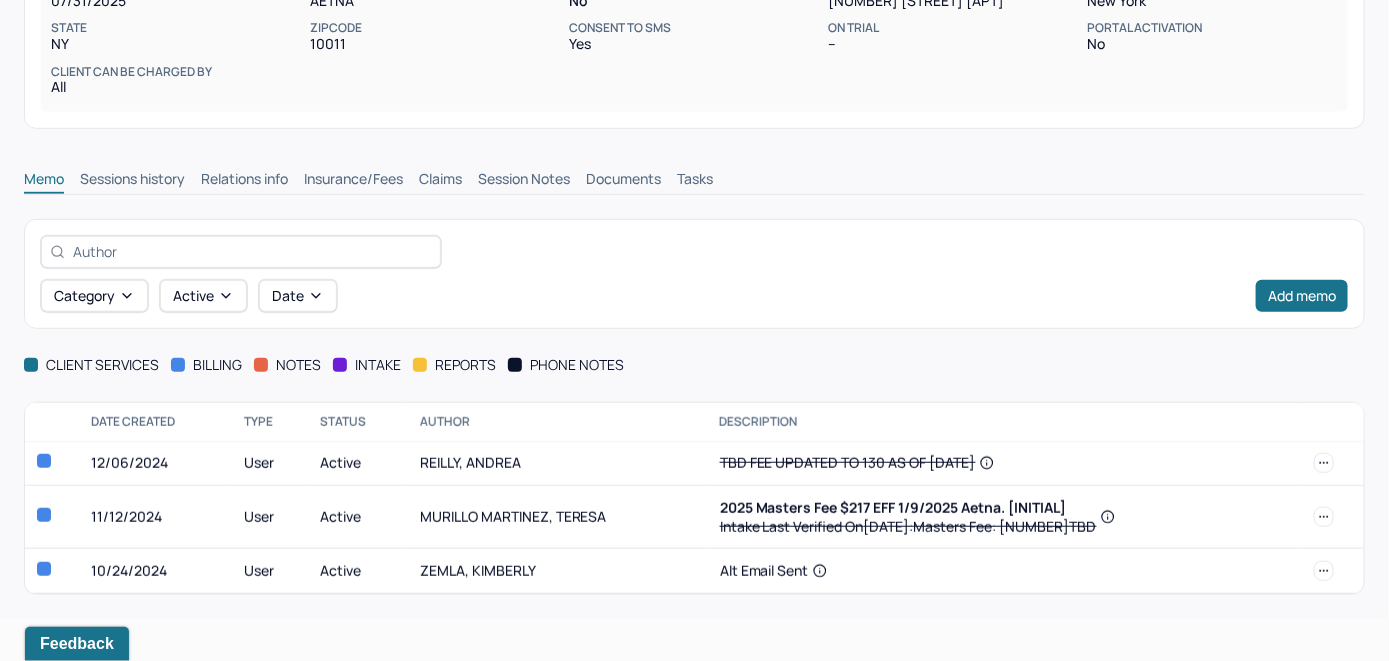 click on "Insurance/Fees" at bounding box center [353, 181] 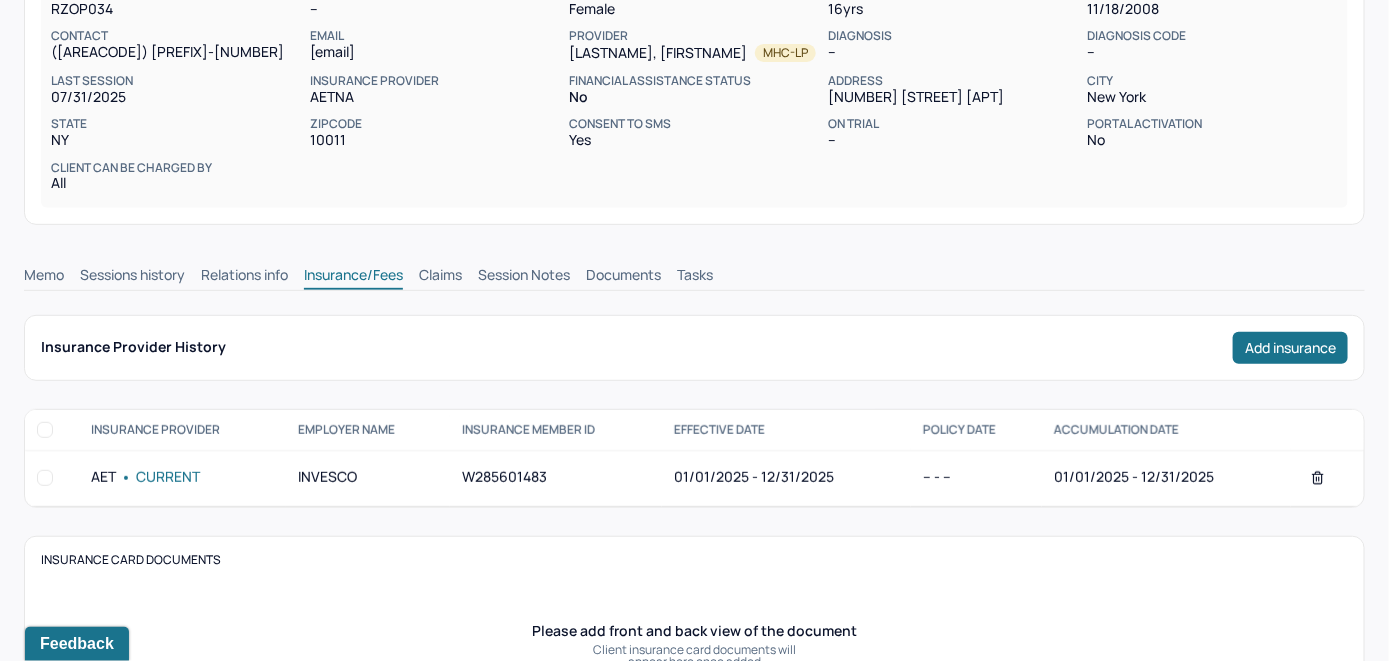 scroll, scrollTop: 246, scrollLeft: 0, axis: vertical 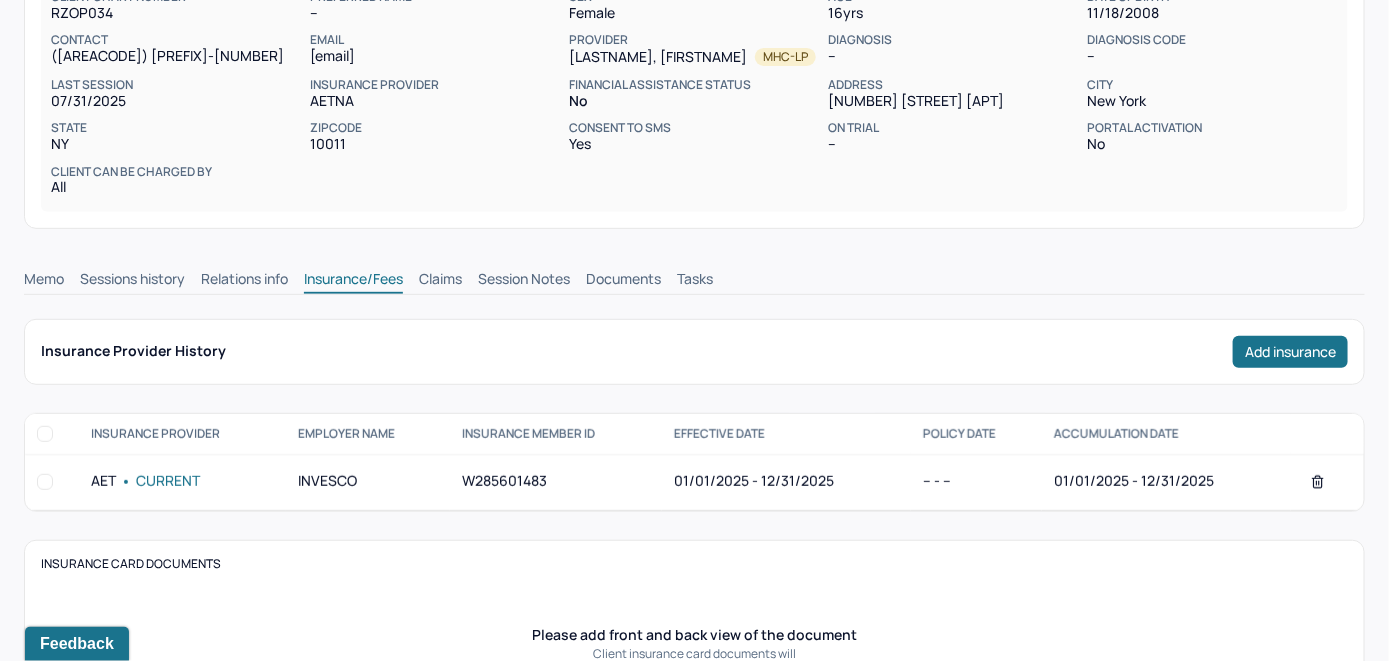 click on "Claims" at bounding box center [440, 281] 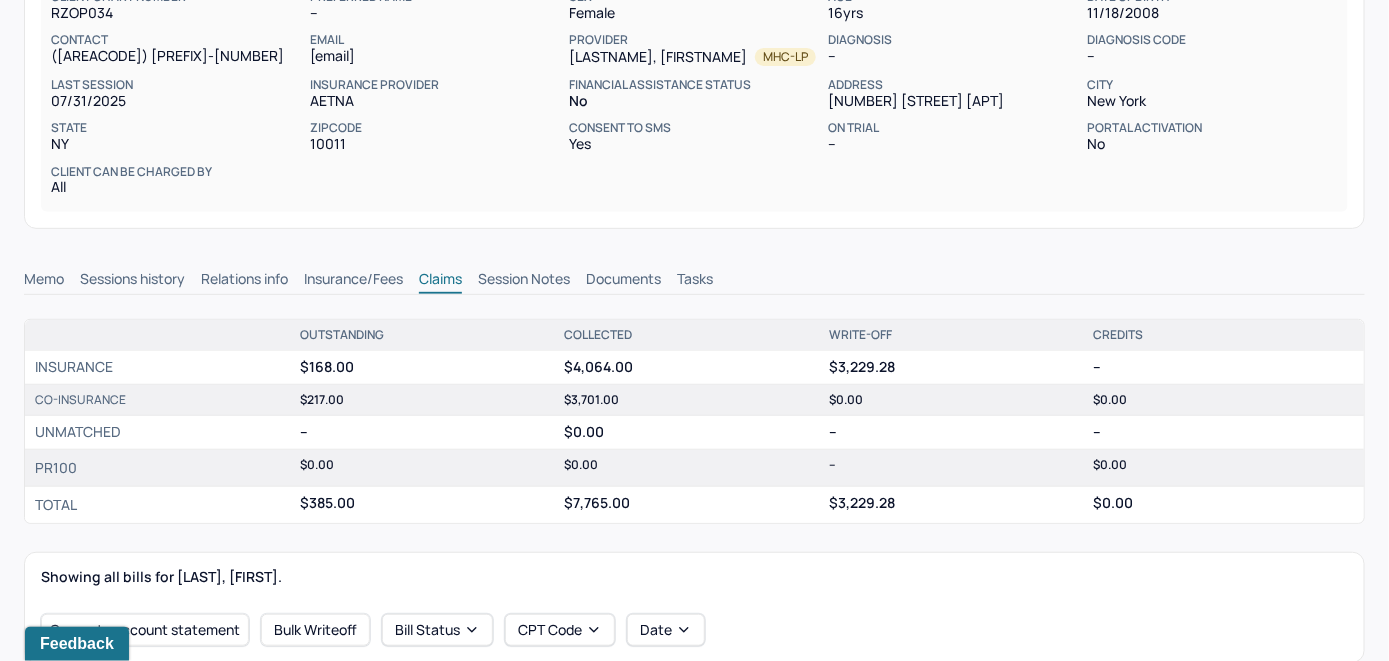 click on "Memo" at bounding box center (44, 281) 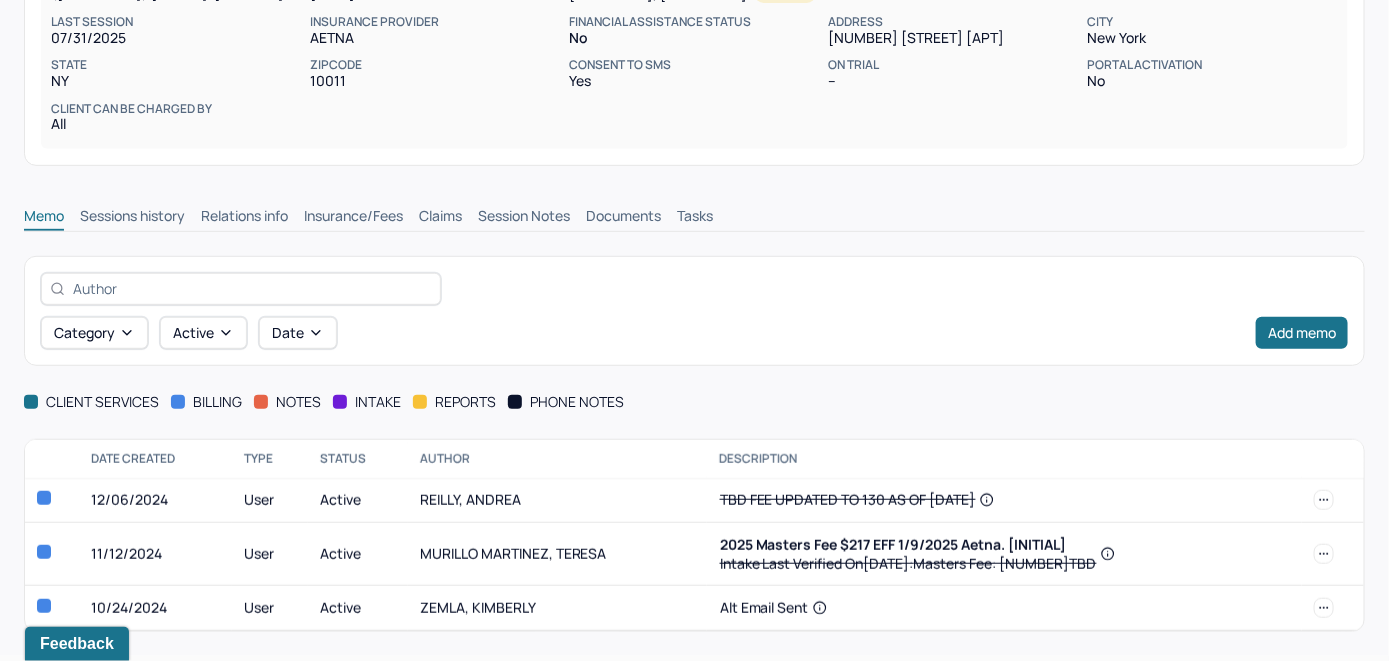 scroll, scrollTop: 346, scrollLeft: 0, axis: vertical 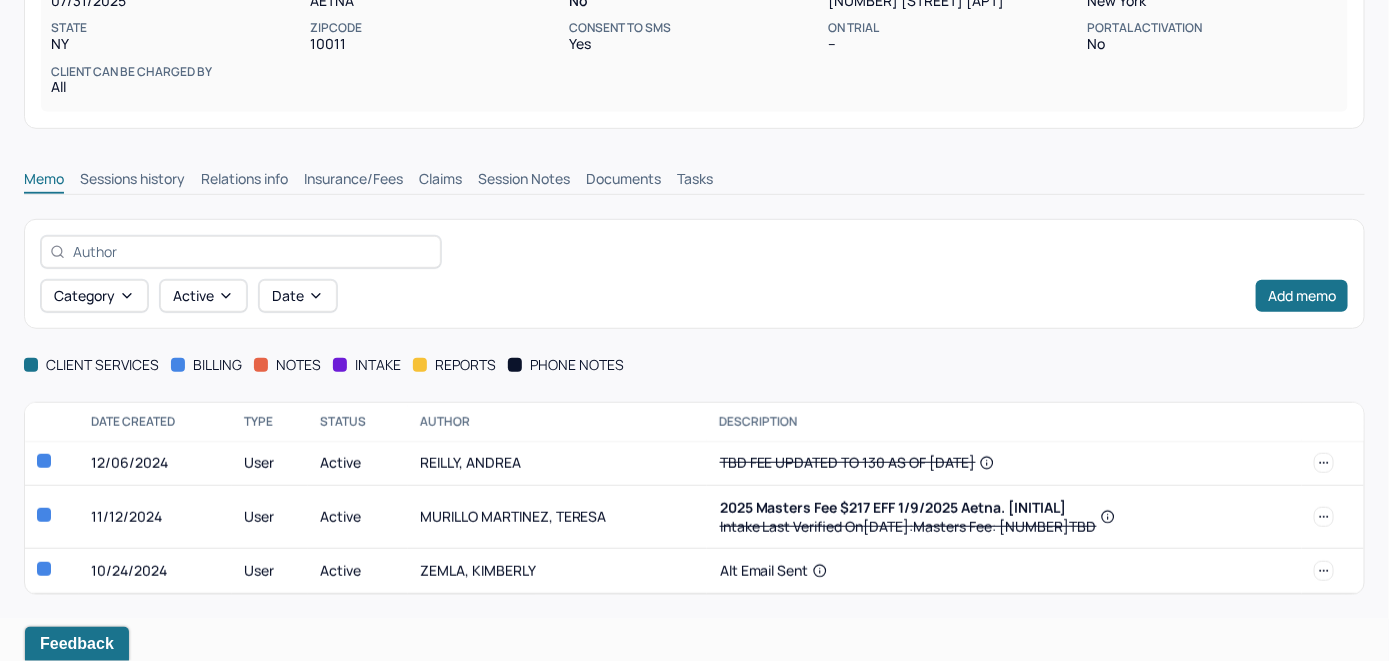 click on "Insurance/Fees" at bounding box center (353, 181) 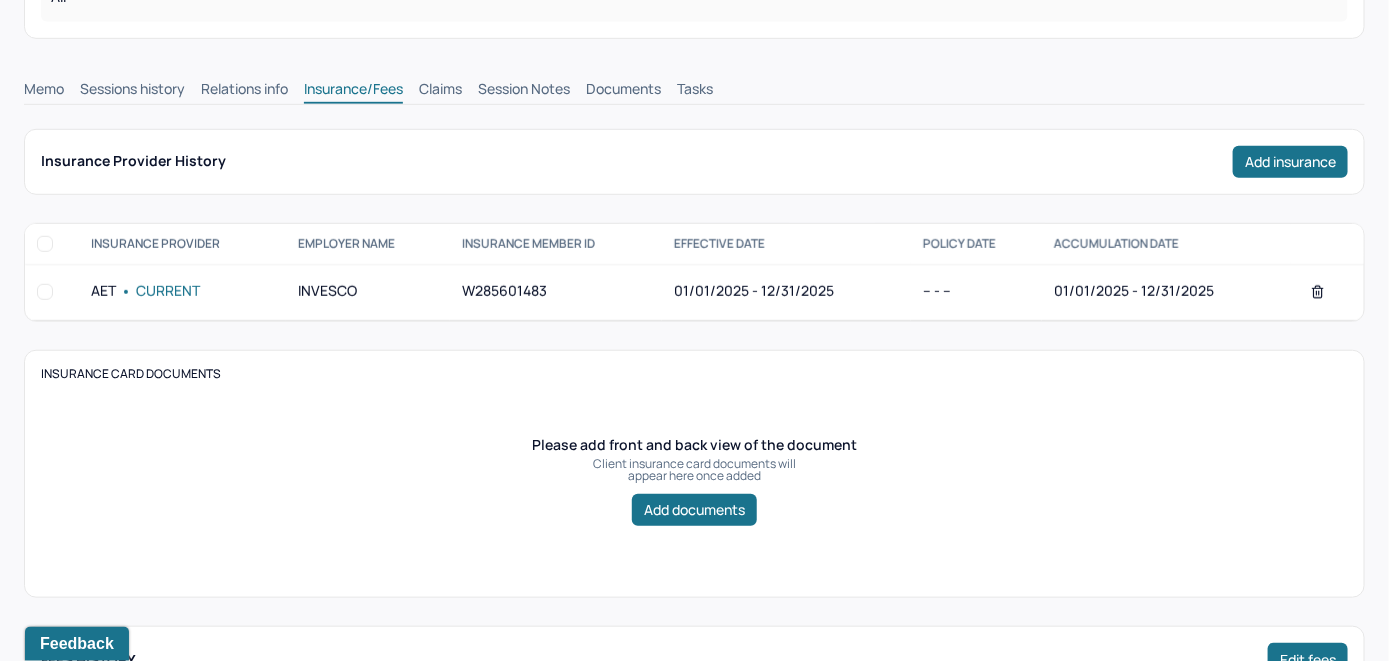 scroll, scrollTop: 346, scrollLeft: 0, axis: vertical 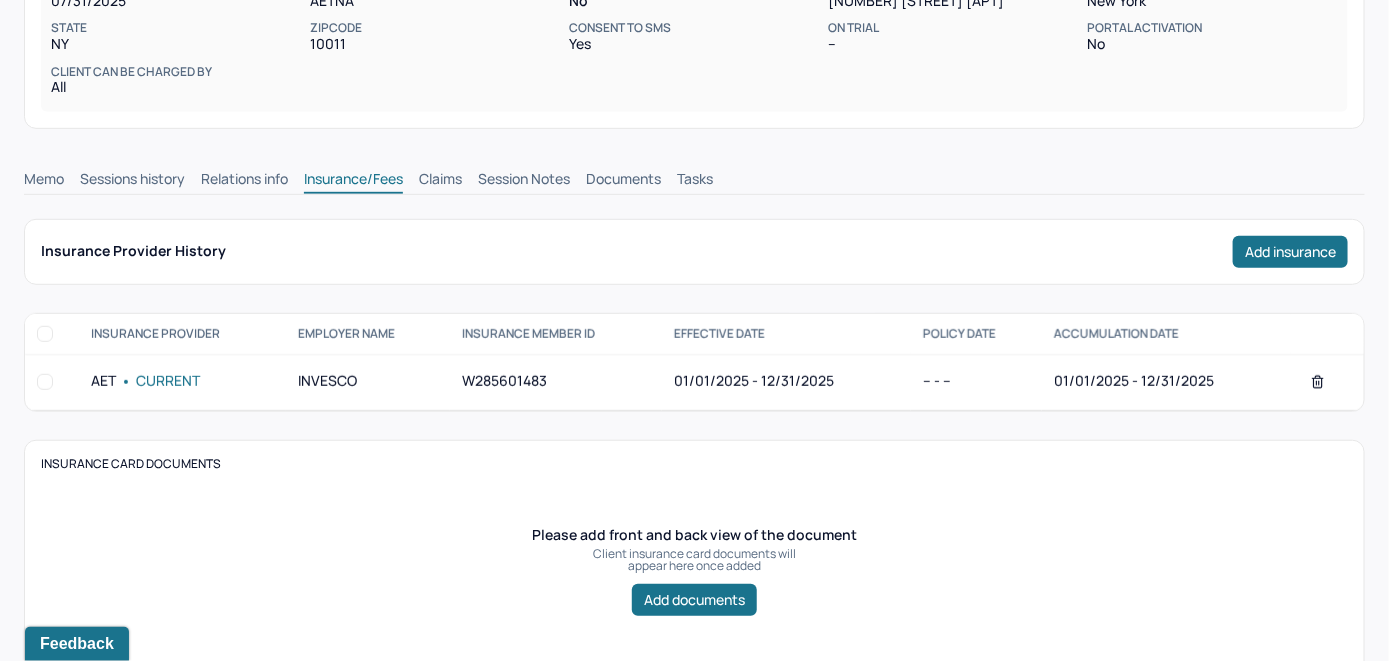 click on "Claims" at bounding box center (440, 181) 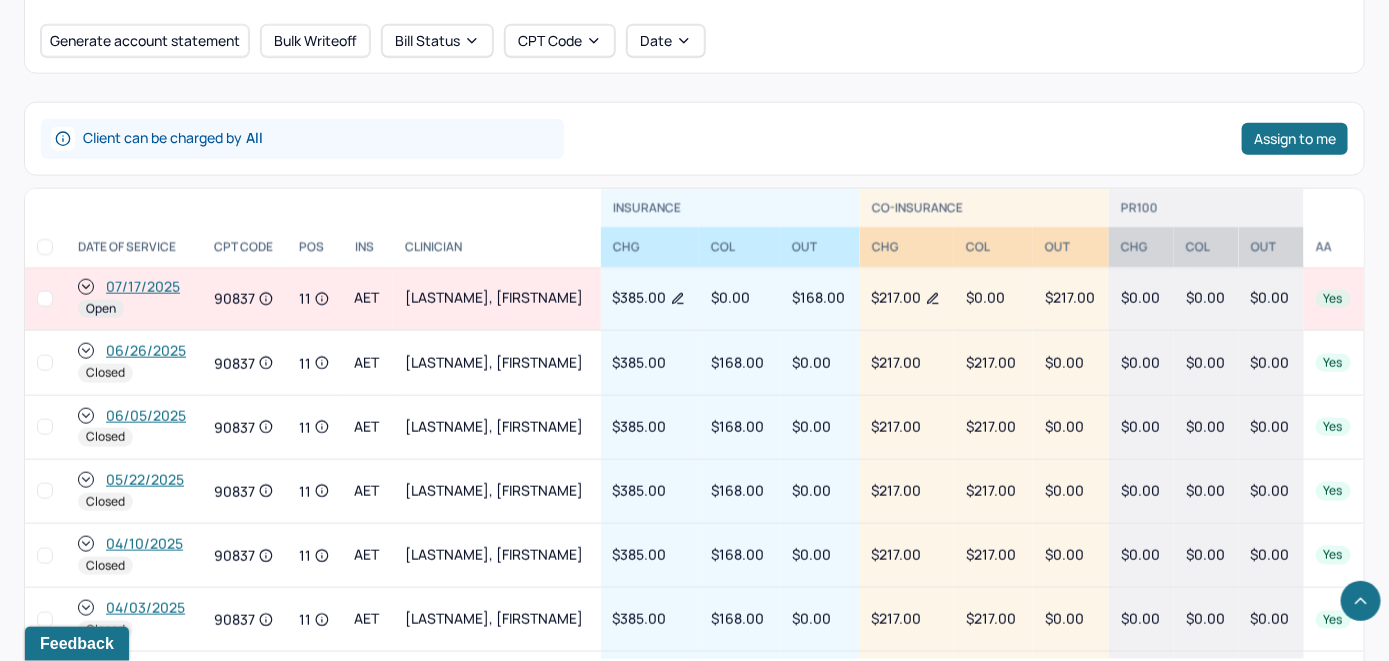 scroll, scrollTop: 946, scrollLeft: 0, axis: vertical 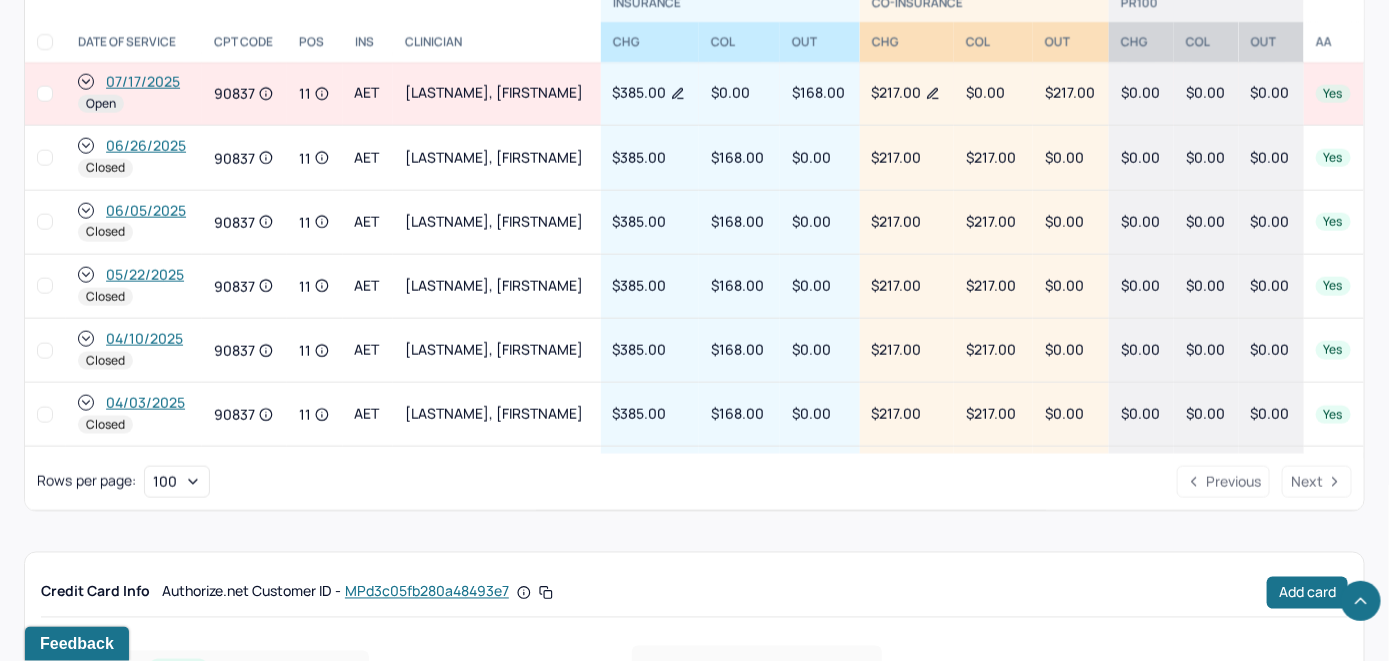 click on "07/17/2025" at bounding box center (143, 82) 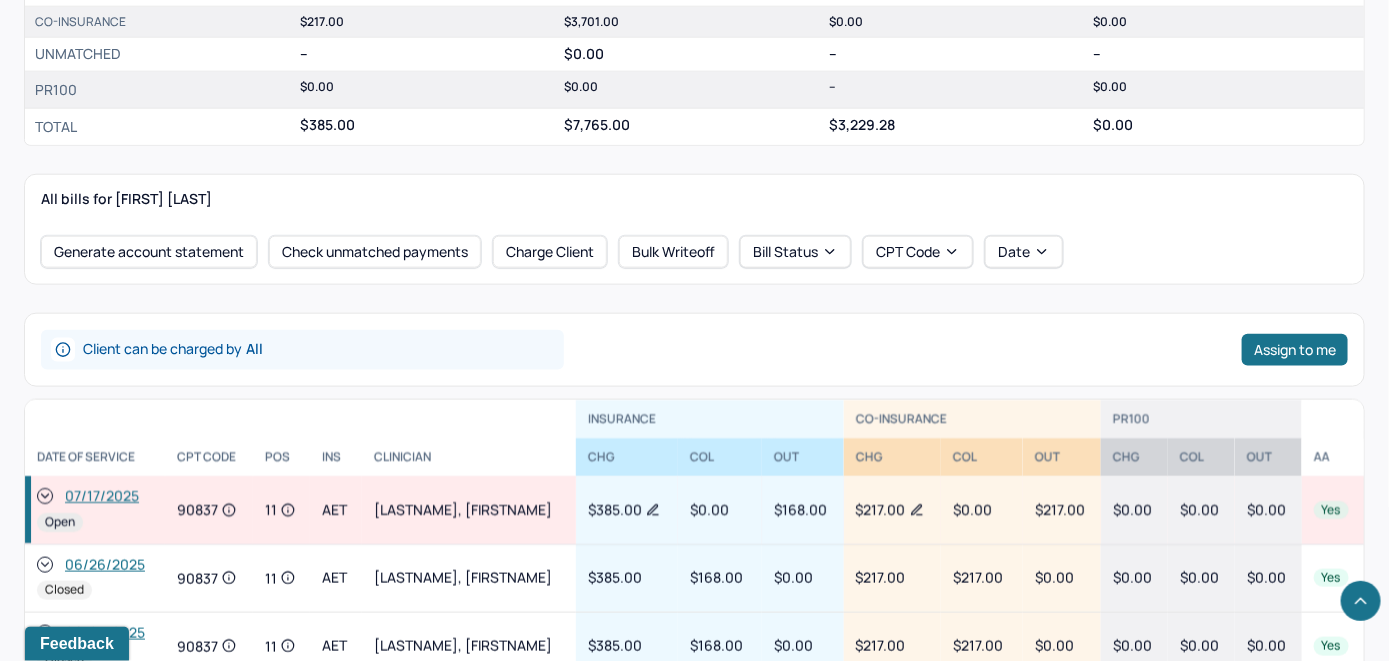 scroll, scrollTop: 800, scrollLeft: 0, axis: vertical 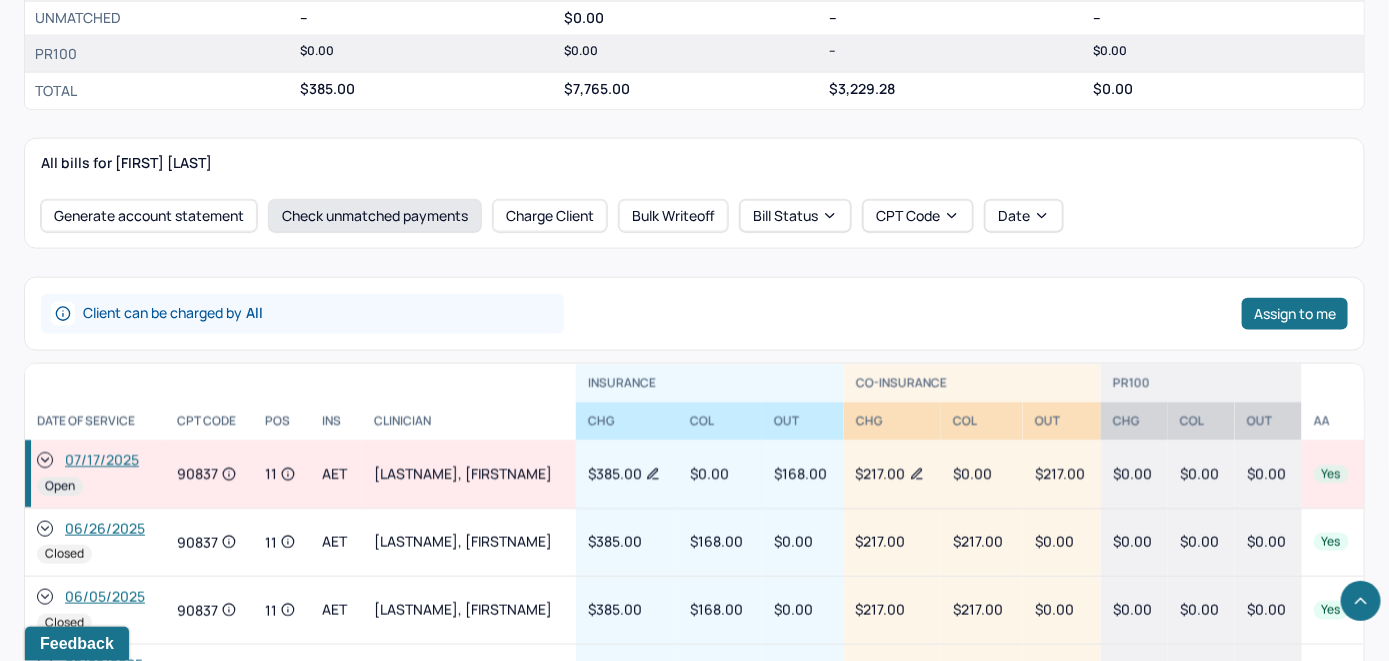 click on "Check unmatched payments" at bounding box center [375, 216] 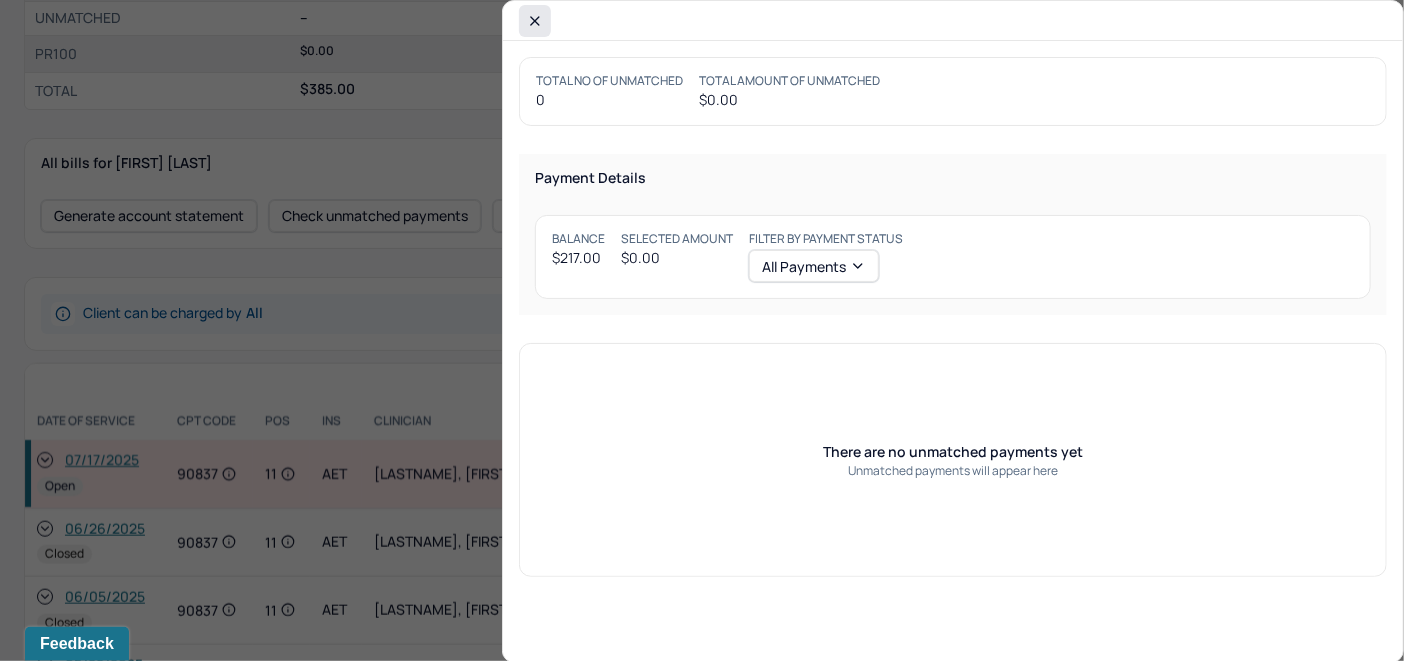 click 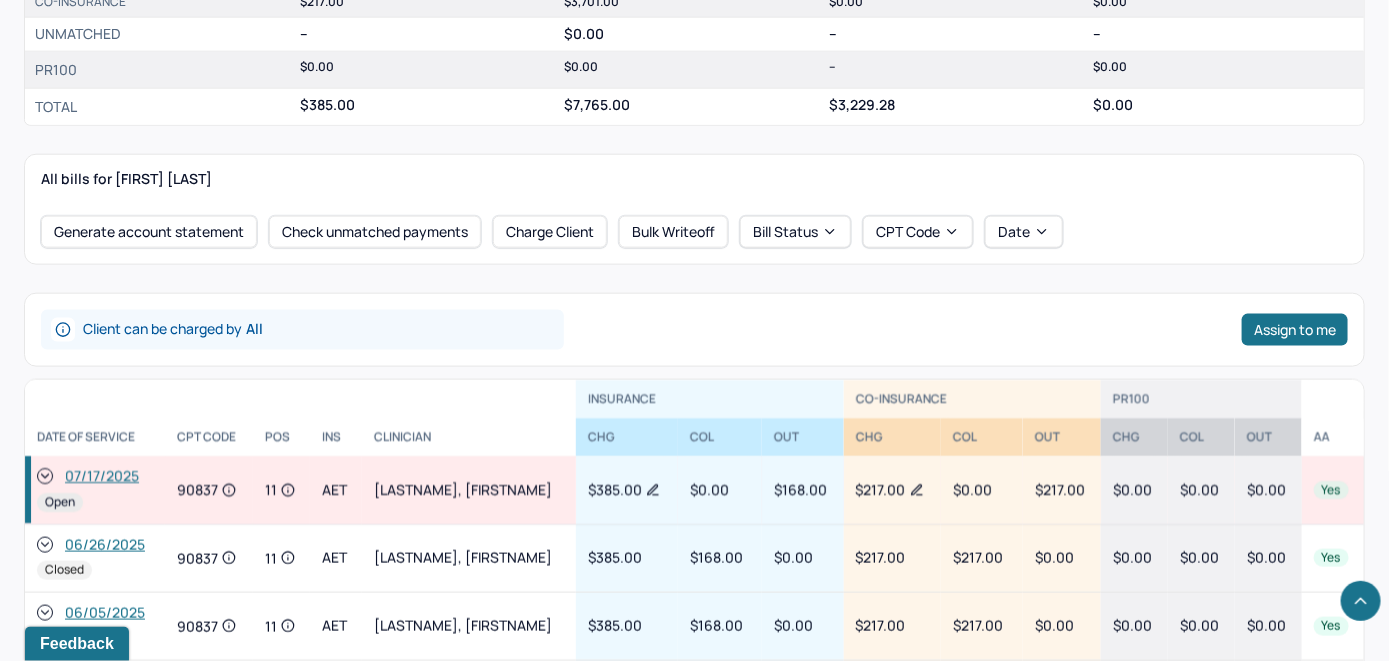 scroll, scrollTop: 815, scrollLeft: 0, axis: vertical 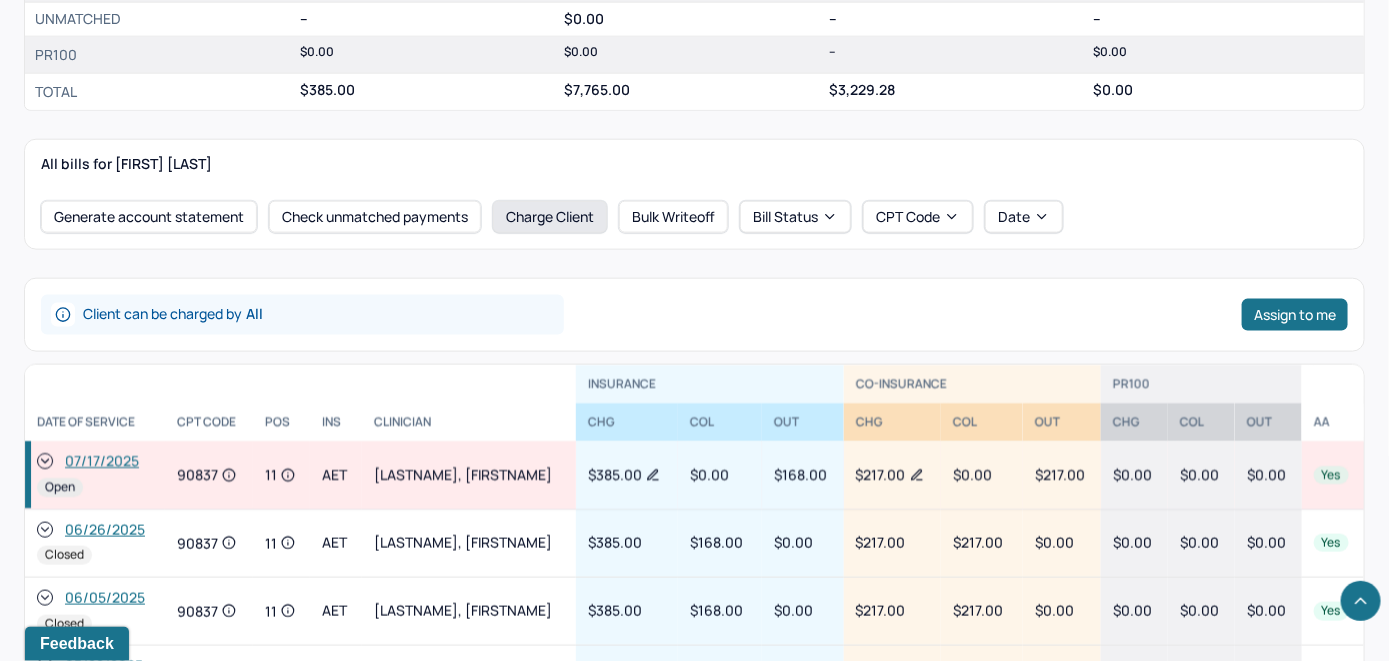 click on "Charge Client" at bounding box center [550, 217] 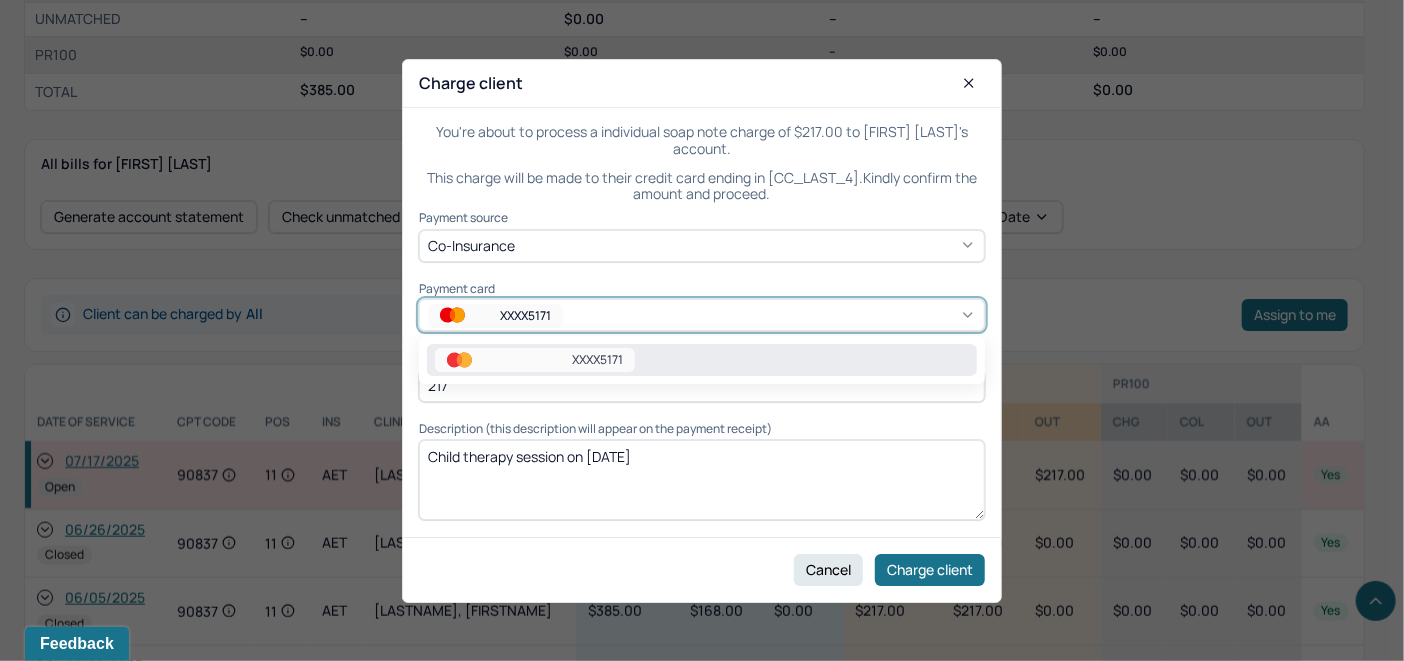 click 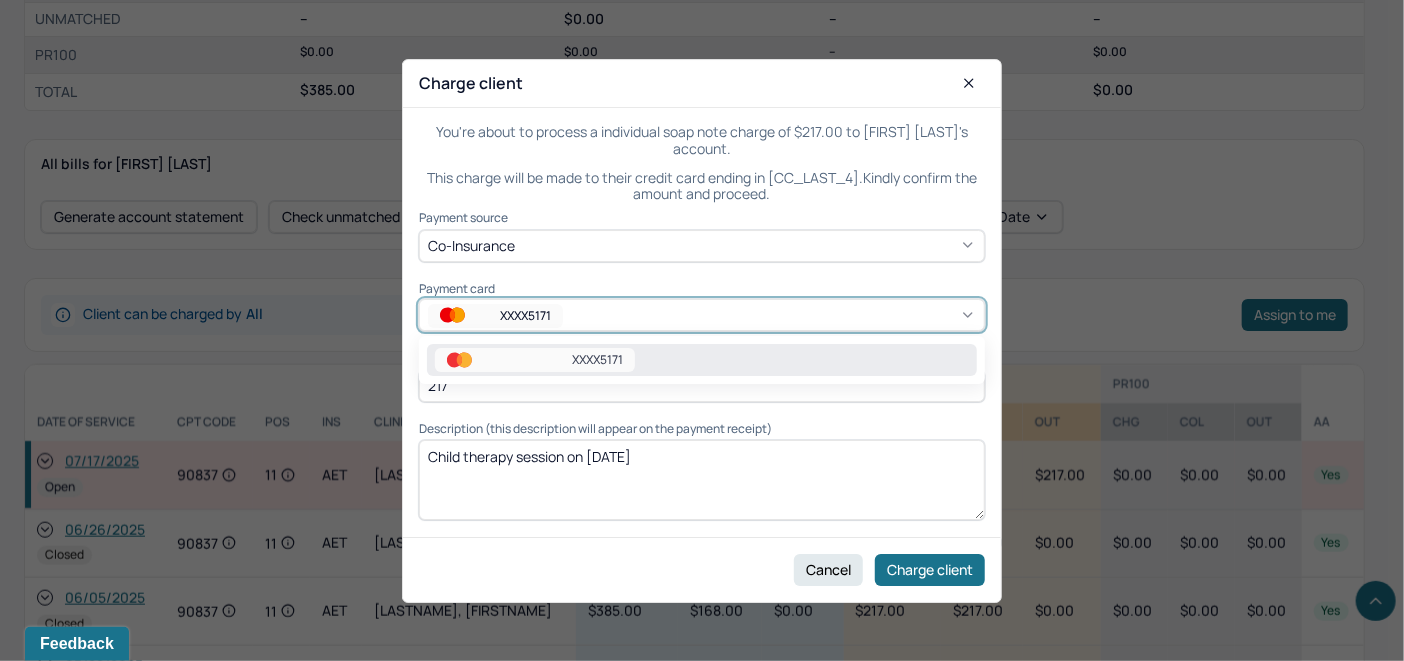 click on "XXXX5171" at bounding box center (702, 360) 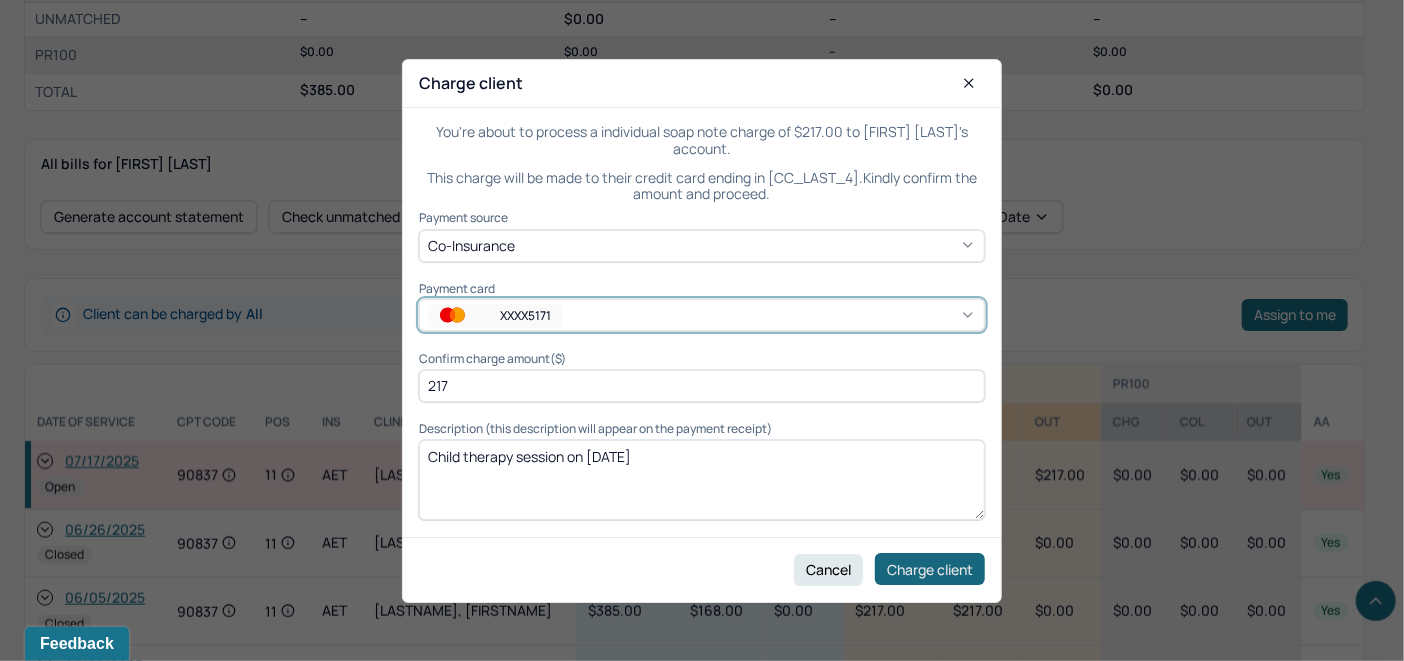 click on "Charge client" at bounding box center (930, 569) 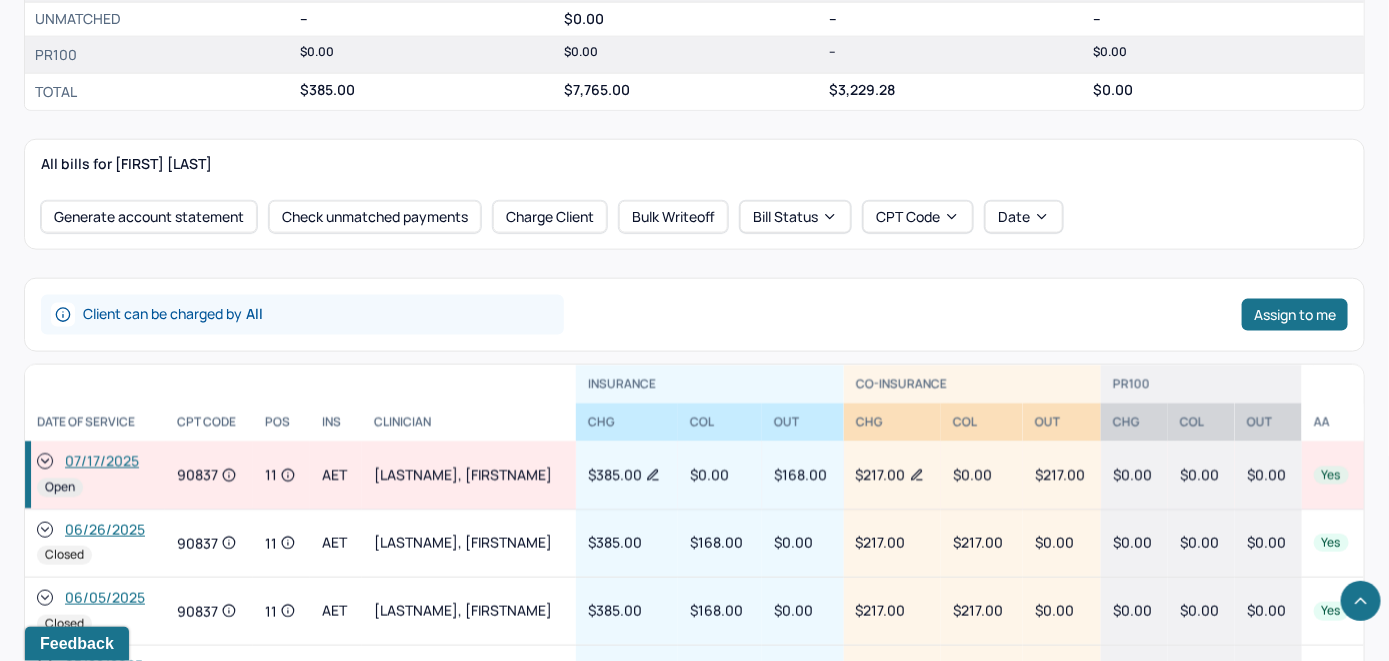 click 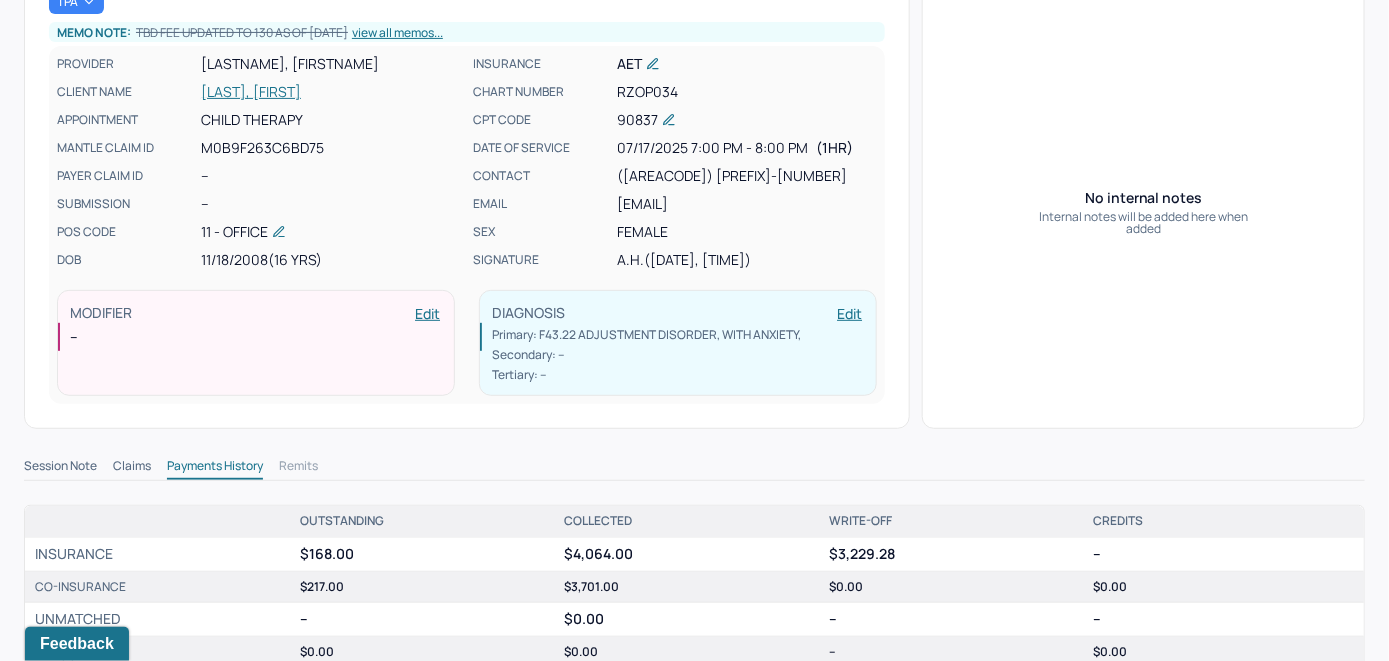 scroll, scrollTop: 15, scrollLeft: 0, axis: vertical 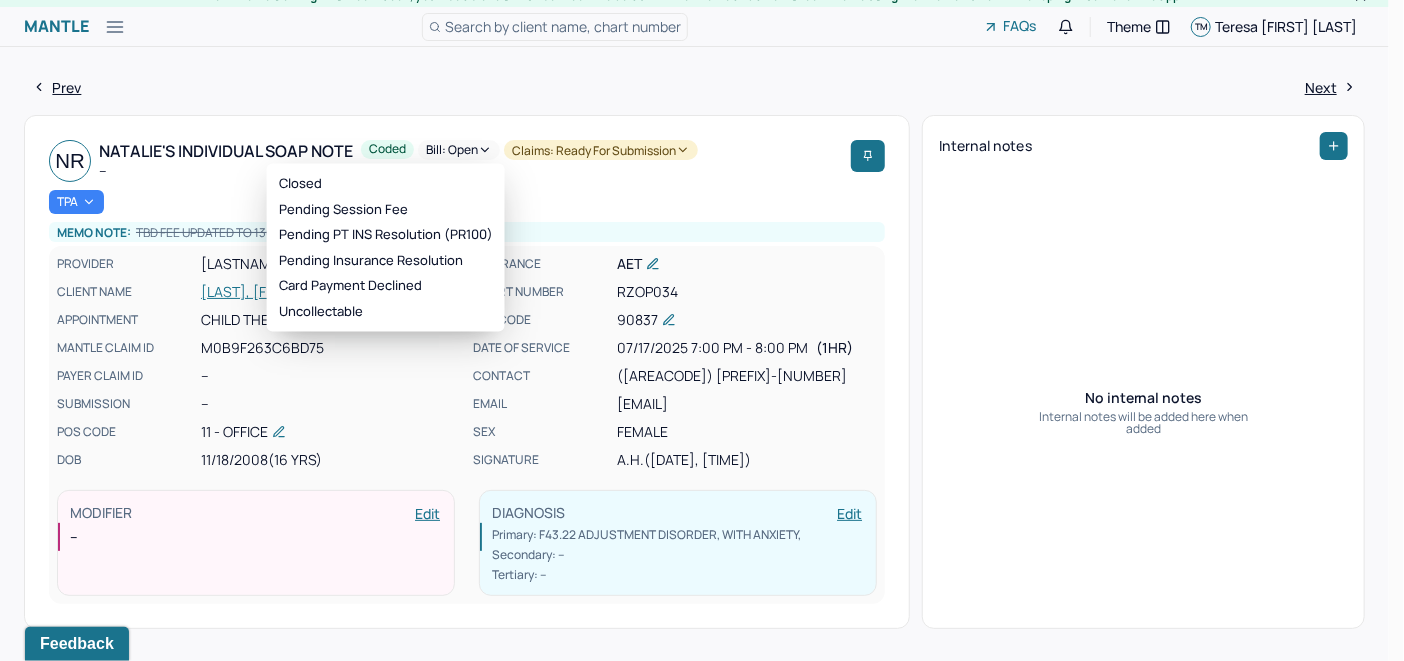 click on "Bill: Open" at bounding box center [459, 150] 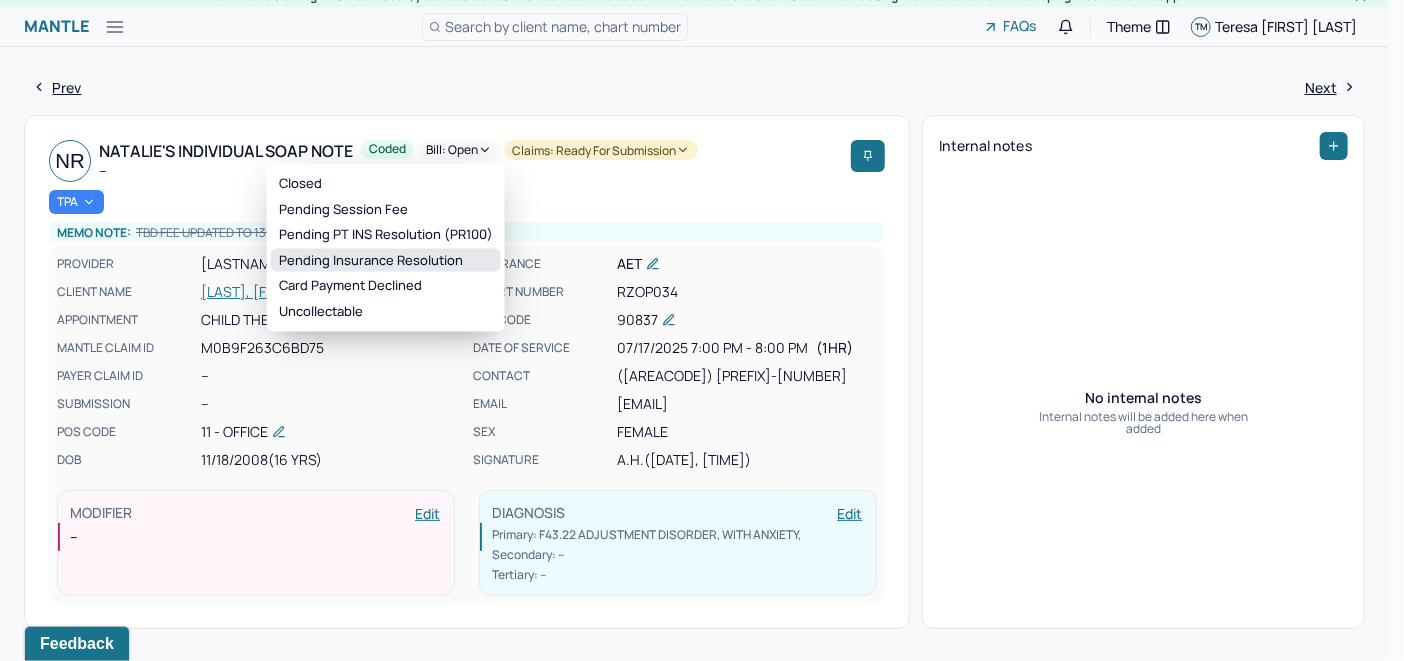 click on "Pending Insurance Resolution" at bounding box center [386, 260] 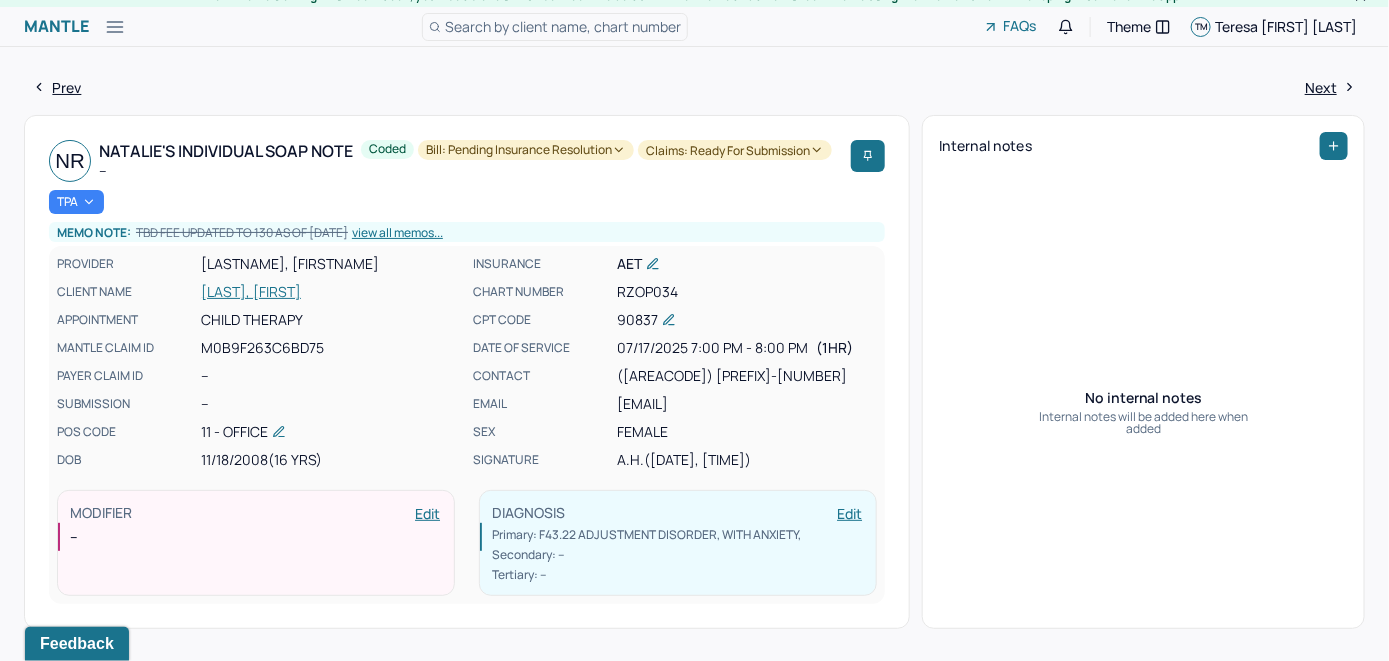 click on "Search by client name, chart number" at bounding box center (563, 26) 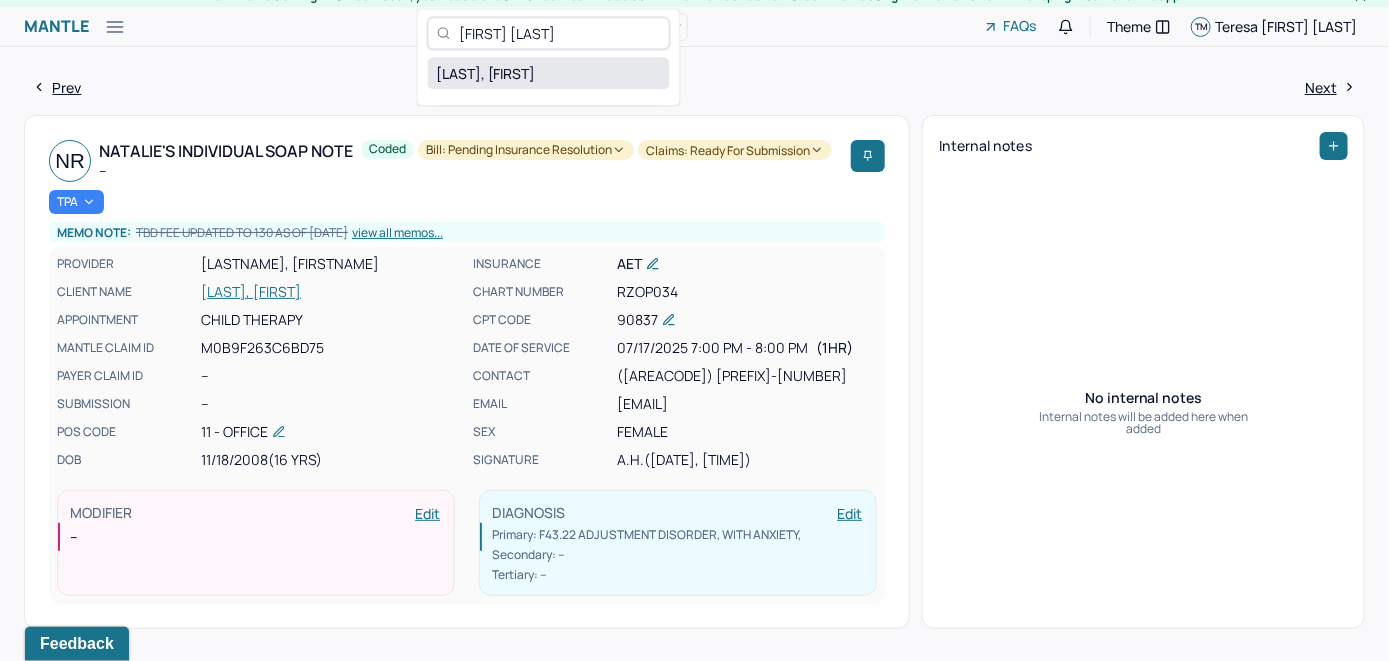 type on "[FIRST] [LAST]" 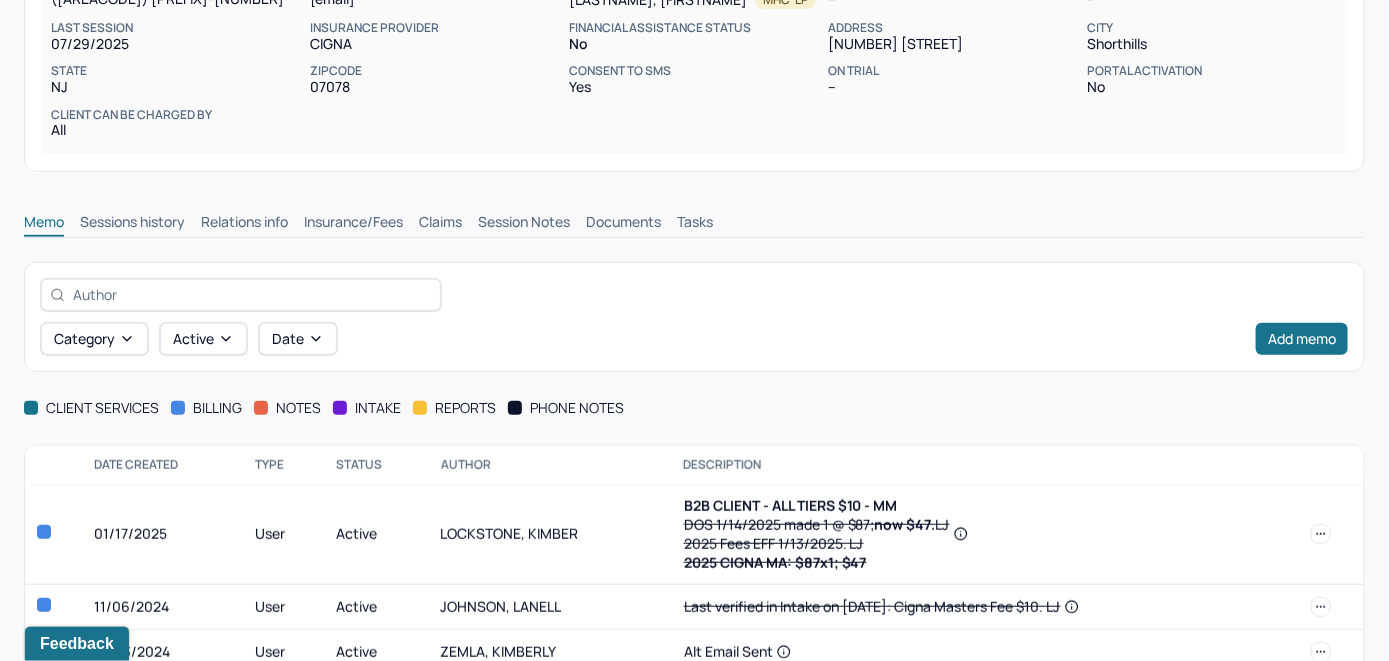 scroll, scrollTop: 185, scrollLeft: 0, axis: vertical 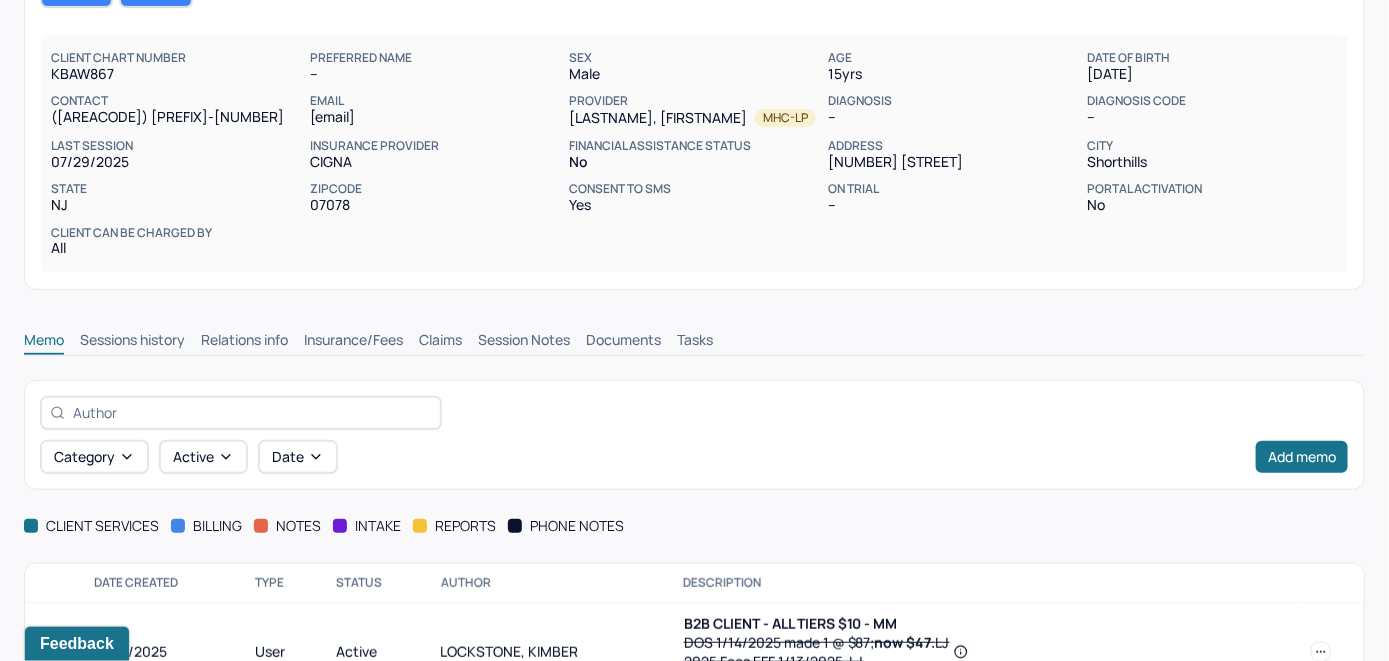 click on "Insurance/Fees" at bounding box center (353, 342) 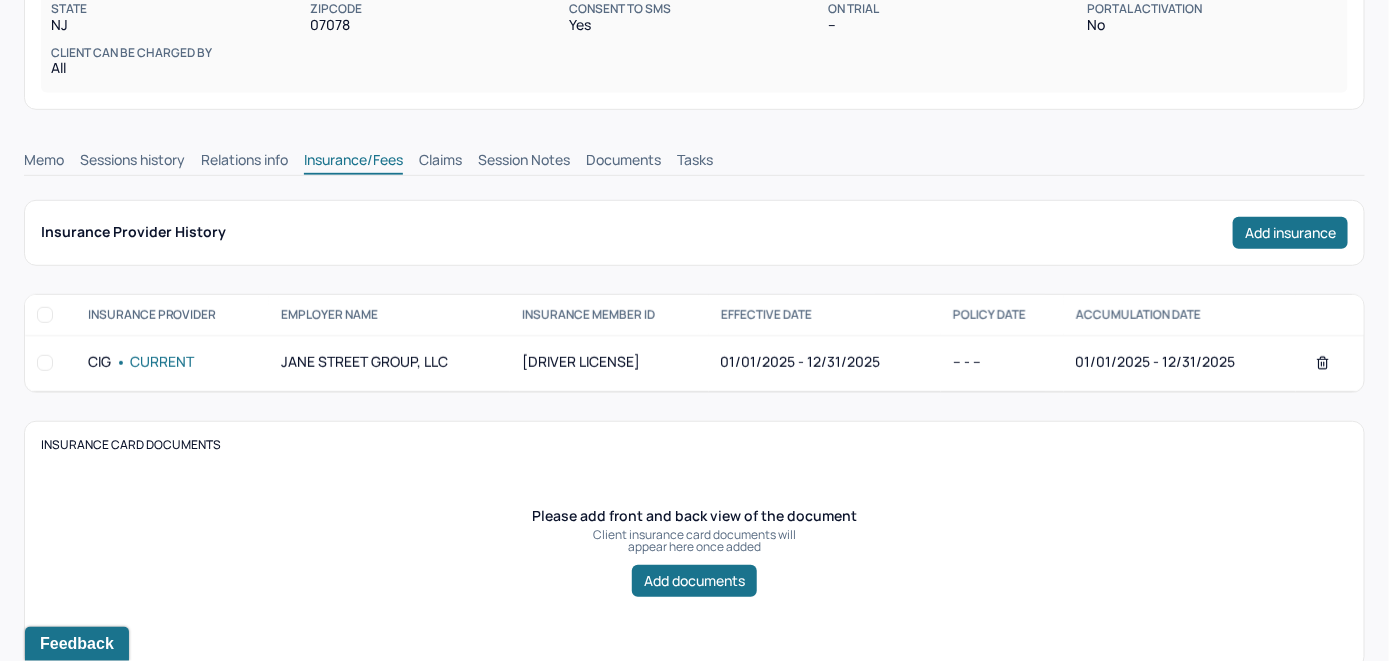 scroll, scrollTop: 285, scrollLeft: 0, axis: vertical 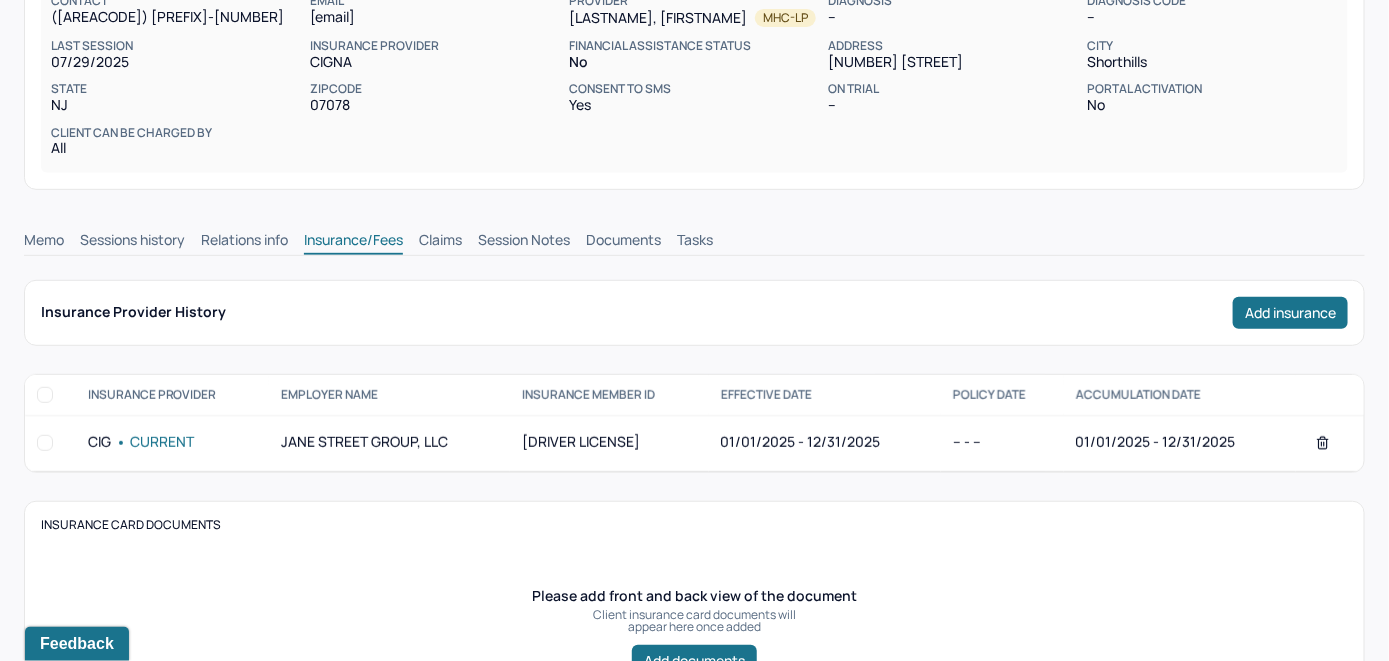 click on "Claims" at bounding box center (440, 242) 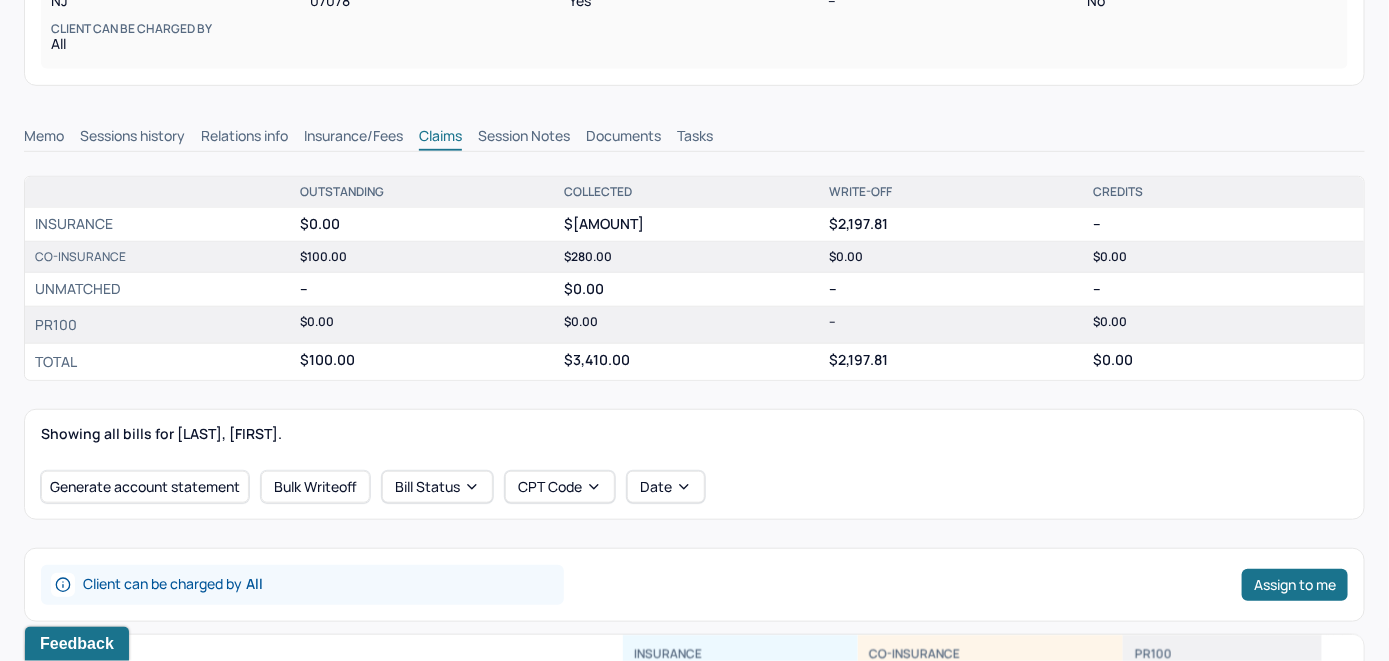 scroll, scrollTop: 89, scrollLeft: 0, axis: vertical 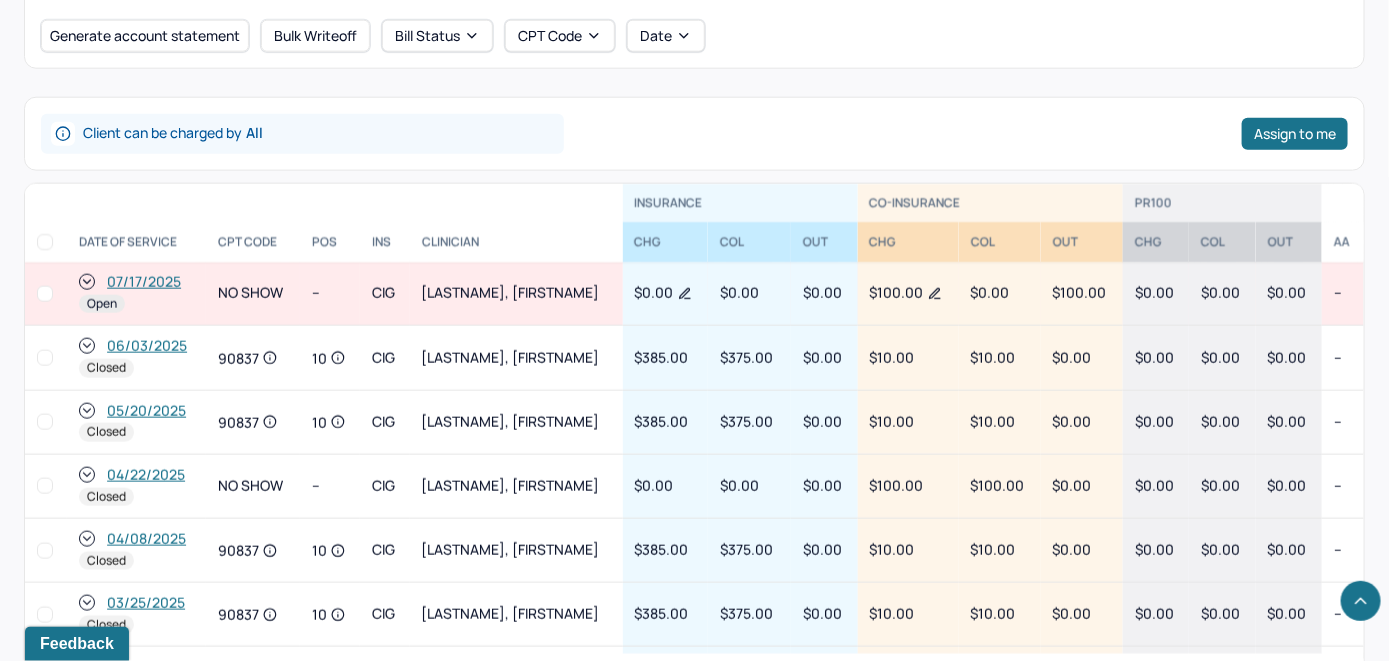 click on "07/17/2025" at bounding box center (144, 282) 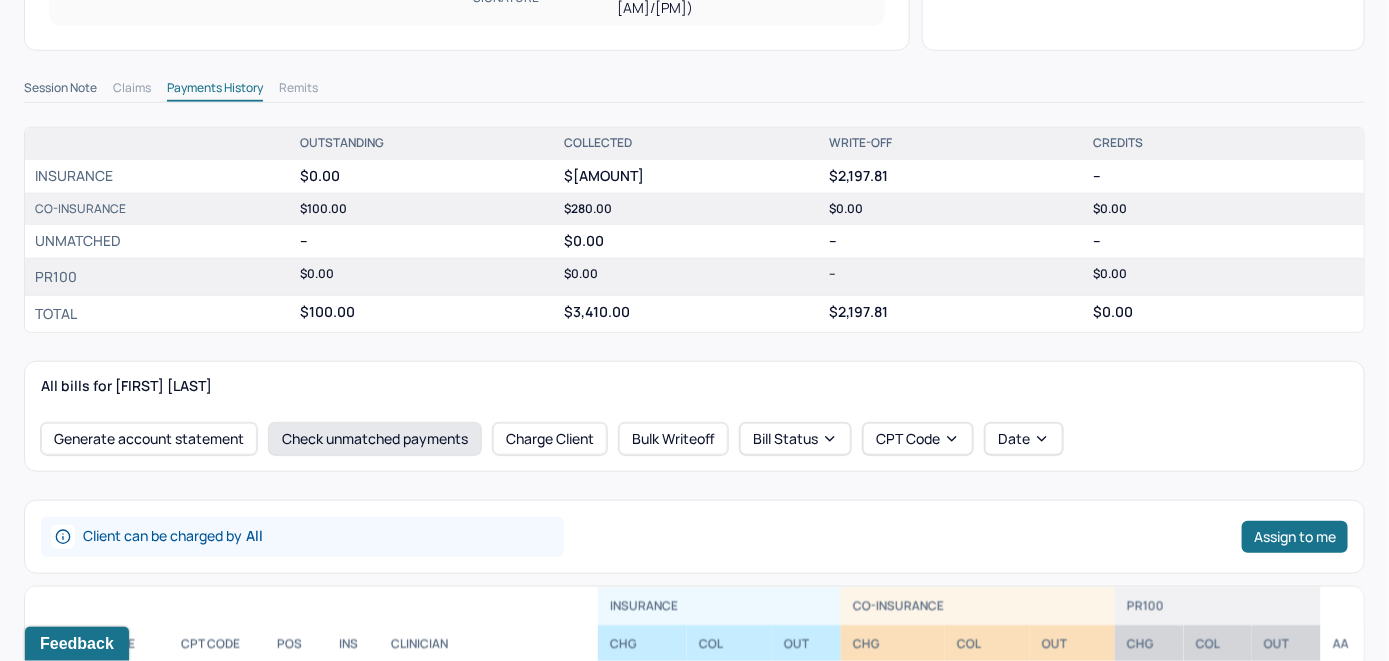 scroll, scrollTop: 600, scrollLeft: 0, axis: vertical 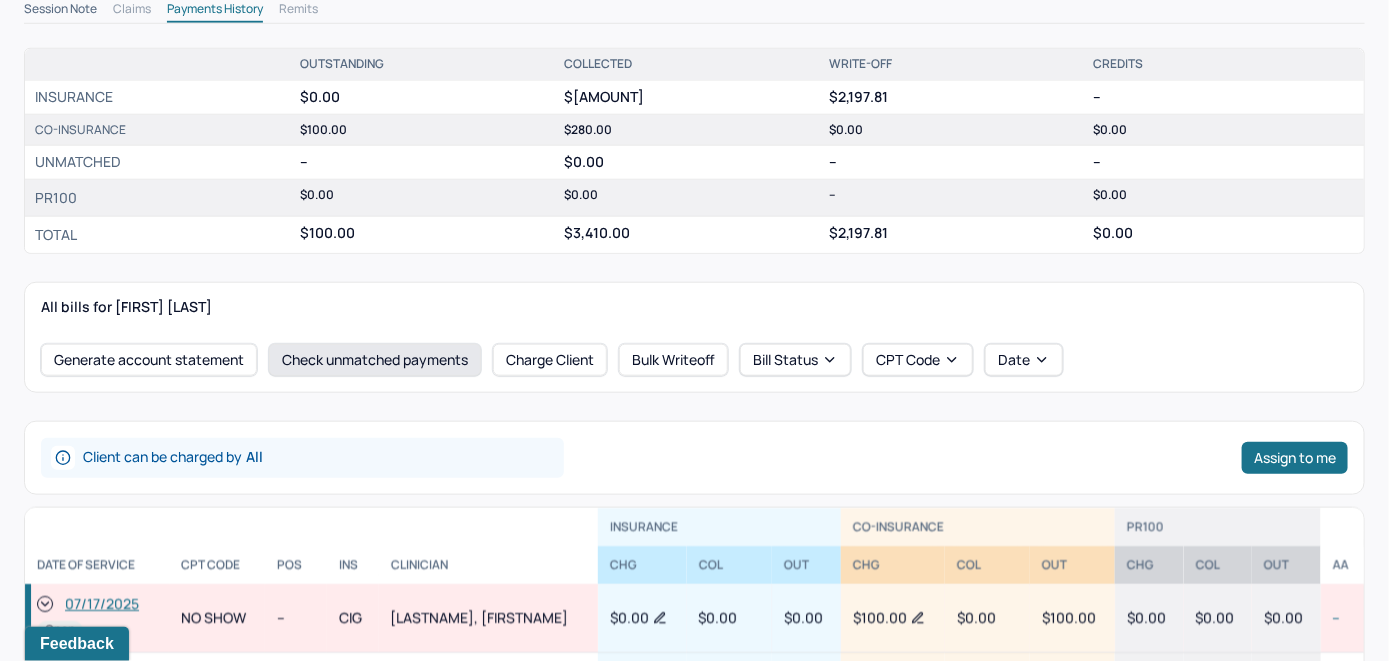 click on "Check unmatched payments" at bounding box center (375, 360) 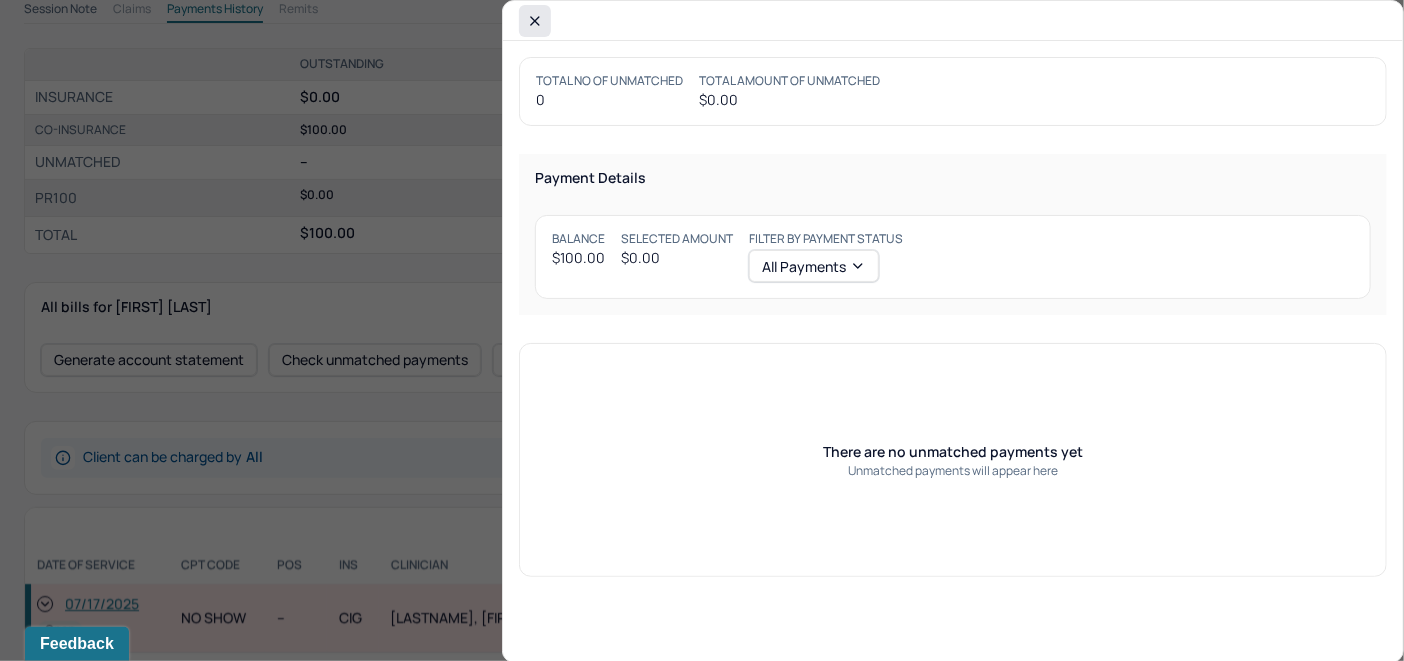click 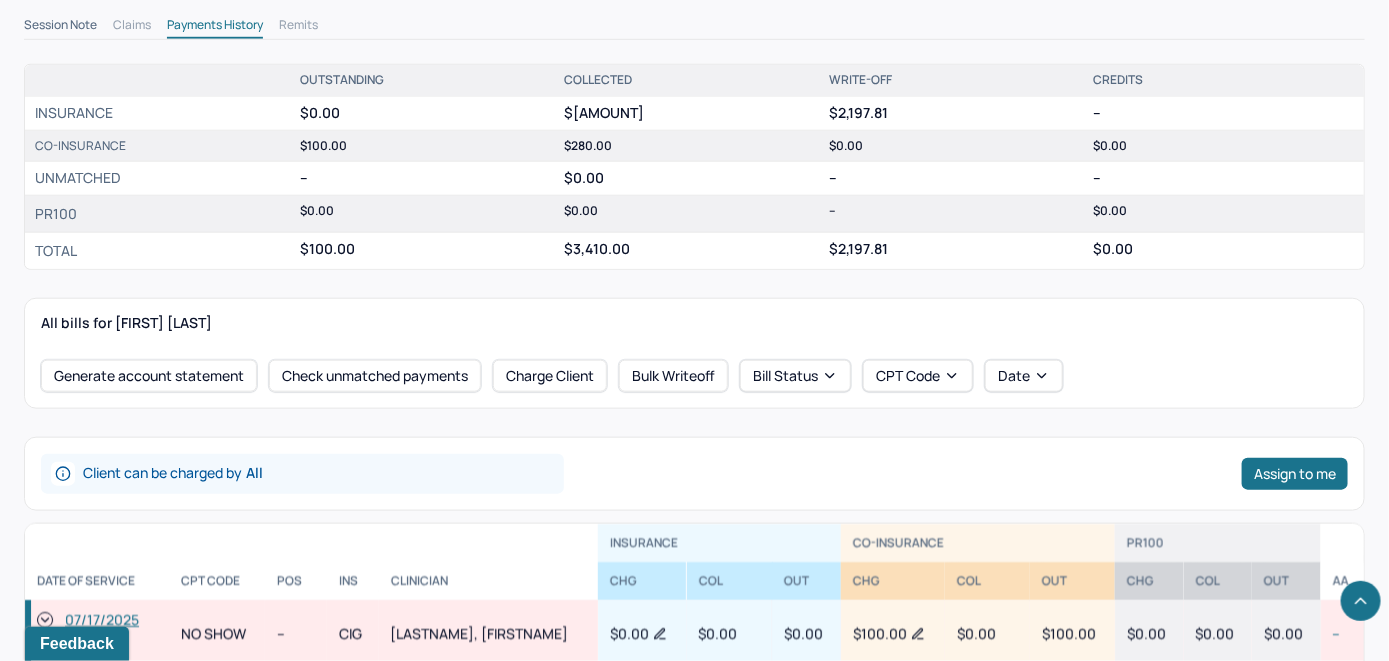 scroll, scrollTop: 615, scrollLeft: 0, axis: vertical 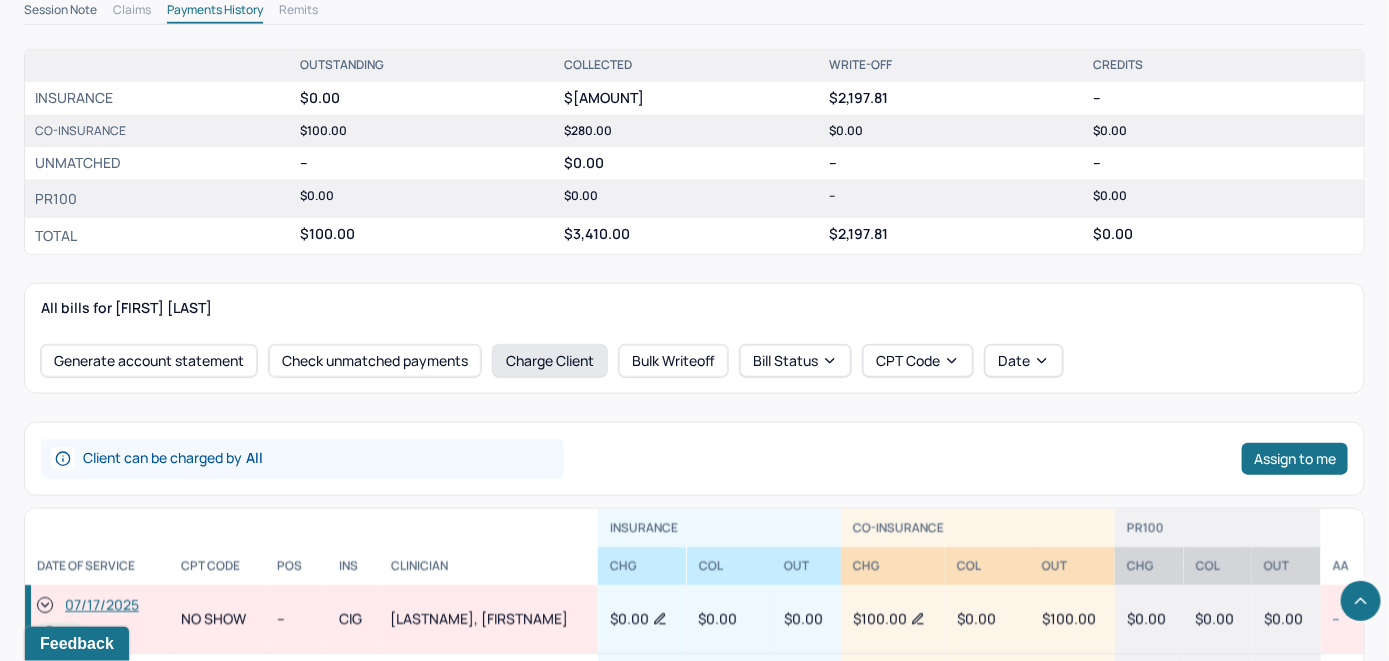 click on "Charge Client" at bounding box center [550, 361] 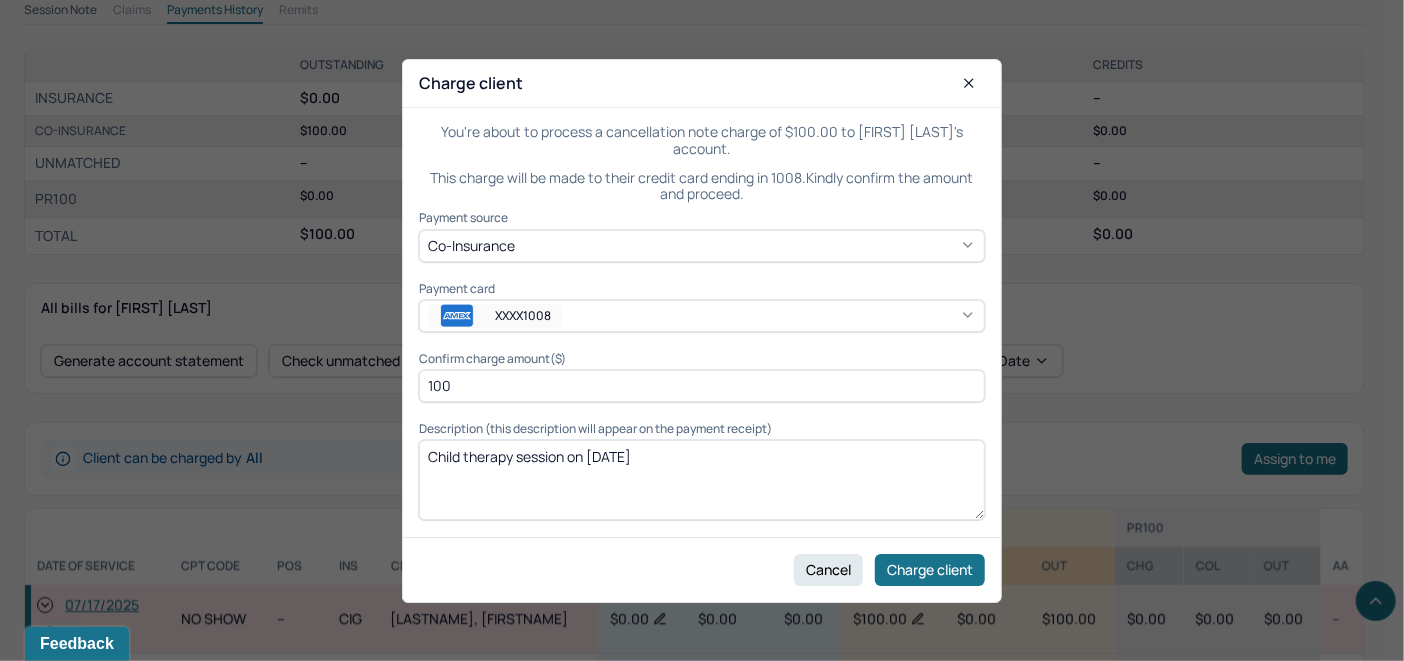 click on "Child therapy session on [DATE]" at bounding box center [702, 480] 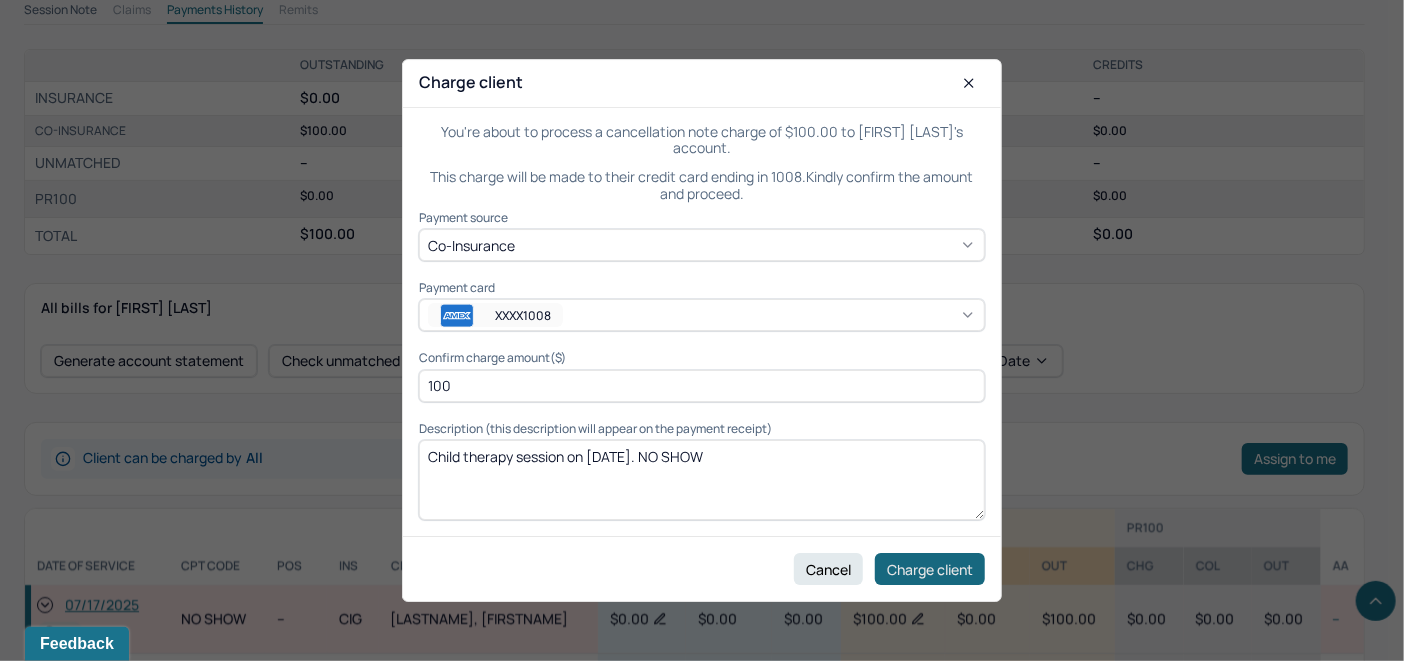 type on "Child therapy session on [DATE]. NO SHOW" 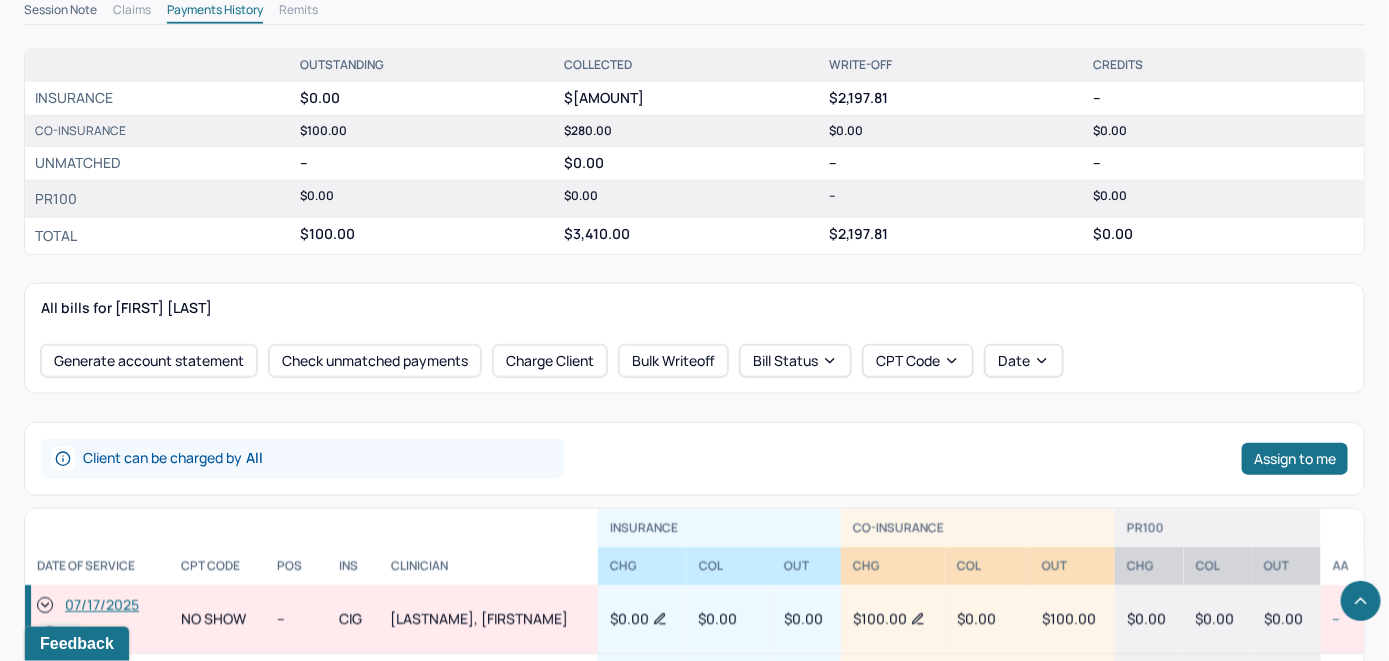 click 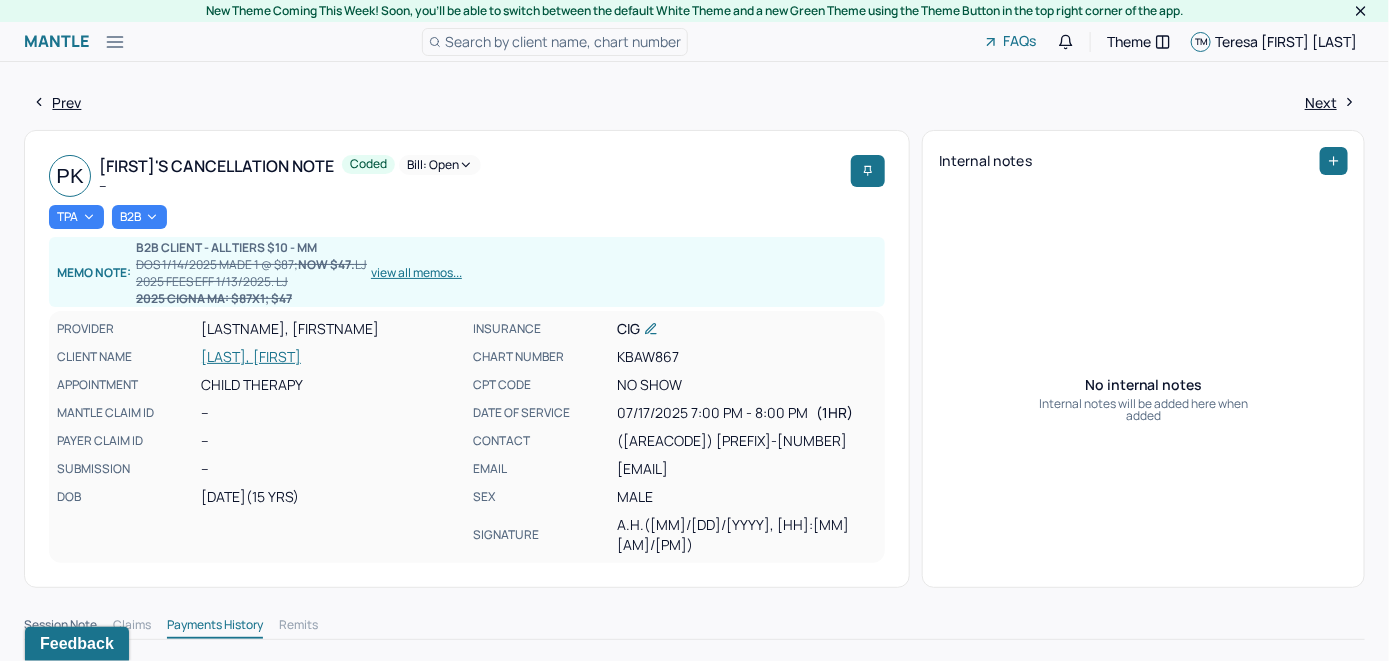 scroll, scrollTop: 0, scrollLeft: 0, axis: both 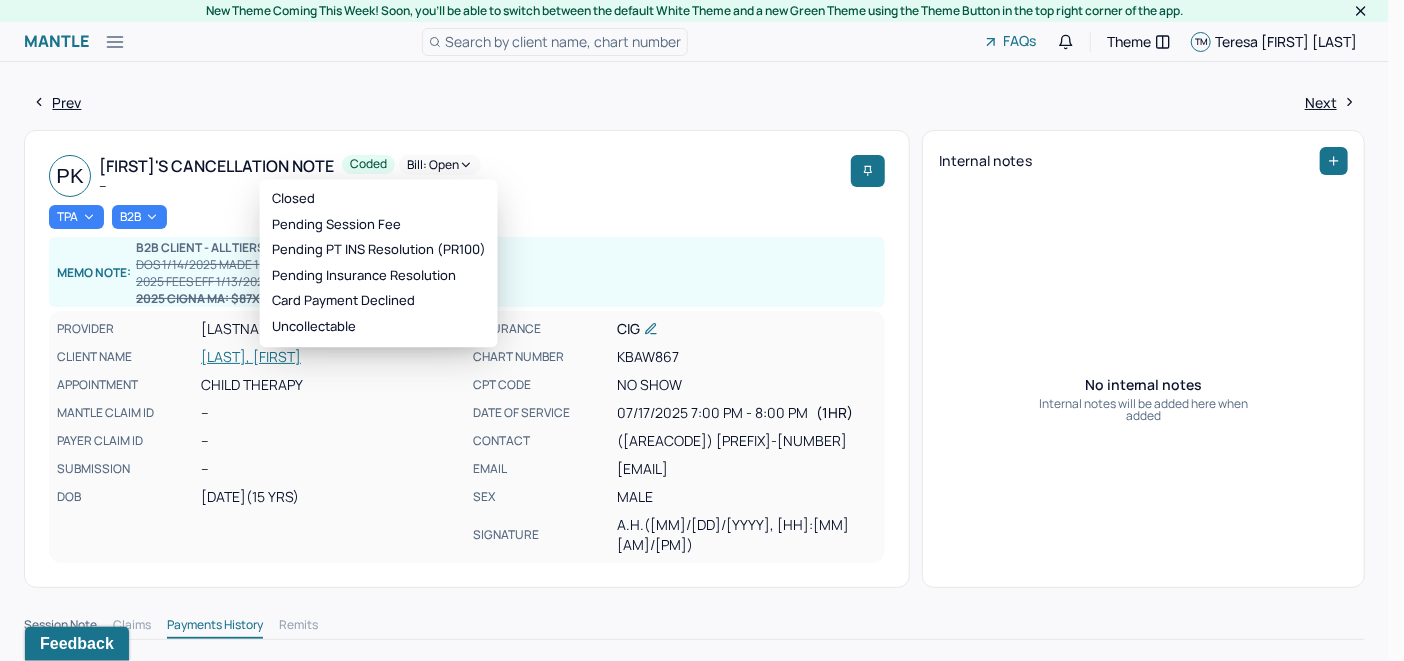 click on "Bill: Open" at bounding box center (440, 165) 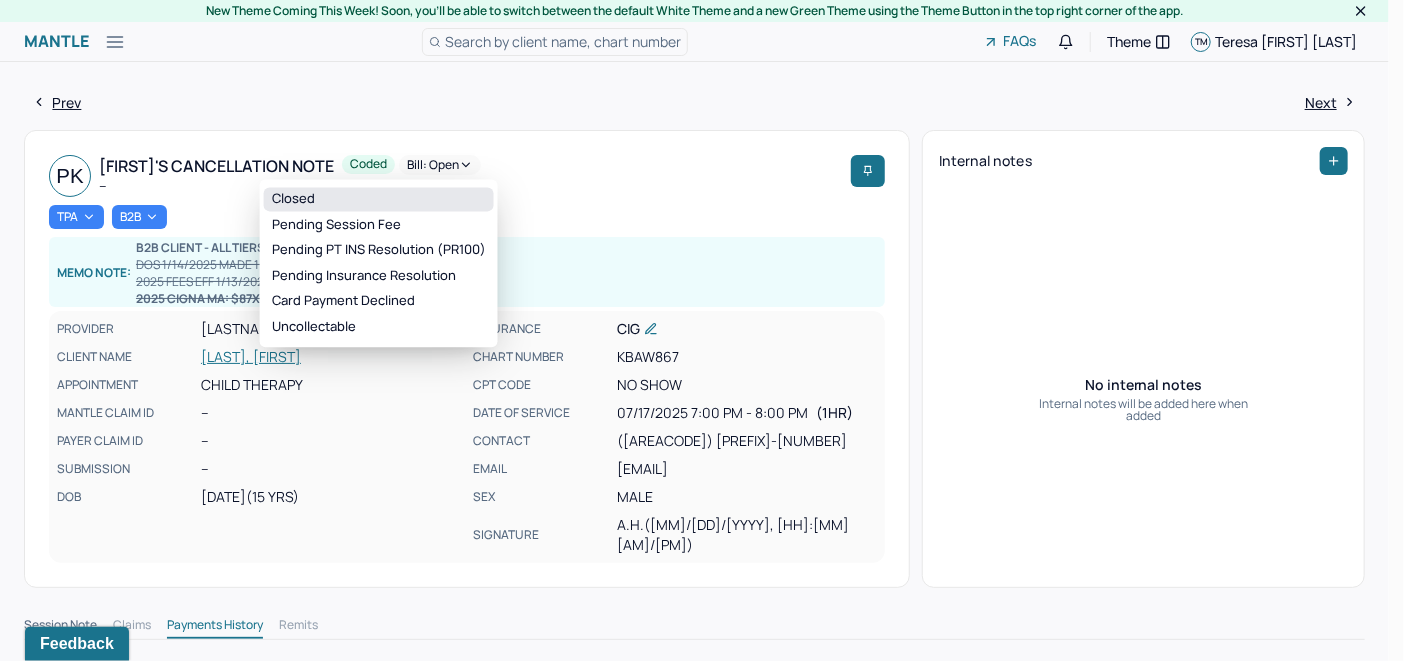 click on "Closed" at bounding box center [379, 199] 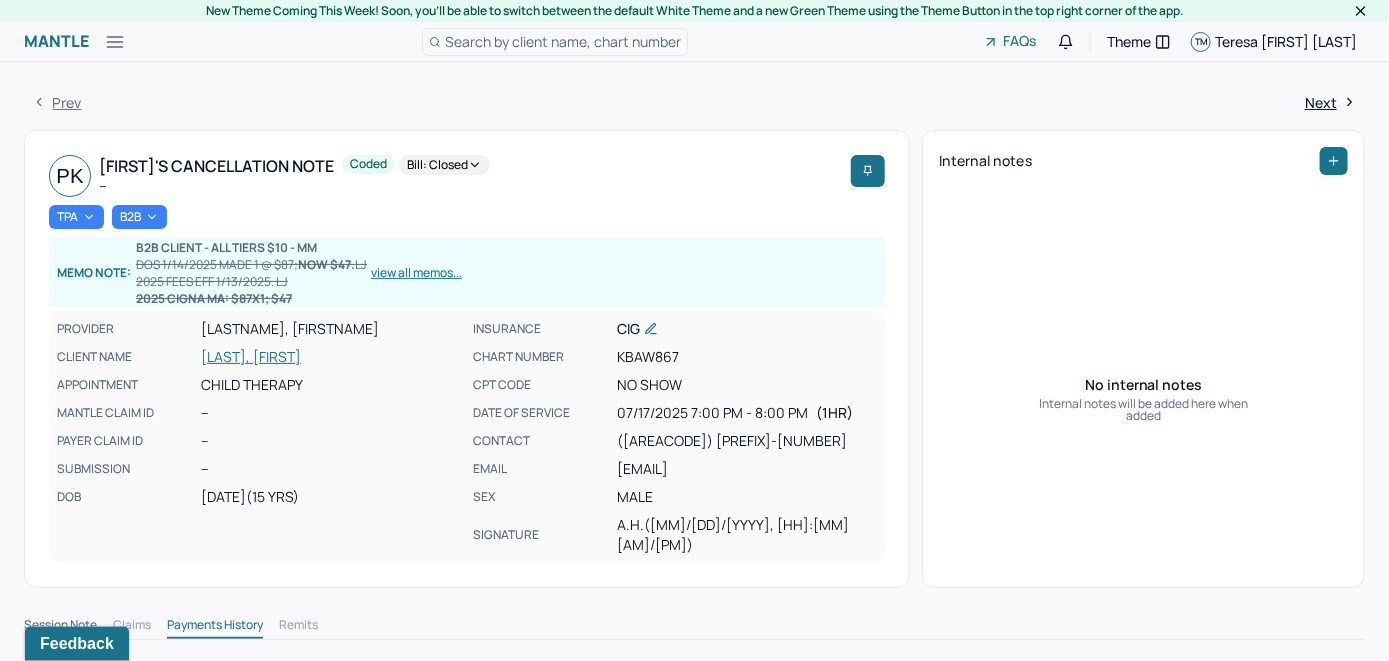 click on "Search by client name, chart number" at bounding box center [563, 41] 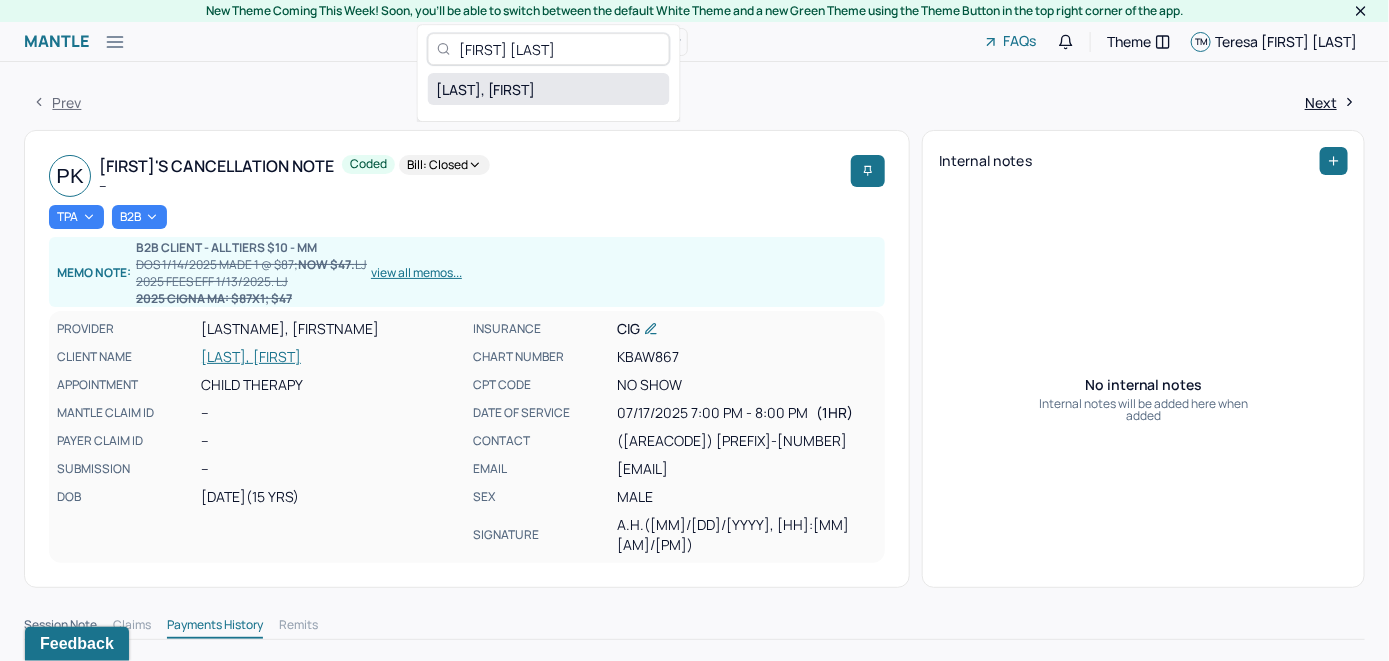 type on "[FIRST] [LAST]" 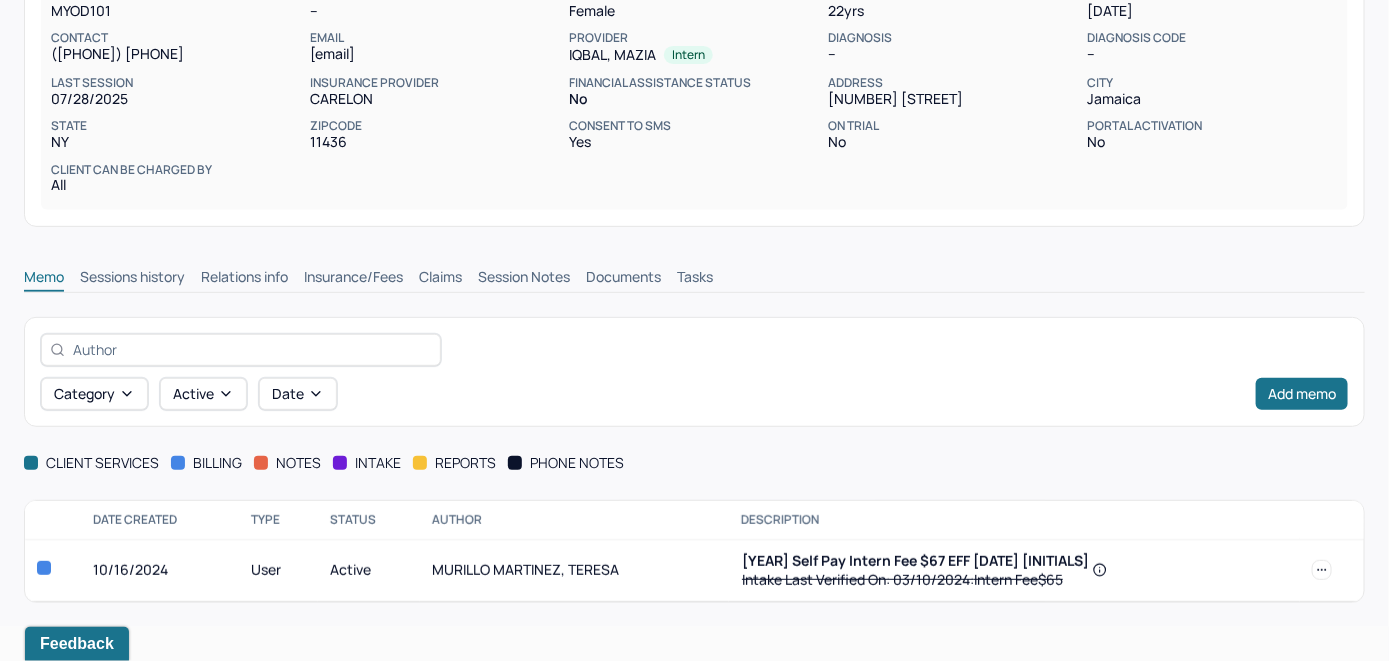 scroll, scrollTop: 228, scrollLeft: 0, axis: vertical 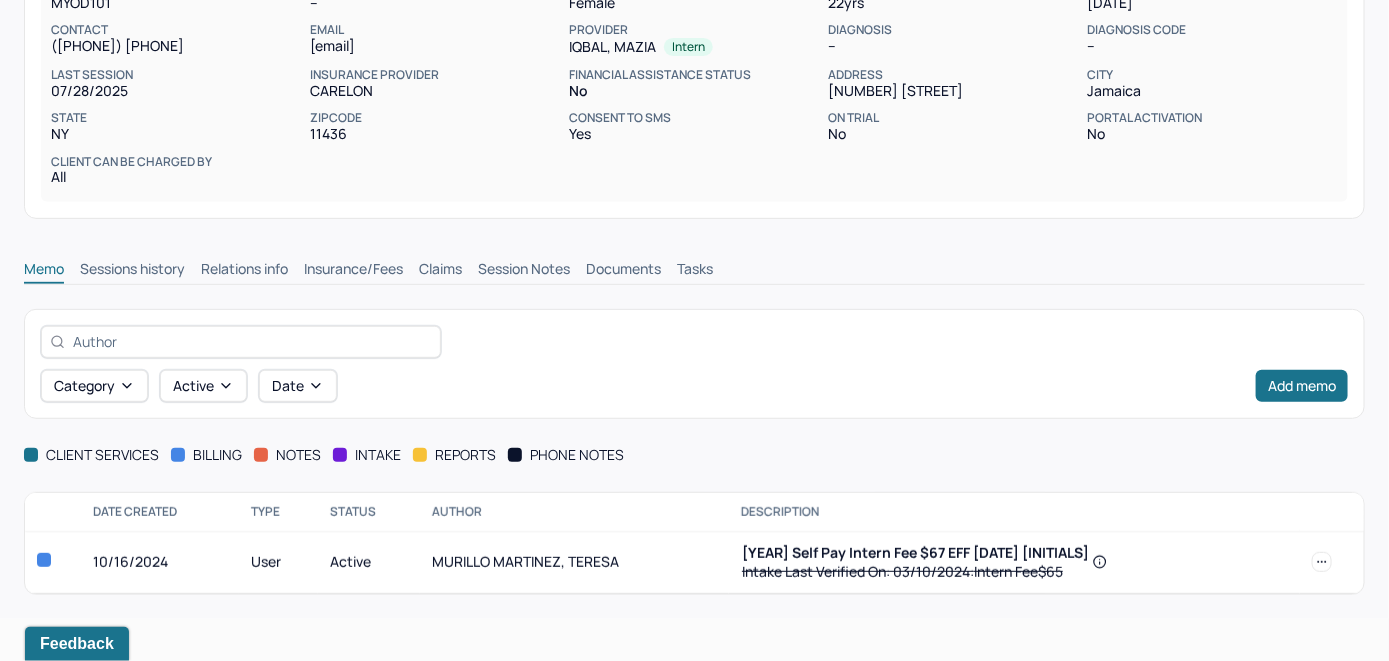 click on "Insurance/Fees" at bounding box center (353, 271) 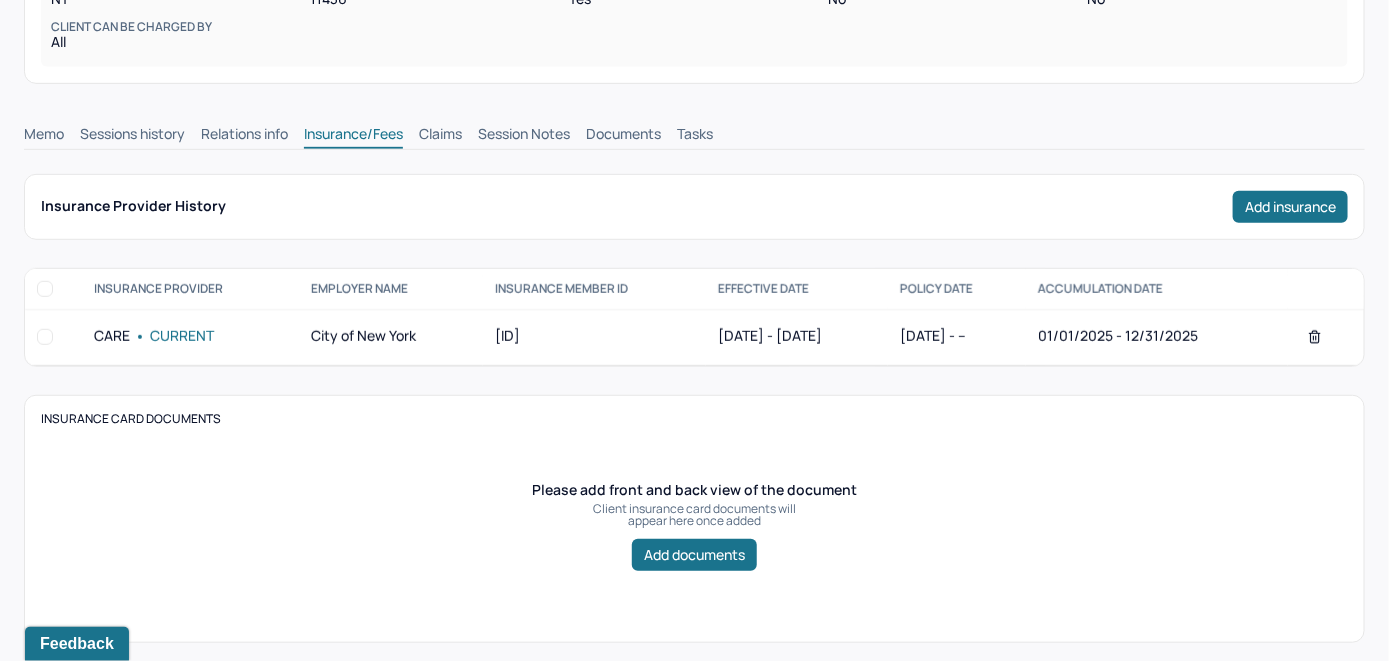 scroll, scrollTop: 228, scrollLeft: 0, axis: vertical 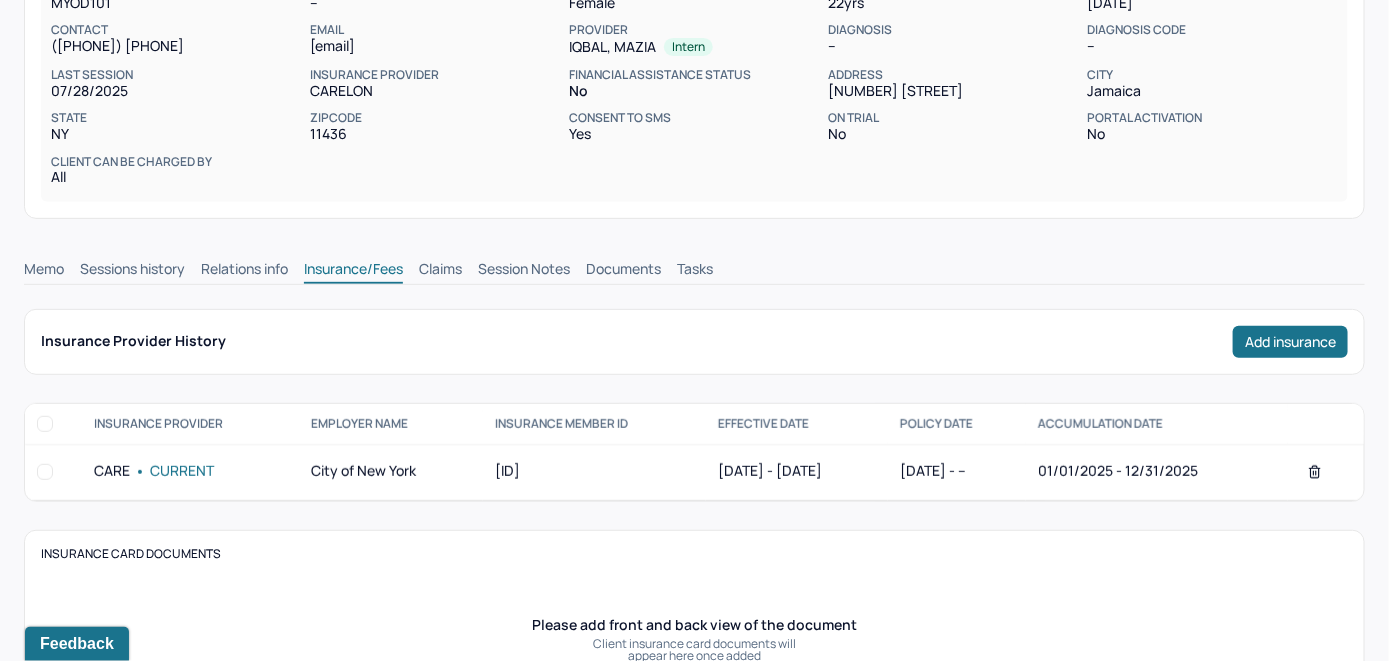 click on "Claims" at bounding box center (440, 271) 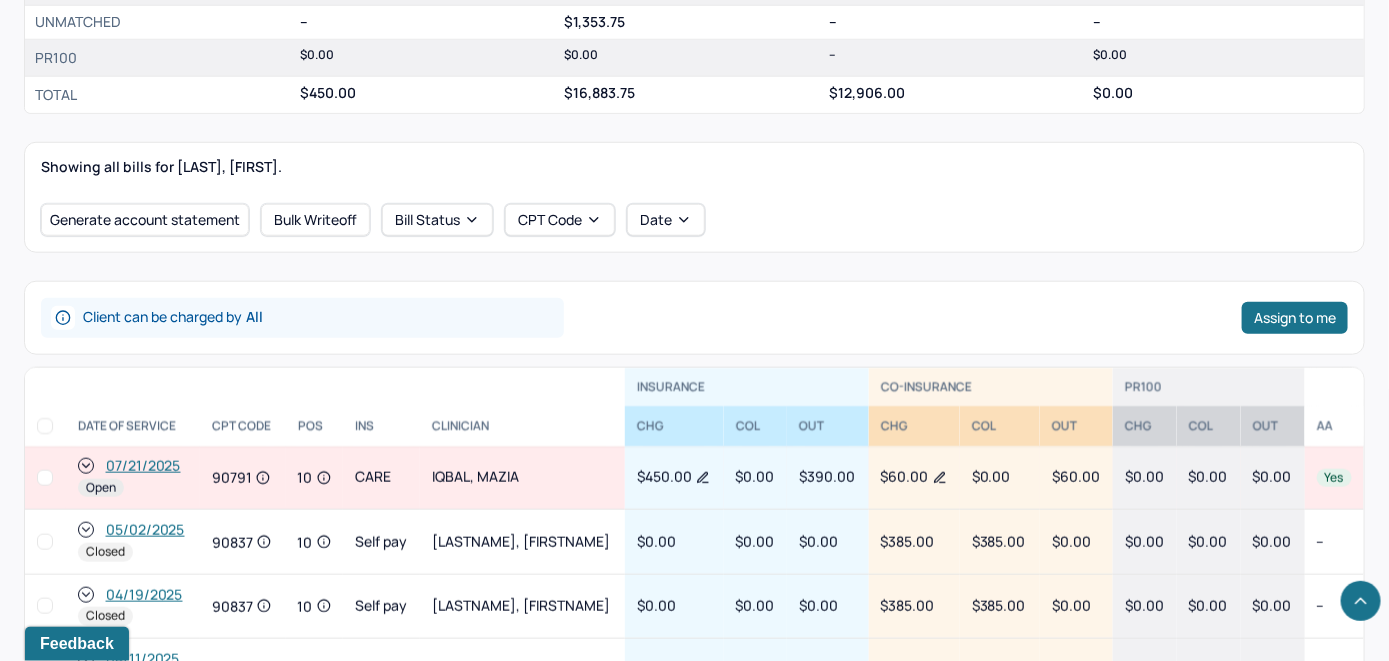 scroll, scrollTop: 632, scrollLeft: 0, axis: vertical 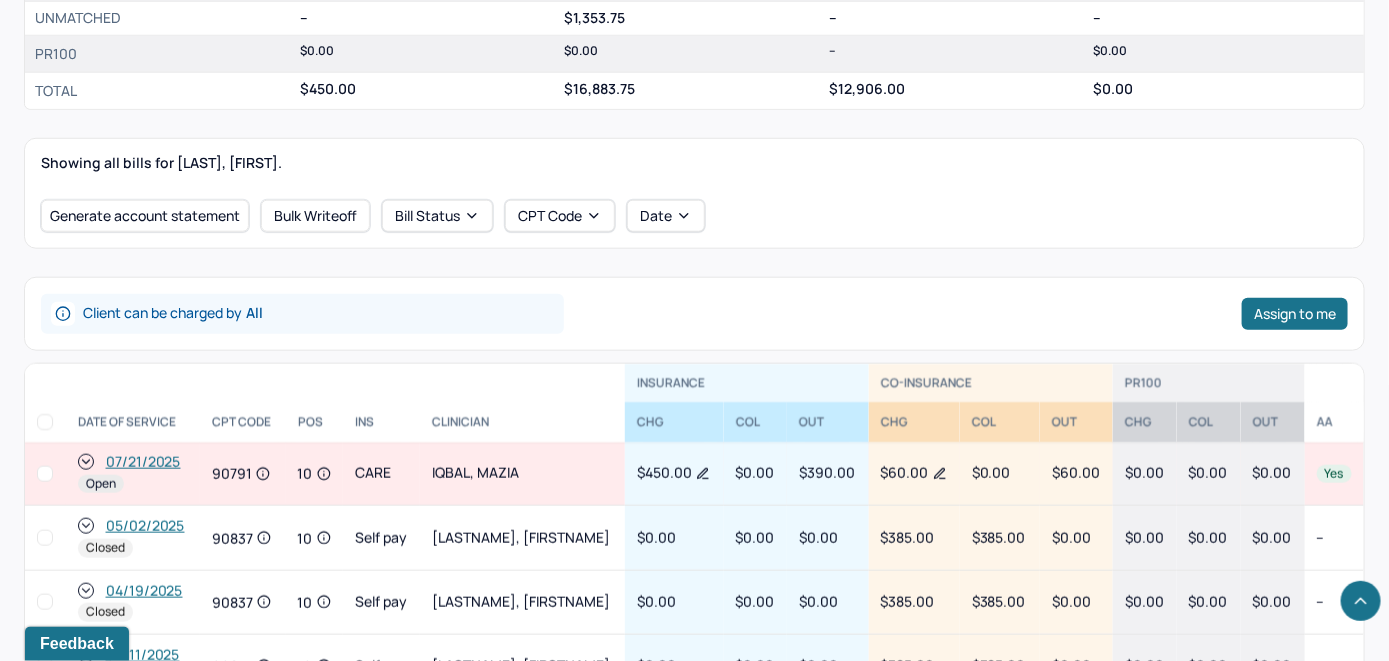 click on "07/21/2025" at bounding box center [143, 462] 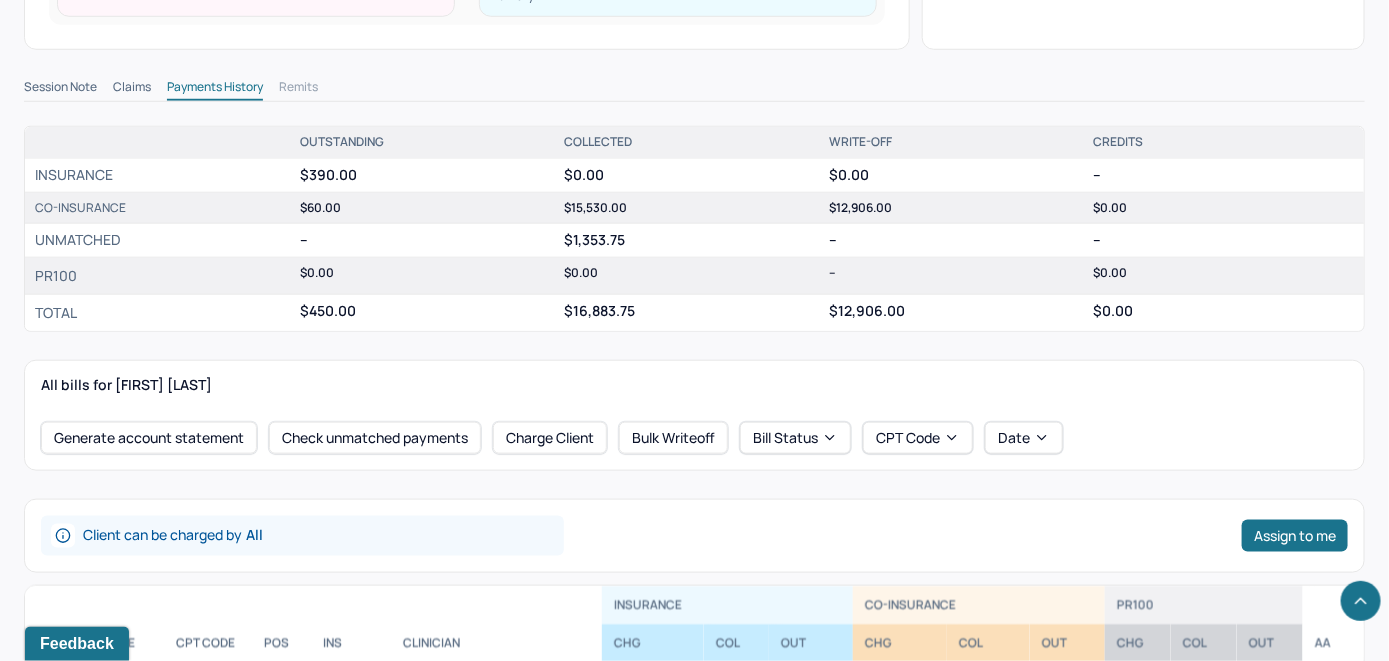 scroll, scrollTop: 700, scrollLeft: 0, axis: vertical 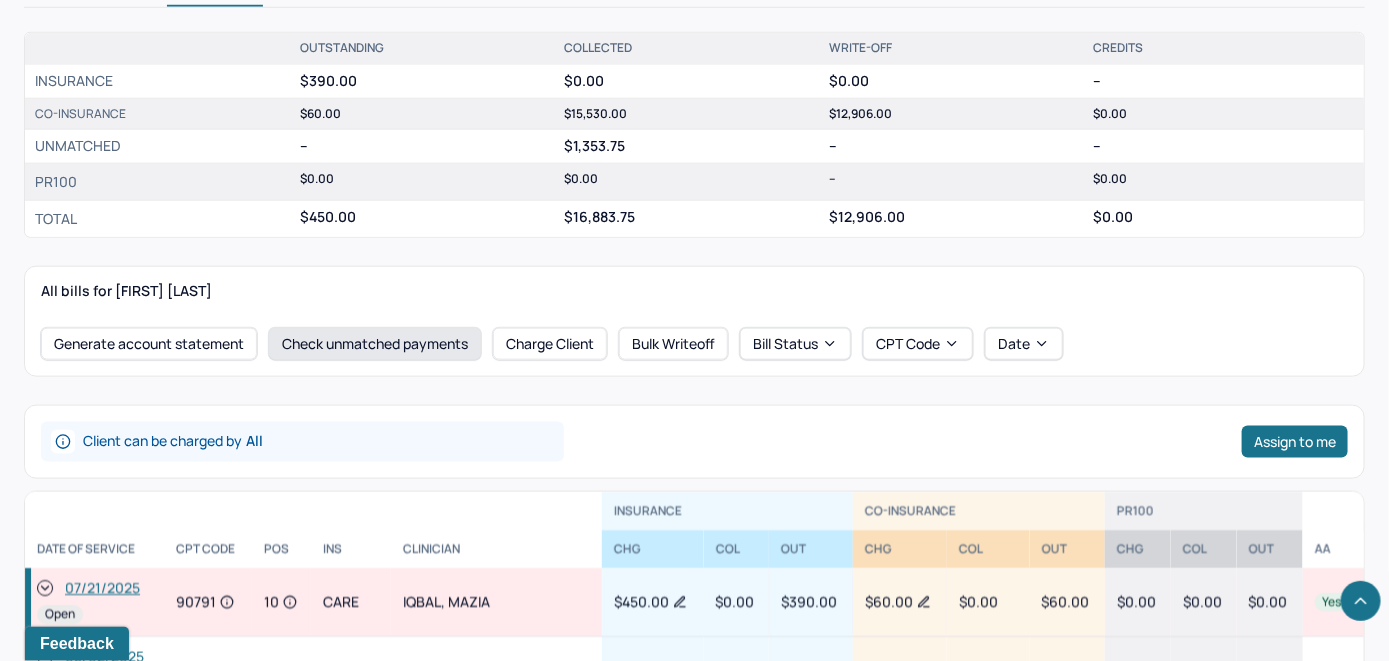 click on "Check unmatched payments" at bounding box center [375, 344] 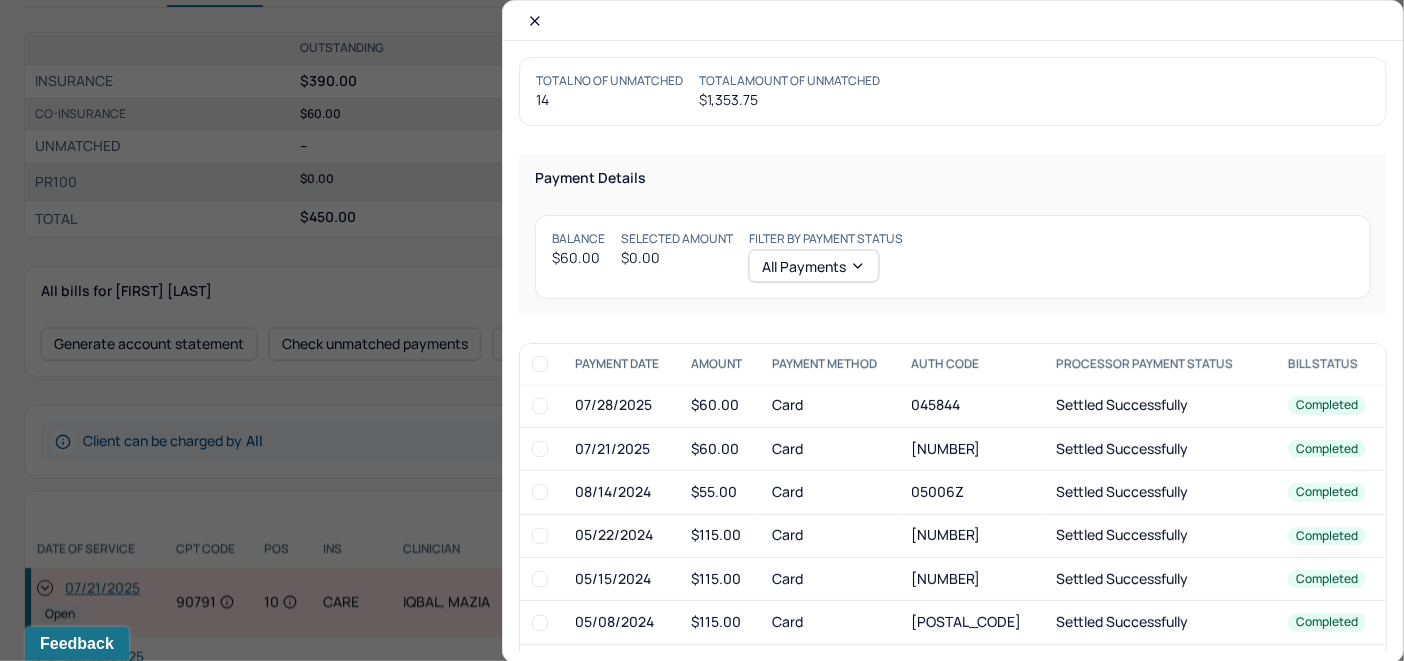 click at bounding box center (540, 449) 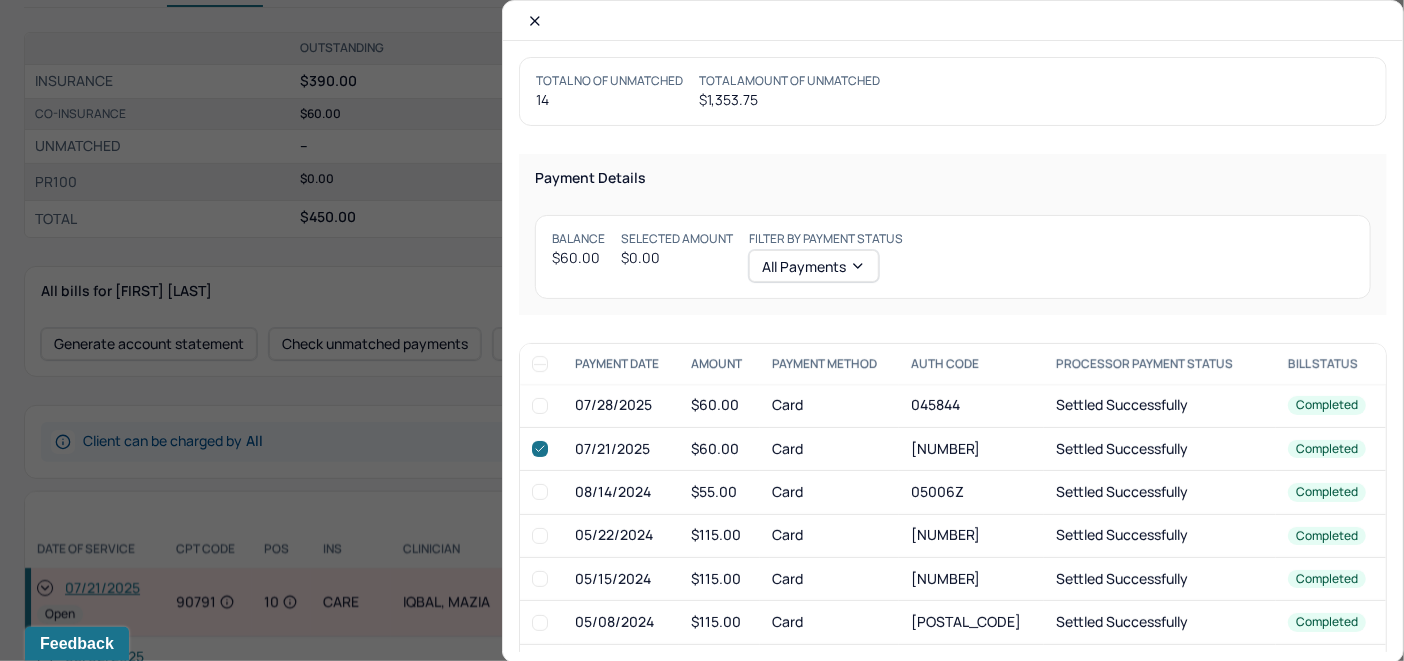 checkbox on "true" 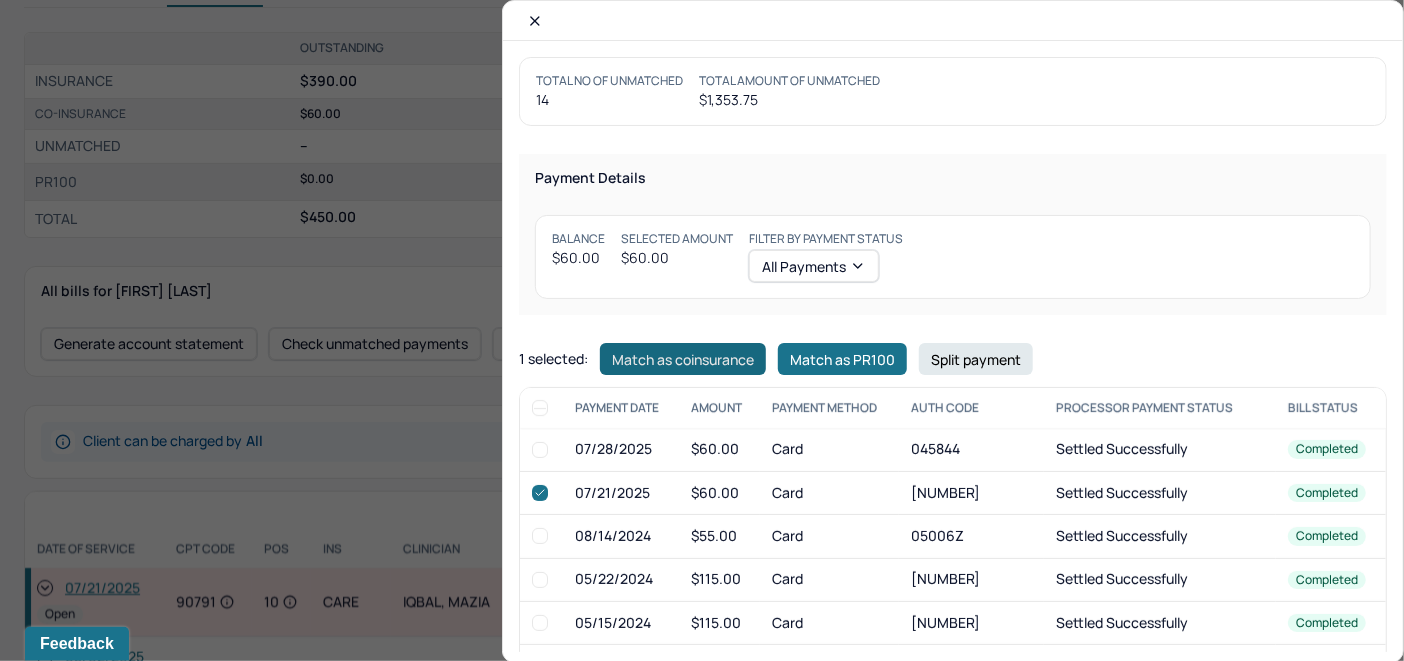 click on "Match as coinsurance" at bounding box center [683, 359] 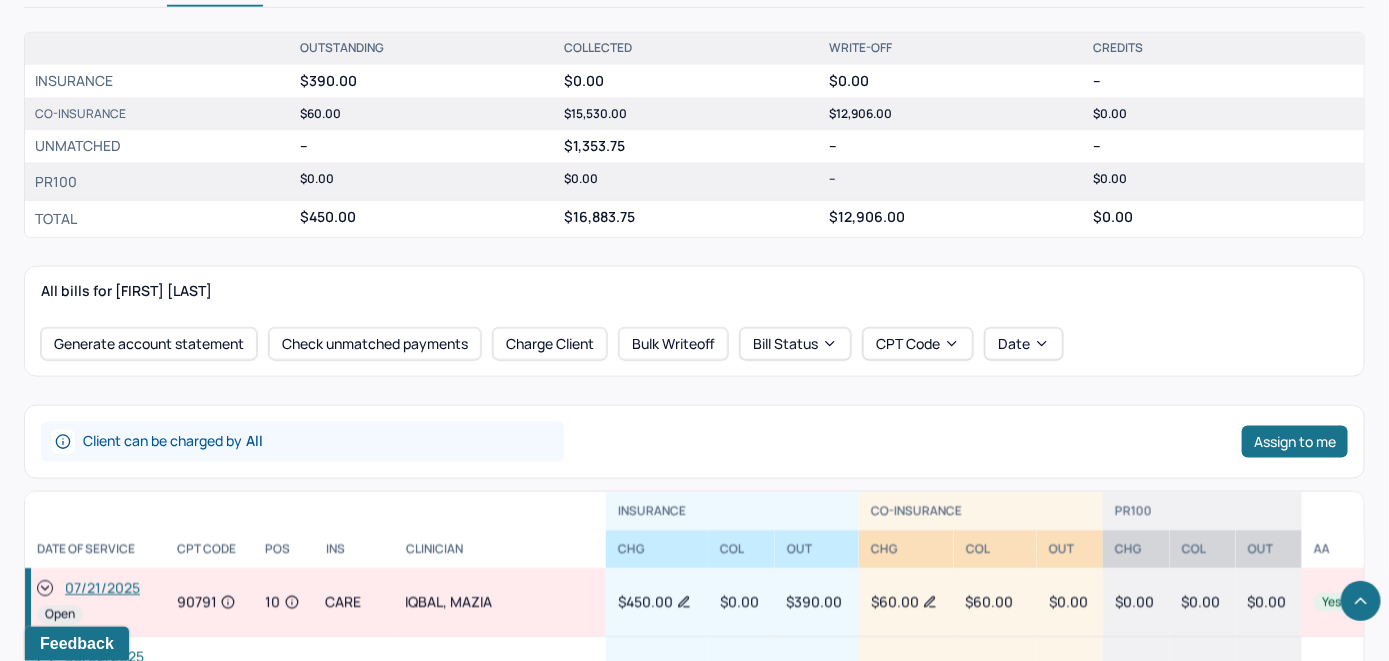 click 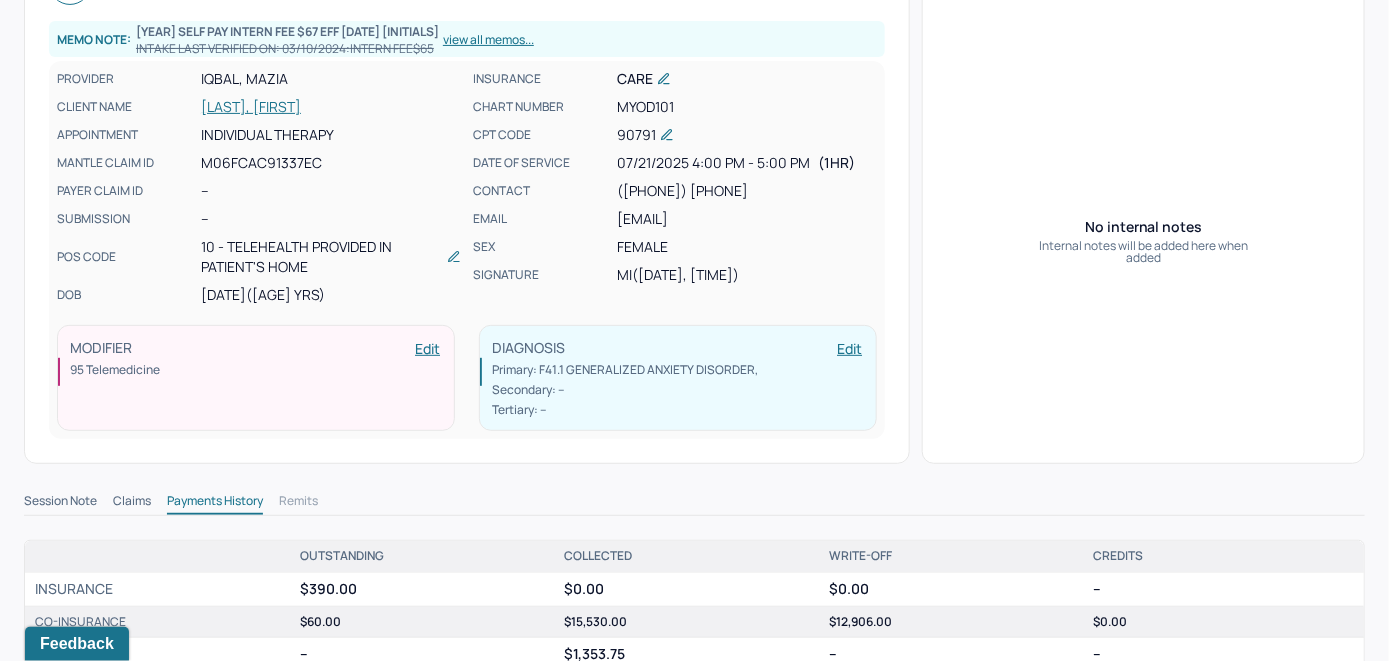 scroll, scrollTop: 100, scrollLeft: 0, axis: vertical 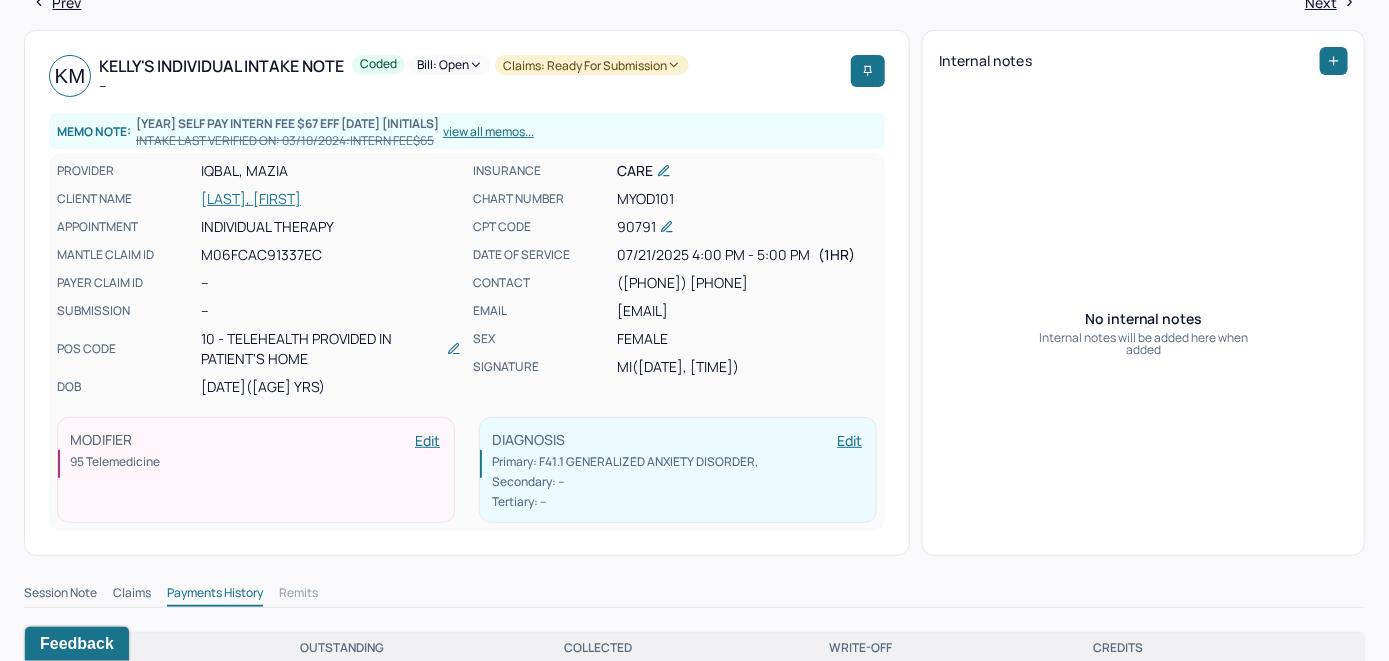 click on "Bill: Open" at bounding box center (450, 65) 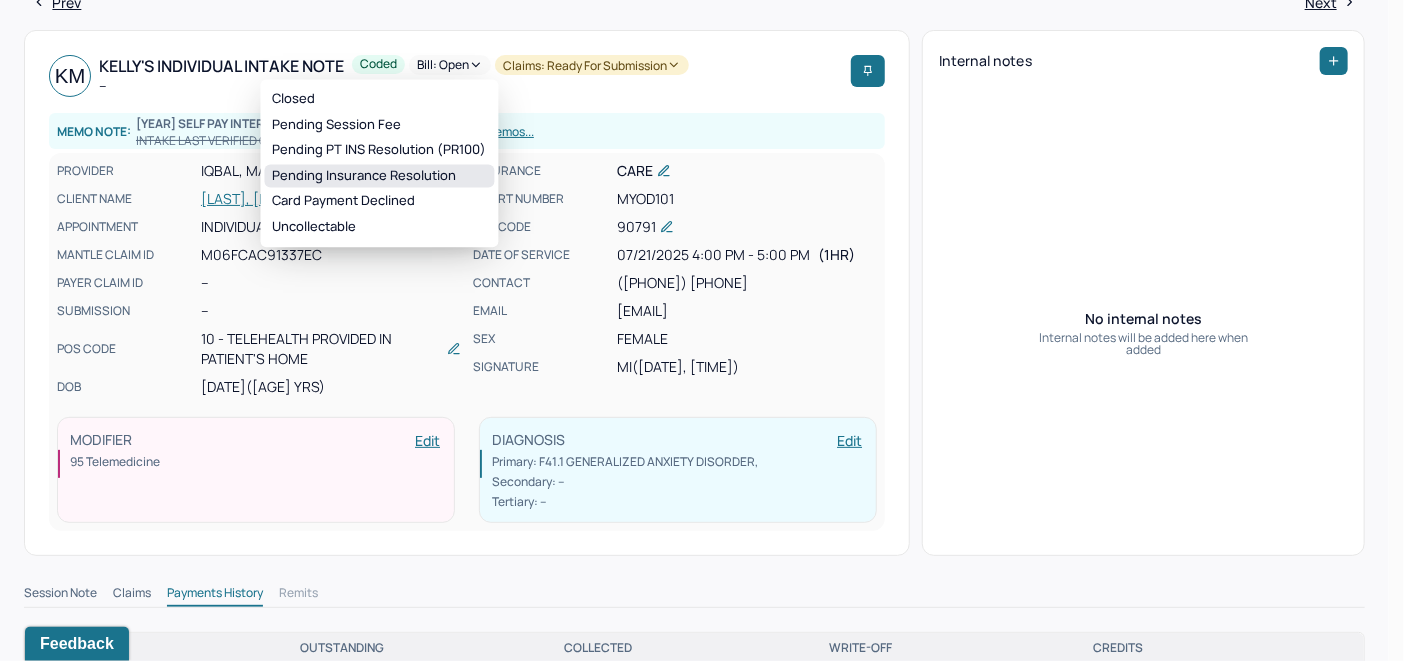 click on "Pending Insurance Resolution" at bounding box center (380, 176) 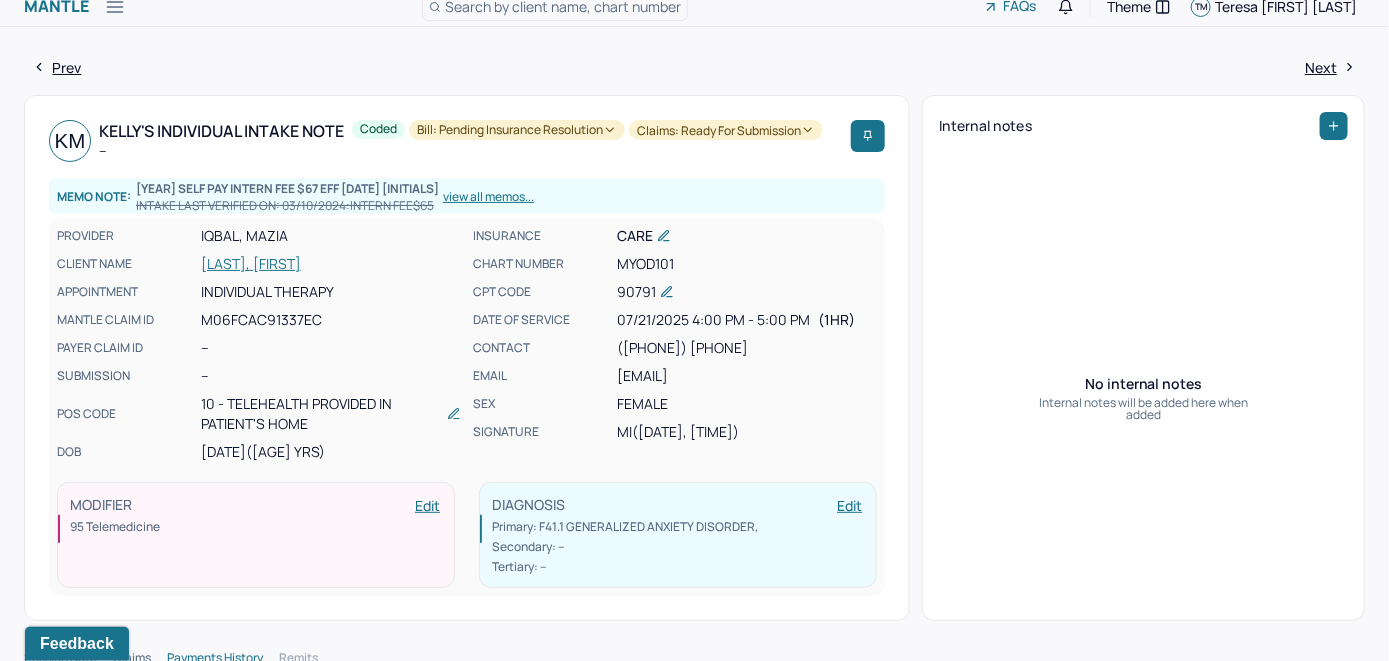 scroll, scrollTop: 0, scrollLeft: 0, axis: both 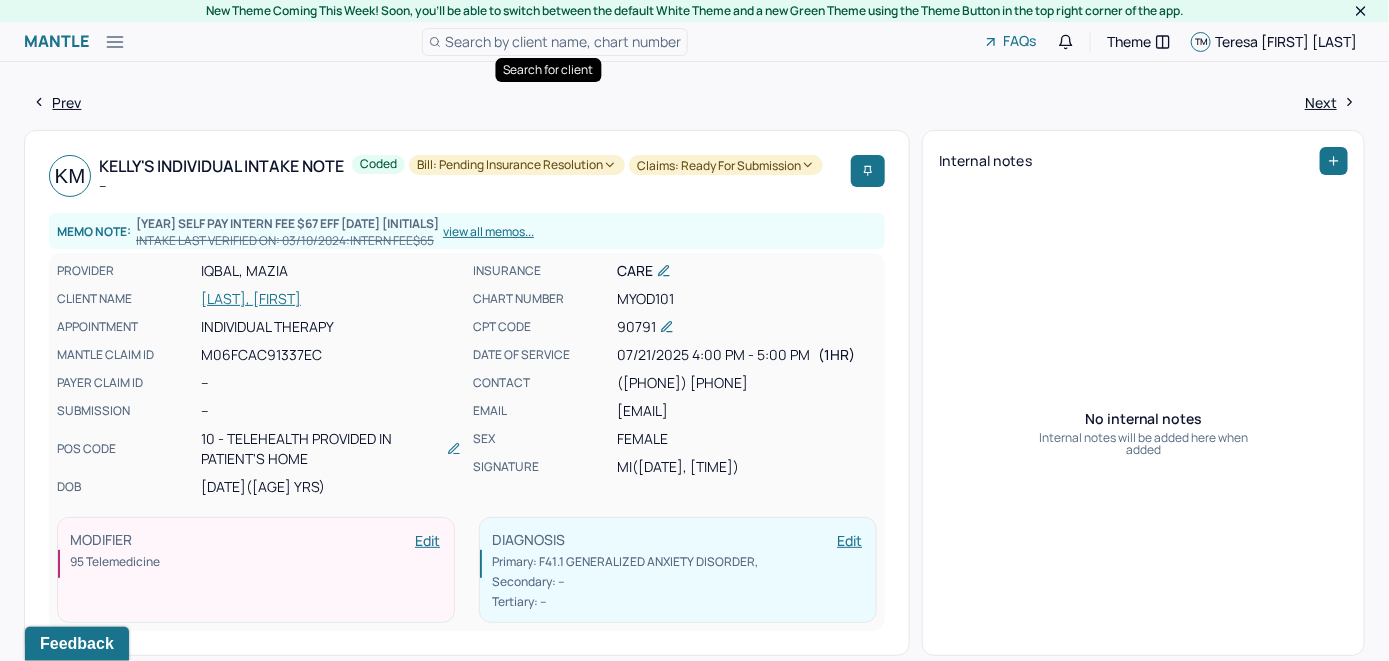 click on "Search by client name, chart number" at bounding box center (563, 41) 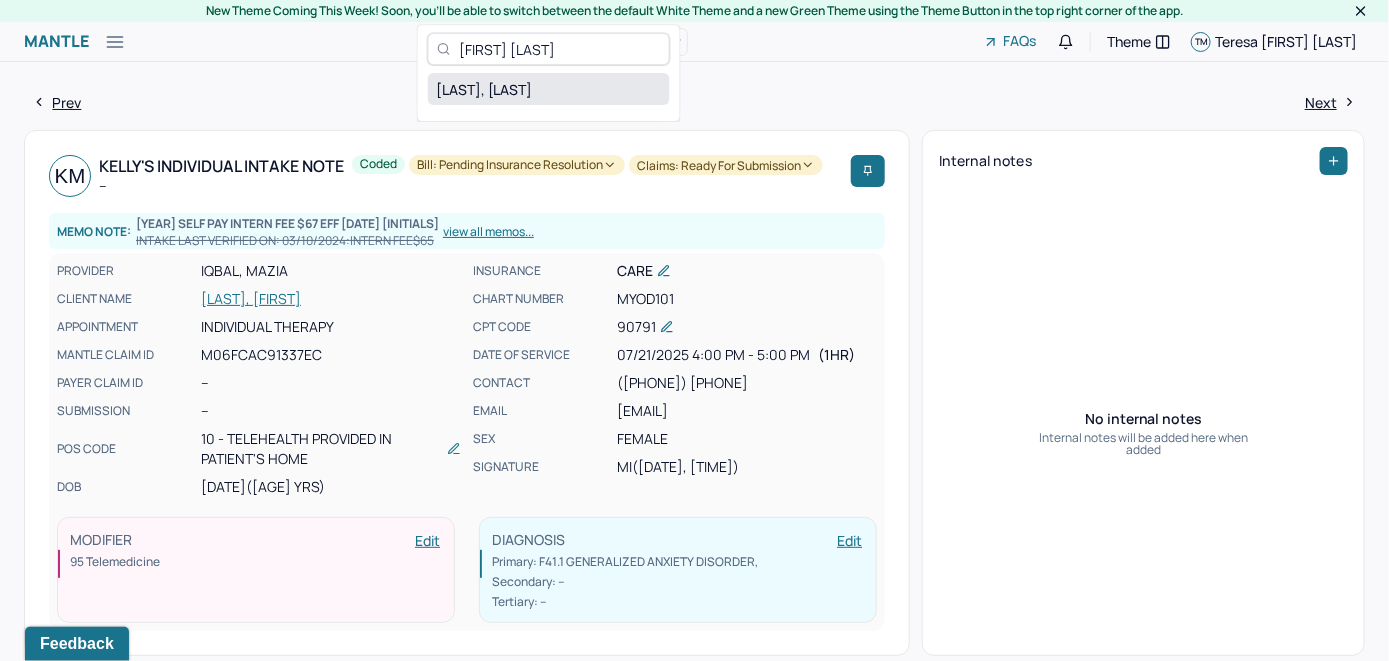 type on "[FIRST] [LAST]" 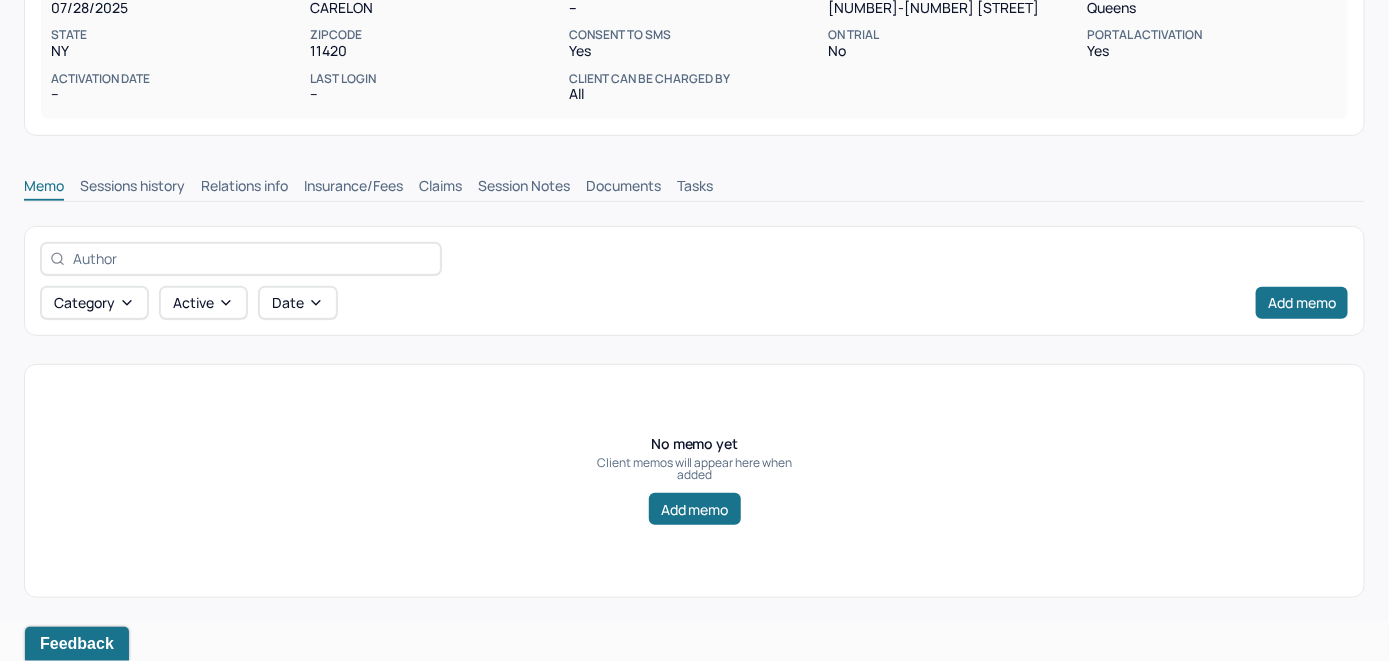 scroll, scrollTop: 314, scrollLeft: 0, axis: vertical 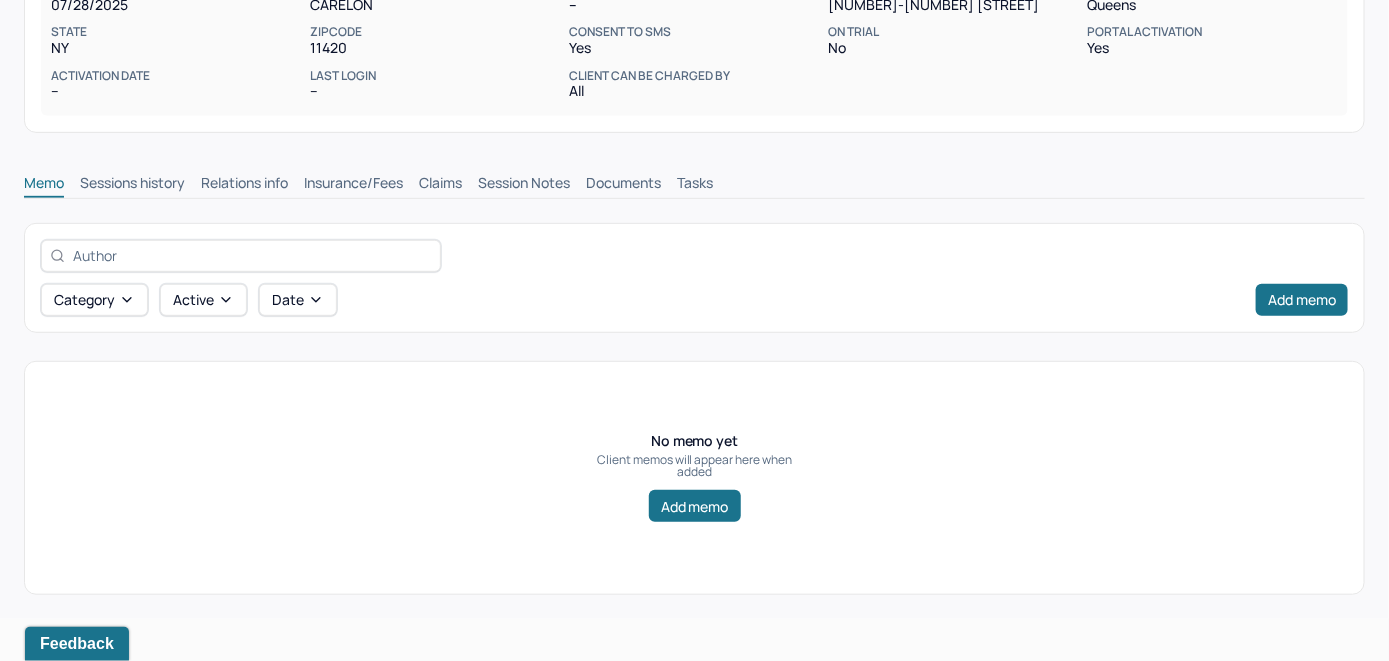 click on "Insurance/Fees" at bounding box center (353, 185) 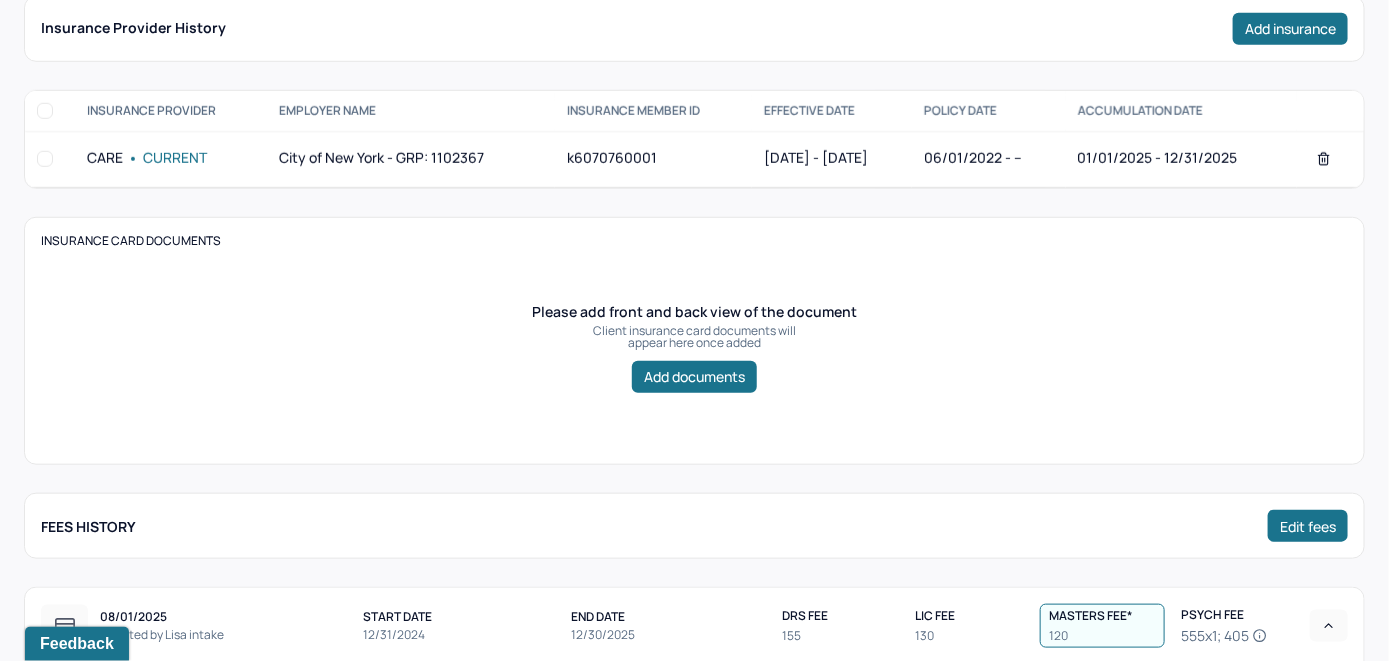 scroll, scrollTop: 414, scrollLeft: 0, axis: vertical 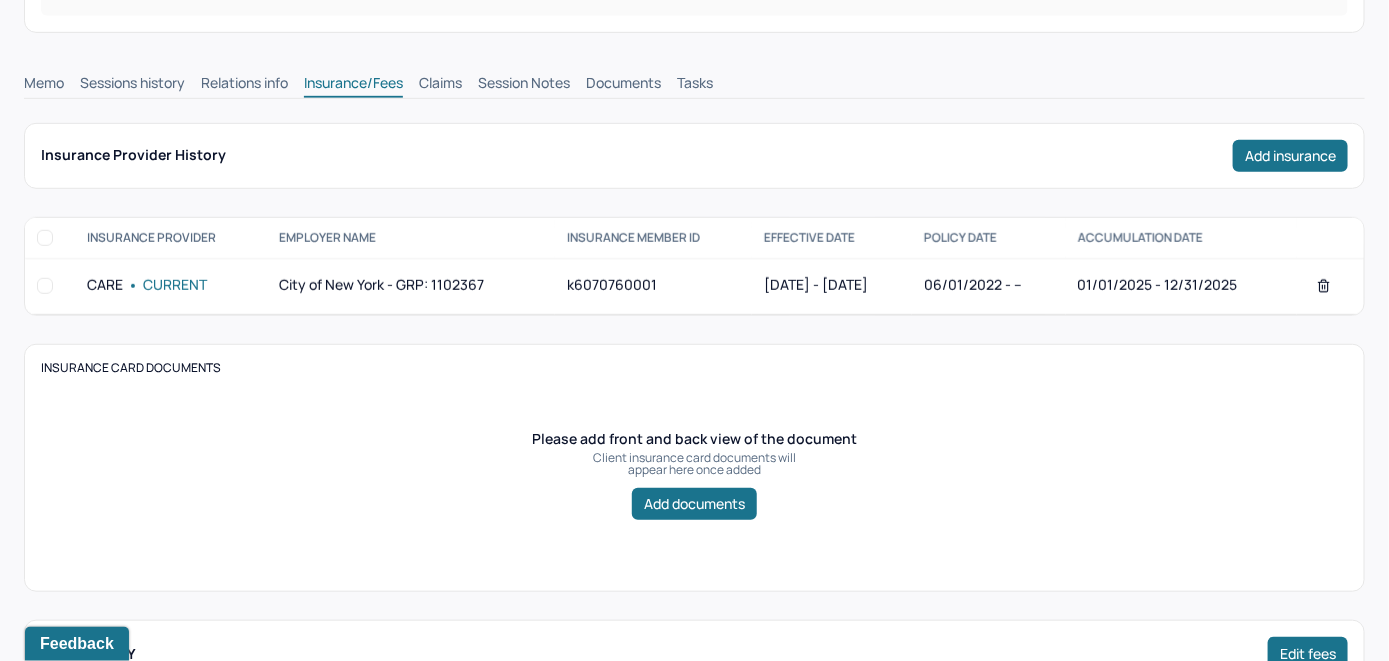 click on "Claims" at bounding box center [440, 85] 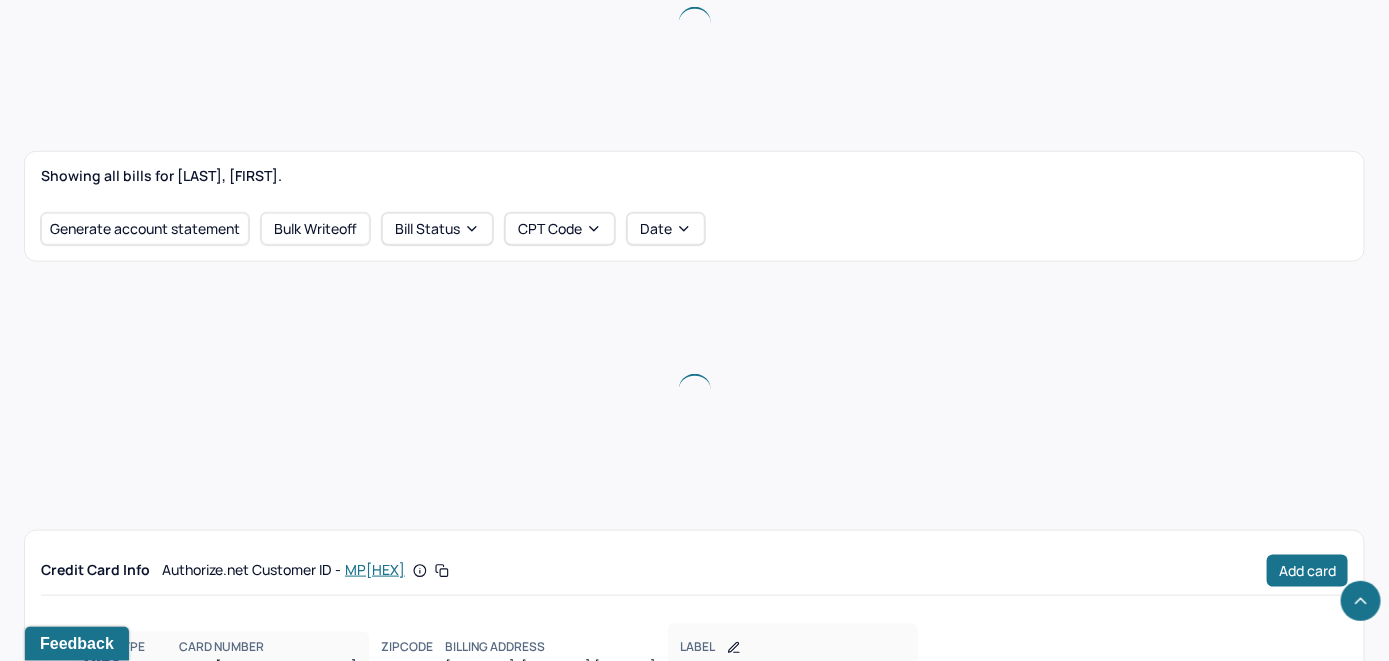 scroll, scrollTop: 618, scrollLeft: 0, axis: vertical 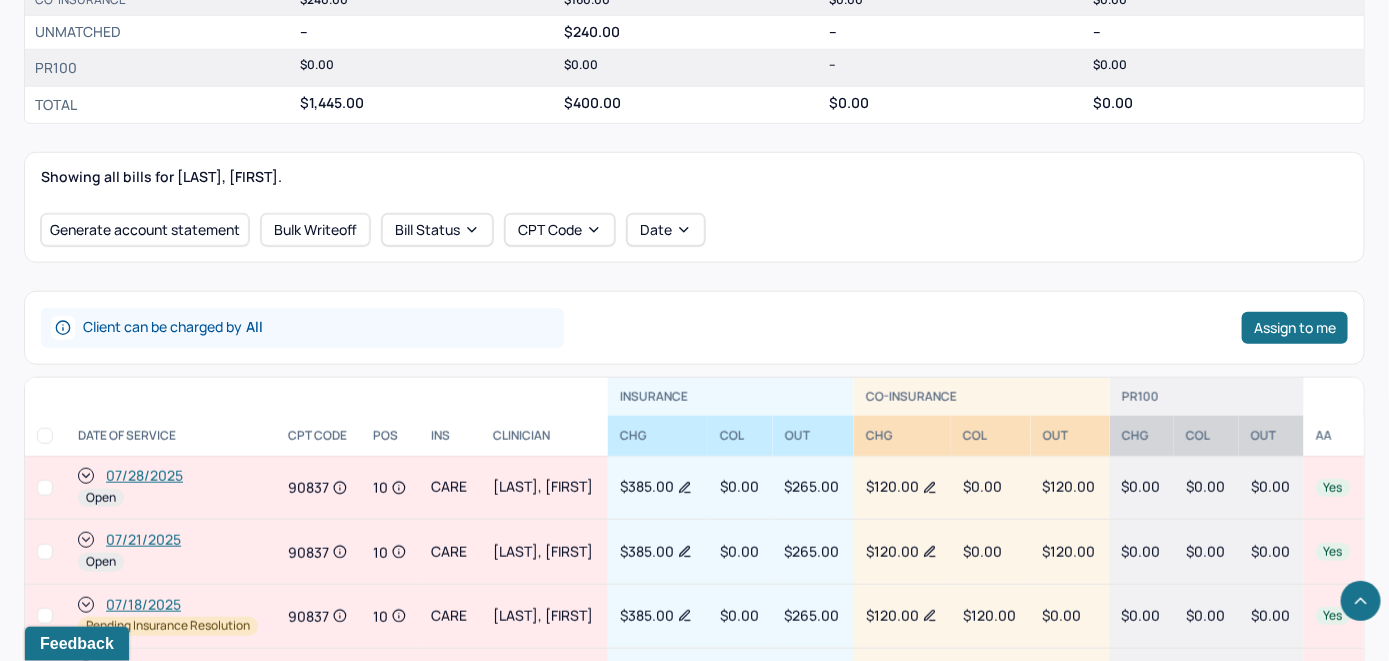 click on "07/28/2025" at bounding box center (144, 476) 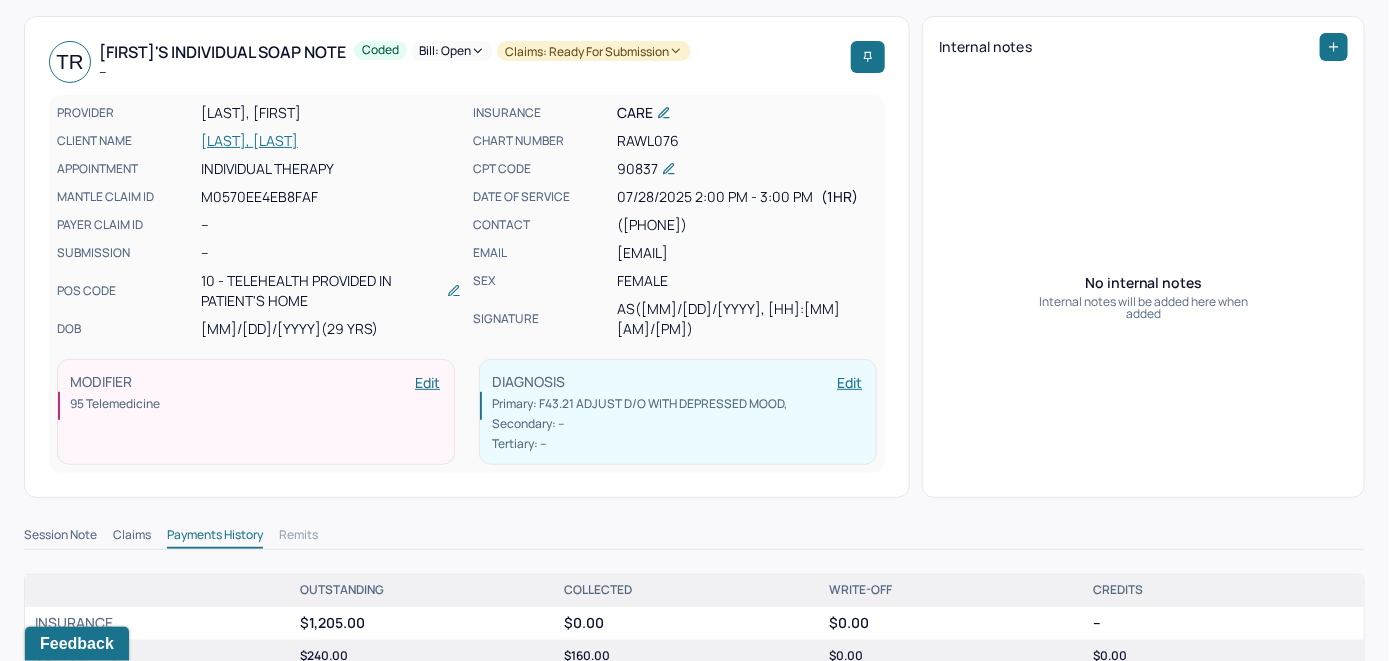 scroll, scrollTop: 100, scrollLeft: 0, axis: vertical 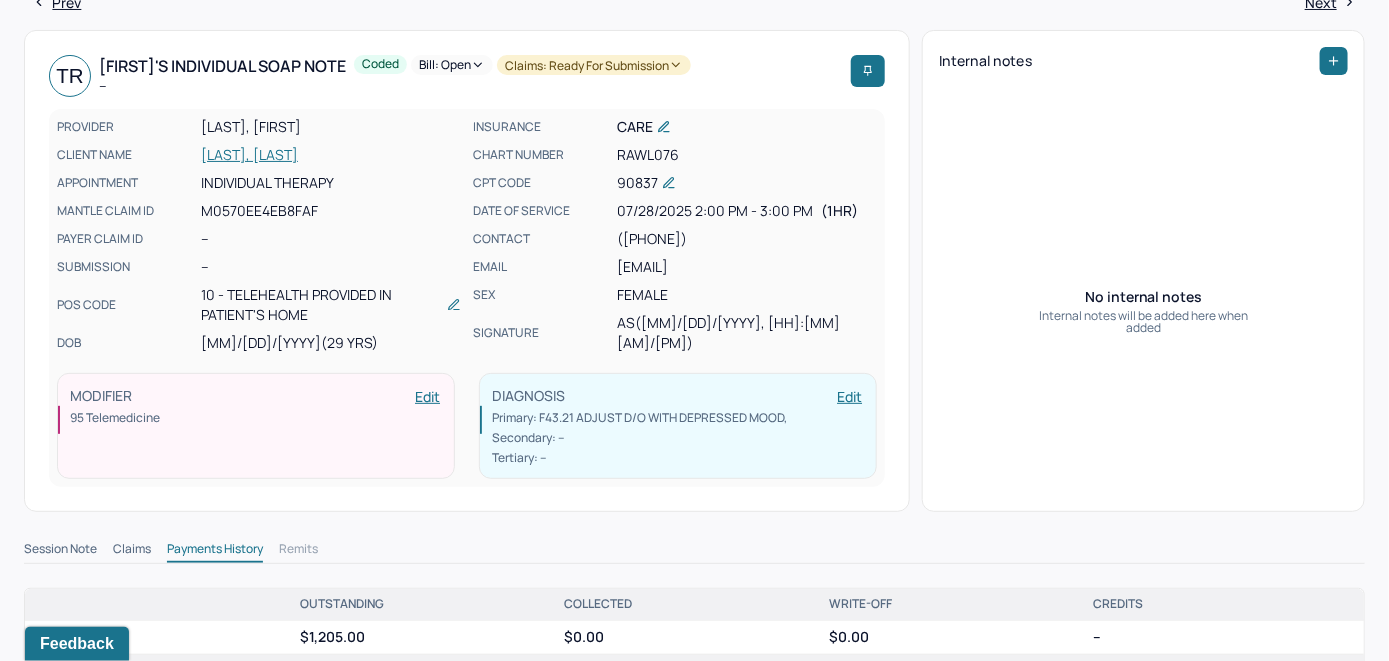 click on "[LAST], [LAST]" at bounding box center (331, 155) 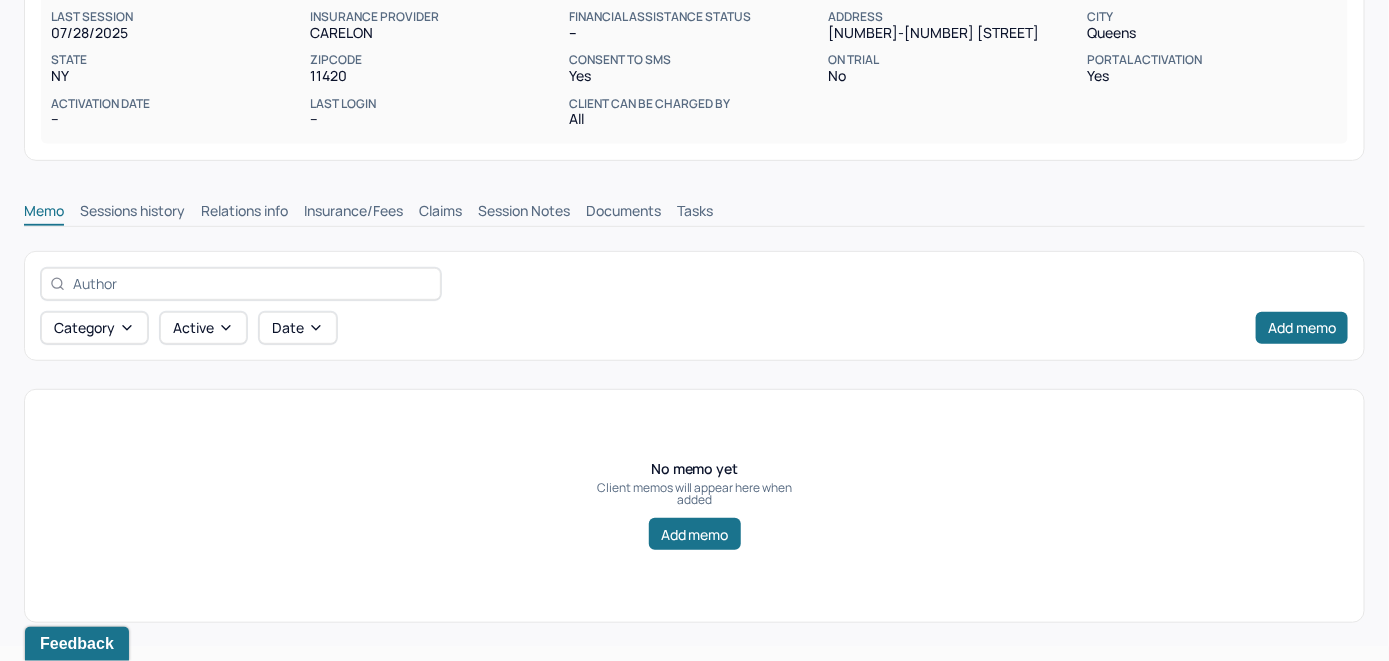 scroll, scrollTop: 314, scrollLeft: 0, axis: vertical 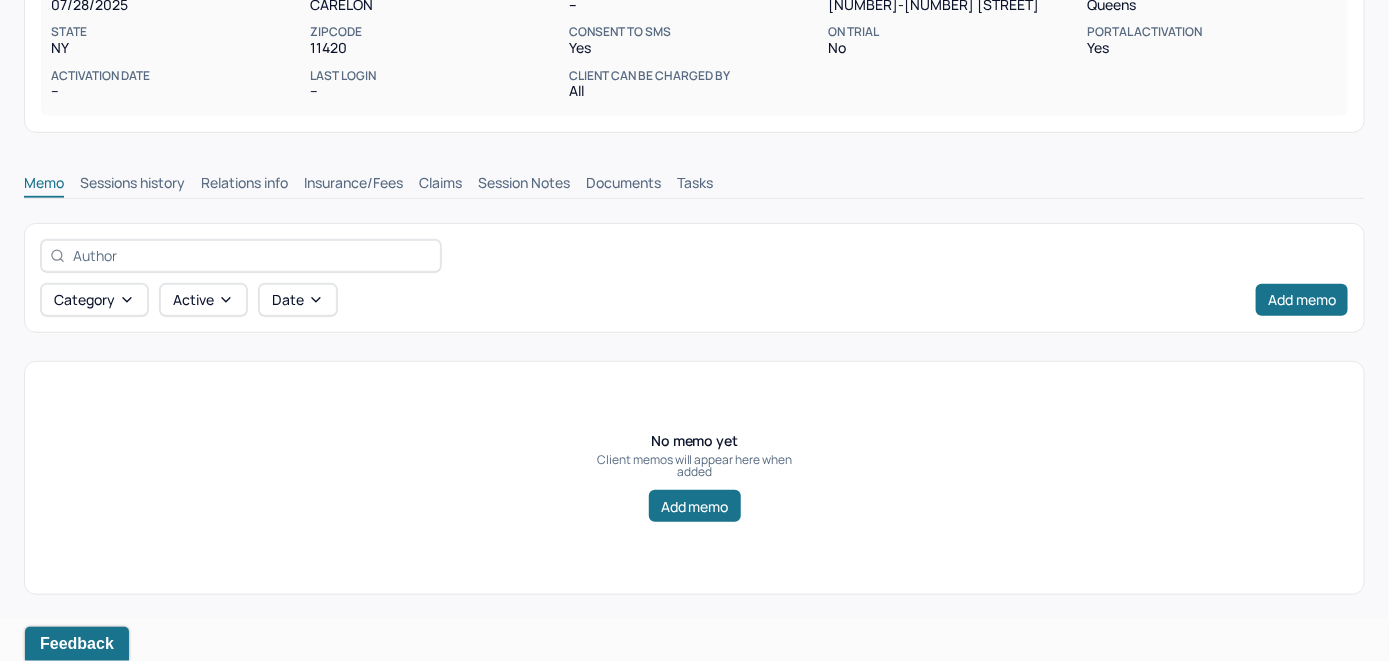 click on "Insurance/Fees" at bounding box center (353, 185) 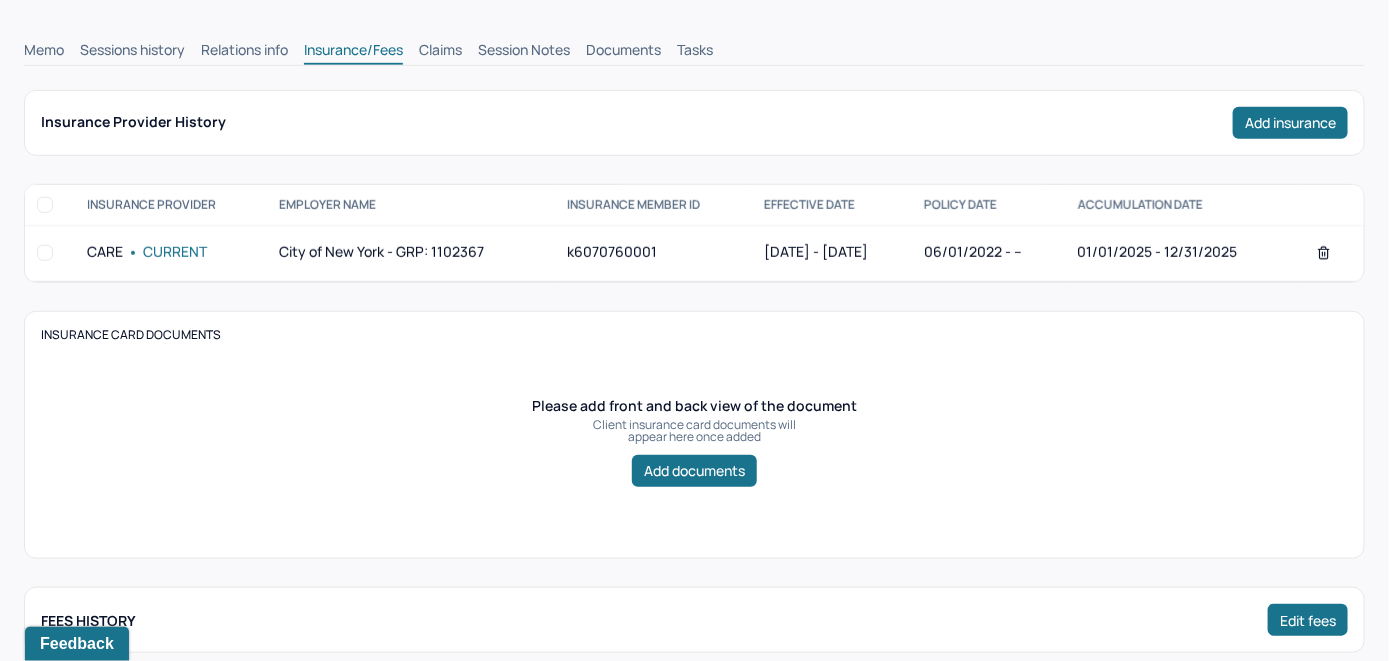 scroll, scrollTop: 414, scrollLeft: 0, axis: vertical 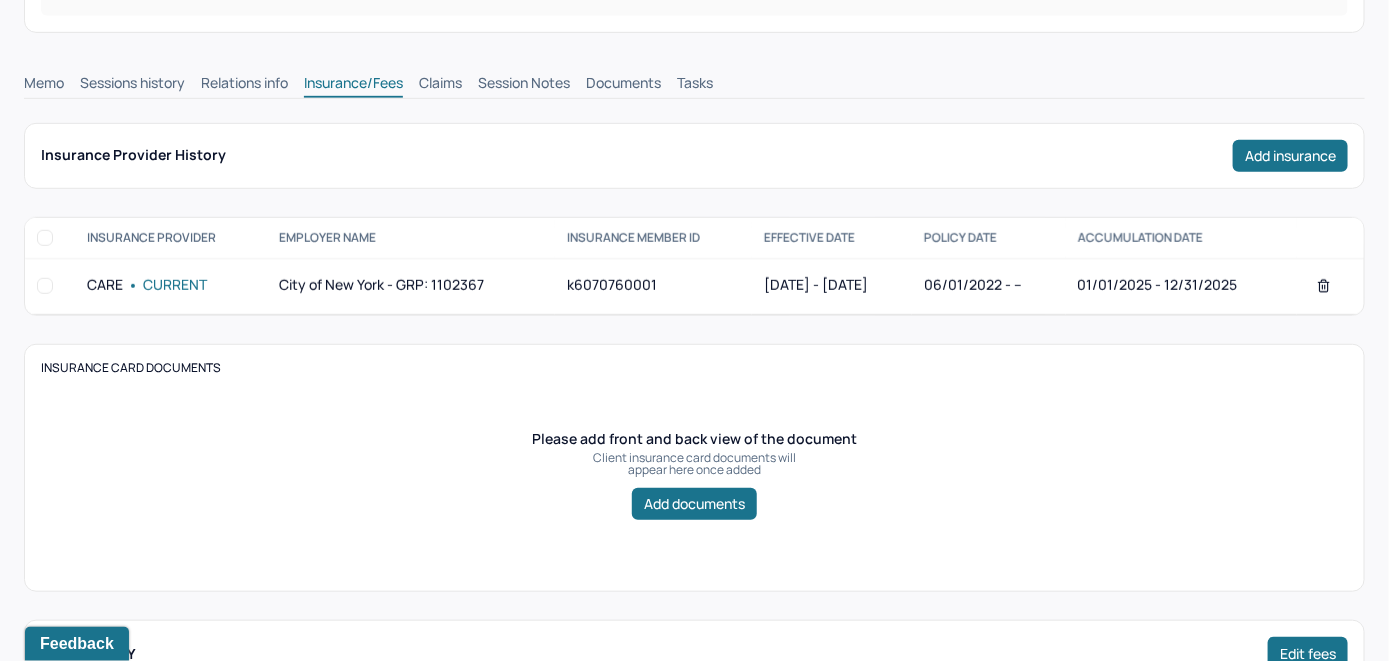 click on "Claims" at bounding box center (440, 85) 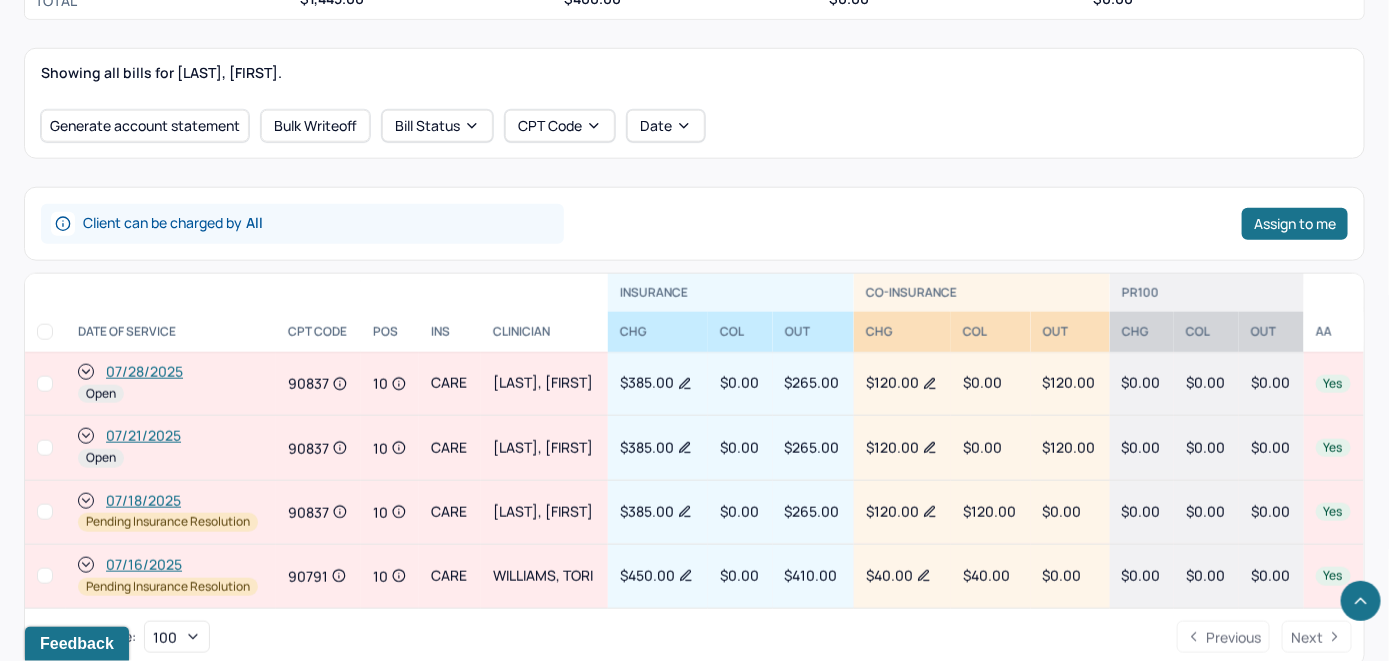 scroll, scrollTop: 814, scrollLeft: 0, axis: vertical 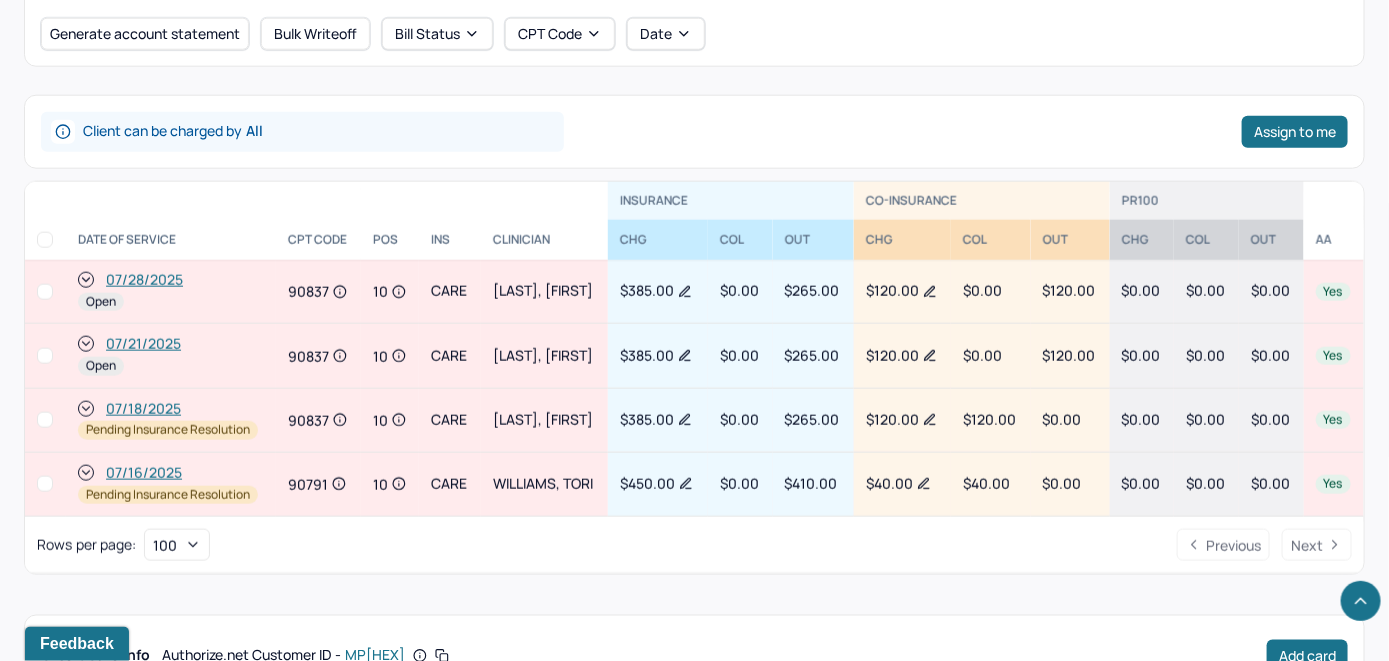 click on "07/21/2025" at bounding box center [143, 344] 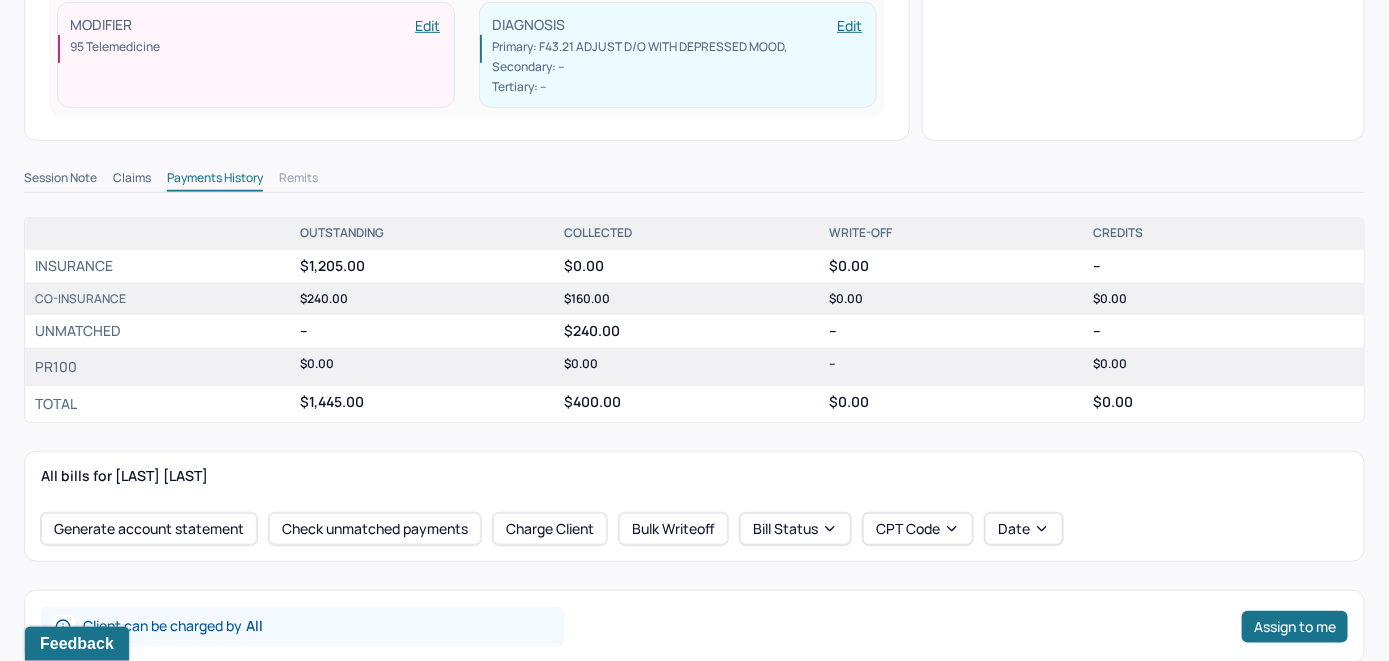 scroll, scrollTop: 600, scrollLeft: 0, axis: vertical 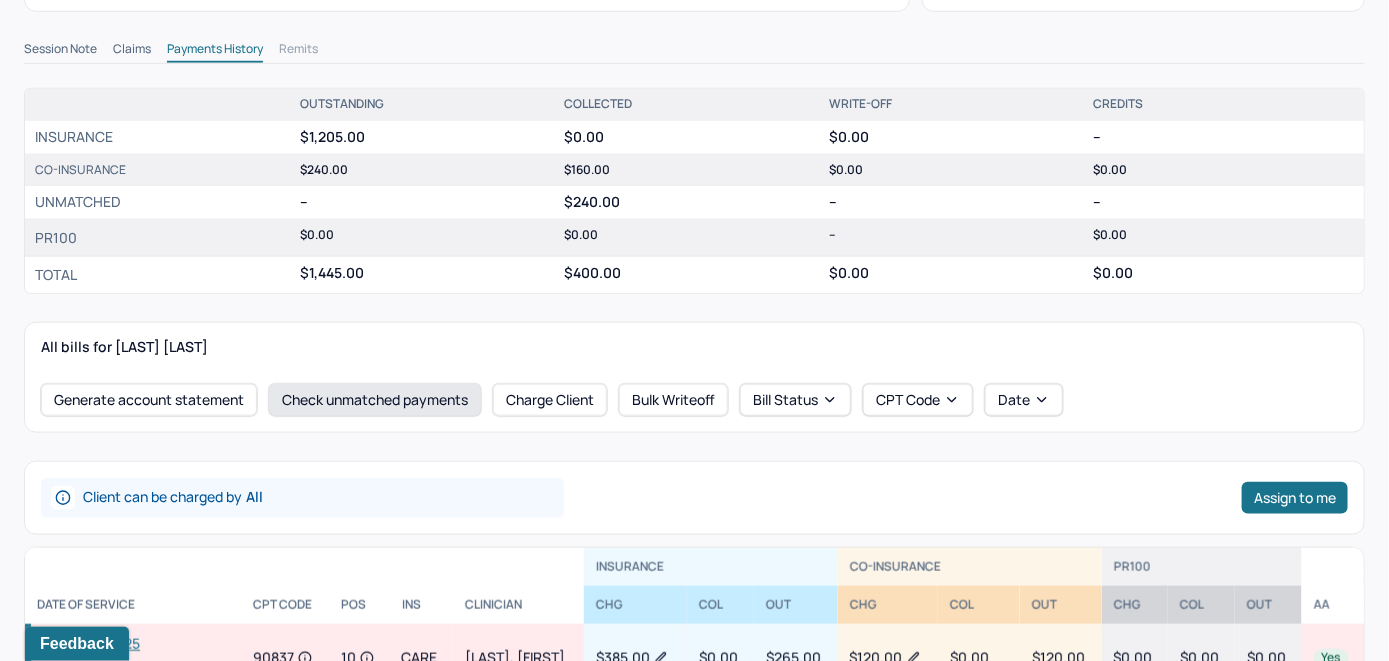 click on "Check unmatched payments" at bounding box center (375, 400) 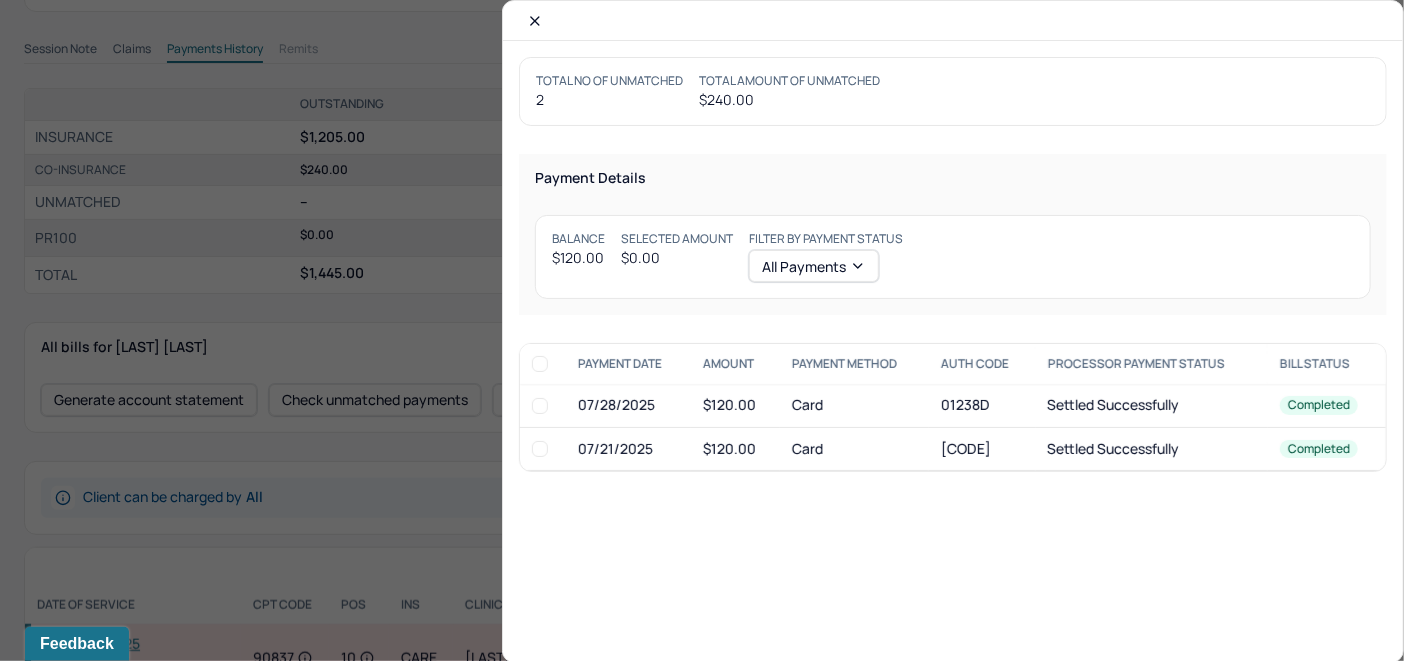 click at bounding box center (540, 449) 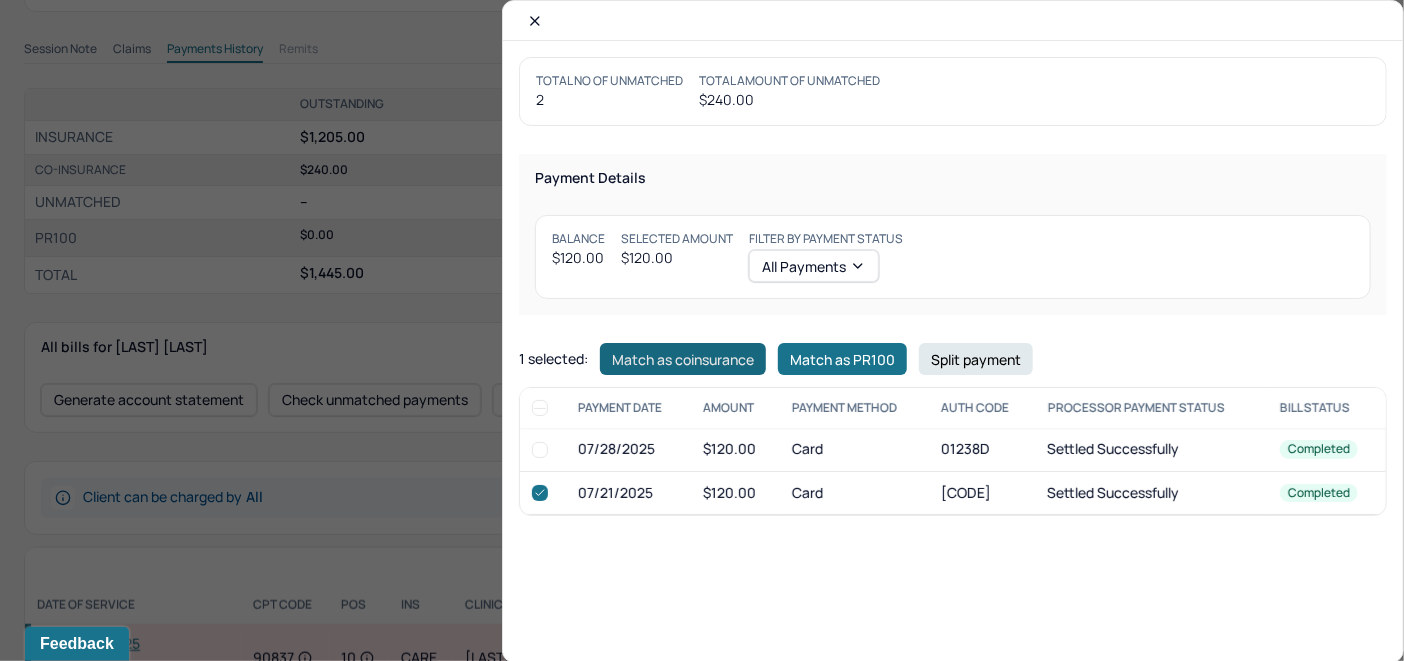 click on "Match as coinsurance" at bounding box center [683, 359] 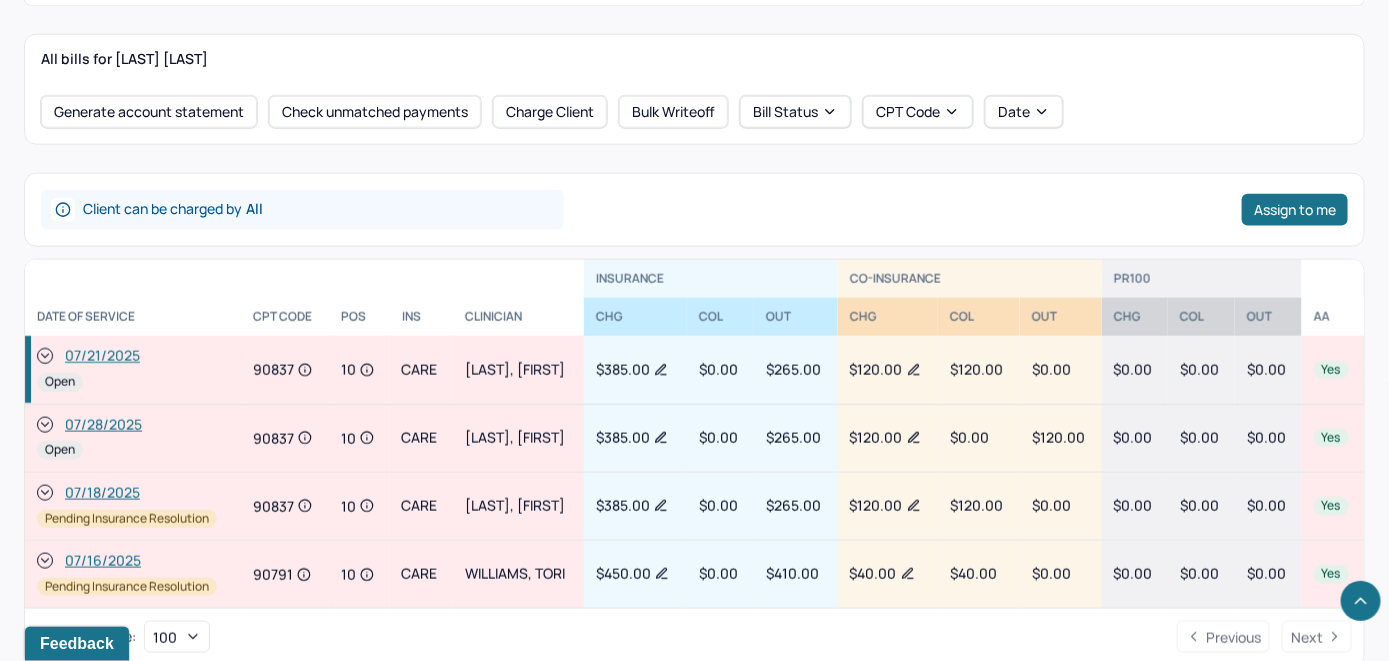 scroll, scrollTop: 900, scrollLeft: 0, axis: vertical 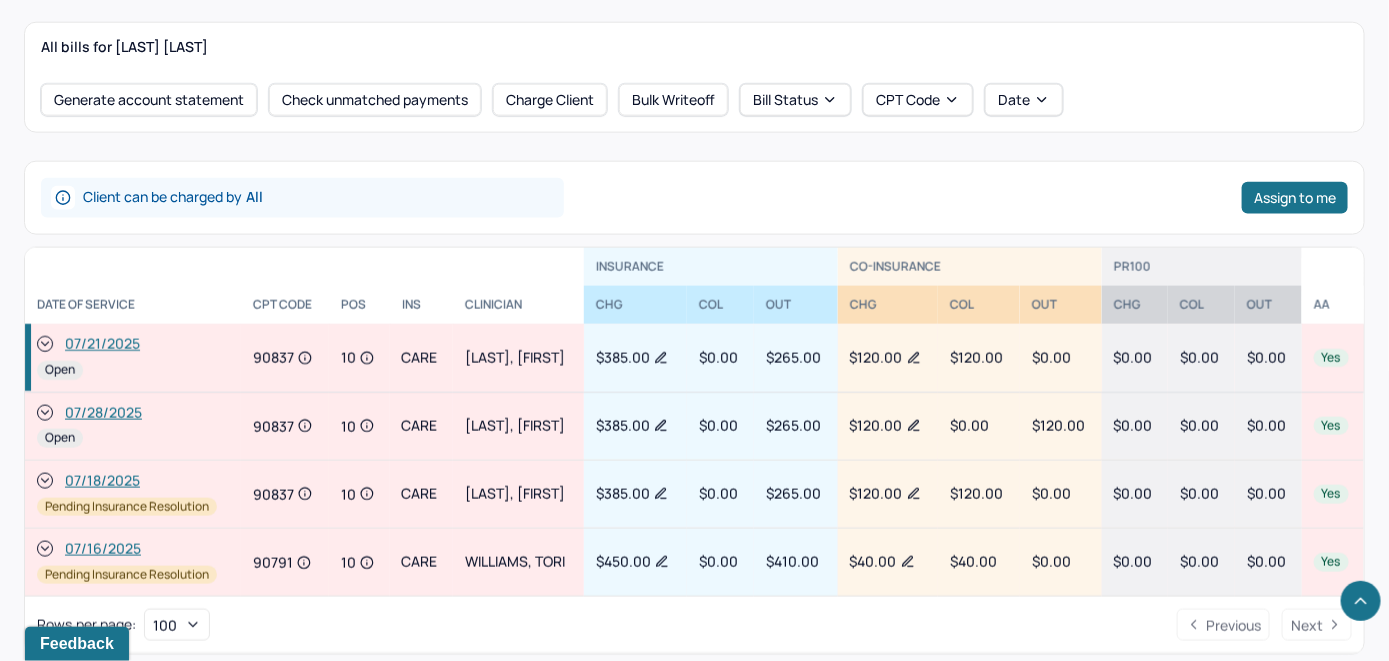 click 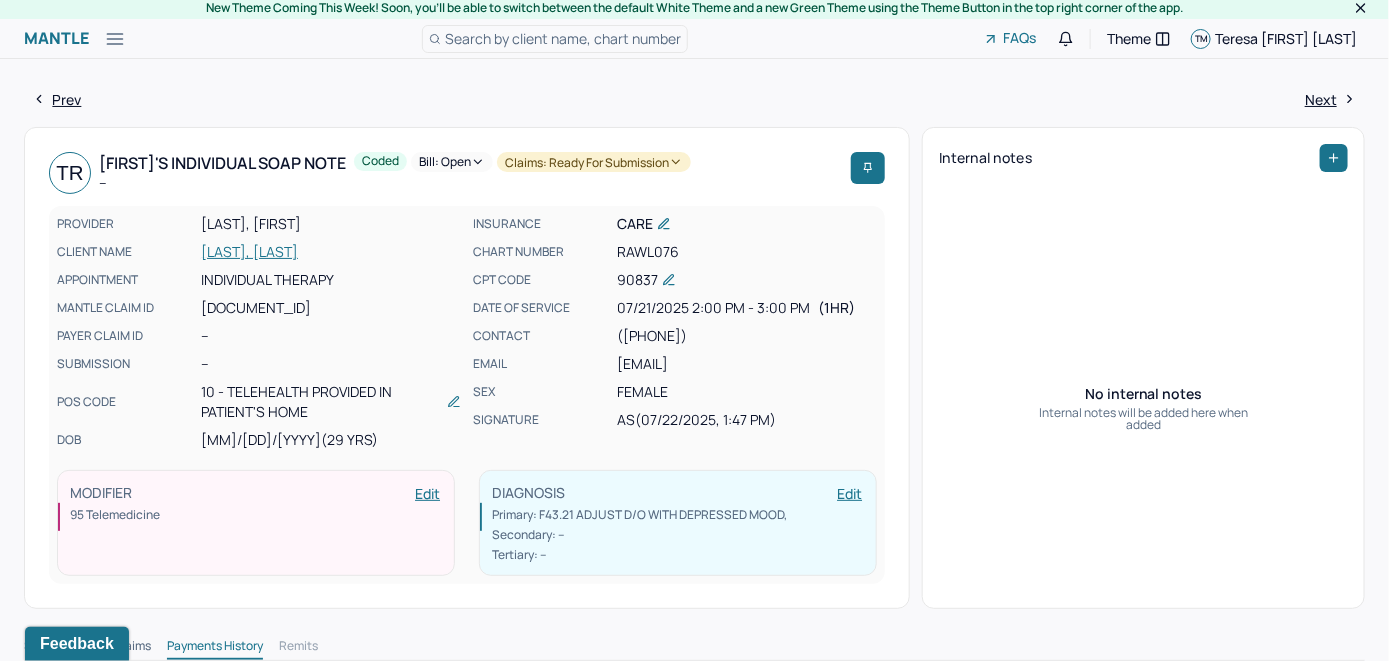 scroll, scrollTop: 0, scrollLeft: 0, axis: both 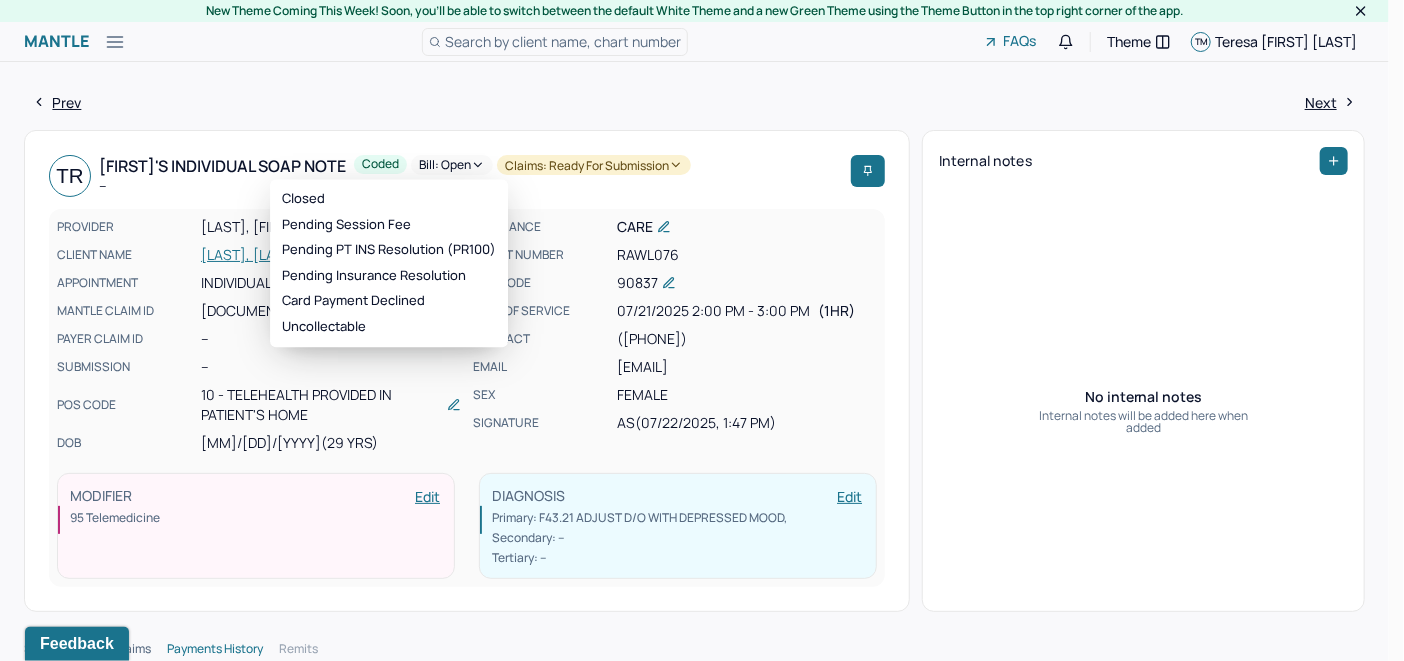 click on "Bill: Open" at bounding box center [452, 165] 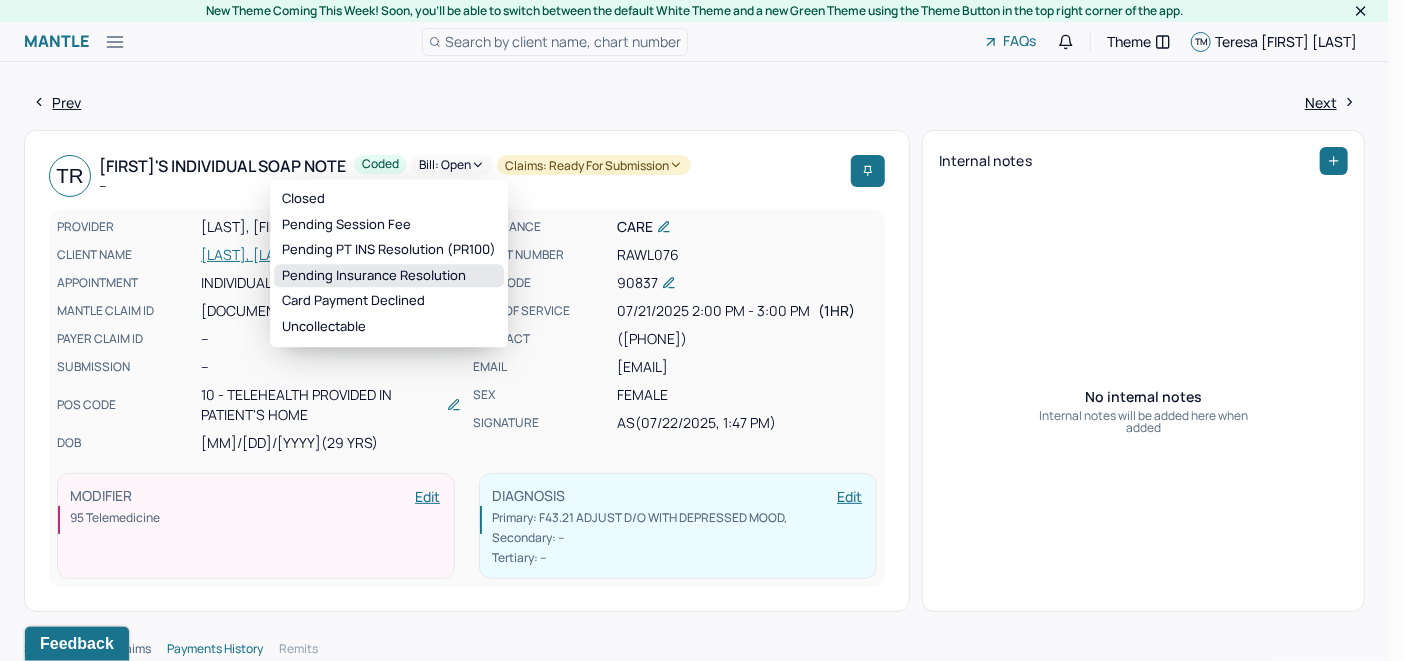 click on "Pending Insurance Resolution" at bounding box center (389, 276) 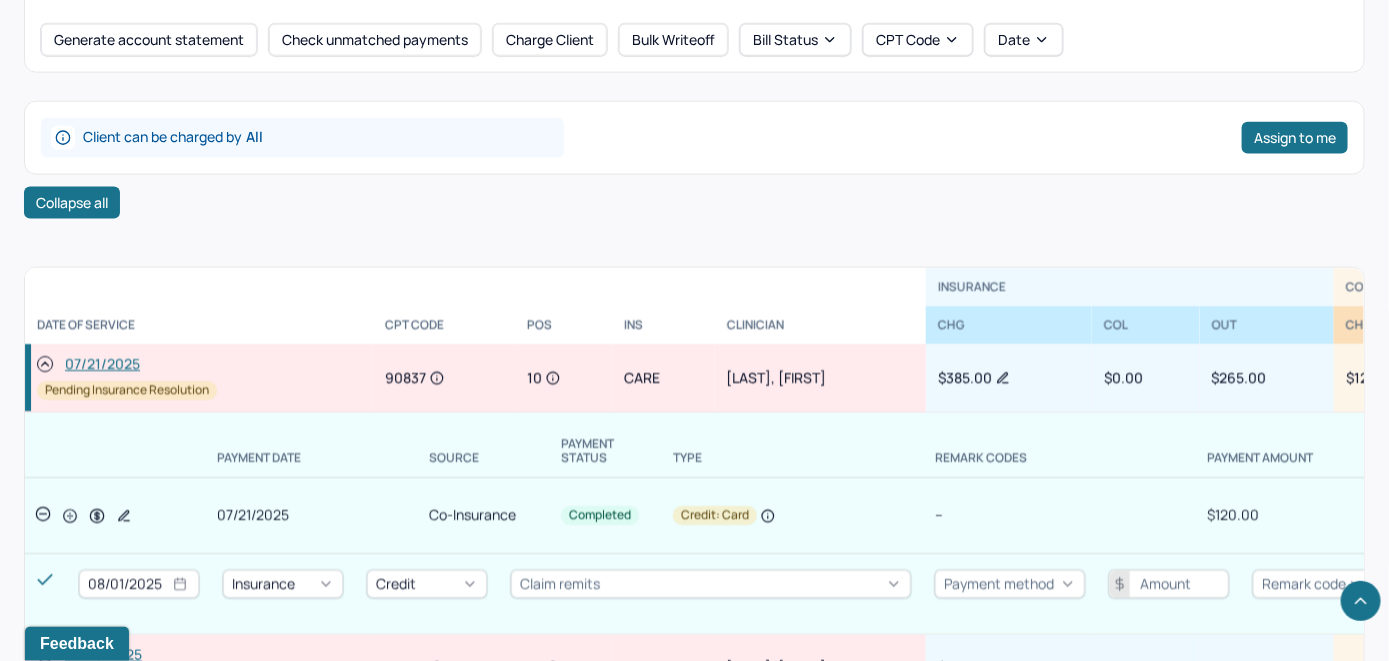 scroll, scrollTop: 1100, scrollLeft: 0, axis: vertical 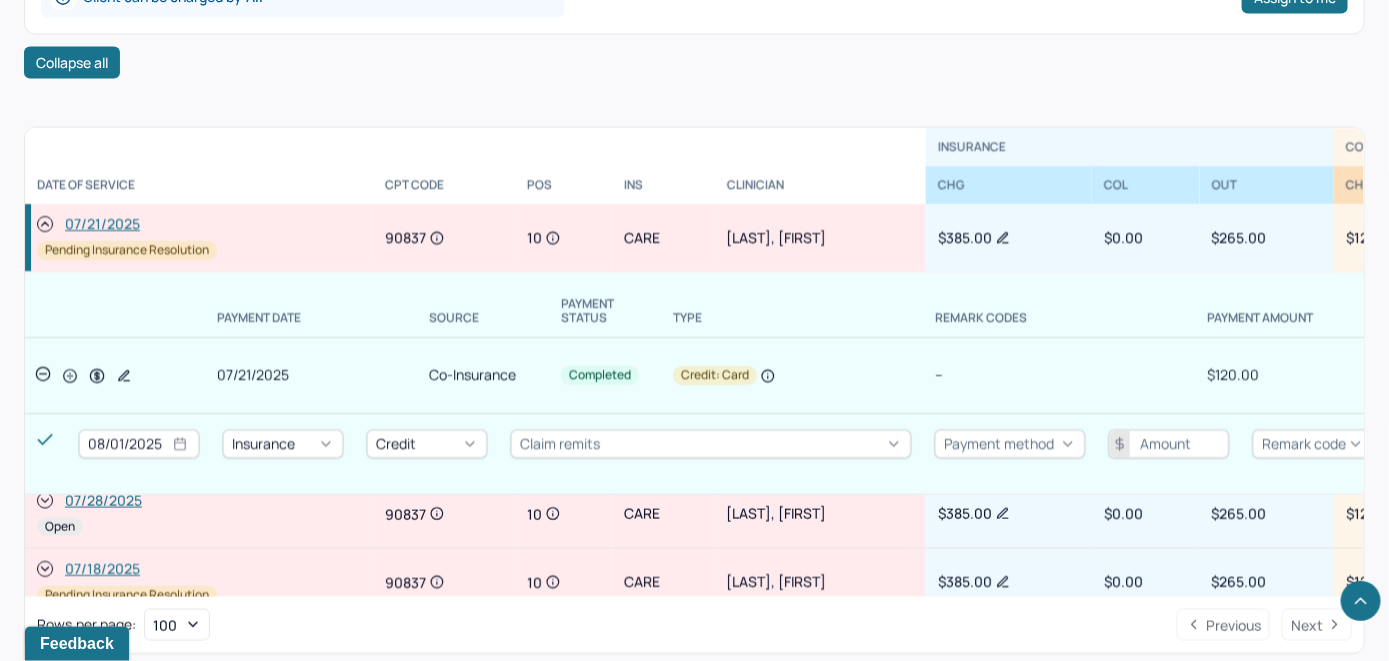 click on "[DATE] Insurance Credit Claim remits Payment method Remark code Add" at bounding box center [1104, 454] 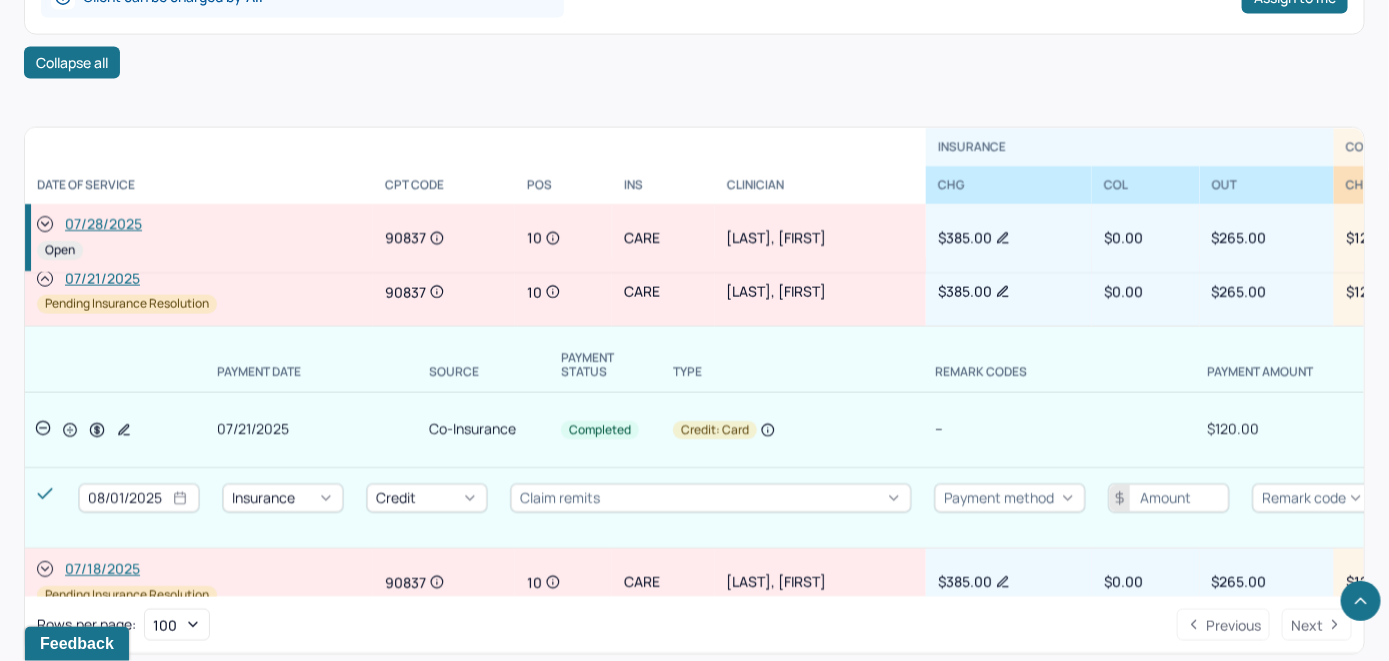scroll, scrollTop: 0, scrollLeft: 0, axis: both 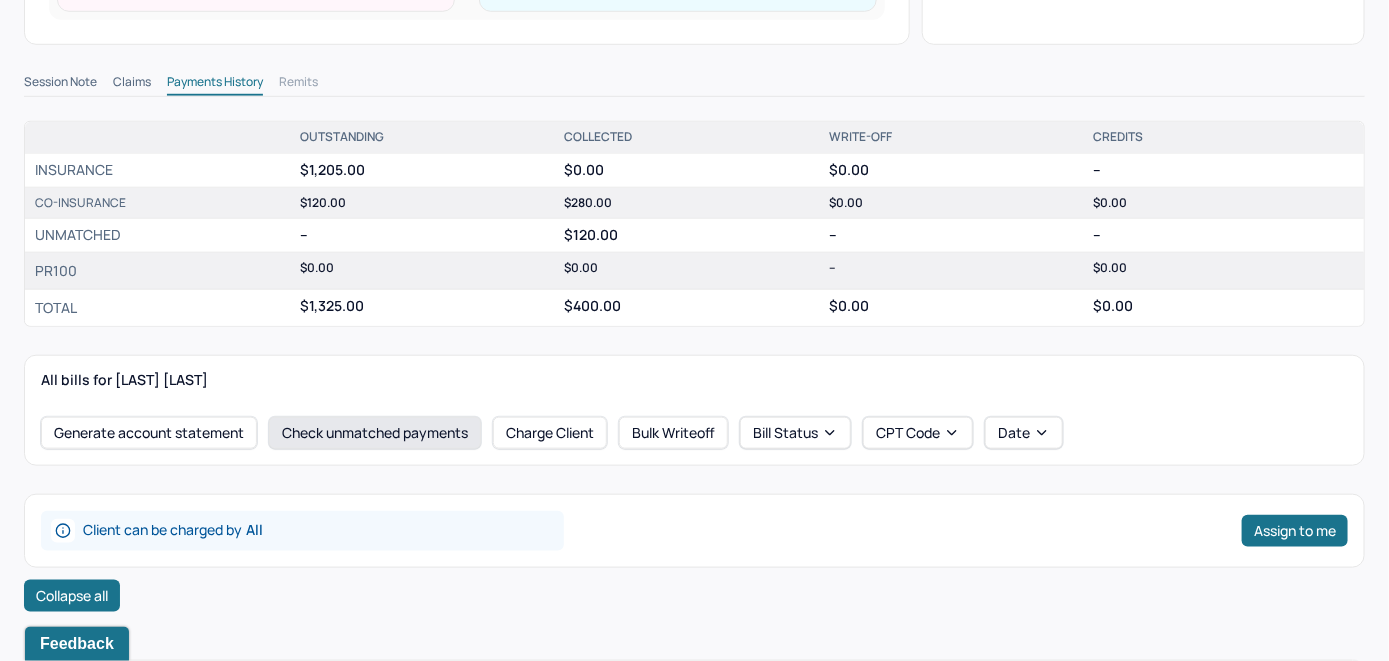 click on "Check unmatched payments" at bounding box center [375, 433] 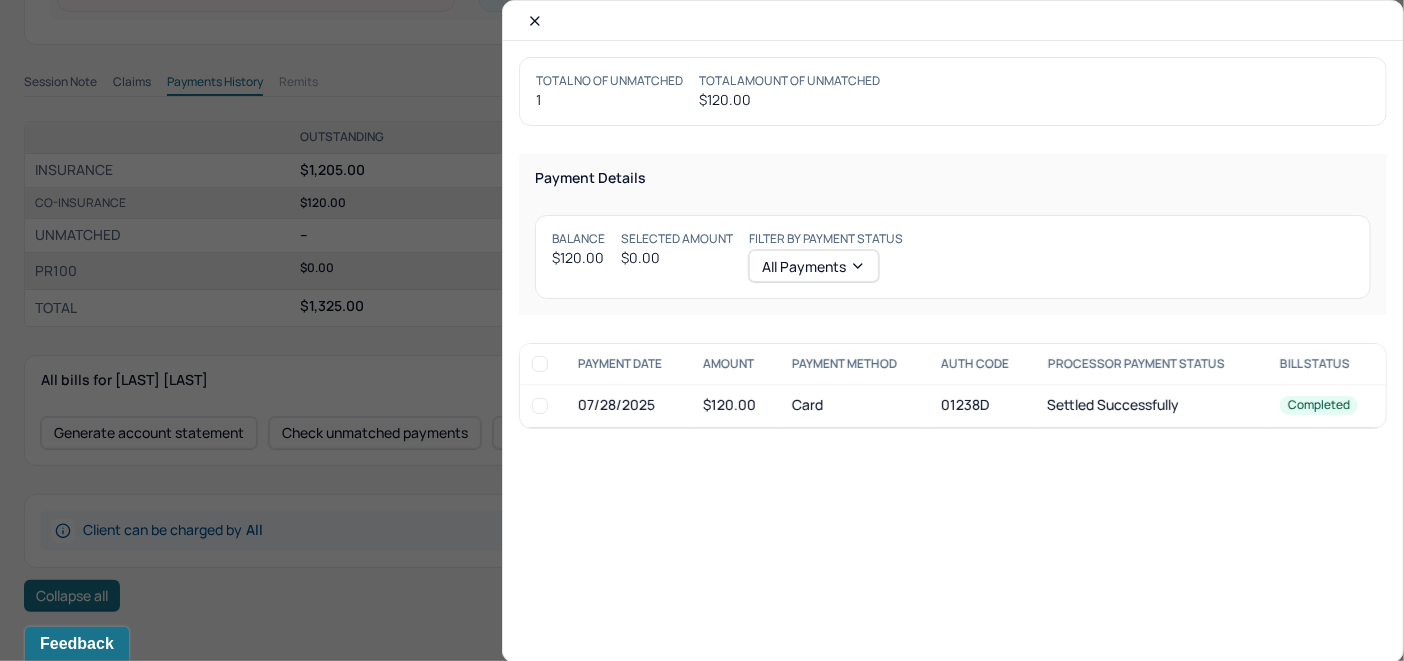 click at bounding box center [540, 406] 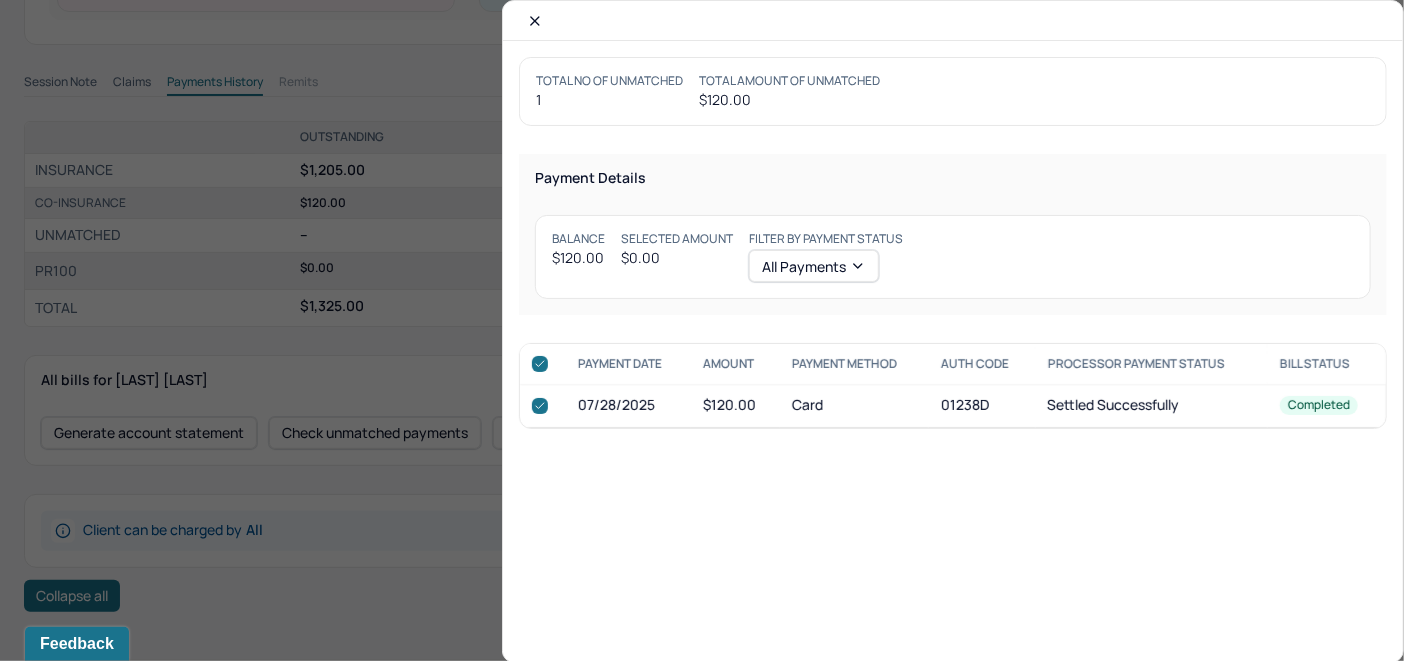checkbox on "true" 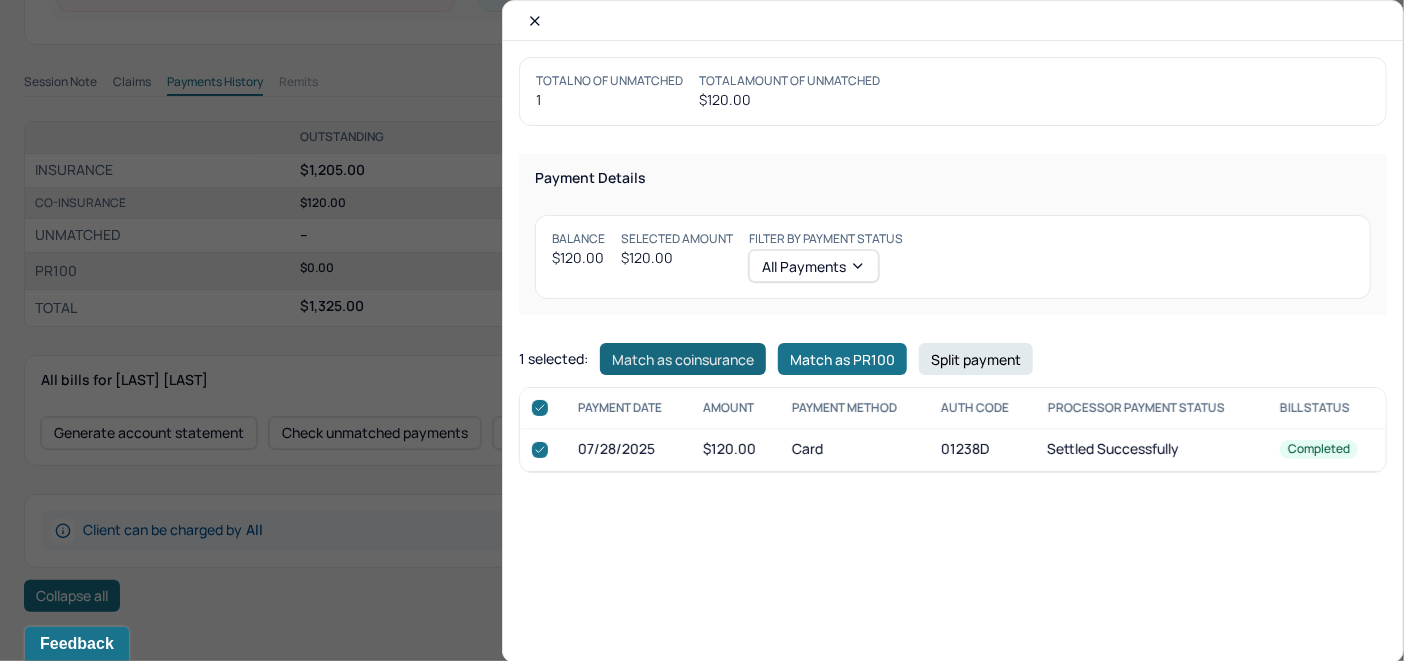 click on "Match as coinsurance" at bounding box center (683, 359) 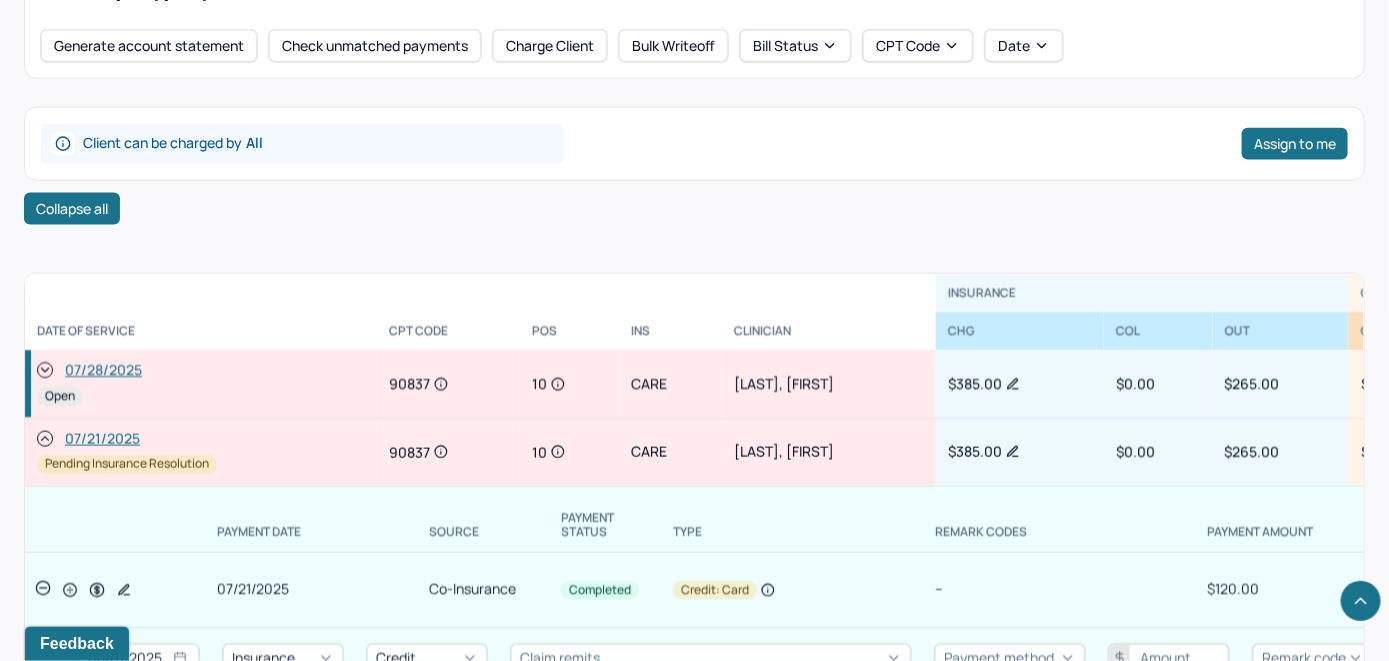 scroll, scrollTop: 967, scrollLeft: 0, axis: vertical 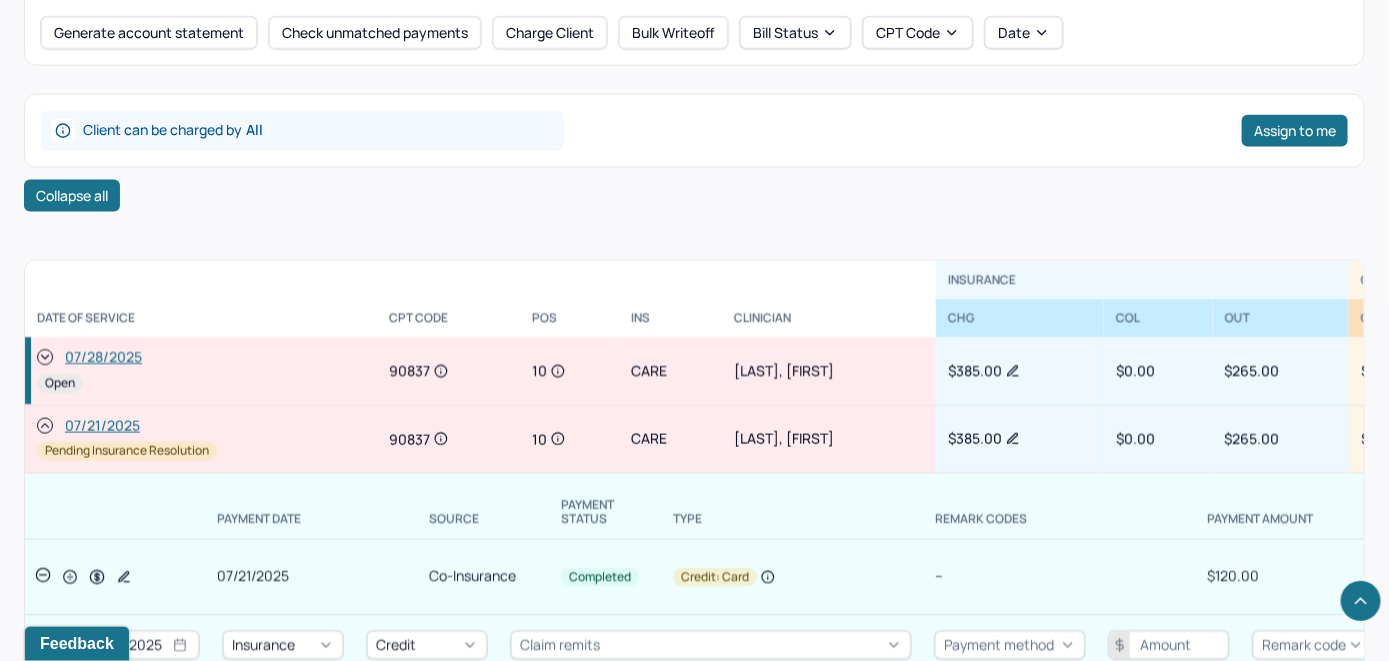 click 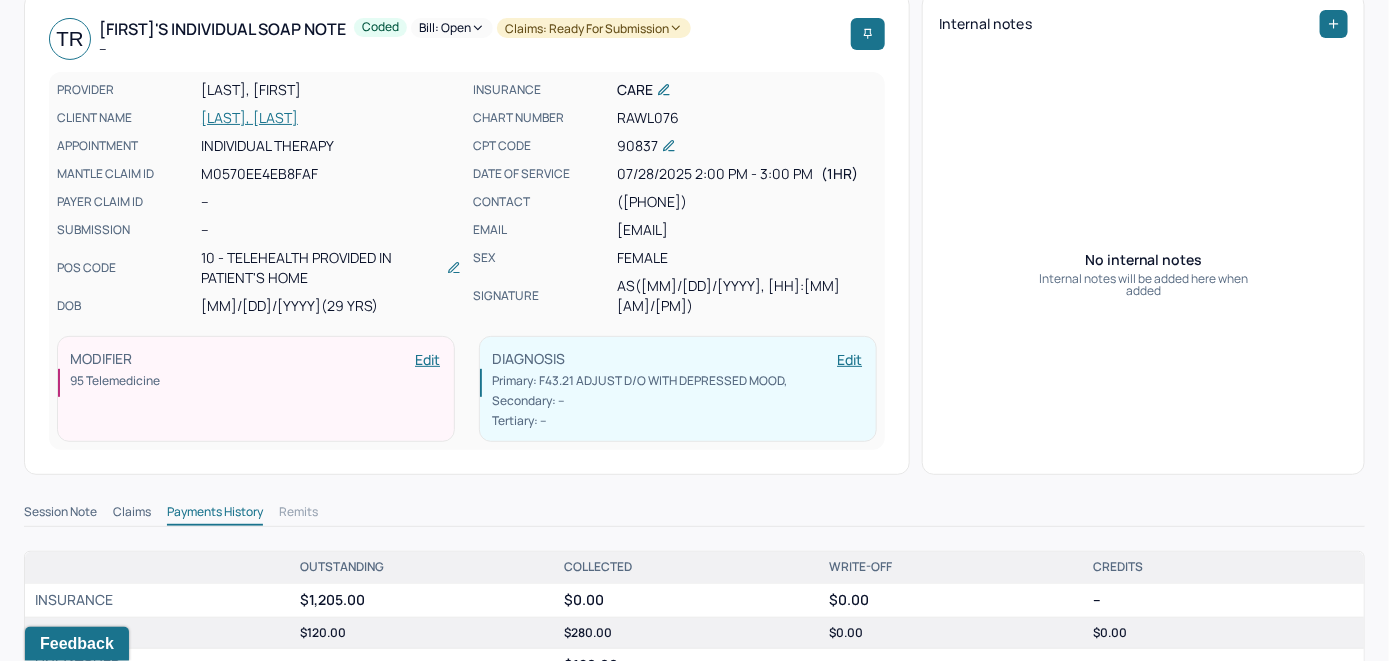 scroll, scrollTop: 0, scrollLeft: 0, axis: both 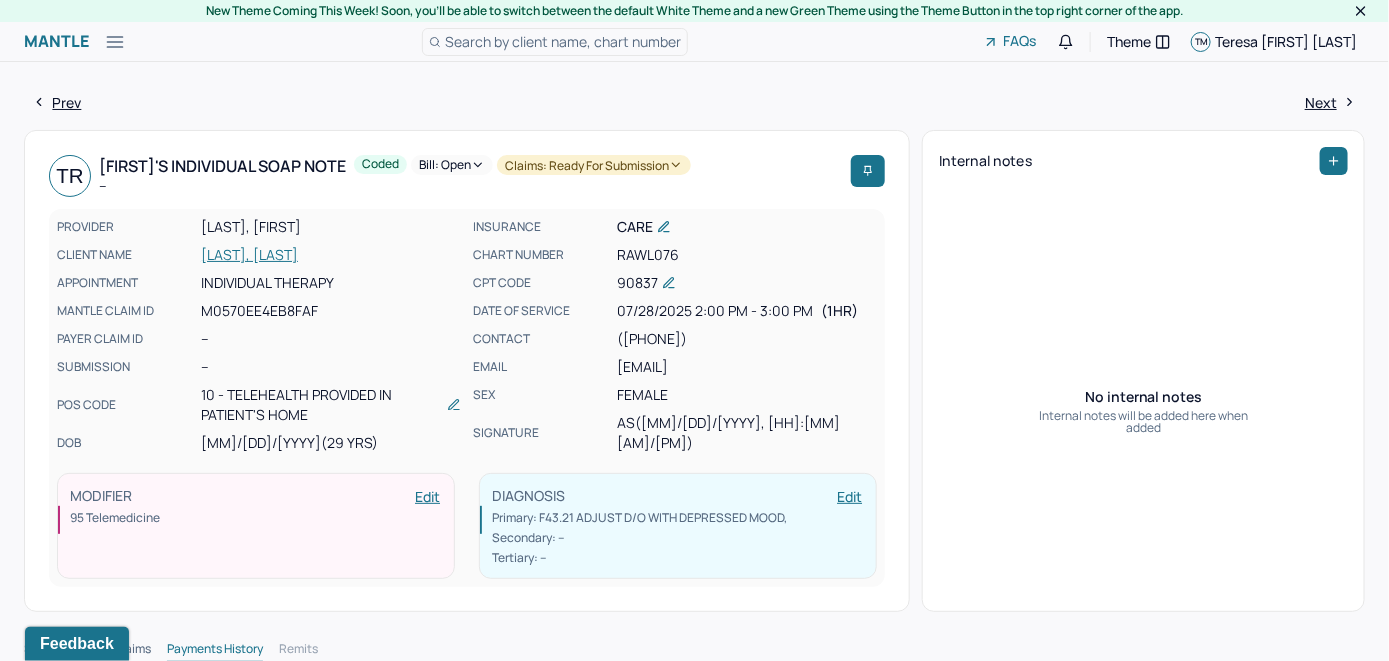 click on "Bill: Open" at bounding box center (452, 165) 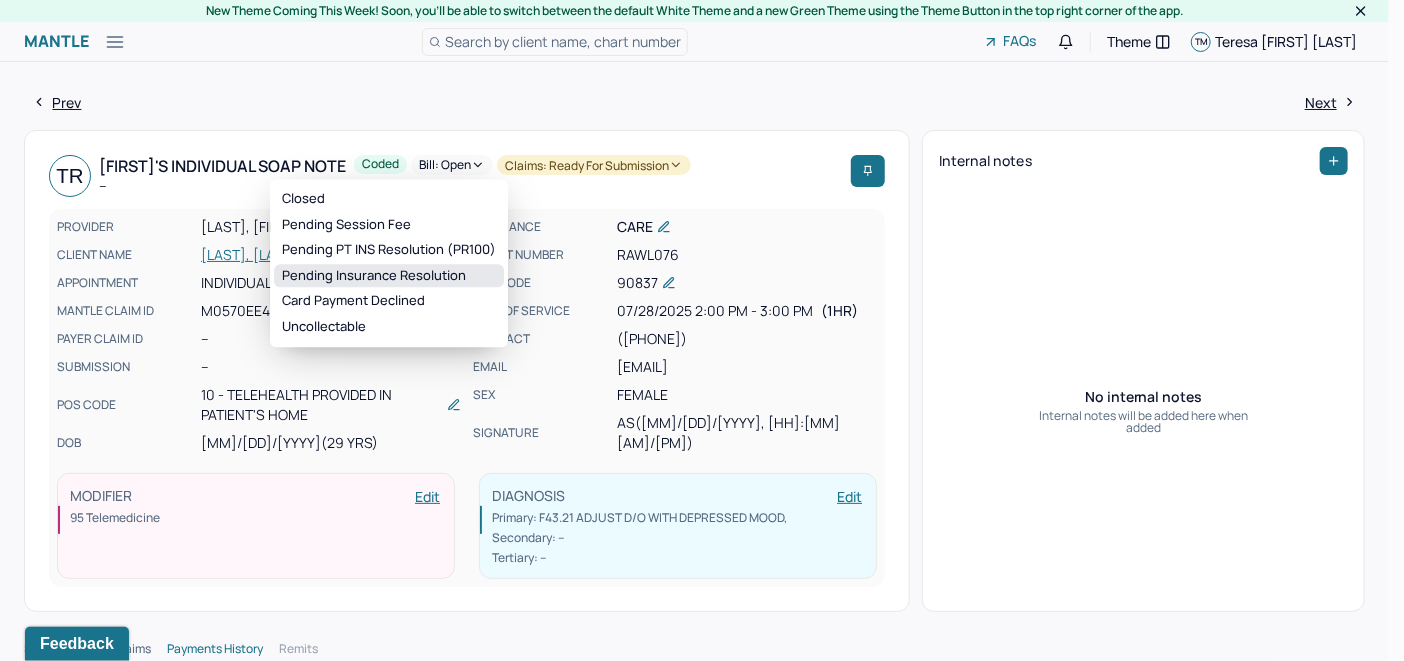 click on "Pending Insurance Resolution" at bounding box center (389, 276) 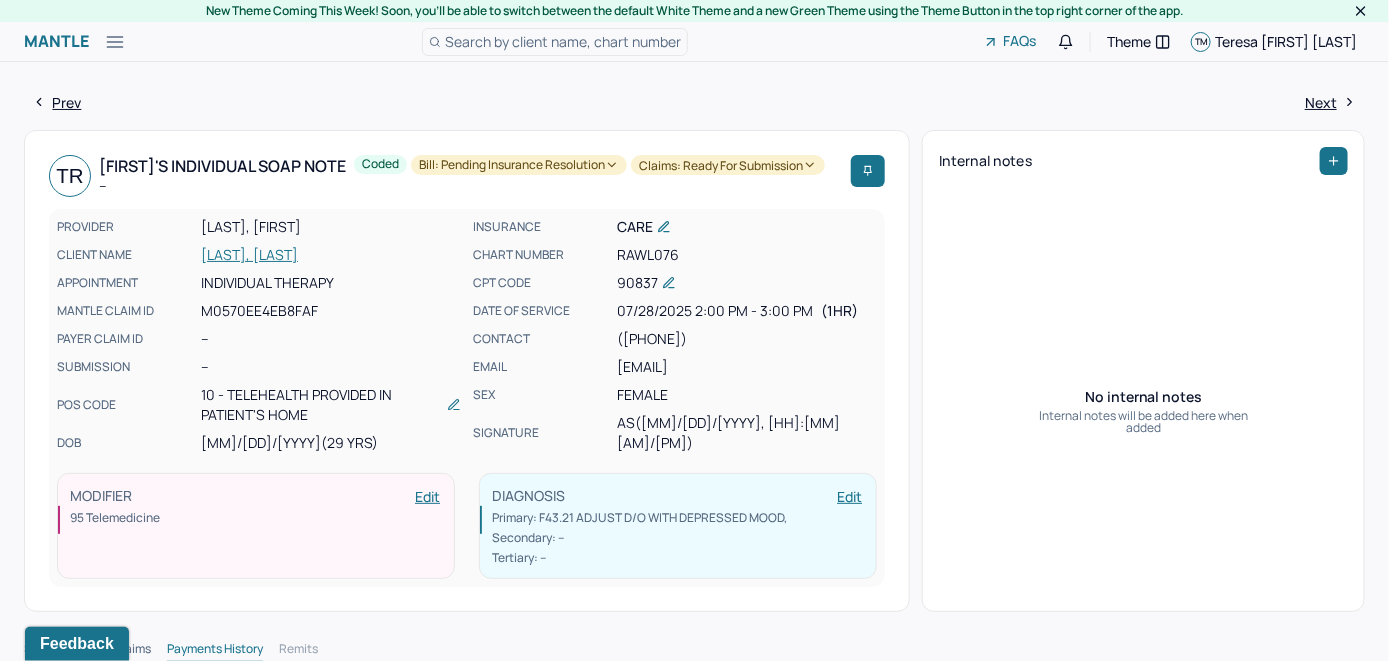 click on "Search by client name, chart number" at bounding box center [563, 41] 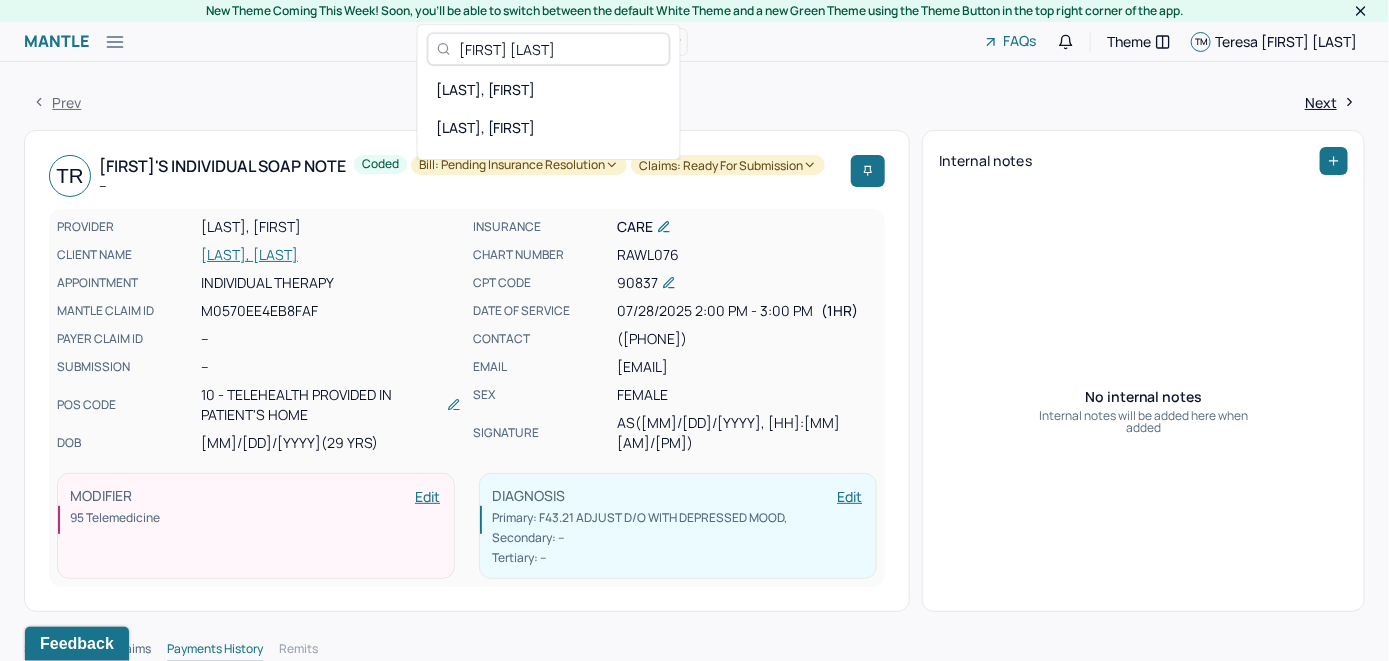 drag, startPoint x: 578, startPoint y: 55, endPoint x: 295, endPoint y: 67, distance: 283.2543 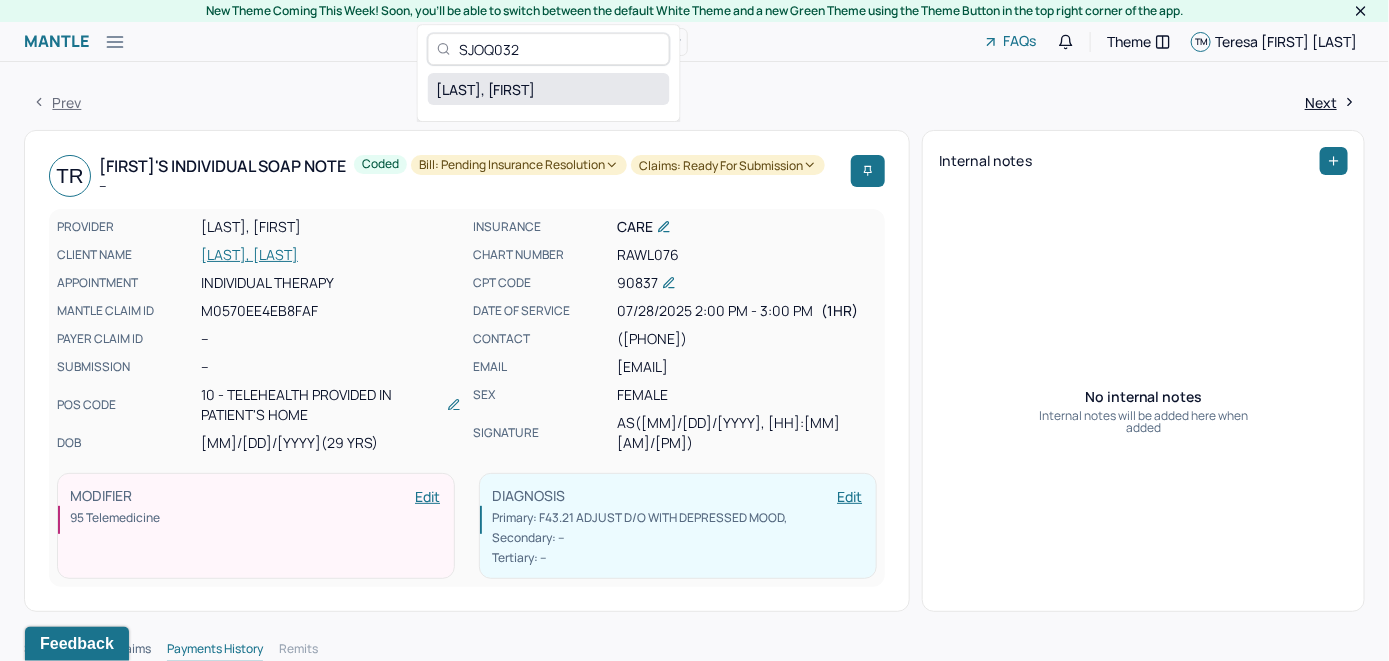 type on "SJOQ032" 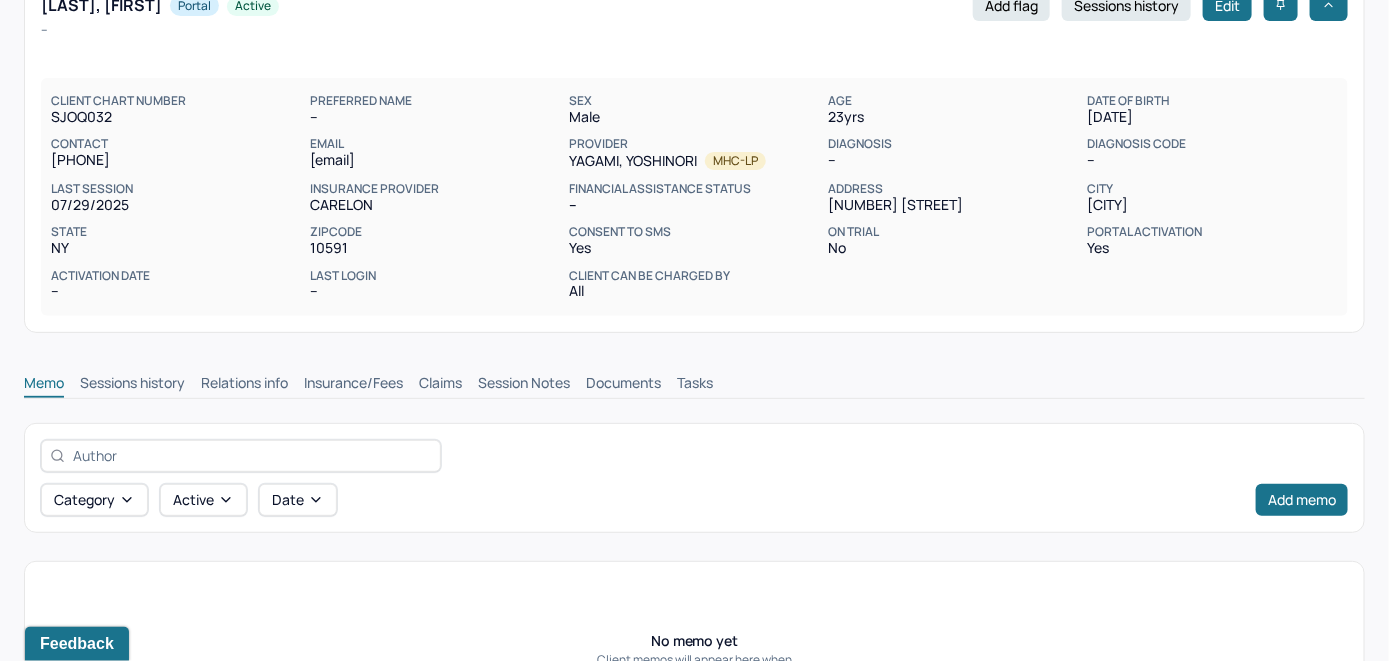 scroll, scrollTop: 314, scrollLeft: 0, axis: vertical 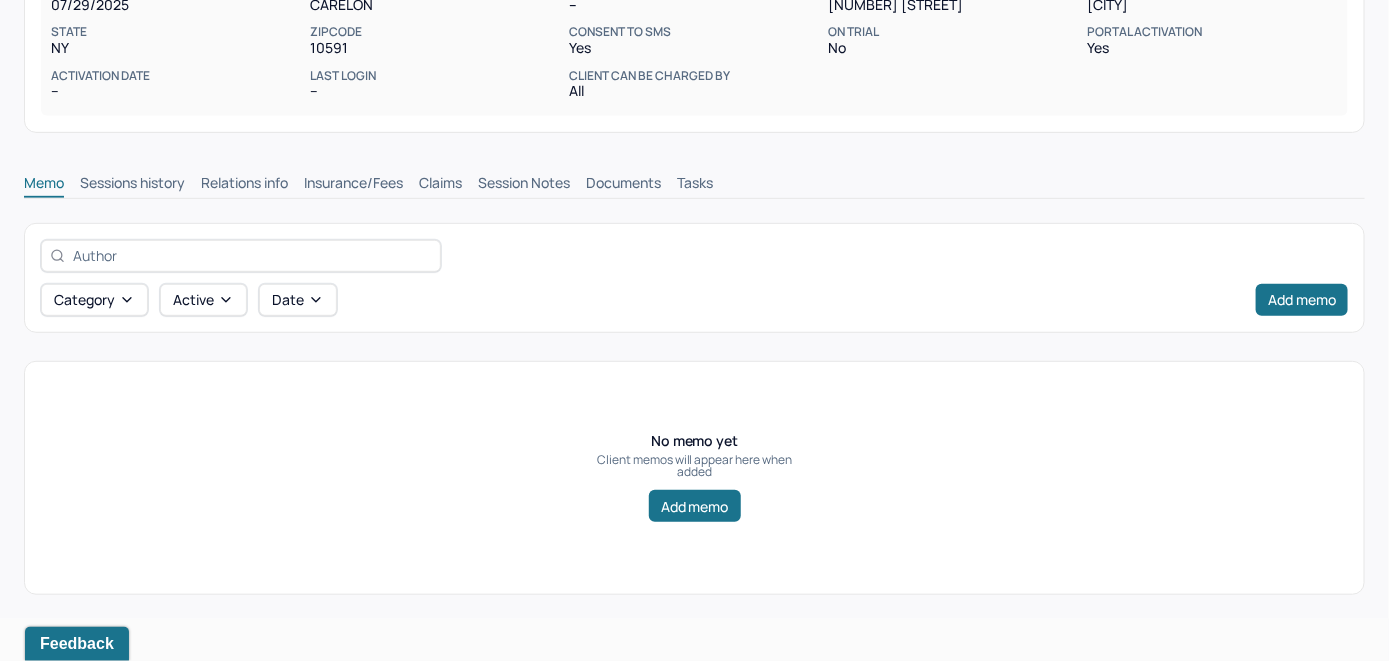 drag, startPoint x: 319, startPoint y: 232, endPoint x: 333, endPoint y: 228, distance: 14.56022 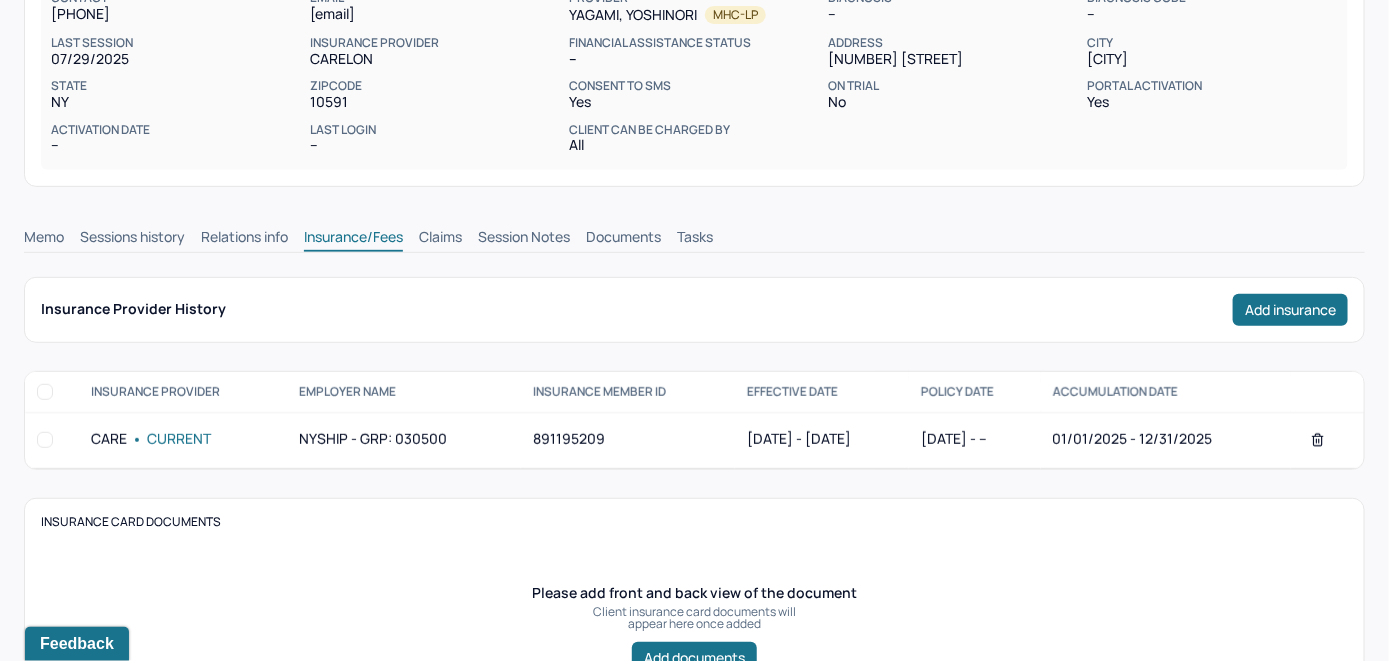 scroll, scrollTop: 214, scrollLeft: 0, axis: vertical 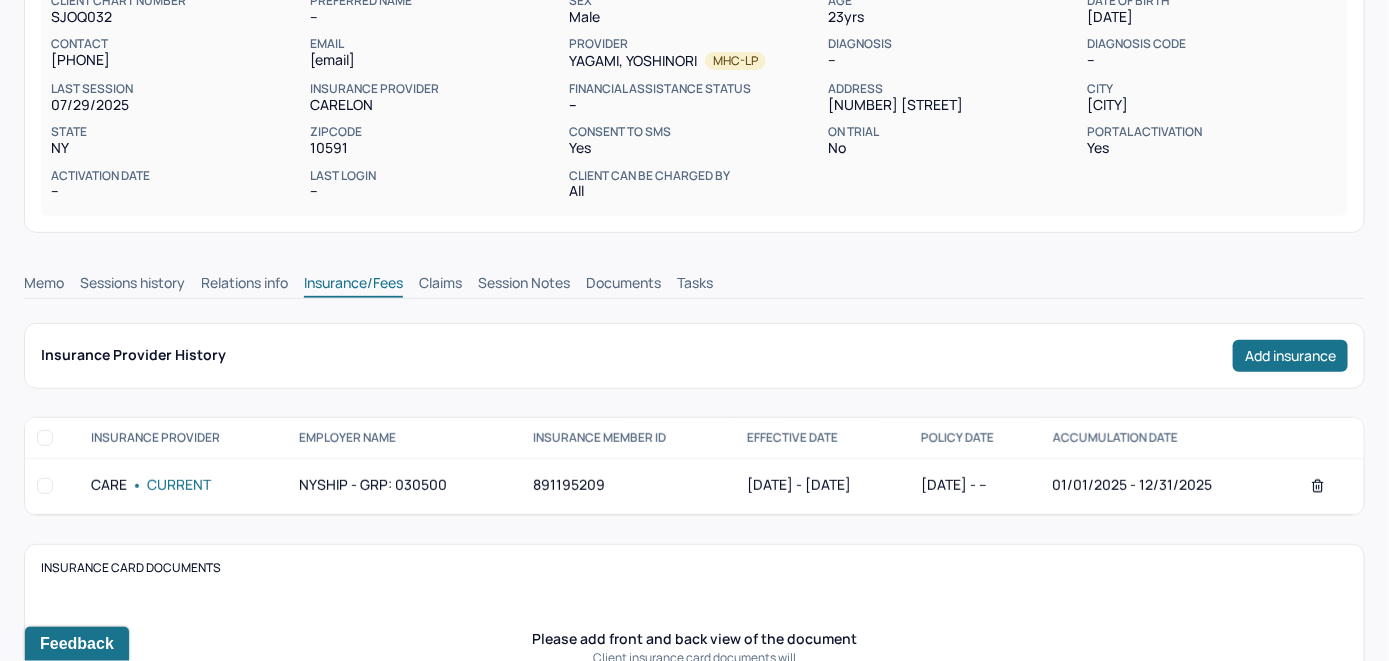 click on "Claims" at bounding box center (440, 285) 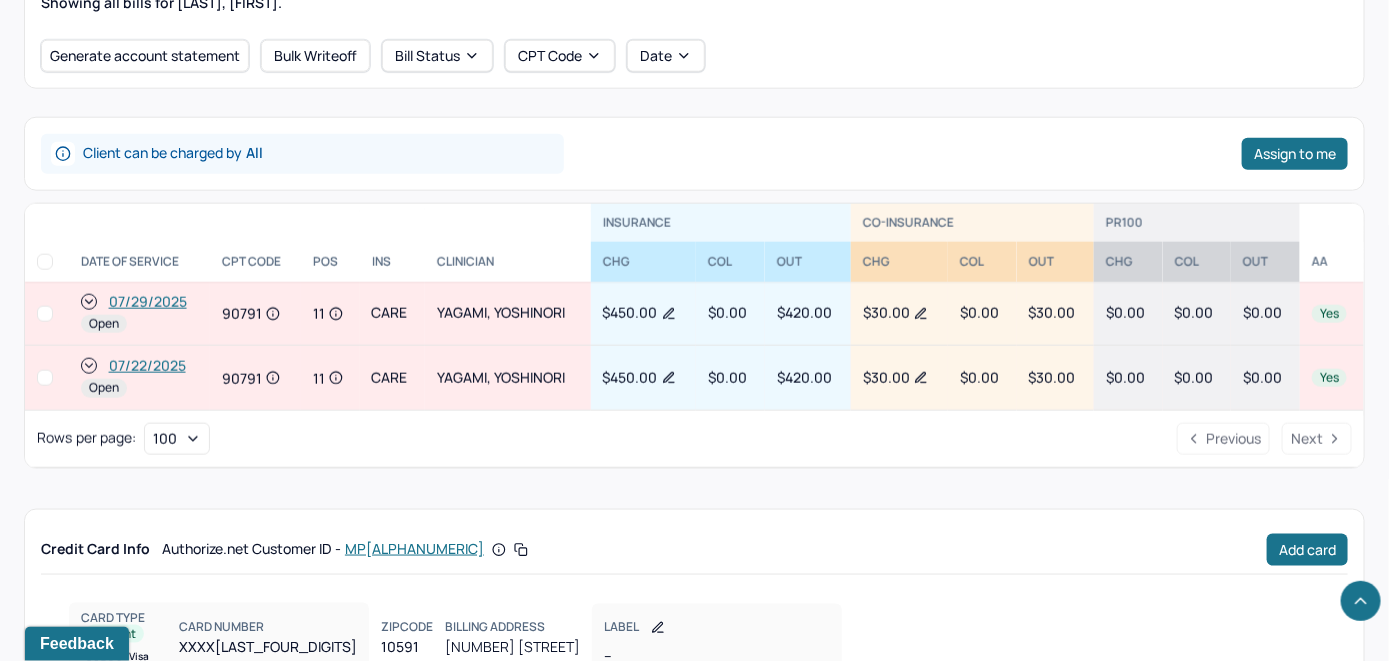scroll, scrollTop: 797, scrollLeft: 0, axis: vertical 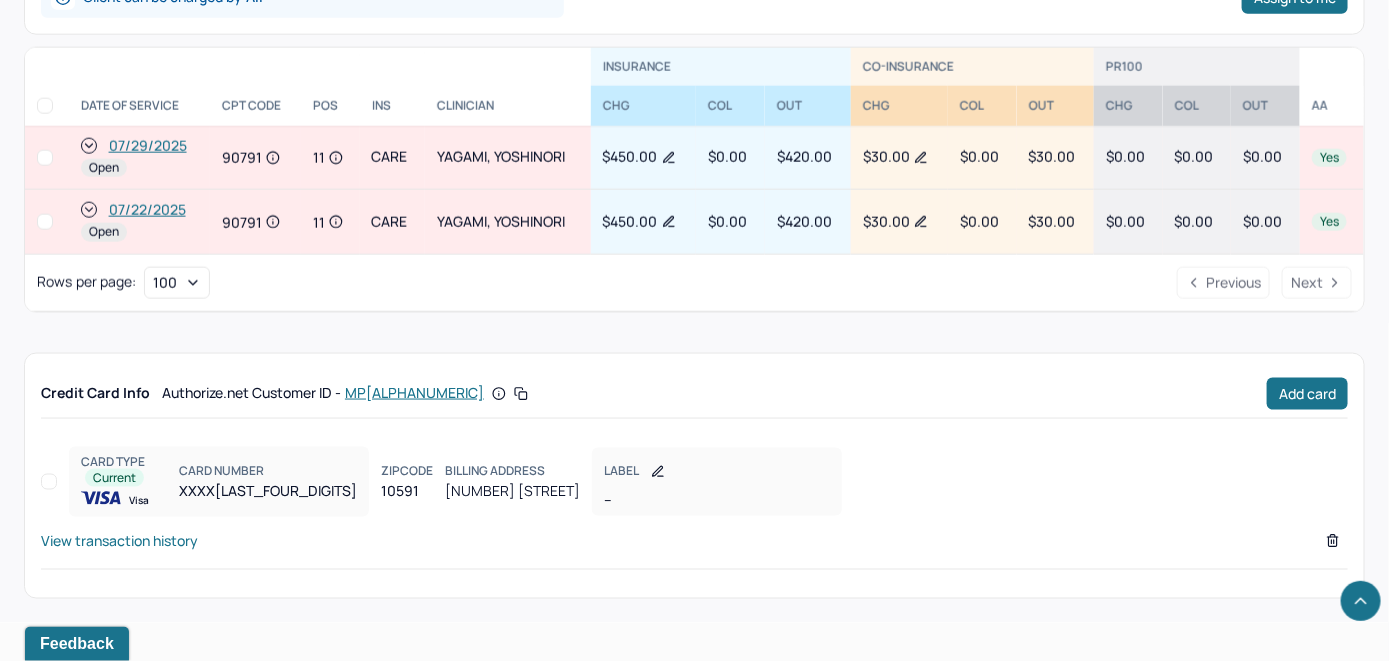 click on "07/22/2025" at bounding box center (147, 210) 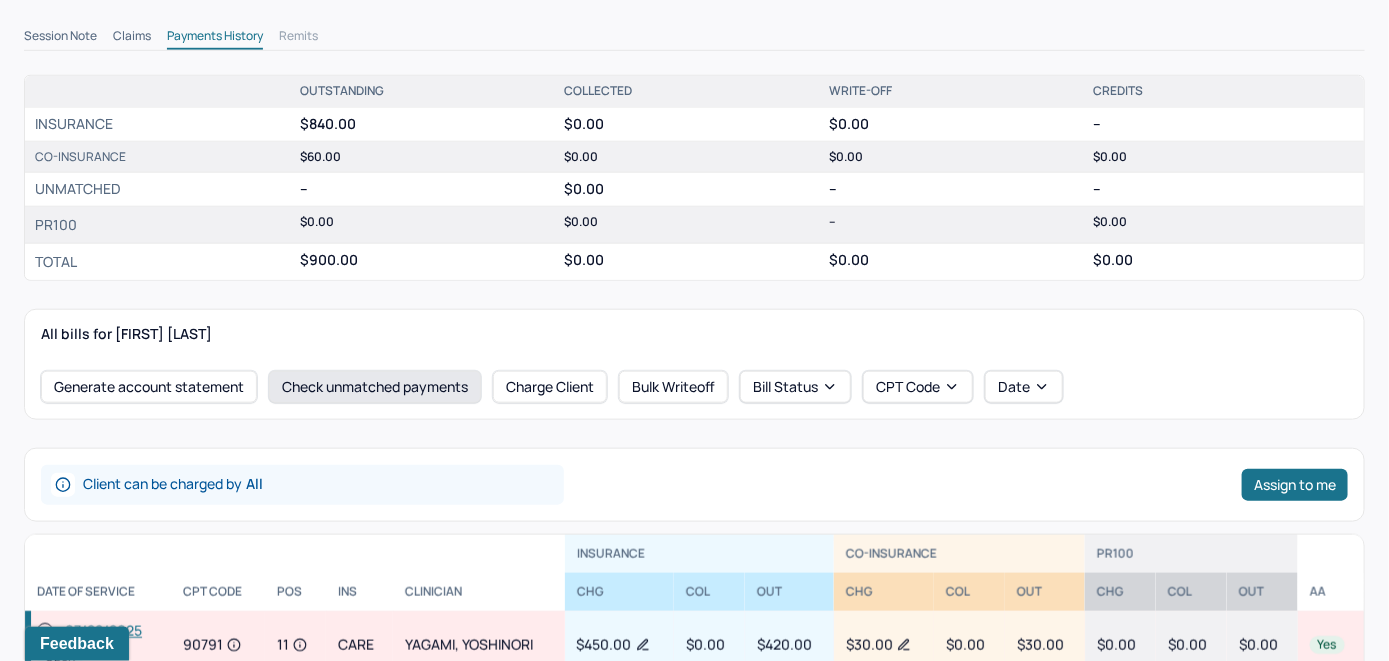scroll, scrollTop: 600, scrollLeft: 0, axis: vertical 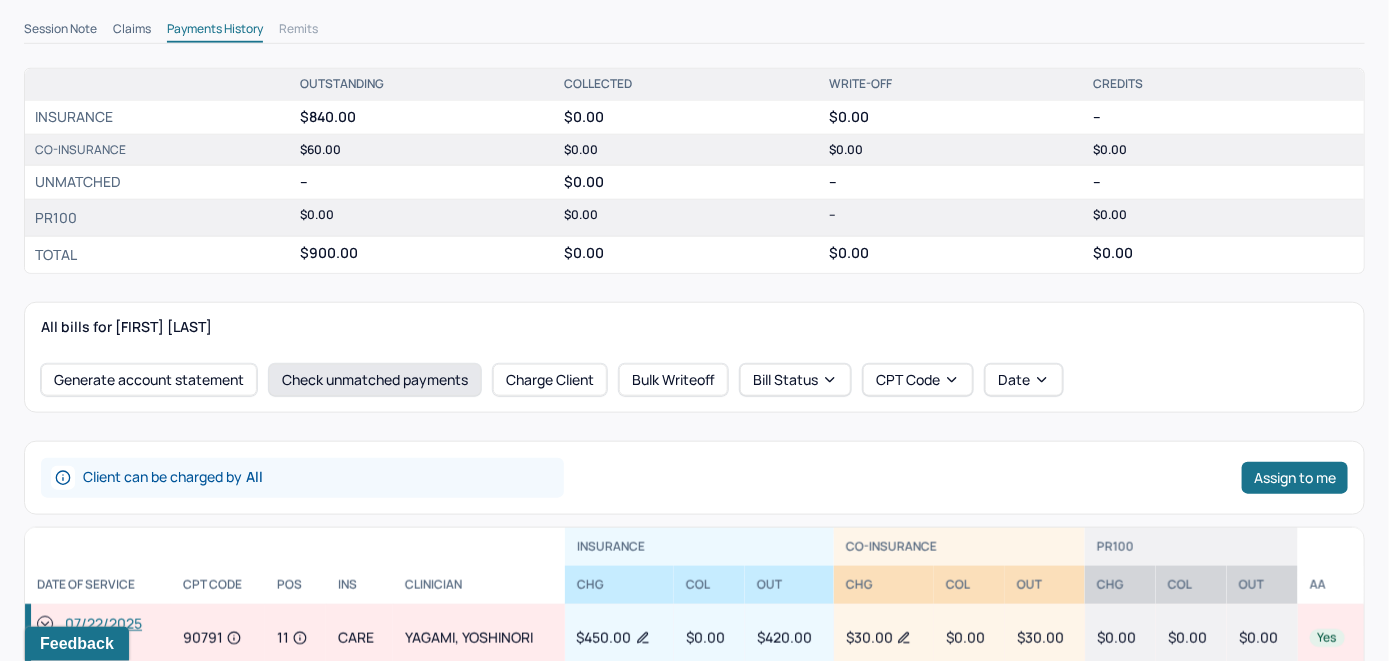 click on "Check unmatched payments" at bounding box center [375, 380] 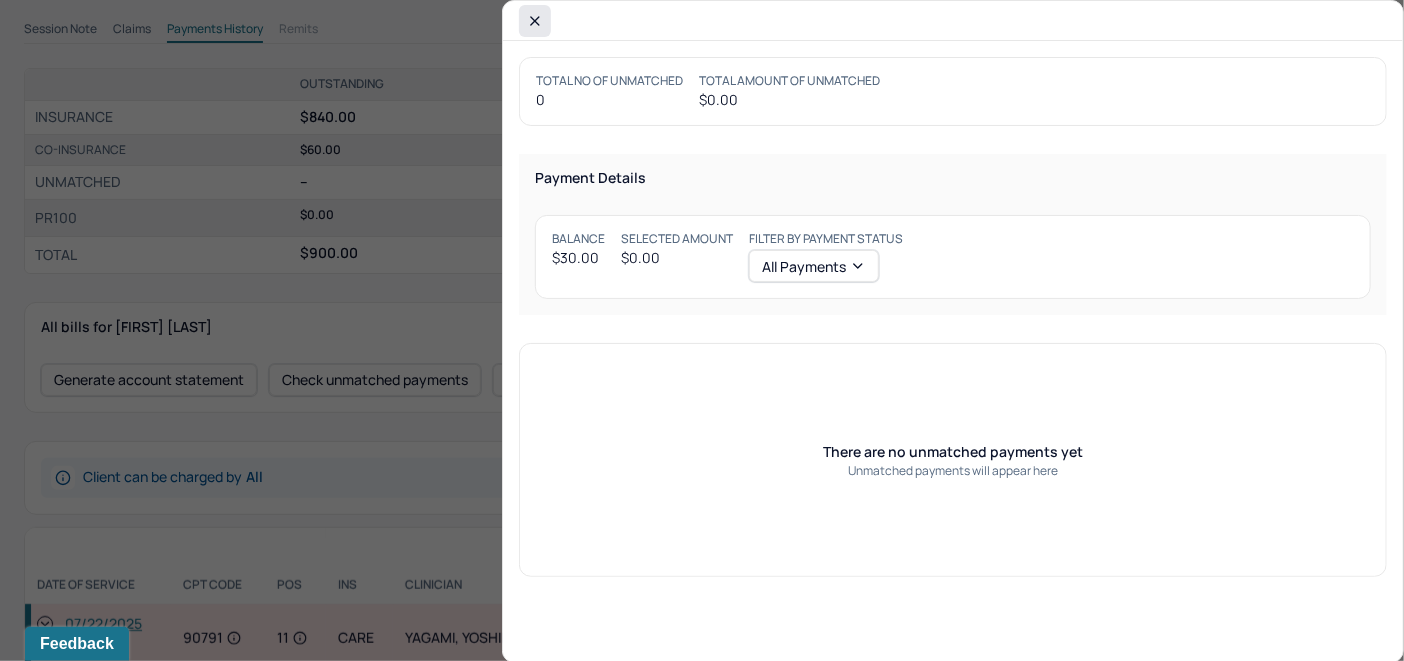 click 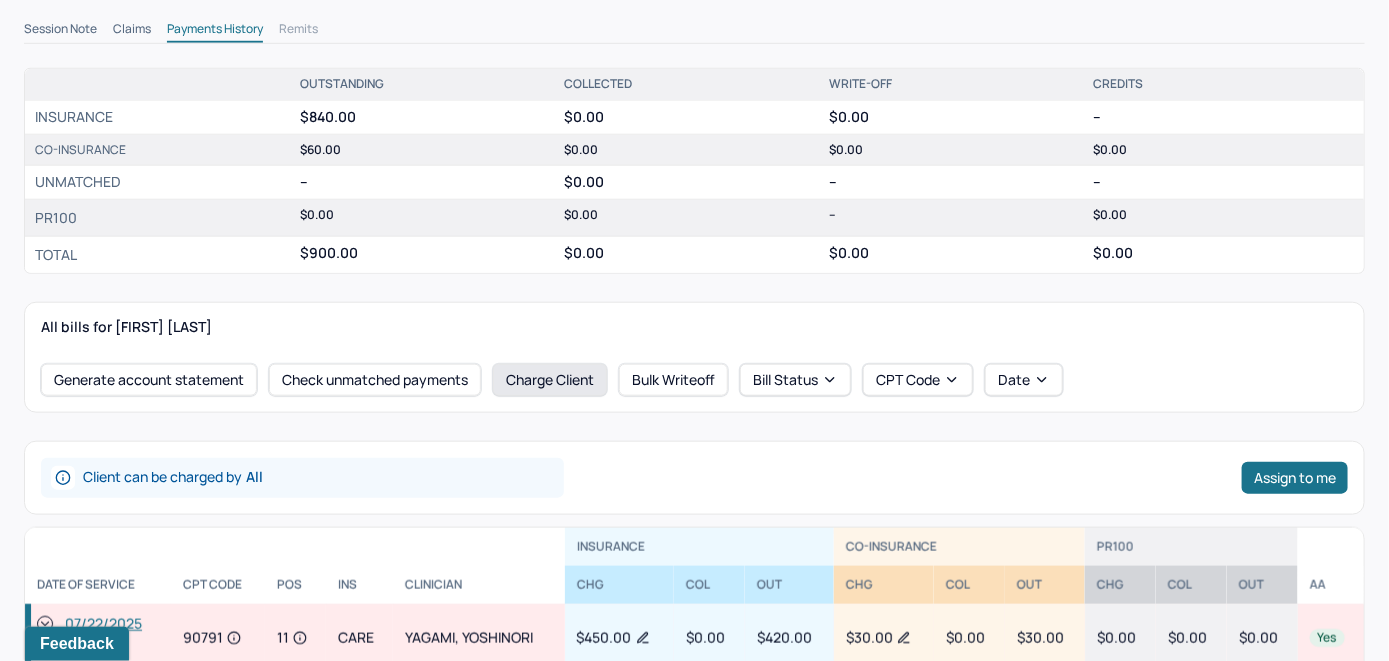 click on "Charge Client" at bounding box center (550, 380) 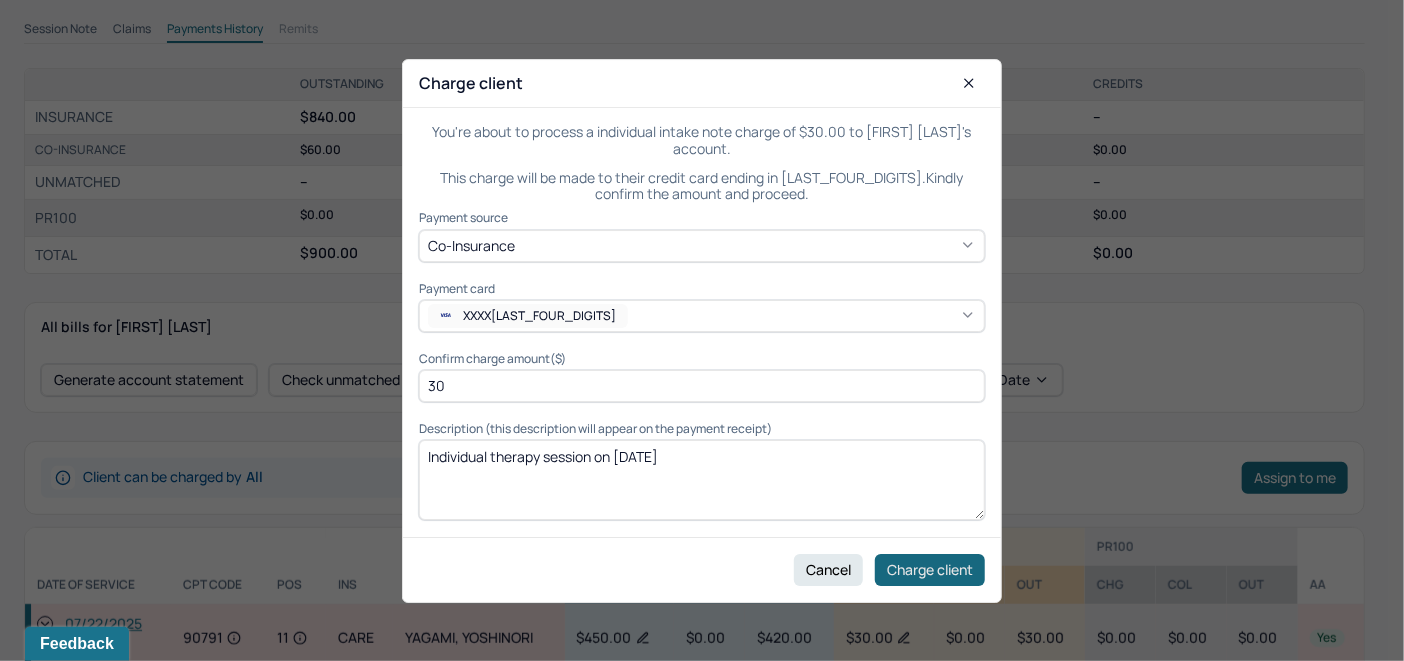 click on "Charge client" at bounding box center (930, 569) 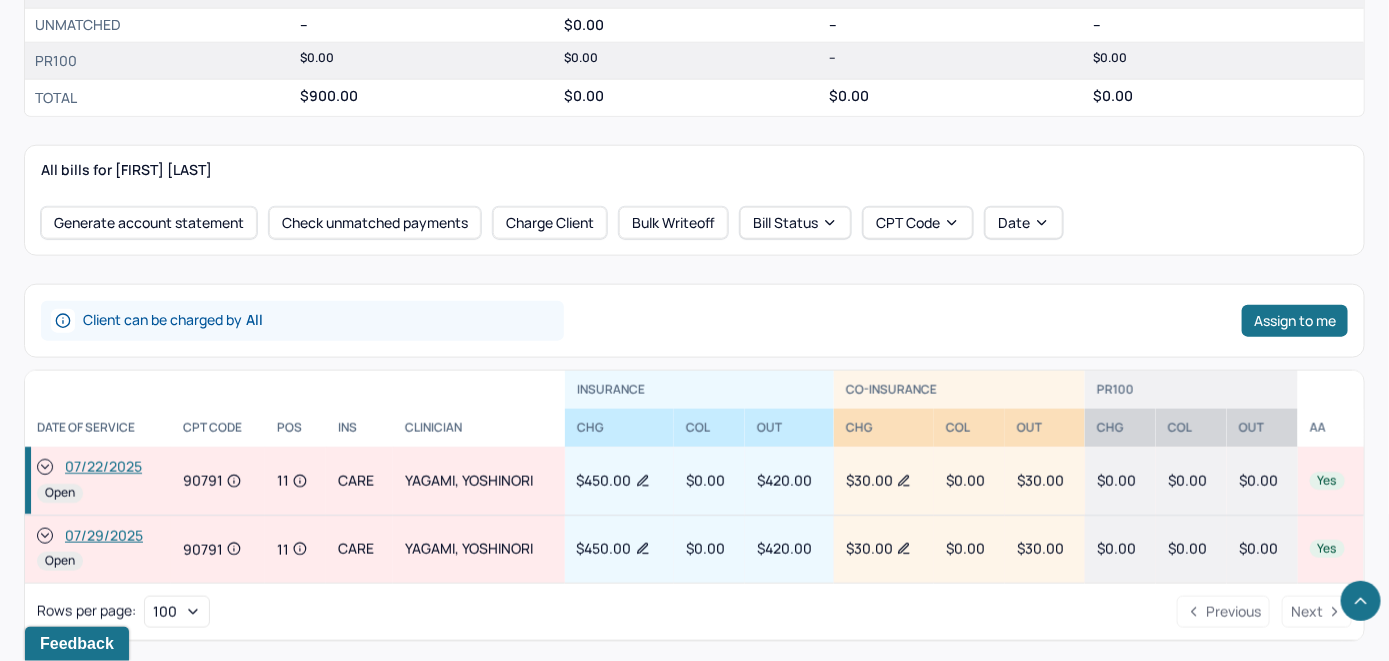 scroll, scrollTop: 757, scrollLeft: 0, axis: vertical 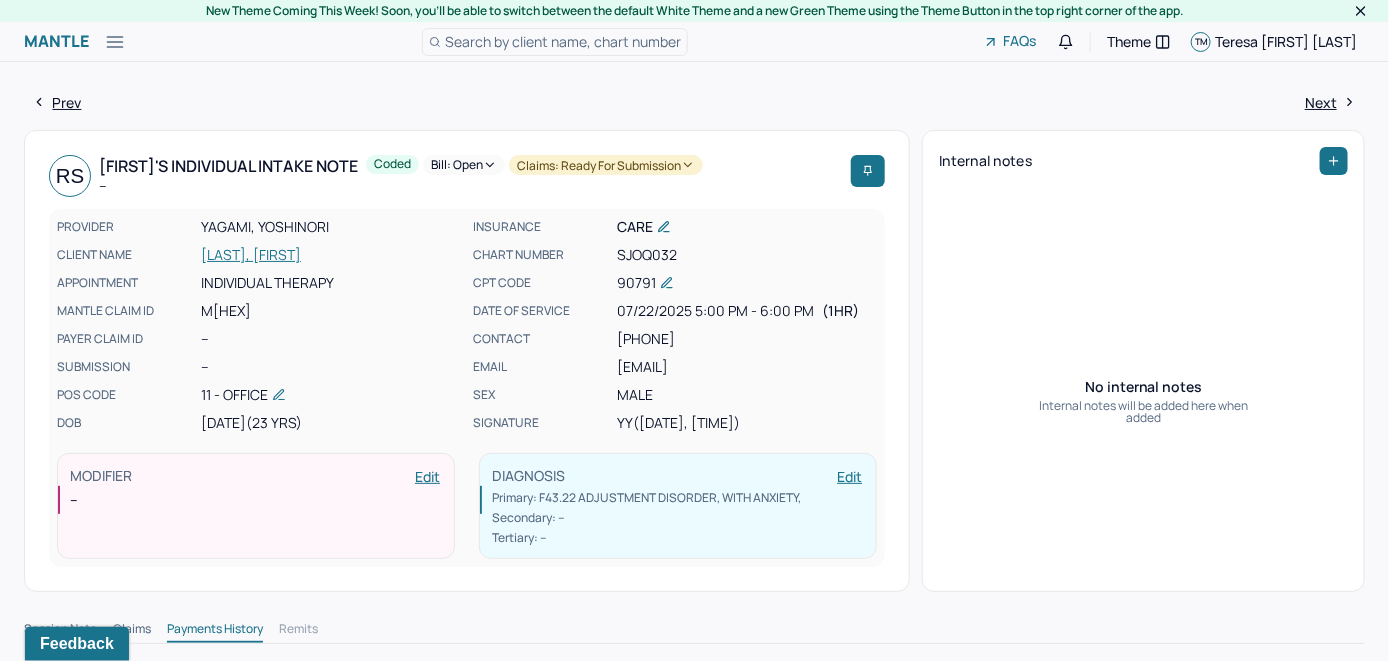 click on "Bill: Open" at bounding box center (464, 165) 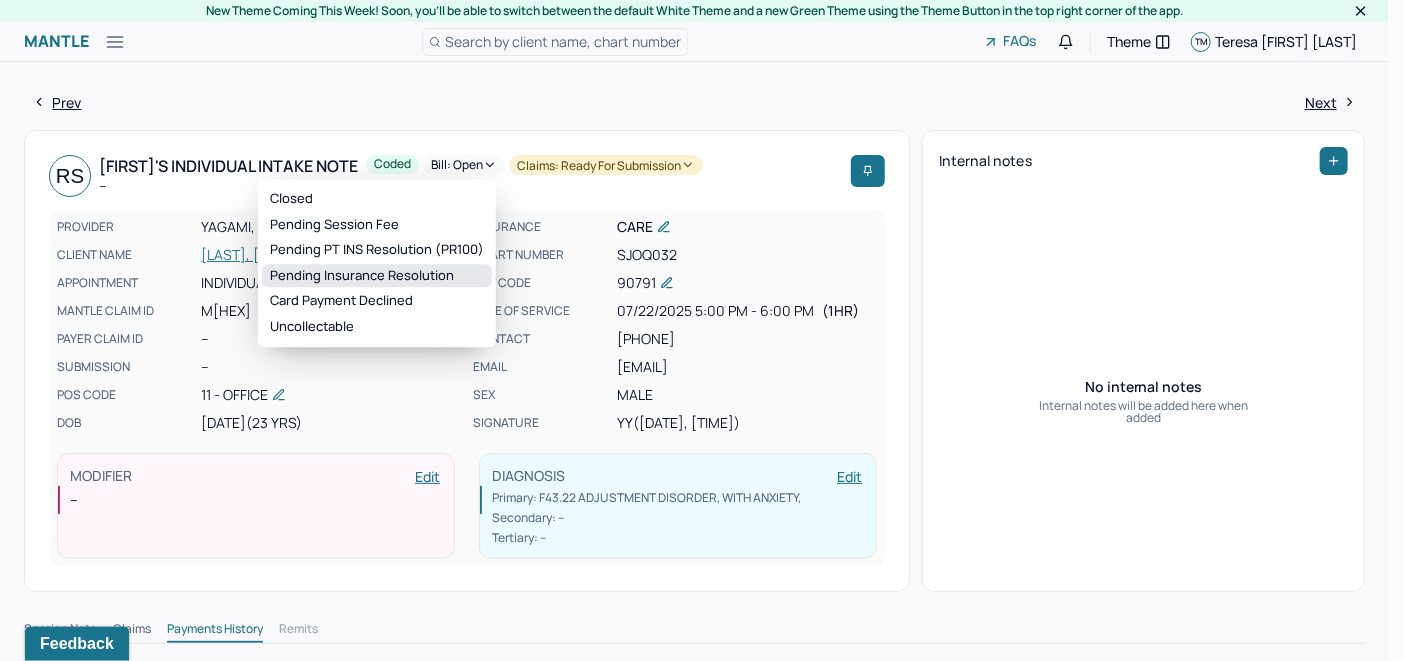 click on "Pending Insurance Resolution" at bounding box center (377, 276) 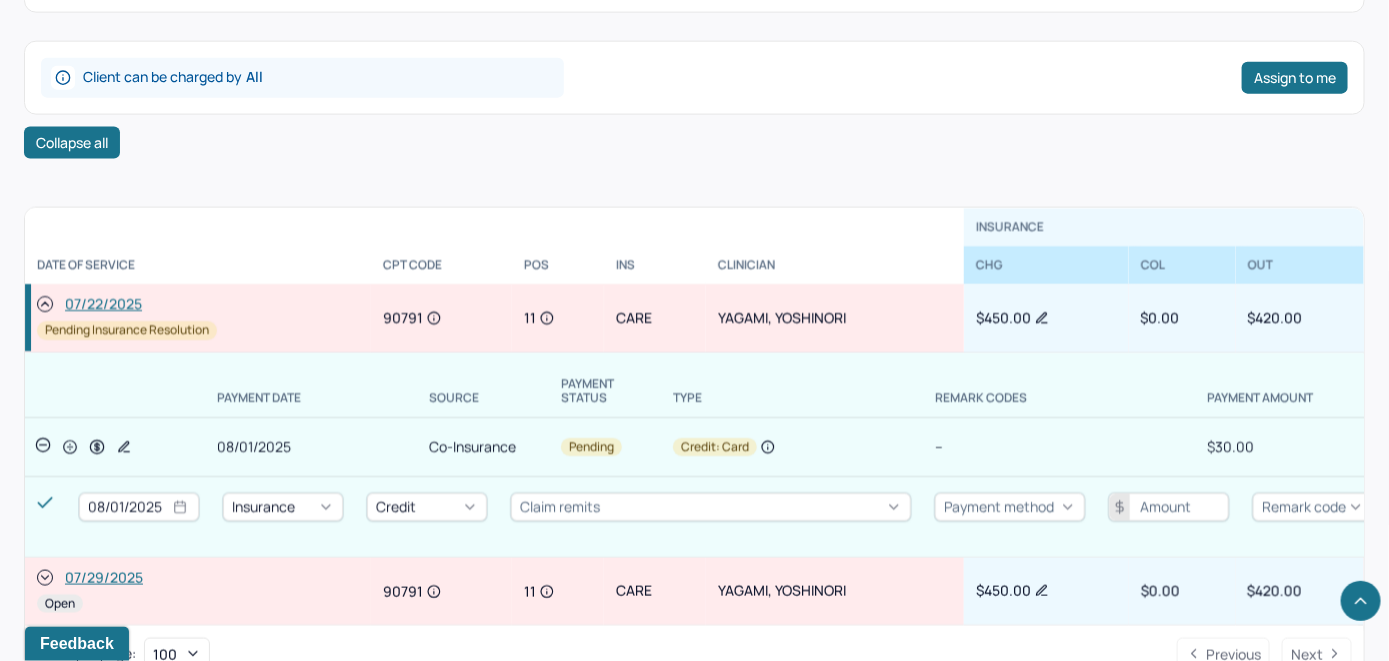 scroll, scrollTop: 1057, scrollLeft: 0, axis: vertical 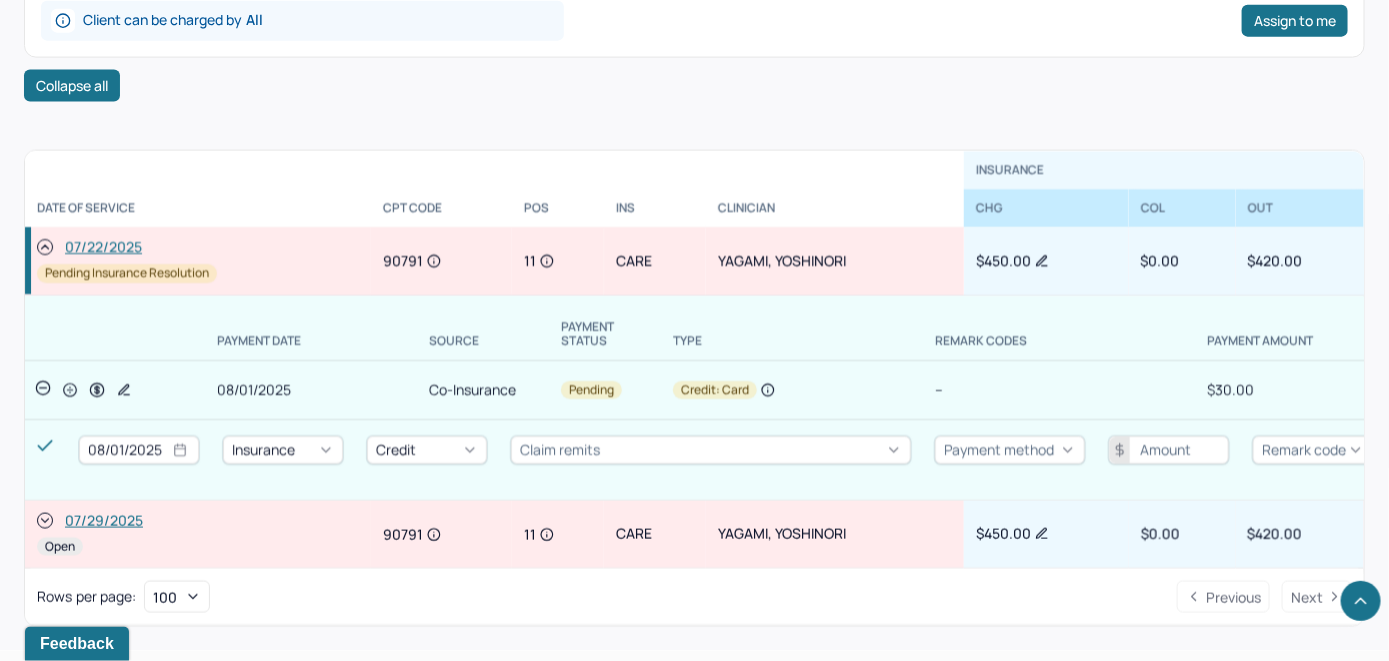 click on "07/29/2025" at bounding box center [104, 521] 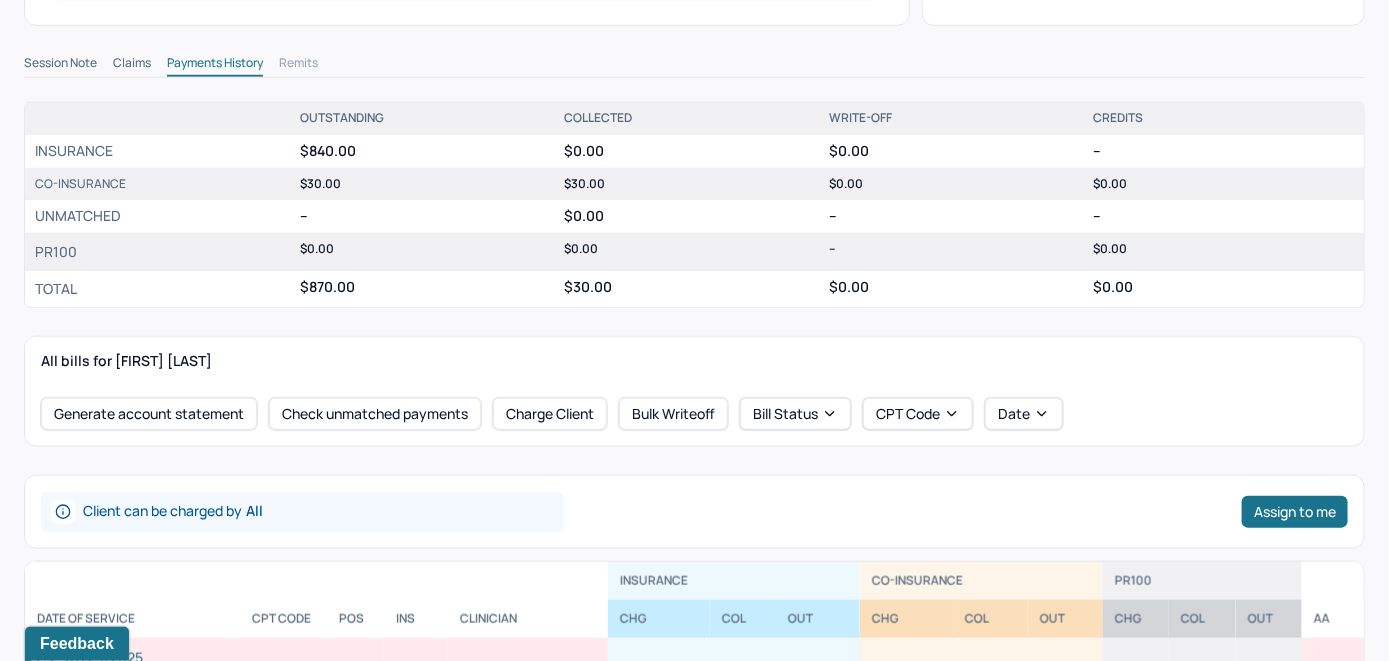 scroll, scrollTop: 600, scrollLeft: 0, axis: vertical 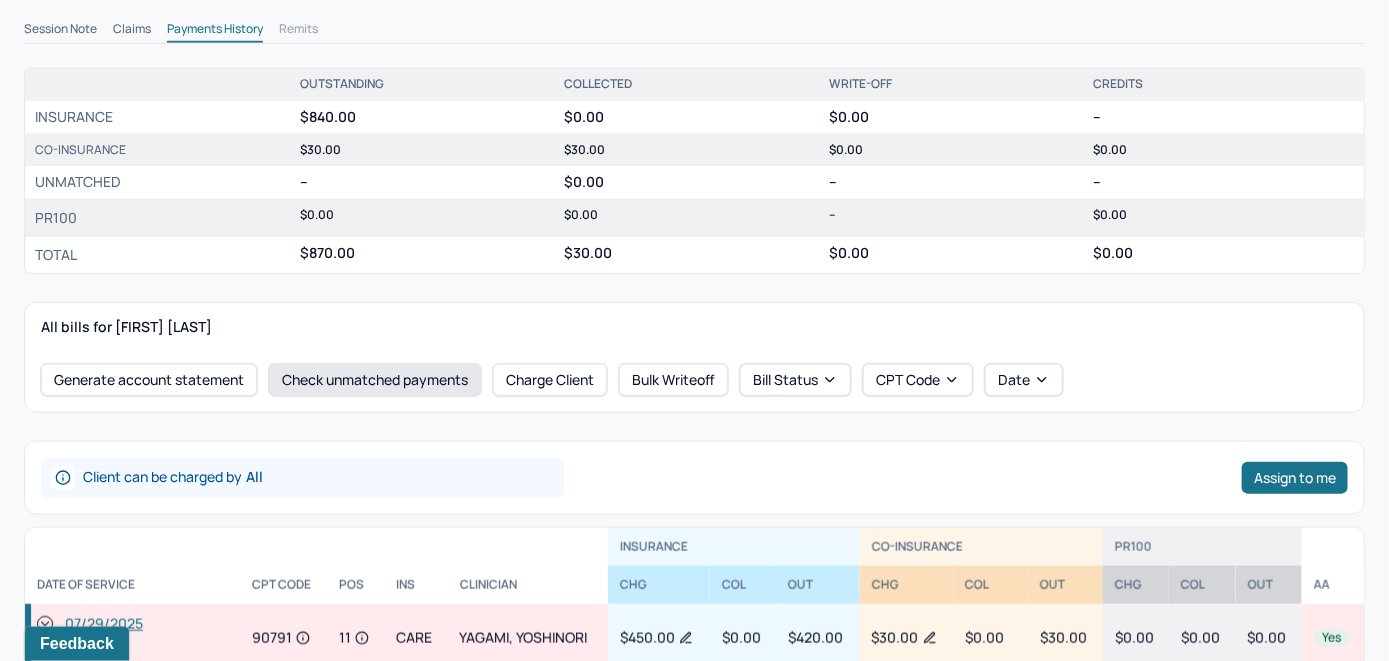 click on "Check unmatched payments" at bounding box center (375, 380) 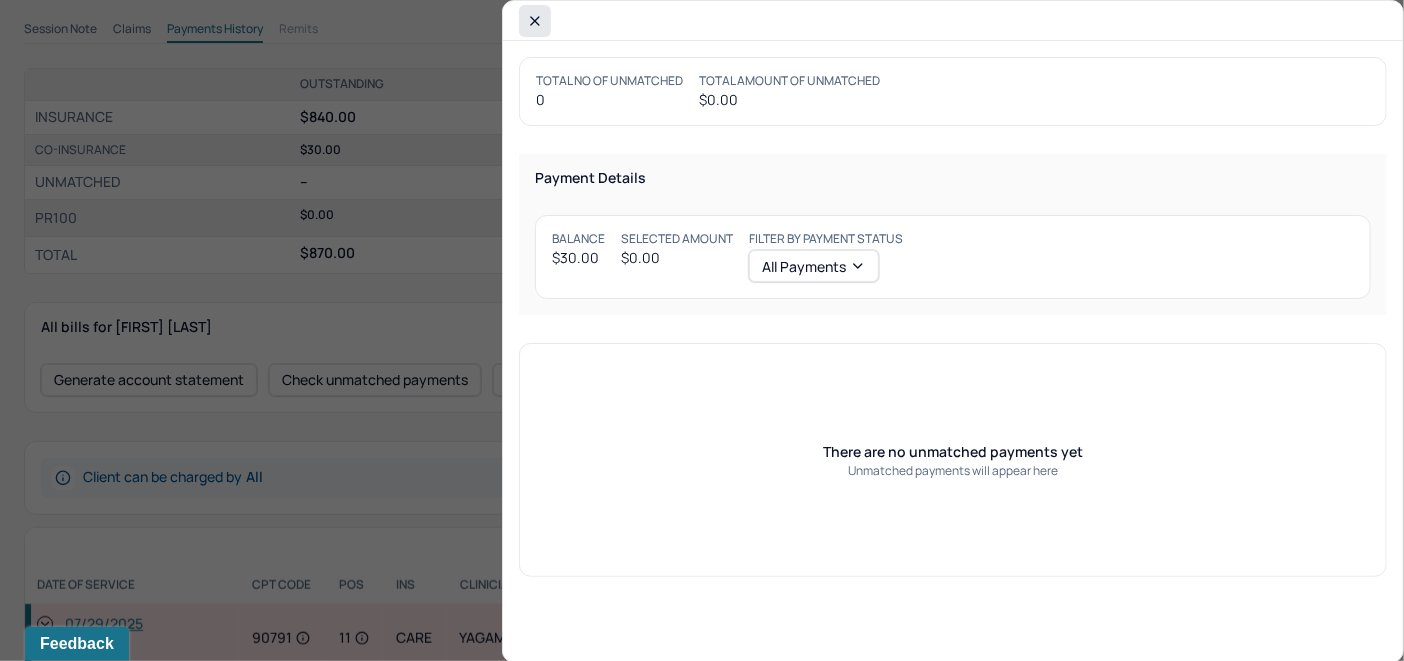 click 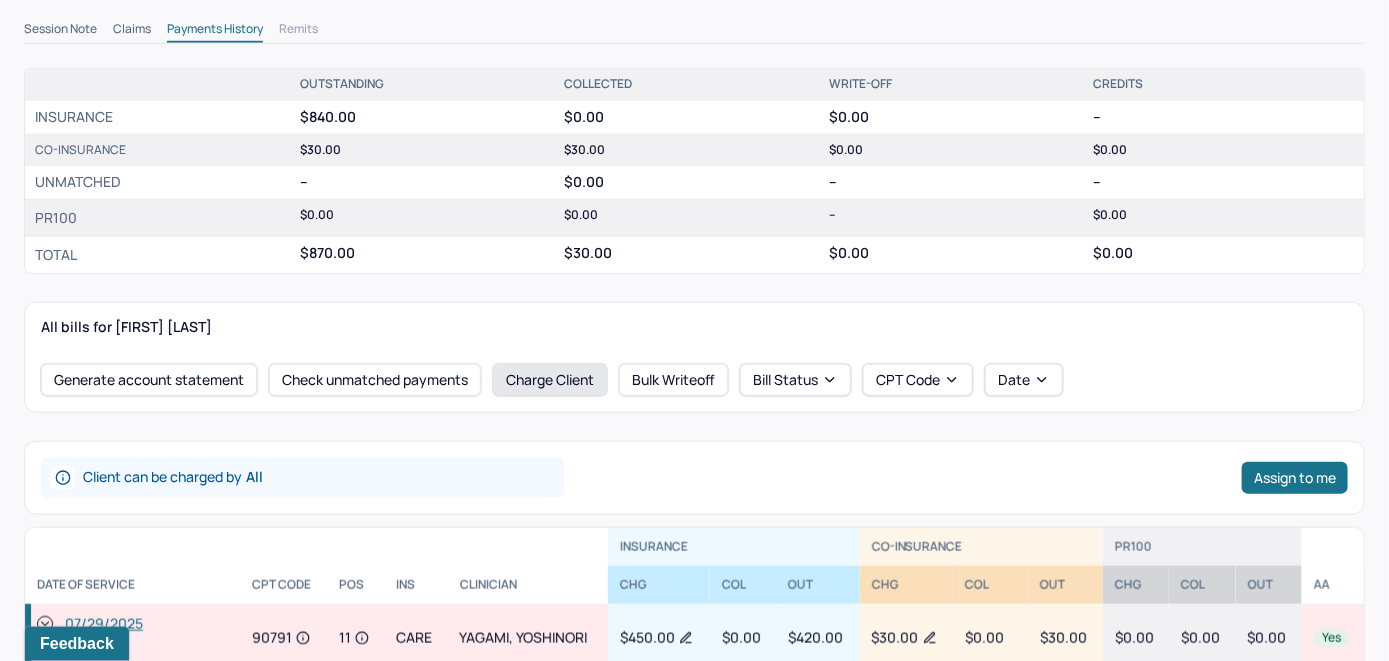 click on "Charge Client" at bounding box center [550, 380] 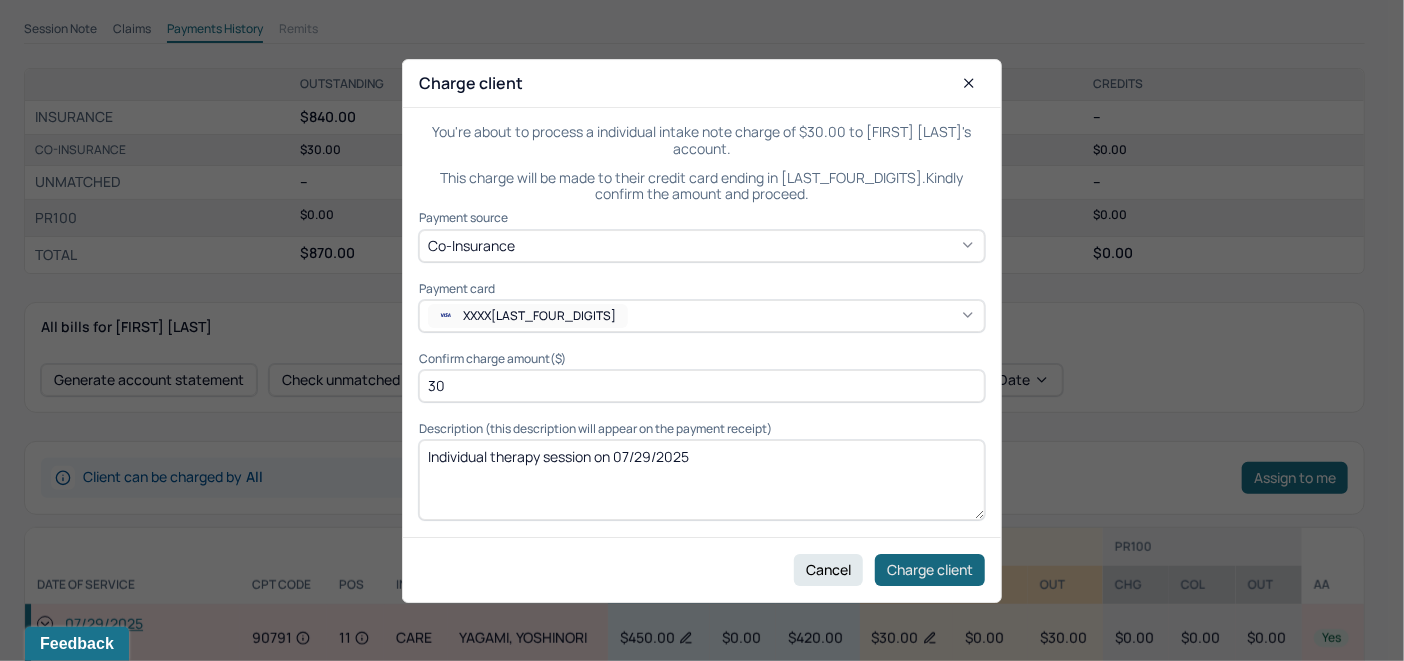 click on "Charge client" at bounding box center [930, 569] 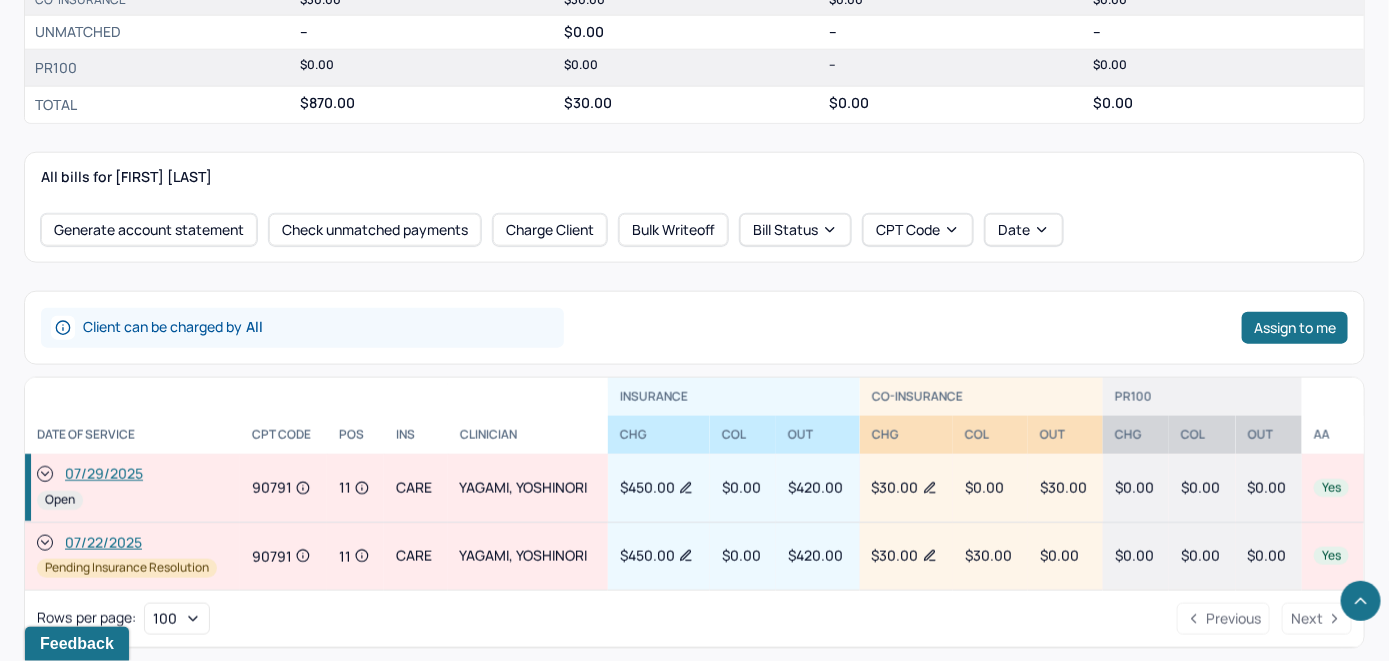 scroll, scrollTop: 757, scrollLeft: 0, axis: vertical 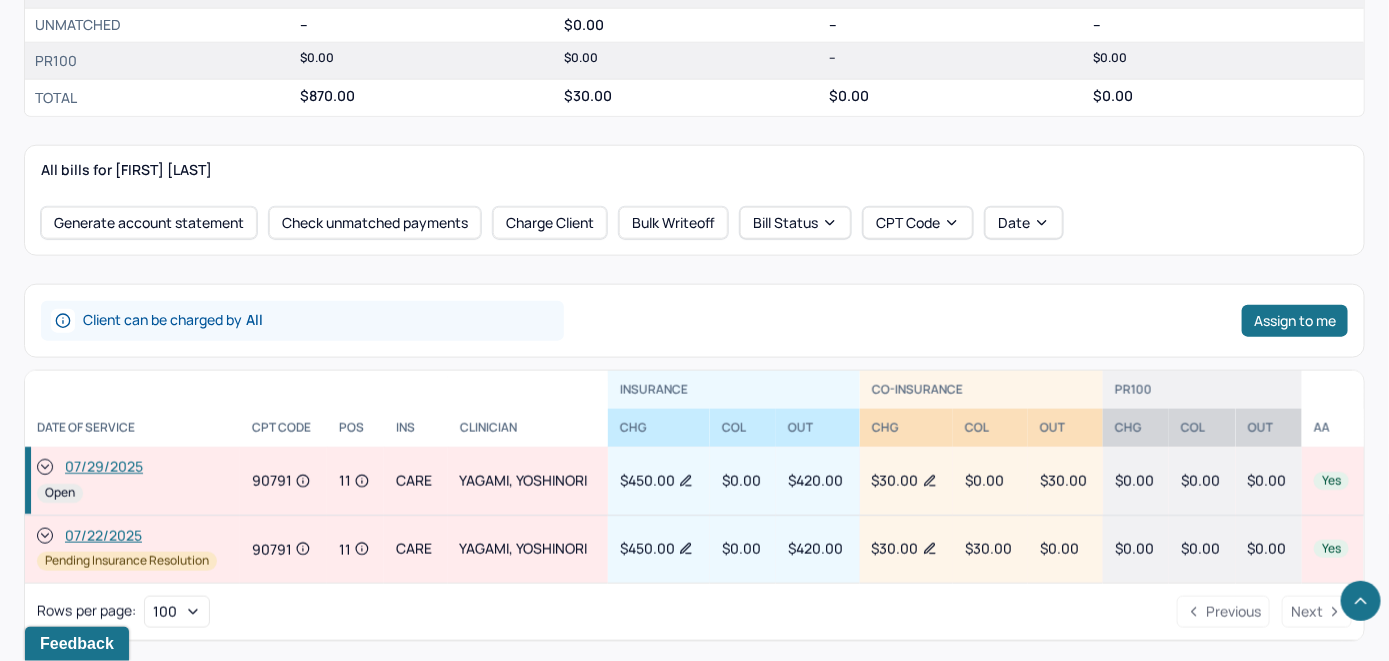 click 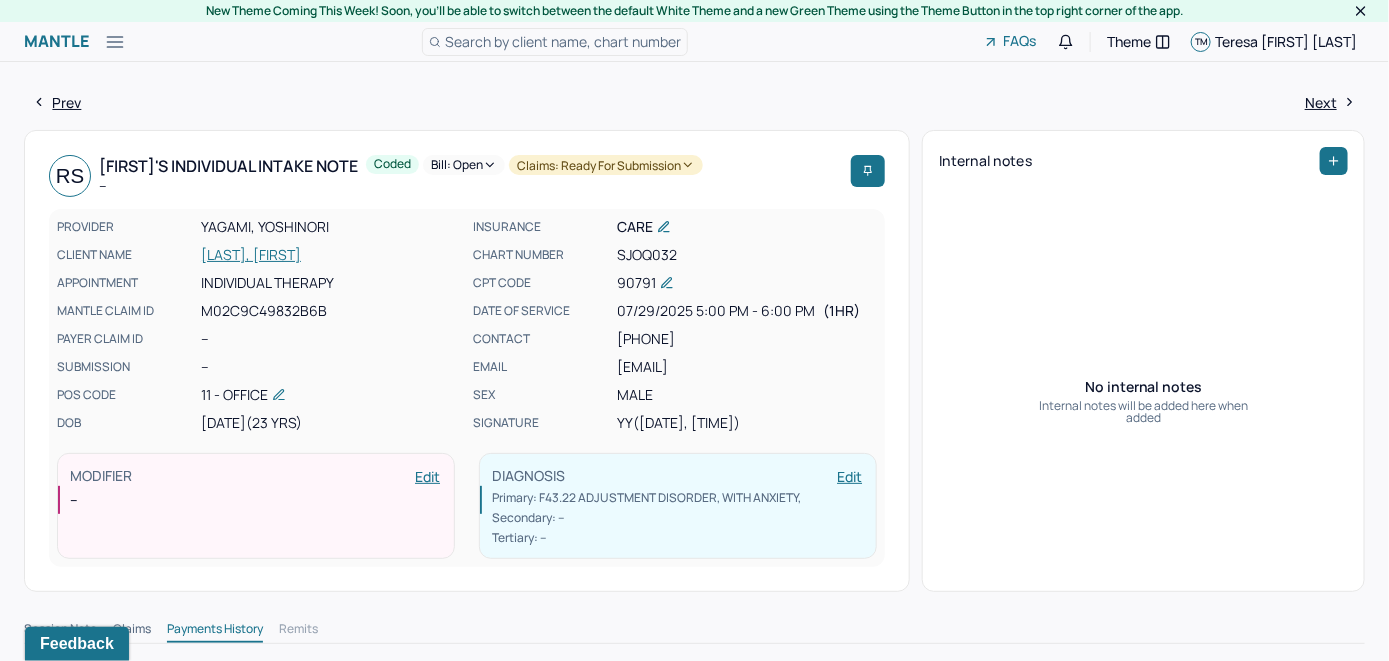 scroll, scrollTop: 0, scrollLeft: 0, axis: both 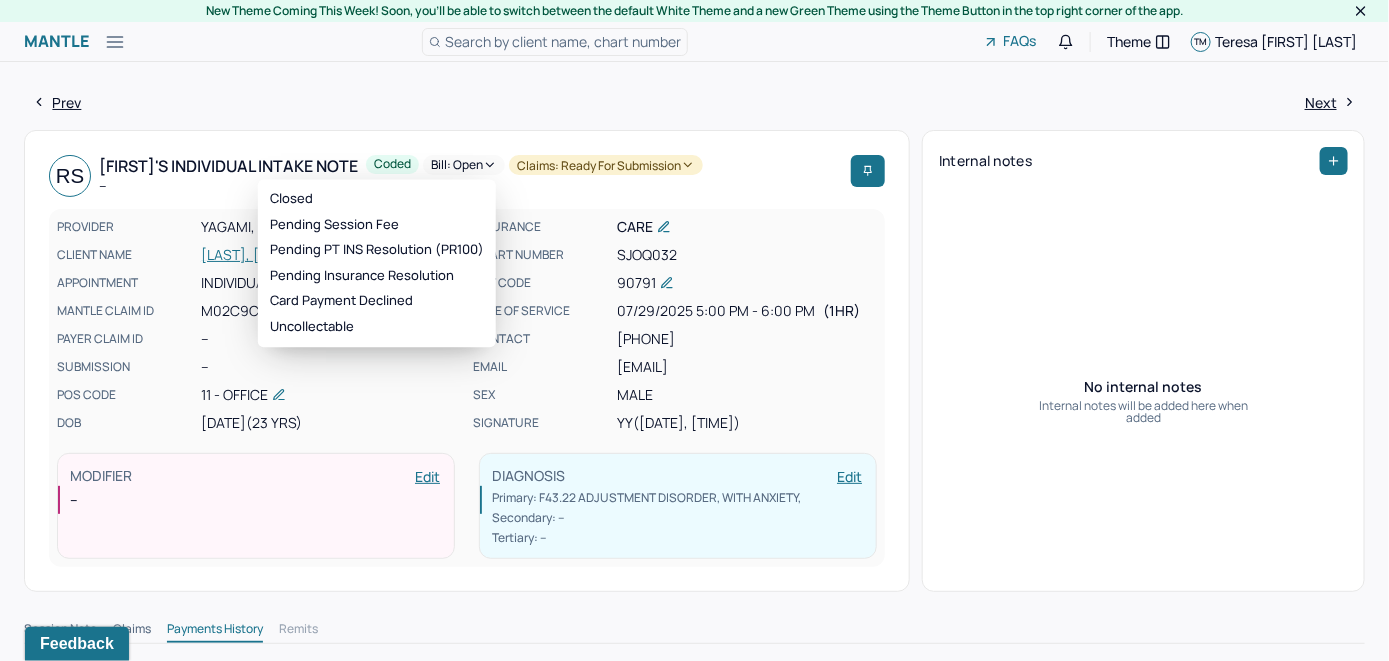 click on "Bill: Open" at bounding box center [464, 165] 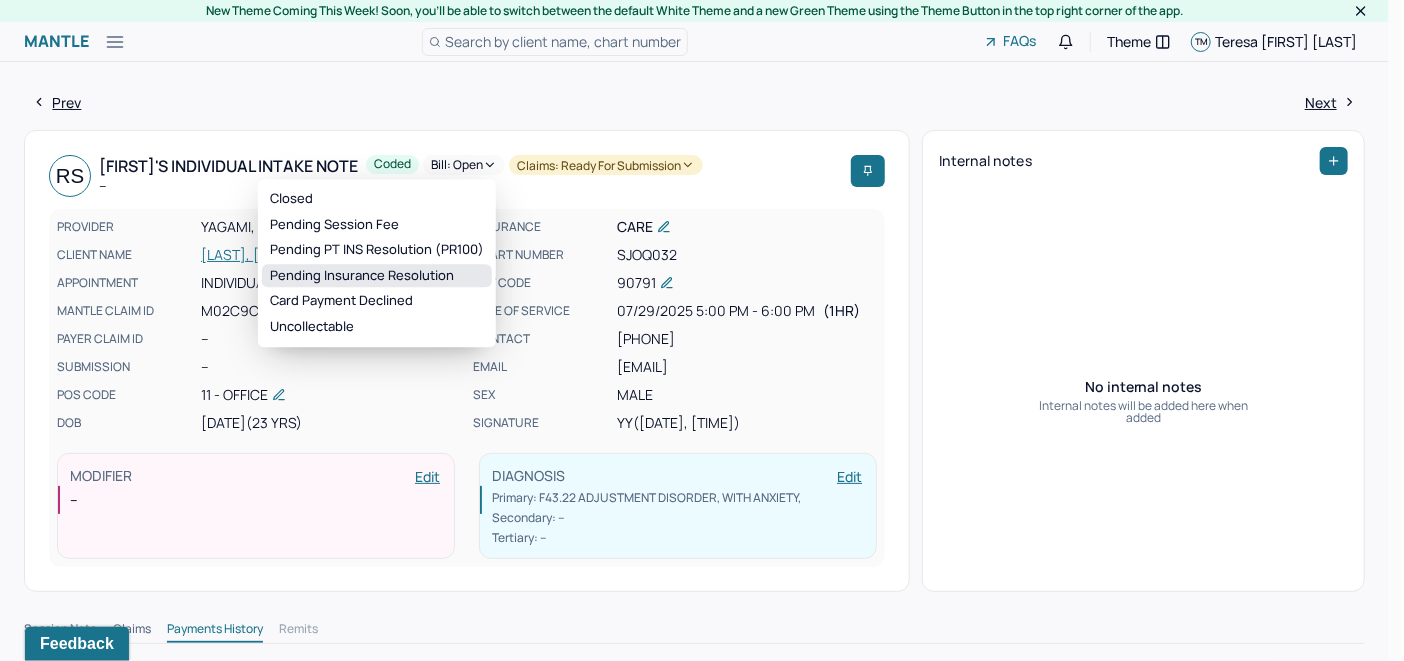 click on "Pending Insurance Resolution" at bounding box center (377, 276) 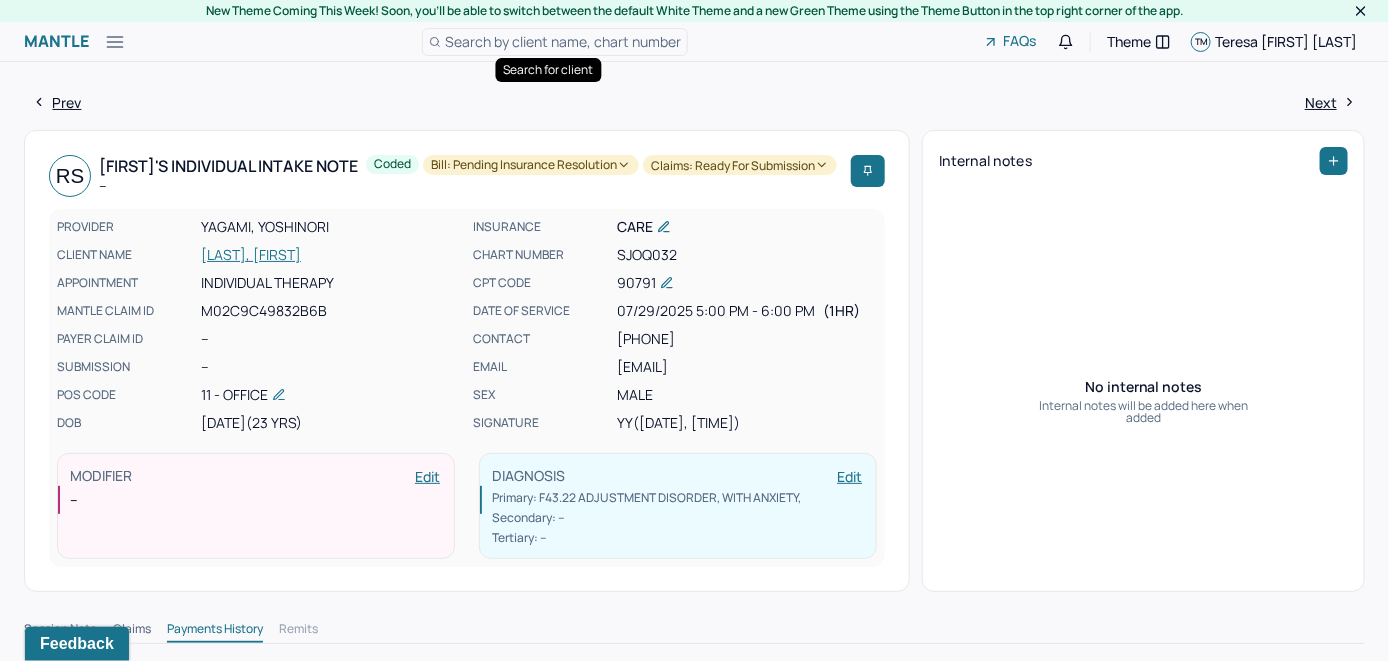 click on "Search by client name, chart number" at bounding box center [563, 41] 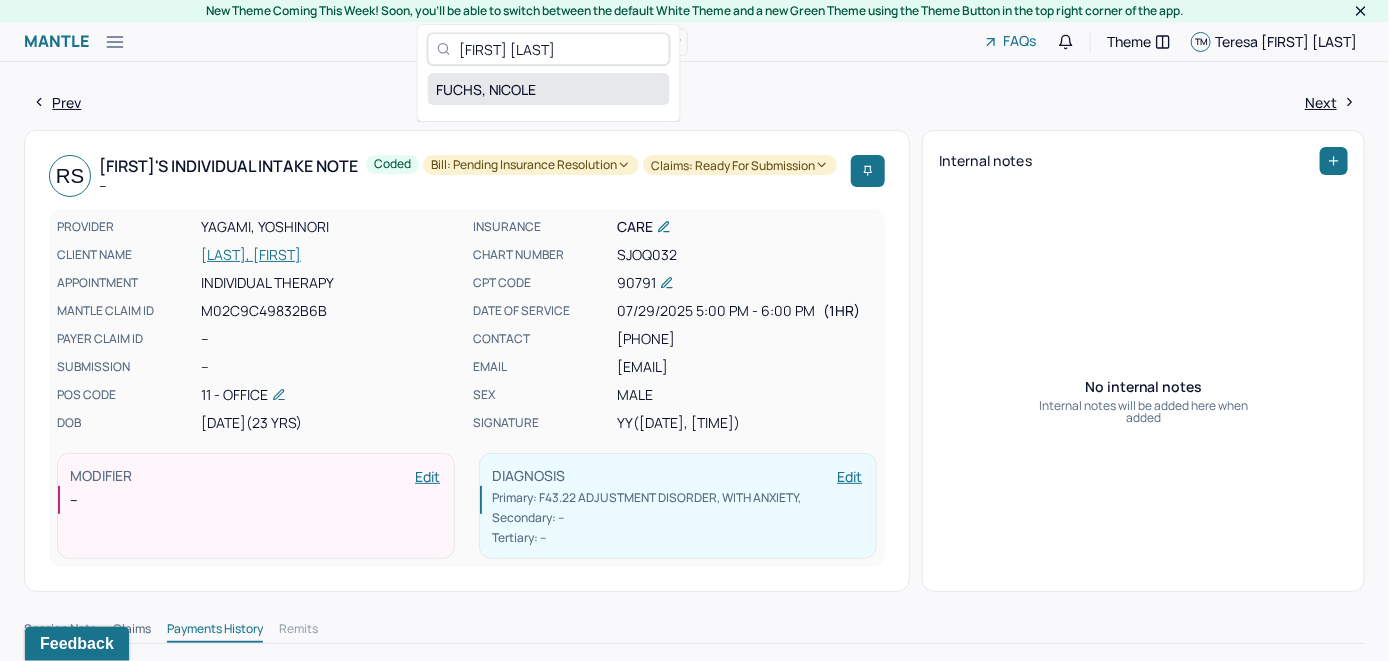 type on "[FIRST] [LAST]" 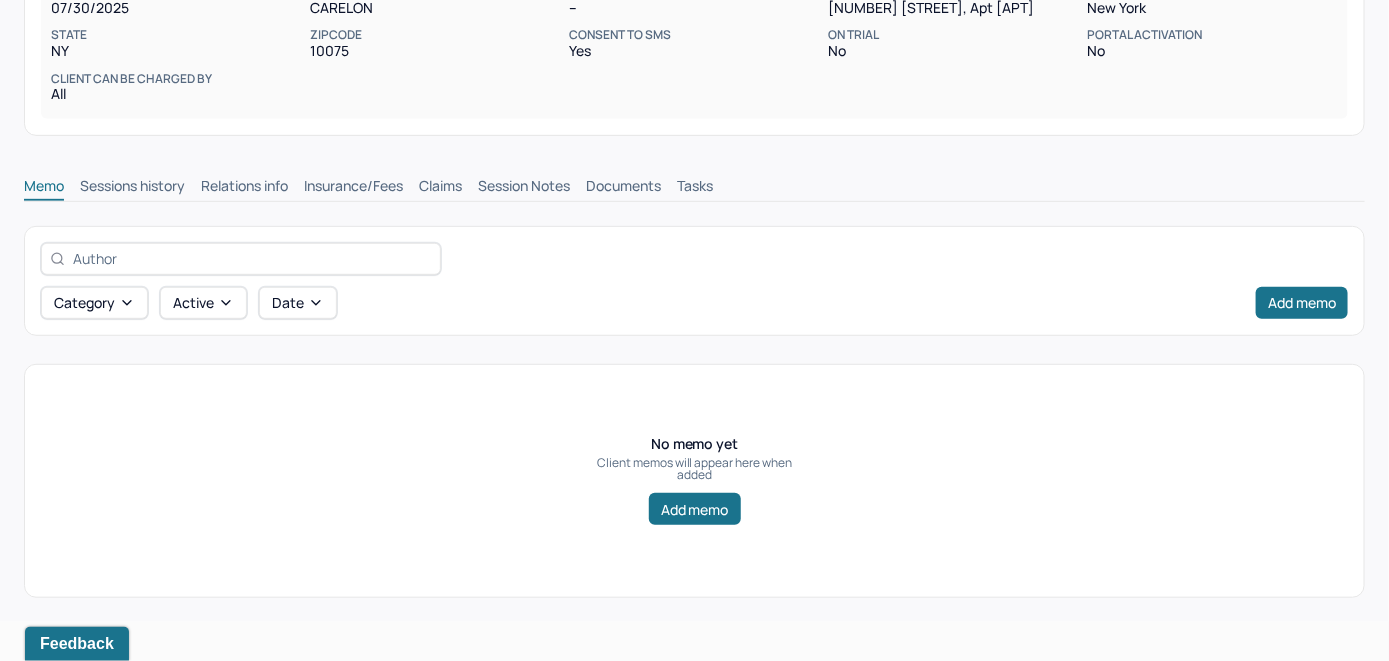 scroll, scrollTop: 314, scrollLeft: 0, axis: vertical 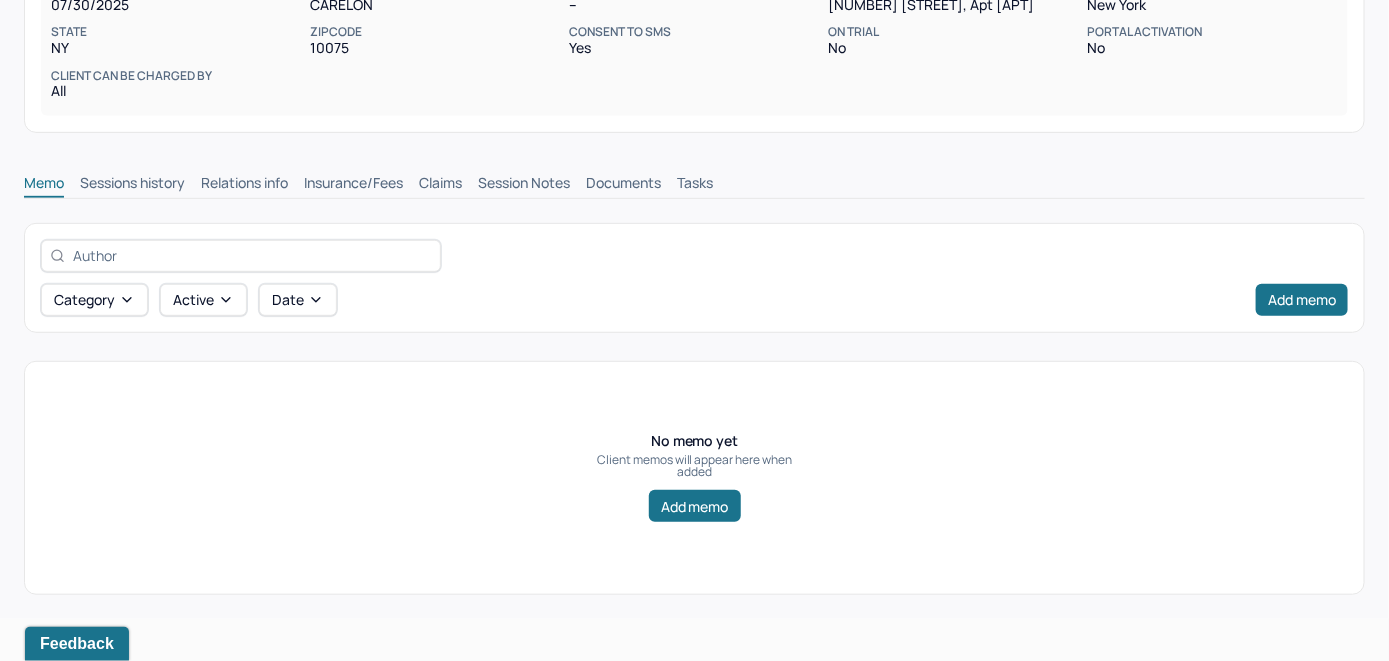 click on "Insurance/Fees" at bounding box center (353, 185) 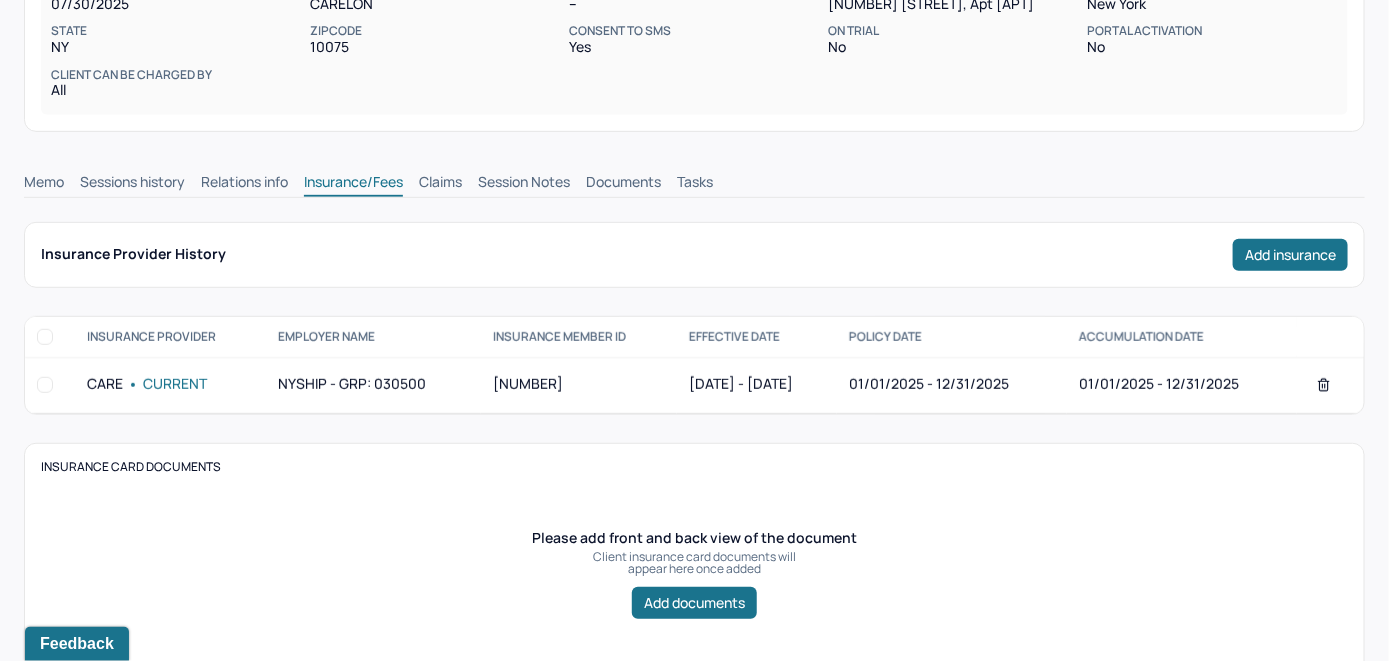 scroll, scrollTop: 314, scrollLeft: 0, axis: vertical 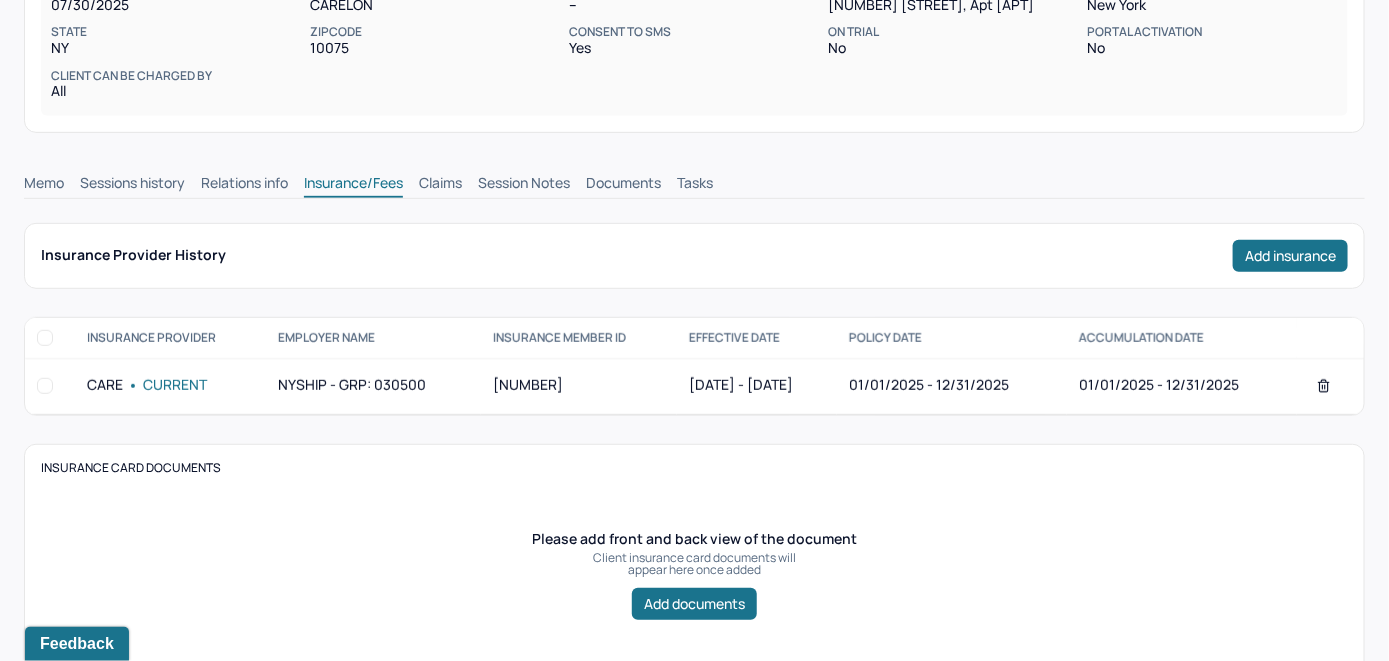 click on "Claims" at bounding box center [440, 185] 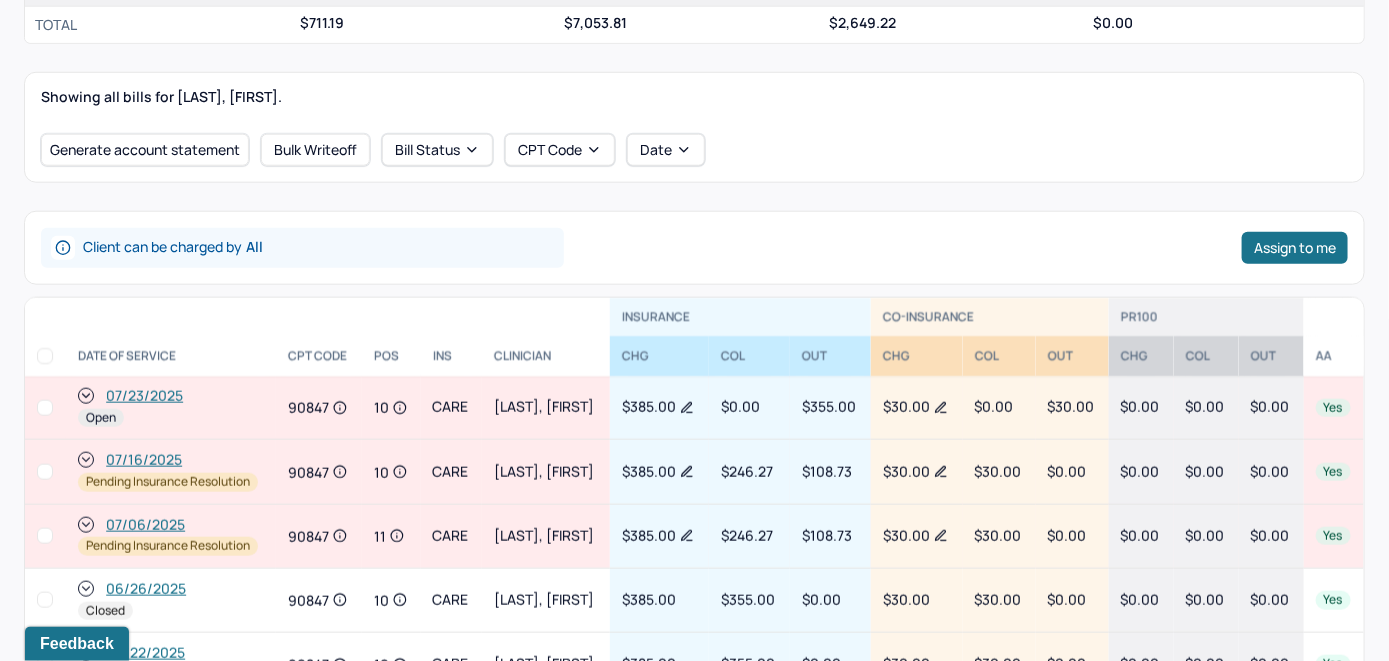 scroll, scrollTop: 714, scrollLeft: 0, axis: vertical 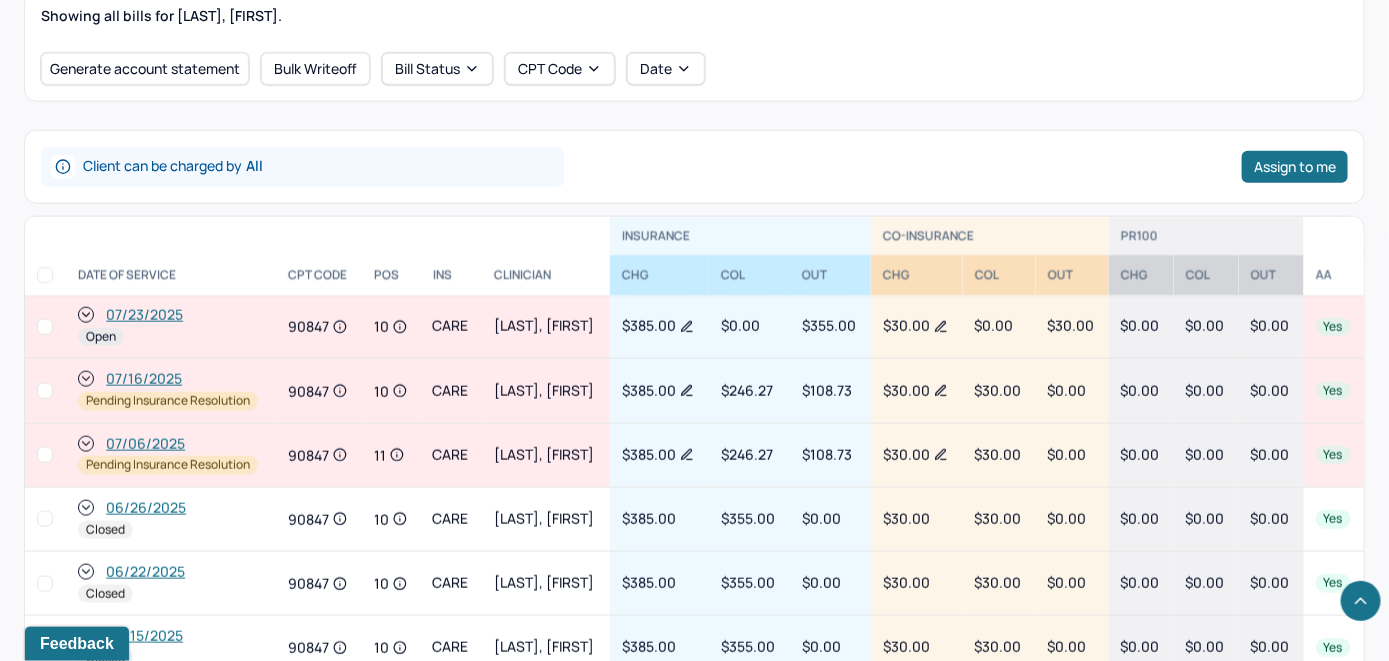 click on "07/23/2025" at bounding box center [144, 315] 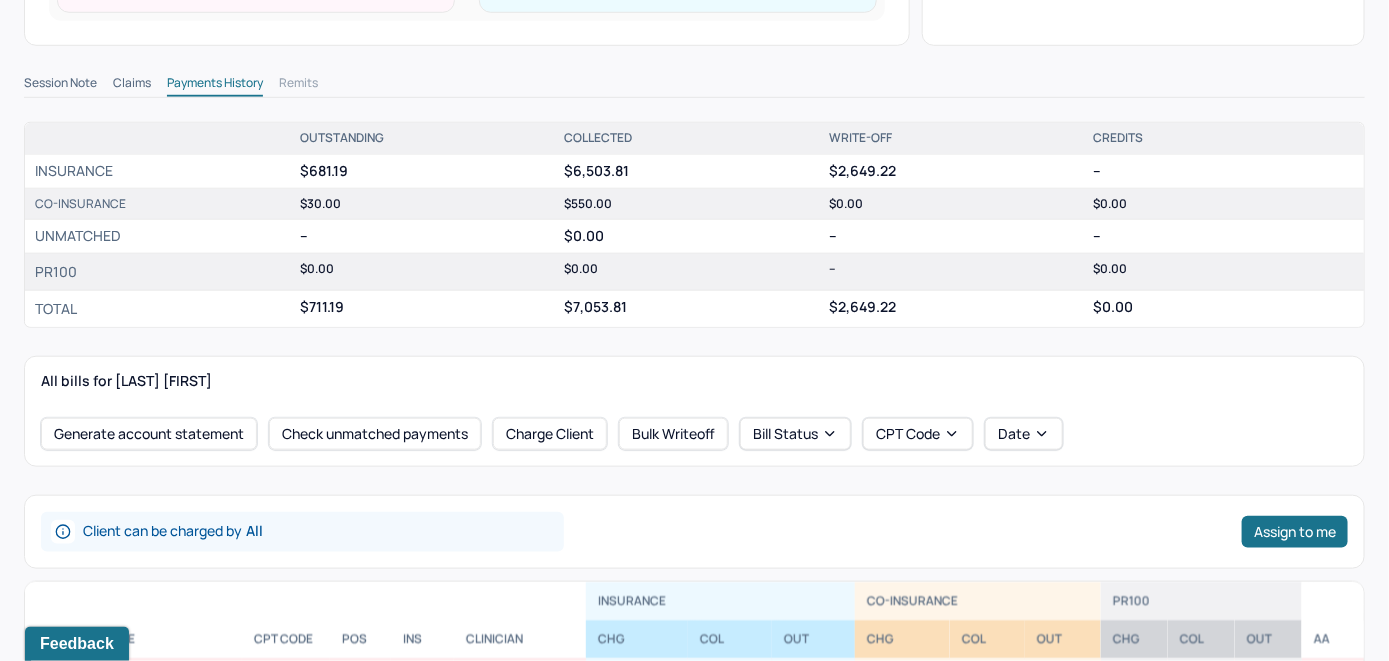 scroll, scrollTop: 700, scrollLeft: 0, axis: vertical 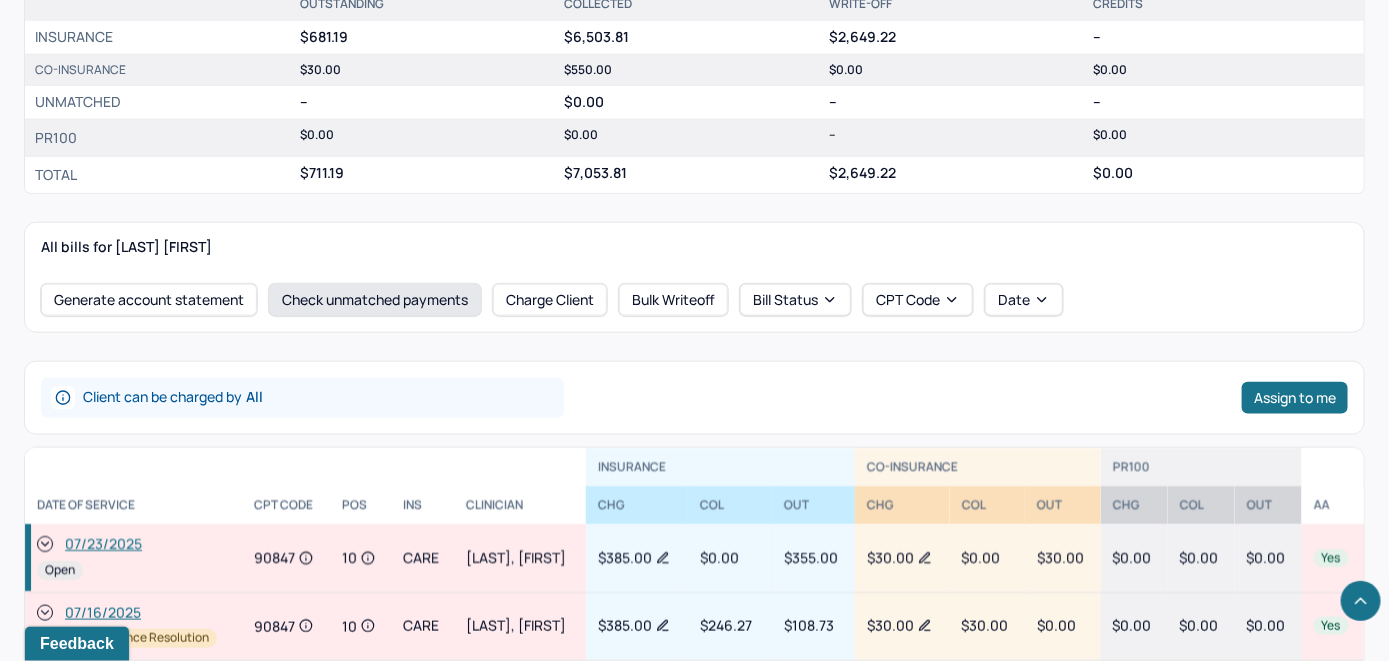 click on "Check unmatched payments" at bounding box center (375, 300) 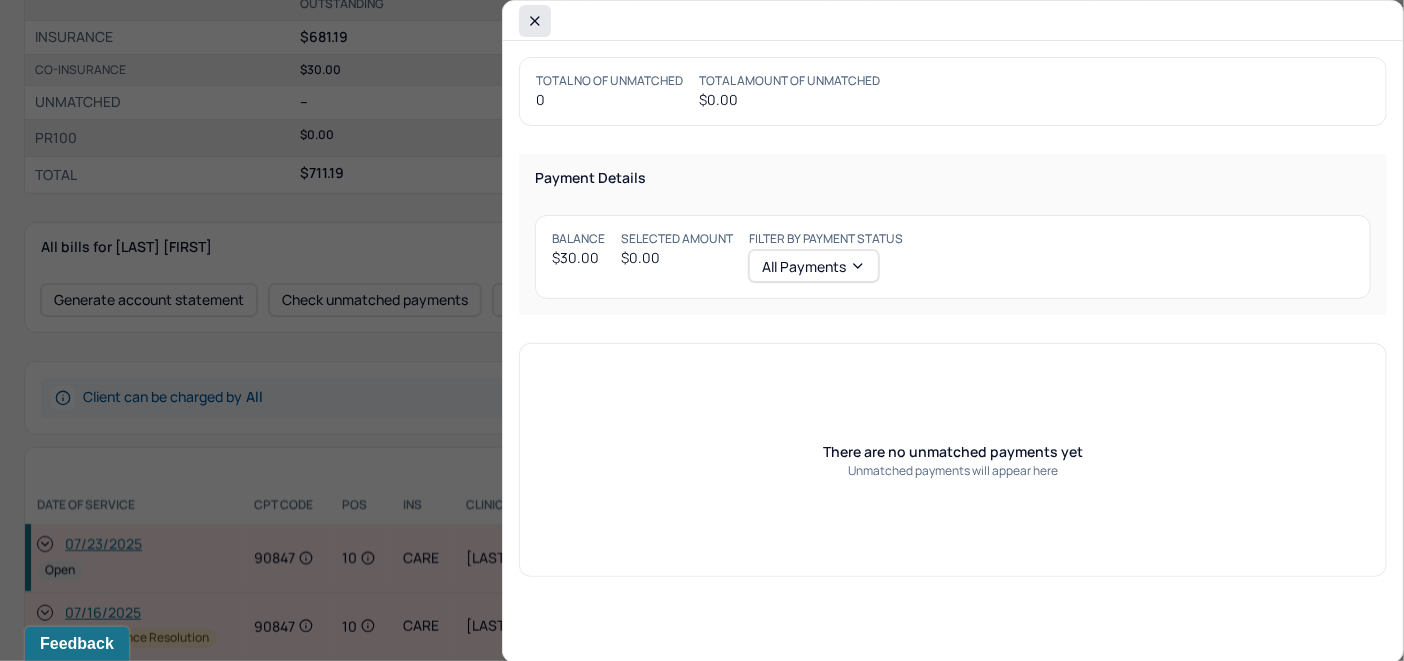 click 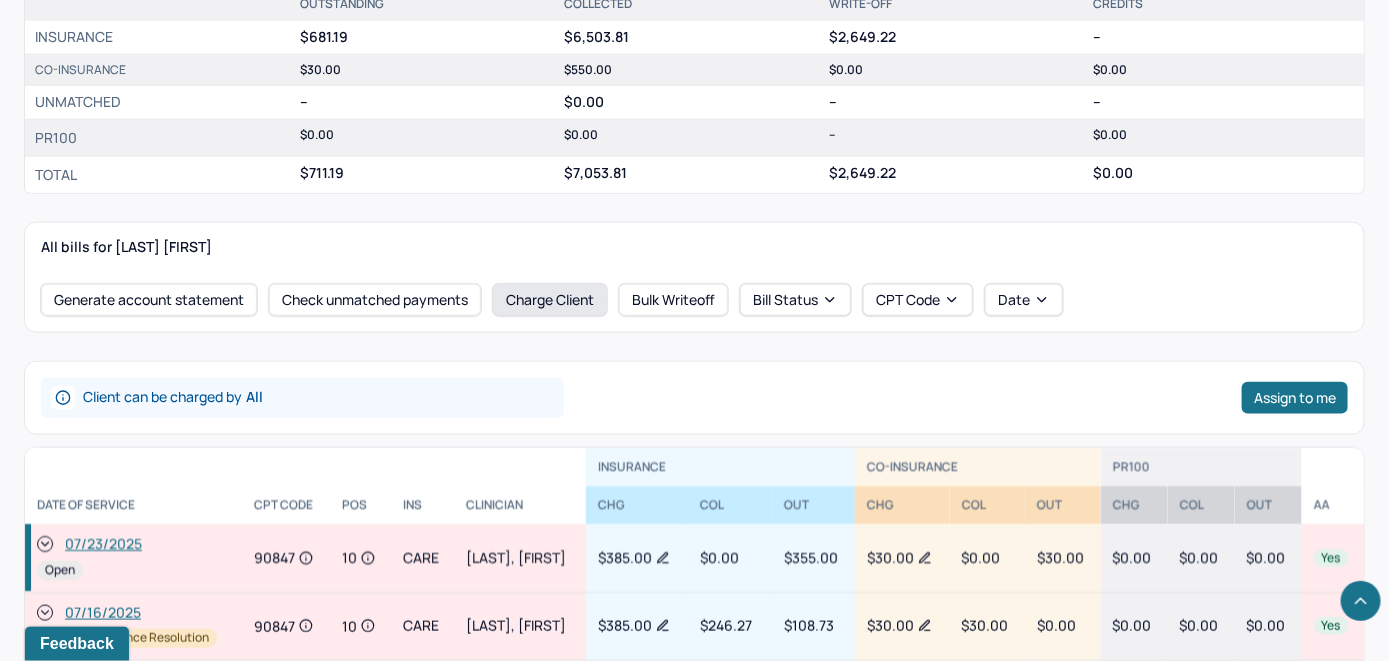 click on "Charge Client" at bounding box center (550, 300) 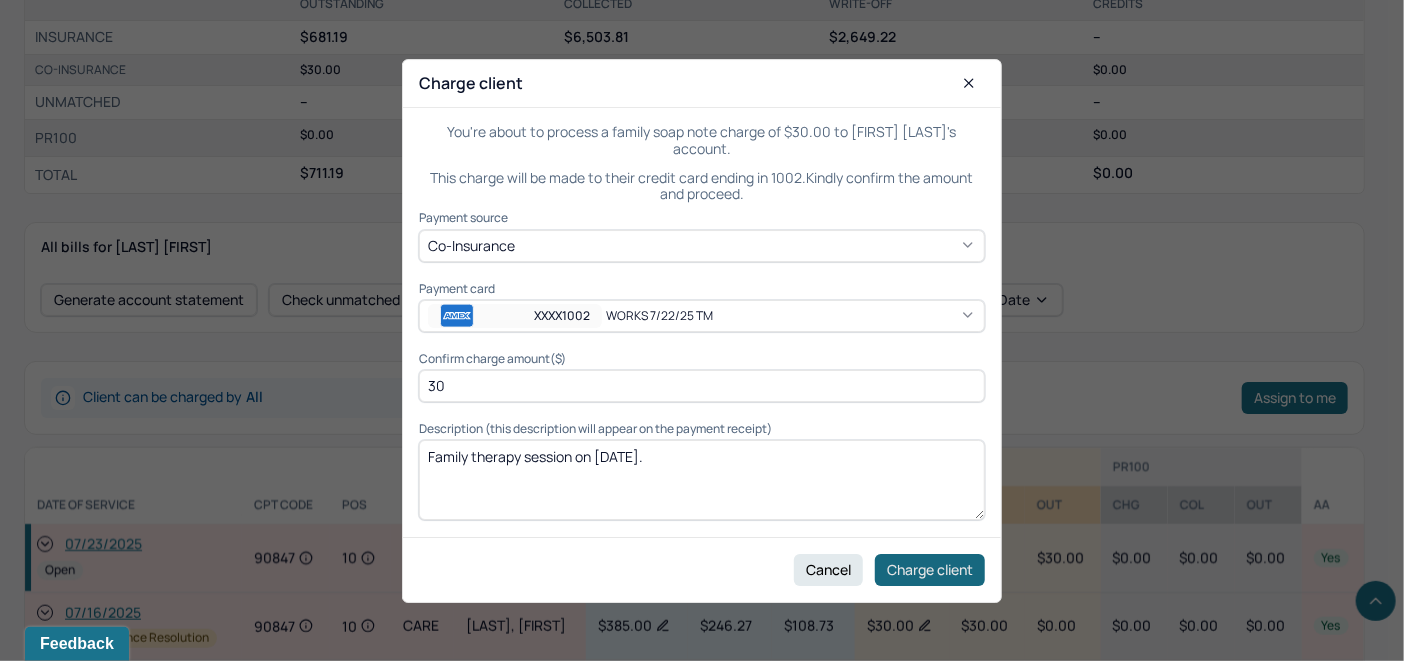 click on "Charge client" at bounding box center (930, 569) 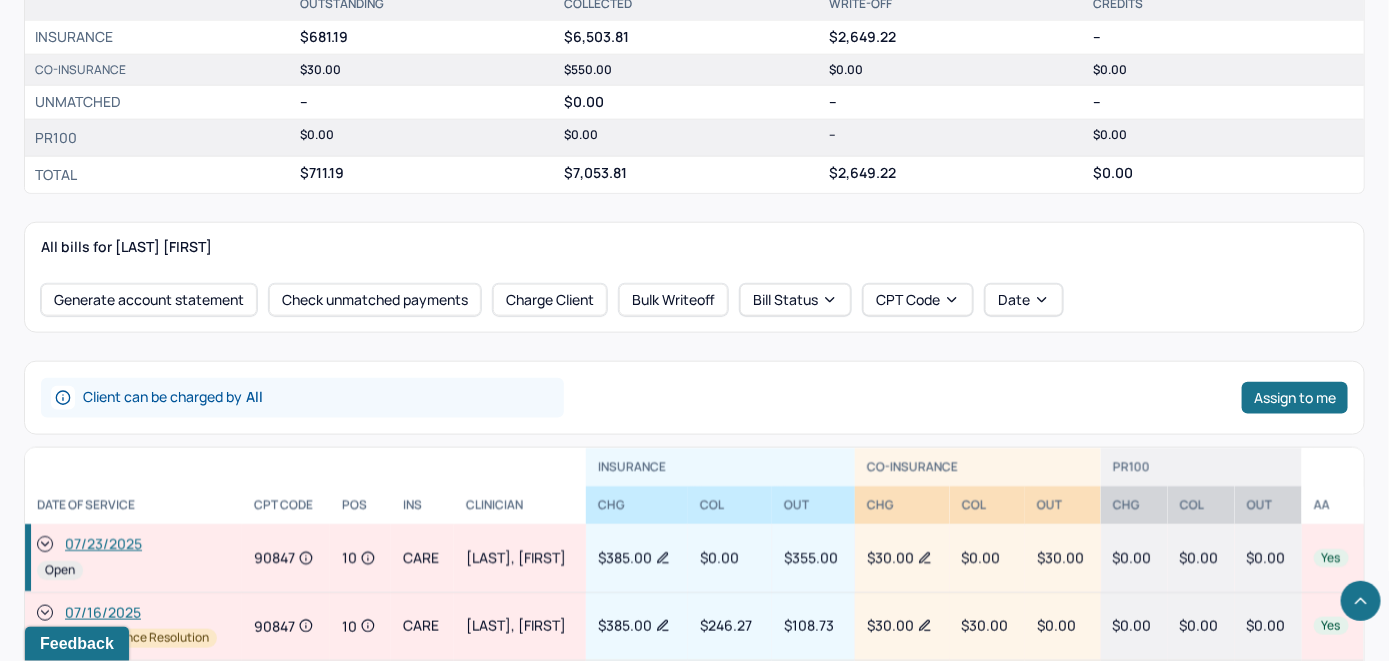 click 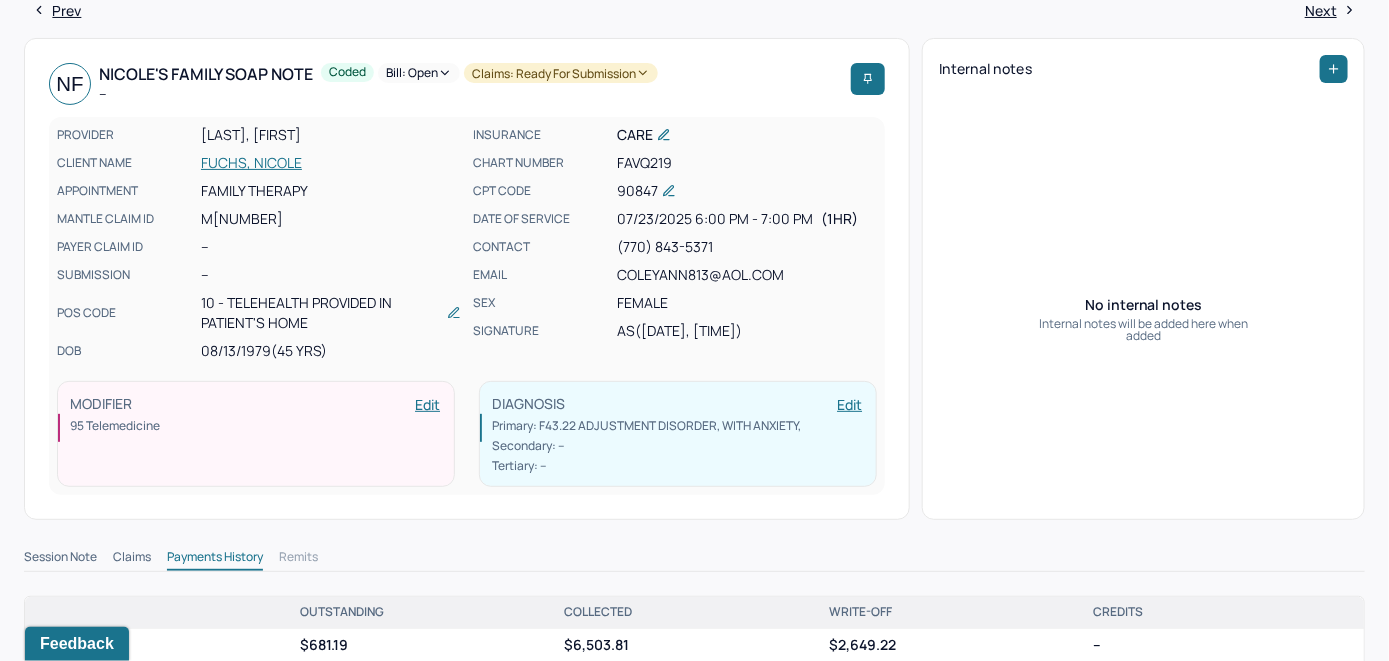 scroll, scrollTop: 0, scrollLeft: 0, axis: both 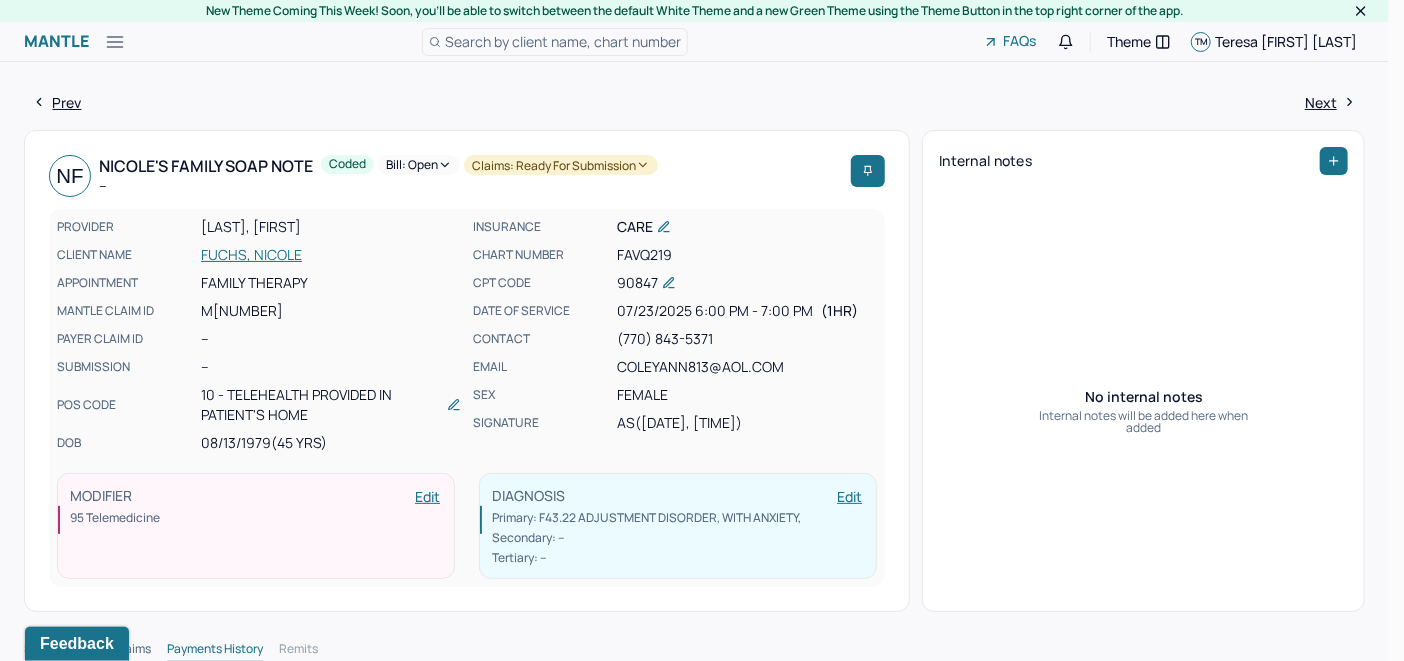 click on "Bill: Open" at bounding box center [419, 165] 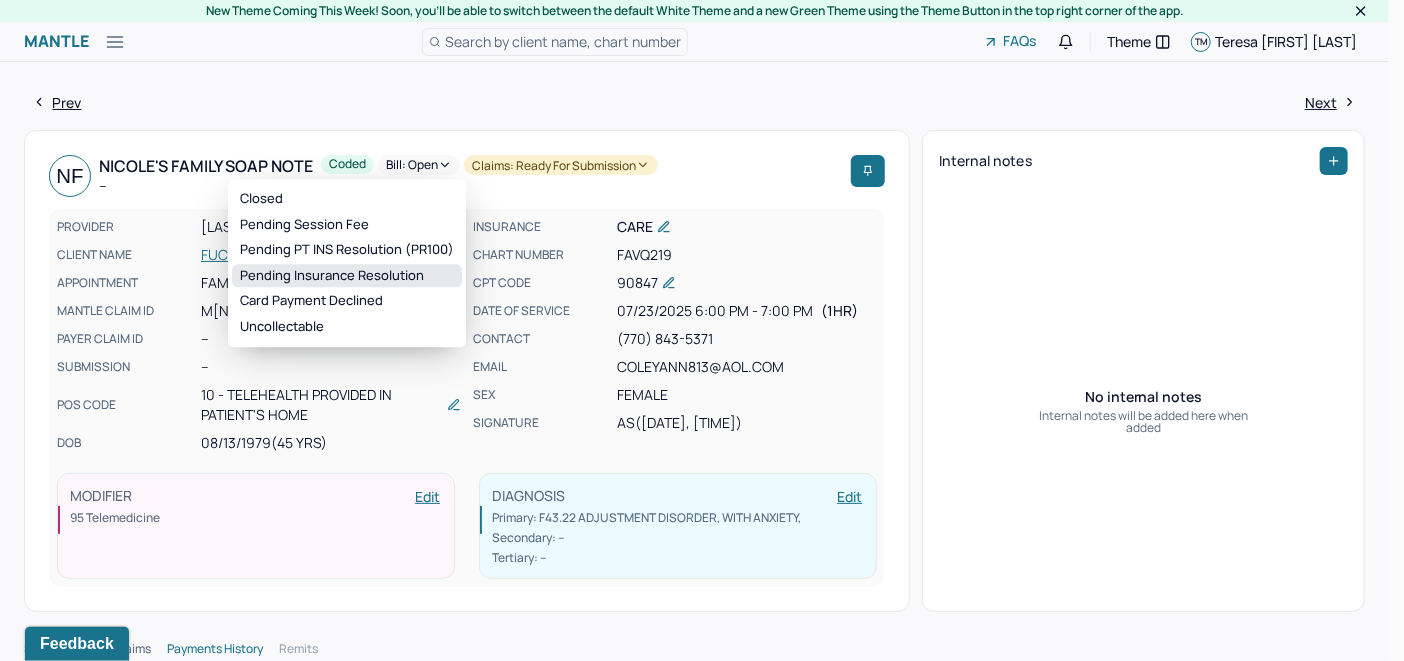 click on "Pending Insurance Resolution" at bounding box center [347, 276] 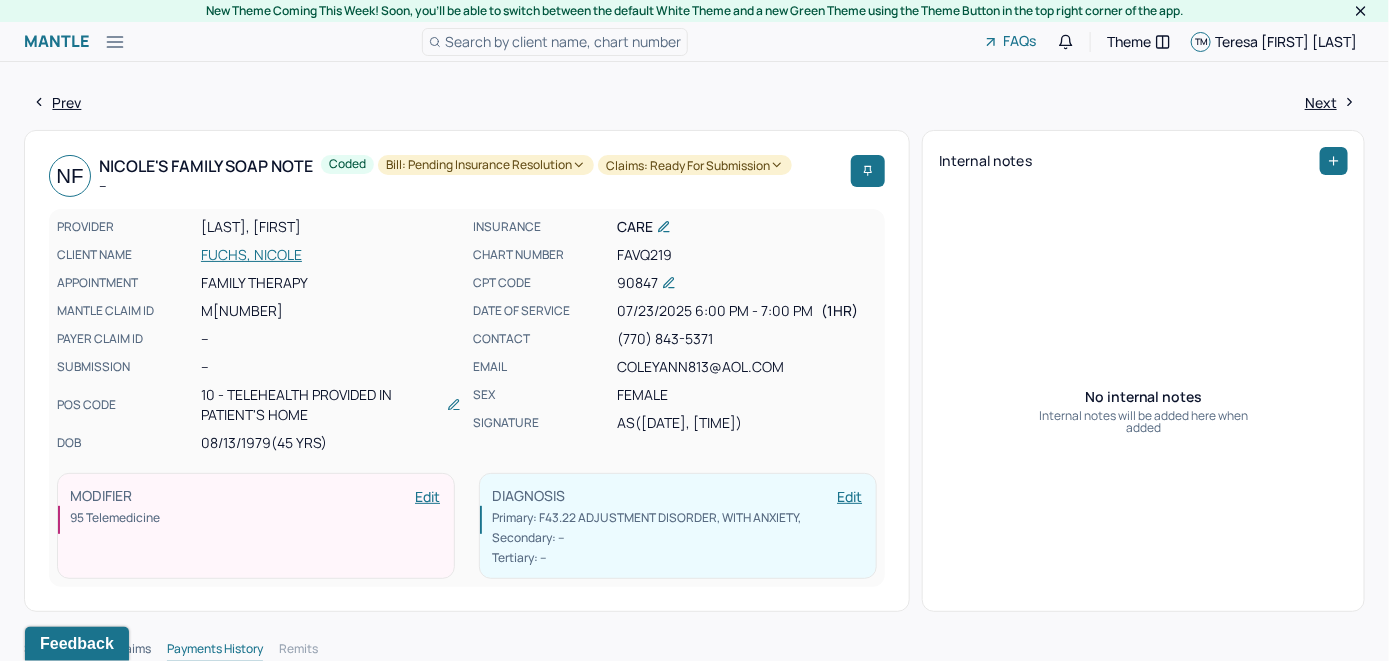 click on "Search by client name, chart number" at bounding box center (563, 41) 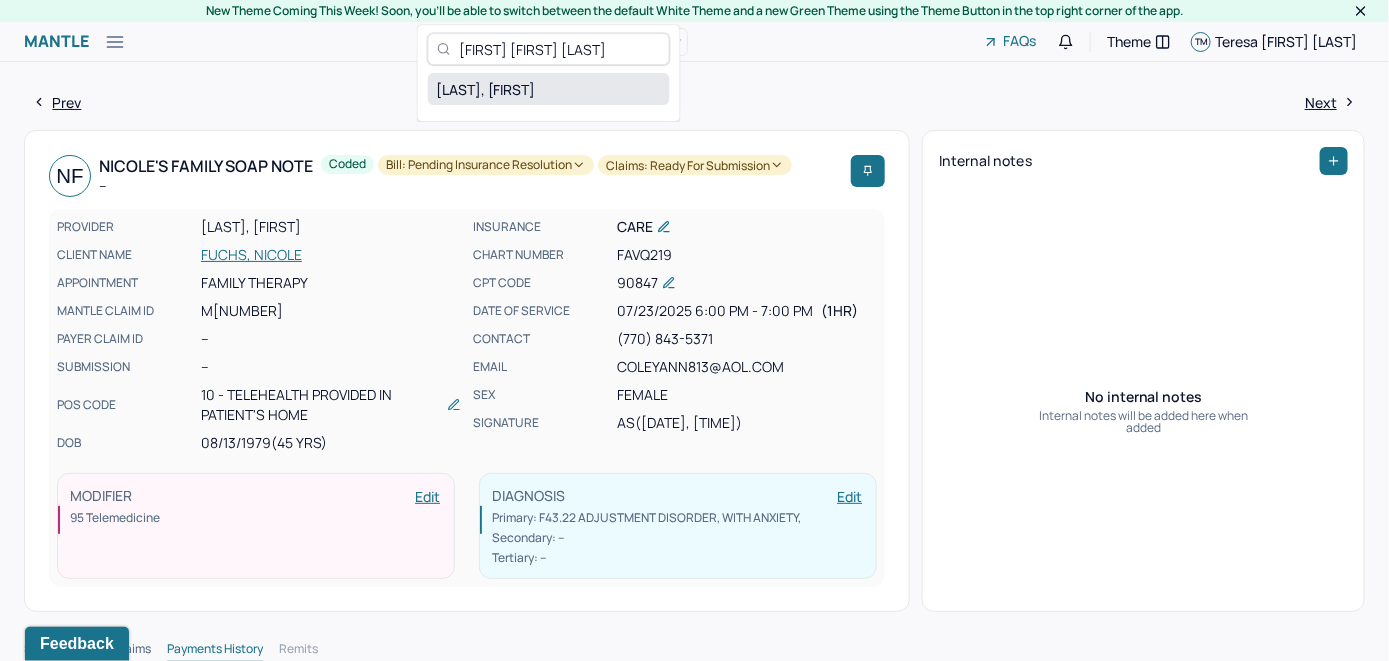 type on "[FIRST] [FIRST] [LAST]" 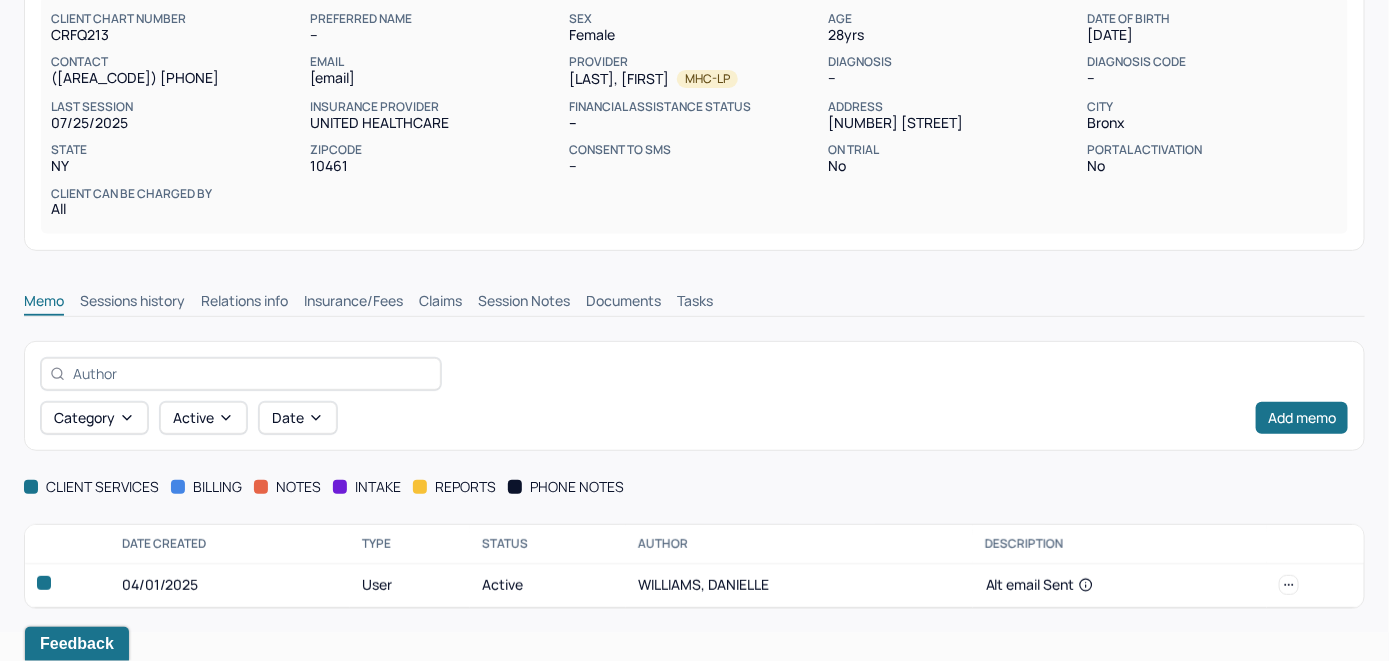 scroll, scrollTop: 209, scrollLeft: 0, axis: vertical 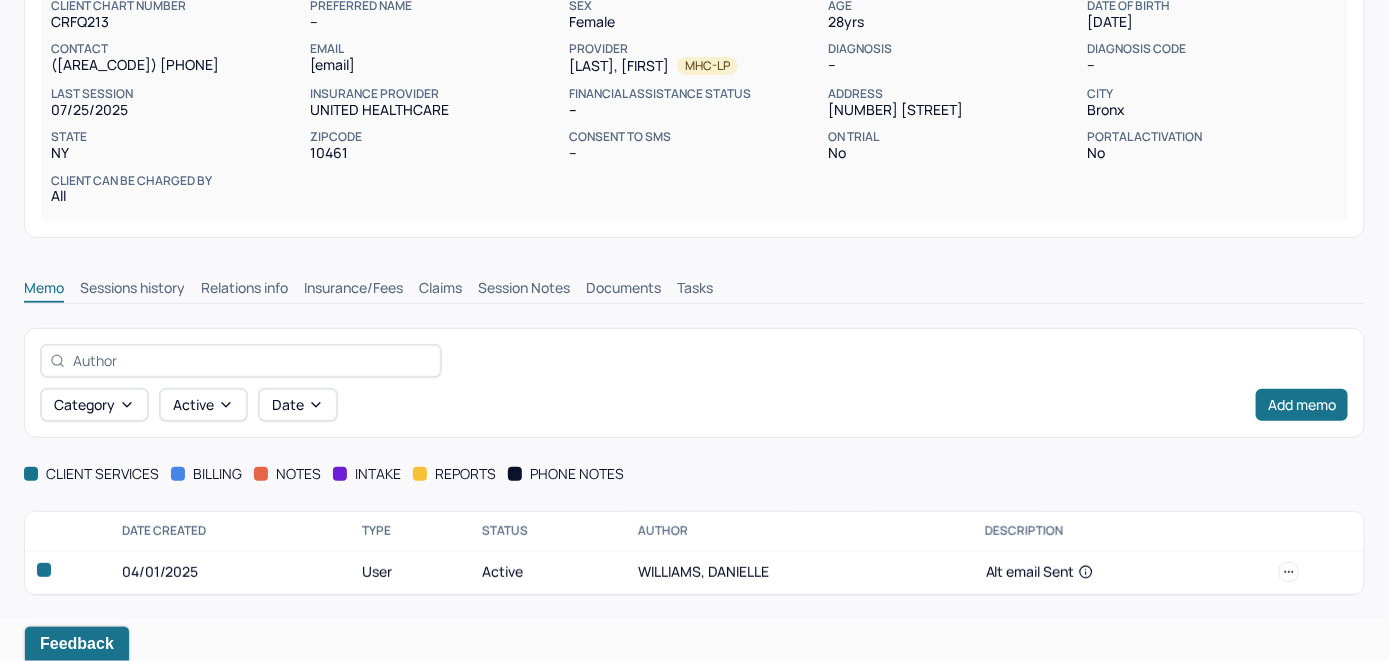 click on "Insurance/Fees" at bounding box center [353, 290] 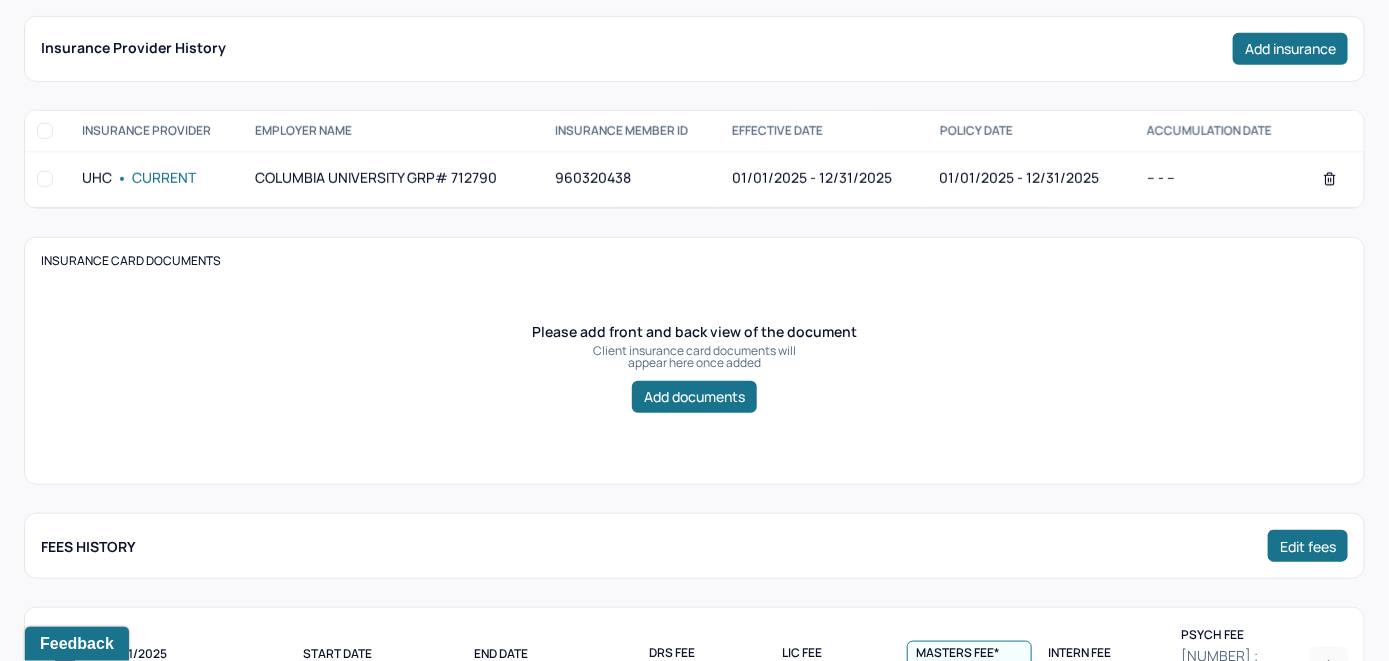scroll, scrollTop: 409, scrollLeft: 0, axis: vertical 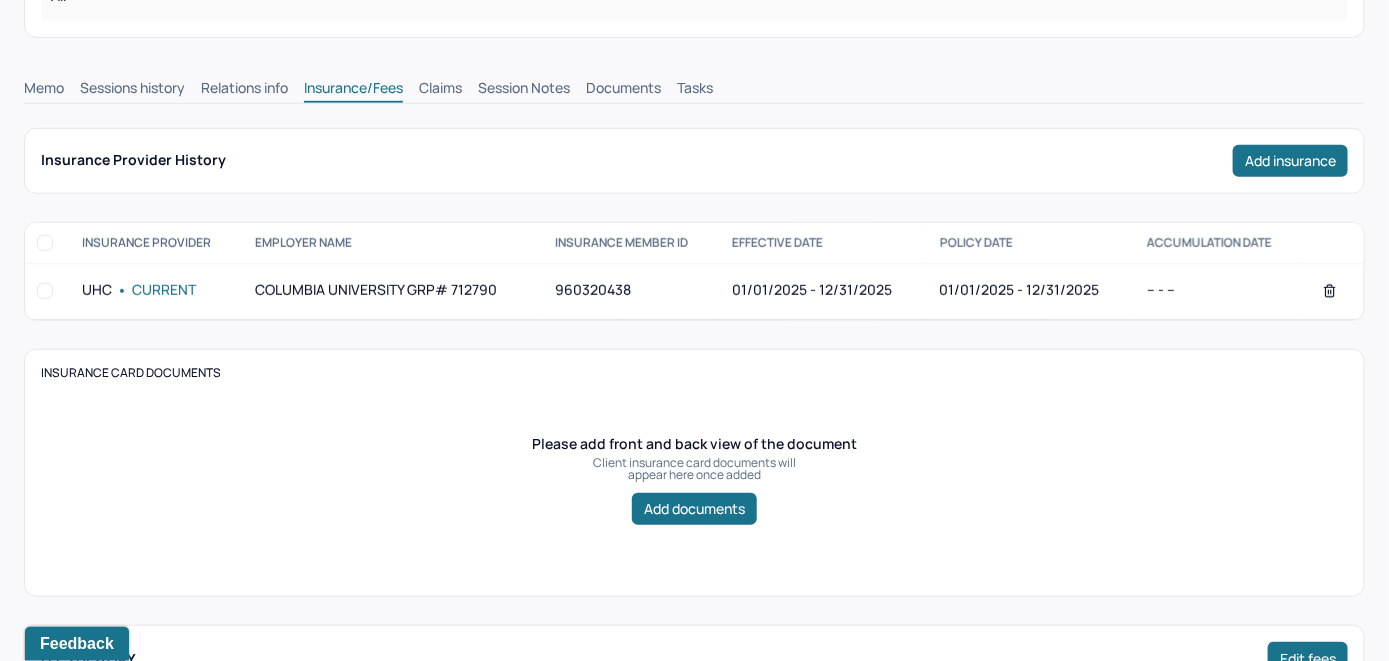 click on "Claims" at bounding box center [440, 90] 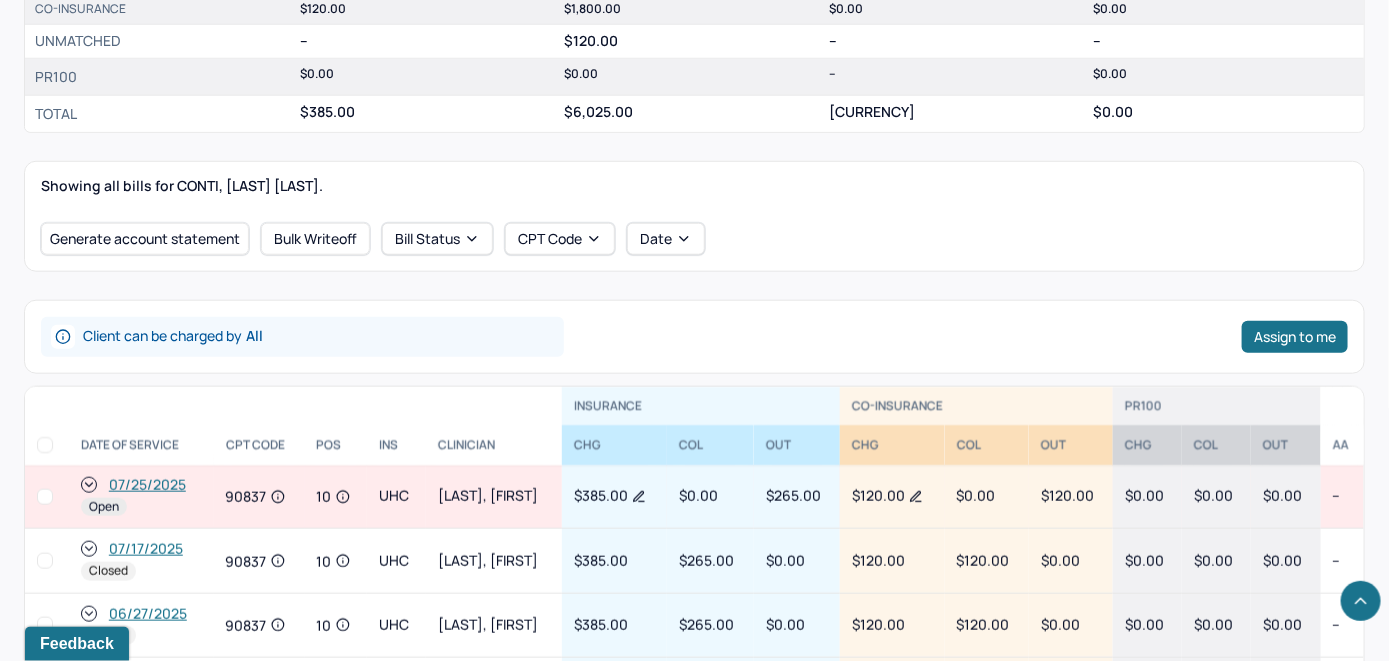 scroll, scrollTop: 614, scrollLeft: 0, axis: vertical 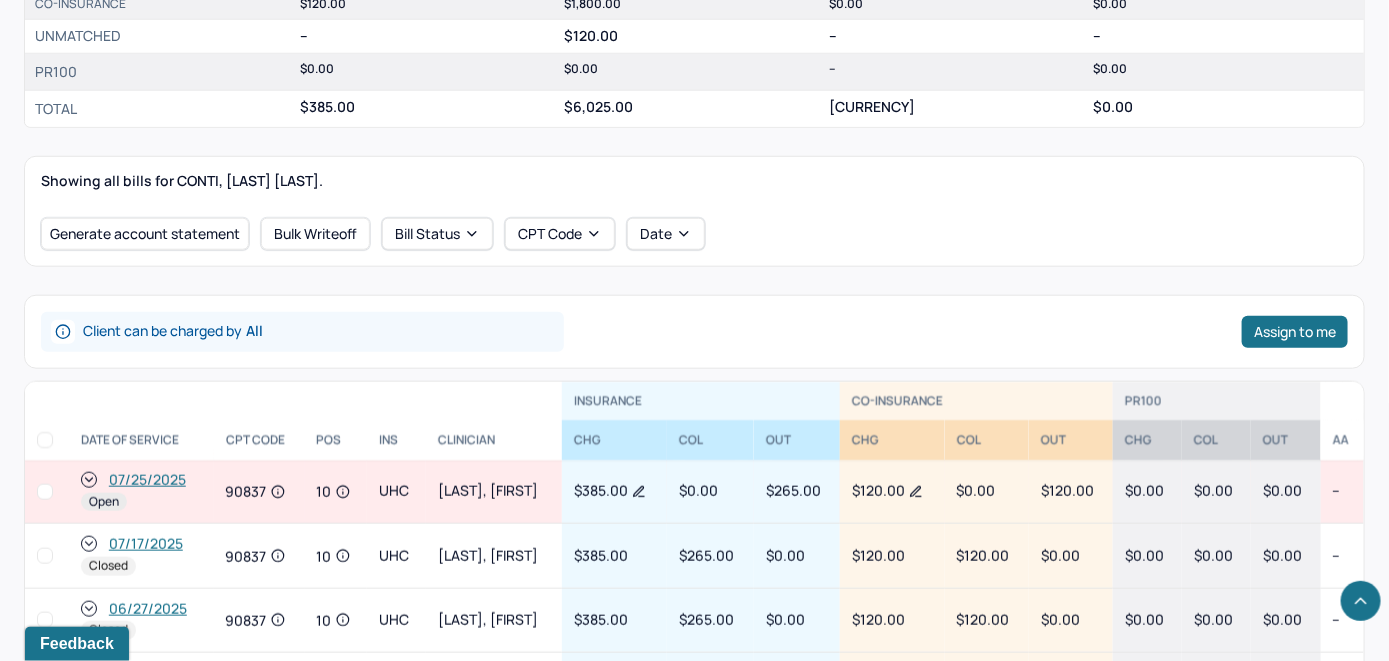 click on "07/25/2025" at bounding box center (147, 480) 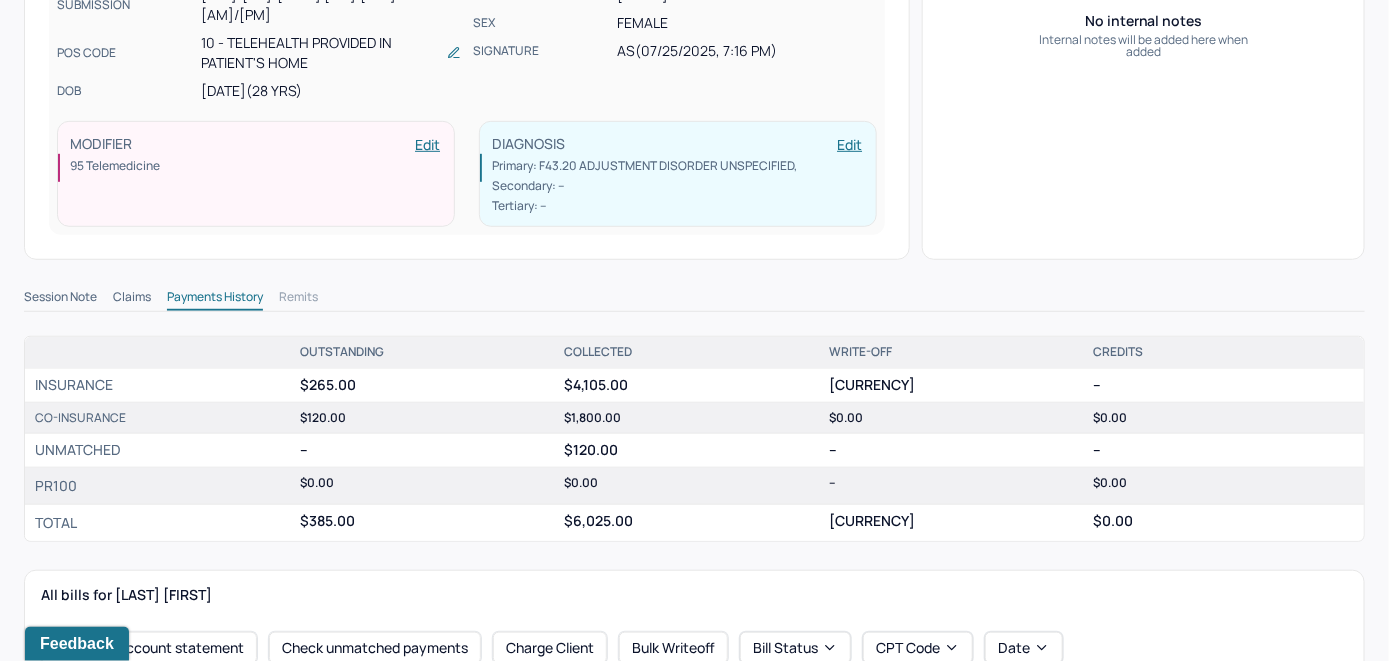 scroll, scrollTop: 500, scrollLeft: 0, axis: vertical 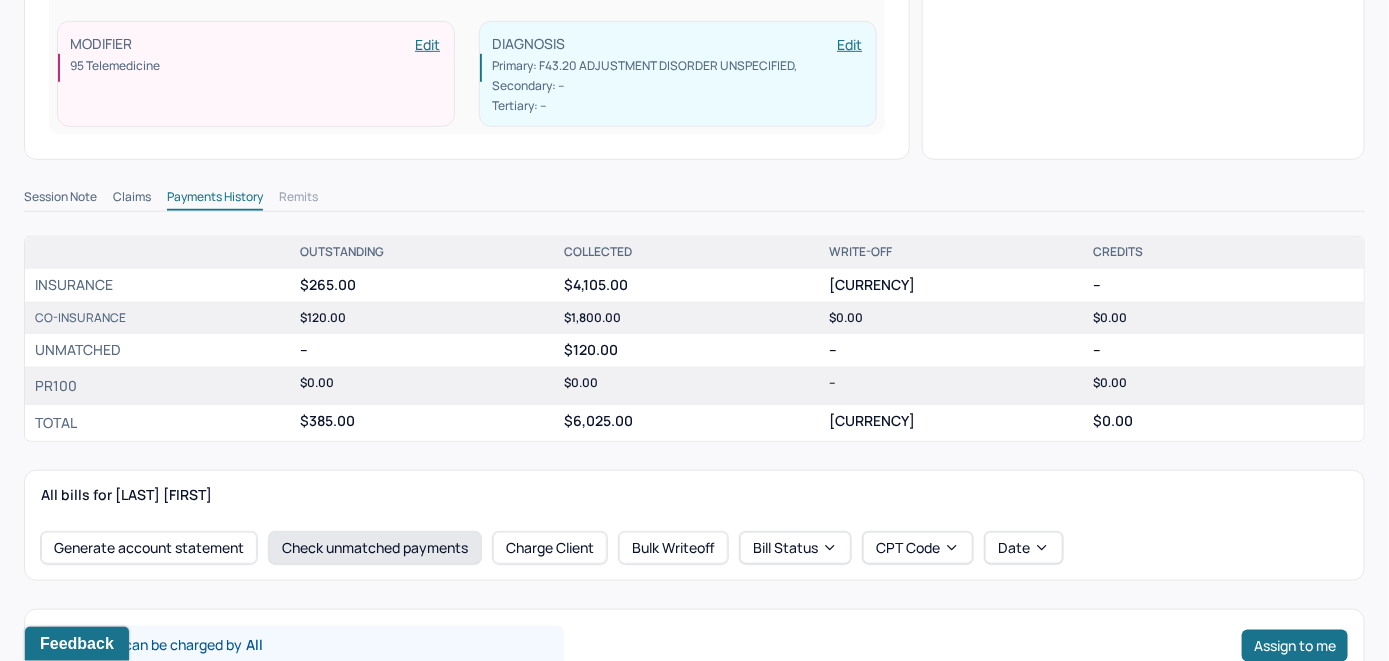 click on "Check unmatched payments" at bounding box center (375, 548) 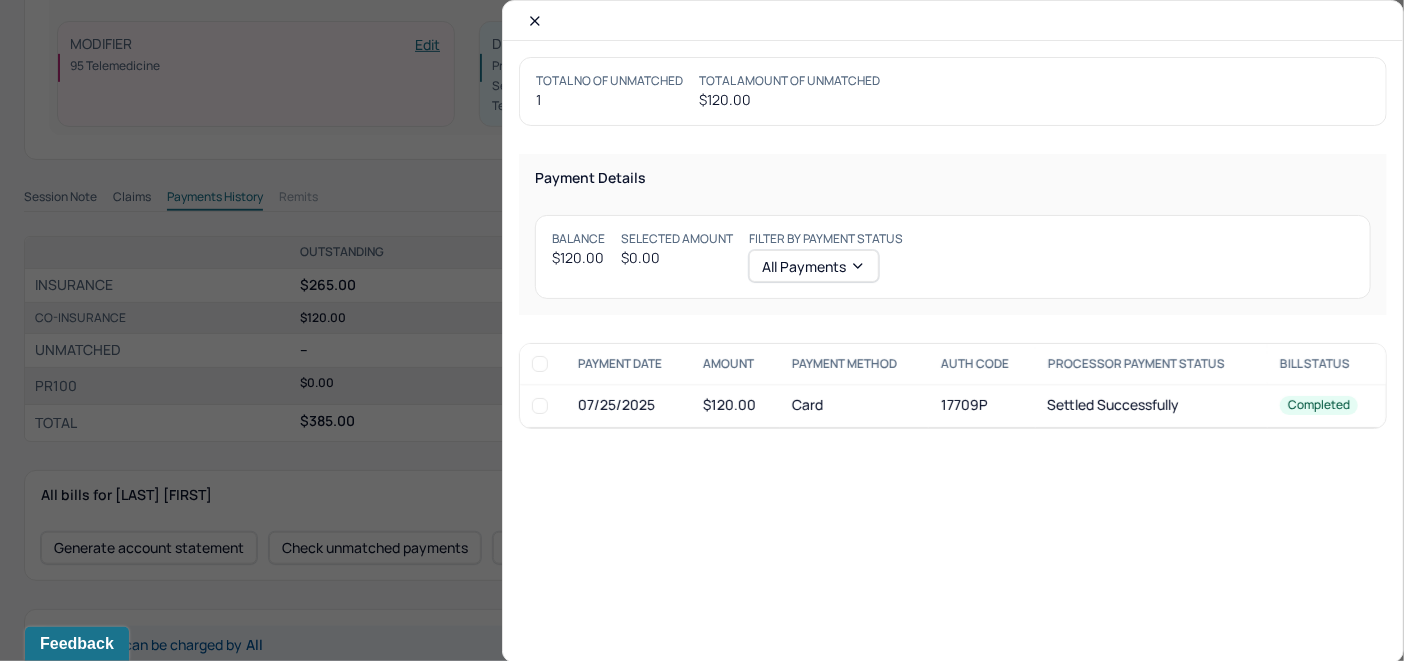 click at bounding box center (540, 406) 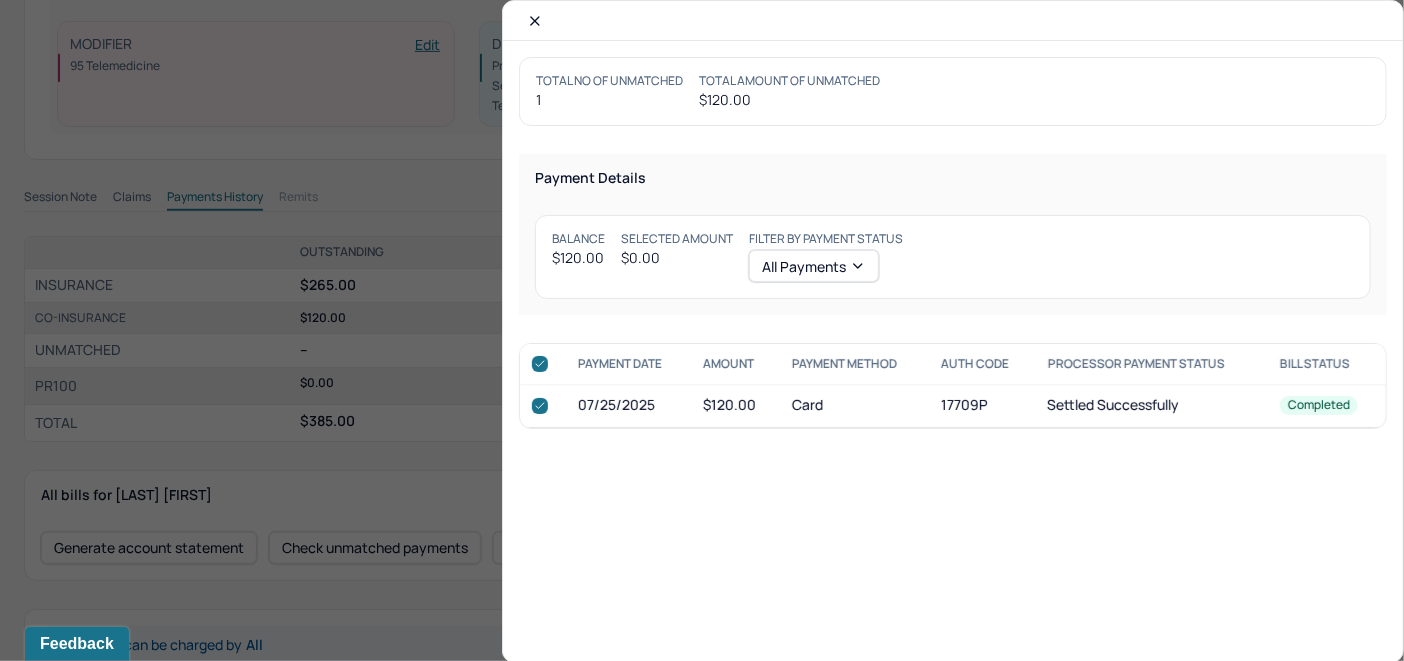 checkbox on "true" 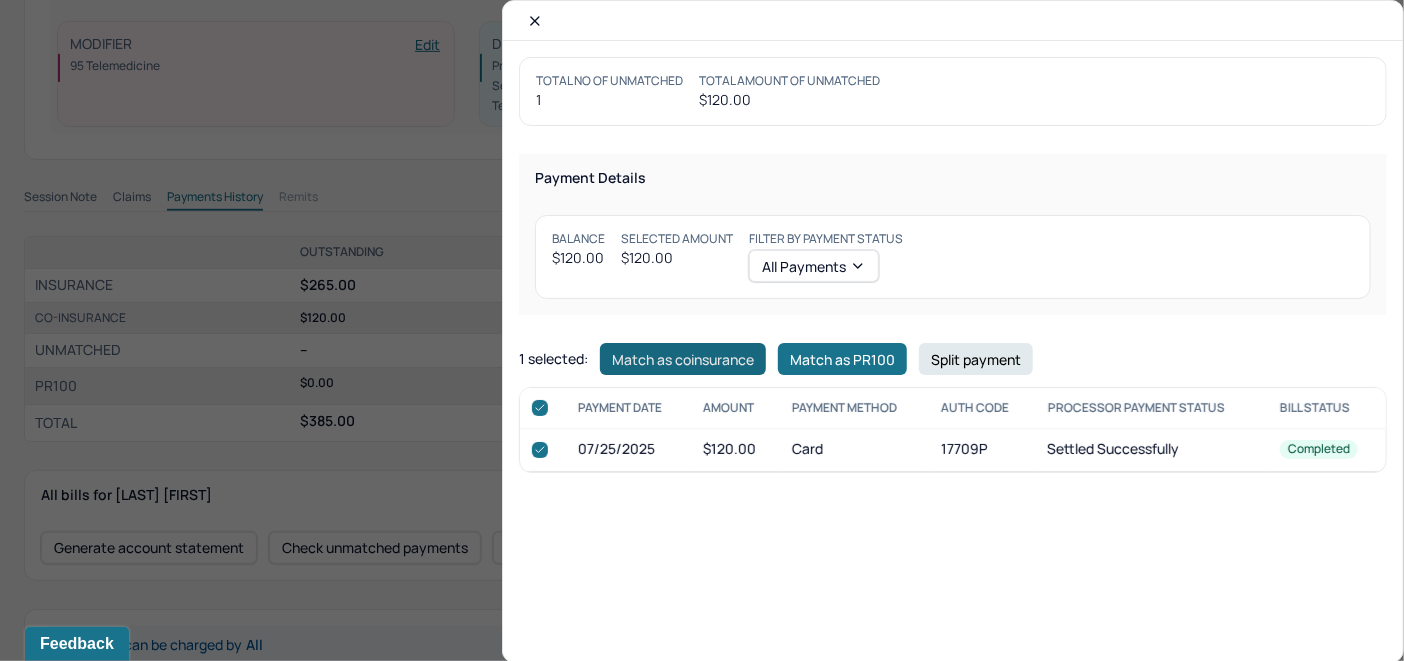 click on "Match as coinsurance" at bounding box center [683, 359] 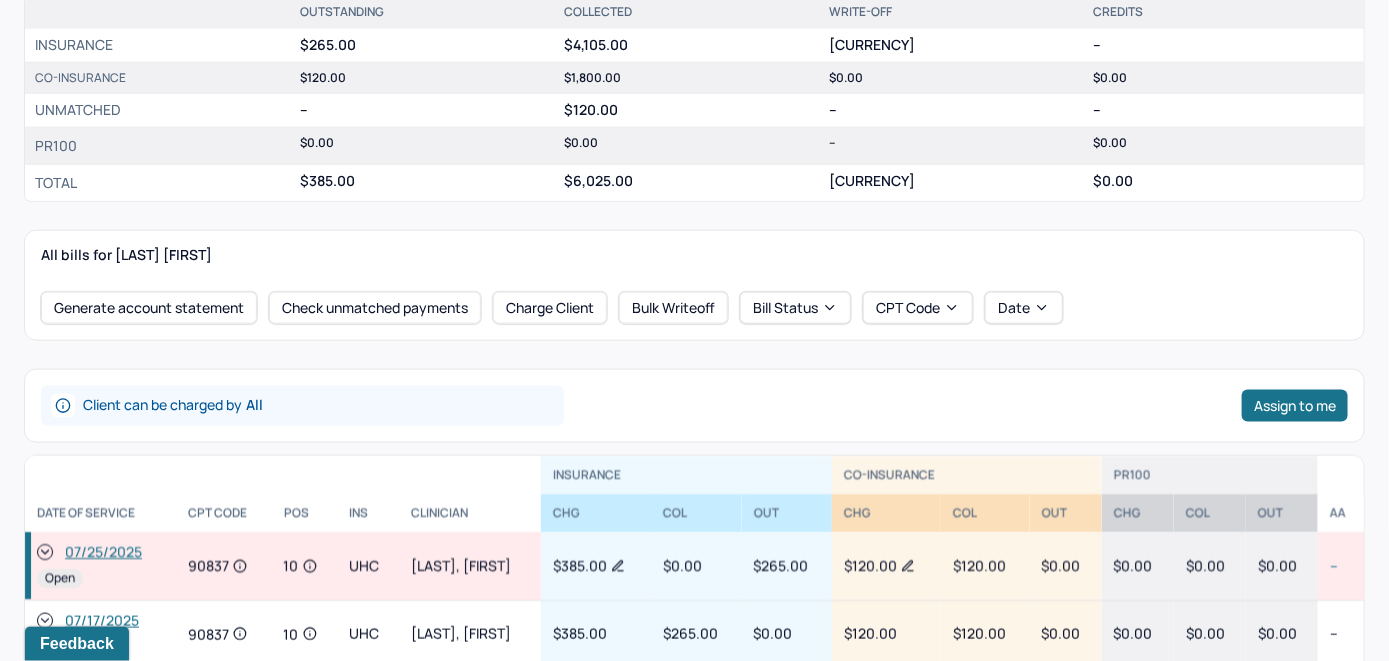 scroll, scrollTop: 800, scrollLeft: 0, axis: vertical 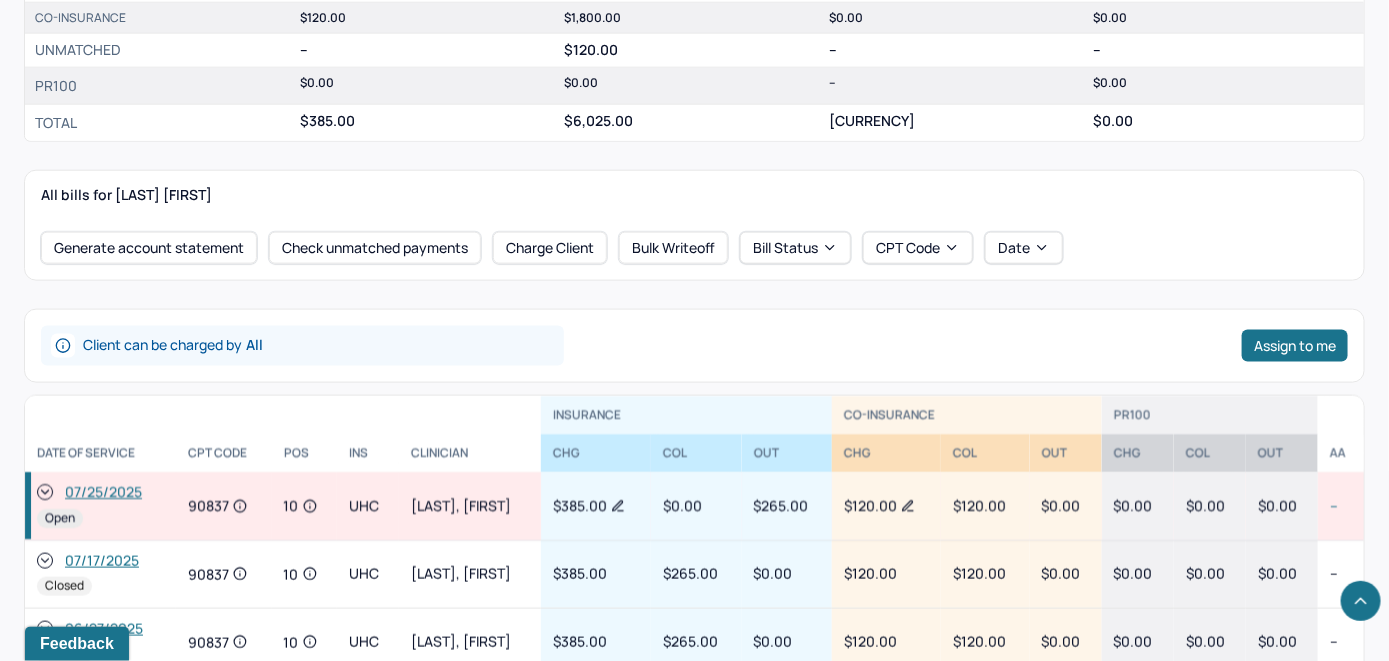 click 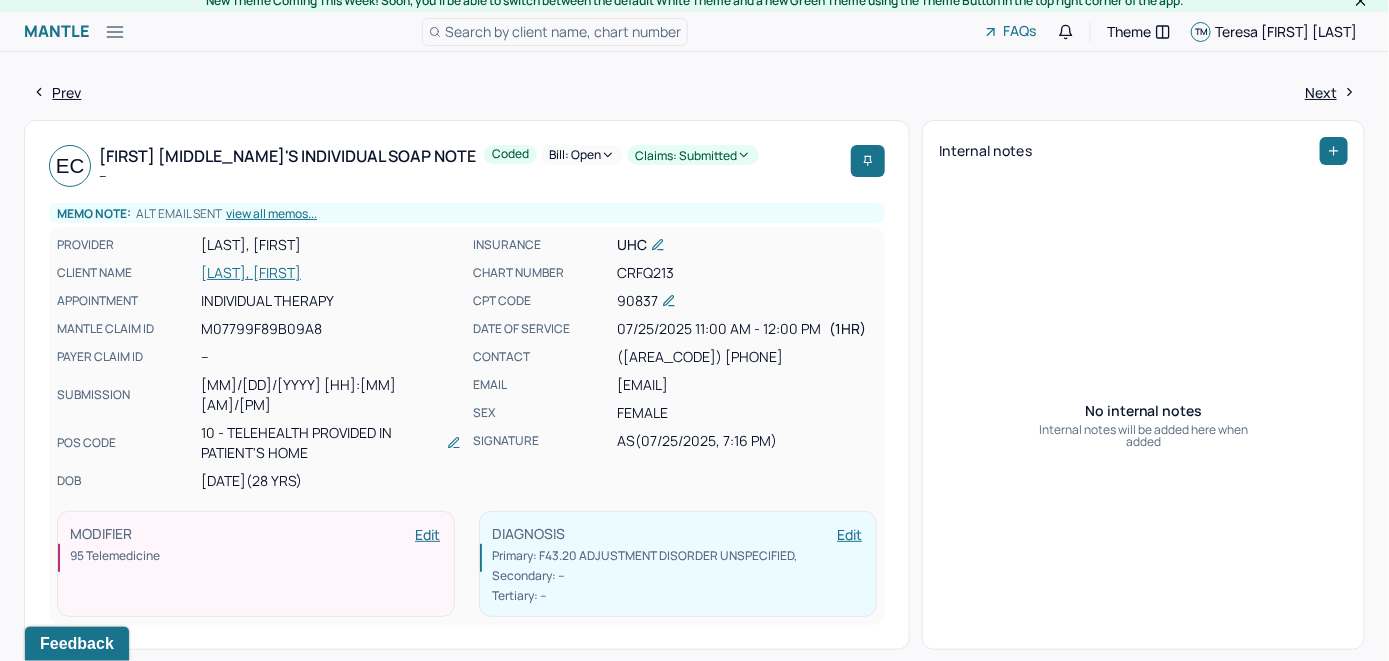 scroll, scrollTop: 0, scrollLeft: 0, axis: both 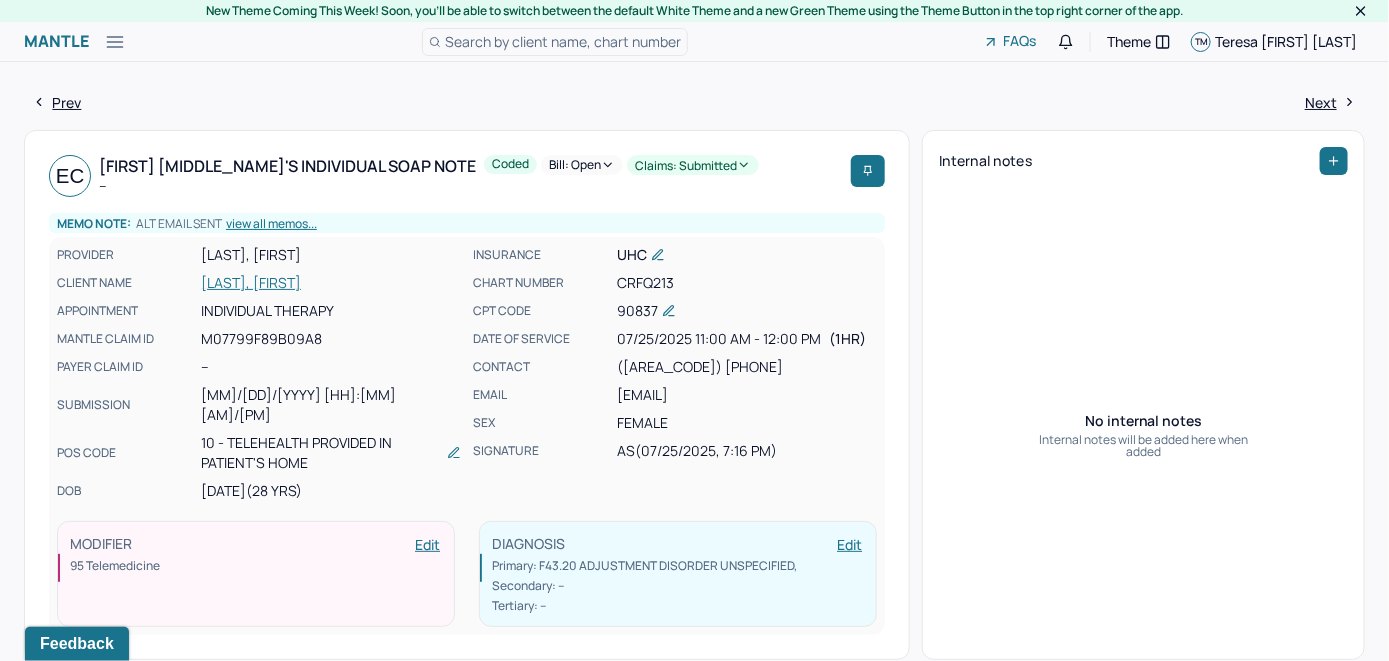 click on "Bill: Open" at bounding box center [582, 165] 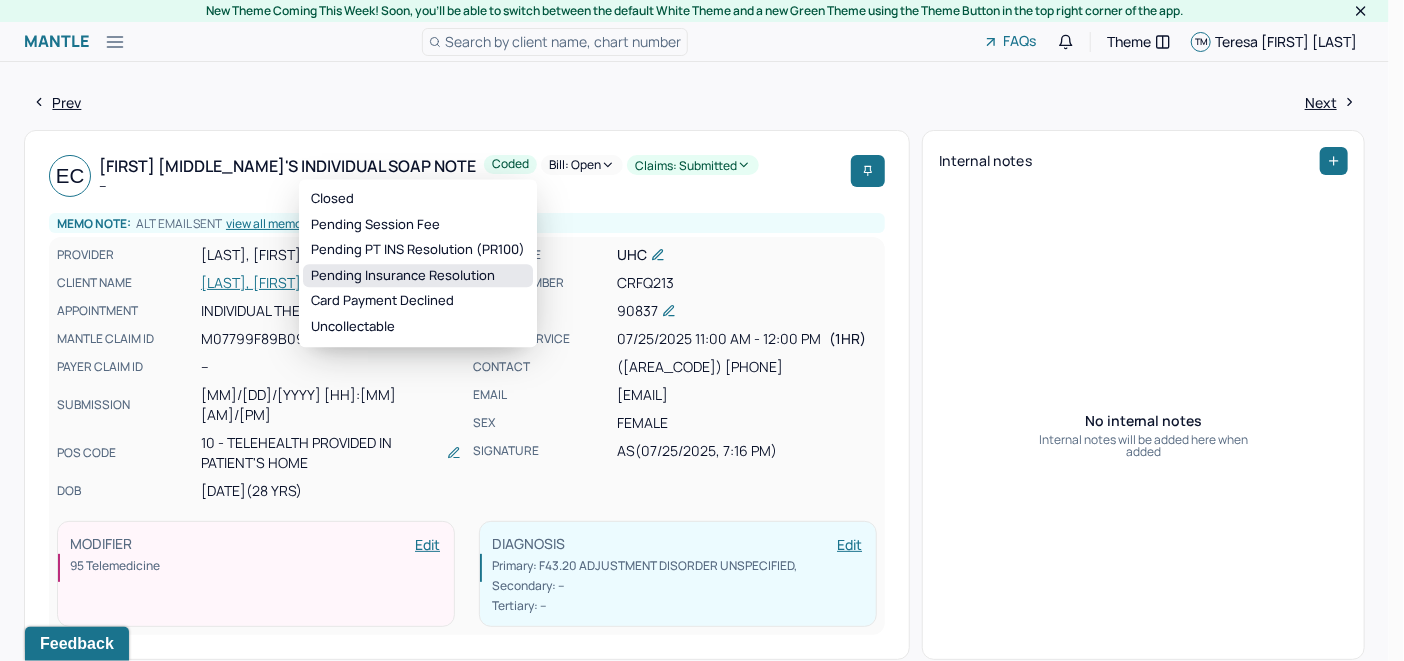 click on "Pending Insurance Resolution" at bounding box center [418, 276] 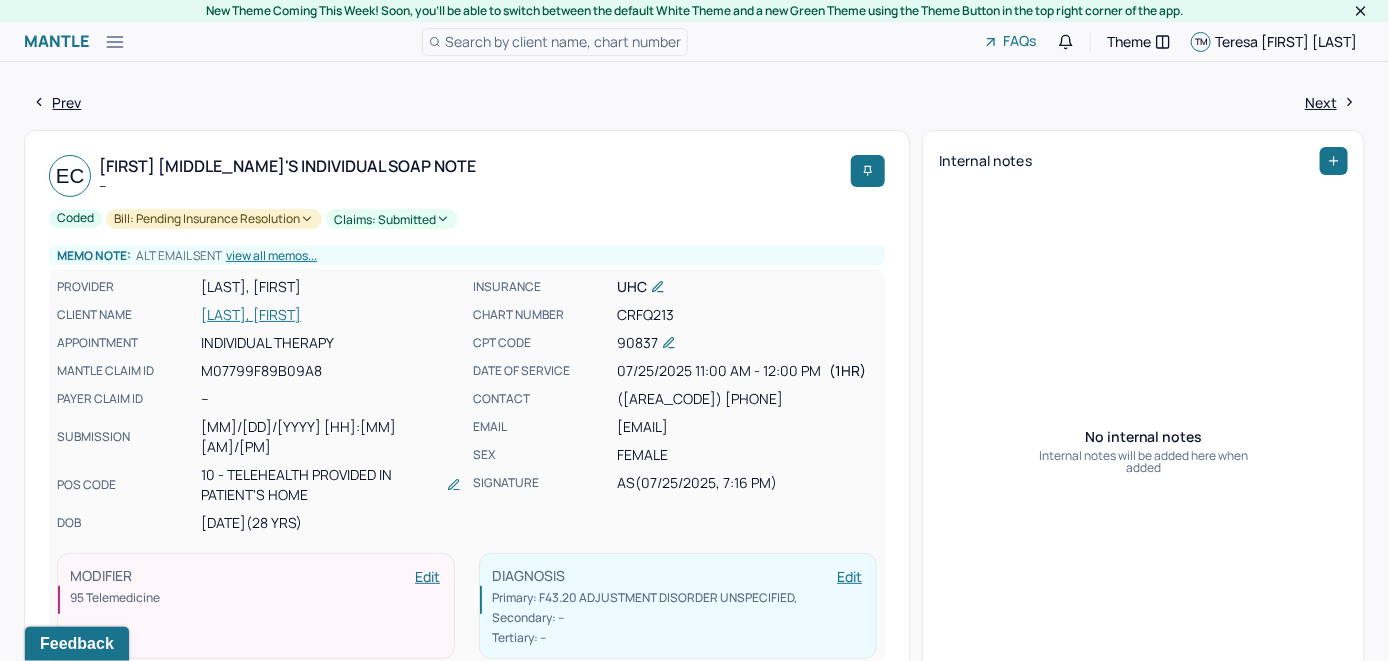 click on "Search by client name, chart number" at bounding box center [563, 41] 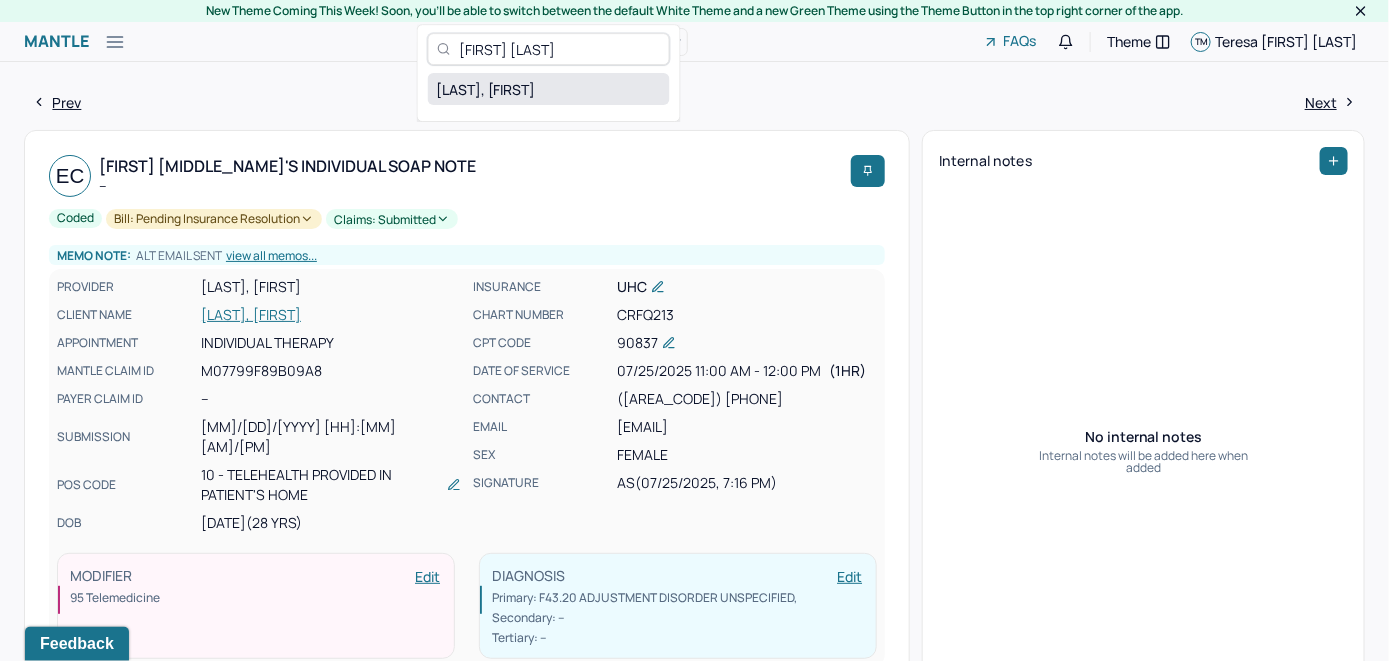 type on "[FIRST] [LAST]" 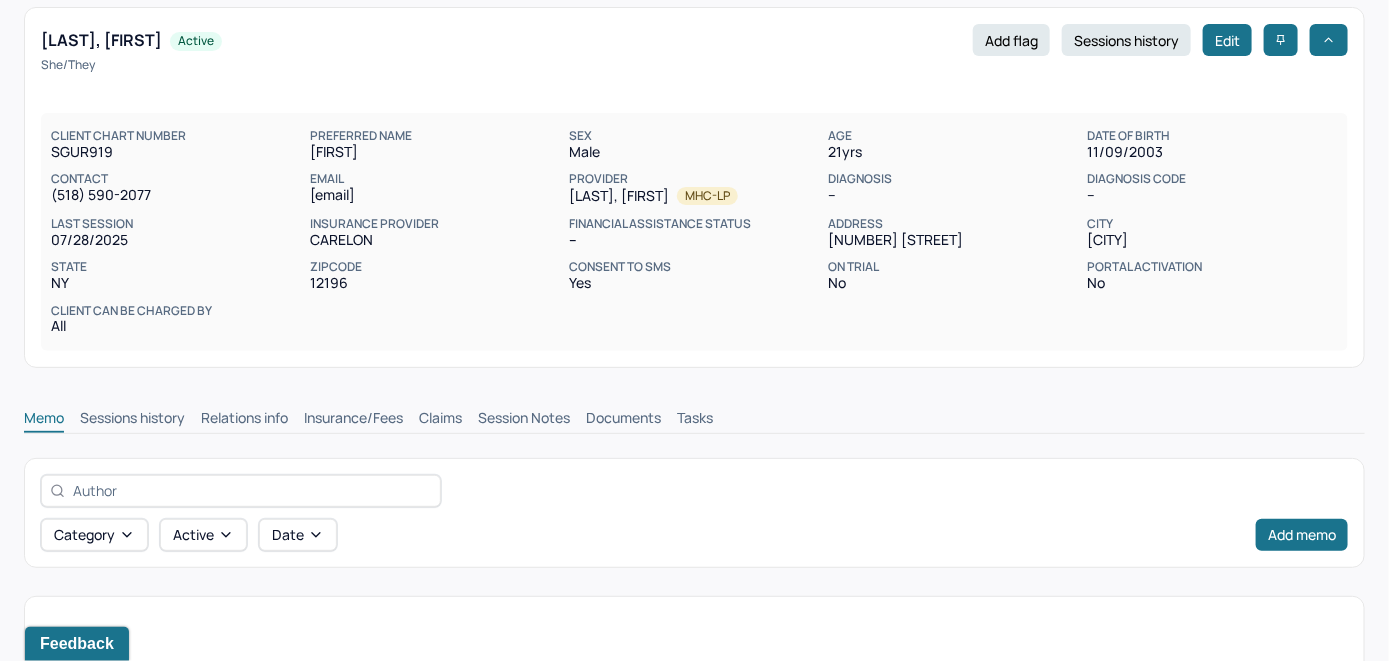 scroll, scrollTop: 314, scrollLeft: 0, axis: vertical 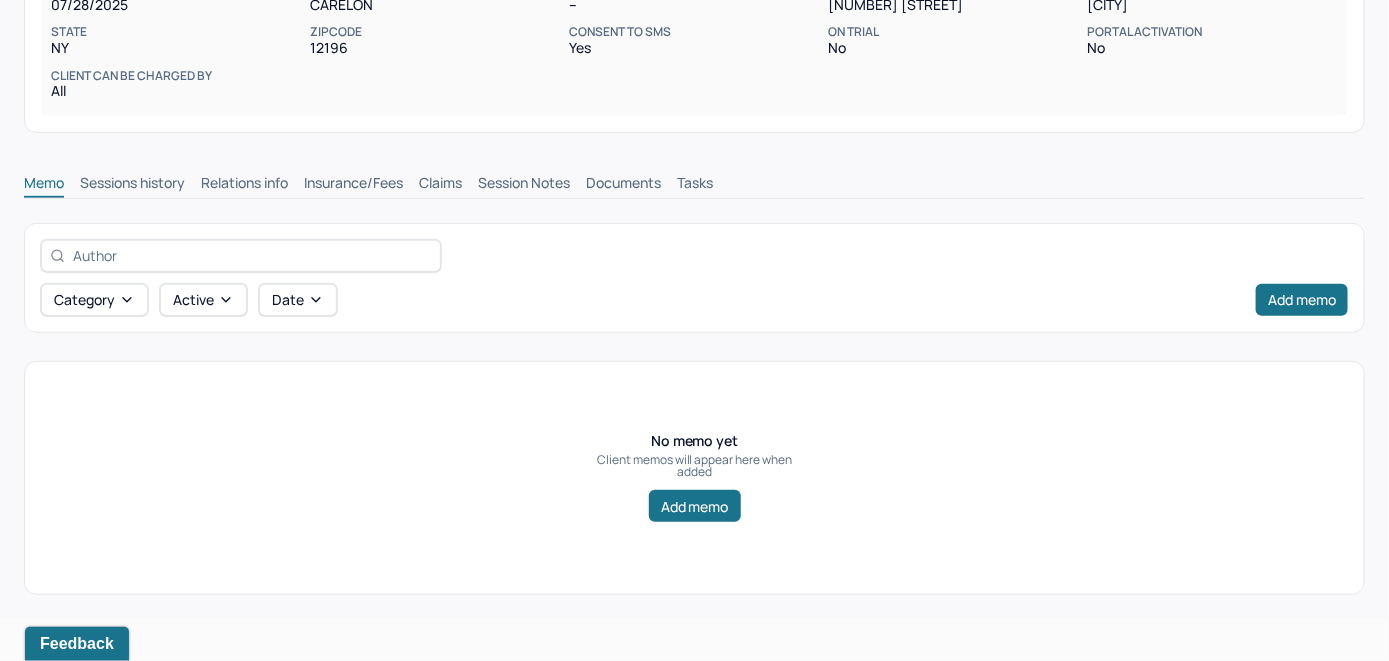 click on "Insurance/Fees" at bounding box center (353, 185) 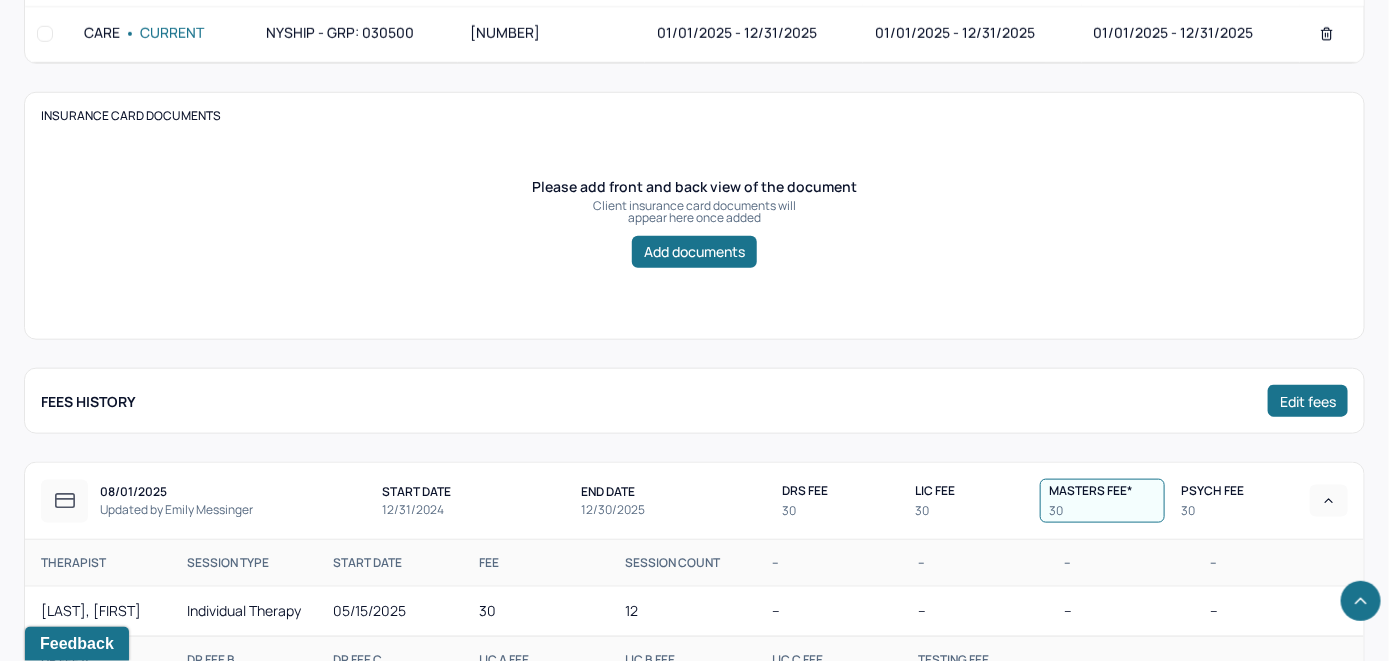 scroll, scrollTop: 514, scrollLeft: 0, axis: vertical 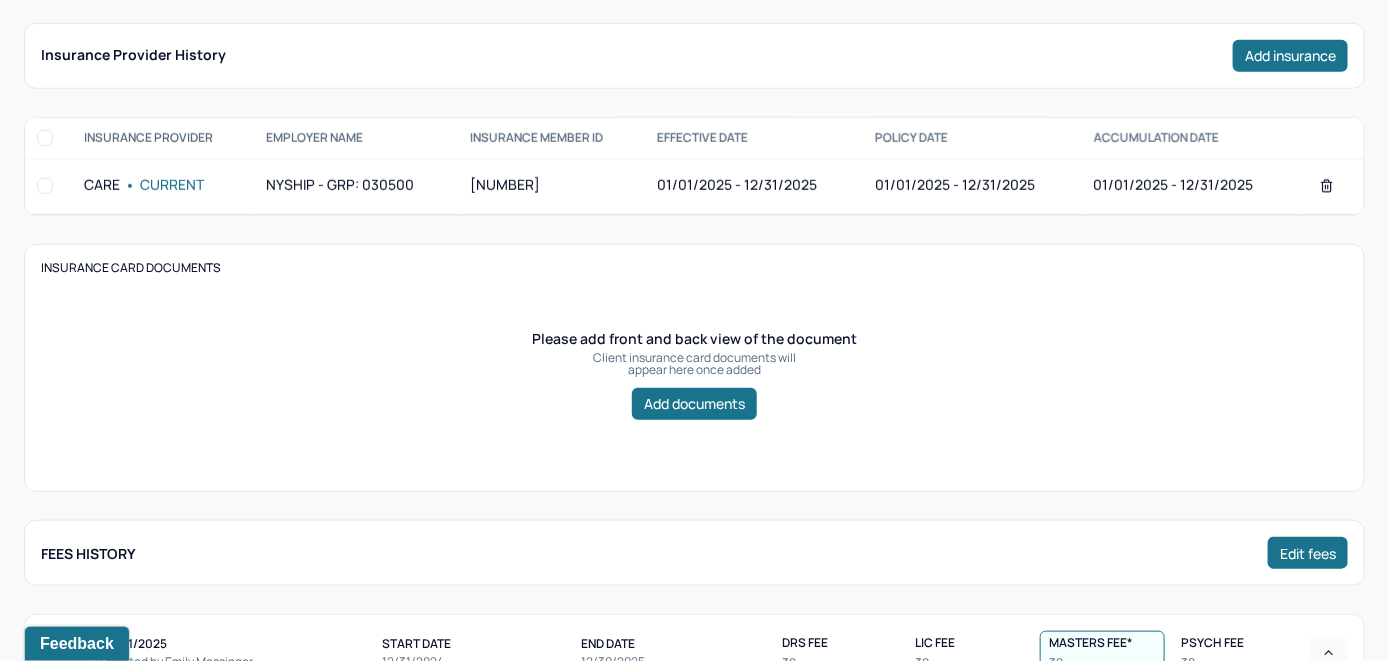 click on "Claims" at bounding box center [440, -15] 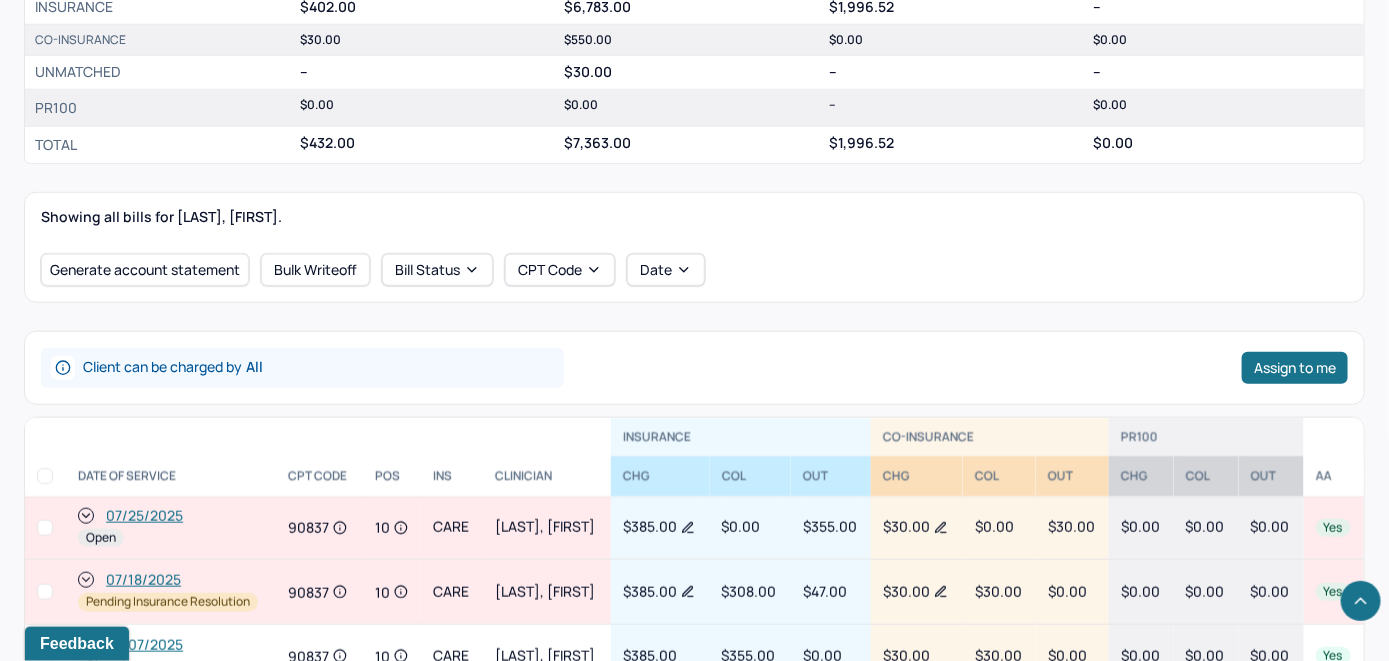 scroll, scrollTop: 614, scrollLeft: 0, axis: vertical 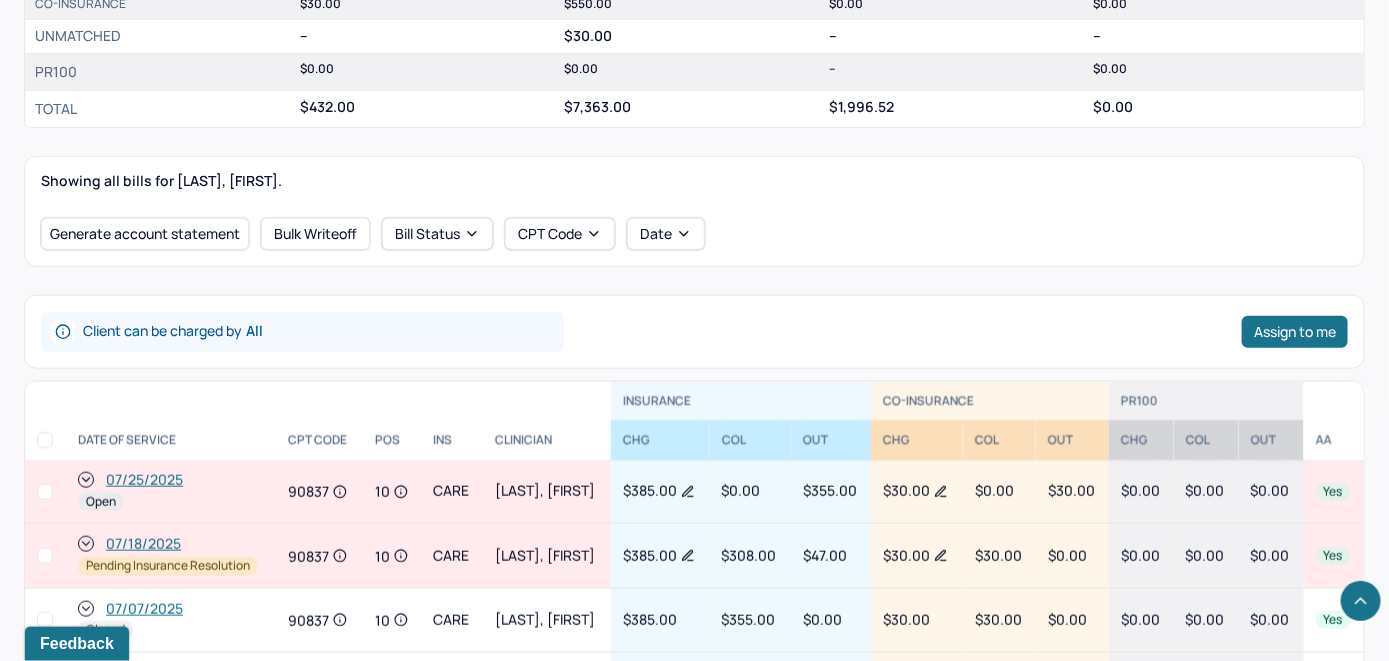 click on "07/25/2025" at bounding box center [144, 480] 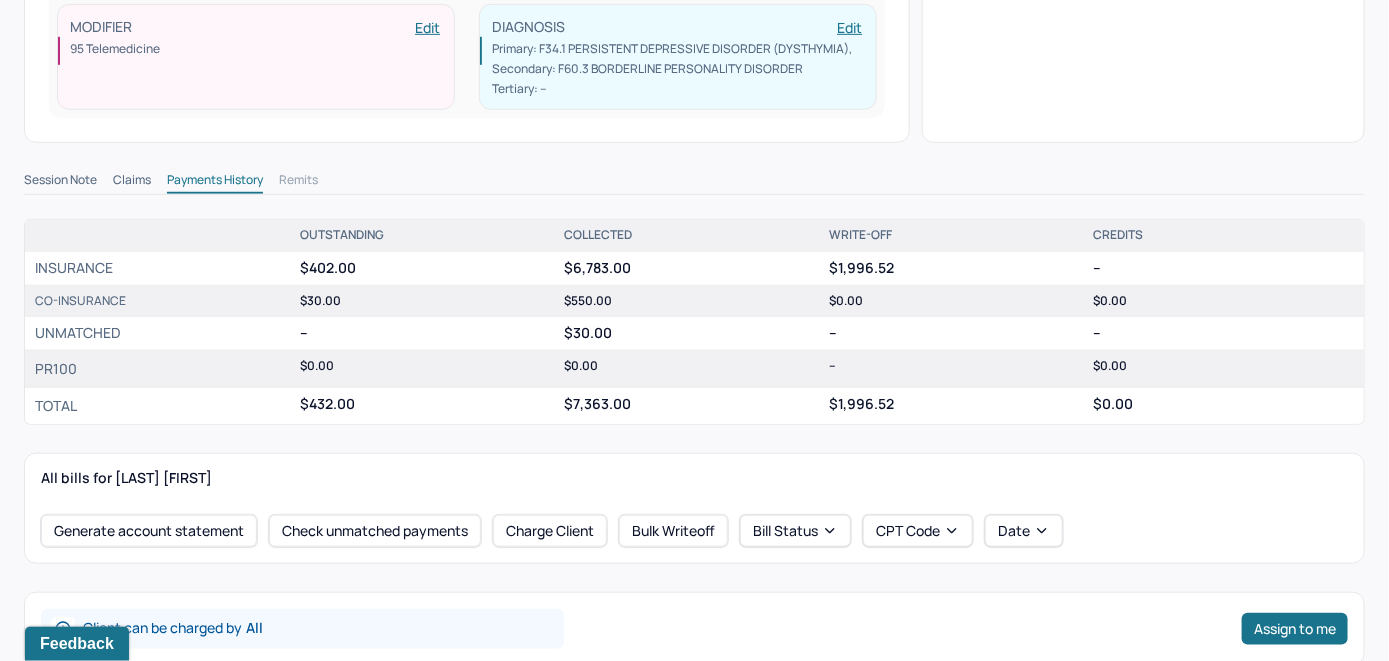 scroll, scrollTop: 500, scrollLeft: 0, axis: vertical 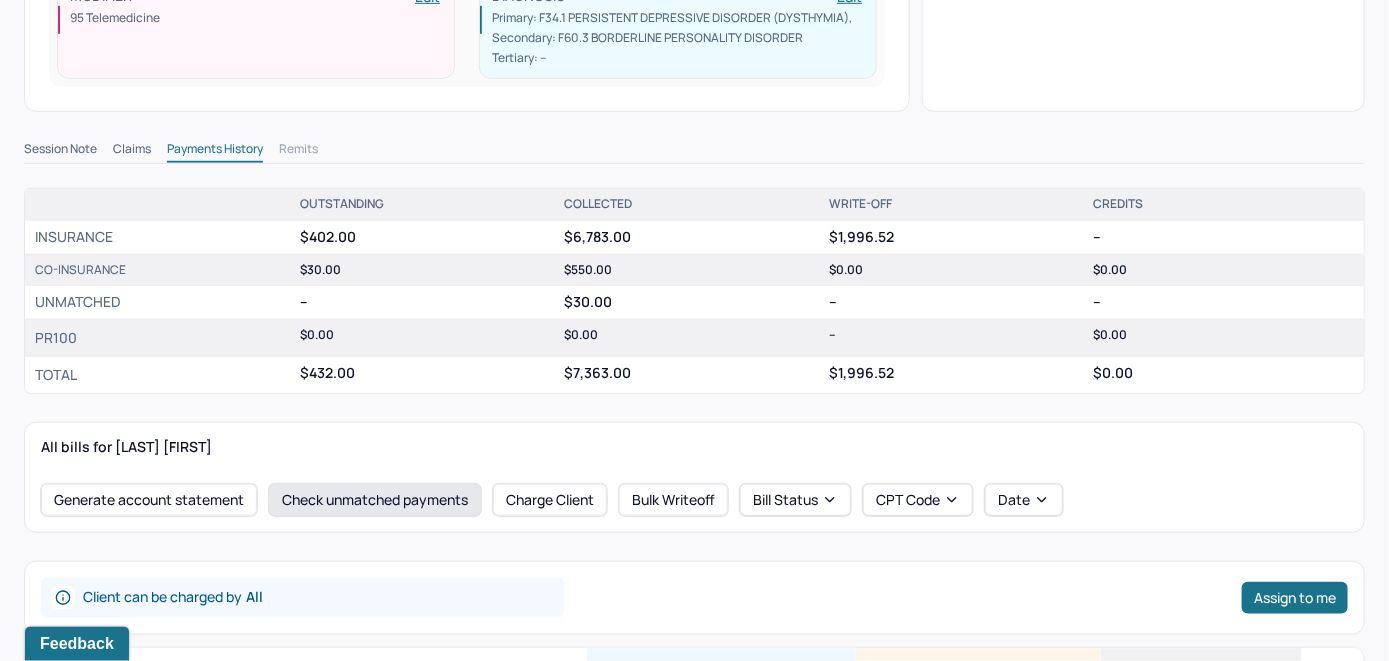 click on "Check unmatched payments" at bounding box center [375, 500] 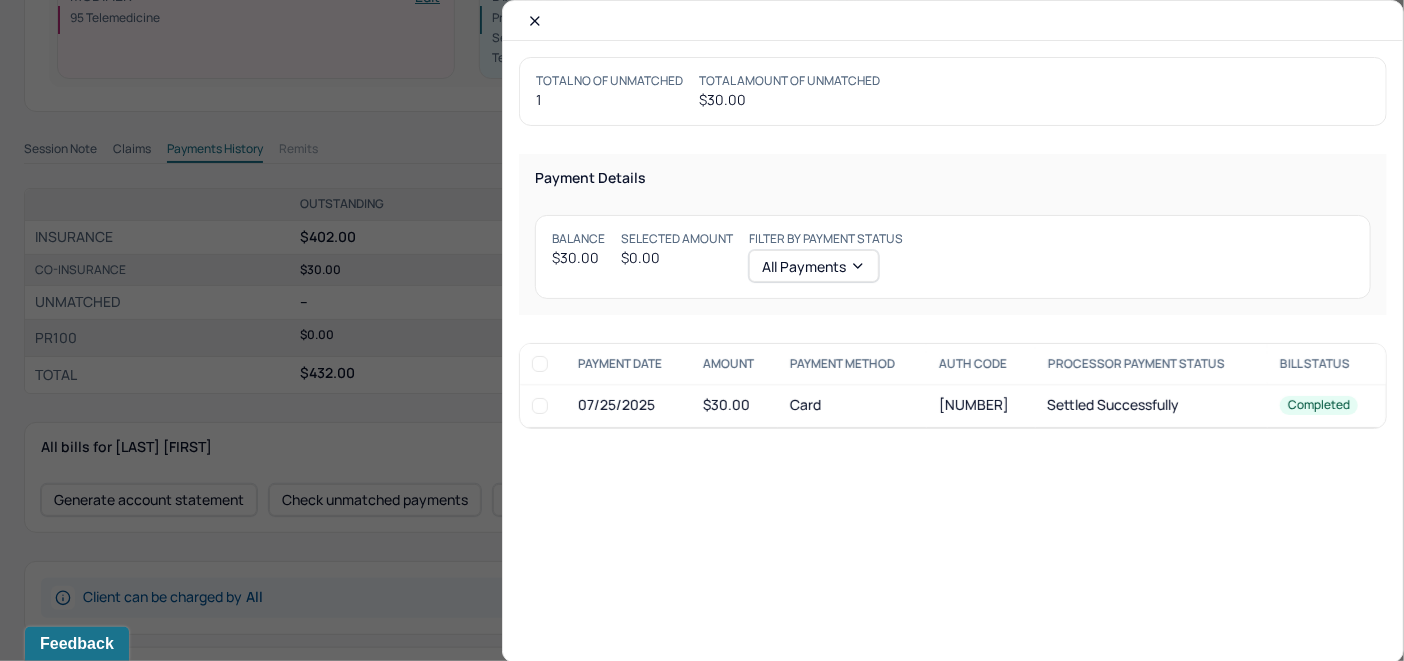 click at bounding box center [540, 406] 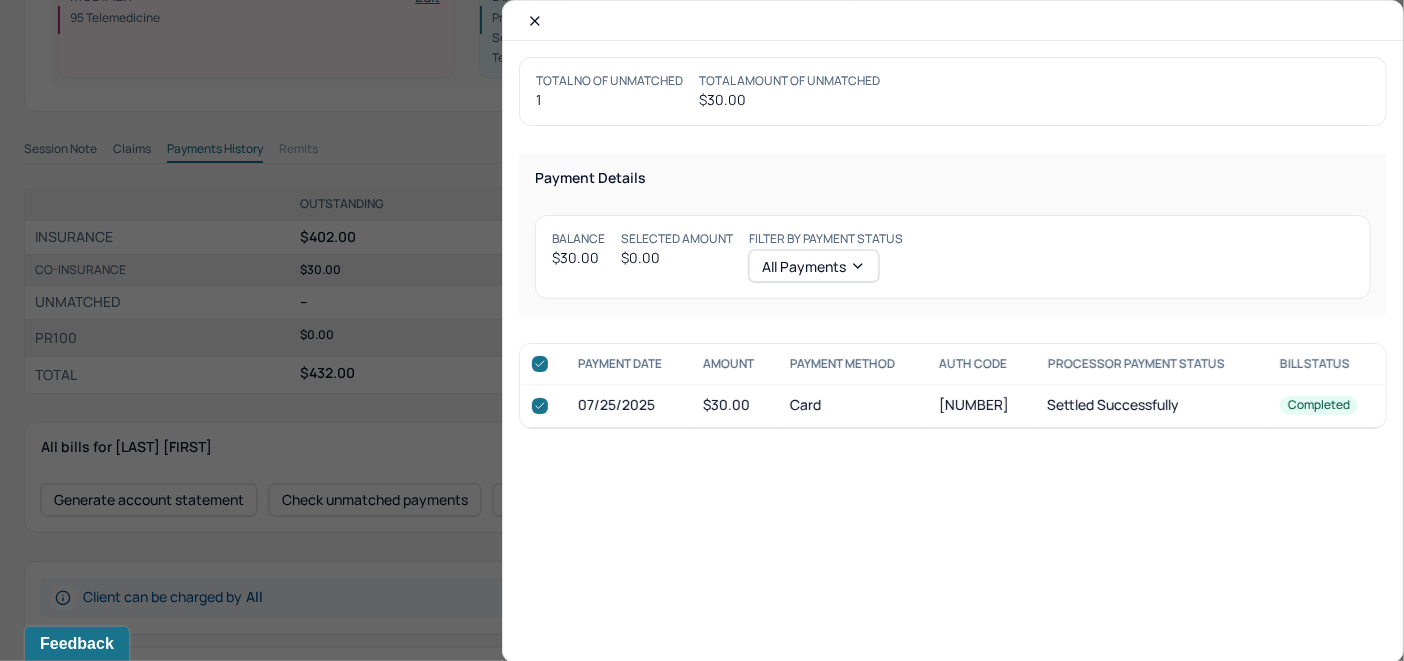 checkbox on "true" 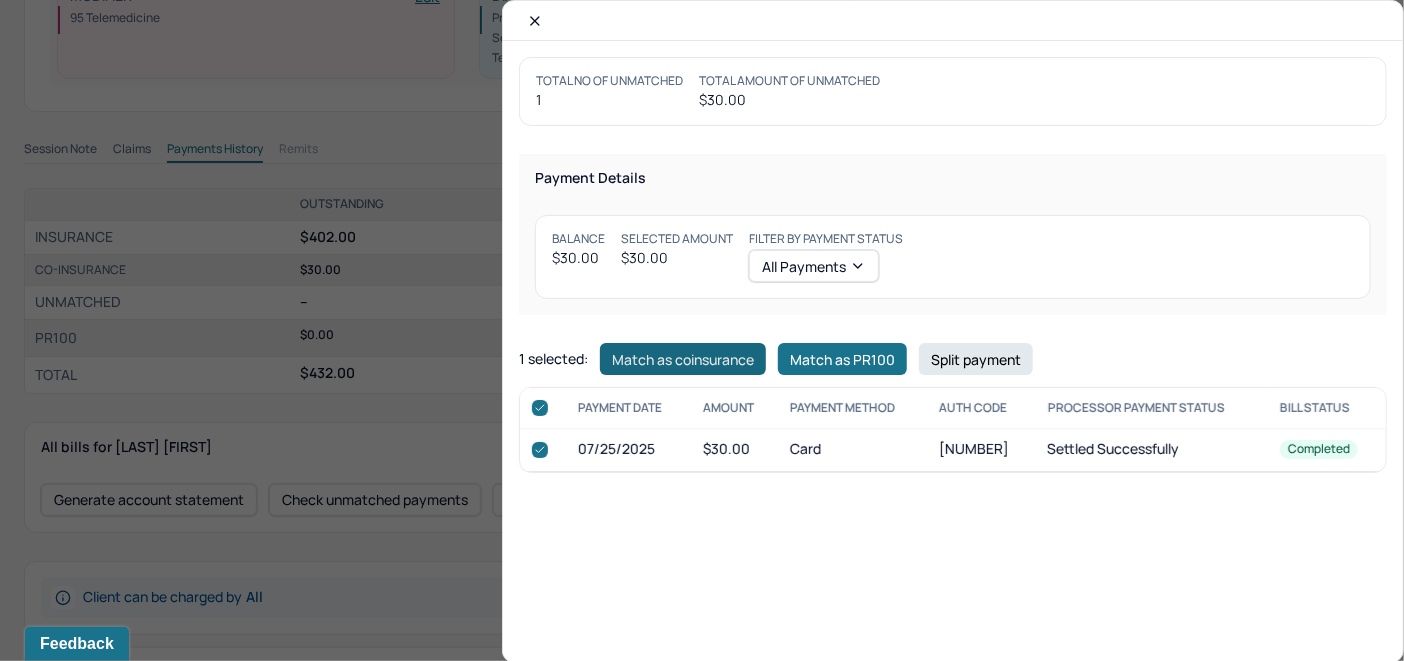 click on "Match as coinsurance" at bounding box center (683, 359) 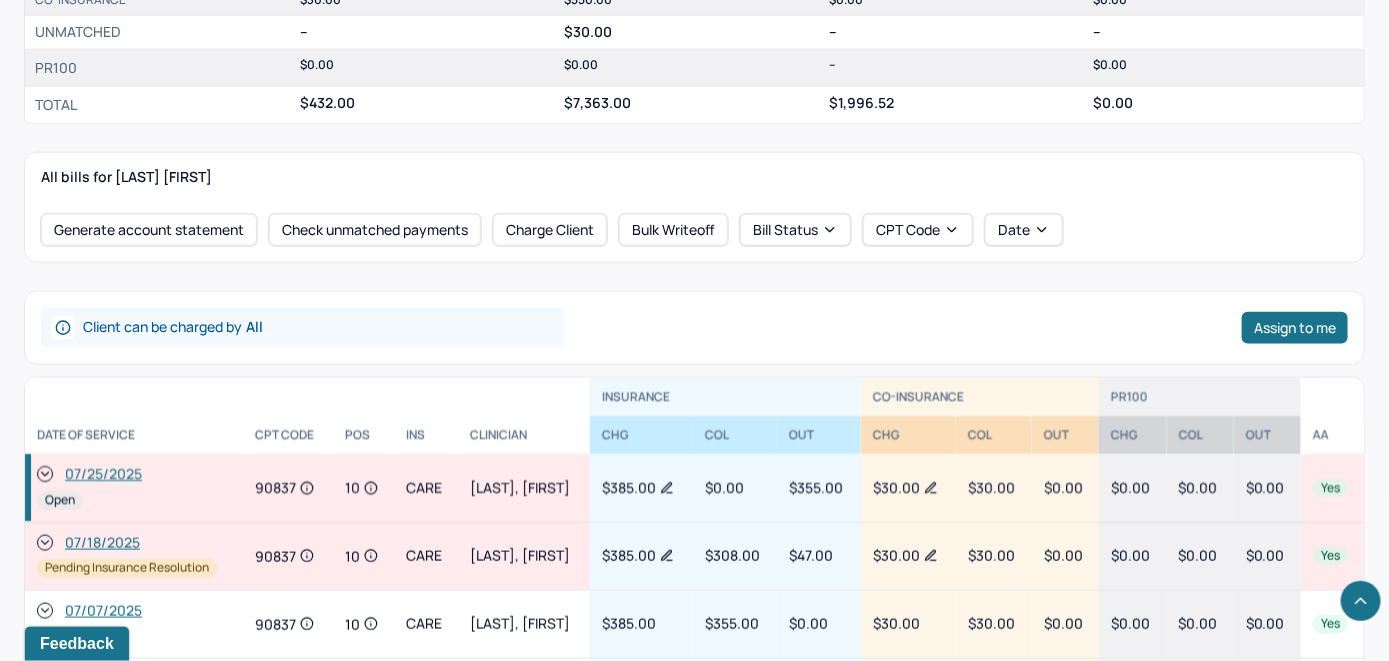 scroll, scrollTop: 900, scrollLeft: 0, axis: vertical 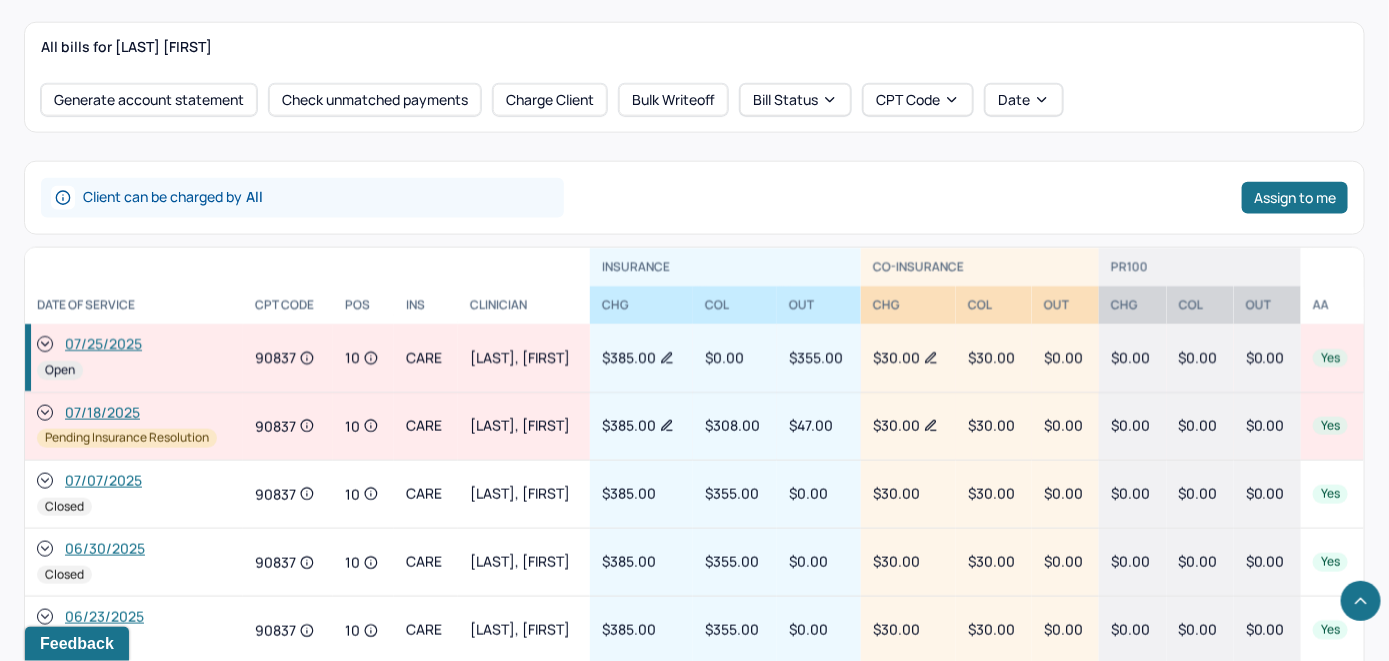 click 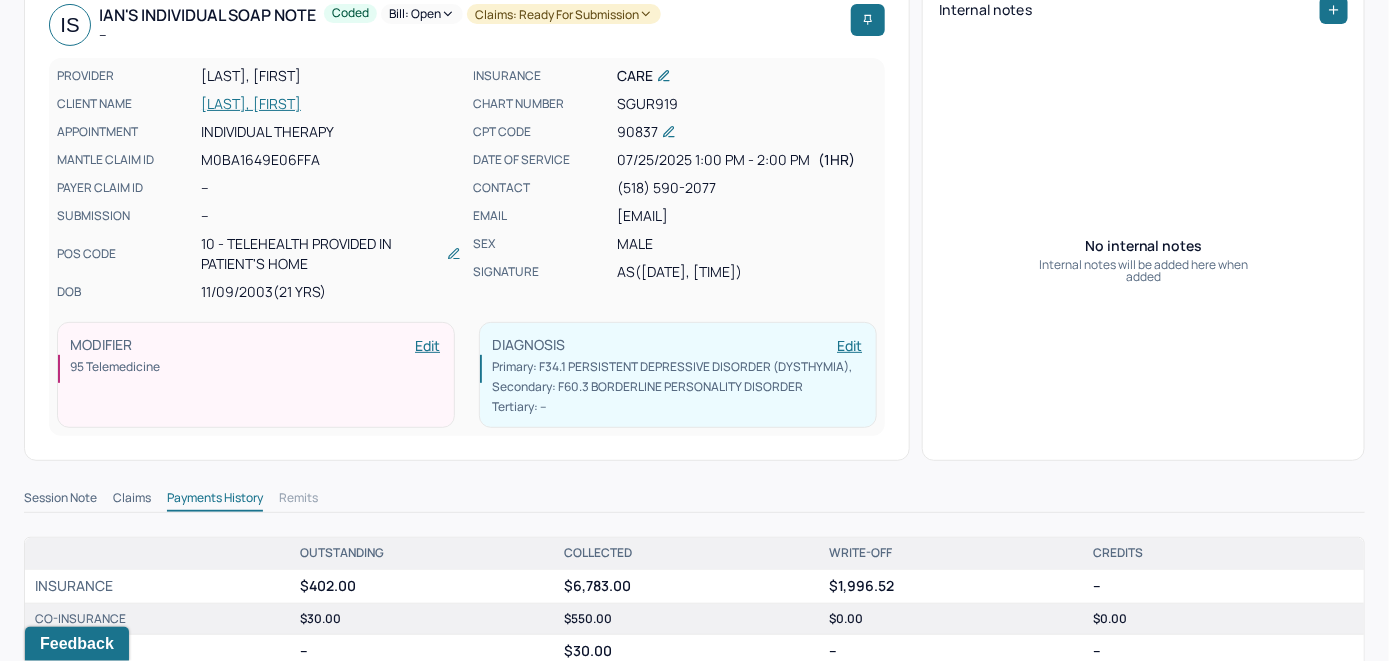 scroll, scrollTop: 0, scrollLeft: 0, axis: both 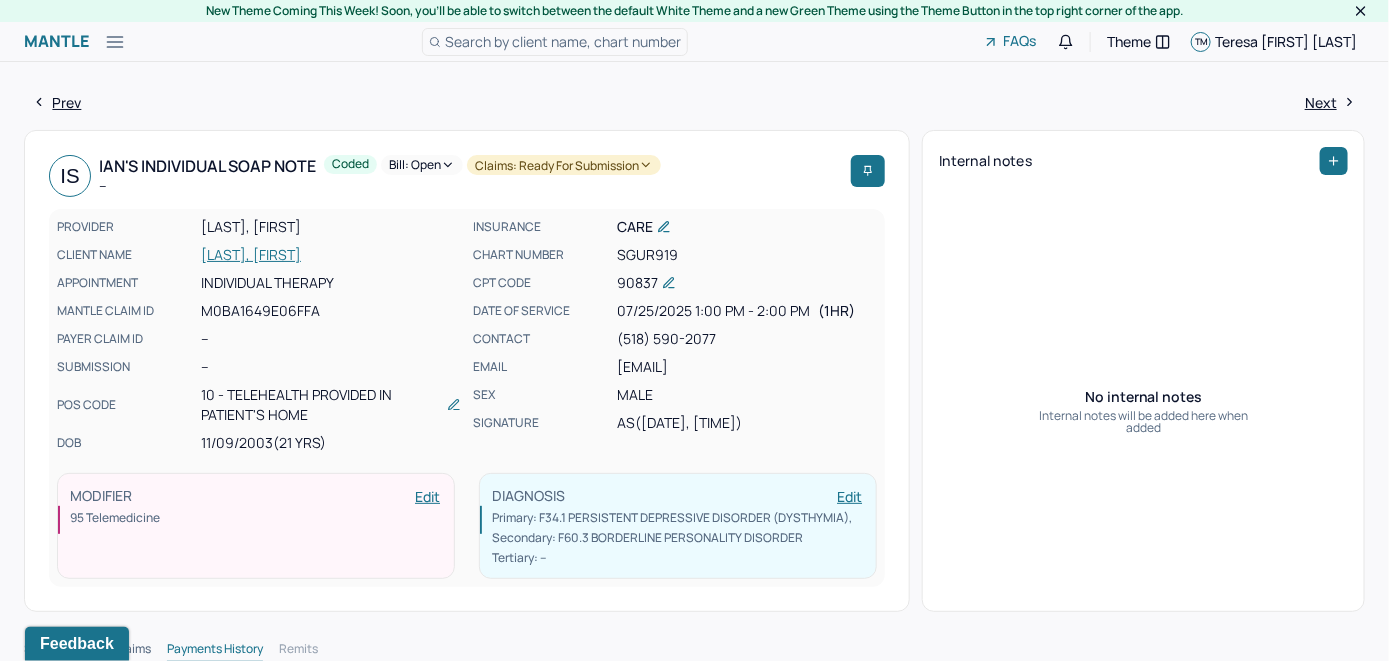 click on "Bill: Open" at bounding box center [422, 165] 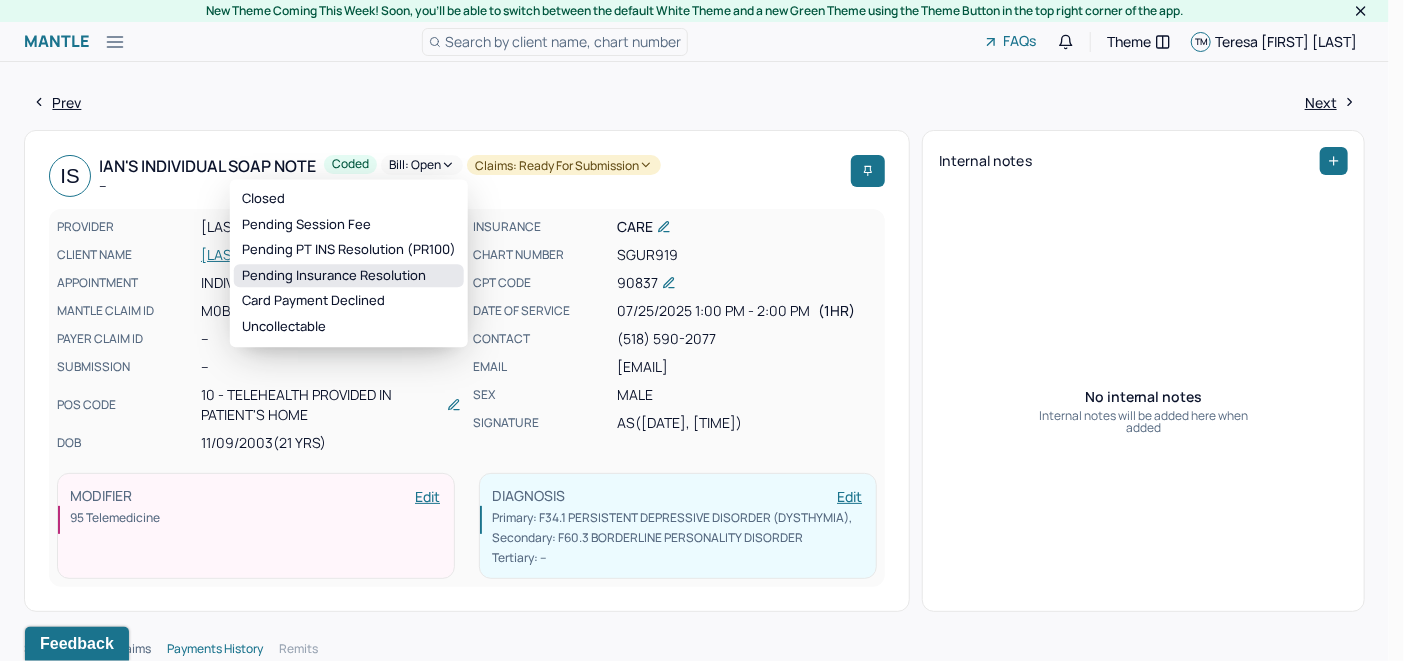 click on "Pending Insurance Resolution" at bounding box center [349, 276] 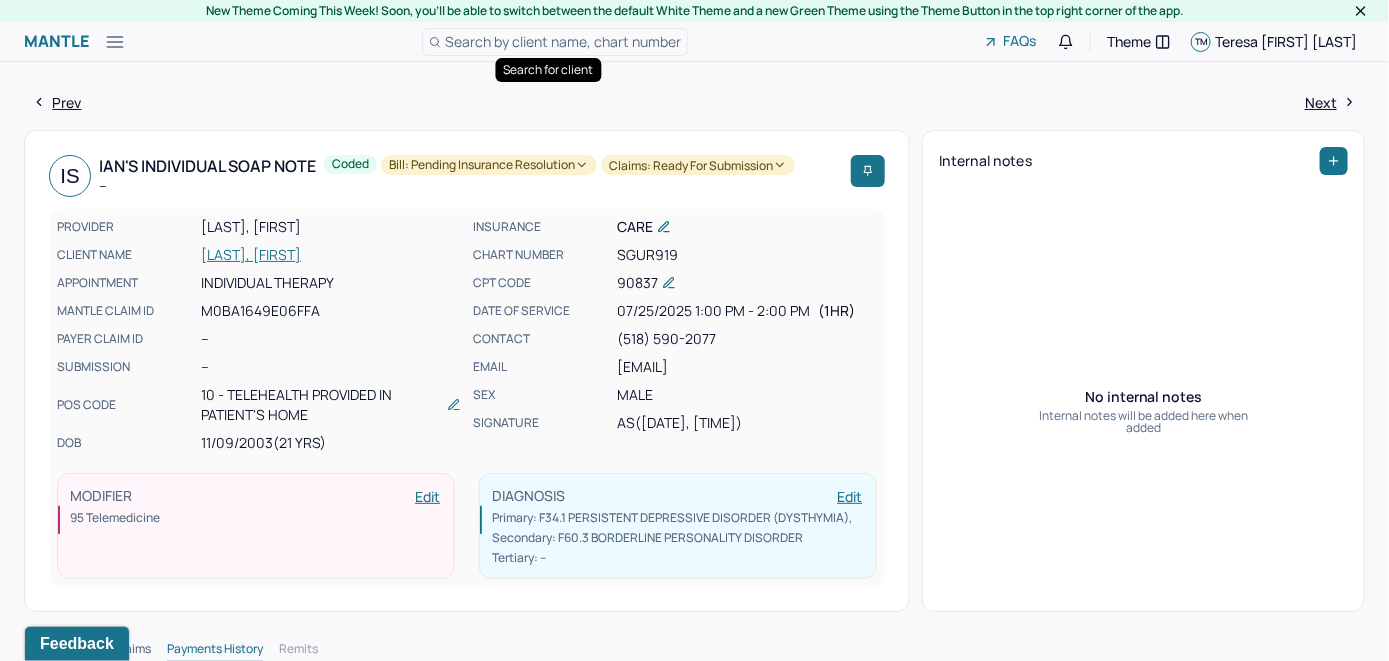 click on "Search by client name, chart number" at bounding box center (563, 41) 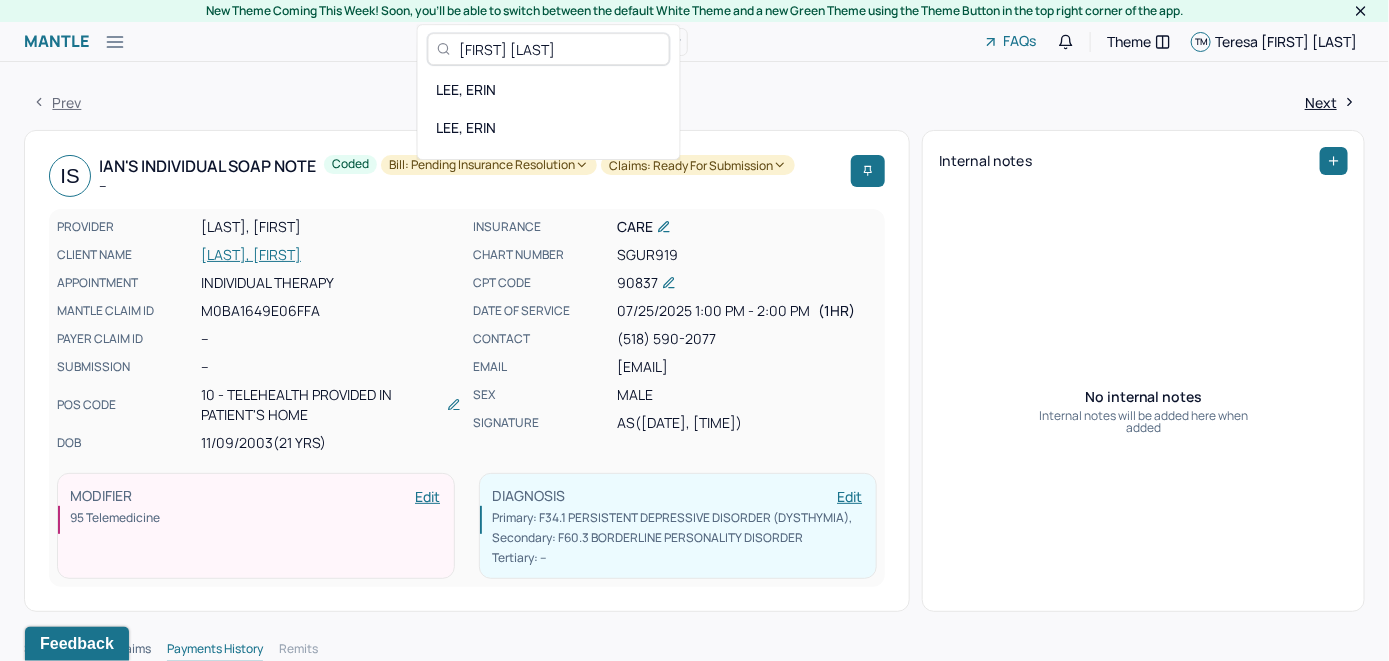 drag, startPoint x: 552, startPoint y: 48, endPoint x: 437, endPoint y: 63, distance: 115.97414 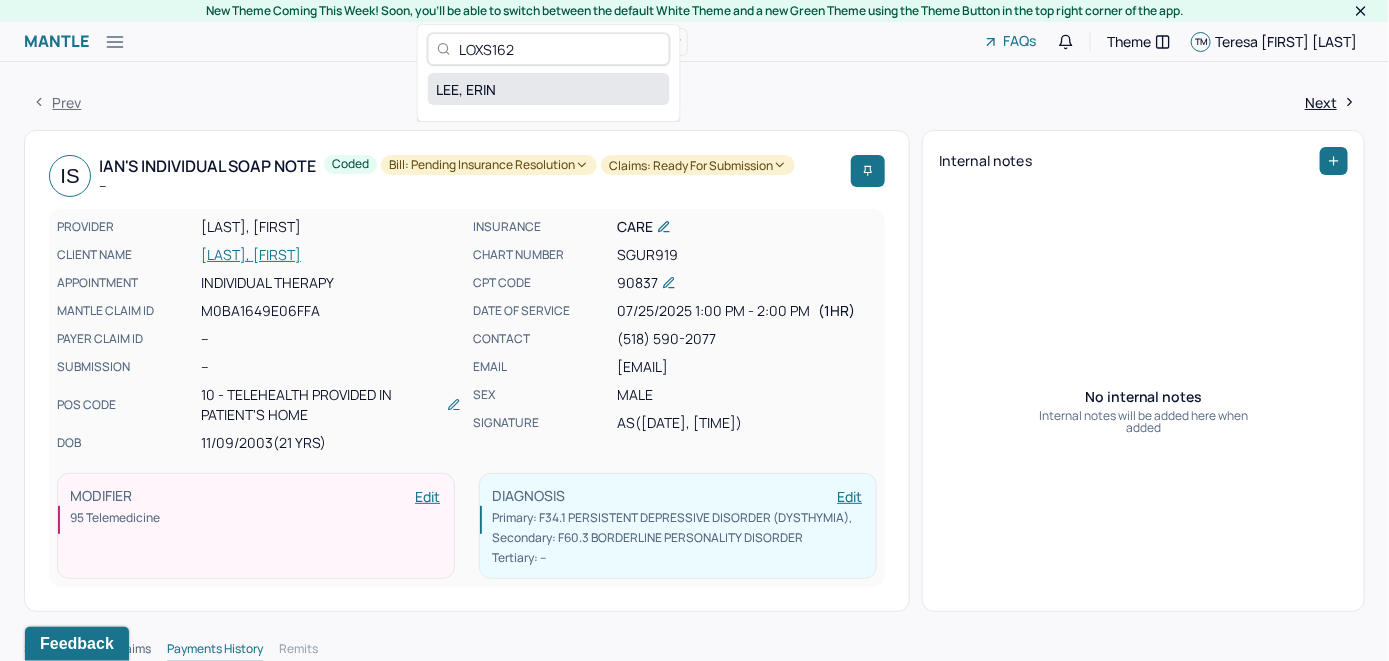 type on "LOXS162" 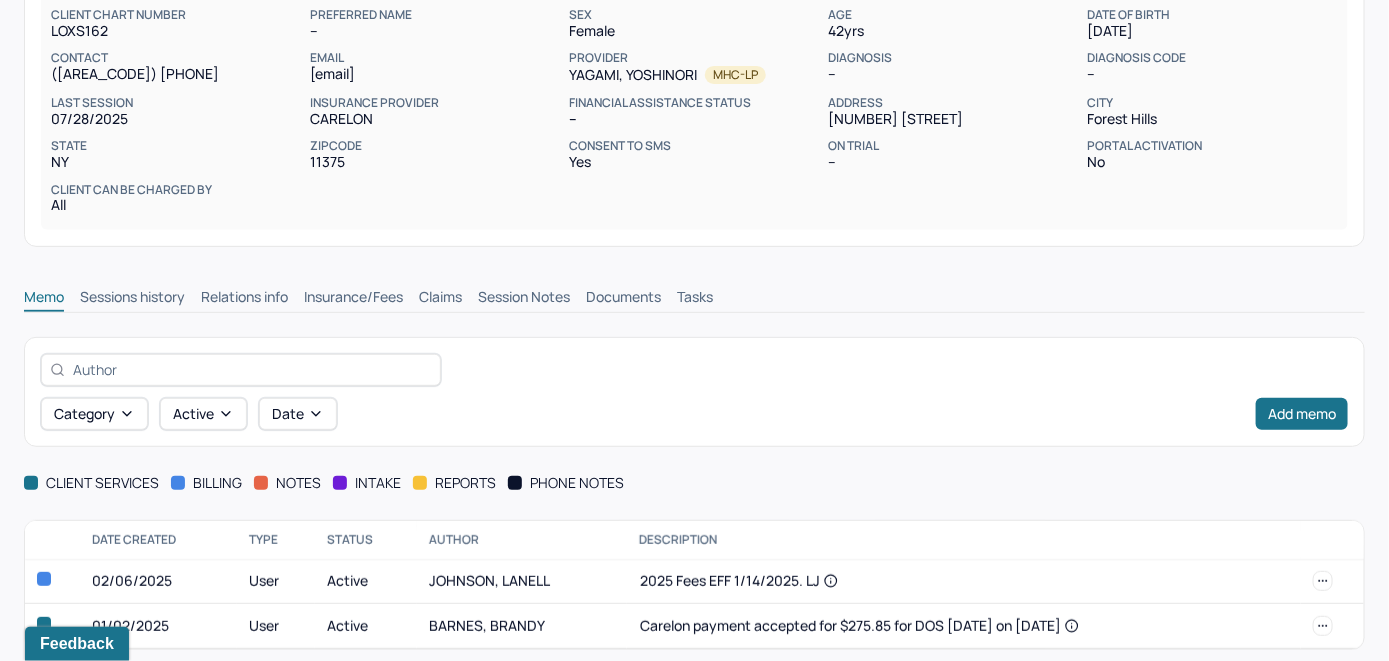 scroll, scrollTop: 254, scrollLeft: 0, axis: vertical 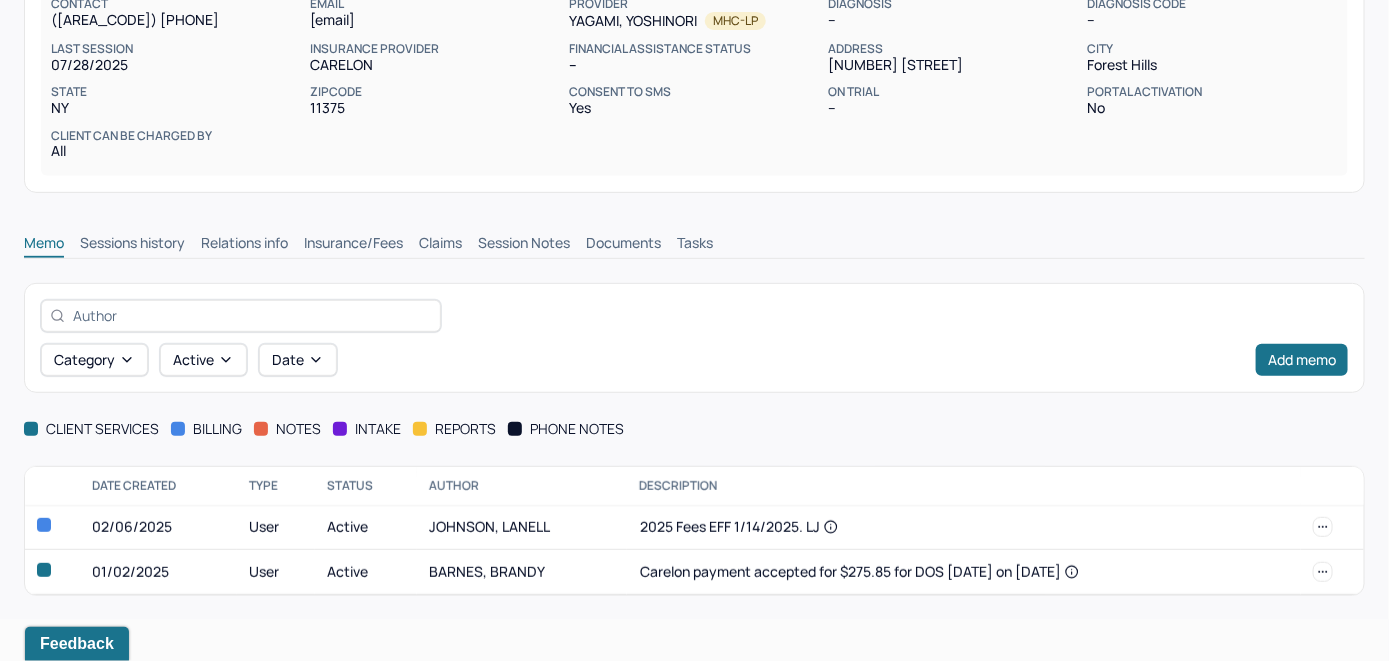 click on "Insurance/Fees" at bounding box center [353, 245] 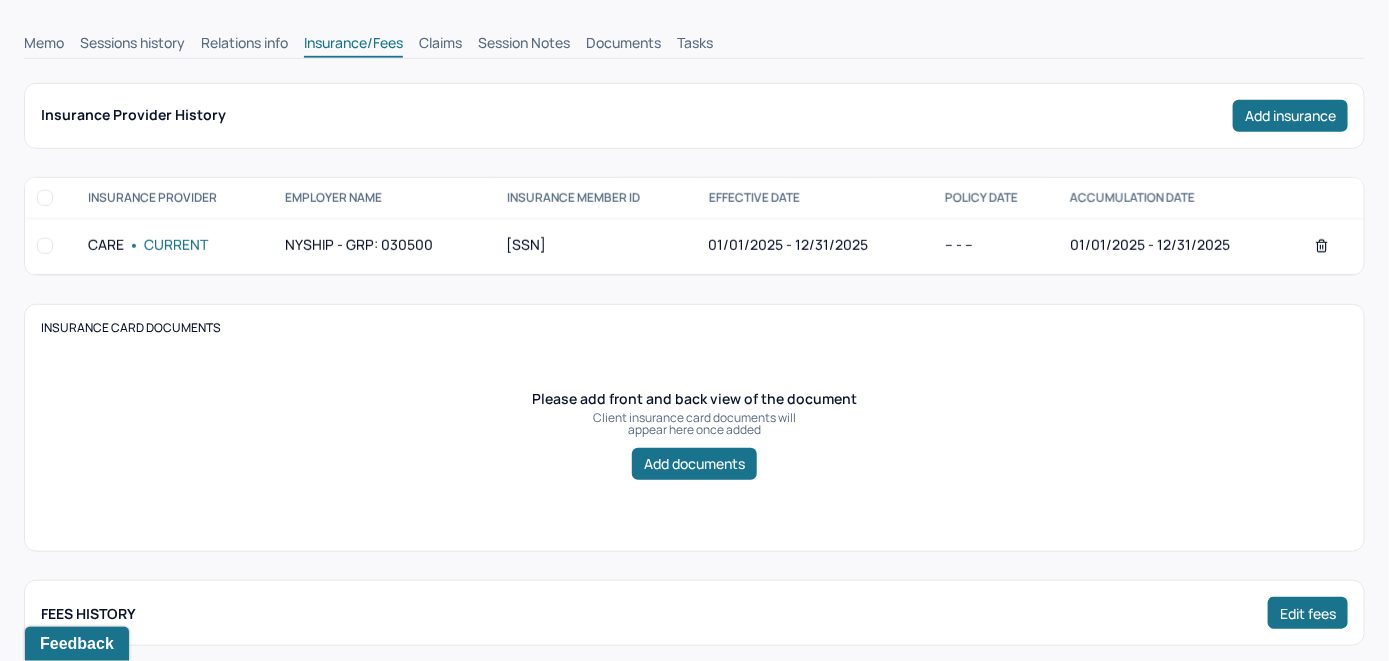 scroll, scrollTop: 254, scrollLeft: 0, axis: vertical 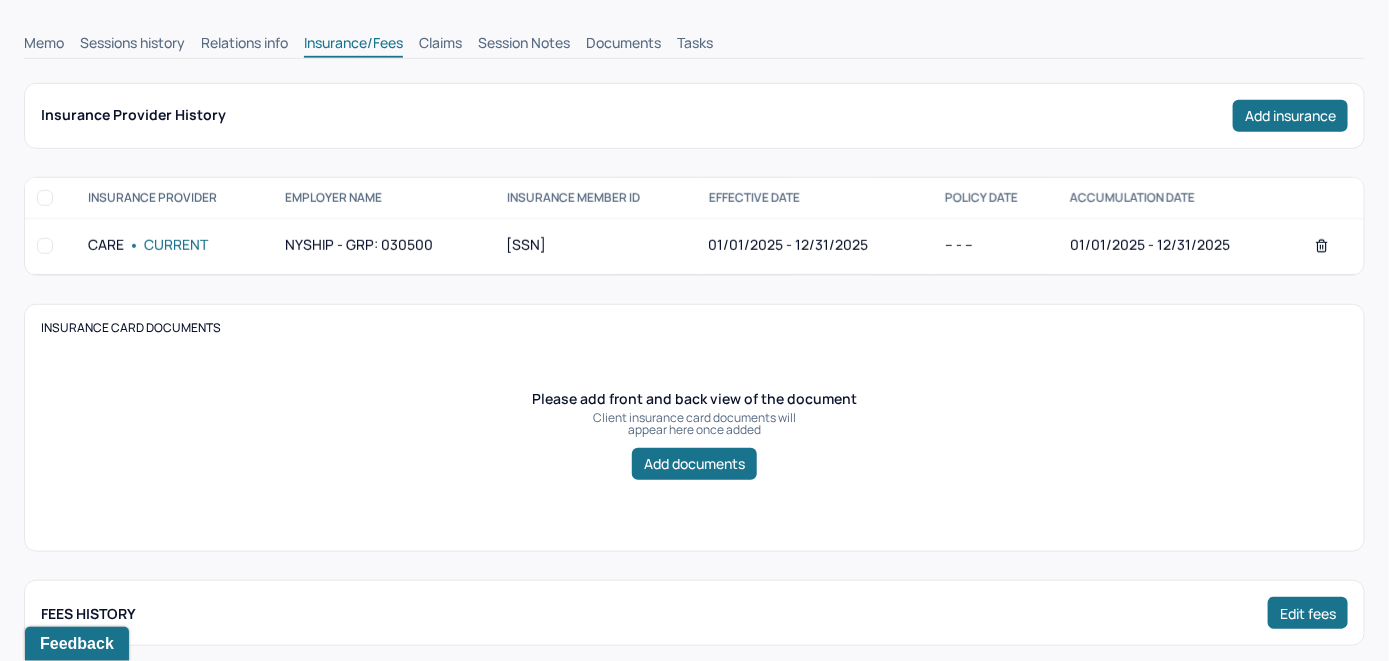 click on "Claims" at bounding box center [440, 45] 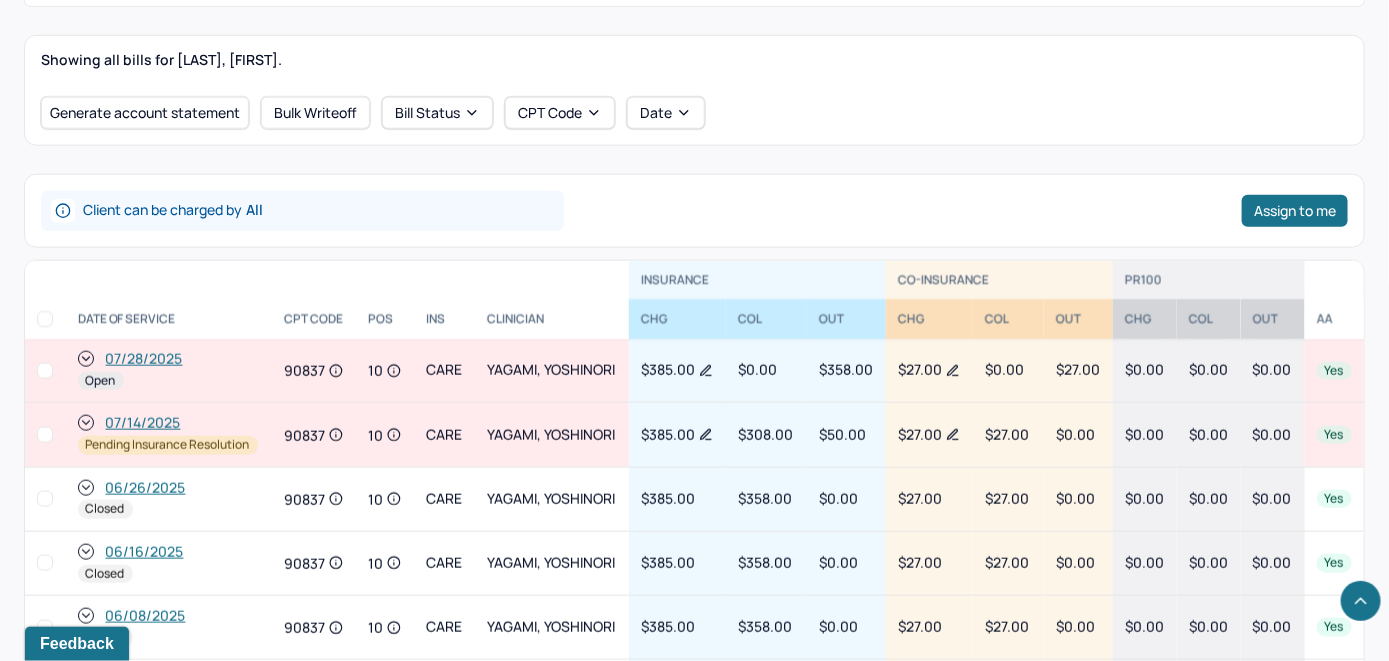 scroll, scrollTop: 754, scrollLeft: 0, axis: vertical 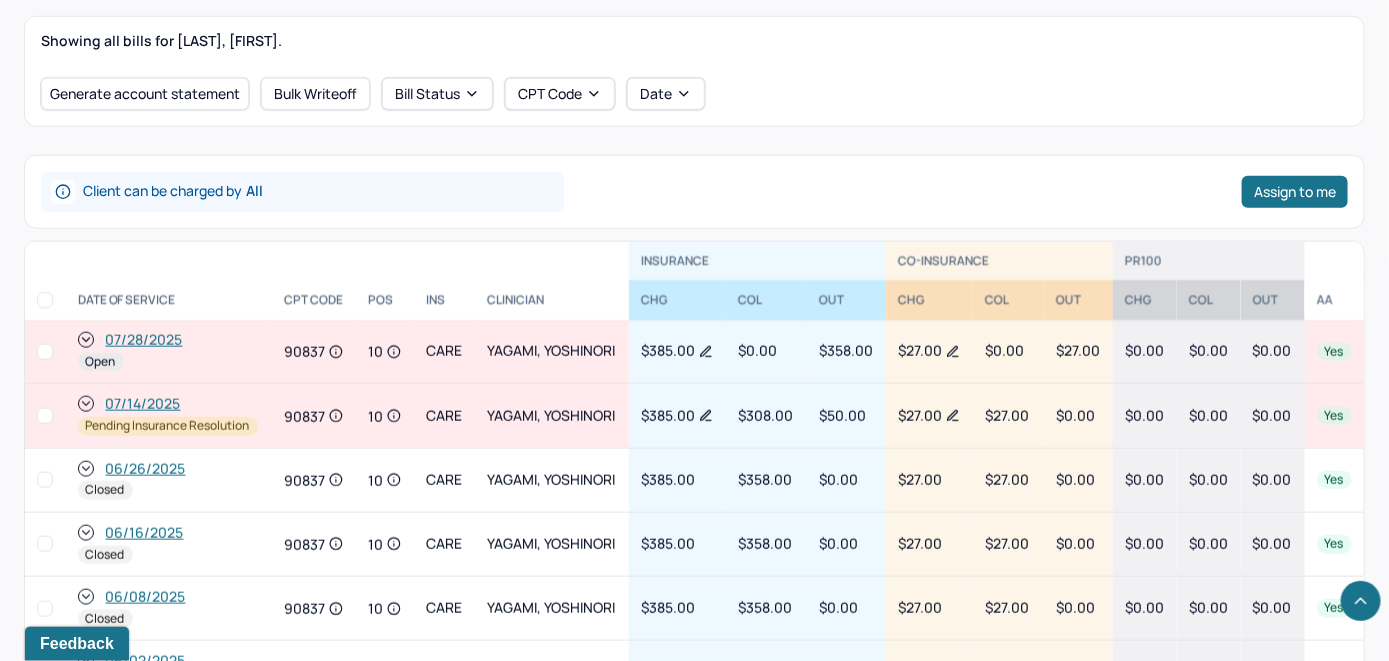click on "07/28/2025" at bounding box center (144, 340) 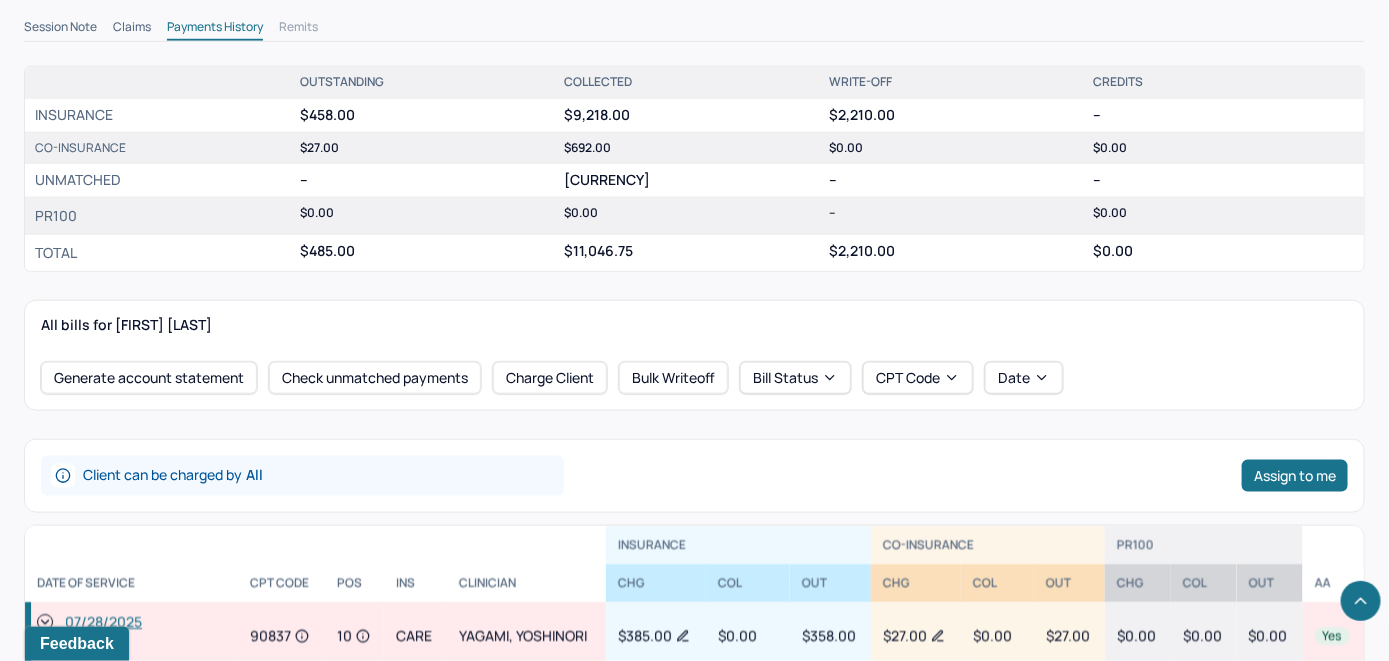 scroll, scrollTop: 700, scrollLeft: 0, axis: vertical 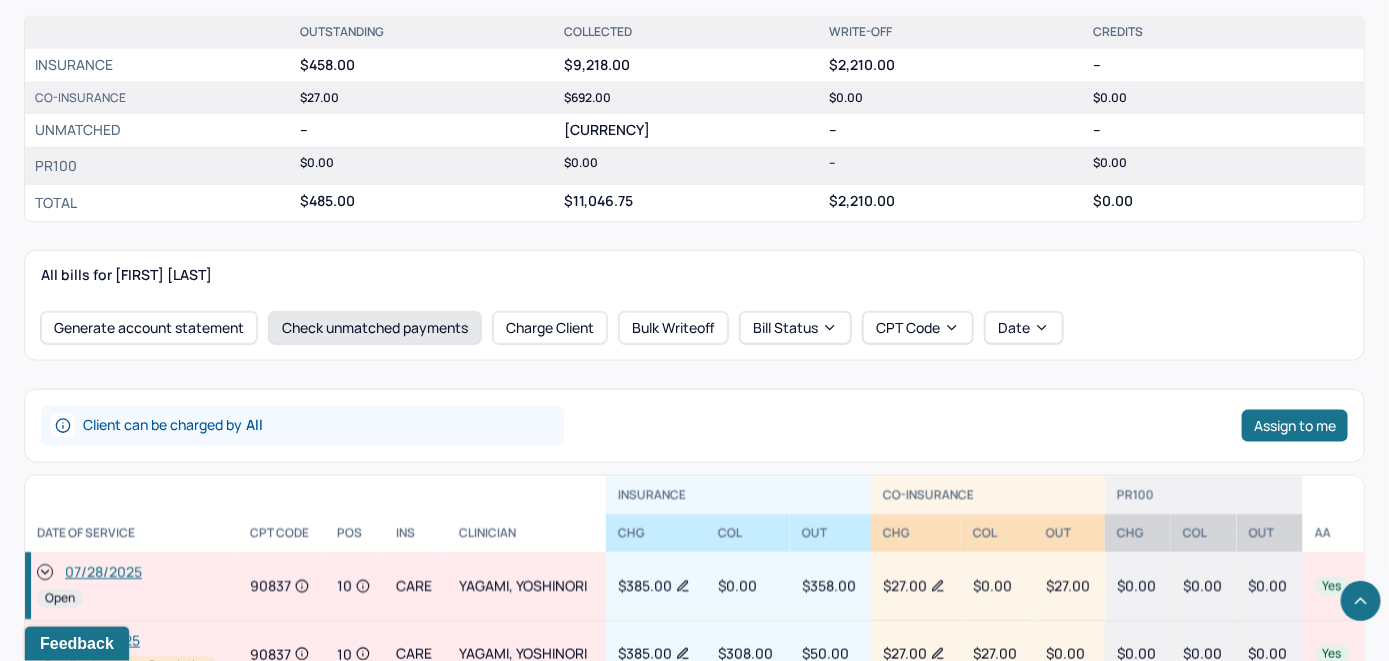 click on "Check unmatched payments" at bounding box center (375, 328) 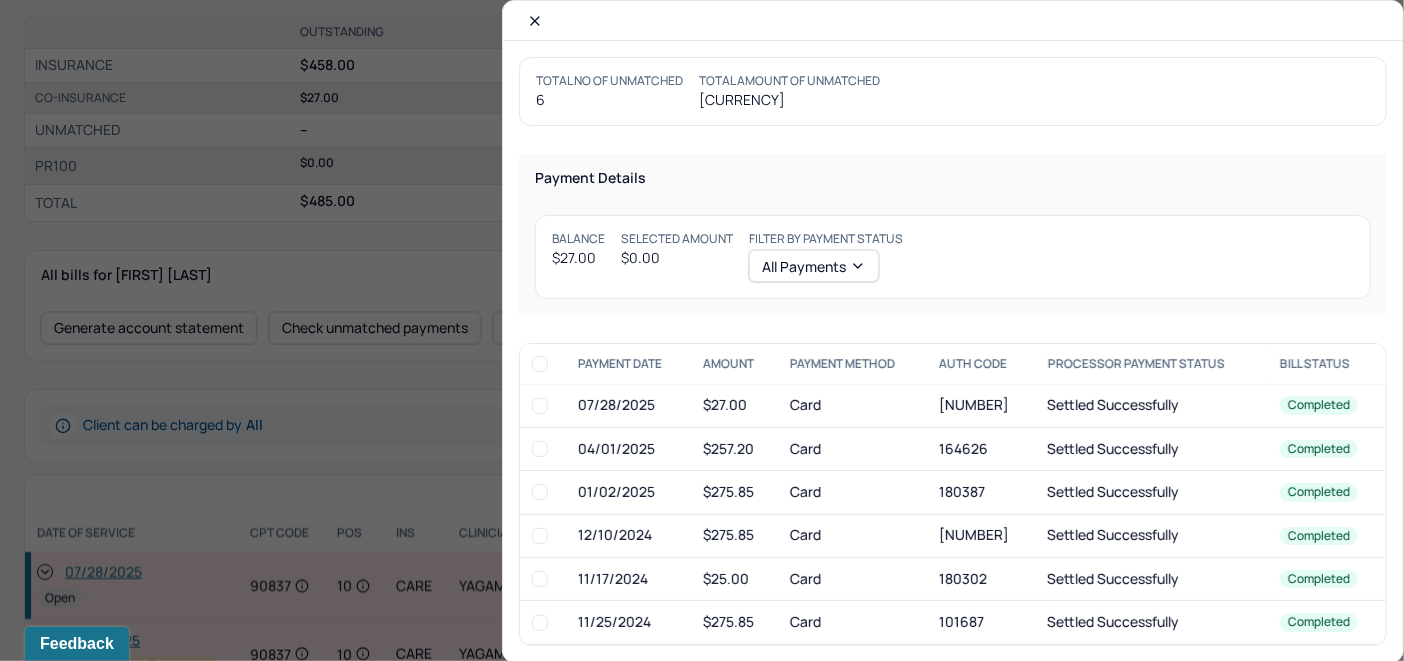 click at bounding box center [540, 406] 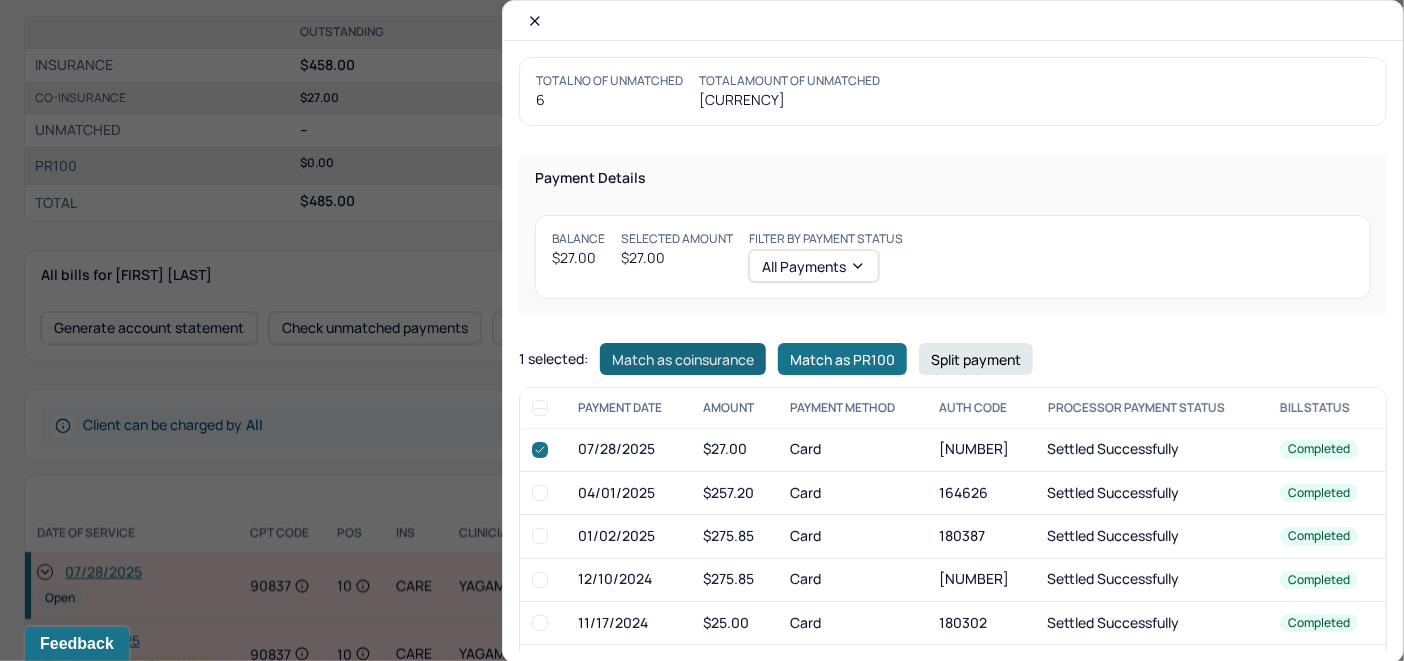 click on "Match as coinsurance" at bounding box center (683, 359) 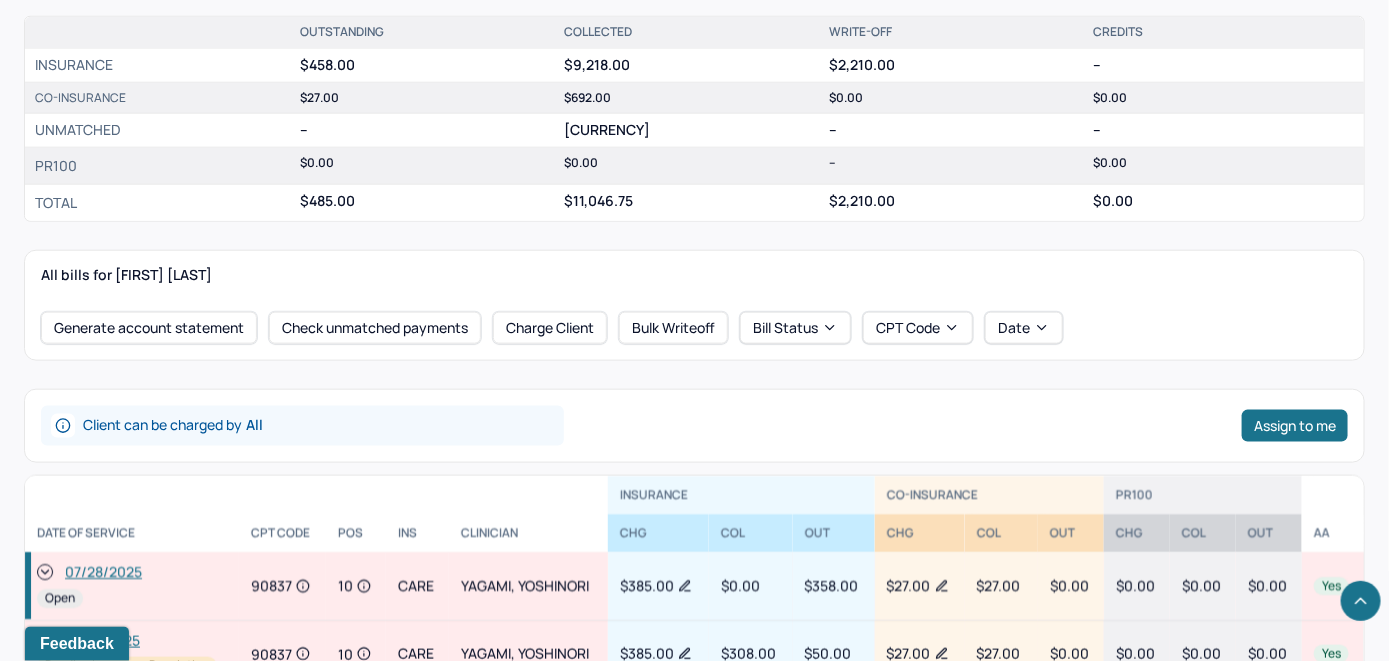 click 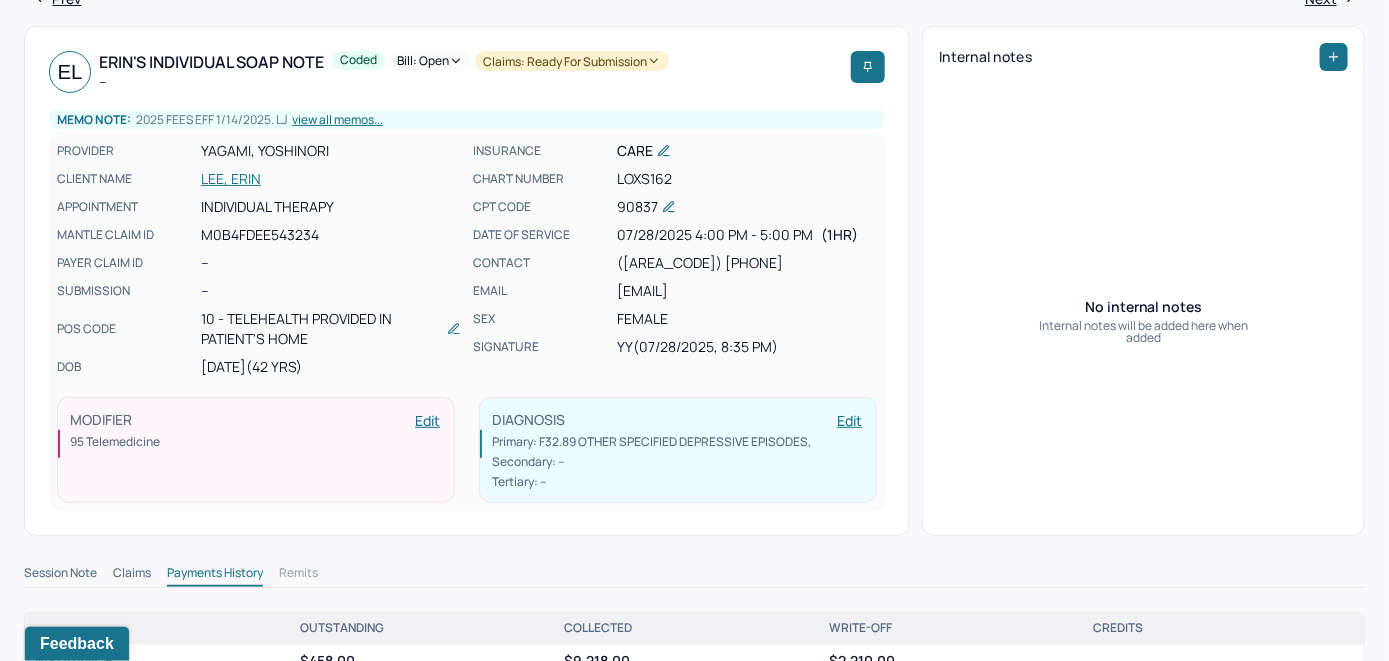 scroll, scrollTop: 100, scrollLeft: 0, axis: vertical 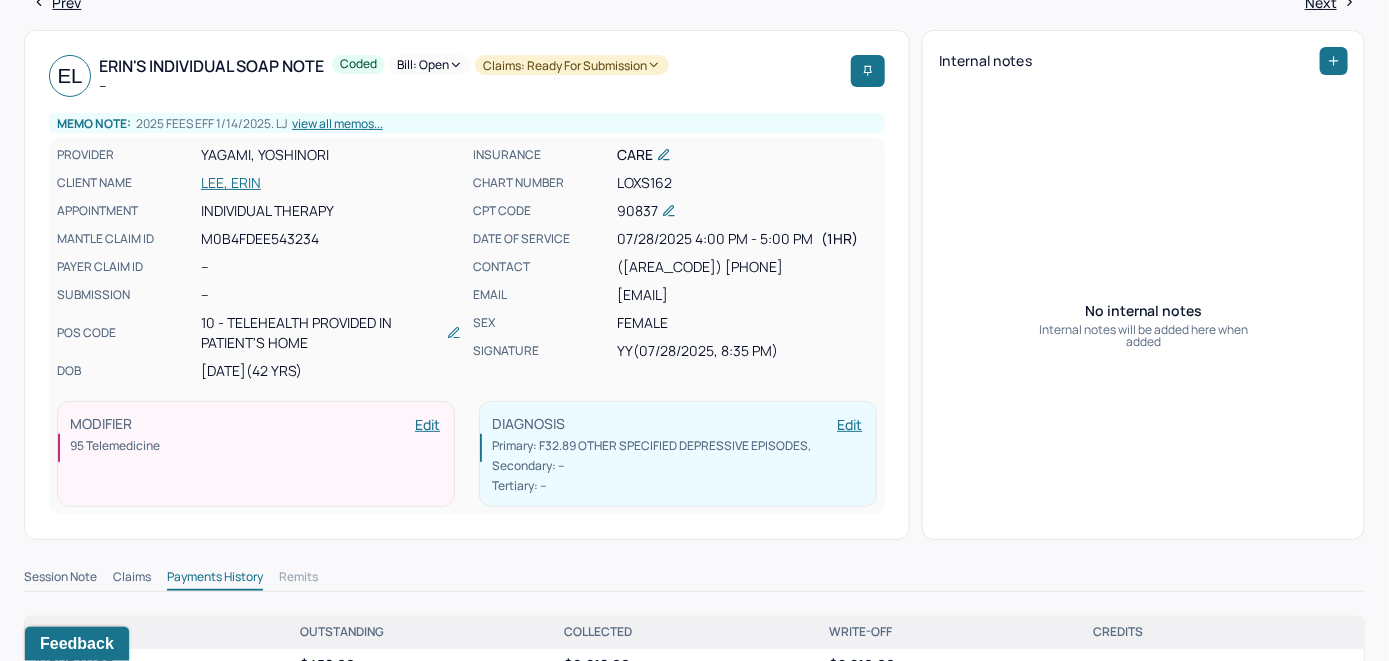 click on "Bill: Open" at bounding box center [430, 65] 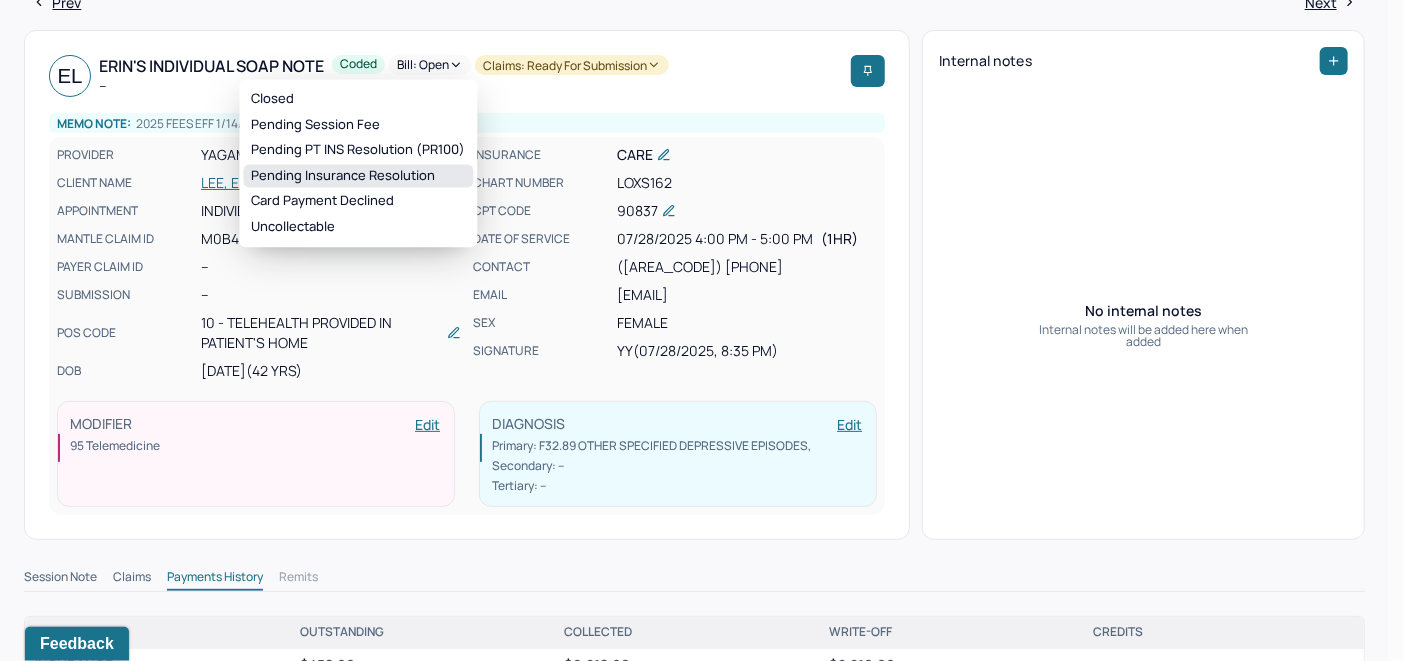 click on "Pending Insurance Resolution" at bounding box center [358, 176] 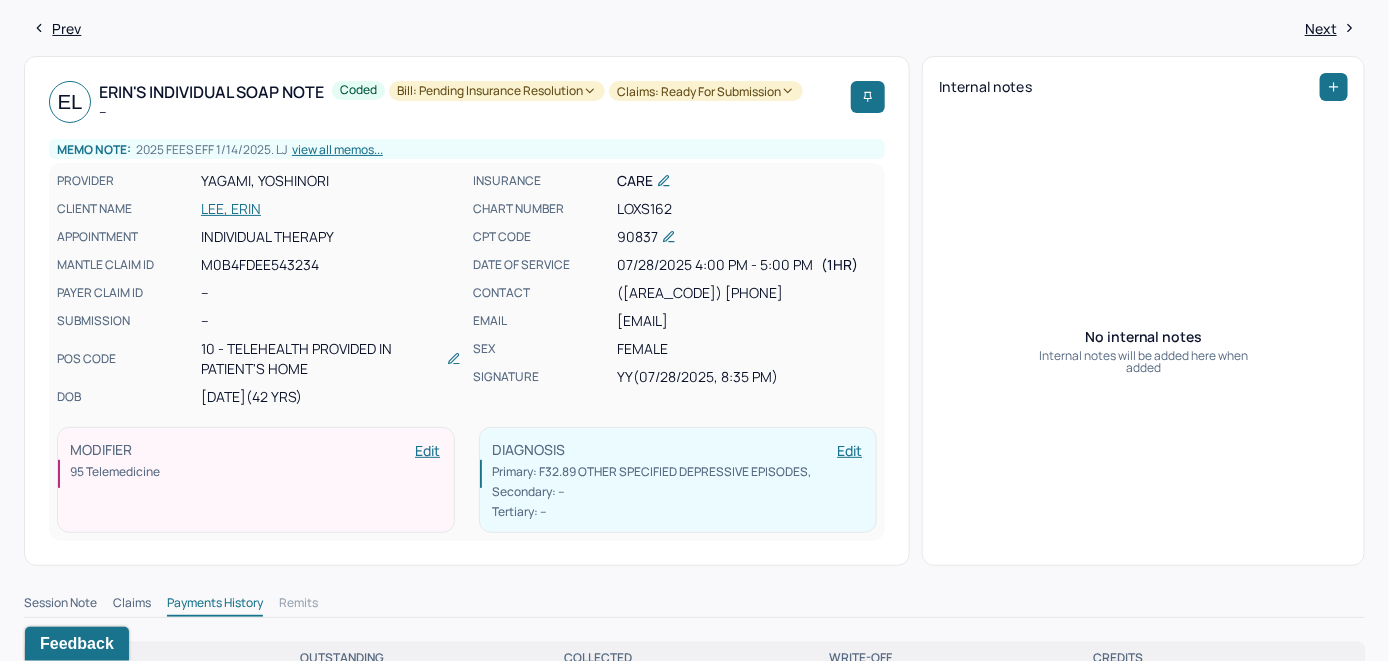 scroll, scrollTop: 0, scrollLeft: 0, axis: both 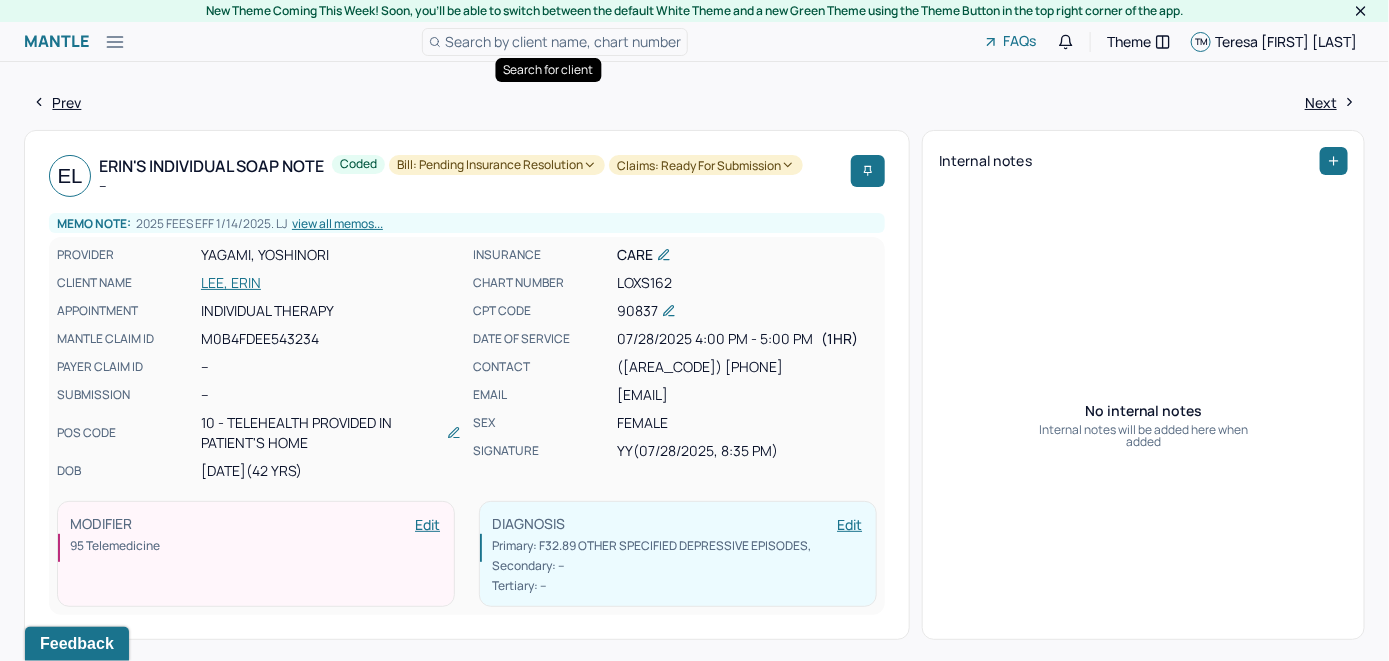 click on "Search by client name, chart number" at bounding box center (563, 41) 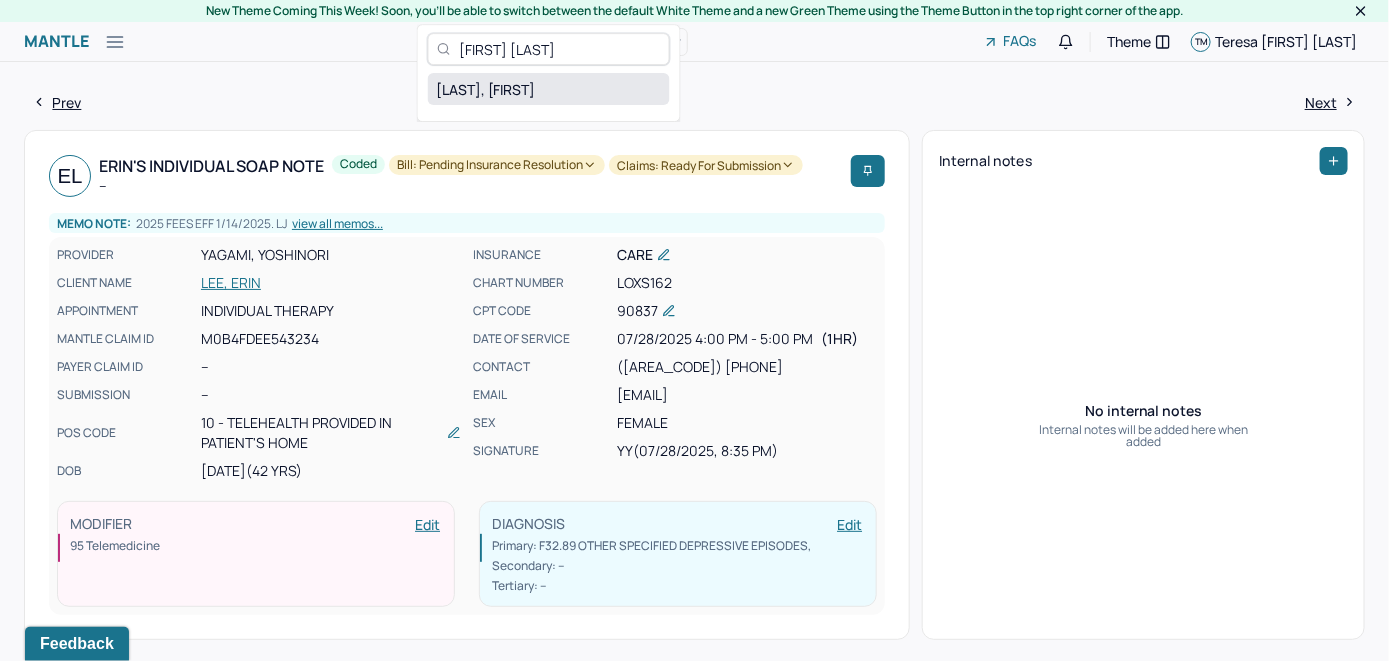 type on "[FIRST] [LAST]" 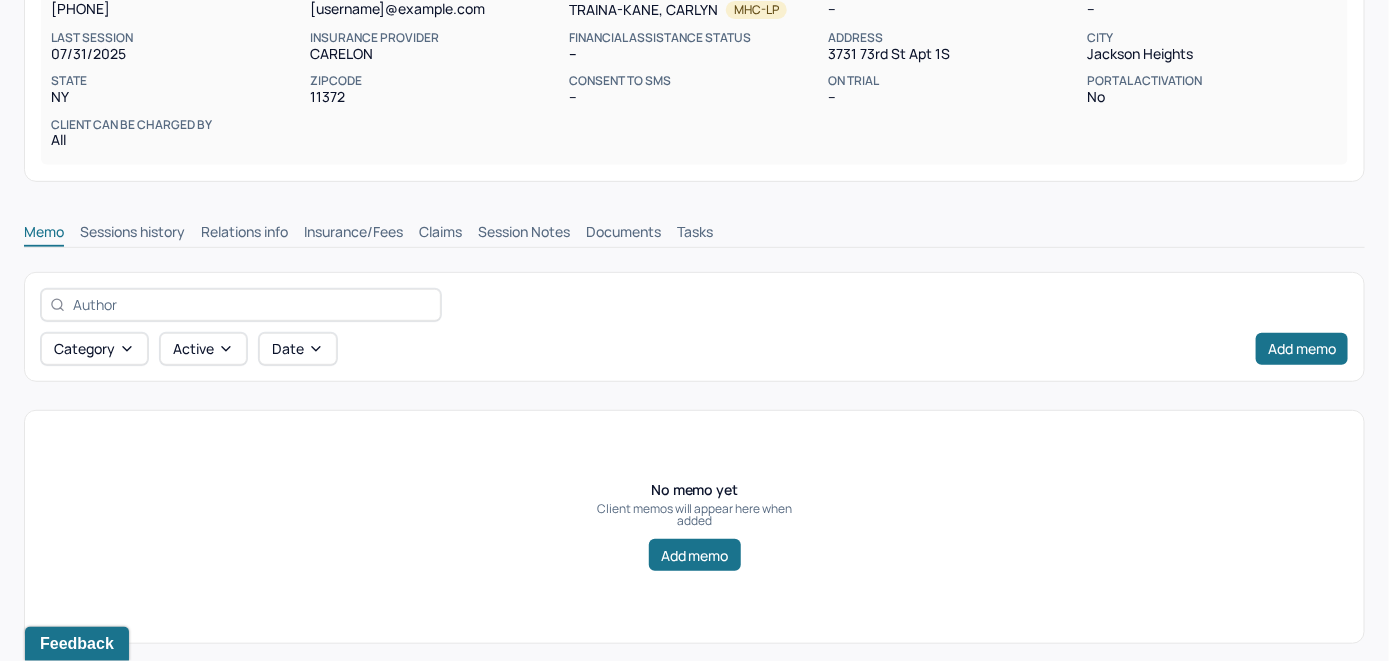 scroll, scrollTop: 300, scrollLeft: 0, axis: vertical 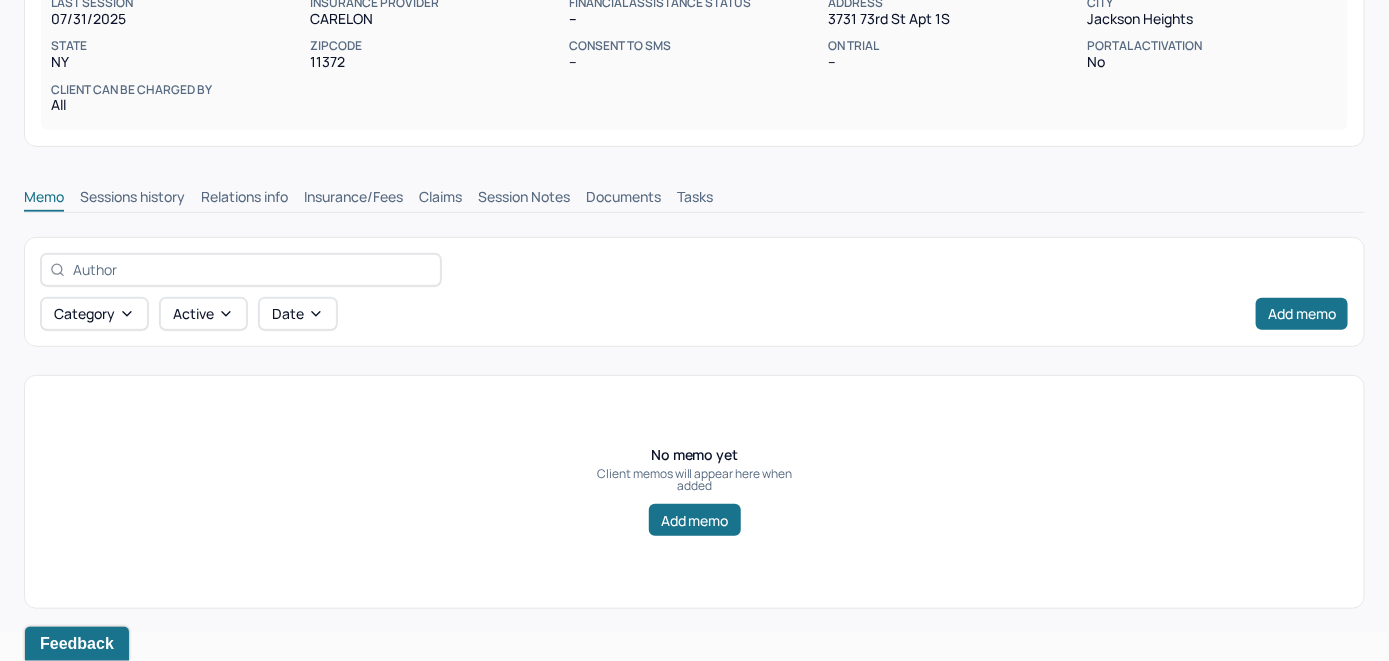 click on "Insurance/Fees" at bounding box center [353, 199] 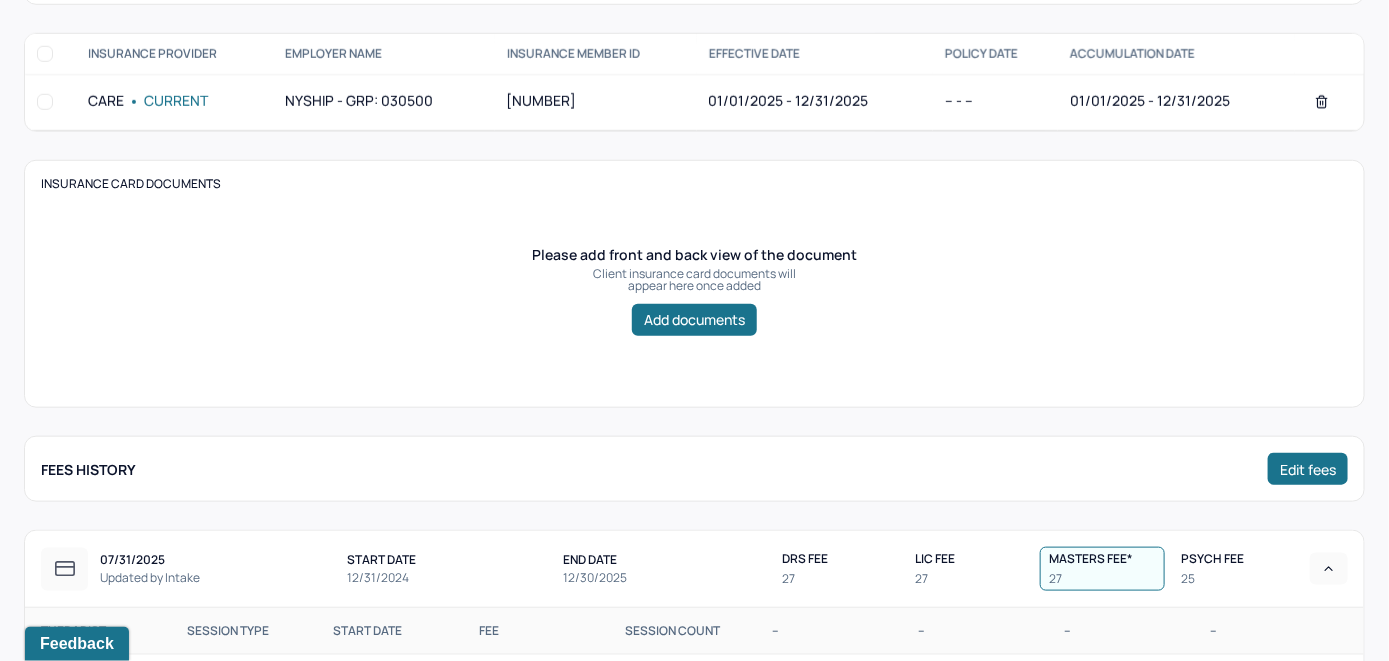 scroll, scrollTop: 400, scrollLeft: 0, axis: vertical 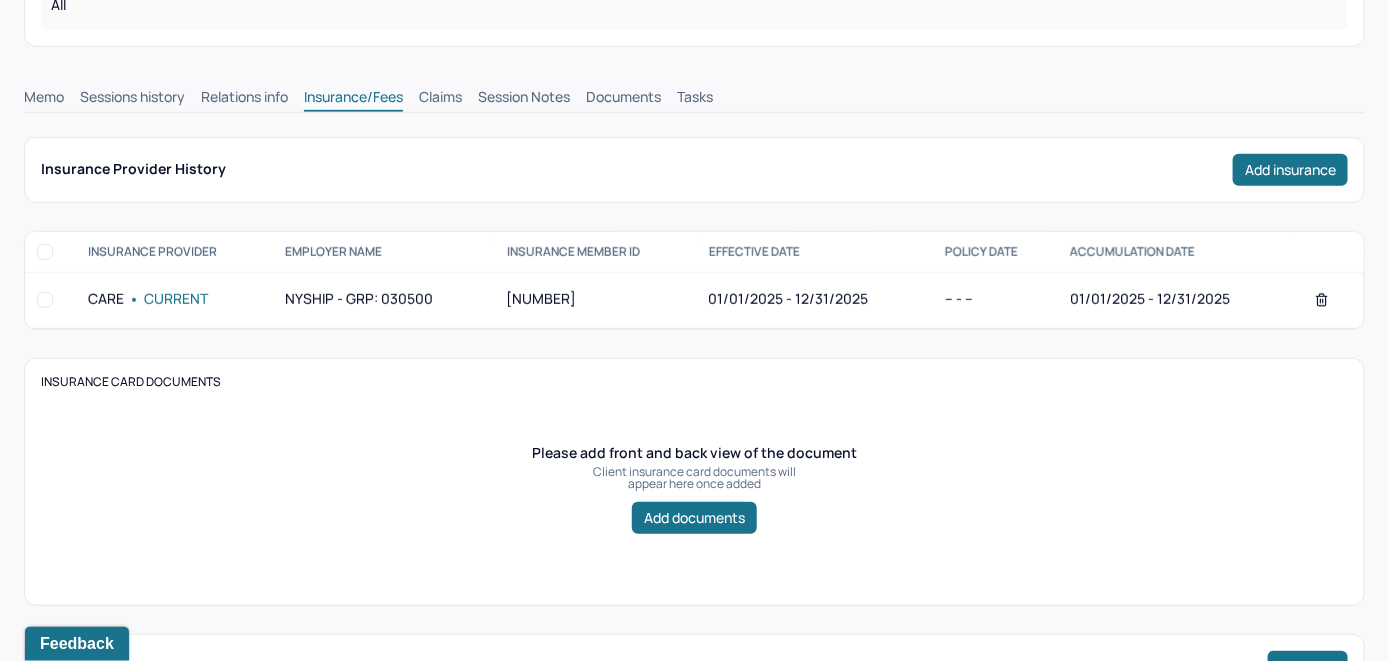 click on "Claims" at bounding box center (440, 99) 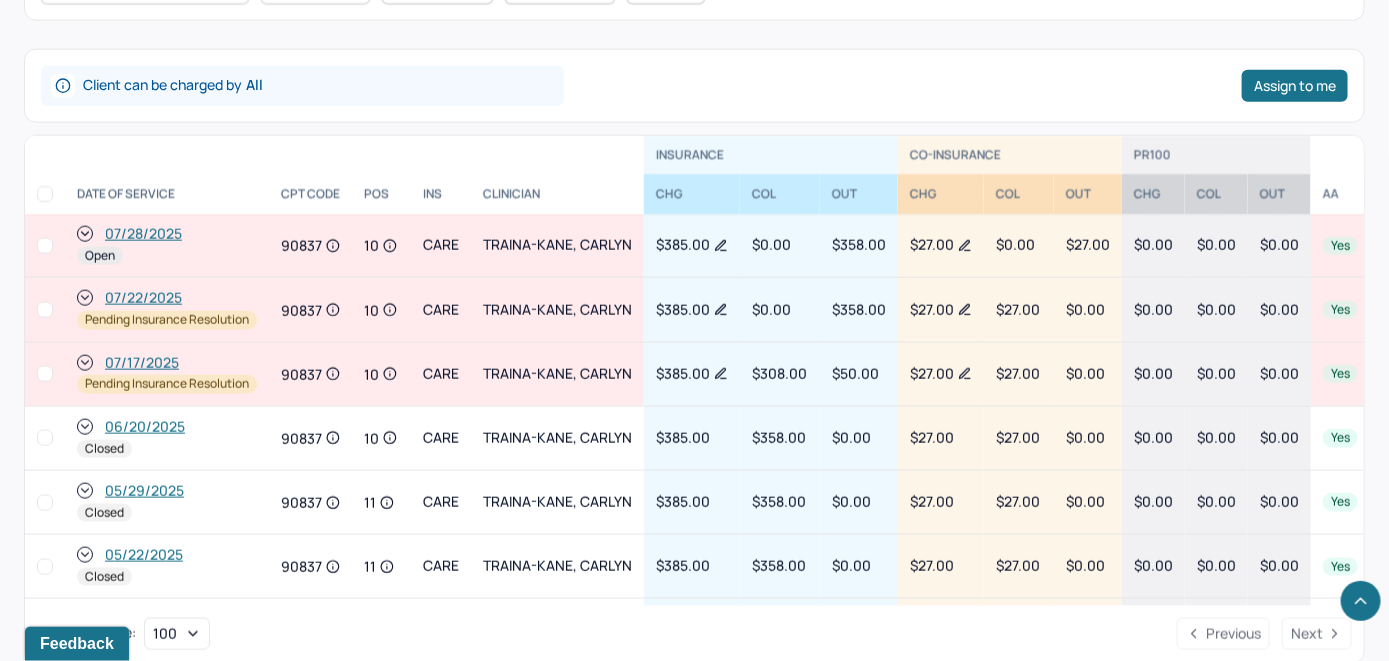 scroll, scrollTop: 904, scrollLeft: 0, axis: vertical 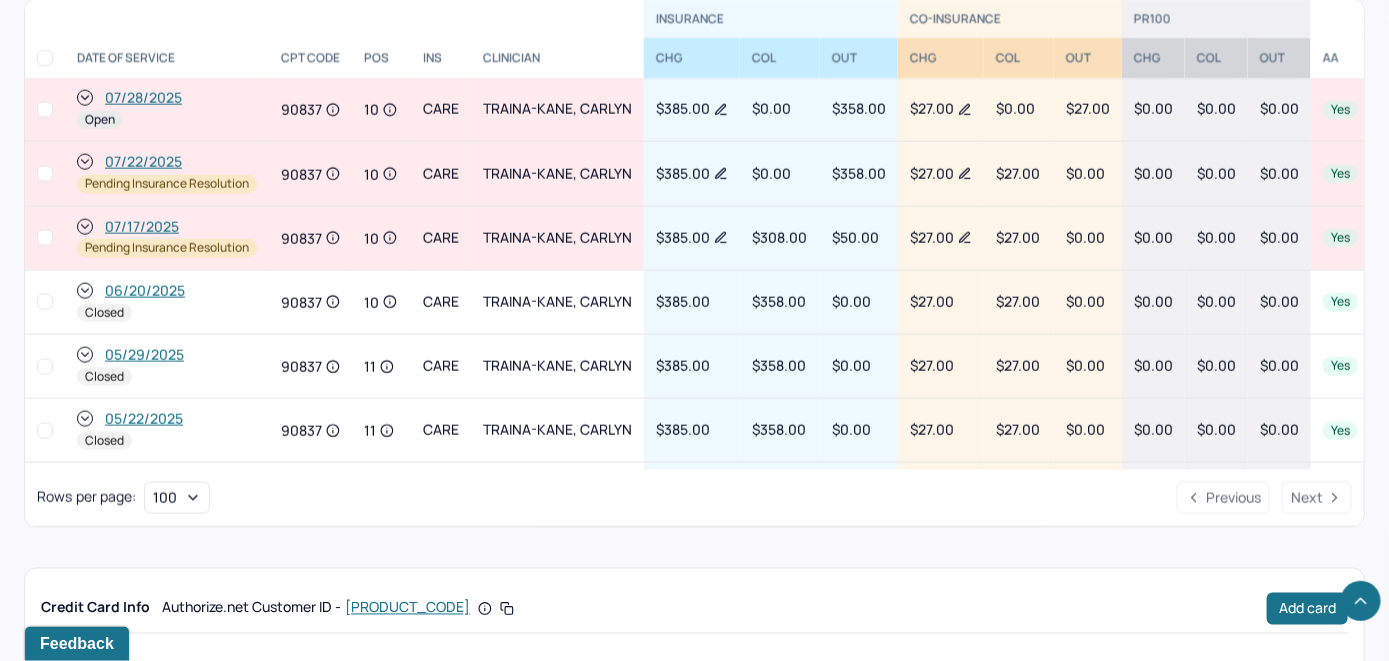 click on "07/28/2025" at bounding box center [143, 98] 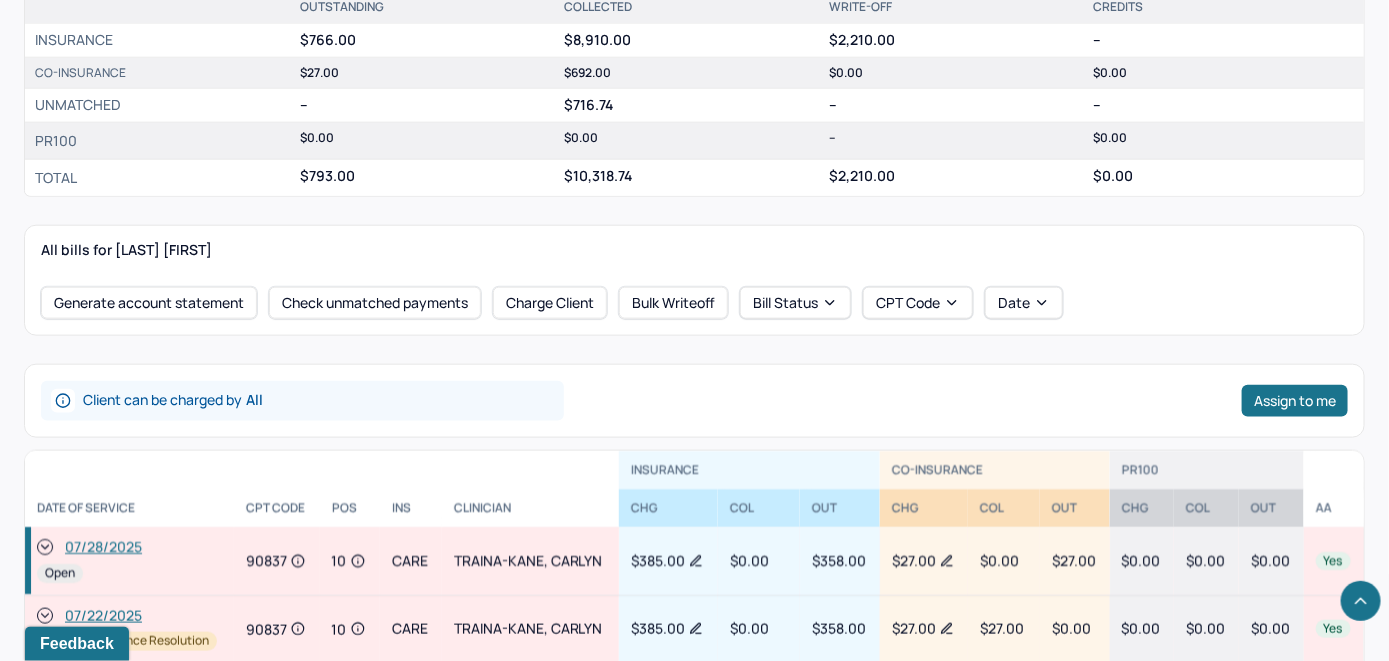 scroll, scrollTop: 700, scrollLeft: 0, axis: vertical 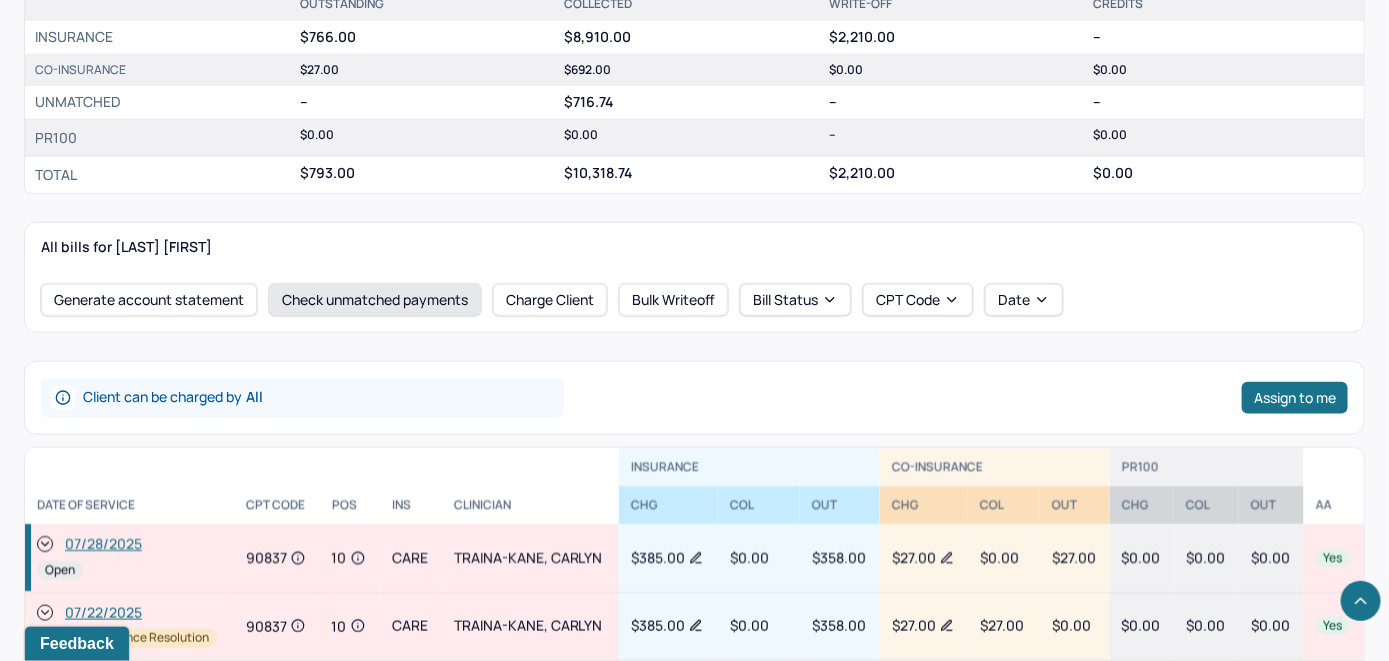 click on "Check unmatched payments" at bounding box center (375, 300) 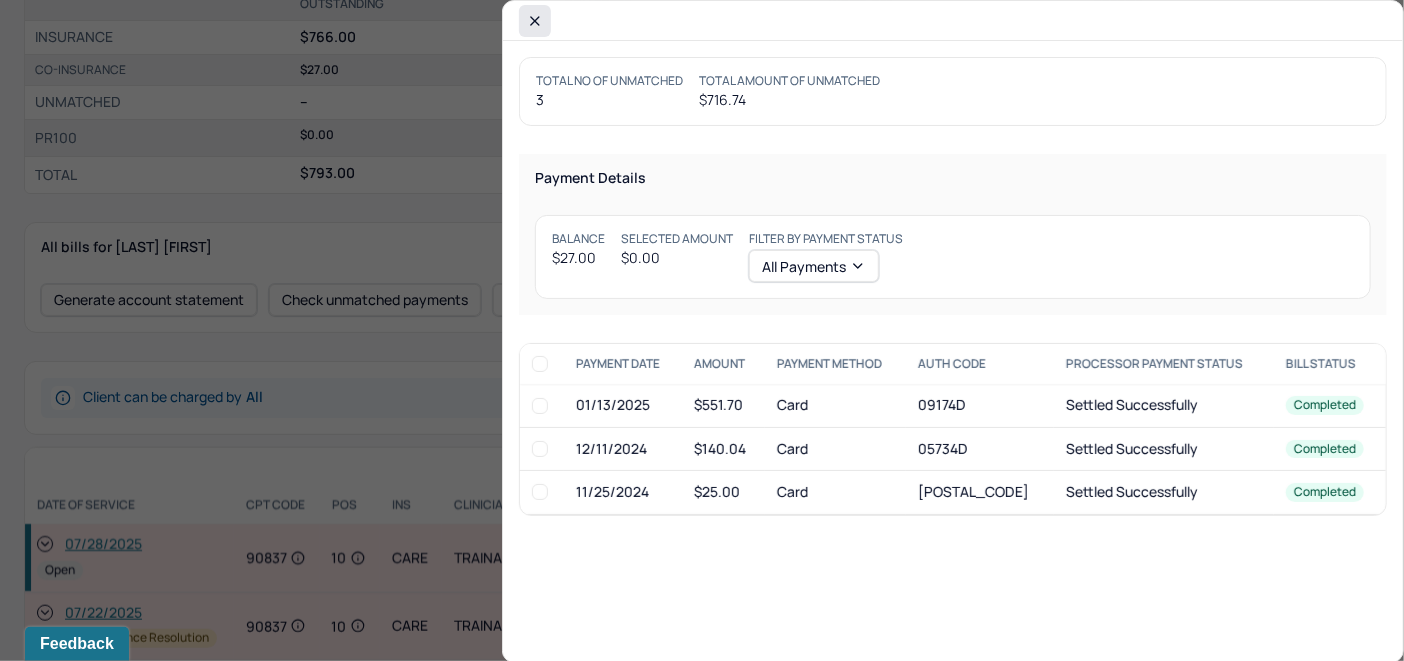 click 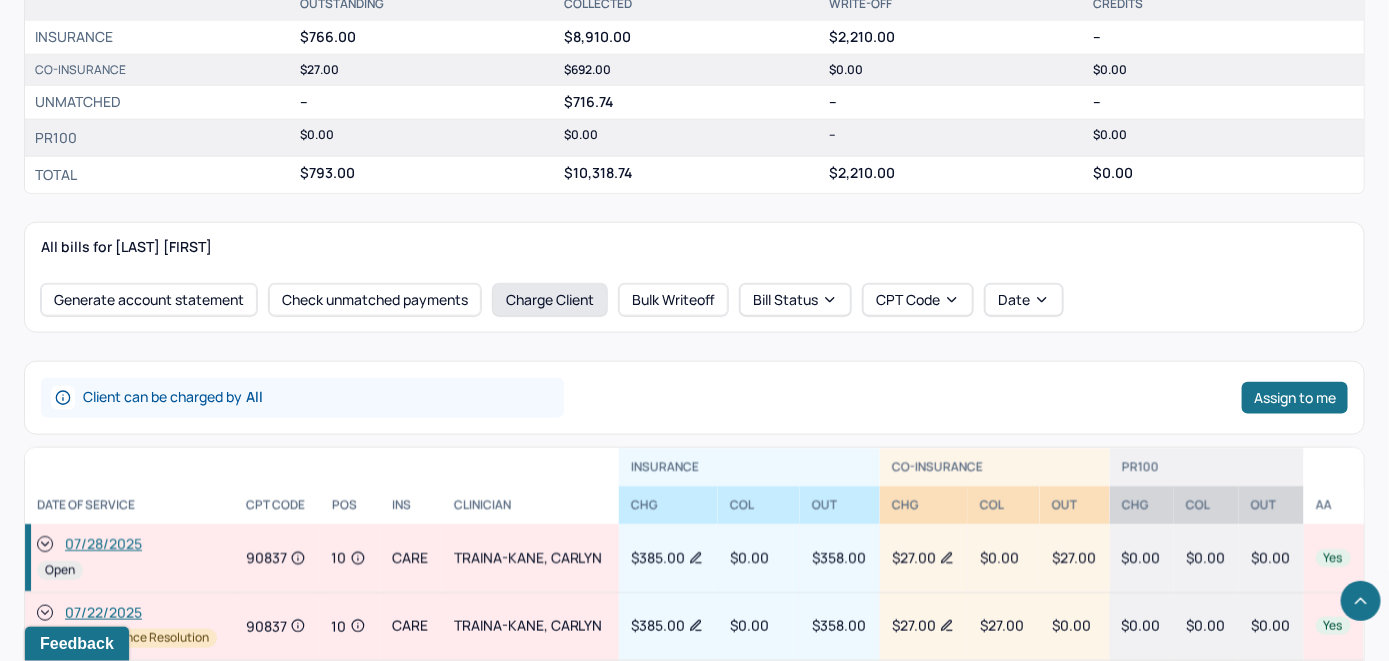 click on "Charge Client" at bounding box center (550, 300) 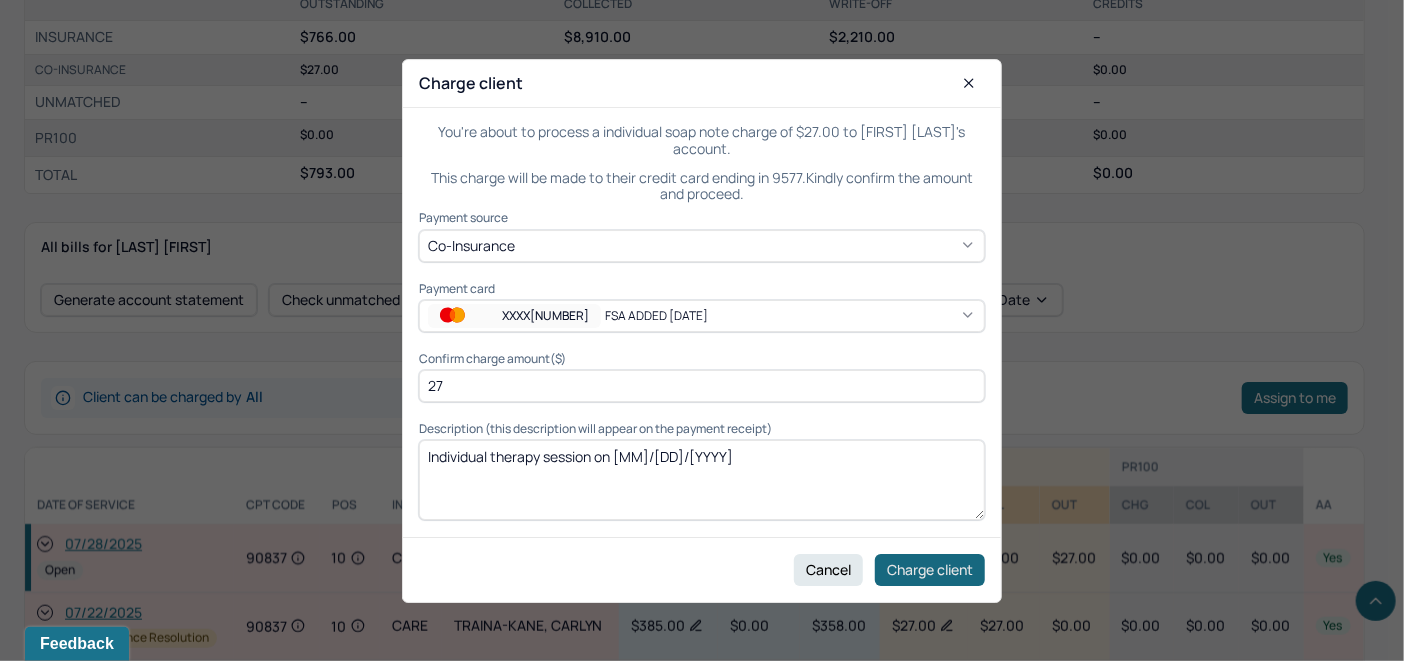 click on "Charge client" at bounding box center (930, 569) 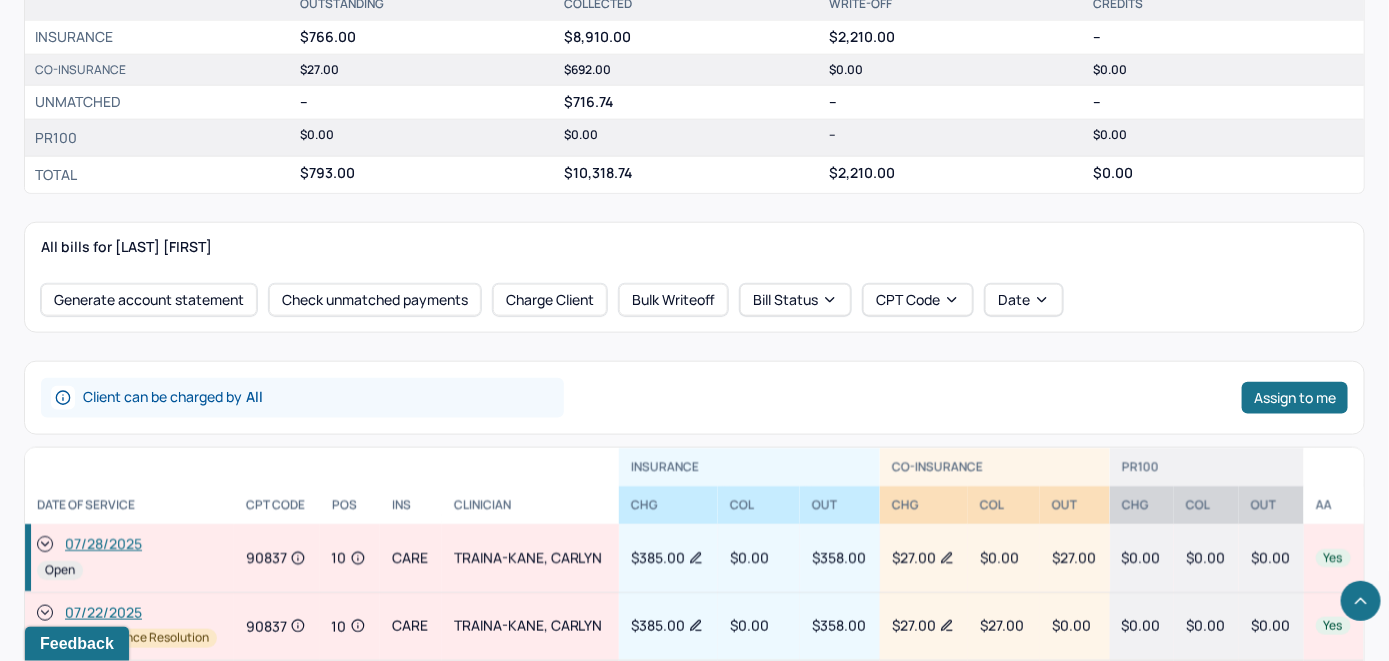 click 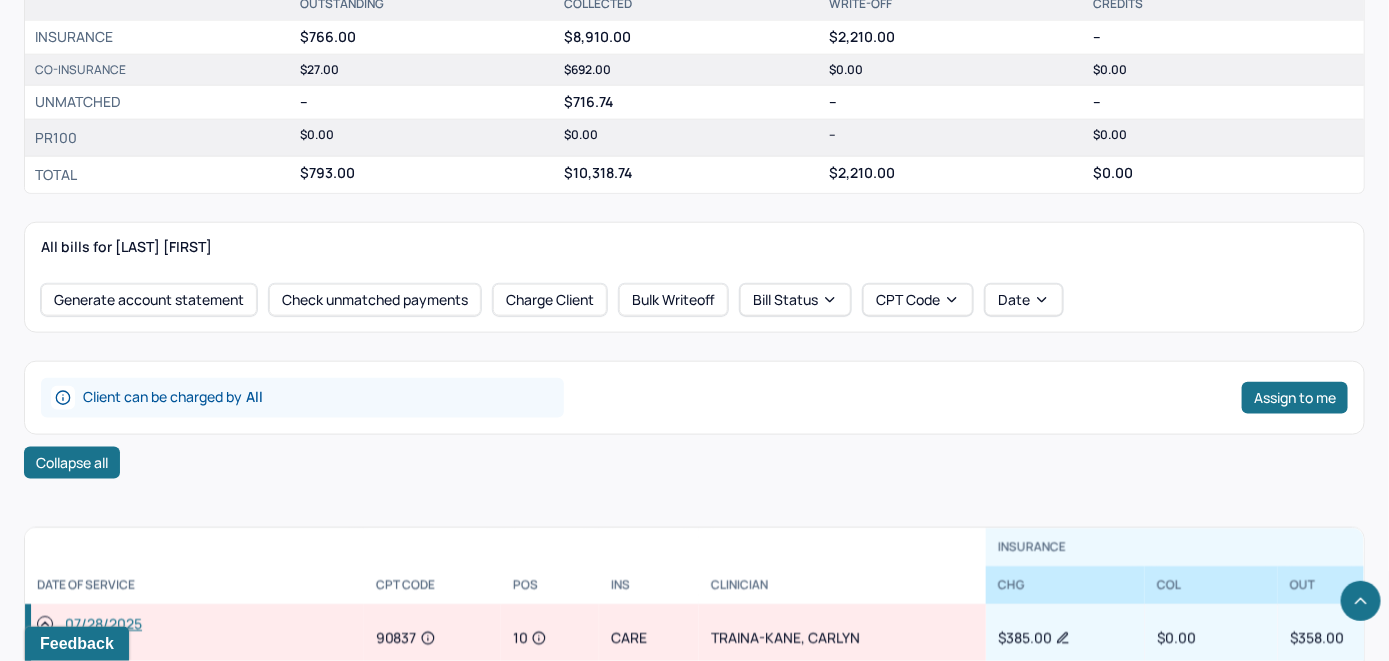 scroll, scrollTop: 300, scrollLeft: 0, axis: vertical 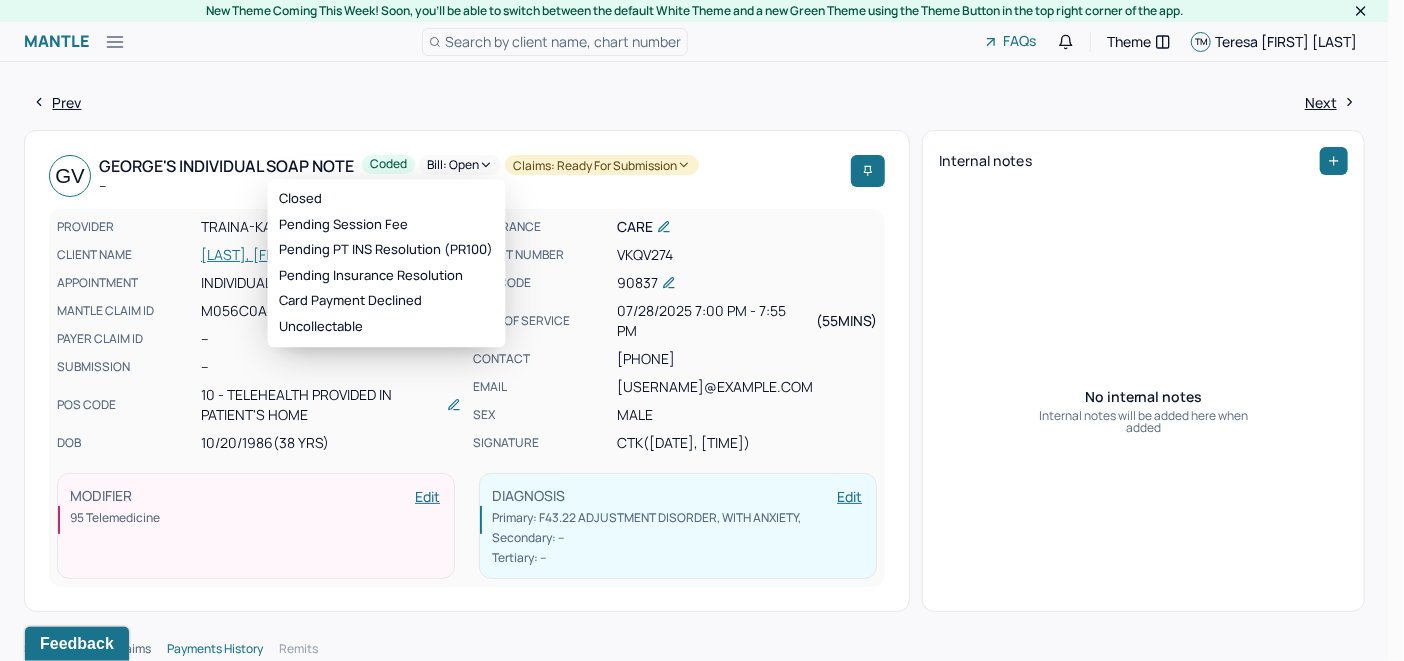 click on "Bill: Open" at bounding box center [460, 165] 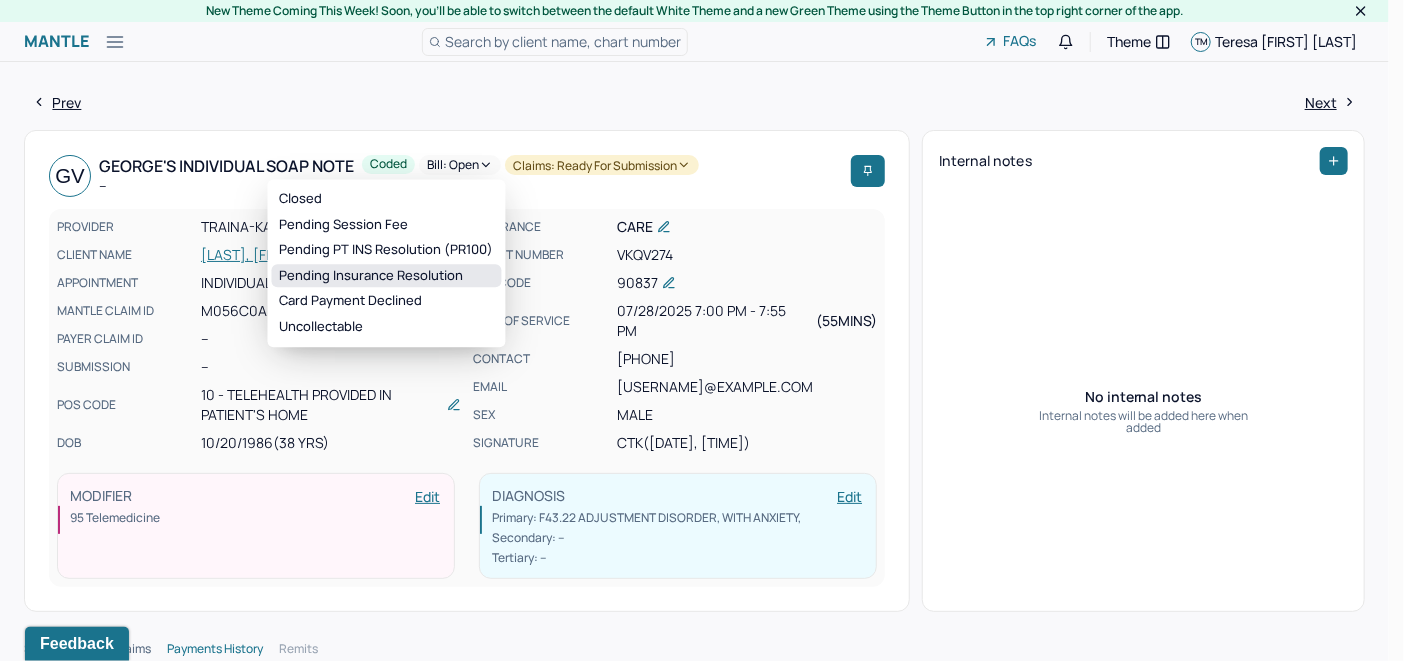 click on "Pending Insurance Resolution" at bounding box center (387, 276) 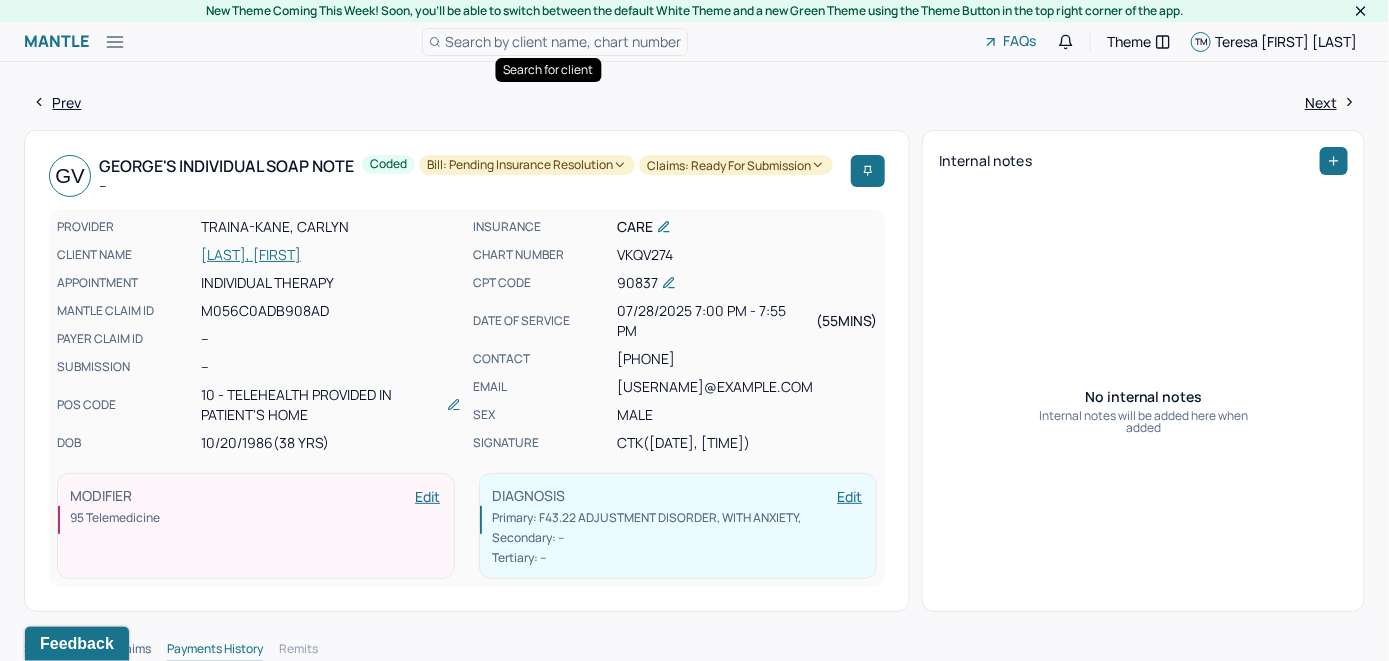 click on "Search by client name, chart number" at bounding box center [563, 41] 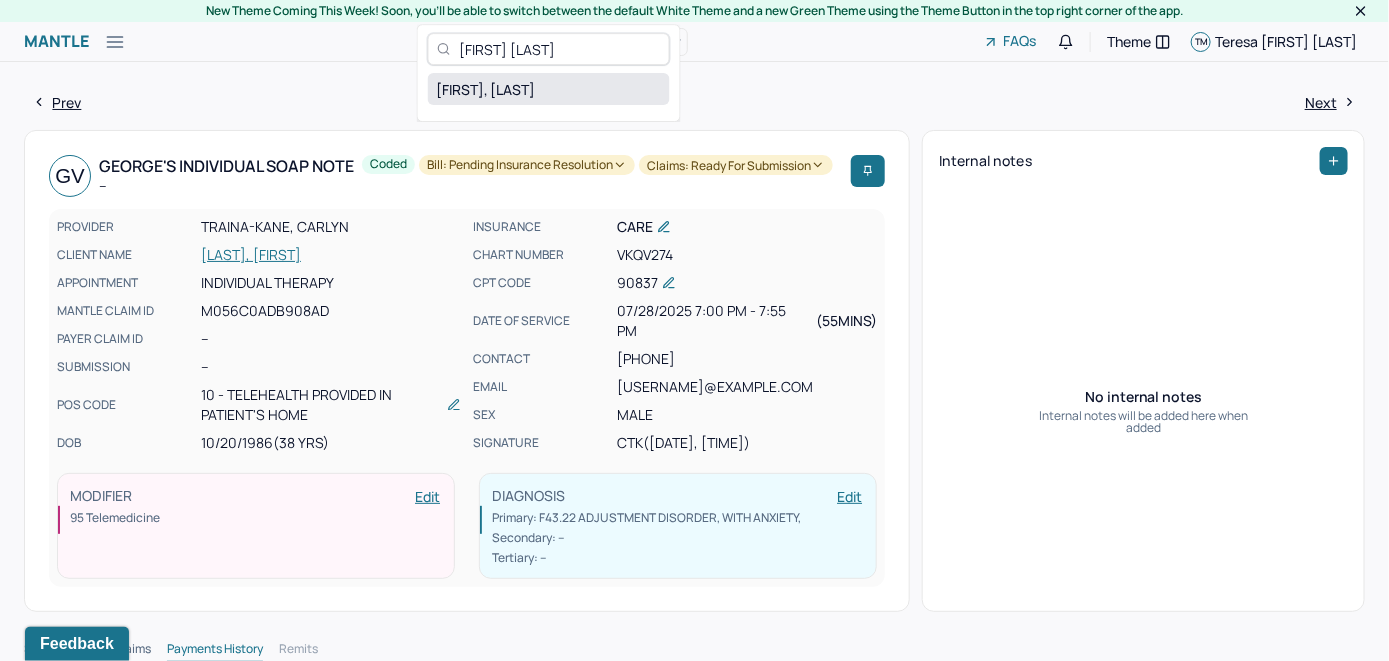 type on "[FIRST] [LAST]" 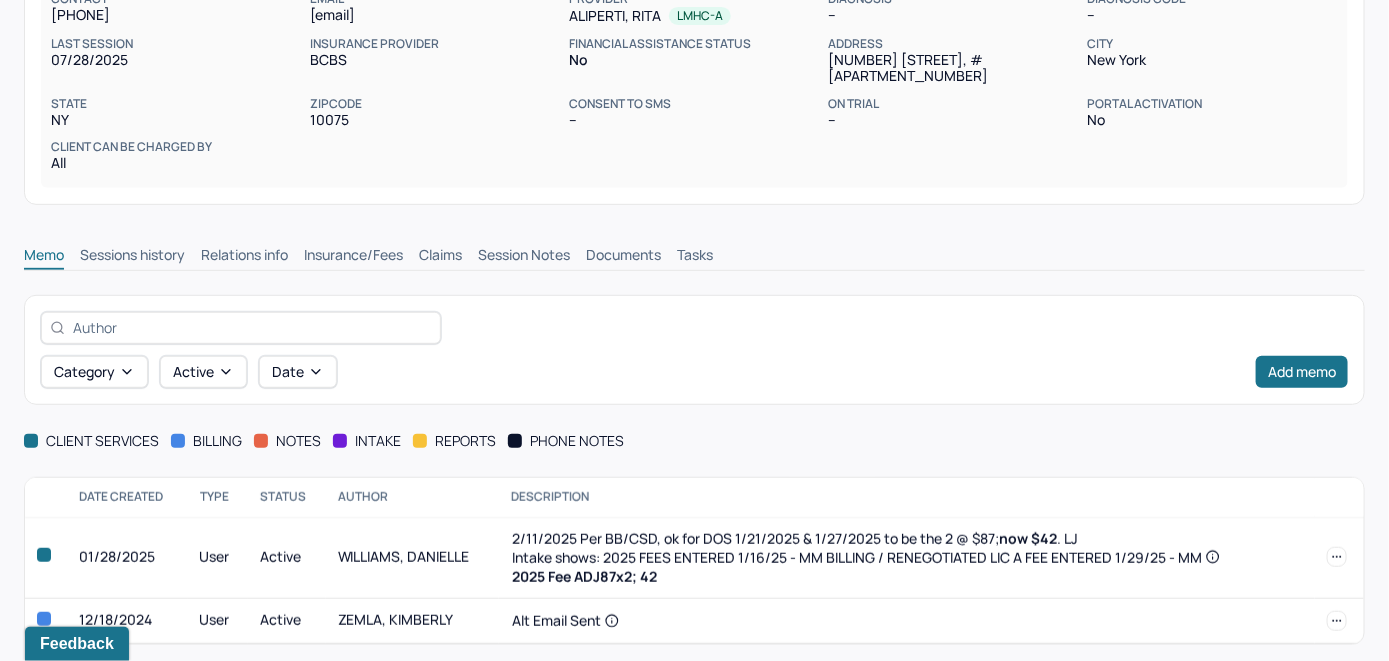 scroll, scrollTop: 292, scrollLeft: 0, axis: vertical 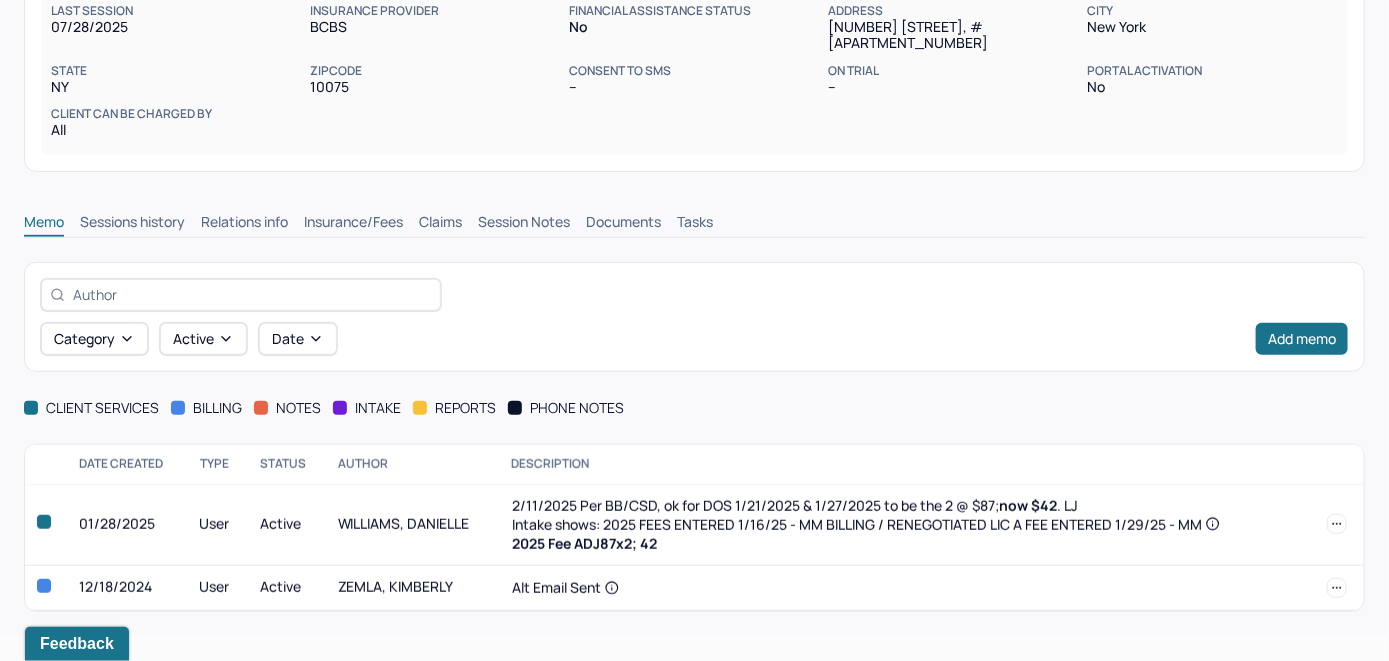 click on "Insurance/Fees" at bounding box center [353, 224] 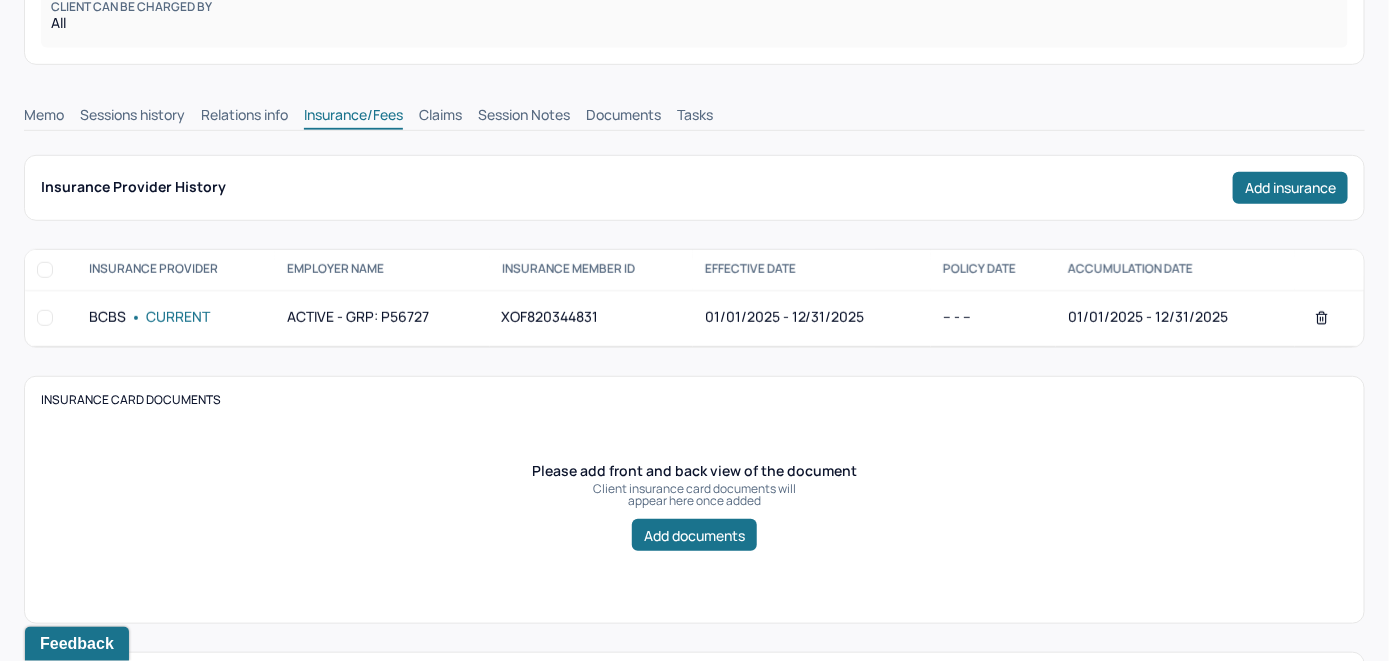 scroll, scrollTop: 292, scrollLeft: 0, axis: vertical 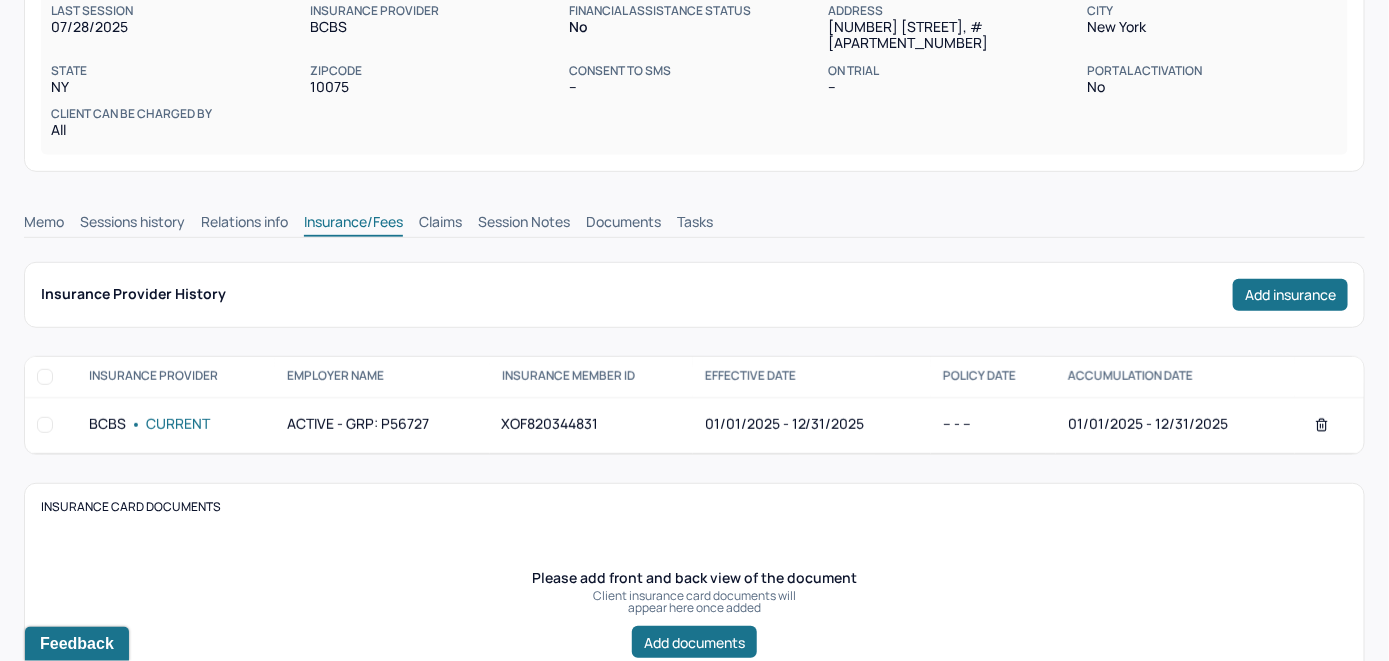 click on "Claims" at bounding box center [440, 224] 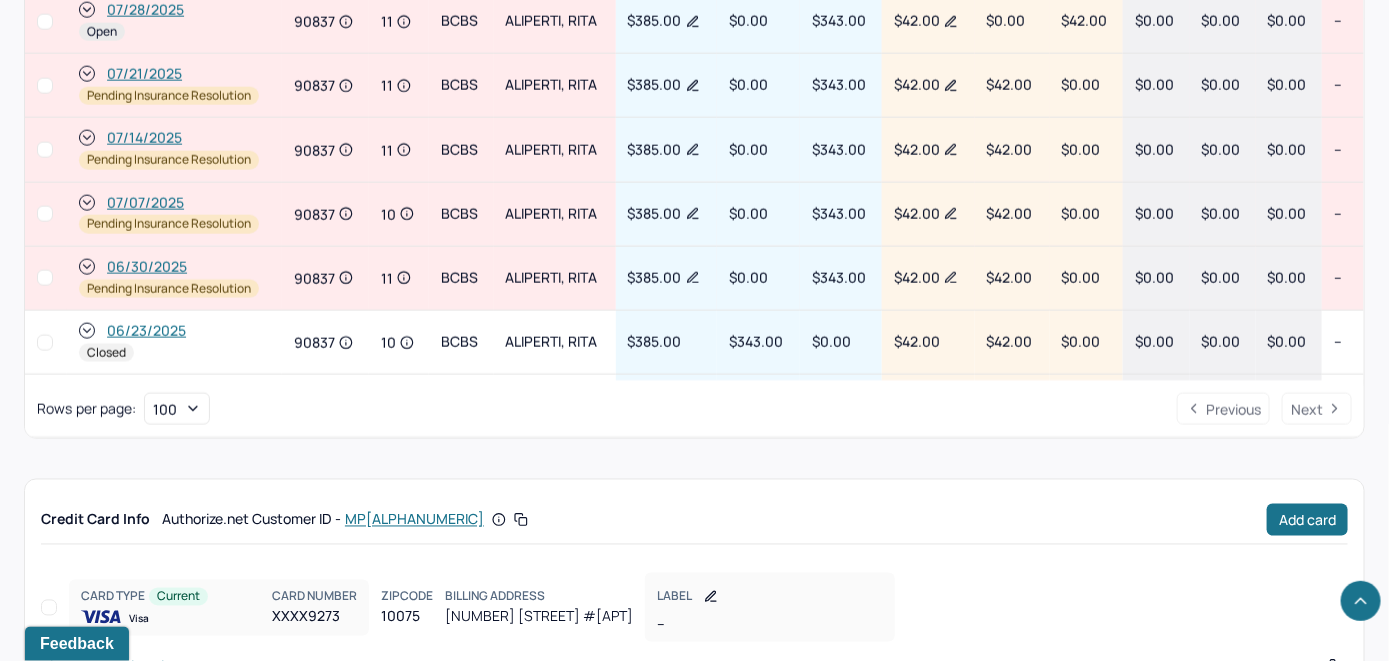 scroll, scrollTop: 979, scrollLeft: 0, axis: vertical 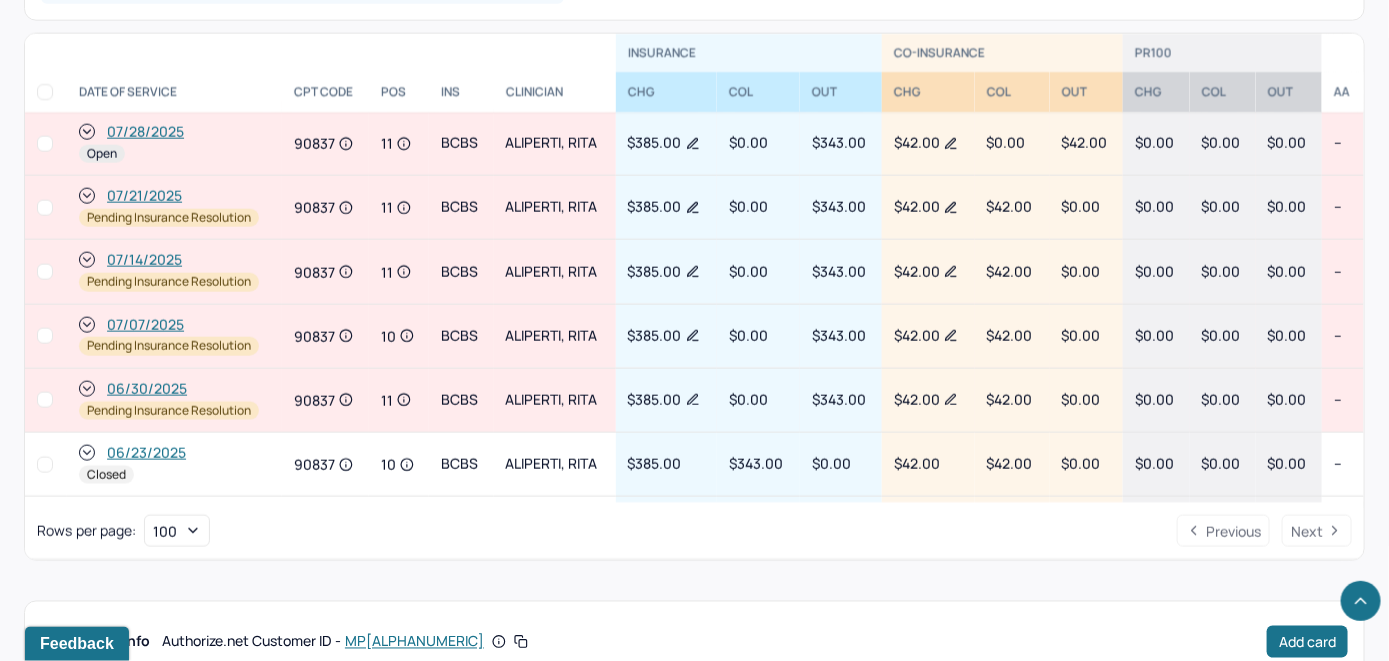 click on "07/28/2025" at bounding box center (145, 132) 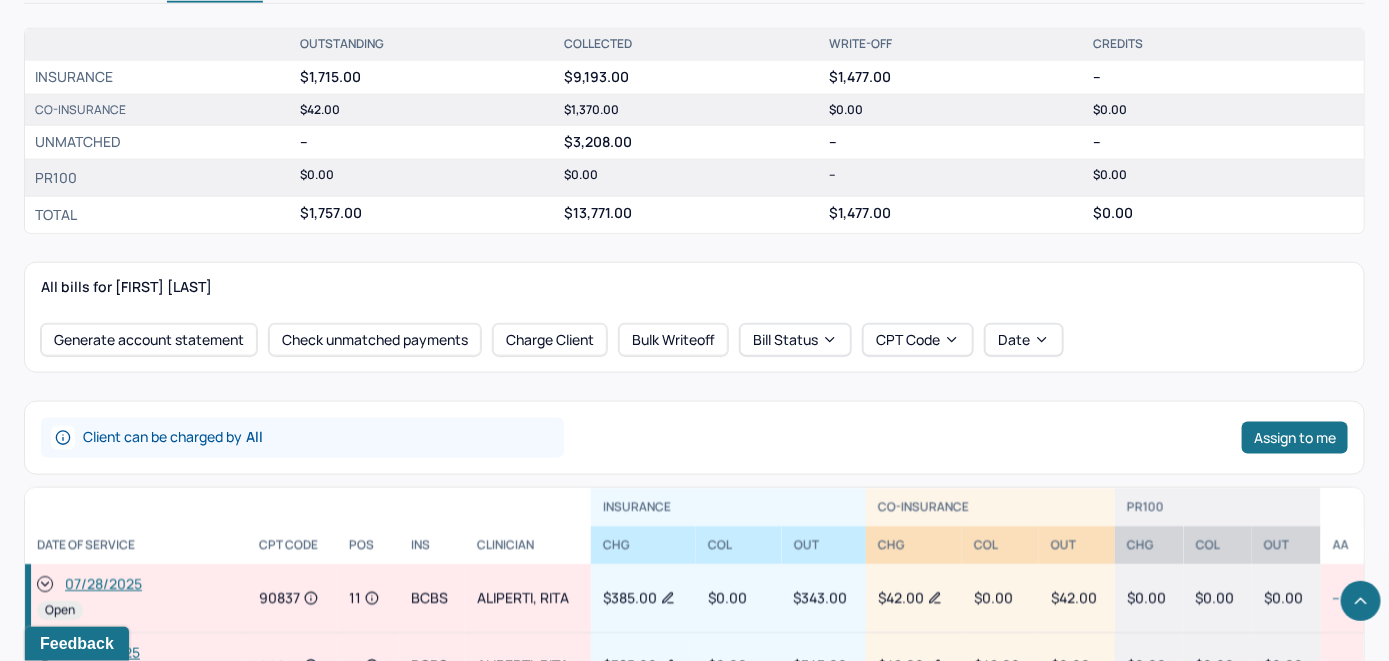 scroll, scrollTop: 900, scrollLeft: 0, axis: vertical 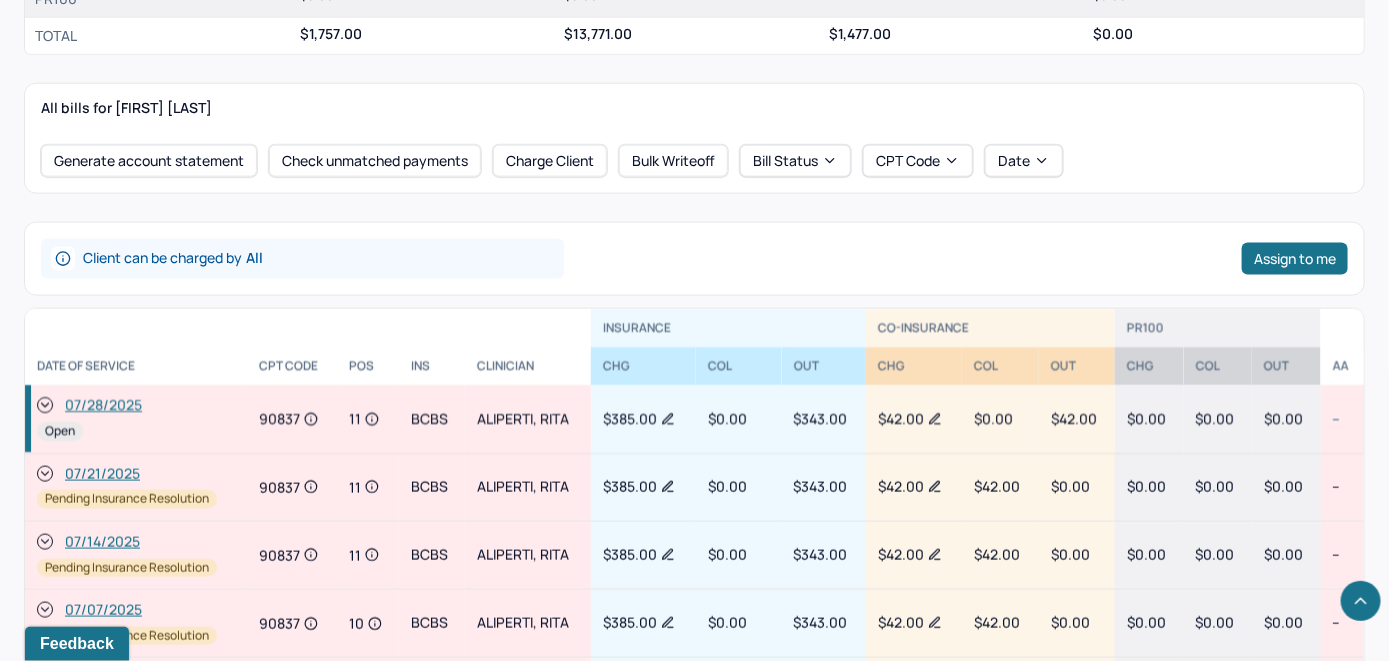 click on "07/28/2025" at bounding box center [103, 406] 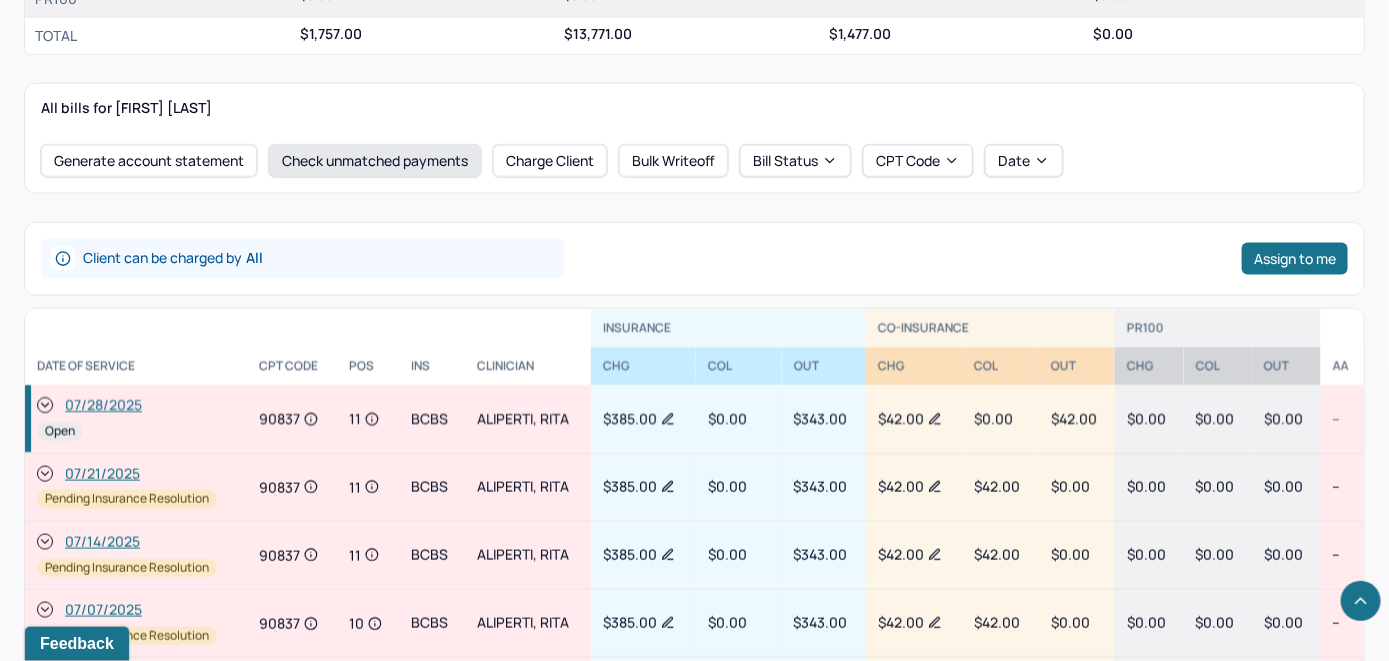 click on "Check unmatched payments" at bounding box center (375, 161) 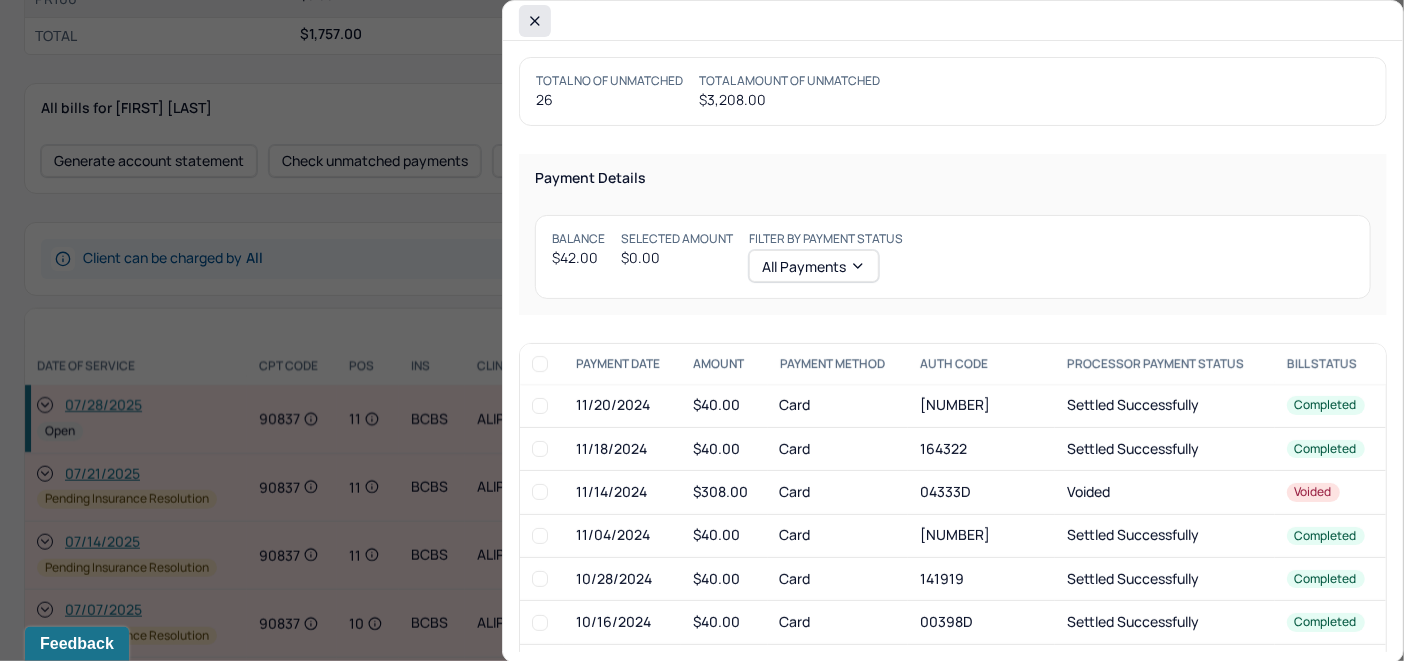 click 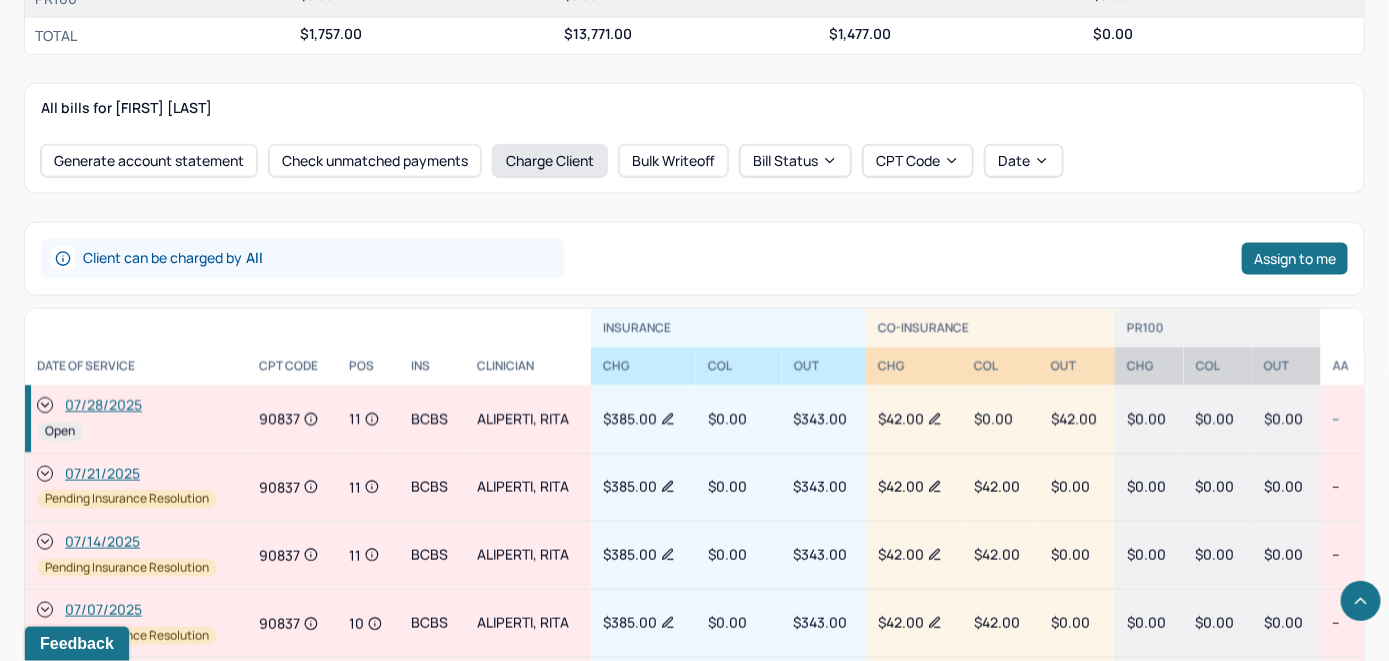 click on "Charge Client" at bounding box center [550, 161] 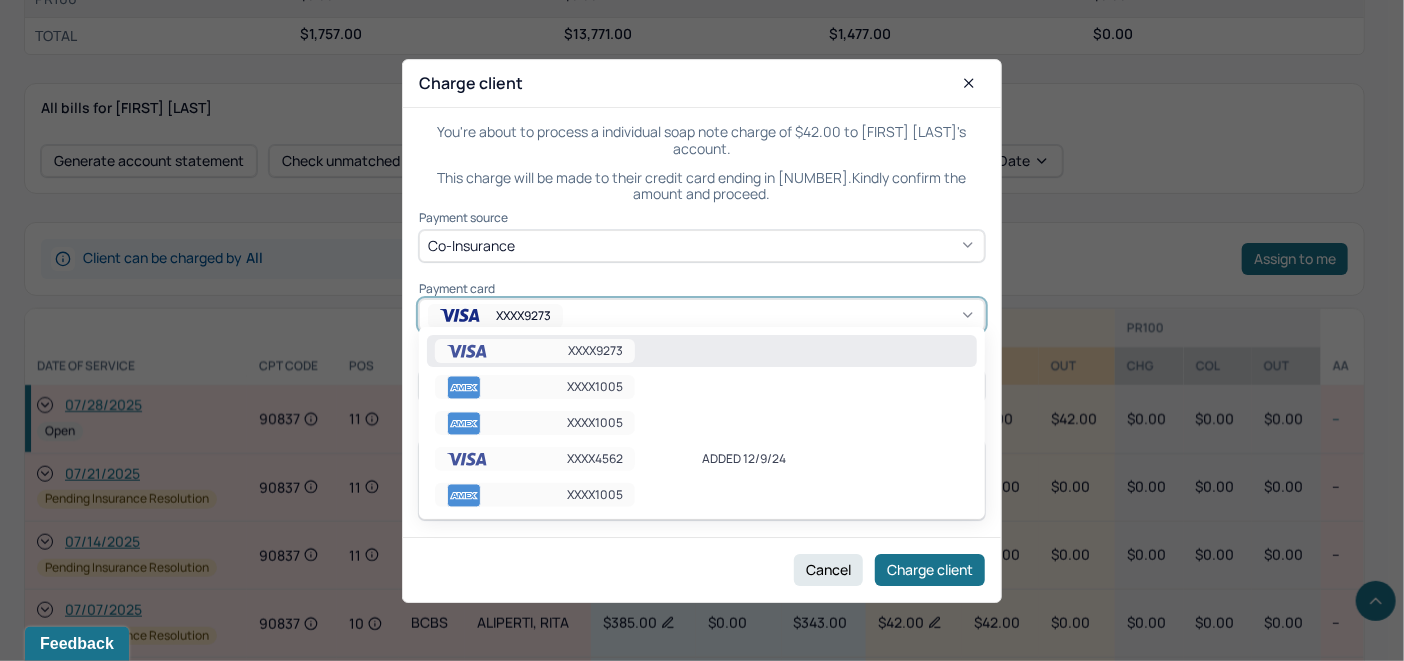 click 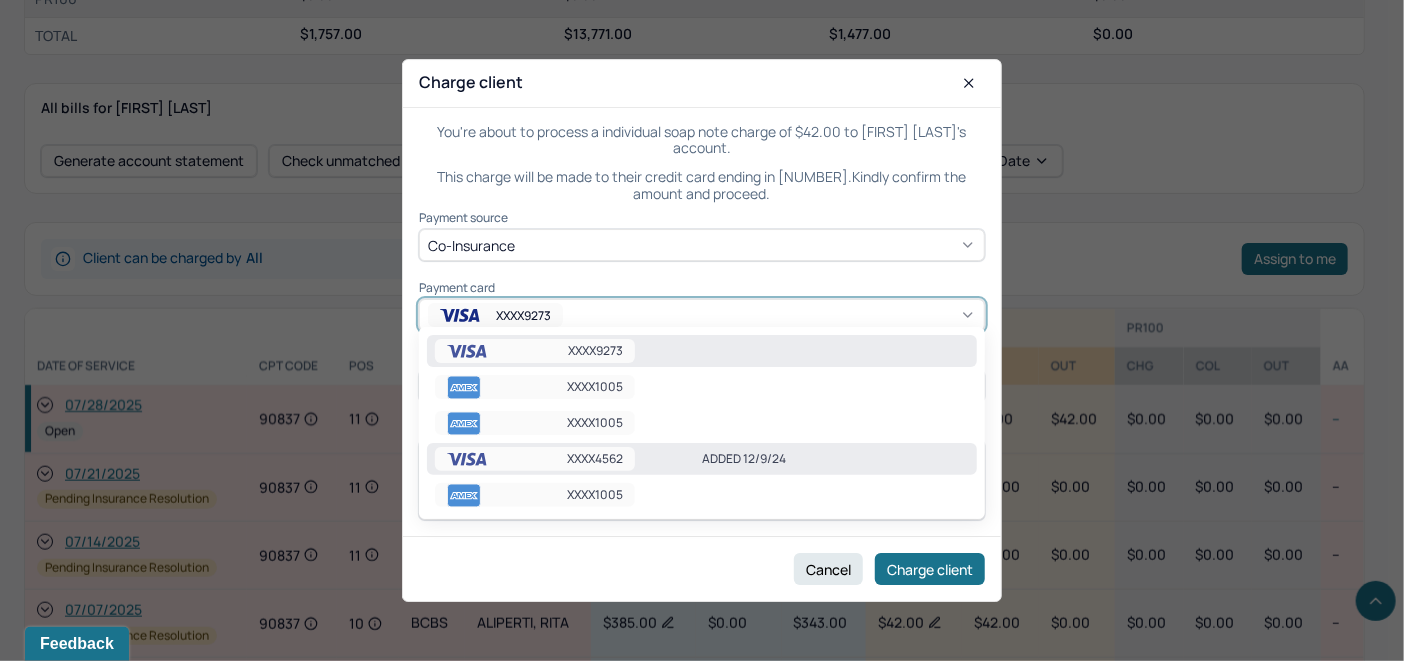 click on "XXXX[NUMBER] ADDED [DATE]" at bounding box center (702, 459) 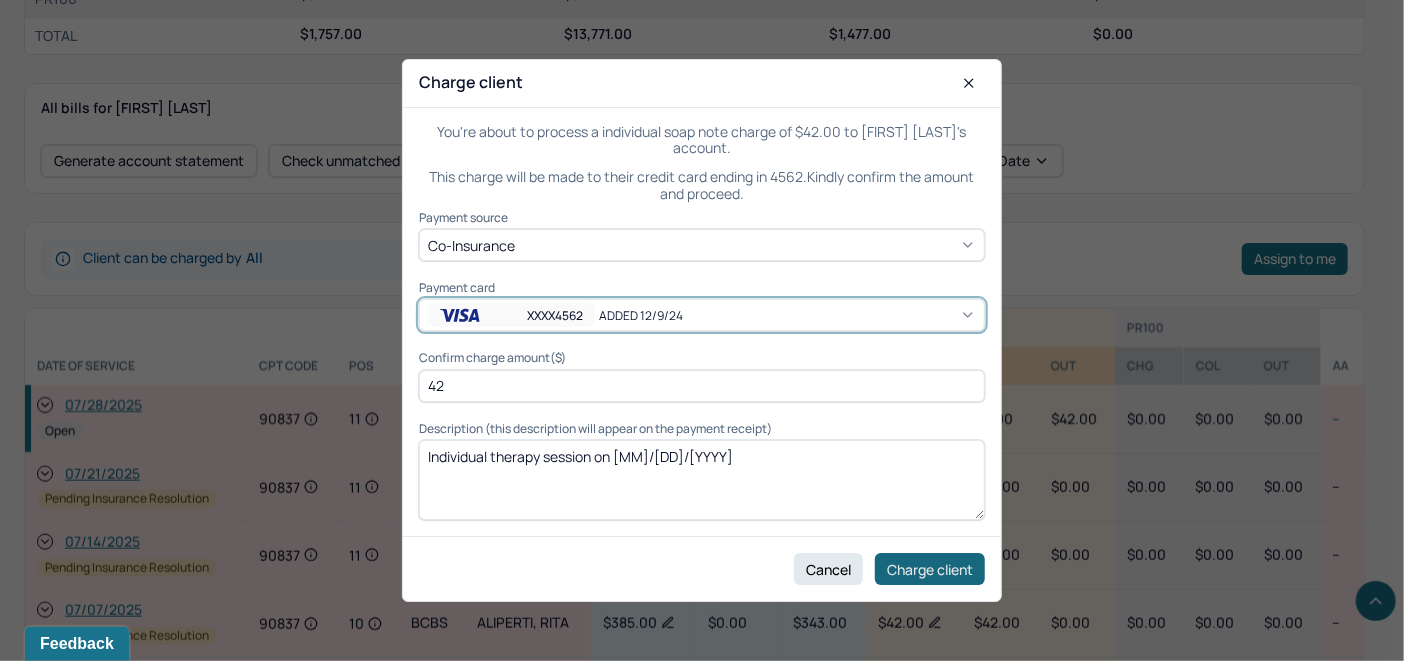 click on "Charge client" at bounding box center (930, 569) 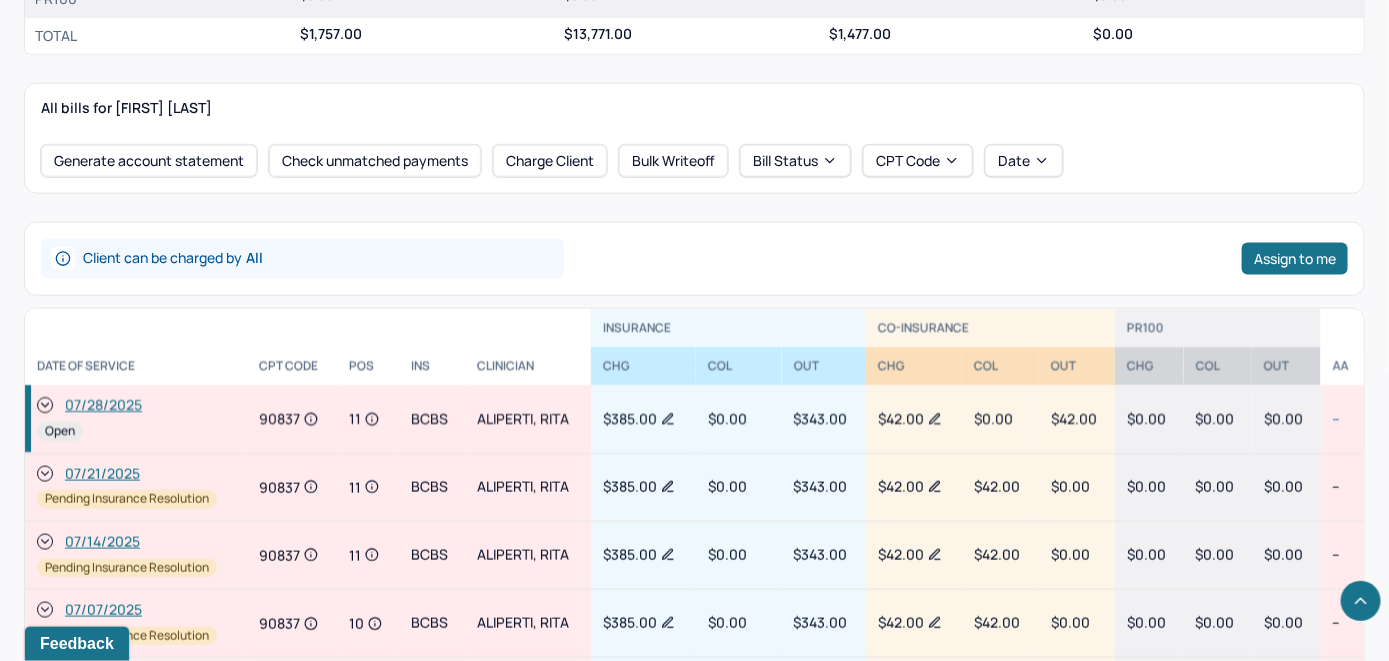 click 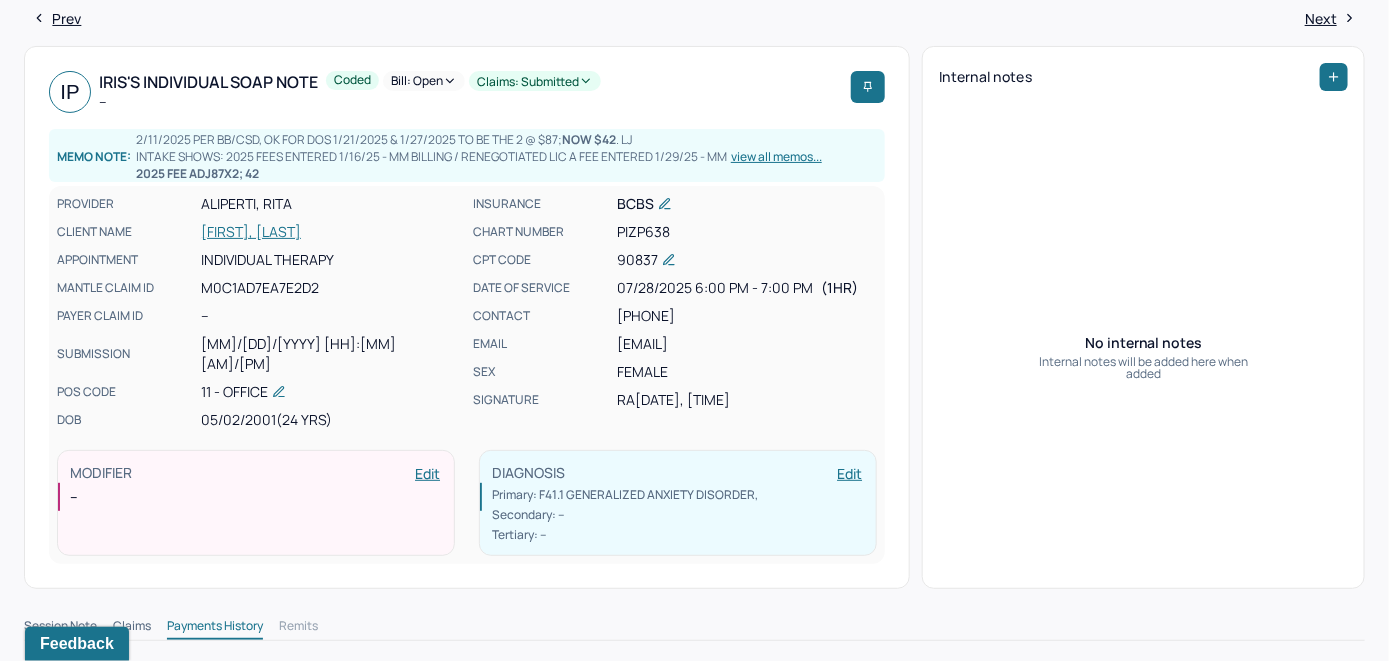 scroll, scrollTop: 0, scrollLeft: 0, axis: both 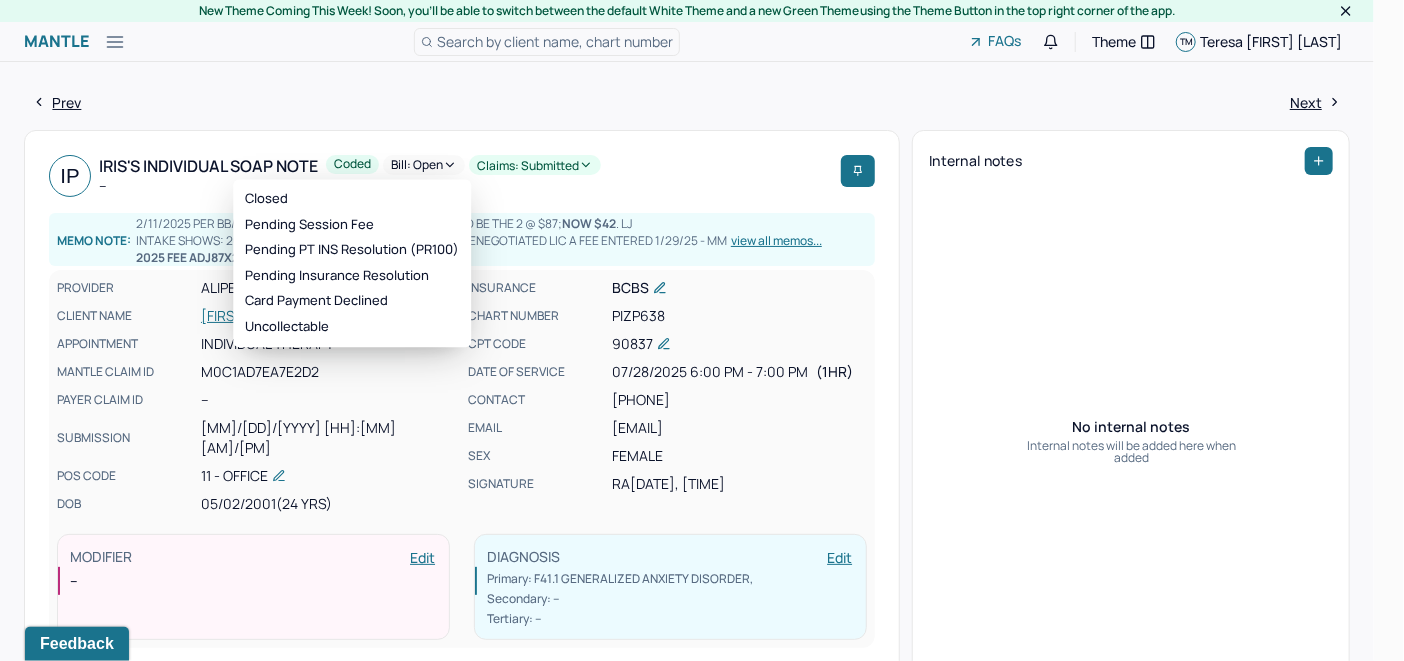 click on "Bill: Open" at bounding box center [424, 165] 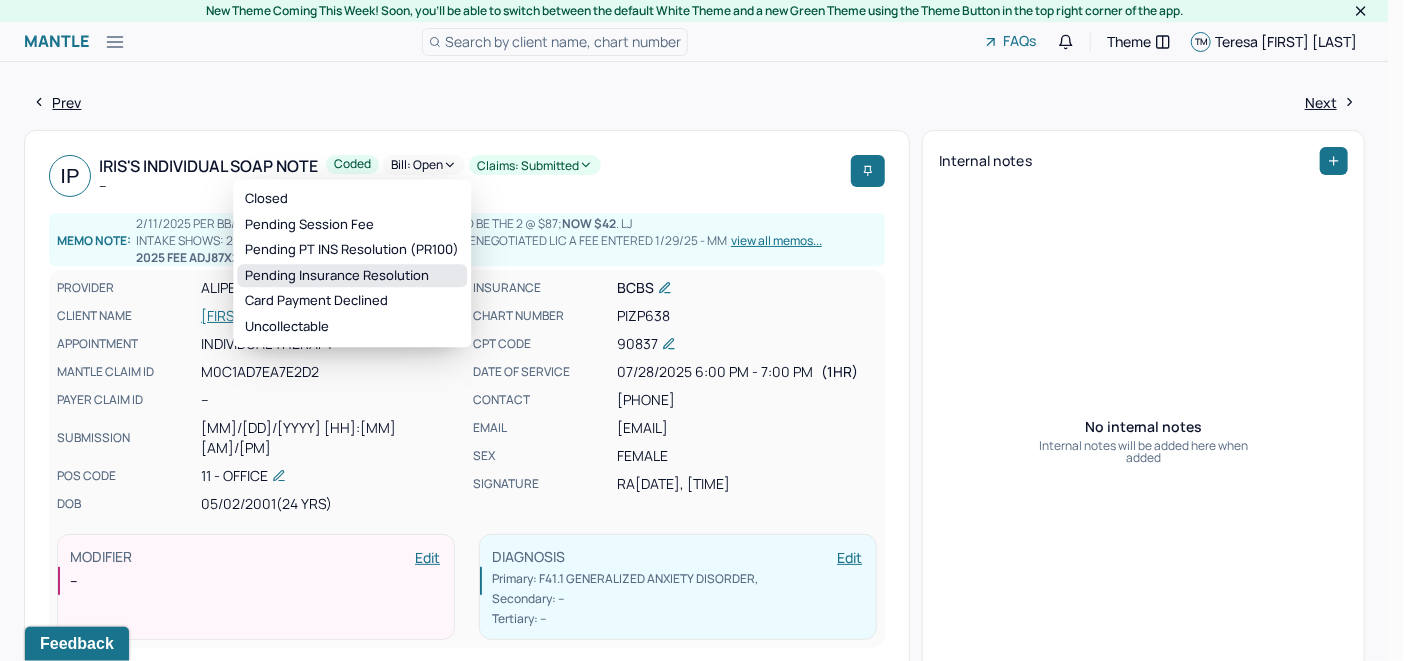 click on "Pending Insurance Resolution" at bounding box center (352, 276) 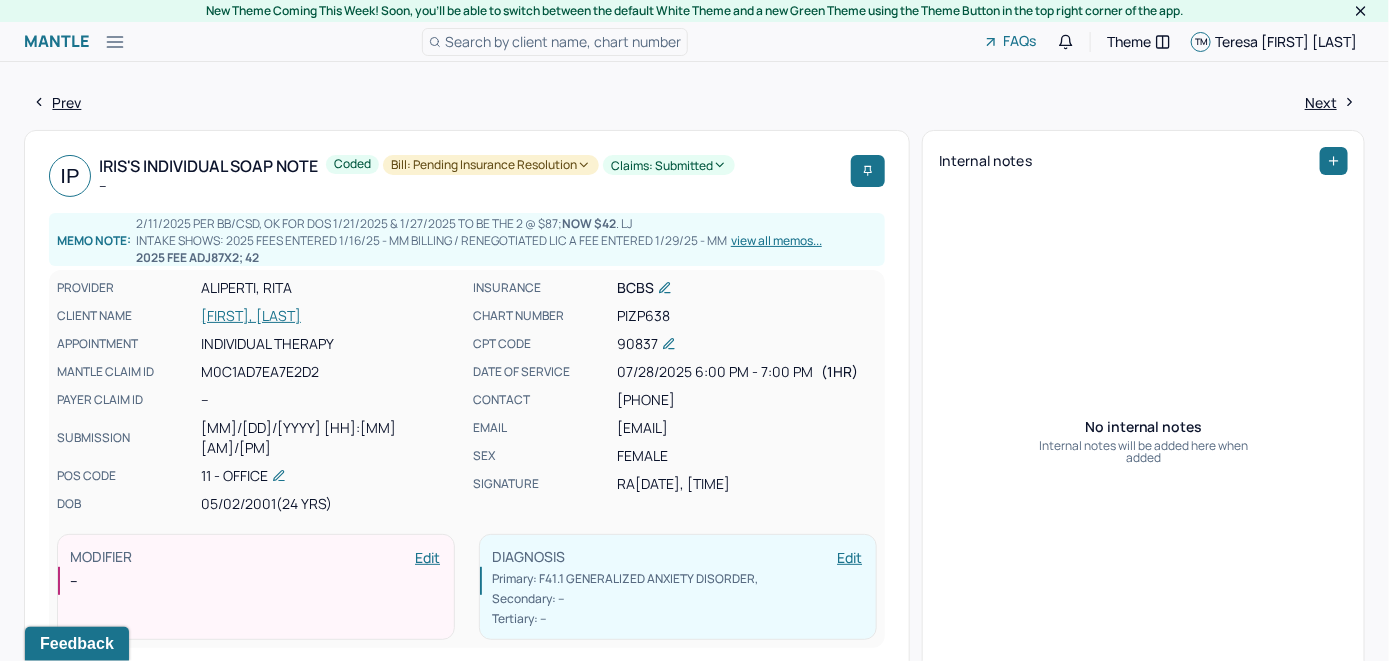 click on "Search by client name, chart number" at bounding box center [563, 41] 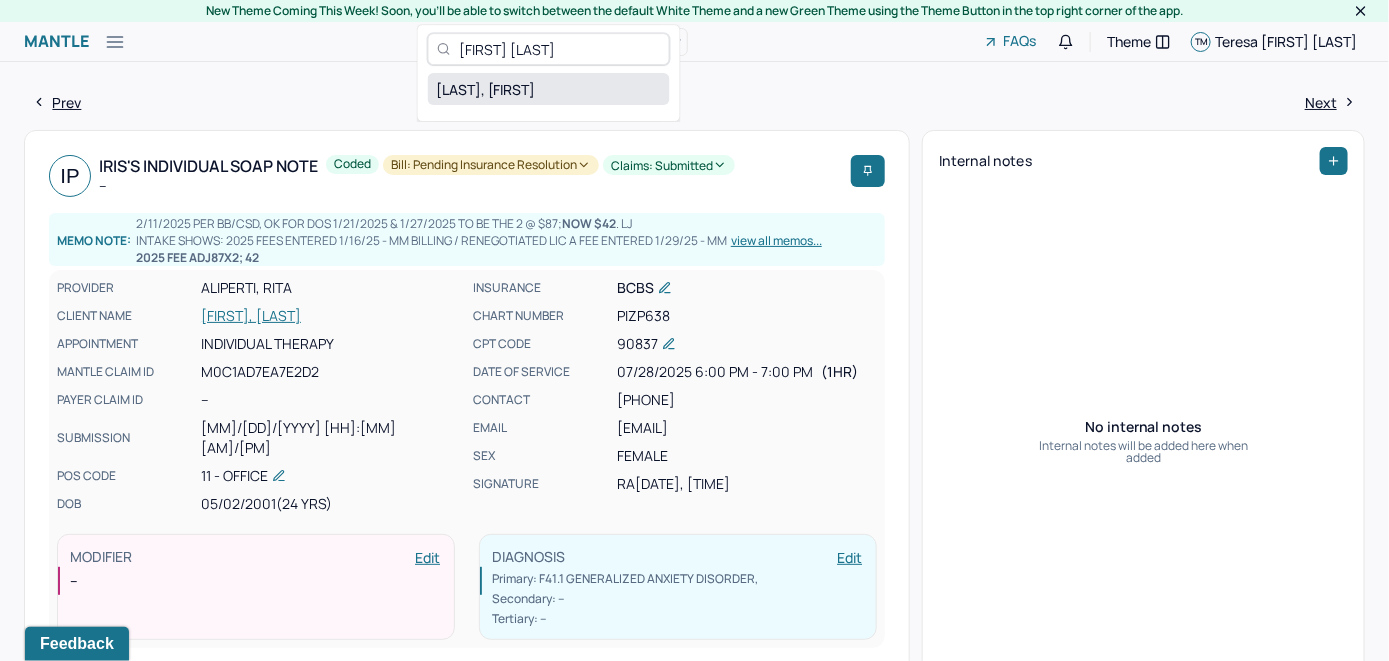 type on "[FIRST] [LAST]" 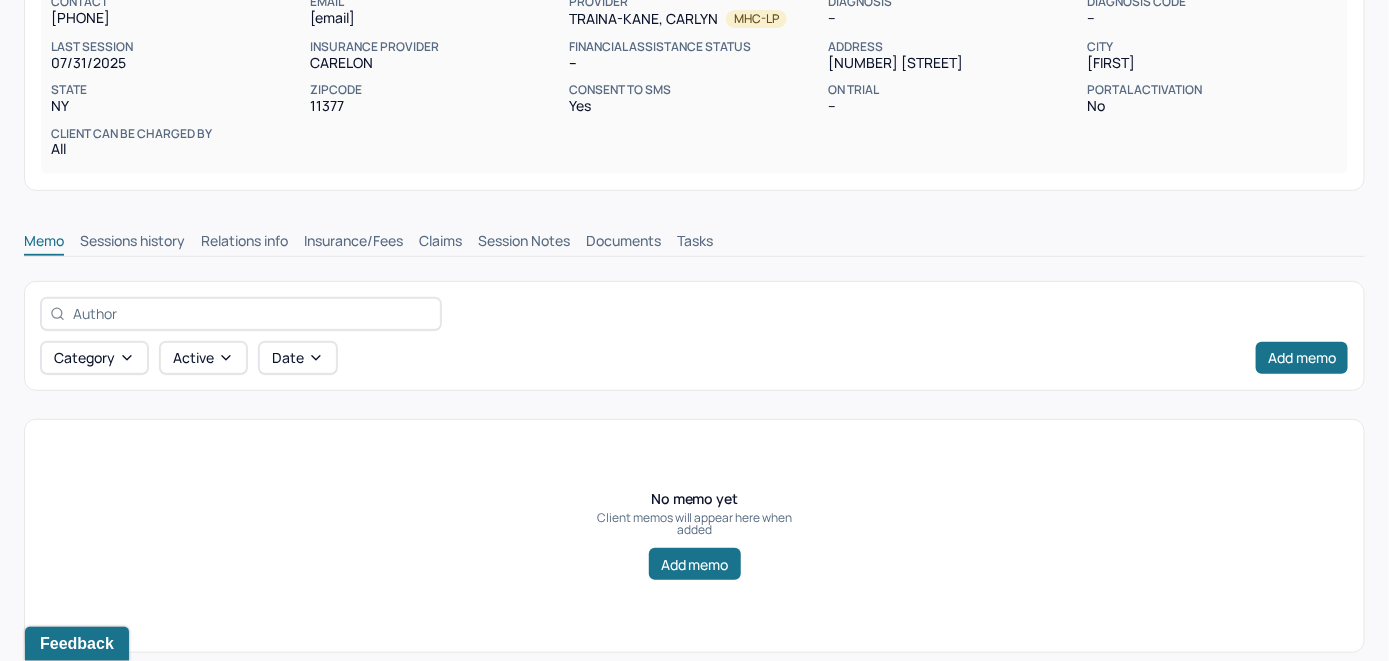 scroll, scrollTop: 314, scrollLeft: 0, axis: vertical 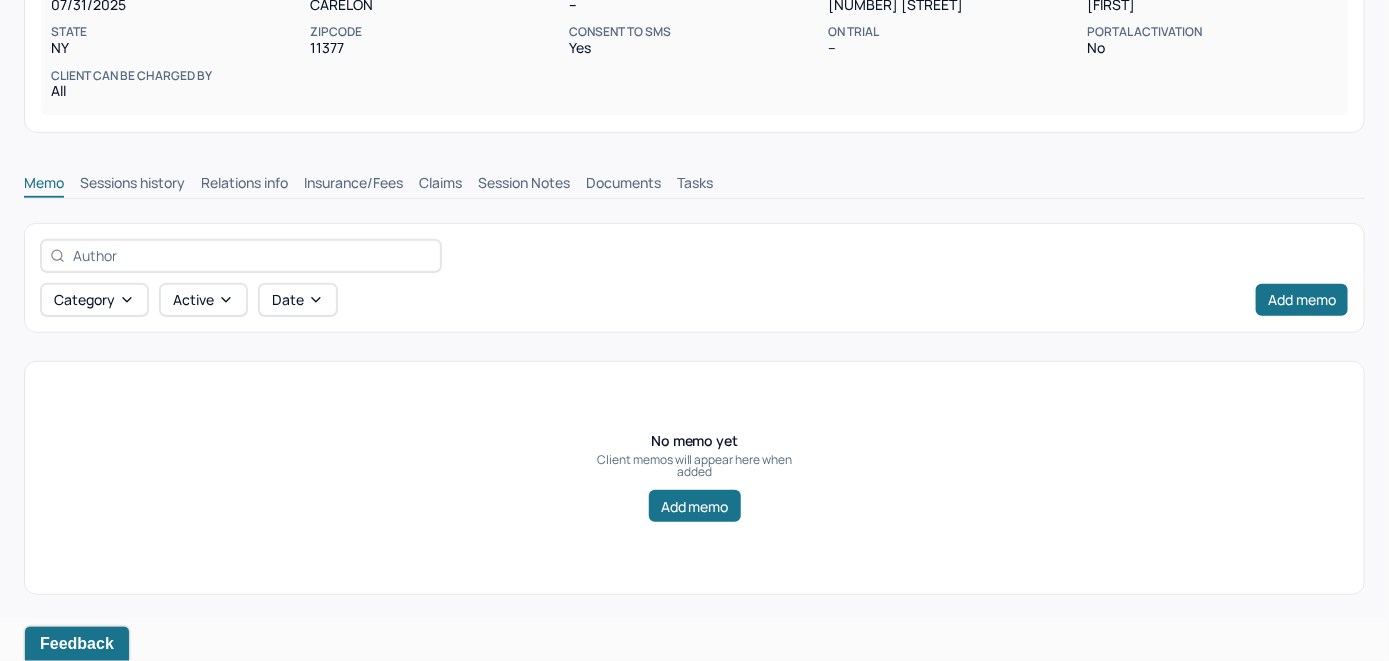 click on "Insurance/Fees" at bounding box center (353, 185) 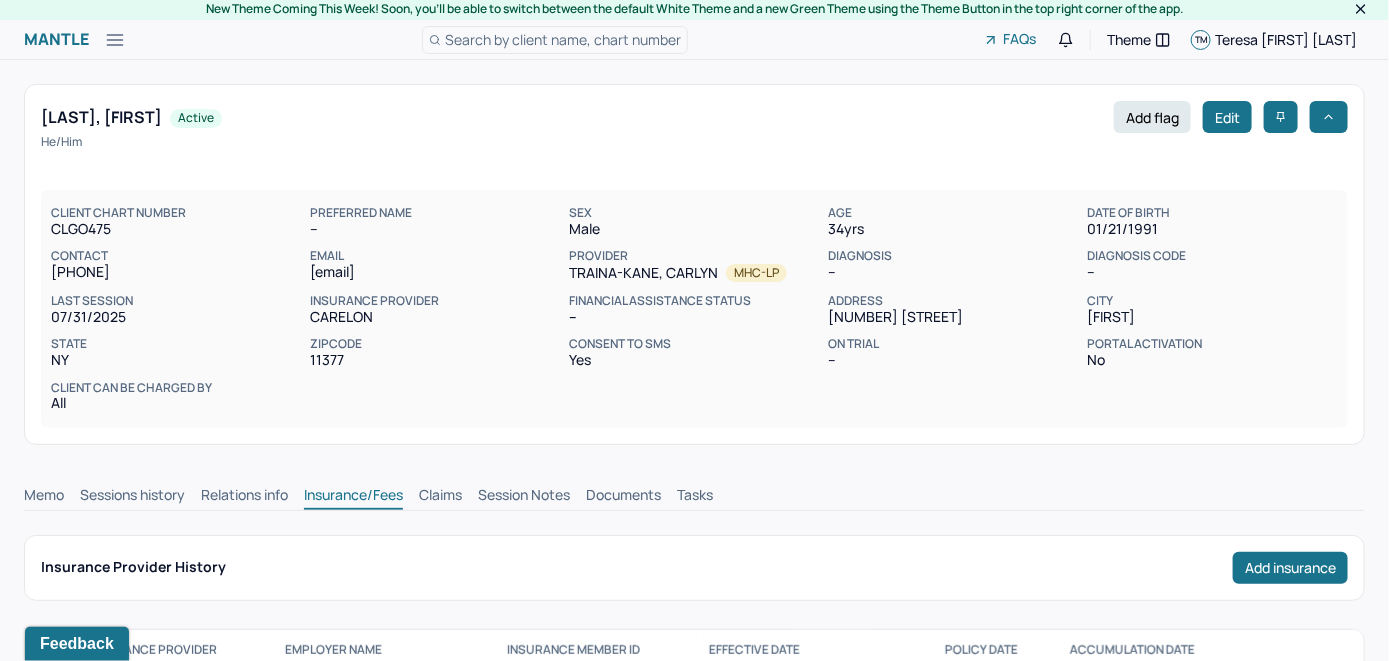 scroll, scrollTop: 0, scrollLeft: 0, axis: both 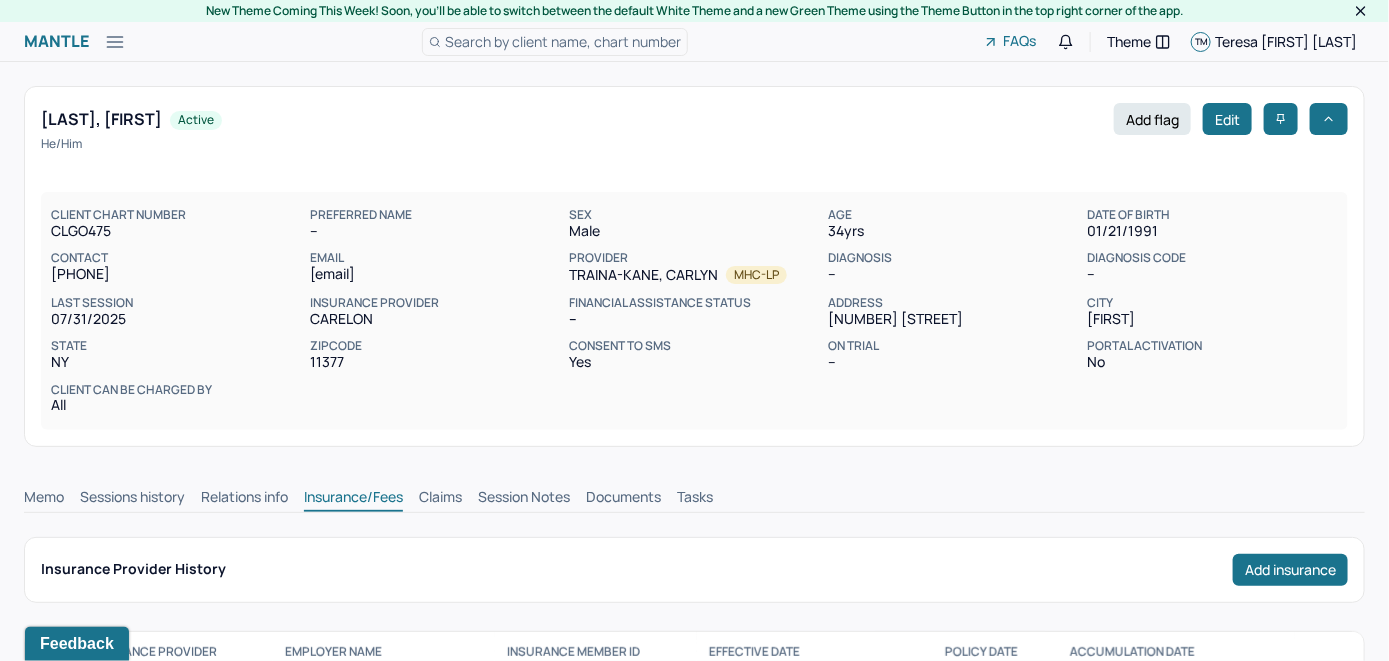 click on "Memo" at bounding box center (44, 499) 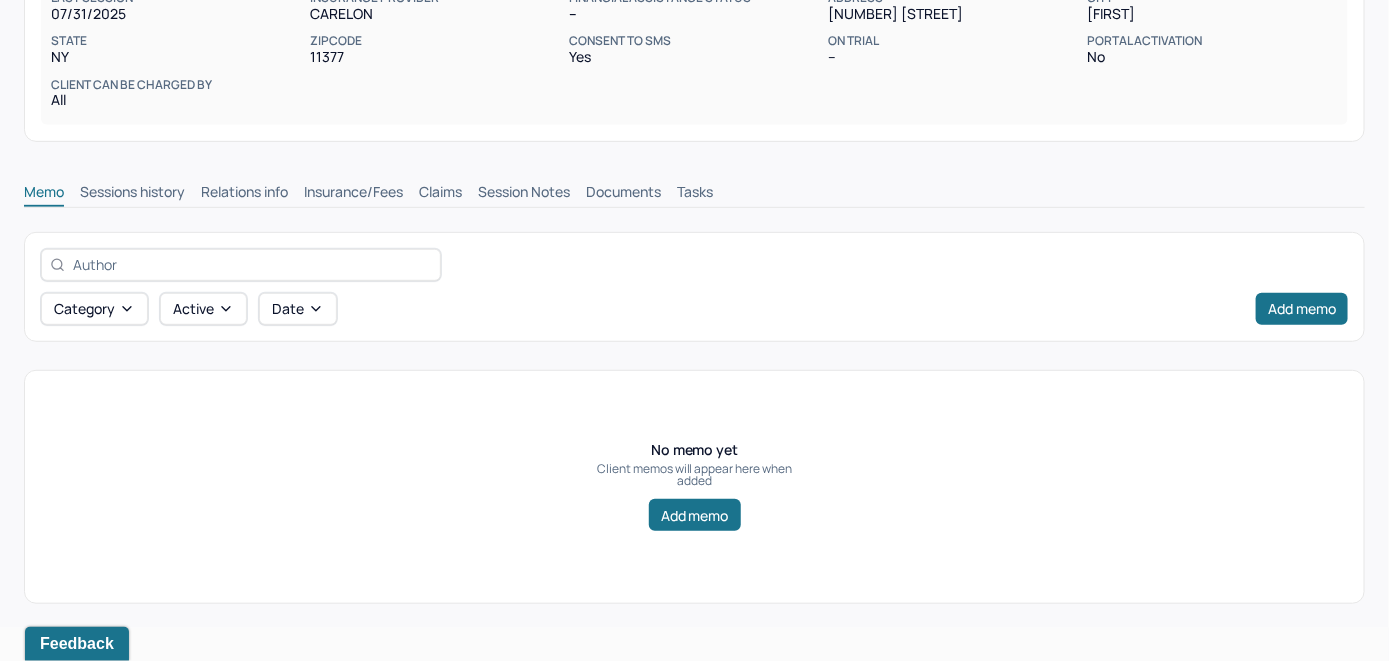 scroll, scrollTop: 314, scrollLeft: 0, axis: vertical 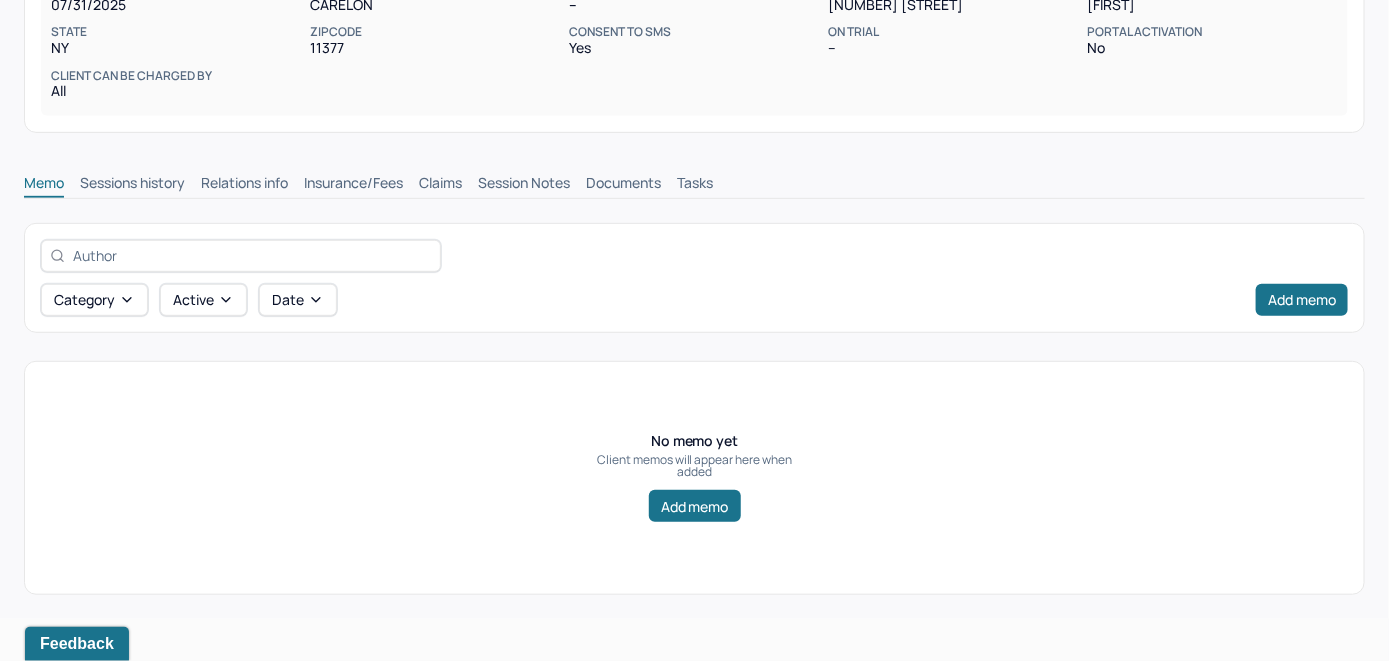 click on "Insurance/Fees" at bounding box center [353, 185] 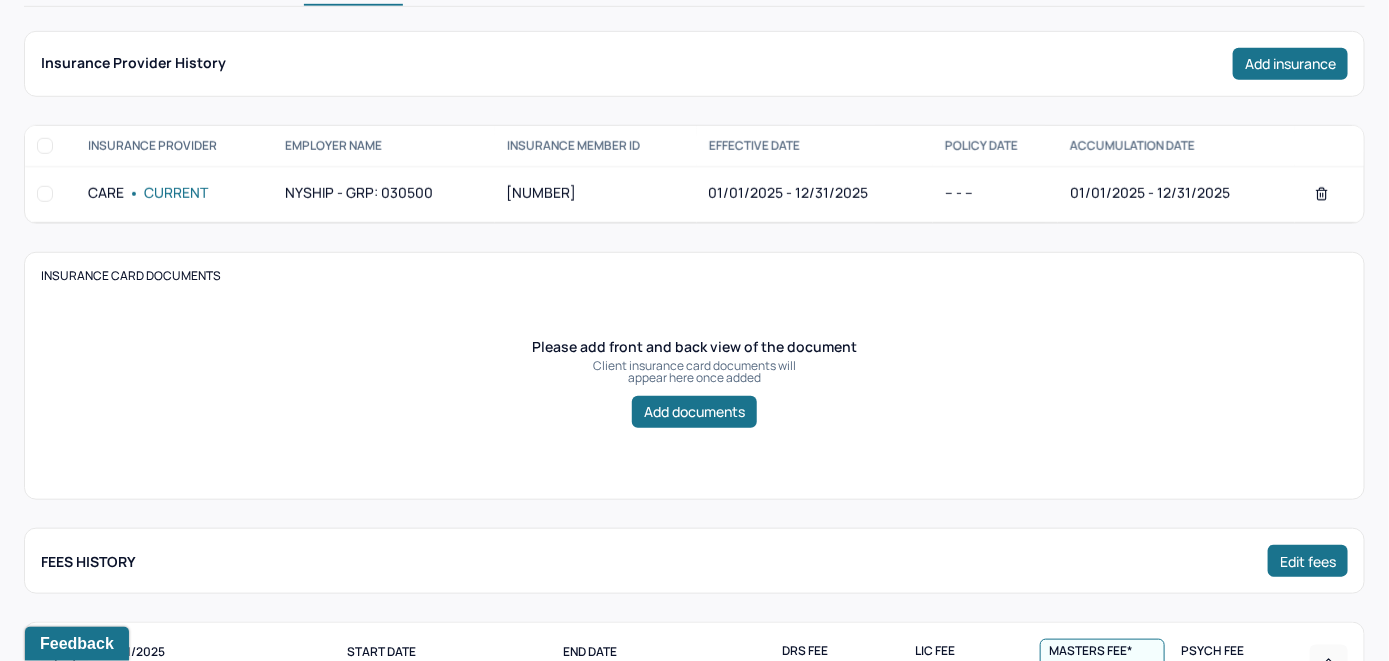 scroll, scrollTop: 414, scrollLeft: 0, axis: vertical 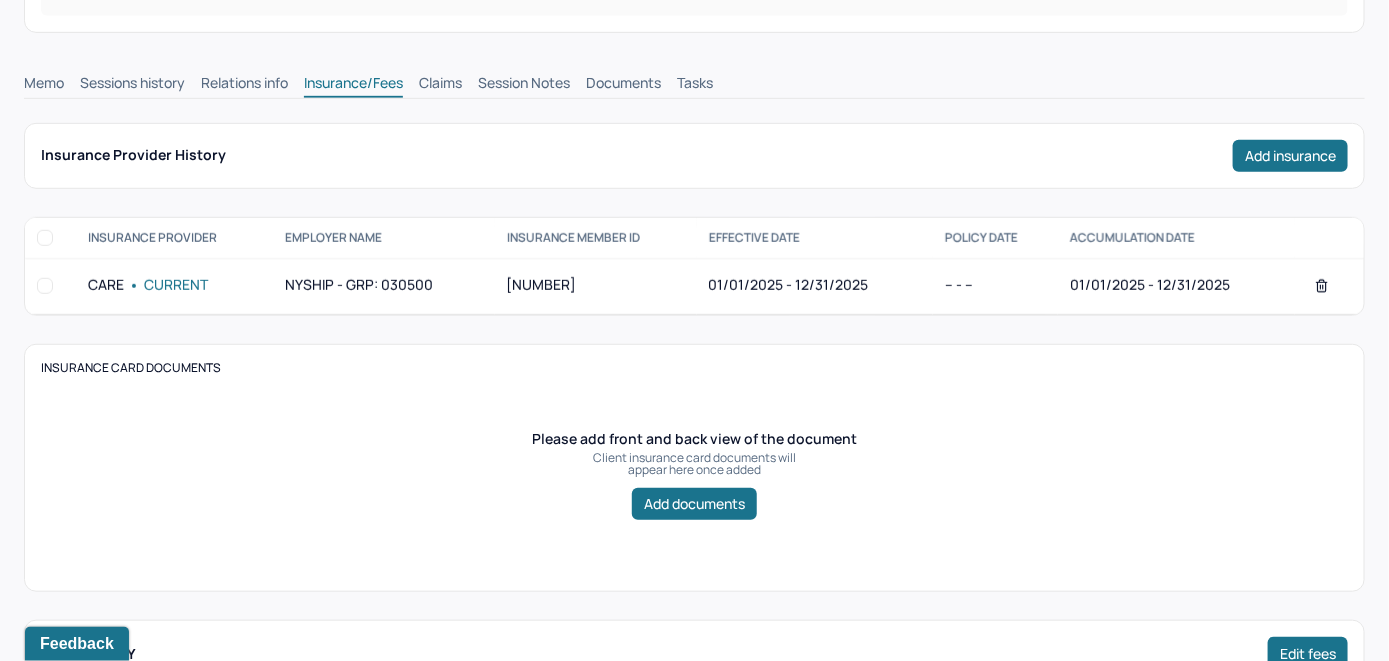click on "Claims" at bounding box center [440, 85] 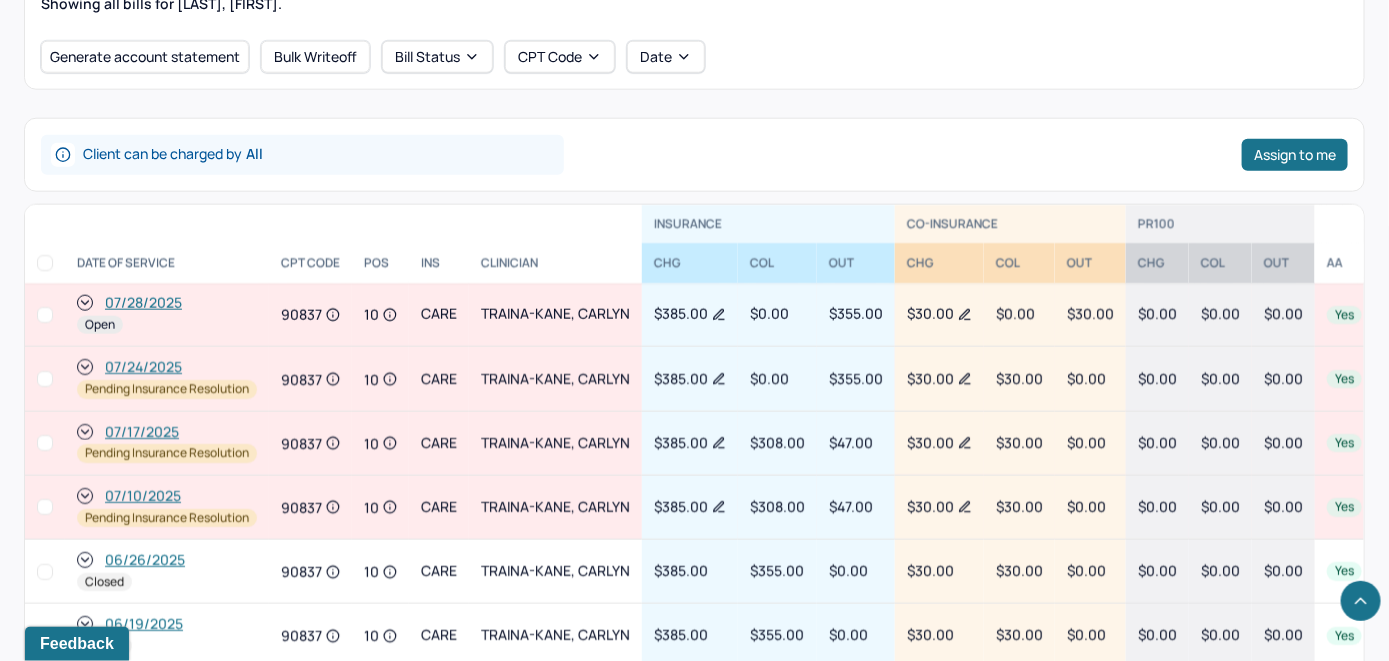 scroll, scrollTop: 814, scrollLeft: 0, axis: vertical 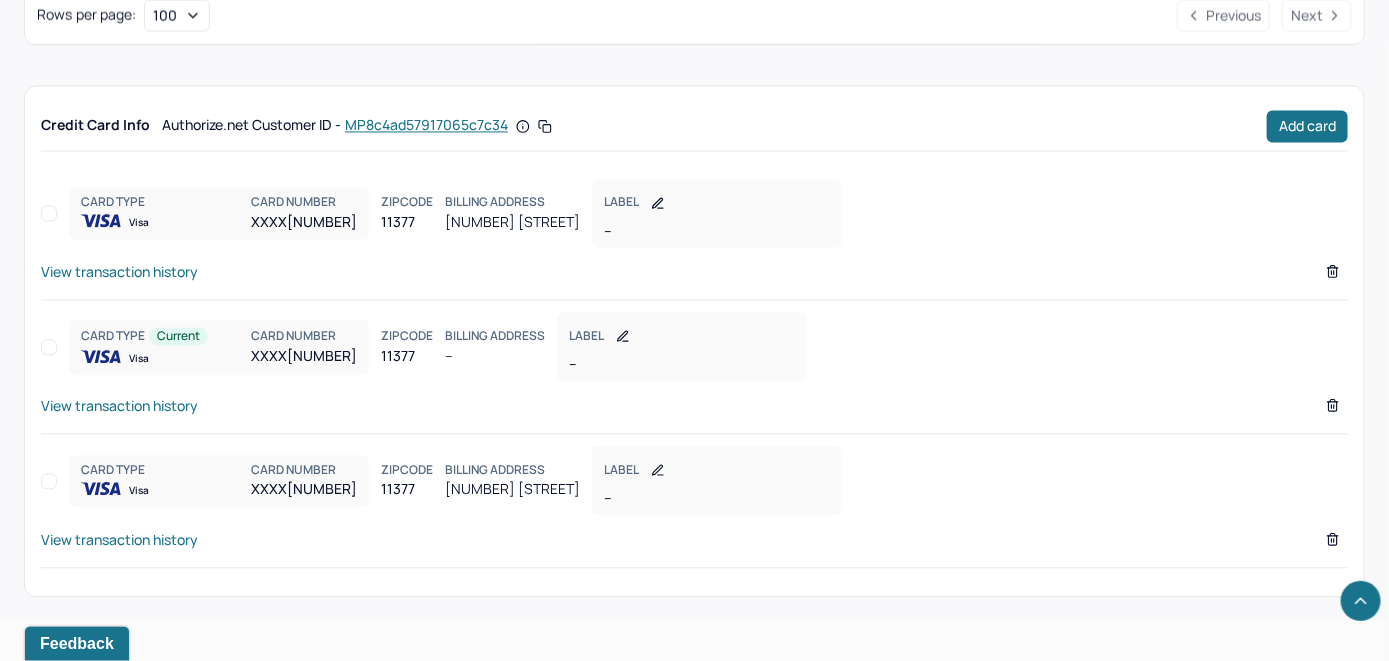 click on "View transaction history" at bounding box center (119, 271) 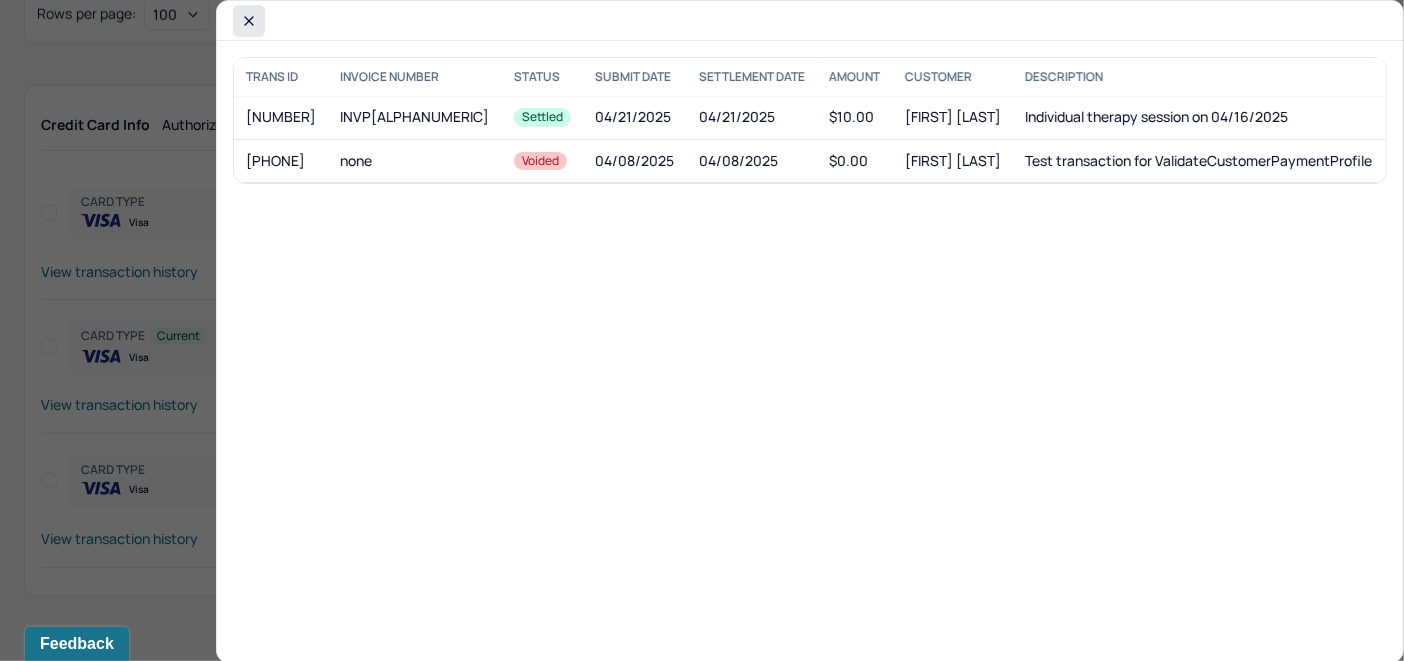 click at bounding box center [249, 21] 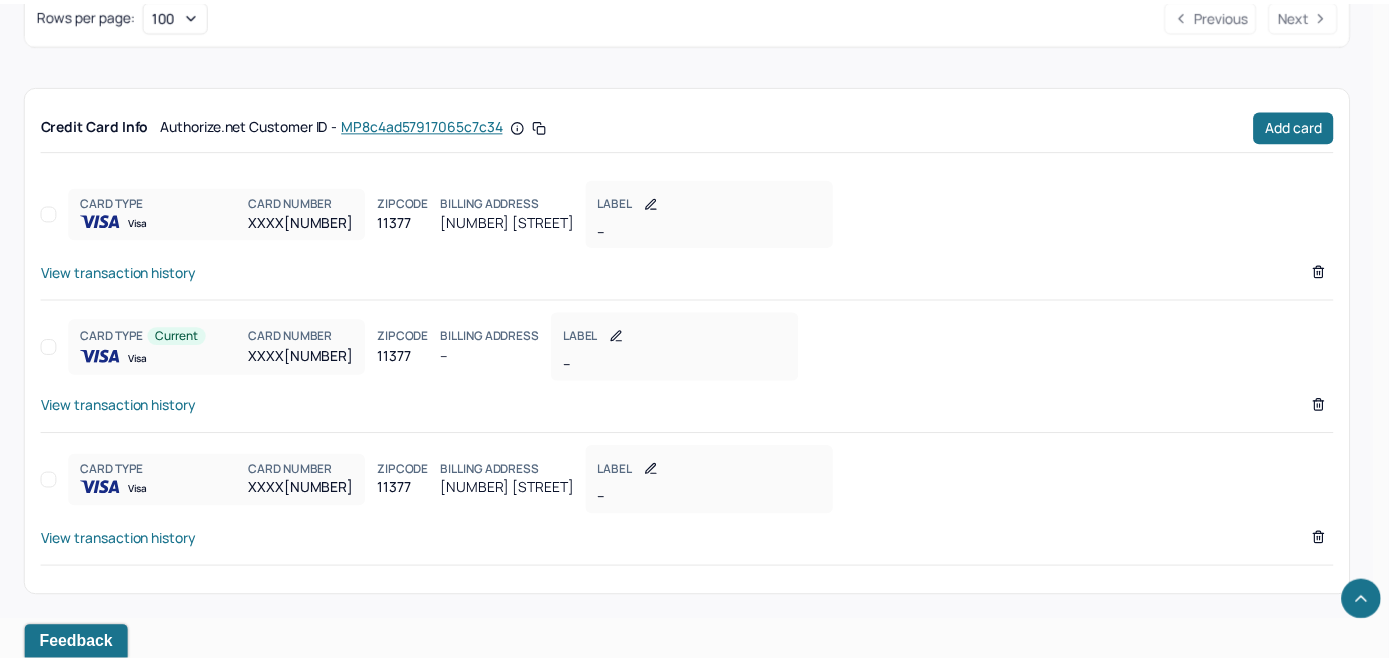 scroll, scrollTop: 1435, scrollLeft: 0, axis: vertical 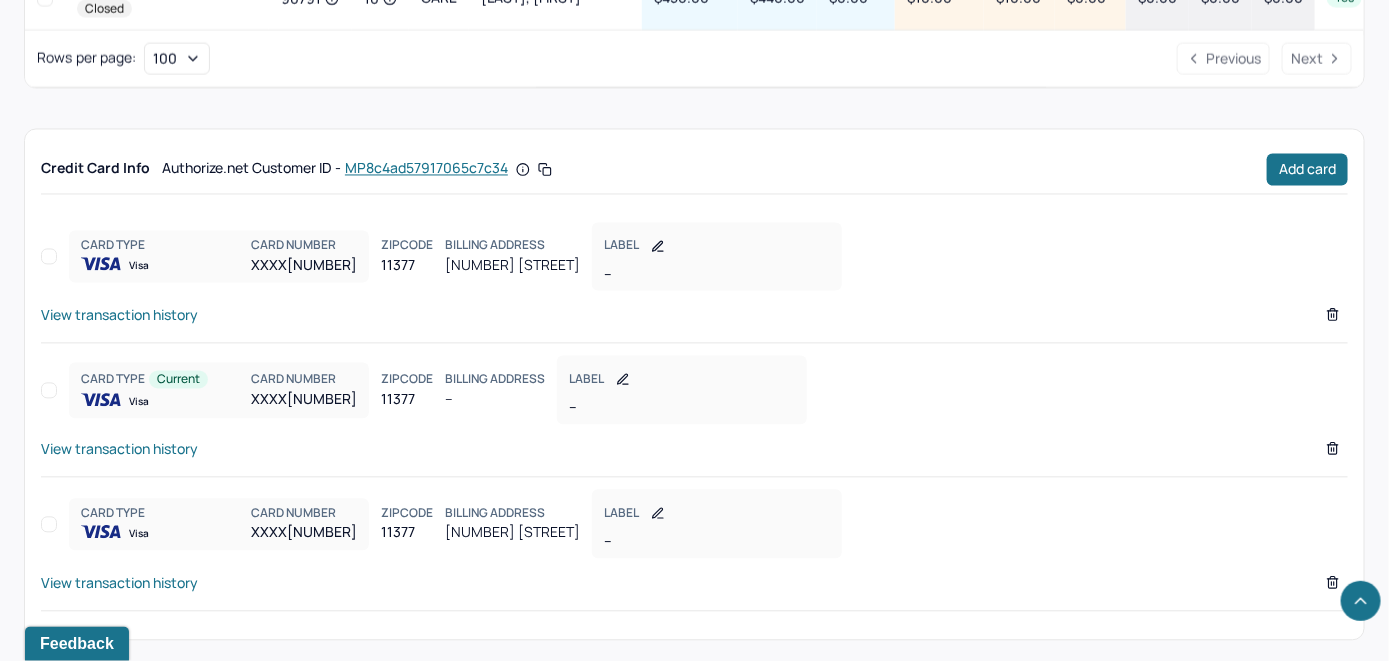 click on "View transaction history" at bounding box center (119, 315) 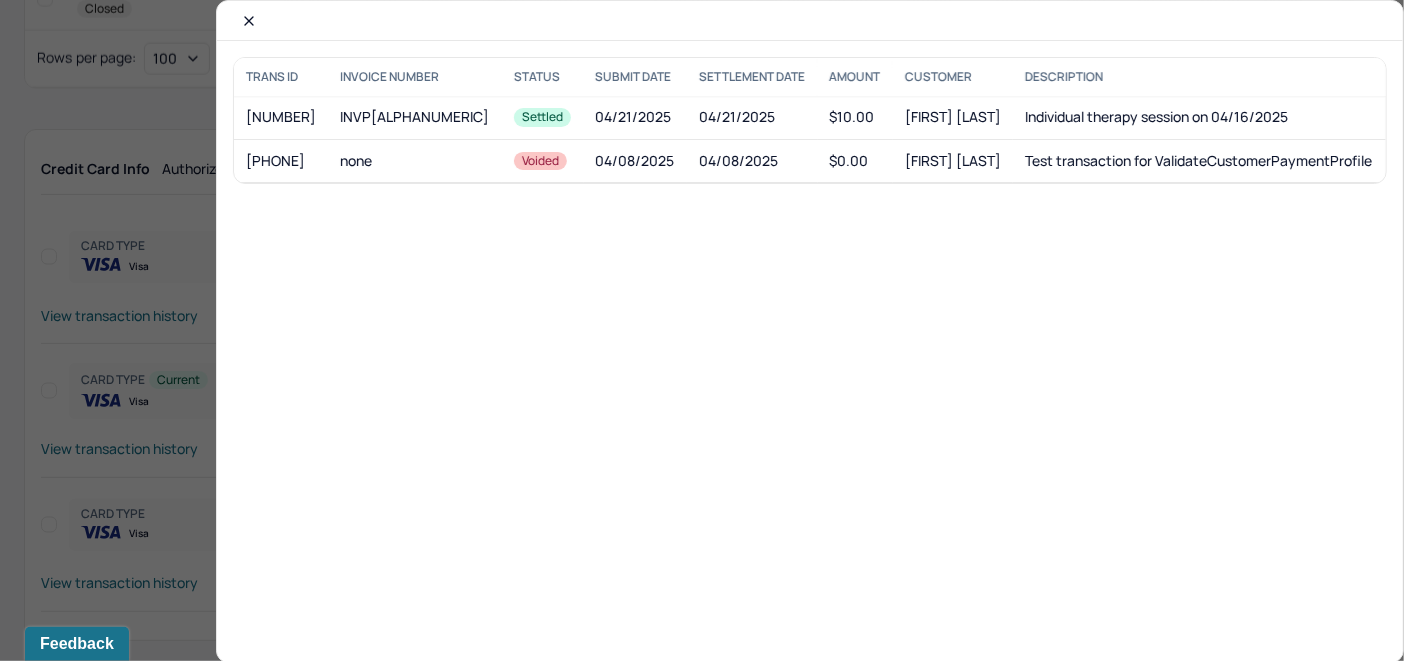 drag, startPoint x: 254, startPoint y: 30, endPoint x: 241, endPoint y: 40, distance: 16.40122 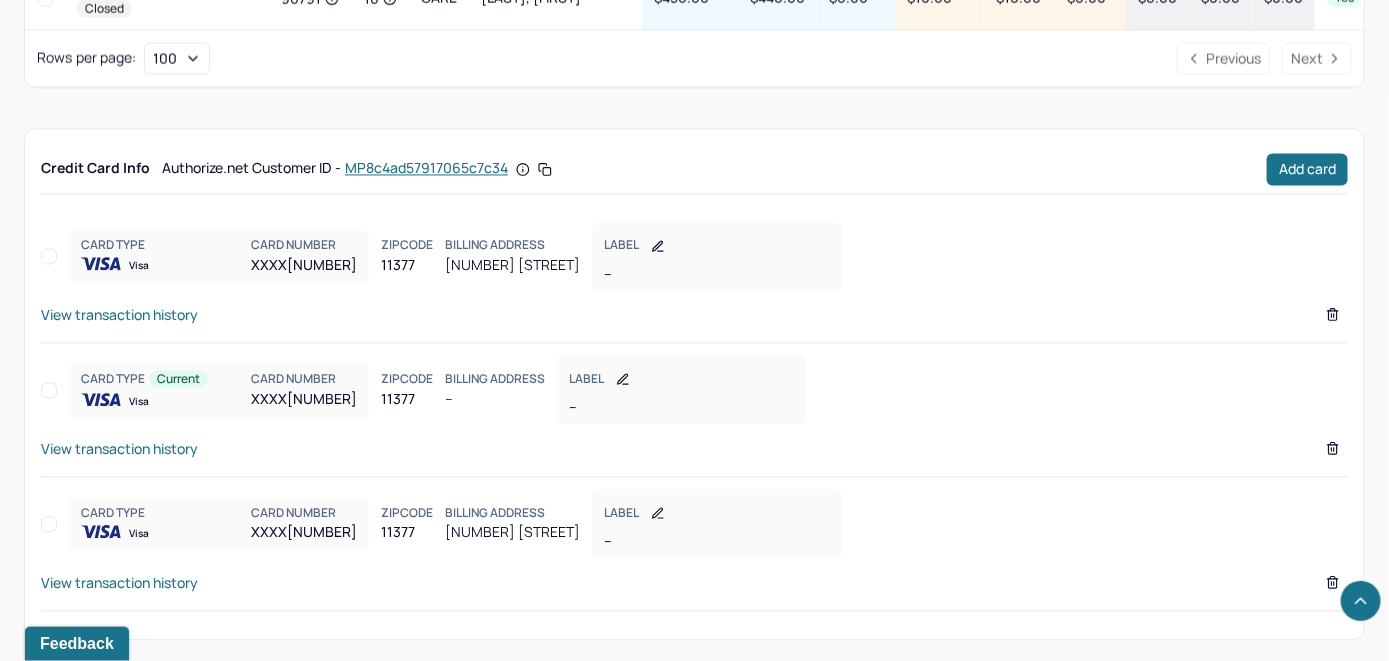 click on "View transaction history" at bounding box center [119, 449] 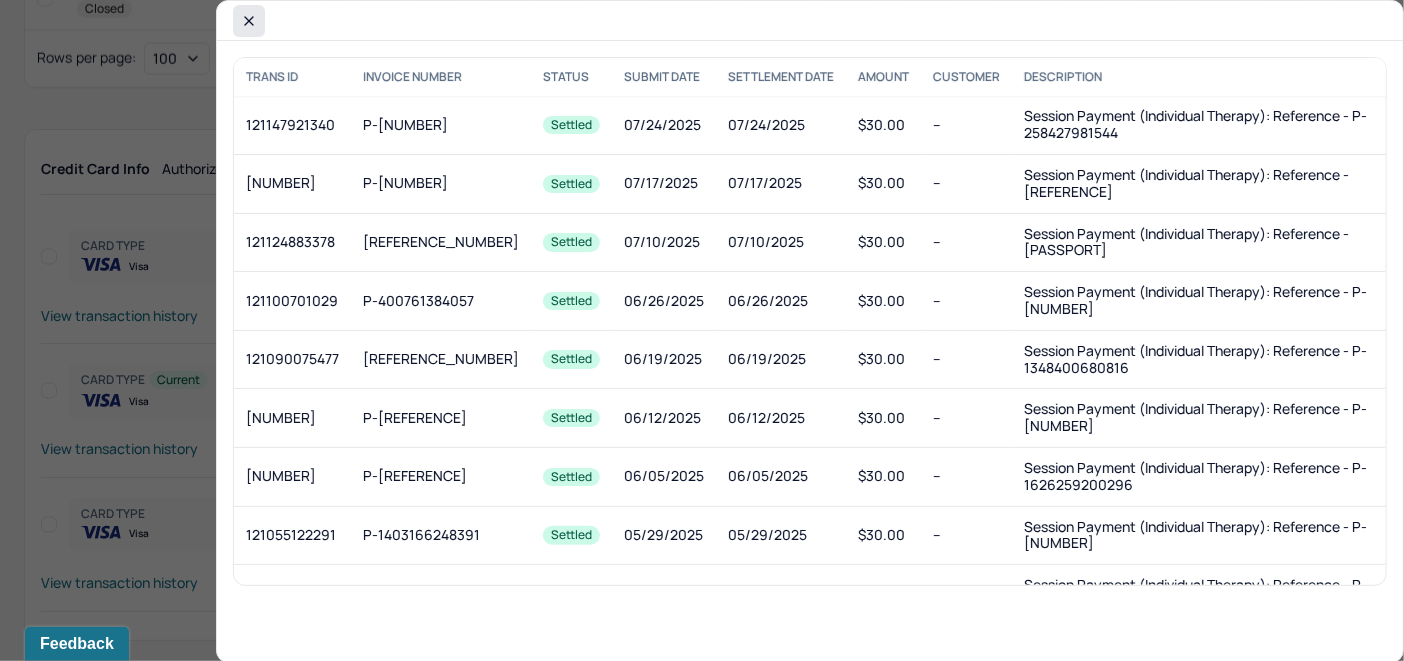 click at bounding box center [249, 21] 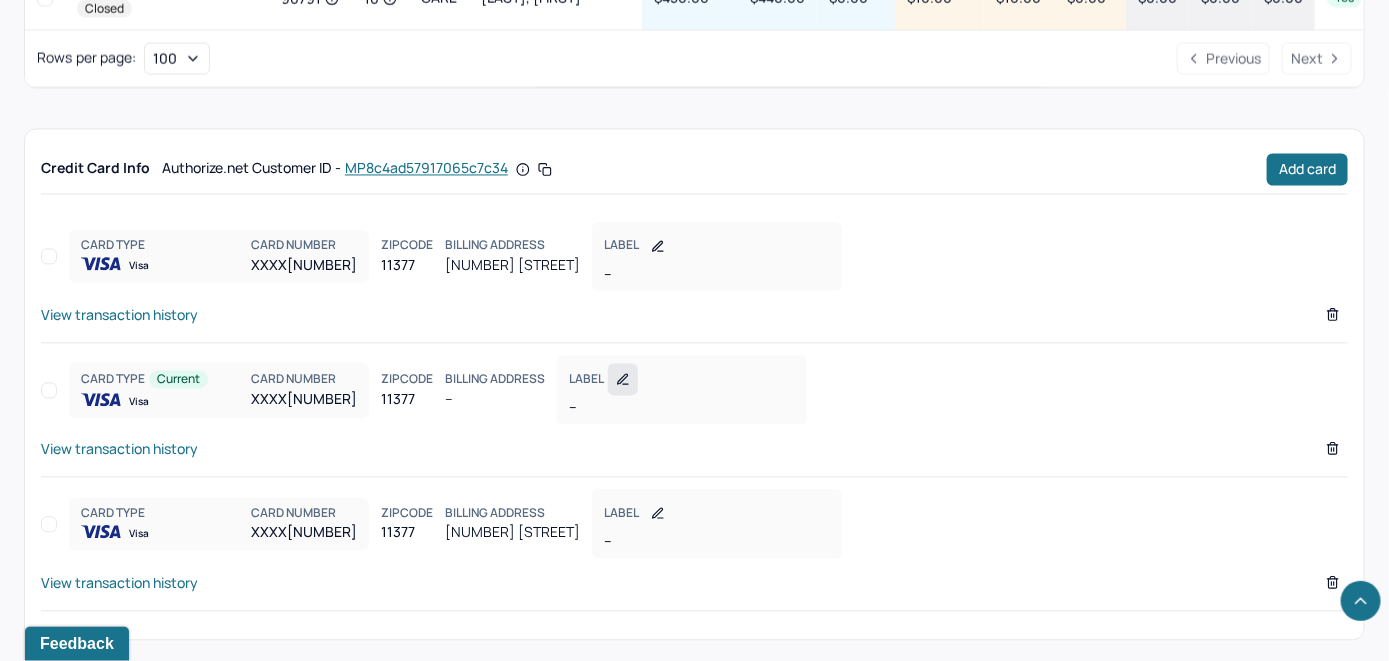 click 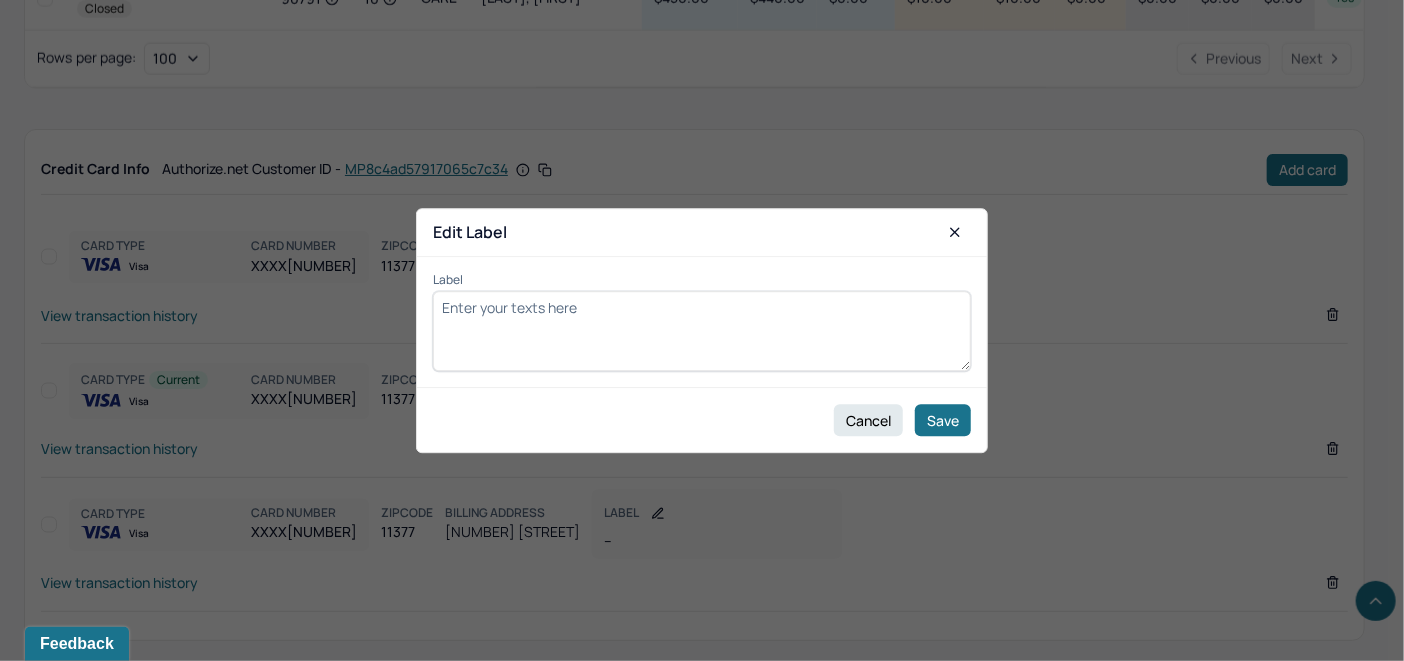 click on "Label" at bounding box center [702, 331] 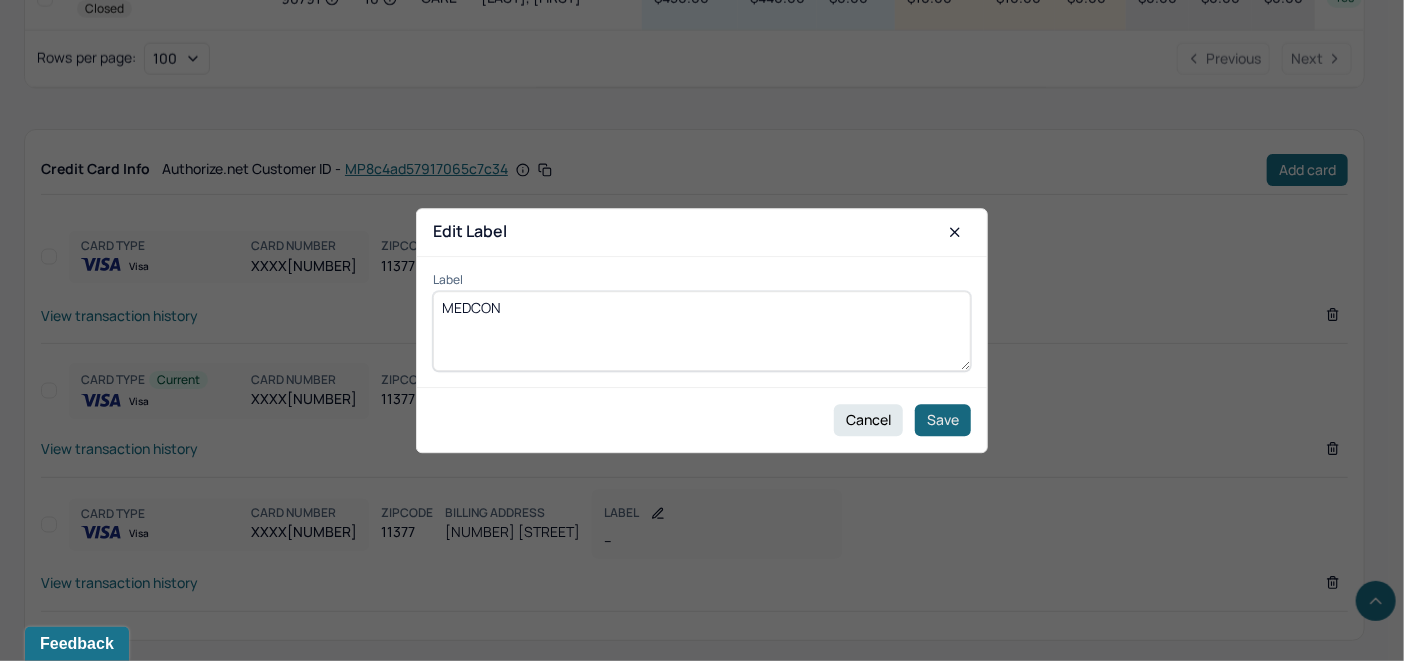 type on "MEDCON" 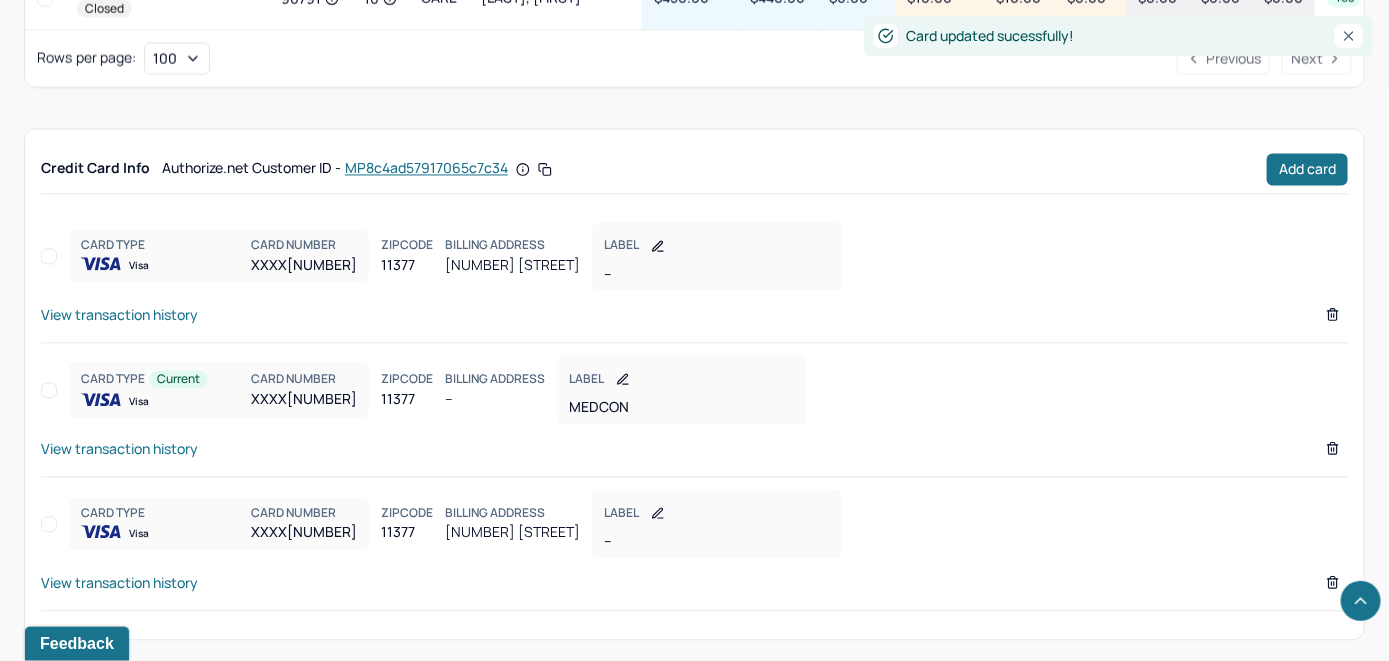 click on "View transaction history" at bounding box center [119, 583] 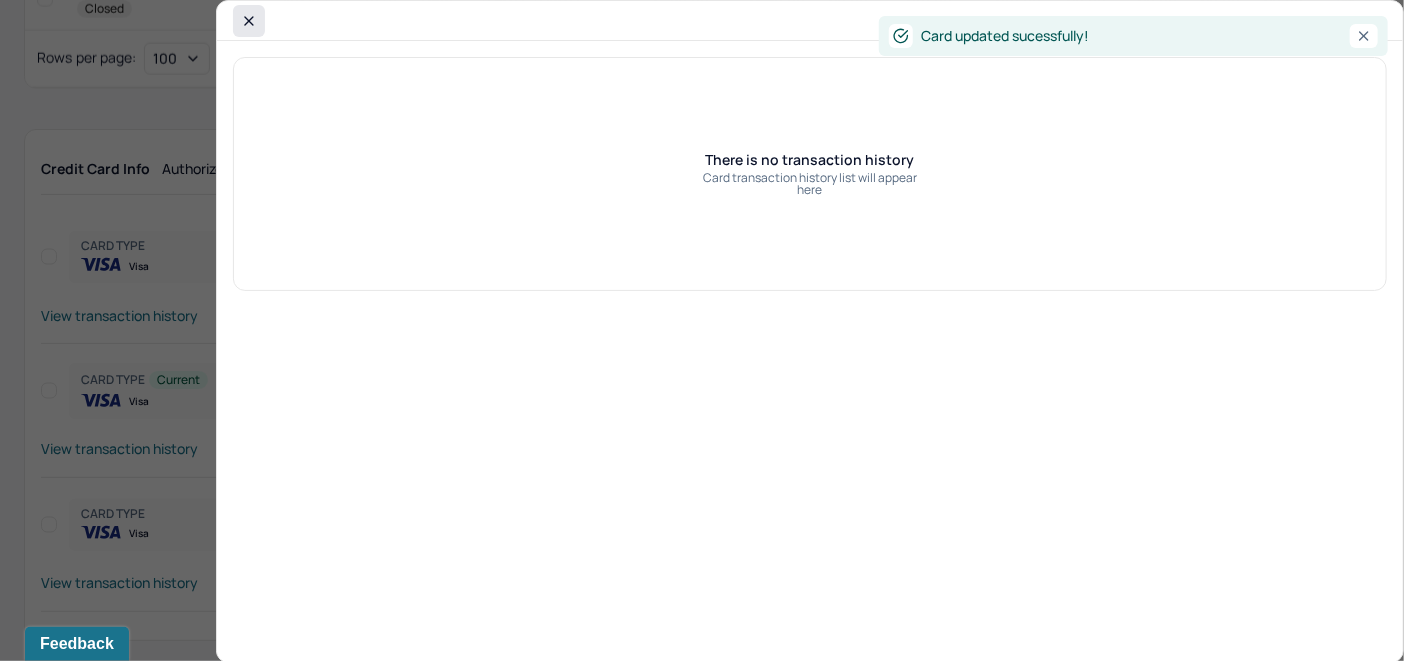 click 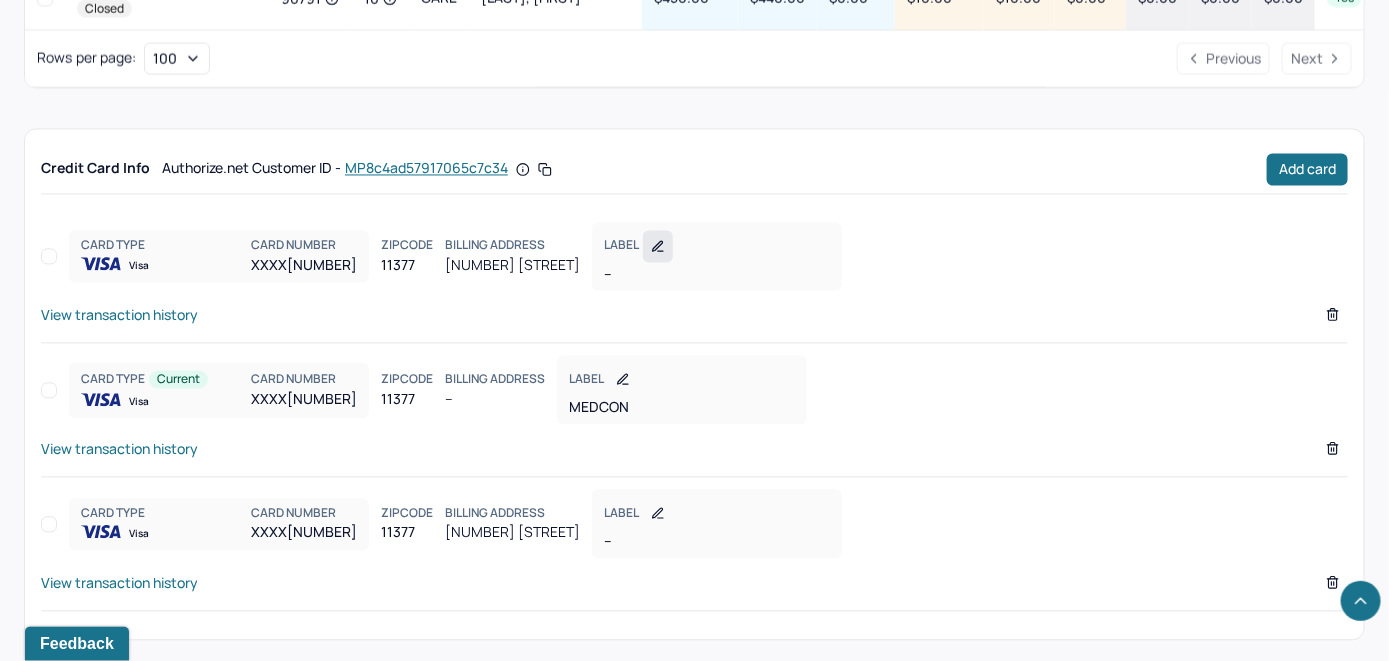 click 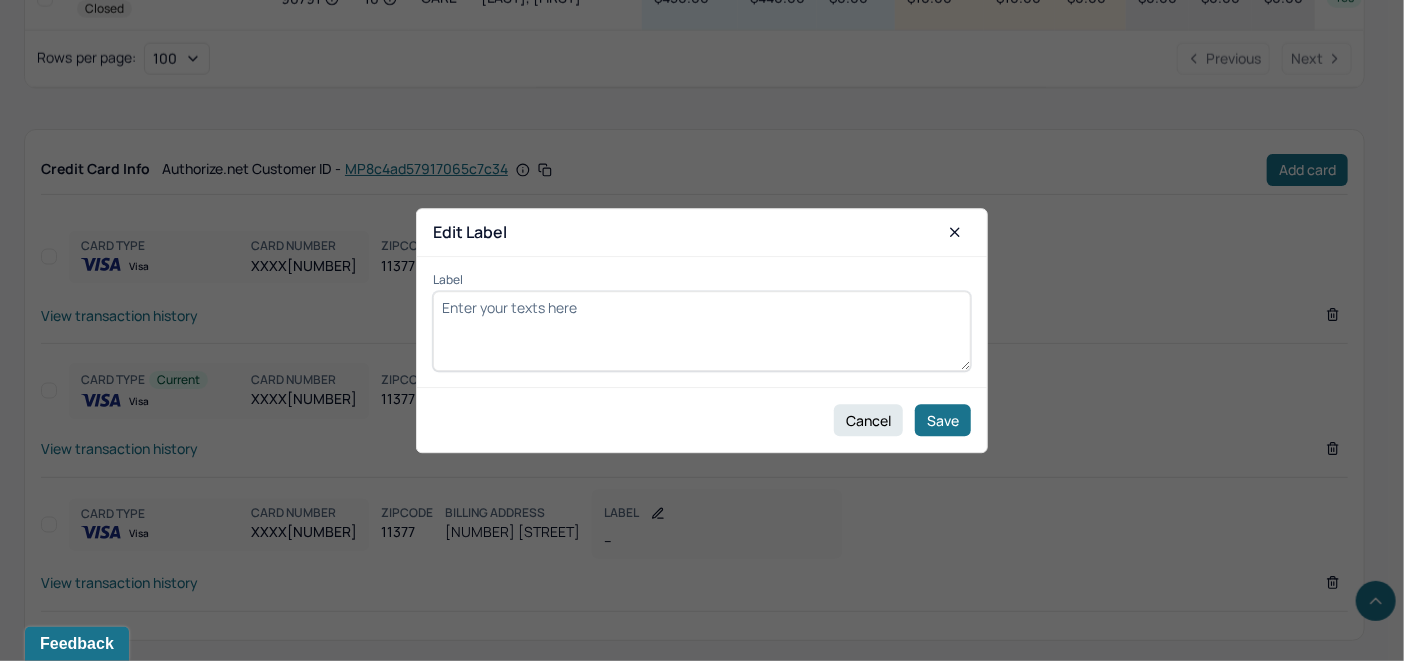 click on "Label" at bounding box center [702, 331] 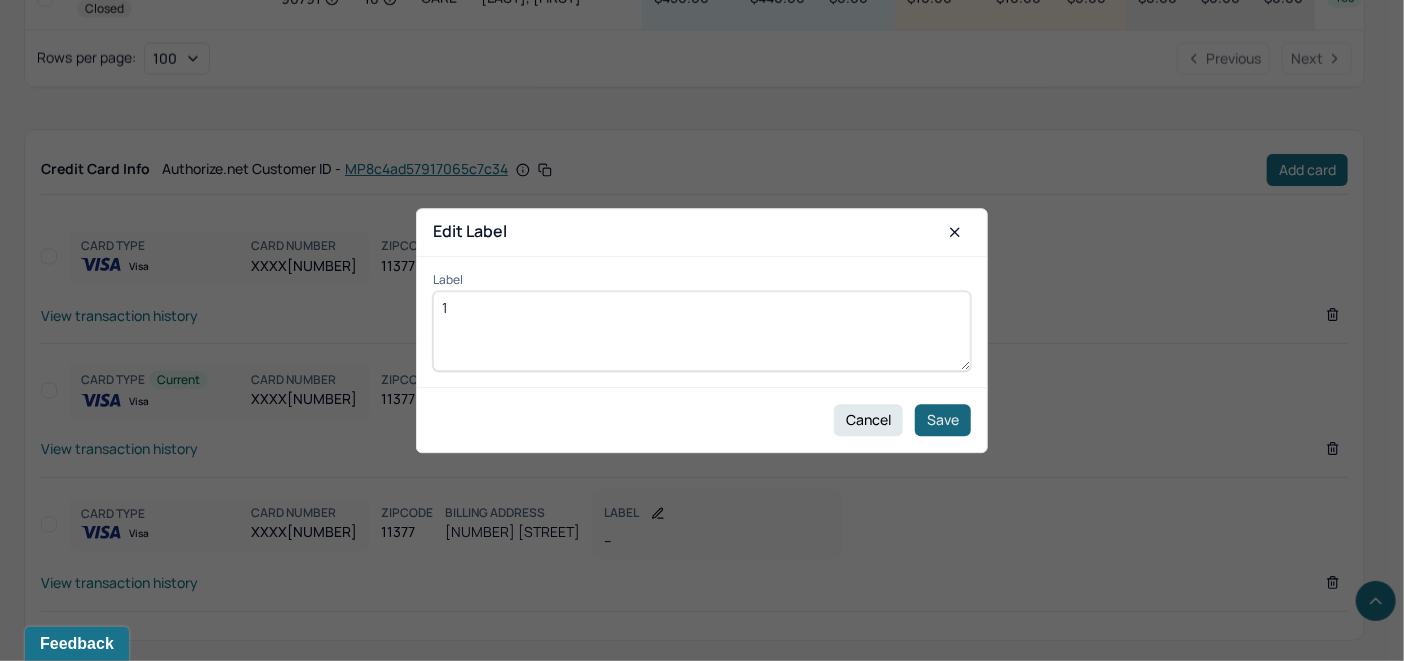 type on "1" 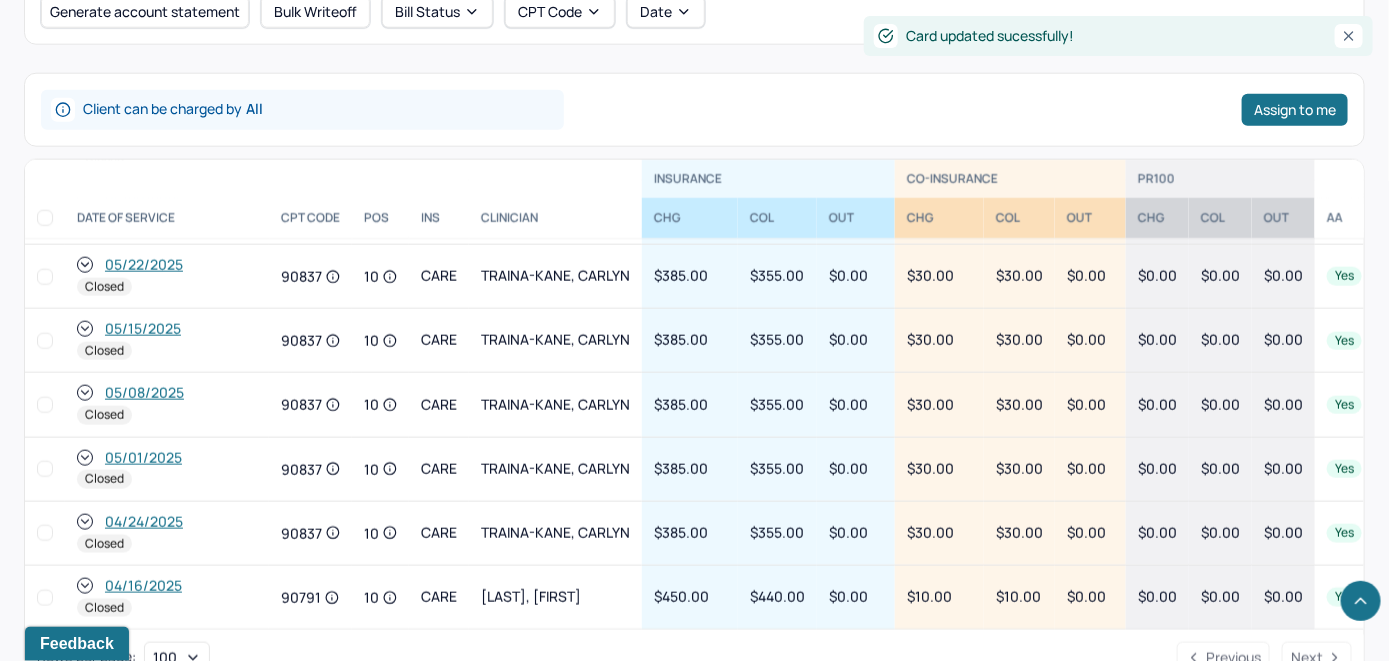 scroll, scrollTop: 835, scrollLeft: 0, axis: vertical 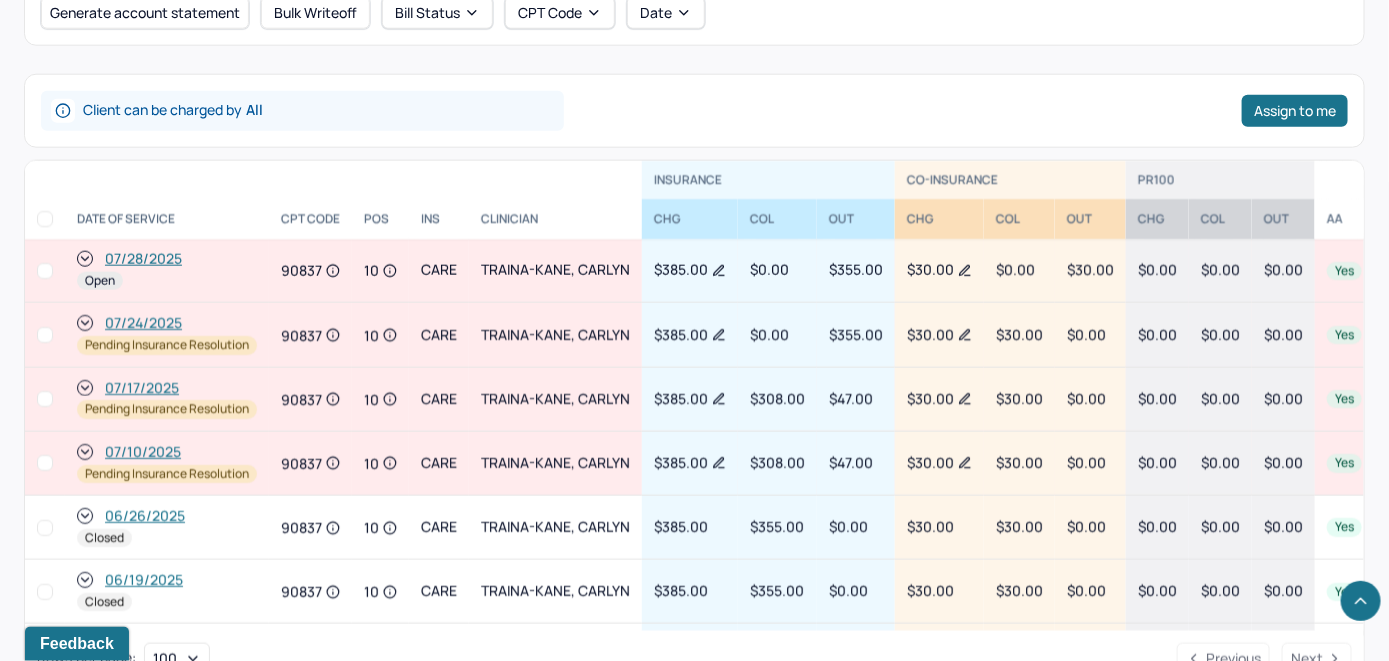 click on "07/28/2025" at bounding box center (143, 259) 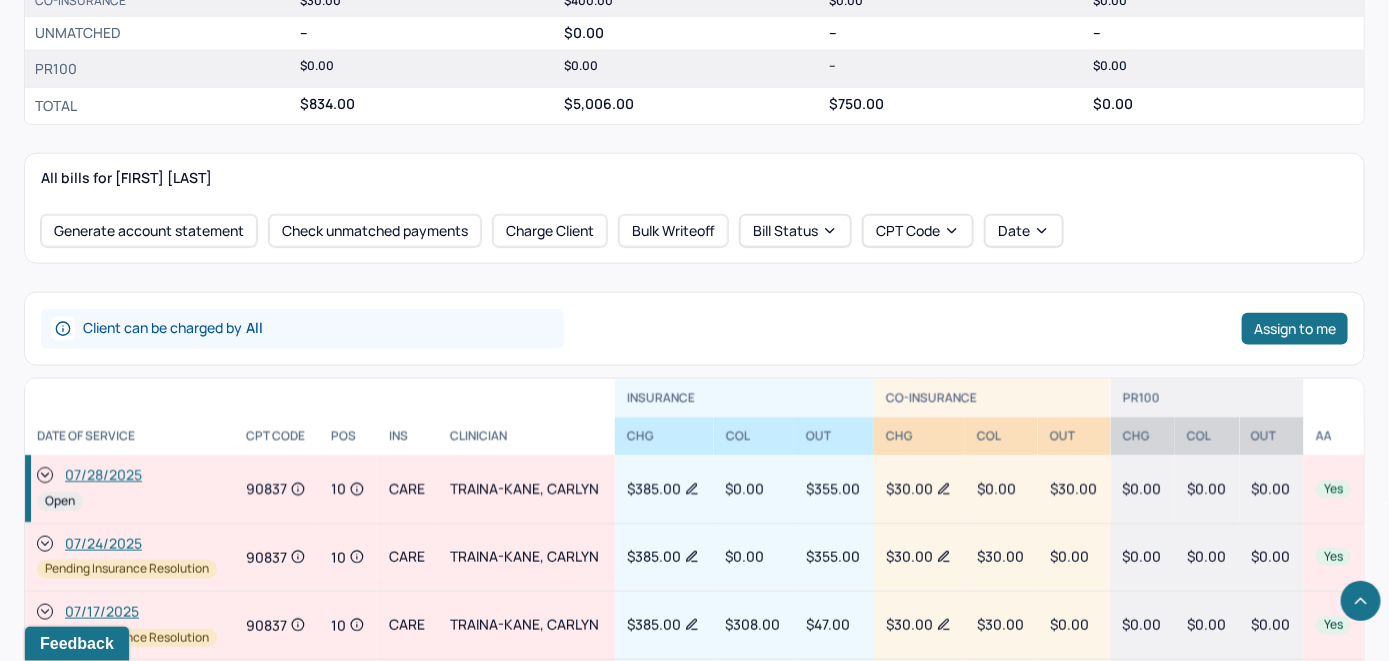 scroll, scrollTop: 800, scrollLeft: 0, axis: vertical 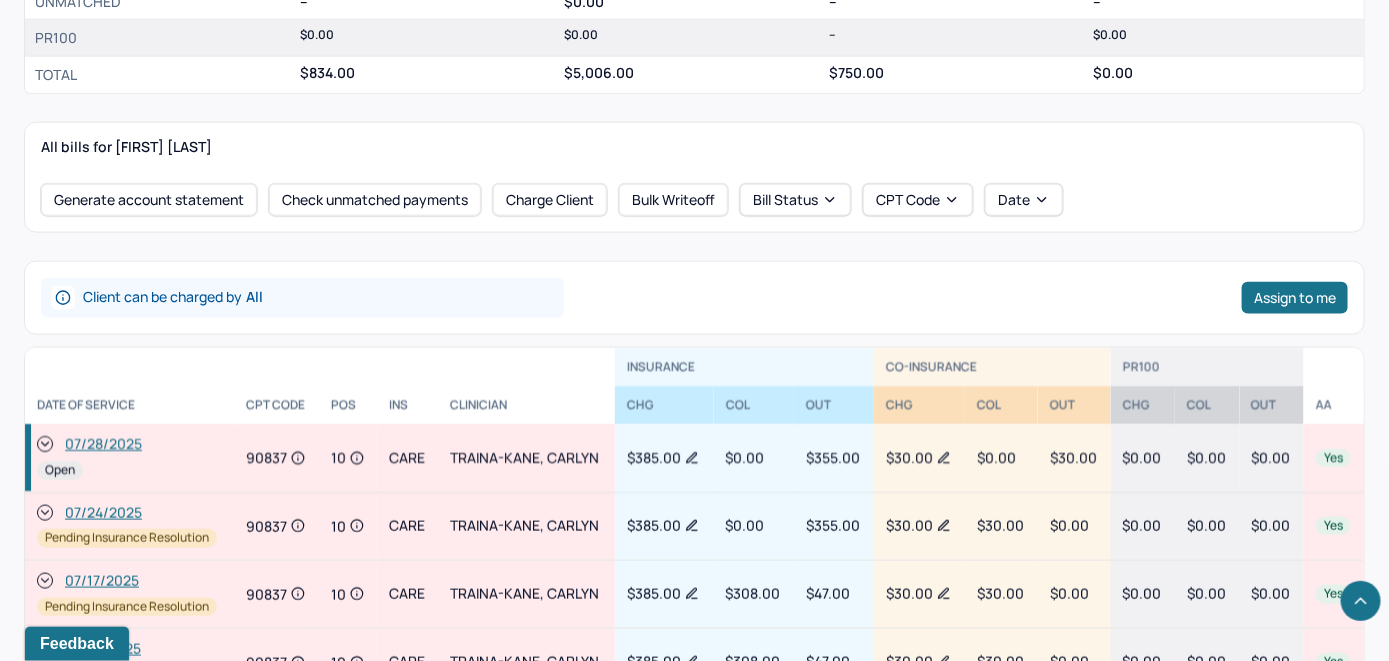 click on "07/28/2025" at bounding box center (103, 445) 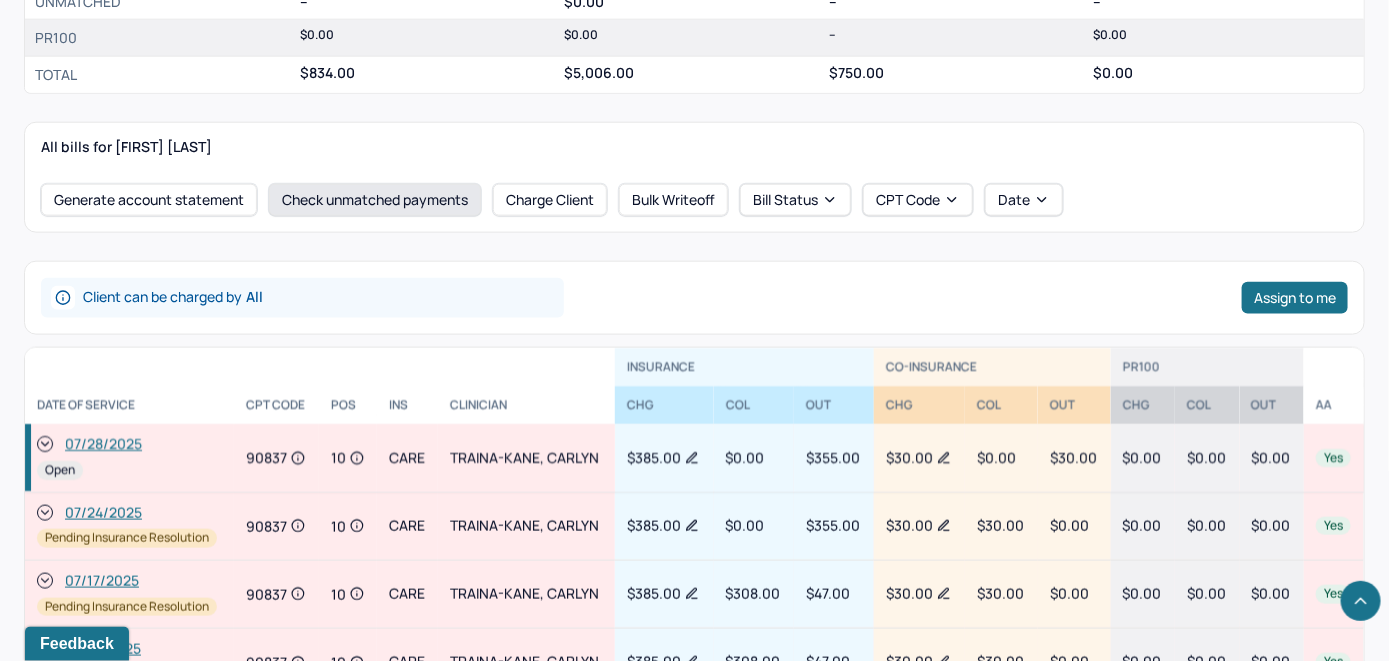 click on "Check unmatched payments" at bounding box center (375, 200) 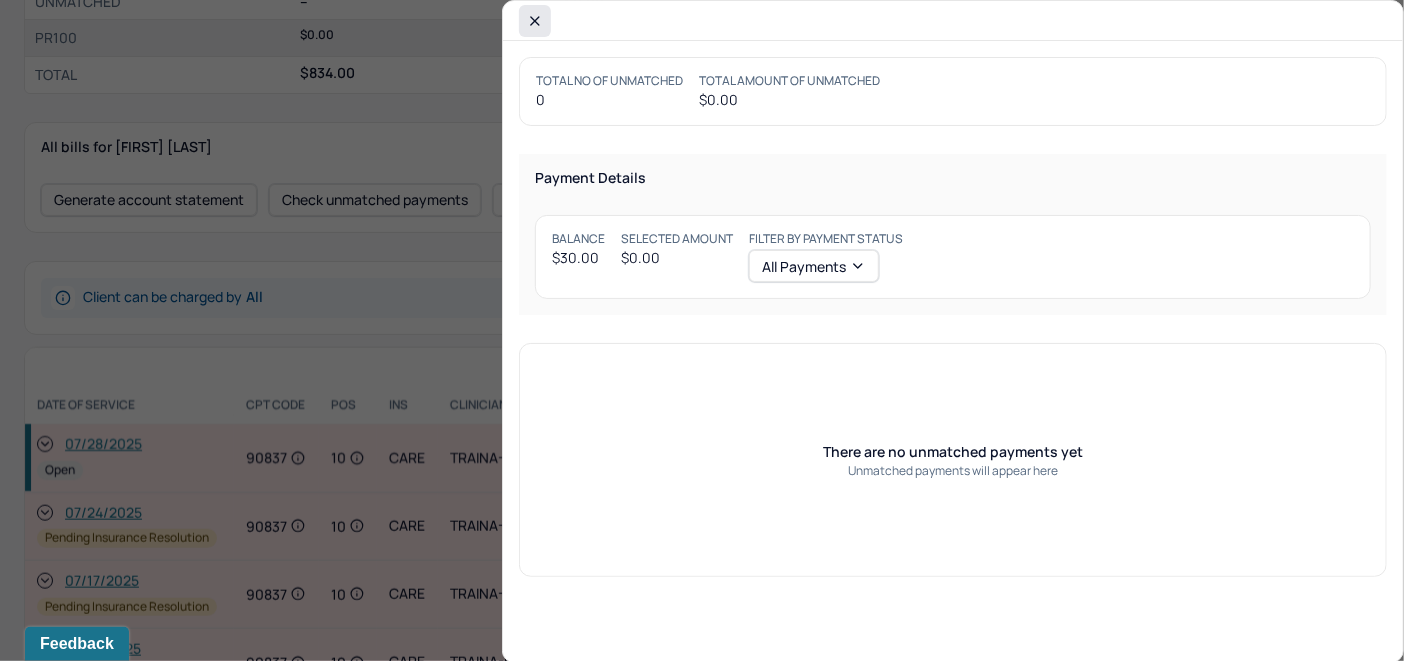 click 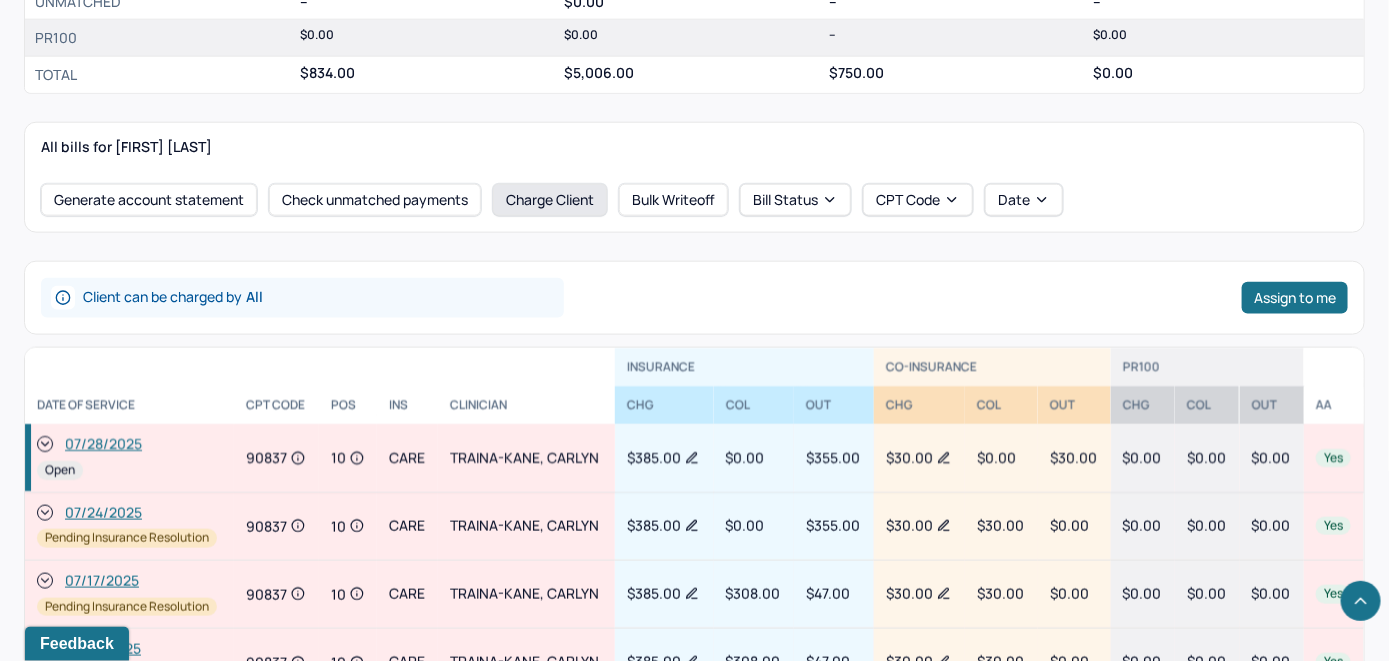 click on "Charge Client" at bounding box center (550, 200) 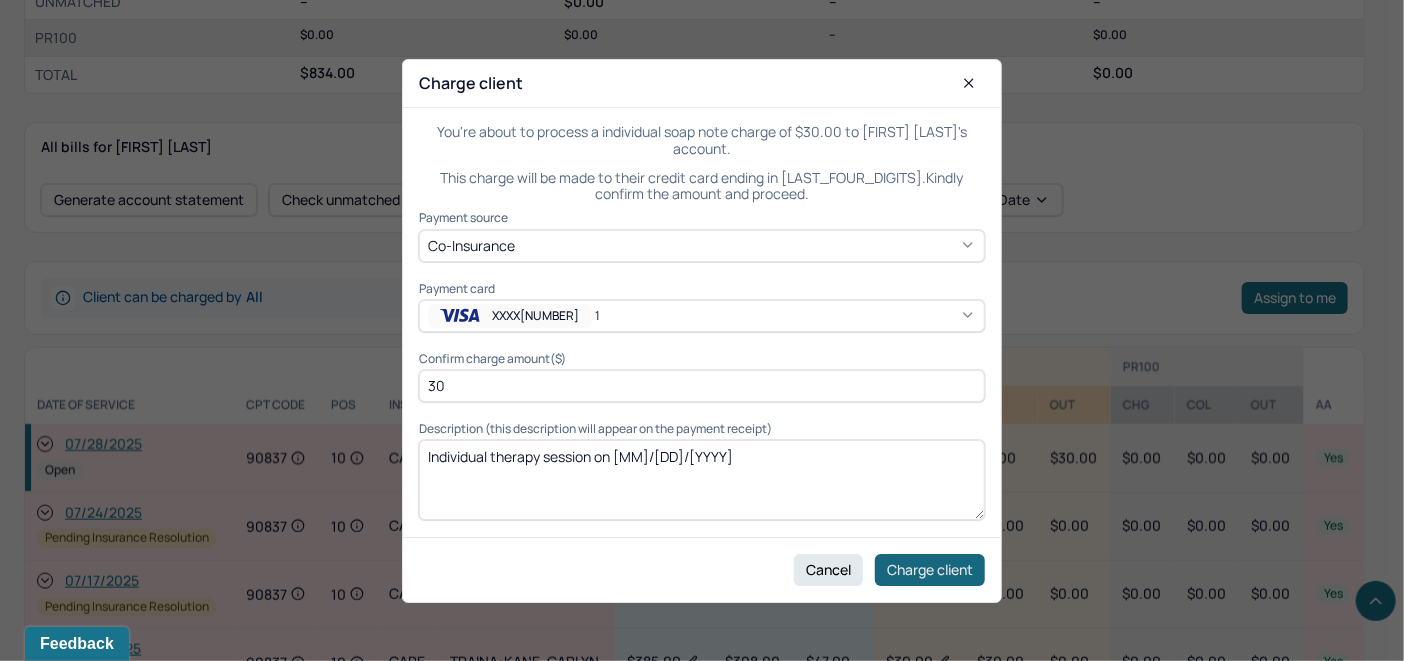 click on "Charge client" at bounding box center [930, 569] 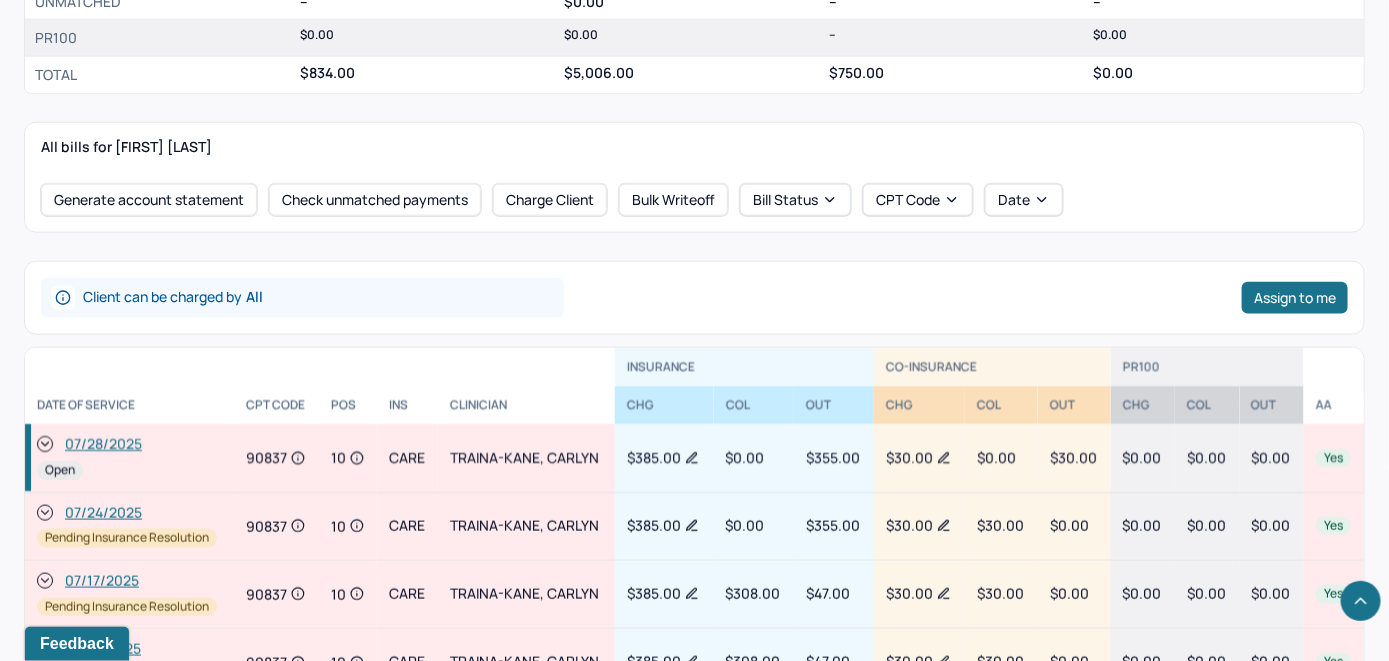 click 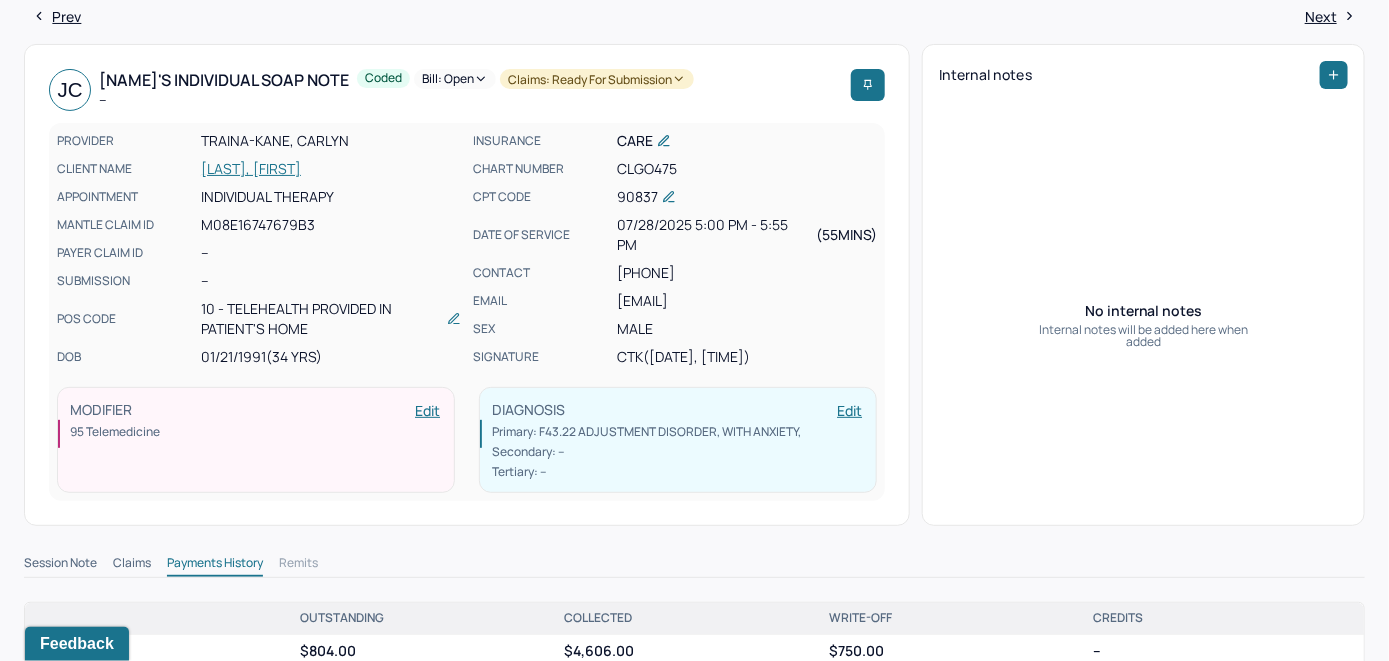 scroll, scrollTop: 0, scrollLeft: 0, axis: both 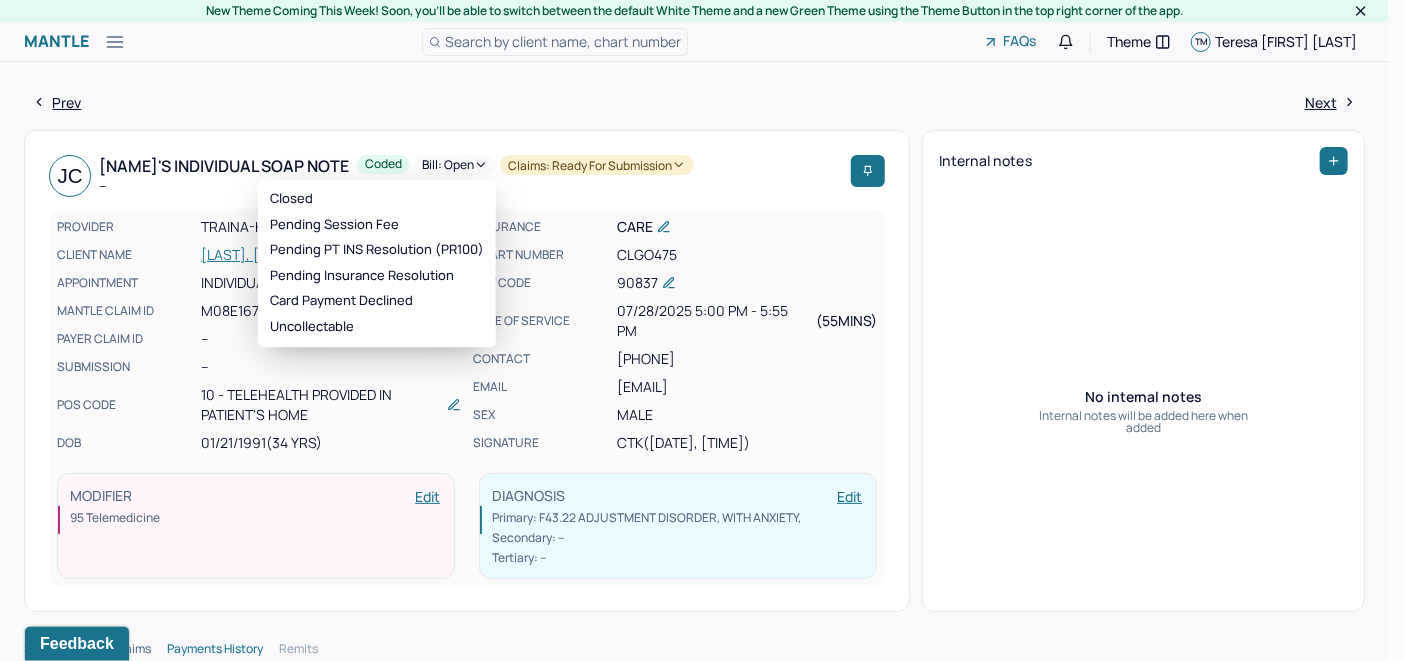 click on "Bill: Open" at bounding box center [455, 165] 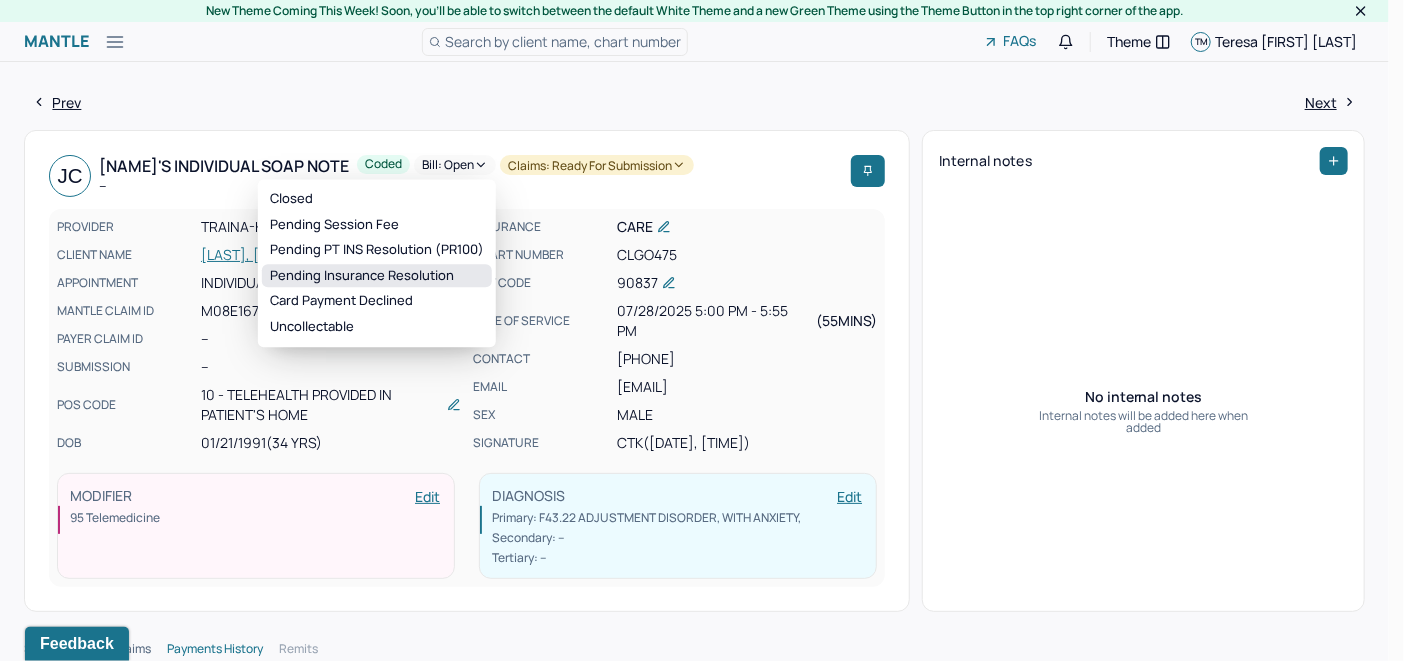 click on "Pending Insurance Resolution" at bounding box center [377, 276] 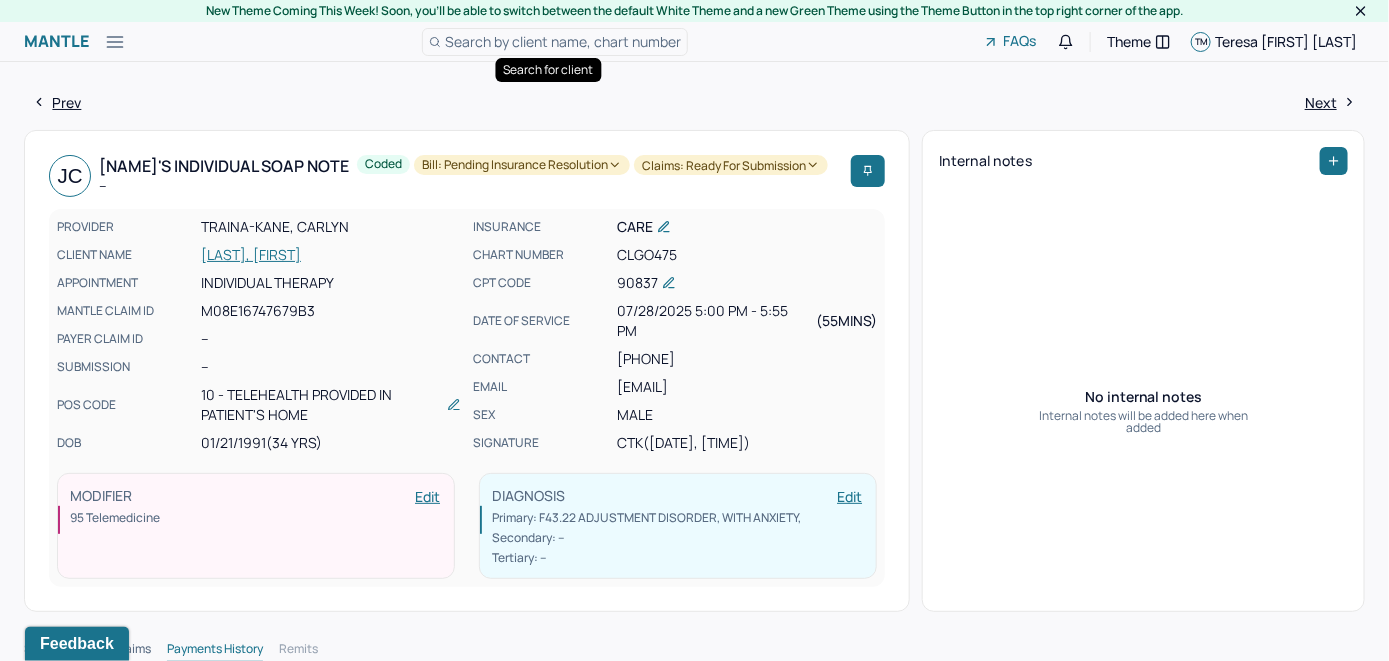 click on "Search by client name, chart number" at bounding box center (563, 41) 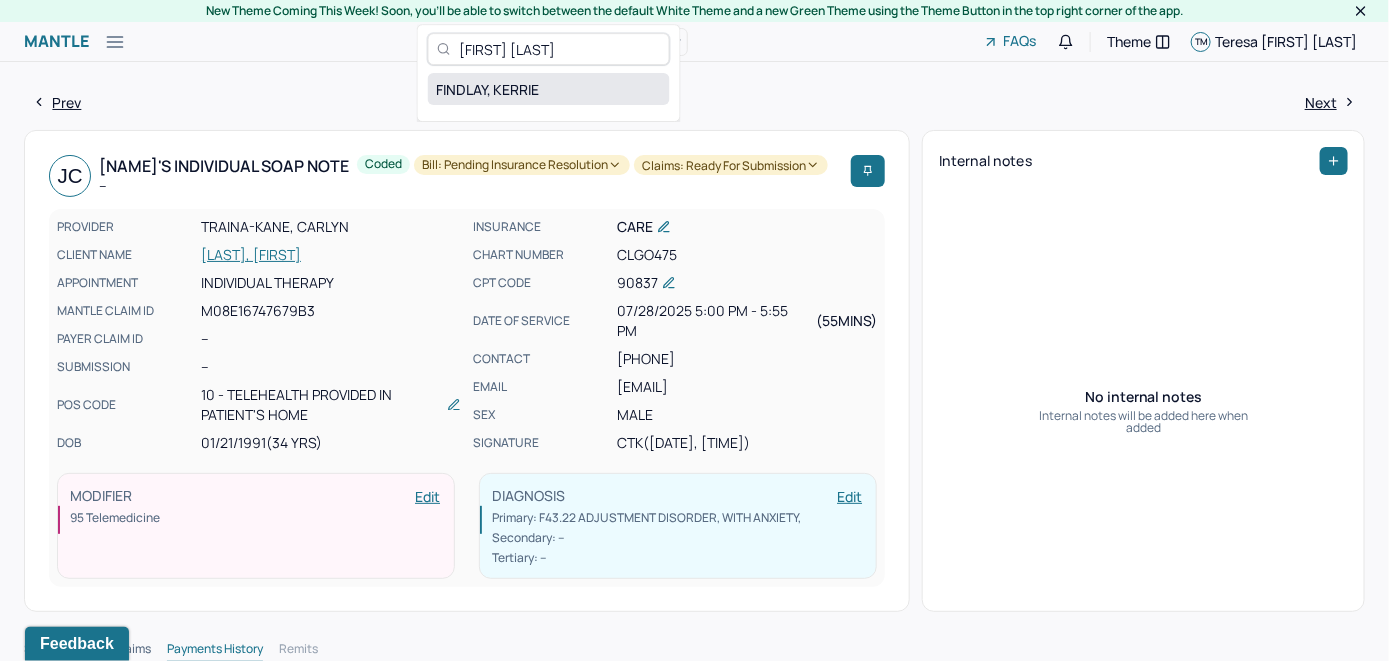 type on "[FIRST] [LAST]" 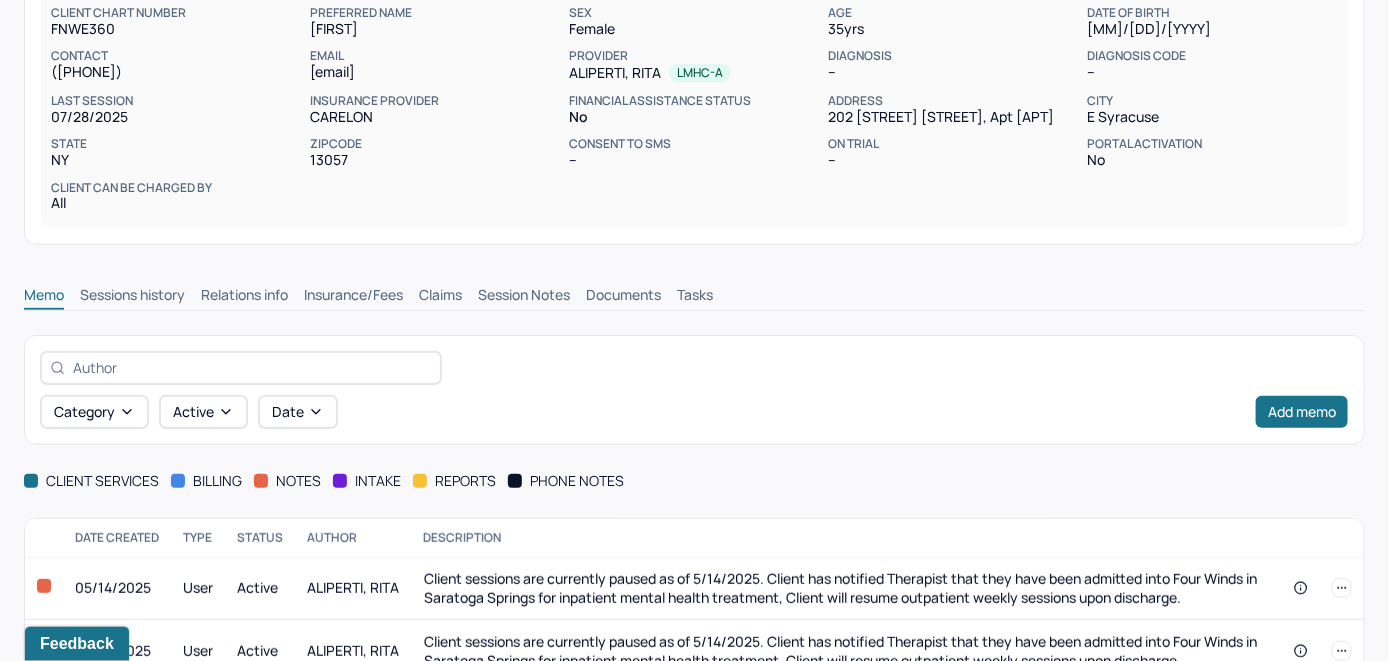 scroll, scrollTop: 292, scrollLeft: 0, axis: vertical 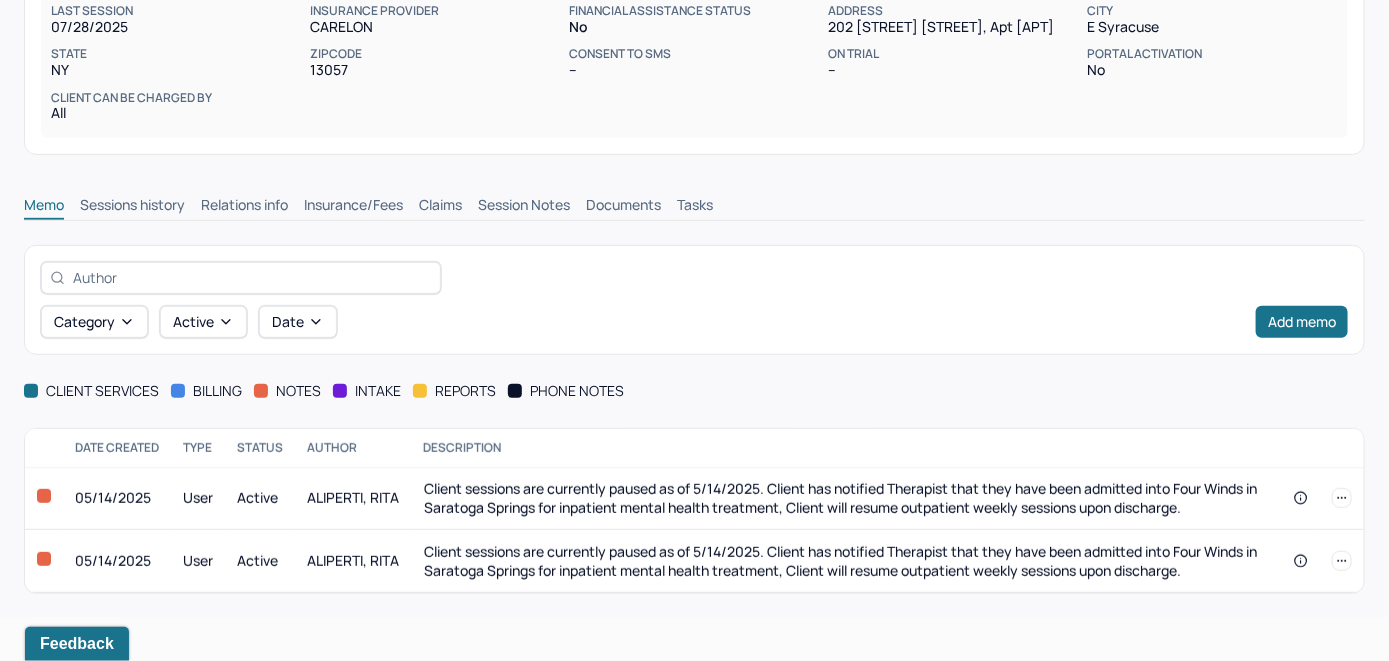 click on "Insurance/Fees" at bounding box center (353, 207) 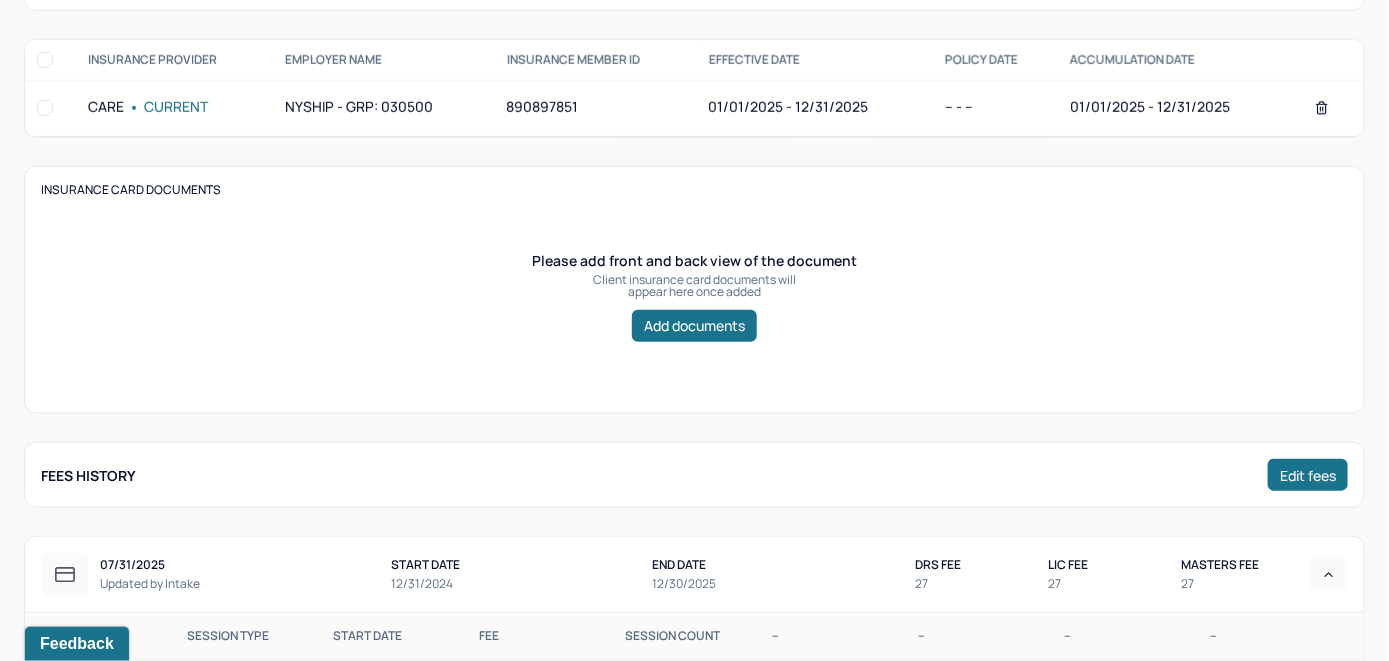scroll, scrollTop: 392, scrollLeft: 0, axis: vertical 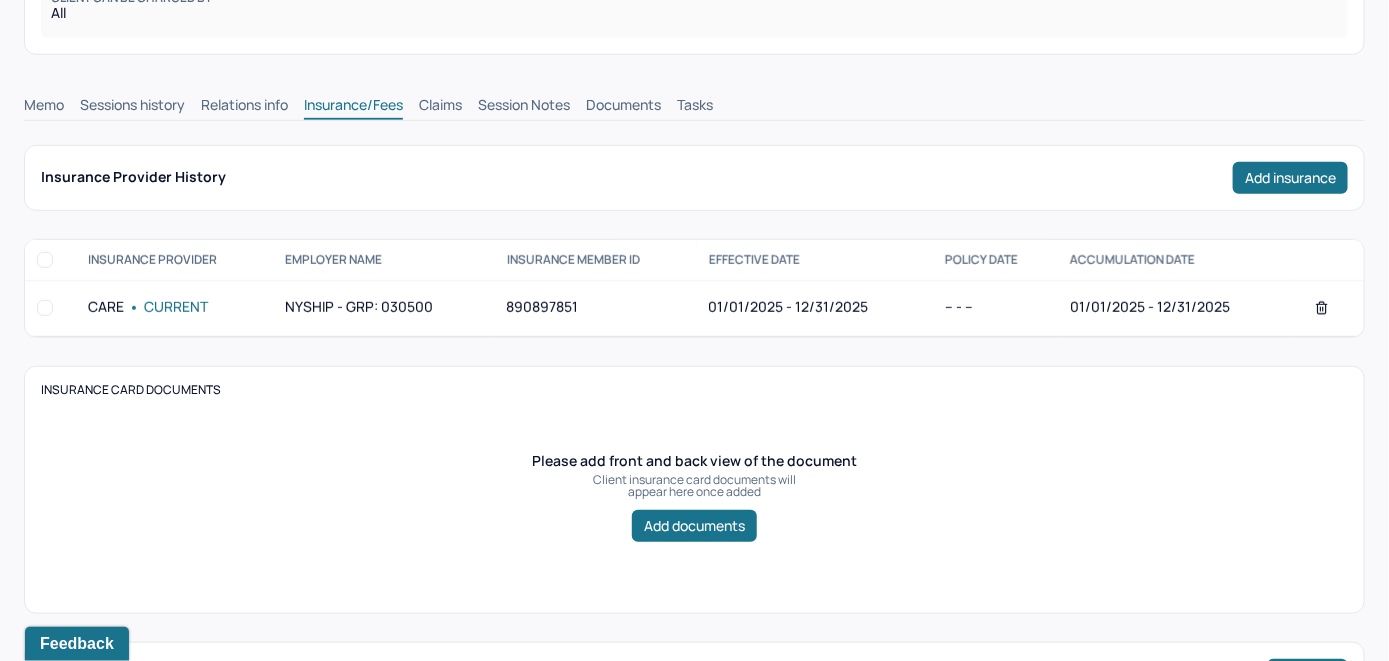 click on "Claims" at bounding box center [440, 107] 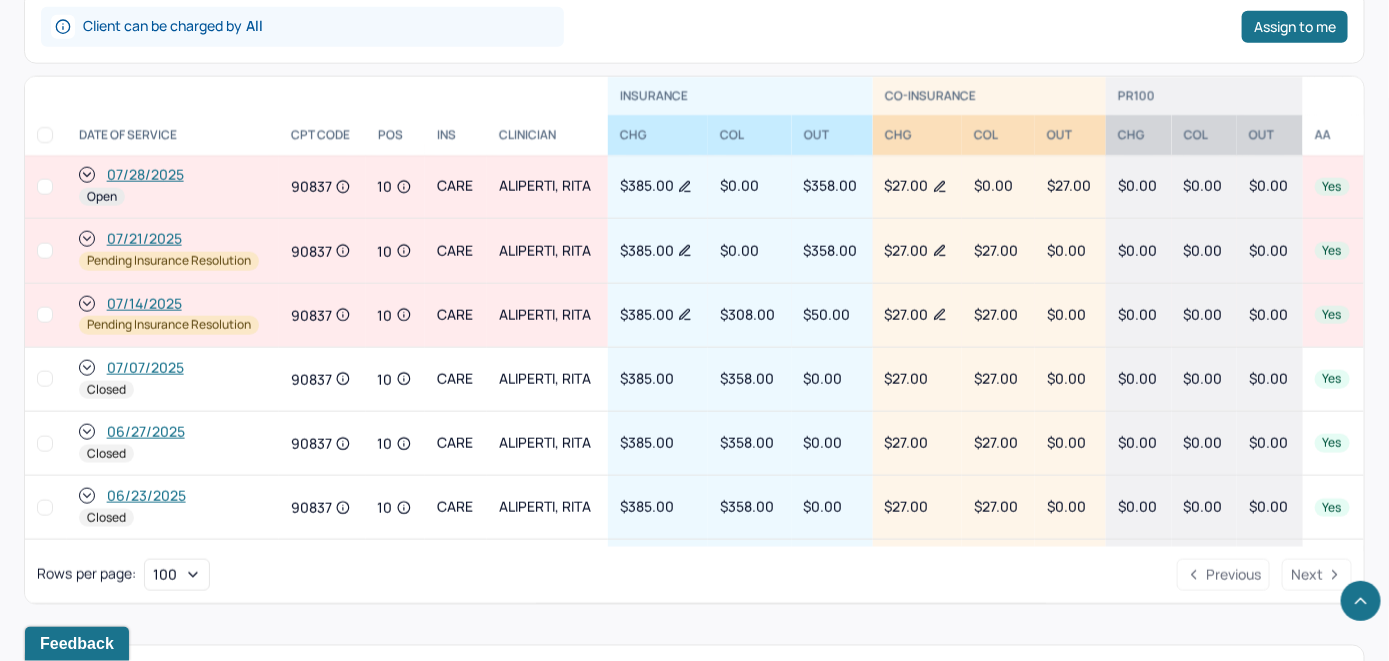 scroll, scrollTop: 992, scrollLeft: 0, axis: vertical 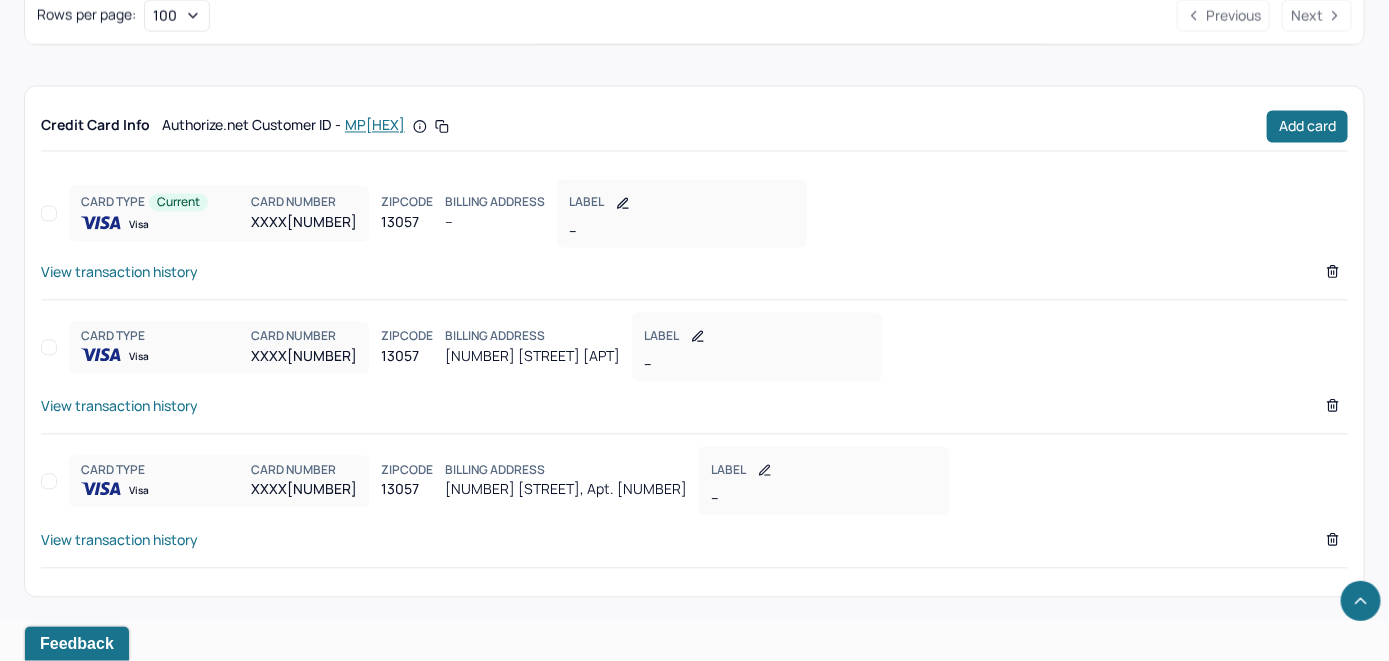 click on "View transaction history" at bounding box center [119, 271] 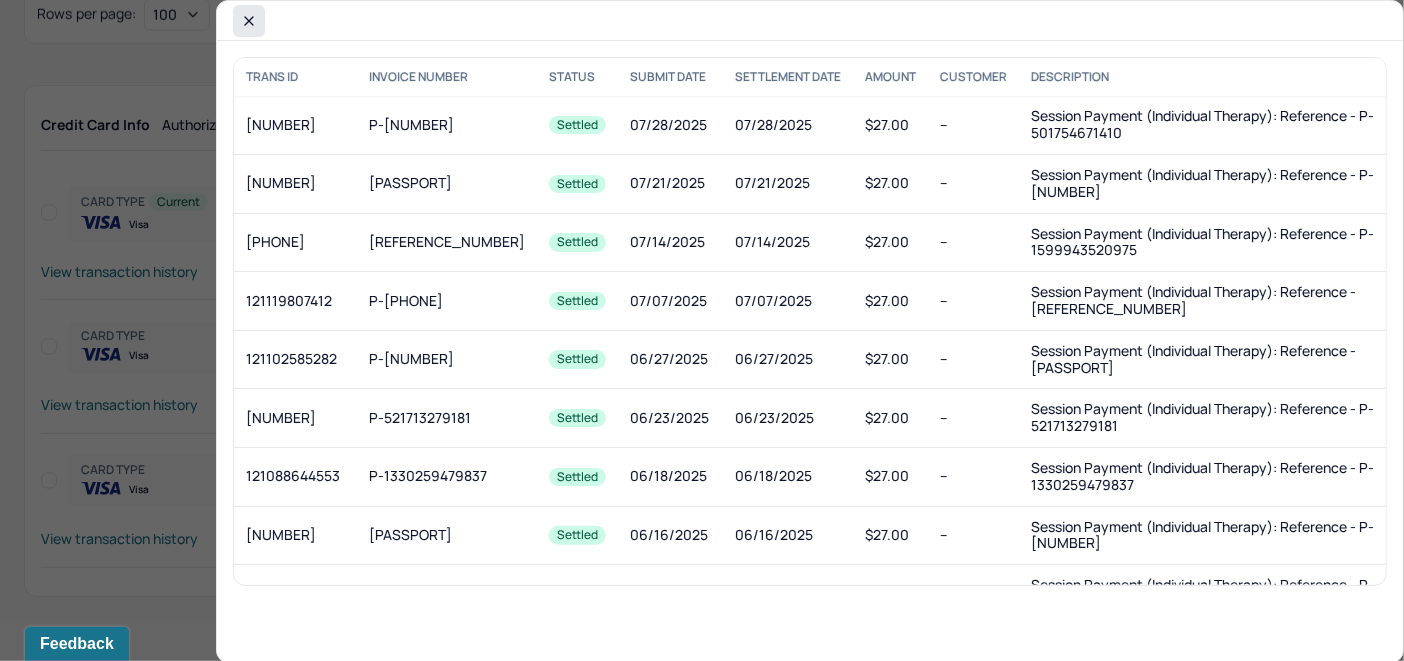 click 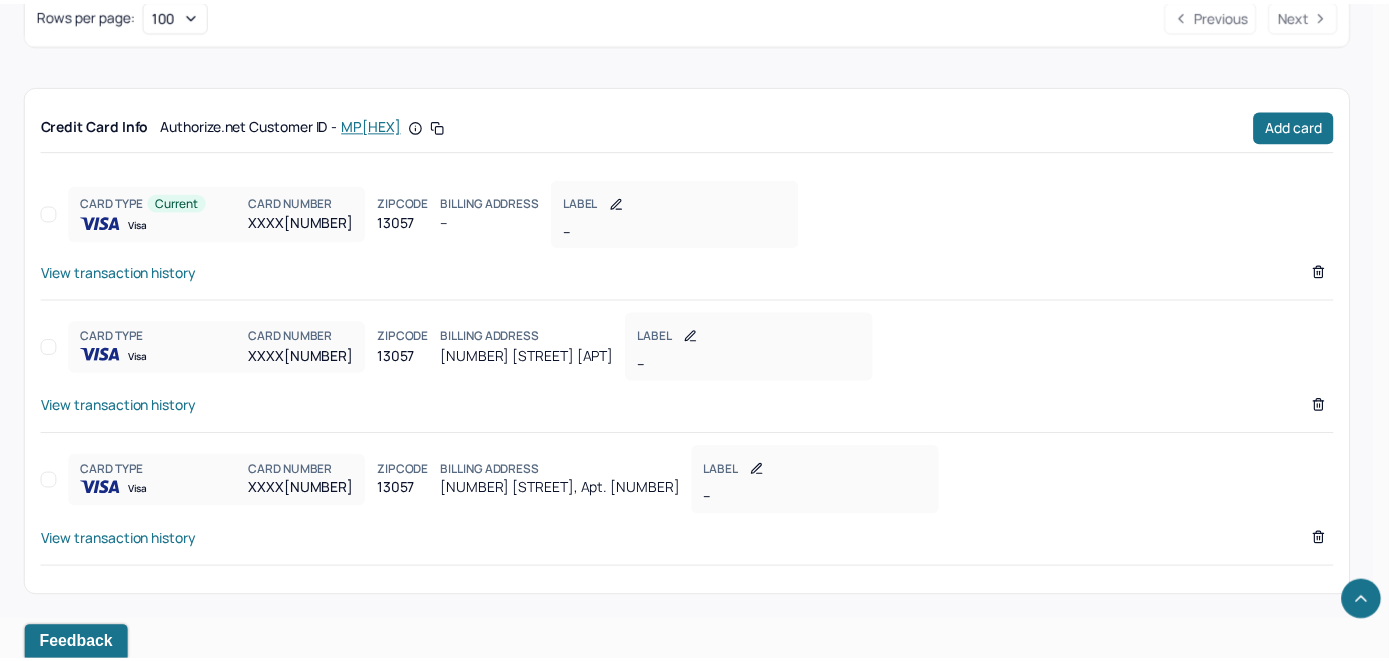 scroll, scrollTop: 1435, scrollLeft: 0, axis: vertical 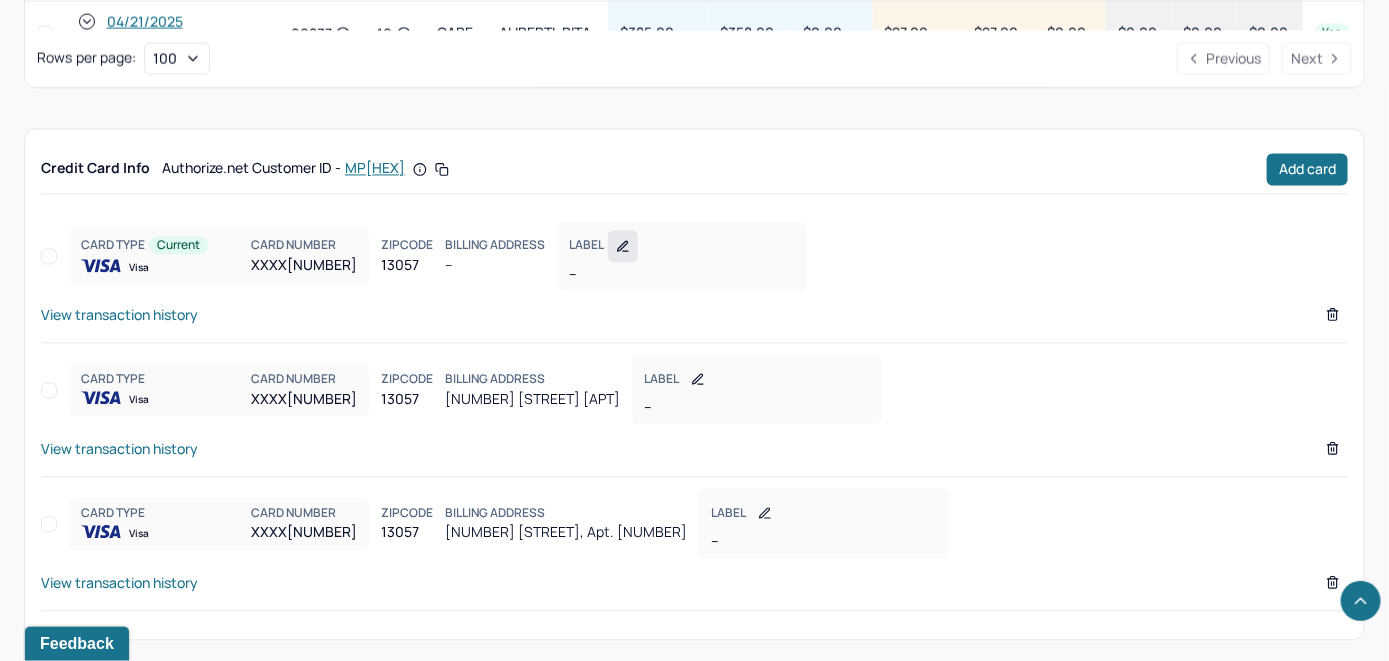 click 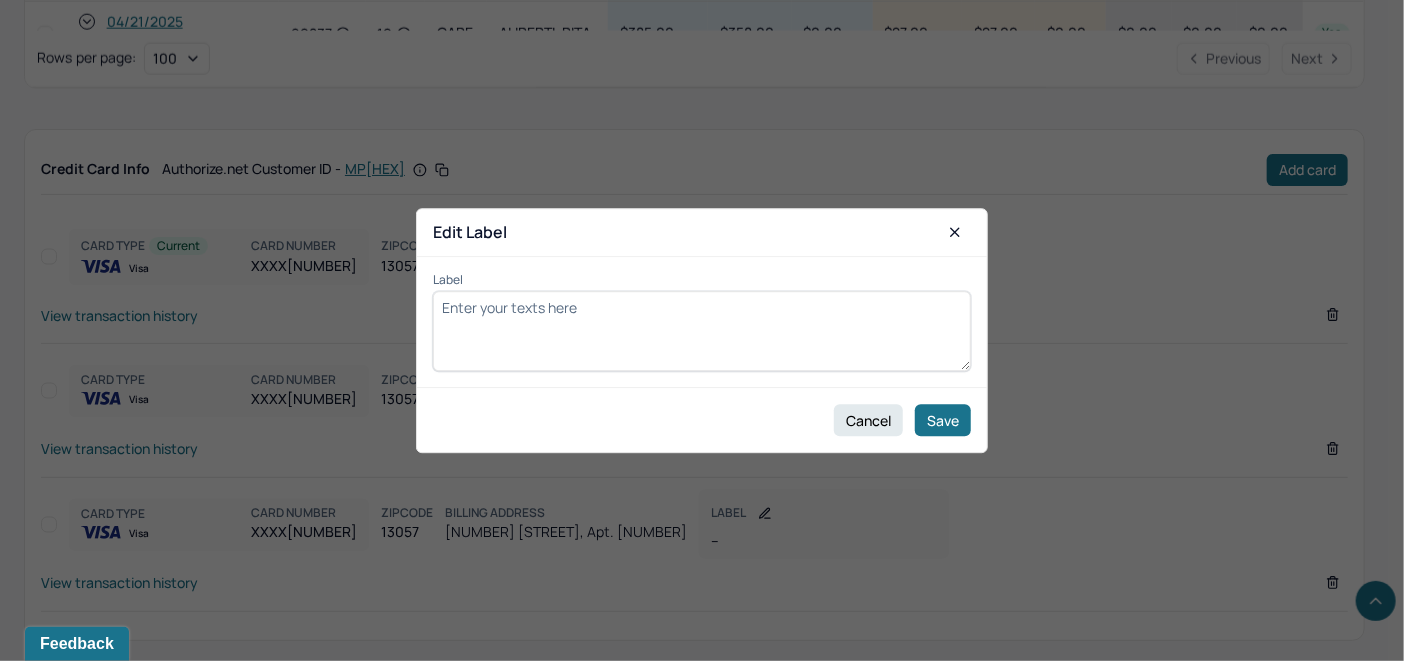 click on "Label" at bounding box center [702, 331] 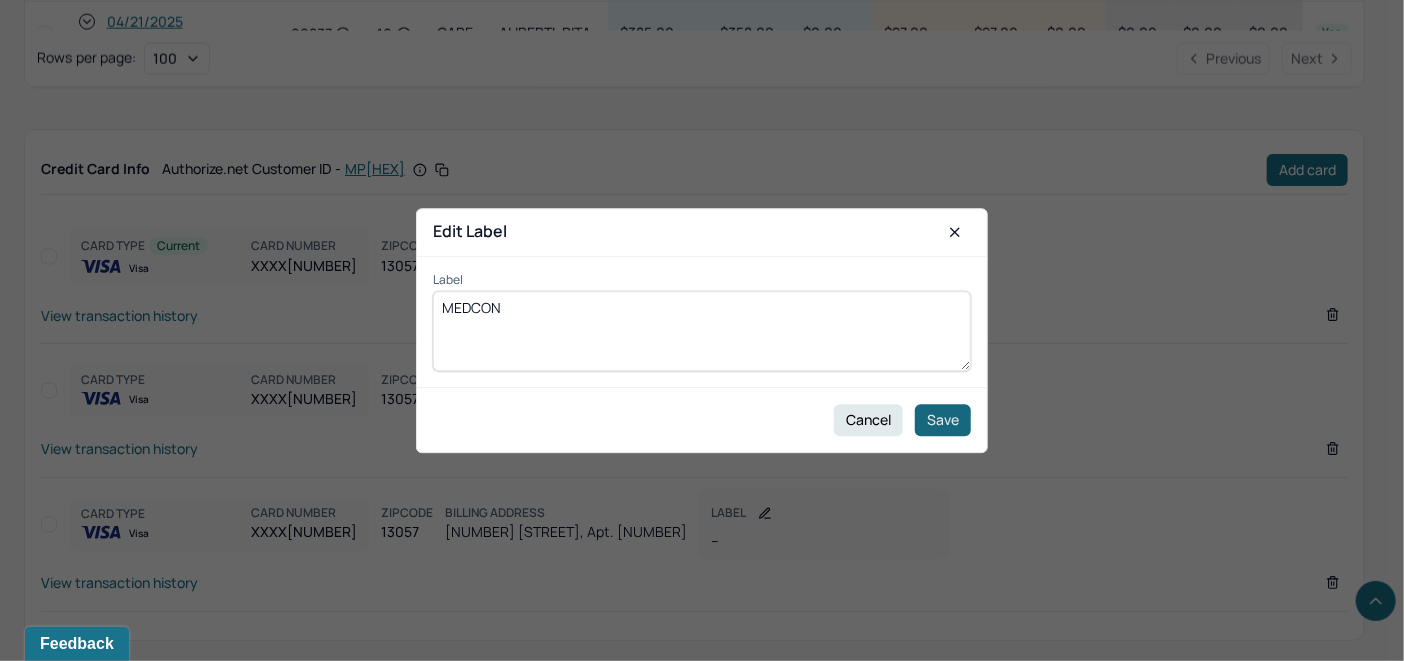 type on "MEDCON" 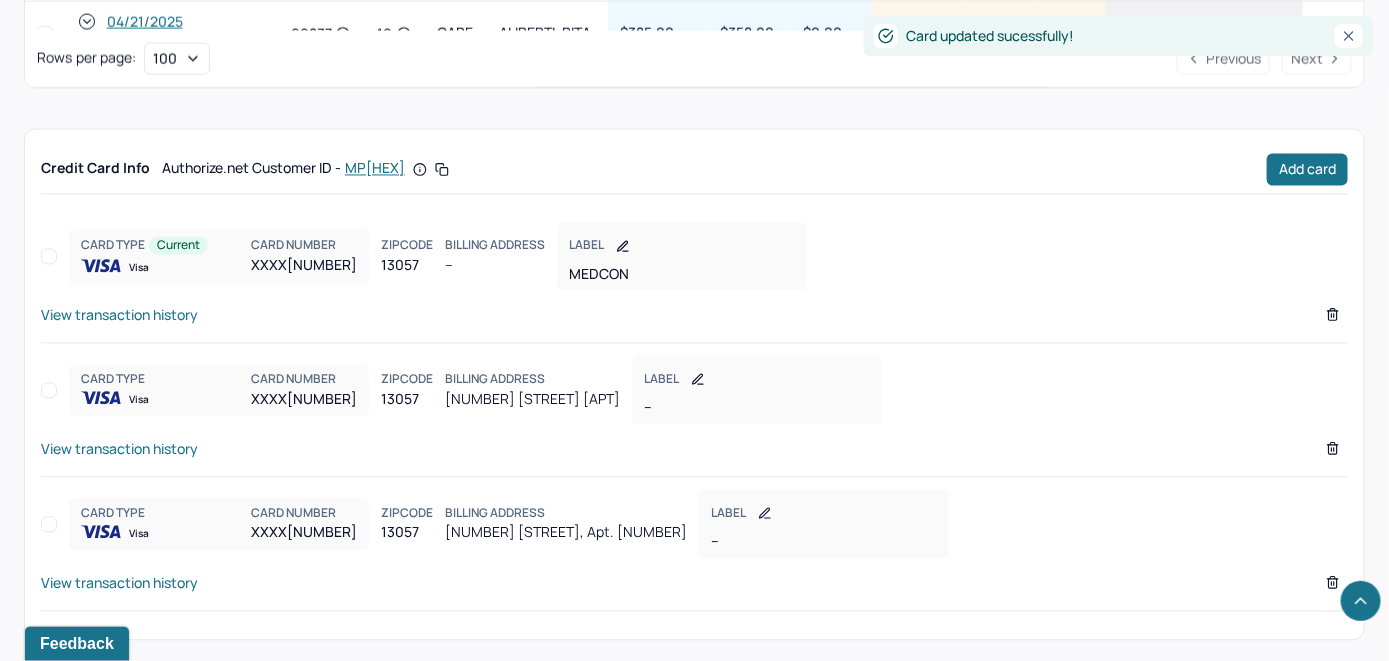click on "View transaction history" at bounding box center [119, 449] 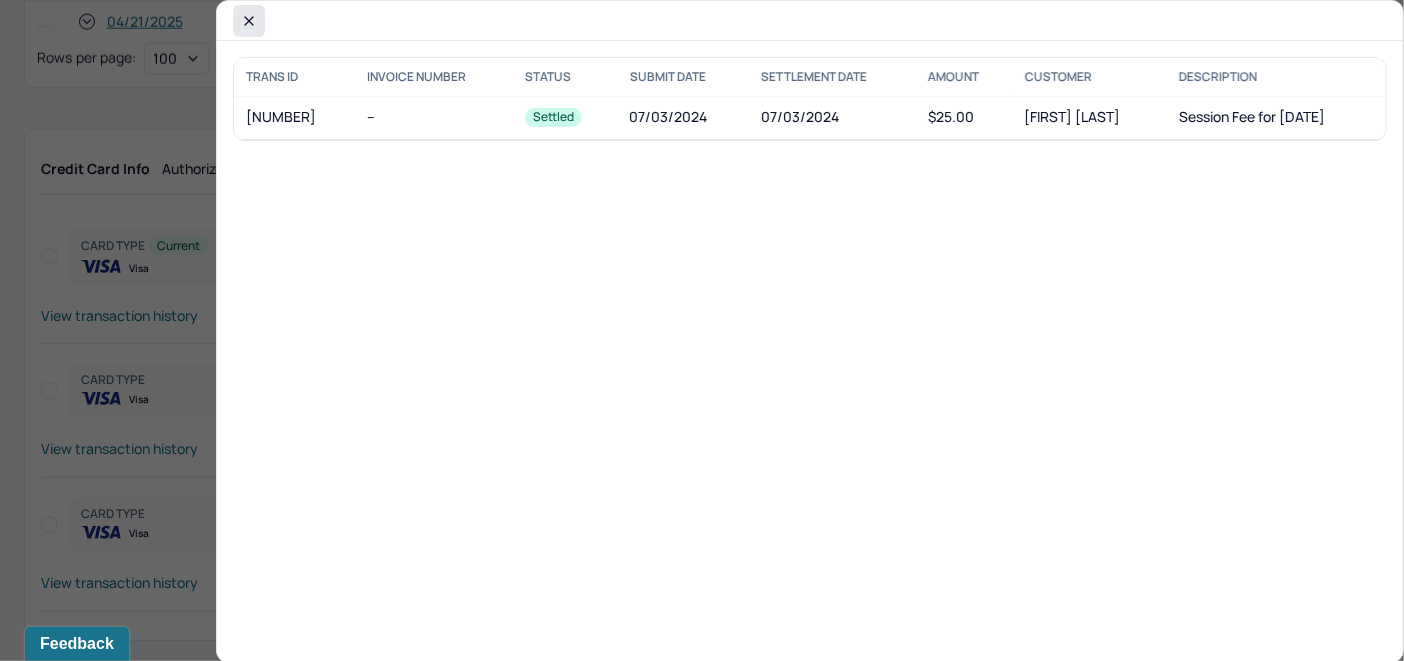 click 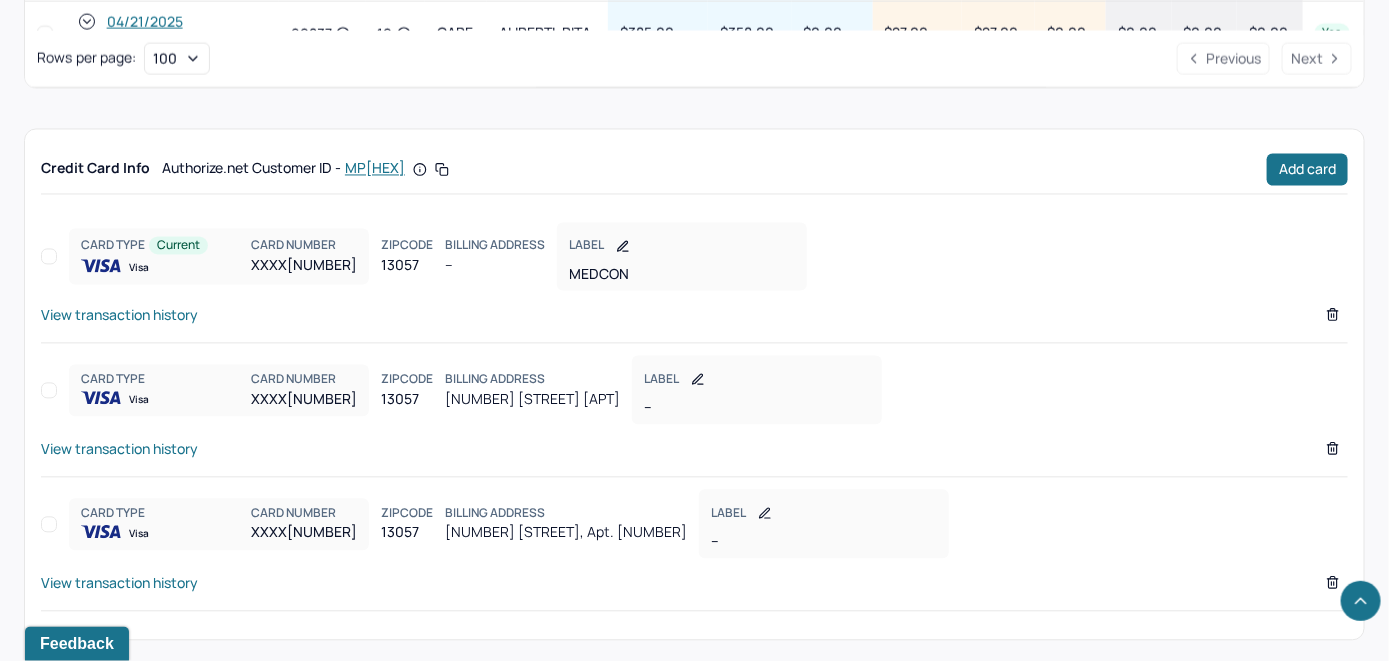 click on "View transaction history" at bounding box center (119, 583) 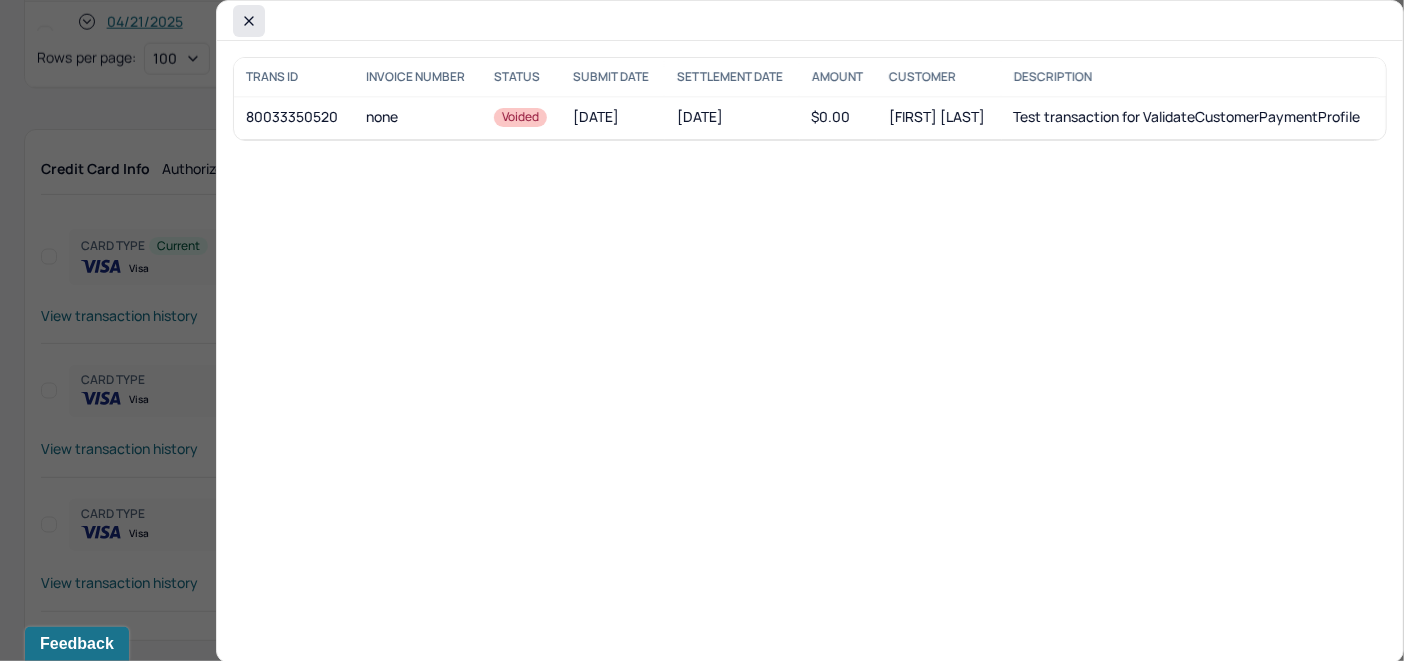 click 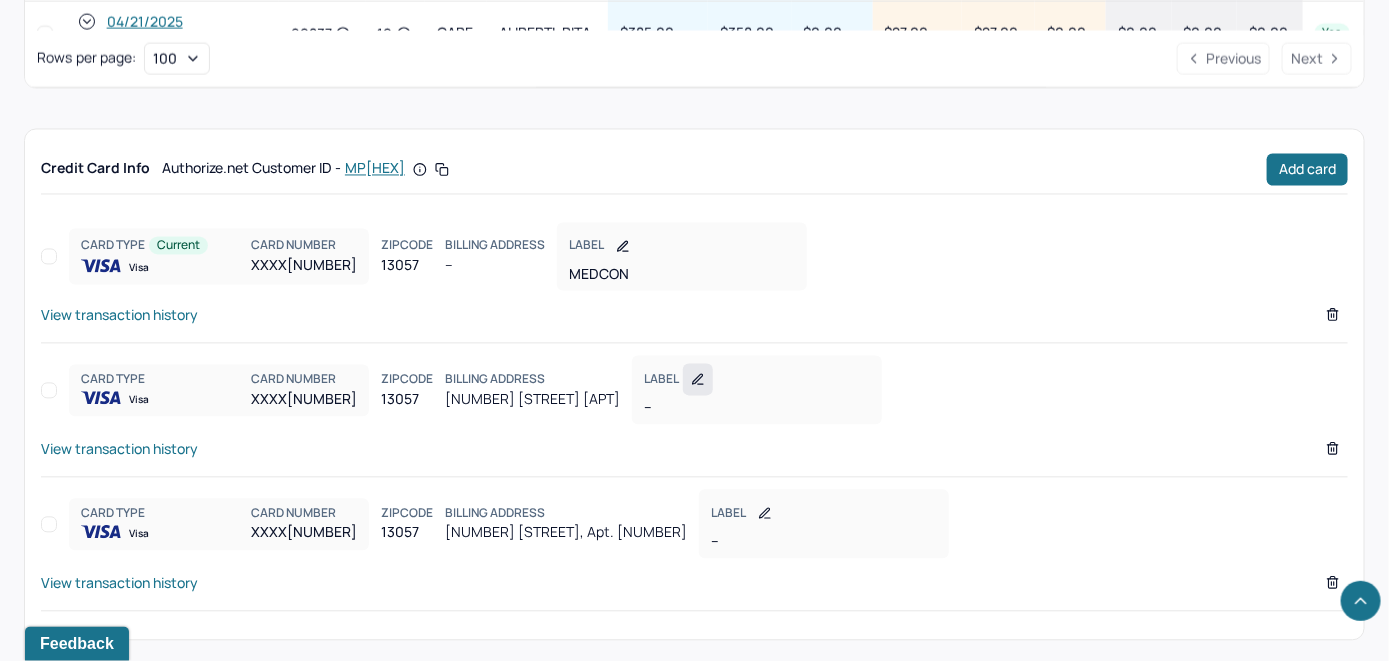 click 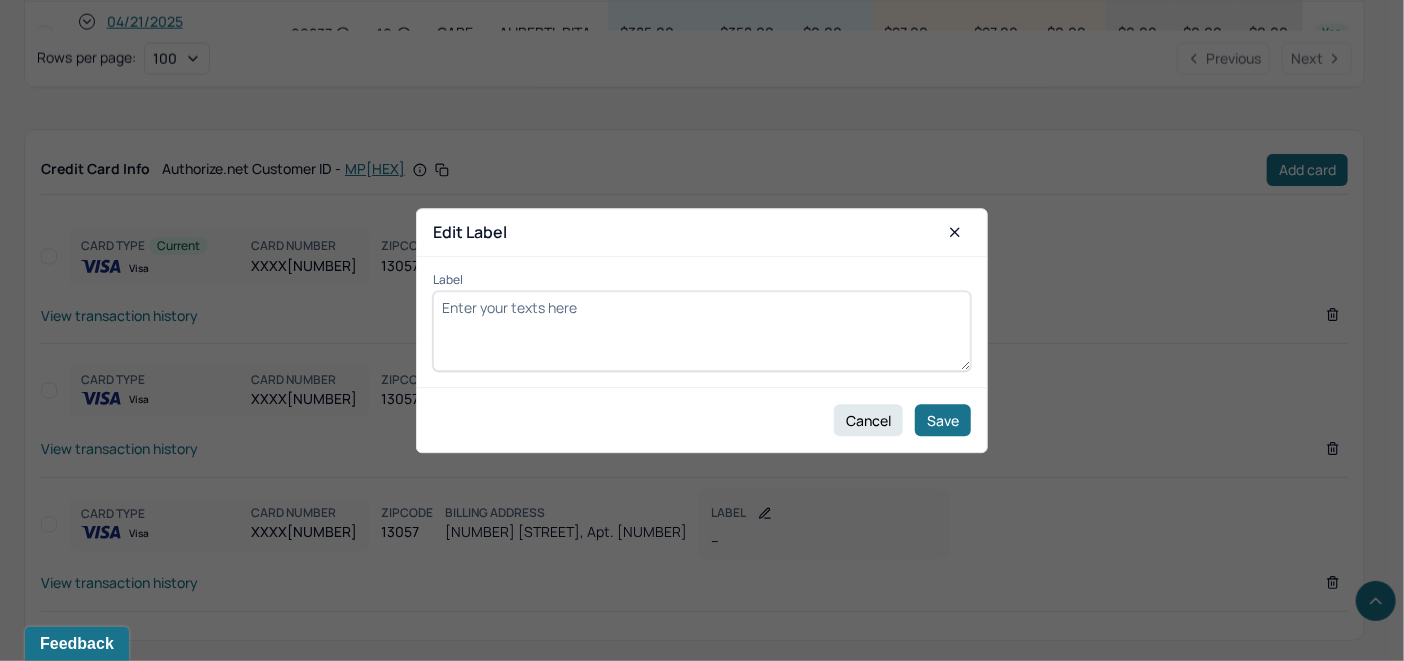 click on "Label" at bounding box center [702, 331] 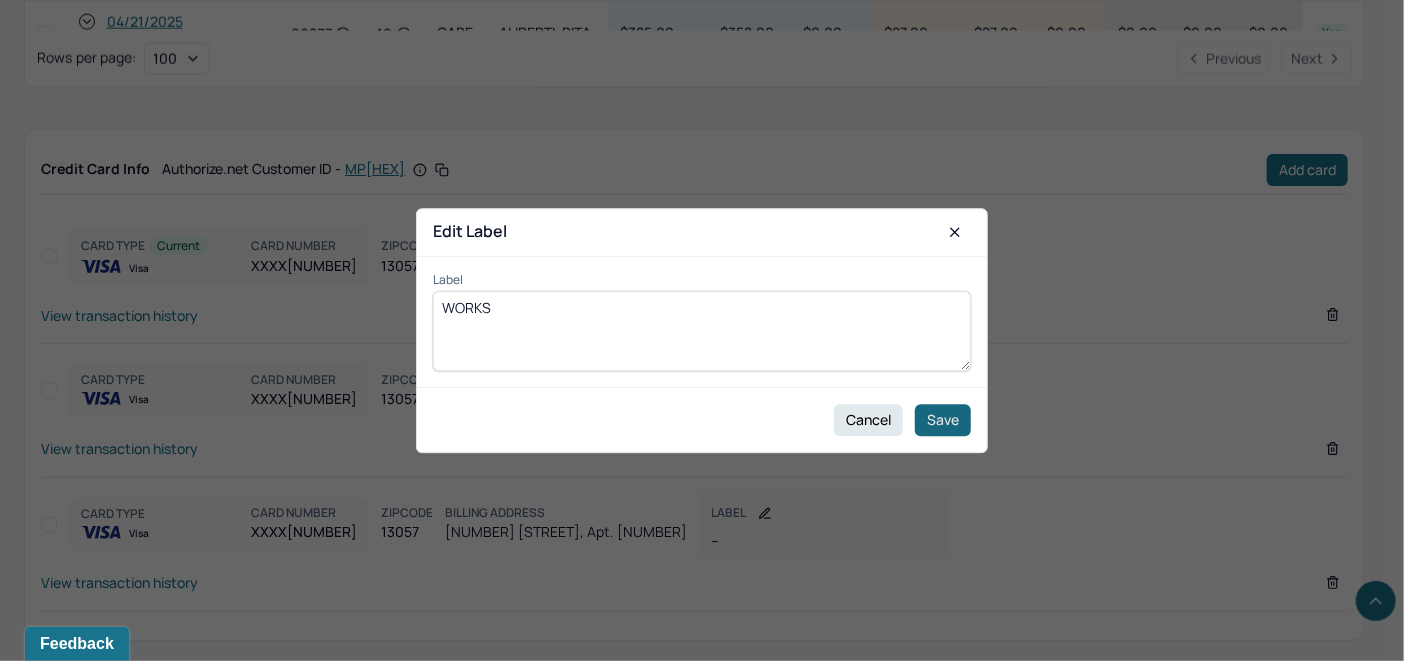 type on "WORKS" 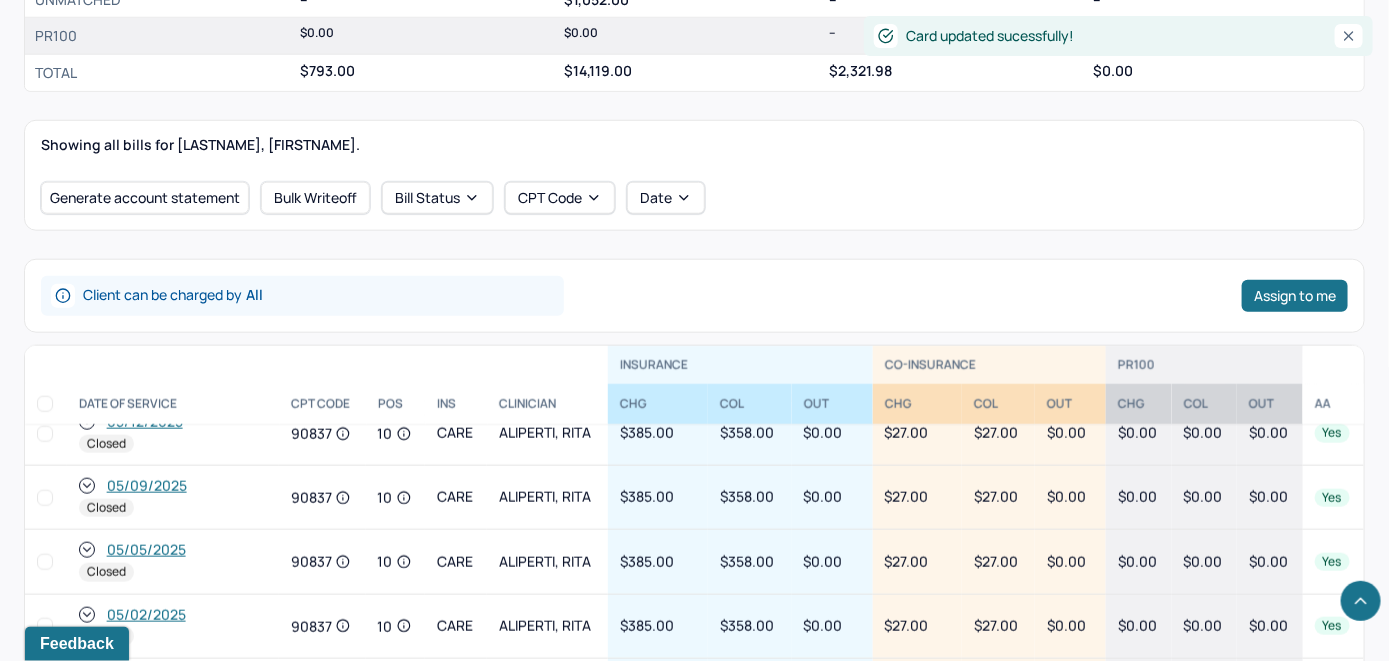 scroll, scrollTop: 635, scrollLeft: 0, axis: vertical 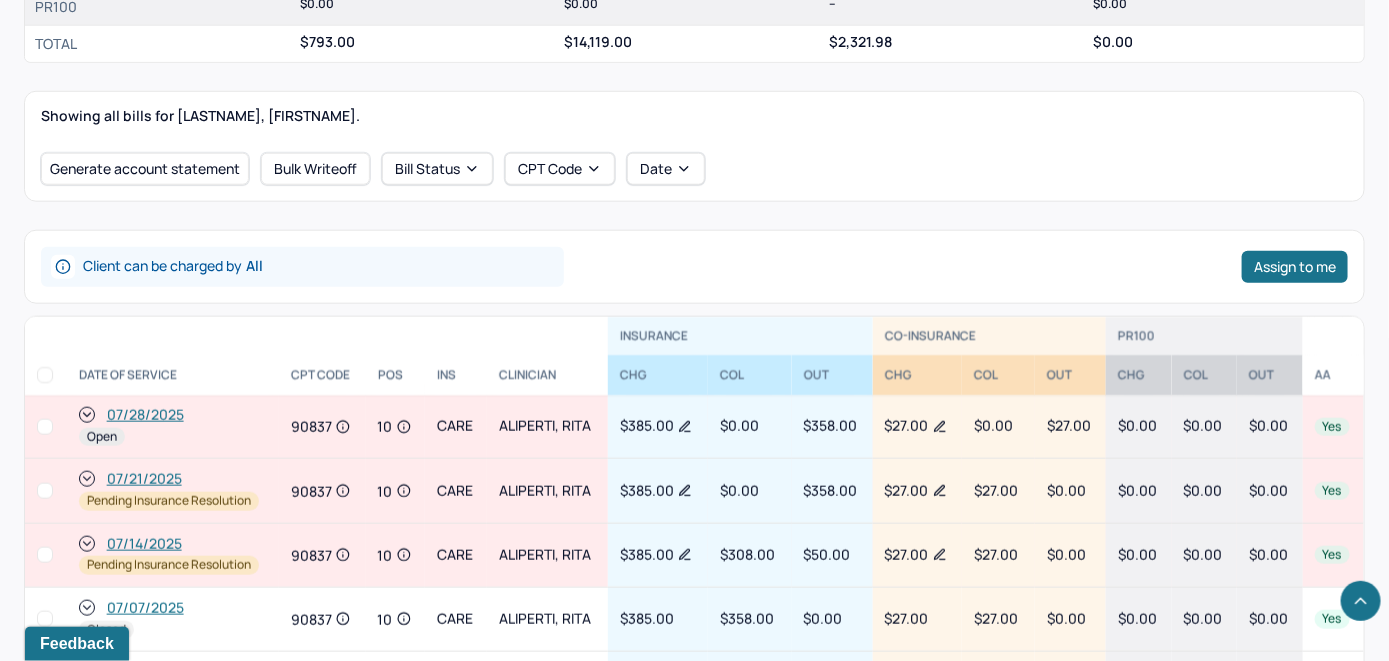 click on "07/28/2025" at bounding box center (145, 415) 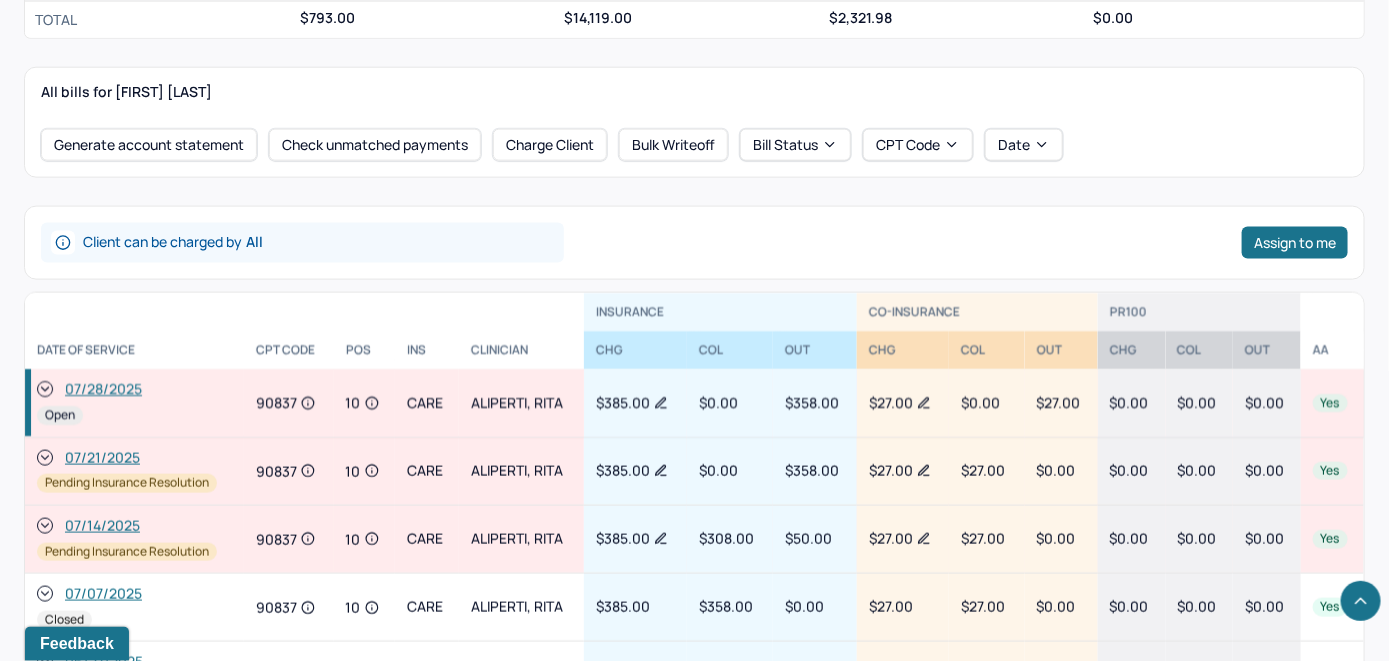 scroll, scrollTop: 915, scrollLeft: 0, axis: vertical 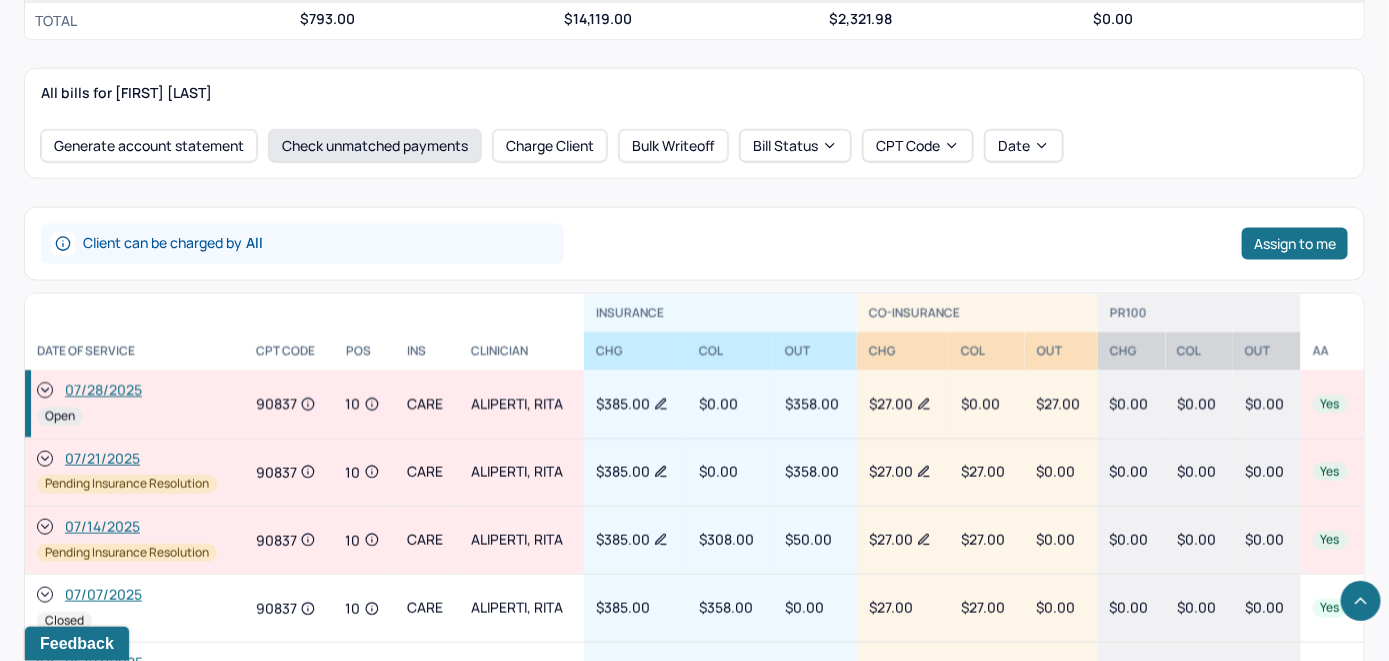 click on "Check unmatched payments" at bounding box center (375, 146) 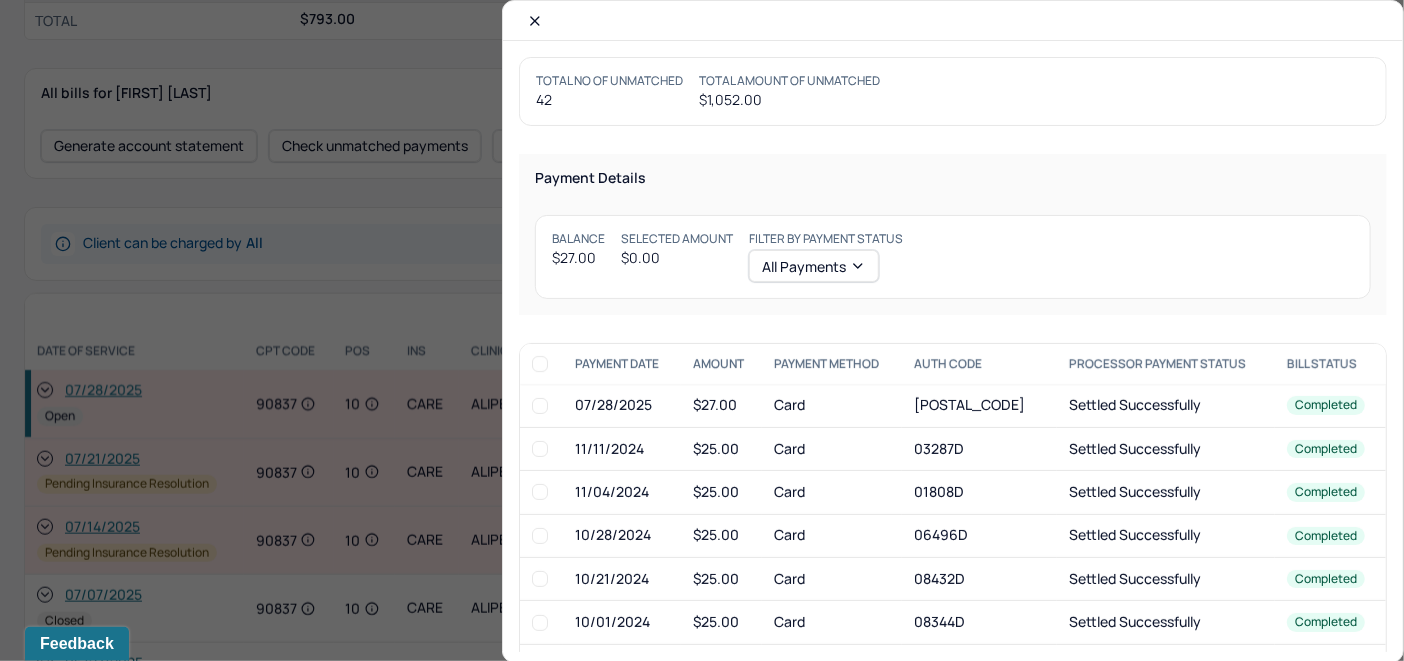 click at bounding box center (540, 406) 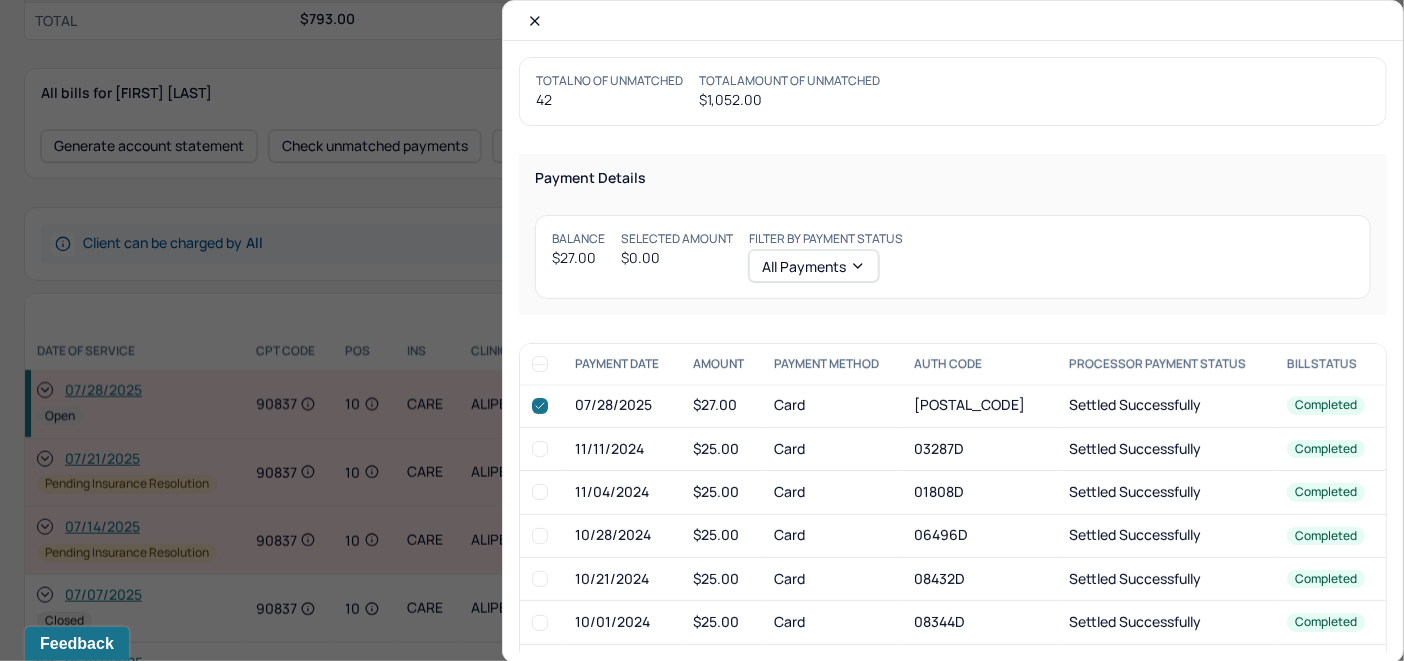 checkbox on "true" 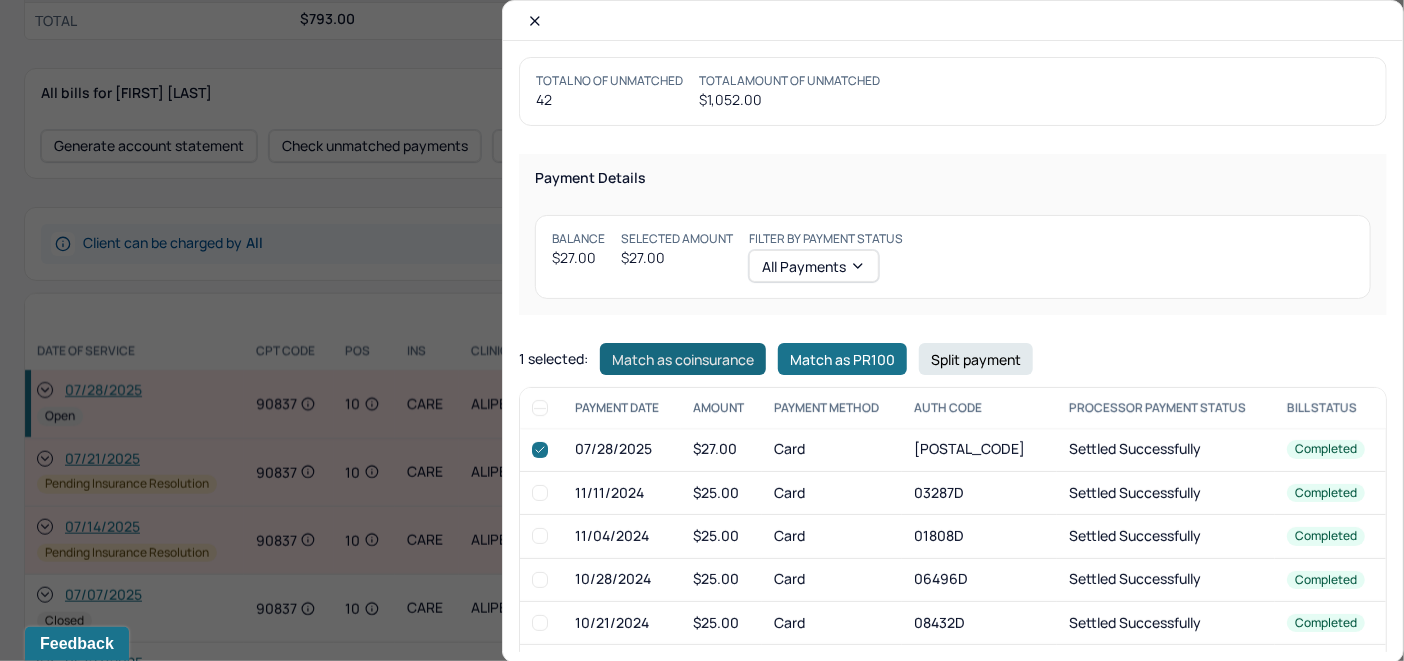 click on "Match as coinsurance" at bounding box center [683, 359] 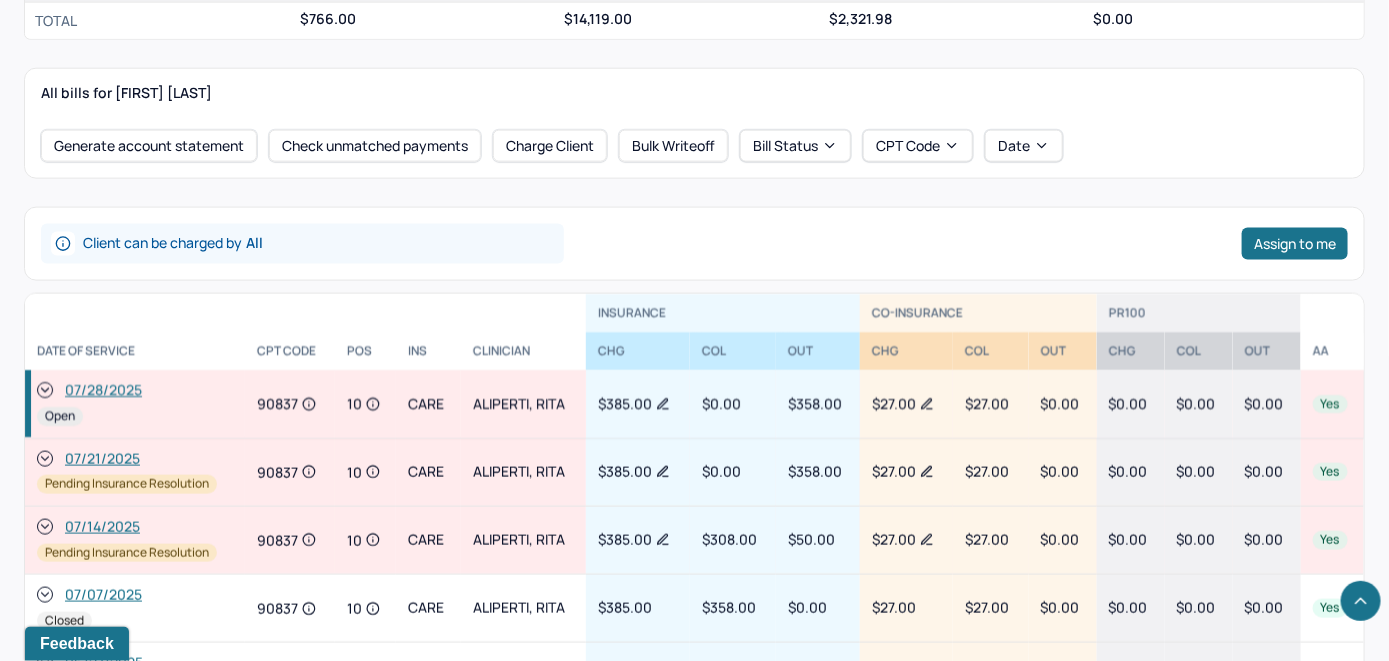 click 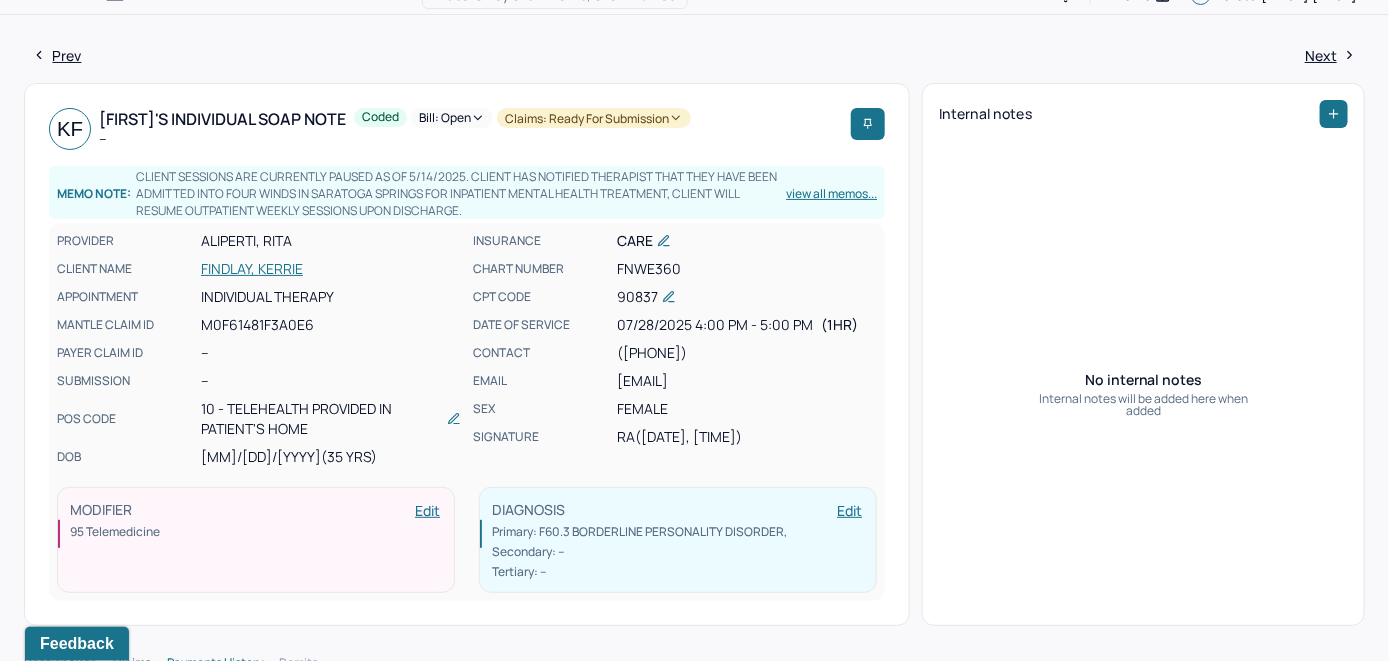scroll, scrollTop: 0, scrollLeft: 0, axis: both 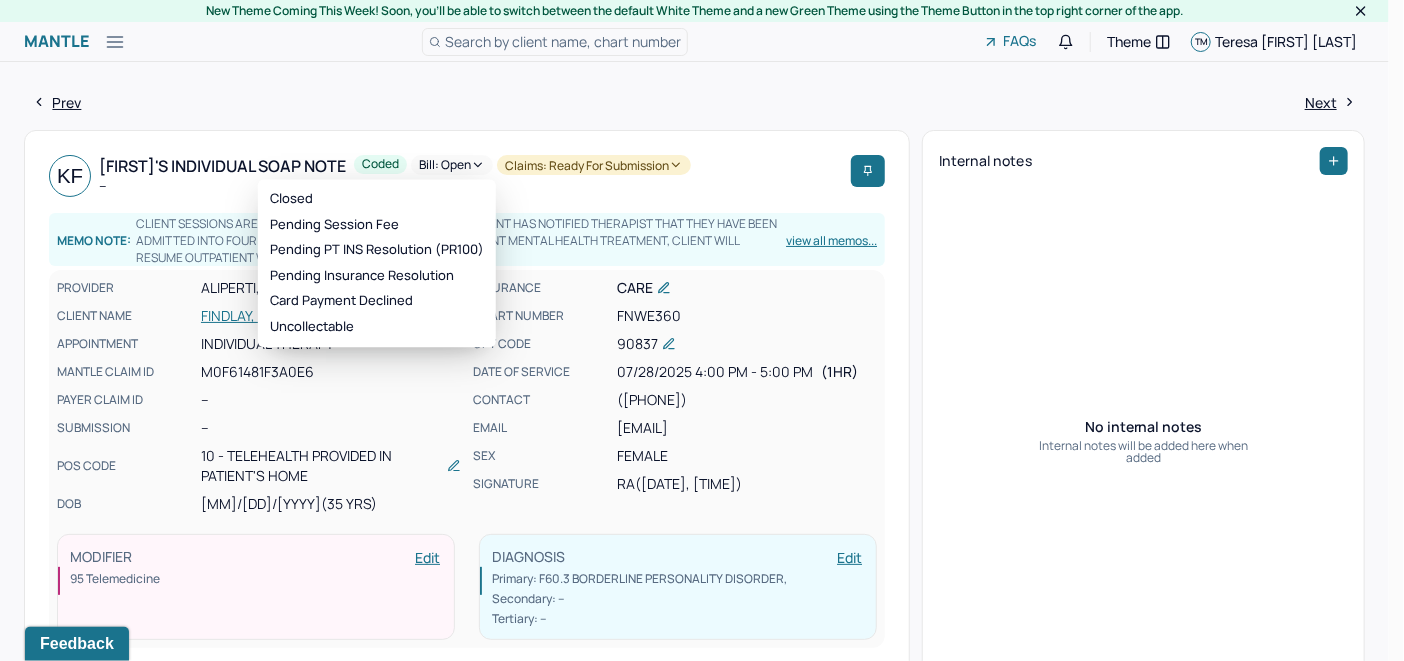 click on "Bill: Open" at bounding box center [452, 165] 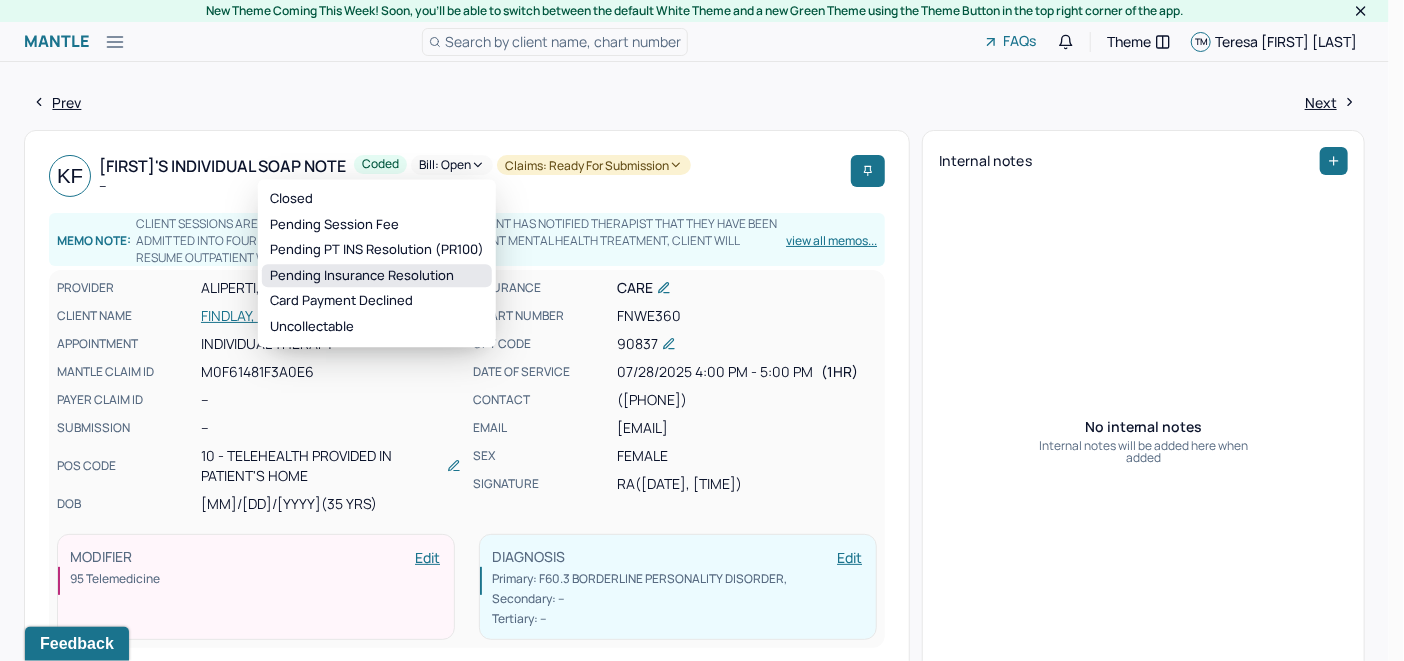 click on "Pending Insurance Resolution" at bounding box center [377, 276] 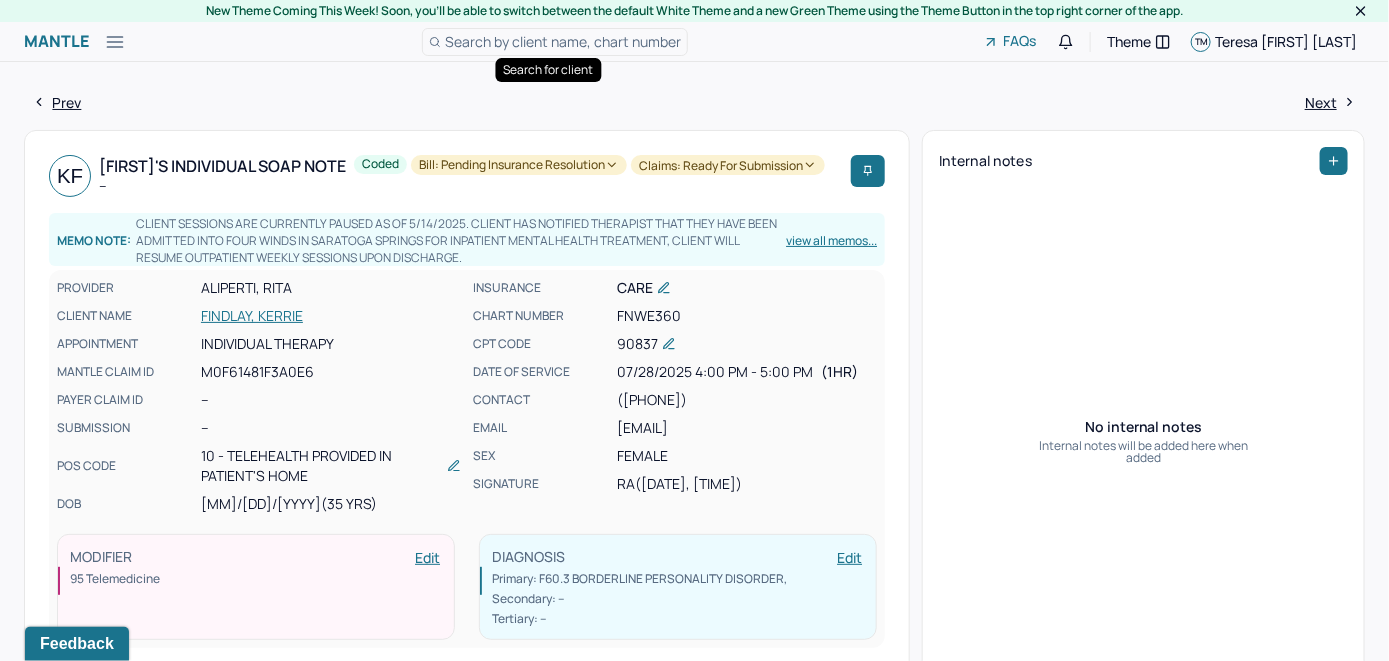 click on "Search by client name, chart number" at bounding box center (563, 41) 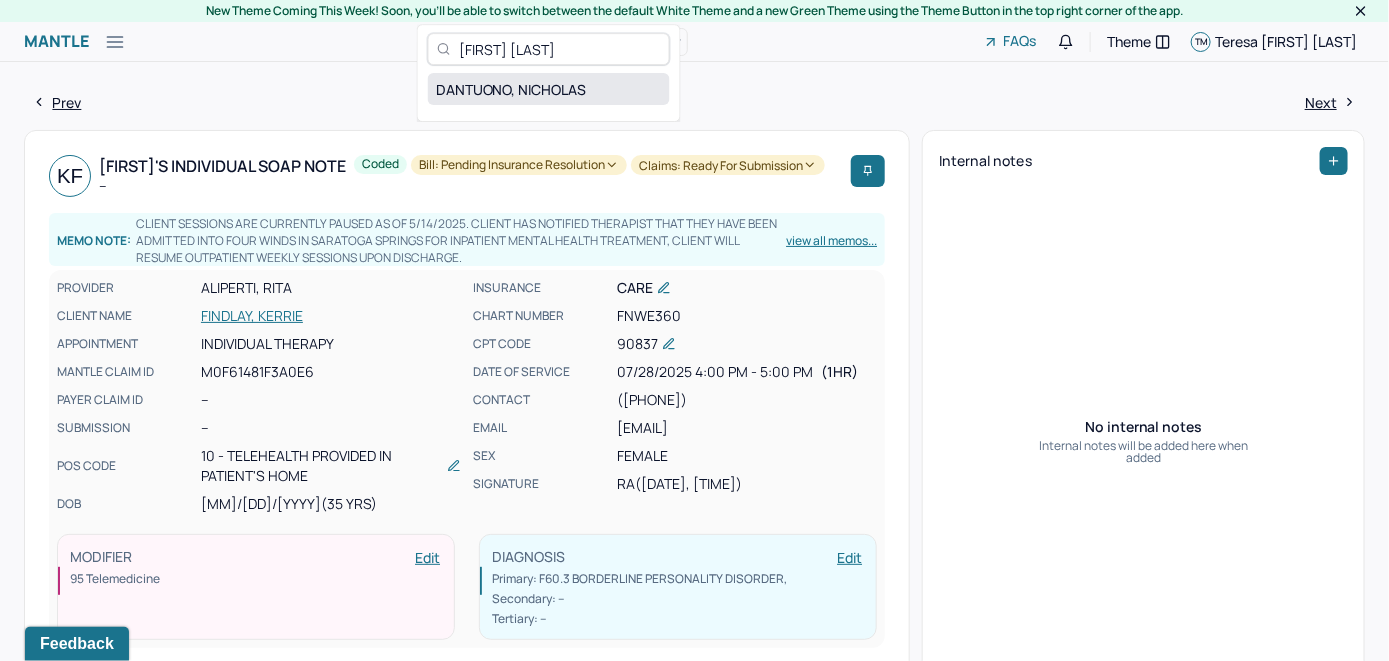 type on "[FIRST] [LAST]" 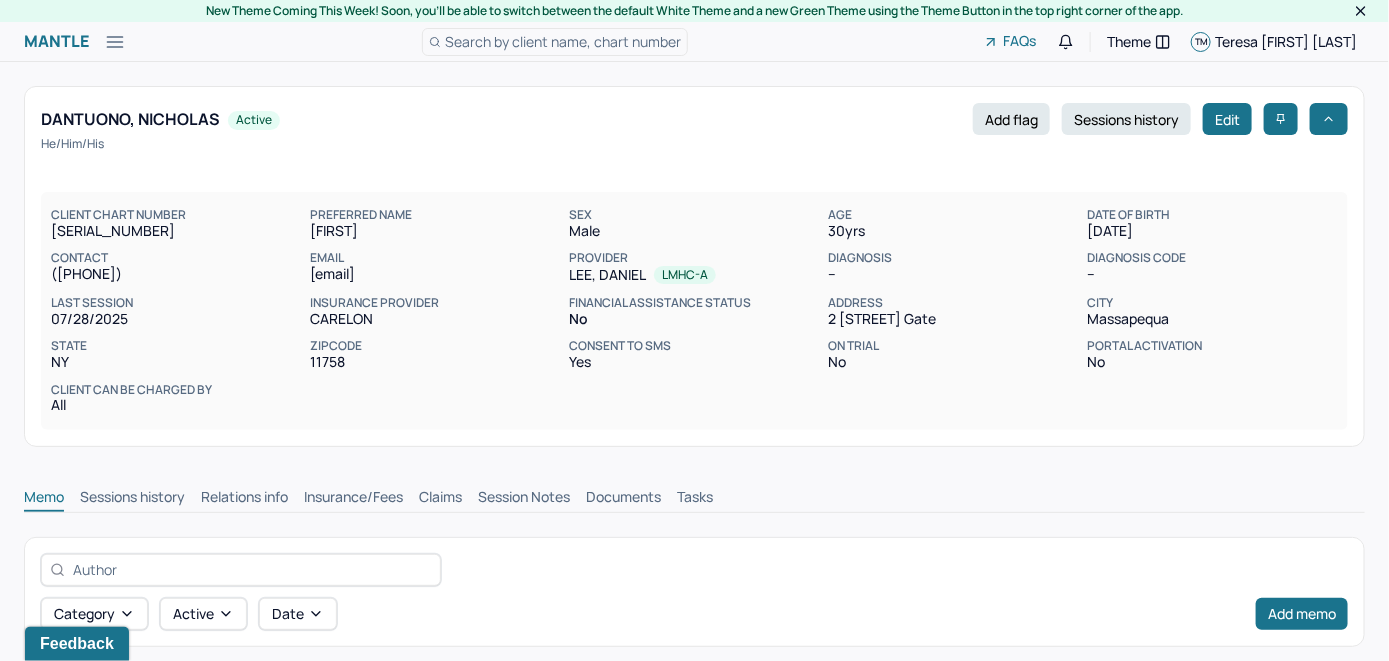 click on "Search by client name, chart number" at bounding box center (563, 41) 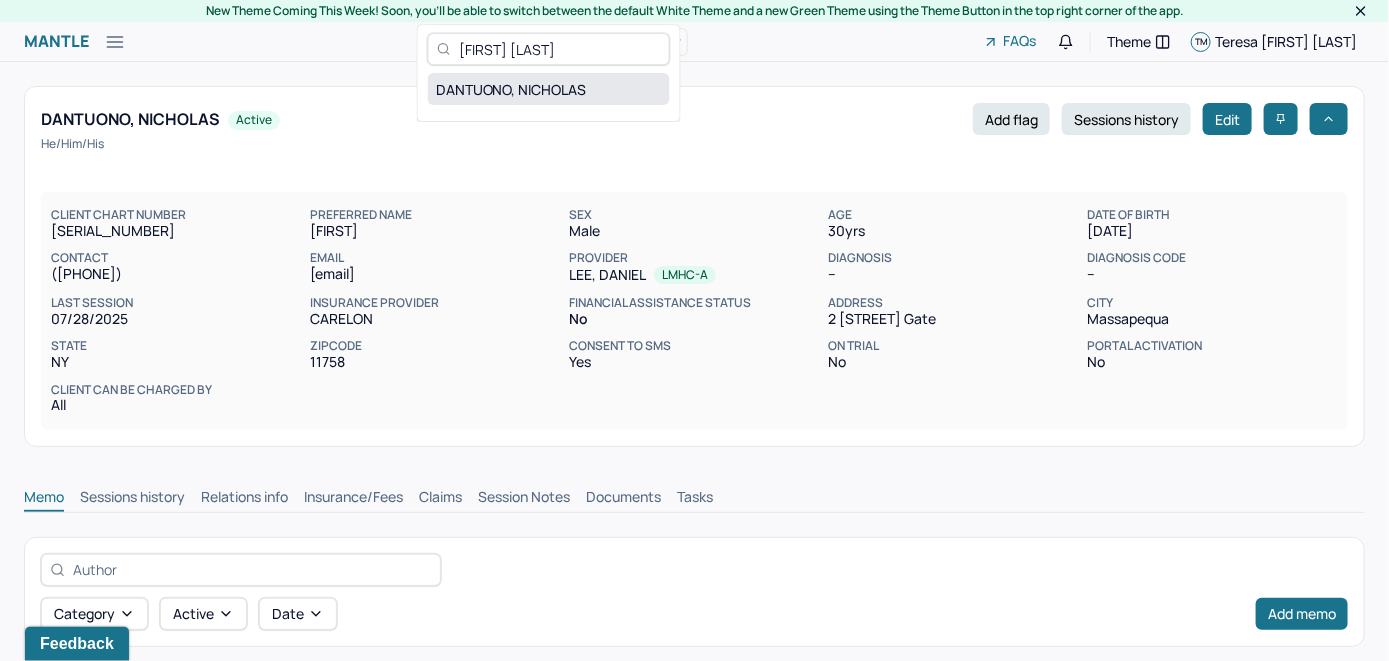 type on "[FIRST] [LAST]" 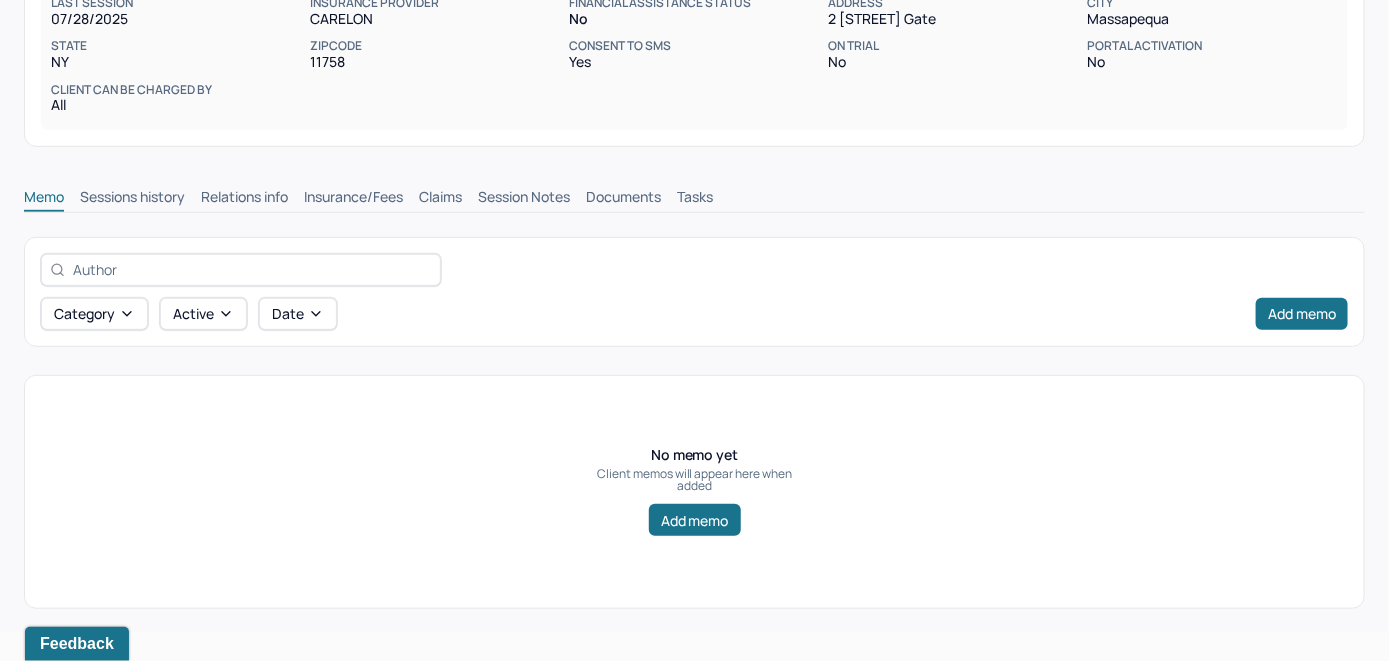 scroll, scrollTop: 314, scrollLeft: 0, axis: vertical 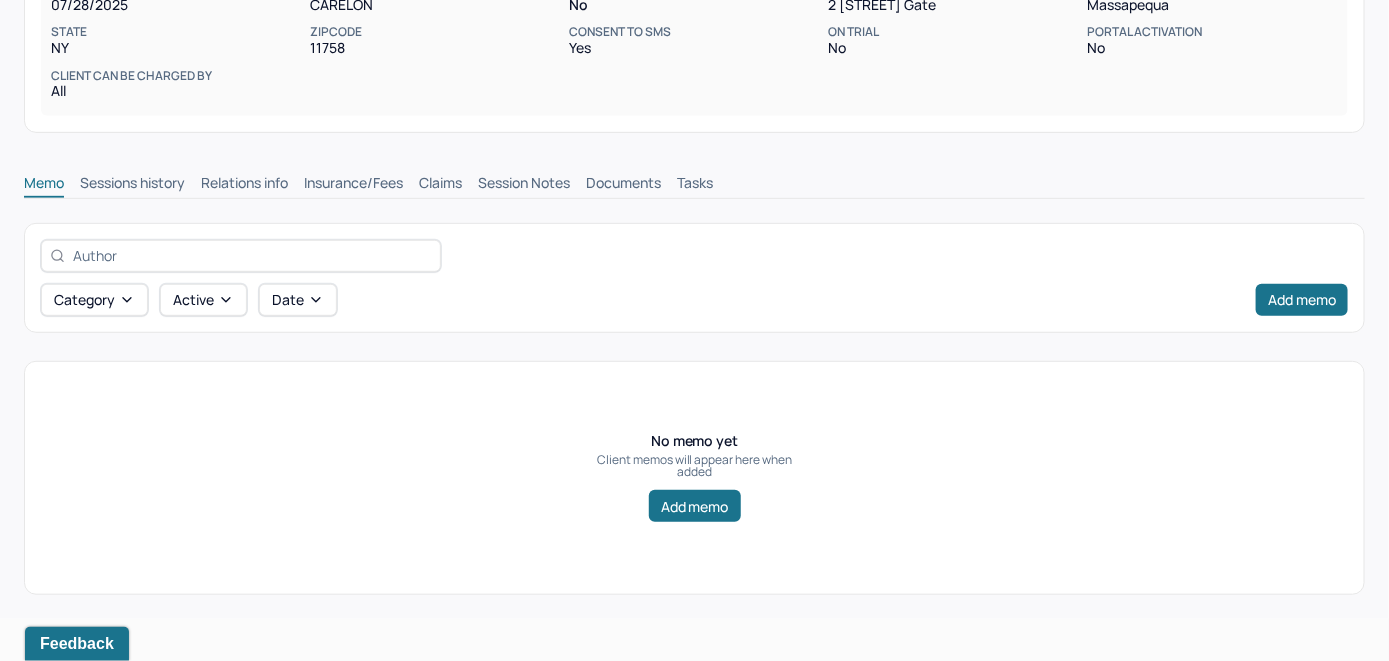 click on "Insurance/Fees" at bounding box center [353, 185] 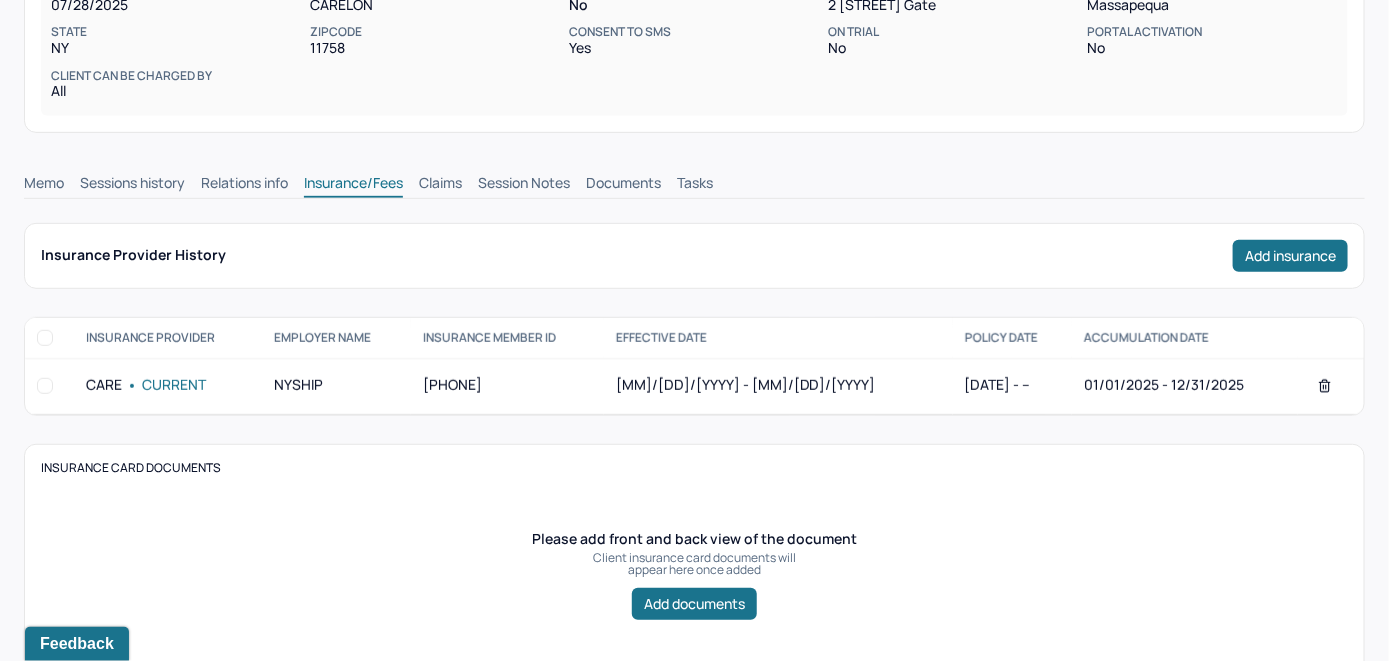 scroll, scrollTop: 314, scrollLeft: 0, axis: vertical 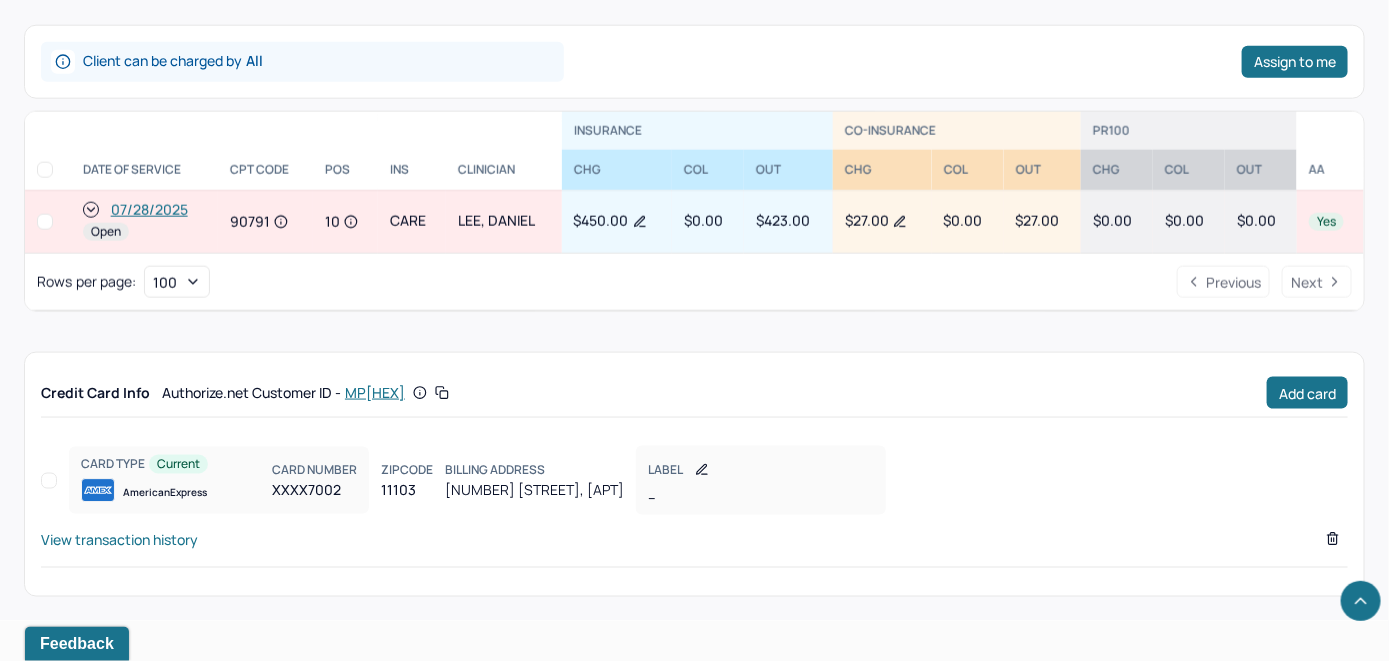 click on "07/28/2025" at bounding box center [149, 210] 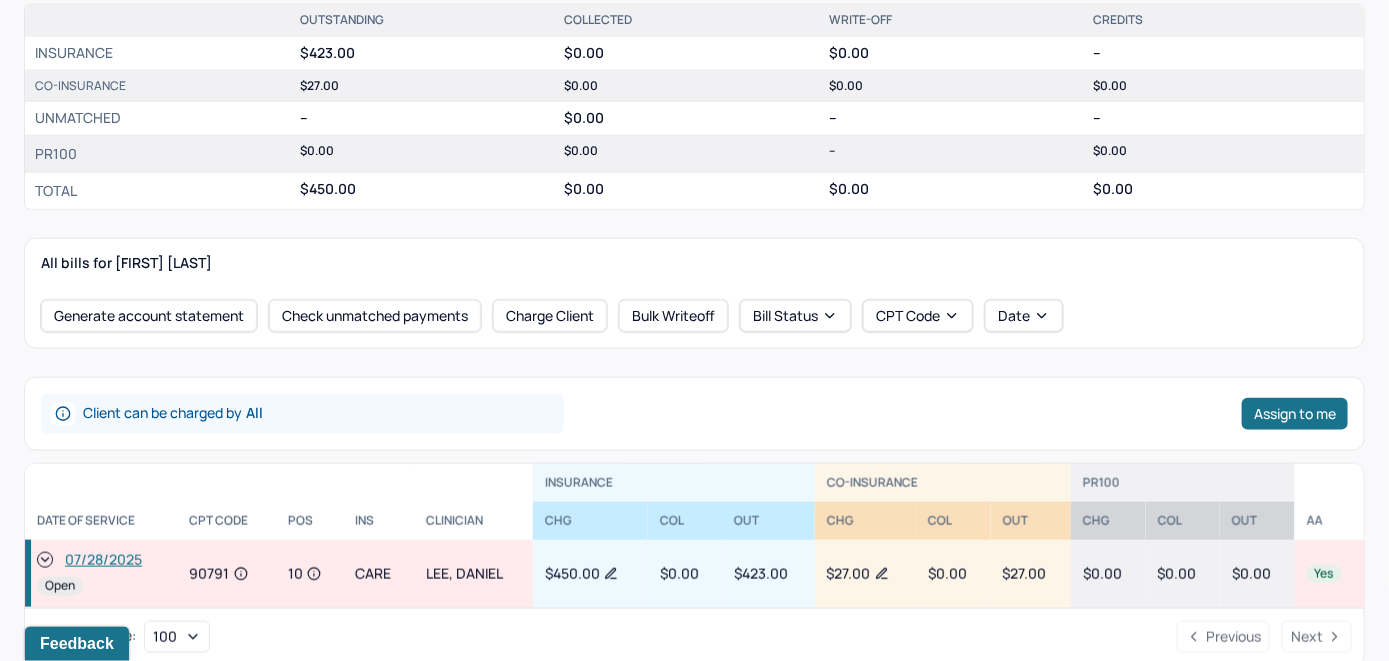scroll, scrollTop: 700, scrollLeft: 0, axis: vertical 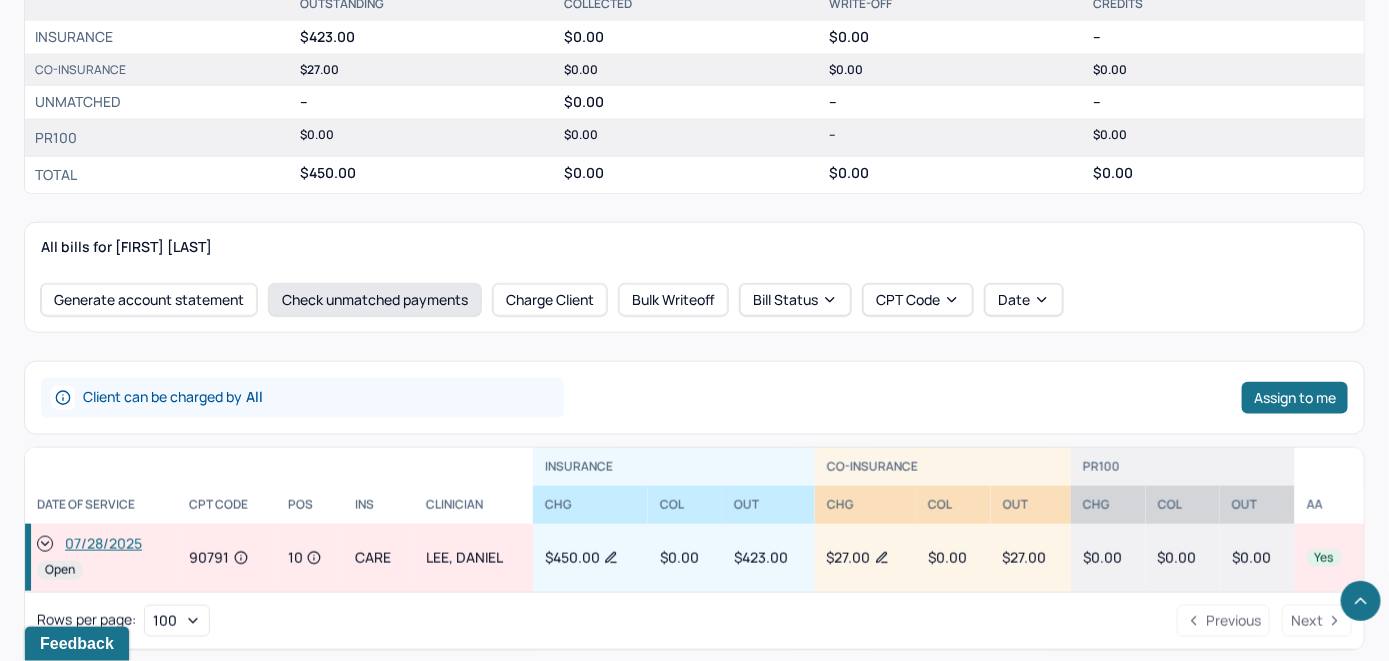 click on "Check unmatched payments" at bounding box center [375, 300] 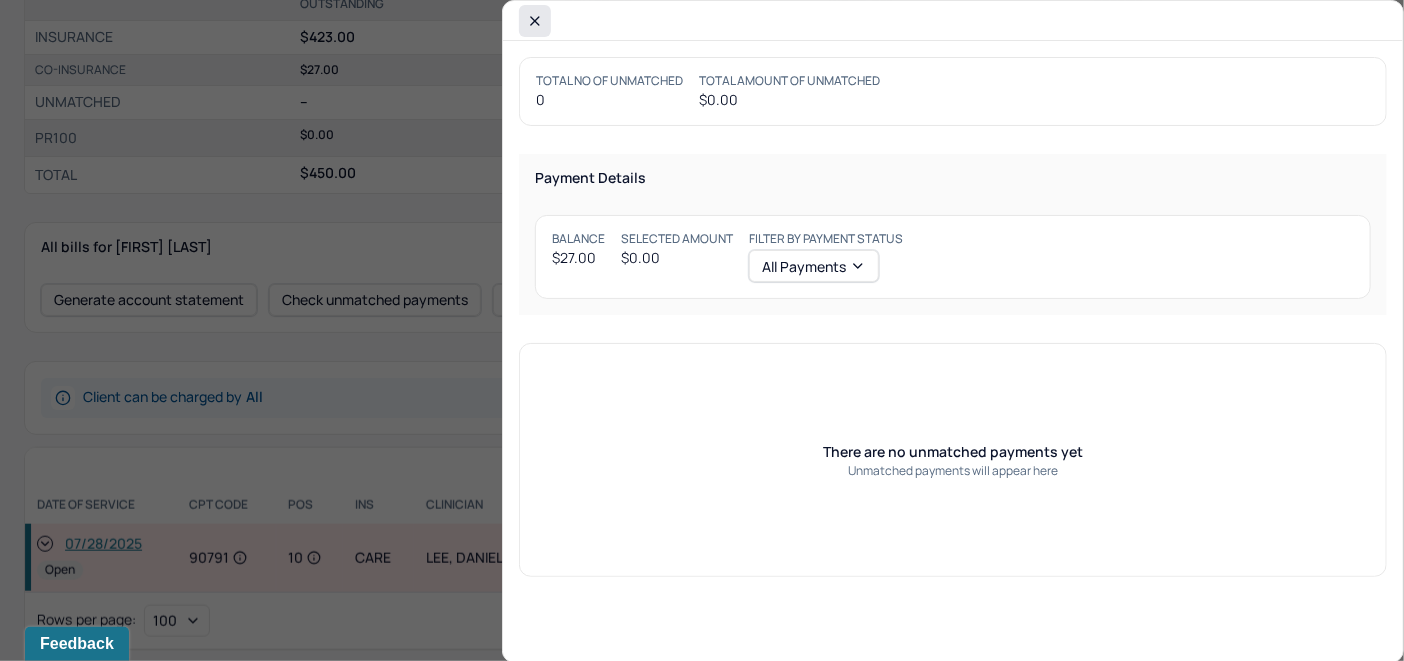 click 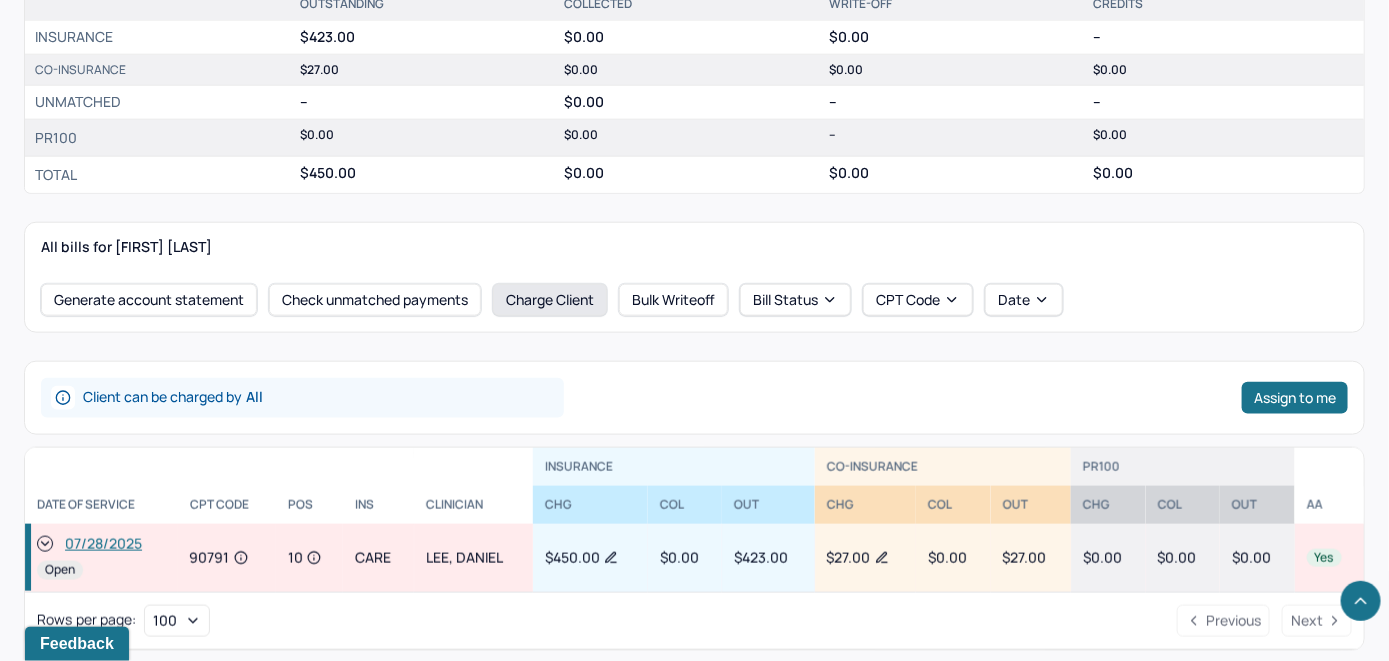 click on "Charge Client" at bounding box center [550, 300] 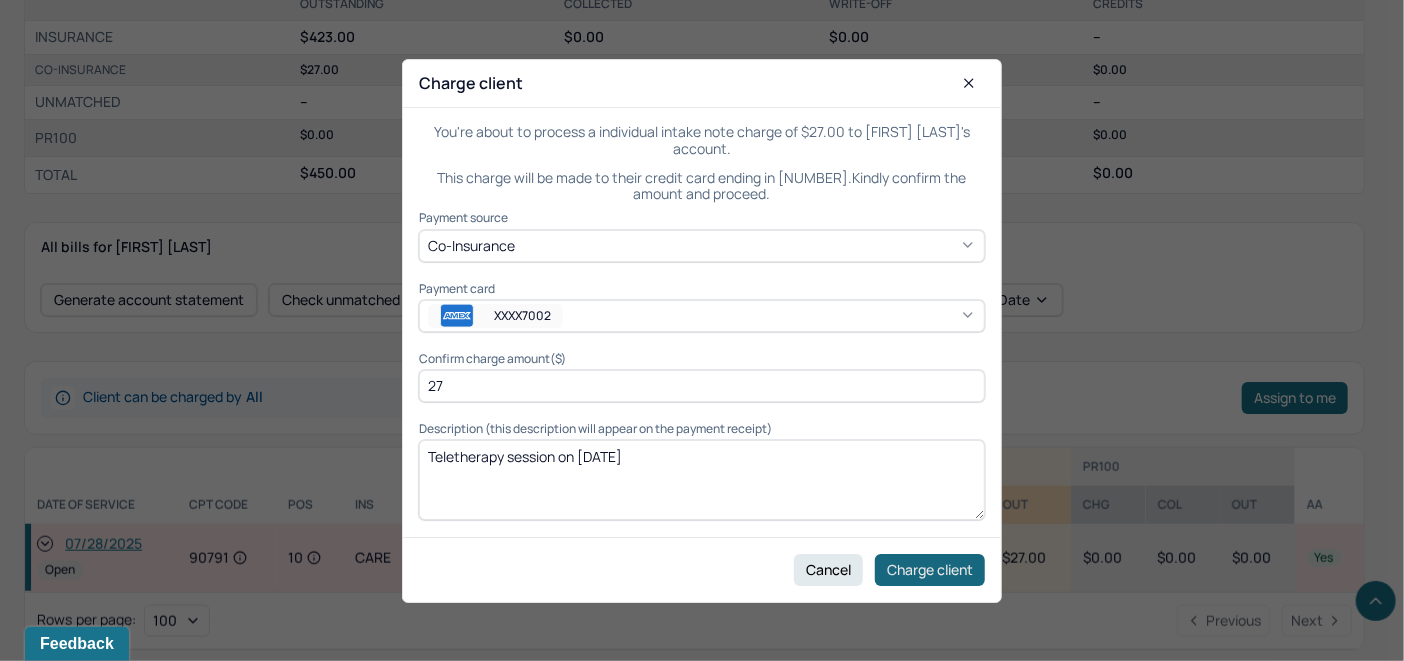 click on "Charge client" at bounding box center [930, 569] 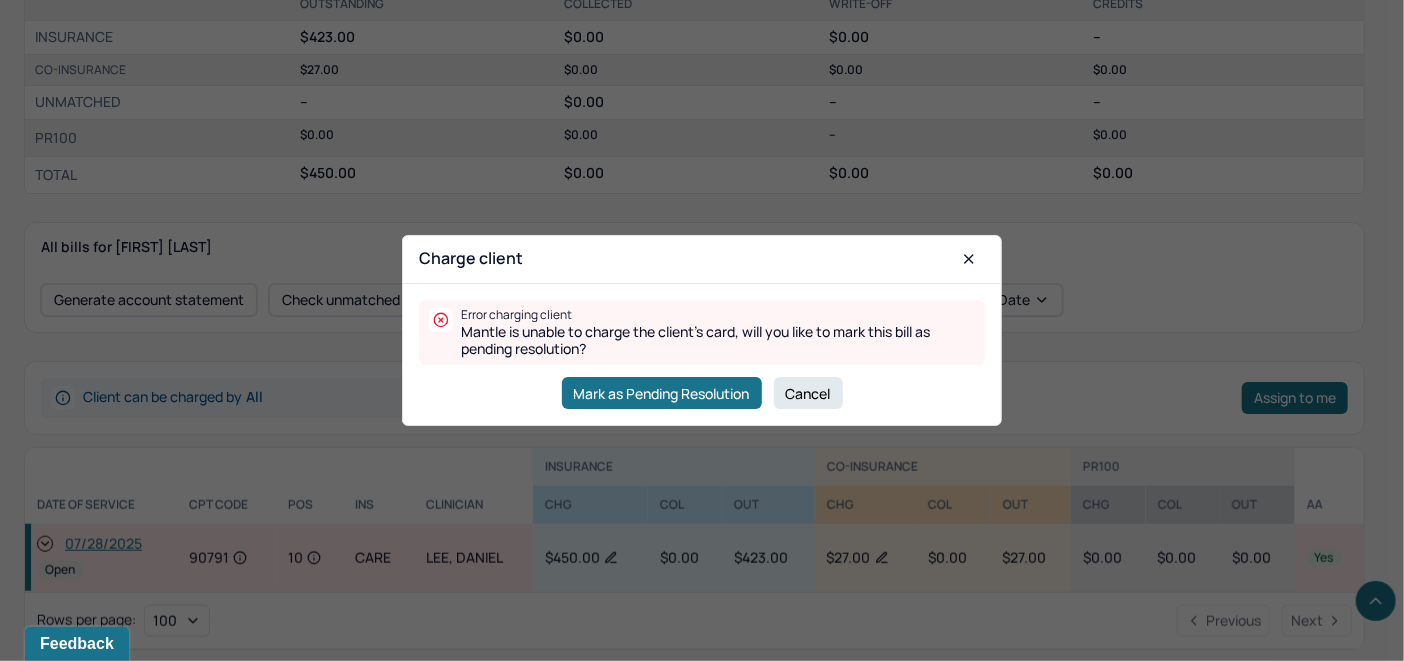 click on "Cancel" at bounding box center (808, 393) 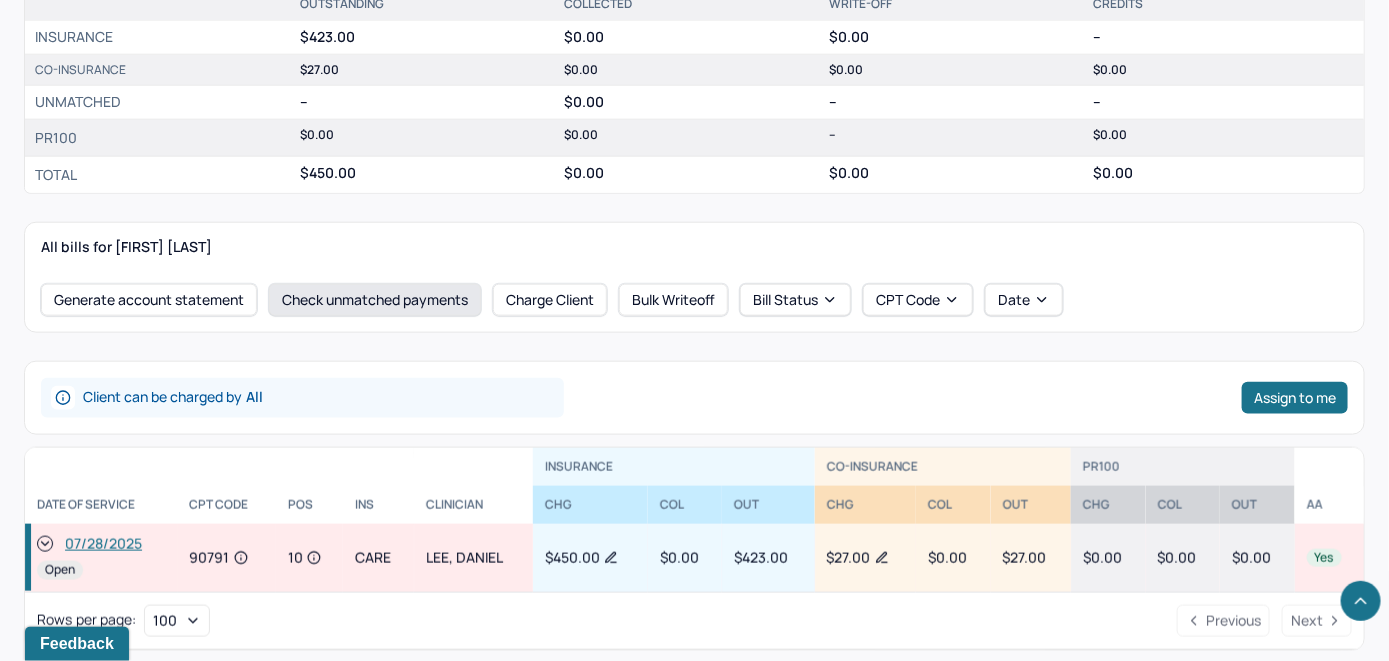 click on "Check unmatched payments" at bounding box center [375, 300] 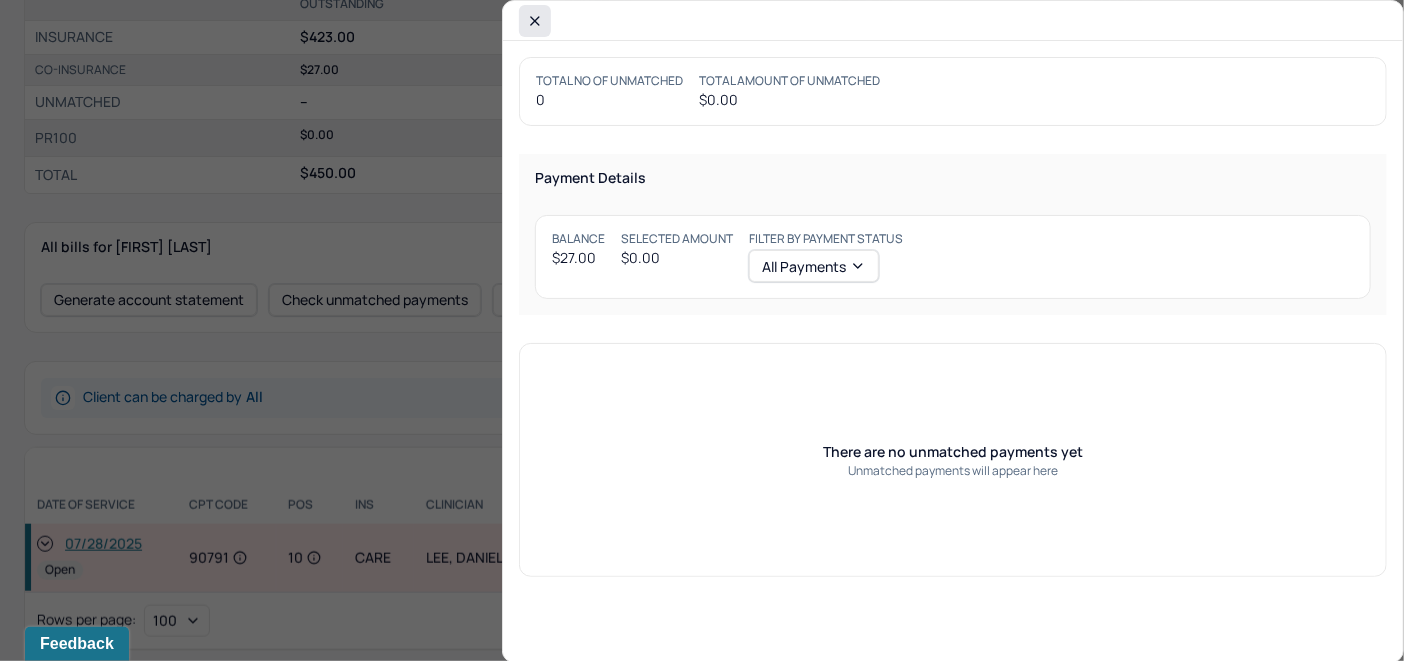 click at bounding box center [535, 21] 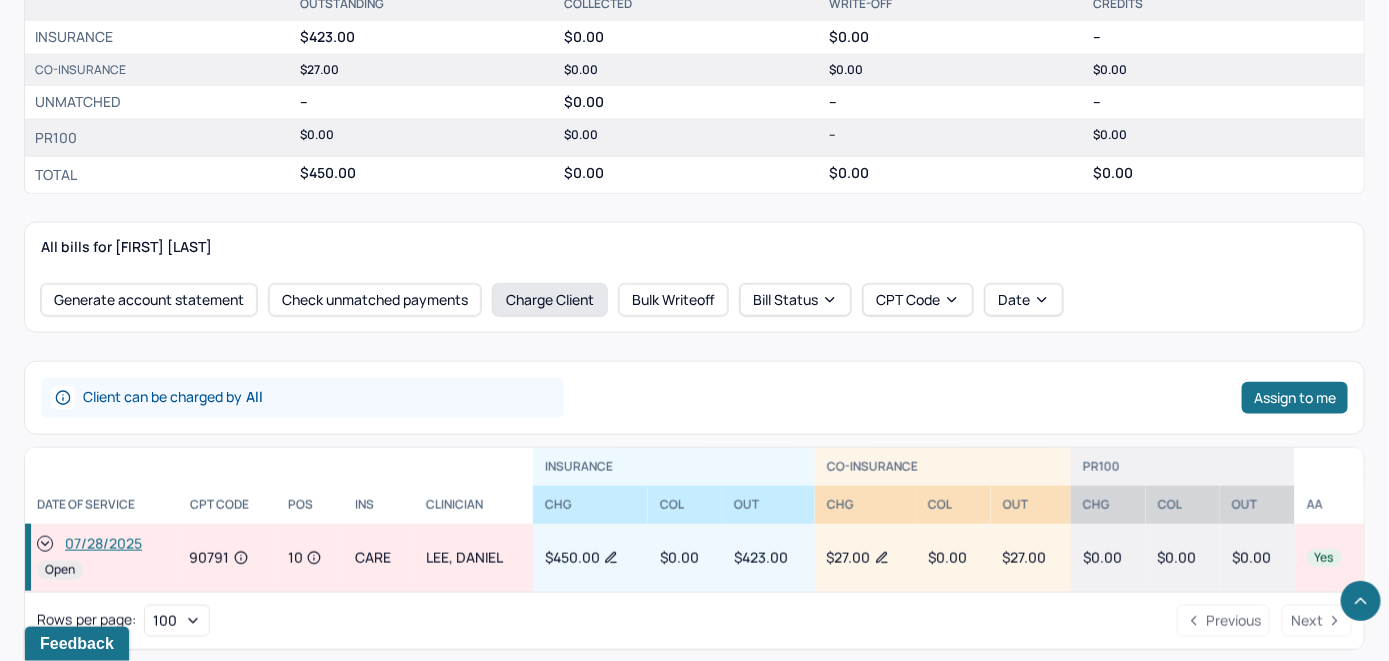 click on "Charge Client" at bounding box center (550, 300) 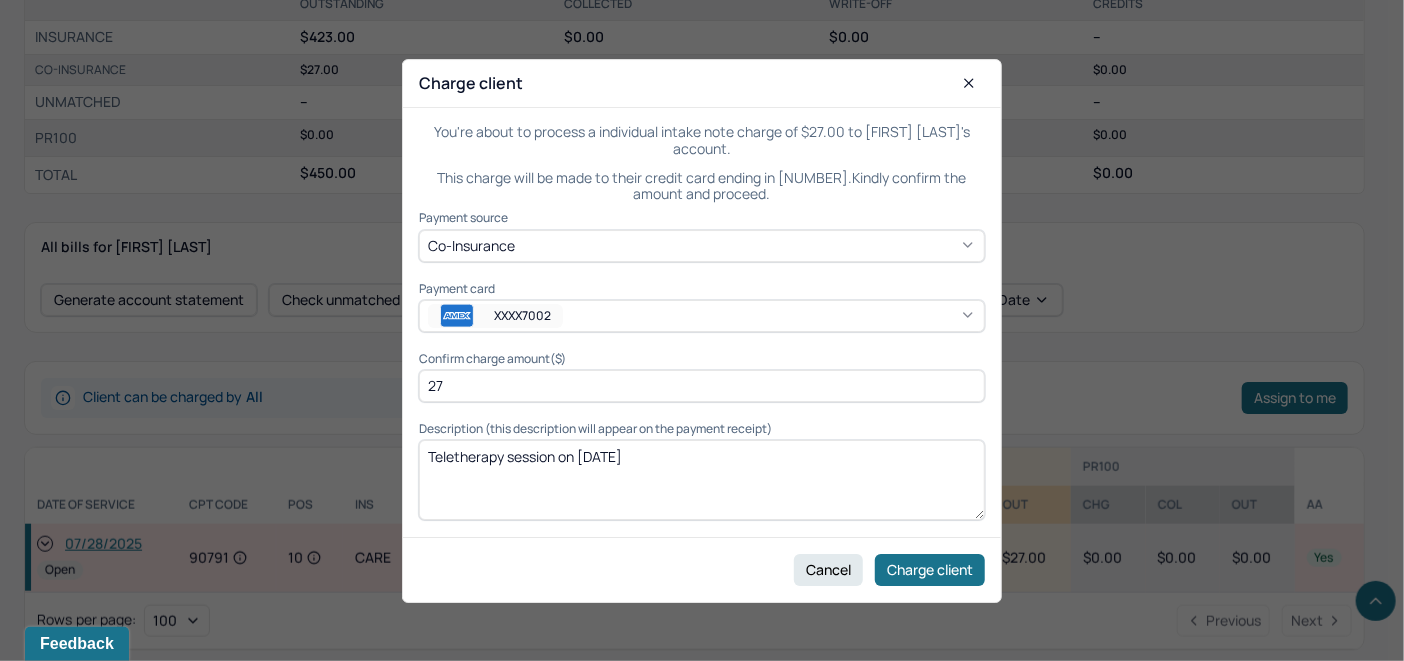 click on "XXXX7002" at bounding box center [702, 316] 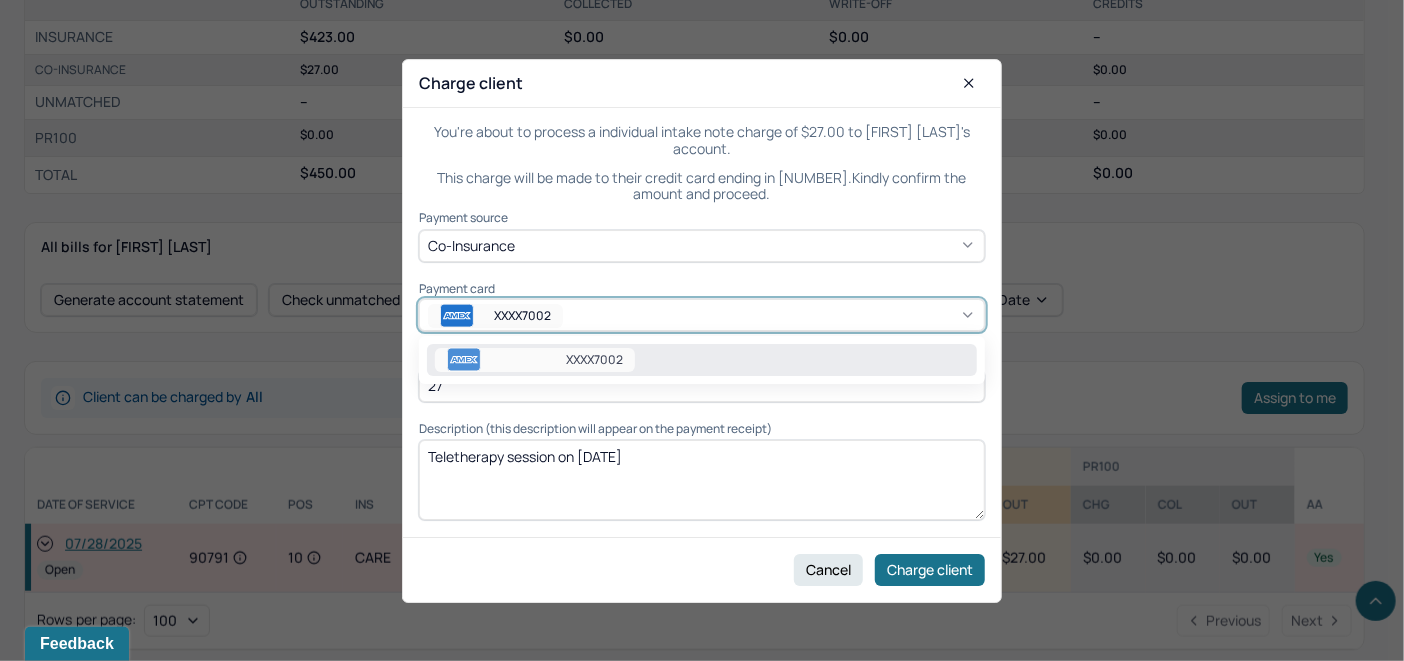 click on "XXXX7002" at bounding box center [702, 360] 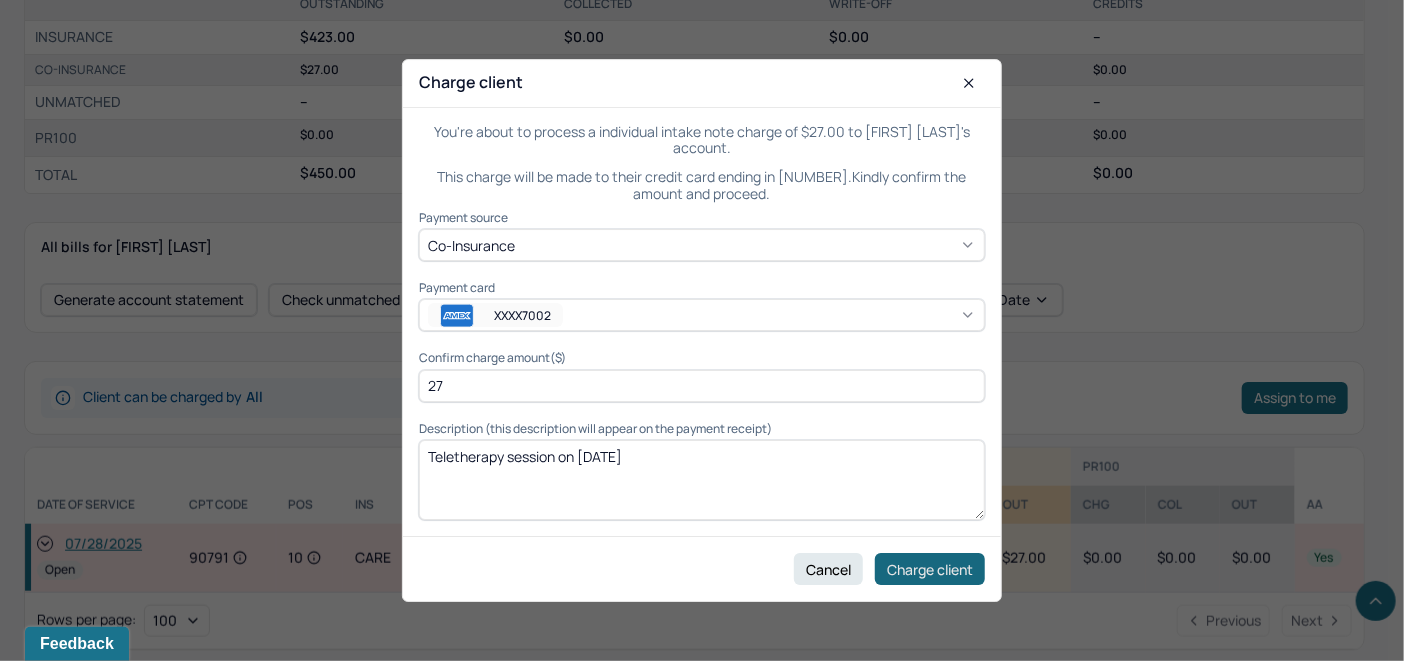 click on "Charge client" at bounding box center [930, 569] 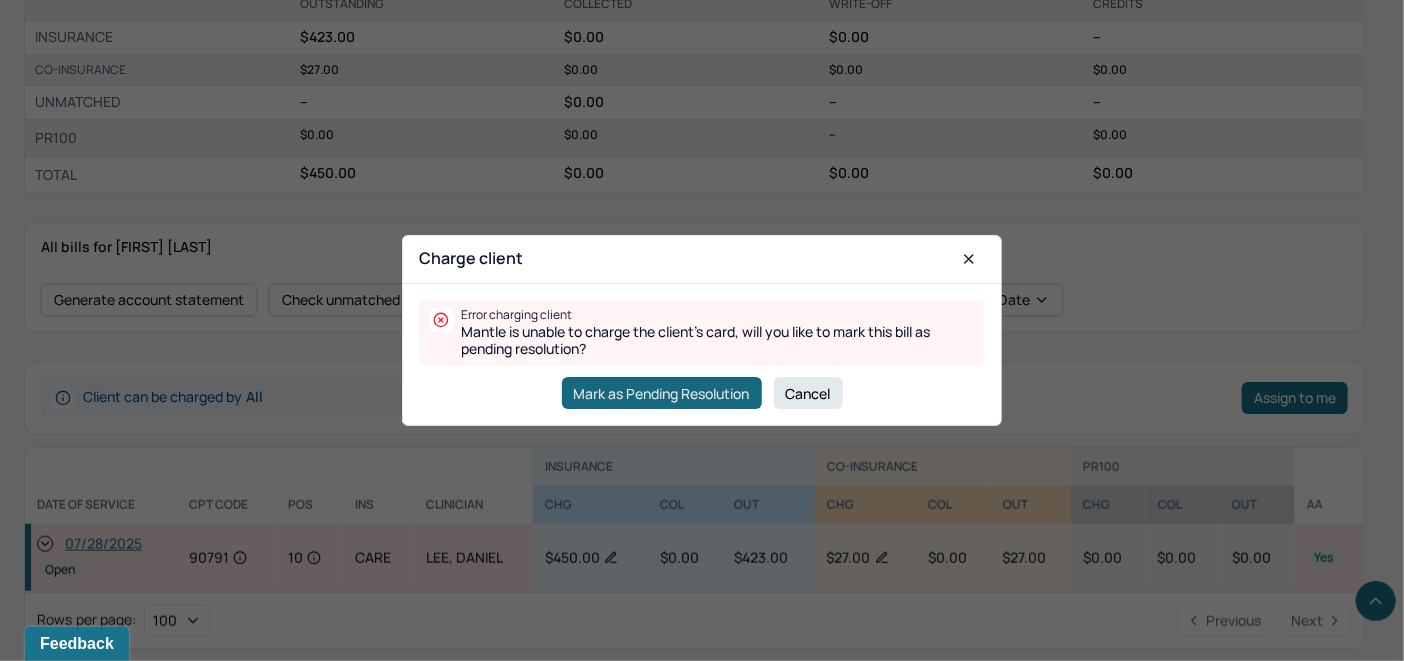 click on "Mark as Pending Resolution" at bounding box center (662, 393) 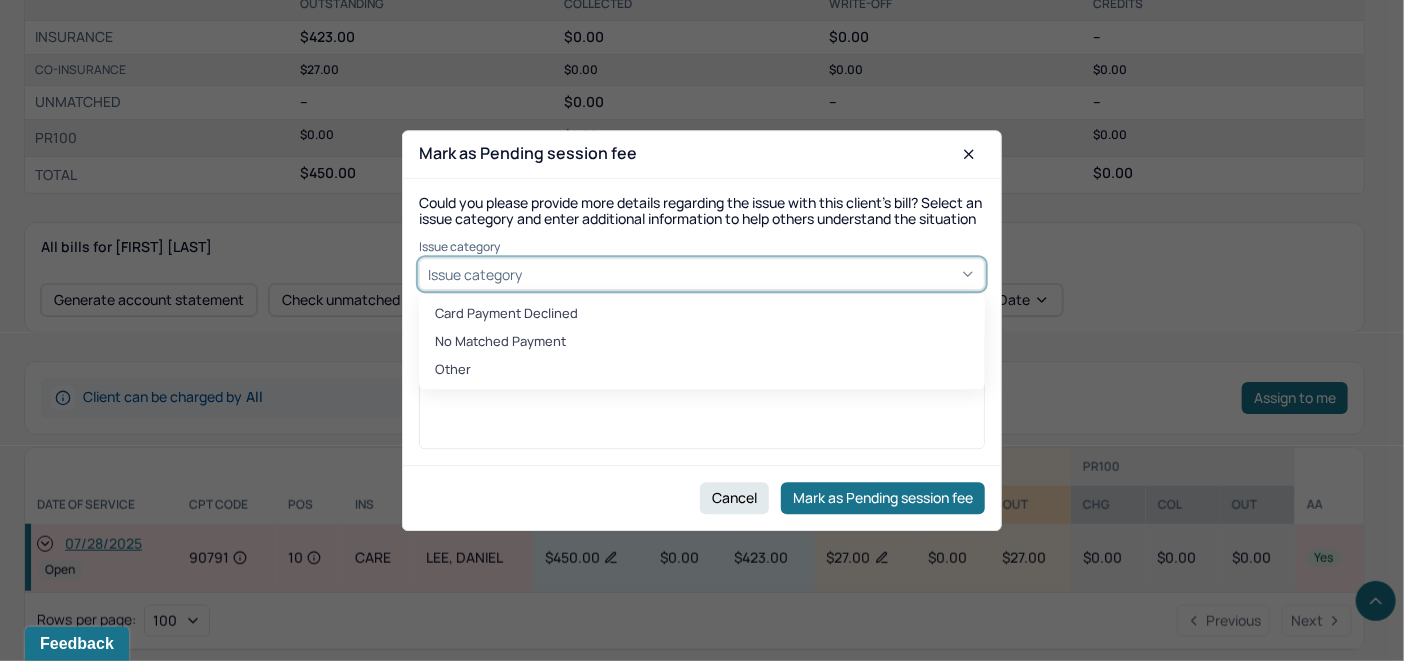 click 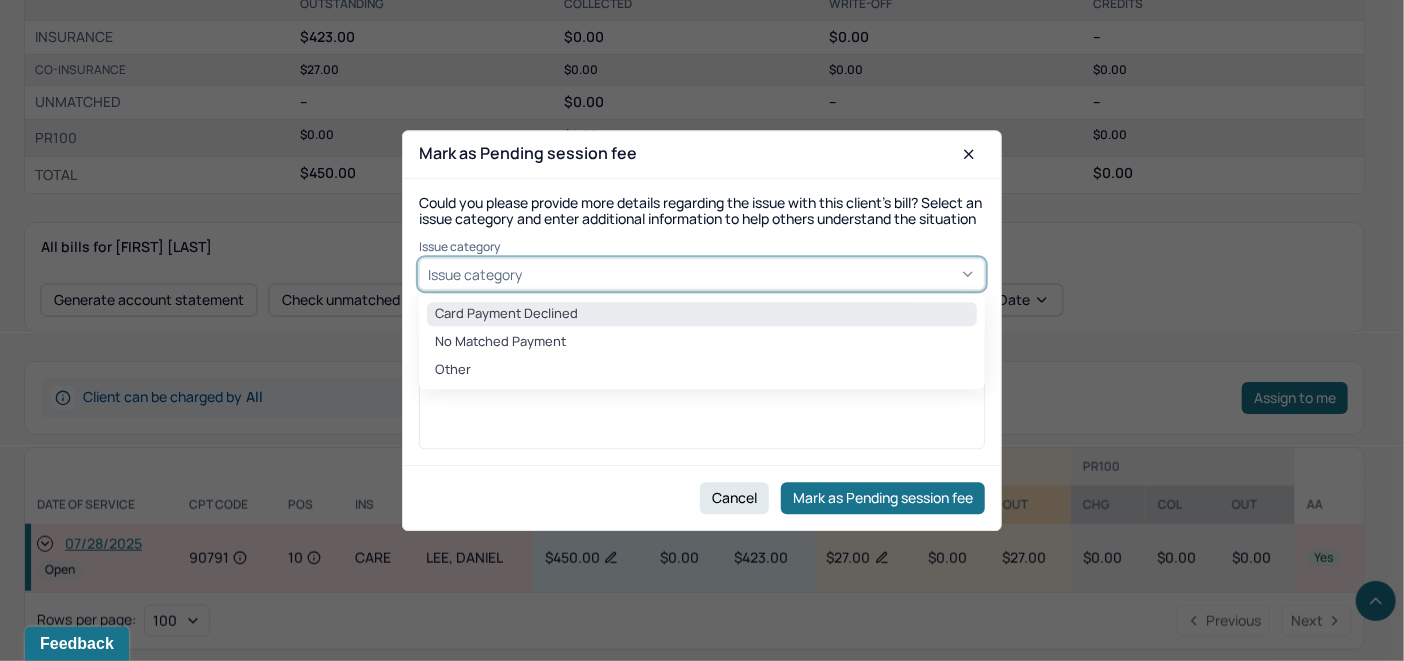 click on "Card Payment Declined" at bounding box center (702, 315) 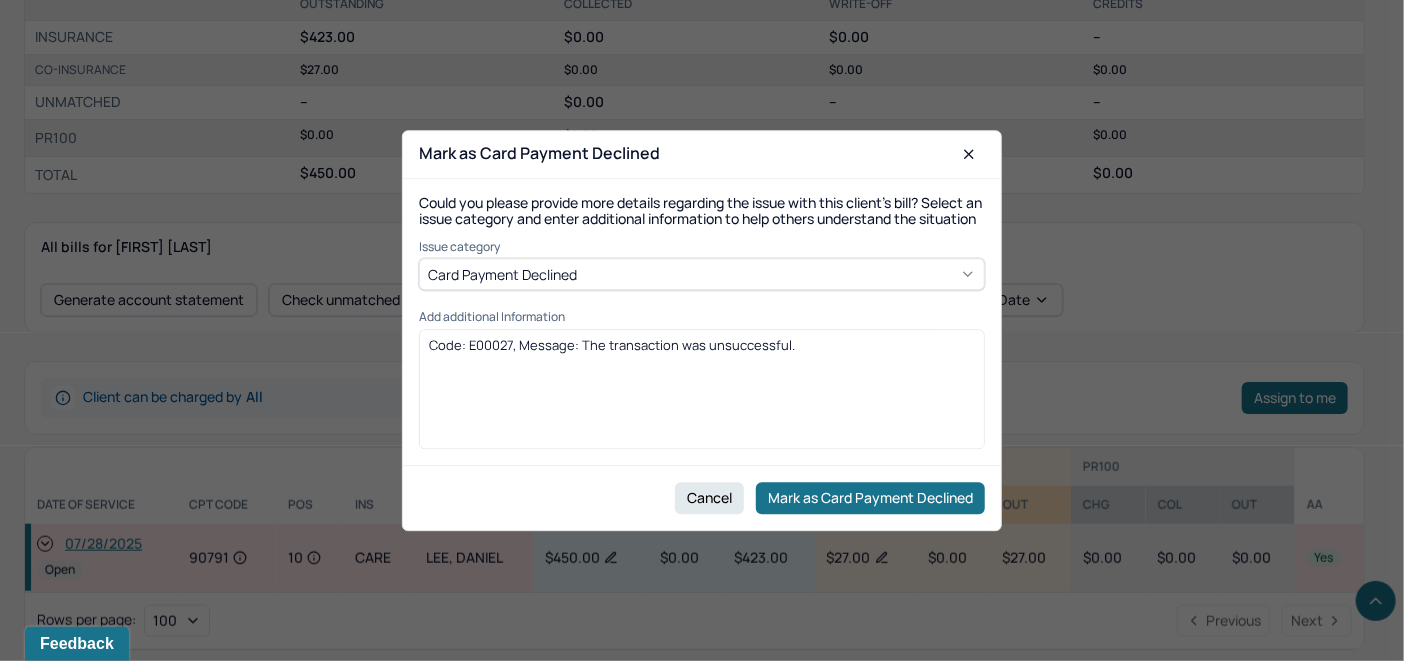click on "Code: E00027, Message: The transaction was unsuccessful." at bounding box center (702, 345) 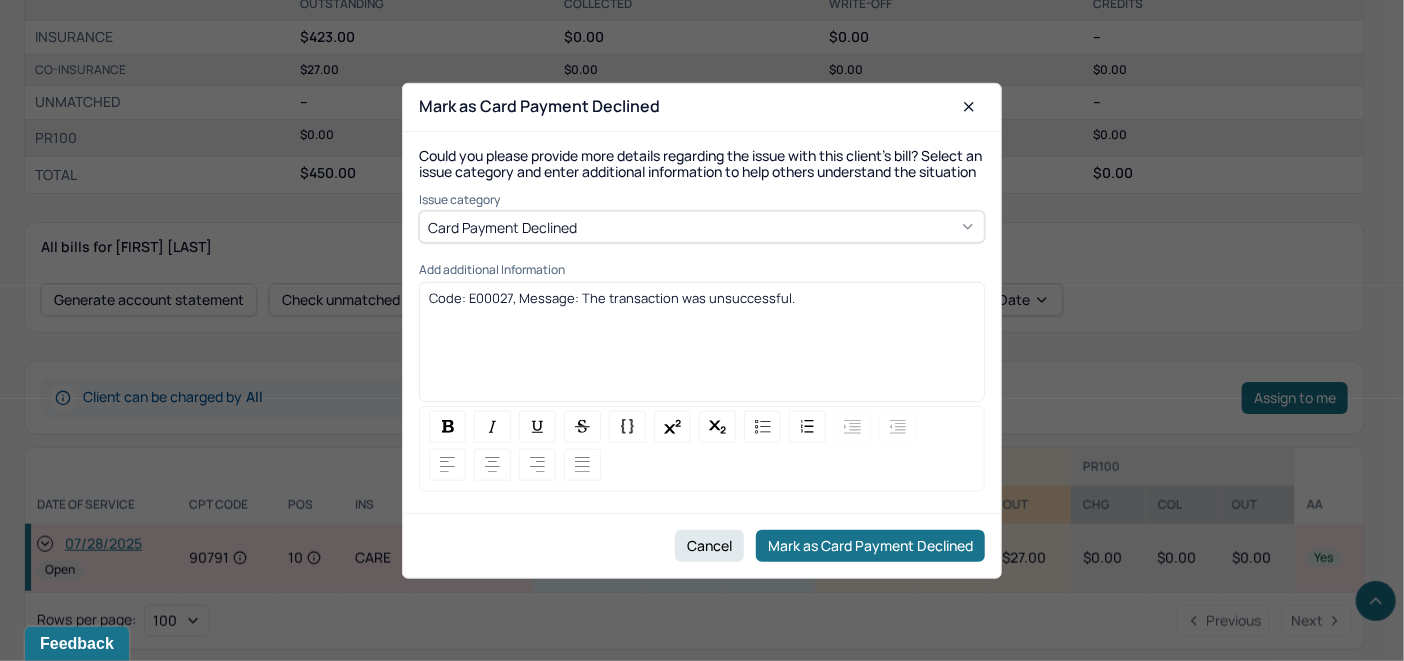 drag, startPoint x: 825, startPoint y: 319, endPoint x: 206, endPoint y: 336, distance: 619.2334 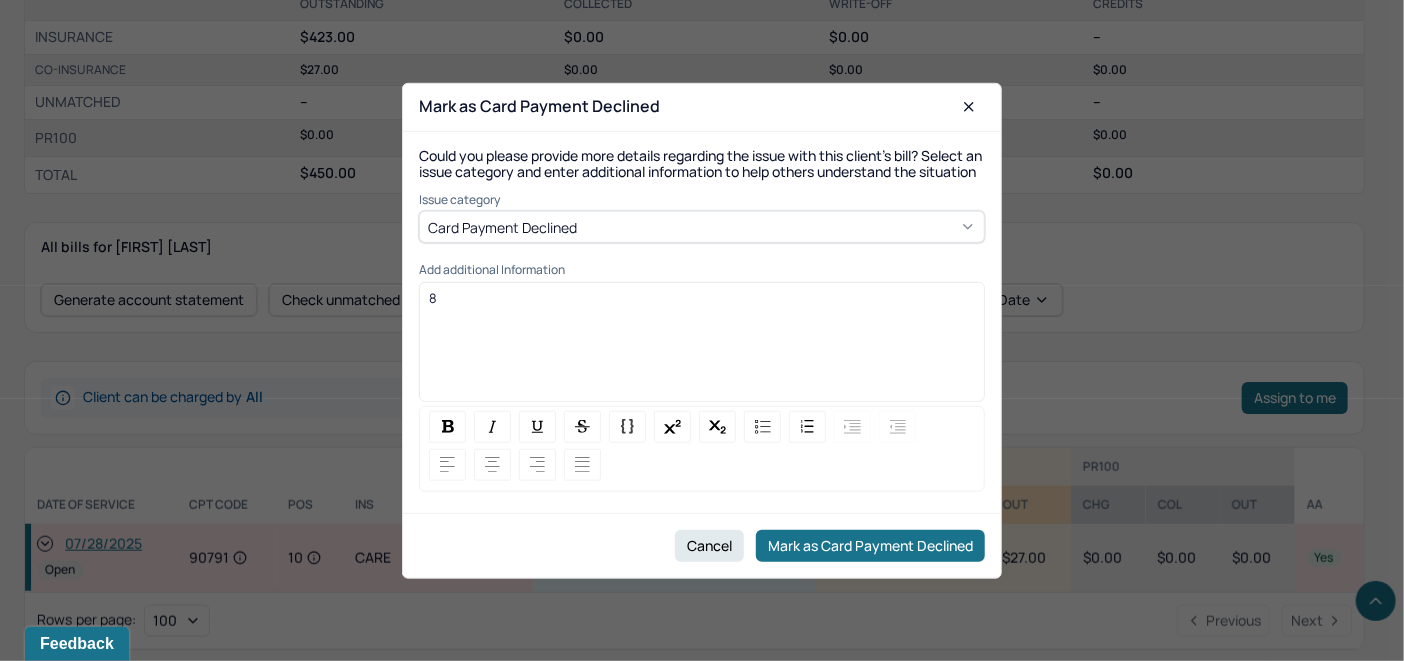type 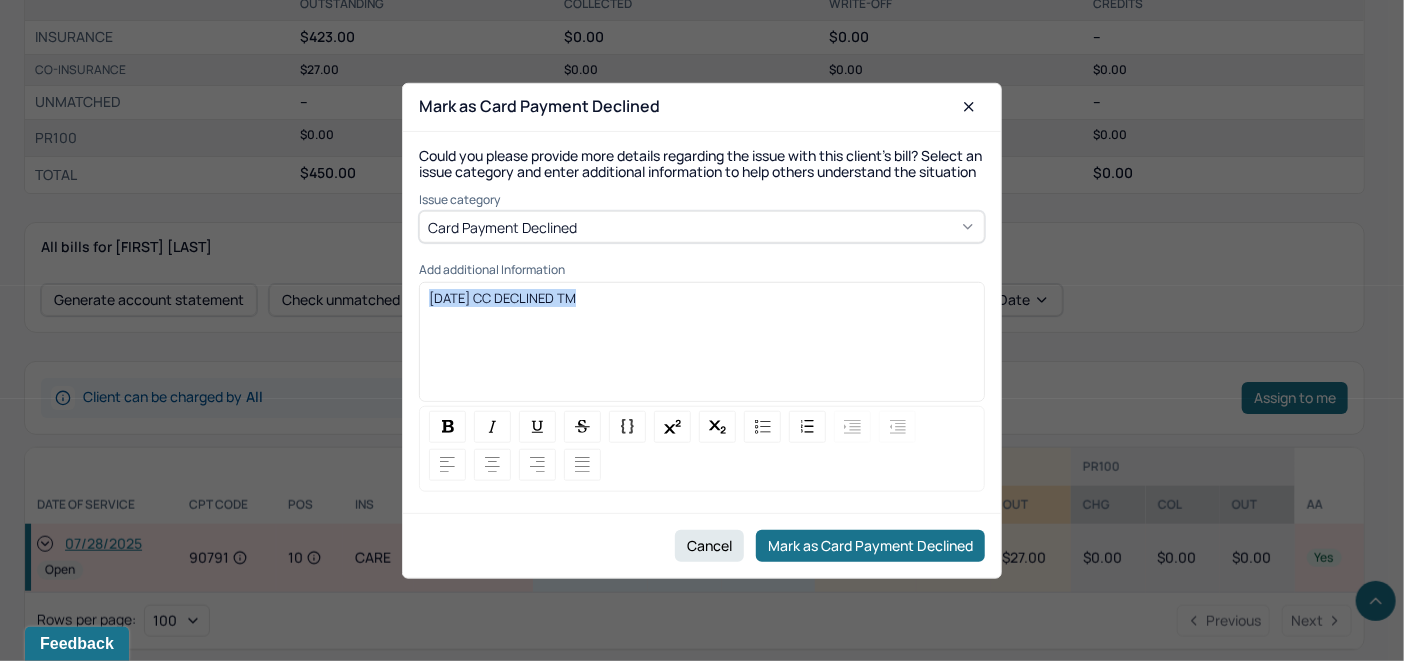 drag, startPoint x: 587, startPoint y: 310, endPoint x: 380, endPoint y: 320, distance: 207.24141 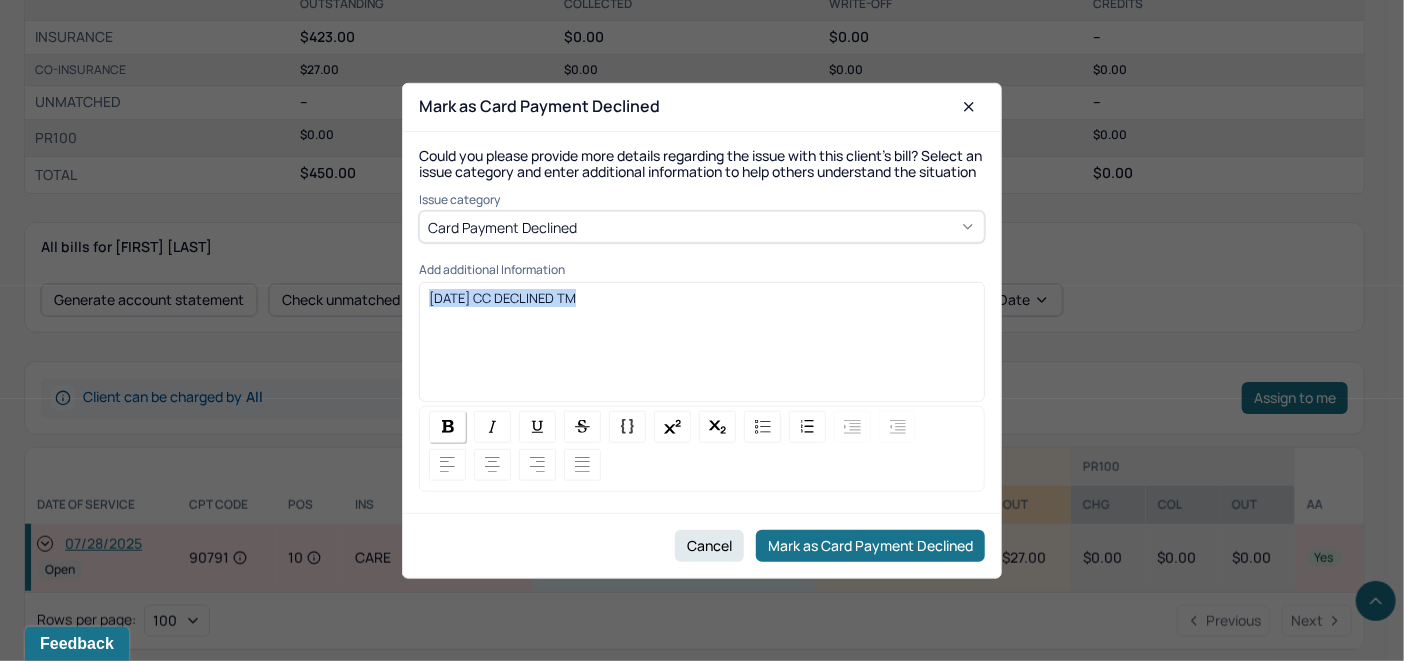 click at bounding box center [448, 426] 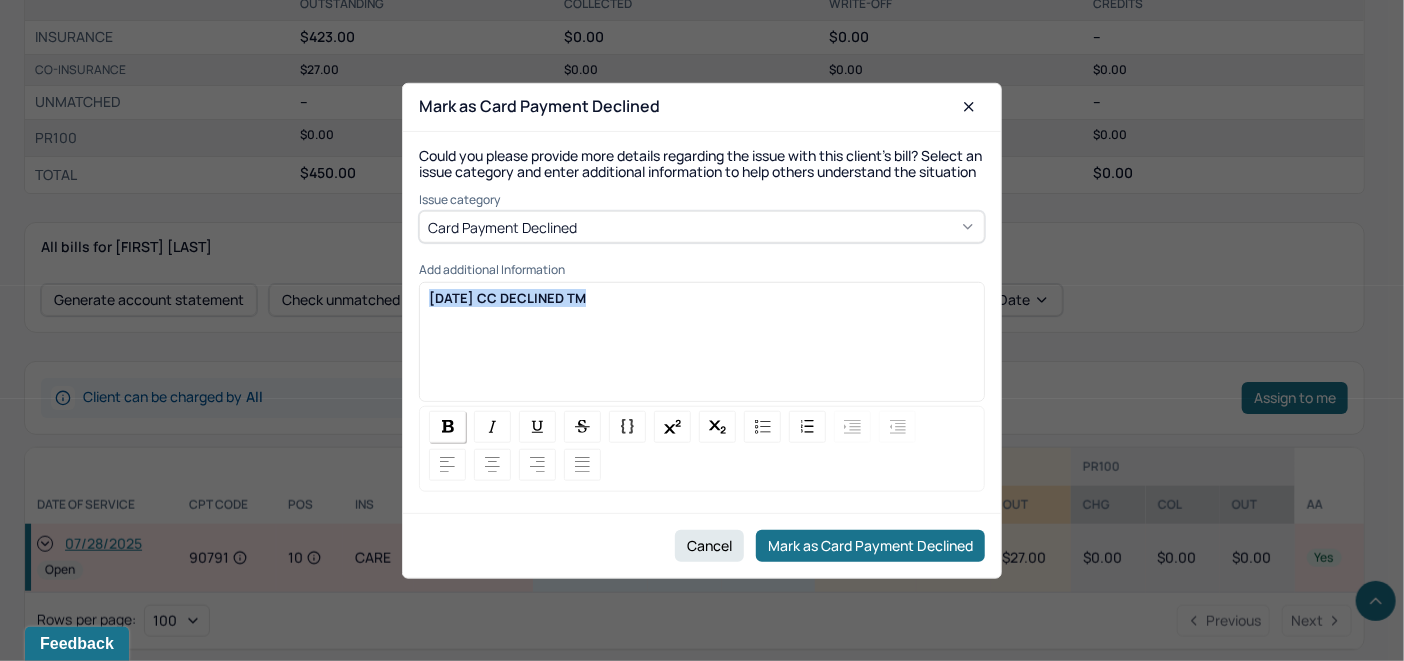 copy on "[DATE] CC DECLINED TM" 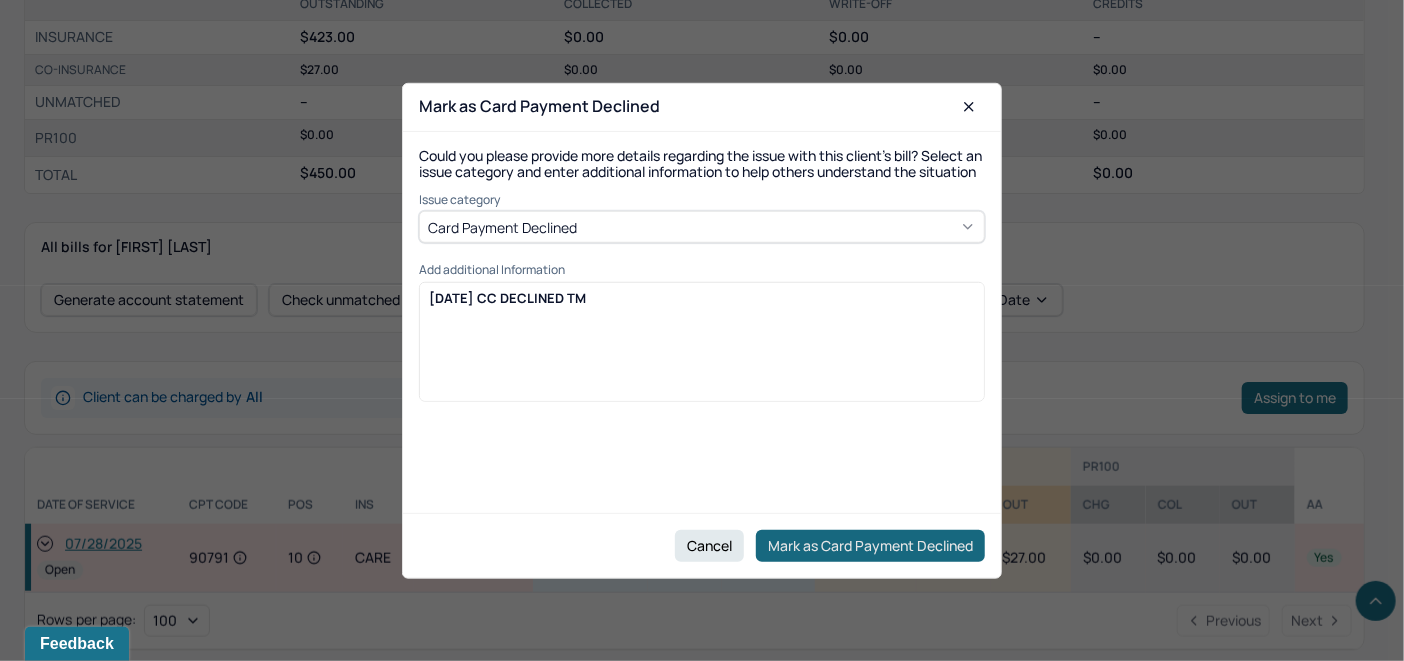 click on "Mark as Card Payment Declined" at bounding box center [870, 546] 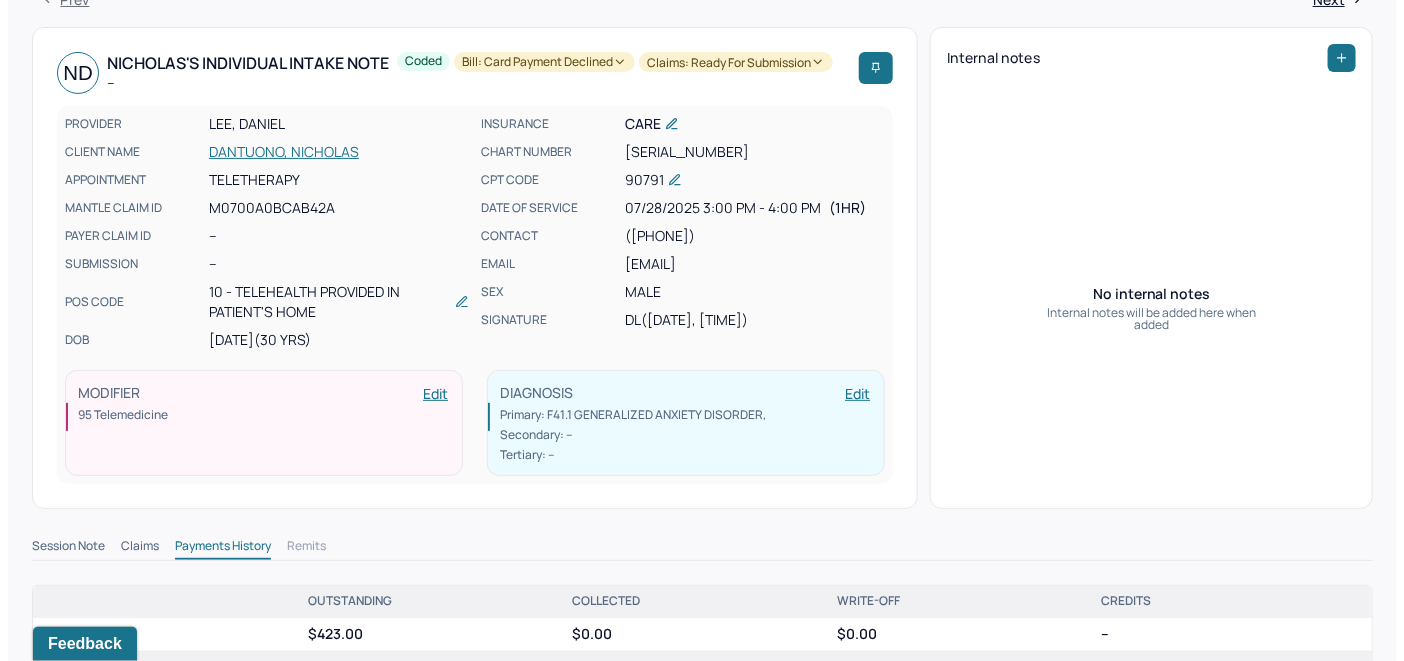scroll, scrollTop: 0, scrollLeft: 0, axis: both 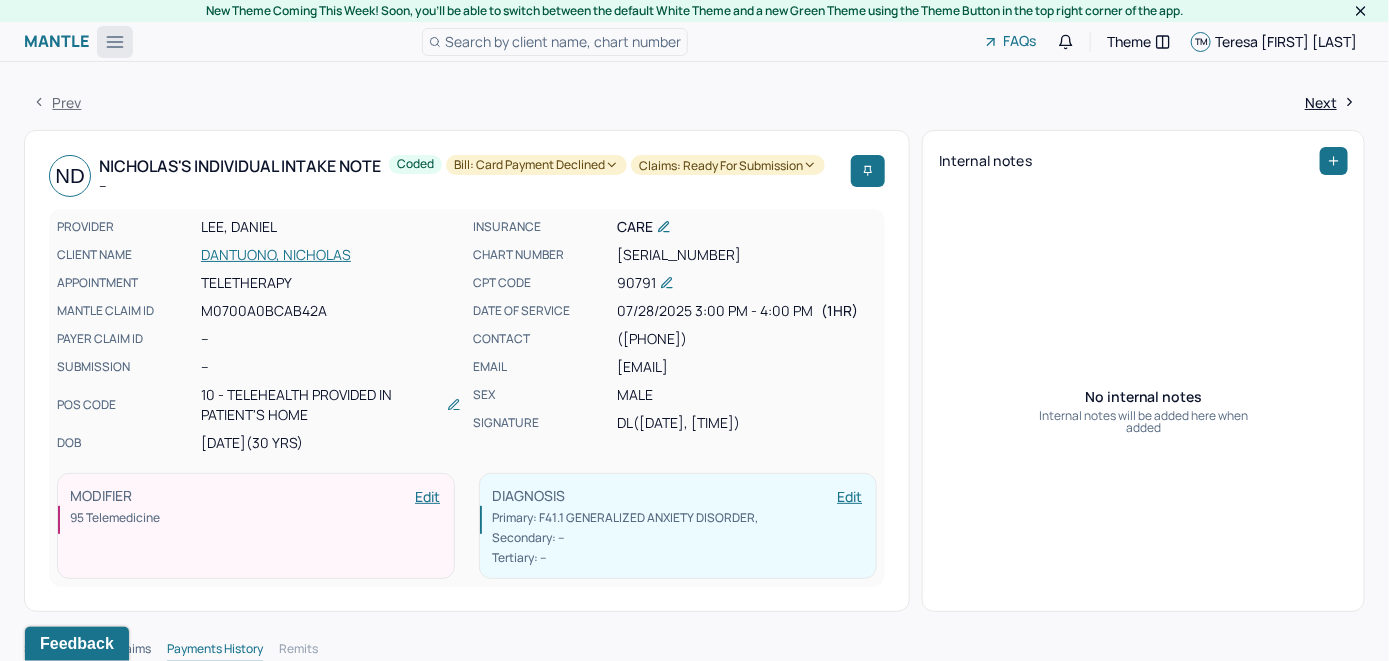 click 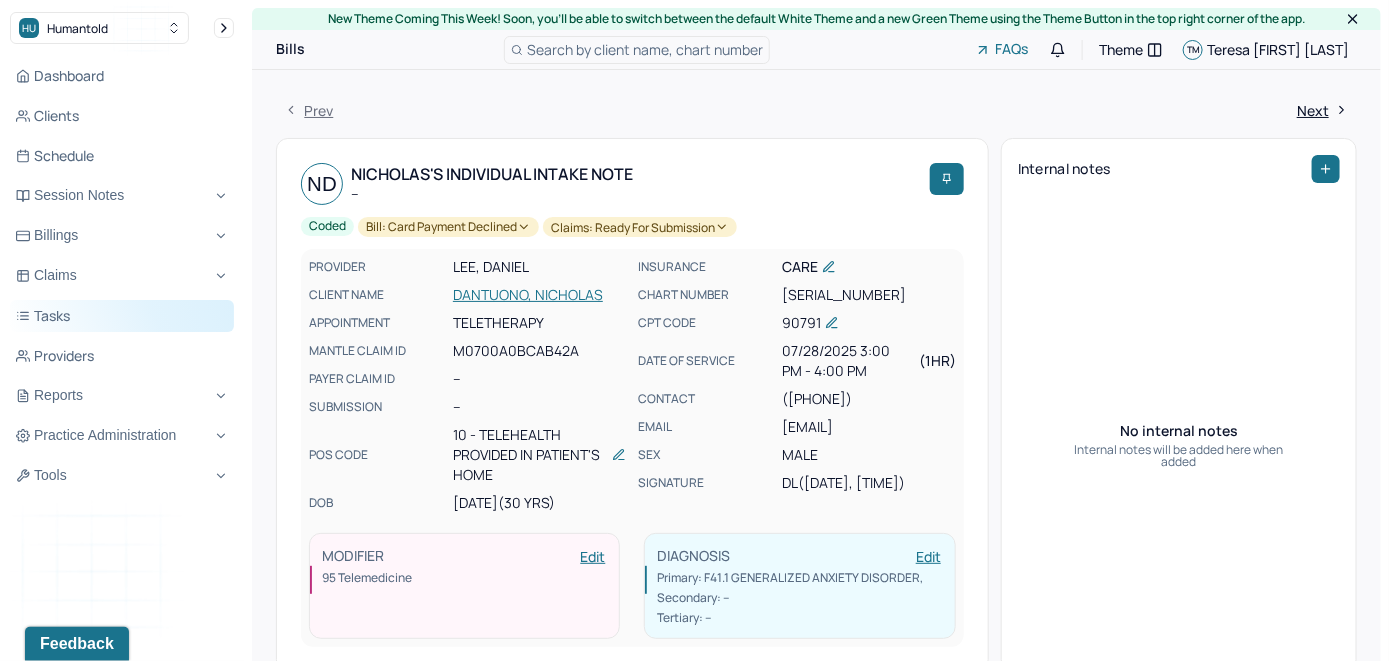 click on "Tasks" at bounding box center (122, 316) 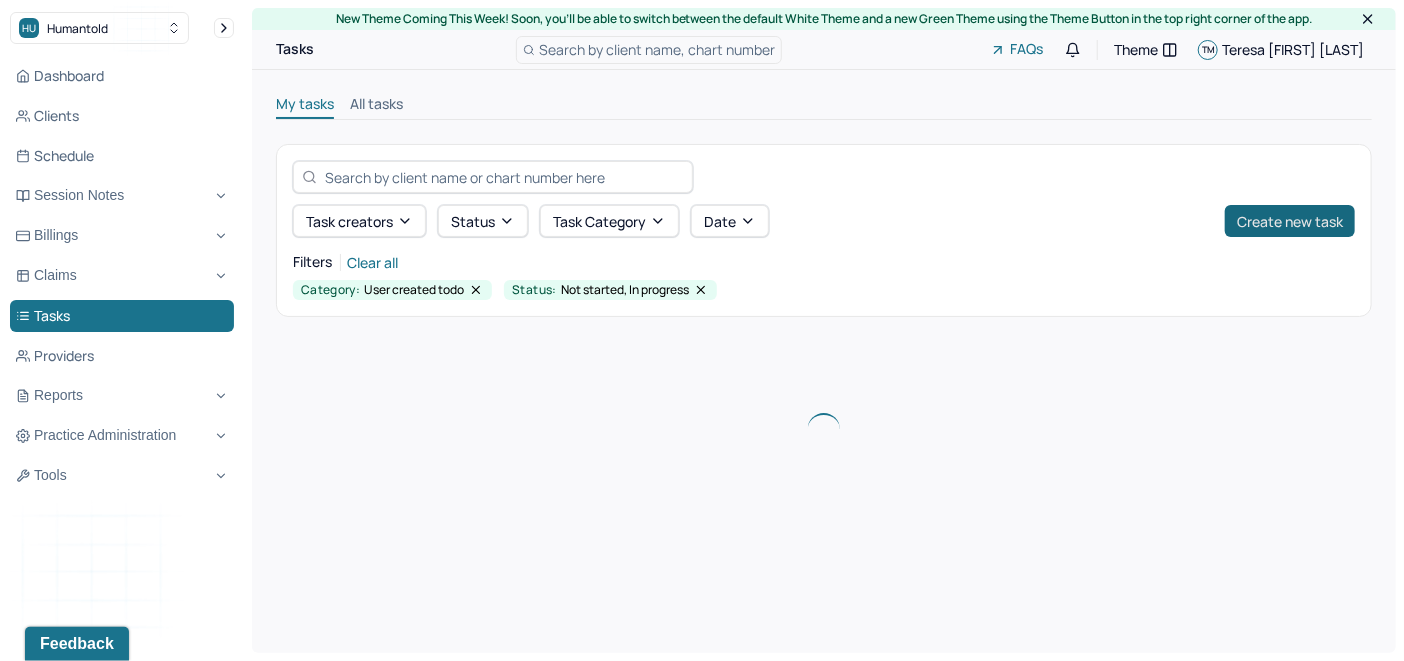 click on "Create new task" at bounding box center [1290, 221] 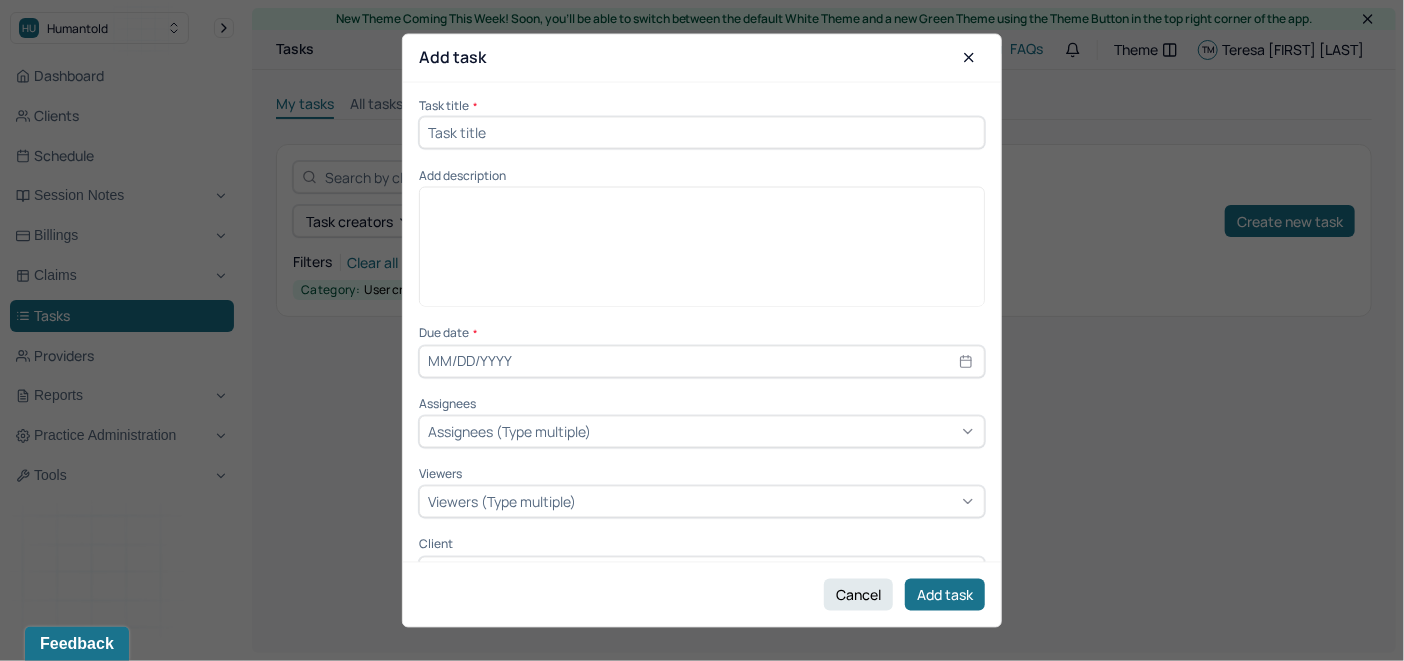 click at bounding box center [702, 132] 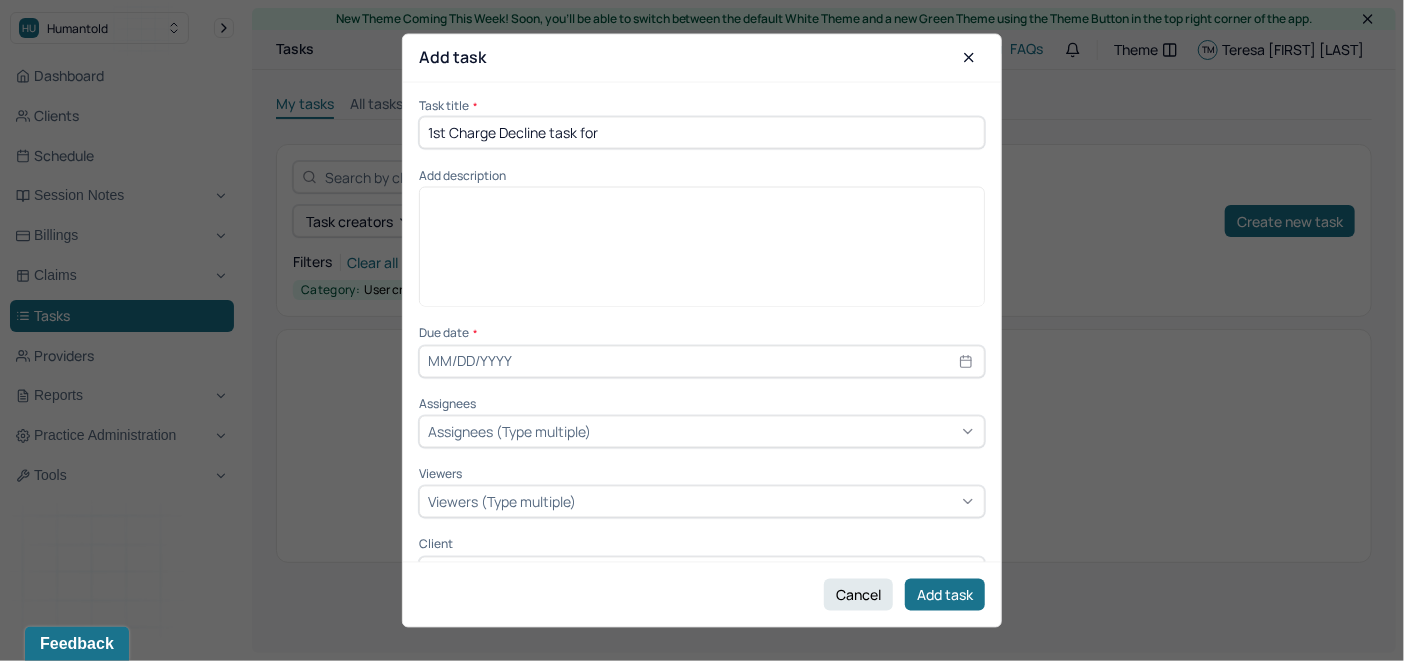 click on "1st Charge Decline task for" at bounding box center [702, 132] 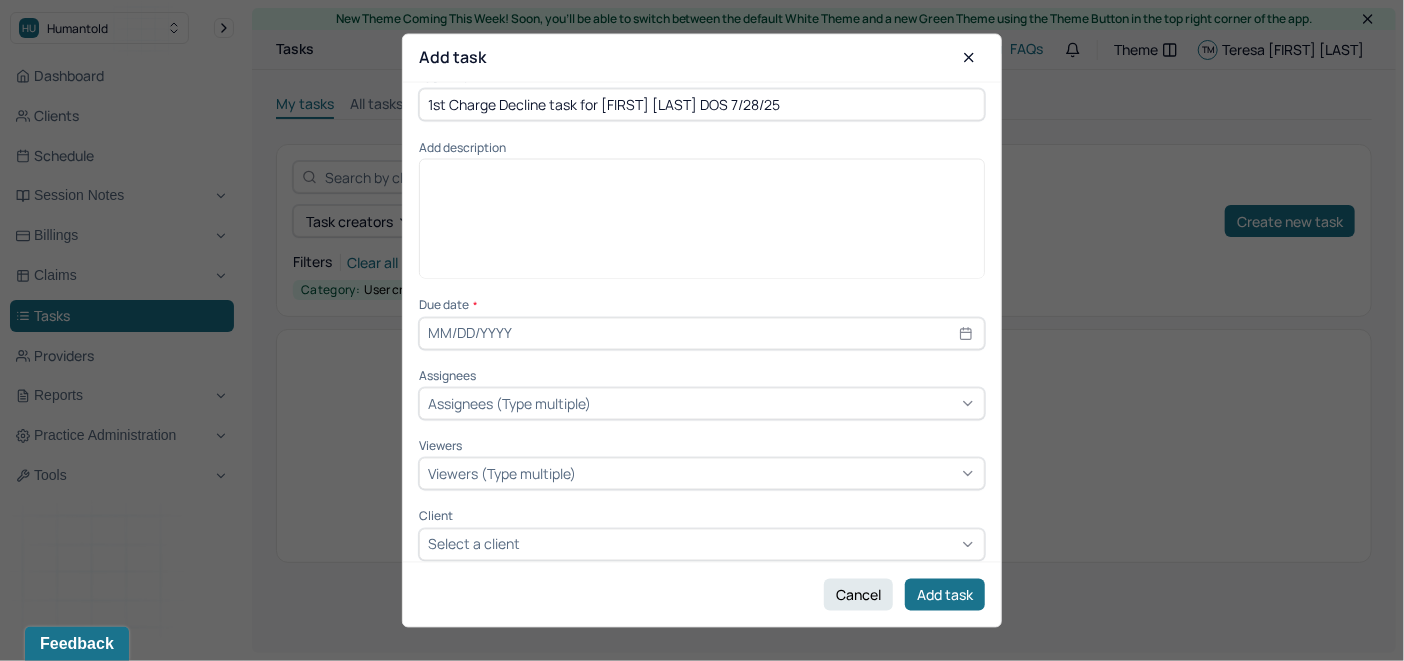 scroll, scrollTop: 41, scrollLeft: 0, axis: vertical 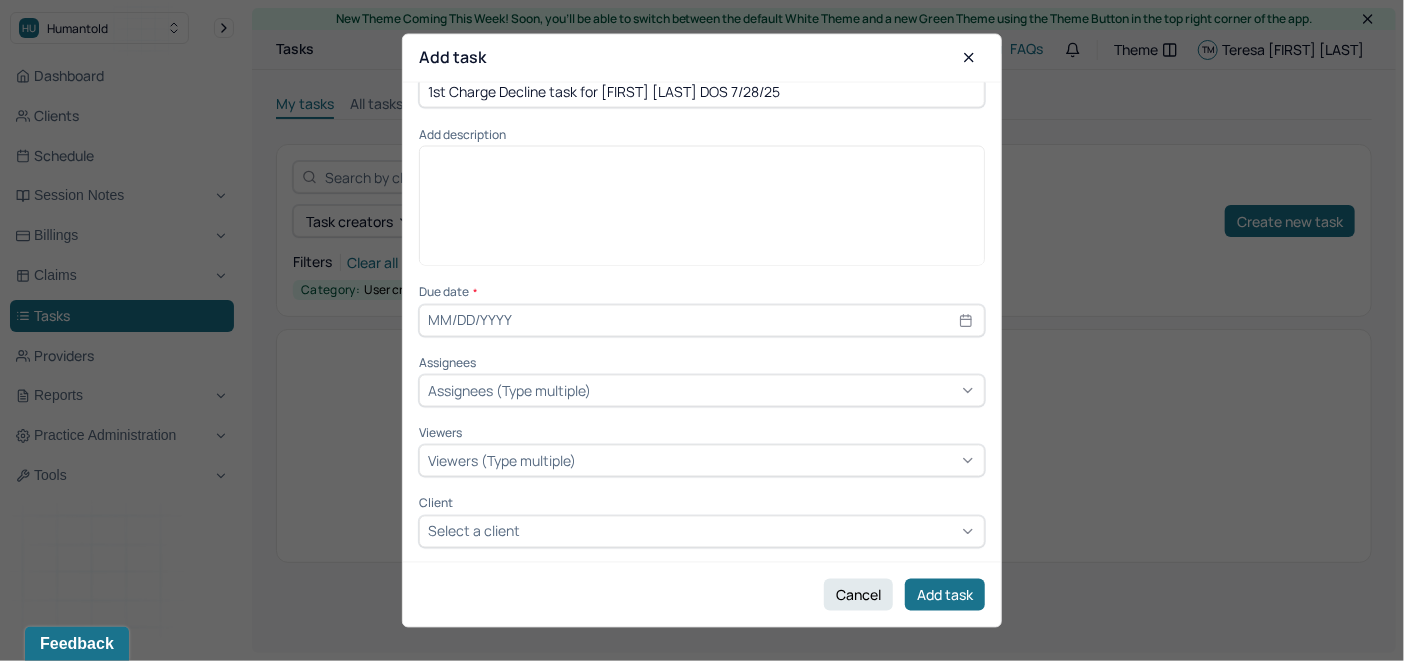 type on "1st Charge Decline task for [FIRST] [LAST] DOS 7/28/25" 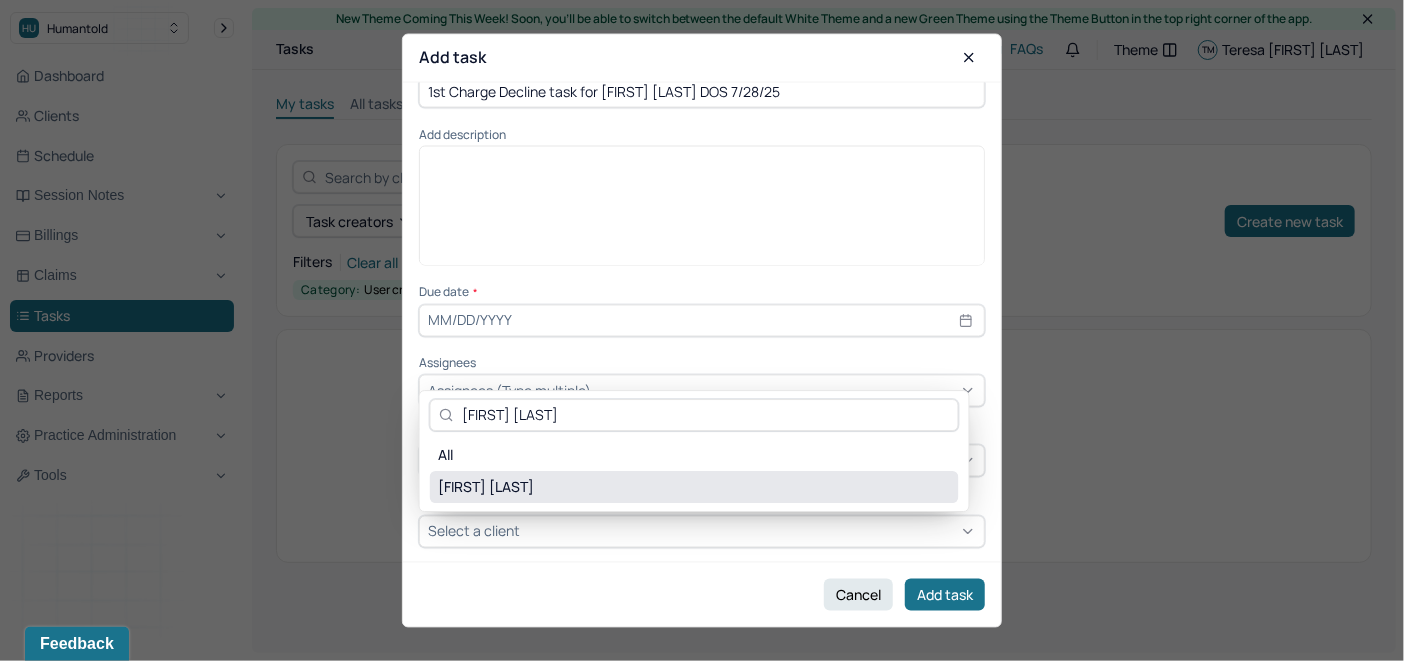 type on "[FIRST] [LAST]" 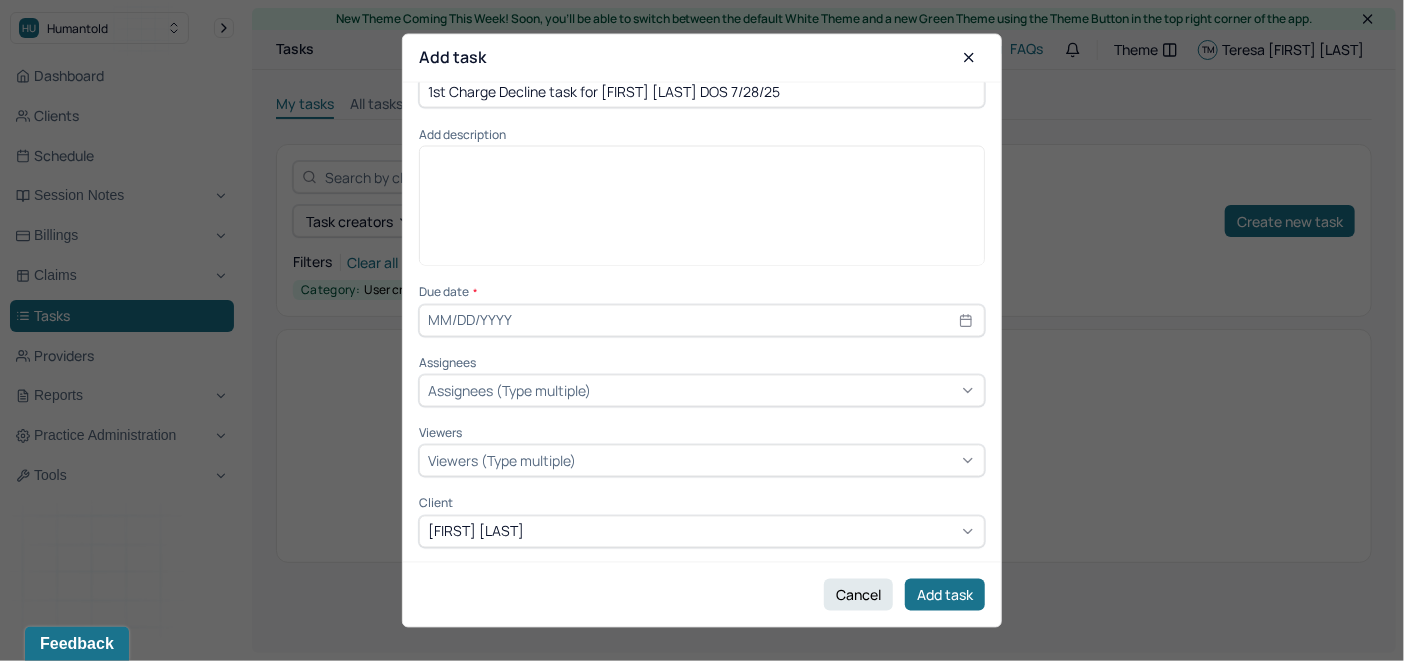 scroll, scrollTop: 0, scrollLeft: 0, axis: both 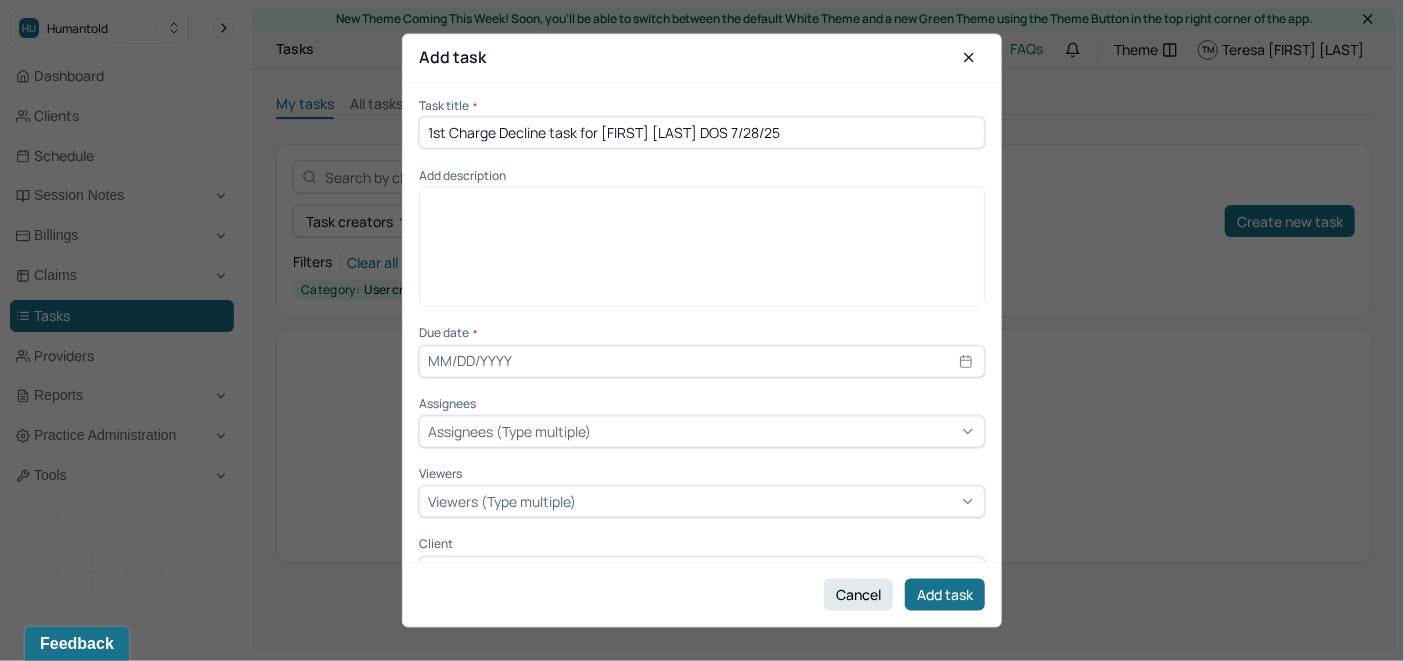 drag, startPoint x: 827, startPoint y: 129, endPoint x: 416, endPoint y: 130, distance: 411.00122 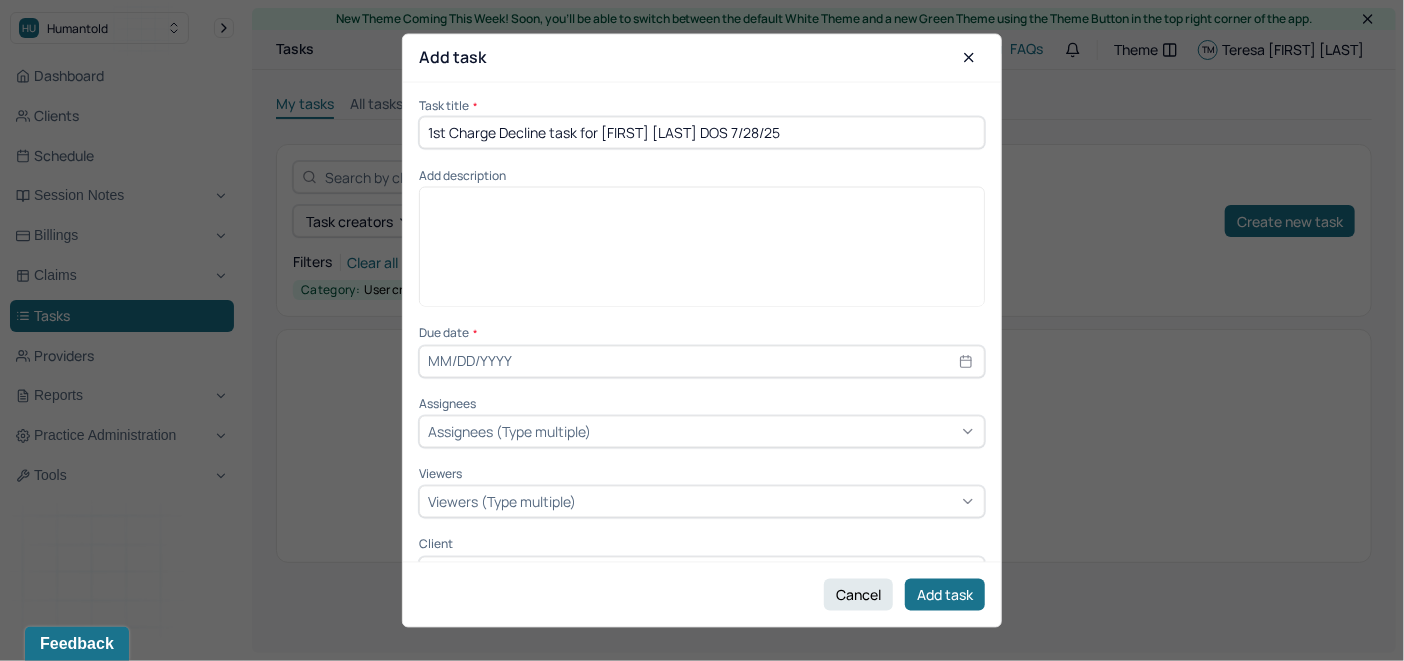 click on "Task title * 1st Charge Decline task for [FIRST] [LAST] DOS 7/28/25 Add description Due date * Assignees Assignees (Type multiple) Viewers Viewers (Type multiple) Client [FIRST] [LAST]" at bounding box center (702, 322) 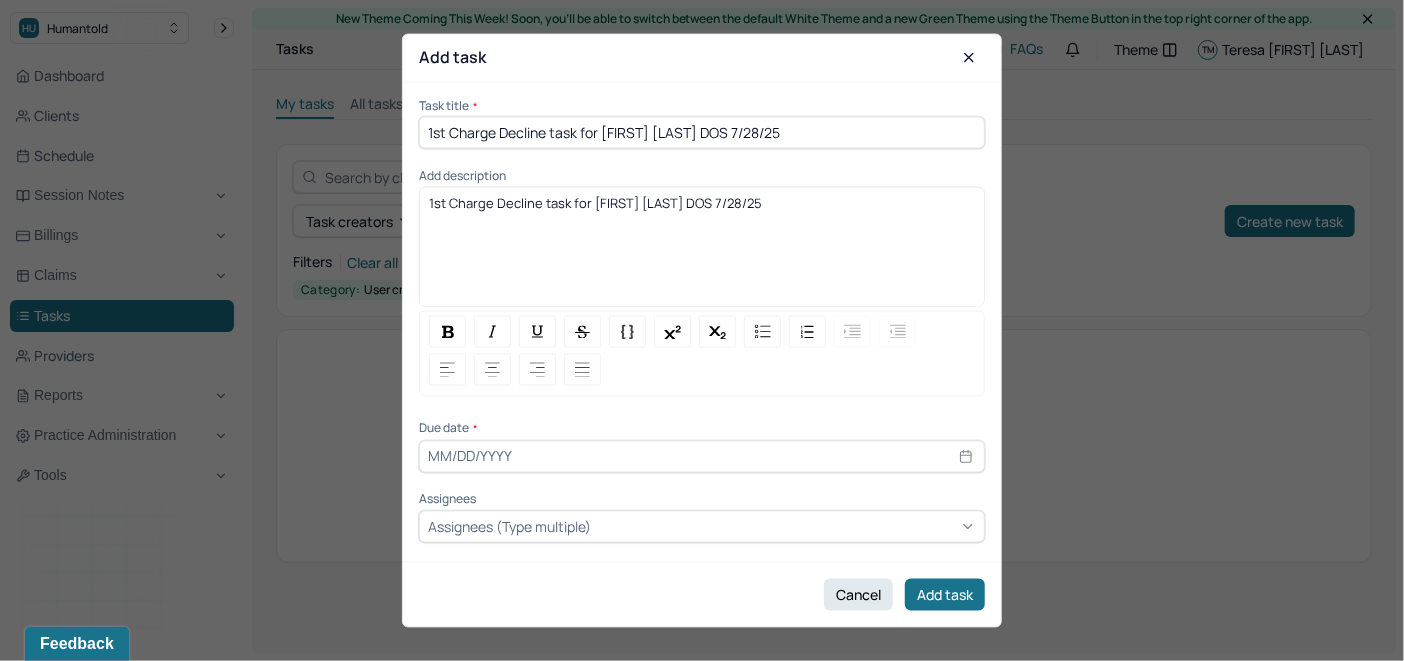 drag, startPoint x: 808, startPoint y: 204, endPoint x: 411, endPoint y: 206, distance: 397.00504 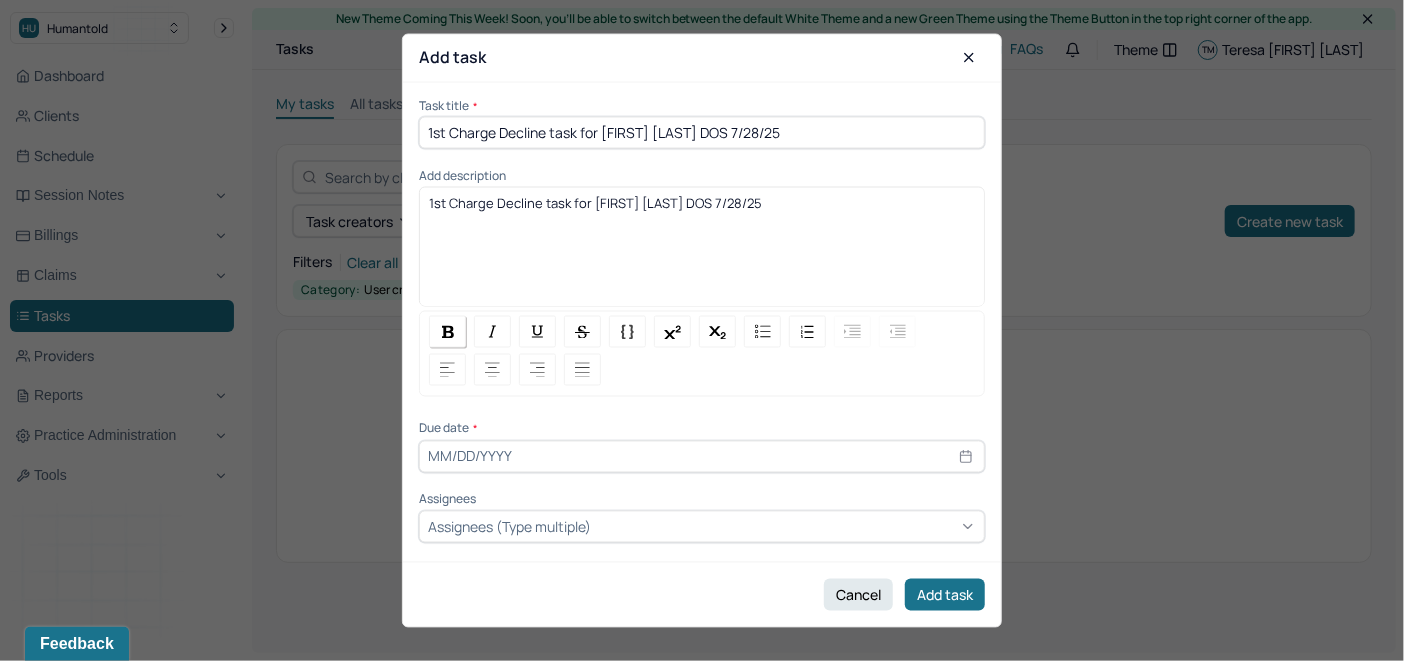 click at bounding box center (447, 332) 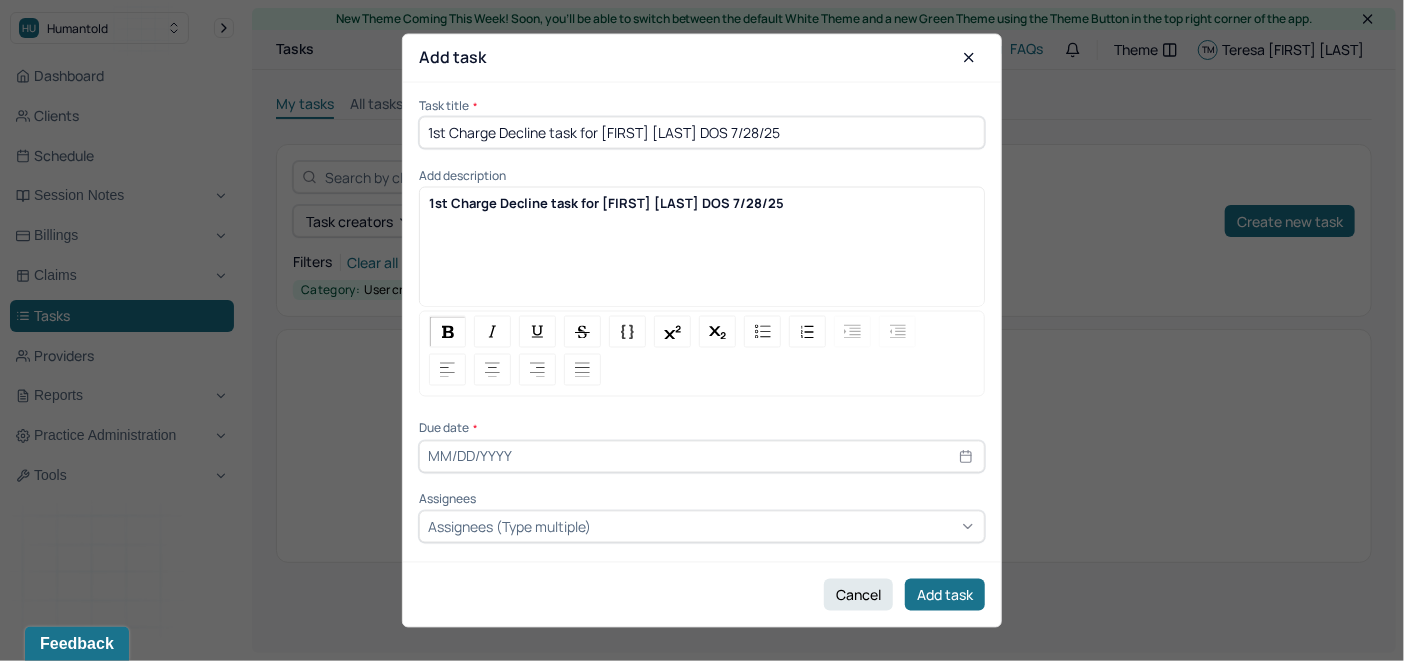 select on "7" 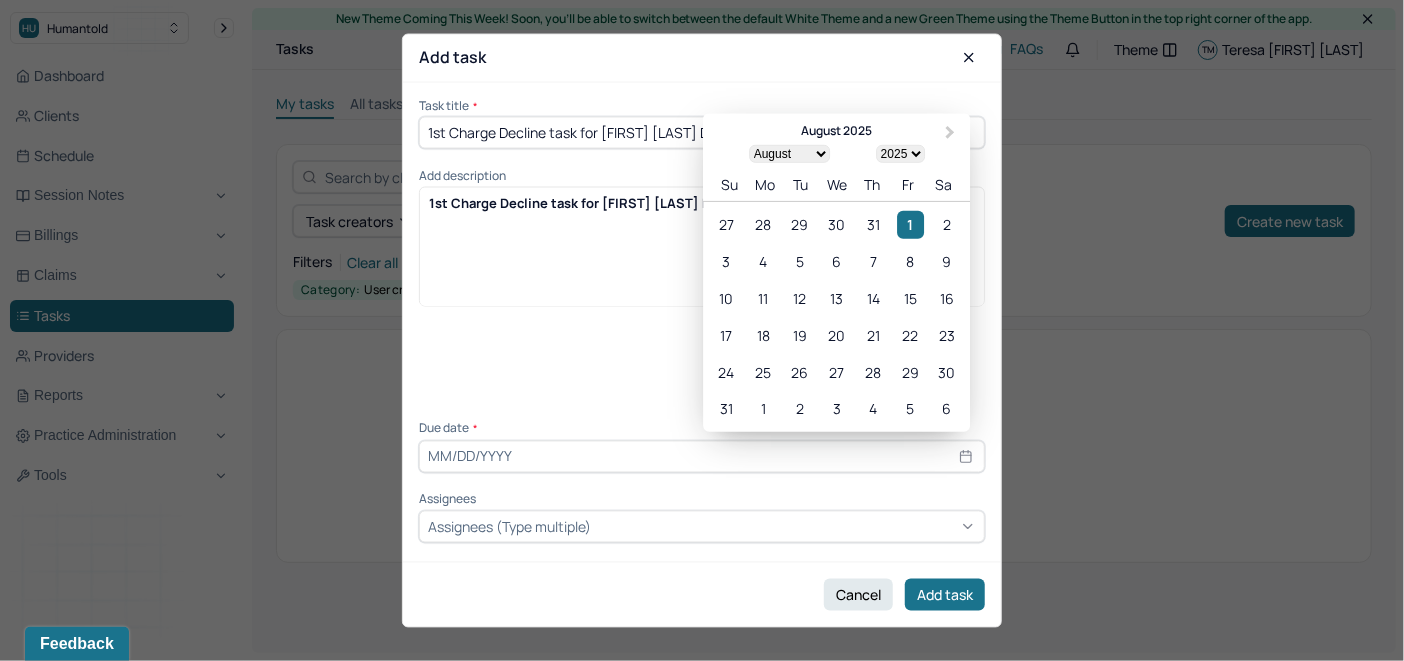 click at bounding box center (702, 456) 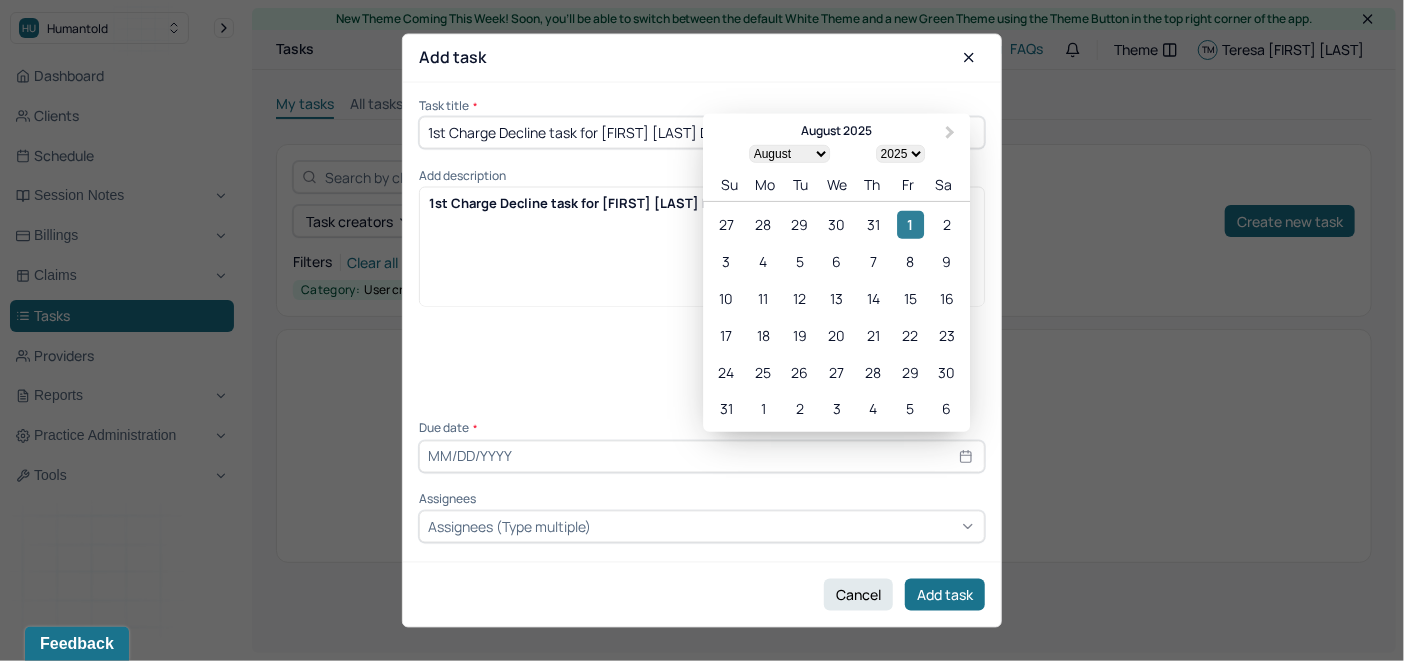 click on "1" at bounding box center (910, 224) 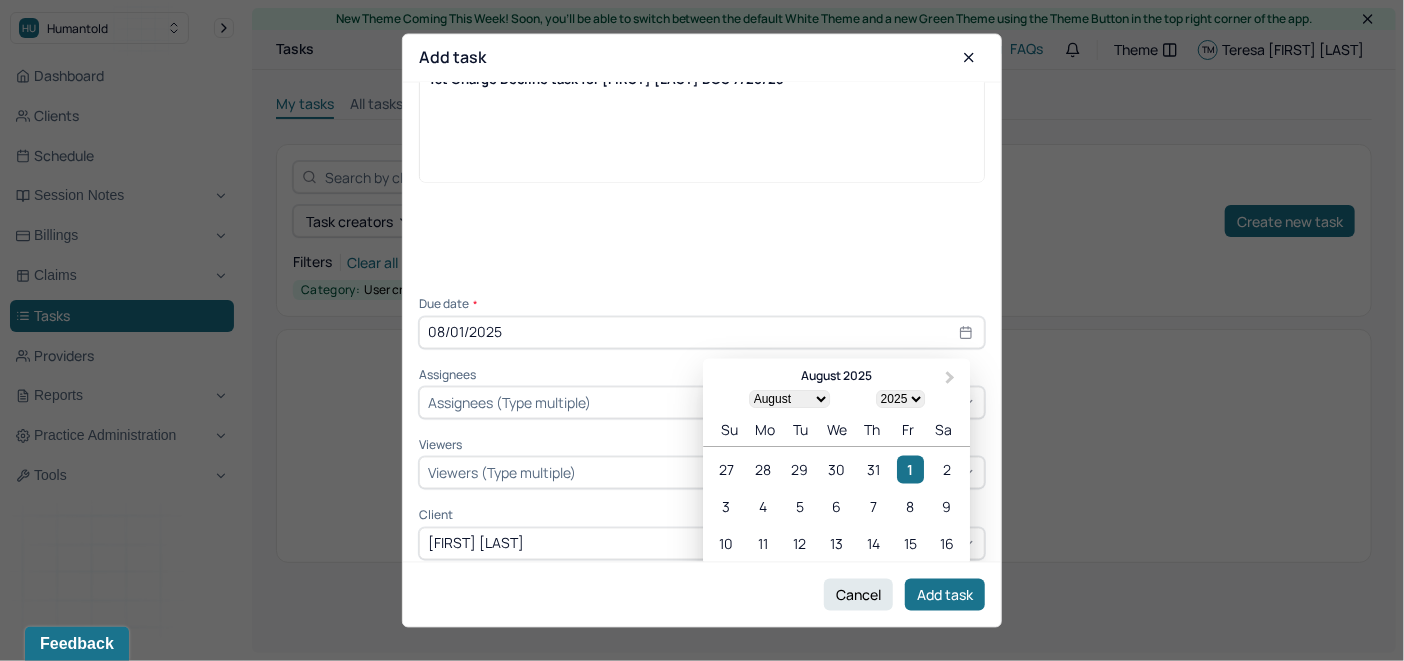 scroll, scrollTop: 135, scrollLeft: 0, axis: vertical 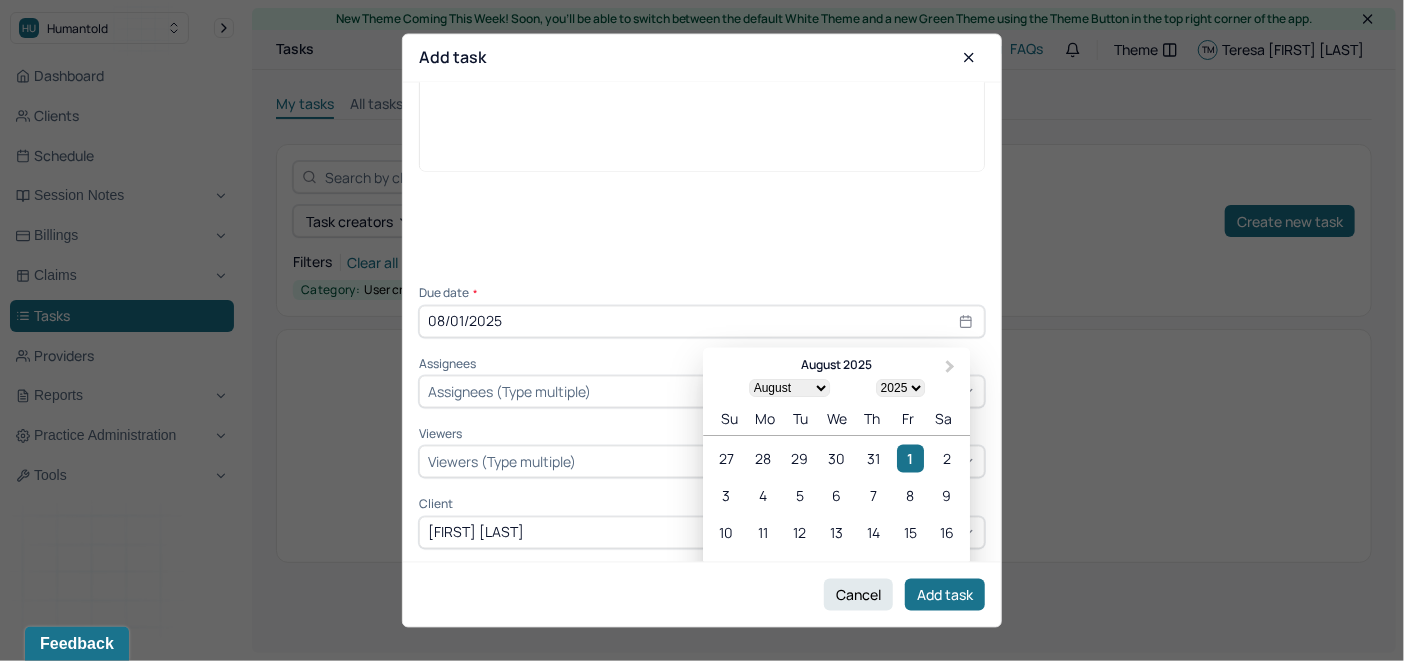 click on "Assignees (Type multiple)" at bounding box center [509, 391] 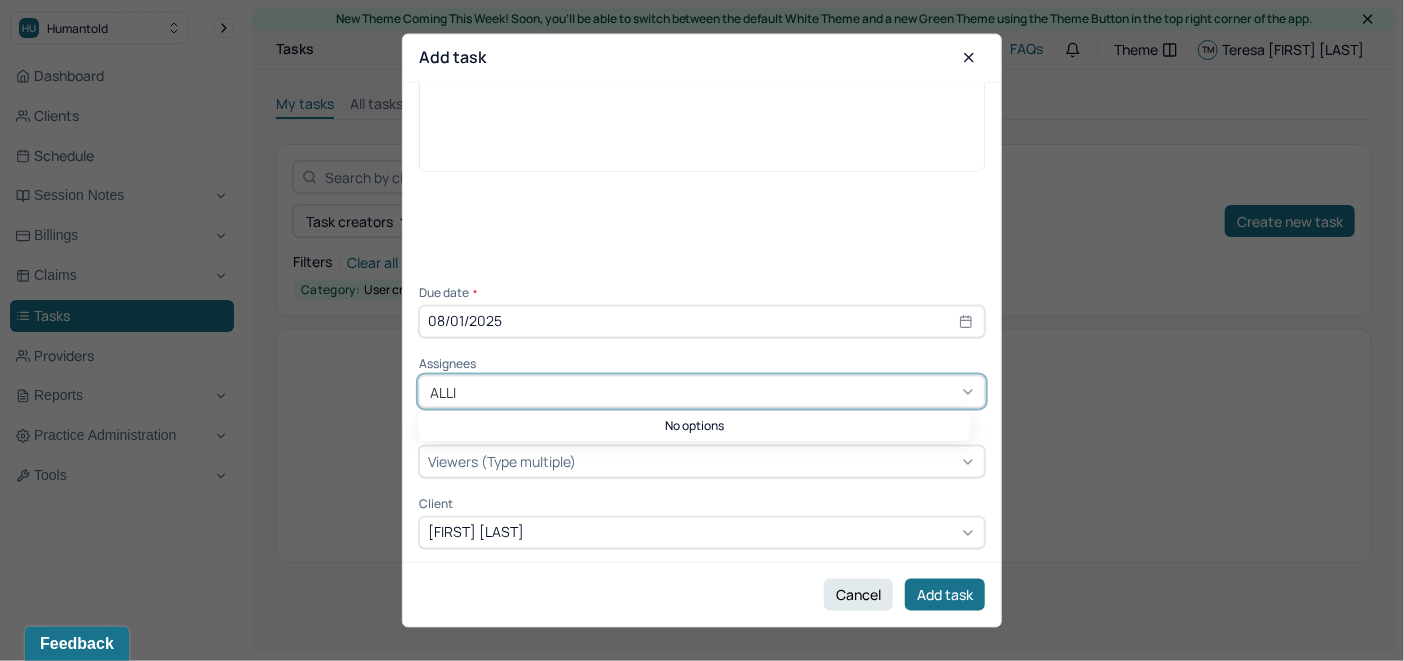 type on "ALLIE" 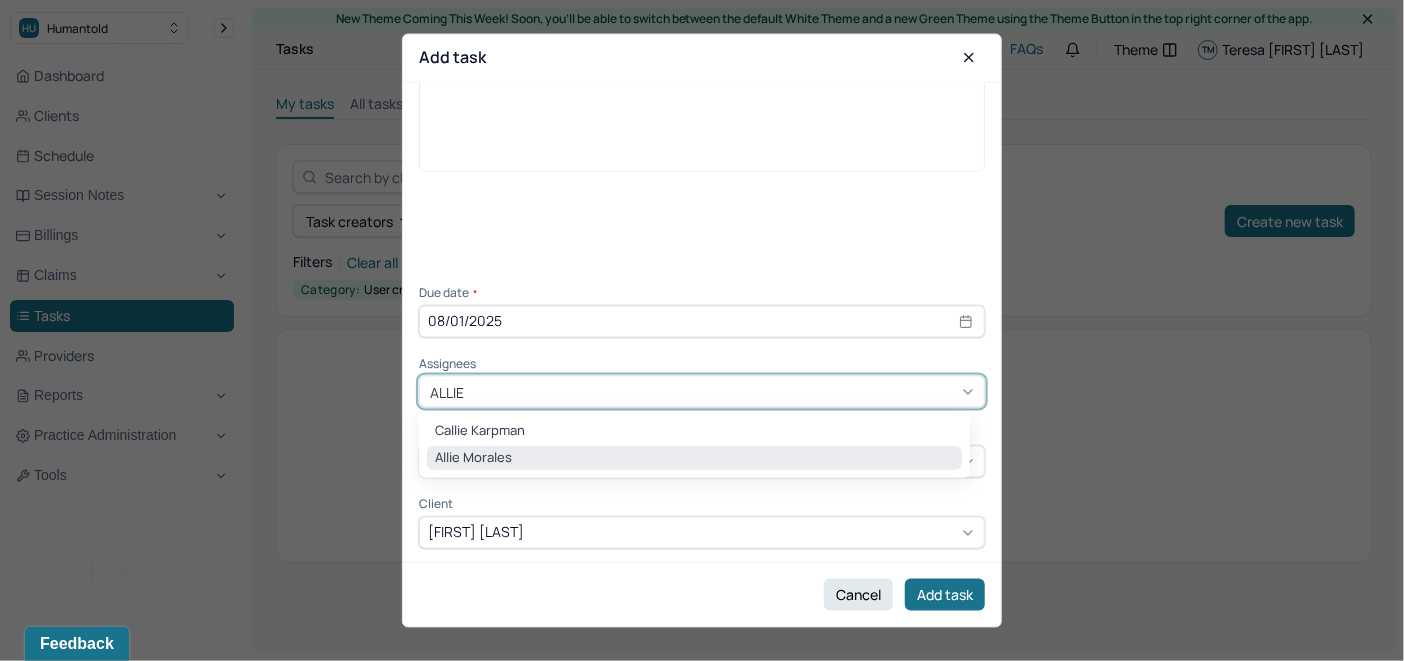 click on "Allie Morales" at bounding box center (694, 458) 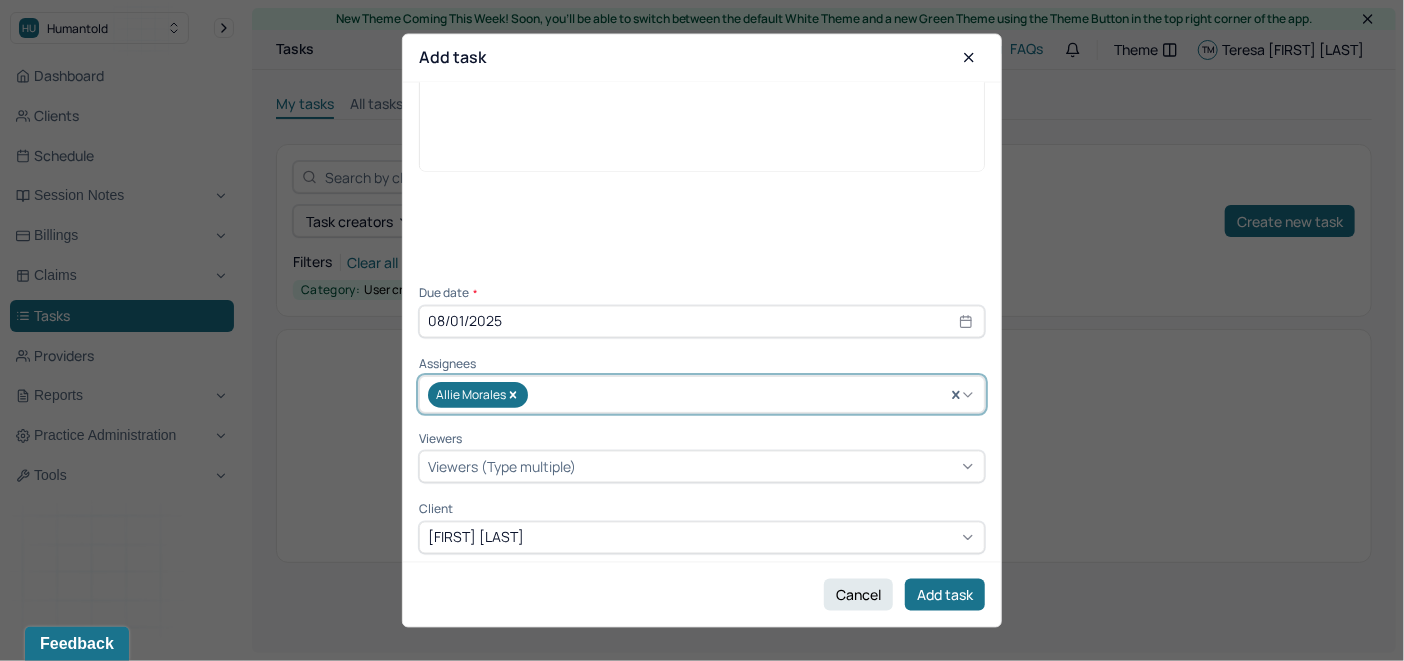 click on "Viewers (Type multiple)" at bounding box center (502, 467) 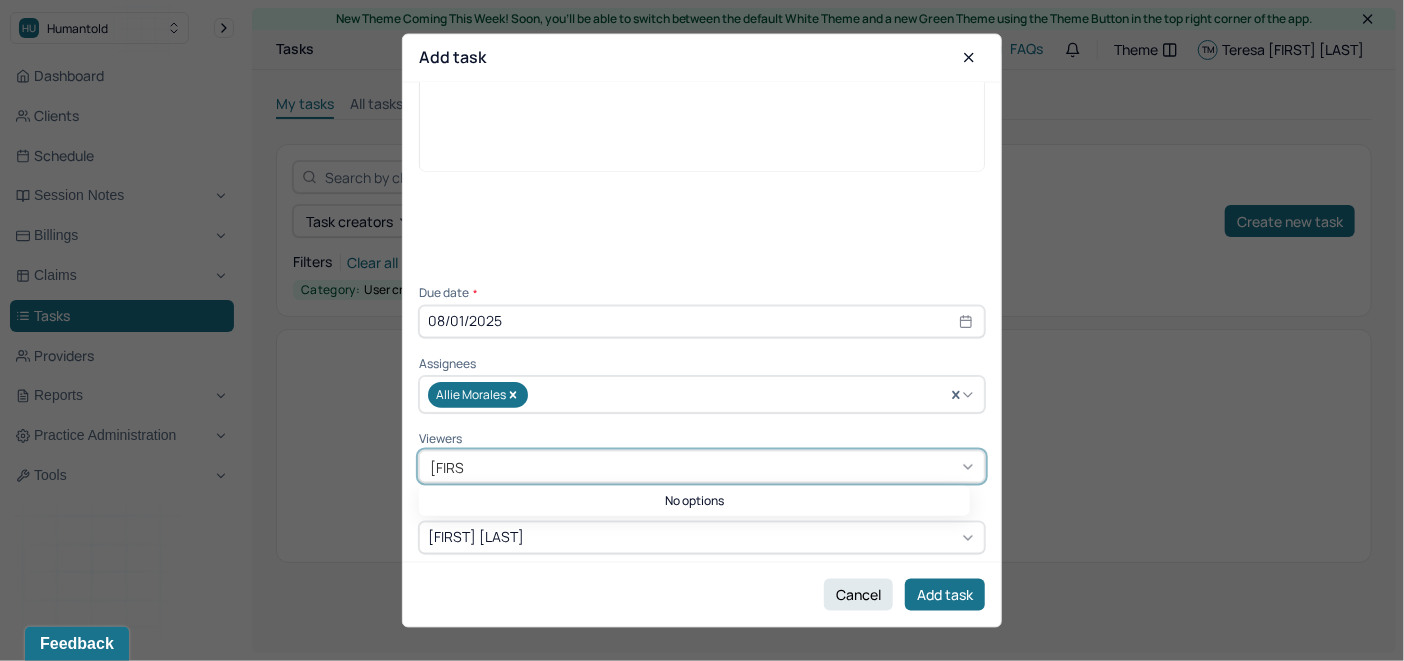 type on "[LAST]" 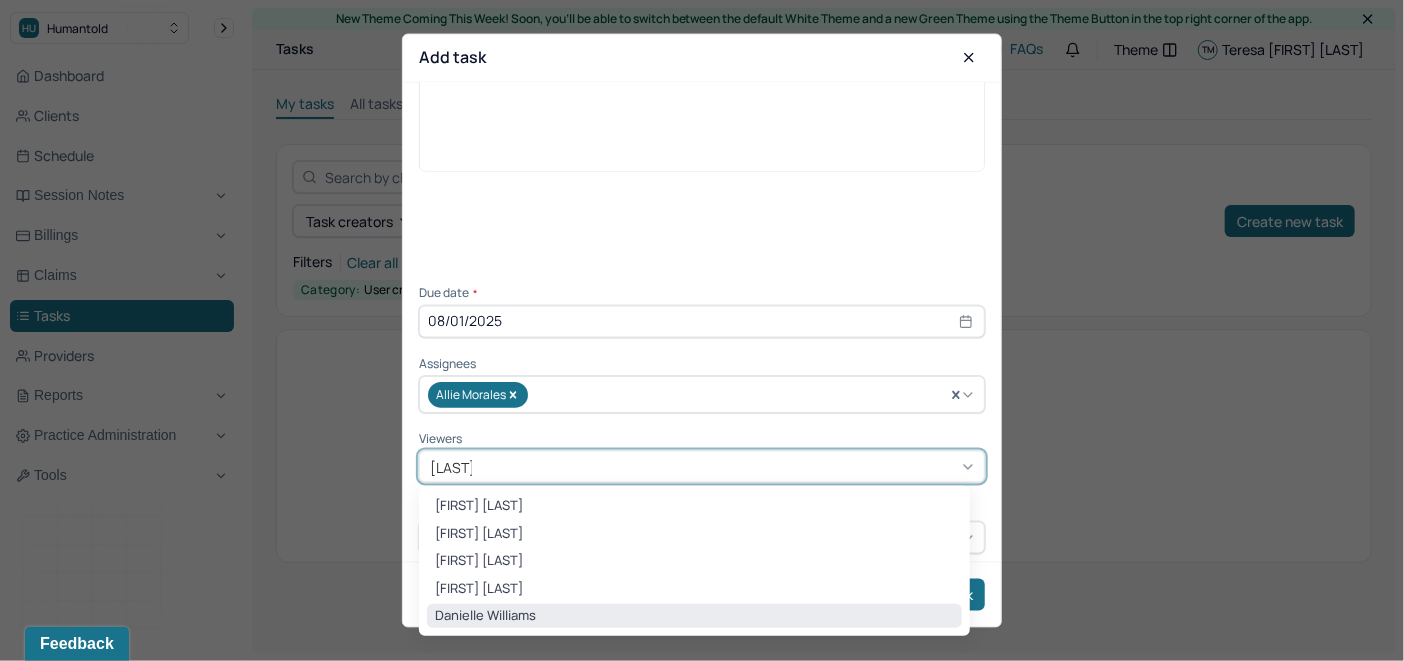 click on "Danielle Williams" at bounding box center (694, 616) 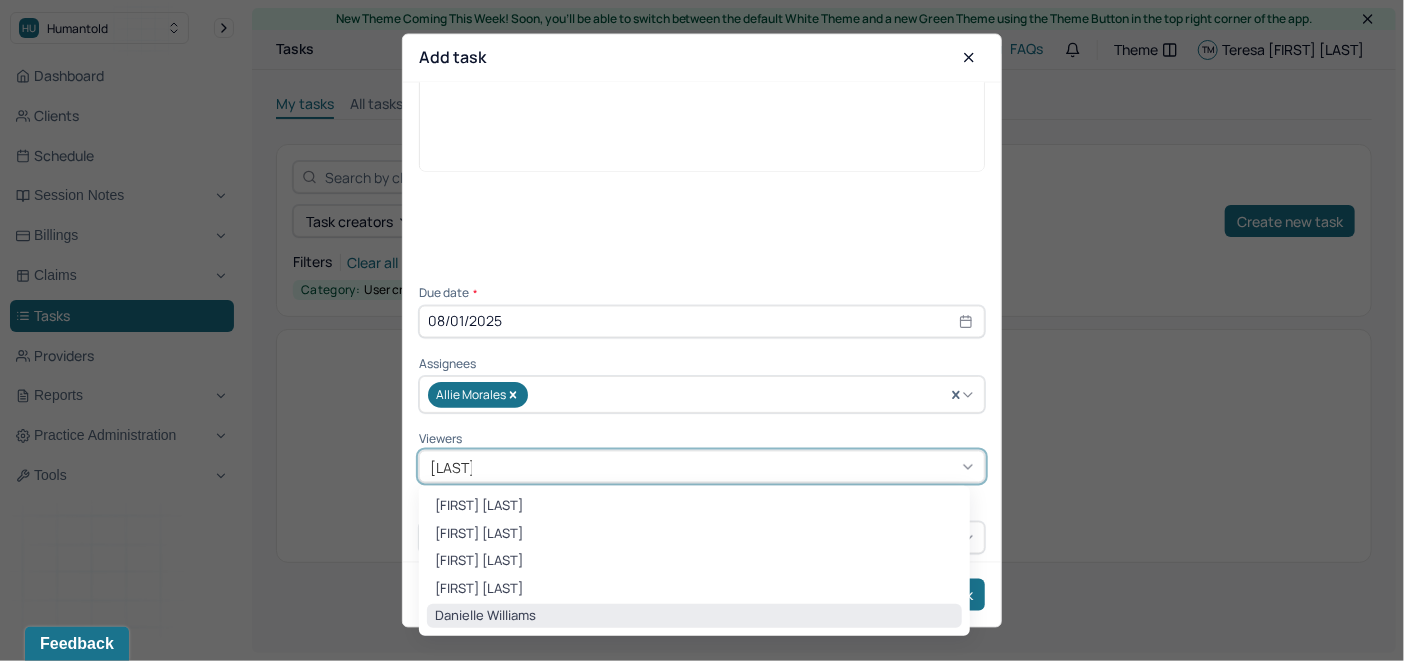 type 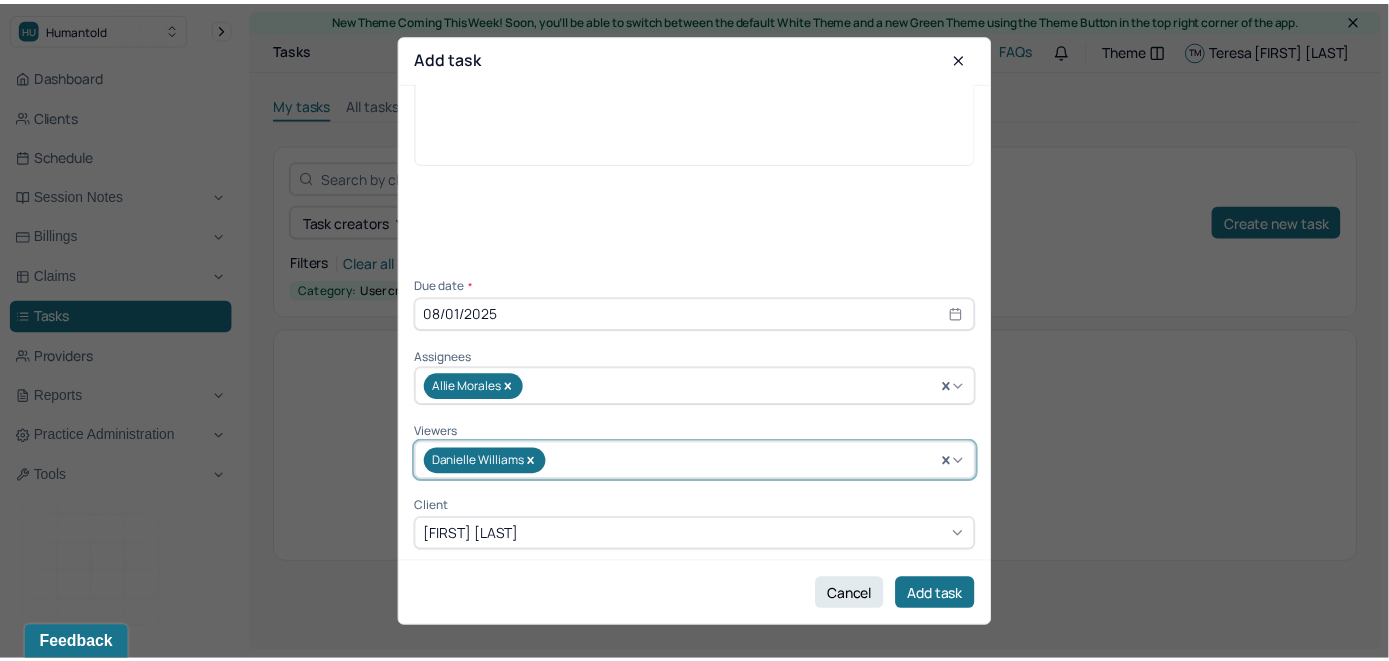 scroll, scrollTop: 145, scrollLeft: 0, axis: vertical 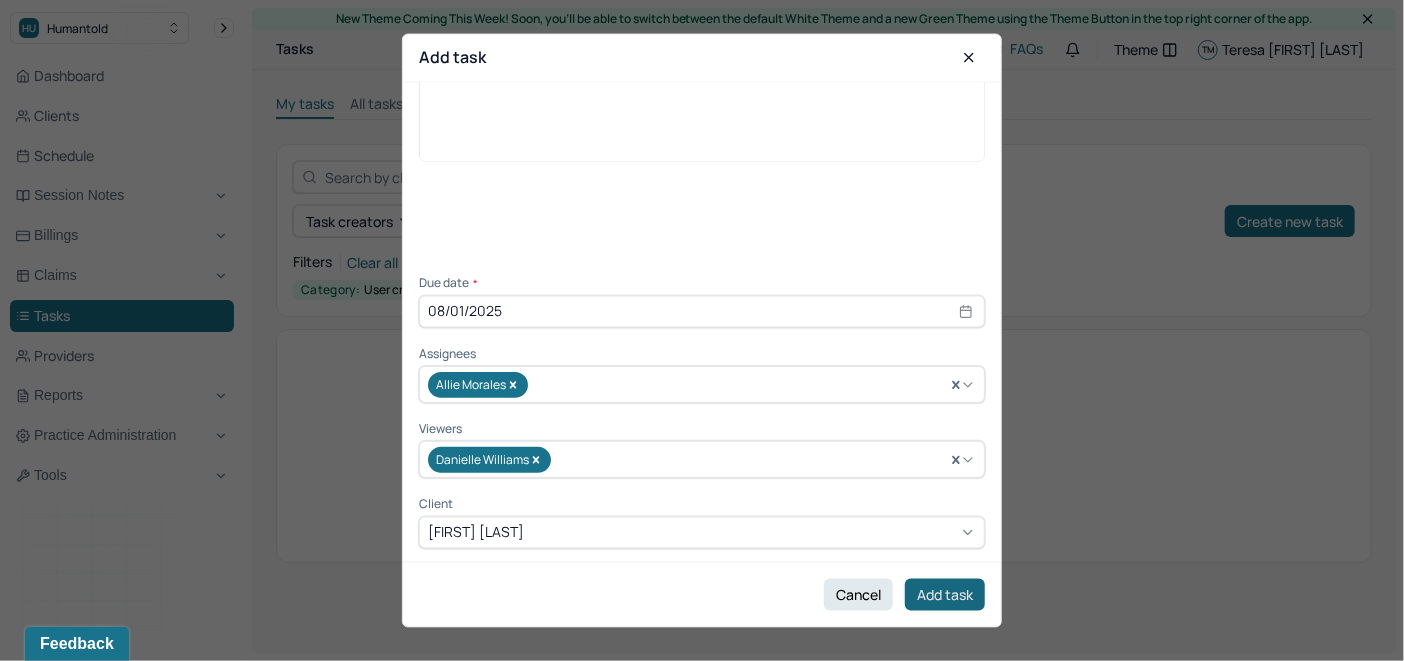 click on "Add task" at bounding box center (945, 595) 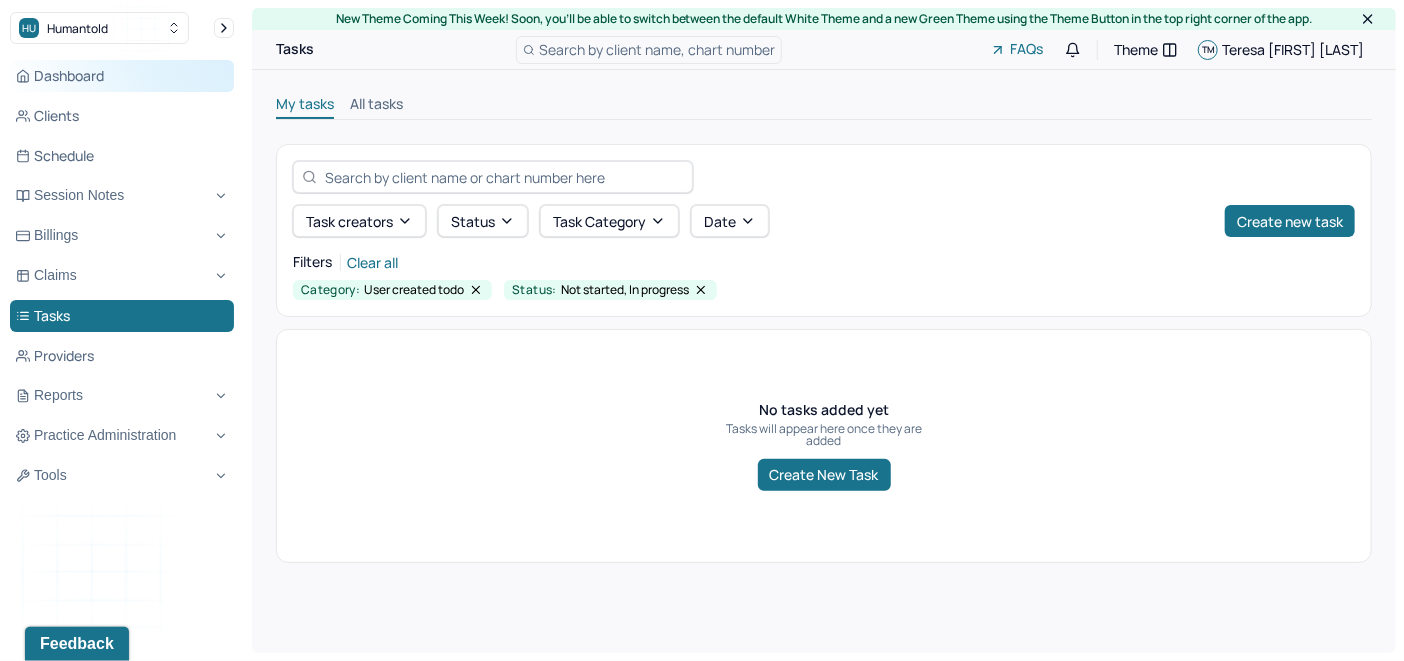 click on "Dashboard" at bounding box center (122, 76) 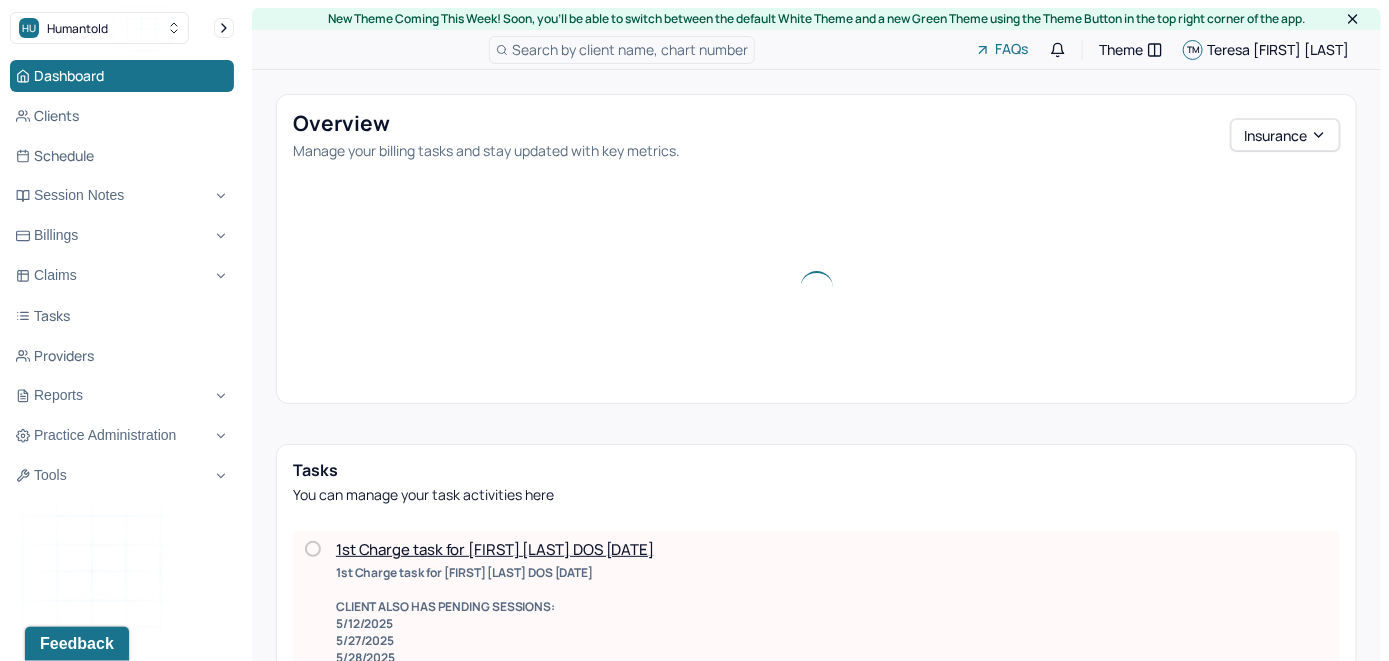 click on "Search by client name, chart number" at bounding box center (630, 49) 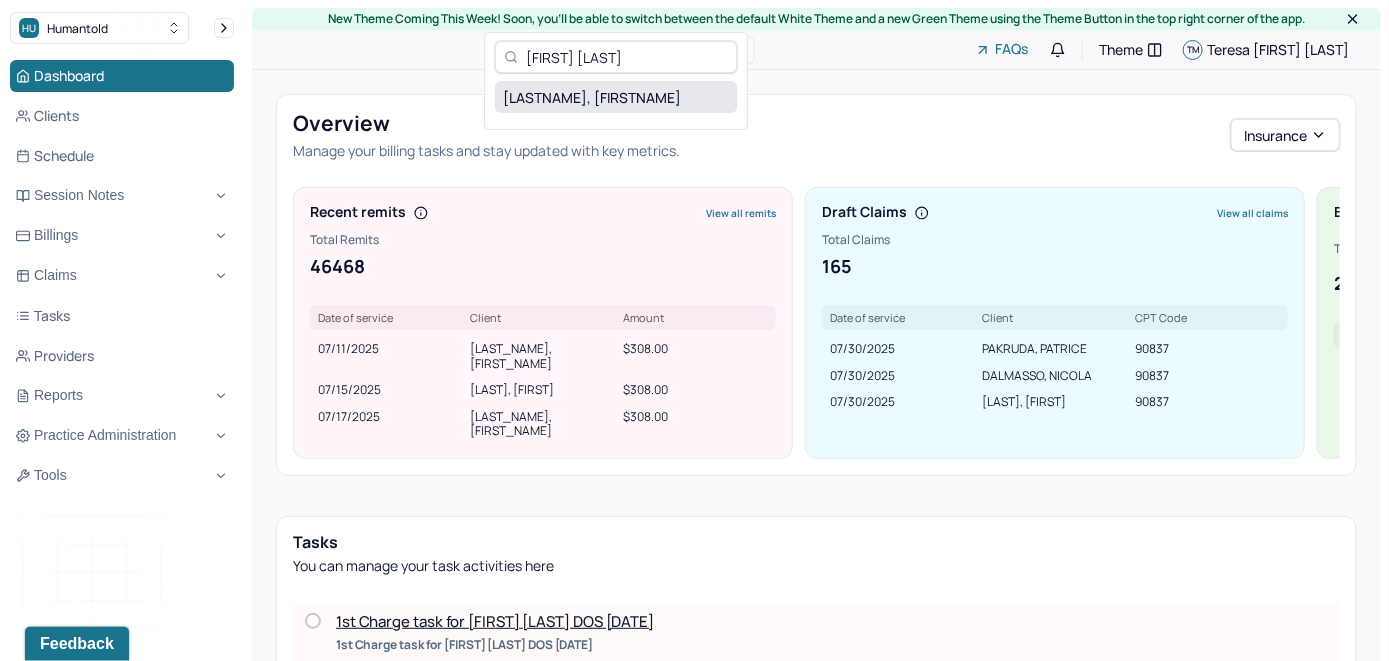 type on "[FIRST] [LAST]" 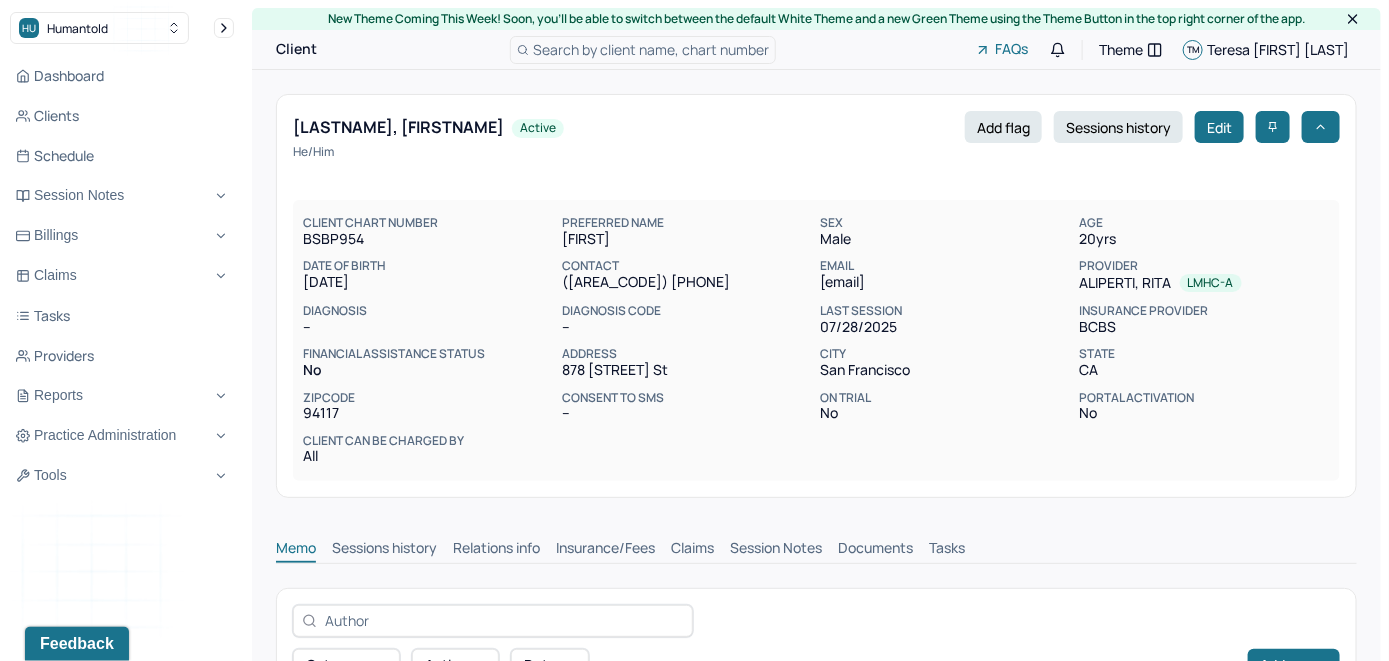 click on "HU Humantold" at bounding box center (122, 28) 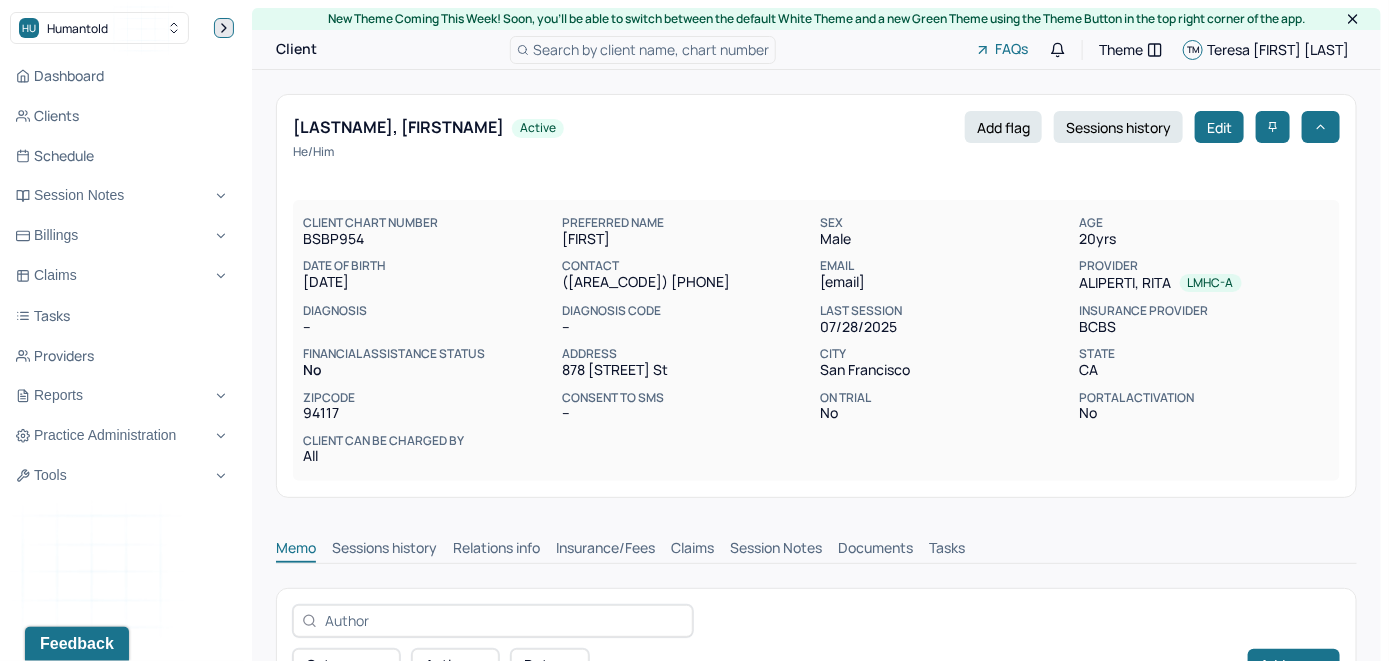 click 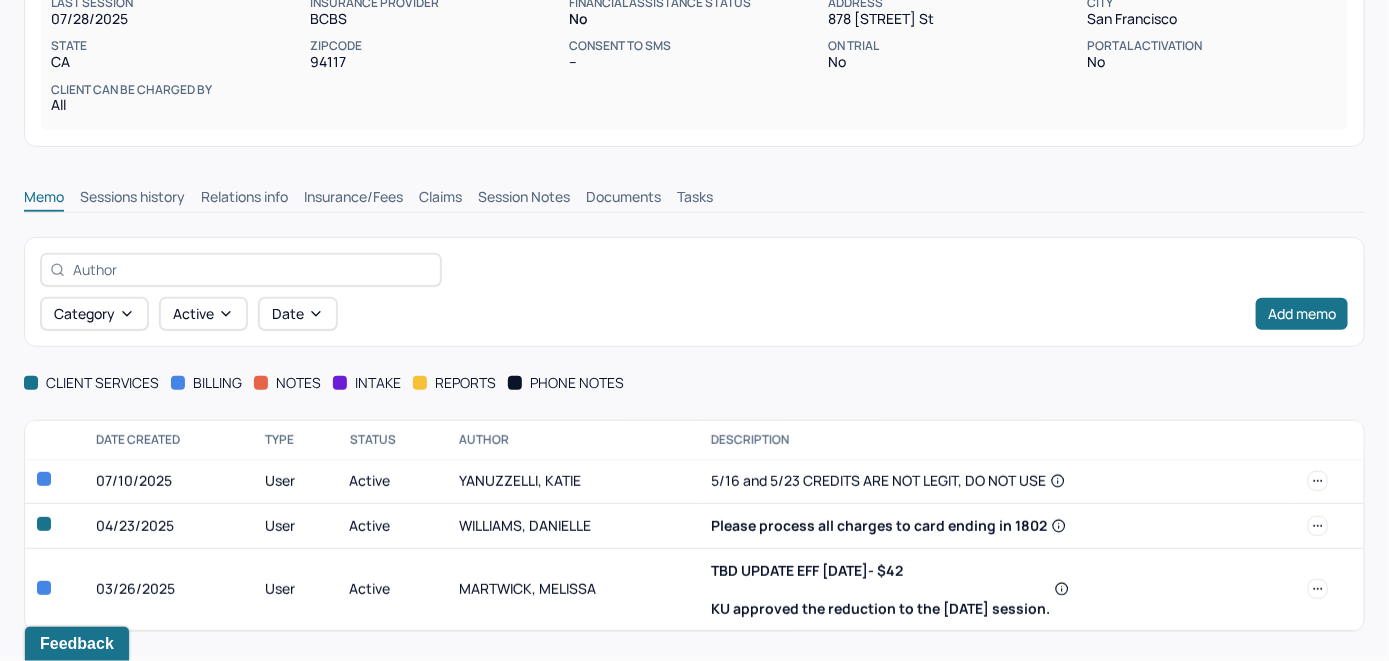 scroll, scrollTop: 337, scrollLeft: 0, axis: vertical 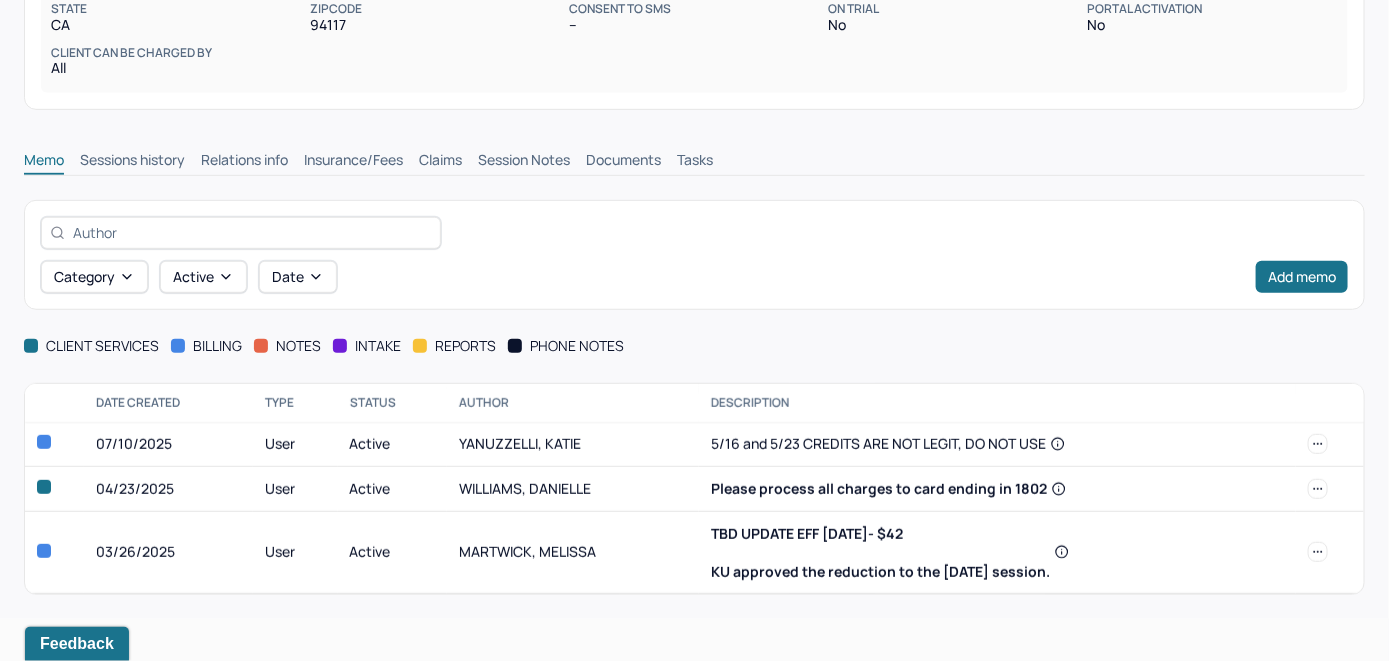 click on "Insurance/Fees" at bounding box center (353, 162) 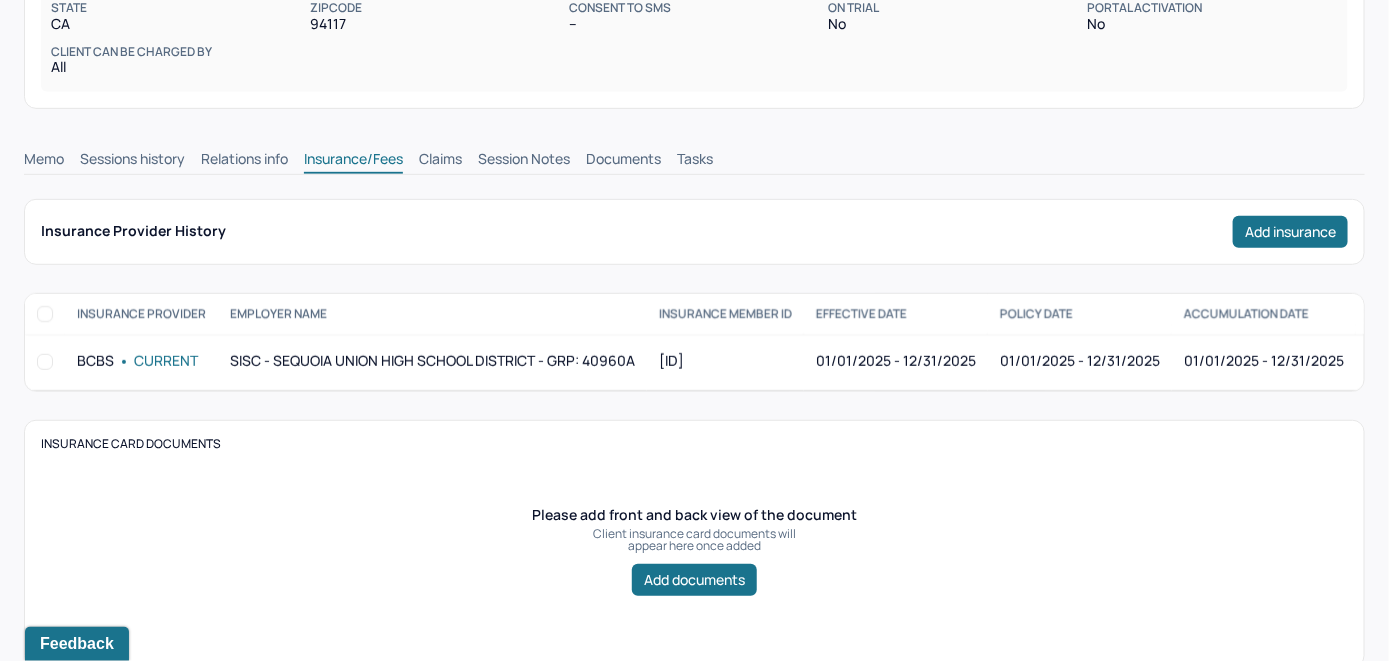 scroll, scrollTop: 337, scrollLeft: 0, axis: vertical 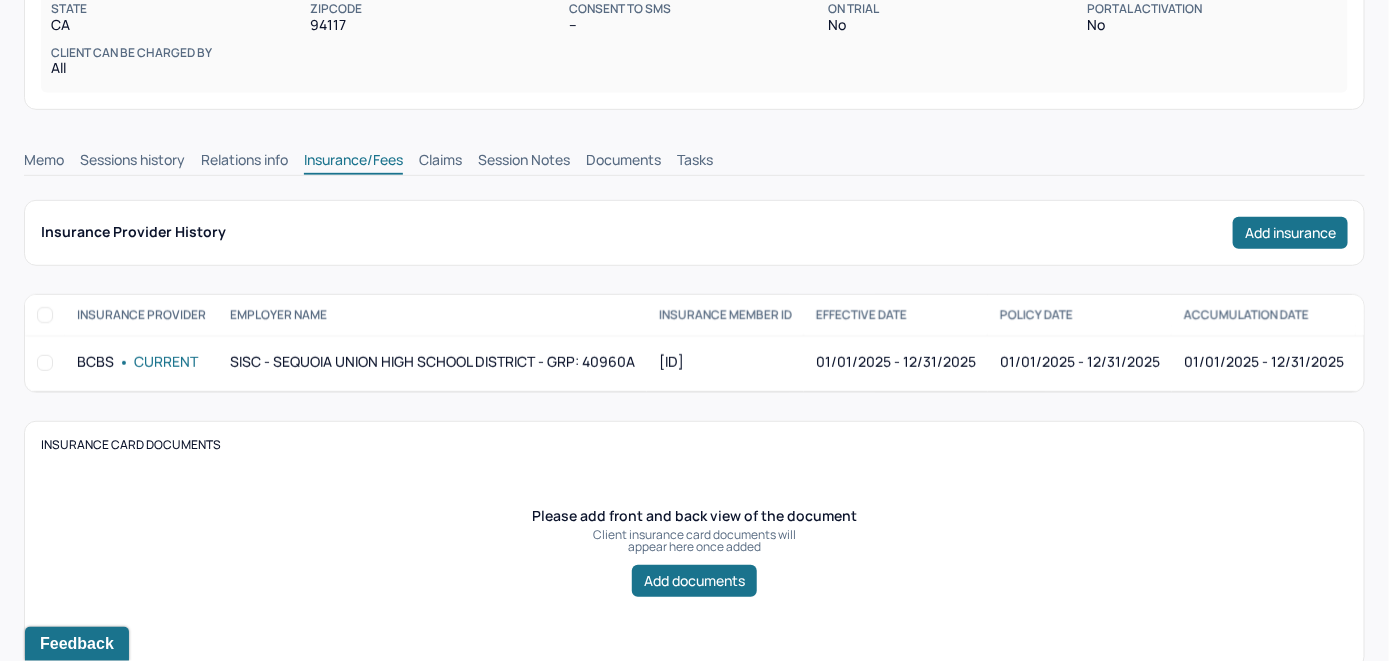 click on "Memo" at bounding box center (44, 162) 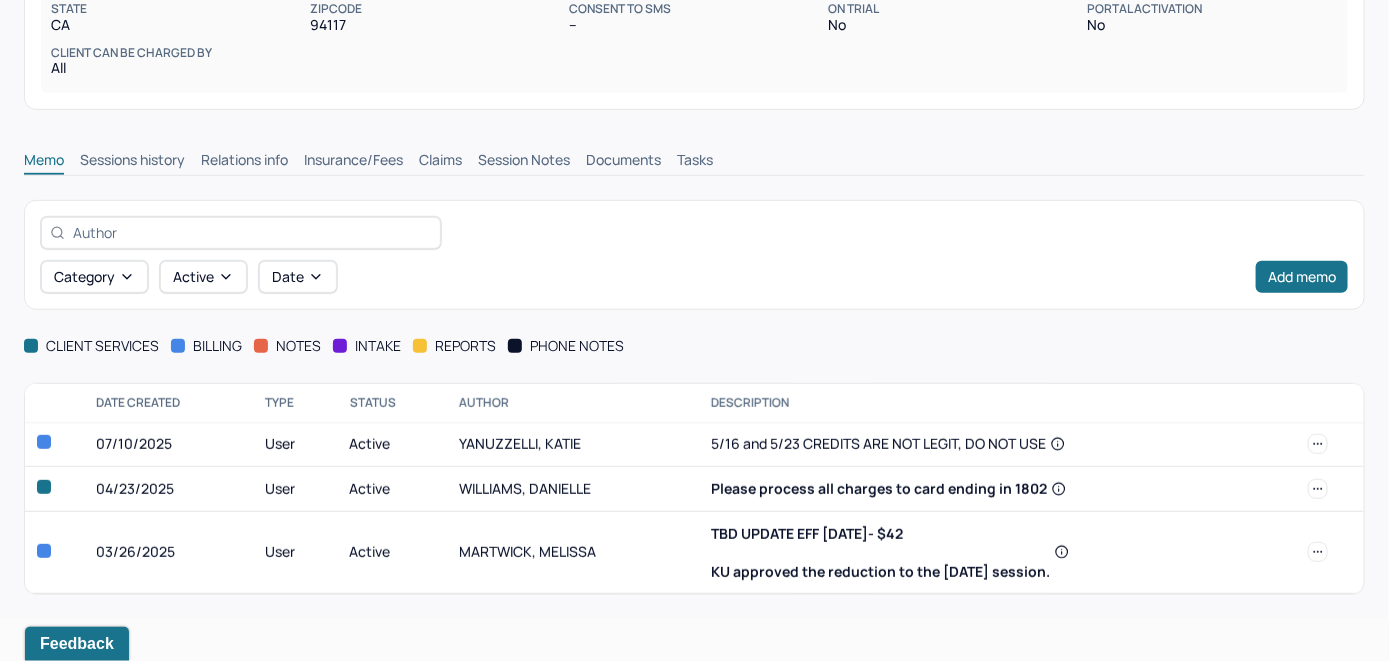 click on "Claims" at bounding box center [440, 162] 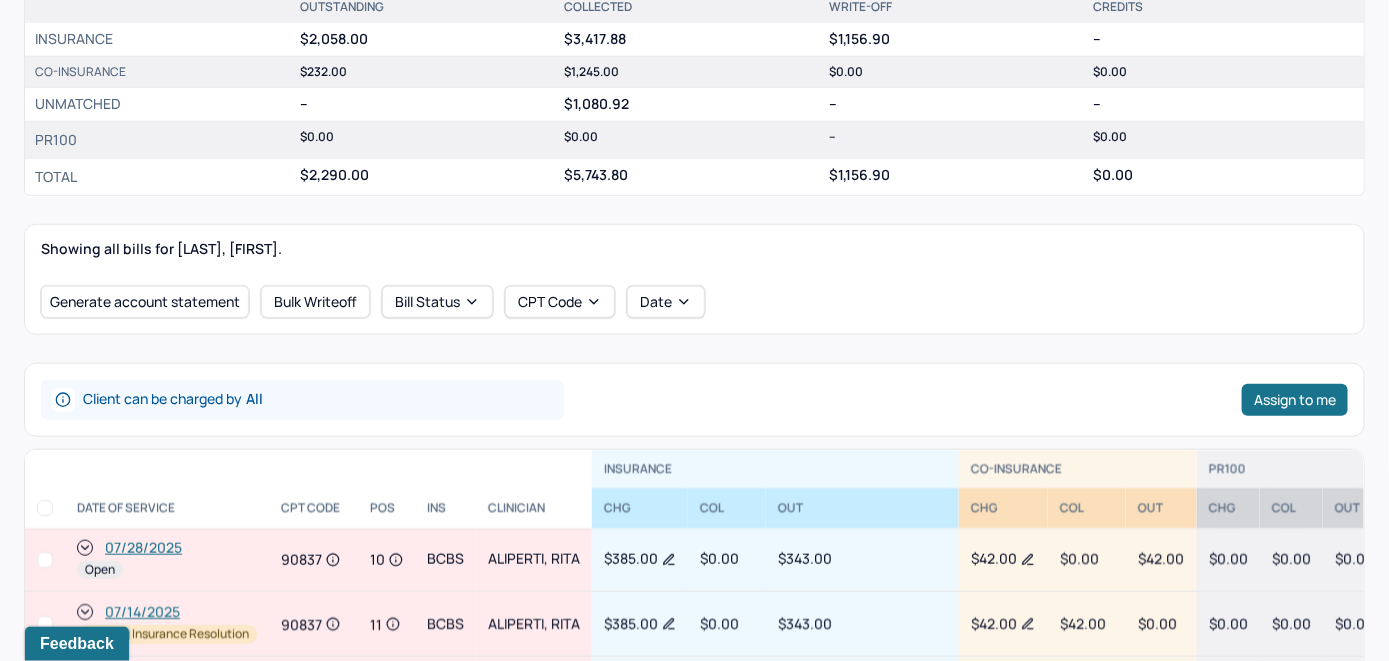 scroll, scrollTop: 637, scrollLeft: 0, axis: vertical 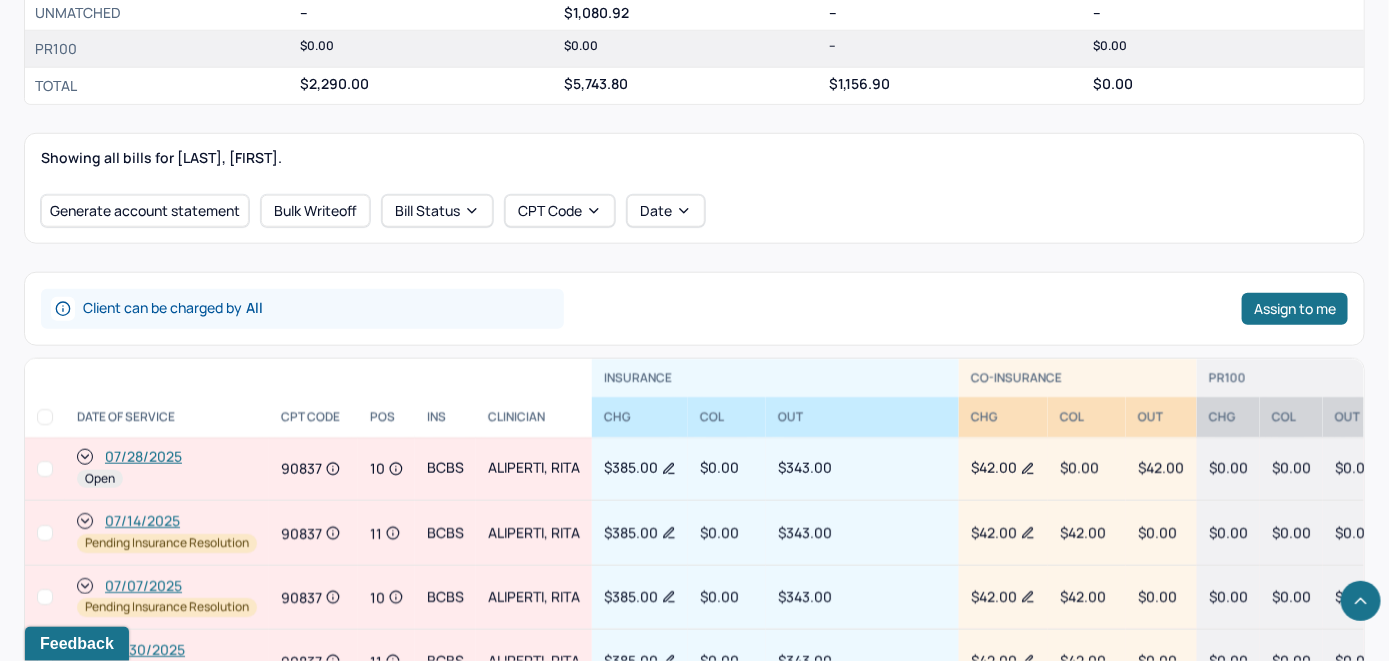 click on "07/28/2025" at bounding box center [143, 457] 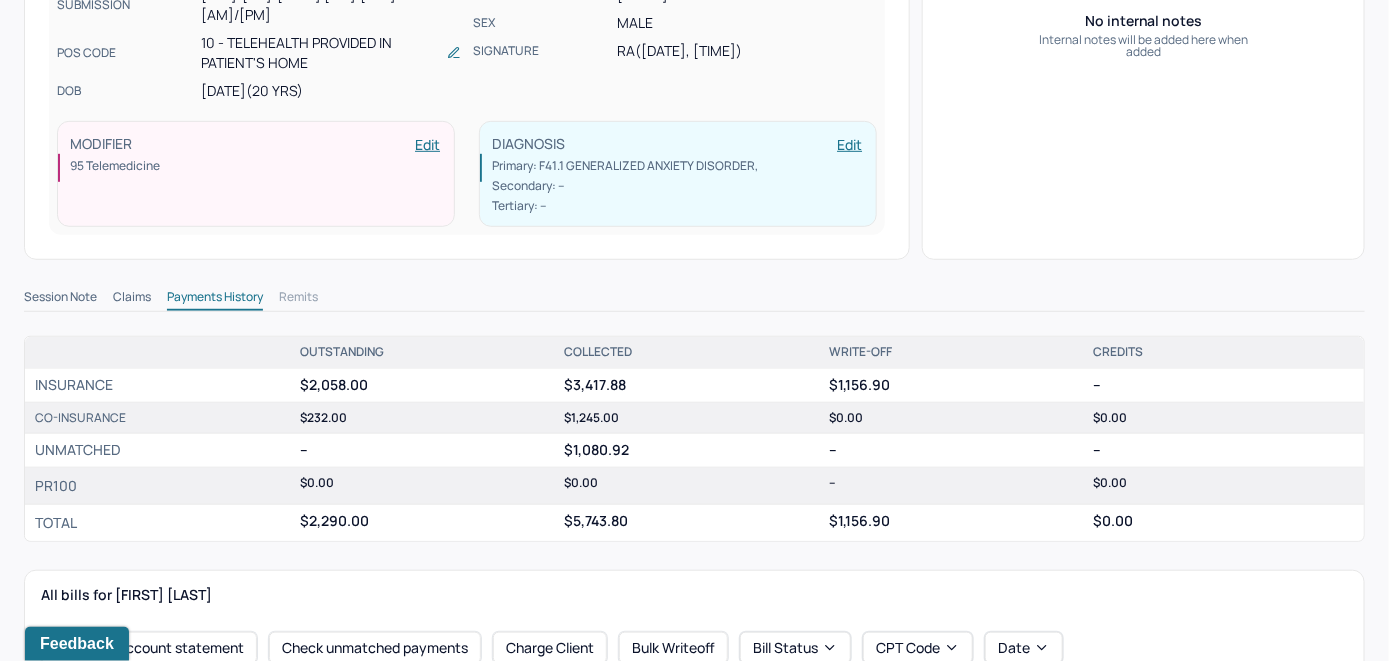 scroll, scrollTop: 600, scrollLeft: 0, axis: vertical 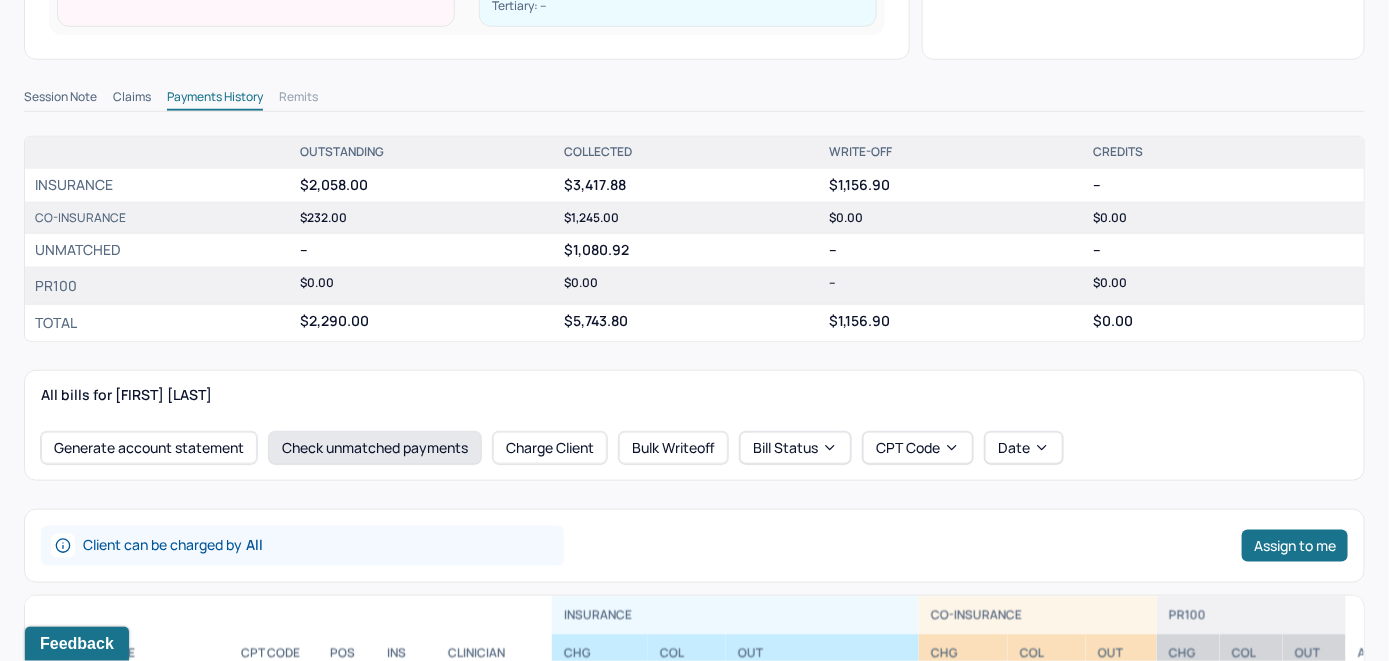 click on "Check unmatched payments" at bounding box center [375, 448] 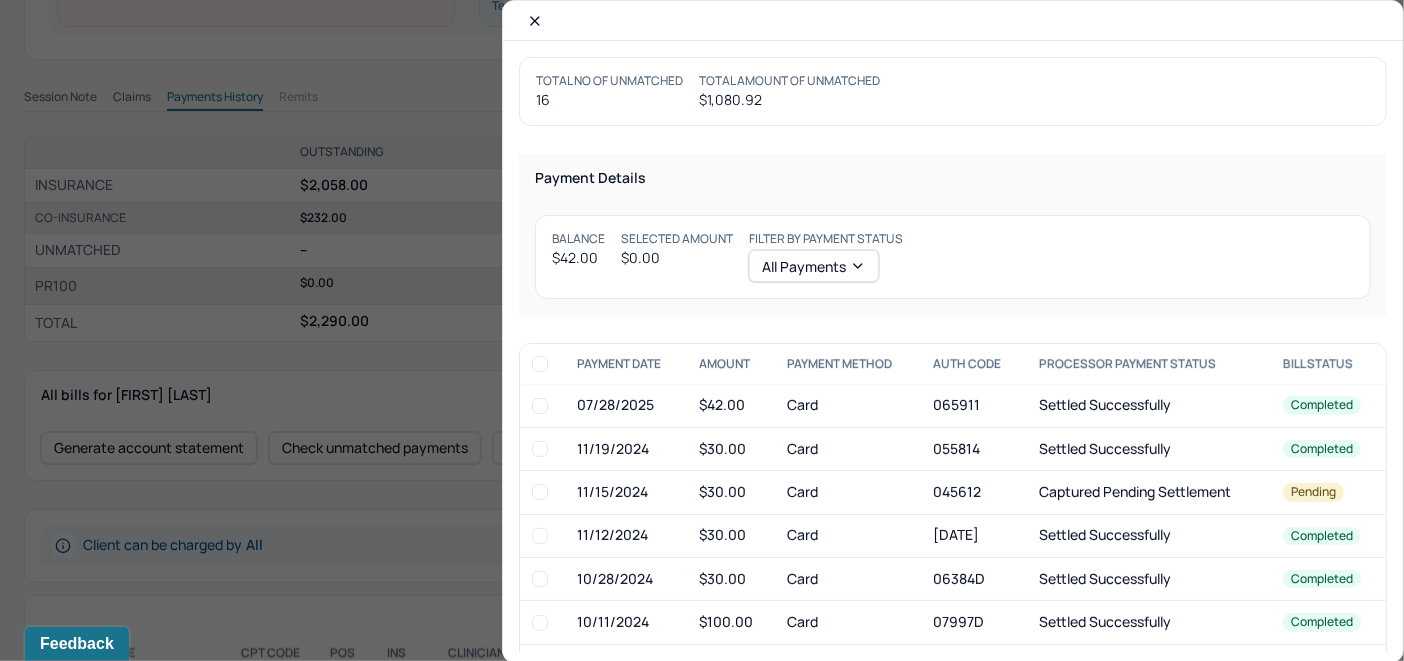 click at bounding box center [540, 406] 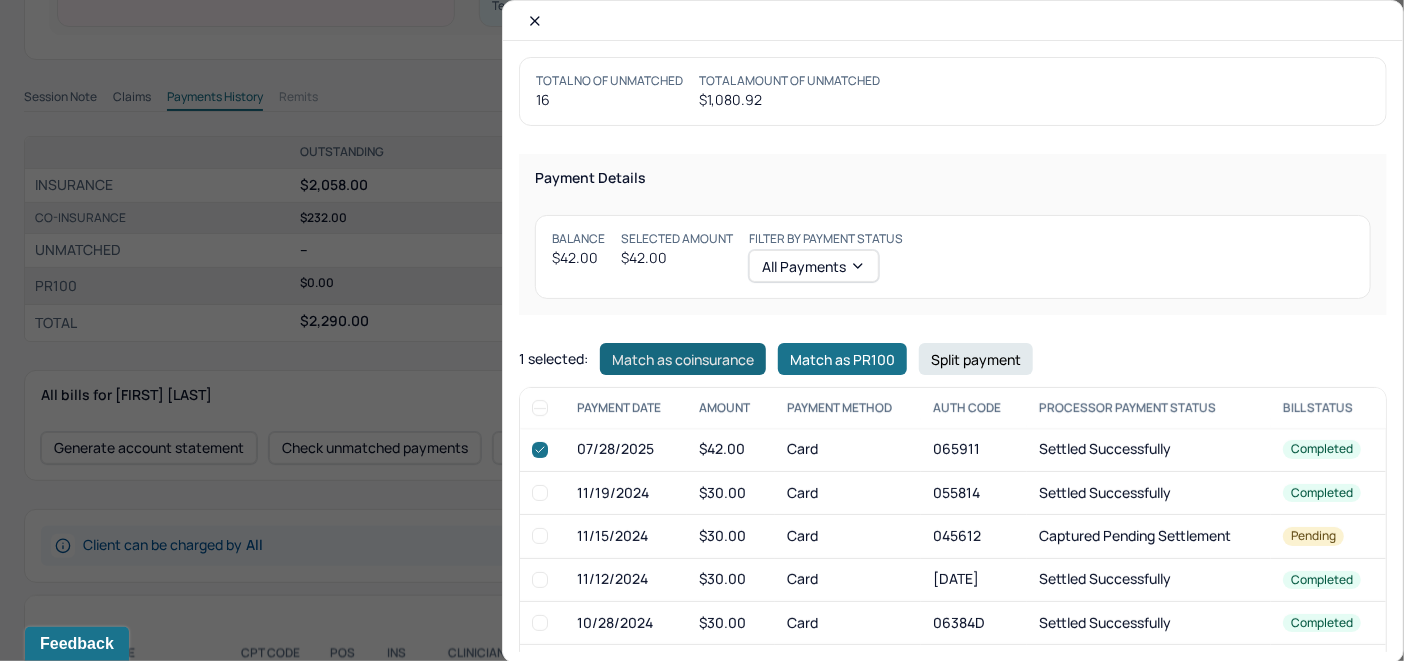 click on "Match as coinsurance" at bounding box center (683, 359) 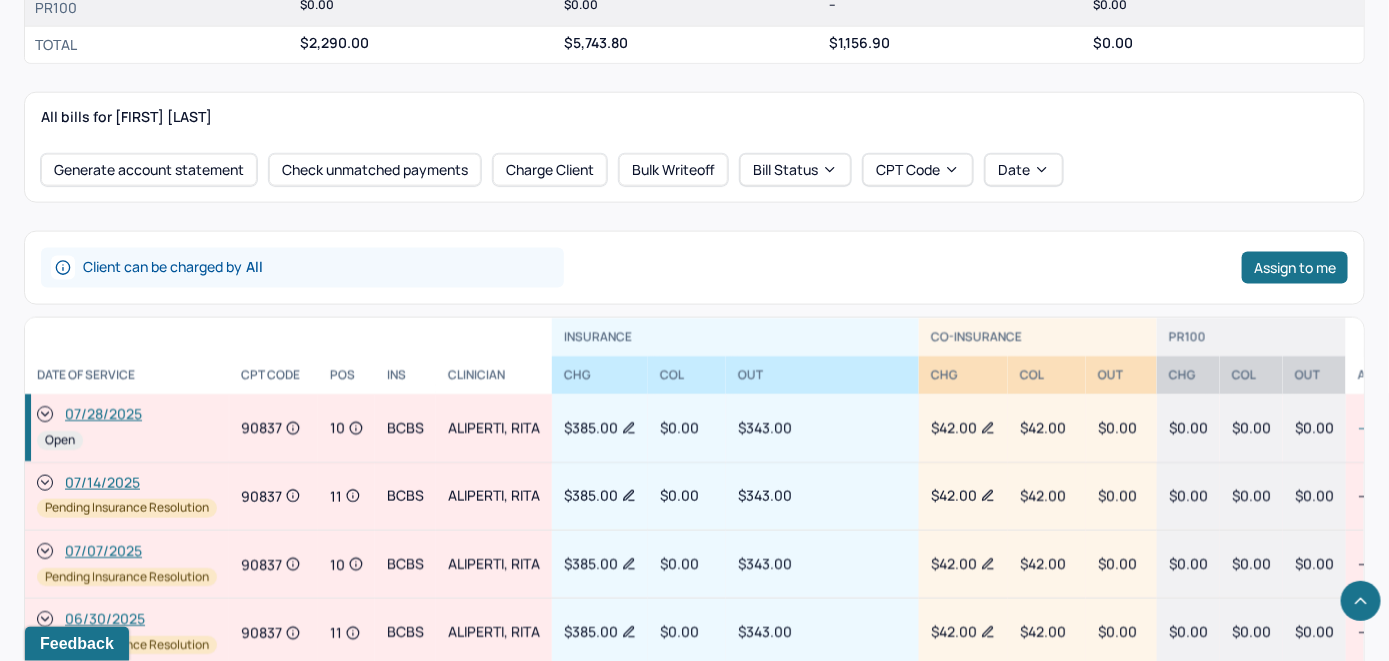 scroll, scrollTop: 1000, scrollLeft: 0, axis: vertical 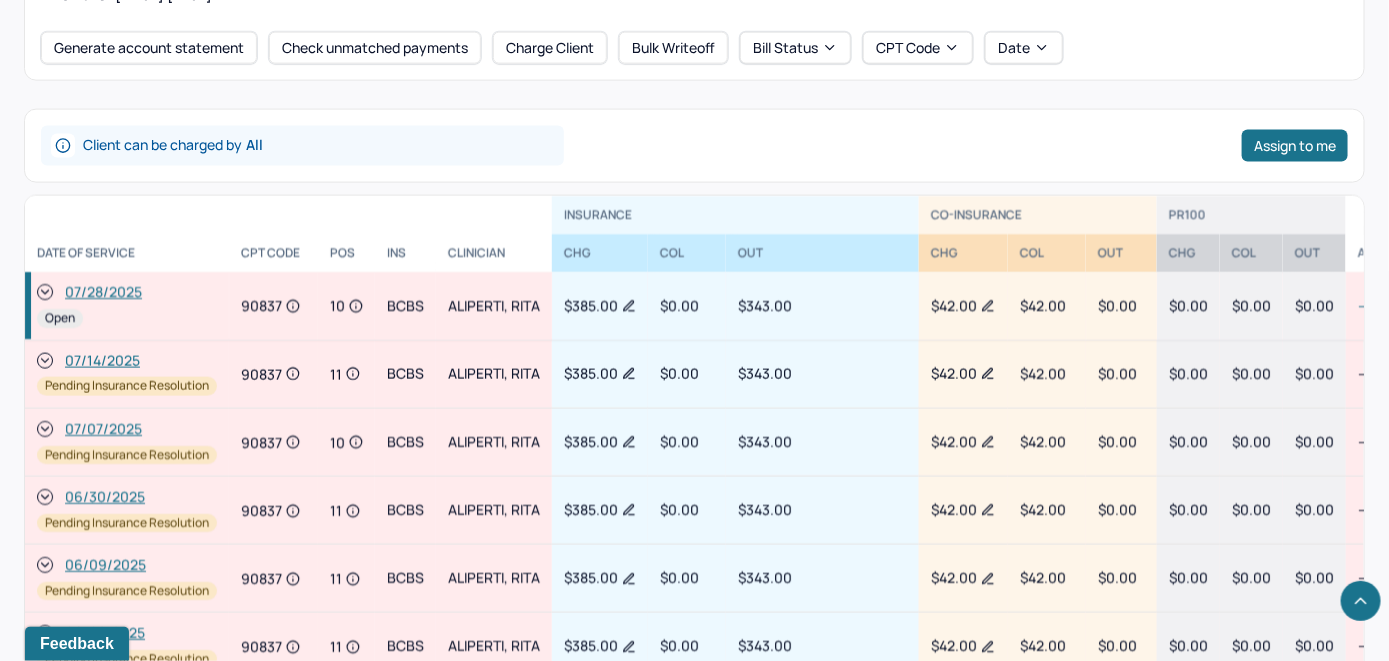 click 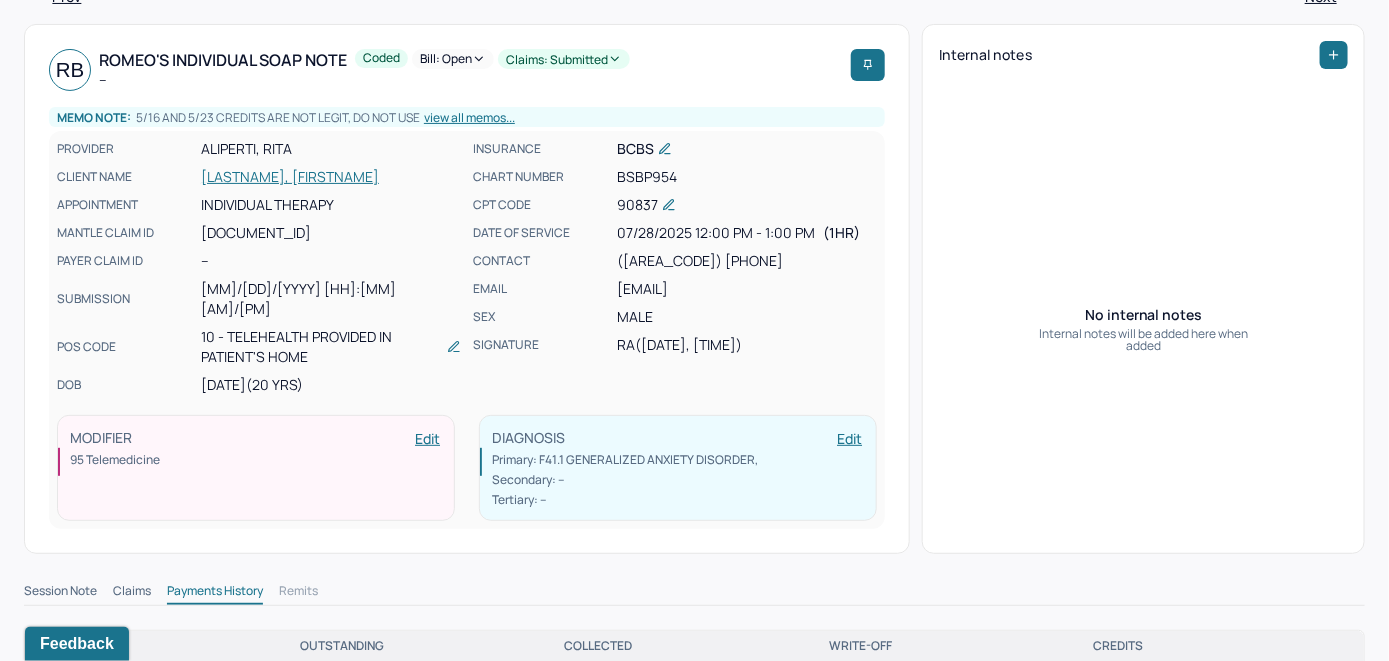 scroll, scrollTop: 100, scrollLeft: 0, axis: vertical 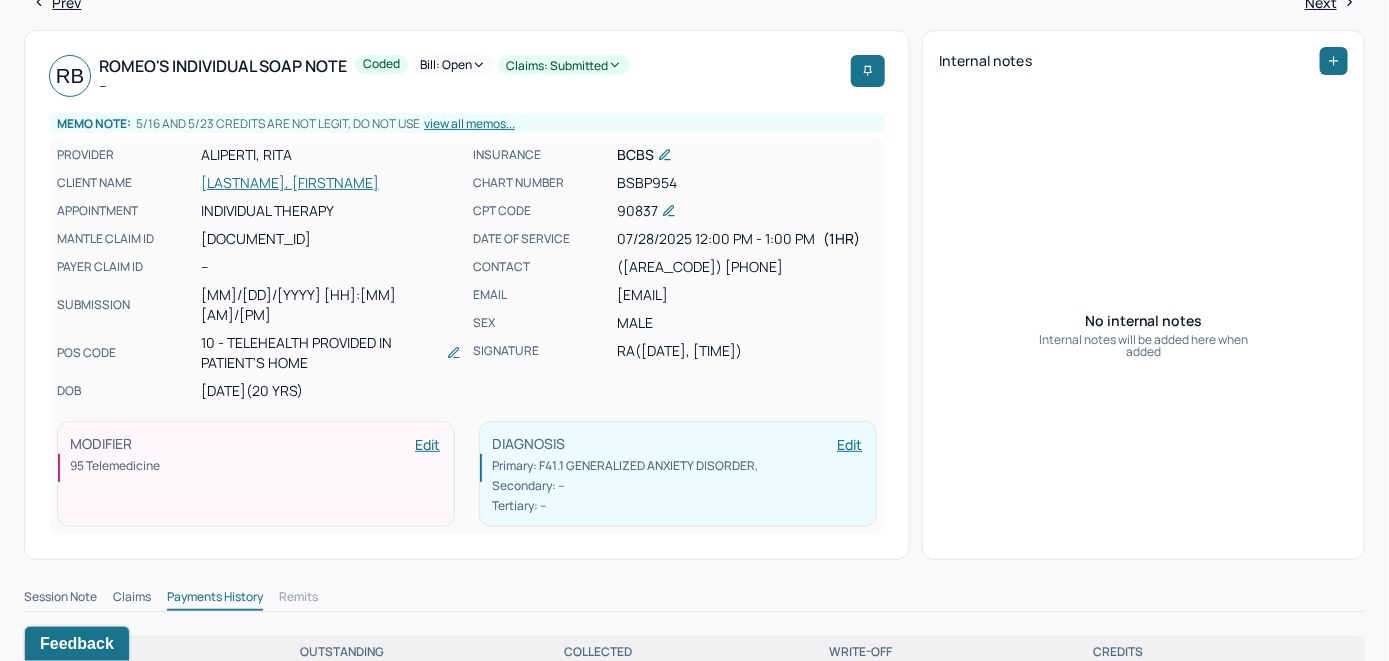 click on "Bill: Open" at bounding box center (453, 65) 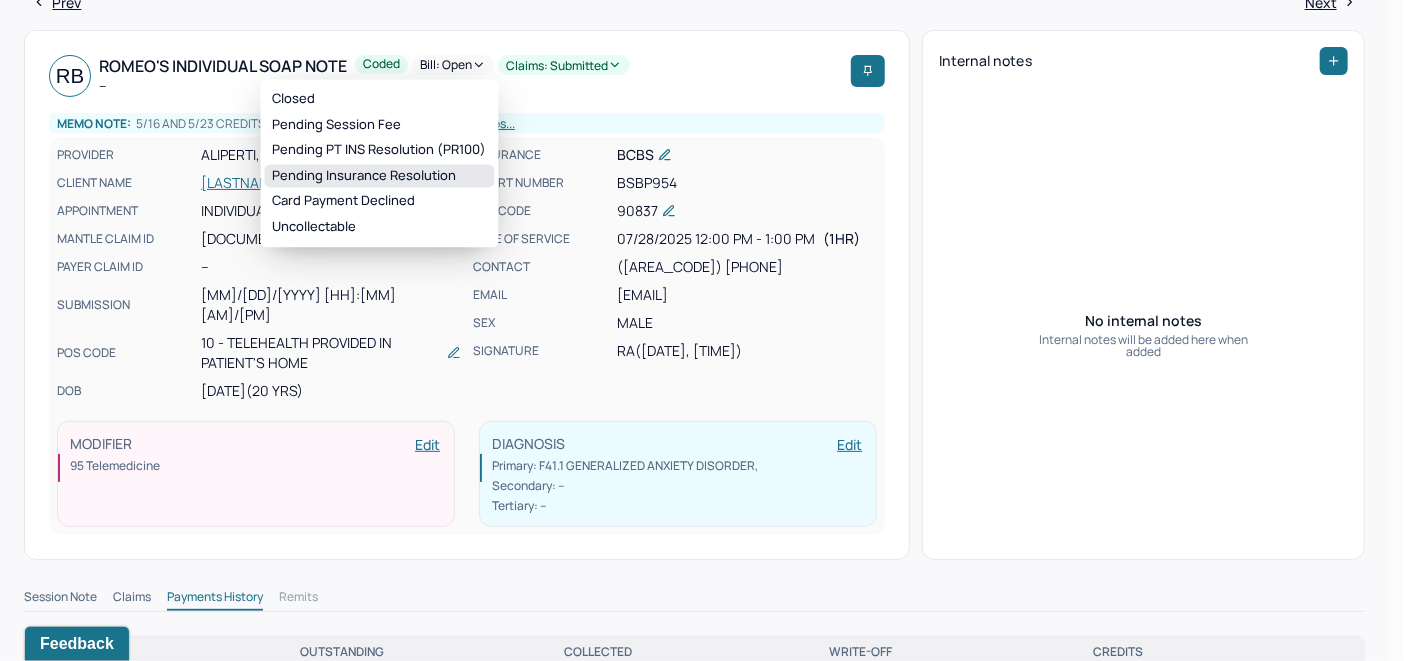click on "Pending Insurance Resolution" at bounding box center (380, 176) 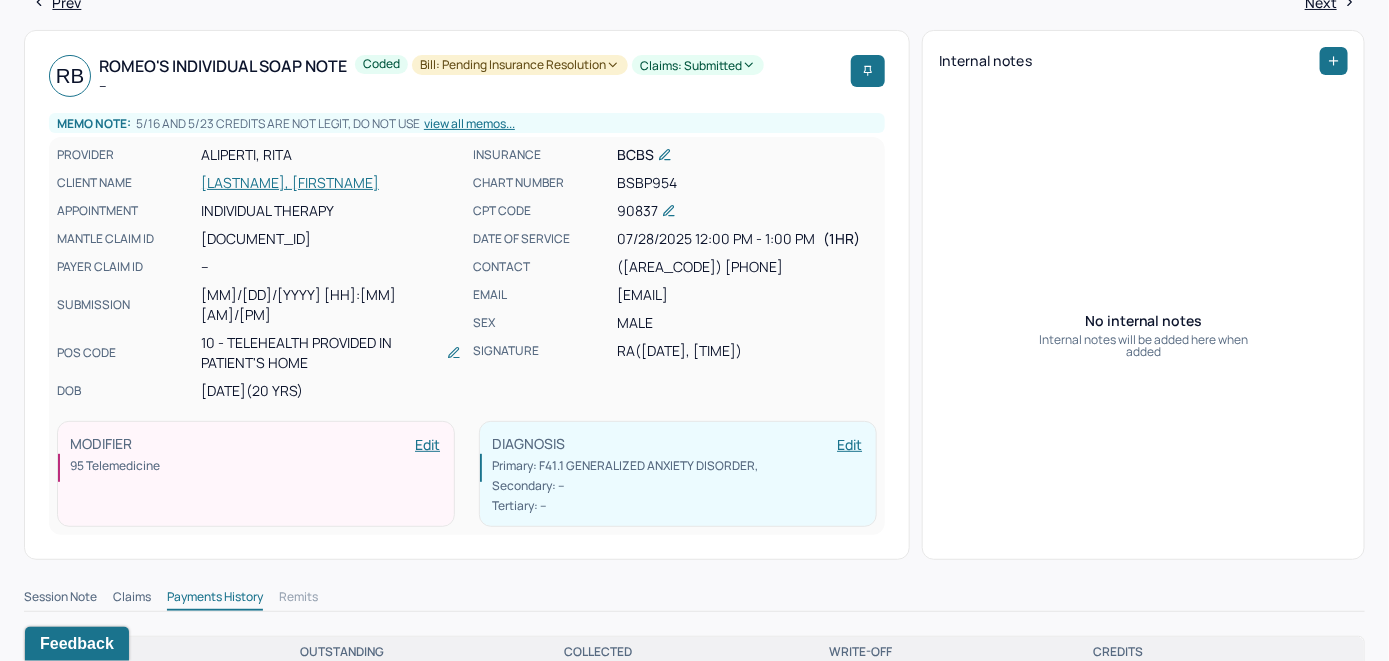 scroll, scrollTop: 0, scrollLeft: 0, axis: both 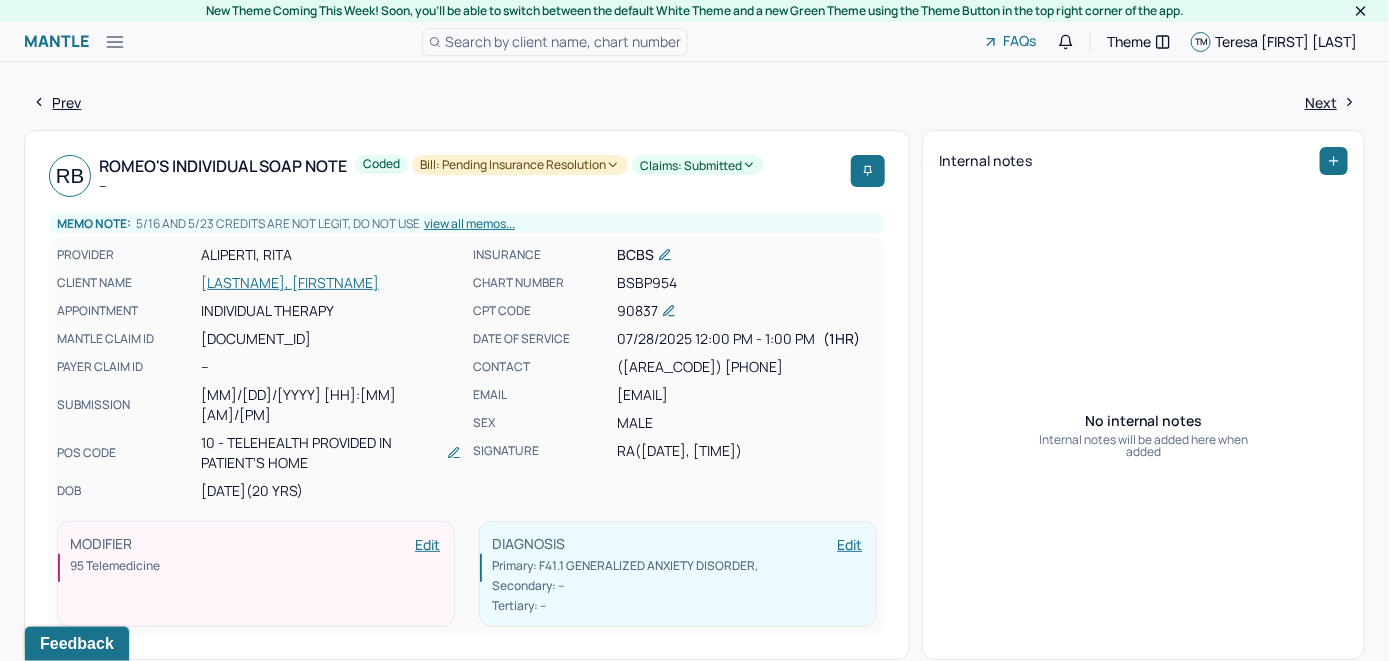 click on "Search by client name, chart number" at bounding box center (563, 41) 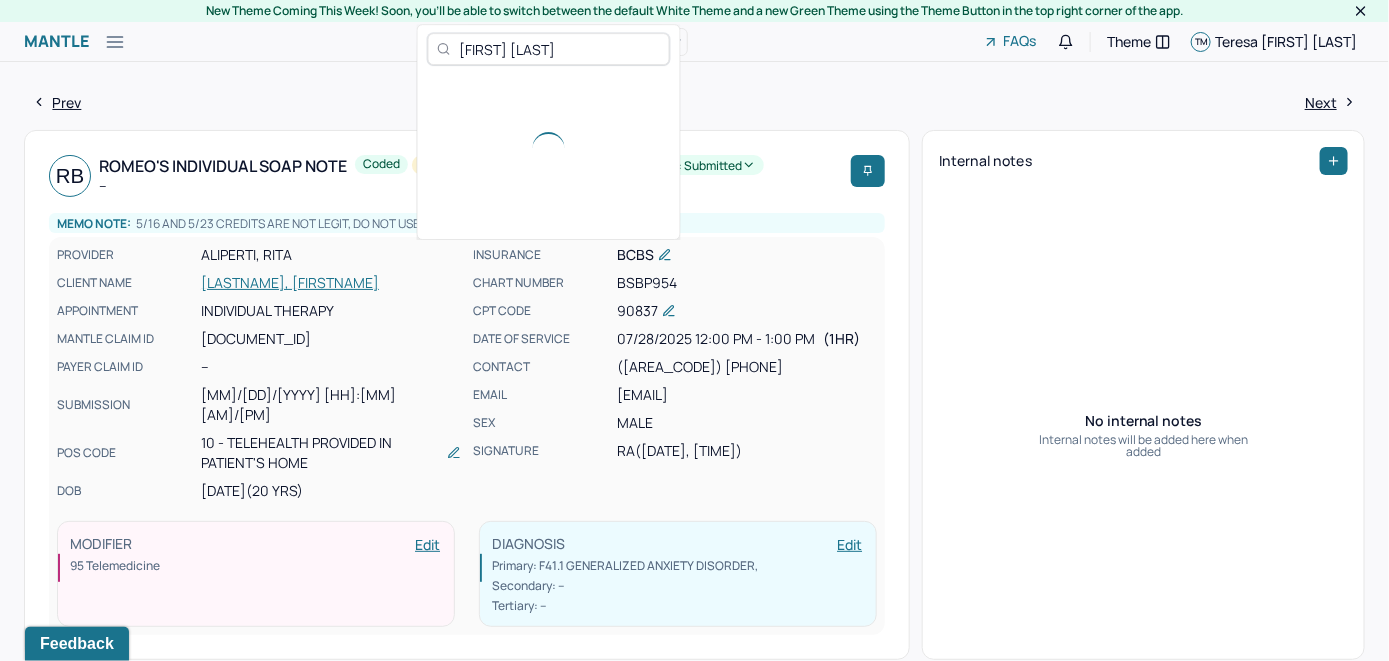 type on "[FIRST] [LAST]" 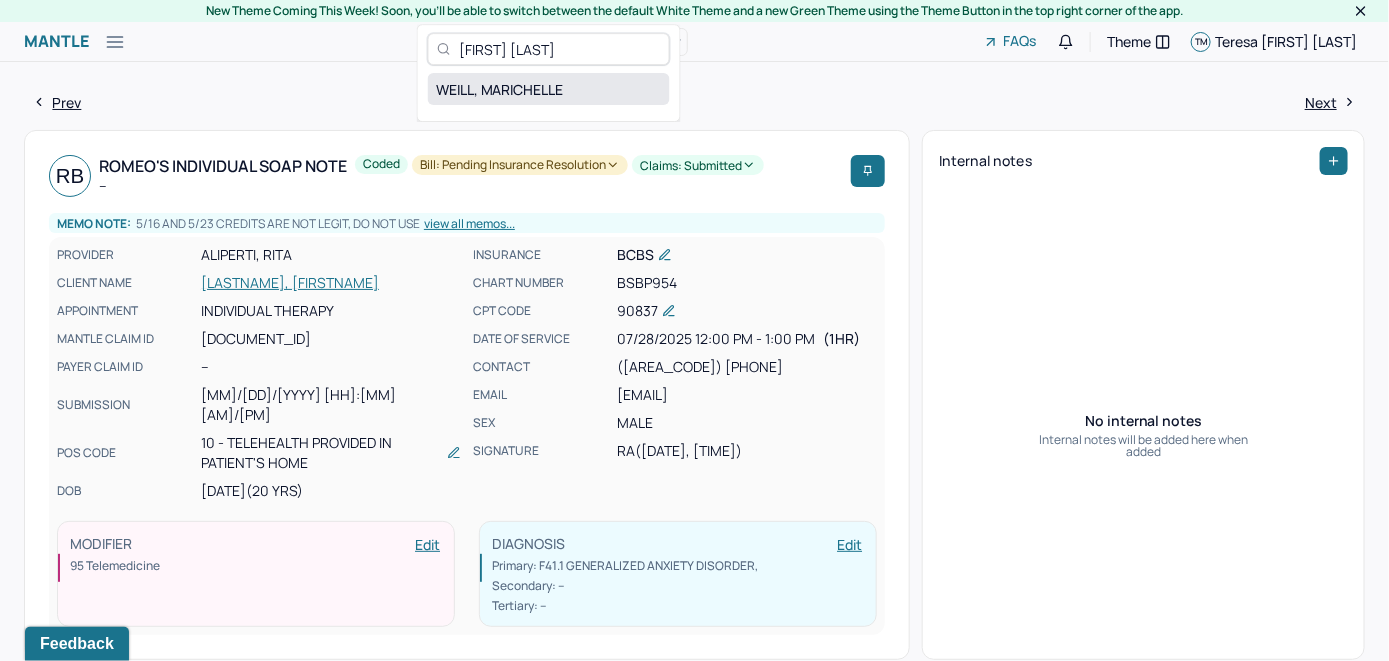 click on "WEILL, MARICHELLE" at bounding box center (549, 89) 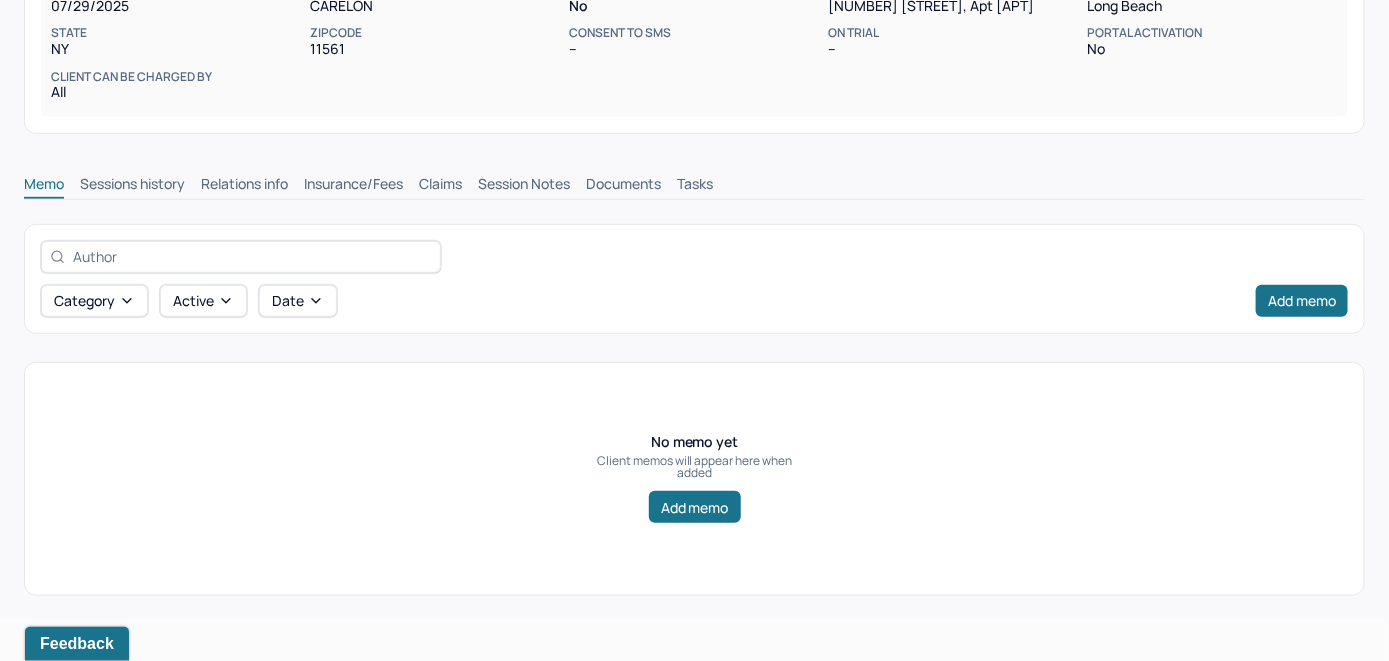 scroll, scrollTop: 314, scrollLeft: 0, axis: vertical 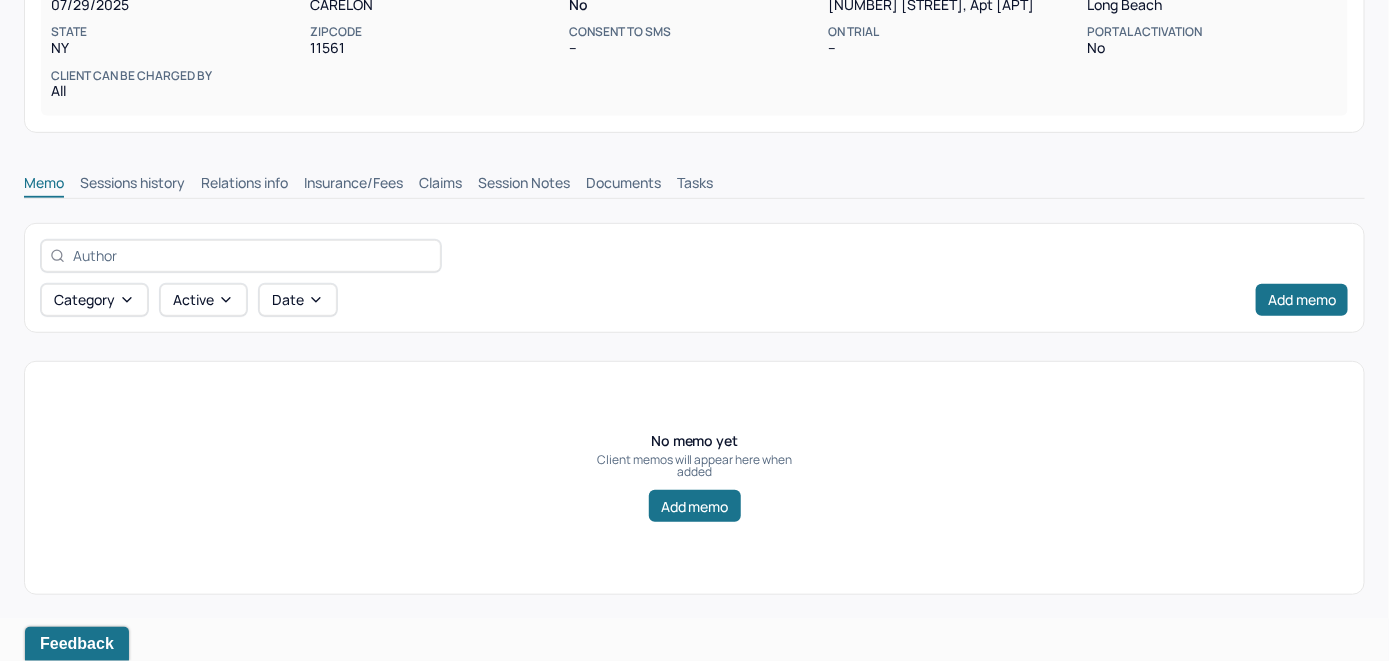 click on "Insurance/Fees" at bounding box center [353, 185] 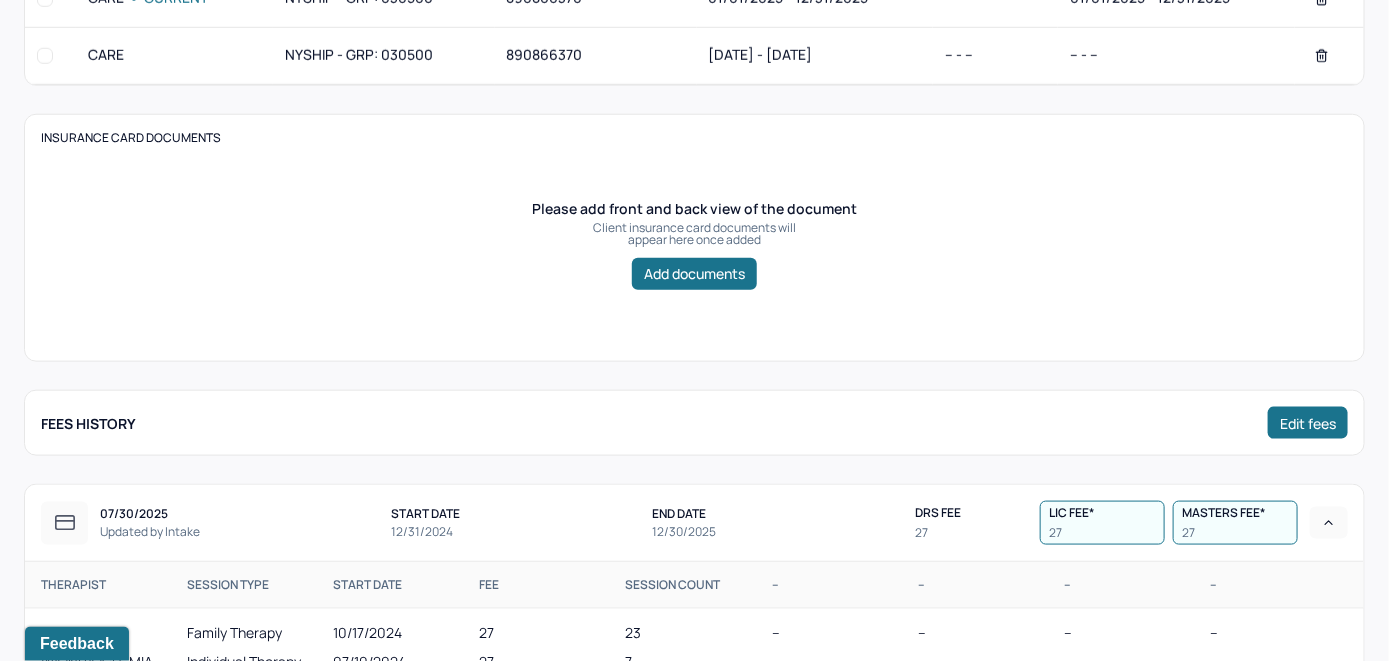 scroll, scrollTop: 514, scrollLeft: 0, axis: vertical 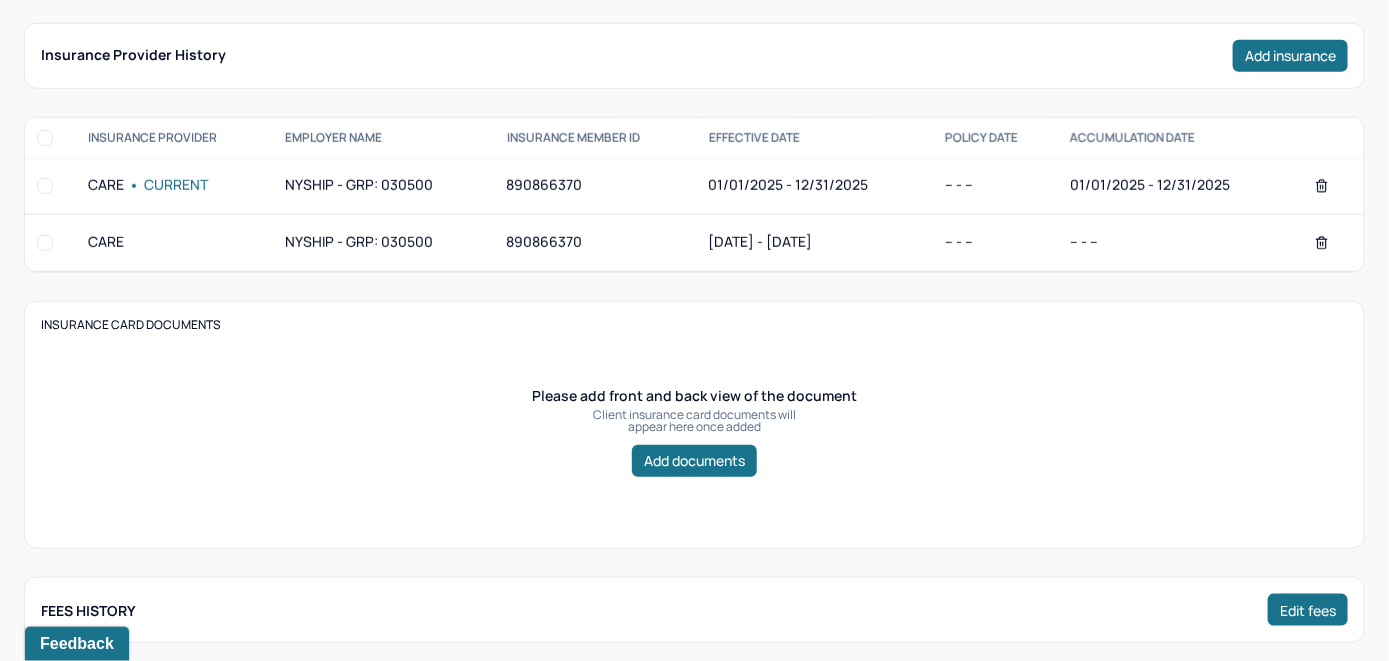 click on "Claims" at bounding box center (440, -15) 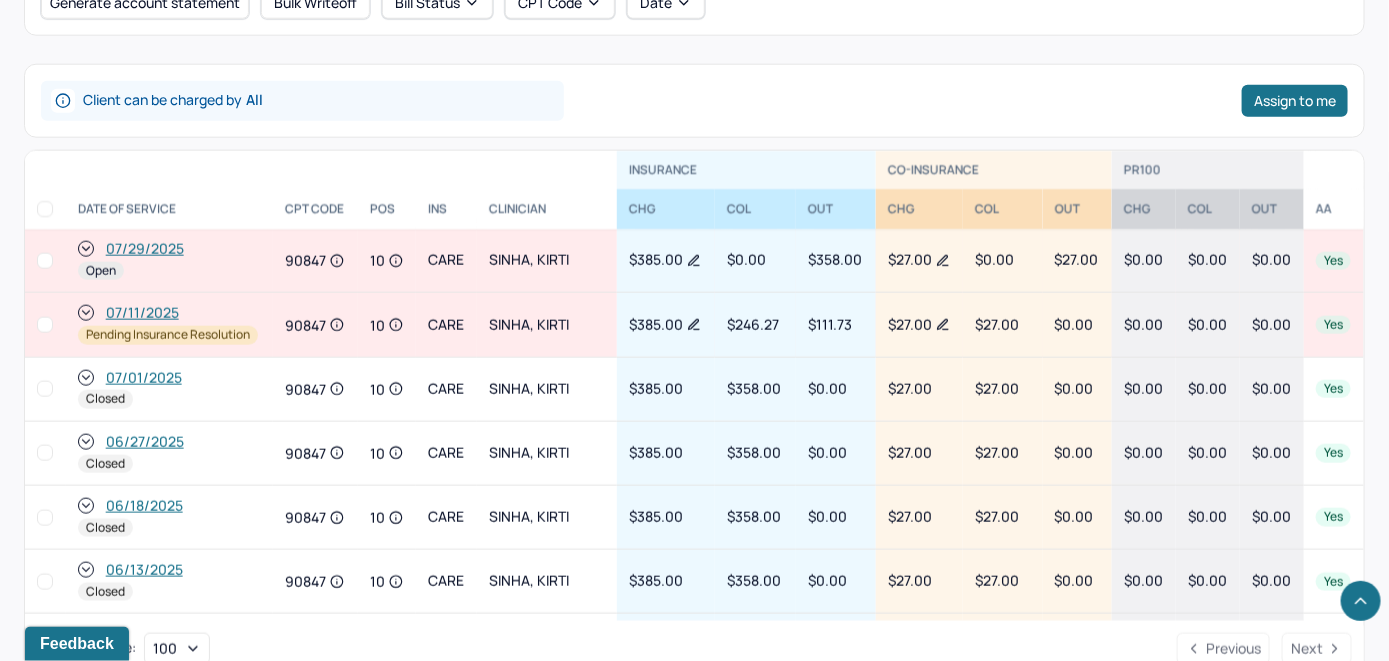 scroll, scrollTop: 813, scrollLeft: 0, axis: vertical 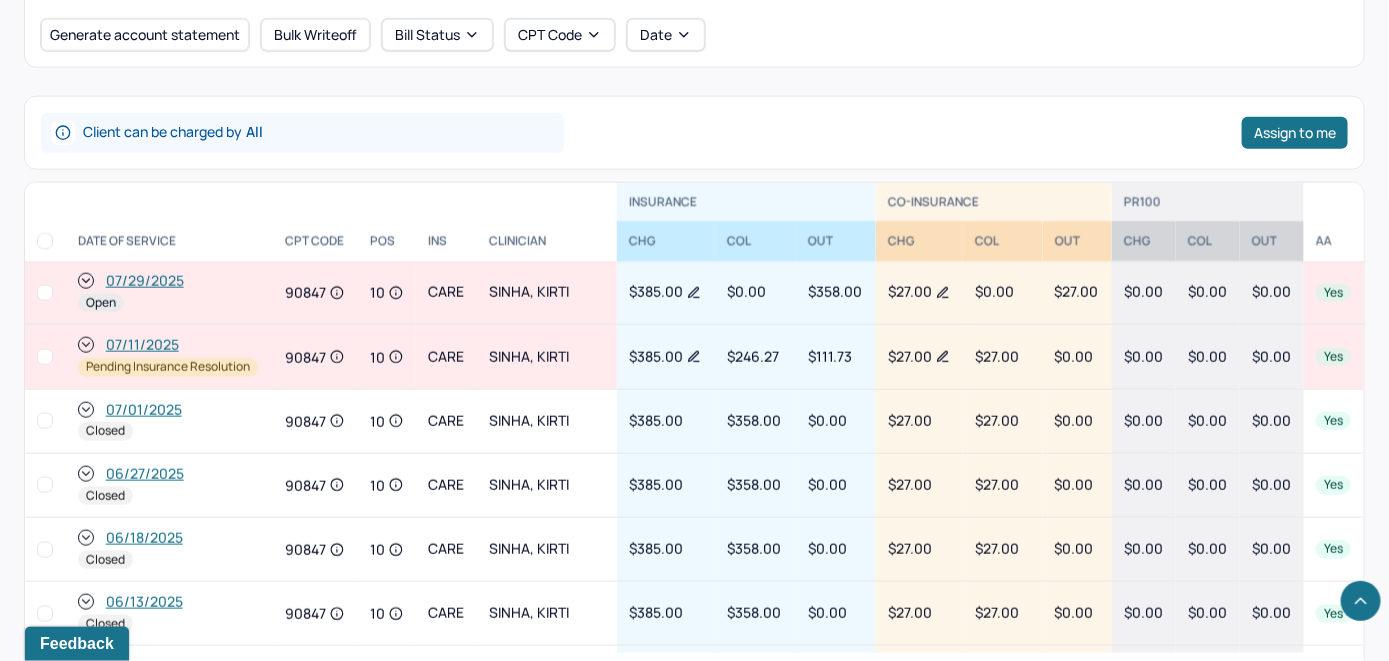 click on "07/29/2025" at bounding box center [145, 281] 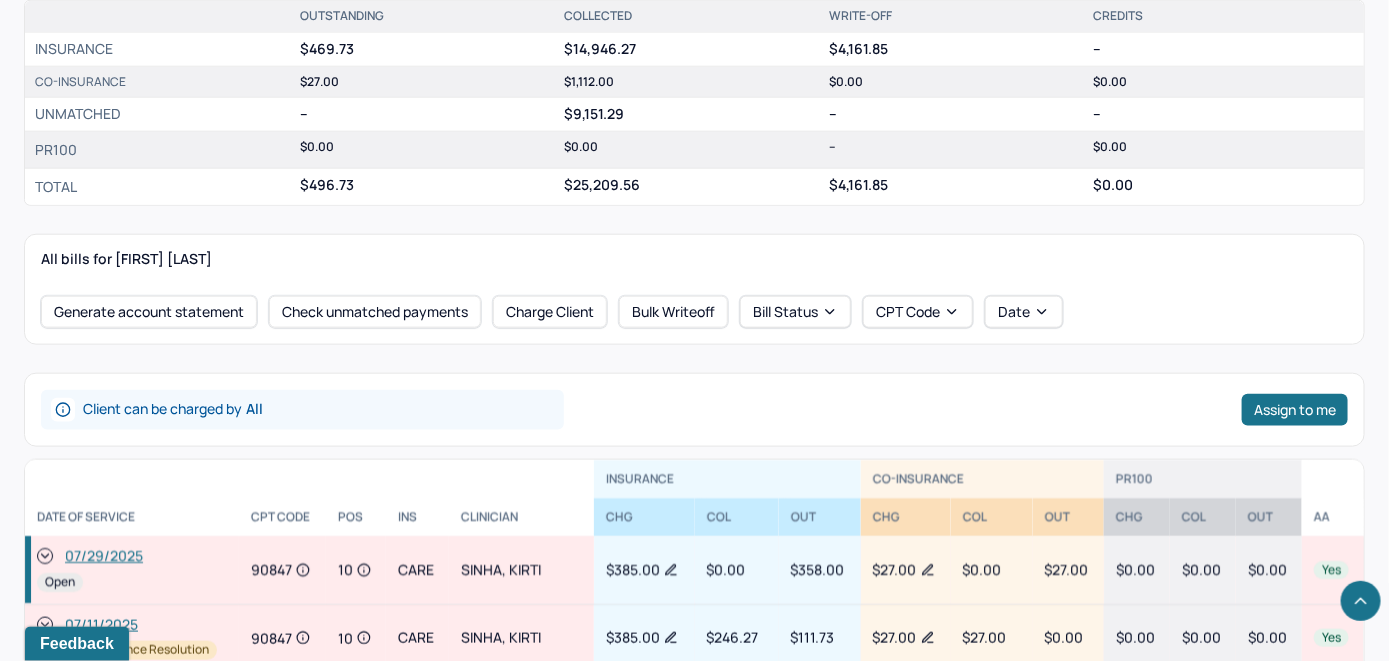 scroll, scrollTop: 800, scrollLeft: 0, axis: vertical 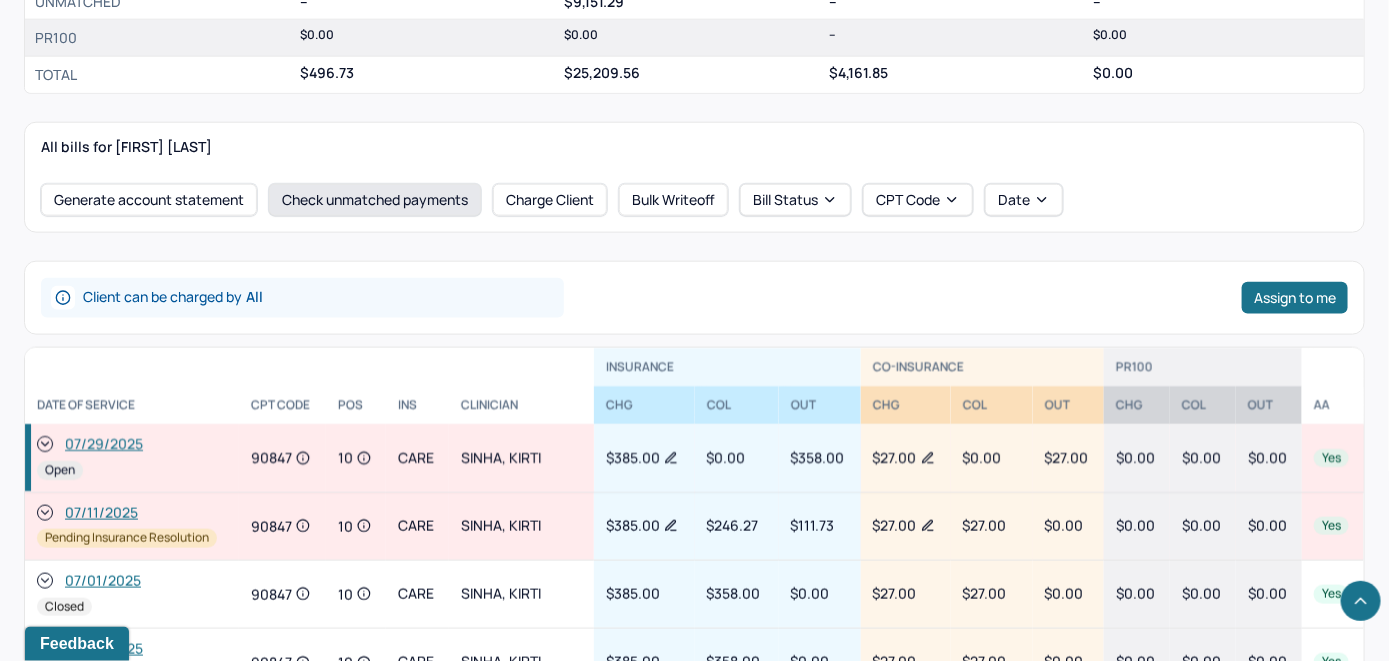 click on "Check unmatched payments" at bounding box center [375, 200] 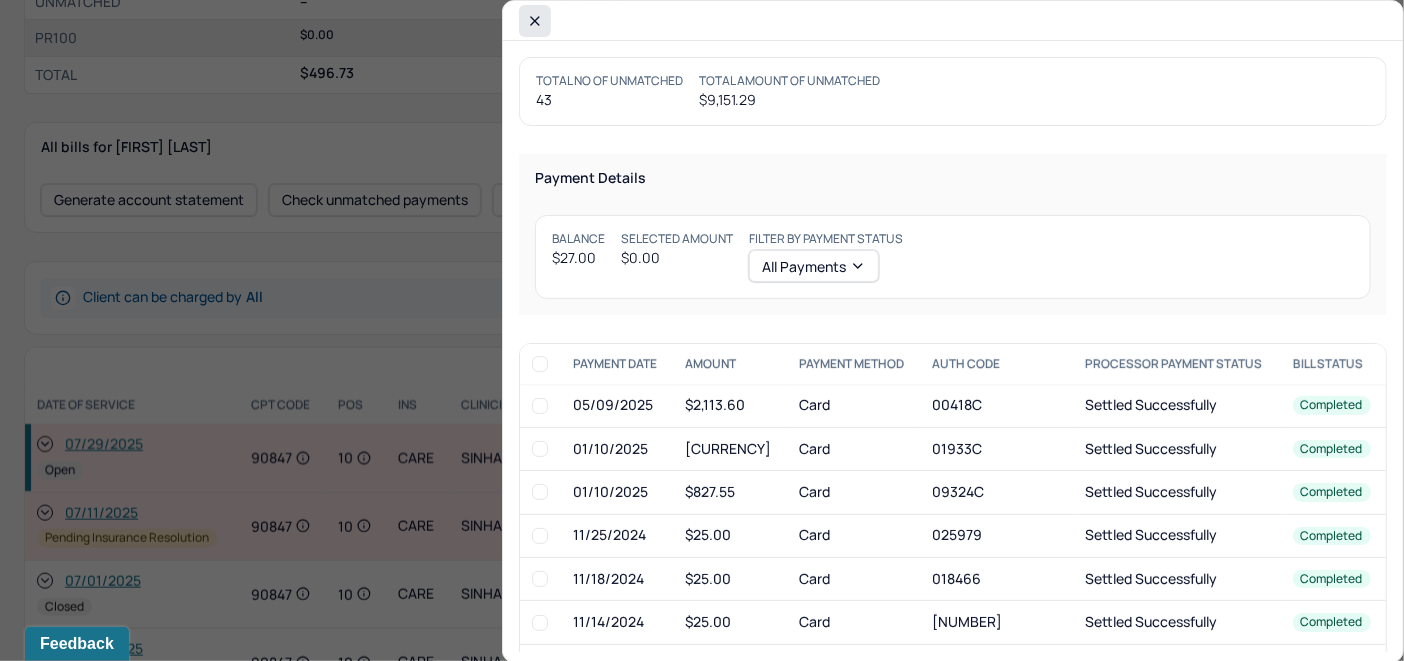 click 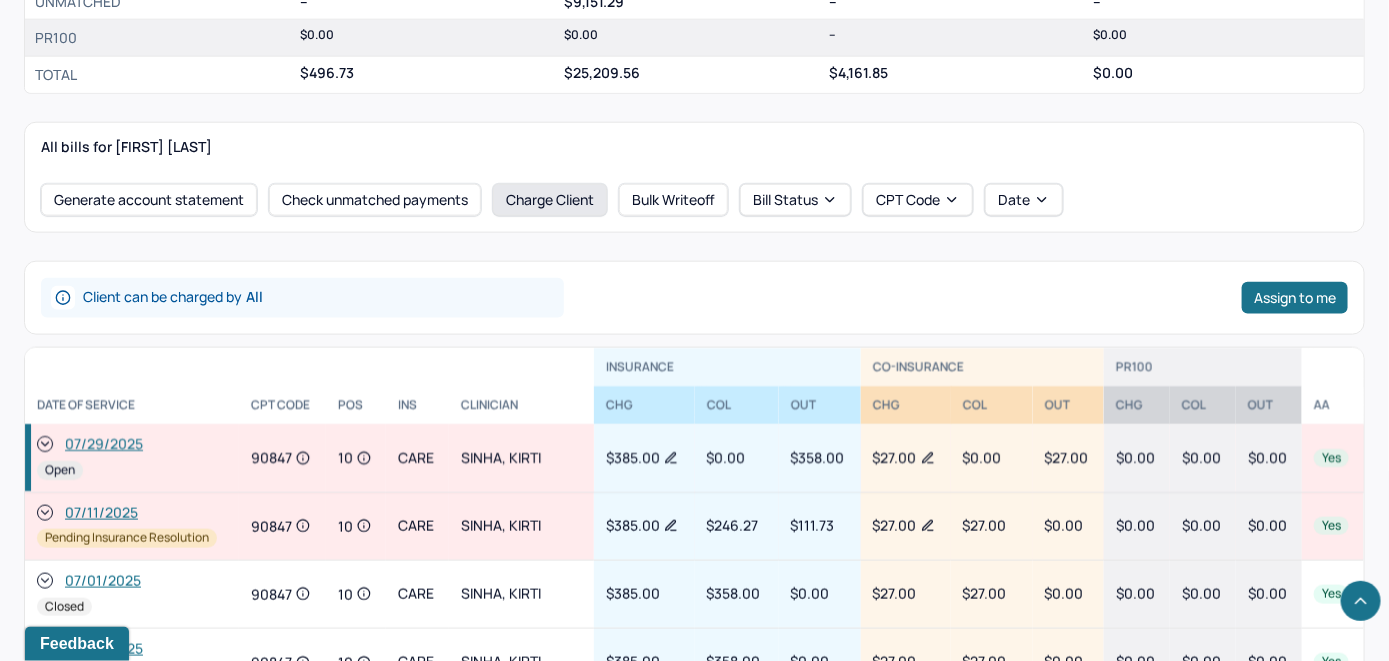 click on "Charge Client" at bounding box center (550, 200) 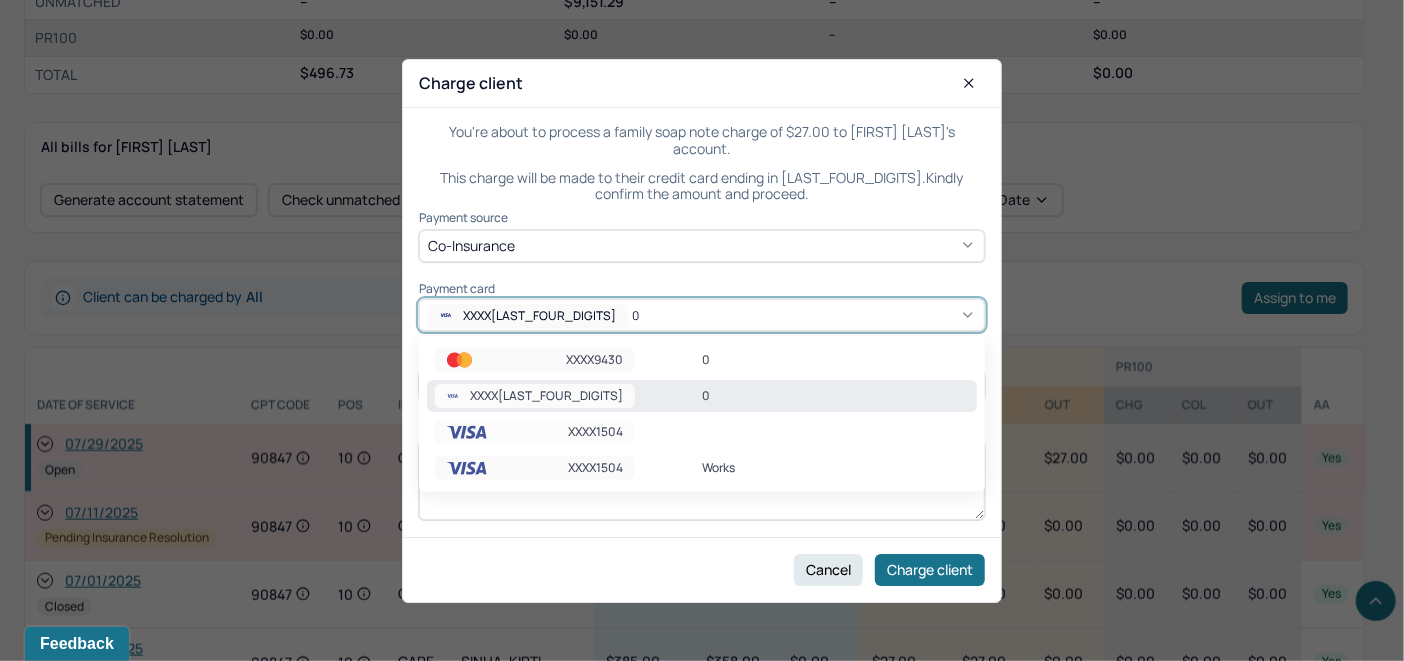 click on "XXXX[CC_LAST_4] 0" at bounding box center [702, 316] 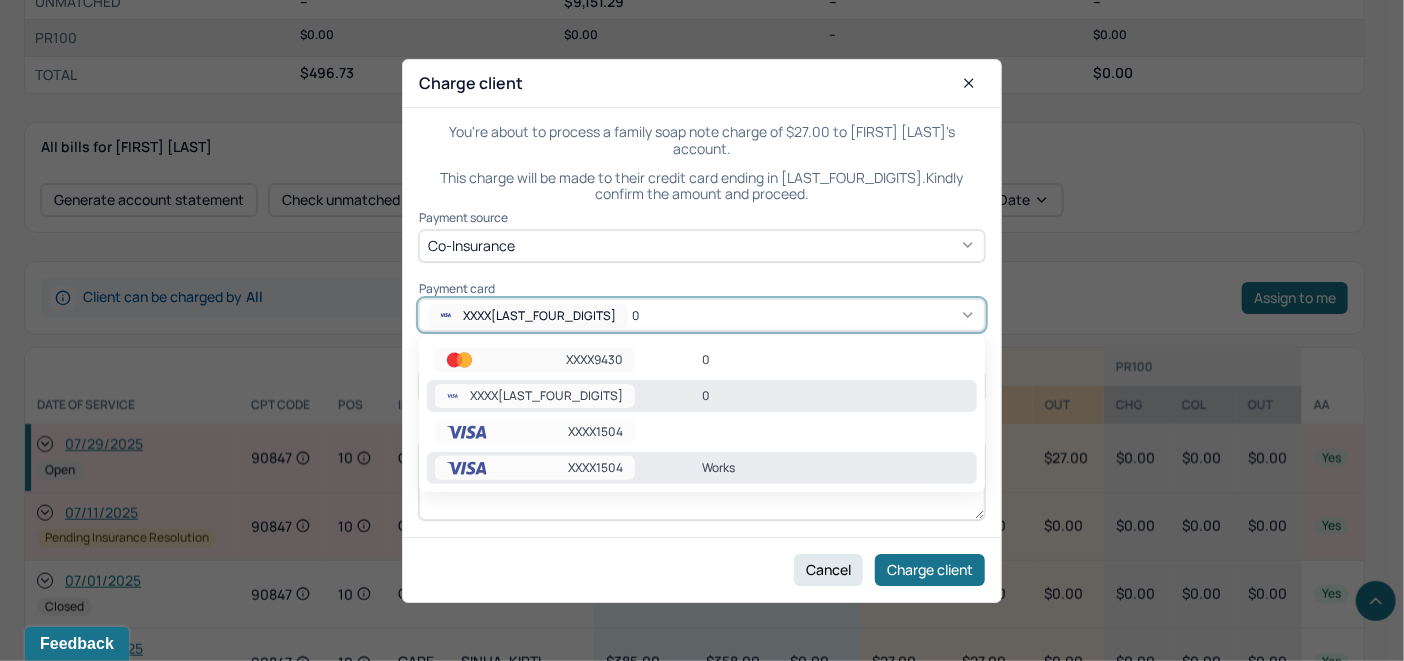 click on "Works" at bounding box center [835, 468] 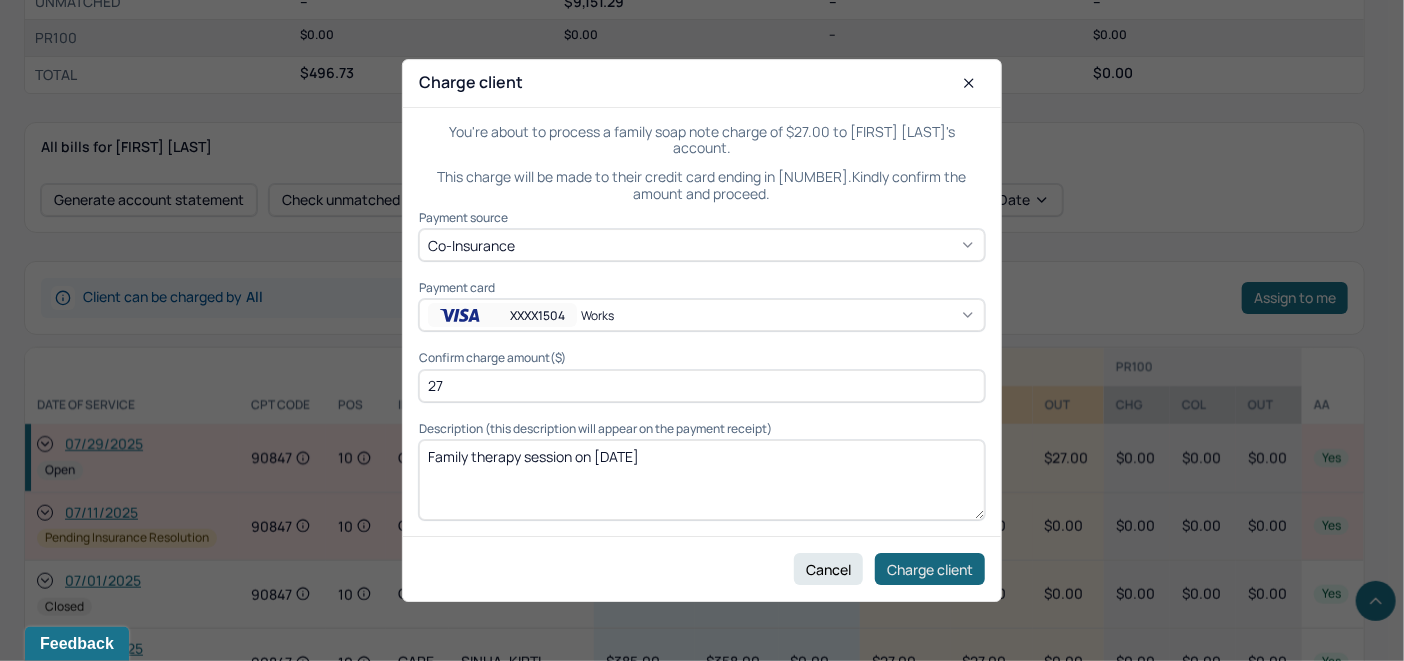 click on "Charge client" at bounding box center (930, 569) 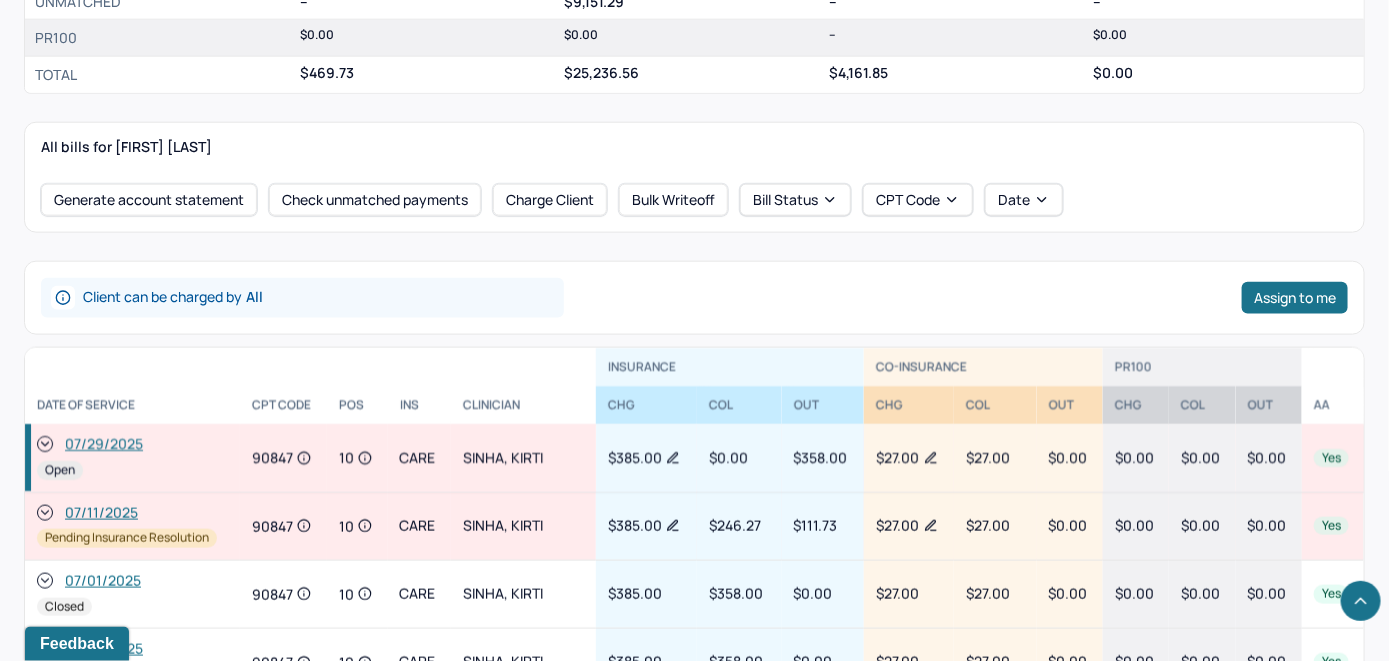 click 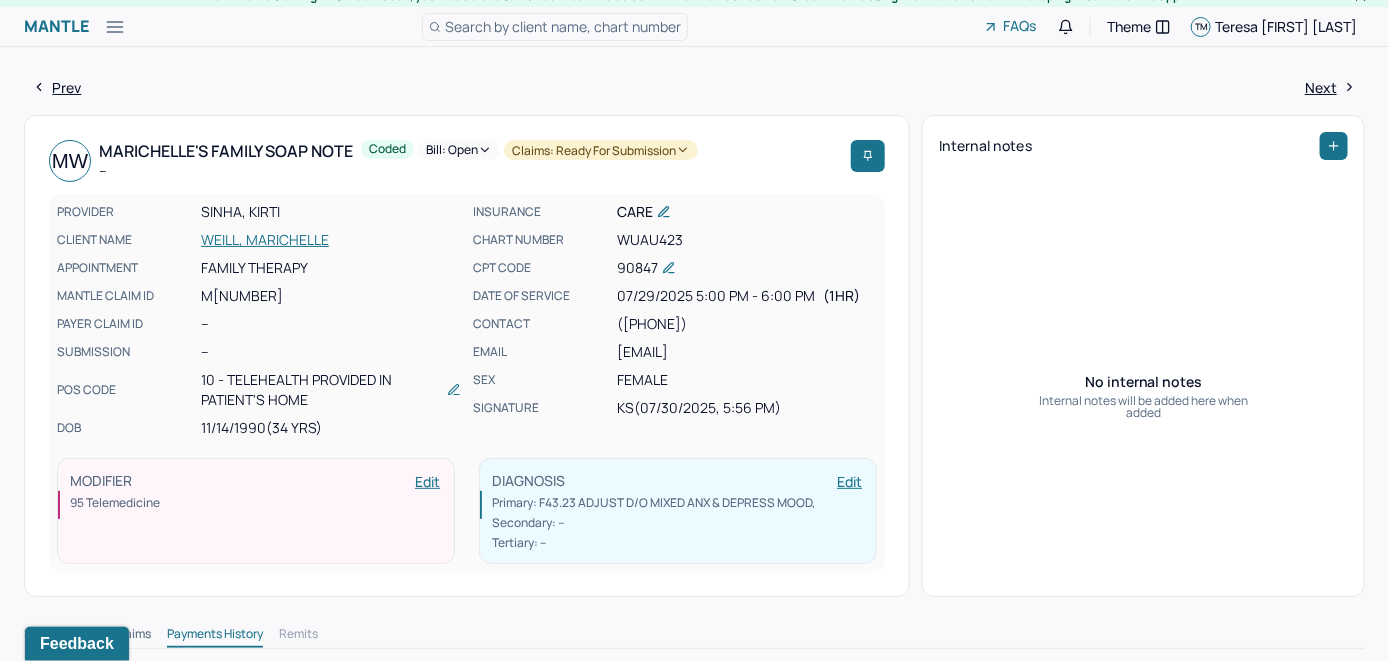 scroll, scrollTop: 0, scrollLeft: 0, axis: both 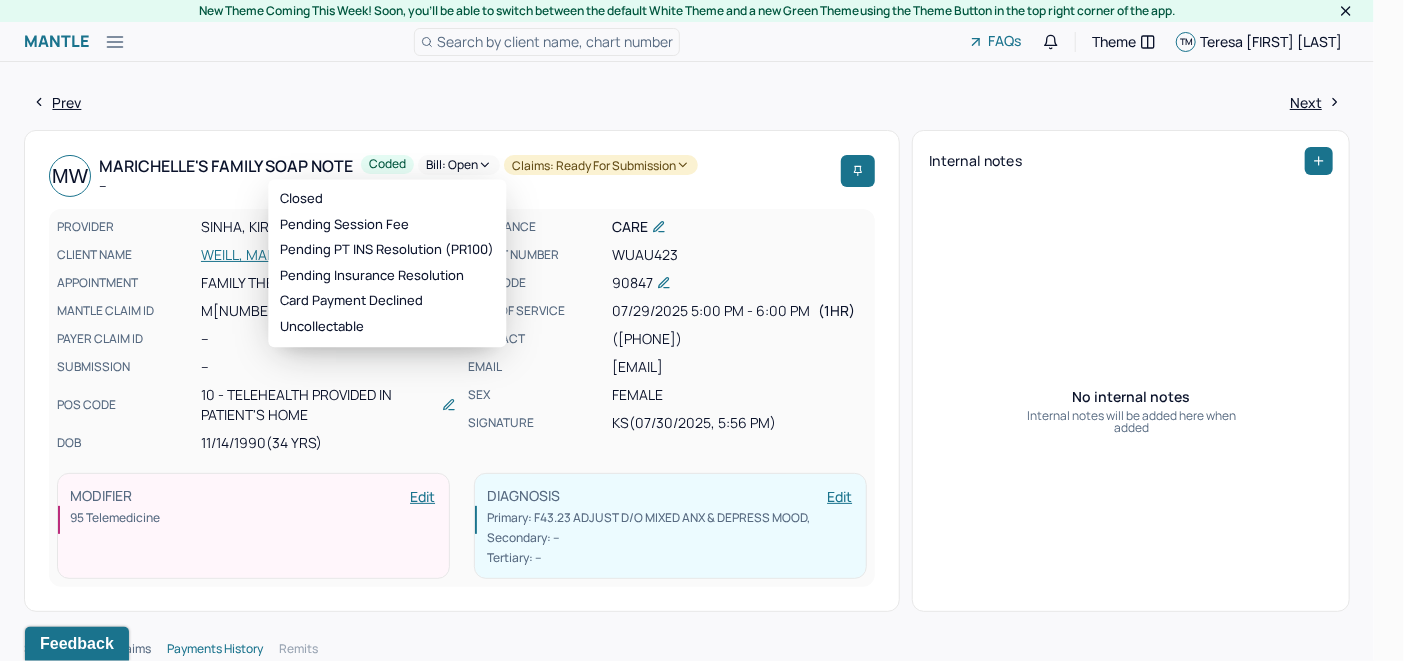 click on "Bill: Open" at bounding box center (459, 165) 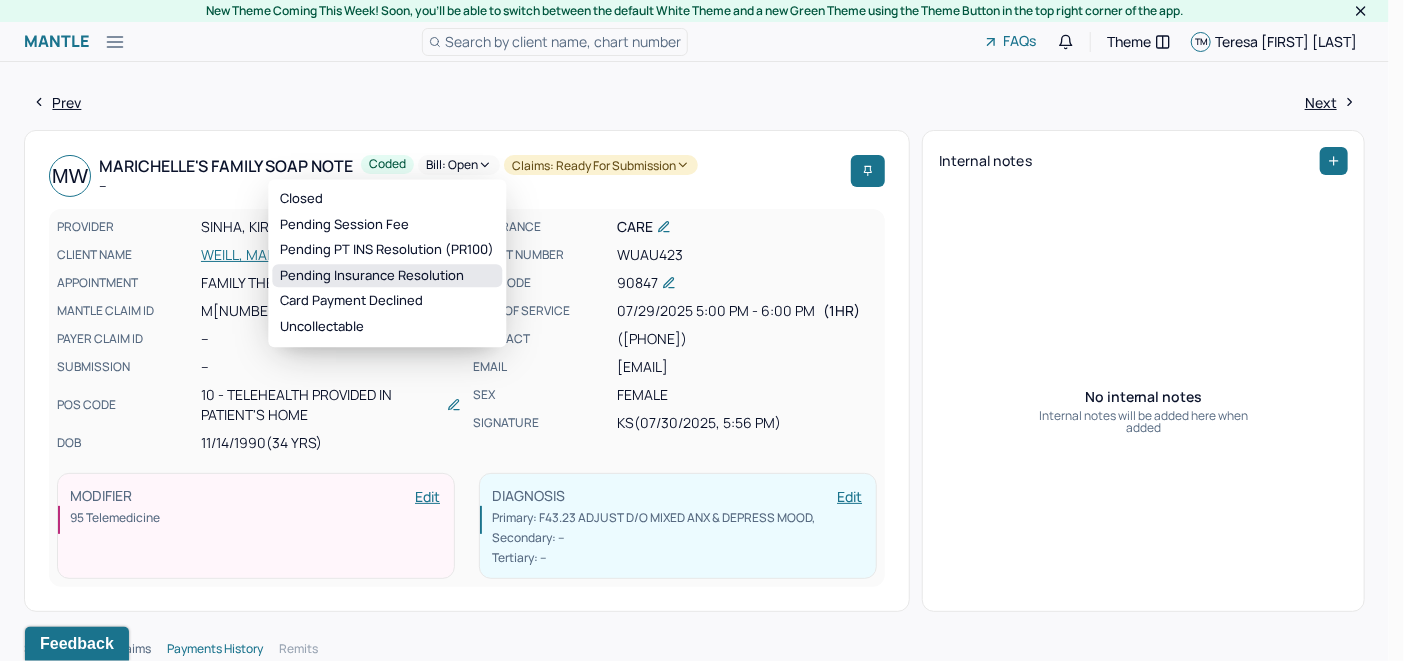 click on "Pending Insurance Resolution" at bounding box center (387, 276) 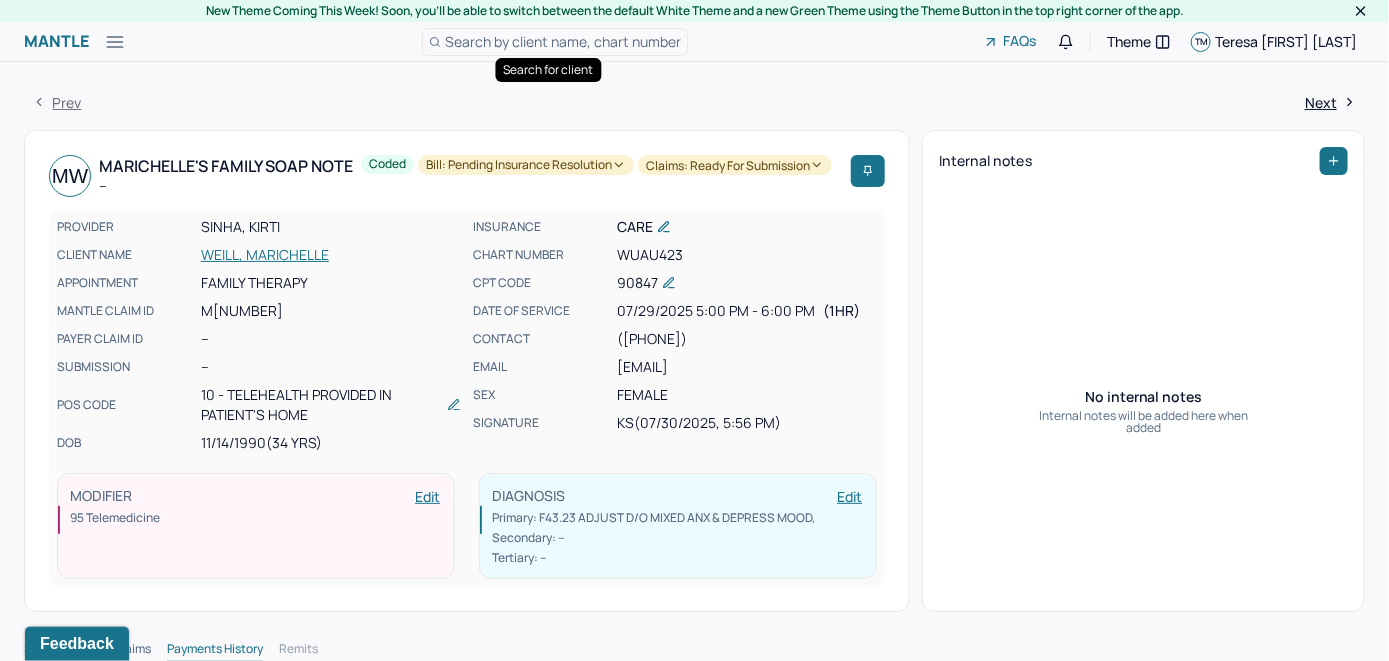 click on "Search by client name, chart number" at bounding box center [563, 41] 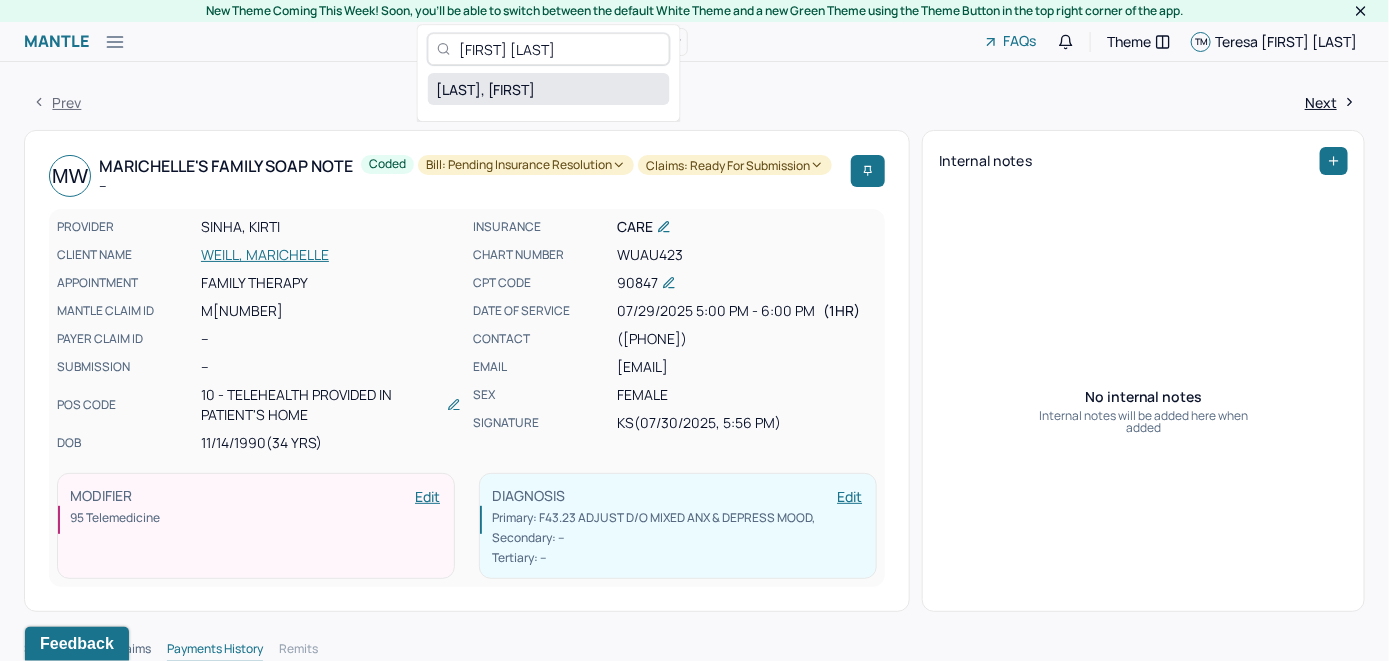 type on "[FIRST] [LAST]" 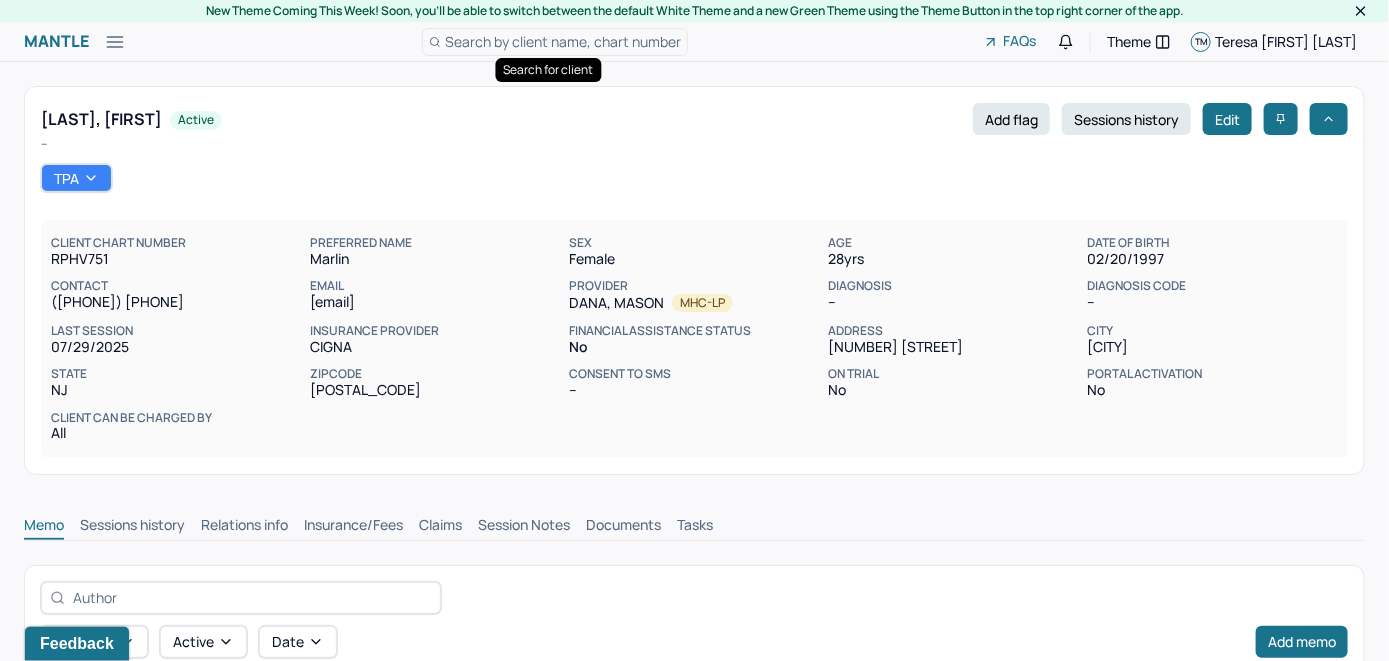 click on "Search by client name, chart number" at bounding box center [563, 41] 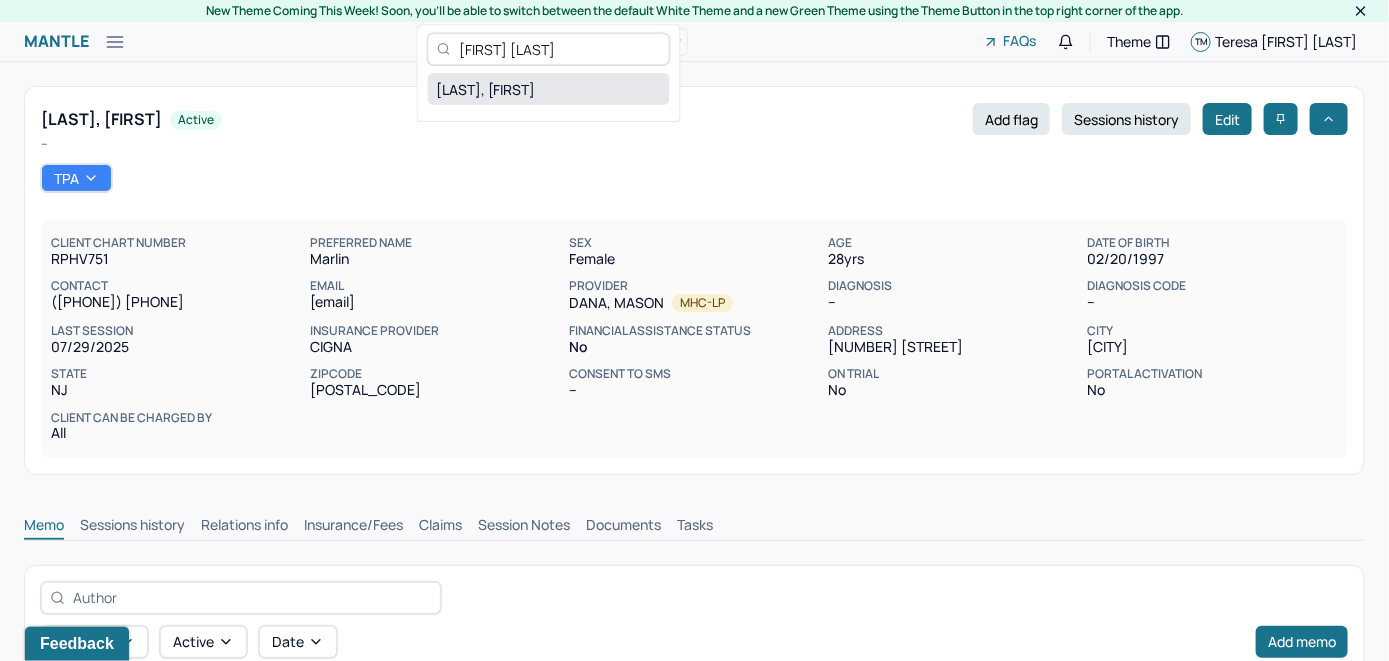 type on "[FIRST] [LAST]" 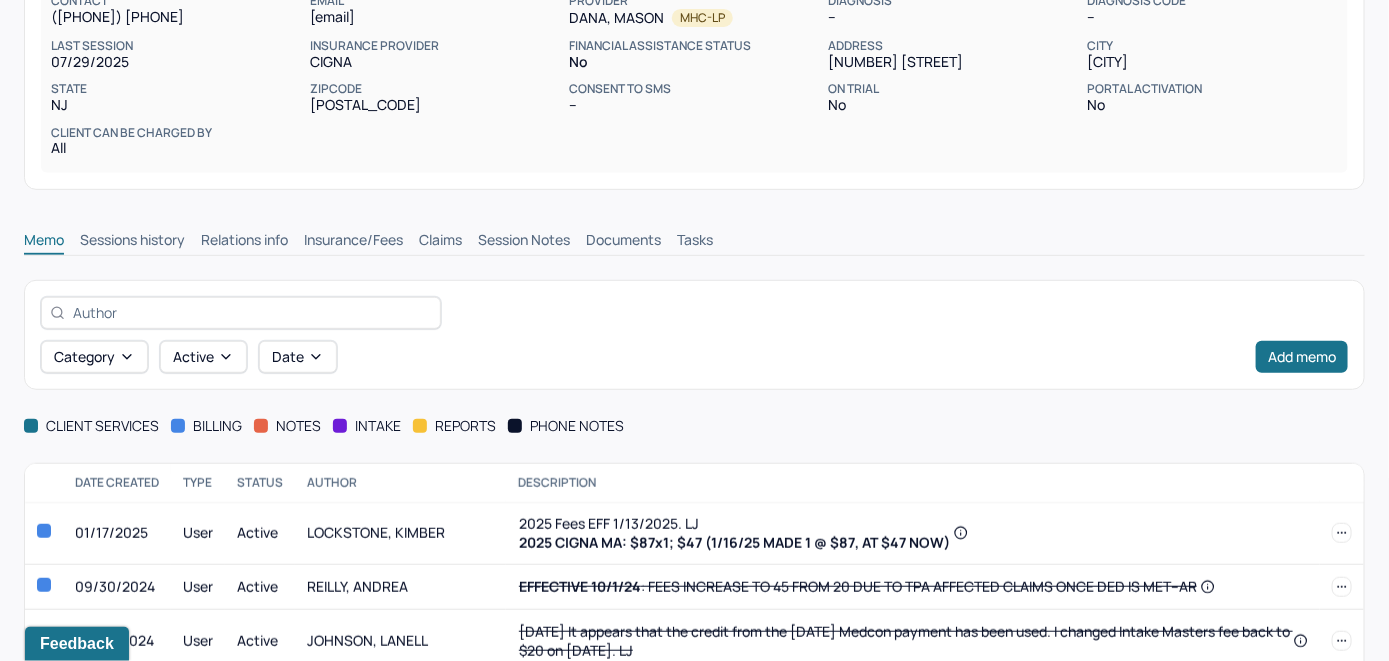 scroll, scrollTop: 300, scrollLeft: 0, axis: vertical 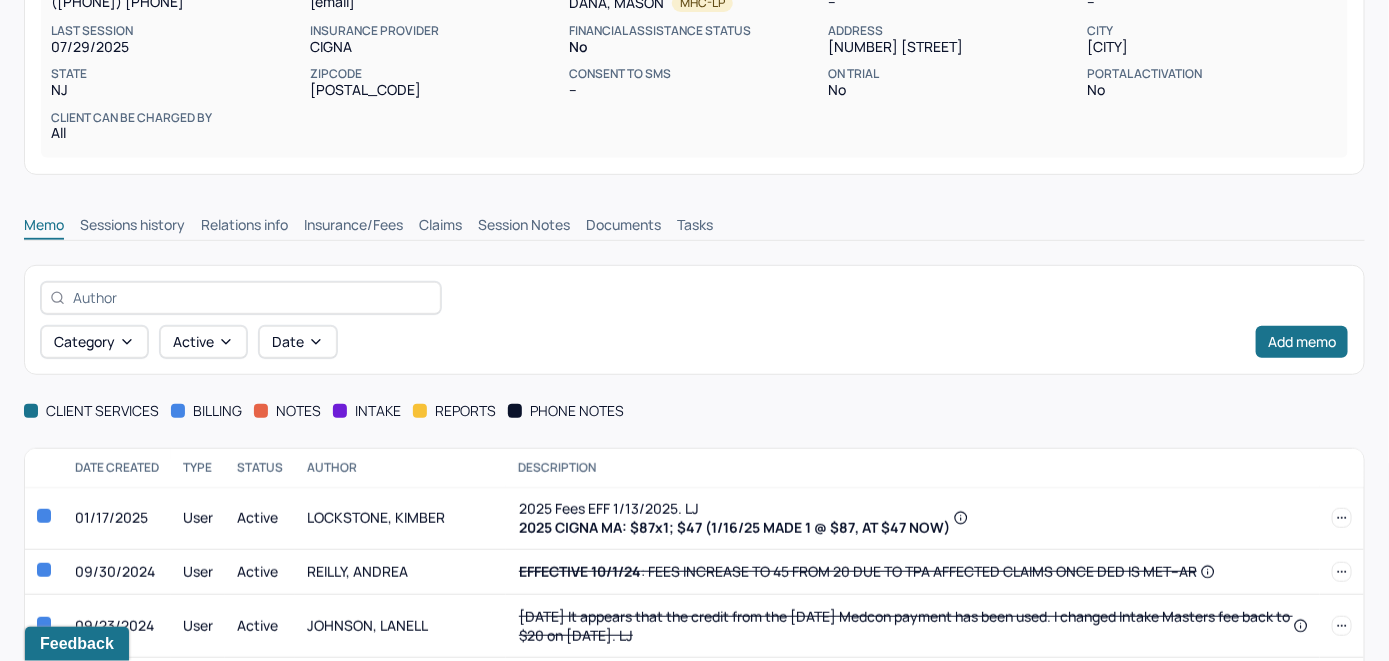 click on "Insurance/Fees" at bounding box center (353, 227) 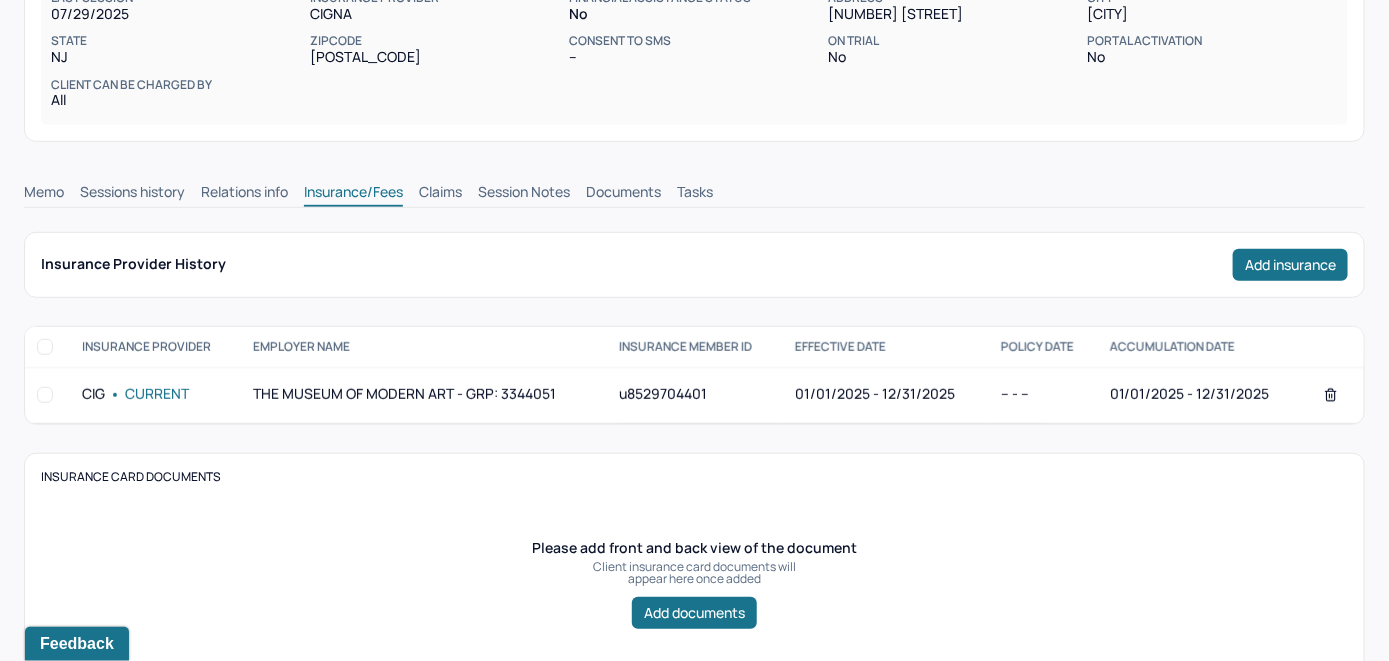 scroll, scrollTop: 300, scrollLeft: 0, axis: vertical 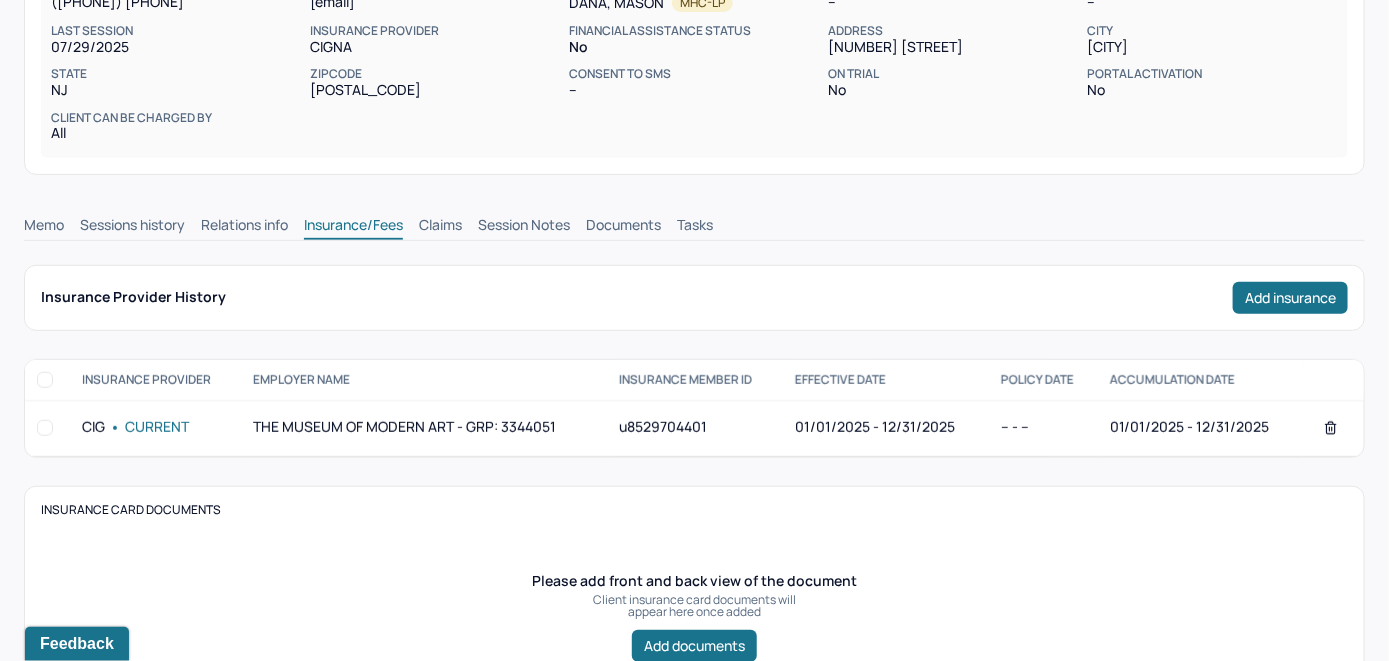 click on "Claims" at bounding box center (440, 227) 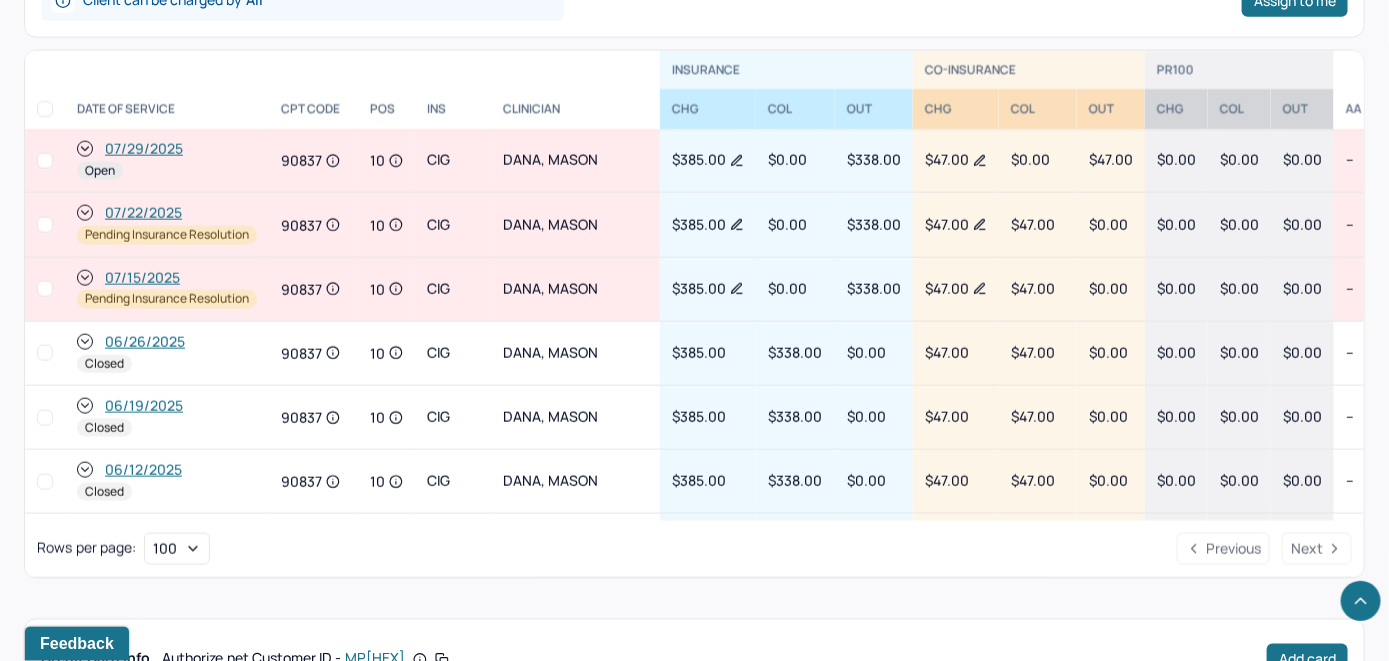 scroll, scrollTop: 873, scrollLeft: 0, axis: vertical 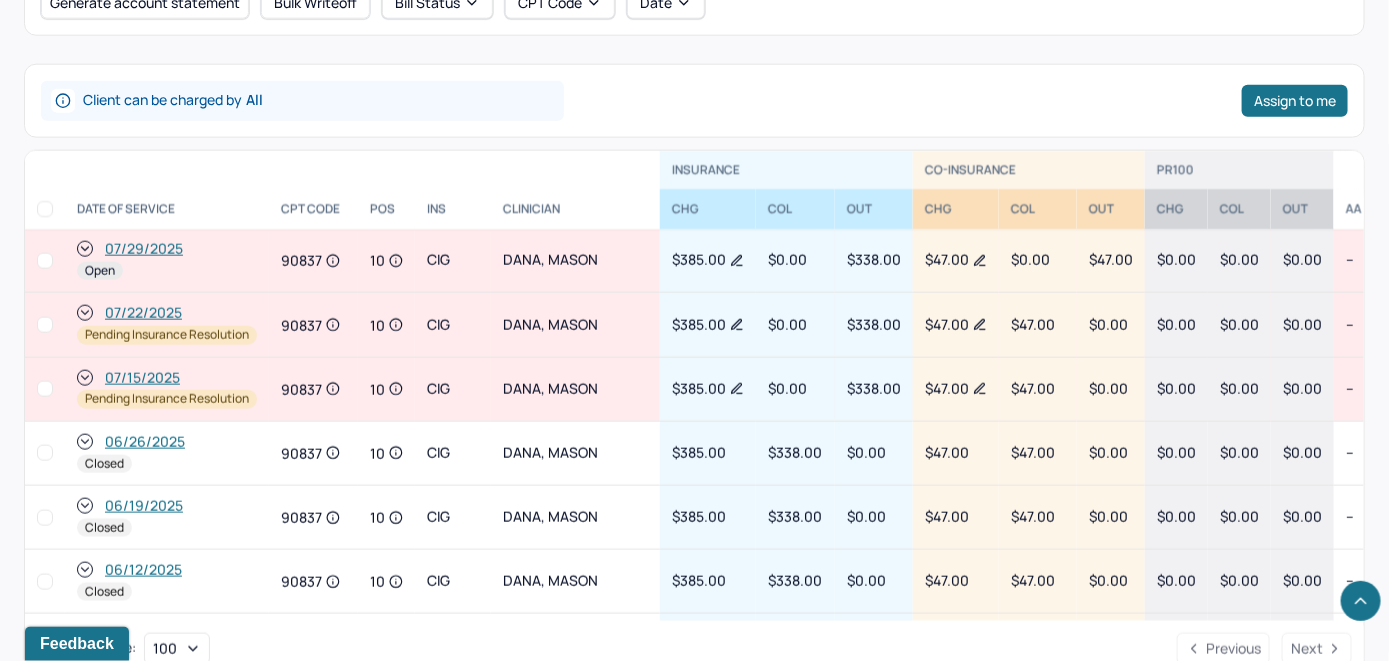 click on "07/29/2025" at bounding box center [144, 249] 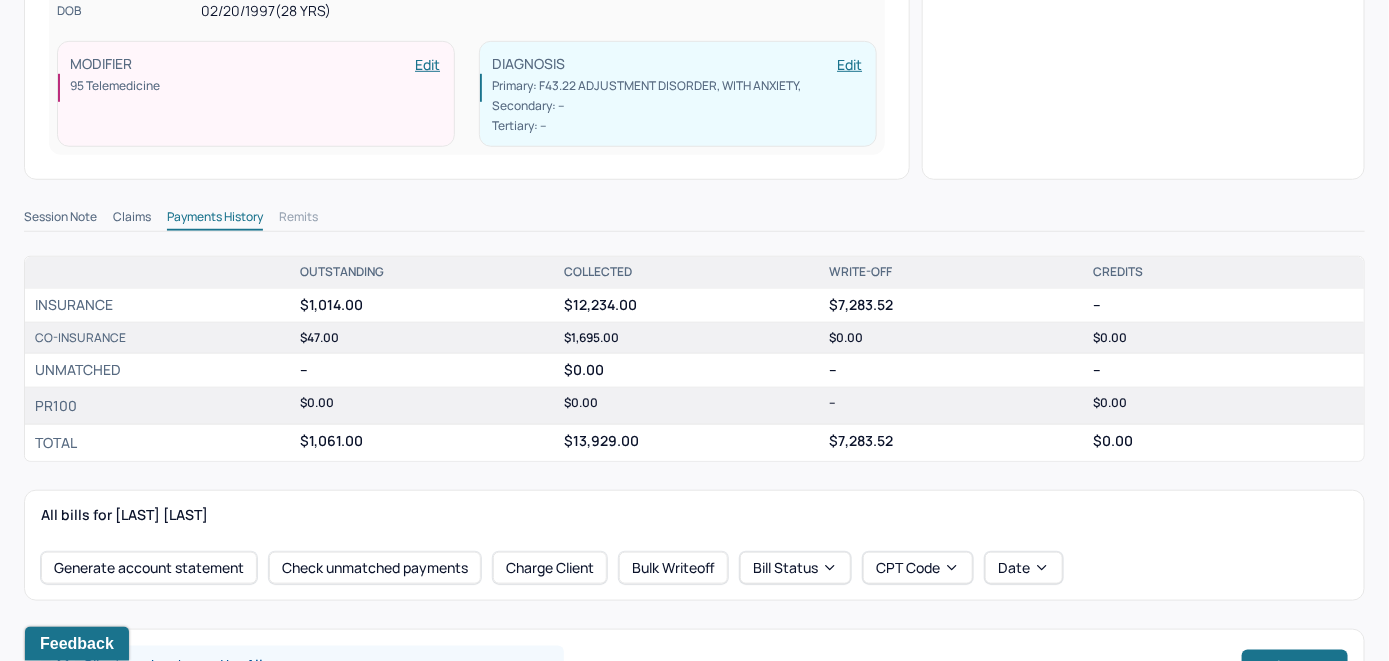 scroll, scrollTop: 700, scrollLeft: 0, axis: vertical 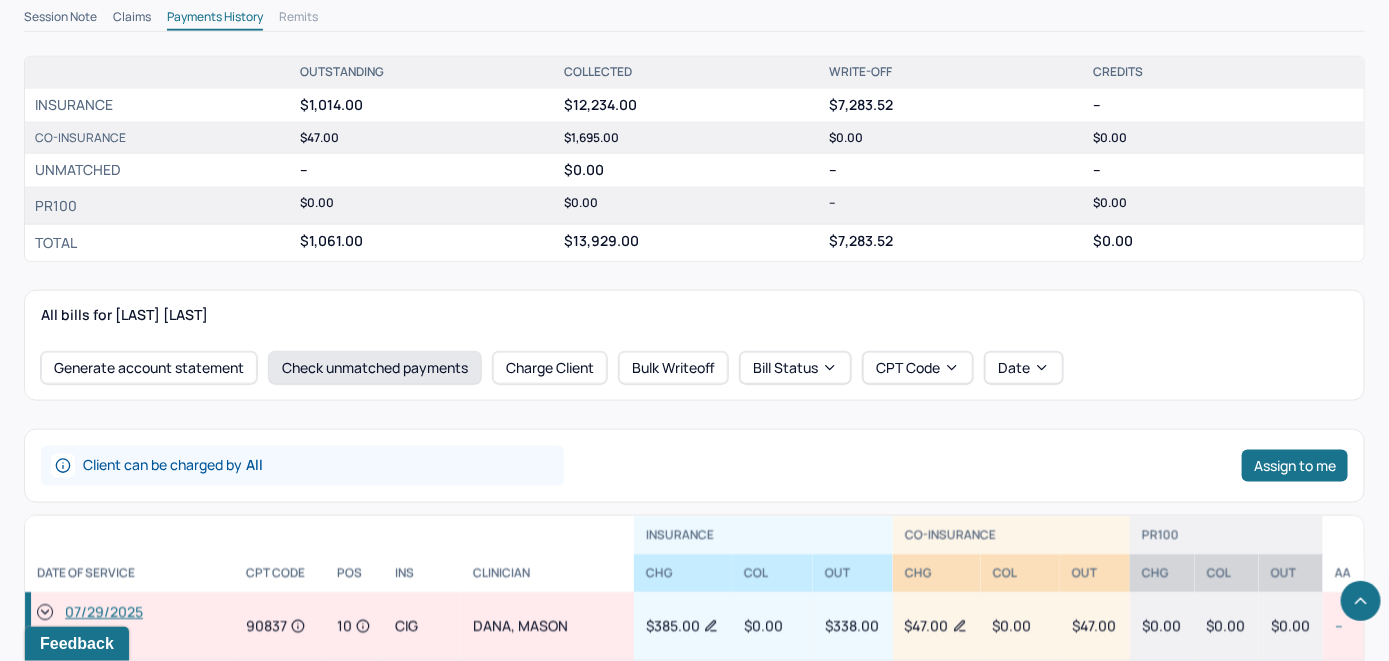 click on "Check unmatched payments" at bounding box center (375, 368) 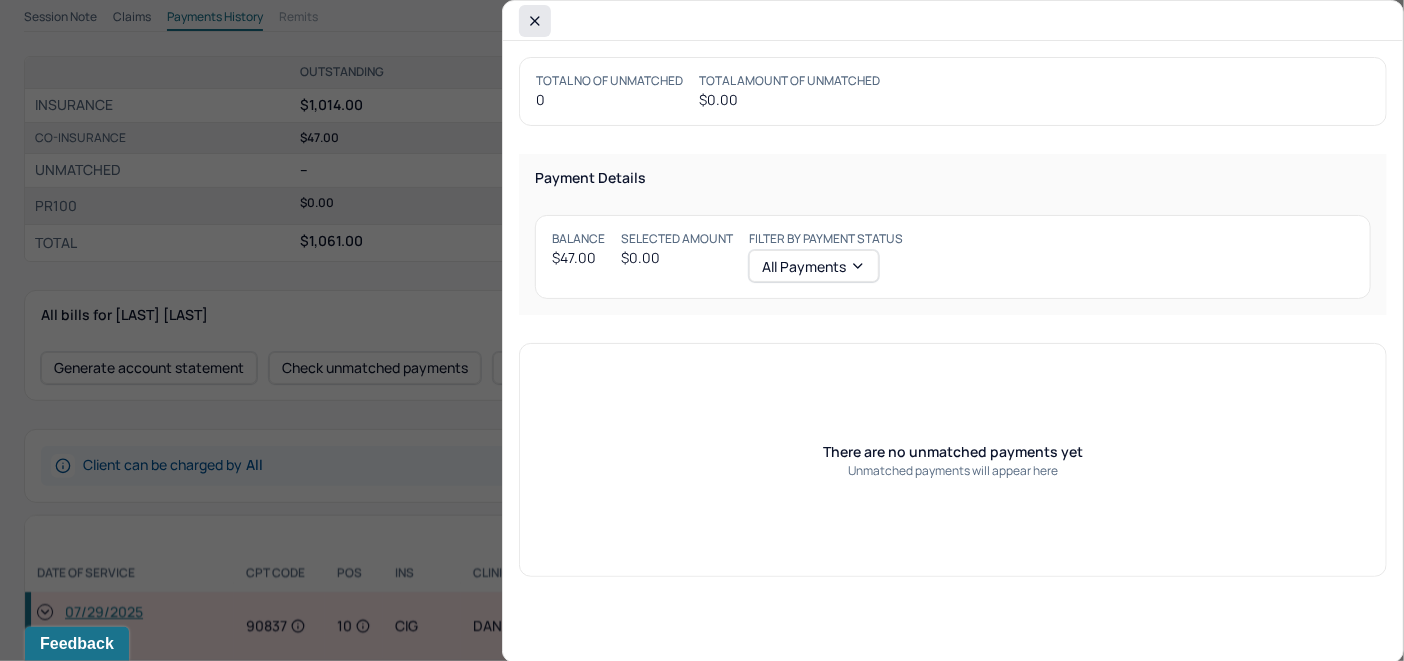click 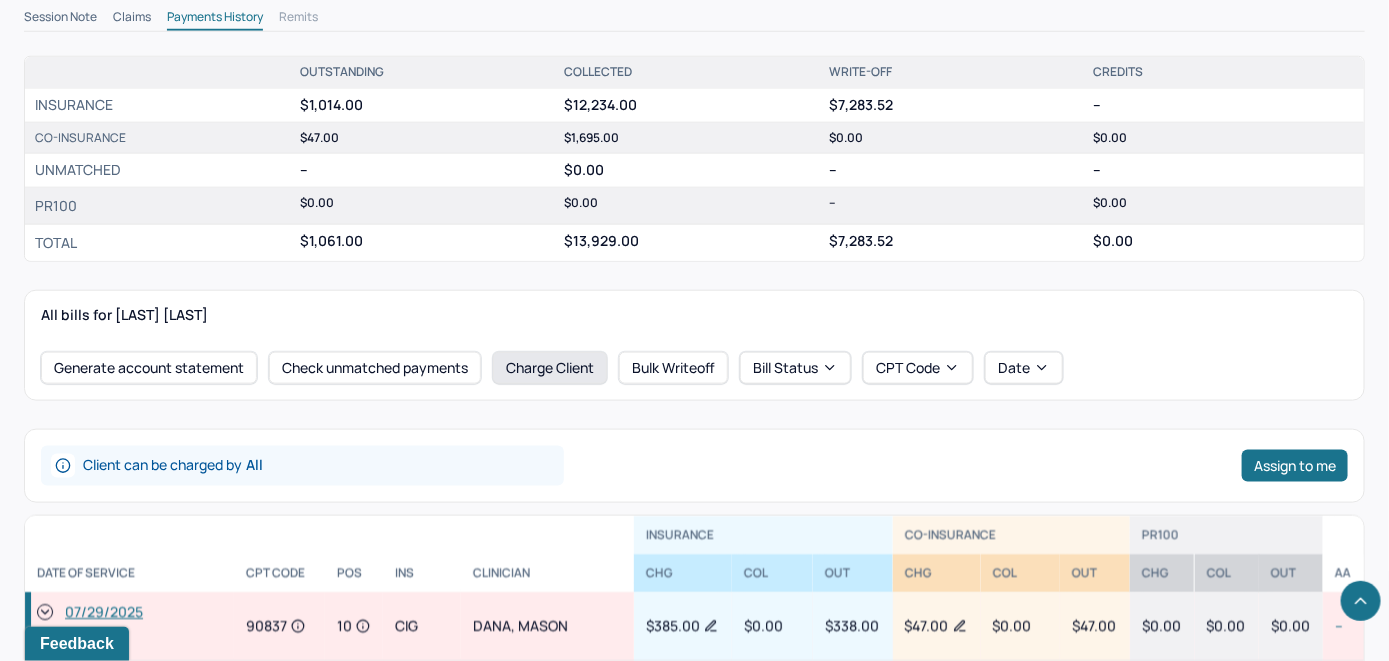 click on "Charge Client" at bounding box center (550, 368) 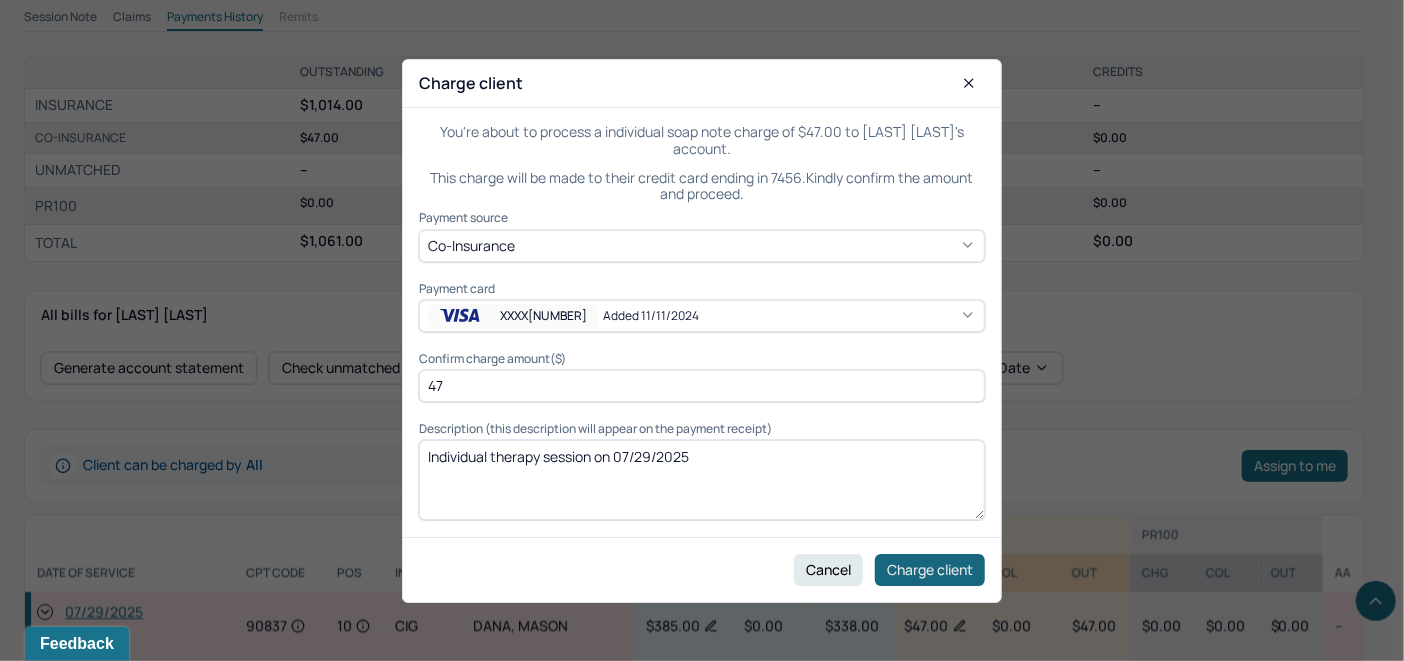 click on "Charge client" at bounding box center [930, 569] 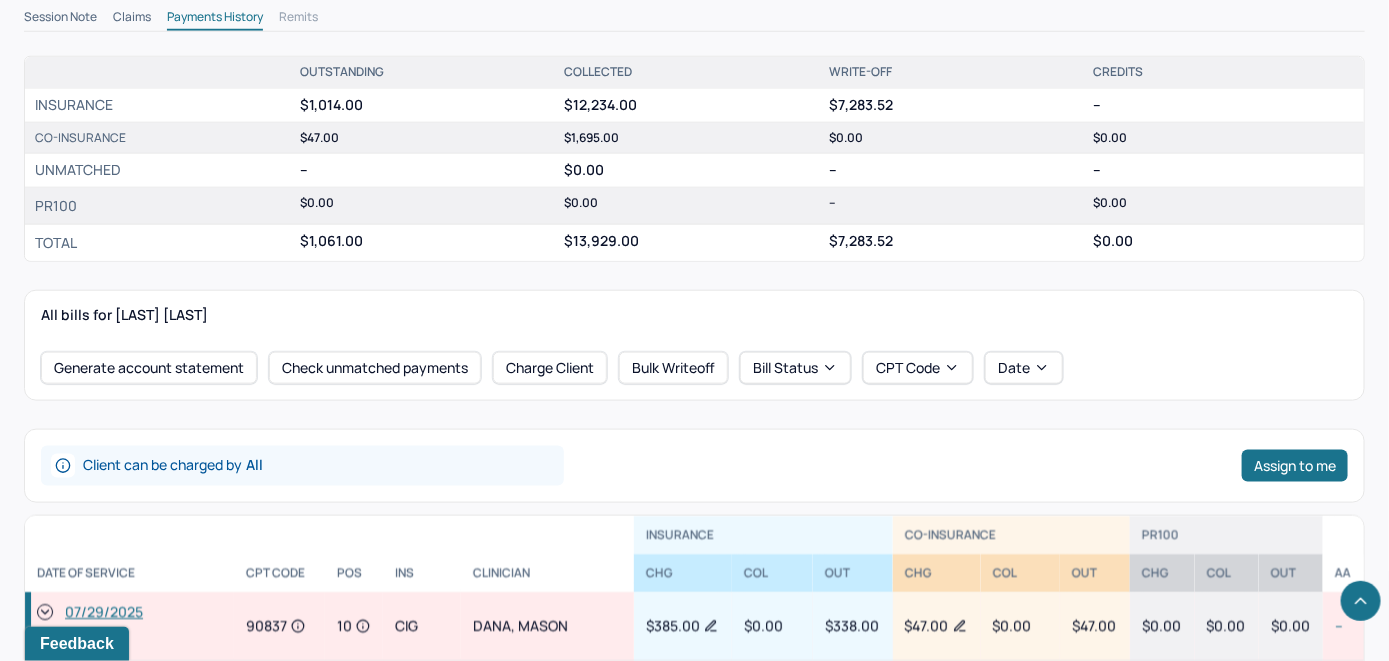 click 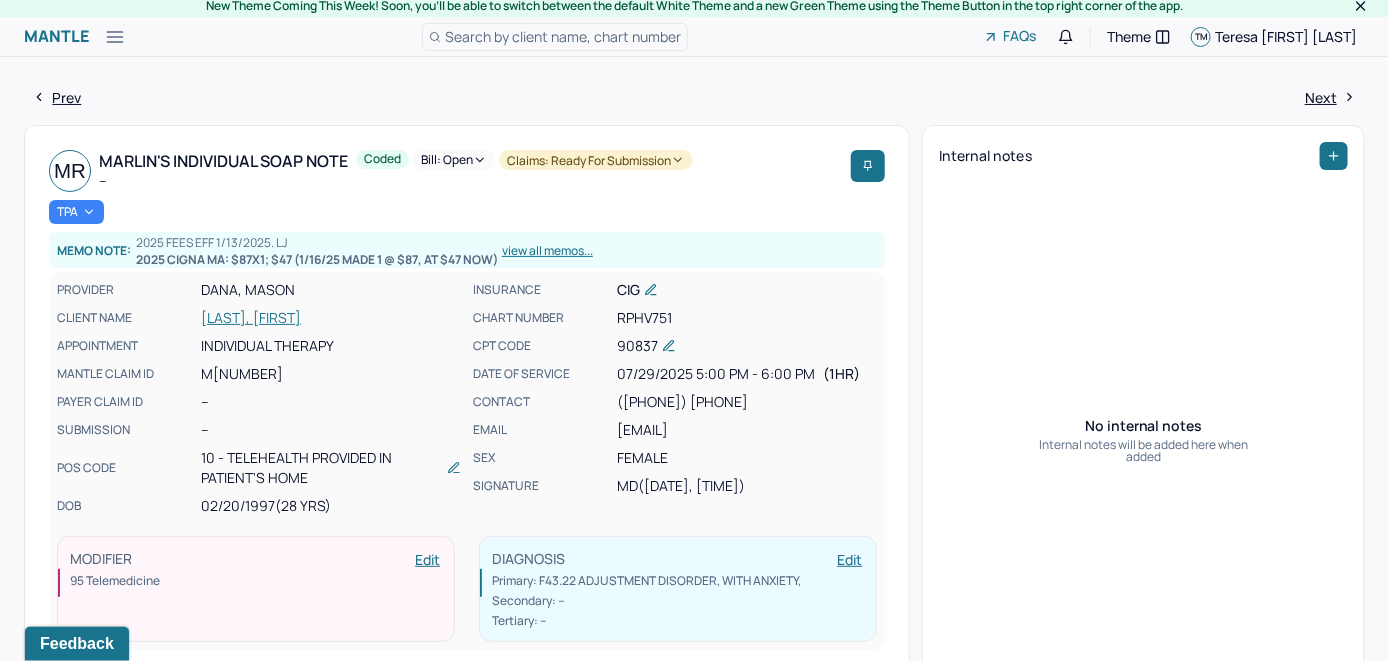 scroll, scrollTop: 0, scrollLeft: 0, axis: both 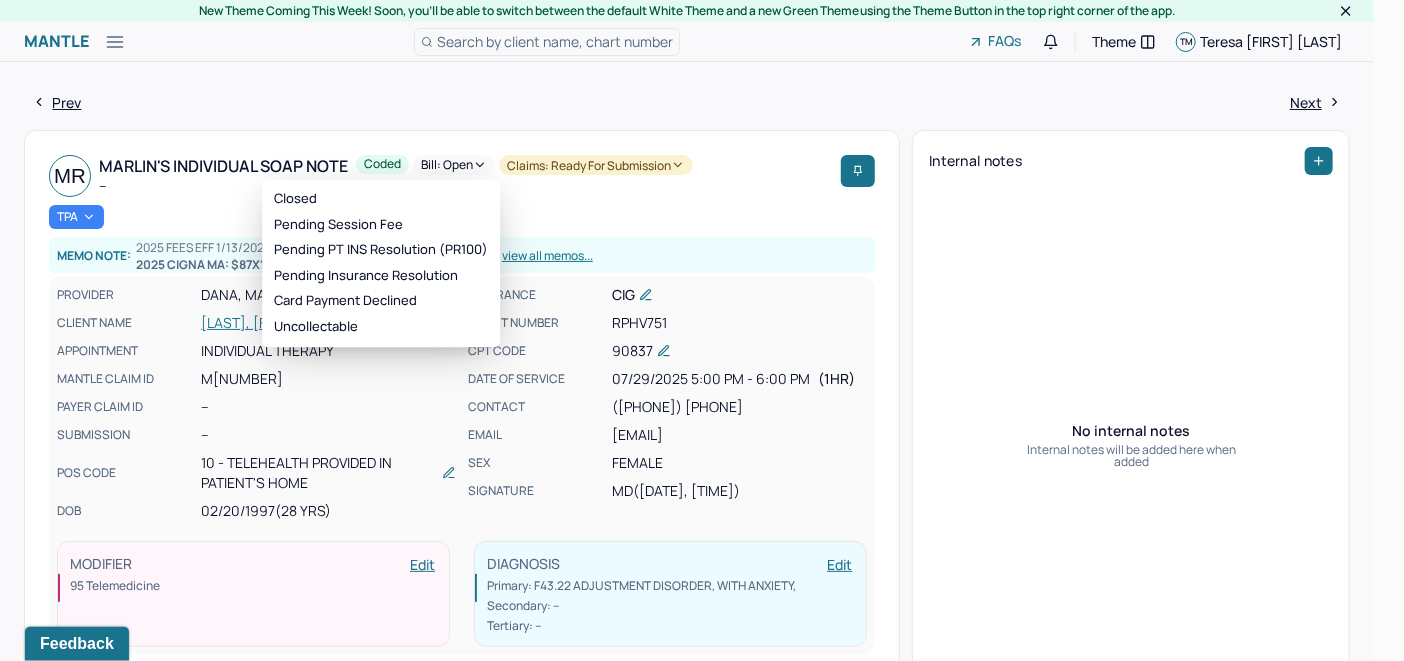 click on "Bill: Open" at bounding box center (454, 165) 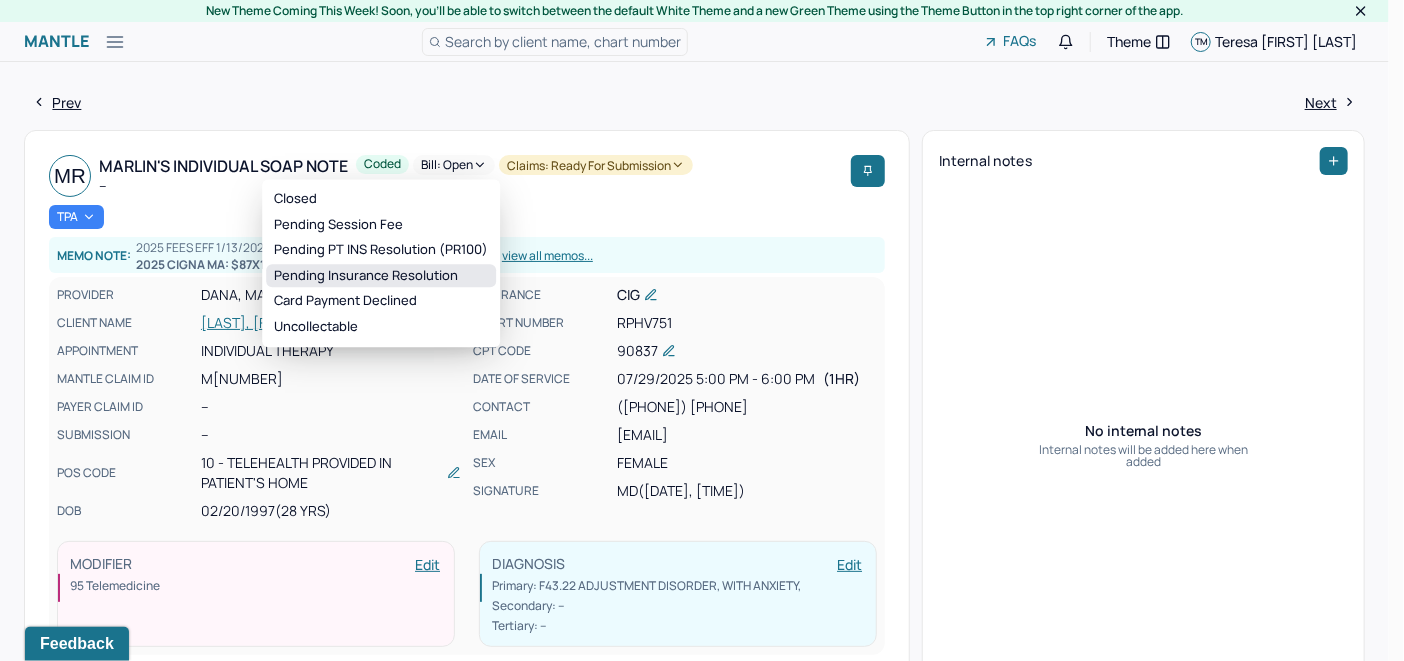 click on "Pending Insurance Resolution" at bounding box center (381, 276) 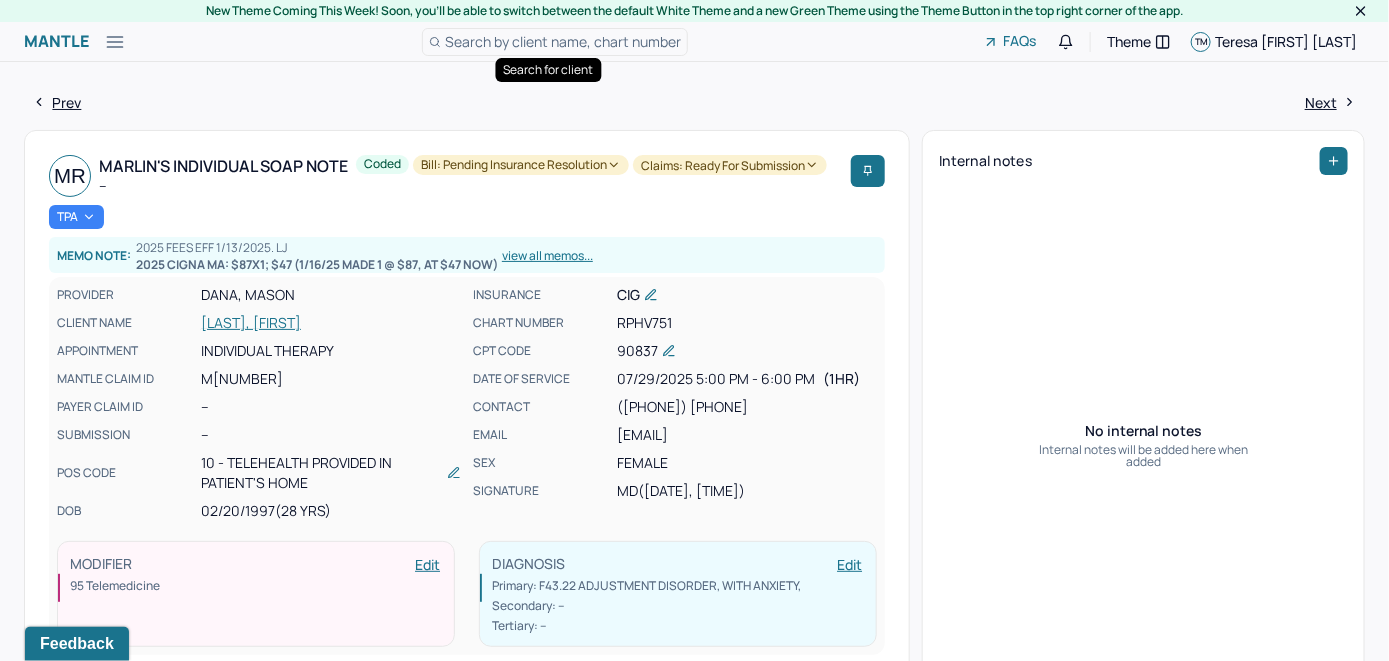 click on "Search by client name, chart number" at bounding box center [563, 41] 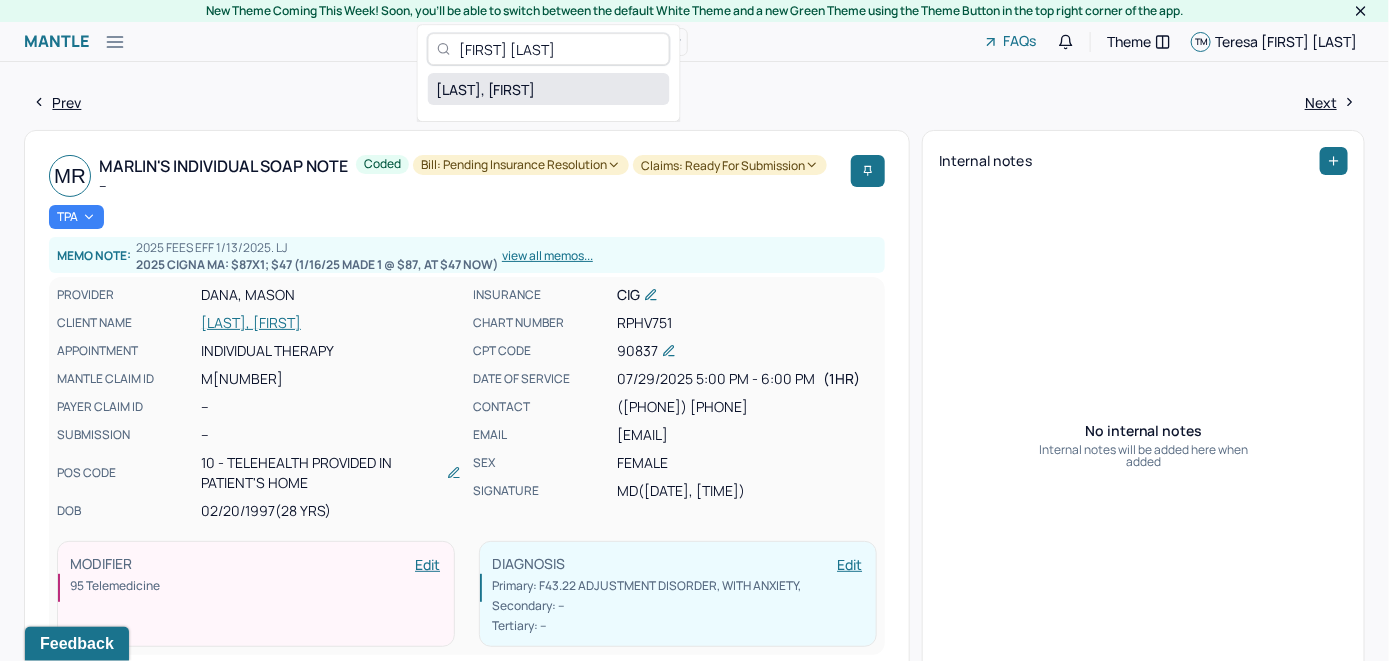 type on "[FIRST] [LAST]" 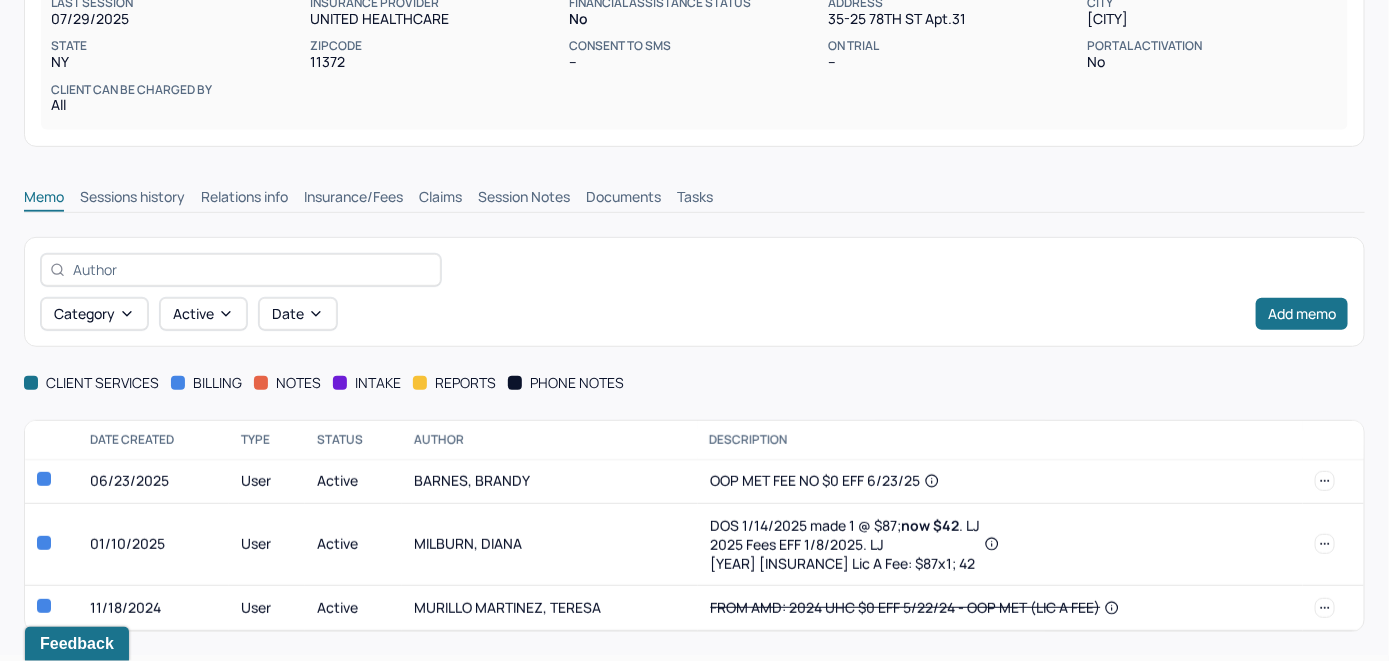 scroll, scrollTop: 337, scrollLeft: 0, axis: vertical 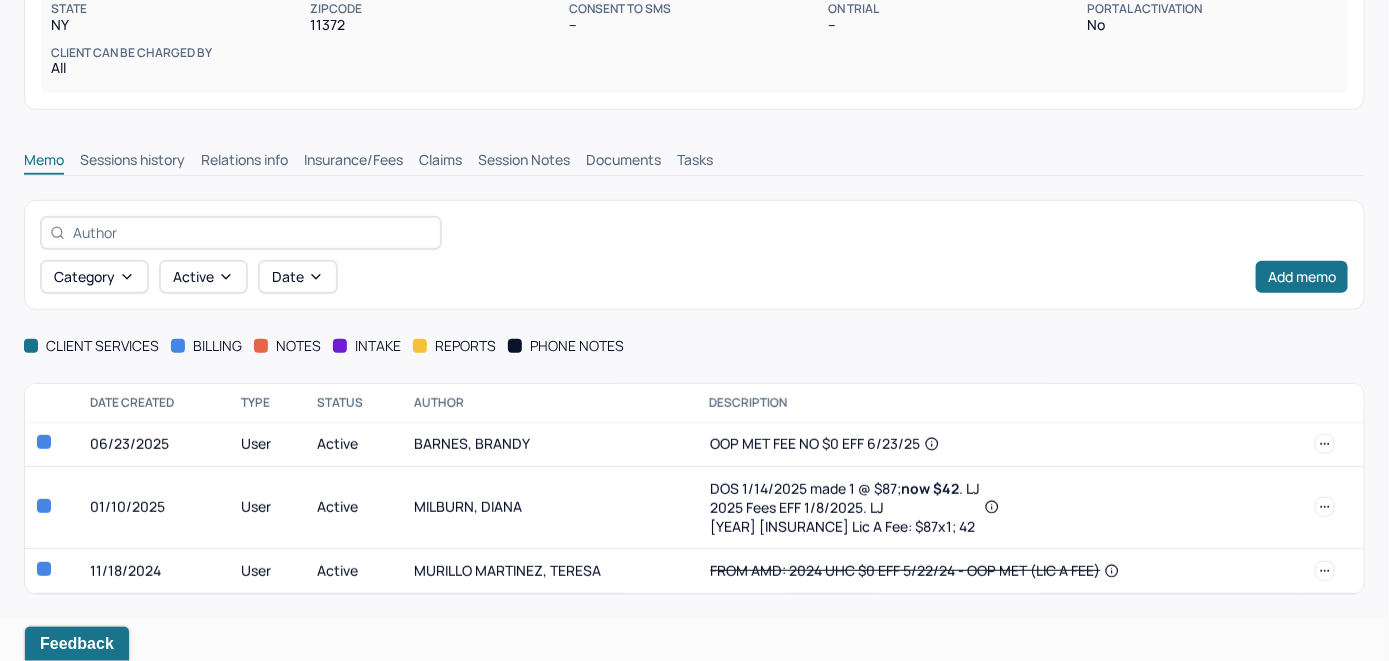 click on "Insurance/Fees" at bounding box center (353, 162) 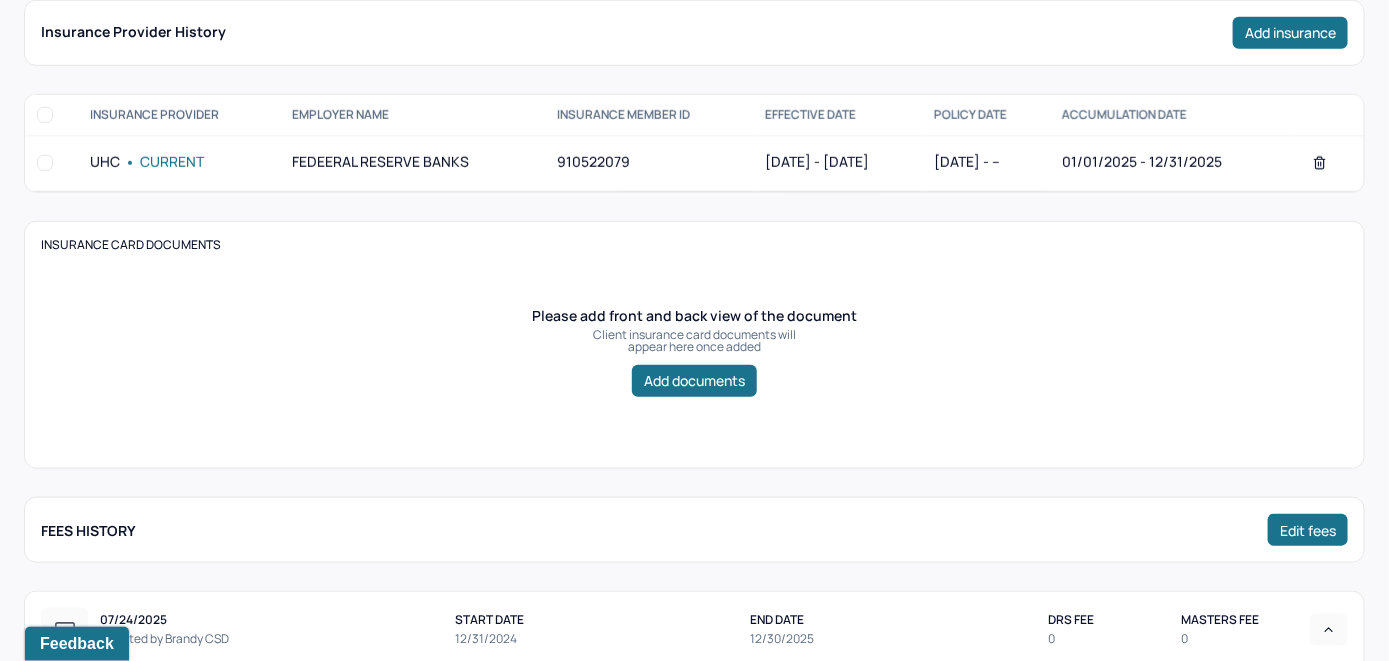 scroll, scrollTop: 337, scrollLeft: 0, axis: vertical 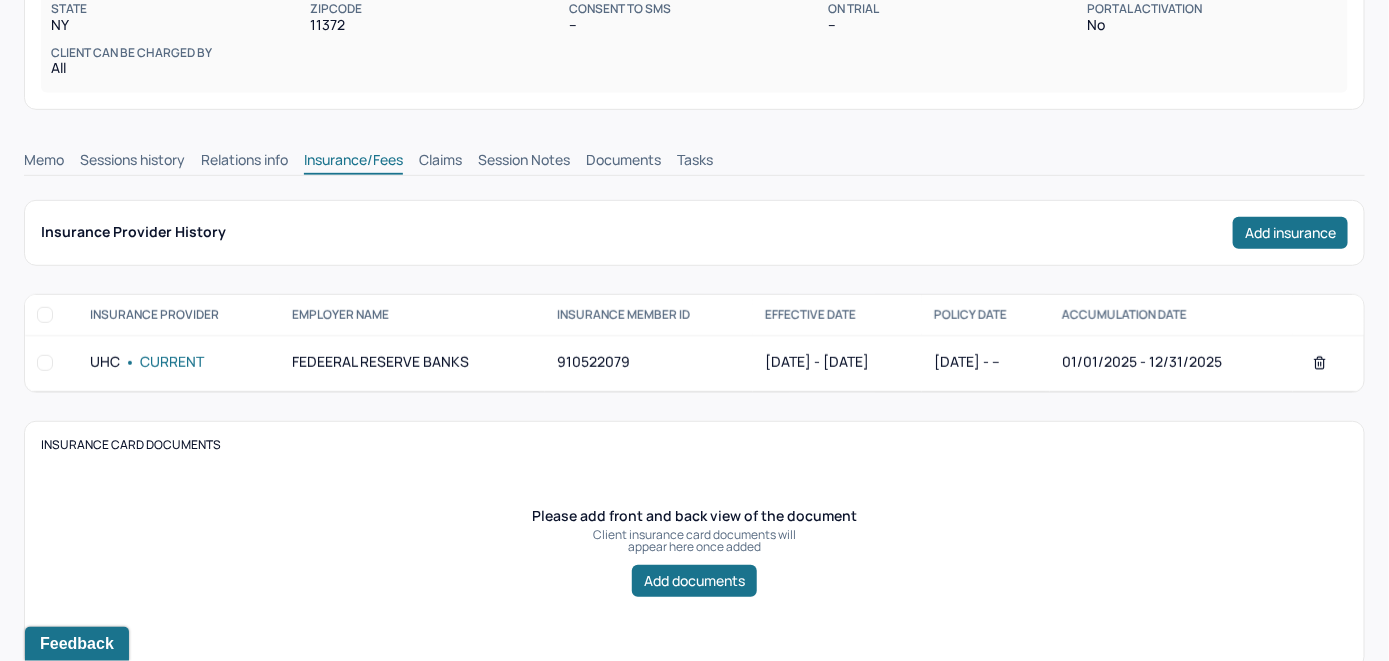 click on "Claims" at bounding box center (440, 162) 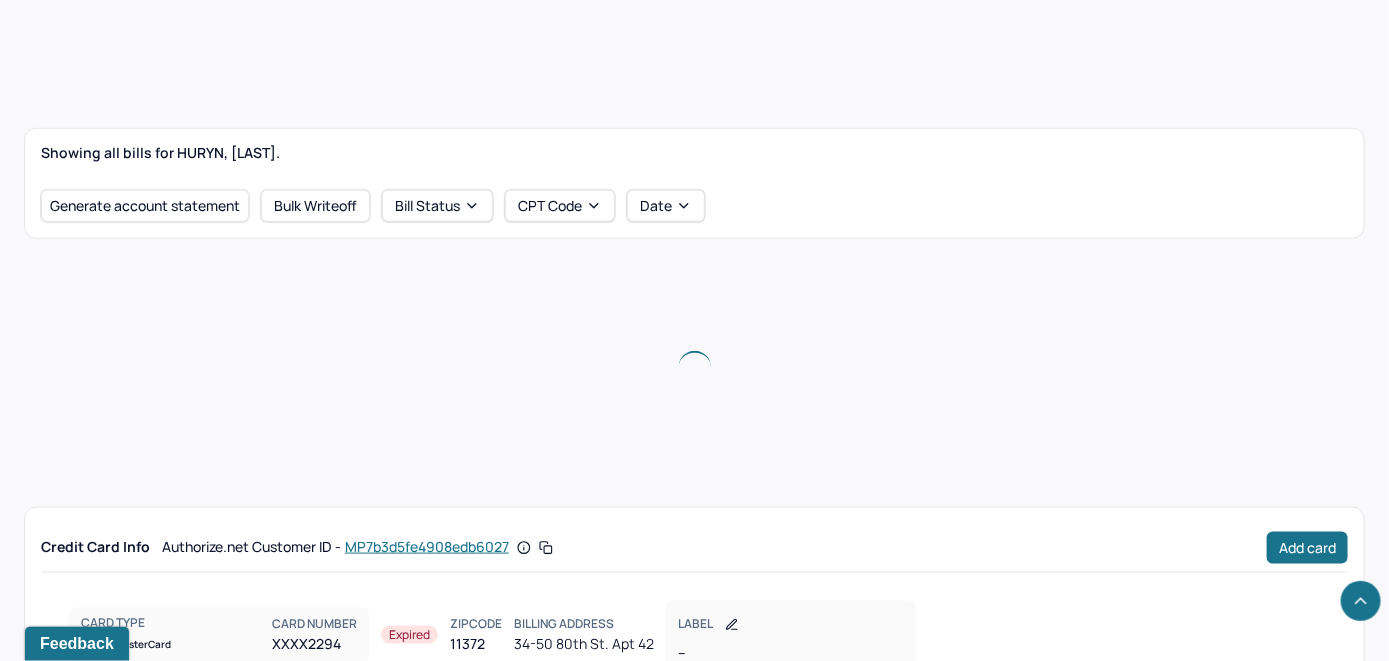 scroll, scrollTop: 642, scrollLeft: 0, axis: vertical 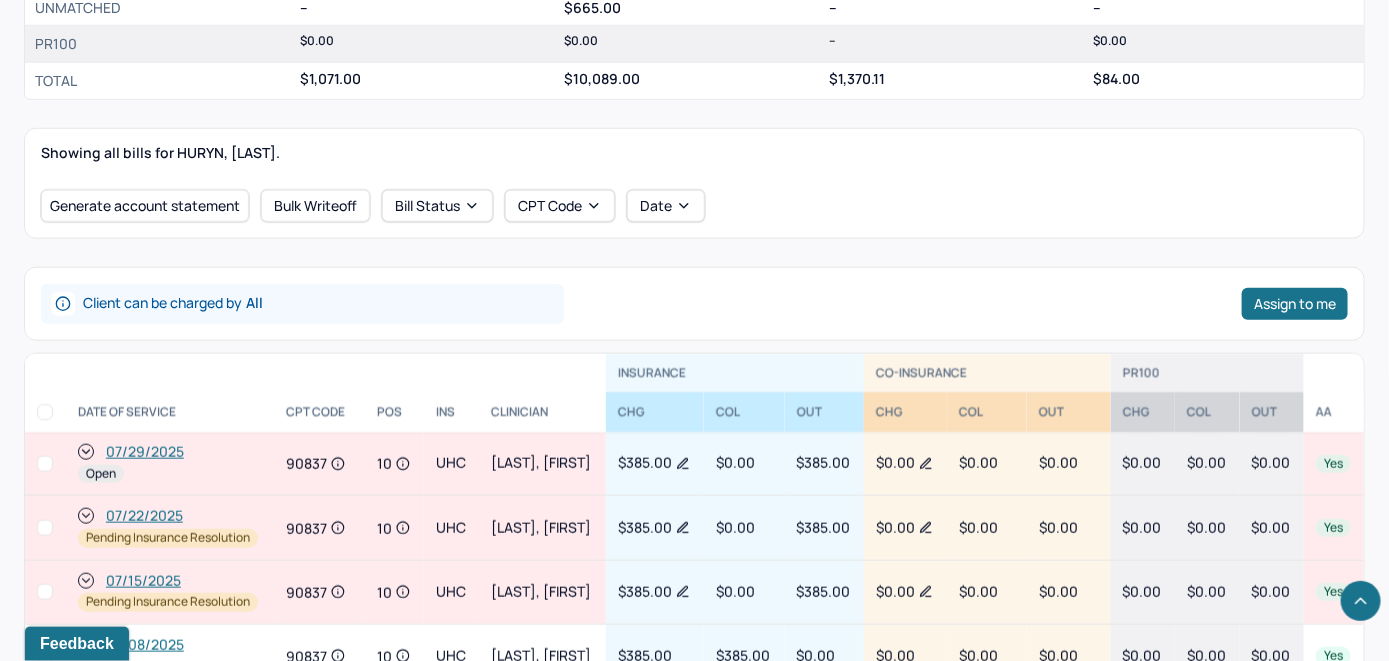click on "07/29/2025" at bounding box center (145, 452) 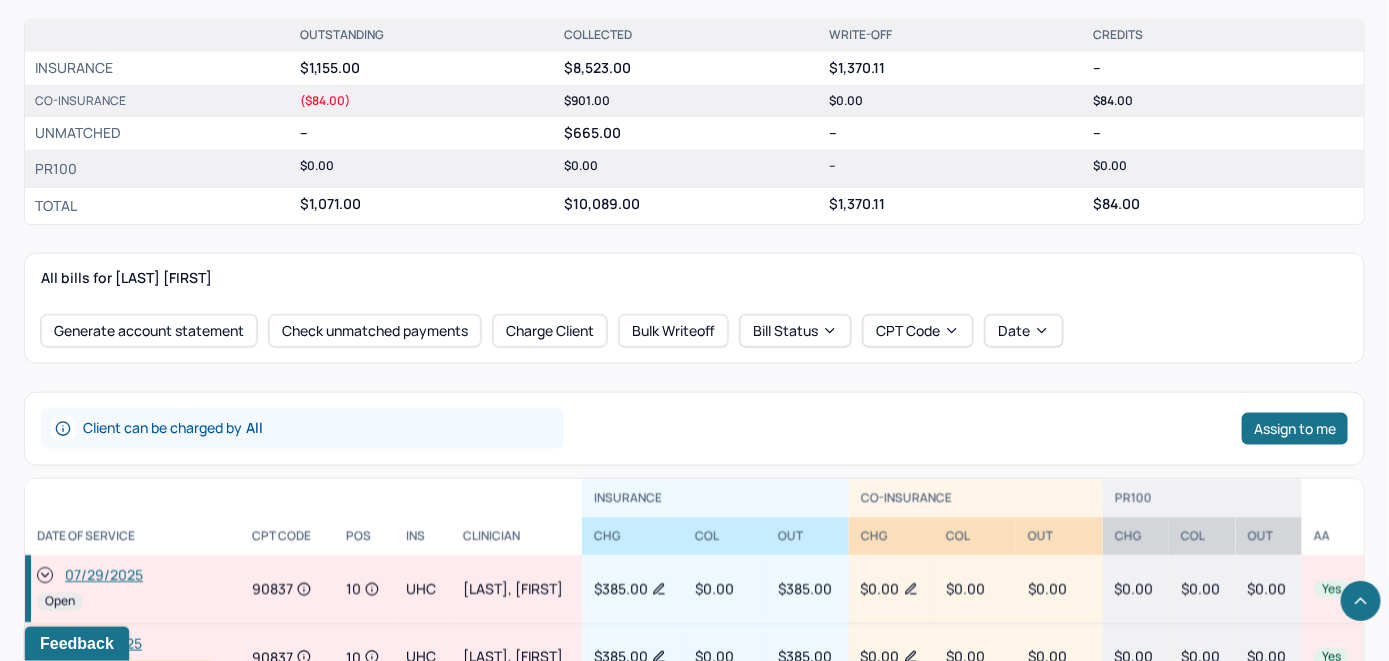 scroll, scrollTop: 700, scrollLeft: 0, axis: vertical 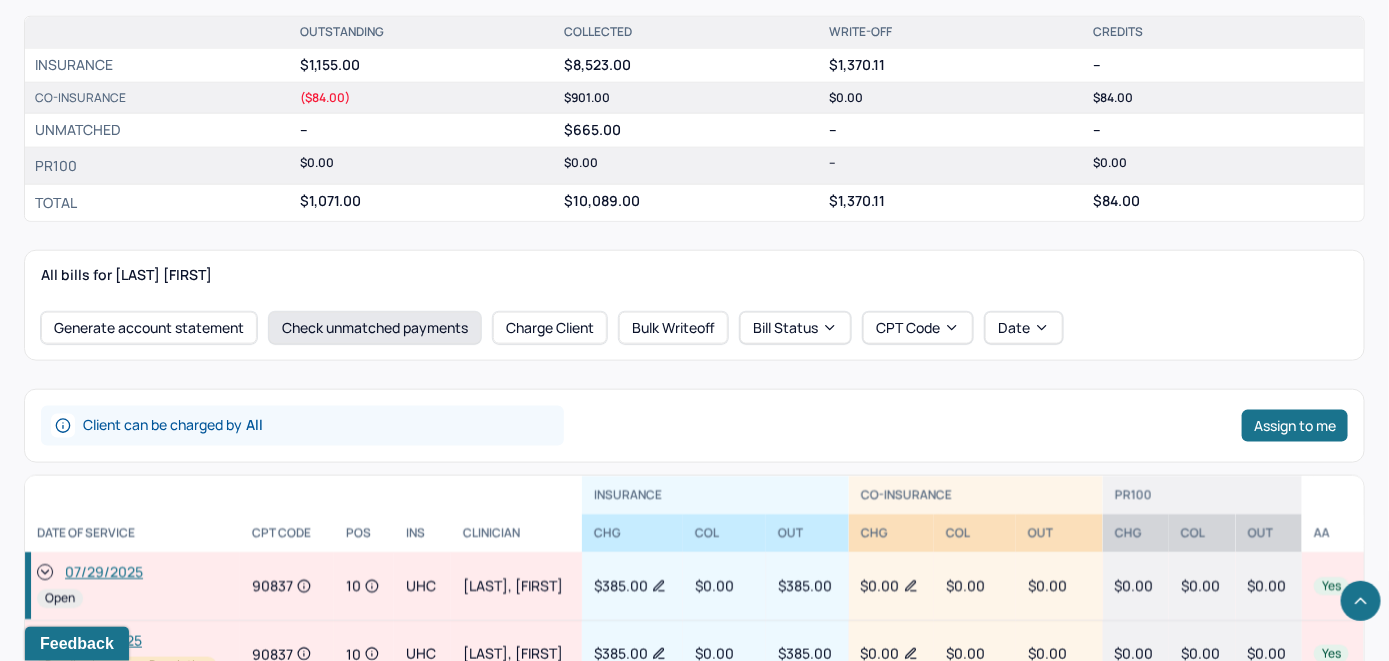 click on "Check unmatched payments" at bounding box center [375, 328] 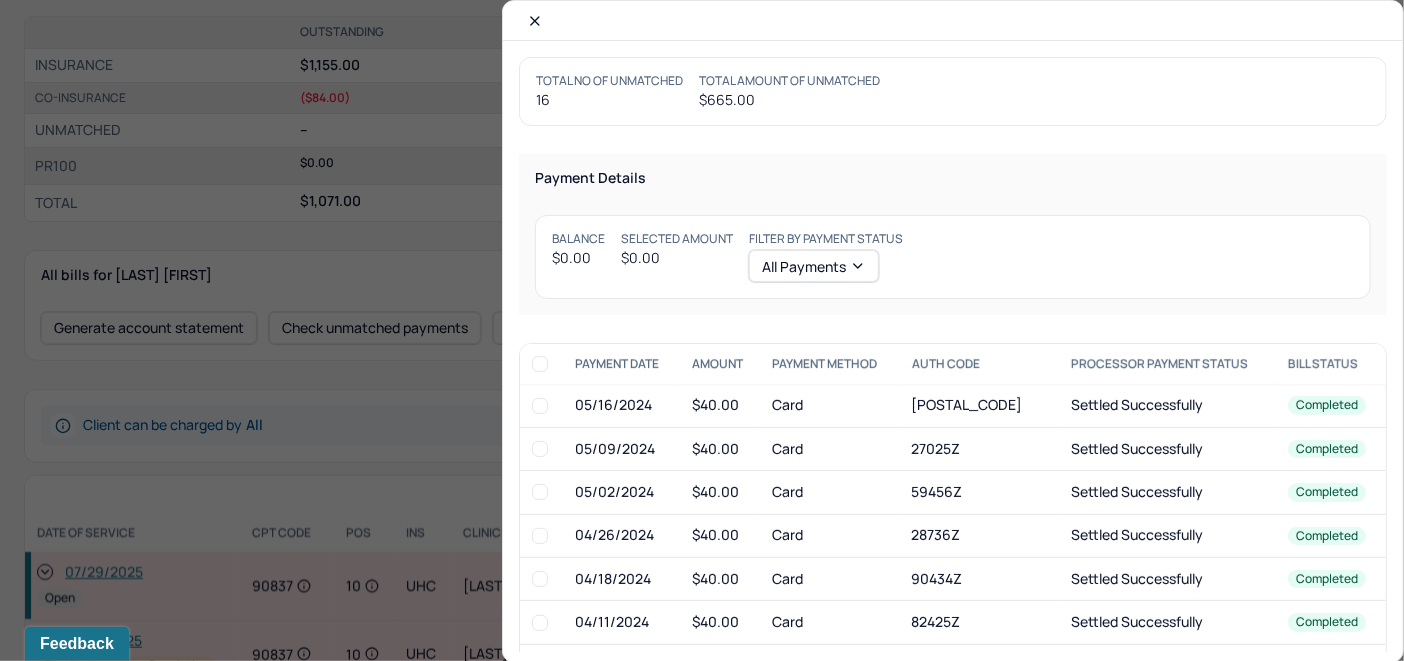 drag, startPoint x: 533, startPoint y: 16, endPoint x: 532, endPoint y: 26, distance: 10.049875 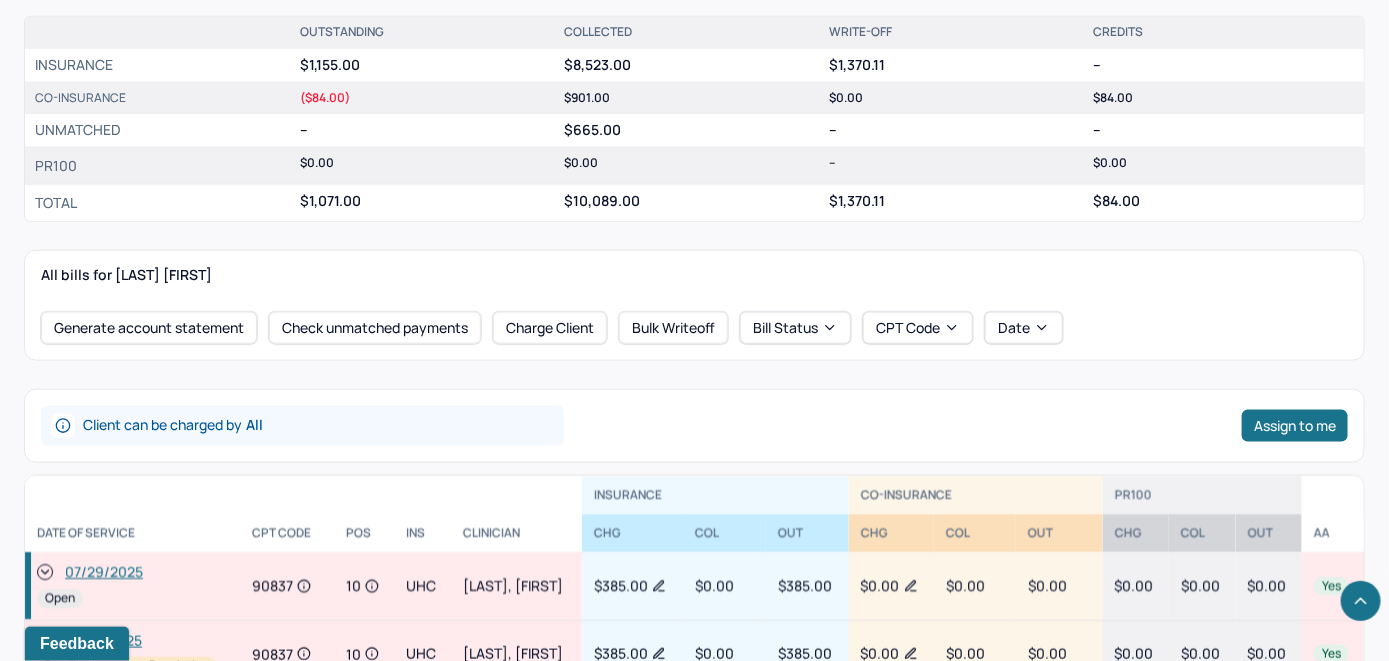 click on "07/29/2025" at bounding box center (104, 573) 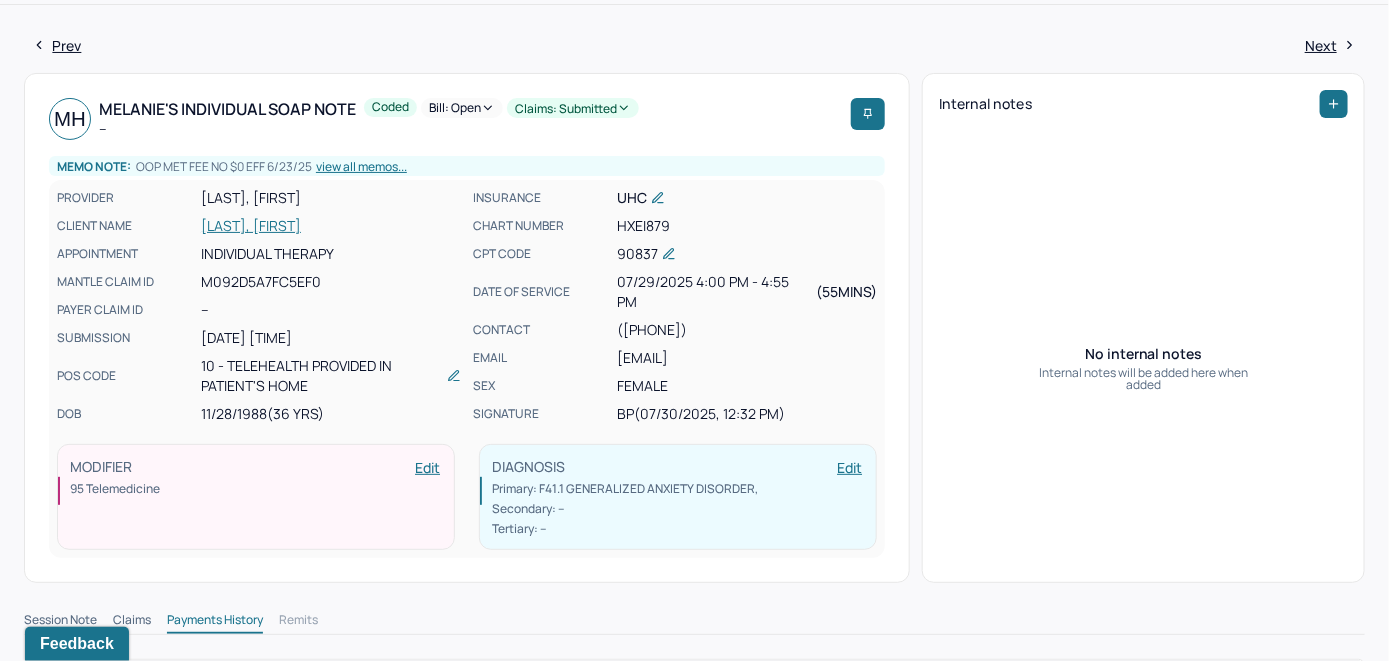 scroll, scrollTop: 0, scrollLeft: 0, axis: both 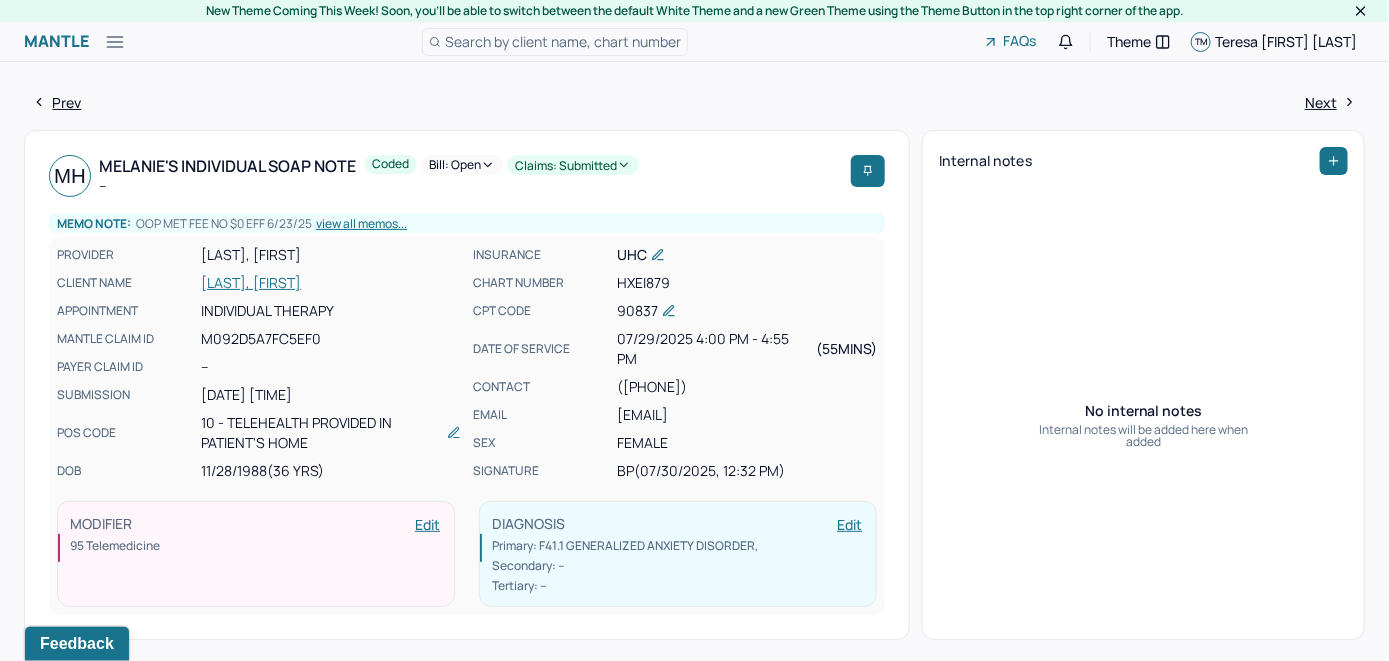 click on "Bill: Open" at bounding box center [462, 165] 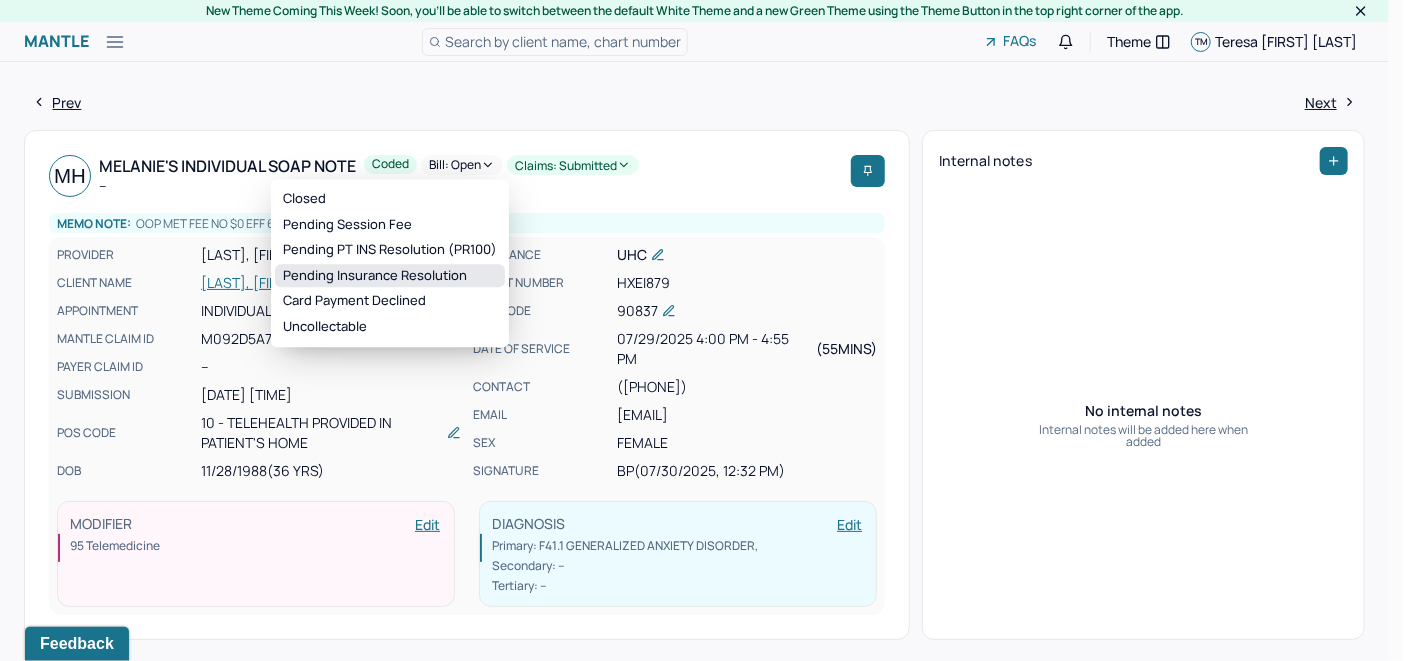 click on "Pending Insurance Resolution" at bounding box center [390, 276] 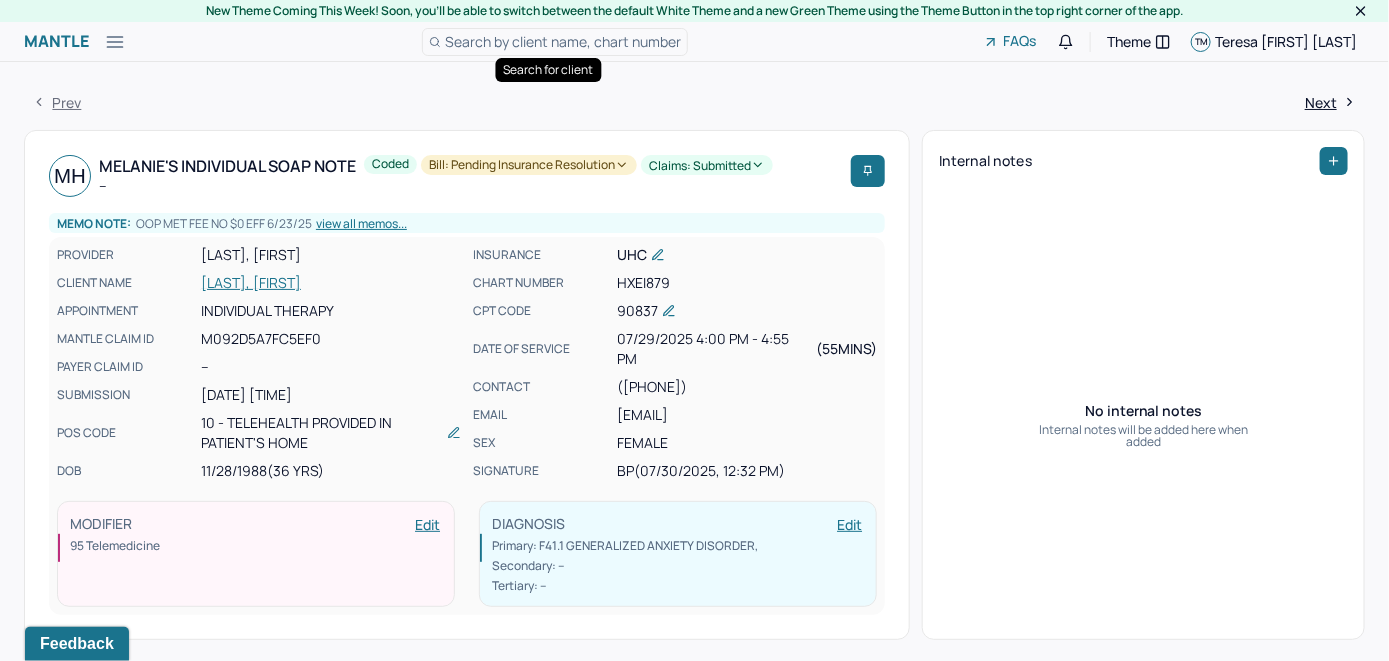 click on "Search by client name, chart number" at bounding box center (563, 41) 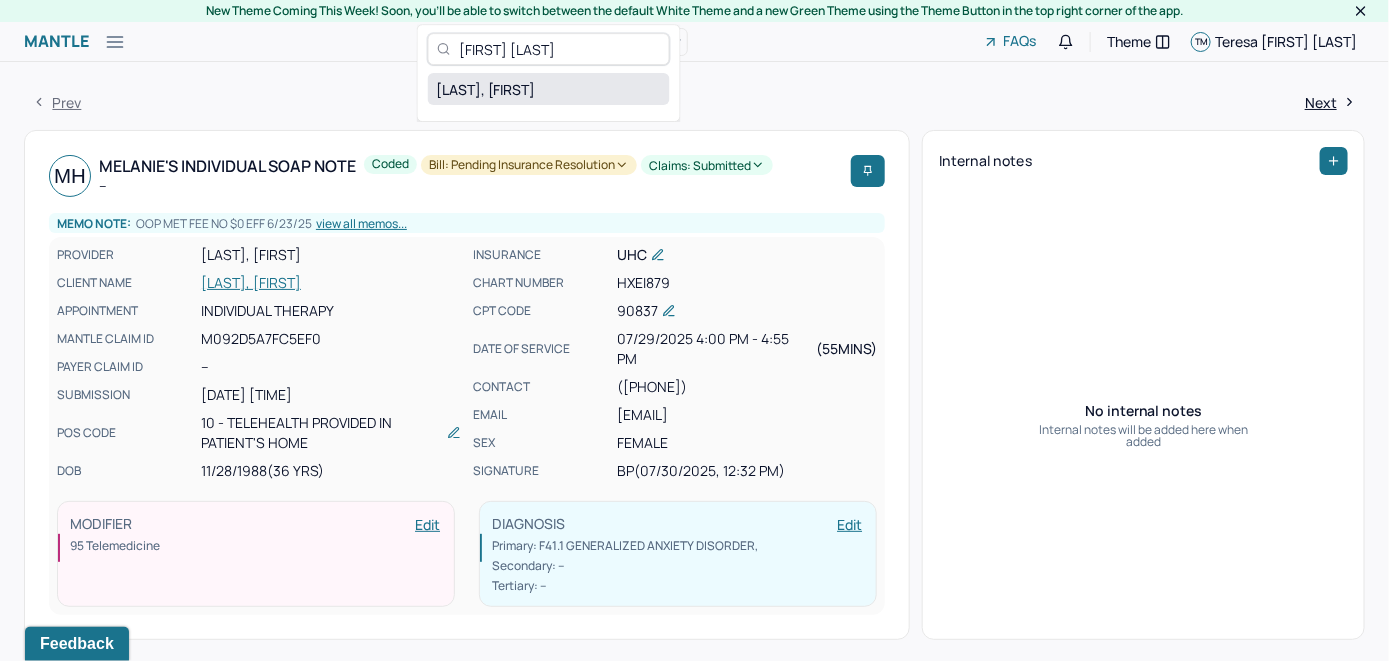 type on "[FIRST] [LAST]" 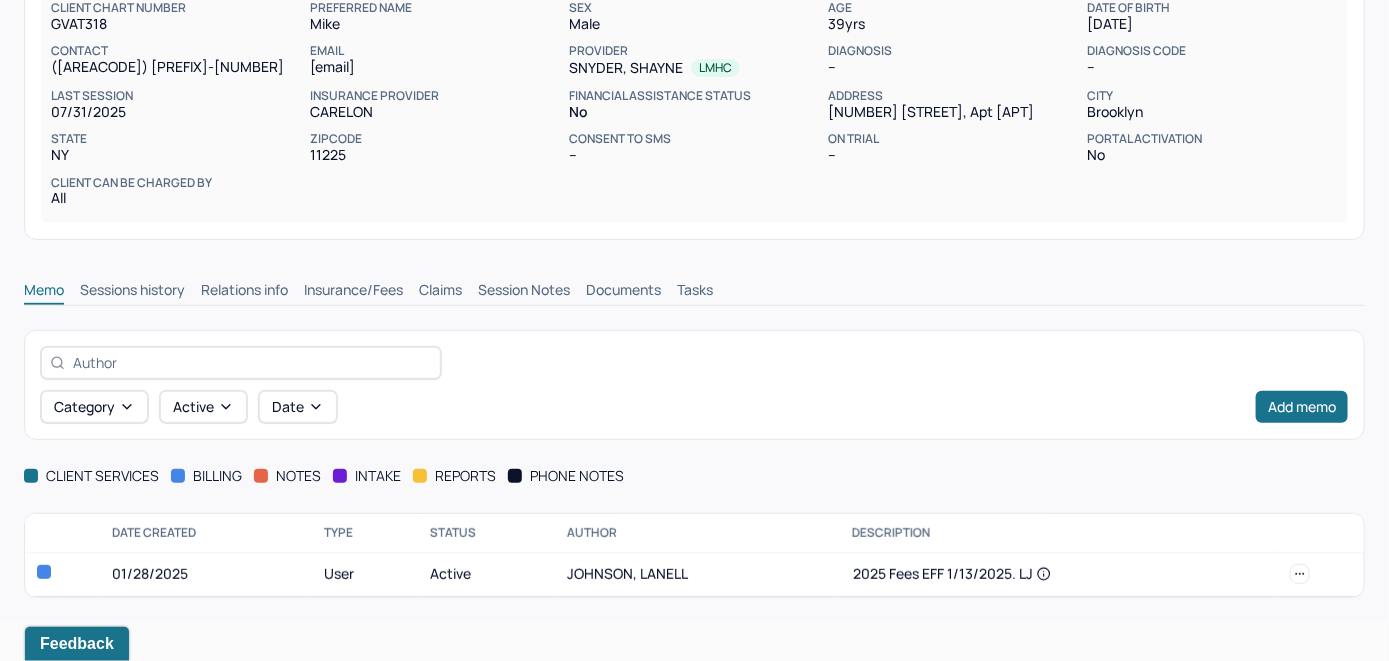 scroll, scrollTop: 209, scrollLeft: 0, axis: vertical 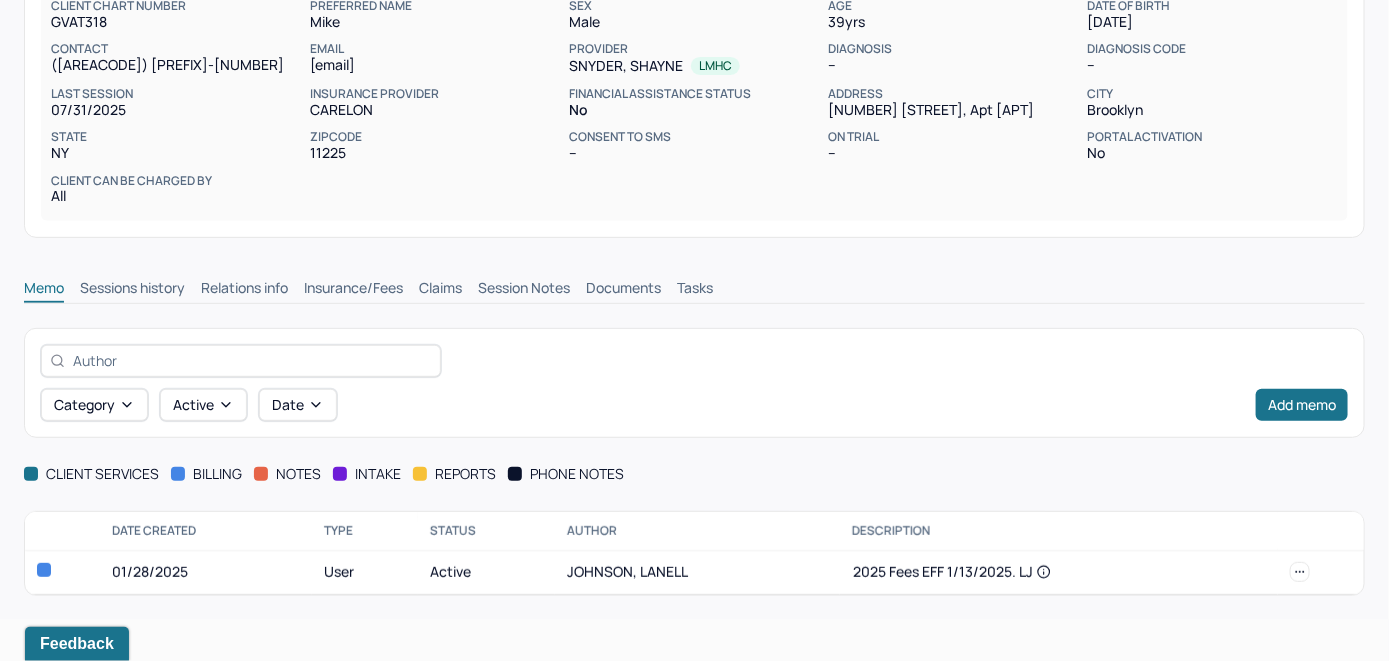 click on "Insurance/Fees" at bounding box center [353, 290] 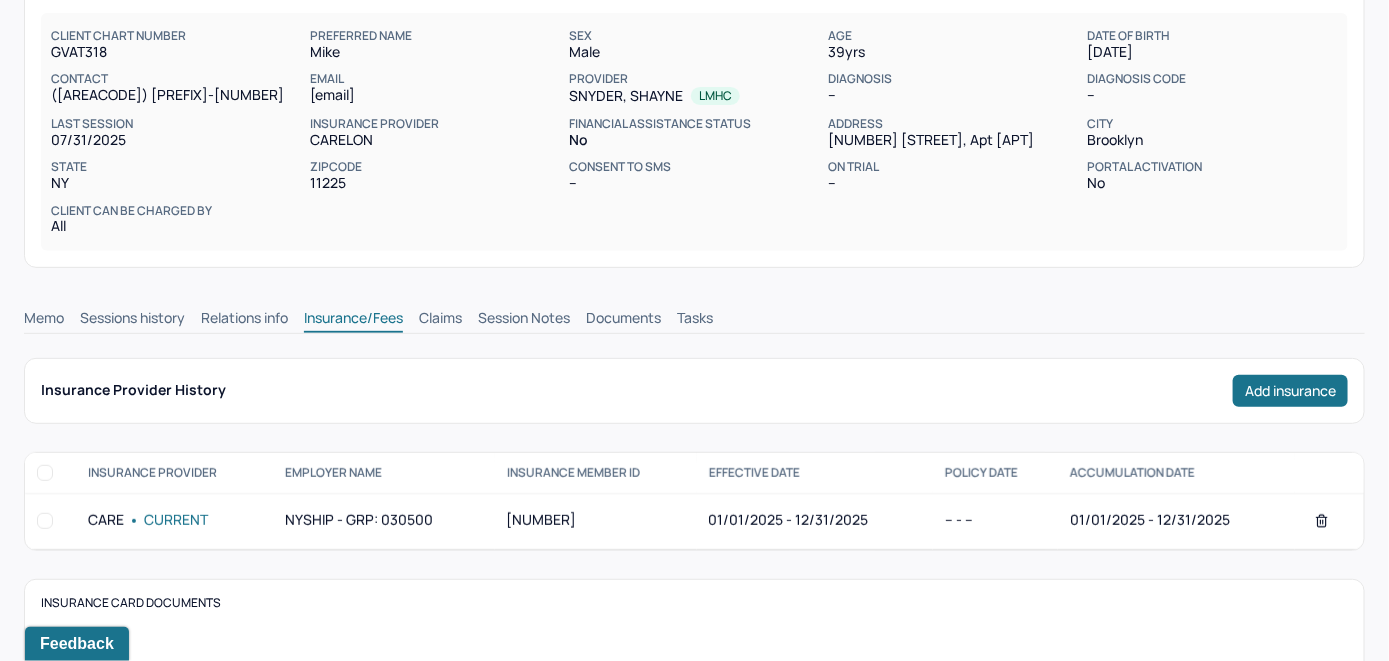 scroll, scrollTop: 109, scrollLeft: 0, axis: vertical 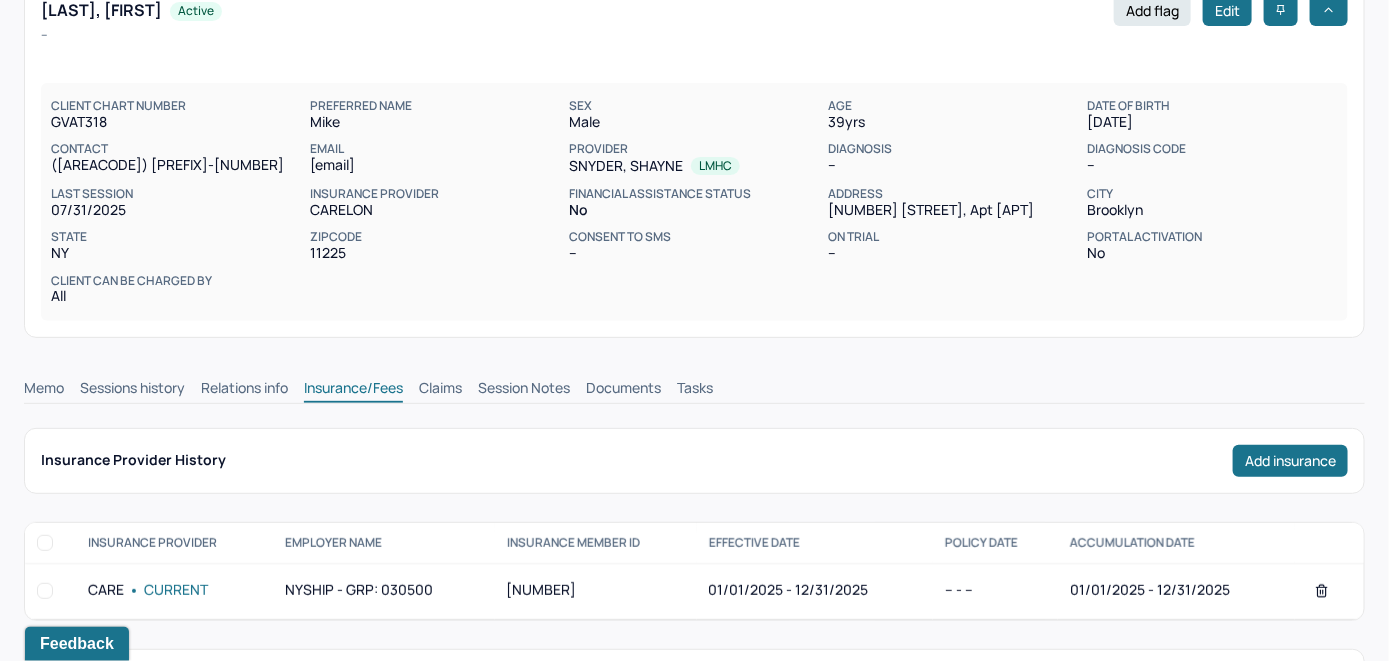 click on "Claims" at bounding box center [440, 390] 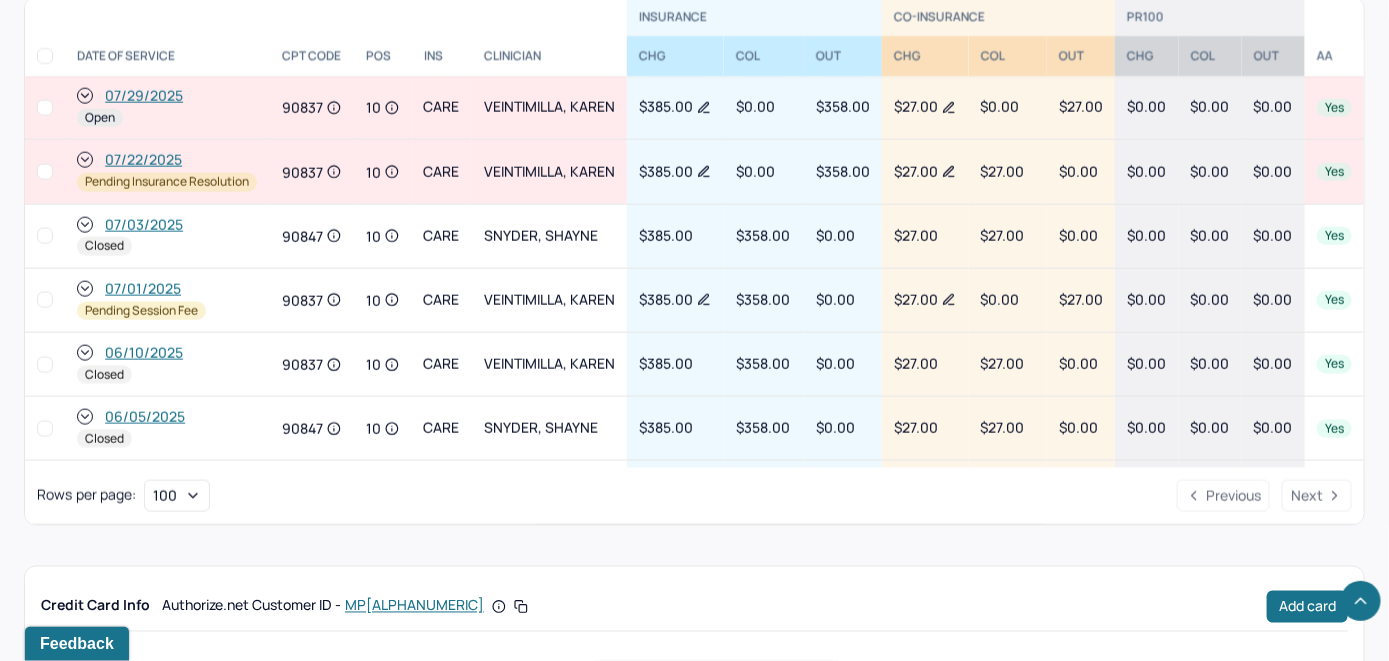 scroll, scrollTop: 879, scrollLeft: 0, axis: vertical 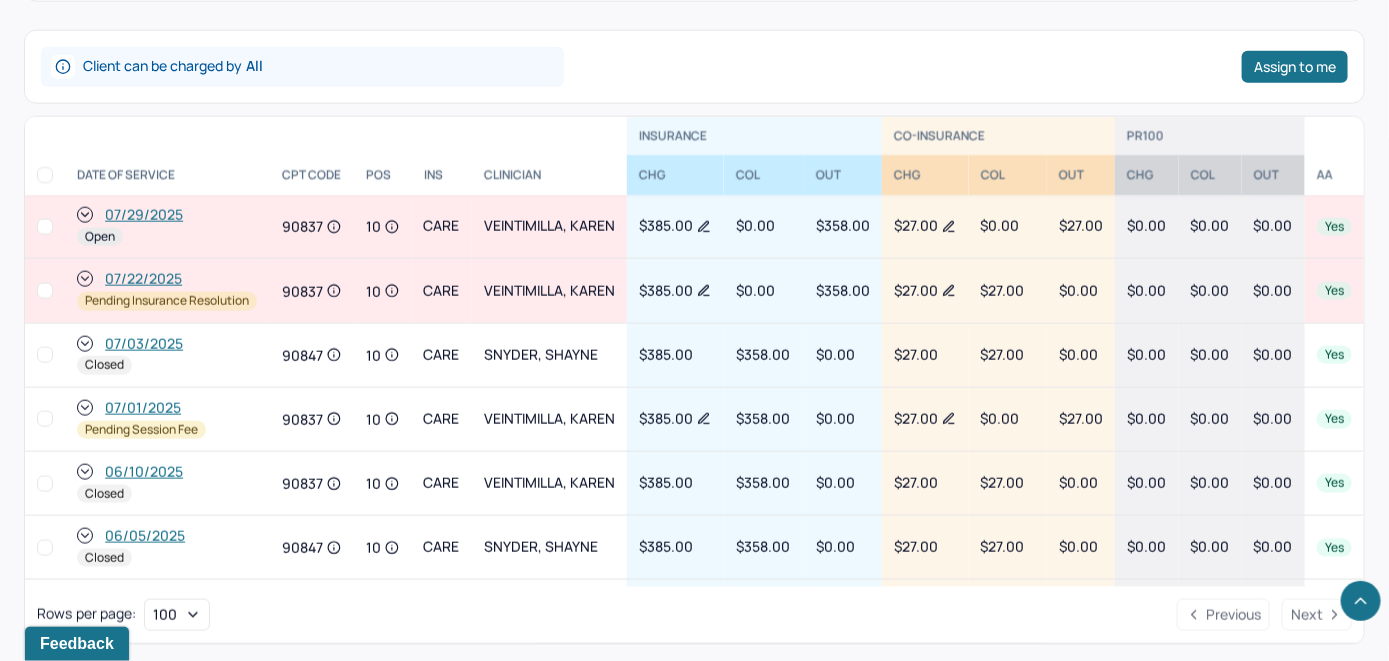 click on "07/29/2025" at bounding box center (144, 215) 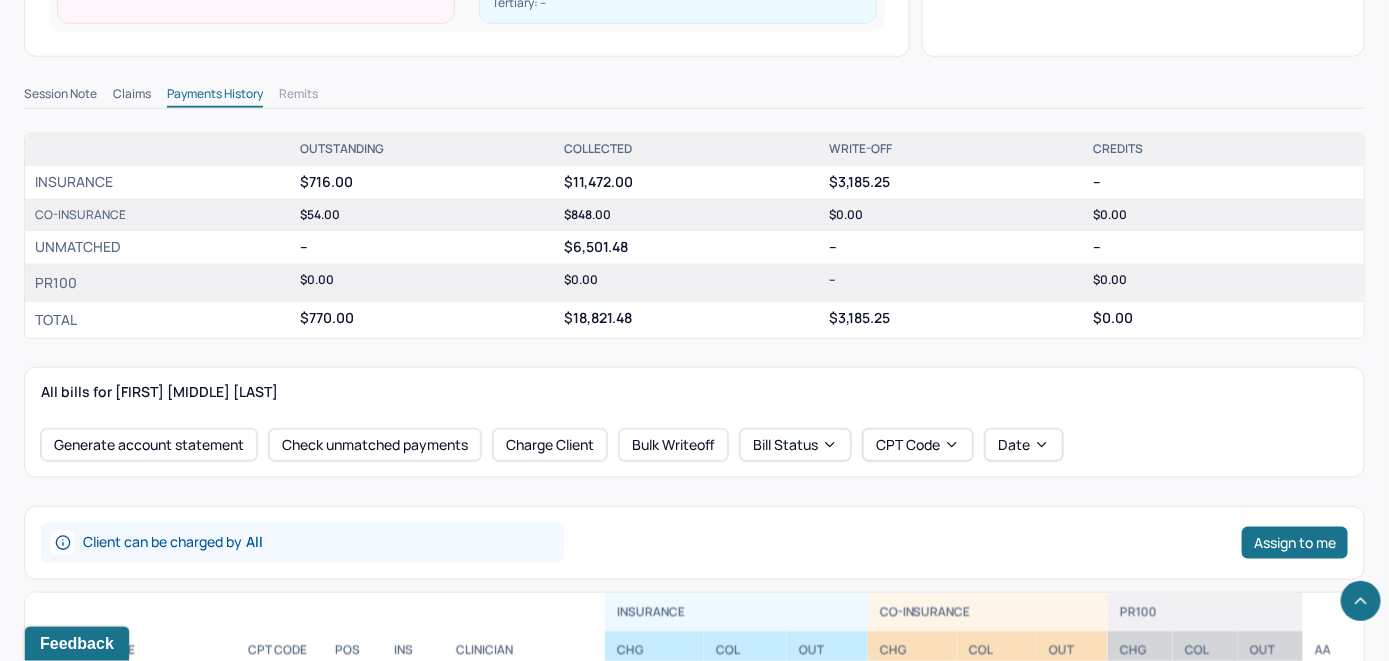 scroll, scrollTop: 700, scrollLeft: 0, axis: vertical 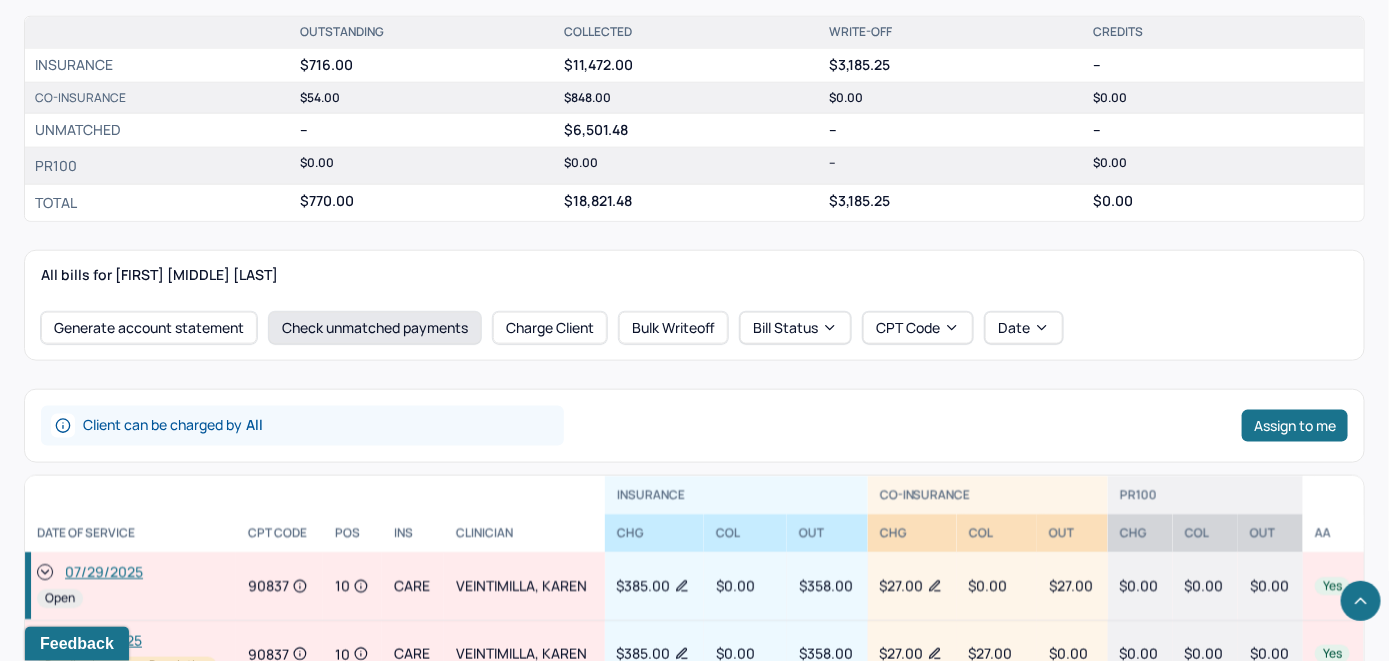 click on "Check unmatched payments" at bounding box center (375, 328) 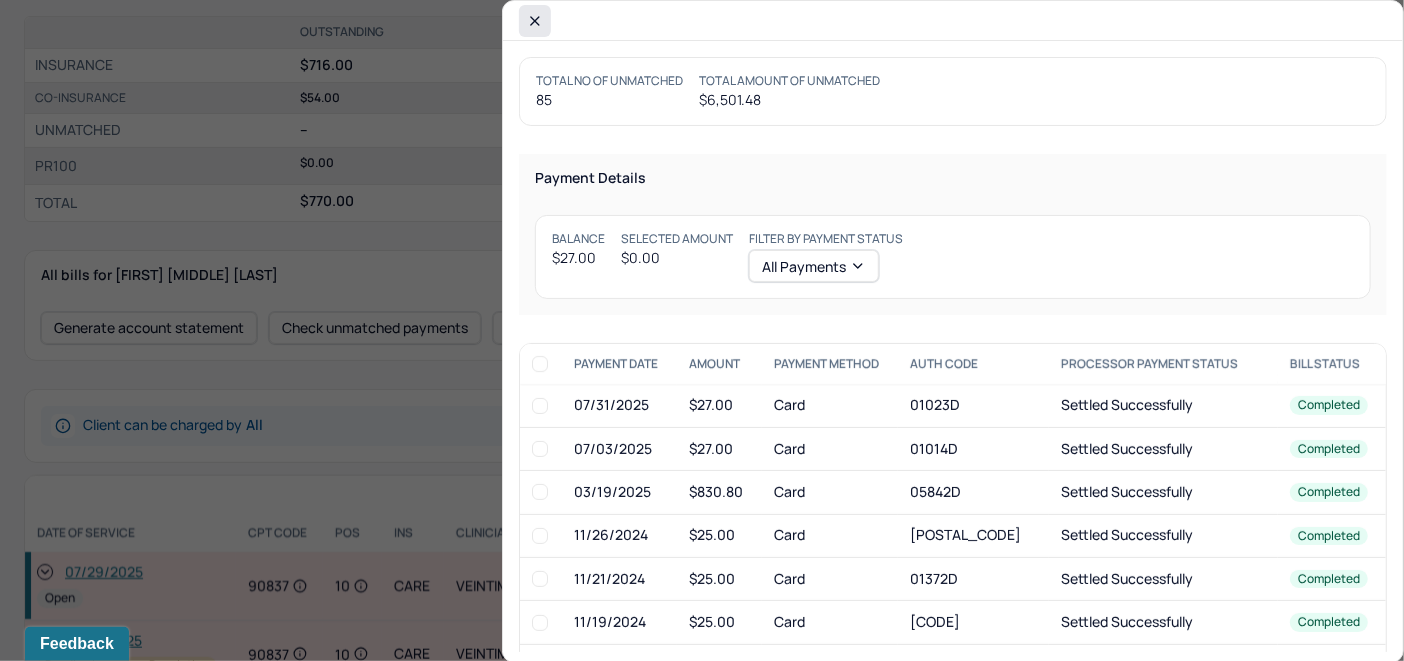 click 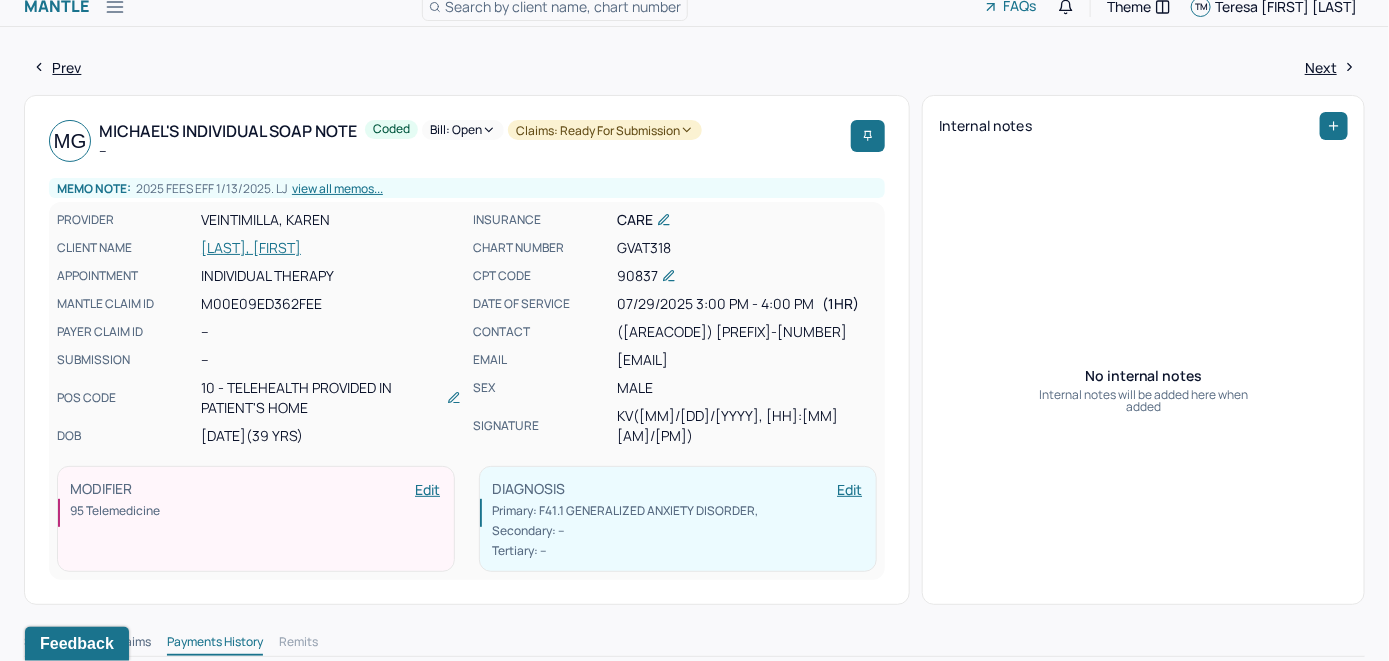 scroll, scrollTop: 0, scrollLeft: 0, axis: both 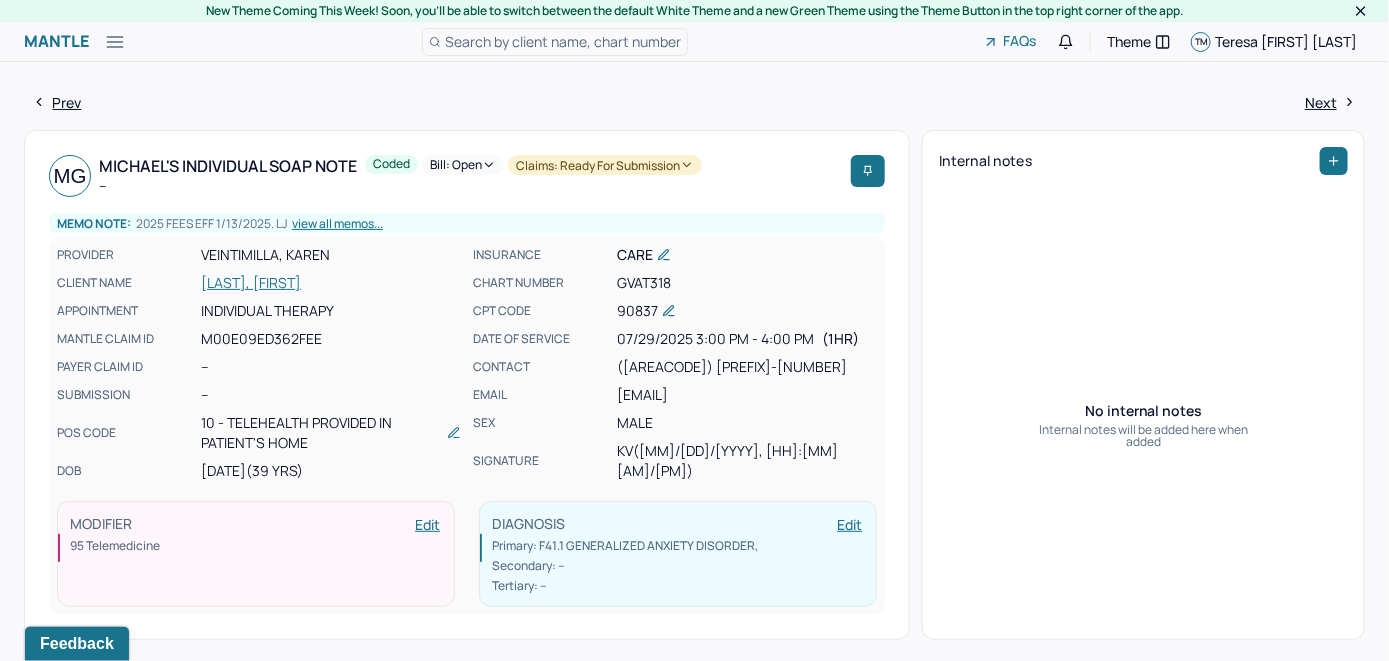 click on "[LAST], [FIRST]" at bounding box center (331, 283) 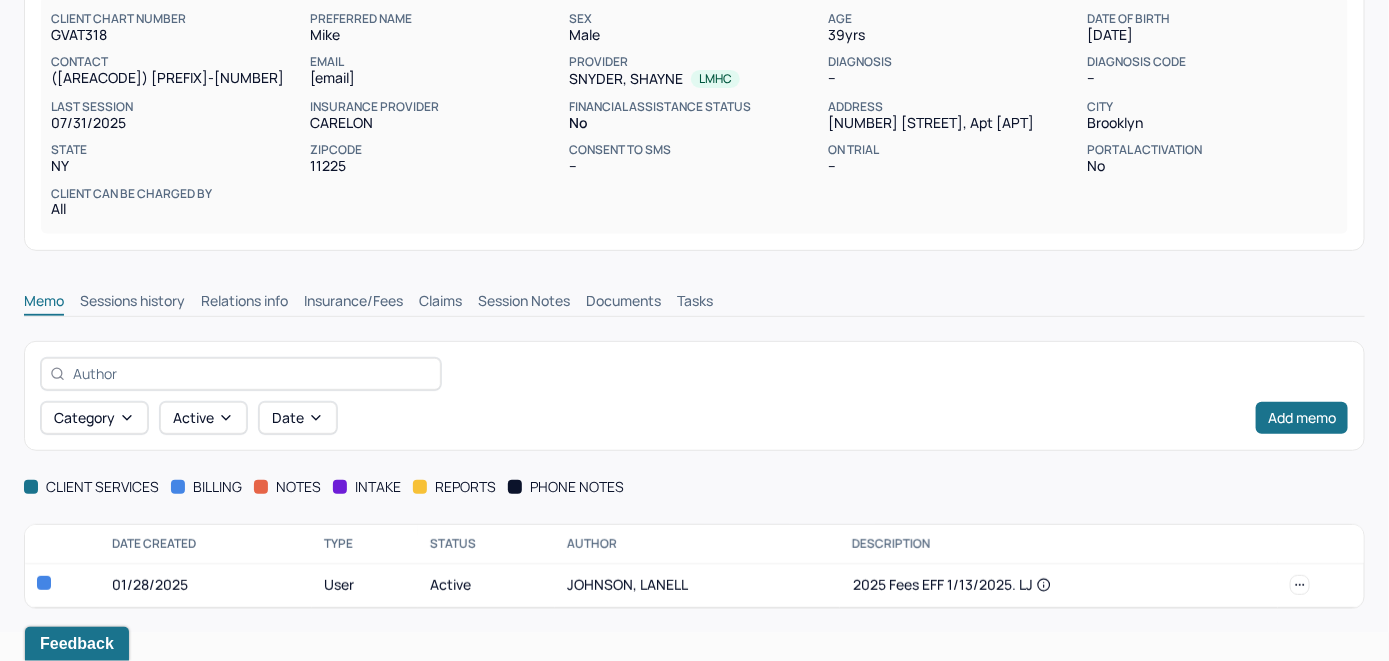 scroll, scrollTop: 200, scrollLeft: 0, axis: vertical 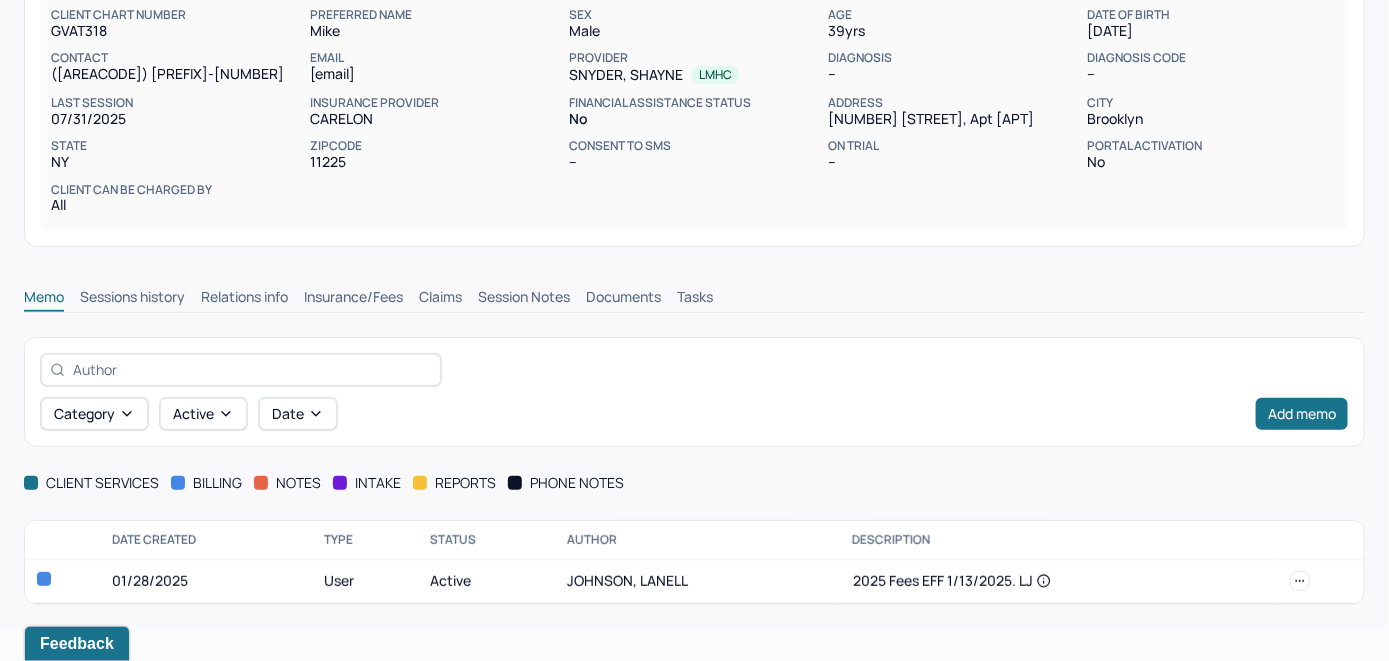 click on "Session Notes" at bounding box center (524, 299) 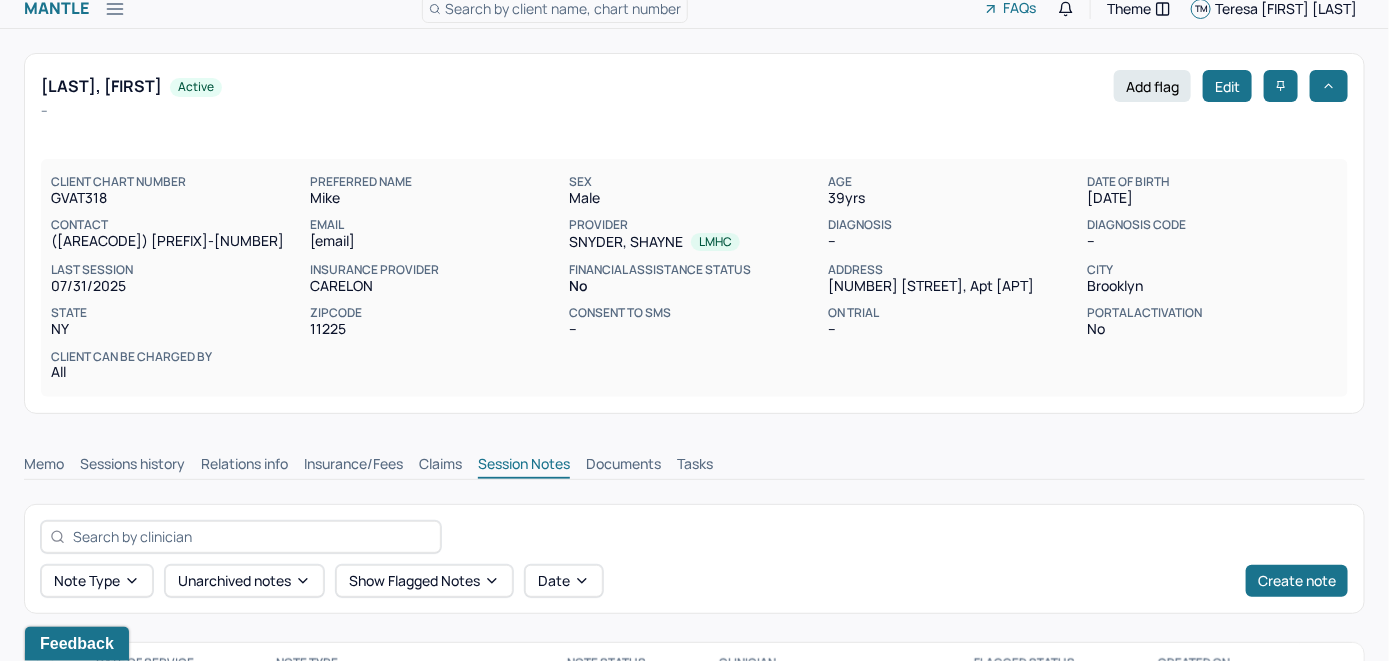 scroll, scrollTop: 0, scrollLeft: 0, axis: both 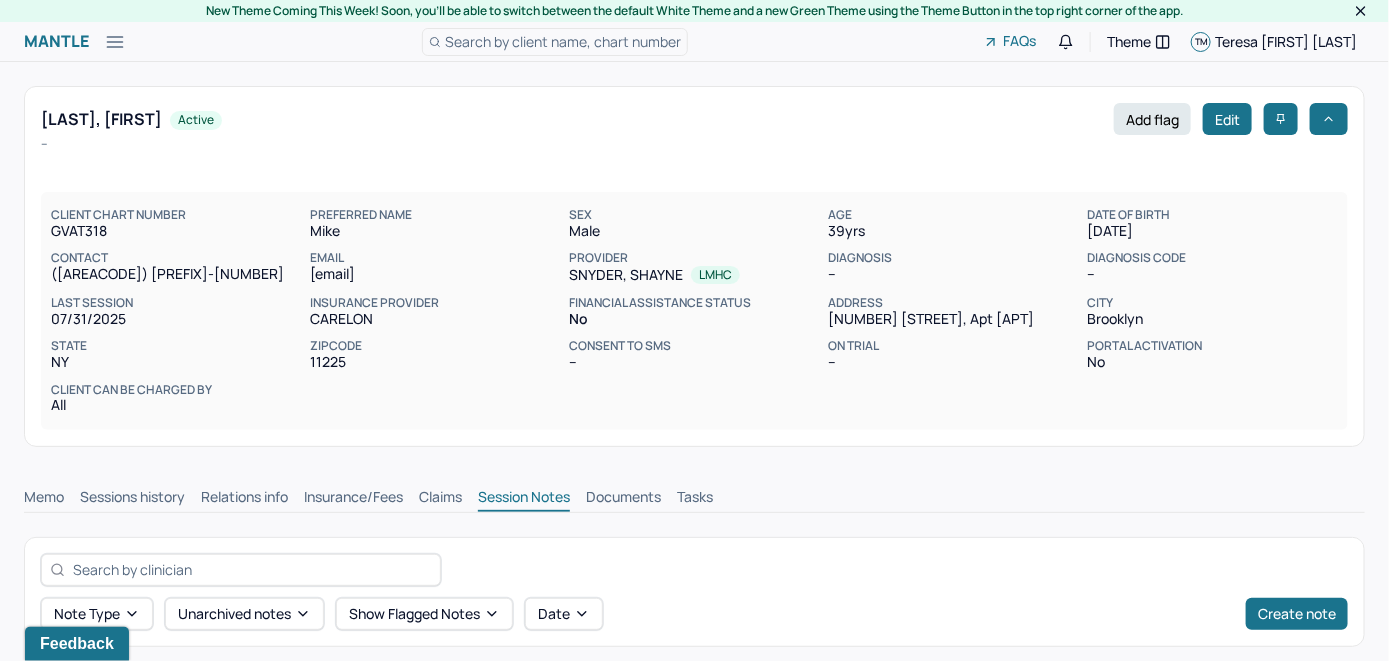 click on "Memo" at bounding box center (44, 499) 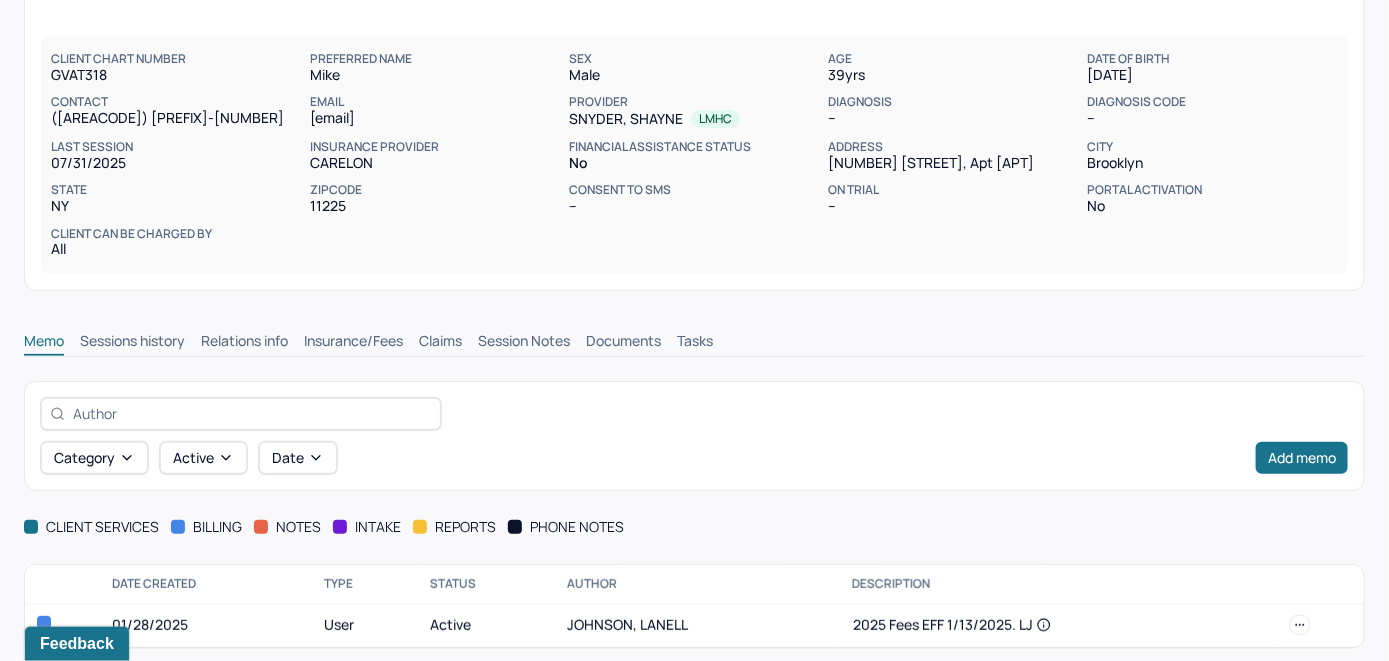 scroll, scrollTop: 209, scrollLeft: 0, axis: vertical 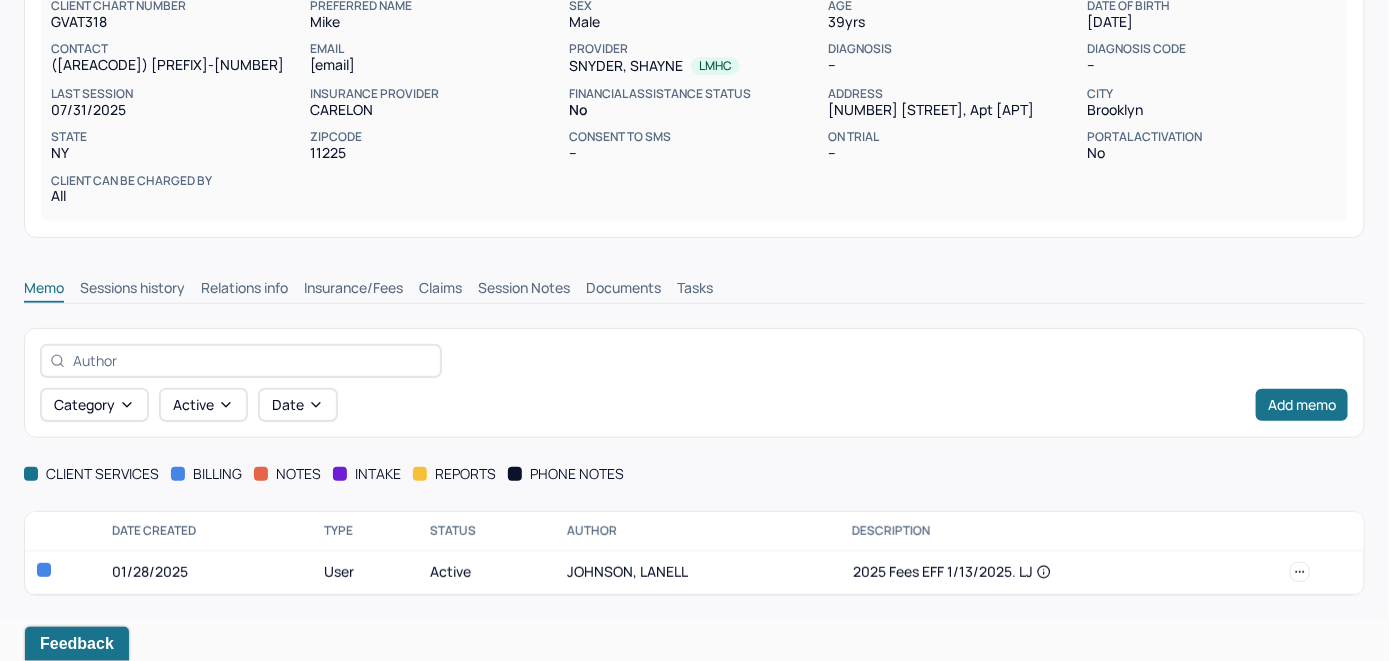click on "Insurance/Fees" at bounding box center (353, 290) 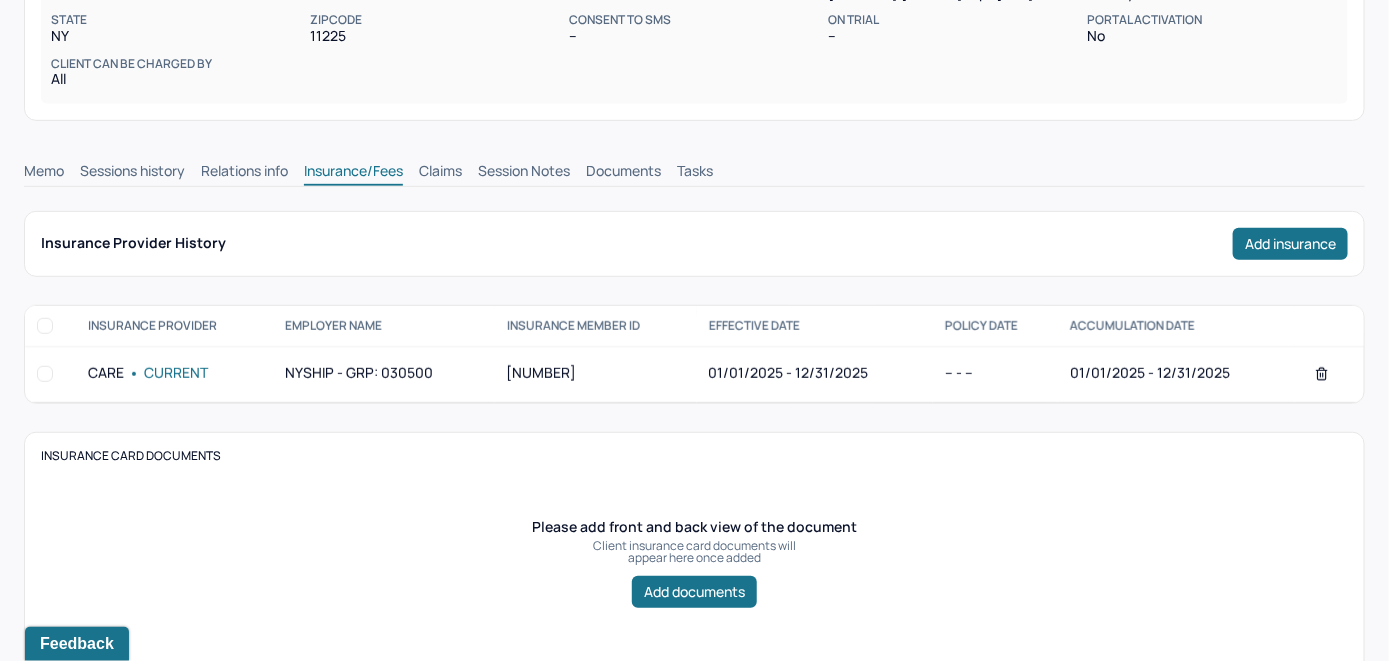 scroll, scrollTop: 309, scrollLeft: 0, axis: vertical 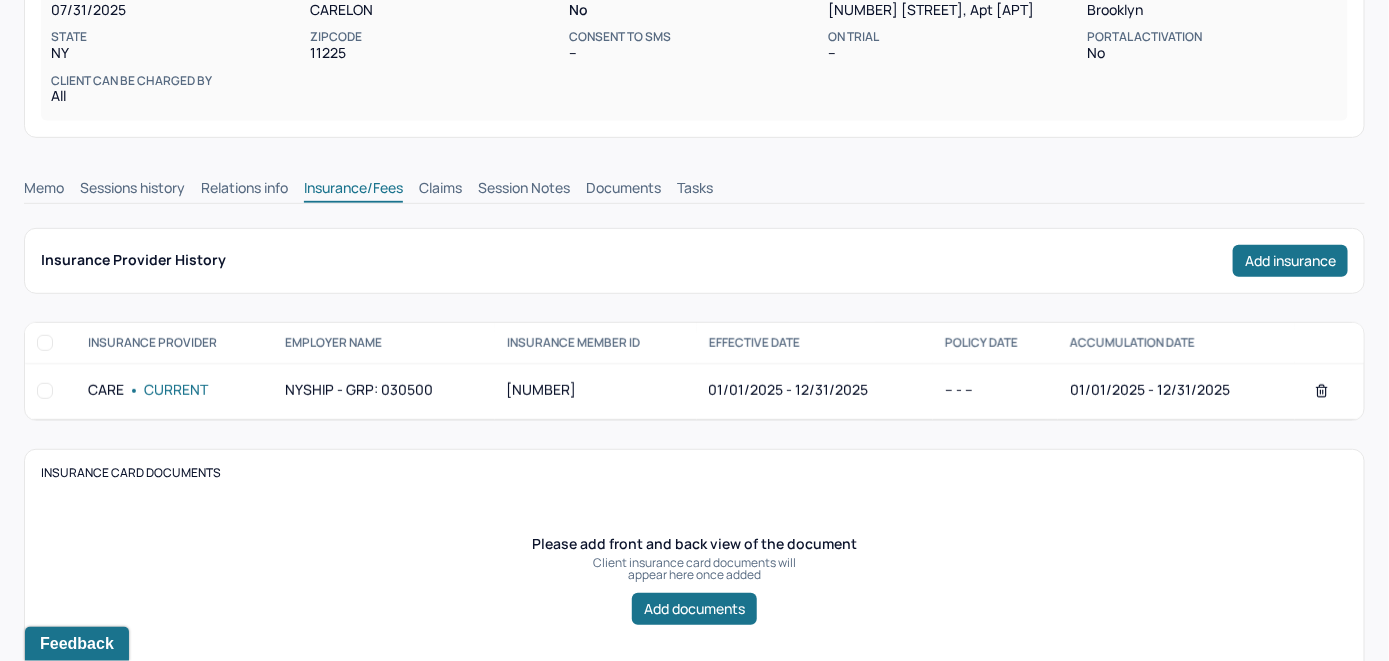 click on "Claims" at bounding box center [440, 190] 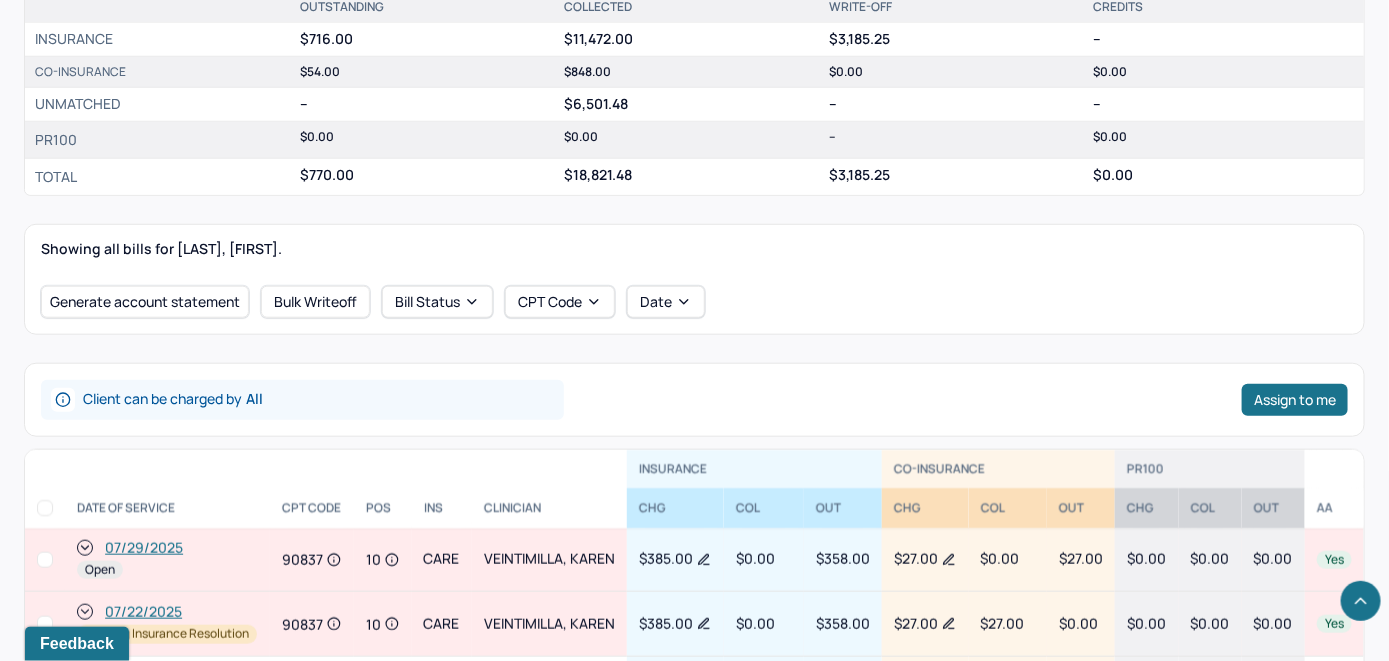 scroll, scrollTop: 609, scrollLeft: 0, axis: vertical 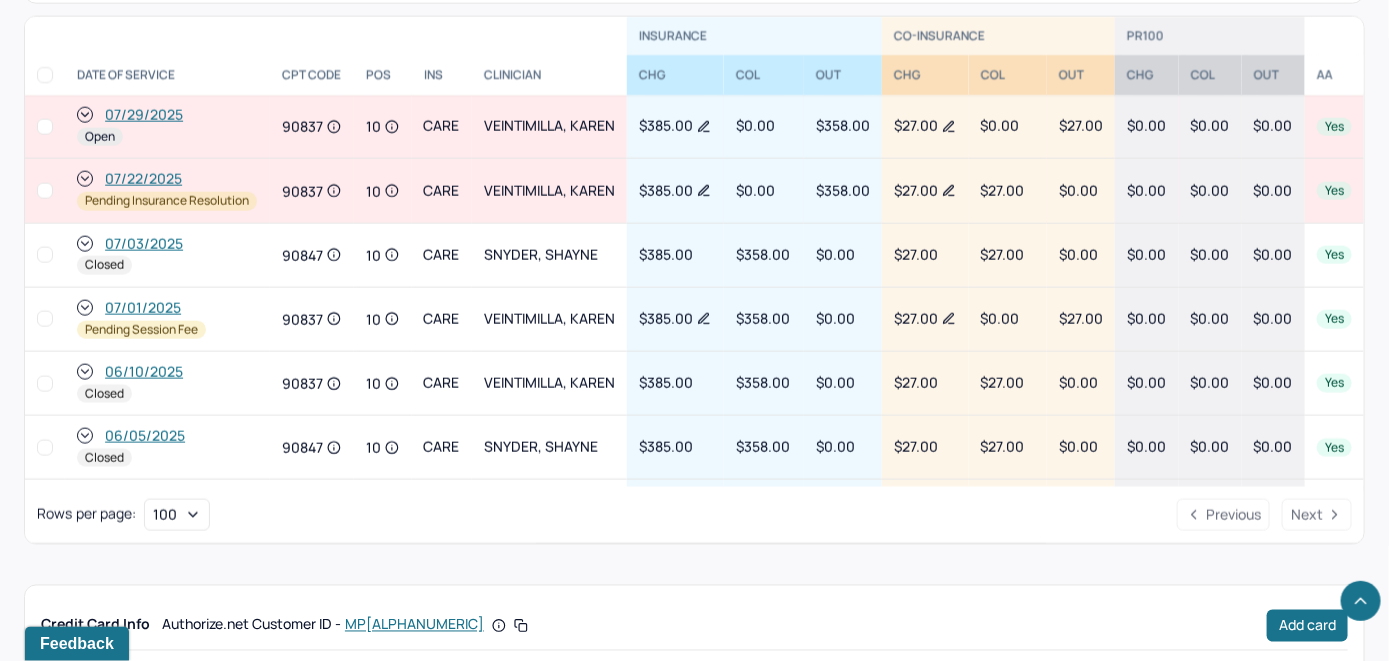 click on "07/29/2025" at bounding box center [144, 115] 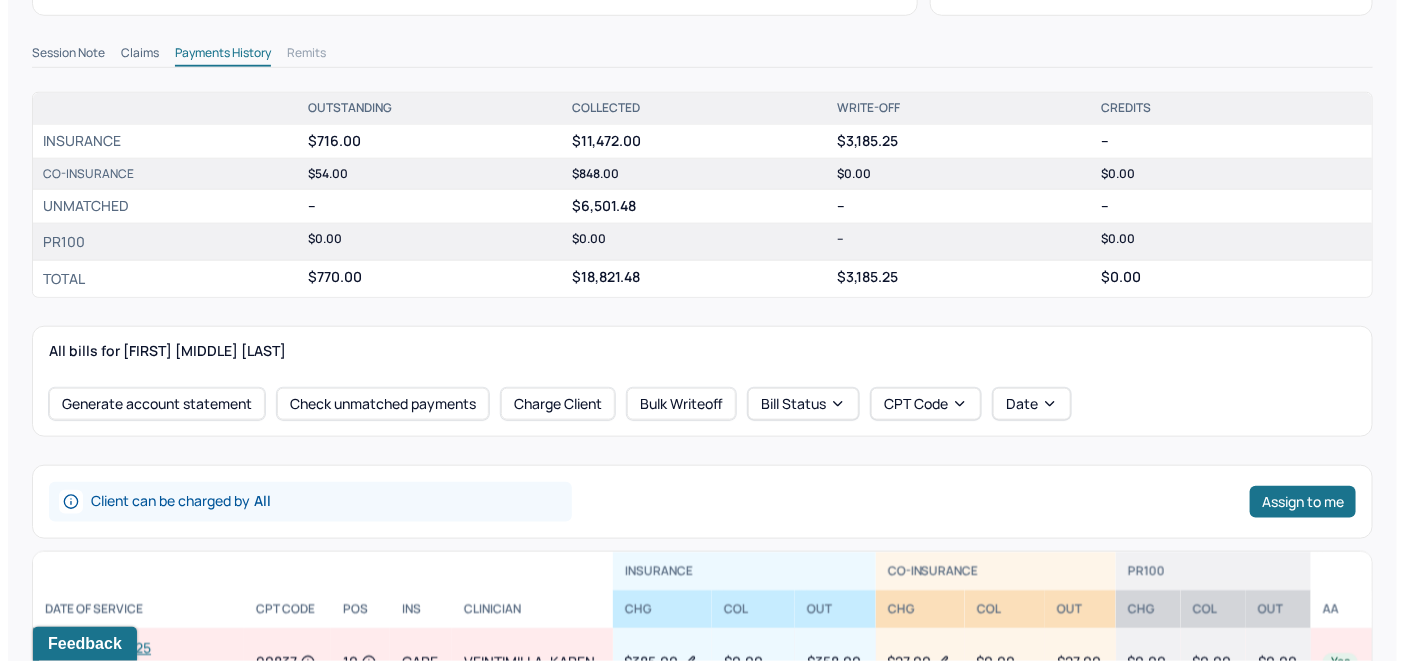 scroll, scrollTop: 700, scrollLeft: 0, axis: vertical 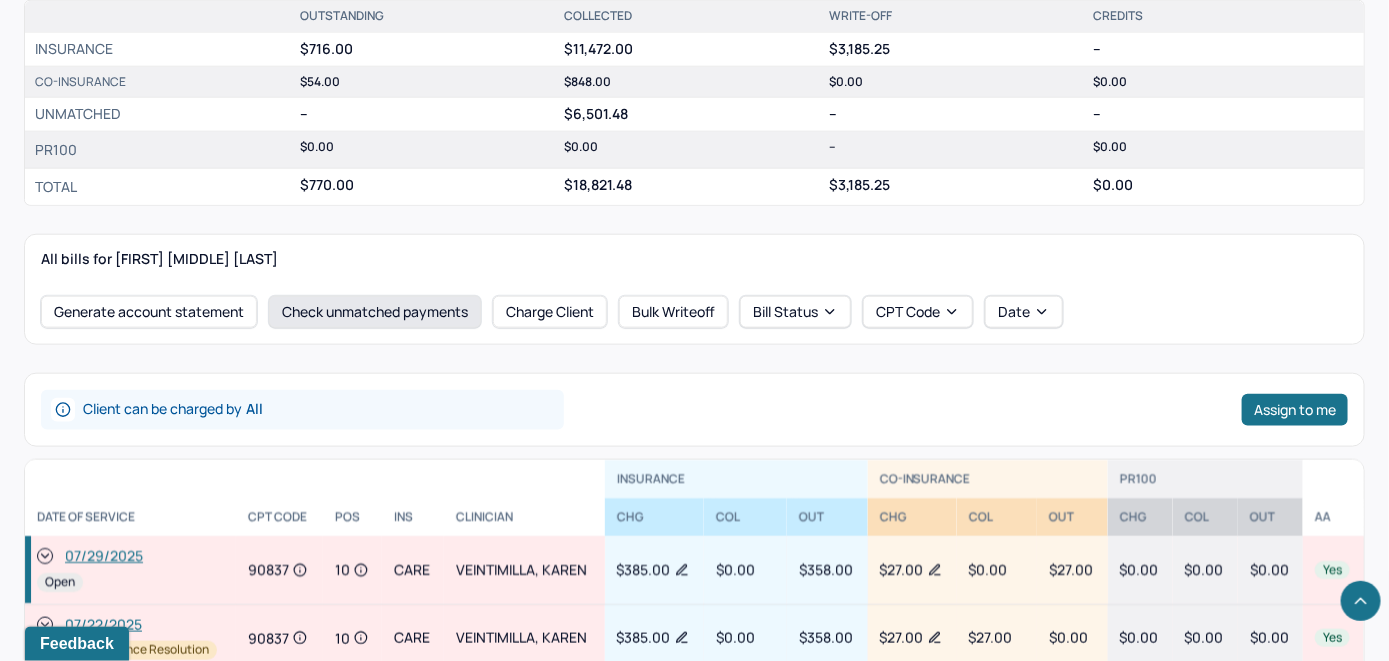 click on "Check unmatched payments" at bounding box center [375, 312] 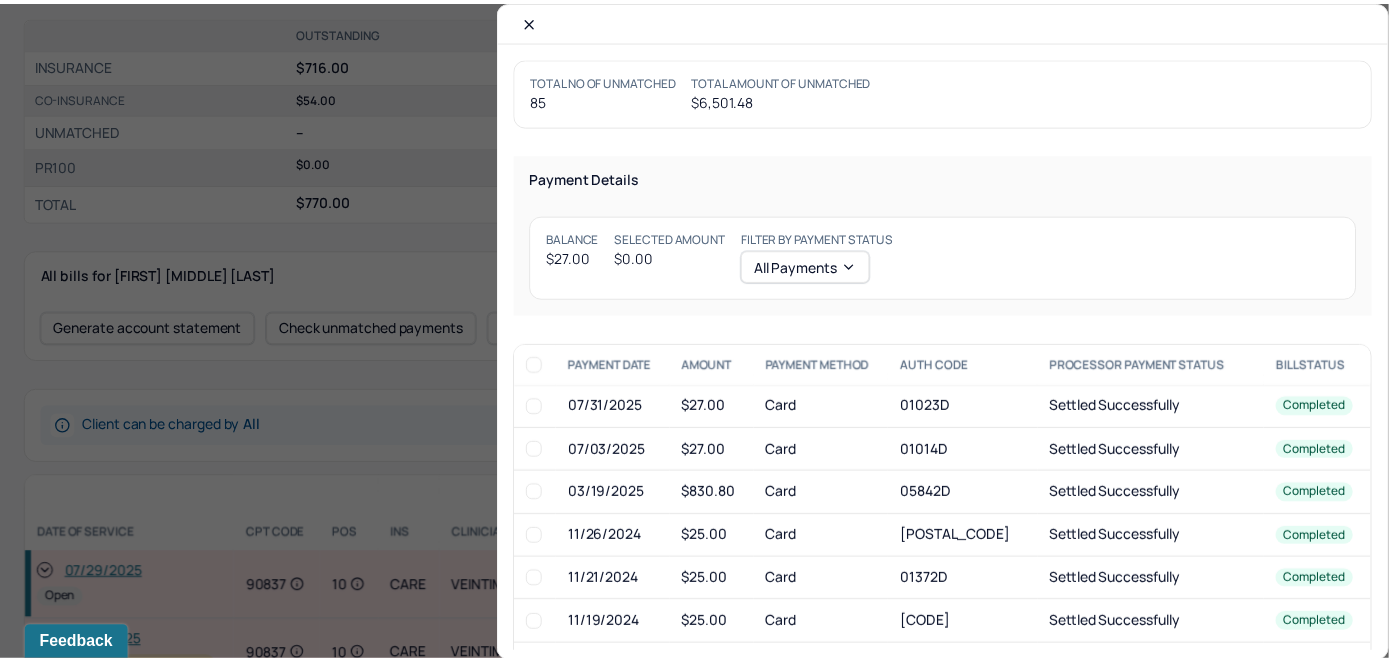 scroll, scrollTop: 715, scrollLeft: 0, axis: vertical 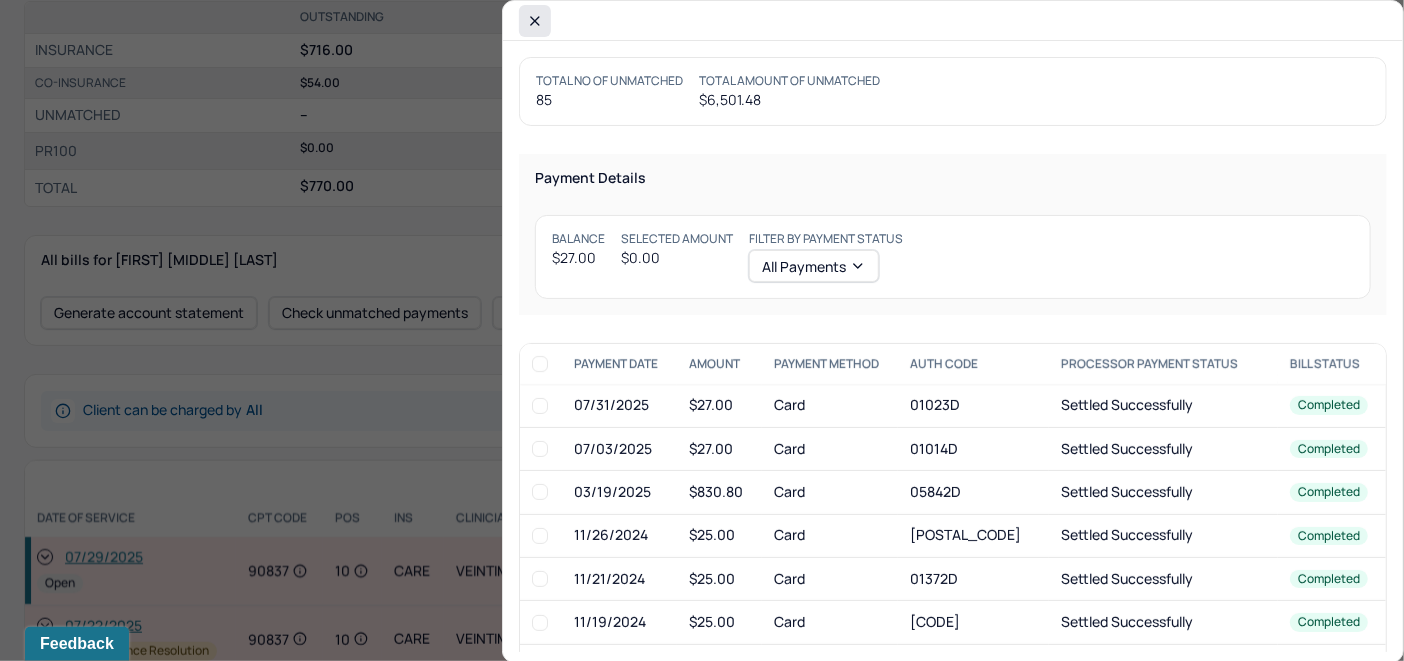 click at bounding box center (535, 21) 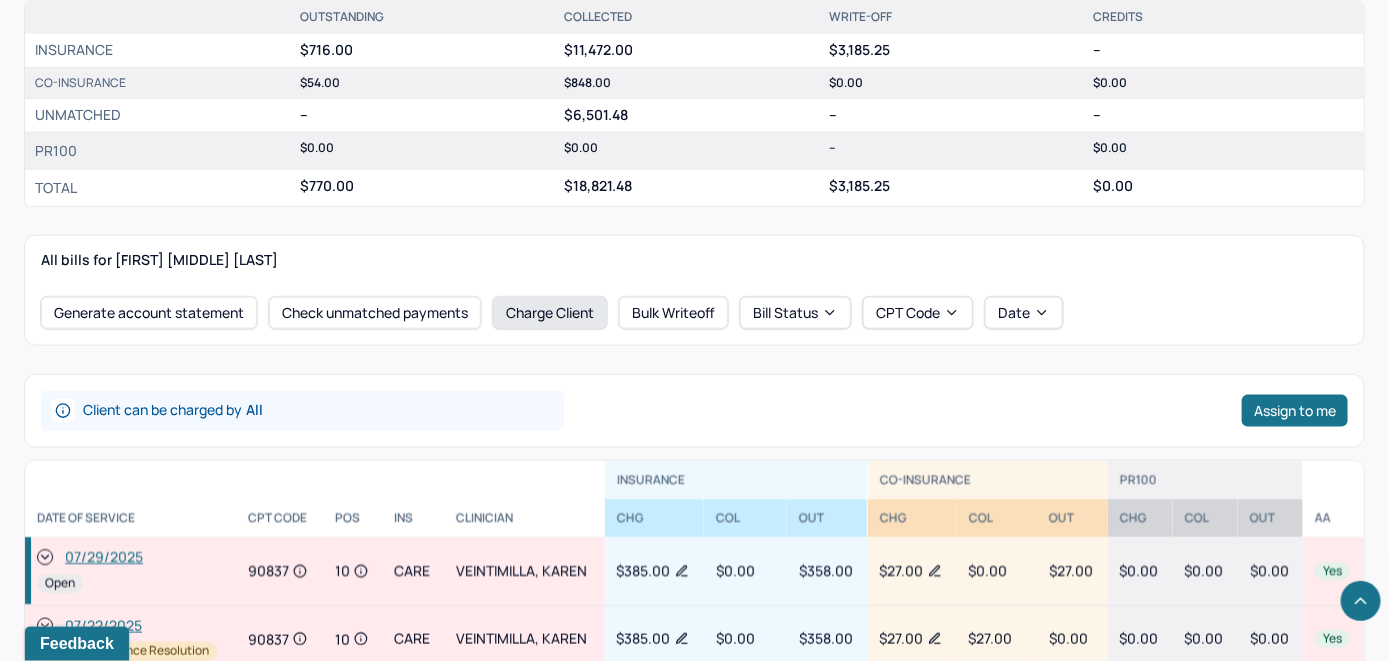 click on "Charge Client" at bounding box center [550, 313] 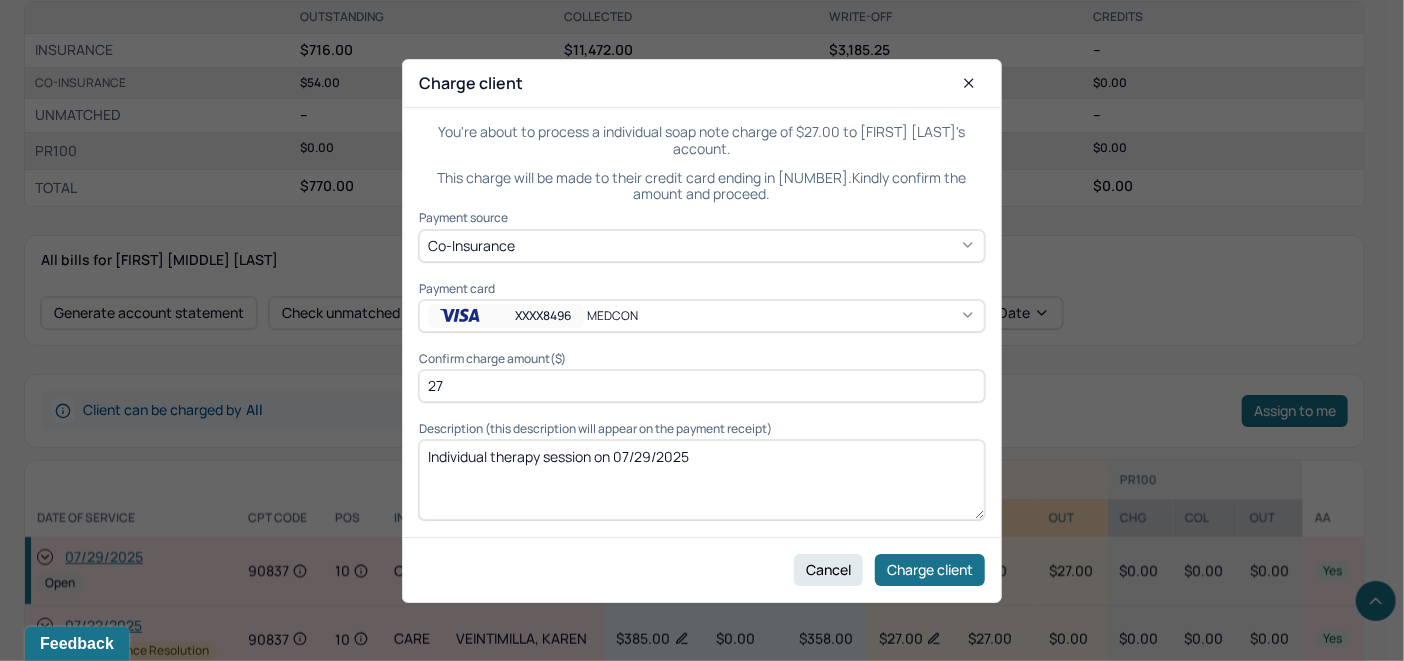 click 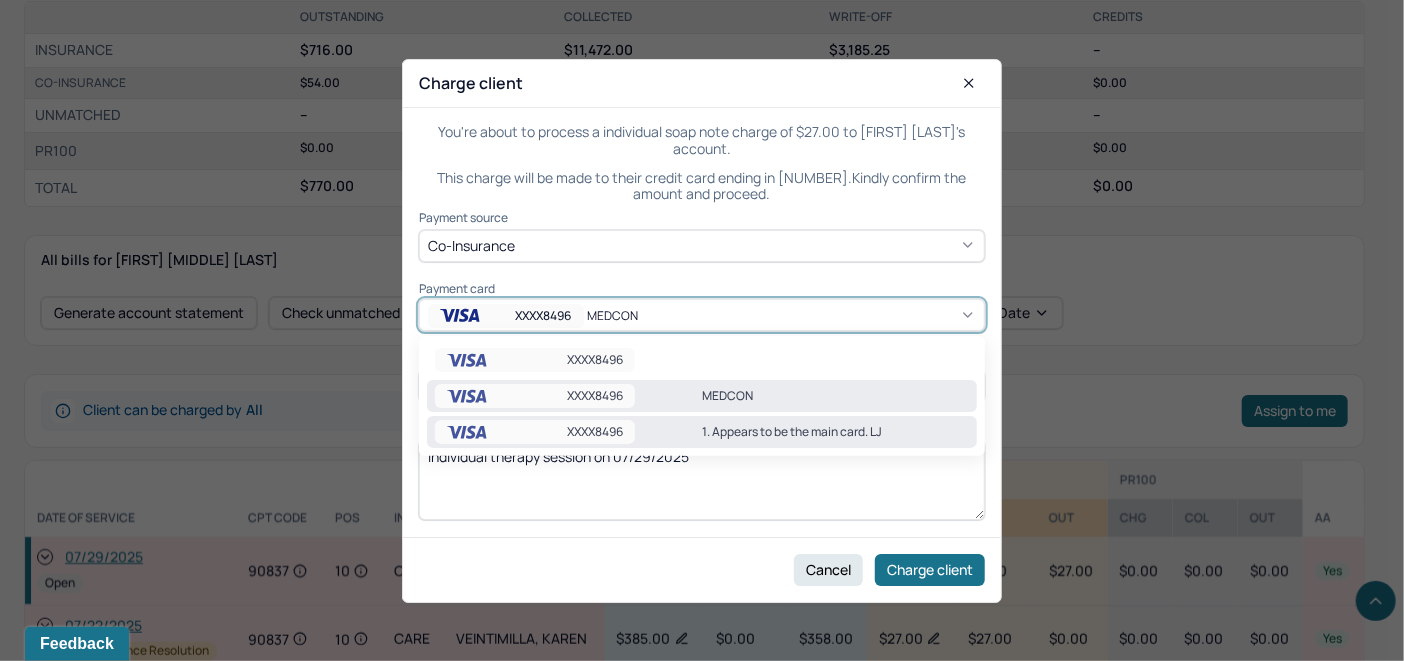 click on "1. Appears to be the main card. LJ" at bounding box center [835, 432] 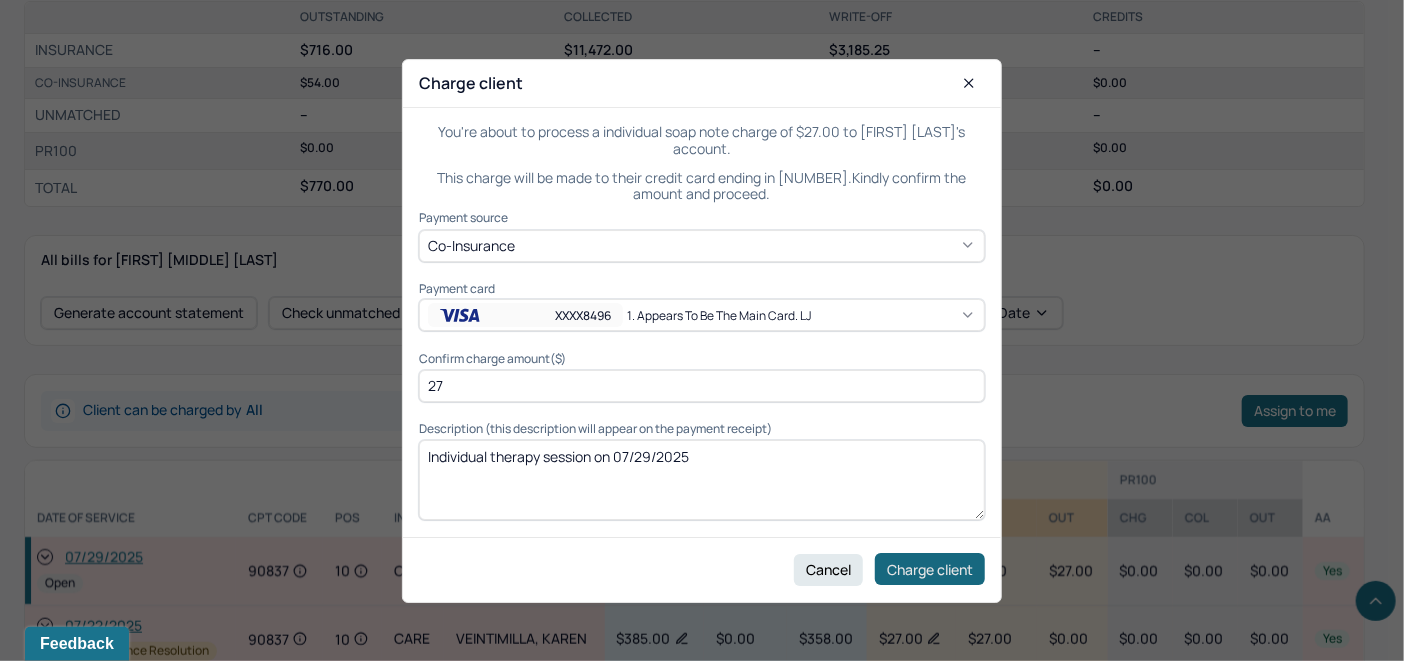 click on "Charge client" at bounding box center [930, 569] 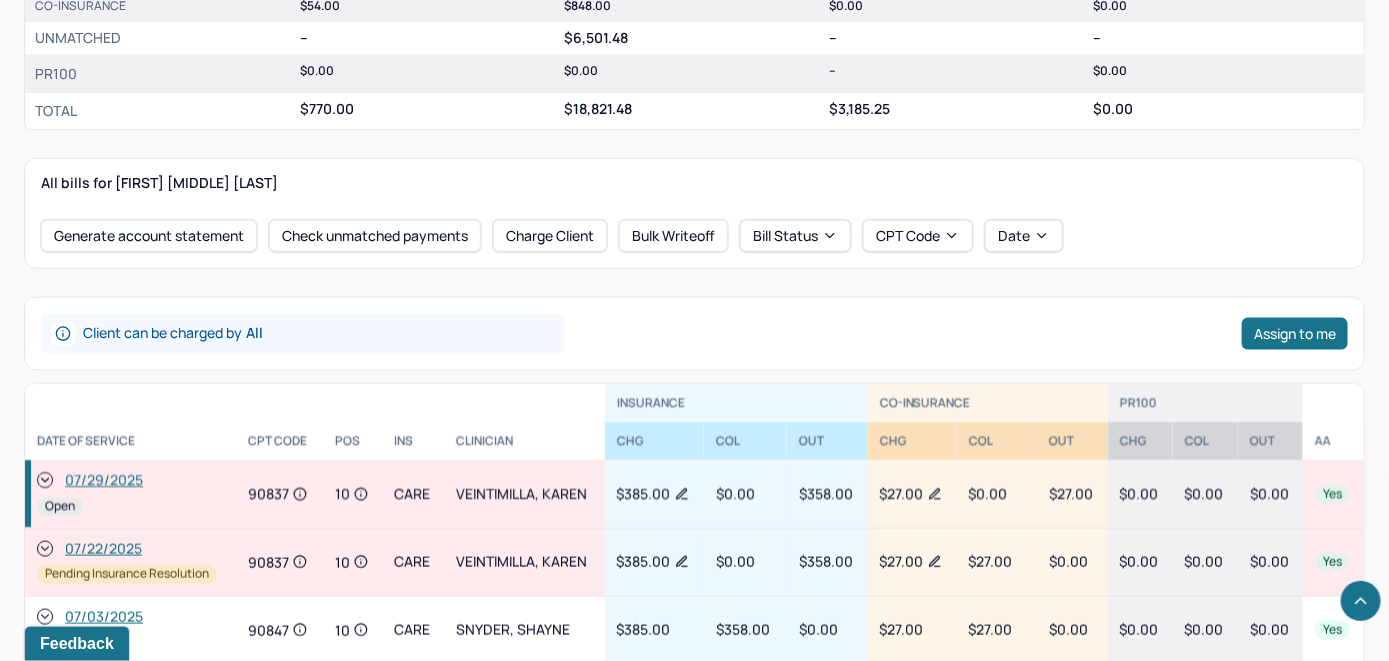 scroll, scrollTop: 915, scrollLeft: 0, axis: vertical 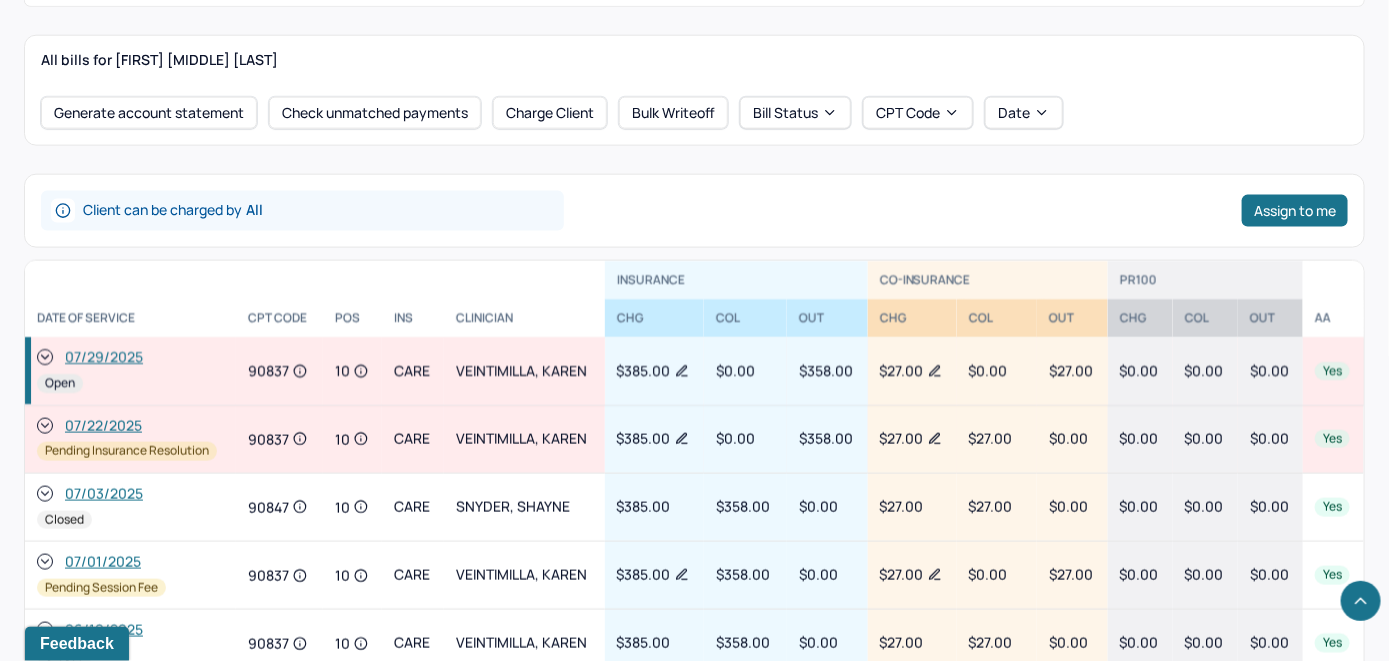 click 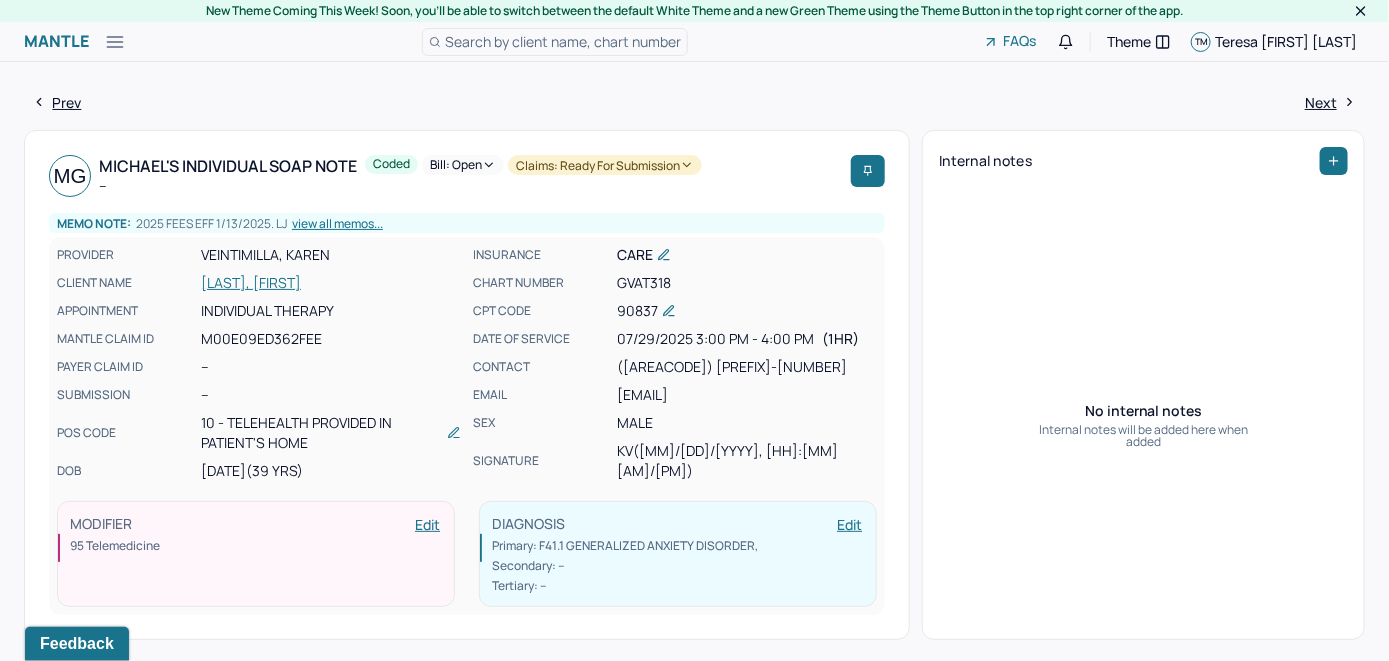 scroll, scrollTop: 0, scrollLeft: 0, axis: both 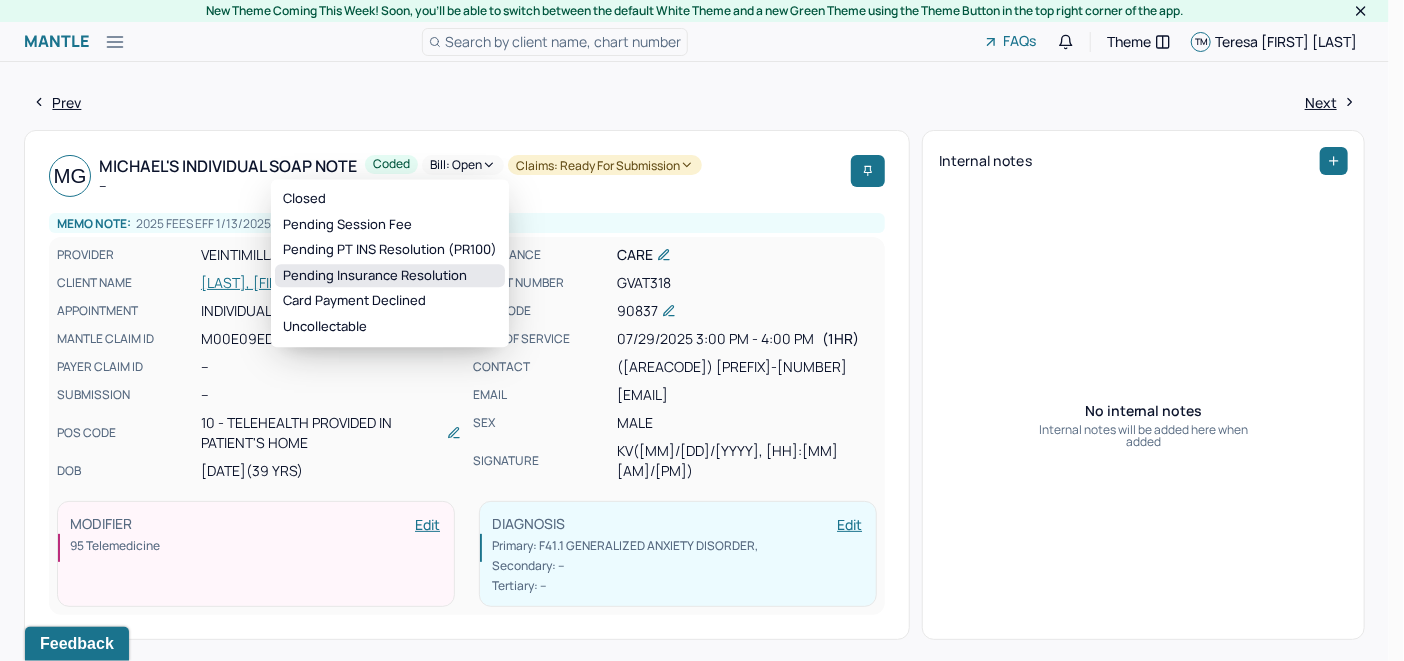 click on "Pending Insurance Resolution" at bounding box center (390, 276) 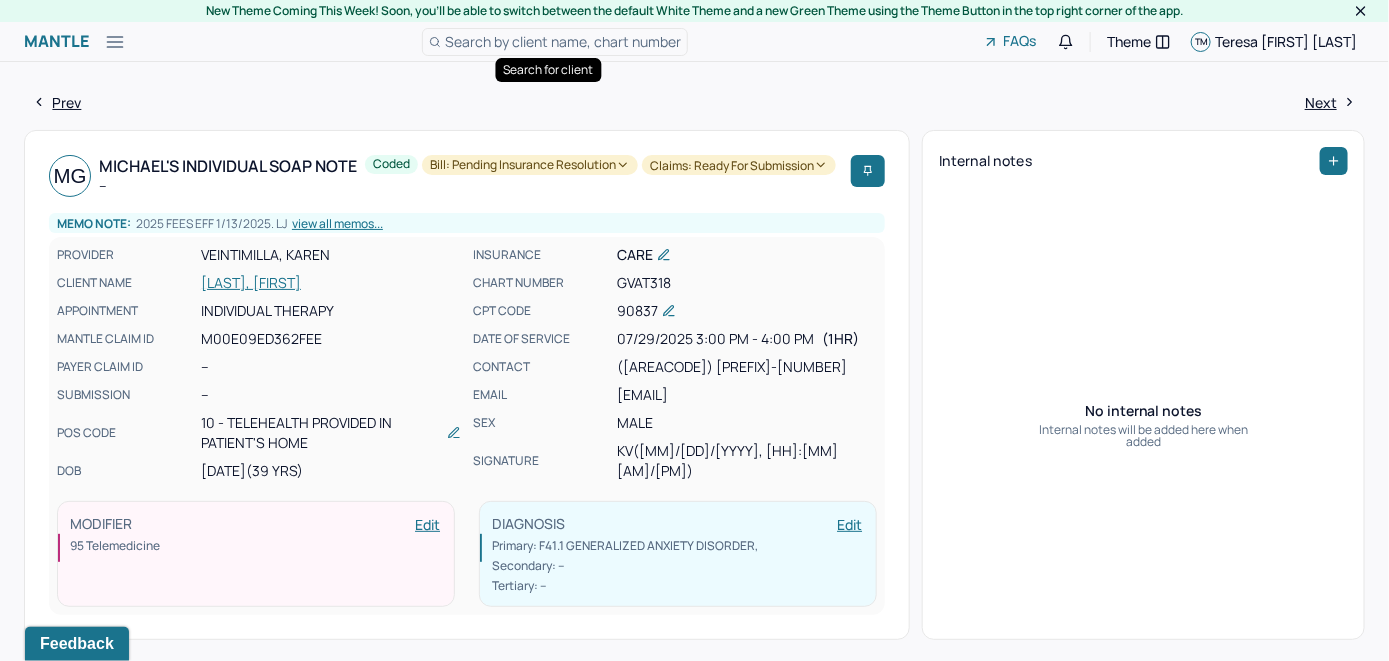 click on "Search by client name, chart number" at bounding box center [555, 42] 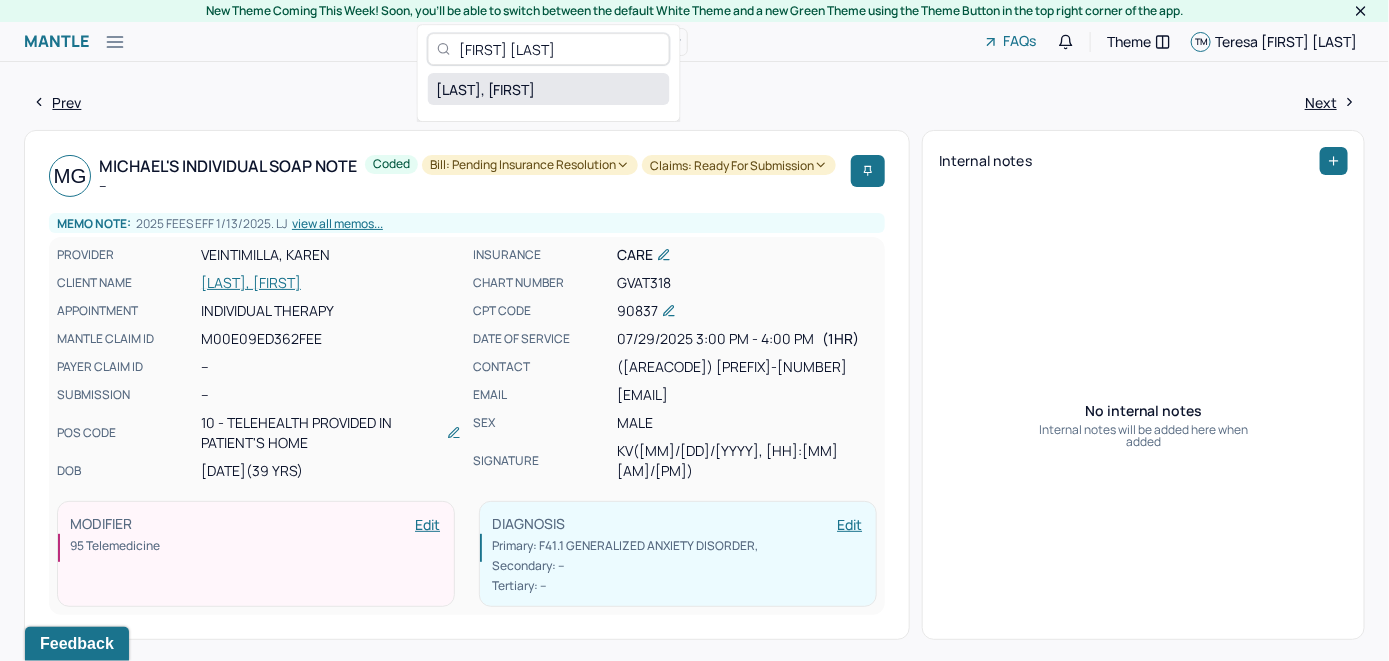 type on "[FIRST] [LAST]" 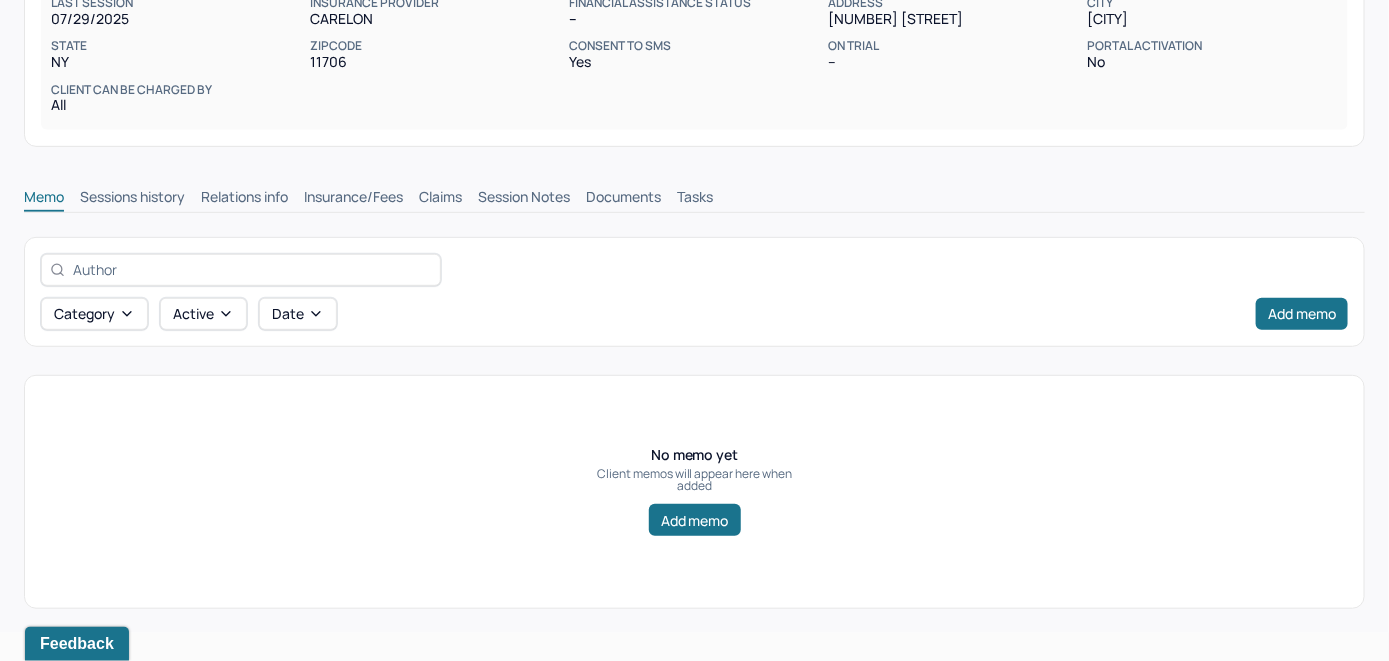 scroll, scrollTop: 314, scrollLeft: 0, axis: vertical 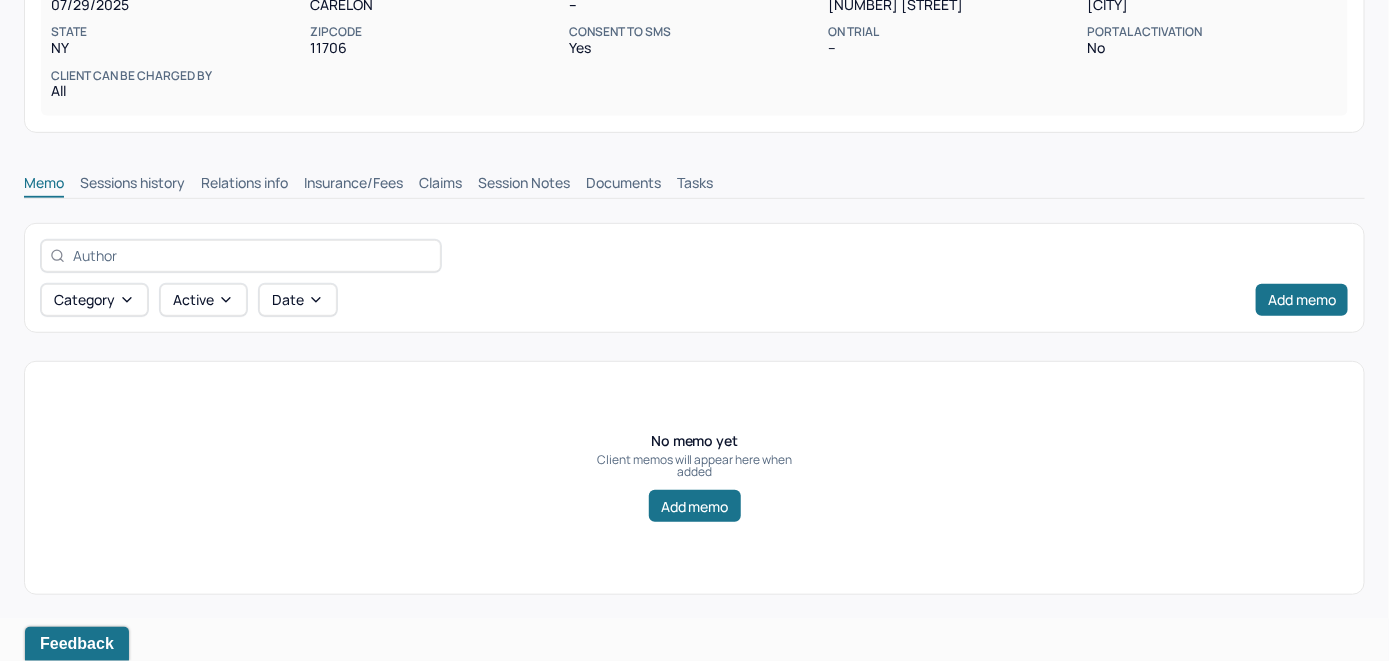 click on "Insurance/Fees" at bounding box center (353, 185) 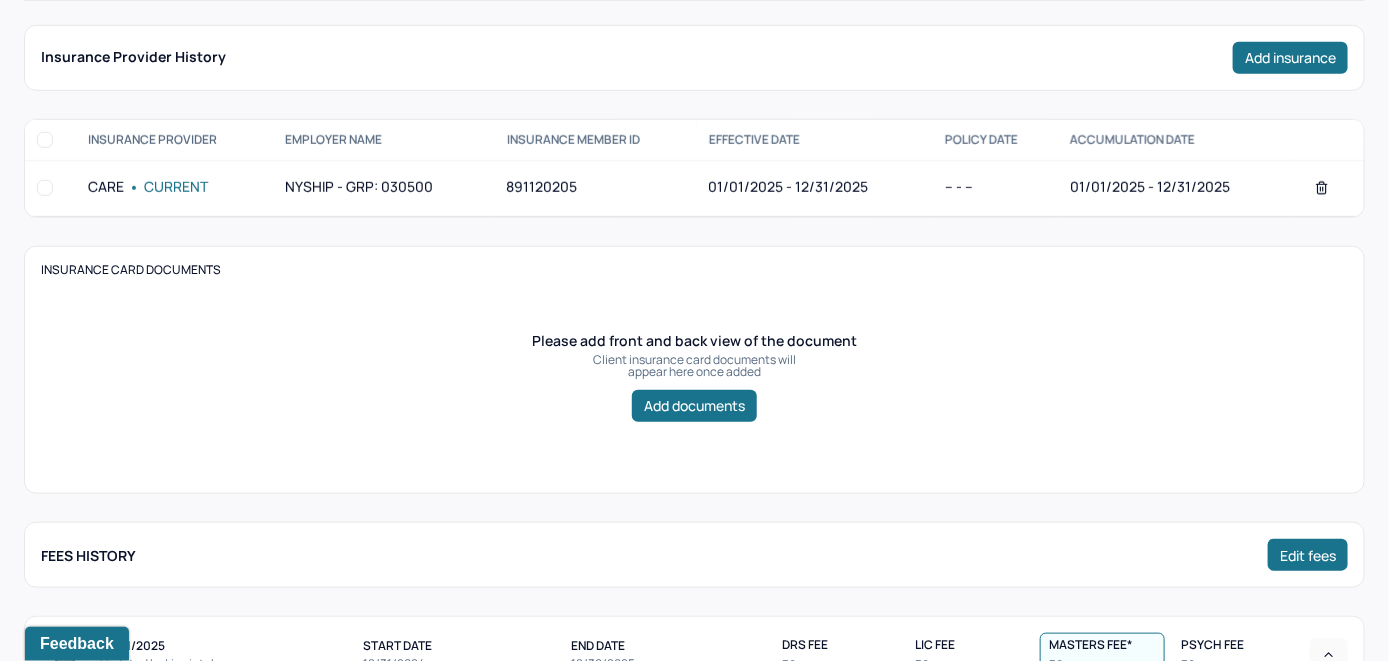 scroll, scrollTop: 314, scrollLeft: 0, axis: vertical 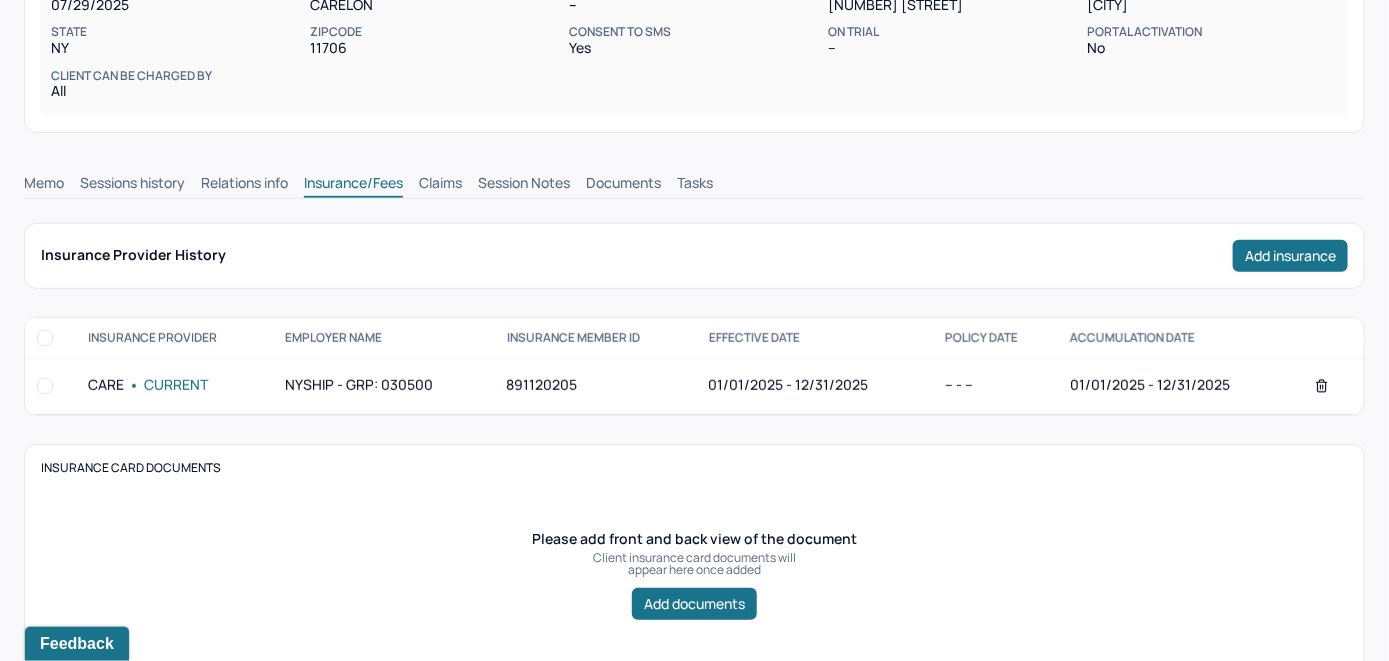 click on "Claims" at bounding box center (440, 185) 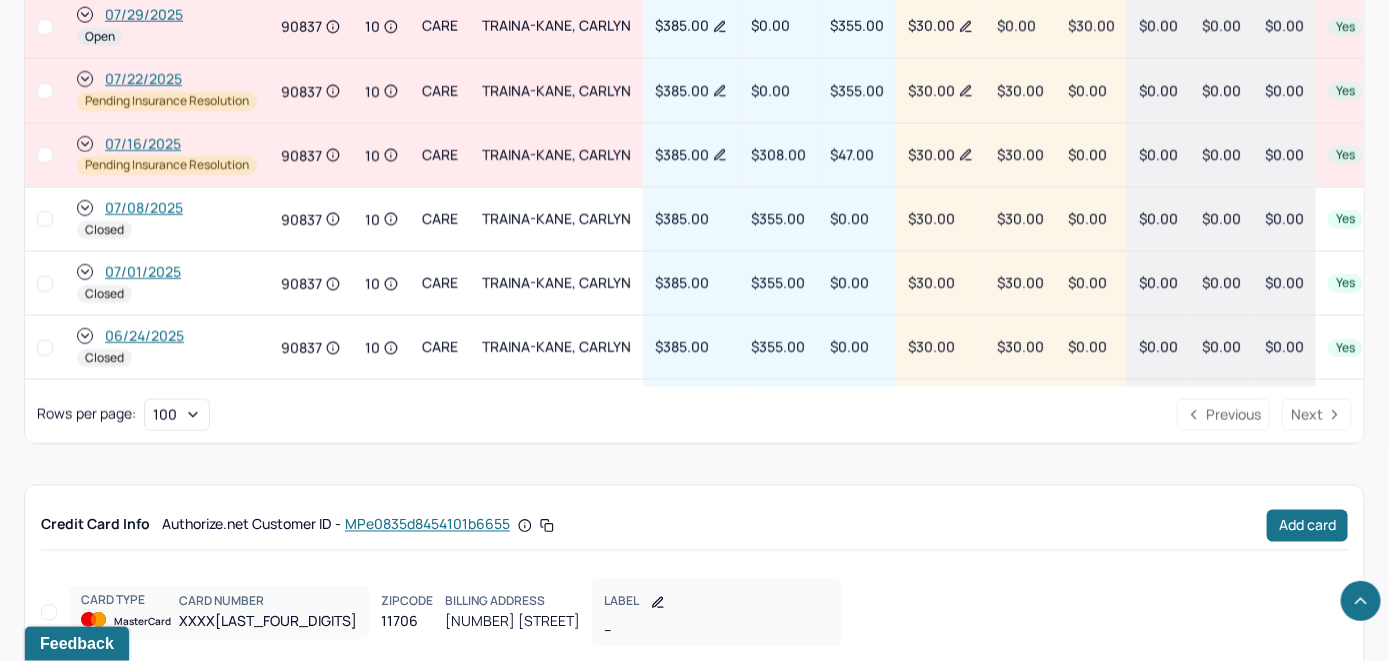 scroll, scrollTop: 879, scrollLeft: 0, axis: vertical 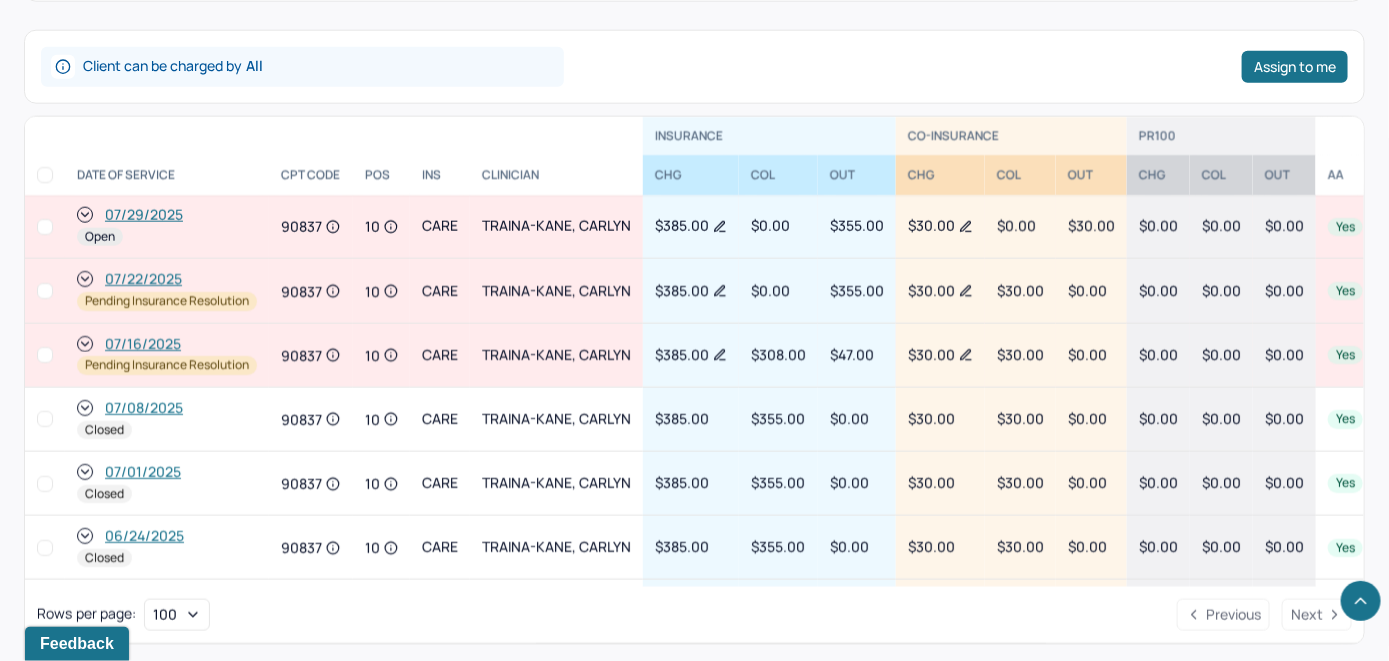 click on "07/29/2025" at bounding box center [144, 215] 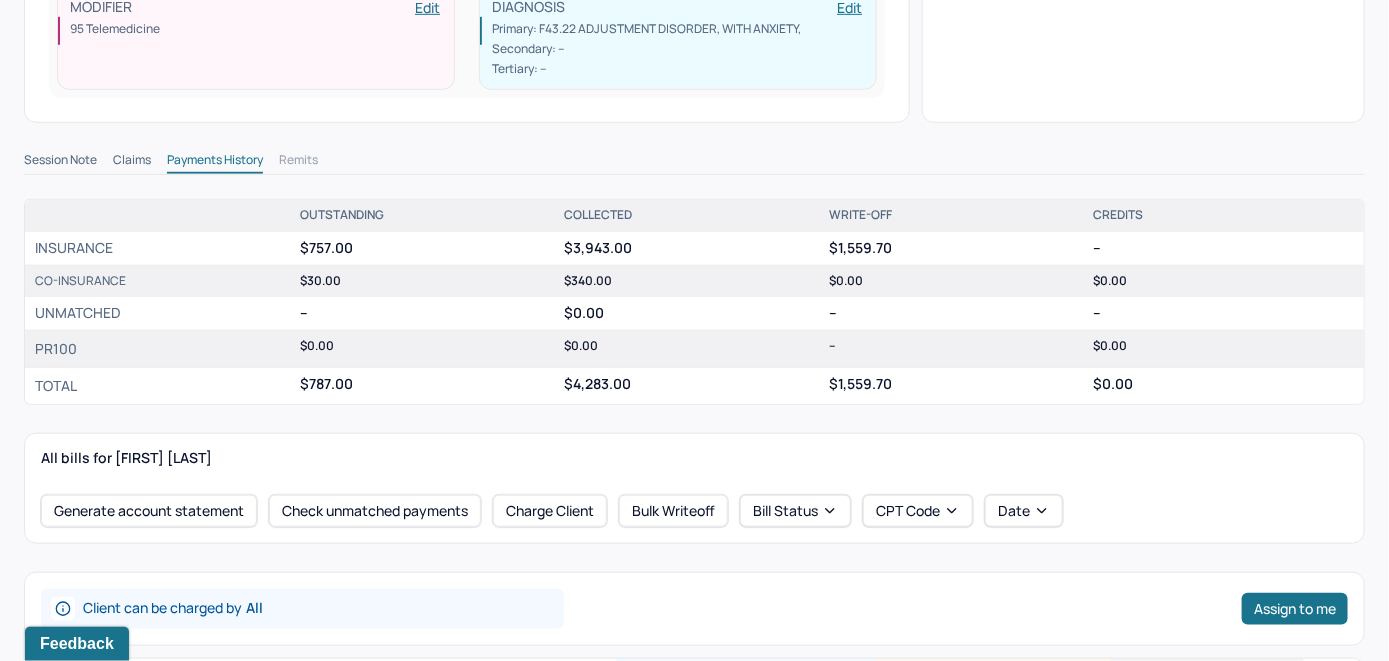 scroll, scrollTop: 500, scrollLeft: 0, axis: vertical 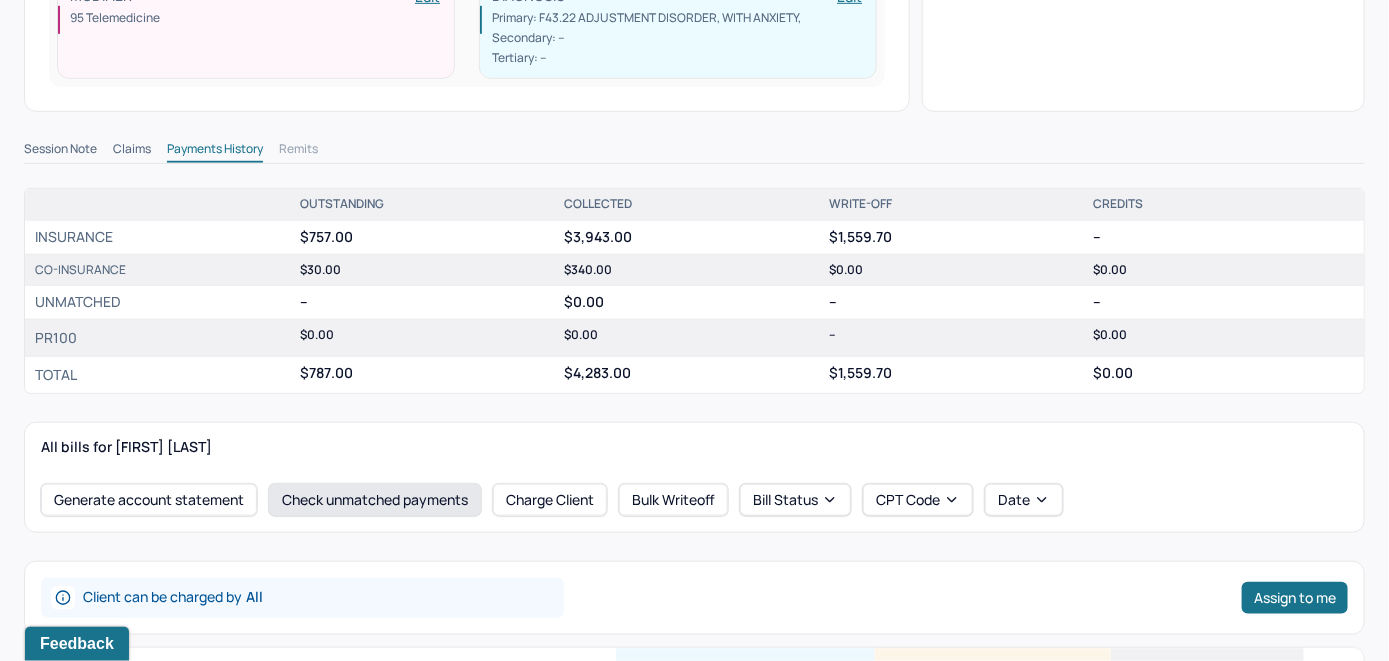 click on "Check unmatched payments" at bounding box center (375, 500) 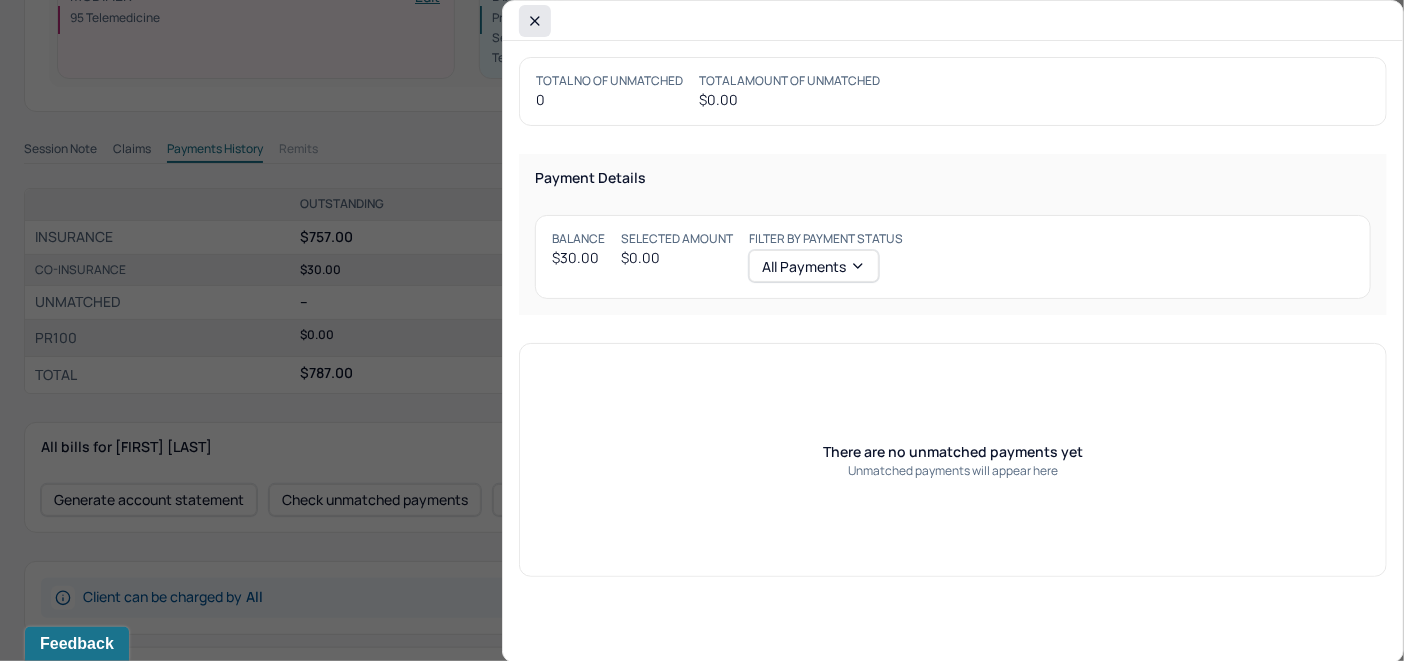 click at bounding box center [535, 21] 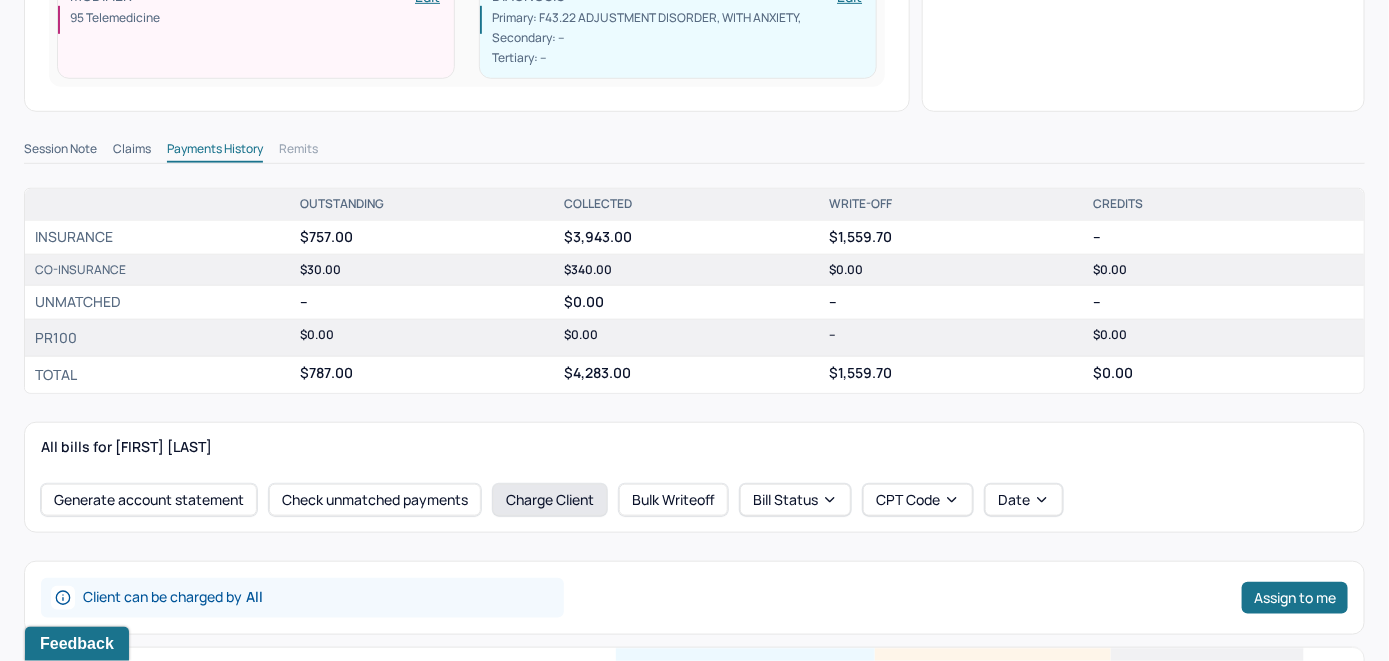 click on "Charge Client" at bounding box center [550, 500] 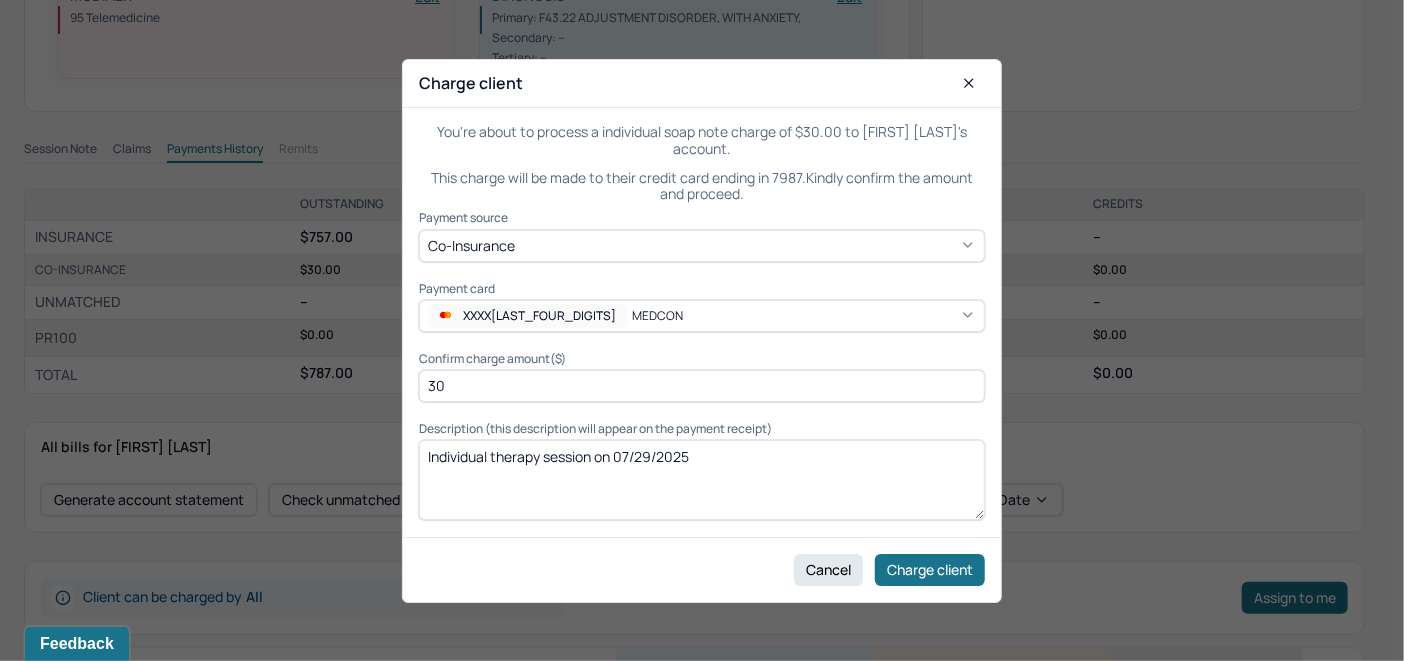 click on "Payment card XXXX[NUMBER] MEDCON" at bounding box center [702, 306] 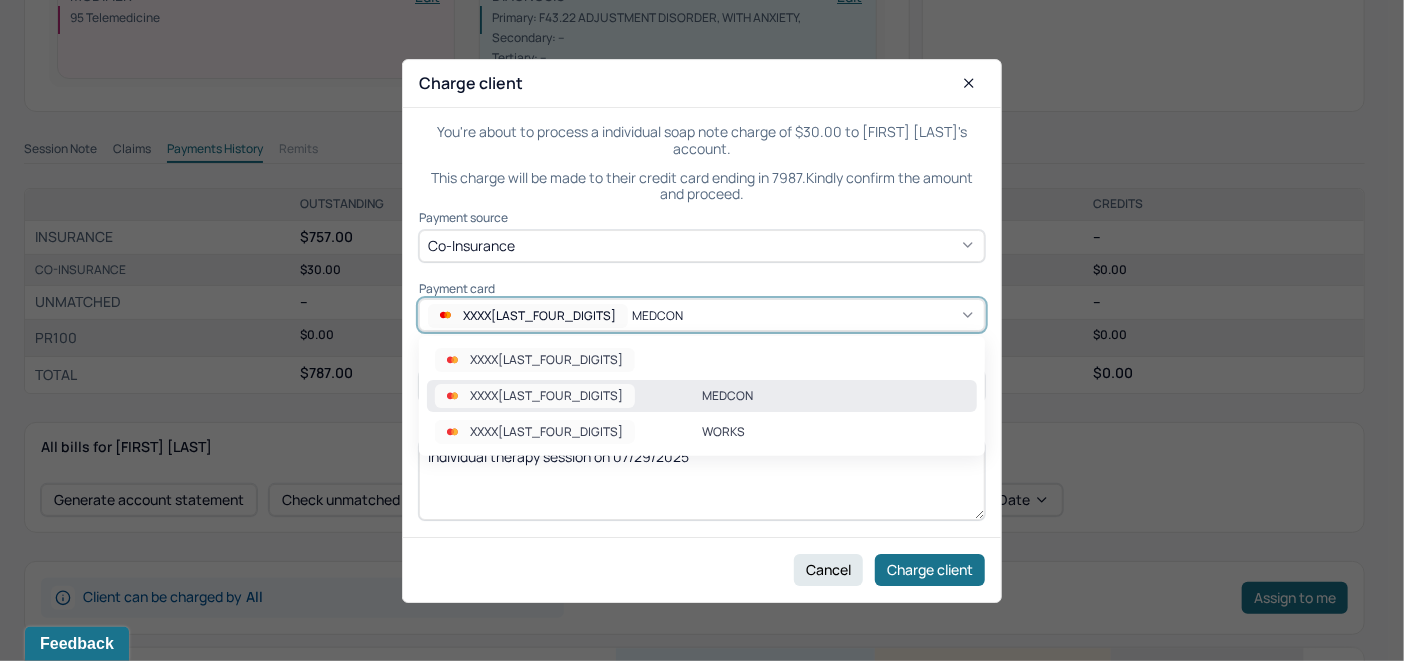 click on "XXXX[LAST_FOUR_DIGITS] MEDCON" at bounding box center (702, 316) 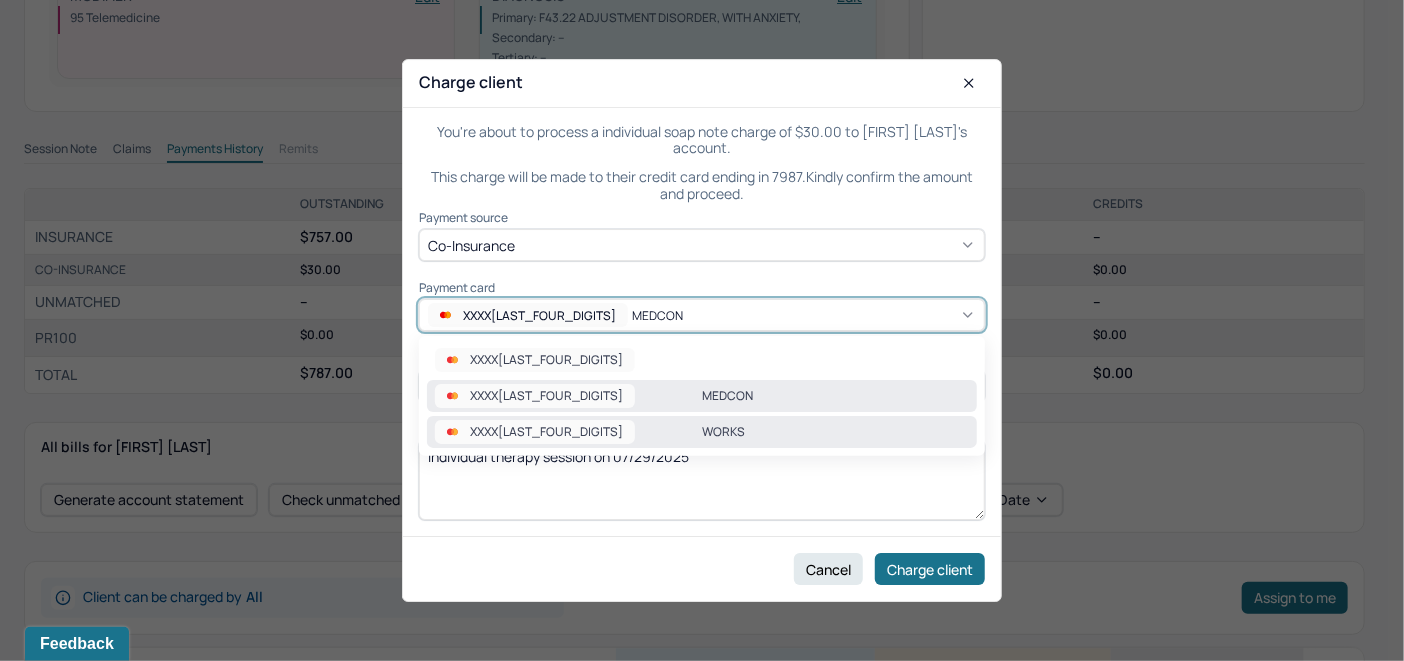 click on "WORKS" at bounding box center [835, 432] 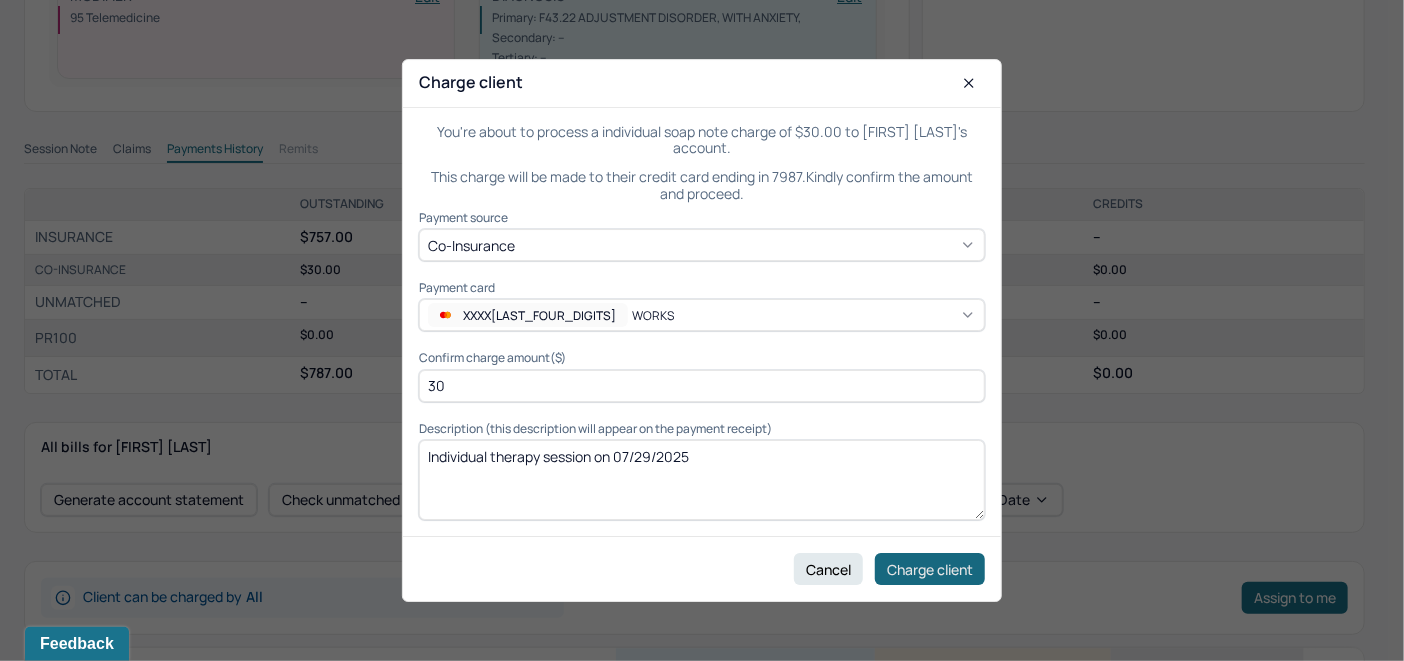 click on "Charge client" at bounding box center [930, 569] 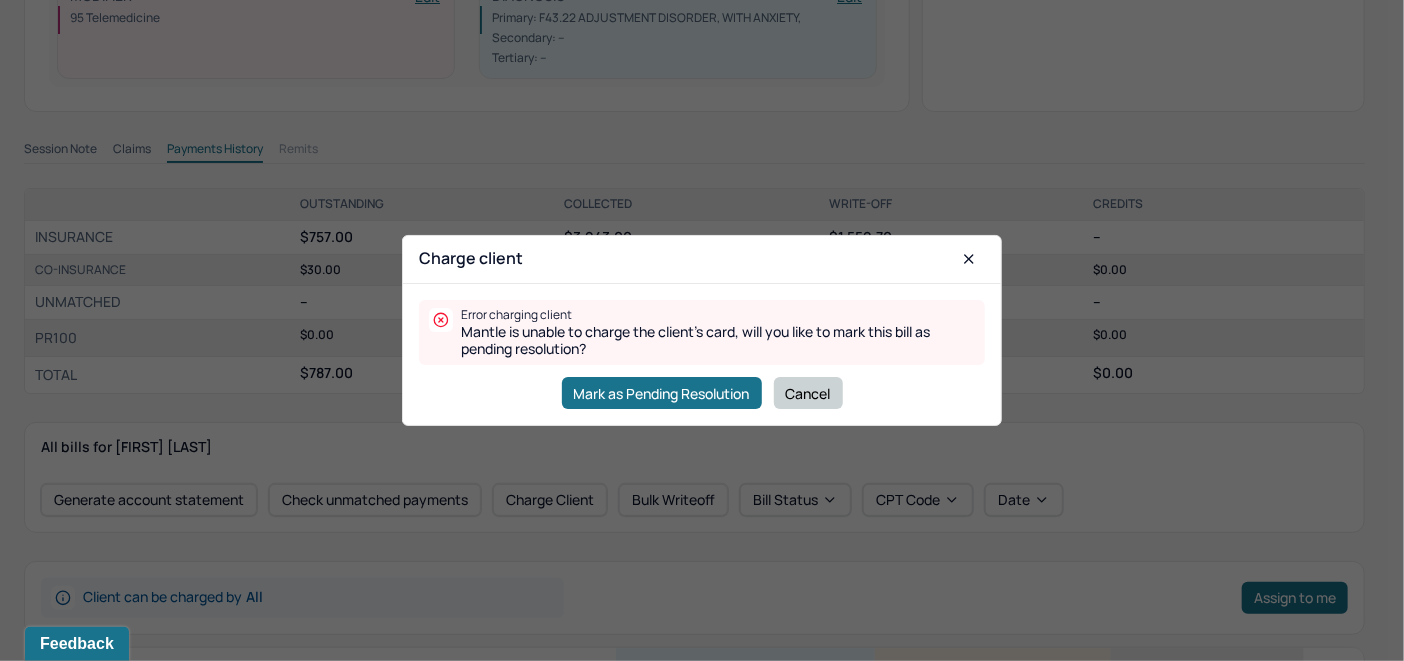click on "Cancel" at bounding box center (808, 393) 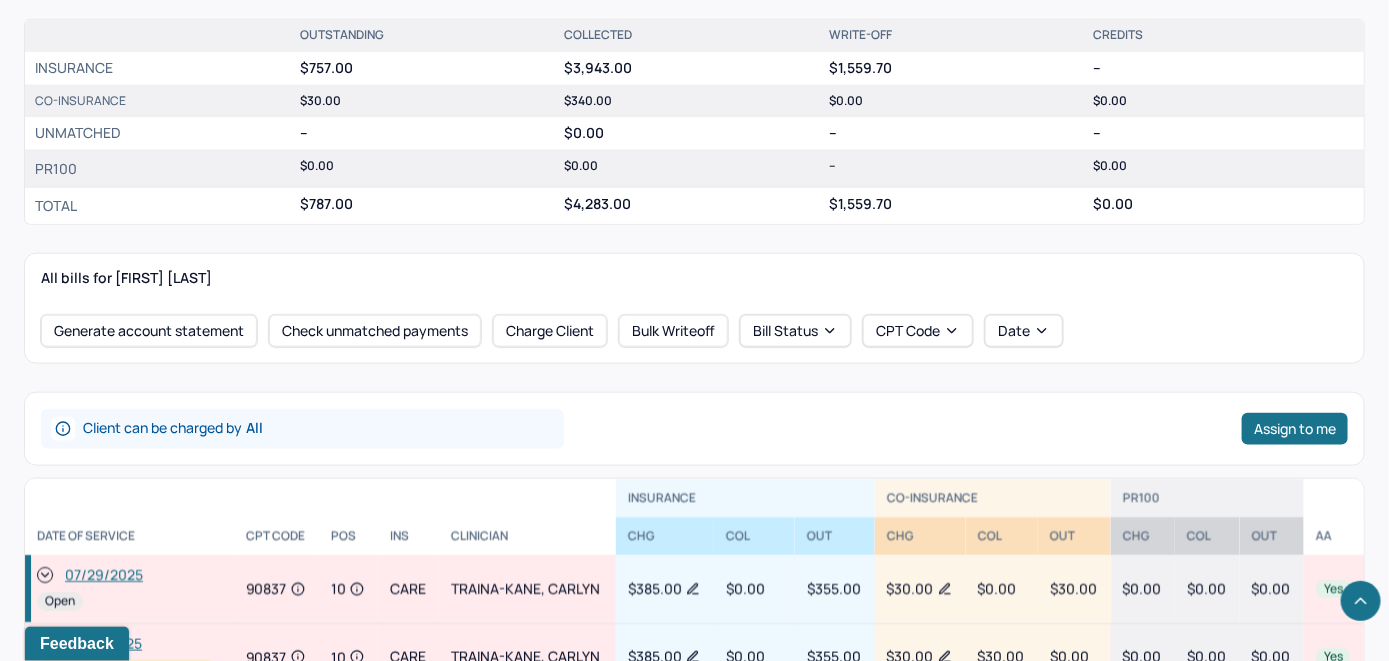 scroll, scrollTop: 700, scrollLeft: 0, axis: vertical 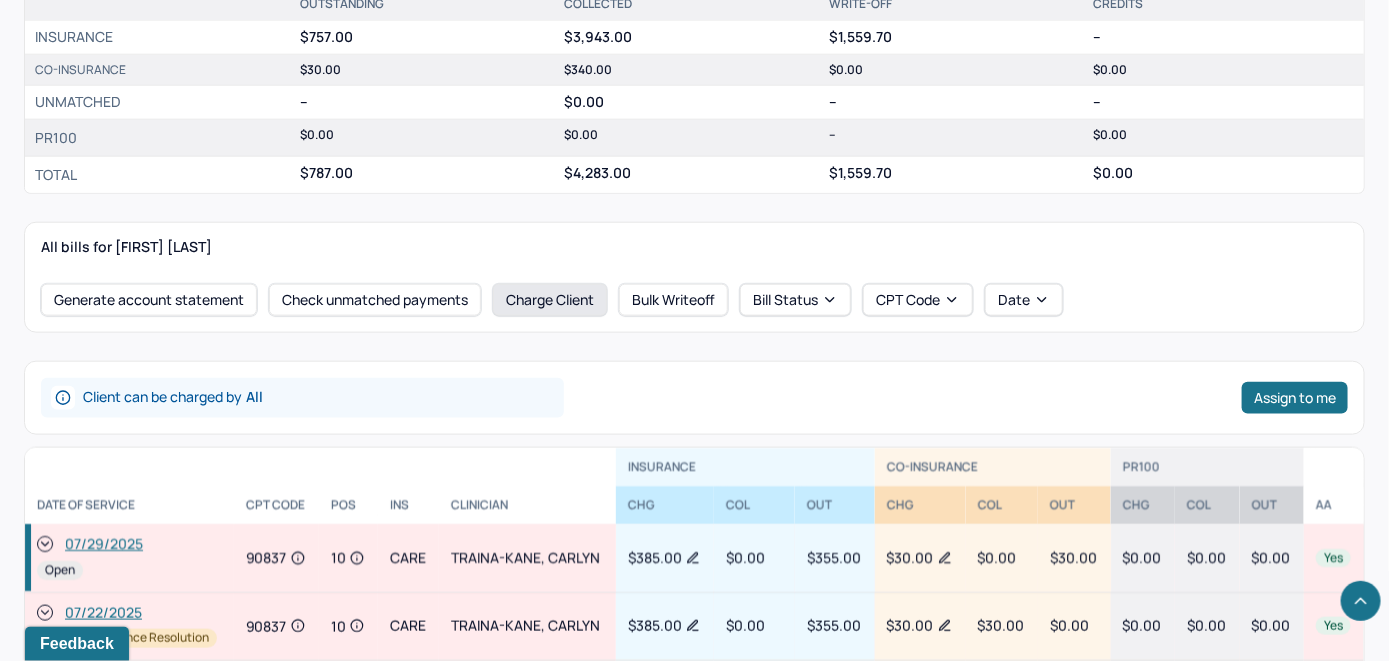 click on "Charge Client" at bounding box center (550, 300) 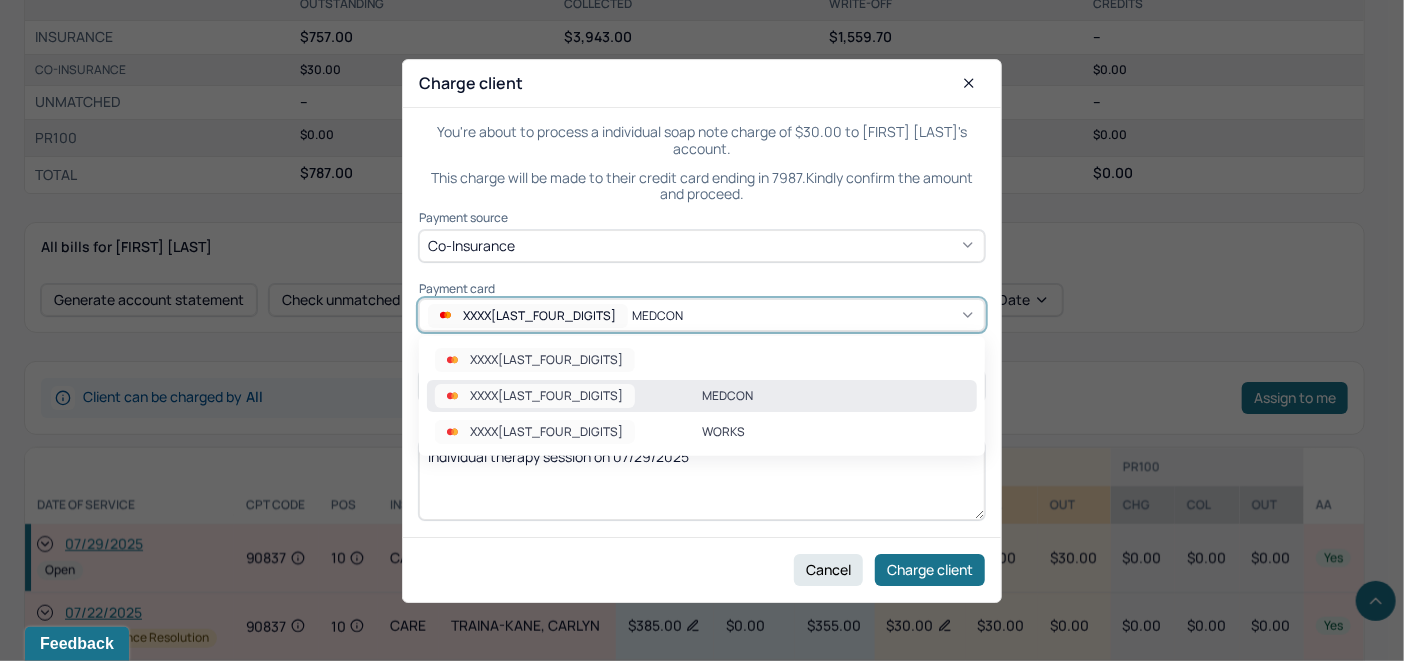 click on "XXXX[LAST_FOUR_DIGITS] MEDCON" at bounding box center (702, 316) 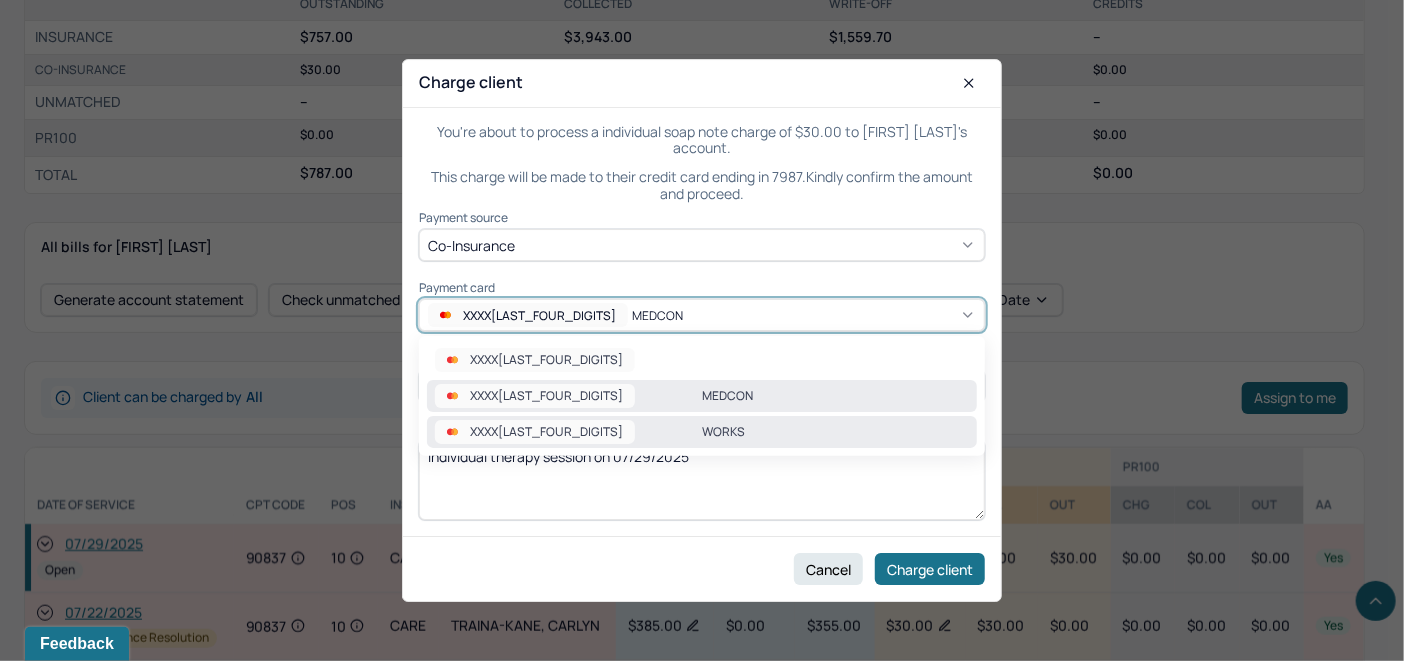 click on "WORKS" at bounding box center (835, 432) 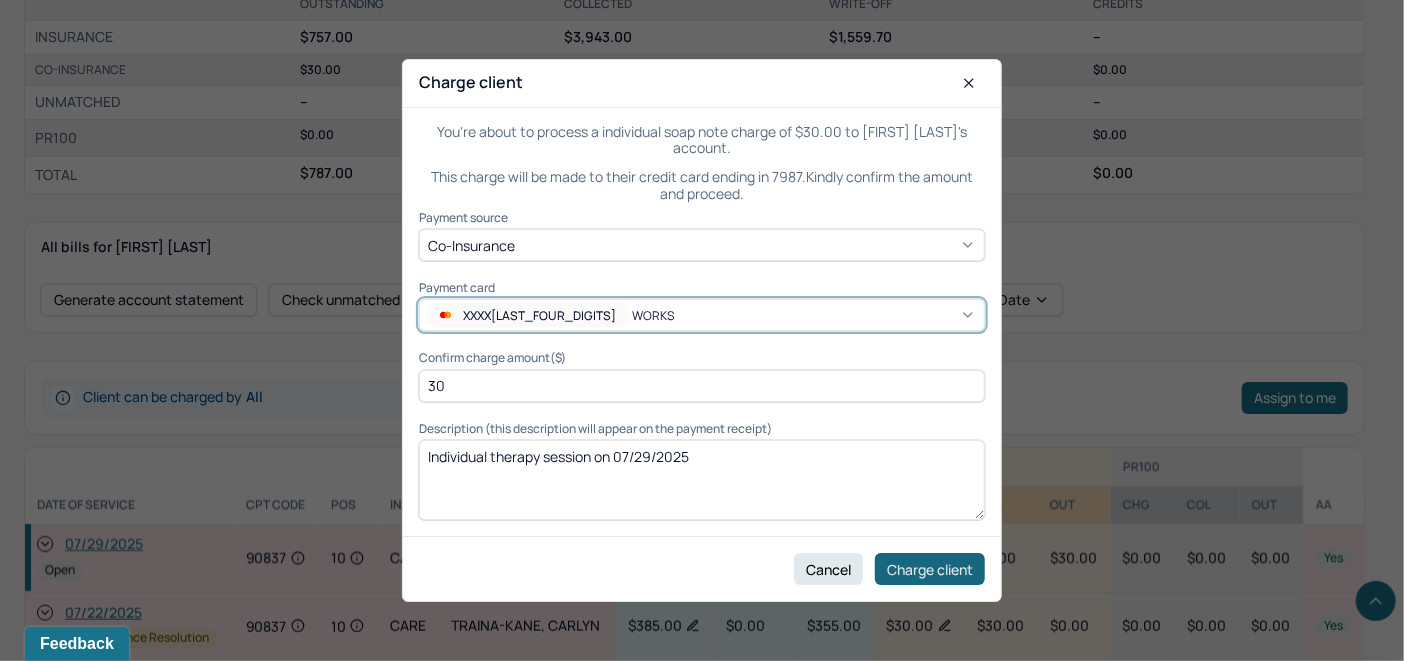 click on "Charge client" at bounding box center [930, 569] 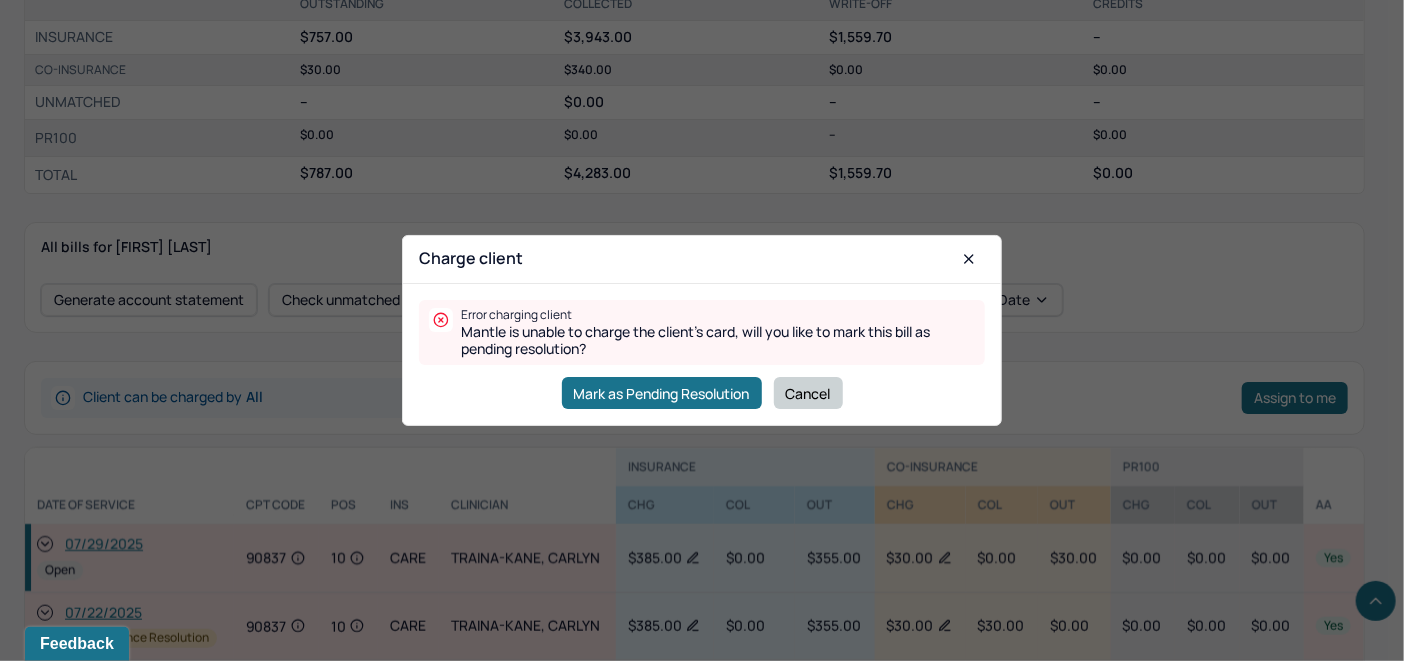 click on "Cancel" at bounding box center [808, 393] 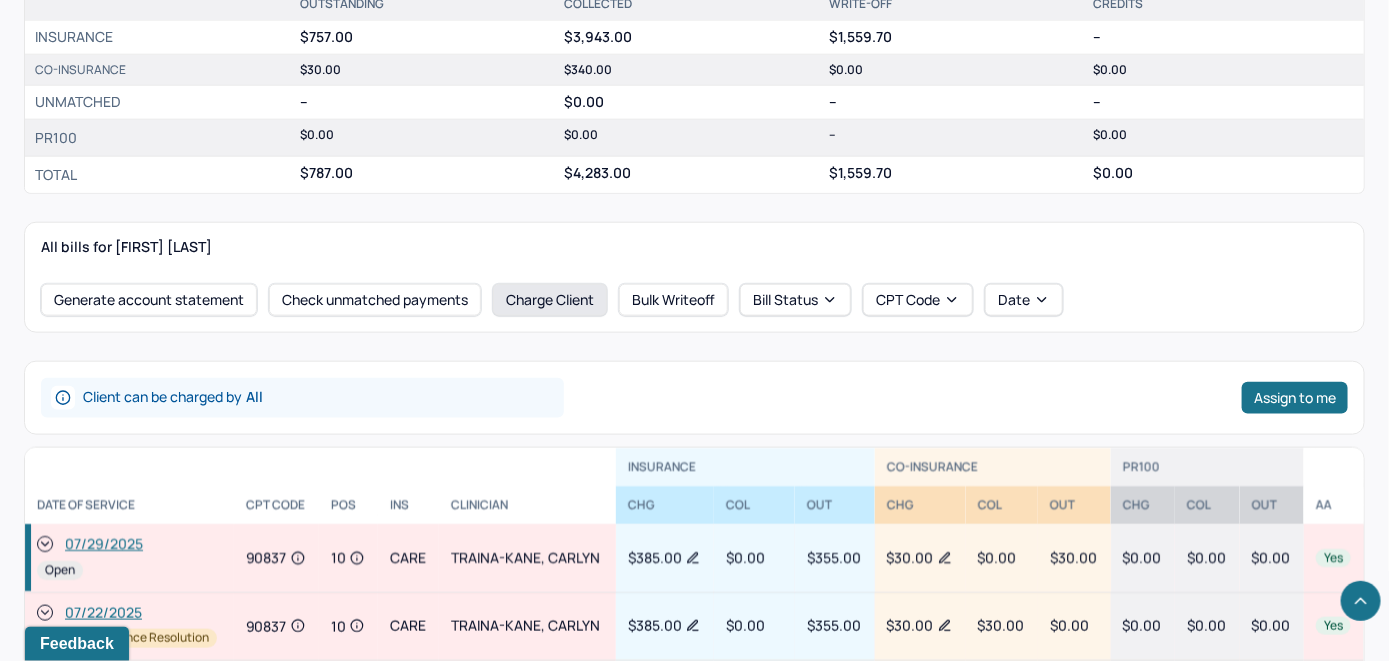 click on "Charge Client" at bounding box center [550, 300] 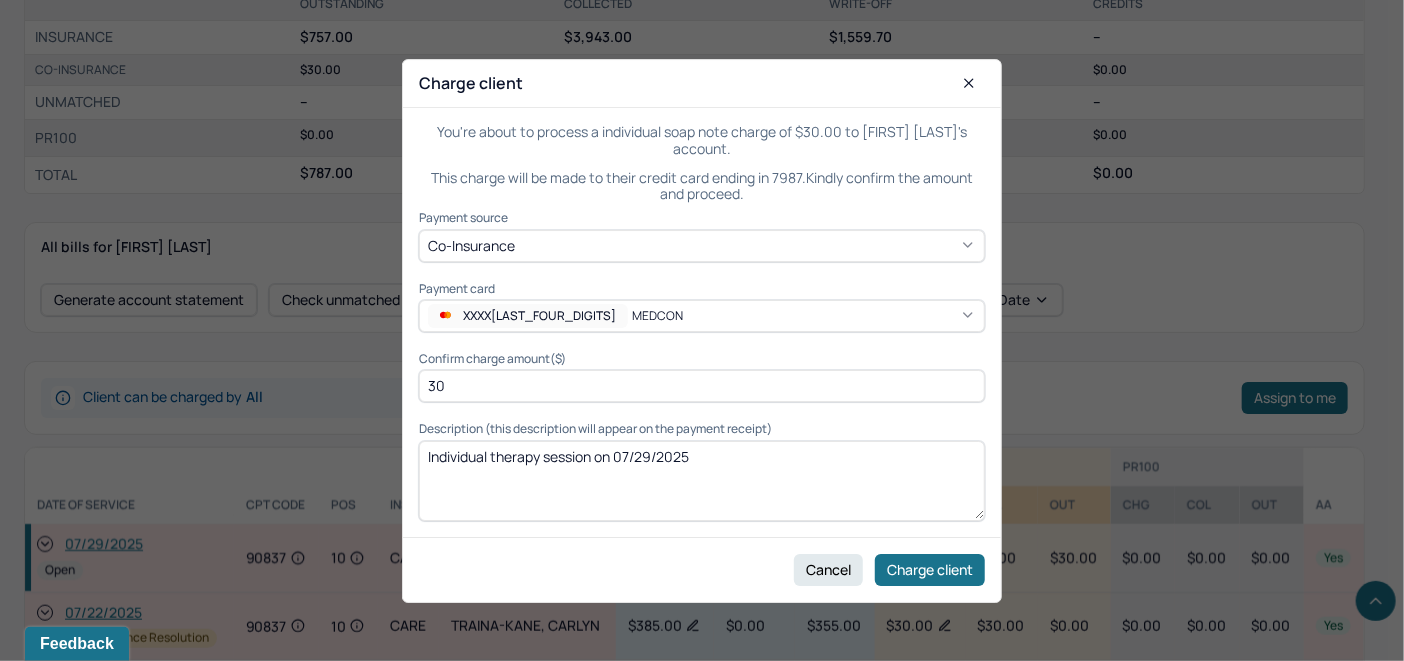 click 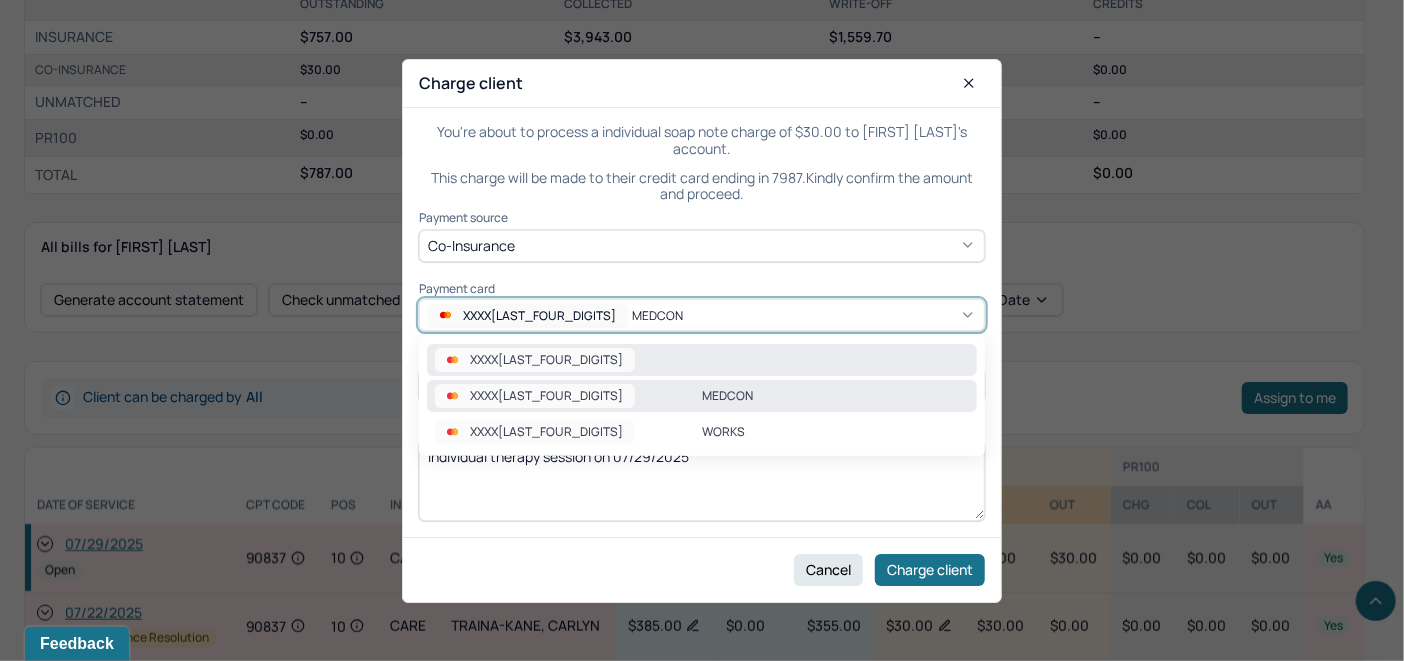 click on "XXXX[LAST_FOUR_DIGITS]" at bounding box center (702, 360) 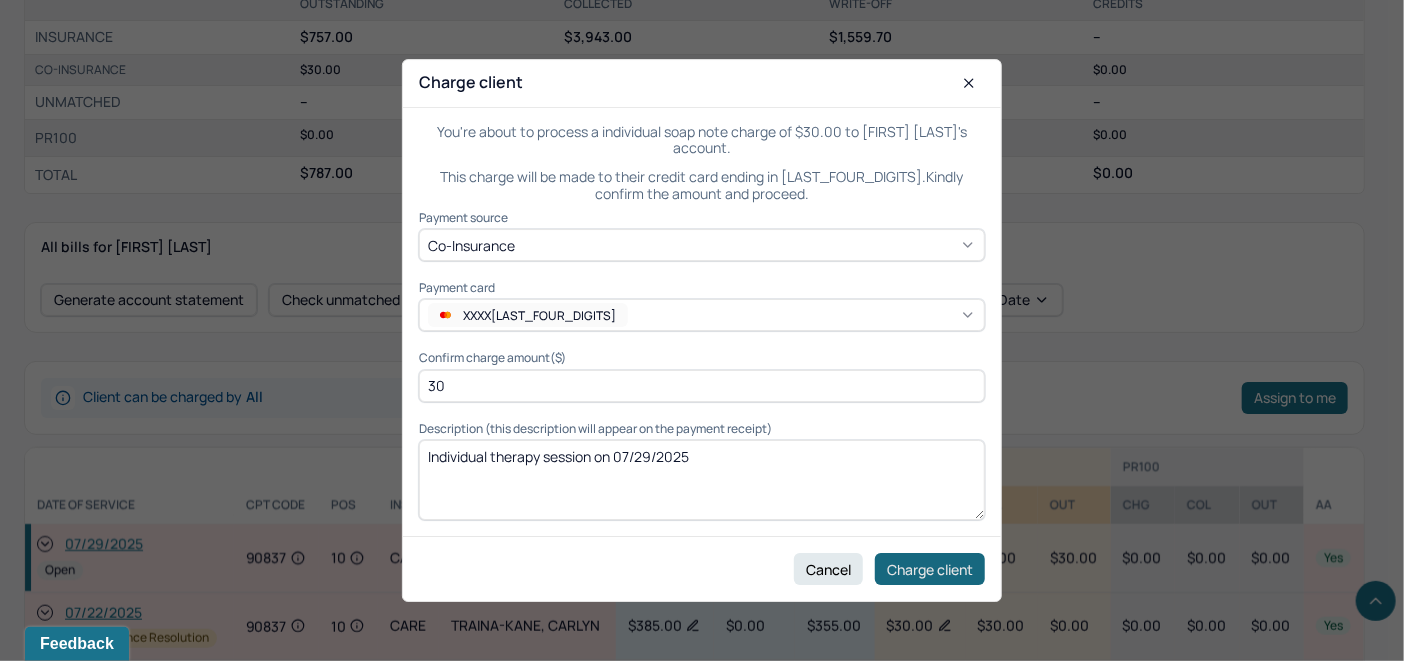 click on "Charge client" at bounding box center (930, 569) 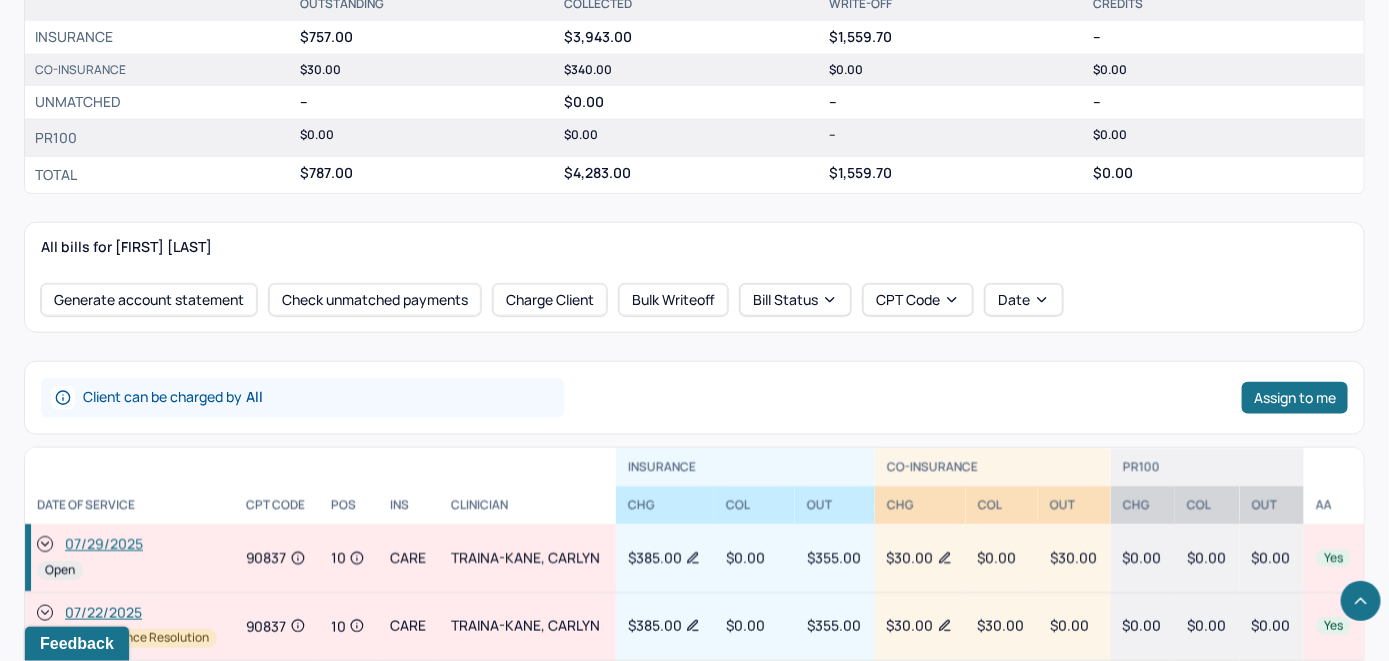click 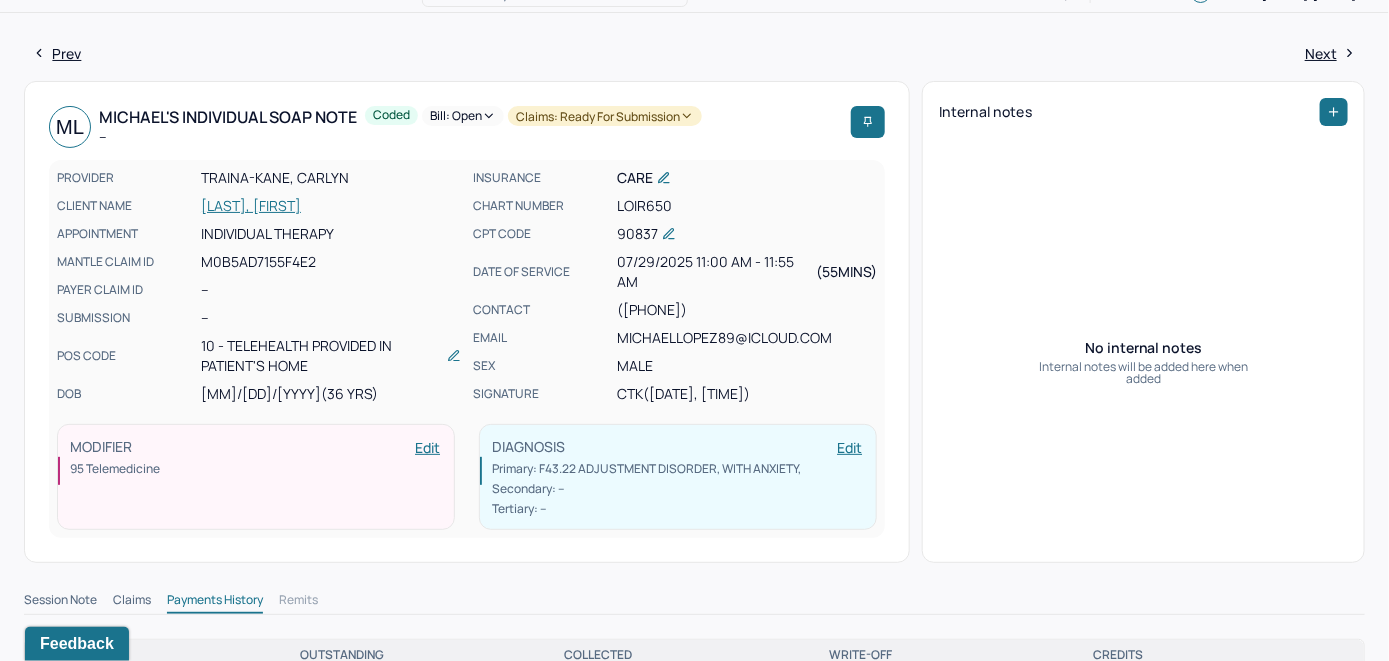 scroll, scrollTop: 0, scrollLeft: 0, axis: both 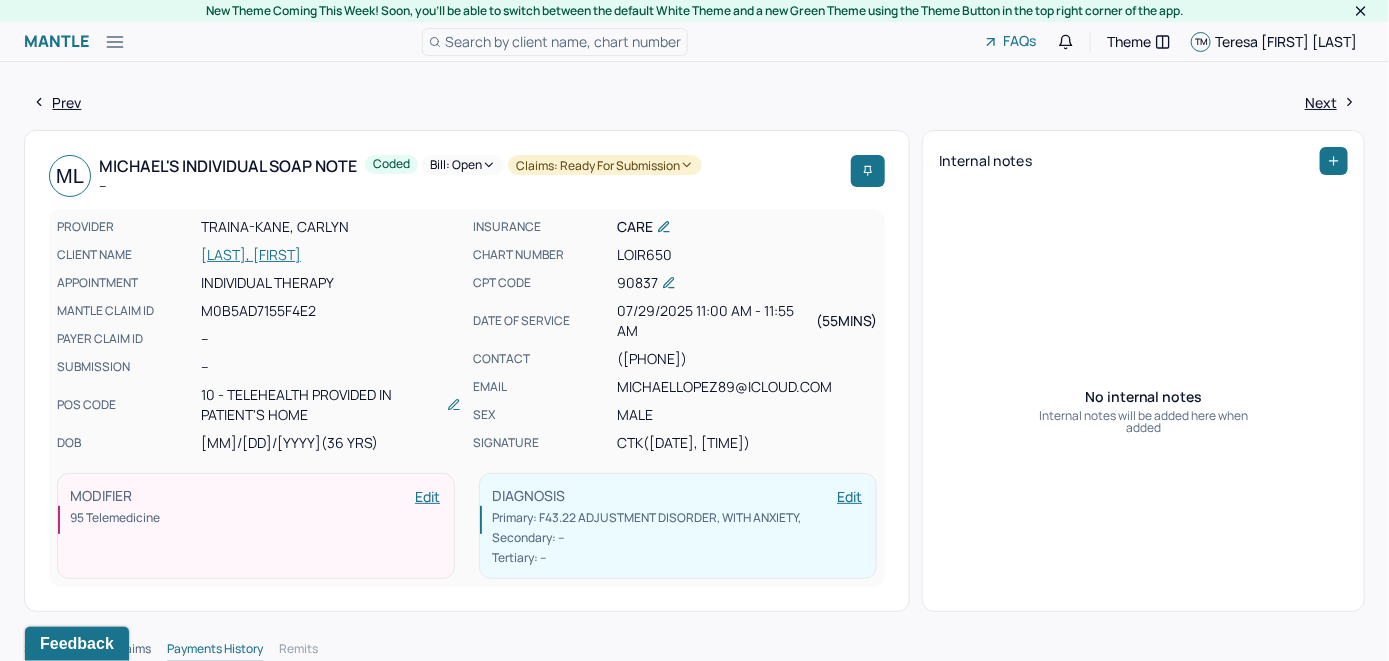 click on "Bill: Open" at bounding box center (463, 165) 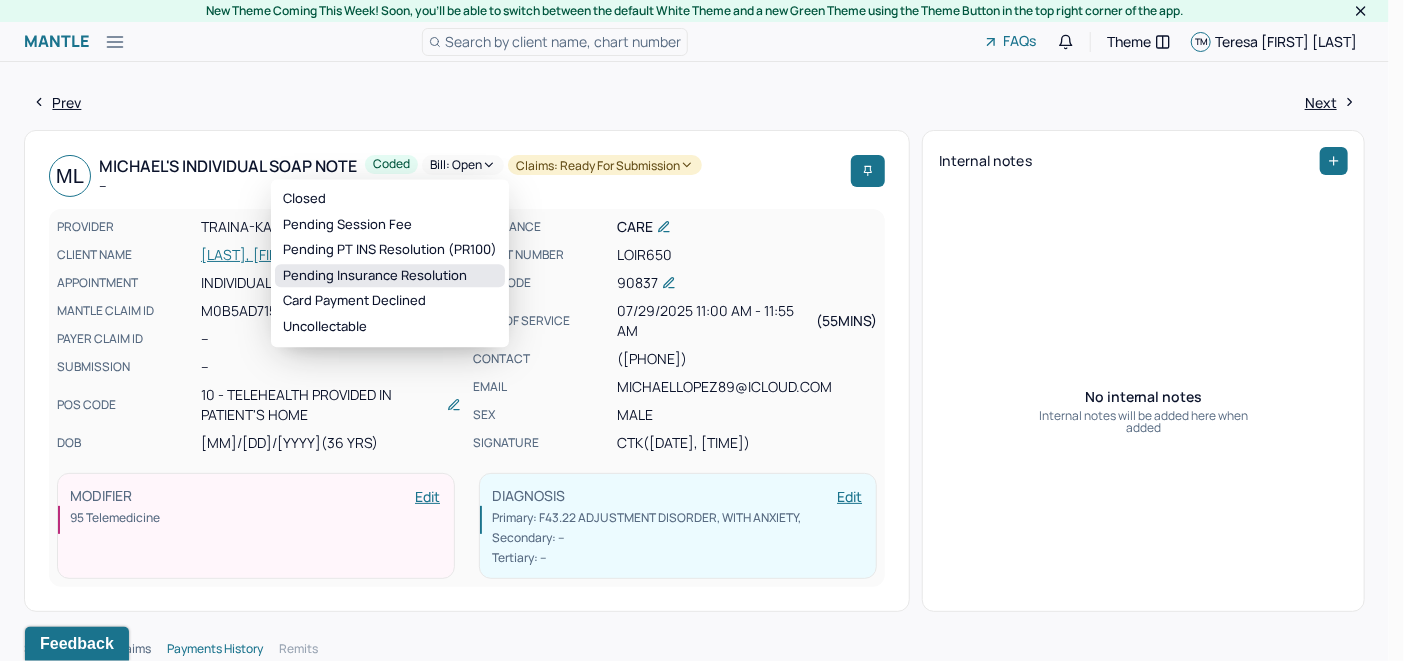 click on "Pending Insurance Resolution" at bounding box center [390, 276] 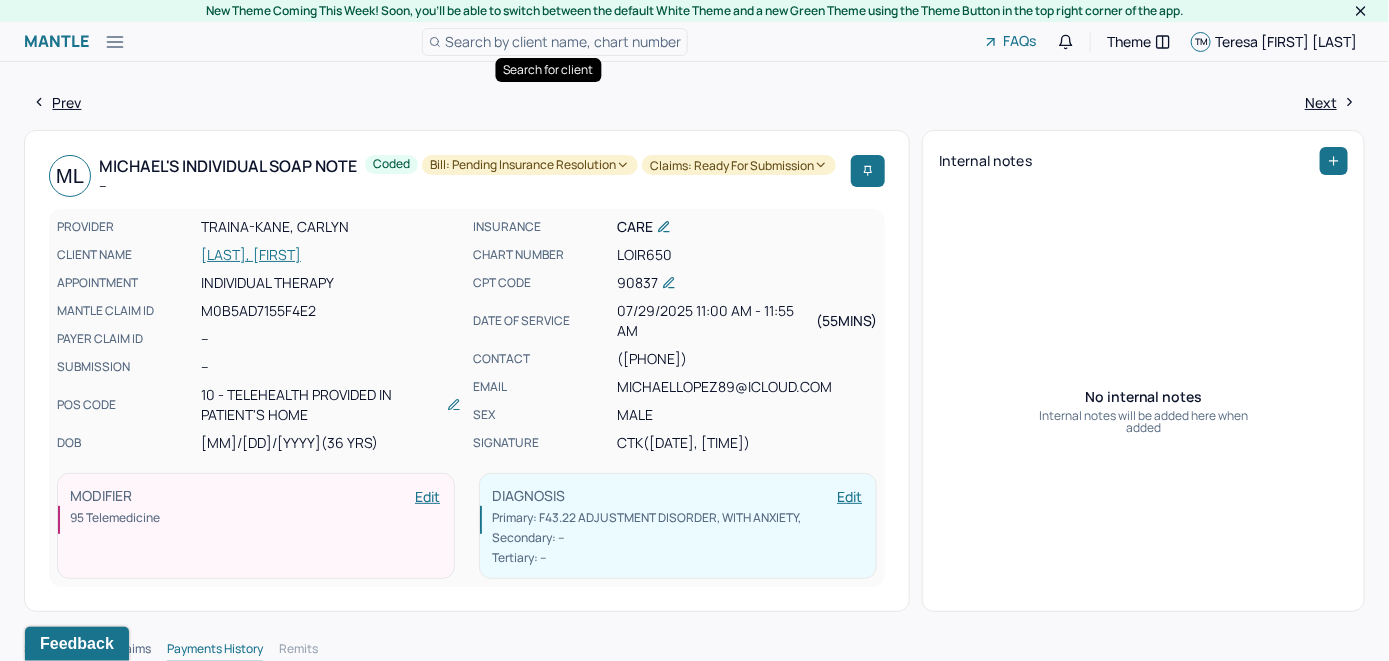 click on "Search by client name, chart number" at bounding box center (563, 41) 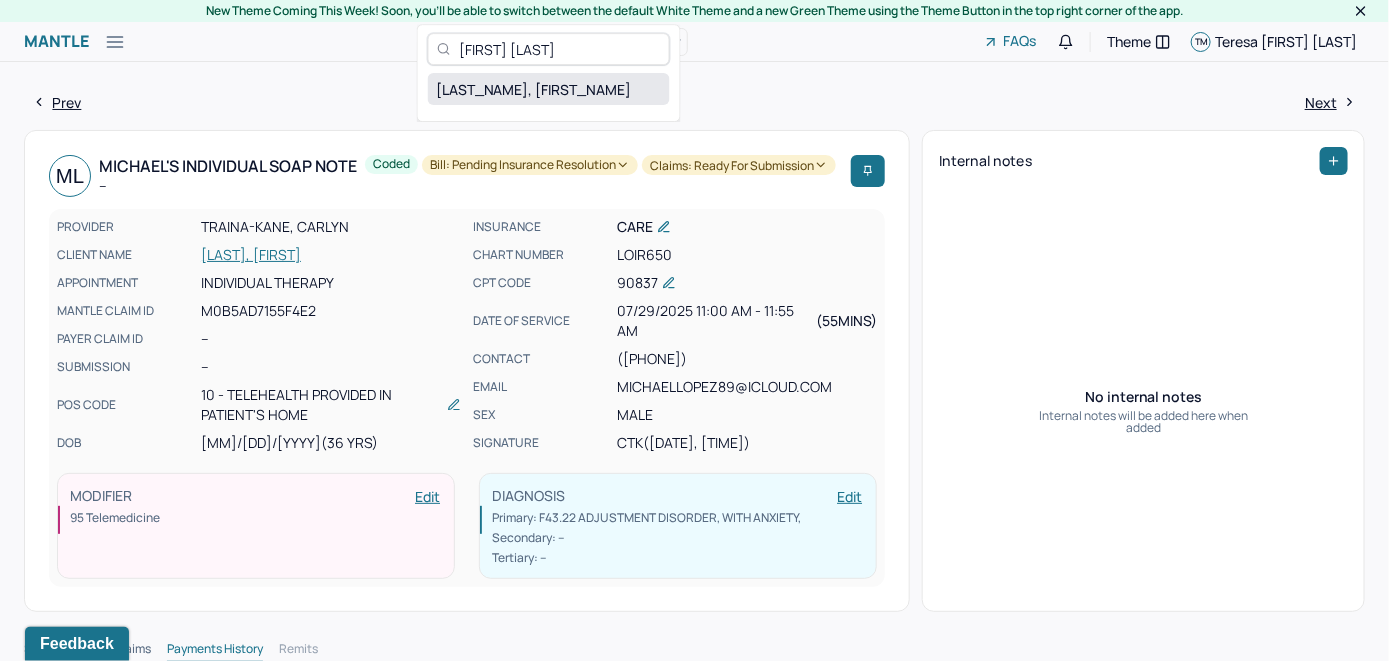 type on "[FIRST] [LAST]" 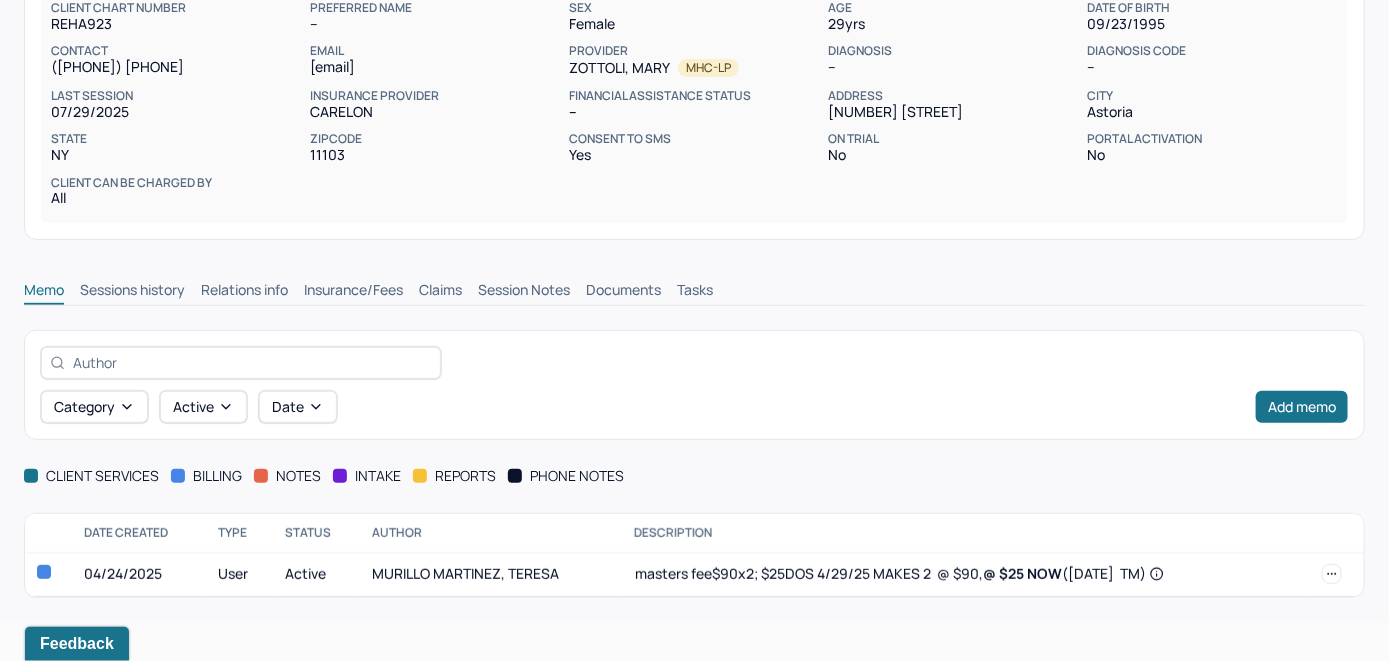 scroll, scrollTop: 209, scrollLeft: 0, axis: vertical 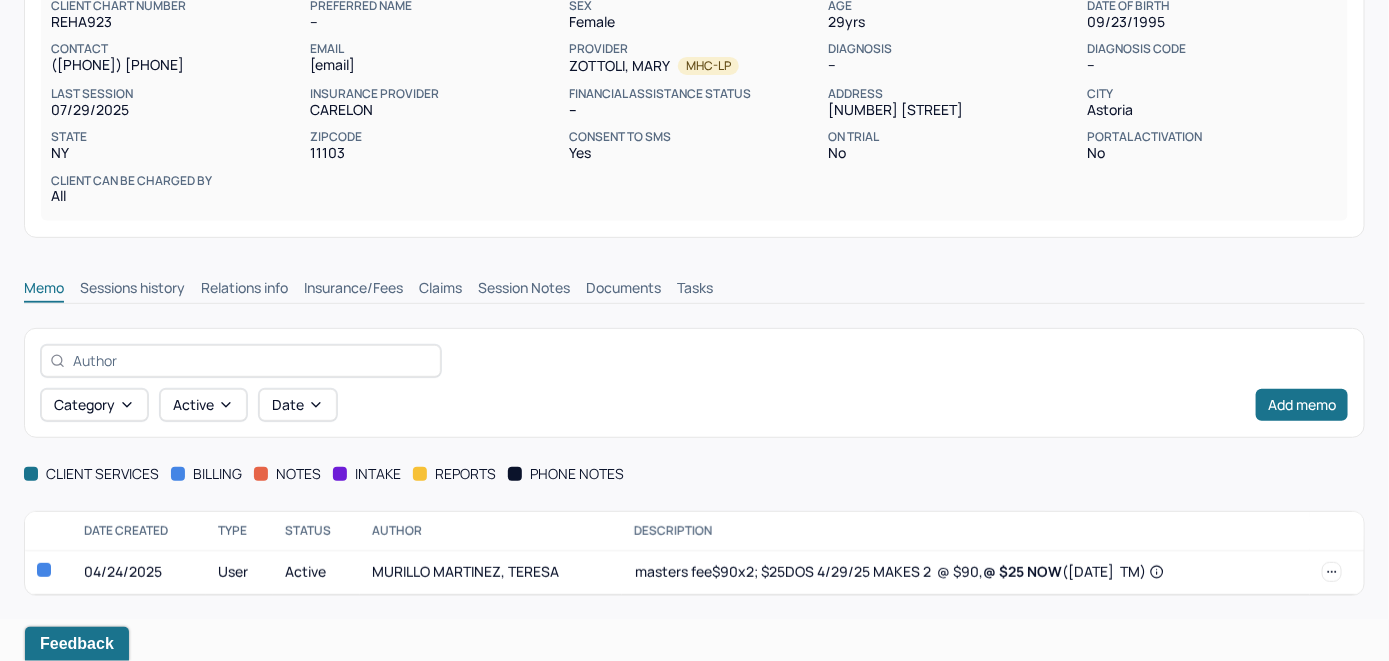 click on "Insurance/Fees" at bounding box center (353, 290) 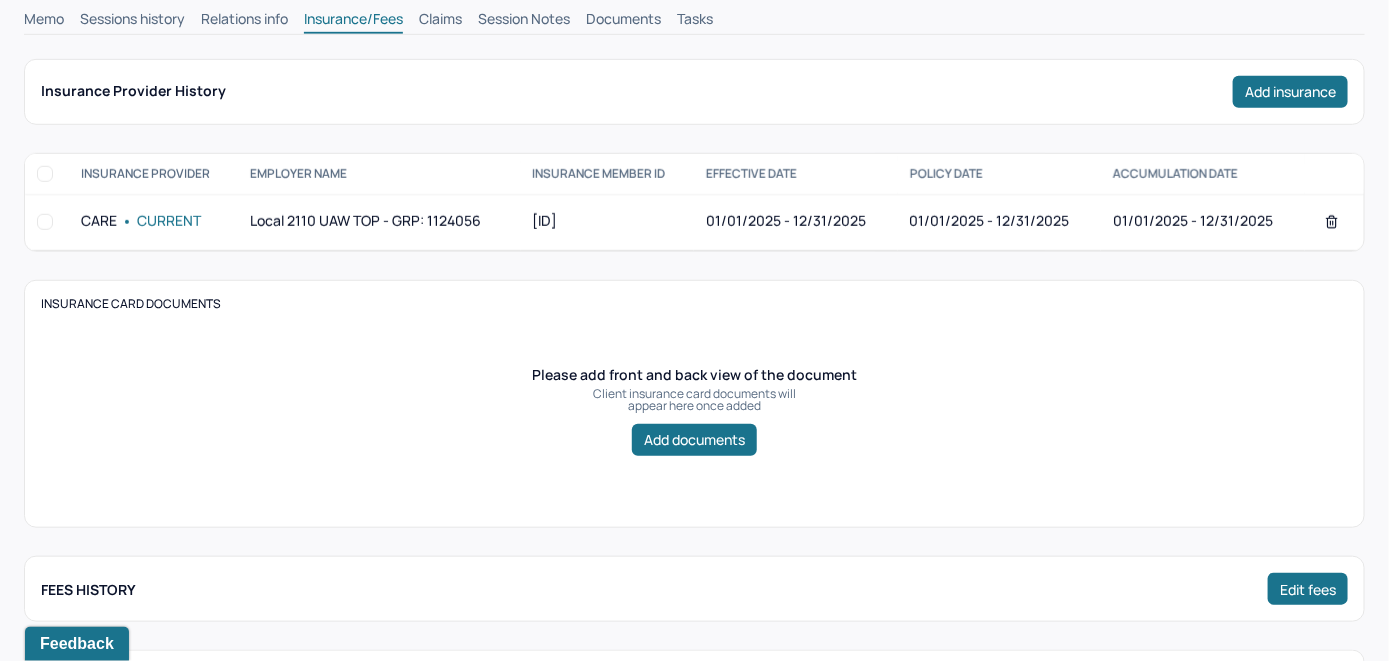 scroll, scrollTop: 401, scrollLeft: 0, axis: vertical 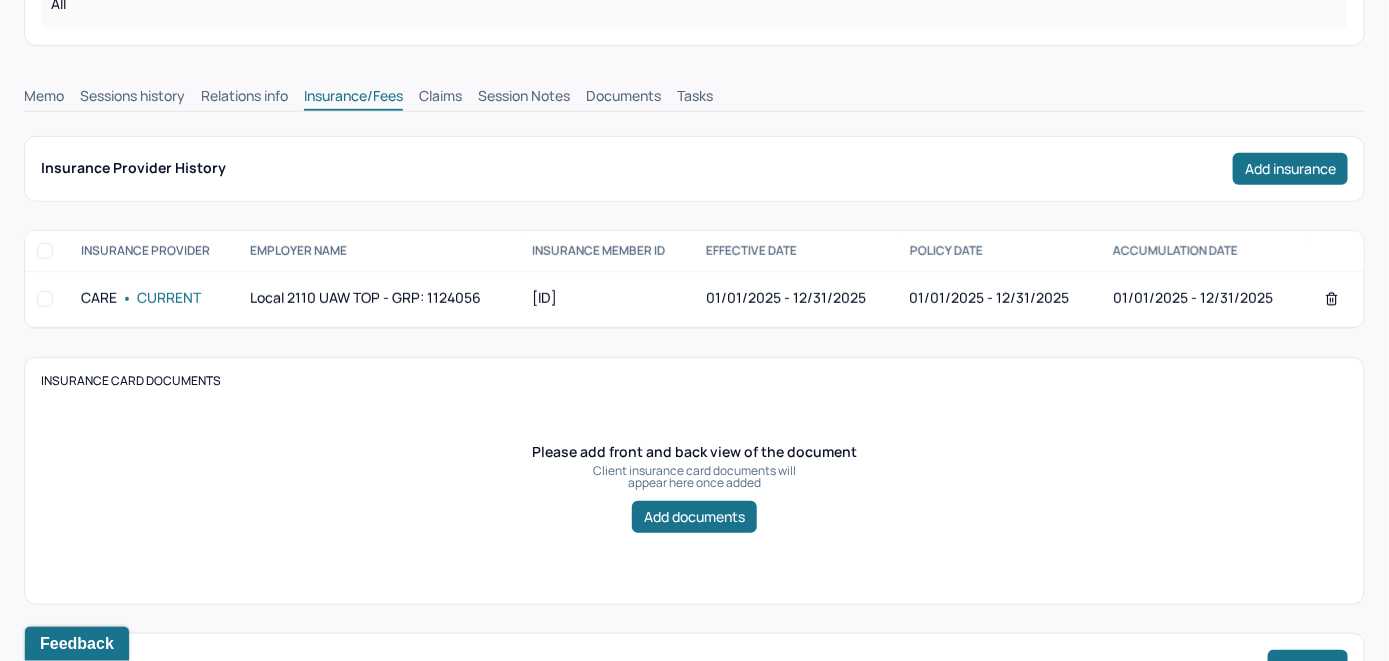 click on "Claims" at bounding box center (440, 98) 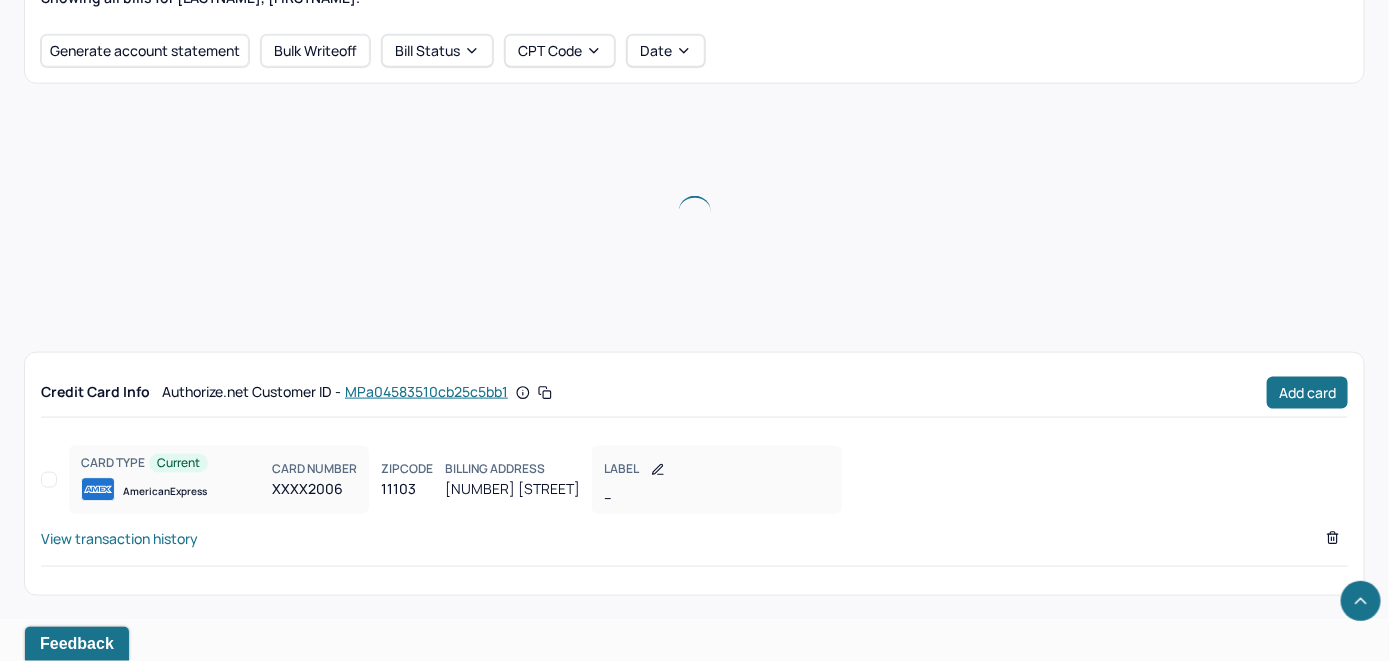 scroll, scrollTop: 797, scrollLeft: 0, axis: vertical 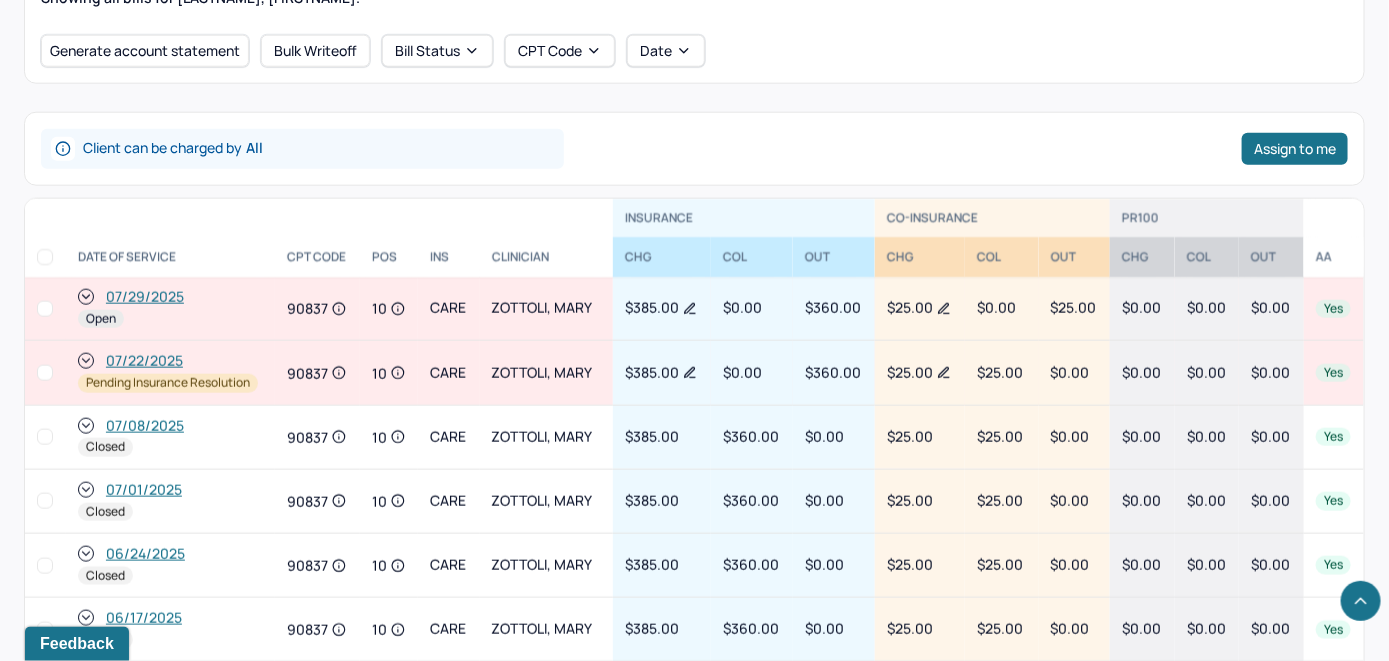 click on "Showing all bills for [LAST], [FIRST]. Generate account statement Bulk Writeoff Bill Status CPT Code Date" at bounding box center (694, 28) 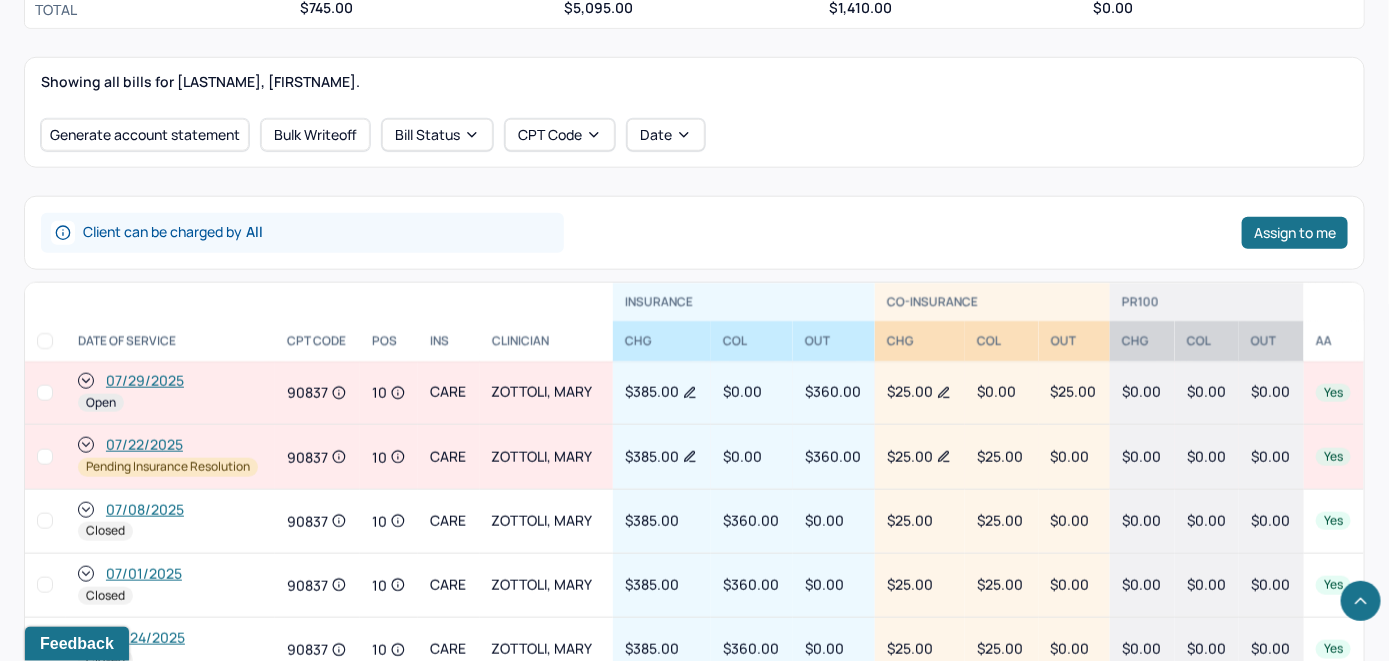 scroll, scrollTop: 712, scrollLeft: 0, axis: vertical 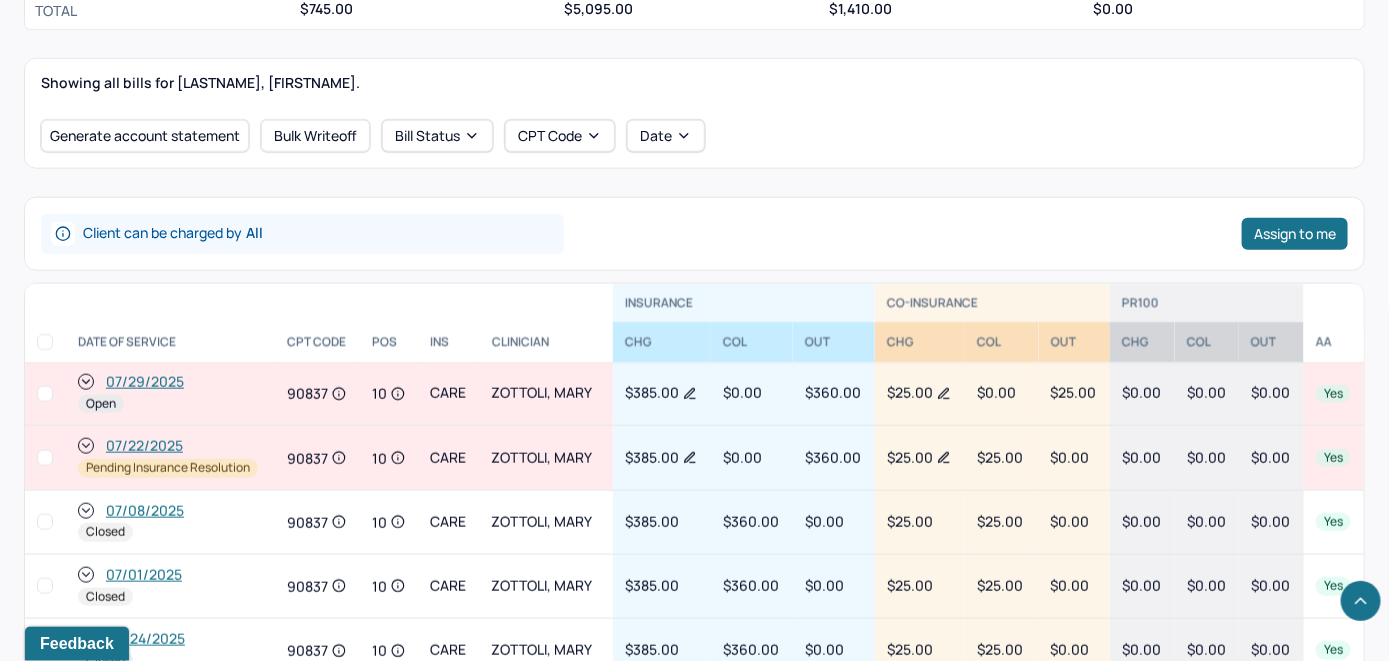 click on "07/29/2025" at bounding box center [145, 382] 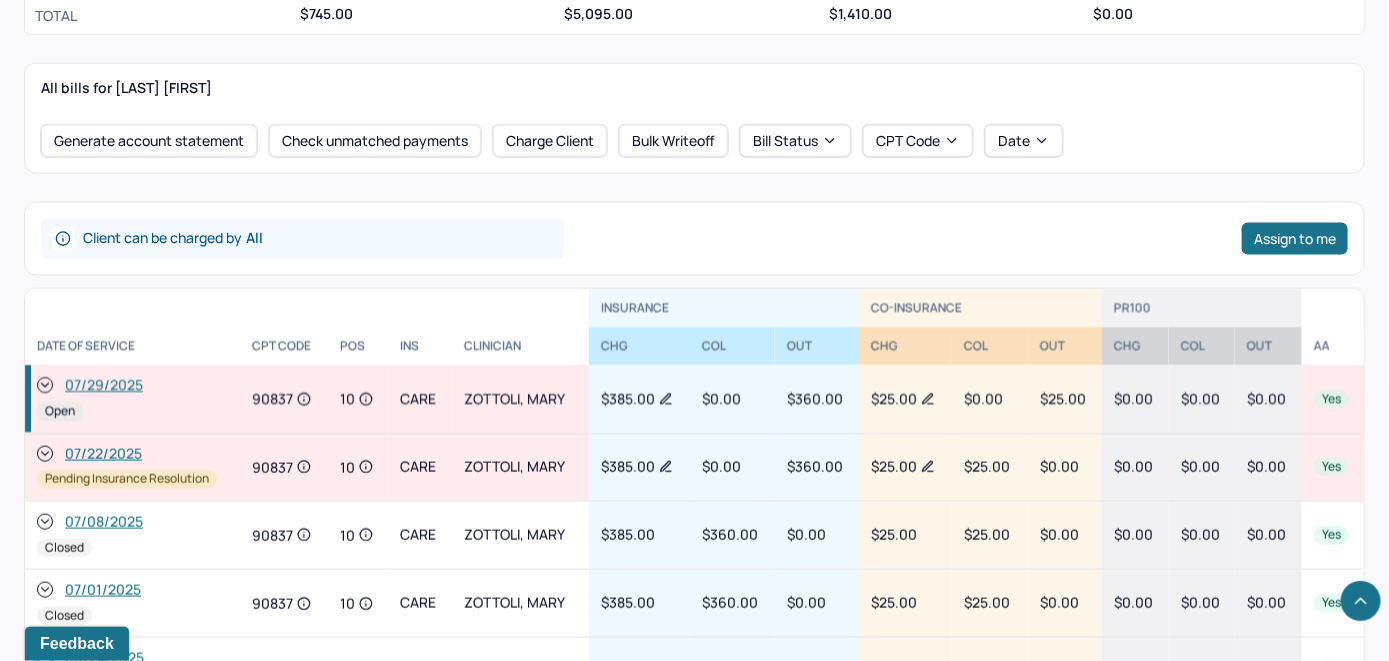 scroll, scrollTop: 1000, scrollLeft: 0, axis: vertical 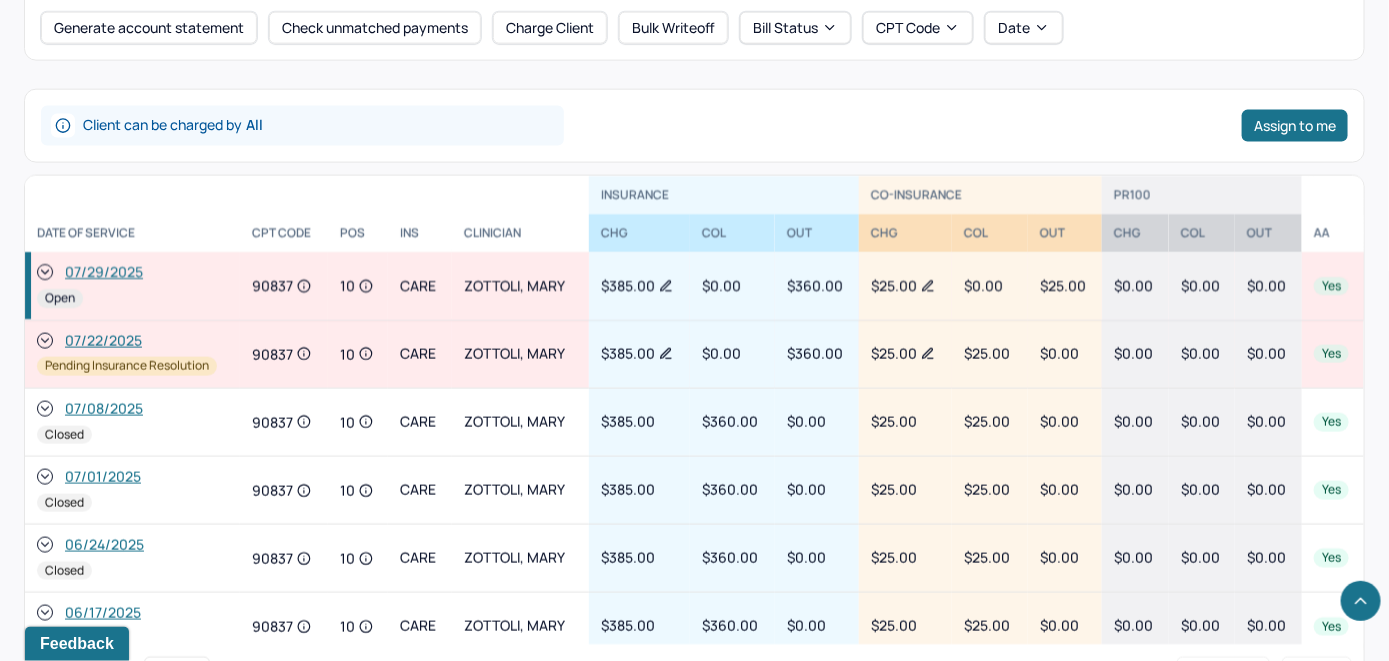 click on "07/29/2025" at bounding box center (104, 273) 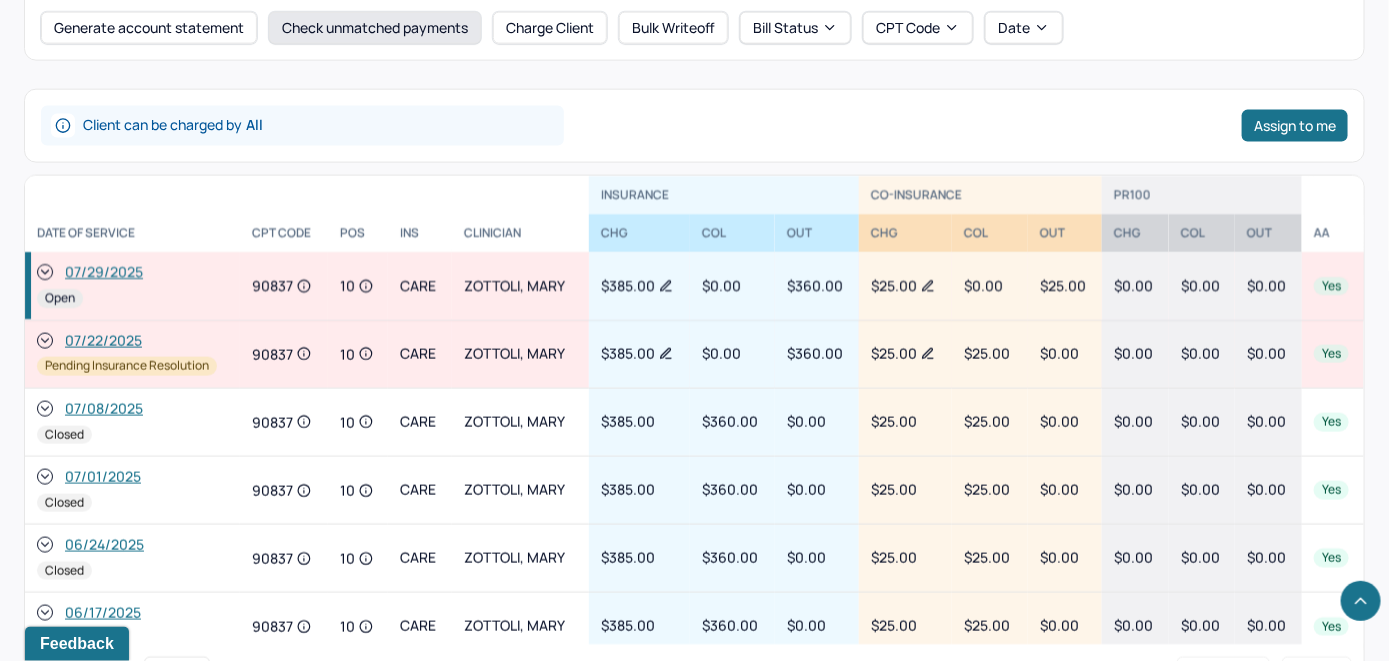 click on "Check unmatched payments" at bounding box center [375, 28] 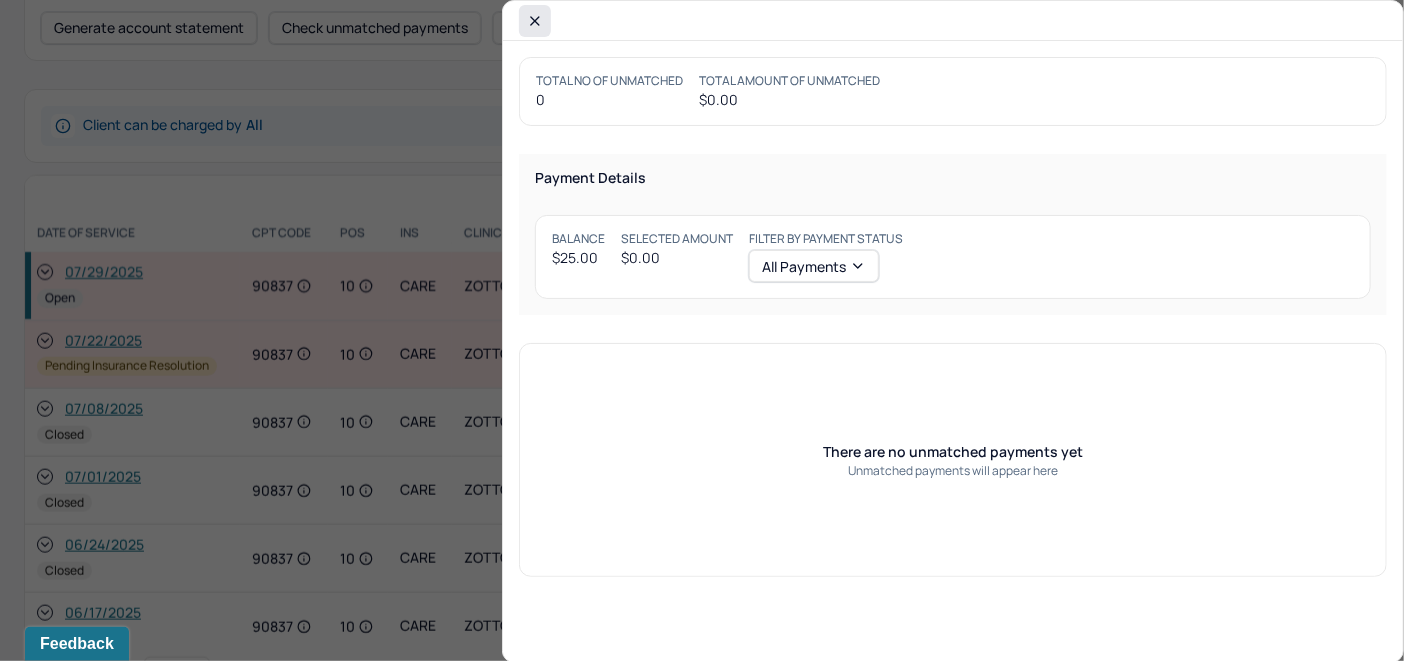 click 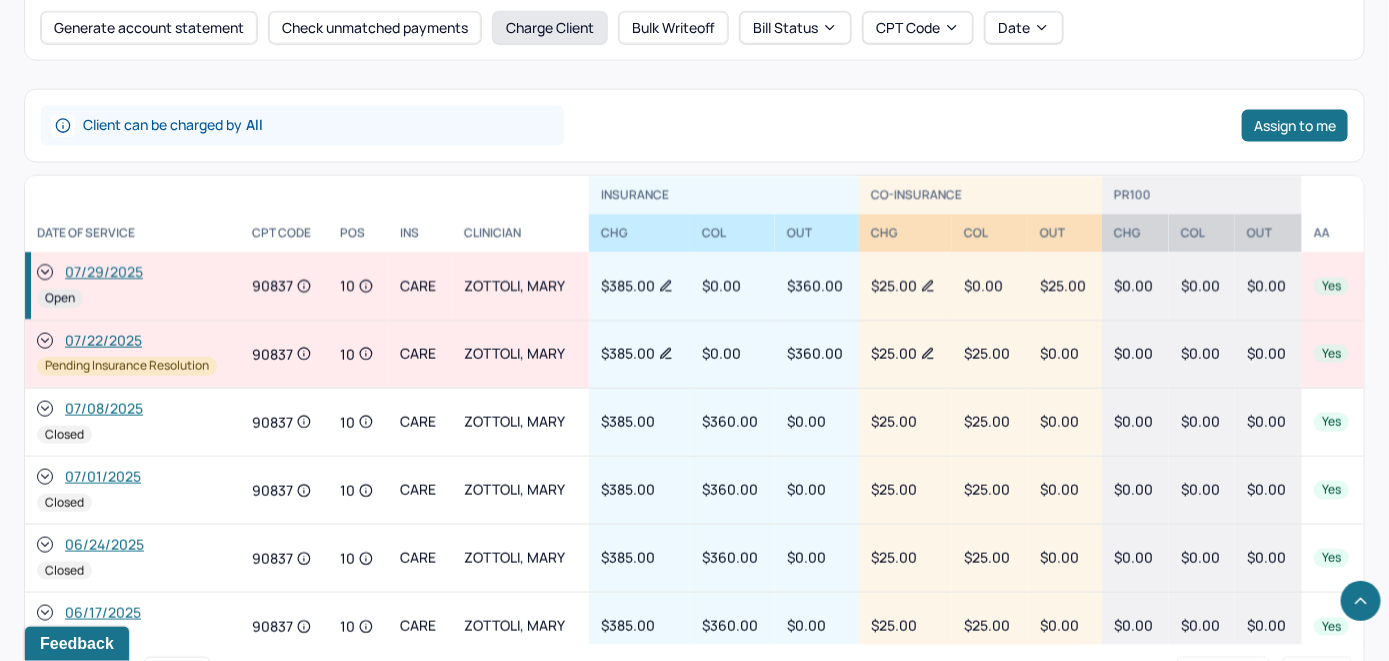 click on "Charge Client" at bounding box center (550, 28) 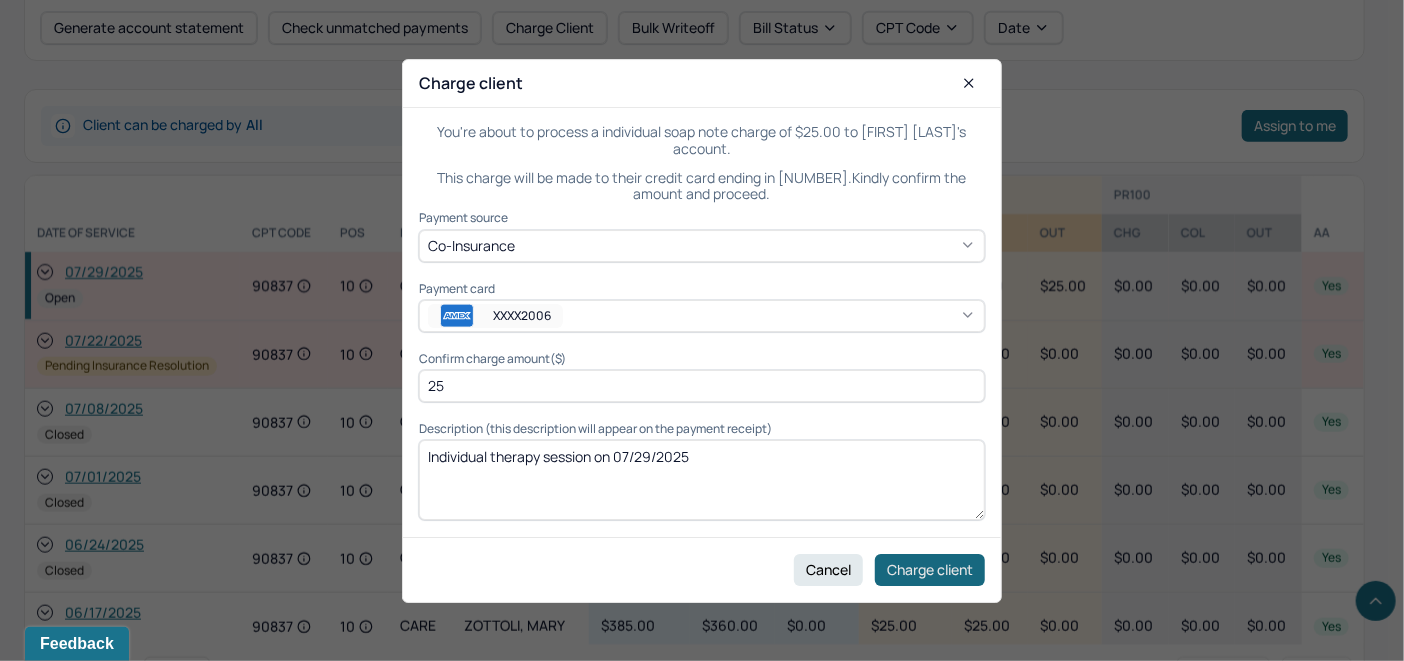click on "Charge client" at bounding box center (930, 569) 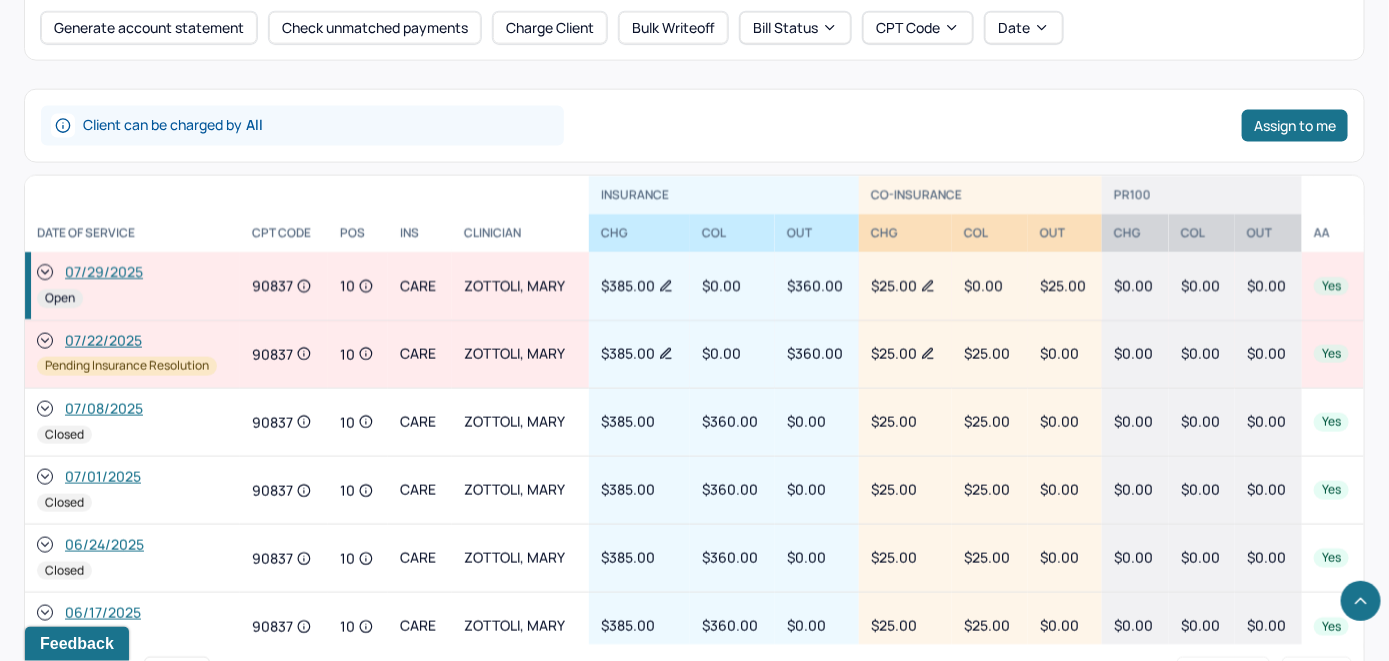 click 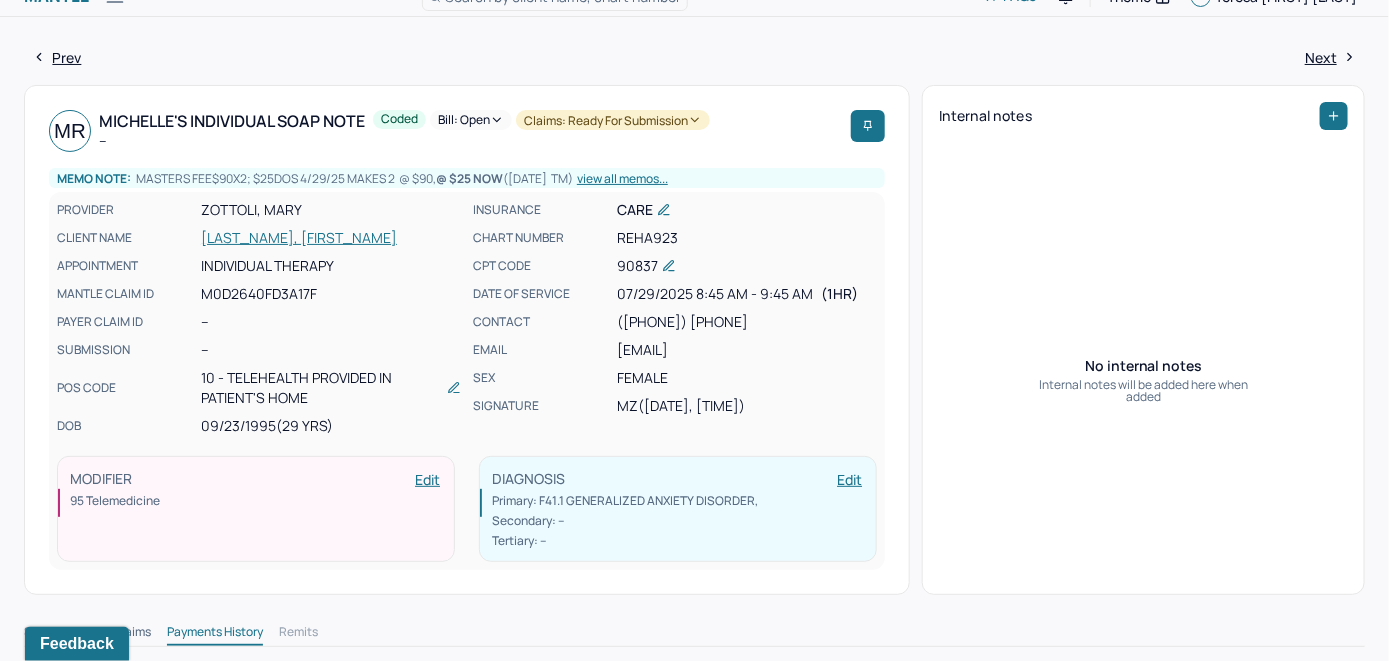 scroll, scrollTop: 0, scrollLeft: 0, axis: both 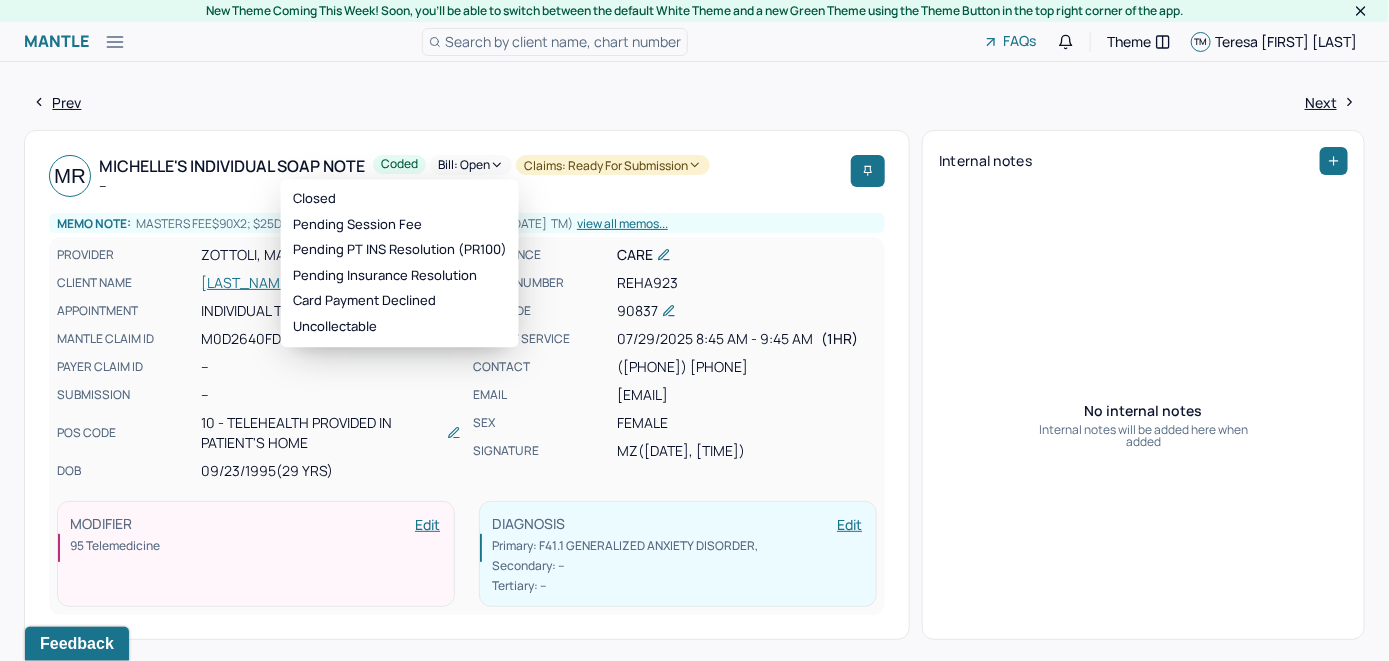 click on "Bill: Open" at bounding box center [471, 165] 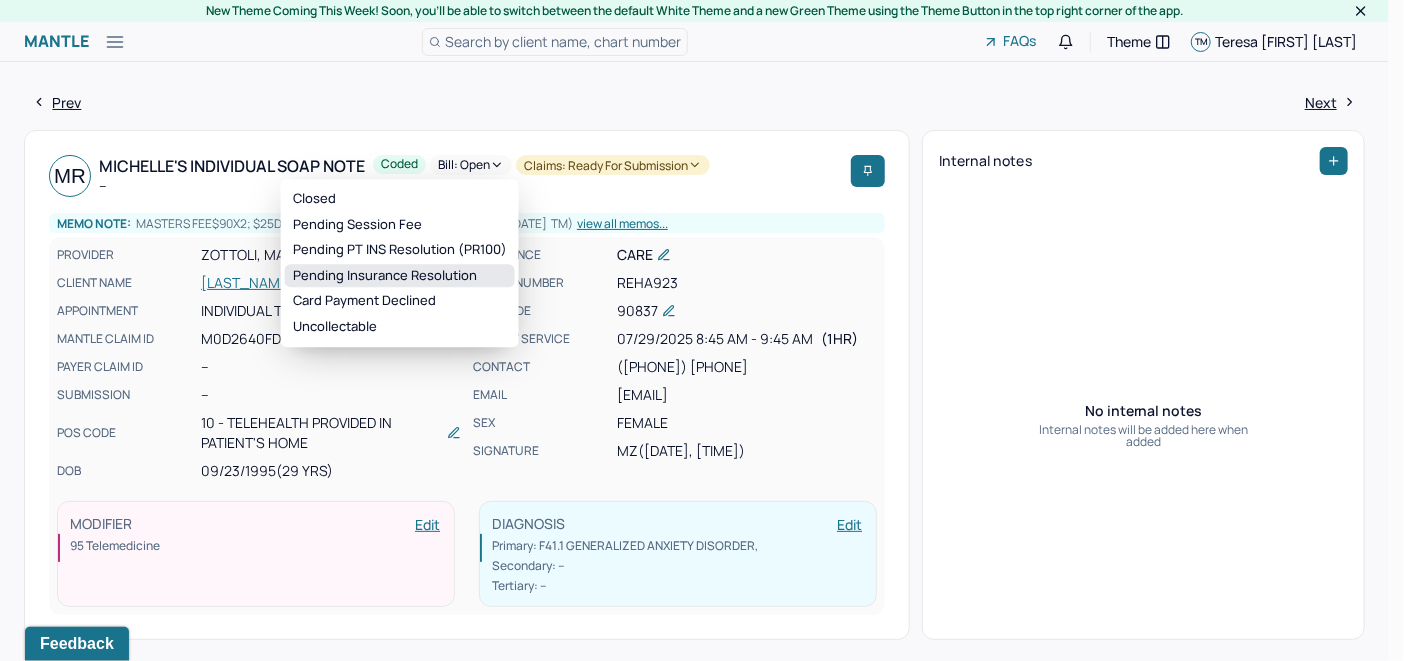 click on "Pending Insurance Resolution" at bounding box center [400, 276] 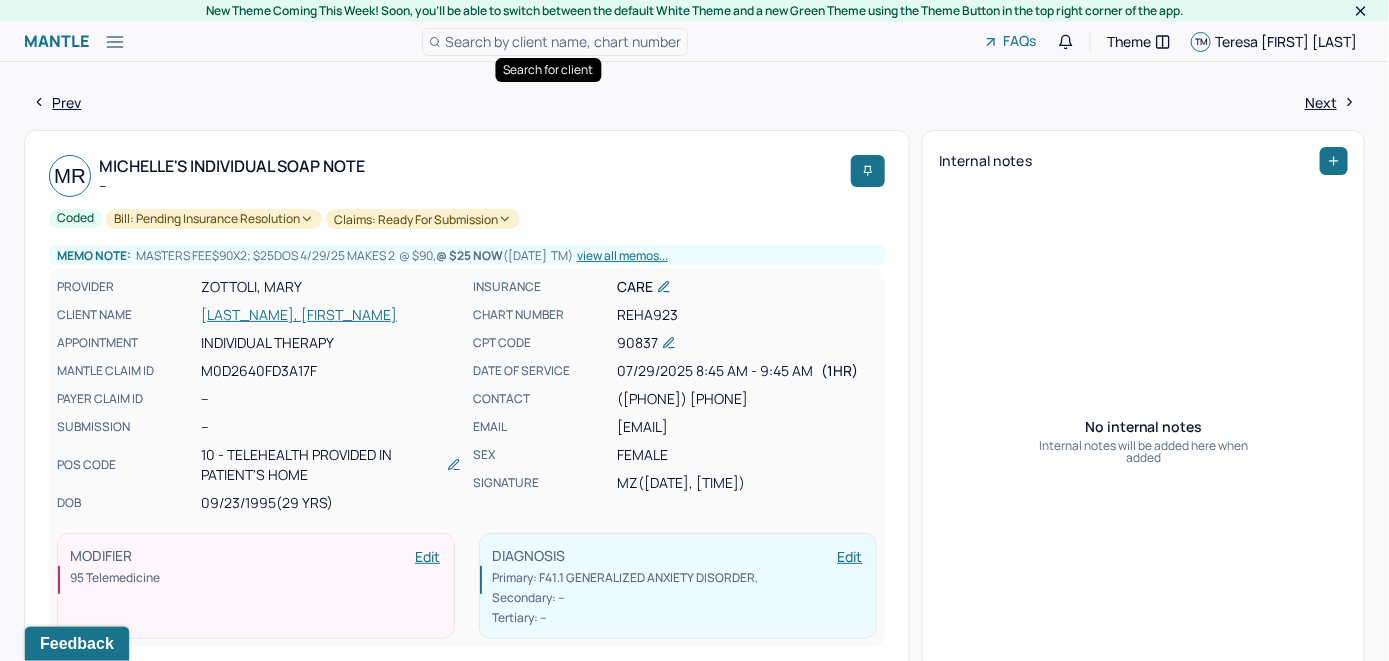 click on "Search by client name, chart number" at bounding box center [563, 41] 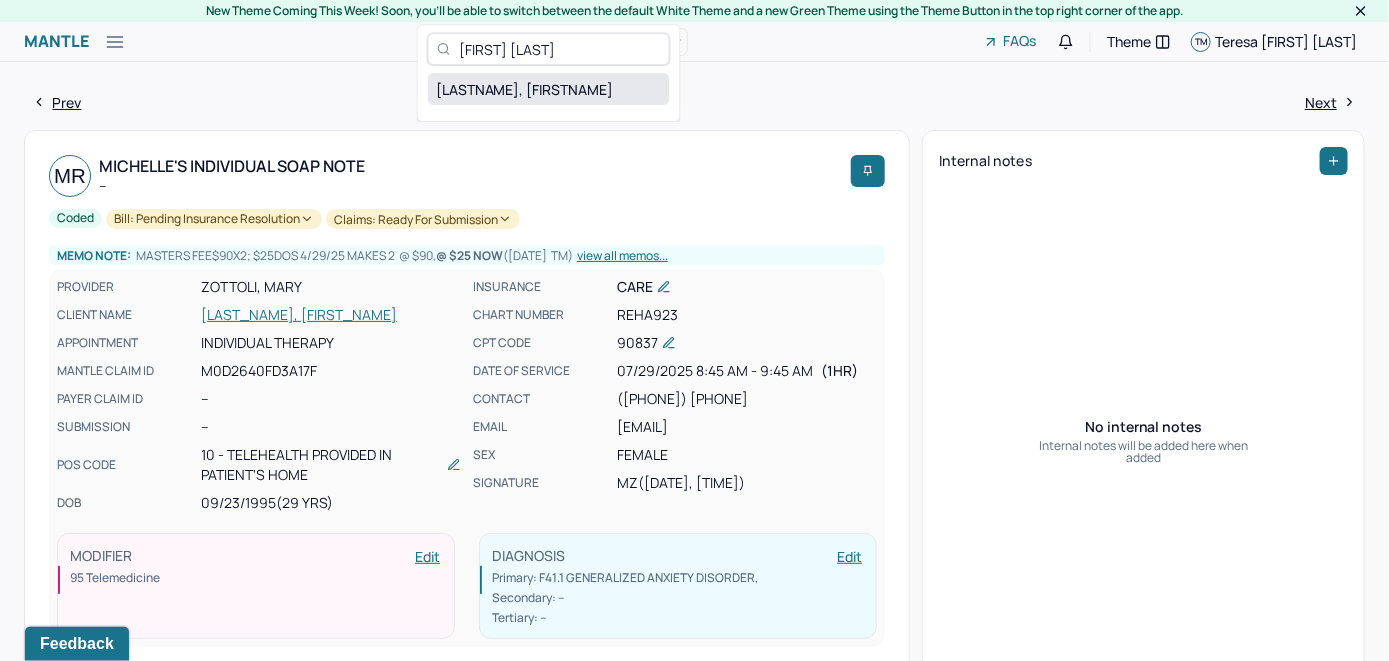 type on "[FIRST] [LAST]" 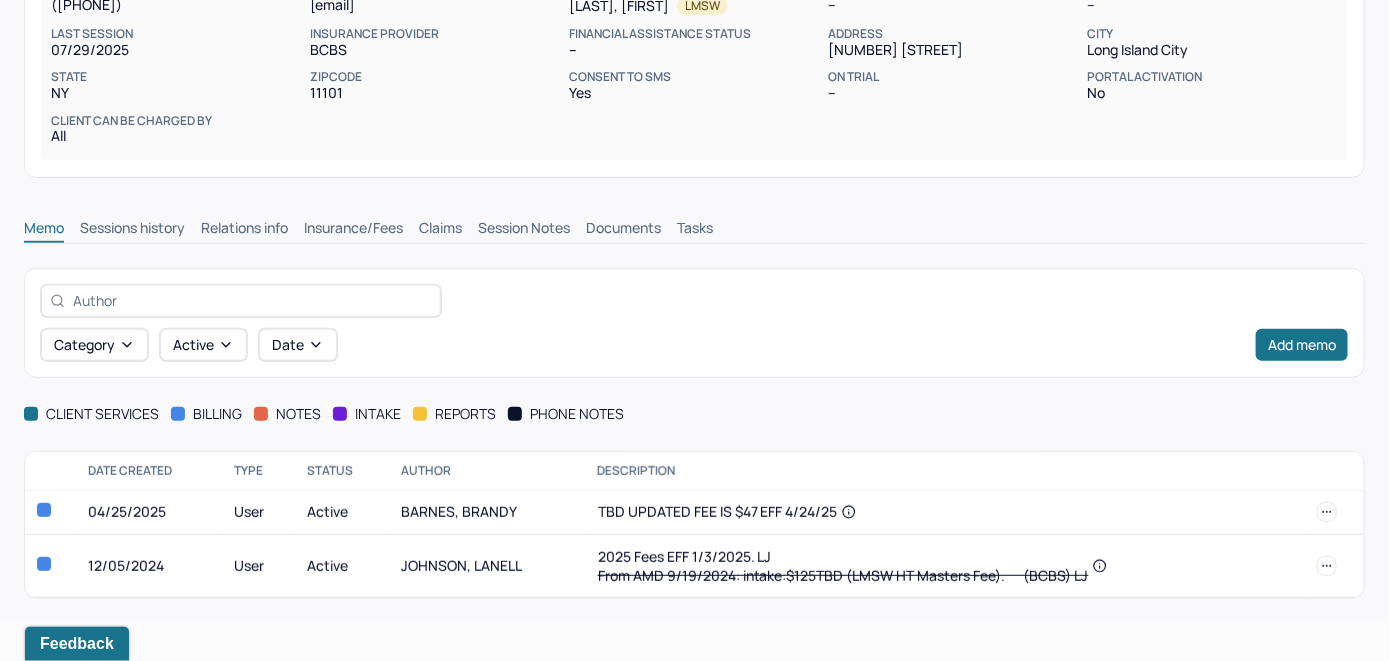 scroll, scrollTop: 273, scrollLeft: 0, axis: vertical 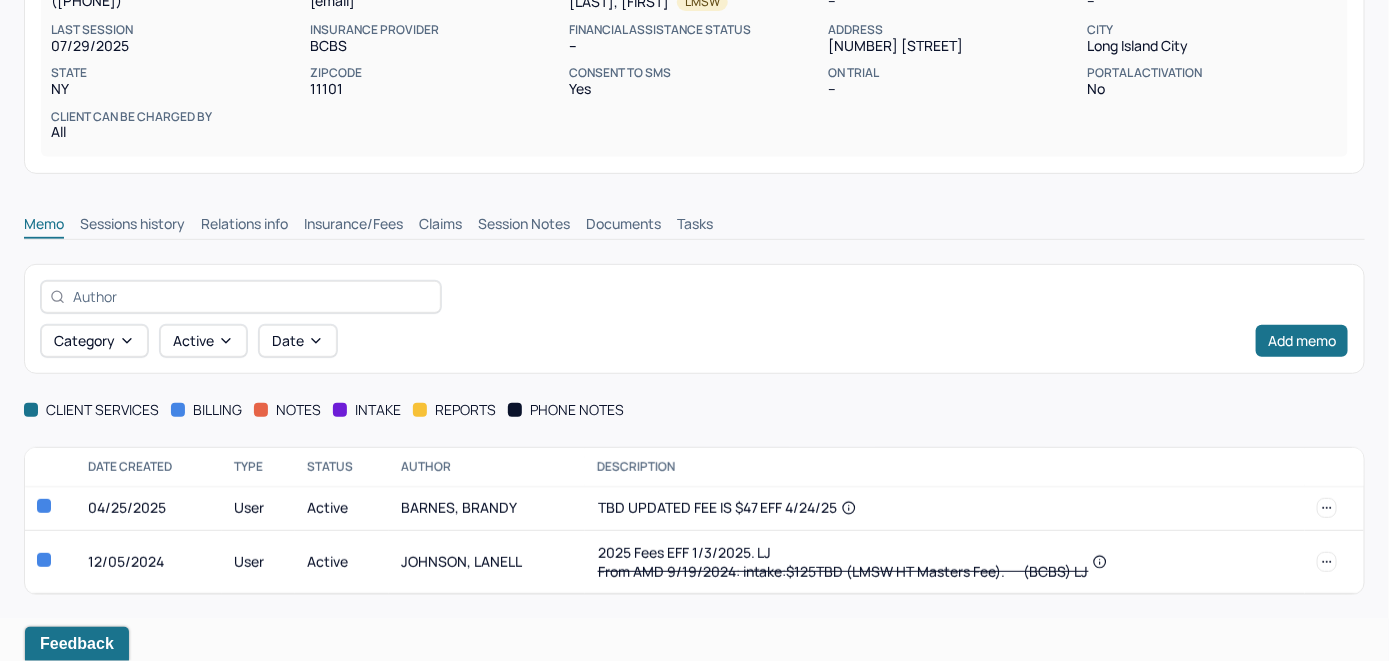 click on "Insurance/Fees" at bounding box center [353, 226] 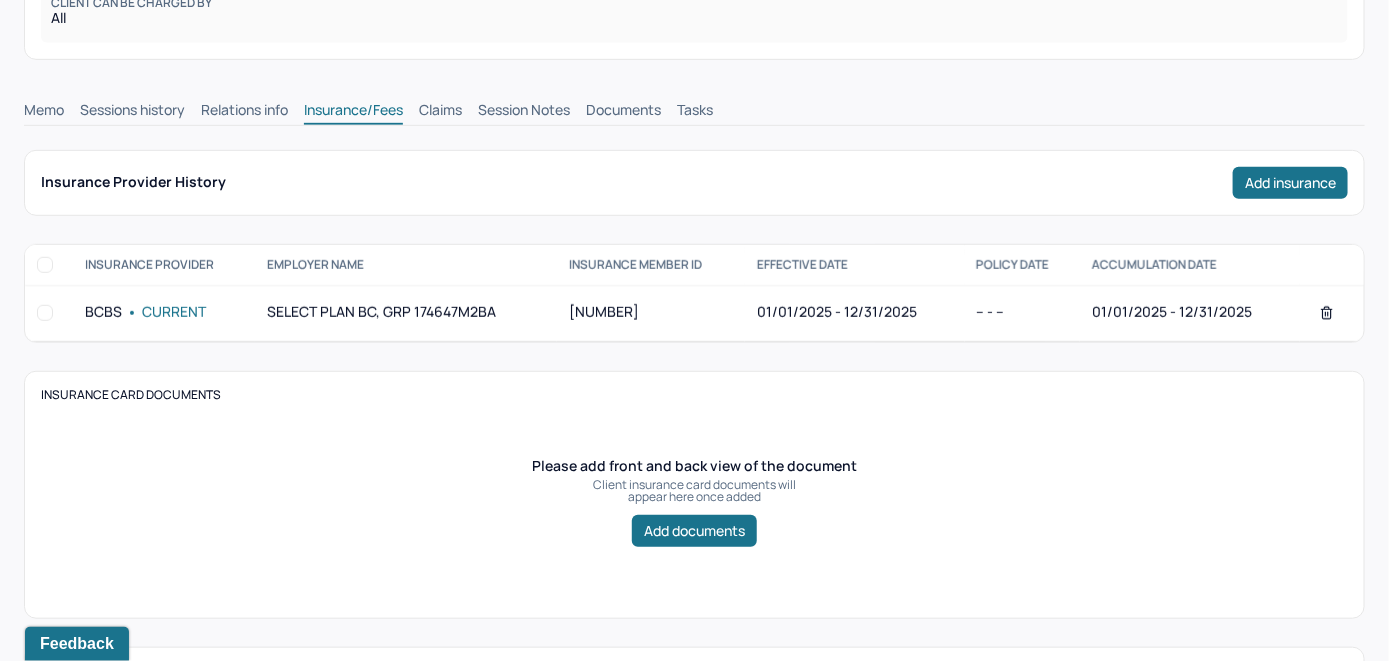 scroll, scrollTop: 373, scrollLeft: 0, axis: vertical 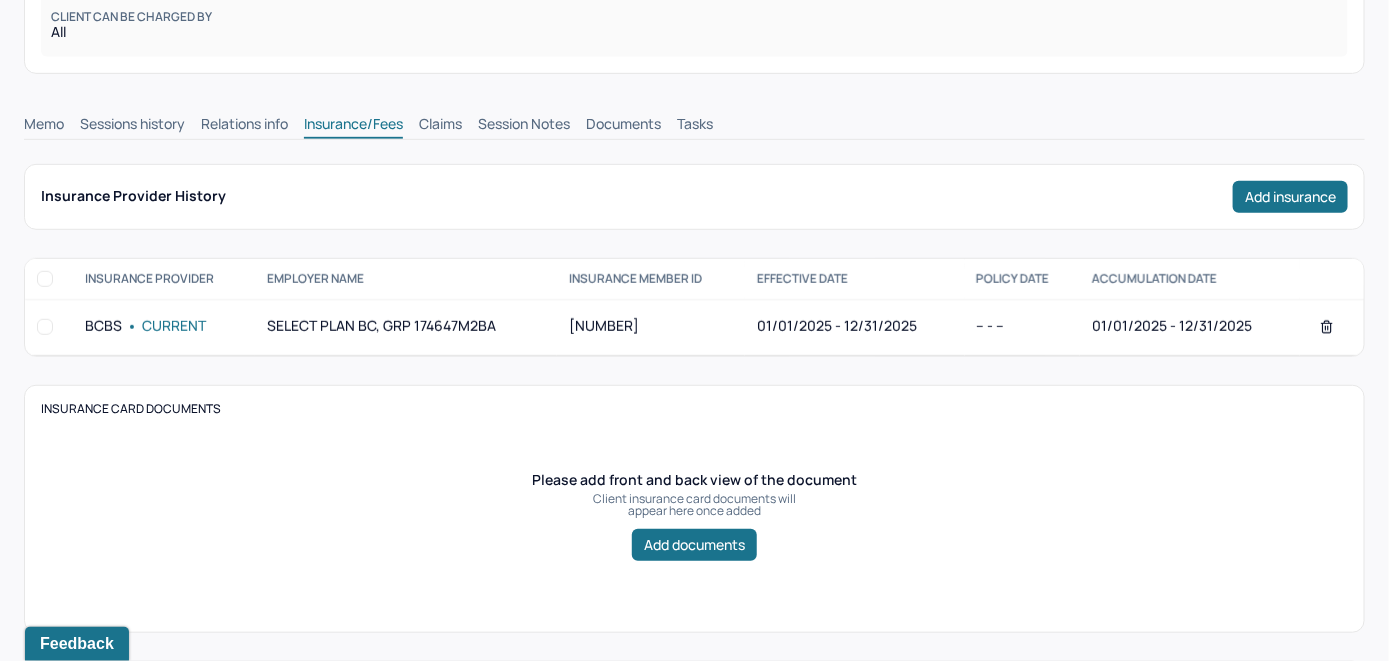 click on "Claims" at bounding box center (440, 126) 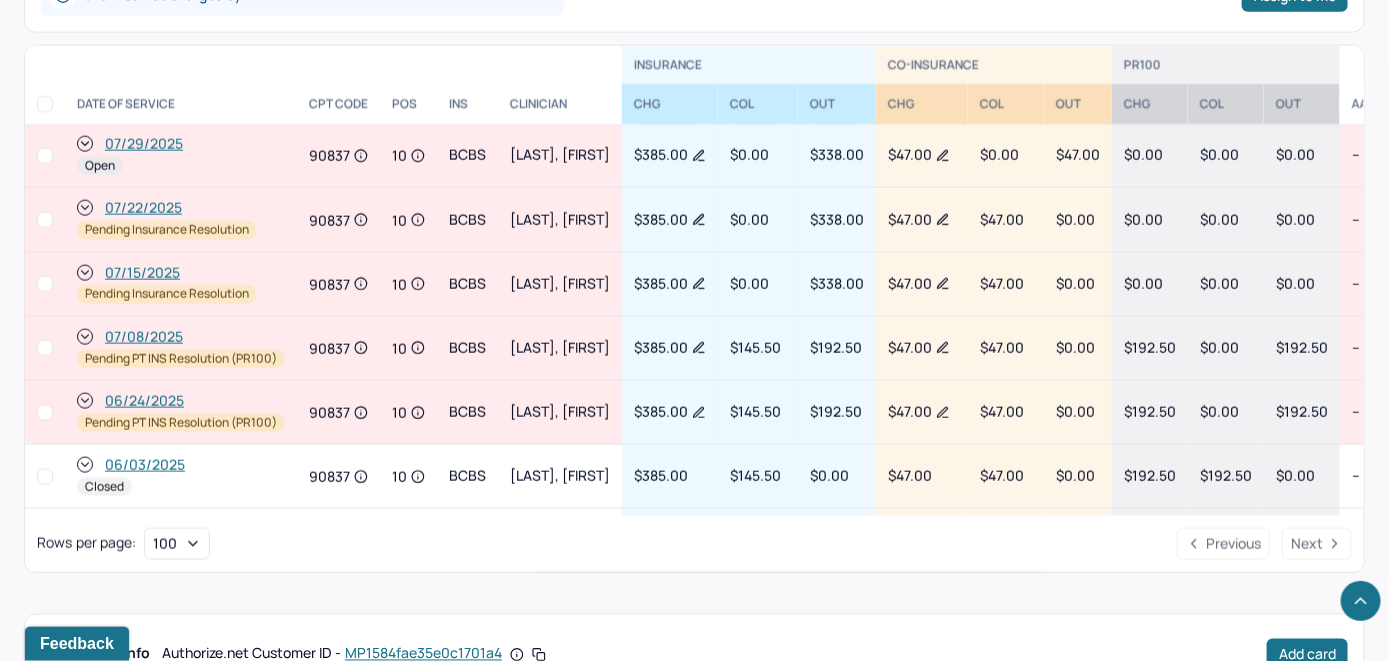 scroll, scrollTop: 912, scrollLeft: 0, axis: vertical 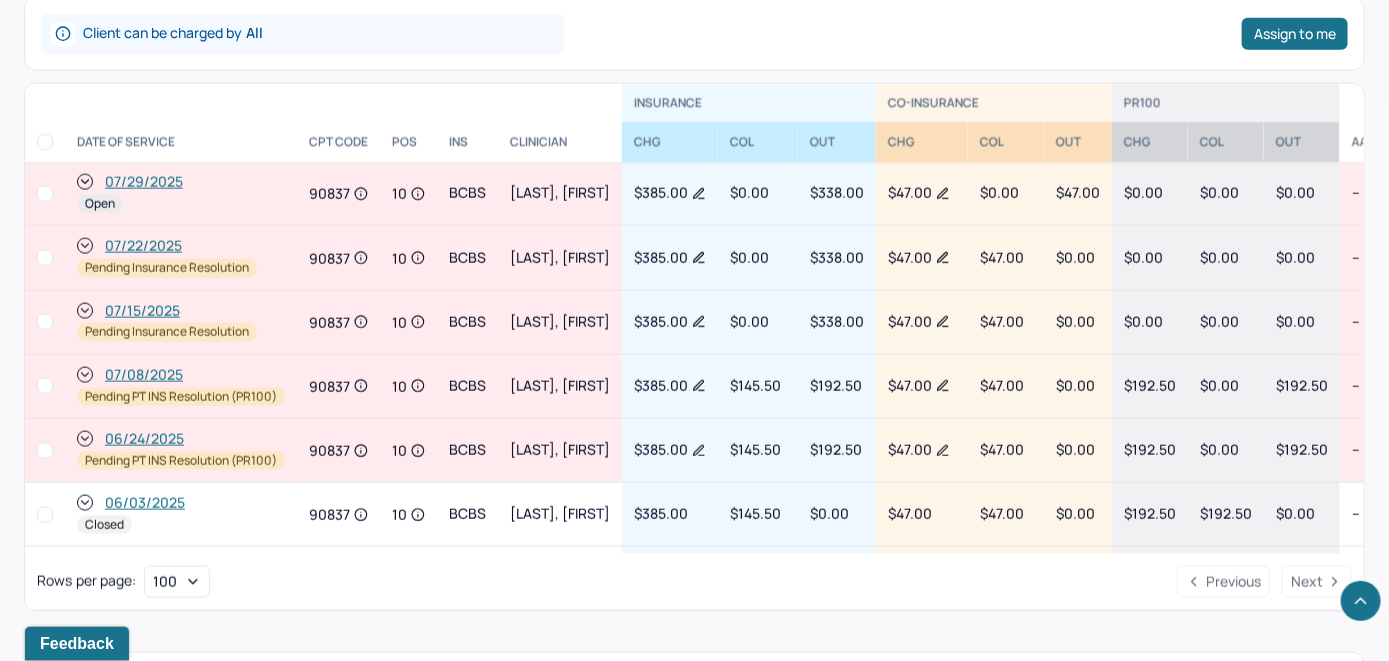 click on "07/29/2025" at bounding box center [144, 182] 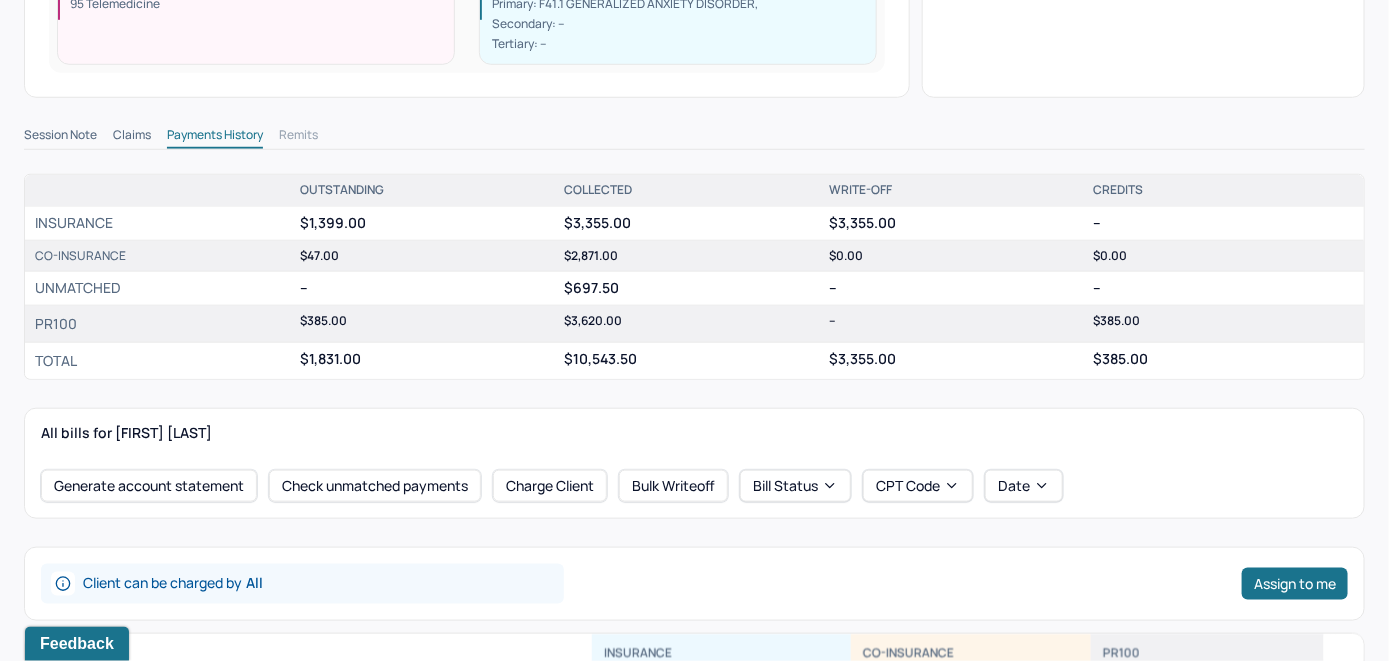 scroll, scrollTop: 700, scrollLeft: 0, axis: vertical 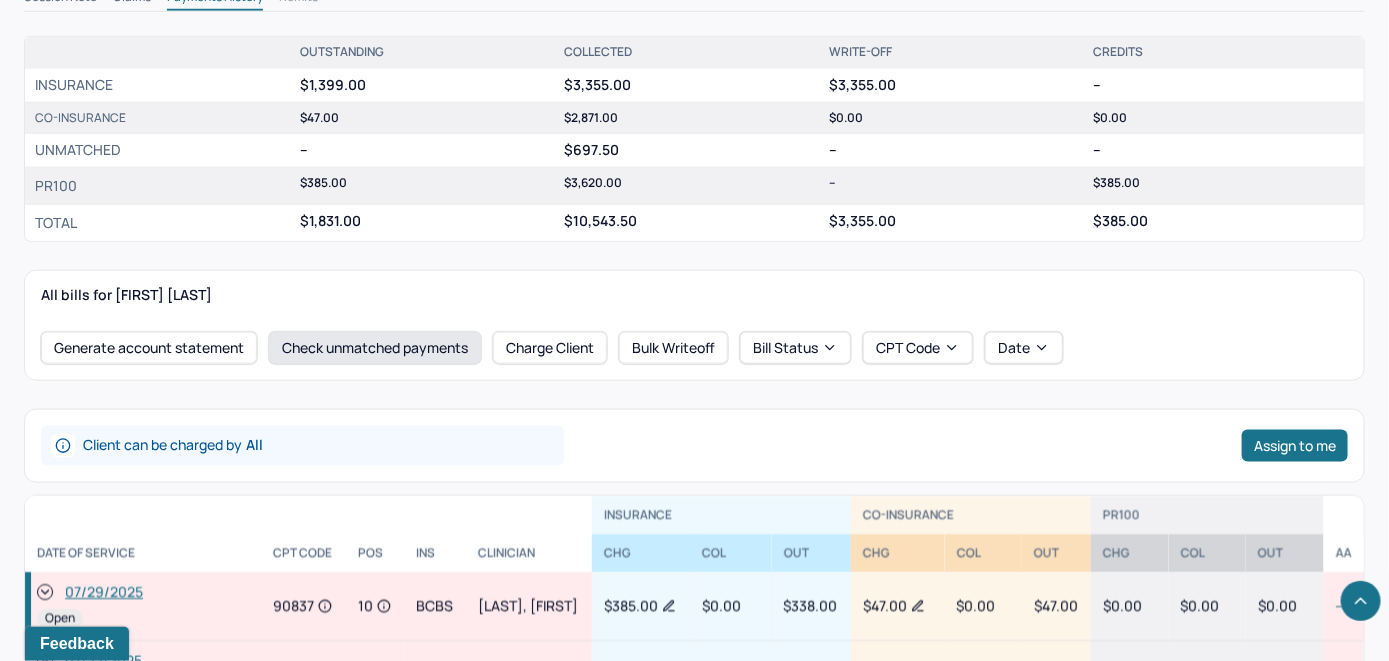 click on "Check unmatched payments" at bounding box center (375, 348) 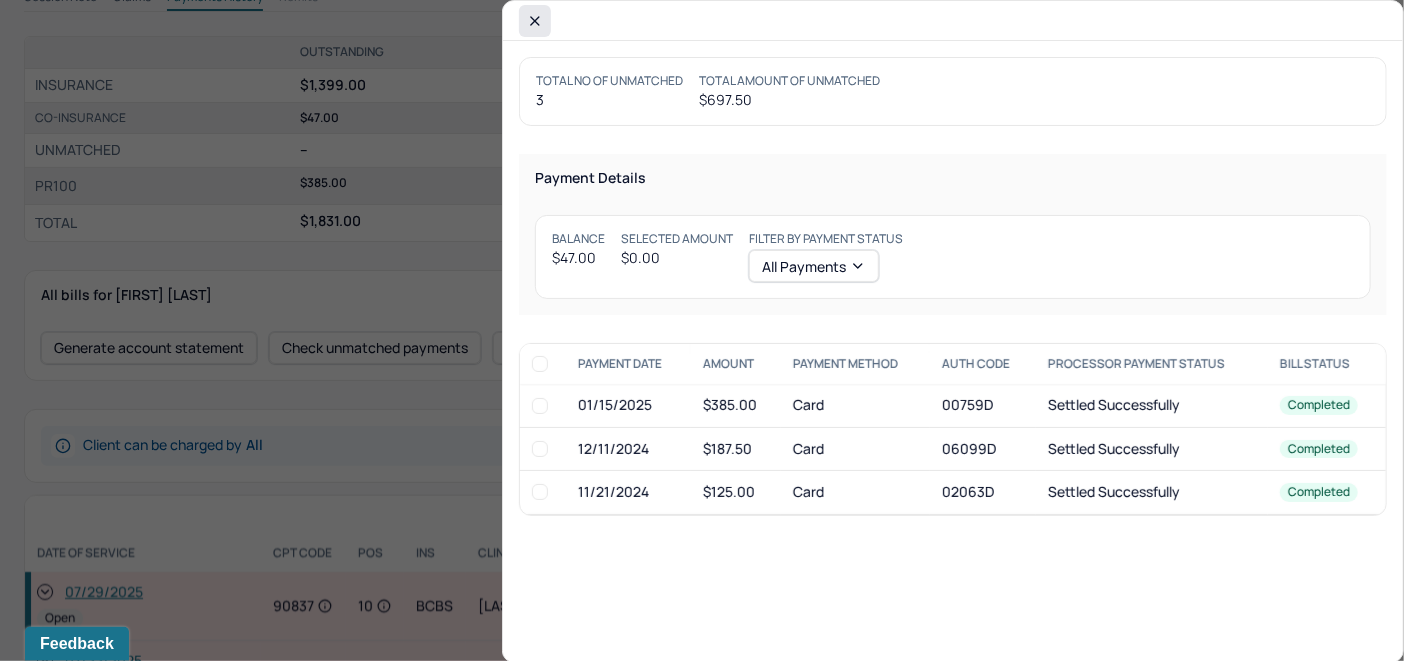 click 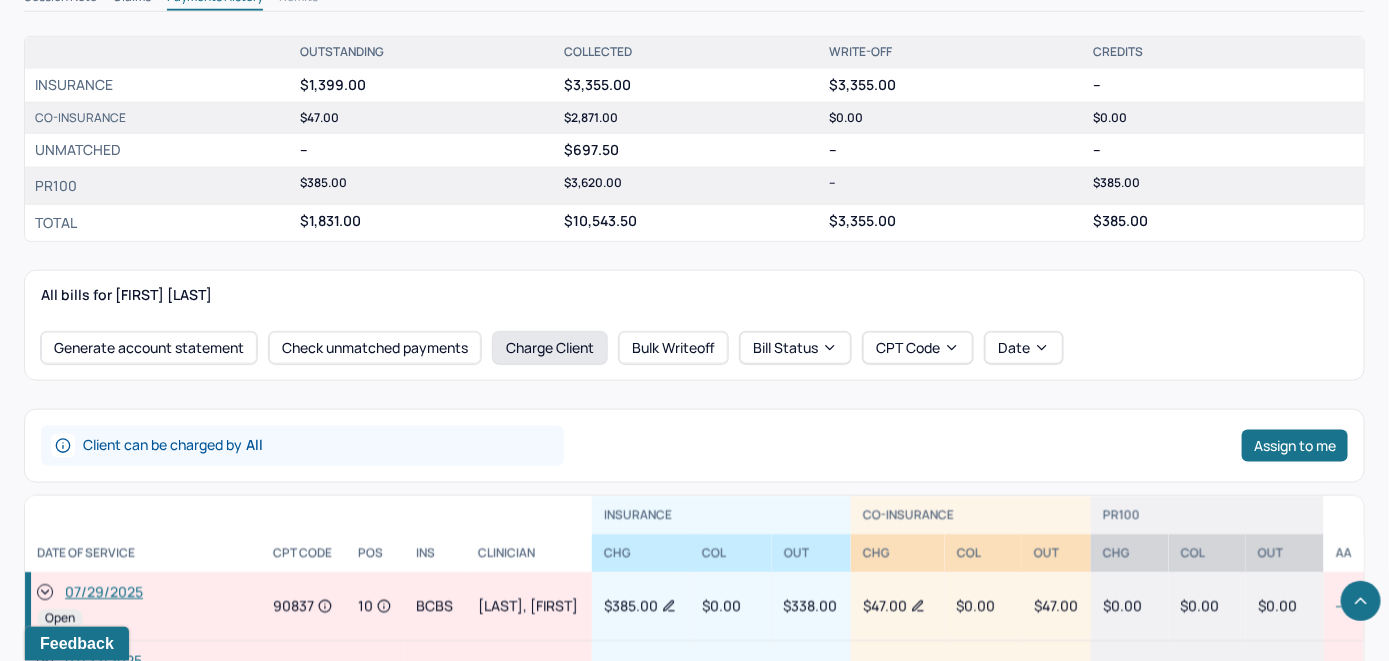click on "Charge Client" at bounding box center (550, 348) 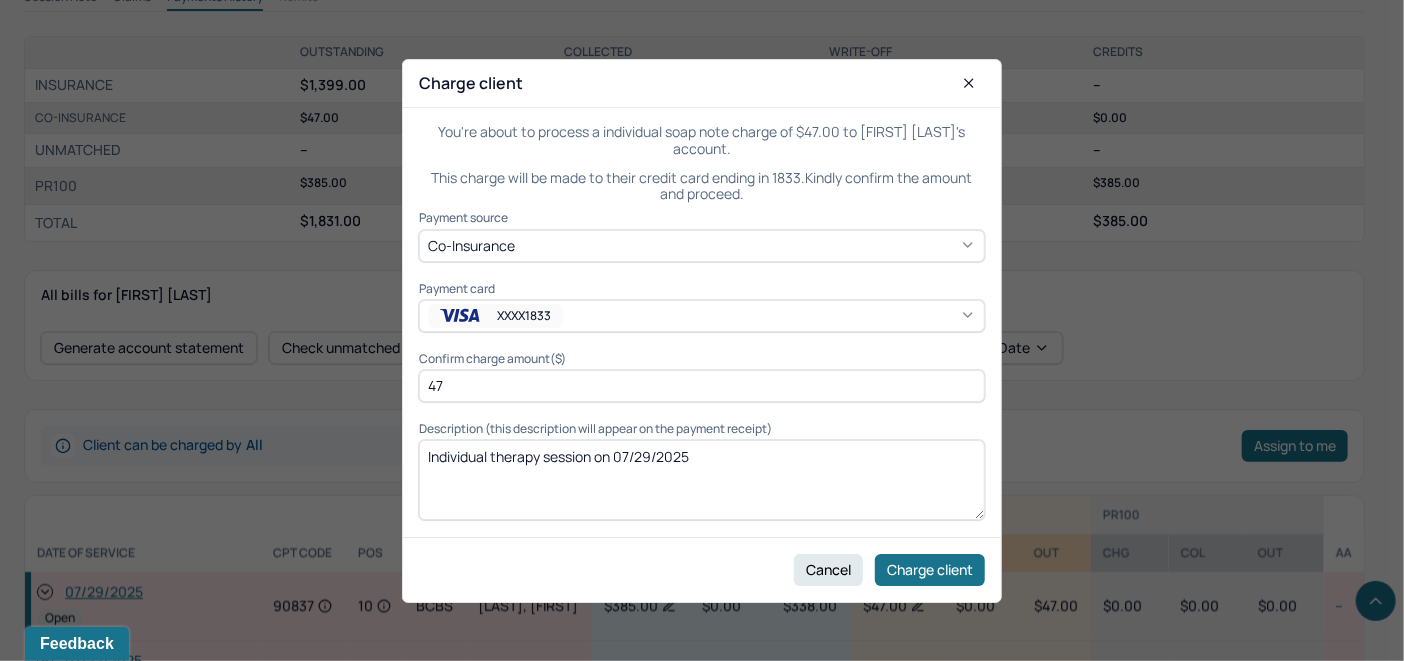 click 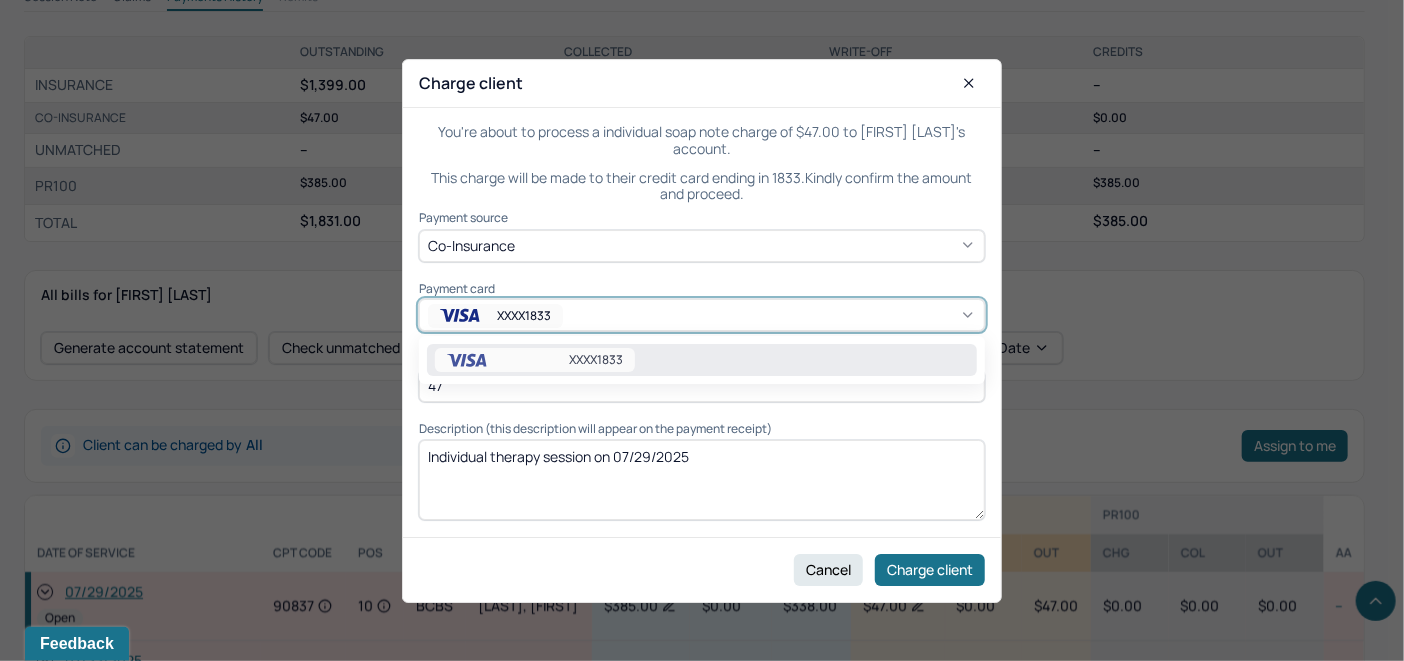 click on "XXXX1833" at bounding box center [702, 360] 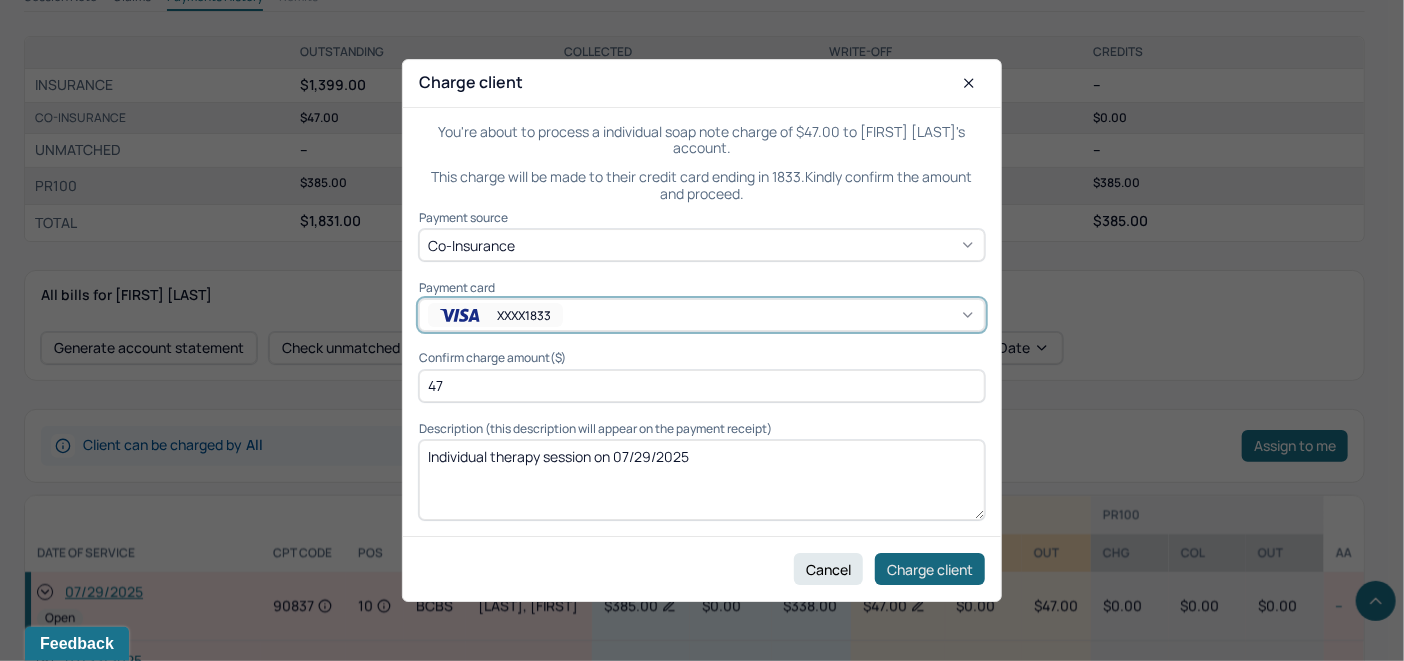 click on "Charge client" at bounding box center [930, 569] 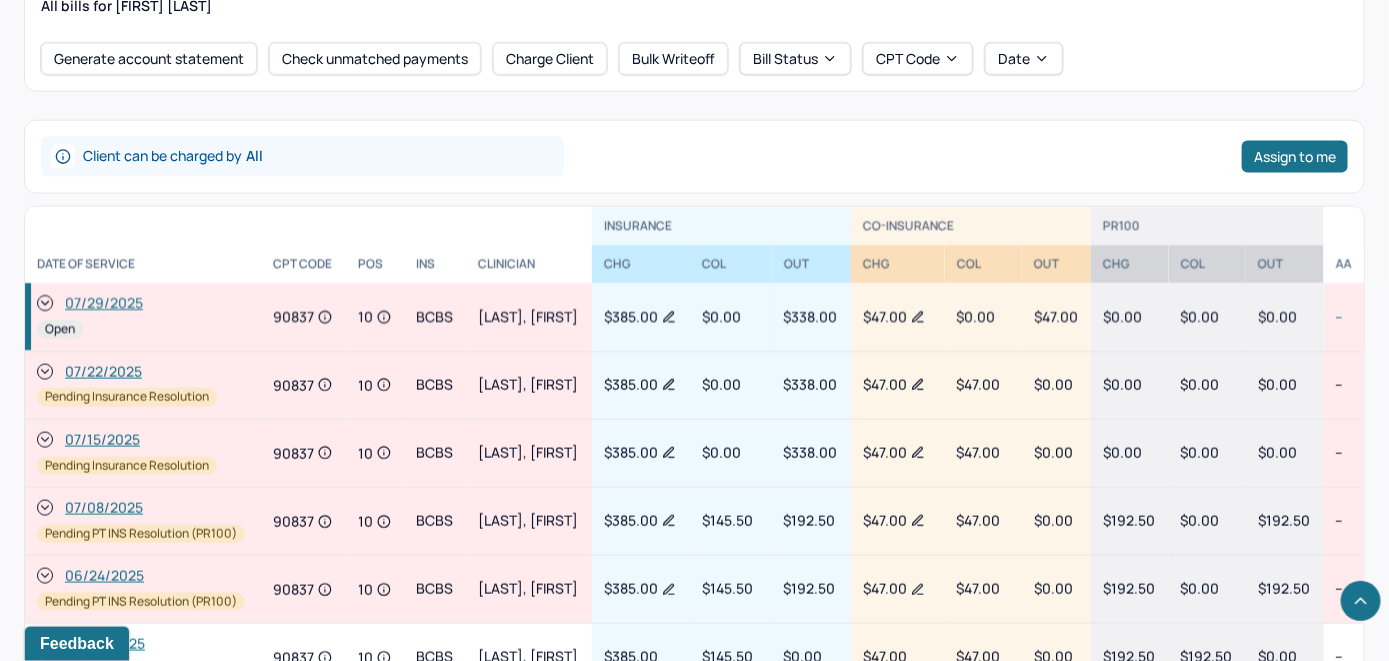 scroll, scrollTop: 1000, scrollLeft: 0, axis: vertical 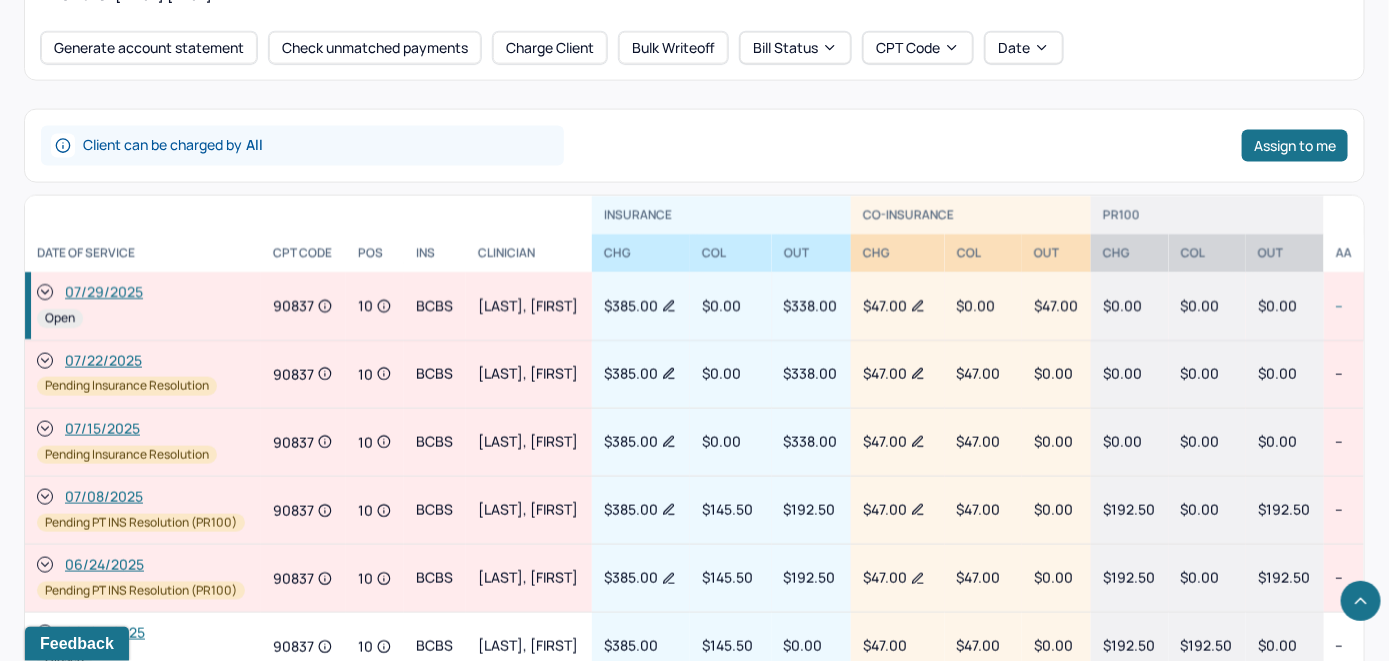 click 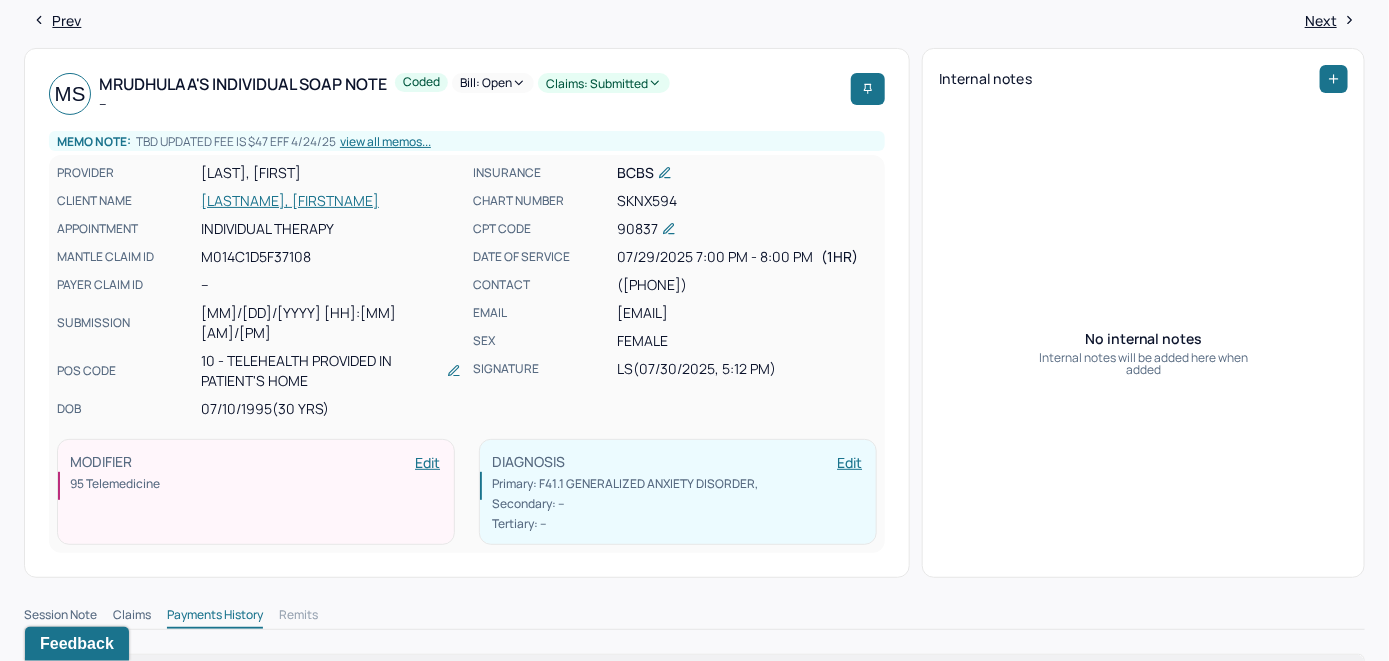 scroll, scrollTop: 0, scrollLeft: 0, axis: both 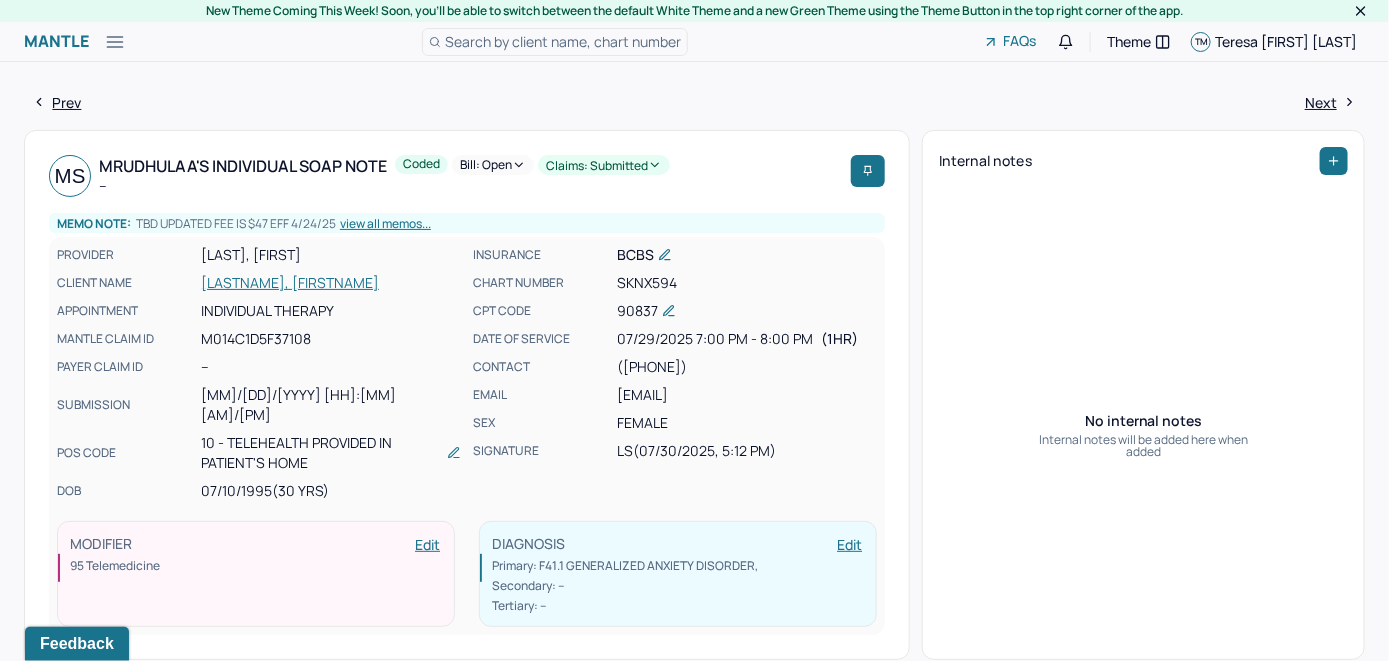 click on "Bill: Open" at bounding box center (493, 165) 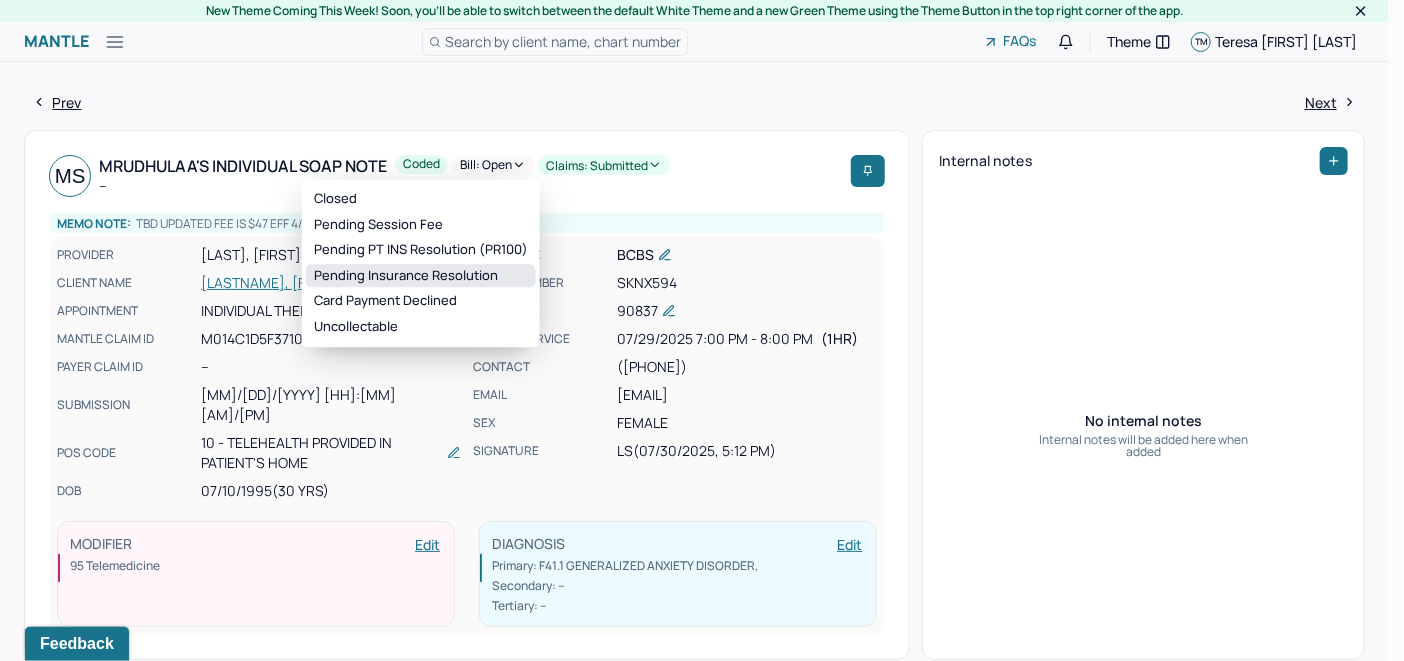 click on "Pending Insurance Resolution" at bounding box center [421, 276] 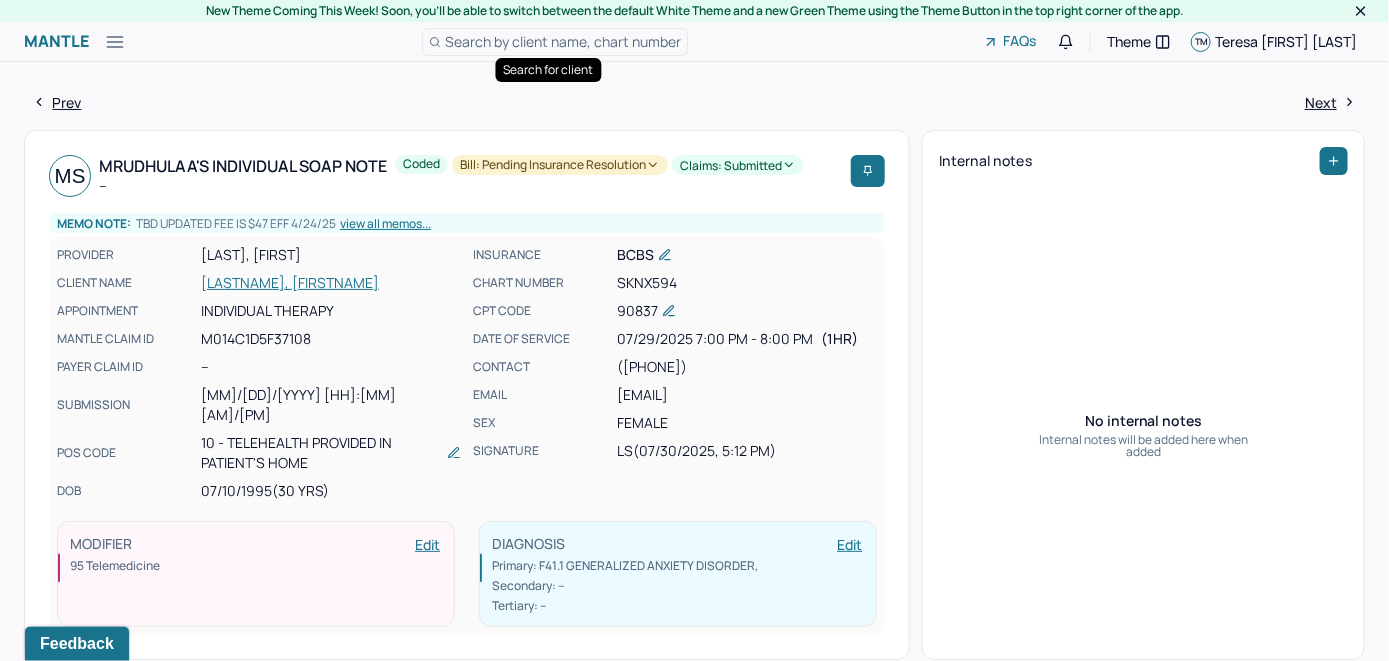 click on "Search by client name, chart number" at bounding box center (563, 41) 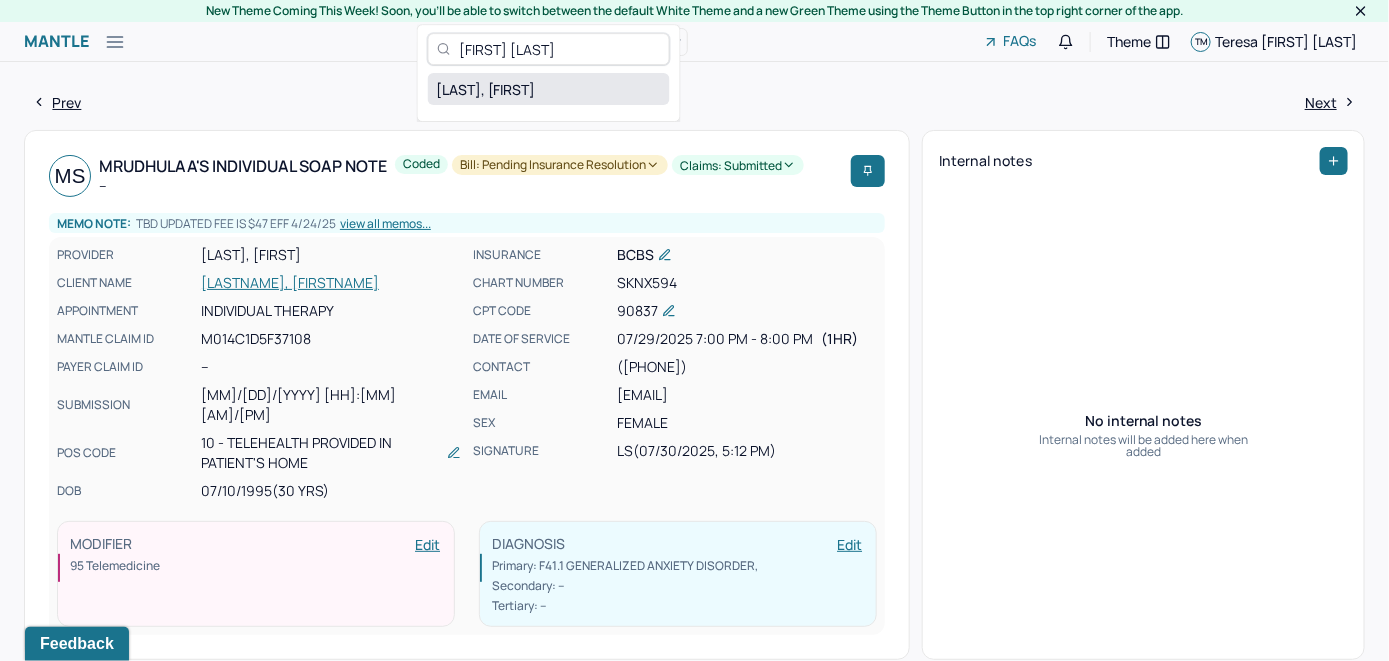 type on "[FIRST] [LAST]" 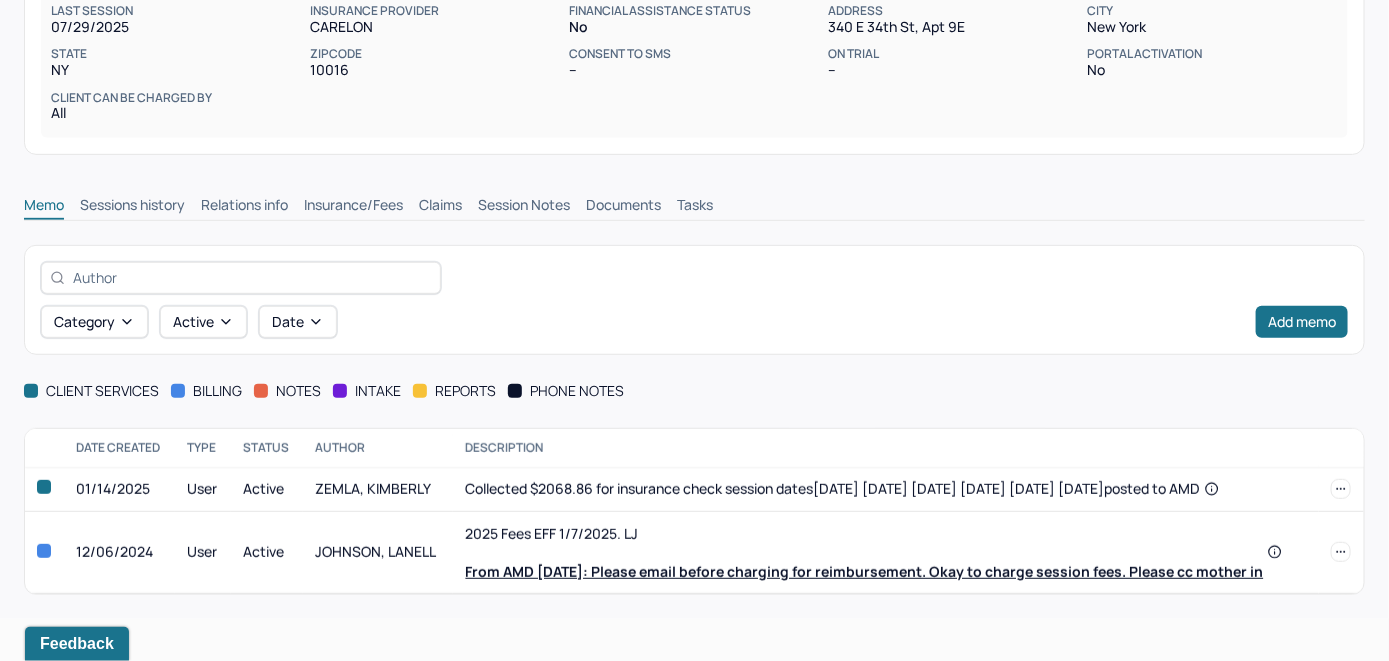 scroll, scrollTop: 292, scrollLeft: 0, axis: vertical 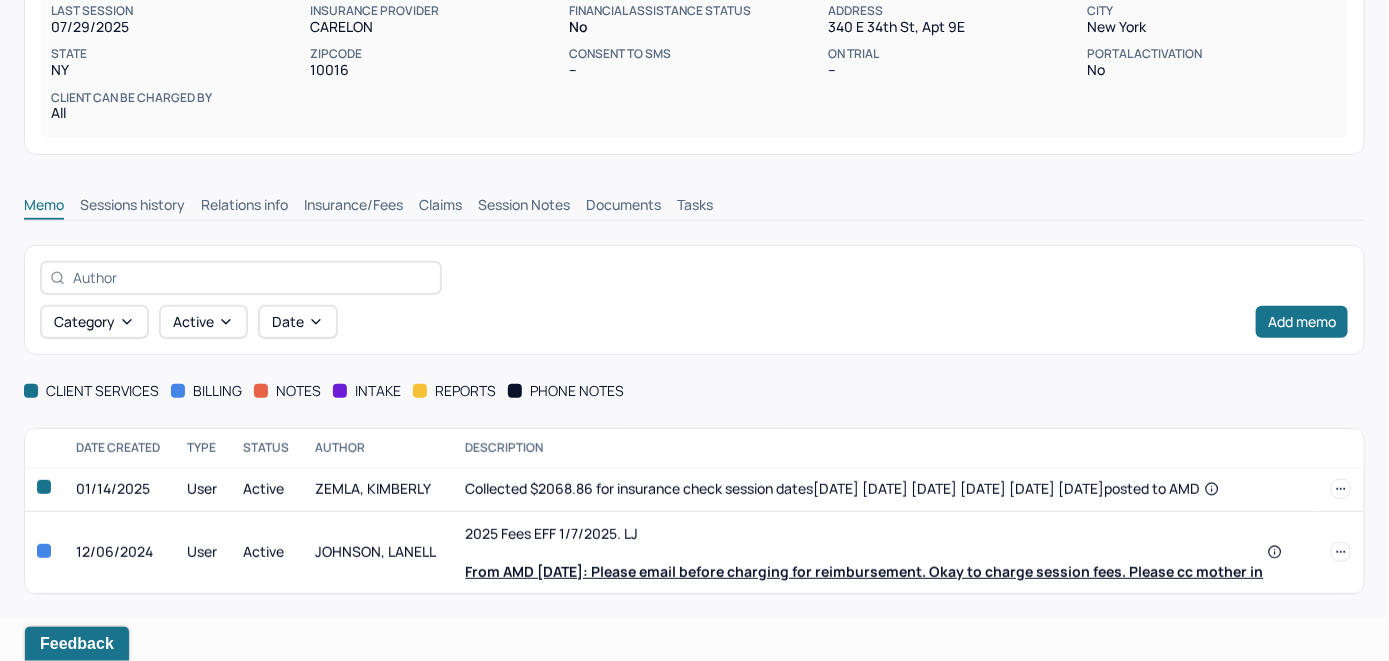 click on "Insurance/Fees" at bounding box center (353, 207) 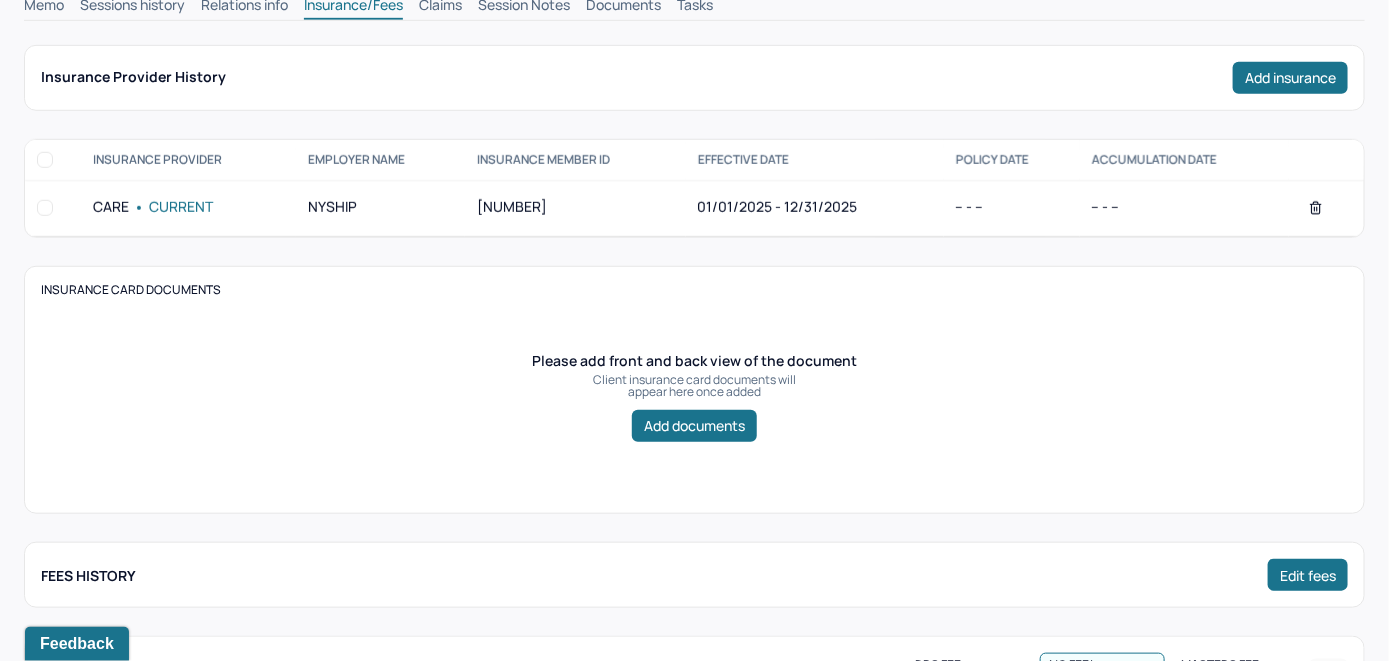 scroll, scrollTop: 292, scrollLeft: 0, axis: vertical 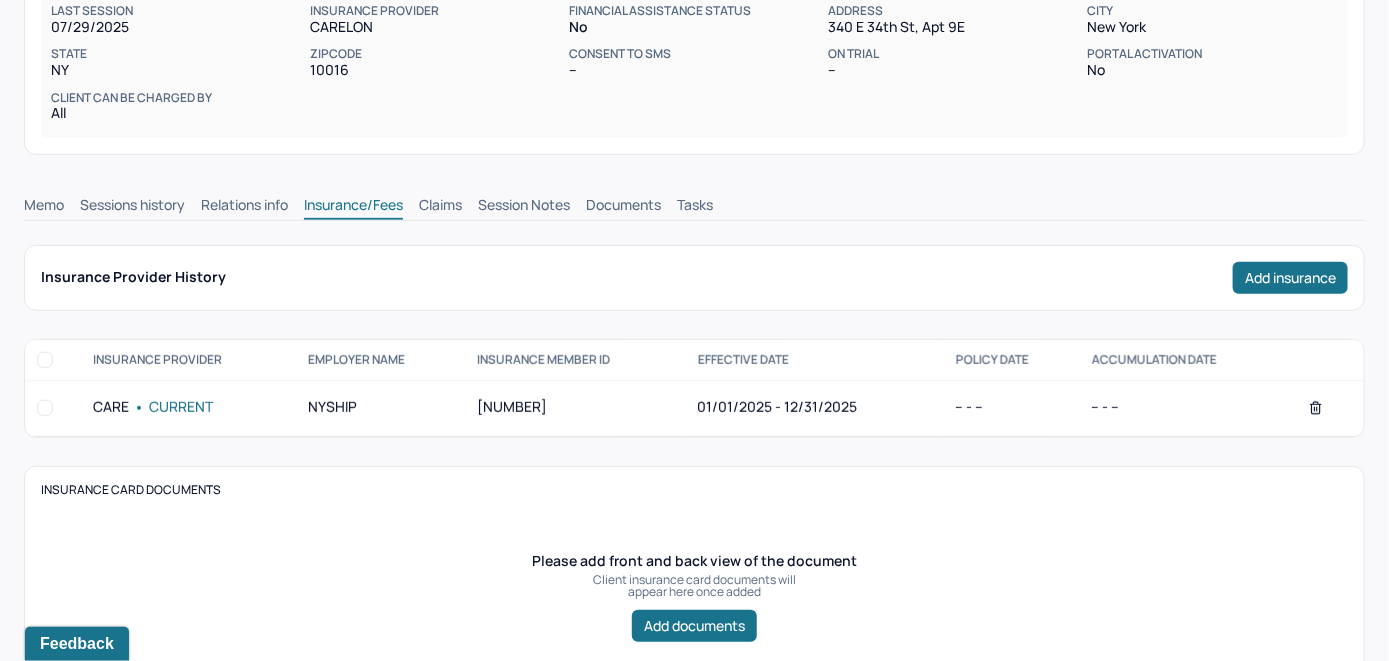 click on "Claims" at bounding box center [440, 207] 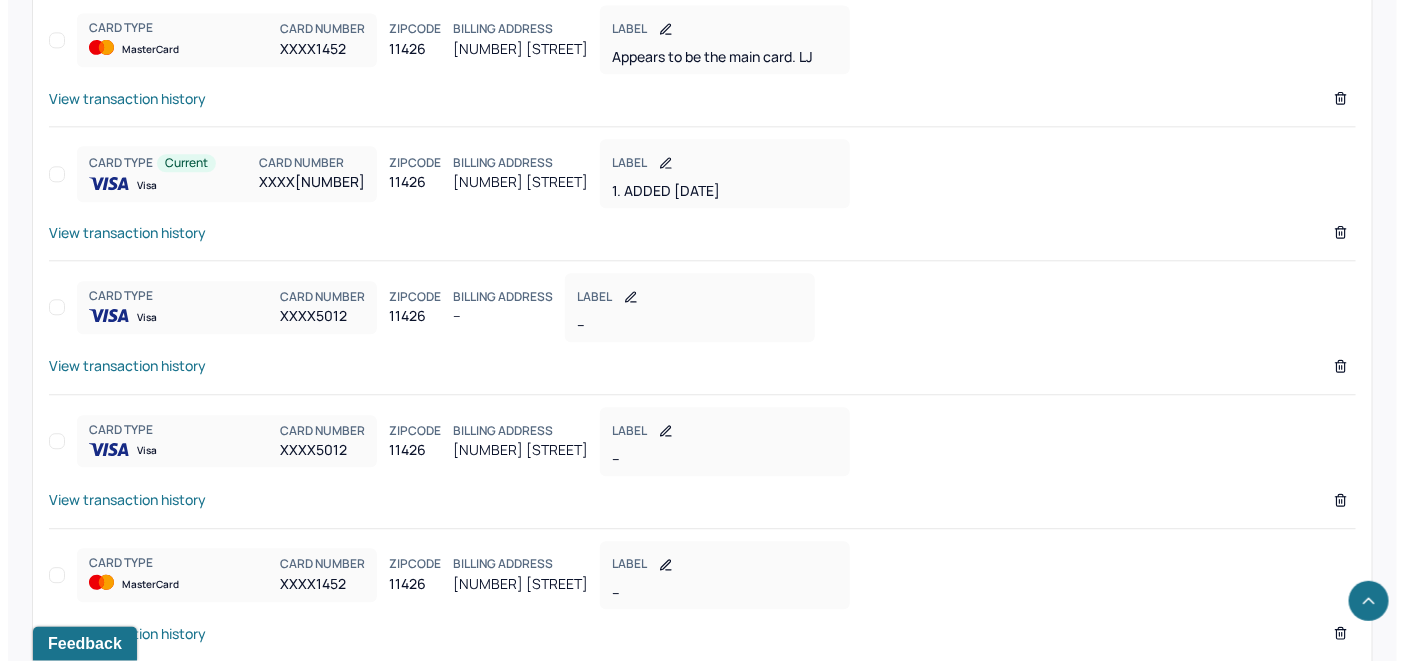 scroll, scrollTop: 1853, scrollLeft: 0, axis: vertical 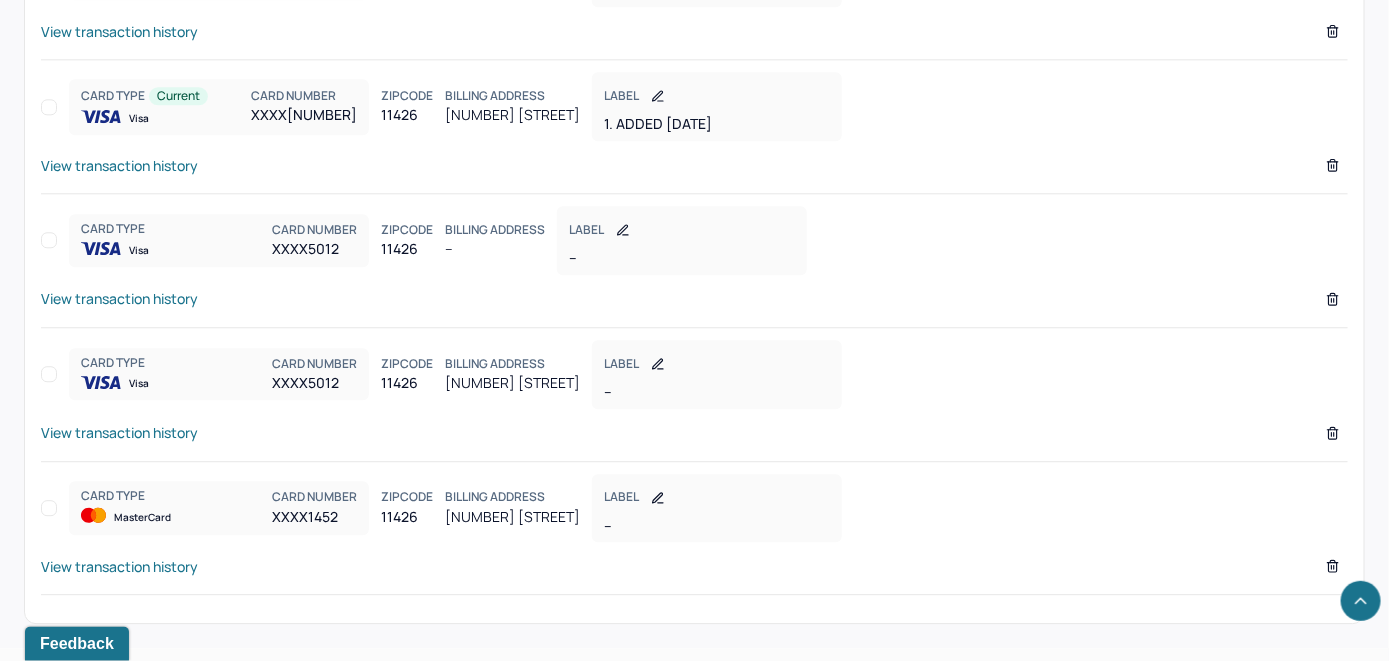 click on "View transaction history" at bounding box center [119, 165] 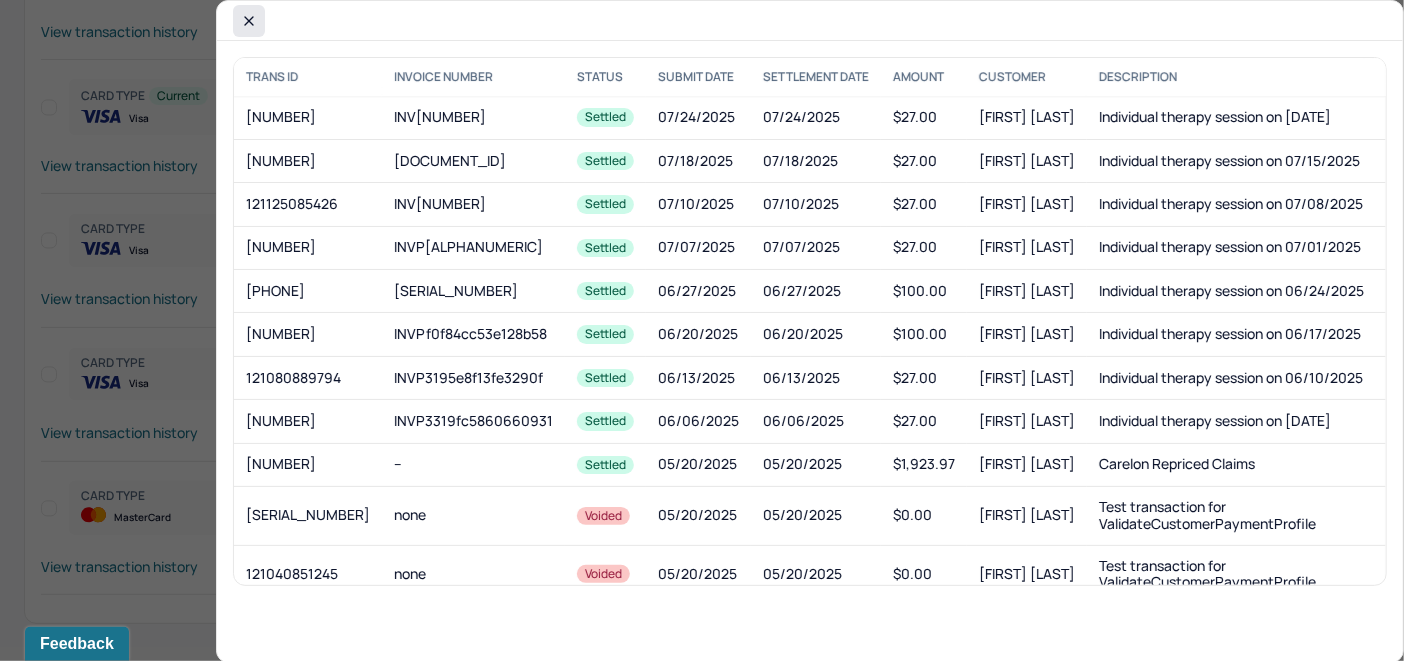 click 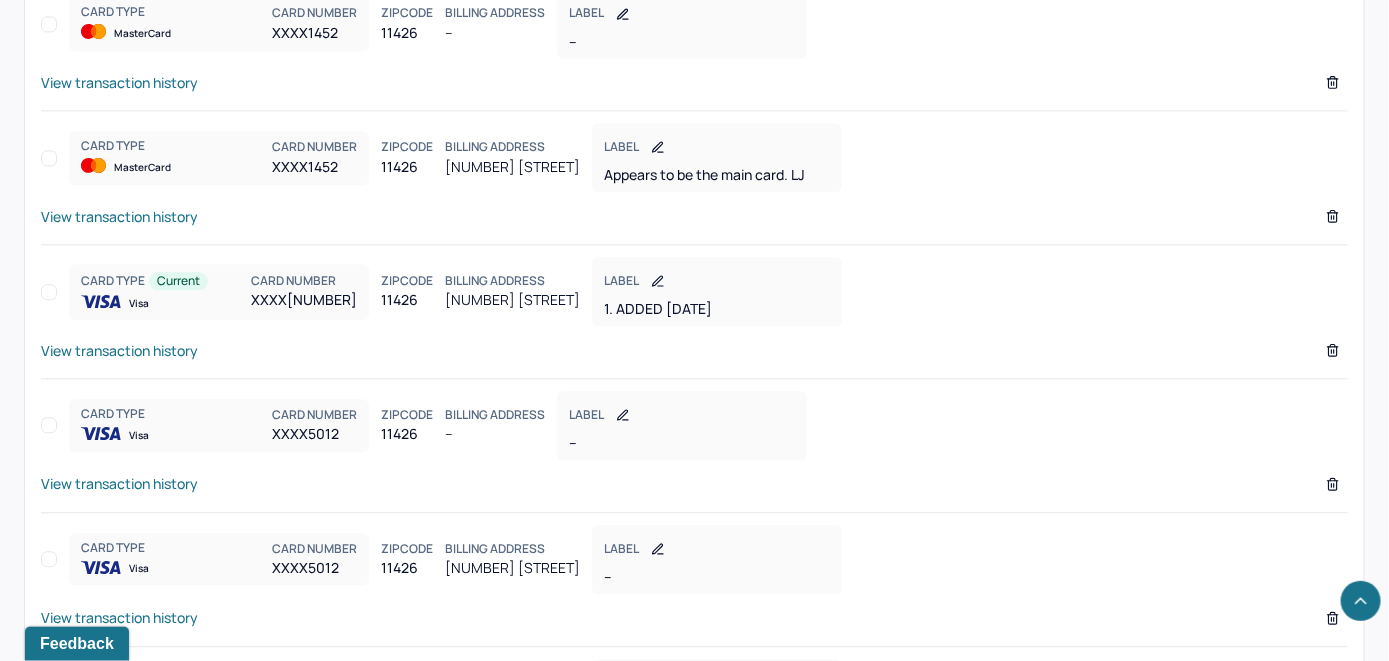 scroll, scrollTop: 1636, scrollLeft: 0, axis: vertical 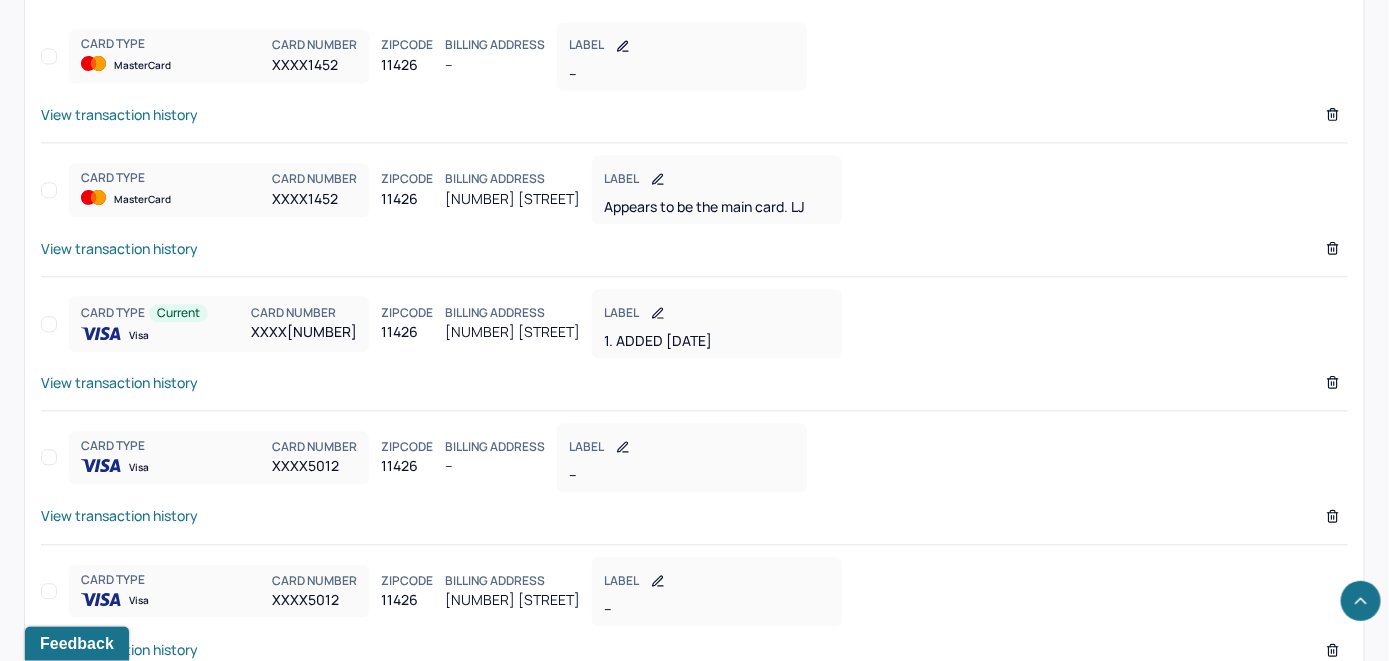 click on "View transaction history" at bounding box center (119, 248) 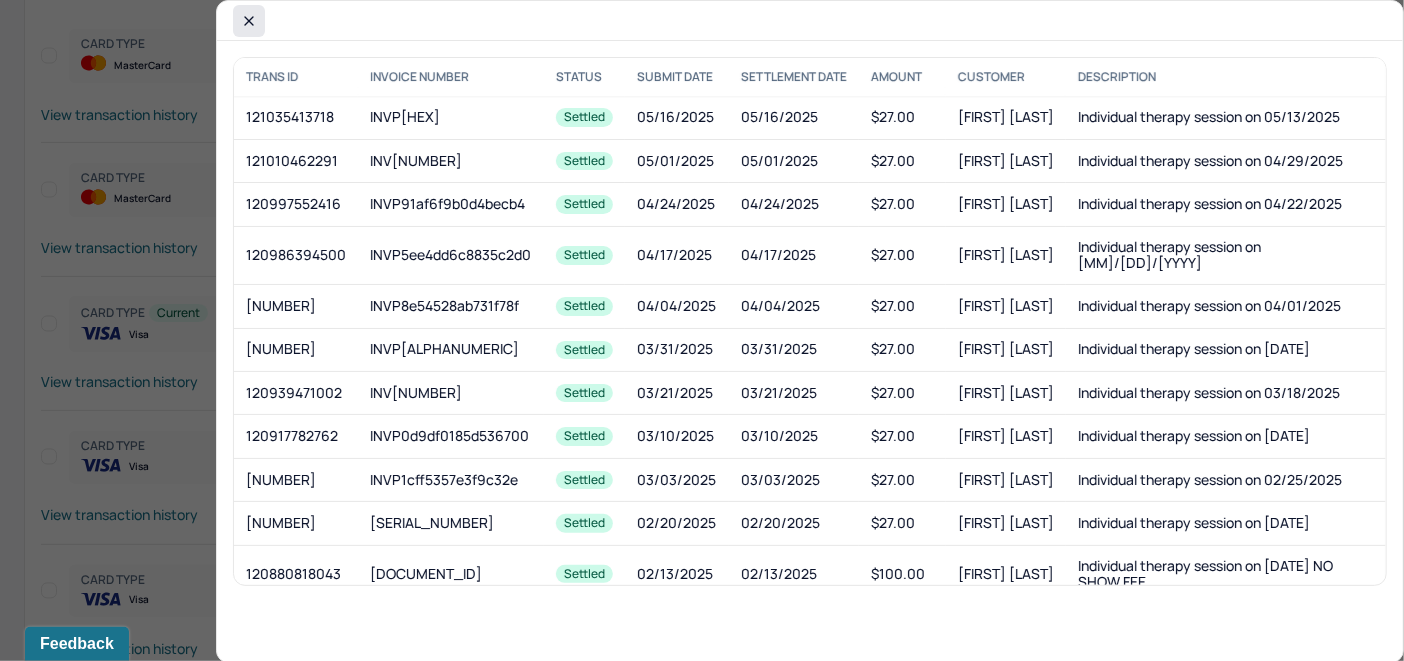 click 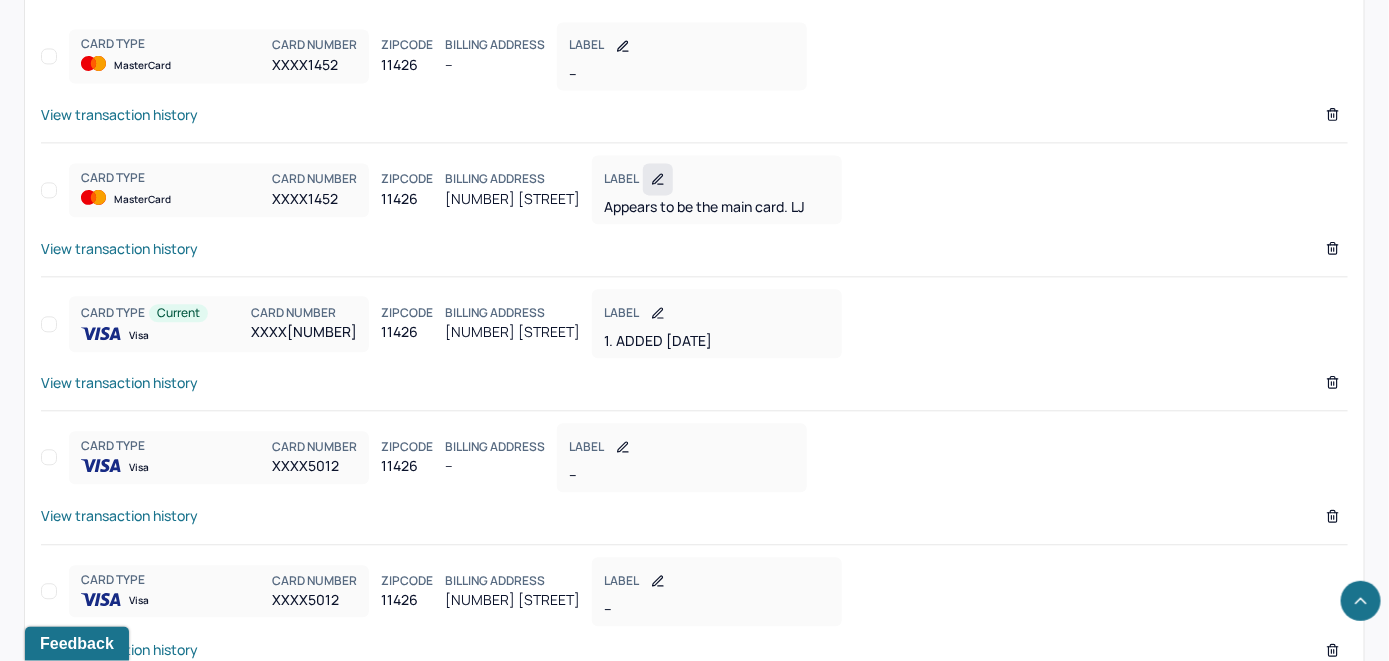 click 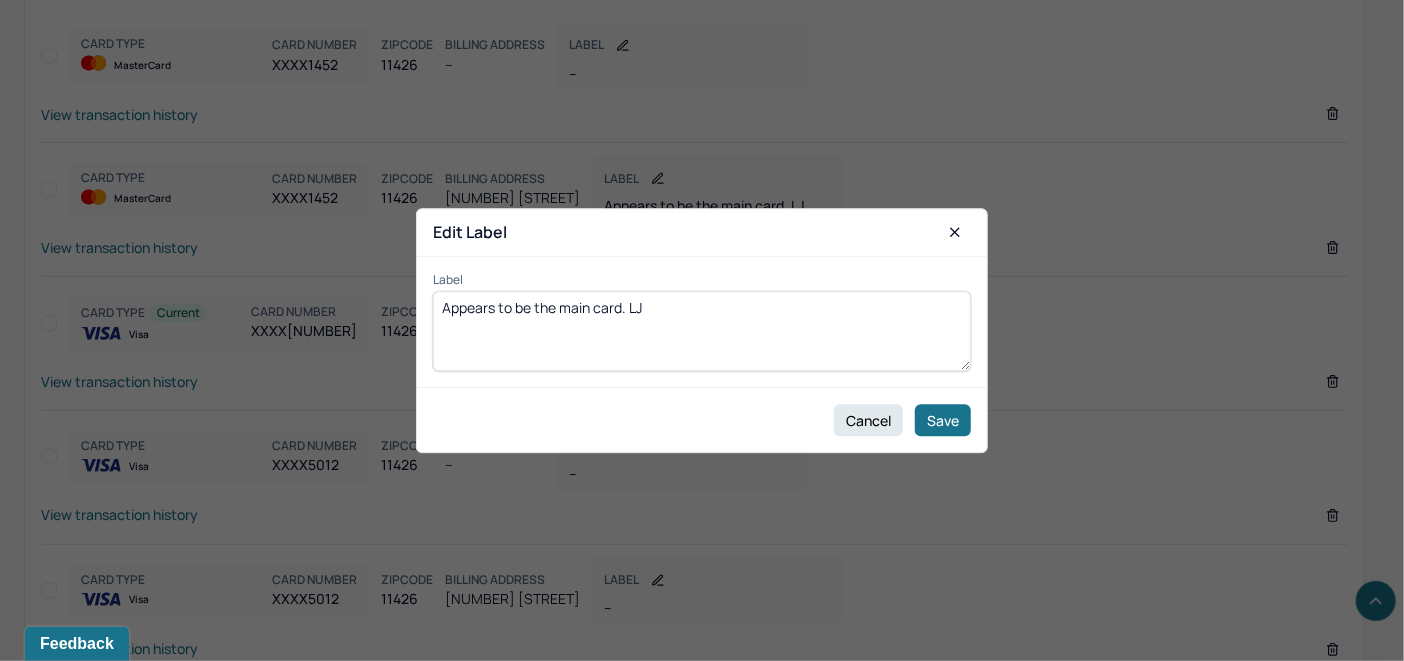 drag, startPoint x: 713, startPoint y: 308, endPoint x: 334, endPoint y: 339, distance: 380.2657 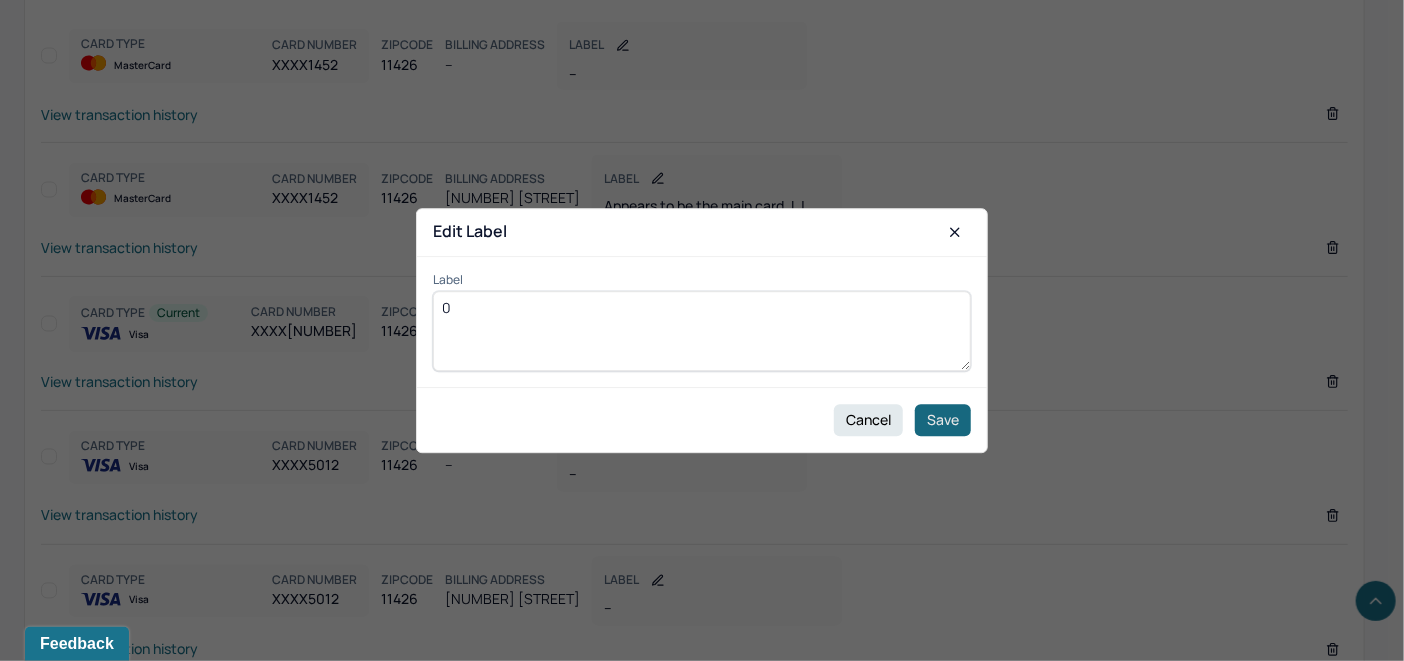 type on "0" 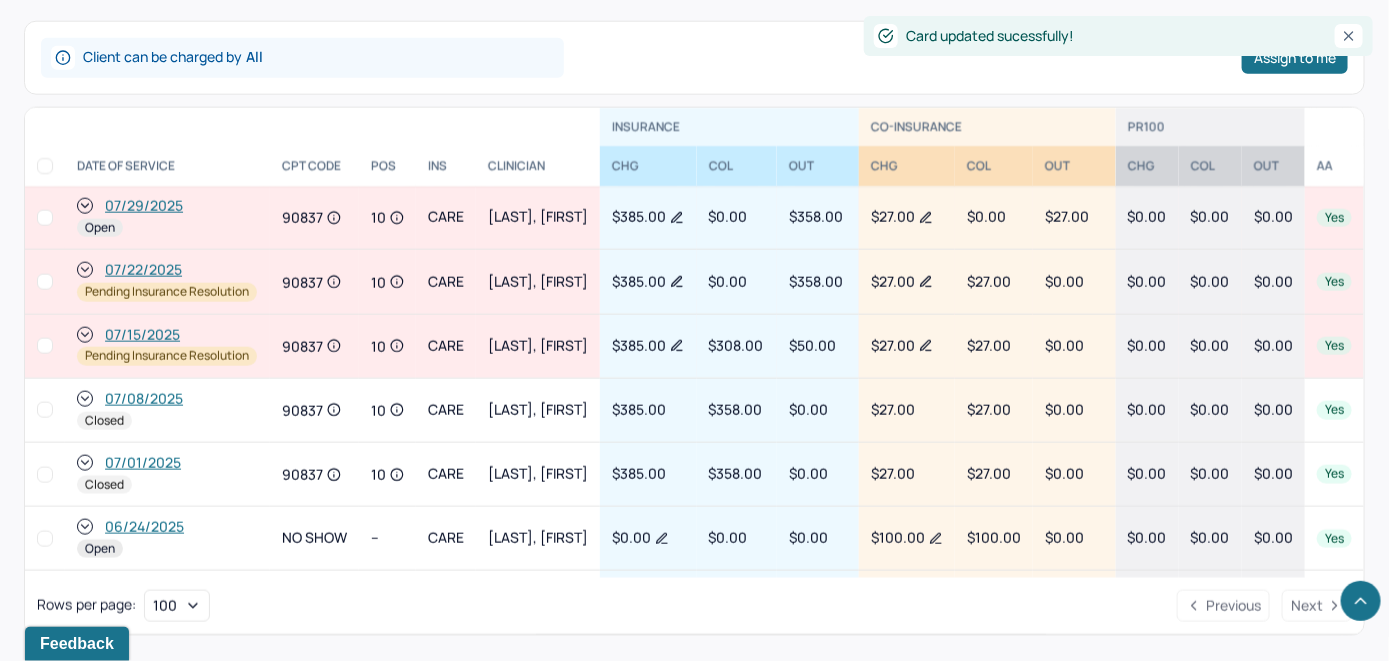 scroll, scrollTop: 879, scrollLeft: 0, axis: vertical 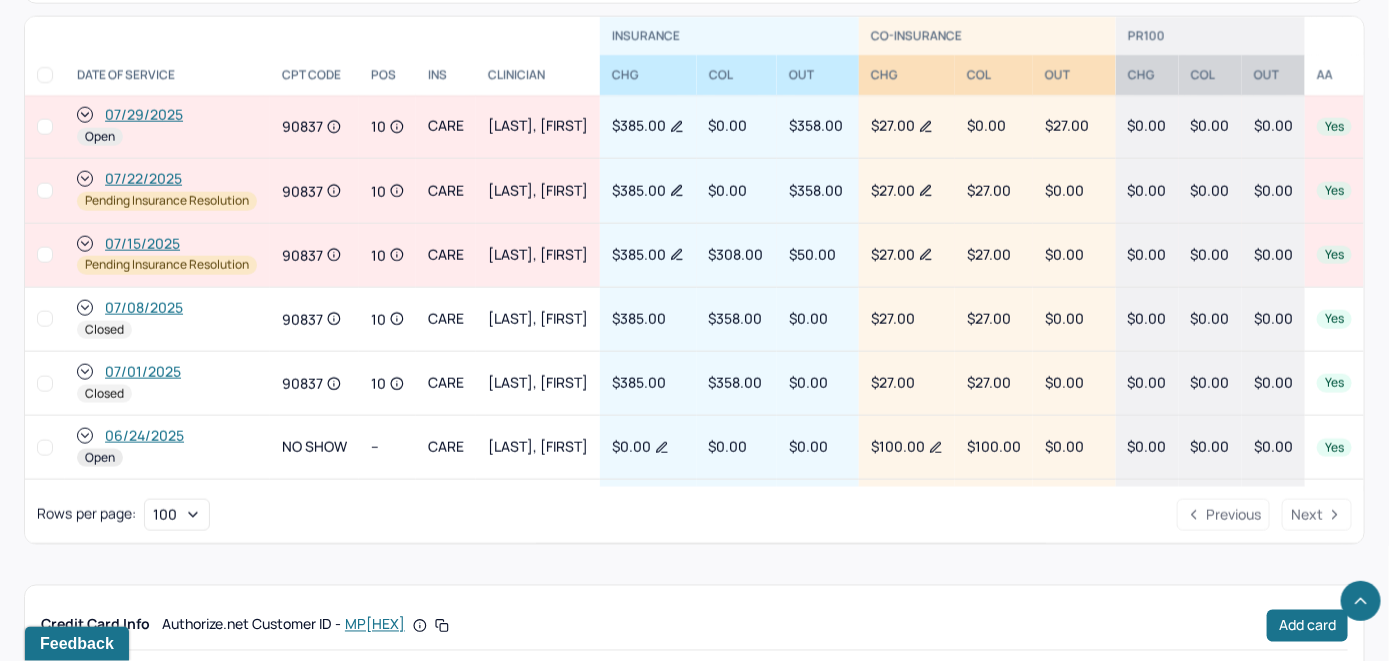 click on "07/29/2025" at bounding box center [144, 115] 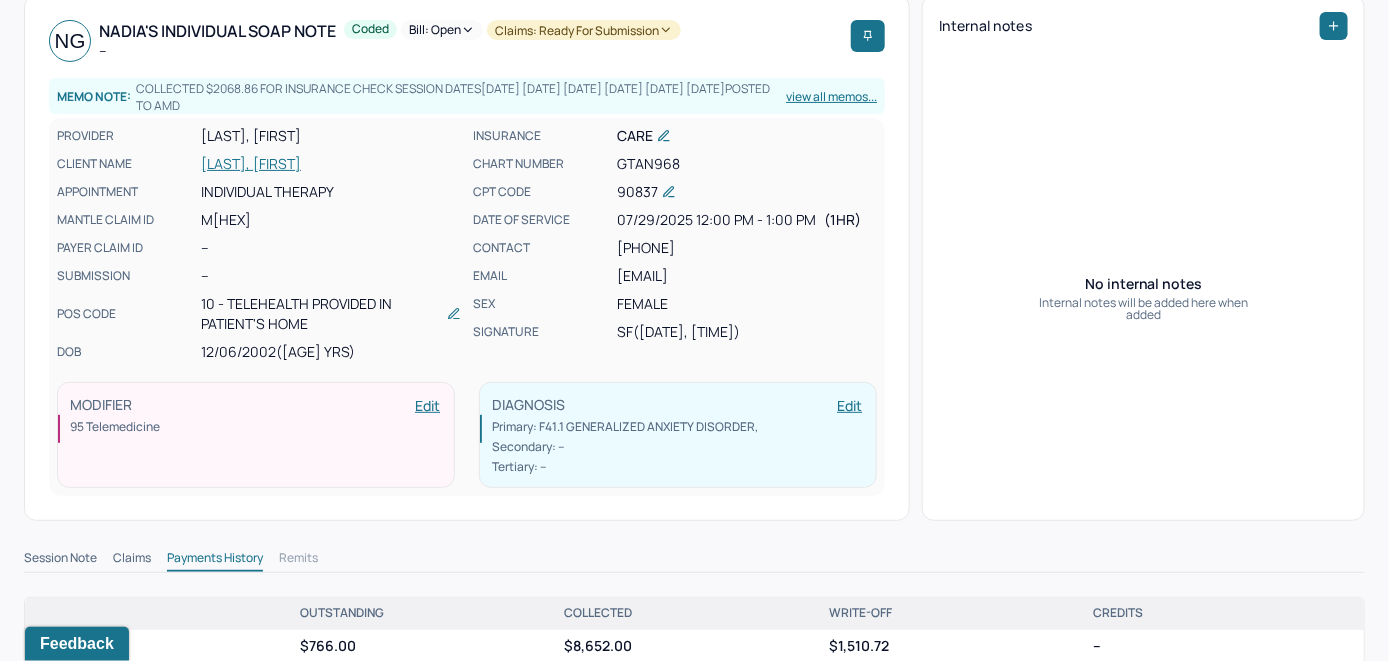 scroll, scrollTop: 100, scrollLeft: 0, axis: vertical 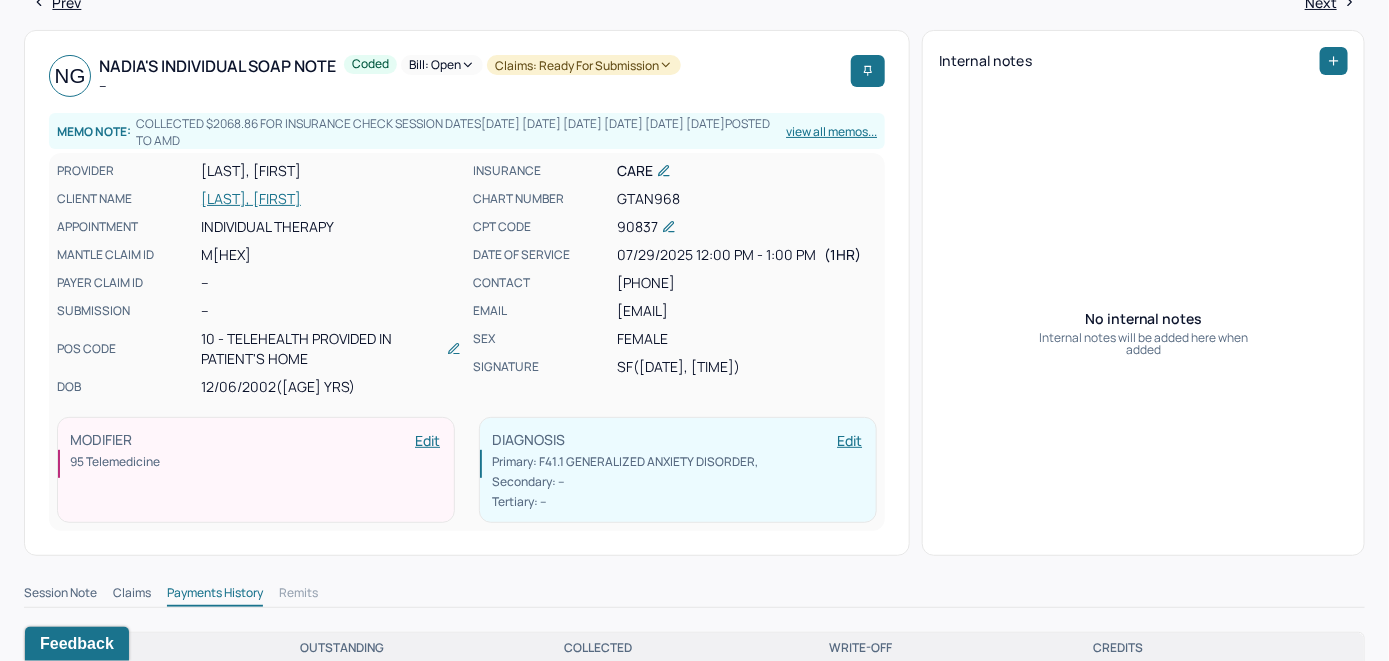 click on "[LAST], [FIRST]" at bounding box center [331, 199] 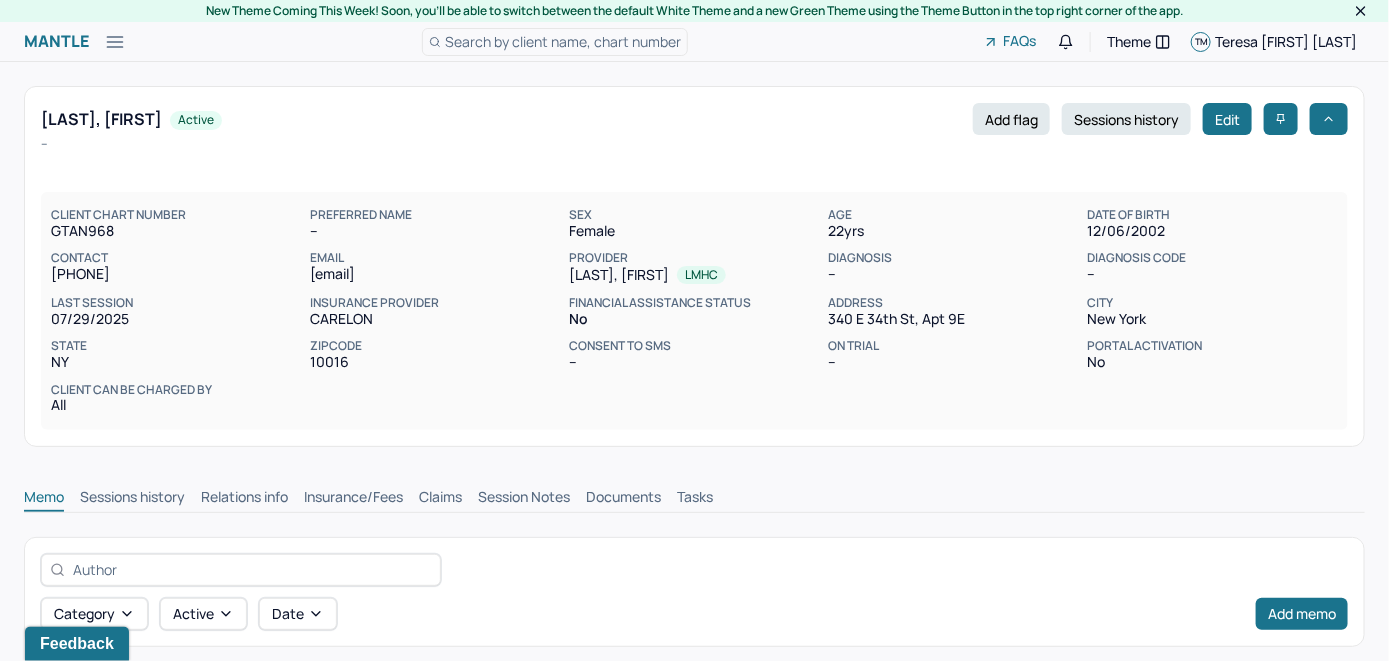 scroll, scrollTop: 292, scrollLeft: 0, axis: vertical 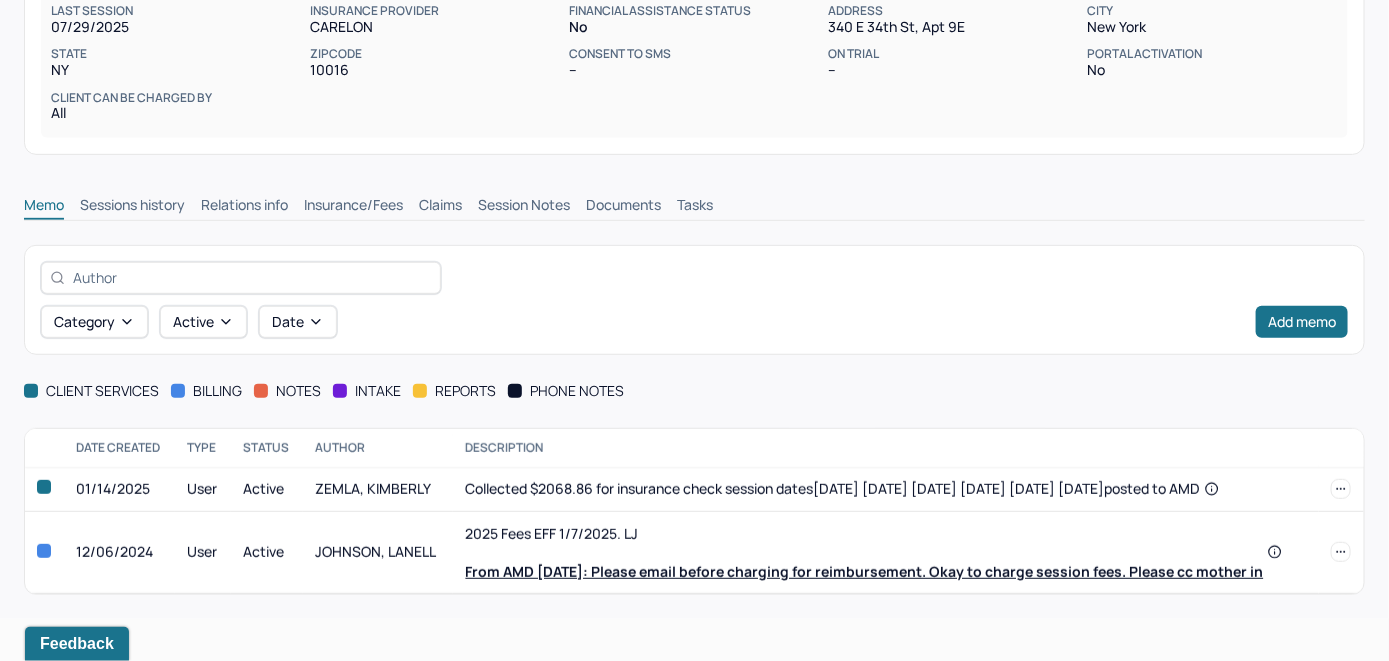 click on "Insurance/Fees" at bounding box center [353, 207] 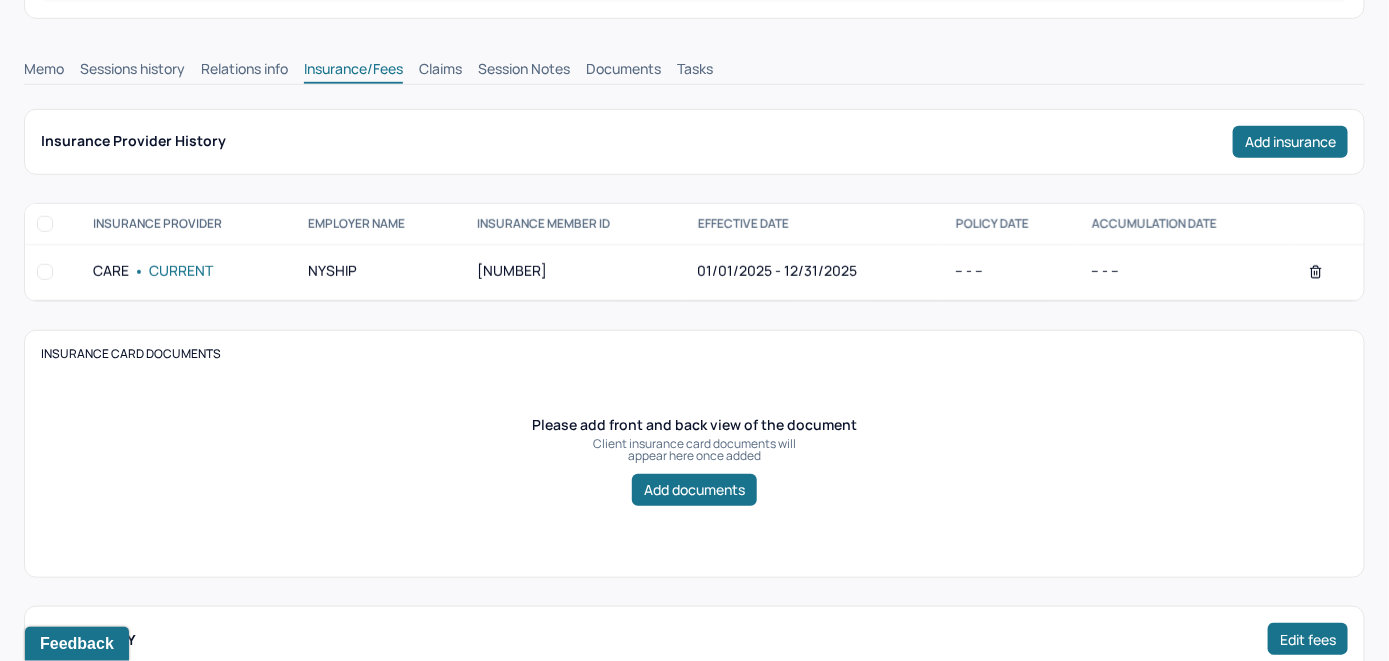 scroll, scrollTop: 392, scrollLeft: 0, axis: vertical 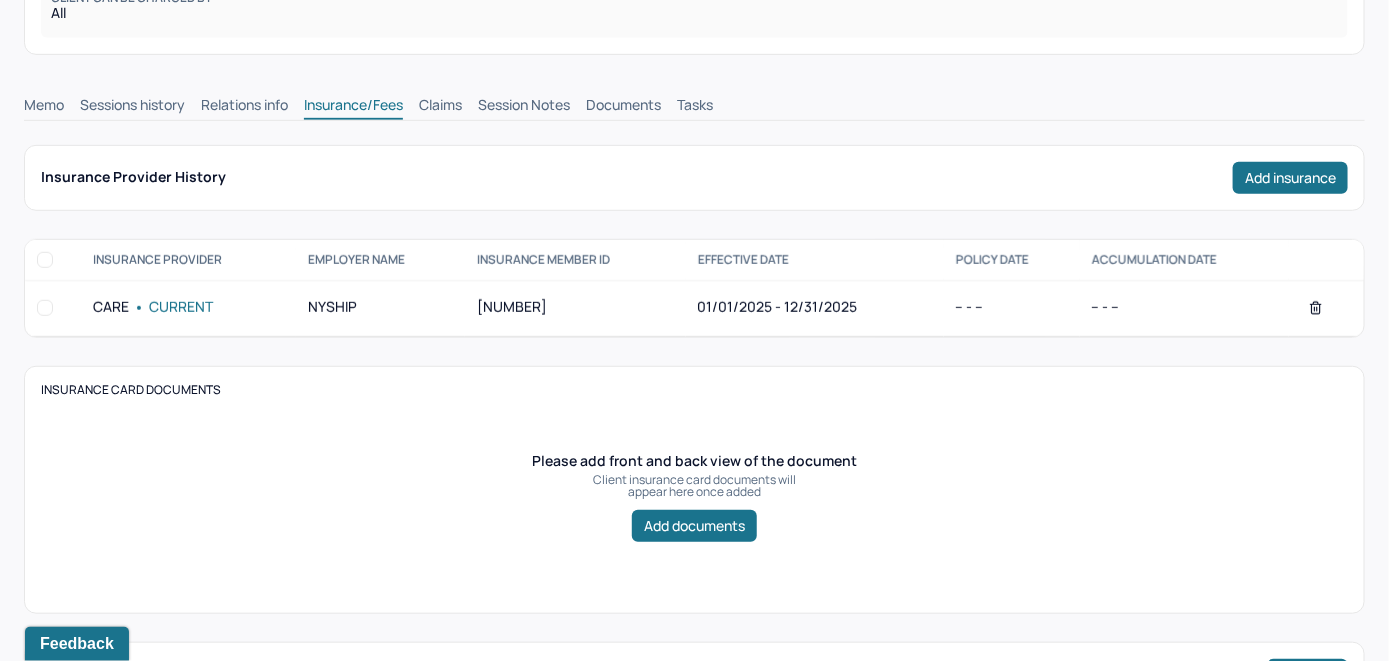 click on "Memo Sessions history Relations info Insurance/Fees Claims Session Notes Documents Tasks" at bounding box center [694, 100] 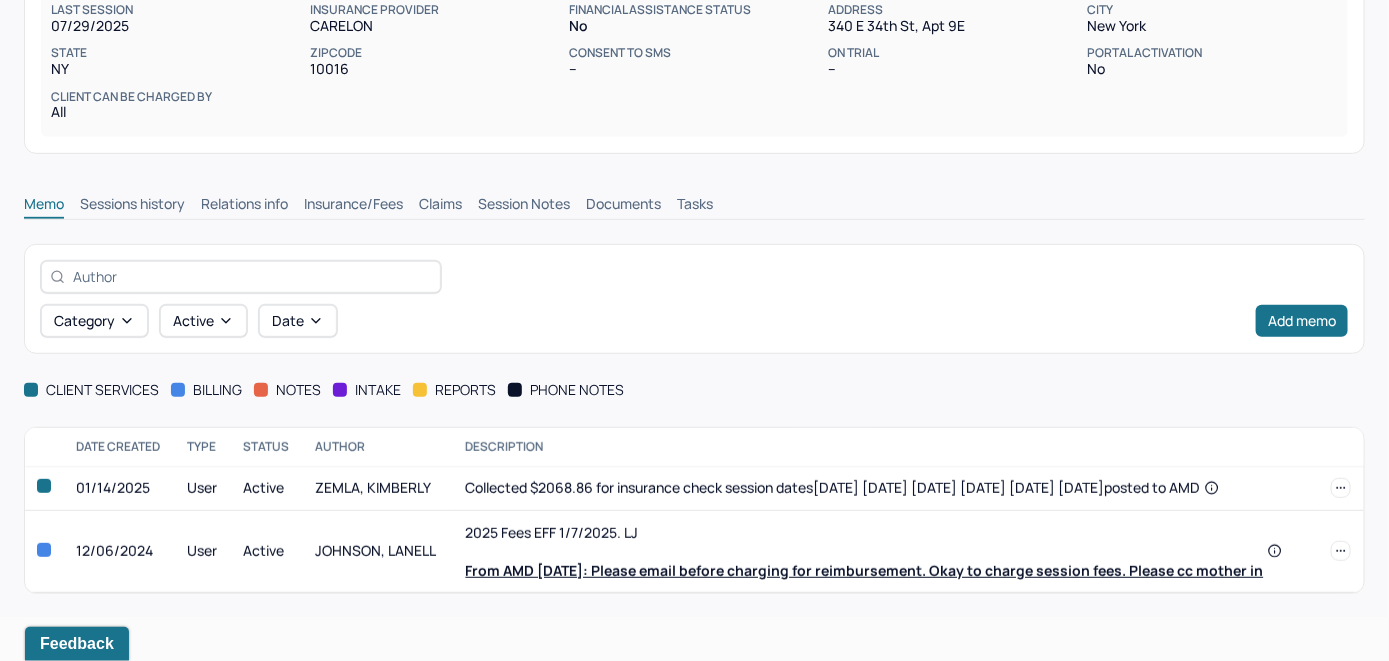 scroll, scrollTop: 292, scrollLeft: 0, axis: vertical 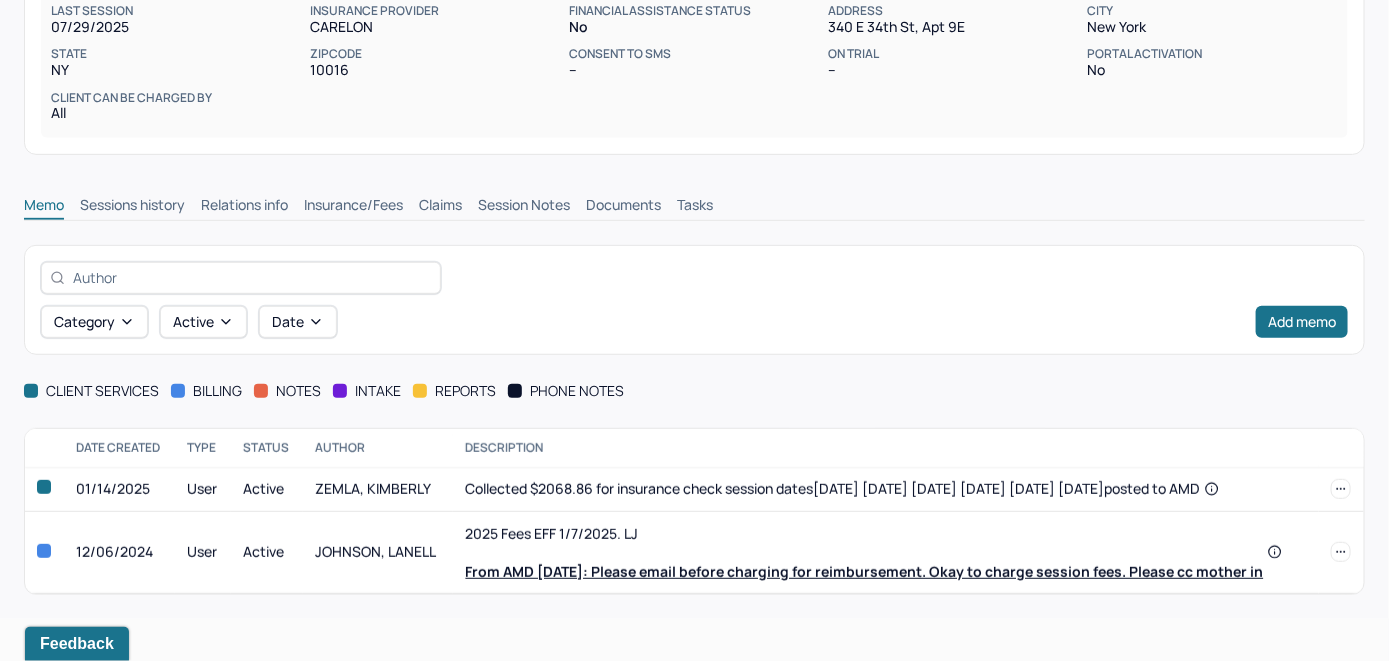 click on "Insurance/Fees" at bounding box center (353, 207) 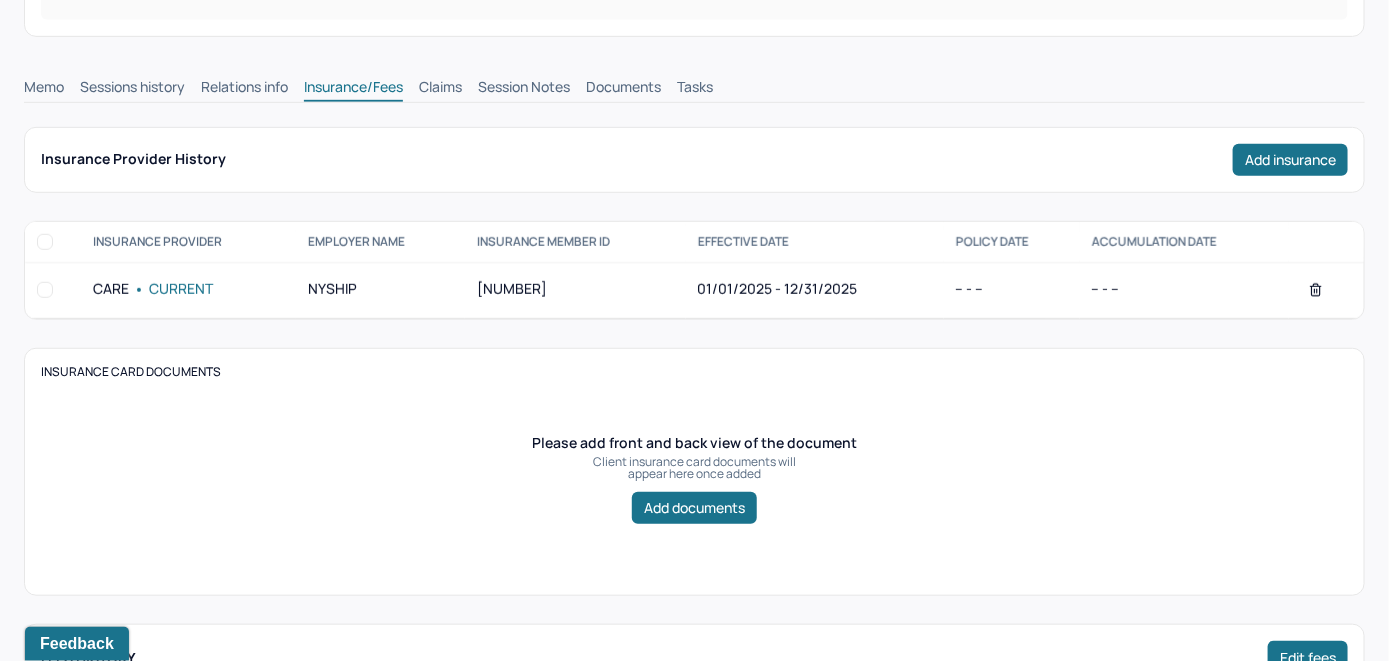 scroll, scrollTop: 292, scrollLeft: 0, axis: vertical 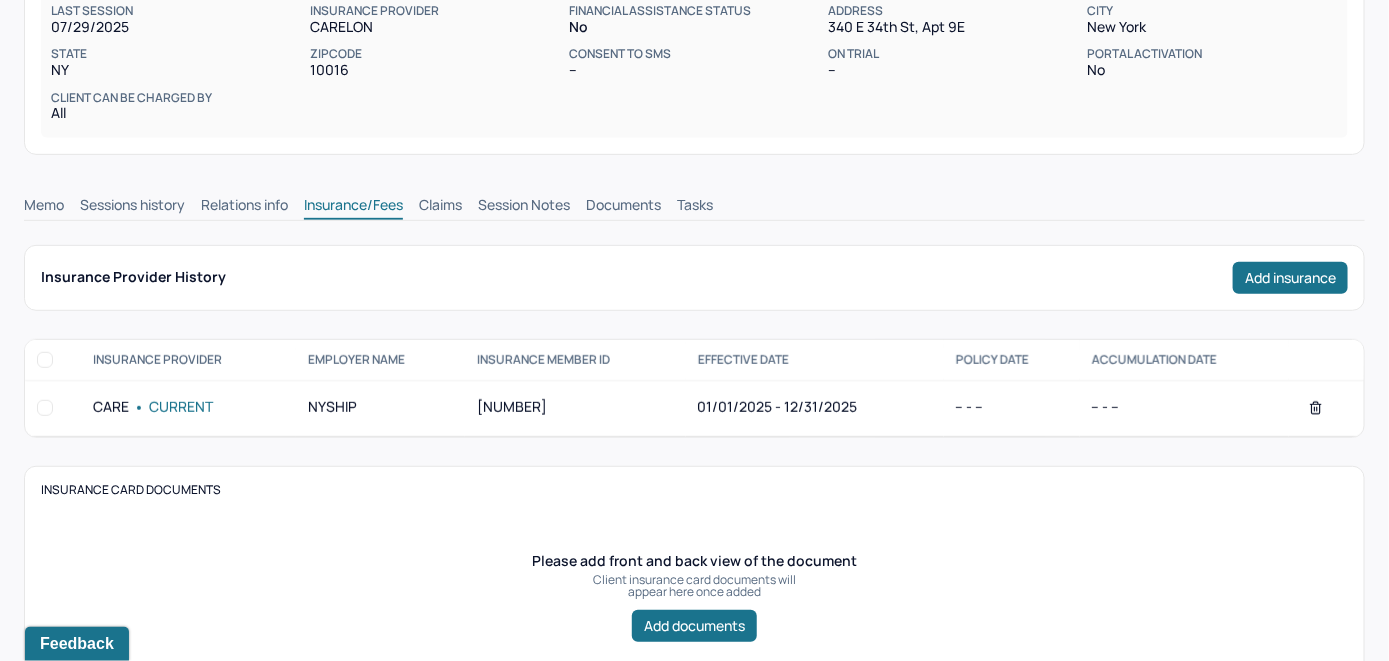 click on "Claims" at bounding box center (440, 207) 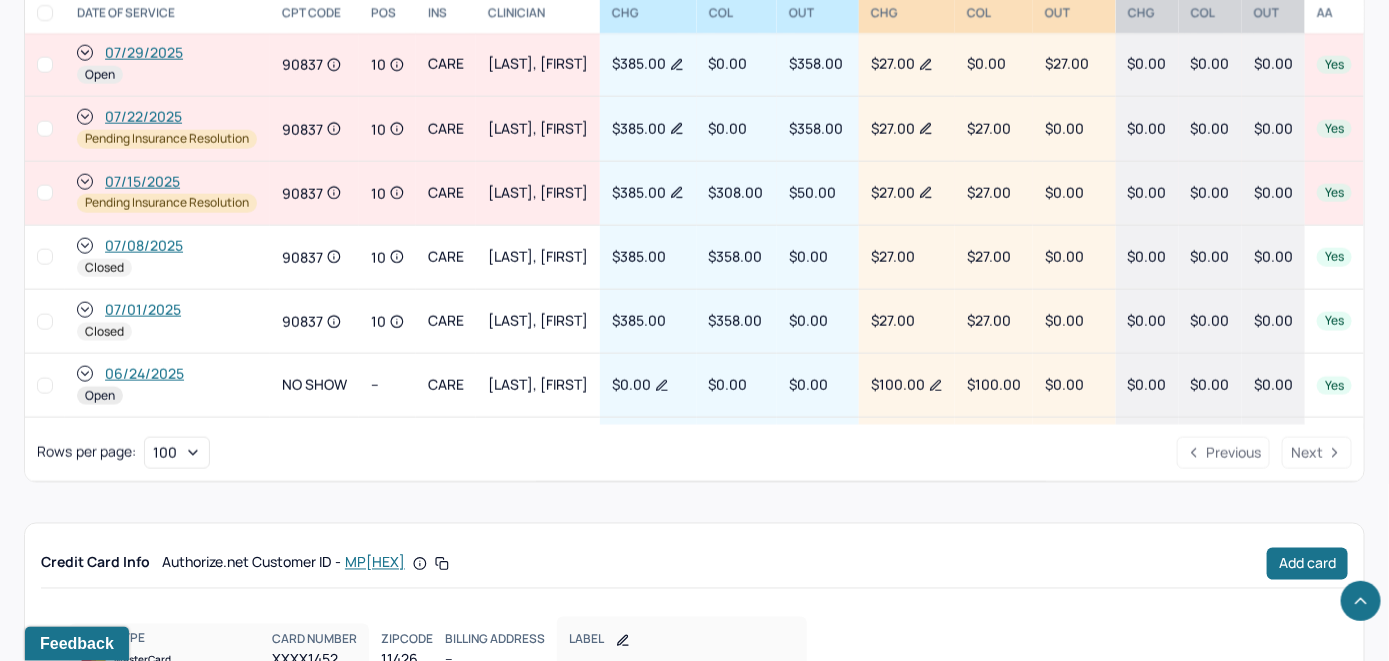 scroll, scrollTop: 979, scrollLeft: 0, axis: vertical 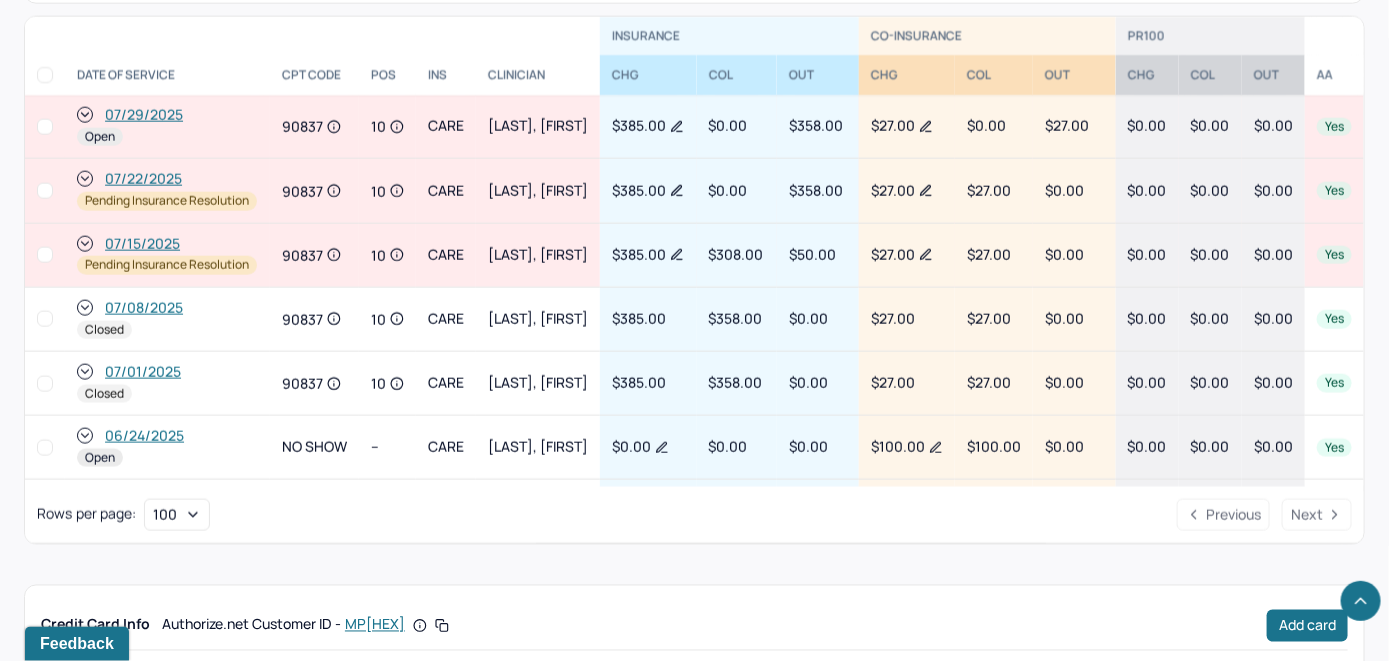 click on "07/29/2025" at bounding box center [144, 115] 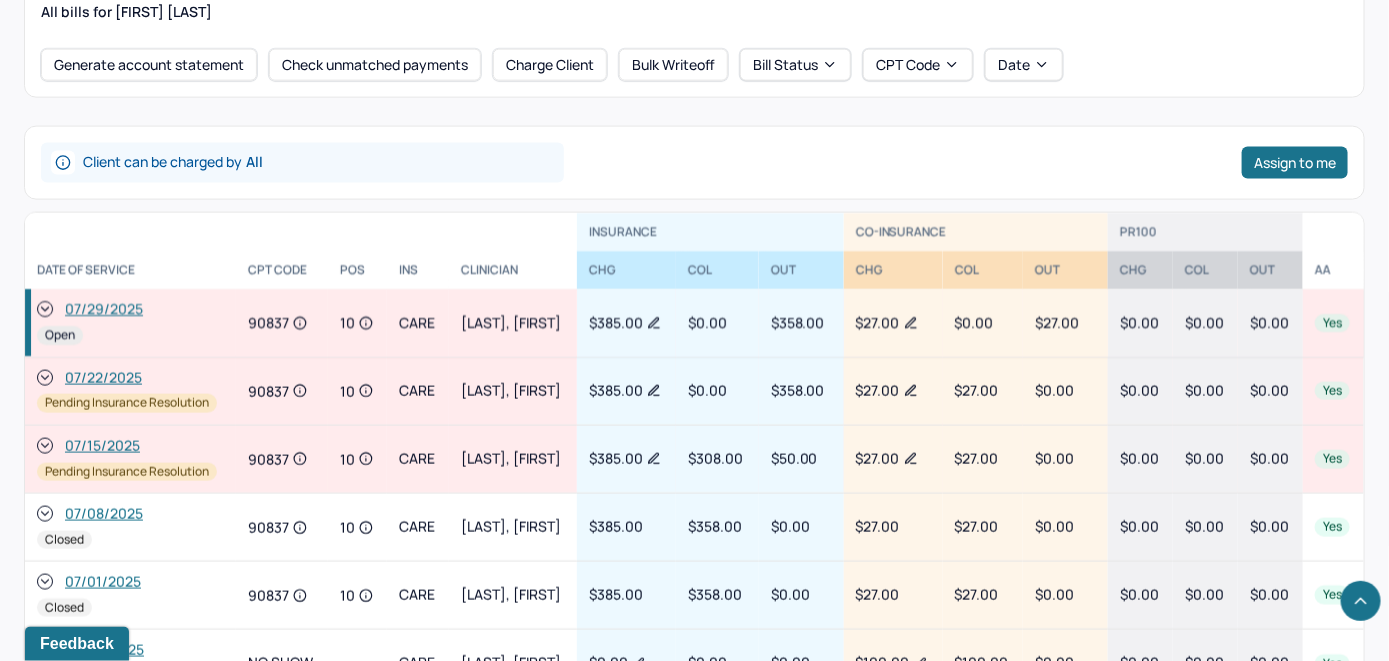 scroll, scrollTop: 917, scrollLeft: 0, axis: vertical 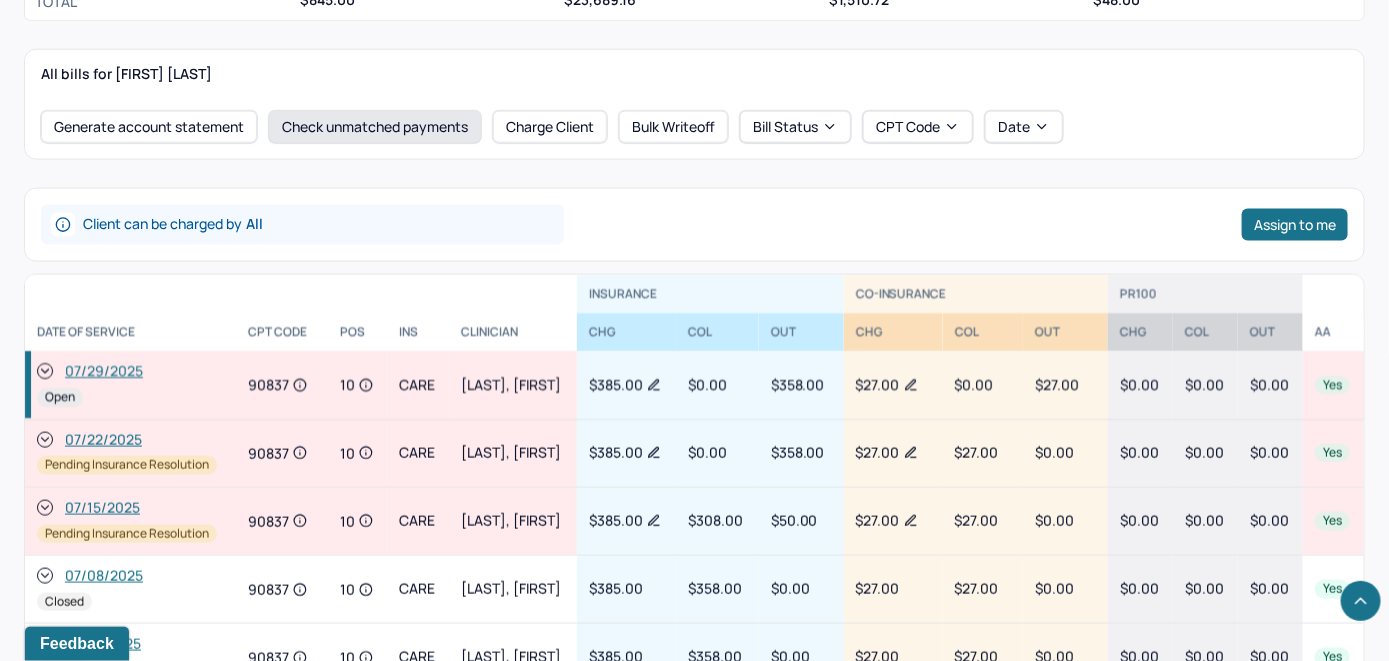 click on "Check unmatched payments" at bounding box center (375, 127) 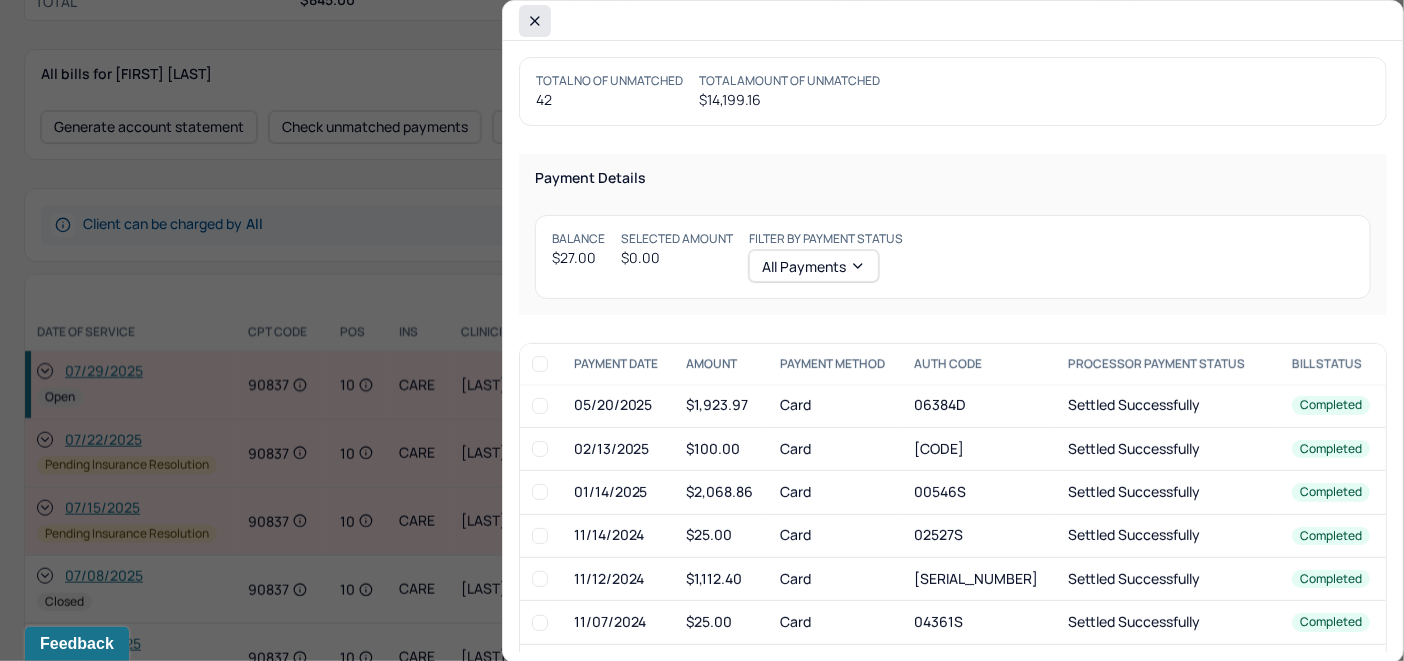 click 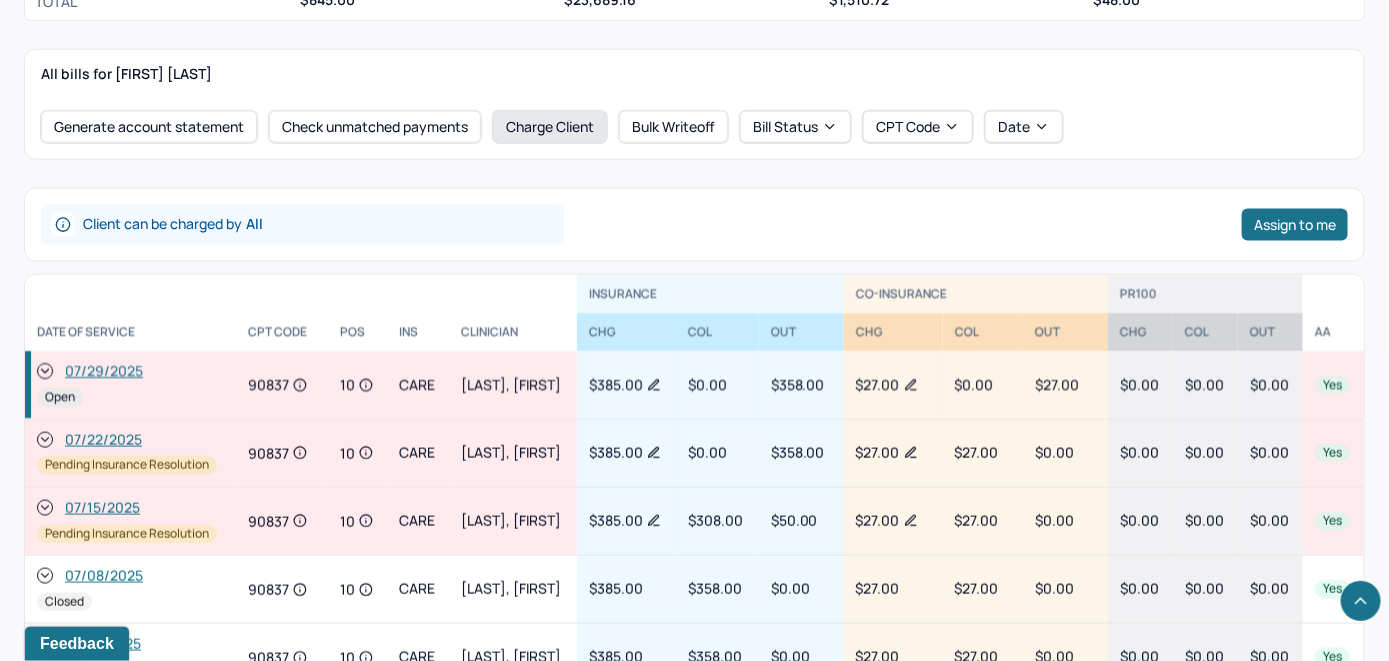 click on "Charge Client" at bounding box center [550, 127] 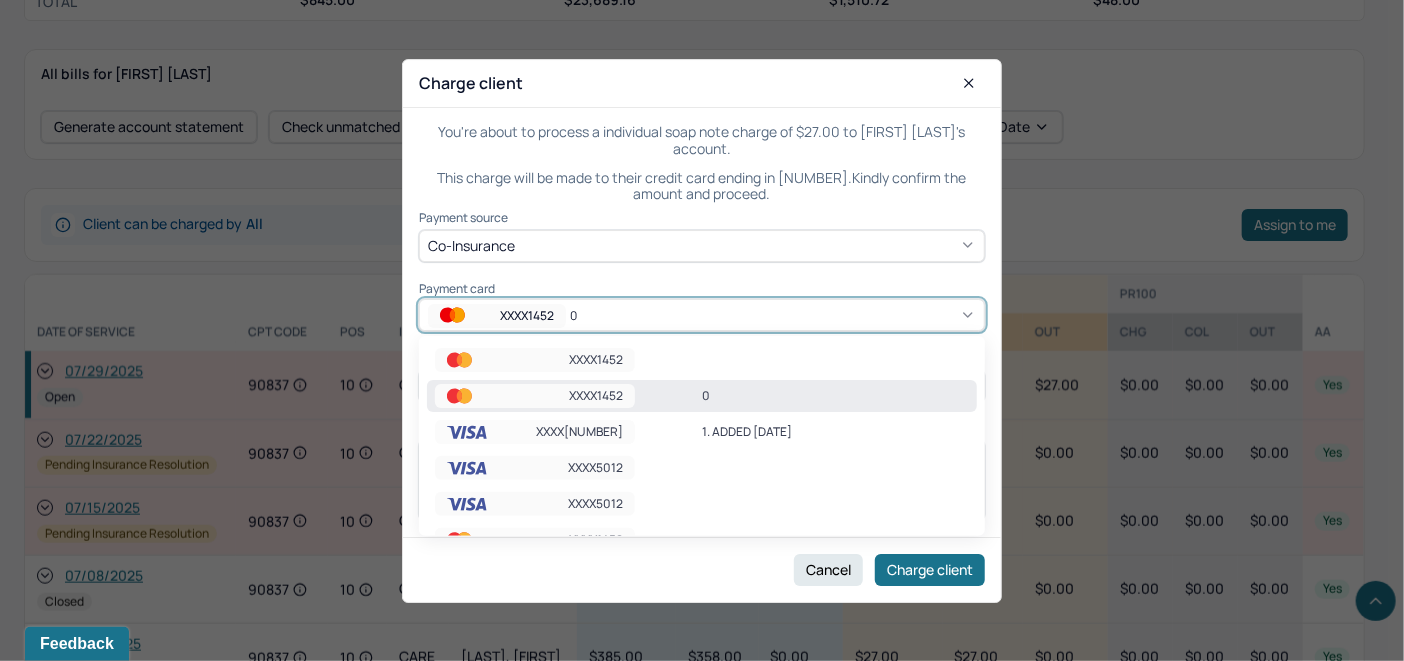 click 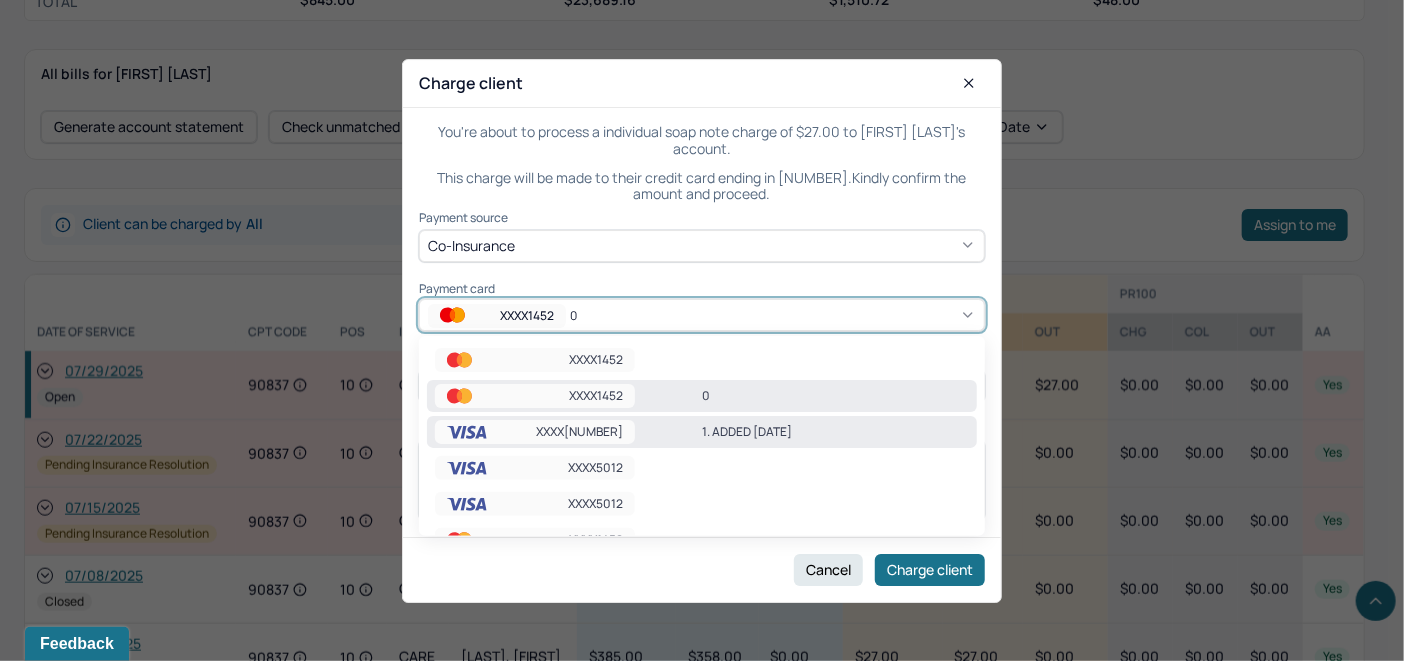 click on "XXXX[NUMBER] 1.  ADDED [DATE]" at bounding box center [702, 432] 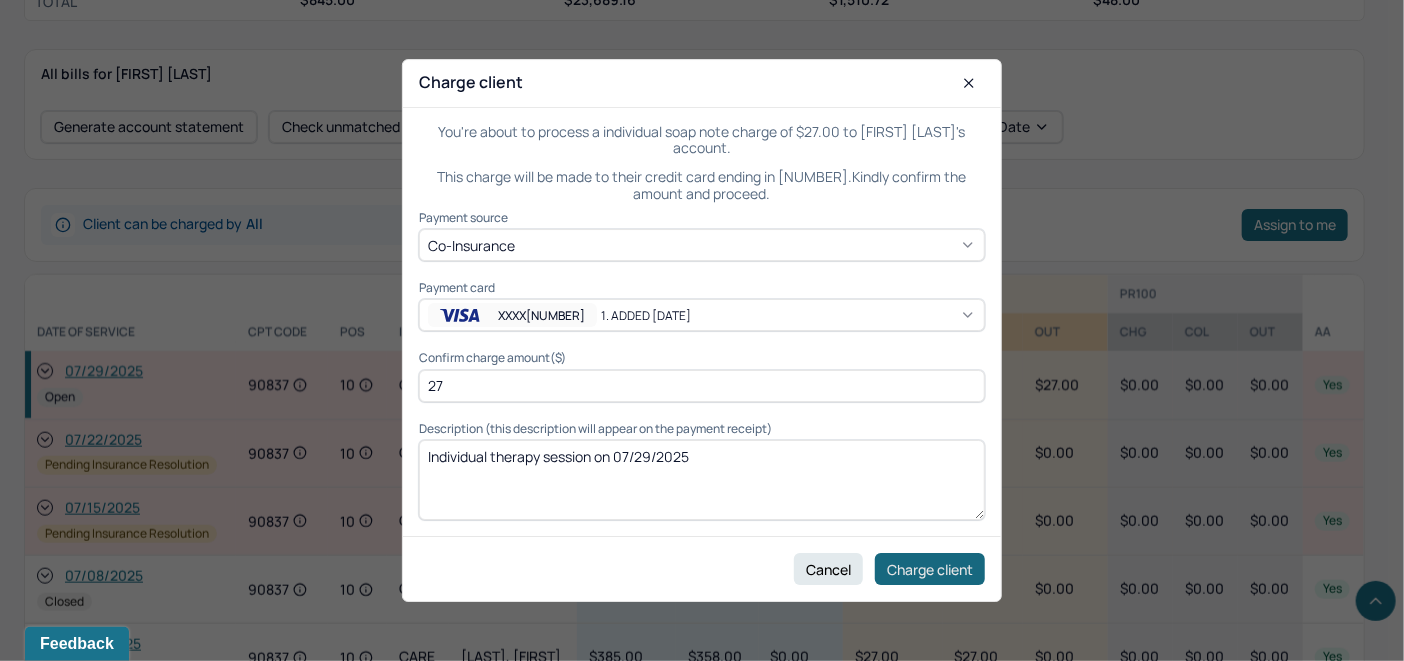 click on "Charge client" at bounding box center (930, 569) 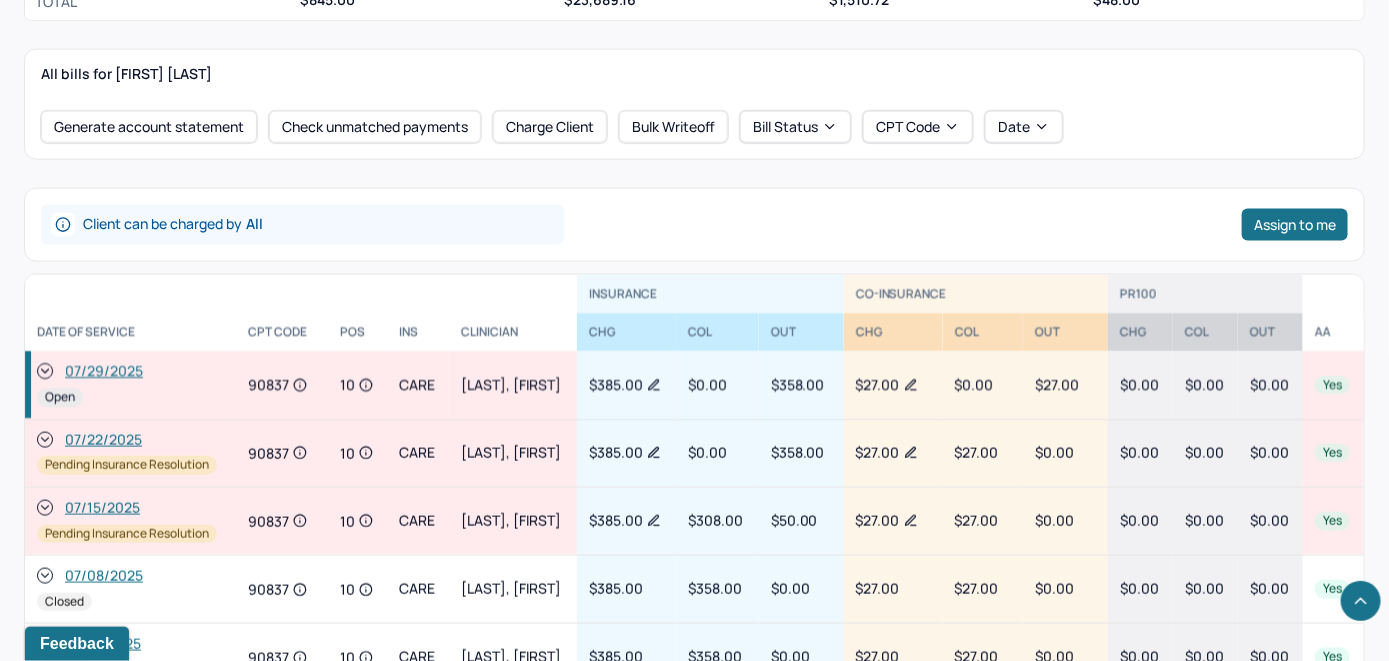 click 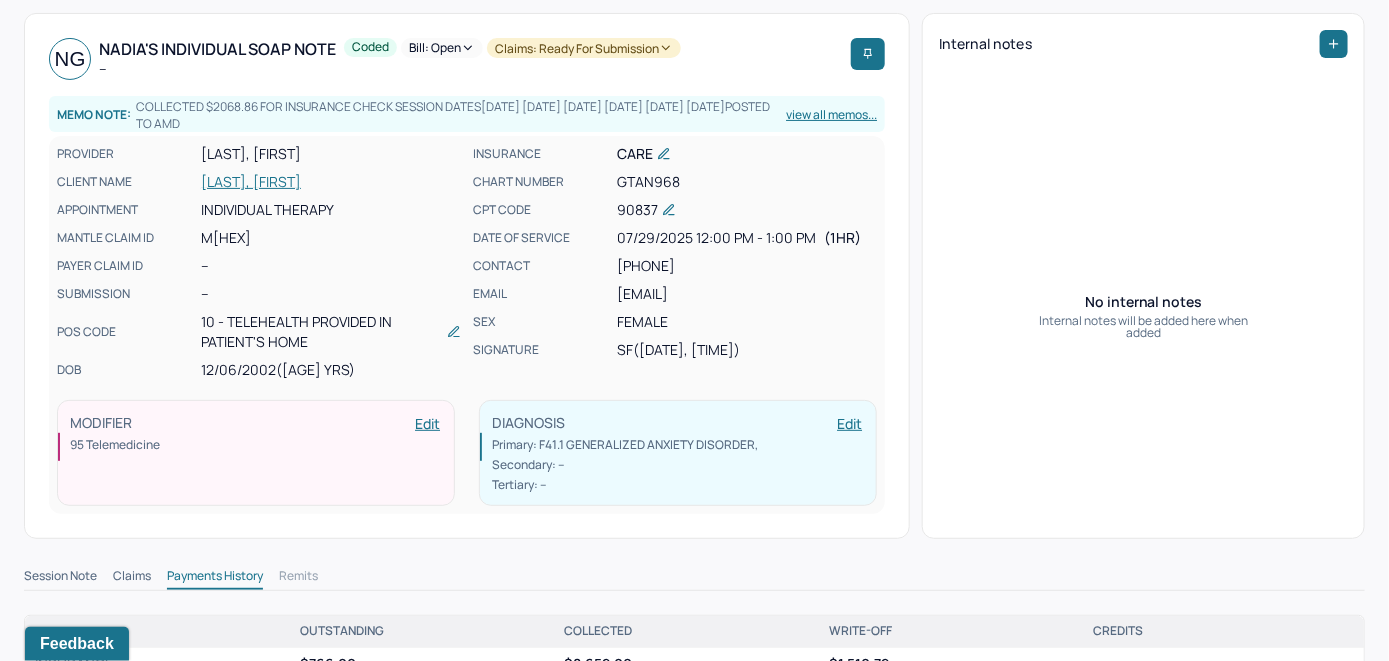 scroll, scrollTop: 0, scrollLeft: 0, axis: both 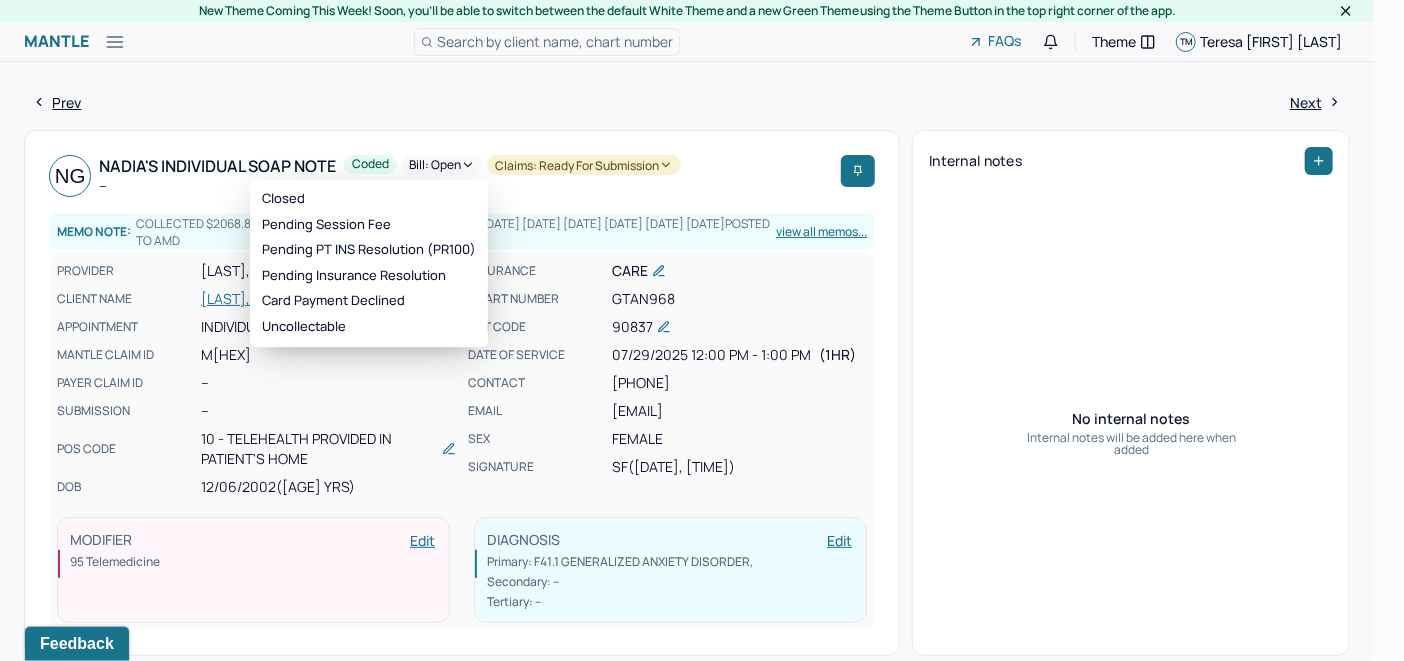click on "Bill: Open" at bounding box center (442, 165) 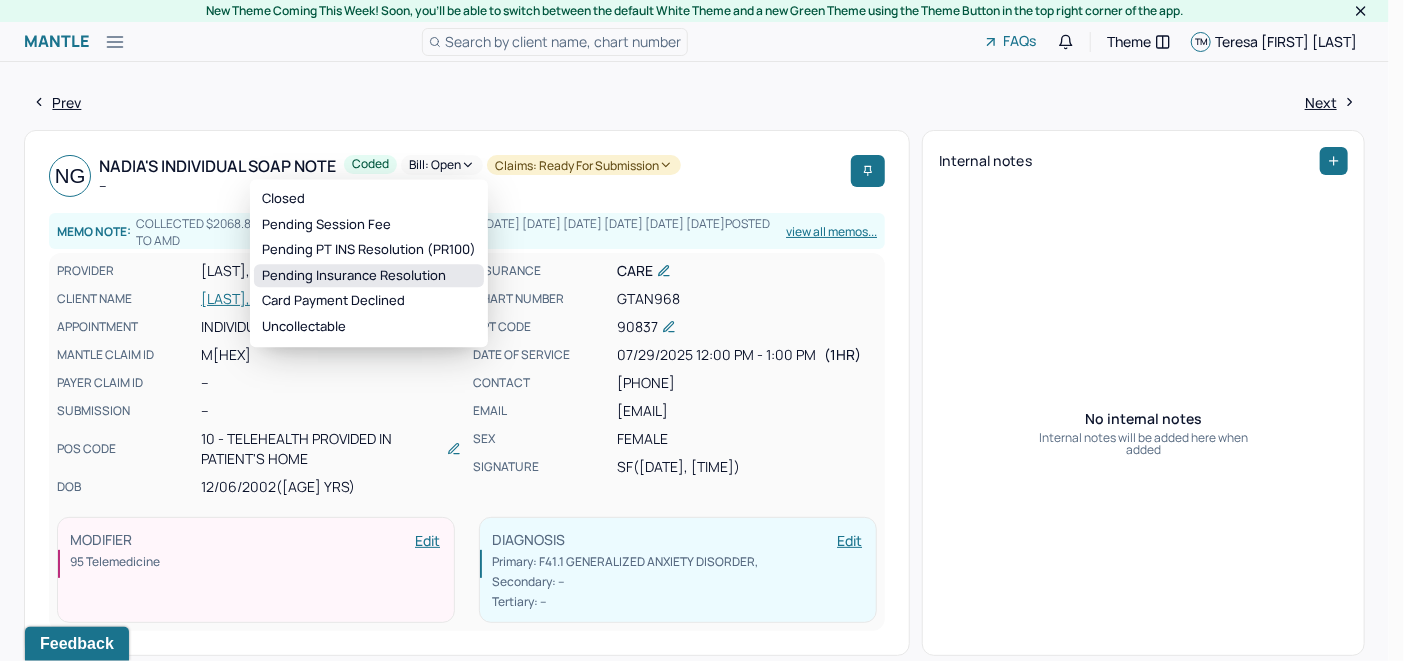 click on "Pending Insurance Resolution" at bounding box center (369, 276) 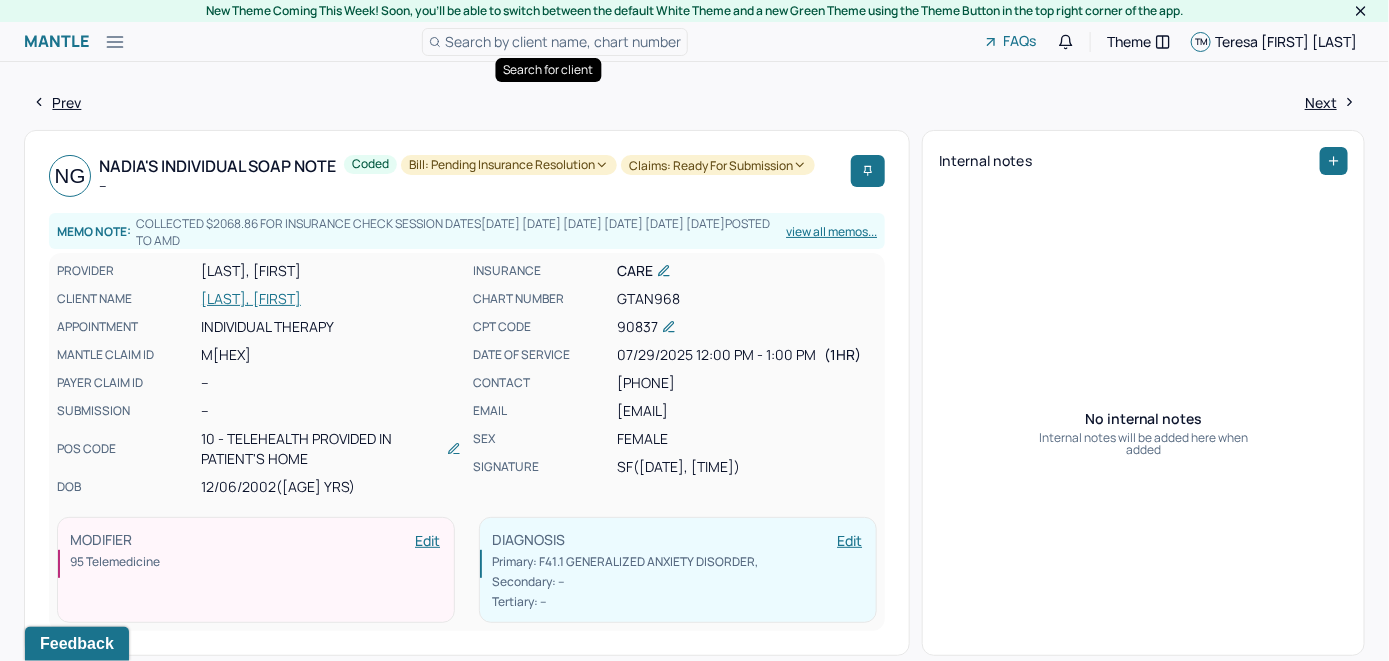 click on "Search by client name, chart number" at bounding box center [563, 41] 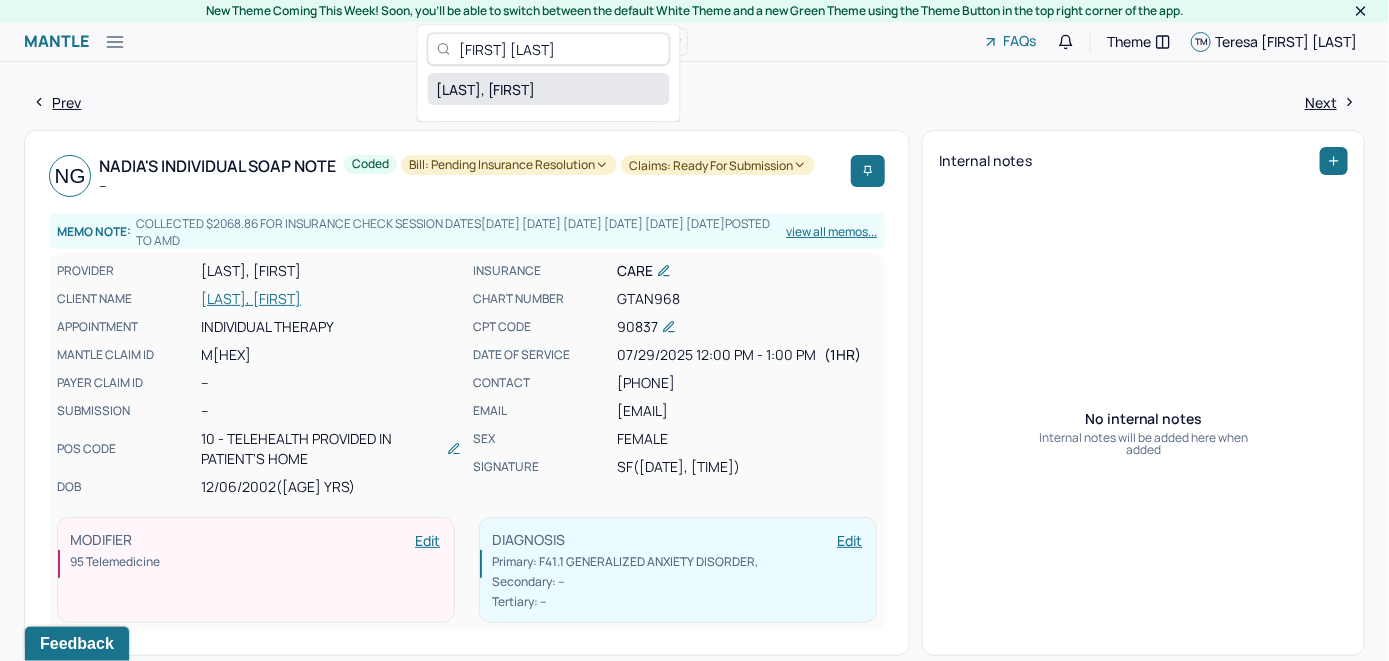 type on "[FIRST] [LAST]" 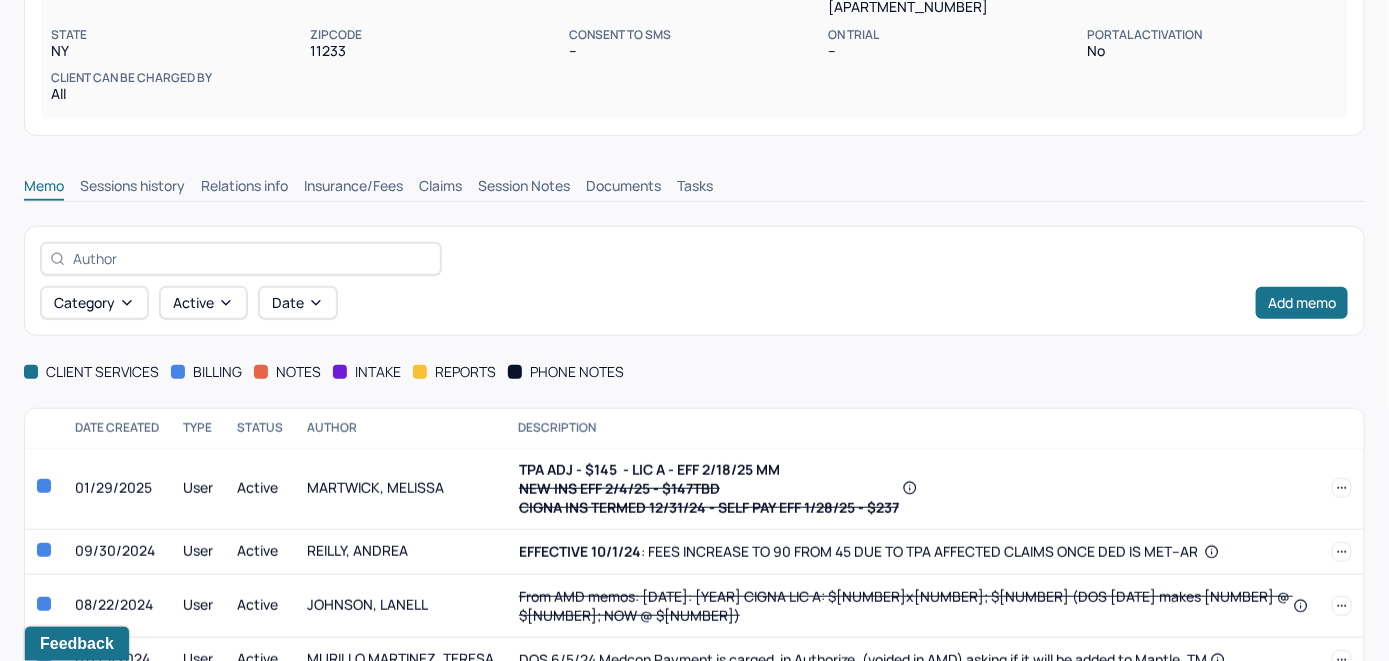 scroll, scrollTop: 410, scrollLeft: 0, axis: vertical 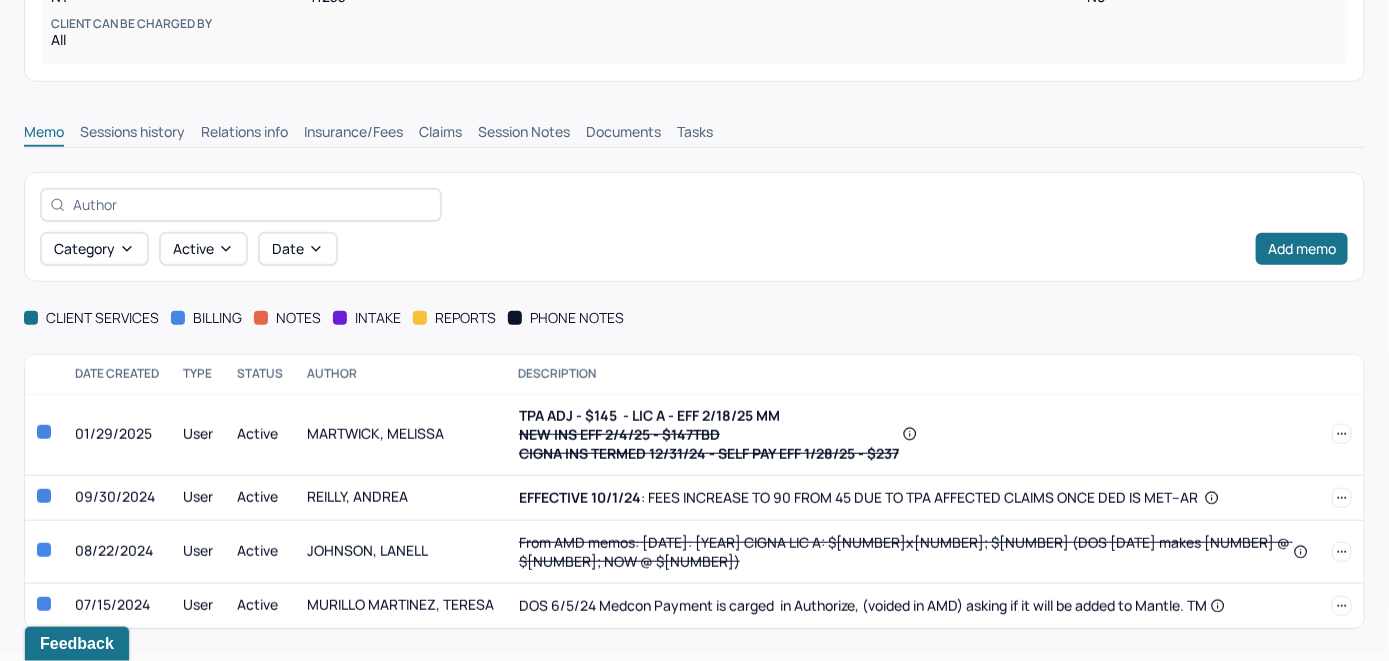 click on "Insurance/Fees" at bounding box center [353, 134] 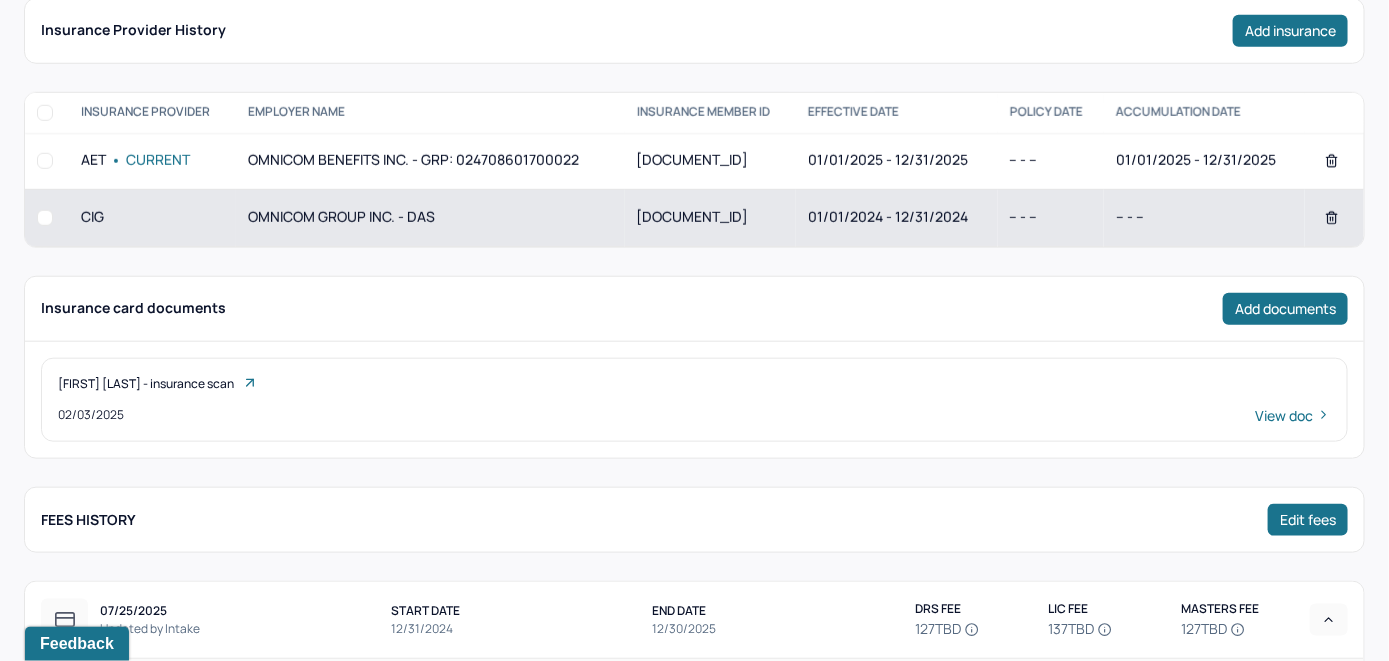 scroll, scrollTop: 410, scrollLeft: 0, axis: vertical 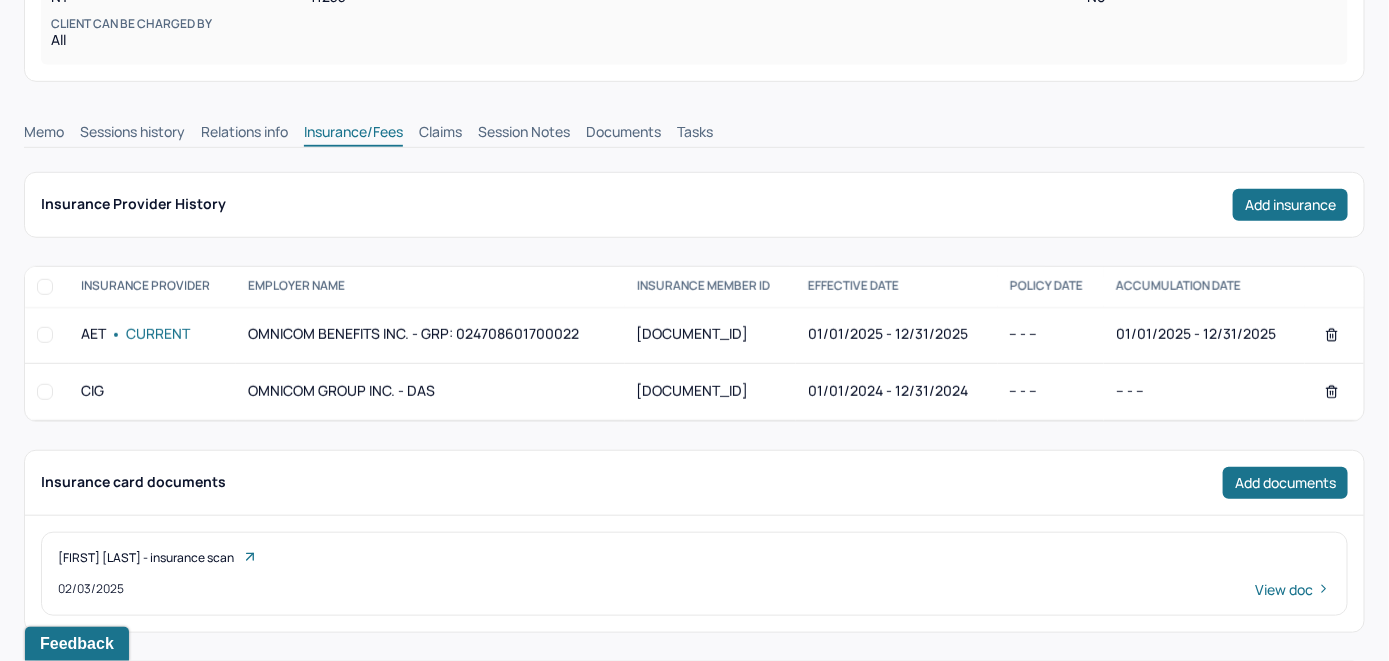 click on "Claims" at bounding box center (440, 134) 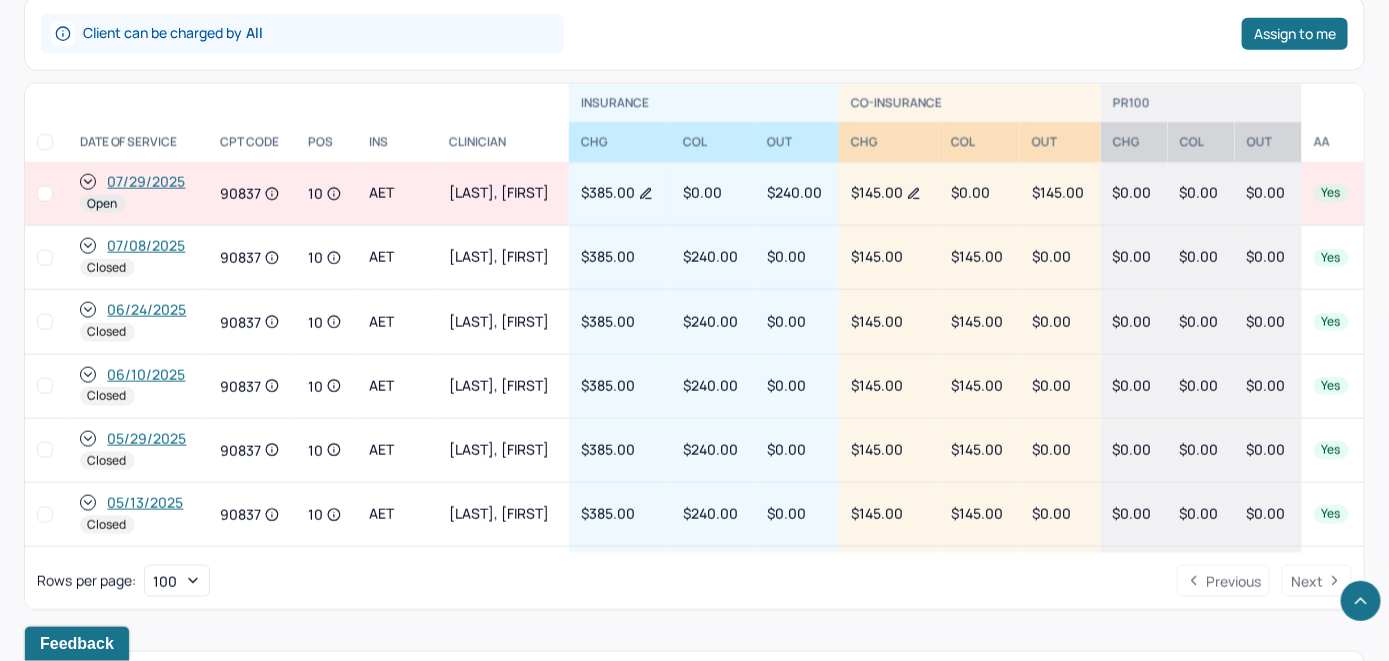 scroll, scrollTop: 857, scrollLeft: 0, axis: vertical 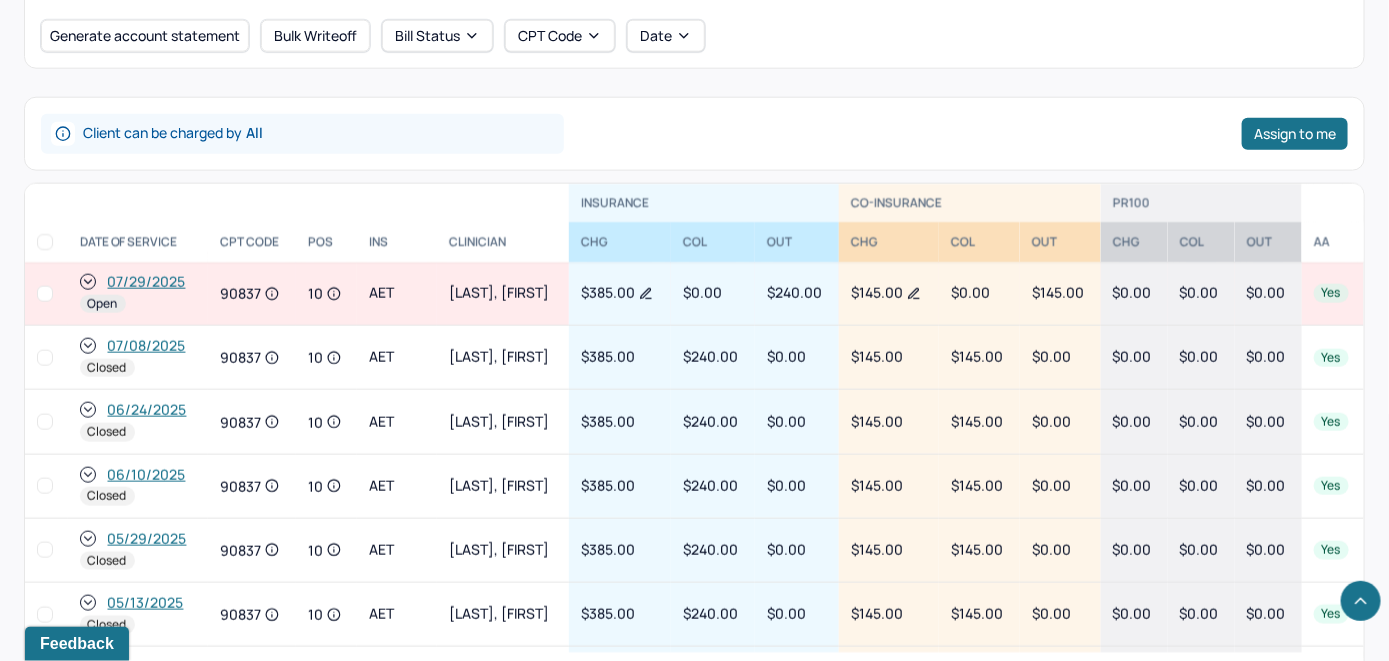 click on "07/29/2025" at bounding box center [147, 282] 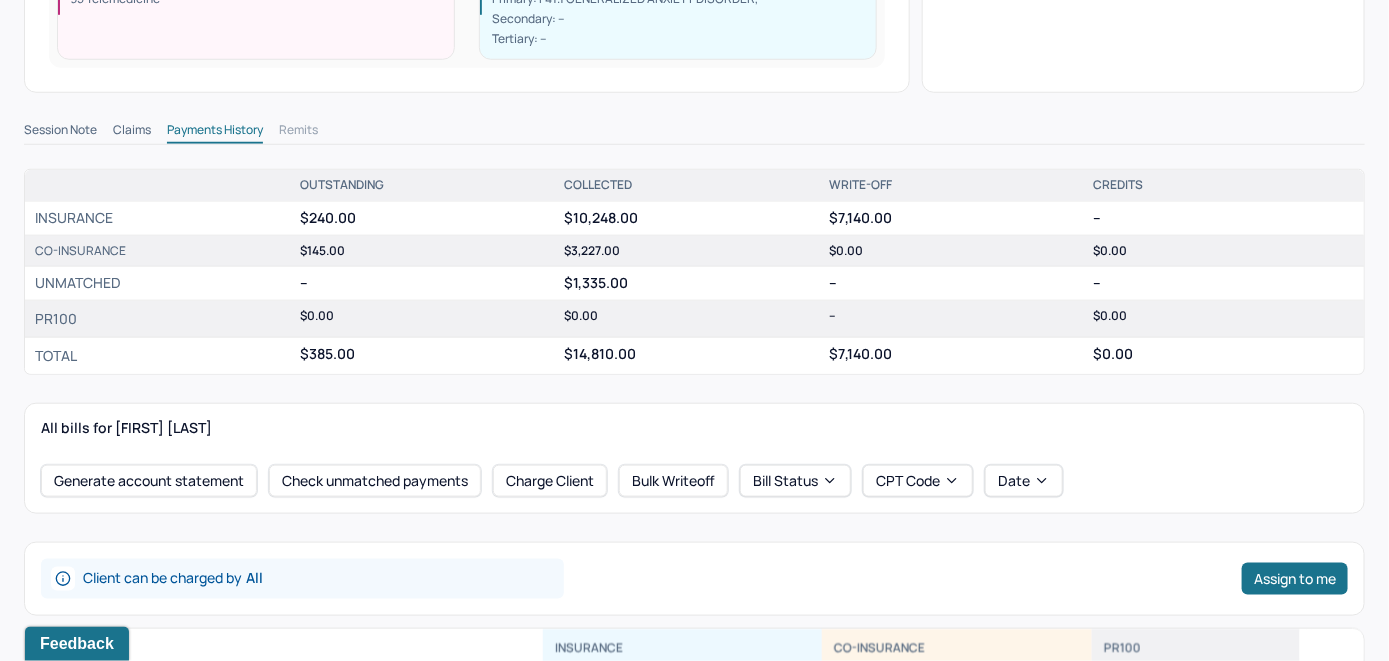 scroll, scrollTop: 700, scrollLeft: 0, axis: vertical 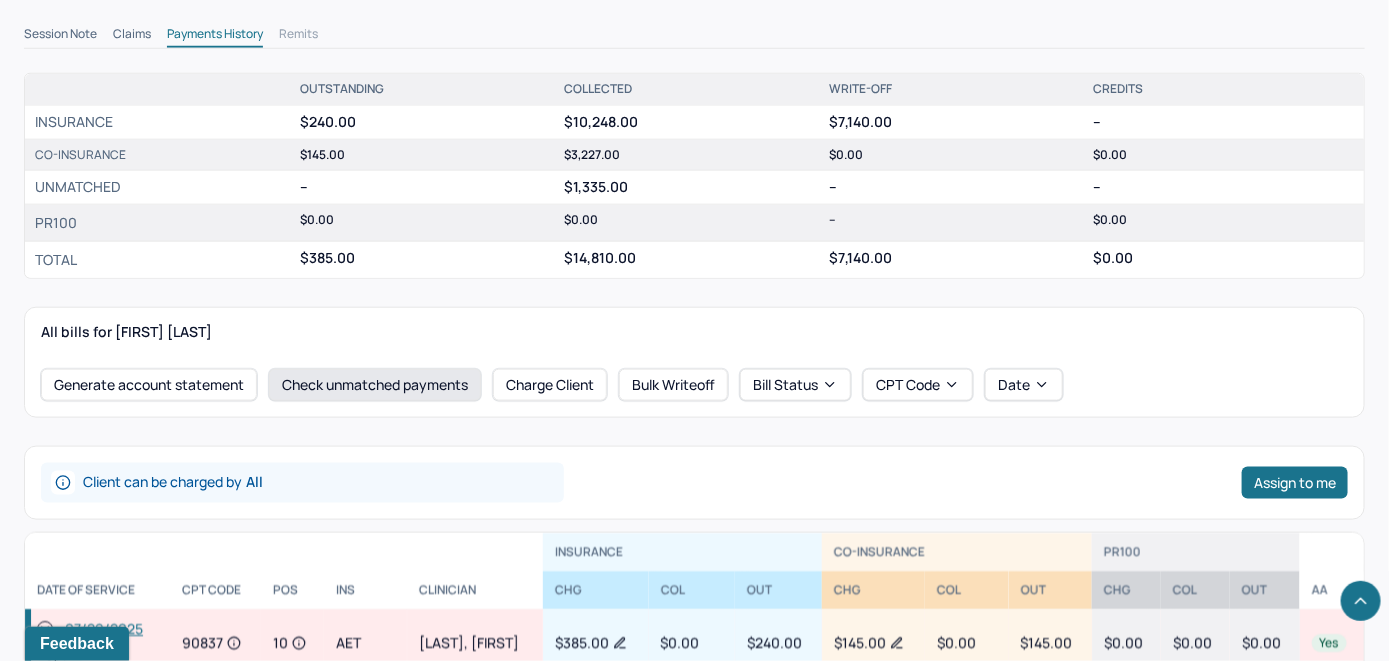 click on "Check unmatched payments" at bounding box center (375, 385) 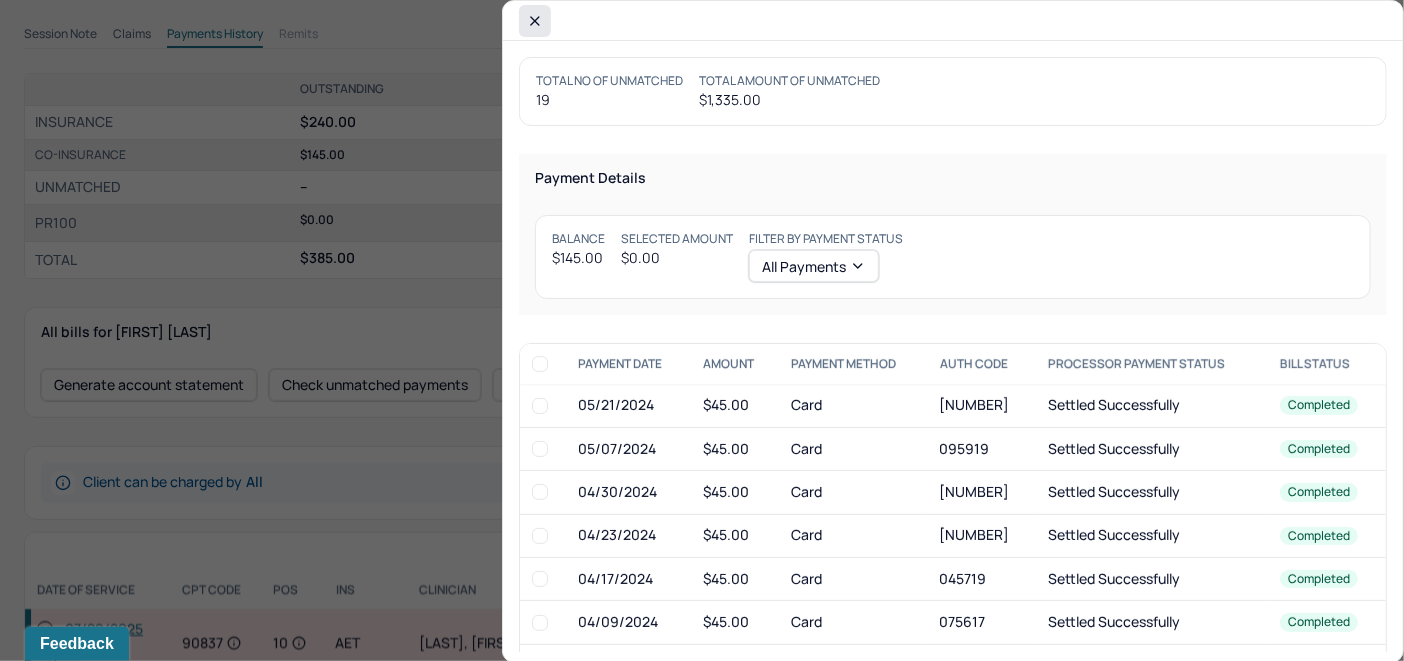 click 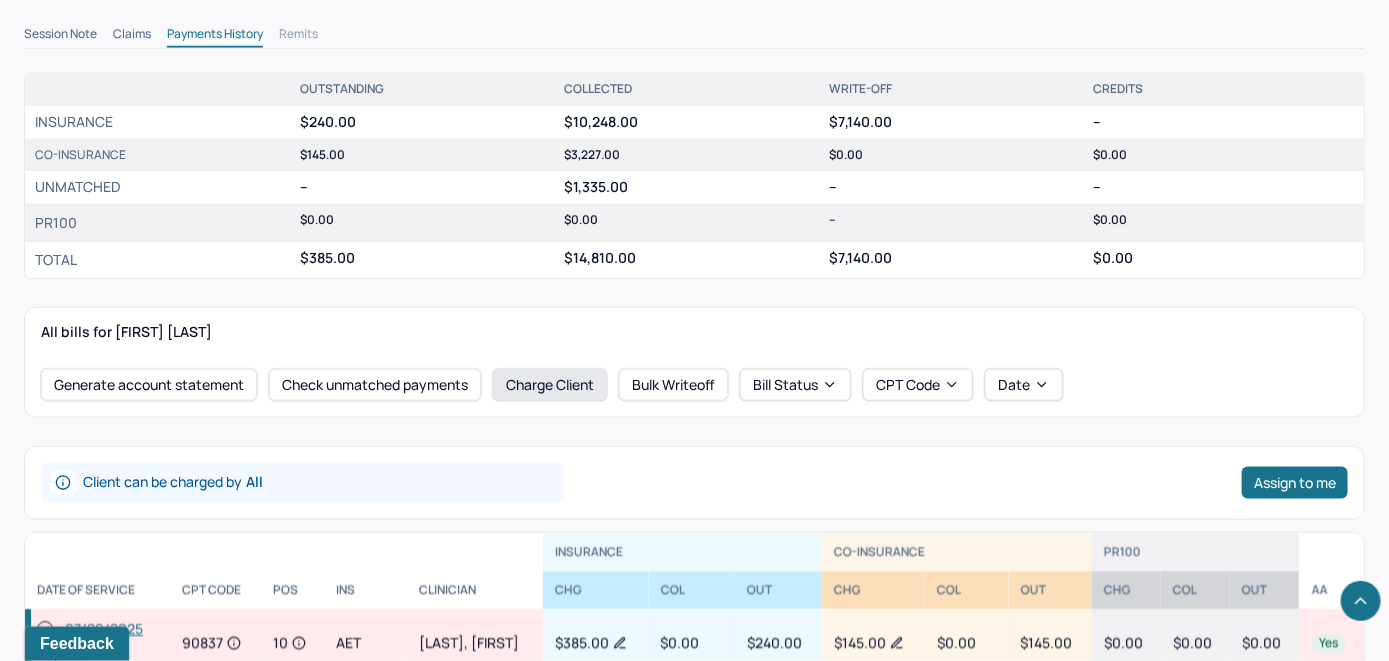 click on "Charge Client" at bounding box center (550, 385) 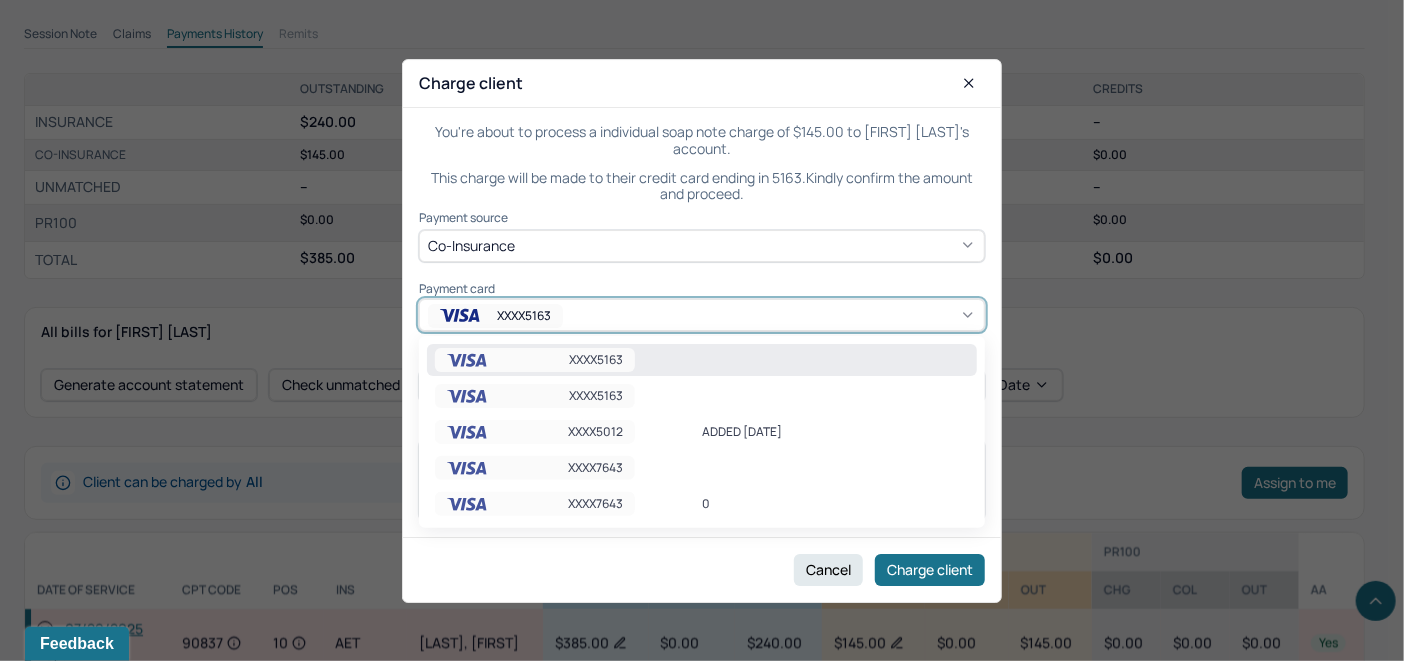 click on "XXXX5163" at bounding box center (702, 316) 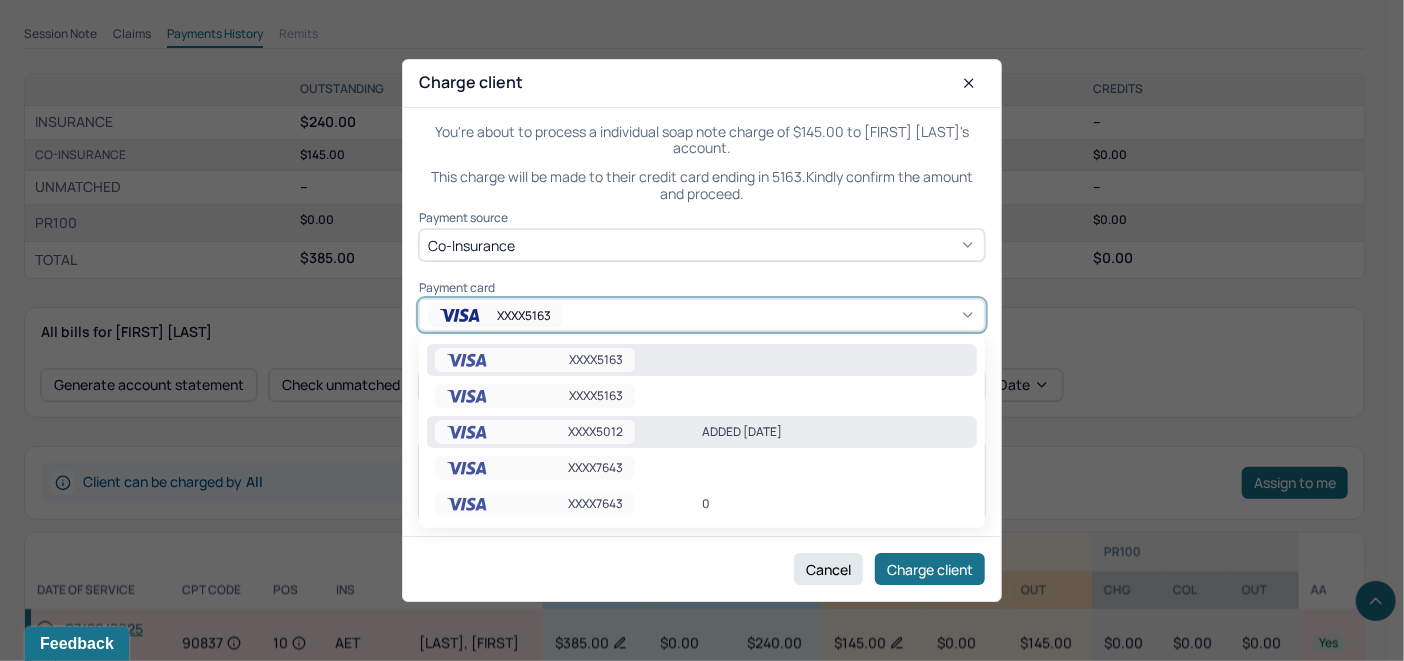 click on "ADDED [DATE]" at bounding box center [835, 432] 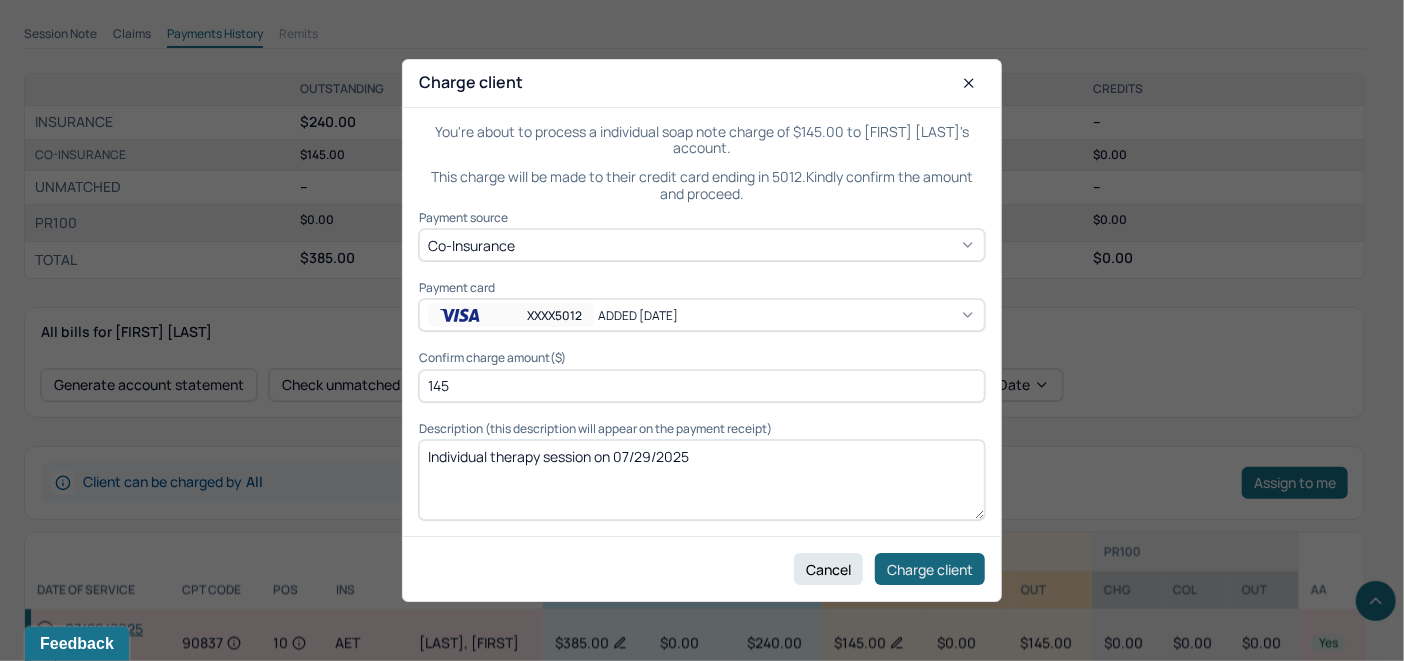 click on "Charge client" at bounding box center (930, 569) 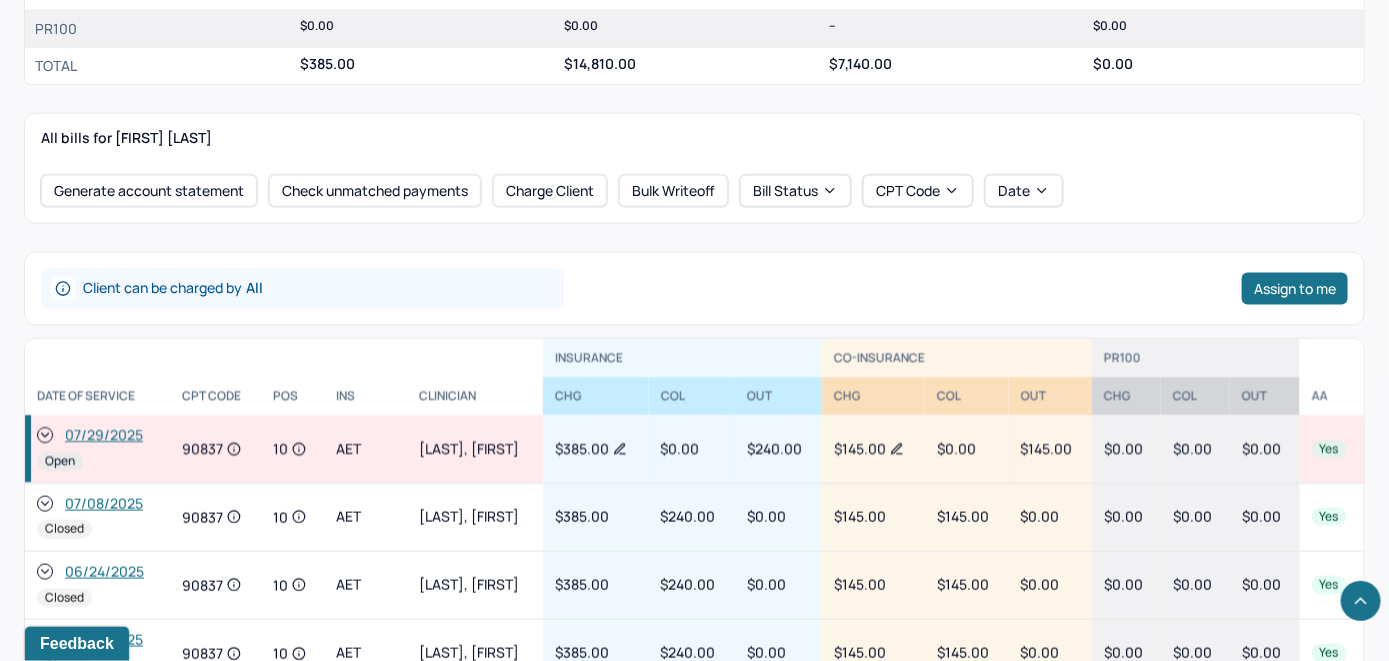 scroll, scrollTop: 900, scrollLeft: 0, axis: vertical 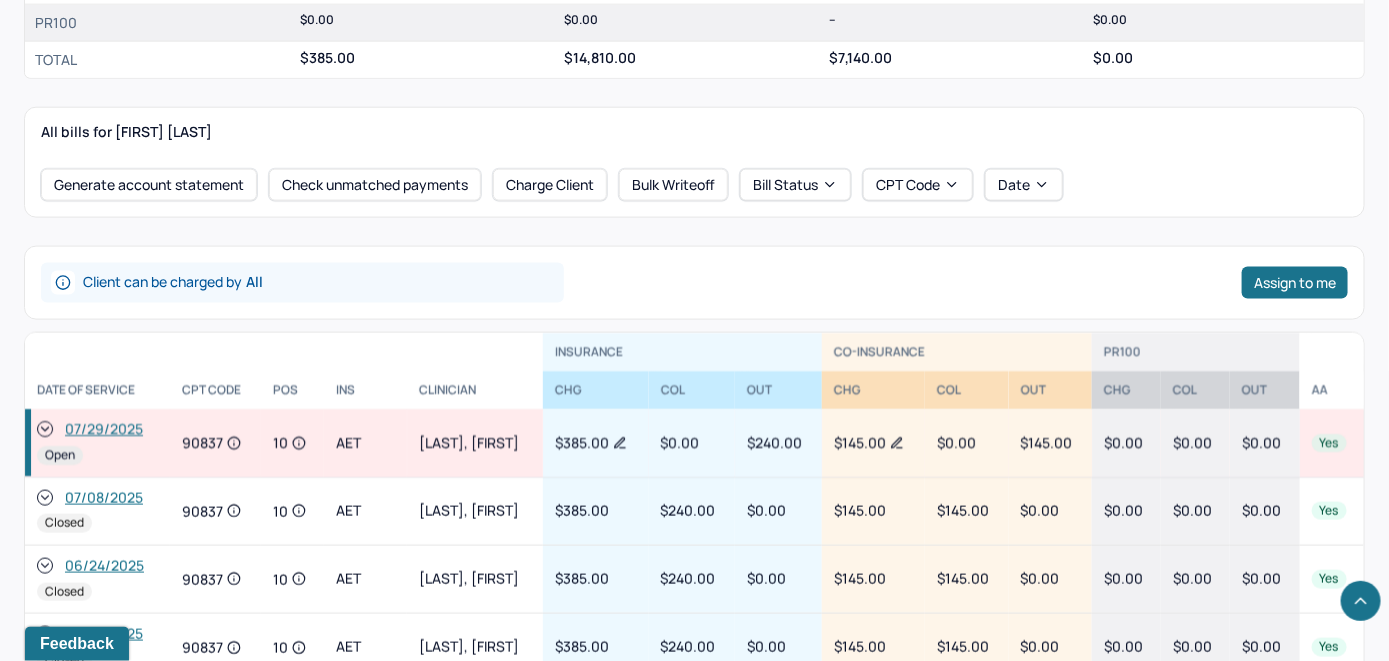 click 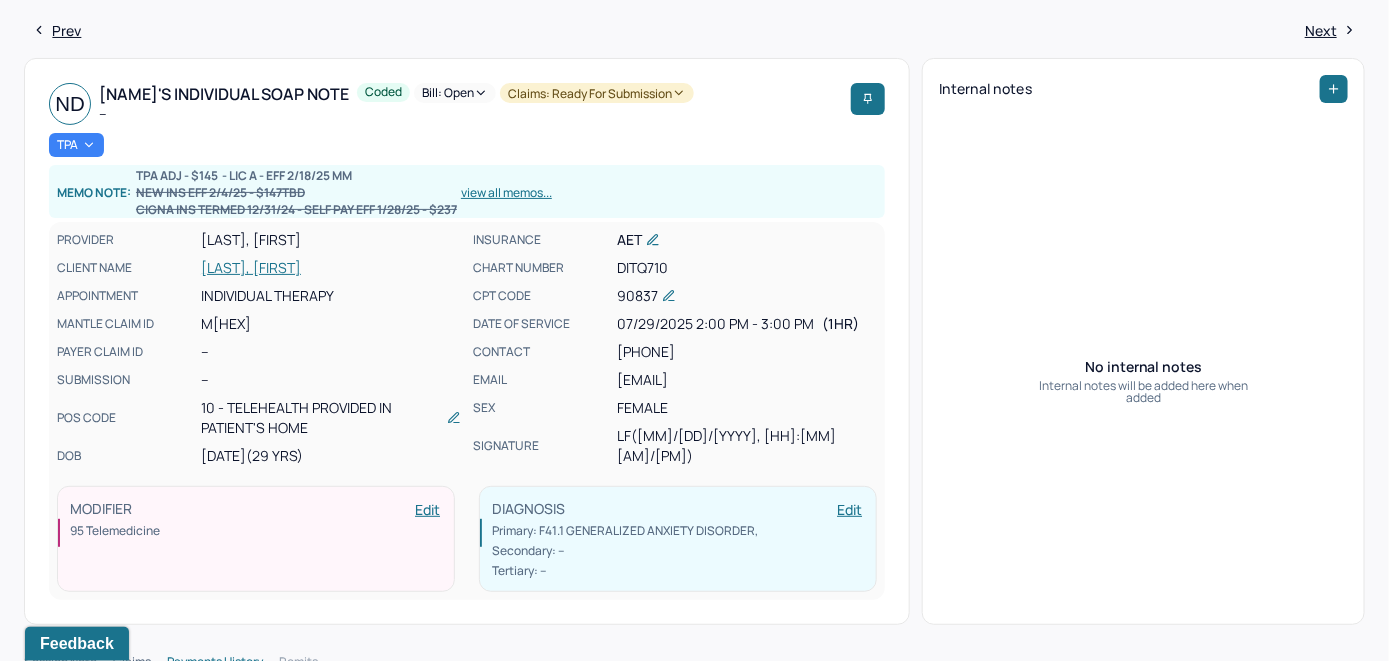 scroll, scrollTop: 0, scrollLeft: 0, axis: both 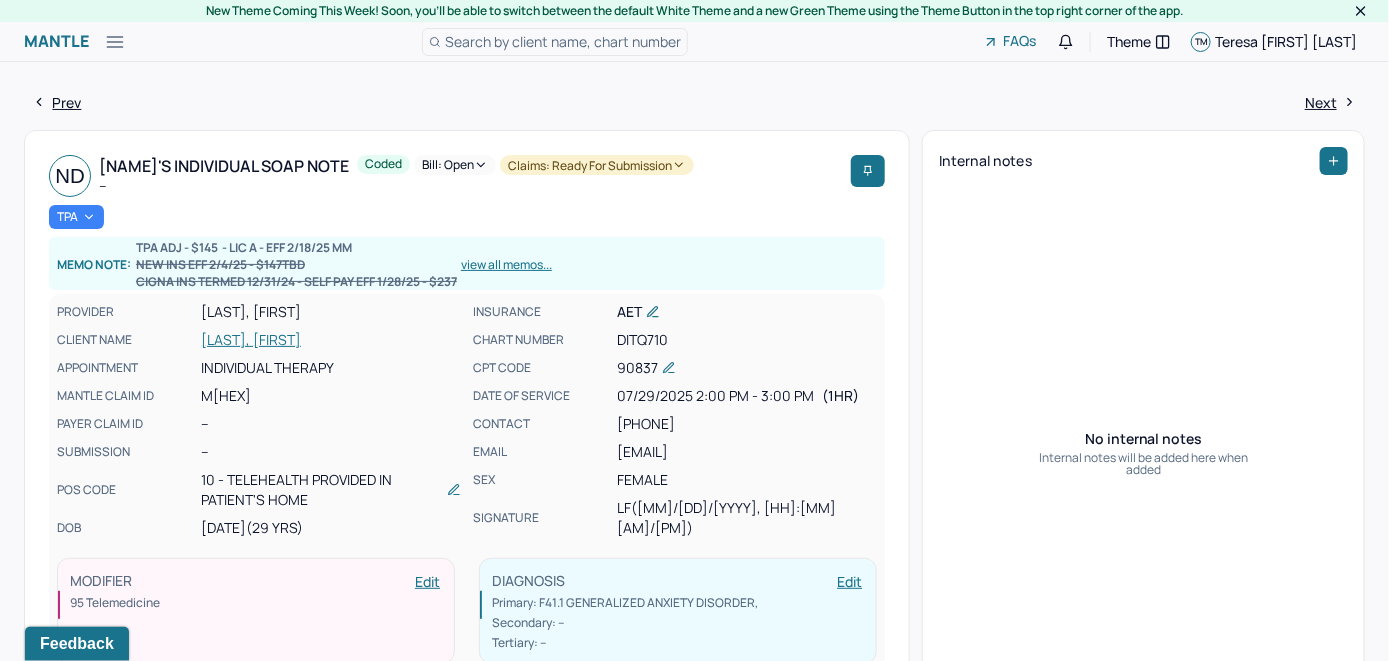 click on "Bill: Open" at bounding box center [455, 165] 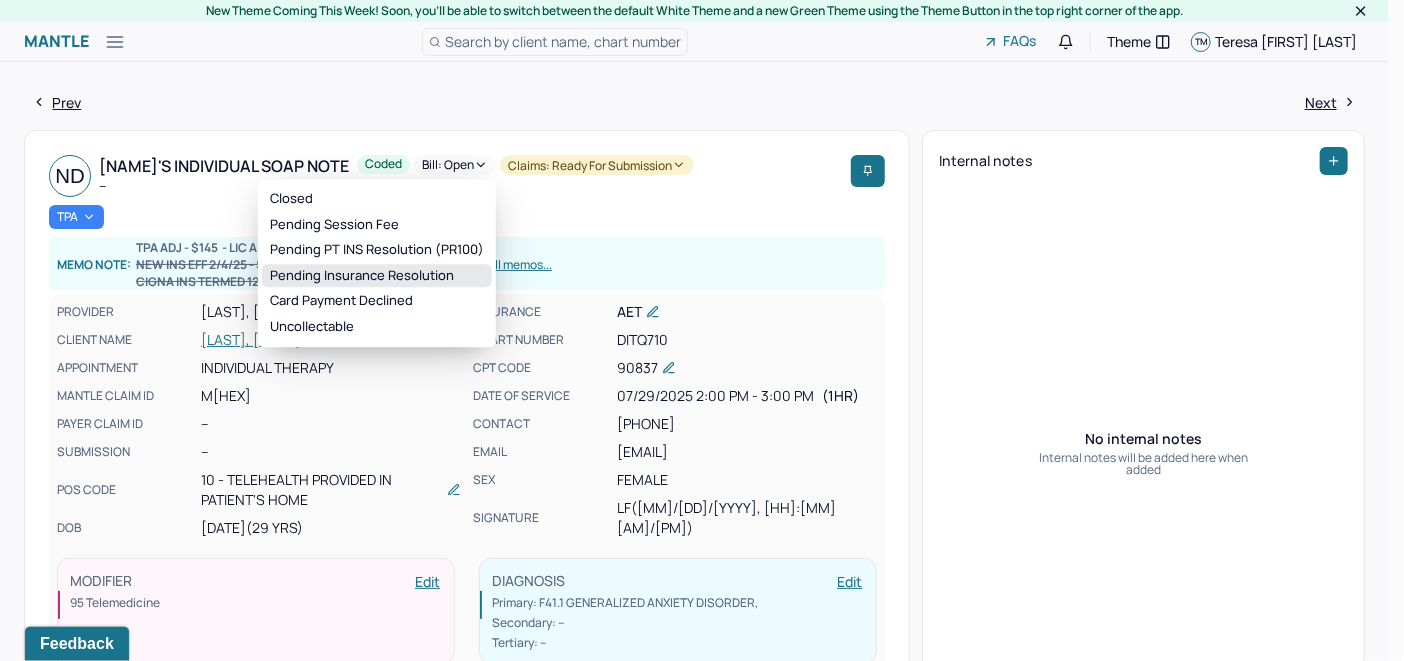 click on "Pending Insurance Resolution" at bounding box center [377, 276] 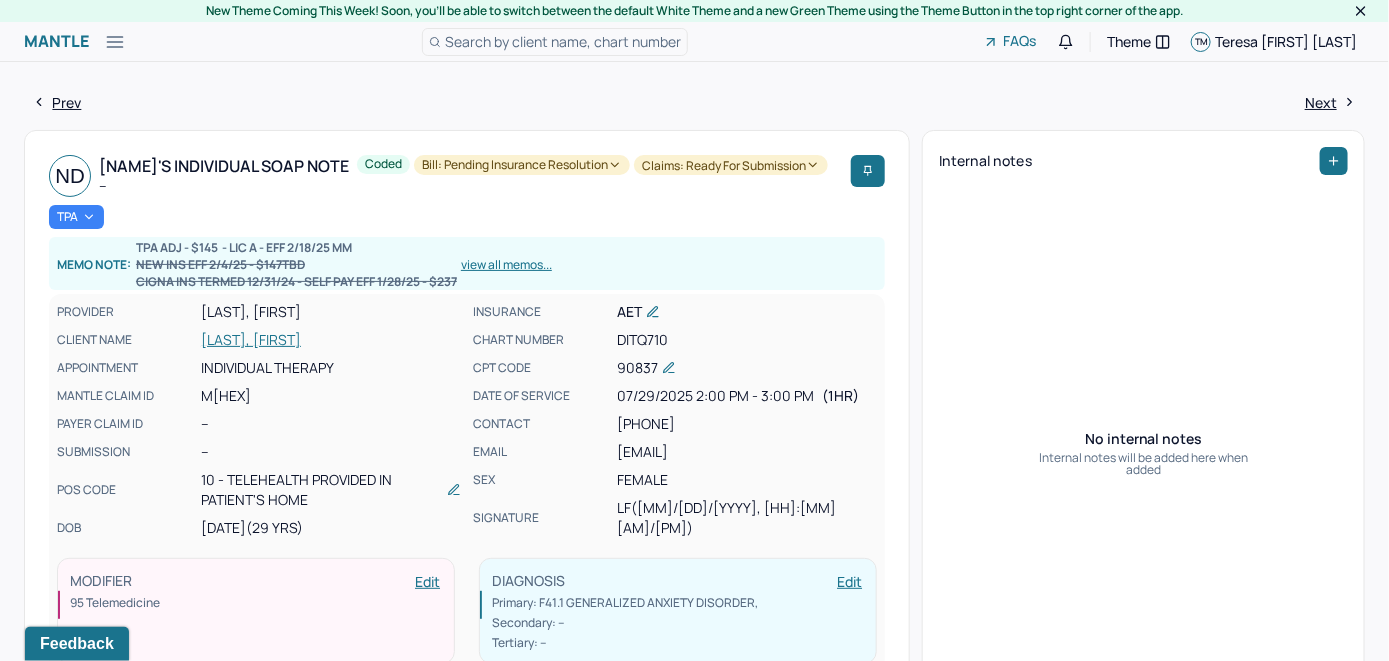 click on "Search by client name, chart number" at bounding box center (563, 41) 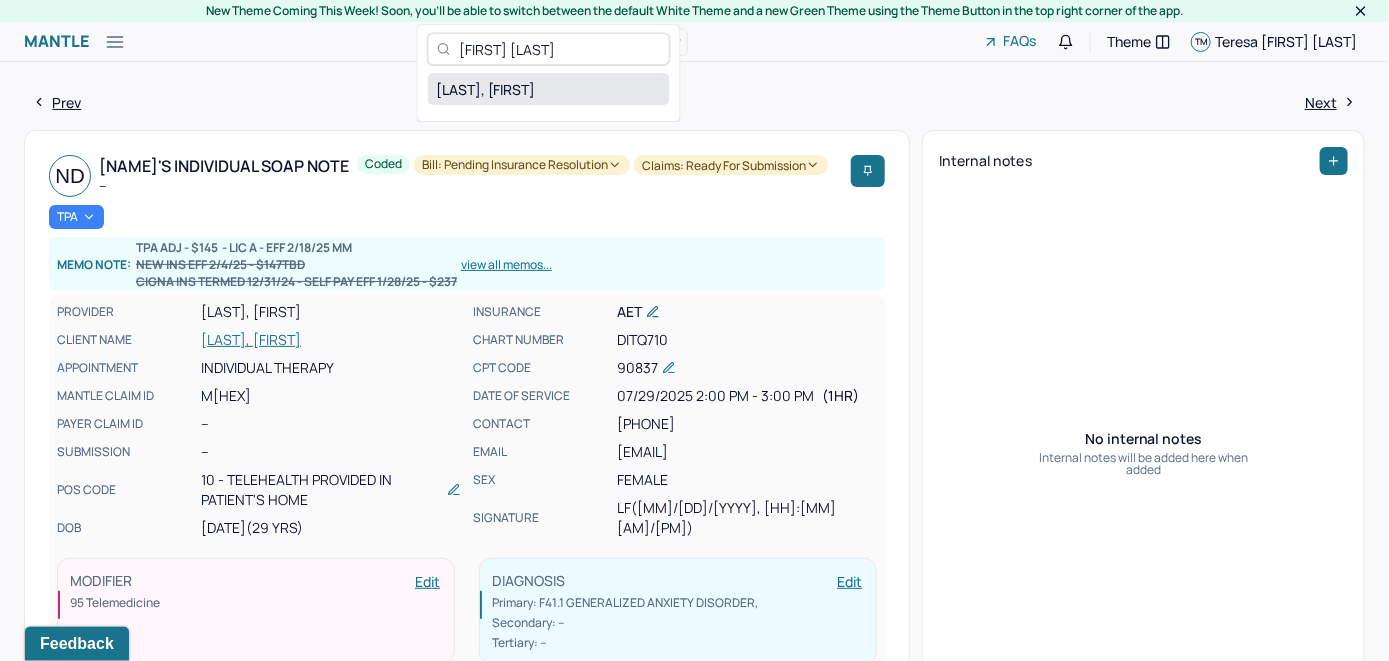 type on "[FIRST] [LAST]" 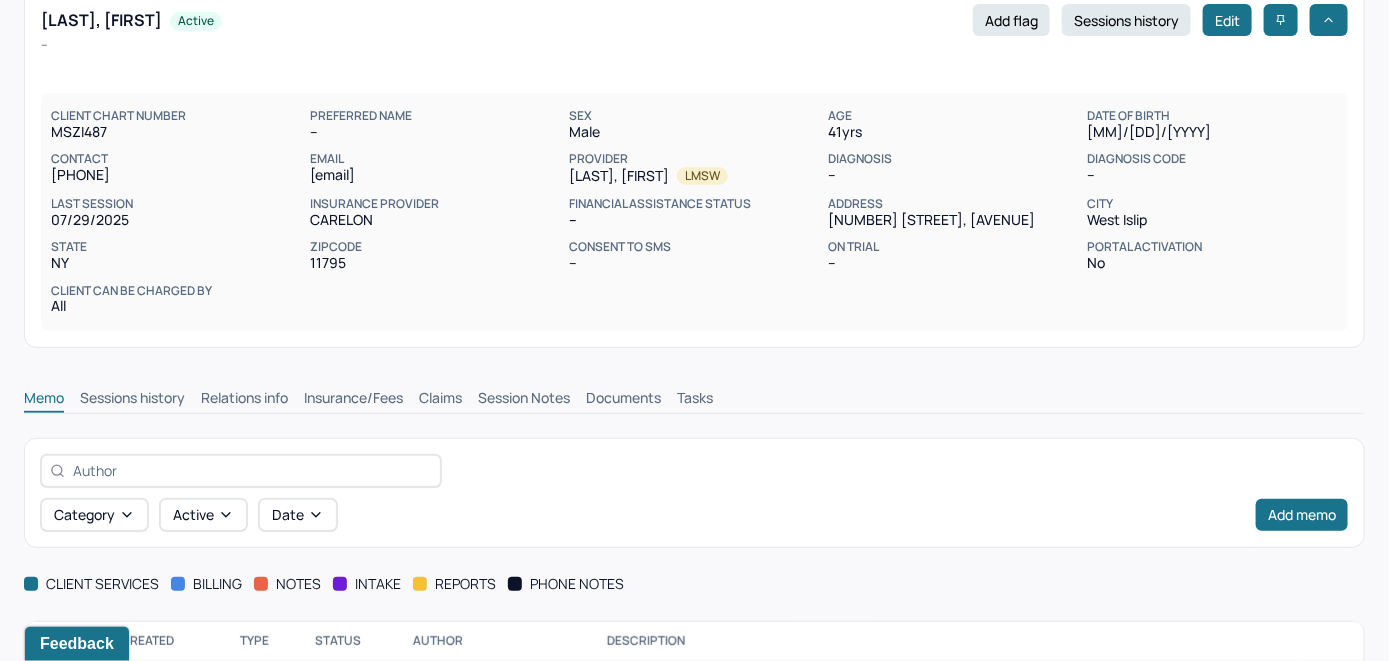 scroll, scrollTop: 209, scrollLeft: 0, axis: vertical 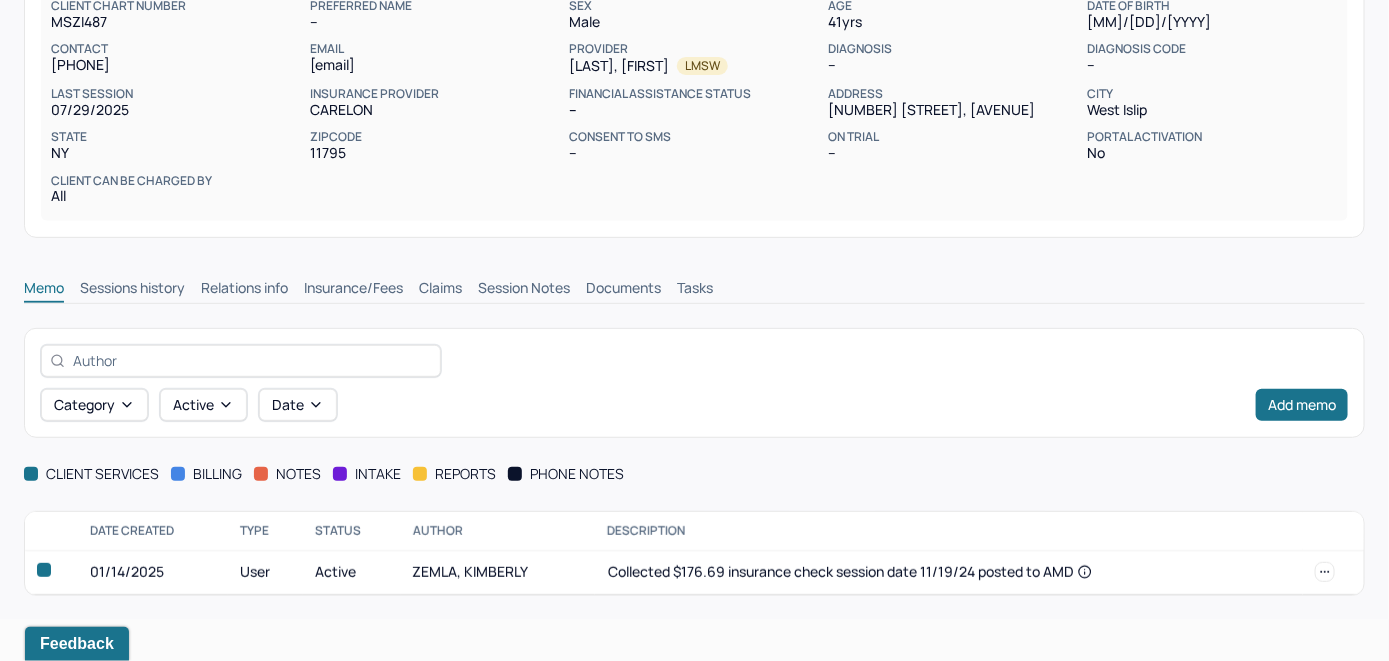click on "Insurance/Fees" at bounding box center [353, 290] 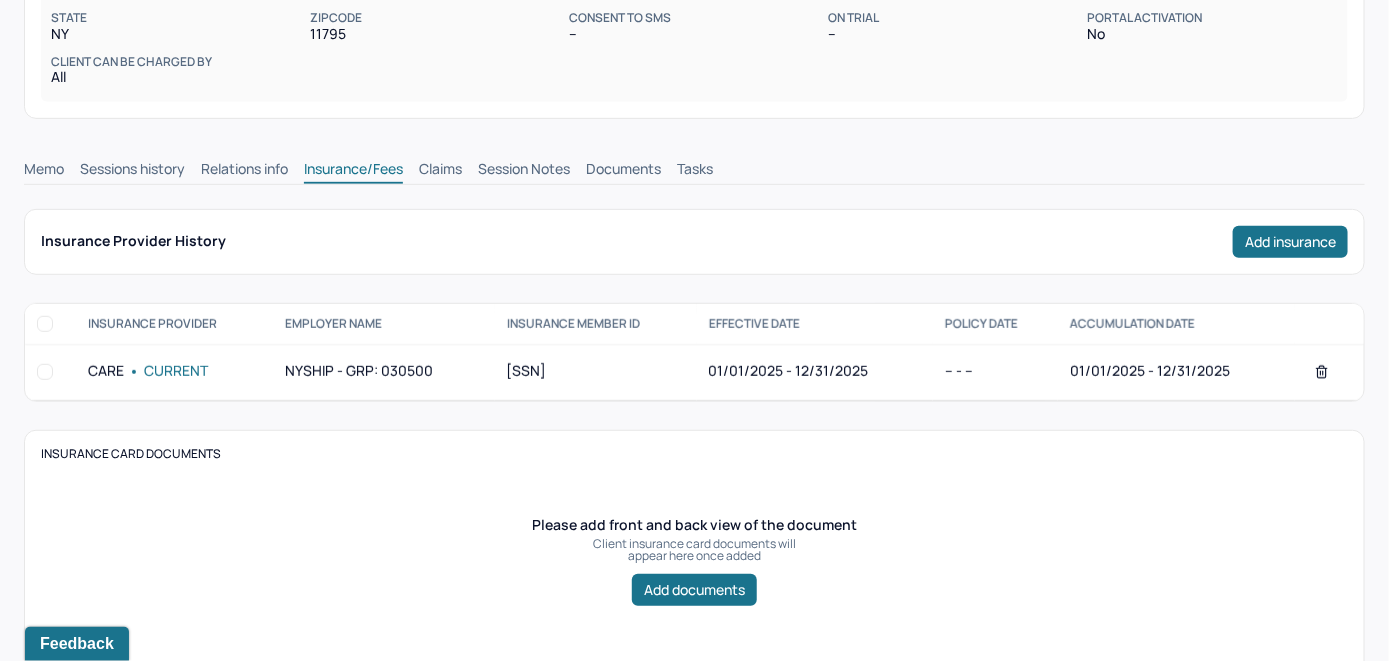 scroll, scrollTop: 209, scrollLeft: 0, axis: vertical 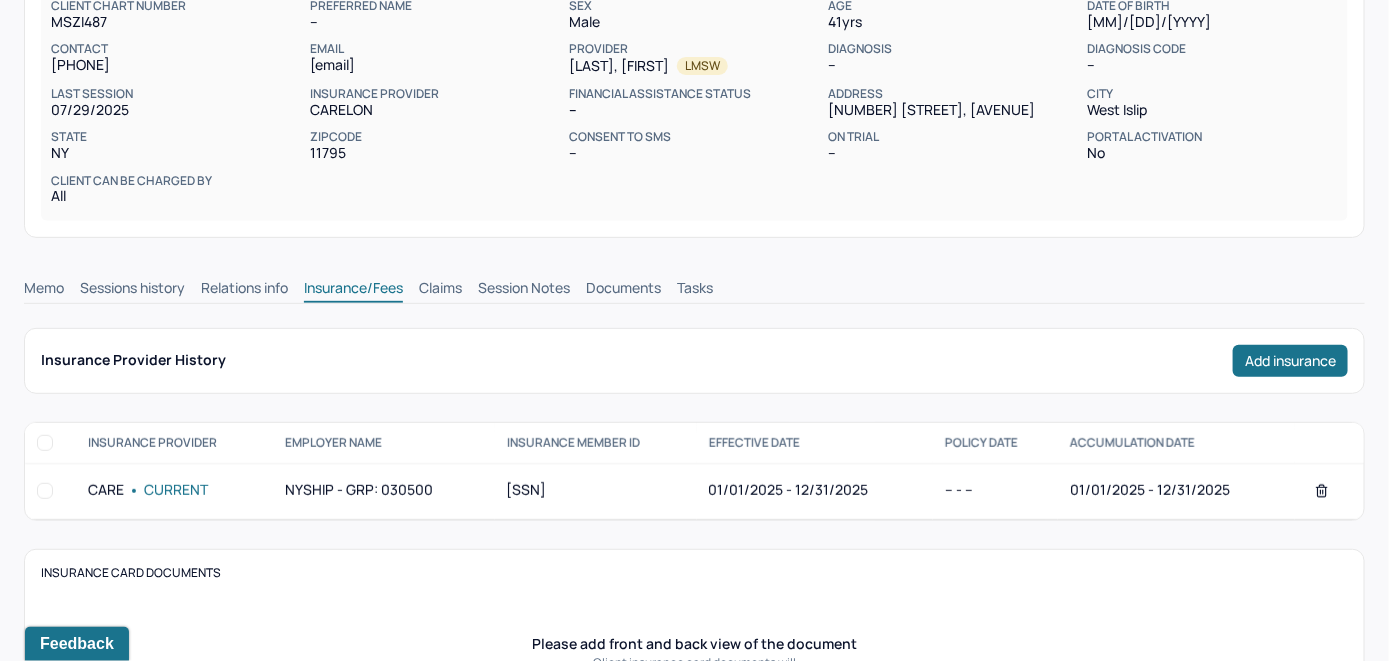 click on "Claims" at bounding box center [440, 290] 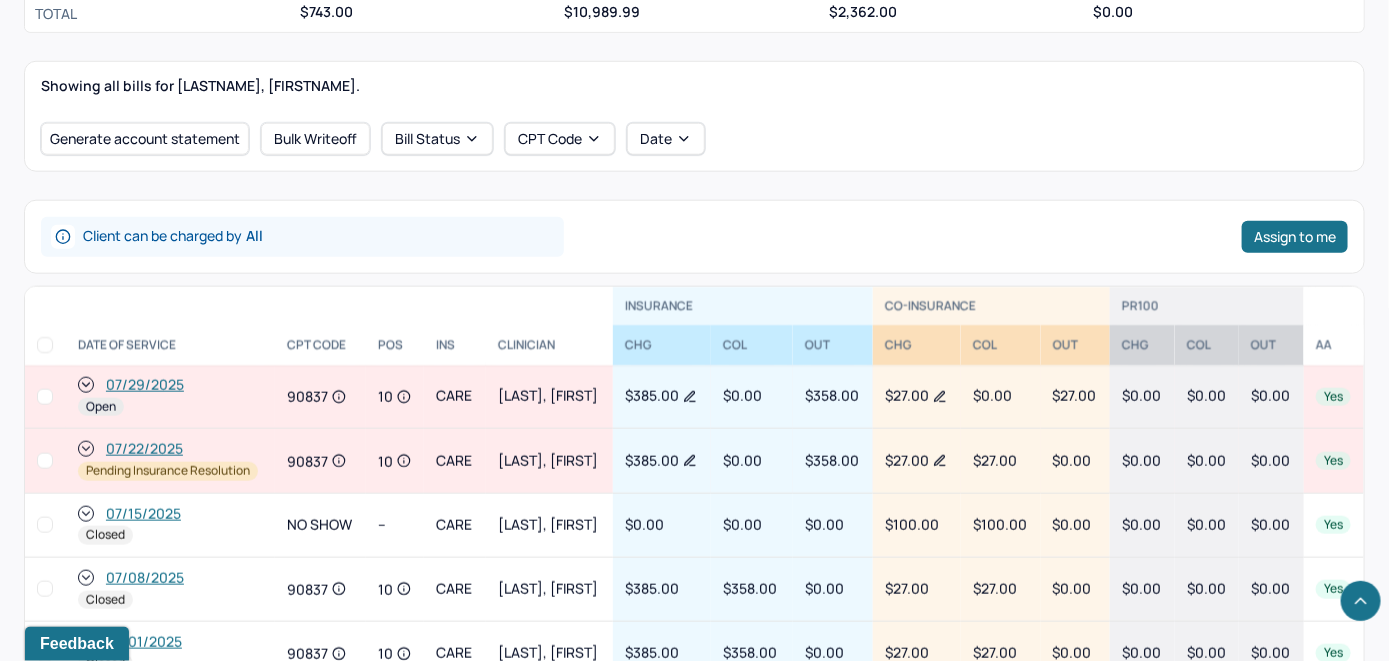 scroll, scrollTop: 714, scrollLeft: 0, axis: vertical 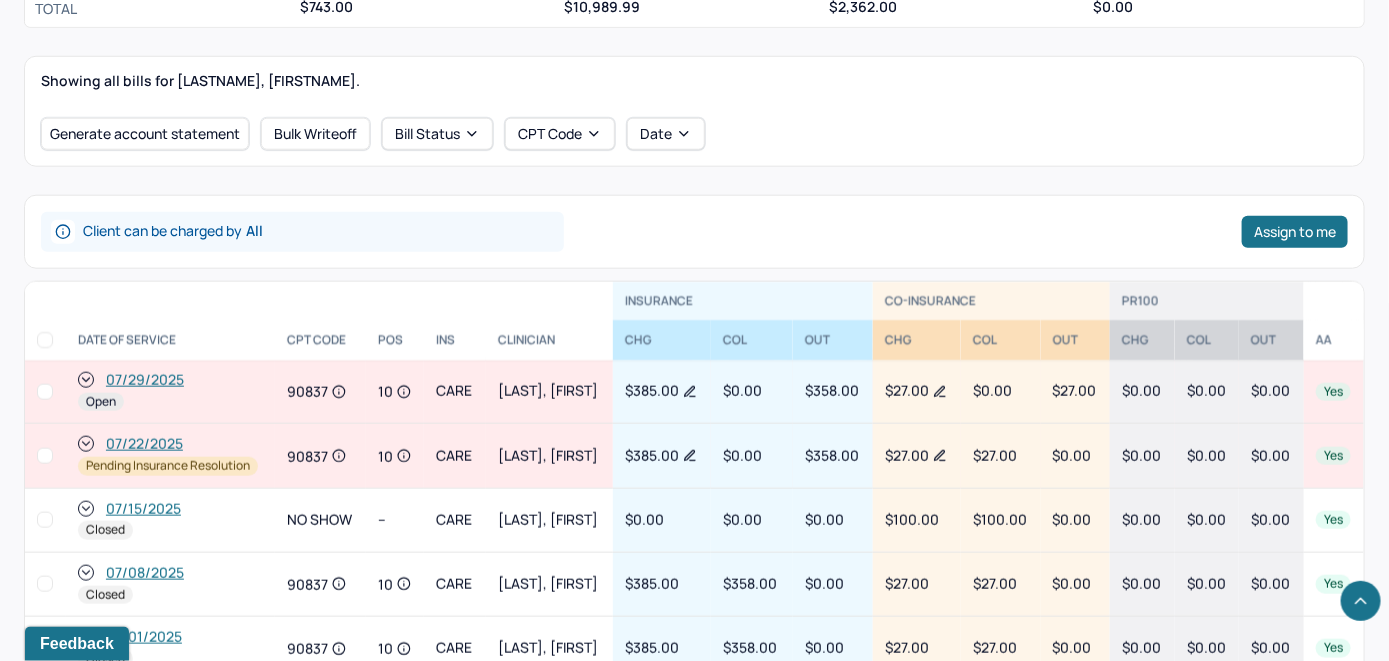 click on "07/29/2025" at bounding box center [145, 380] 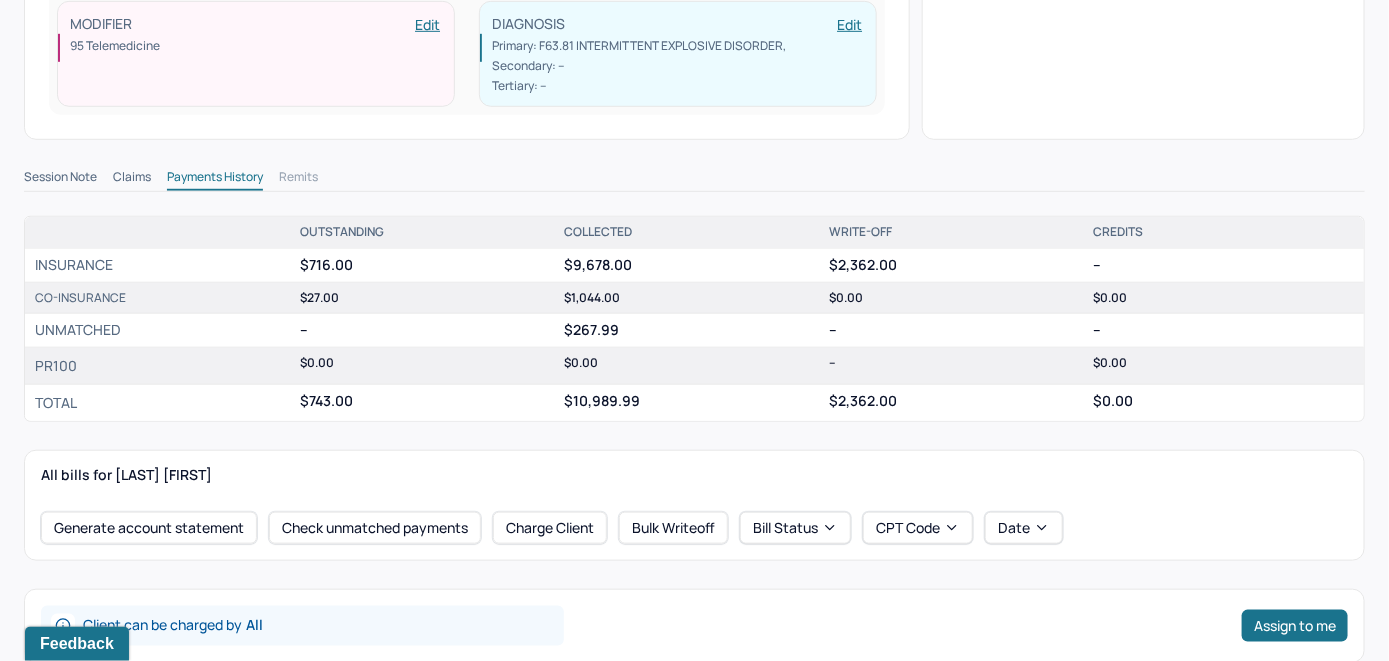 scroll, scrollTop: 700, scrollLeft: 0, axis: vertical 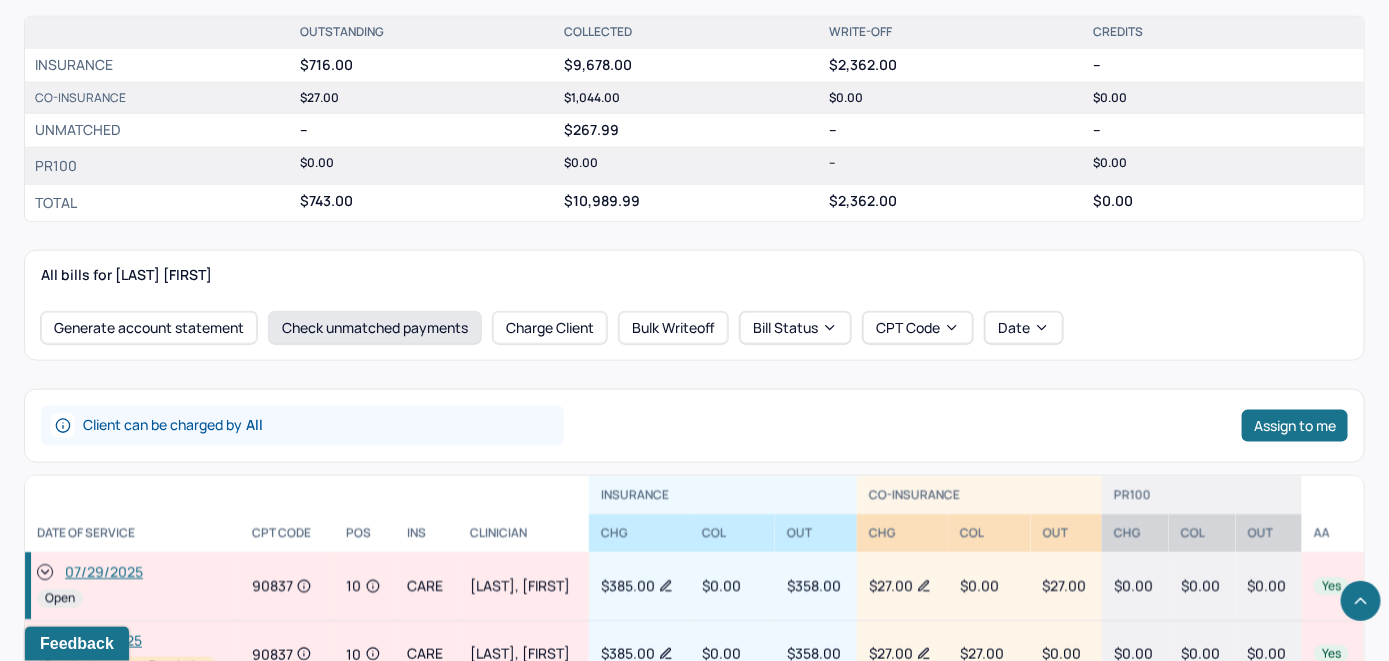 click on "Check unmatched payments" at bounding box center [375, 328] 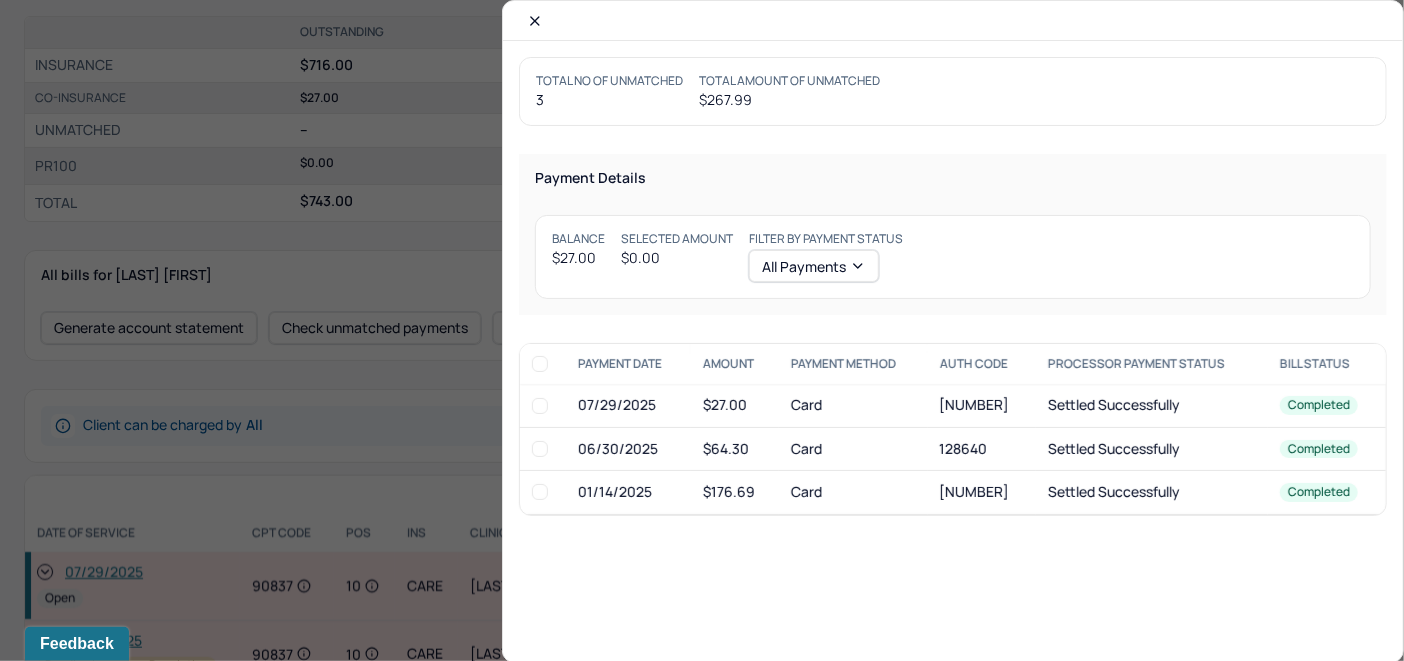 click at bounding box center (540, 406) 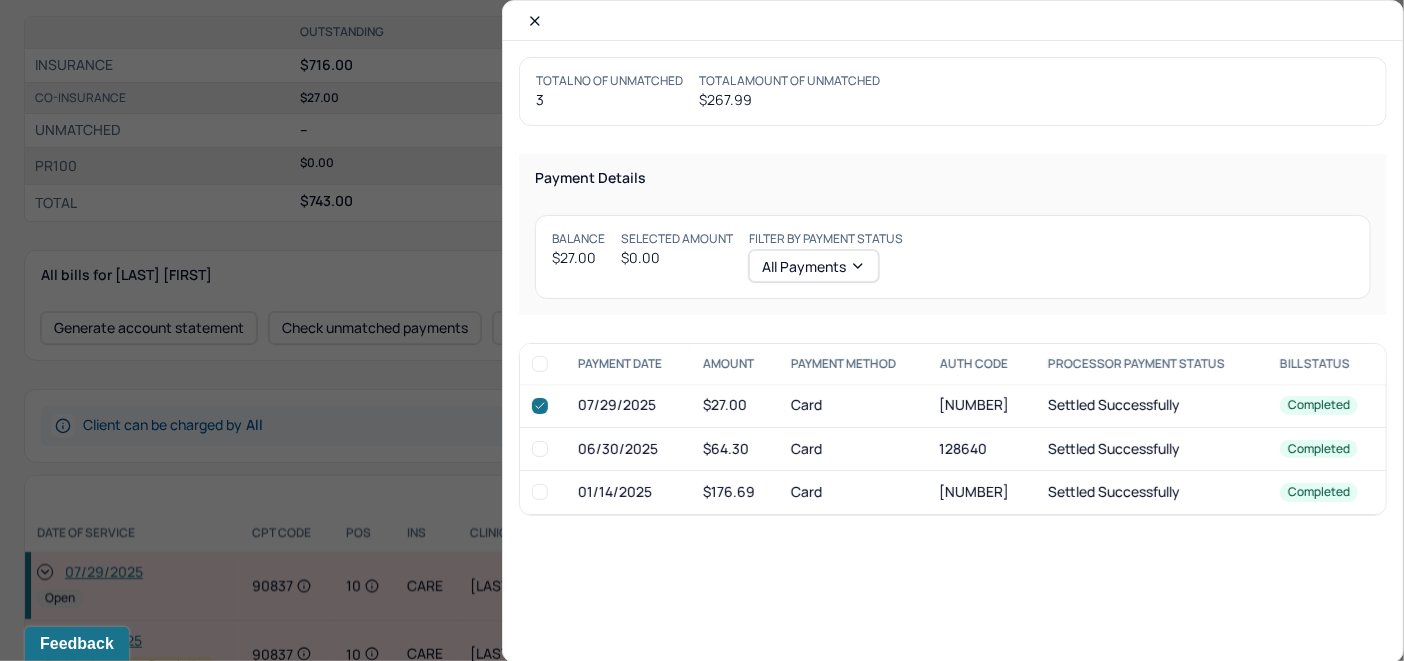 checkbox on "true" 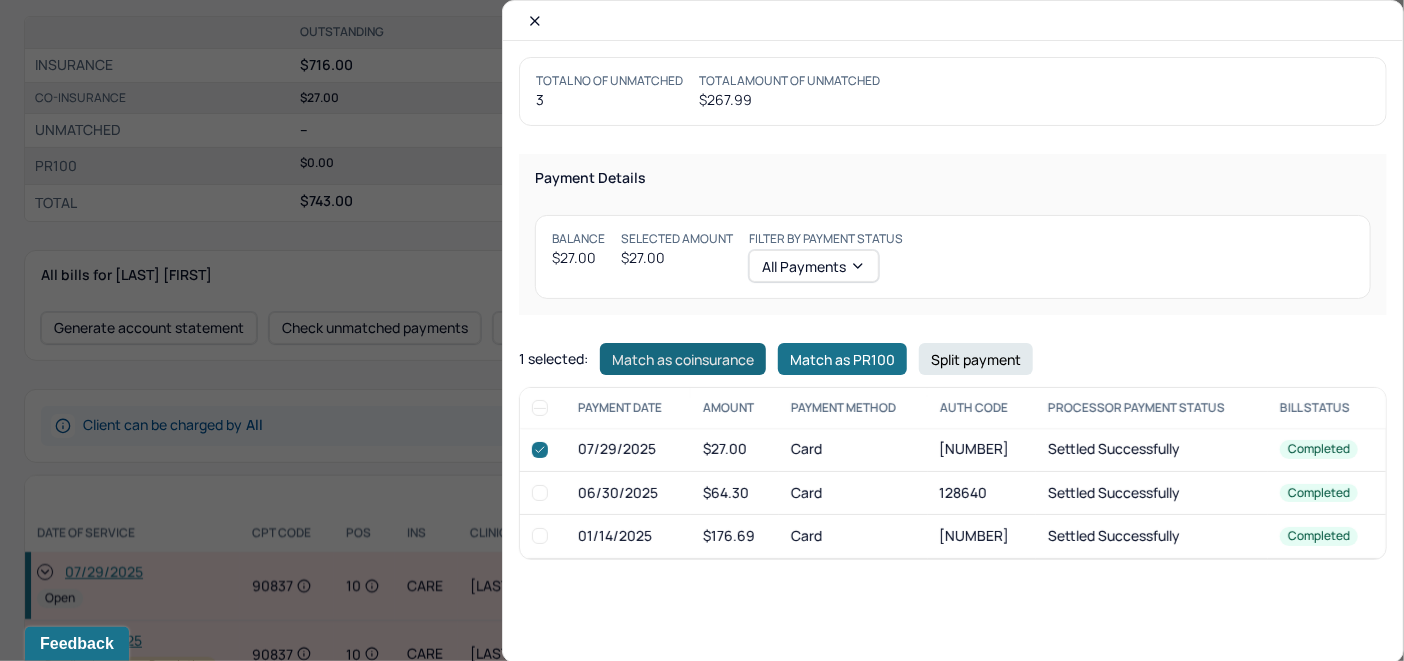 click on "Match as coinsurance" at bounding box center (683, 359) 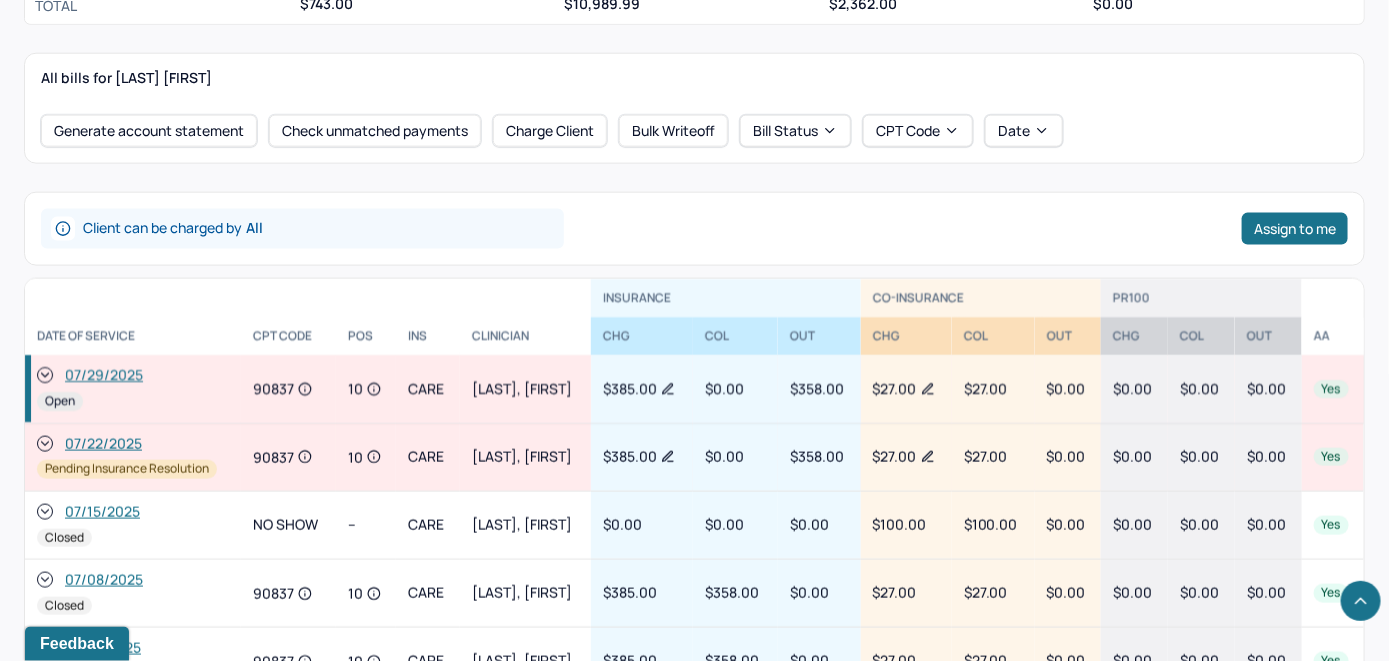 scroll, scrollTop: 900, scrollLeft: 0, axis: vertical 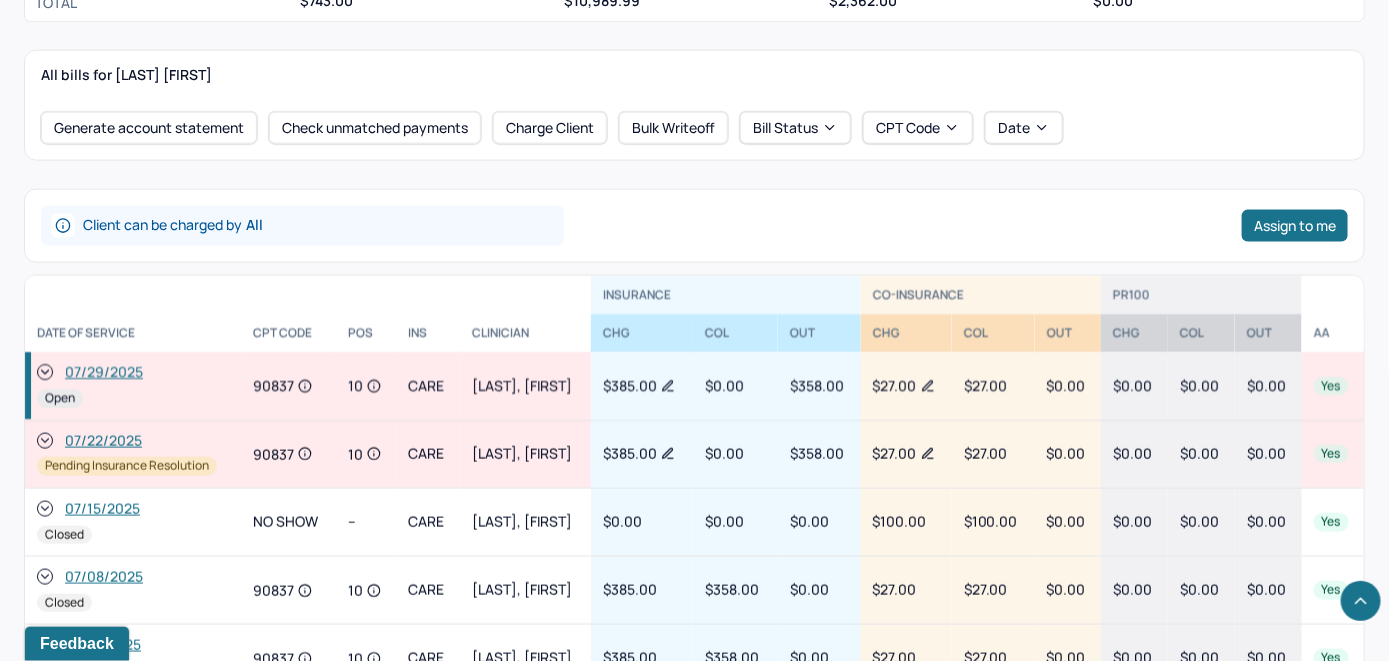 click 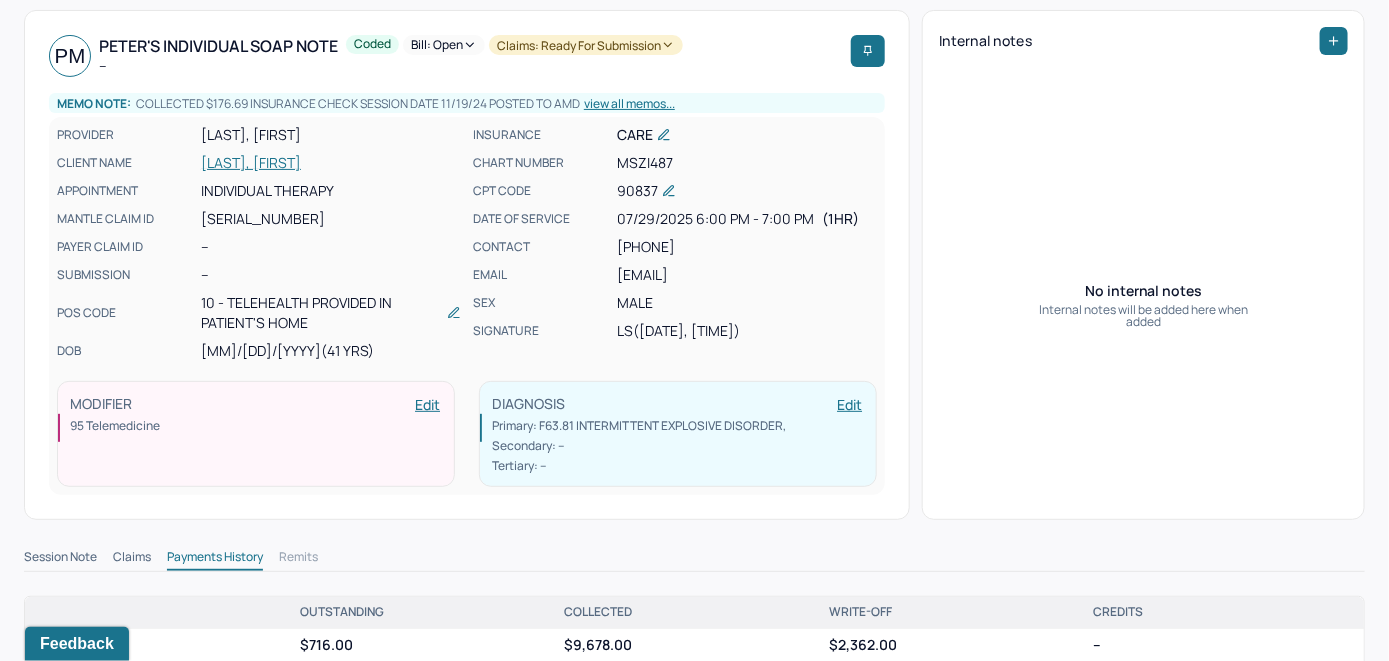 scroll, scrollTop: 0, scrollLeft: 0, axis: both 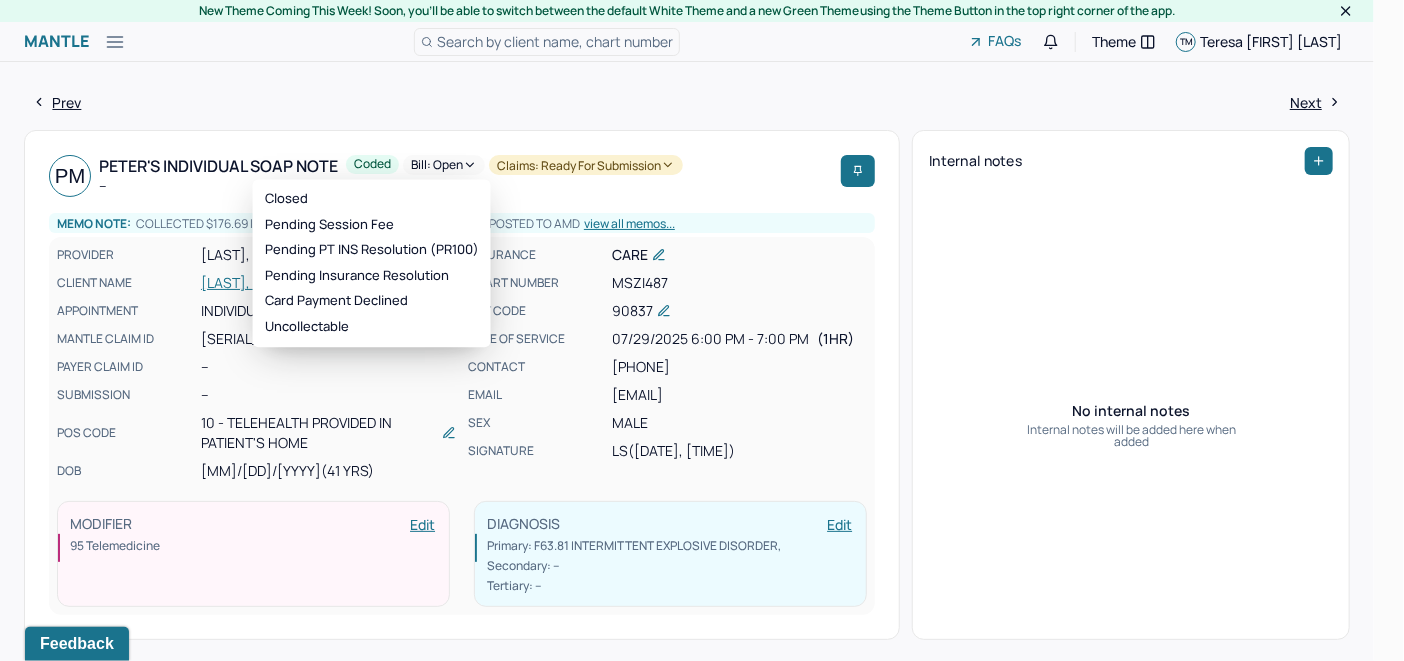 click on "Bill: Open" at bounding box center [444, 165] 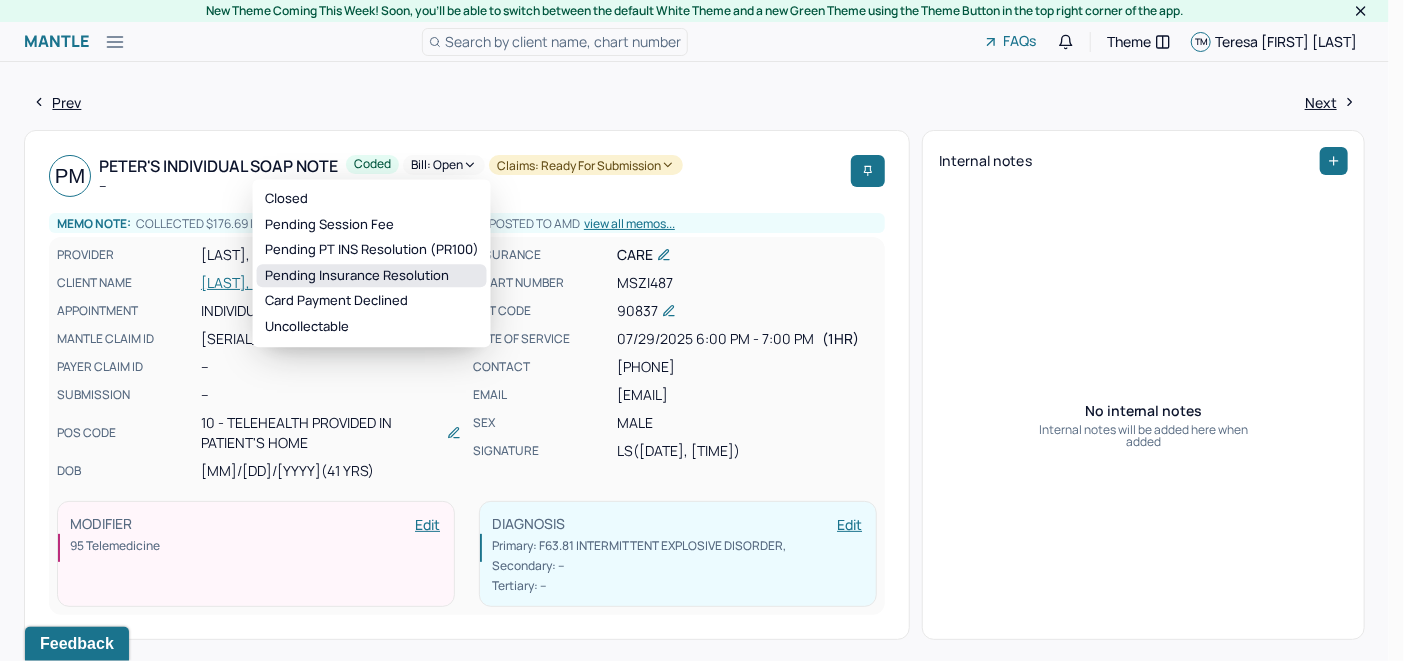 click on "Pending Insurance Resolution" at bounding box center [372, 276] 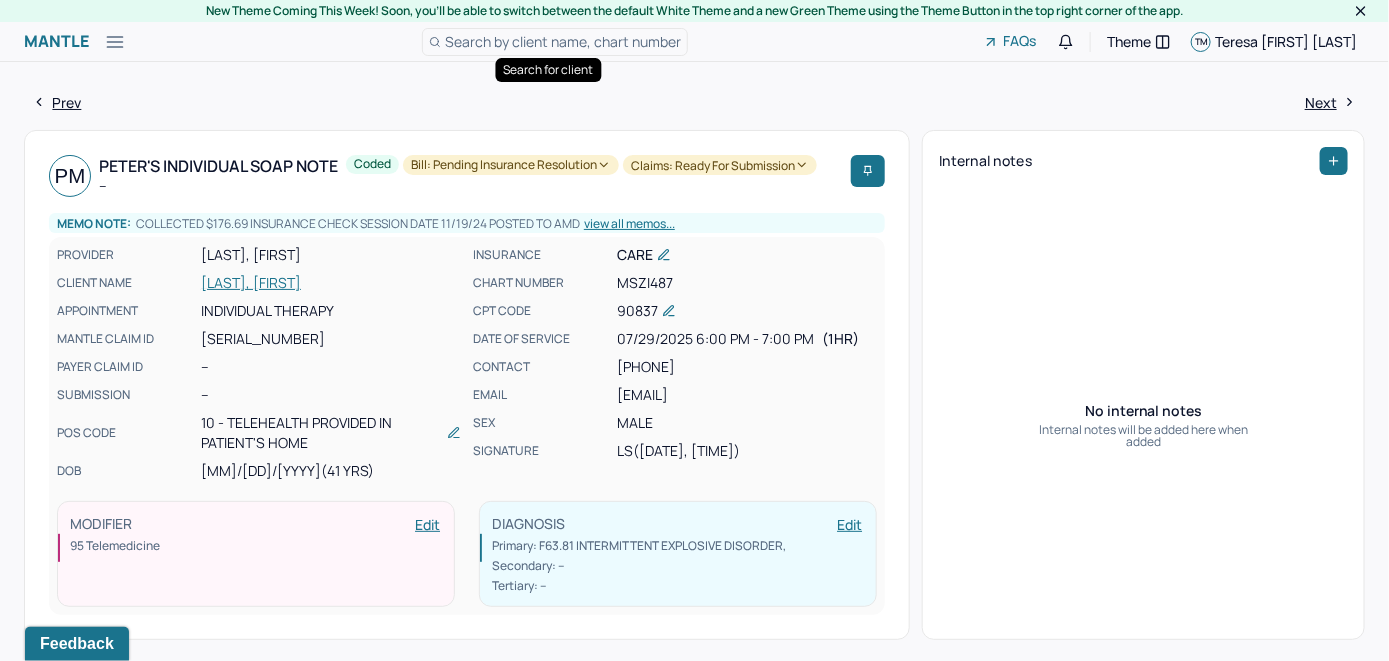 click on "Search by client name, chart number" at bounding box center [563, 41] 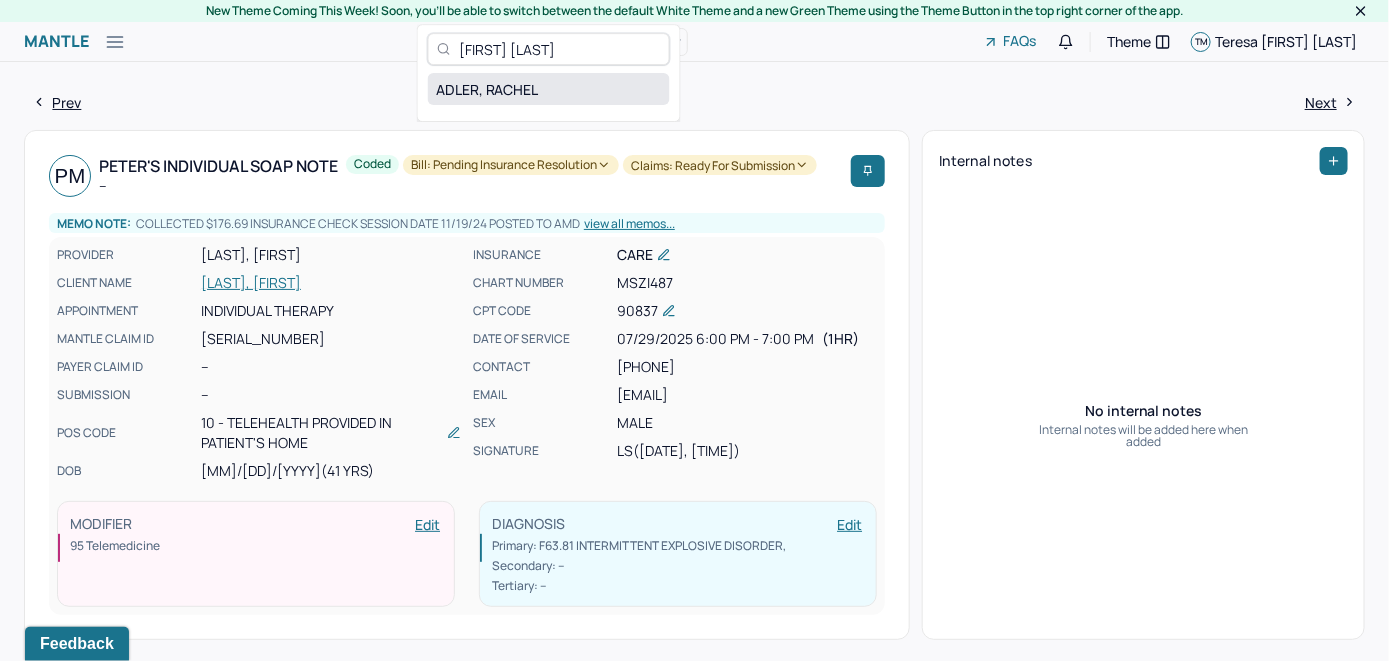 type on "[FIRST] [LAST]" 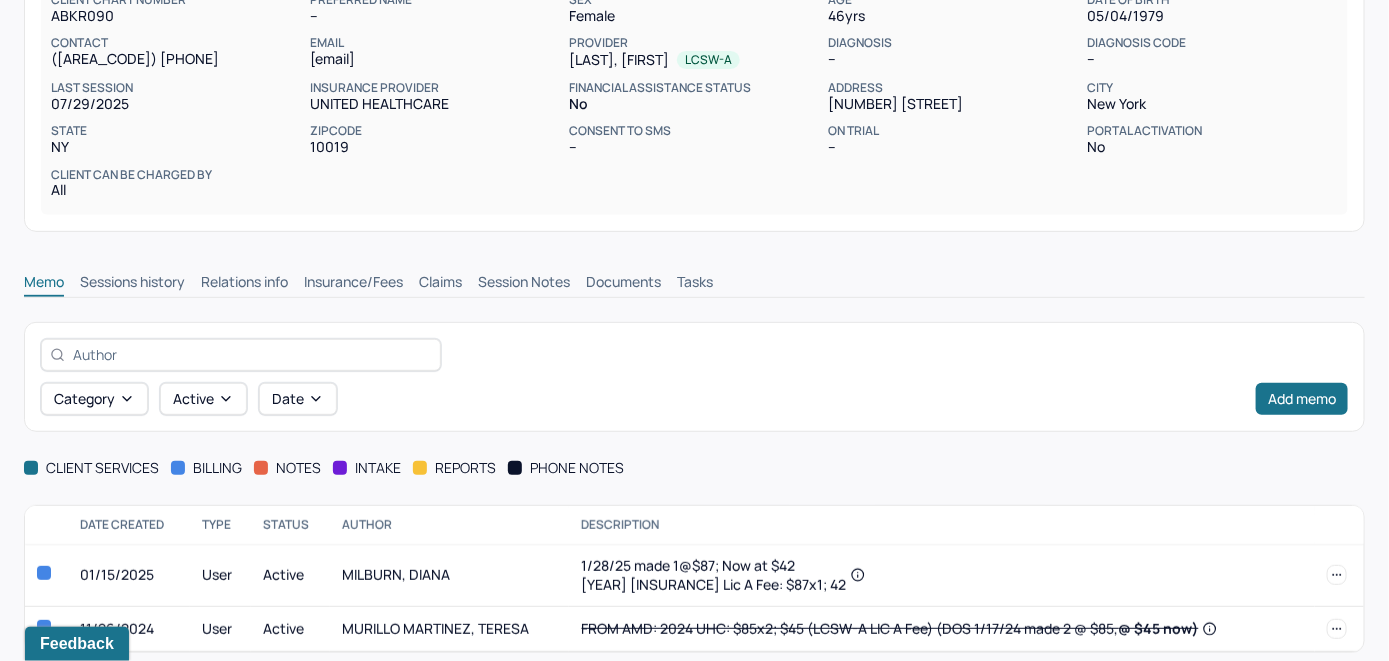 scroll, scrollTop: 273, scrollLeft: 0, axis: vertical 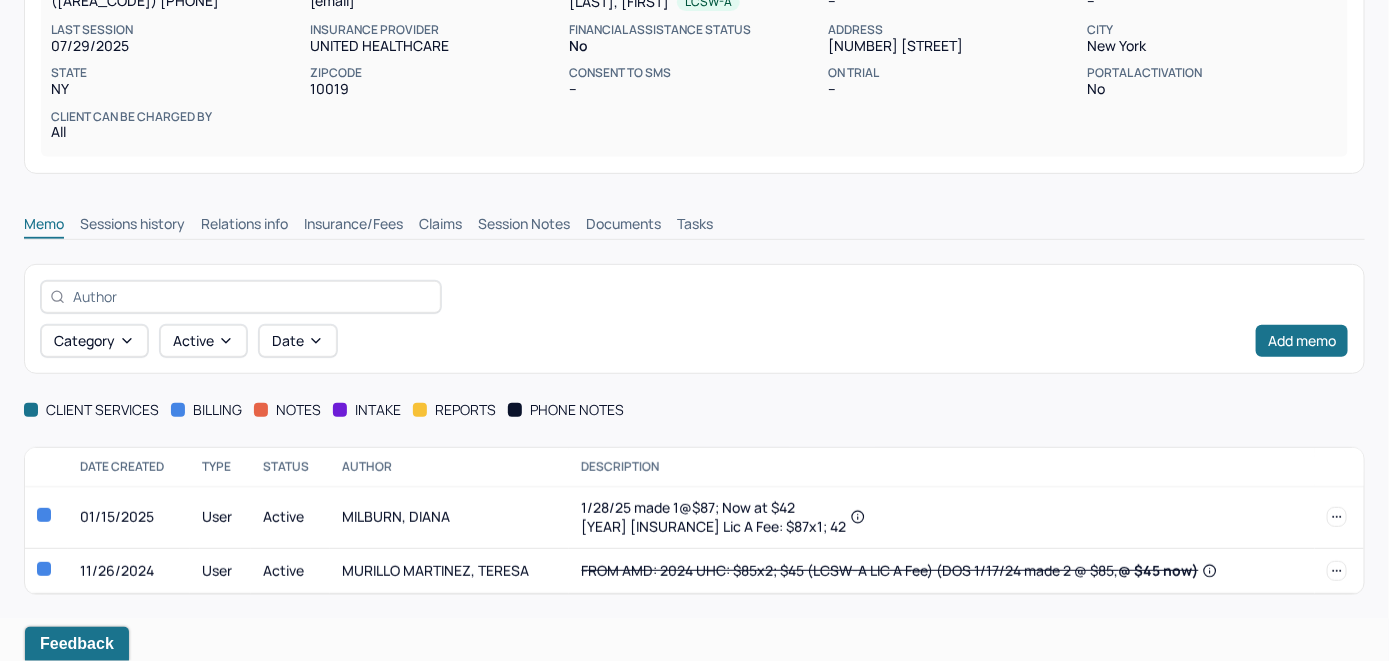 click on "Insurance/Fees" at bounding box center [353, 226] 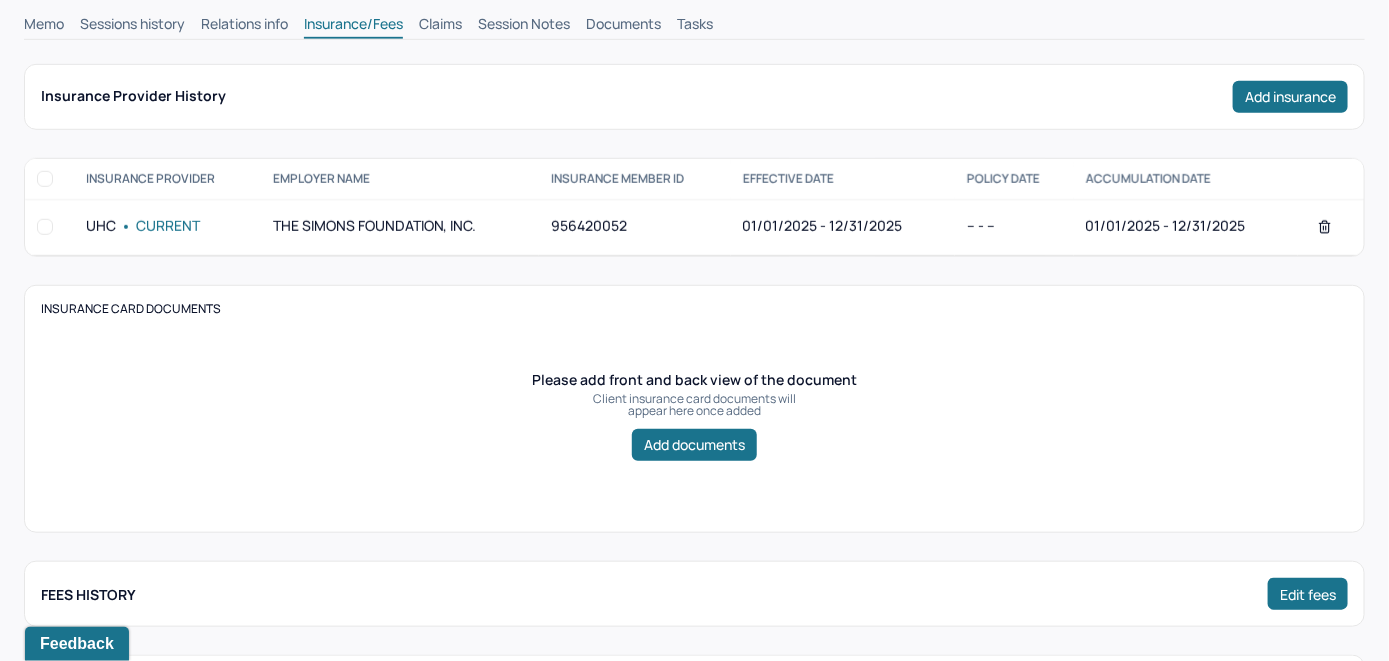 scroll, scrollTop: 273, scrollLeft: 0, axis: vertical 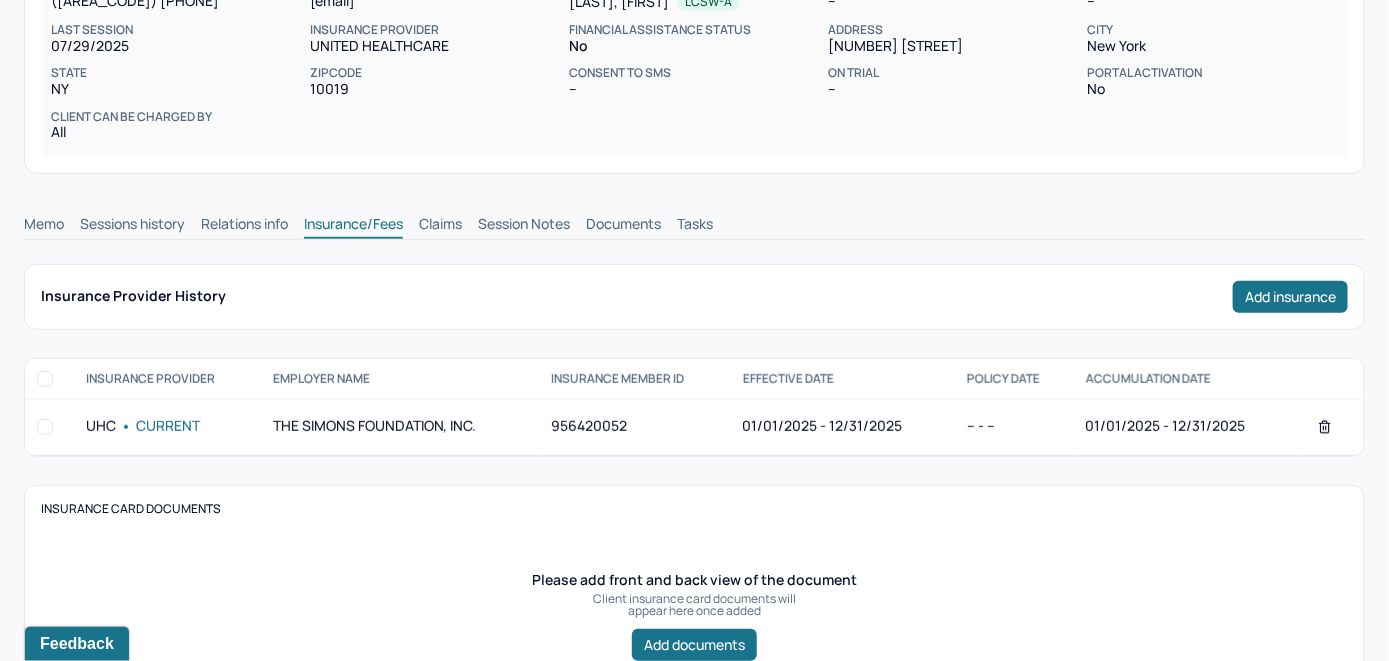 click on "Claims" at bounding box center [440, 226] 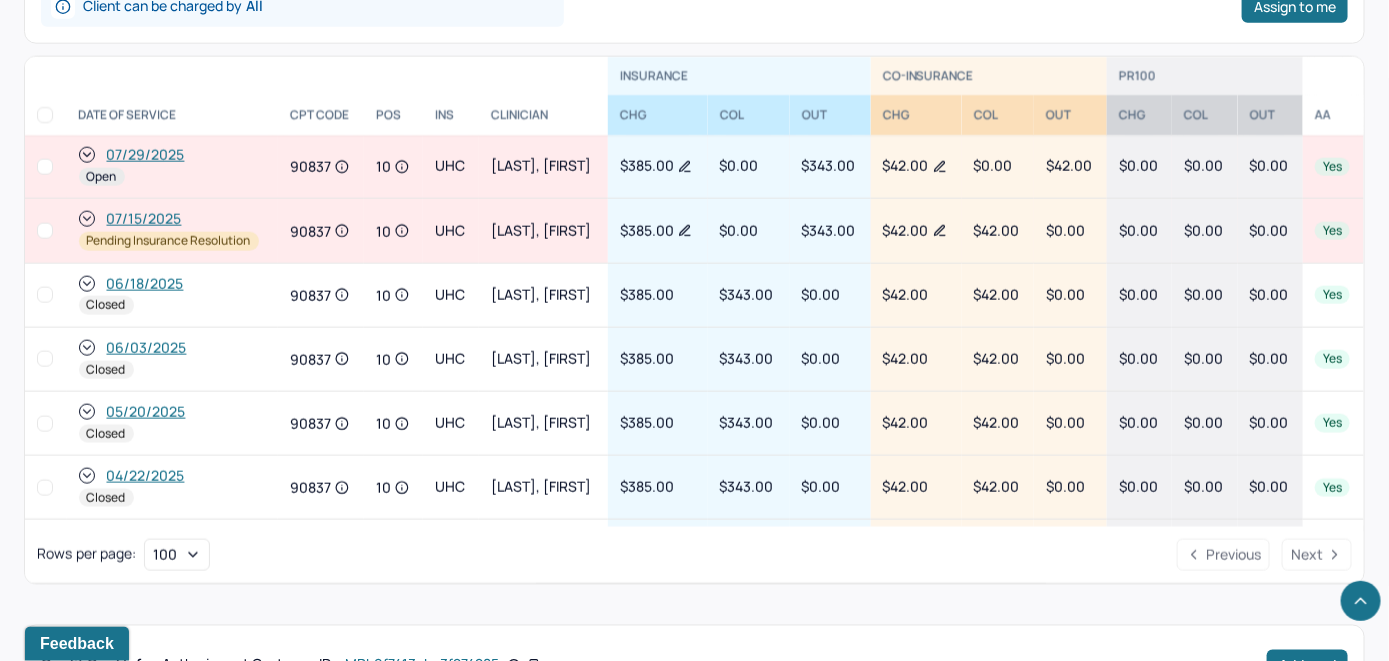 scroll, scrollTop: 973, scrollLeft: 0, axis: vertical 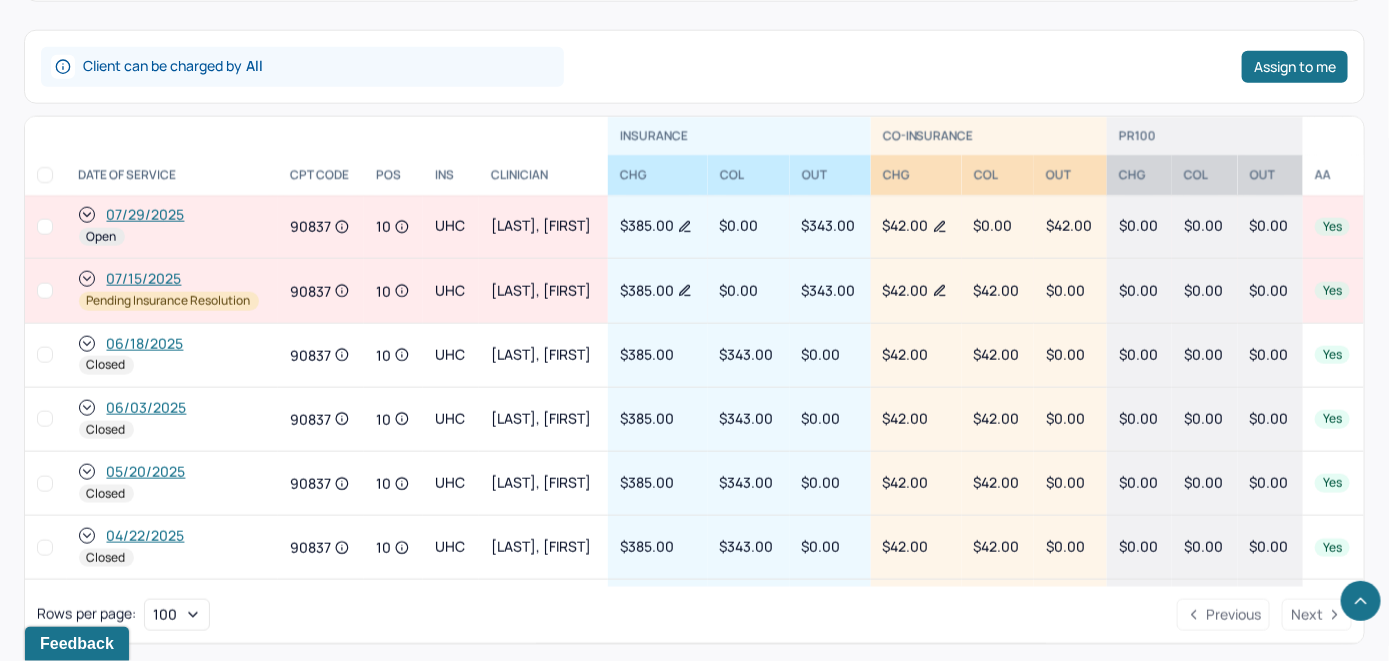click on "07/29/2025" at bounding box center [146, 215] 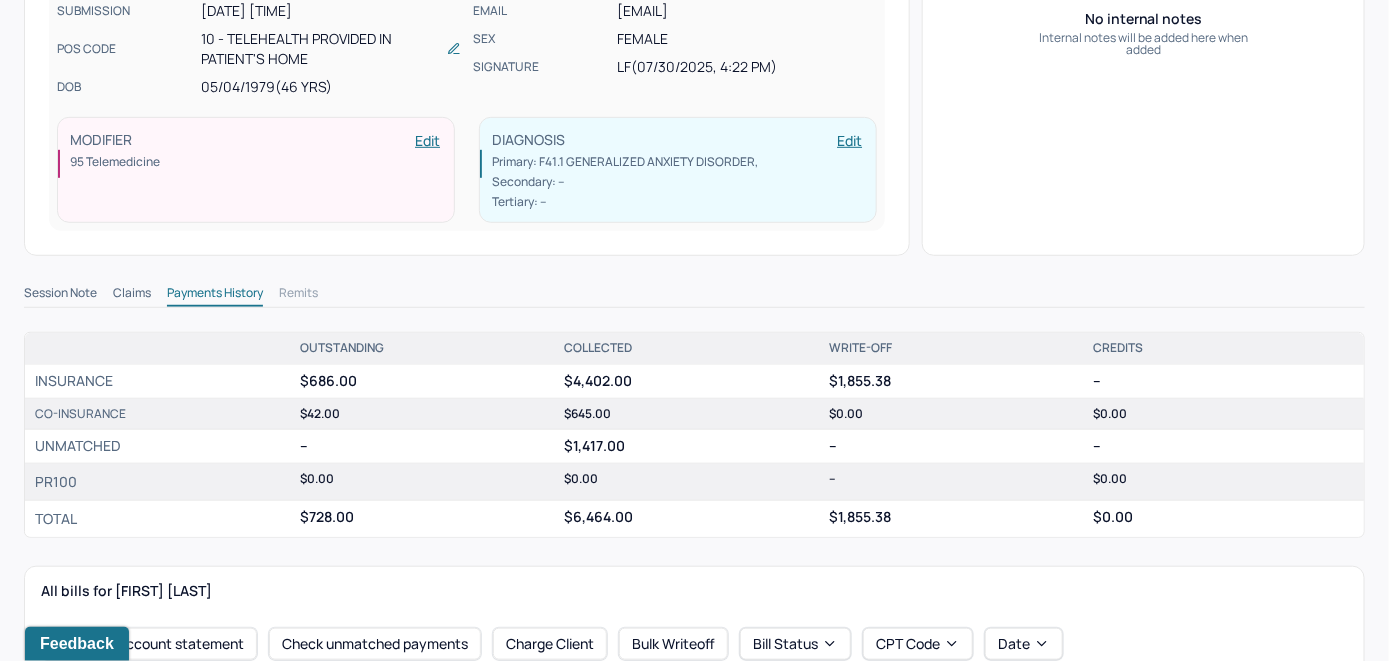 scroll, scrollTop: 600, scrollLeft: 0, axis: vertical 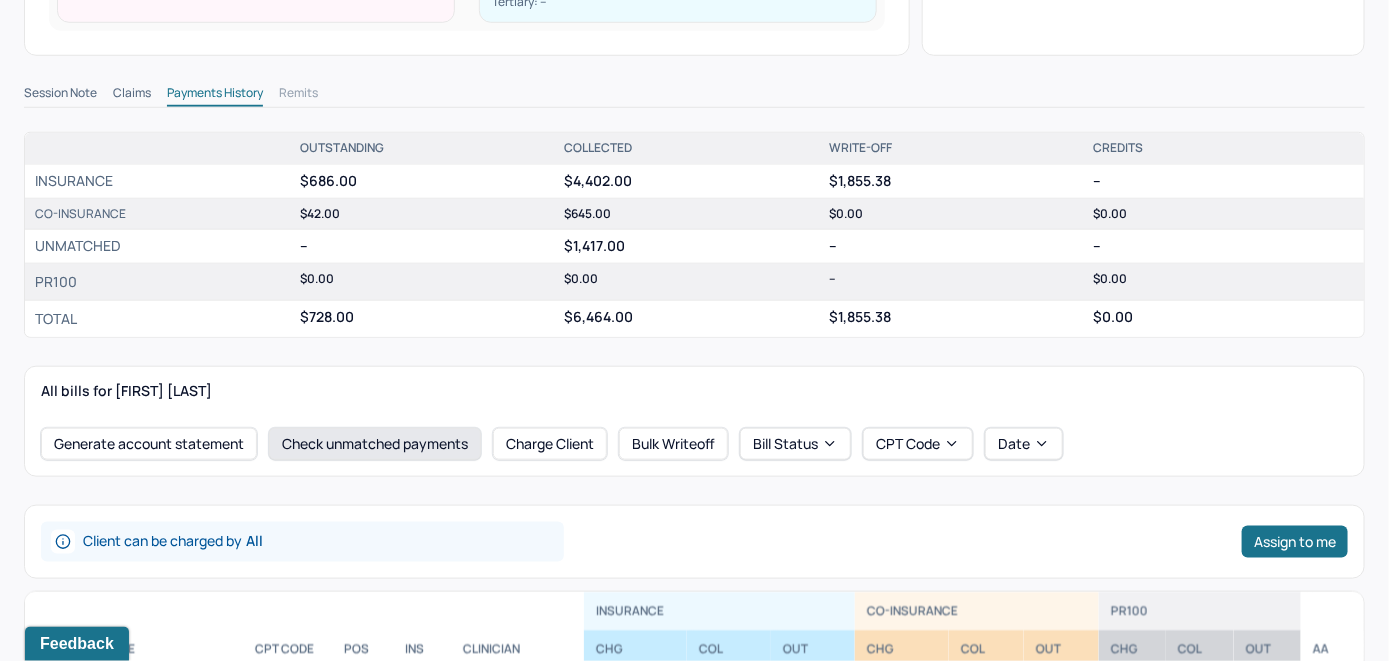 click on "Check unmatched payments" at bounding box center (375, 444) 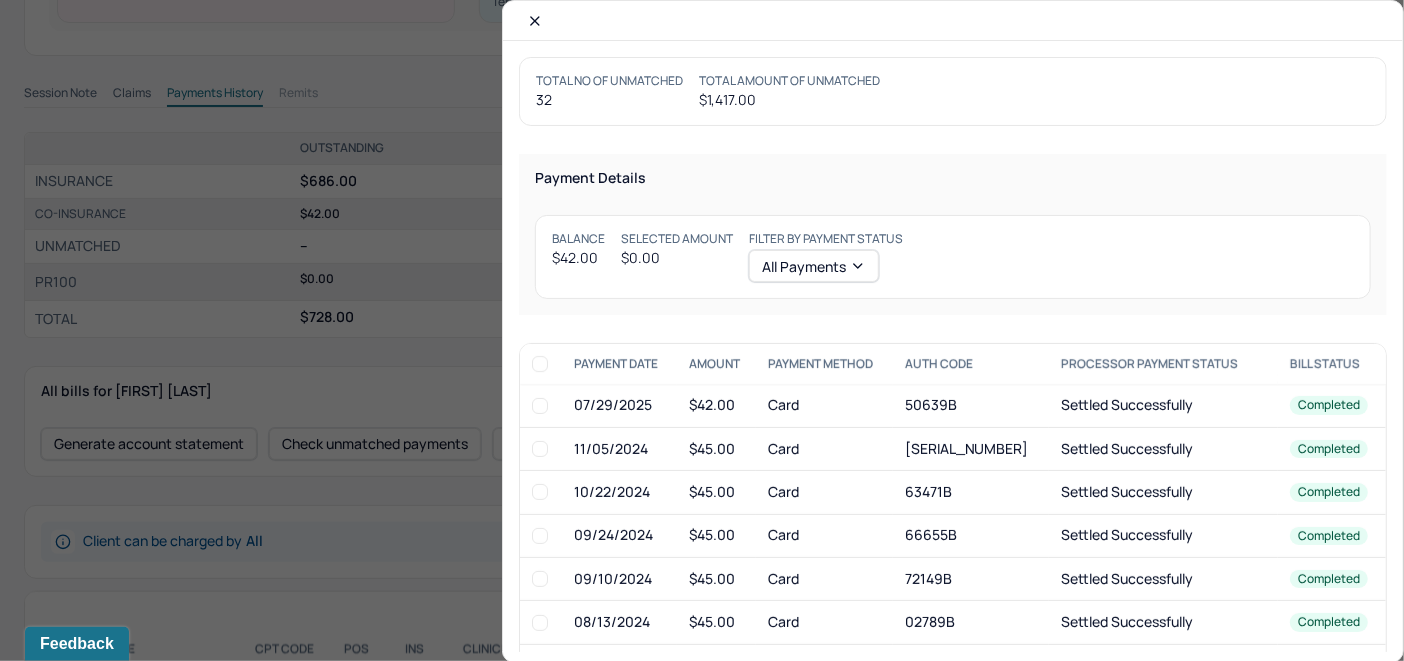 click at bounding box center [540, 406] 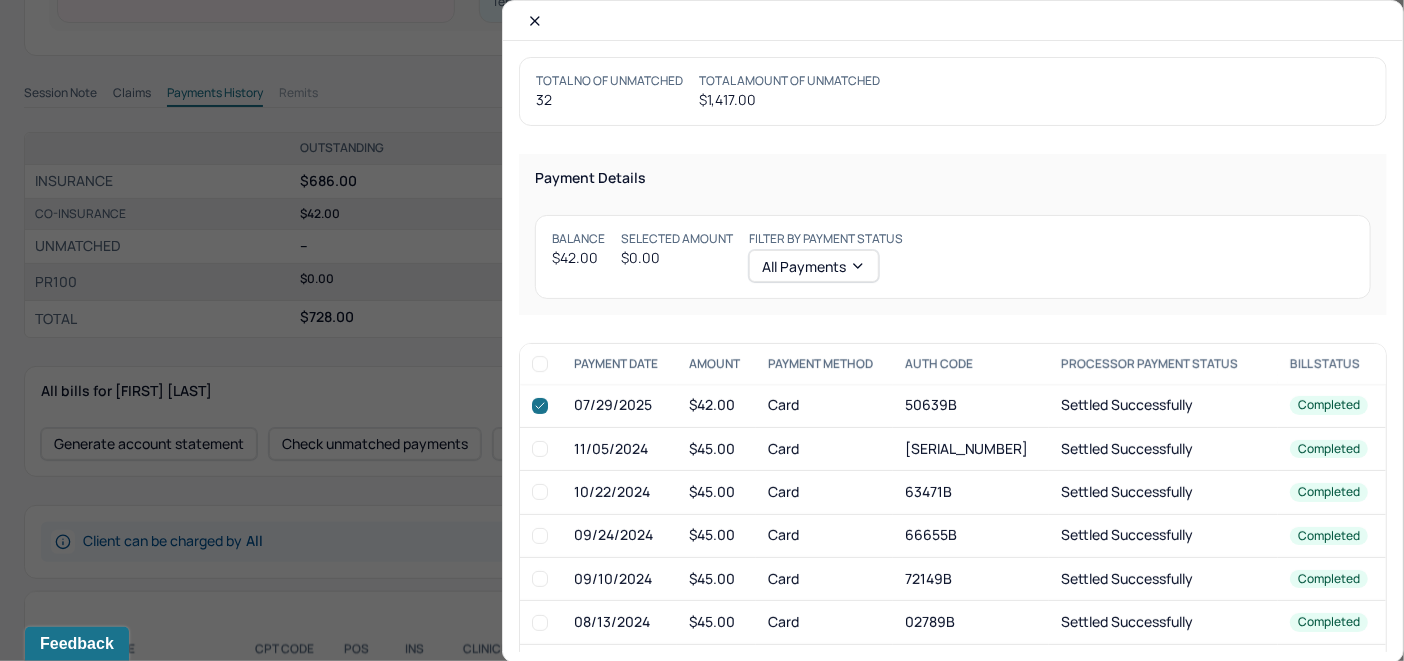 checkbox on "true" 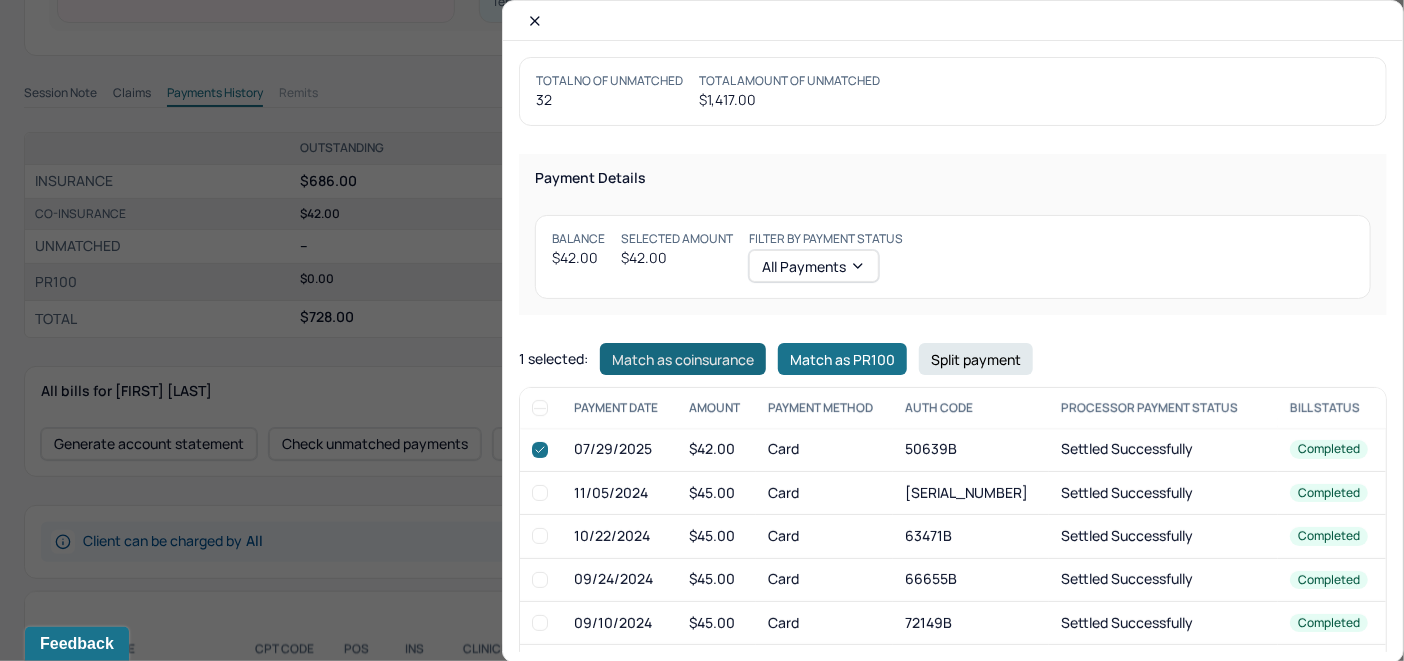 click on "Match as coinsurance" at bounding box center [683, 359] 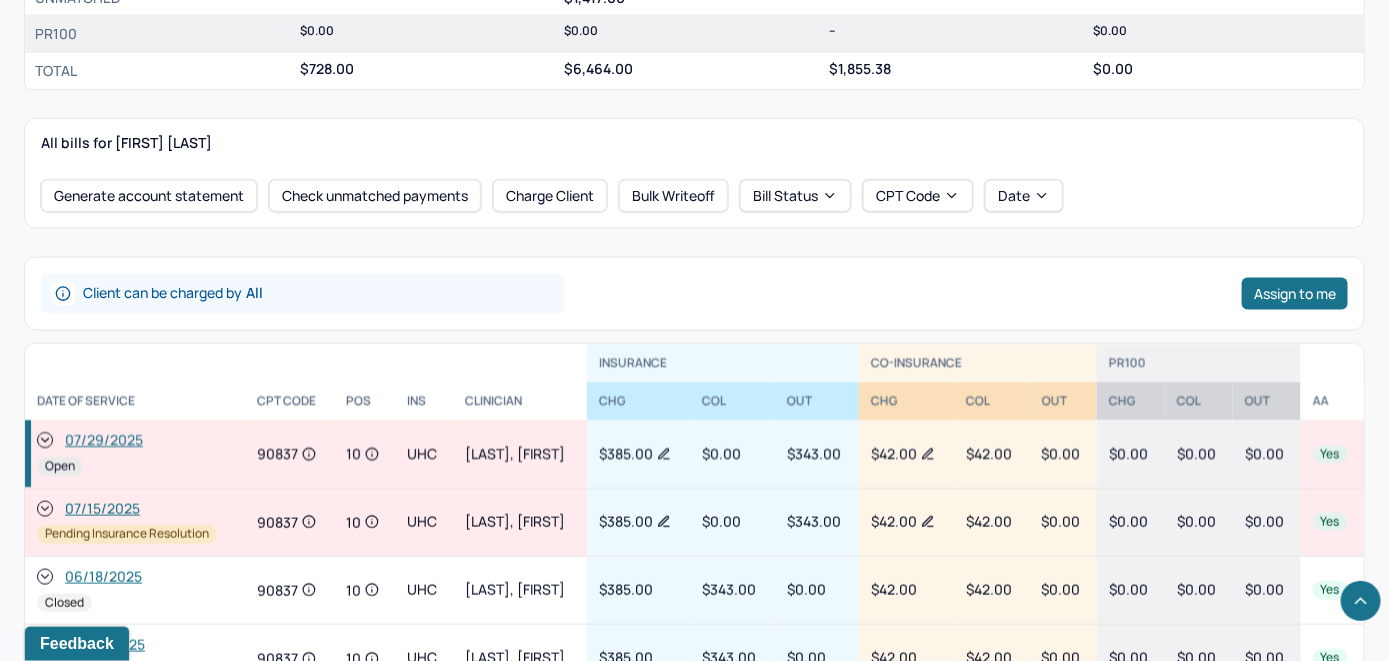 scroll, scrollTop: 900, scrollLeft: 0, axis: vertical 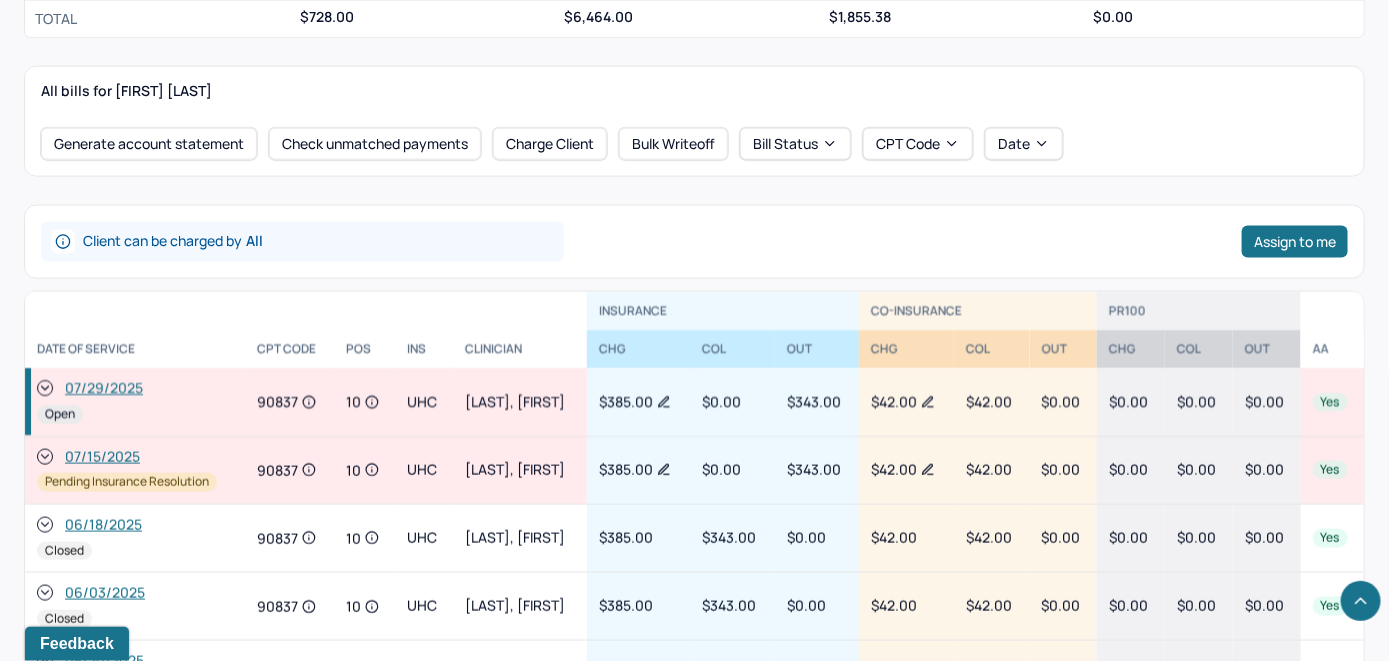 click 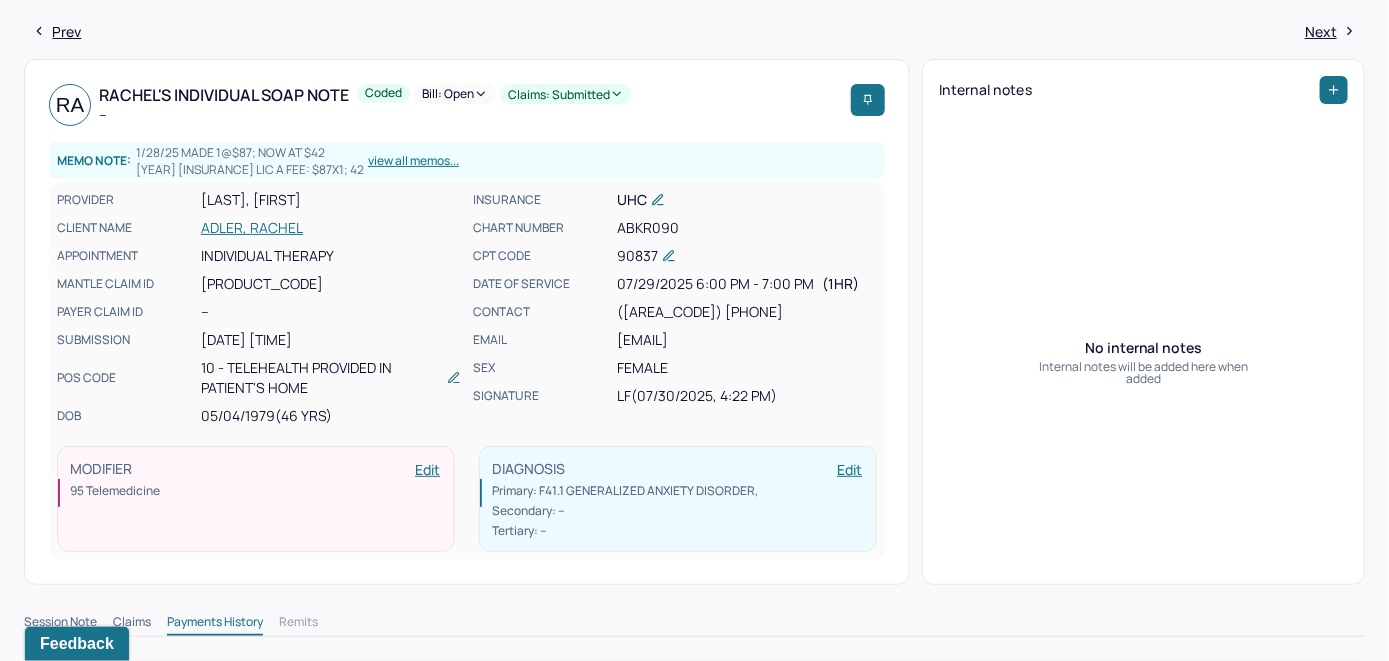 scroll, scrollTop: 0, scrollLeft: 0, axis: both 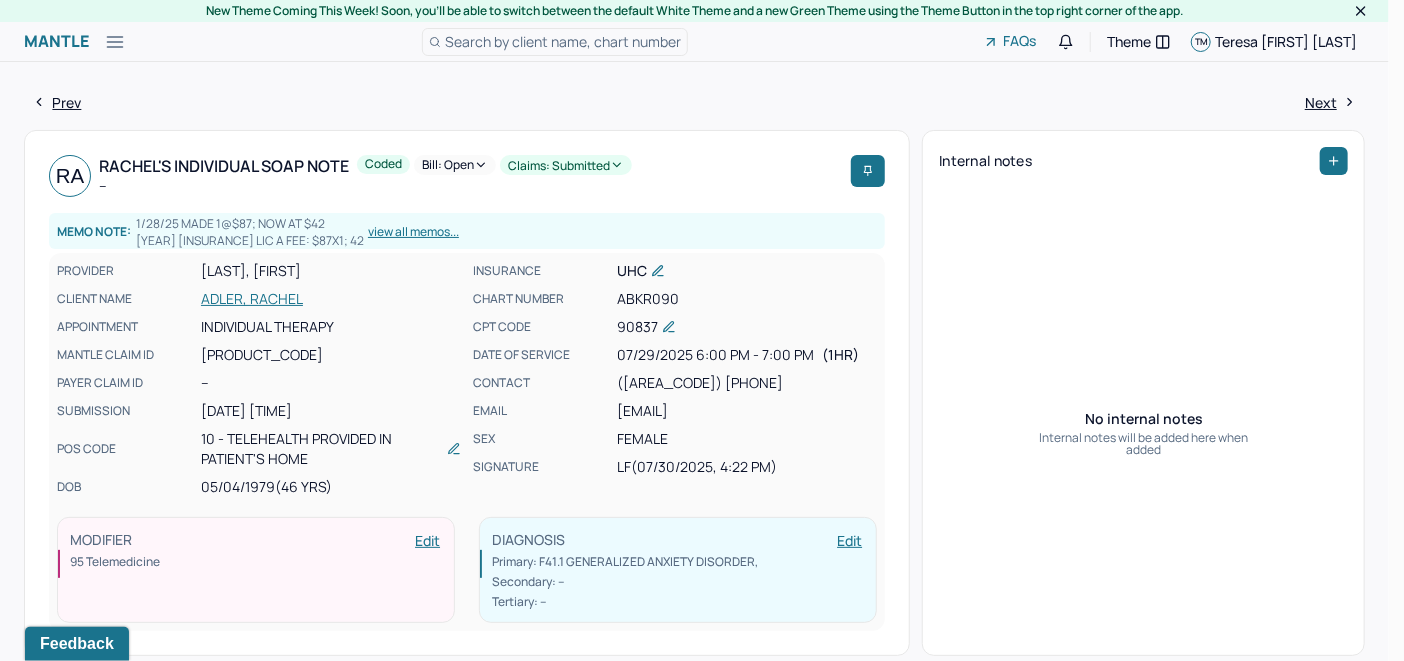 click on "Bill: Open" at bounding box center (455, 165) 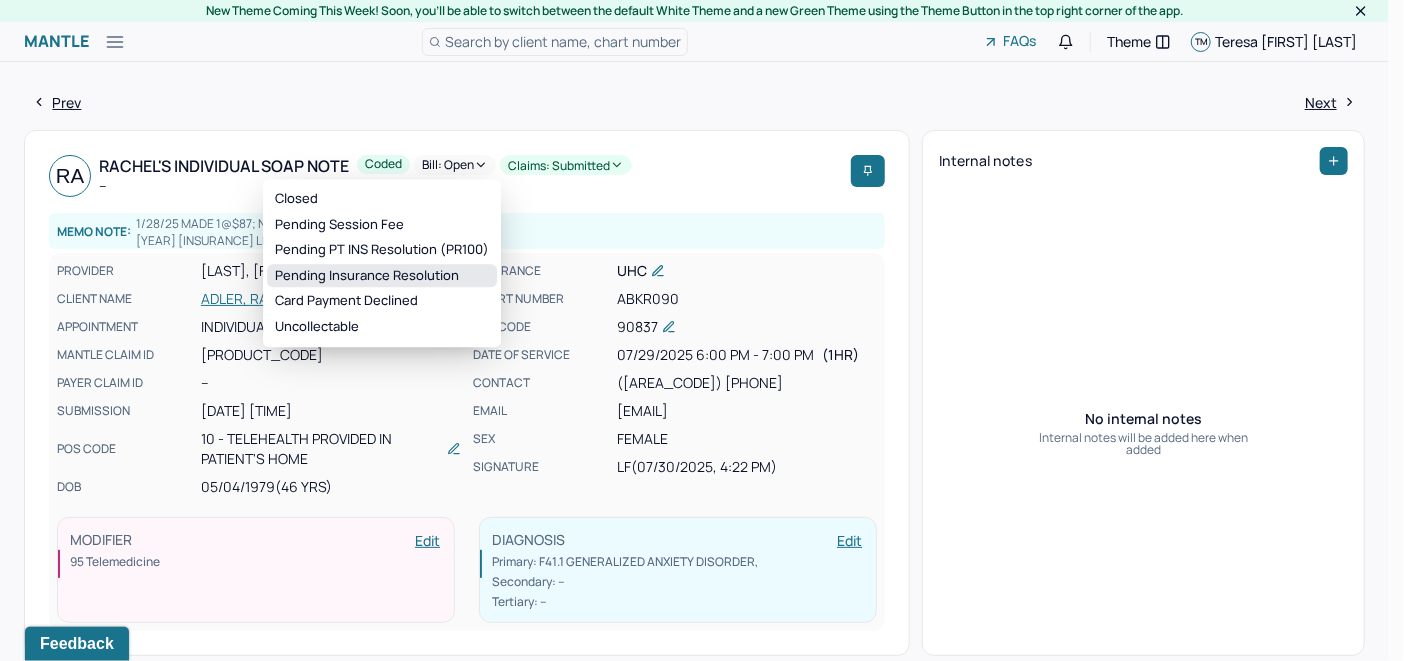click on "Pending Insurance Resolution" at bounding box center [382, 276] 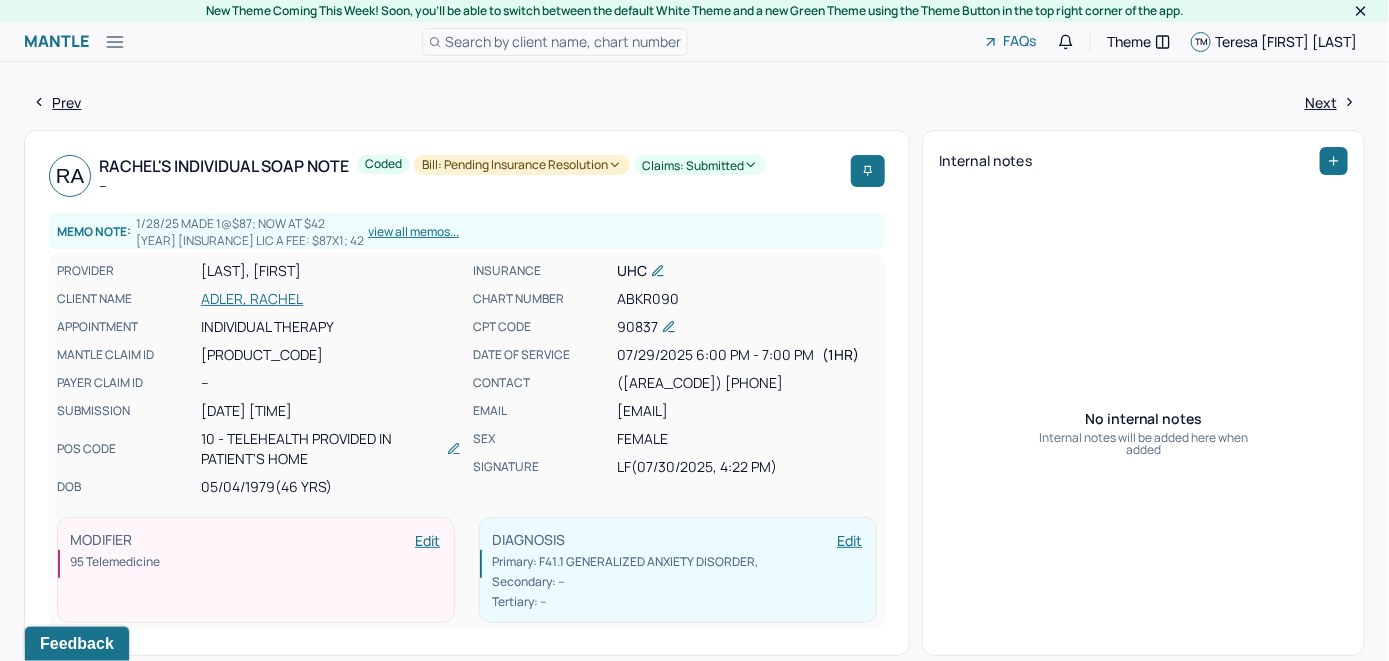 click on "Search by client name, chart number" at bounding box center (563, 41) 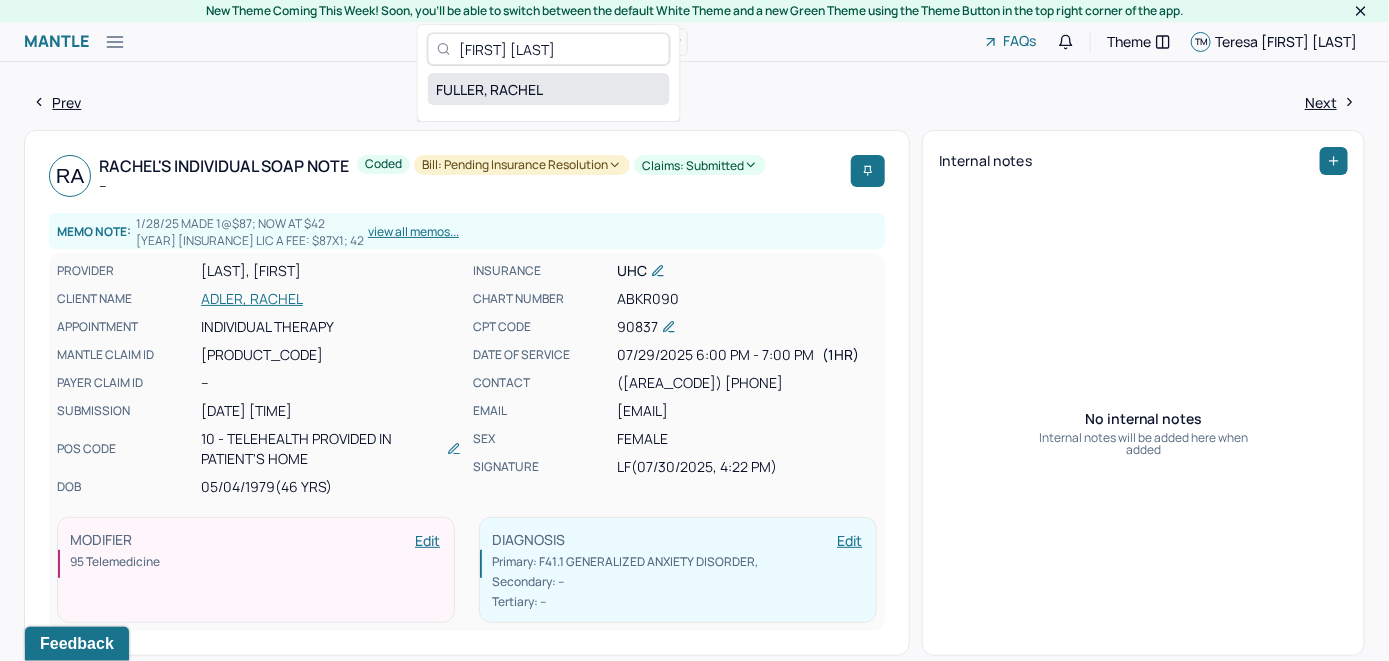type on "[FIRST] [LAST]" 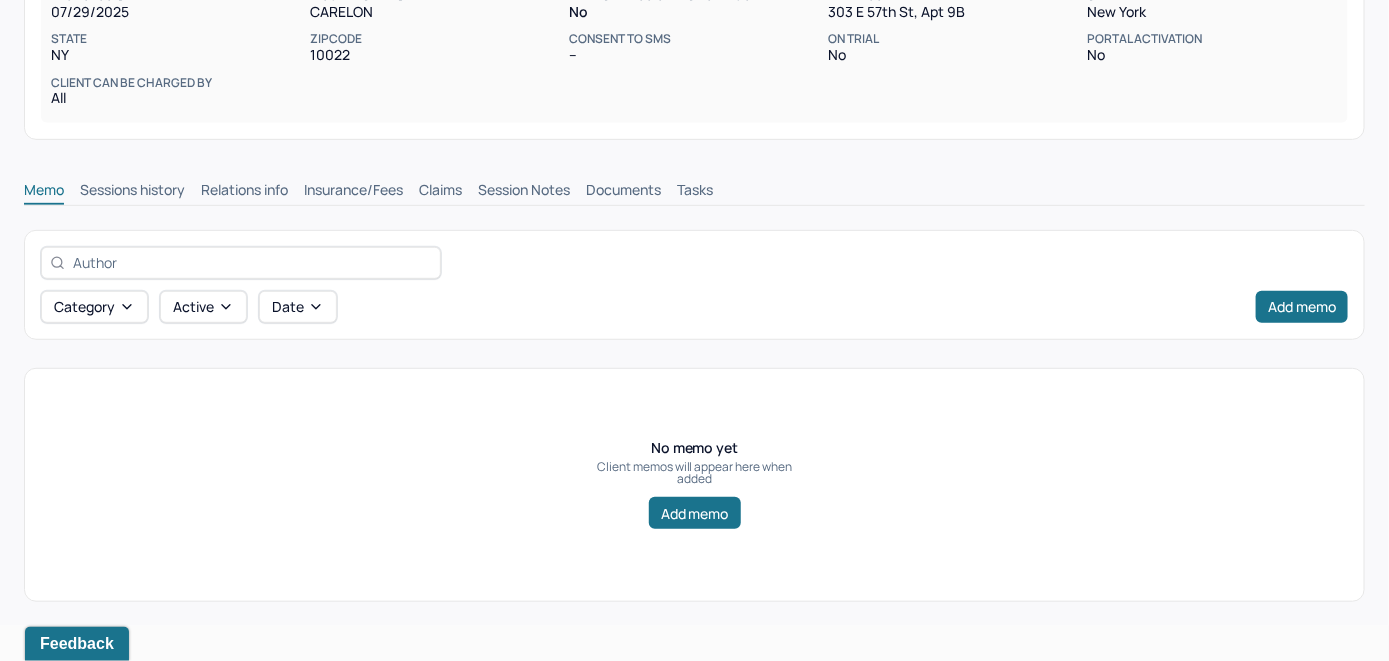 scroll, scrollTop: 314, scrollLeft: 0, axis: vertical 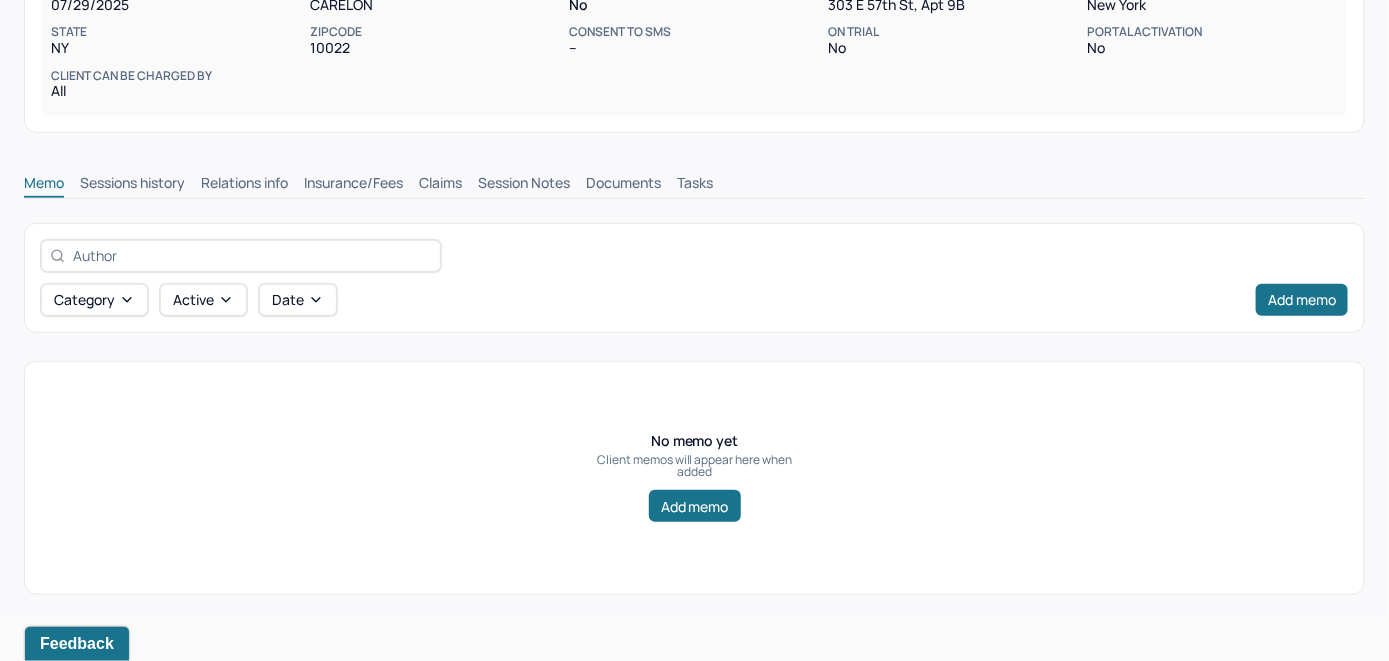 click on "Insurance/Fees" at bounding box center (353, 185) 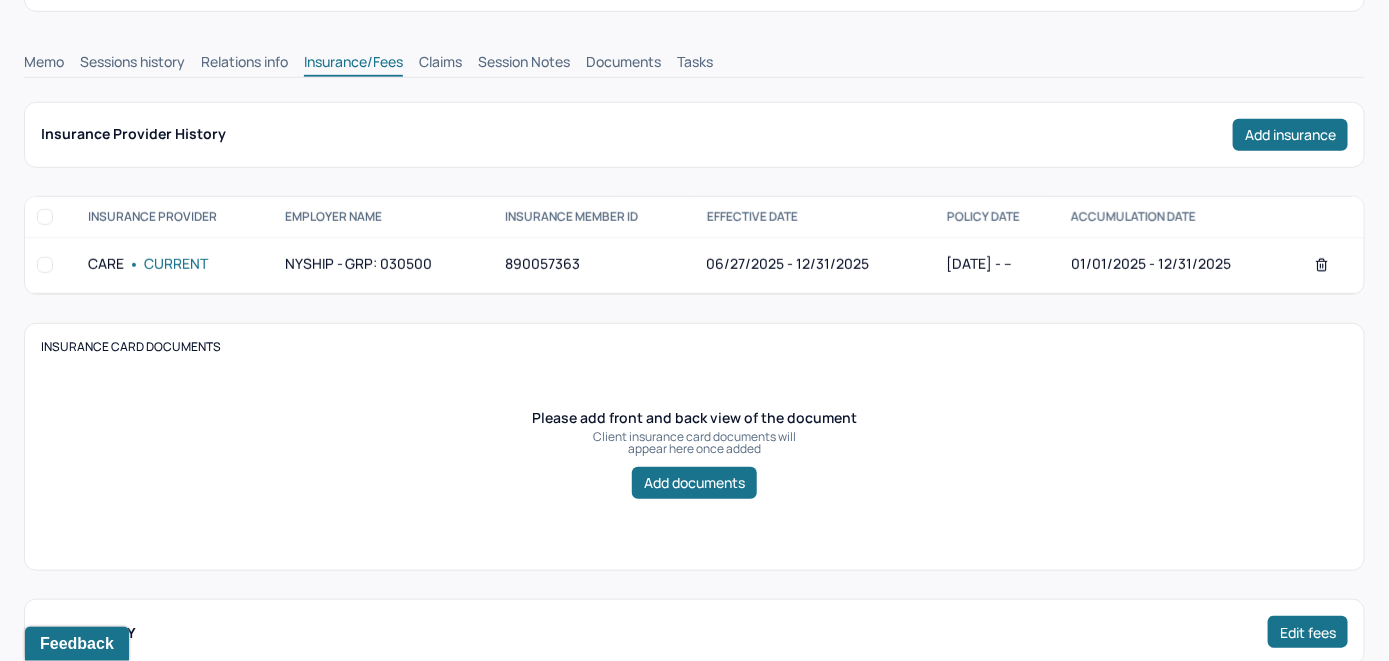 scroll, scrollTop: 314, scrollLeft: 0, axis: vertical 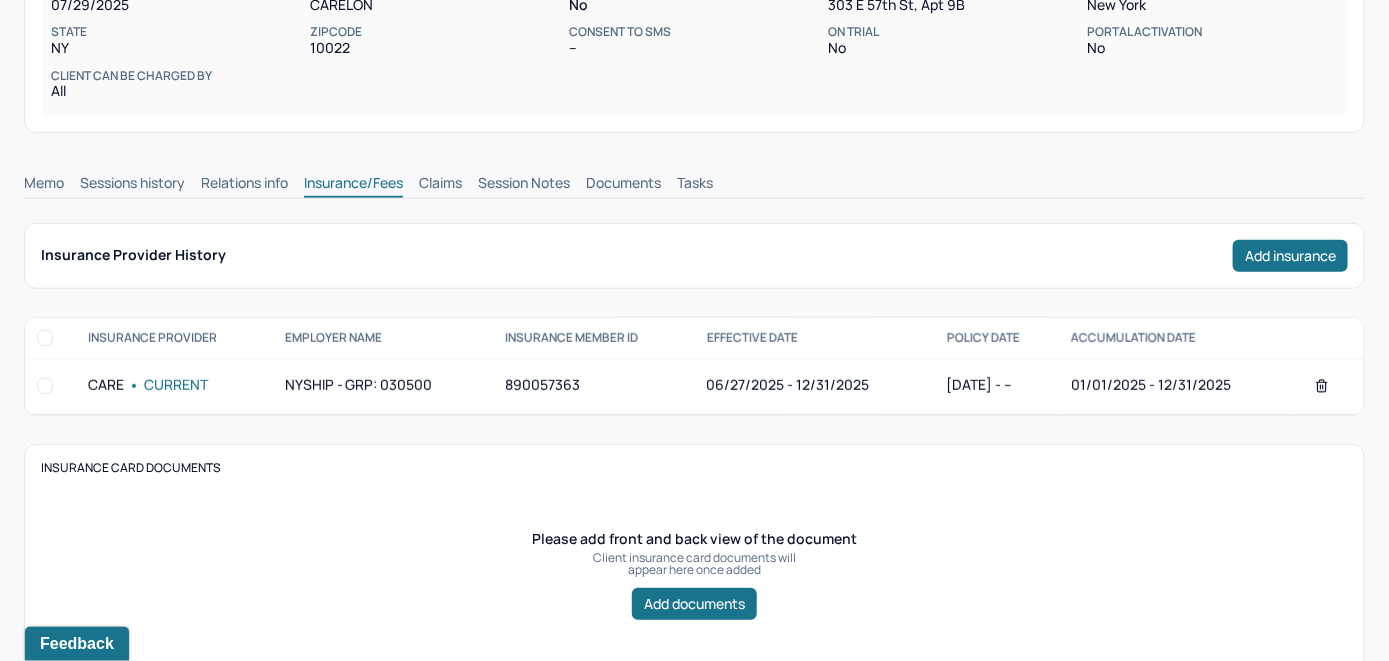 click on "Claims" at bounding box center (440, 185) 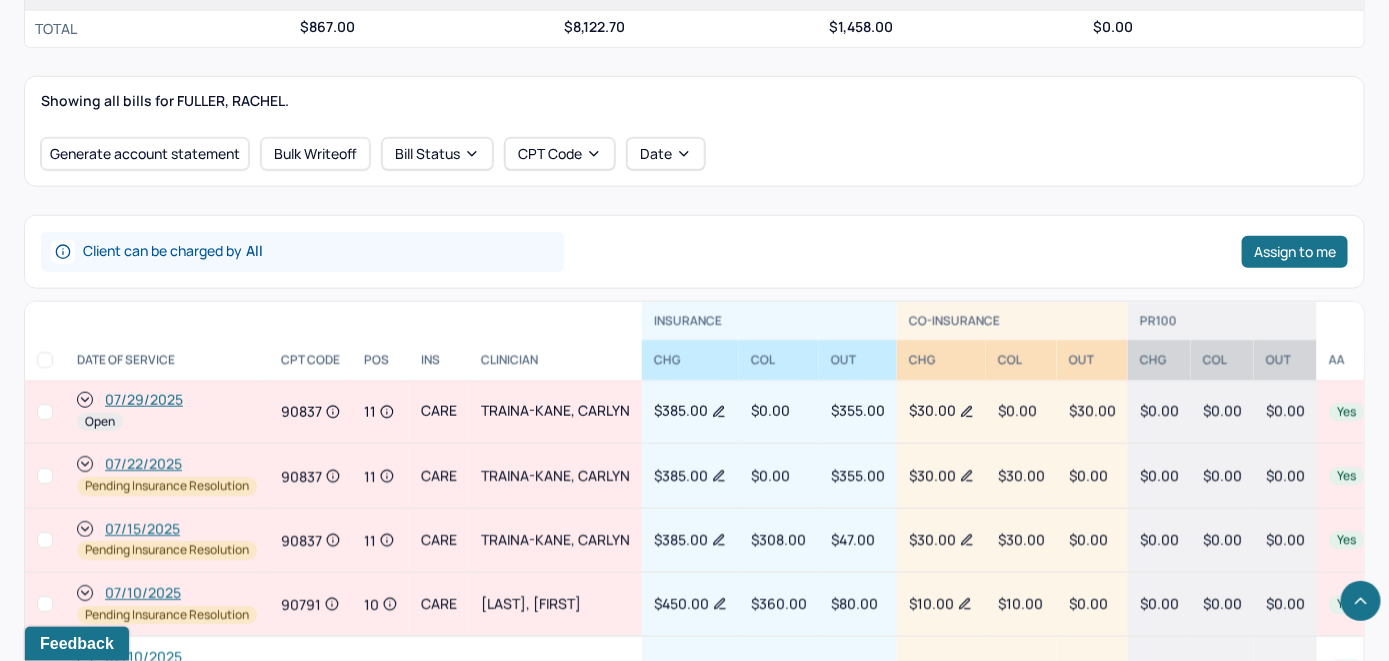 scroll, scrollTop: 814, scrollLeft: 0, axis: vertical 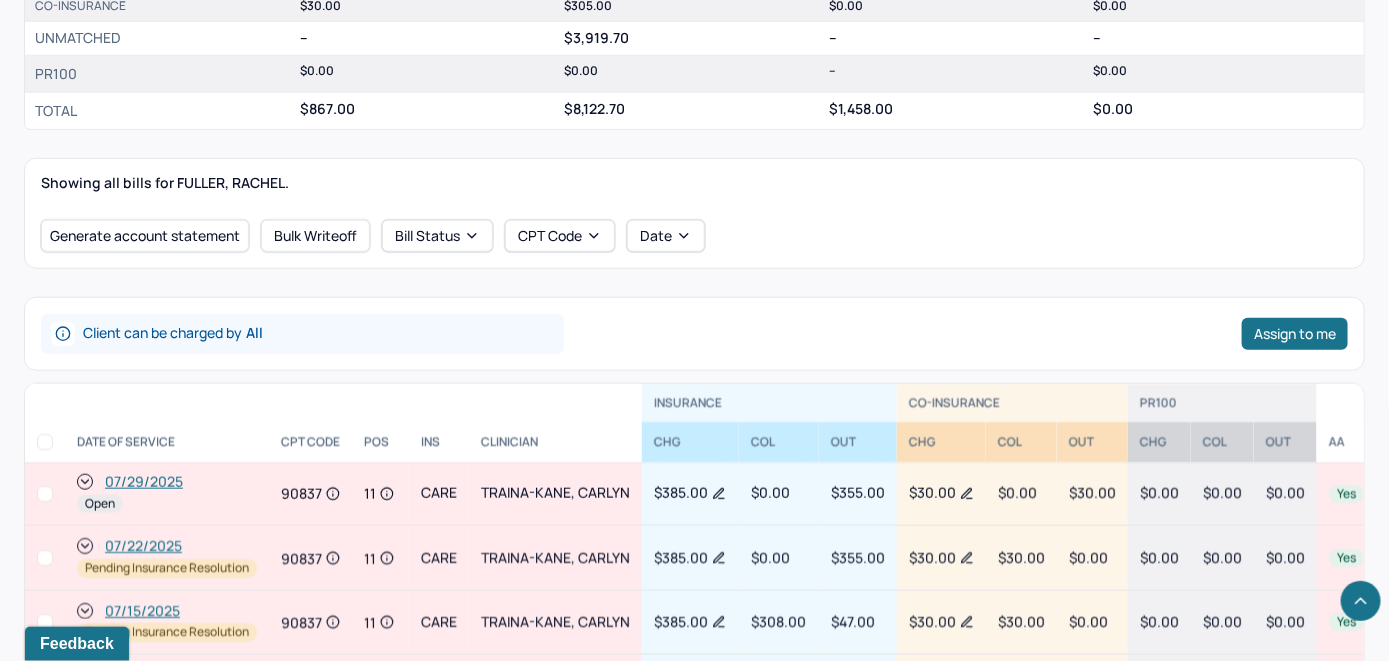 click on "07/29/2025" at bounding box center [144, 482] 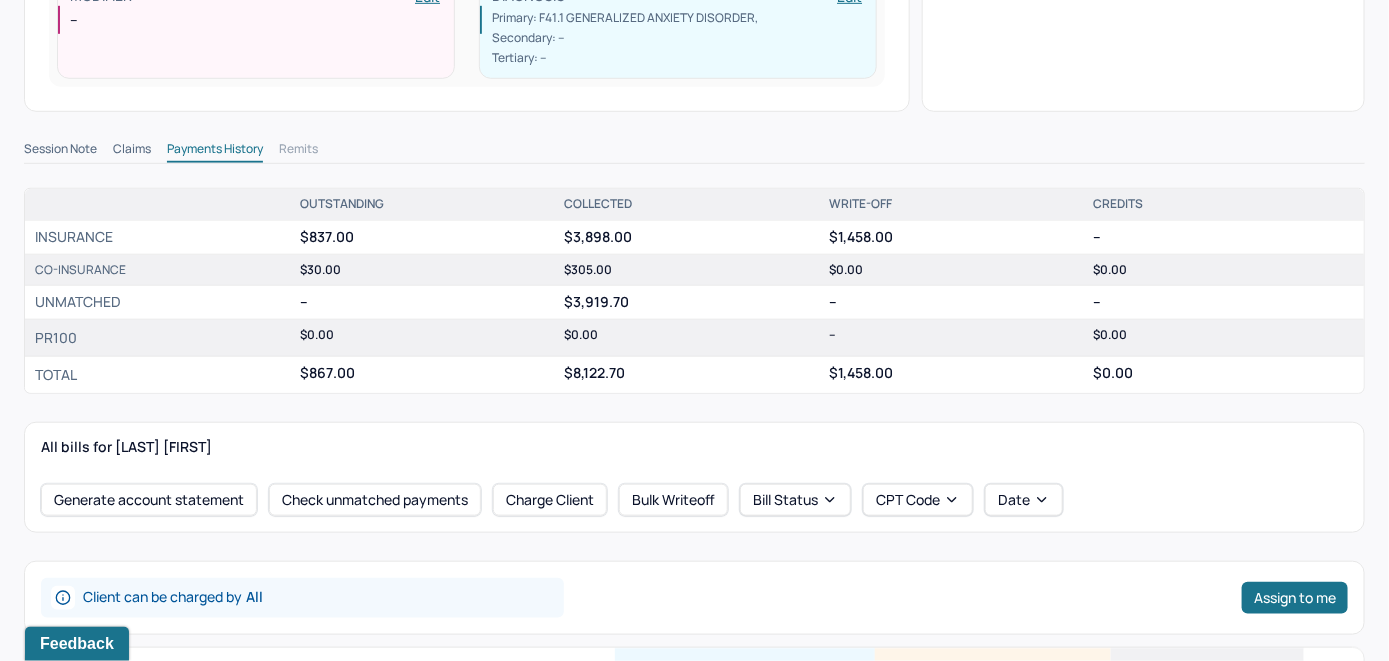 scroll, scrollTop: 700, scrollLeft: 0, axis: vertical 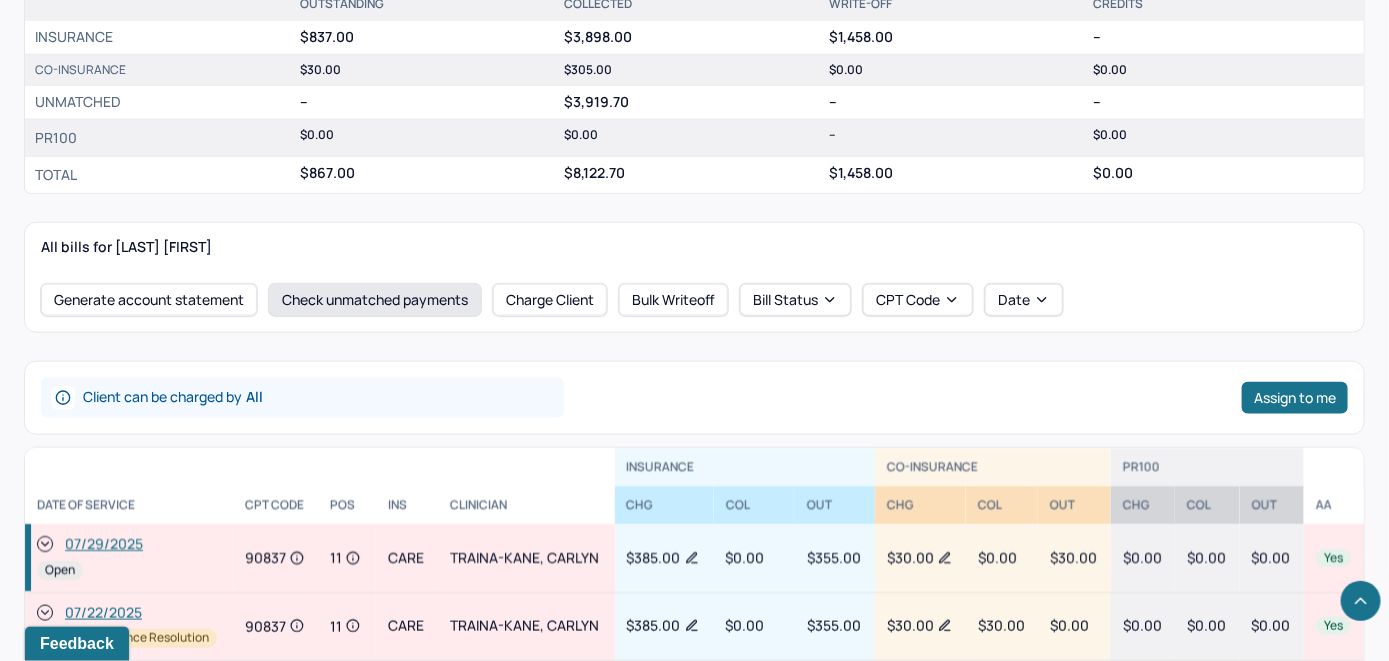click on "Check unmatched payments" at bounding box center (375, 300) 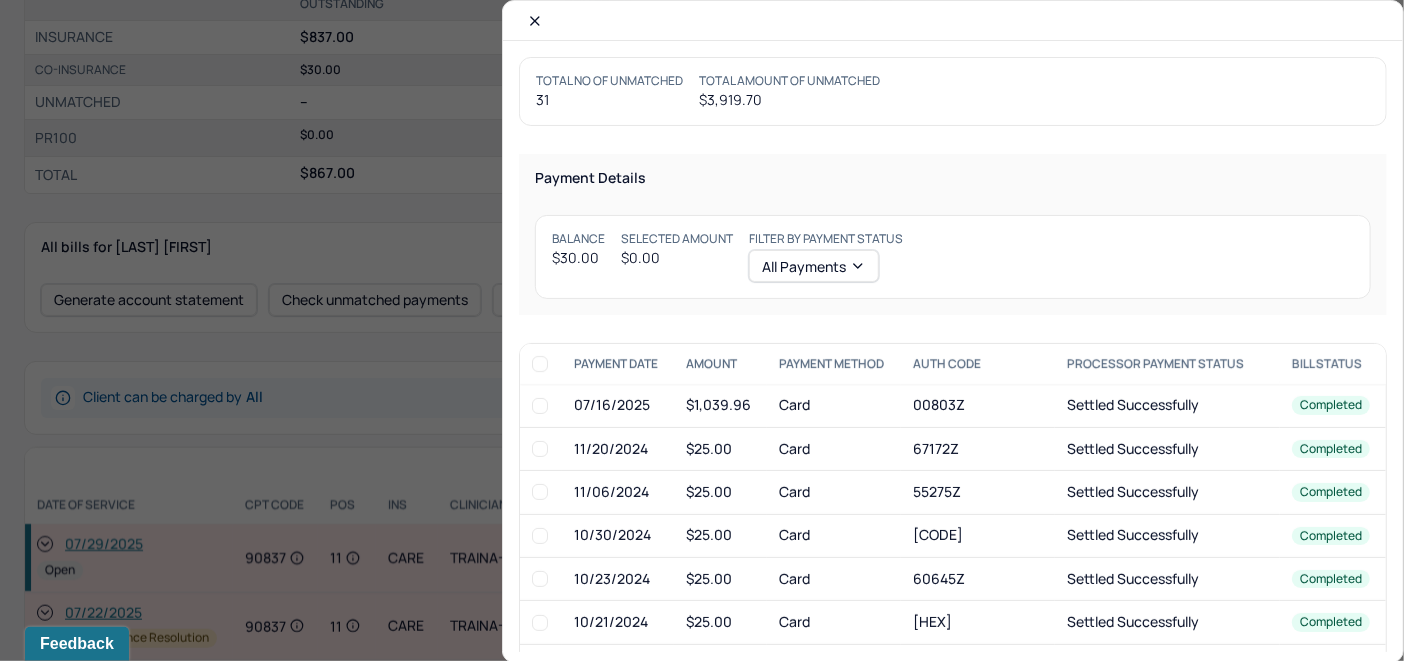 click 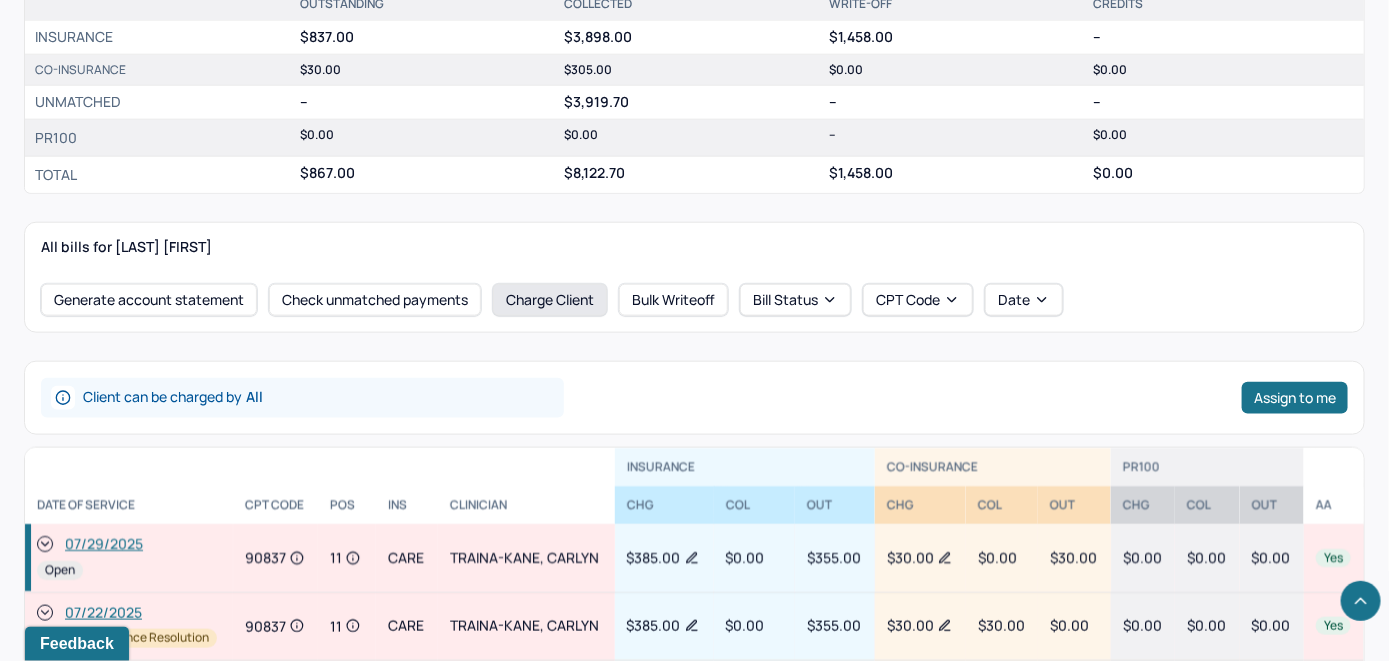 click on "Charge Client" at bounding box center (550, 300) 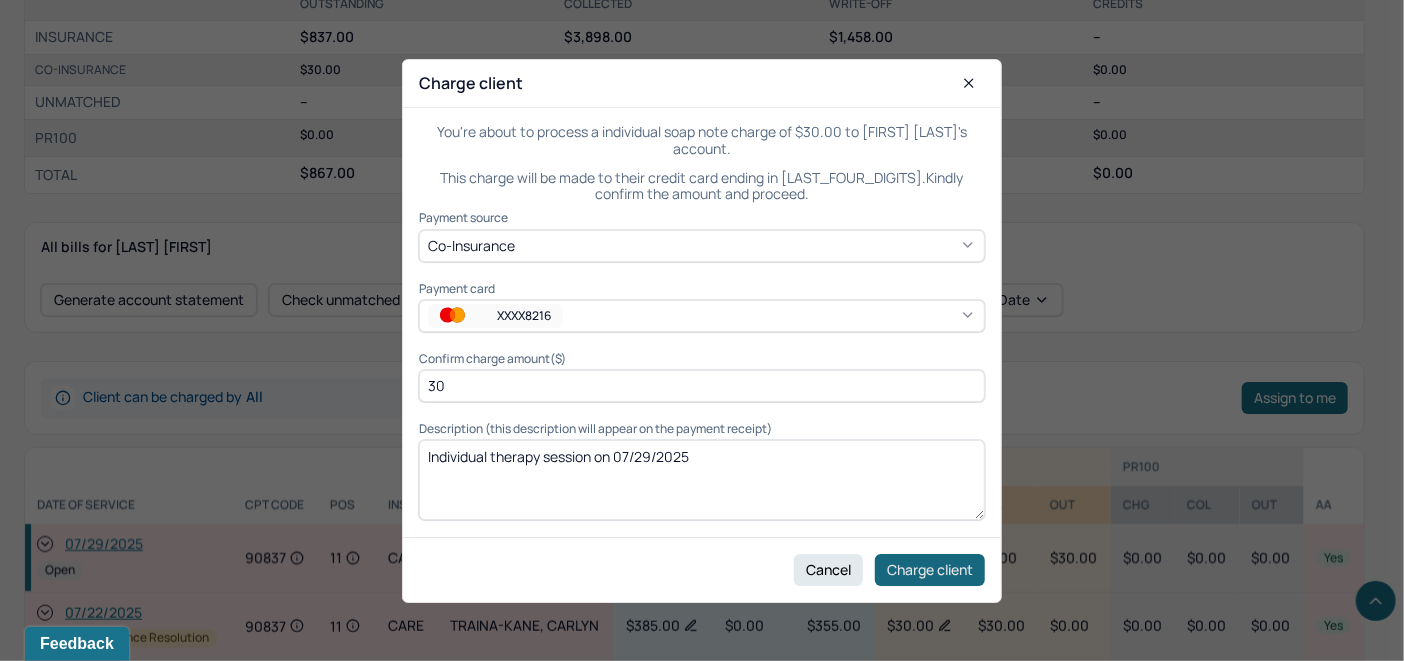 click on "Charge client" at bounding box center (930, 569) 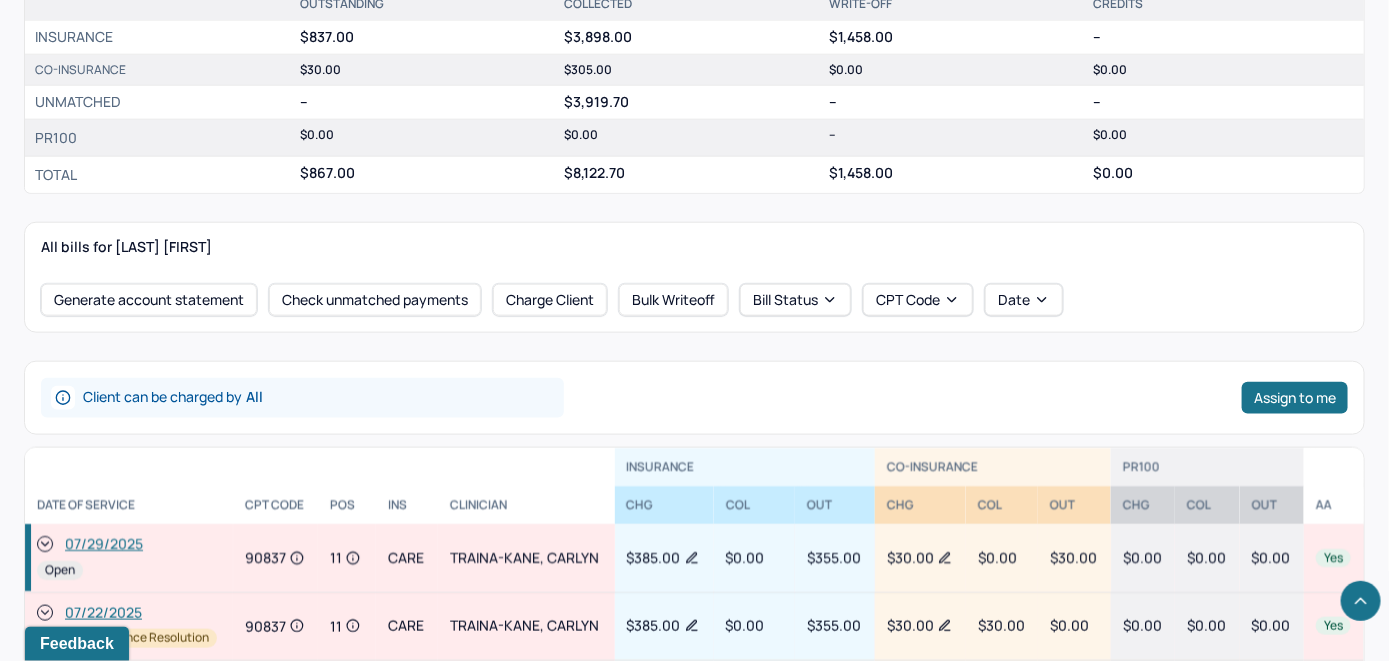 click 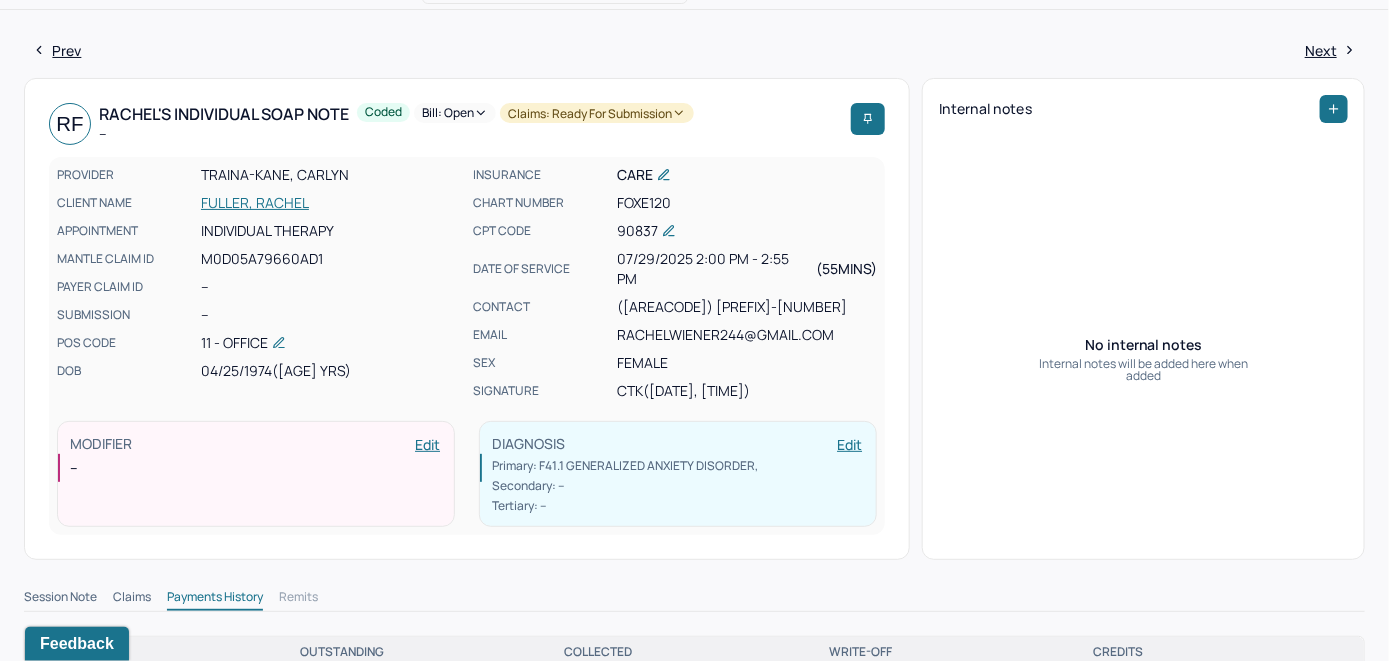 scroll, scrollTop: 0, scrollLeft: 0, axis: both 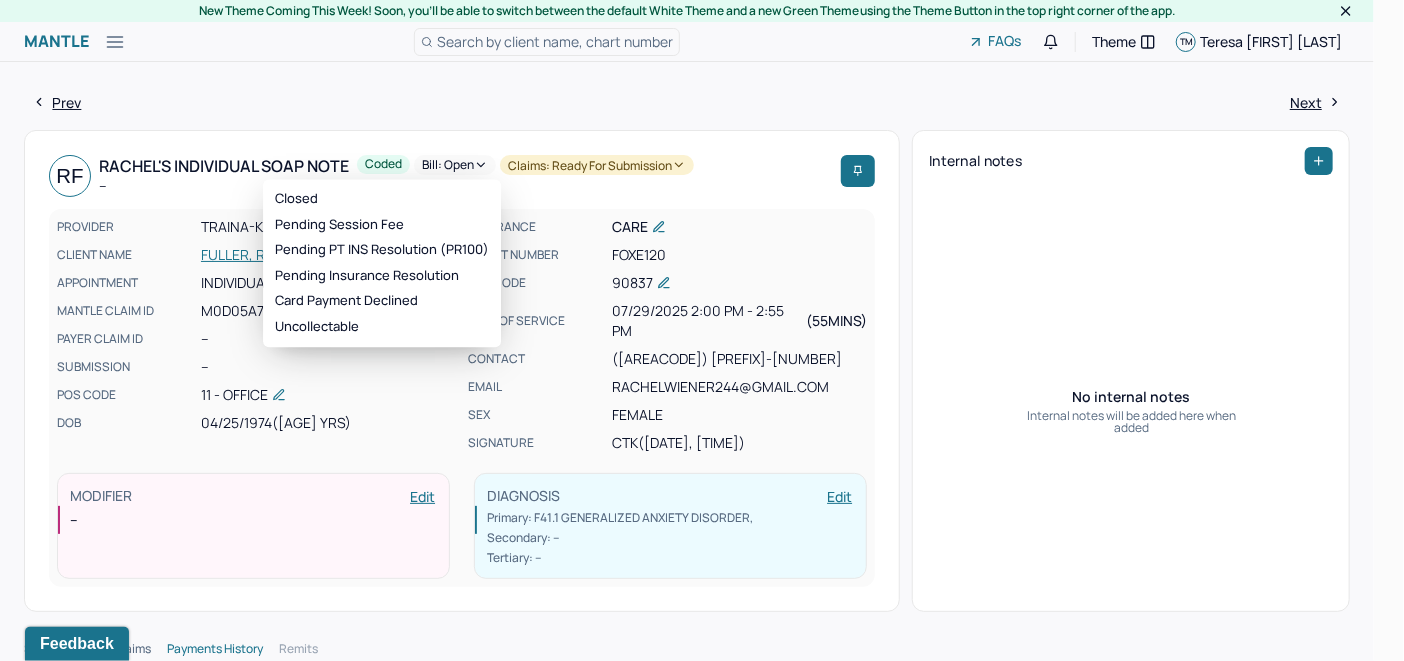 click on "Bill: Open" at bounding box center [455, 165] 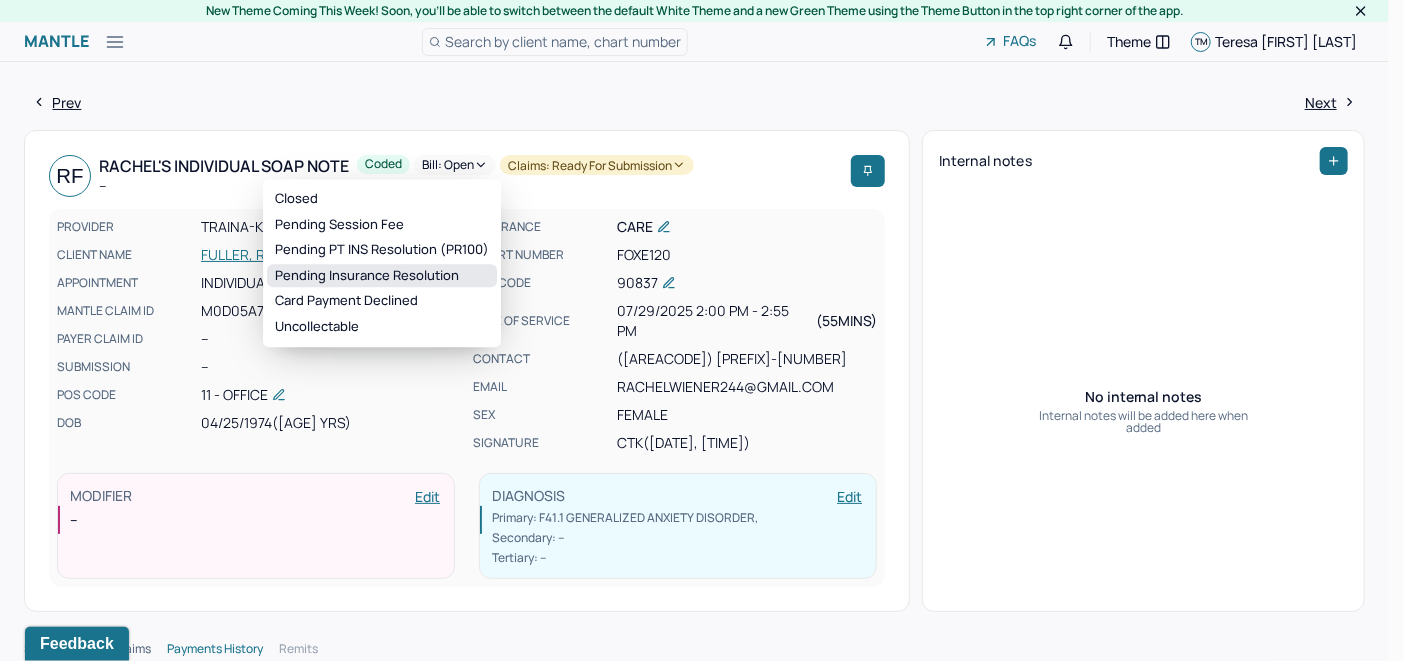 click on "Pending Insurance Resolution" at bounding box center (382, 276) 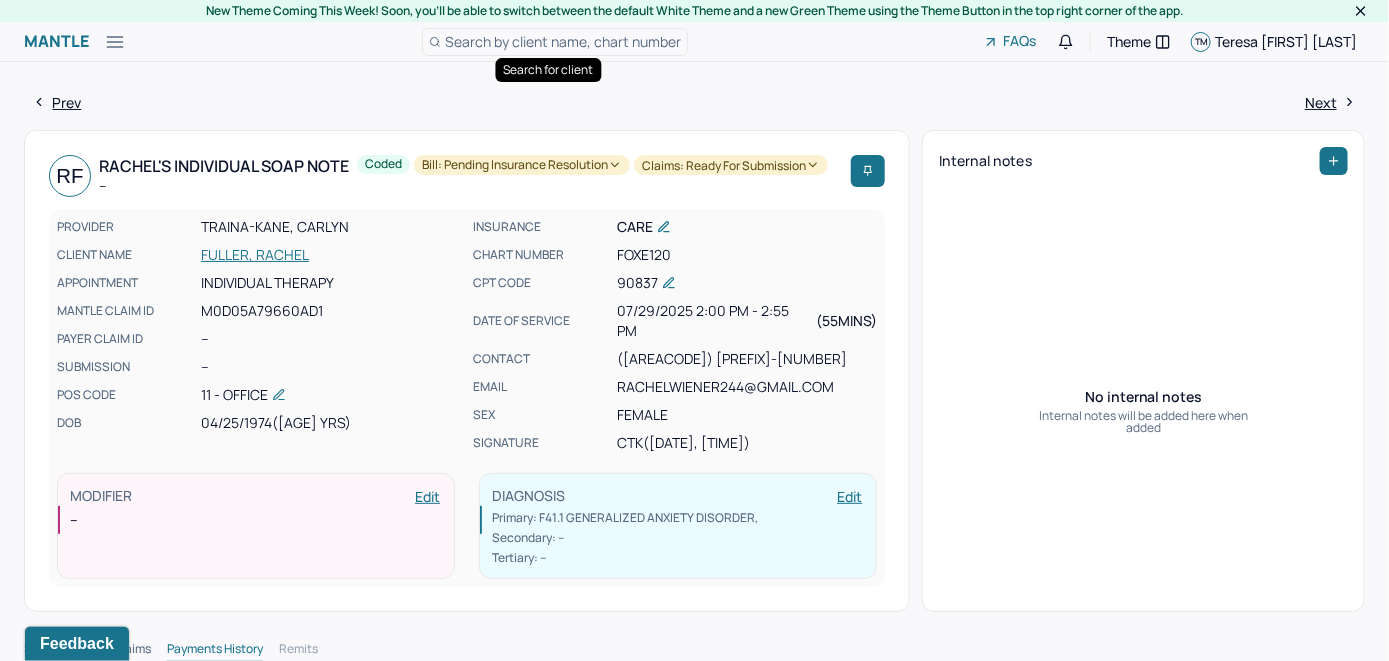 click on "Search by client name, chart number" at bounding box center (563, 41) 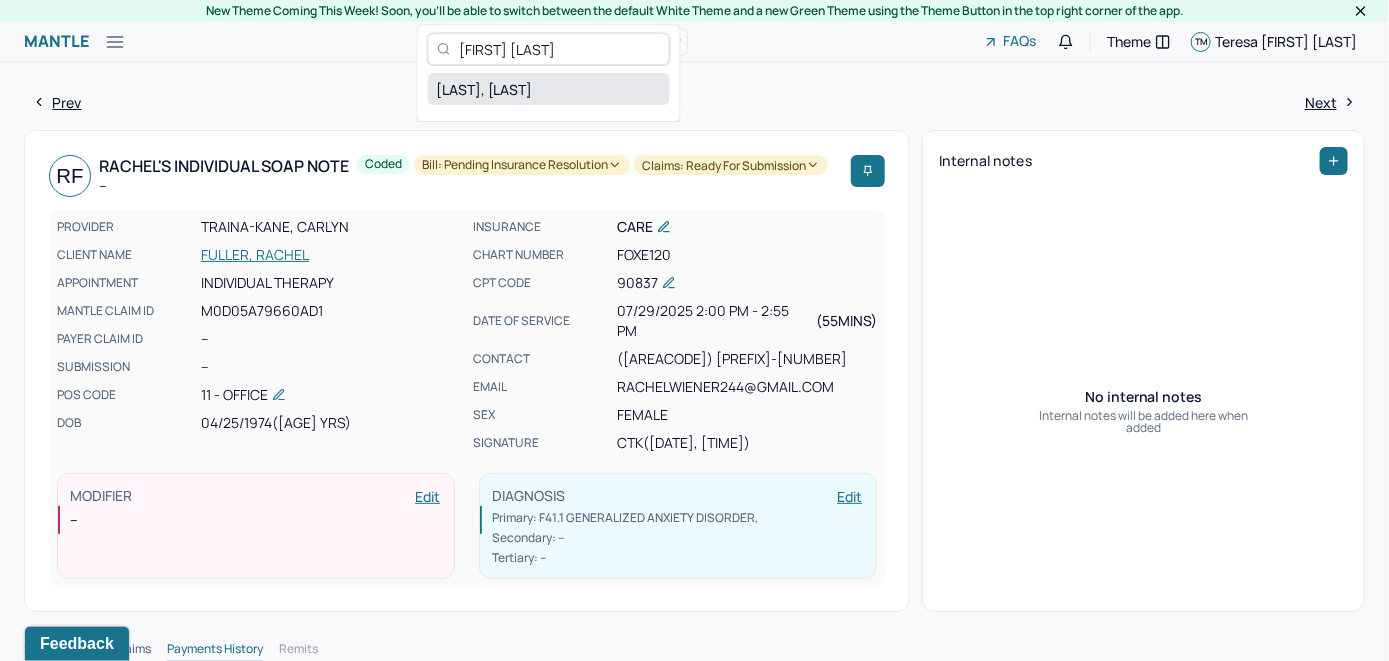 type on "[FIRST] [LAST]" 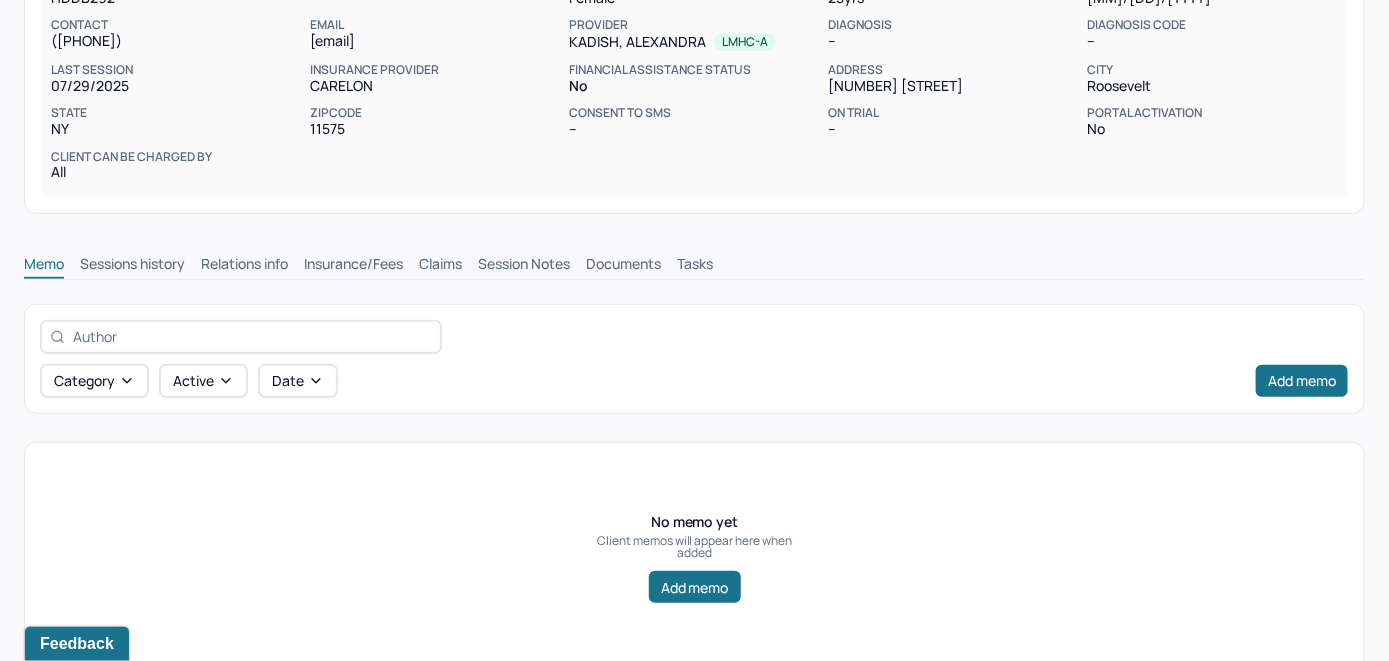 scroll, scrollTop: 314, scrollLeft: 0, axis: vertical 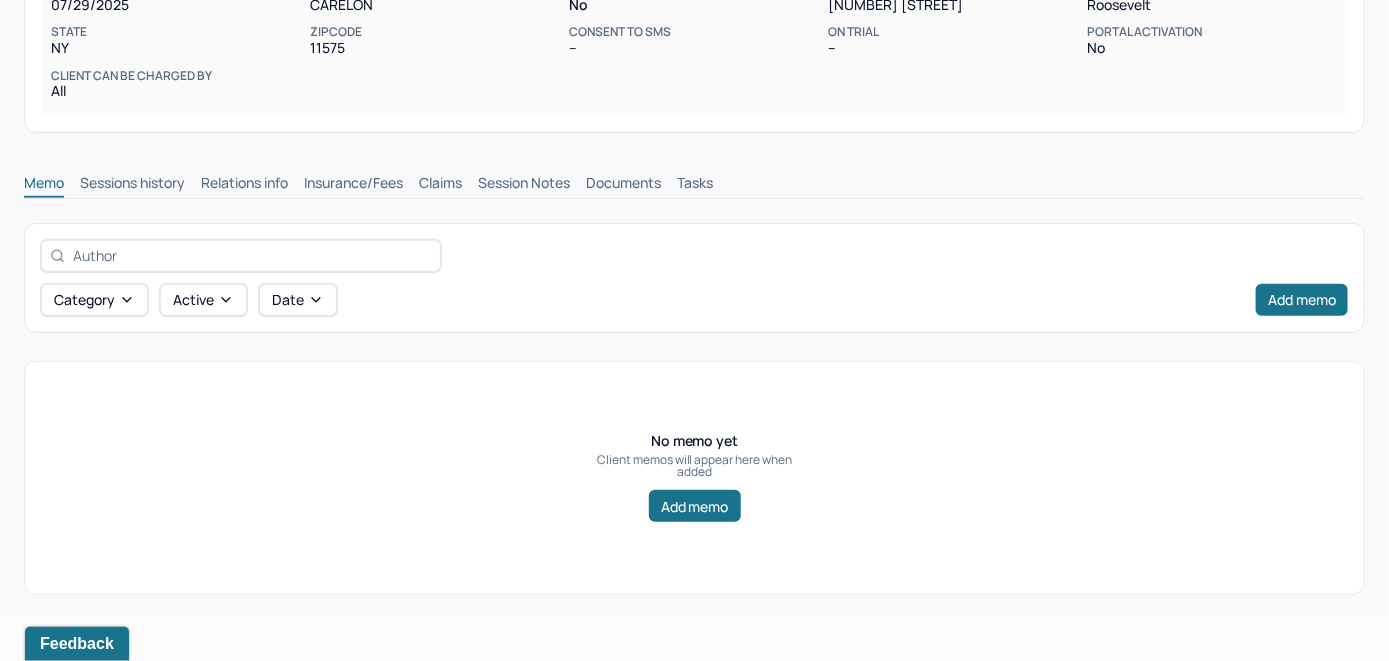 click on "Insurance/Fees" at bounding box center [353, 185] 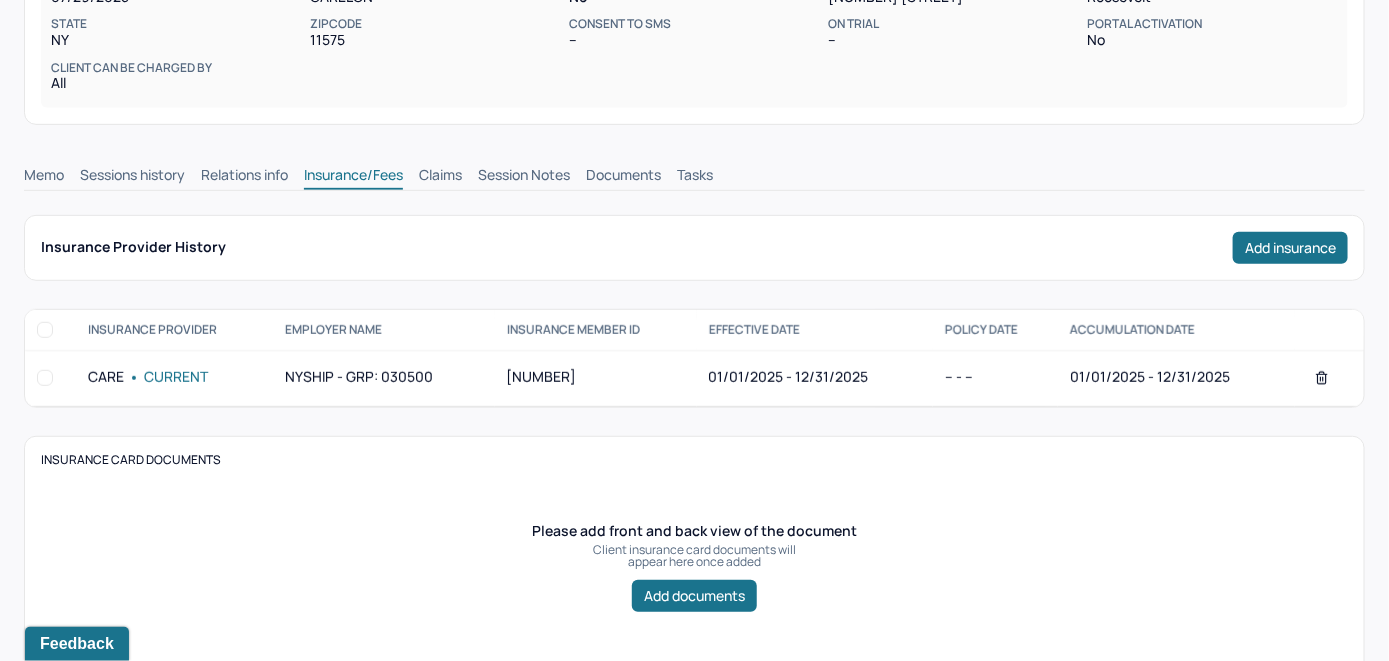 scroll, scrollTop: 314, scrollLeft: 0, axis: vertical 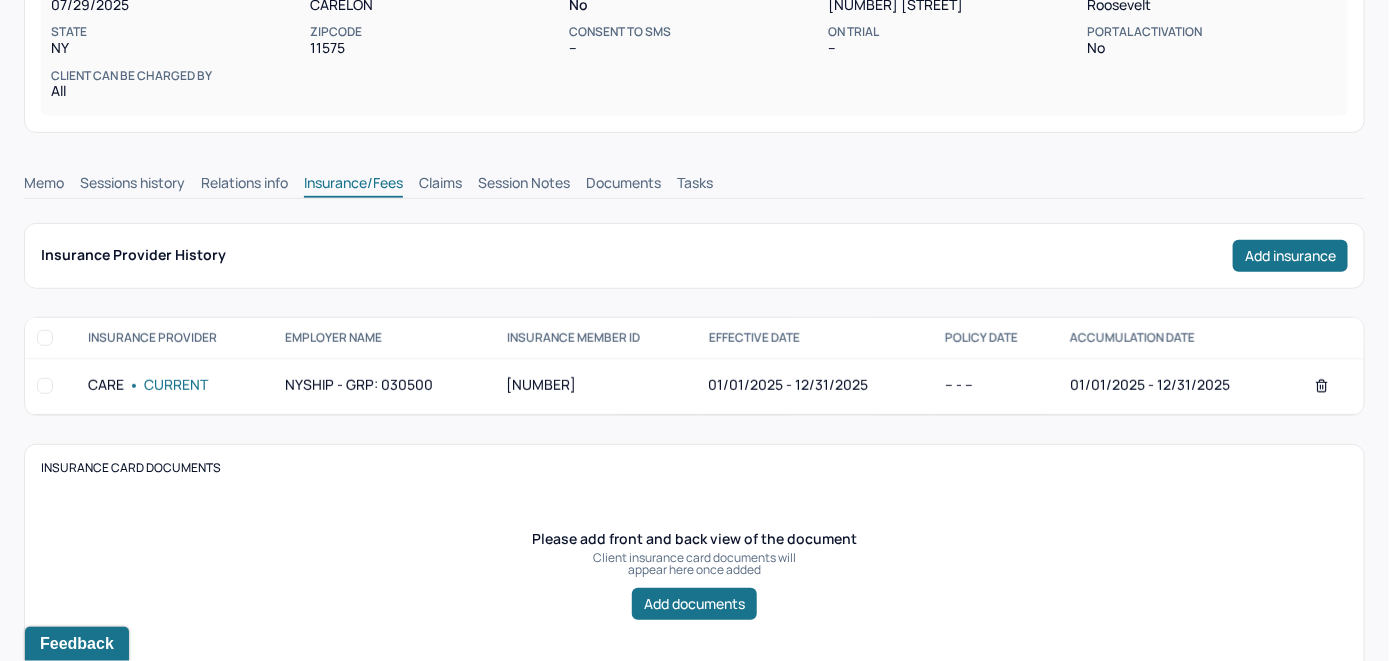 click on "Claims" at bounding box center (440, 185) 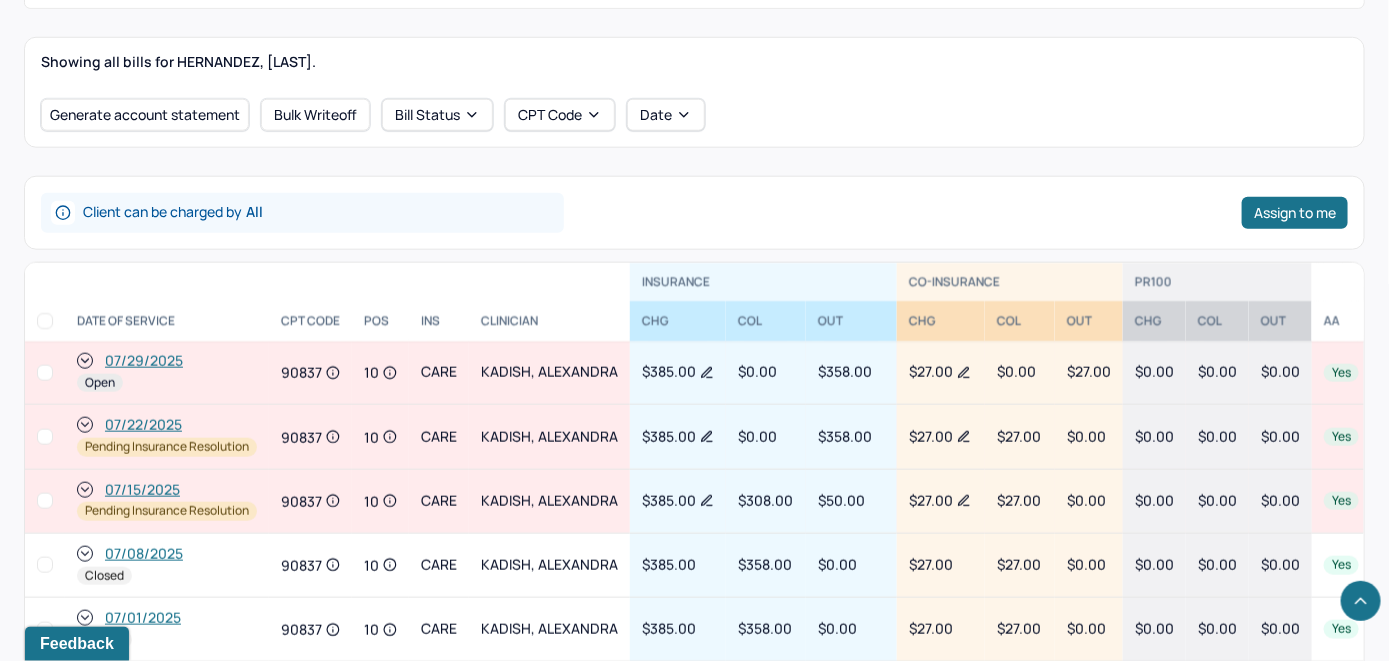 scroll, scrollTop: 814, scrollLeft: 0, axis: vertical 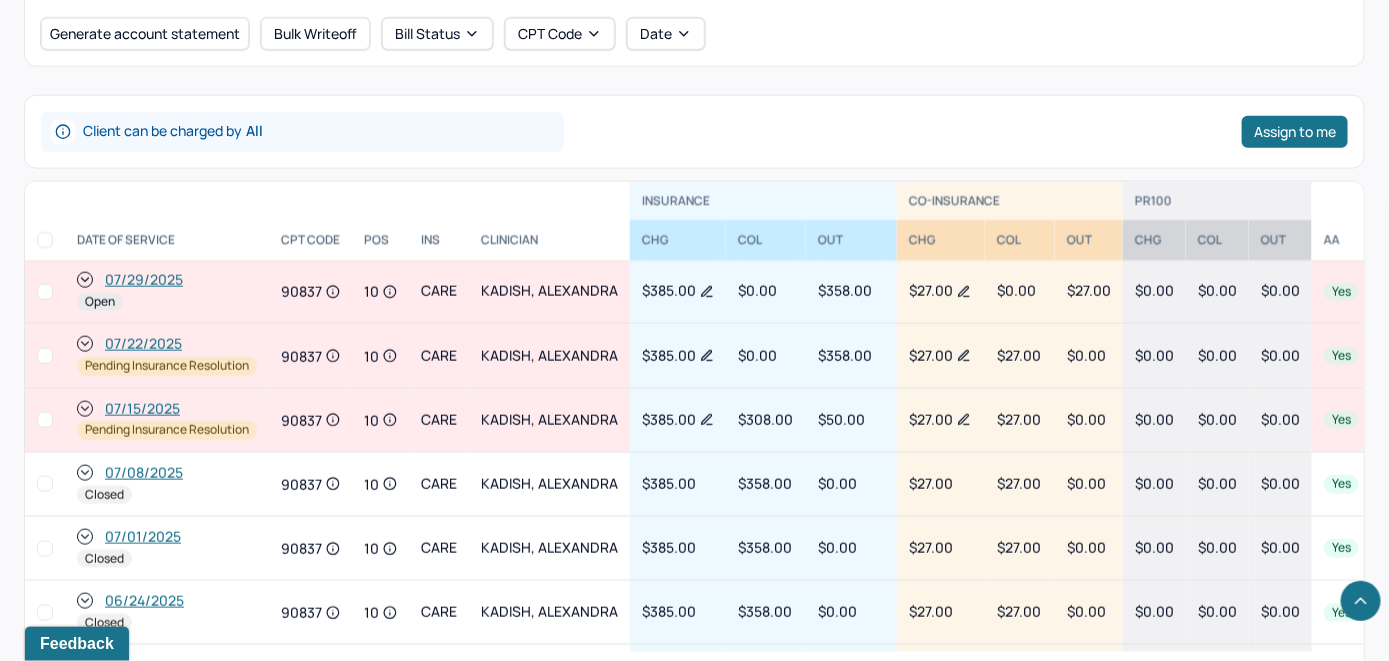 click on "07/29/2025" at bounding box center [144, 280] 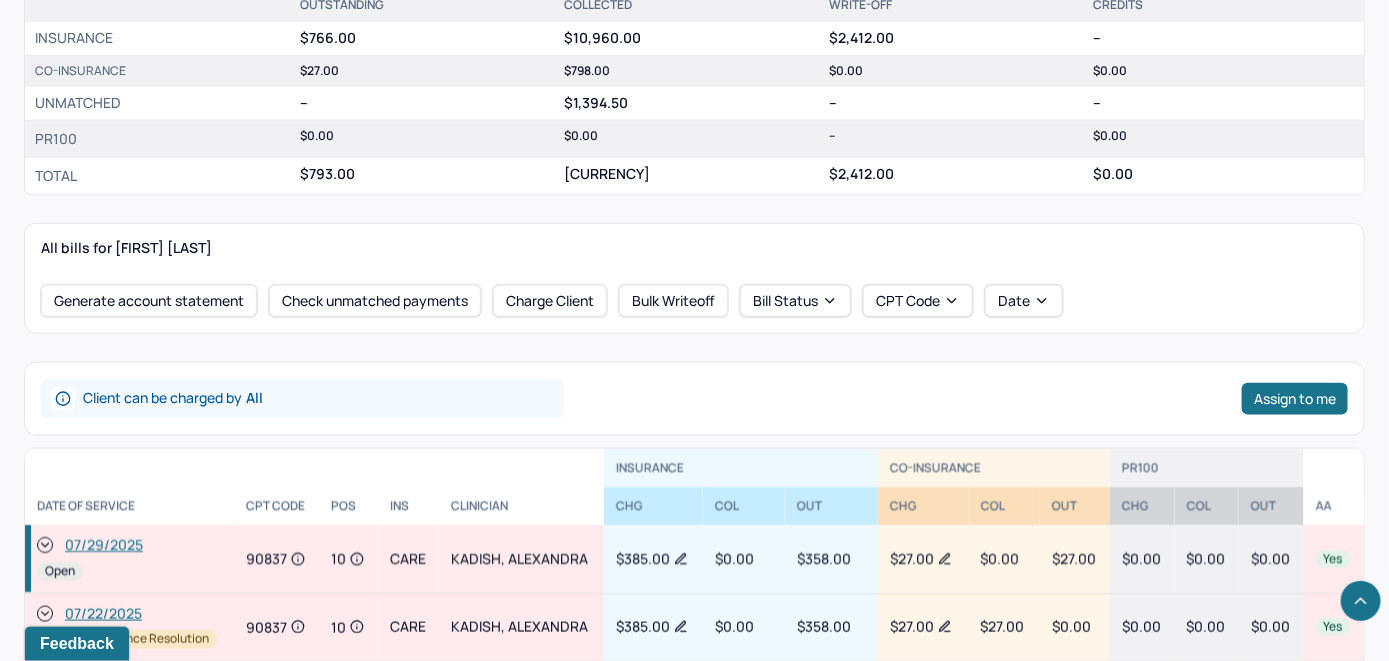 scroll, scrollTop: 700, scrollLeft: 0, axis: vertical 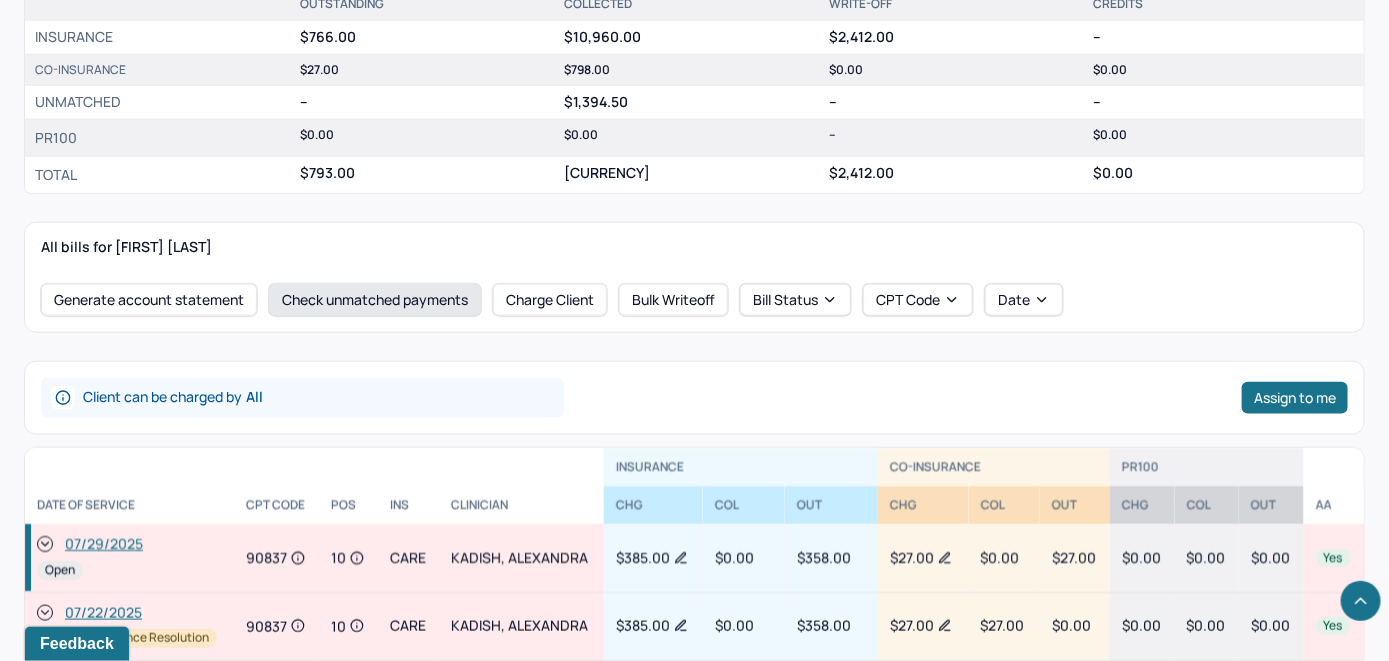 click on "Check unmatched payments" at bounding box center (375, 300) 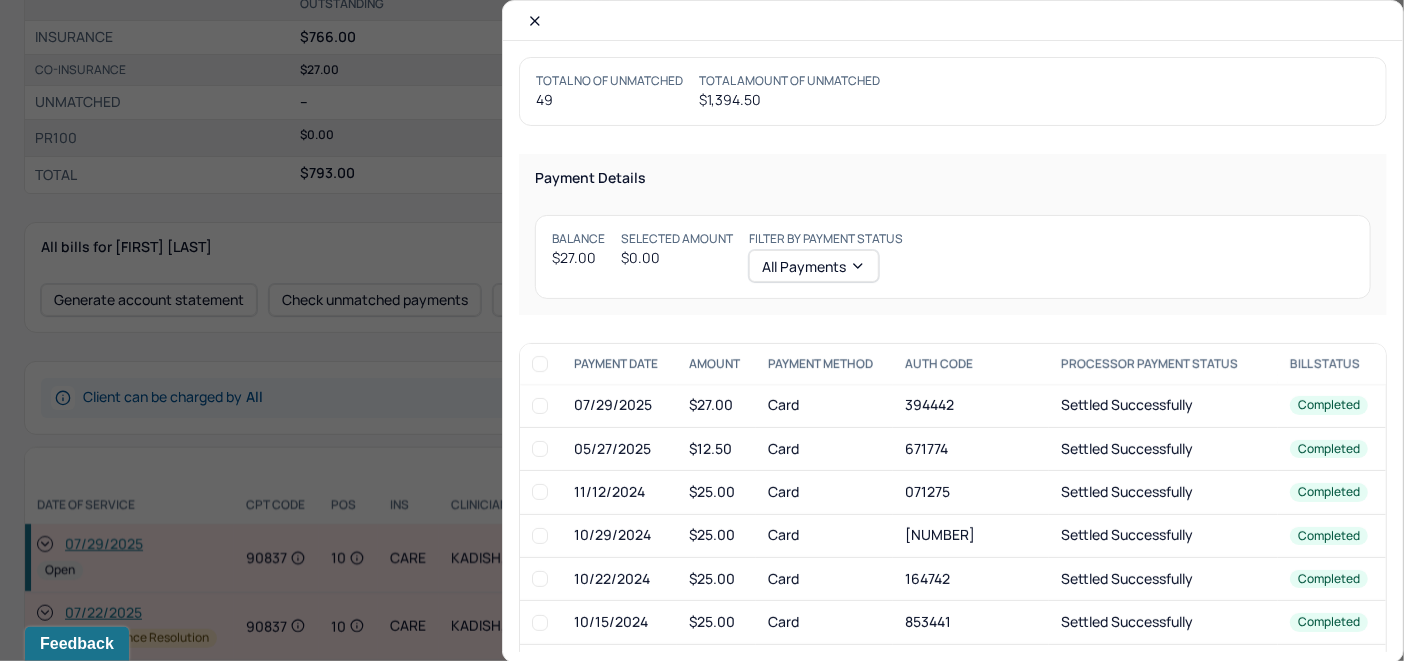 click at bounding box center (540, 406) 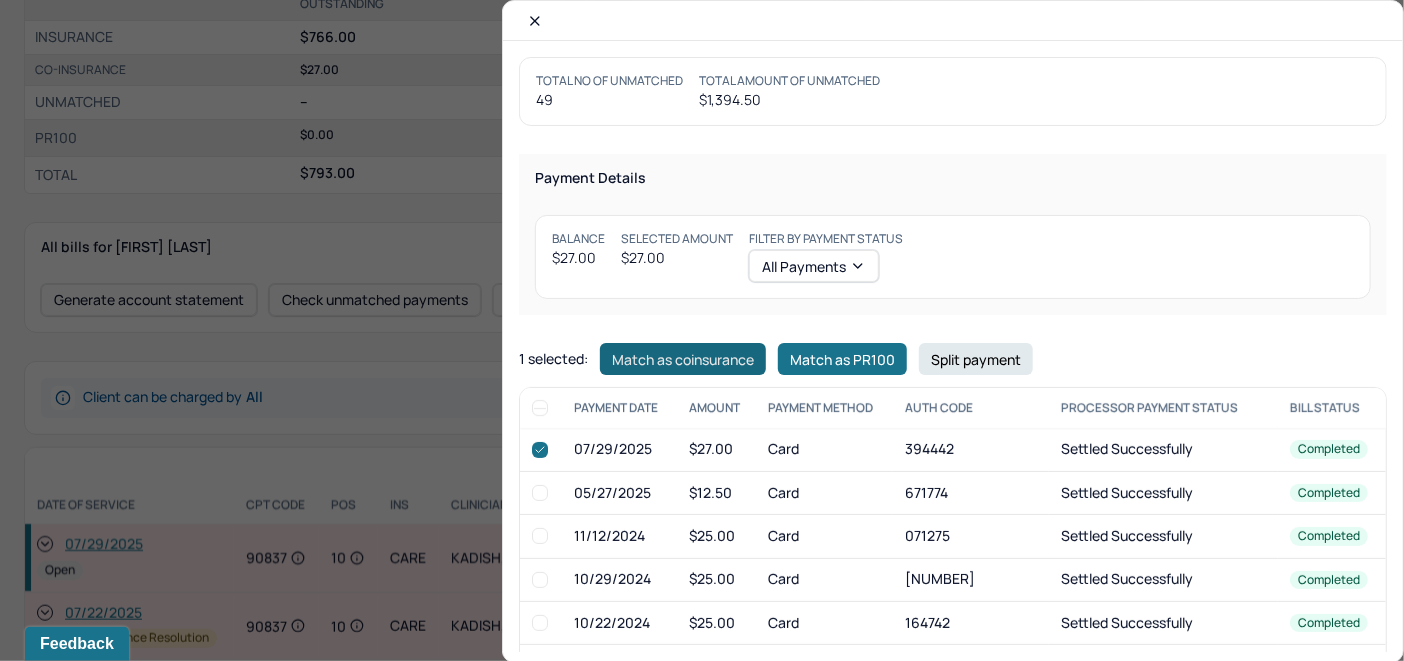 click on "Match as coinsurance" at bounding box center [683, 359] 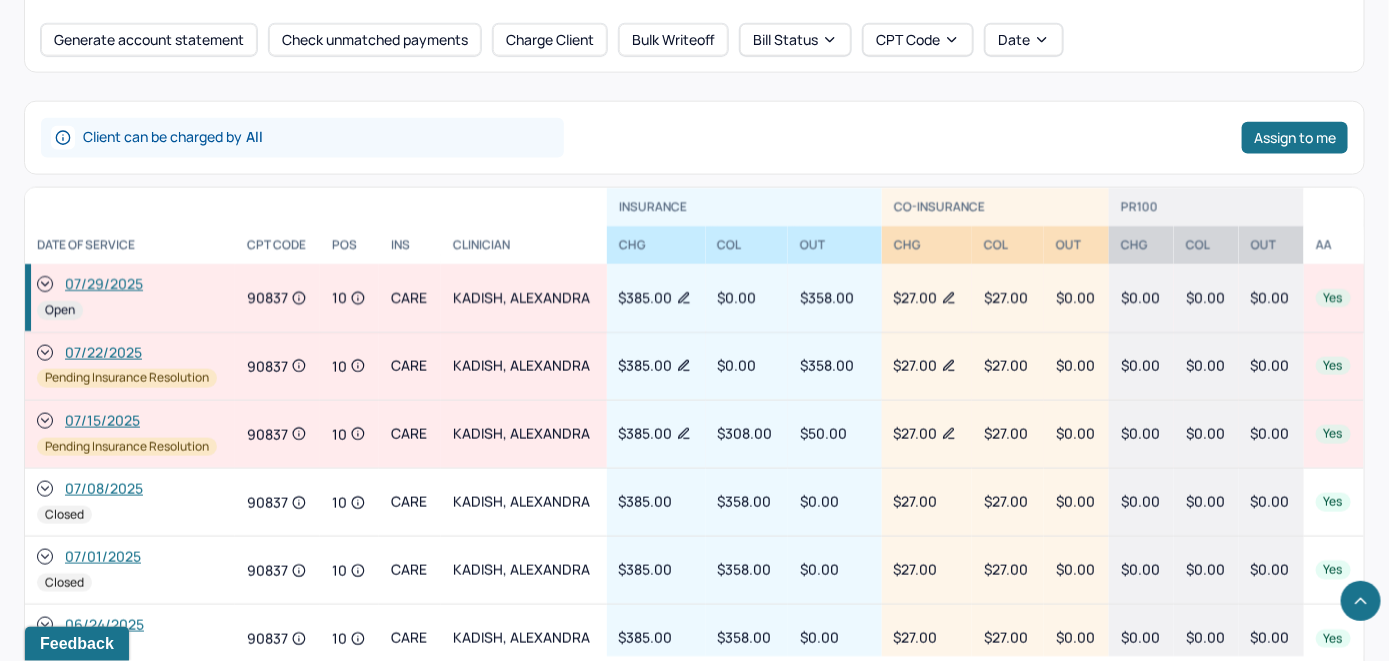 scroll, scrollTop: 1000, scrollLeft: 0, axis: vertical 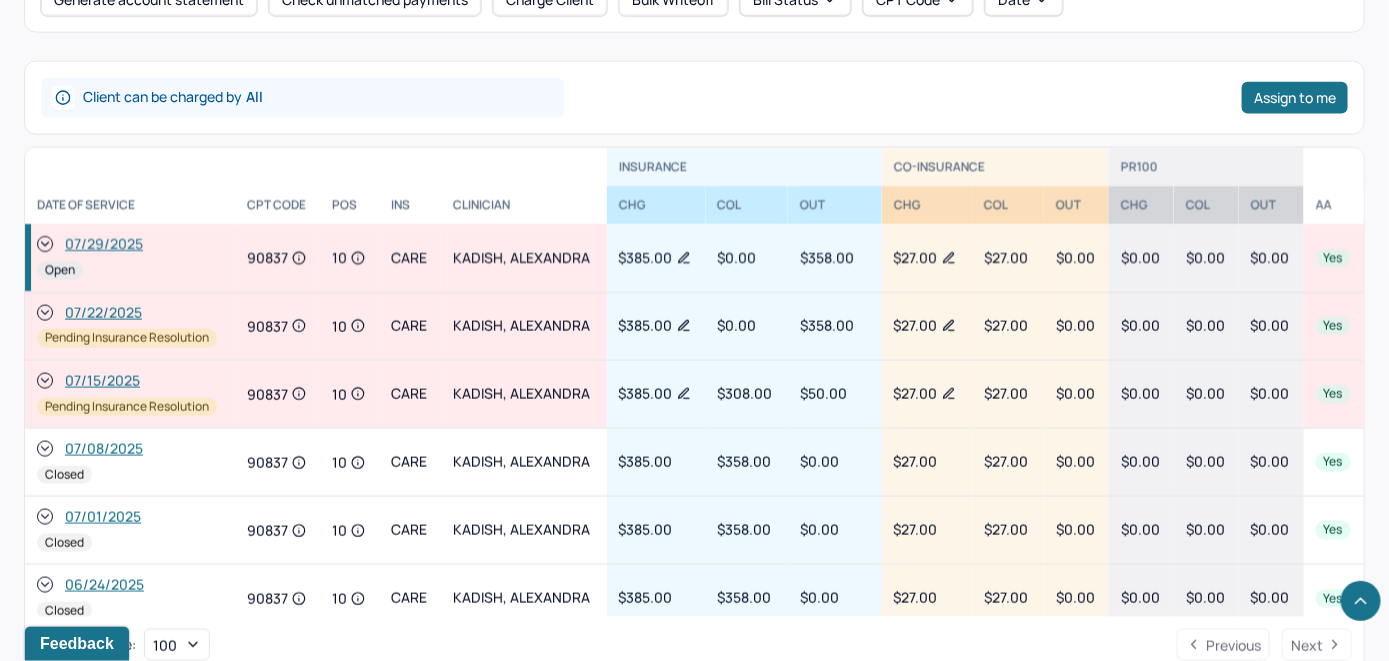 click 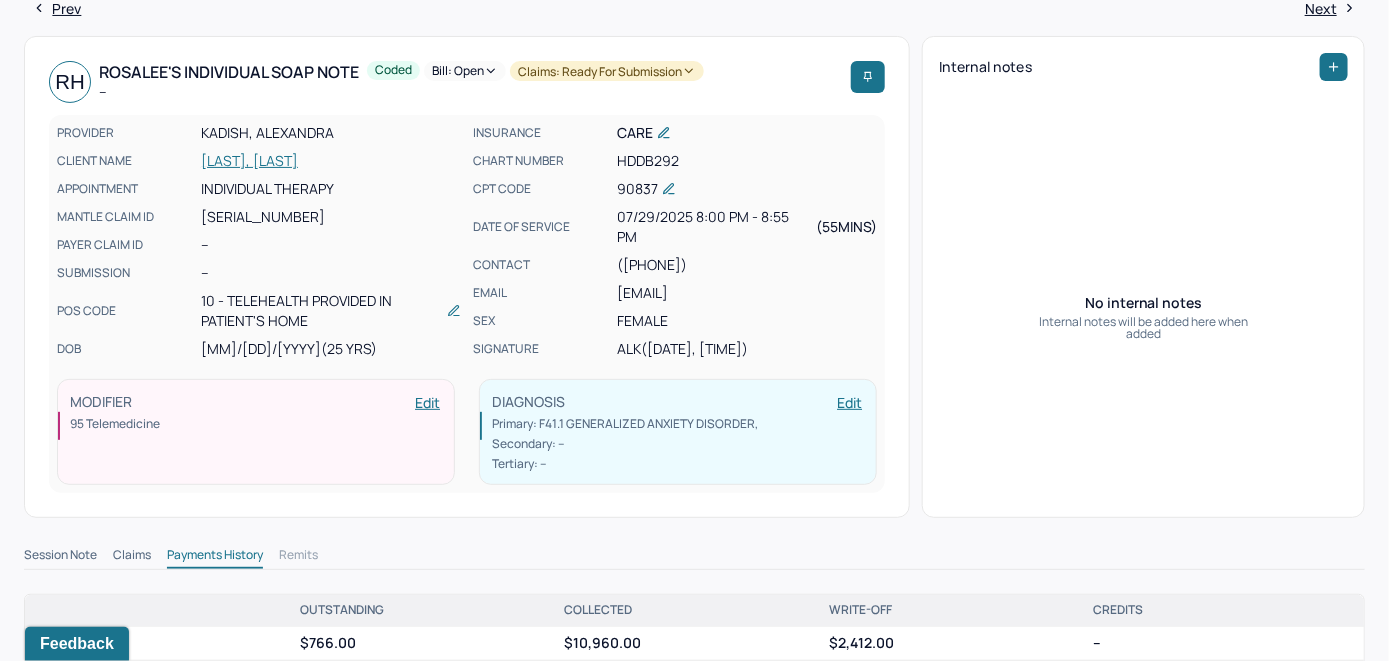scroll, scrollTop: 0, scrollLeft: 0, axis: both 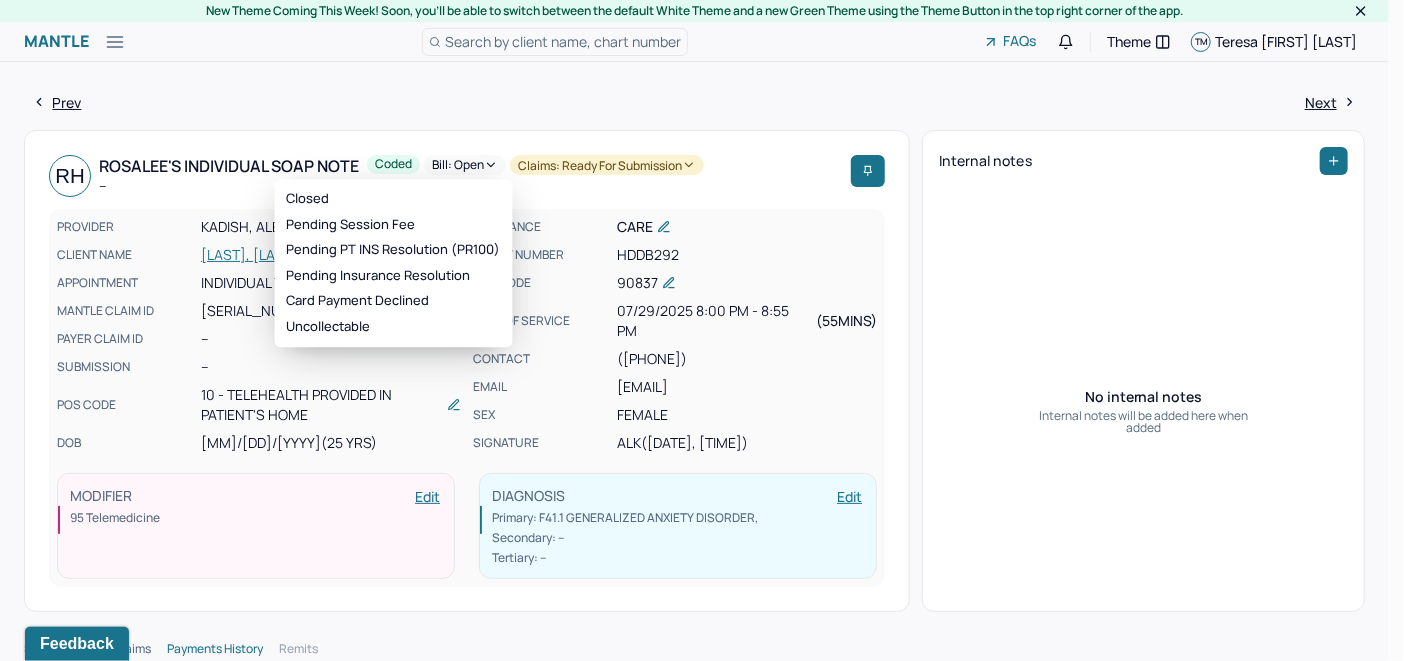 click on "Bill: Open" at bounding box center [465, 165] 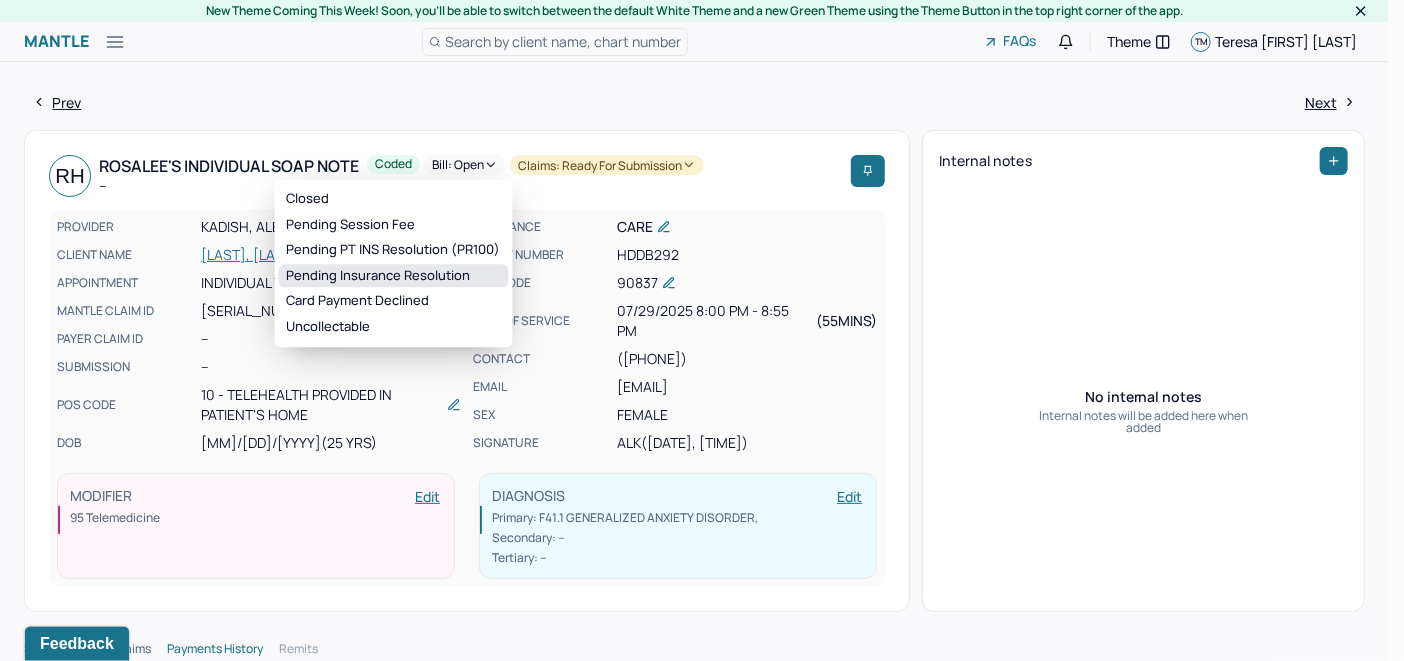 click on "Pending Insurance Resolution" at bounding box center (394, 276) 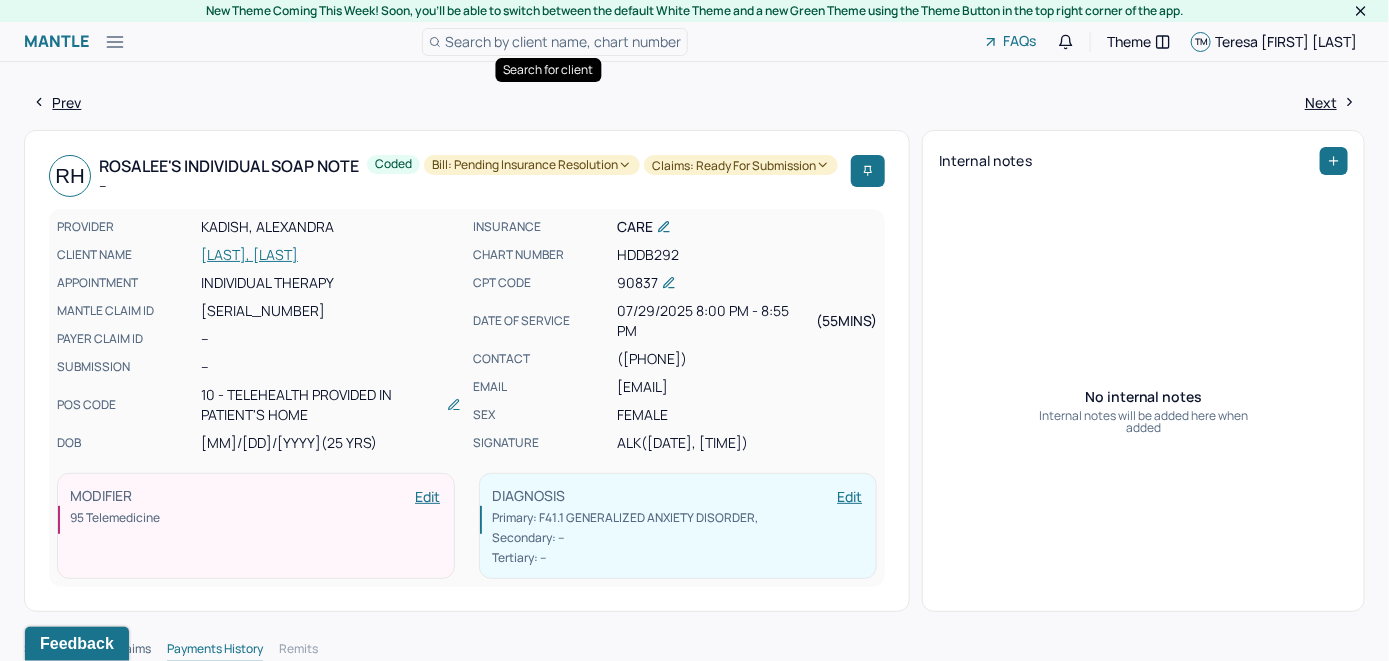 click on "Search by client name, chart number" at bounding box center [563, 41] 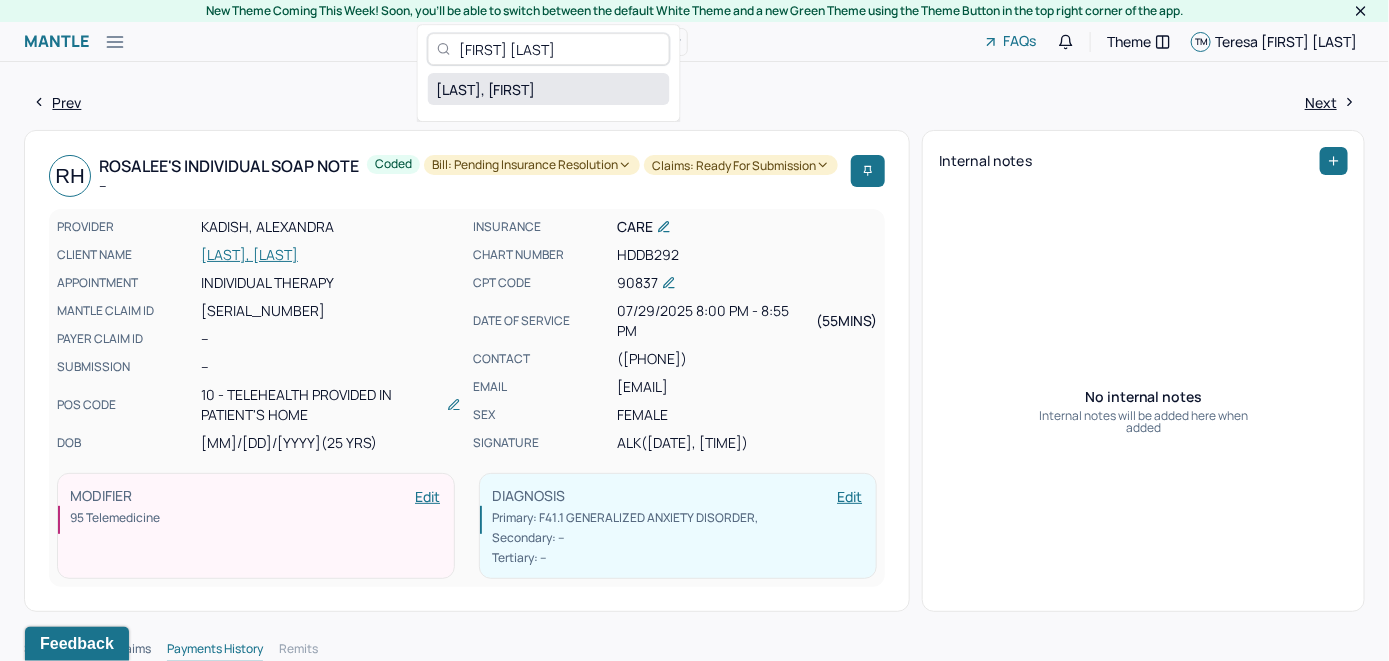 type on "[FIRST] [LAST]" 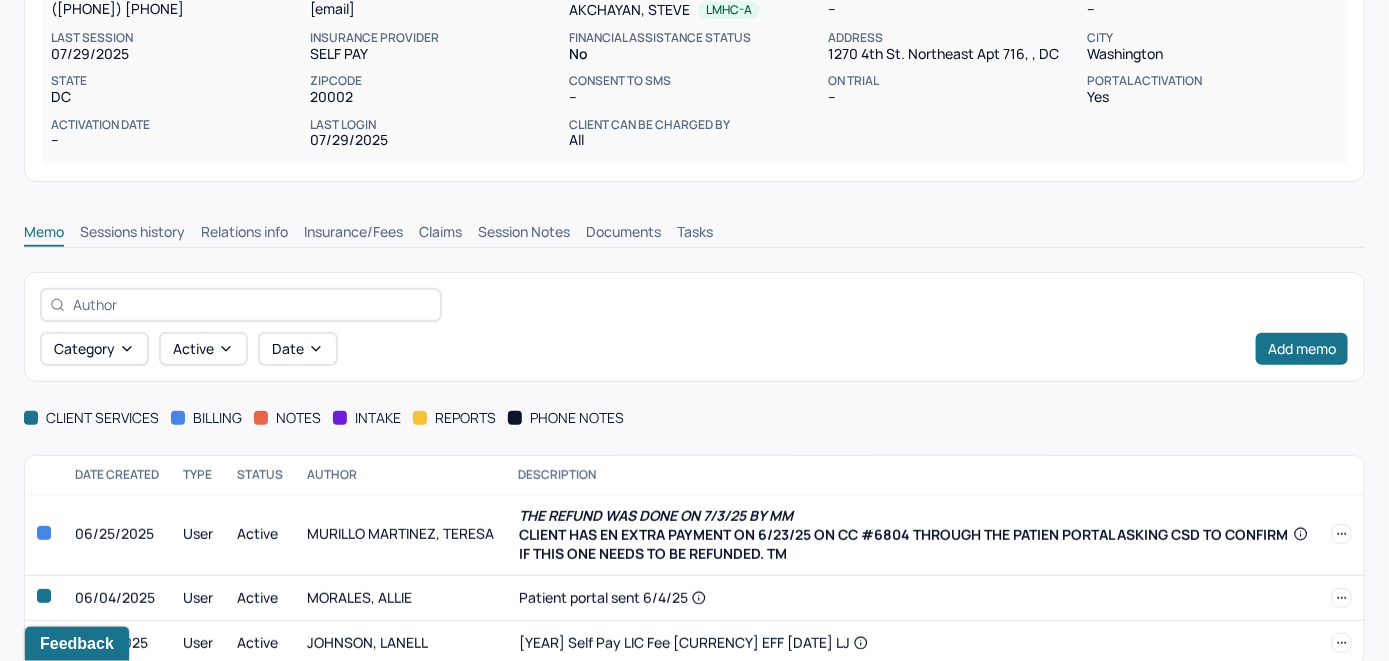 scroll, scrollTop: 300, scrollLeft: 0, axis: vertical 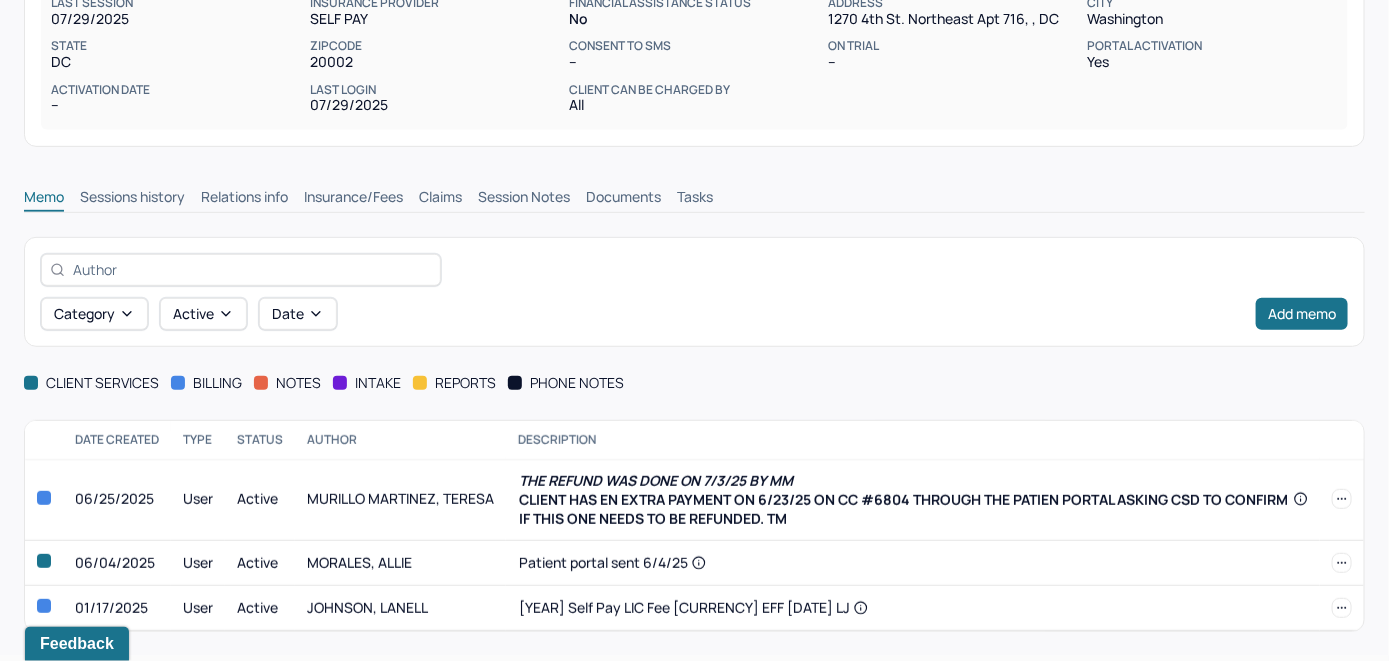 click on "Insurance/Fees" at bounding box center [353, 199] 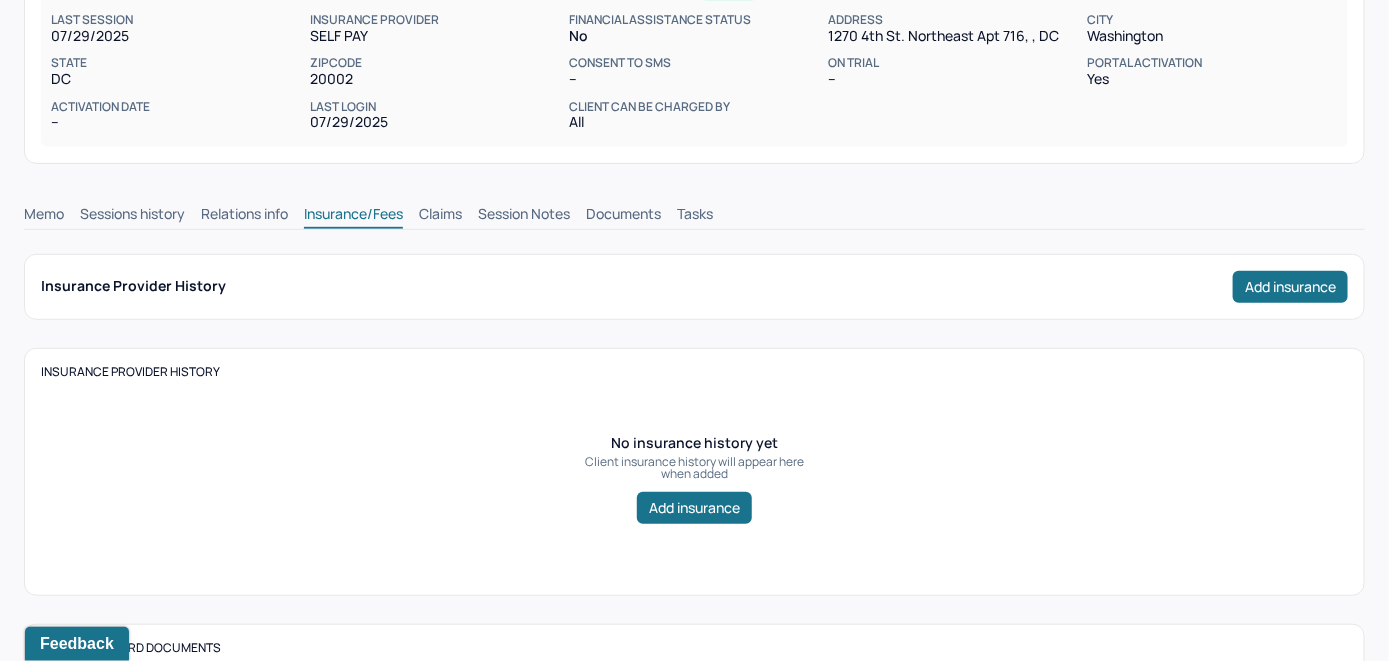 scroll, scrollTop: 200, scrollLeft: 0, axis: vertical 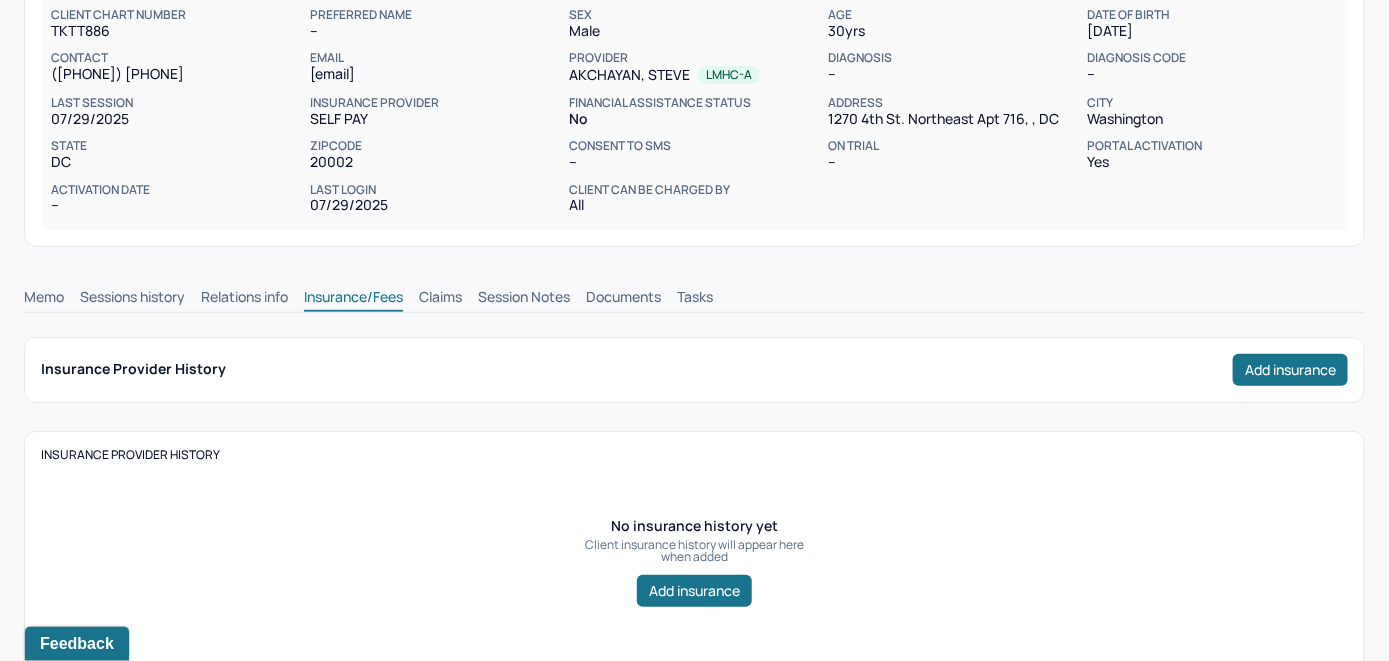 click on "Claims" at bounding box center [440, 299] 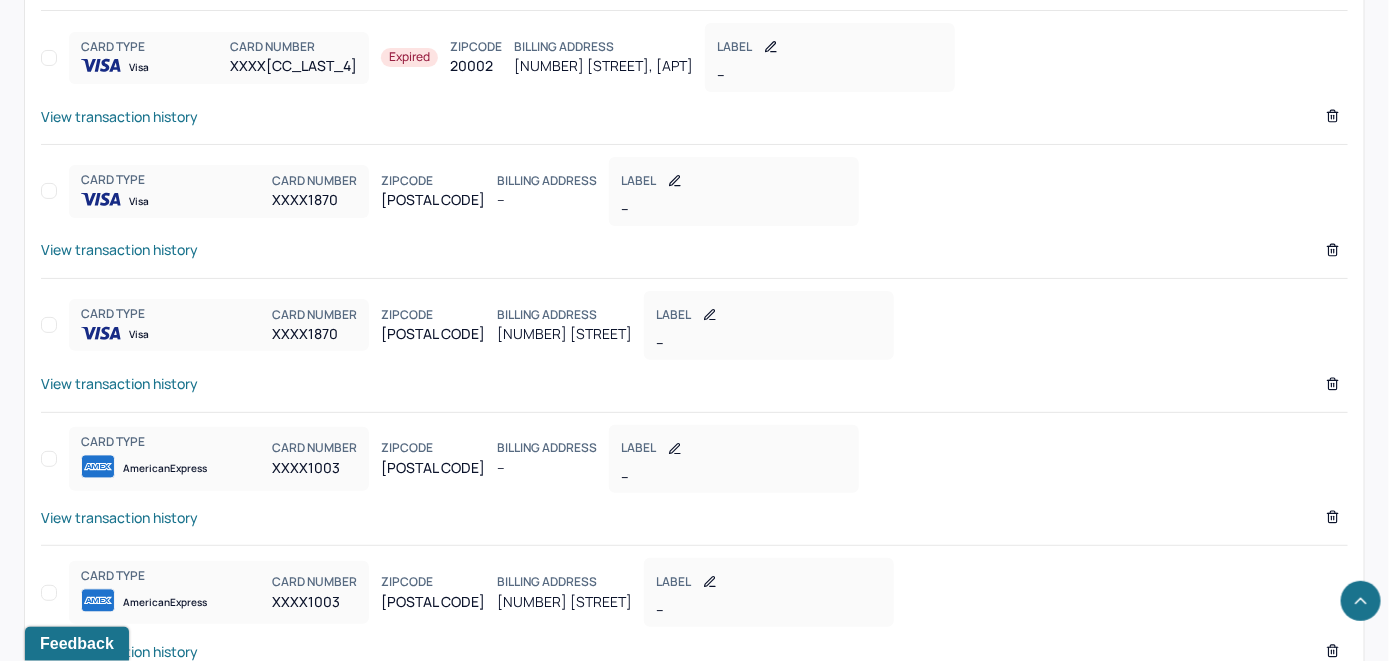 scroll, scrollTop: 3099, scrollLeft: 0, axis: vertical 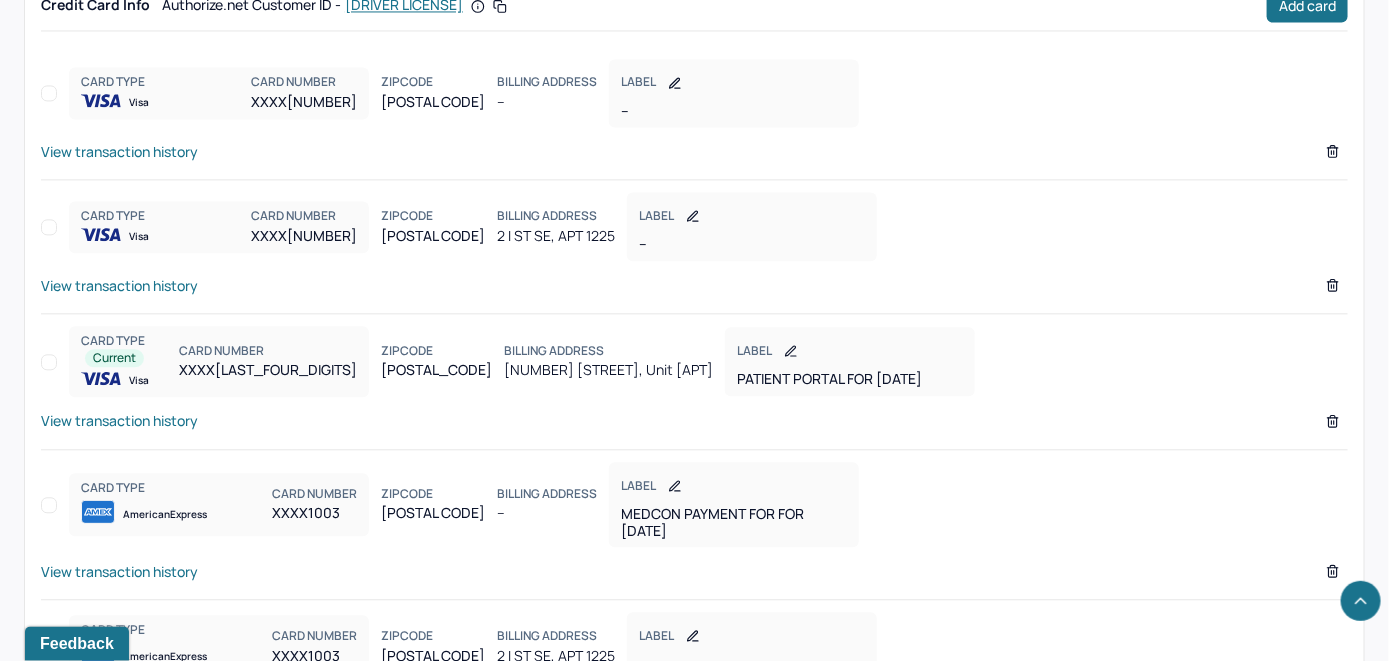 click on "View transaction history" at bounding box center [119, 285] 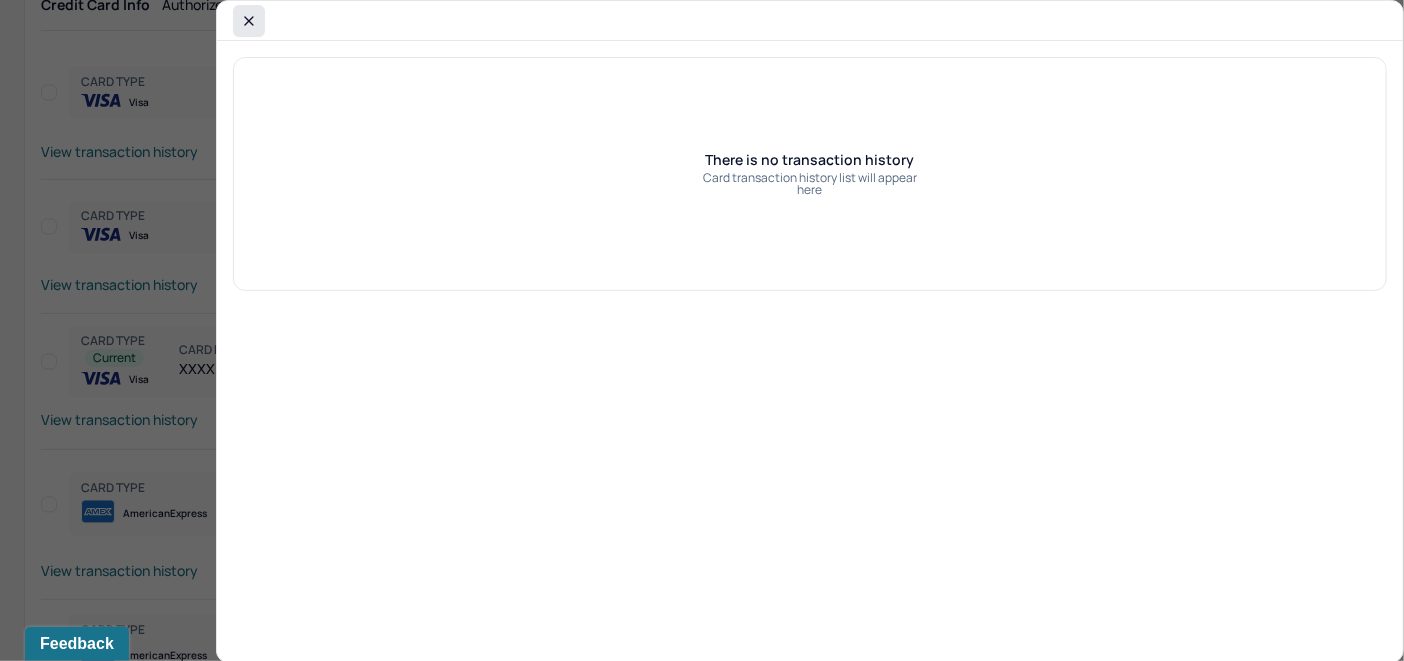 click 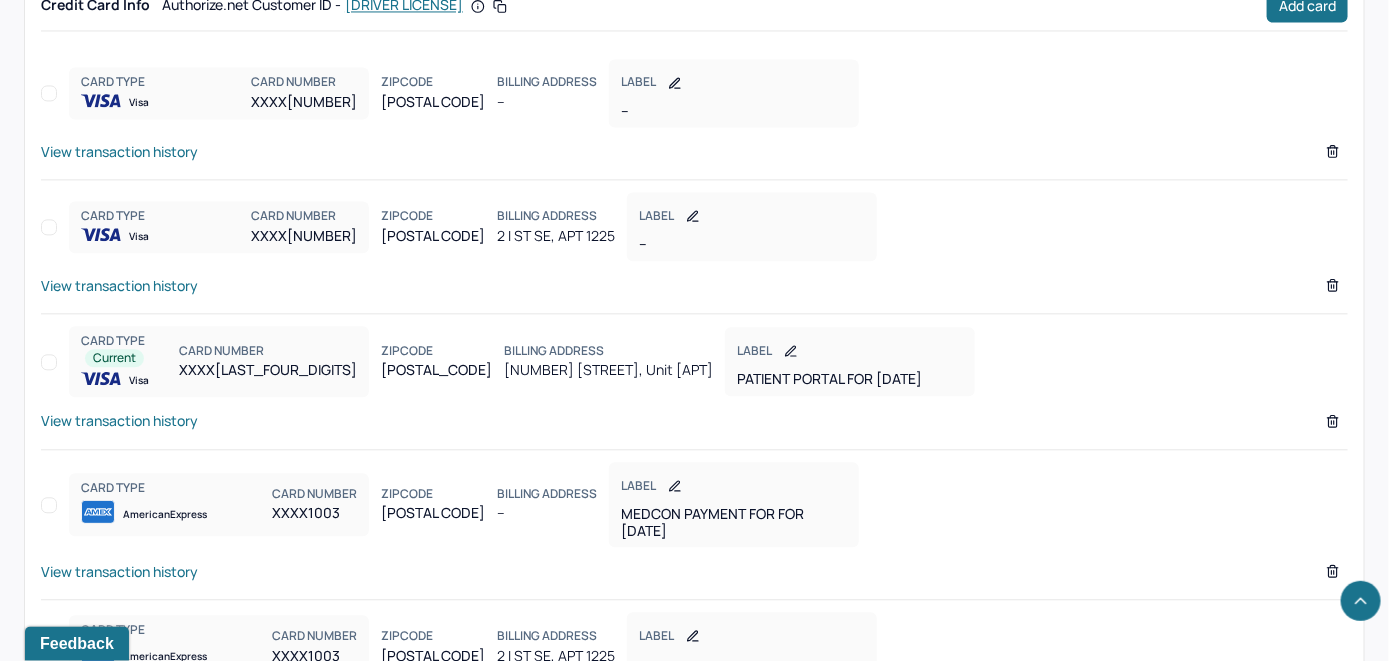 click on "View transaction history" at bounding box center (119, 420) 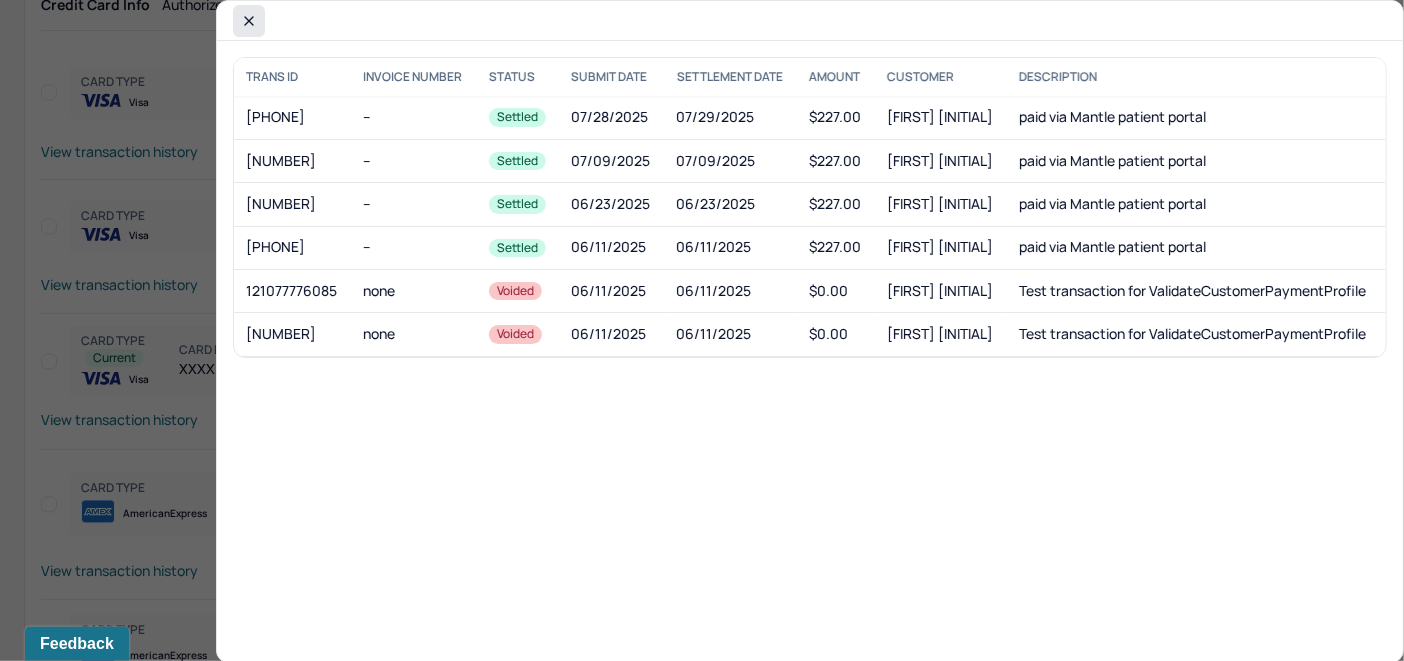click 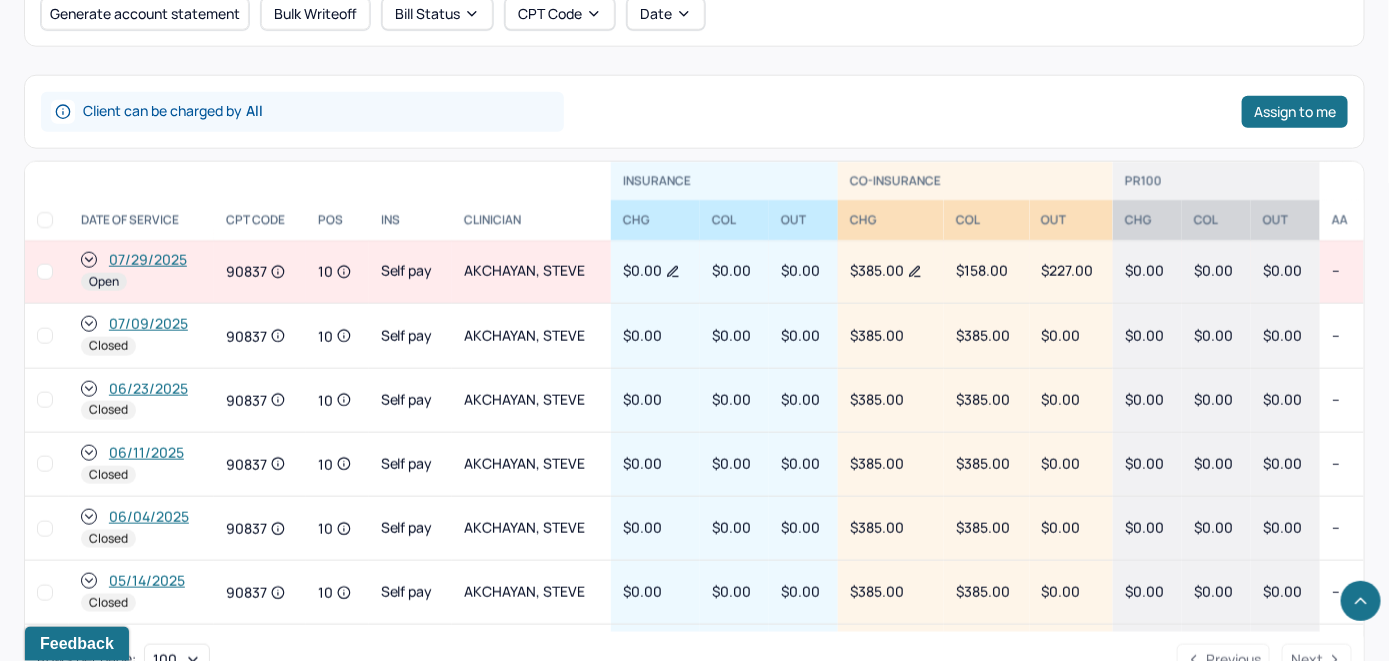 scroll, scrollTop: 799, scrollLeft: 0, axis: vertical 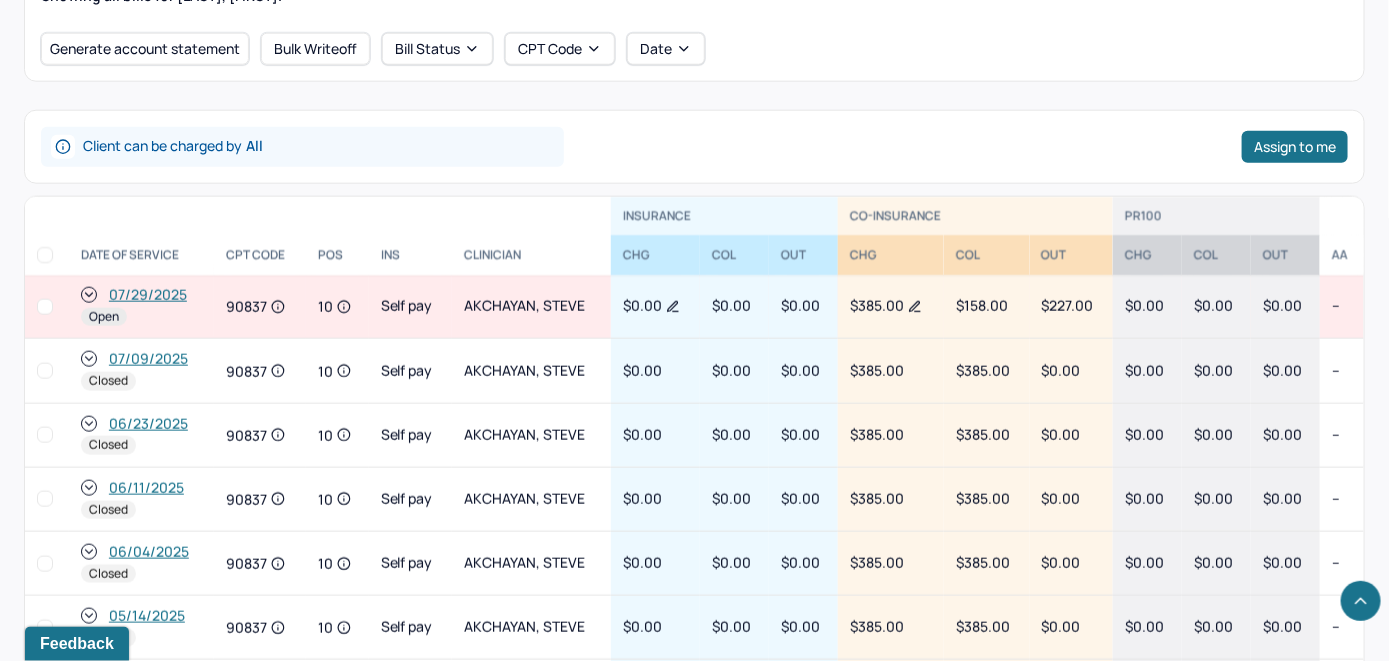 click on "07/29/2025" at bounding box center (148, 295) 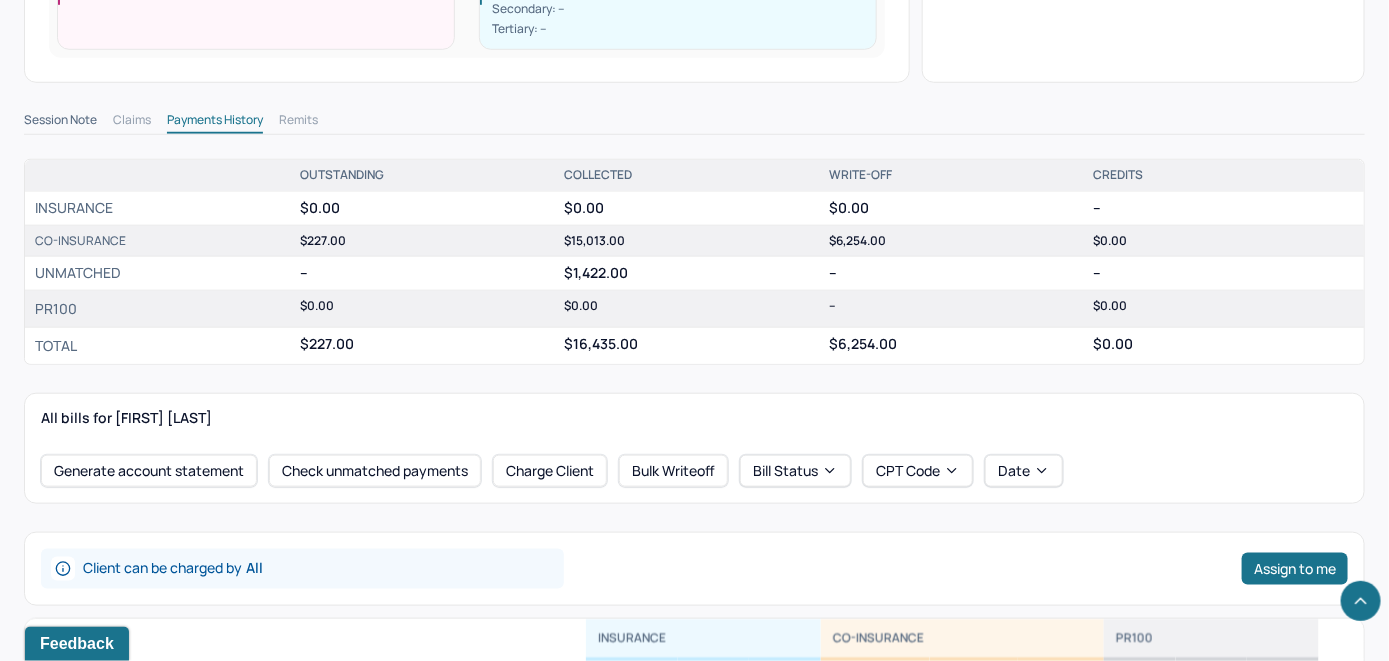 scroll, scrollTop: 700, scrollLeft: 0, axis: vertical 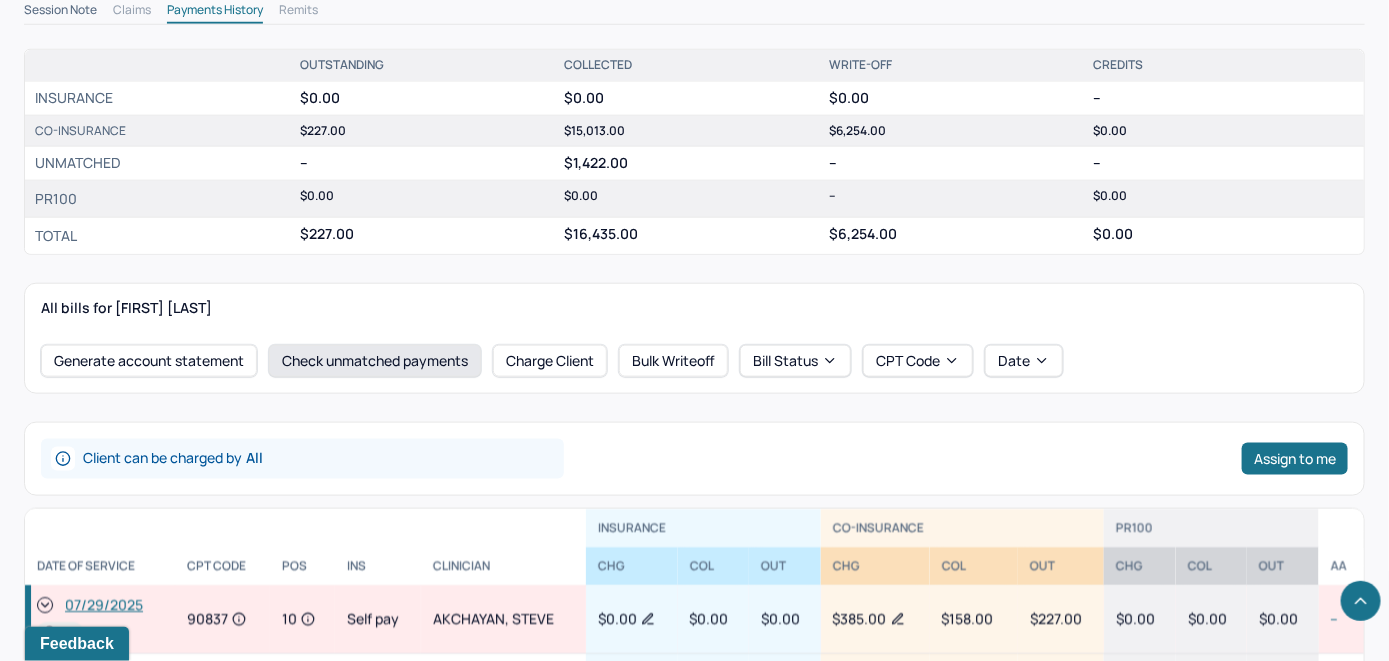 click on "Check unmatched payments" at bounding box center (375, 361) 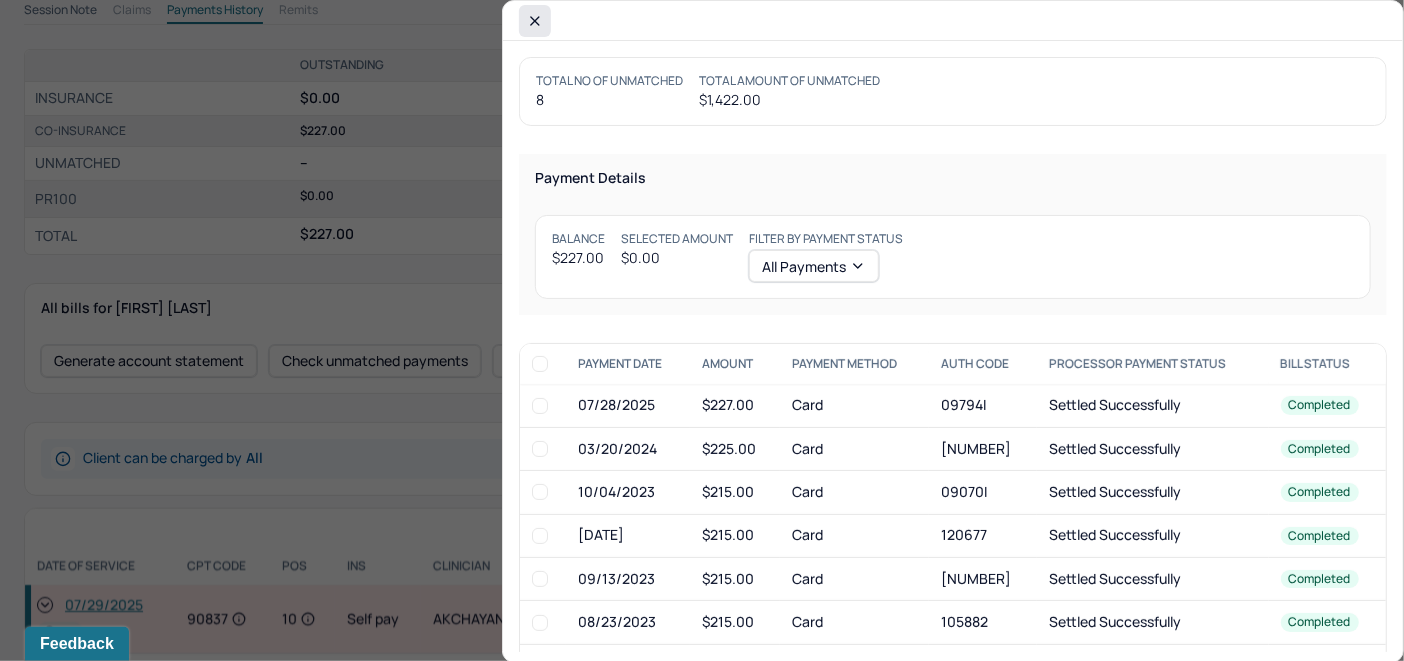 click 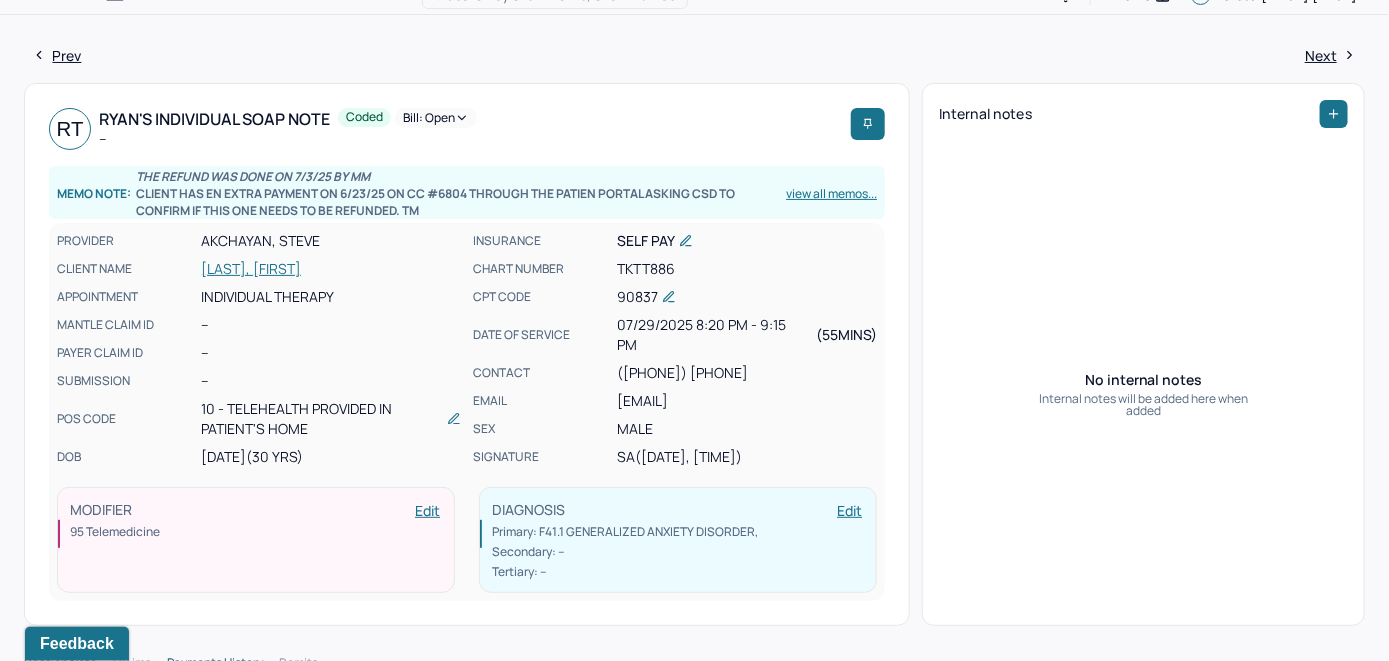 scroll, scrollTop: 0, scrollLeft: 0, axis: both 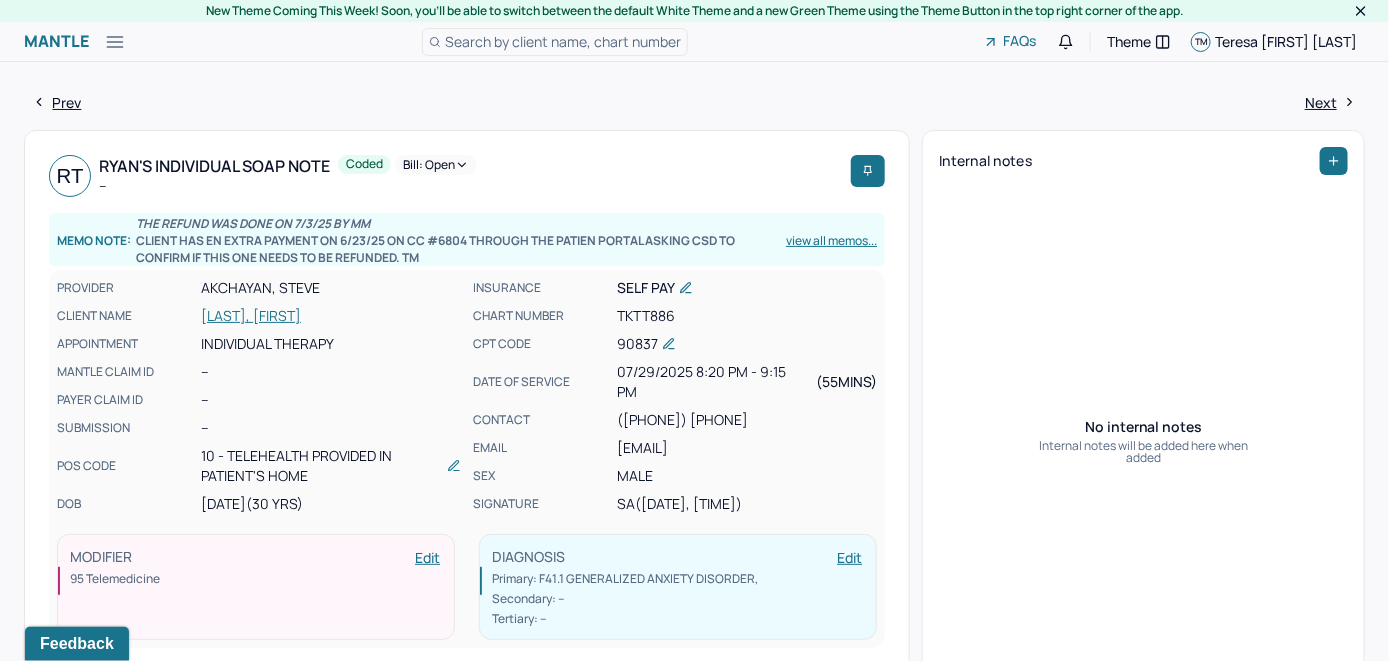 click on "[LAST], [FIRST]" at bounding box center (331, 316) 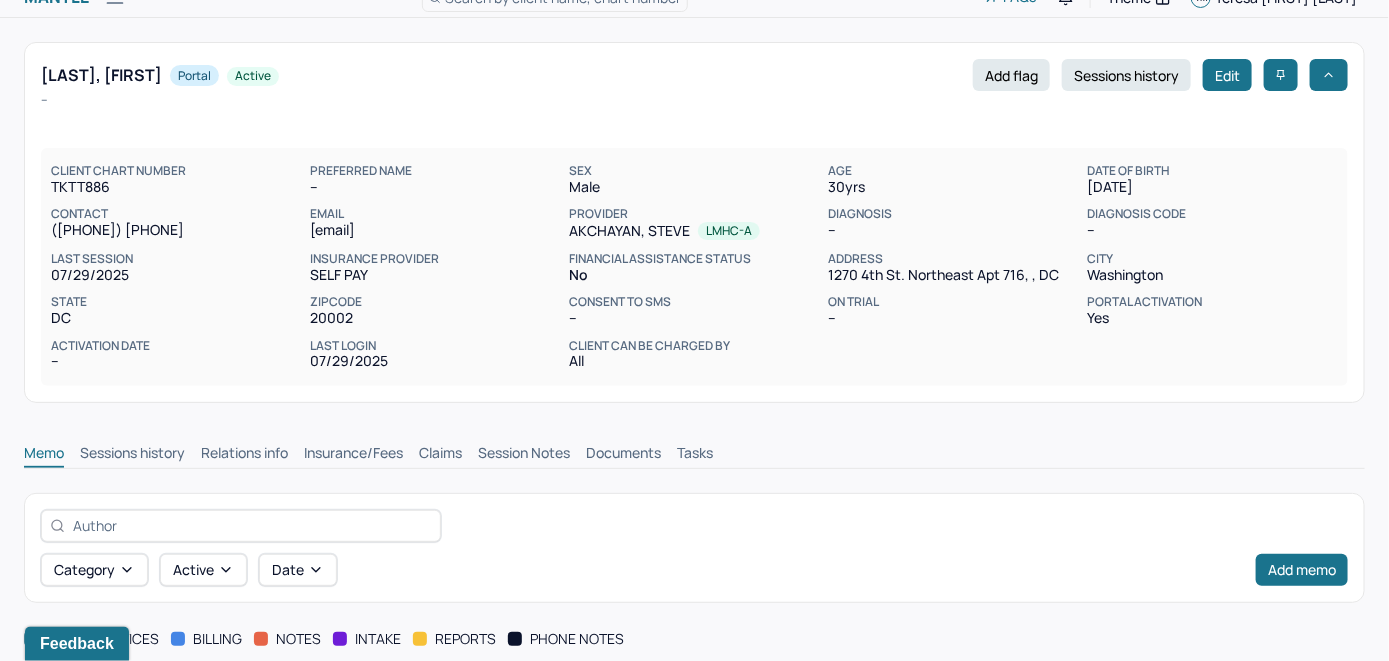 scroll, scrollTop: 0, scrollLeft: 0, axis: both 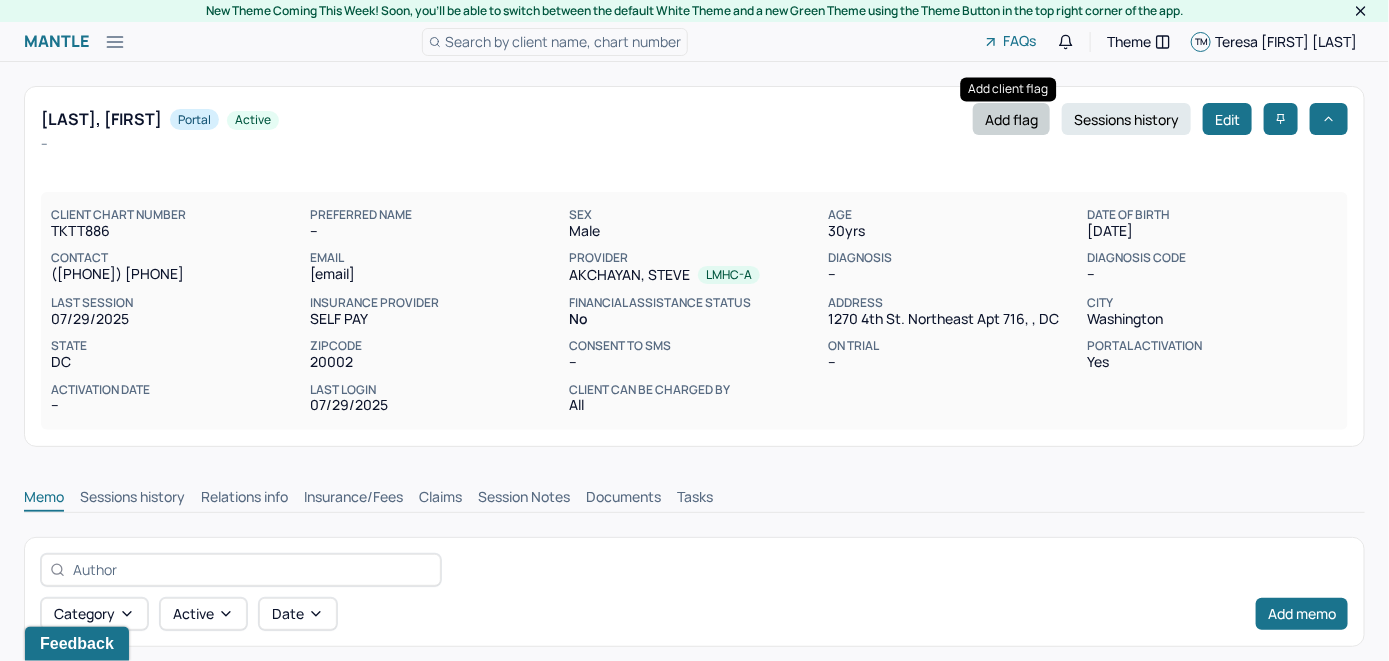 click on "Add flag" at bounding box center [1011, 119] 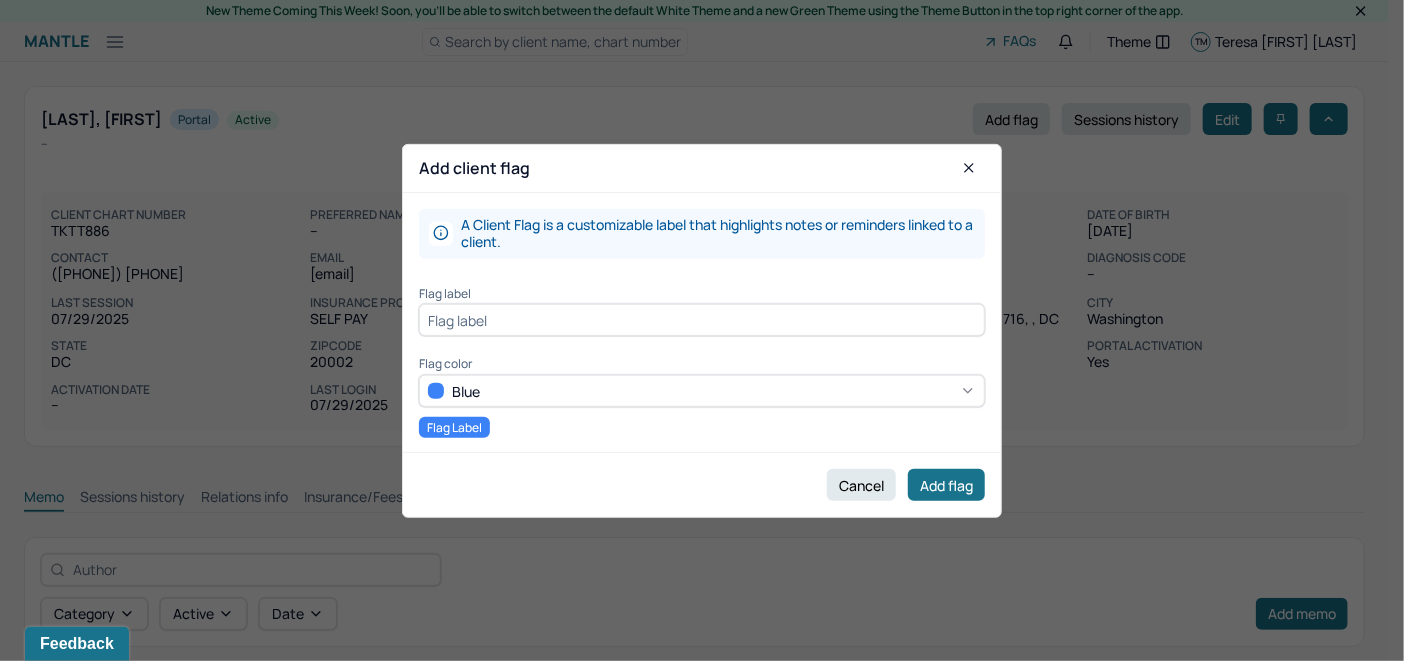click at bounding box center [702, 320] 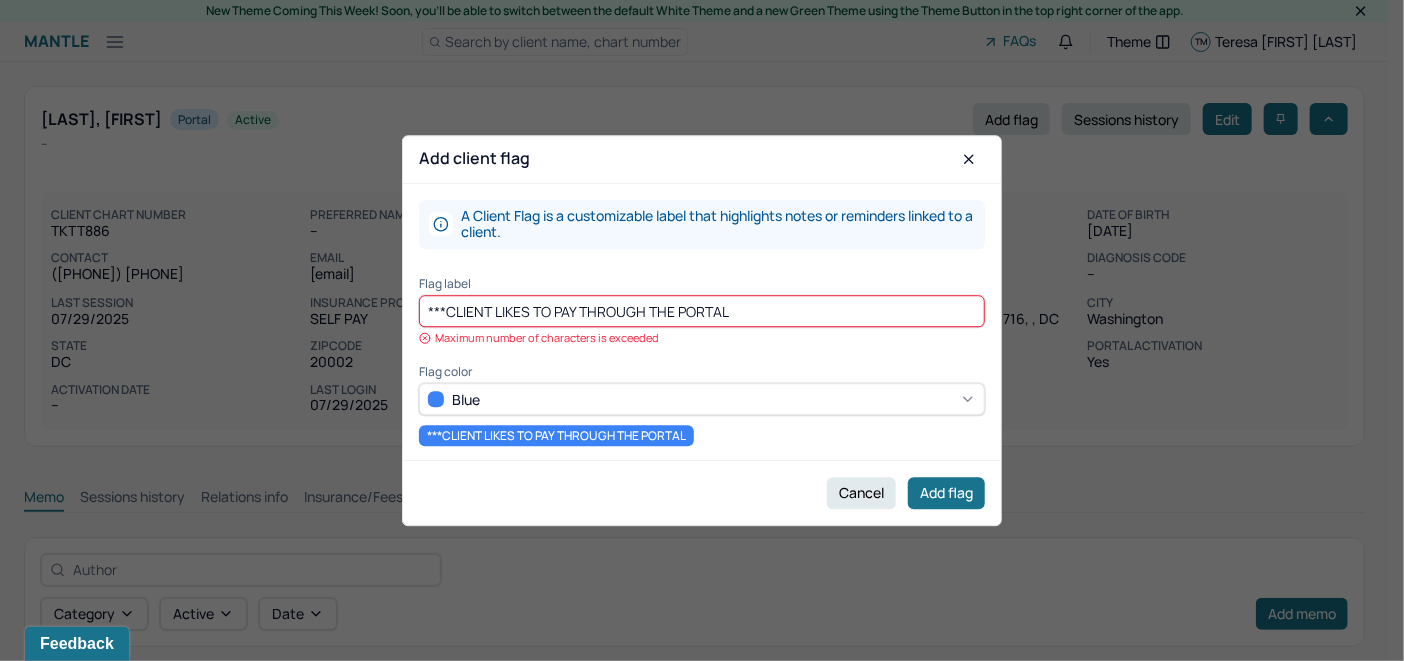 click on "***CLIENT LIKES TO PAY THROUGH THE PORTAL" at bounding box center (702, 312) 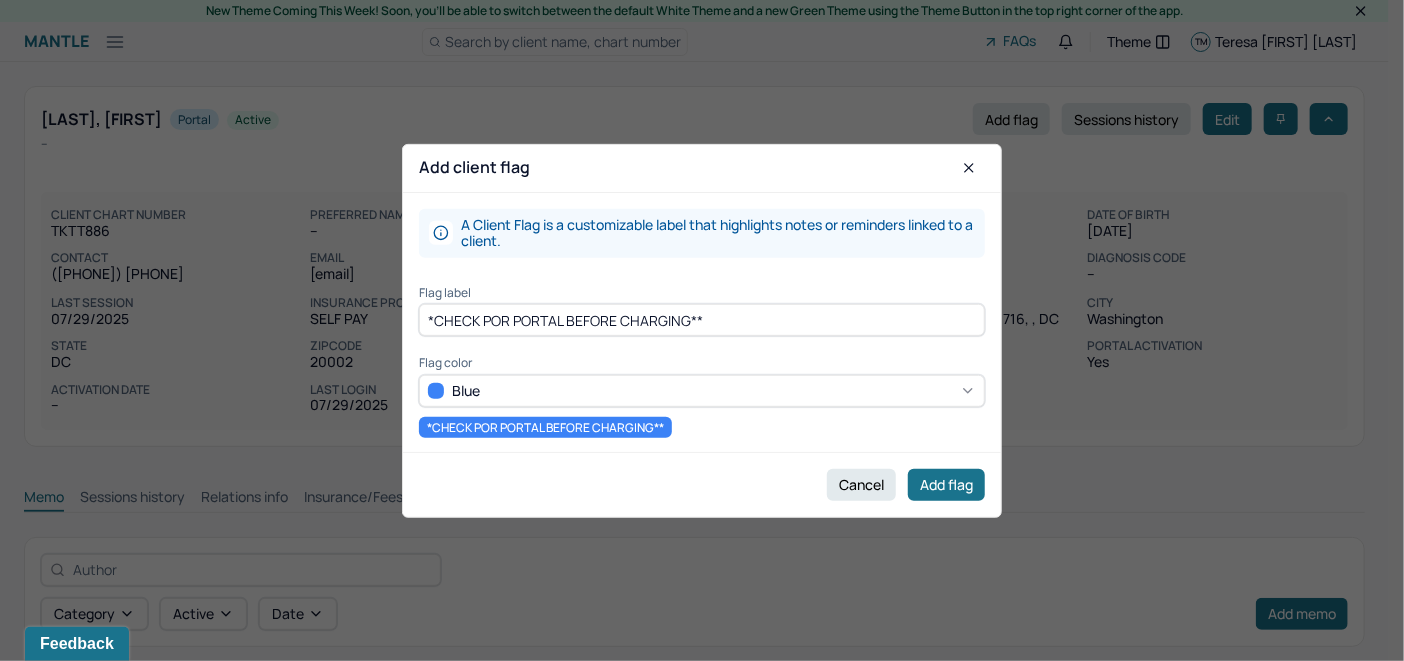 drag, startPoint x: 708, startPoint y: 329, endPoint x: 323, endPoint y: 353, distance: 385.7473 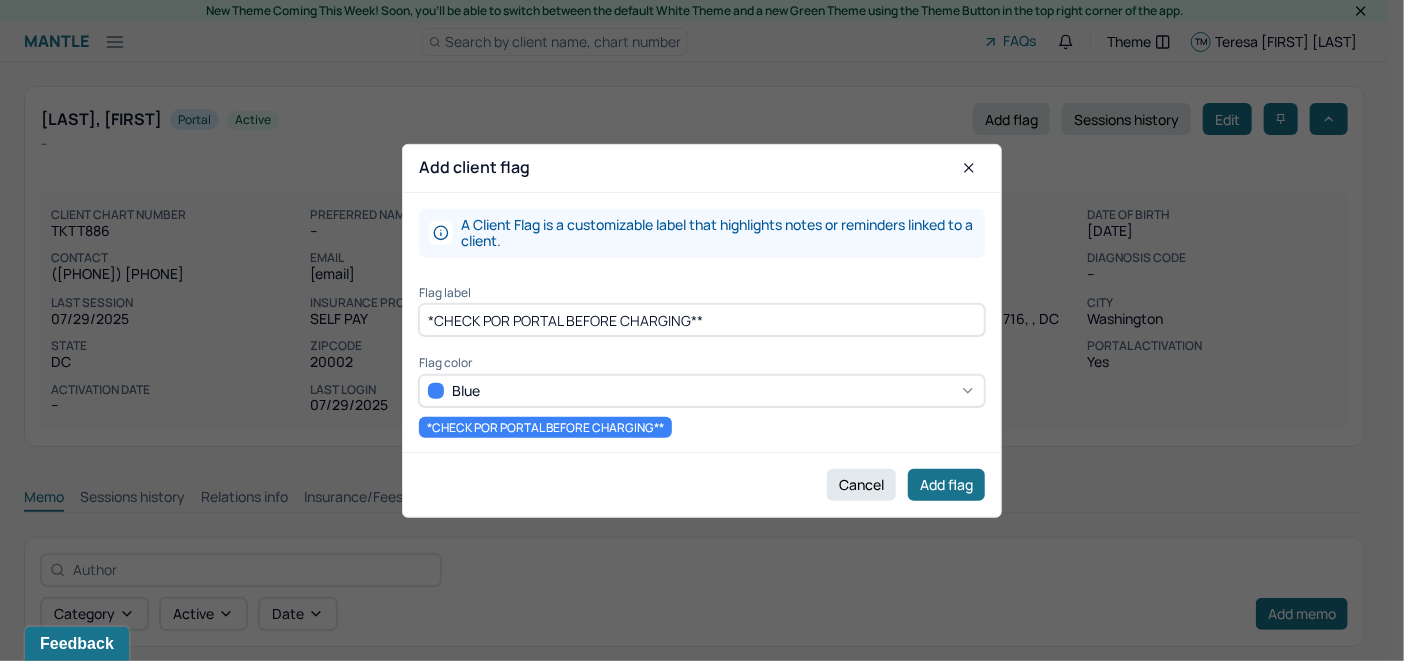 type on "*CHECK POR PORTAL BEFORE CHARGING**" 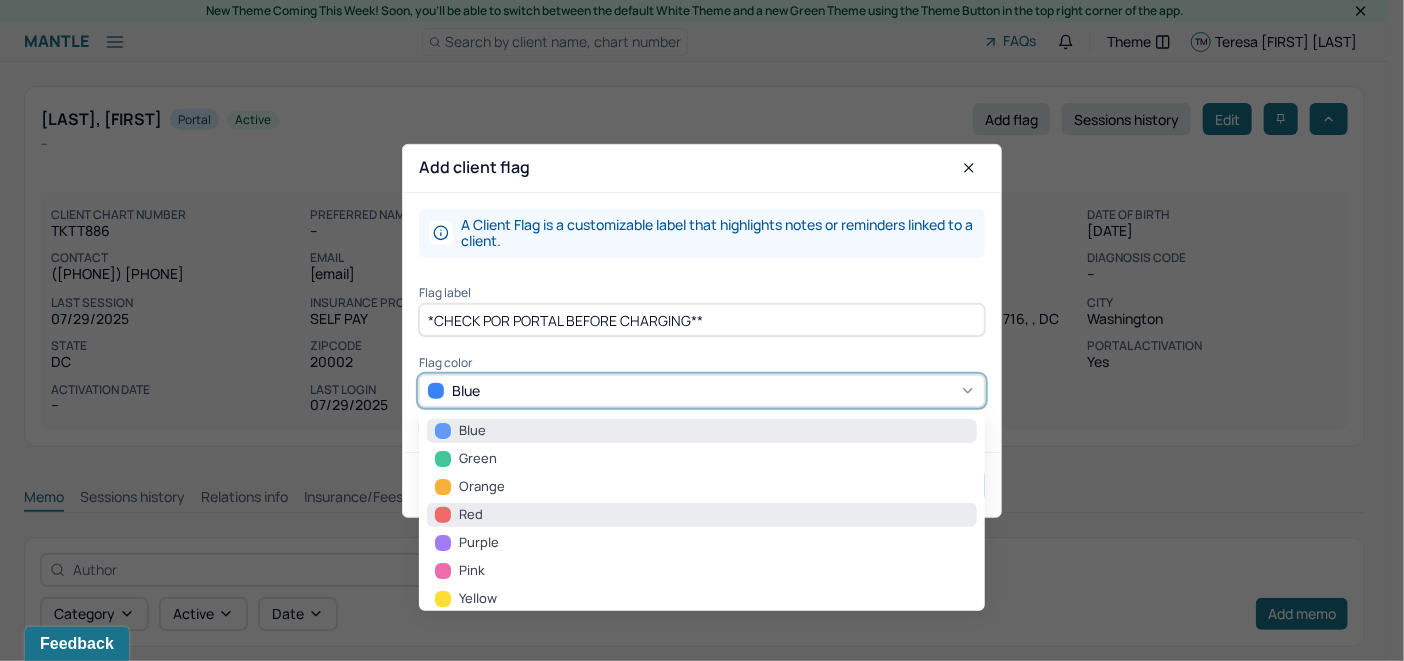 click on "Red" at bounding box center [702, 515] 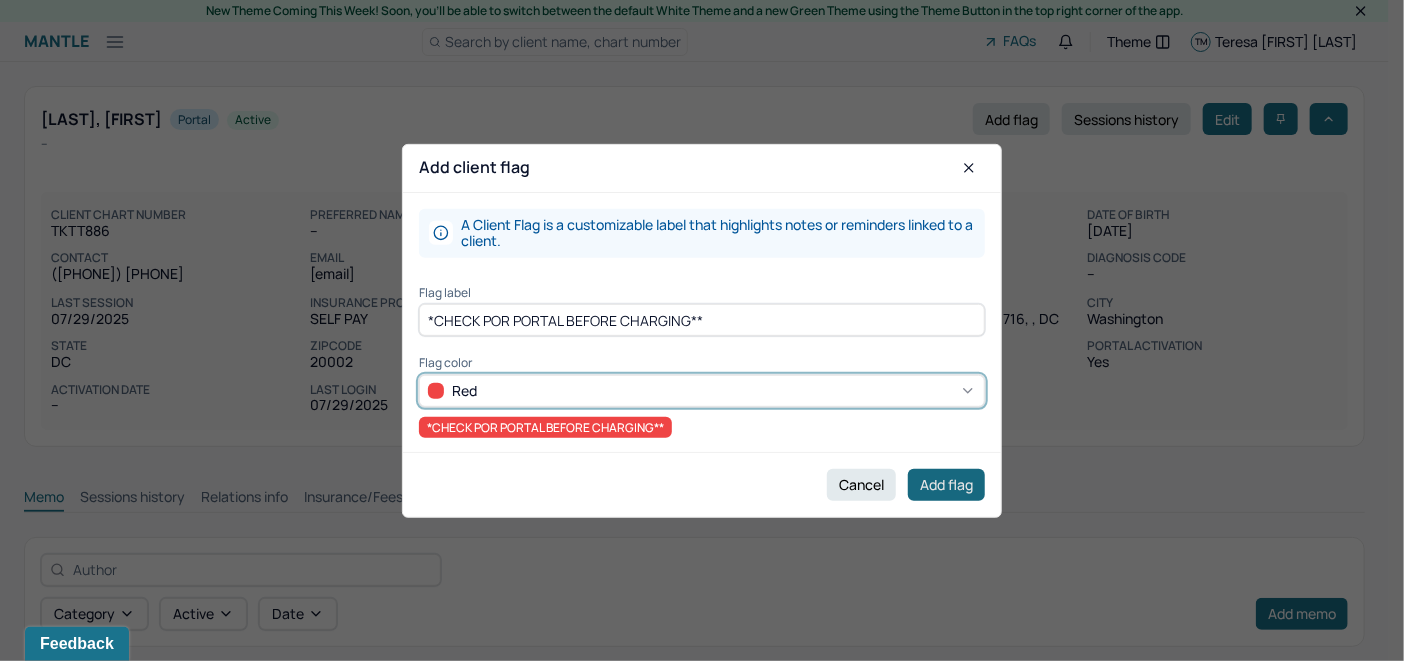 click on "Add flag" at bounding box center (946, 485) 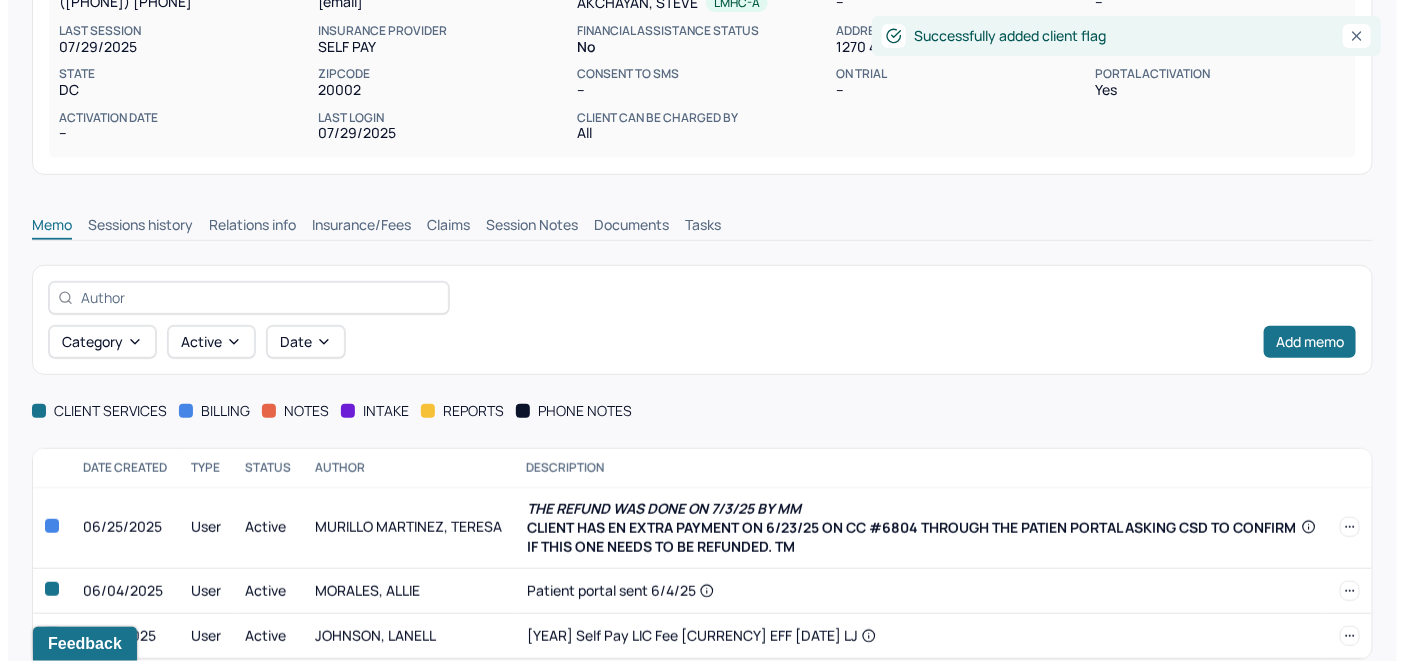 scroll, scrollTop: 385, scrollLeft: 0, axis: vertical 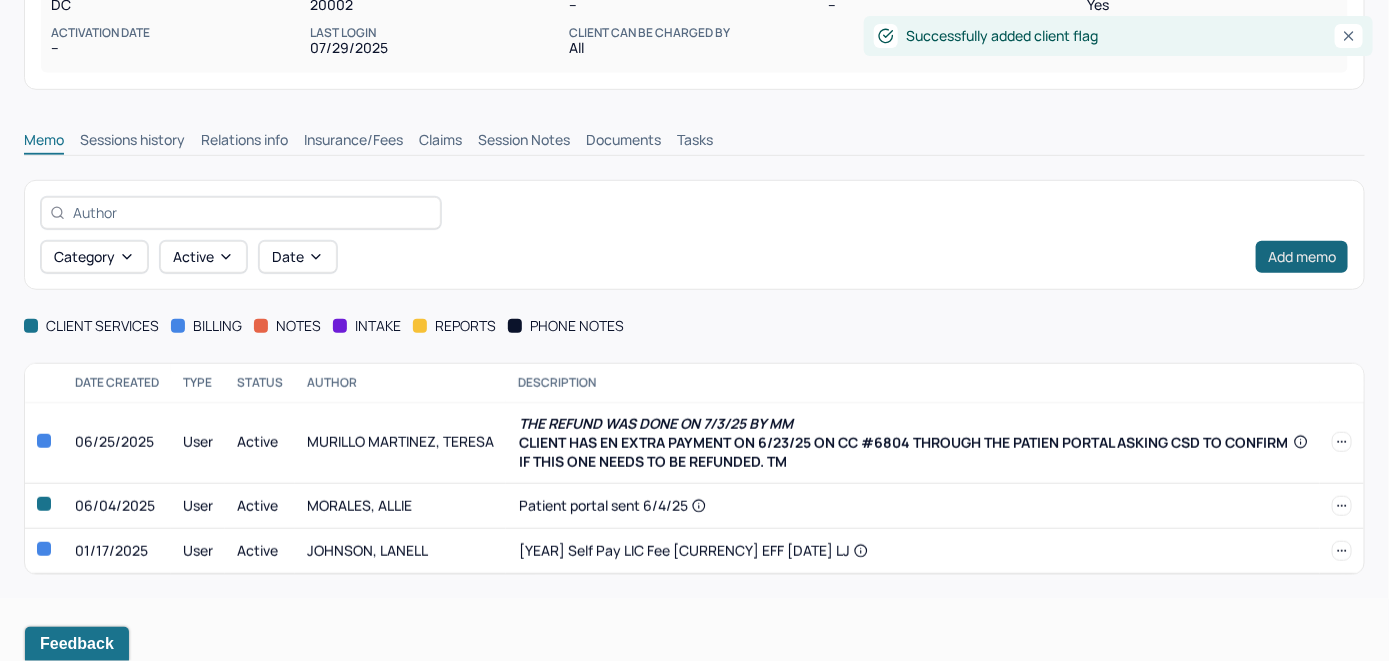 click on "Add memo" at bounding box center (1302, 257) 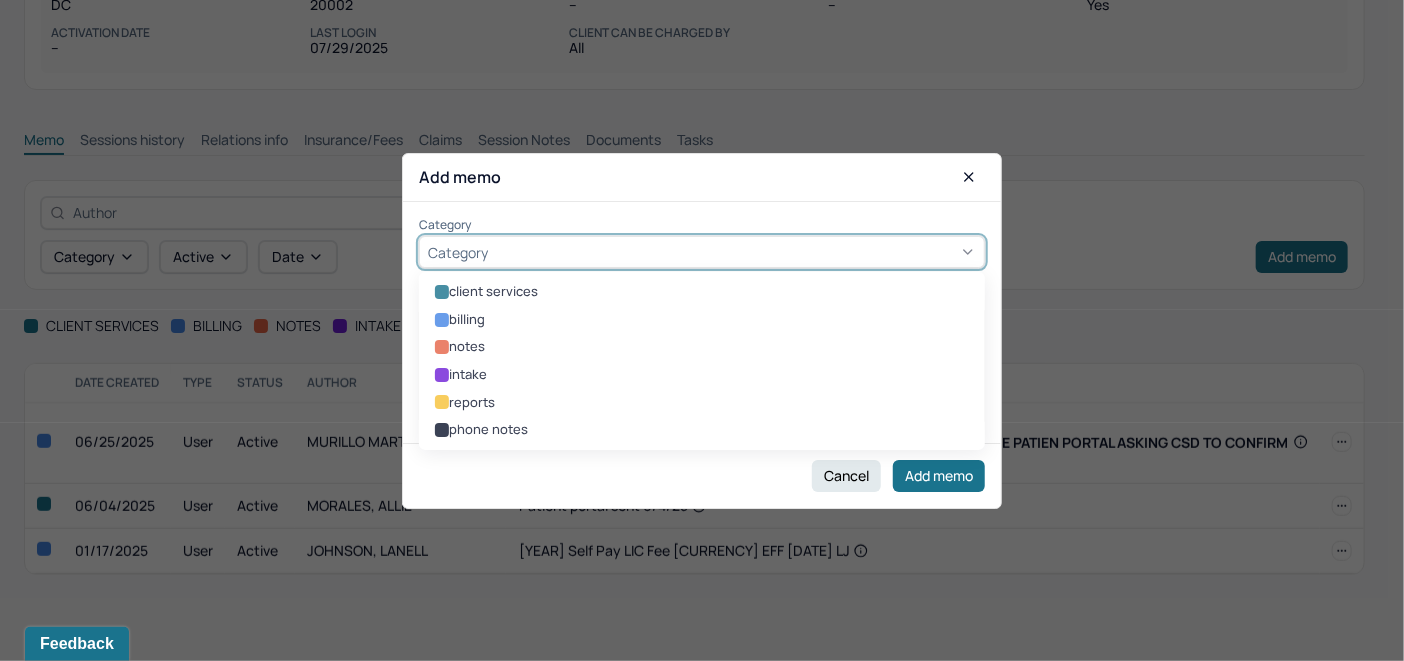 click on "Category" at bounding box center (702, 252) 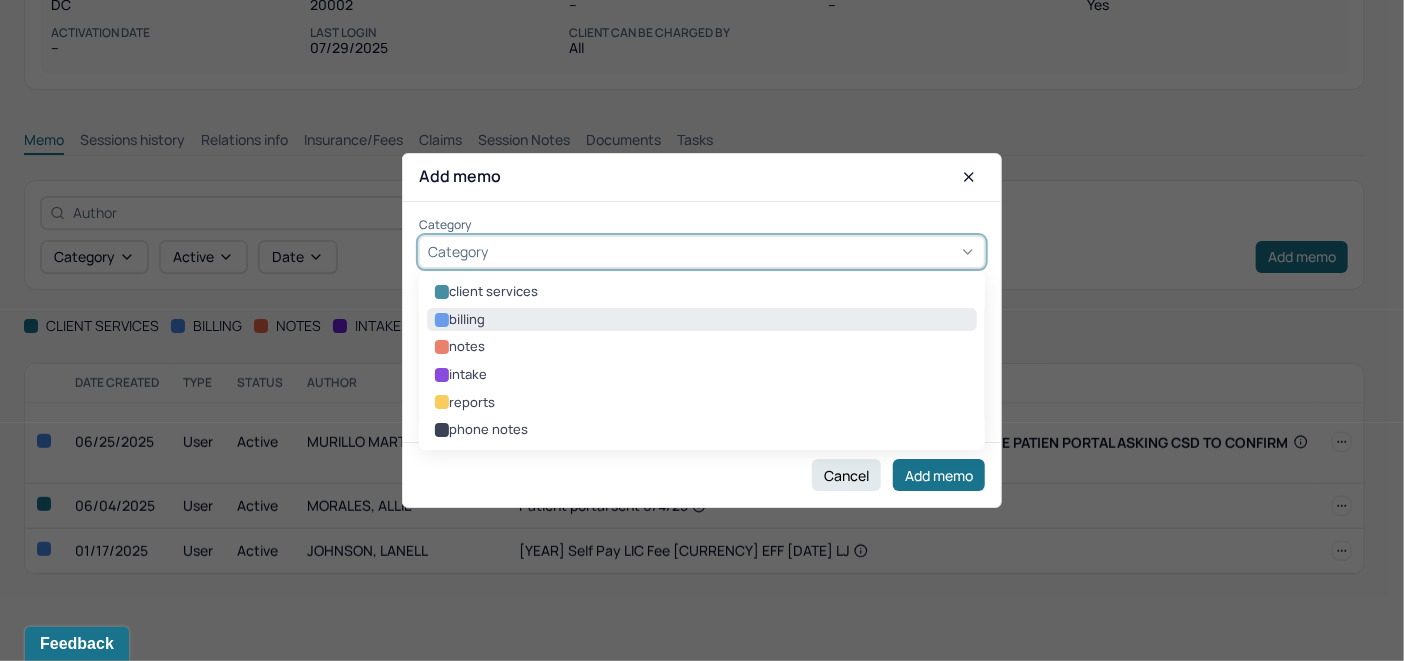 click on "billing" at bounding box center [702, 320] 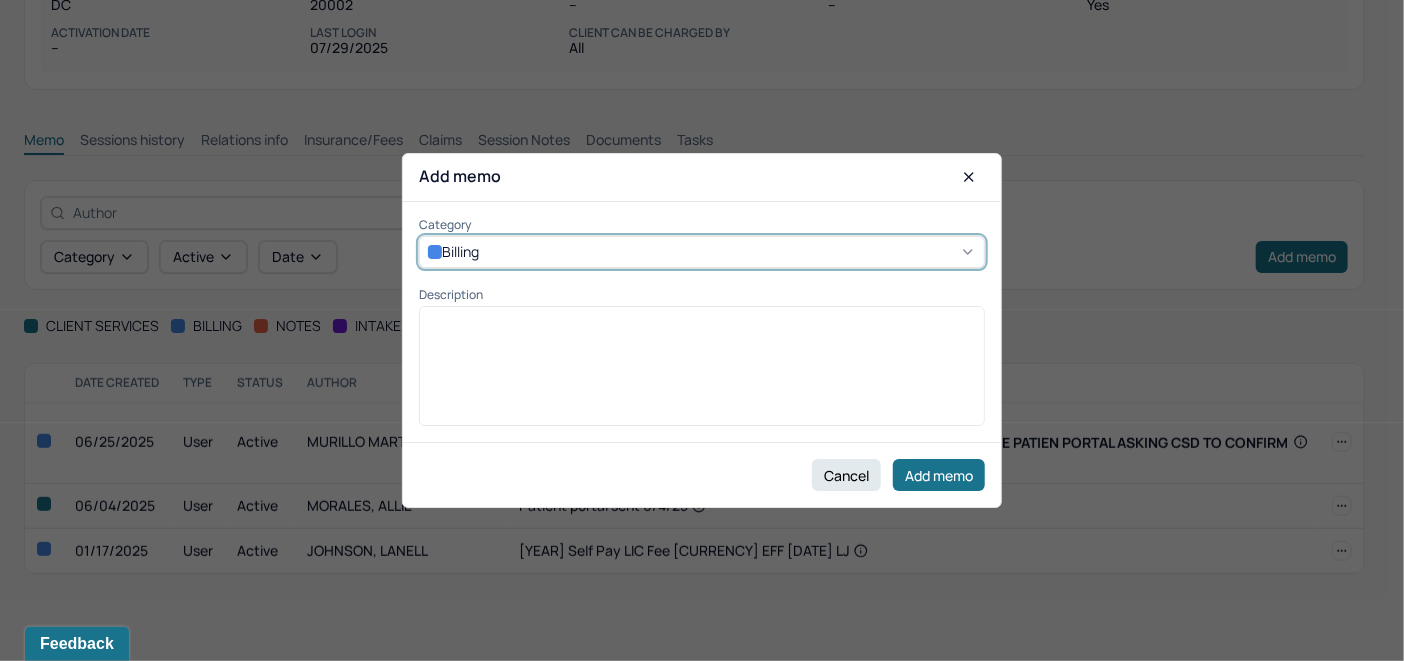 click at bounding box center [702, 373] 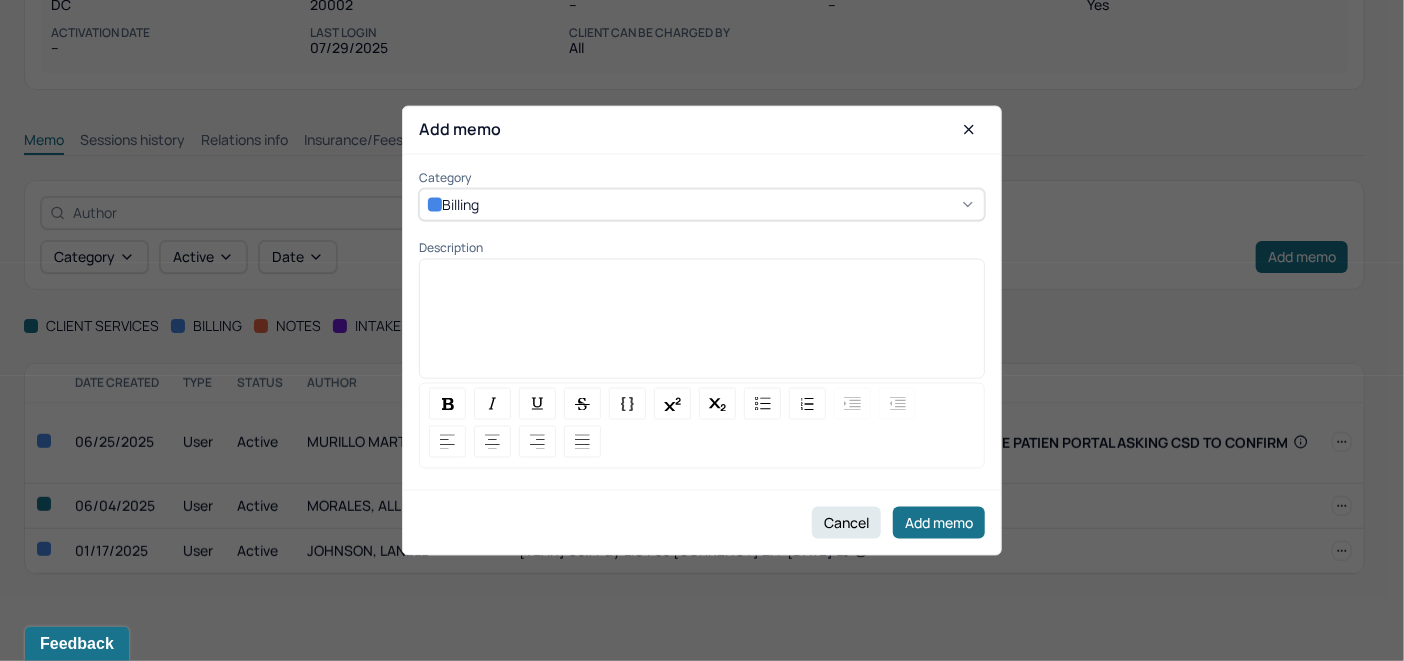 paste 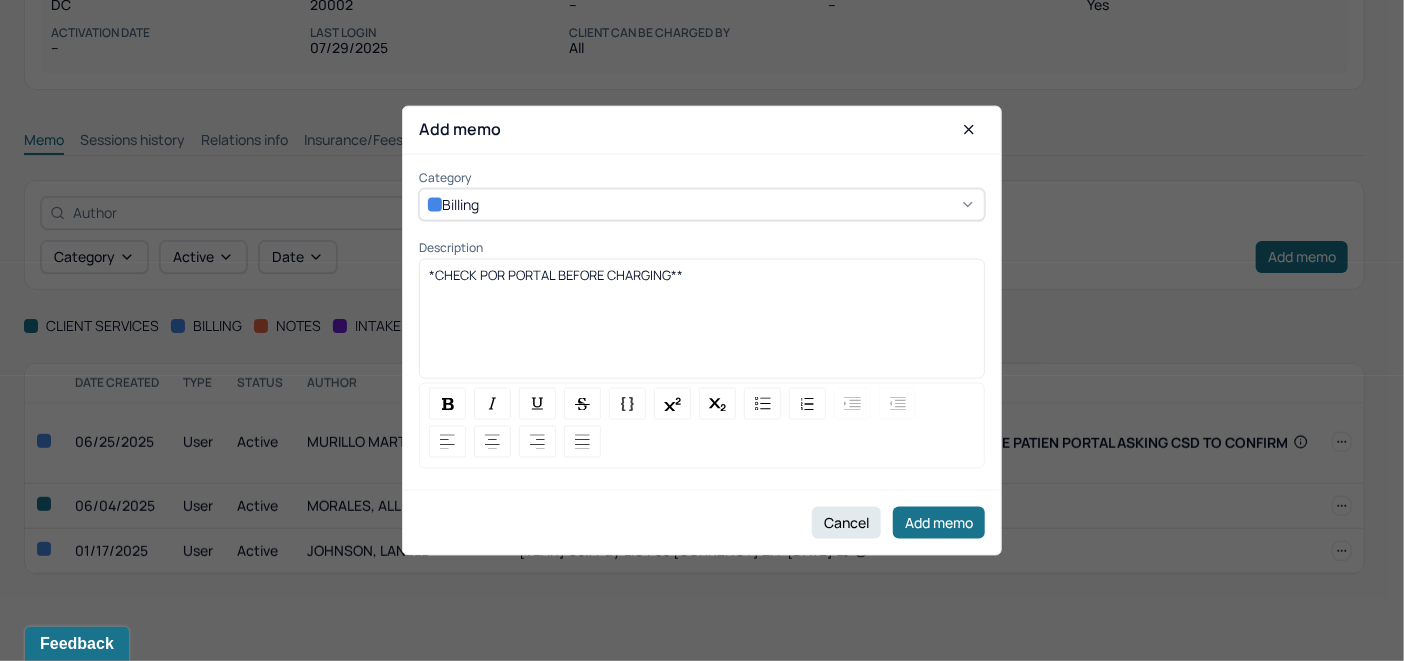 click on "*CHECK POR PORTAL BEFORE CHARGING**" at bounding box center (556, 275) 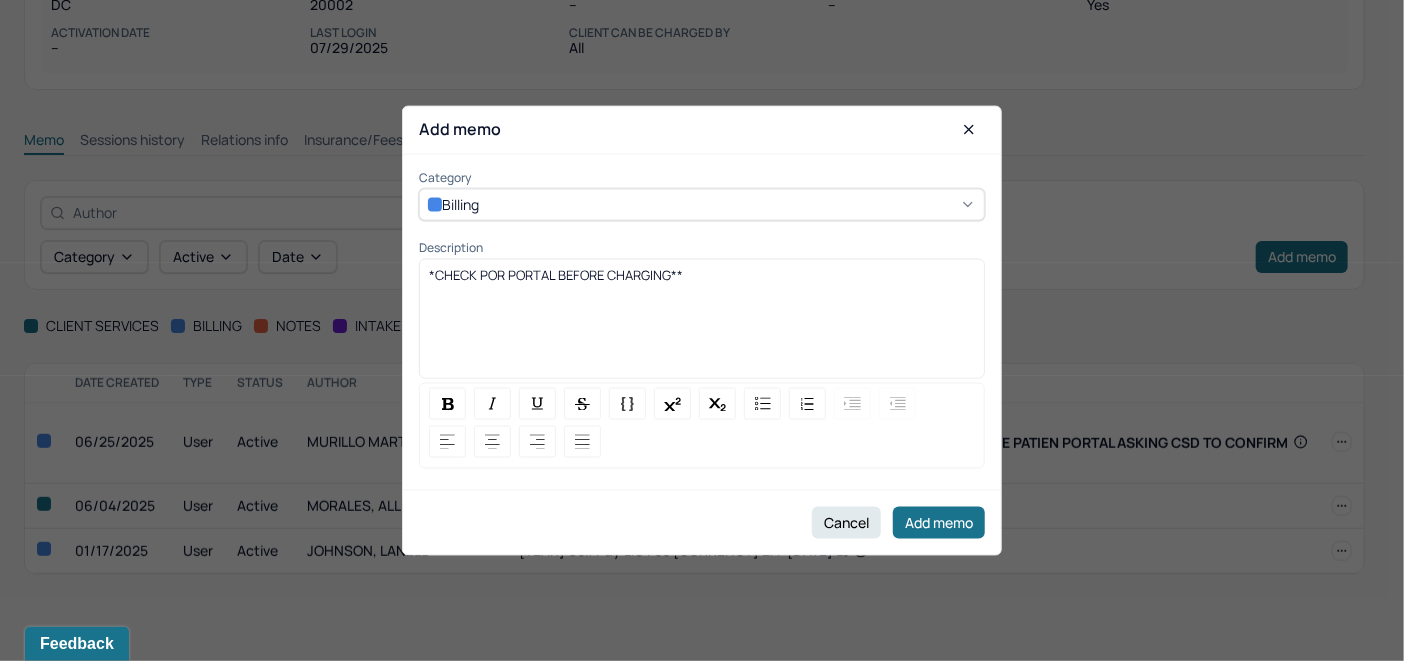 type 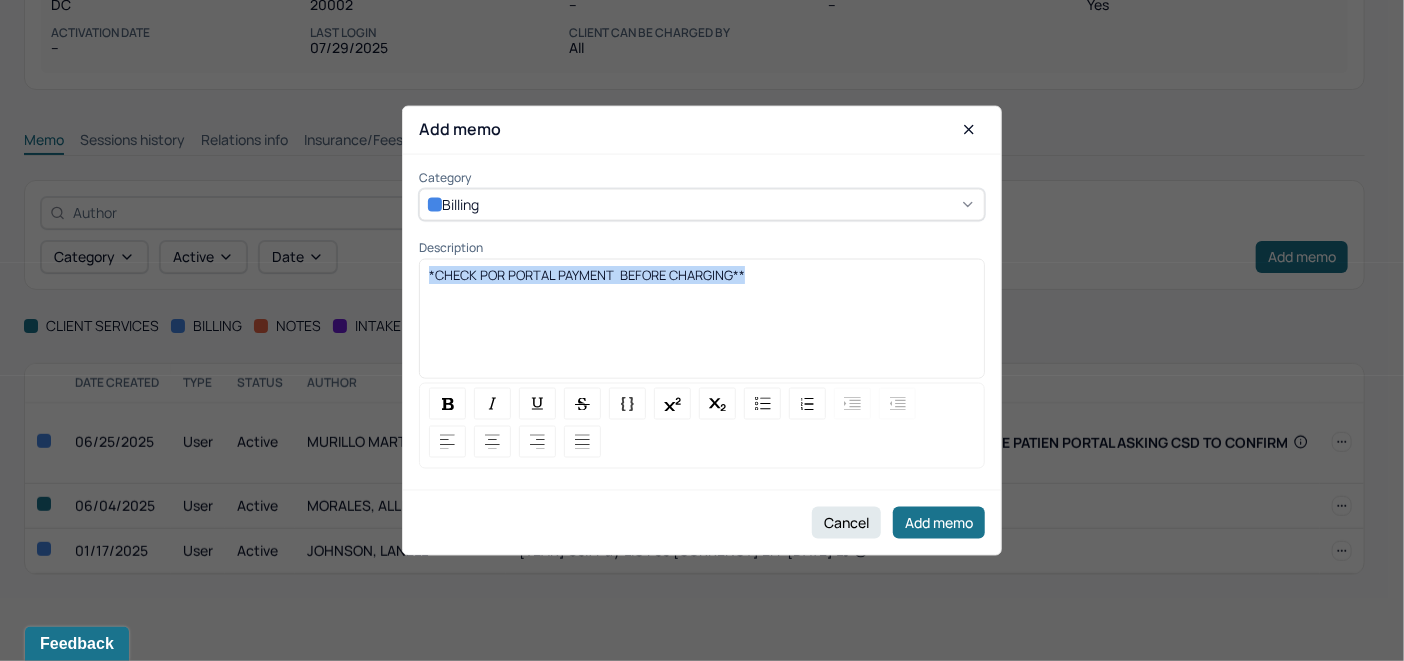 drag, startPoint x: 754, startPoint y: 281, endPoint x: 341, endPoint y: 292, distance: 413.14645 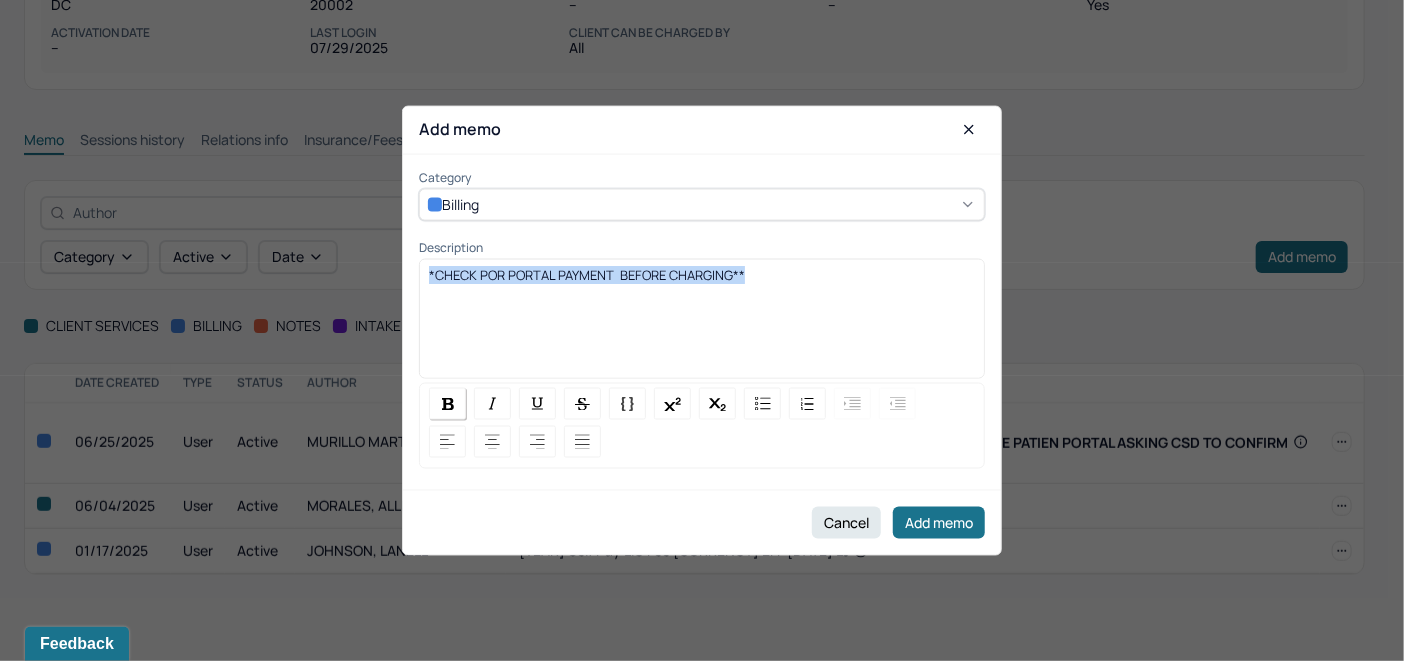 click at bounding box center [448, 403] 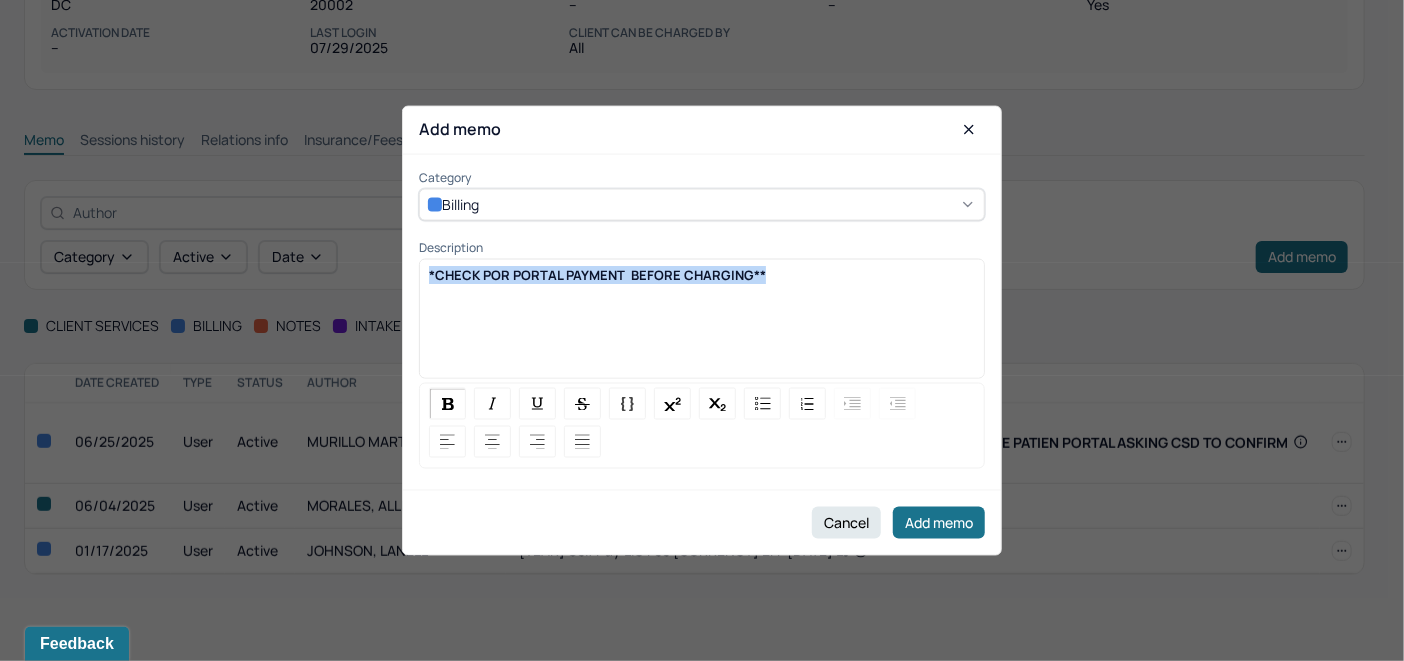 click on "*CHECK POR PORTAL PAYMENT  BEFORE CHARGING**" at bounding box center (597, 275) 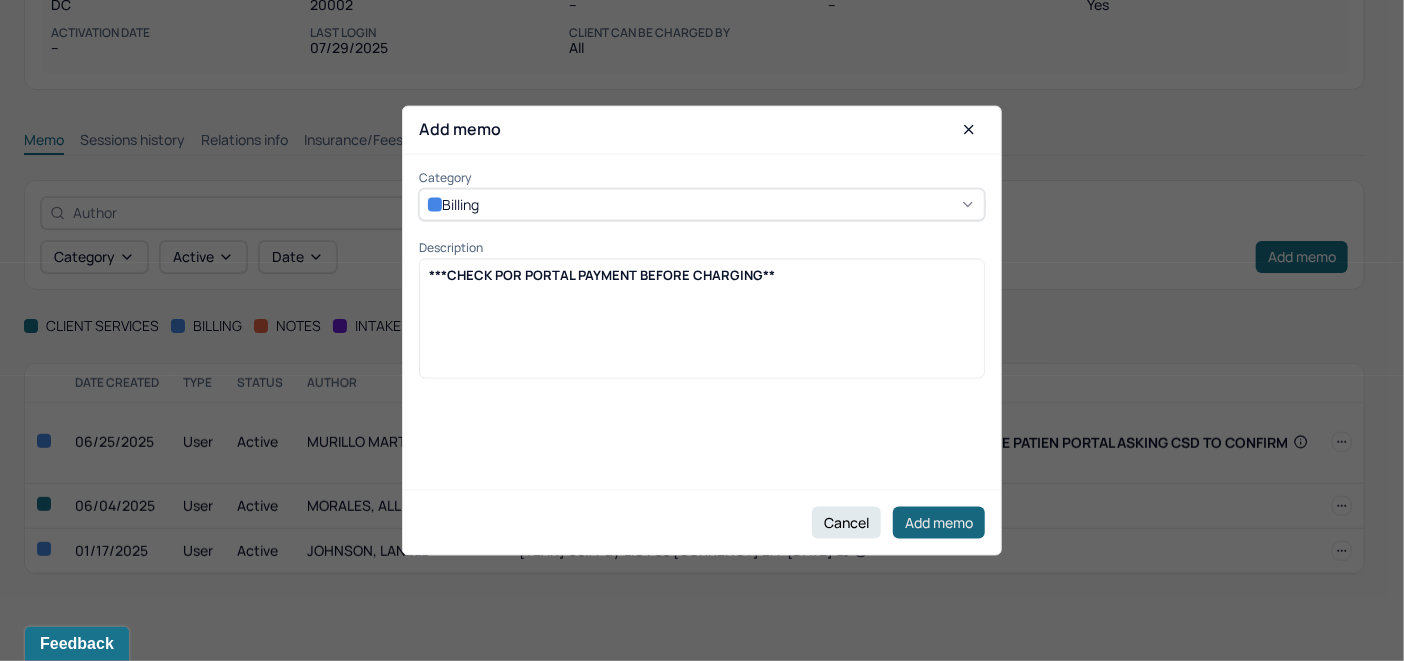click on "Add memo" at bounding box center (939, 523) 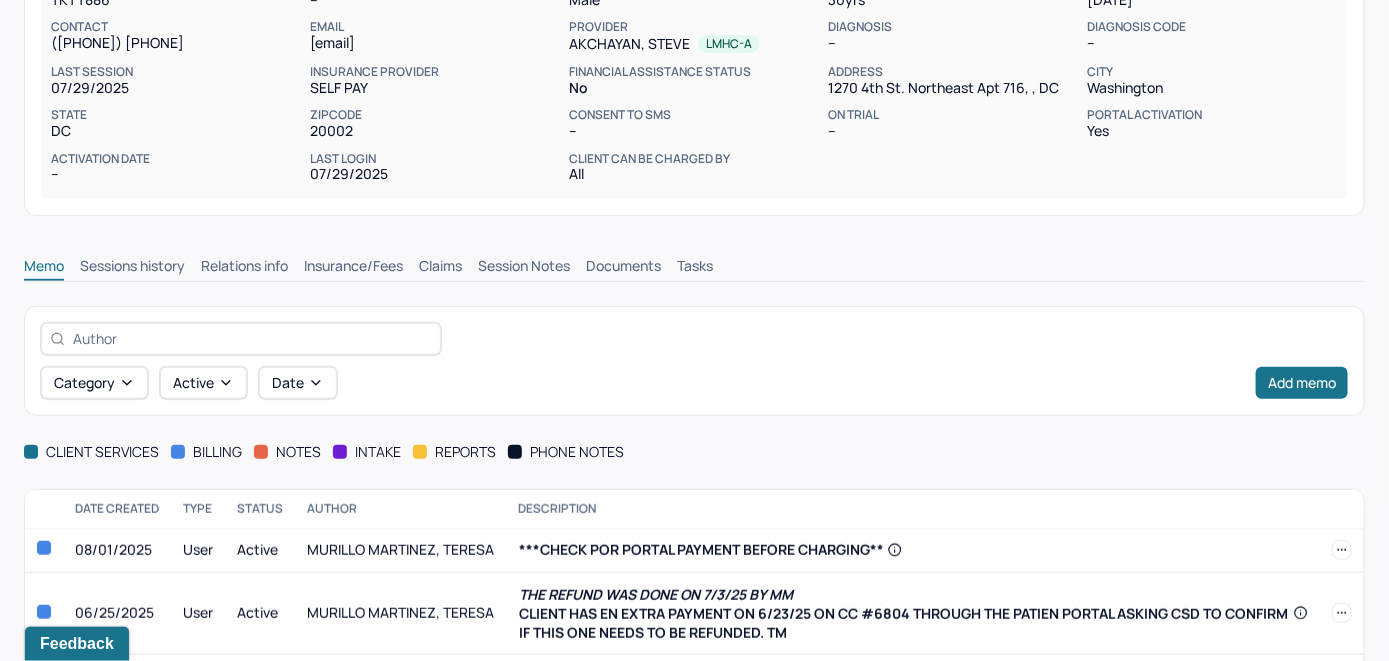 scroll, scrollTop: 141, scrollLeft: 0, axis: vertical 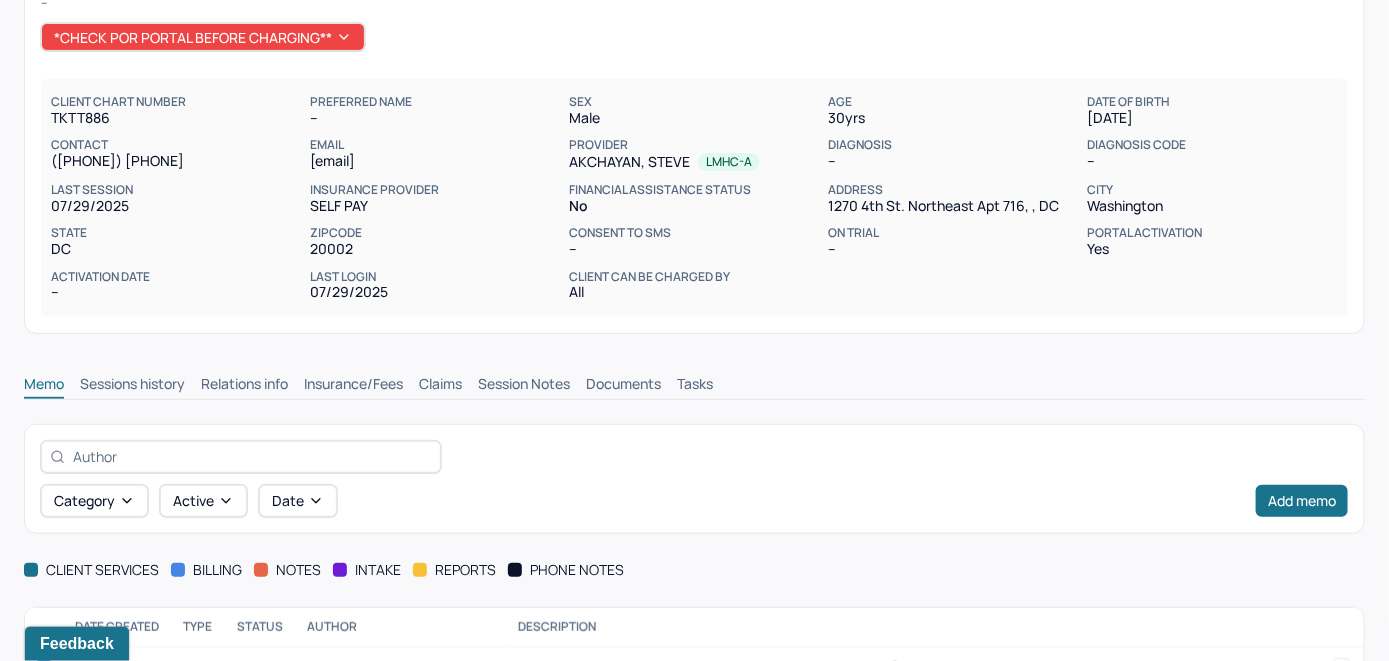 click on "Claims" at bounding box center [440, 386] 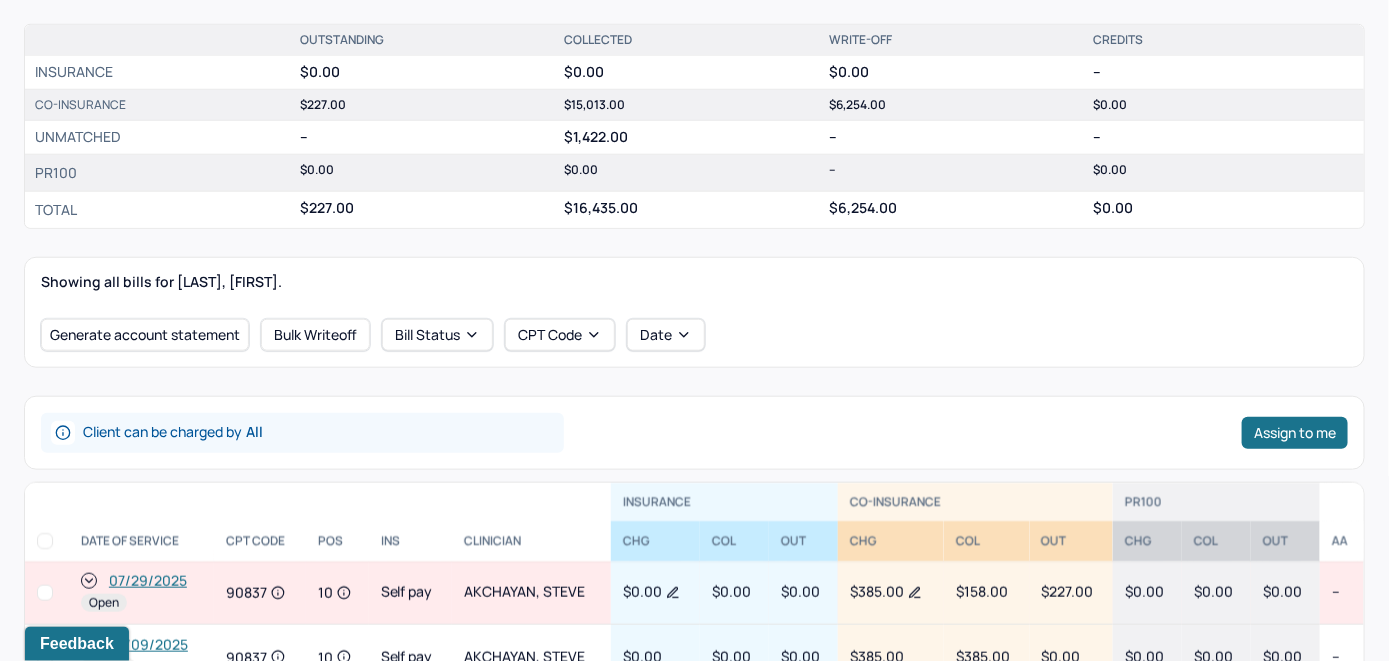 scroll, scrollTop: 741, scrollLeft: 0, axis: vertical 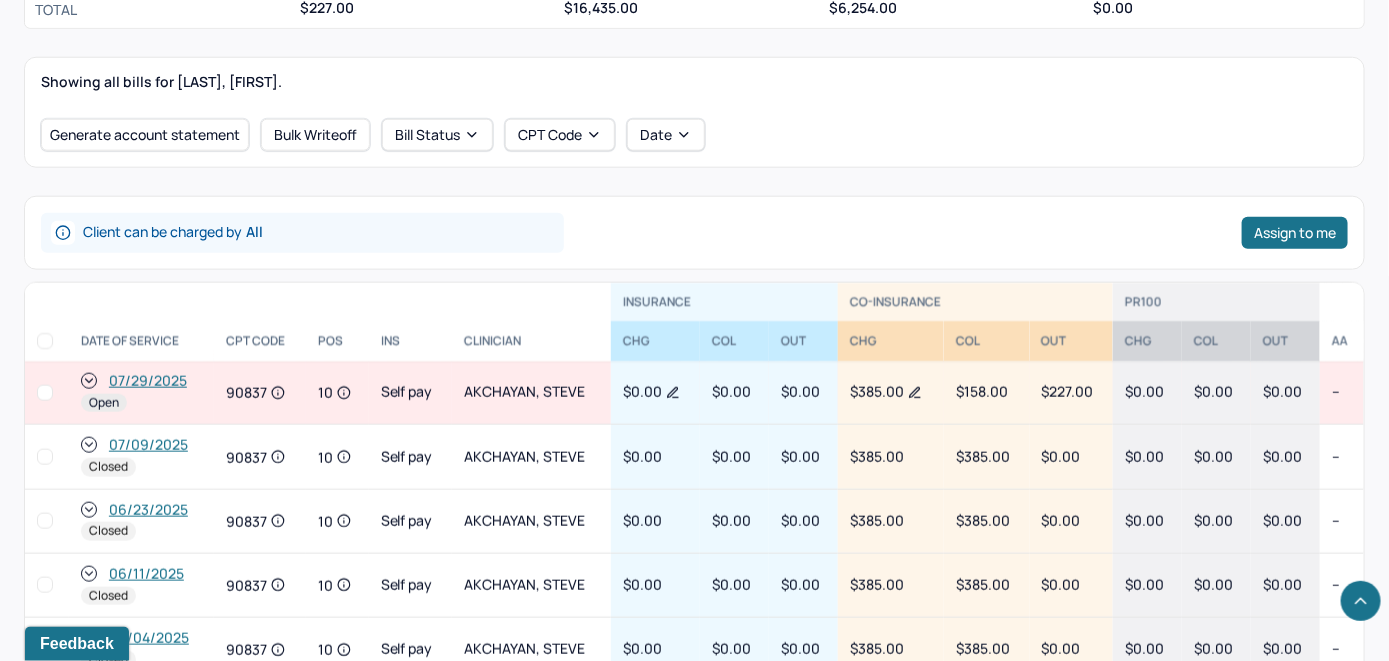 click on "07/29/2025" at bounding box center [148, 381] 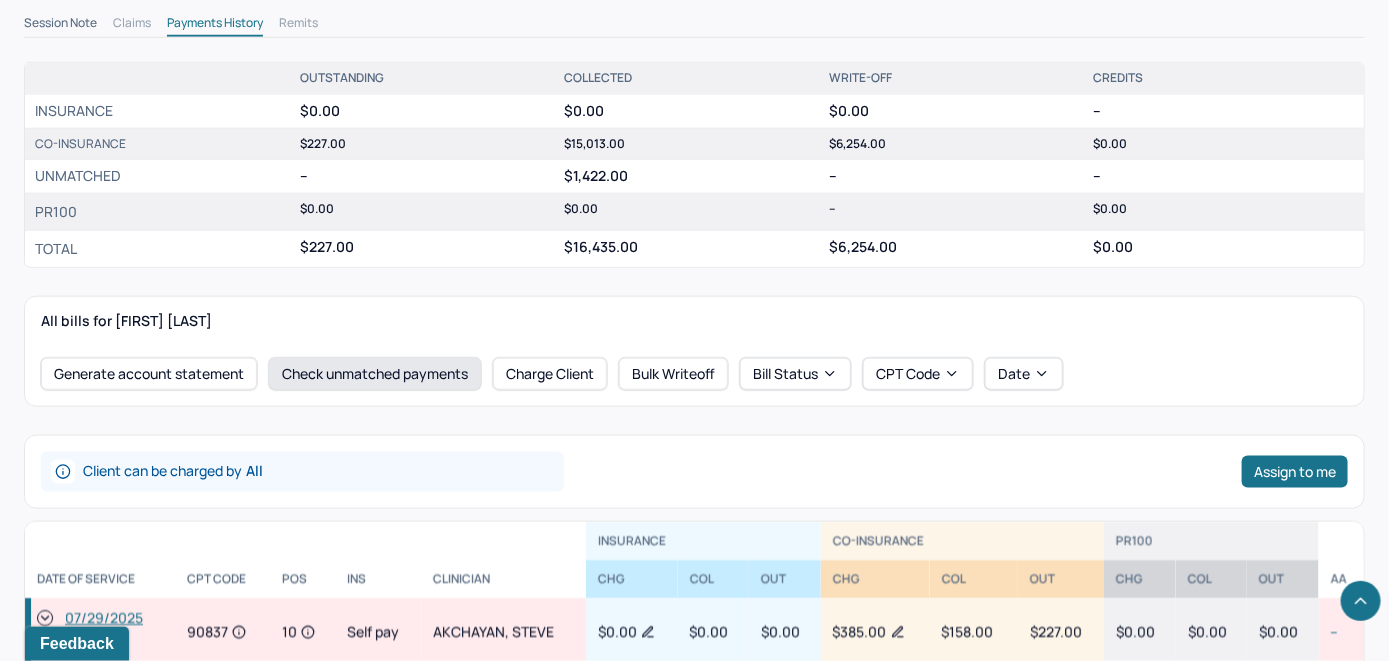 click on "All bills for   [FIRST] [LAST] Generate account statement Check unmatched payments Charge Client Bulk Writeoff Bill Status CPT Code Date Client can be charged by All Assign to me           INSURANCE CO-INSURANCE PR100   DATE OF SERVICE CPT CODE pos Ins CLINICIAN CHG COL OUT CHG COL OUT CHG COL OUT AA 07/29/2025 Open 90837 10 Self pay [LASTNAME], [FIRSTNAME] $0.00 $0.00 $0.00 $385.00 $158.00 $227.00 $0.00 $0.00 $0.00 -- 07/09/2025 Closed 90837 10 Self pay [LASTNAME], [FIRSTNAME] $0.00 $0.00 $0.00 $385.00 $385.00 $0.00 $0.00 $0.00 $0.00 -- 06/23/2025 Closed 90837 10 Self pay [LASTNAME], [FIRSTNAME] $0.00 $0.00 $0.00 $385.00 $385.00 $0.00 $0.00 $0.00 $0.00 -- 06/11/2025 Closed 90837 10 Self pay [LASTNAME], [FIRSTNAME] $0.00 $0.00 $0.00 $385.00 $385.00 $0.00 $0.00 $0.00 $0.00 -- 06/04/2025 Closed 90837 10 Self pay [LASTNAME], [FIRSTNAME] $0.00 $0.00 $0.00 $385.00 $385.00 $0.00 $0.00 $0.00 $0.00 -- 05/14/2025 Closed 90837 10 Self pay [LASTNAME], [FIRSTNAME] $0.00 $0.00 $0.00 $385.00 $385.00 $0.00 $0.00 $0.00 $0.00 -- 04/30/2025 Closed 90837 10 Self pay $0.00 $0.00" at bounding box center (694, 673) 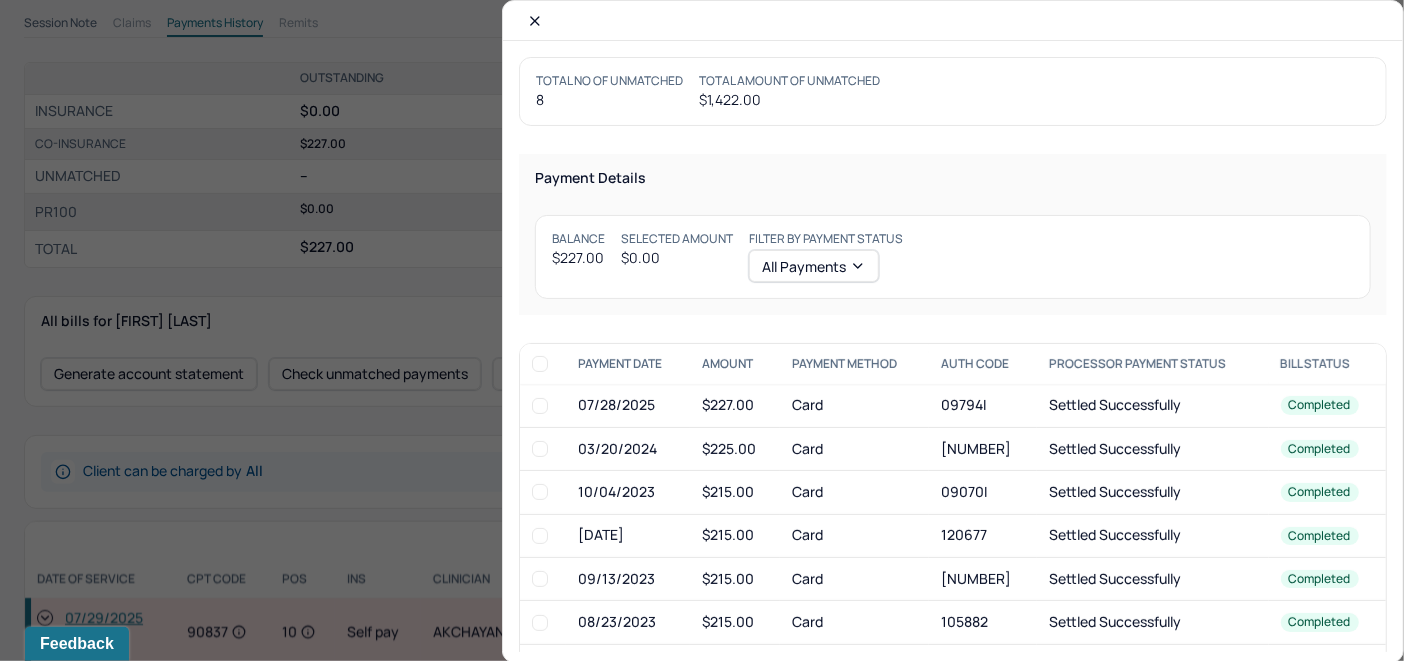 click at bounding box center [540, 406] 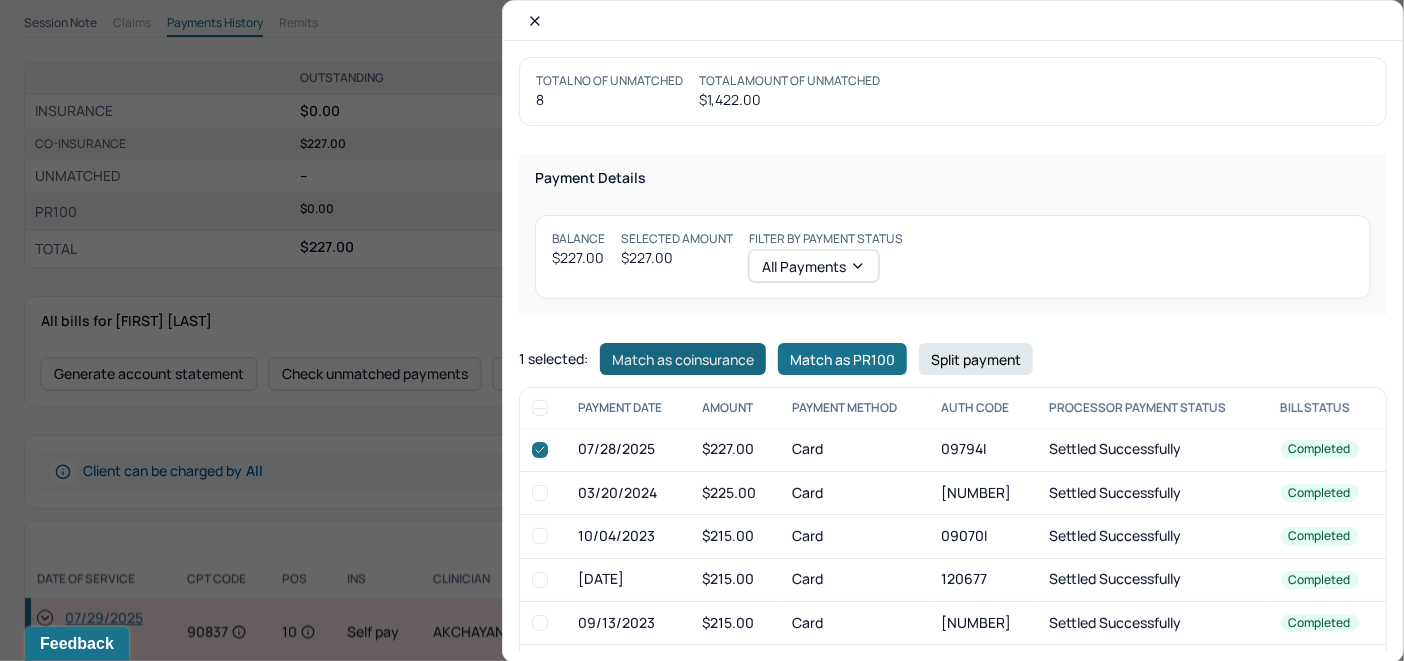 click on "Match as coinsurance" at bounding box center [683, 359] 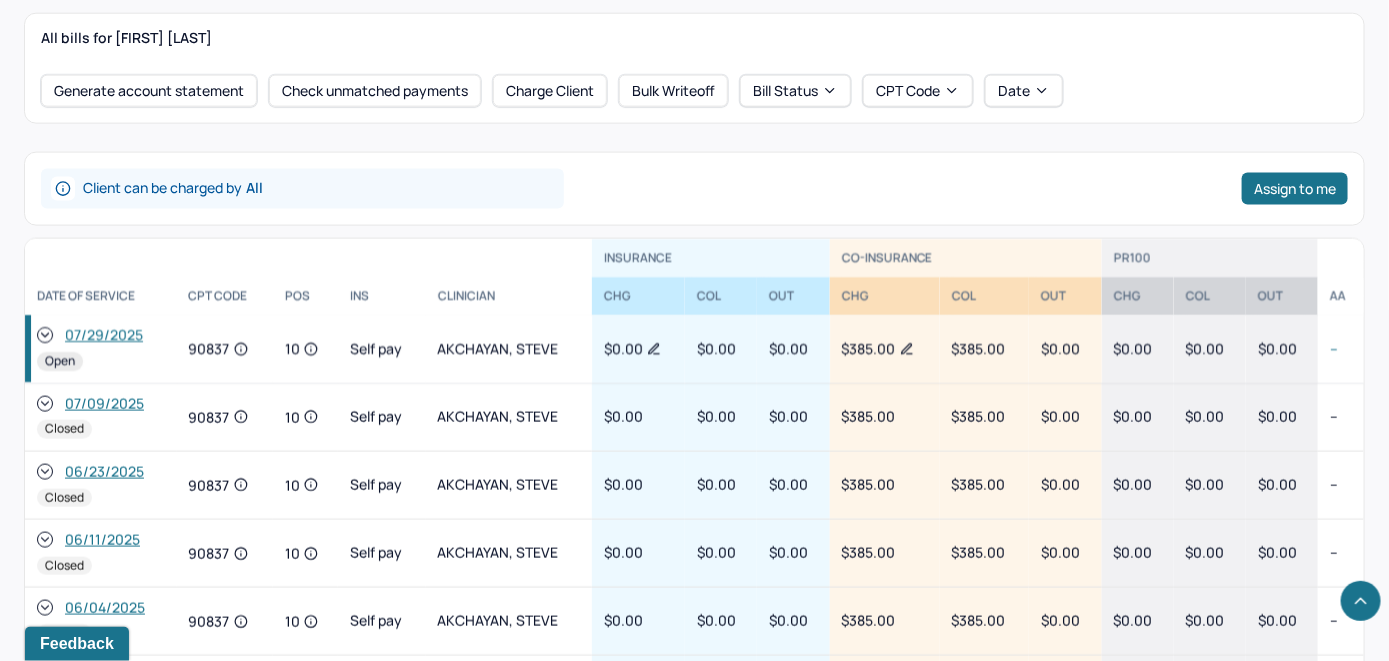 scroll, scrollTop: 978, scrollLeft: 0, axis: vertical 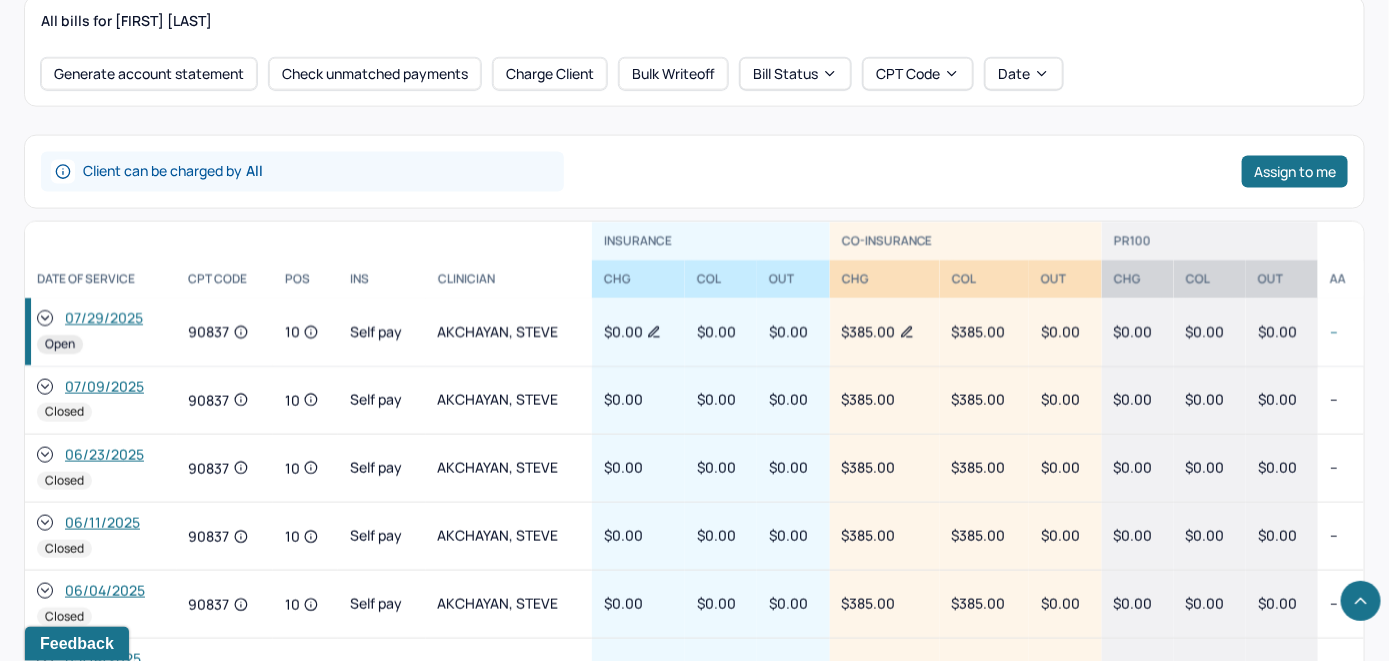 click 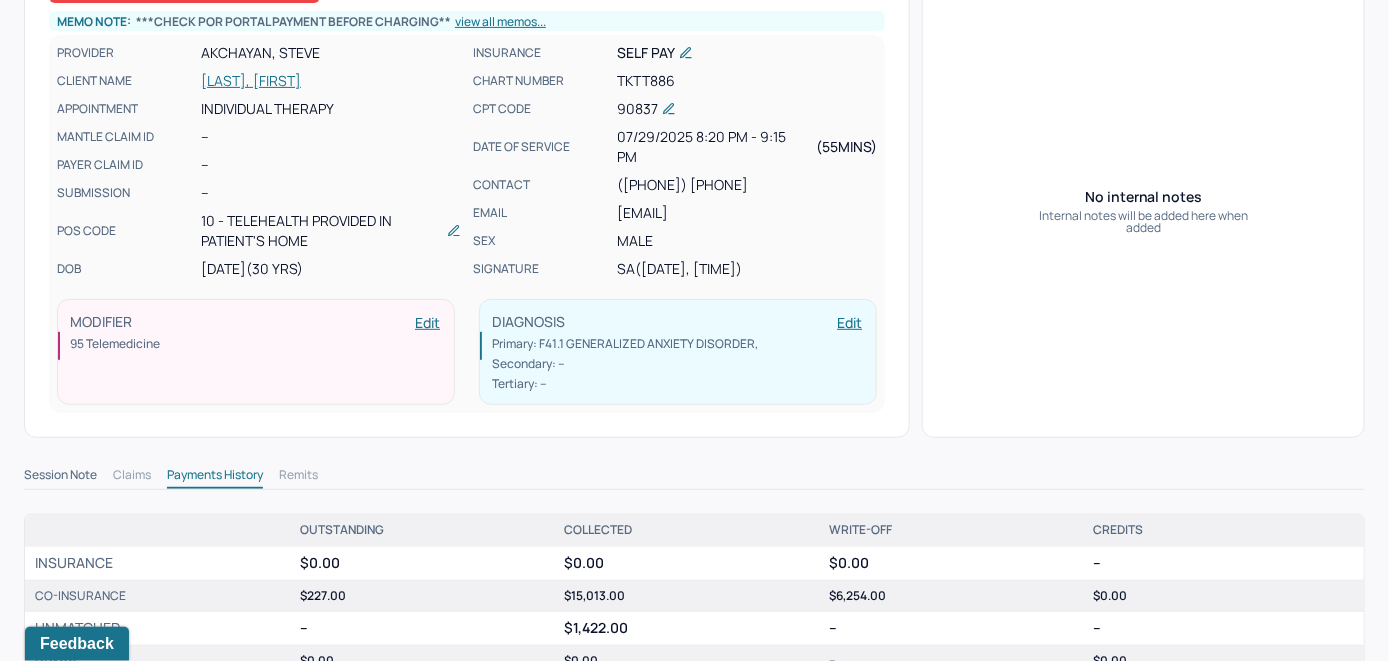 scroll, scrollTop: 78, scrollLeft: 0, axis: vertical 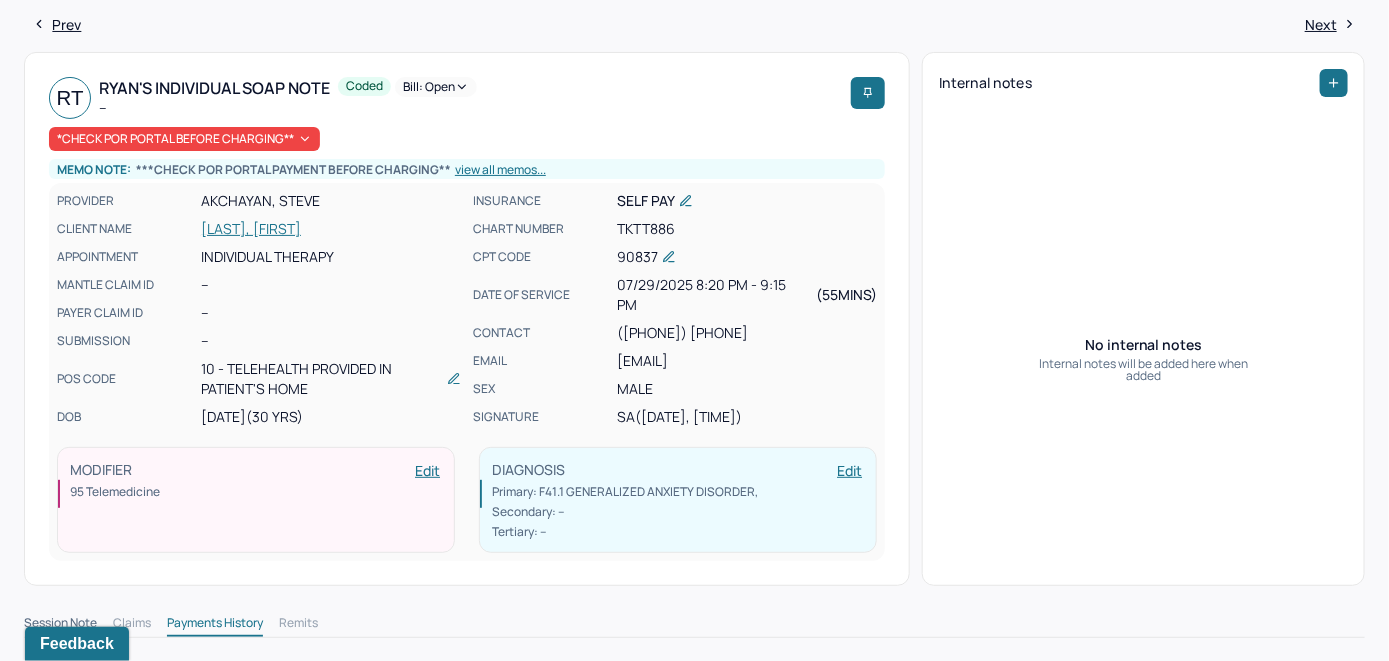 click on "Bill: Open" at bounding box center (436, 87) 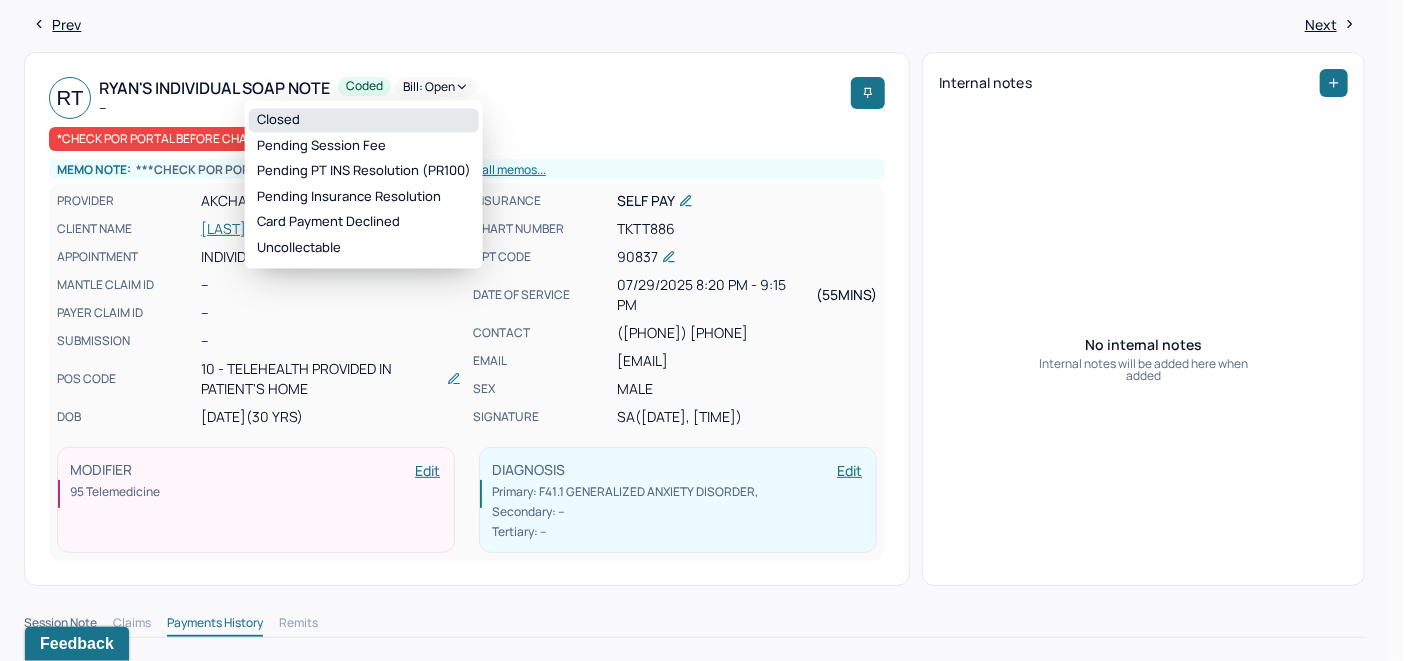click on "Closed" at bounding box center (364, 120) 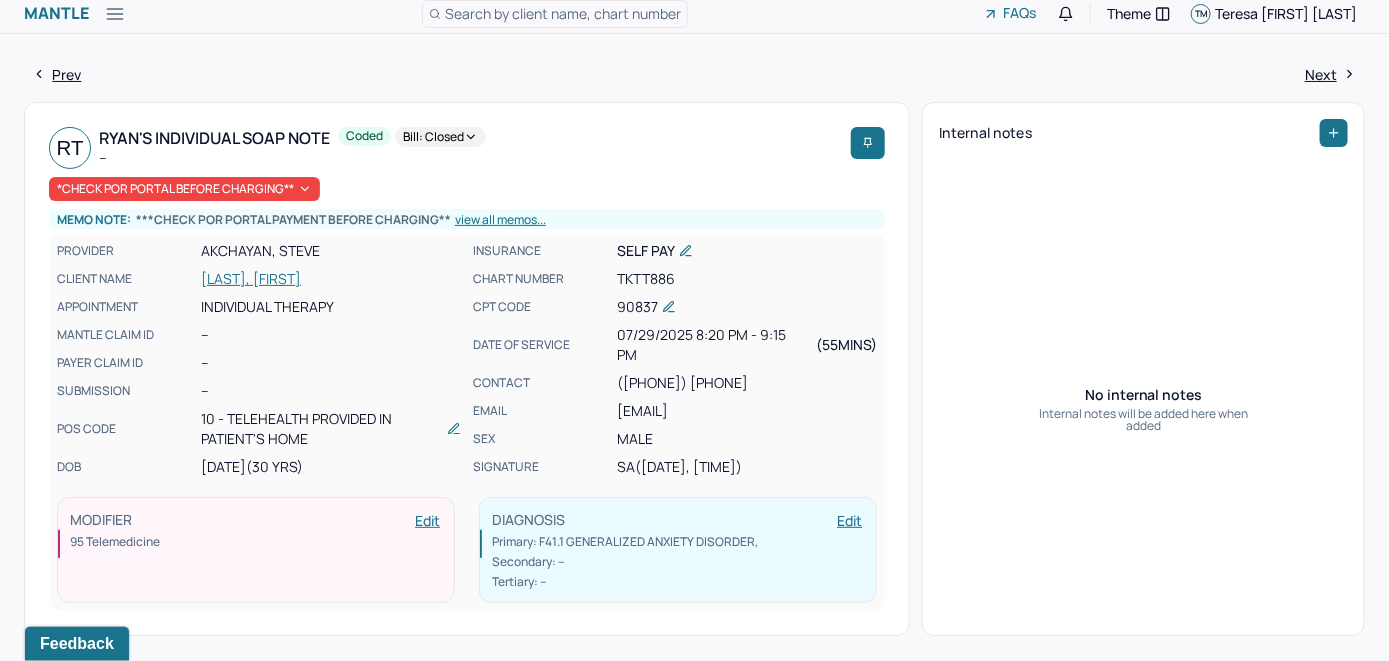 scroll, scrollTop: 0, scrollLeft: 0, axis: both 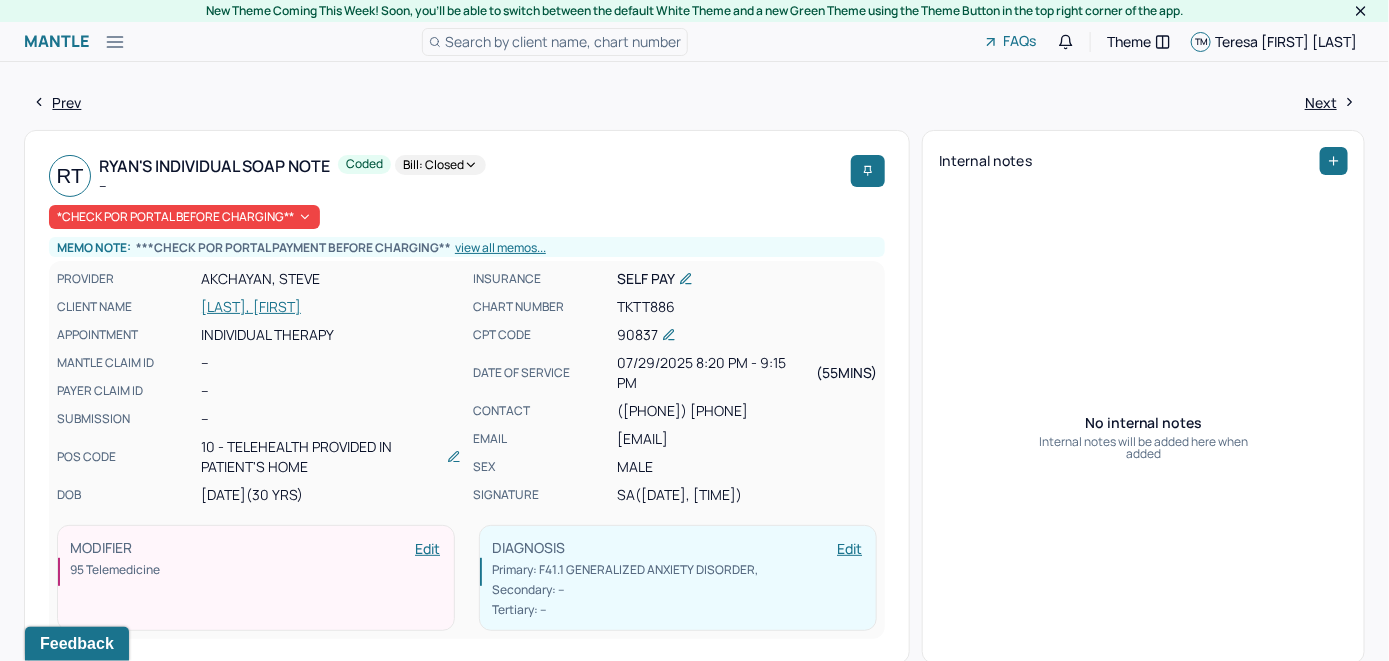 click on "Search by client name, chart number" at bounding box center (563, 41) 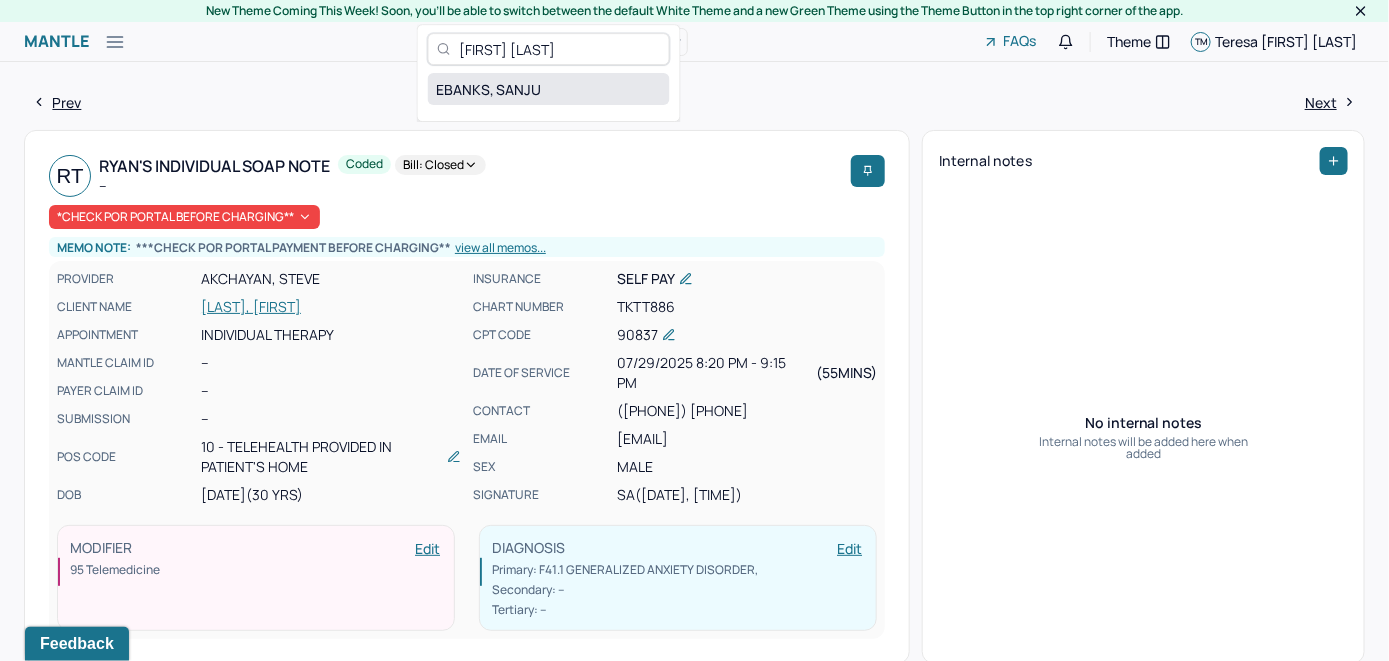 type on "[FIRST] [LAST]" 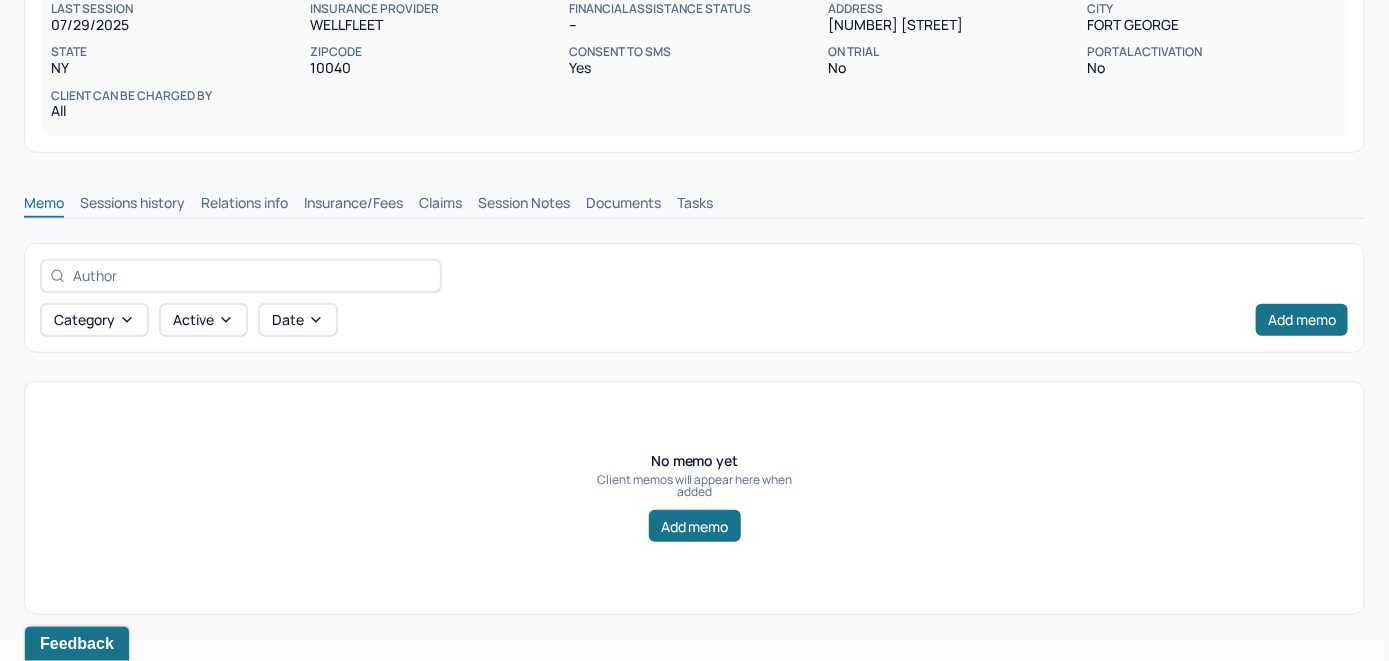 scroll, scrollTop: 342, scrollLeft: 0, axis: vertical 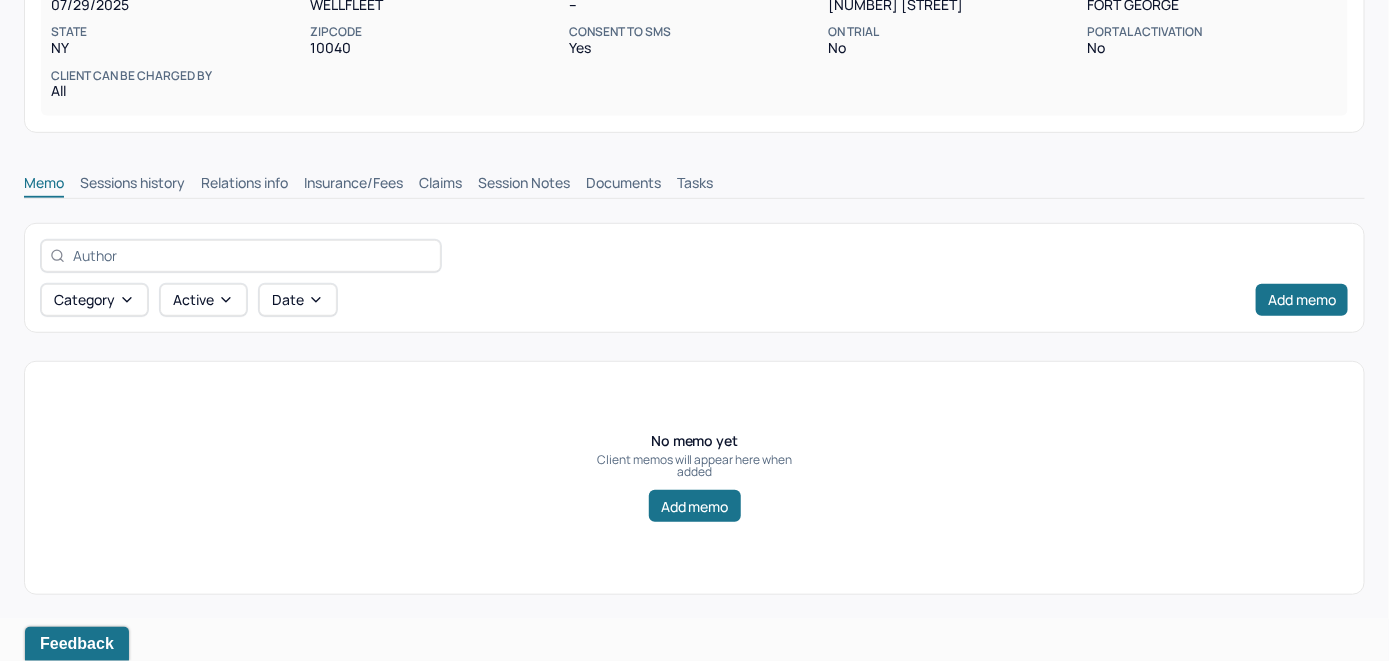 click on "Insurance/Fees" at bounding box center [353, 185] 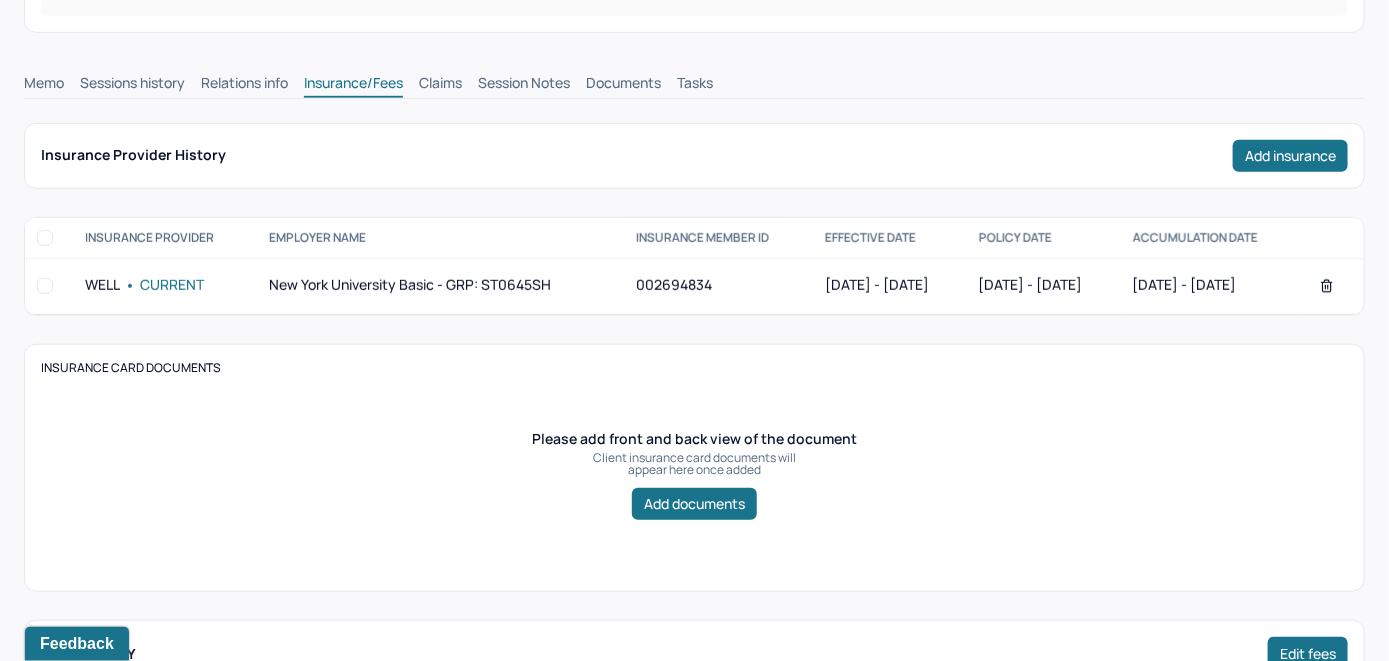 scroll, scrollTop: 242, scrollLeft: 0, axis: vertical 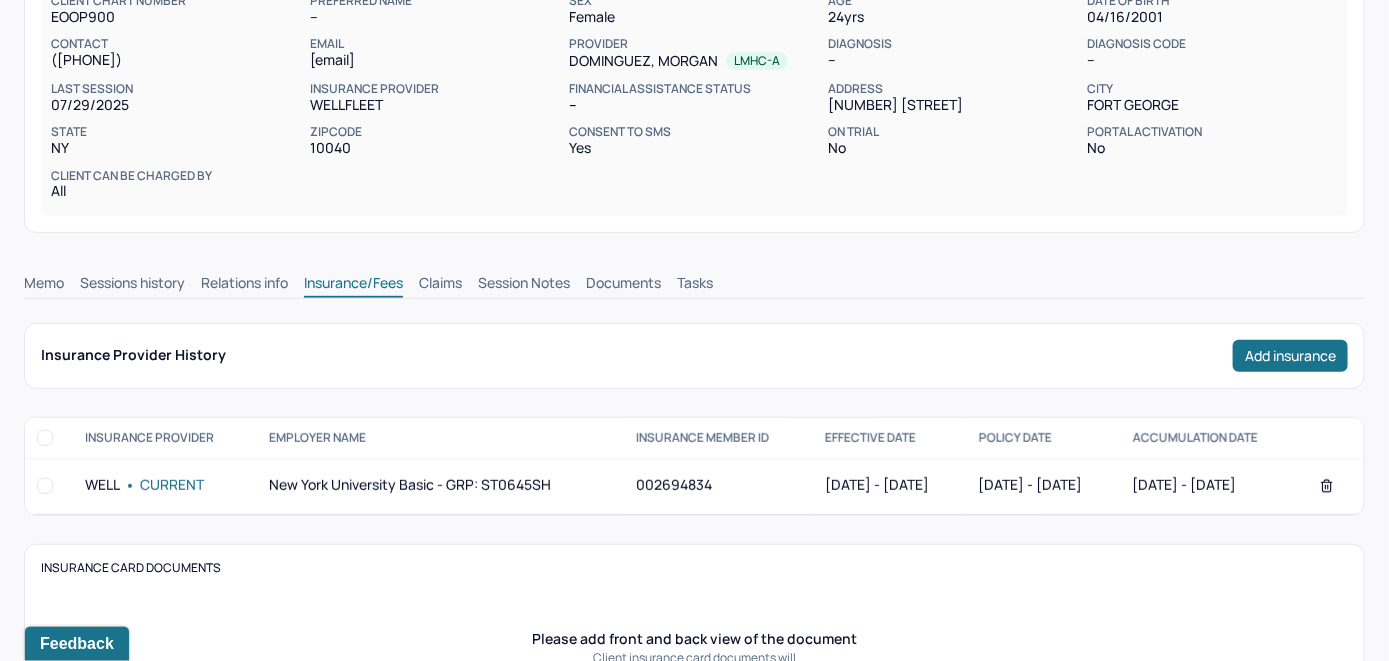 click on "Claims" at bounding box center [440, 285] 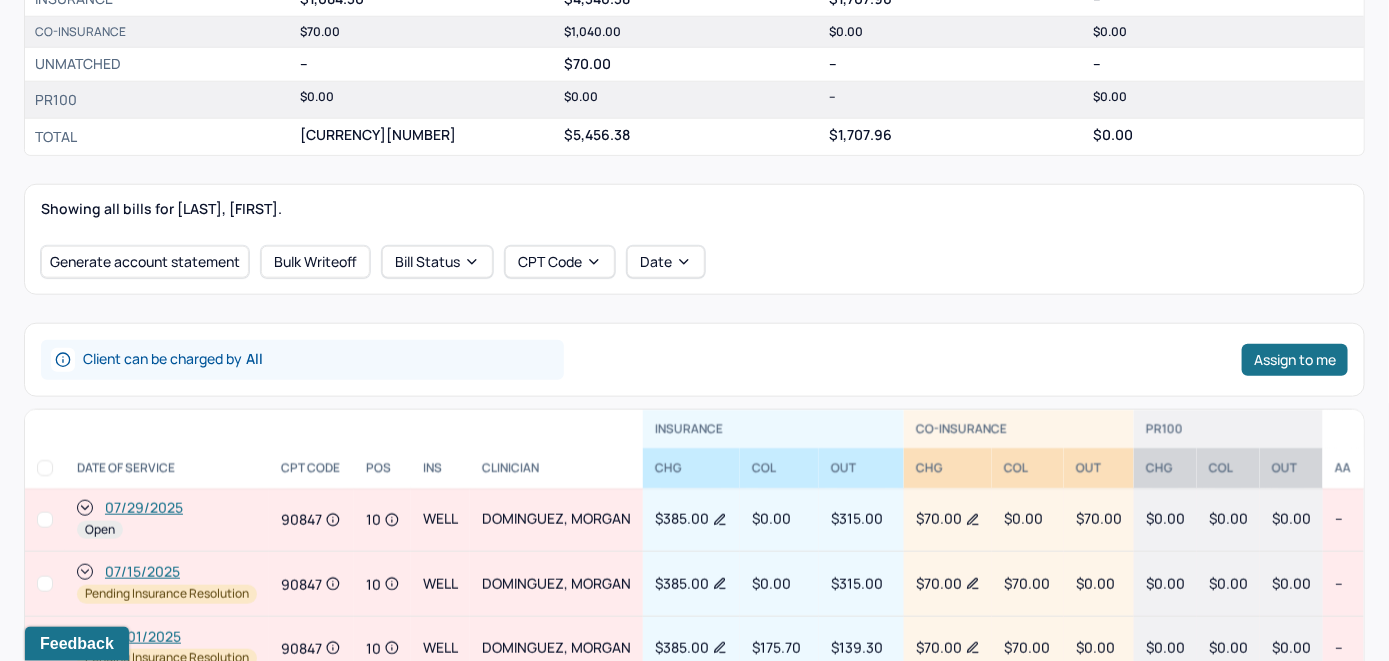 scroll, scrollTop: 742, scrollLeft: 0, axis: vertical 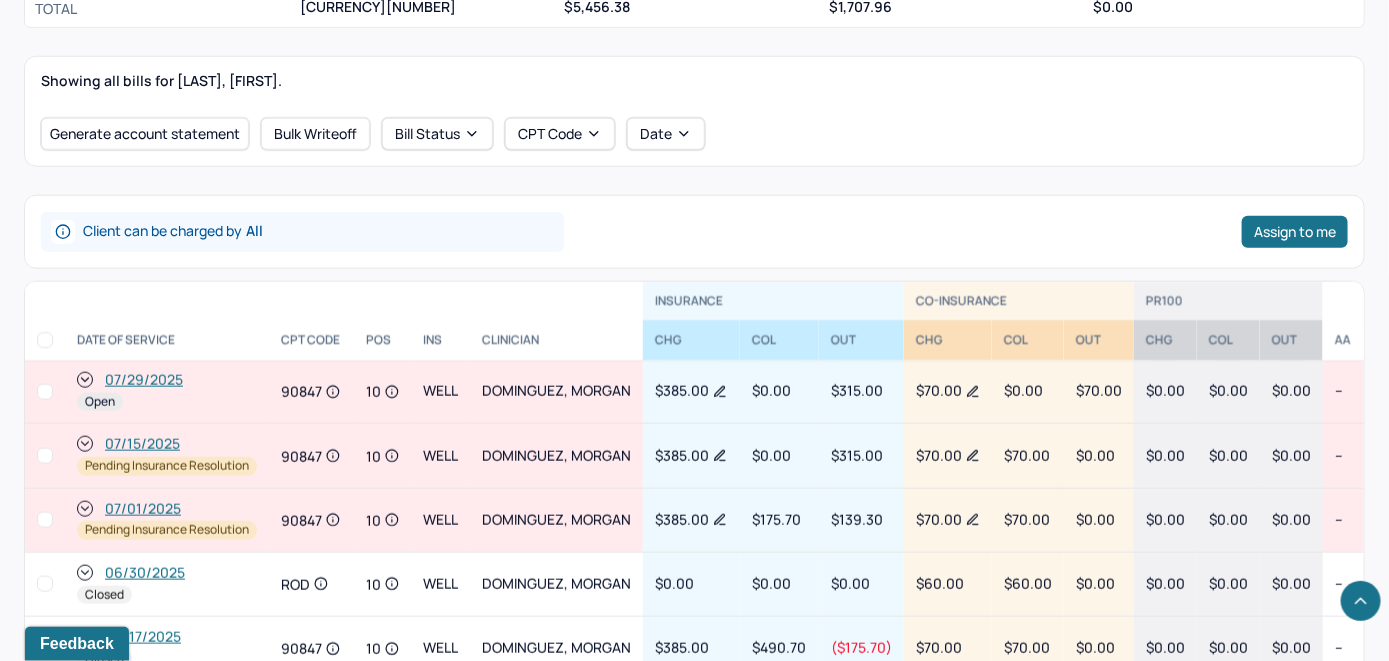 click on "07/29/2025" at bounding box center [144, 380] 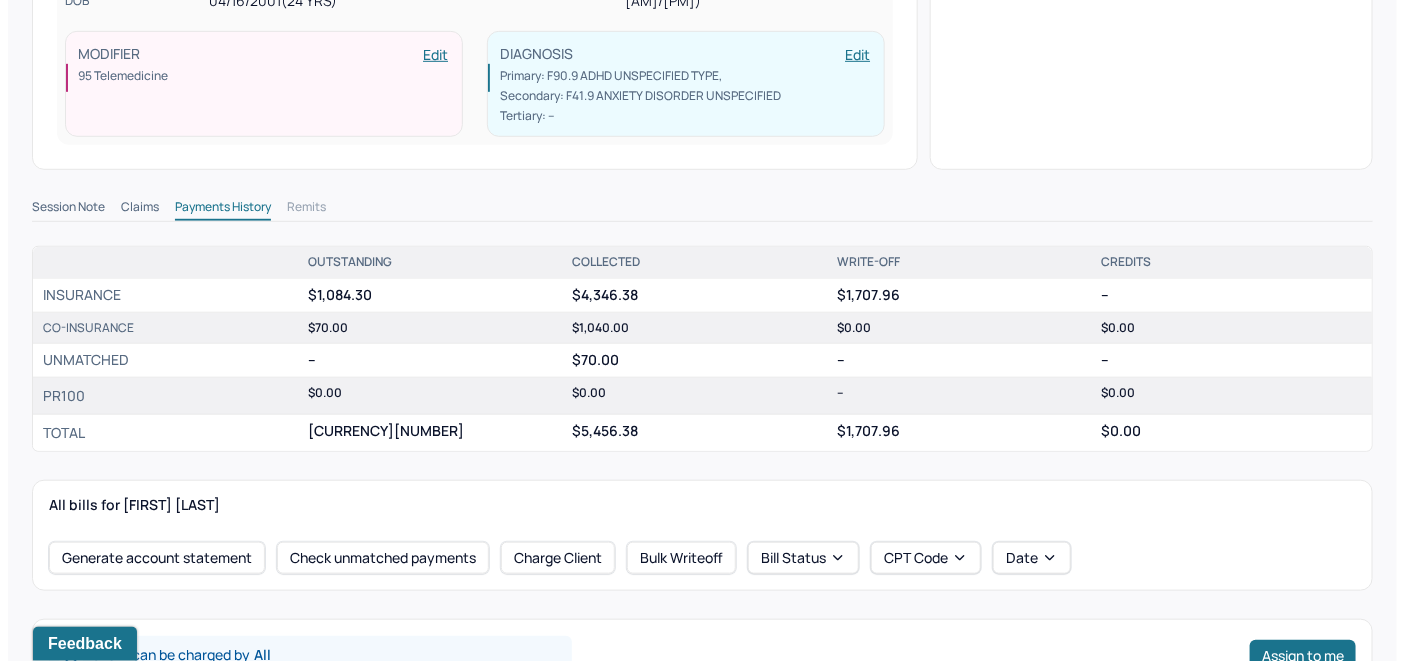 scroll, scrollTop: 600, scrollLeft: 0, axis: vertical 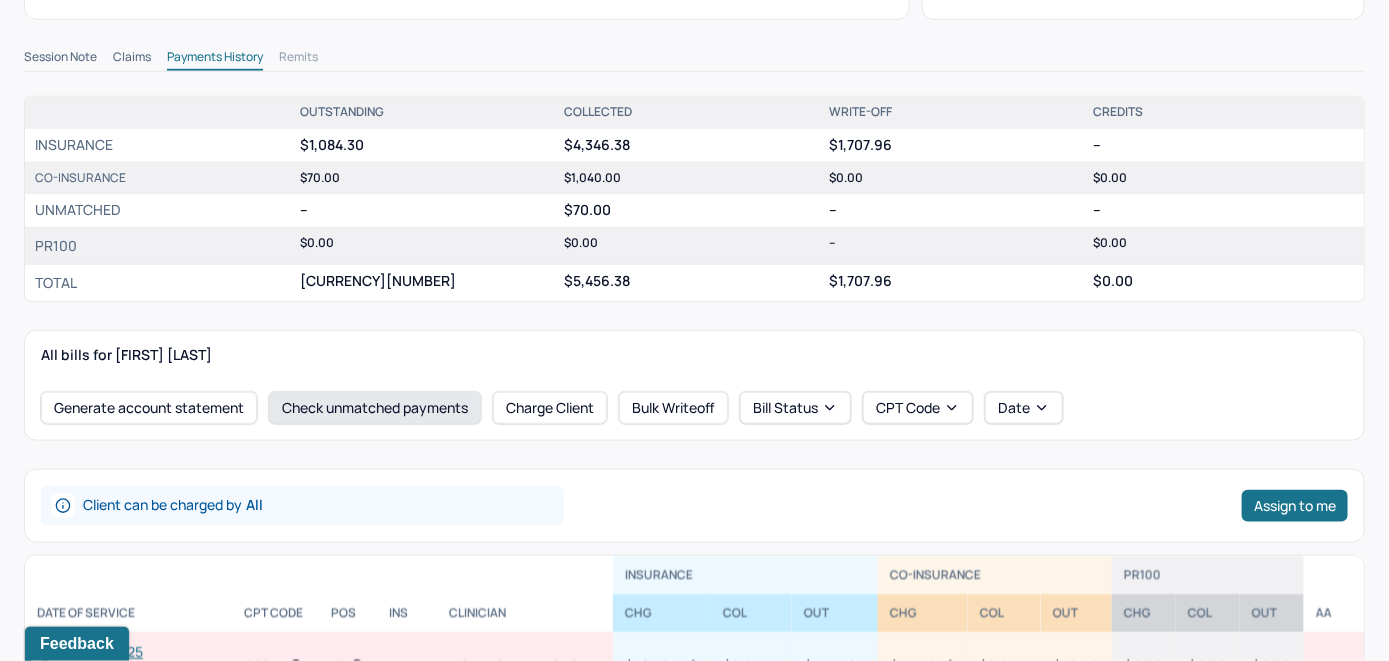click on "Check unmatched payments" at bounding box center (375, 408) 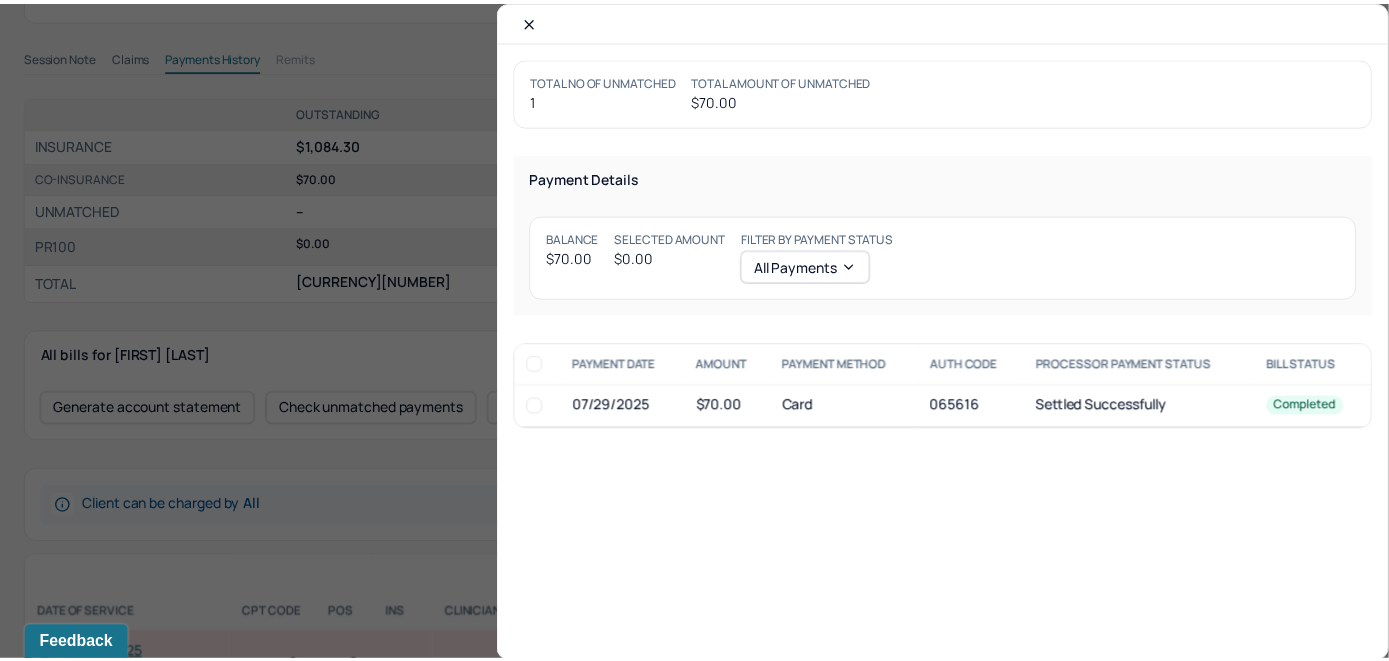 scroll, scrollTop: 616, scrollLeft: 0, axis: vertical 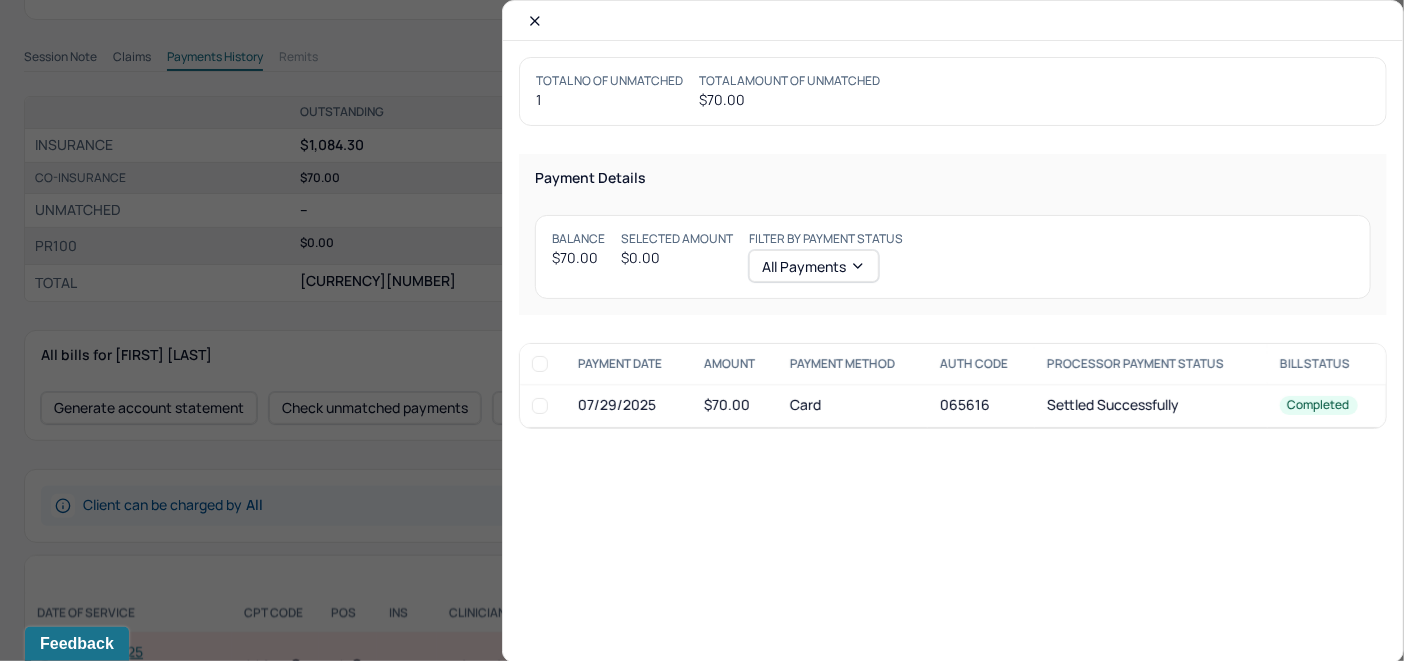 click at bounding box center [540, 406] 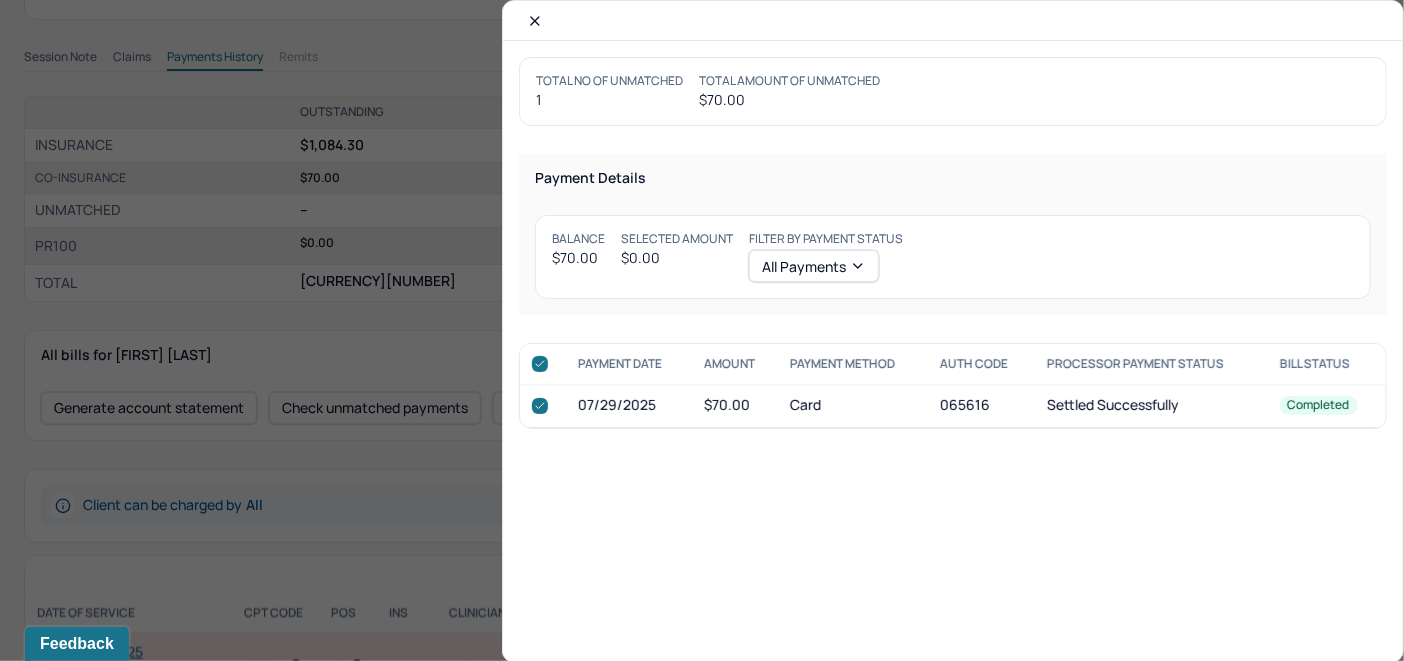 checkbox on "true" 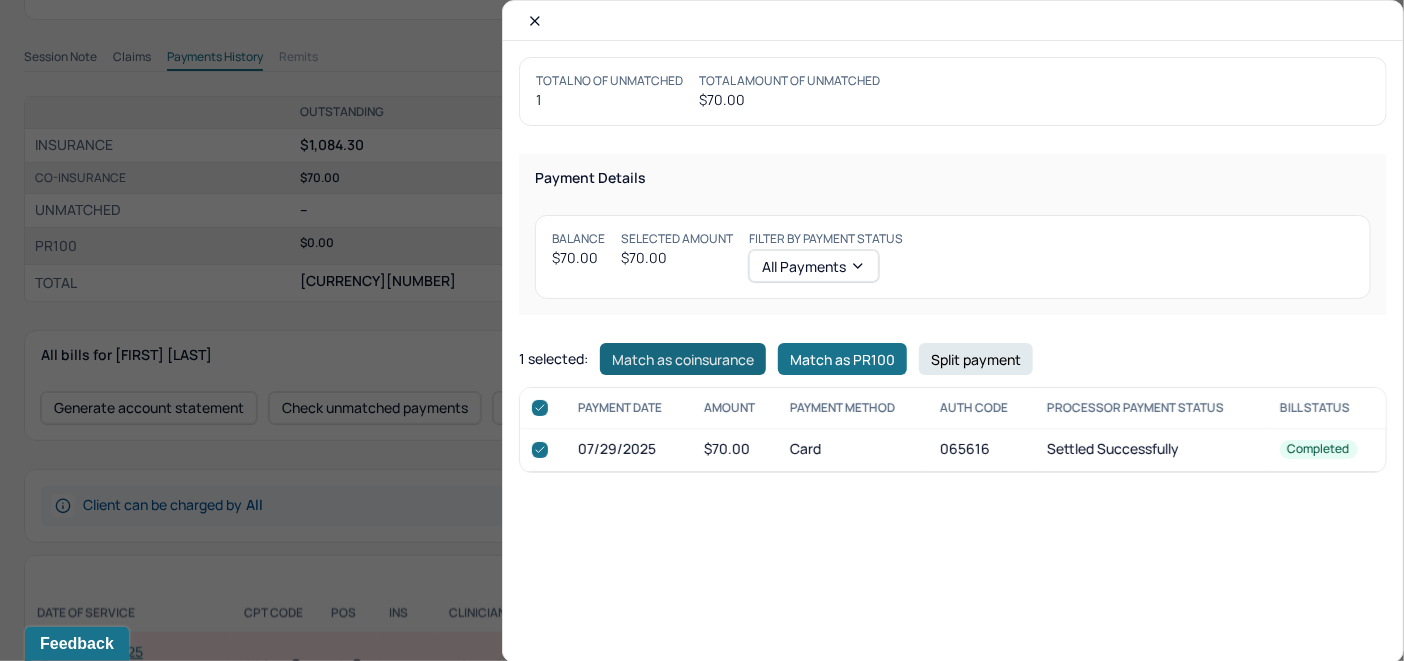 click on "Match as coinsurance" at bounding box center [683, 359] 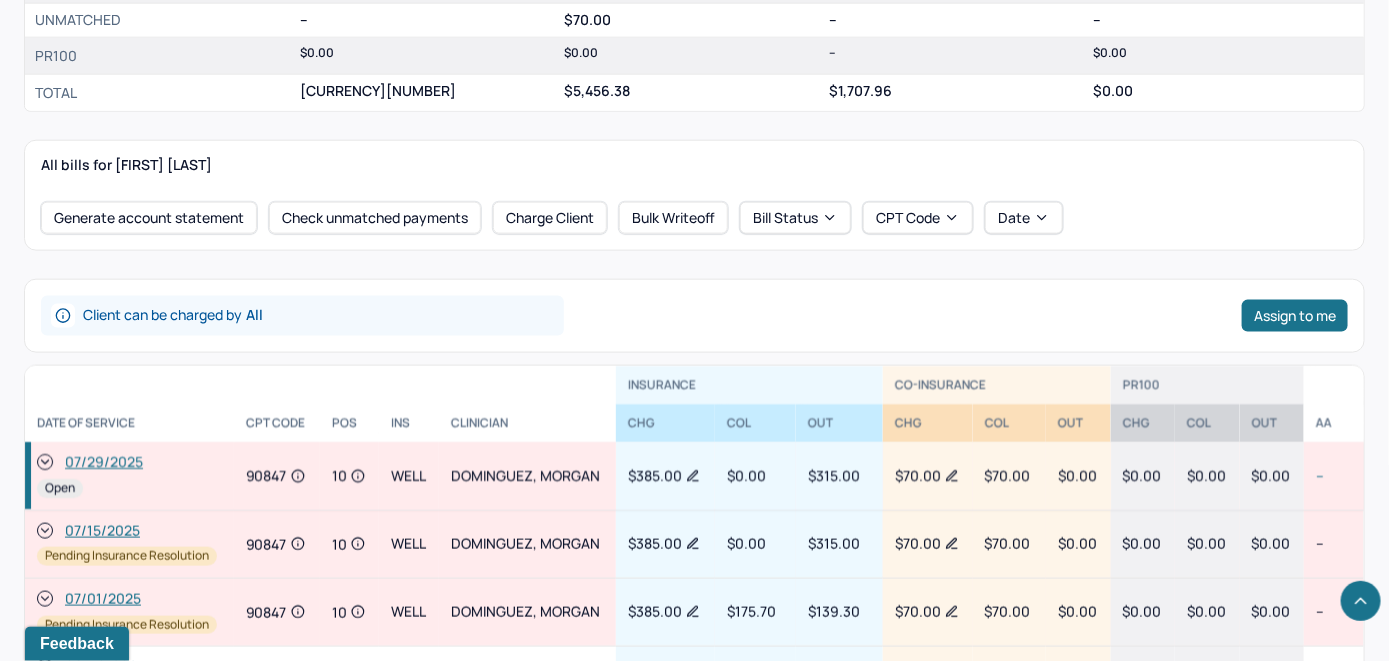 scroll, scrollTop: 816, scrollLeft: 0, axis: vertical 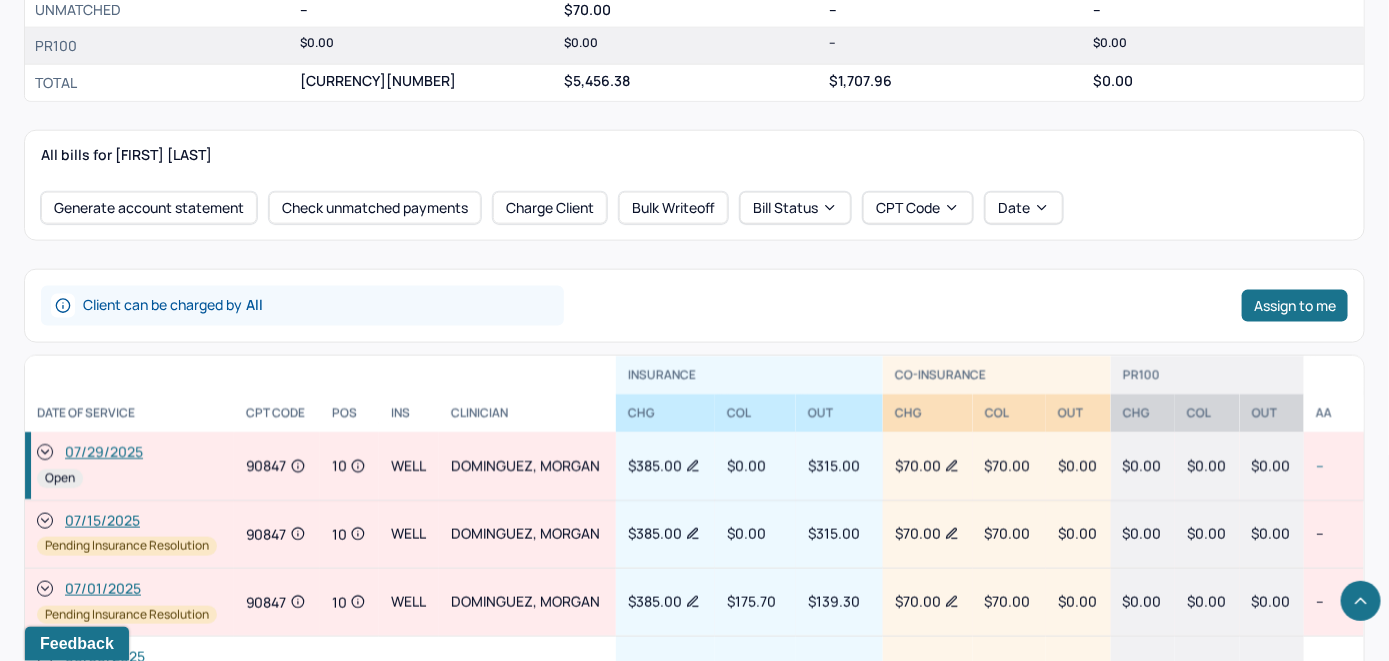 click 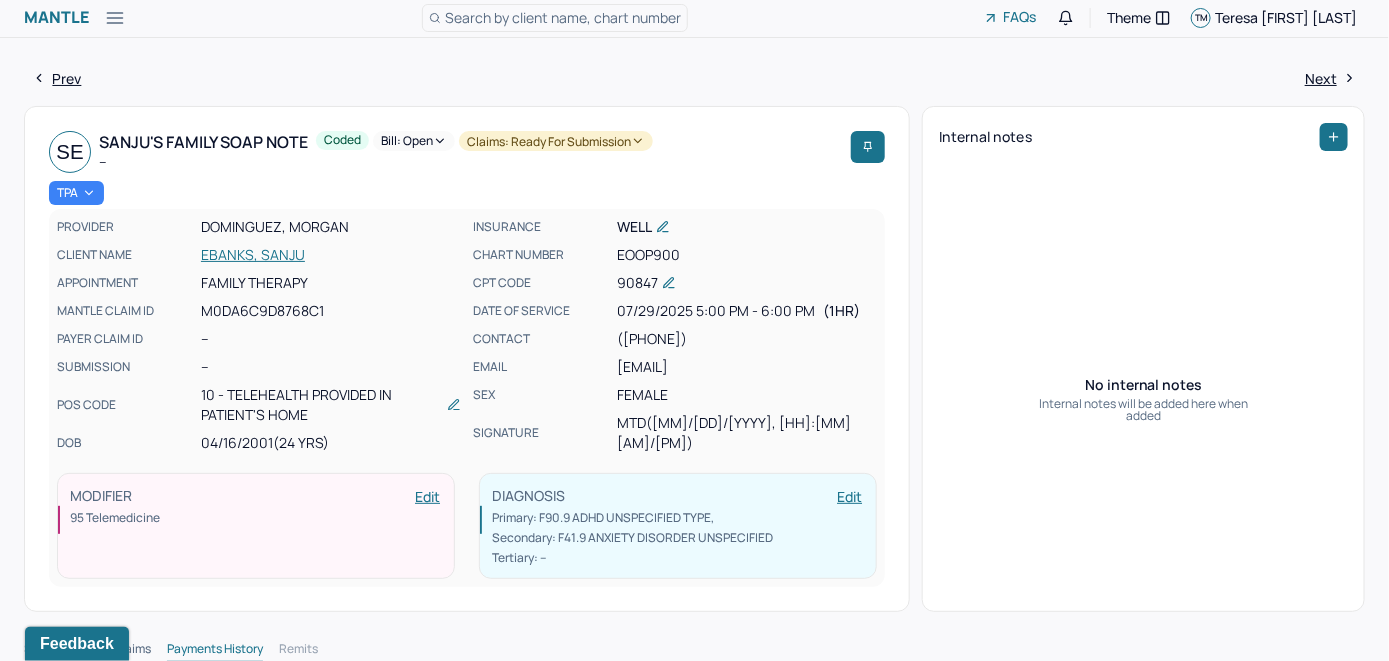 scroll, scrollTop: 0, scrollLeft: 0, axis: both 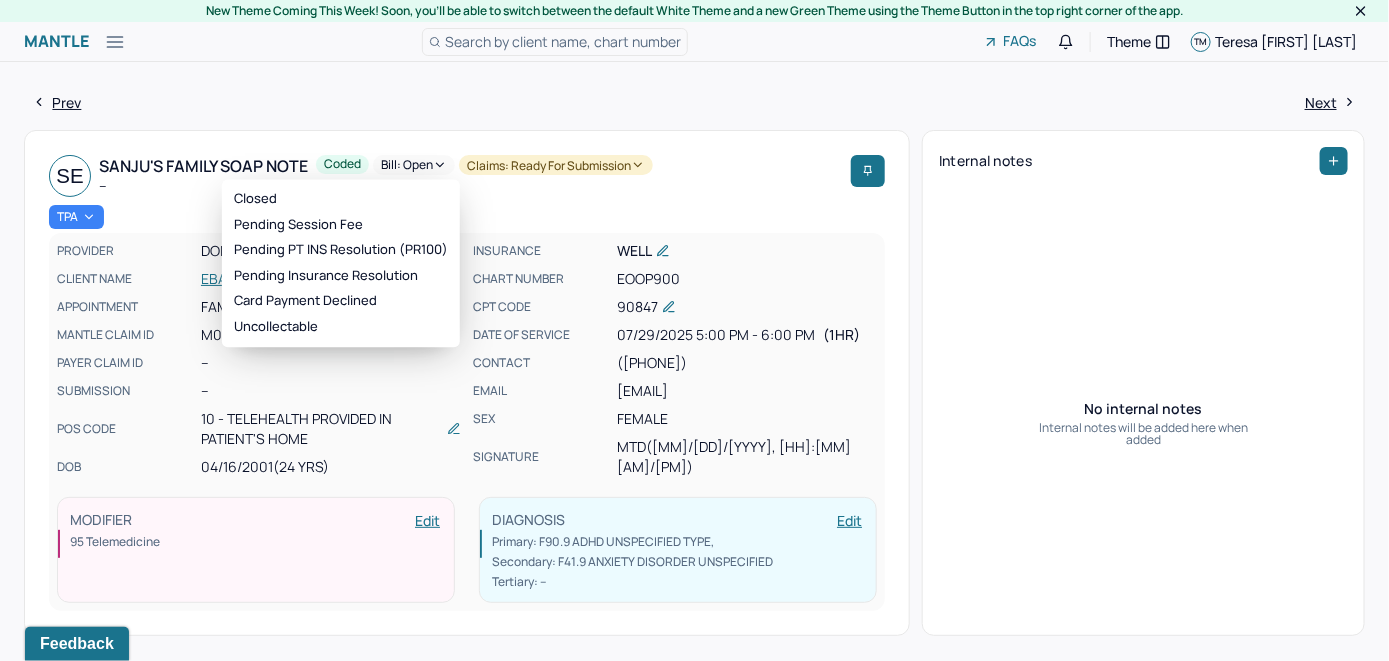 click on "Bill: Open" at bounding box center [414, 165] 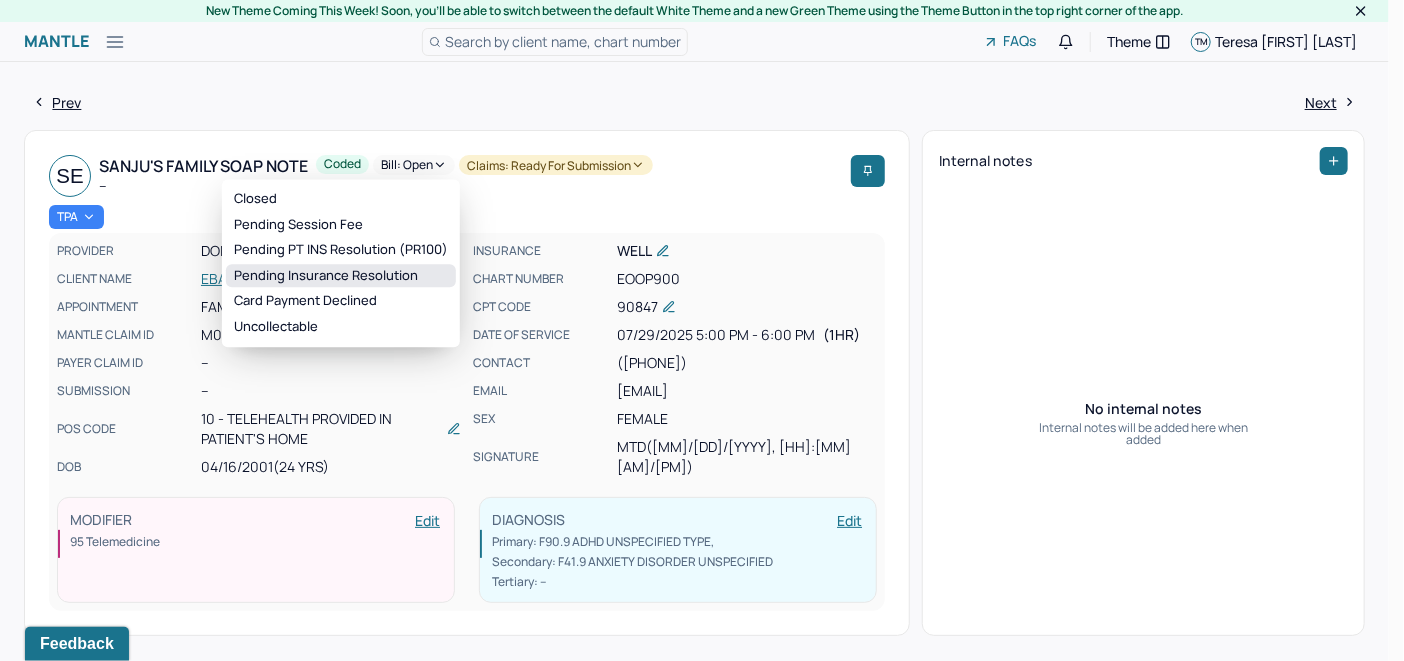 click on "Pending Insurance Resolution" at bounding box center [341, 276] 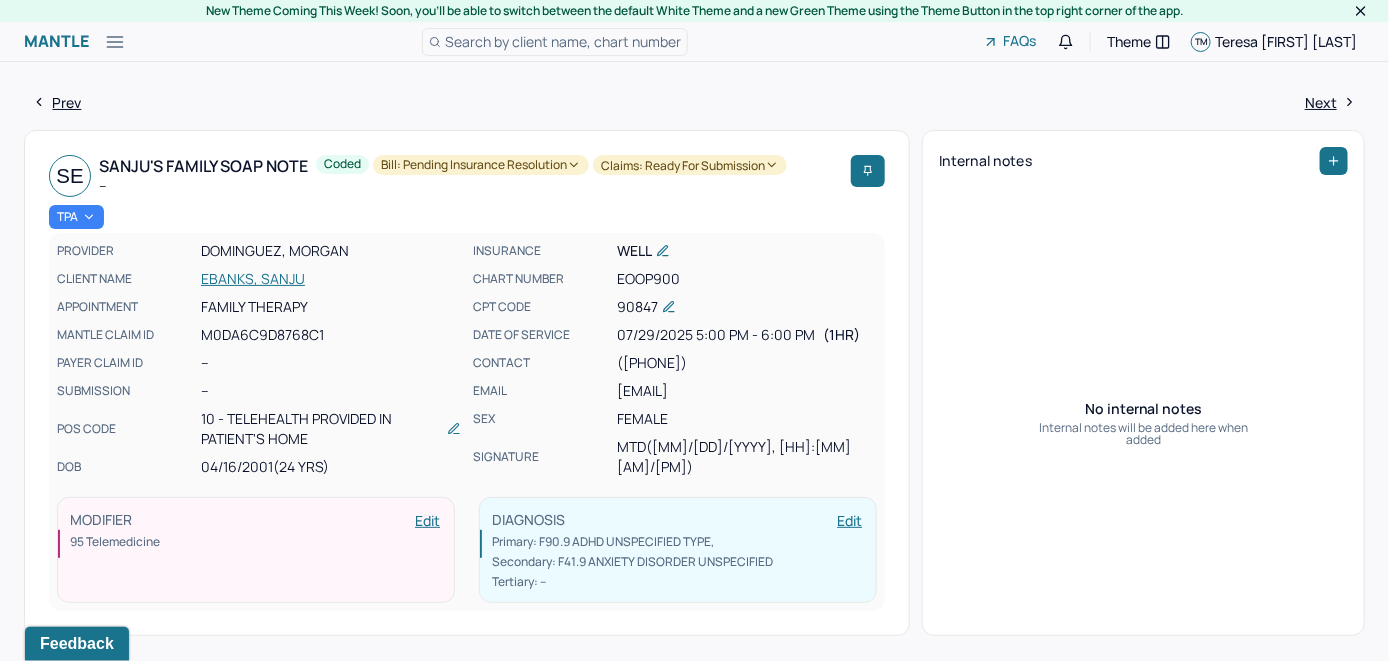 click on "Search by client name, chart number" at bounding box center [563, 41] 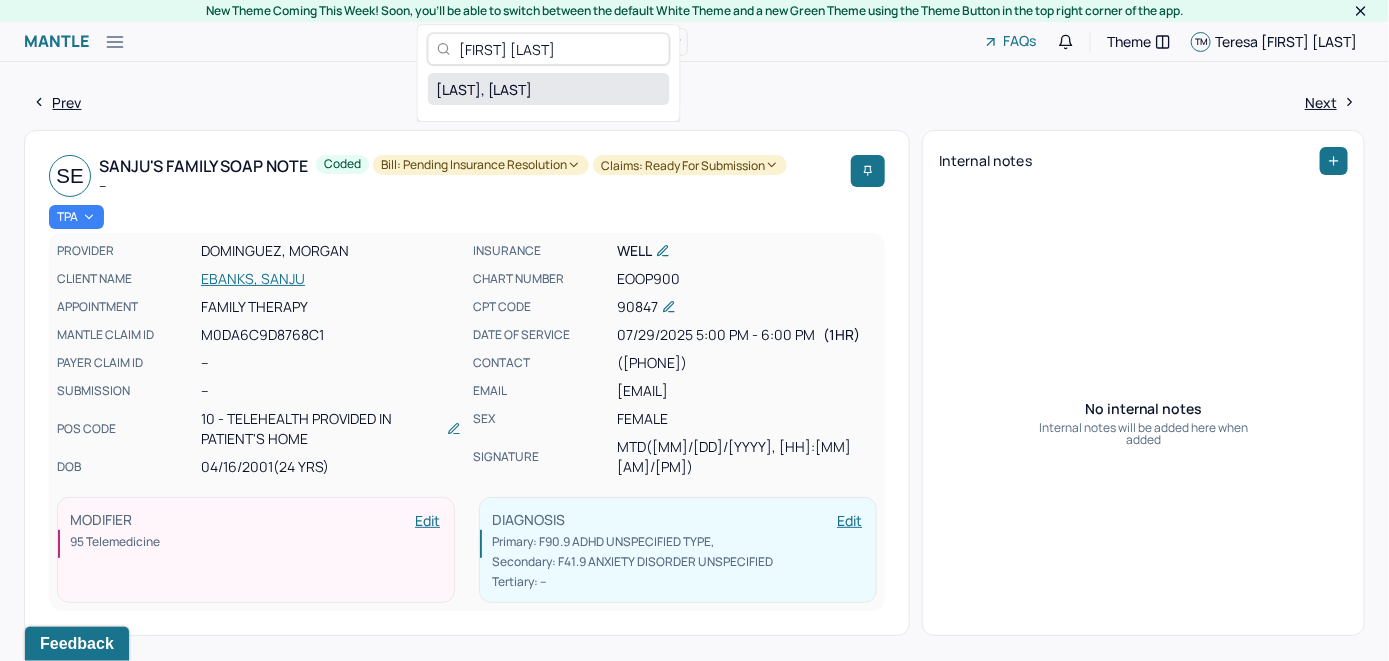 type on "[FIRST] [LAST]" 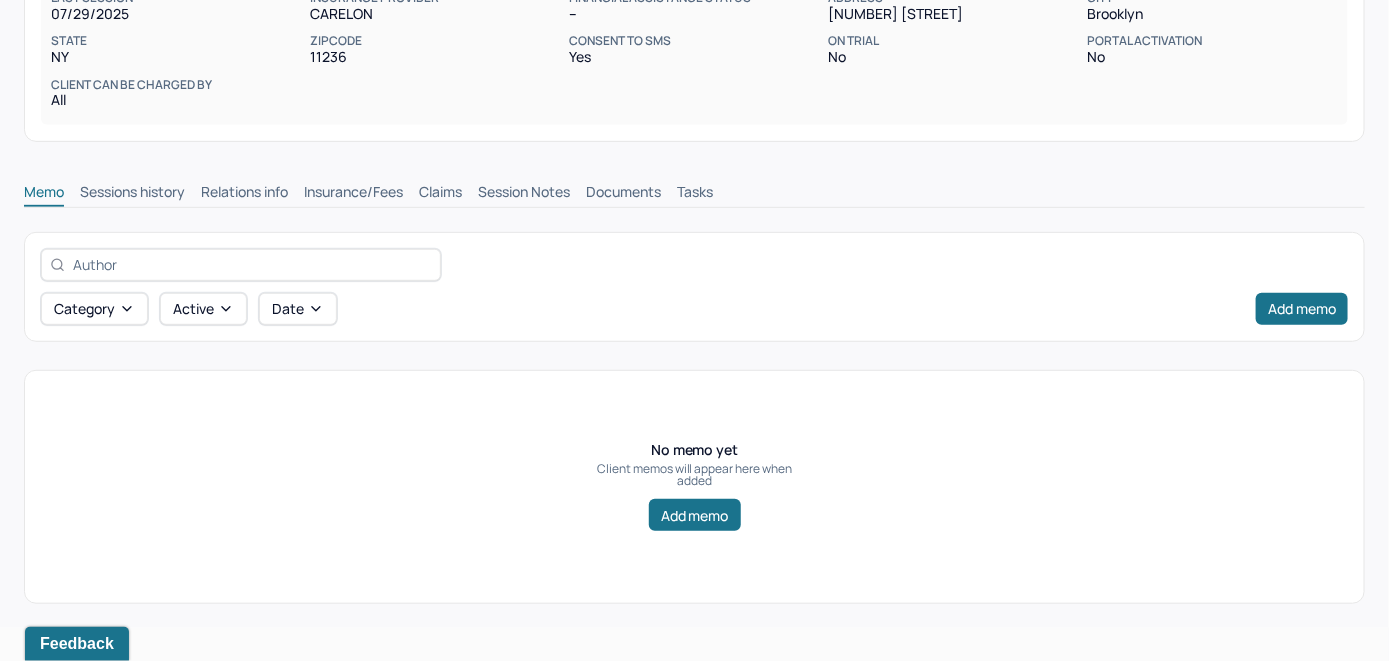 scroll, scrollTop: 314, scrollLeft: 0, axis: vertical 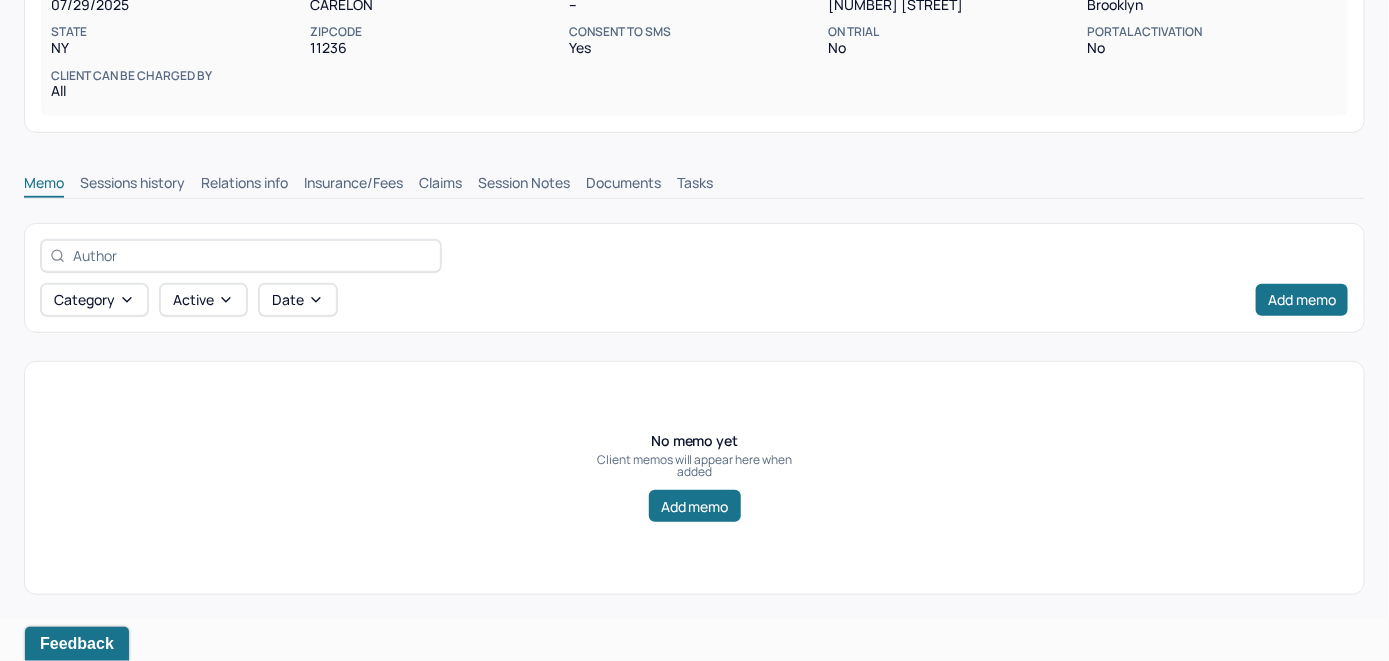 click on "Insurance/Fees" at bounding box center [353, 185] 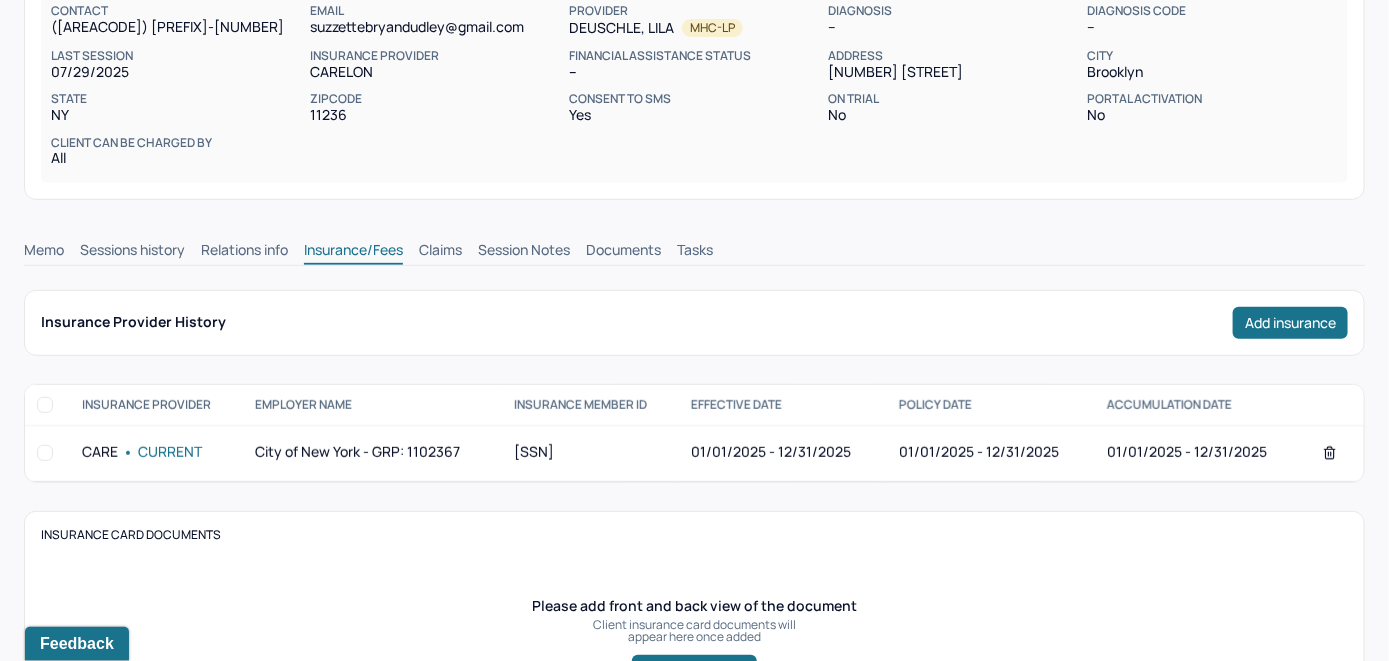 scroll, scrollTop: 214, scrollLeft: 0, axis: vertical 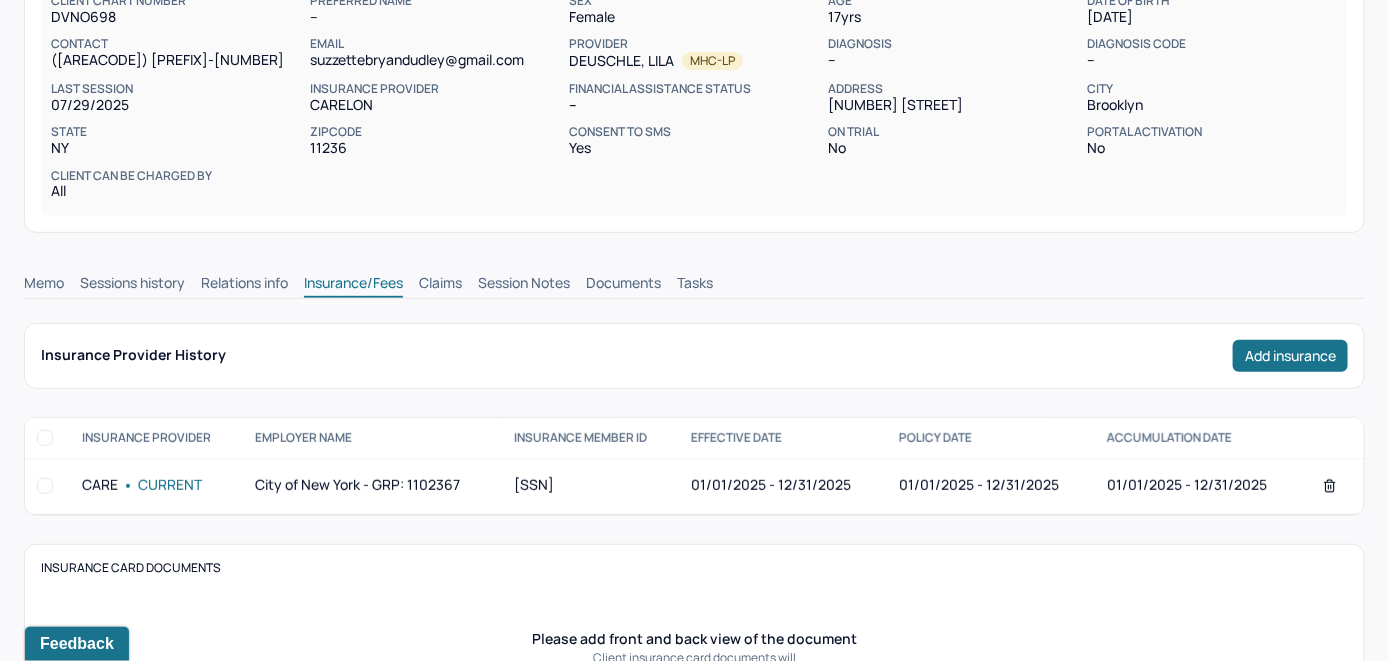 click on "Claims" at bounding box center [440, 285] 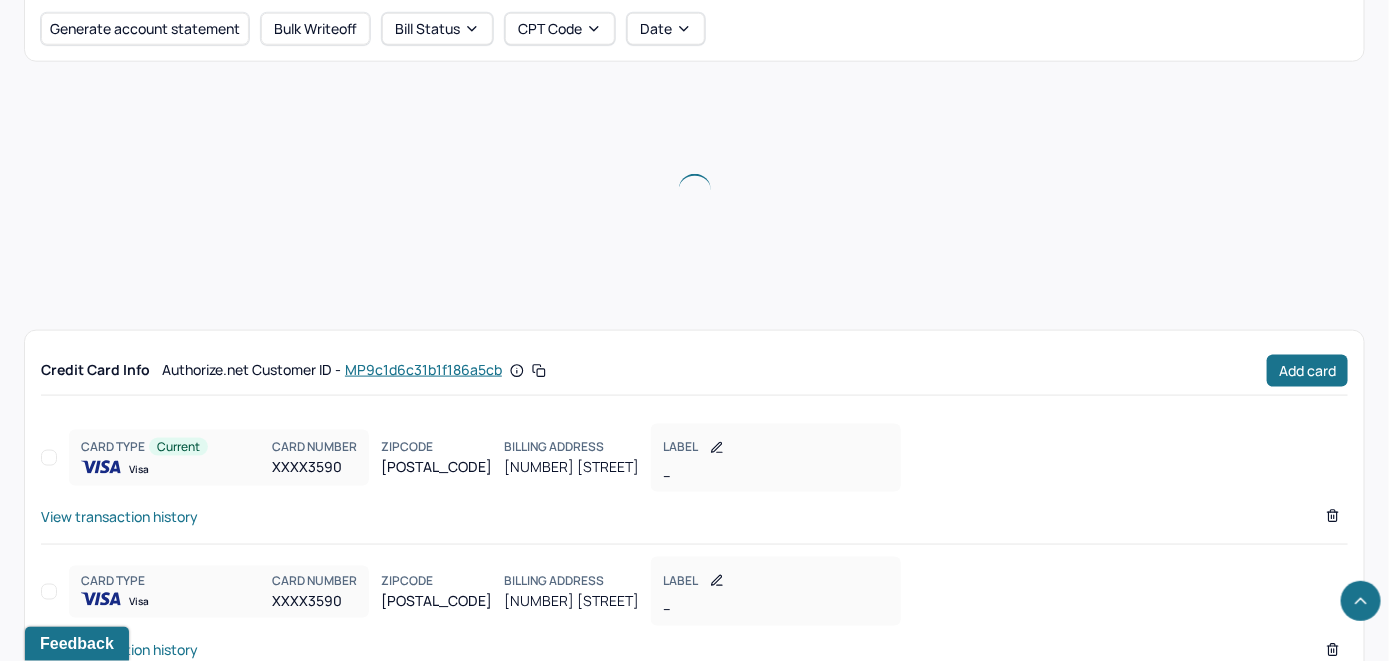 scroll, scrollTop: 818, scrollLeft: 0, axis: vertical 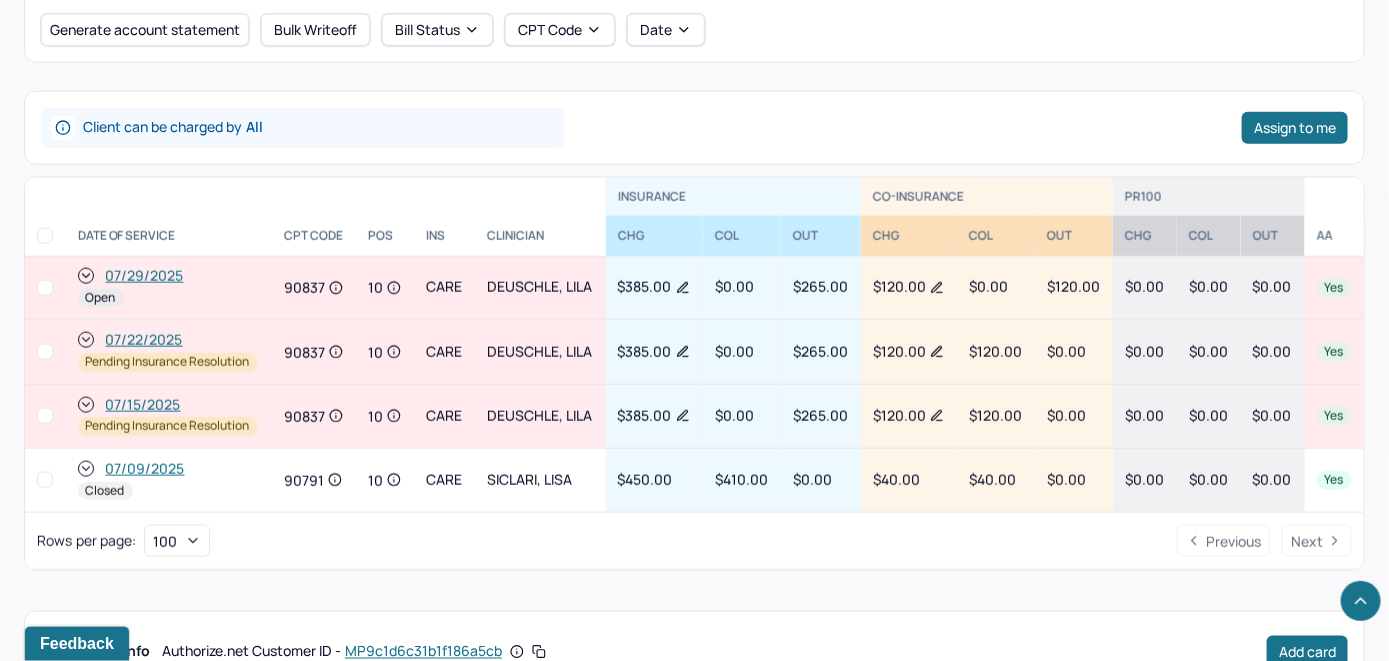 click on "Rows per page : 100 Previous Next" at bounding box center (694, 541) 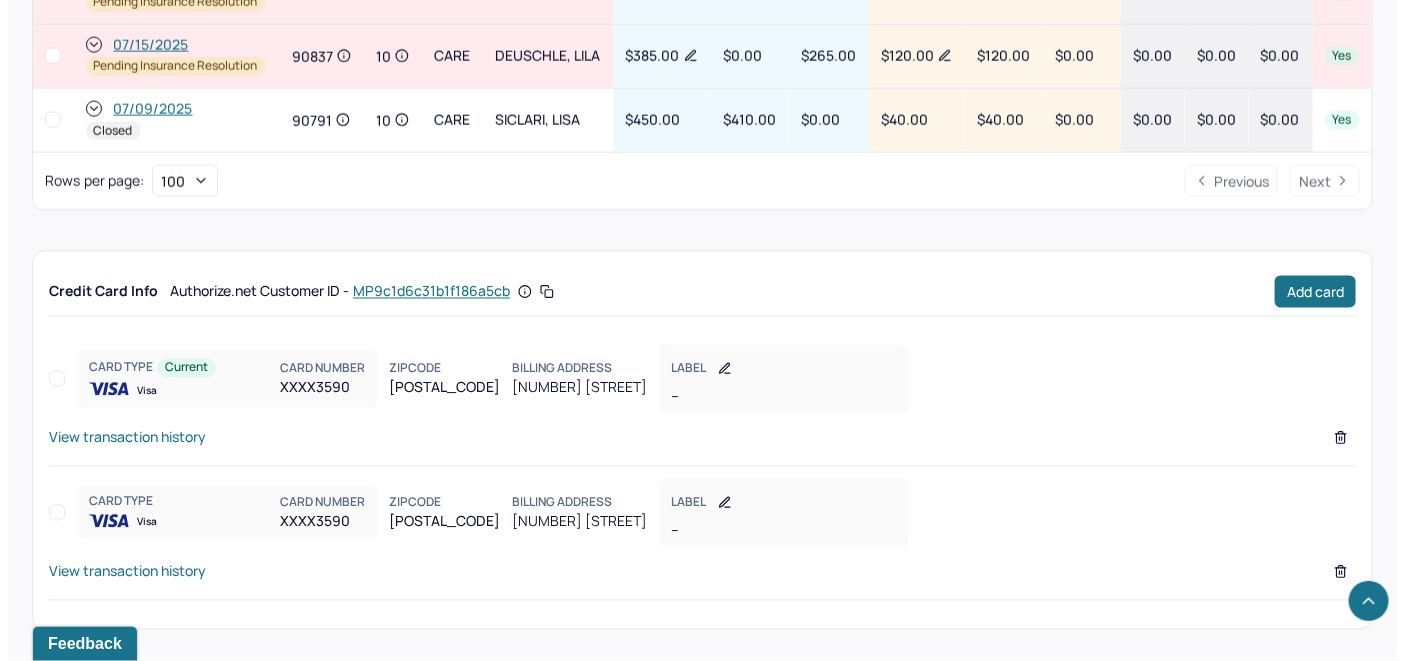 scroll, scrollTop: 1209, scrollLeft: 0, axis: vertical 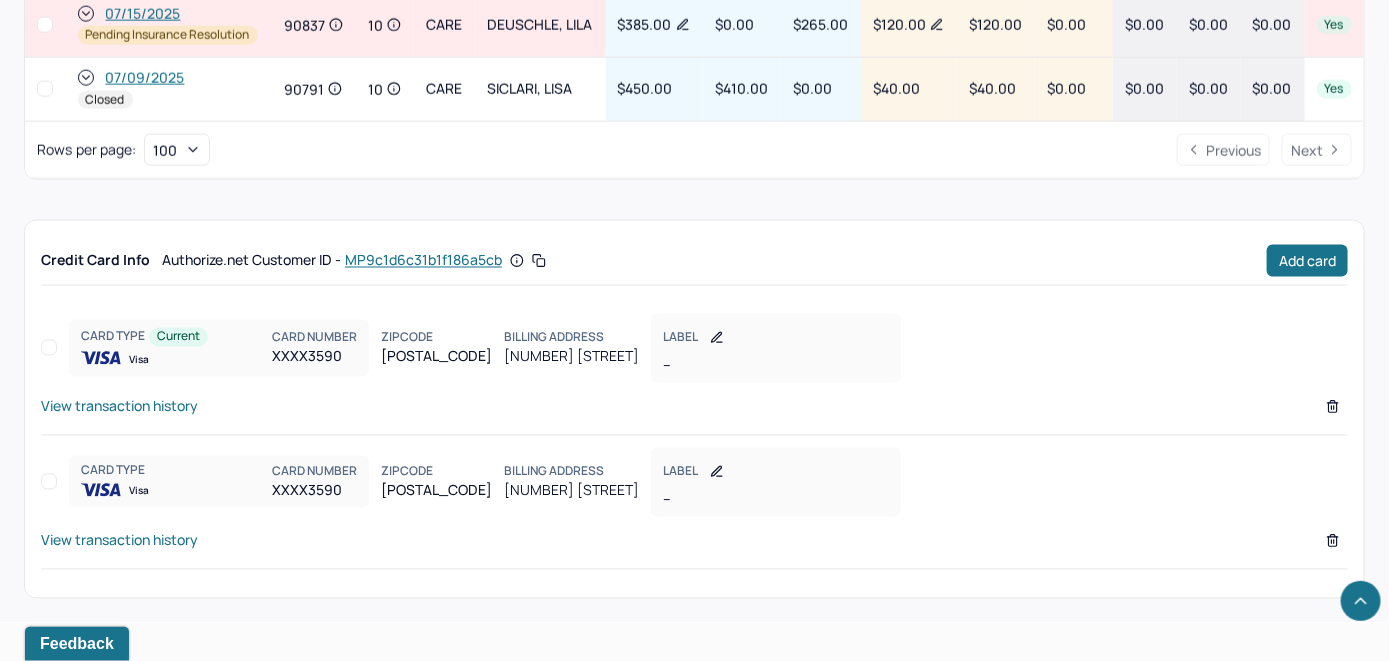 click on "View transaction history" at bounding box center [119, 406] 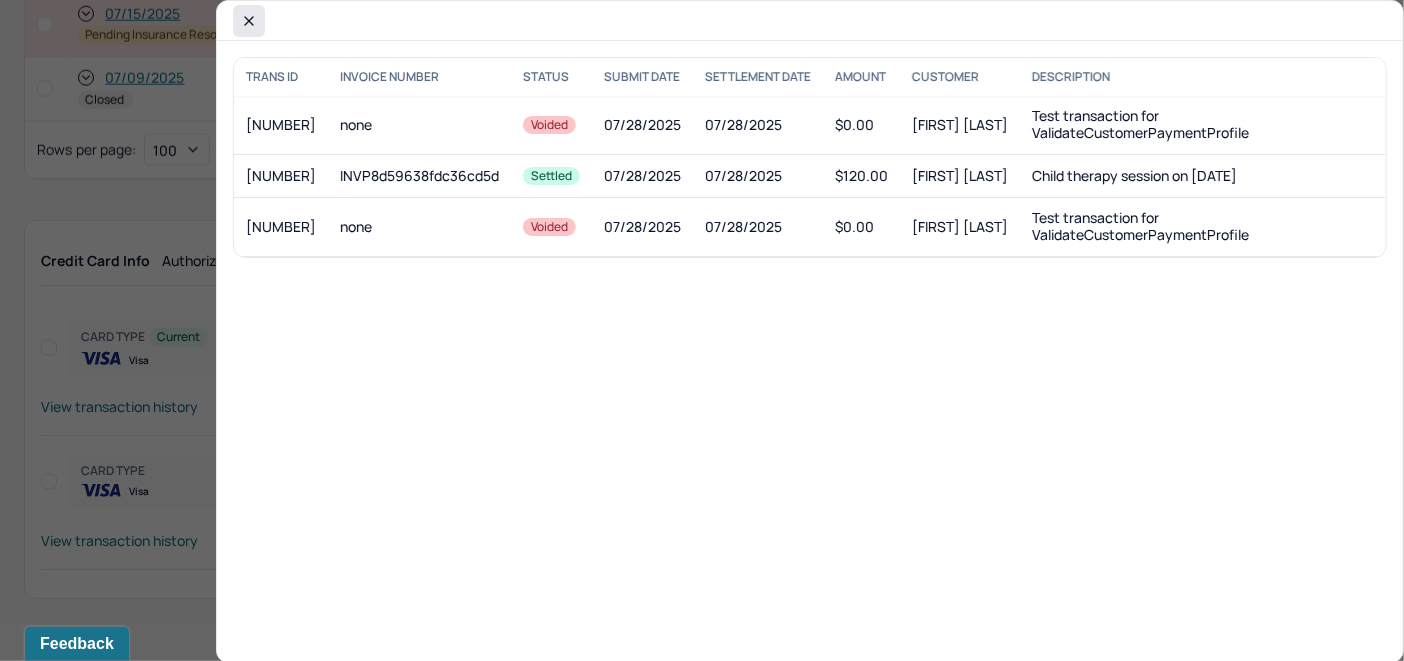 click at bounding box center (249, 21) 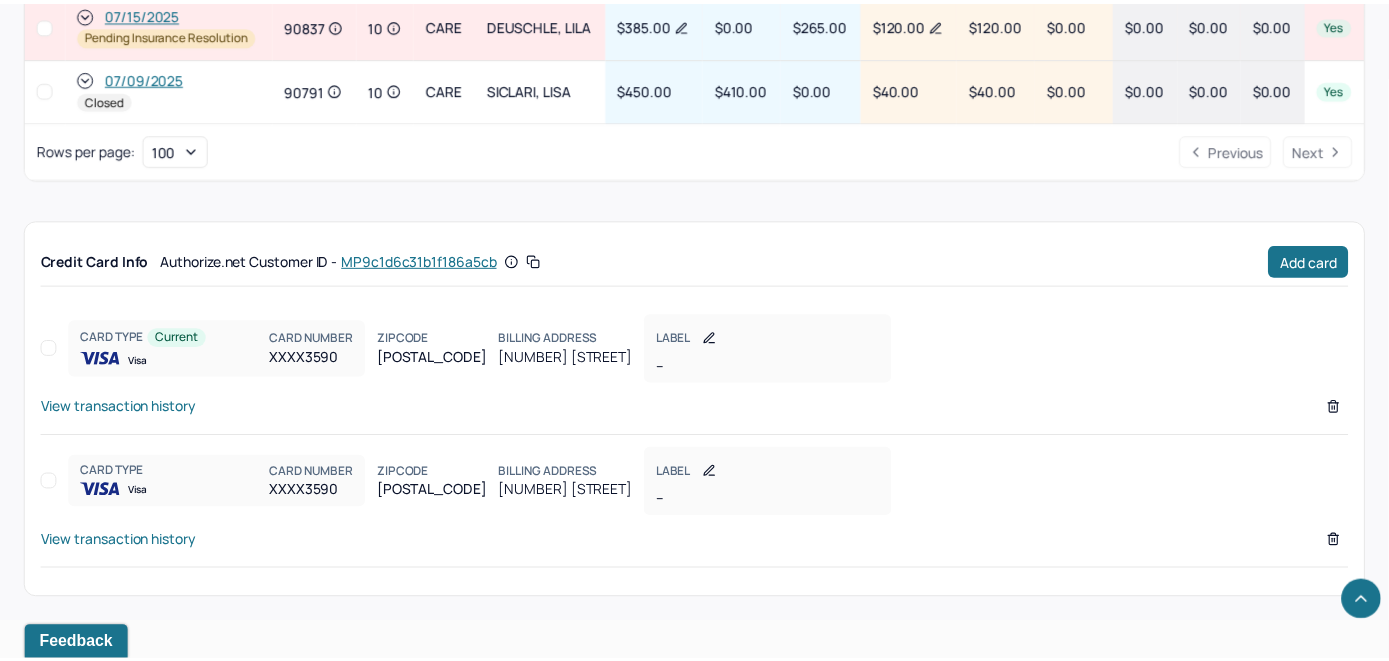 scroll, scrollTop: 1166, scrollLeft: 0, axis: vertical 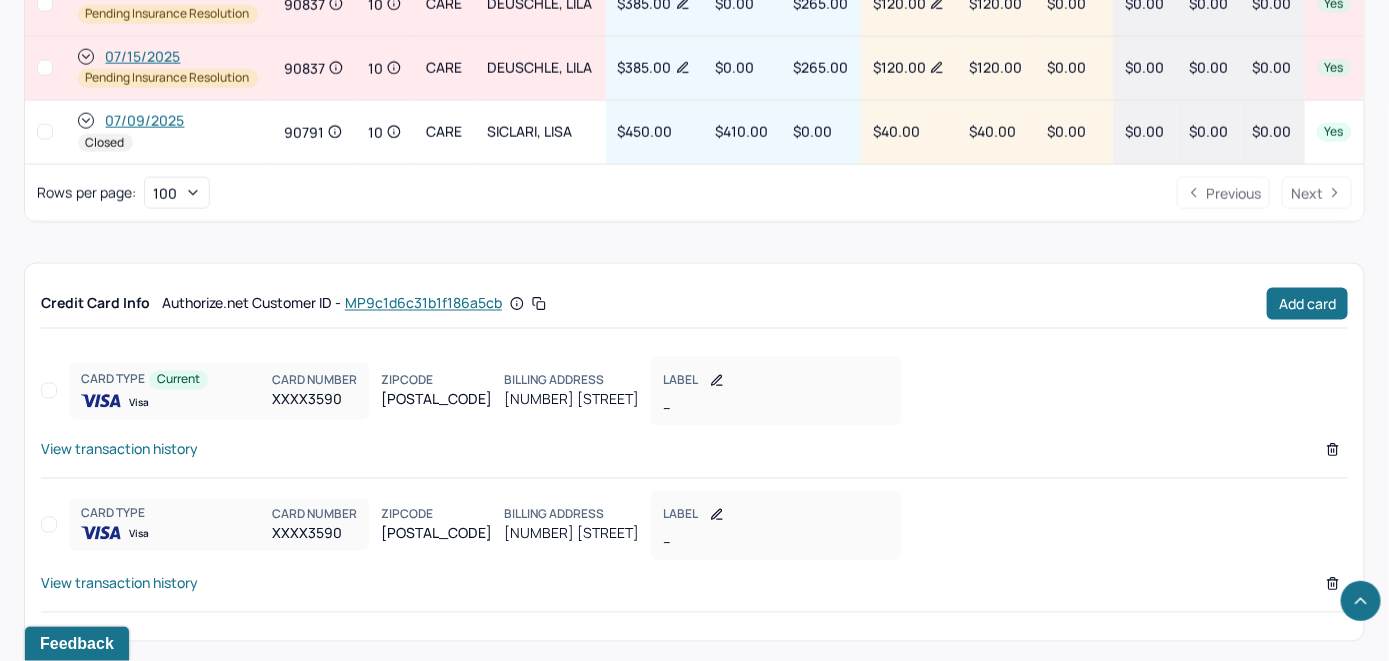 click on "View transaction history" at bounding box center (119, 583) 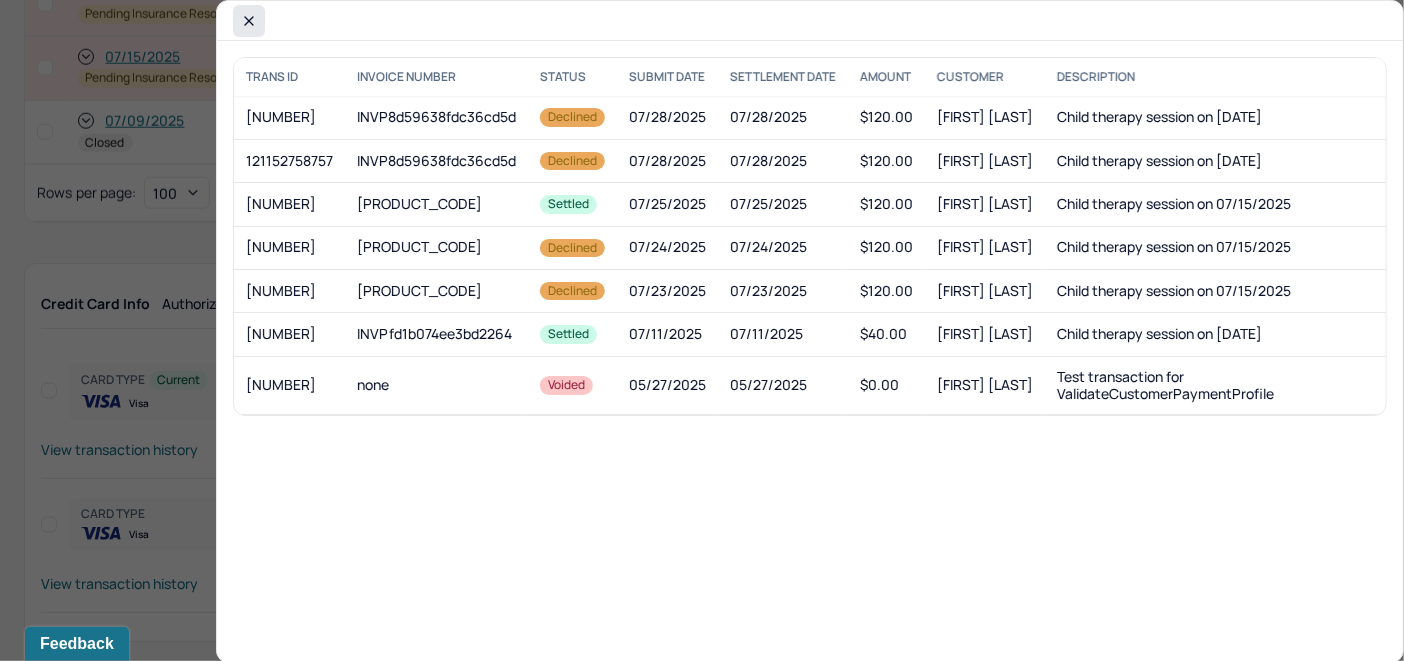click at bounding box center (249, 21) 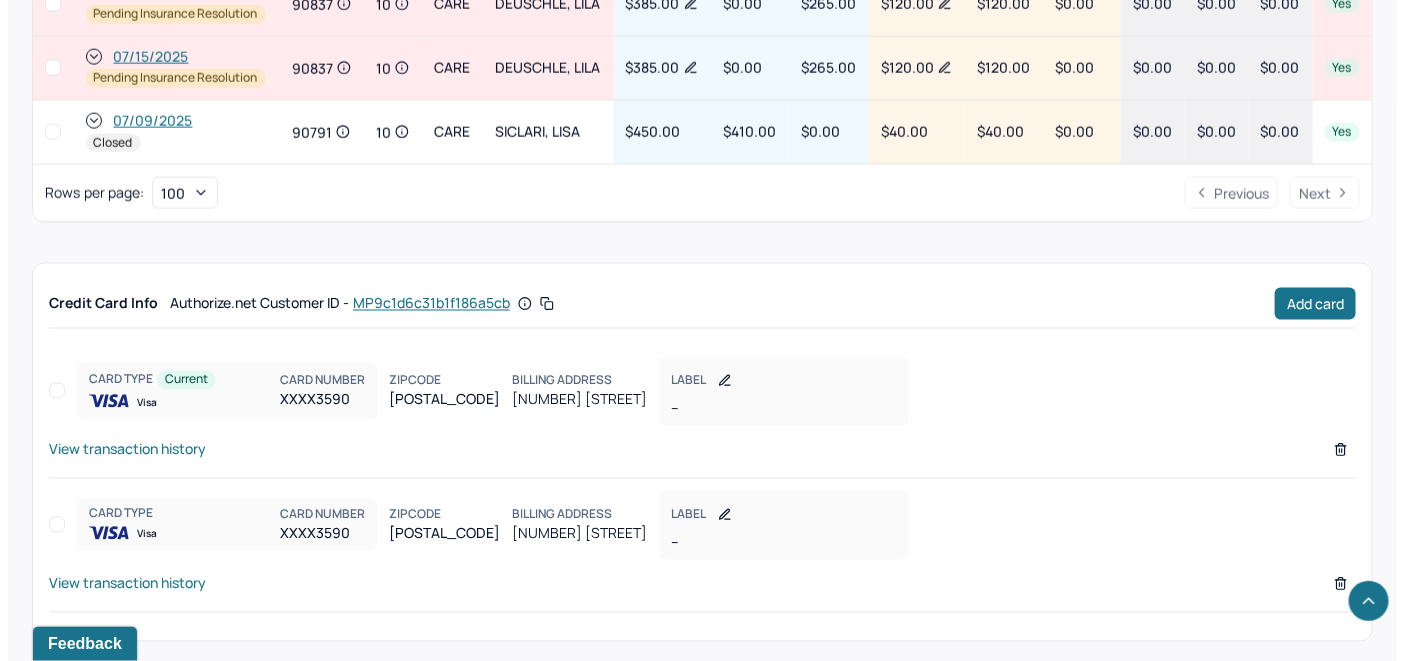 scroll, scrollTop: 1209, scrollLeft: 0, axis: vertical 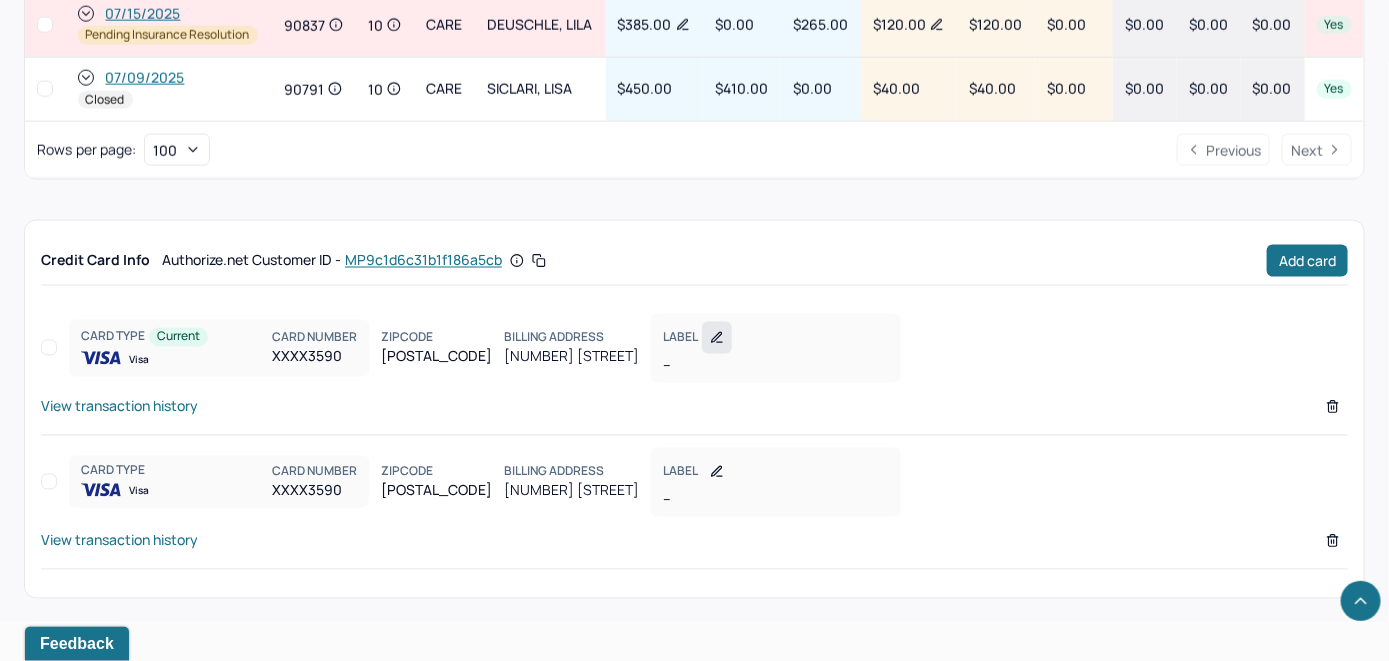 click 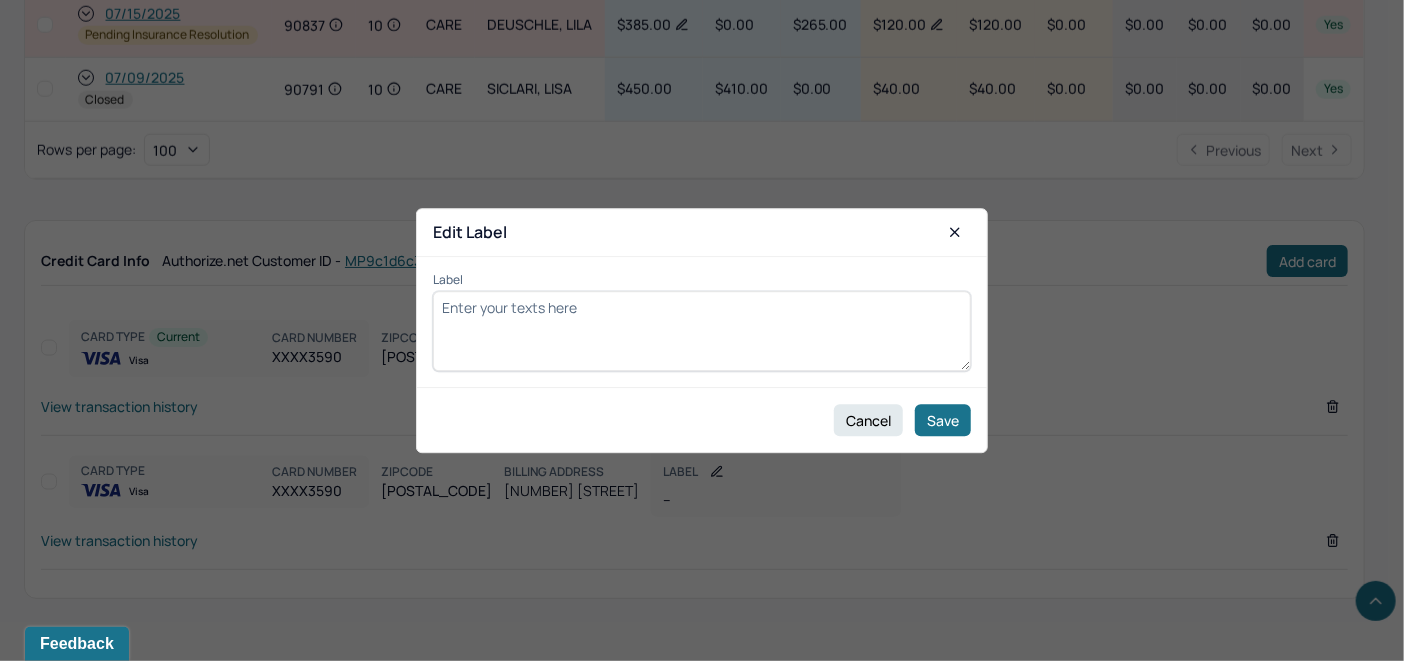 click on "Label" at bounding box center [702, 331] 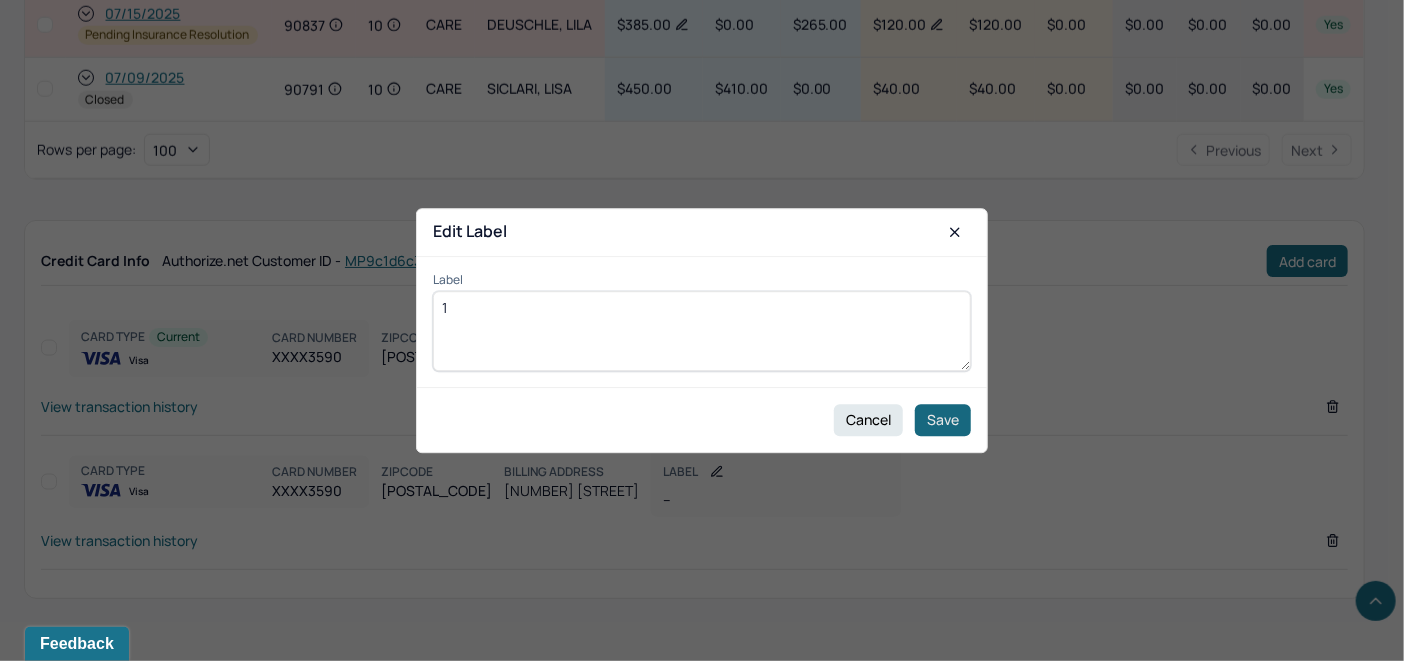 type on "1" 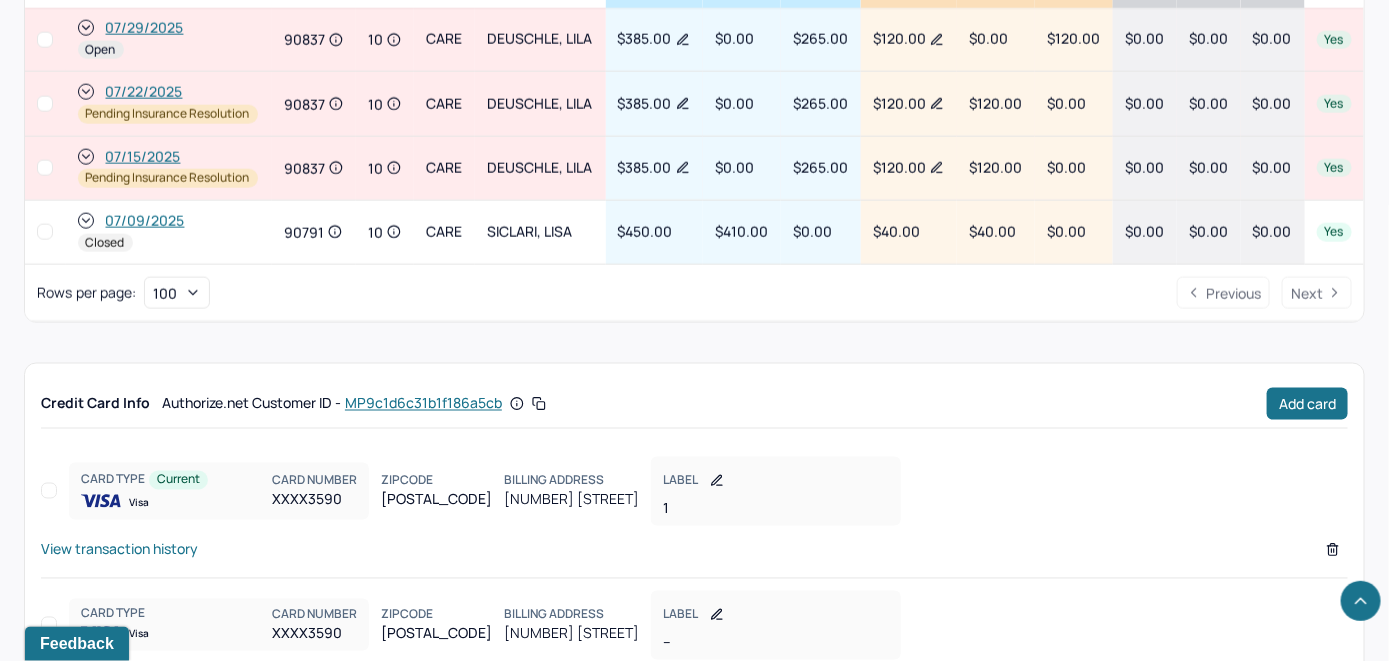scroll, scrollTop: 866, scrollLeft: 0, axis: vertical 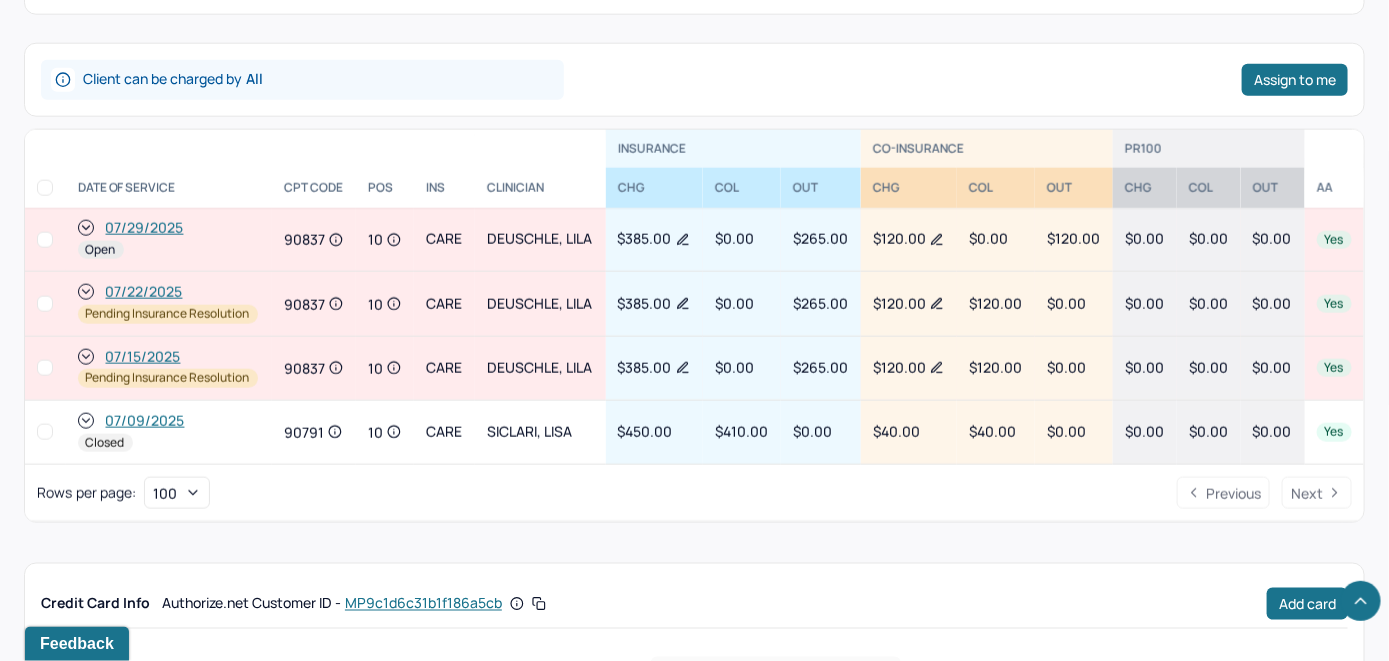 click on "07/29/2025" at bounding box center (145, 228) 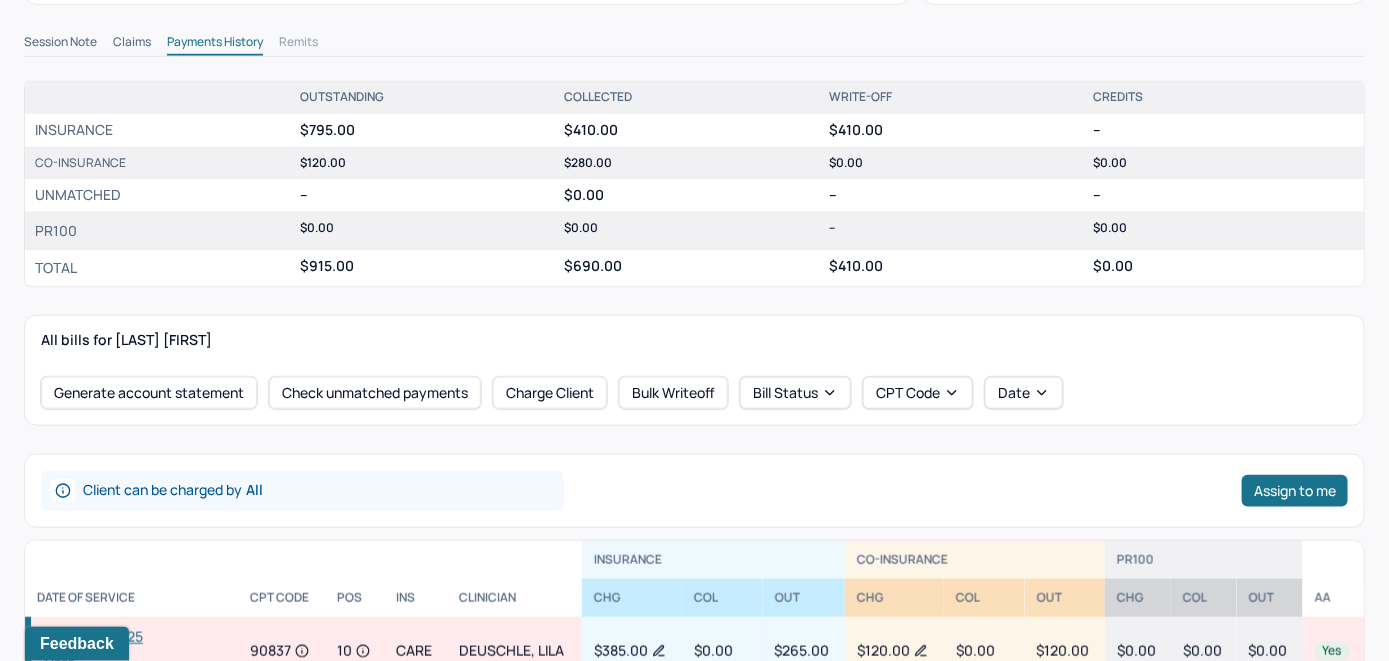 scroll, scrollTop: 700, scrollLeft: 0, axis: vertical 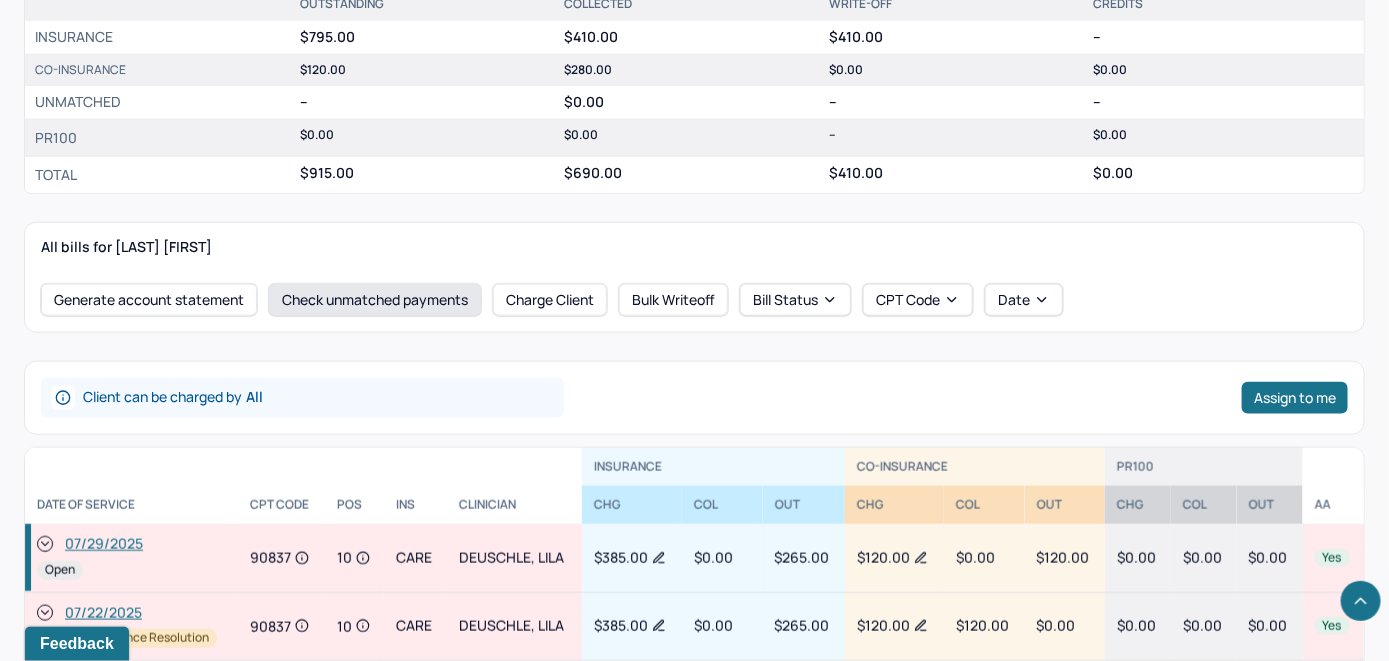 click on "Check unmatched payments" at bounding box center [375, 300] 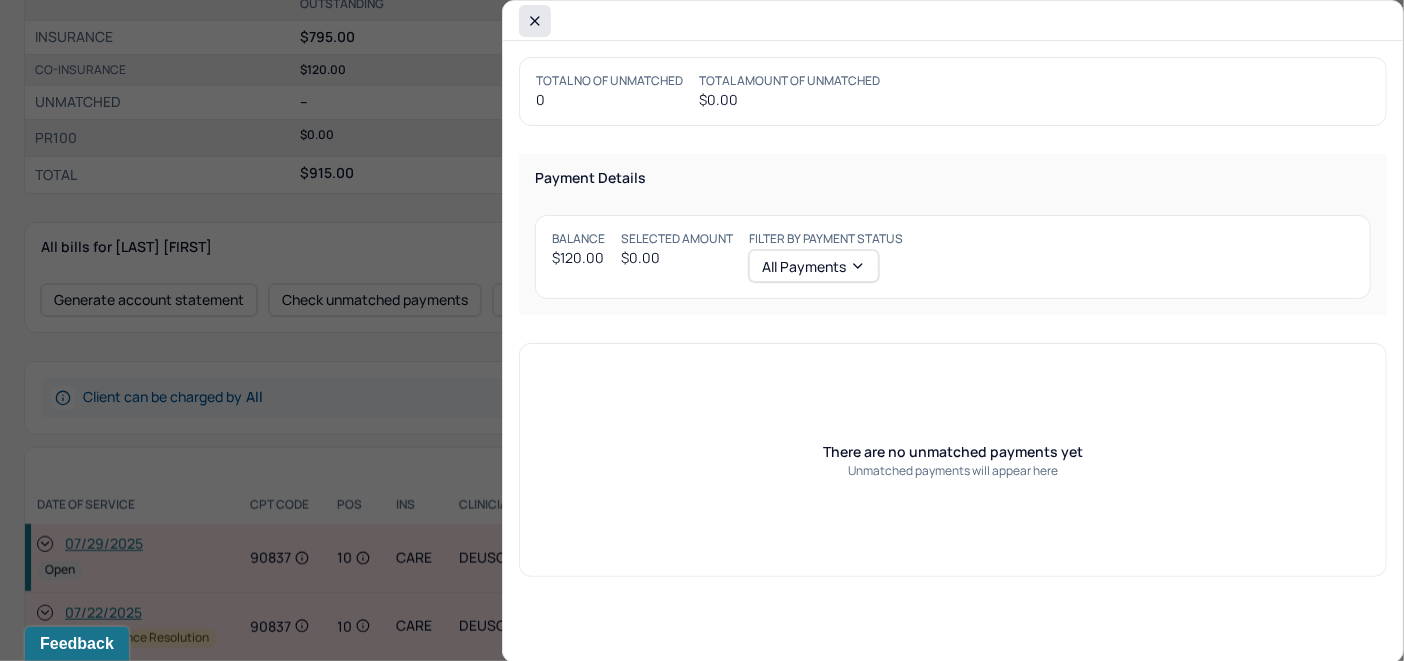 click 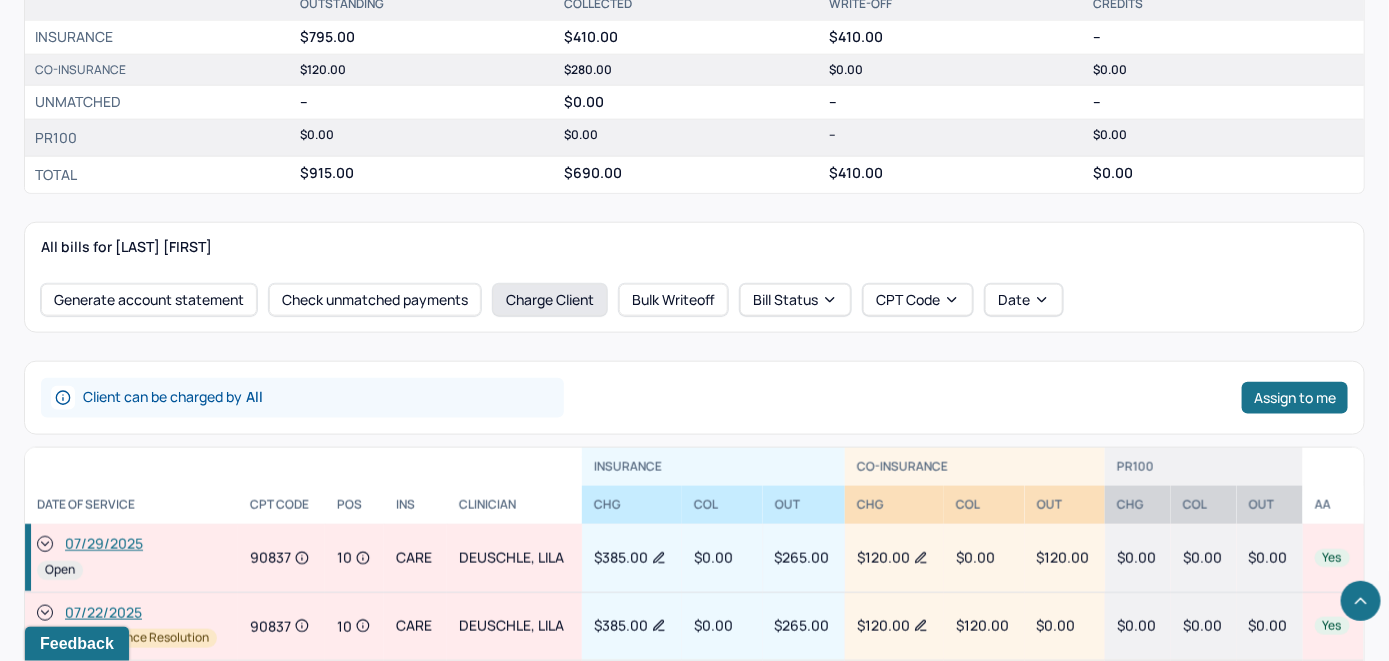 click on "Charge Client" at bounding box center [550, 300] 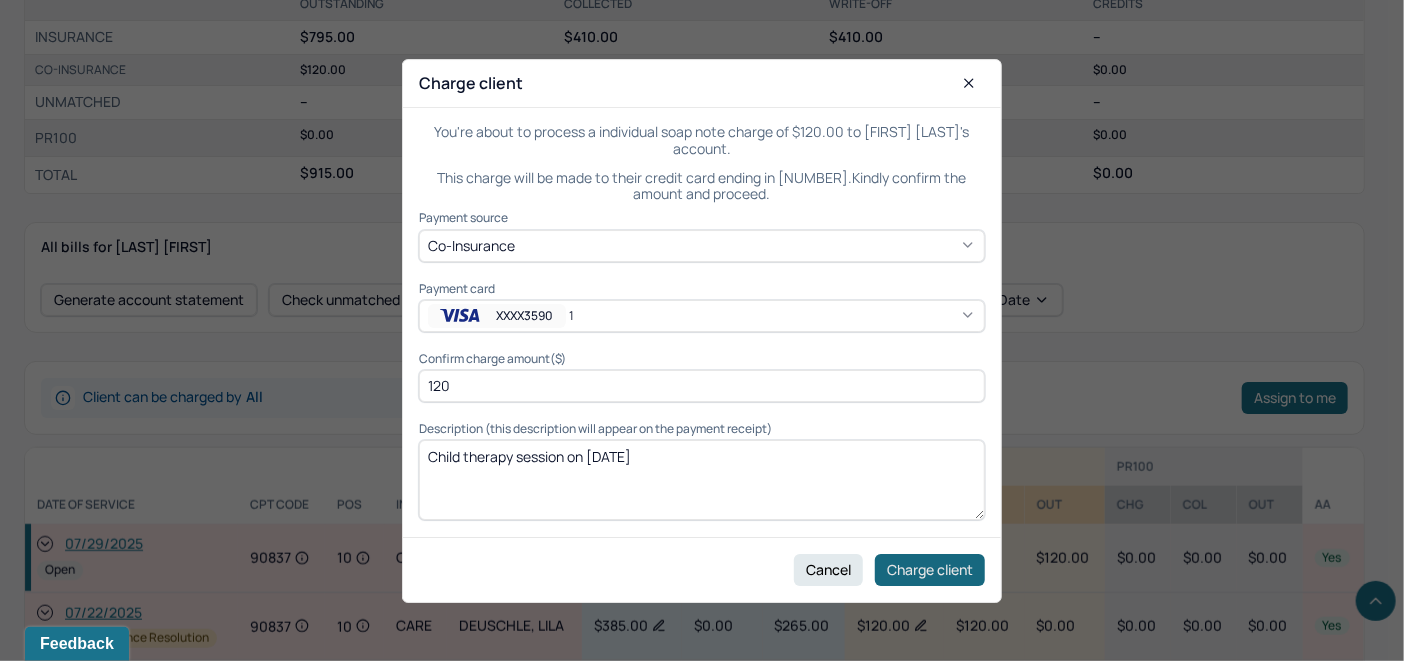 click on "Charge client" at bounding box center [930, 569] 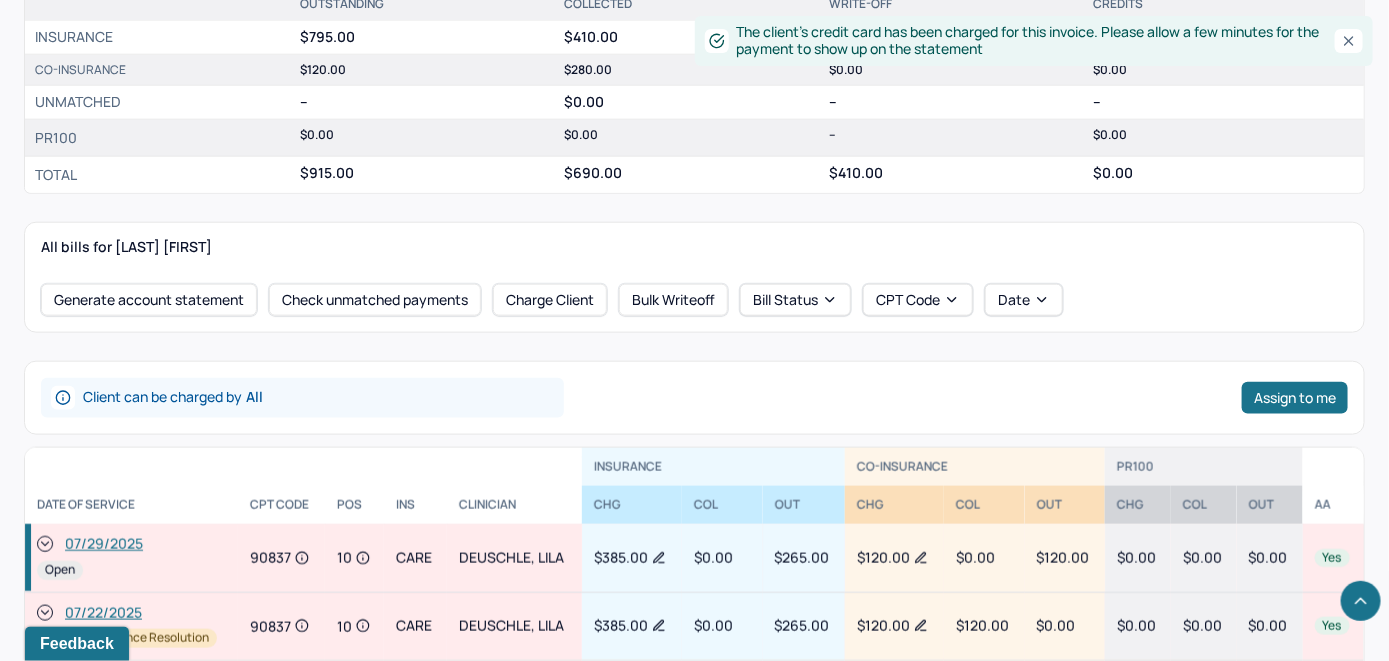 click 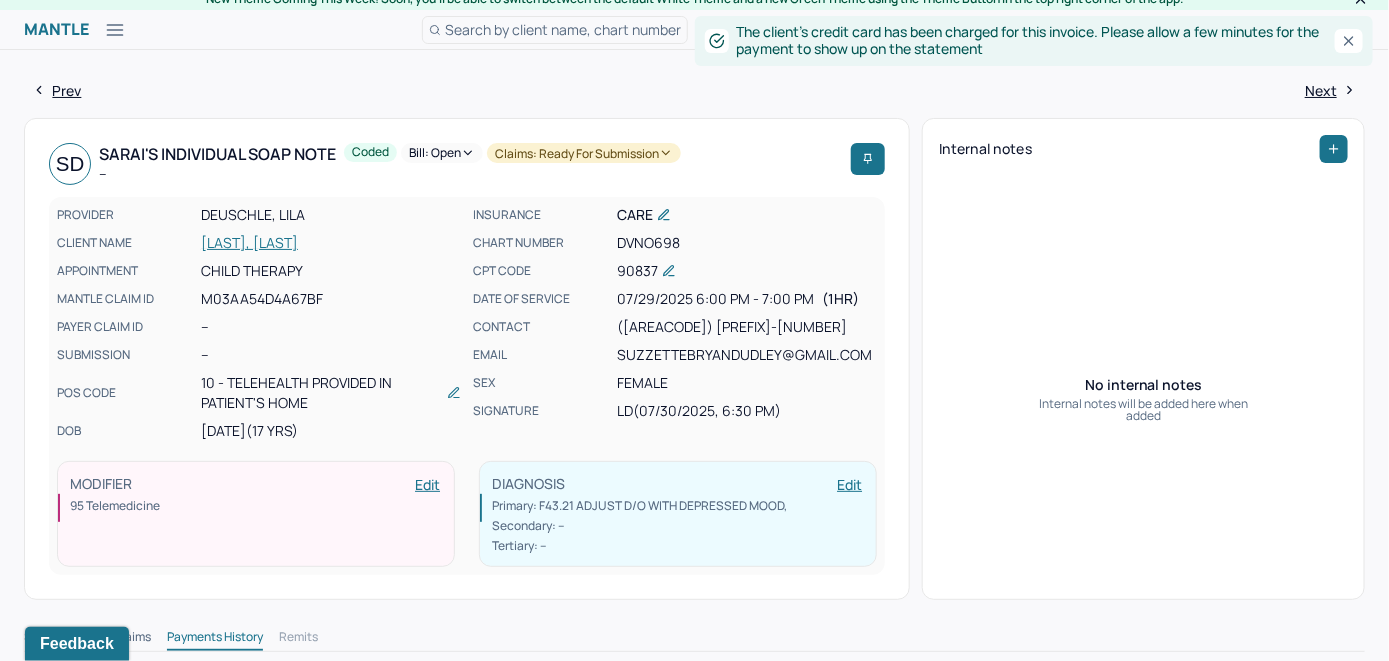 scroll, scrollTop: 0, scrollLeft: 0, axis: both 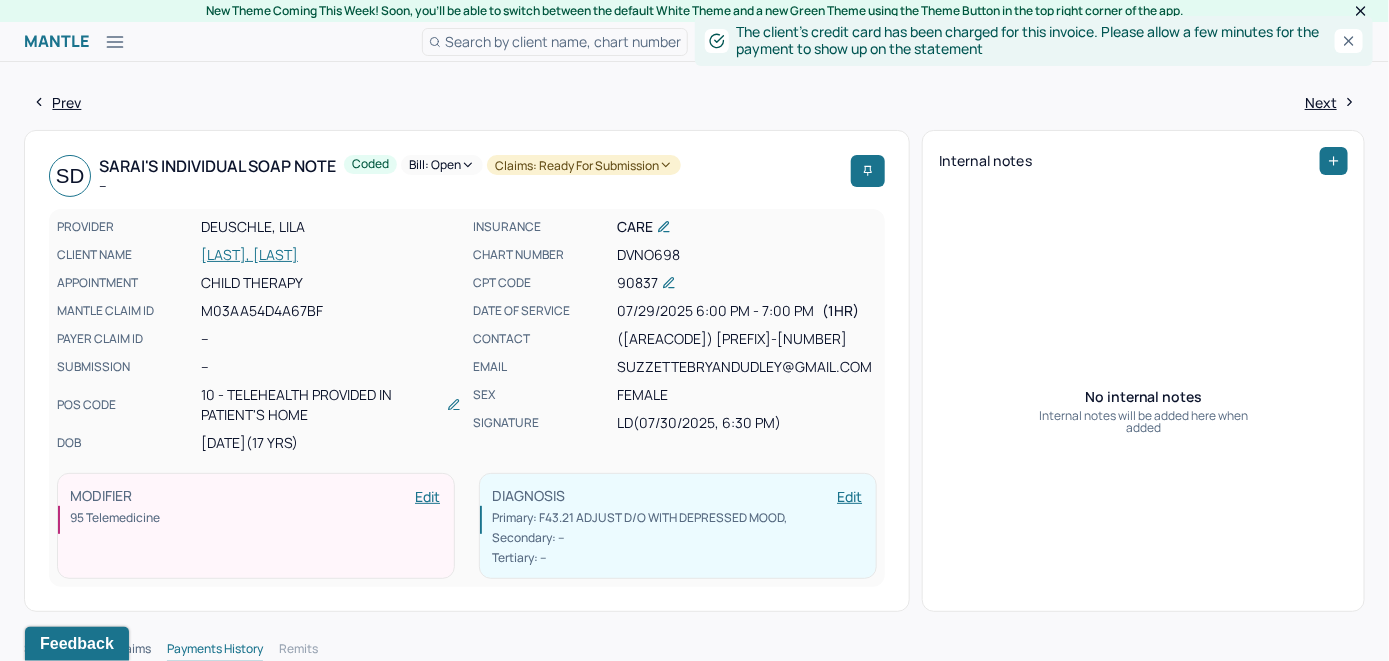 click on "Bill: Open" at bounding box center (442, 165) 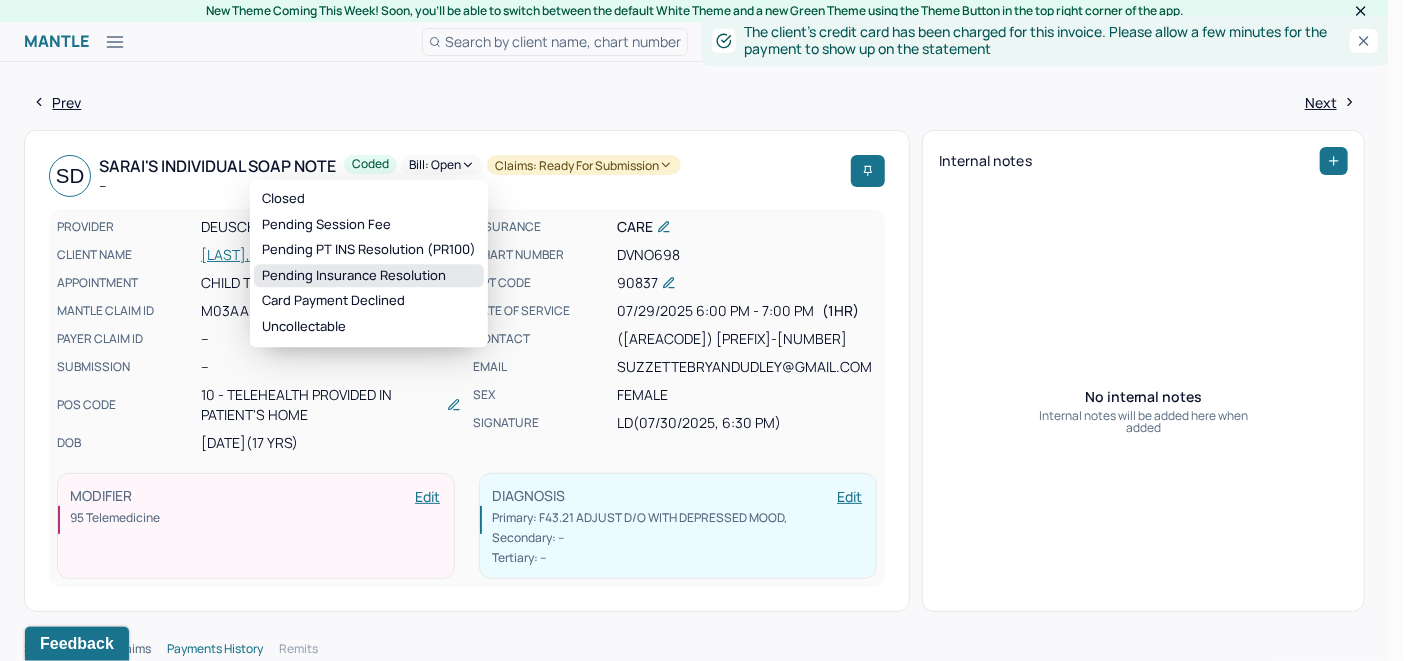 click on "Pending Insurance Resolution" at bounding box center (369, 276) 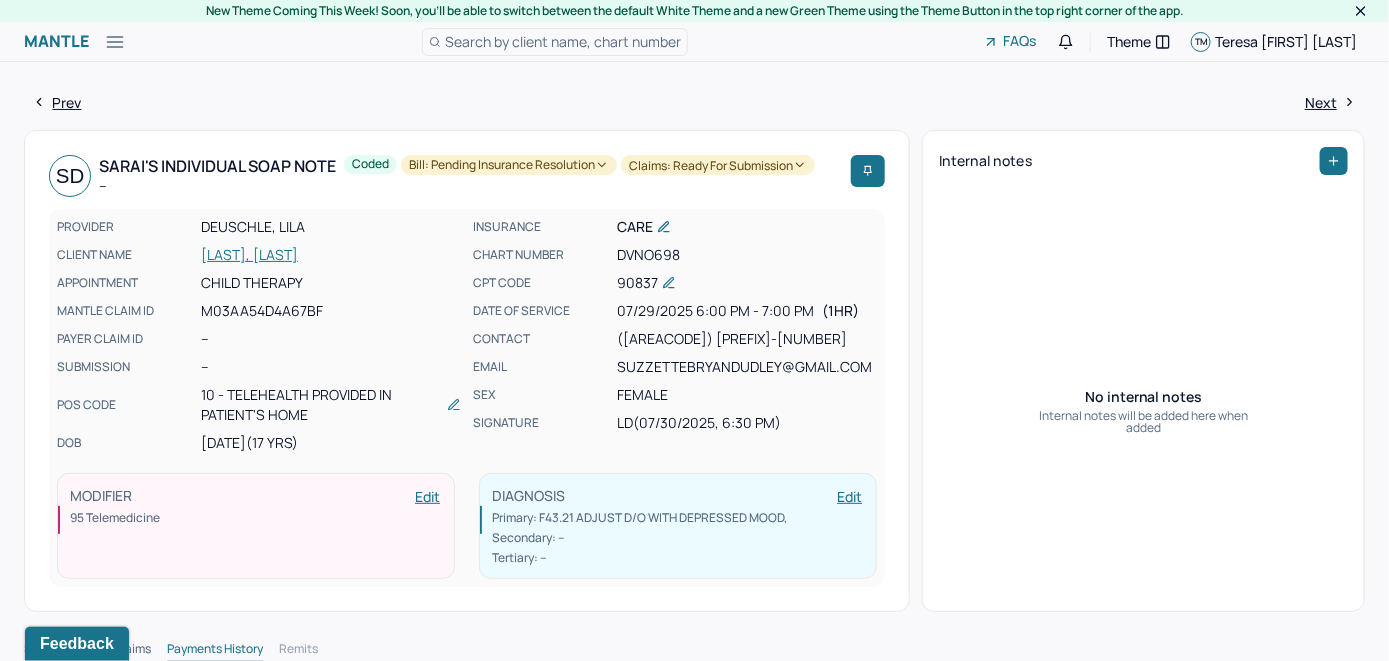click on "Search by client name, chart number" at bounding box center (563, 41) 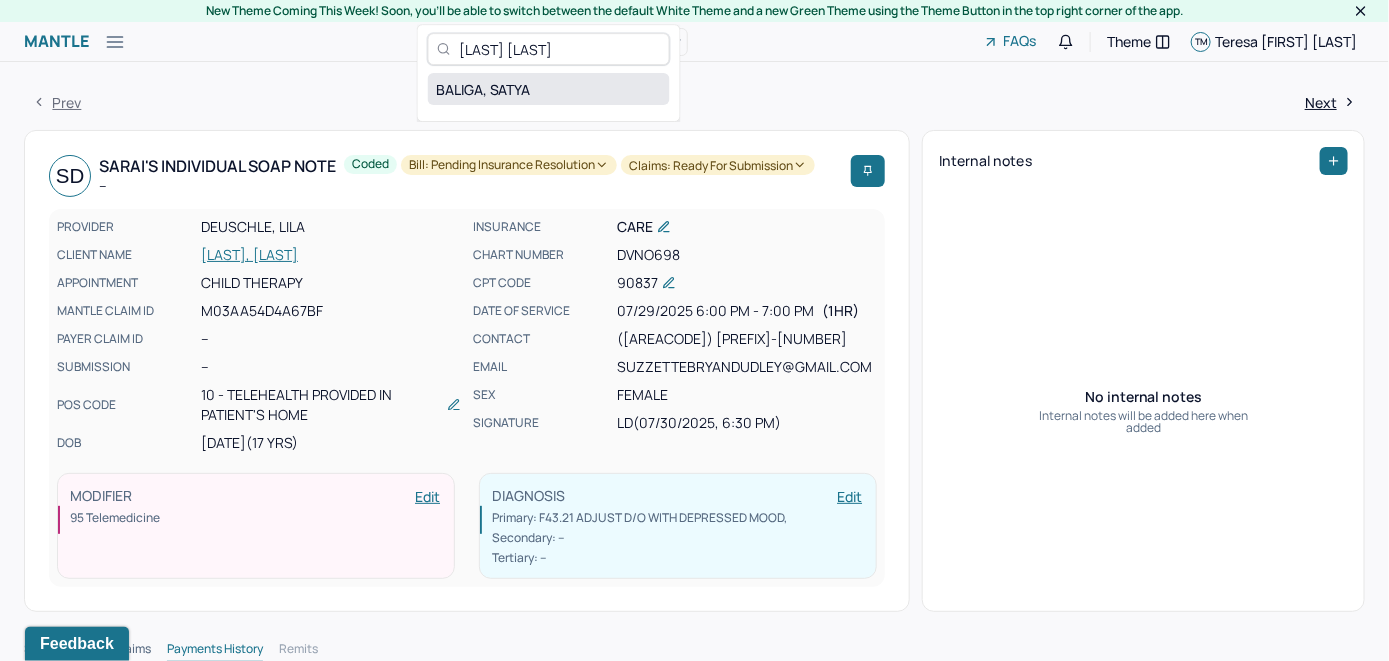 type on "[LAST] [LAST]" 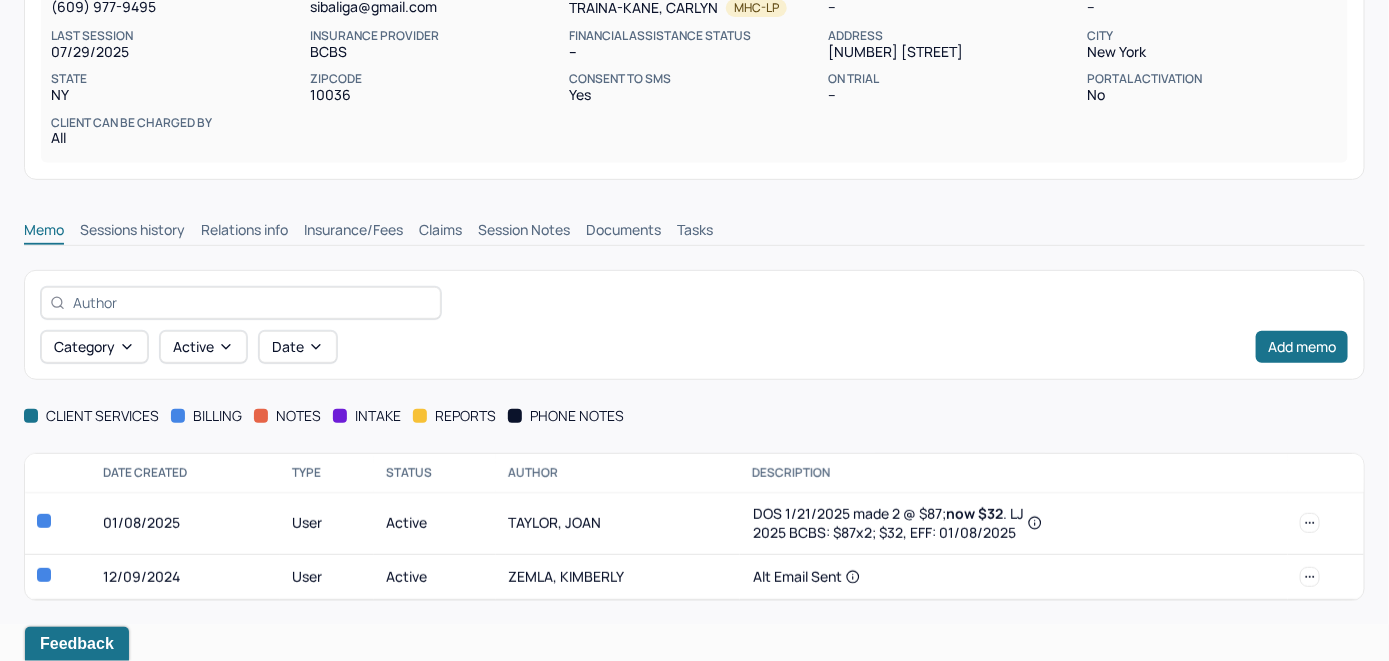 scroll, scrollTop: 273, scrollLeft: 0, axis: vertical 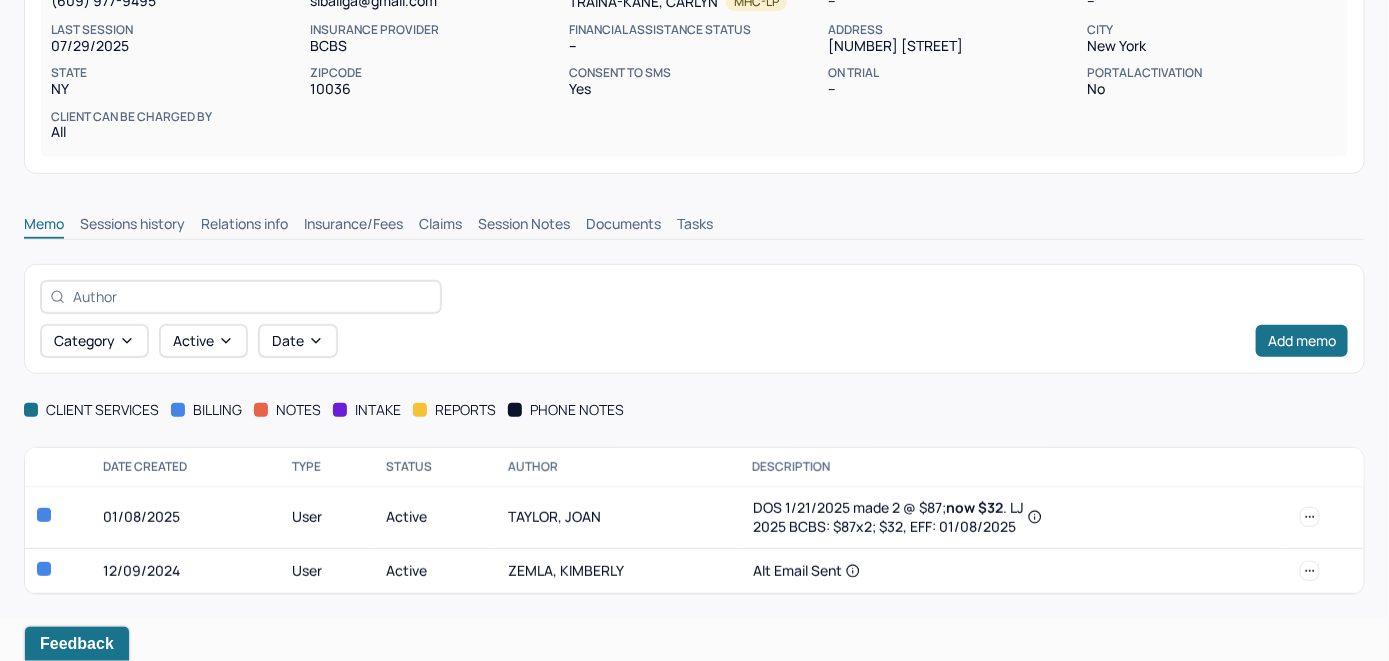 click on "Insurance/Fees" at bounding box center [353, 226] 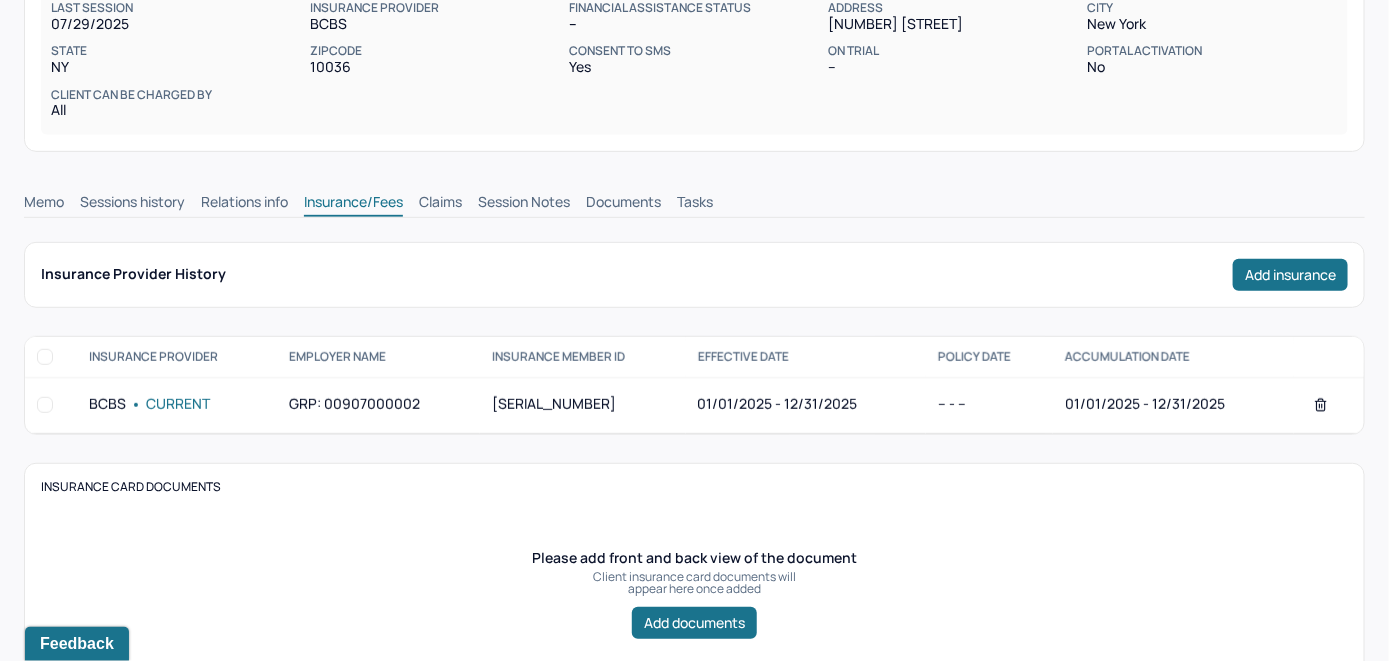 scroll, scrollTop: 273, scrollLeft: 0, axis: vertical 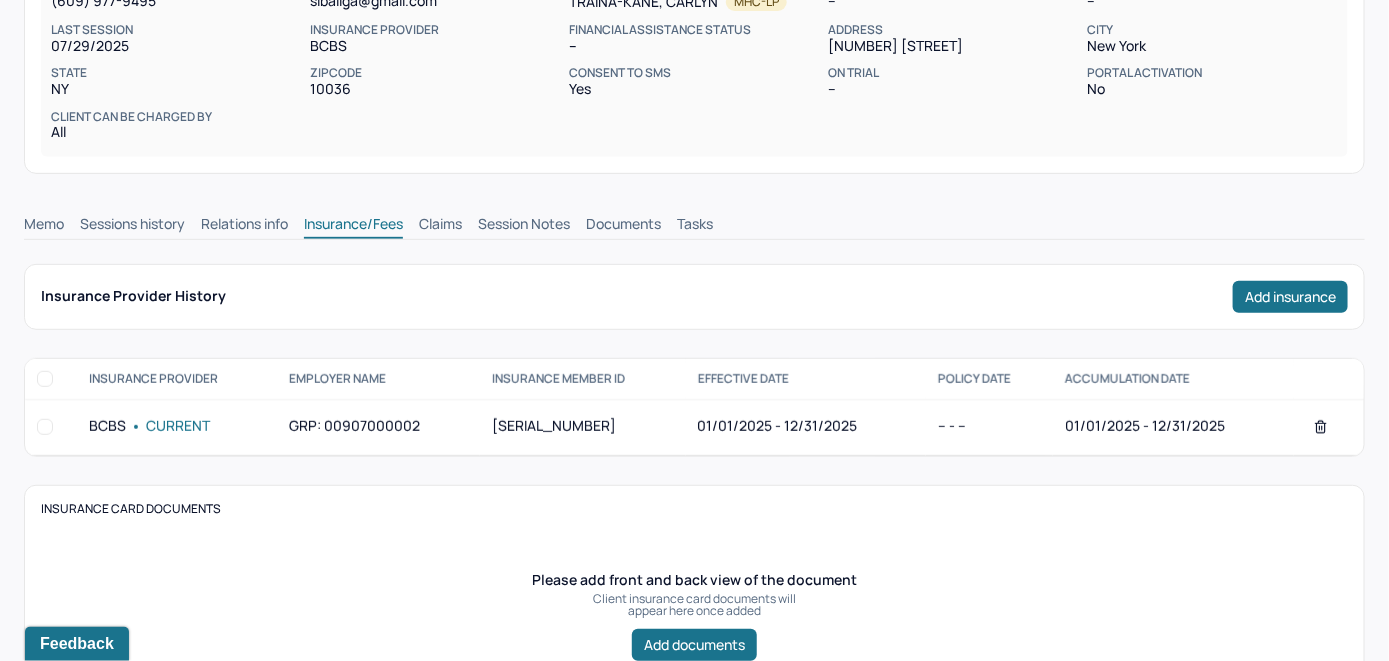 click on "Claims" at bounding box center [440, 226] 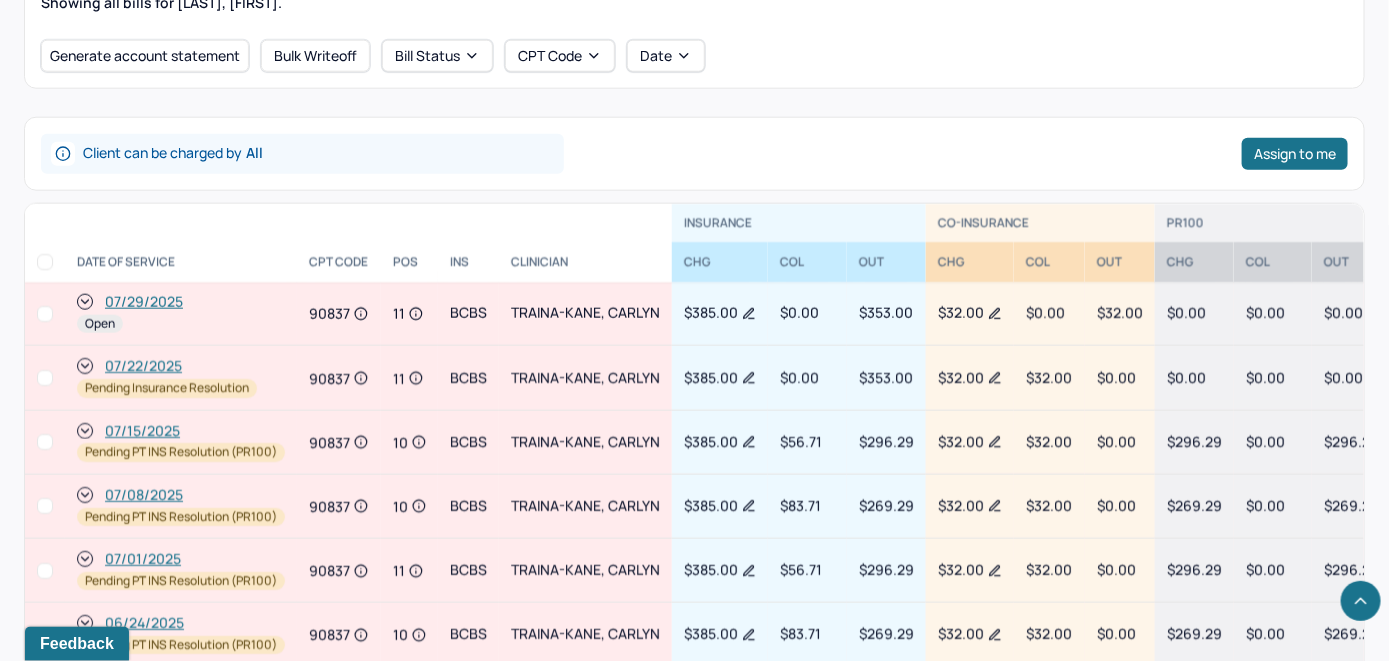 scroll, scrollTop: 797, scrollLeft: 0, axis: vertical 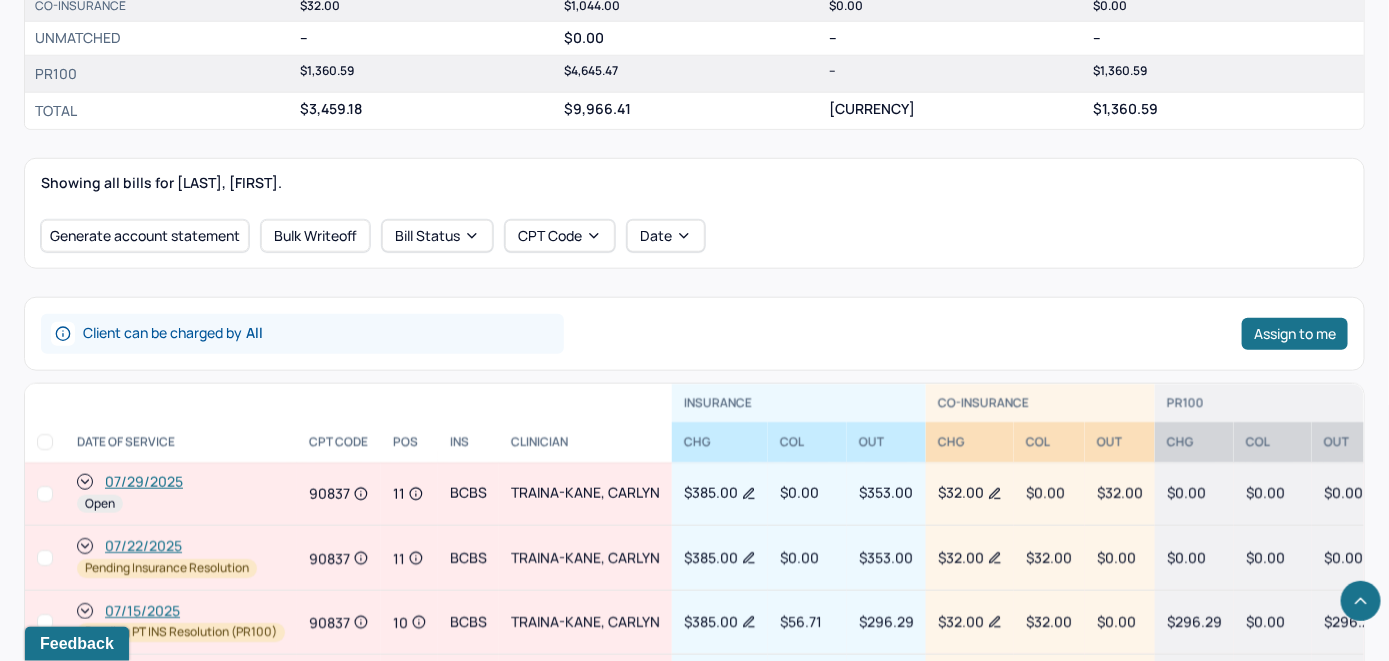 click on "07/29/2025" at bounding box center [144, 482] 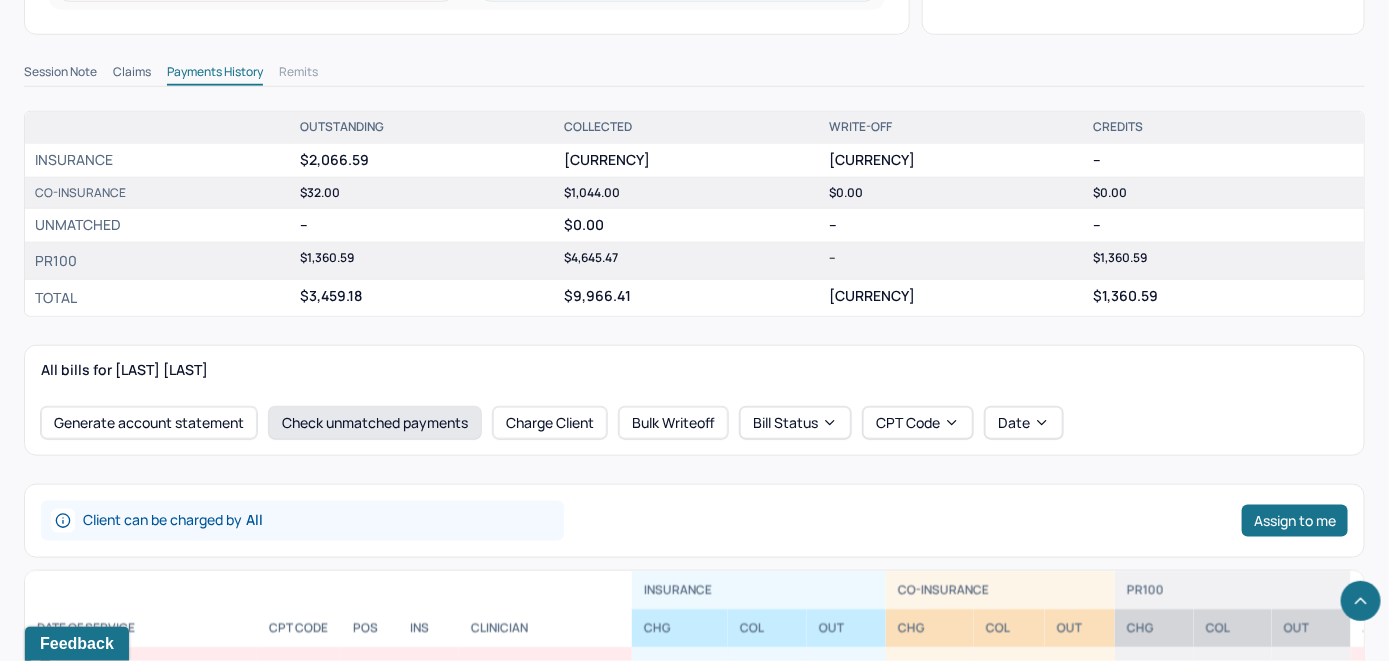 scroll, scrollTop: 700, scrollLeft: 0, axis: vertical 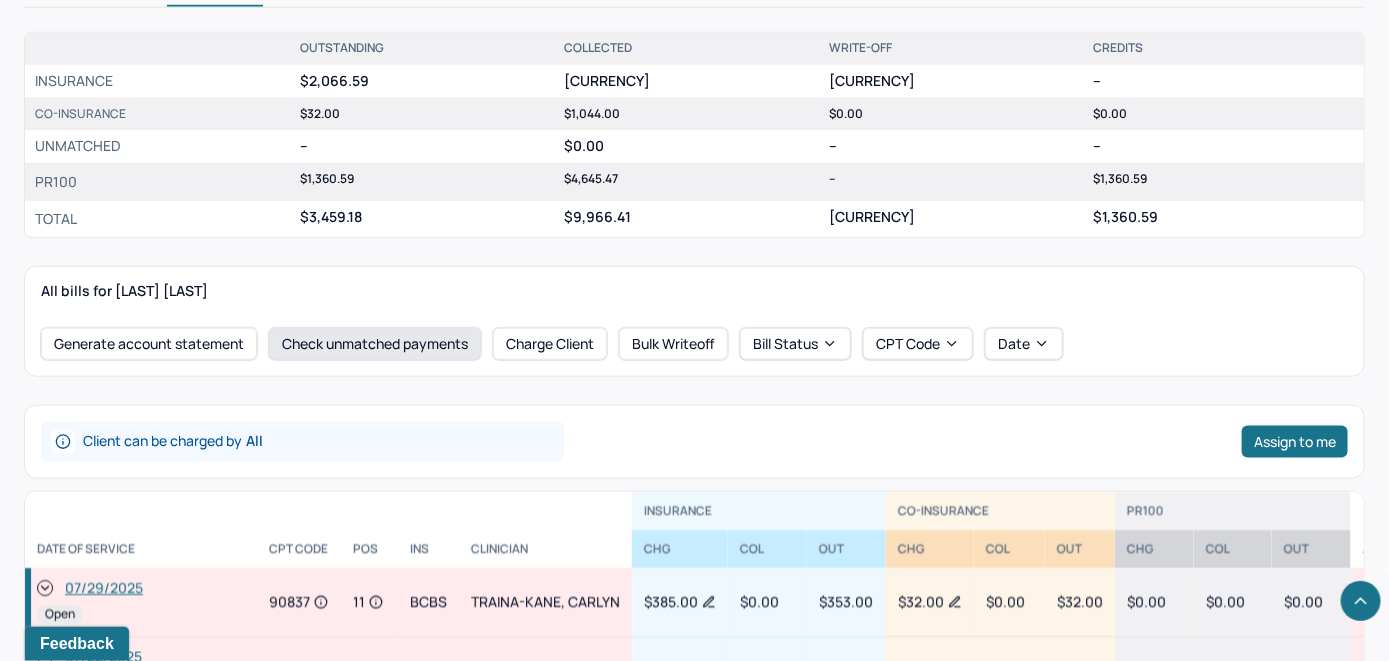 click on "Check unmatched payments" at bounding box center [375, 344] 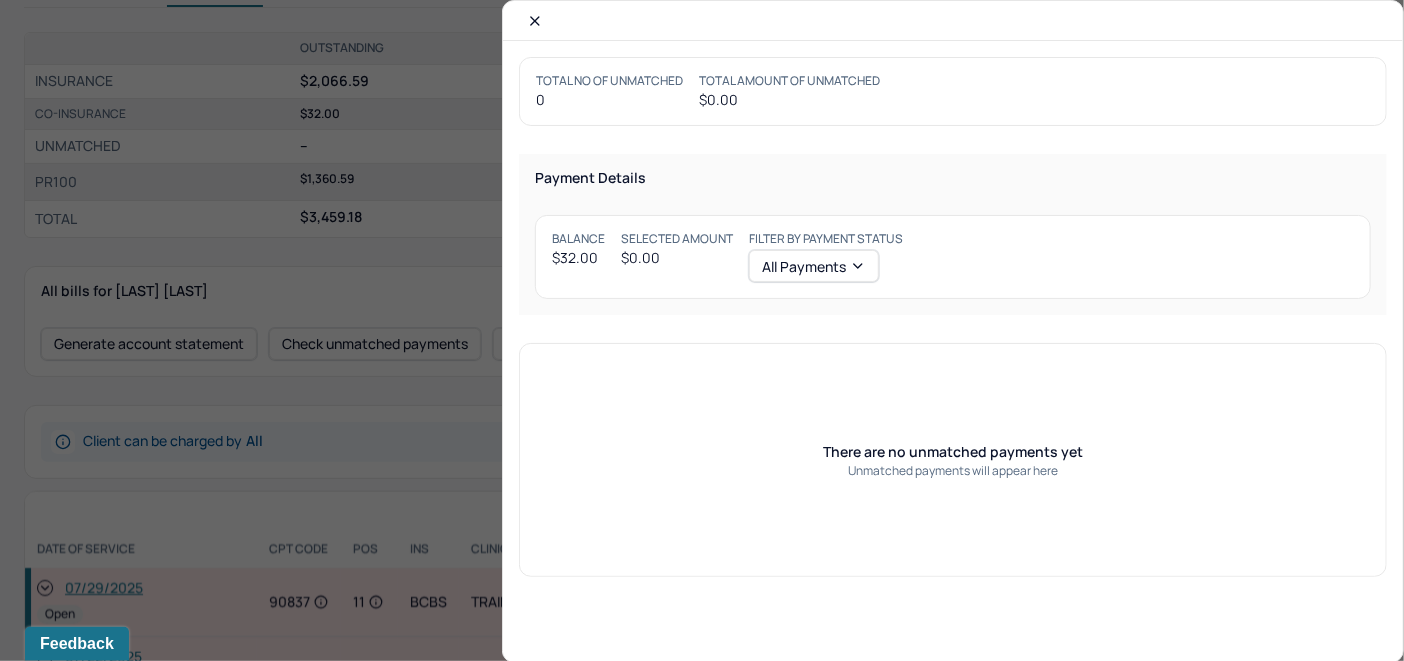 click 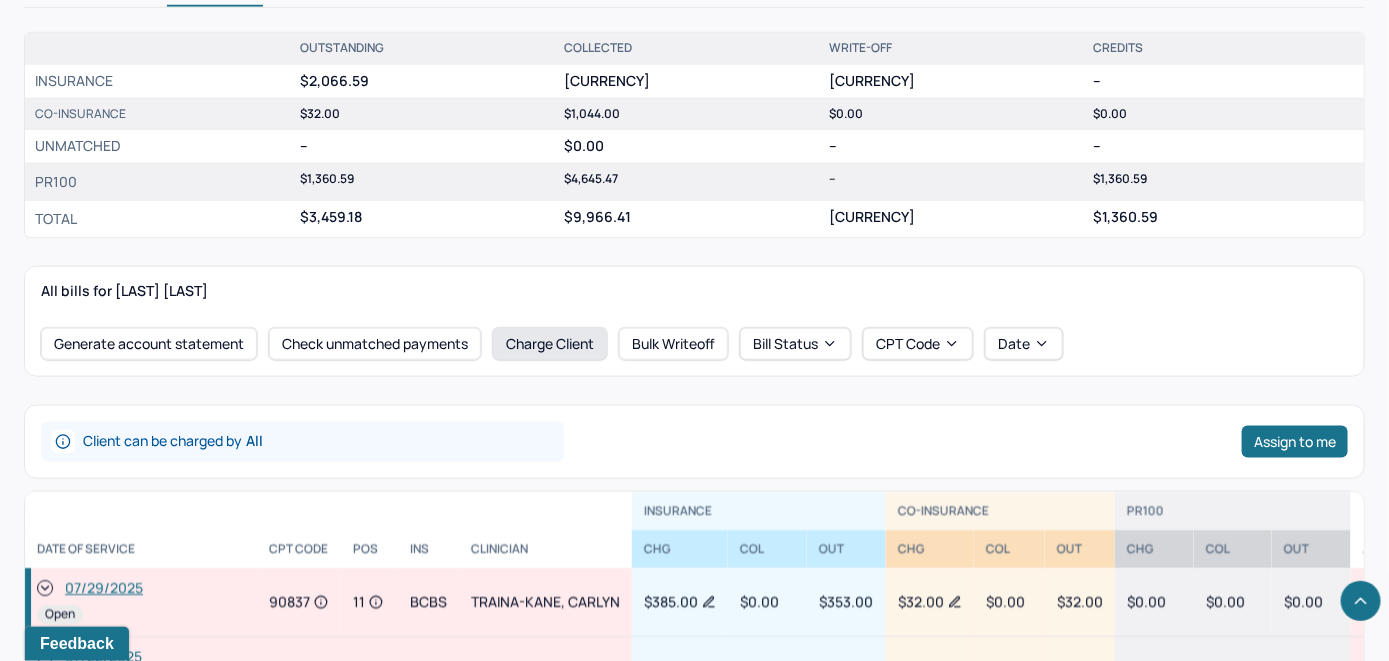 click on "Charge Client" at bounding box center (550, 344) 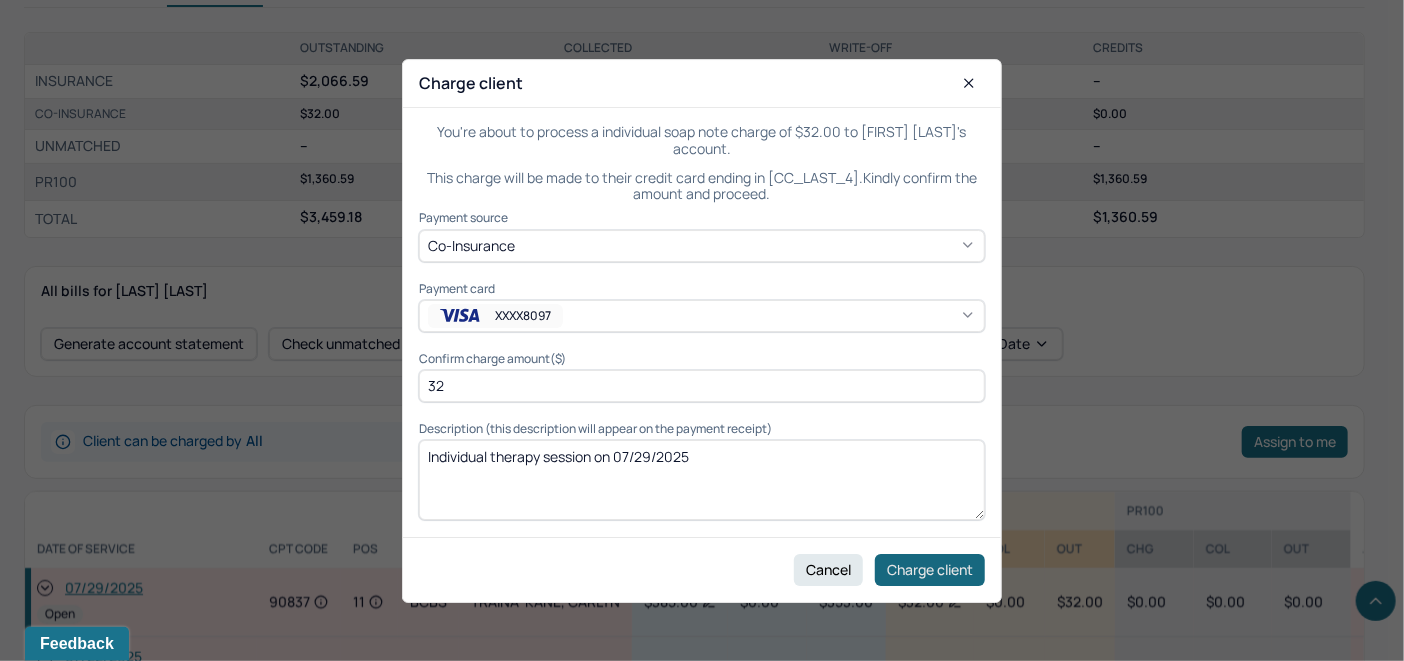 click on "Charge client" at bounding box center [930, 569] 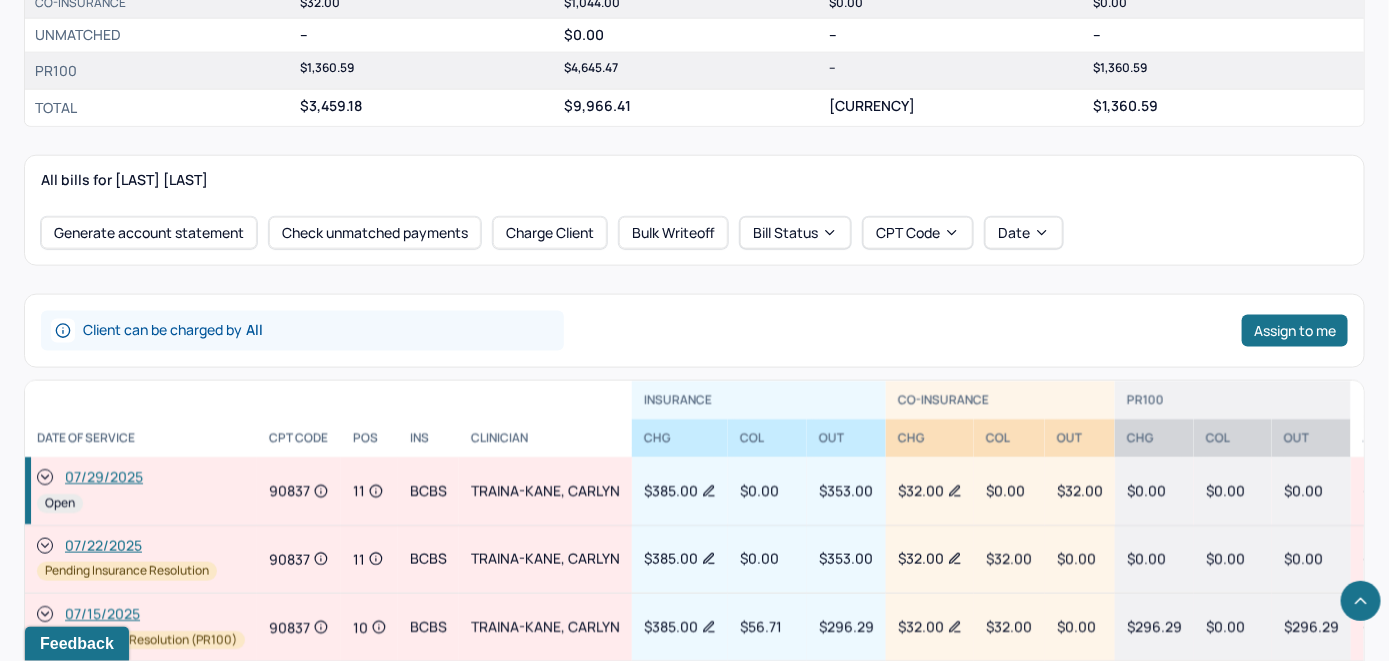 scroll, scrollTop: 900, scrollLeft: 0, axis: vertical 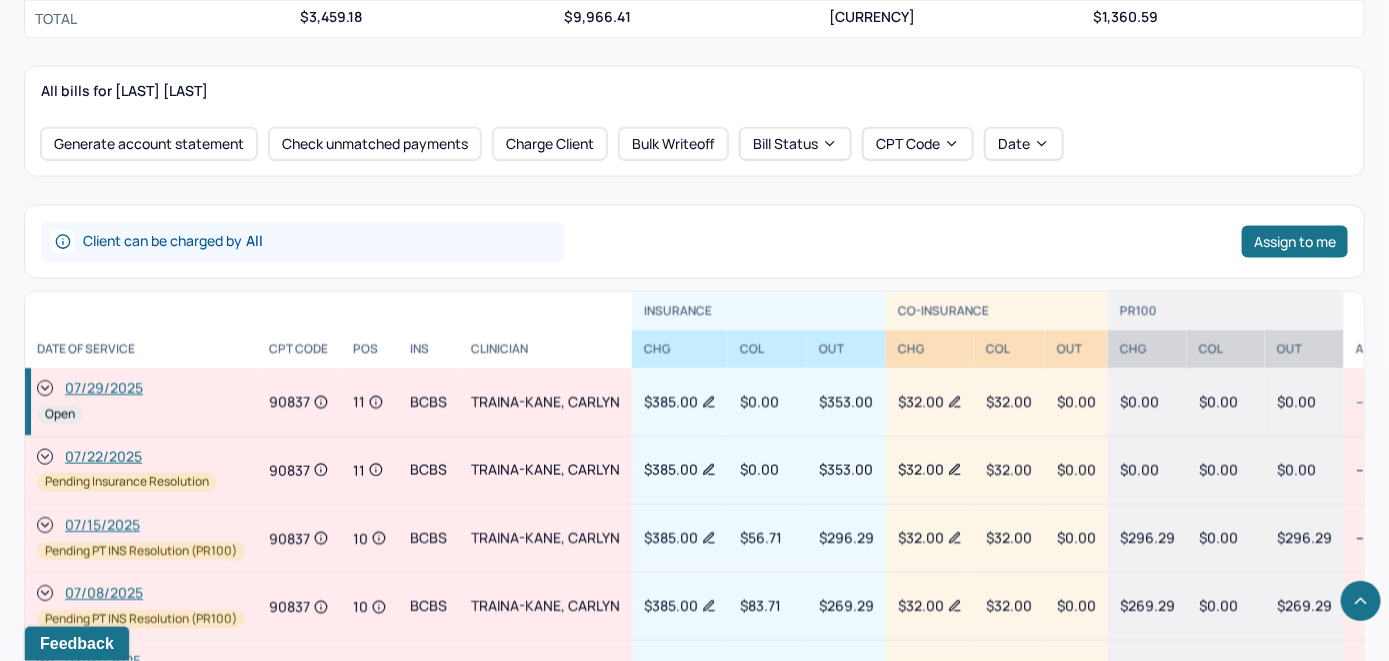 click 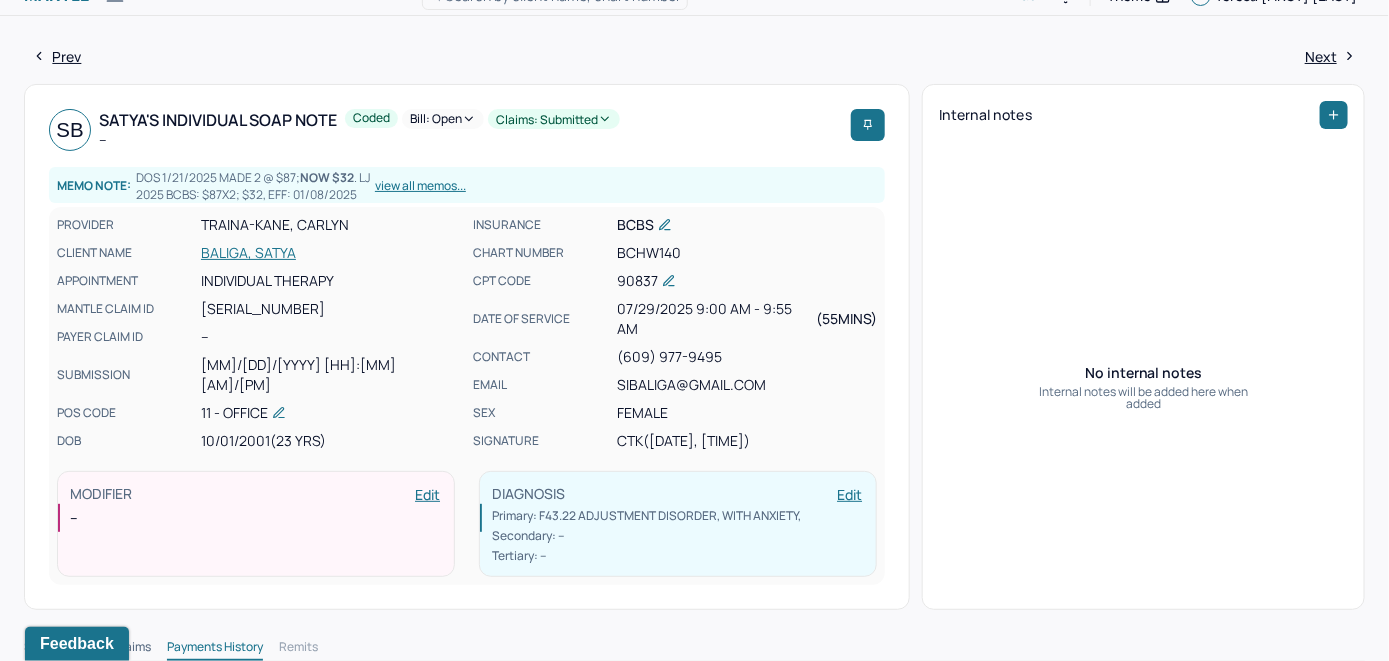 scroll, scrollTop: 0, scrollLeft: 0, axis: both 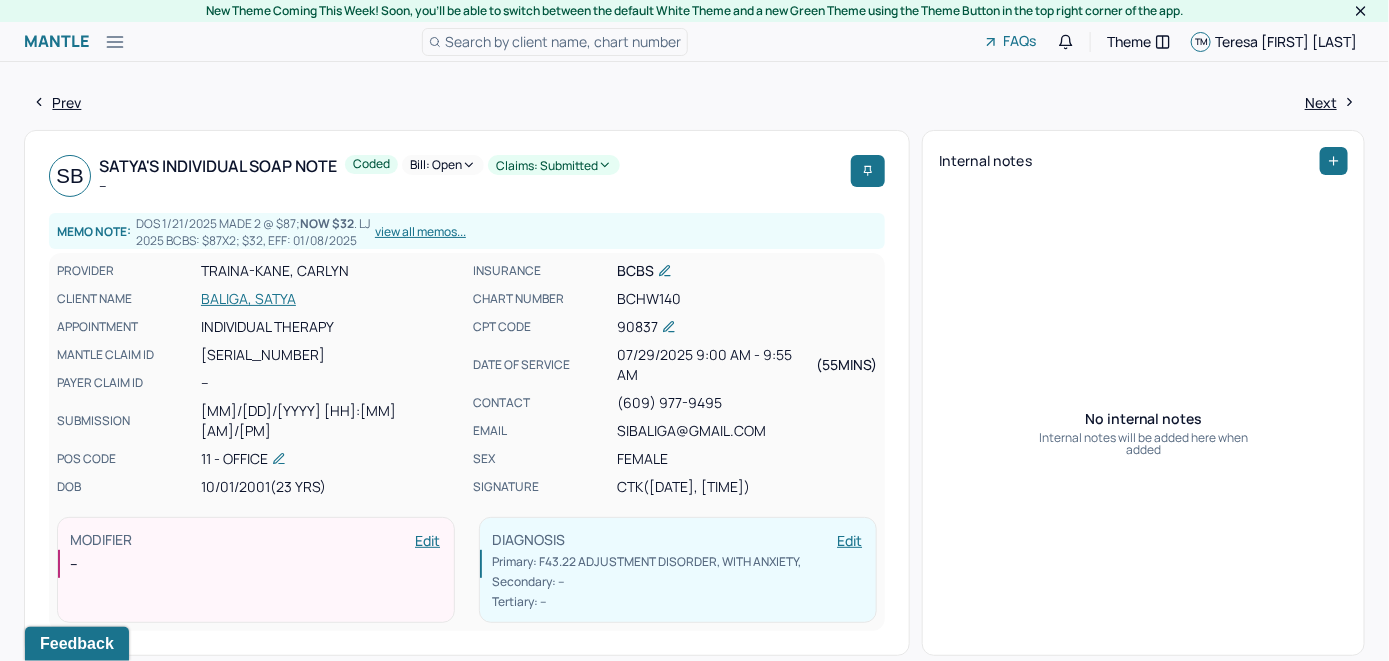 click on "Bill: Open" at bounding box center (443, 165) 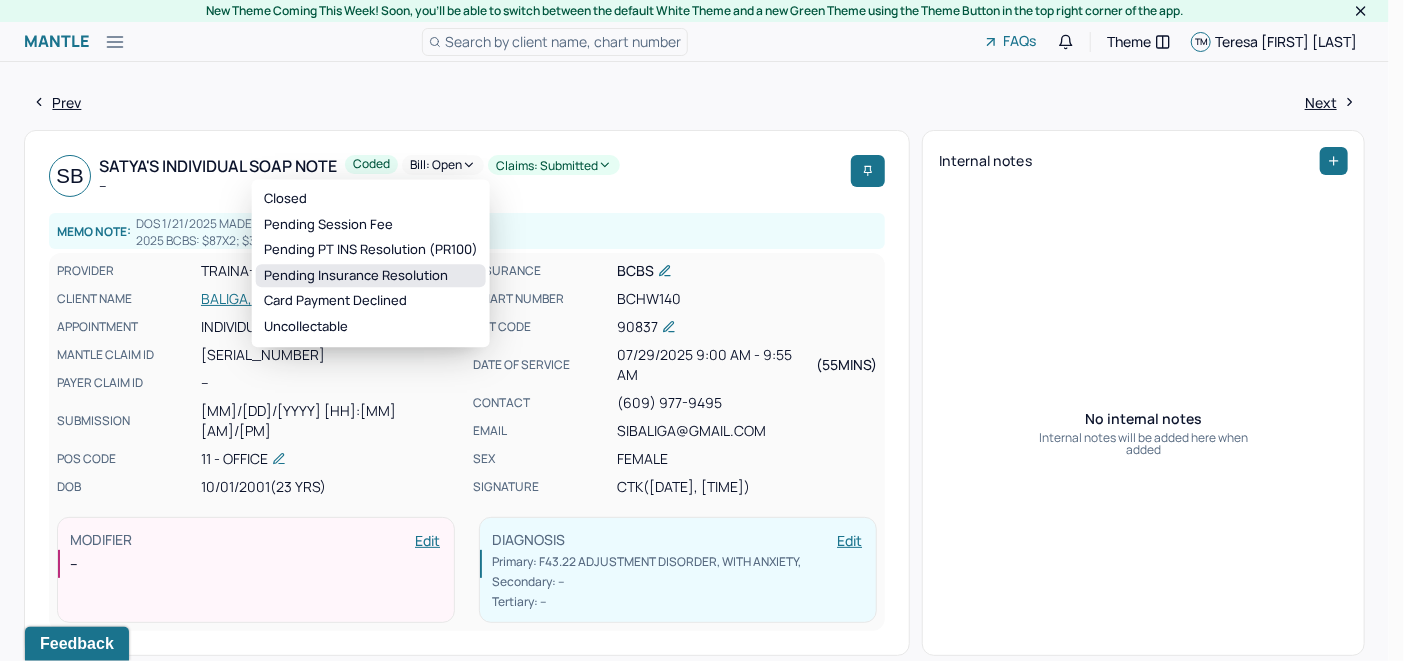 click on "Pending Insurance Resolution" at bounding box center (371, 276) 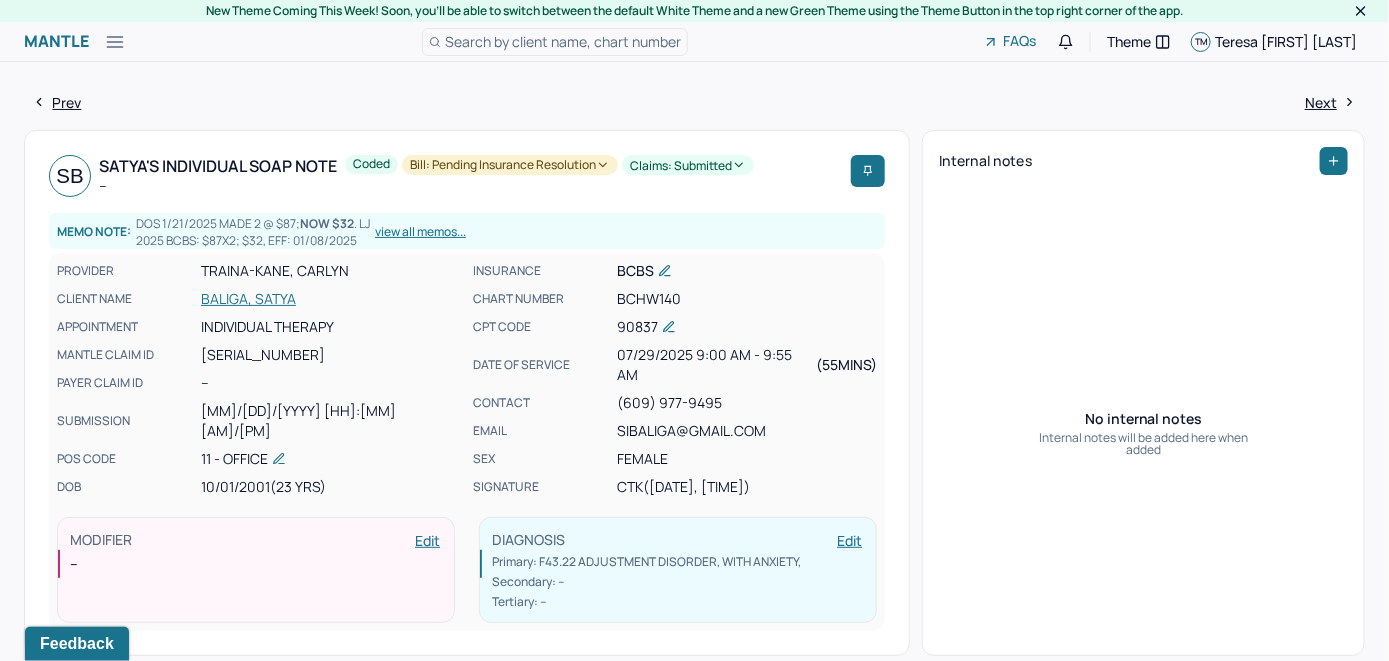 click on "Search by client name, chart number" at bounding box center (563, 41) 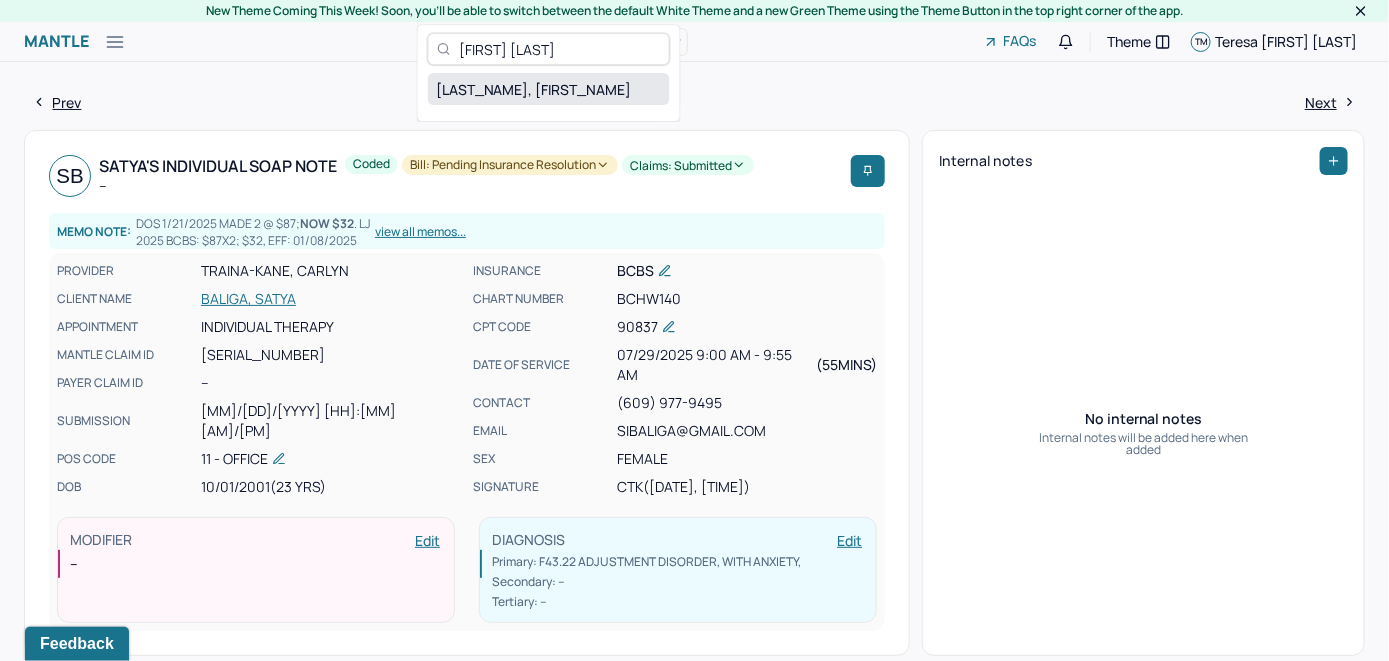 type on "[FIRST] [LAST]" 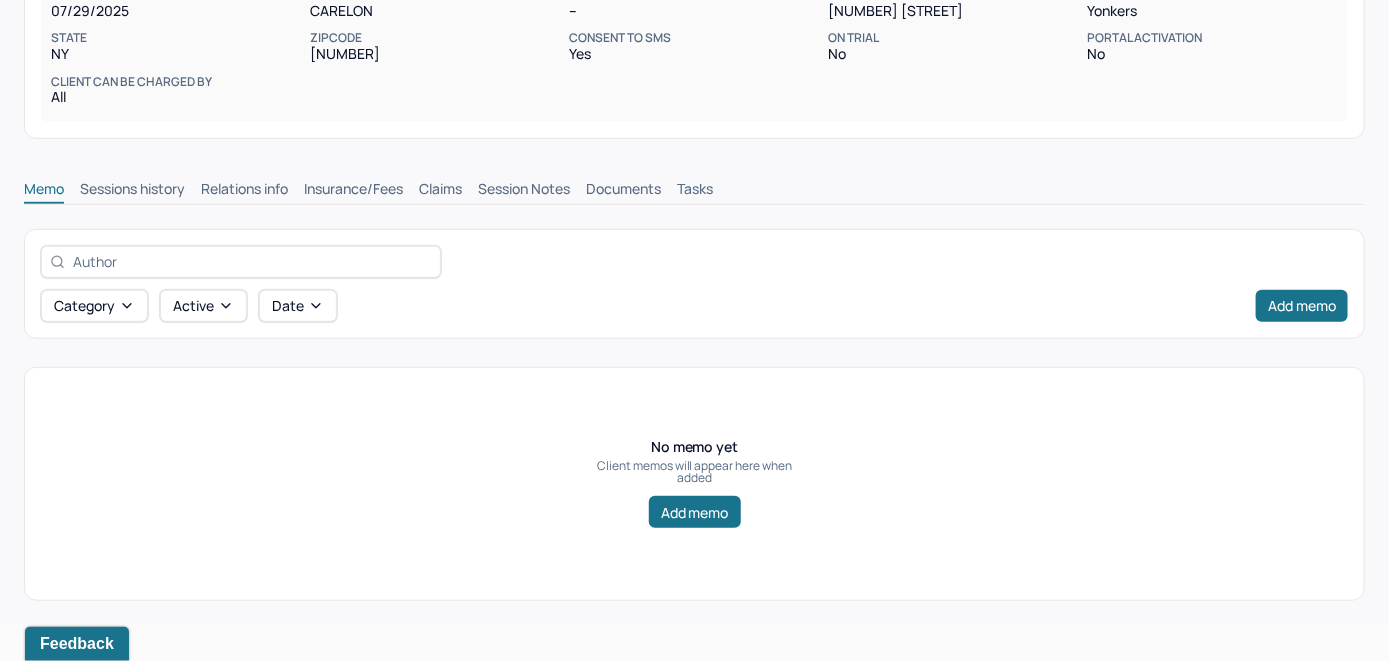 scroll, scrollTop: 314, scrollLeft: 0, axis: vertical 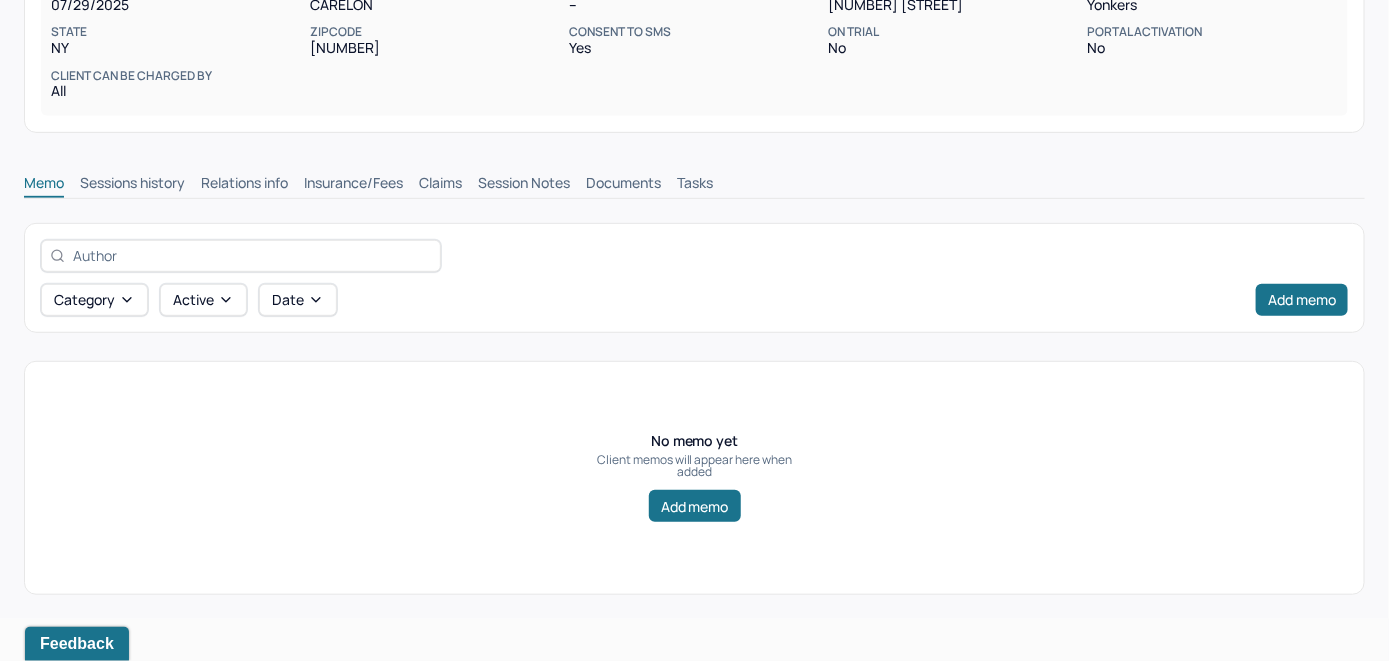 click on "Insurance/Fees" at bounding box center [353, 185] 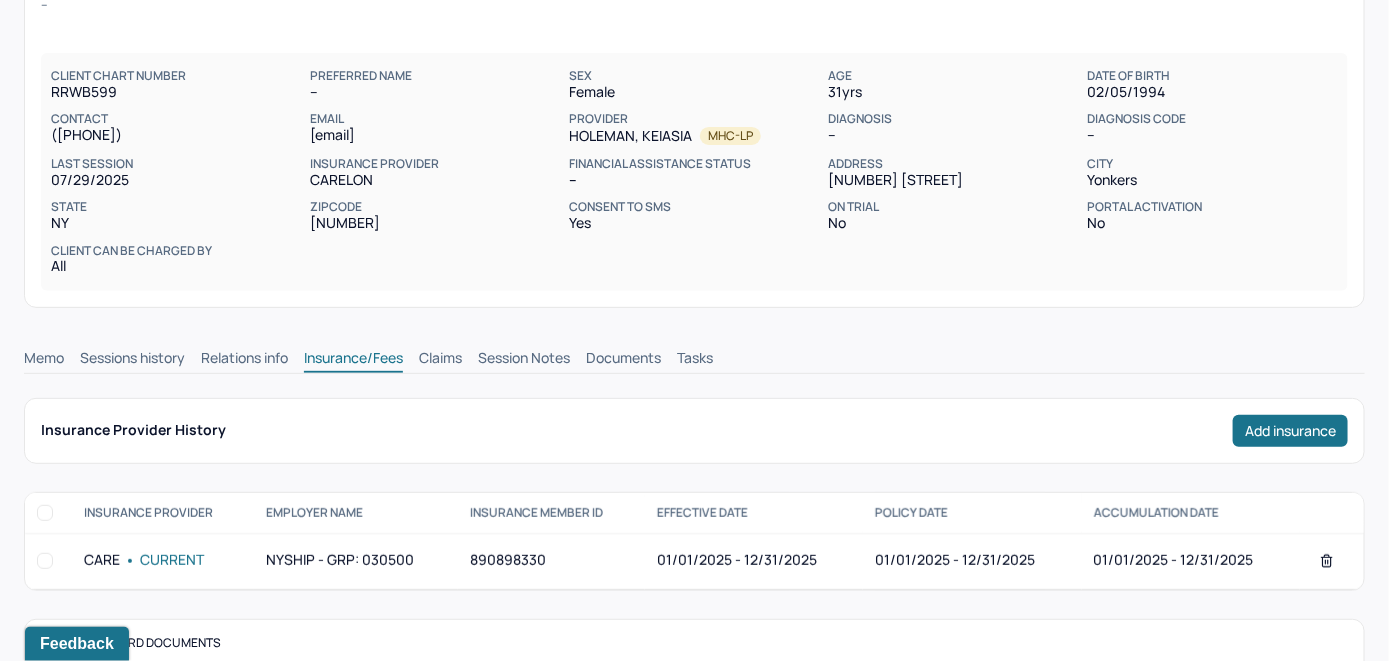 scroll, scrollTop: 114, scrollLeft: 0, axis: vertical 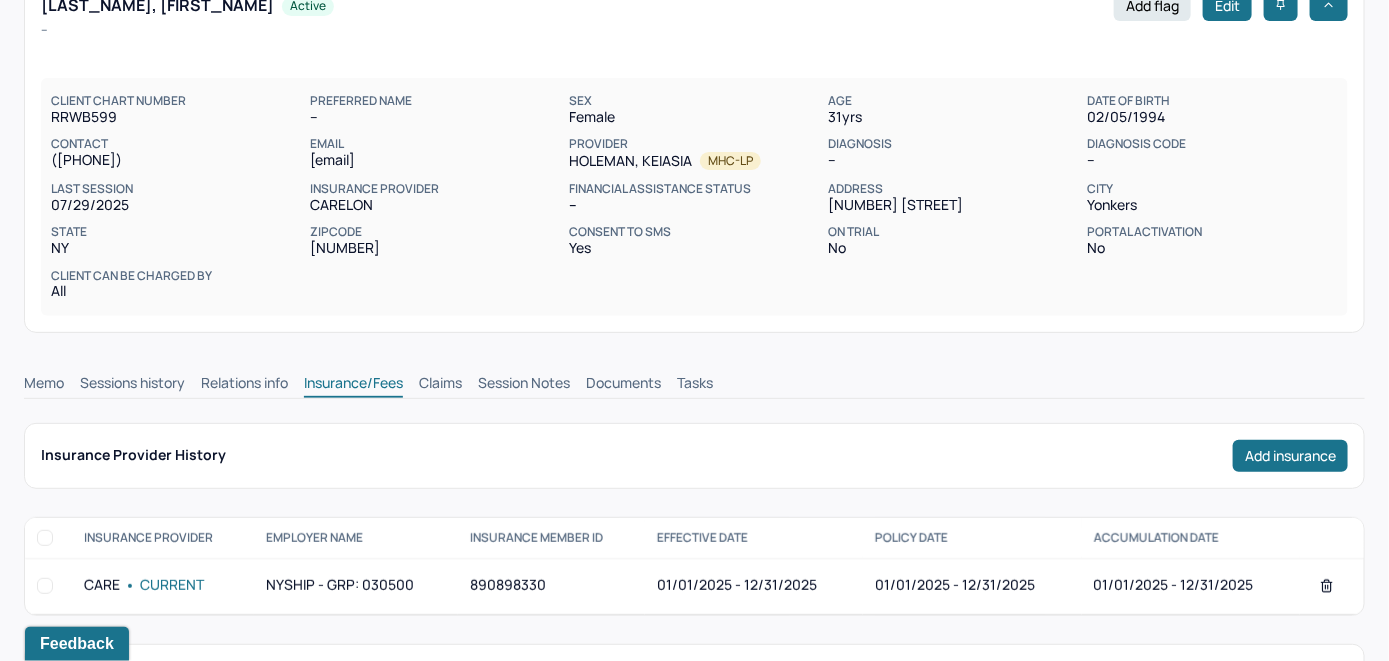 click on "Claims" at bounding box center (440, 385) 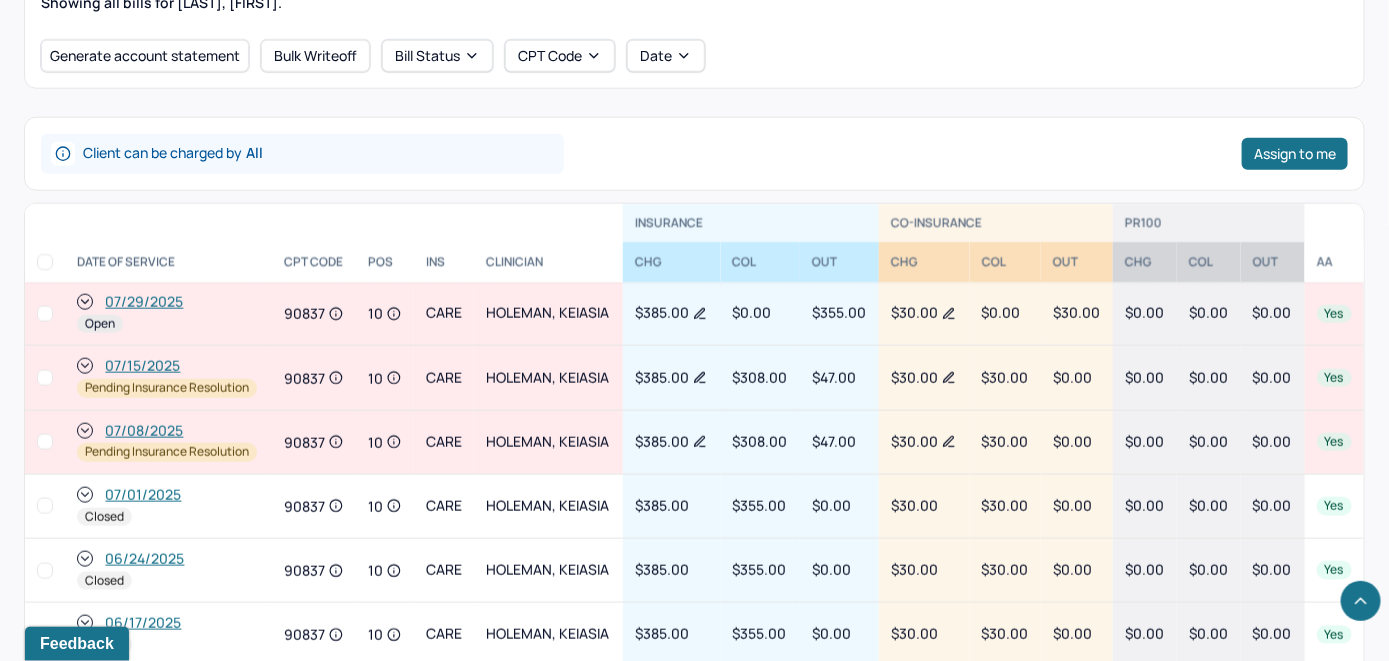 scroll, scrollTop: 797, scrollLeft: 0, axis: vertical 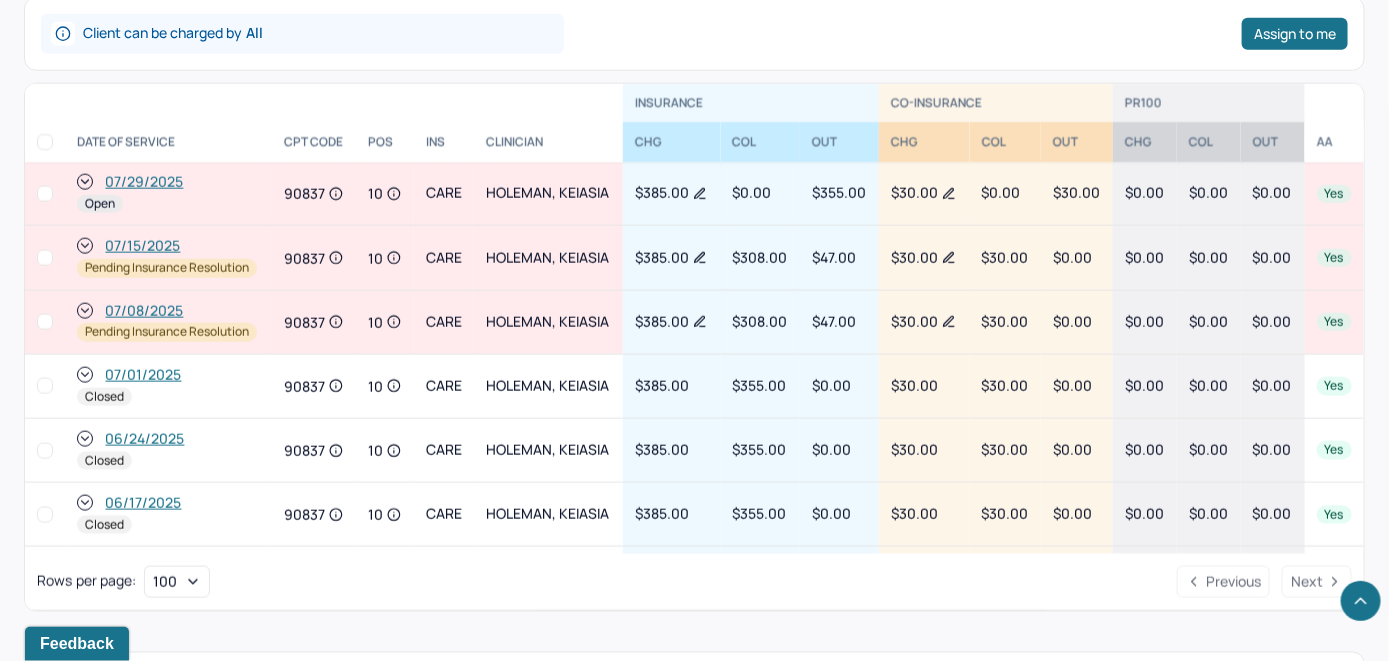 click on "07/29/2025" at bounding box center [144, 182] 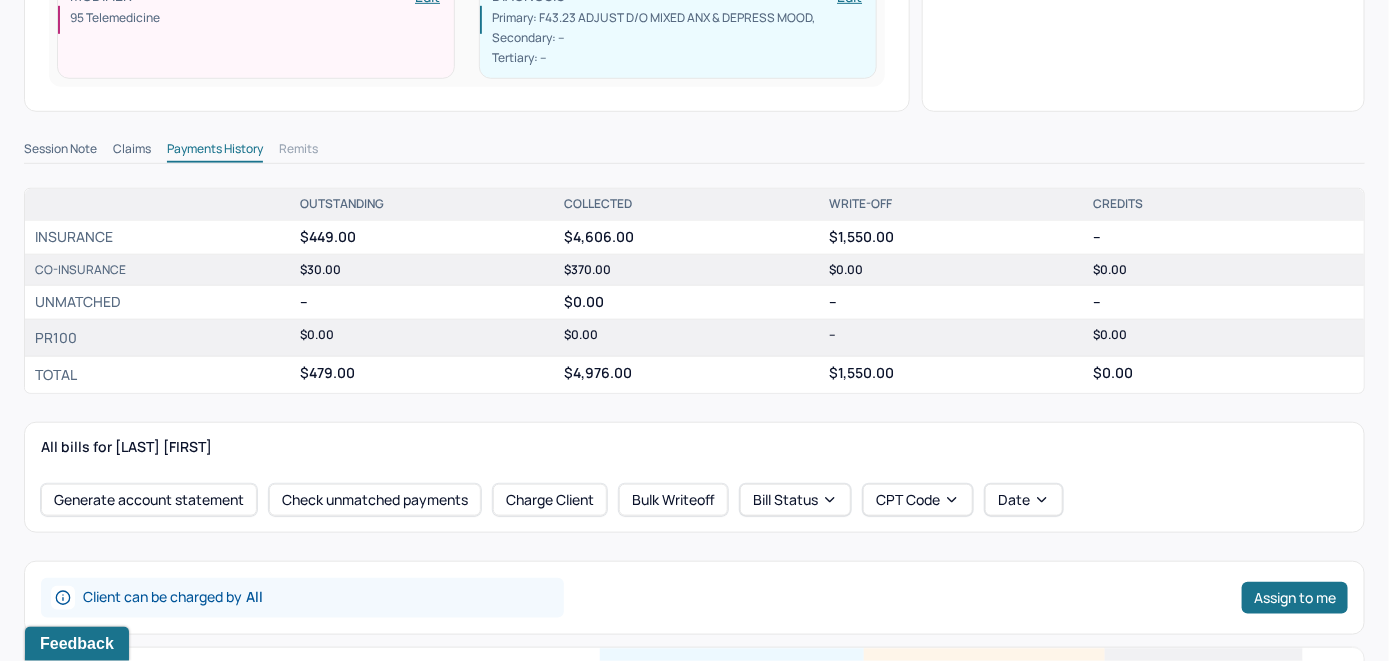 scroll, scrollTop: 700, scrollLeft: 0, axis: vertical 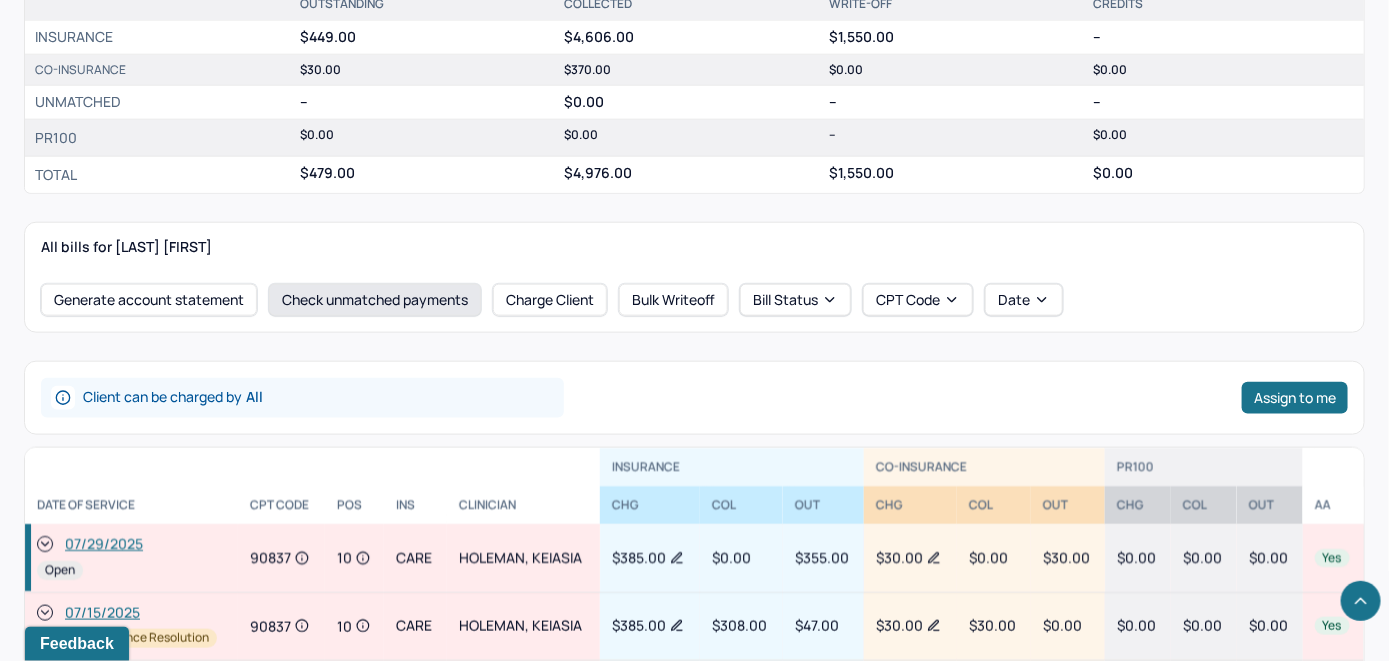 click on "Check unmatched payments" at bounding box center (375, 300) 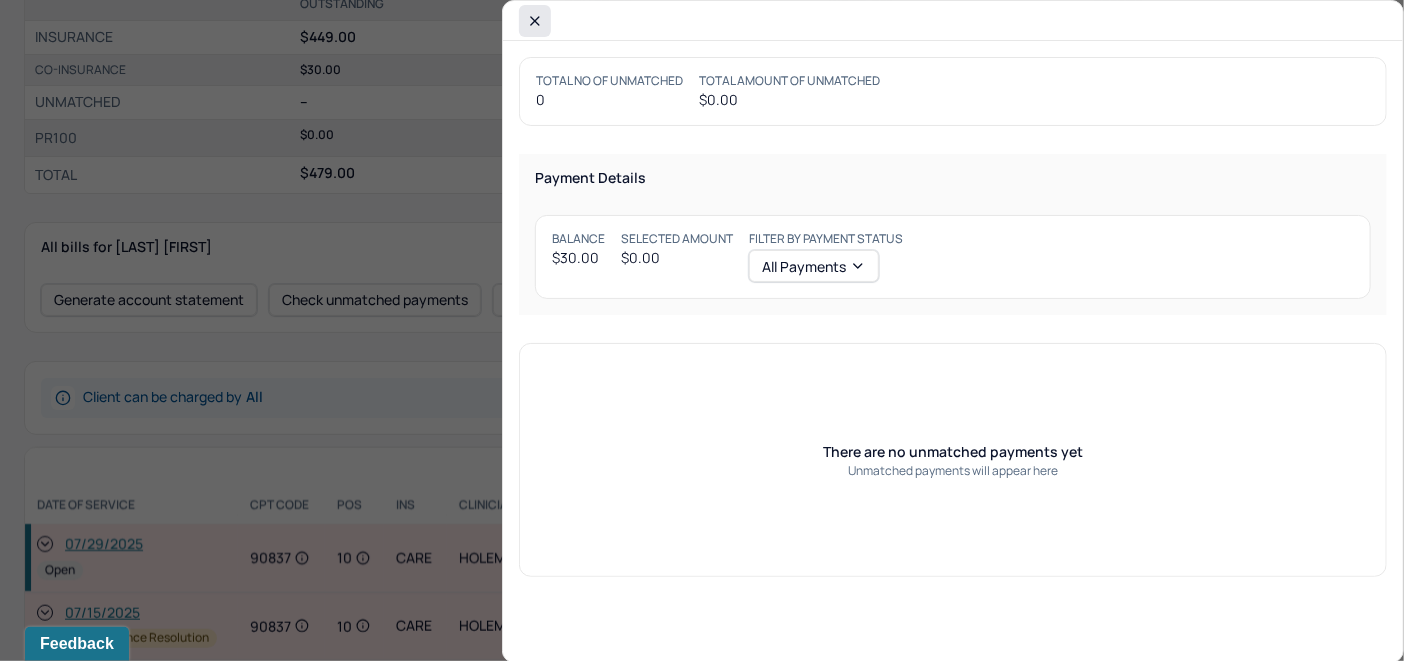 click 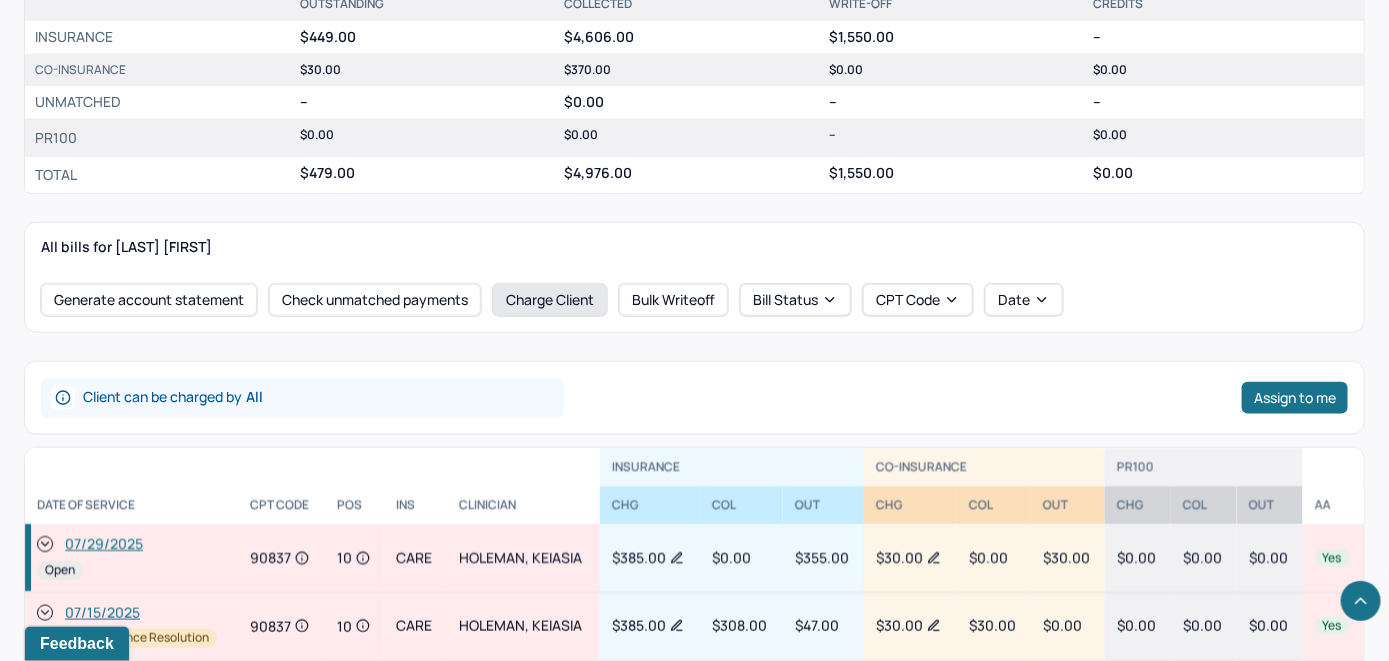 click on "Charge Client" at bounding box center [550, 300] 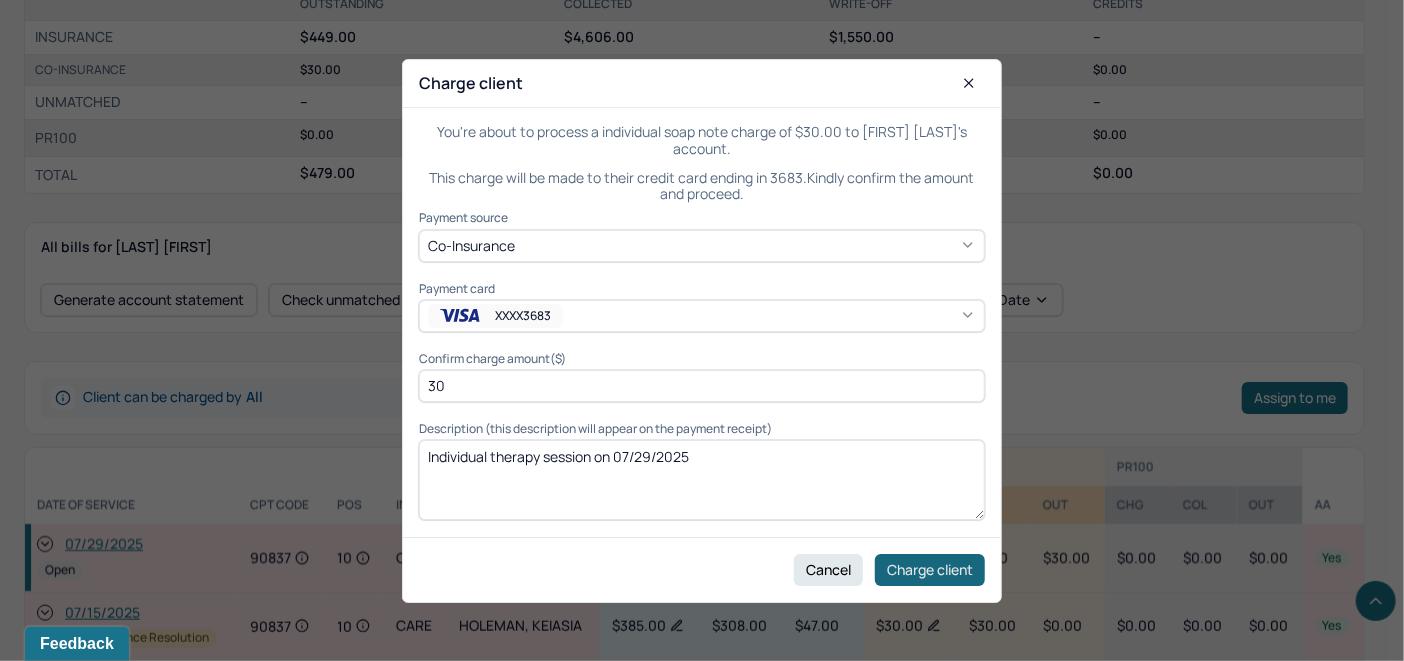 click on "Charge client" at bounding box center [930, 569] 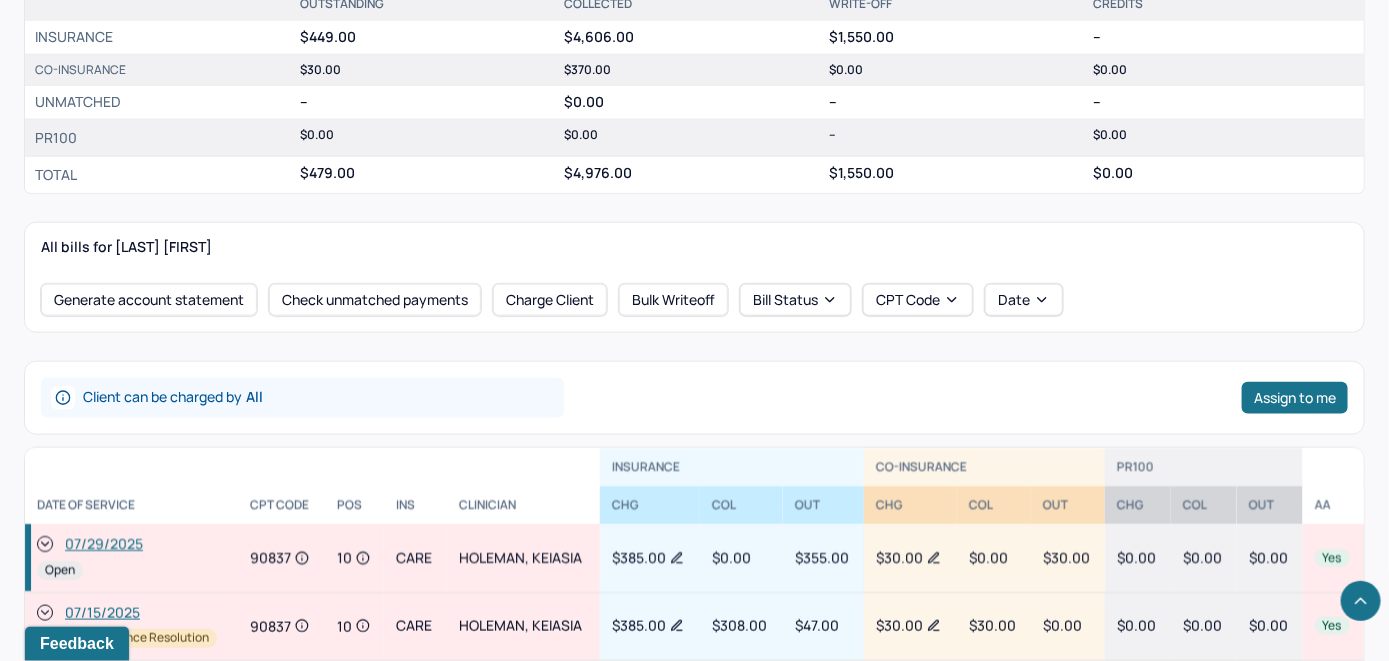 click 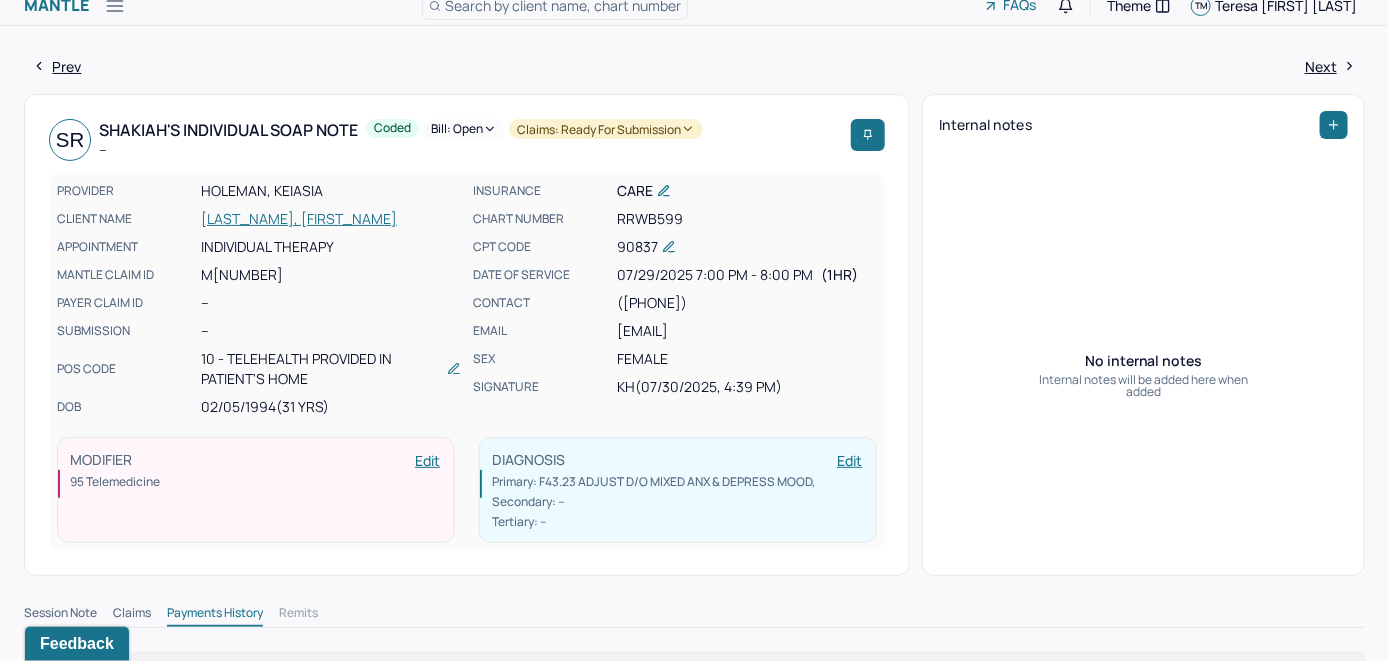 scroll, scrollTop: 0, scrollLeft: 0, axis: both 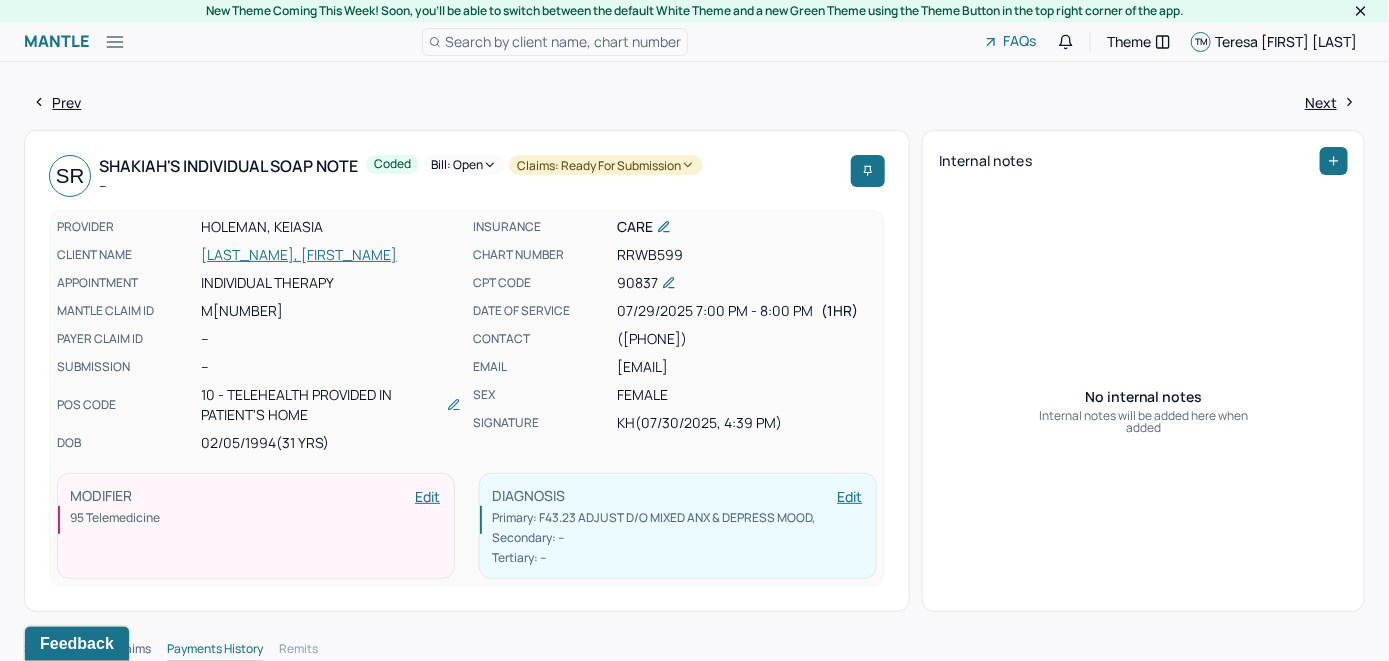click on "Bill: Open" at bounding box center (464, 165) 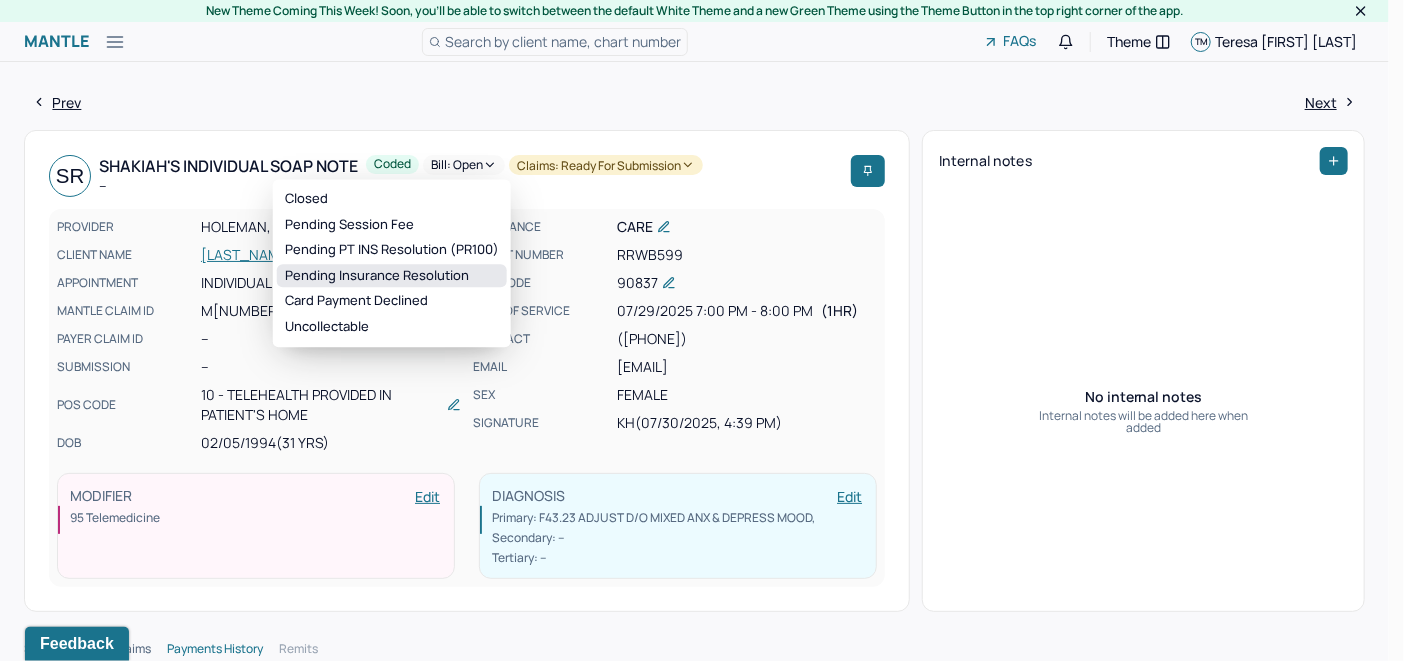 click on "Pending Insurance Resolution" at bounding box center [392, 276] 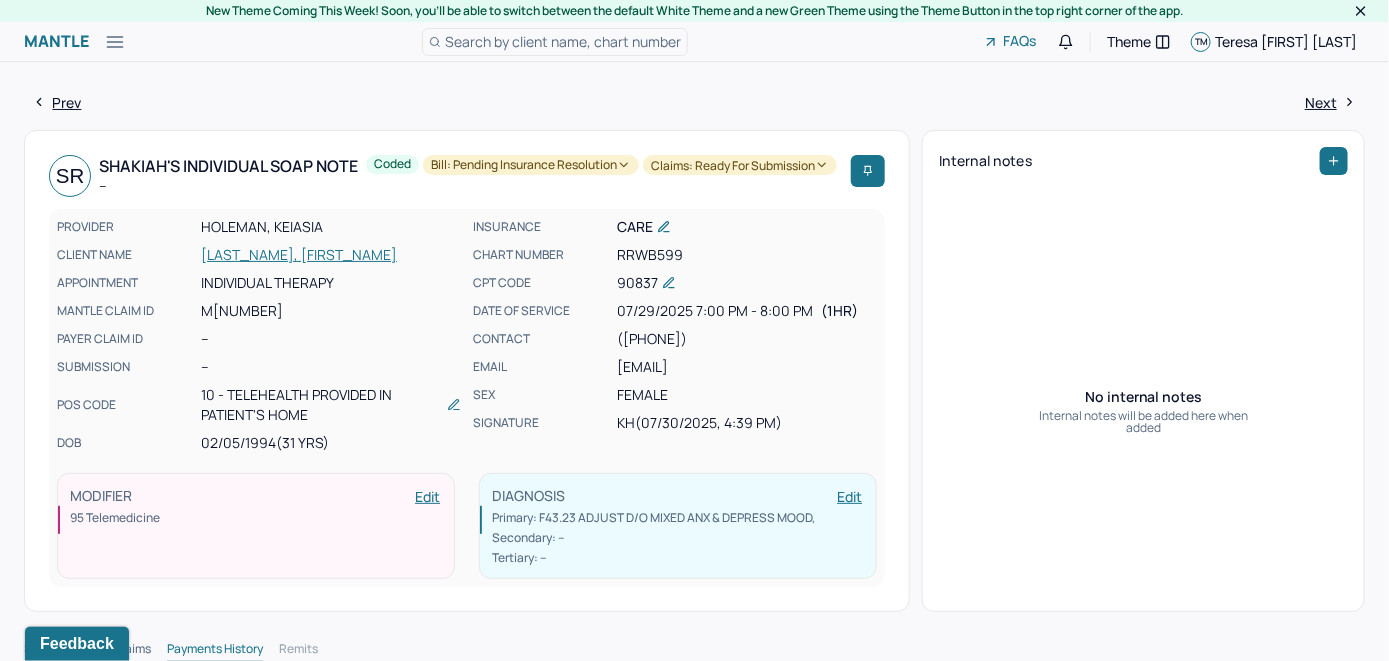 click on "Search by client name, chart number" at bounding box center [563, 41] 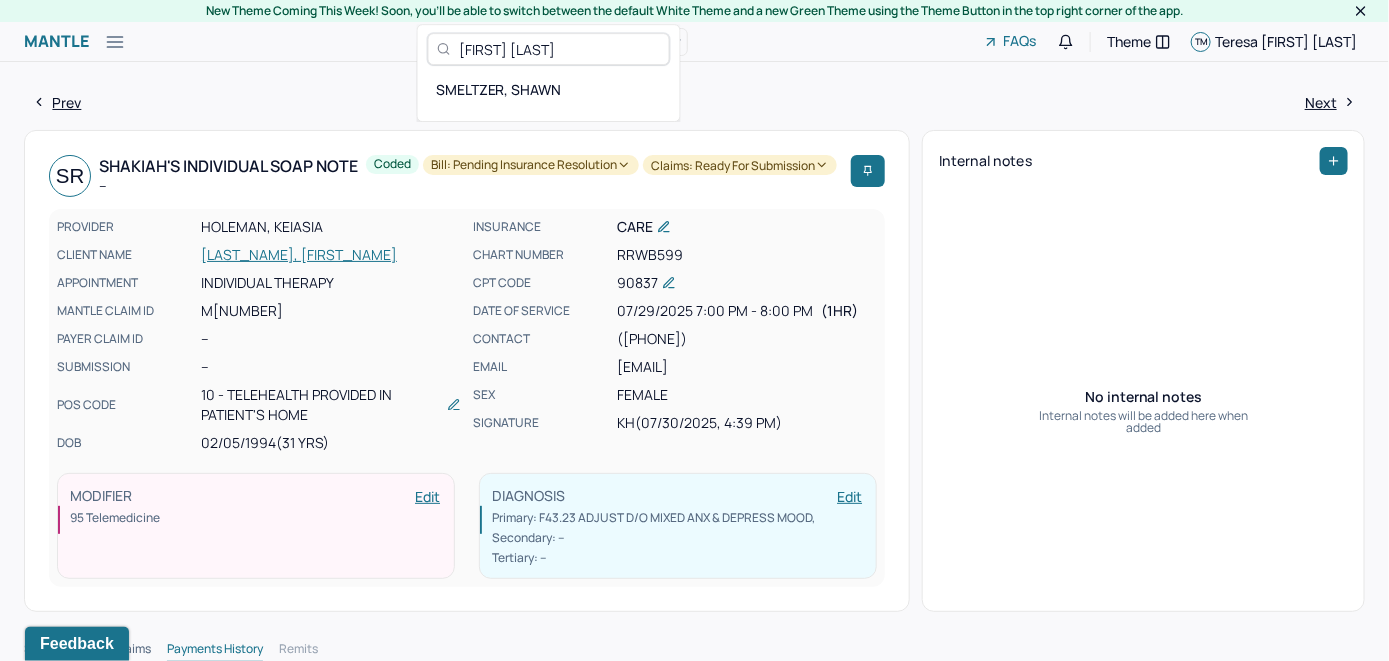 type on "[FIRST] [LAST]" 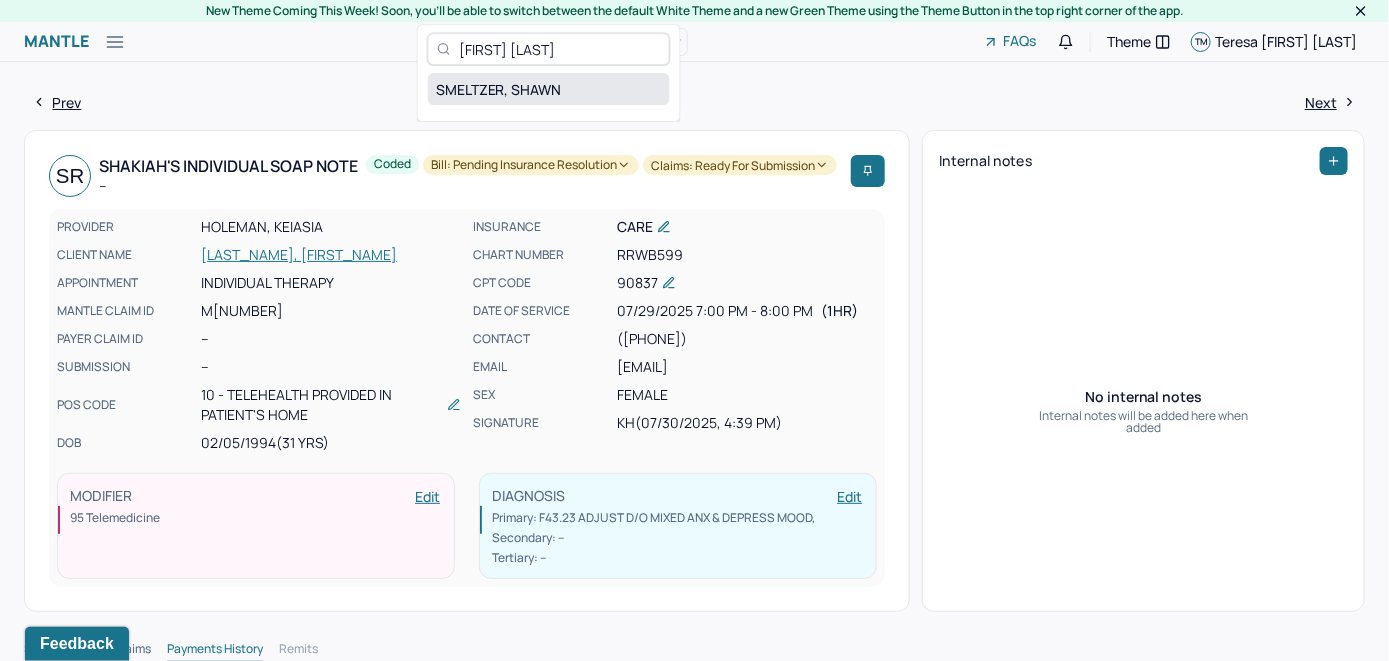 click on "SMELTZER, SHAWN" at bounding box center [549, 89] 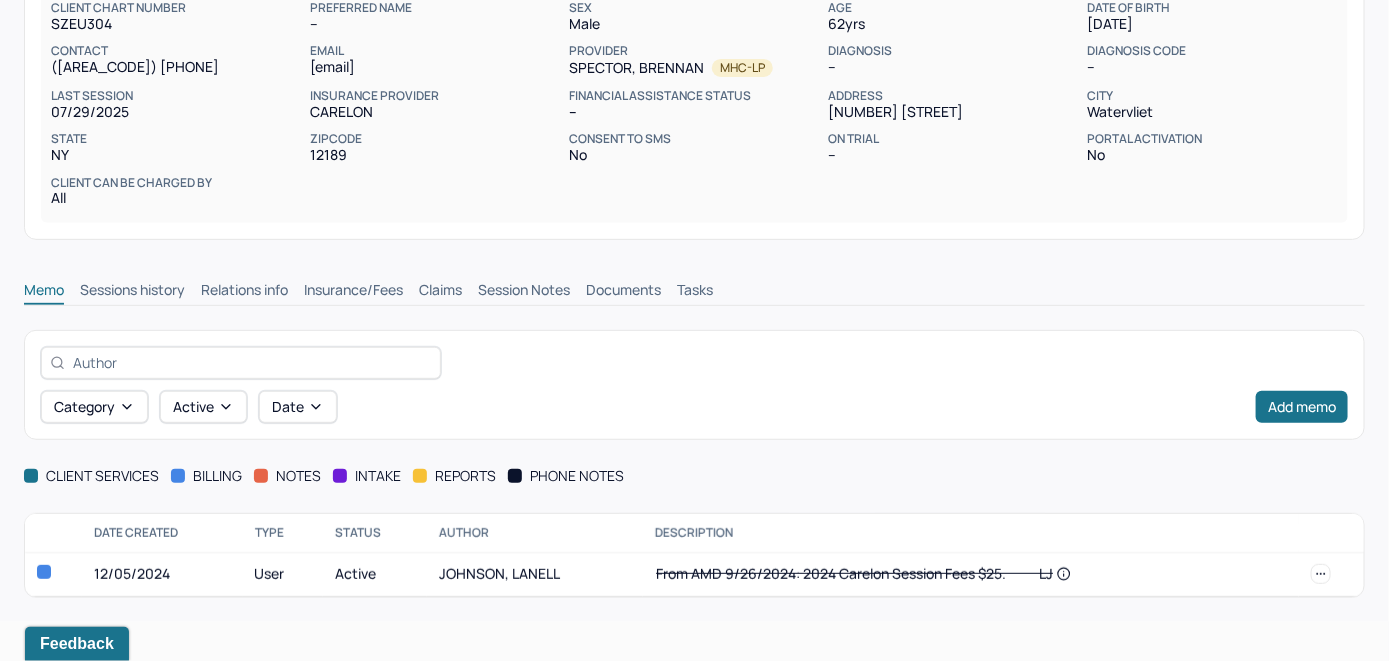scroll, scrollTop: 209, scrollLeft: 0, axis: vertical 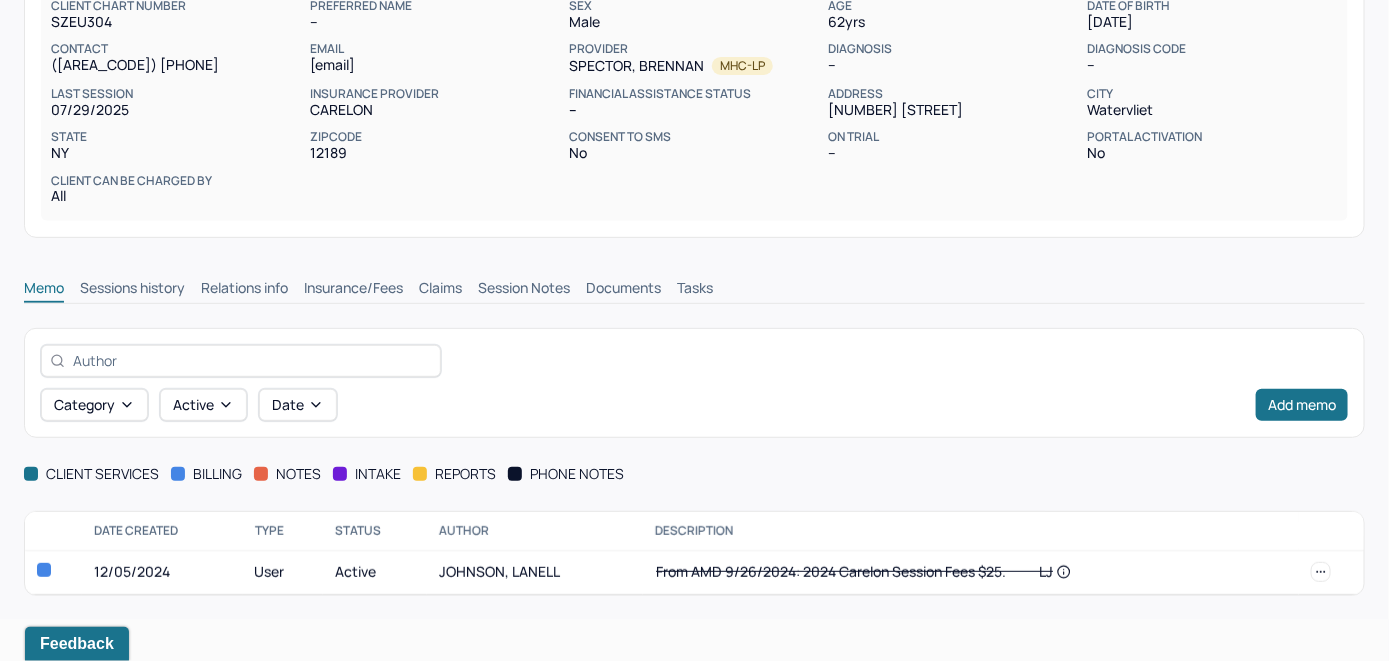 click on "Insurance/Fees" at bounding box center (353, 290) 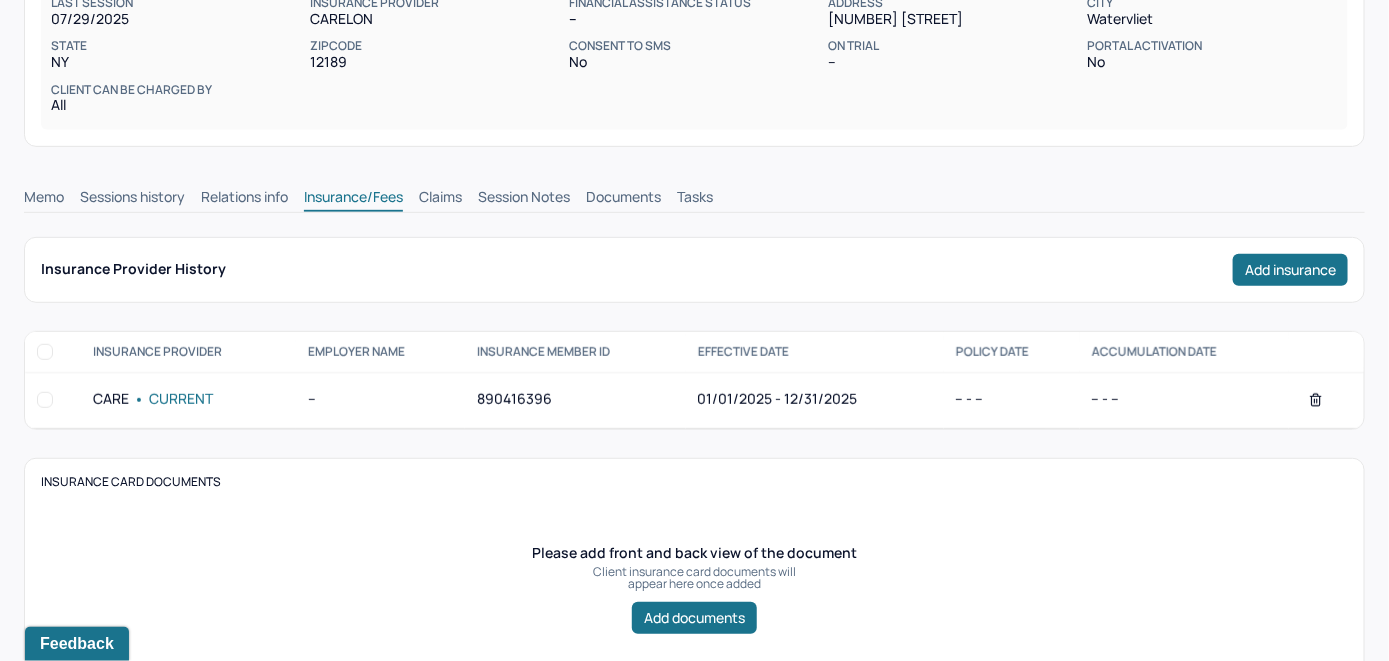scroll, scrollTop: 209, scrollLeft: 0, axis: vertical 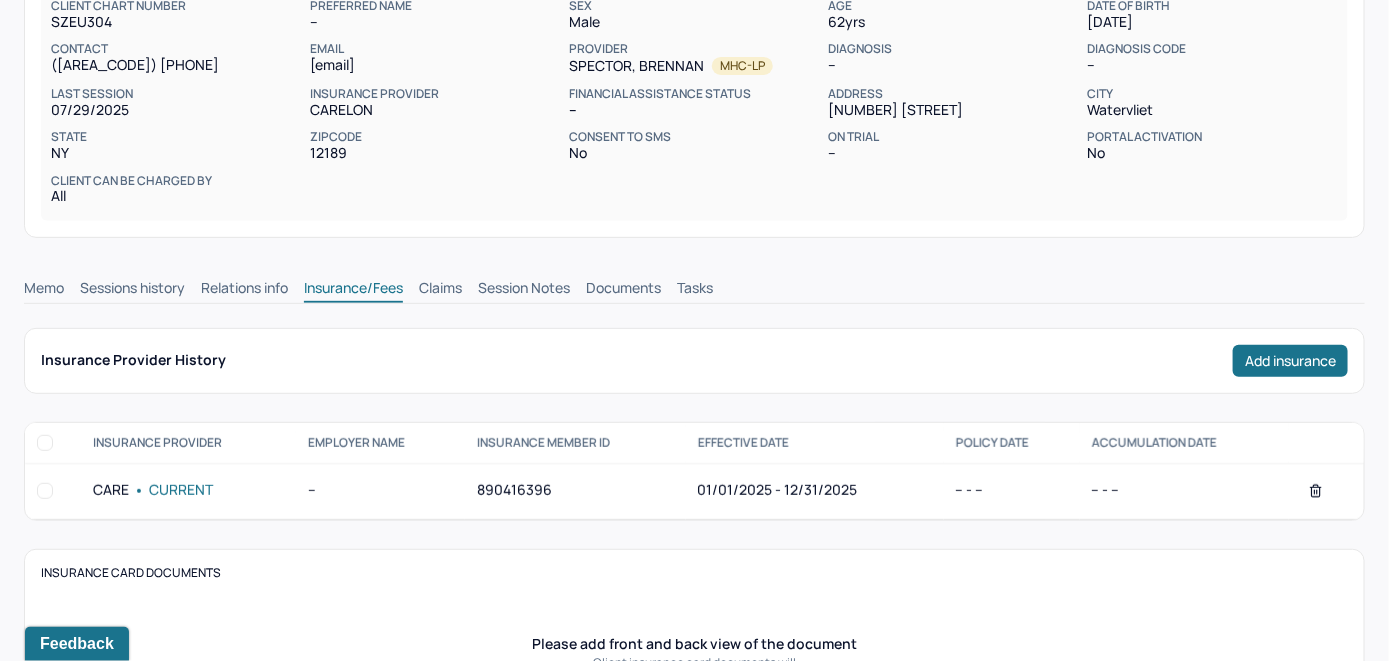 click on "Claims" at bounding box center (440, 290) 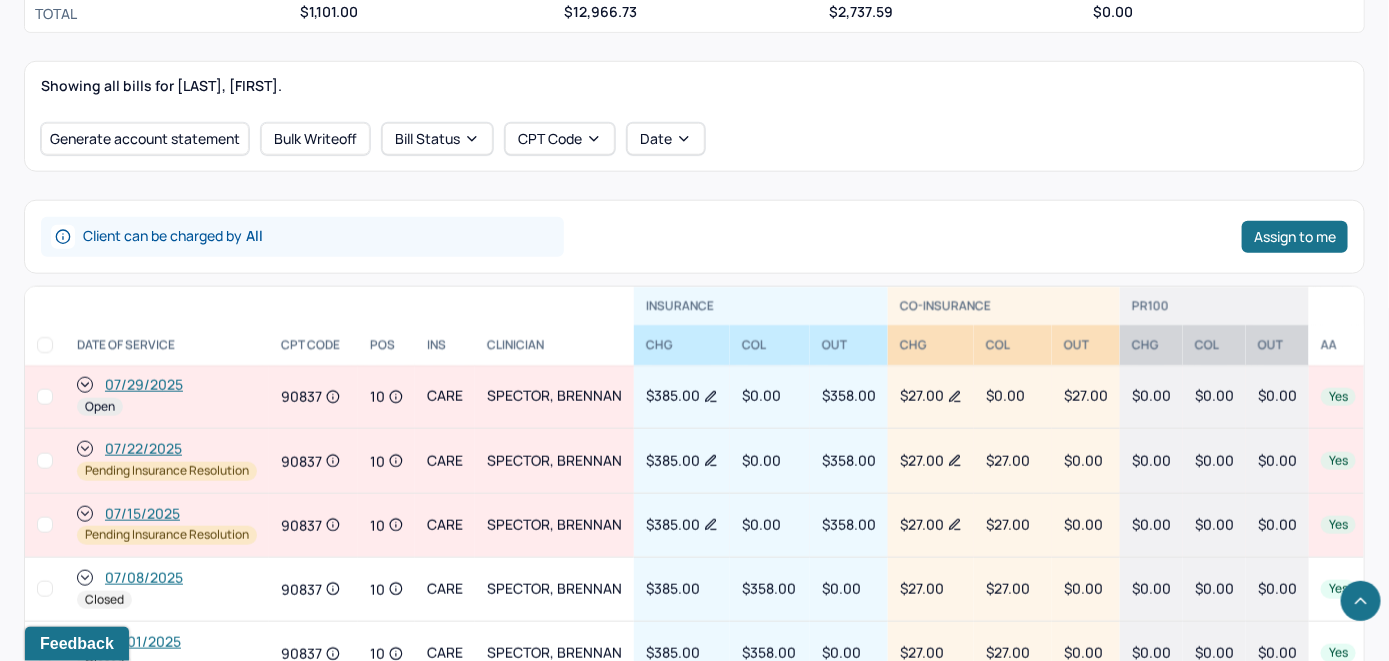 scroll, scrollTop: 714, scrollLeft: 0, axis: vertical 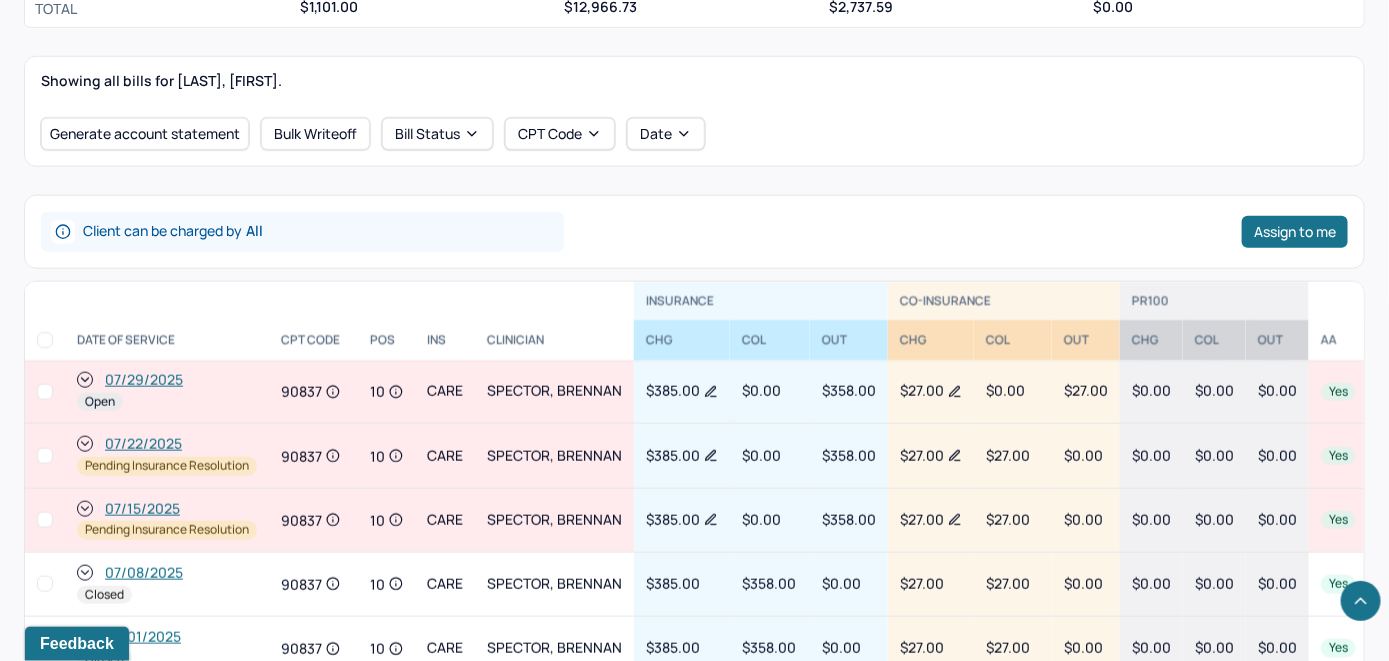 click on "07/29/2025" at bounding box center [144, 380] 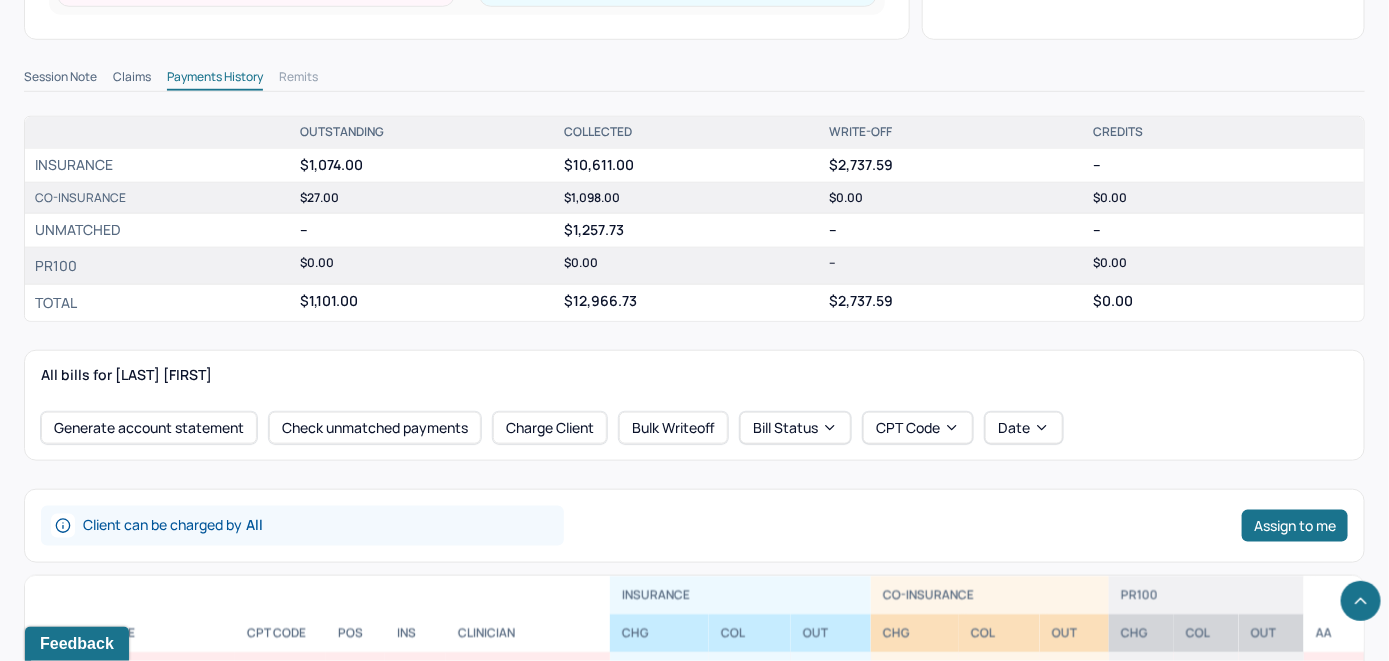 scroll, scrollTop: 800, scrollLeft: 0, axis: vertical 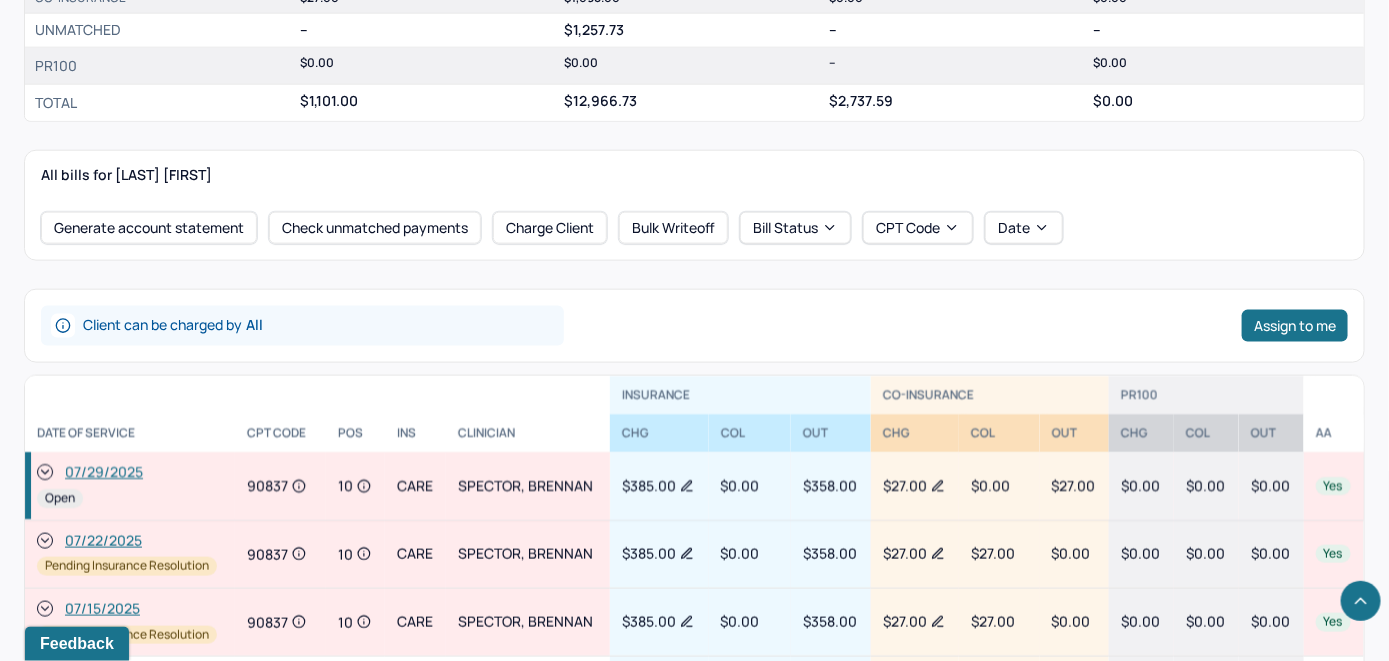drag, startPoint x: 113, startPoint y: 473, endPoint x: 137, endPoint y: 440, distance: 40.804413 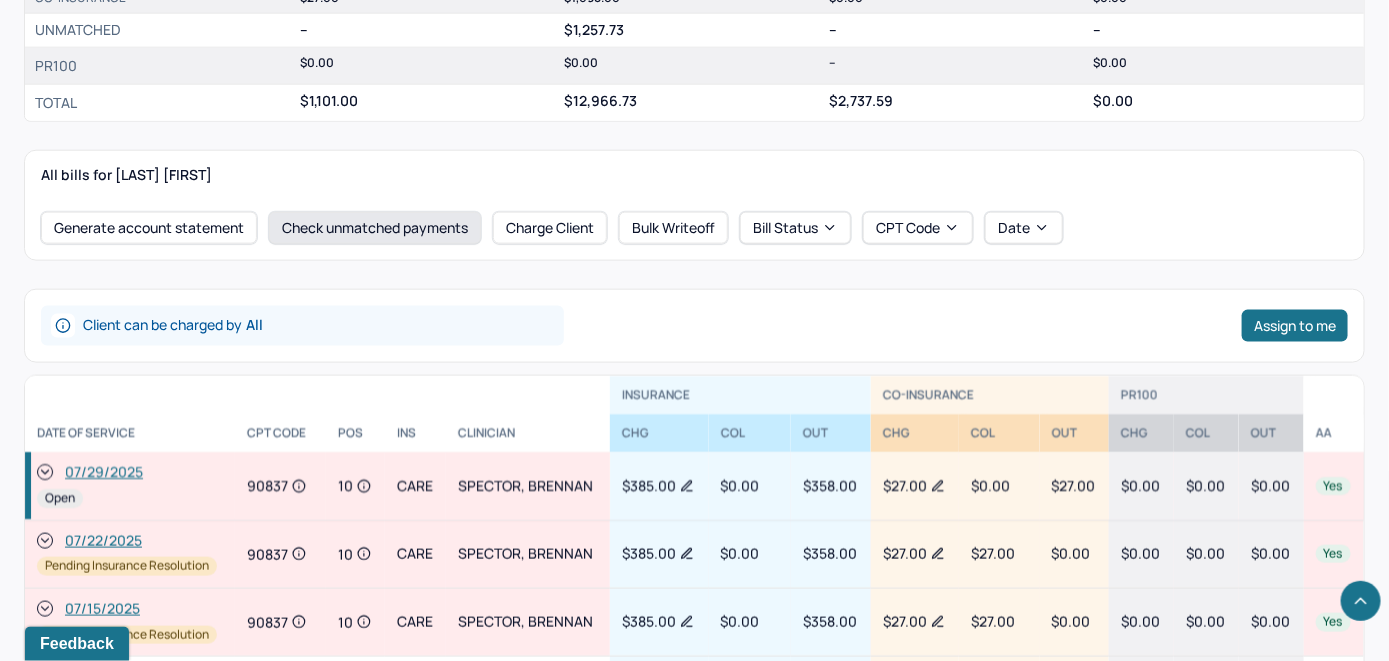 click on "Check unmatched payments" at bounding box center [375, 228] 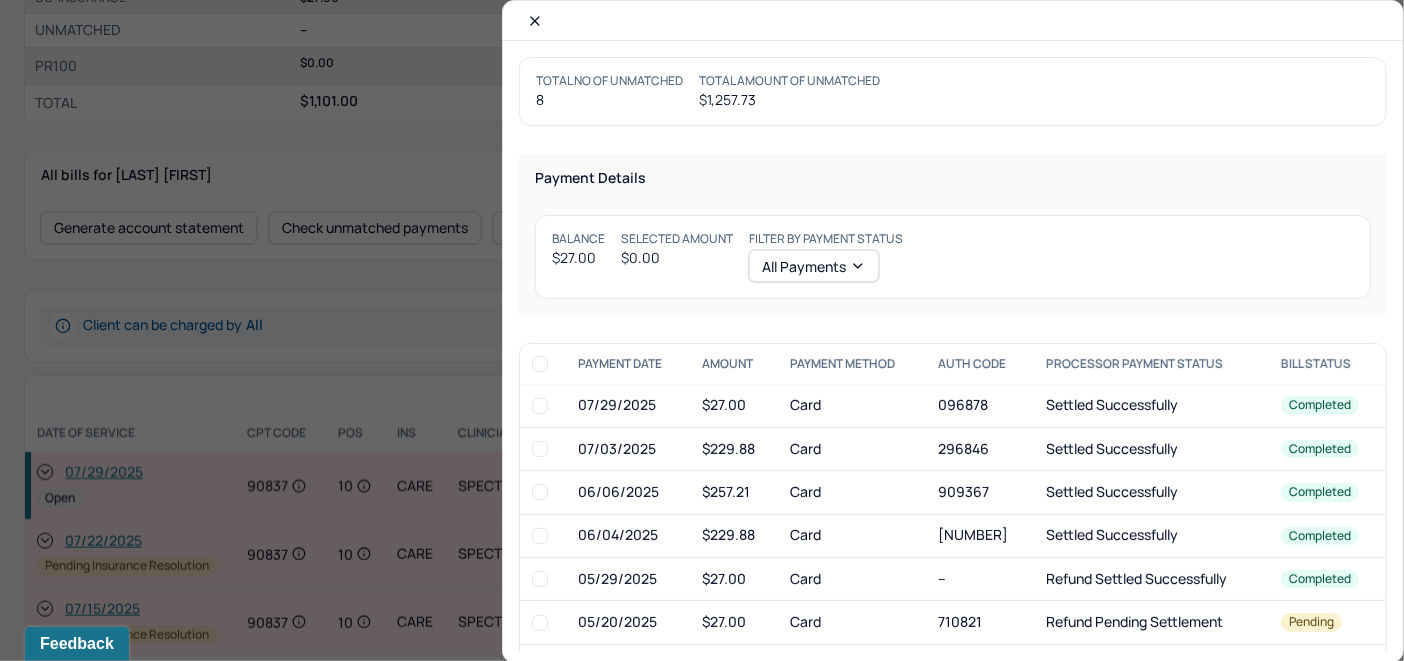 click at bounding box center [540, 406] 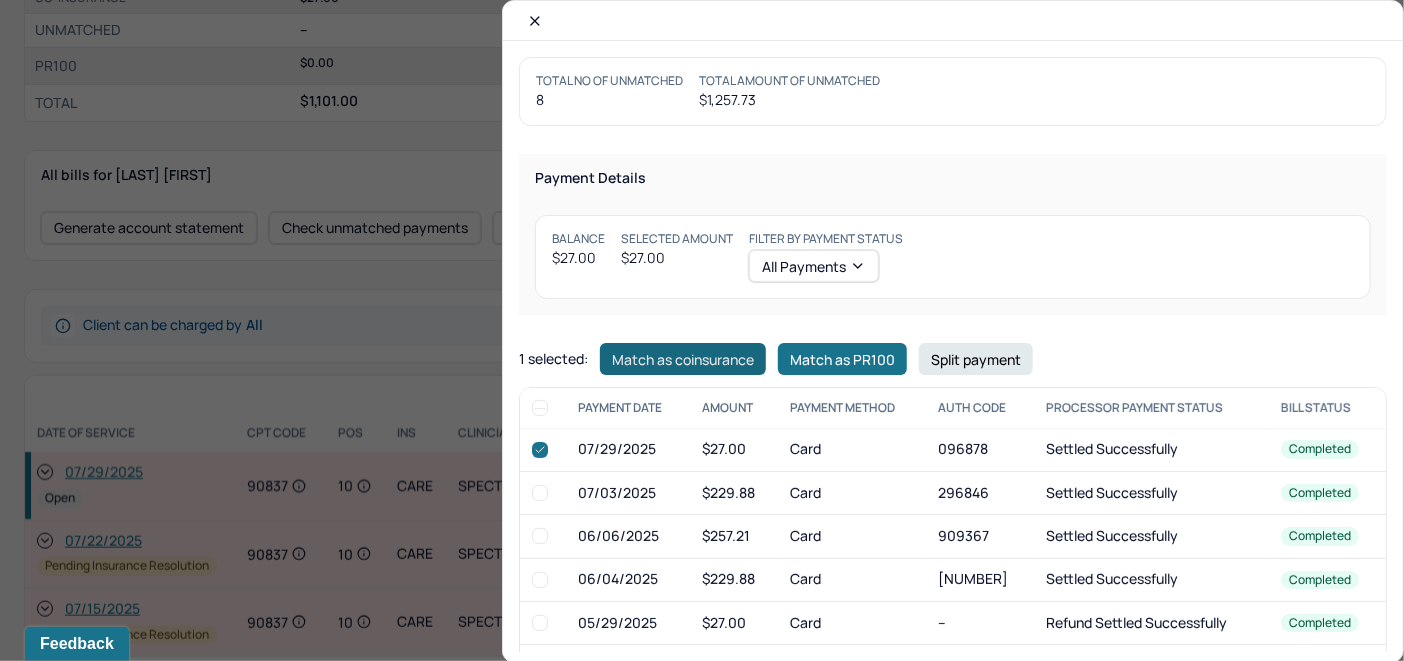 click on "Match as coinsurance" at bounding box center (683, 359) 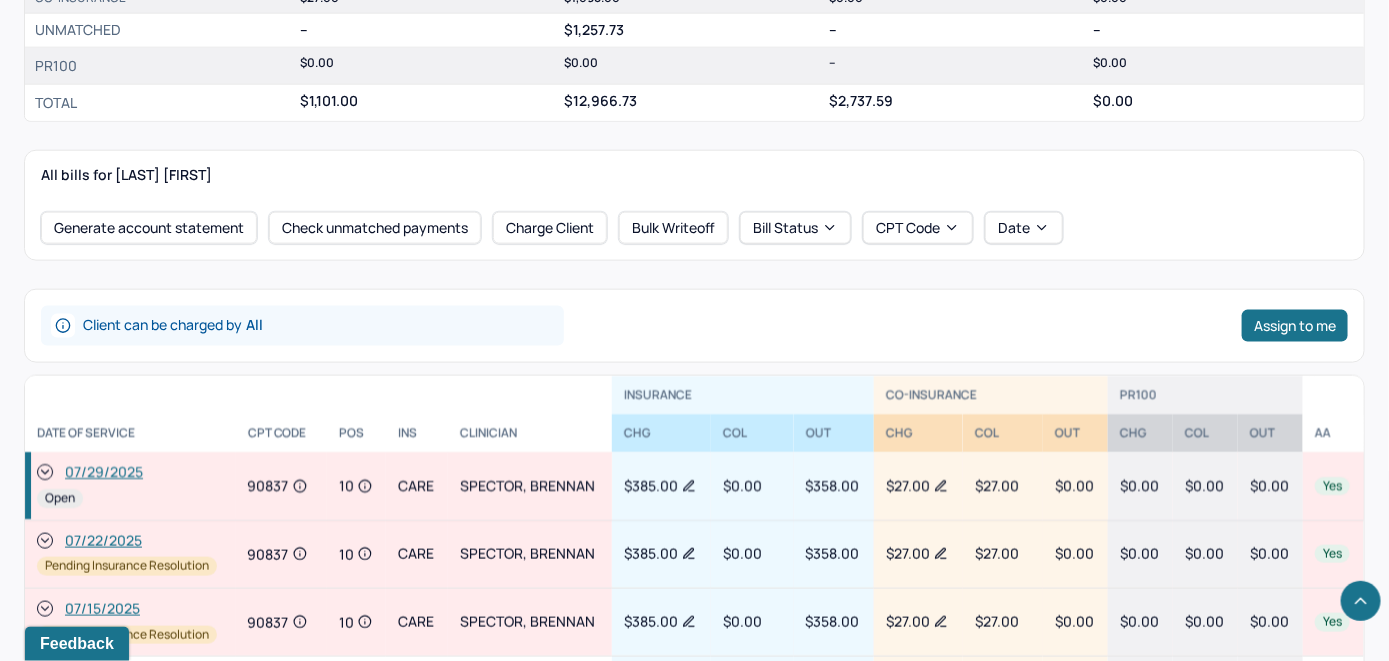 click 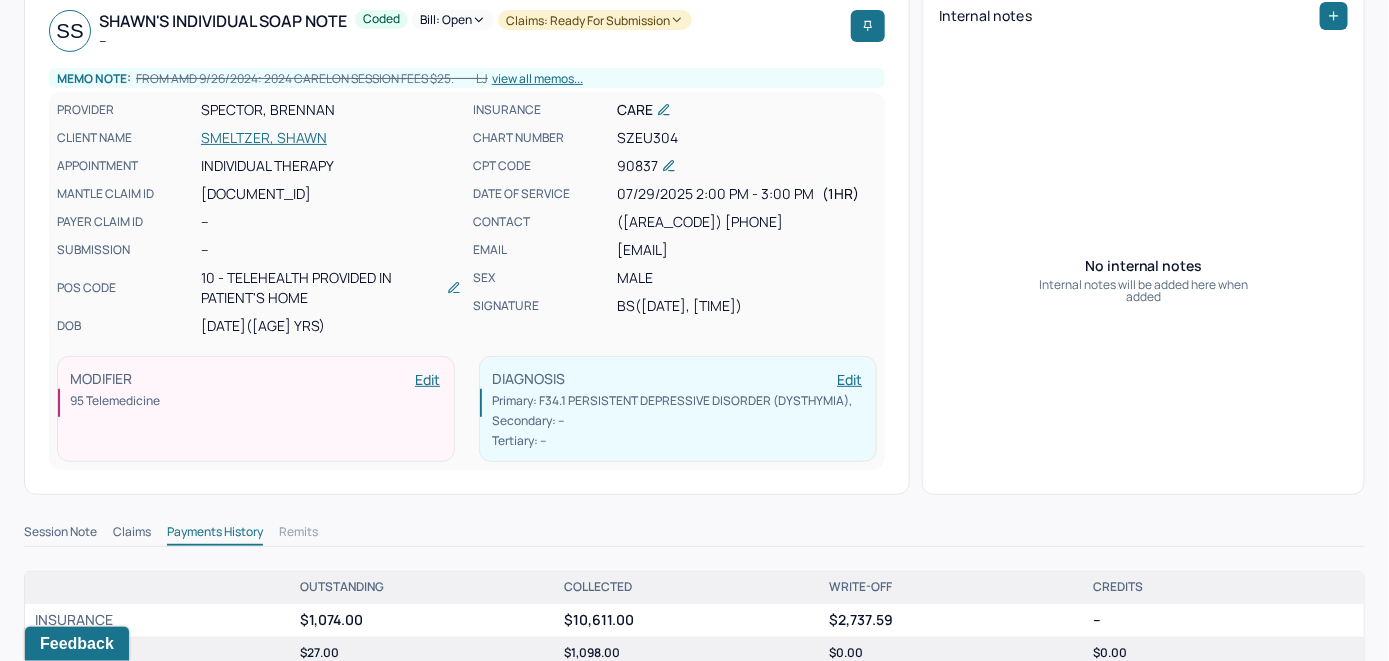scroll, scrollTop: 0, scrollLeft: 0, axis: both 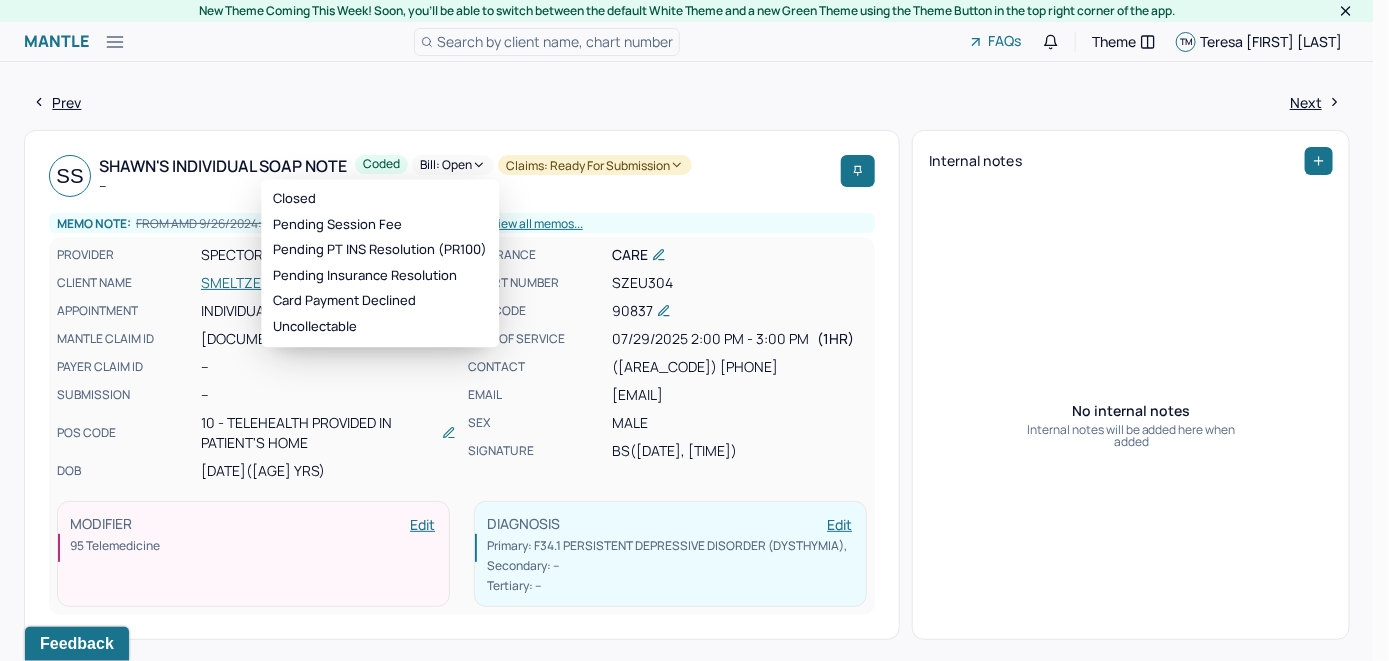 click on "Bill: Open" at bounding box center (453, 165) 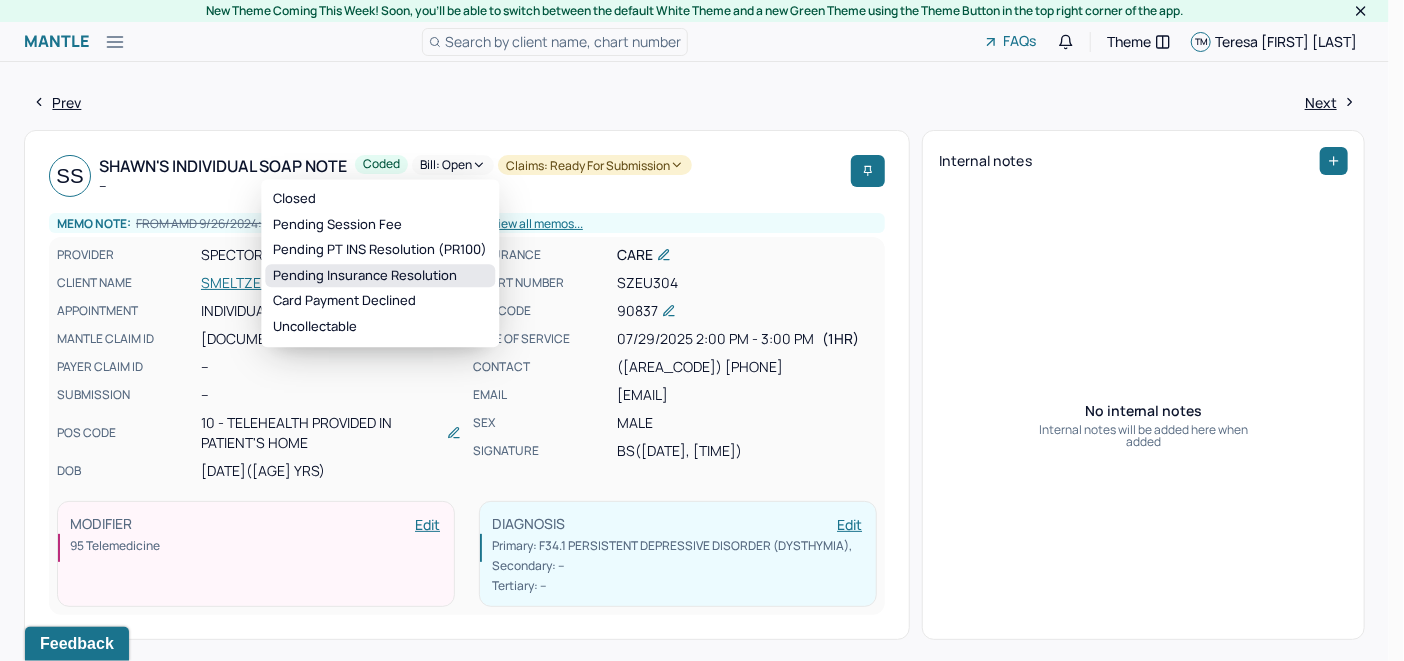 click on "Pending Insurance Resolution" at bounding box center [380, 276] 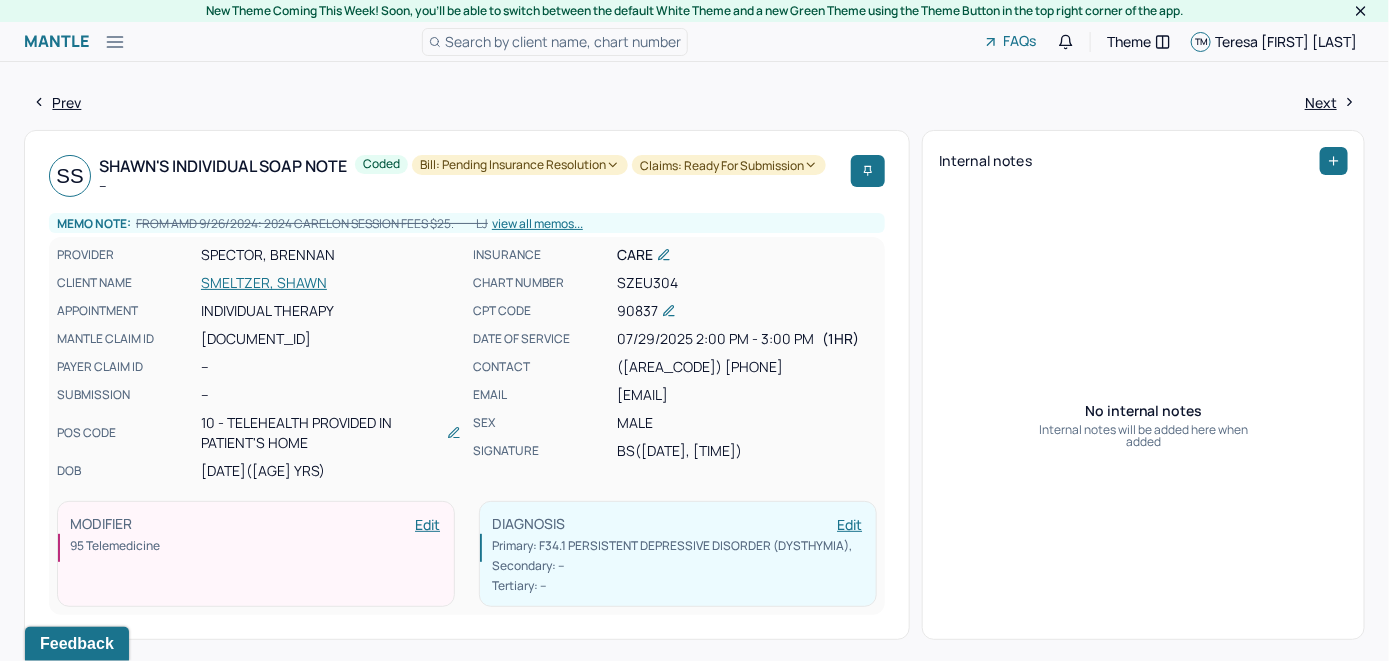 click on "Search by client name, chart number" at bounding box center [563, 41] 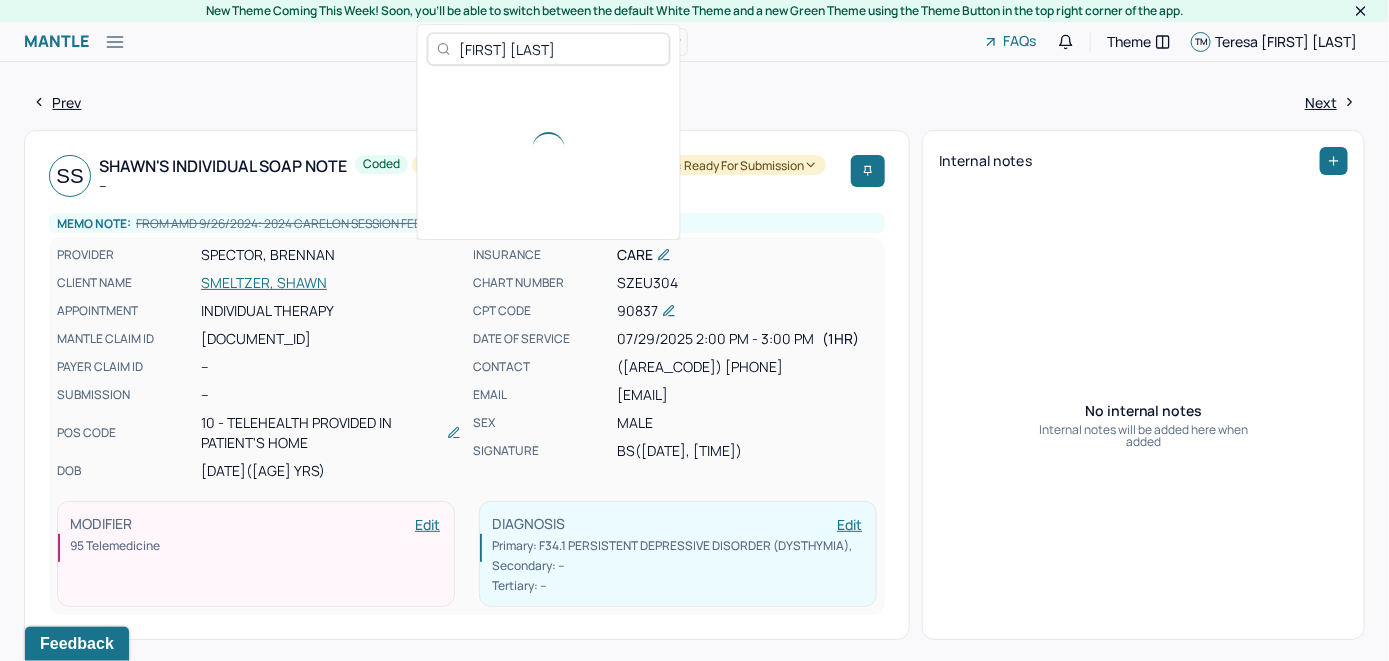 type on "[FIRST] [LAST]" 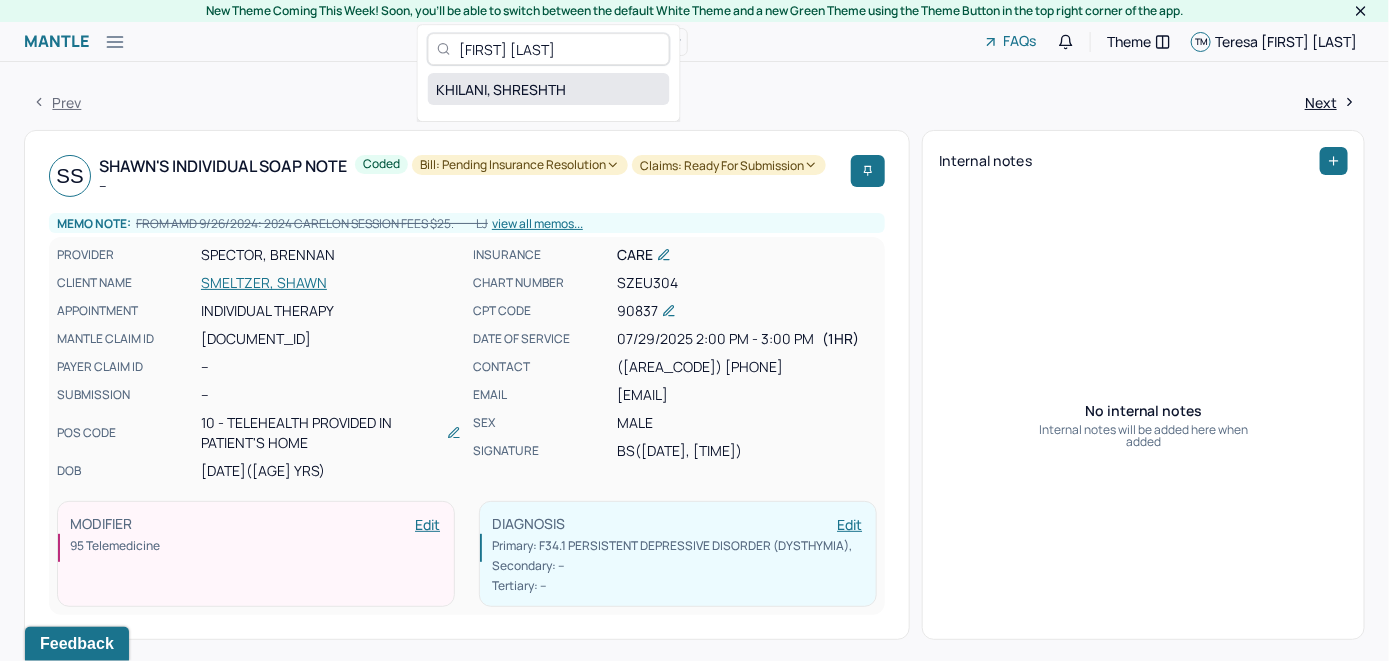click on "KHILANI, SHRESHTH" at bounding box center [549, 89] 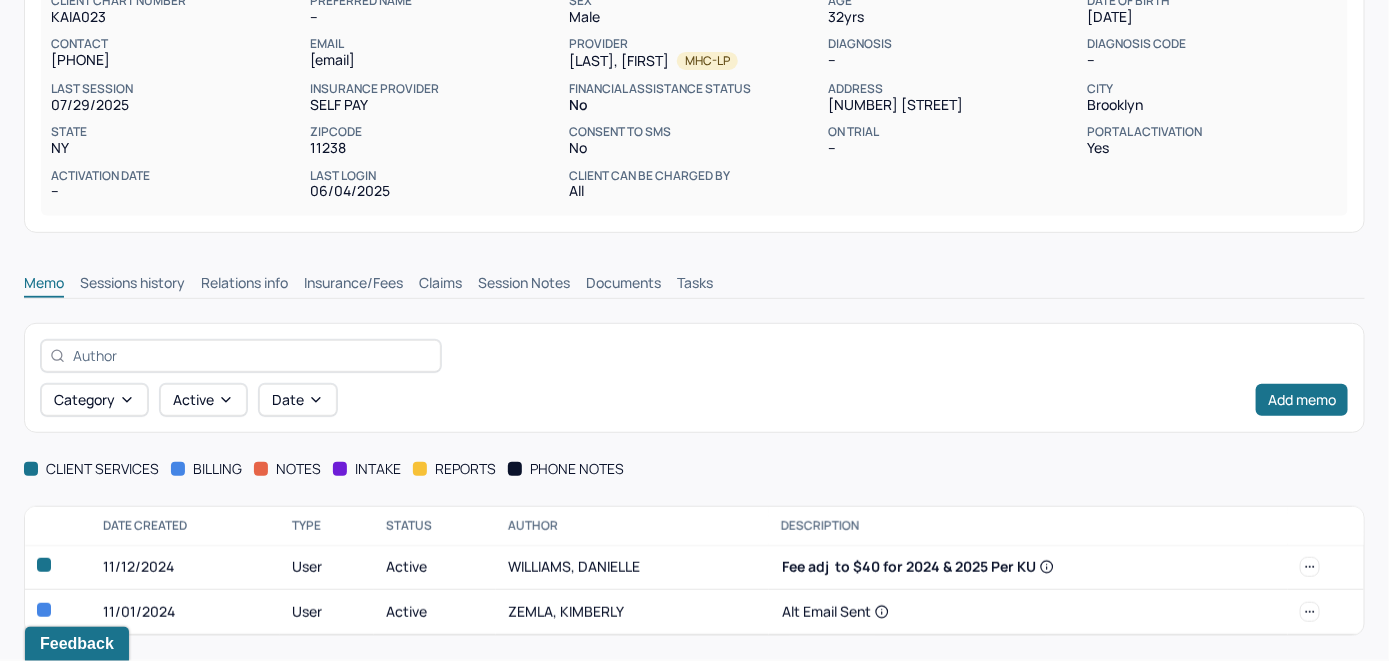 scroll, scrollTop: 282, scrollLeft: 0, axis: vertical 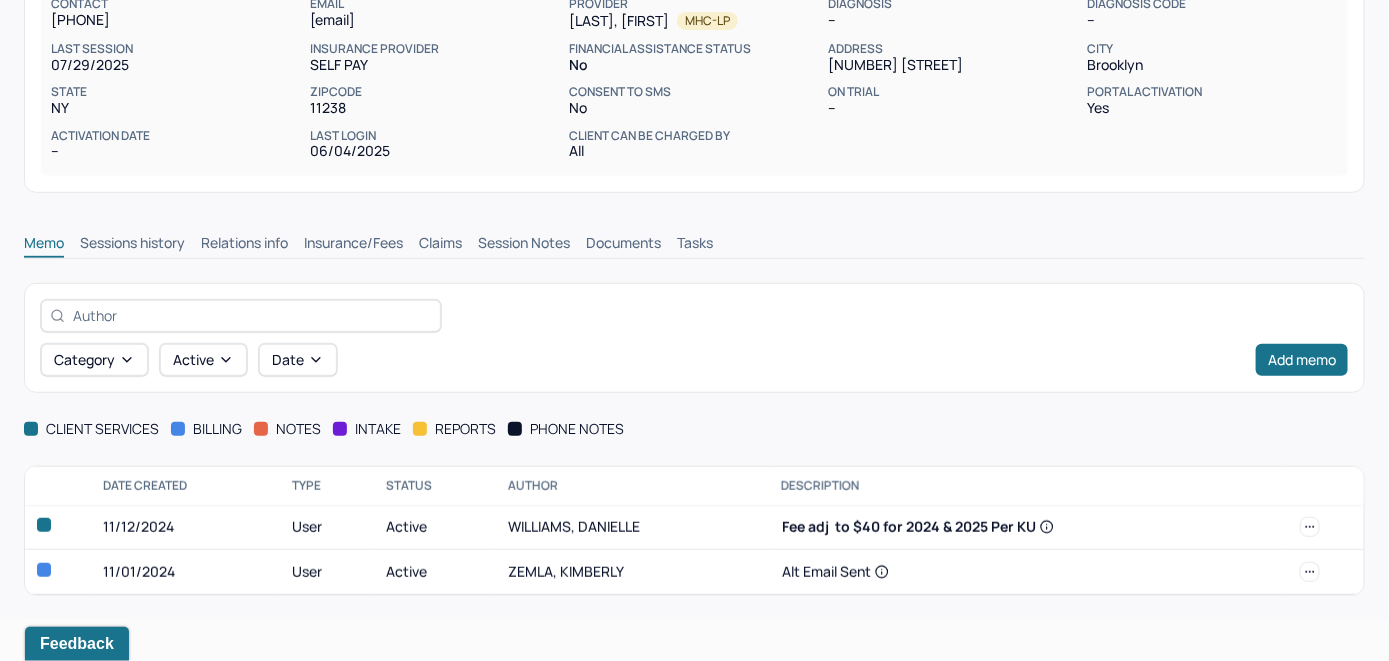 click on "Insurance/Fees" at bounding box center (353, 245) 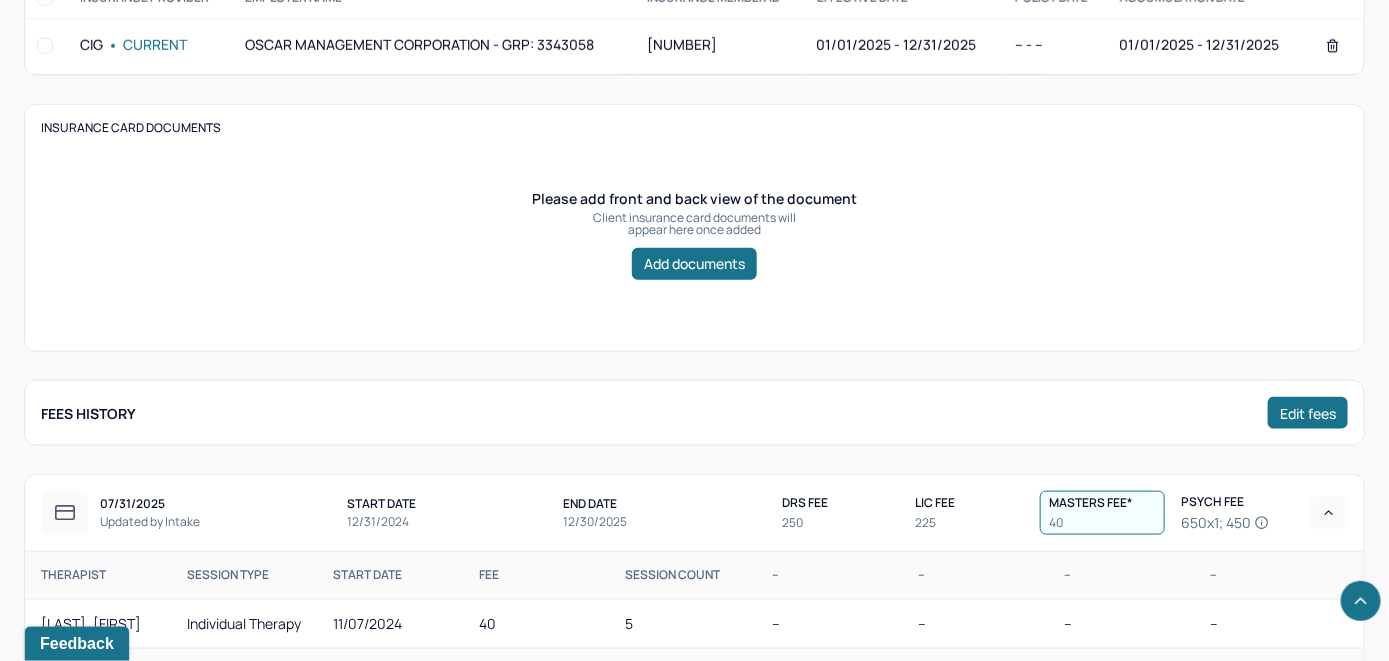 scroll, scrollTop: 482, scrollLeft: 0, axis: vertical 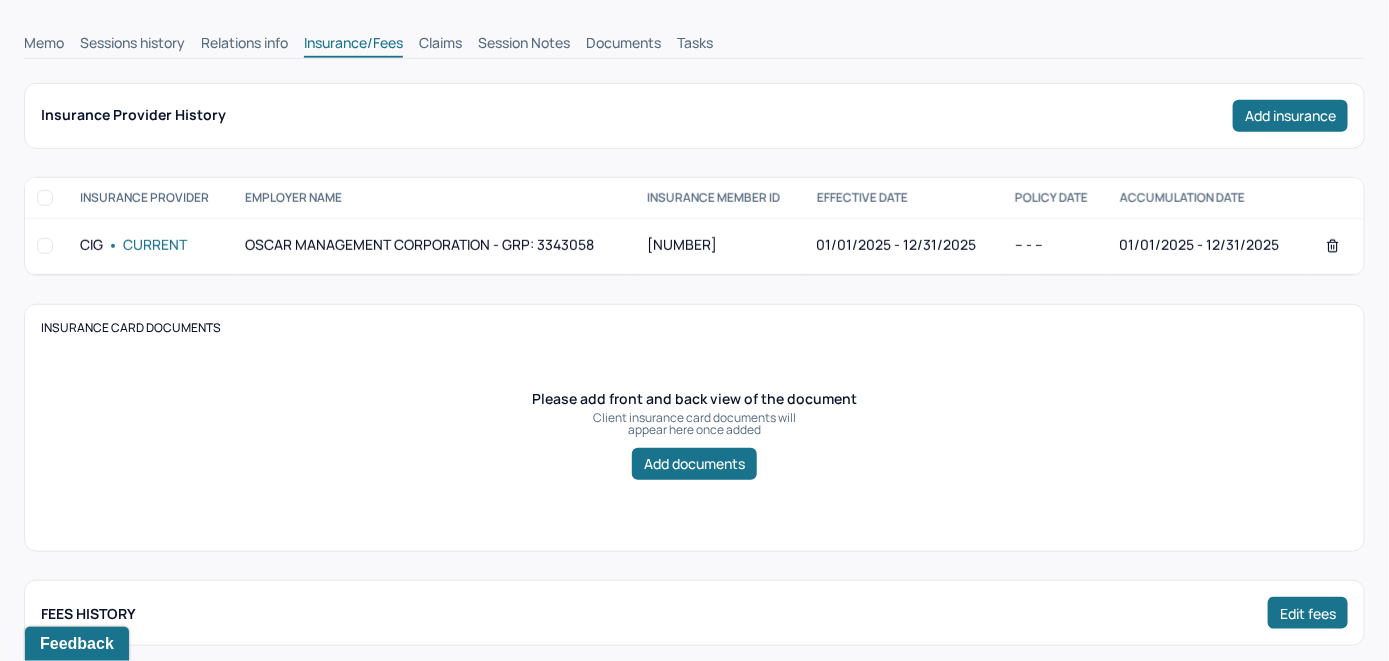 click on "Claims" at bounding box center (440, 45) 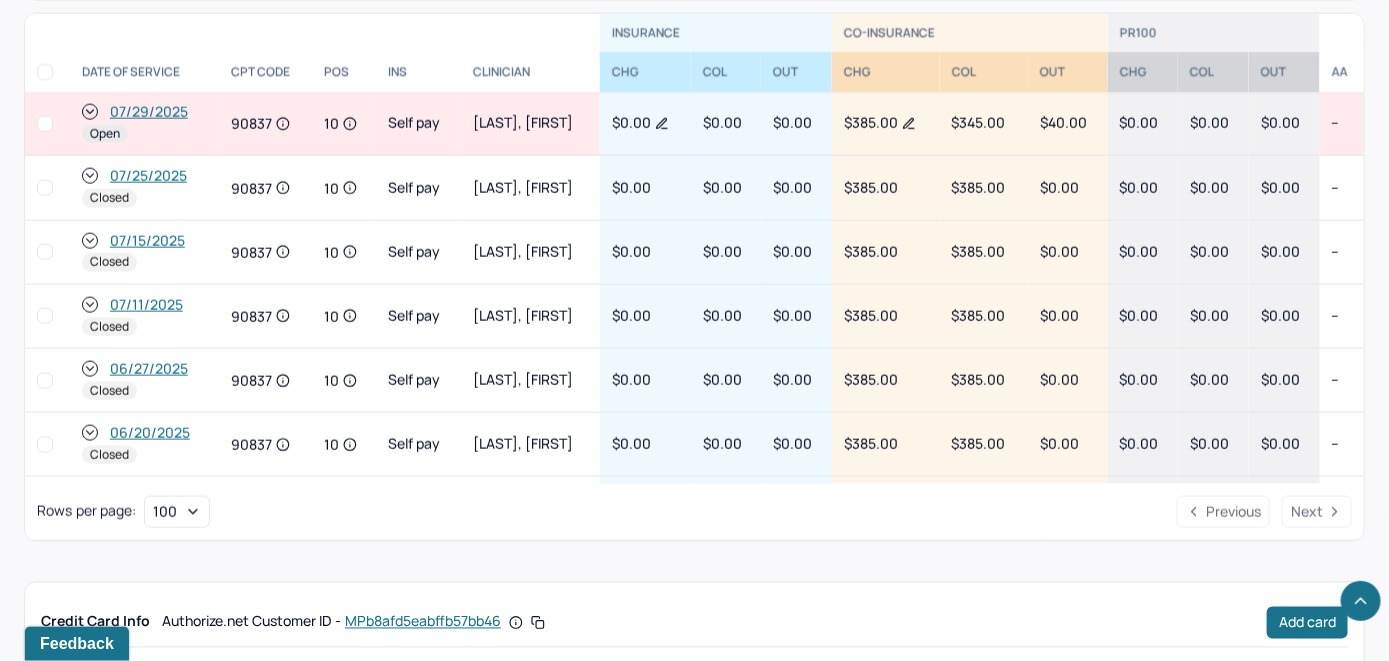 scroll, scrollTop: 1025, scrollLeft: 0, axis: vertical 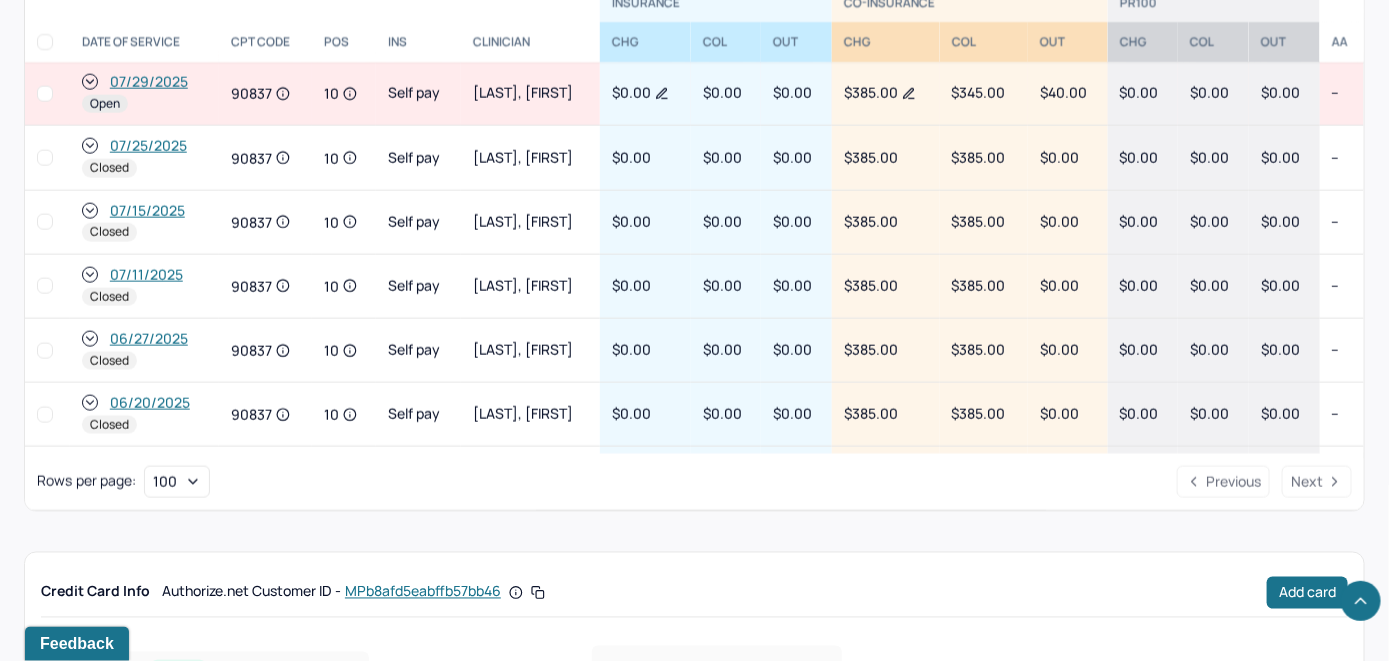 click on "07/29/2025" at bounding box center (149, 82) 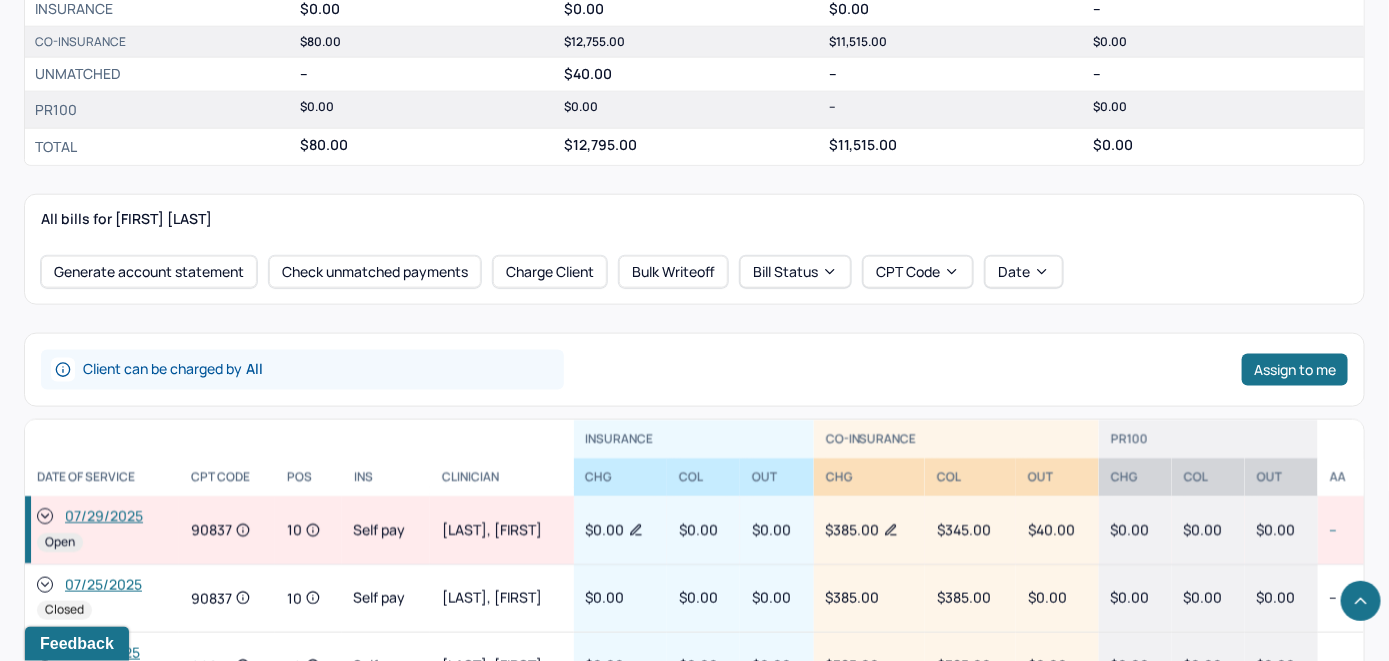 scroll, scrollTop: 800, scrollLeft: 0, axis: vertical 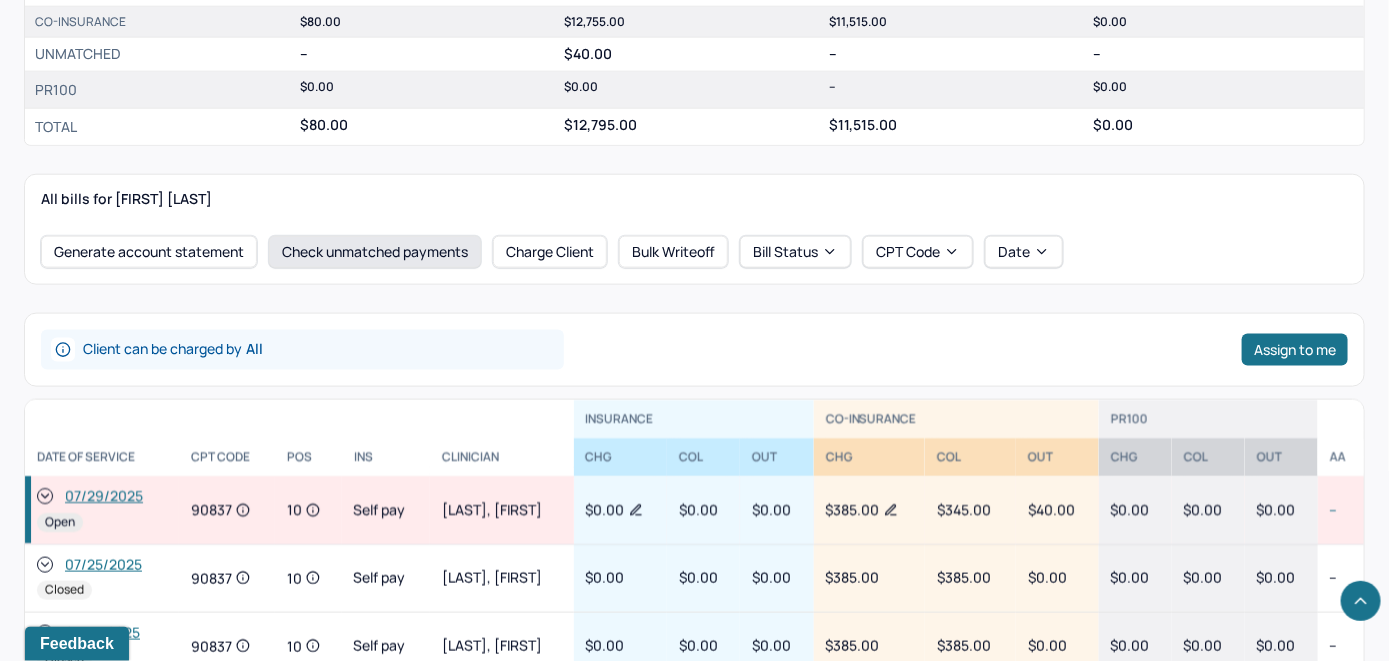 click on "Check unmatched payments" at bounding box center [375, 252] 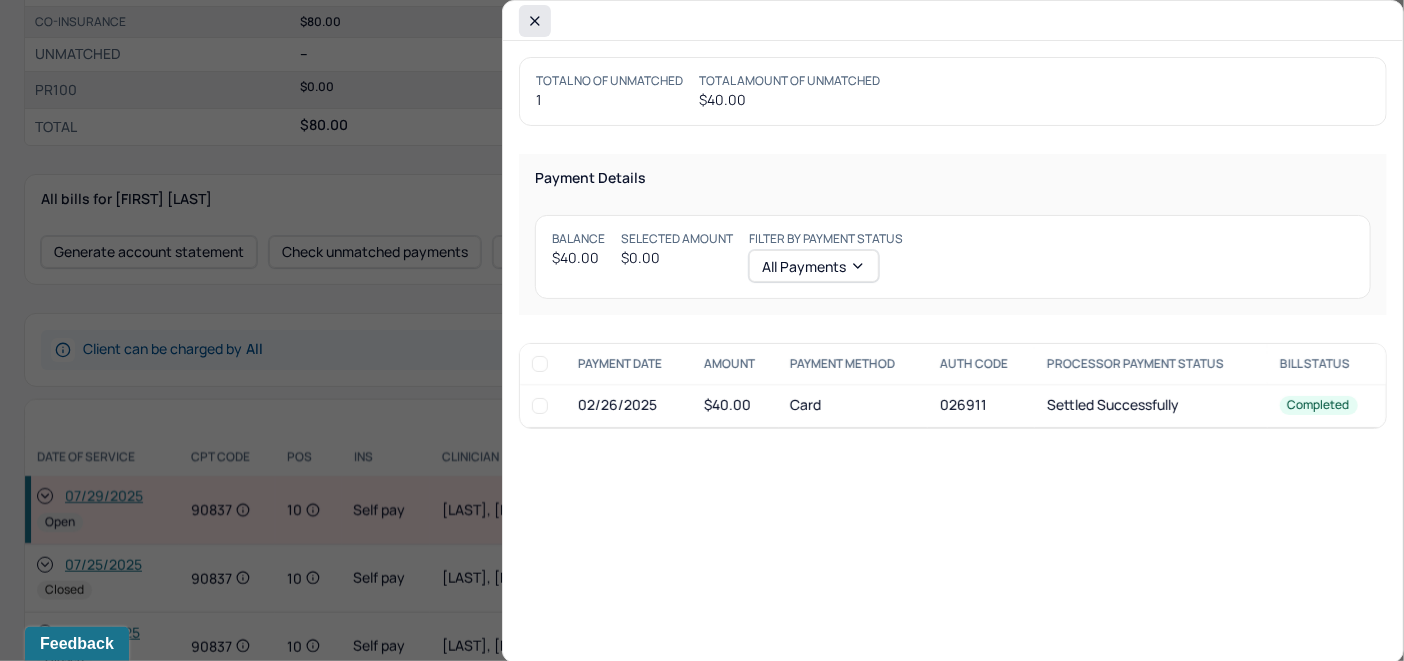 click 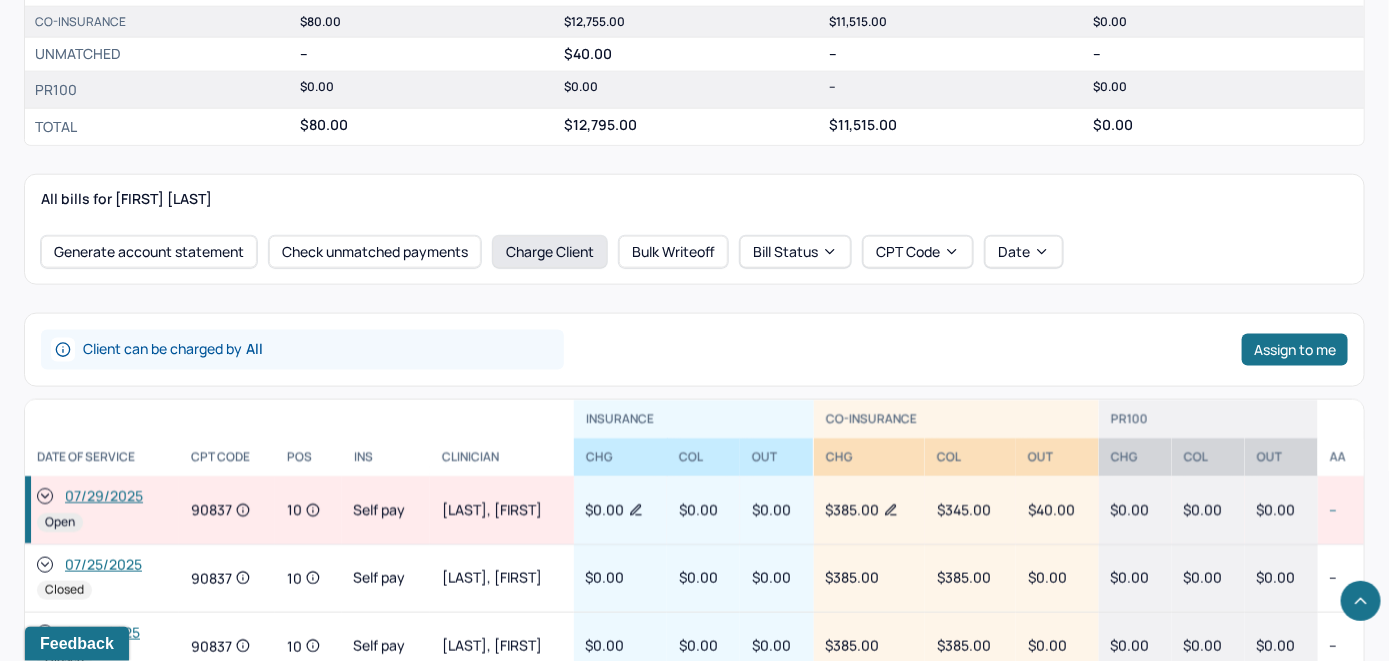 click on "Charge Client" at bounding box center (550, 252) 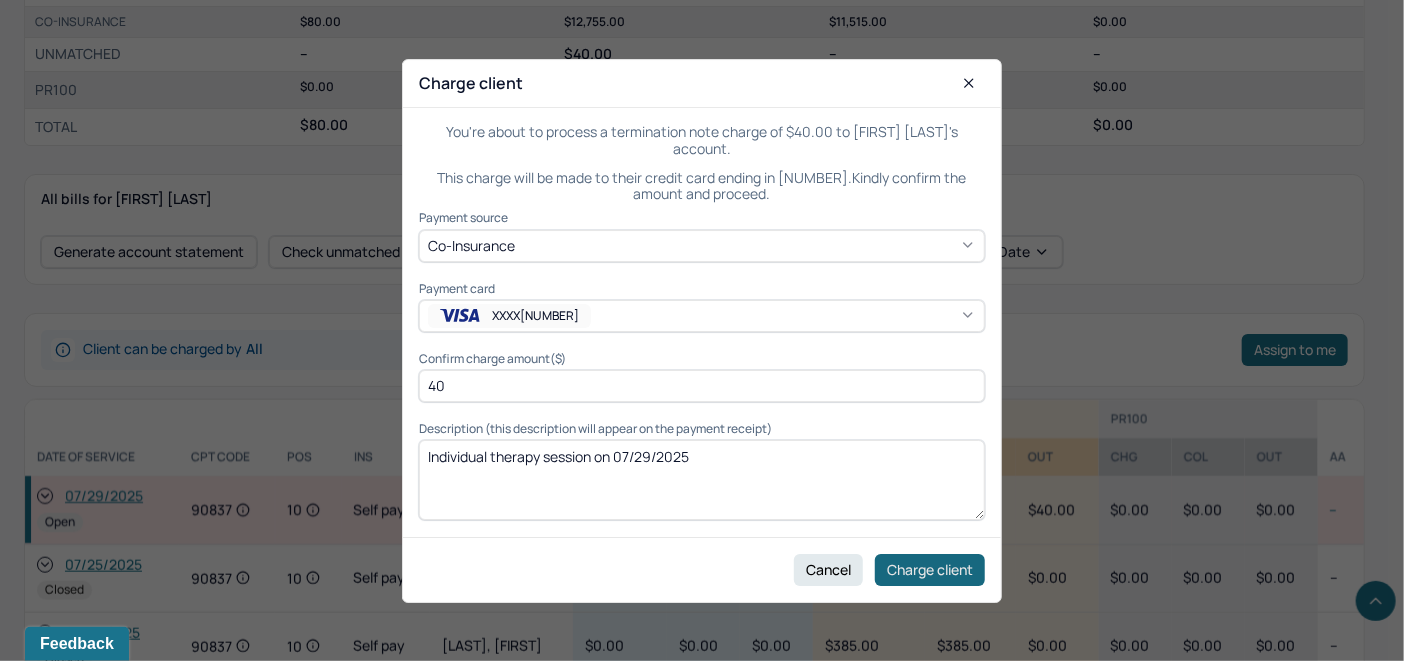 click on "Charge client" at bounding box center [930, 569] 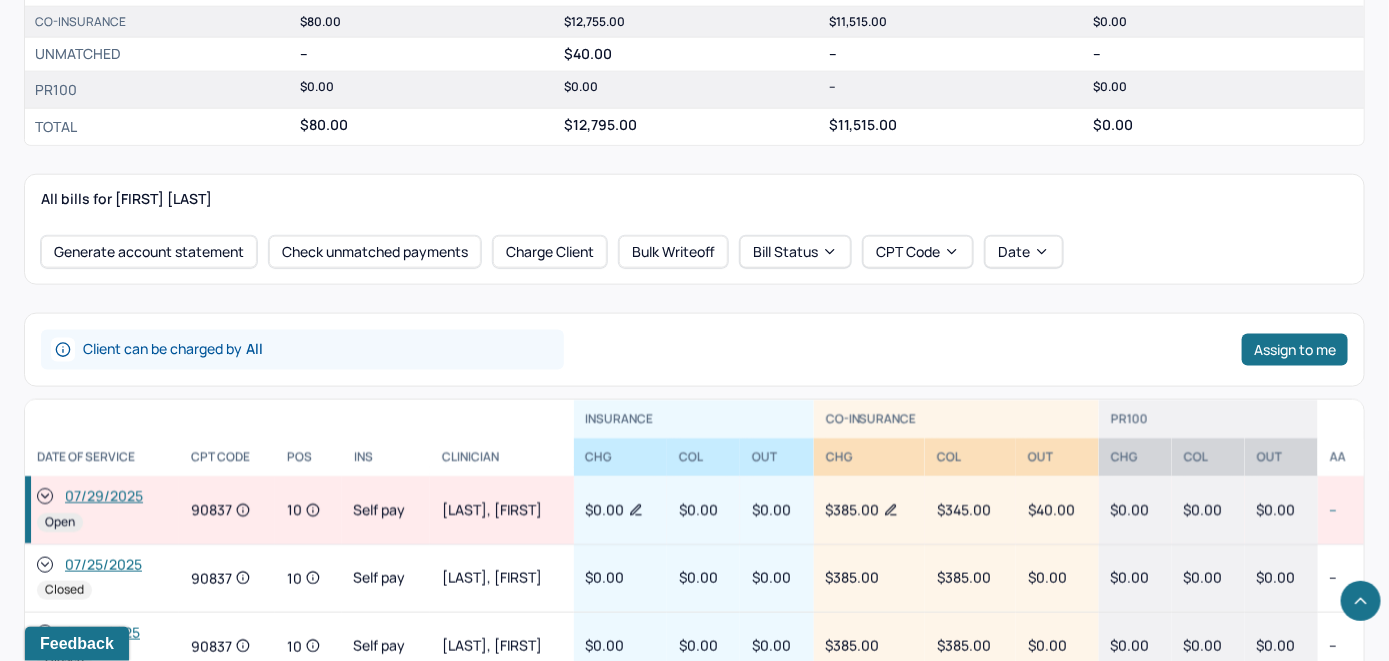 click 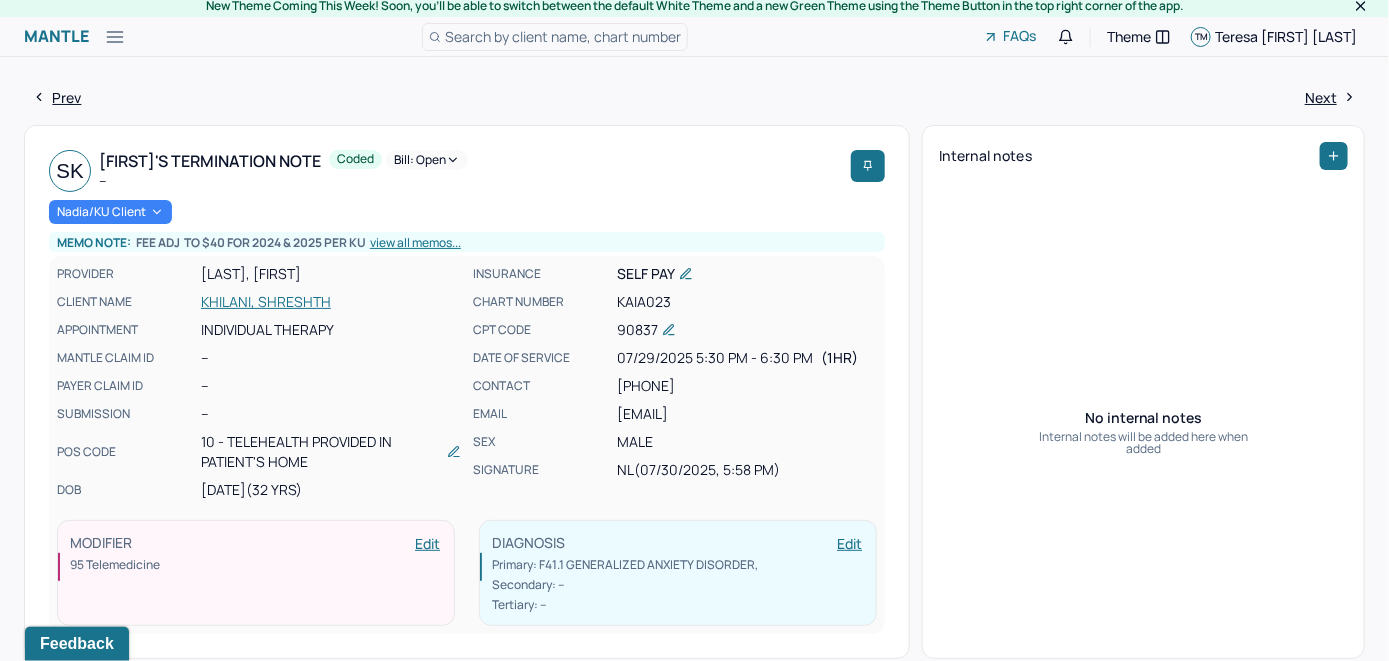 scroll, scrollTop: 0, scrollLeft: 0, axis: both 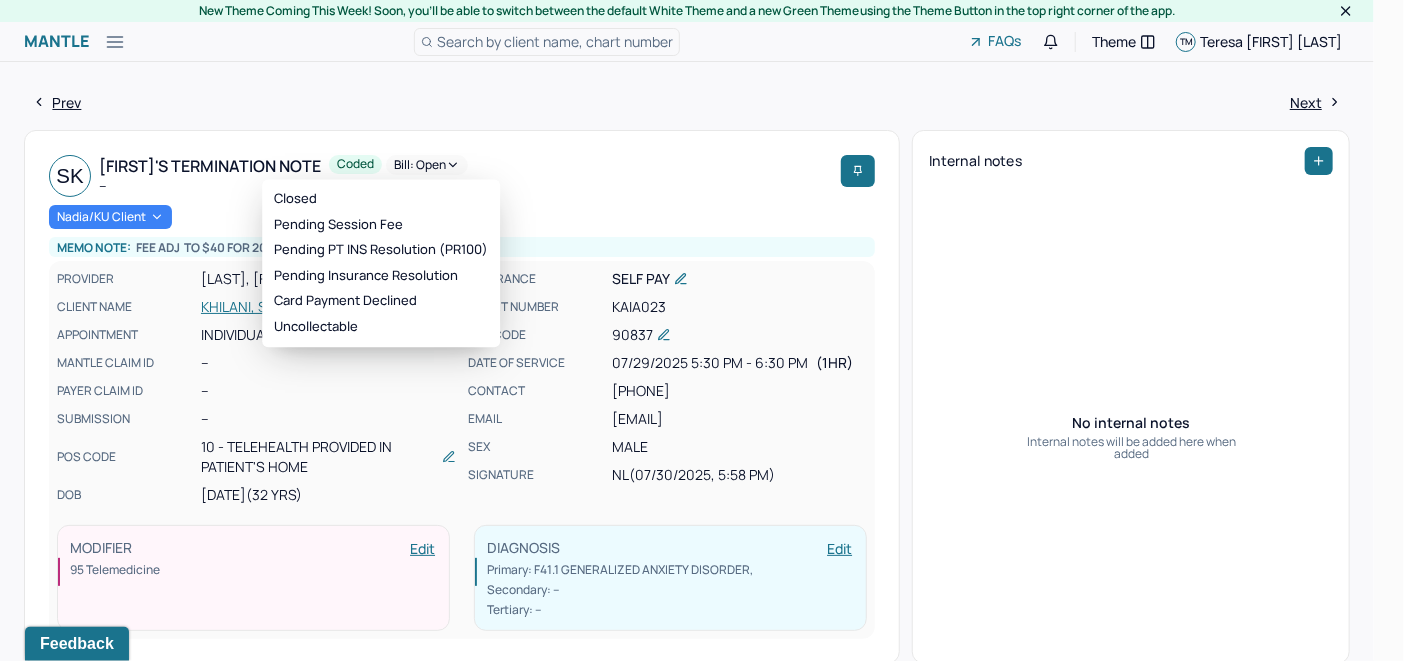 click on "Bill: Open" at bounding box center (427, 165) 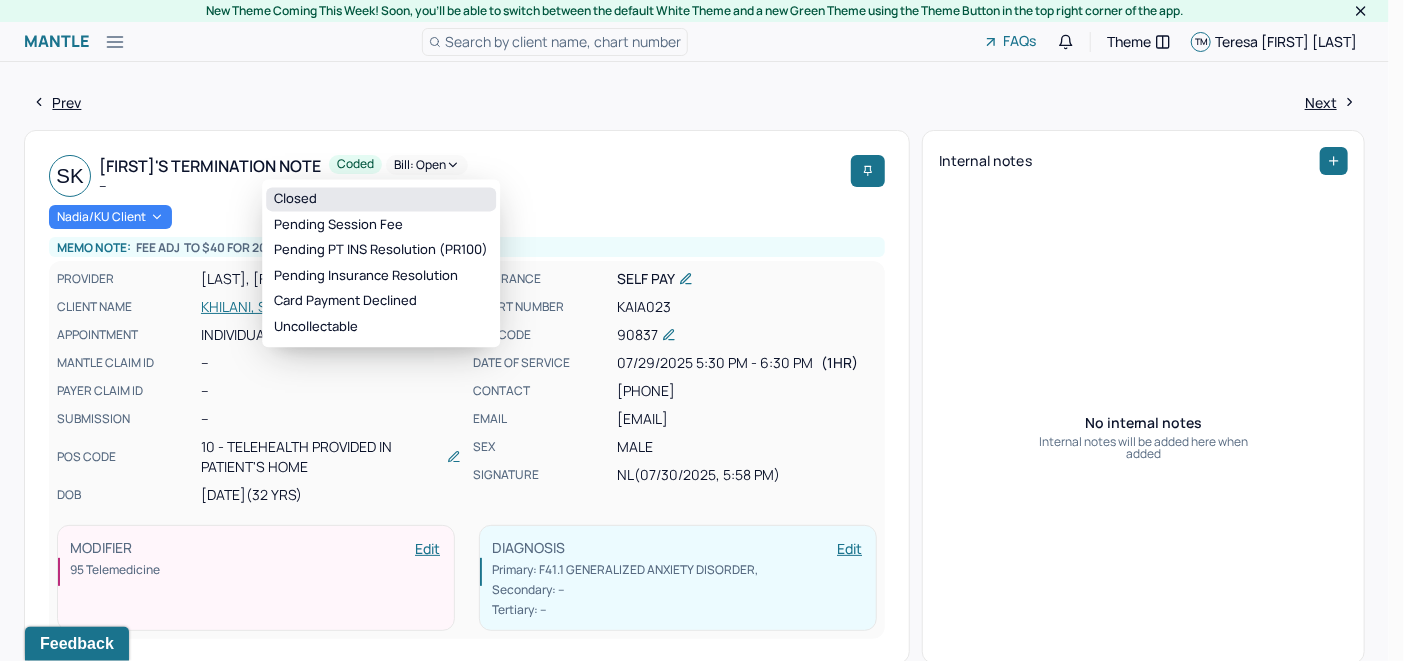 click on "Closed" at bounding box center [381, 199] 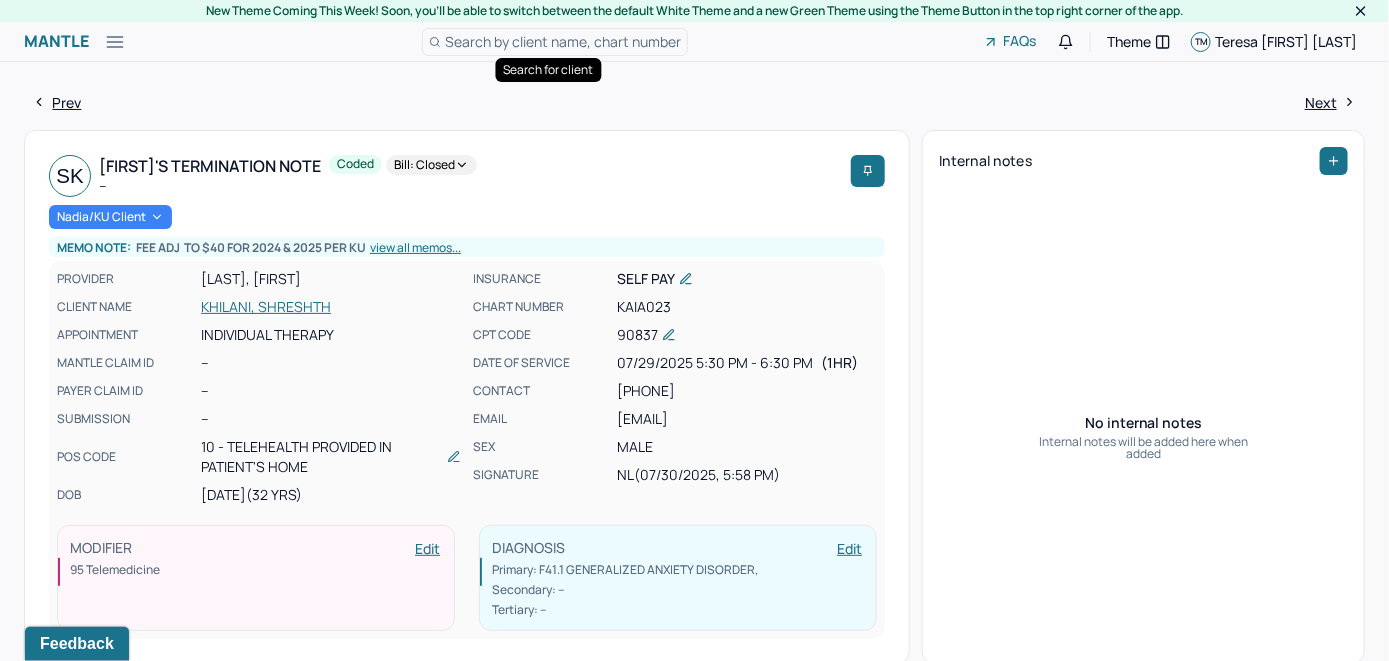 click on "Search by client name, chart number" at bounding box center (563, 41) 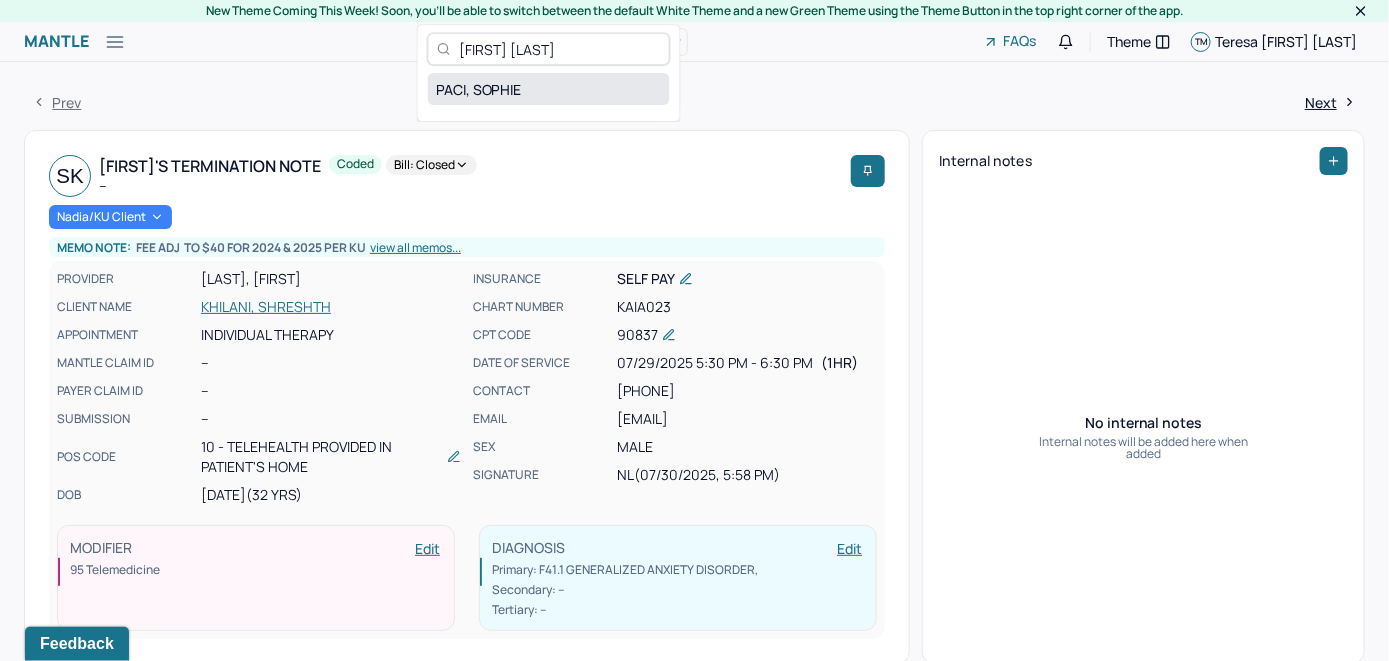 type on "[FIRST] [LAST]" 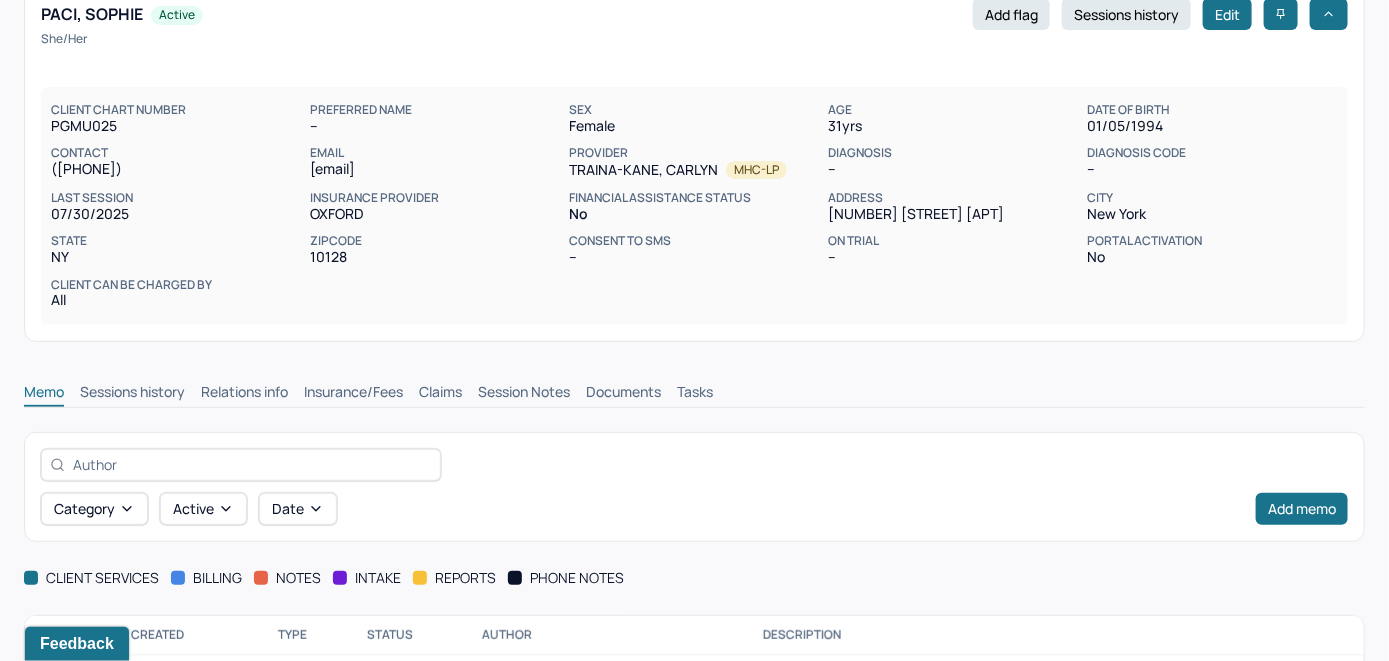 scroll, scrollTop: 292, scrollLeft: 0, axis: vertical 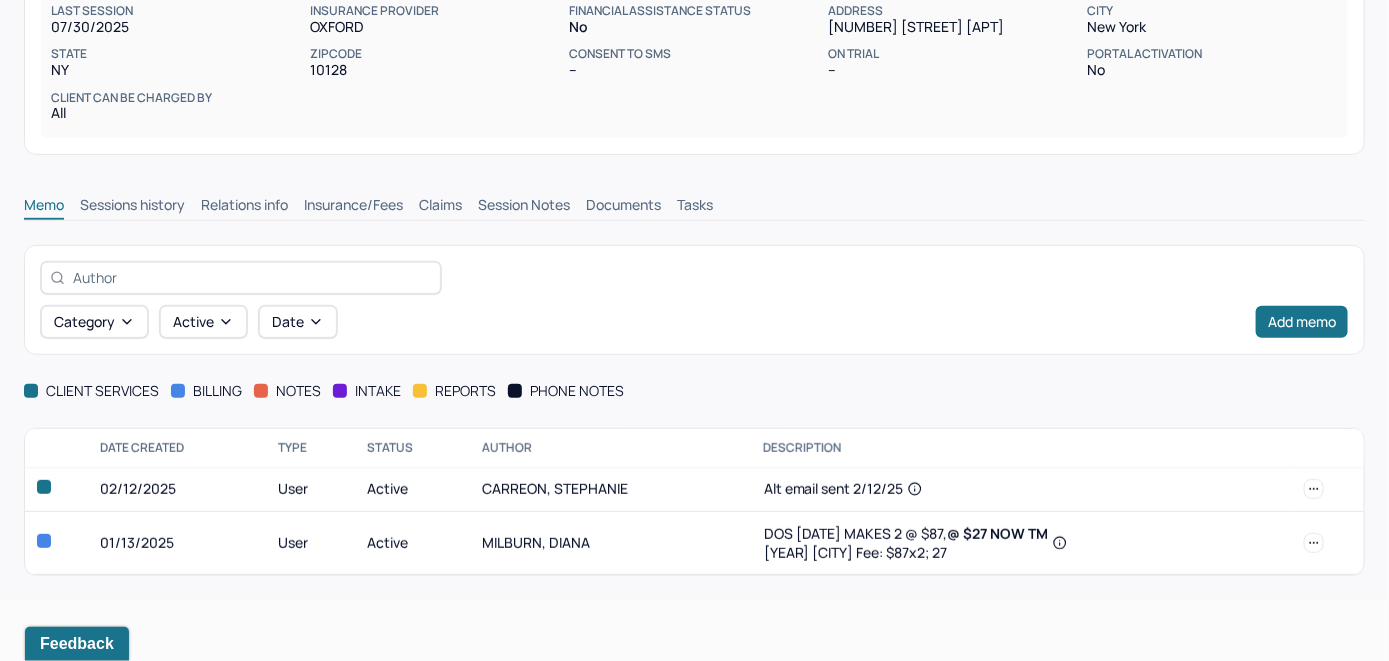 click on "Insurance/Fees" at bounding box center (353, 207) 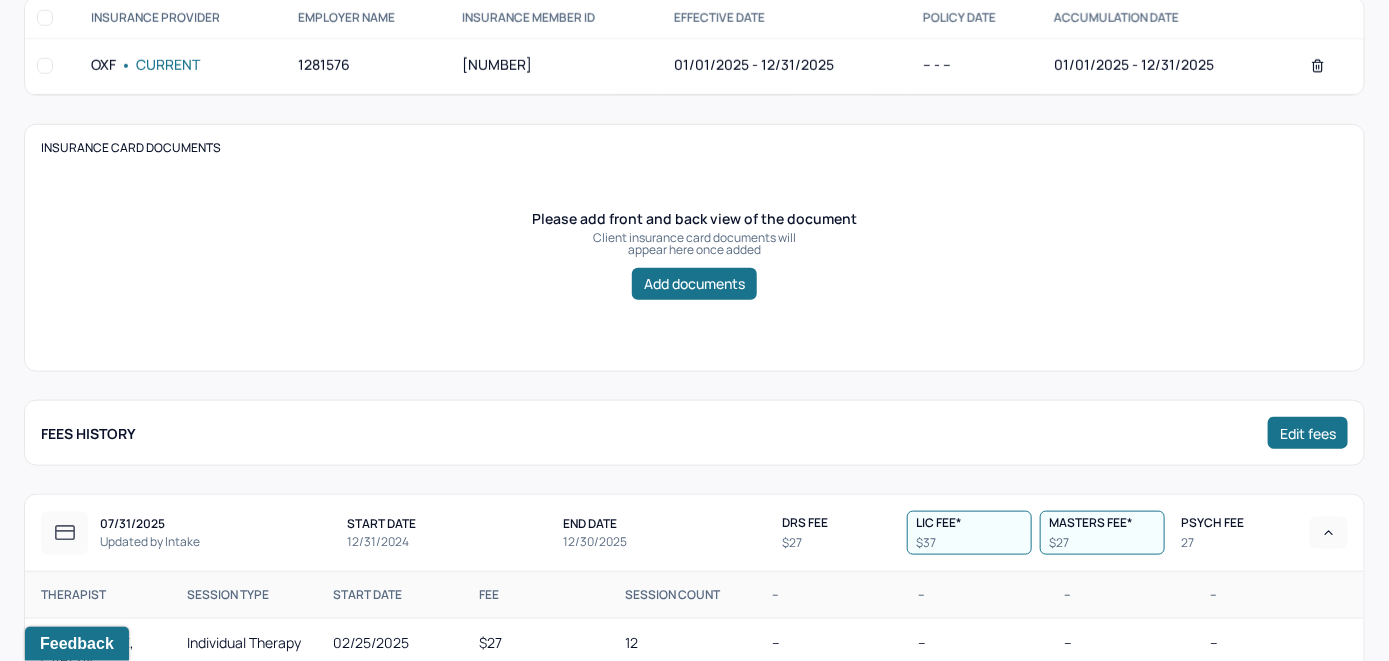scroll, scrollTop: 415, scrollLeft: 0, axis: vertical 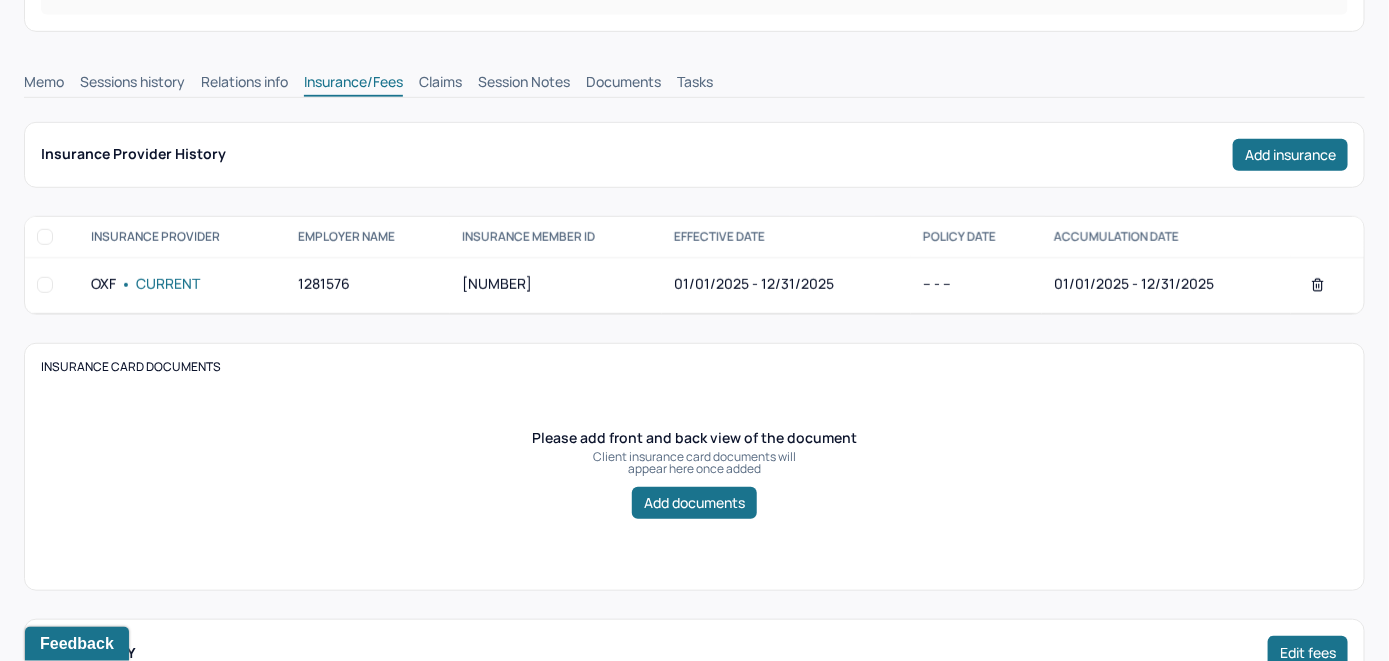 click on "Claims" at bounding box center (440, 84) 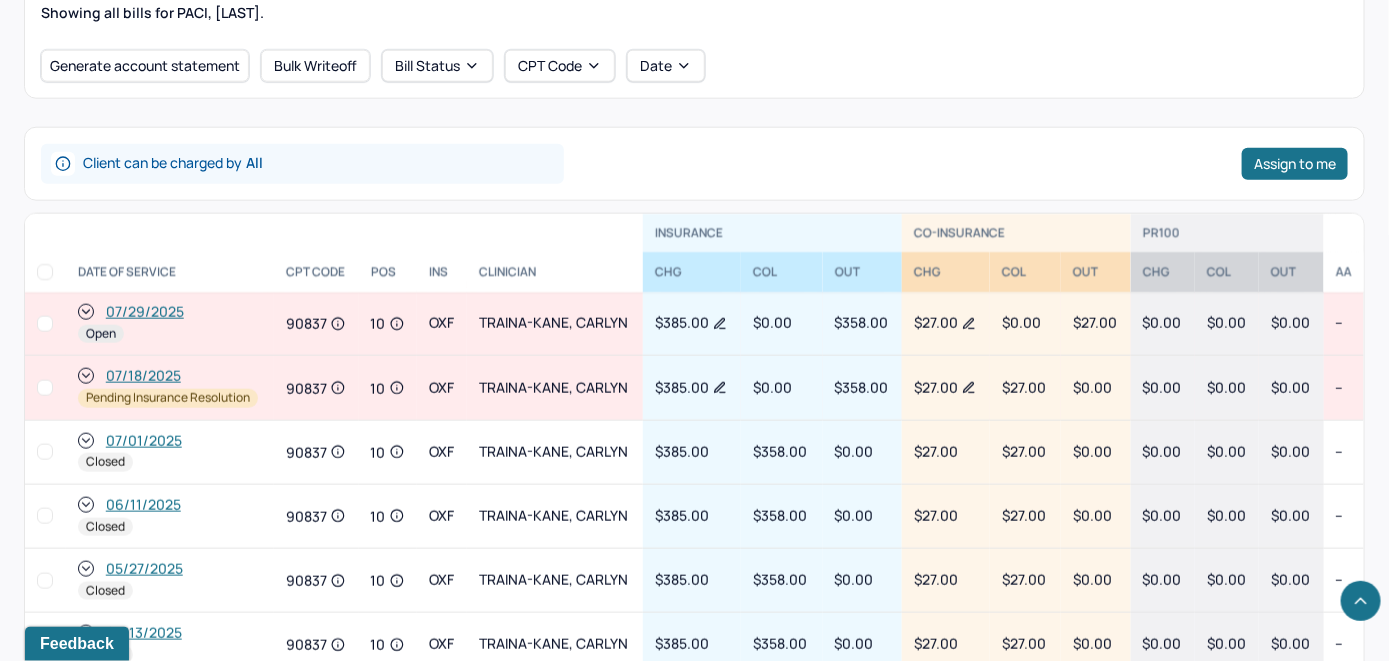 scroll, scrollTop: 815, scrollLeft: 0, axis: vertical 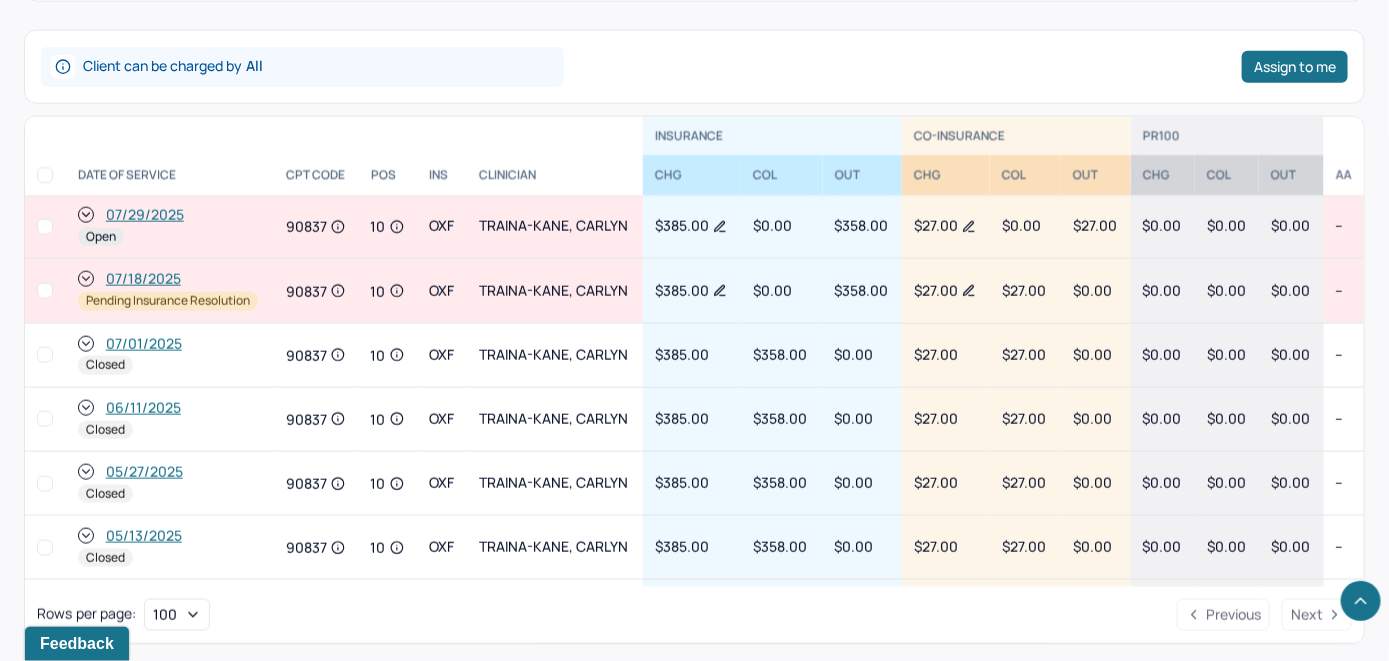 click on "07/29/2025" at bounding box center [145, 215] 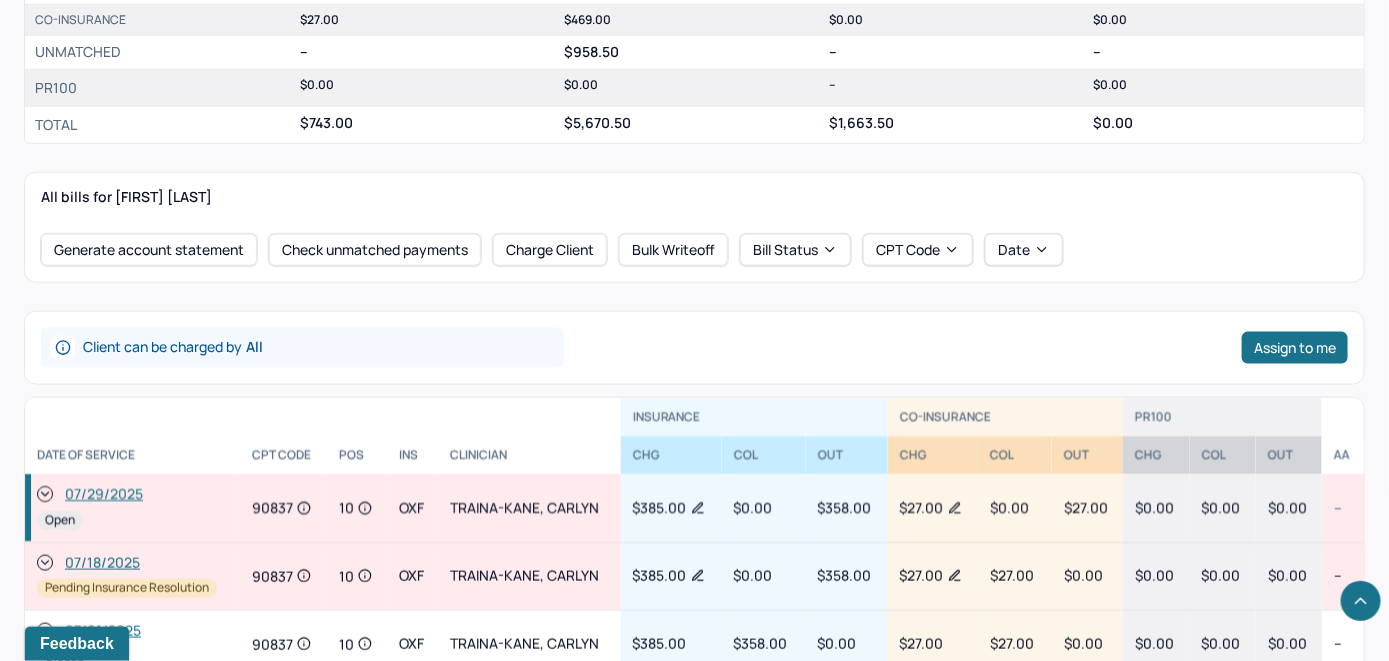 scroll, scrollTop: 800, scrollLeft: 0, axis: vertical 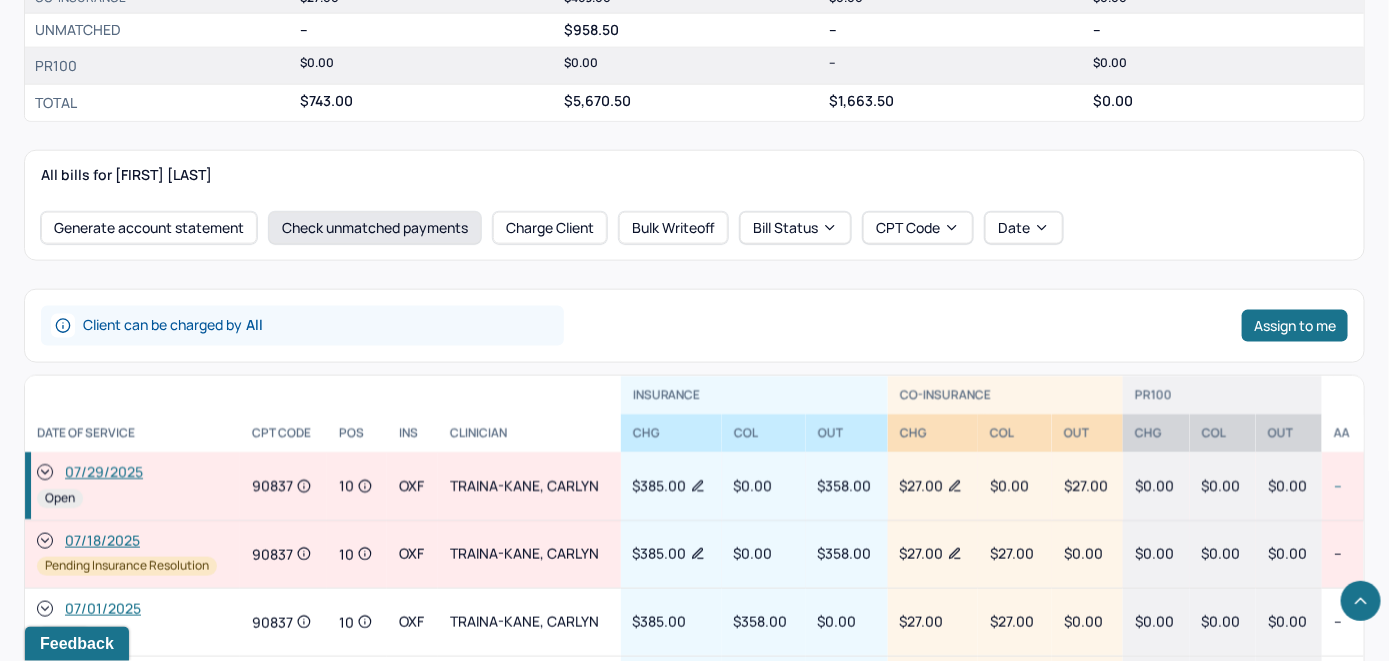 click on "Check unmatched payments" at bounding box center (375, 228) 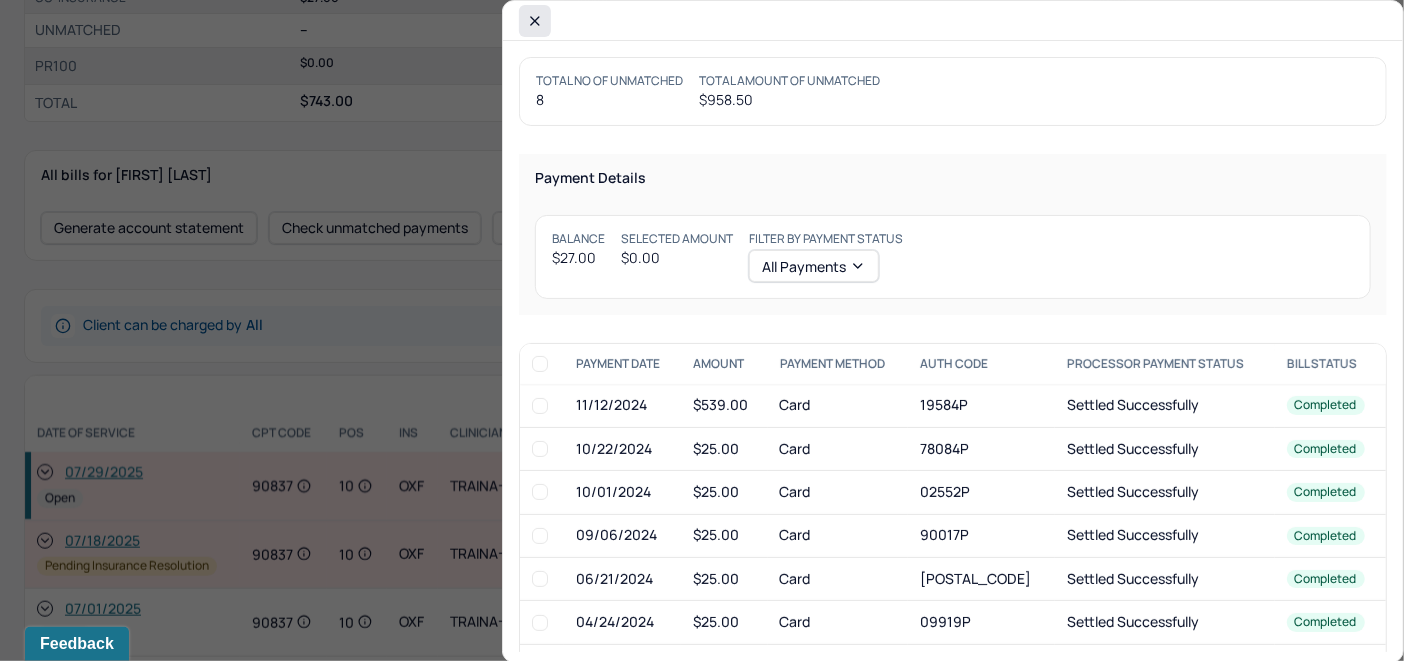 click 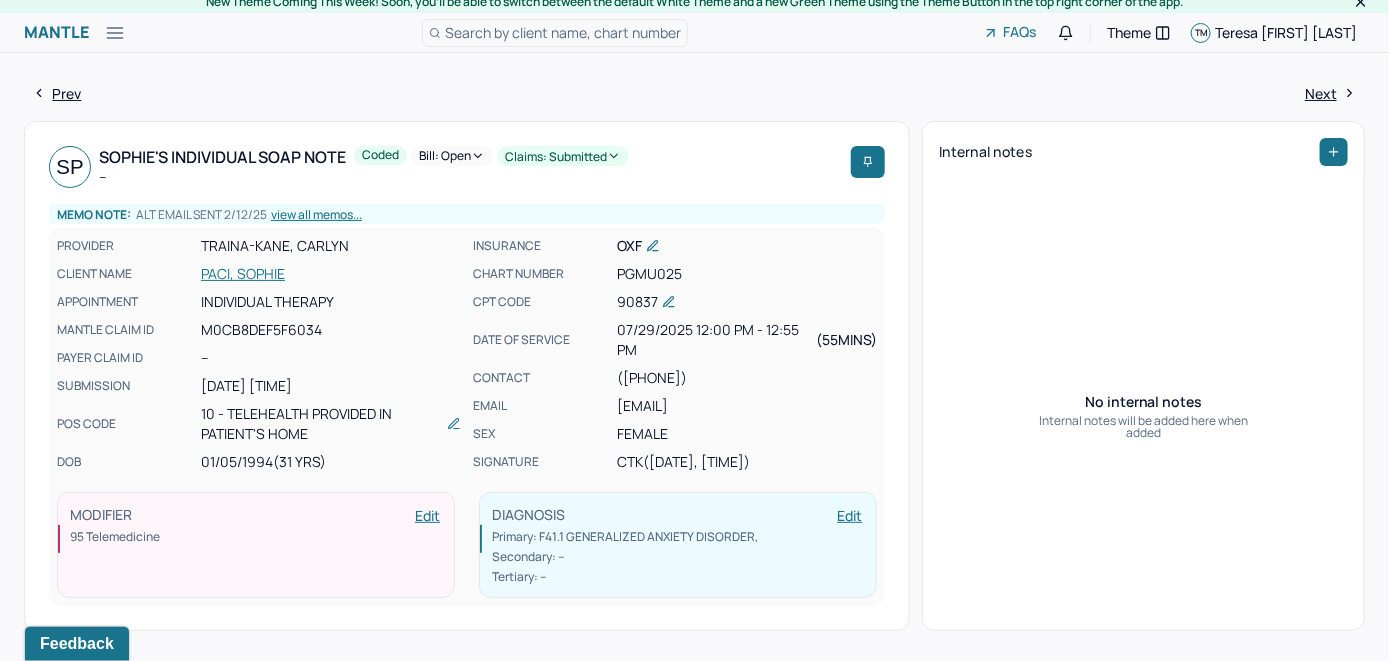scroll, scrollTop: 0, scrollLeft: 0, axis: both 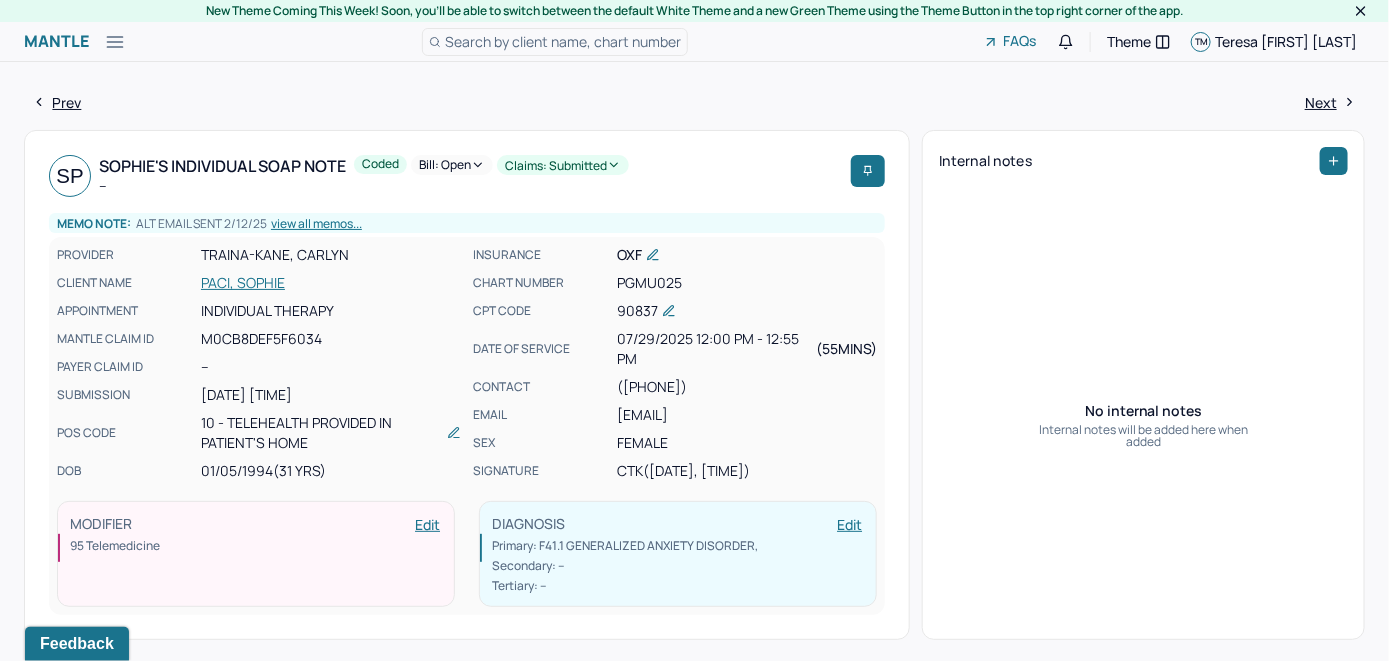 click on "PACI, SOPHIE" at bounding box center [331, 283] 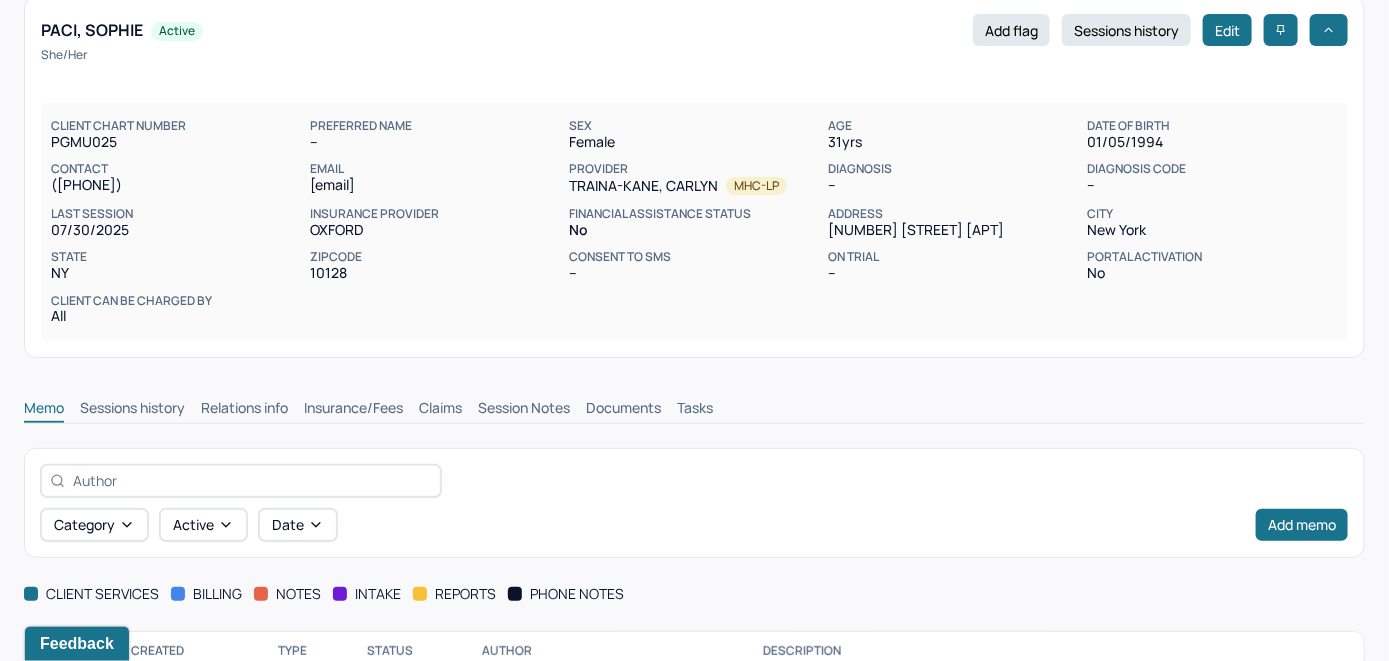 scroll, scrollTop: 292, scrollLeft: 0, axis: vertical 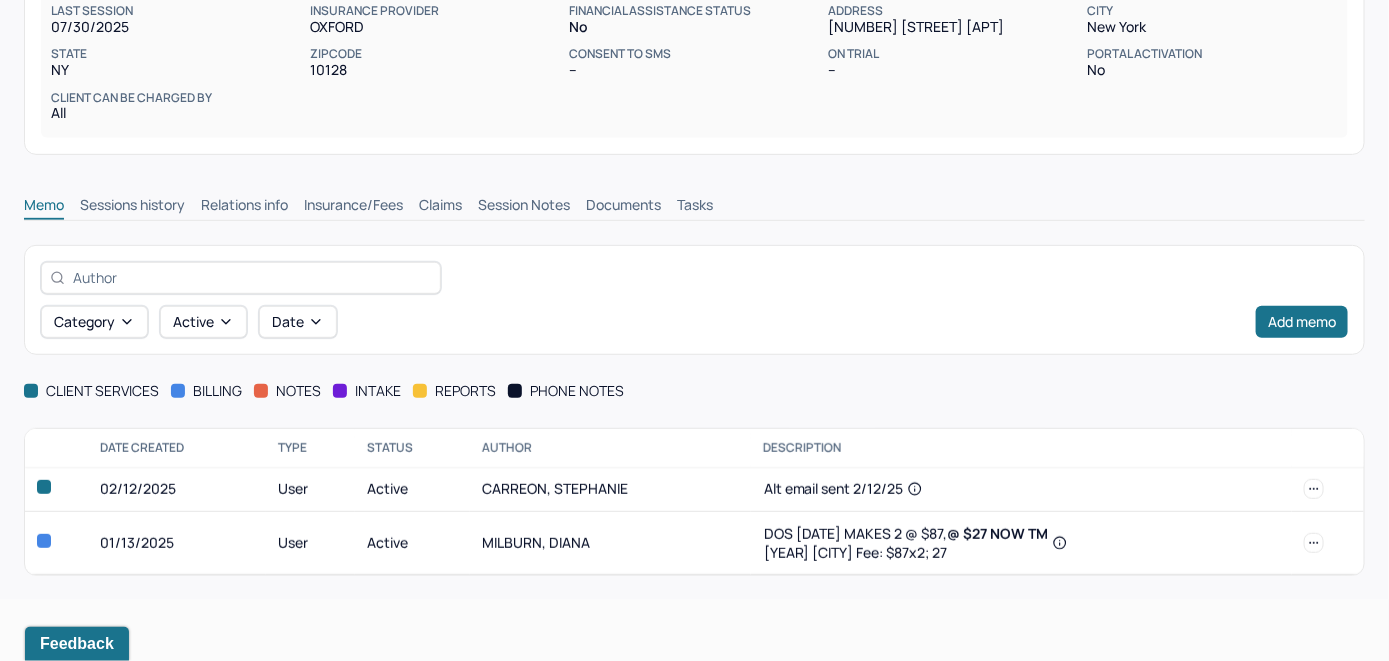 click on "Insurance/Fees" at bounding box center [353, 207] 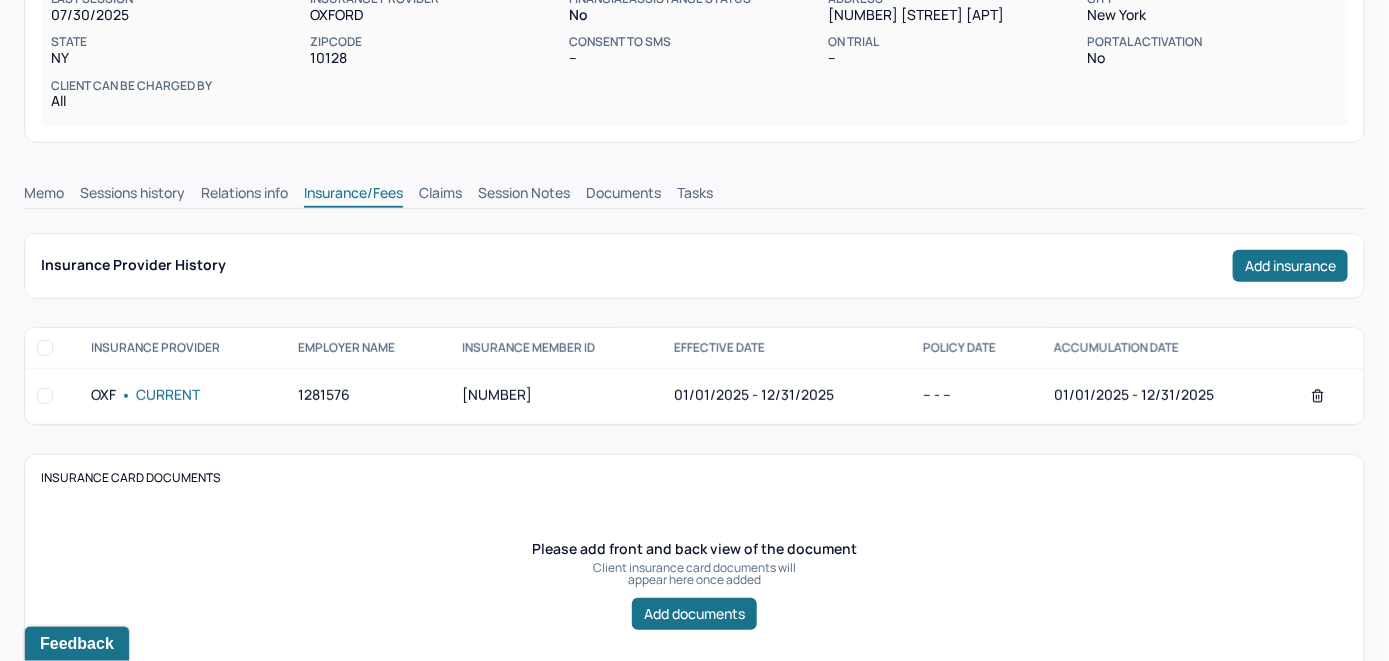 scroll, scrollTop: 192, scrollLeft: 0, axis: vertical 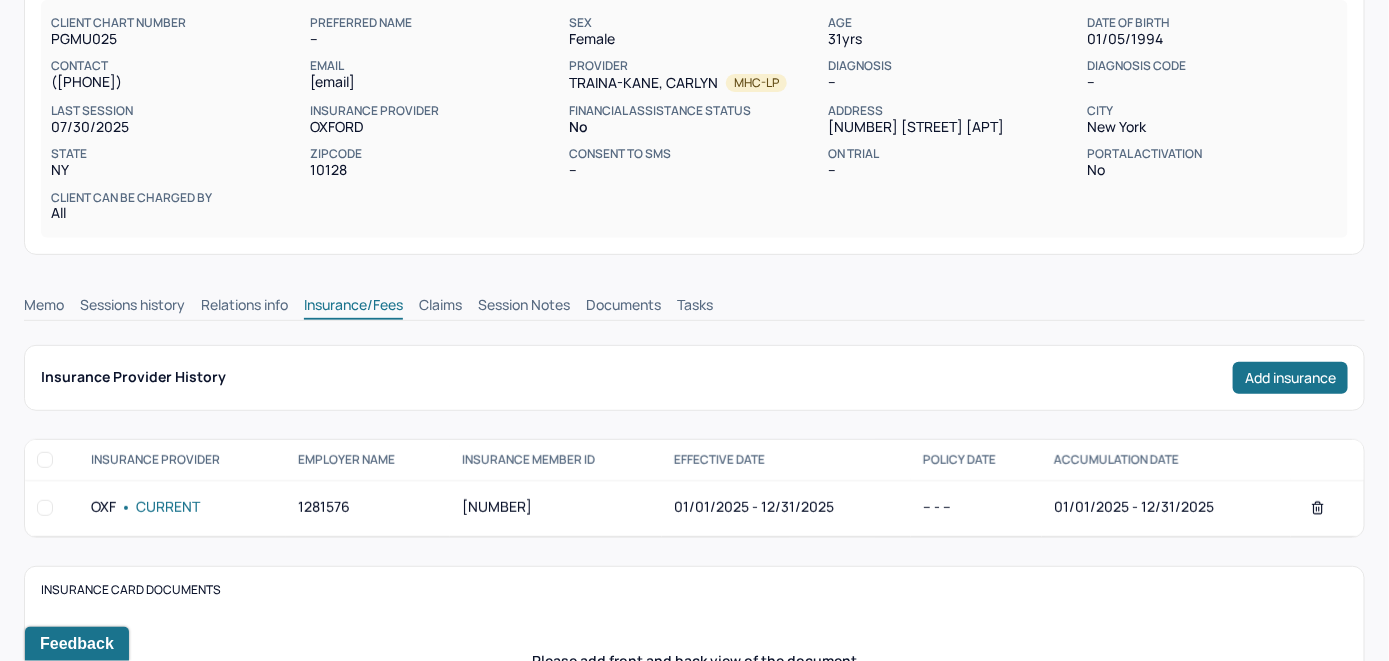 click on "Memo" at bounding box center [44, 307] 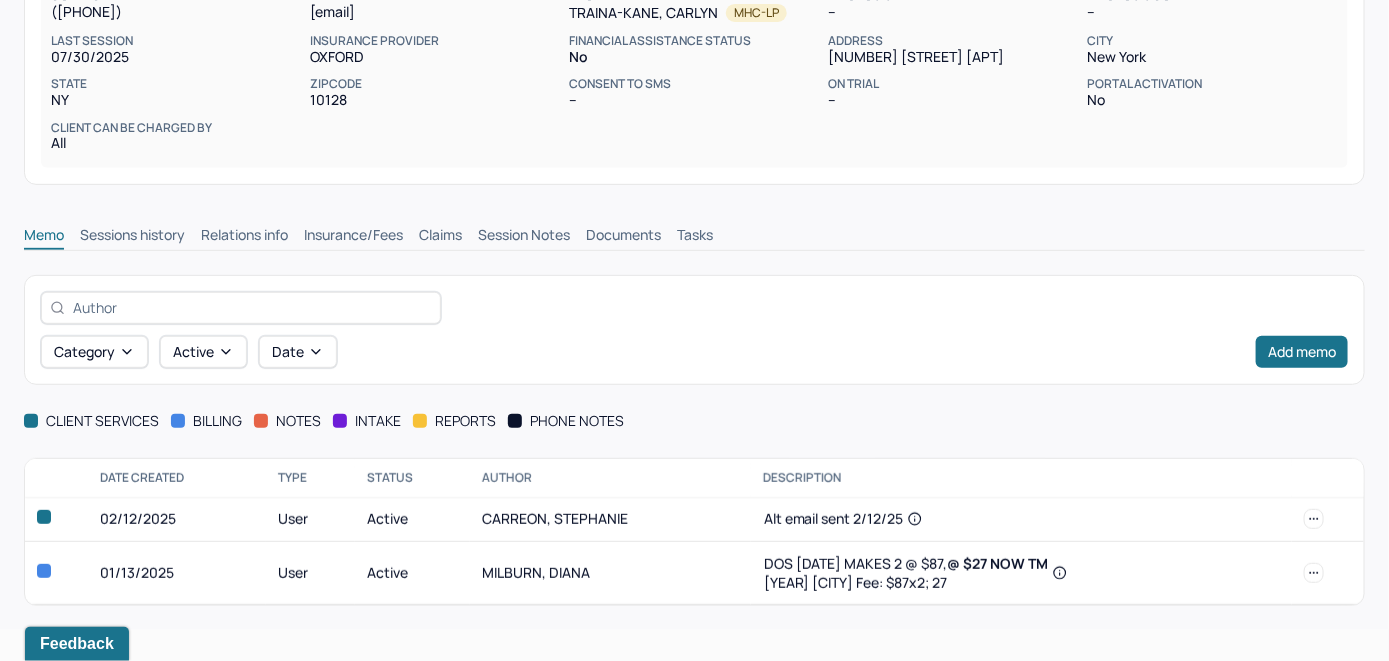 scroll, scrollTop: 292, scrollLeft: 0, axis: vertical 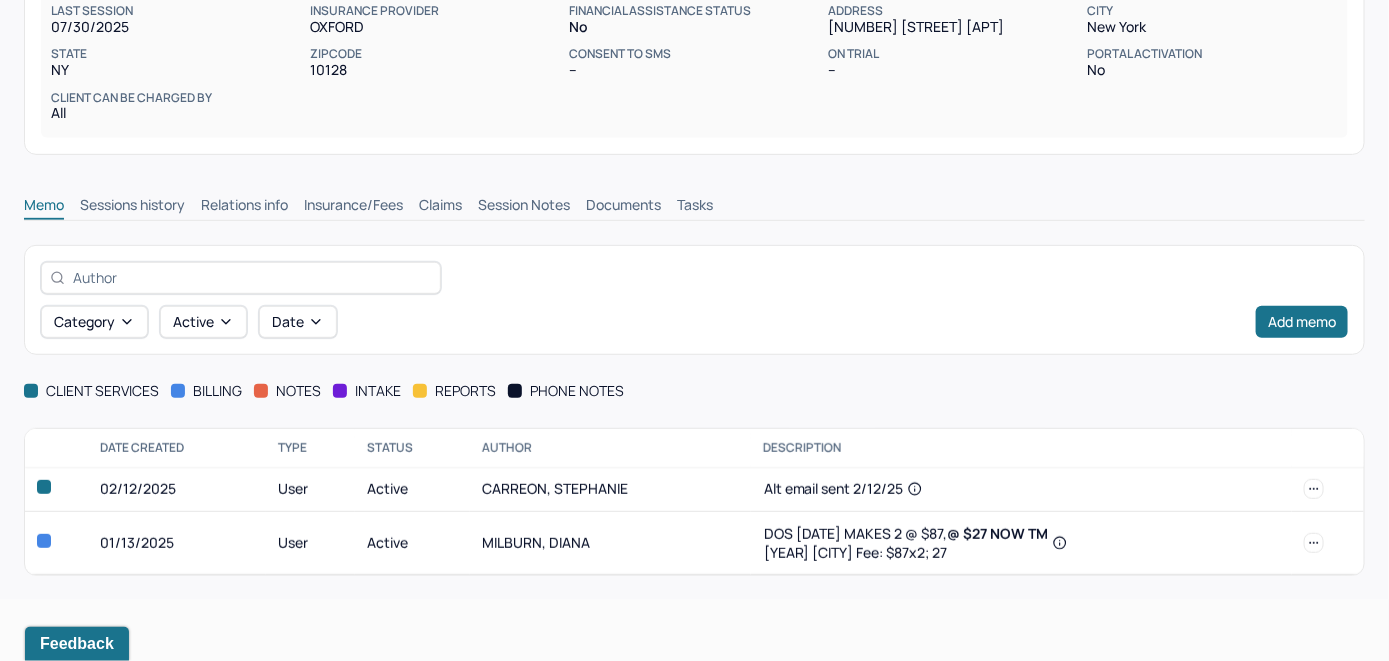 click on "Insurance/Fees" at bounding box center [353, 207] 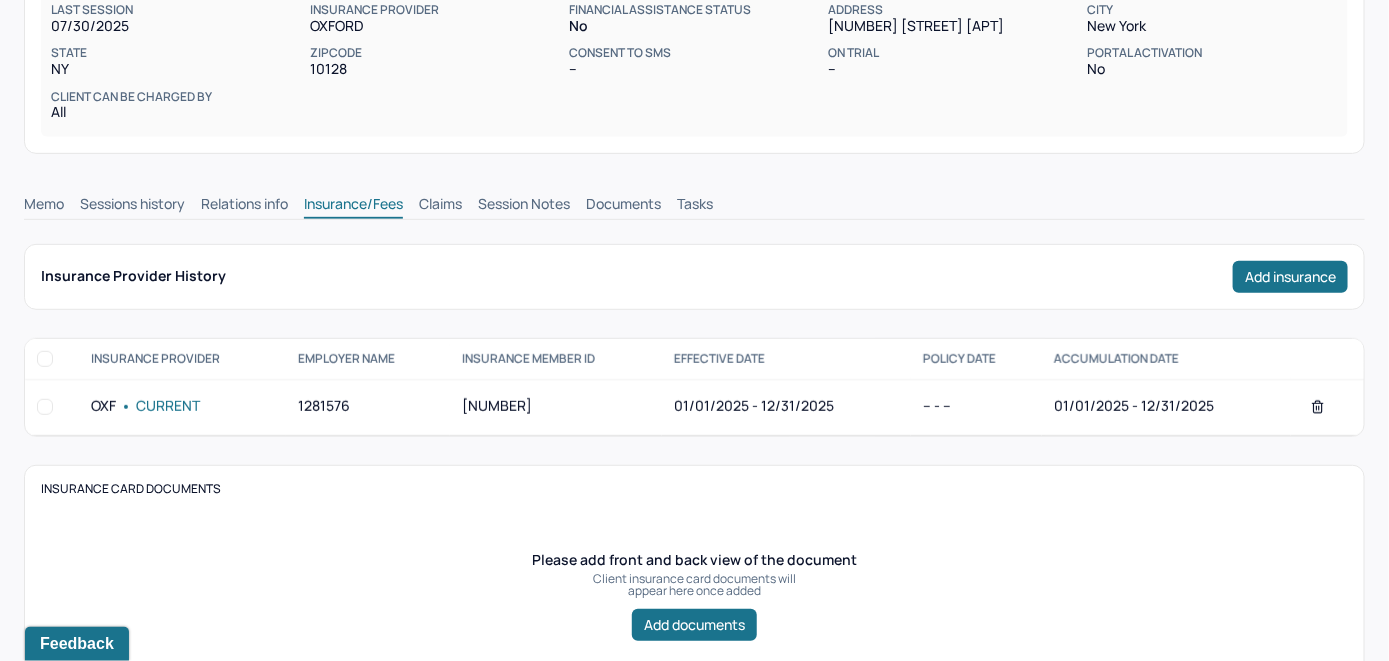 scroll, scrollTop: 292, scrollLeft: 0, axis: vertical 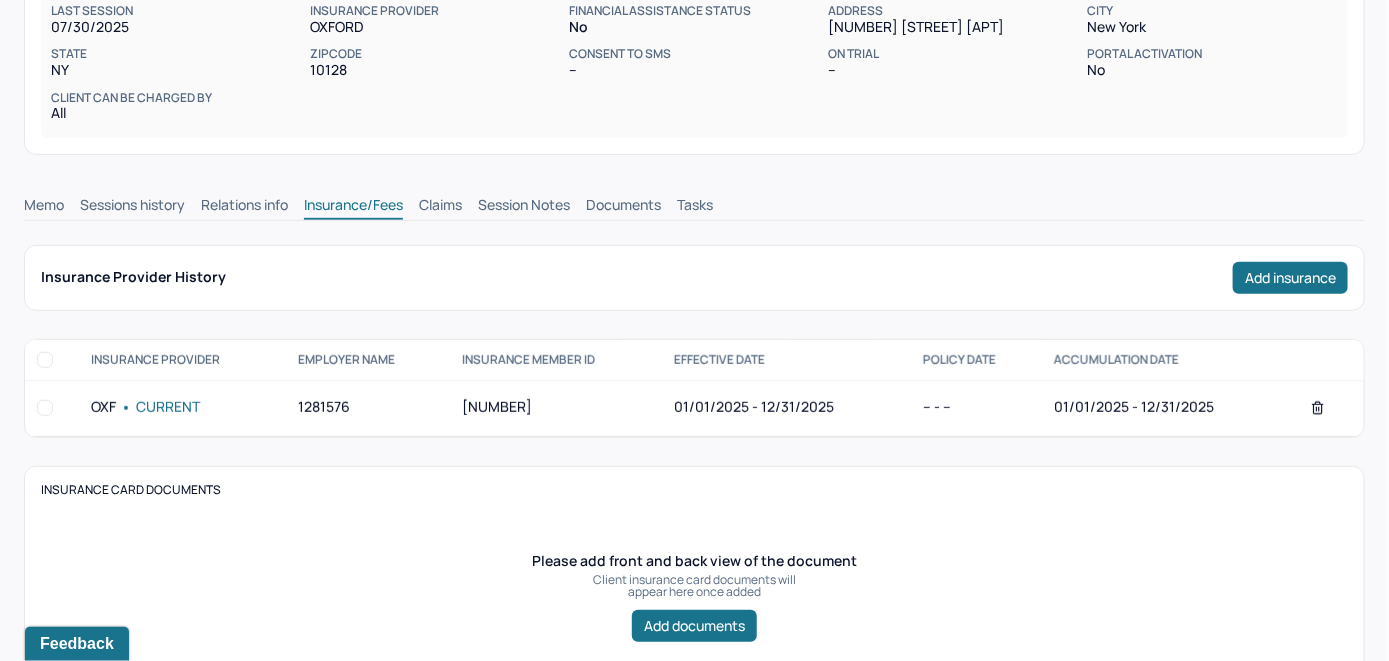 click on "Claims" at bounding box center (440, 207) 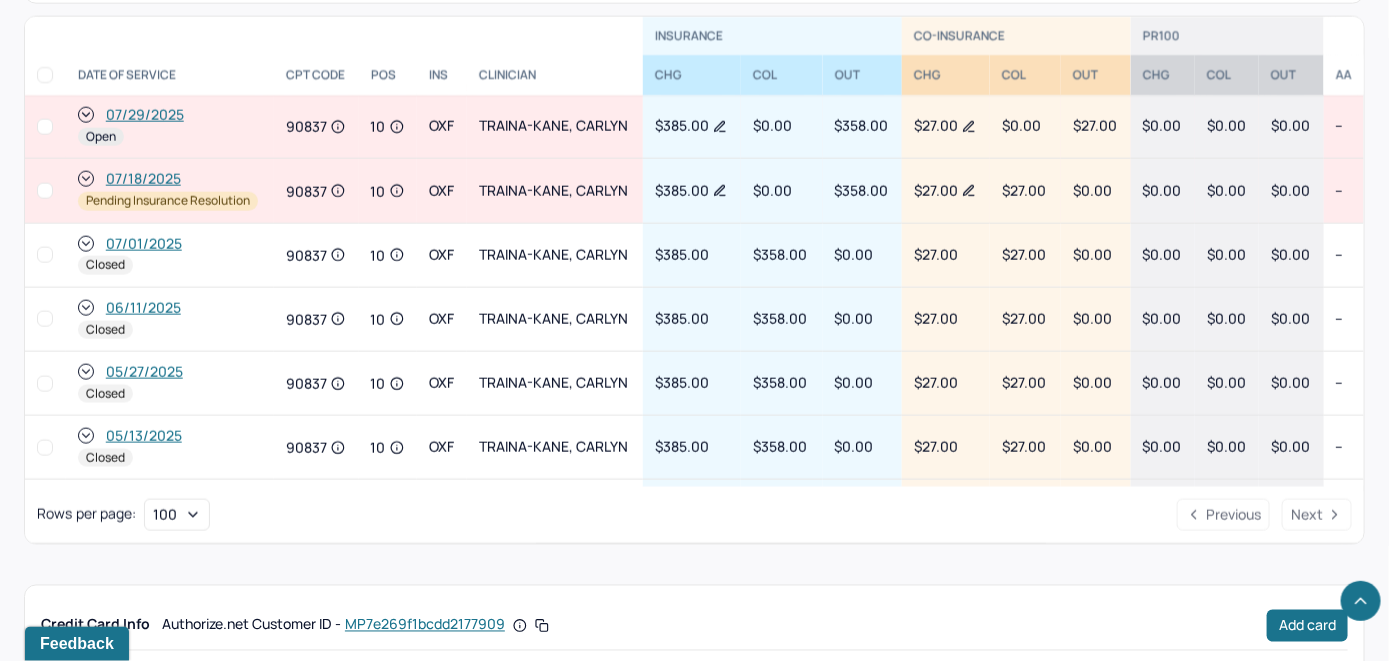 scroll, scrollTop: 779, scrollLeft: 0, axis: vertical 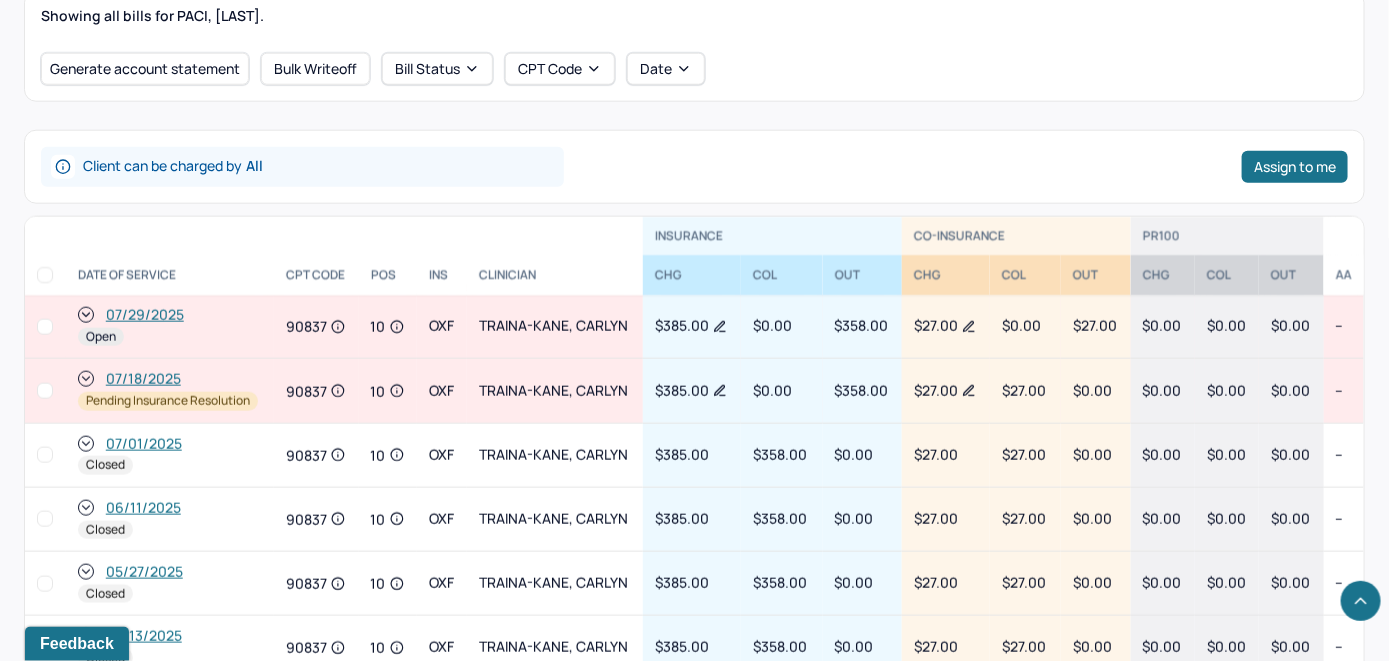 click on "07/29/2025" at bounding box center (145, 315) 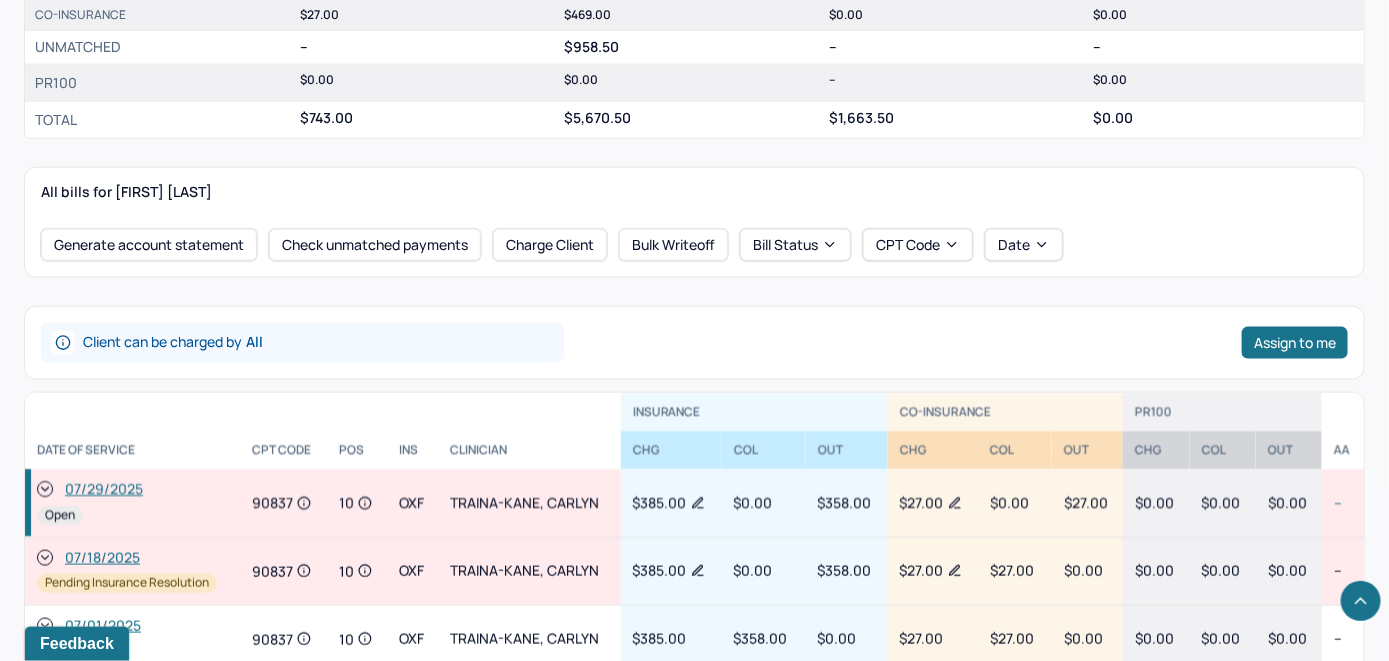 scroll, scrollTop: 817, scrollLeft: 0, axis: vertical 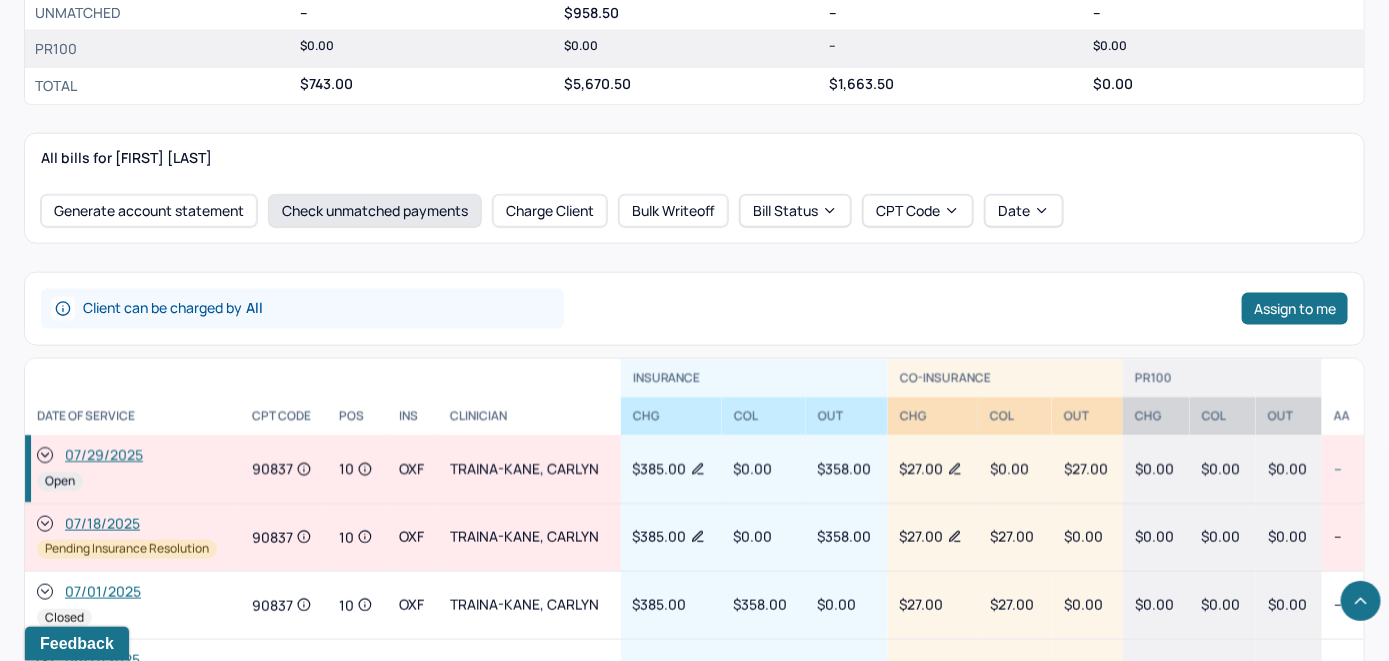click on "Check unmatched payments" at bounding box center [375, 211] 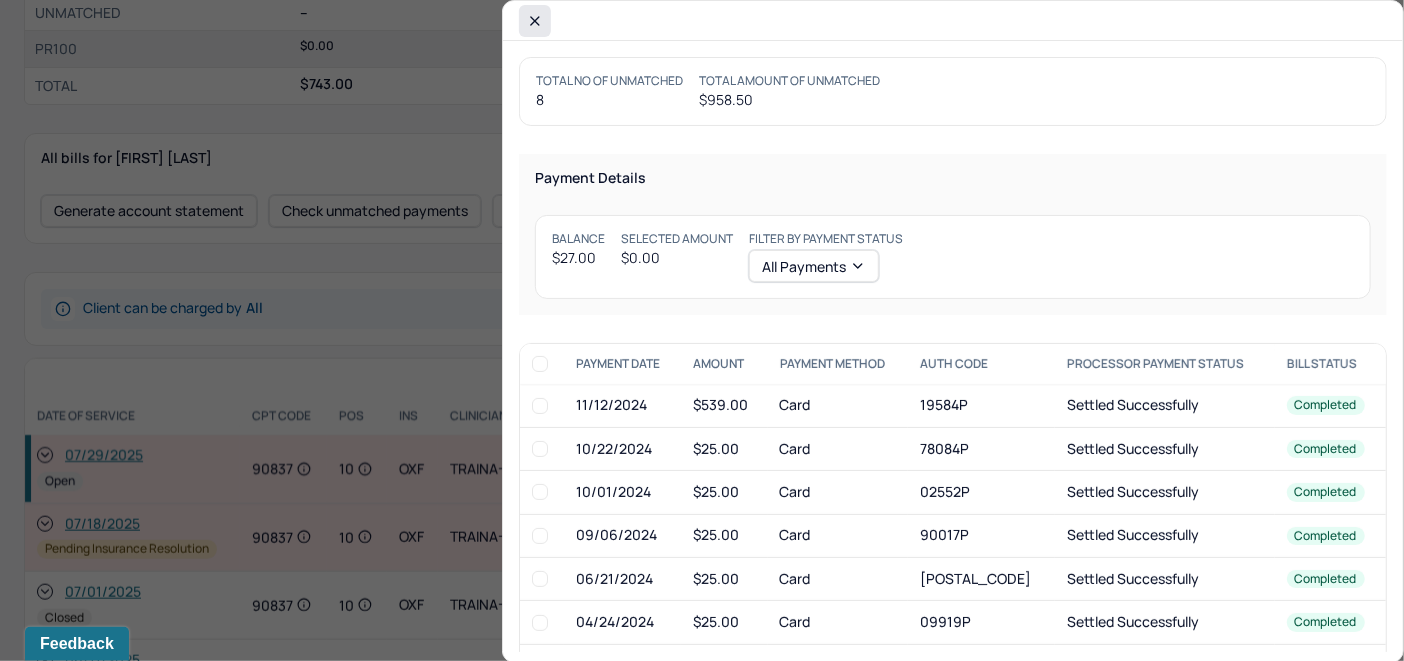 click 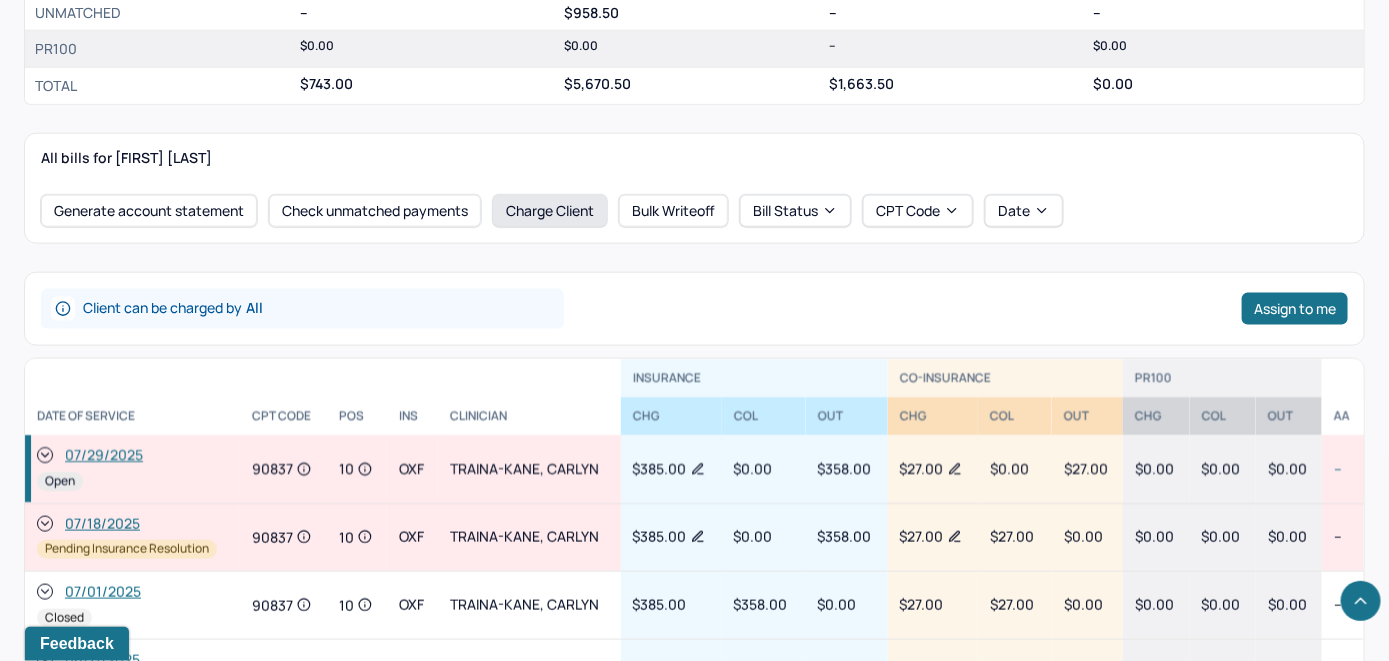 click on "Charge Client" at bounding box center [550, 211] 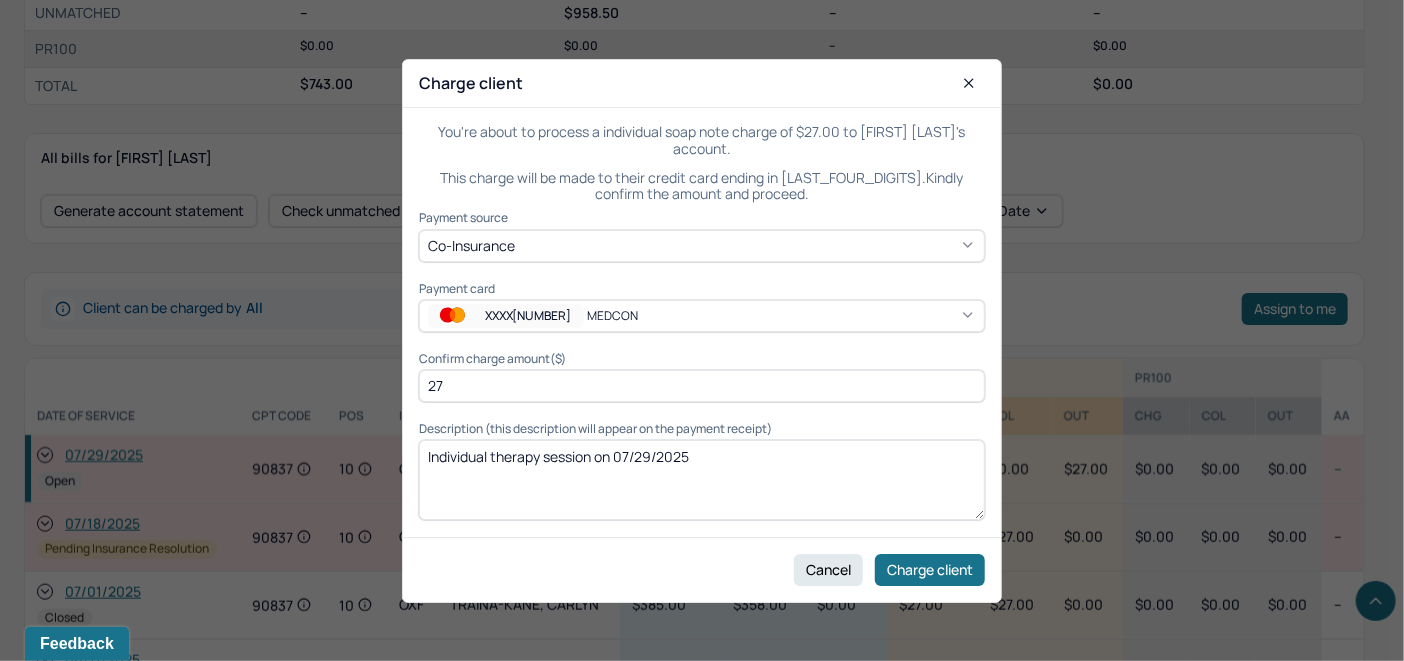 click 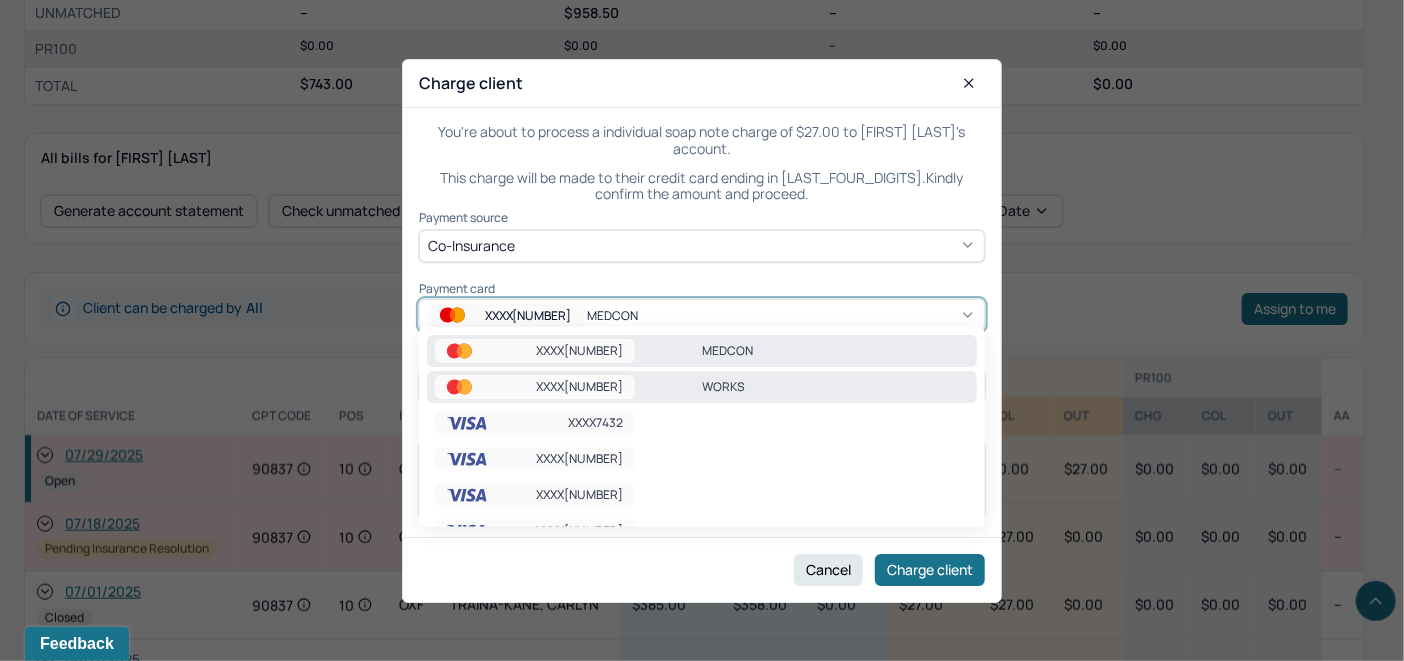 click on "WORKS" at bounding box center (835, 387) 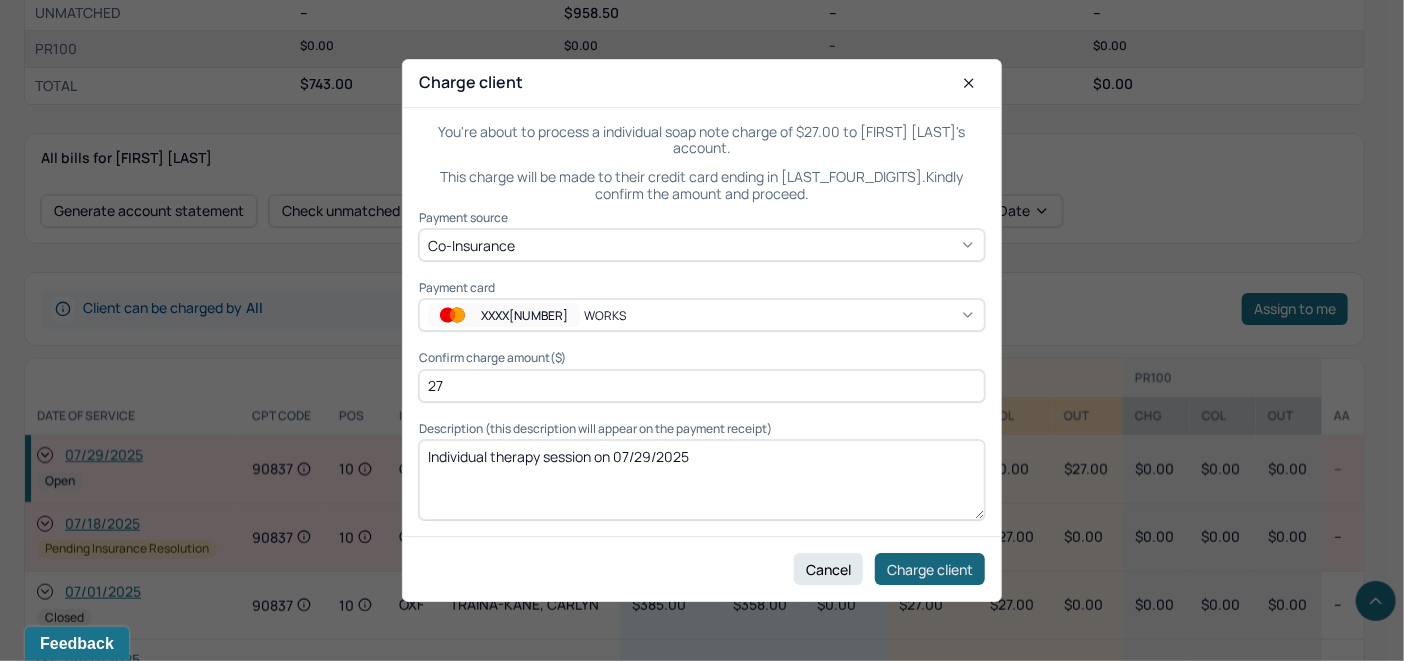 click on "Charge client" at bounding box center (930, 569) 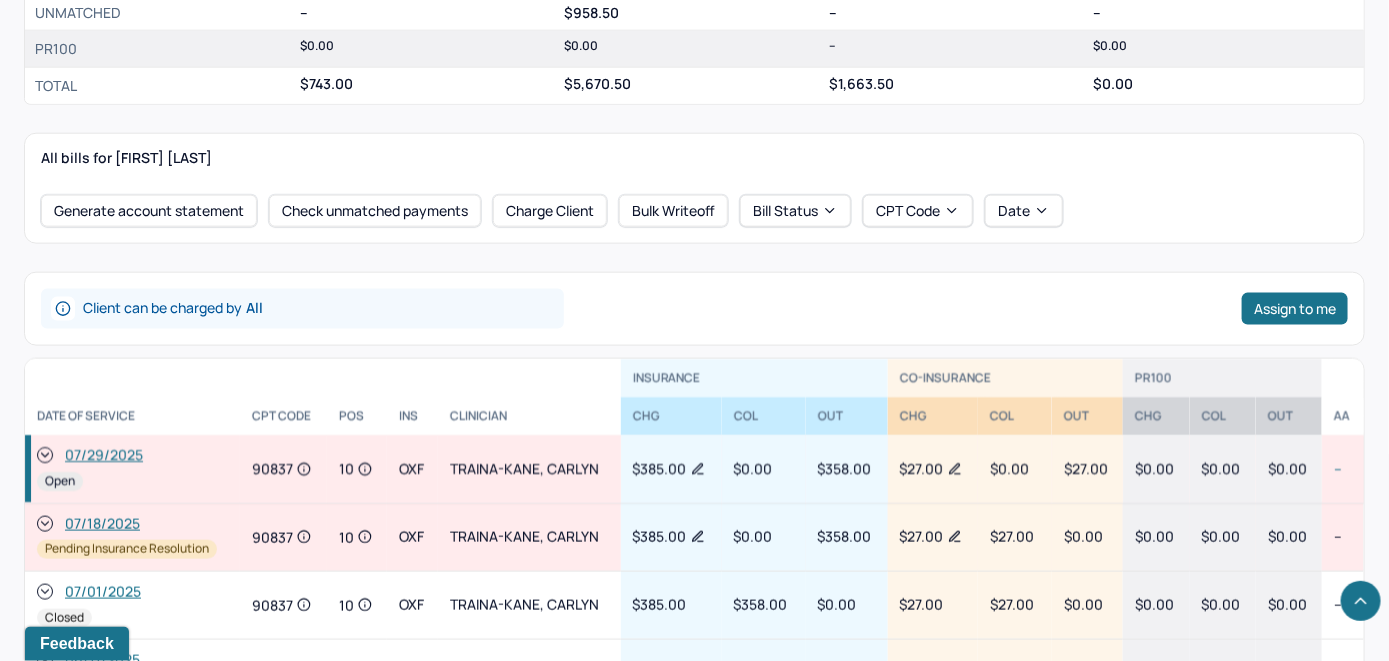 click 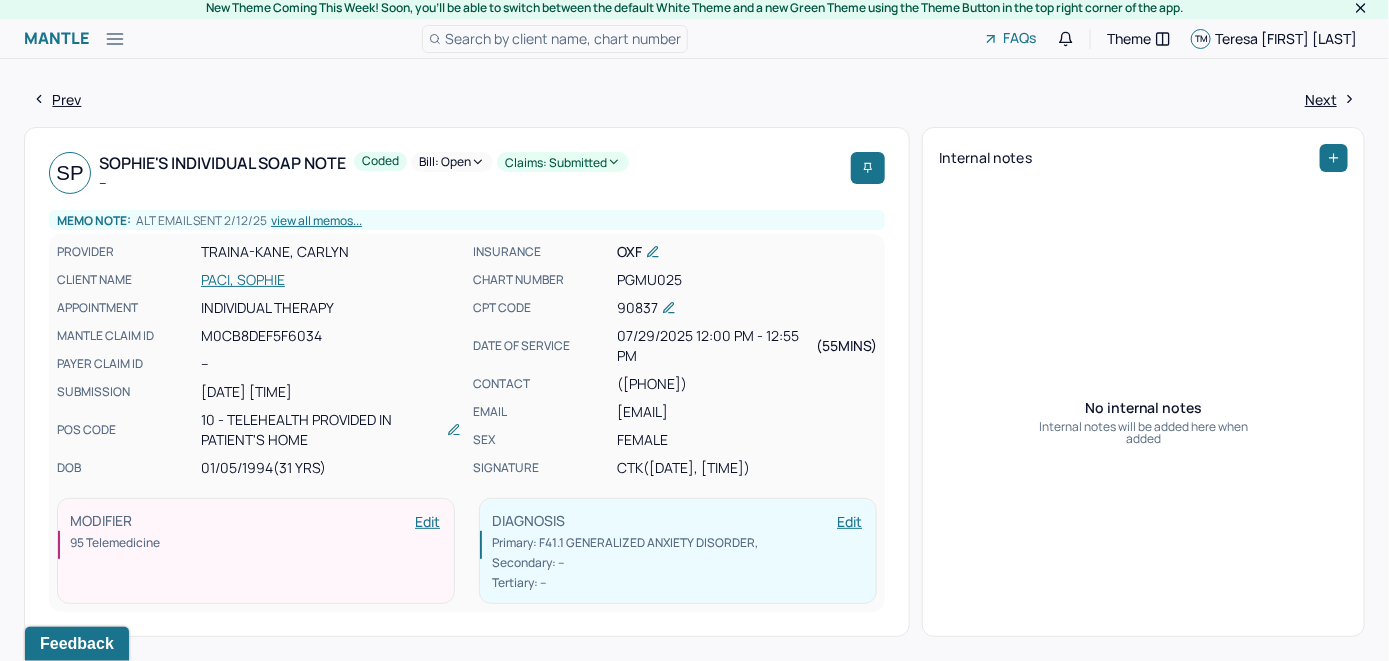 scroll, scrollTop: 0, scrollLeft: 0, axis: both 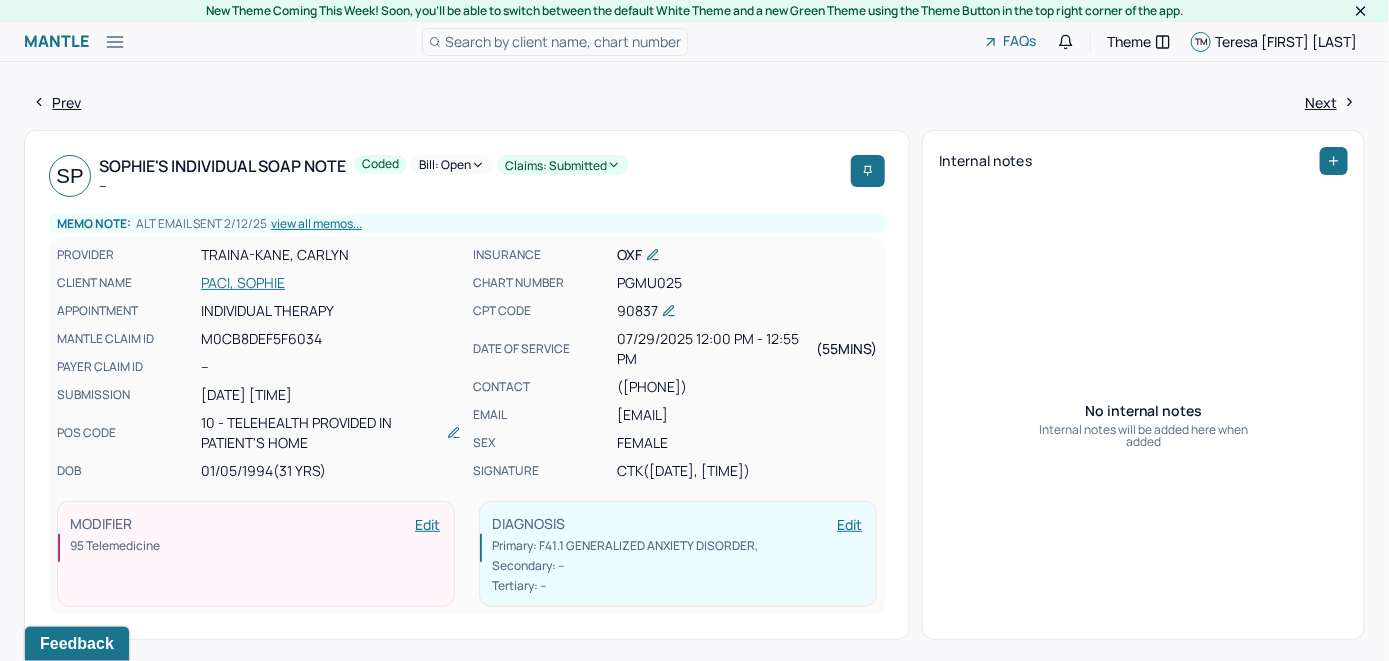 click on "Bill: Open" at bounding box center [452, 165] 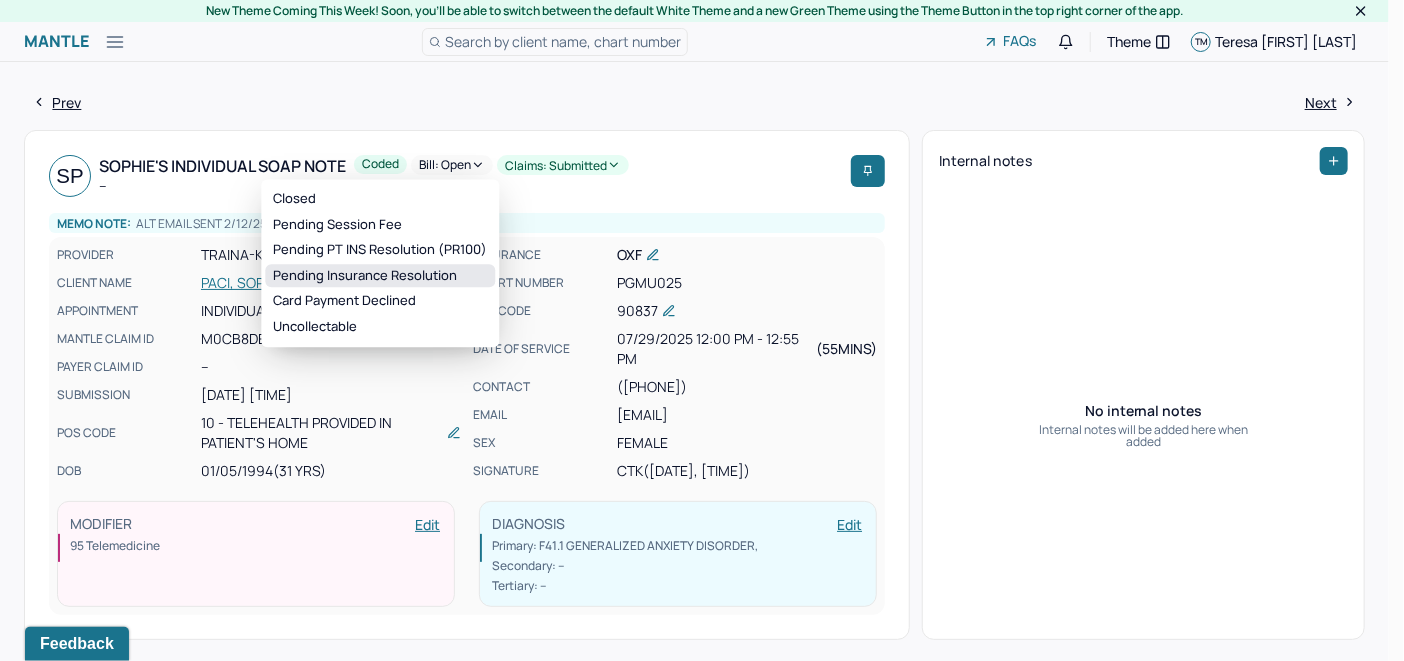 click on "Pending Insurance Resolution" at bounding box center (380, 276) 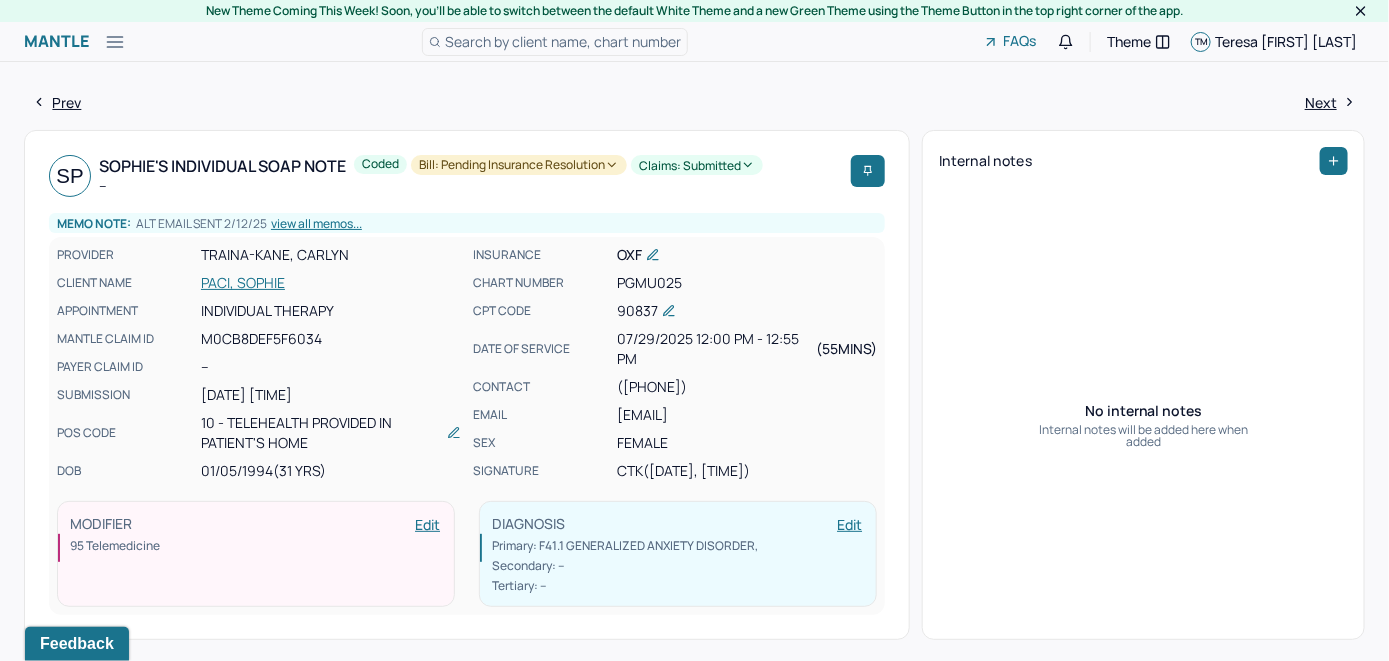 click on "Search by client name, chart number" at bounding box center [563, 41] 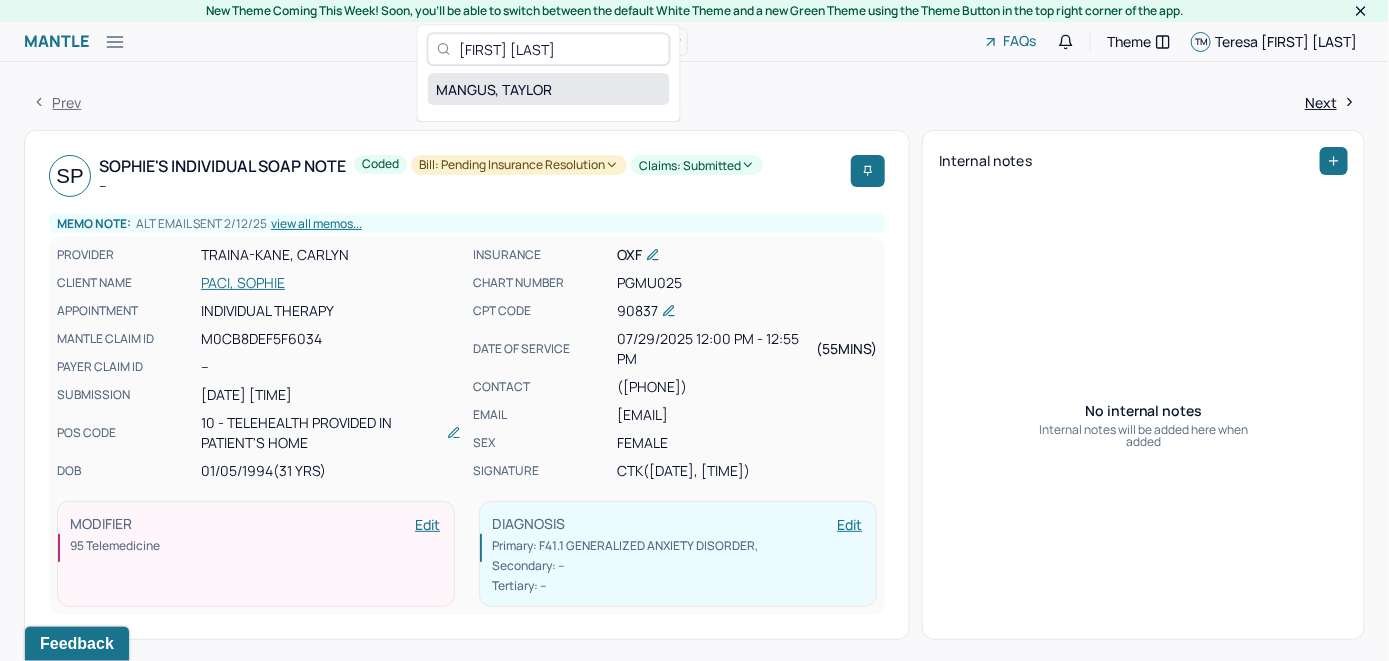 type on "[FIRST] [LAST]" 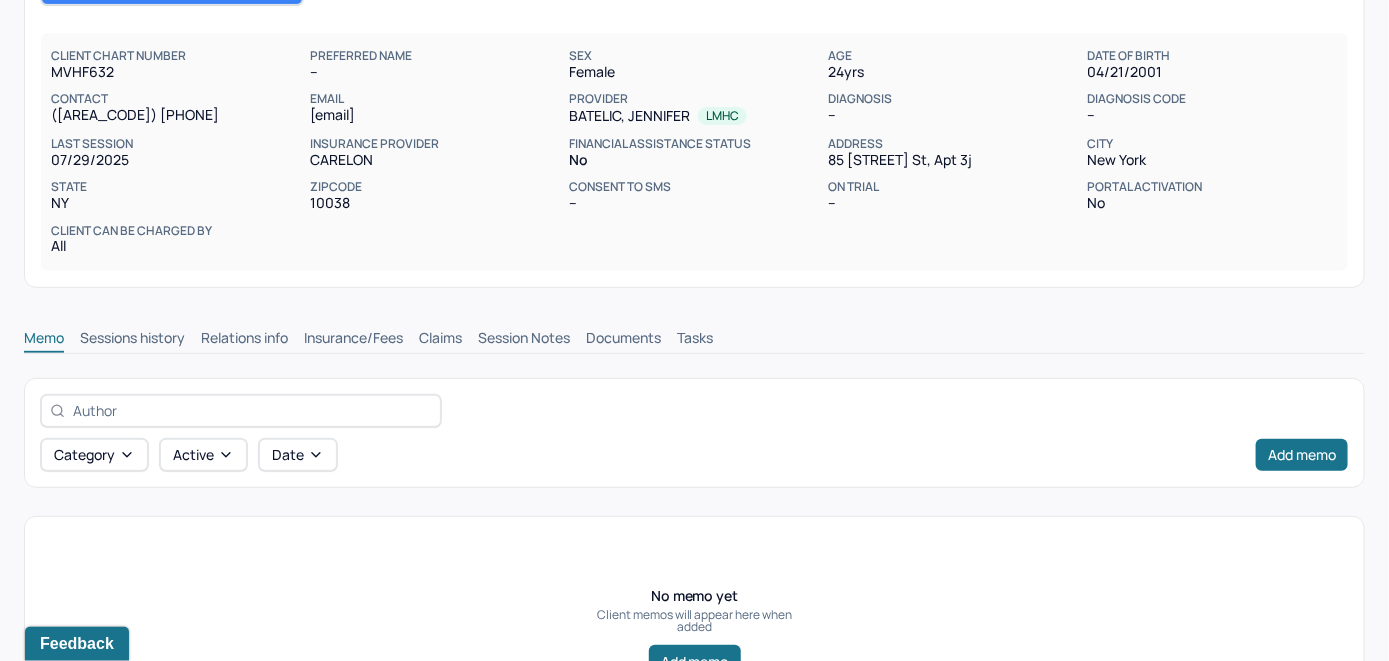 scroll, scrollTop: 300, scrollLeft: 0, axis: vertical 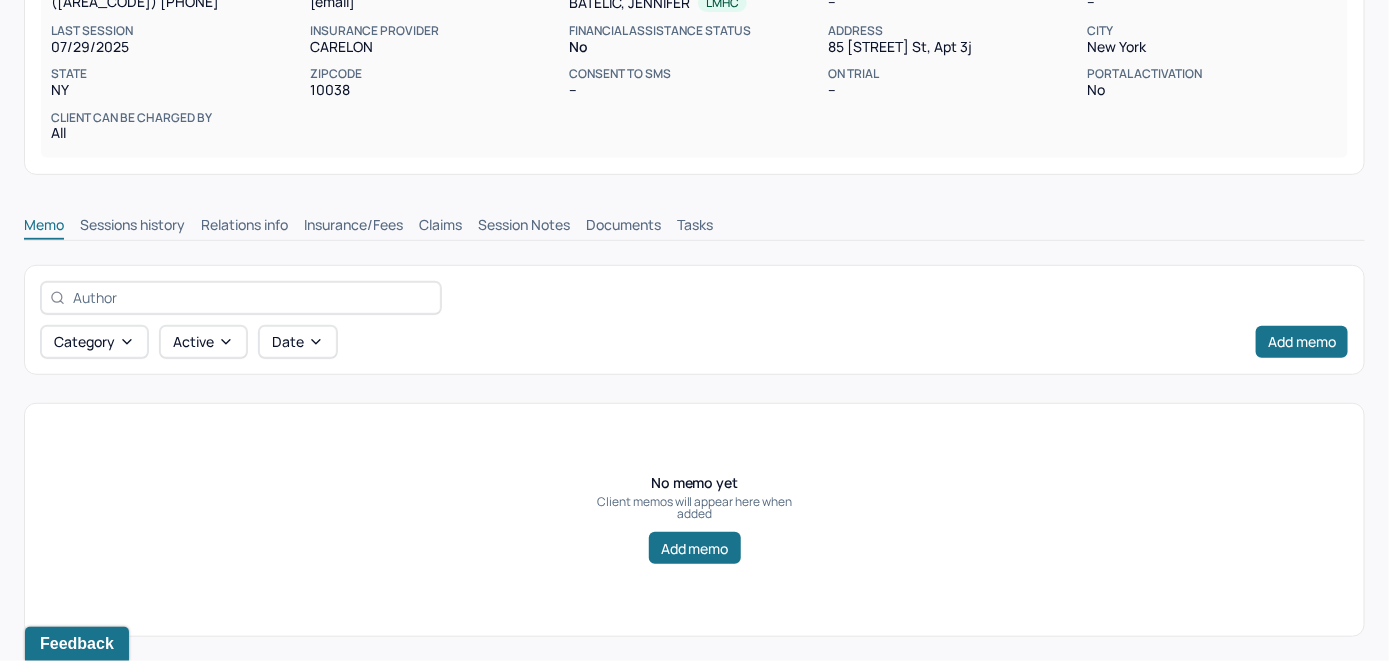 click on "Insurance/Fees" at bounding box center [353, 227] 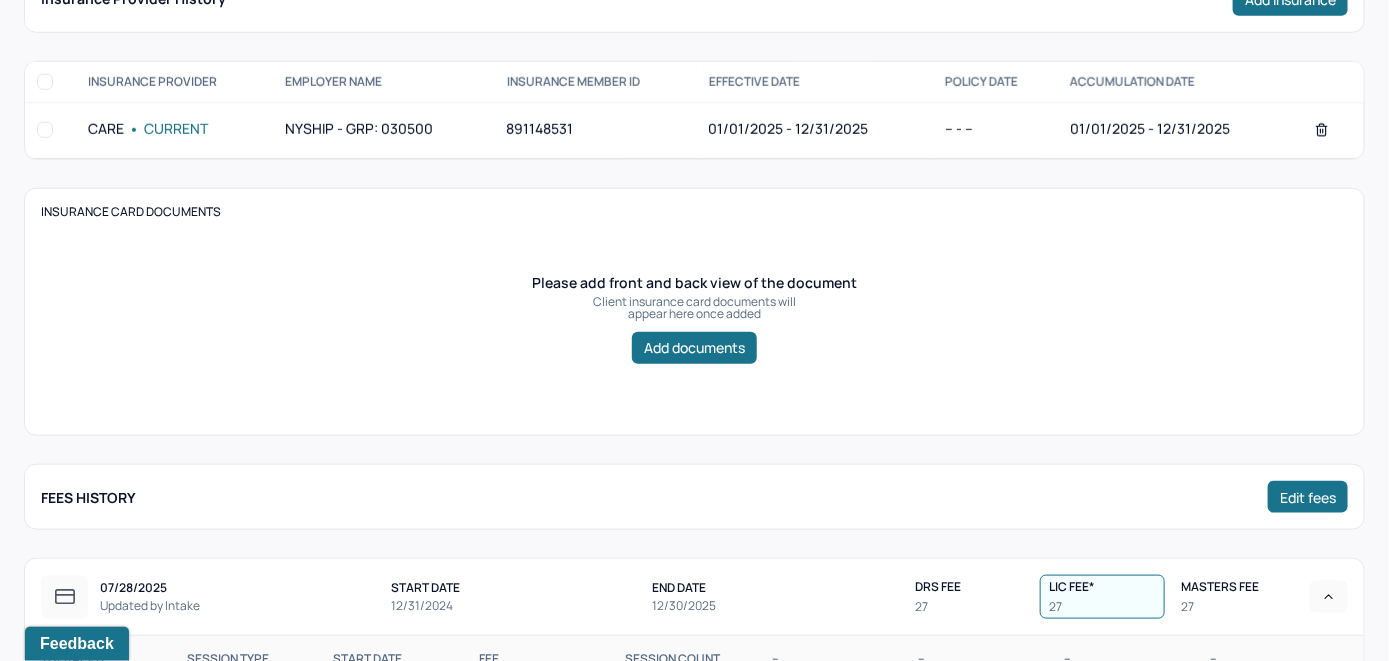 scroll, scrollTop: 400, scrollLeft: 0, axis: vertical 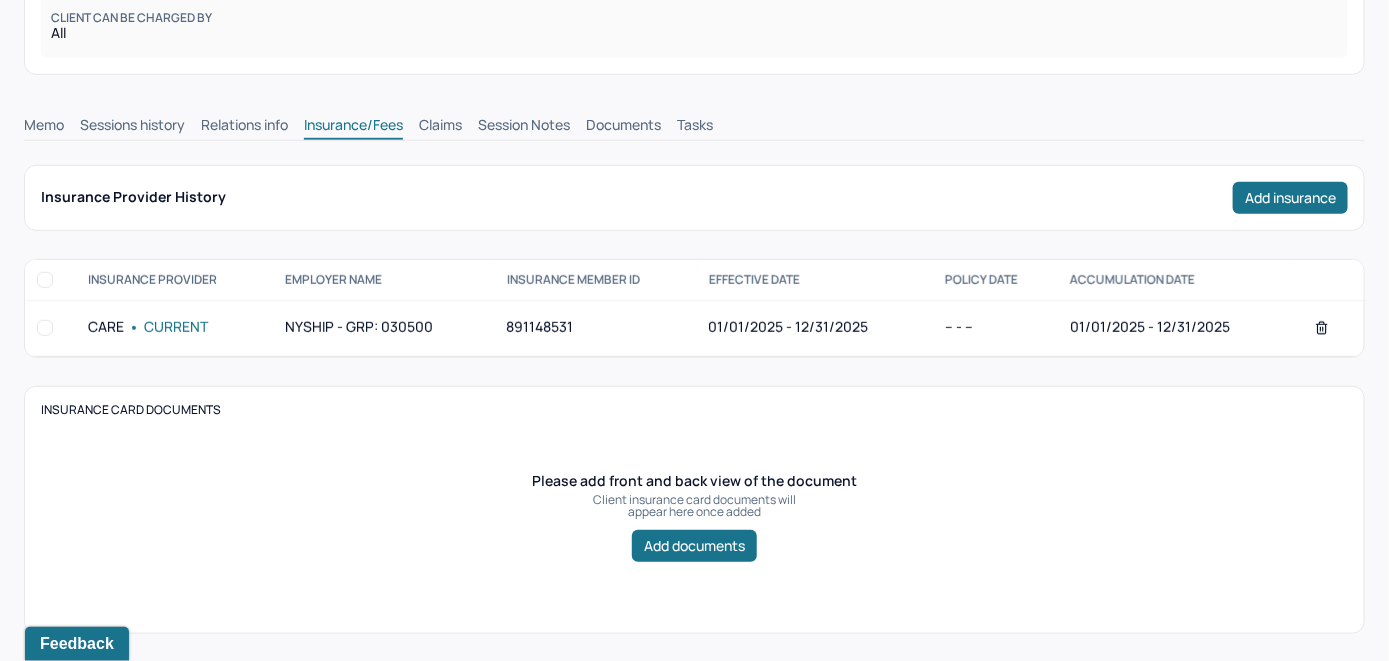 click on "Claims" at bounding box center (440, 127) 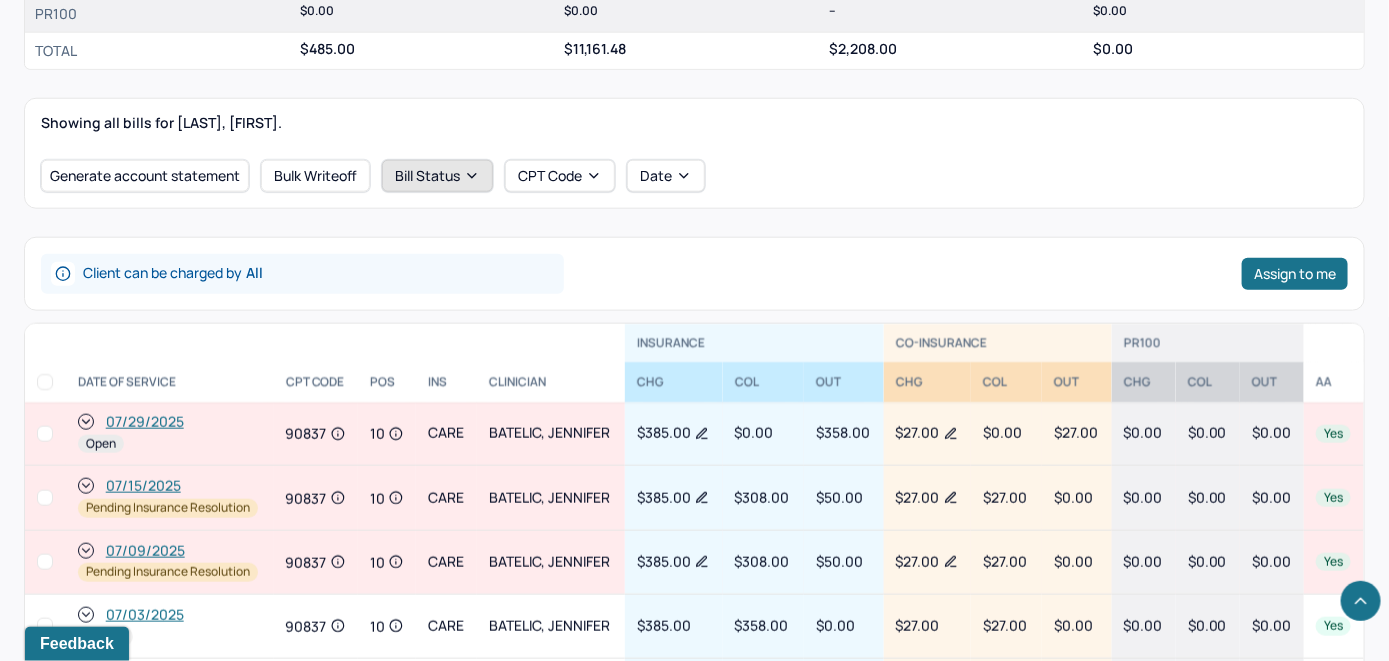 scroll, scrollTop: 900, scrollLeft: 0, axis: vertical 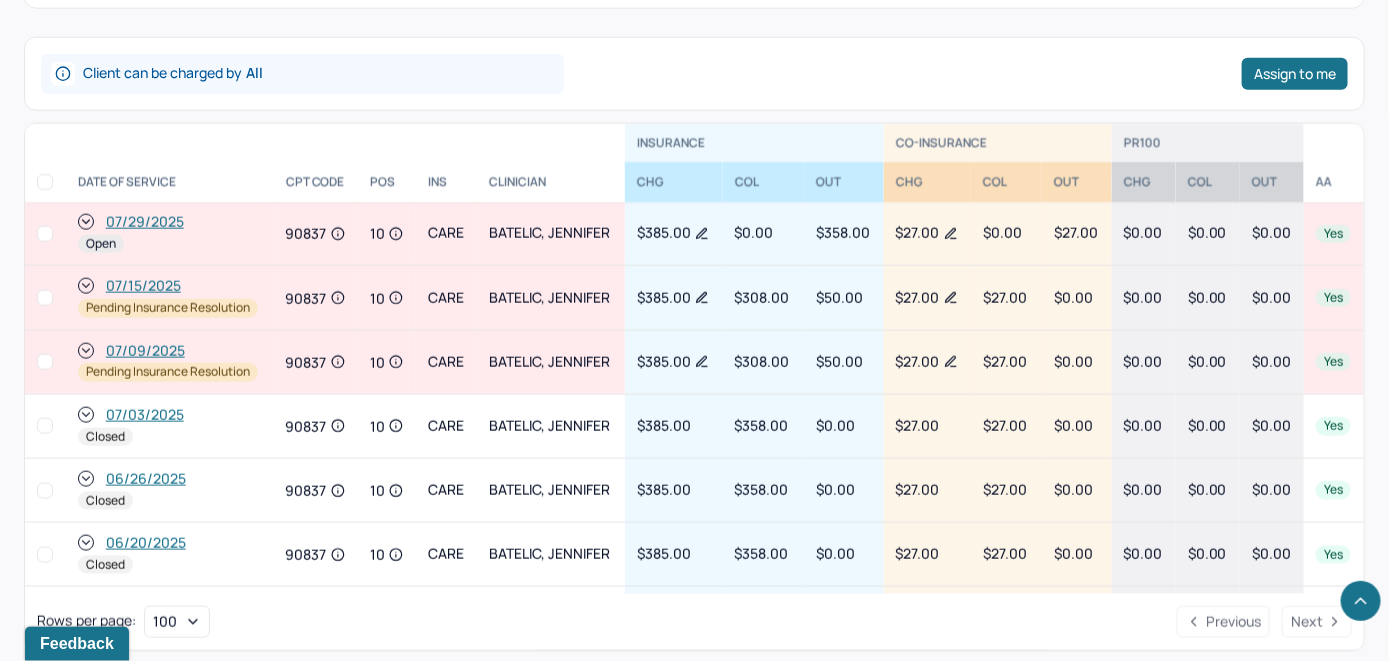 click on "07/29/2025" at bounding box center (145, 222) 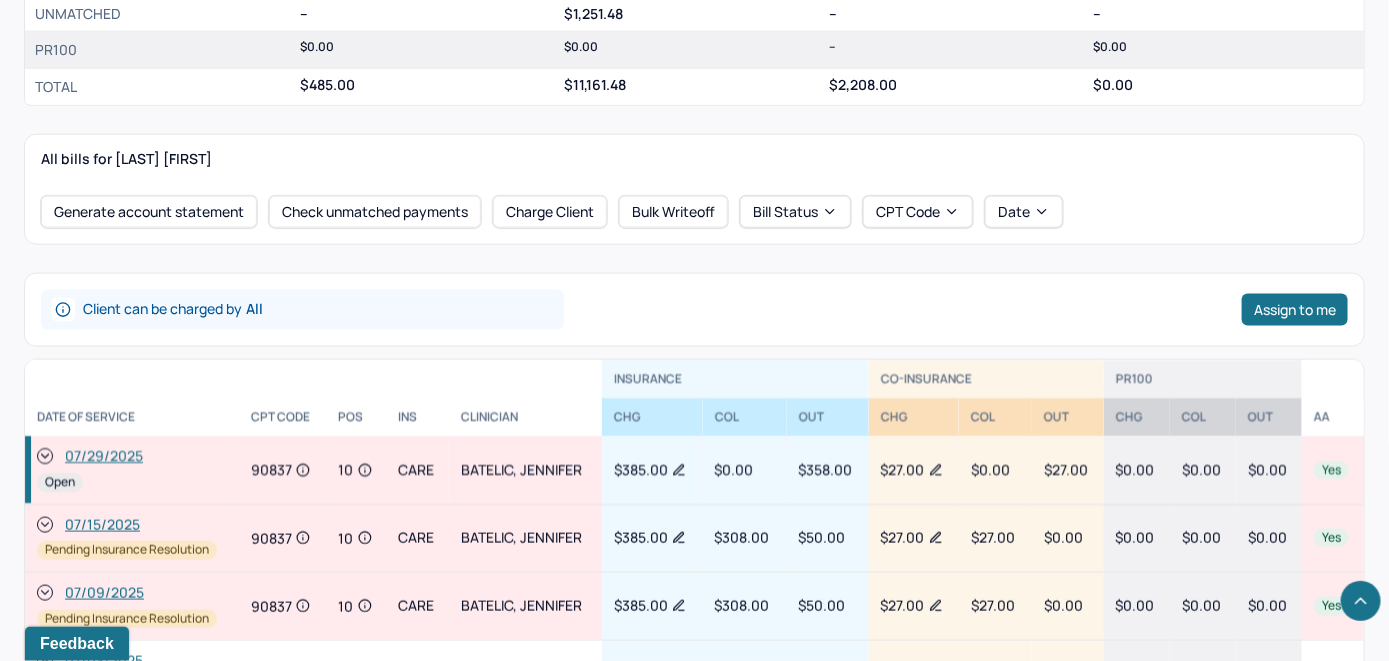 scroll, scrollTop: 1000, scrollLeft: 0, axis: vertical 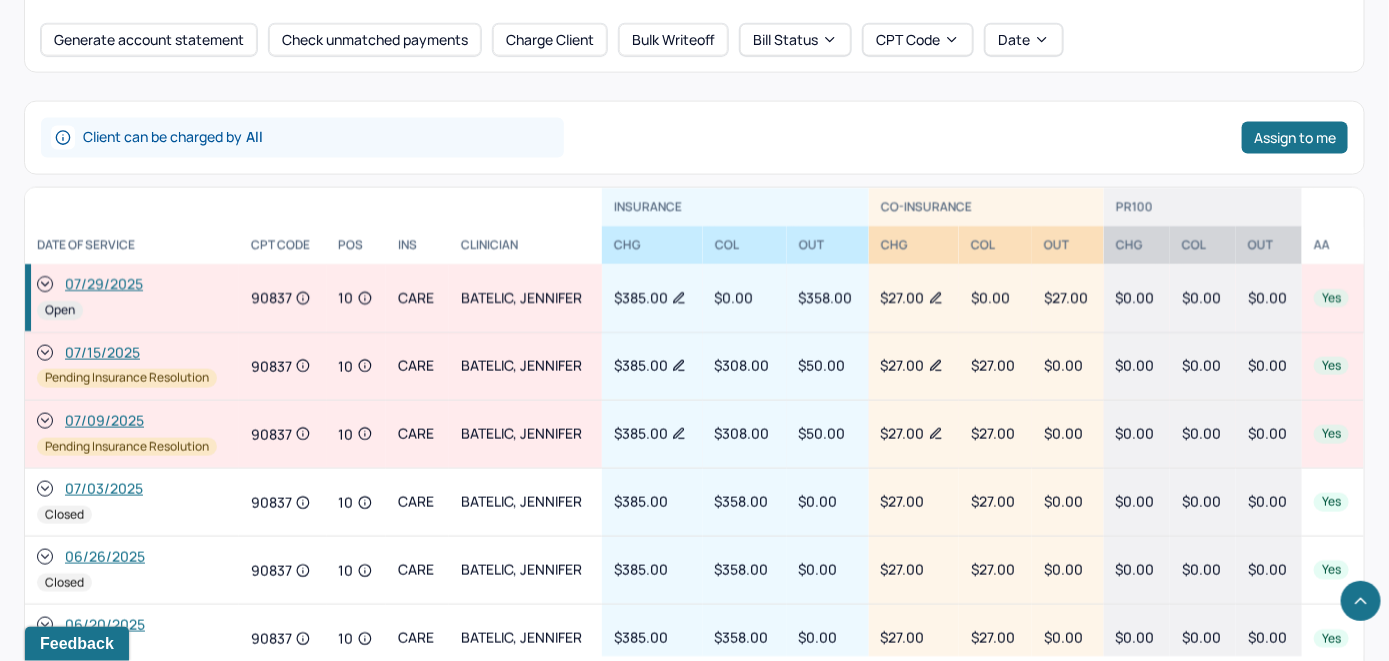 click on "07/29/2025" at bounding box center (104, 285) 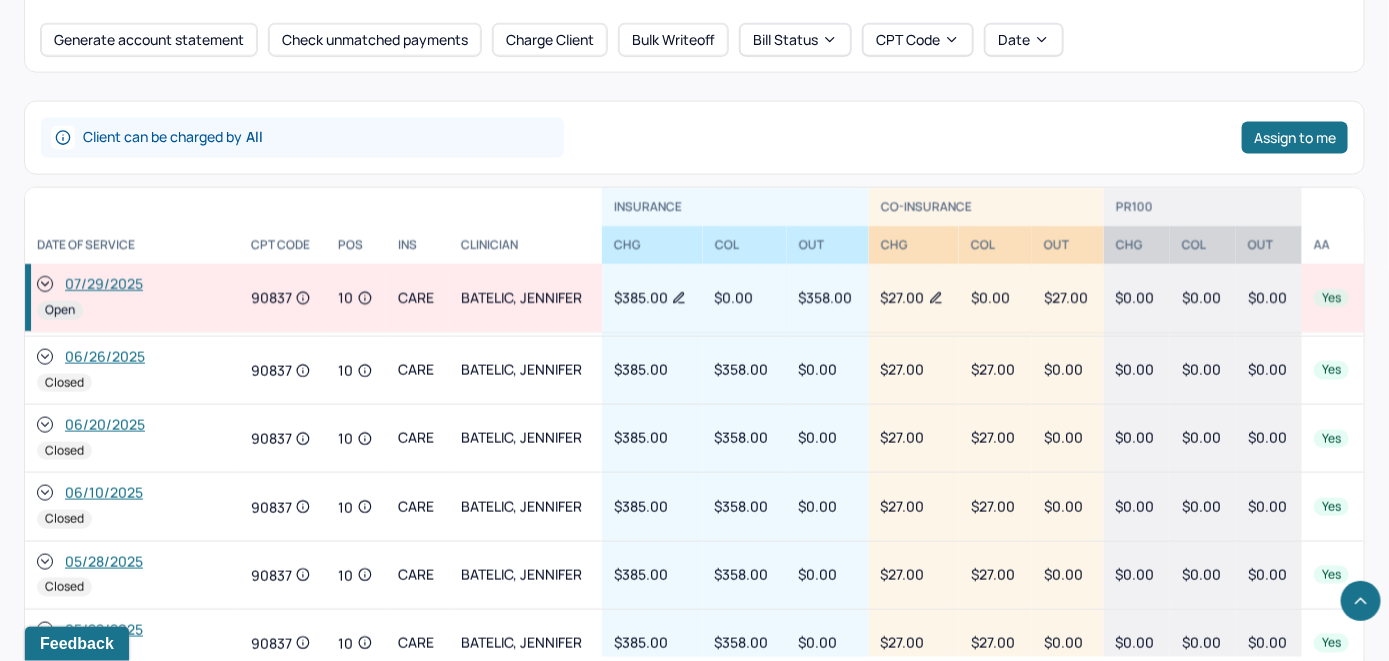 scroll, scrollTop: 0, scrollLeft: 0, axis: both 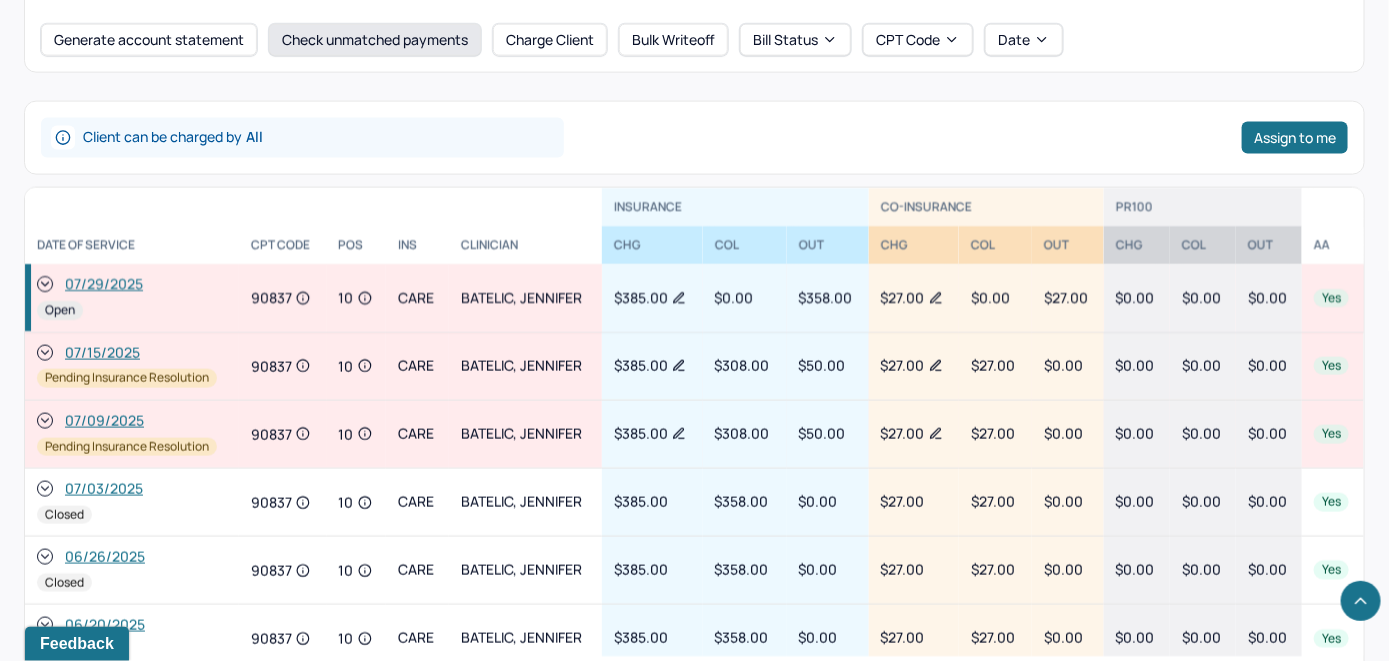 click on "Check unmatched payments" at bounding box center [375, 40] 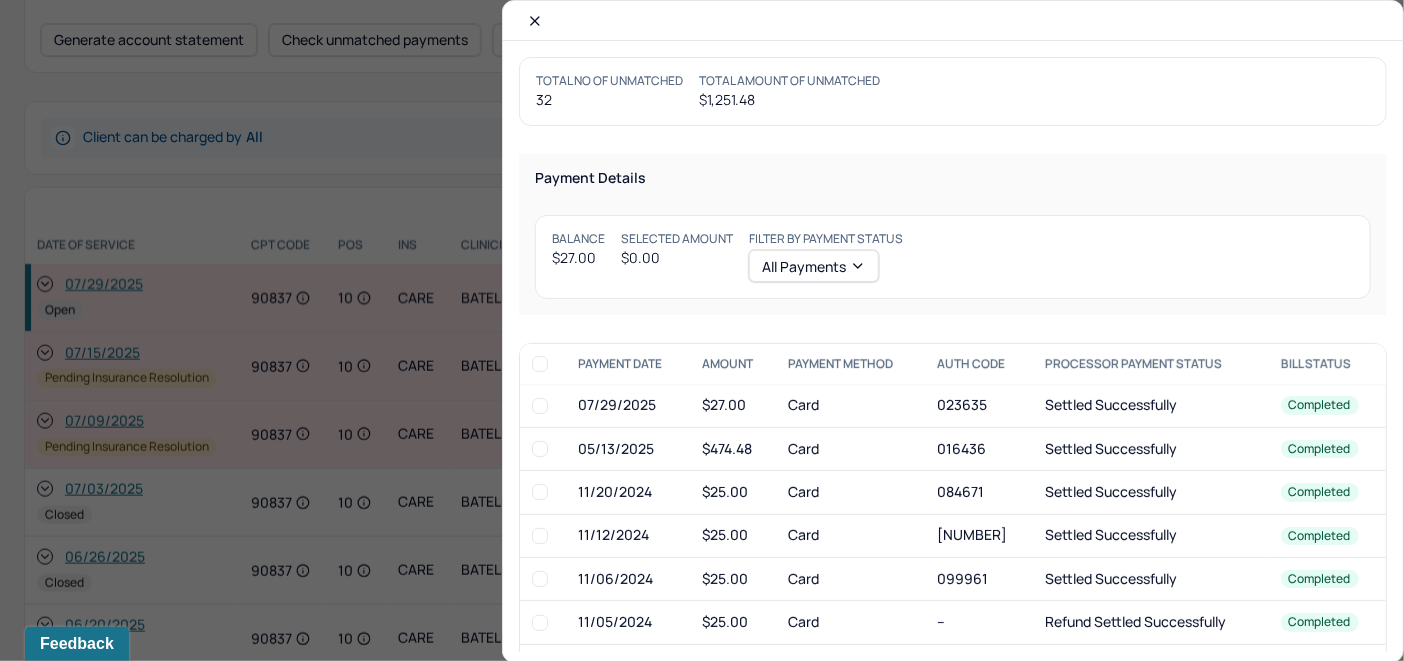 click at bounding box center [540, 406] 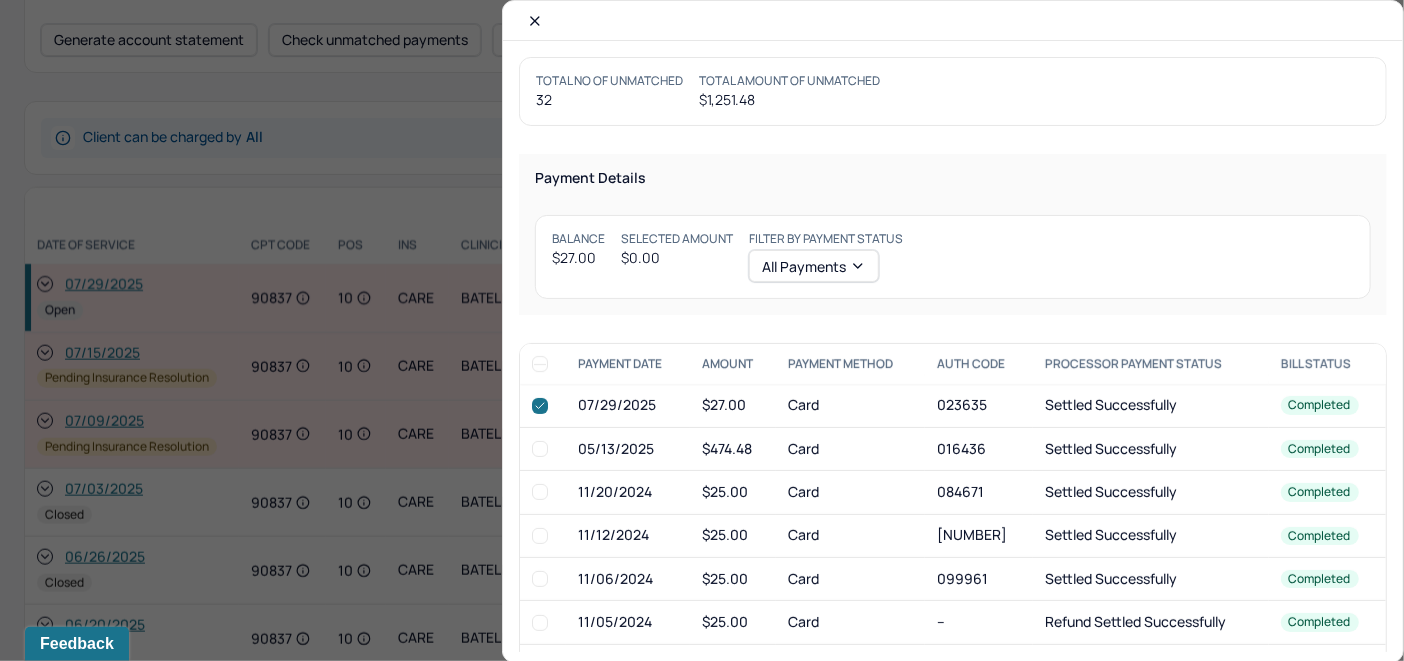 checkbox on "true" 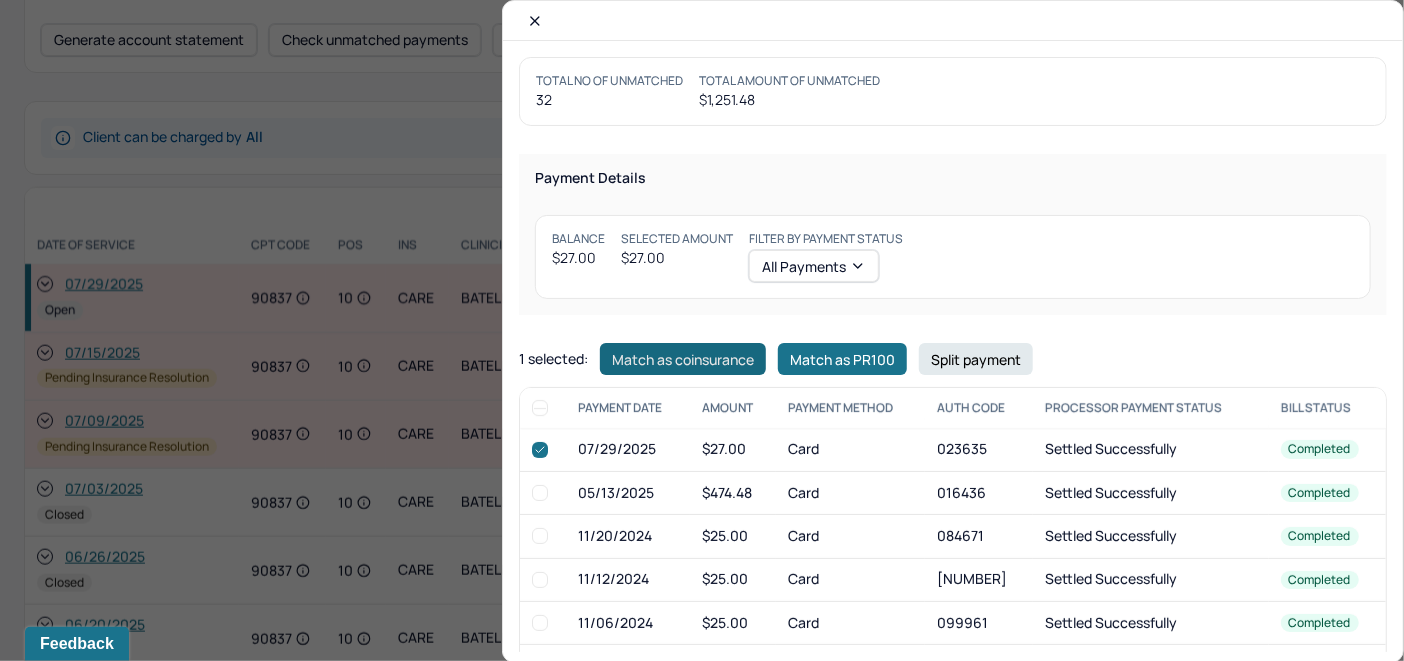 click on "Match as coinsurance" at bounding box center (683, 359) 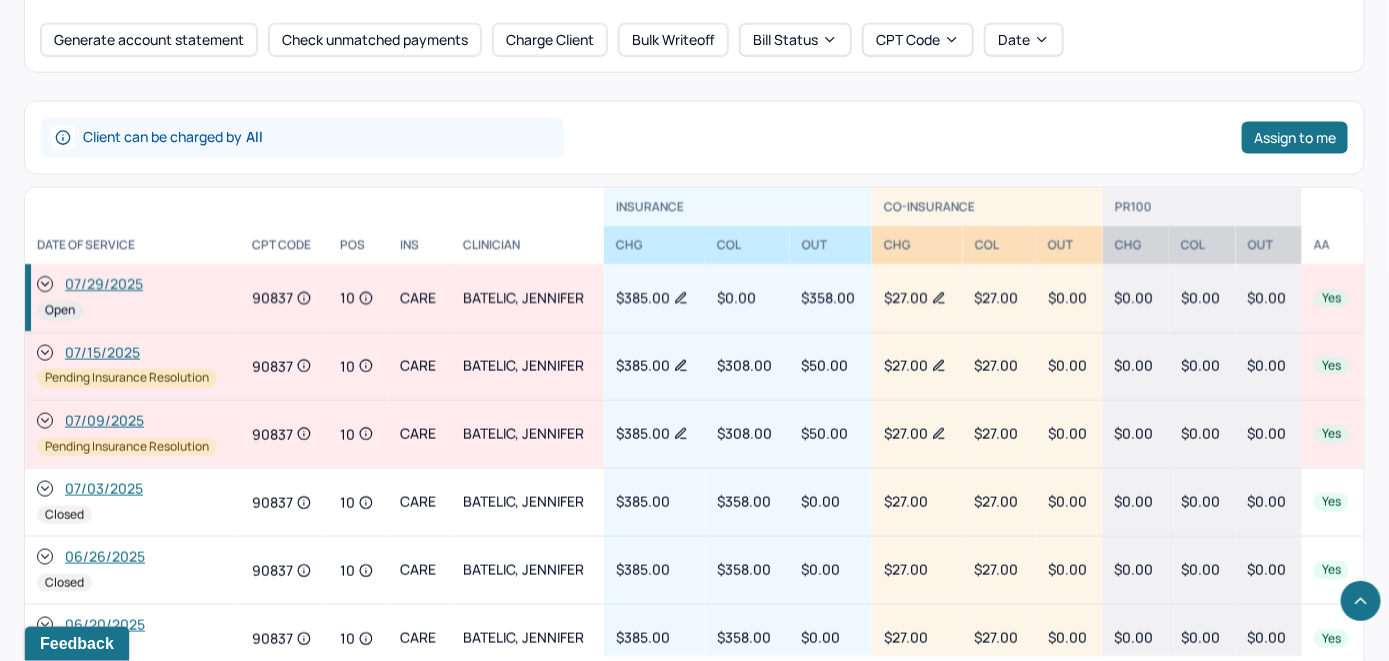 click 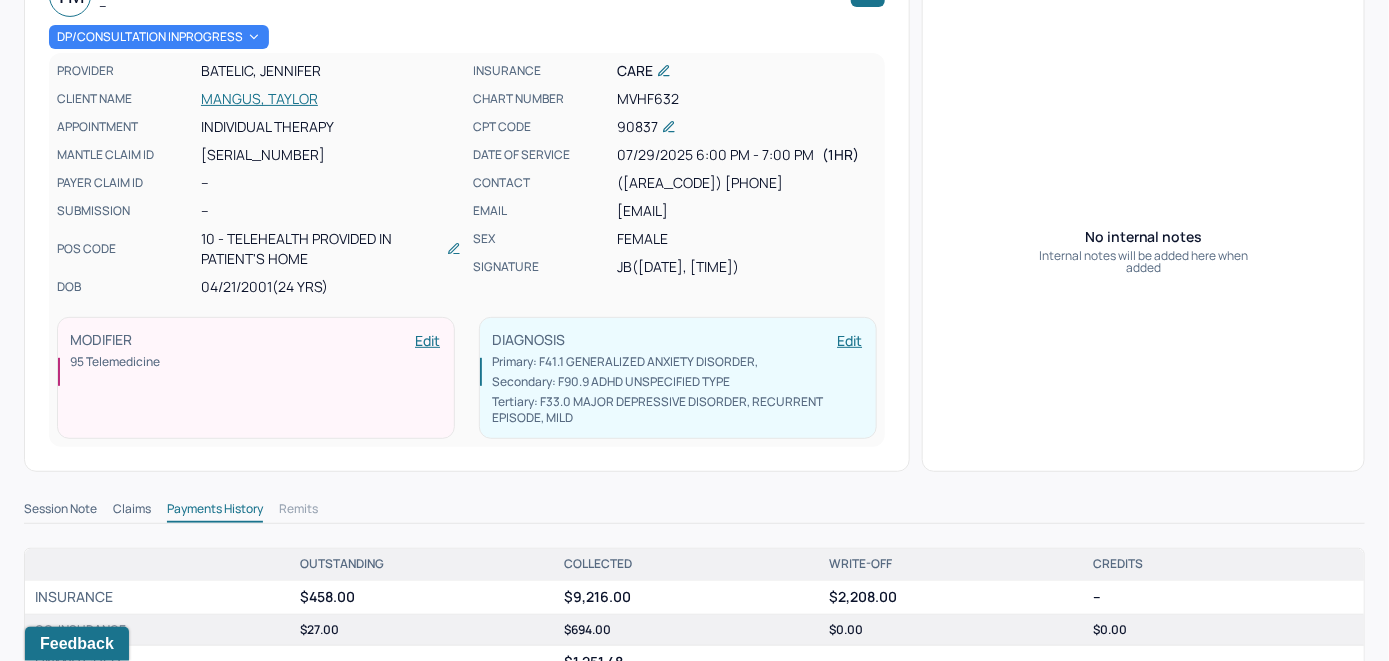 scroll, scrollTop: 0, scrollLeft: 0, axis: both 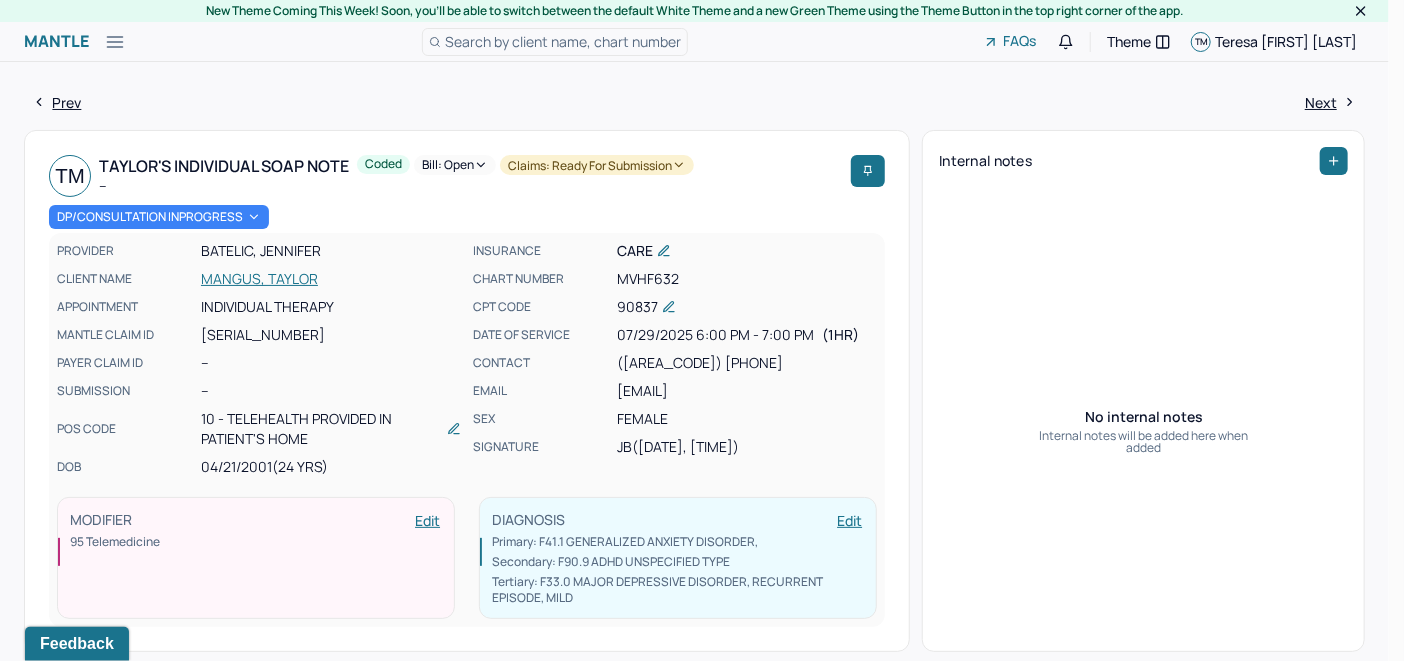 click on "Bill: Open" at bounding box center (455, 165) 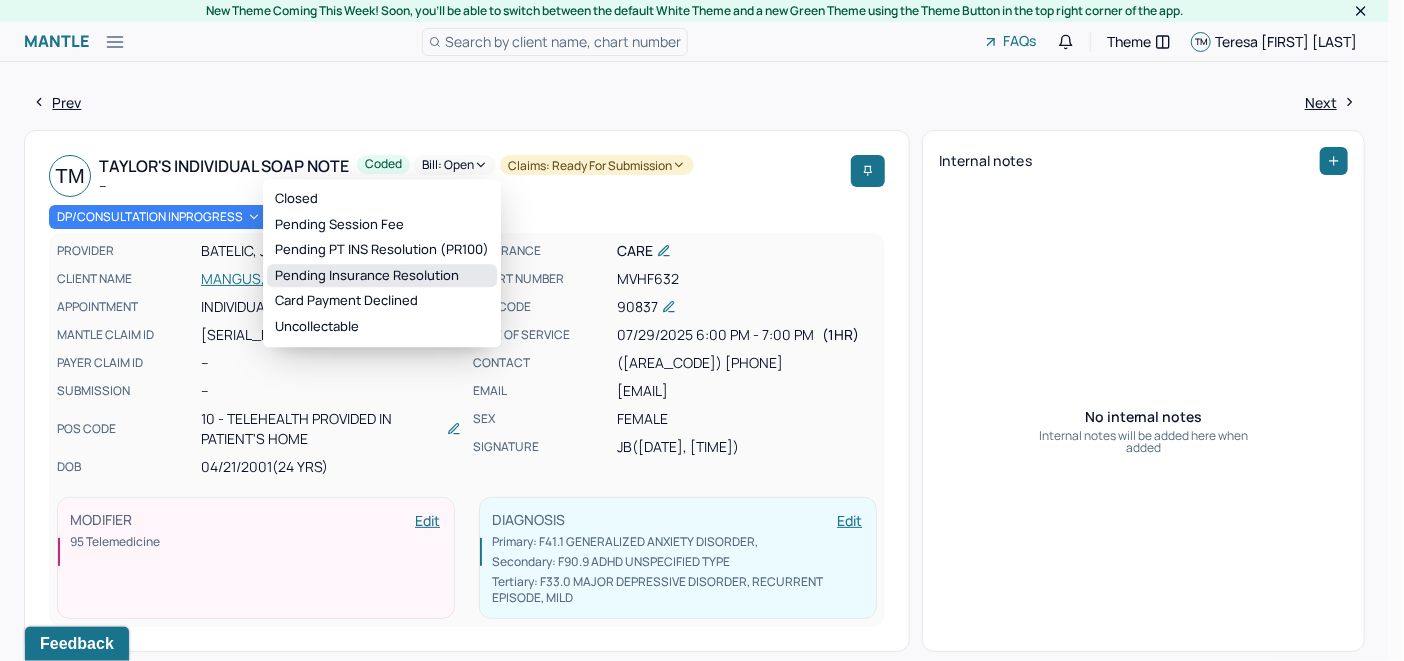 click on "Pending Insurance Resolution" at bounding box center [382, 276] 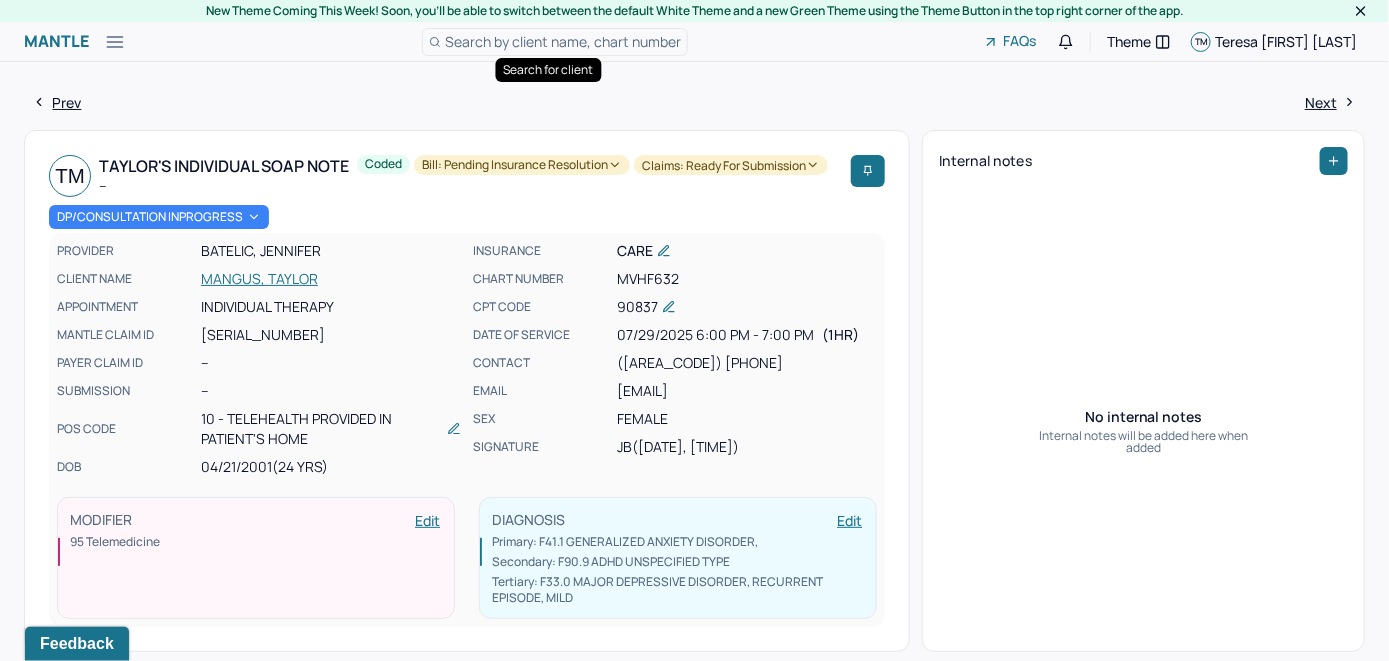 click on "Search by client name, chart number" at bounding box center (563, 41) 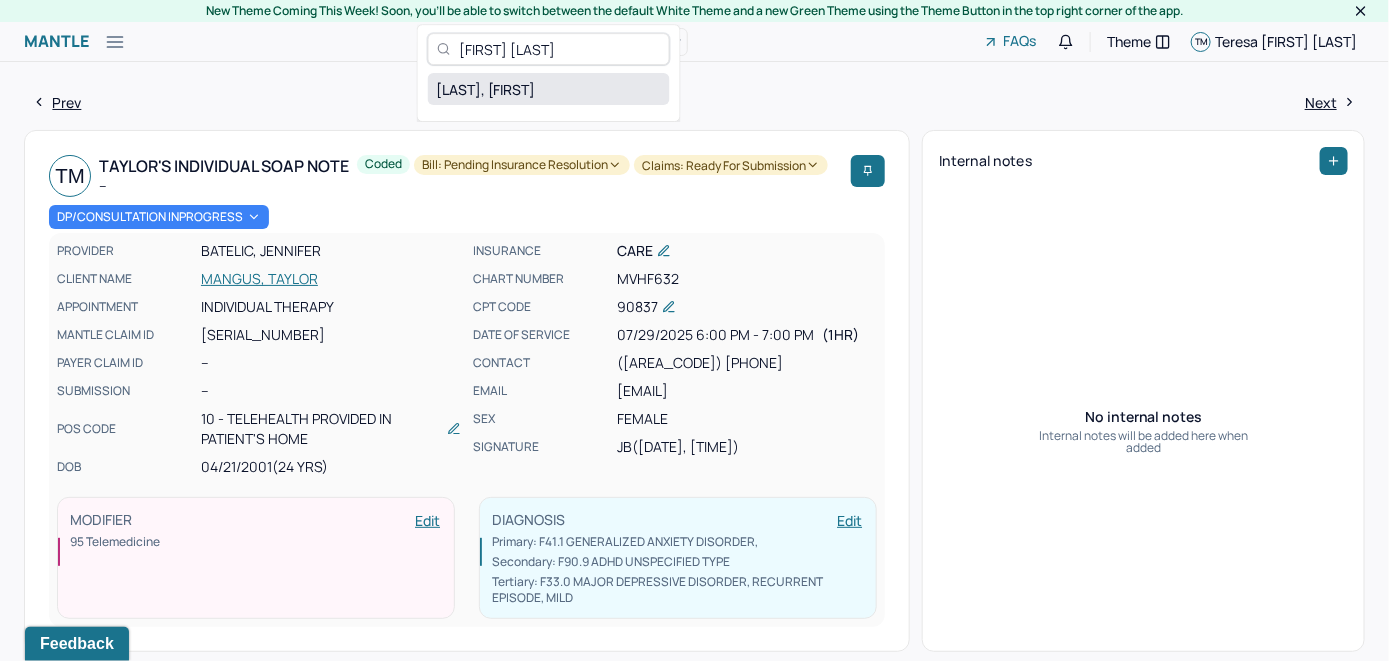 type on "[FIRST] [LAST]" 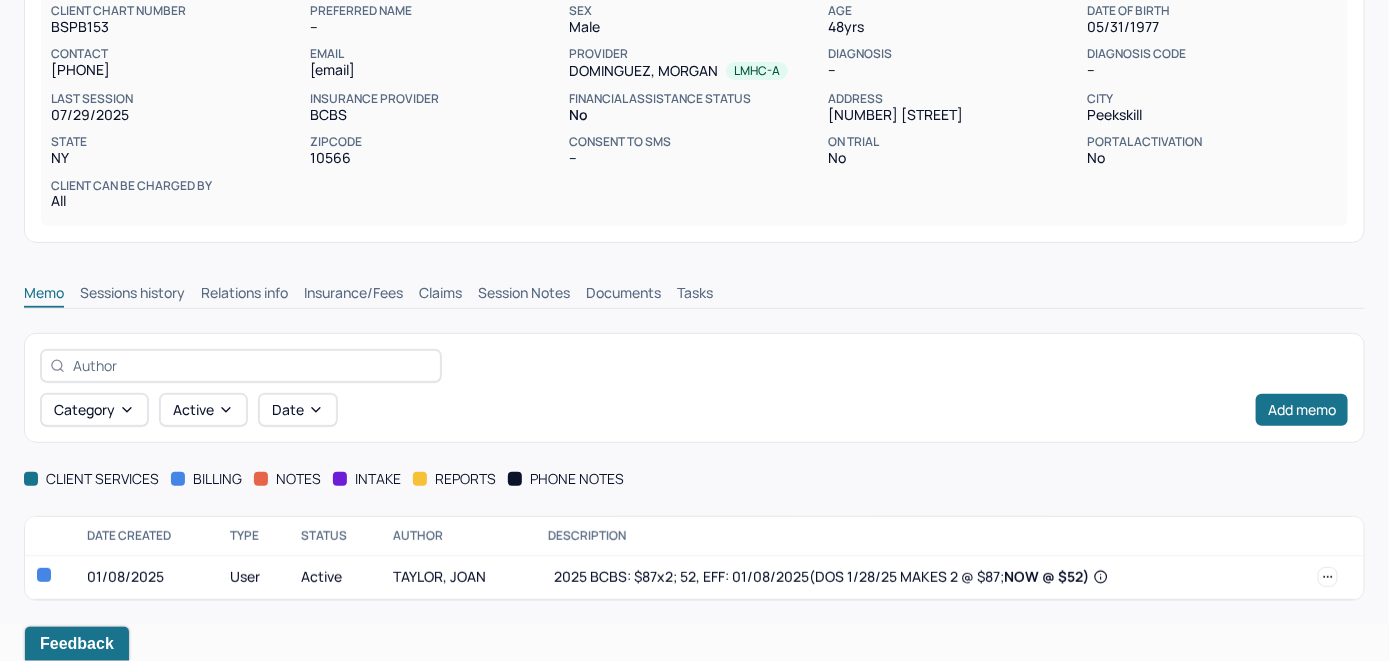 scroll, scrollTop: 209, scrollLeft: 0, axis: vertical 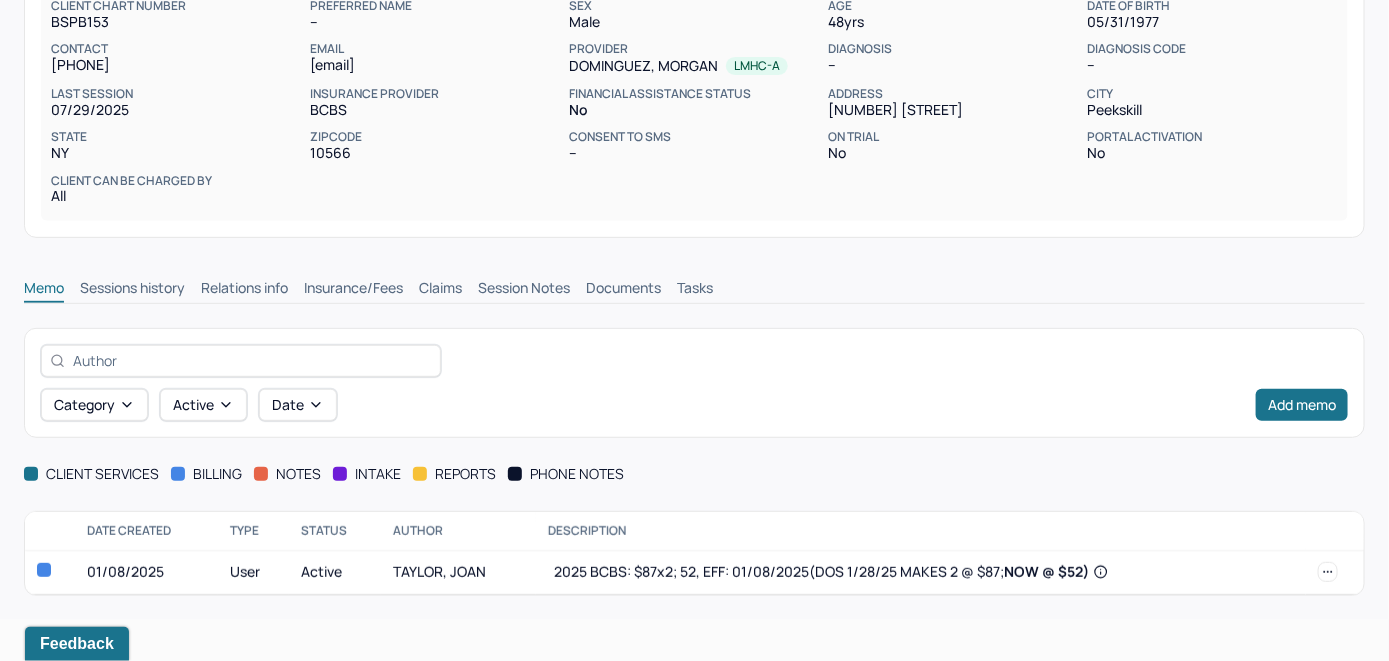 click on "Insurance/Fees" at bounding box center (353, 290) 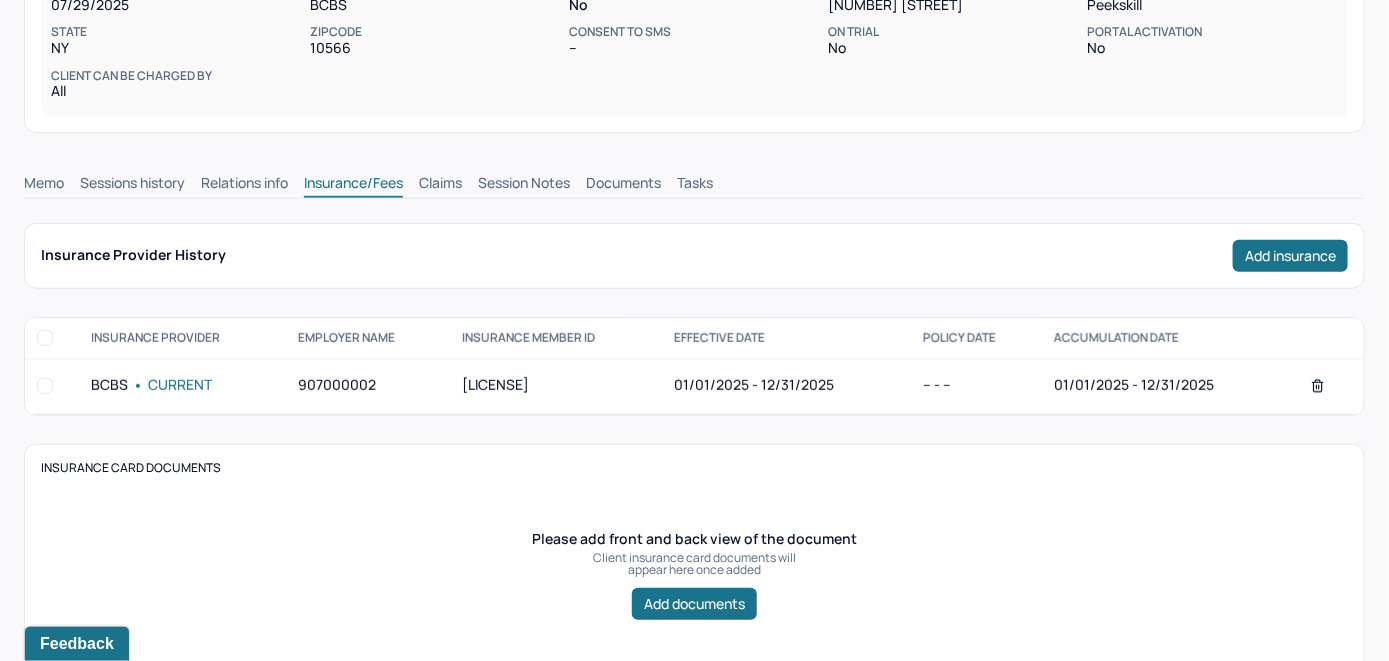 scroll, scrollTop: 309, scrollLeft: 0, axis: vertical 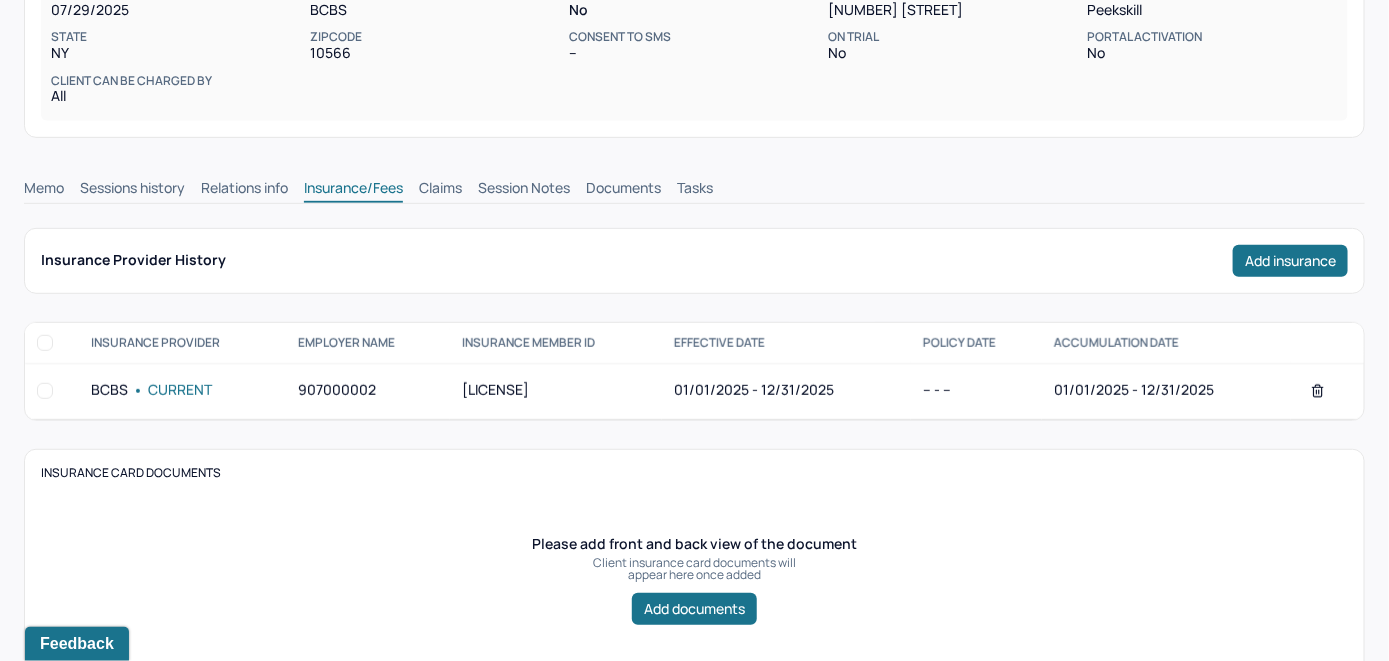 click on "Claims" at bounding box center (440, 190) 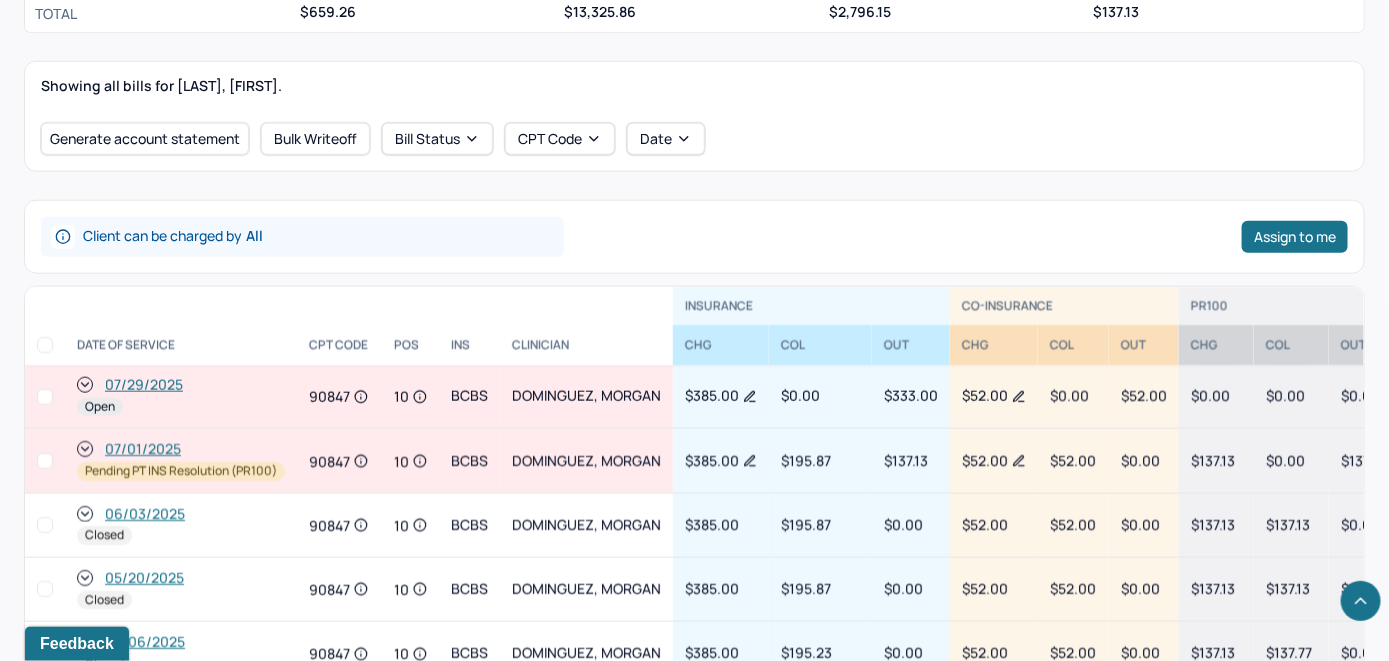 scroll, scrollTop: 714, scrollLeft: 0, axis: vertical 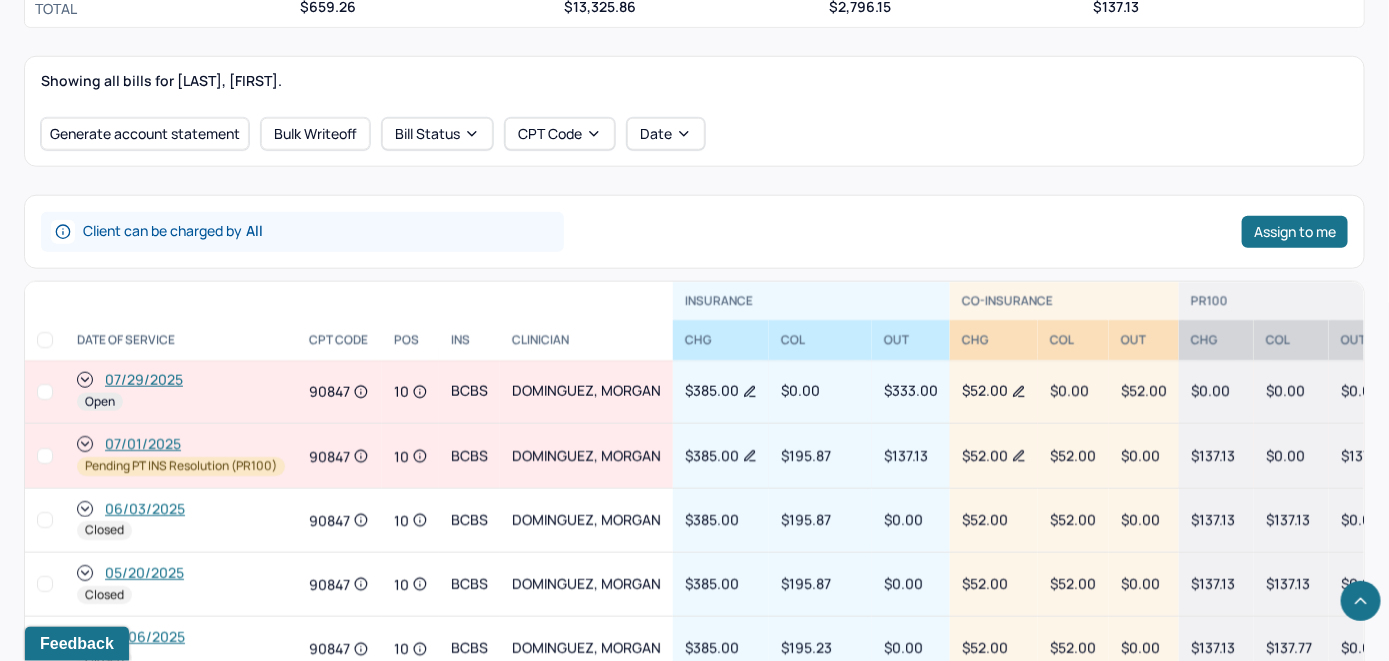 click on "07/29/2025" at bounding box center (144, 380) 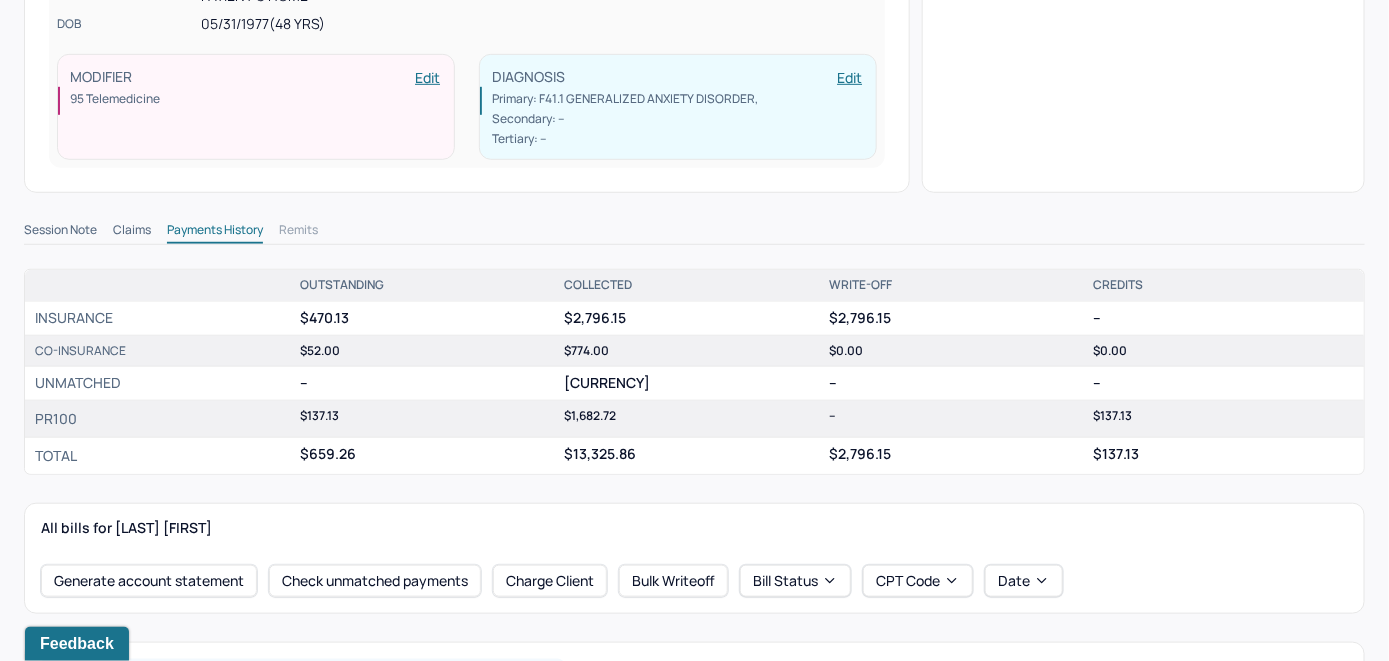 scroll, scrollTop: 600, scrollLeft: 0, axis: vertical 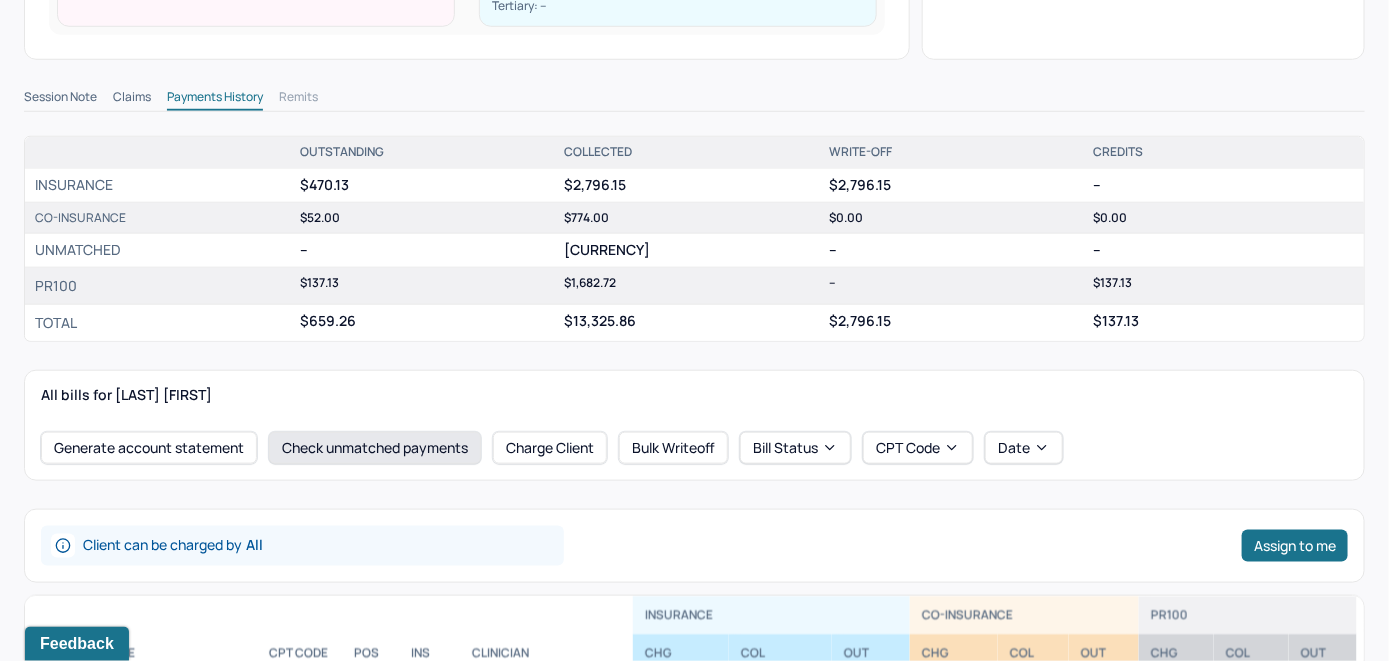 click on "Check unmatched payments" at bounding box center (375, 448) 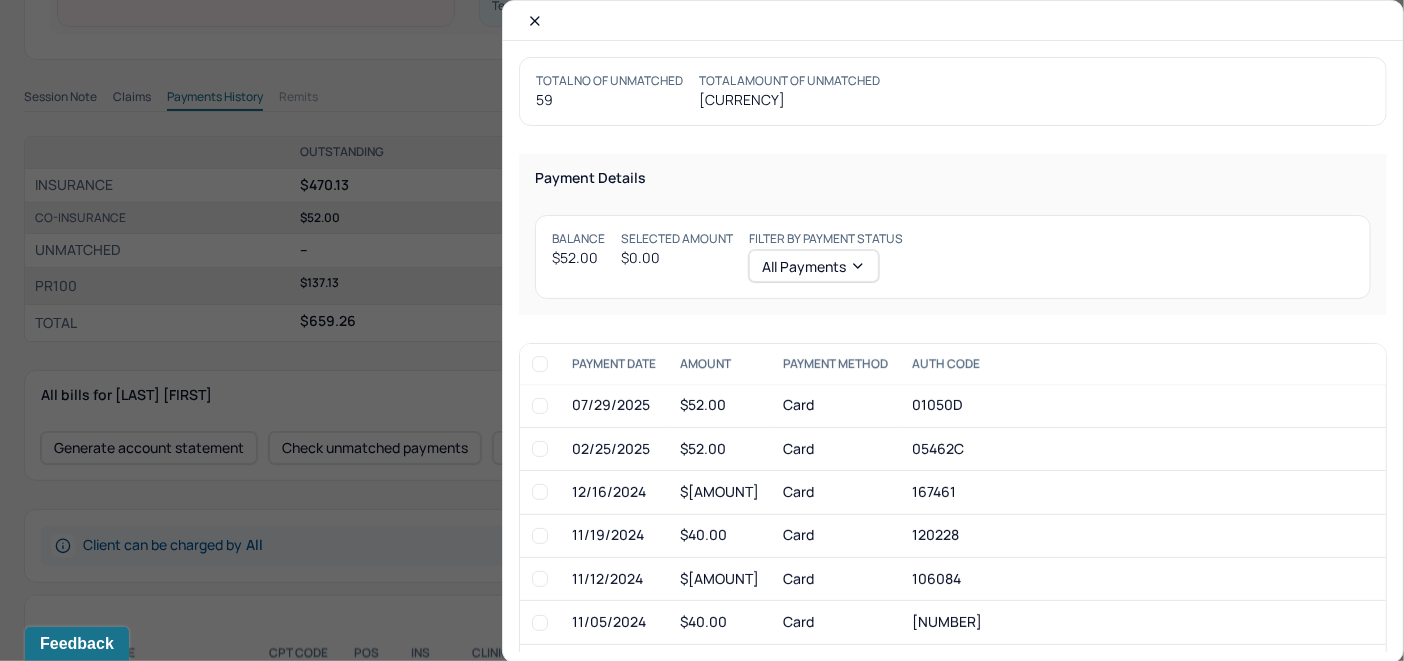 click at bounding box center (540, 406) 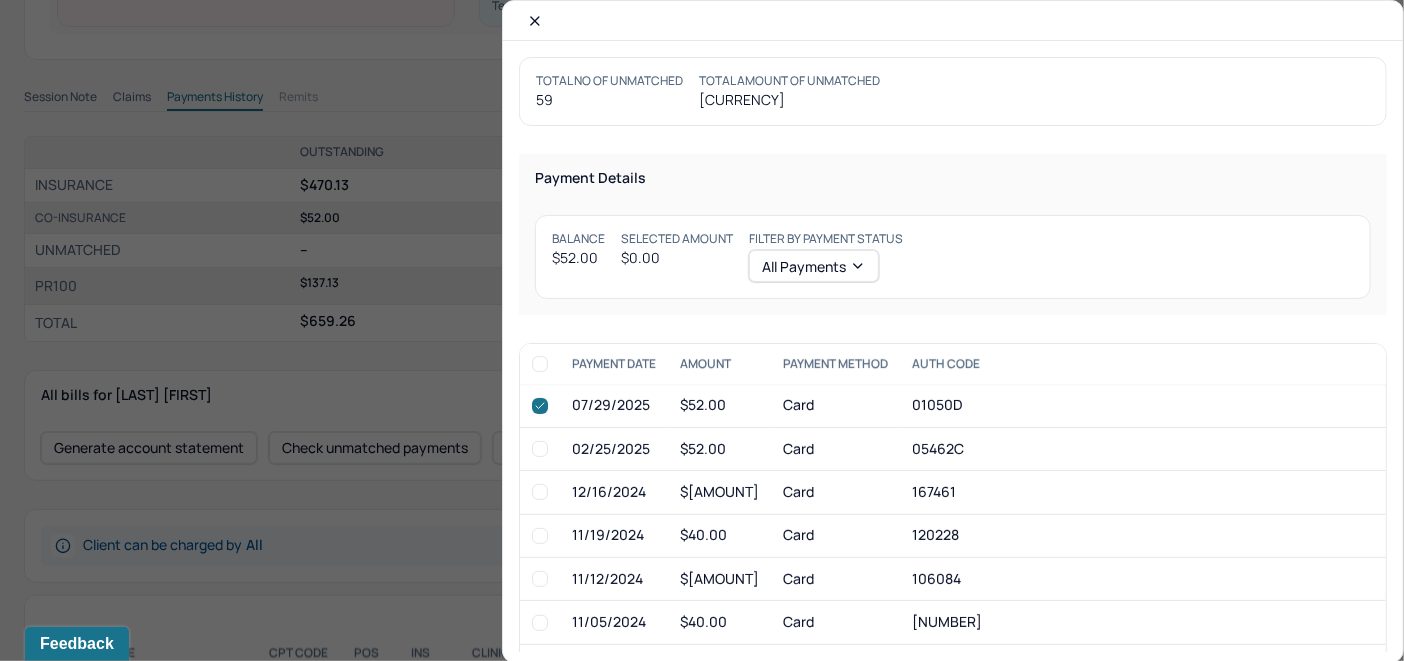 checkbox on "true" 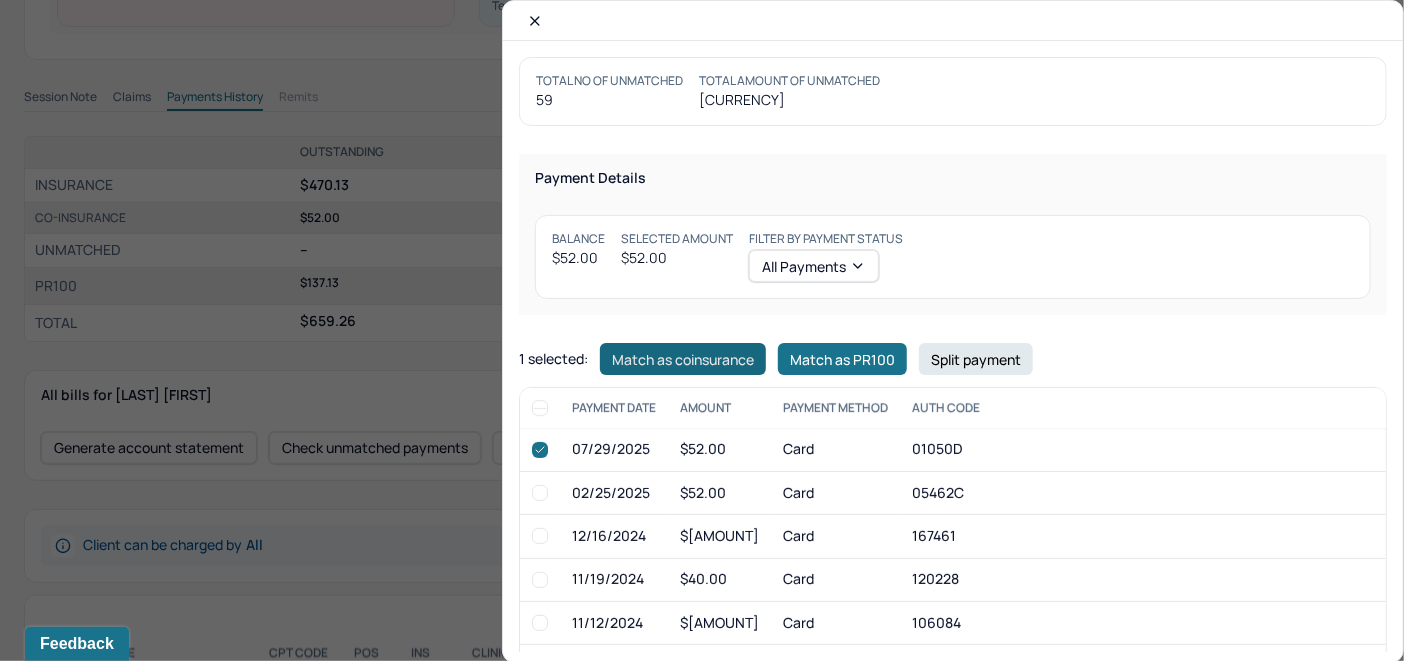 click on "Match as coinsurance" at bounding box center [683, 359] 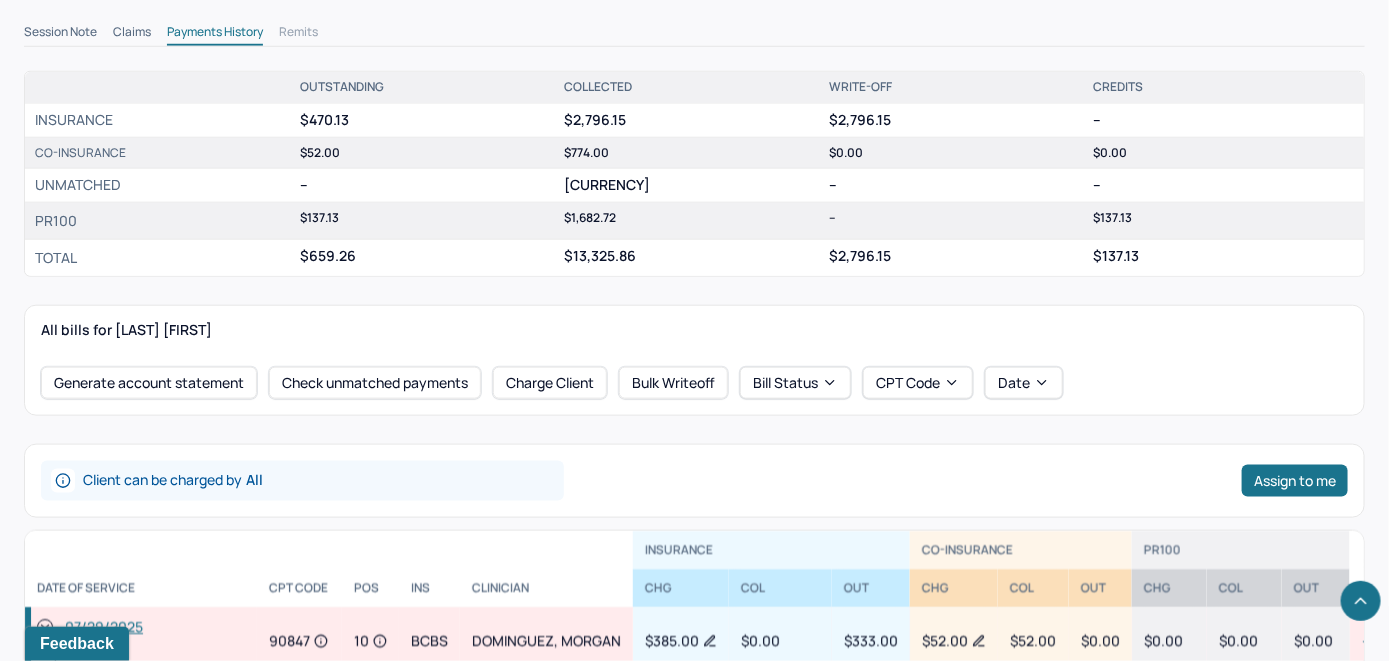 scroll, scrollTop: 900, scrollLeft: 0, axis: vertical 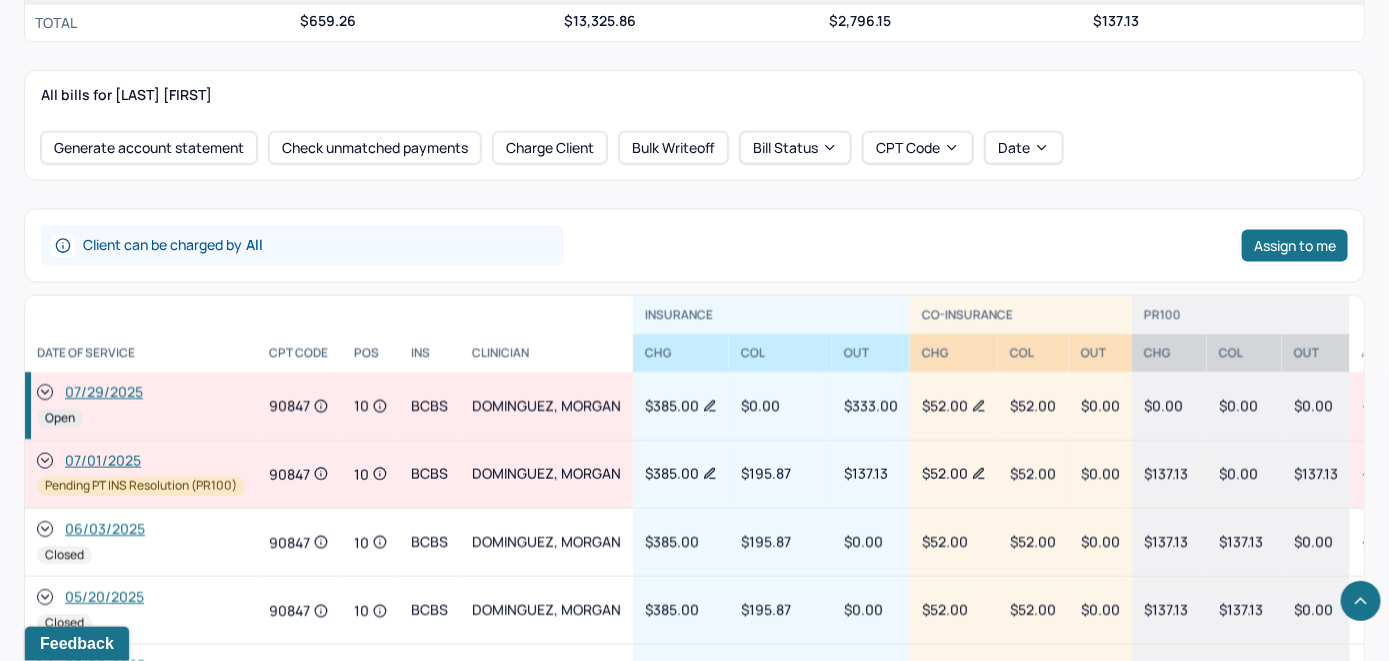 click 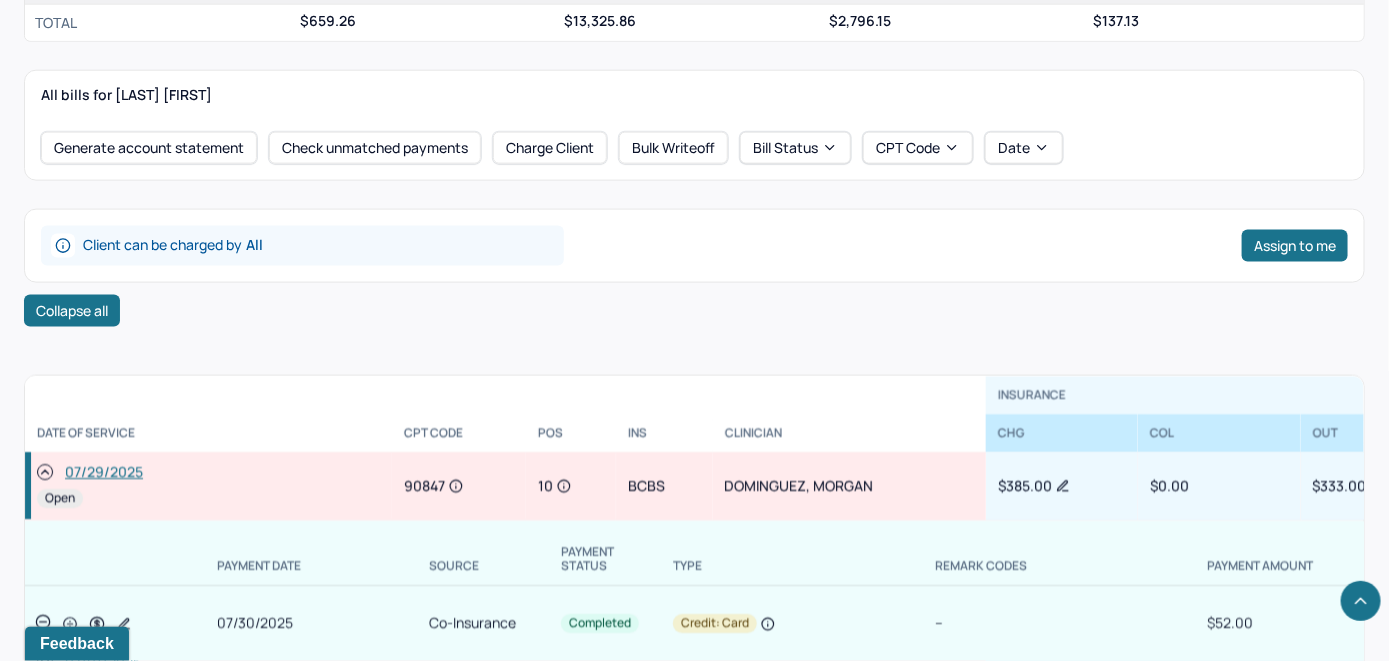 scroll, scrollTop: 0, scrollLeft: 0, axis: both 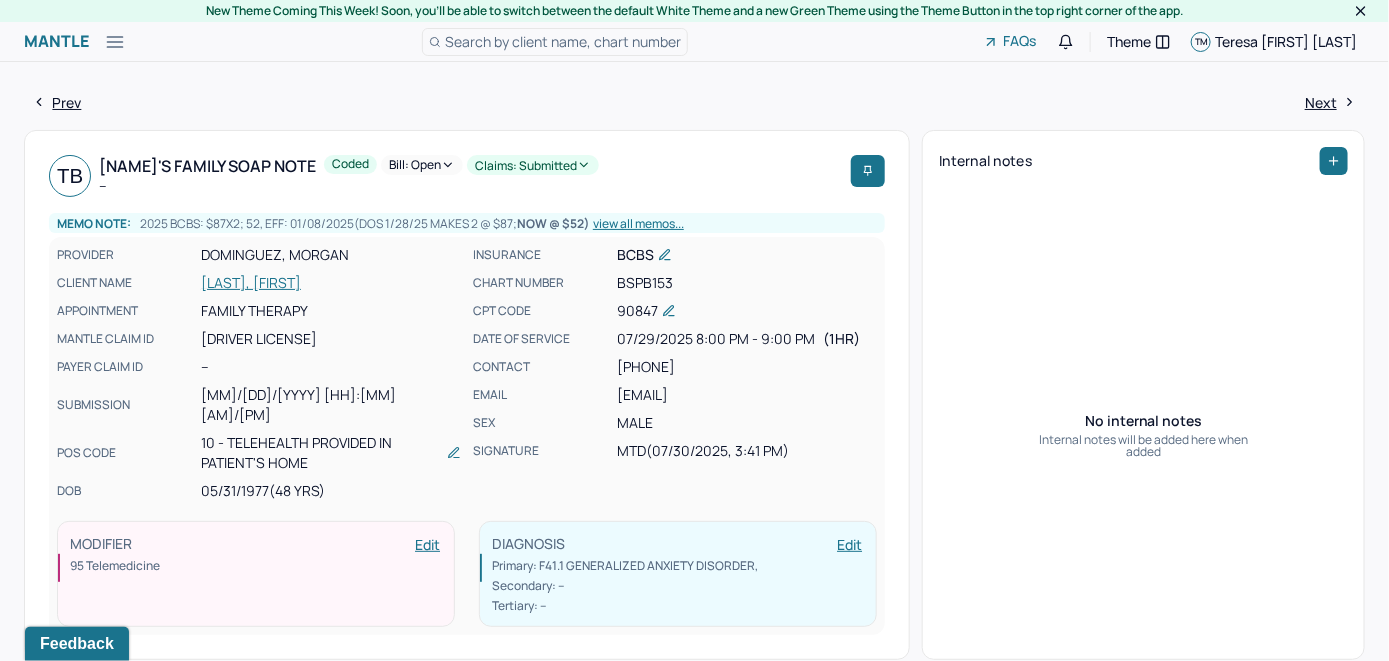 click on "Bill: Open" at bounding box center [422, 165] 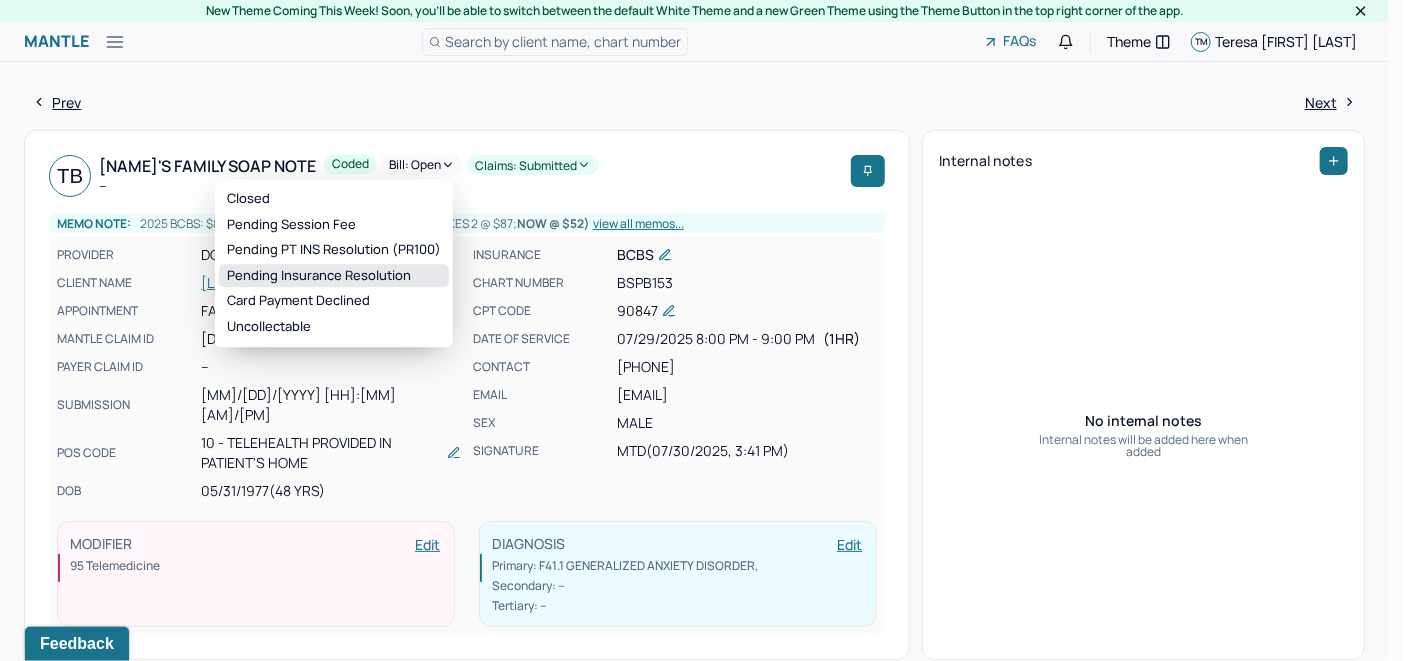 click on "Pending Insurance Resolution" at bounding box center (334, 276) 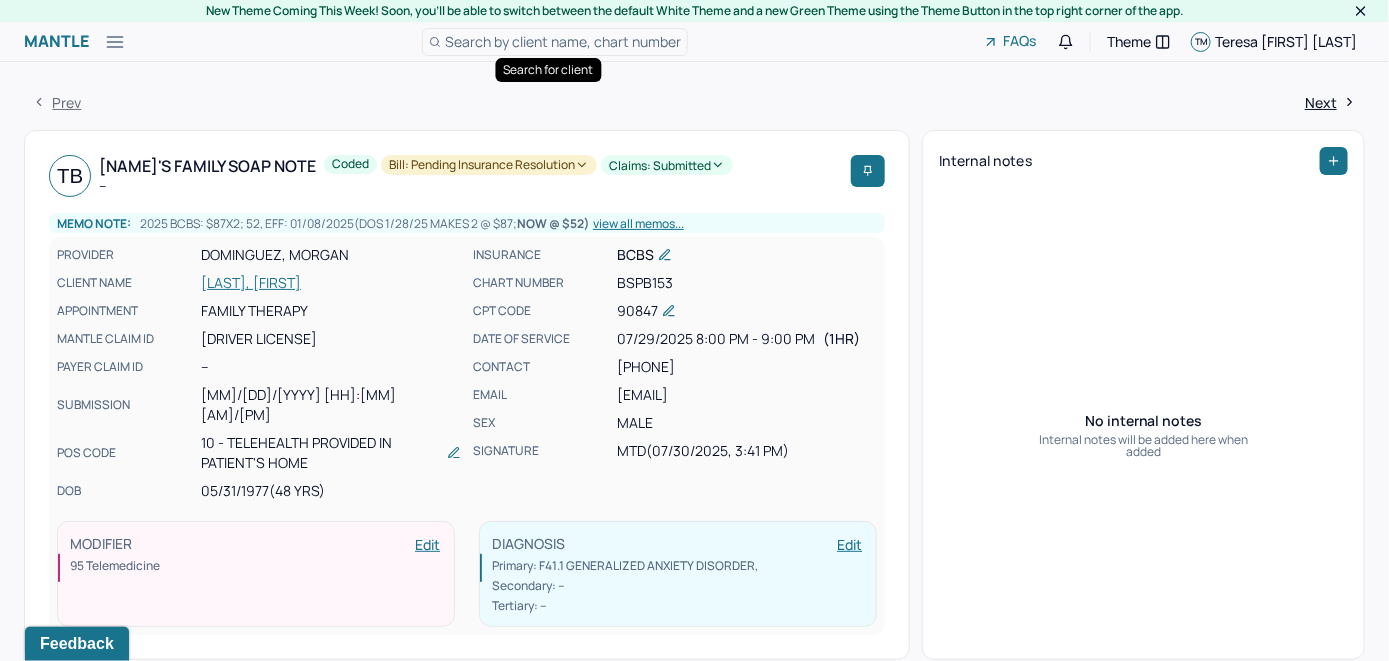 click on "Search by client name, chart number" at bounding box center (563, 41) 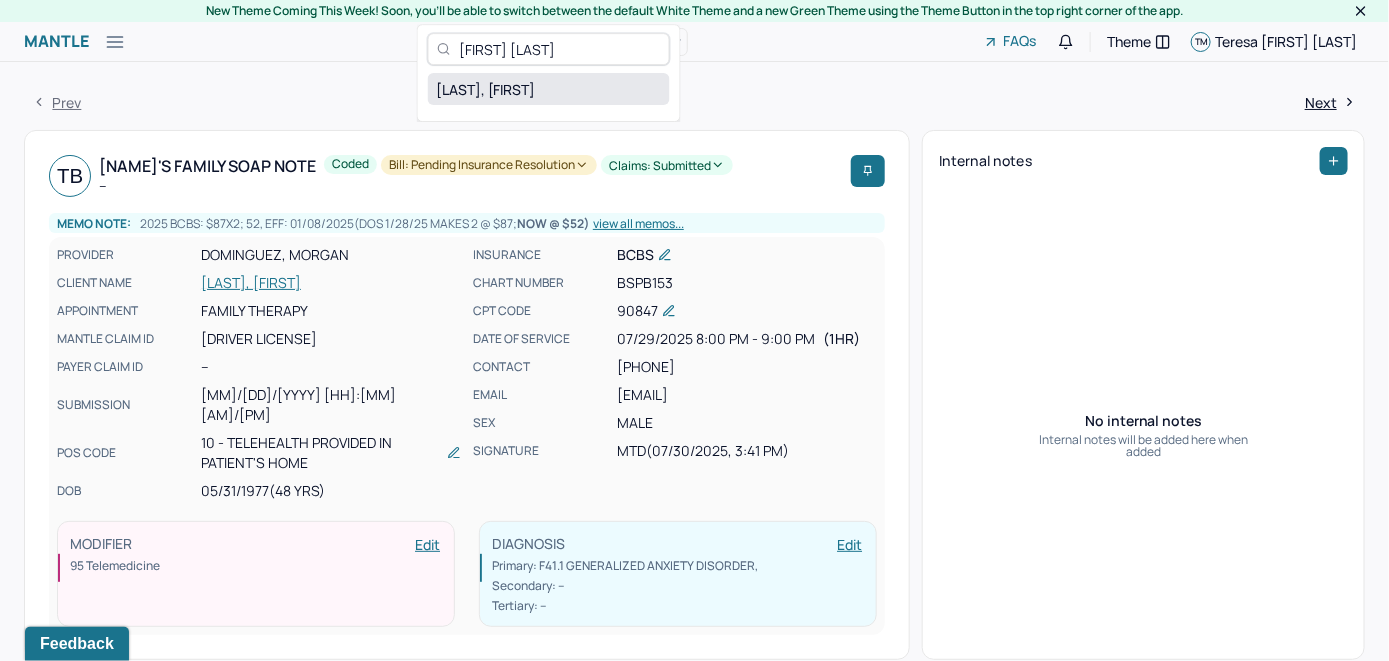 type on "[FIRST] [LAST]" 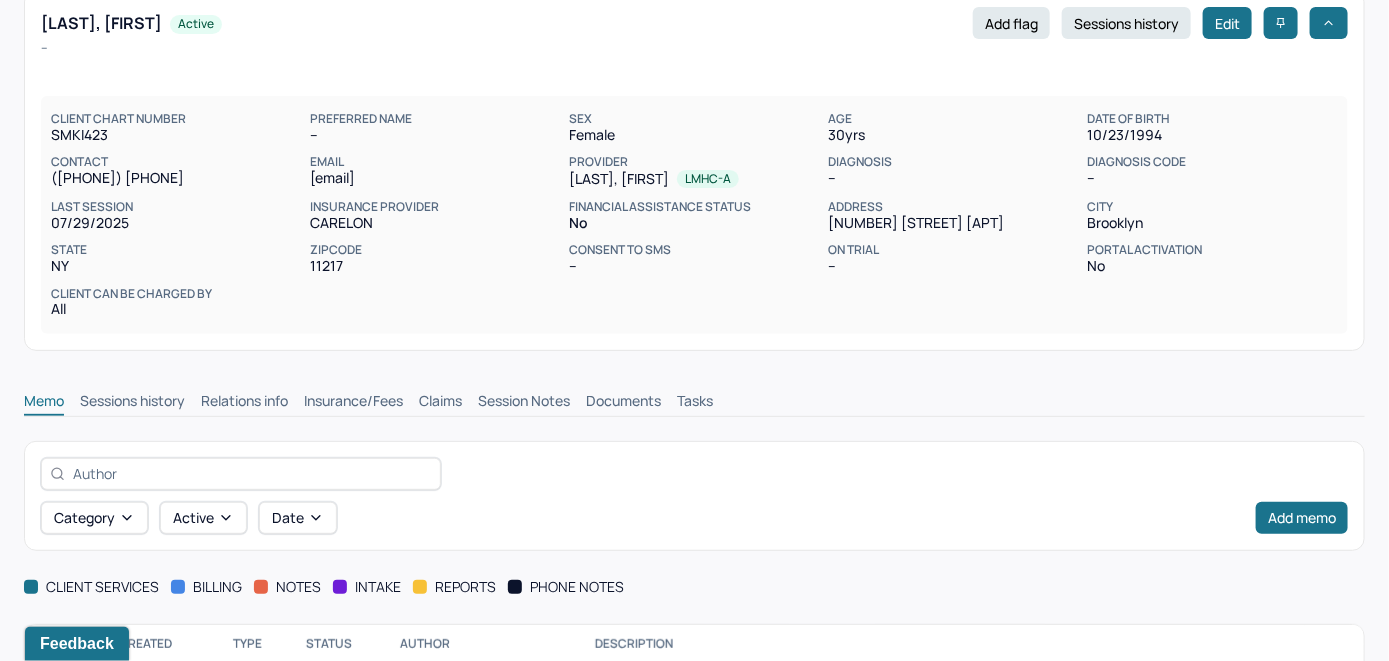 scroll, scrollTop: 209, scrollLeft: 0, axis: vertical 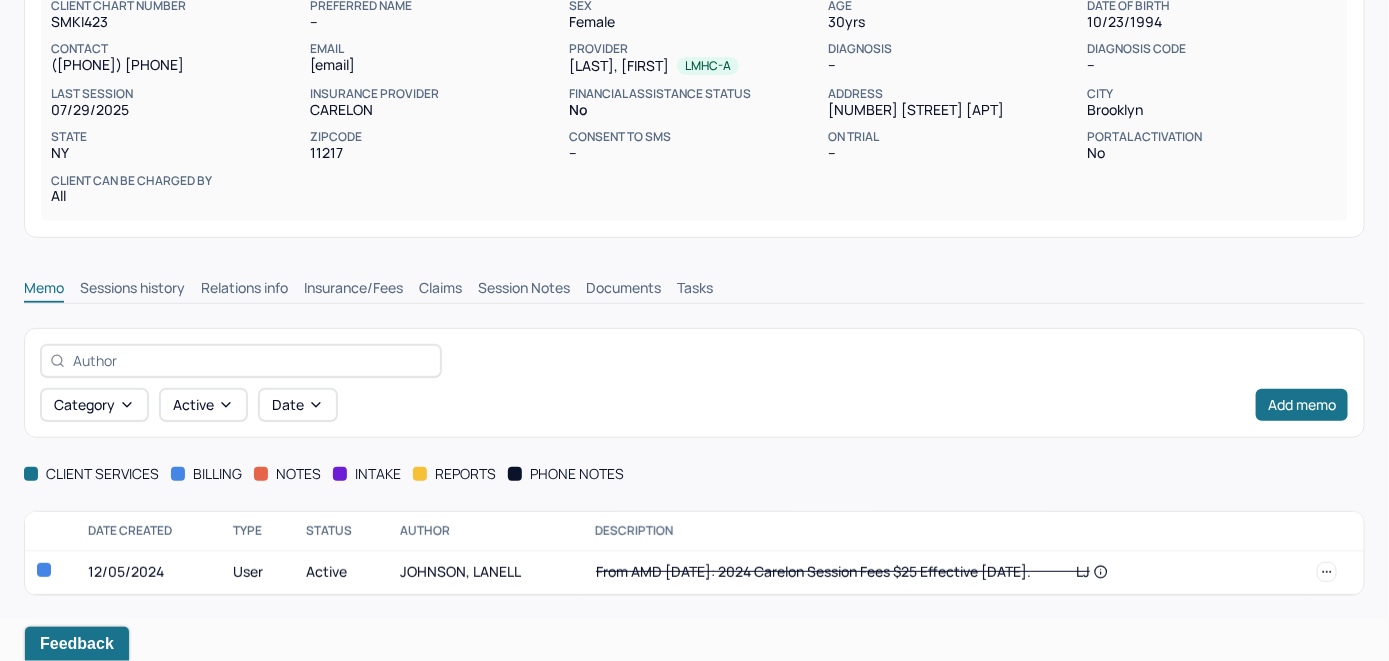 click on "Insurance/Fees" at bounding box center [353, 290] 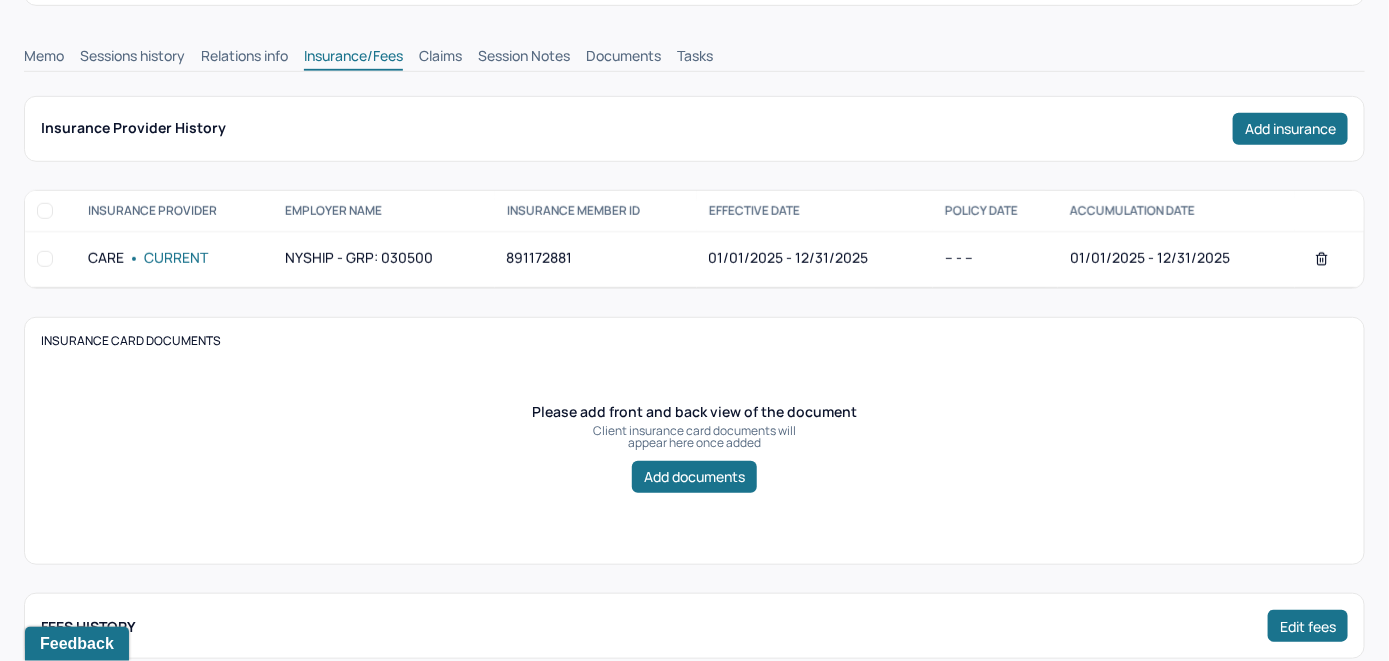 scroll, scrollTop: 409, scrollLeft: 0, axis: vertical 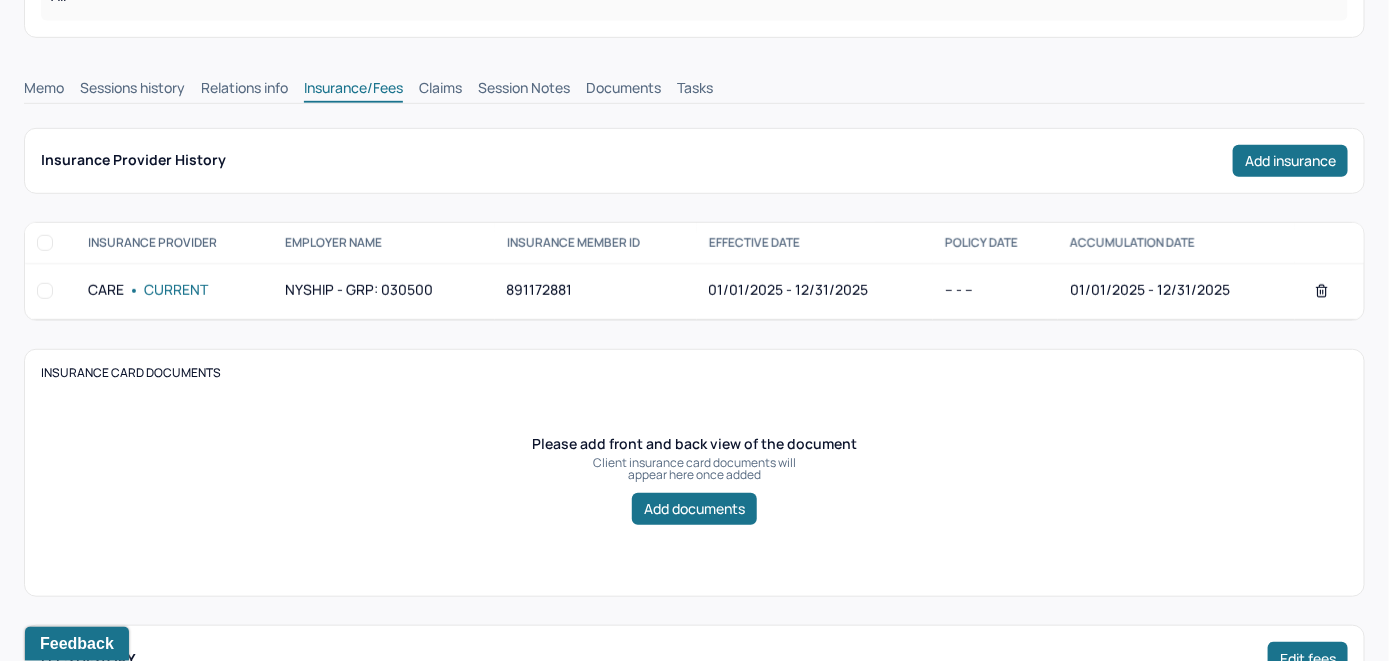 click on "Claims" at bounding box center (440, 90) 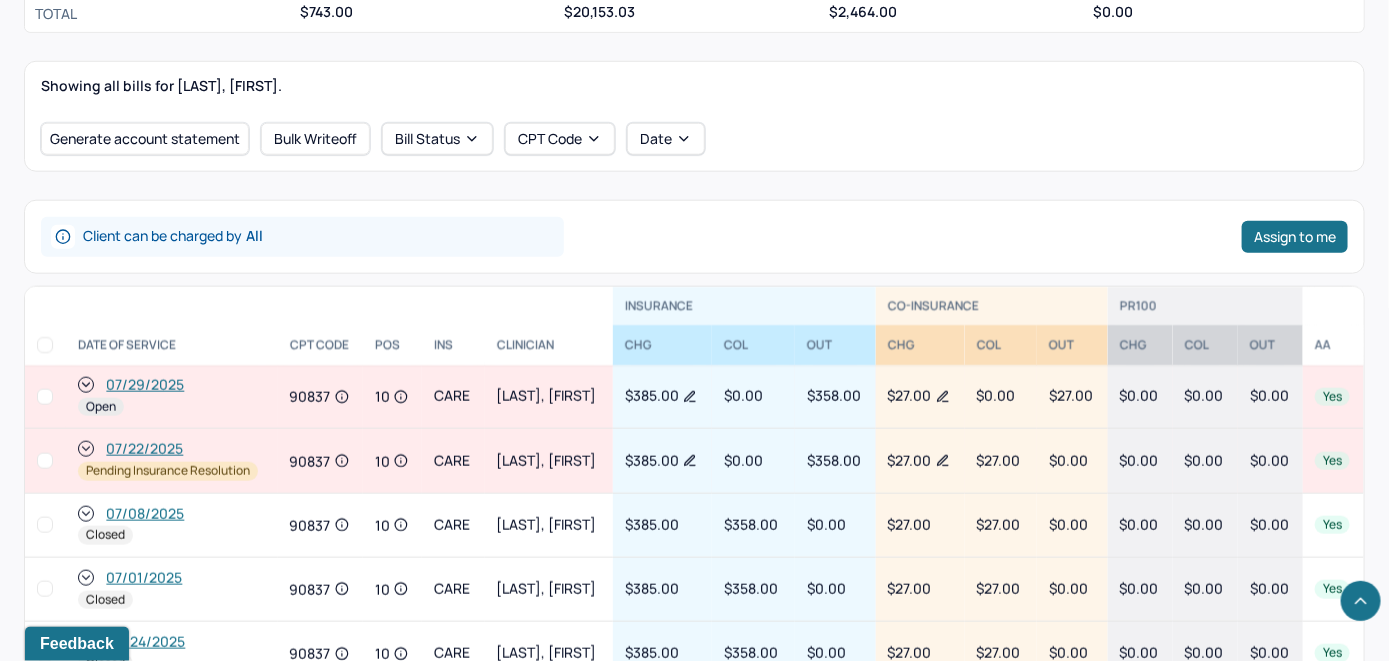 scroll, scrollTop: 714, scrollLeft: 0, axis: vertical 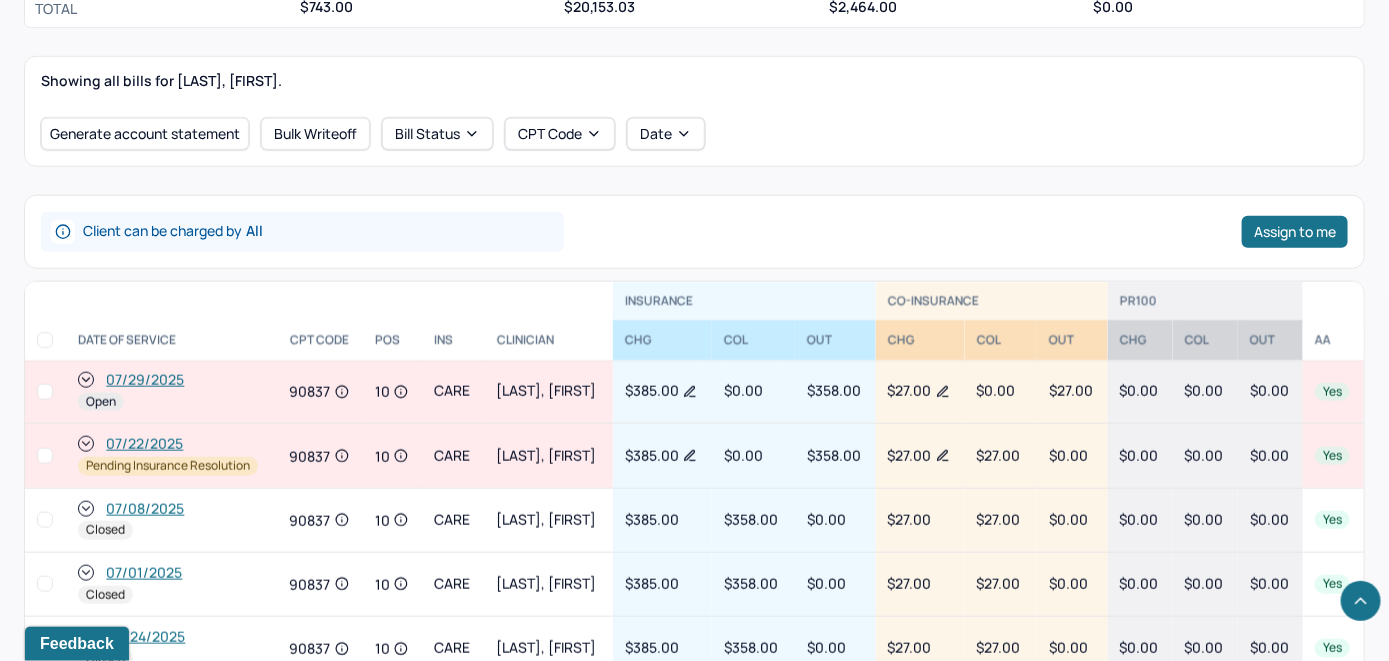 click on "07/29/2025" at bounding box center (145, 380) 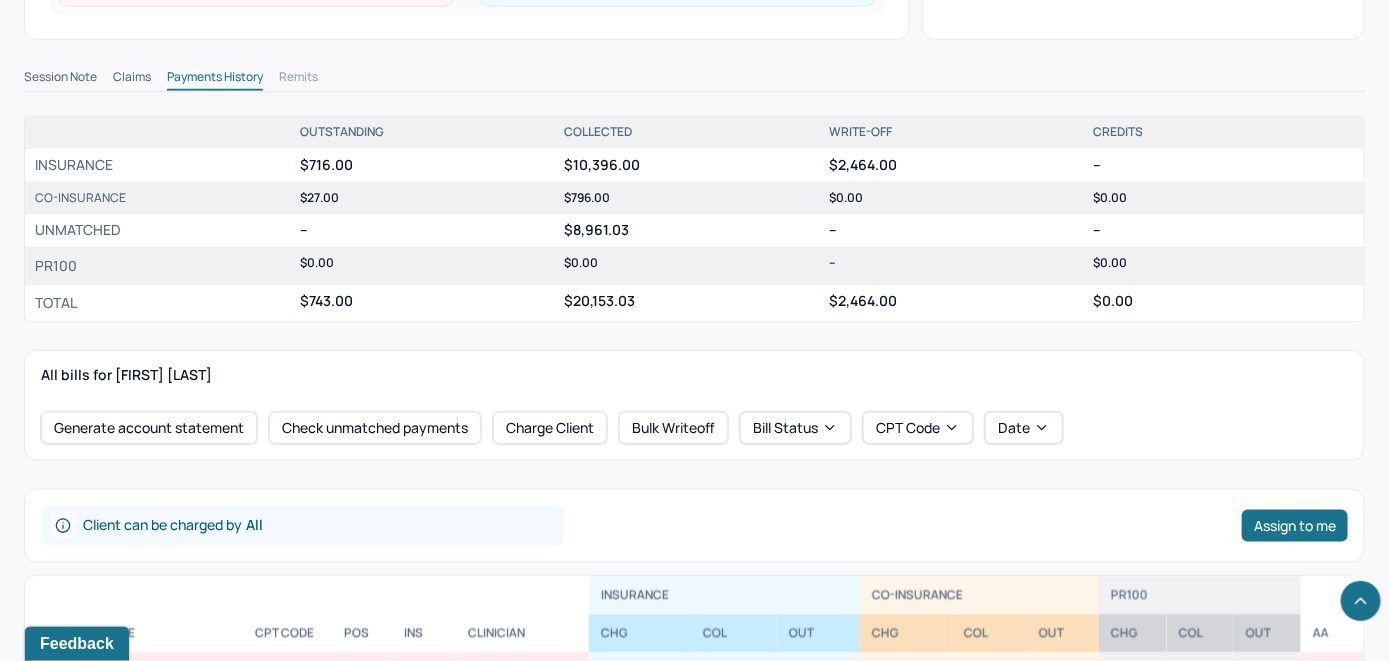 scroll, scrollTop: 800, scrollLeft: 0, axis: vertical 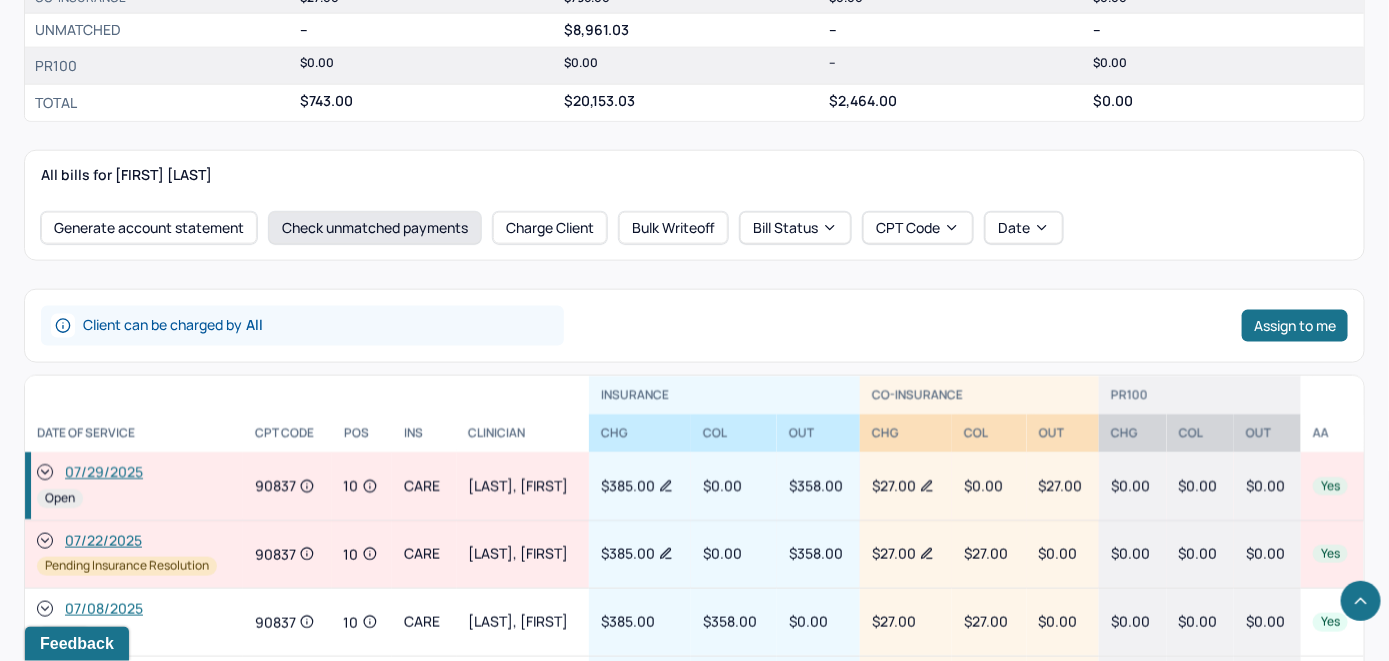 click on "Check unmatched payments" at bounding box center (375, 228) 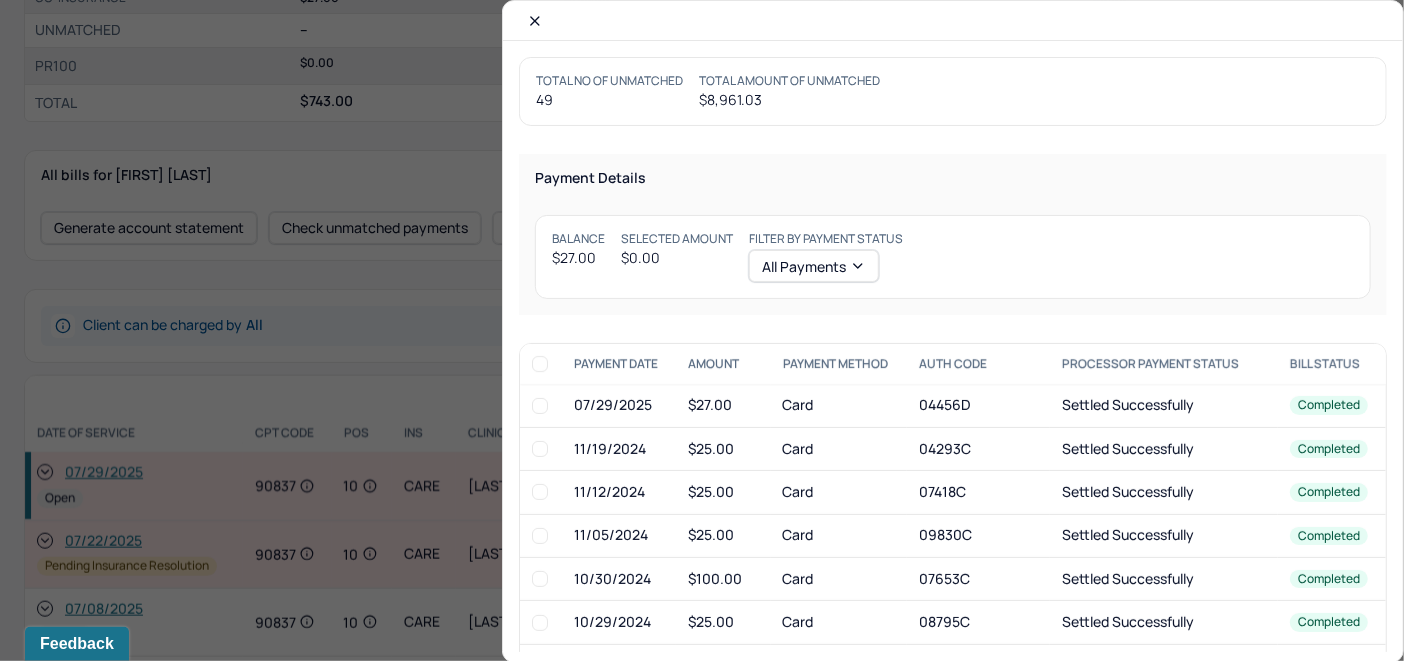 click at bounding box center [540, 406] 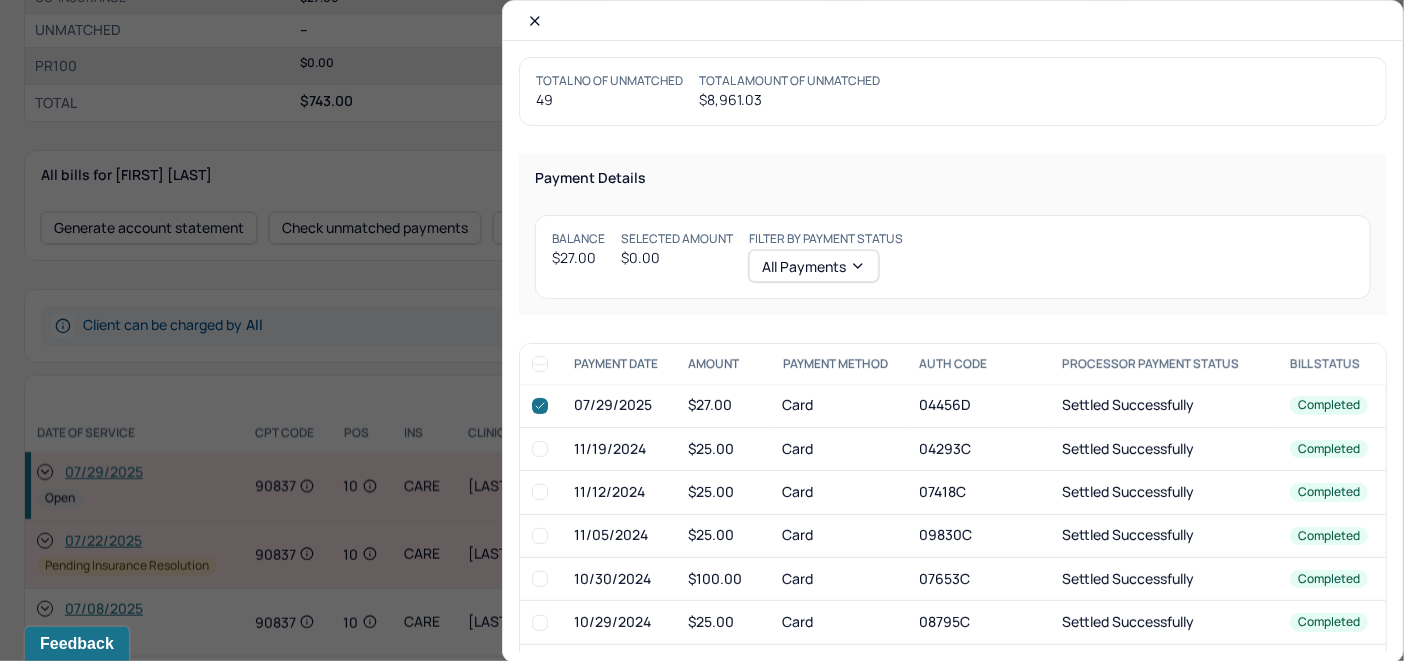 checkbox on "true" 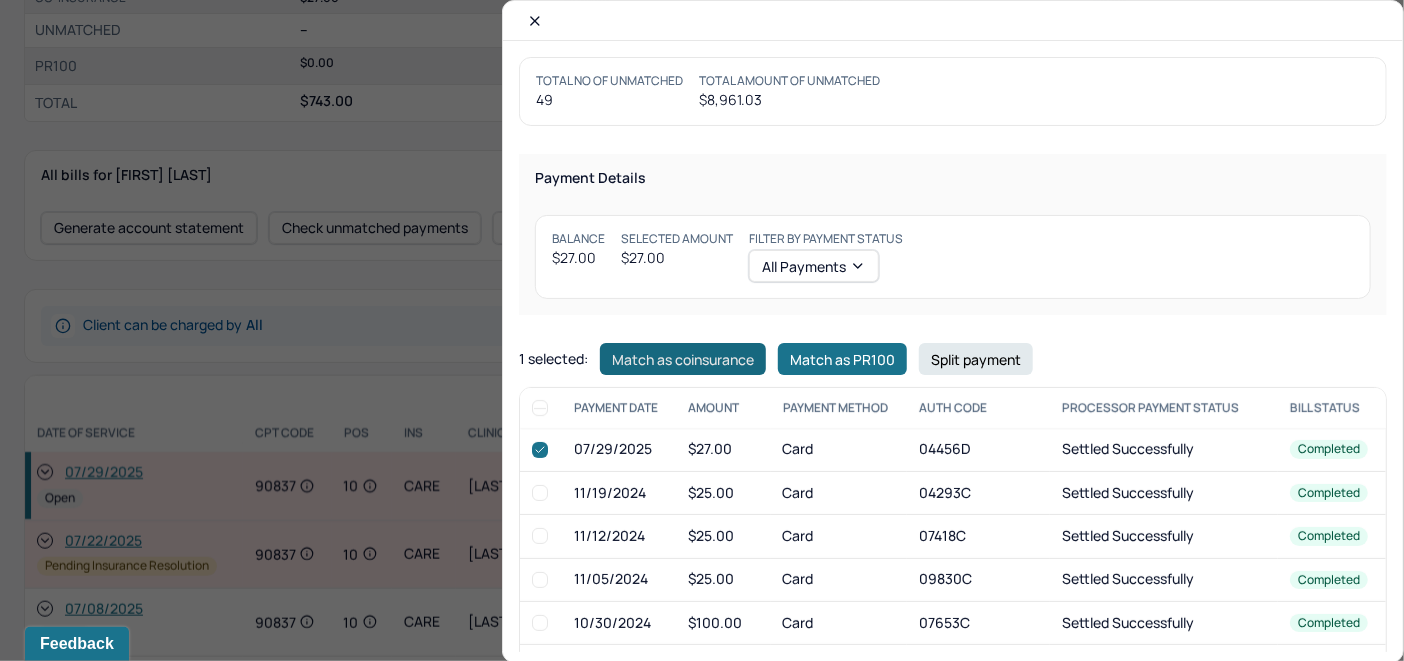 click on "Match as coinsurance" at bounding box center [683, 359] 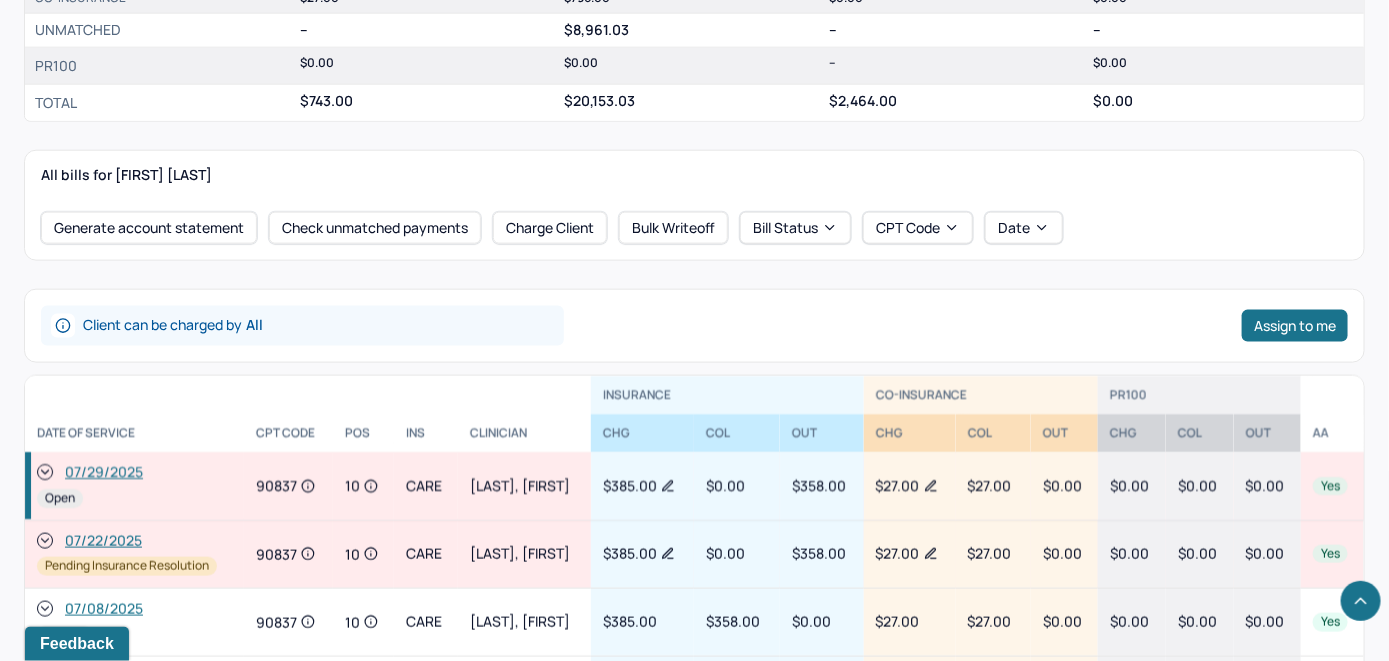 click 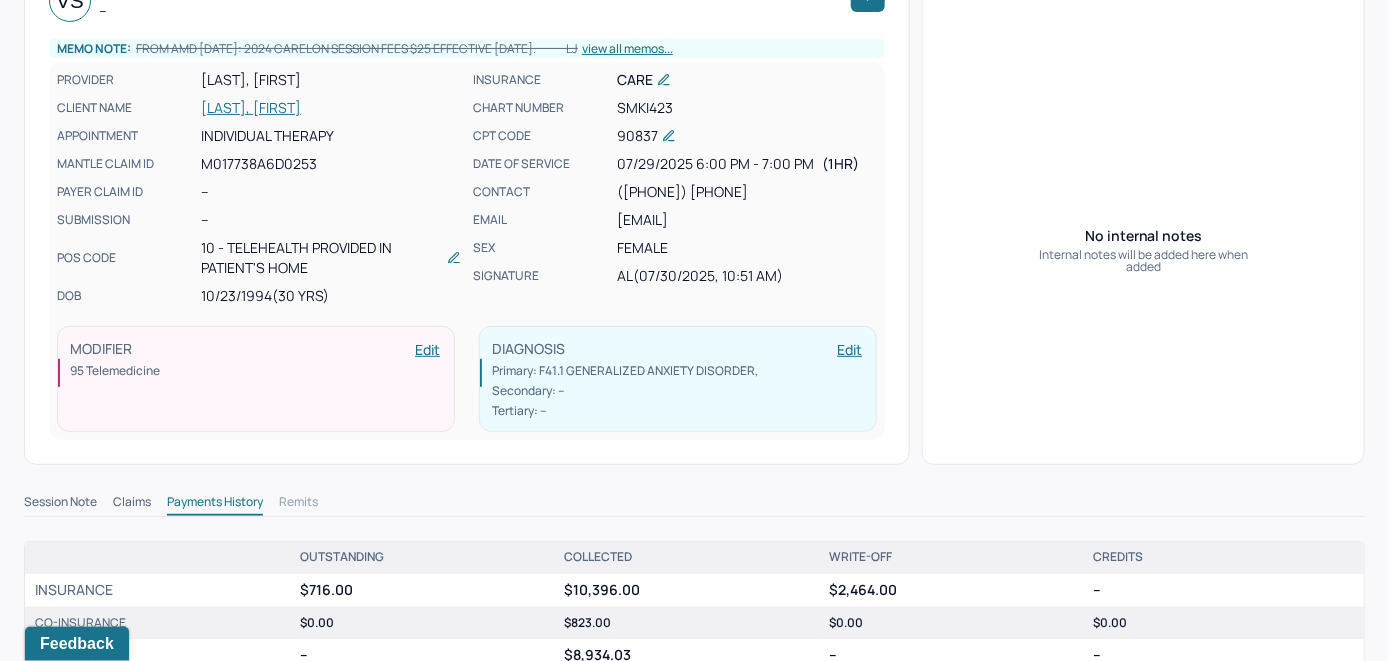scroll, scrollTop: 100, scrollLeft: 0, axis: vertical 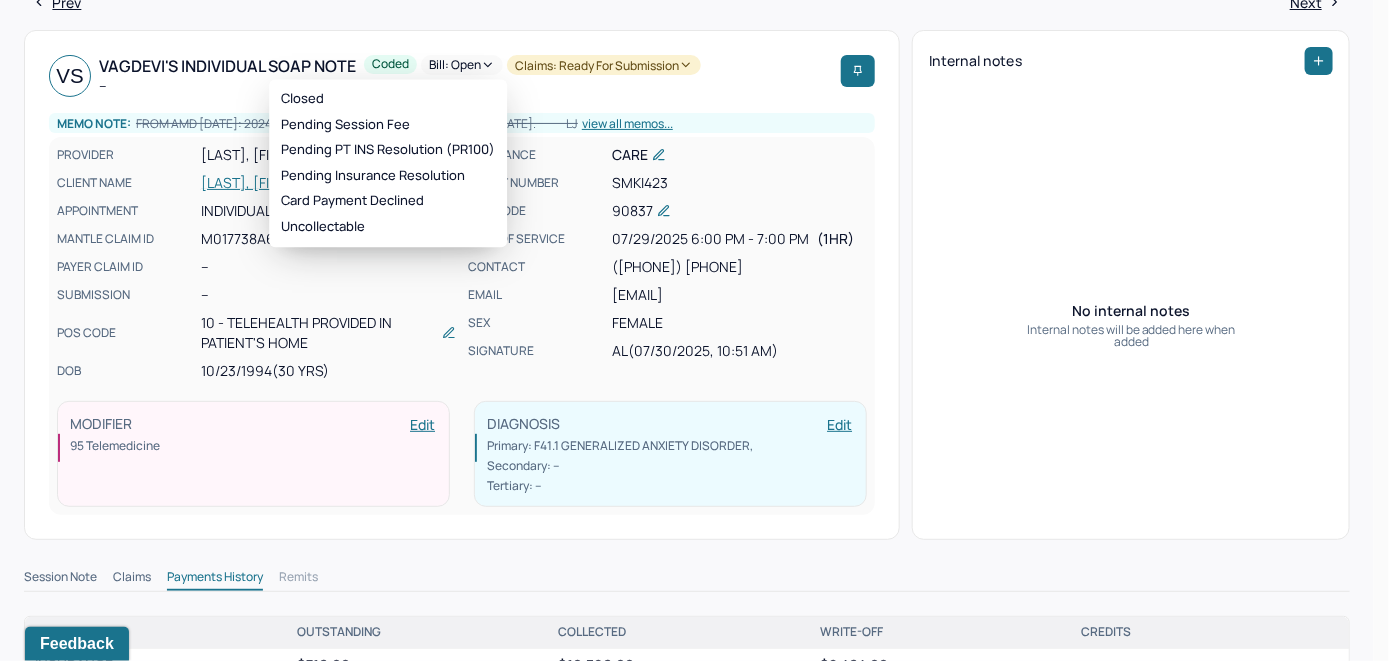 click on "Bill: Open" at bounding box center [462, 65] 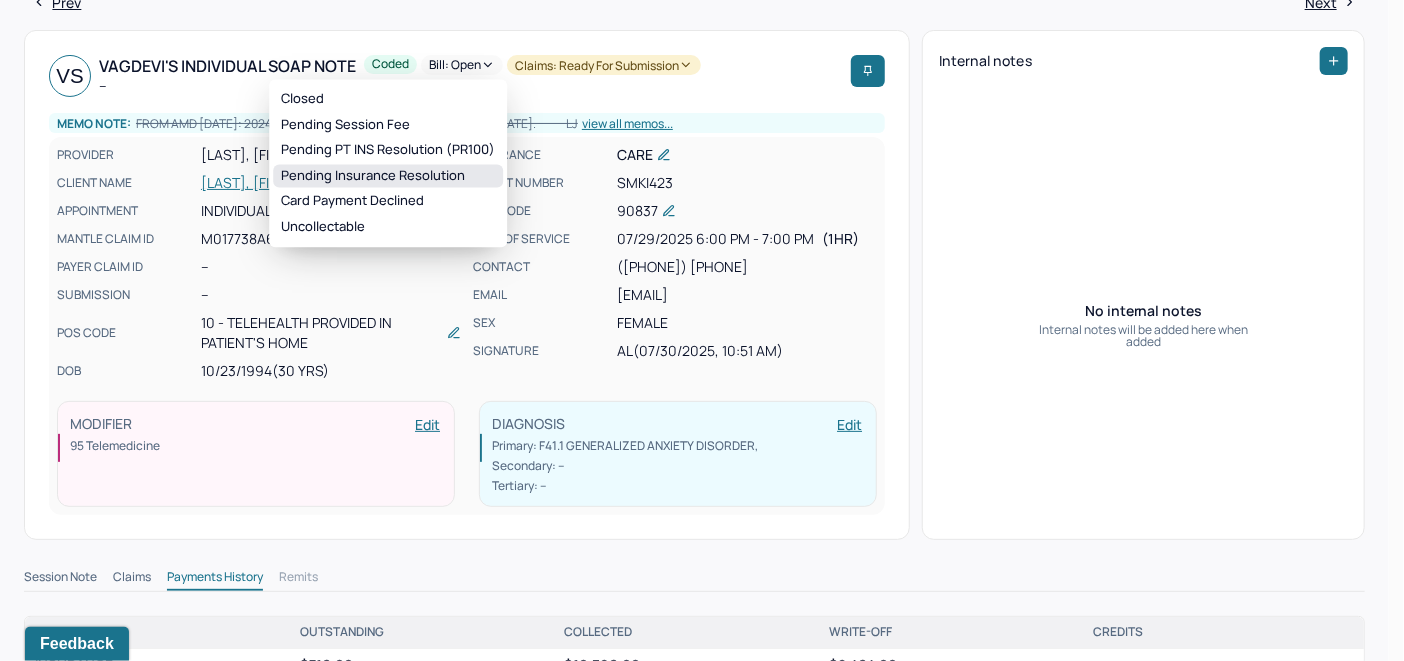 click on "Pending Insurance Resolution" at bounding box center [388, 176] 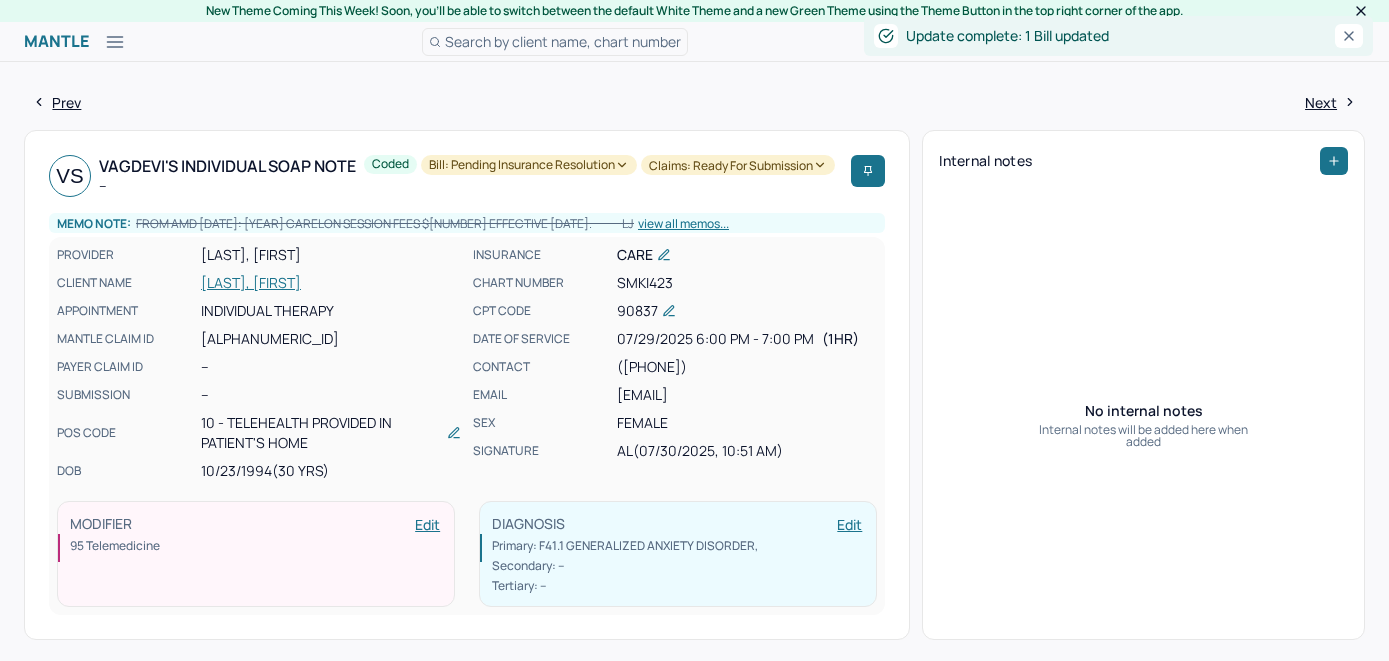 scroll, scrollTop: 100, scrollLeft: 0, axis: vertical 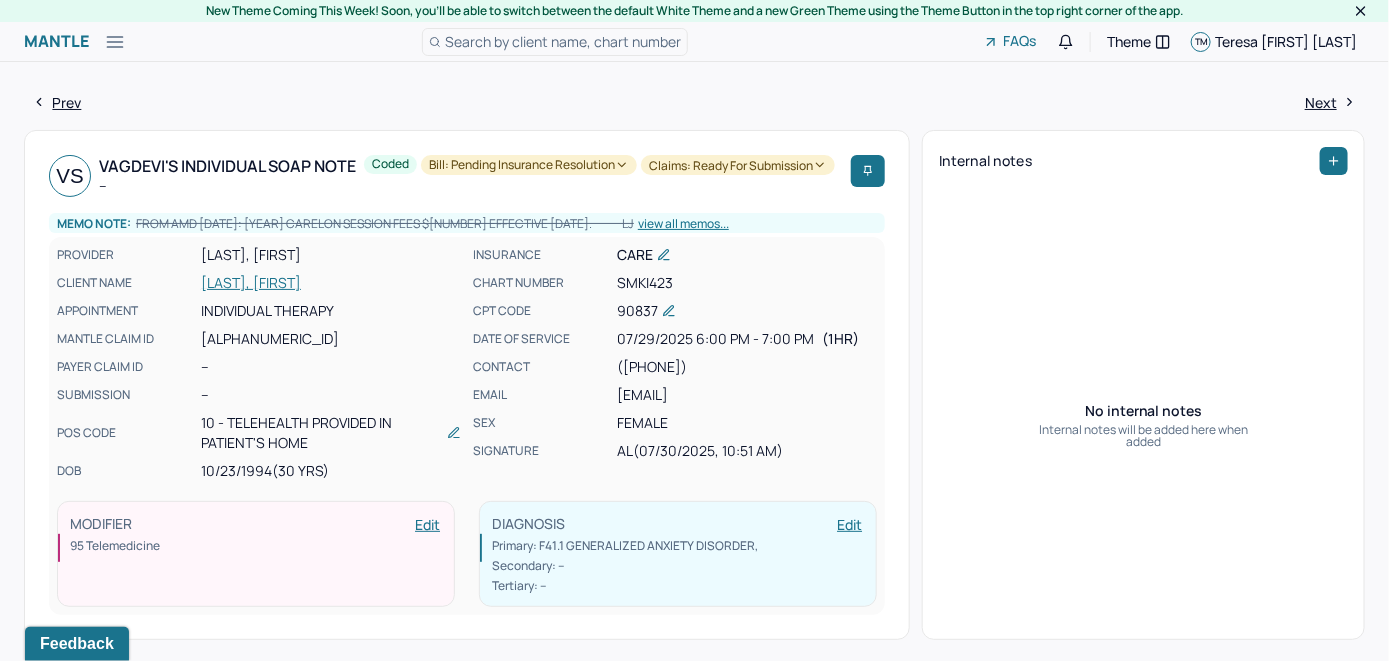 click on "Search by client name, chart number" at bounding box center (563, 41) 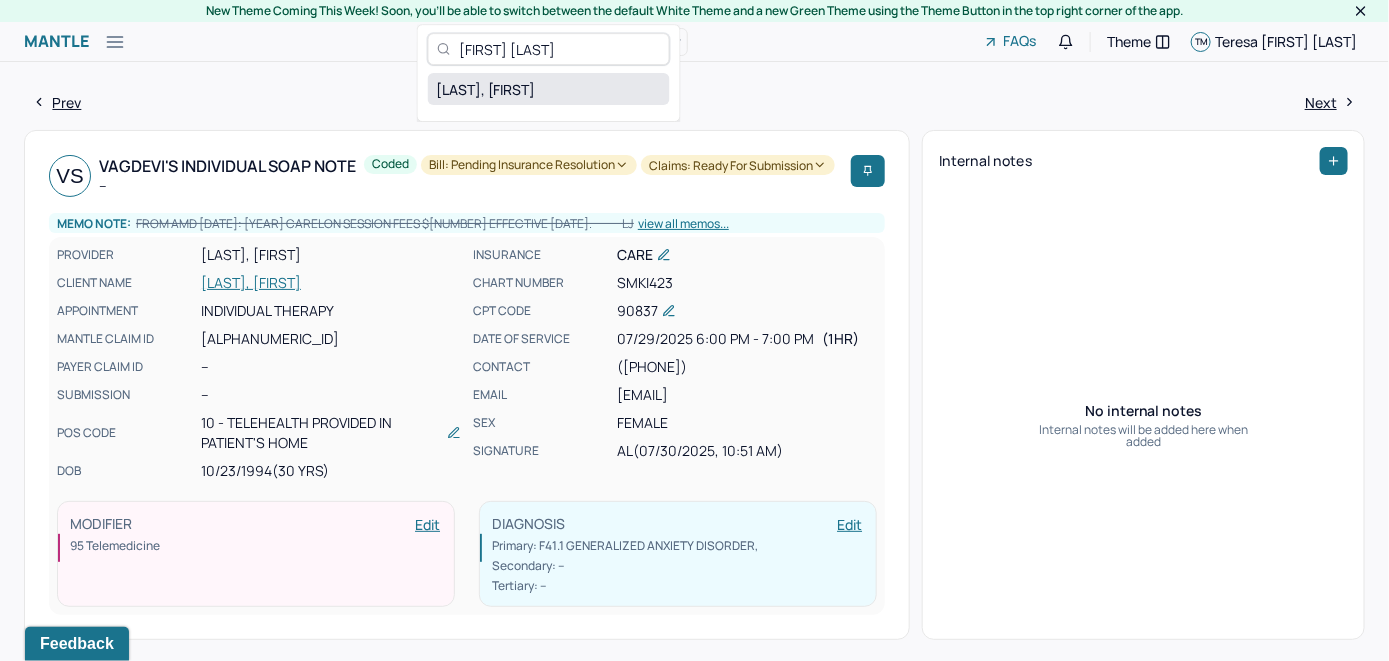 type on "[FIRST] [LAST]" 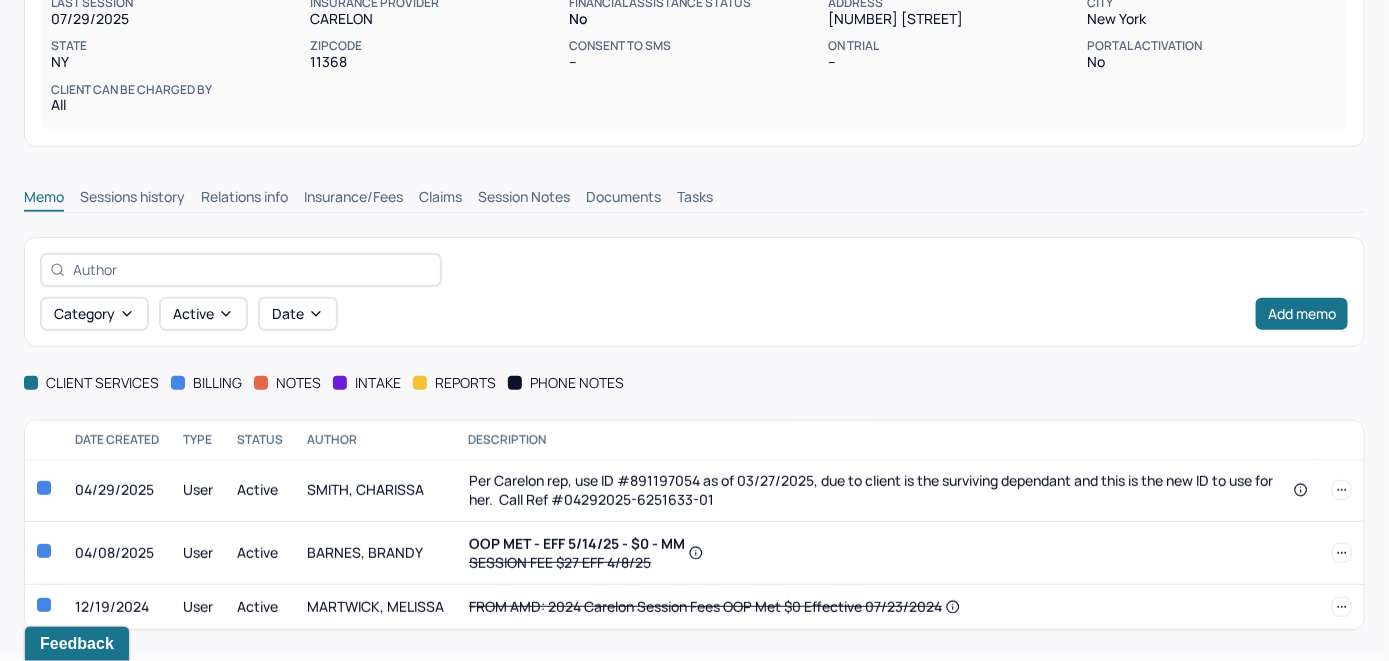 scroll, scrollTop: 336, scrollLeft: 0, axis: vertical 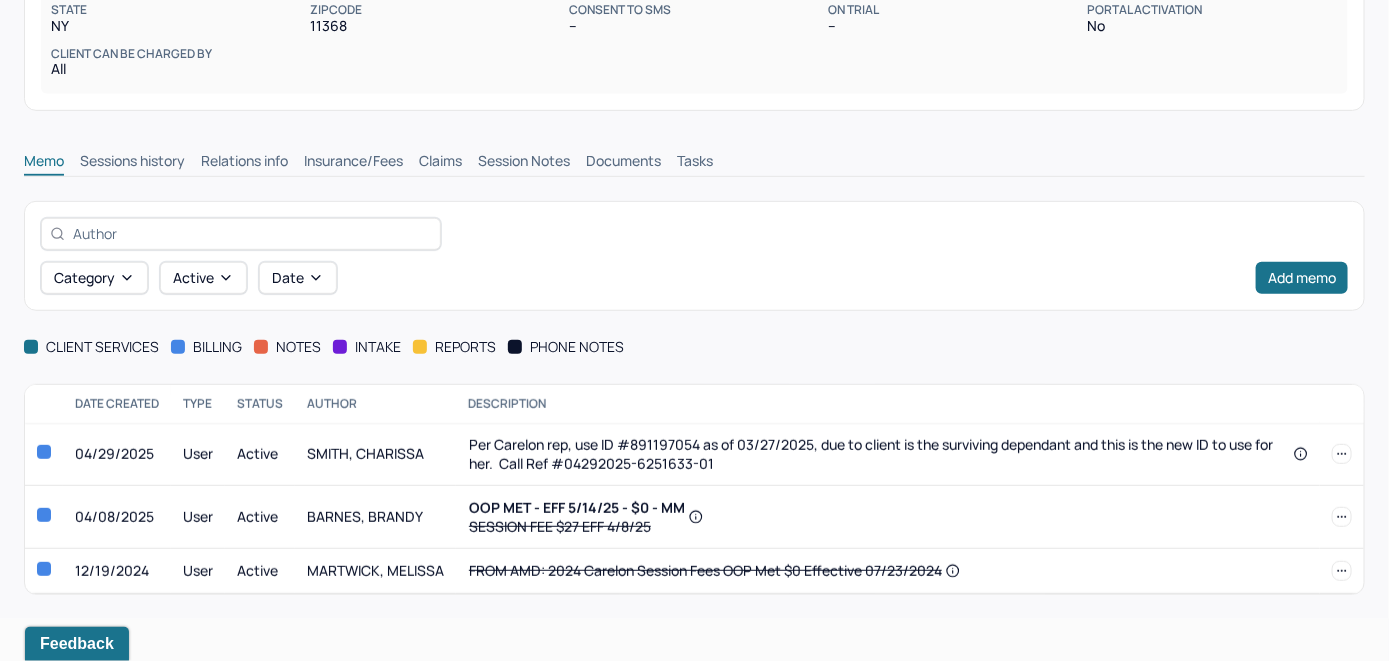 click on "Insurance/Fees" at bounding box center [353, 163] 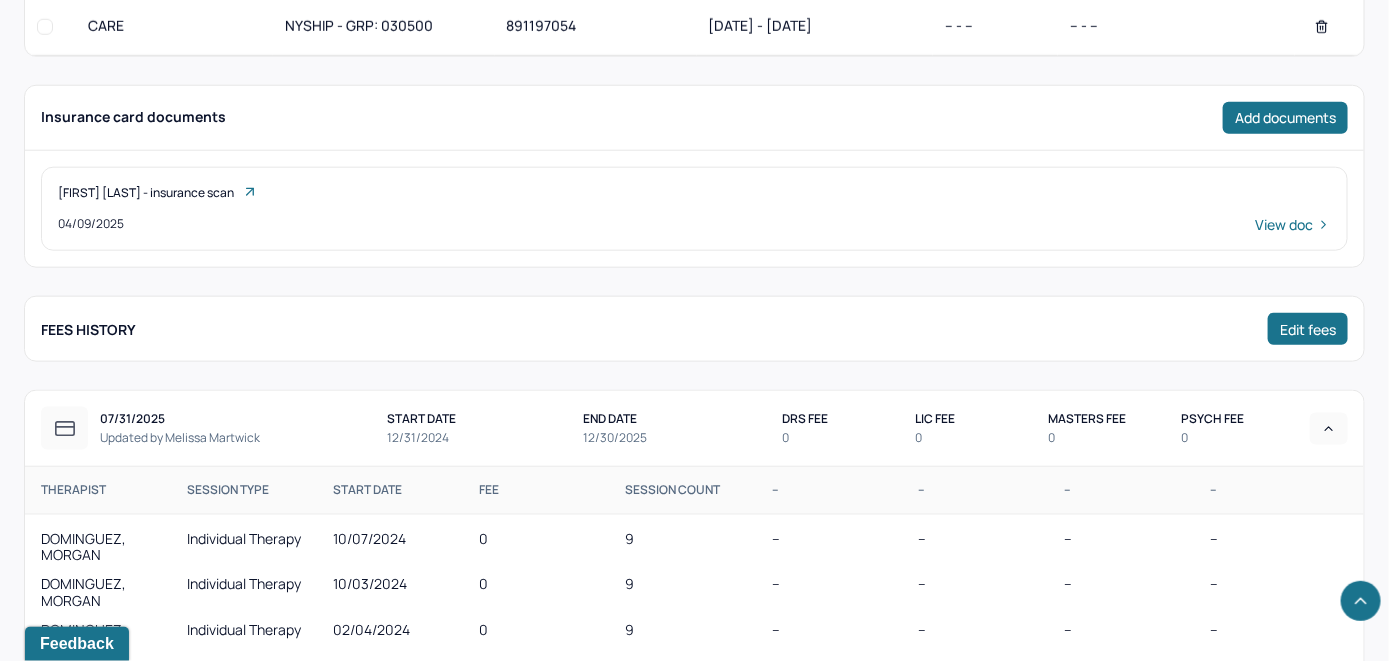 scroll, scrollTop: 436, scrollLeft: 0, axis: vertical 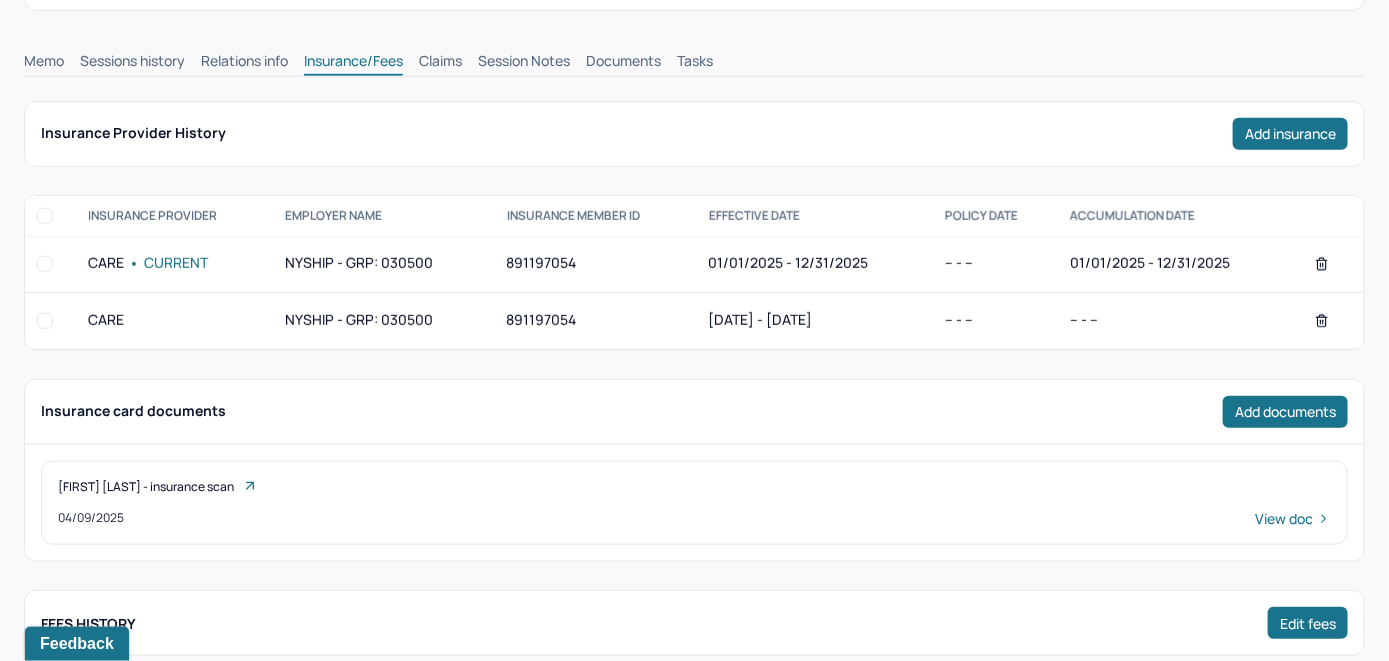 click on "Claims" at bounding box center (440, 63) 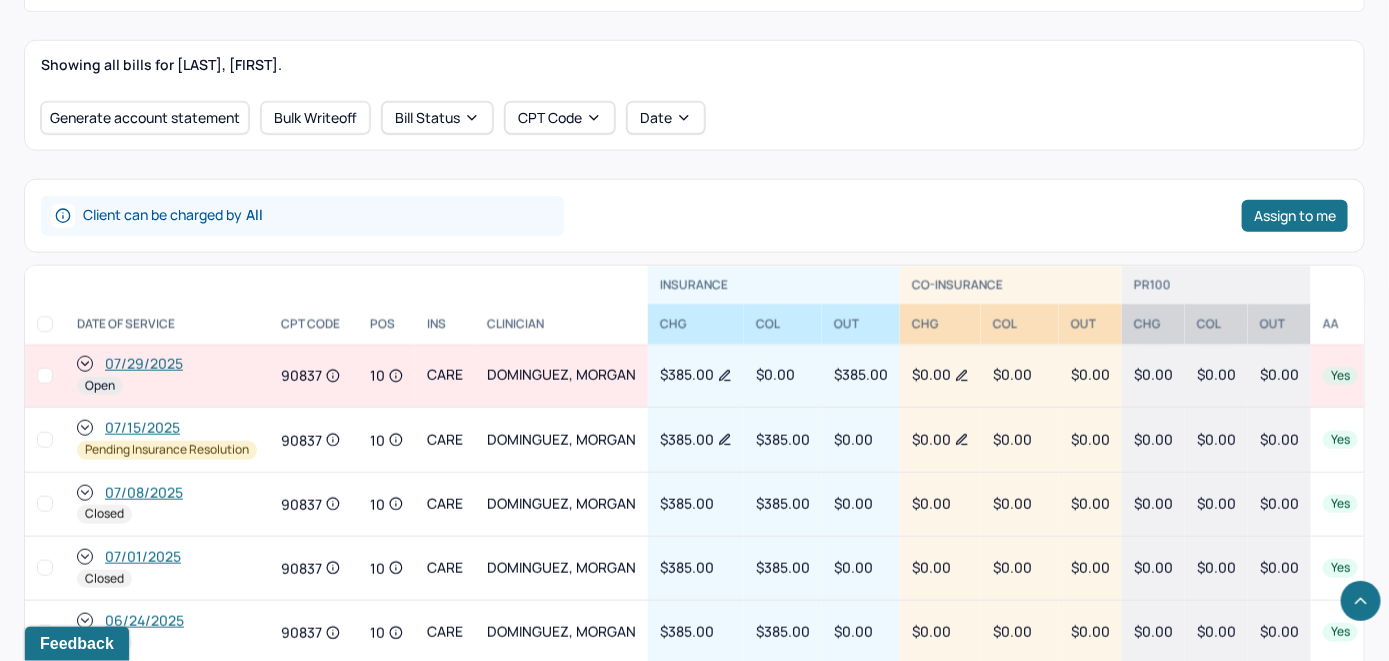 scroll, scrollTop: 736, scrollLeft: 0, axis: vertical 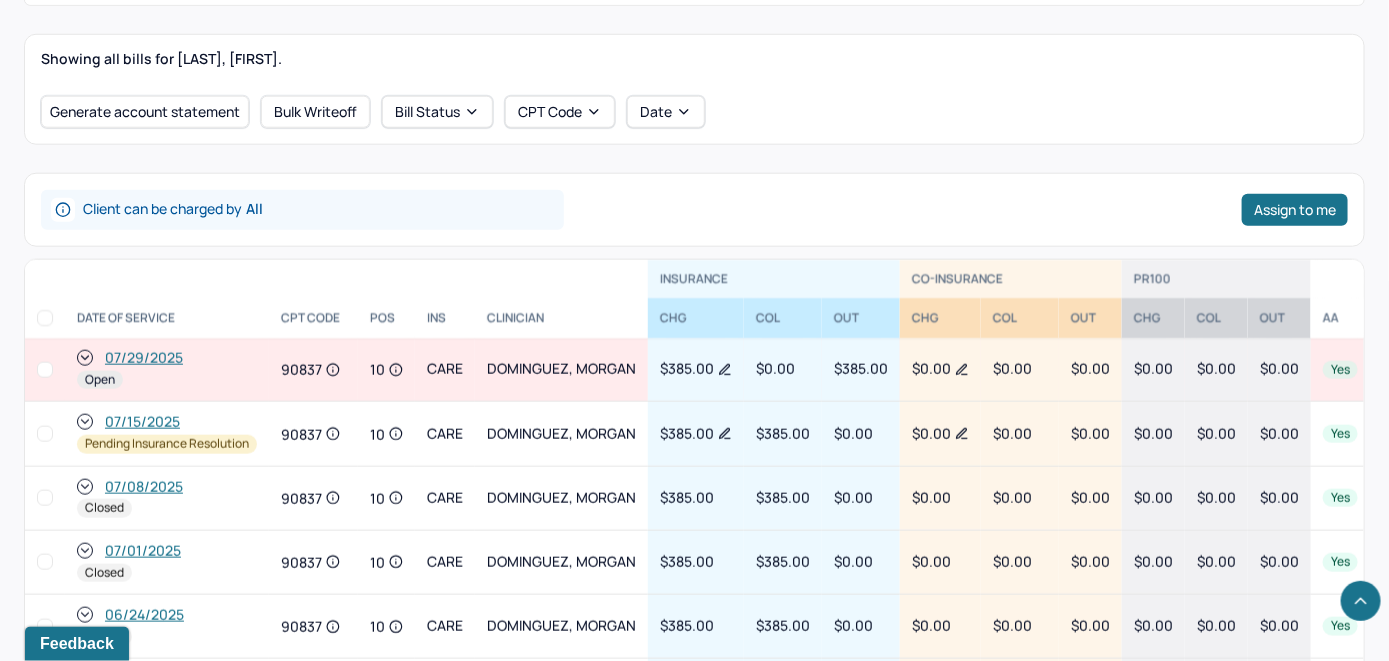 click on "07/29/2025" at bounding box center (144, 358) 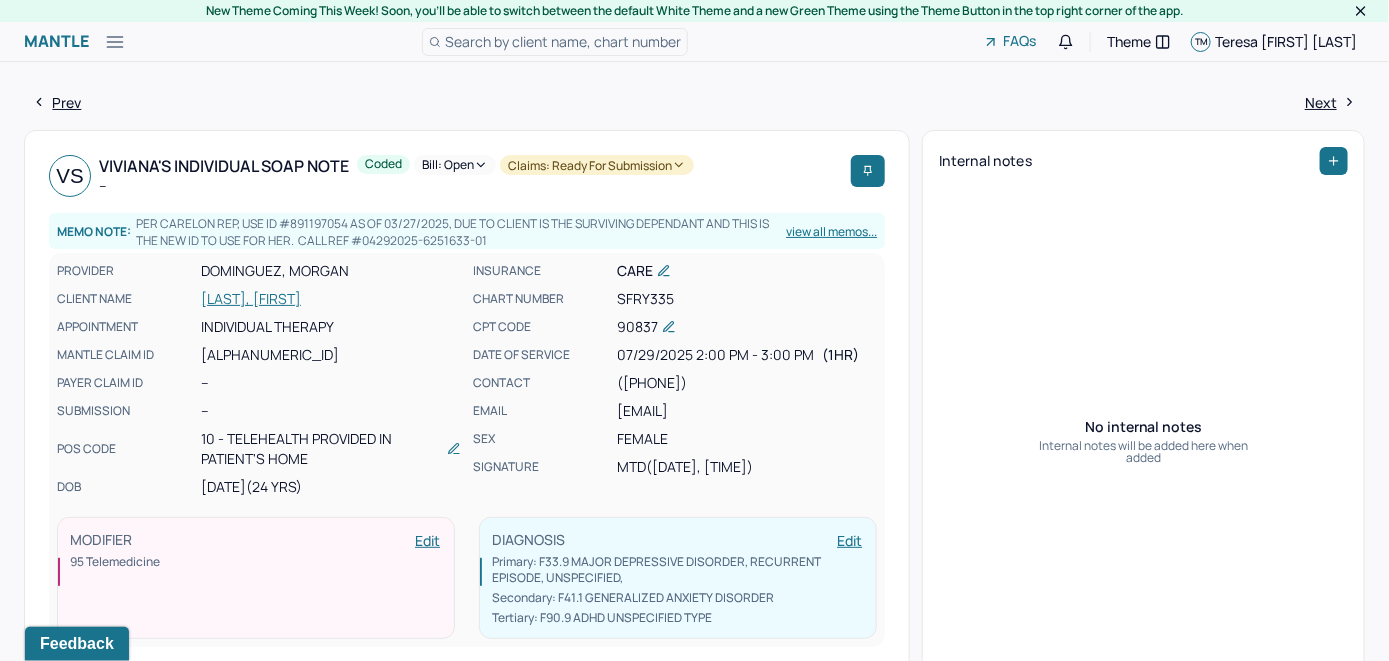 click on "Bill: Open" at bounding box center [455, 165] 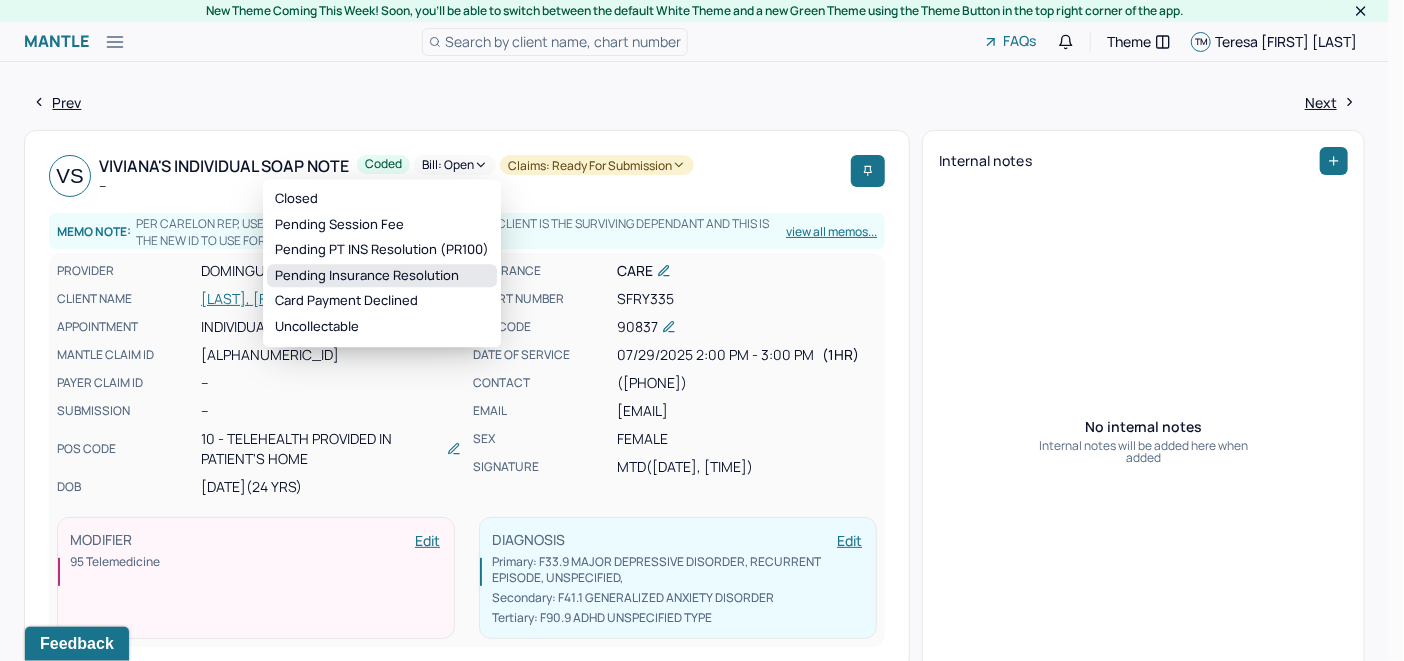 click on "Pending Insurance Resolution" at bounding box center [382, 276] 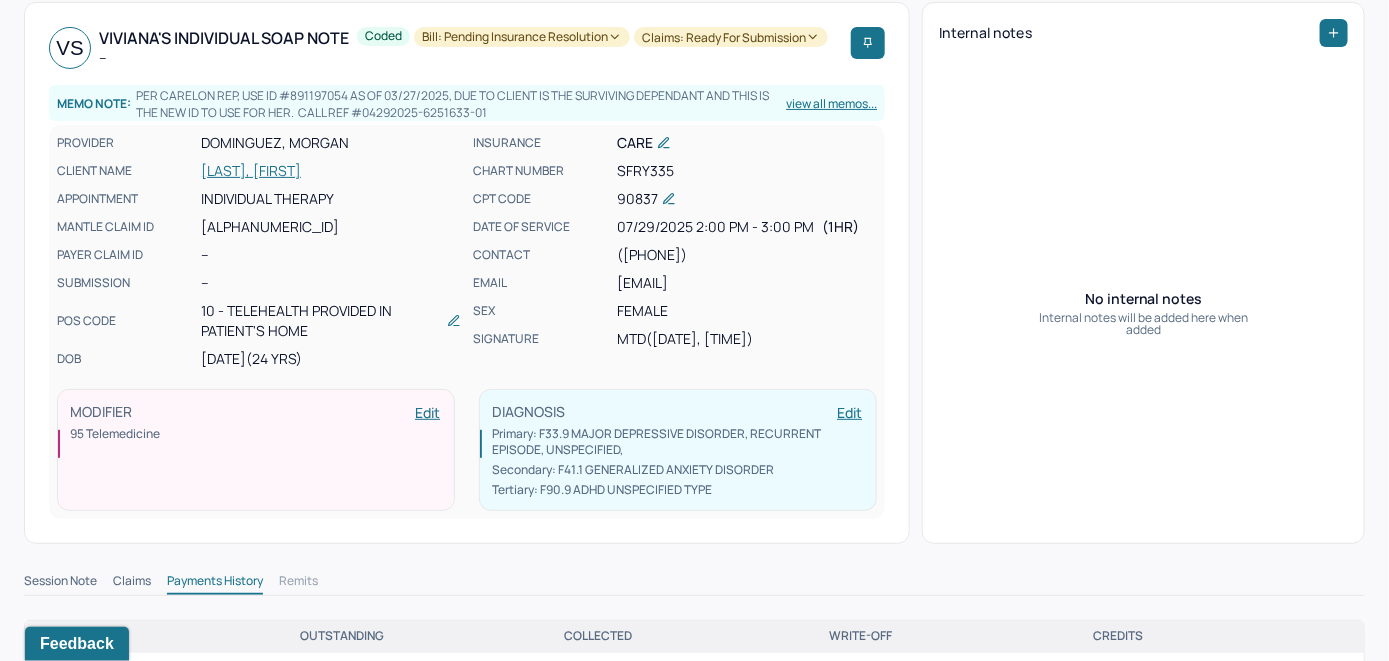 scroll, scrollTop: 0, scrollLeft: 0, axis: both 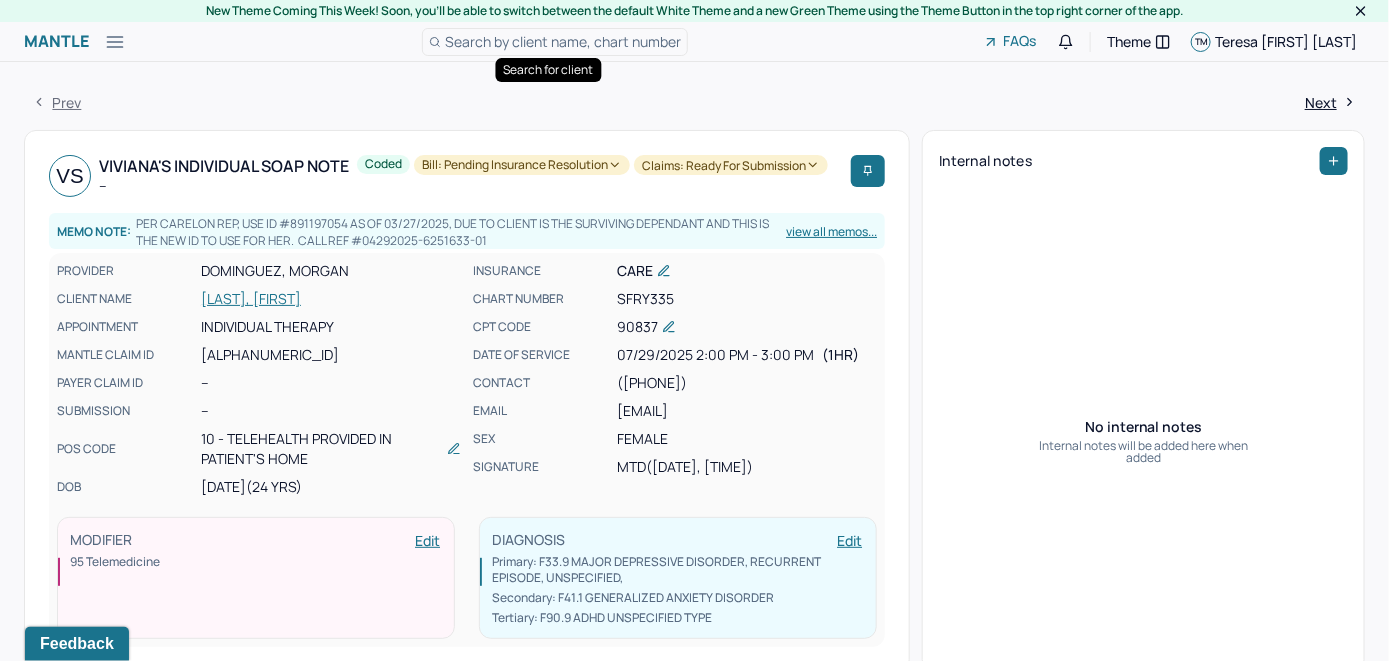 click on "Search by client name, chart number" at bounding box center (563, 41) 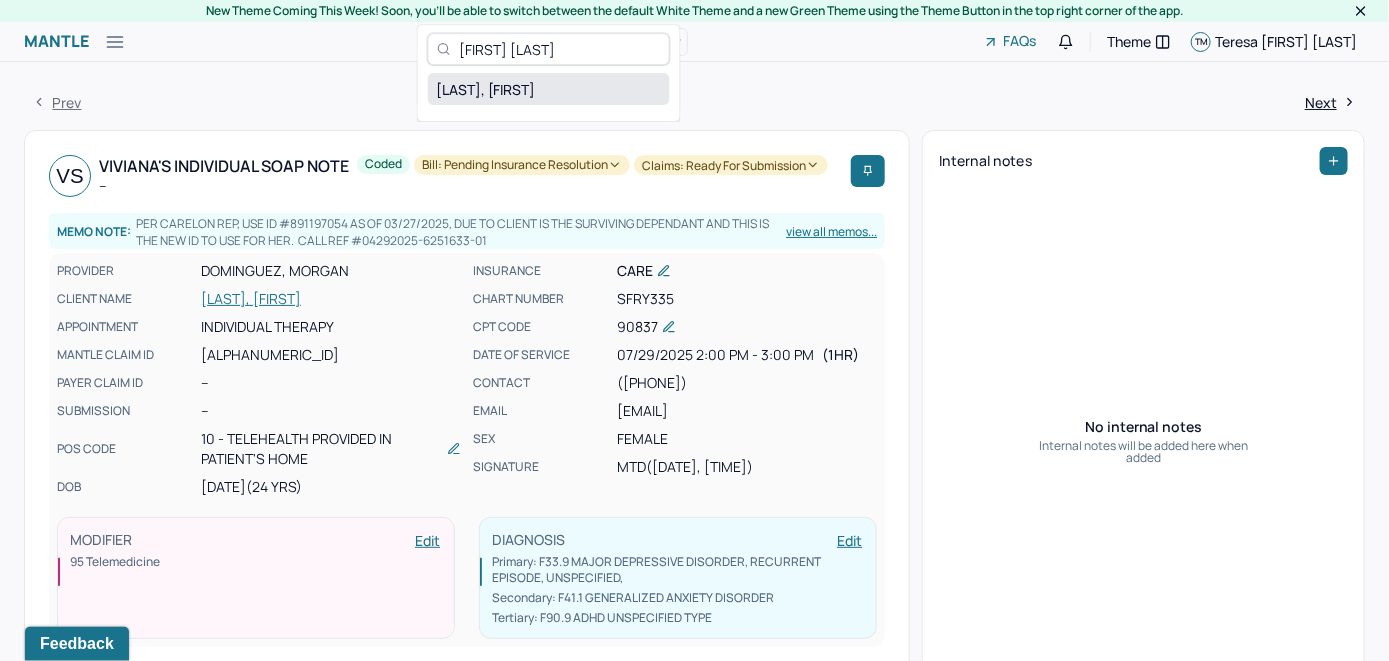type on "Yamelva Rosario" 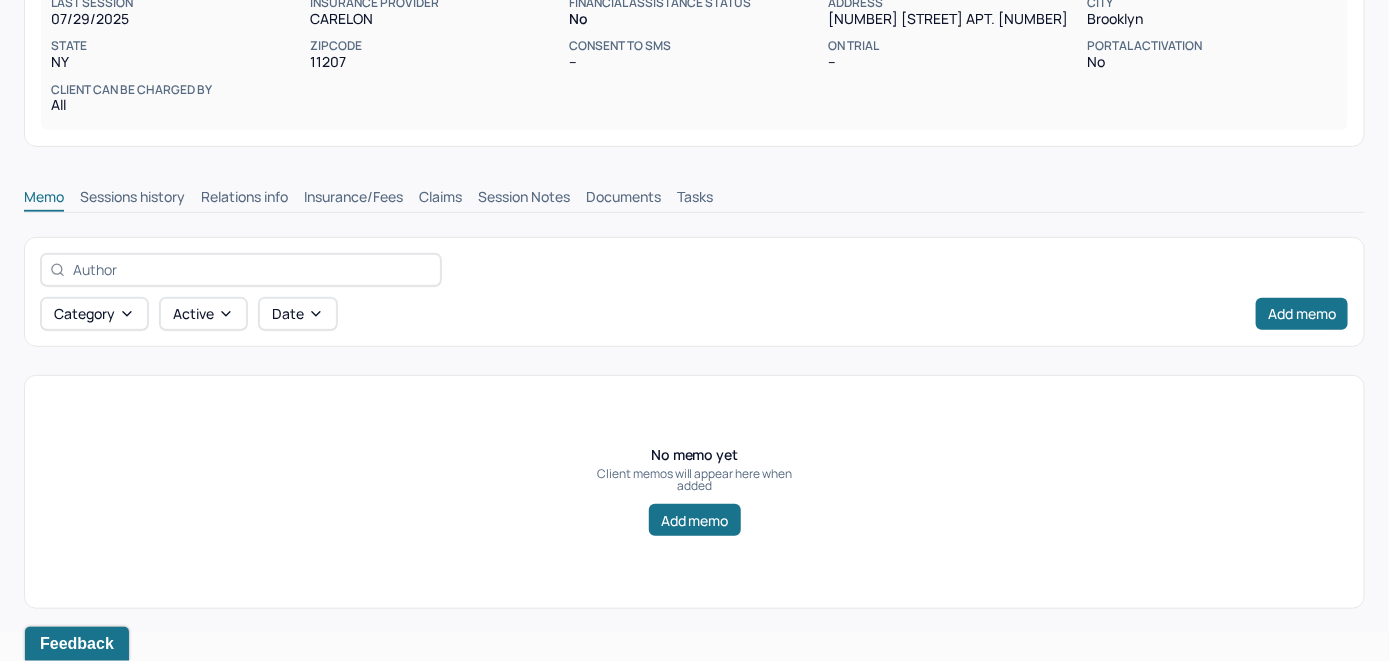 scroll, scrollTop: 314, scrollLeft: 0, axis: vertical 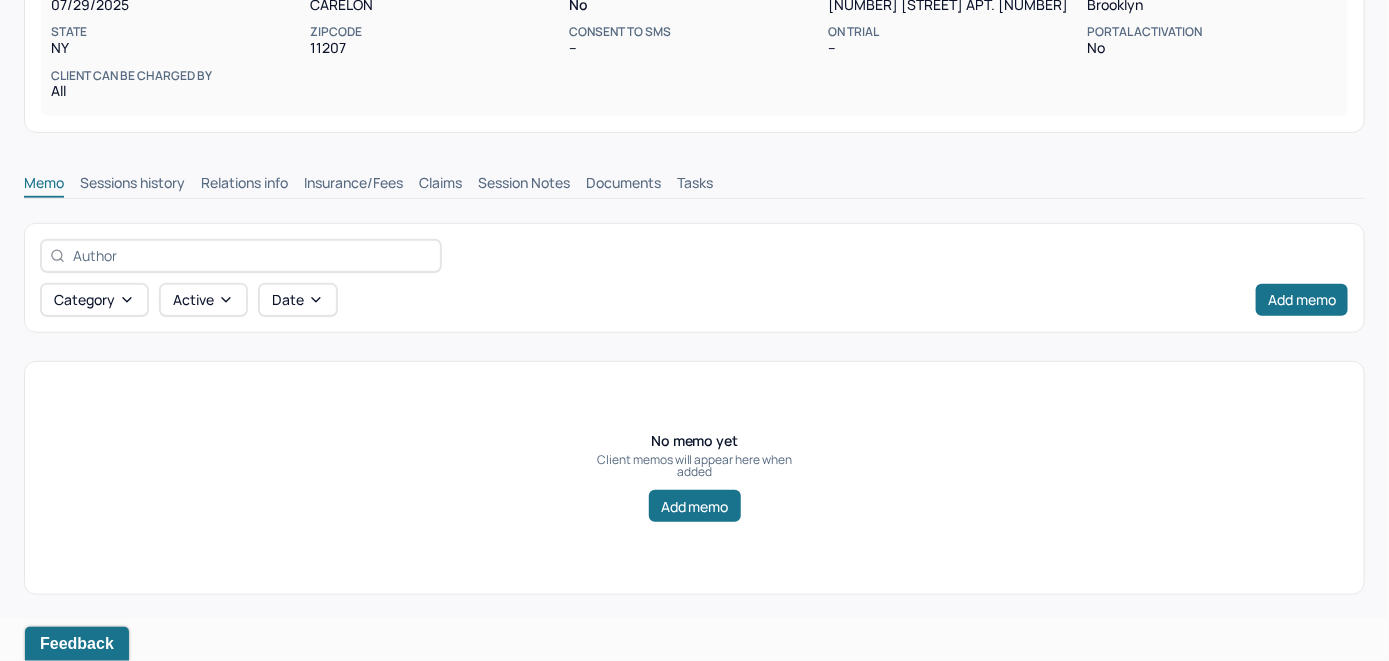 click on "Insurance/Fees" at bounding box center (353, 185) 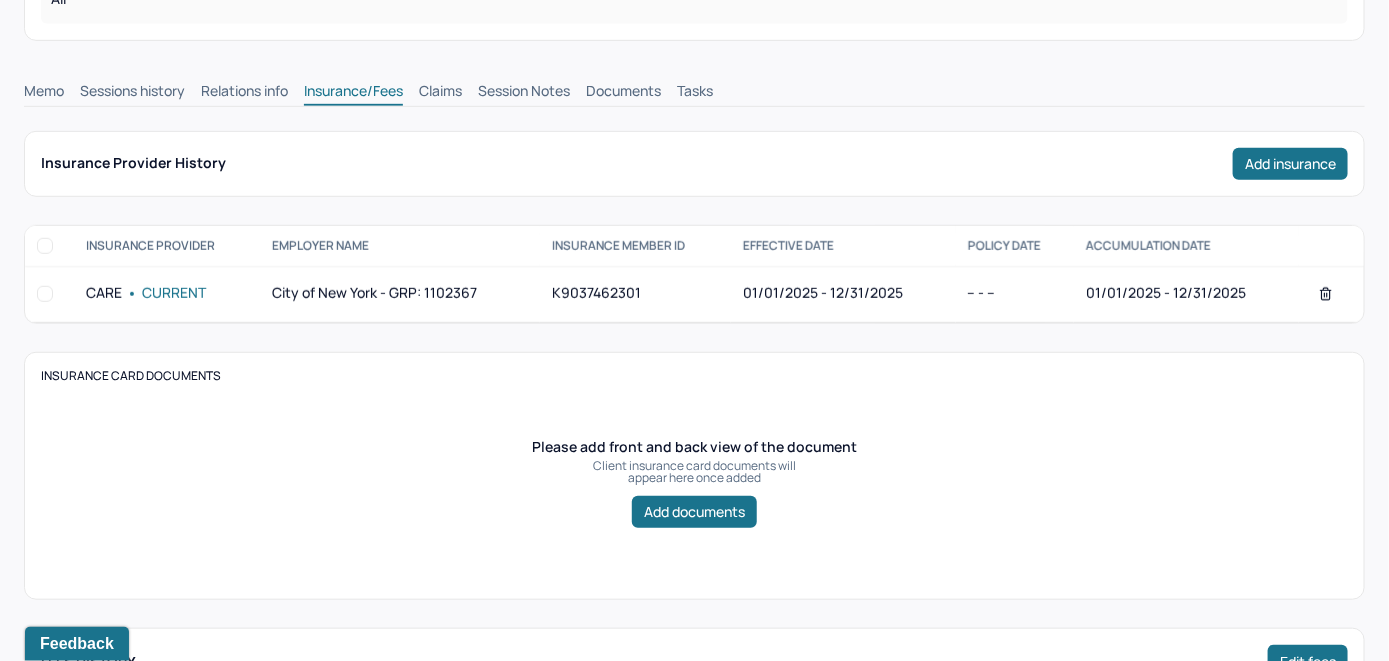 scroll, scrollTop: 314, scrollLeft: 0, axis: vertical 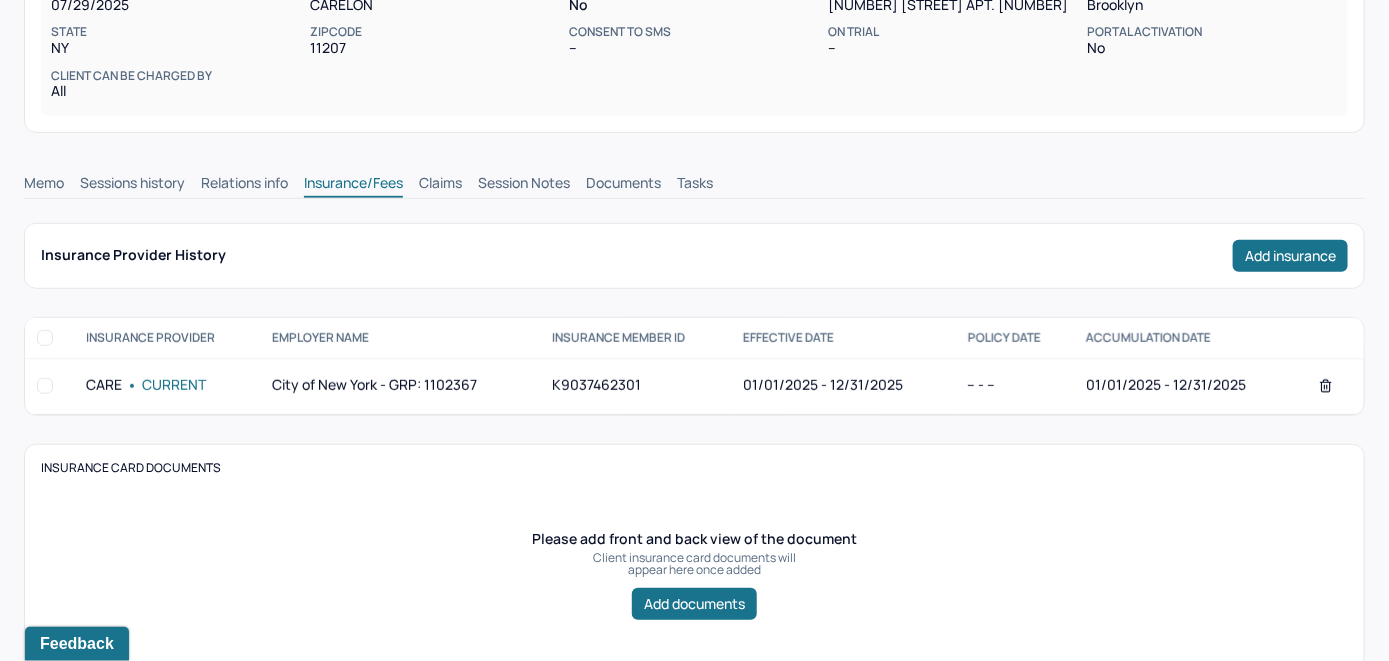 click on "Memo" at bounding box center [44, 185] 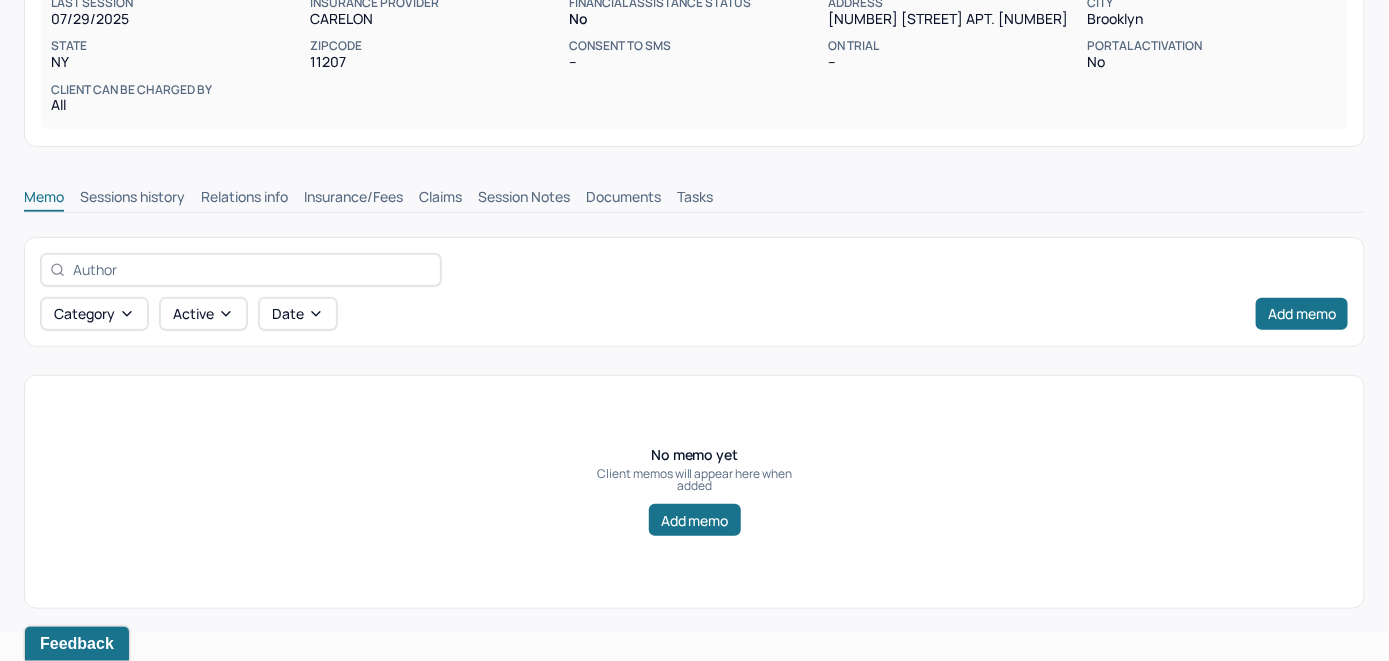 scroll, scrollTop: 314, scrollLeft: 0, axis: vertical 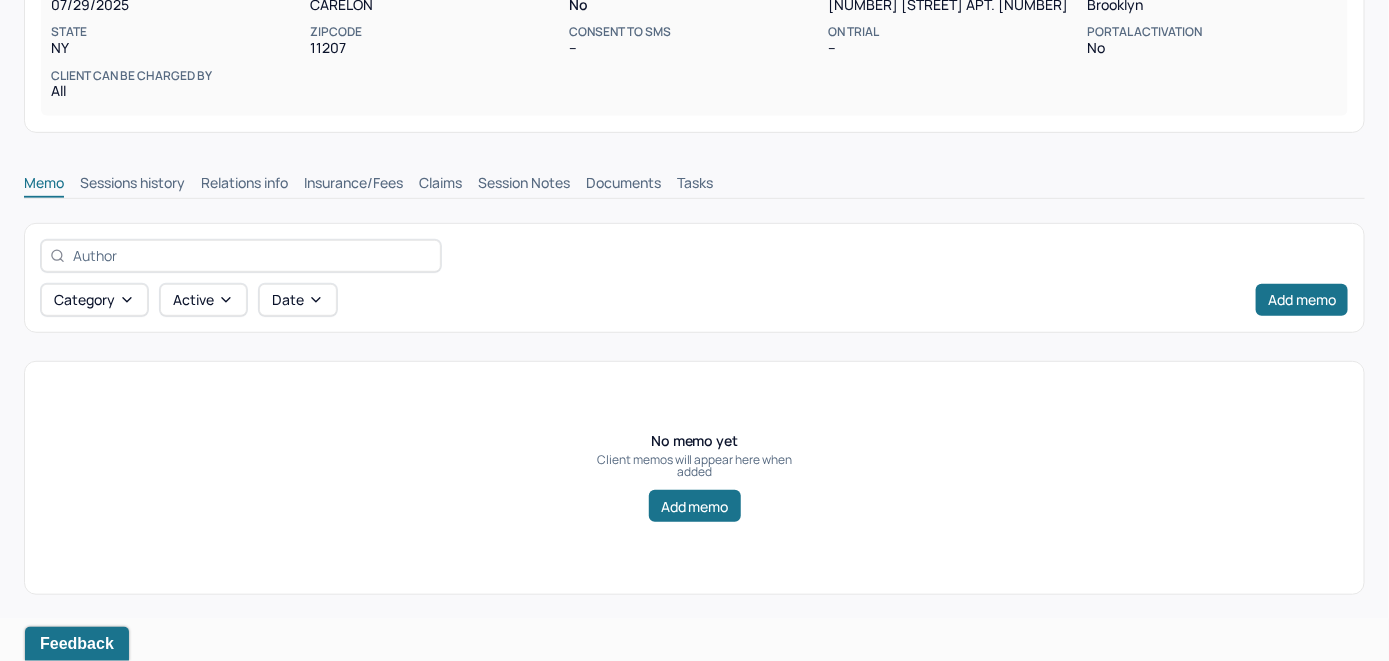 click on "Insurance/Fees" at bounding box center (353, 185) 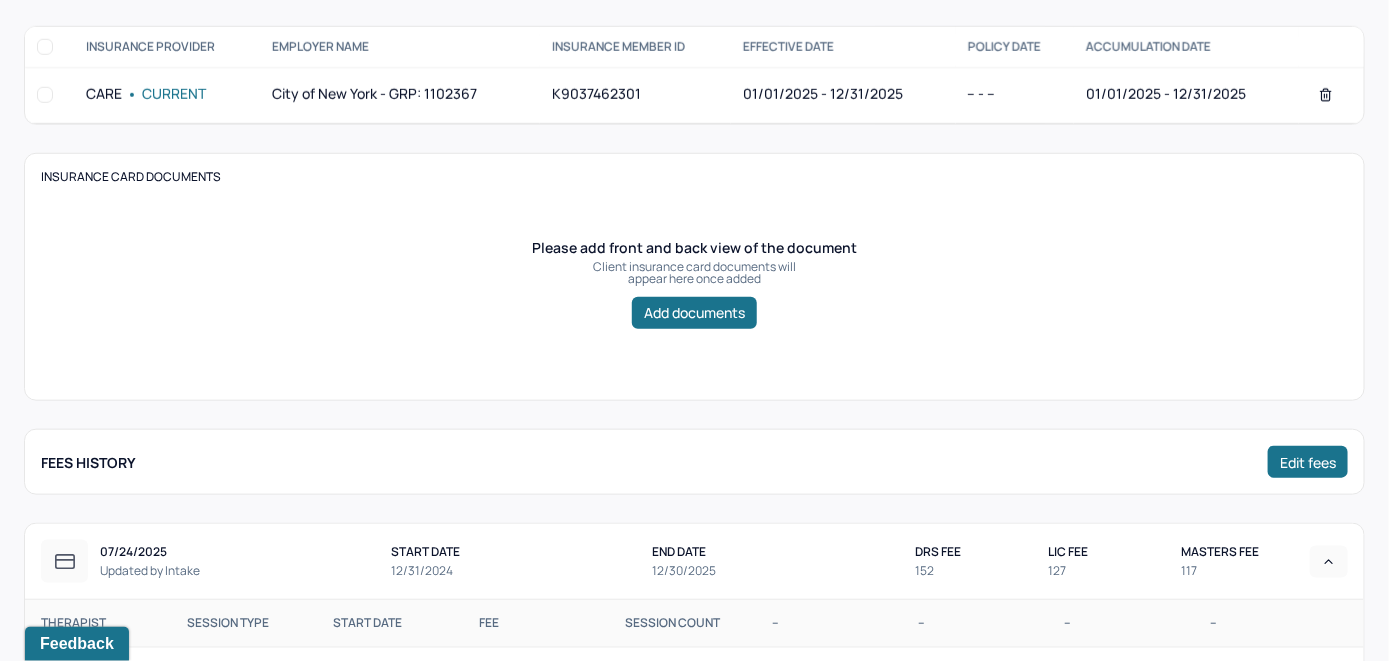 scroll, scrollTop: 405, scrollLeft: 0, axis: vertical 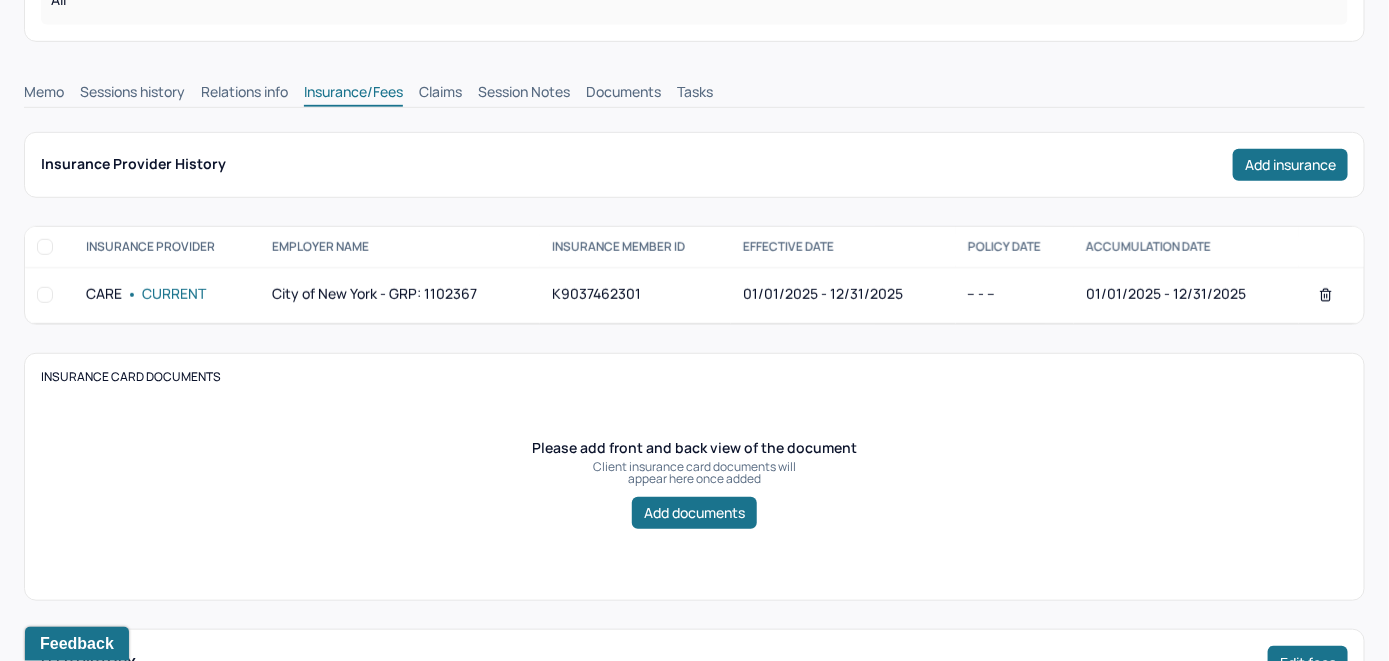 click on "Claims" at bounding box center (440, 94) 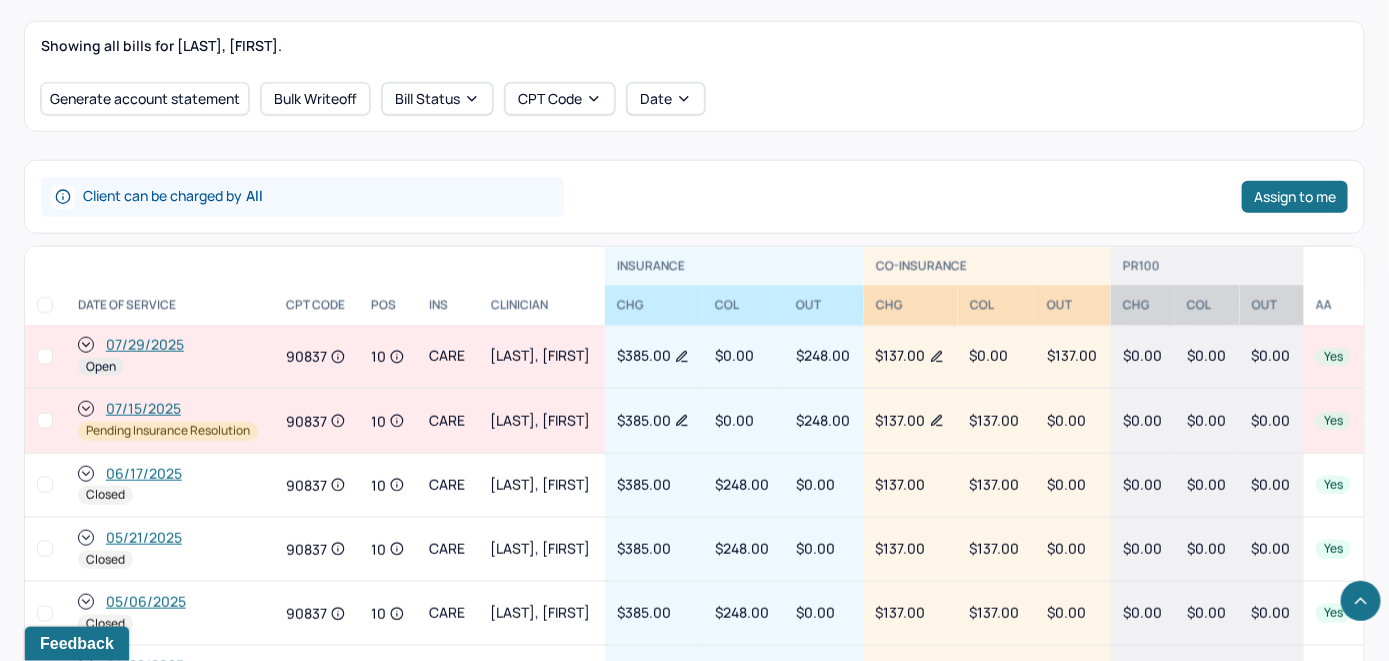 scroll, scrollTop: 753, scrollLeft: 0, axis: vertical 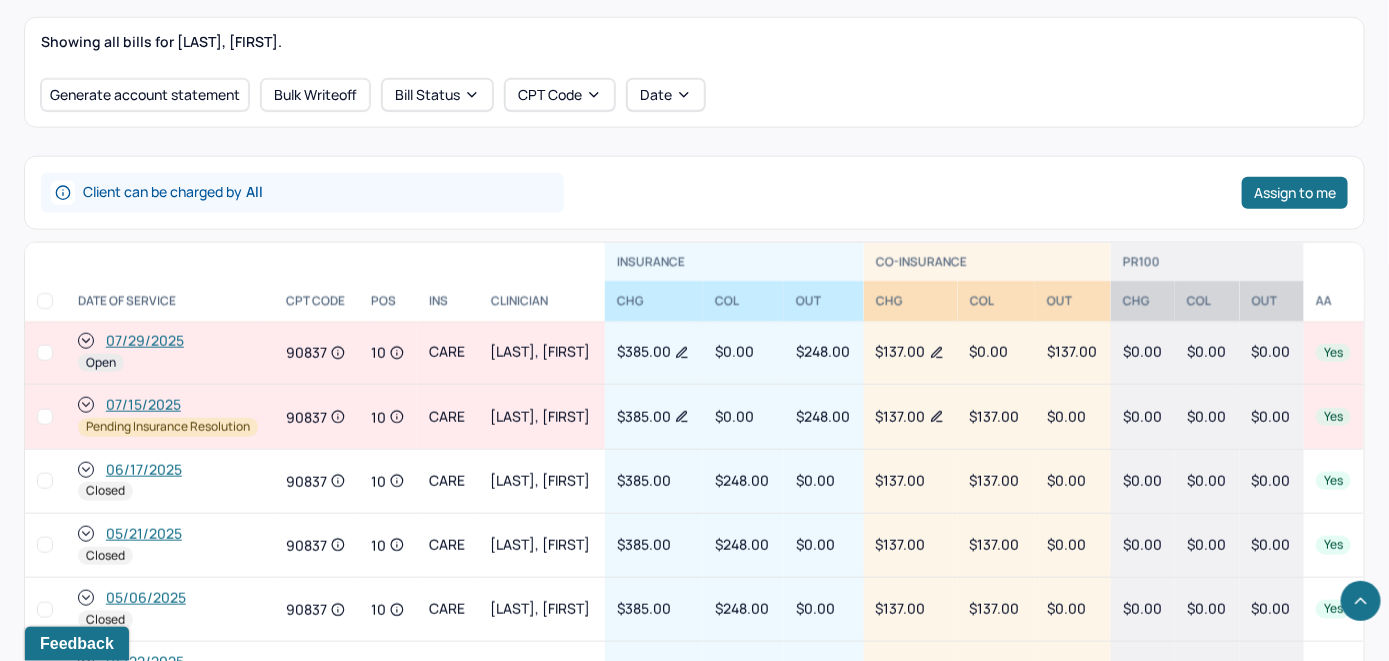 click on "Client can be charged by All Assign to me" at bounding box center [694, 193] 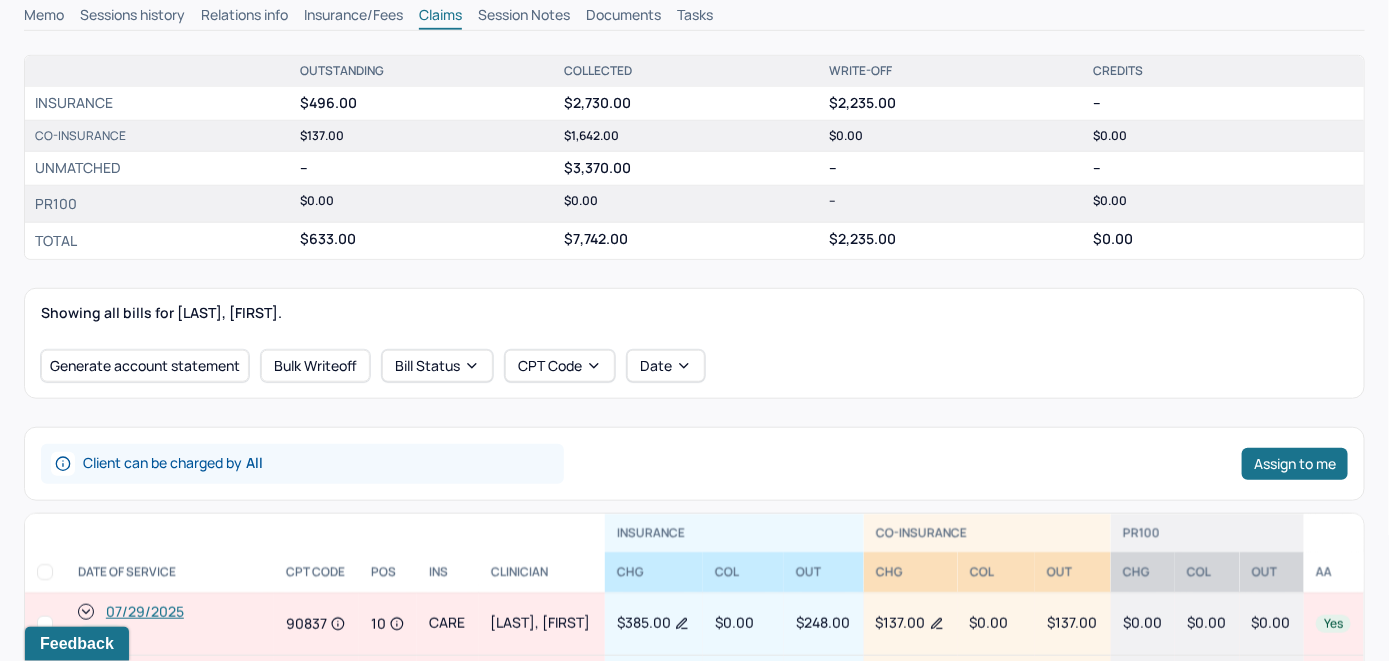 scroll, scrollTop: 782, scrollLeft: 0, axis: vertical 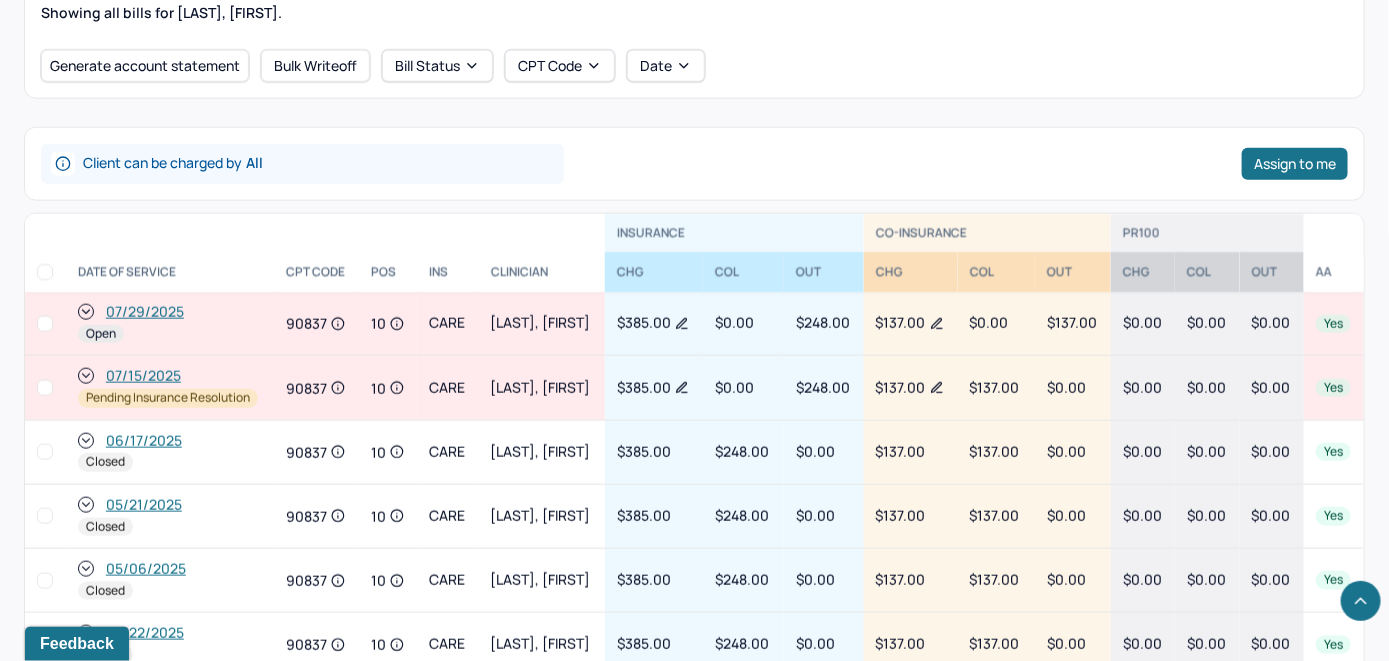 click on "07/29/2025" at bounding box center [145, 312] 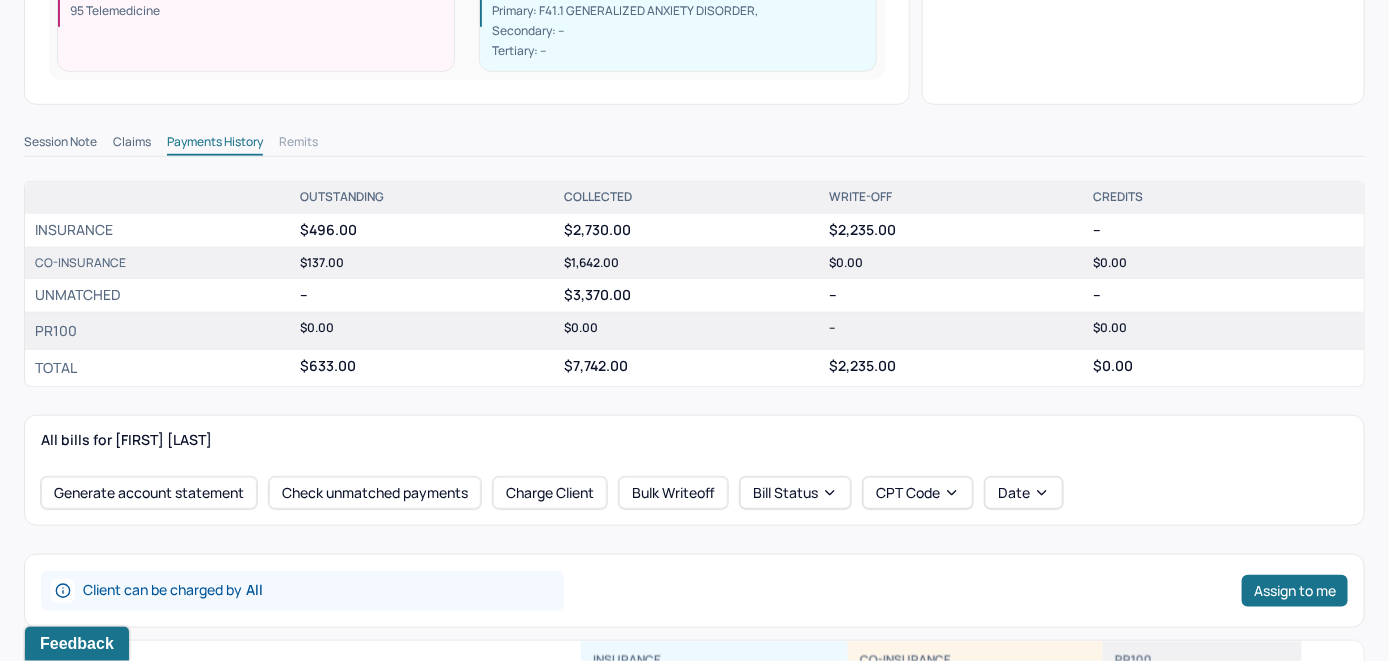 scroll, scrollTop: 600, scrollLeft: 0, axis: vertical 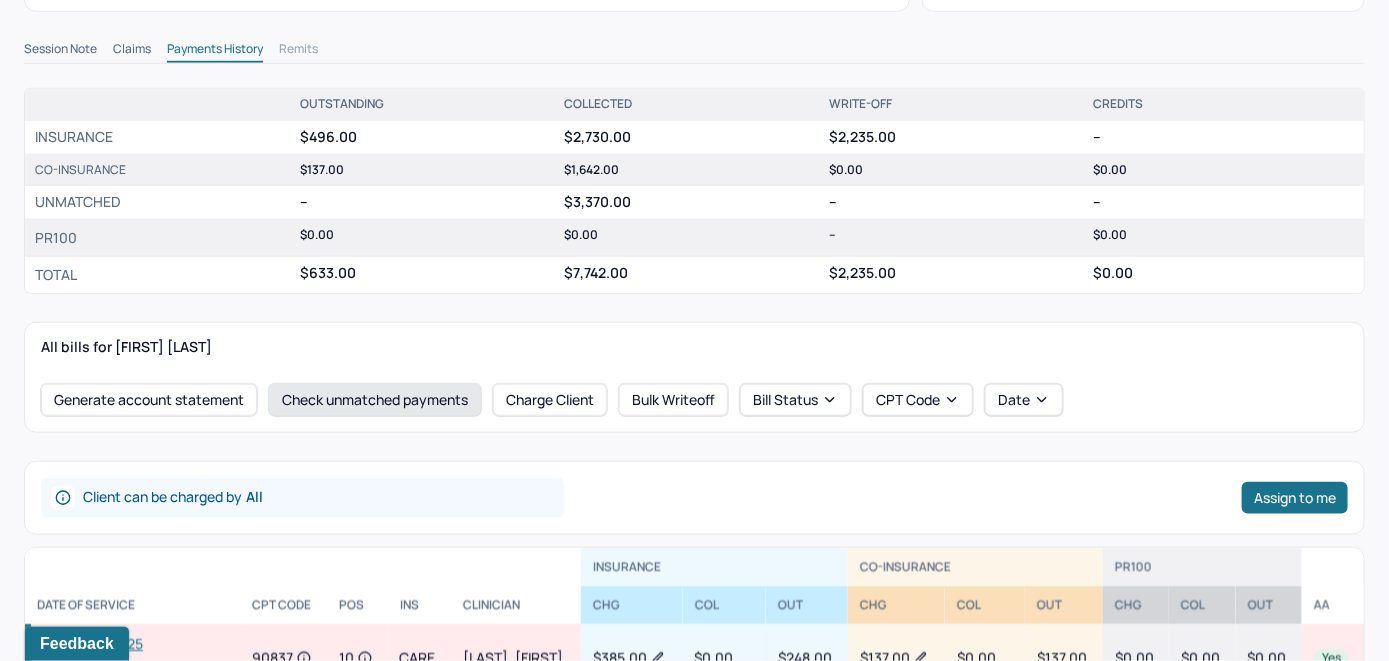 click on "Check unmatched payments" at bounding box center (375, 400) 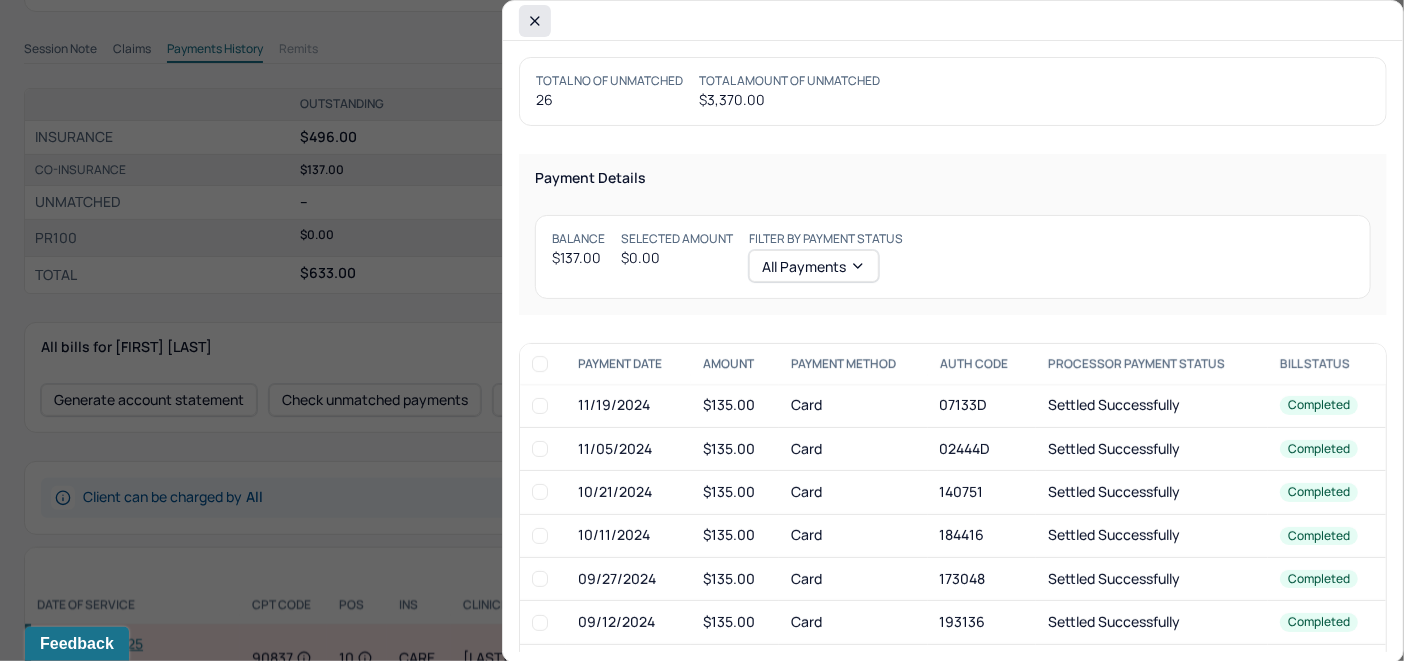 click 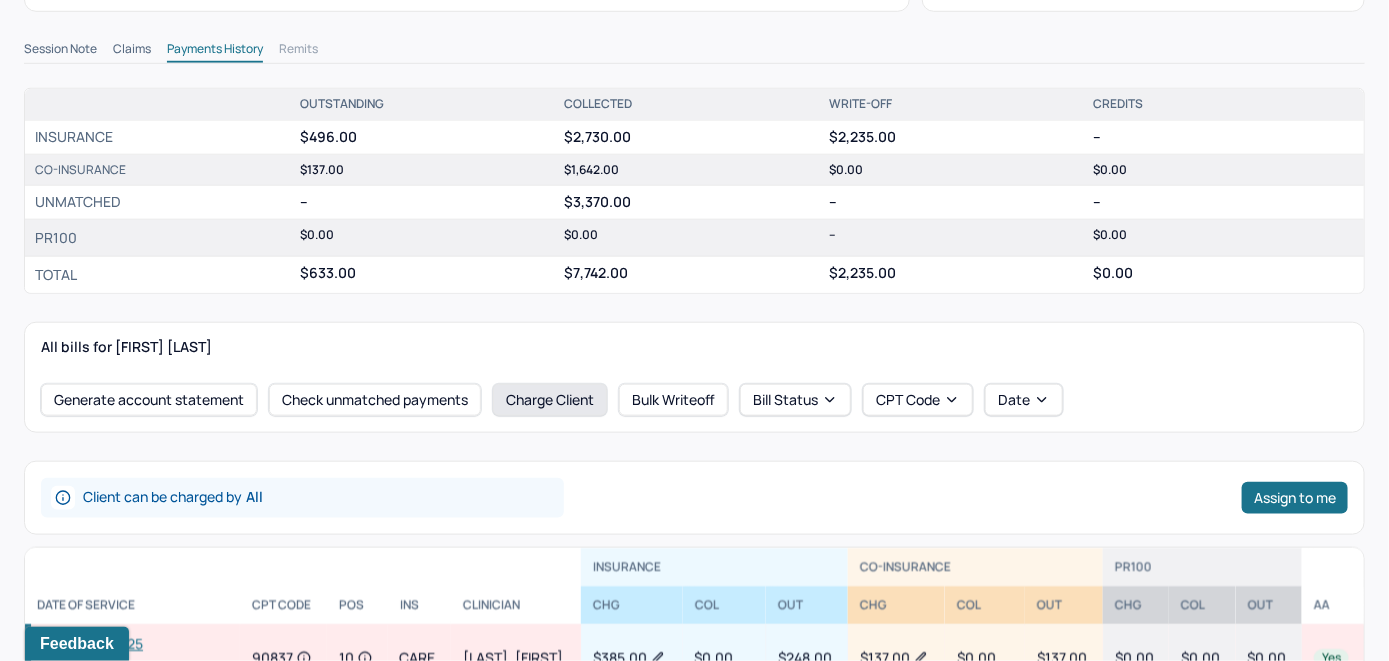 click on "Charge Client" at bounding box center [550, 400] 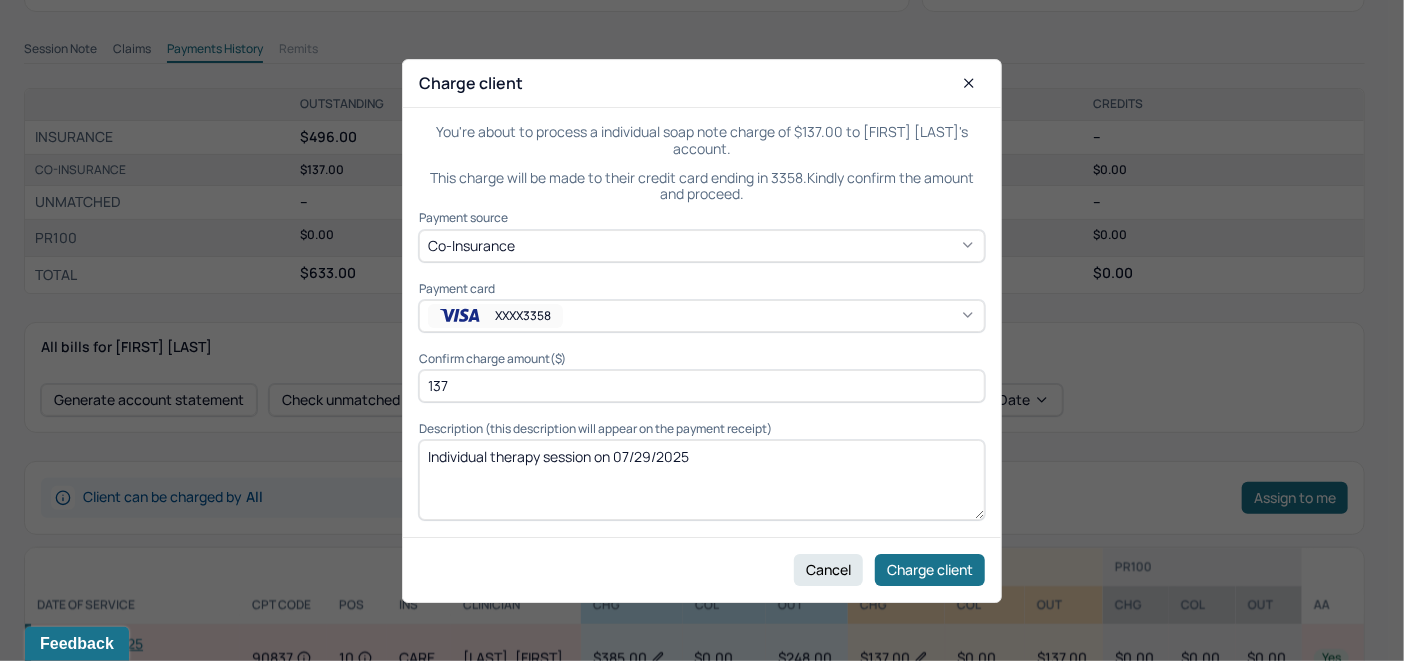 click 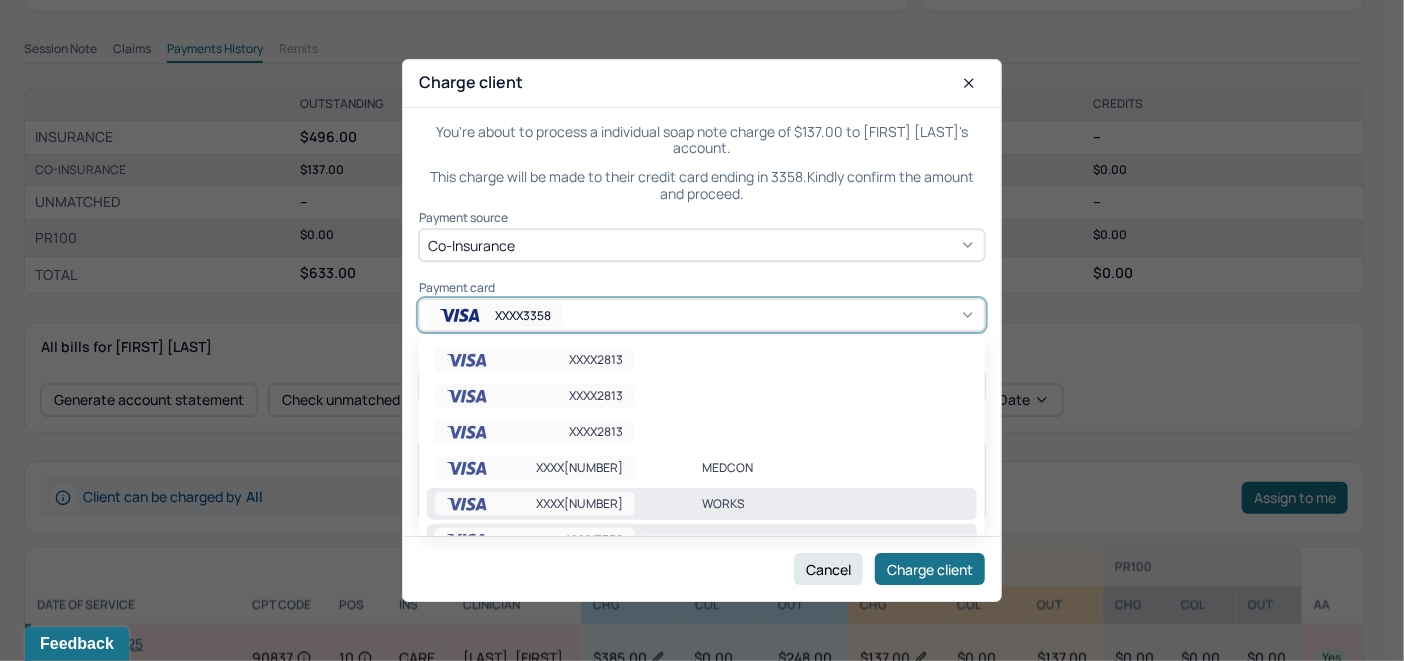 click on "WORKS" at bounding box center (835, 504) 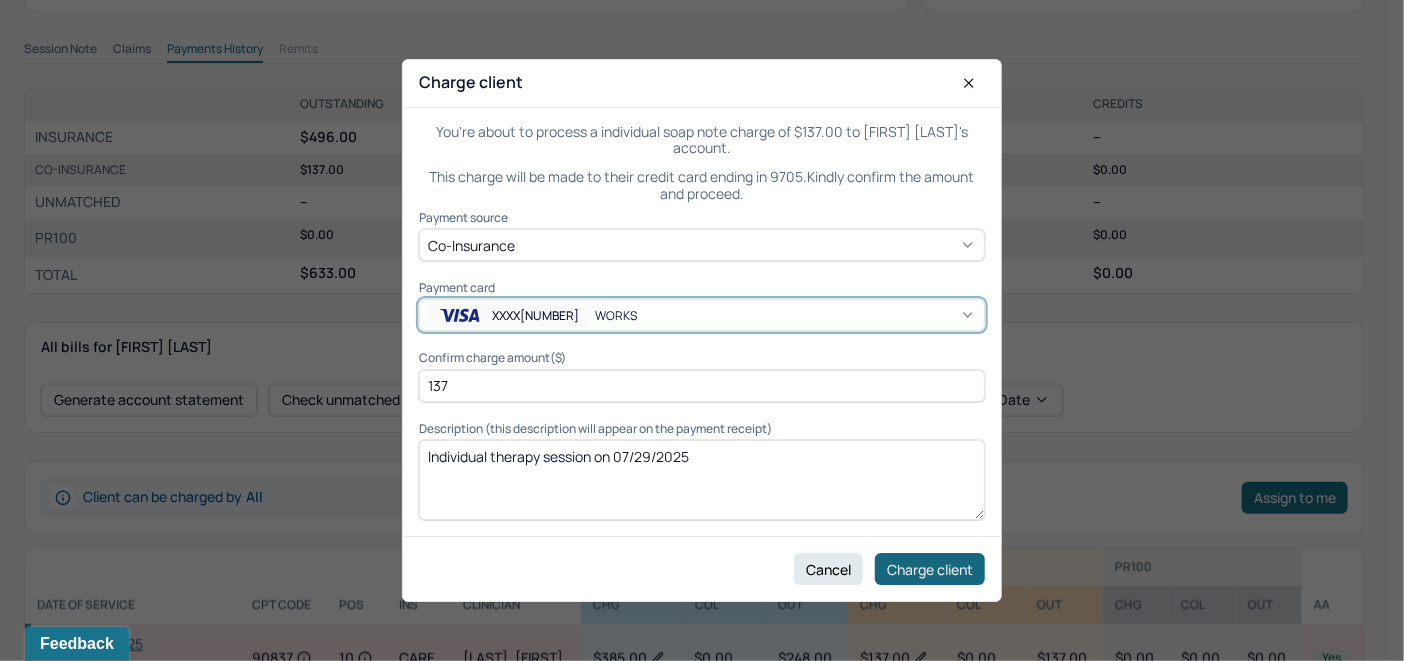 click on "Charge client" at bounding box center (930, 569) 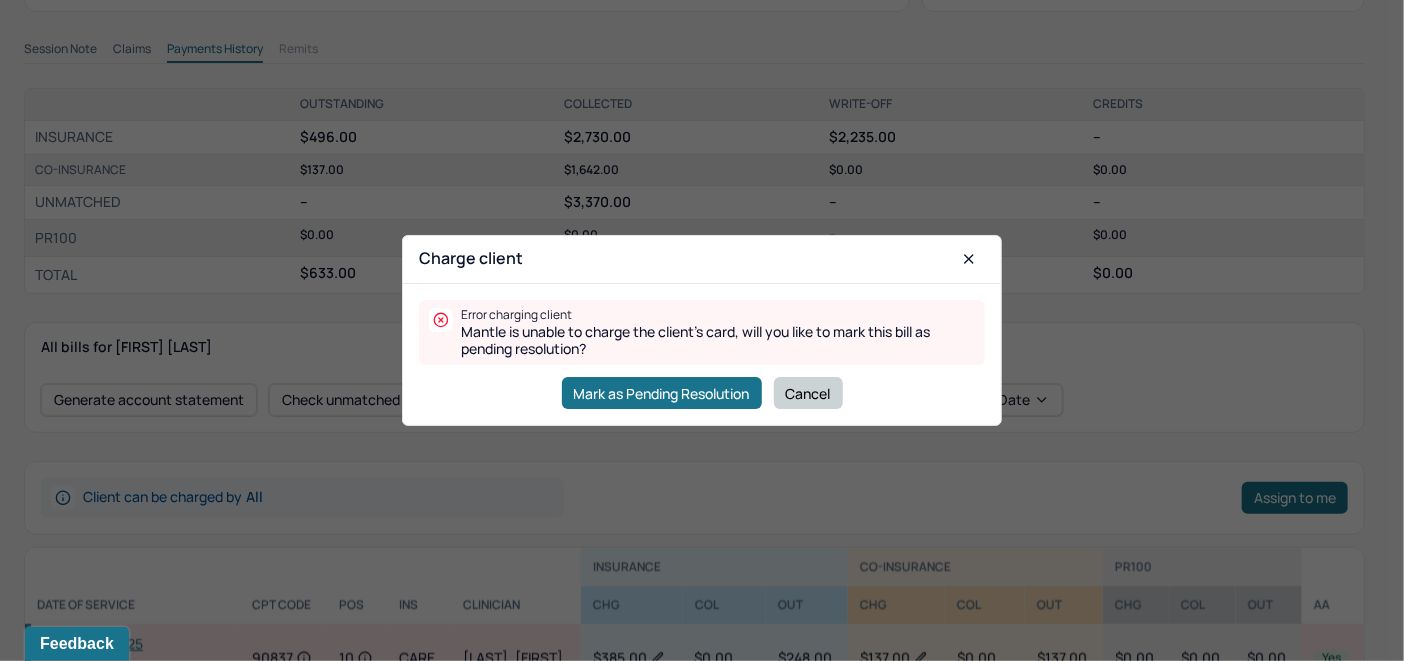 click on "Cancel" at bounding box center [808, 393] 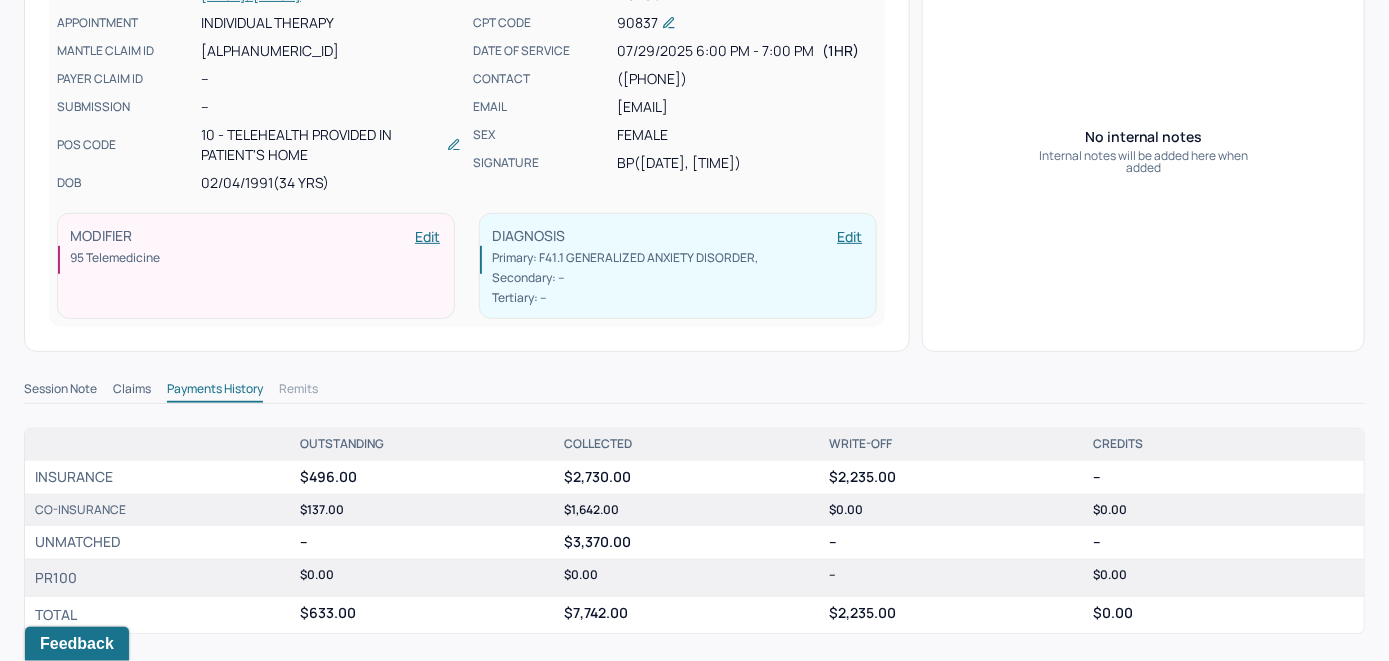 scroll, scrollTop: 100, scrollLeft: 0, axis: vertical 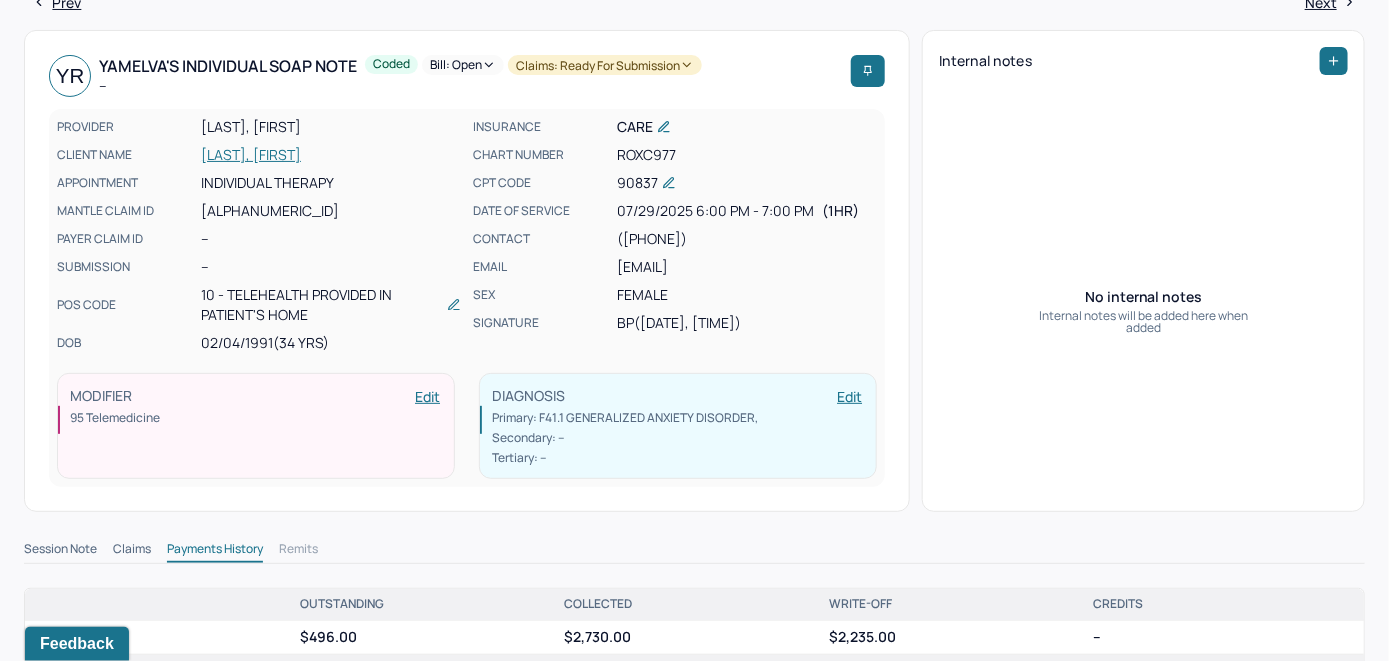 click on "PROVIDER PITTAWAY, BRIONY CLIENT NAME ROSARIO, YAMELVA APPOINTMENT Individual therapy   MANTLE CLAIM ID M0532E3F0790BC PAYER CLAIM ID -- SUBMISSION -- POS CODE 10 - Telehealth Provided in Patient's Home DOB 02/04/1991  (34 Yrs)" at bounding box center [259, 235] 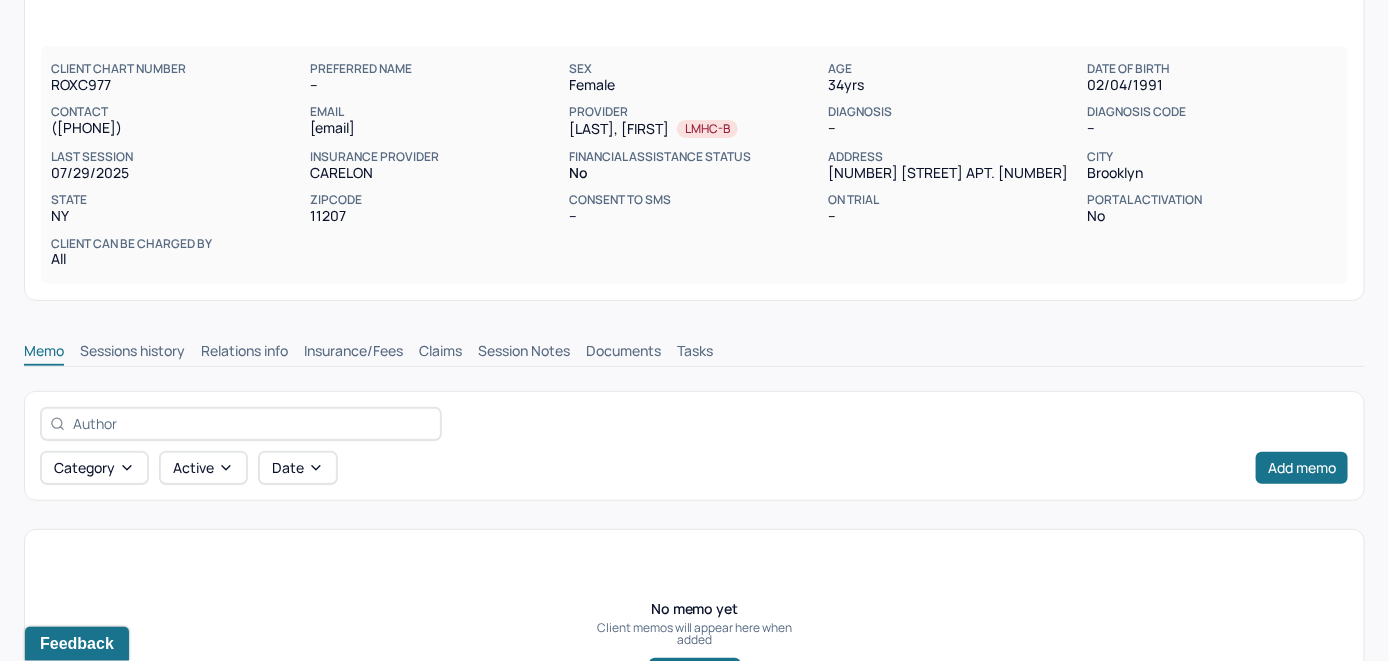 scroll, scrollTop: 237, scrollLeft: 0, axis: vertical 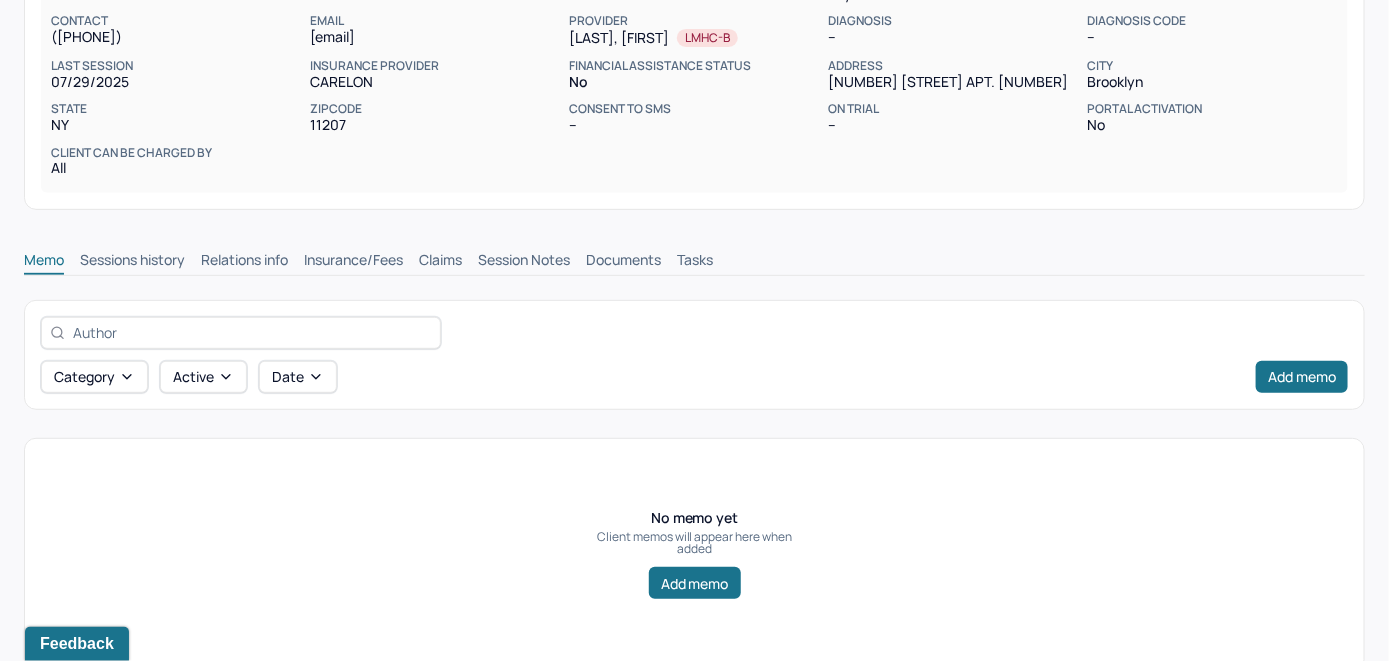 click on "Claims" at bounding box center [440, 262] 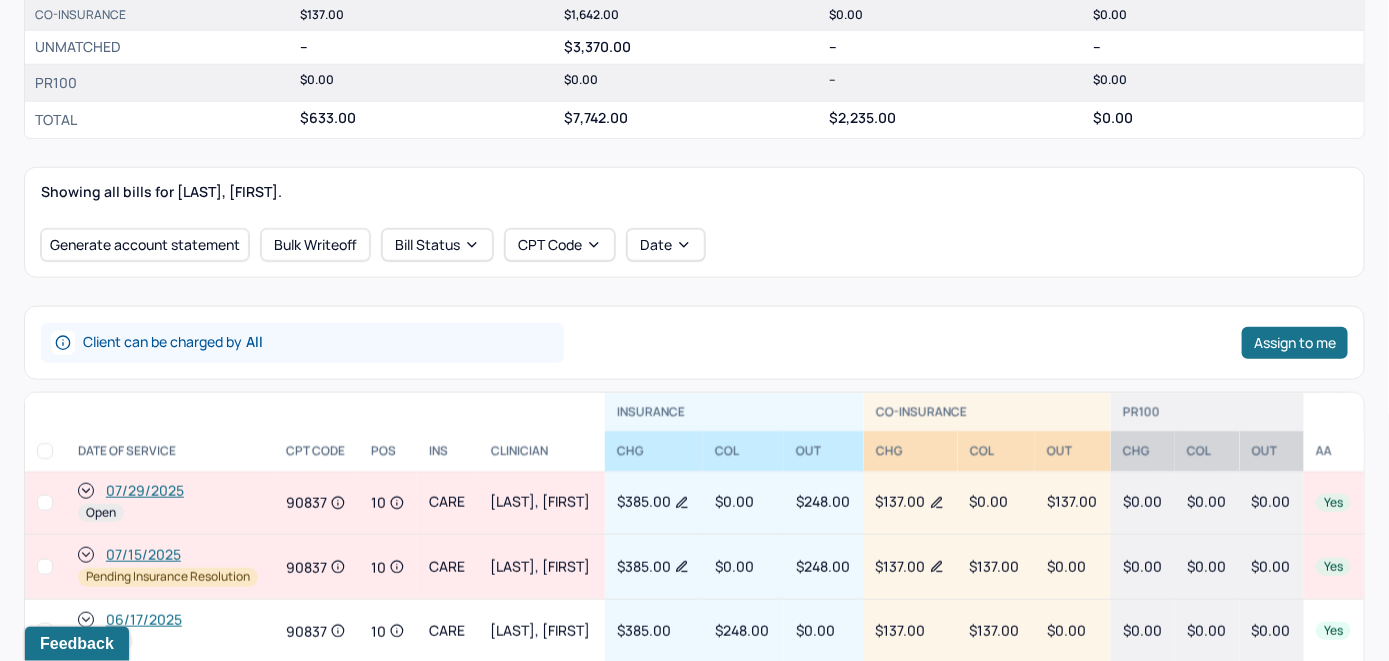 scroll, scrollTop: 837, scrollLeft: 0, axis: vertical 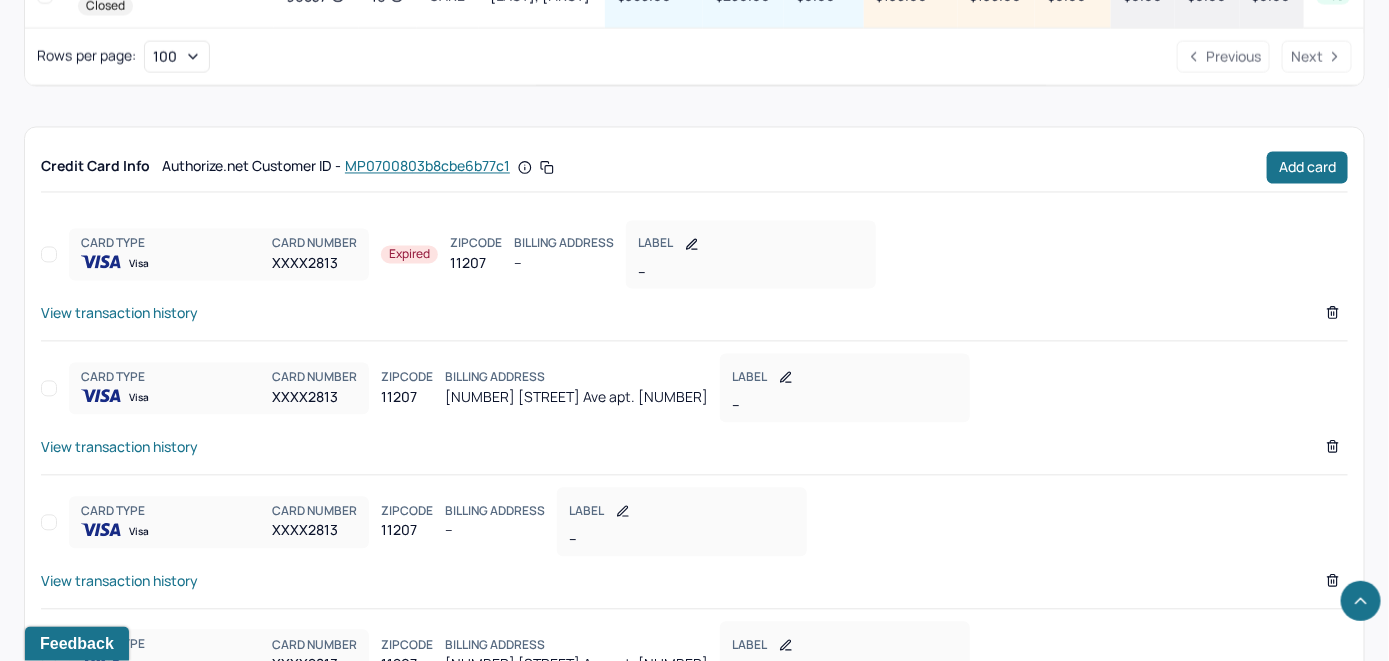 click on "View transaction history" at bounding box center [119, 447] 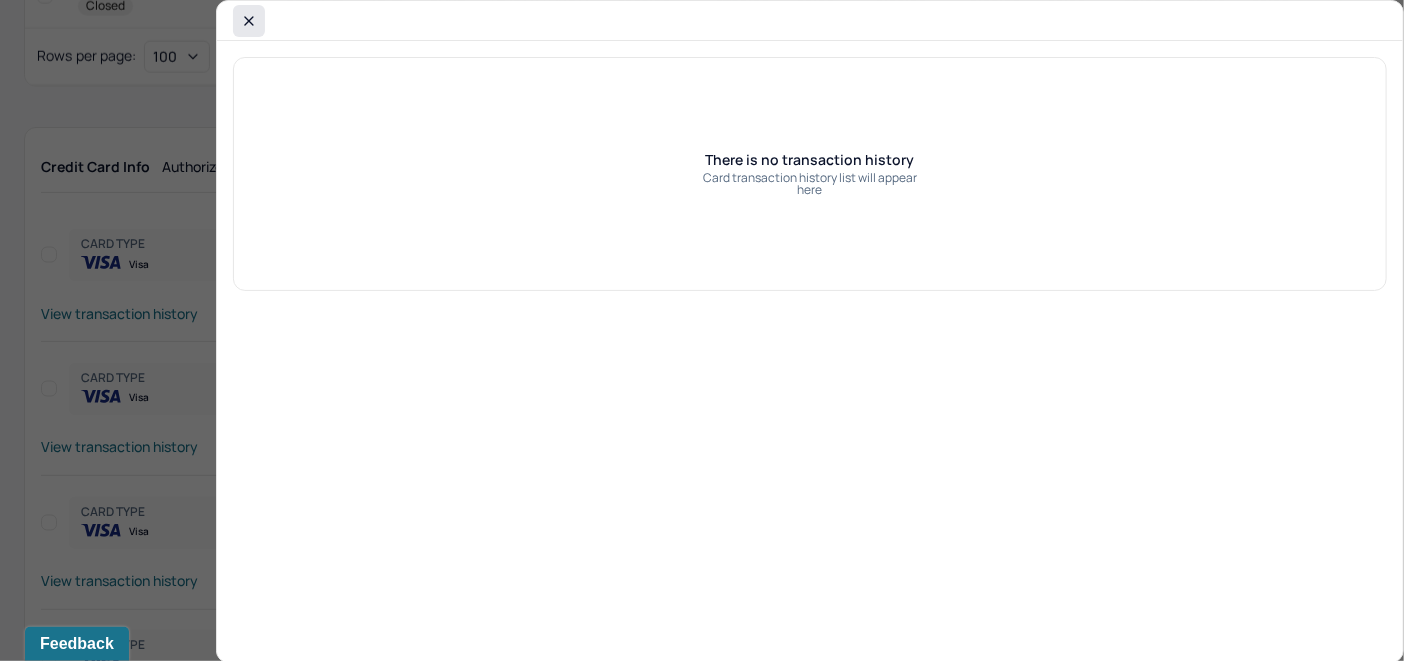click 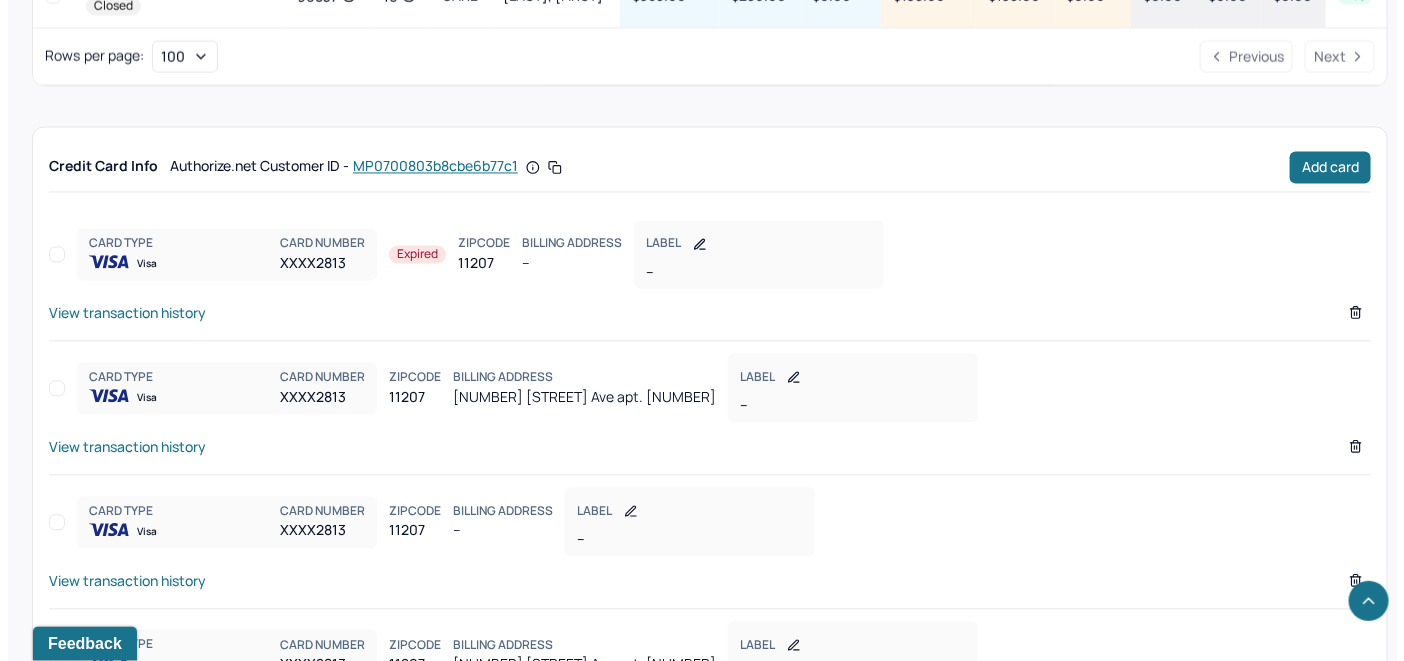 scroll, scrollTop: 440, scrollLeft: 0, axis: vertical 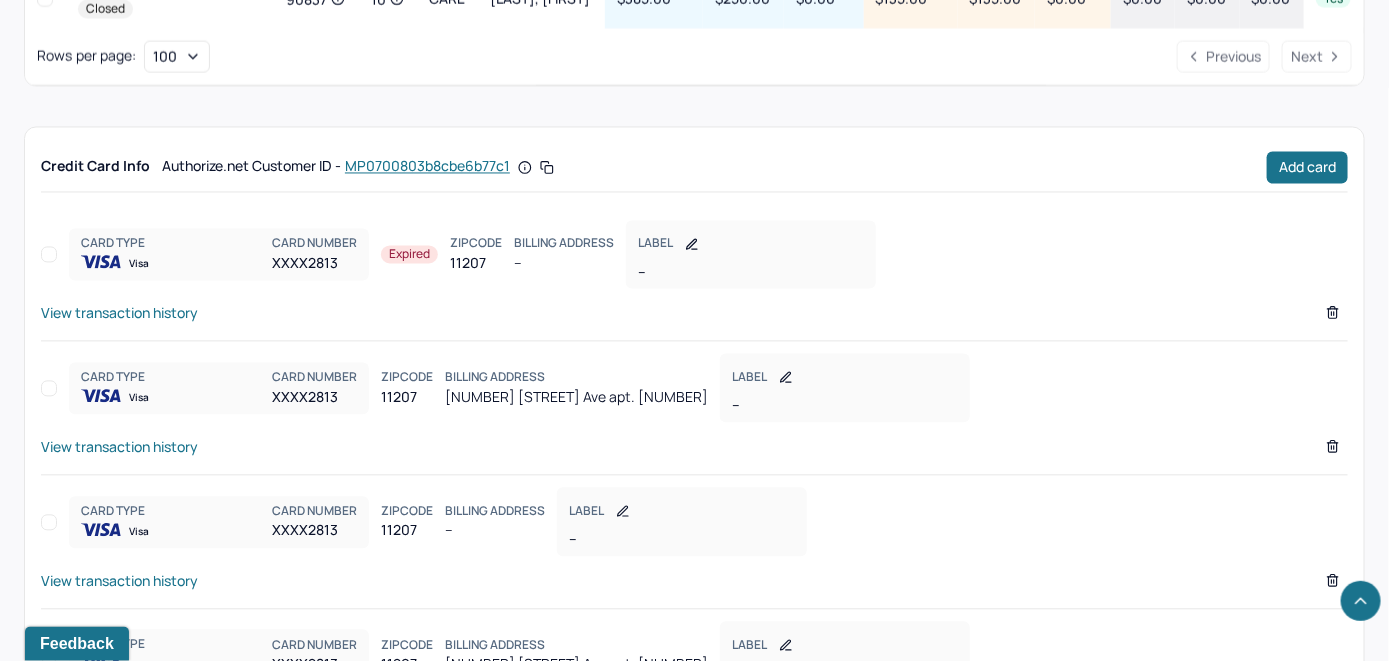 click on "View transaction history" at bounding box center [119, 581] 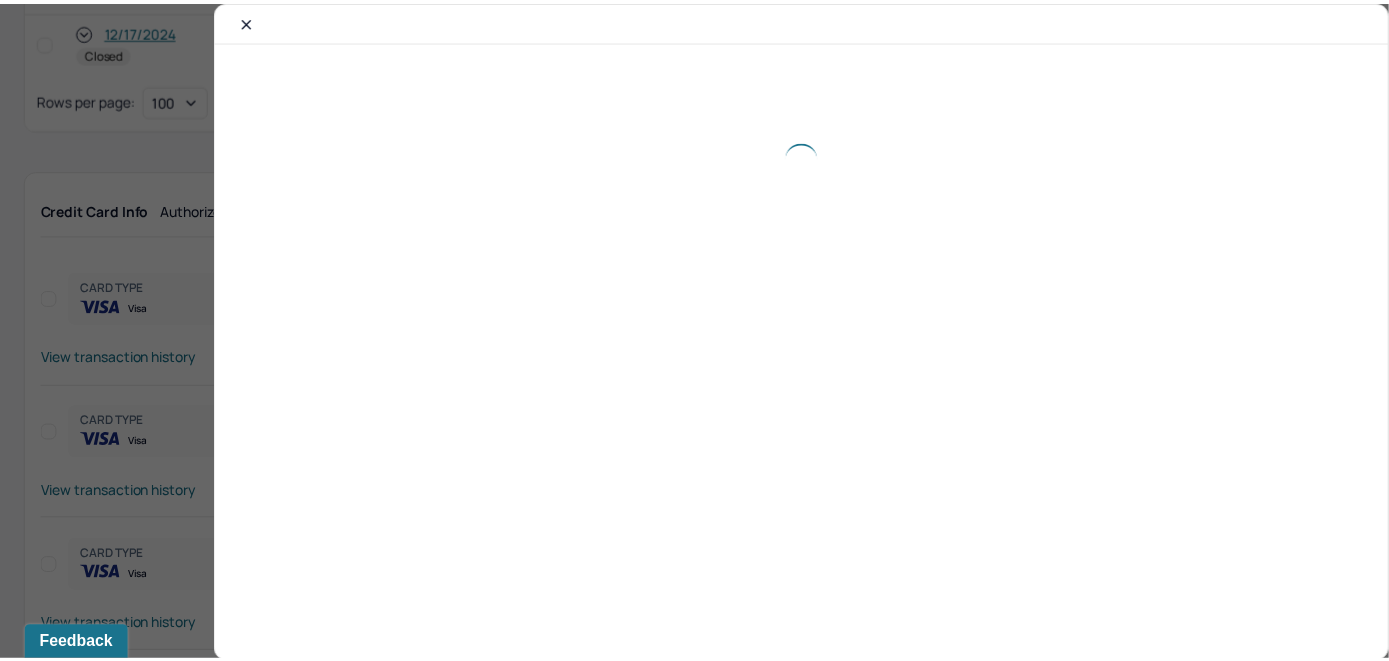 scroll, scrollTop: 455, scrollLeft: 0, axis: vertical 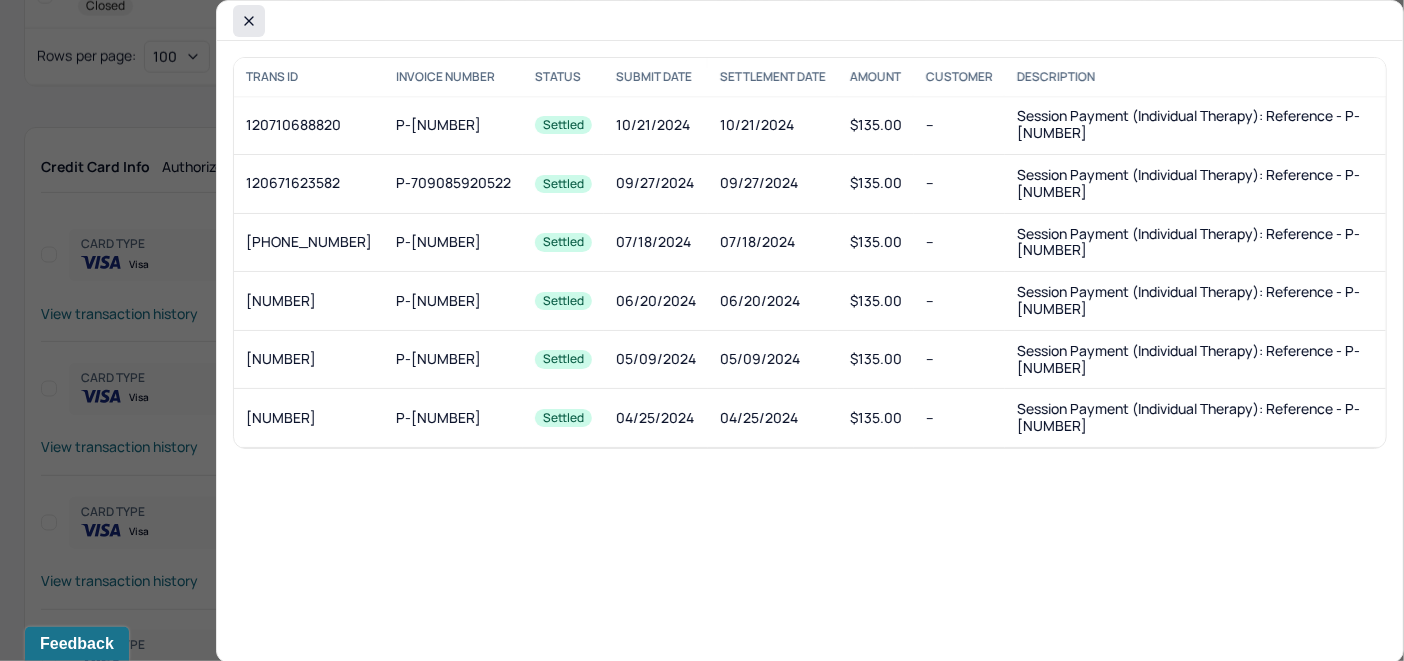 click at bounding box center (249, 21) 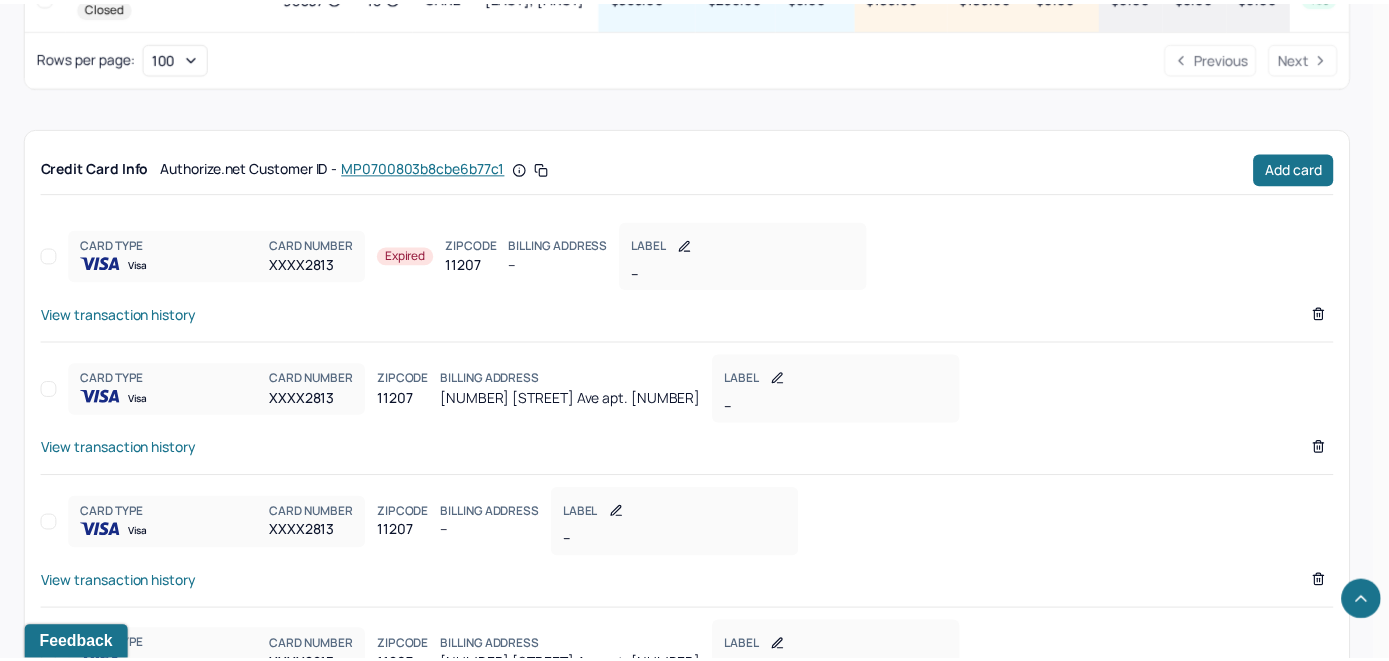 scroll, scrollTop: 440, scrollLeft: 0, axis: vertical 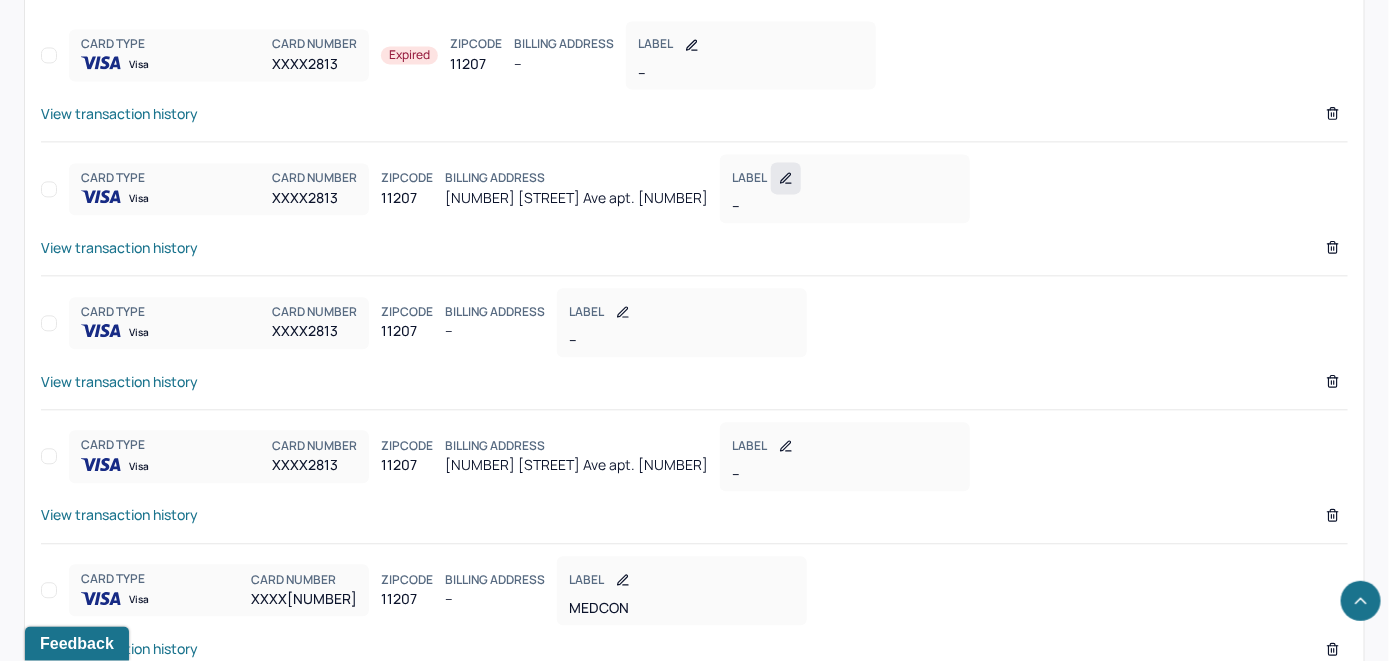 click 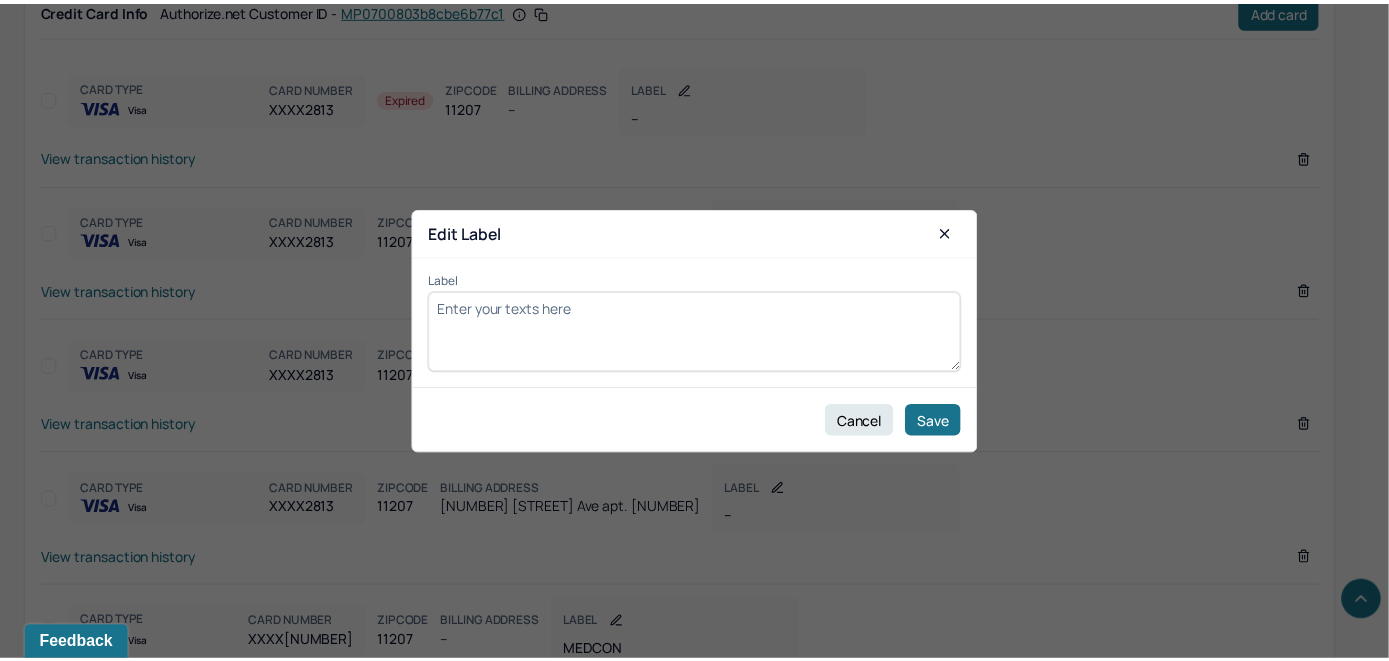 scroll, scrollTop: 455, scrollLeft: 0, axis: vertical 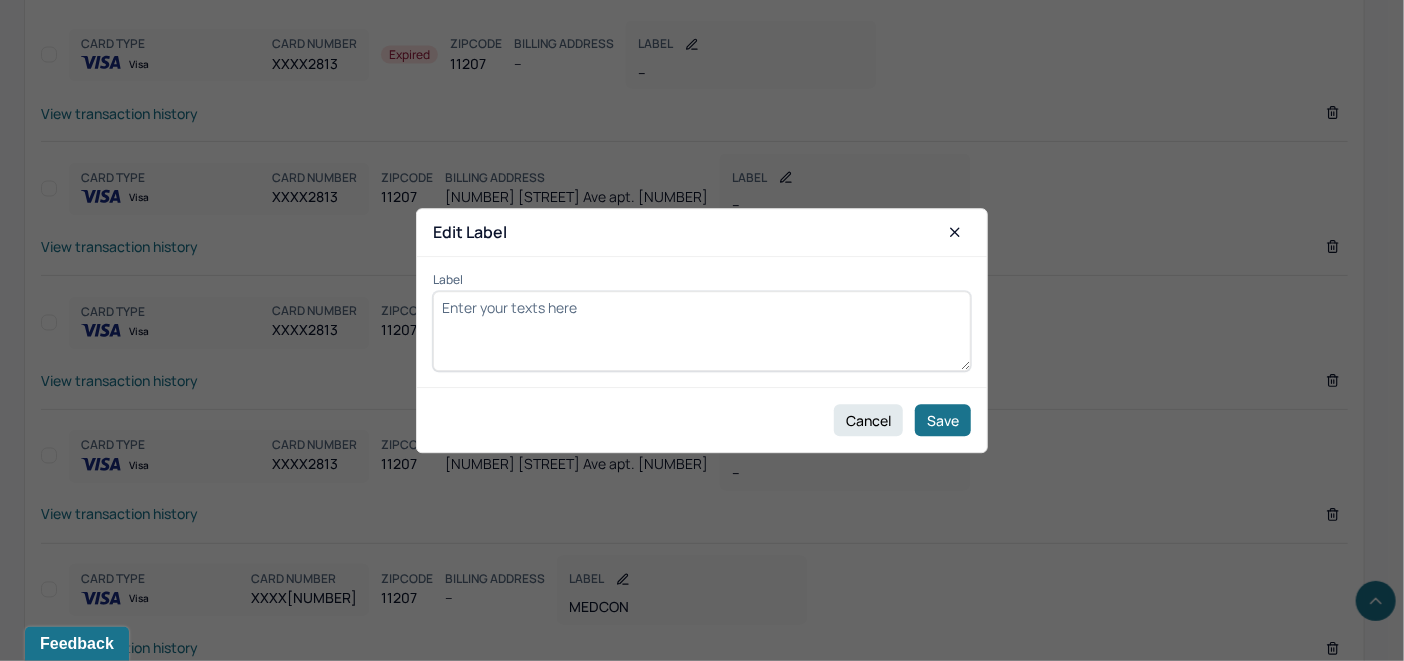 click on "Label" at bounding box center [702, 331] 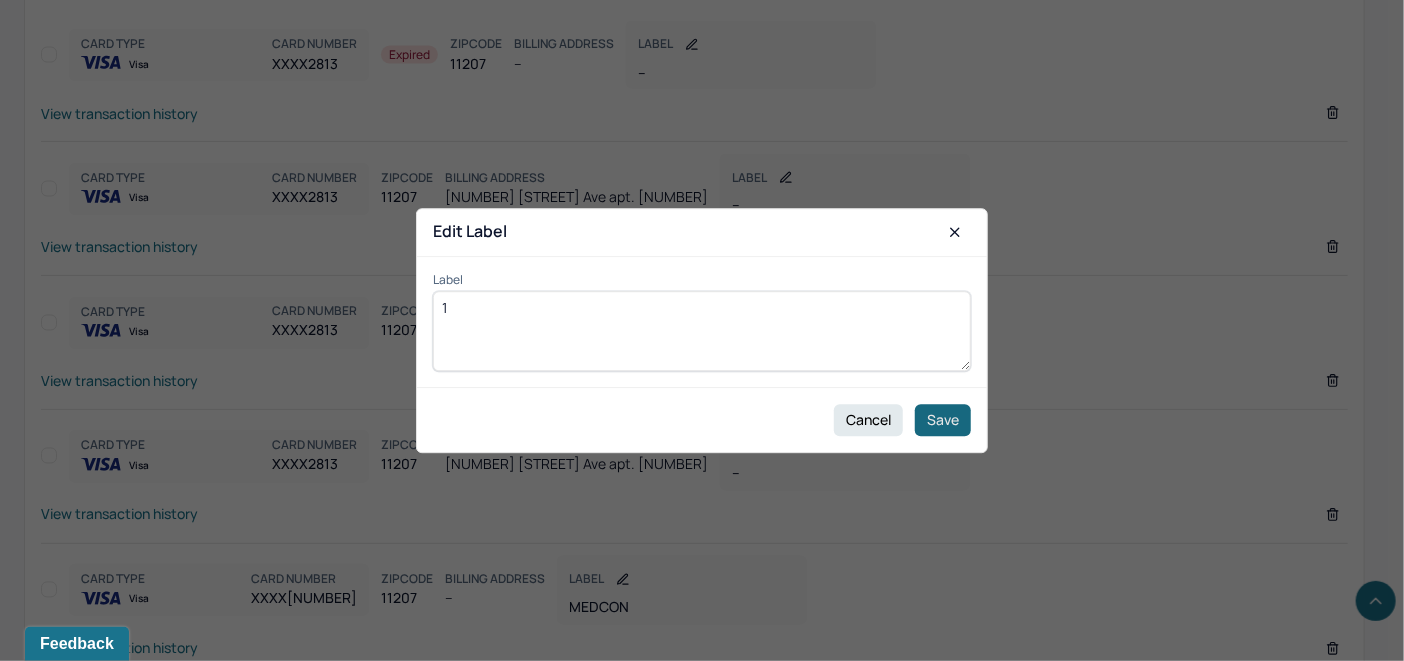 type on "1" 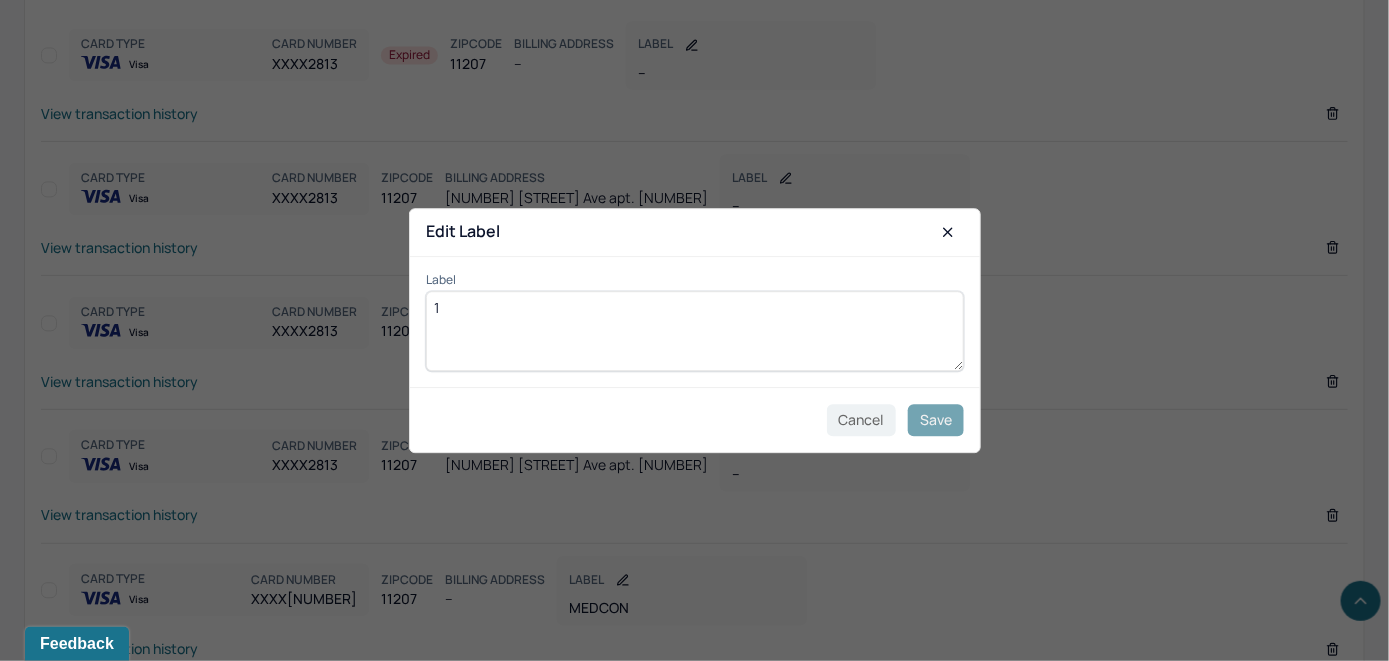 scroll, scrollTop: 440, scrollLeft: 0, axis: vertical 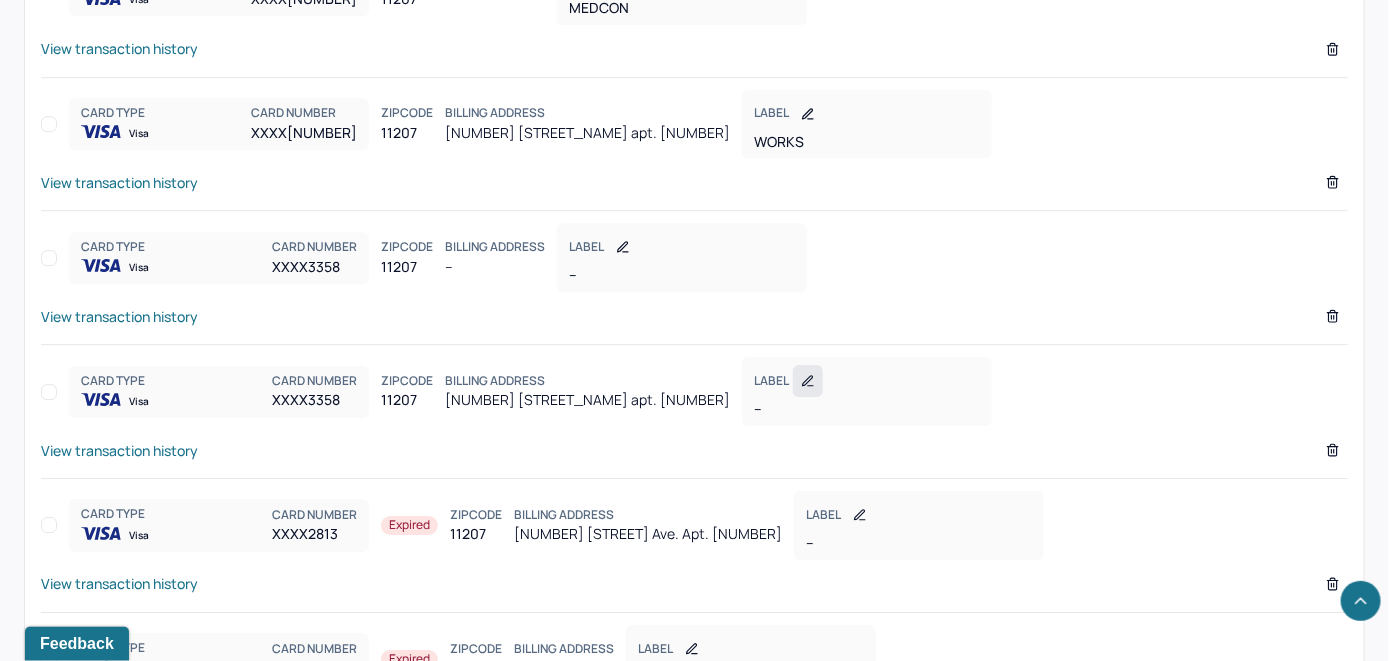 click 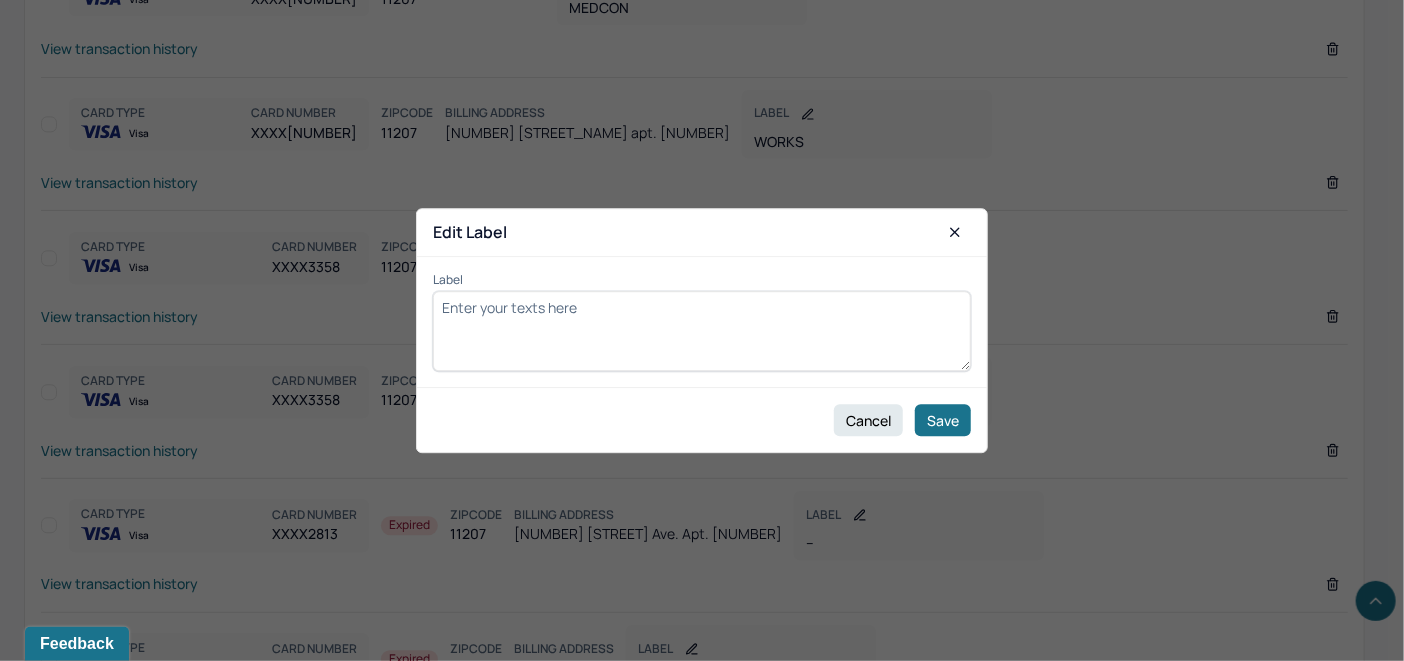 click on "Label" at bounding box center [702, 331] 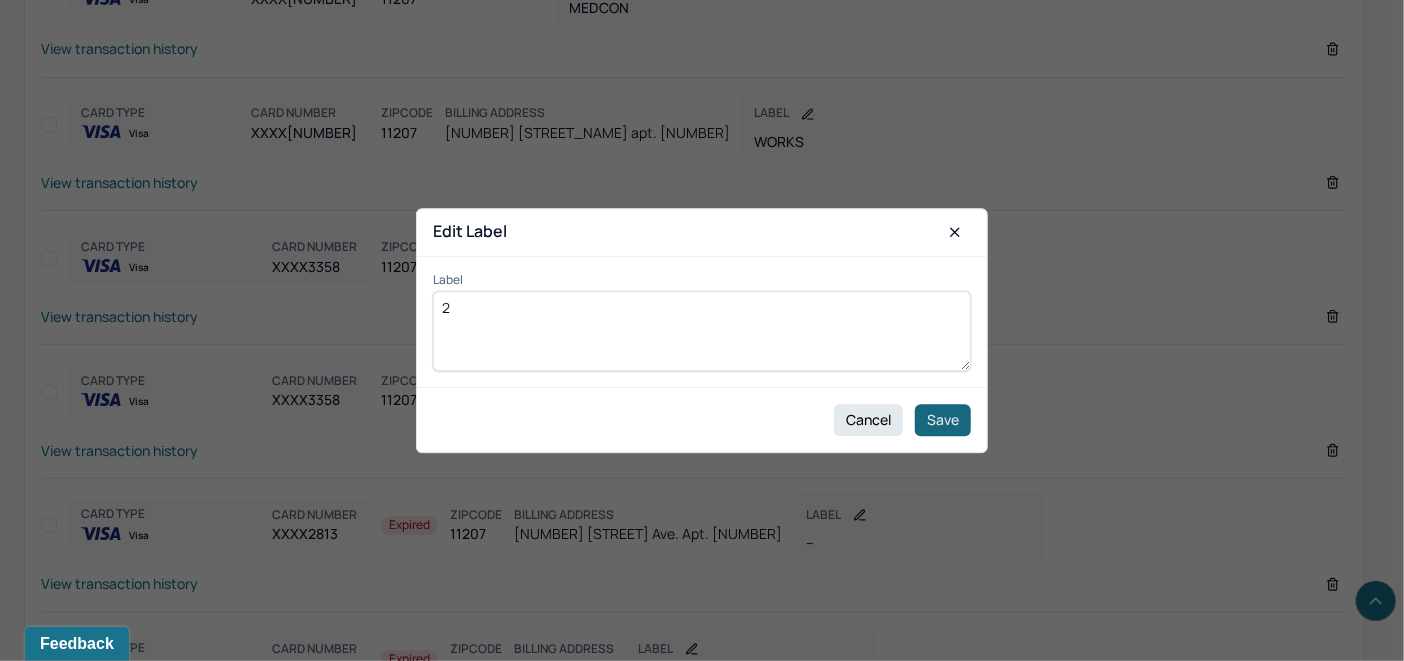 type on "2" 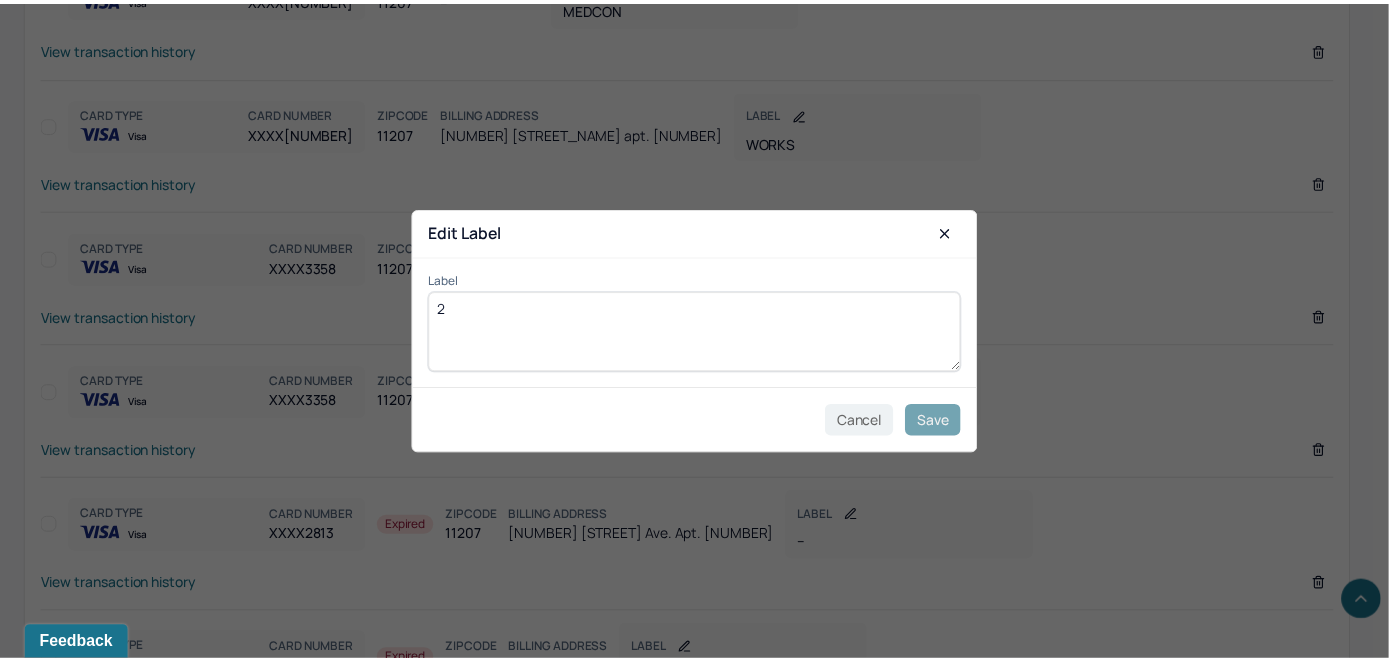scroll, scrollTop: 440, scrollLeft: 0, axis: vertical 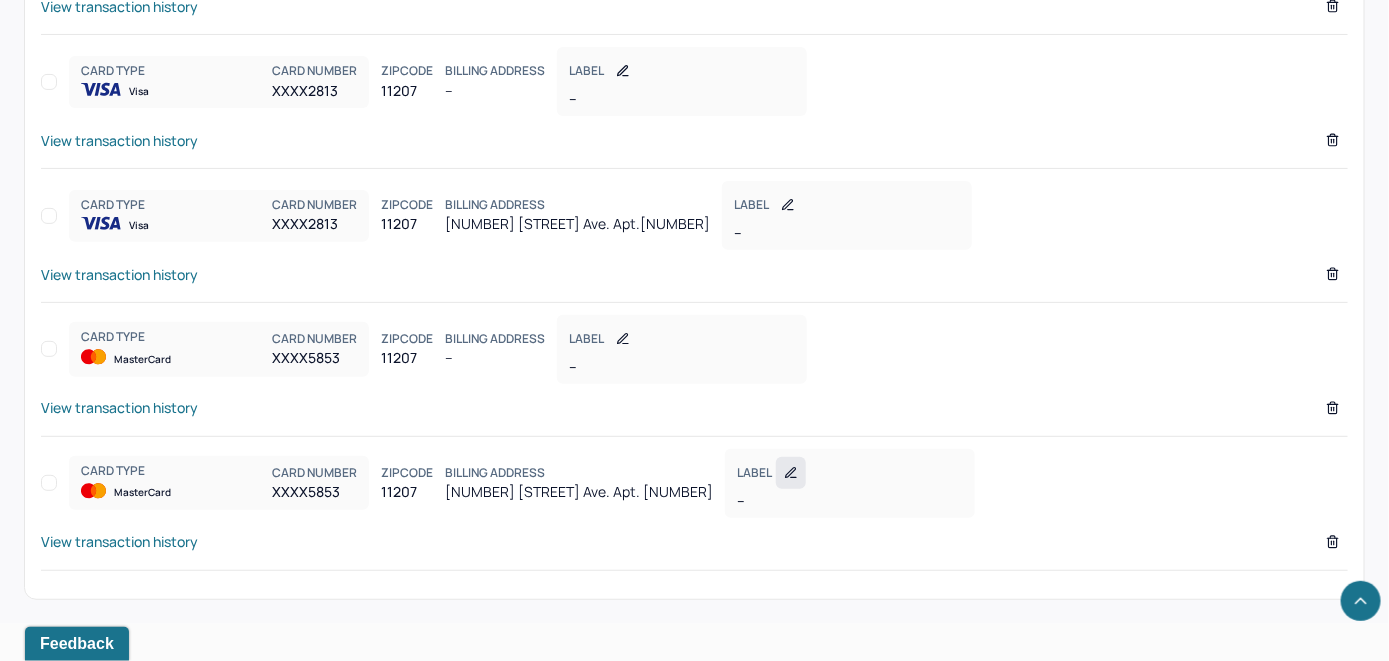 click 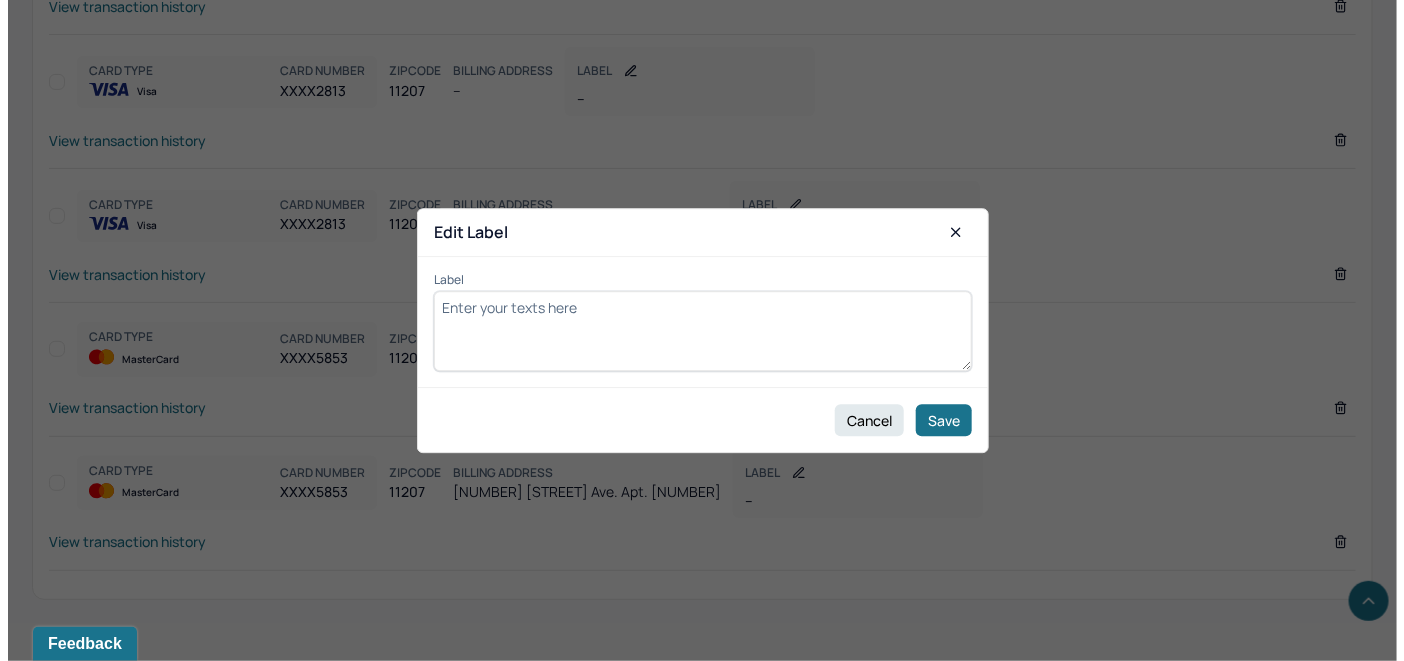 scroll, scrollTop: 455, scrollLeft: 0, axis: vertical 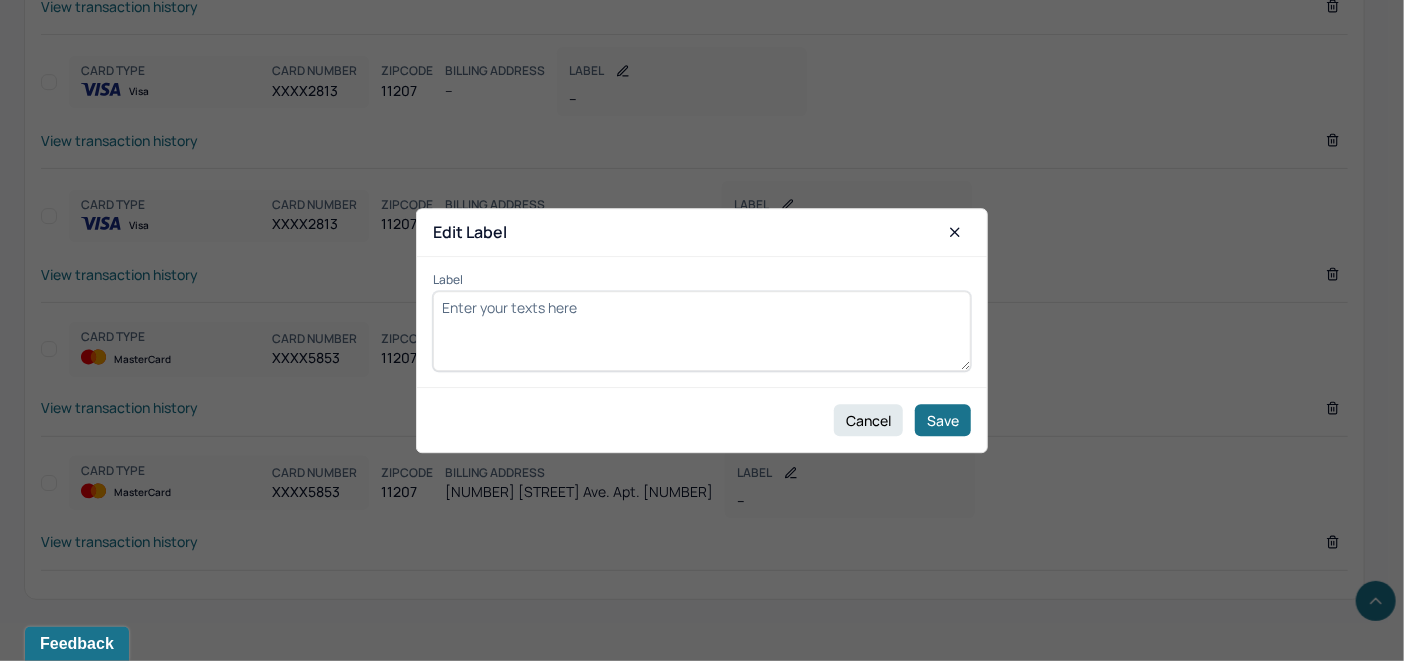 click on "Label" at bounding box center (702, 331) 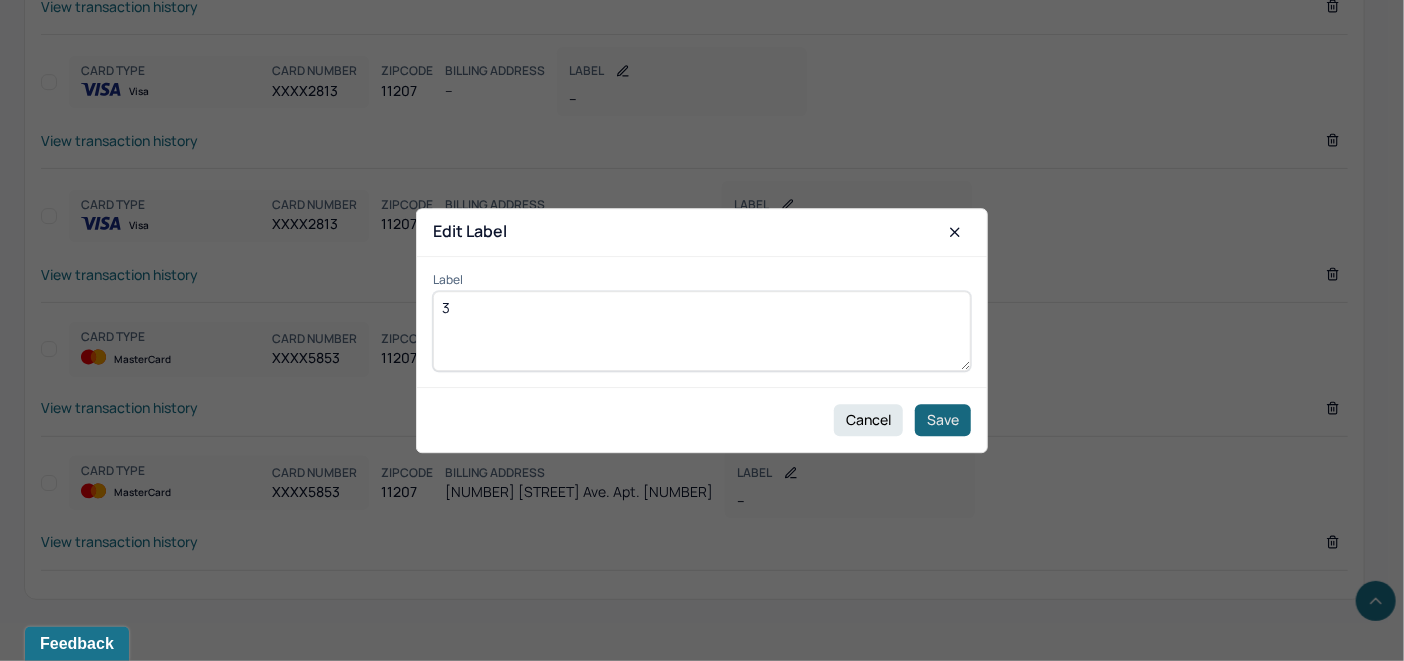 type on "3" 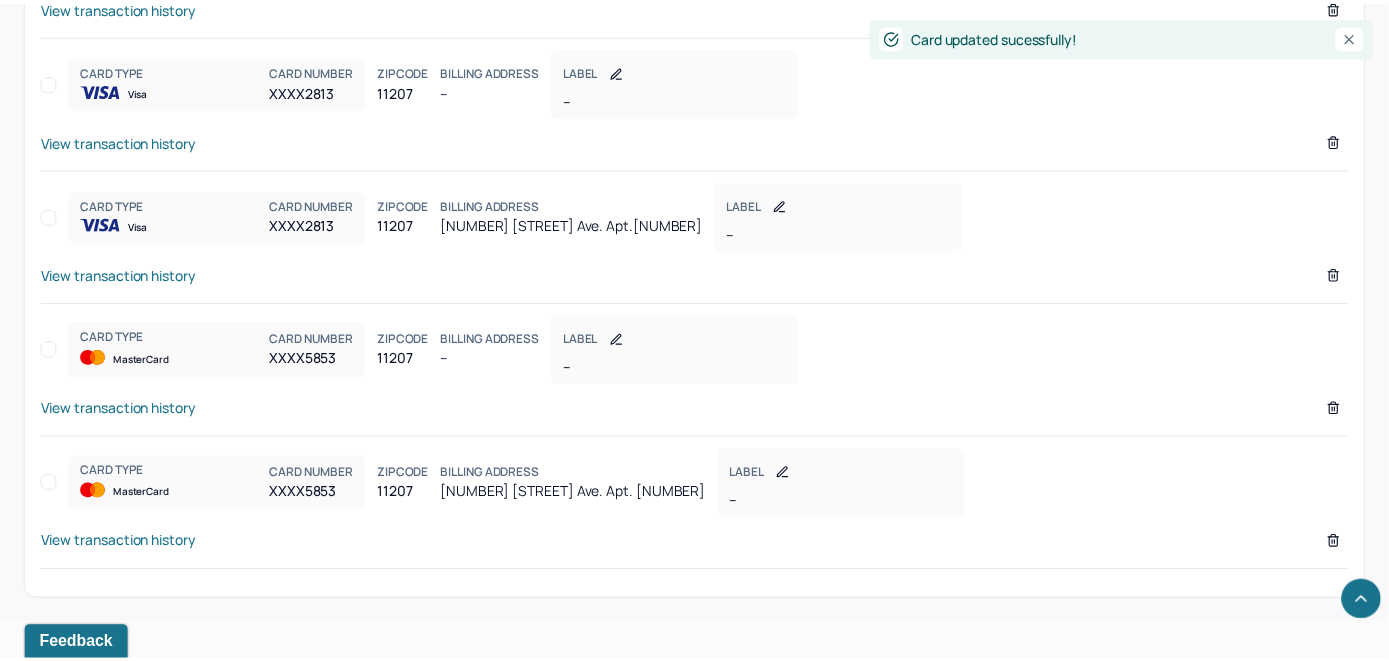 scroll, scrollTop: 3039, scrollLeft: 0, axis: vertical 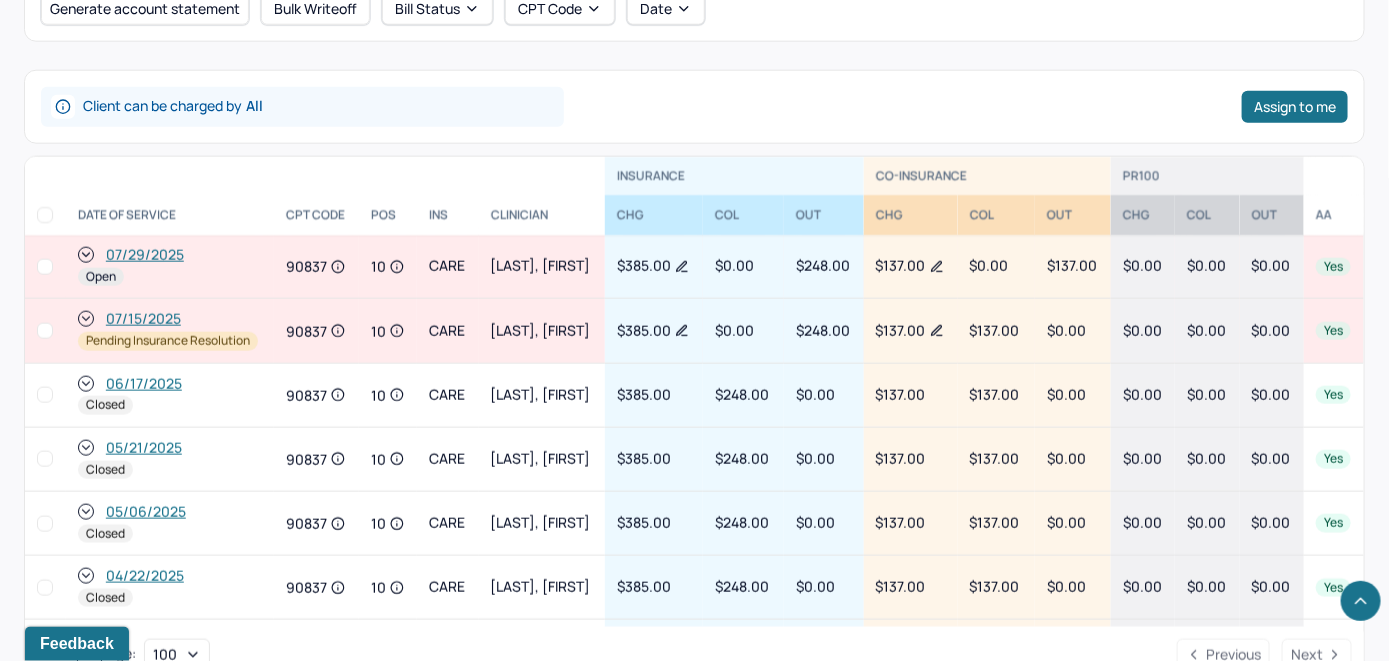 click on "07/29/2025" at bounding box center (145, 255) 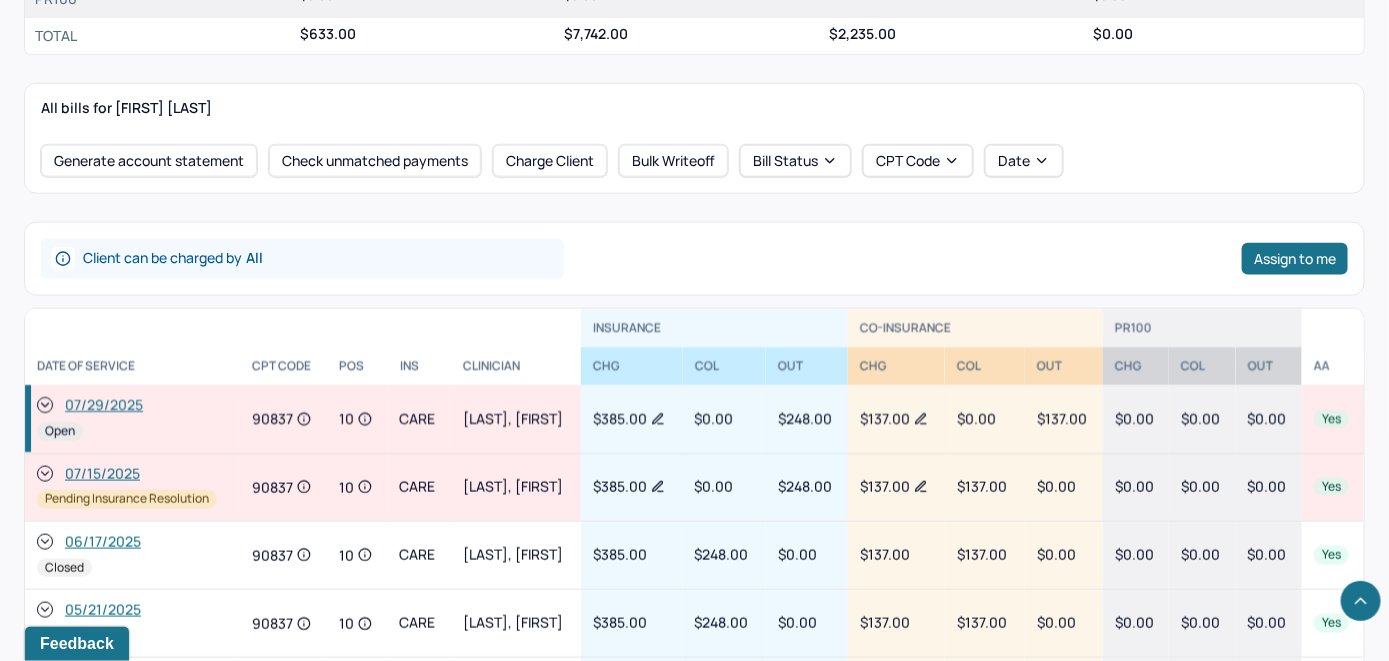 scroll, scrollTop: 777, scrollLeft: 0, axis: vertical 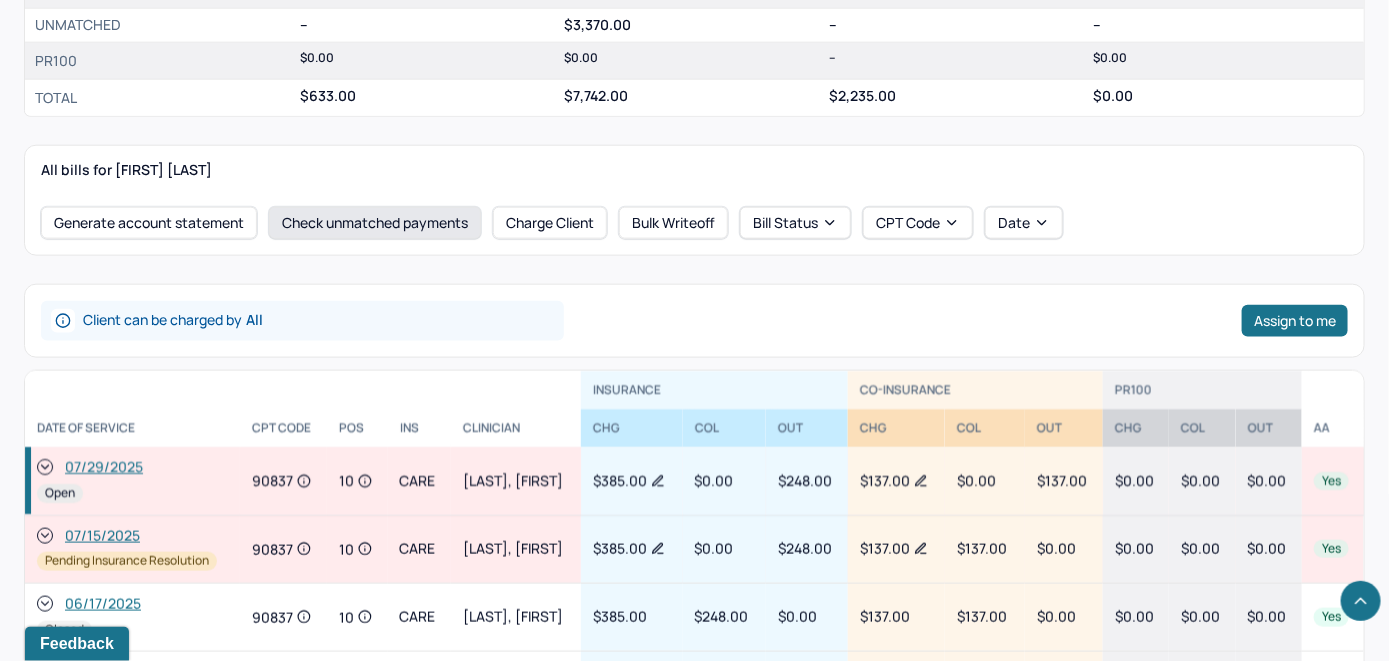 click on "Check unmatched payments" at bounding box center [375, 223] 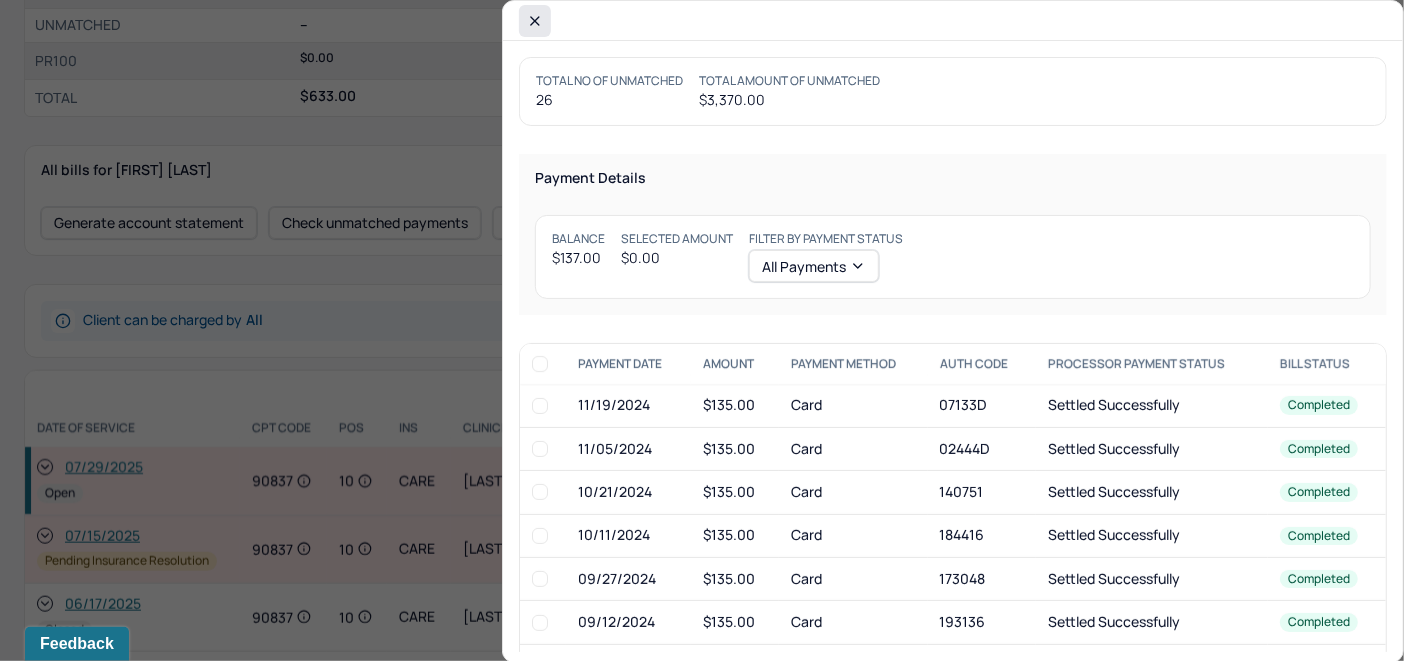 click at bounding box center [535, 21] 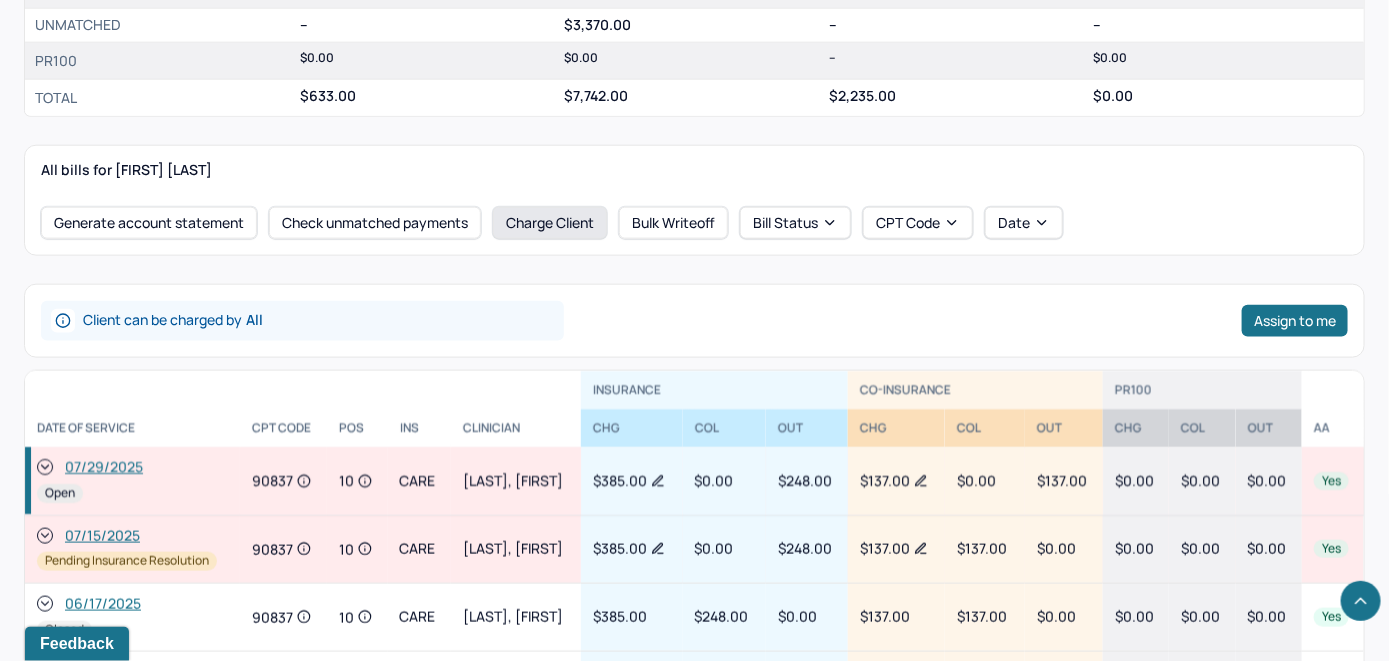 click on "Charge Client" at bounding box center (550, 223) 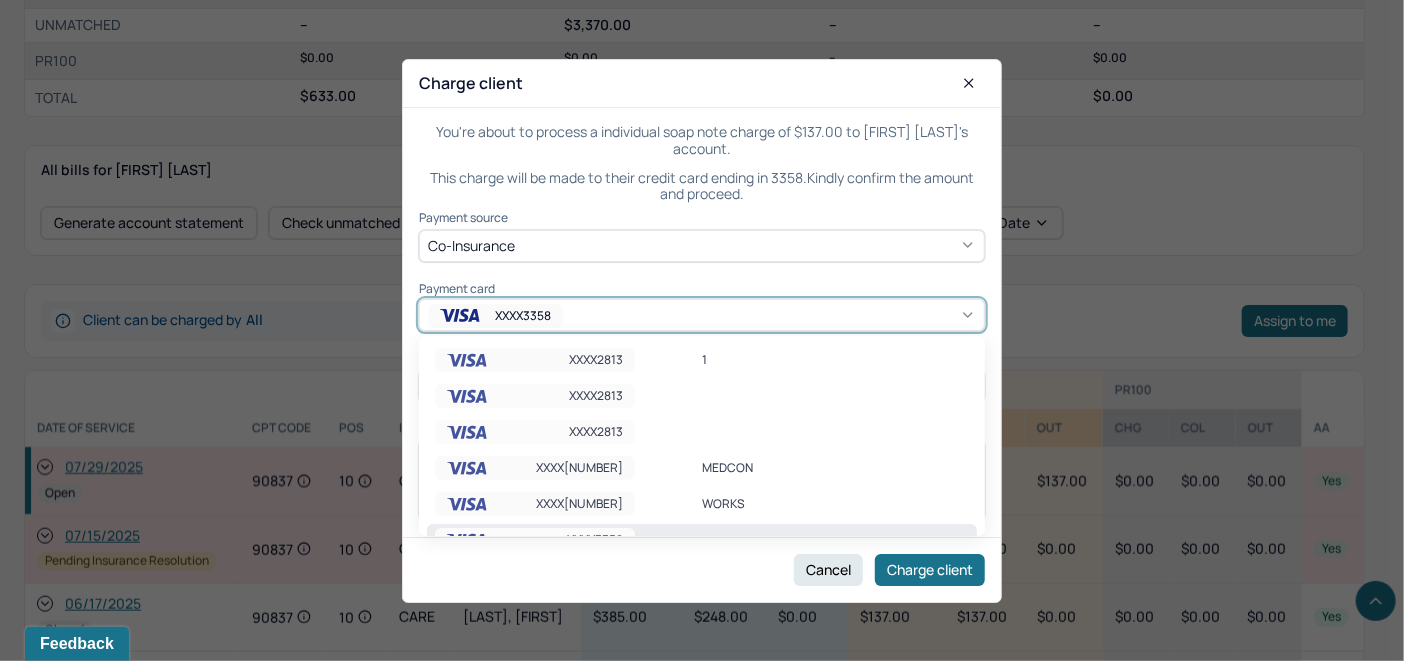 click 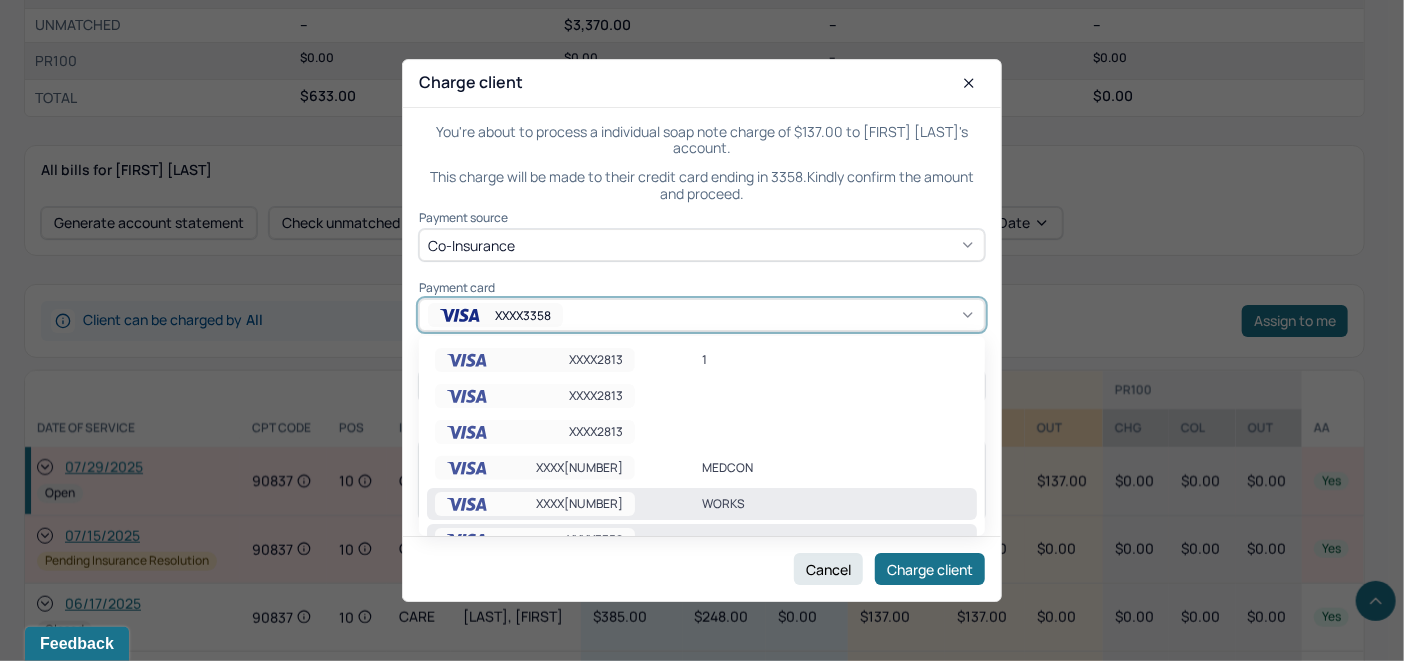 click on "XXXX9705 WORKS" at bounding box center (702, 504) 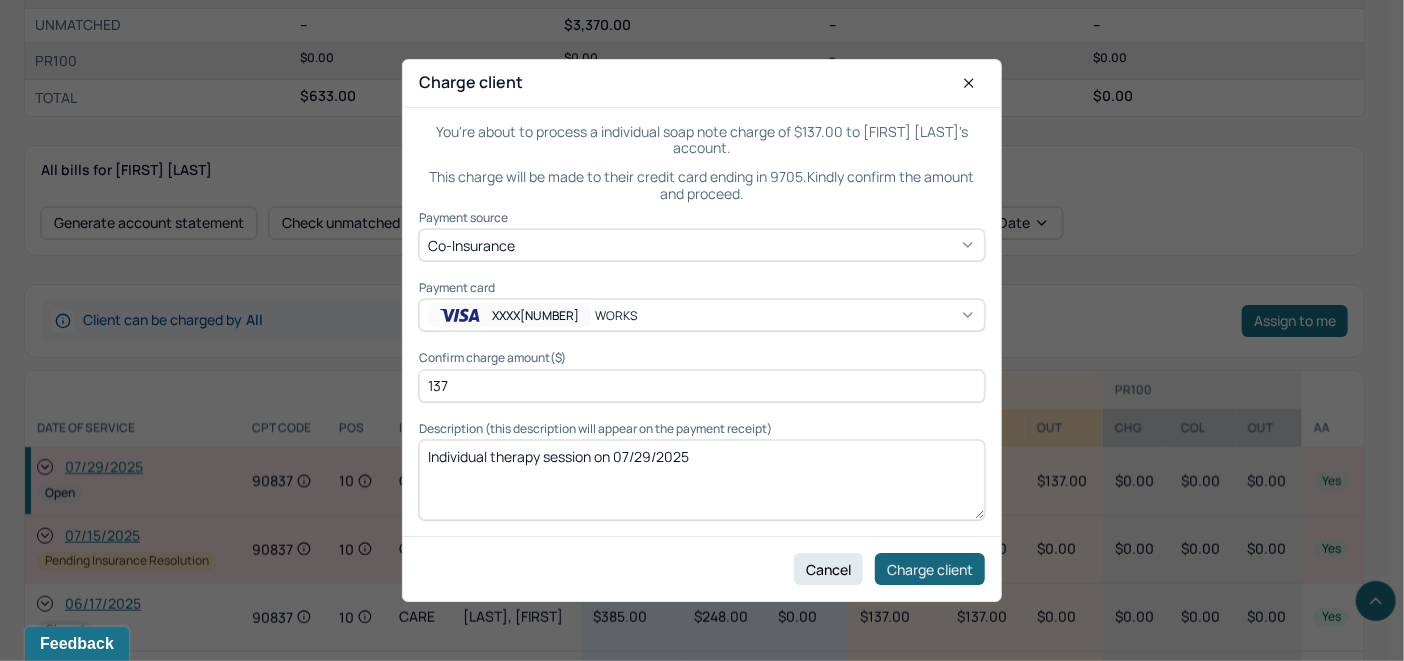 click on "Charge client" at bounding box center (930, 569) 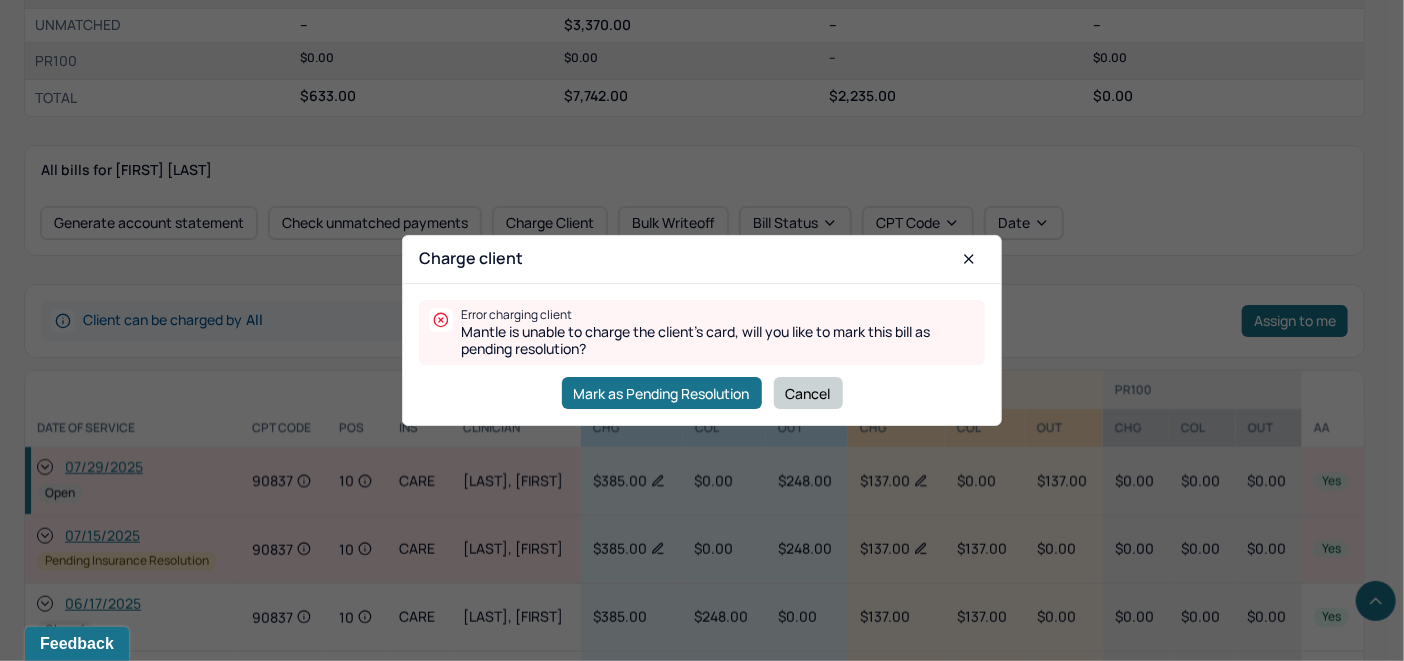 click on "Cancel" at bounding box center (808, 393) 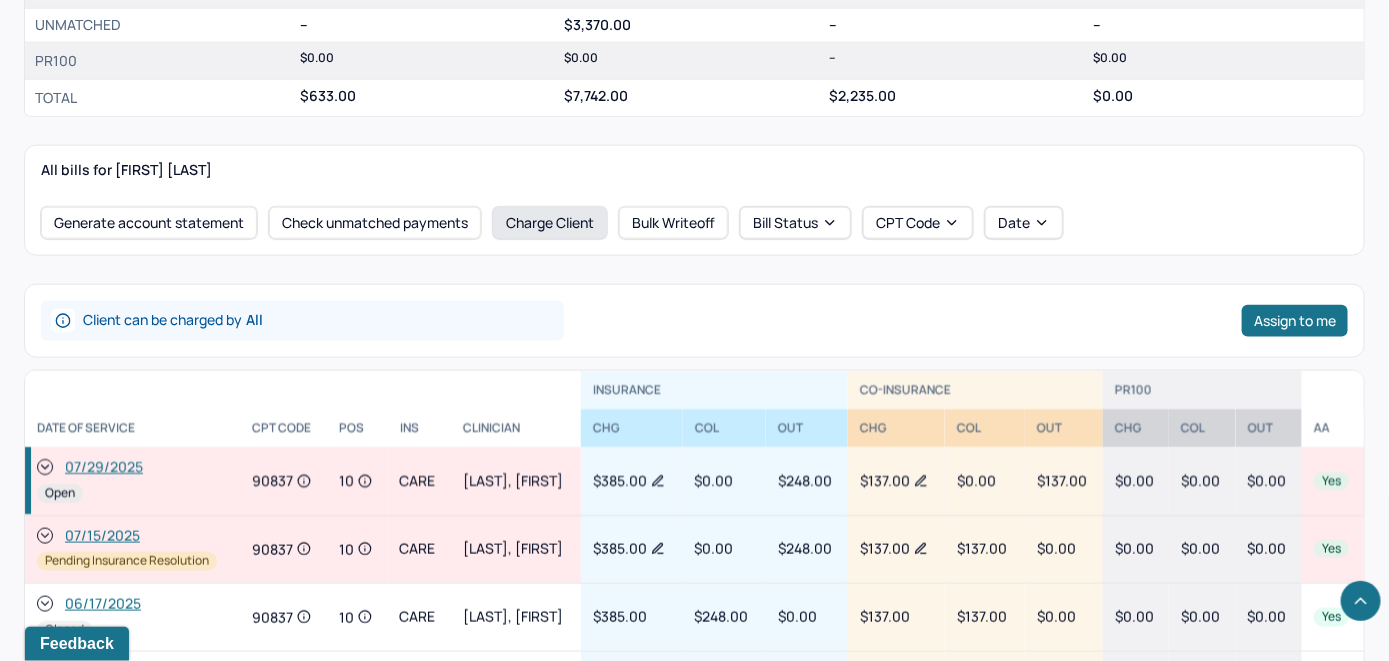 click on "Charge Client" at bounding box center (550, 223) 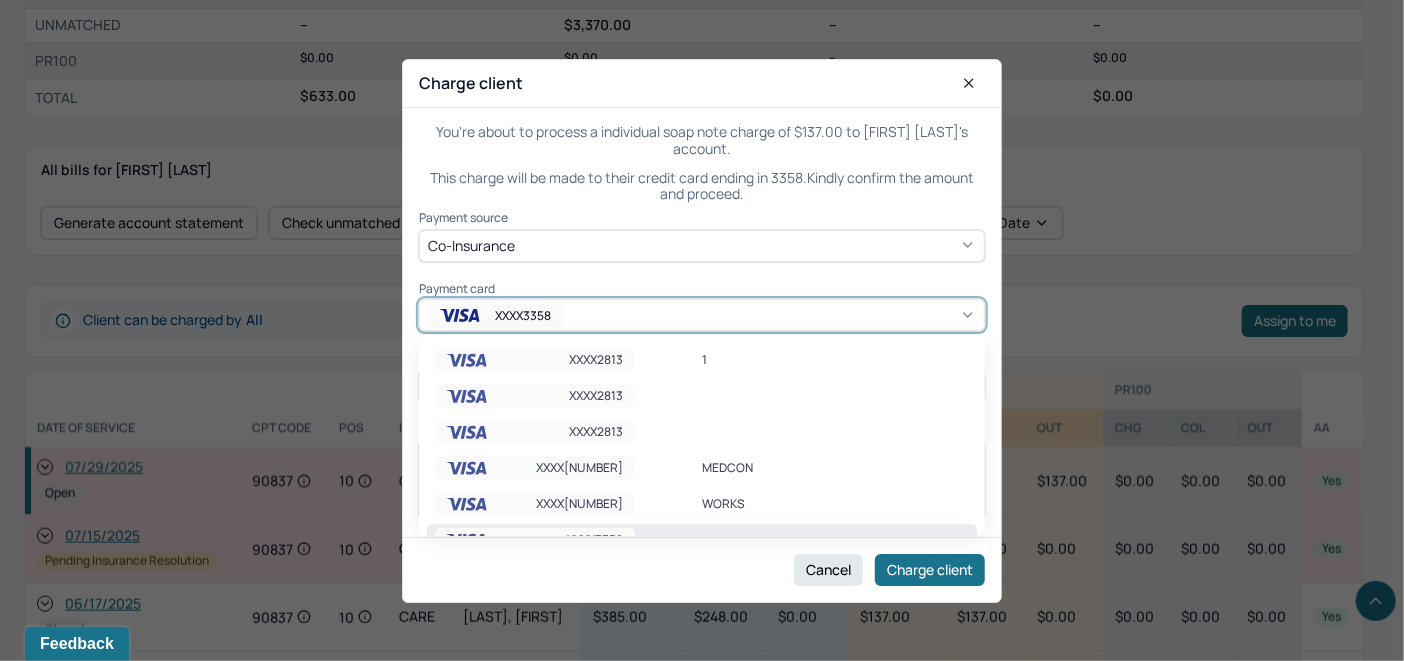 click 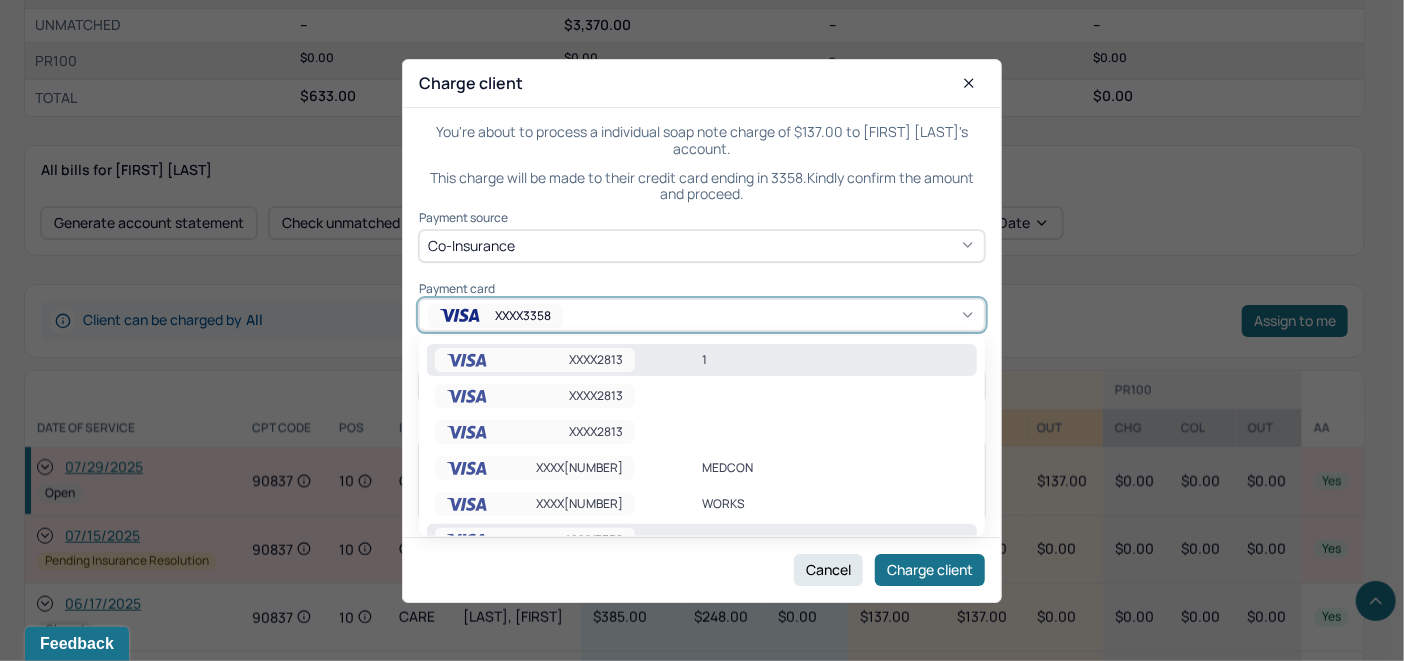 click on "1" at bounding box center [835, 360] 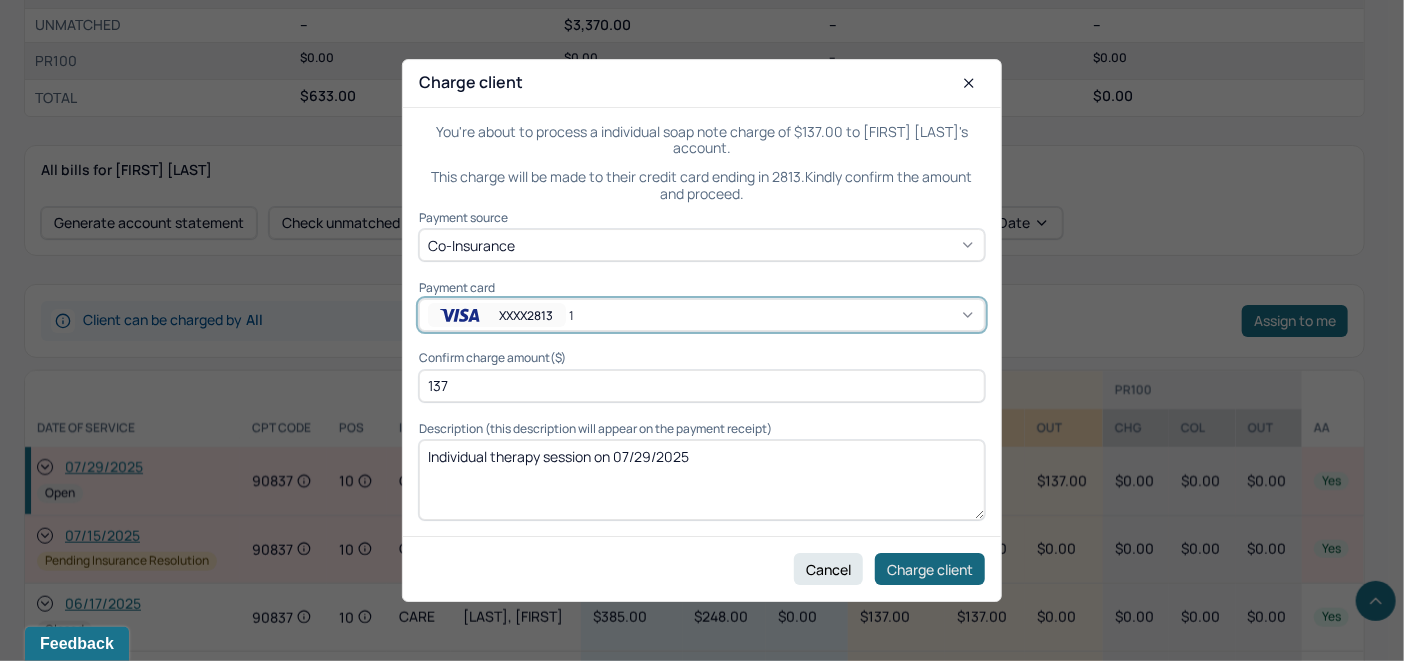 click on "Charge client" at bounding box center (930, 569) 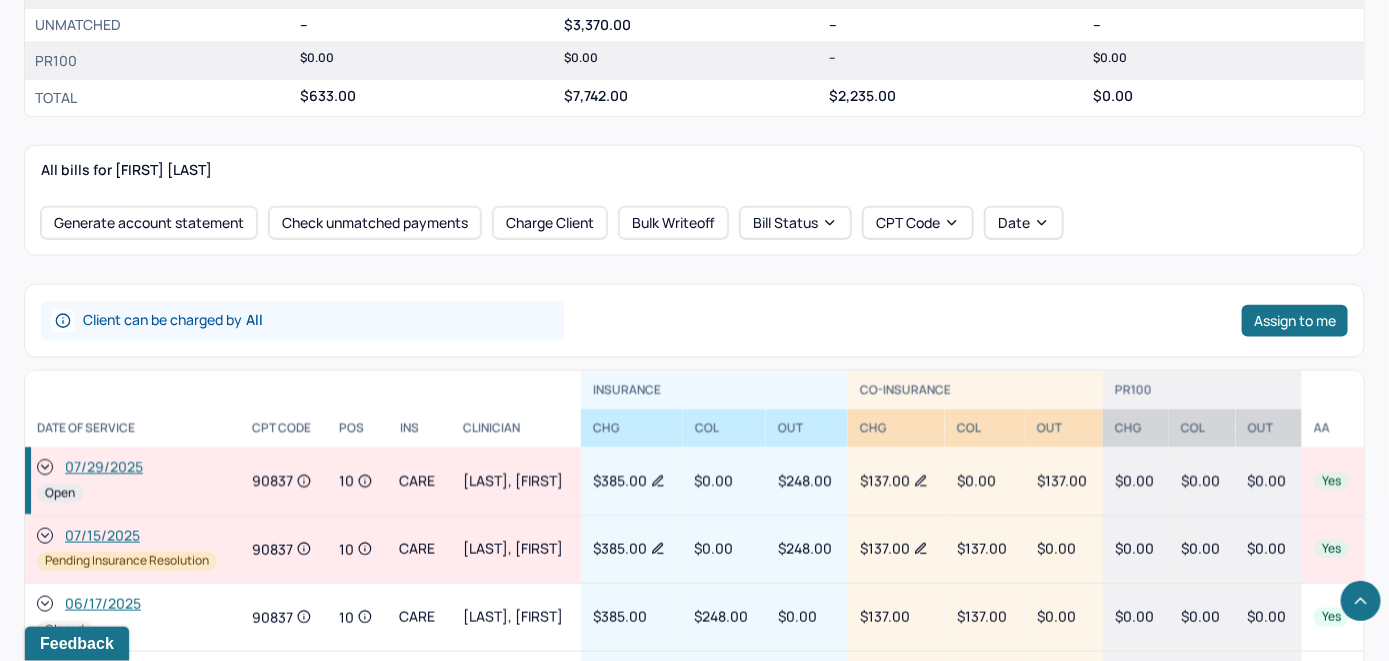 click 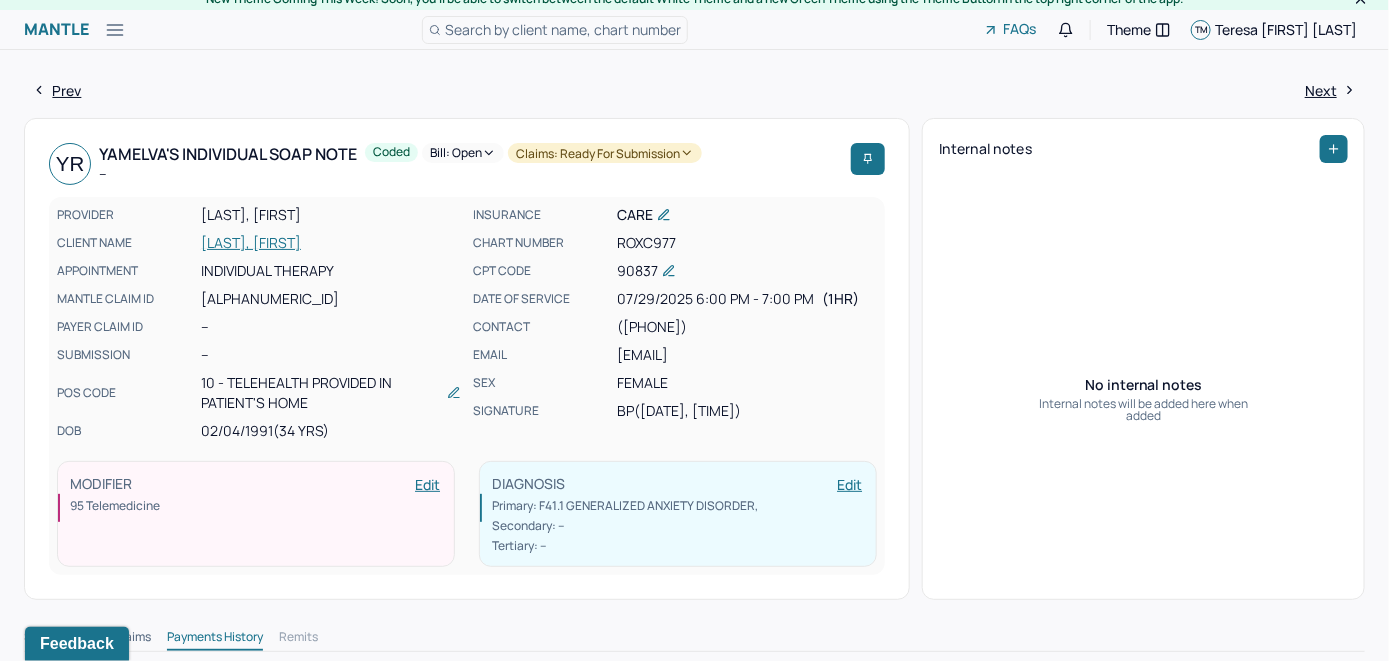 scroll, scrollTop: 0, scrollLeft: 0, axis: both 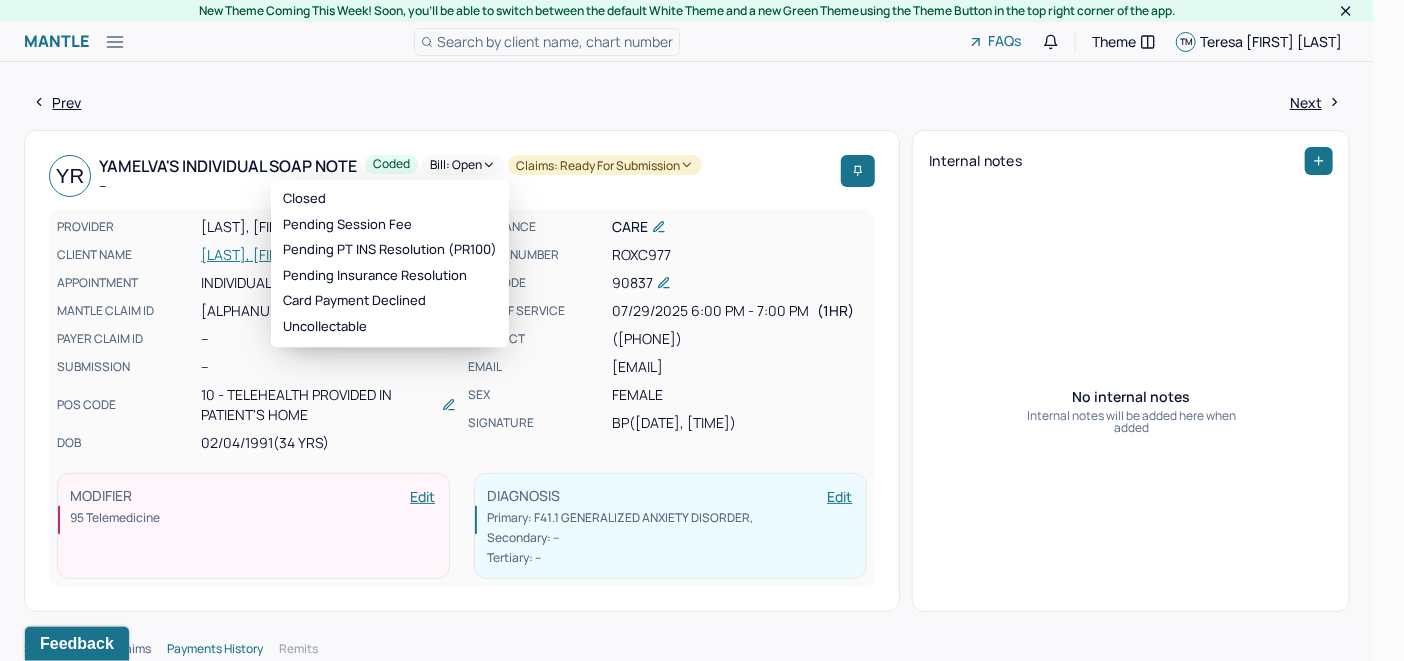 click on "Bill: Open" at bounding box center (463, 165) 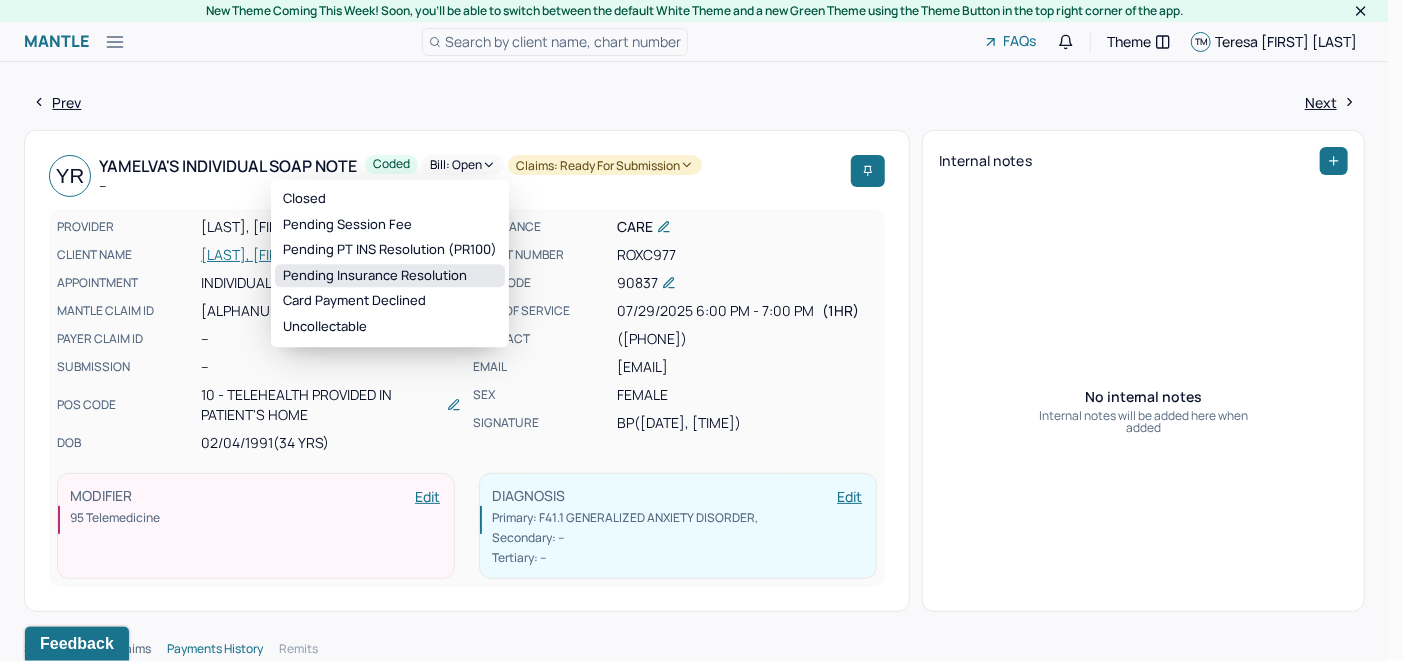 click on "Pending Insurance Resolution" at bounding box center (390, 276) 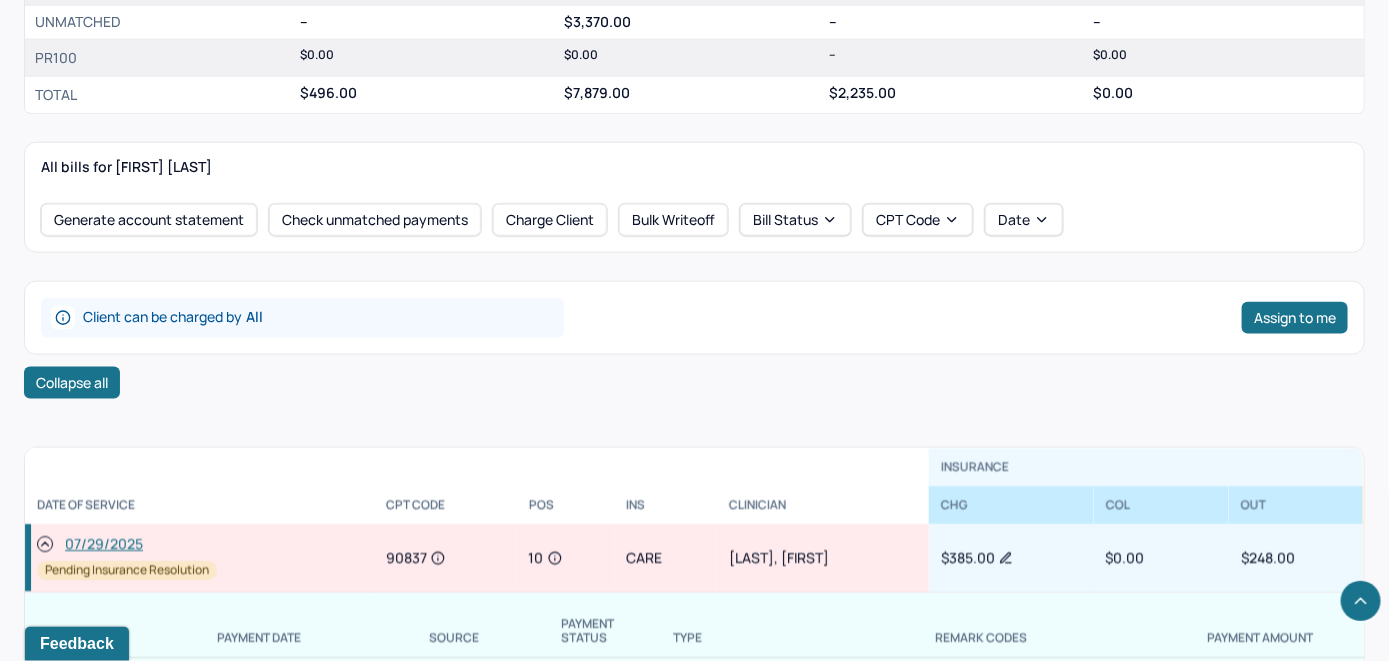 scroll, scrollTop: 900, scrollLeft: 0, axis: vertical 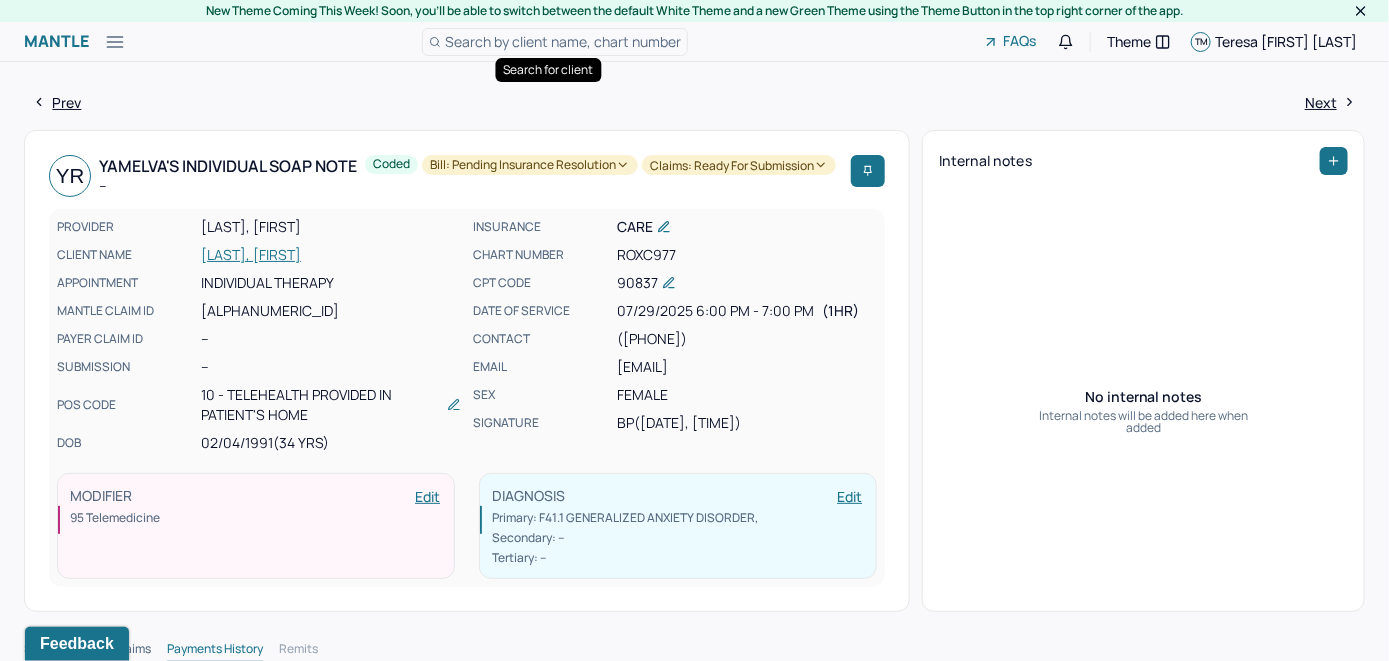 click on "Search by client name, chart number" at bounding box center (563, 41) 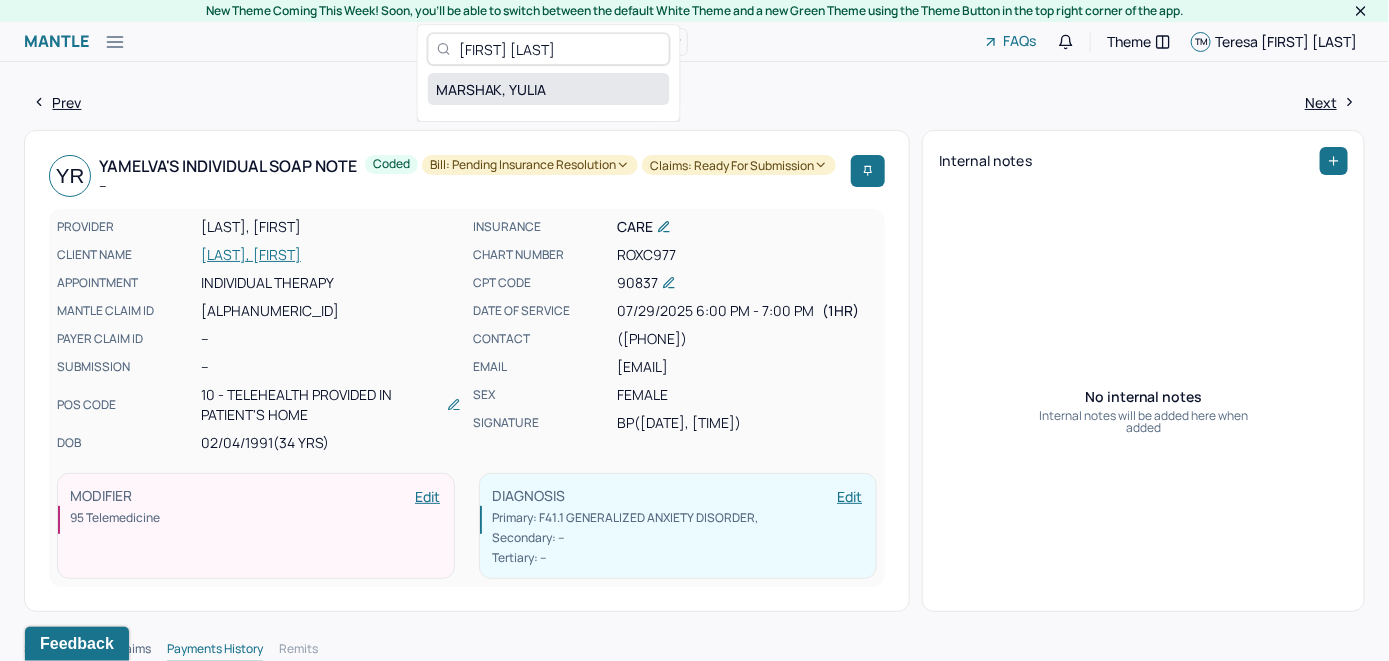 type on "Yulia Marshak" 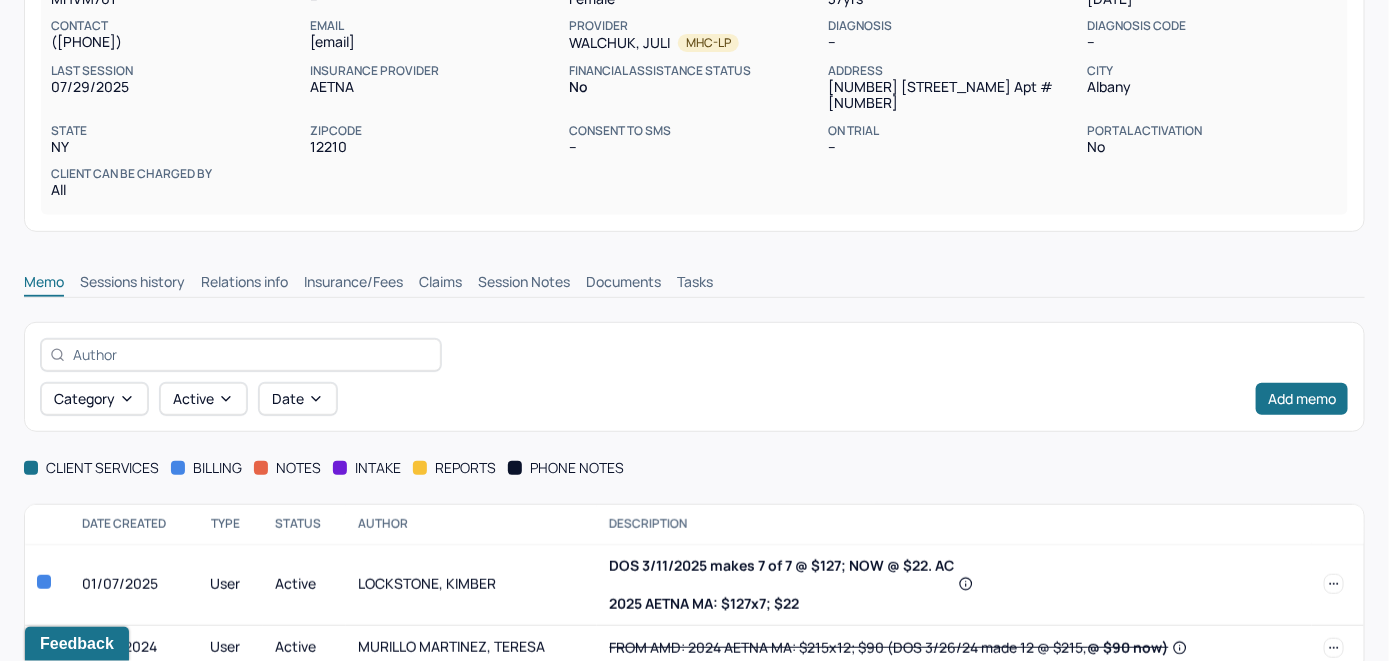scroll, scrollTop: 292, scrollLeft: 0, axis: vertical 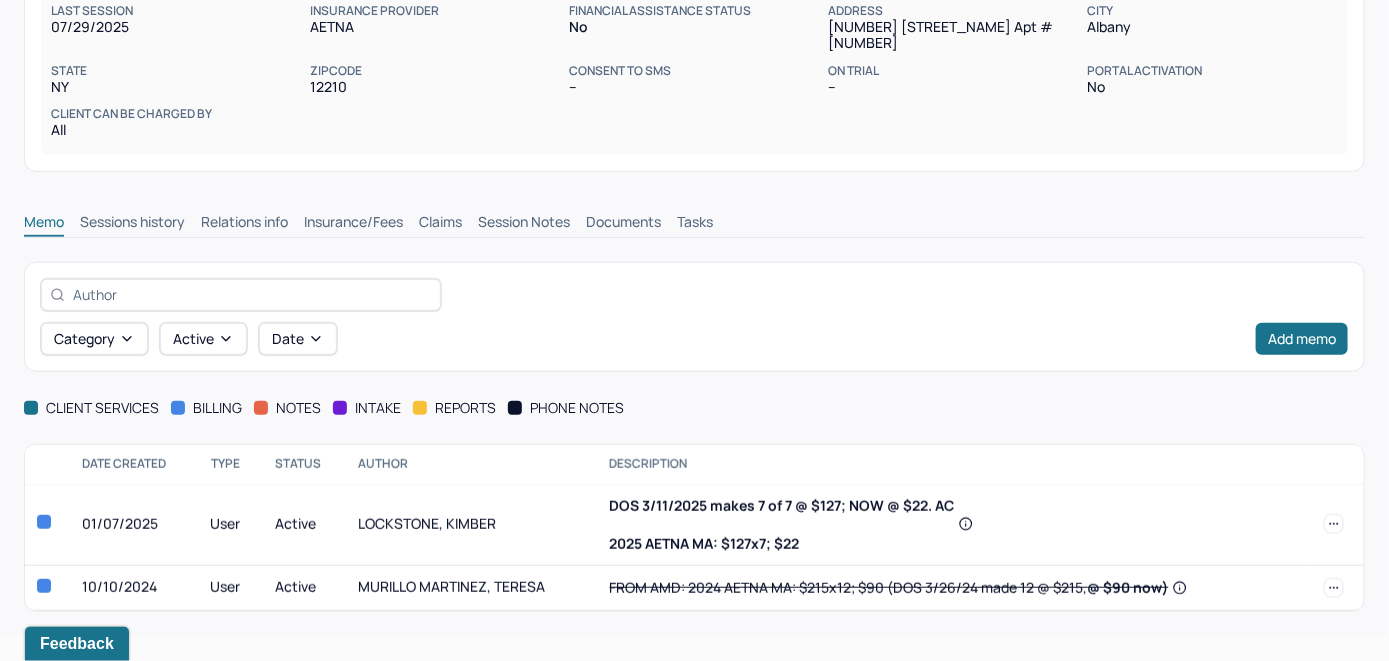 click on "Insurance/Fees" at bounding box center [353, 224] 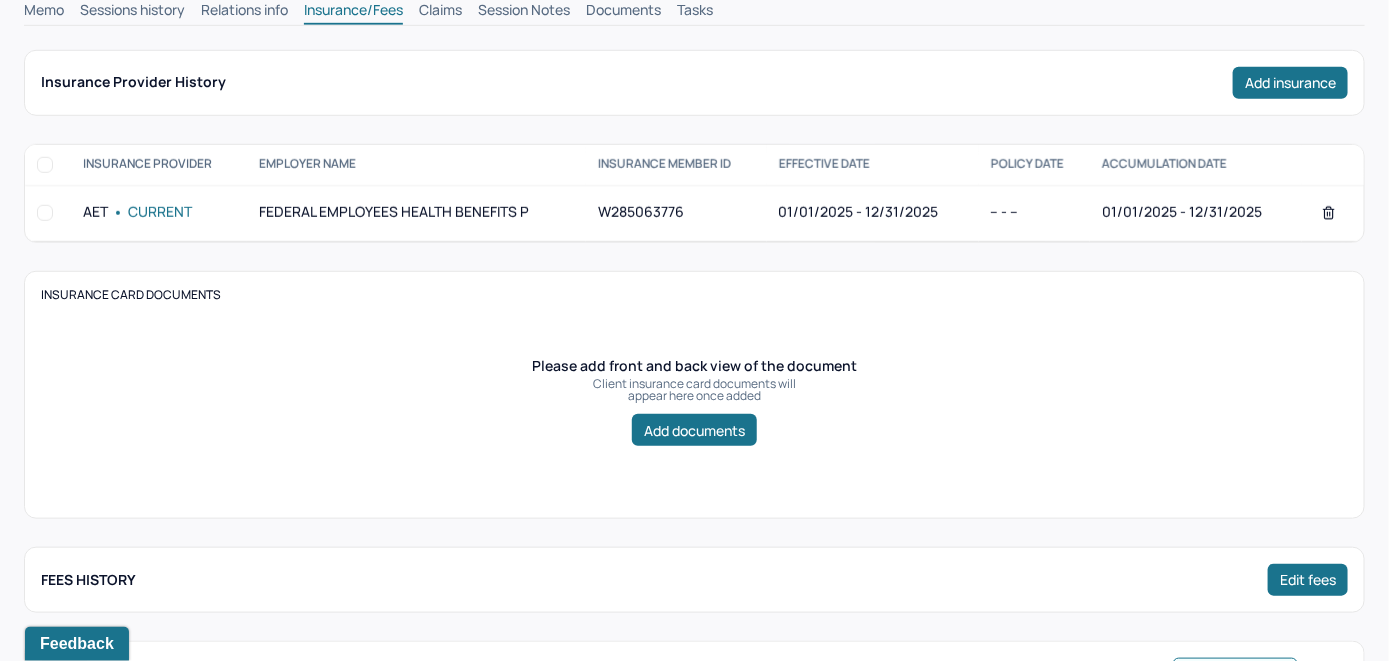 scroll, scrollTop: 392, scrollLeft: 0, axis: vertical 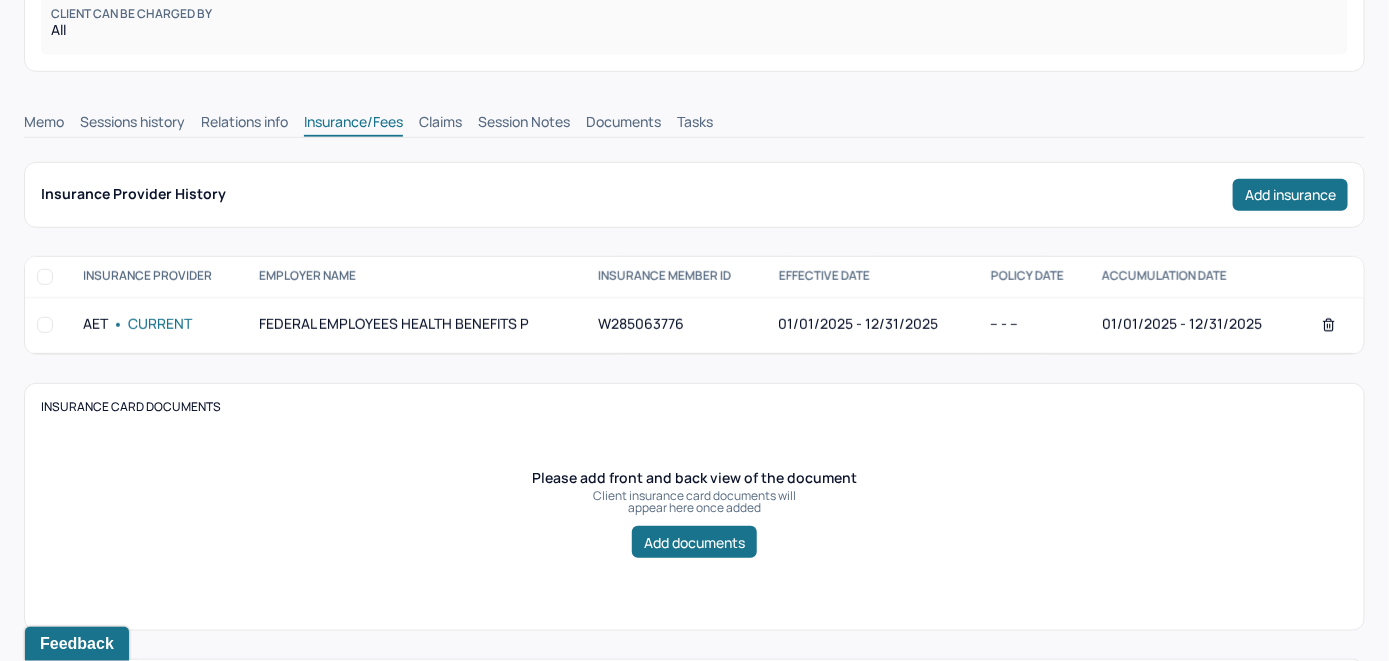 click on "Claims" at bounding box center (440, 124) 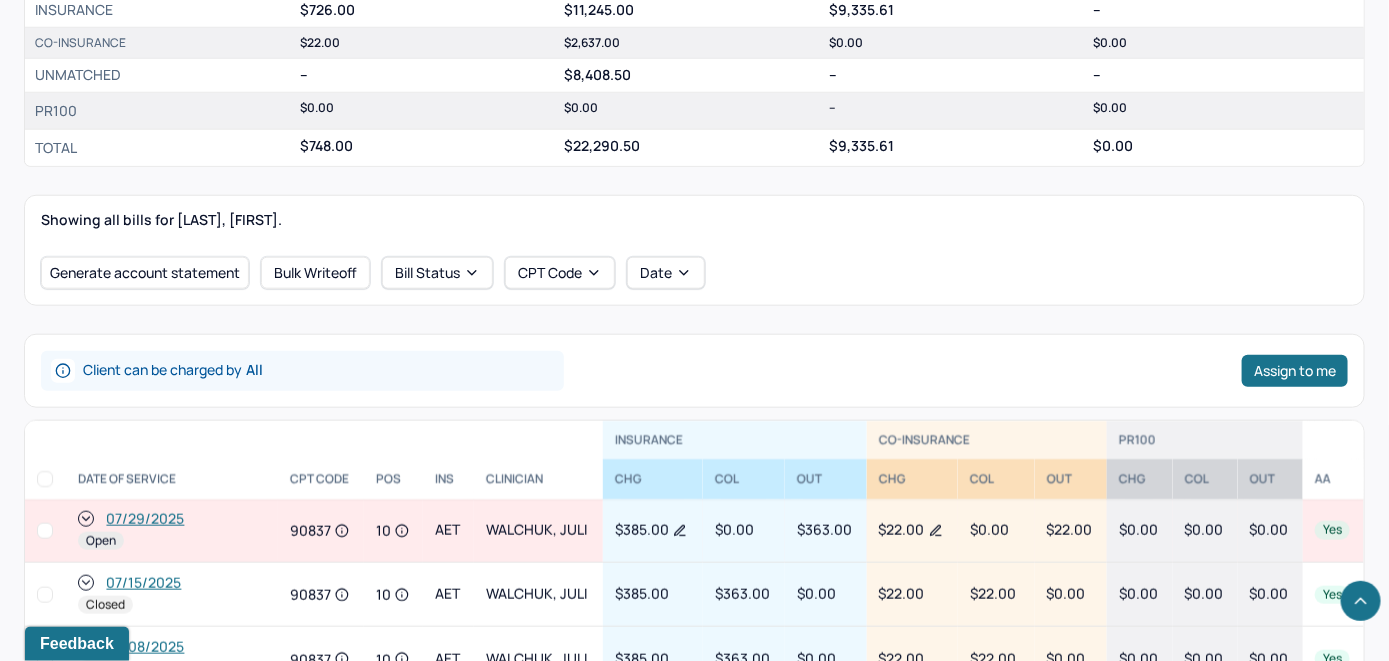 scroll, scrollTop: 792, scrollLeft: 0, axis: vertical 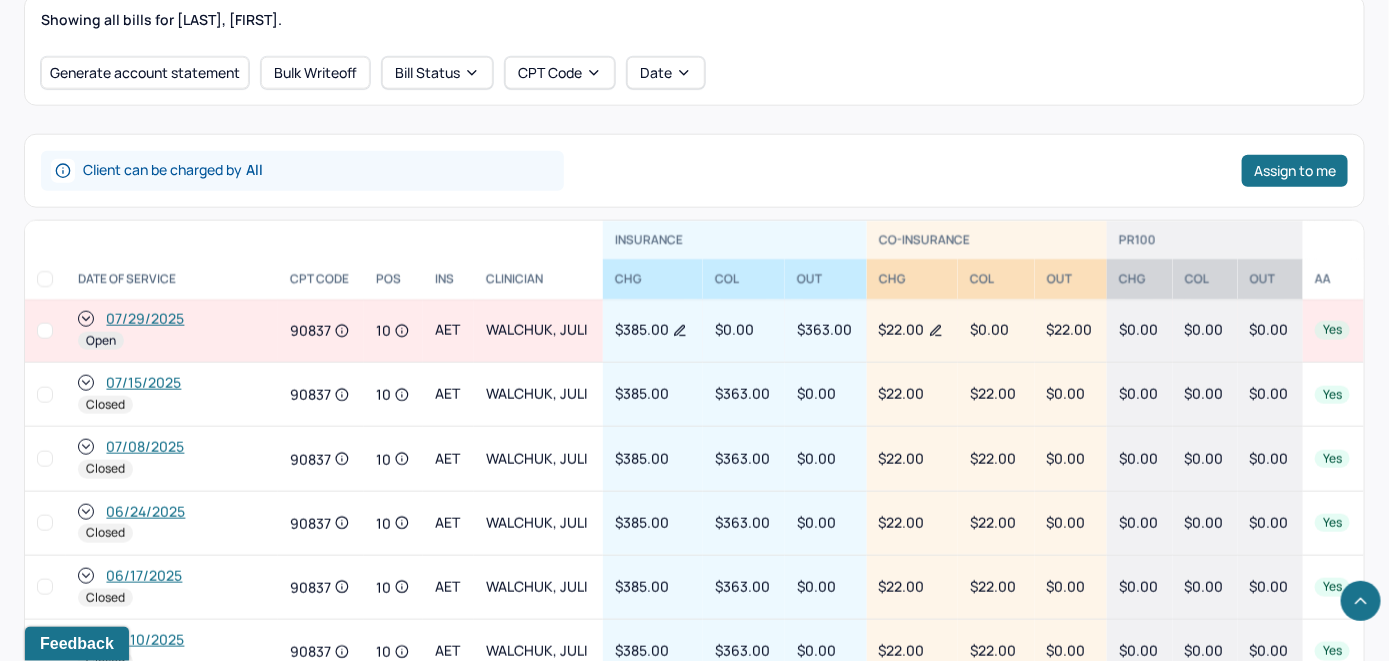 click on "07/29/2025" at bounding box center [145, 319] 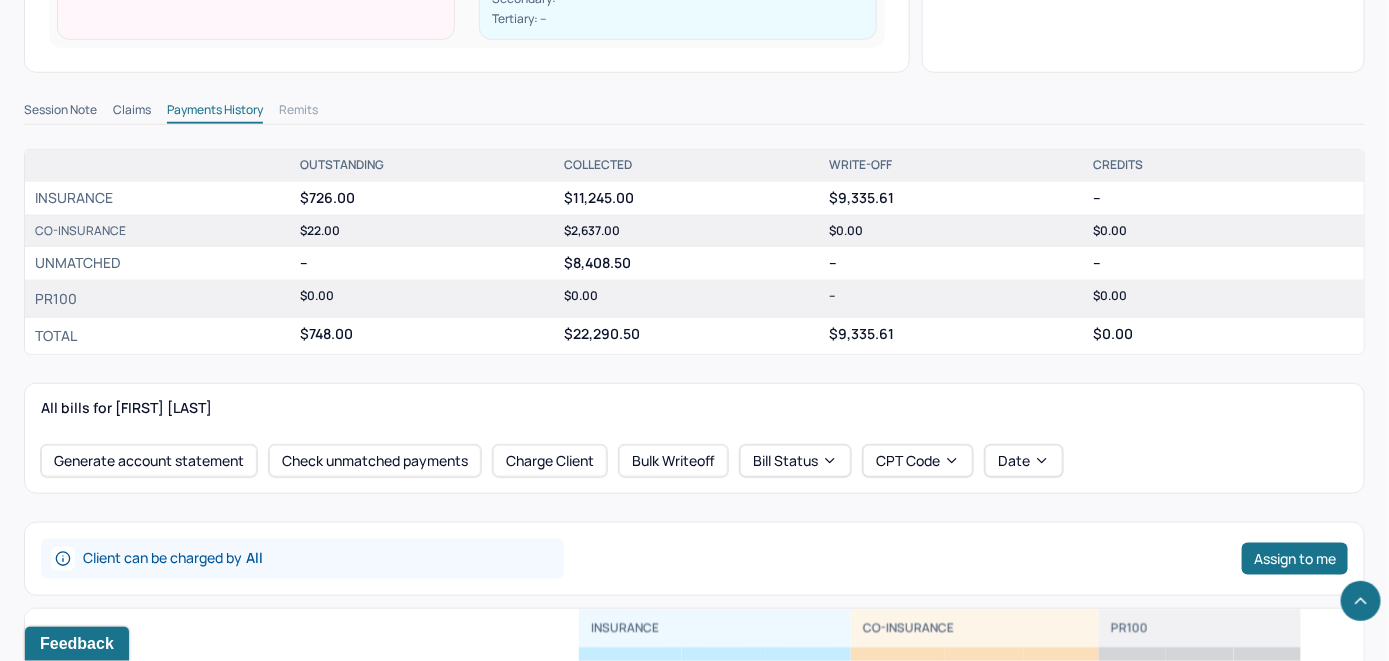 scroll, scrollTop: 700, scrollLeft: 0, axis: vertical 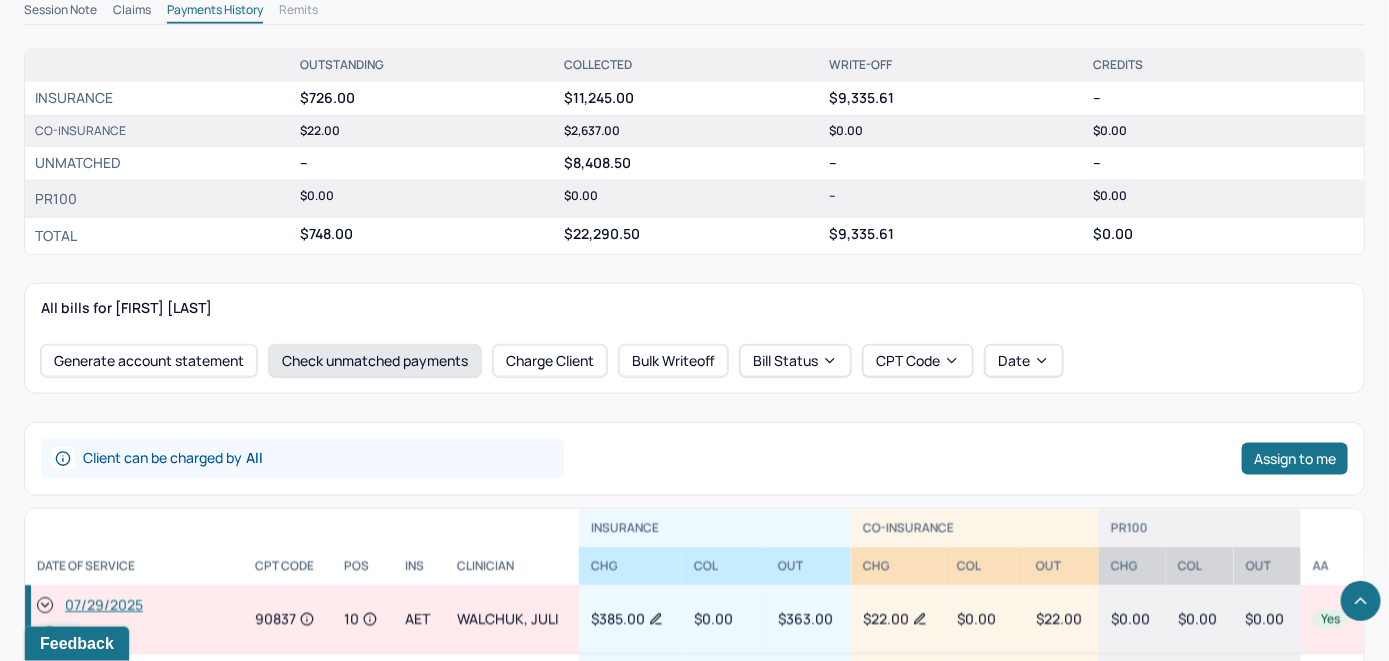 click on "Check unmatched payments" at bounding box center [375, 361] 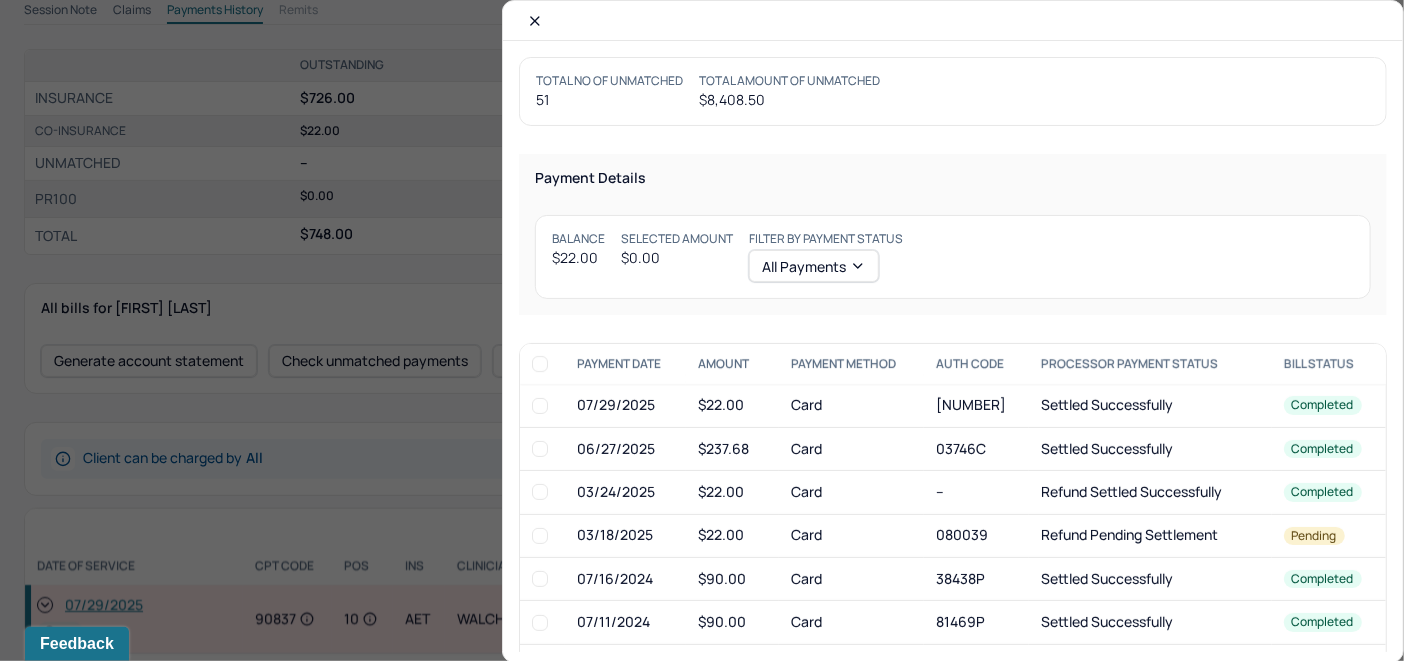 click at bounding box center [540, 406] 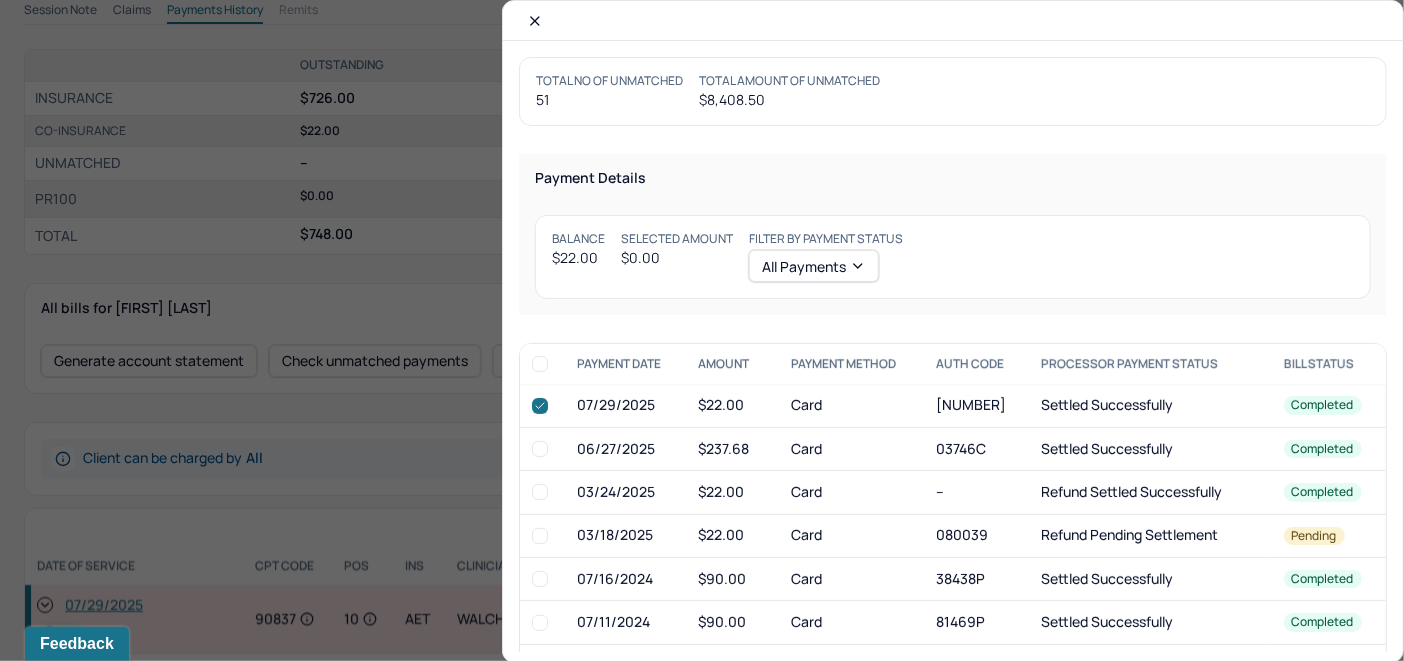 checkbox on "true" 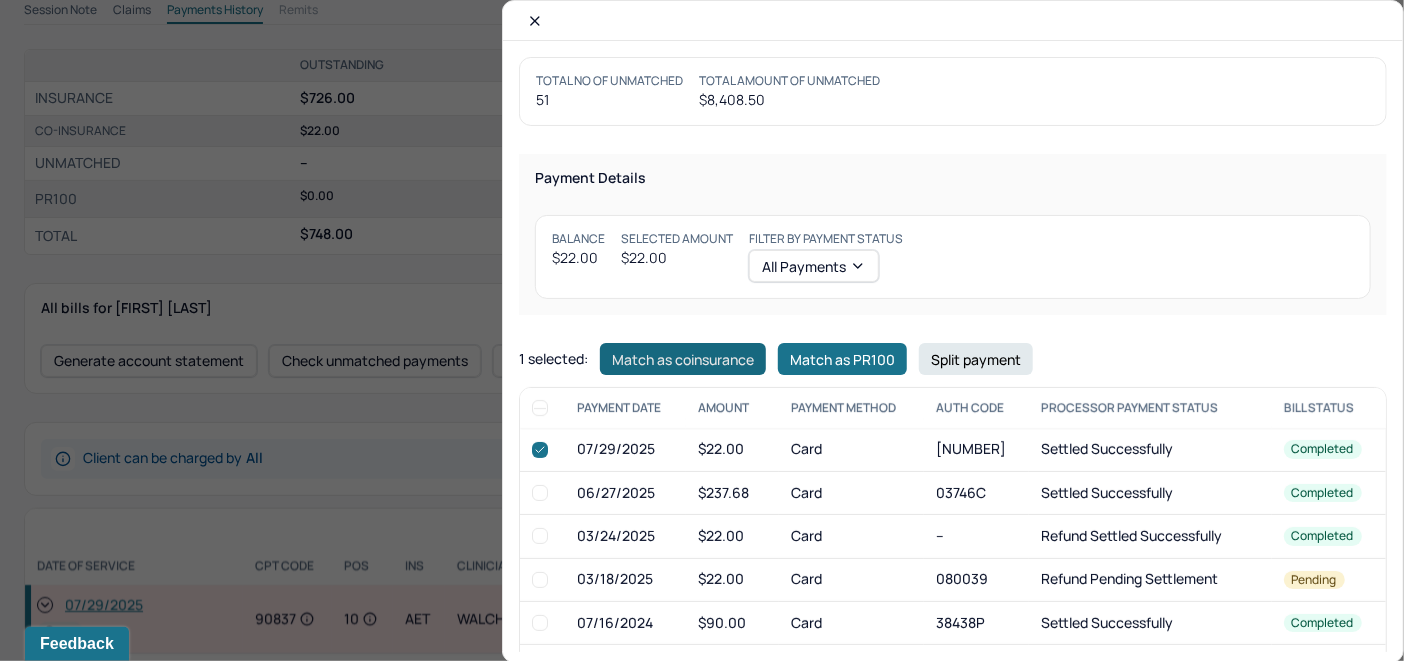 click on "Match as coinsurance" at bounding box center [683, 359] 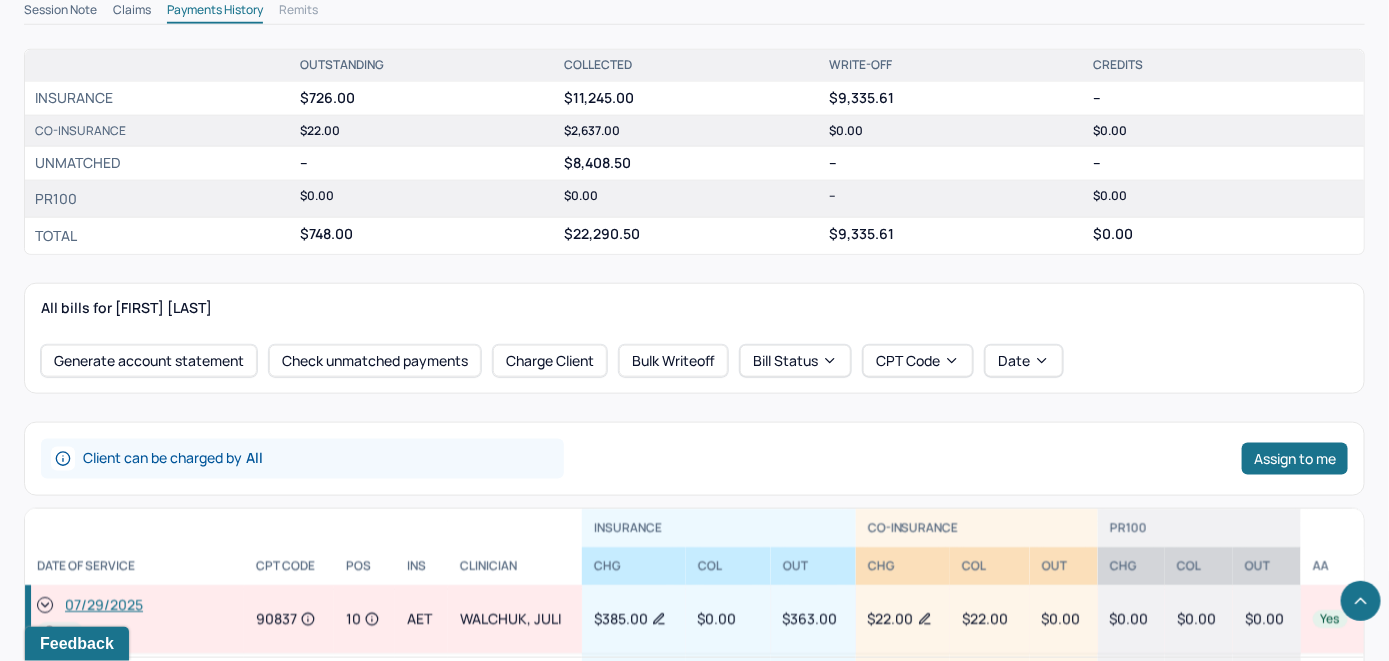 scroll, scrollTop: 500, scrollLeft: 0, axis: vertical 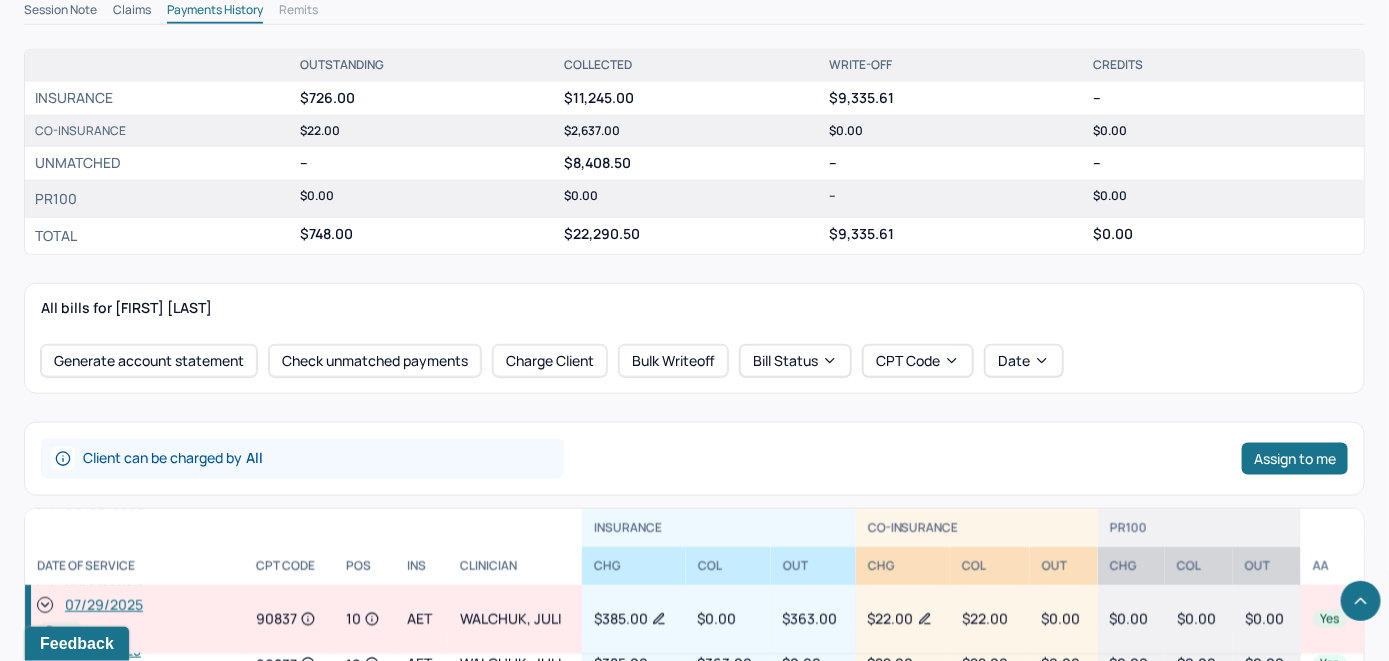 click at bounding box center [134, 528] 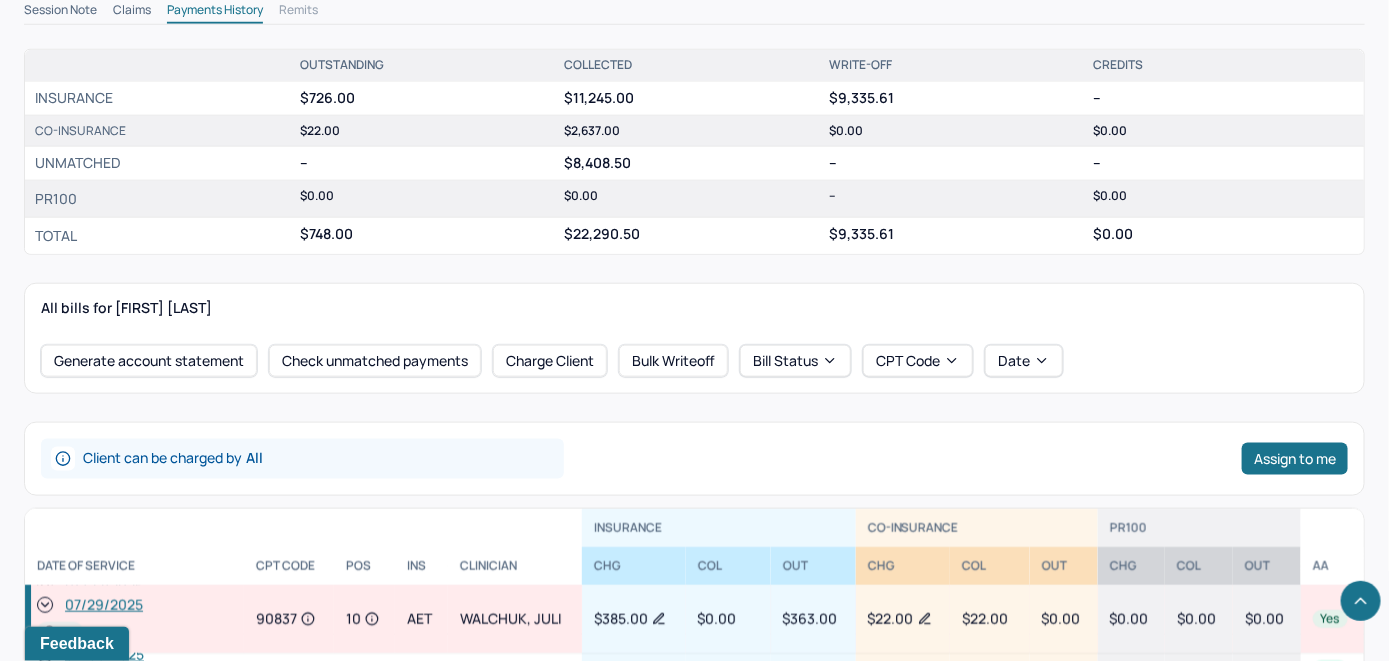 click on "Prev Next YM Yulia's   Individual soap note -- Coded Bill: Open Claims: ready for submission Memo note: DOS 3/11/2025 makes 7 of 7 @ $127; NOW @ $22. AC 2025 AETNA MA: $127x7; $22 view all memos... PROVIDER WALCHUK, JULI CLIENT NAME MARSHAK, YULIA APPOINTMENT Individual therapy   MANTLE CLAIM ID M09A0BD6AE886A PAYER CLAIM ID -- SUBMISSION -- POS CODE 10 - Telehealth Provided in Patient's Home DOB 08/18/1987  (37 Yrs) INSURANCE AET CHART NUMBER MHVM761 CPT CODE 90837 DATE OF SERVICE 07/29/2025   7:00 PM   -   8:00 PM ( 1hr ) CONTACT (646) 280-9059 EMAIL yulia.marshak@gmail.com SEX female SIGNATURE JW  (07/30/2025, 4:38 PM) MODIFIER Edit 95 Telemedicine DIAGNOSIS Edit Primary:   F41.1 GENERALIZED ANXIETY DISORDER ,  Secondary:   -- Tertiary:   -- Internal notes No internal notes Internal notes will be added here when added Session Note Claims Payments History Remits  OUTSTANDING COLLECTED WRITE-OFF CREDITS INSURANCE $726.00 $11,245.00 $9,335.61 -- CO-INSURANCE $22.00 $2,637.00 $0.00 $0.00 UNMATCHED -- -- -- --" at bounding box center (694, 211) 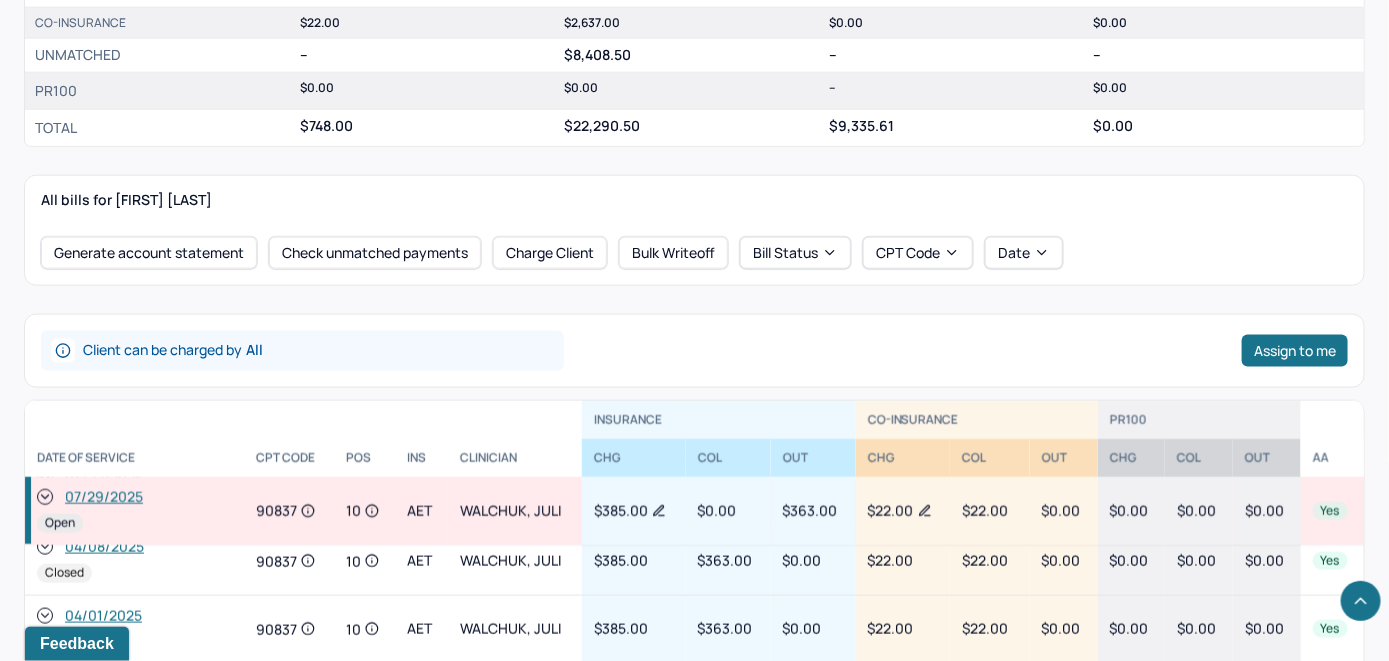 scroll, scrollTop: 900, scrollLeft: 0, axis: vertical 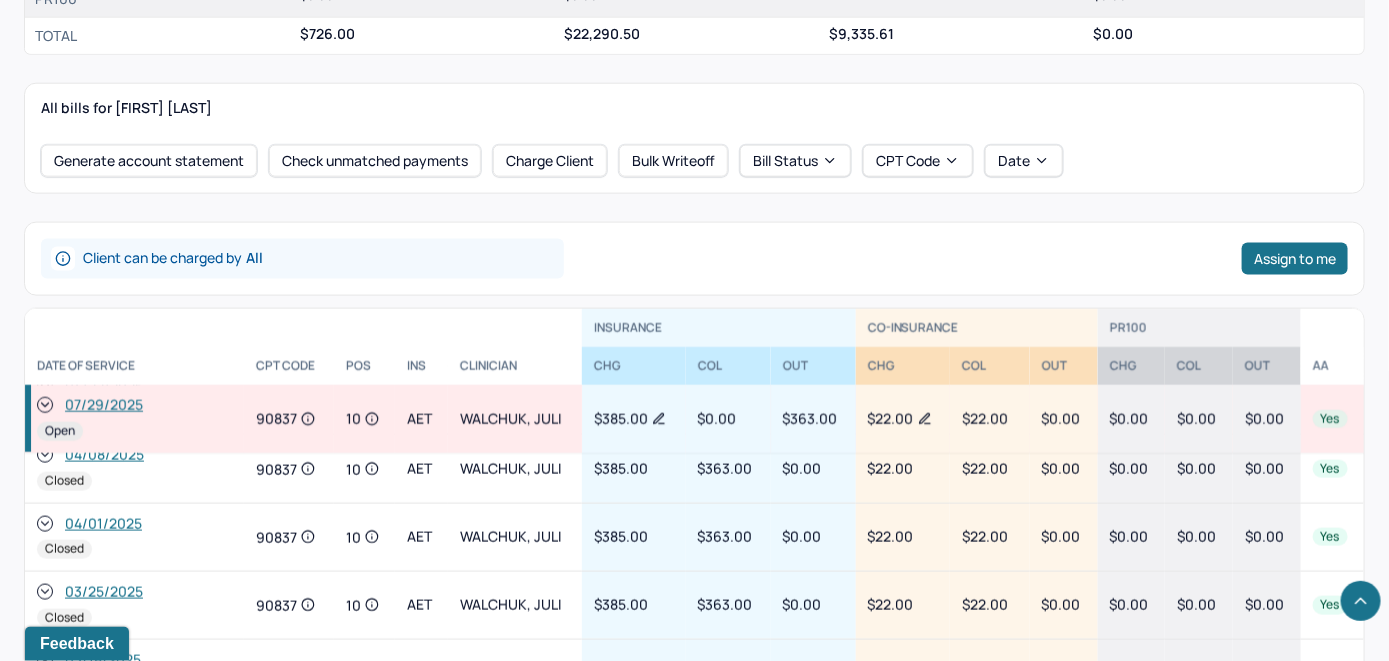 click 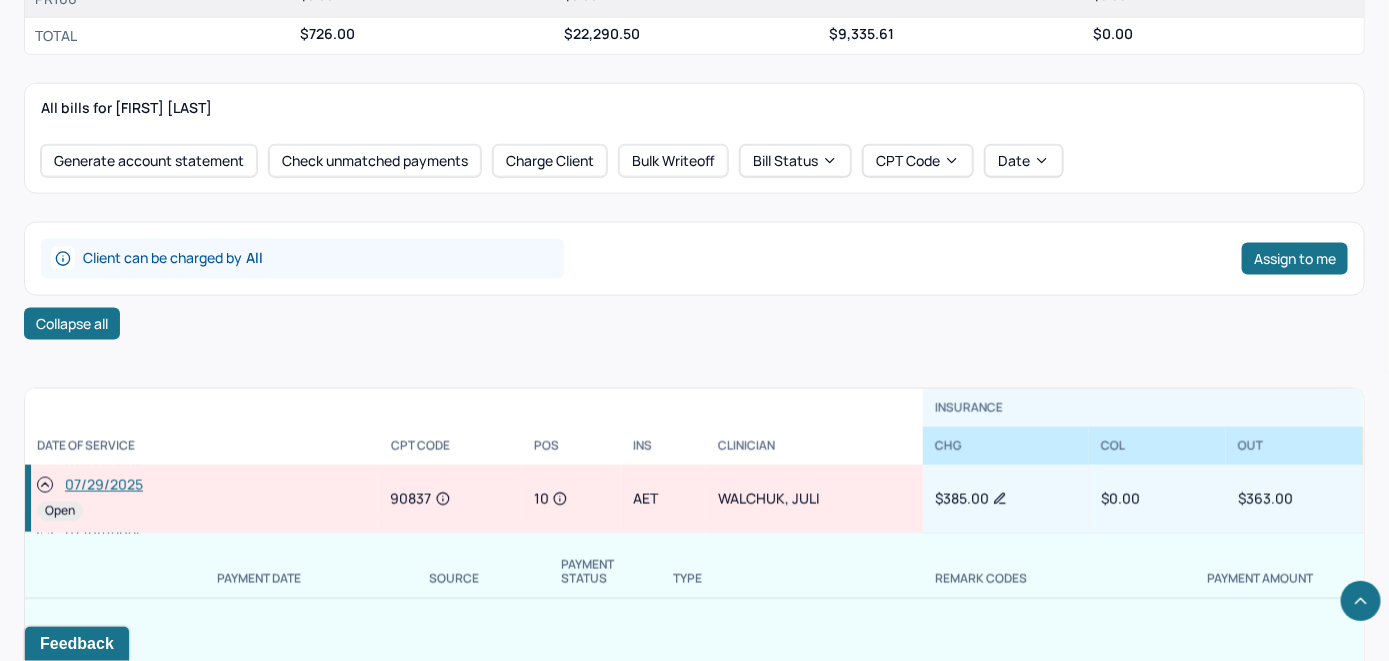 scroll, scrollTop: 921, scrollLeft: 0, axis: vertical 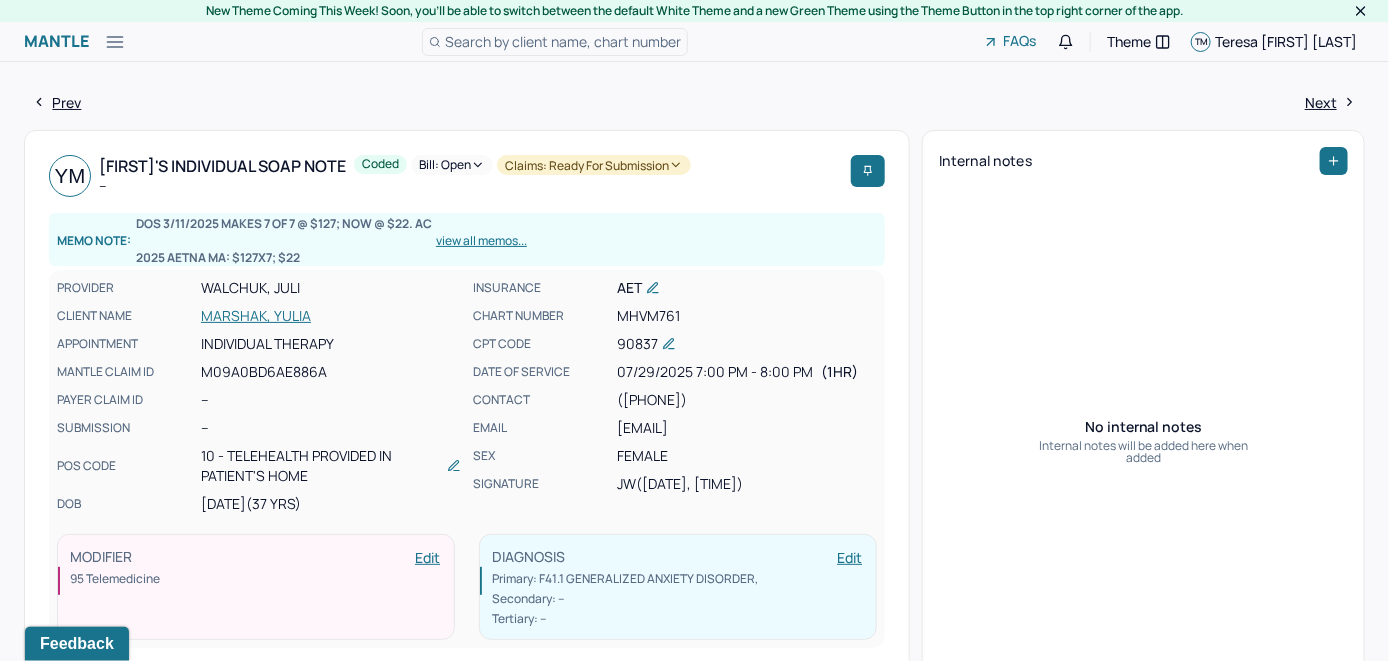 click on "Bill: Open" at bounding box center [452, 165] 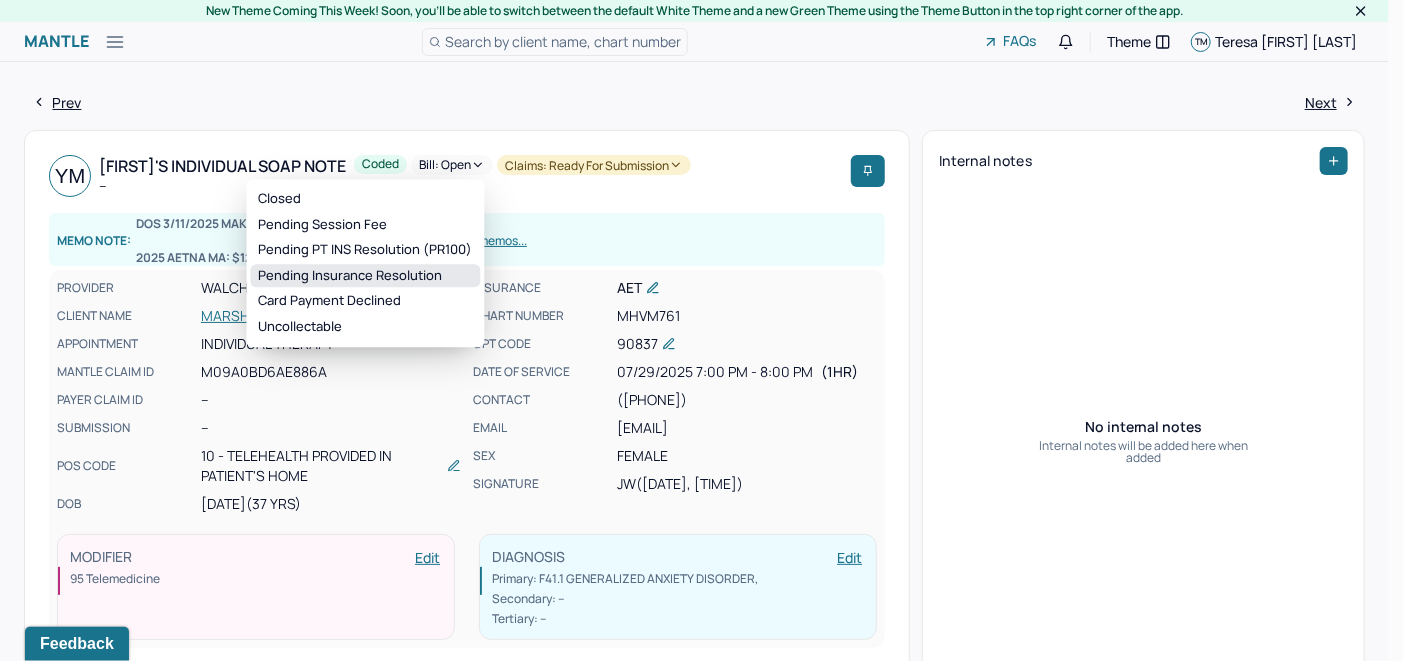 click on "Pending Insurance Resolution" at bounding box center [365, 276] 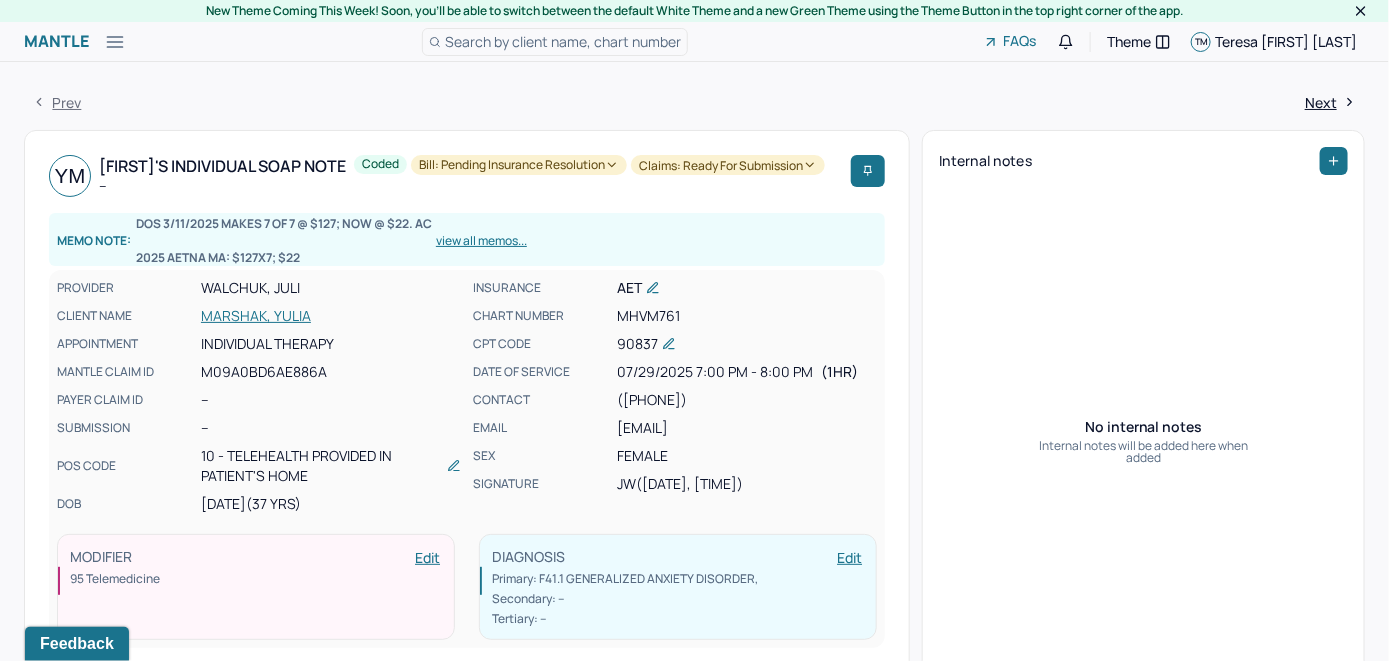 click on "Search by client name, chart number" at bounding box center [563, 41] 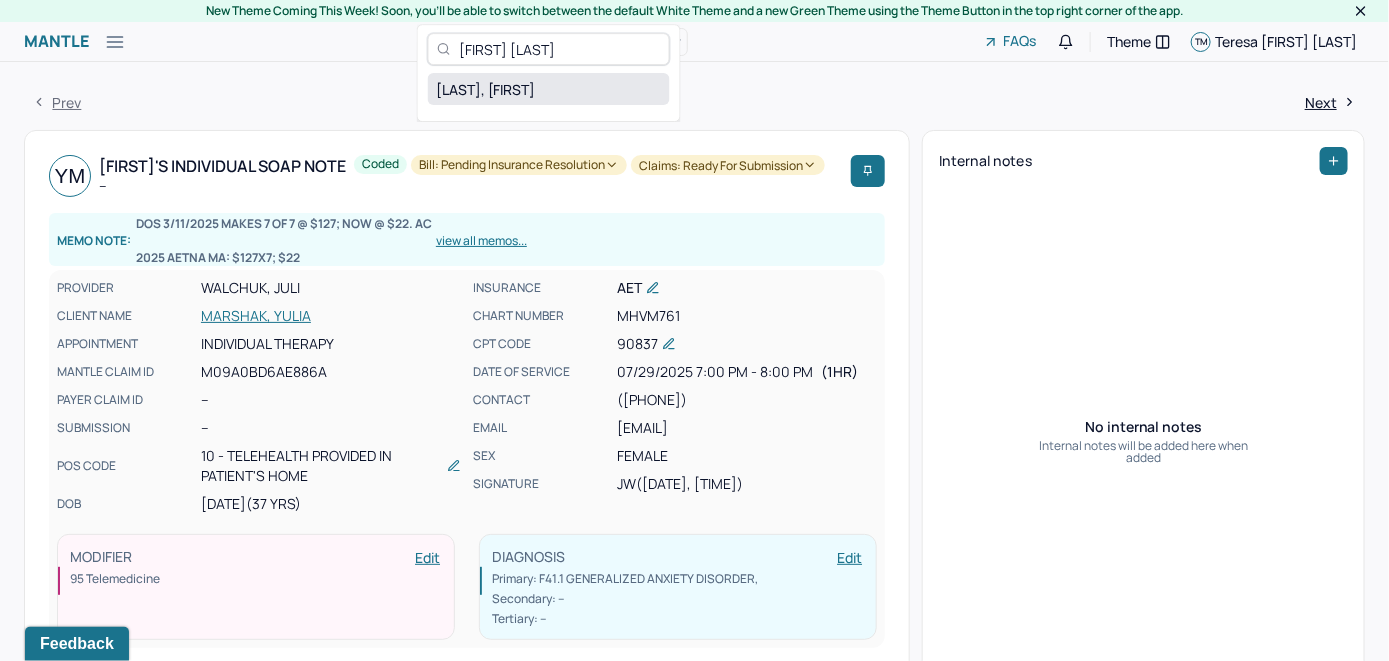 type on "Mahalia Mathelier" 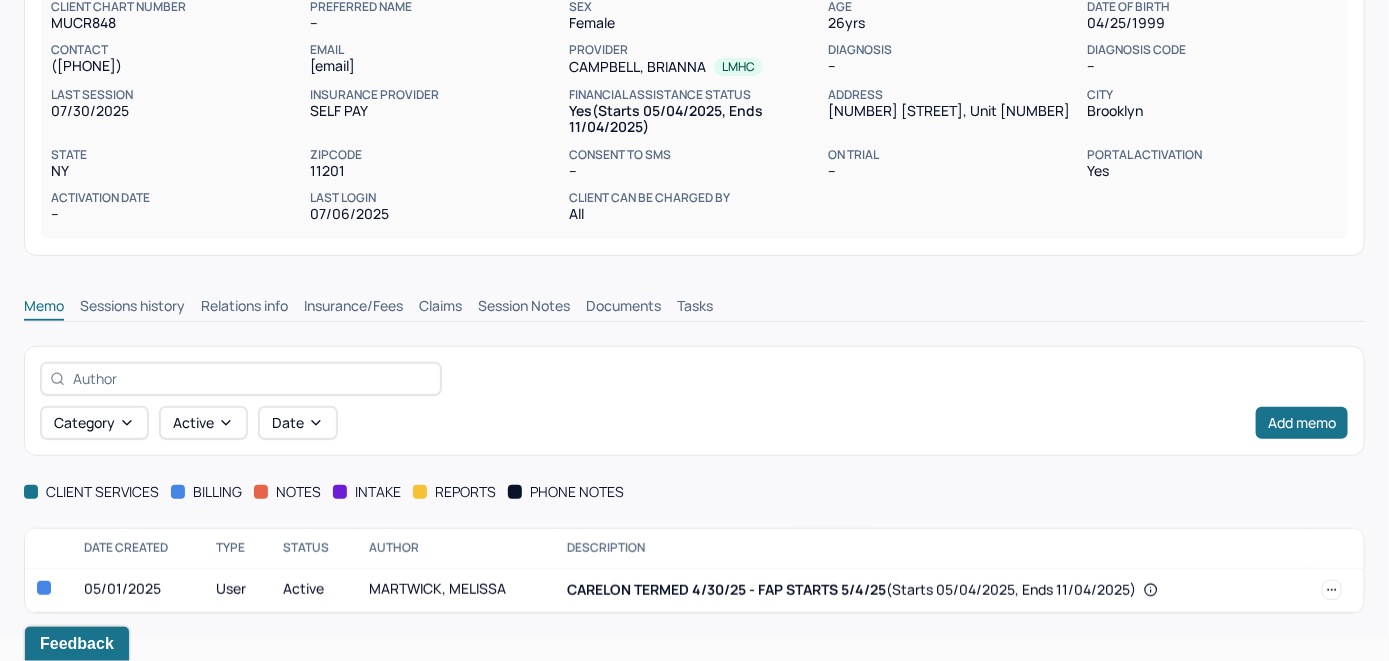 scroll, scrollTop: 209, scrollLeft: 0, axis: vertical 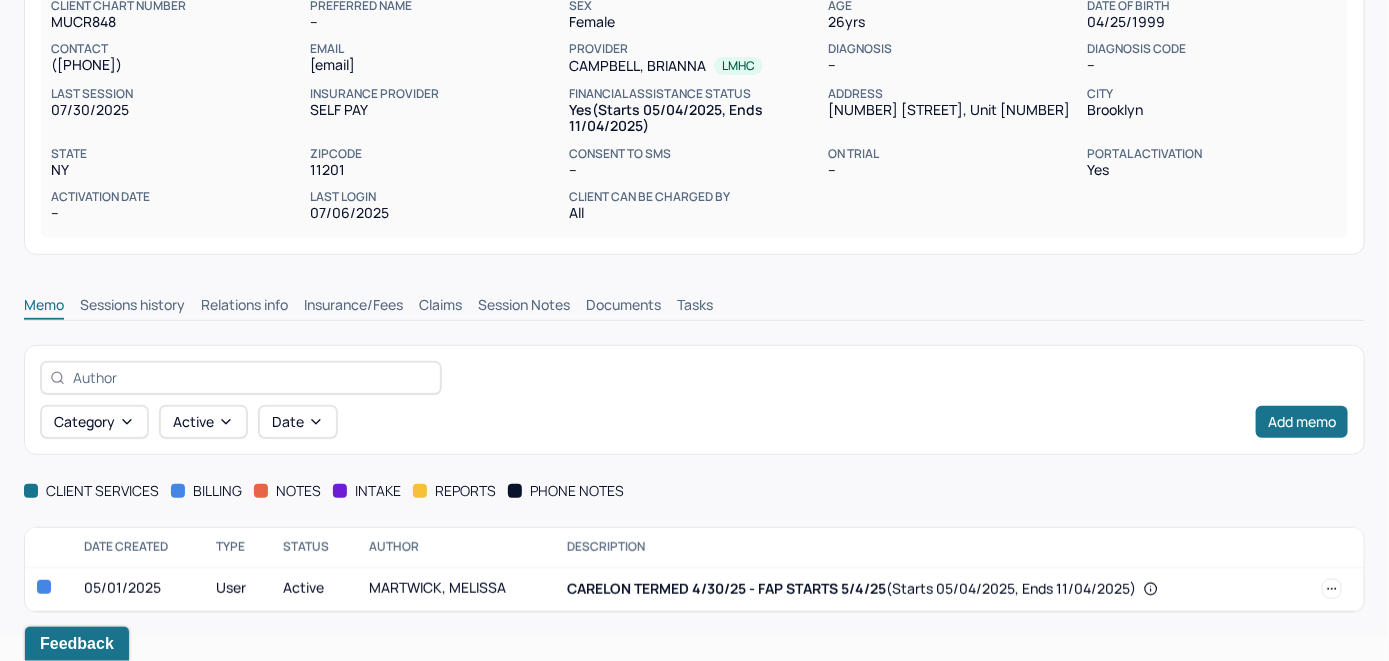 click on "Insurance/Fees" at bounding box center (353, 307) 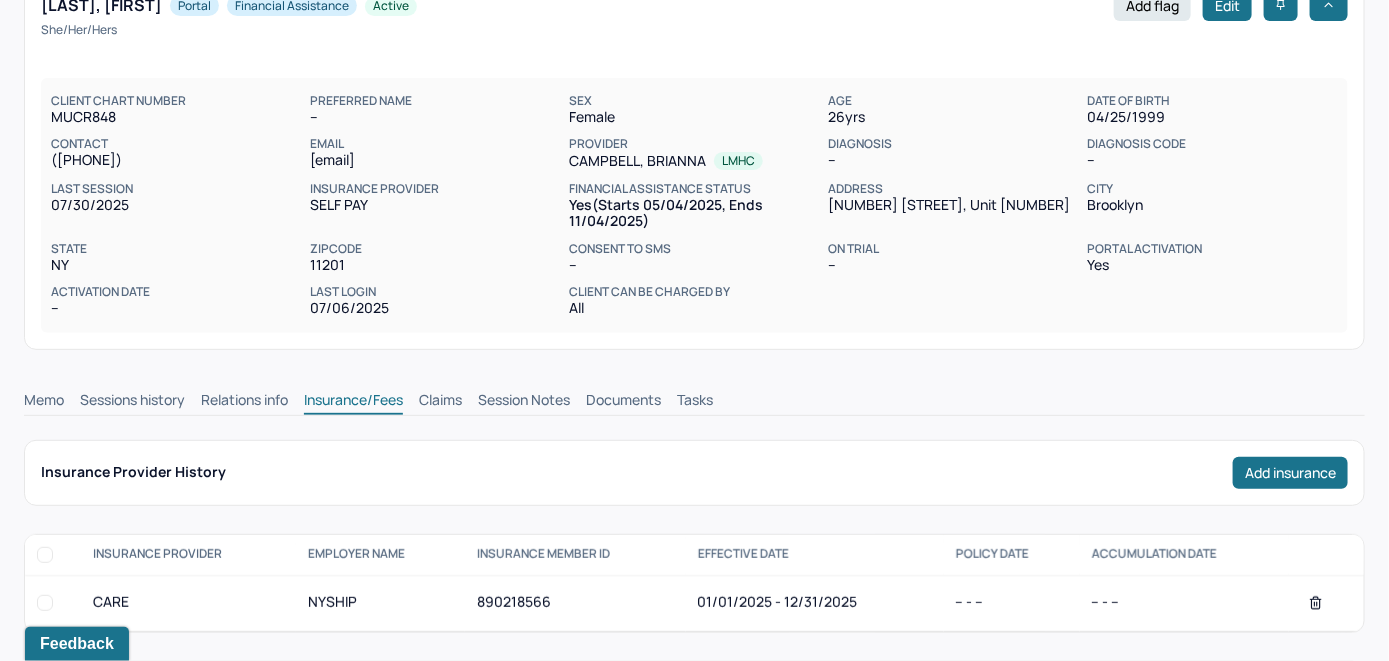scroll, scrollTop: 0, scrollLeft: 0, axis: both 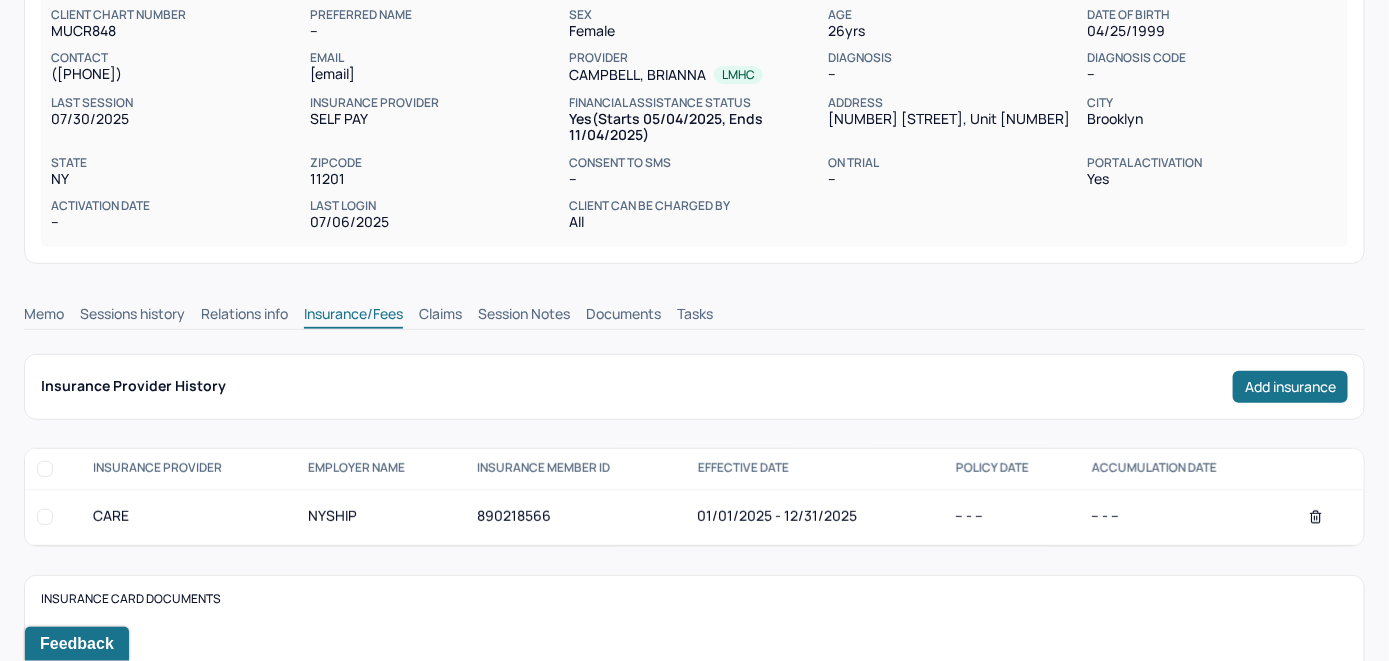 click on "Memo" at bounding box center [44, 316] 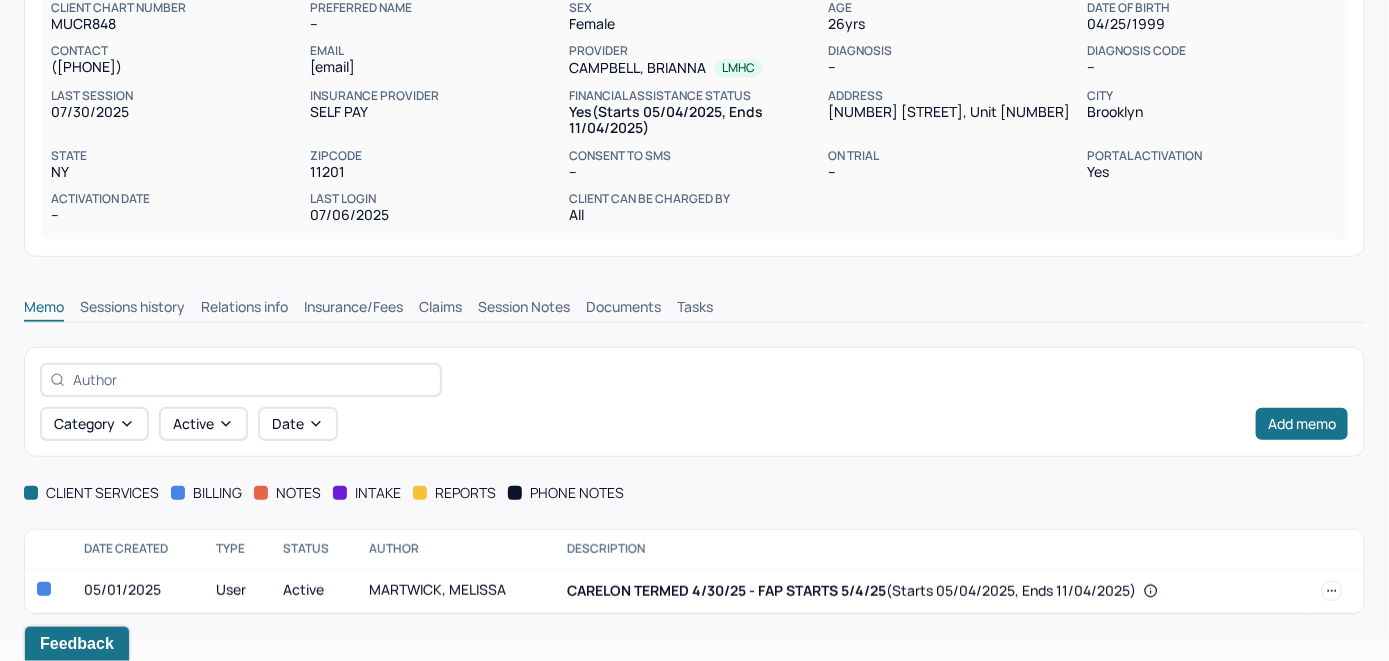 scroll, scrollTop: 209, scrollLeft: 0, axis: vertical 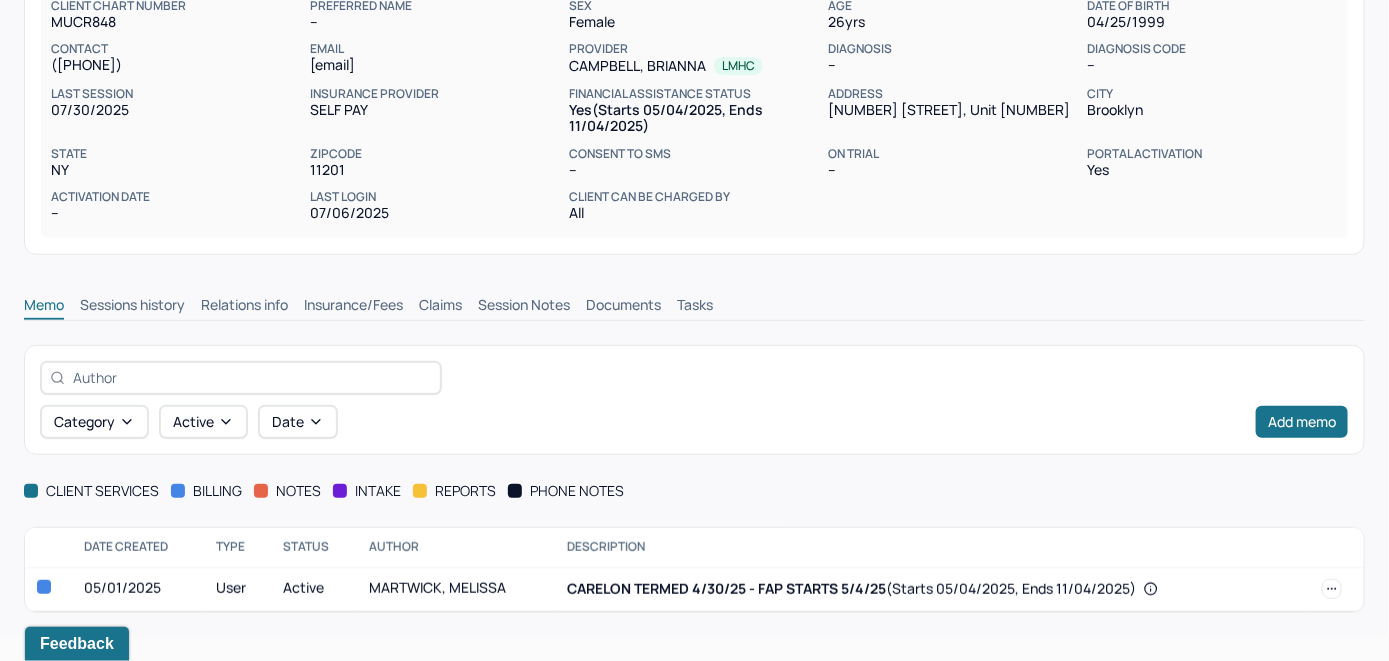 click on "Insurance/Fees" at bounding box center [353, 307] 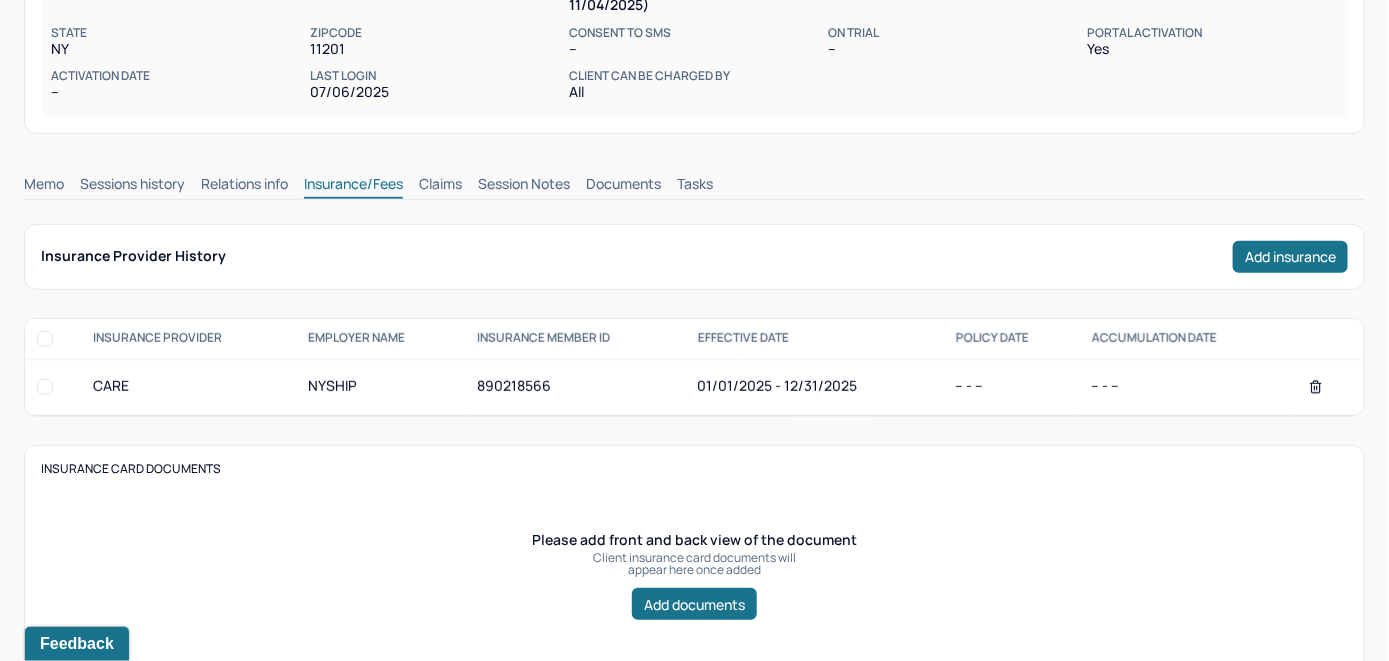 scroll, scrollTop: 209, scrollLeft: 0, axis: vertical 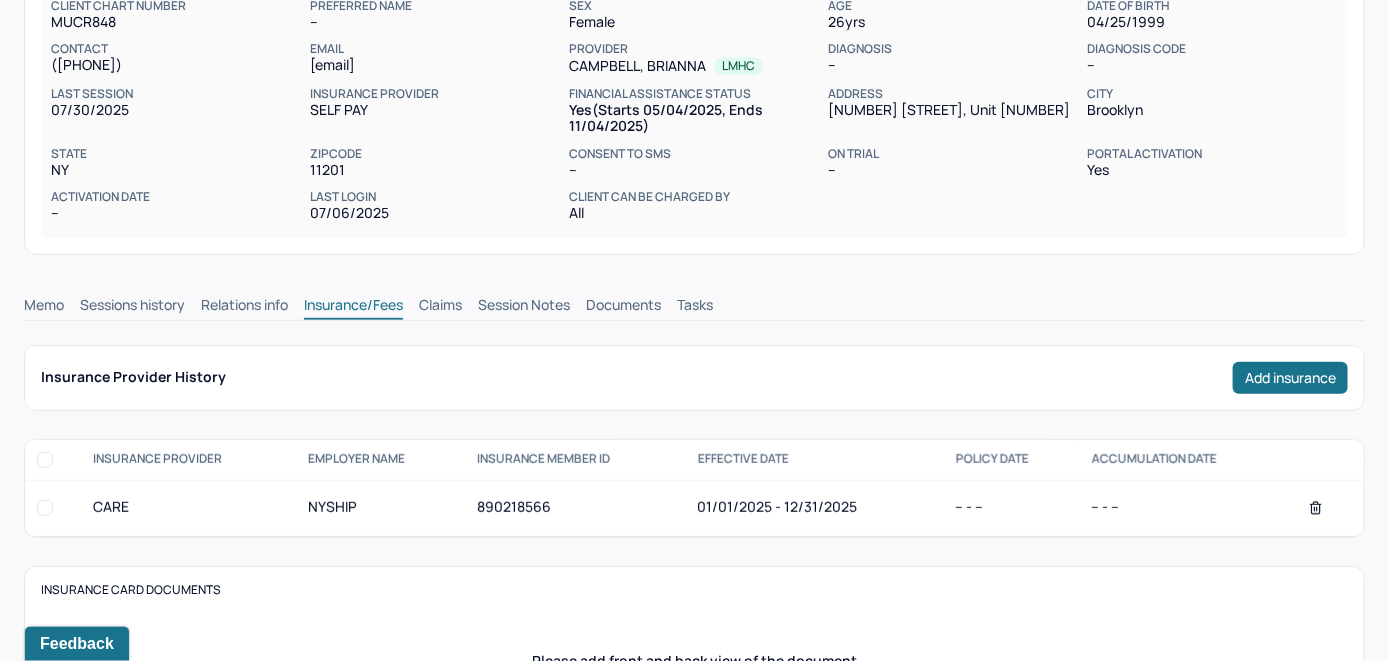 click on "Claims" at bounding box center [440, 307] 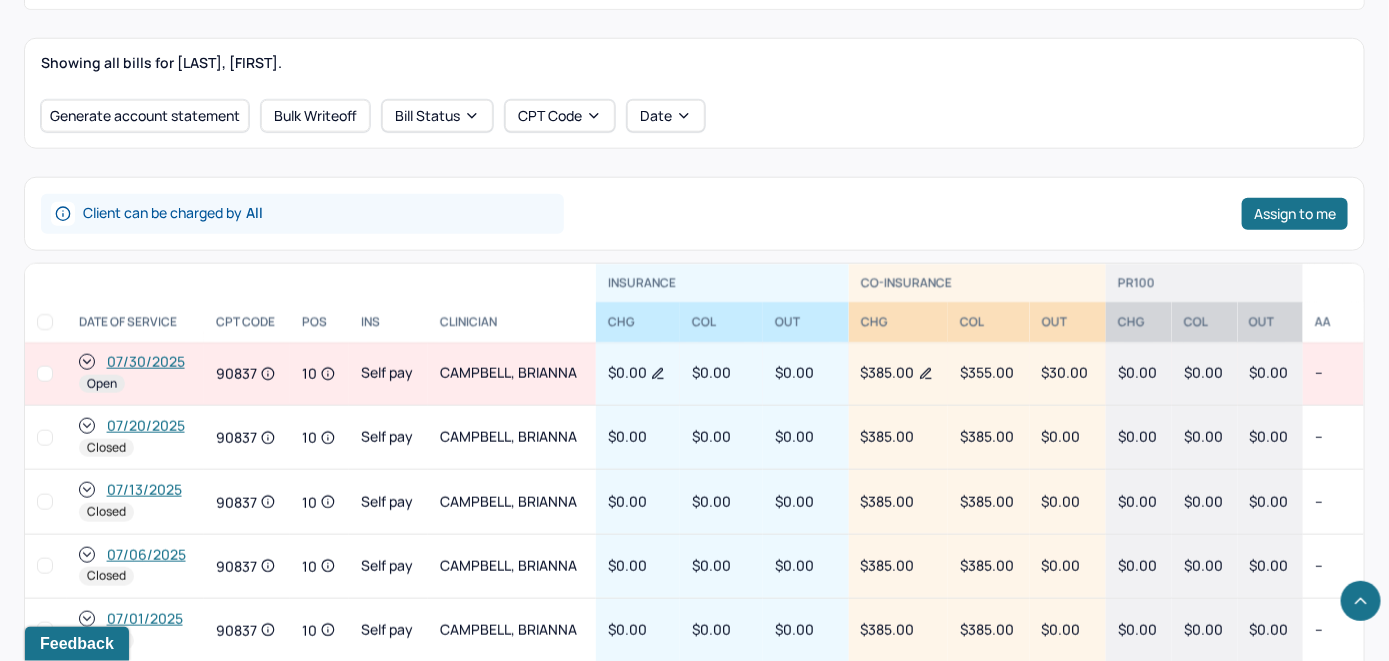scroll, scrollTop: 753, scrollLeft: 0, axis: vertical 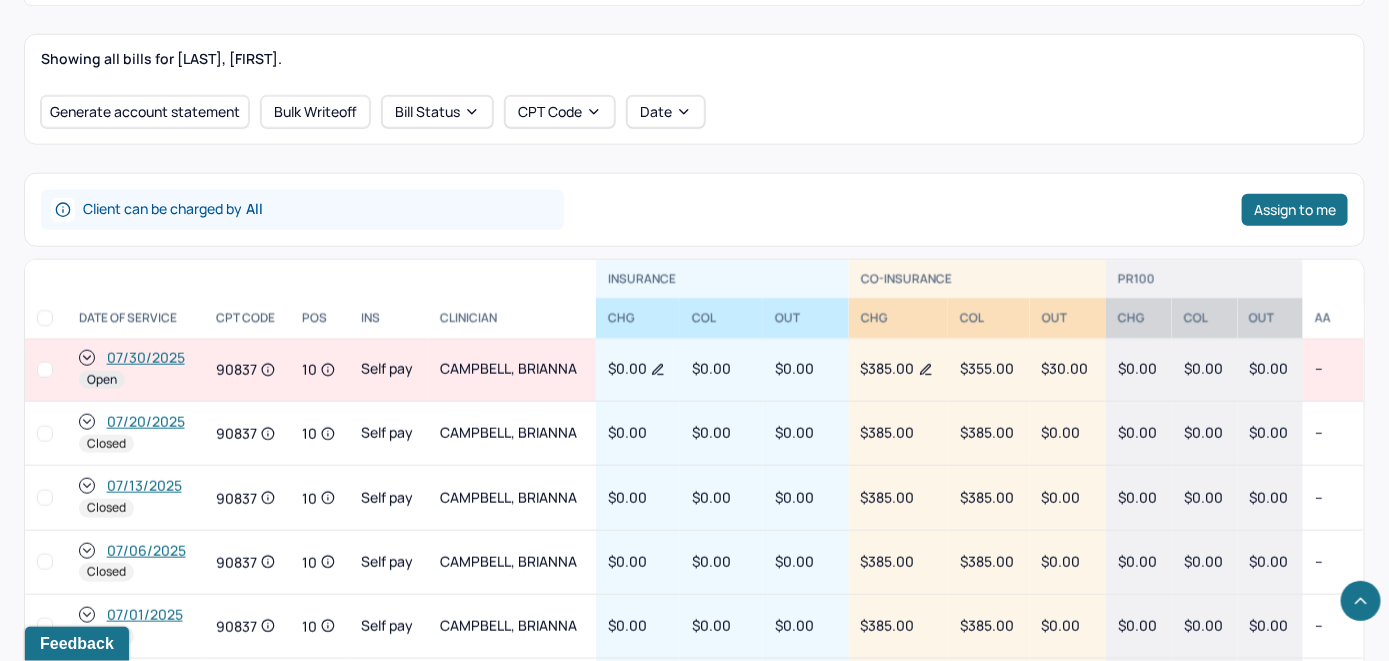 click on "Showing all bills for MATHELIER, MAHALIA.  Generate account statement Bulk Writeoff Bill Status CPT Code Date" at bounding box center (694, 89) 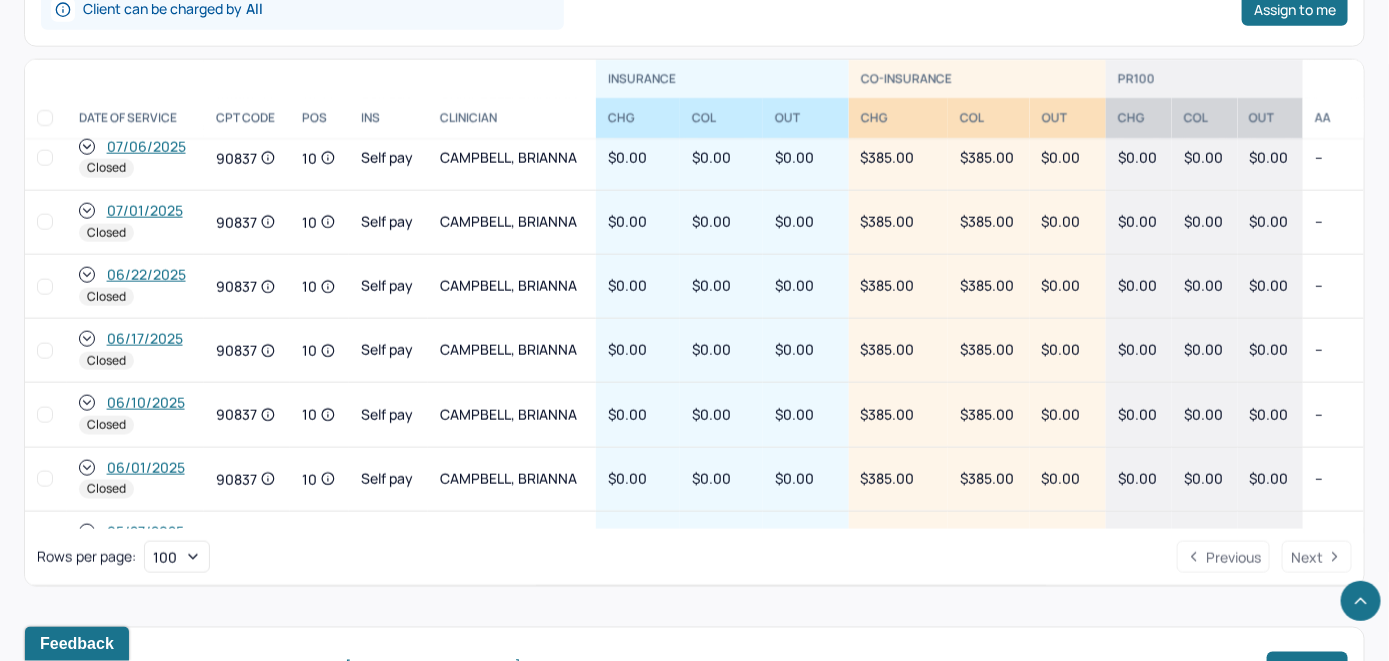 scroll, scrollTop: 400, scrollLeft: 0, axis: vertical 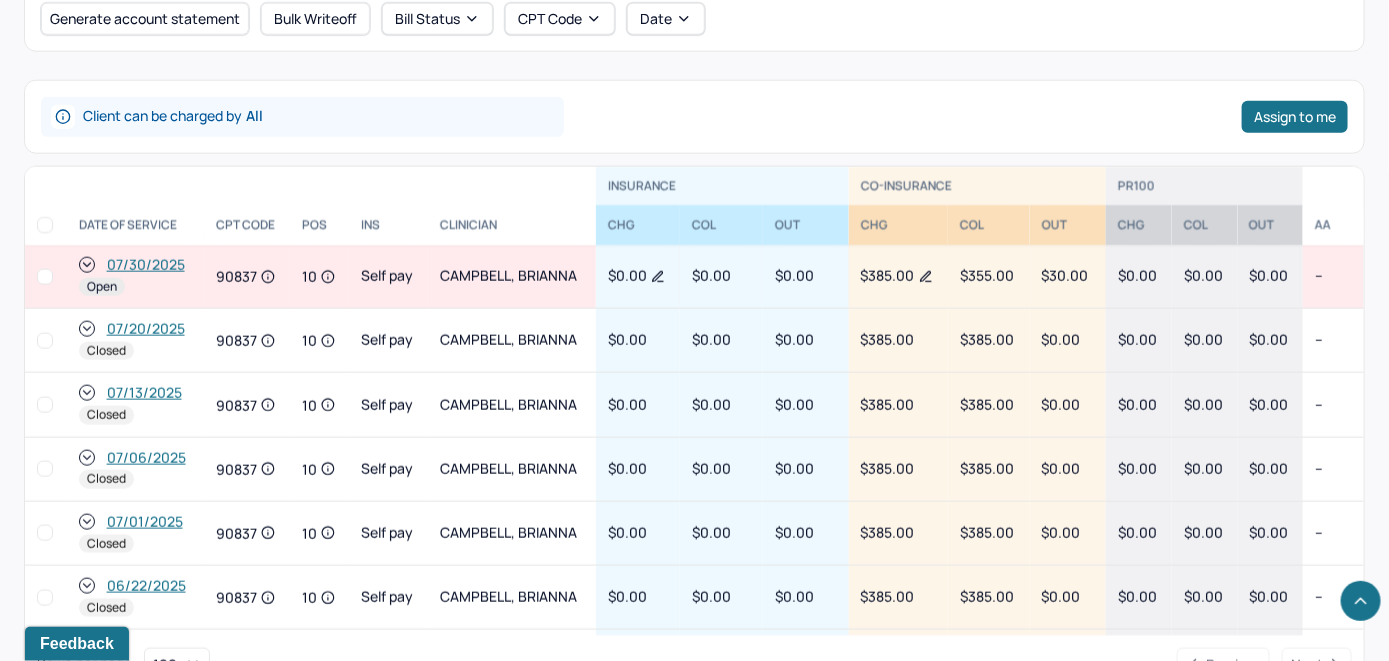 click on "07/30/2025" at bounding box center [146, 265] 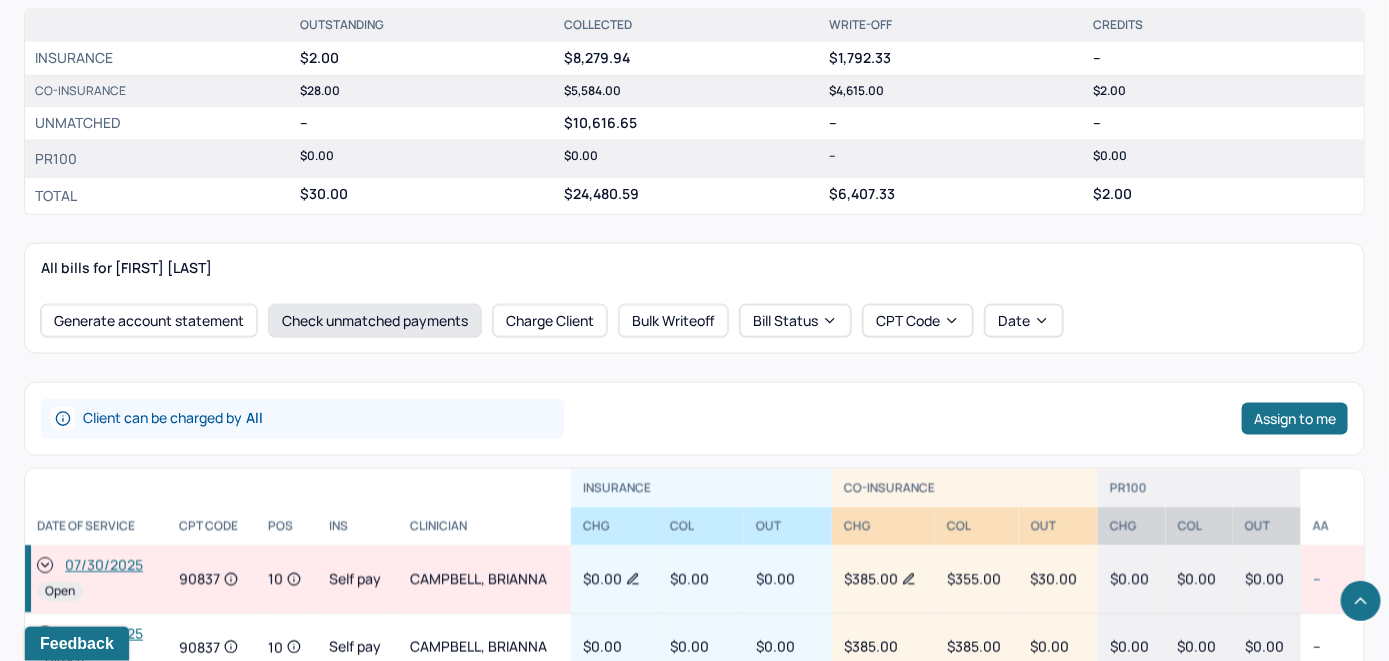 scroll, scrollTop: 800, scrollLeft: 0, axis: vertical 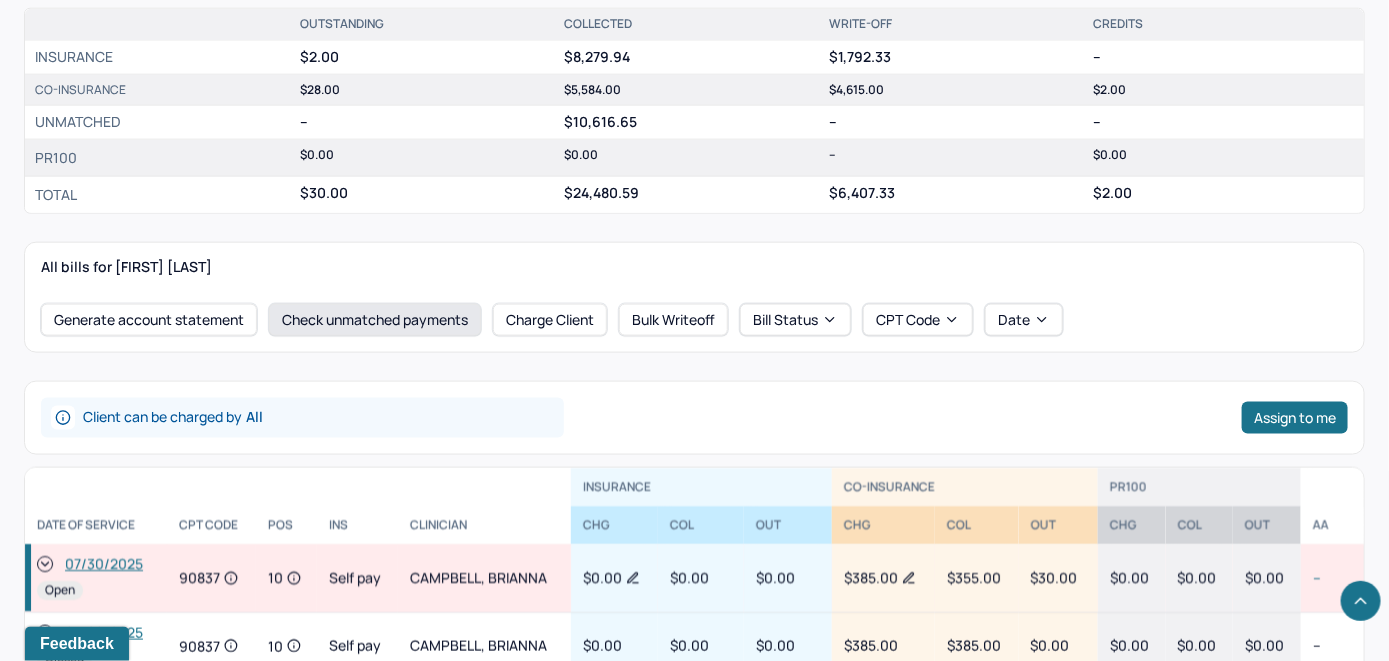 click on "Check unmatched payments" at bounding box center (375, 320) 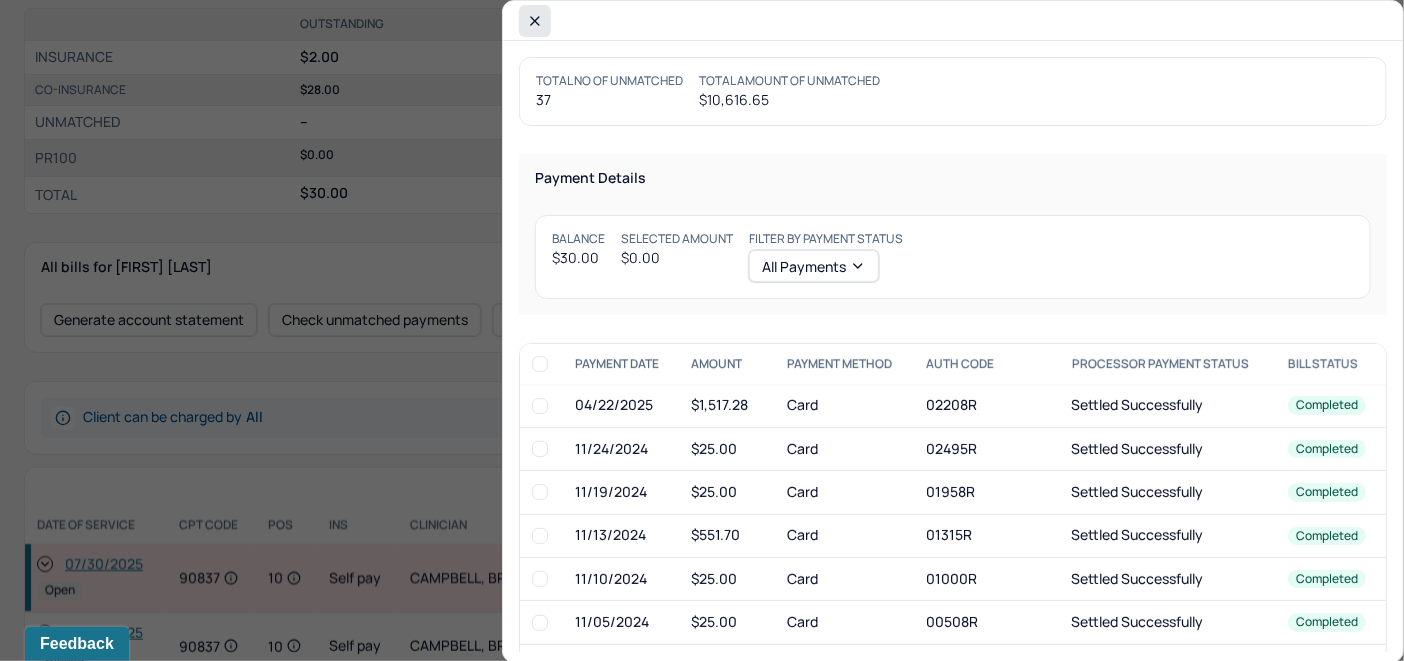 click at bounding box center (535, 21) 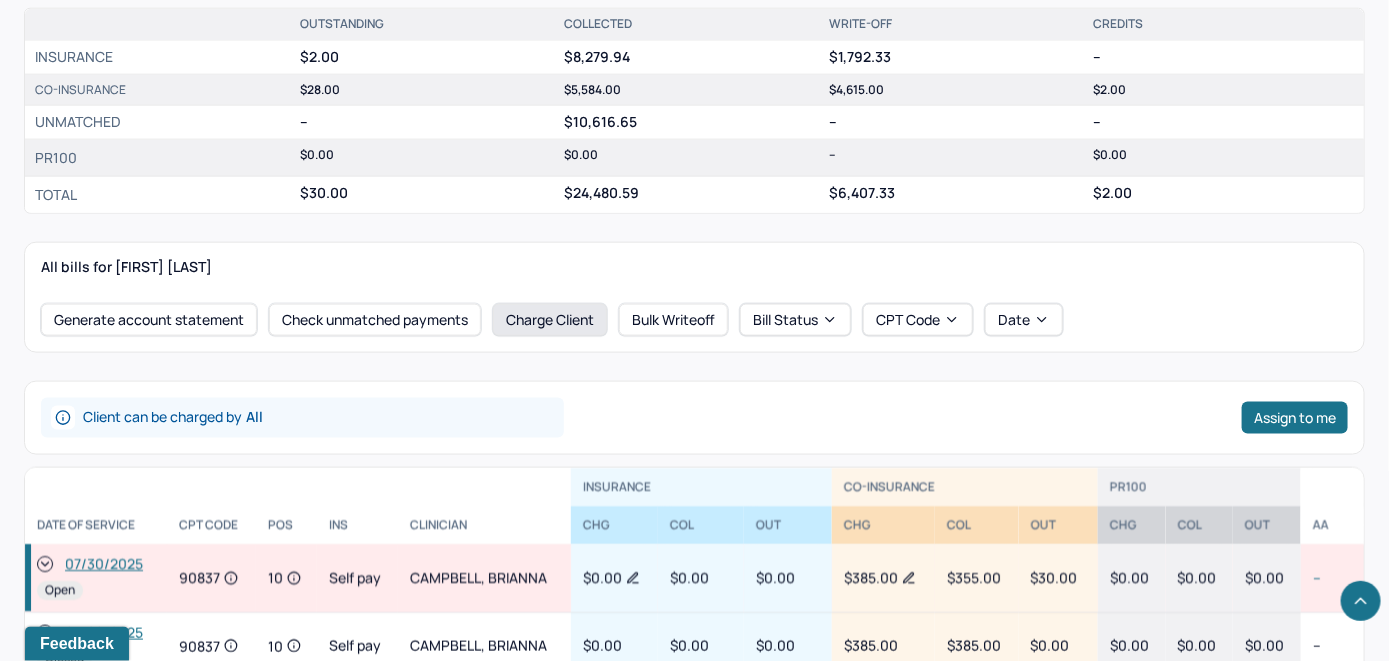 click on "Charge Client" at bounding box center [550, 320] 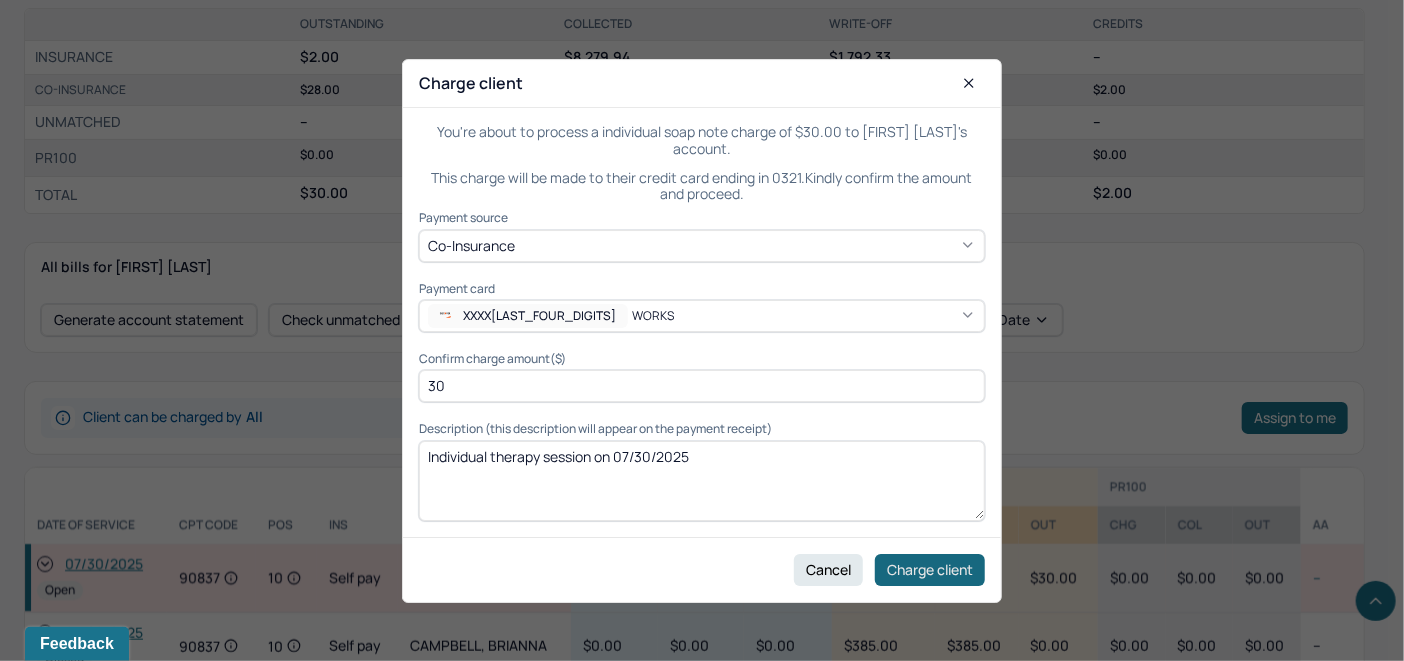 click on "Charge client" at bounding box center (930, 569) 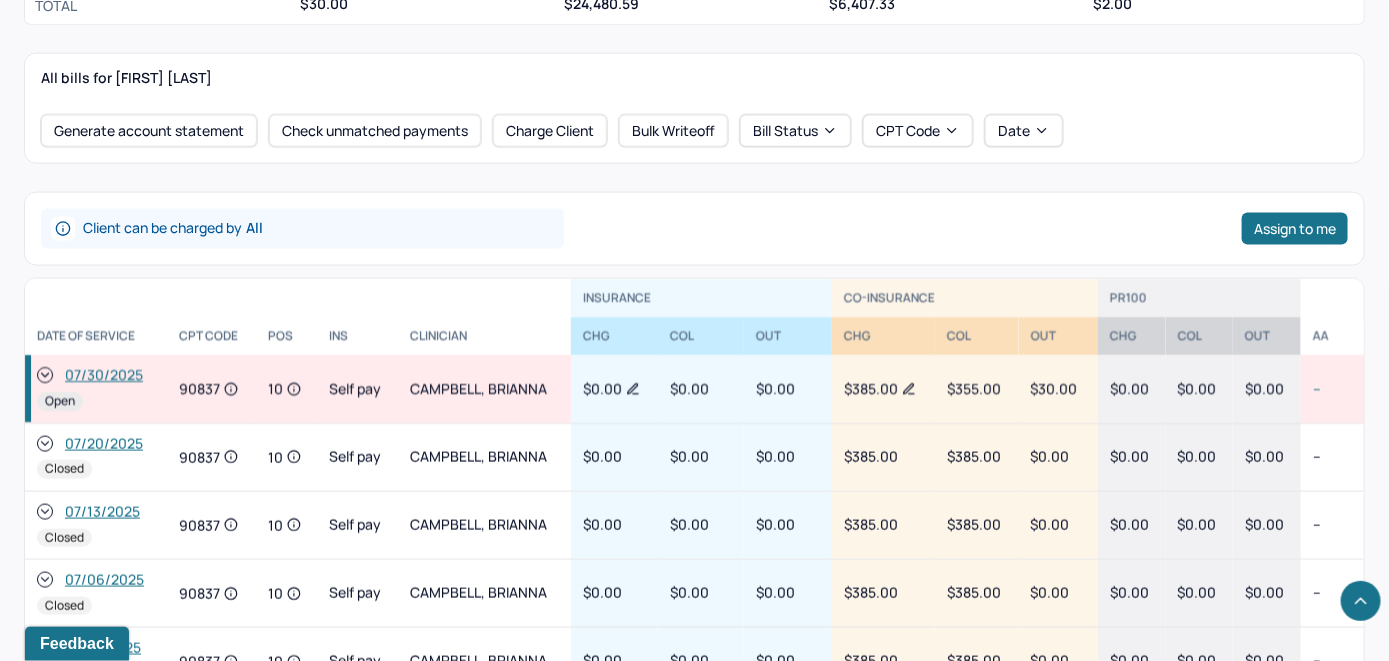scroll, scrollTop: 1000, scrollLeft: 0, axis: vertical 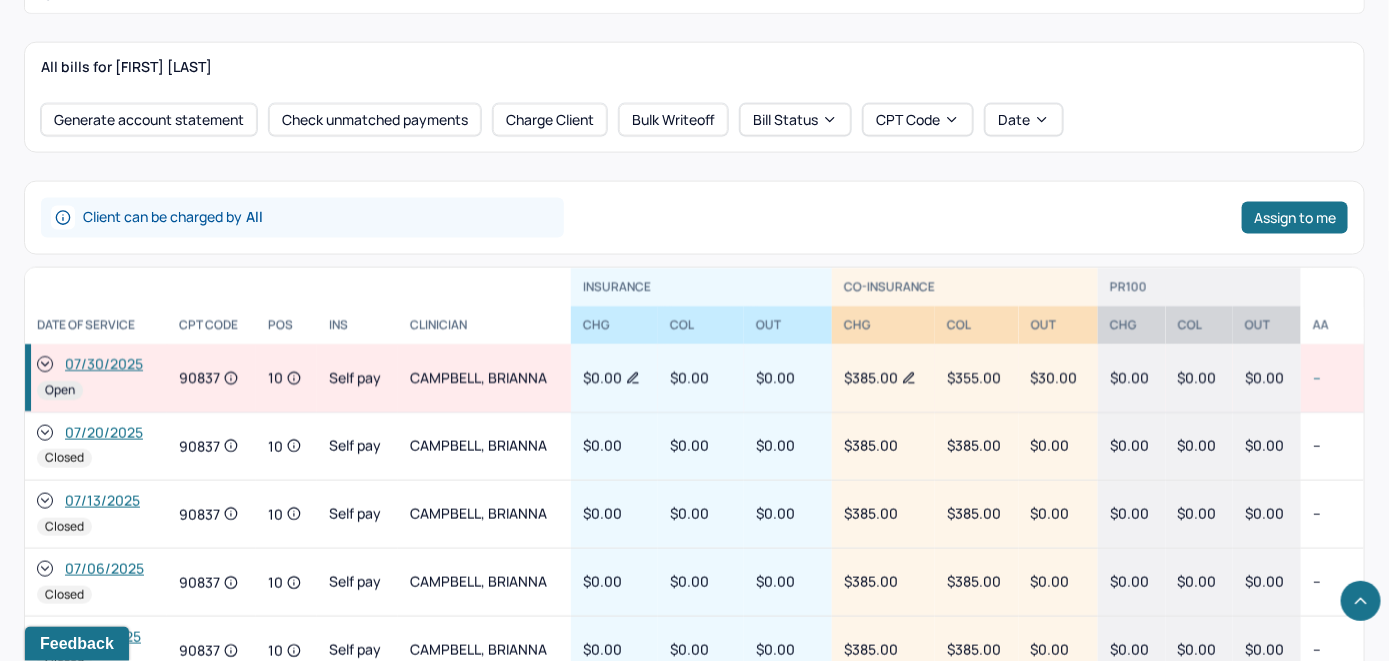 click 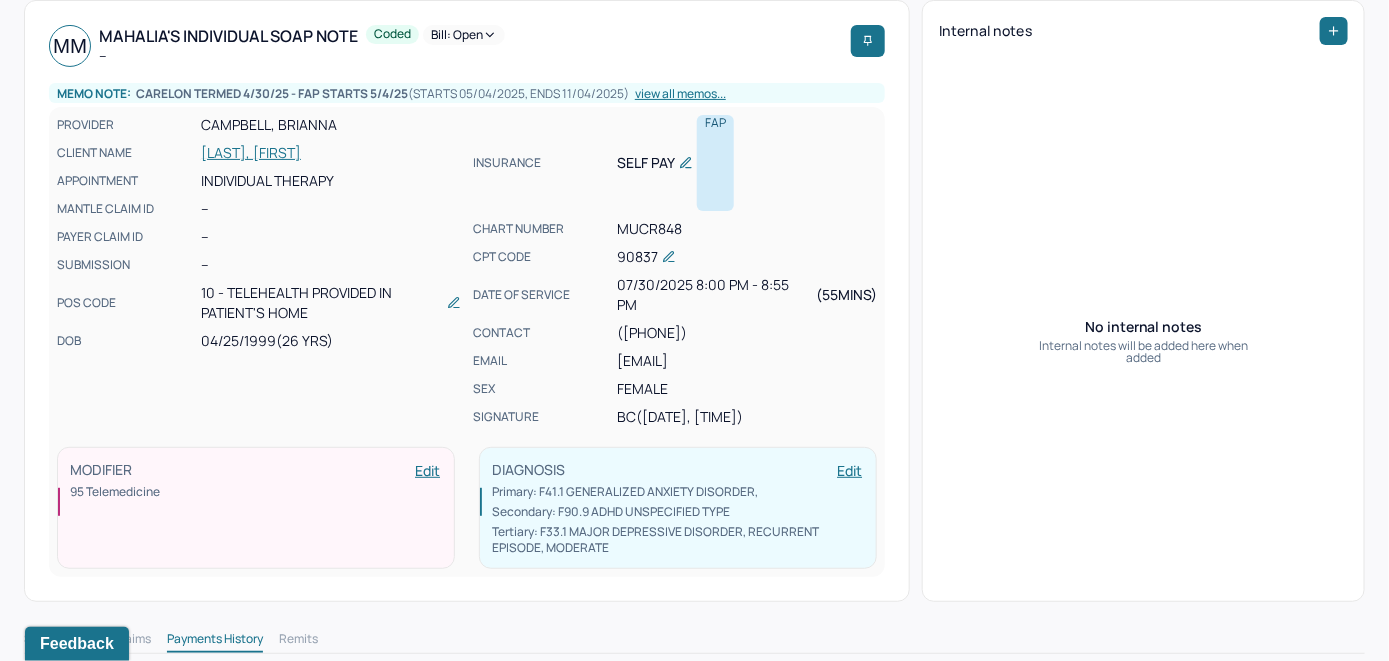 scroll, scrollTop: 0, scrollLeft: 0, axis: both 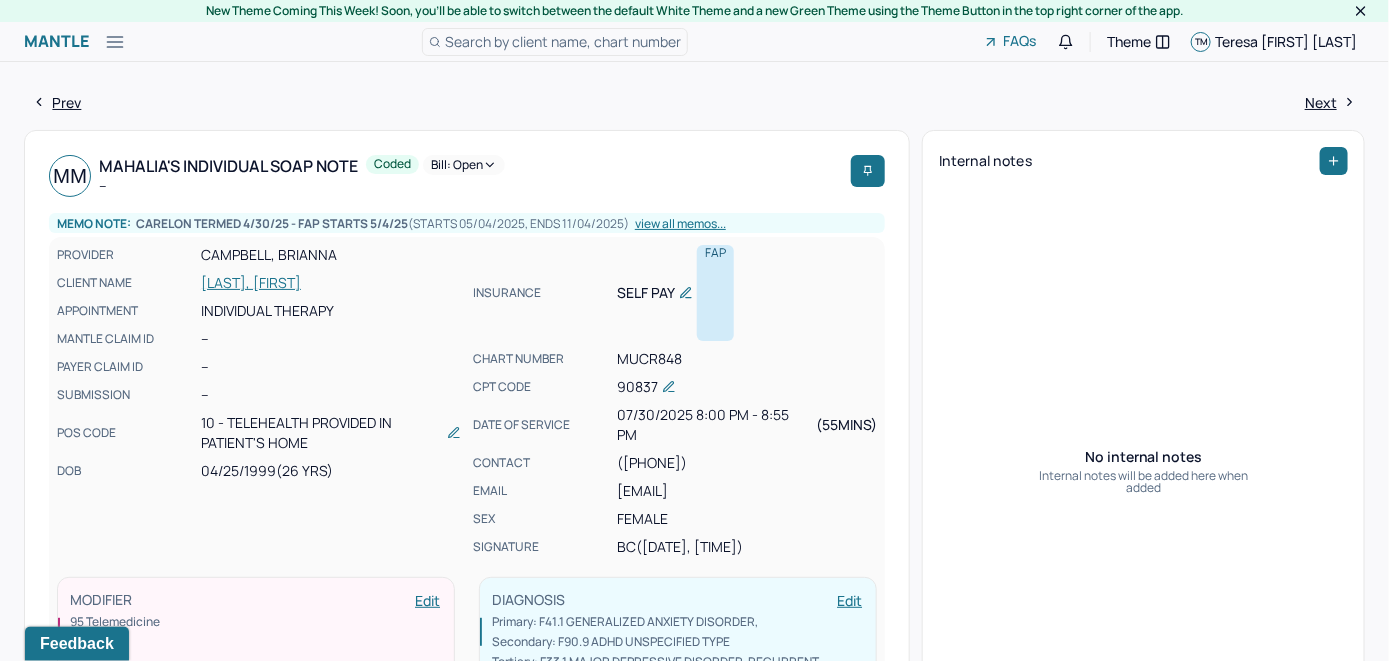 click on "Bill: Open" at bounding box center [464, 165] 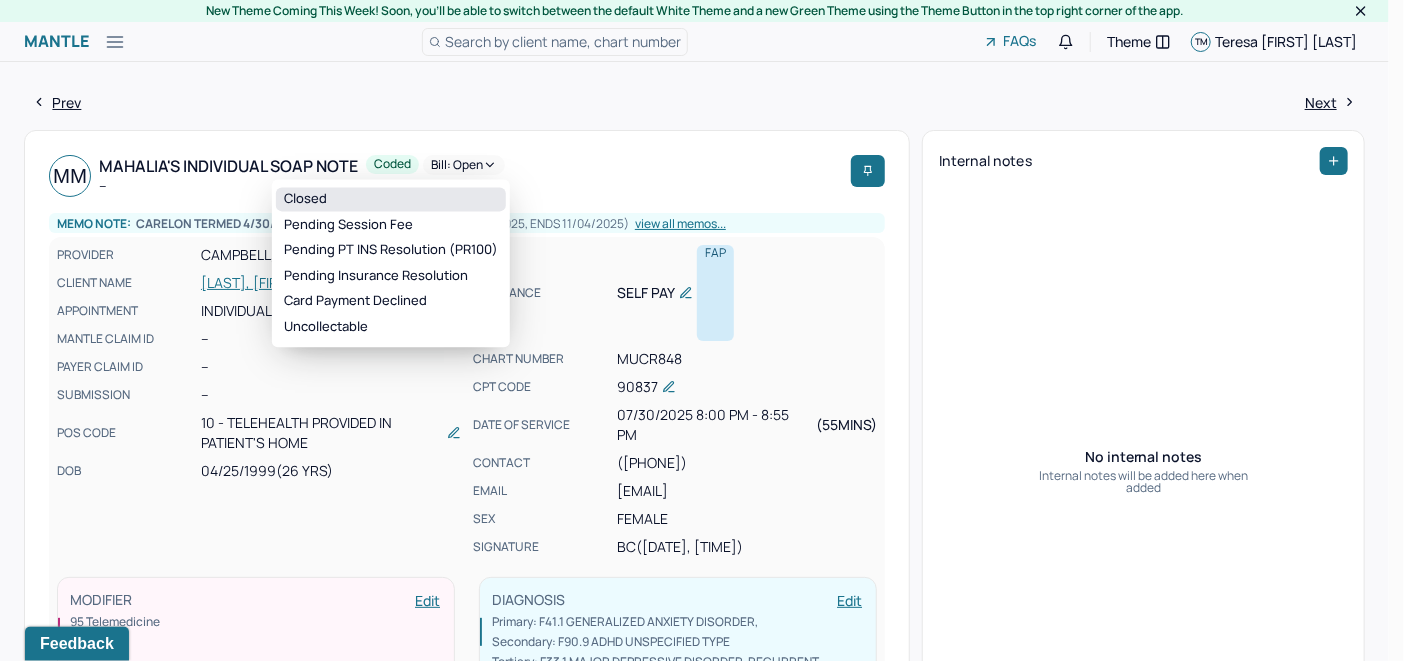 click on "Closed" at bounding box center [391, 199] 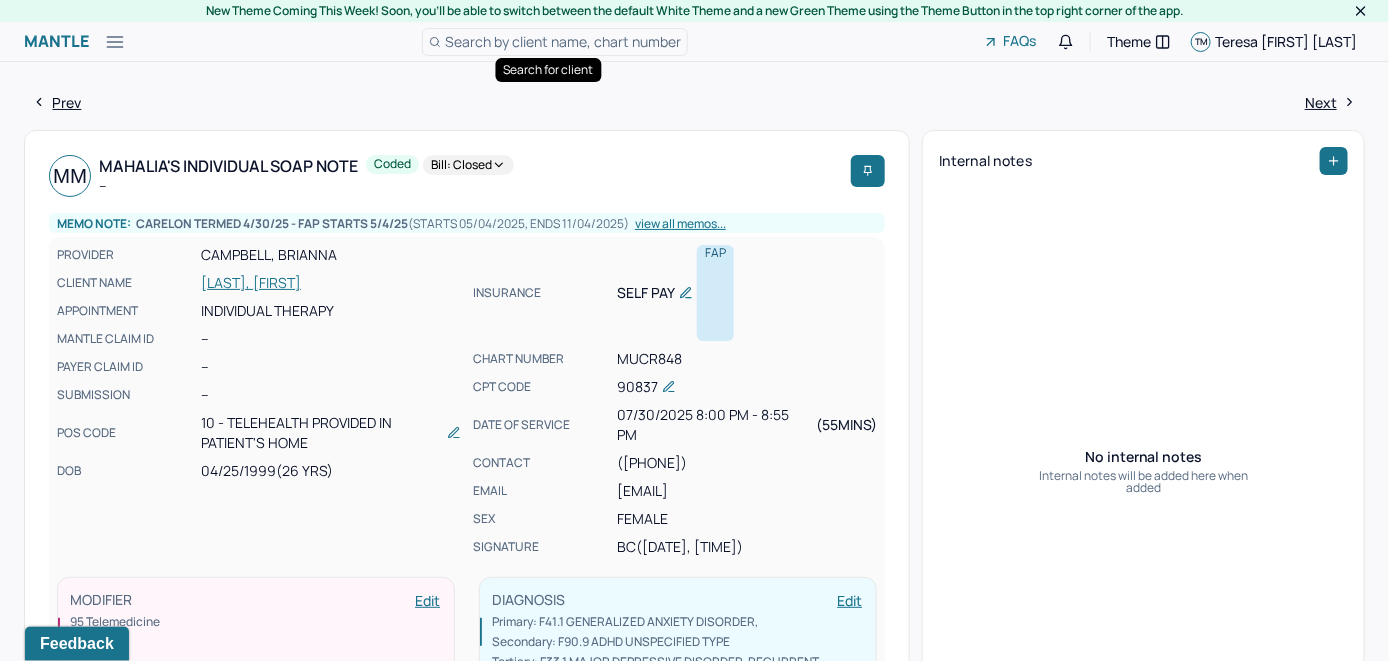 click on "Search by client name, chart number" at bounding box center (563, 41) 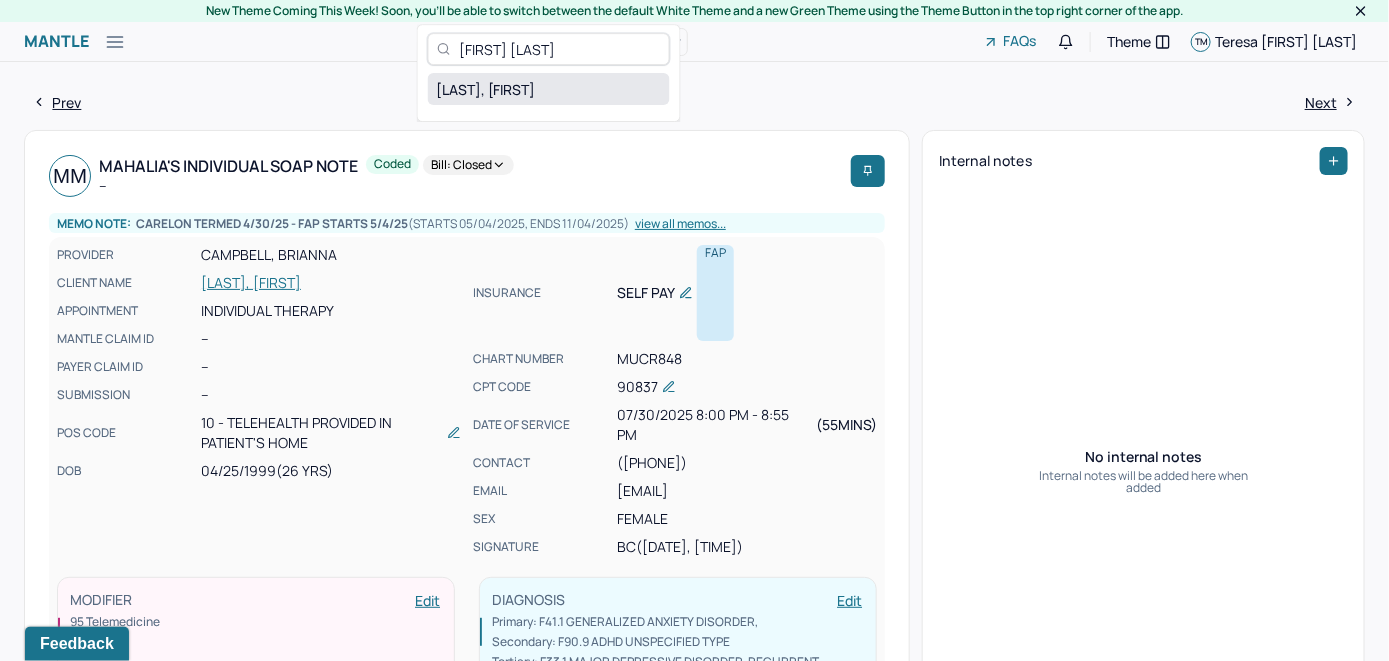 type on "Maggie Nicks" 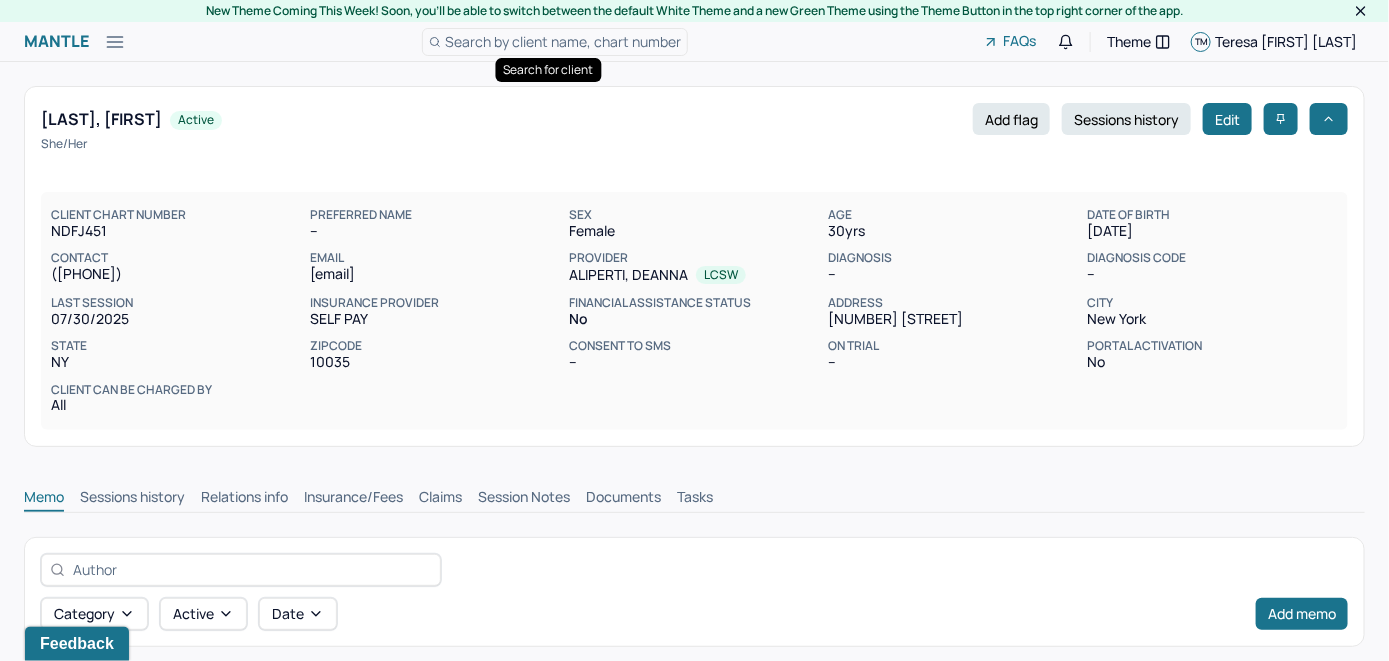 click on "Search by client name, chart number" at bounding box center [563, 41] 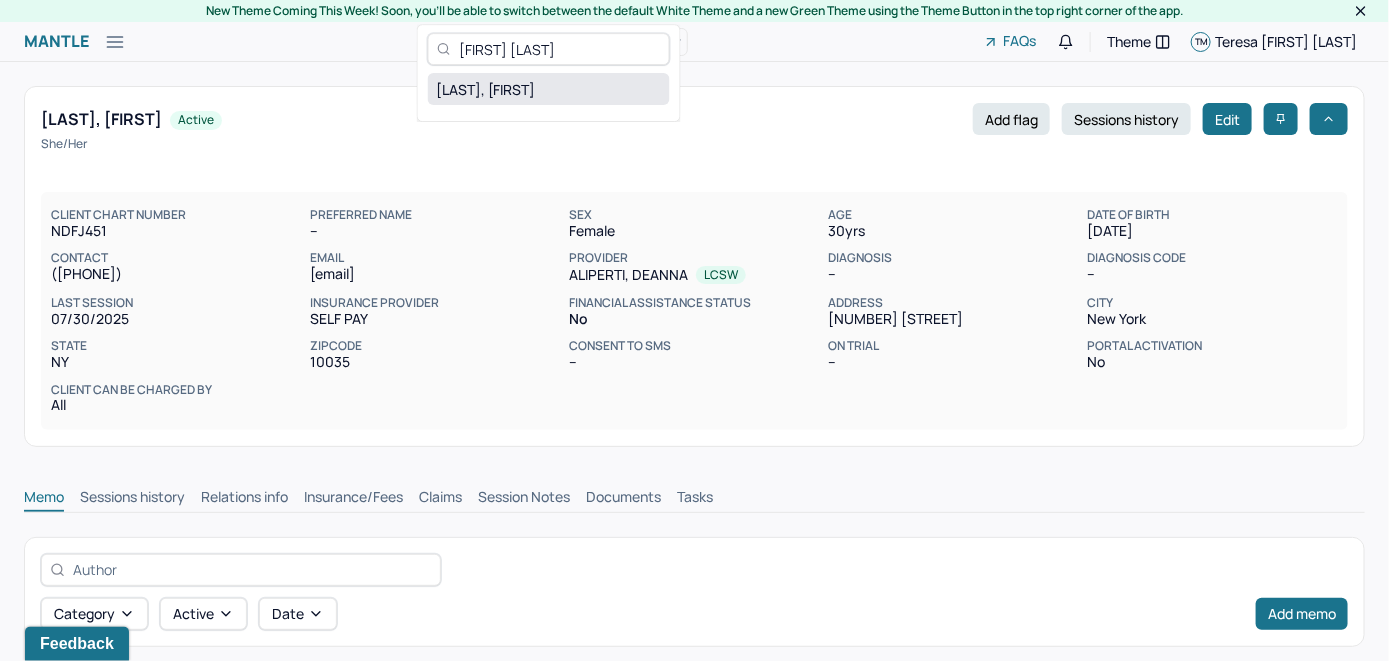 type on "Maggie Nicks" 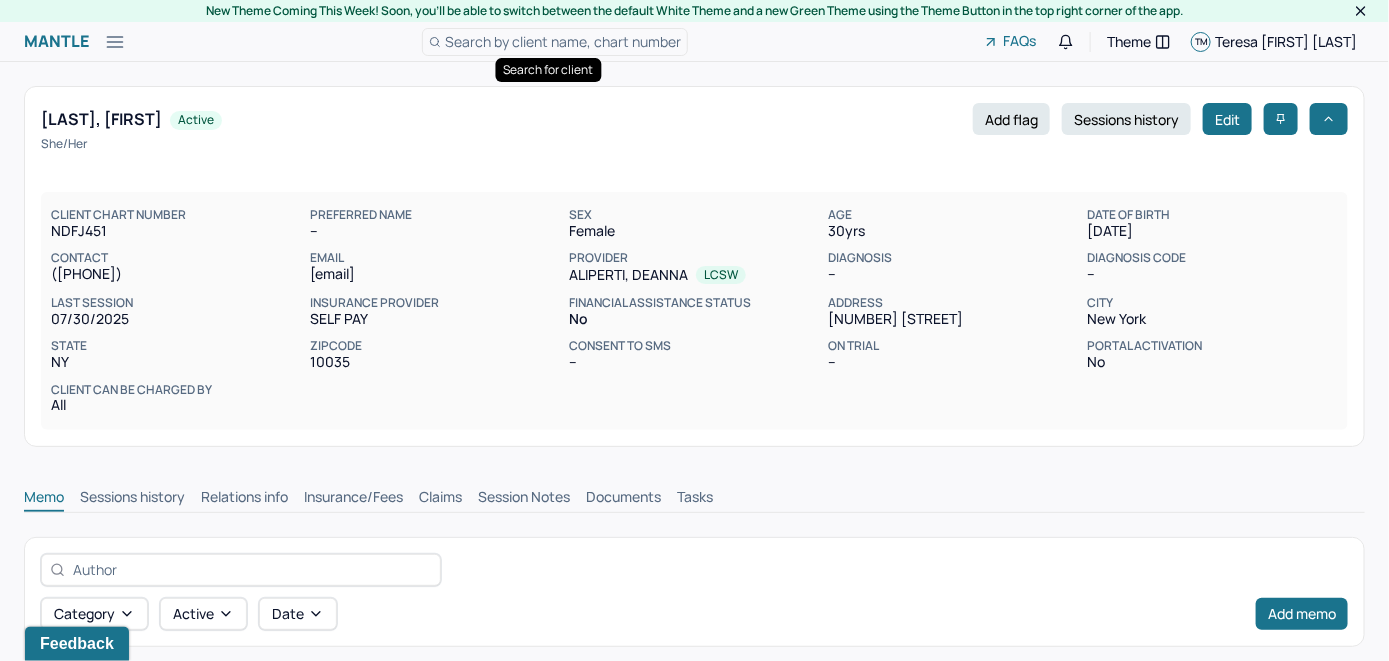 click on "Insurance/Fees" at bounding box center (353, 499) 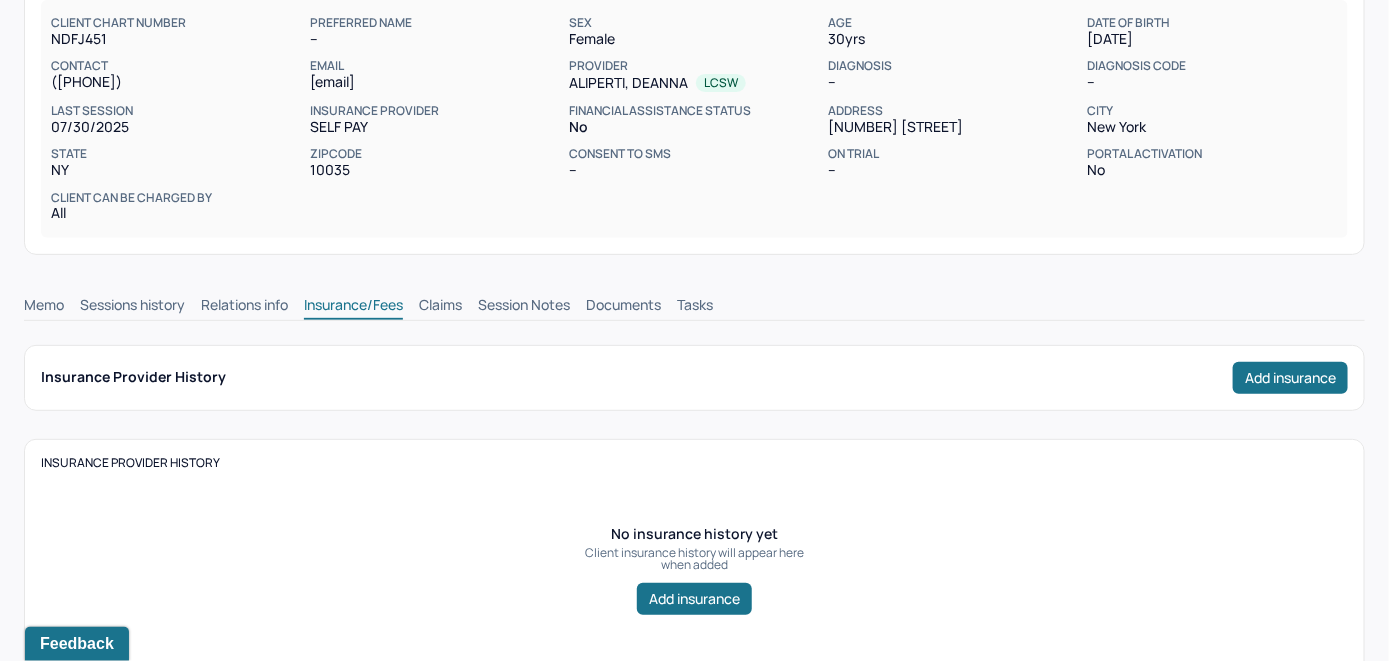scroll, scrollTop: 100, scrollLeft: 0, axis: vertical 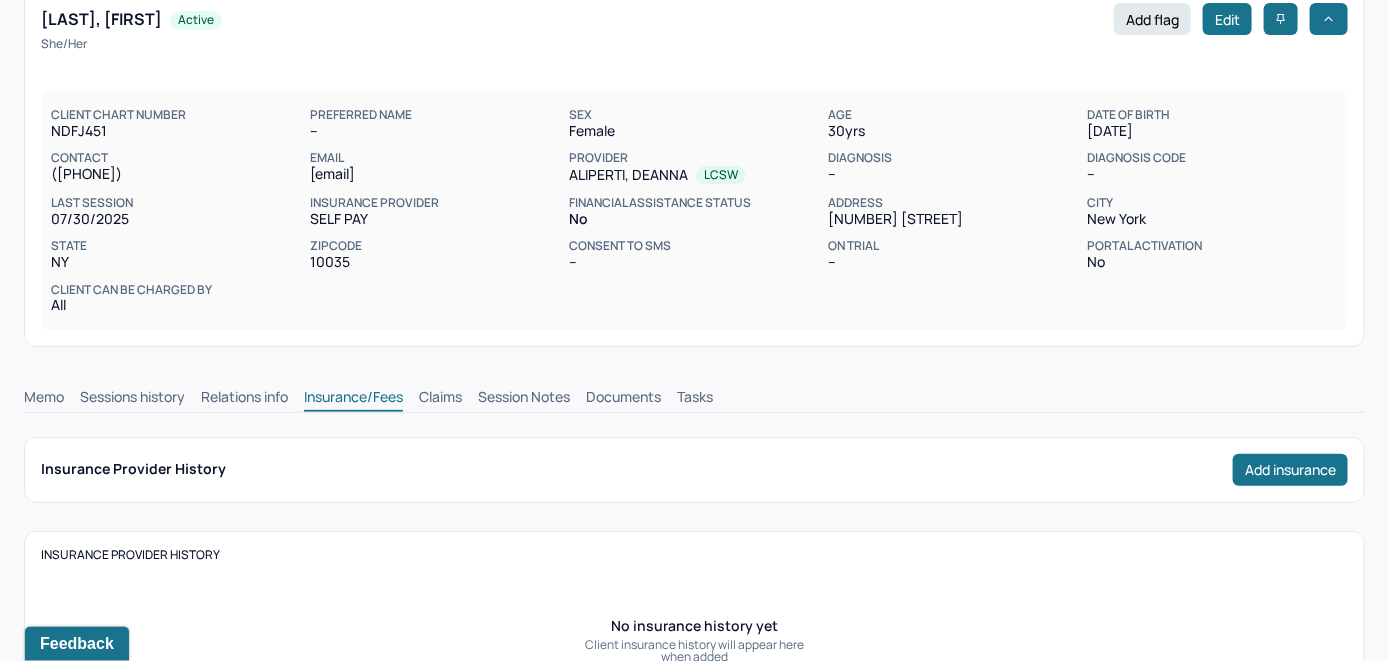 click on "Claims" at bounding box center (440, 399) 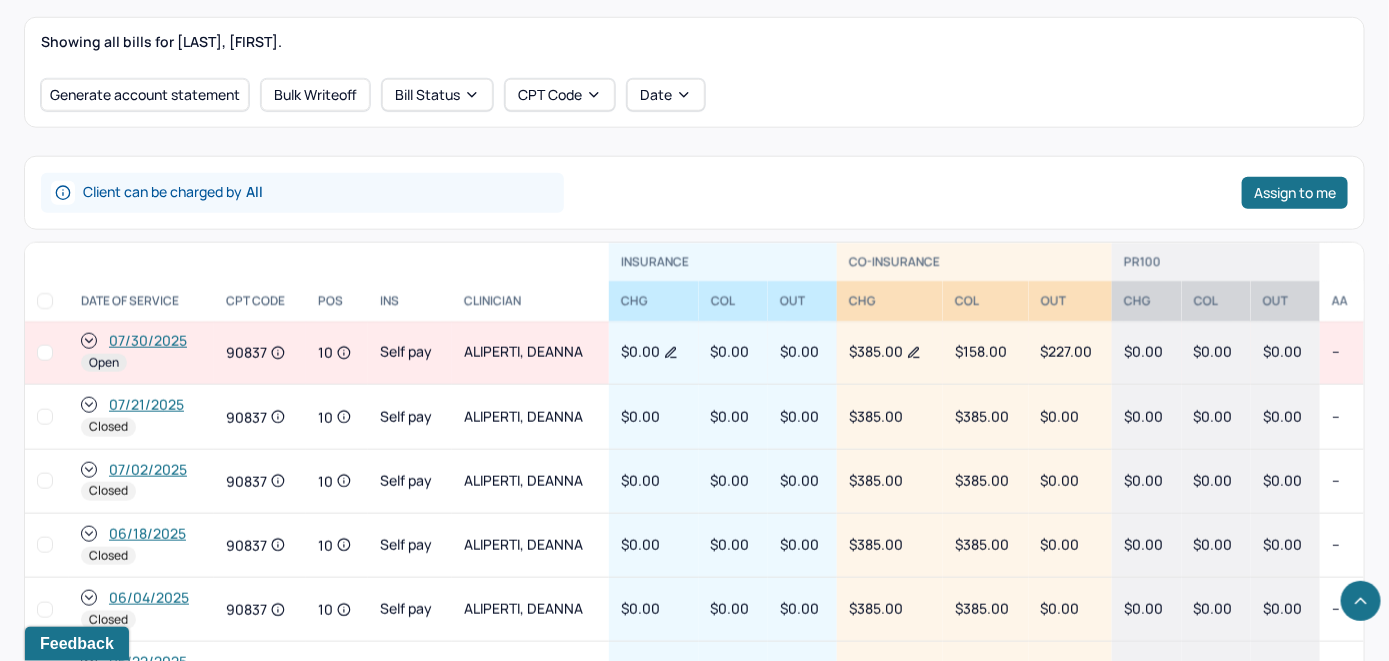 scroll, scrollTop: 800, scrollLeft: 0, axis: vertical 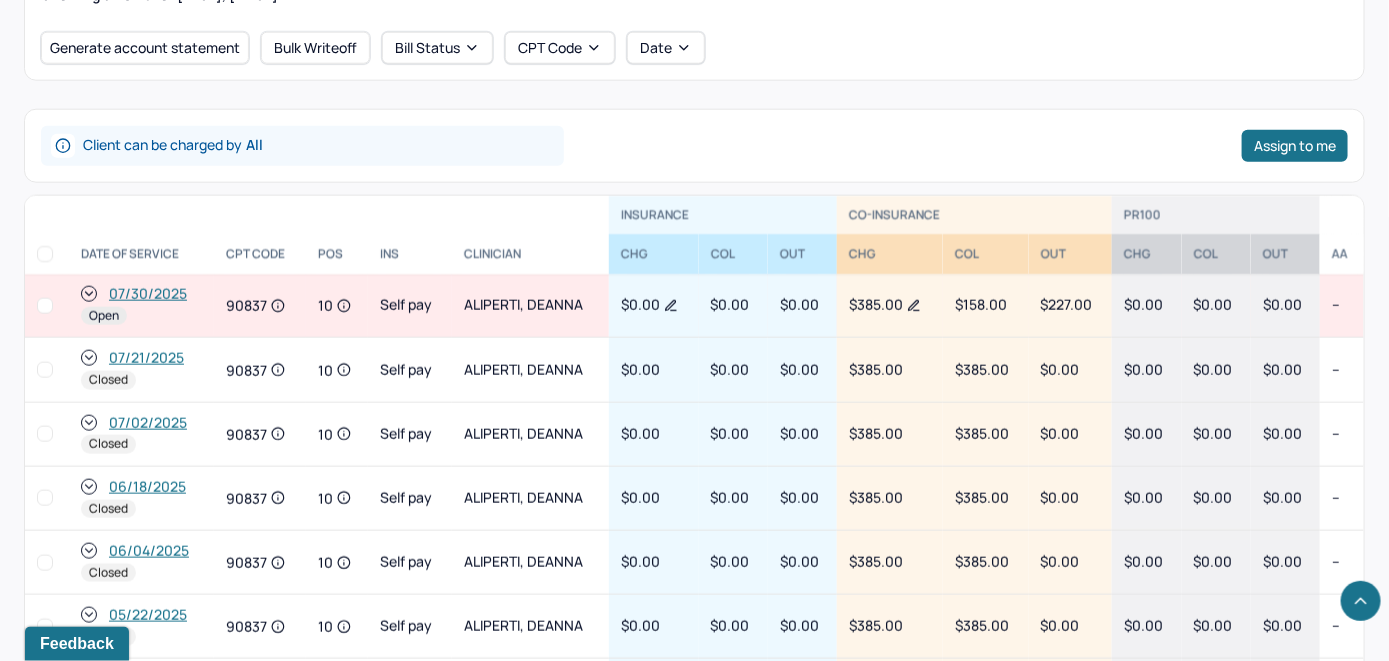 click on "07/30/2025" at bounding box center [148, 294] 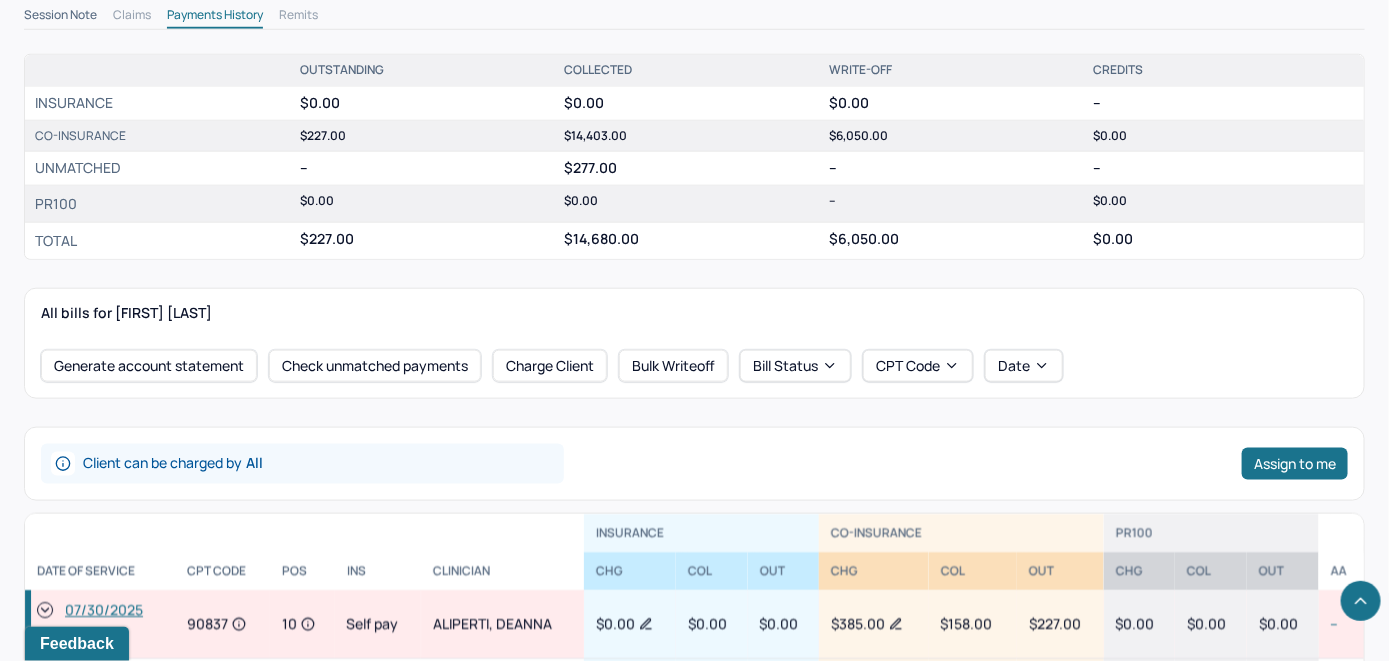 scroll, scrollTop: 800, scrollLeft: 0, axis: vertical 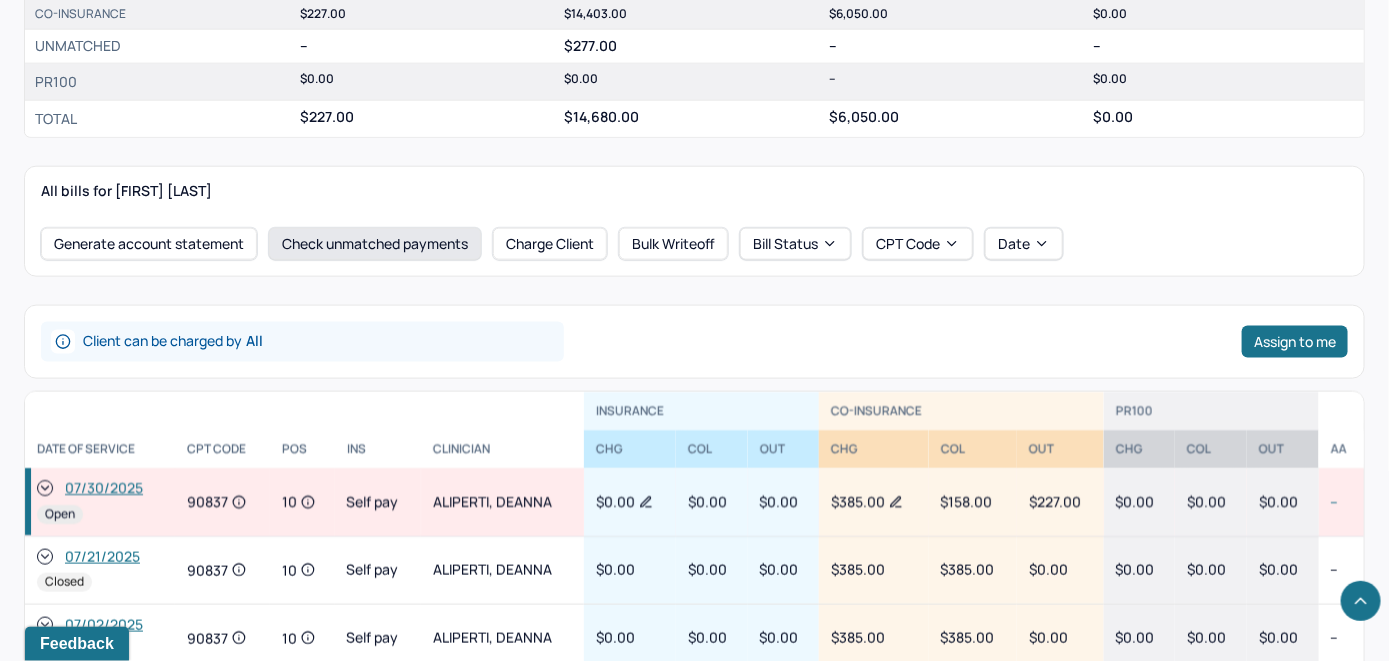click on "Check unmatched payments" at bounding box center [375, 244] 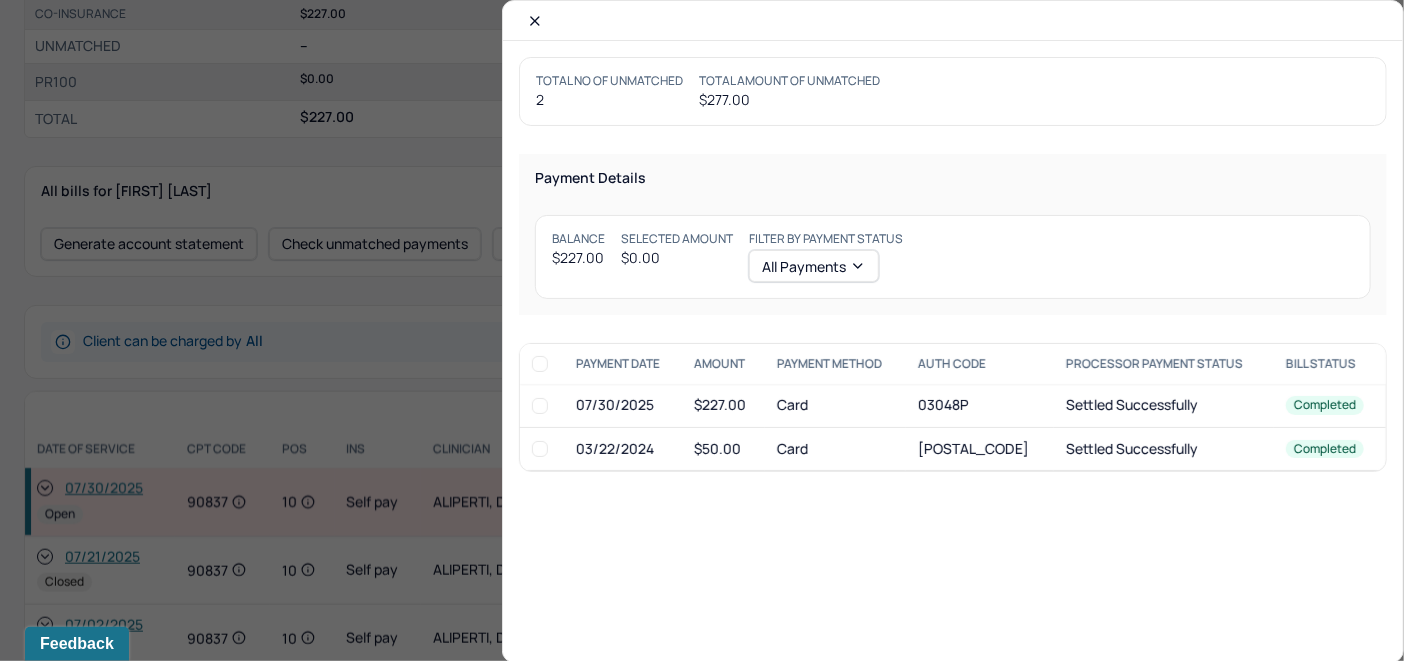 click at bounding box center [540, 406] 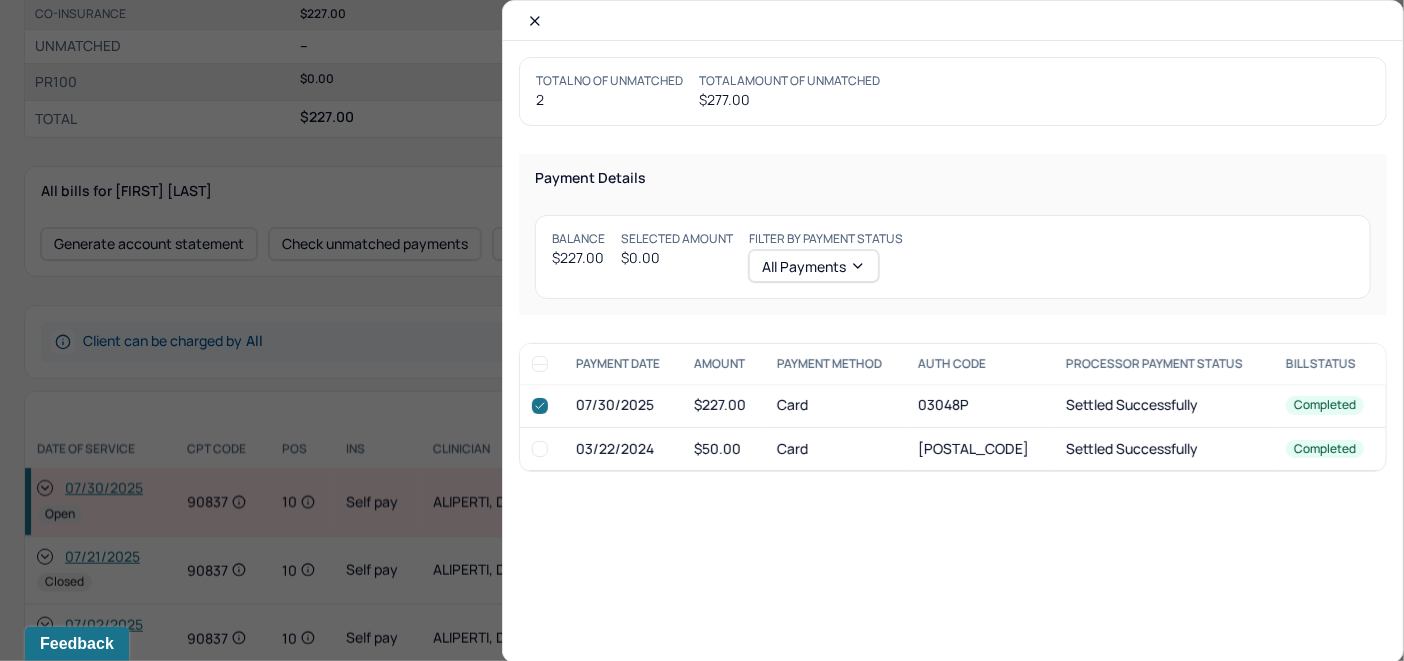 checkbox on "true" 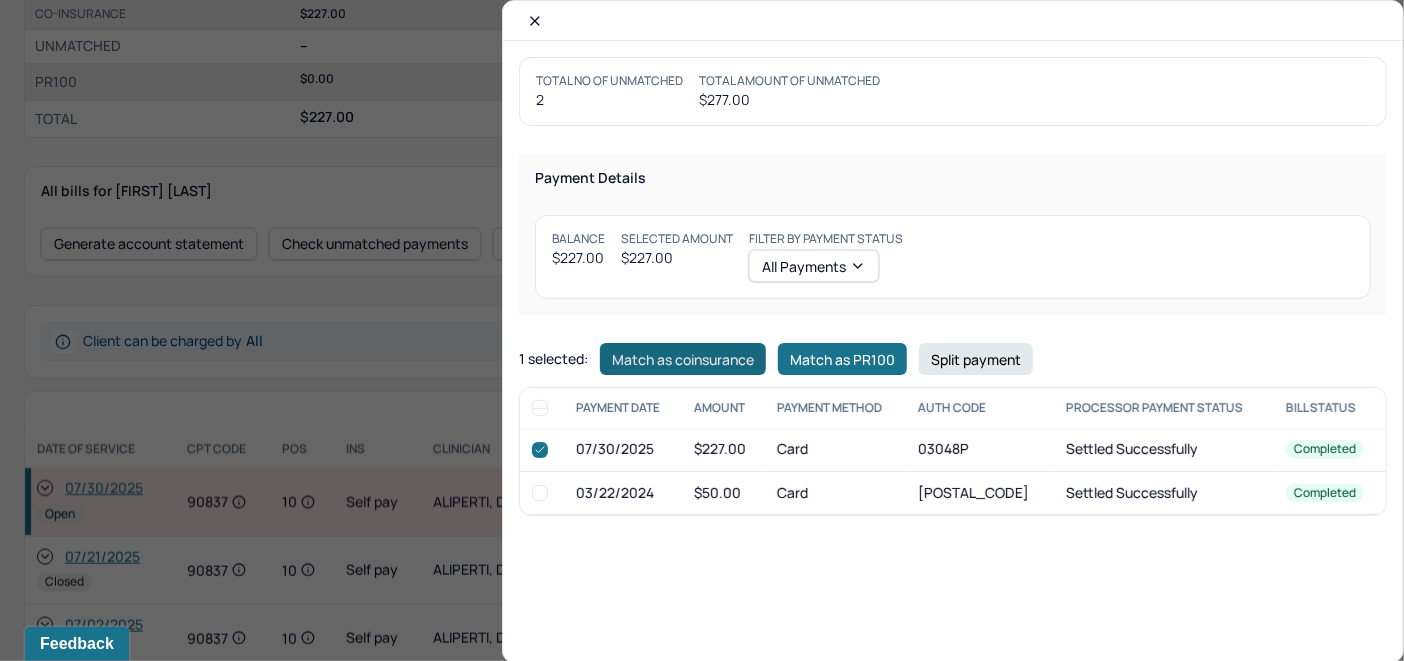 click on "Match as coinsurance" at bounding box center [683, 359] 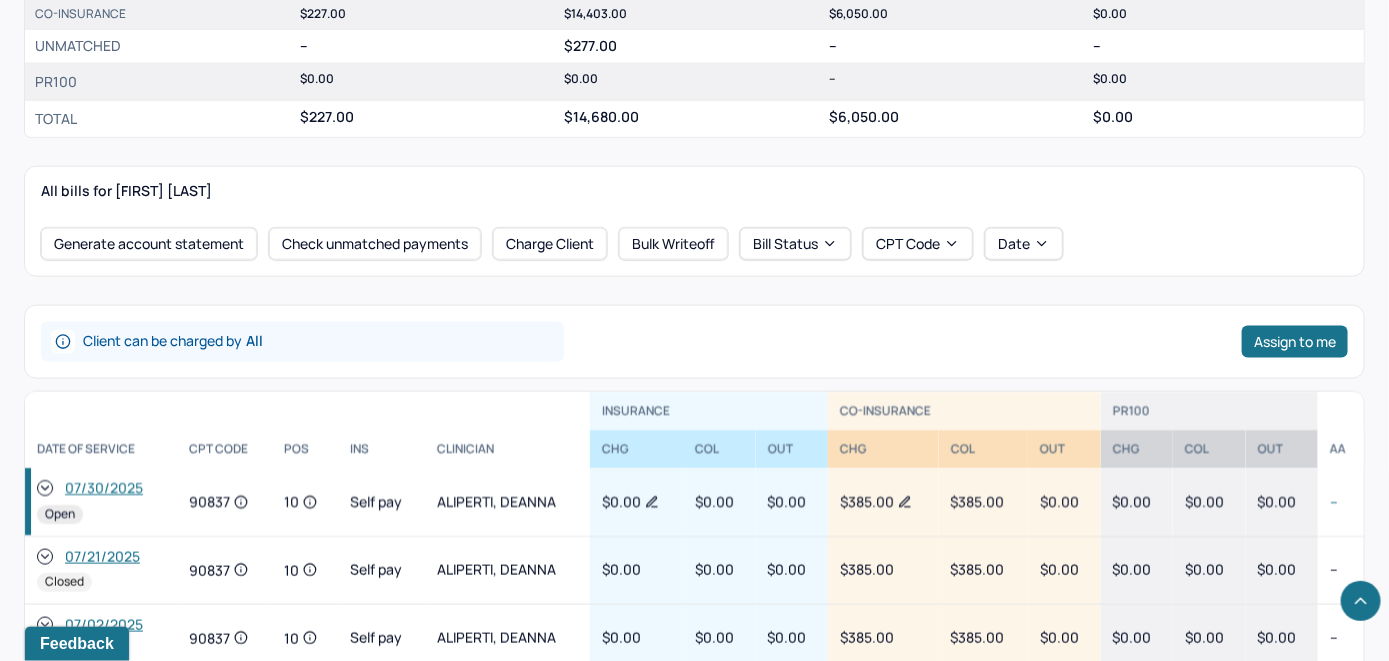 click 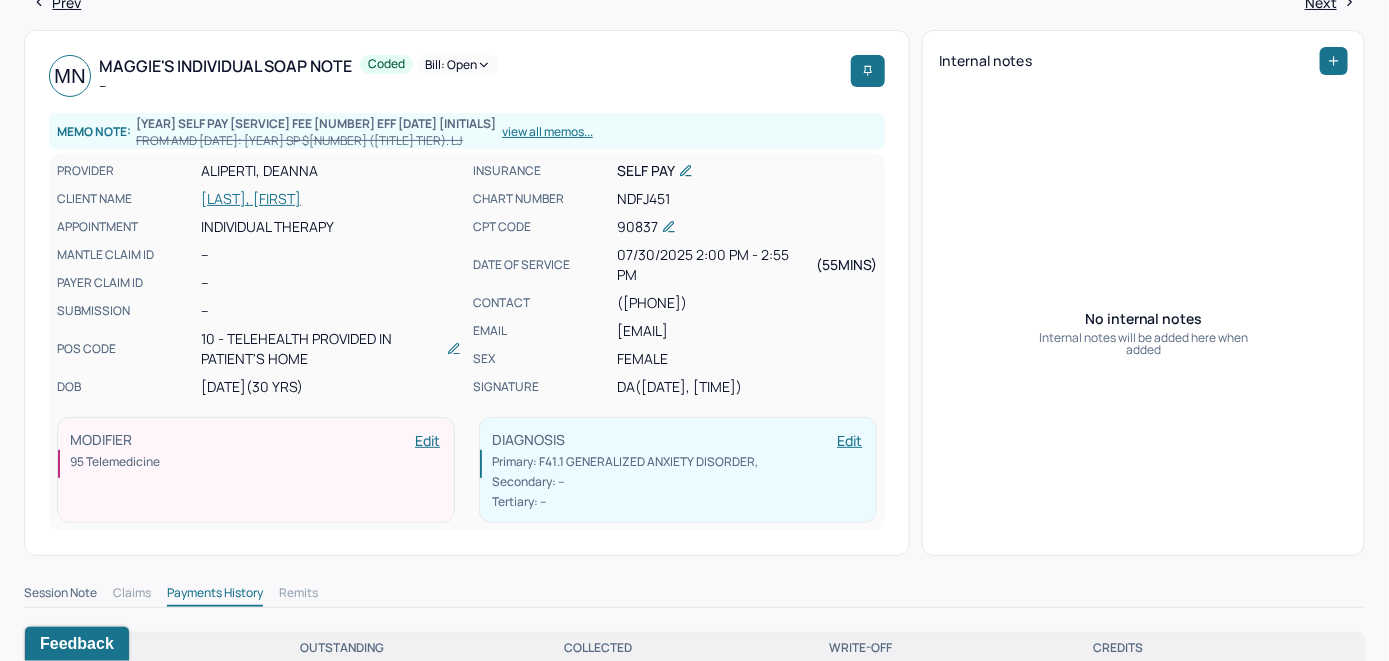 scroll, scrollTop: 0, scrollLeft: 0, axis: both 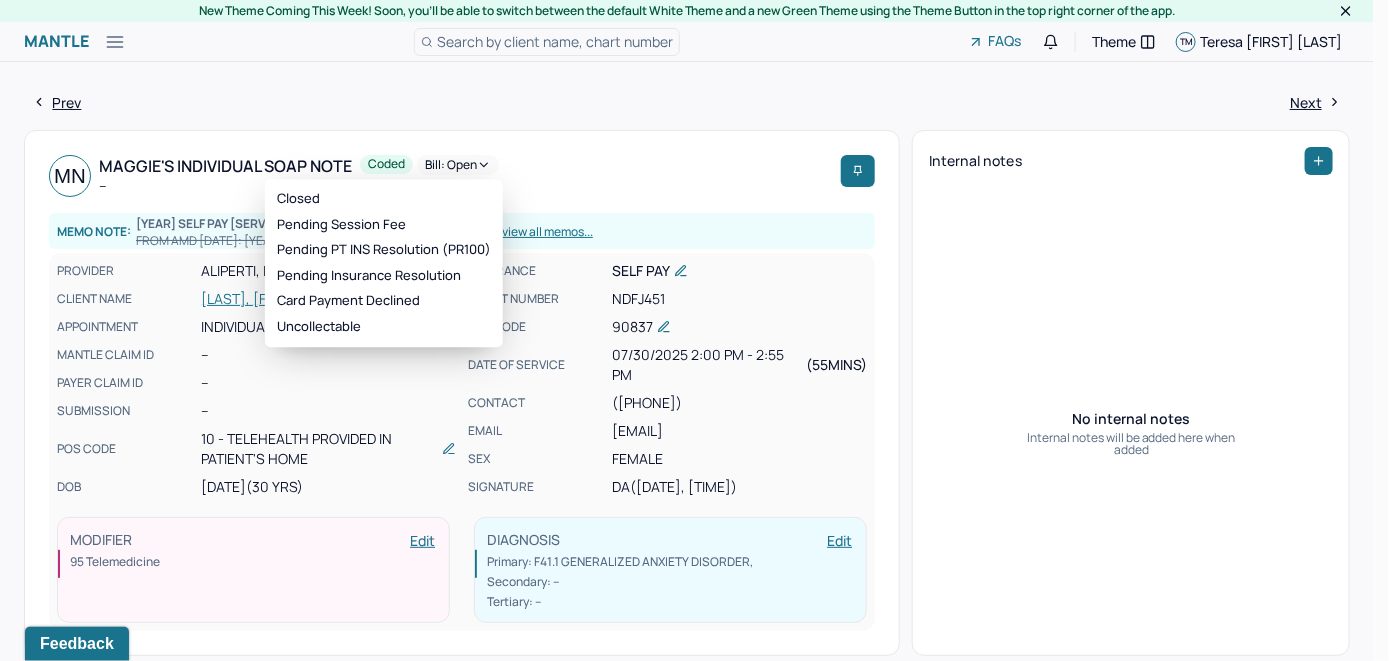 click on "Bill: Open" at bounding box center (458, 165) 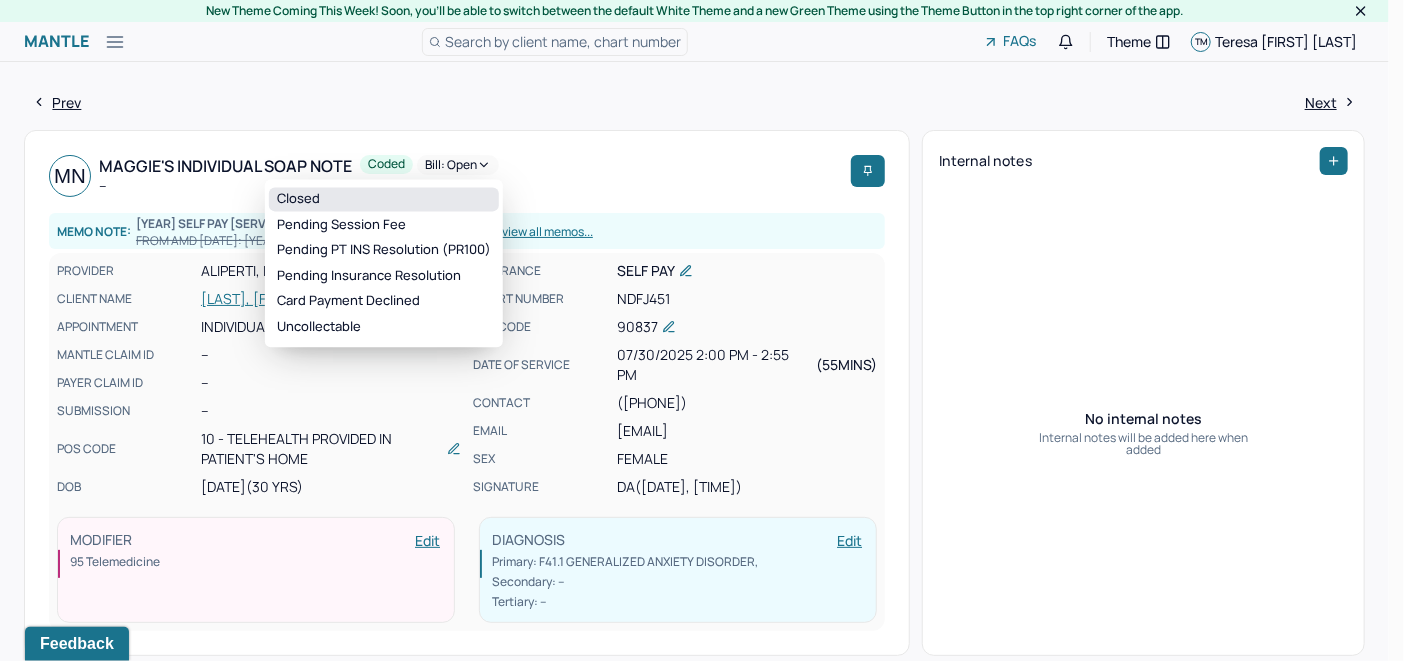 click on "Closed" at bounding box center [384, 199] 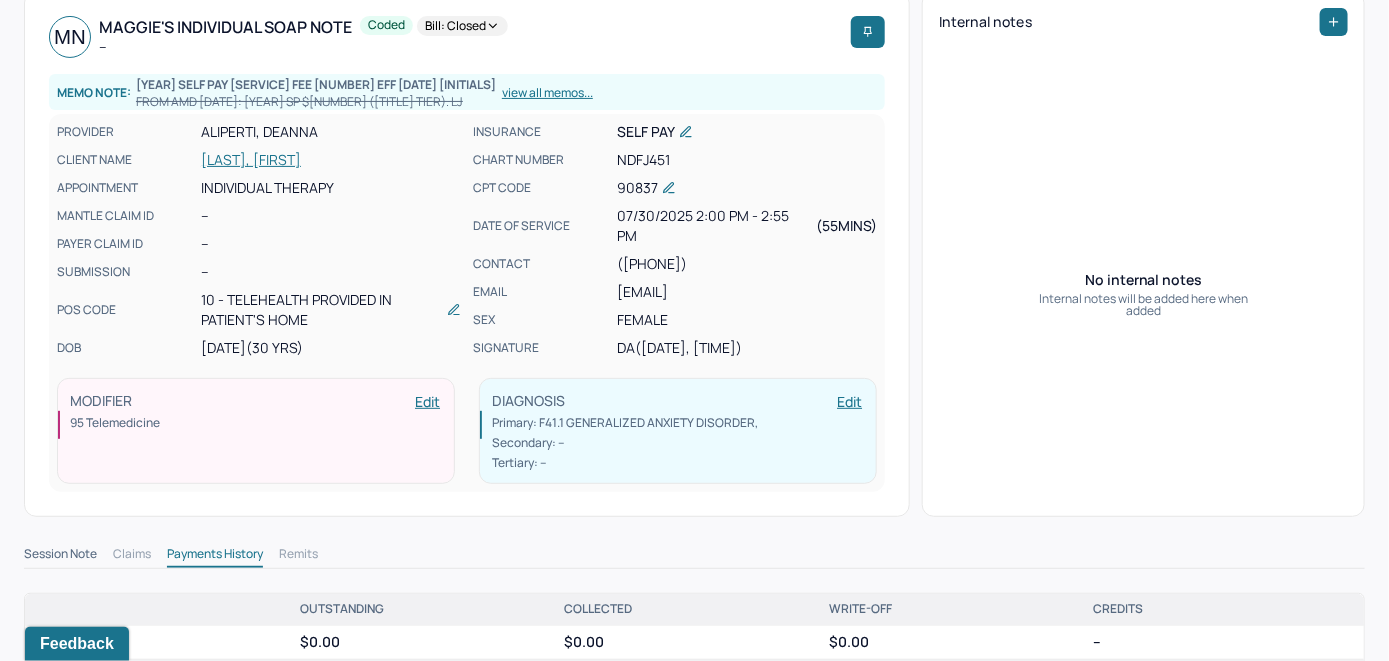 scroll, scrollTop: 0, scrollLeft: 0, axis: both 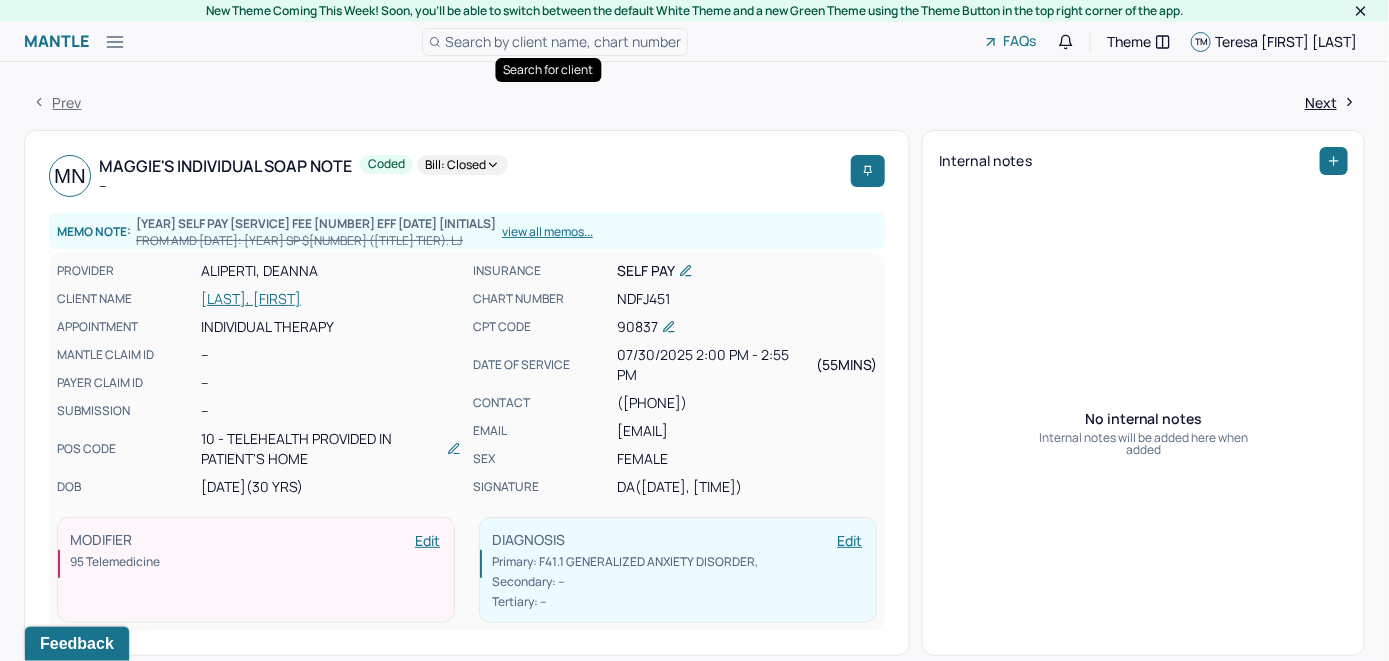 click on "Search by client name, chart number" at bounding box center [563, 41] 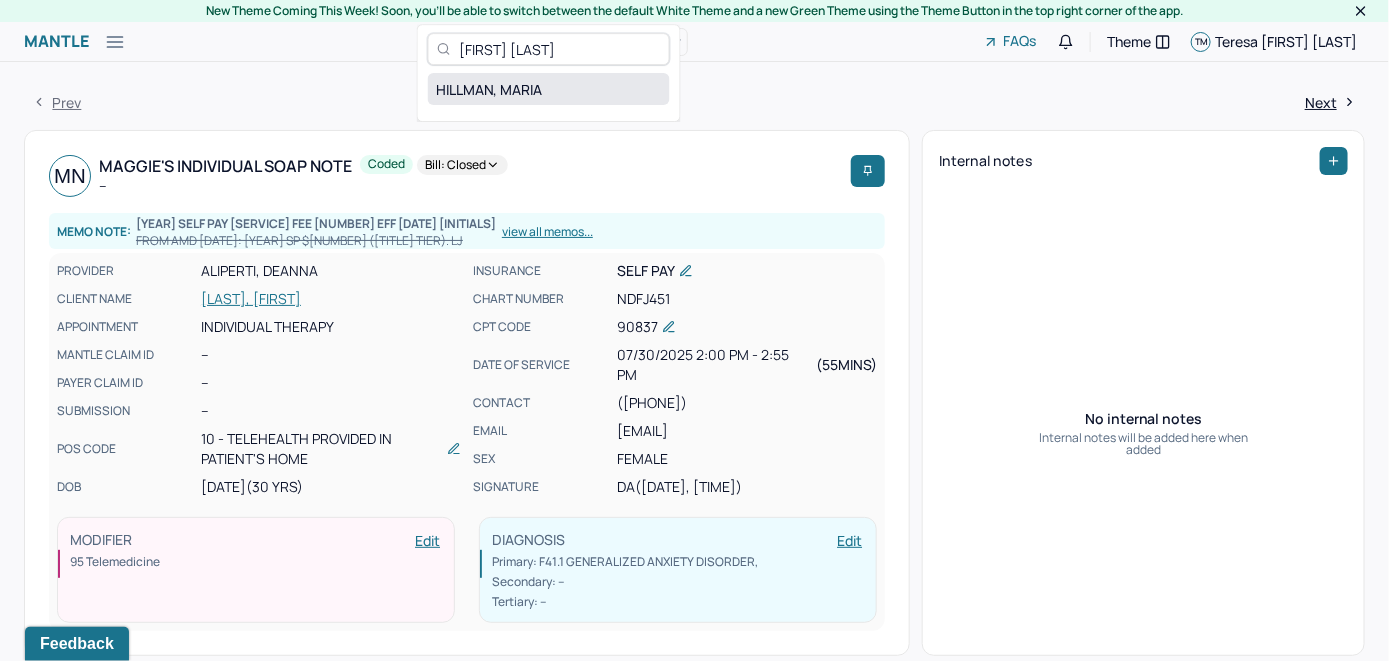 type on "Maria Hillman" 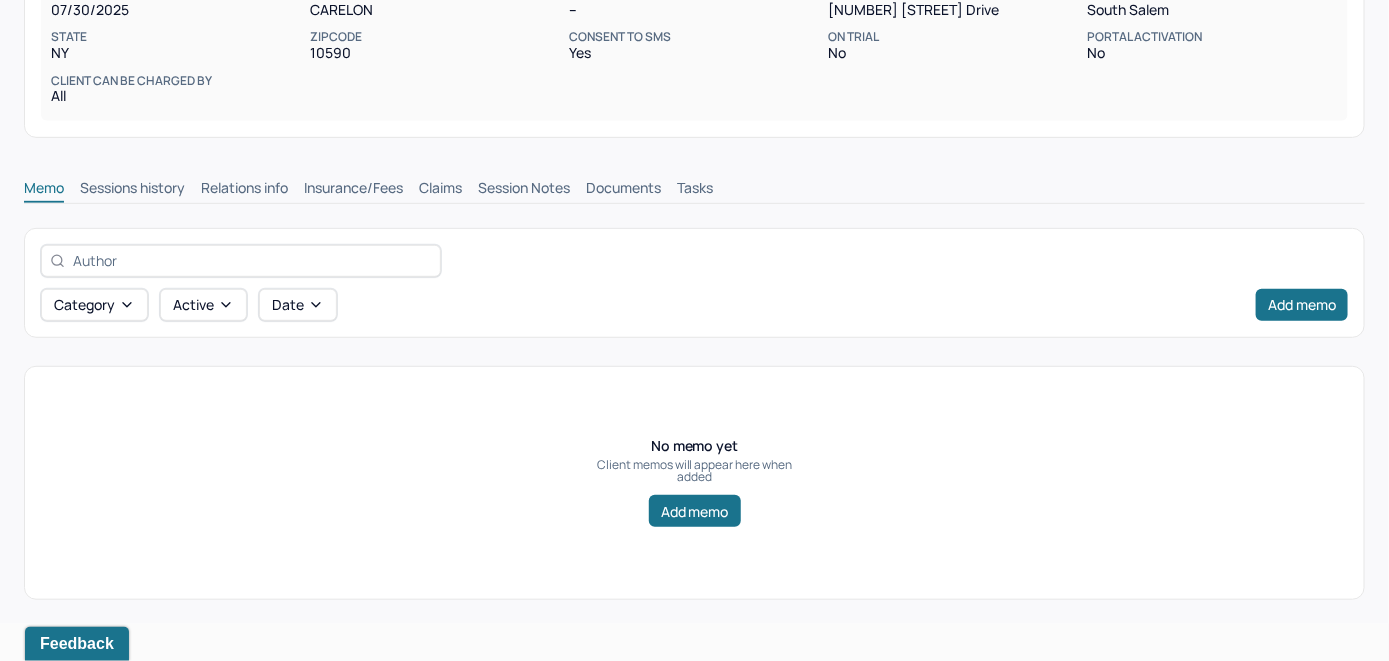 scroll, scrollTop: 314, scrollLeft: 0, axis: vertical 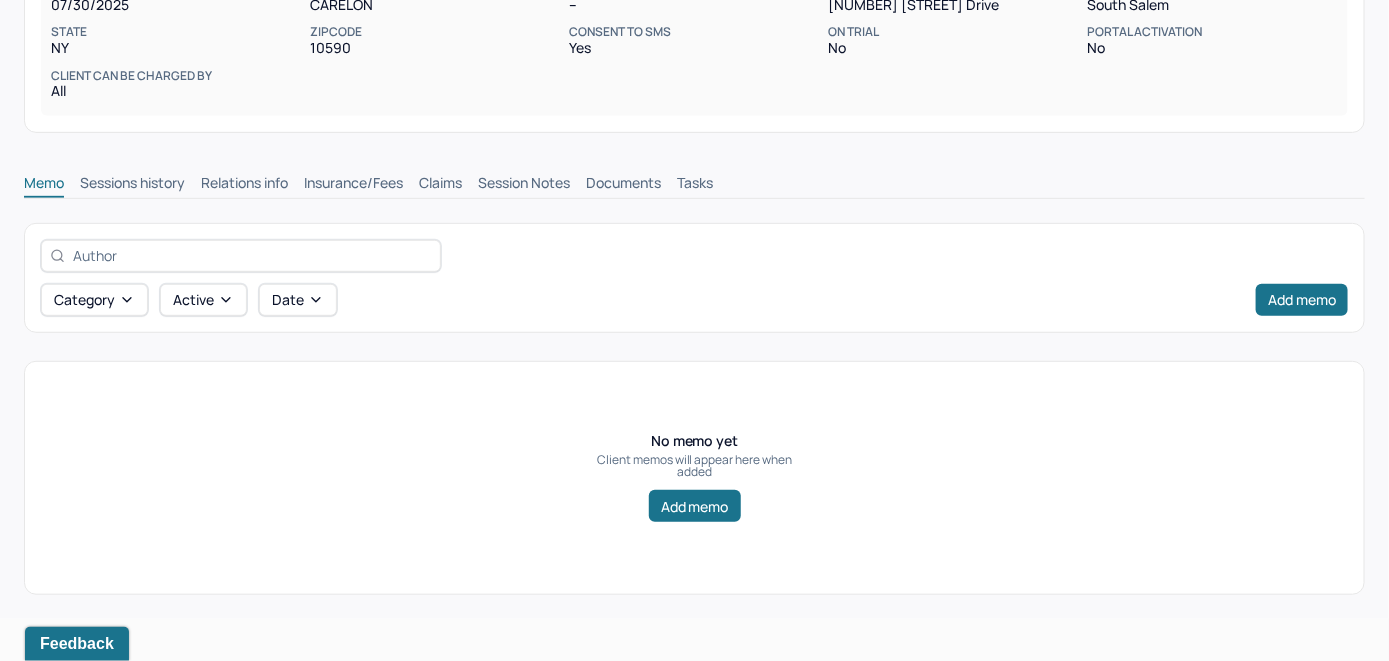 click on "Insurance/Fees" at bounding box center (353, 185) 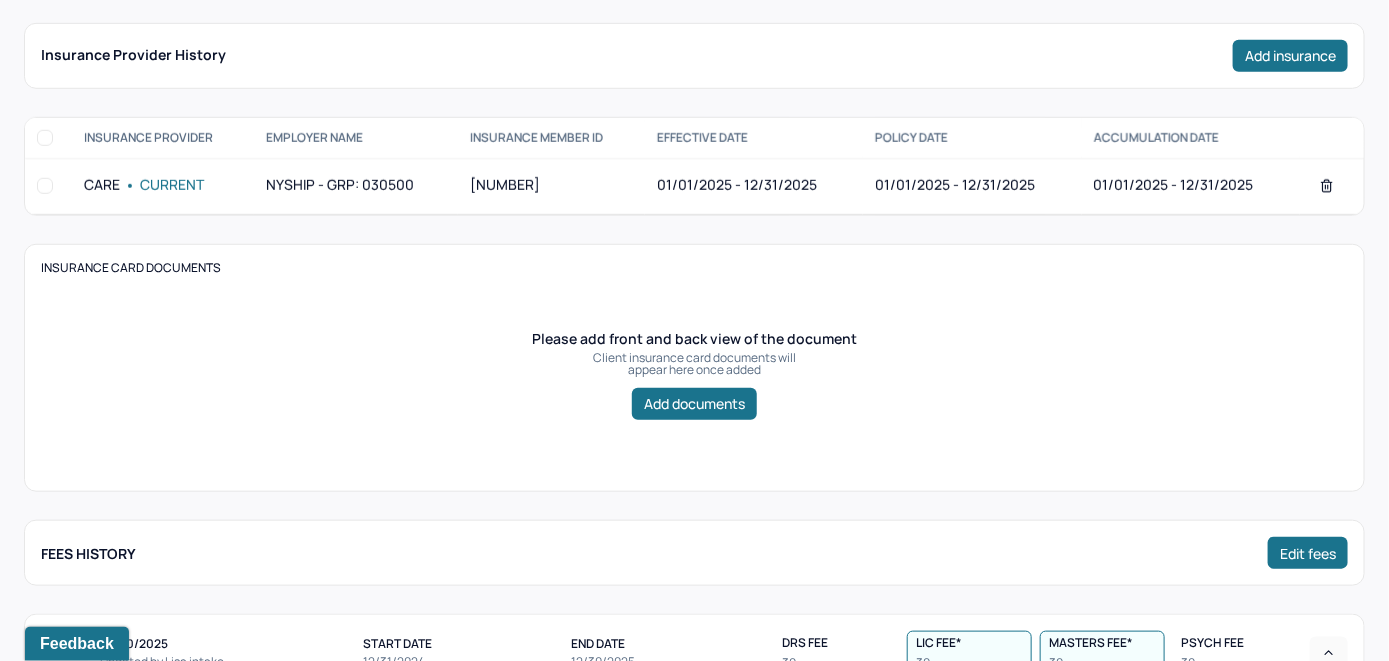 scroll, scrollTop: 314, scrollLeft: 0, axis: vertical 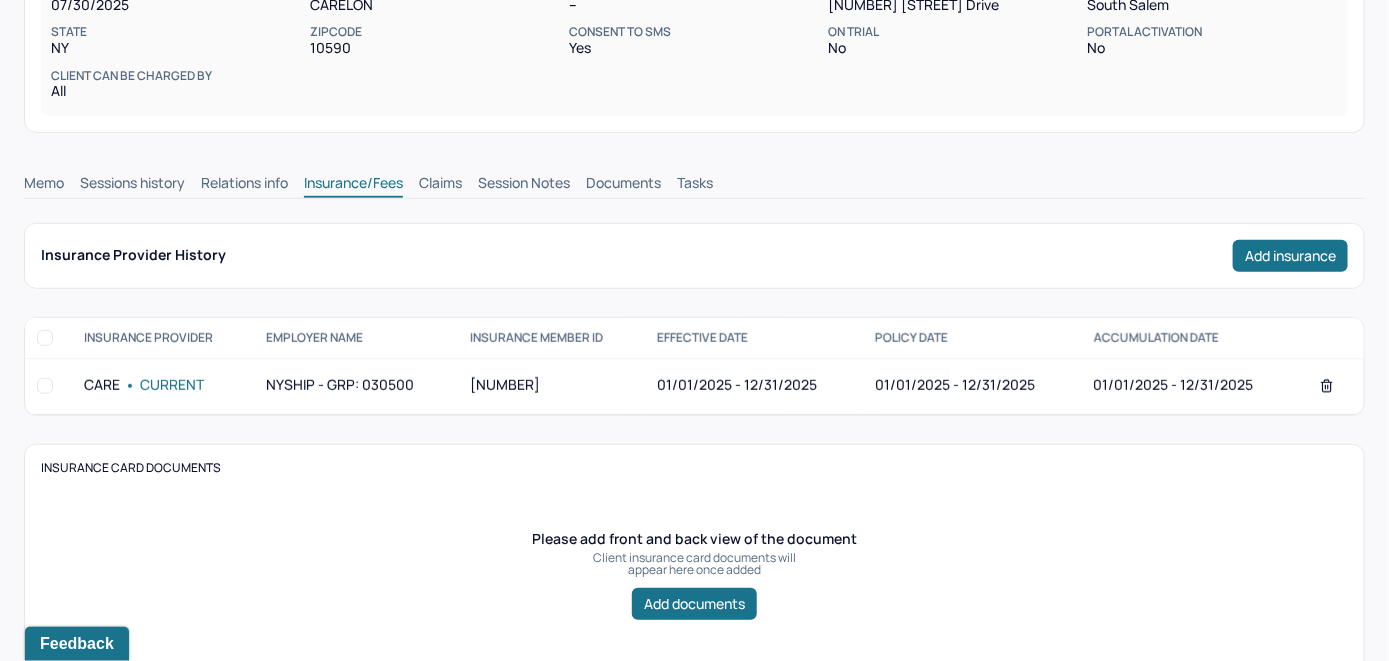 click on "Claims" at bounding box center [440, 185] 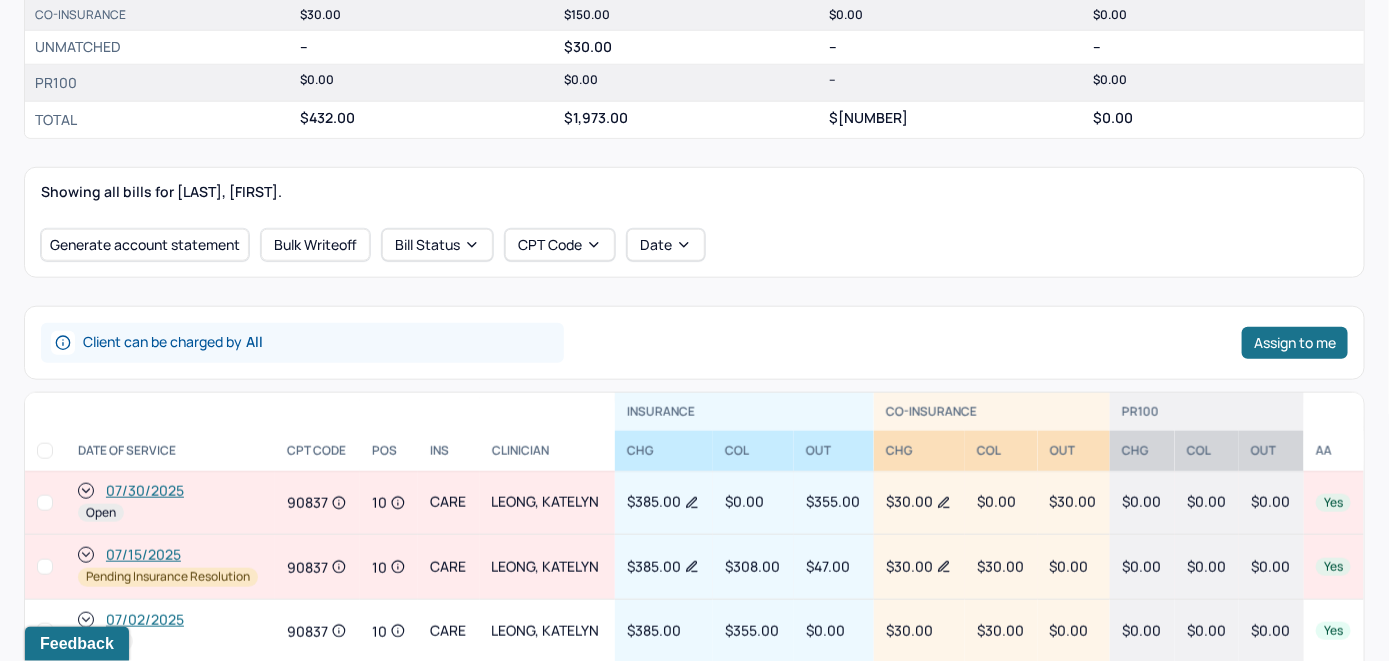 scroll, scrollTop: 514, scrollLeft: 0, axis: vertical 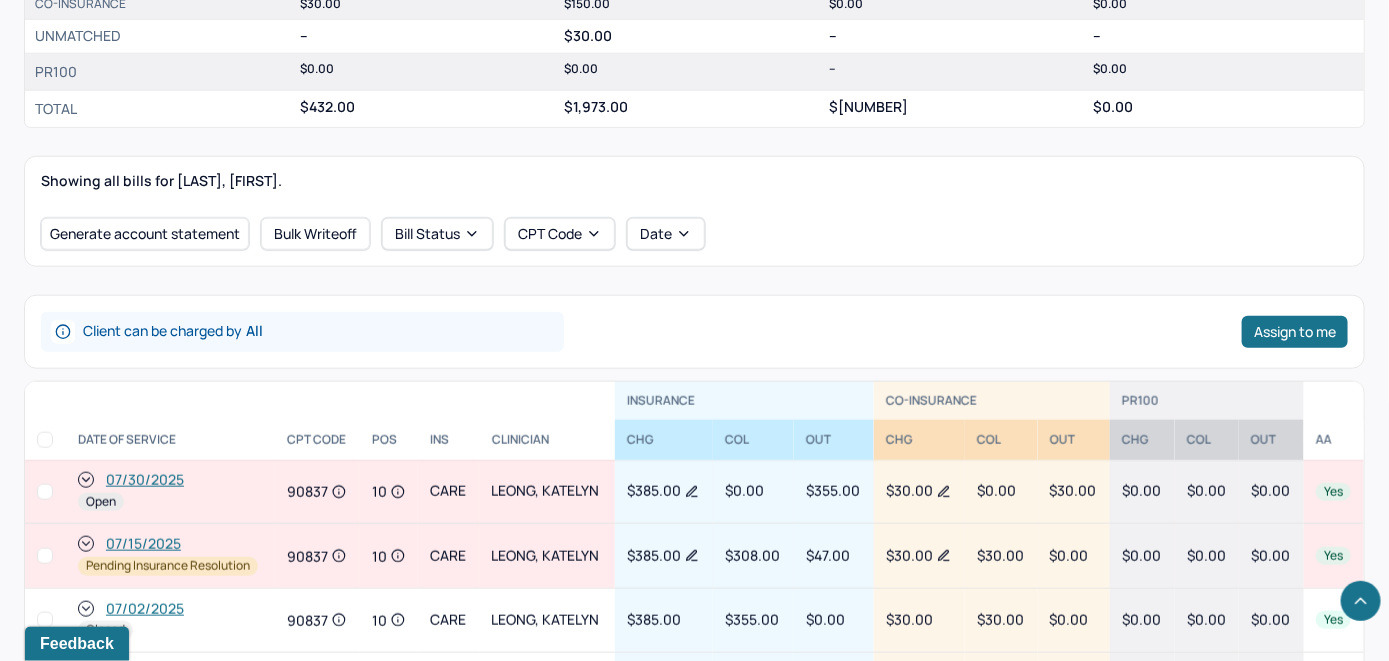 click on "07/30/2025" at bounding box center [145, 480] 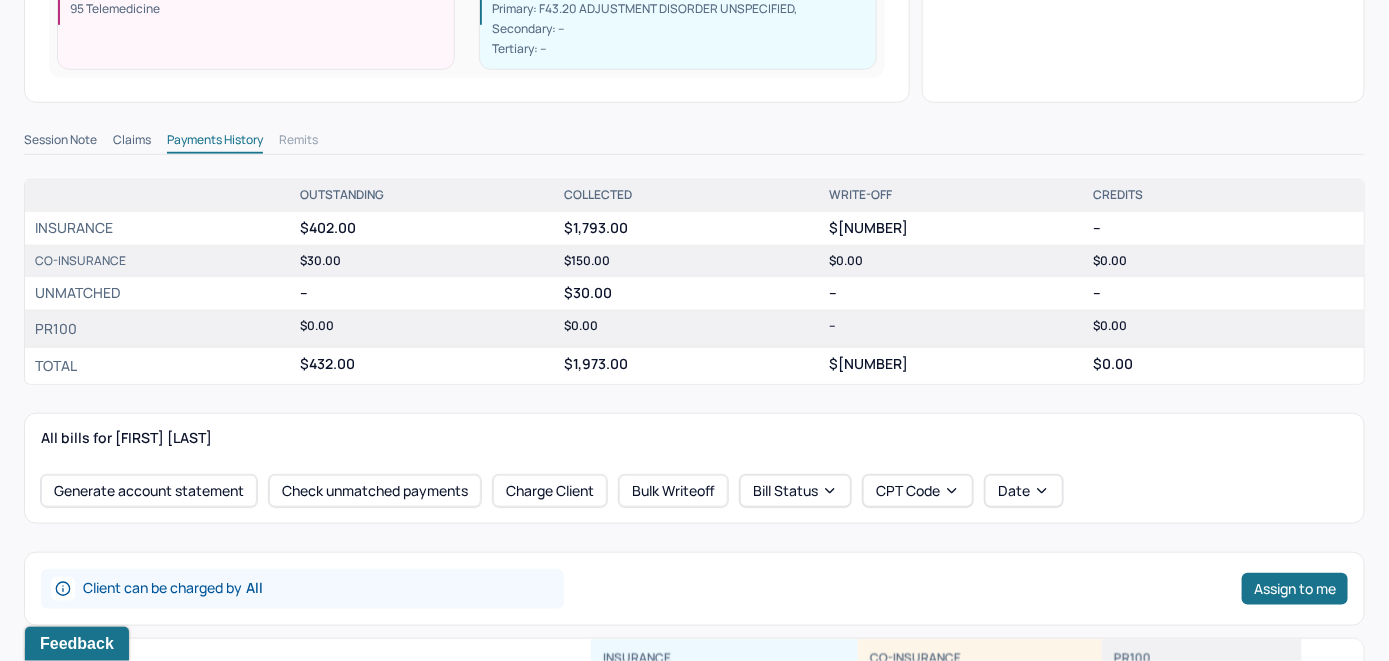 scroll, scrollTop: 600, scrollLeft: 0, axis: vertical 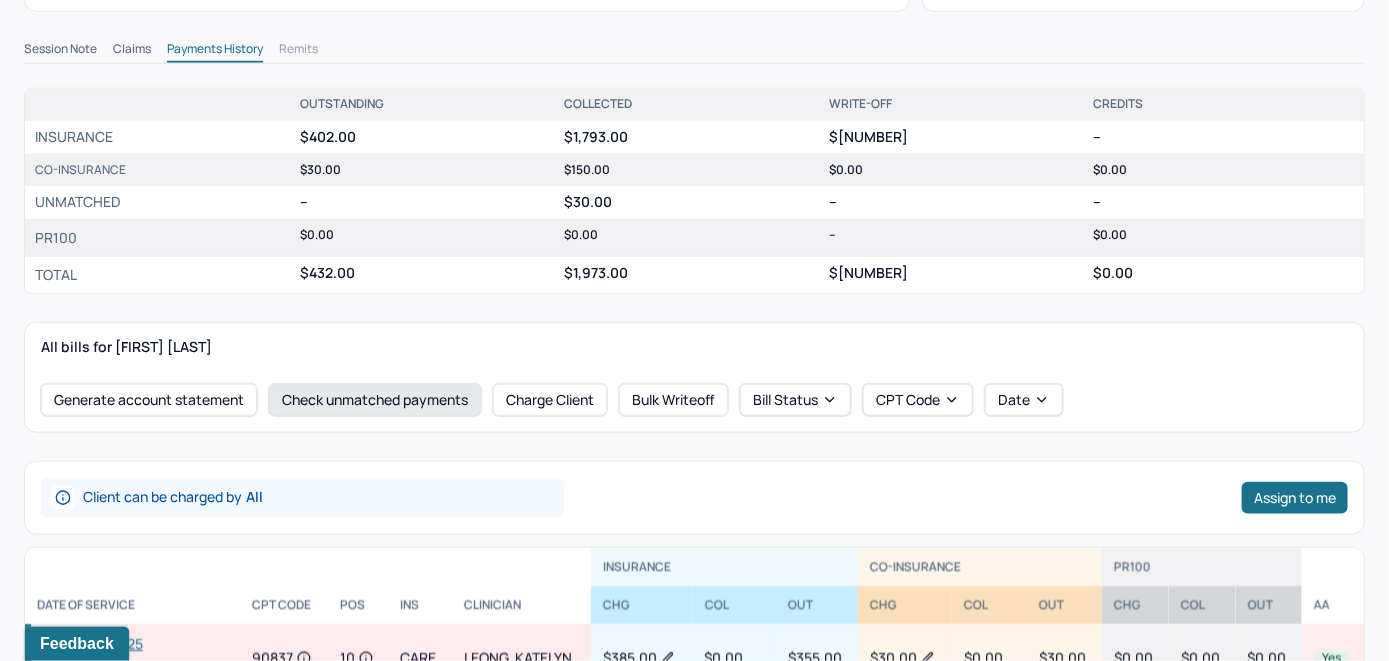 click on "Check unmatched payments" at bounding box center (375, 400) 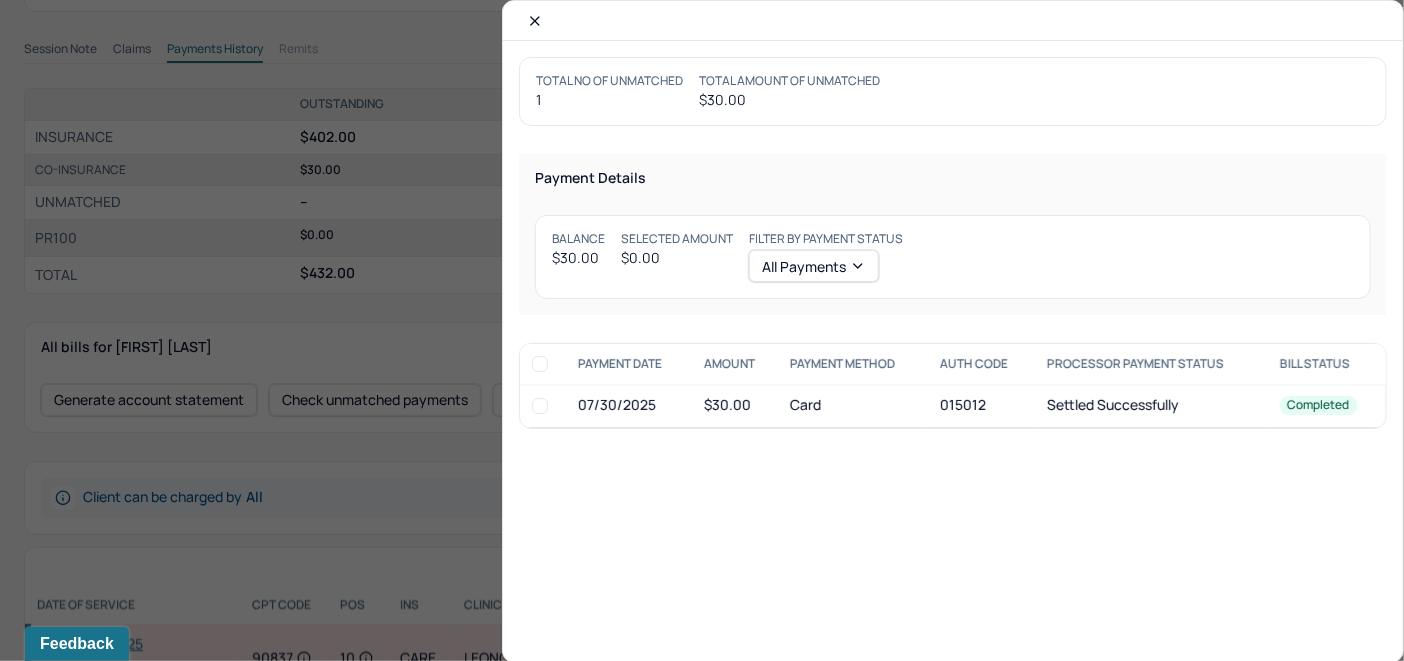 click at bounding box center (540, 406) 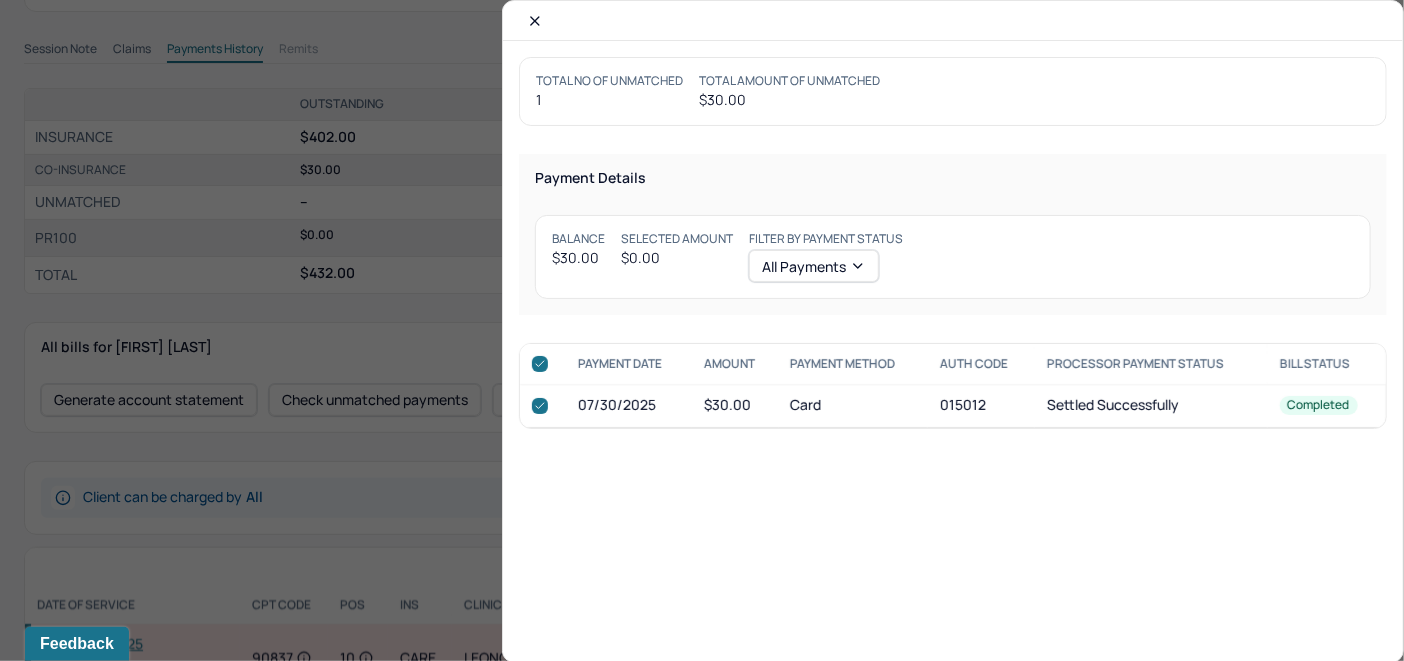 checkbox on "true" 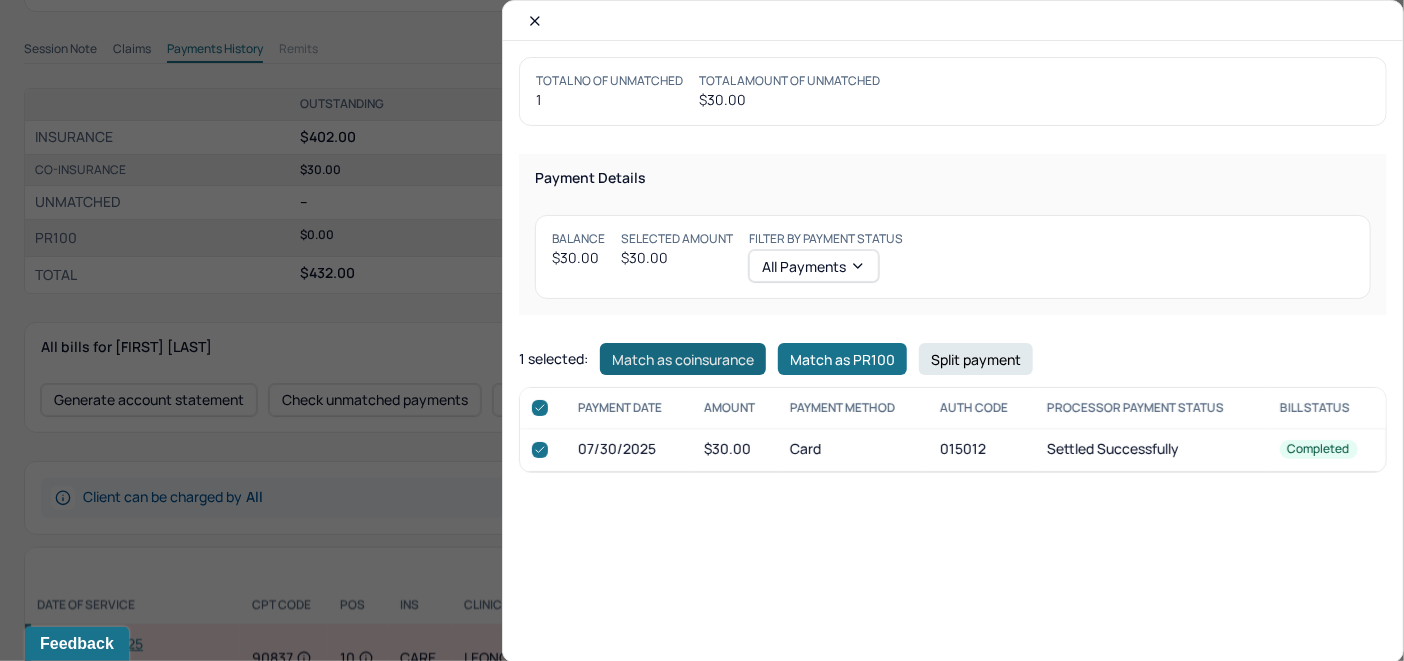 click on "Match as coinsurance" at bounding box center (683, 359) 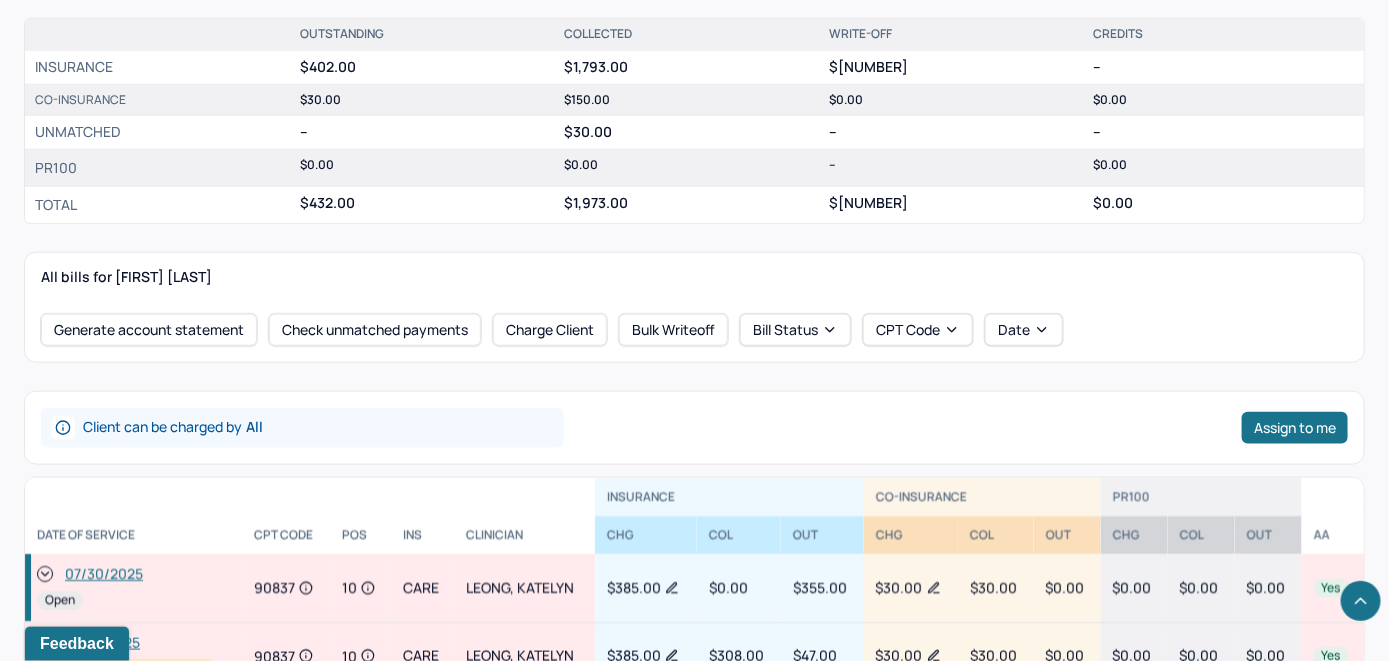 scroll, scrollTop: 800, scrollLeft: 0, axis: vertical 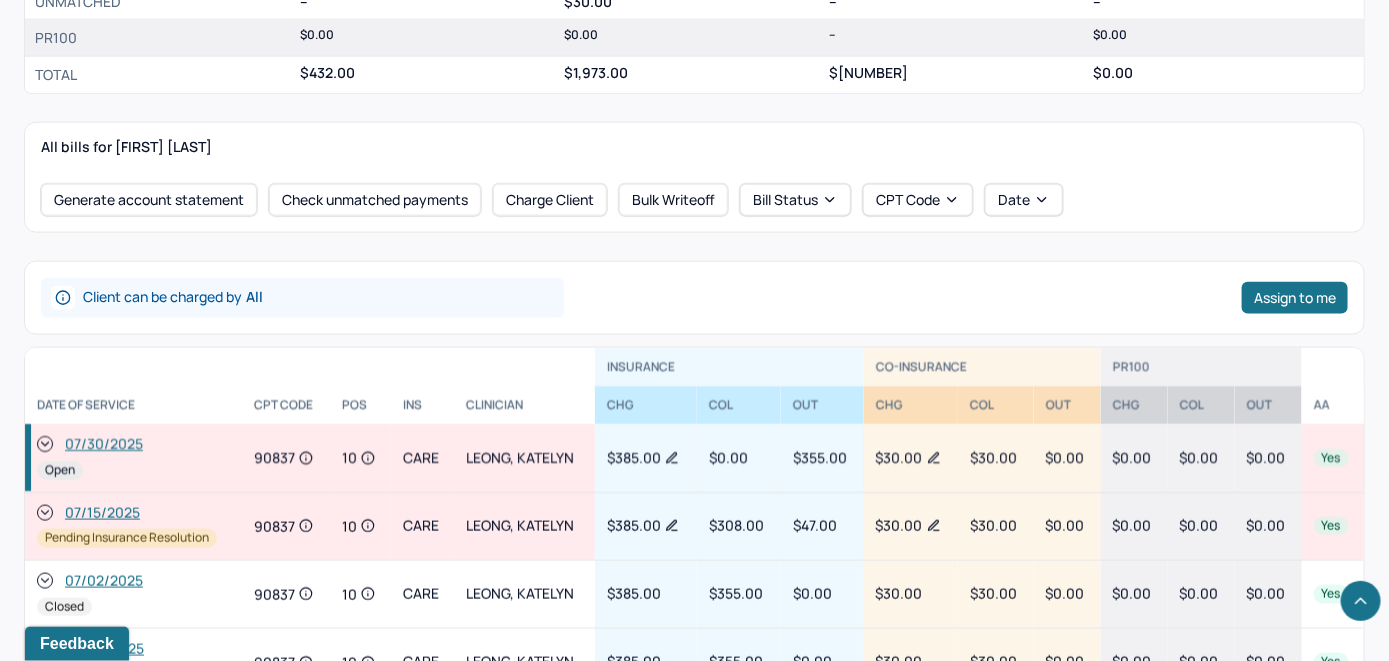 click 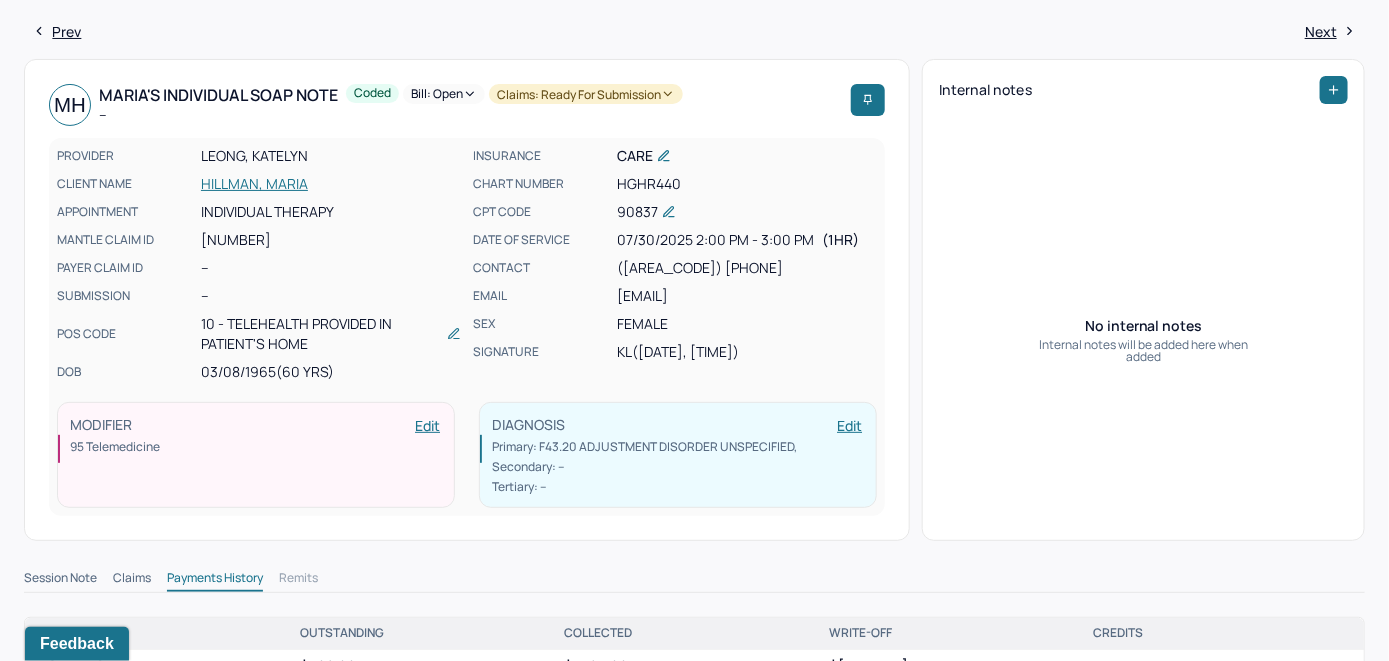 scroll, scrollTop: 0, scrollLeft: 0, axis: both 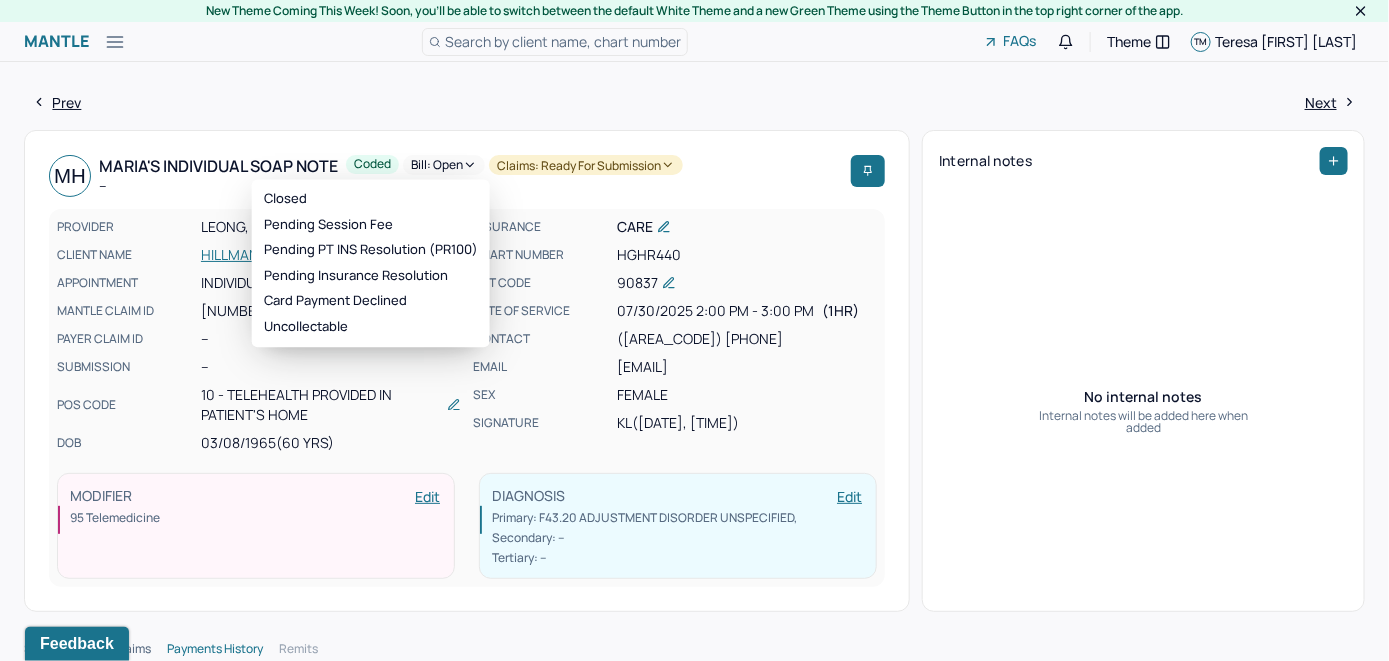 click on "Bill: Open" at bounding box center [444, 165] 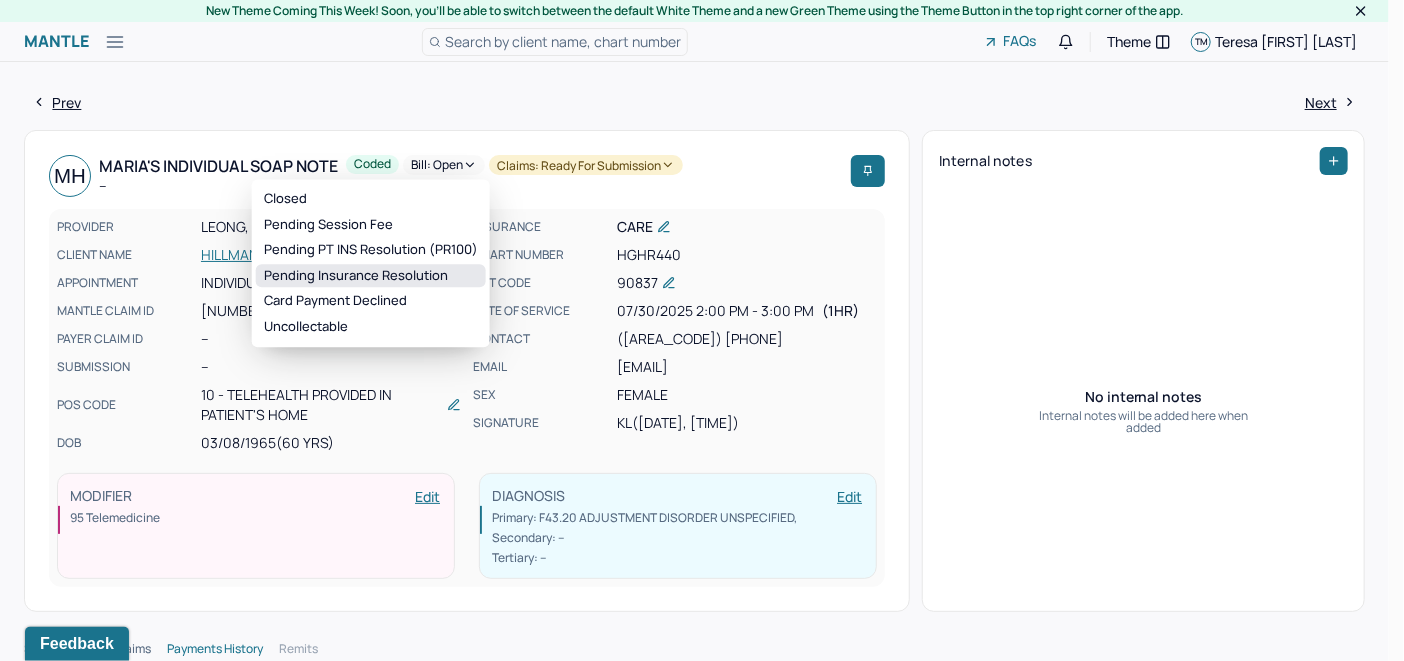 click on "Pending Insurance Resolution" at bounding box center [371, 276] 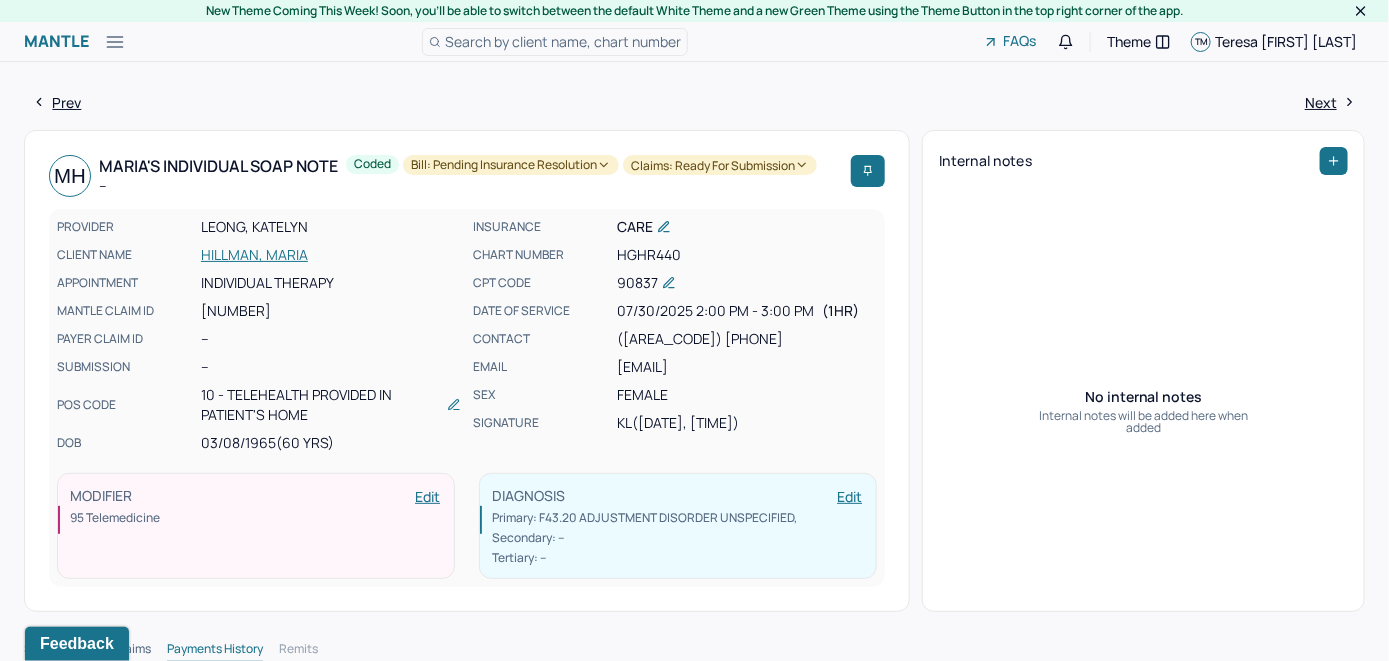 click on "Search by client name, chart number" at bounding box center (563, 41) 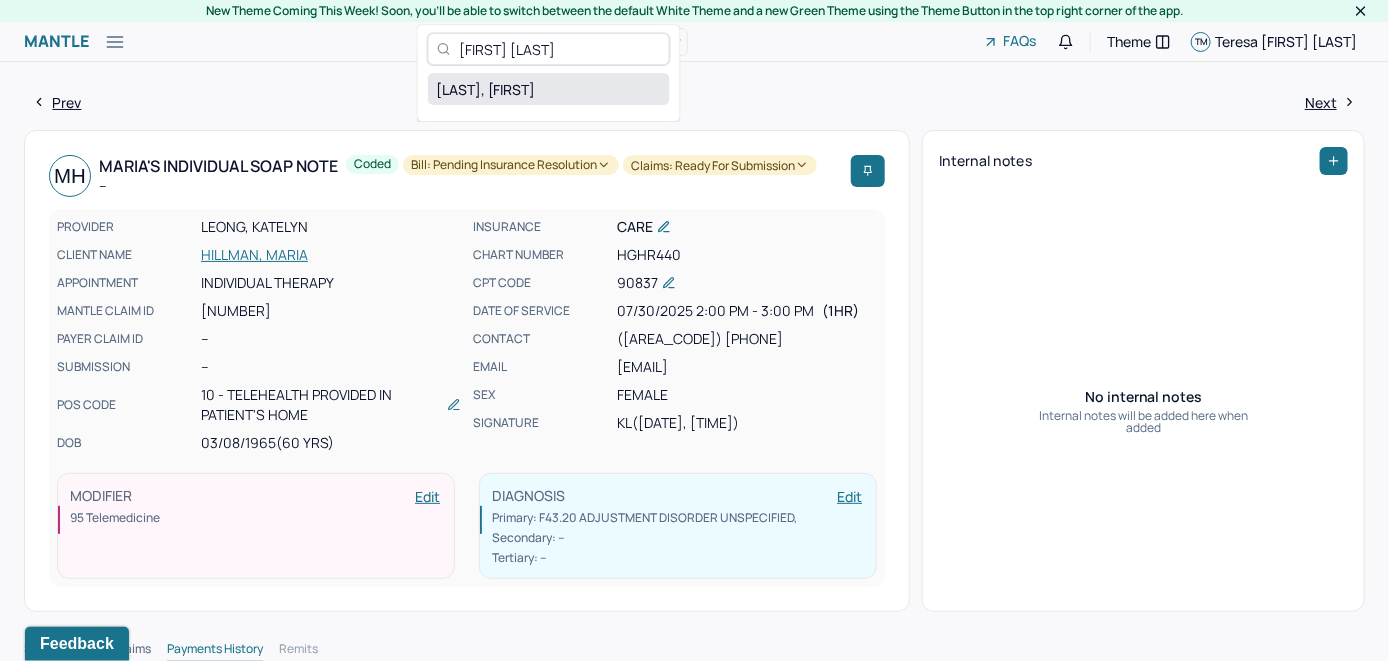 type on "Matthew Griffin" 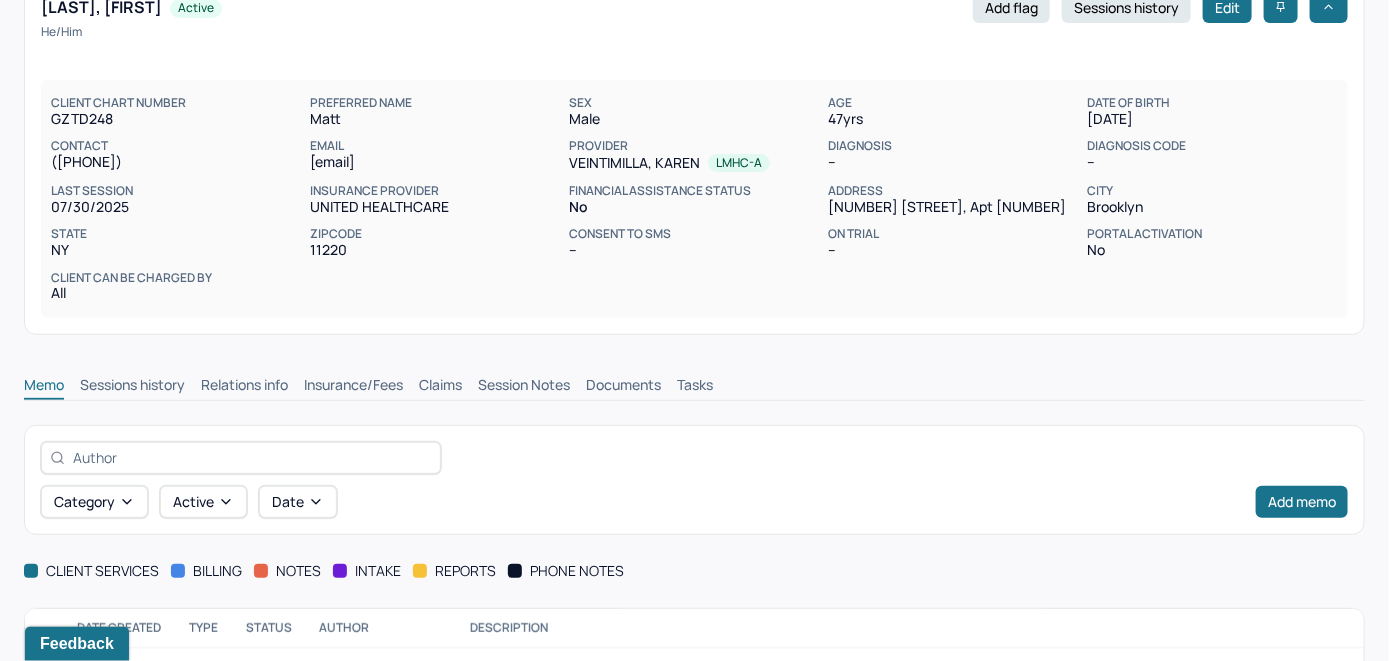 scroll, scrollTop: 285, scrollLeft: 0, axis: vertical 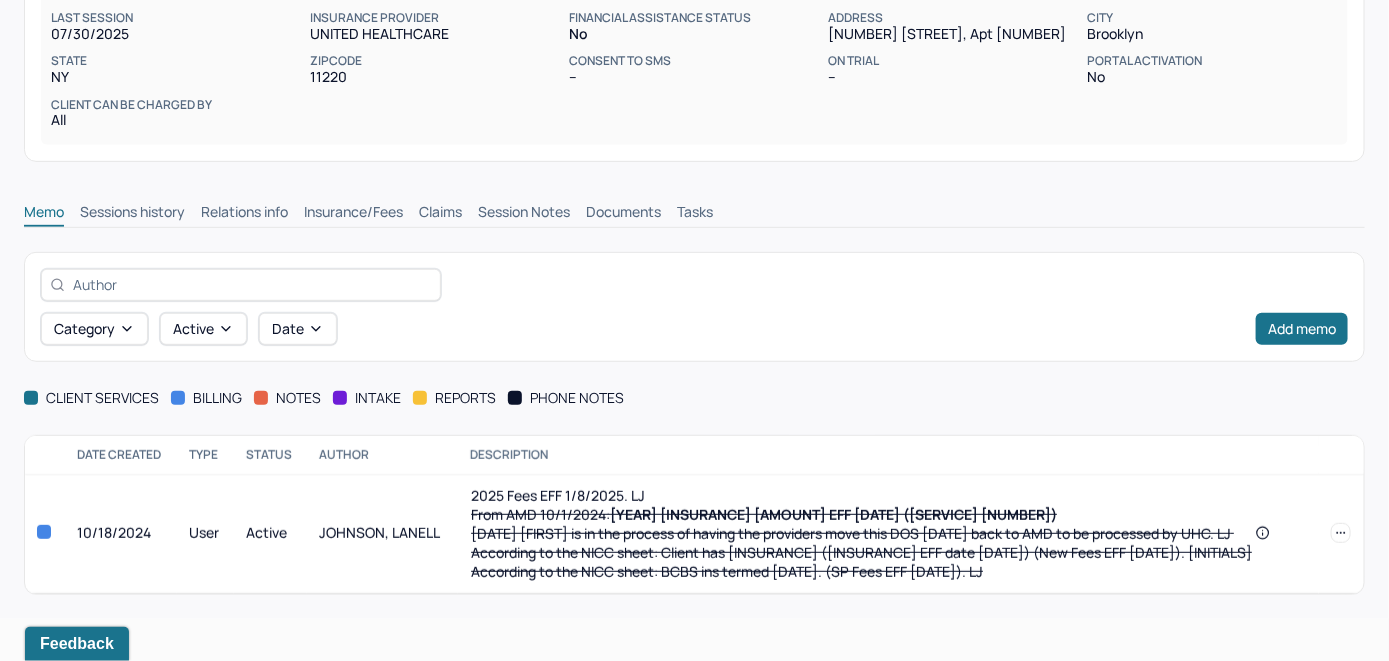 click on "Insurance/Fees" at bounding box center [353, 214] 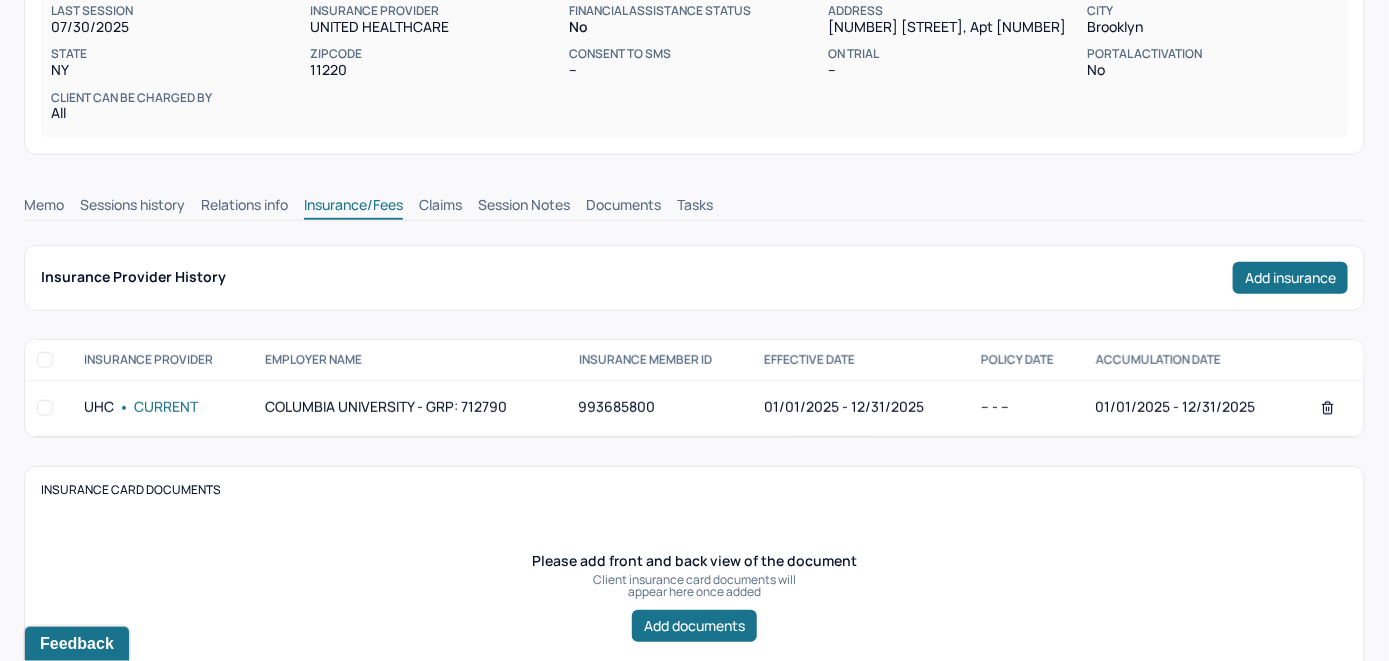 scroll, scrollTop: 185, scrollLeft: 0, axis: vertical 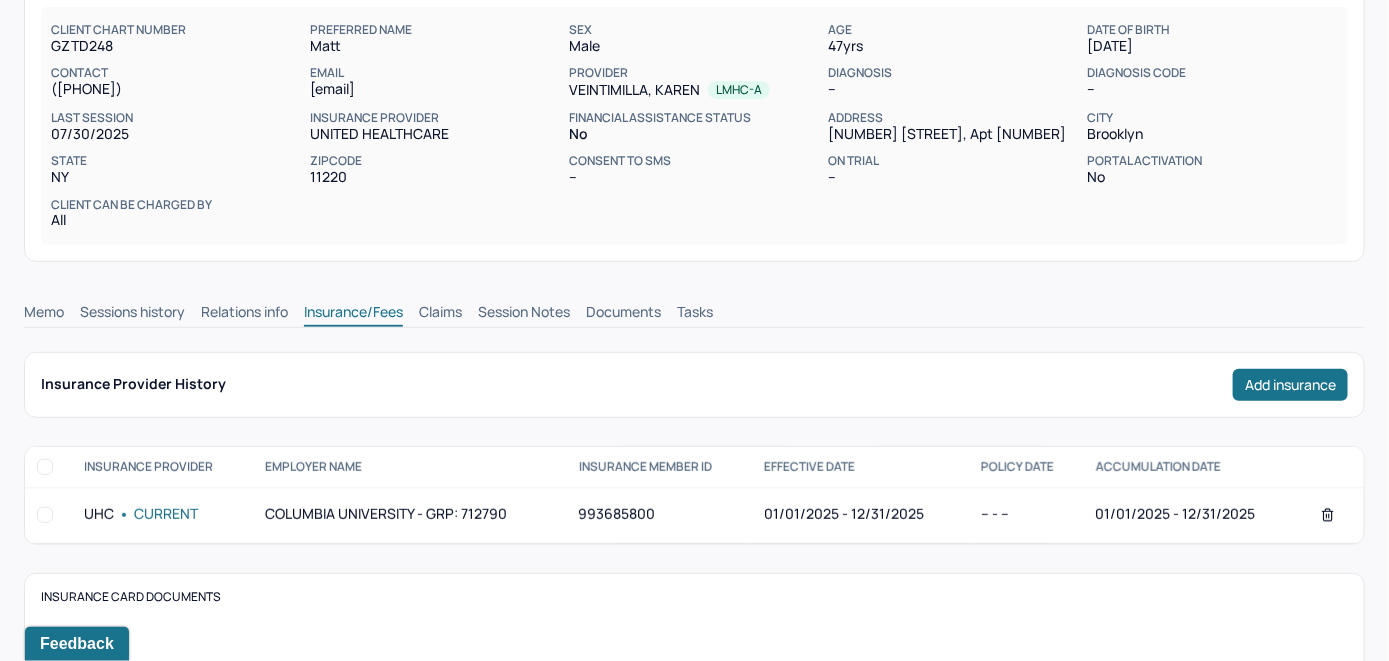 click on "Claims" at bounding box center [440, 314] 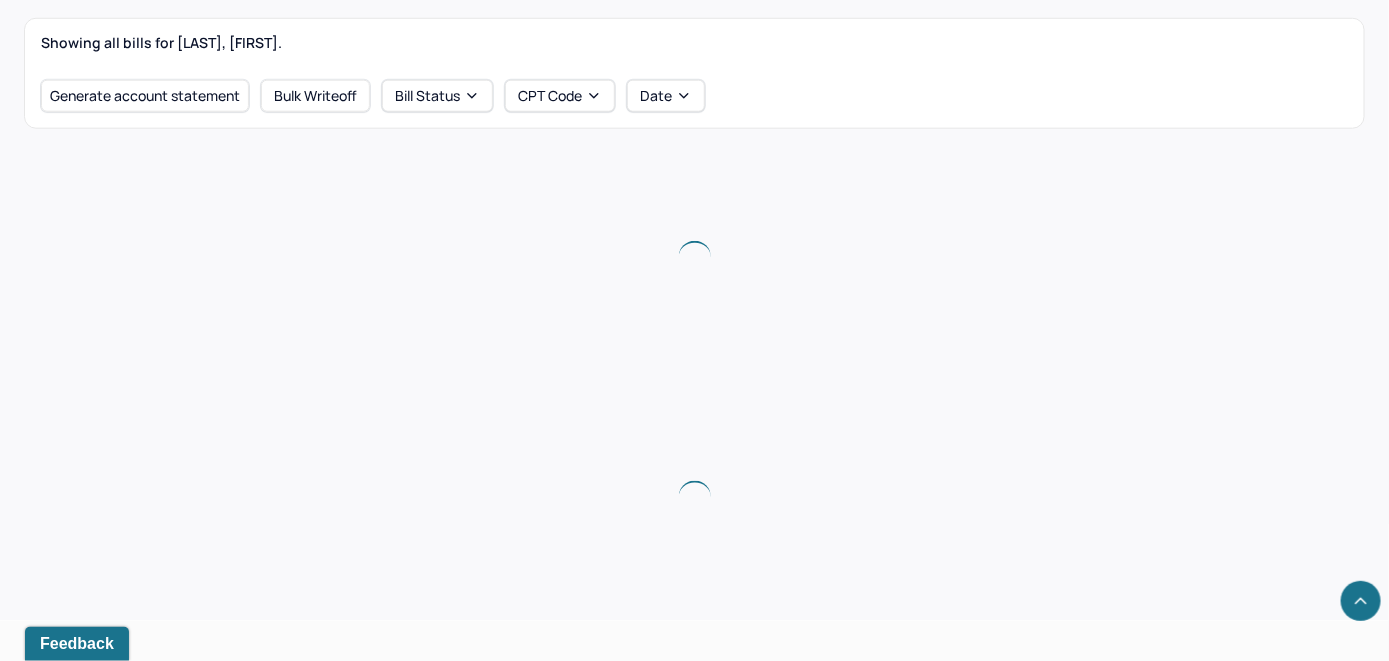 scroll, scrollTop: 749, scrollLeft: 0, axis: vertical 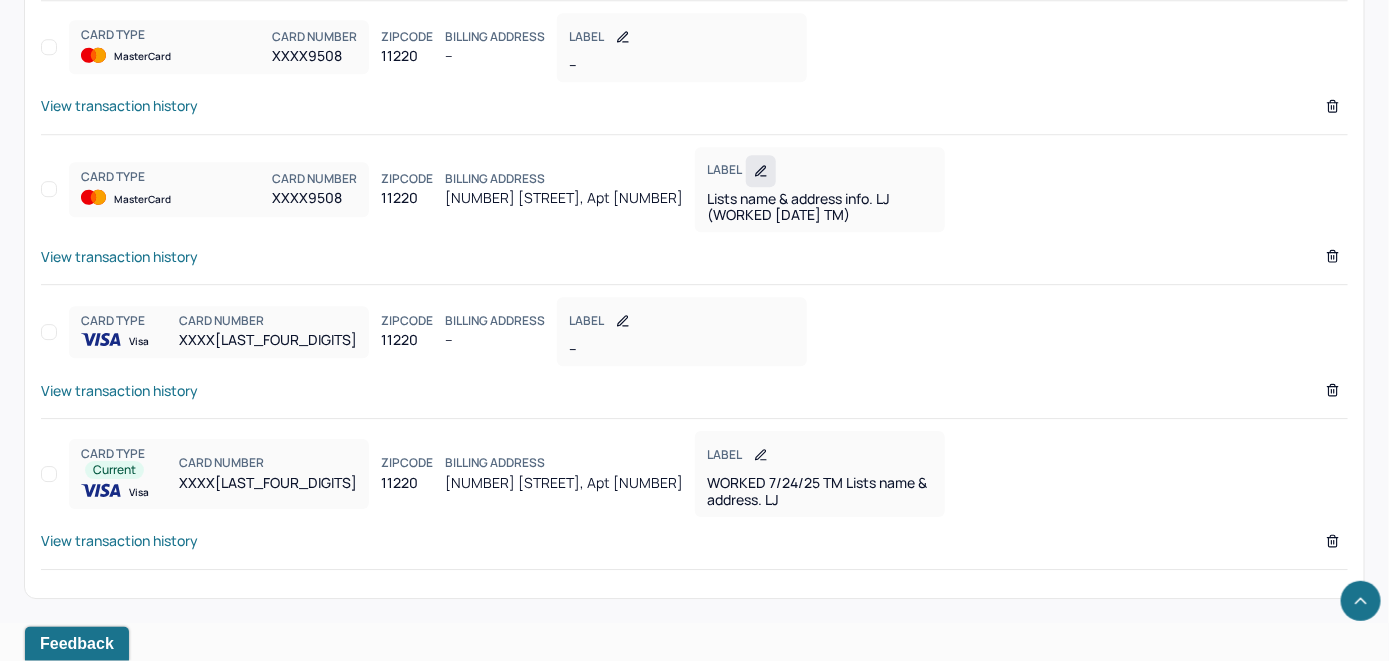 click 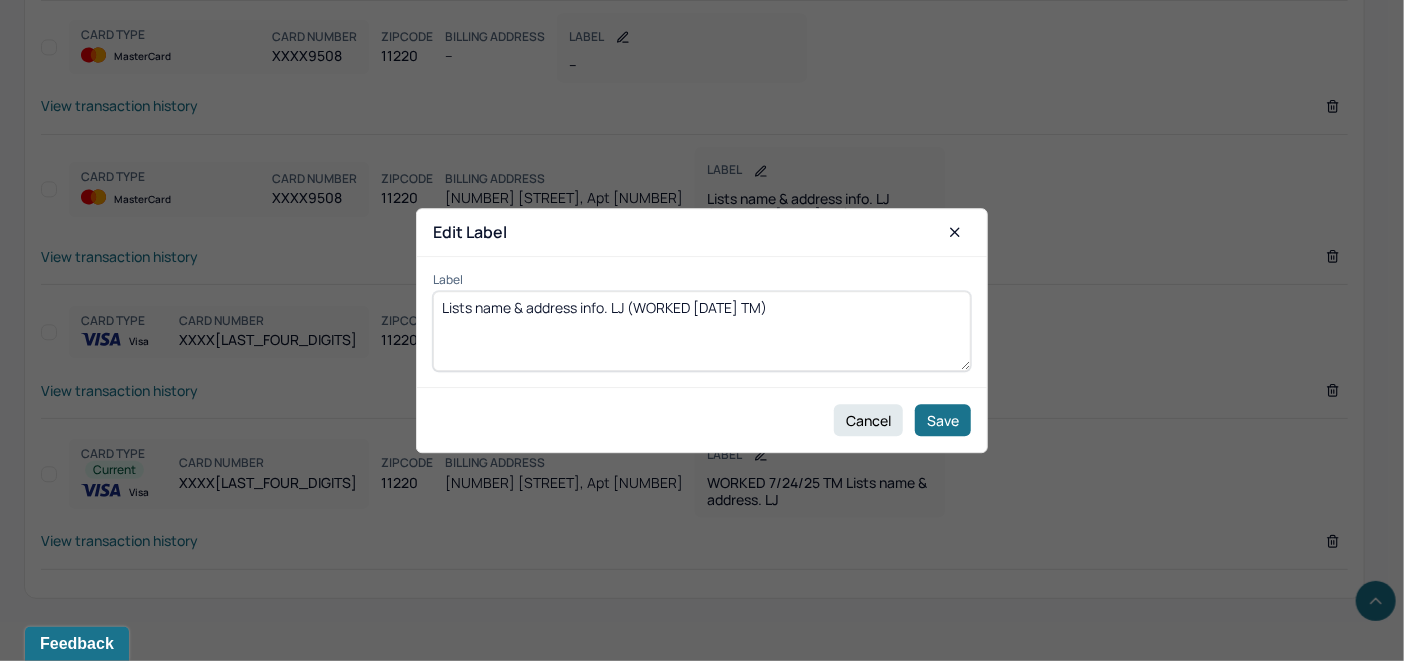click on "Lists name & address info. LJ (WORKED 4/30/25 TM)" at bounding box center (702, 331) 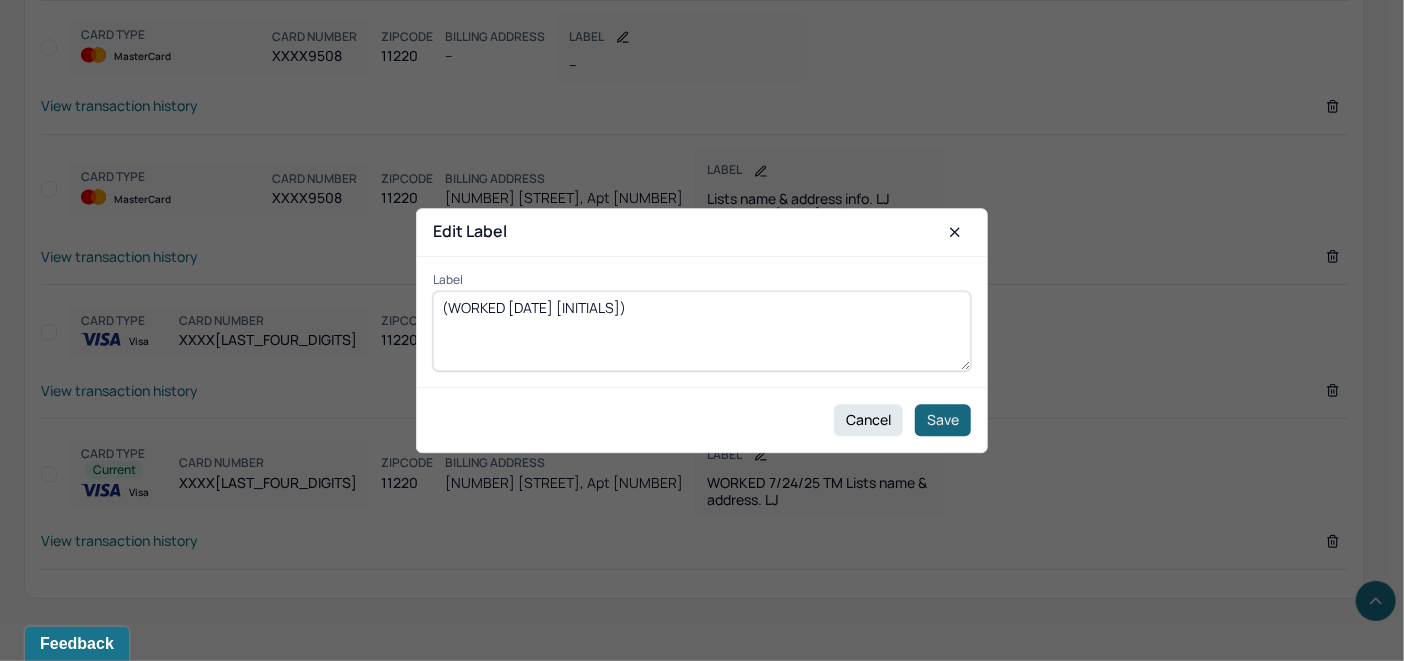 type on "(WORKED 4/30/25 TM)" 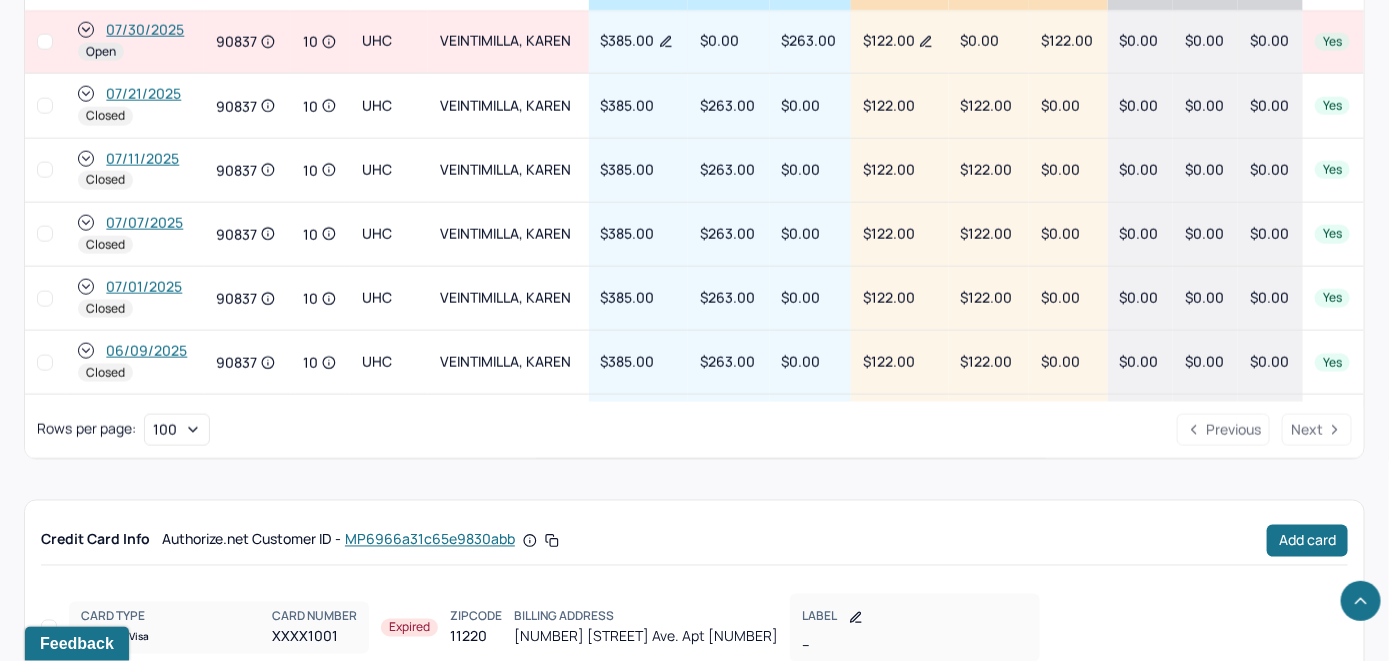 scroll, scrollTop: 864, scrollLeft: 0, axis: vertical 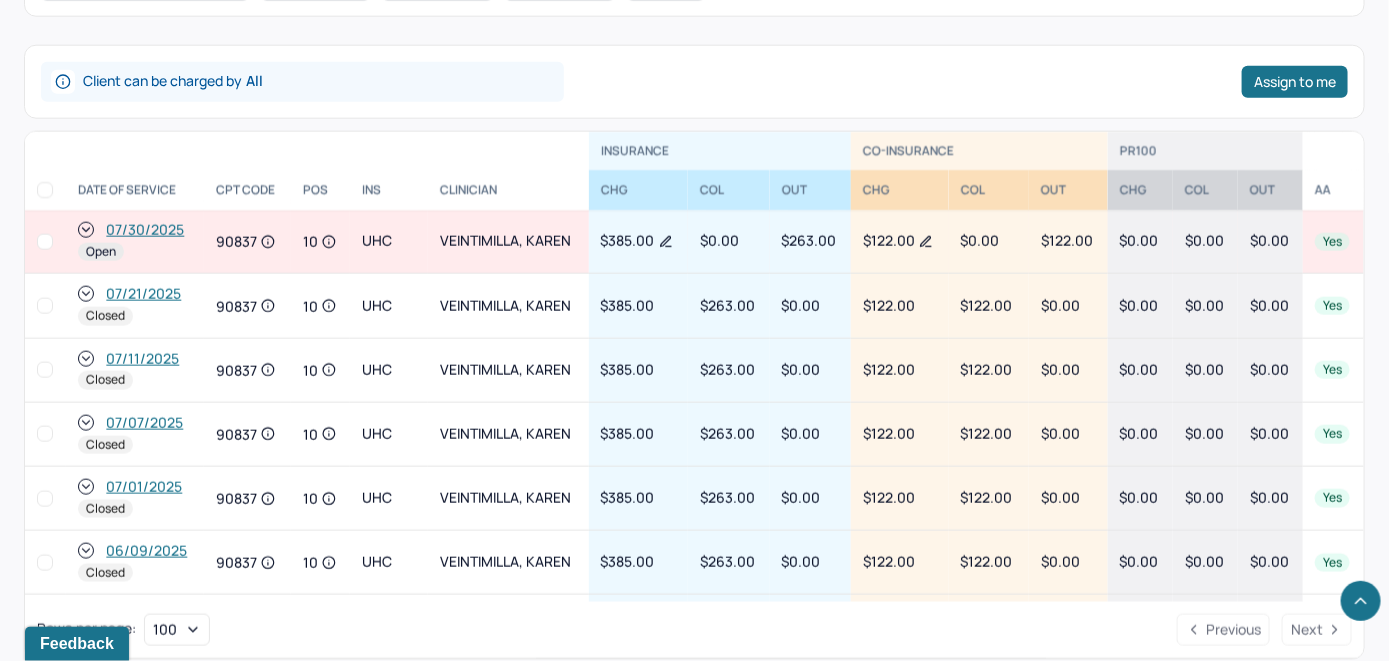 click on "07/30/2025" at bounding box center [145, 230] 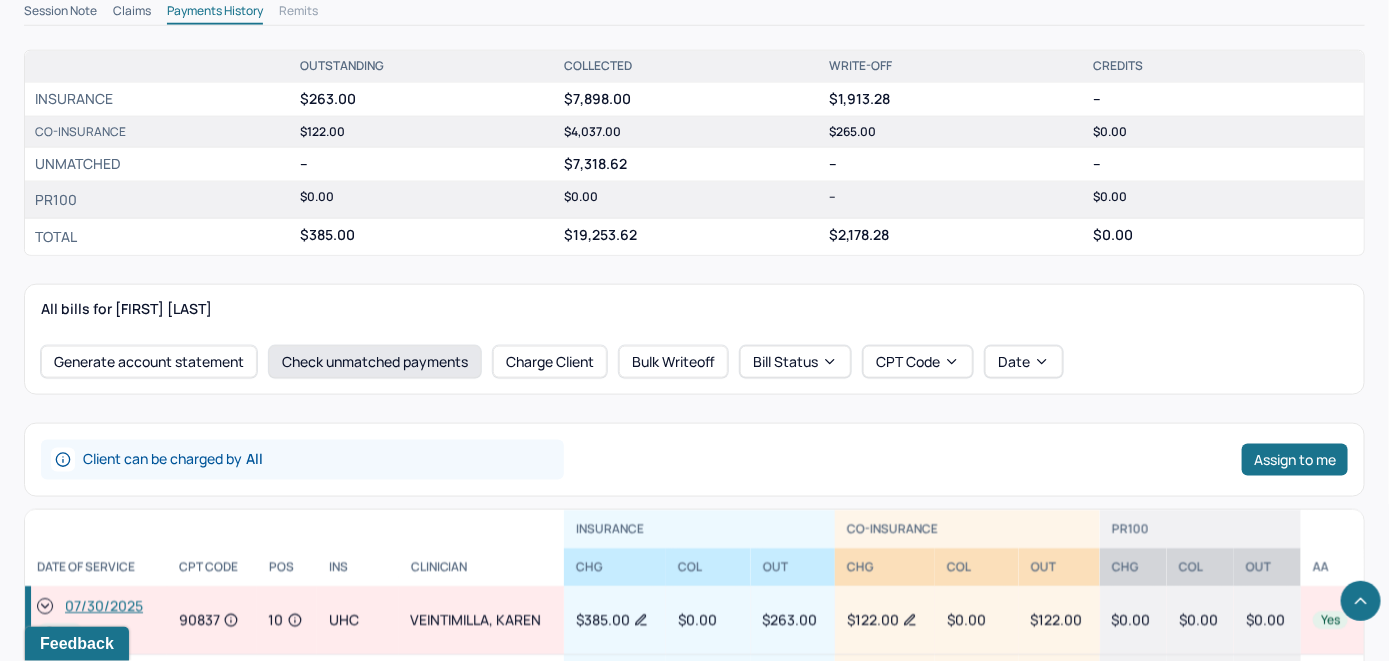 scroll, scrollTop: 800, scrollLeft: 0, axis: vertical 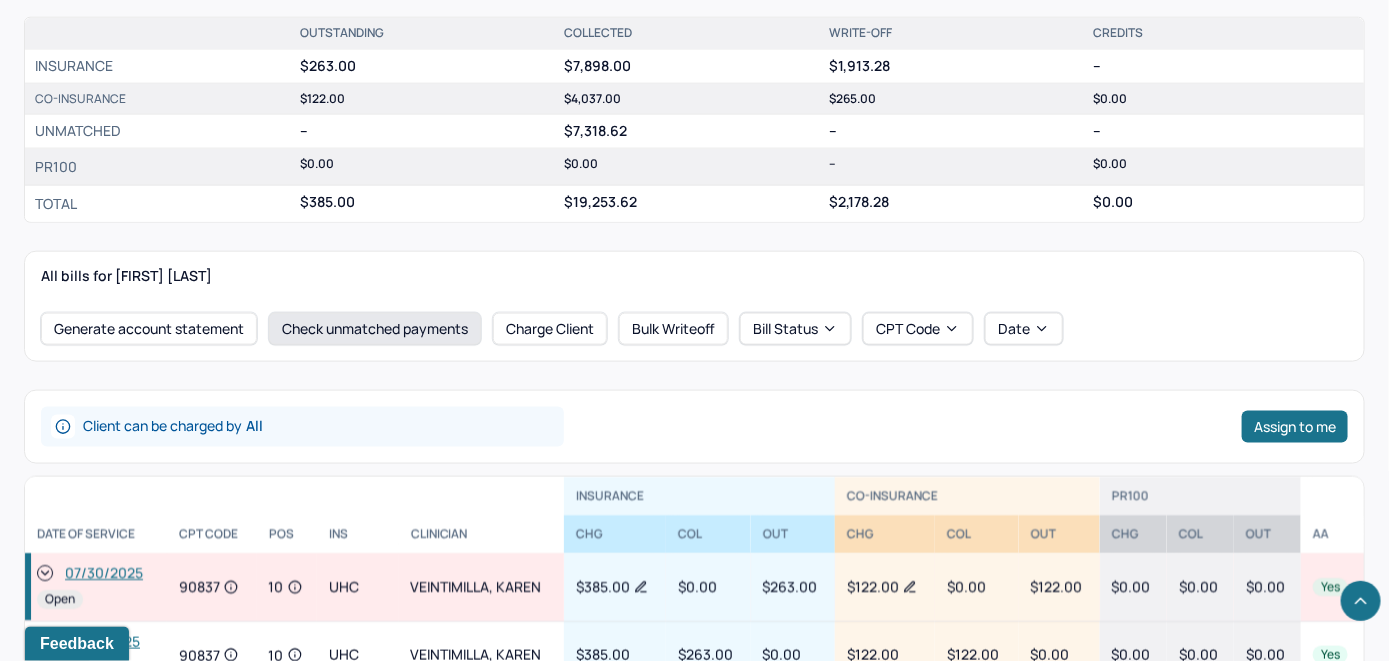 click on "Check unmatched payments" at bounding box center (375, 329) 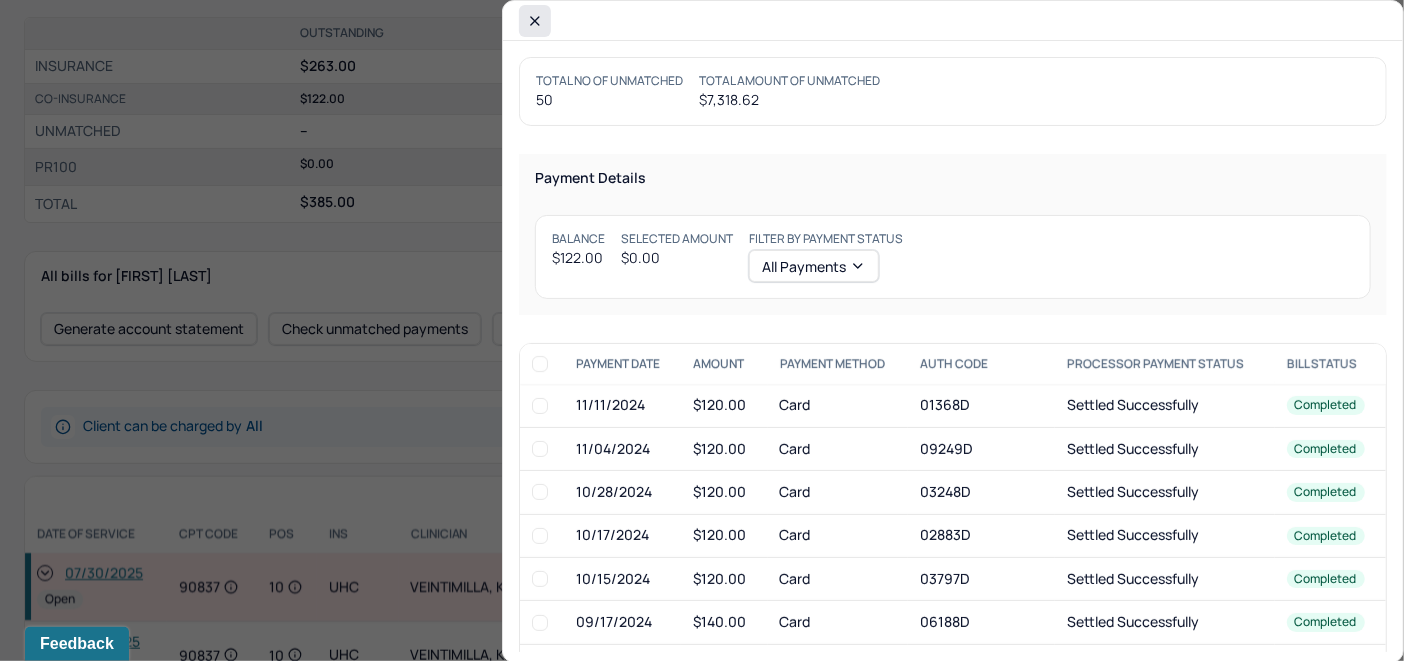 click 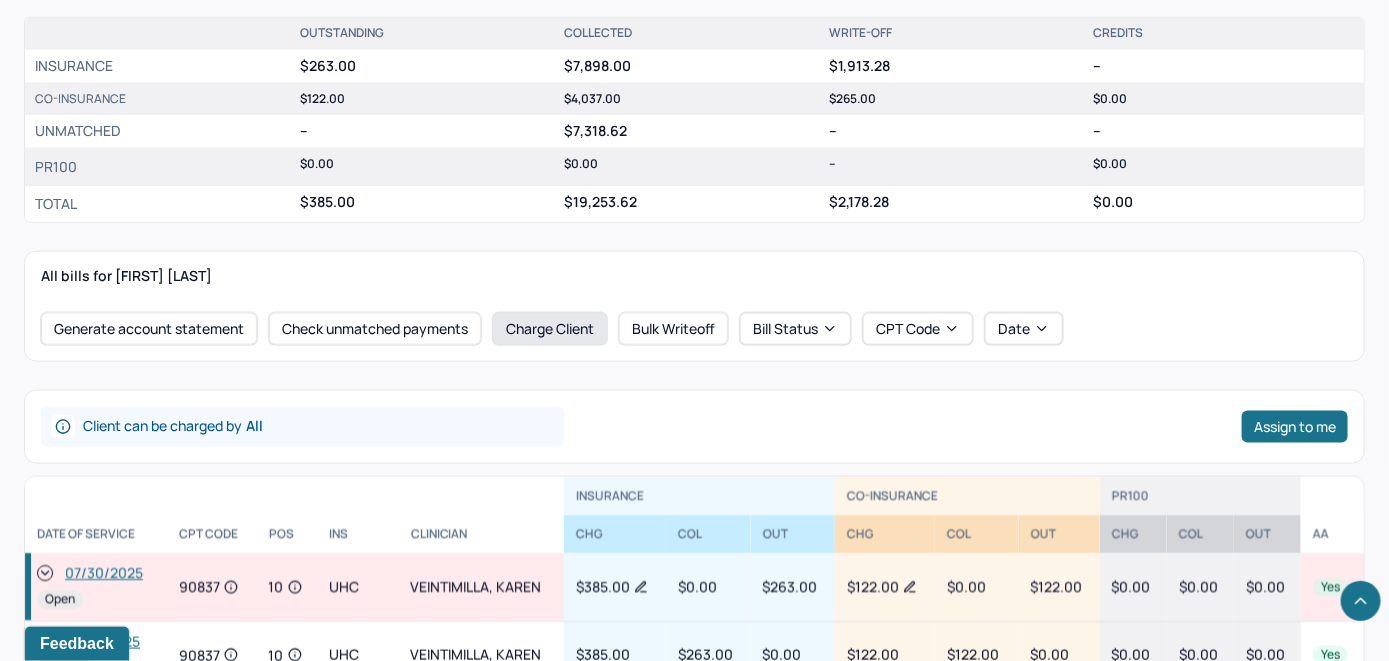 click on "Charge Client" at bounding box center (550, 329) 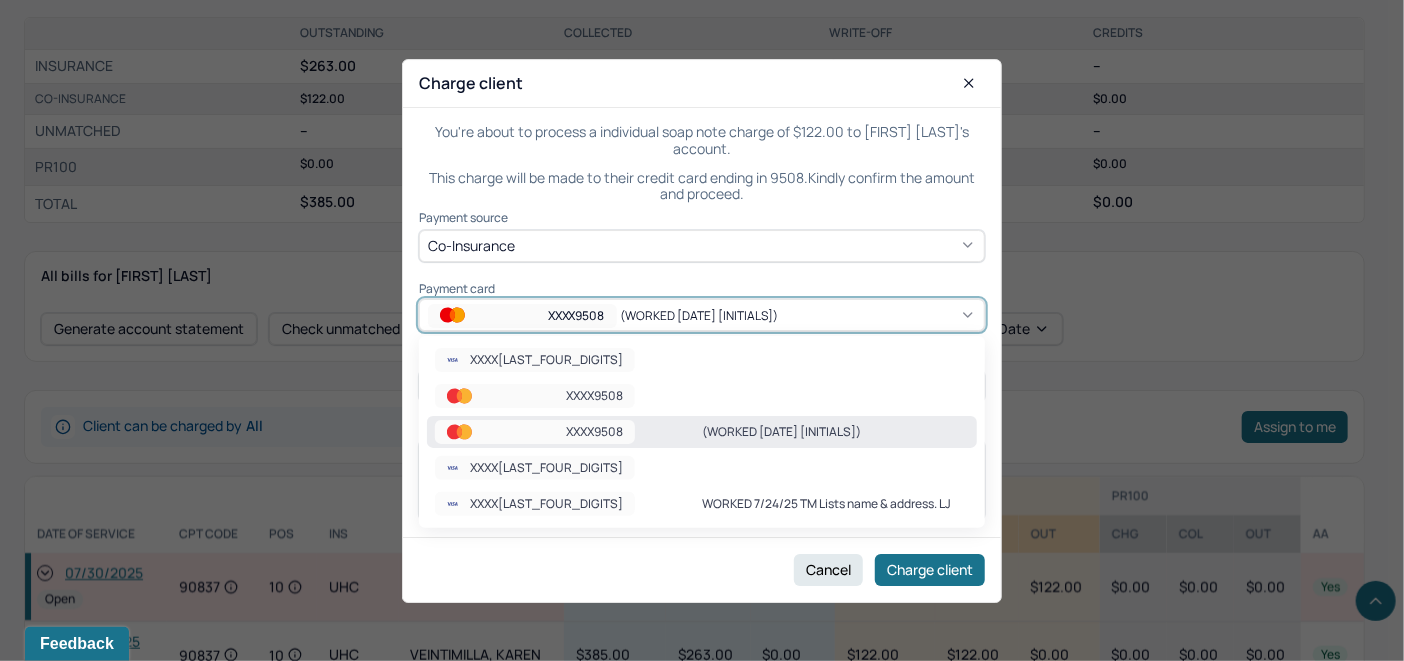 click 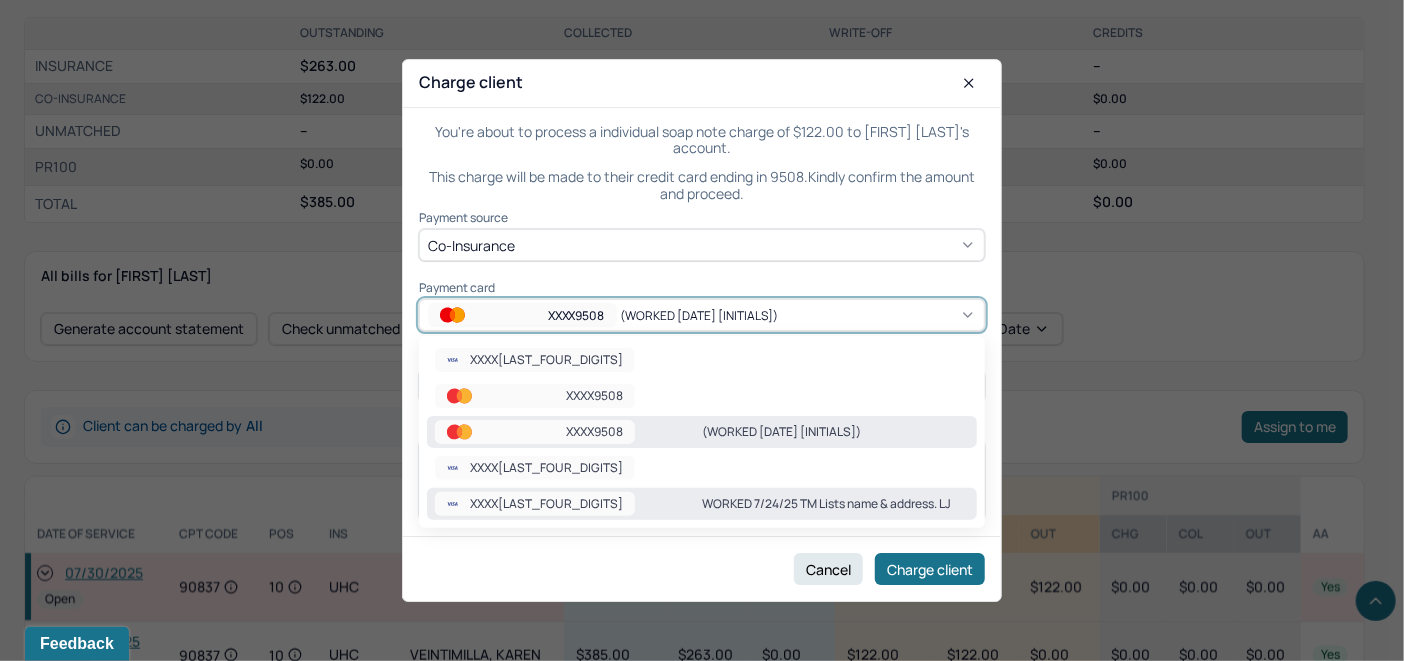 click on "WORKED 7/24/25 TM
Lists name & address. LJ" at bounding box center (835, 504) 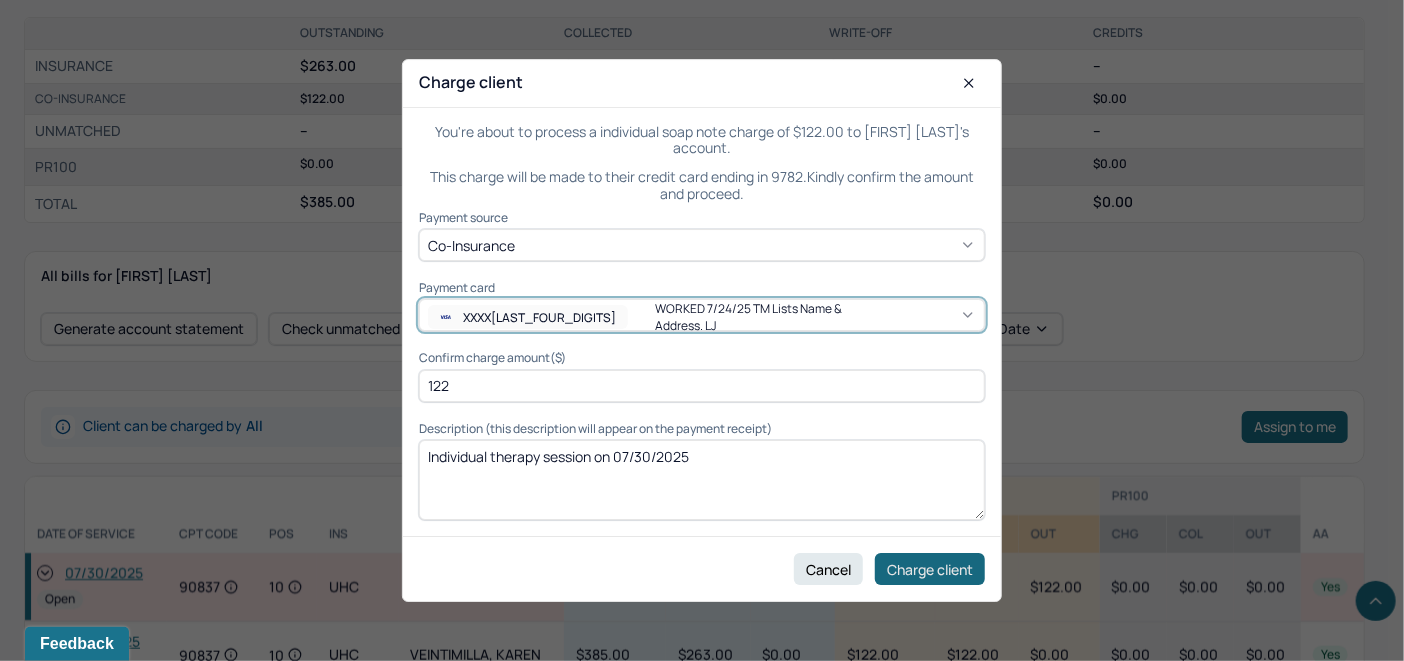click on "Charge client" at bounding box center [930, 569] 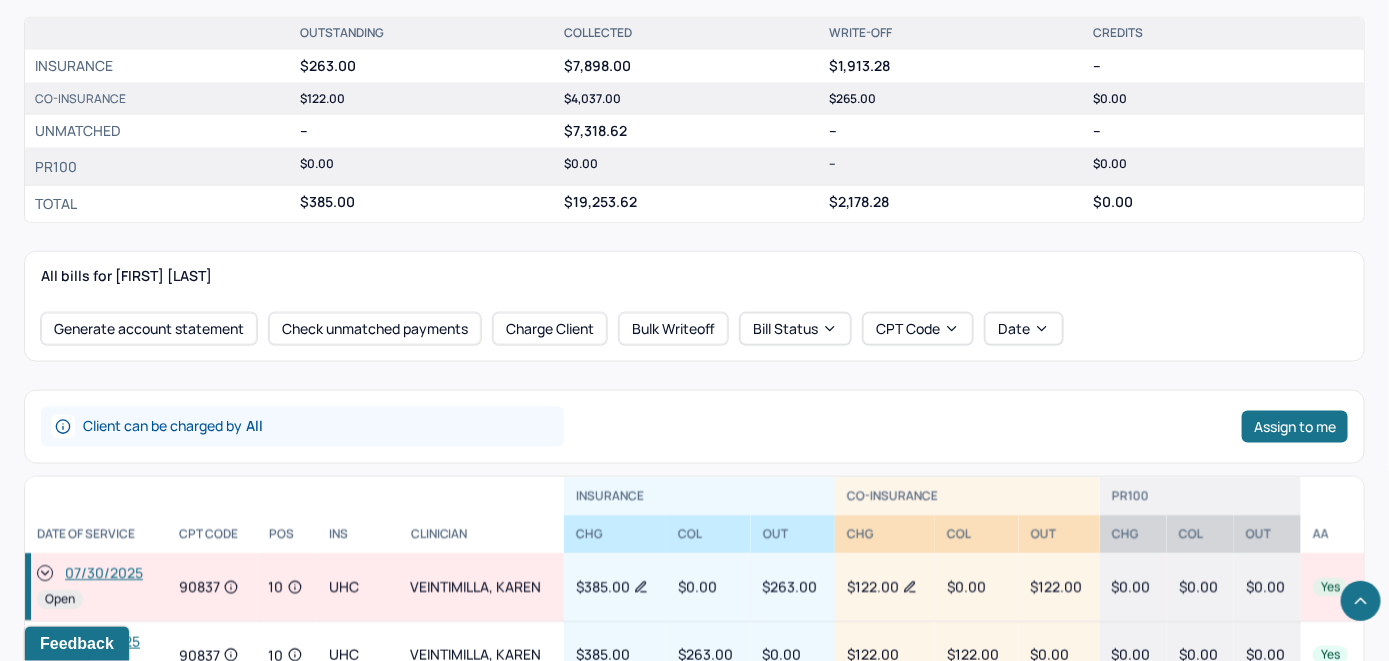 click 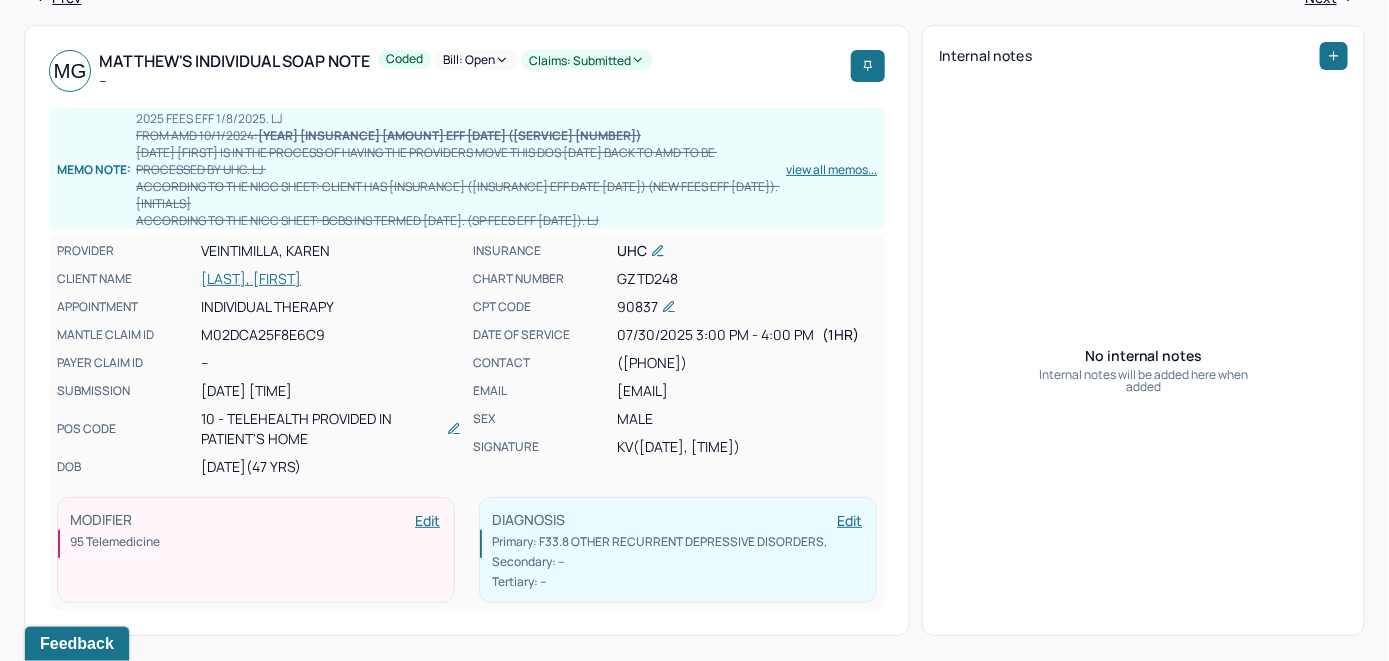 scroll, scrollTop: 100, scrollLeft: 0, axis: vertical 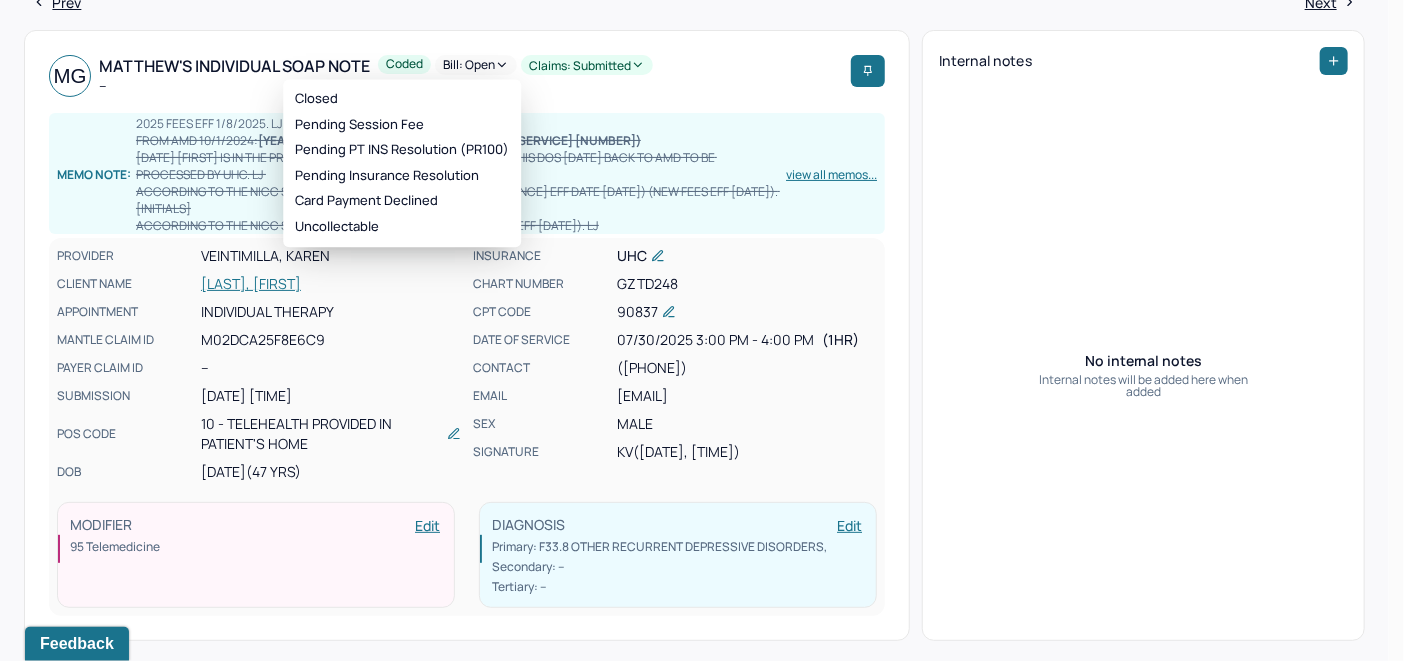 click on "Bill: Open" at bounding box center (476, 65) 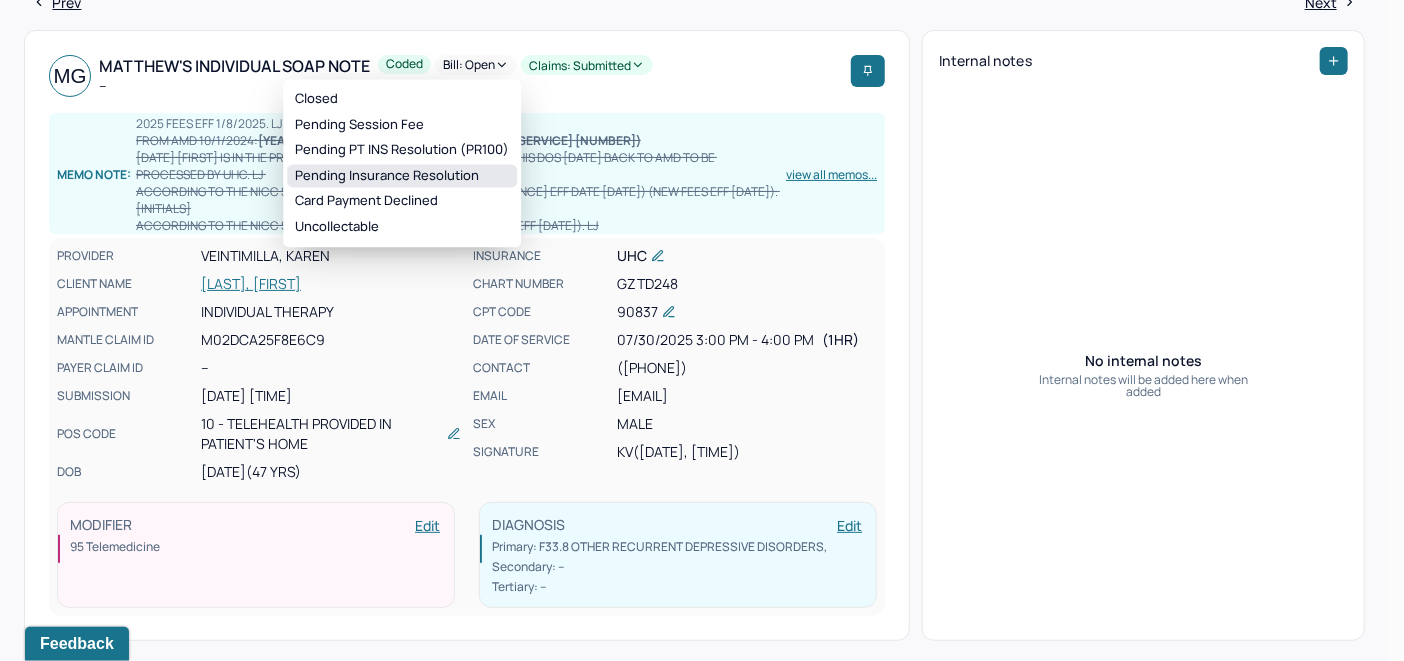 click on "Pending Insurance Resolution" at bounding box center [402, 176] 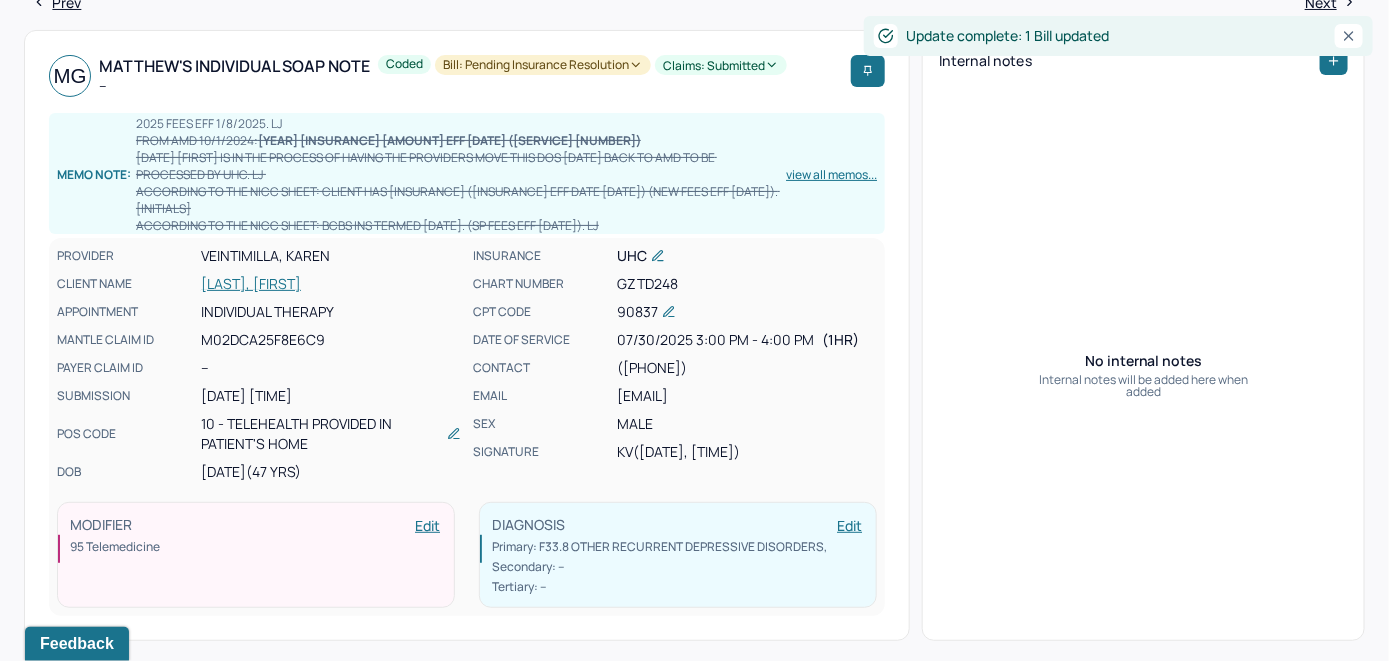 click on "GRIFFIN, MATTHEW" at bounding box center [331, 284] 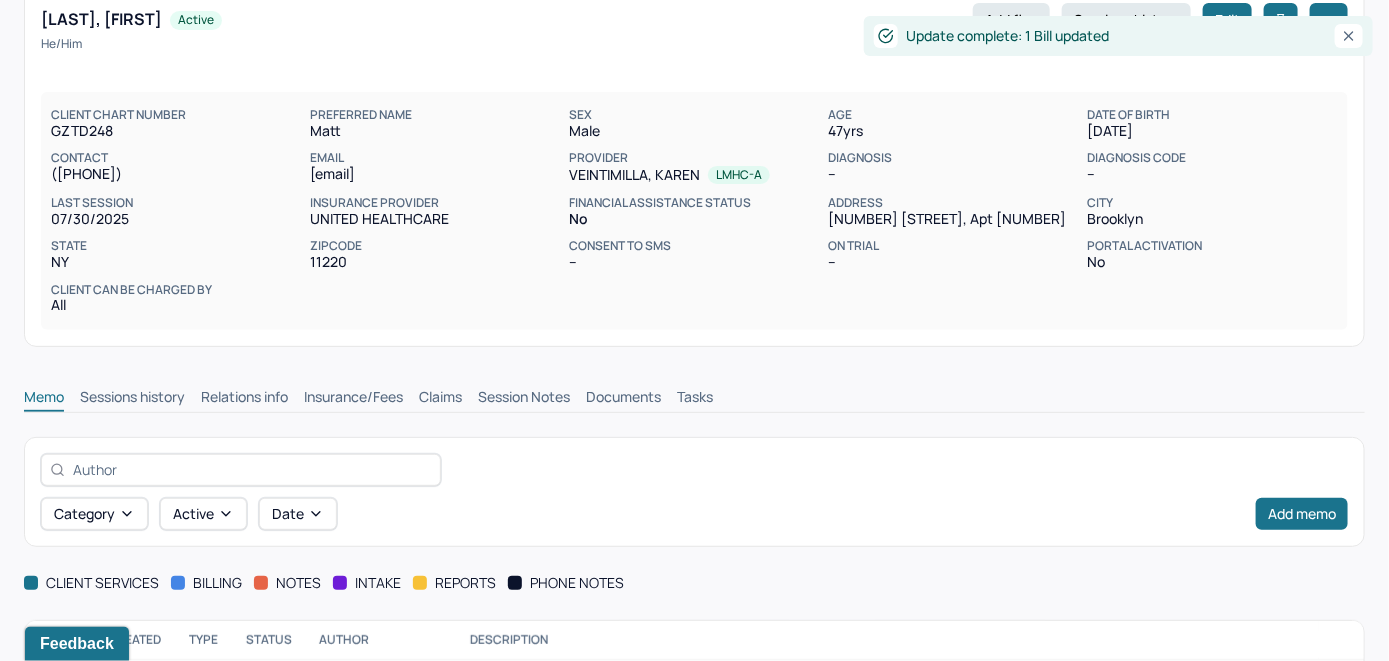 scroll, scrollTop: 0, scrollLeft: 0, axis: both 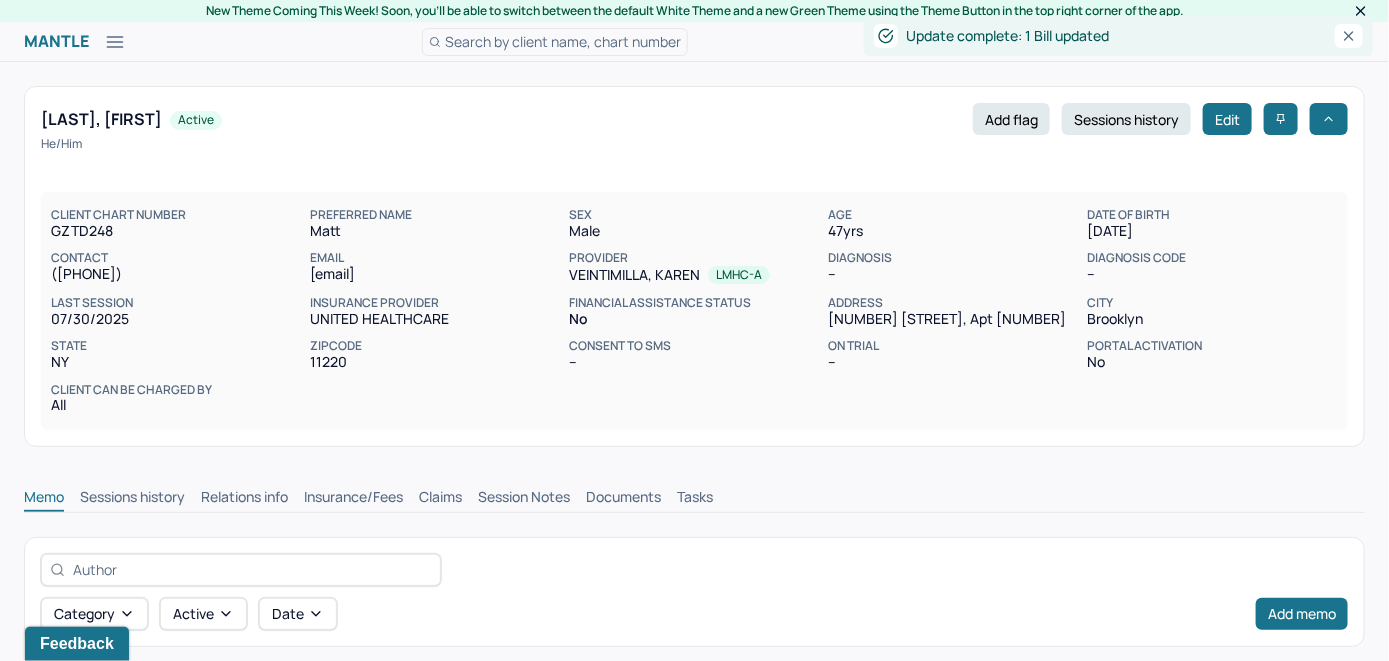 click on "Claims" at bounding box center [440, 499] 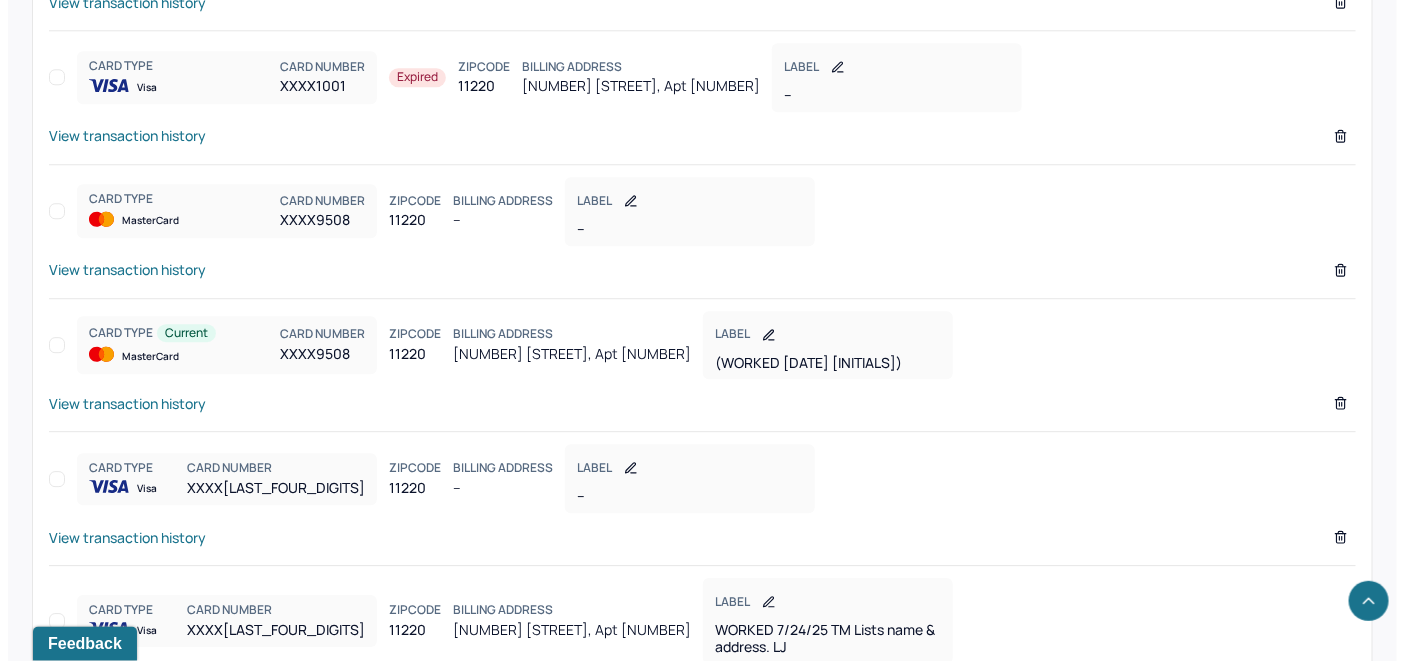 scroll, scrollTop: 2164, scrollLeft: 0, axis: vertical 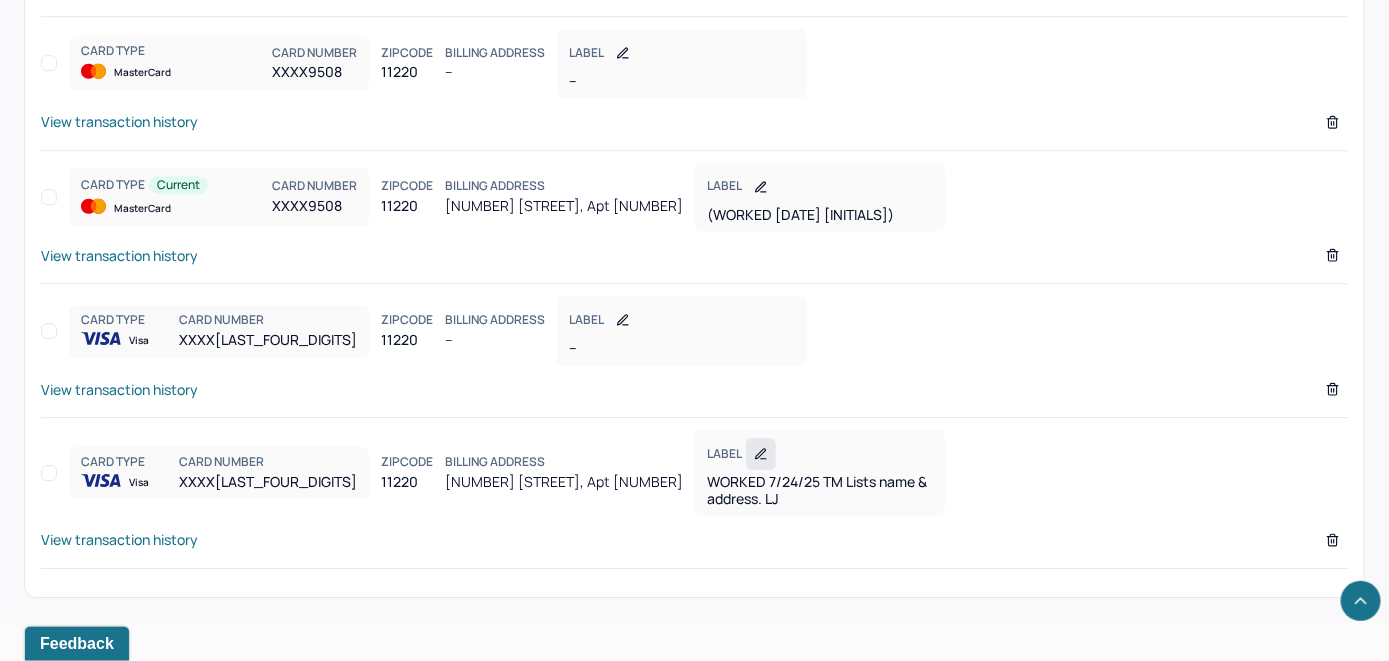 click 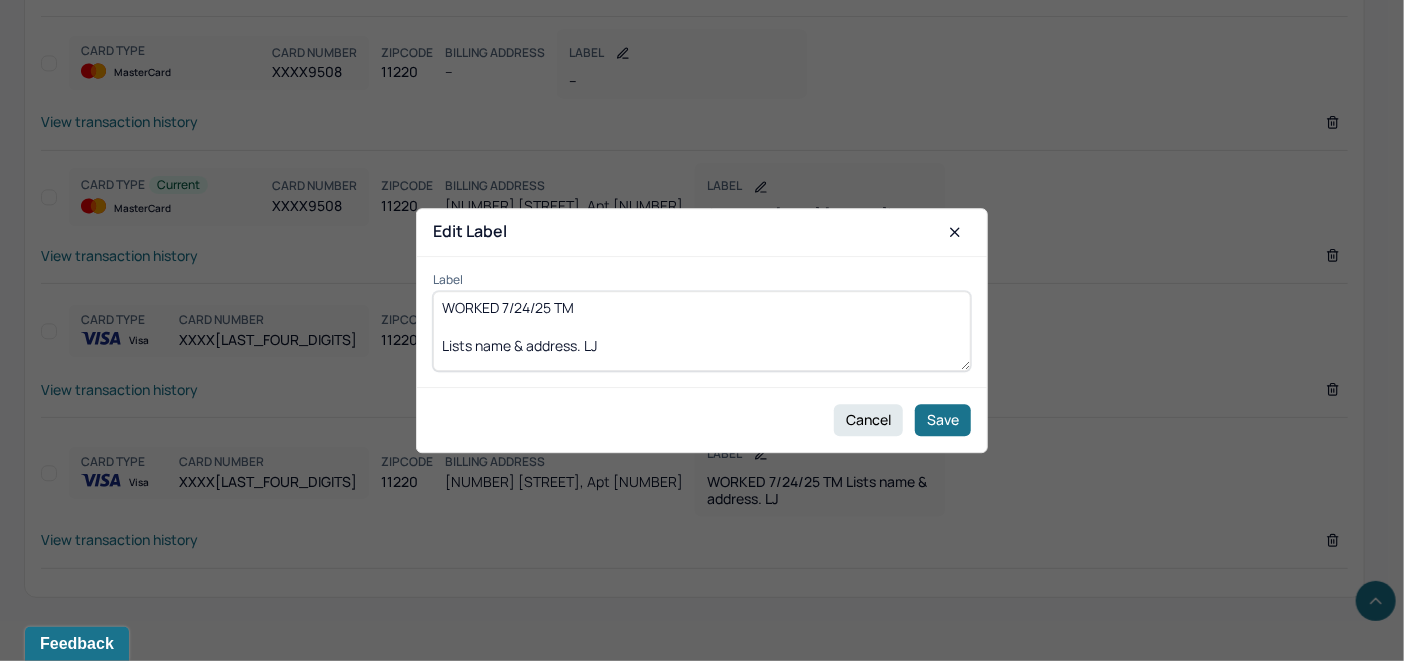 drag, startPoint x: 622, startPoint y: 340, endPoint x: 426, endPoint y: 347, distance: 196.12495 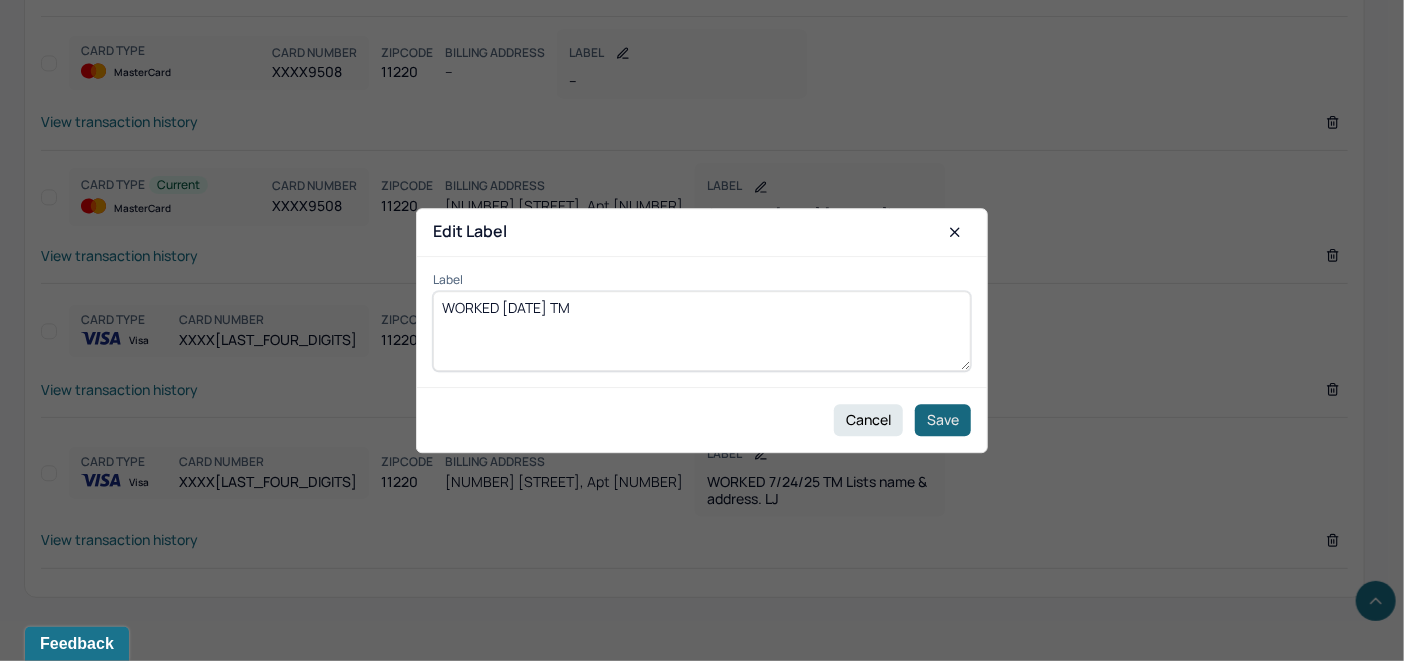 type on "WORKED 7/24/25 TM" 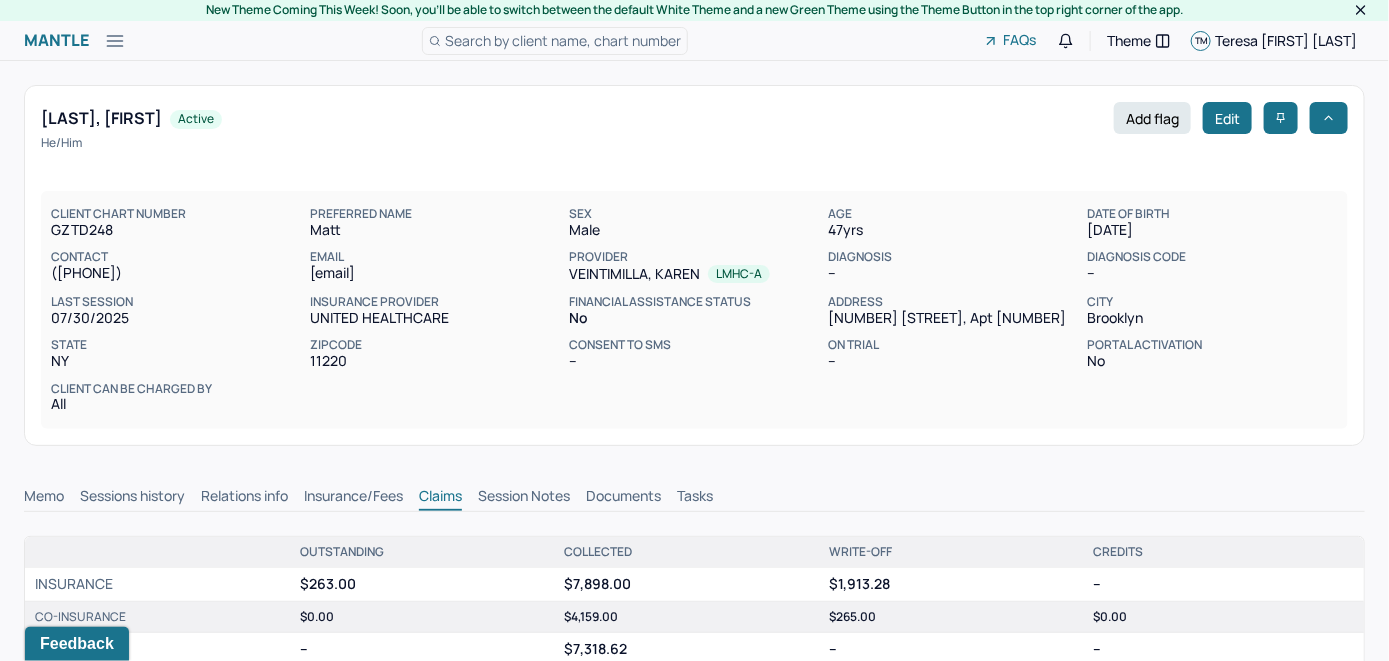 scroll, scrollTop: 0, scrollLeft: 0, axis: both 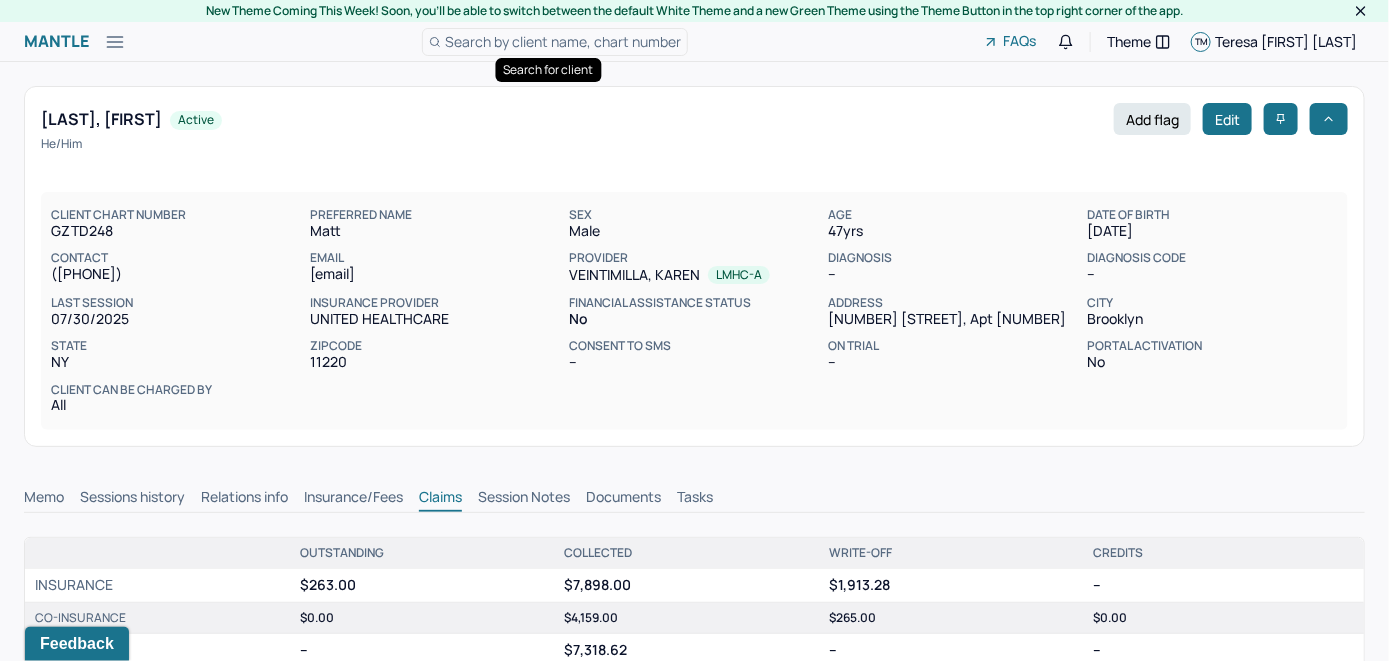 click on "Search by client name, chart number" at bounding box center (563, 41) 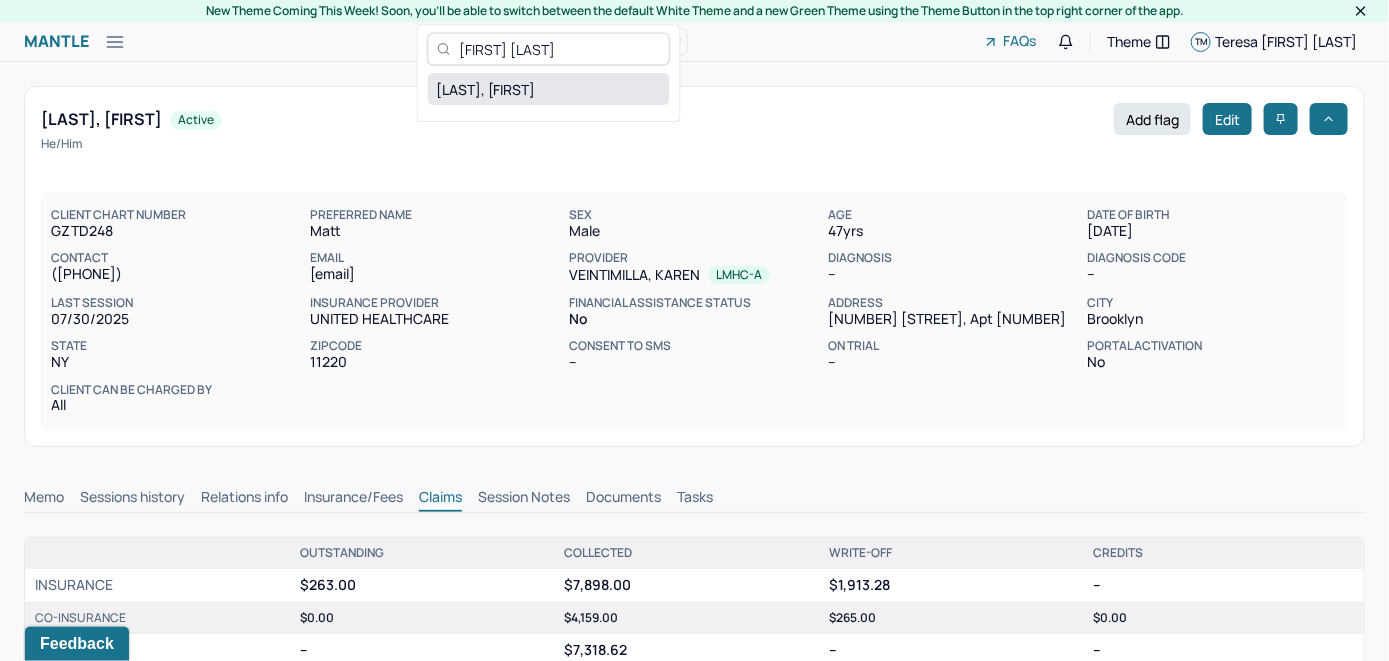 type on "Megan Jaworski" 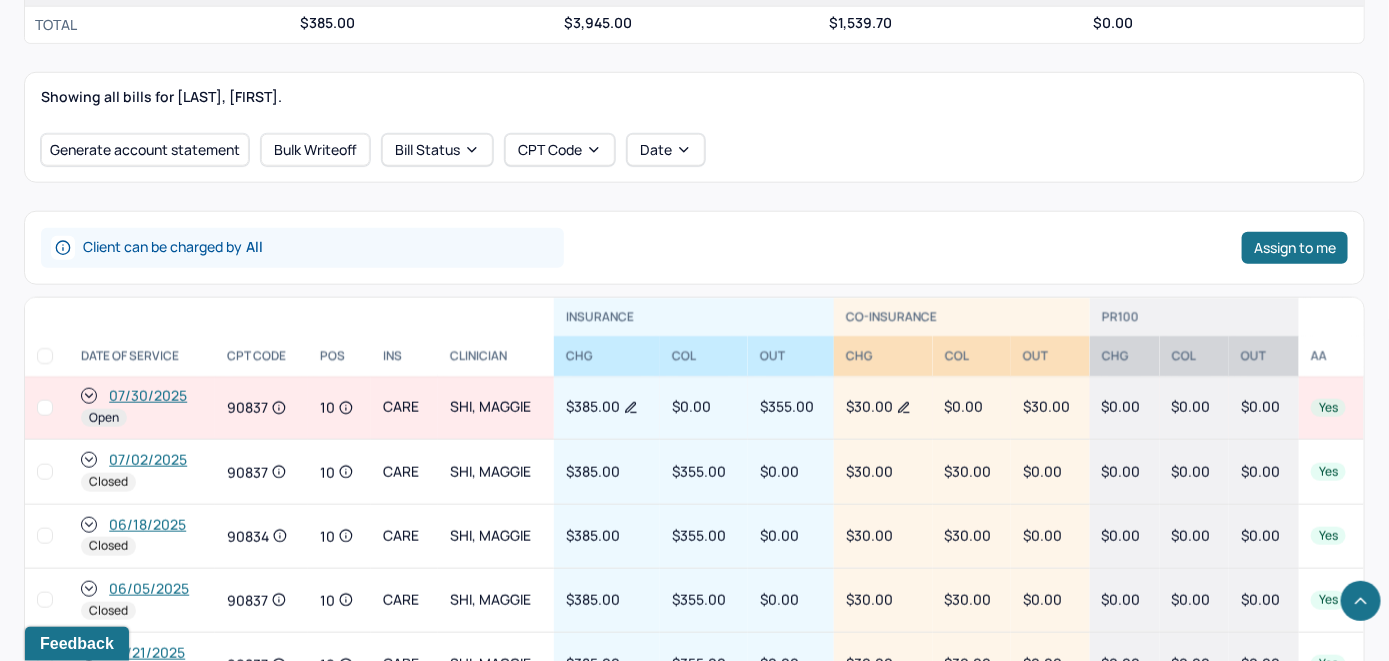 scroll, scrollTop: 700, scrollLeft: 0, axis: vertical 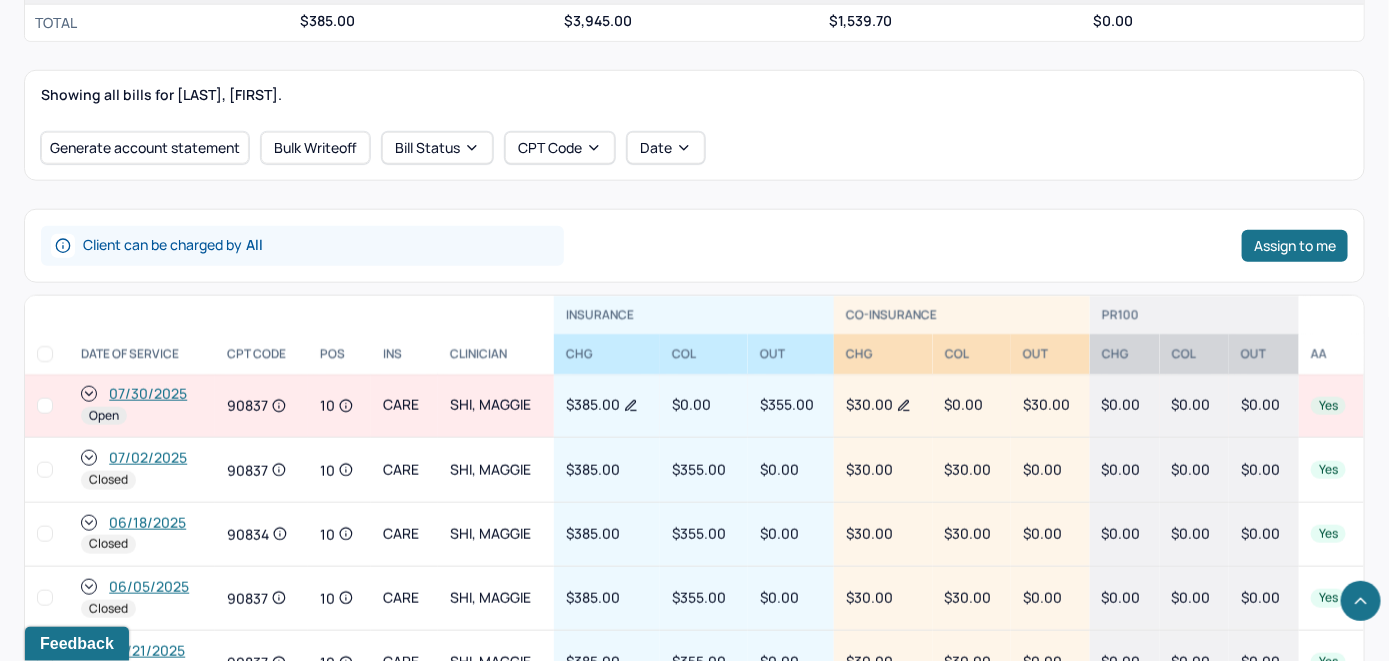 click on "Open" at bounding box center [104, 416] 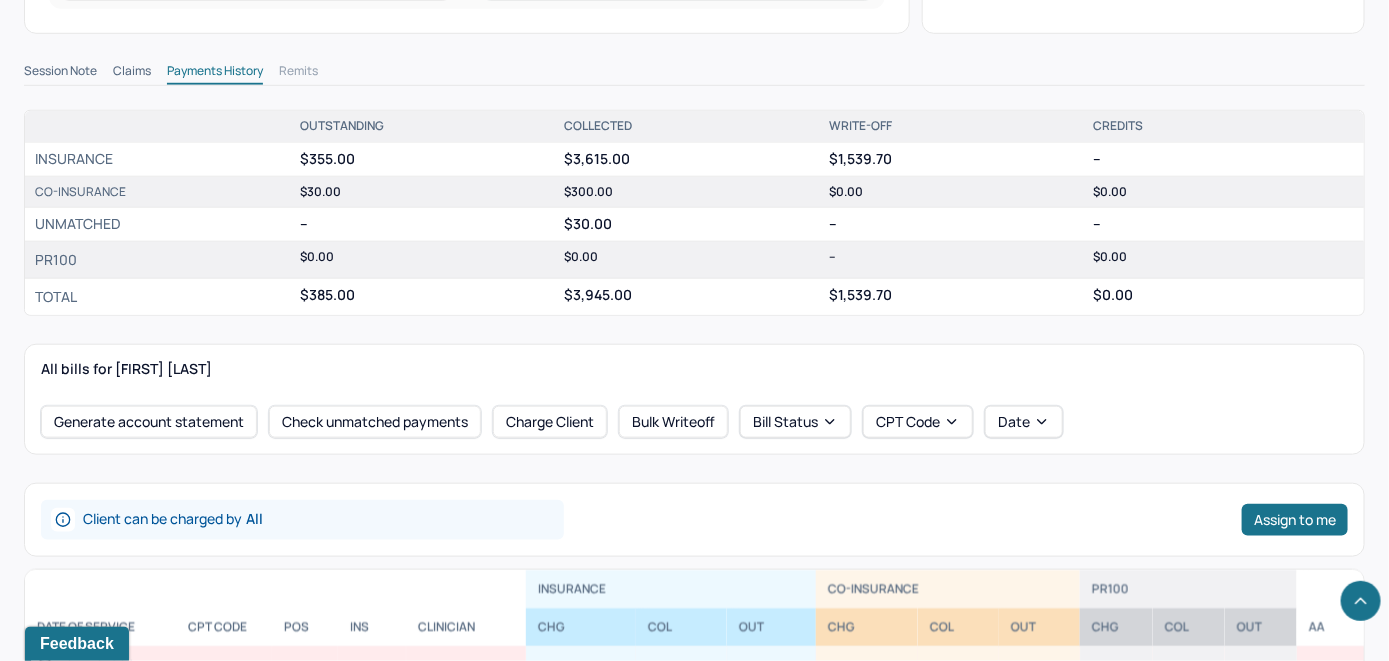 scroll, scrollTop: 700, scrollLeft: 0, axis: vertical 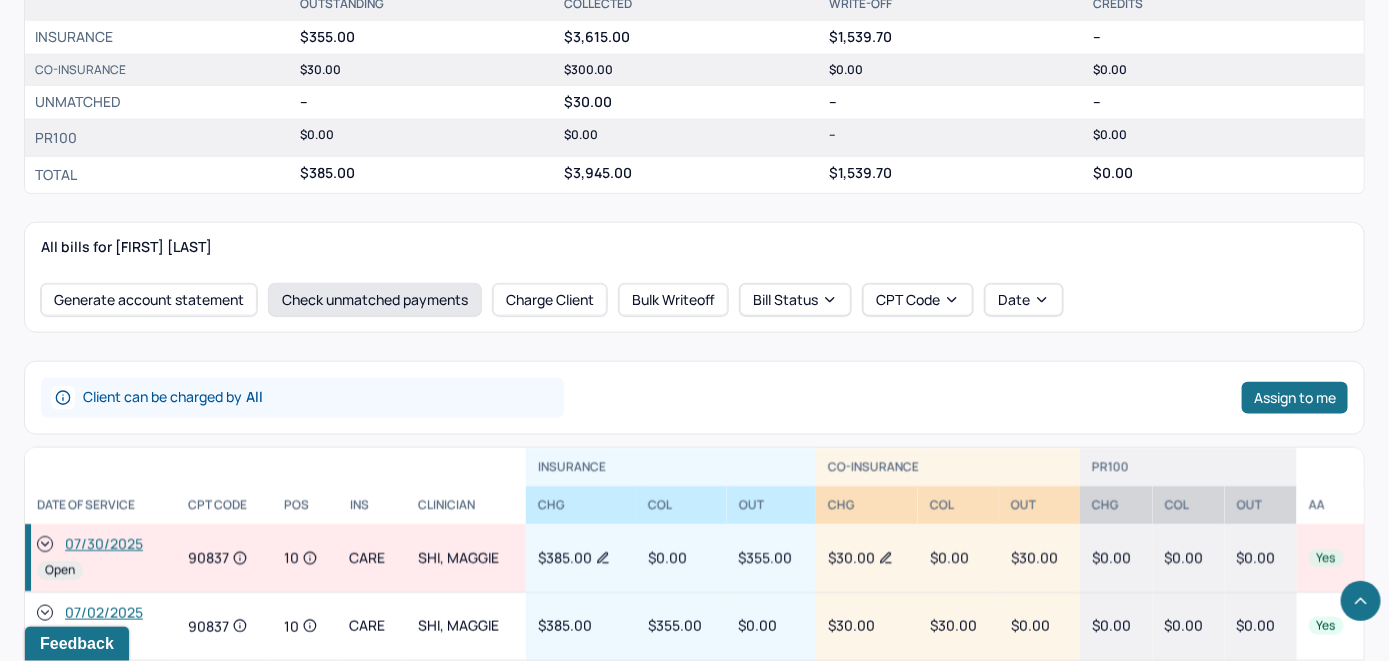 click on "Check unmatched payments" at bounding box center (375, 300) 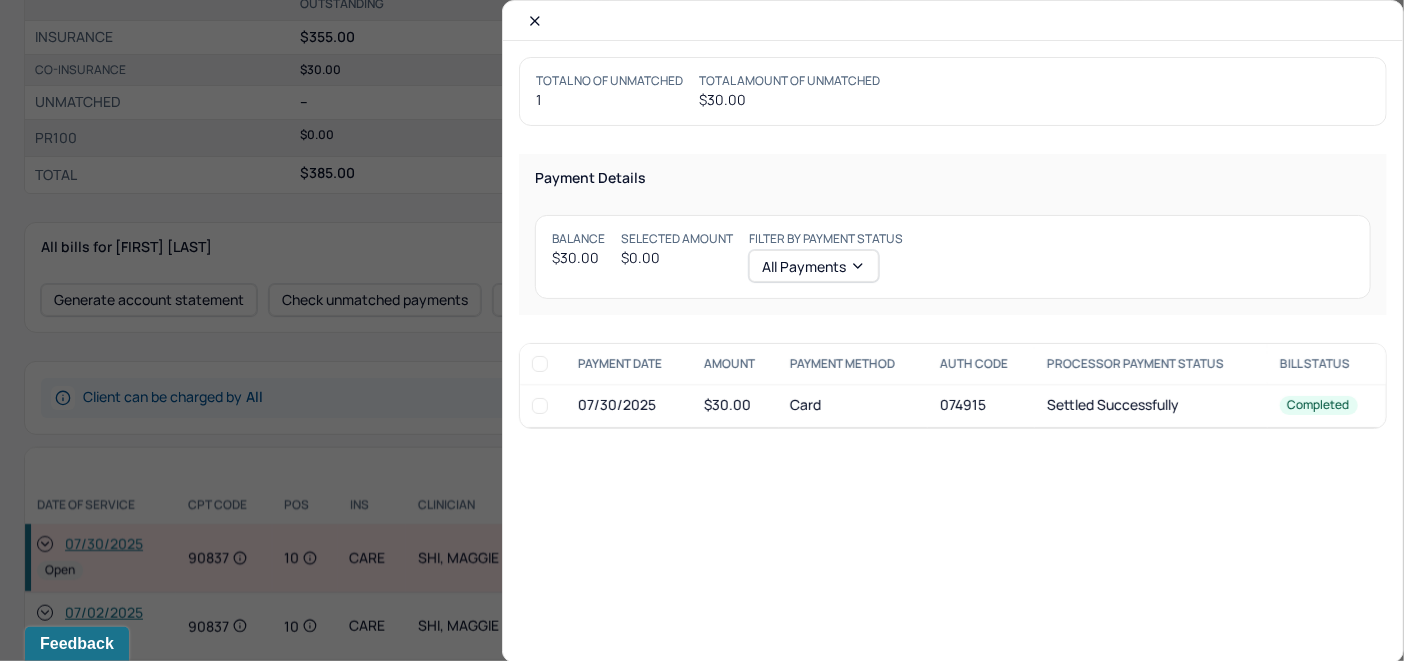 click at bounding box center [540, 406] 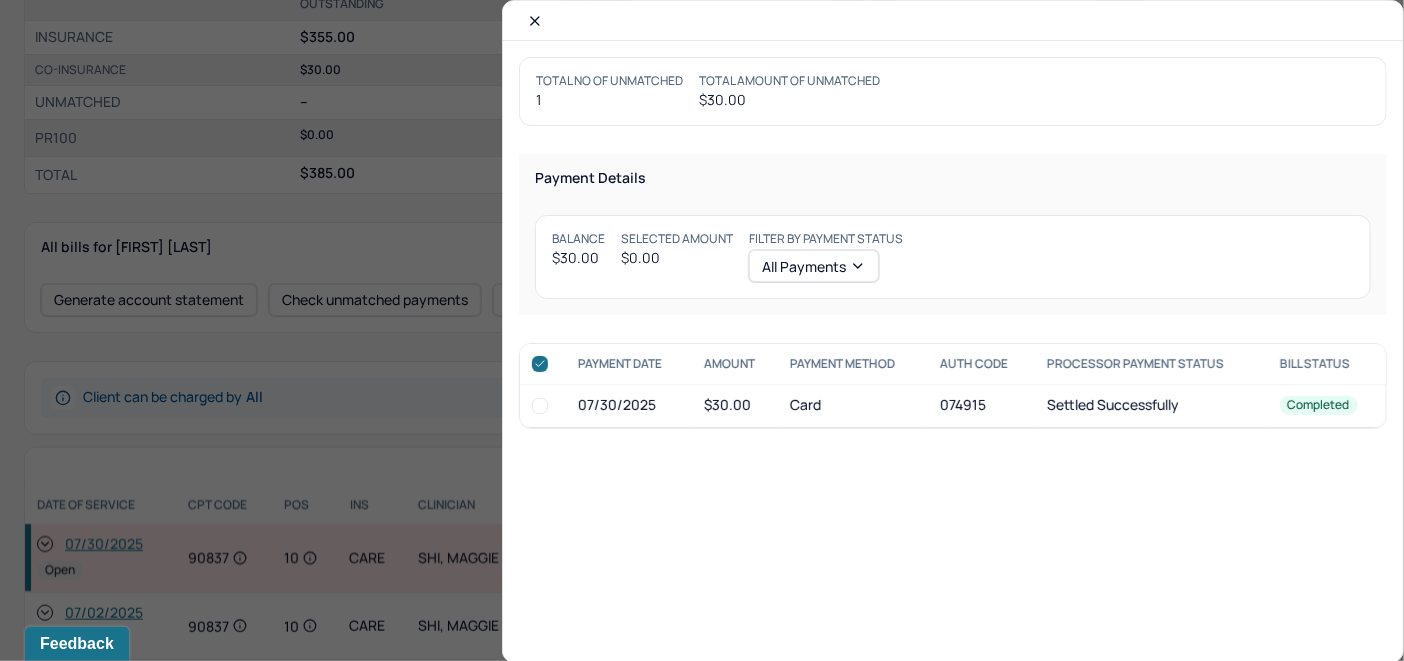 checkbox on "true" 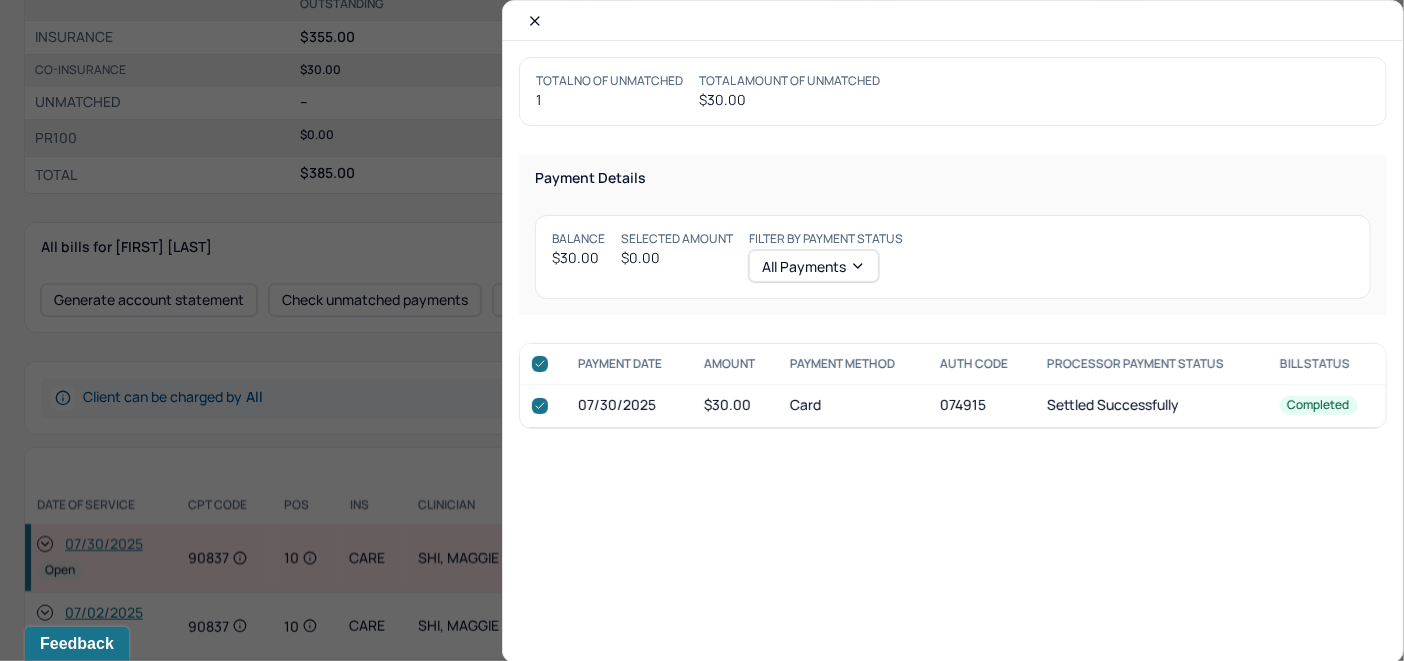 checkbox on "true" 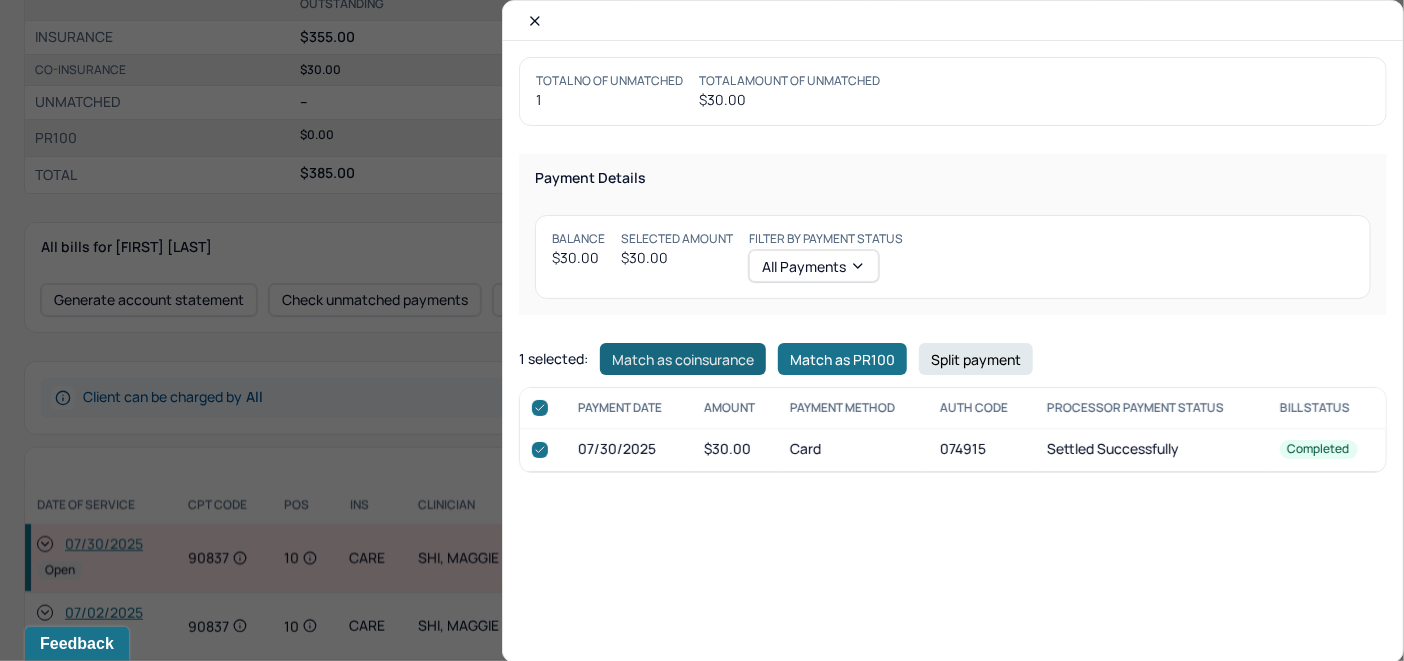 click on "Match as coinsurance" at bounding box center [683, 359] 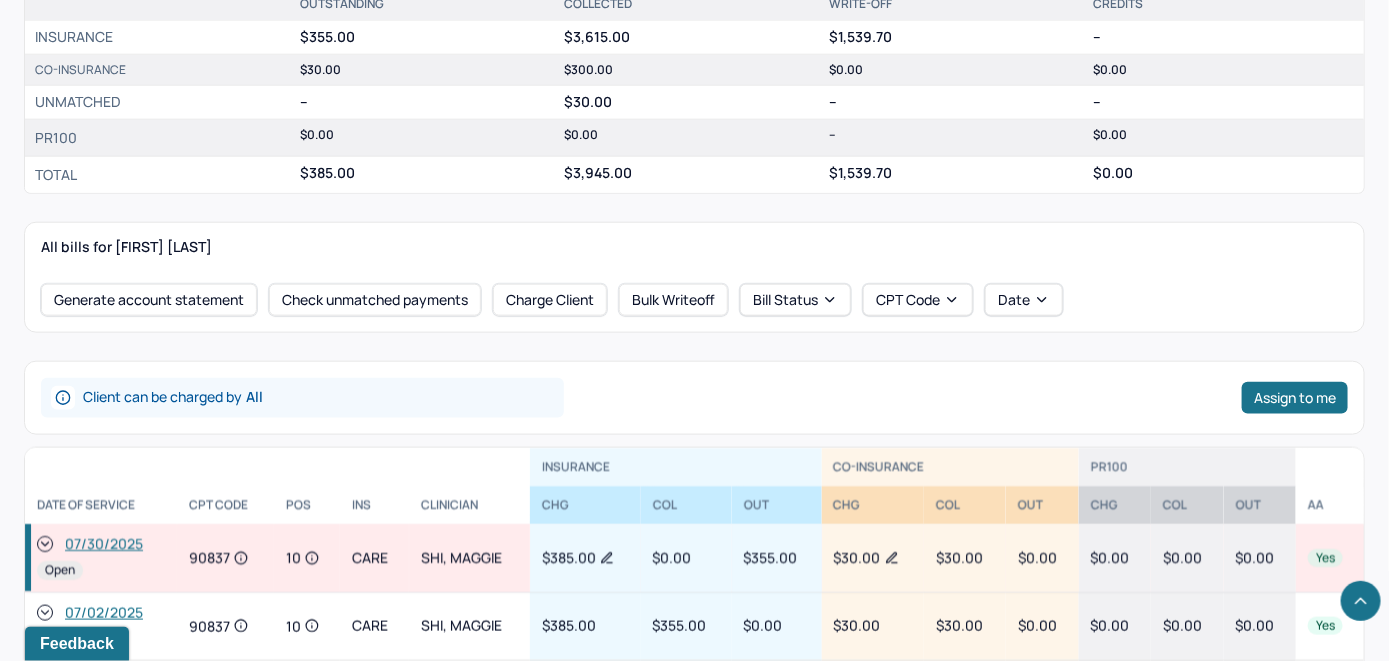 click 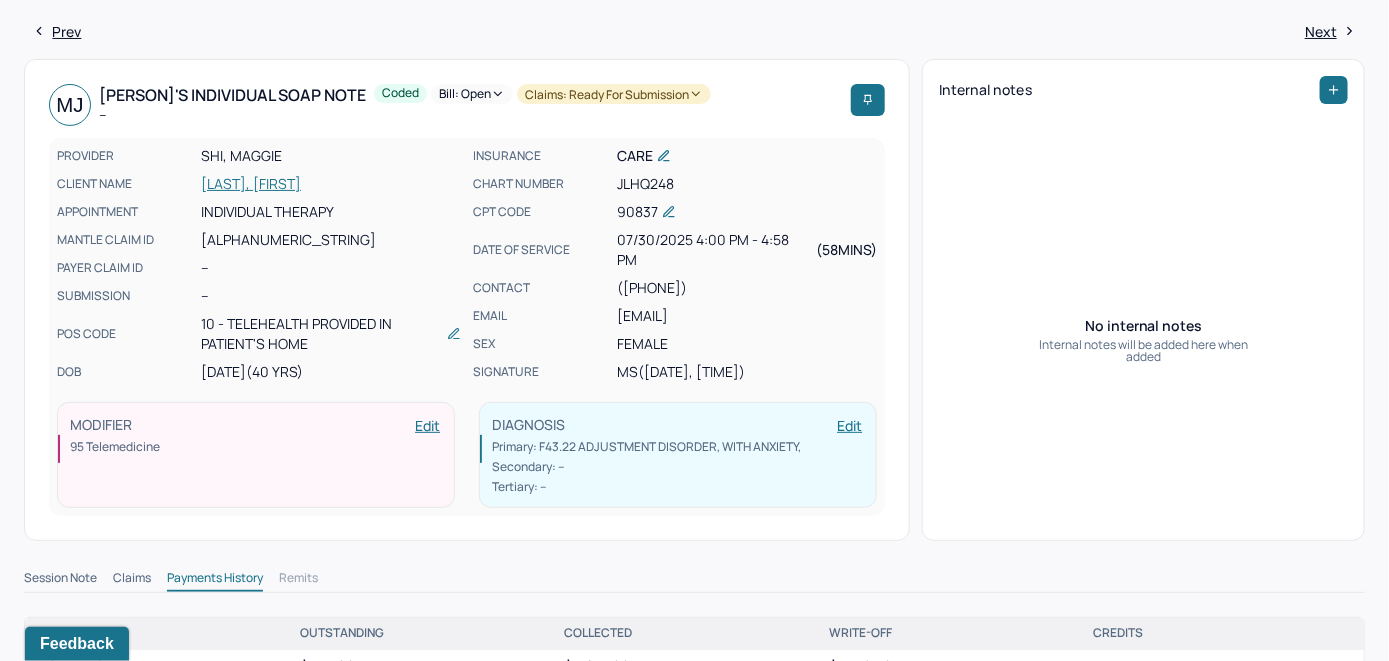 scroll, scrollTop: 0, scrollLeft: 0, axis: both 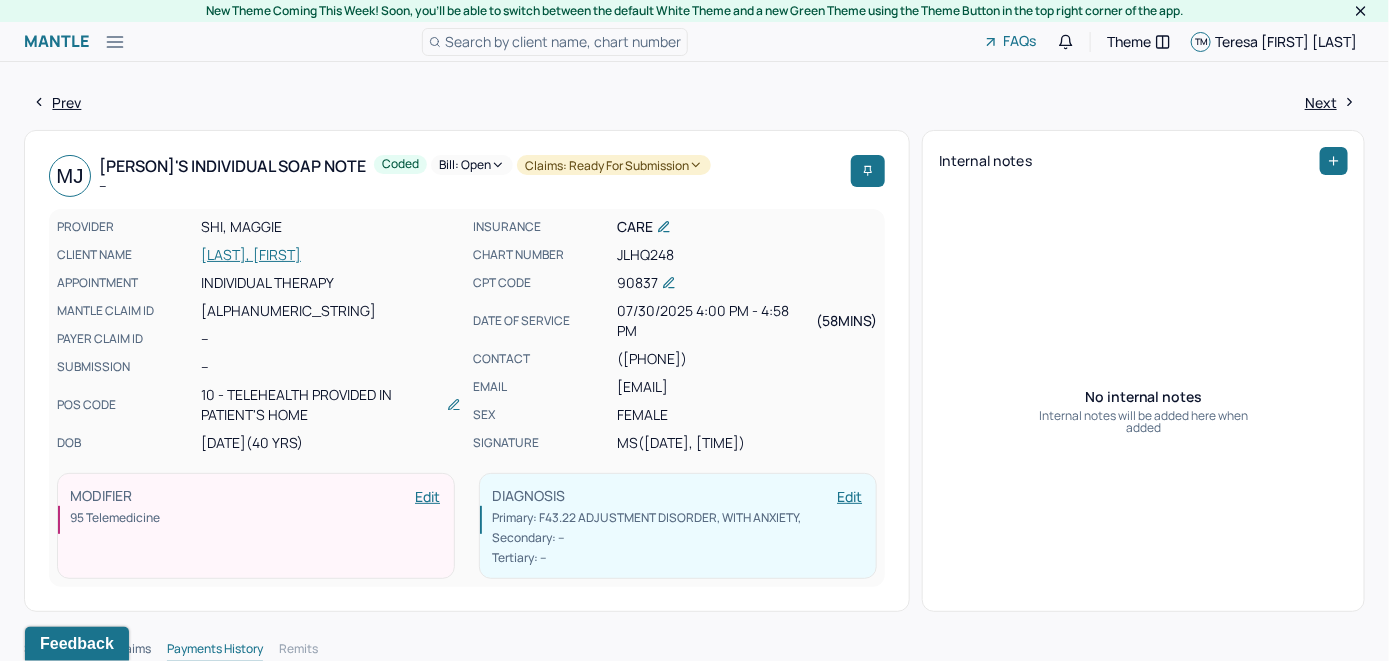 click on "Bill: Open" at bounding box center (472, 165) 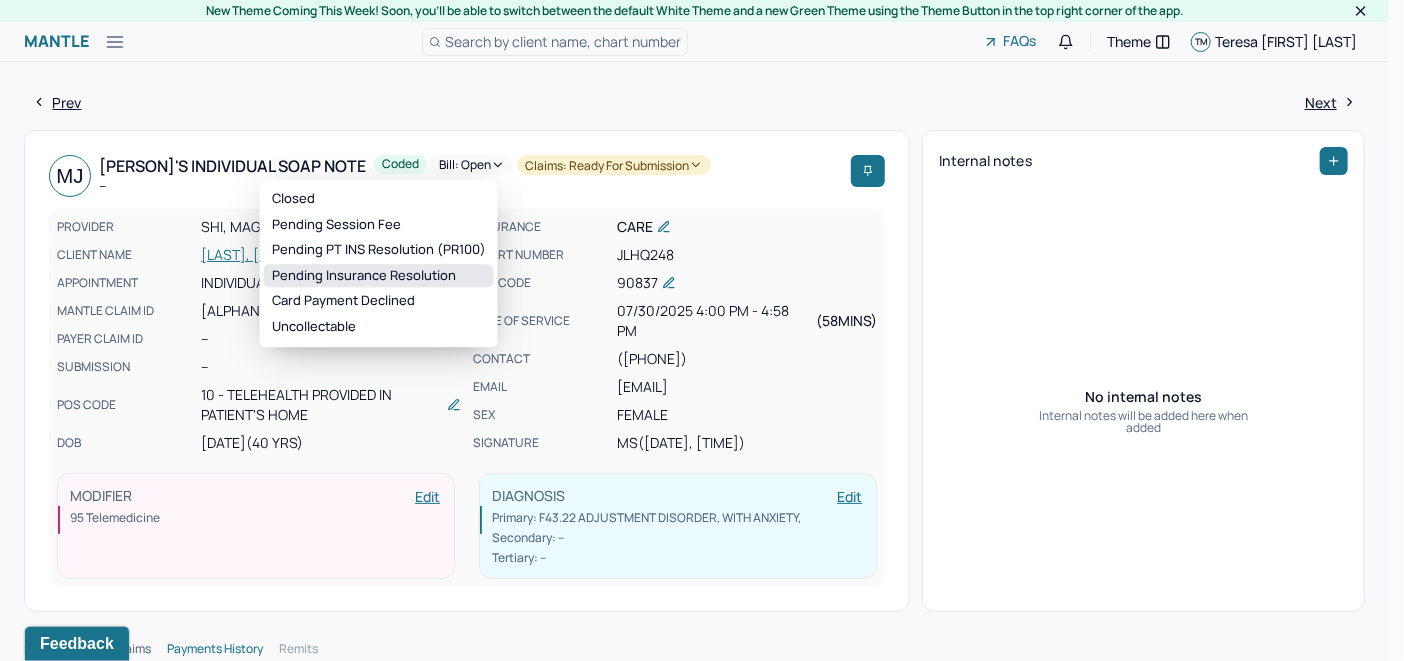click on "Pending Insurance Resolution" at bounding box center (379, 276) 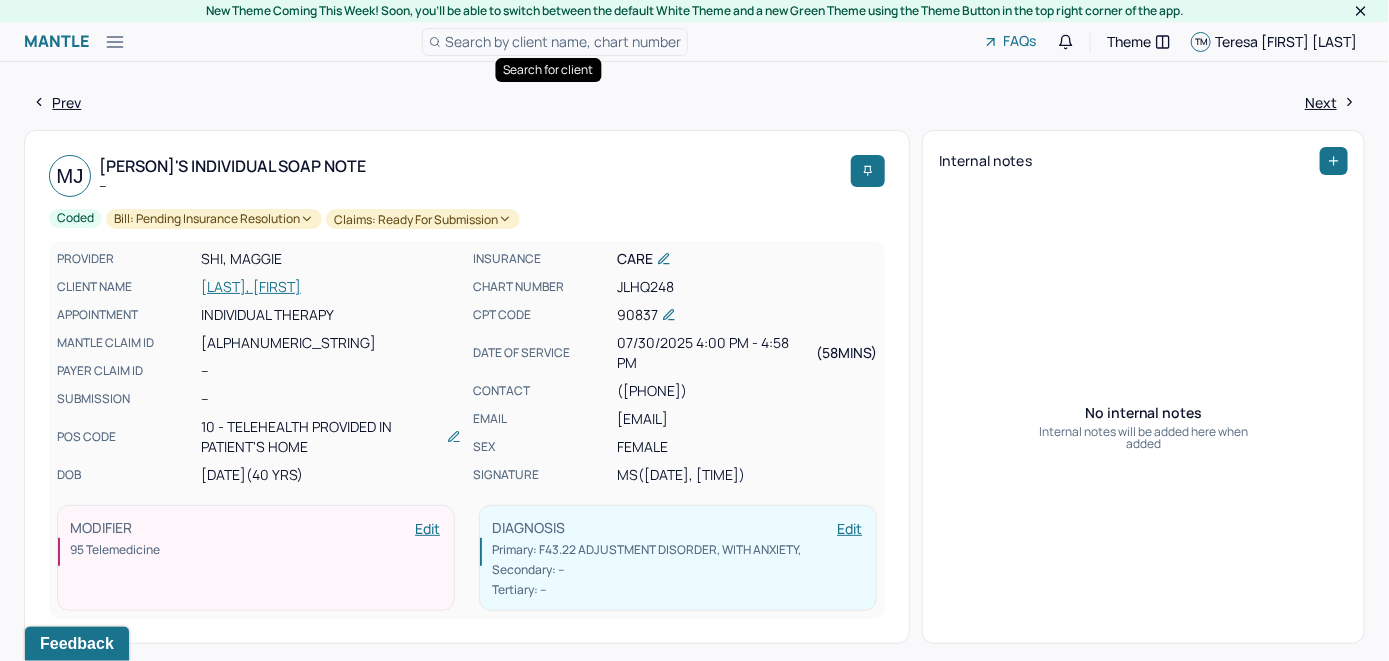 click on "Search by client name, chart number" at bounding box center (563, 41) 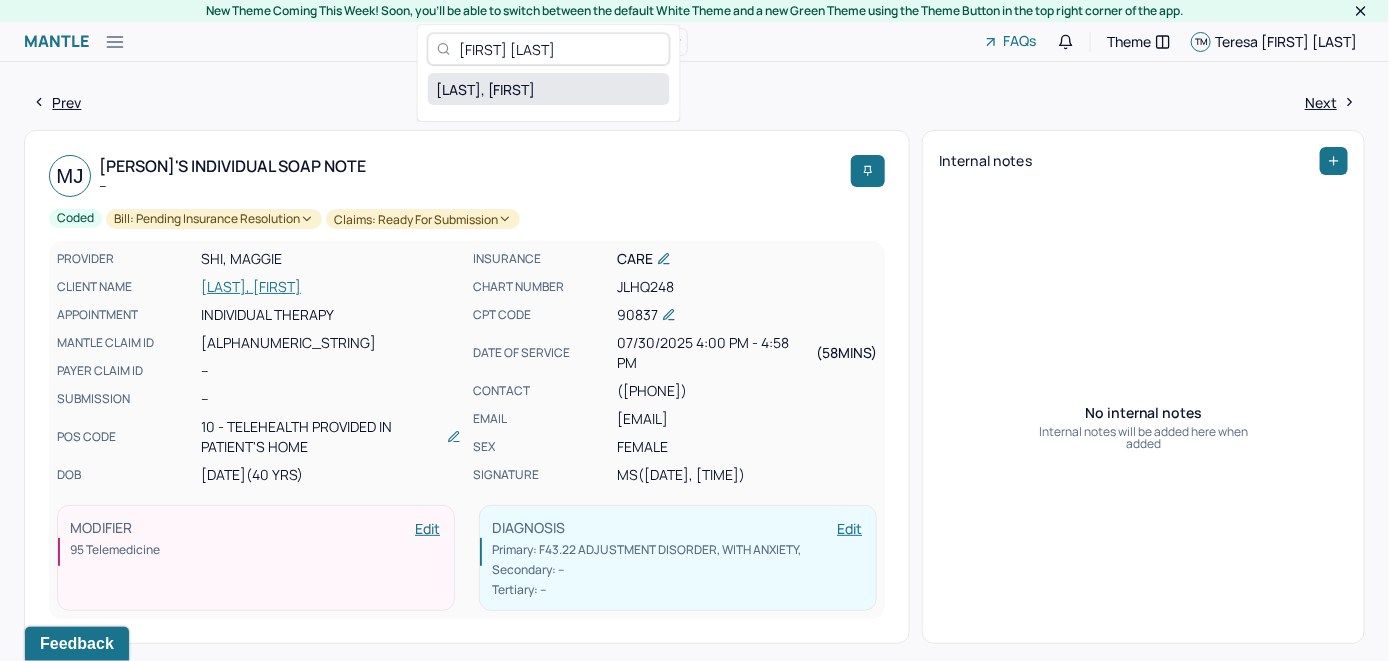 type on "Megan Yankannah" 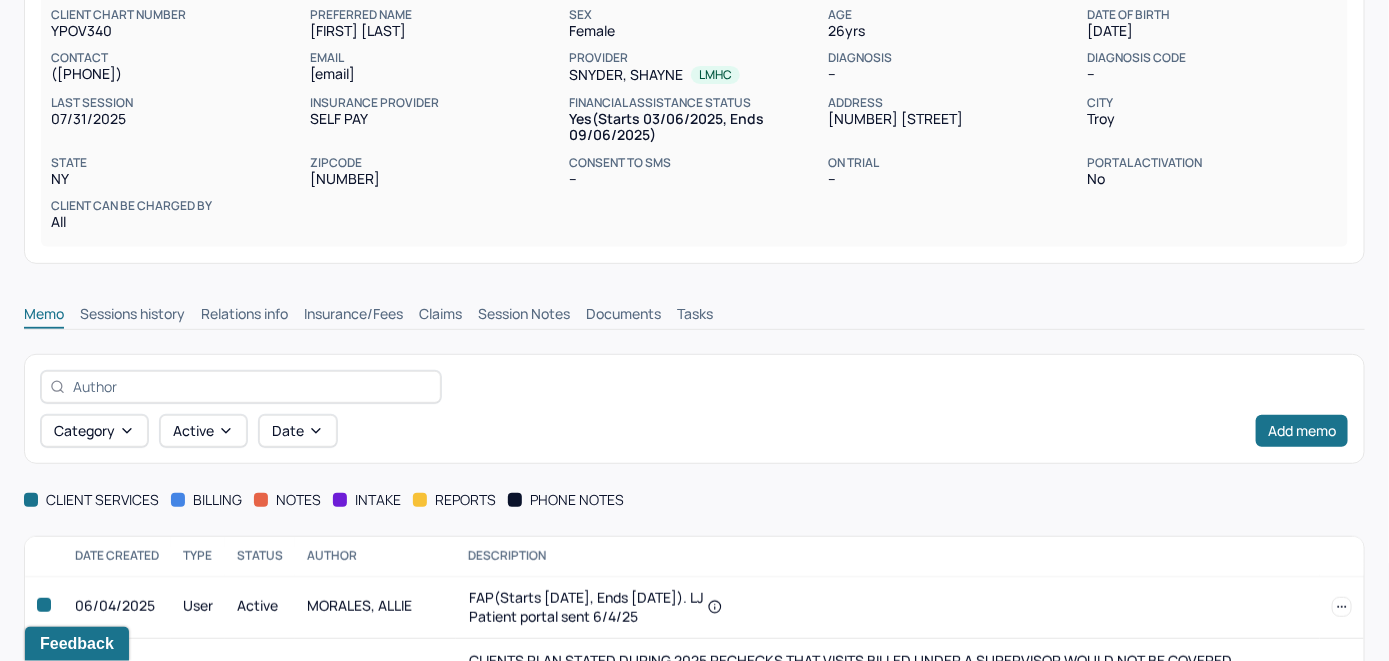 click on "Insurance/Fees" at bounding box center [353, 316] 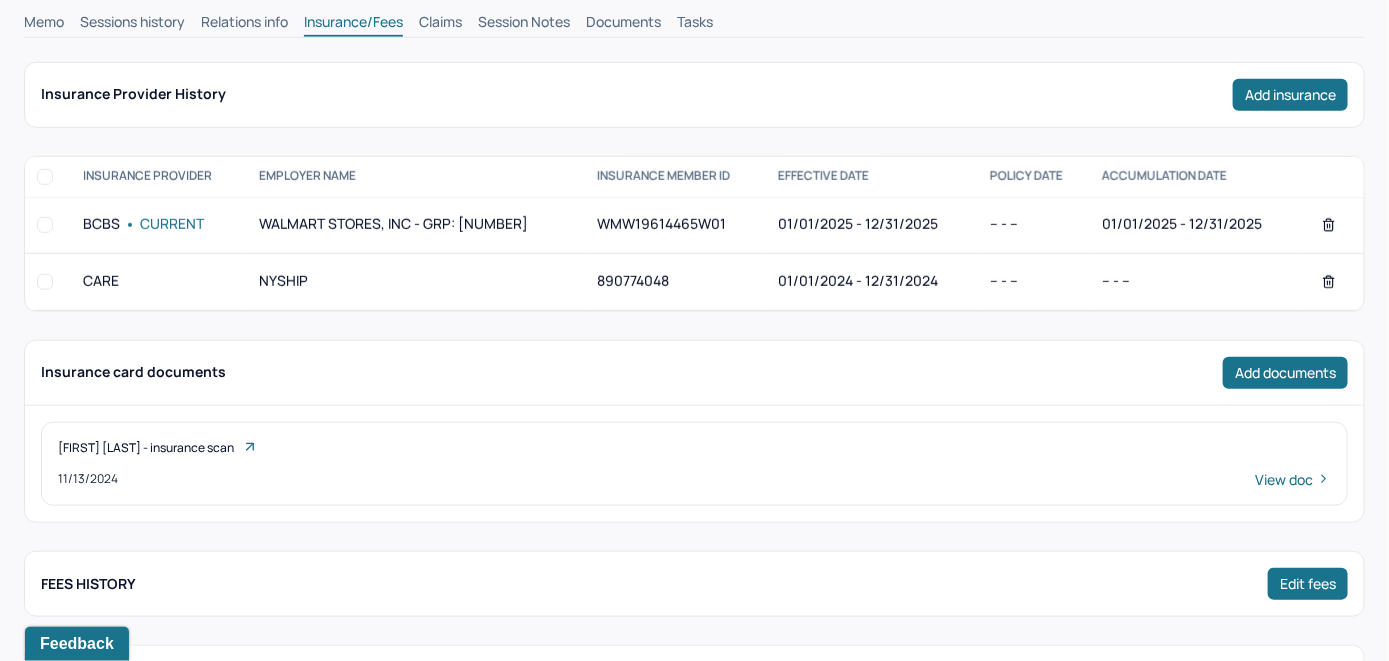 scroll, scrollTop: 400, scrollLeft: 0, axis: vertical 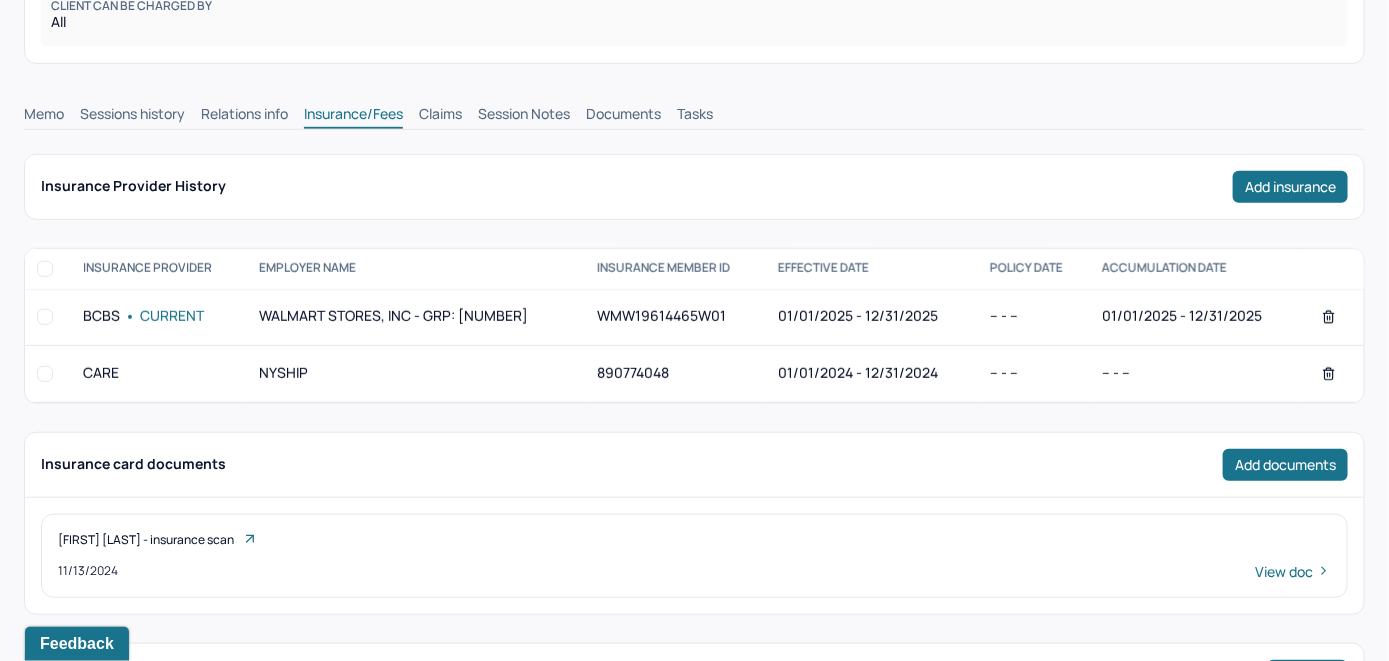 click on "Claims" at bounding box center [440, 116] 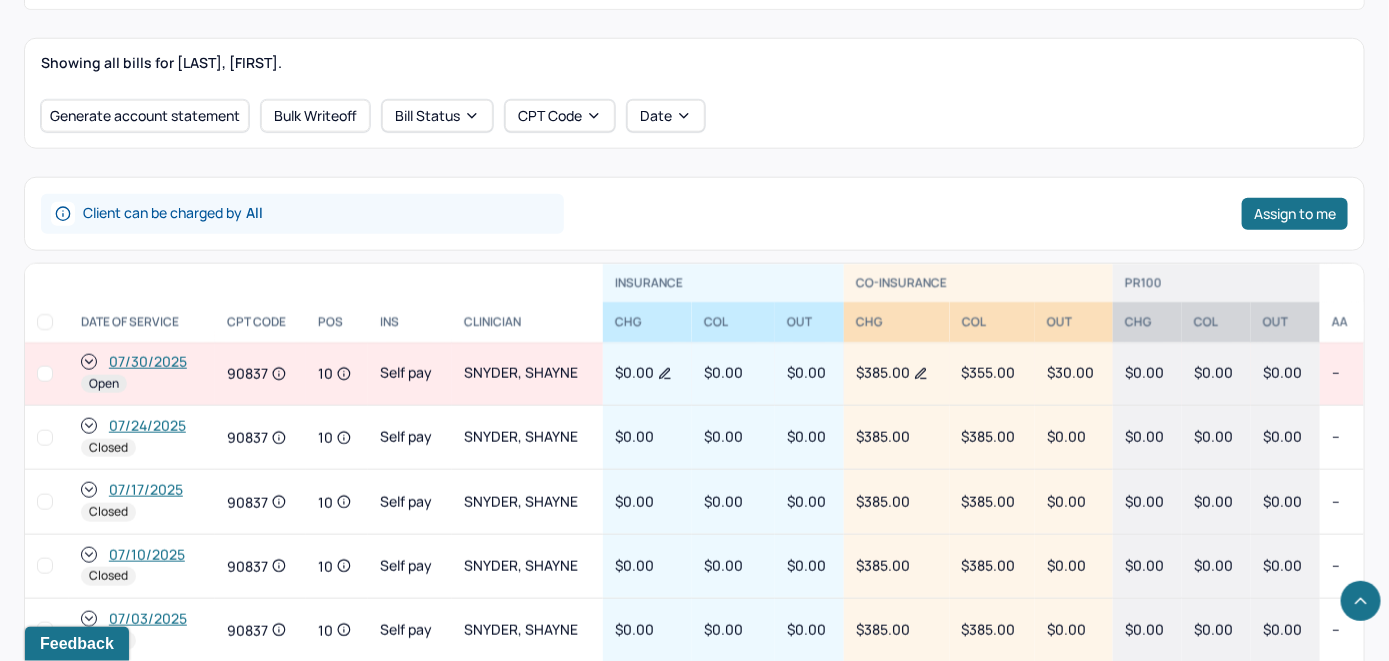 scroll, scrollTop: 753, scrollLeft: 0, axis: vertical 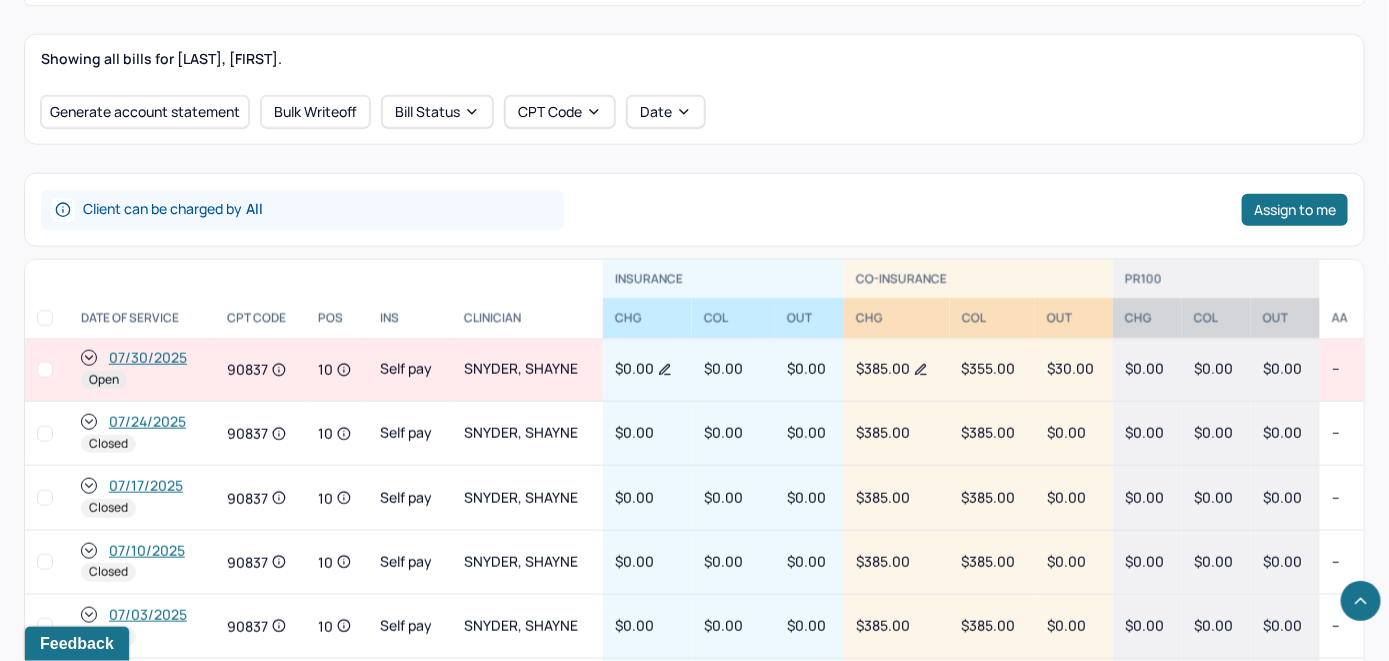 click on "07/30/2025" at bounding box center [148, 358] 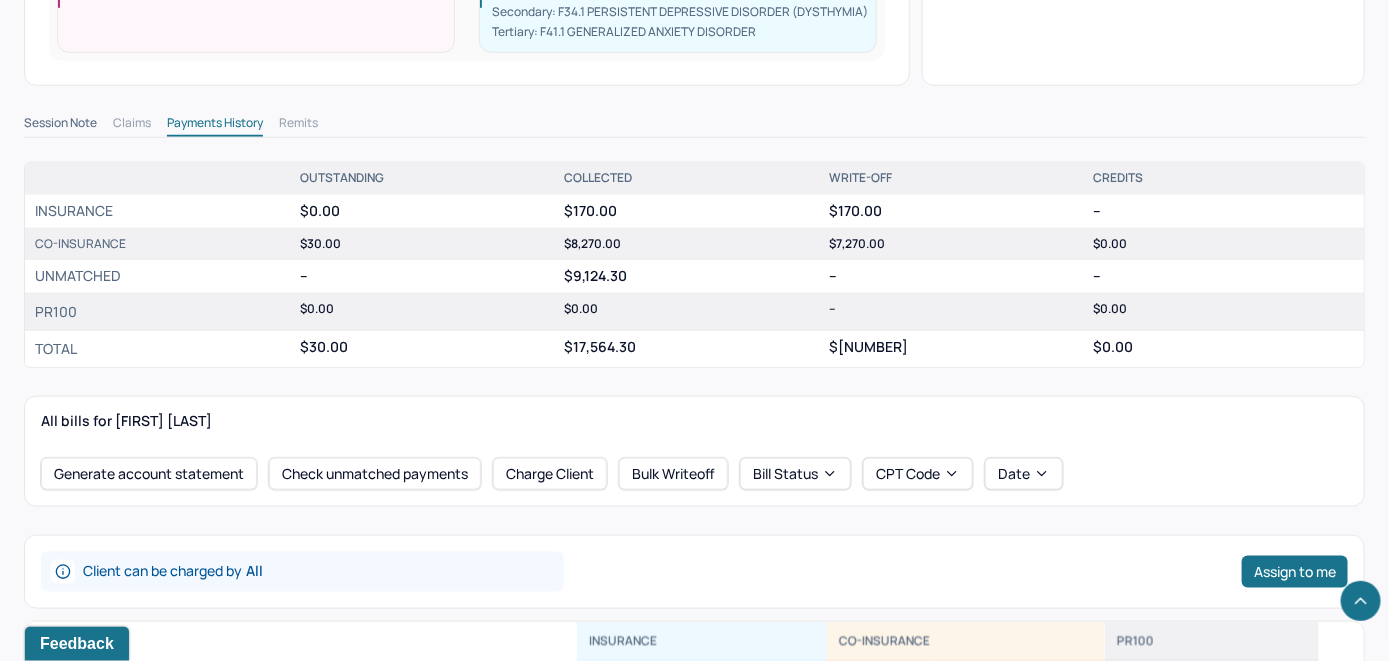 scroll, scrollTop: 700, scrollLeft: 0, axis: vertical 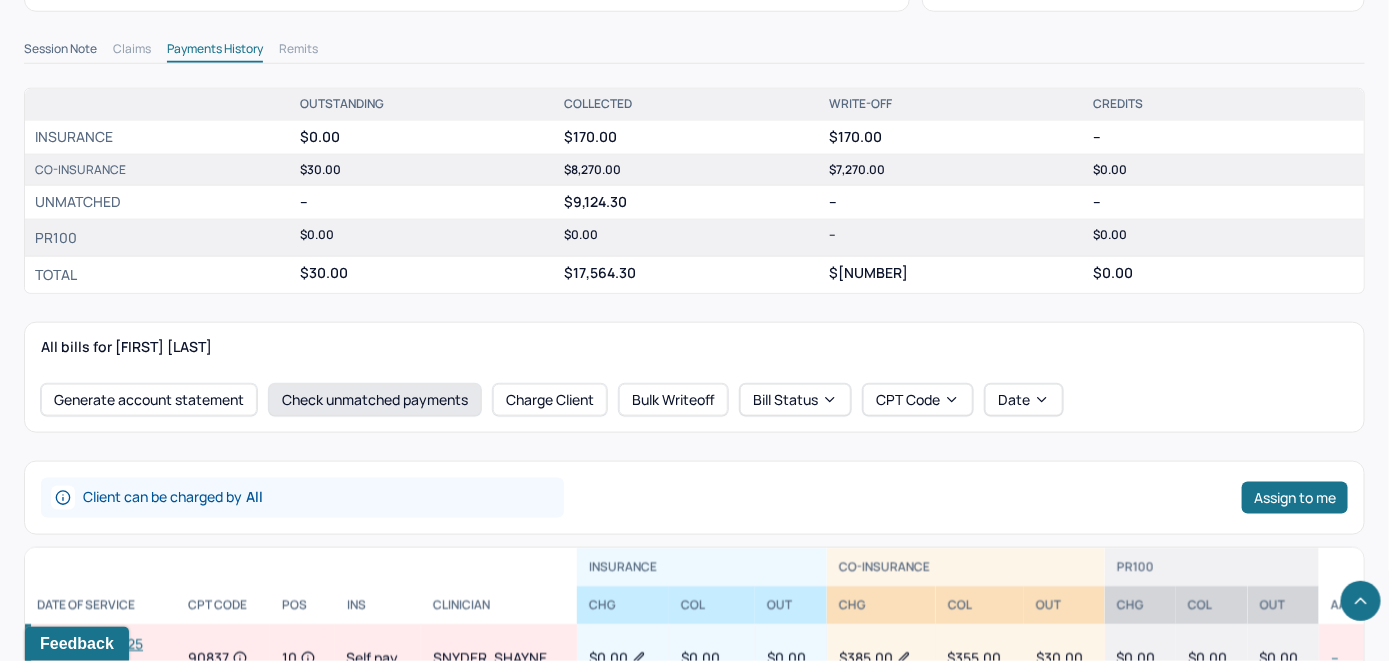 click on "Check unmatched payments" at bounding box center (375, 400) 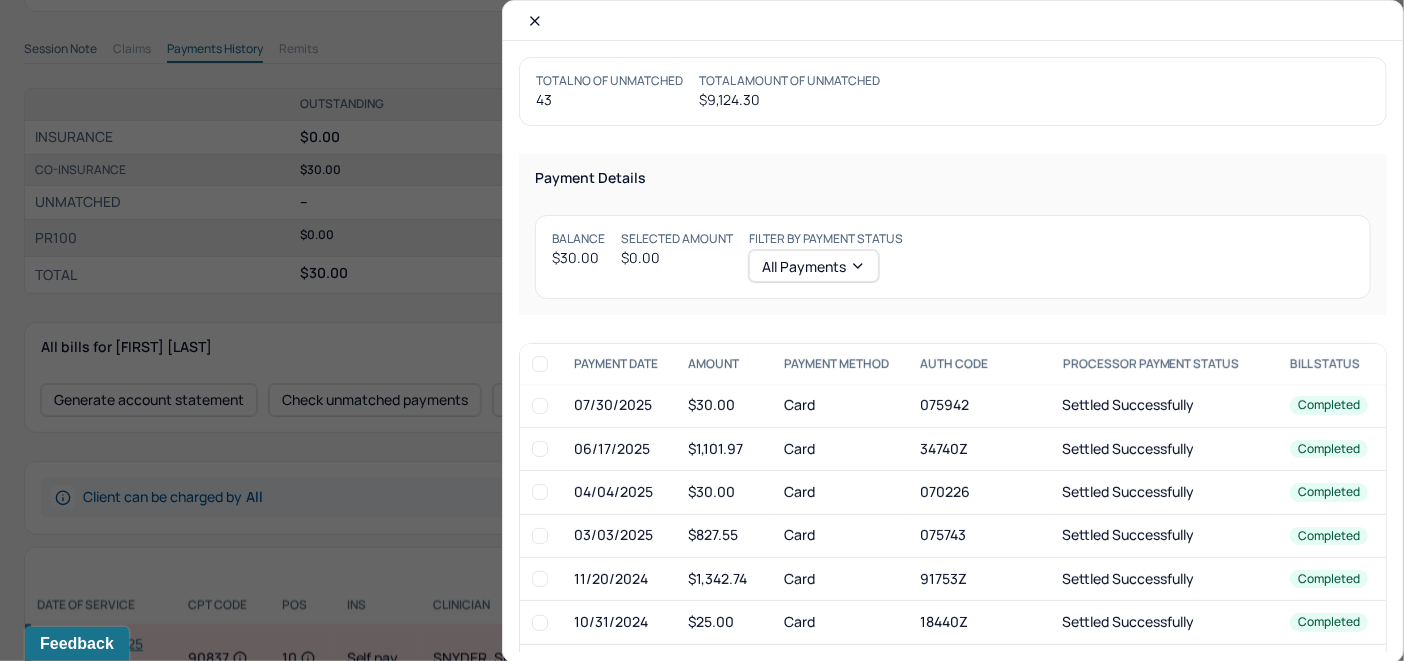 click at bounding box center [540, 406] 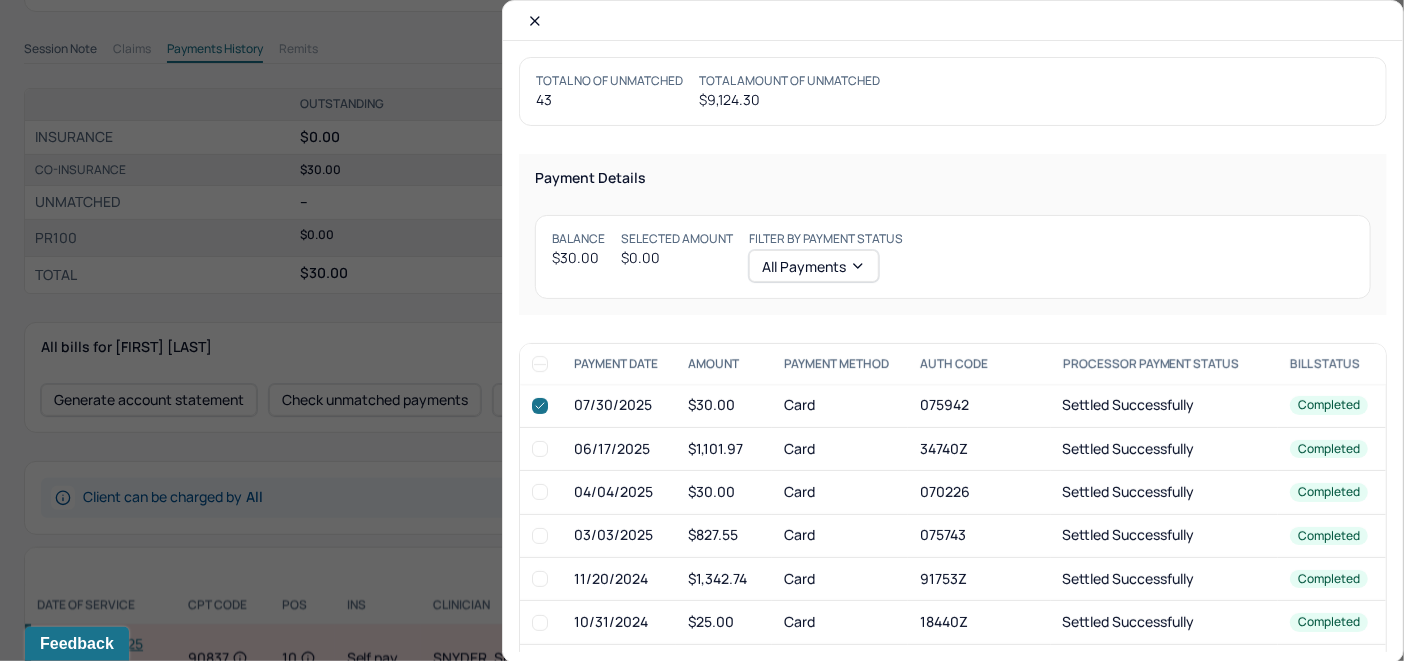 checkbox on "true" 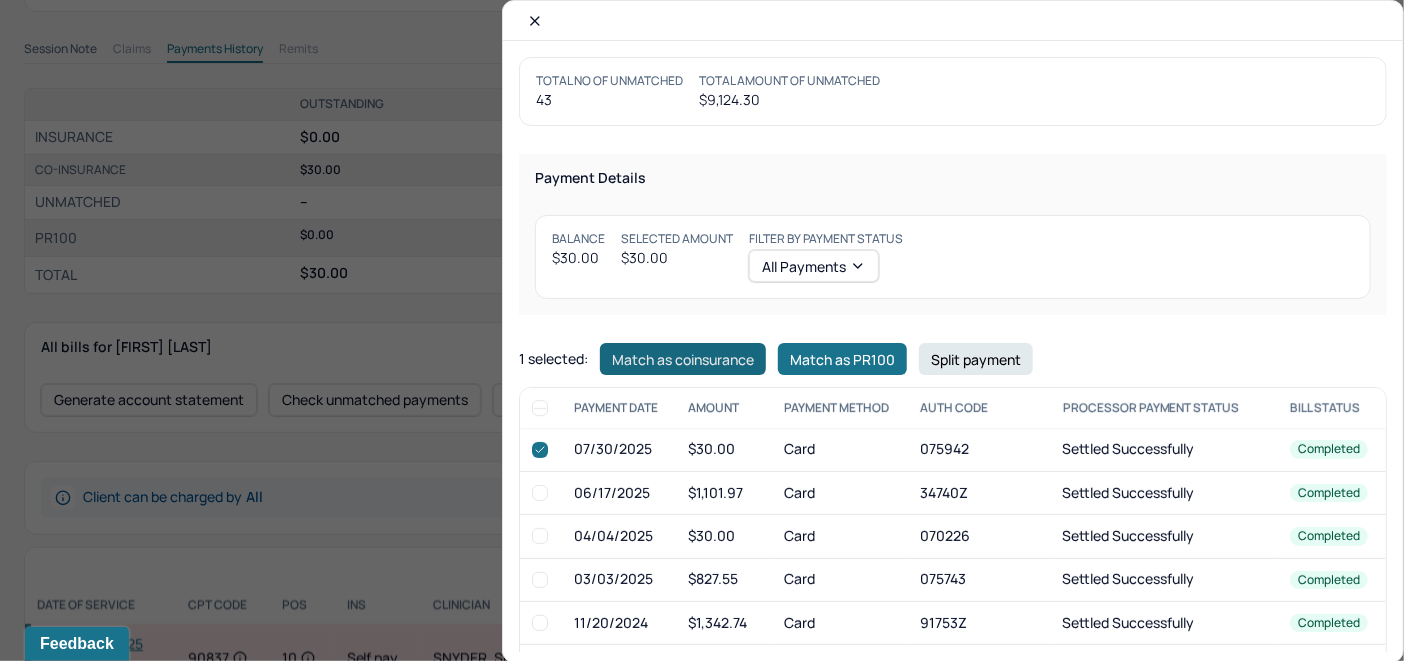 click on "Match as coinsurance" at bounding box center [683, 359] 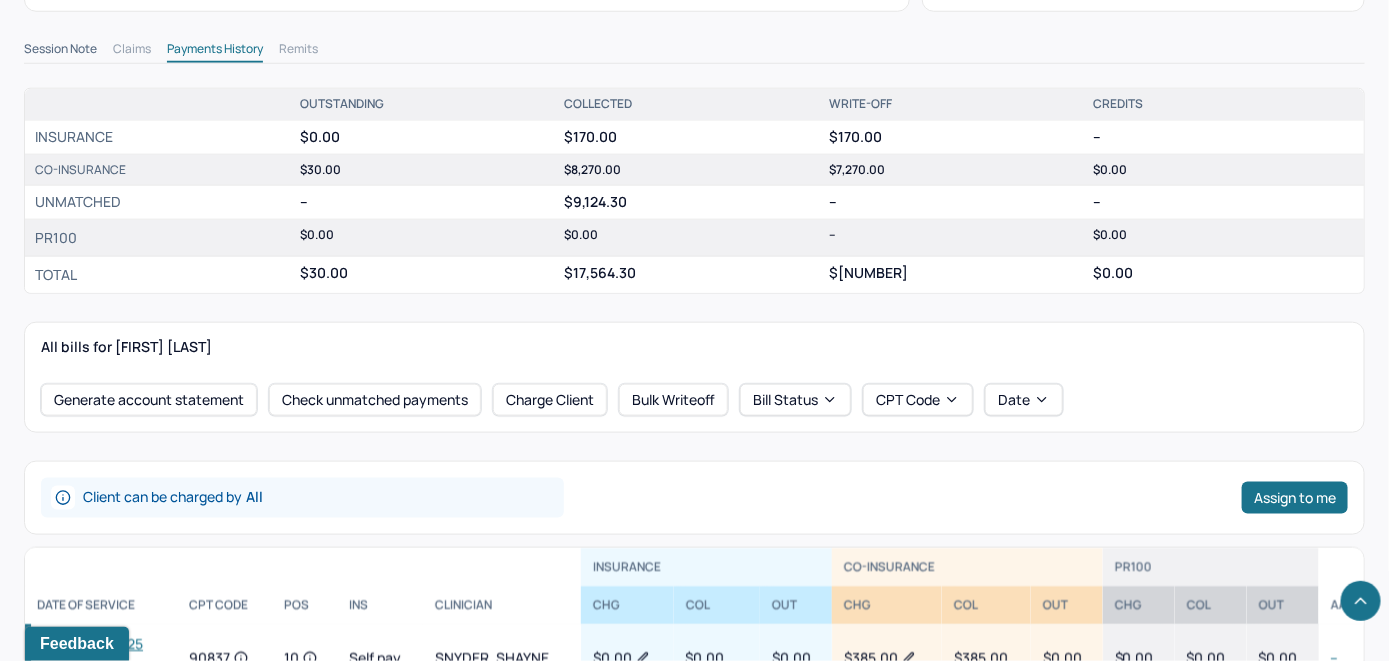 scroll, scrollTop: 200, scrollLeft: 0, axis: vertical 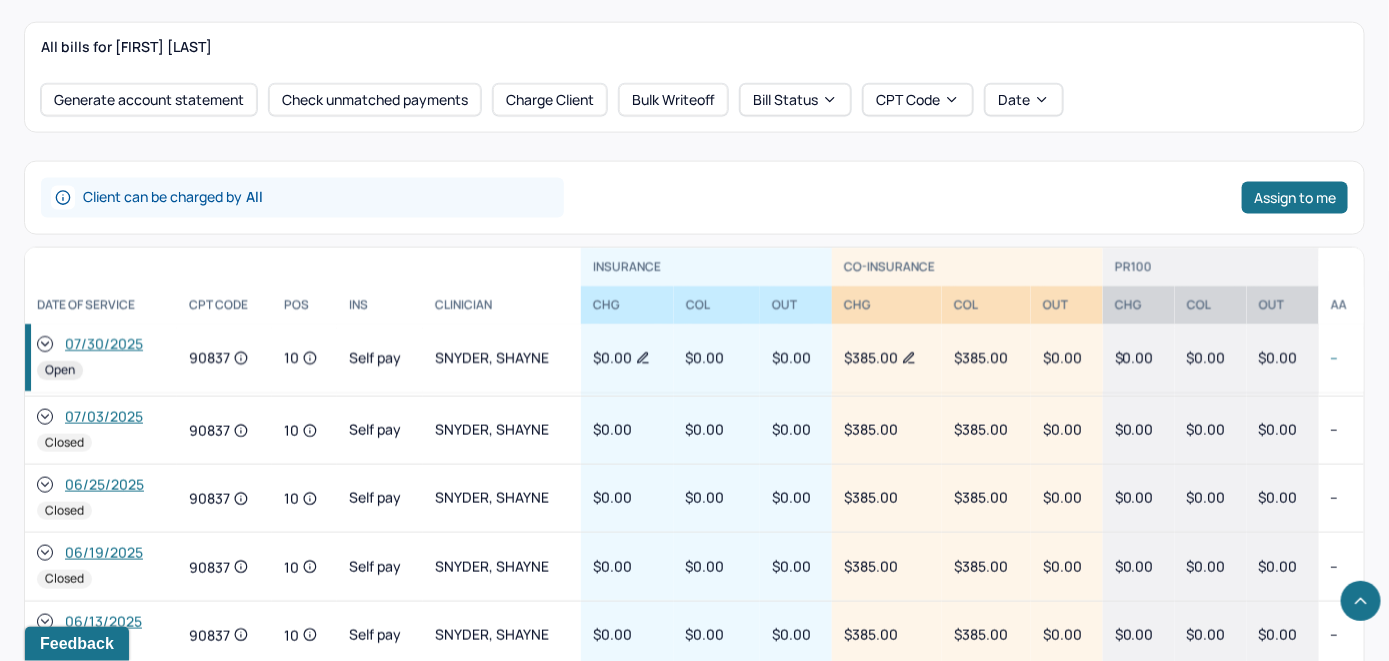 click 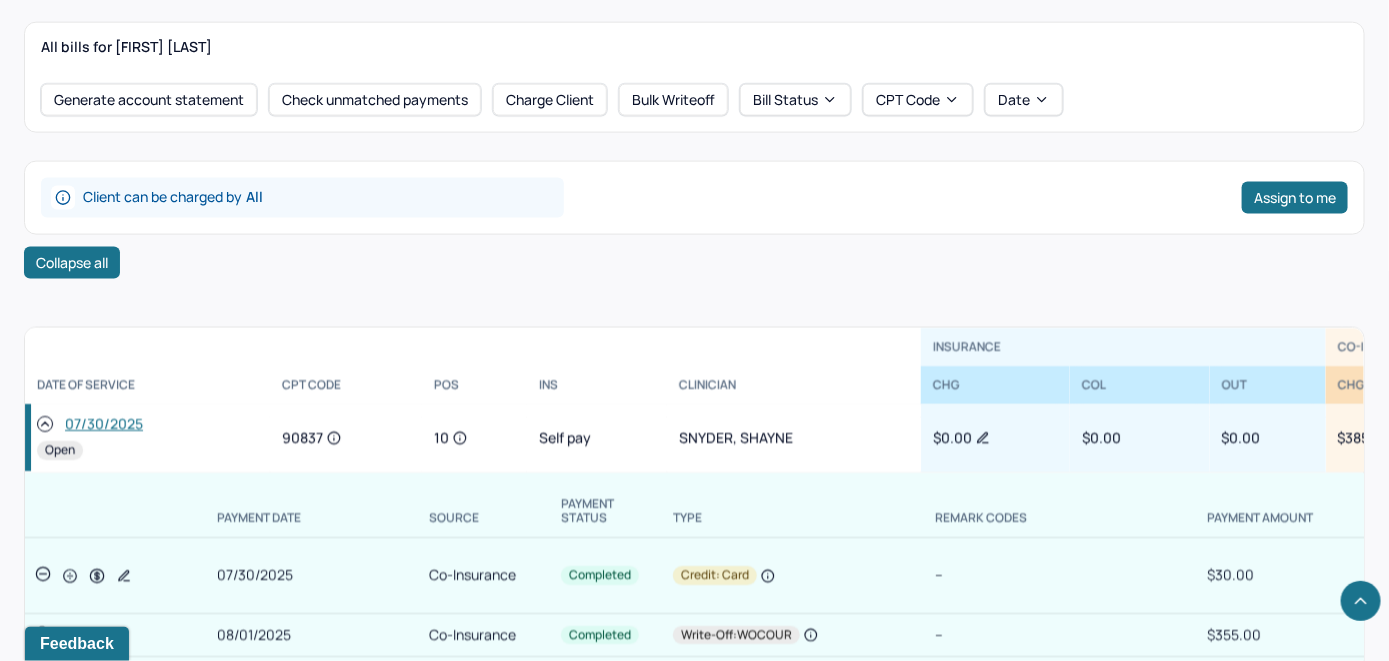 scroll, scrollTop: 0, scrollLeft: 0, axis: both 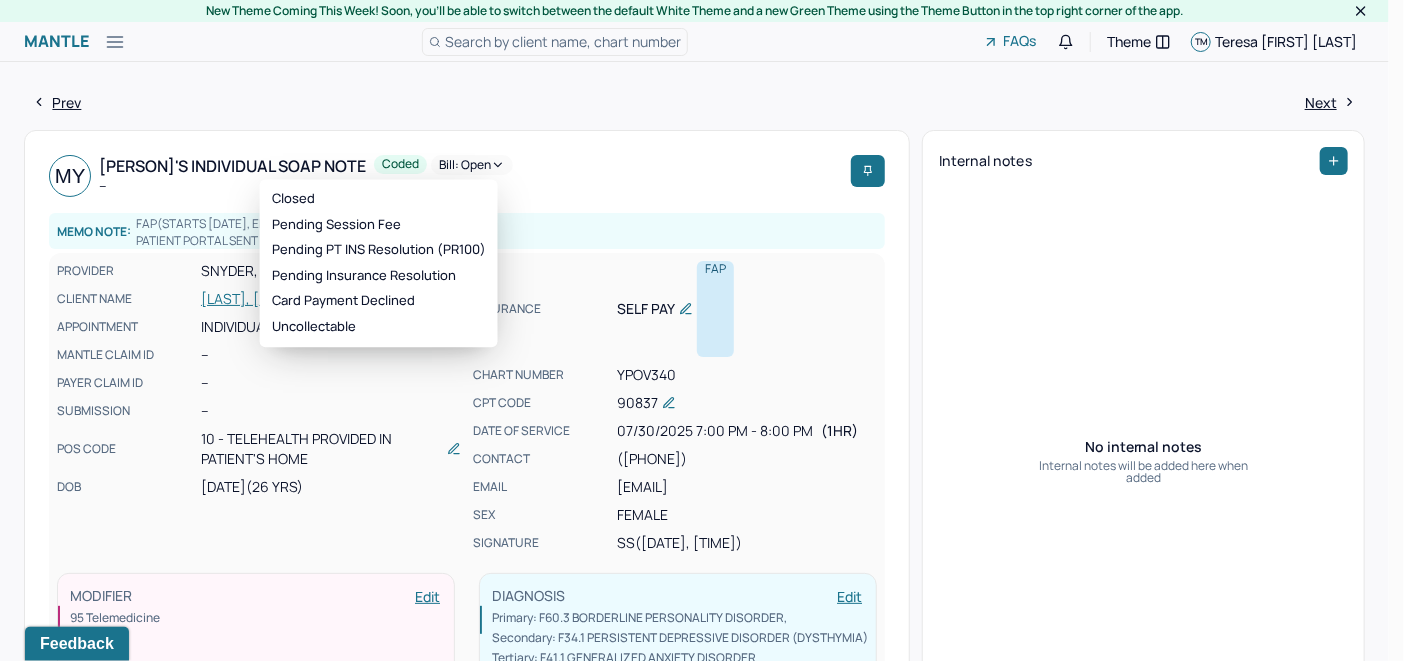 click on "Bill: Open" at bounding box center (472, 165) 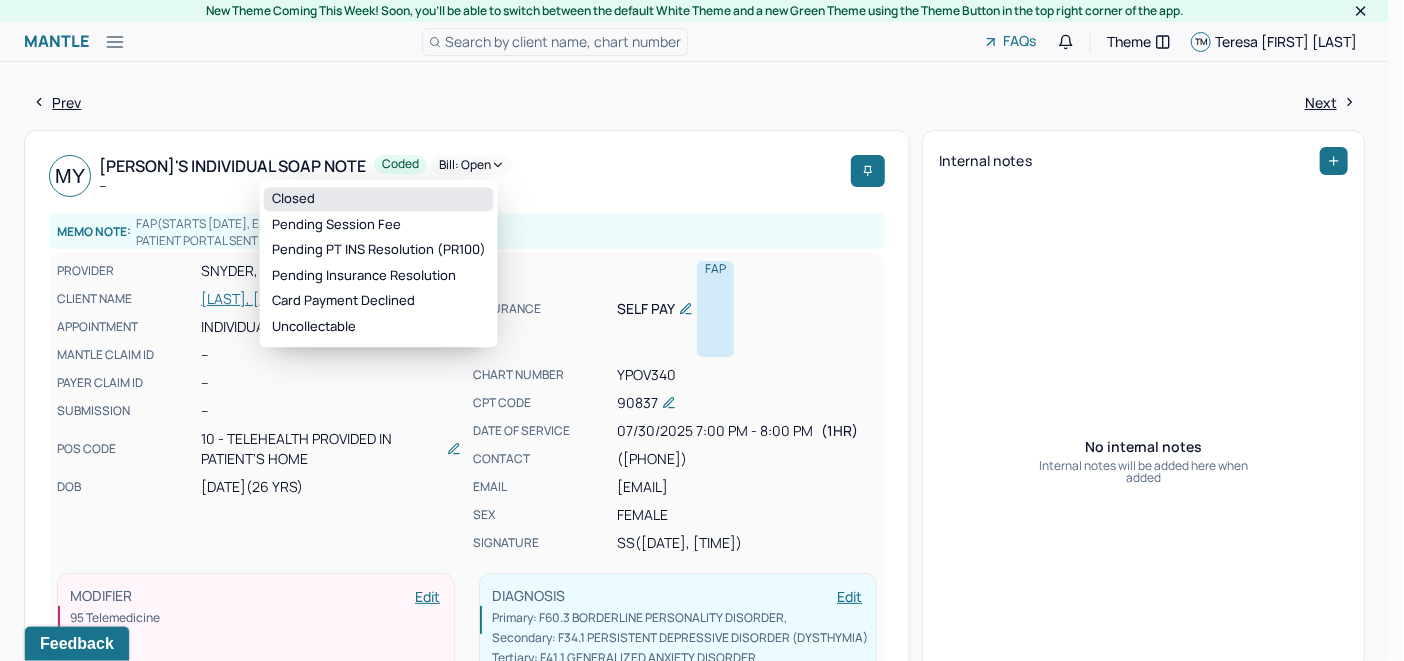 click on "Closed" at bounding box center [379, 199] 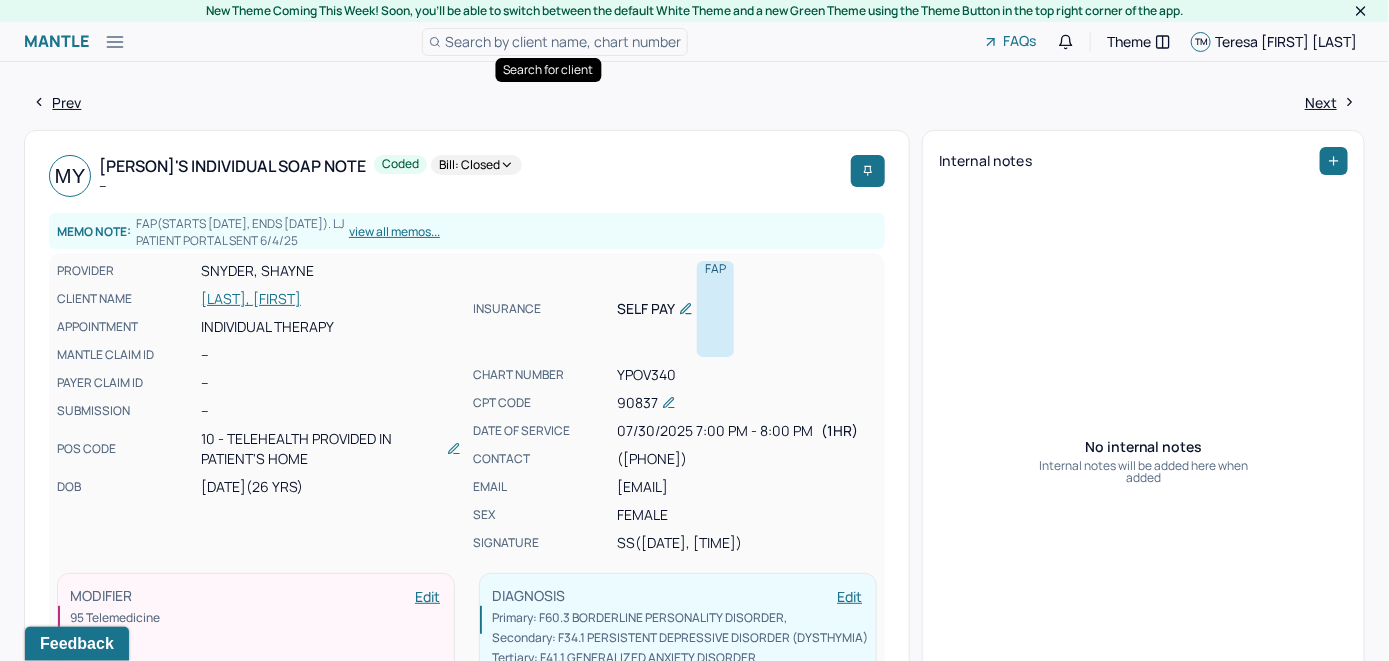 click on "Search by client name, chart number" at bounding box center [563, 41] 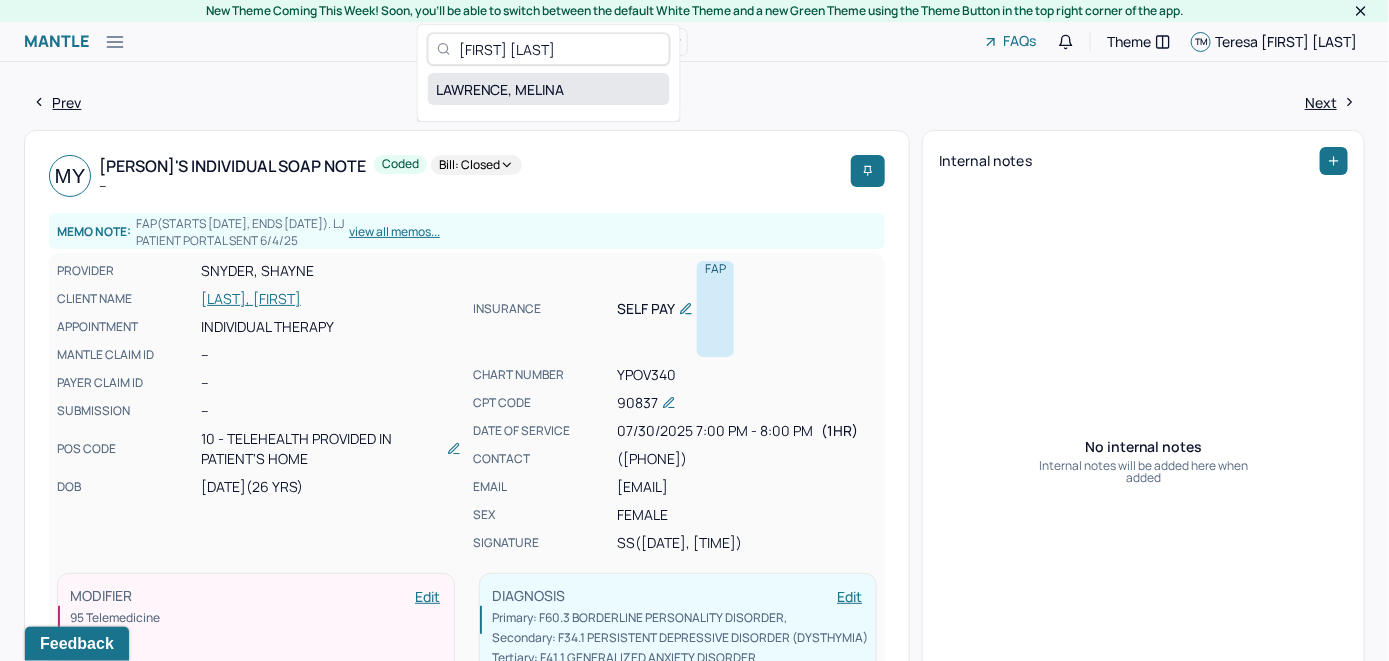 type on "Melina Lawrence" 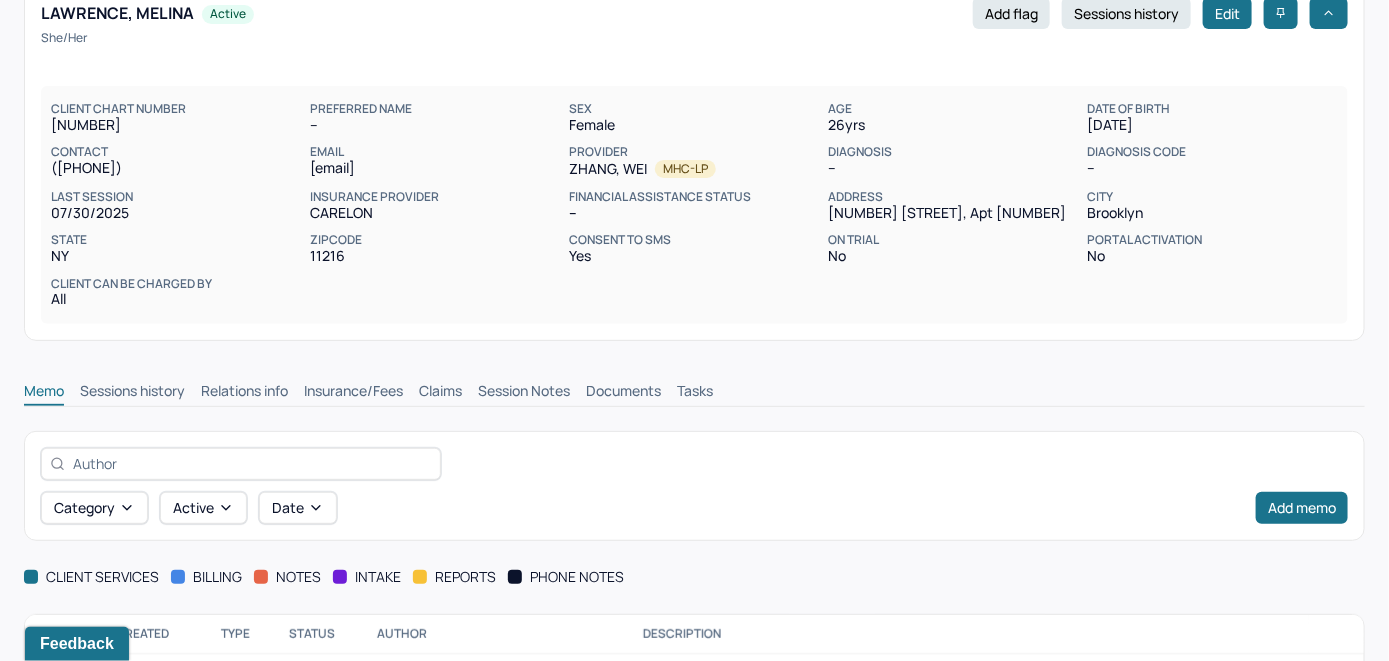 scroll, scrollTop: 247, scrollLeft: 0, axis: vertical 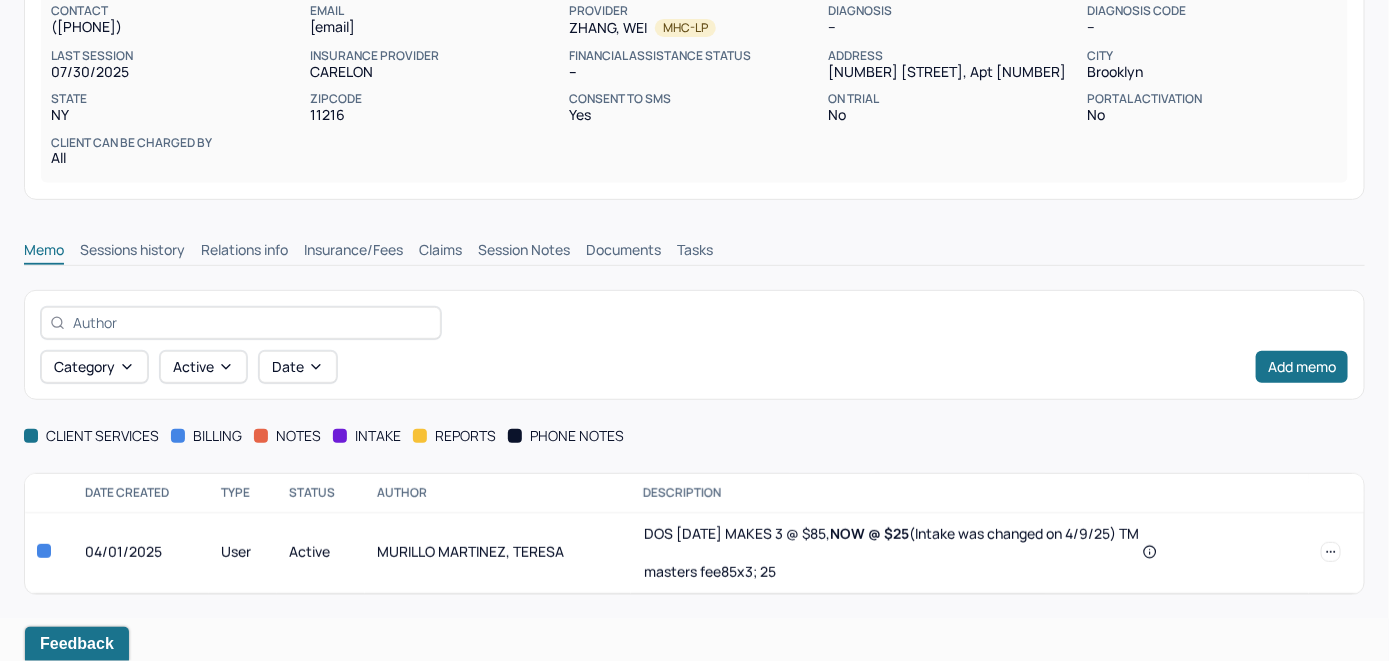 click on "Insurance/Fees" at bounding box center (353, 252) 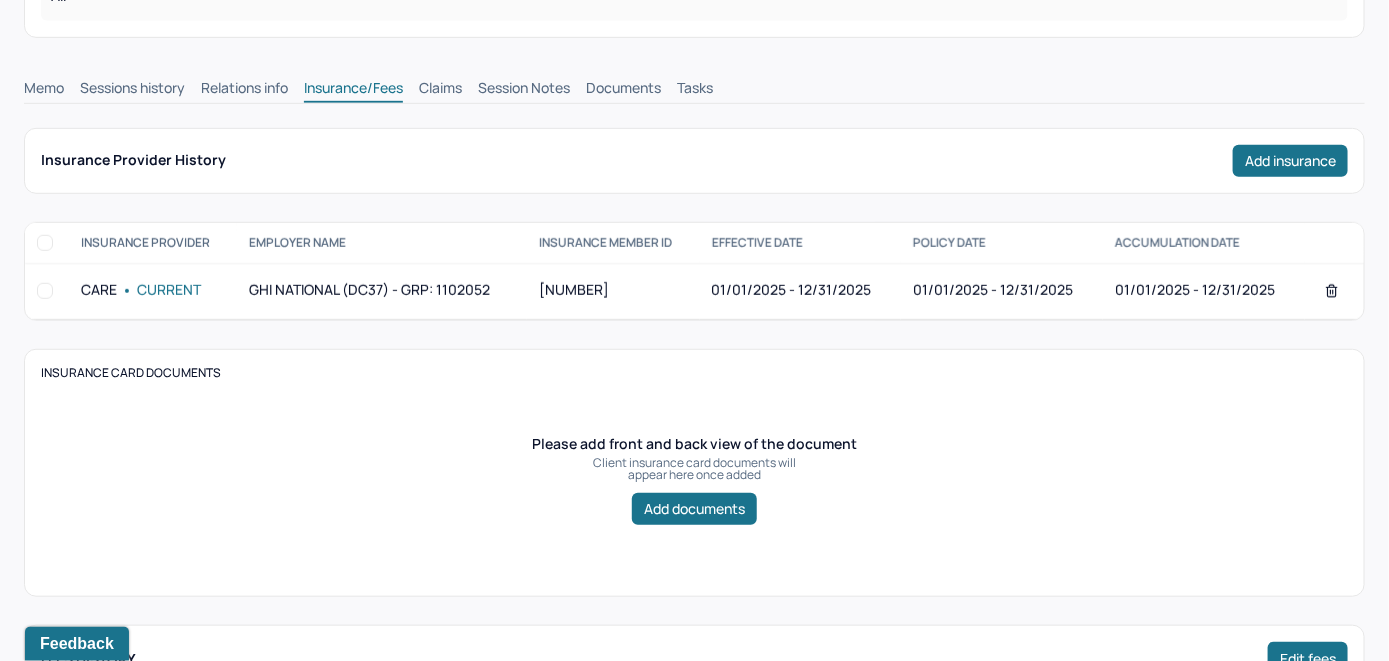 scroll, scrollTop: 347, scrollLeft: 0, axis: vertical 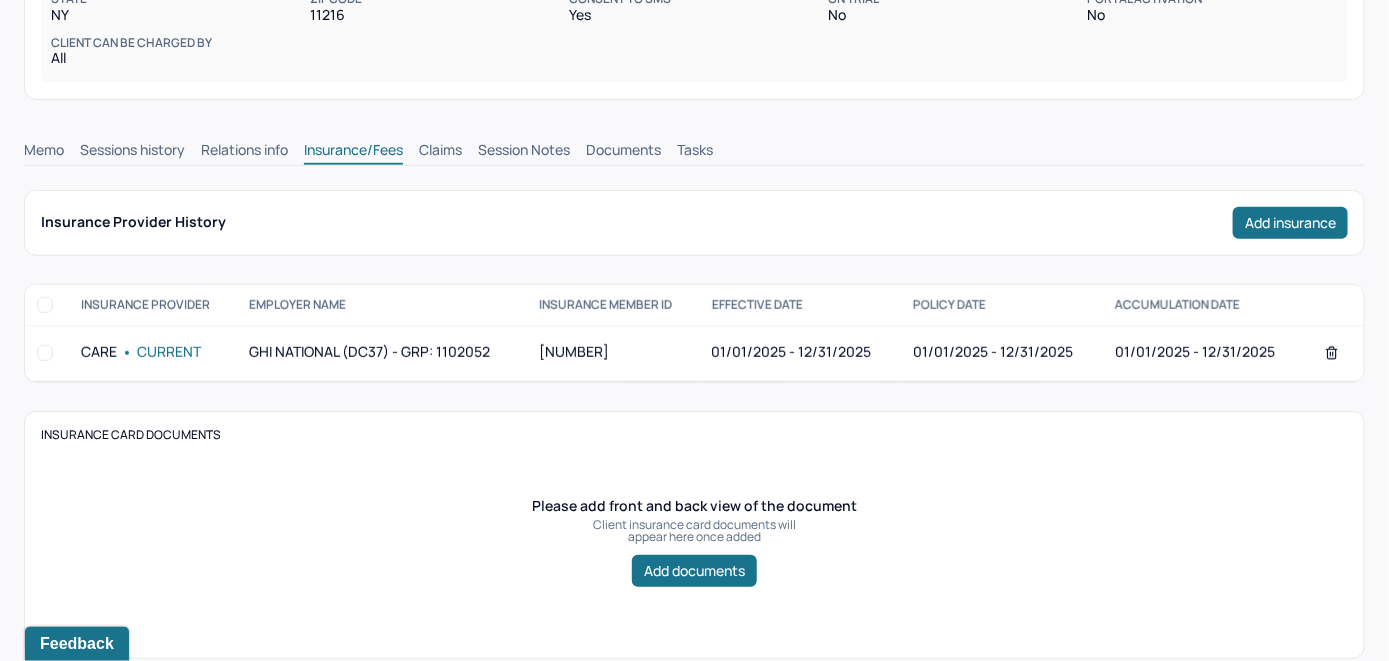 click on "Claims" at bounding box center [440, 152] 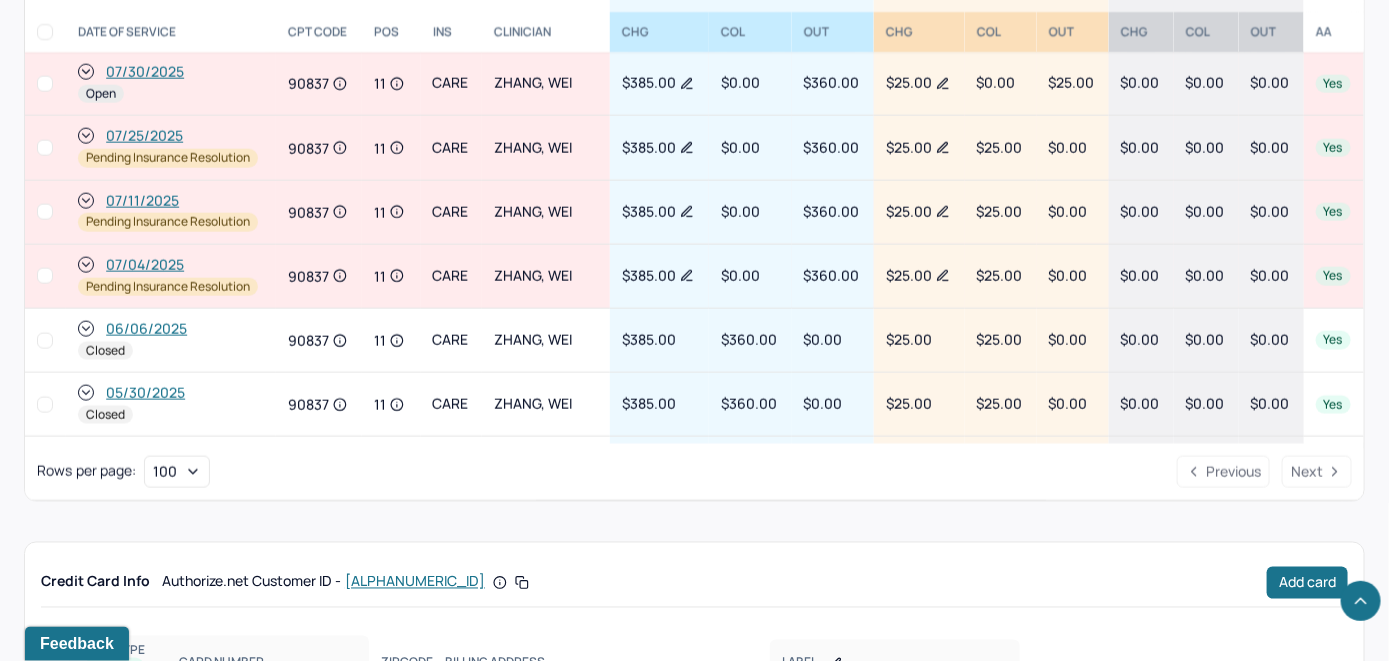 scroll, scrollTop: 1012, scrollLeft: 0, axis: vertical 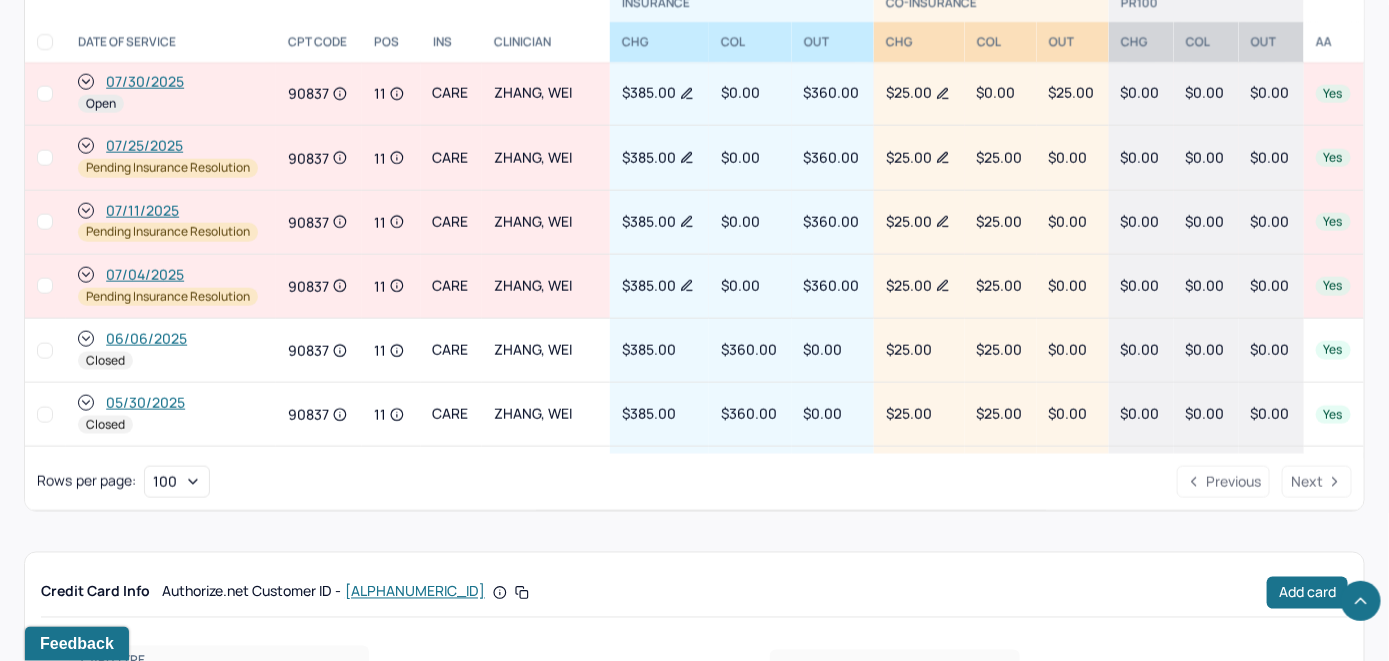 click on "07/30/2025" at bounding box center [145, 82] 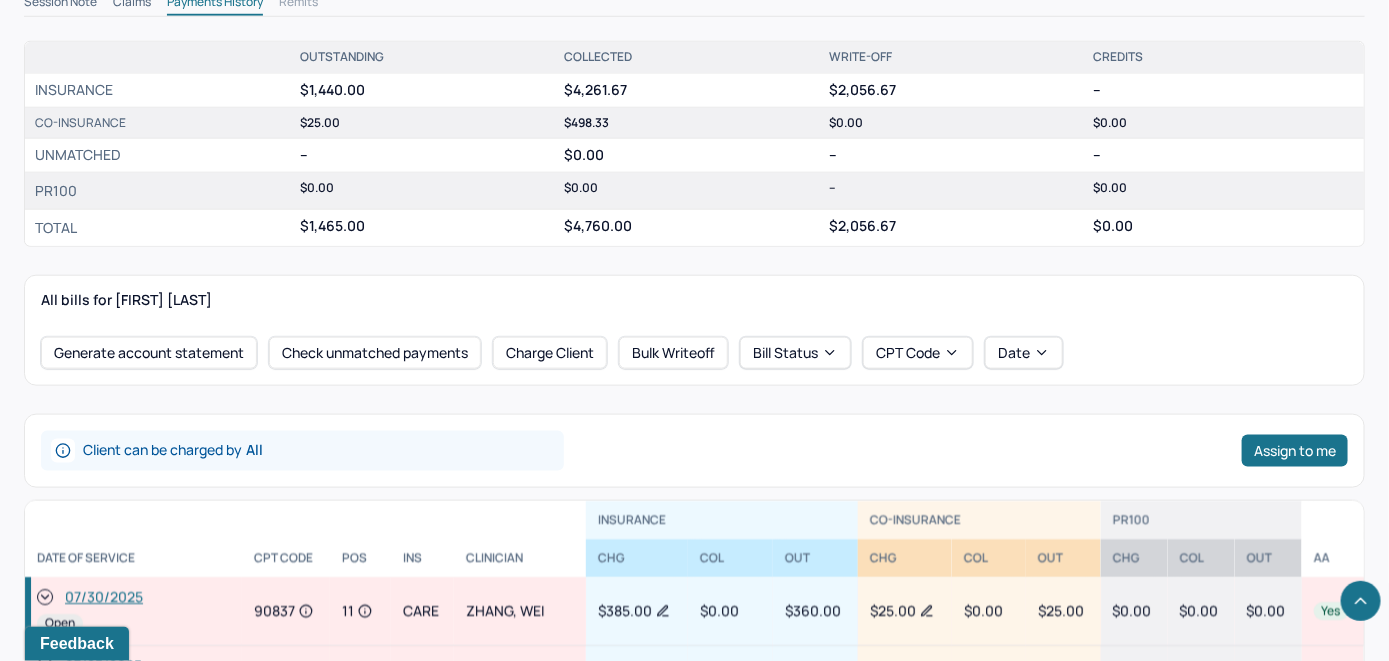 scroll, scrollTop: 700, scrollLeft: 0, axis: vertical 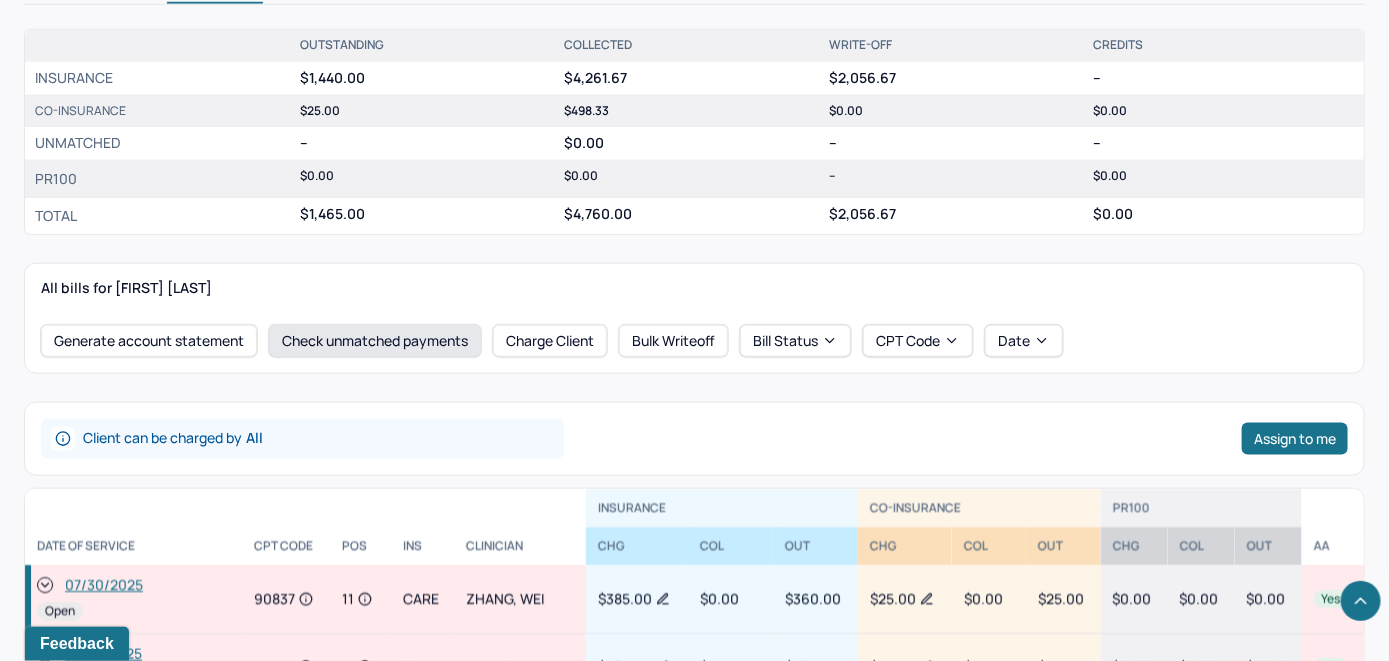 click on "Check unmatched payments" at bounding box center (375, 341) 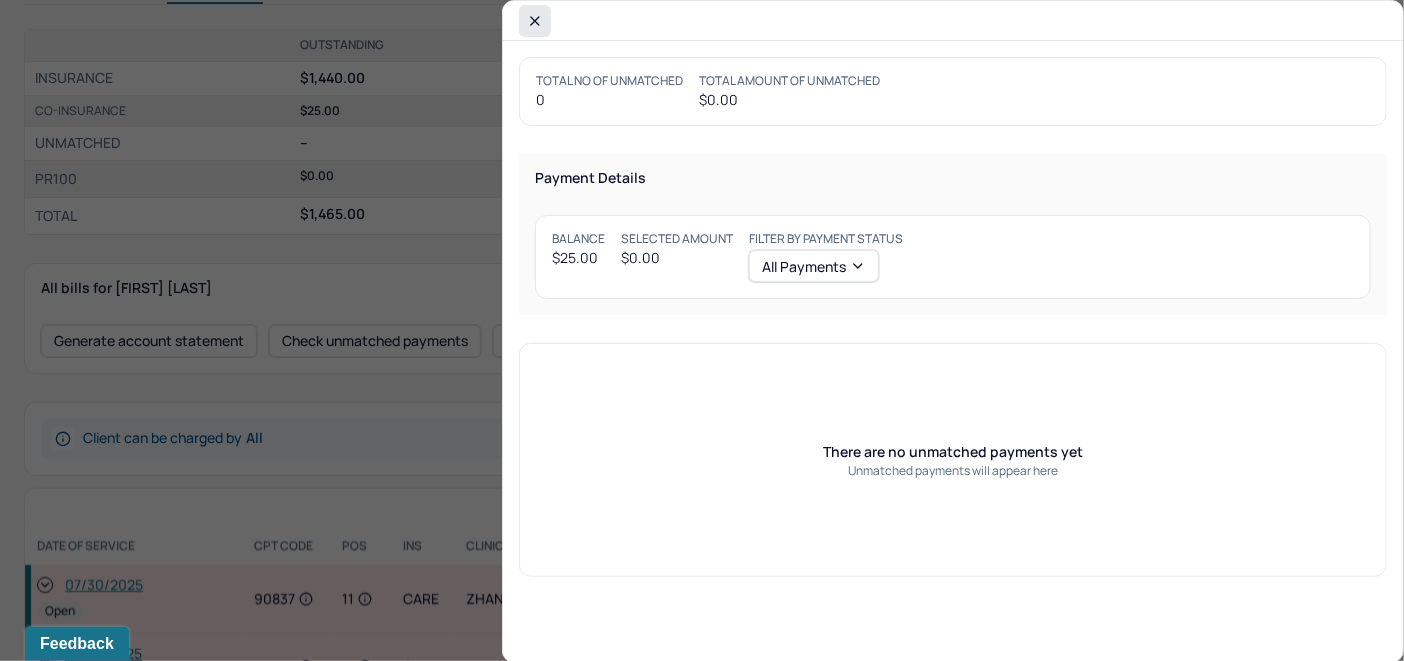 click at bounding box center [535, 21] 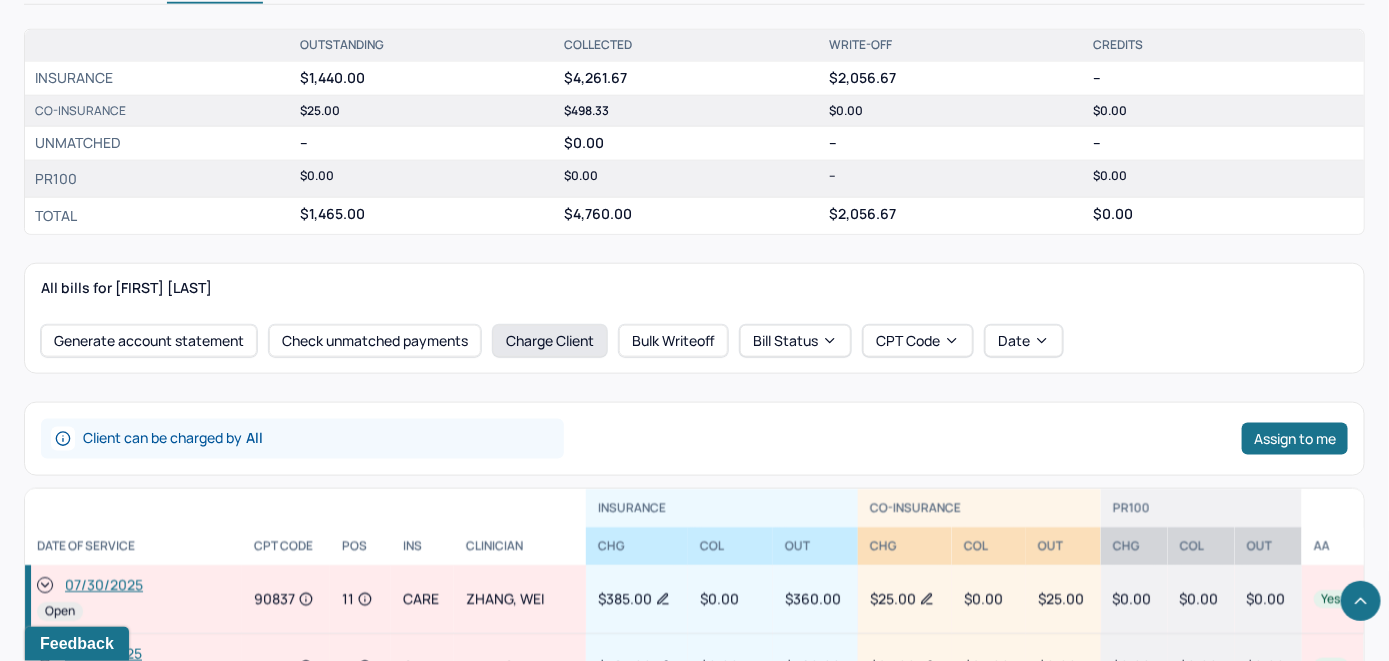 click on "Charge Client" at bounding box center (550, 341) 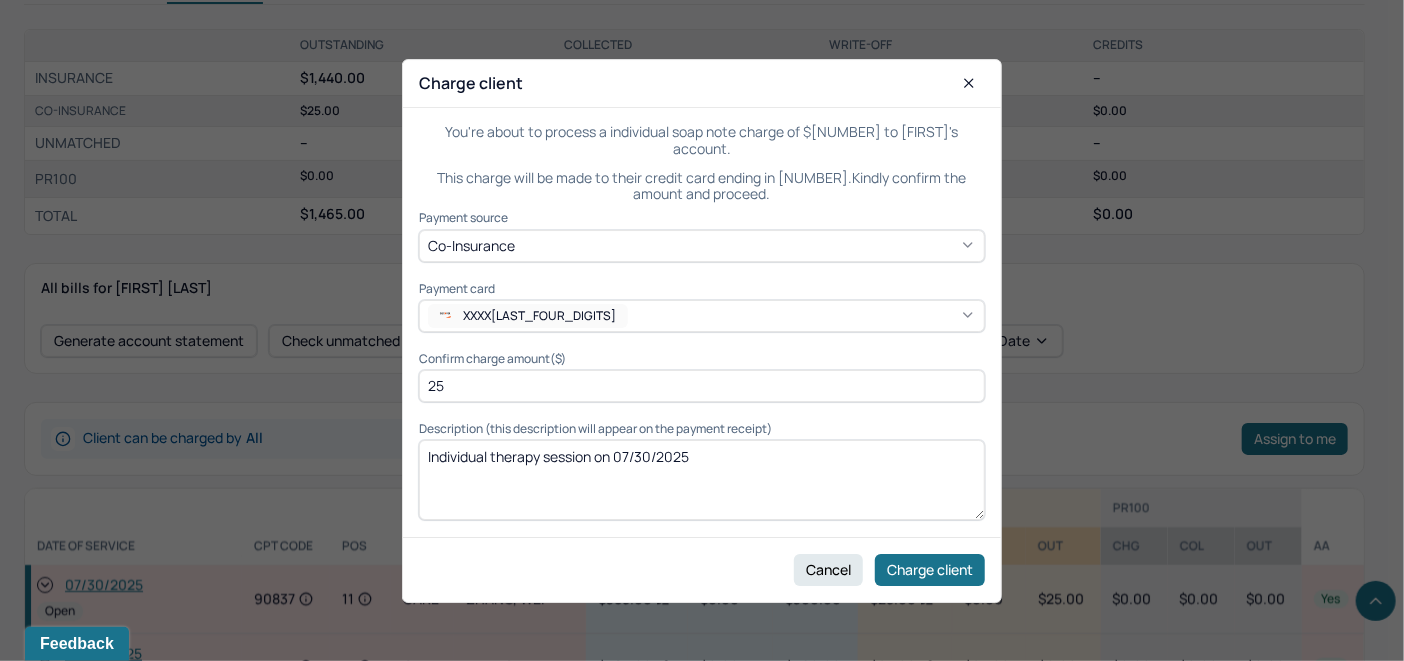 click on "XXXX9631" at bounding box center [702, 316] 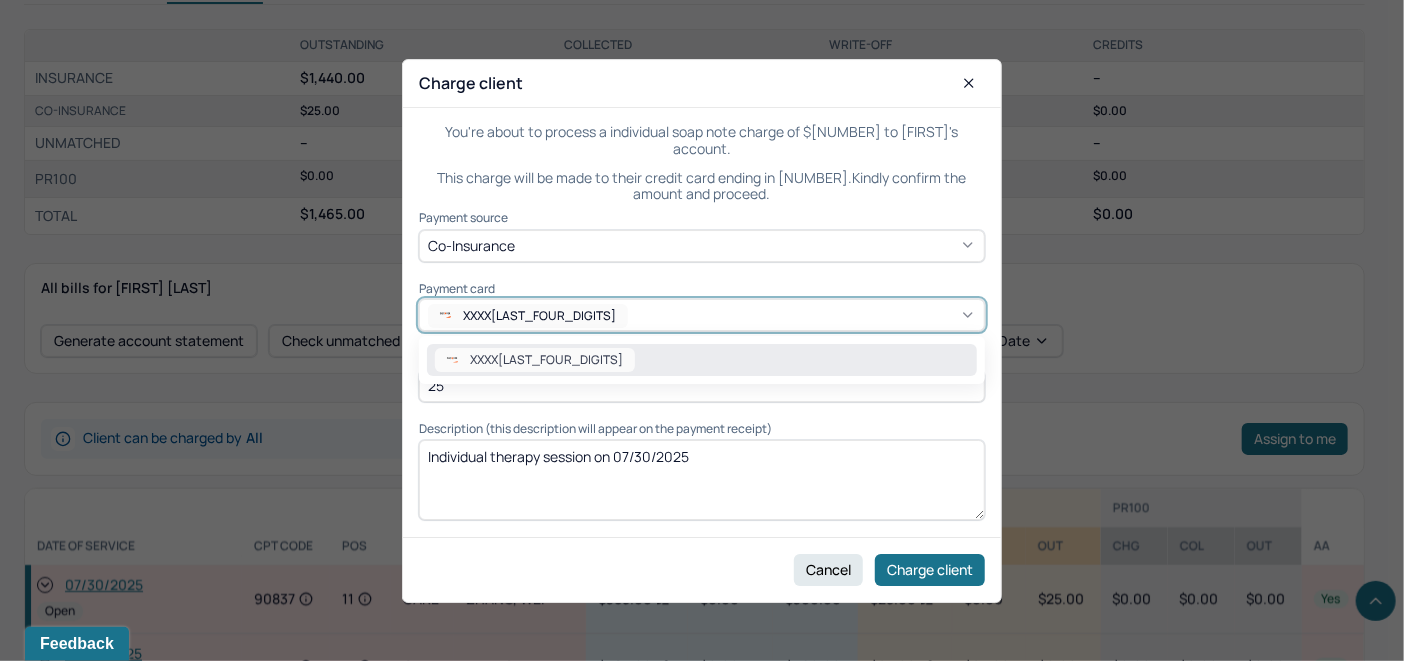 click on "XXXX9631" at bounding box center (702, 360) 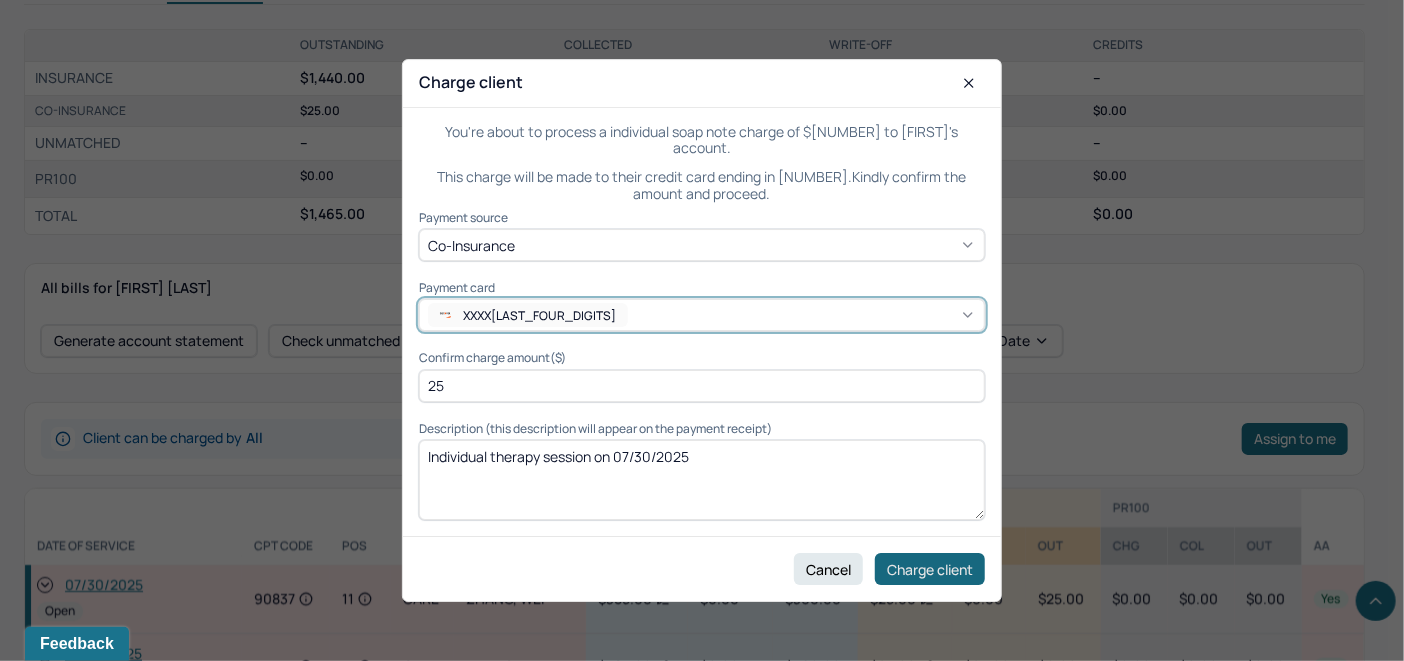 click on "Charge client" at bounding box center (930, 569) 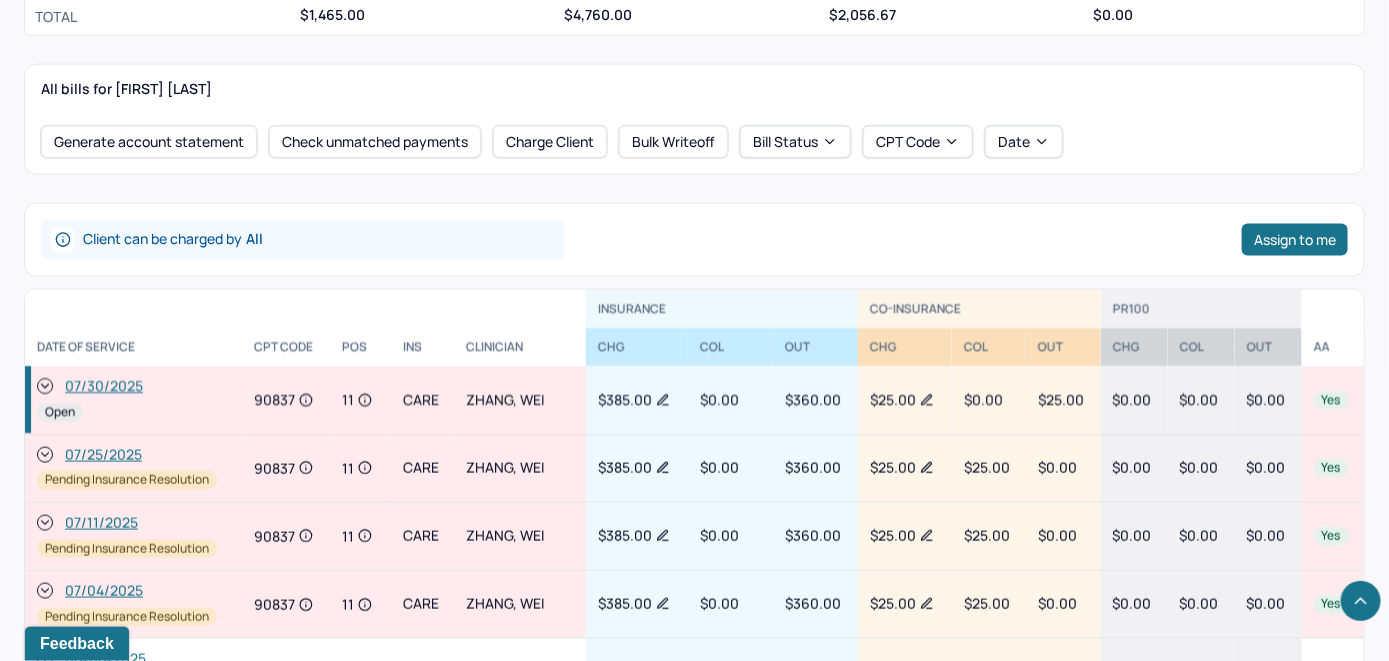 scroll, scrollTop: 900, scrollLeft: 0, axis: vertical 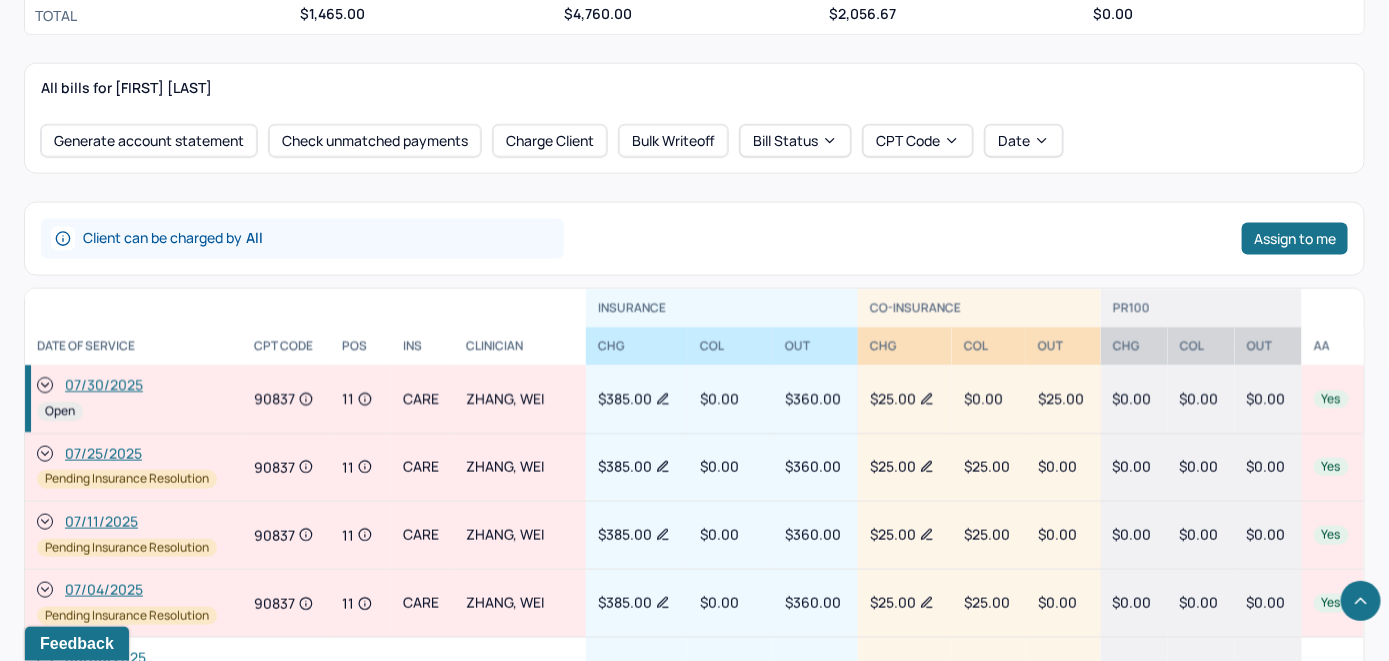 click 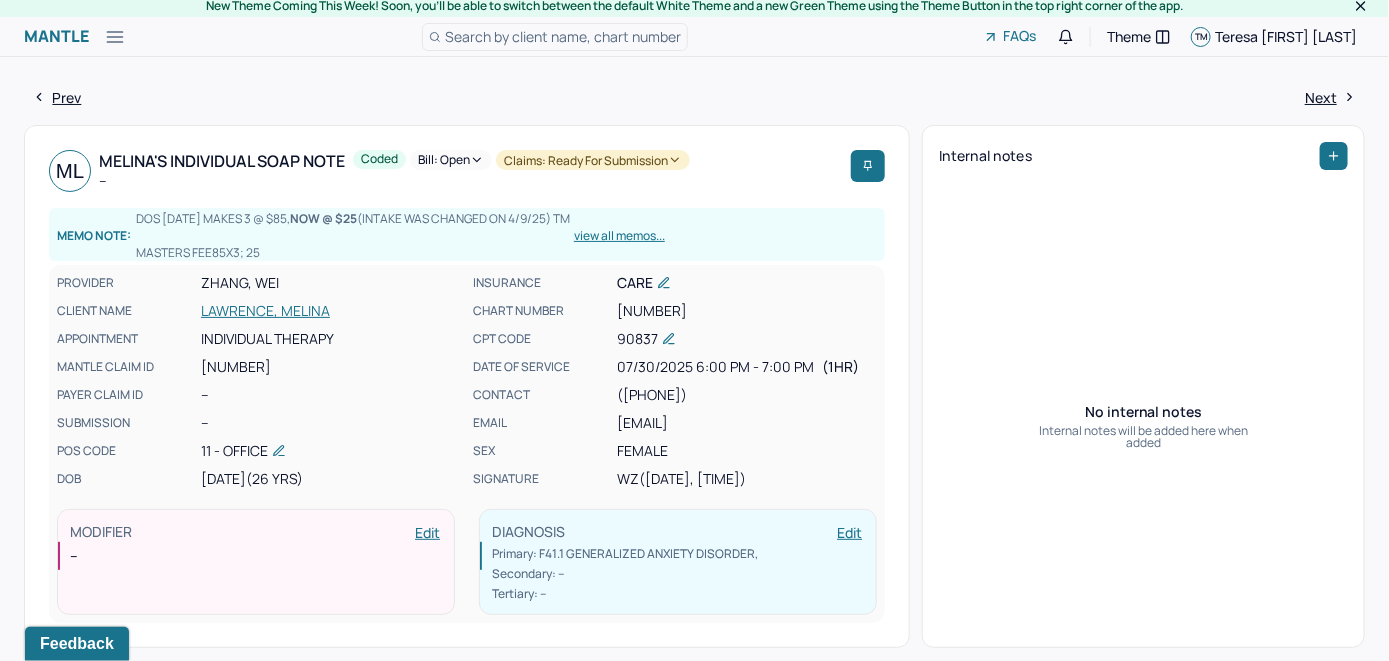 scroll, scrollTop: 0, scrollLeft: 0, axis: both 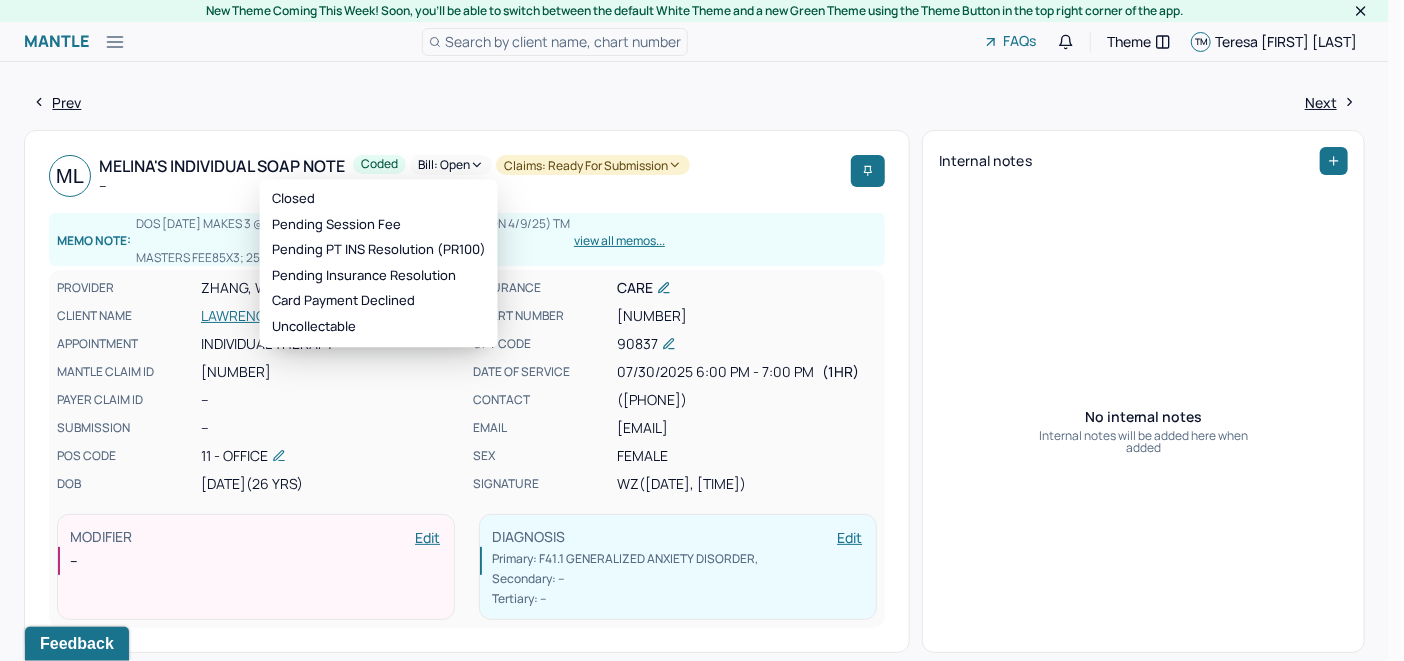 click on "Bill: Open" at bounding box center [451, 165] 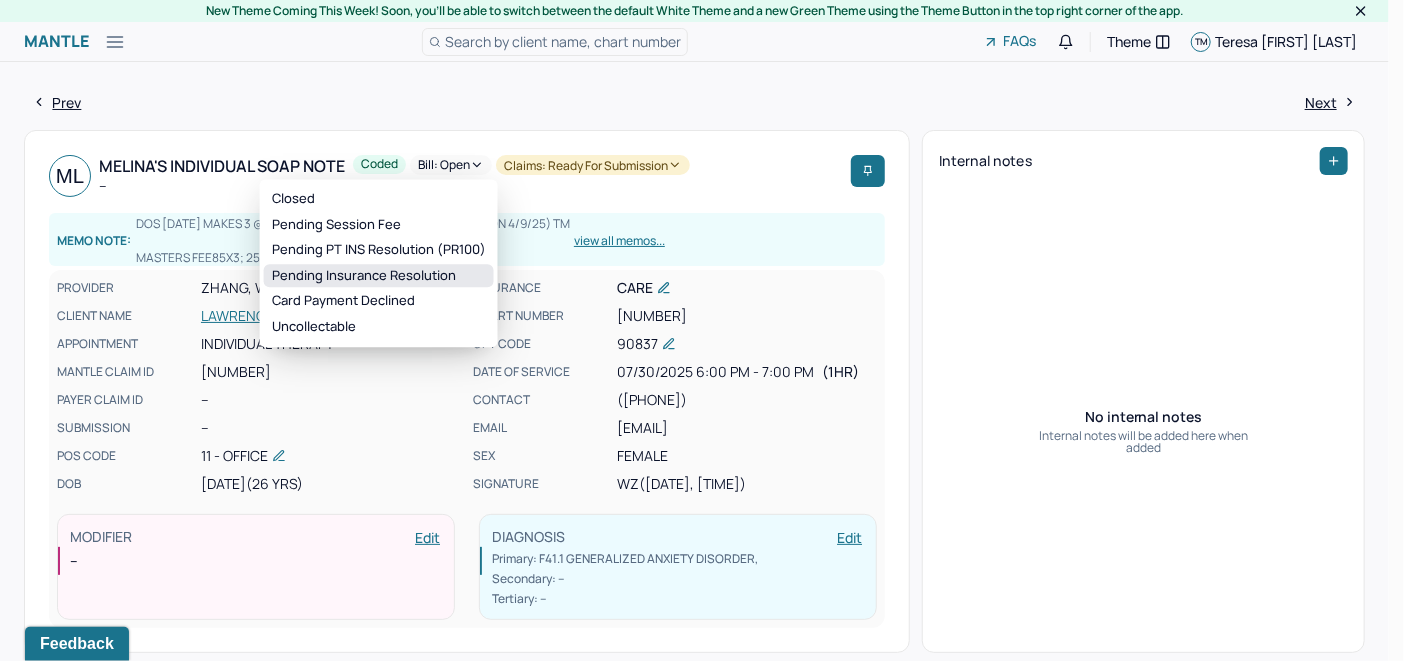 click on "Pending Insurance Resolution" at bounding box center [379, 276] 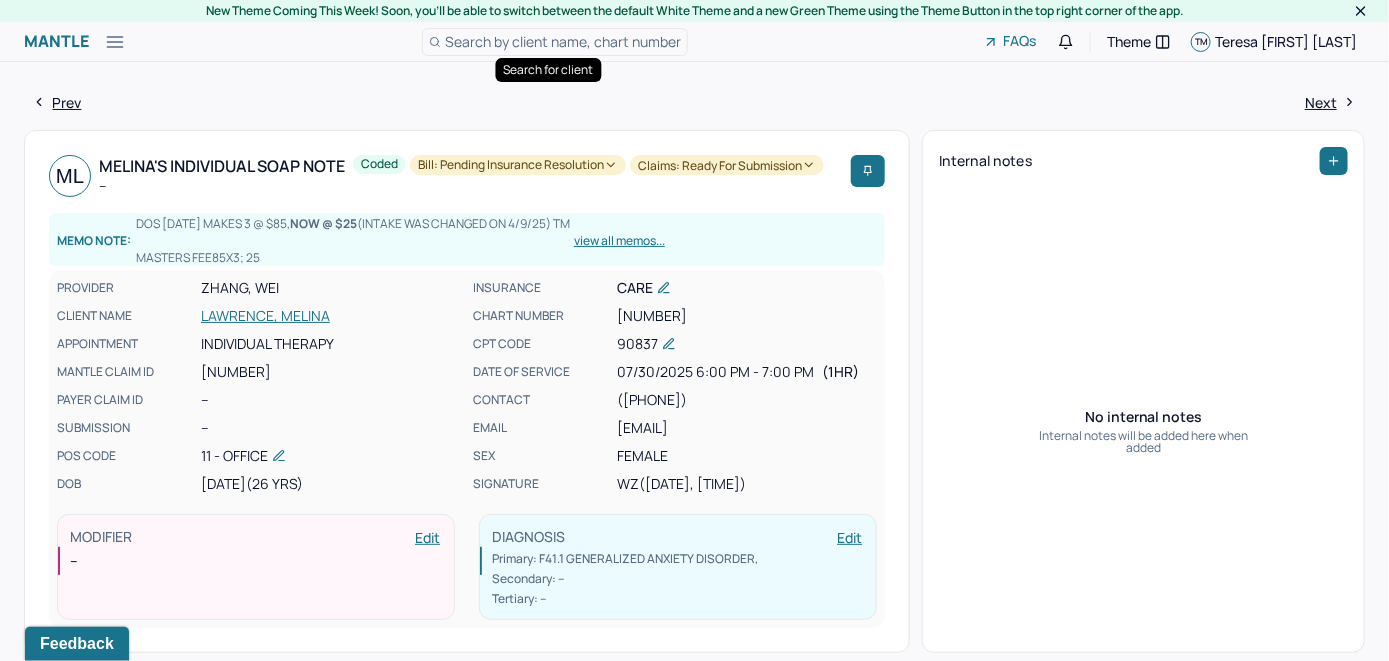 click on "Search by client name, chart number" at bounding box center [563, 41] 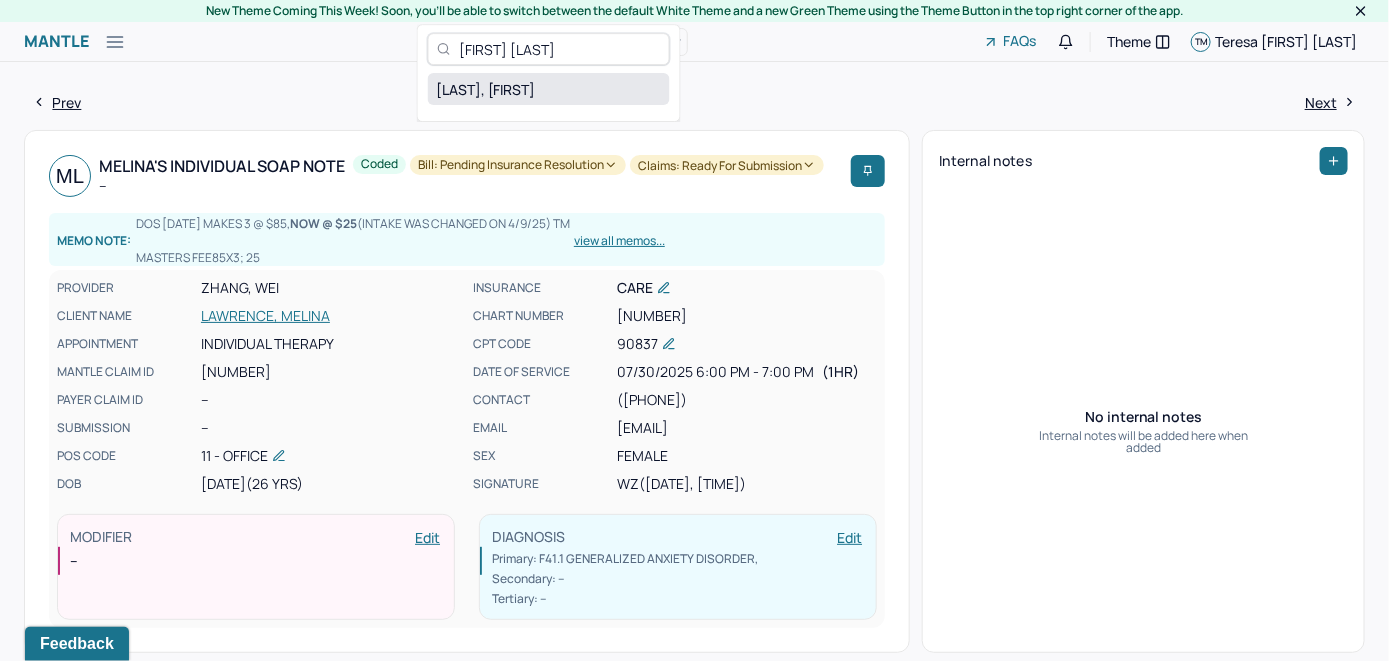 type on "Michele De Rege" 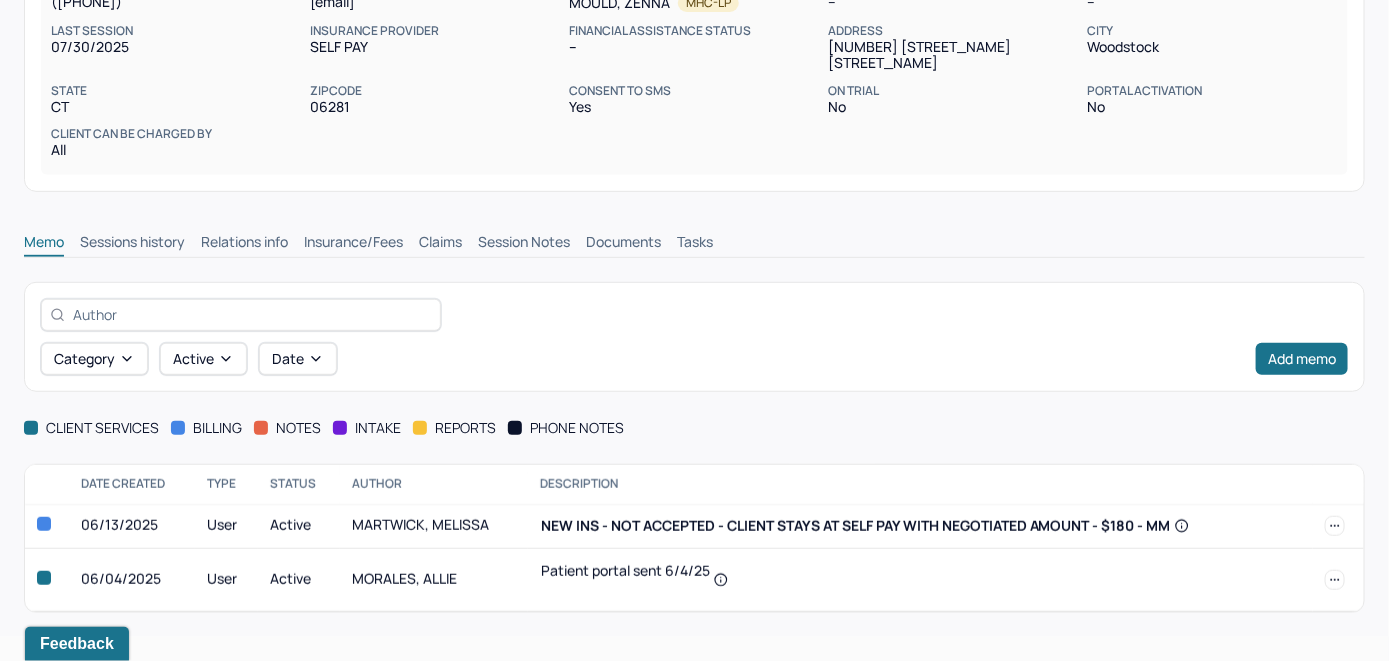 scroll, scrollTop: 300, scrollLeft: 0, axis: vertical 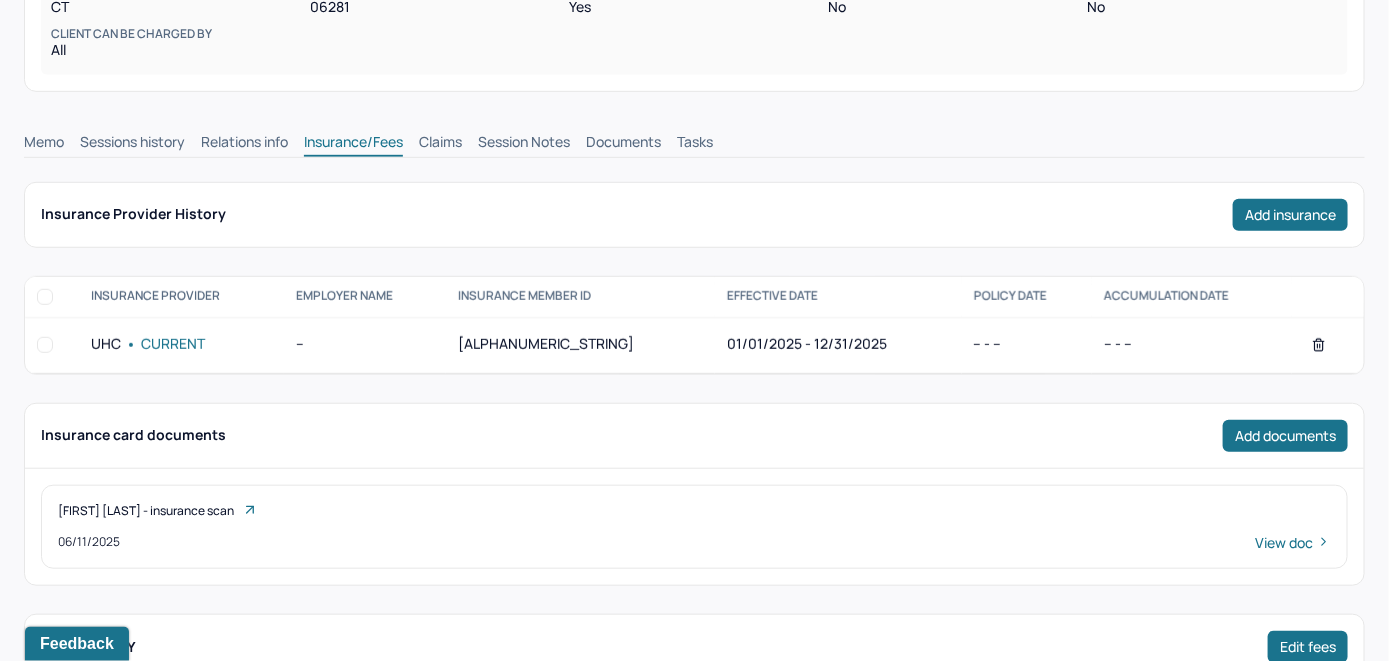 click on "Claims" at bounding box center (440, 144) 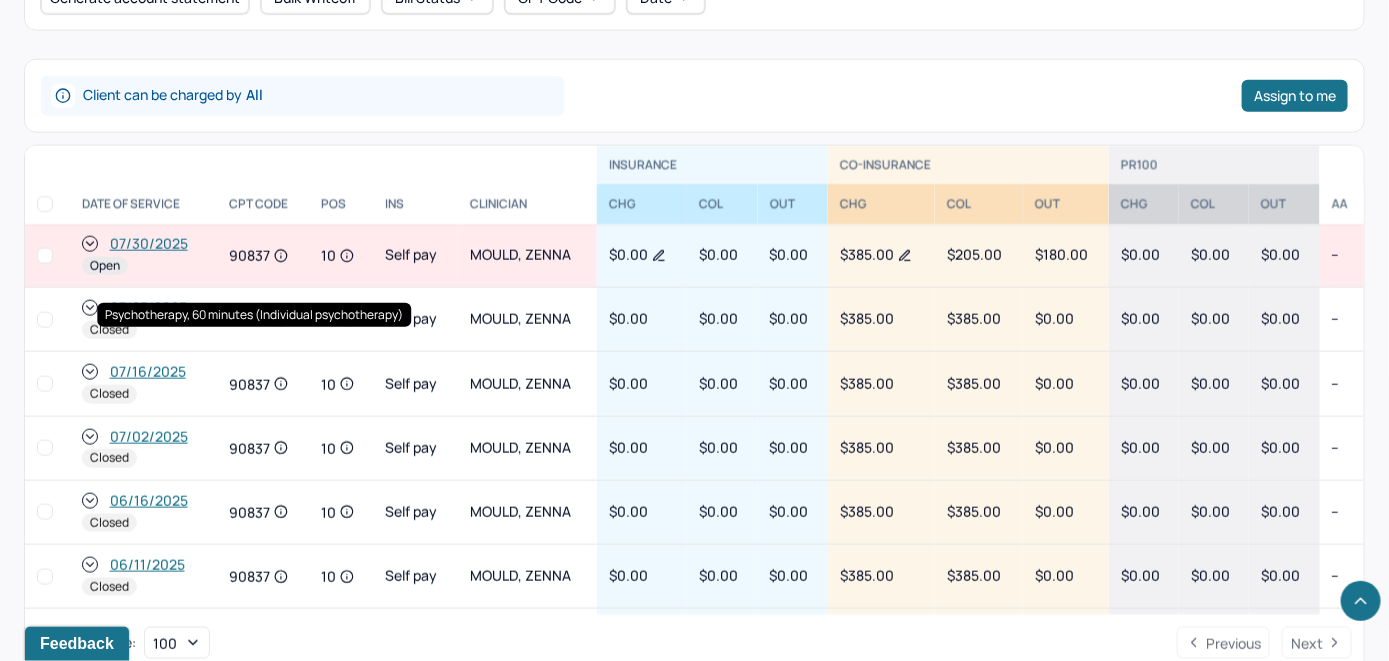 scroll, scrollTop: 900, scrollLeft: 0, axis: vertical 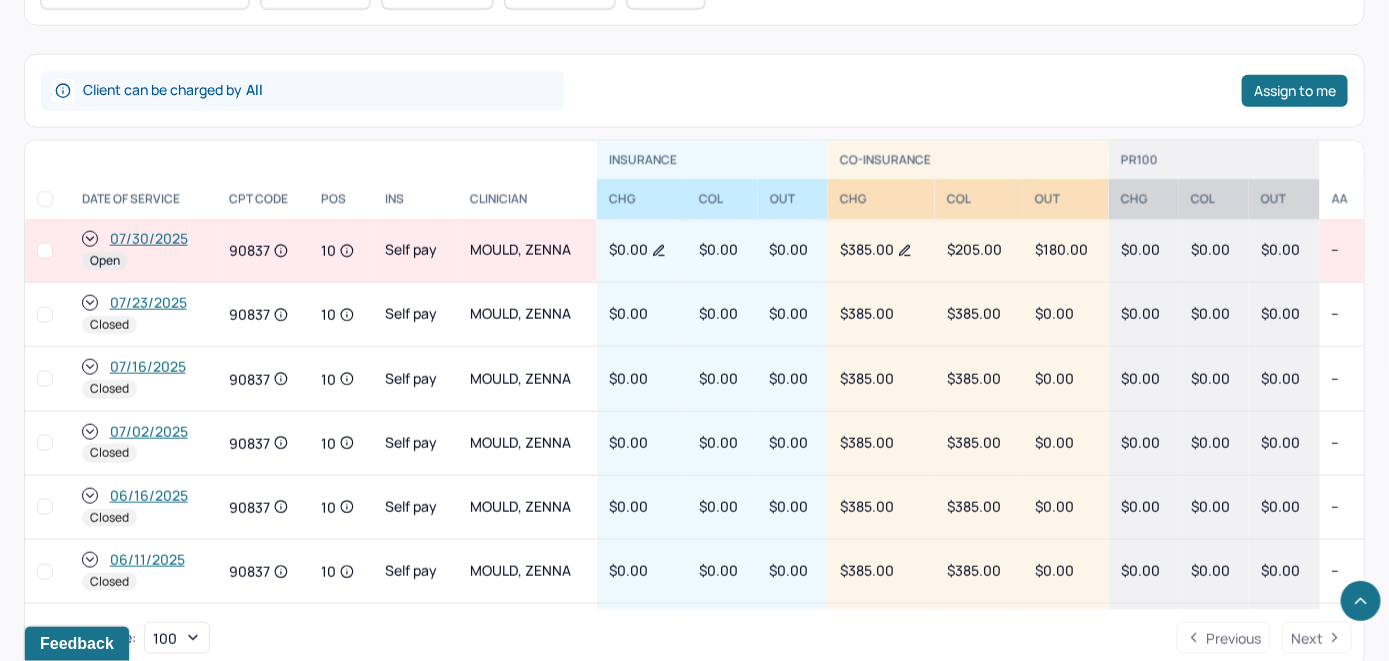 click on "07/30/2025" at bounding box center (149, 239) 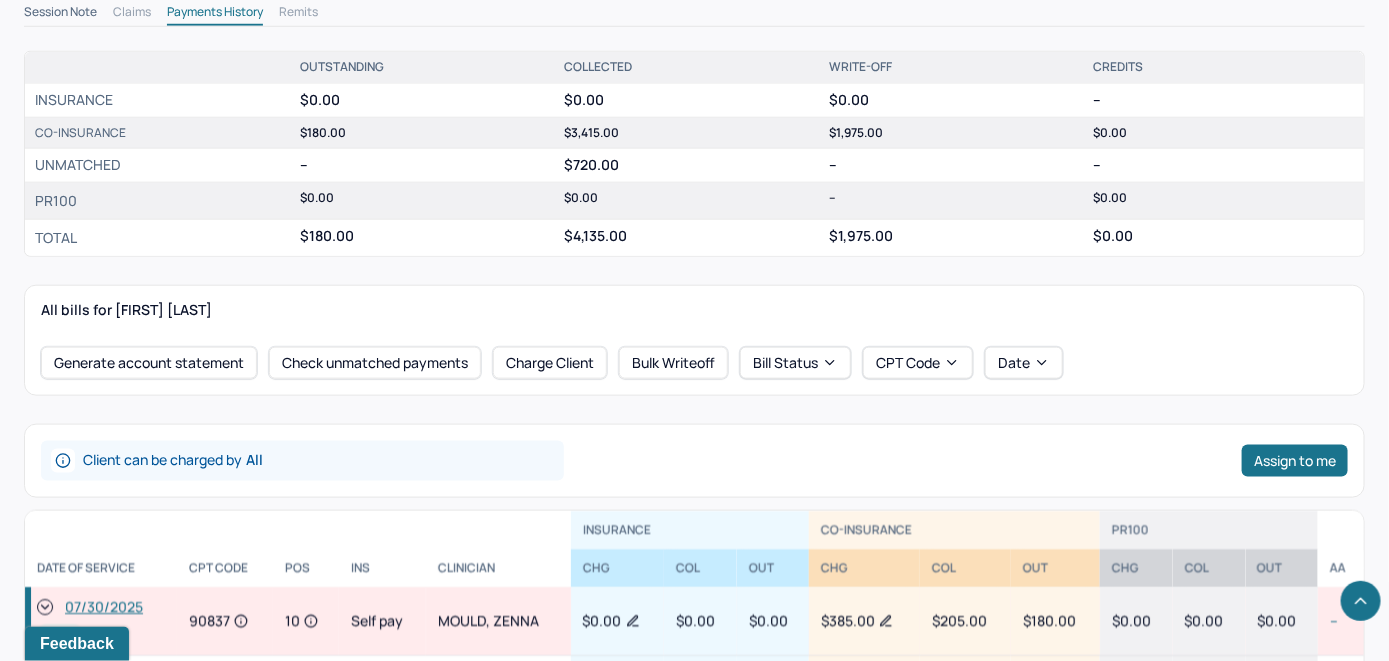 scroll, scrollTop: 700, scrollLeft: 0, axis: vertical 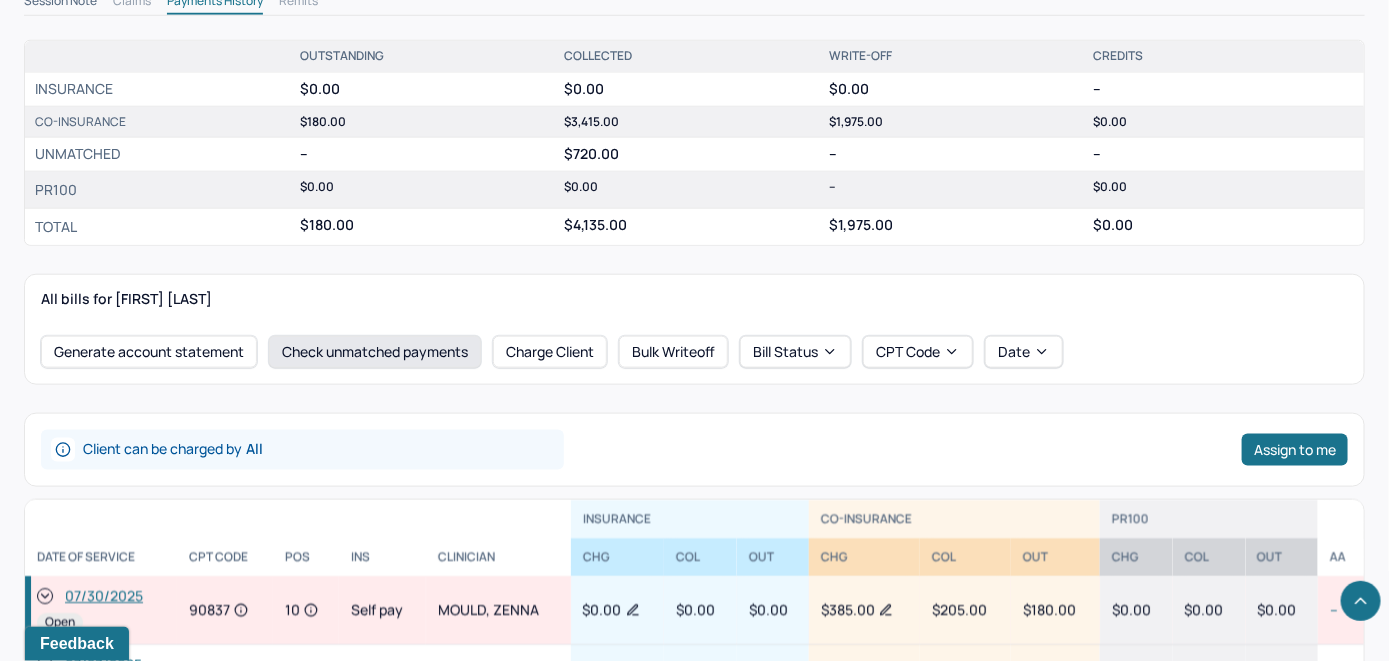 click on "Check unmatched payments" at bounding box center (375, 352) 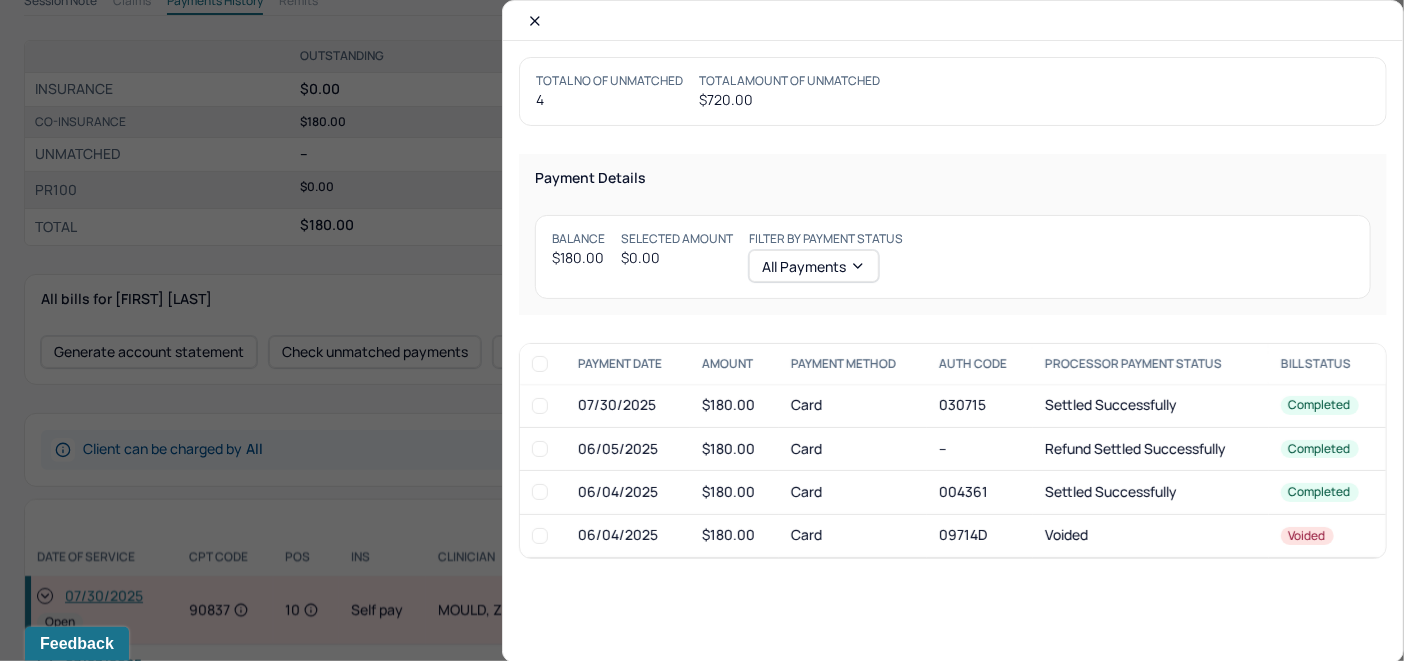click at bounding box center [540, 406] 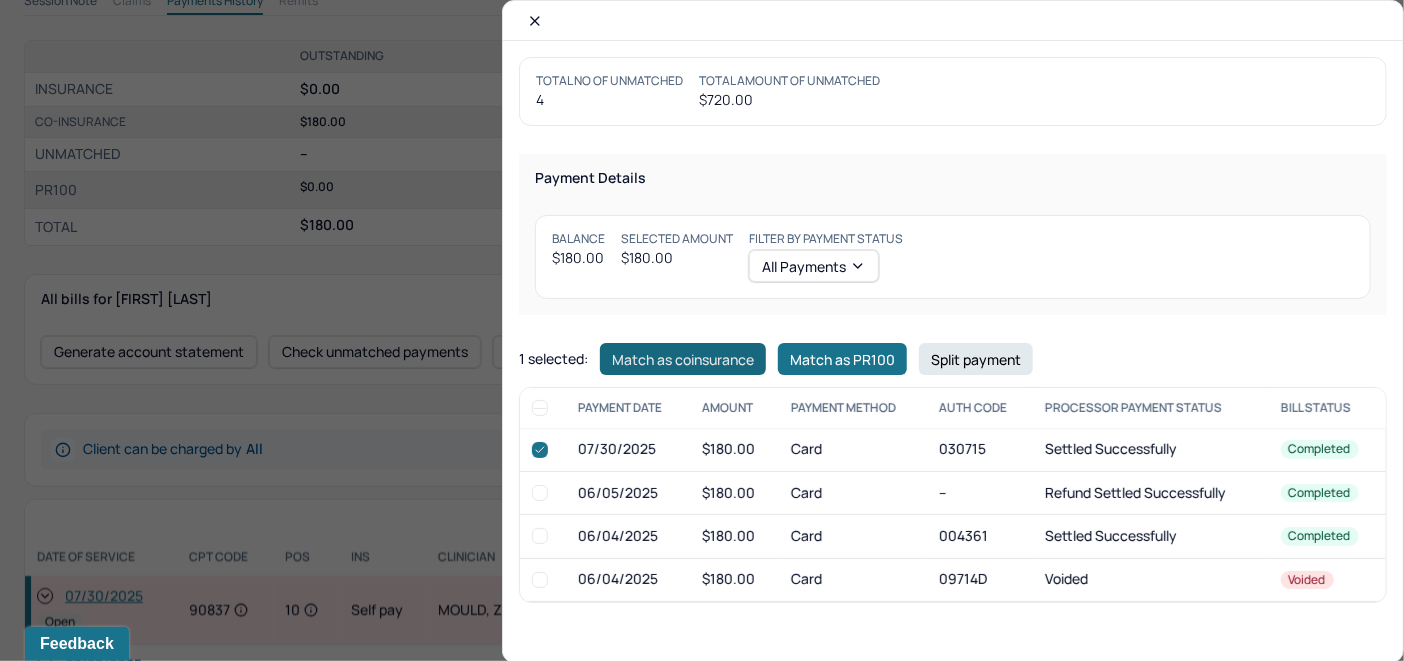 click on "Match as coinsurance" at bounding box center (683, 359) 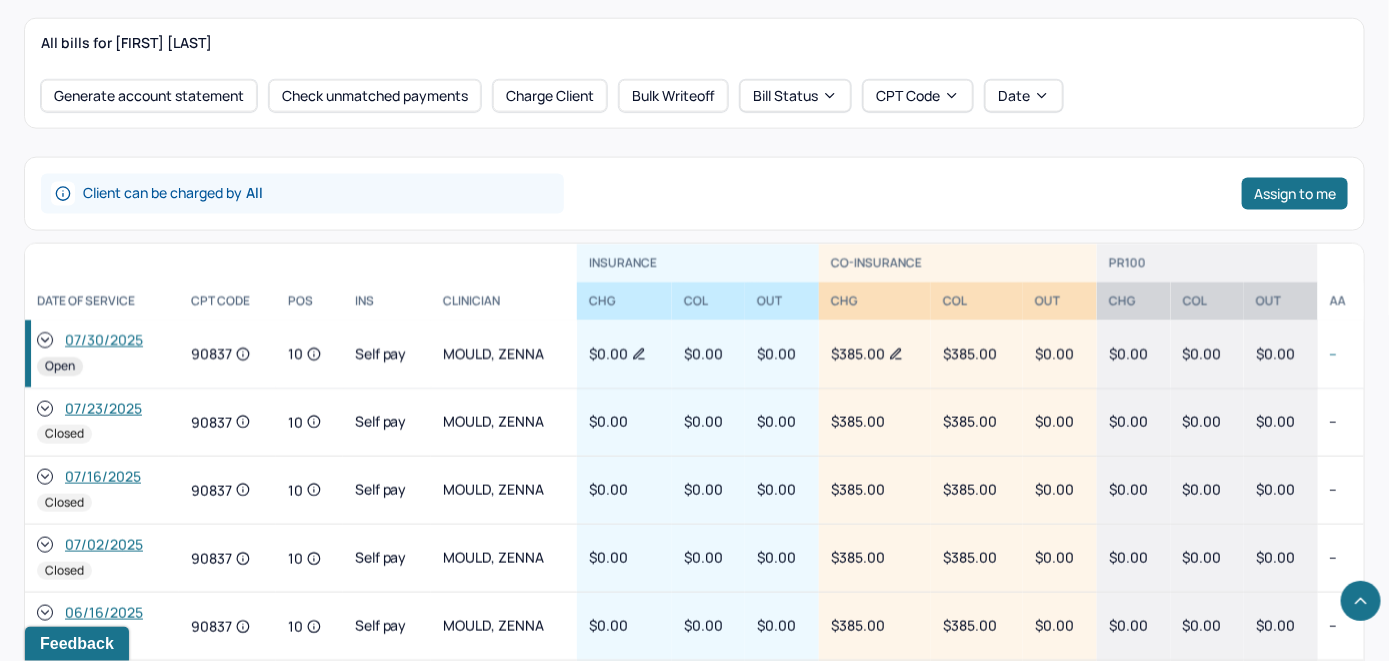 scroll, scrollTop: 1000, scrollLeft: 0, axis: vertical 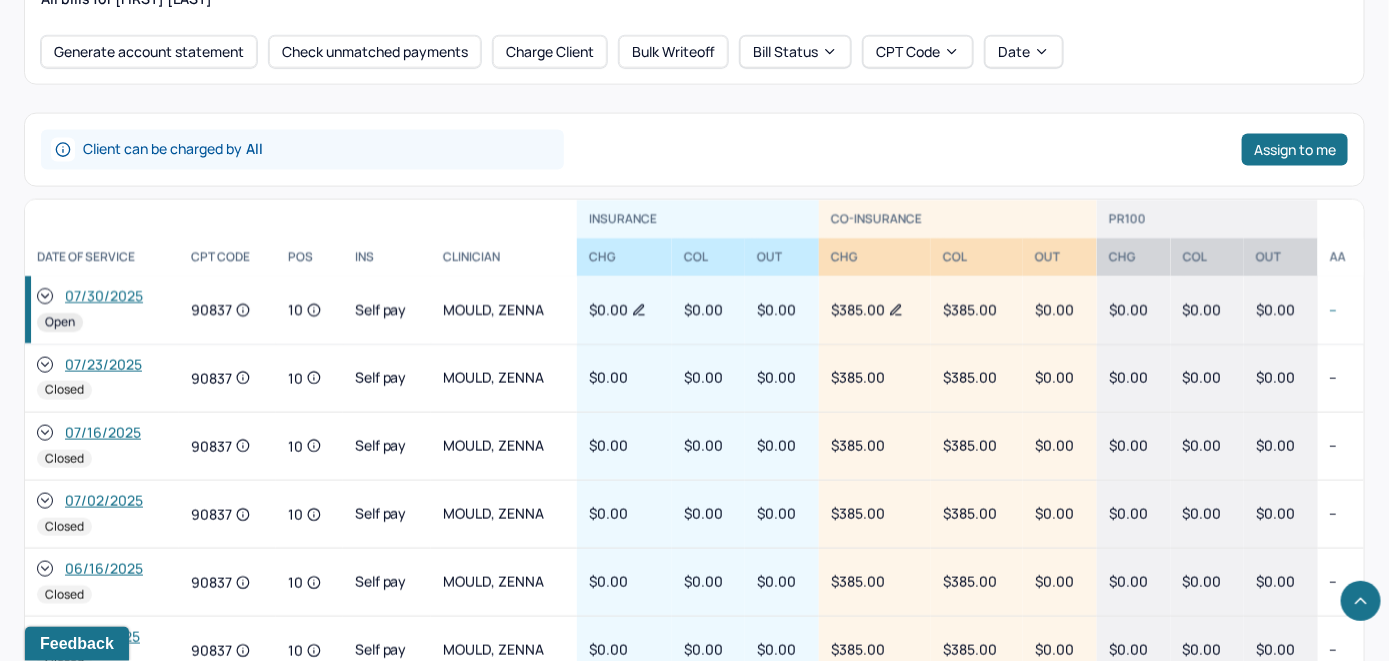 click 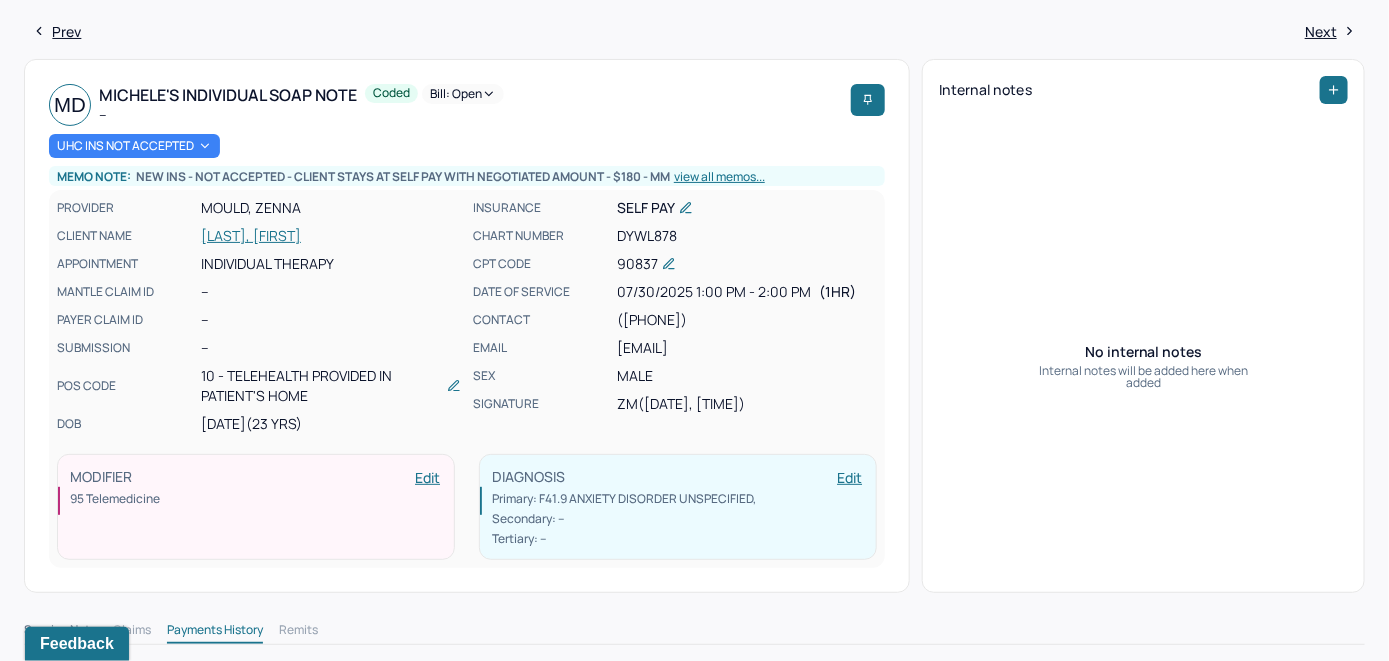 scroll, scrollTop: 0, scrollLeft: 0, axis: both 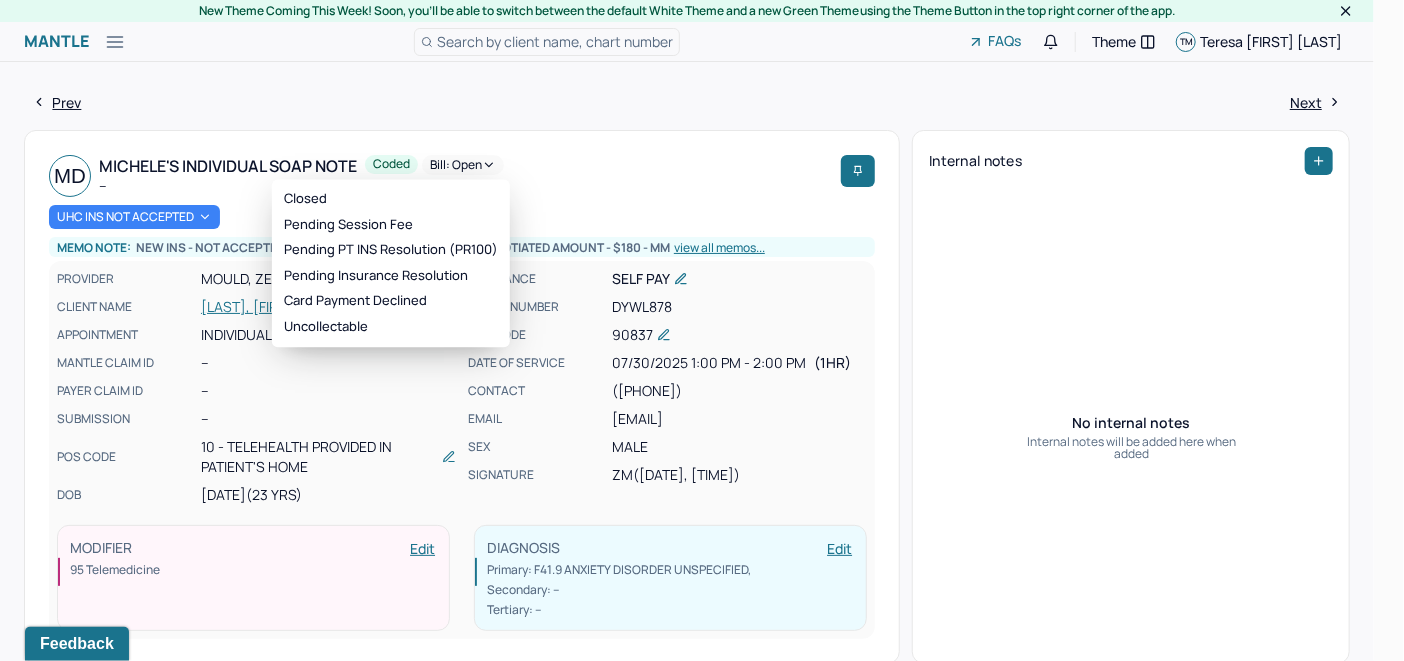 click on "Bill: Open" at bounding box center [463, 165] 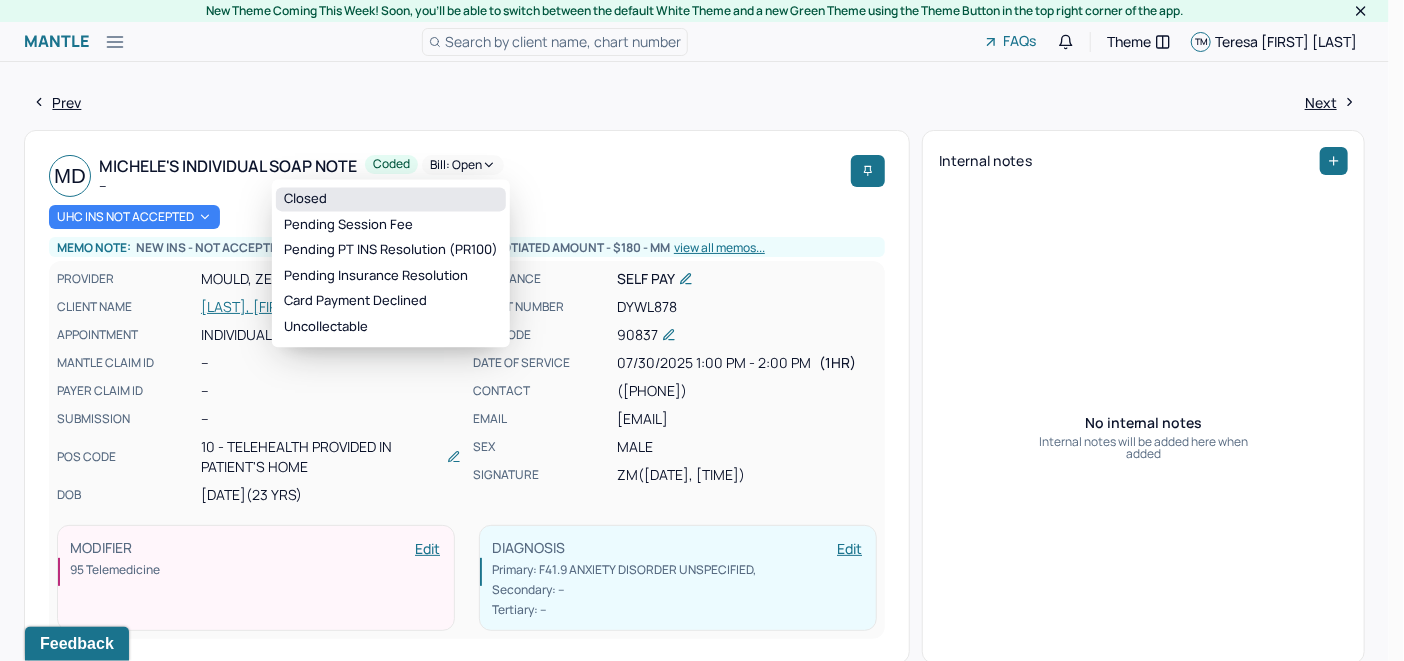 click on "Closed" at bounding box center (391, 199) 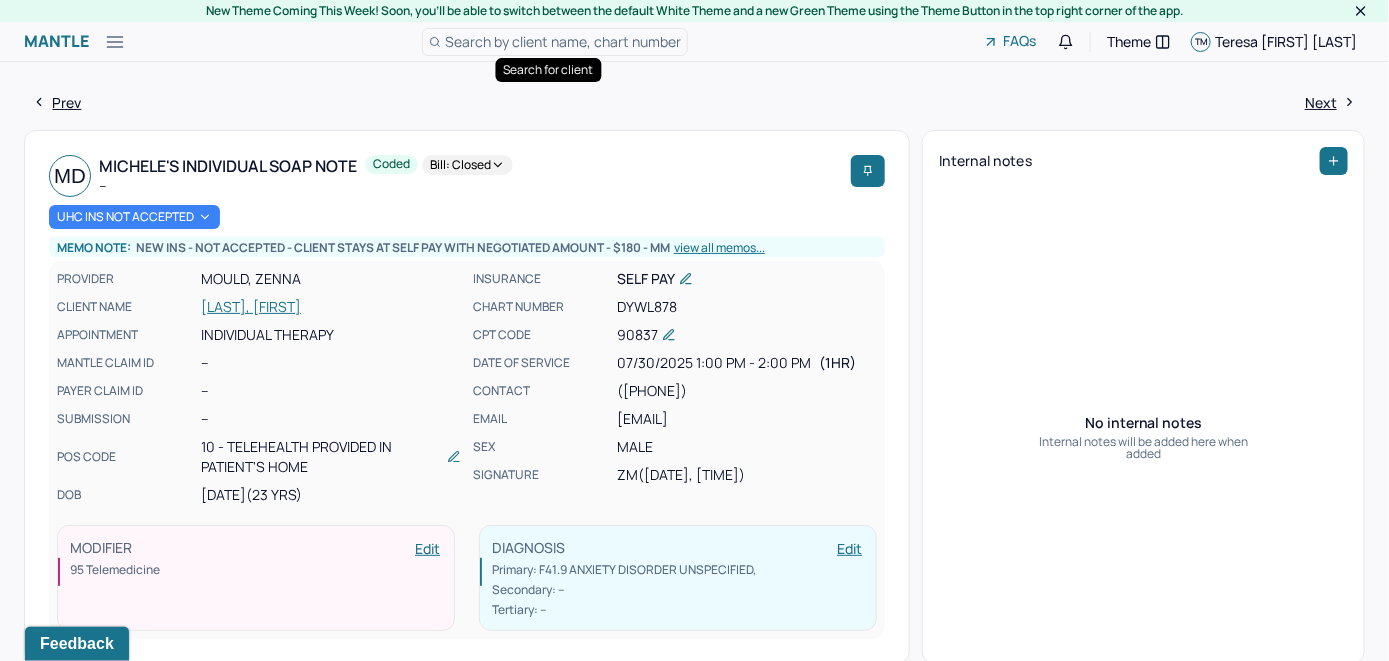 click on "Search by client name, chart number" at bounding box center (563, 41) 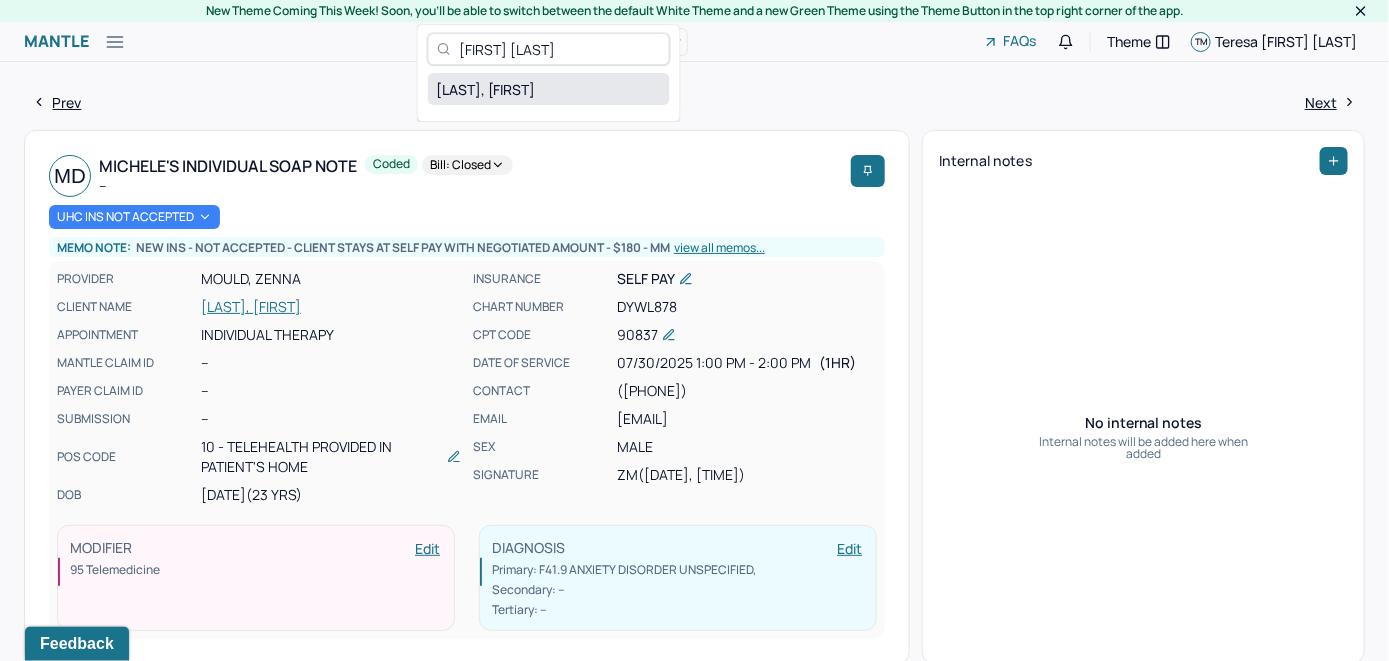 type on "Michelle Yung" 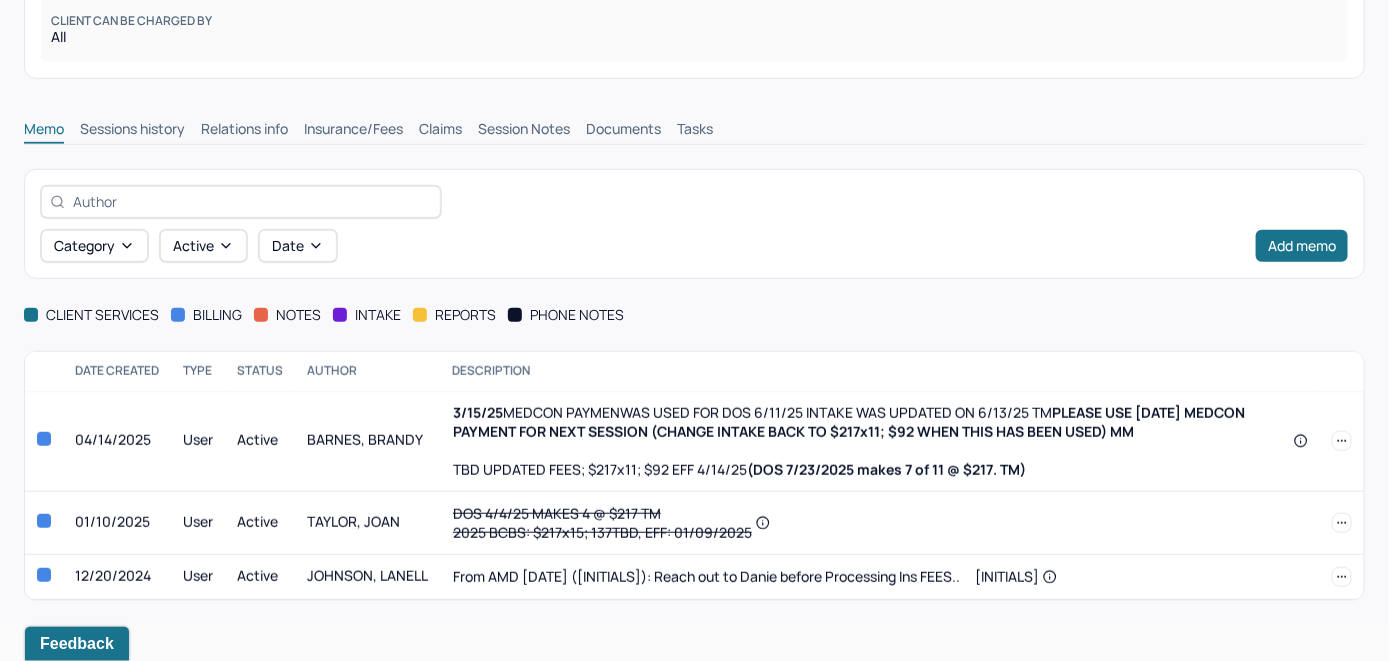 scroll, scrollTop: 394, scrollLeft: 0, axis: vertical 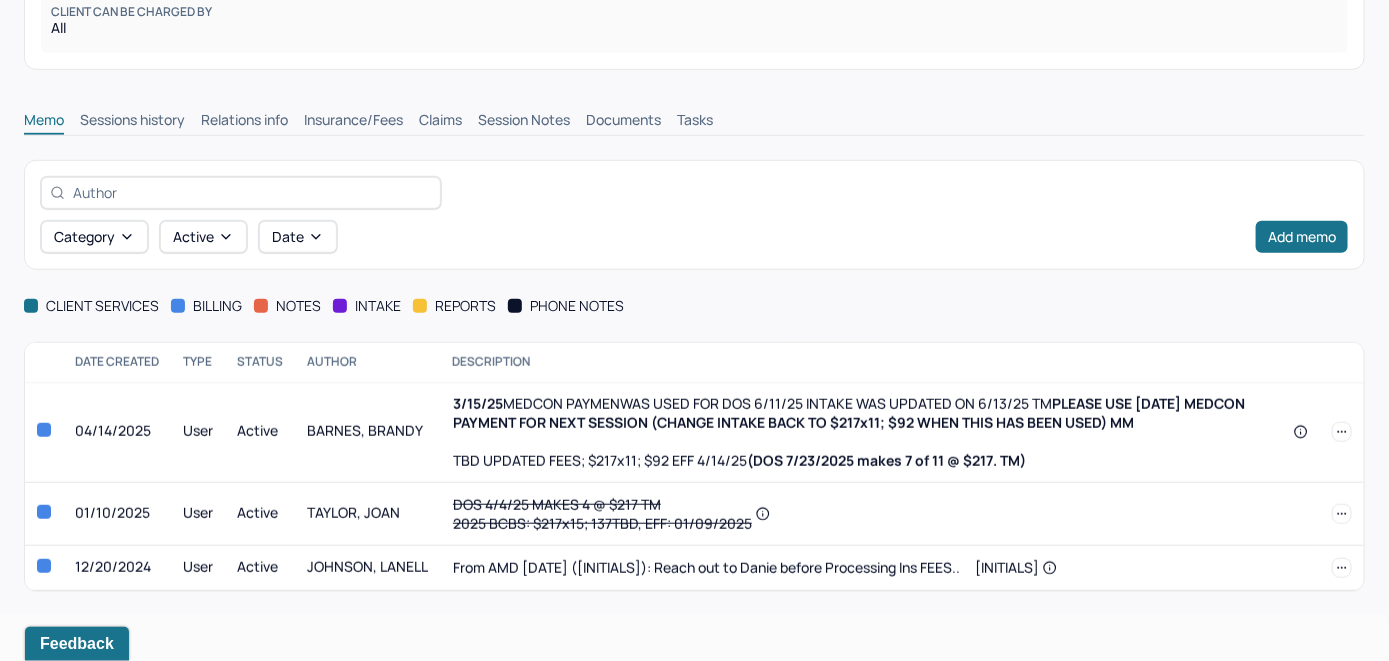 click on "Insurance/Fees" at bounding box center (353, 122) 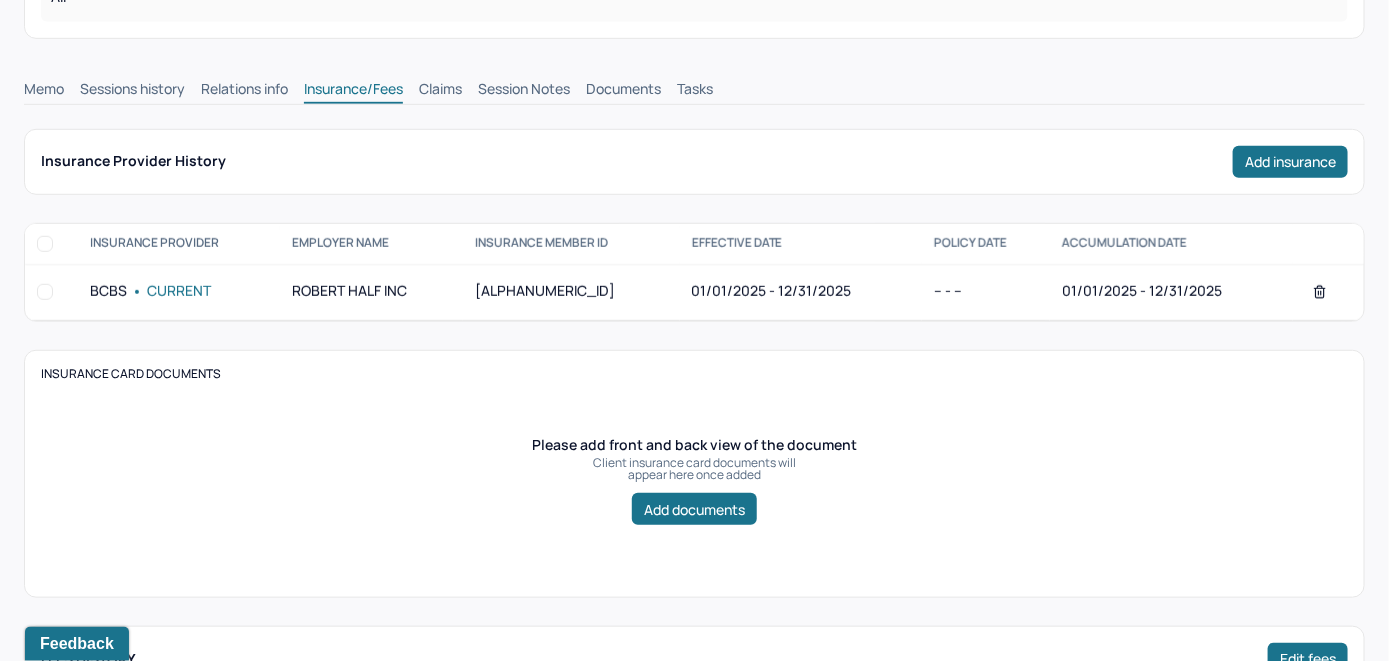 scroll, scrollTop: 294, scrollLeft: 0, axis: vertical 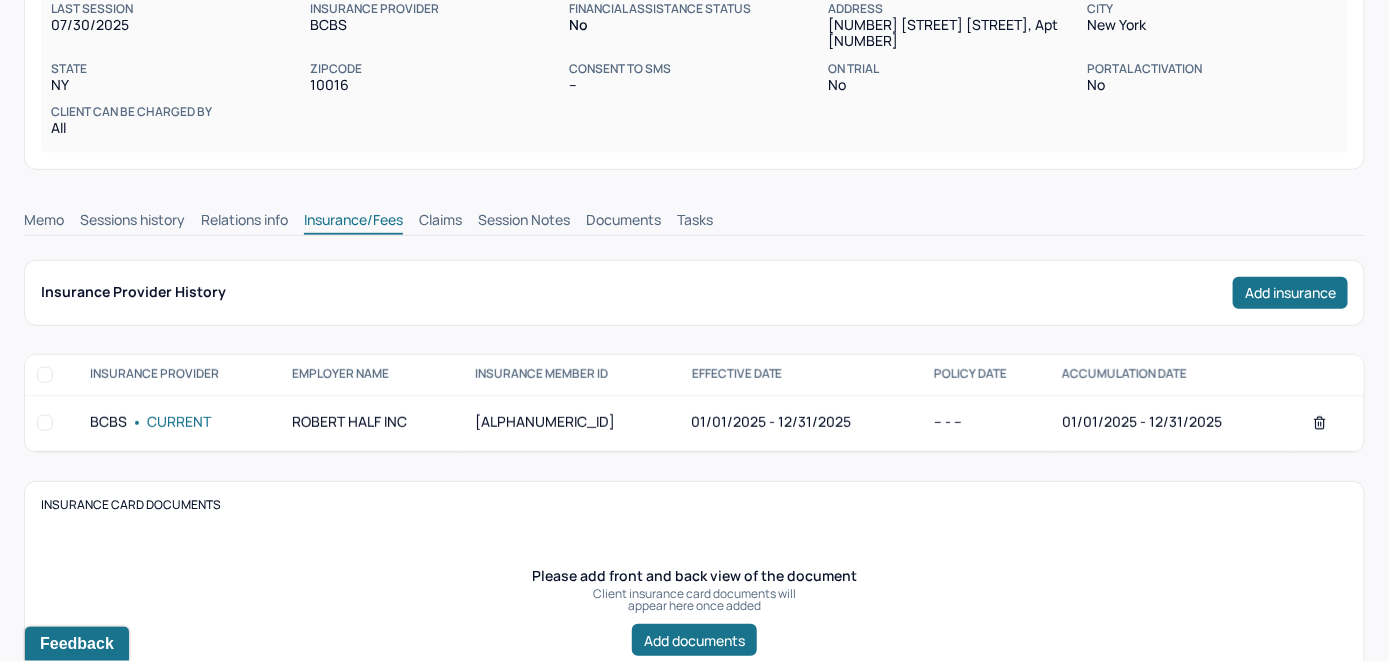 click on "Claims" at bounding box center [440, 222] 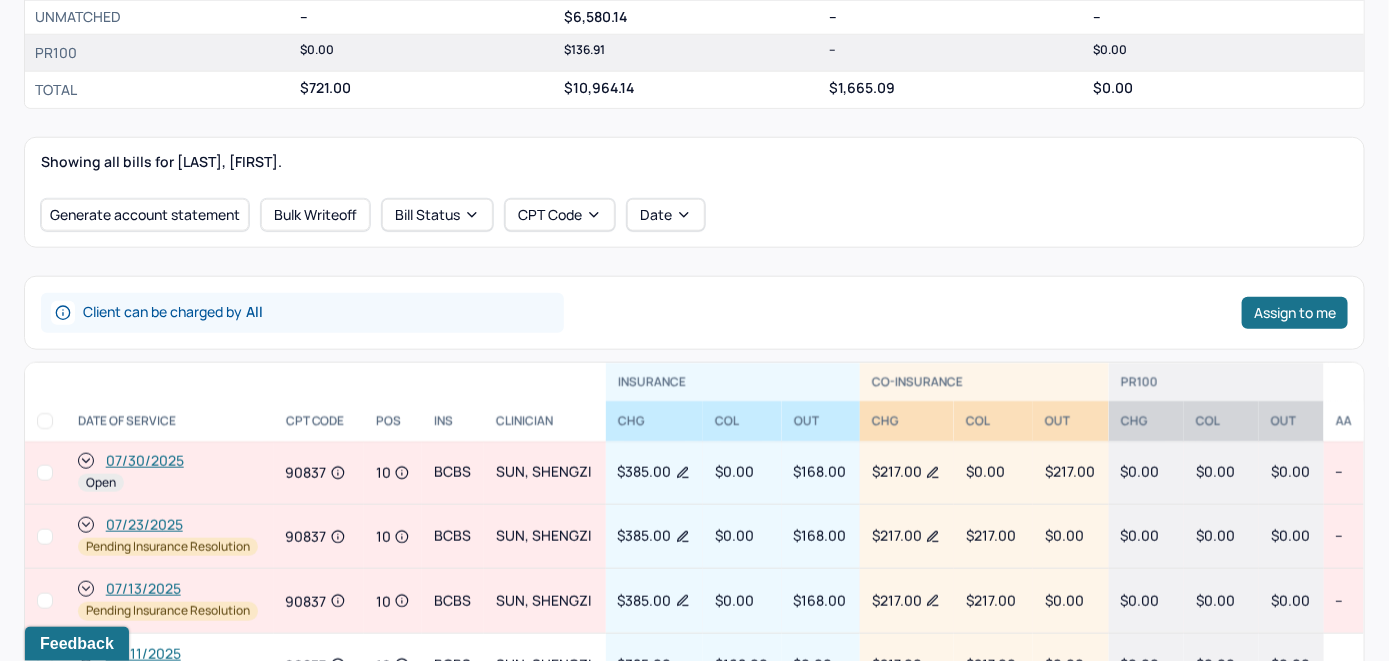 scroll, scrollTop: 694, scrollLeft: 0, axis: vertical 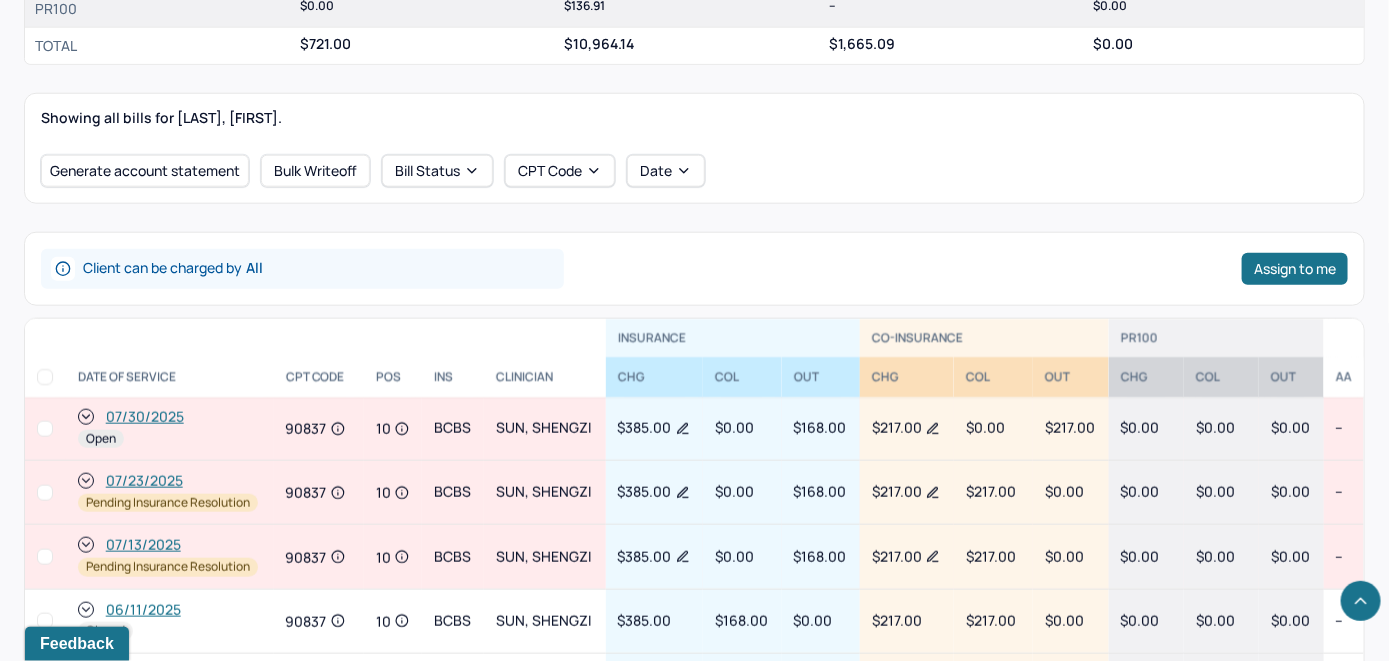 click on "07/30/2025" at bounding box center [145, 417] 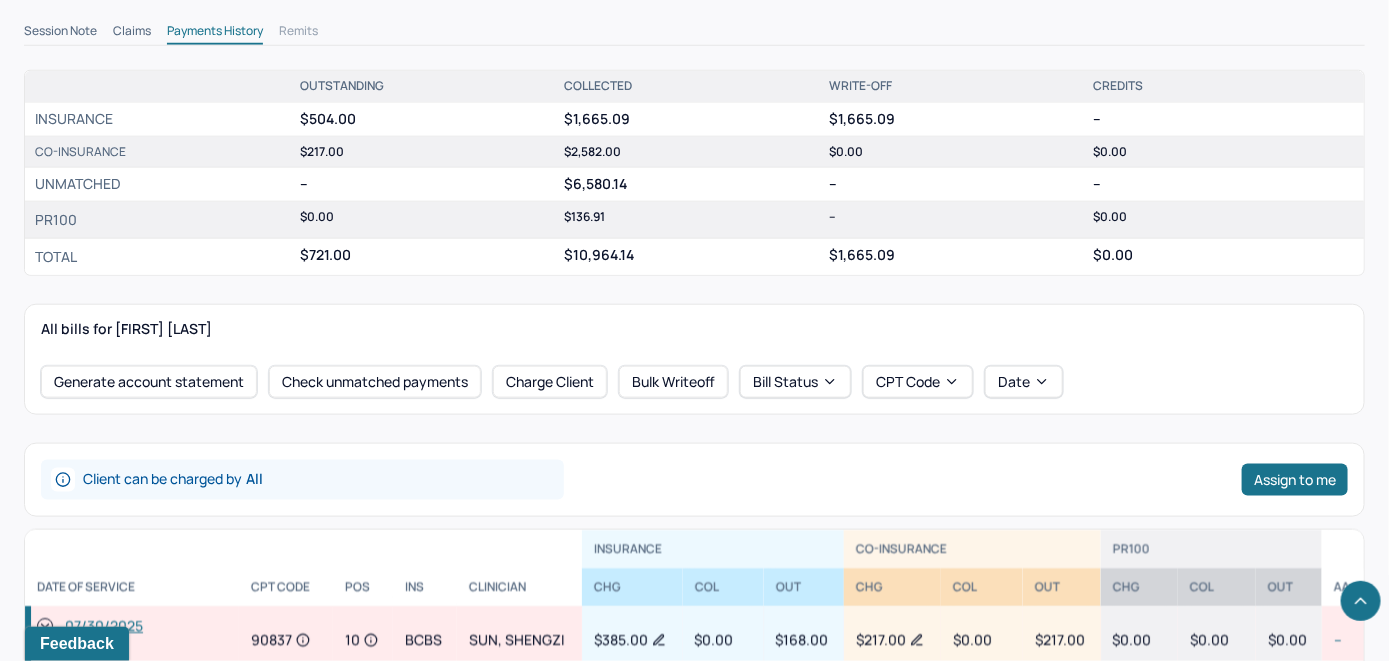 scroll, scrollTop: 700, scrollLeft: 0, axis: vertical 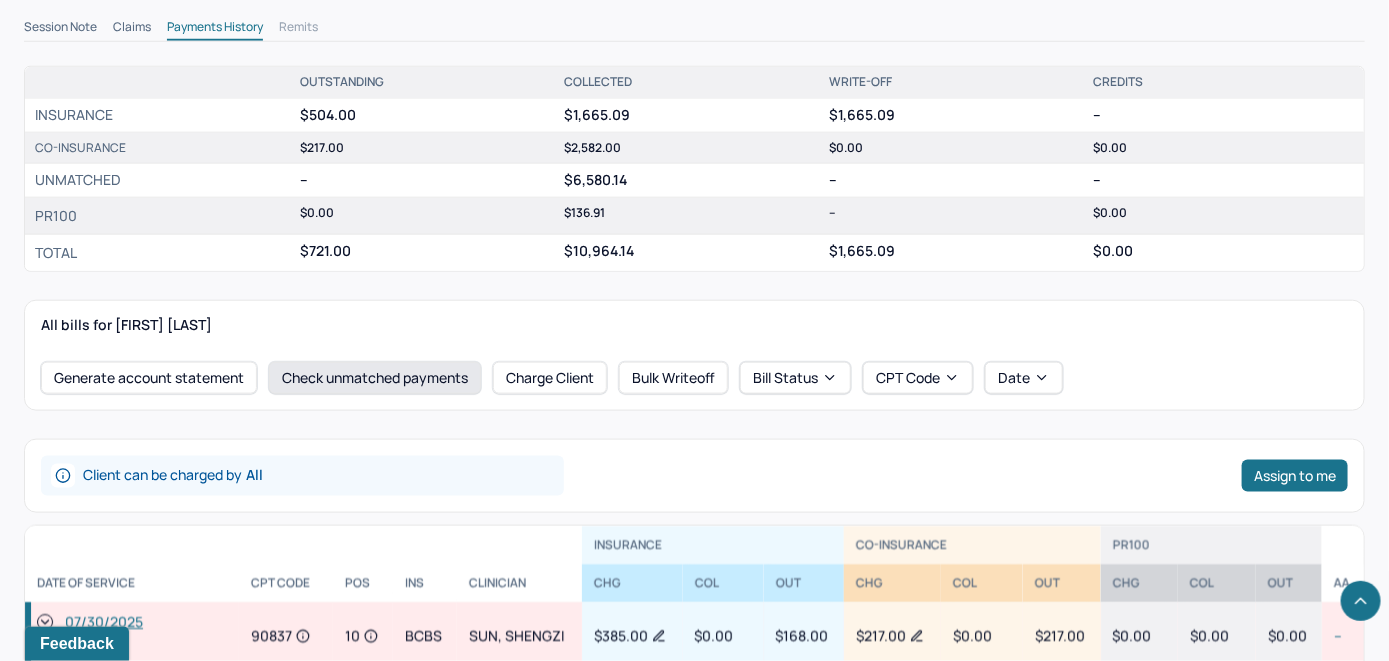 click on "Check unmatched payments" at bounding box center [375, 378] 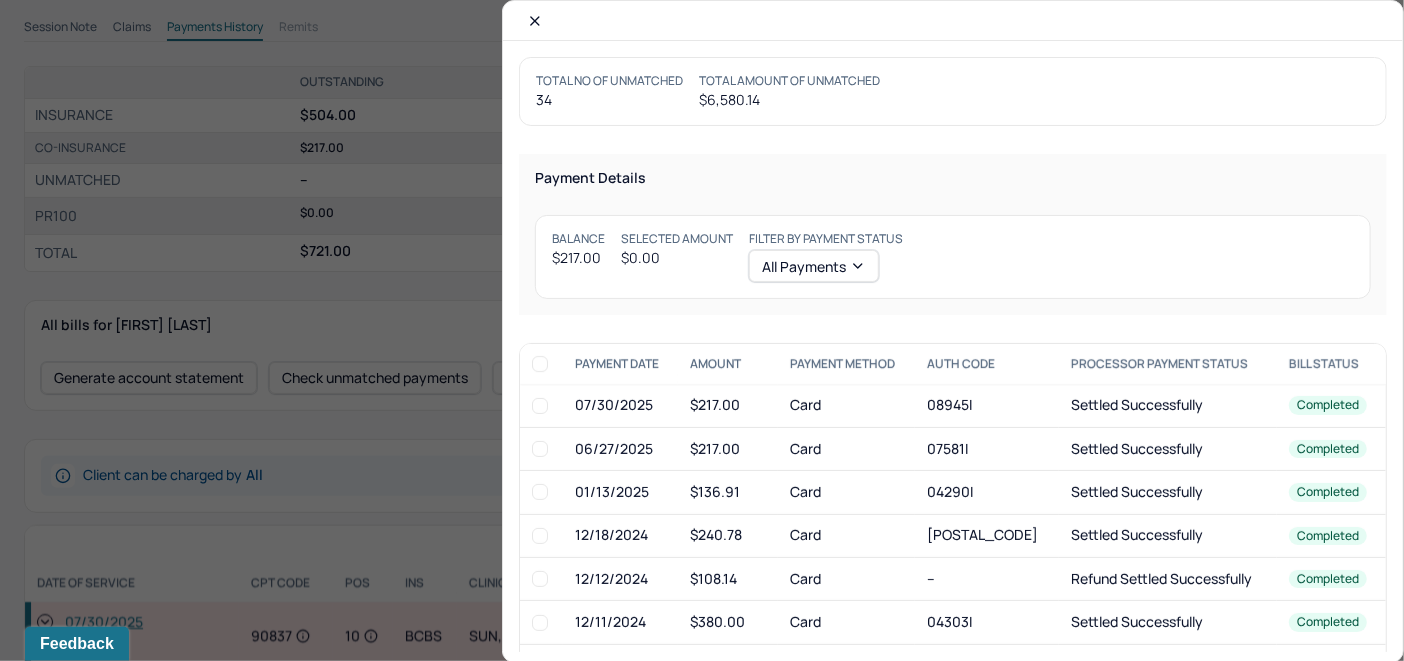 click at bounding box center [540, 406] 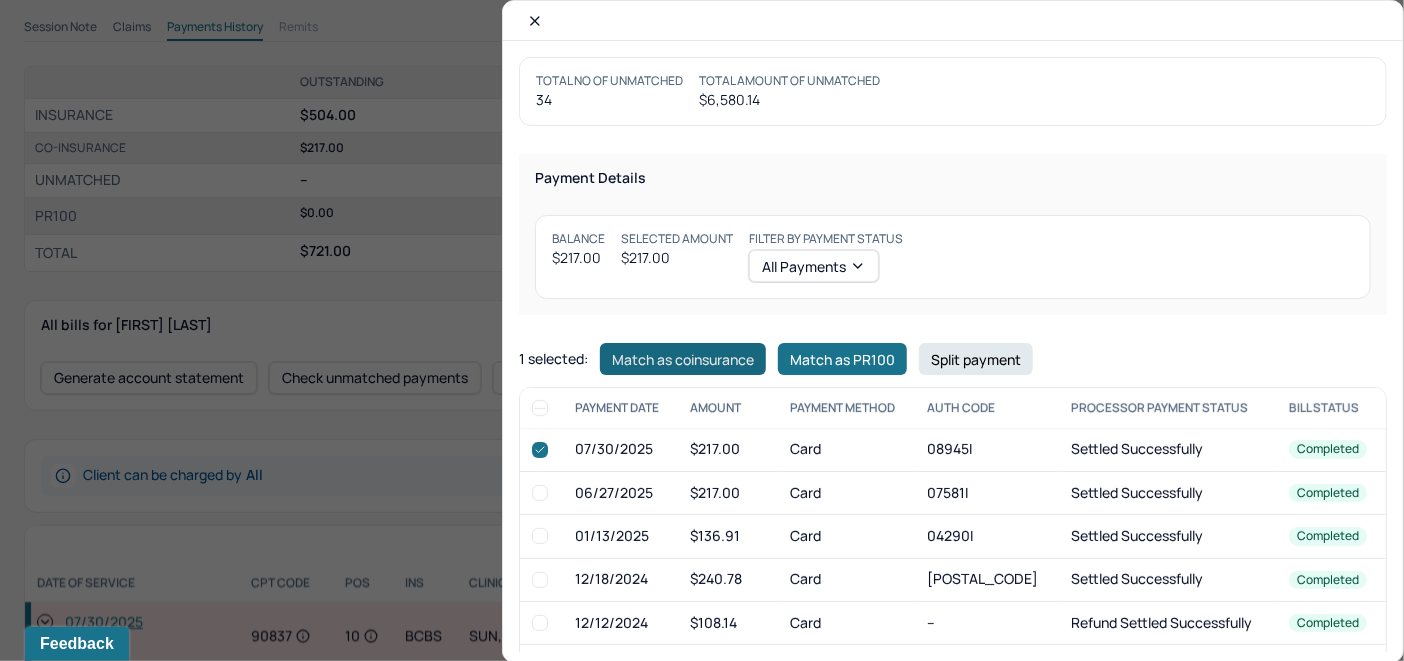 click on "Match as coinsurance" at bounding box center [683, 359] 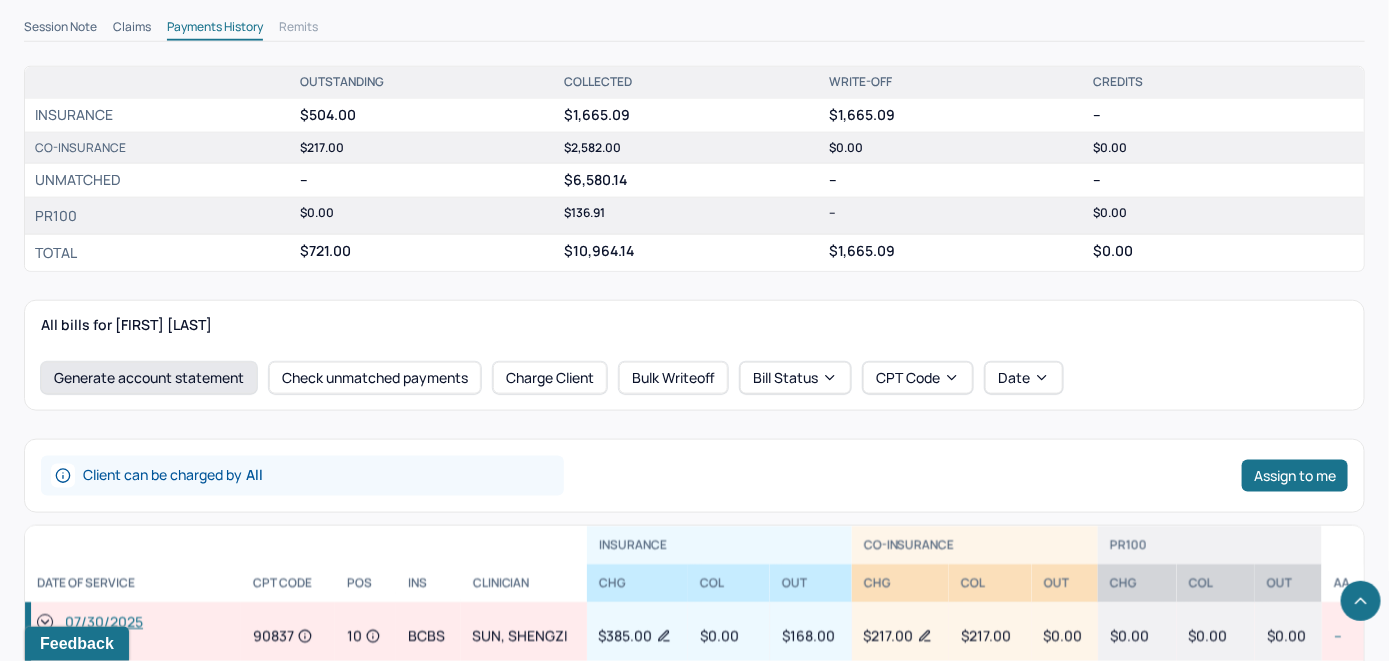 scroll, scrollTop: 1000, scrollLeft: 0, axis: vertical 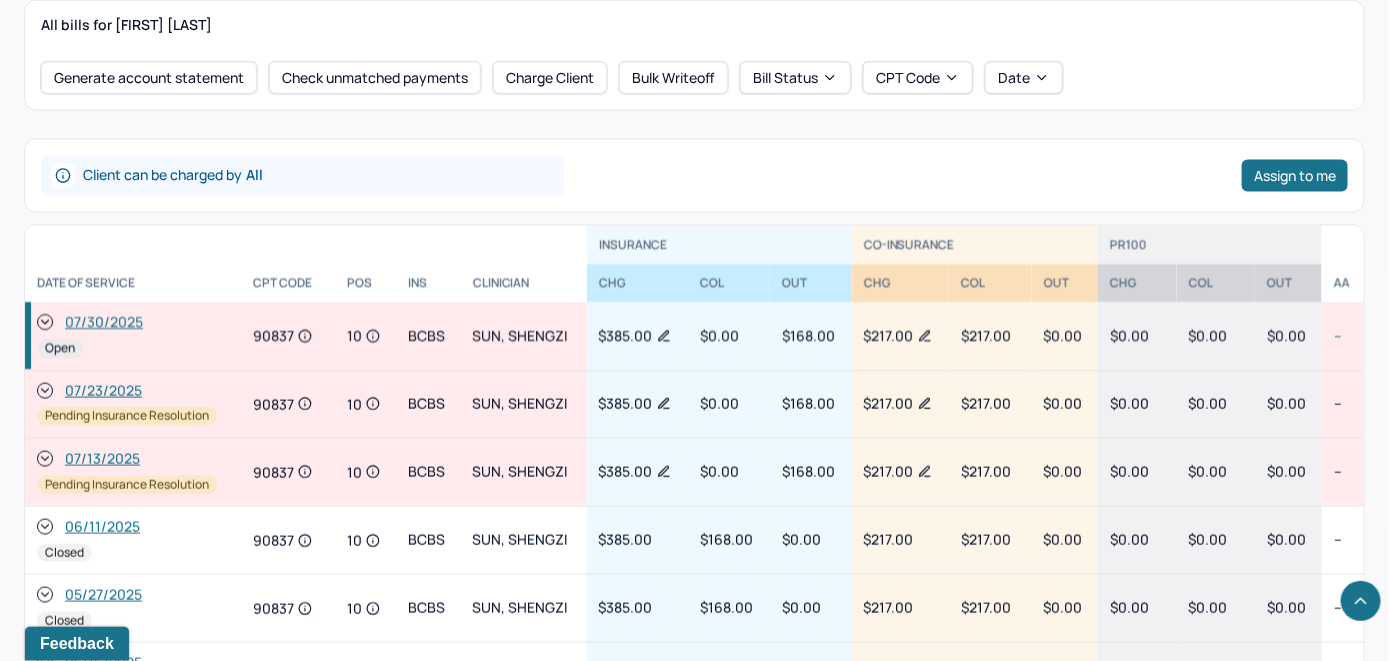 click 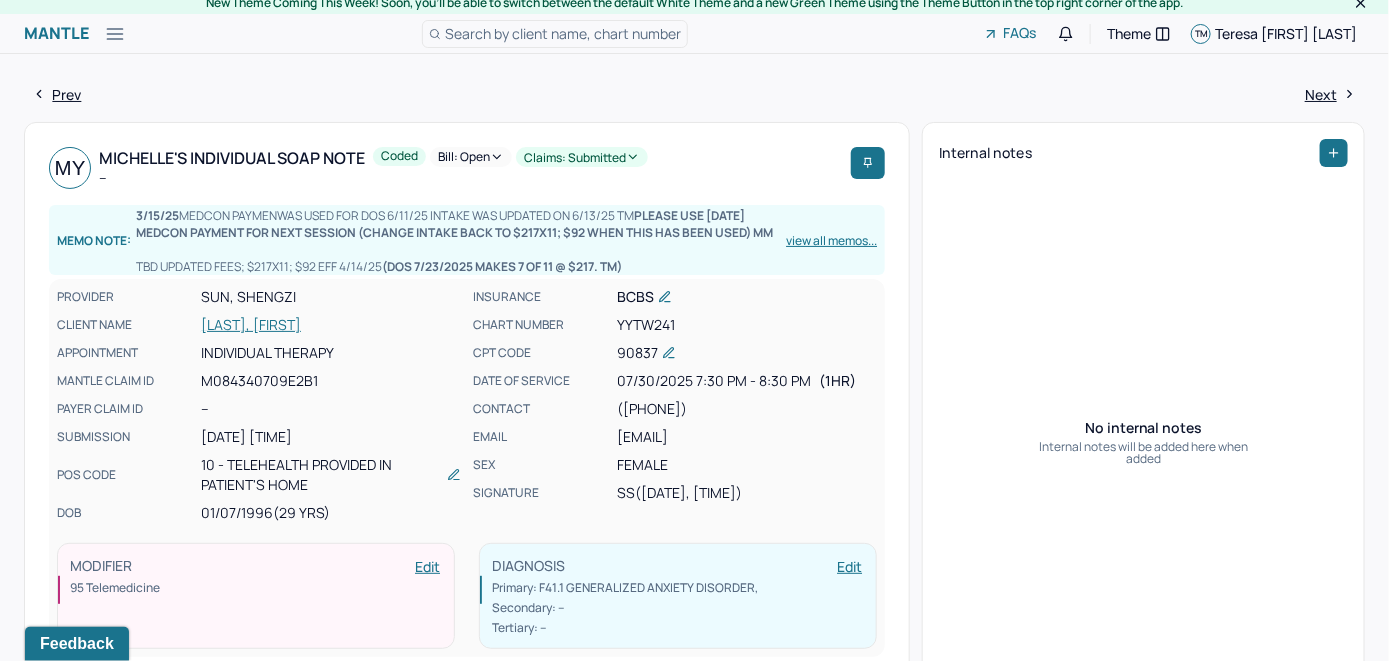 scroll, scrollTop: 0, scrollLeft: 0, axis: both 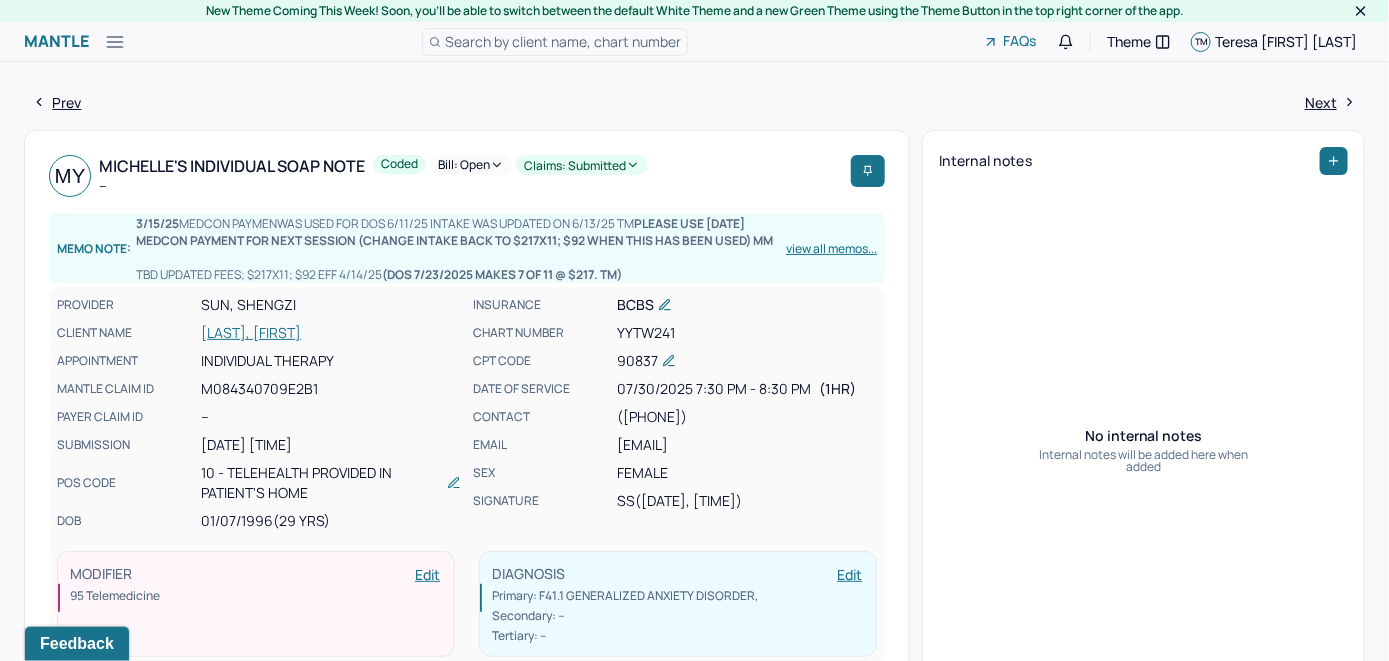 click on "Bill: Open" at bounding box center [471, 165] 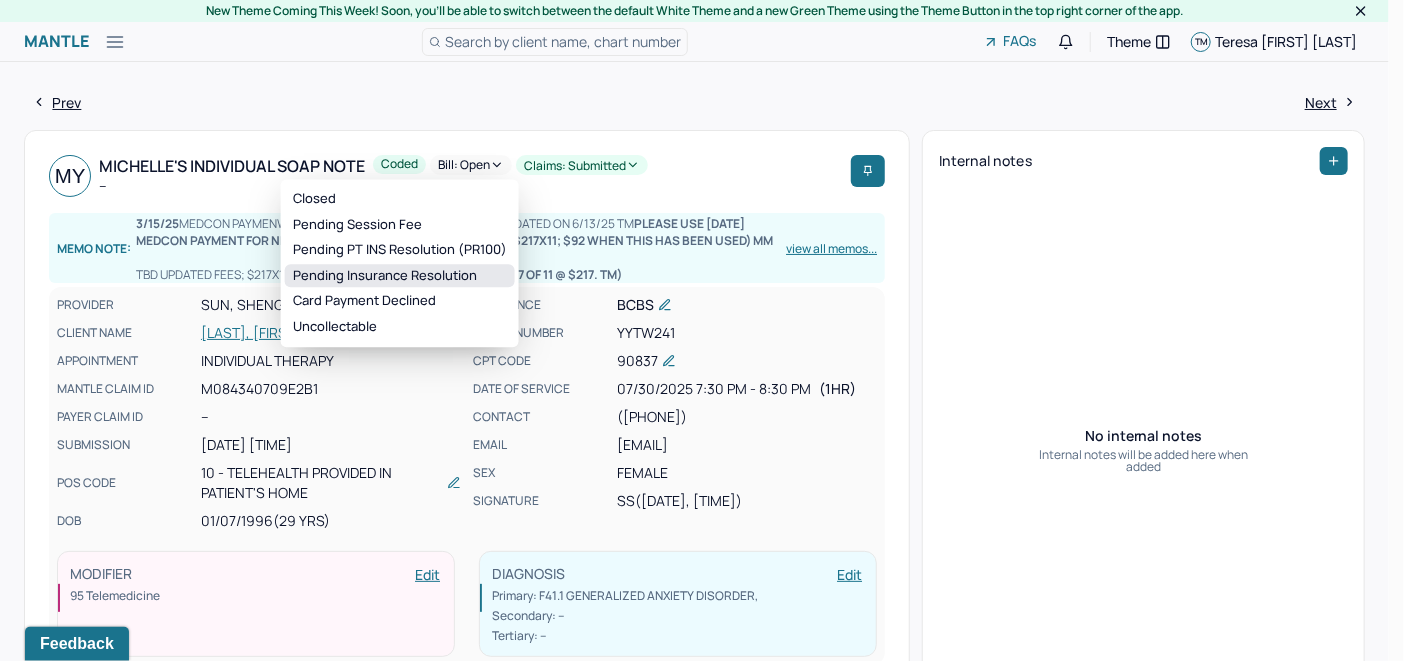 click on "Pending Insurance Resolution" at bounding box center (400, 276) 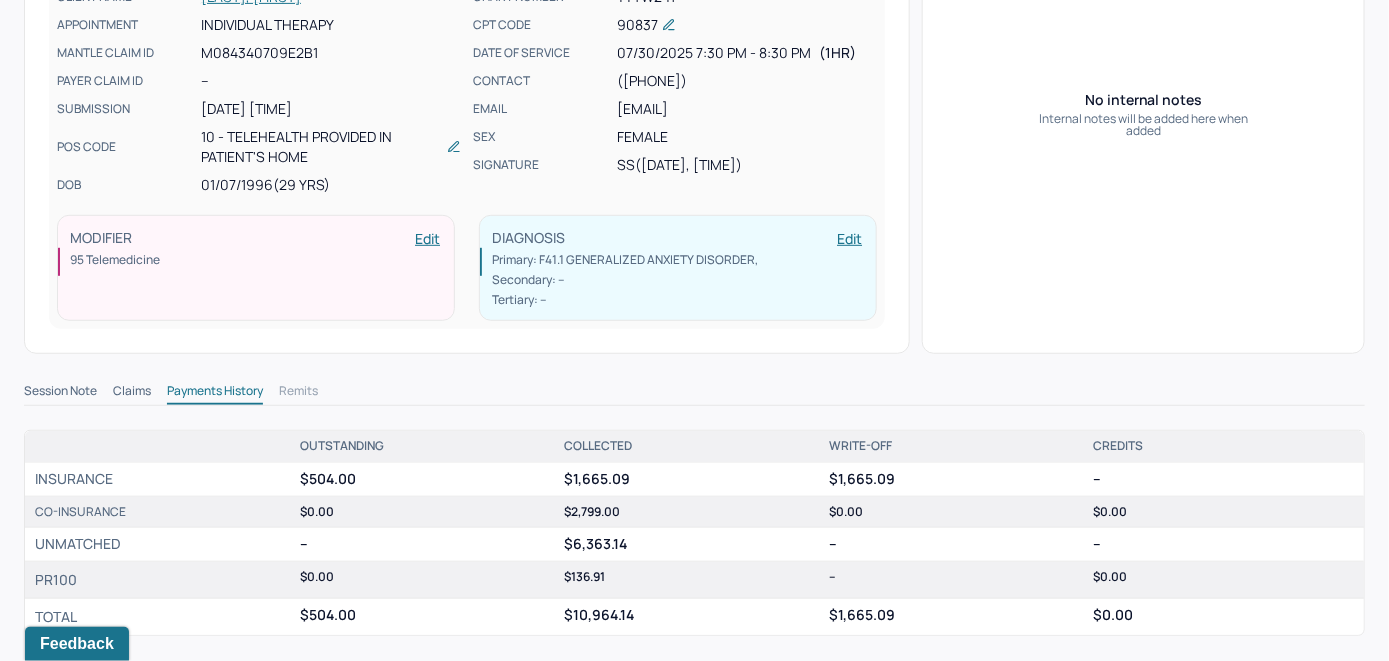scroll, scrollTop: 200, scrollLeft: 0, axis: vertical 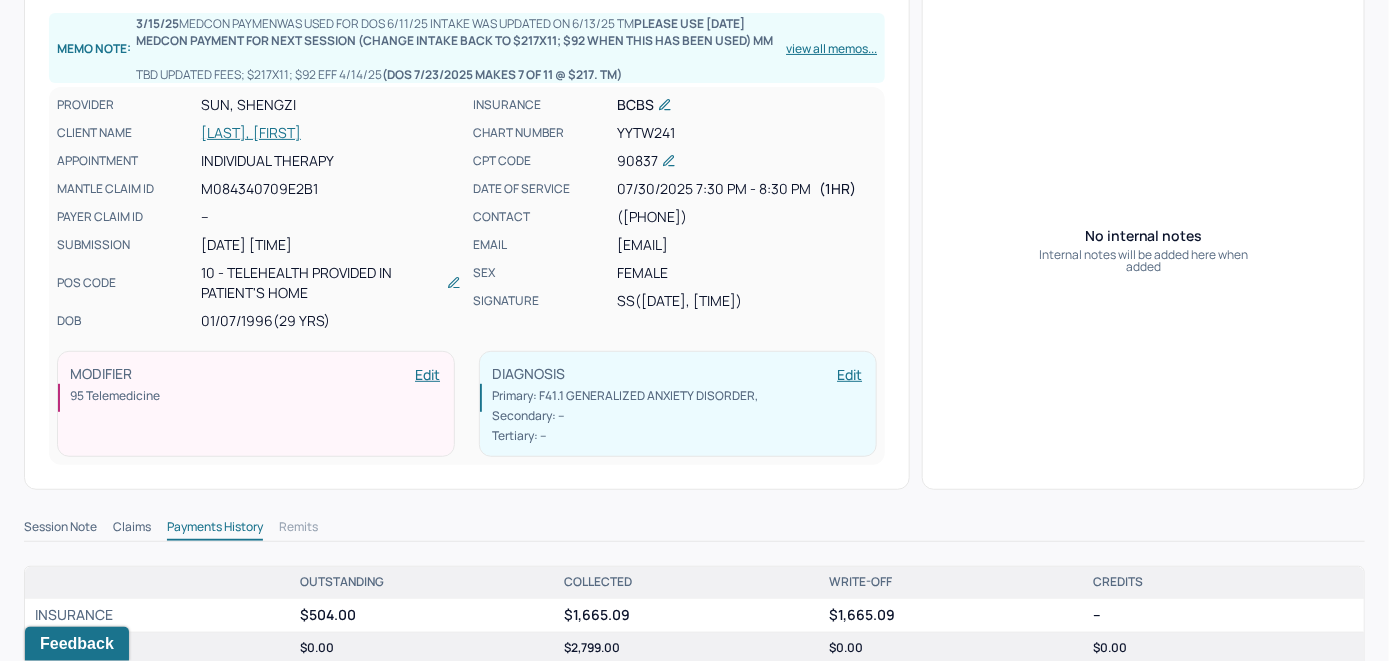 click on "YUNG, MICHELLE" at bounding box center [331, 133] 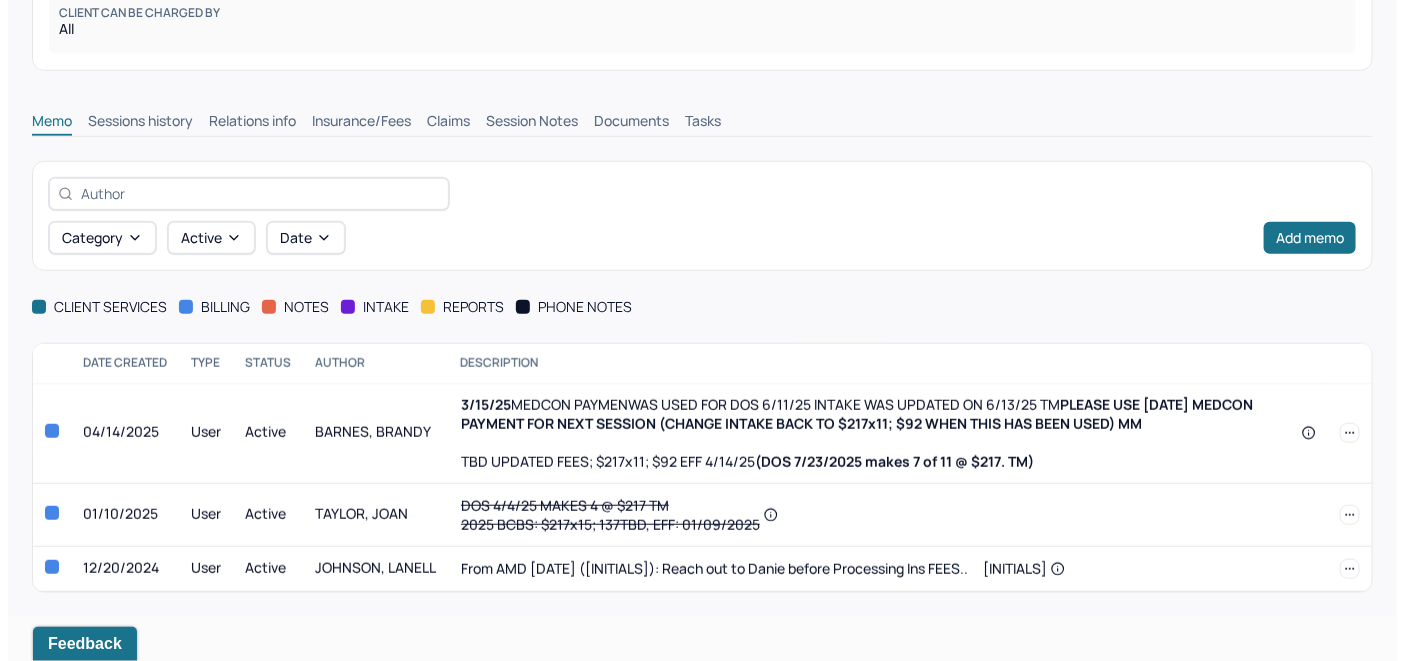 scroll, scrollTop: 394, scrollLeft: 0, axis: vertical 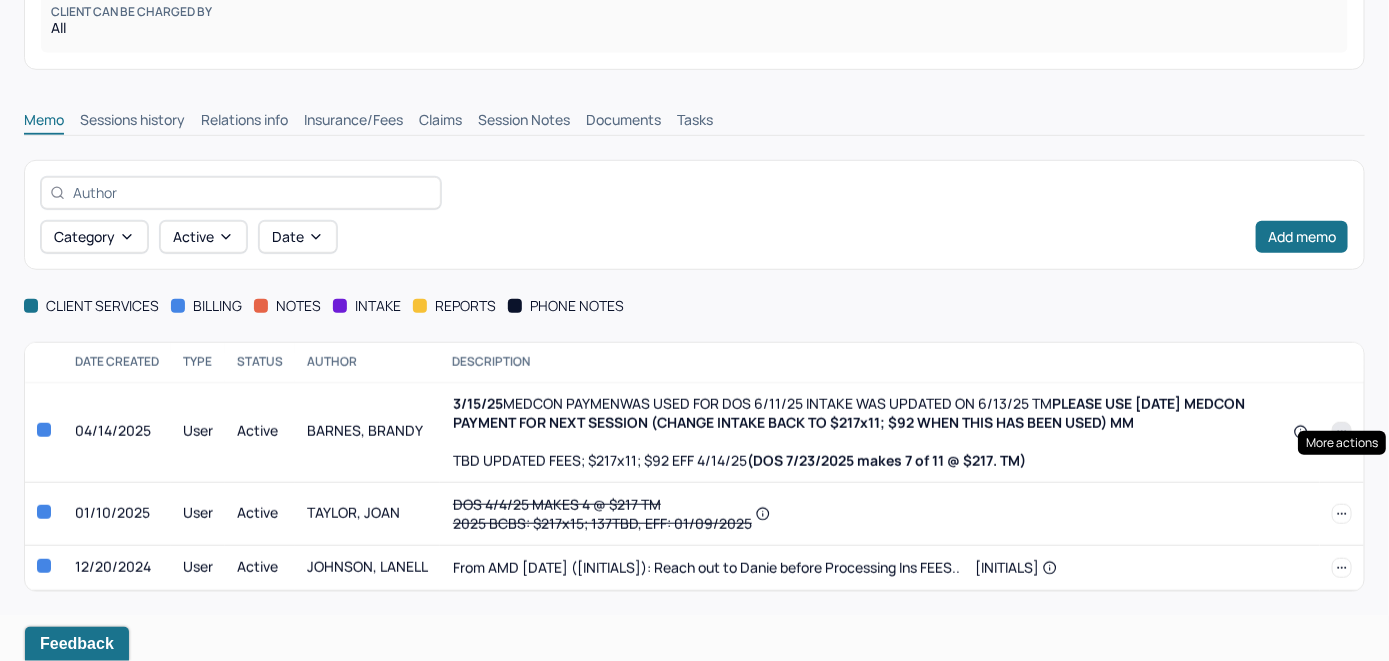 click 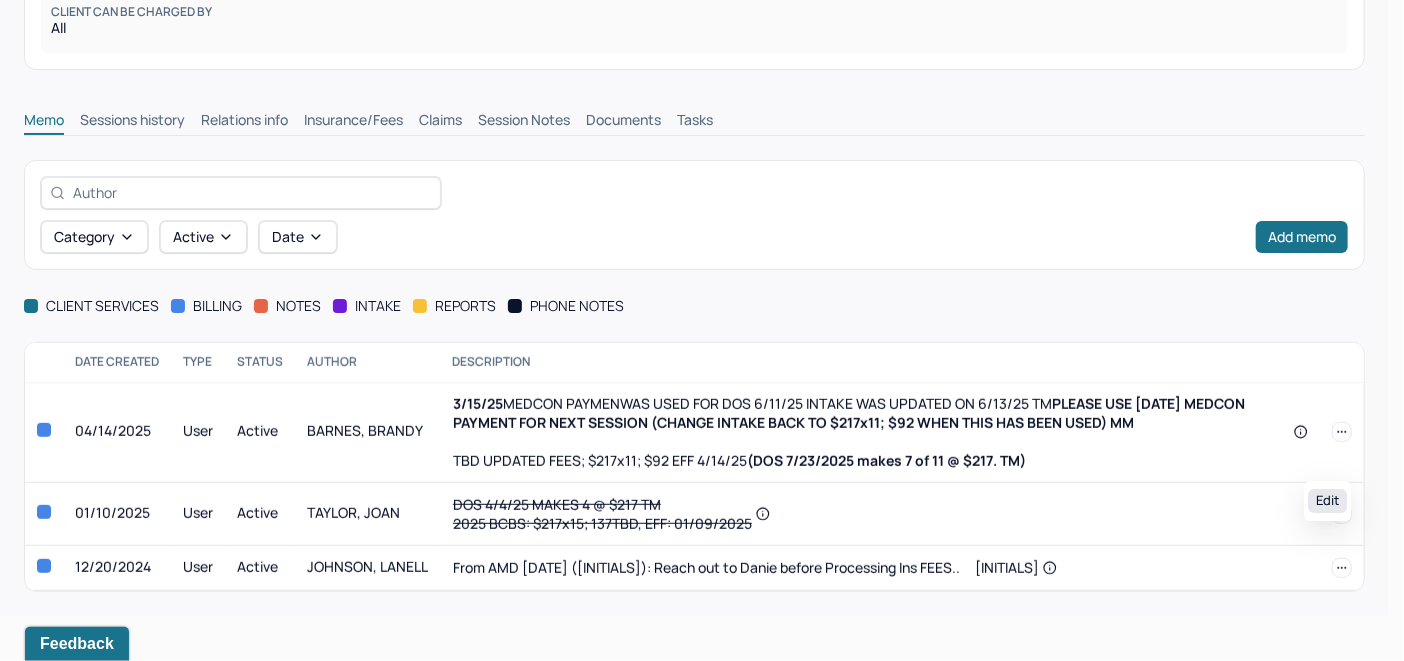 click on "Edit" at bounding box center [1327, 501] 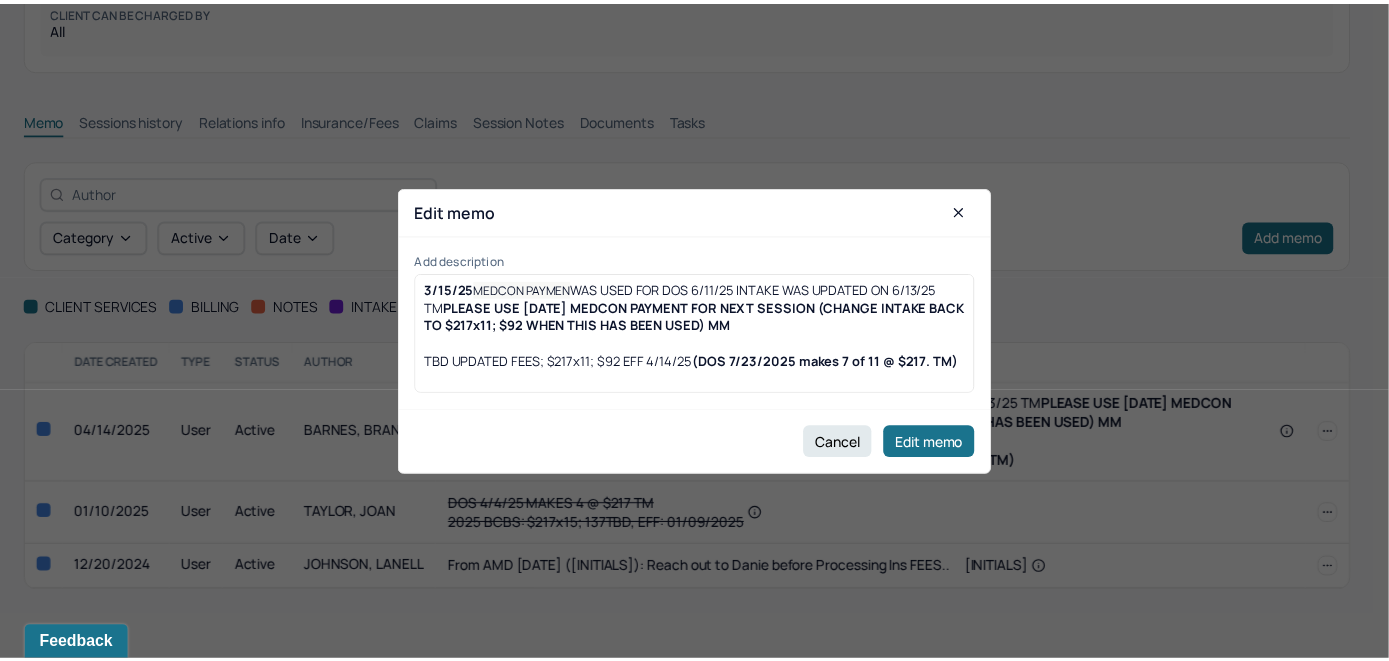 scroll, scrollTop: 351, scrollLeft: 0, axis: vertical 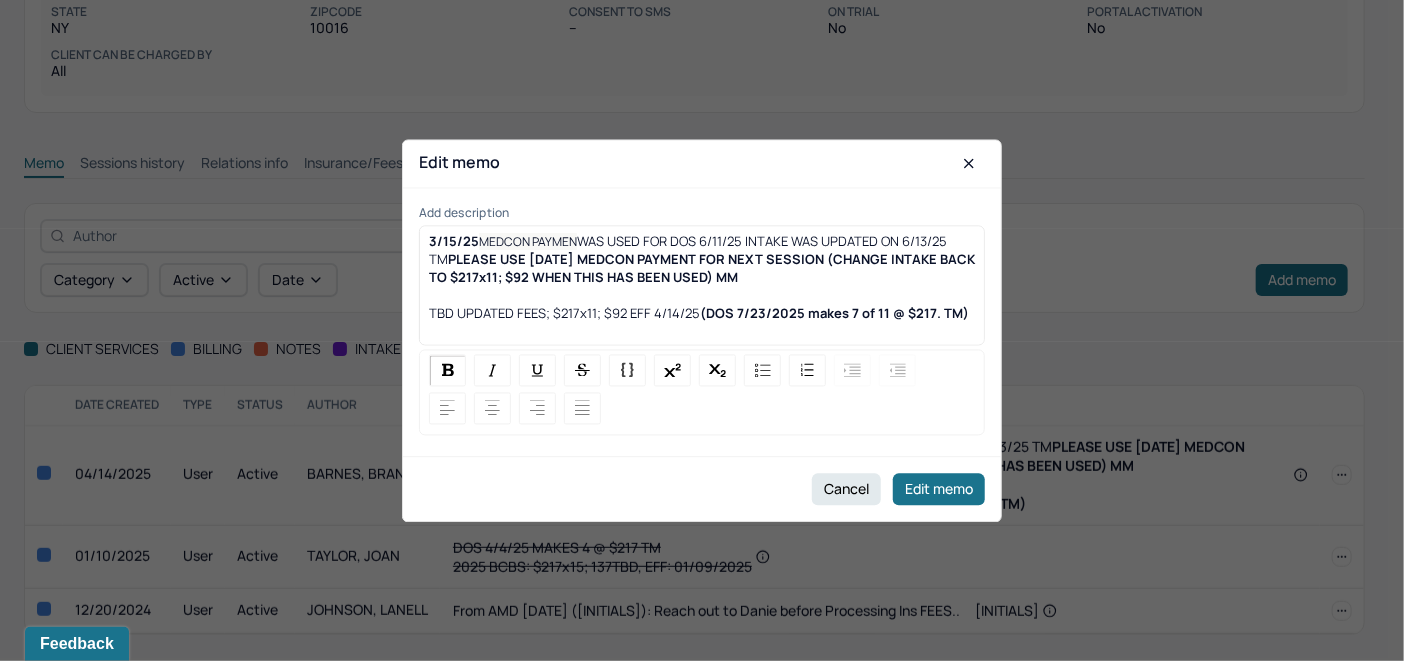 click on "3/15/25  MEDCON PAYMEN   WAS USED FOR DOS 6/11/25 INTAKE WAS UPDATED ON 6/13/25 TM
PLEASE USE 3/15/25 MEDCON PAYMENT FOR NEXT SESSION (CHANGE INTAKE BACK TO $217x11; $92 WHEN THIS HAS BEEN USED) MM TBD UPDATED FEES; $217x11; $92 EFF 4/14/25  (DOS 7/23/2025 makes 7 of 11 @ $217. TM)" at bounding box center (702, 332) 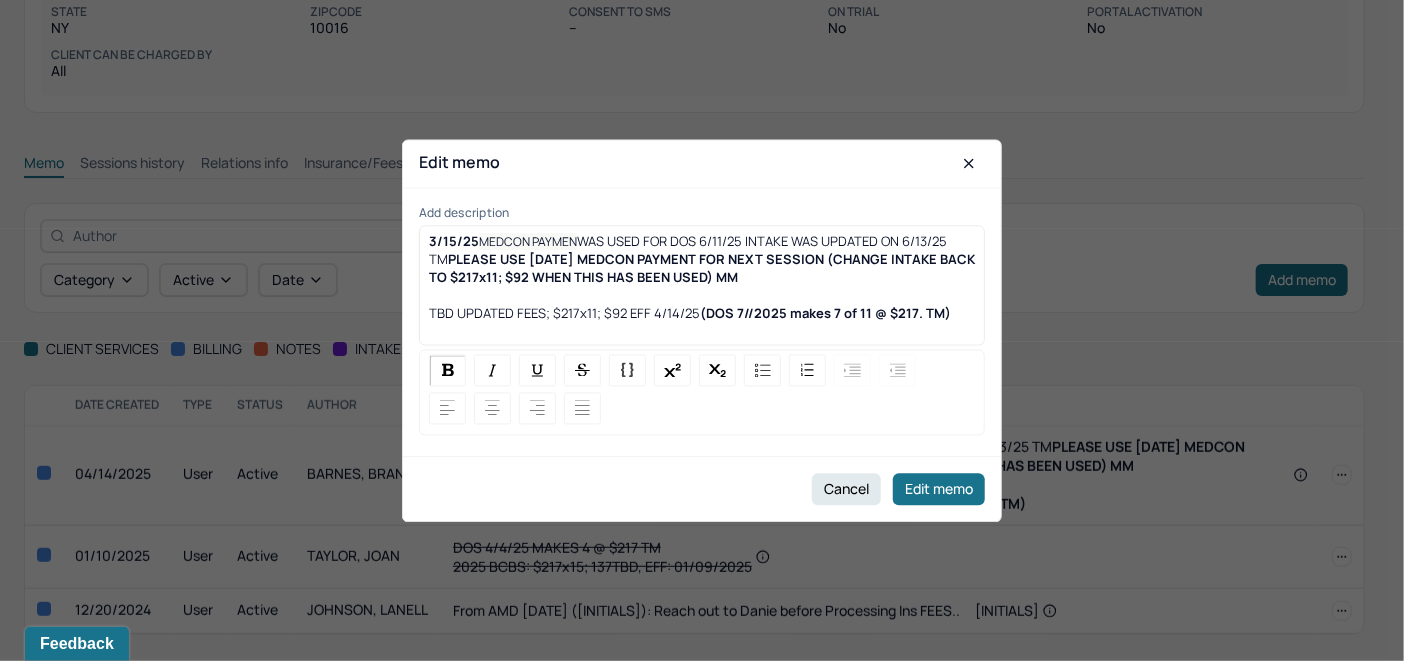type 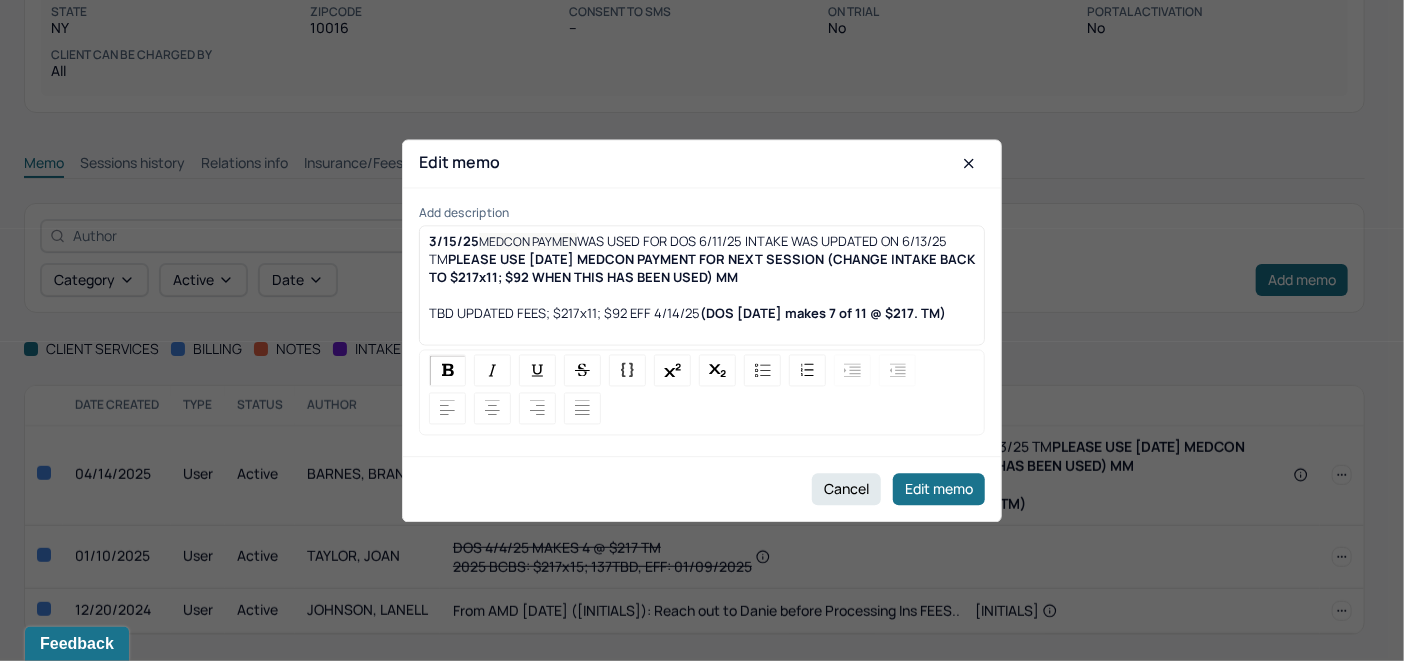 click at bounding box center [702, 295] 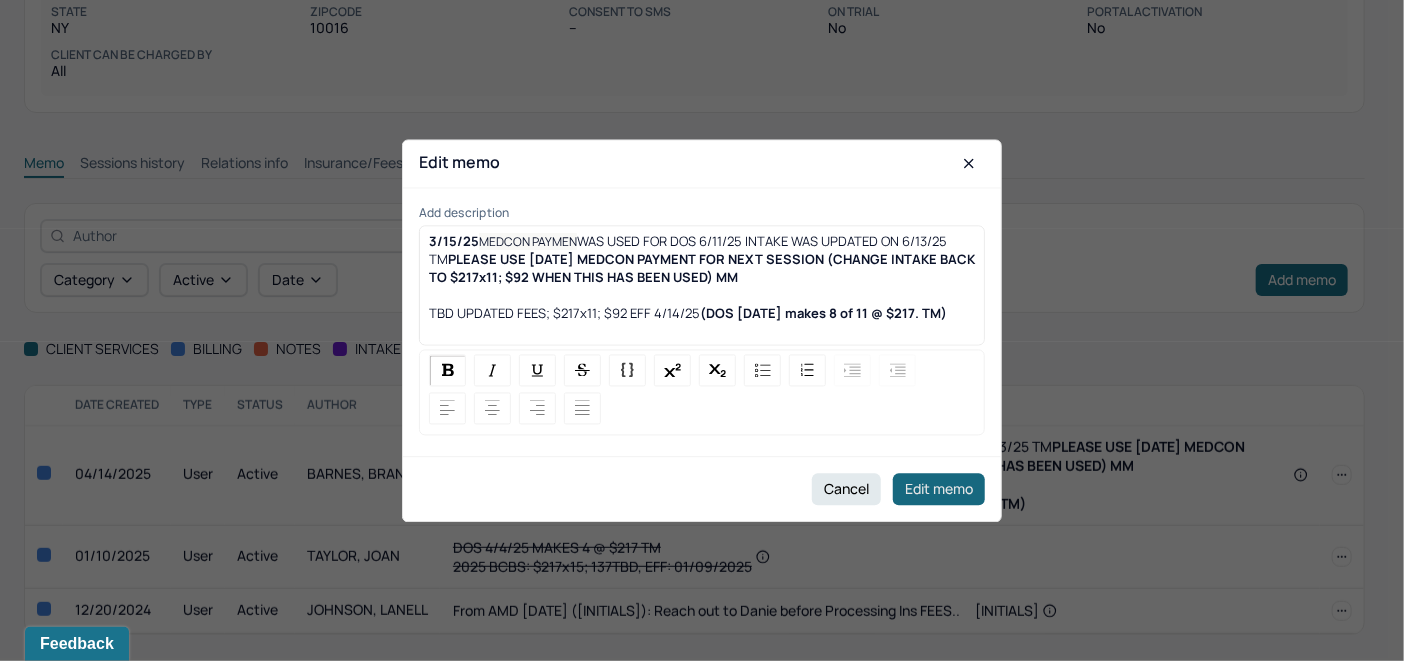 click on "Edit memo" at bounding box center (939, 489) 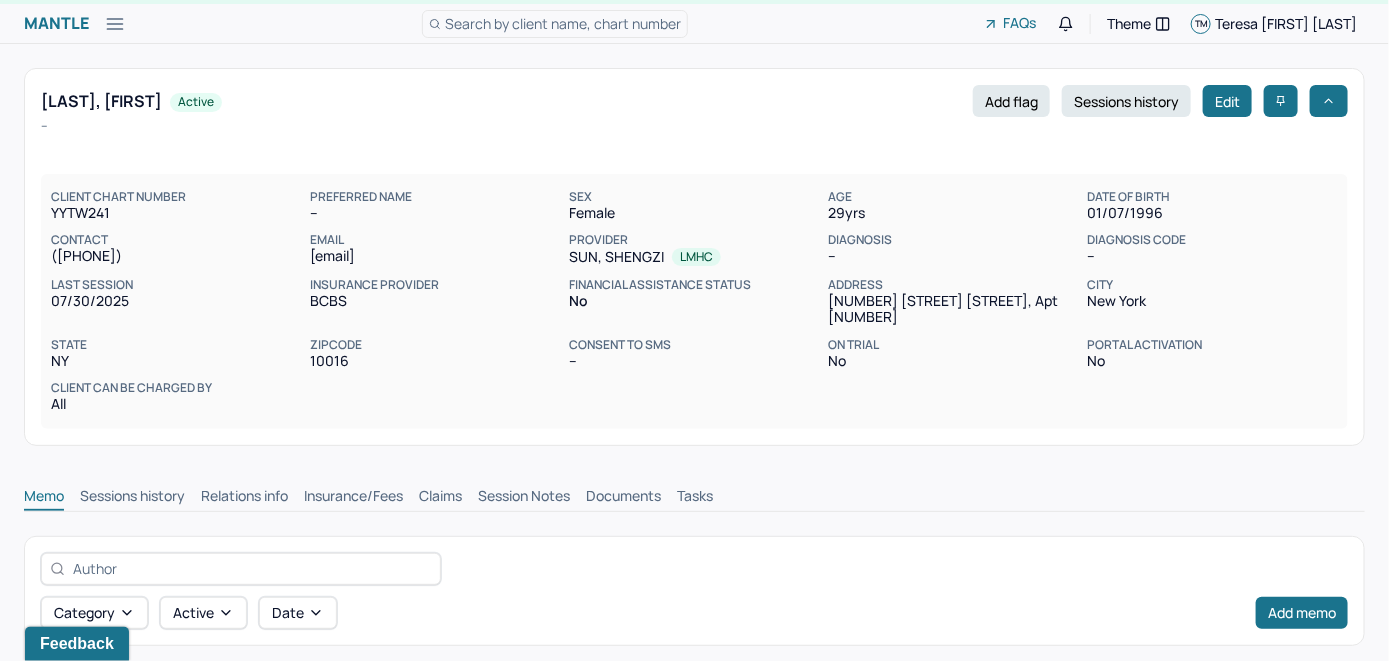 scroll, scrollTop: 0, scrollLeft: 0, axis: both 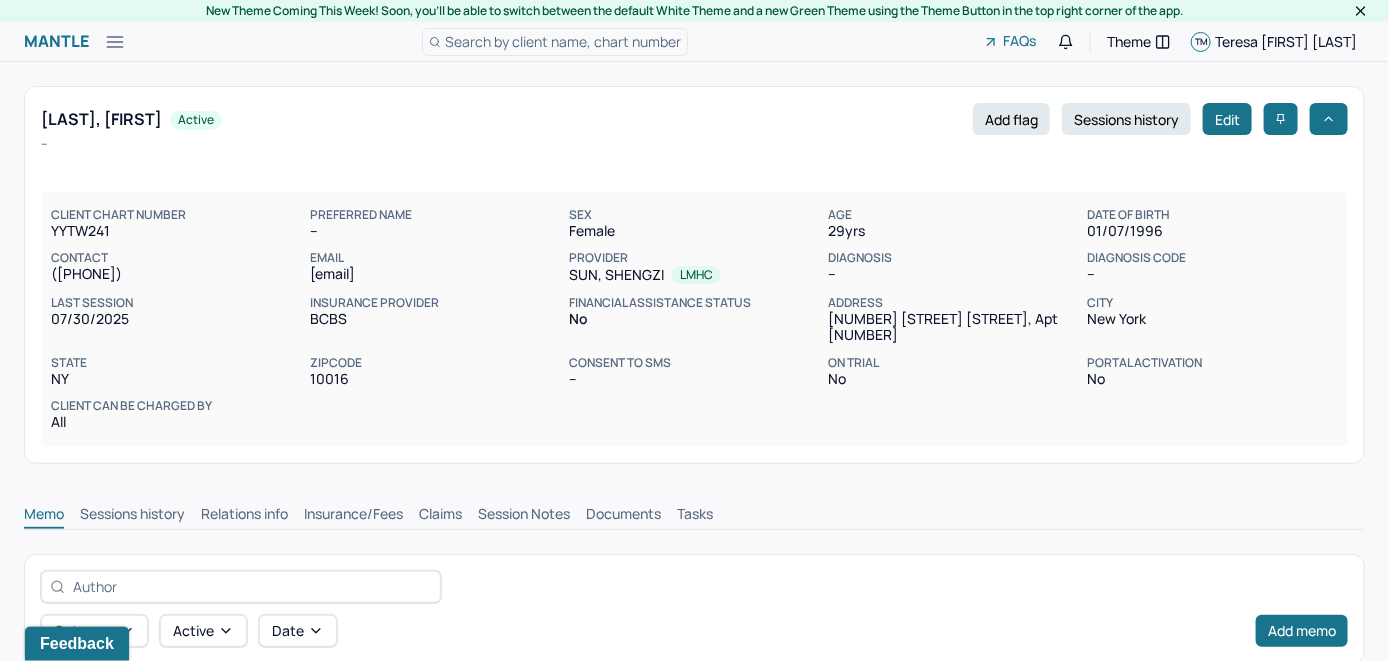 click on "Search by client name, chart number" at bounding box center (563, 41) 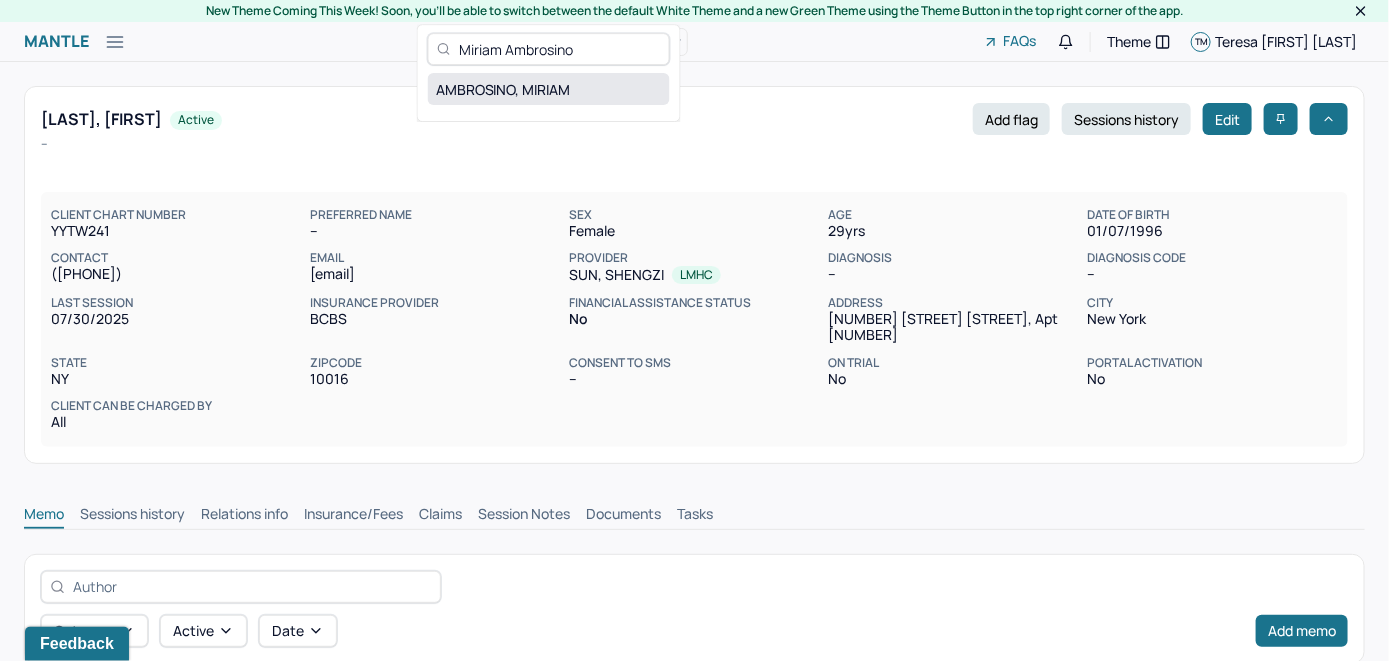 type on "Miriam Ambrosino" 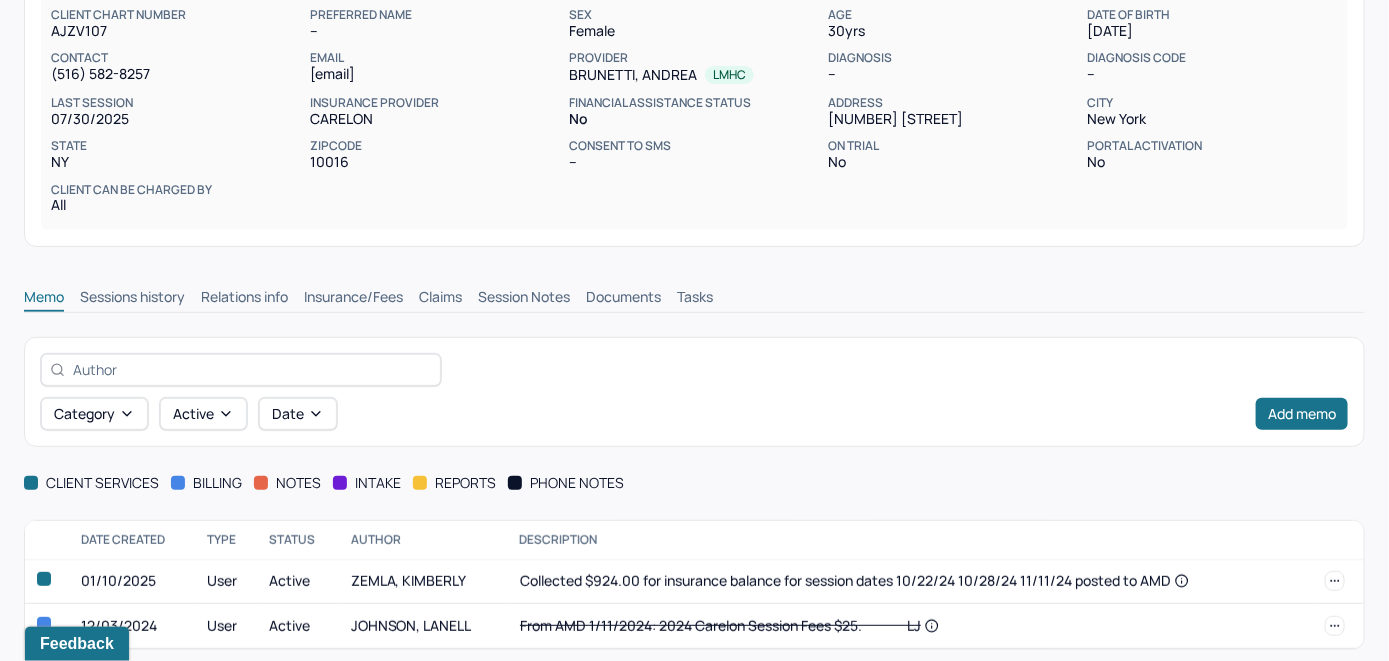 scroll, scrollTop: 254, scrollLeft: 0, axis: vertical 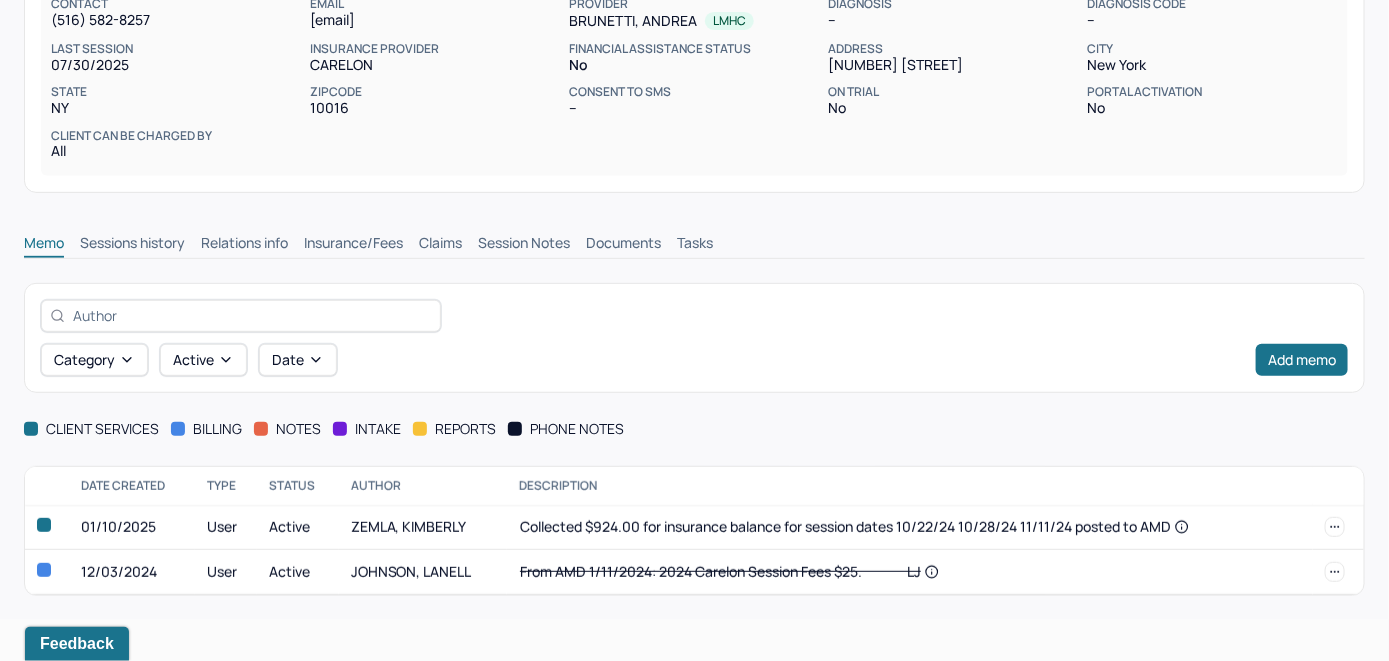 click on "Insurance/Fees" at bounding box center (353, 245) 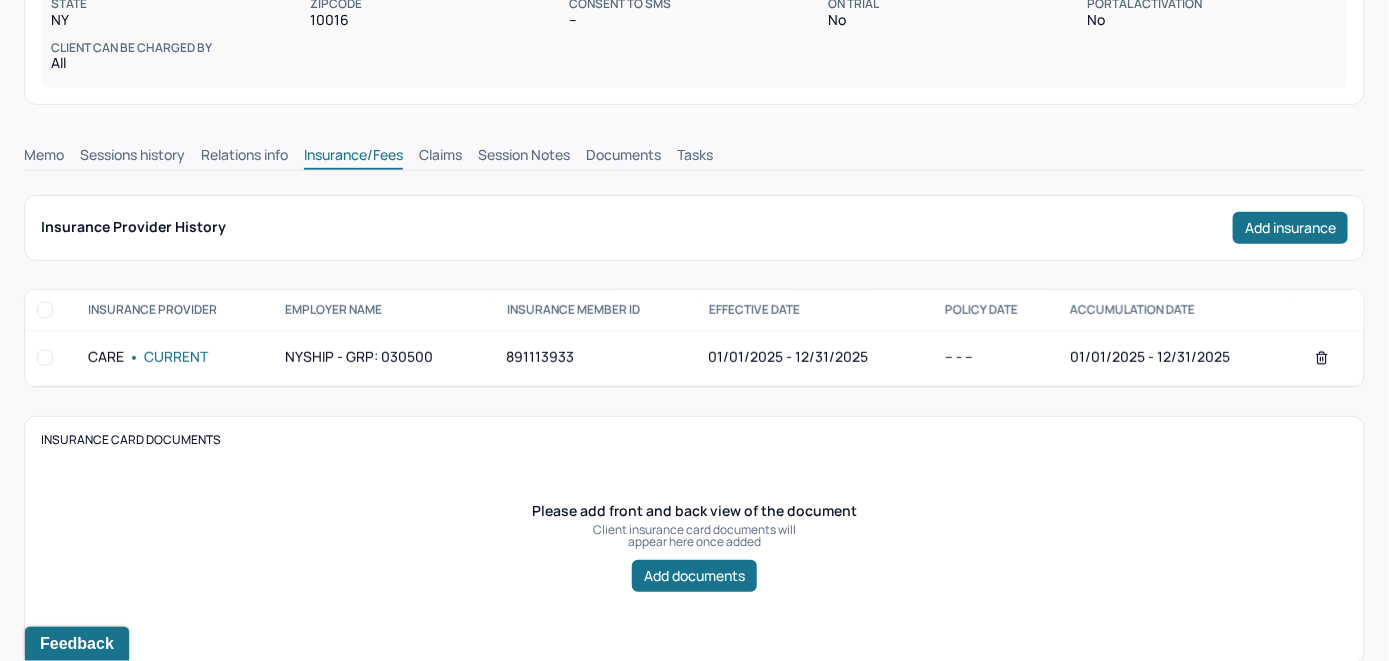 scroll, scrollTop: 154, scrollLeft: 0, axis: vertical 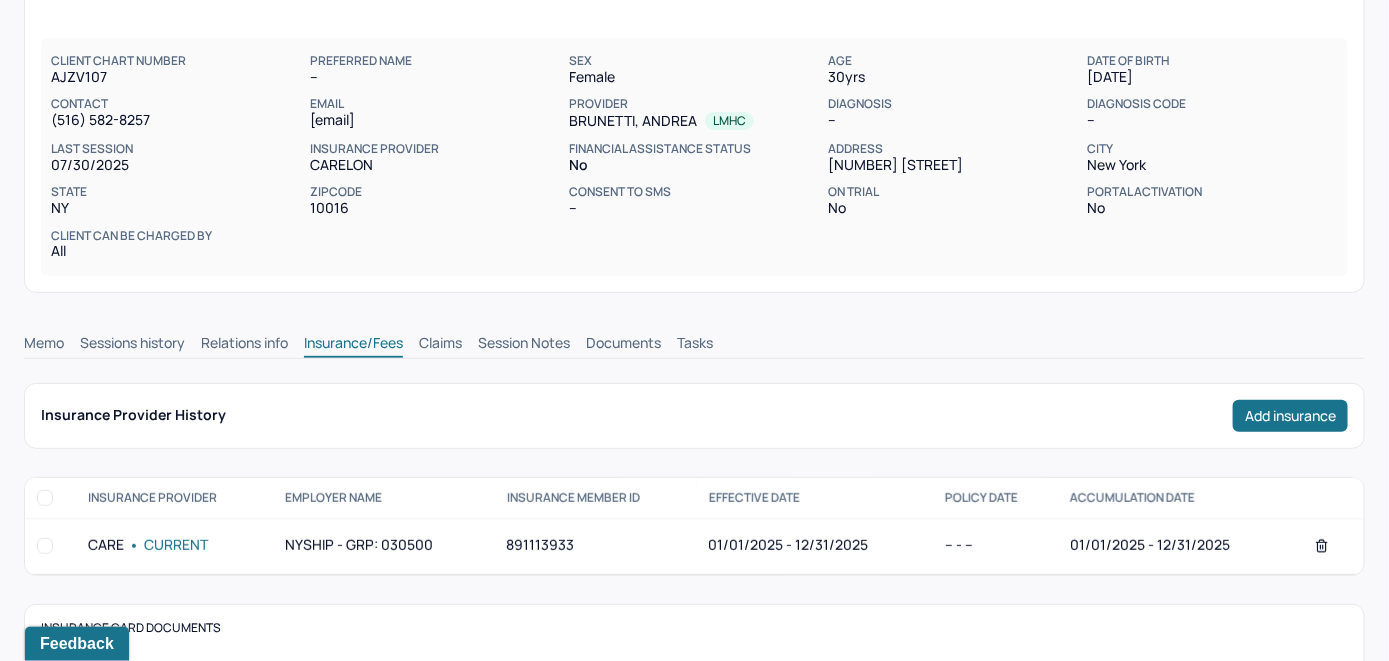 click on "Claims" at bounding box center [440, 345] 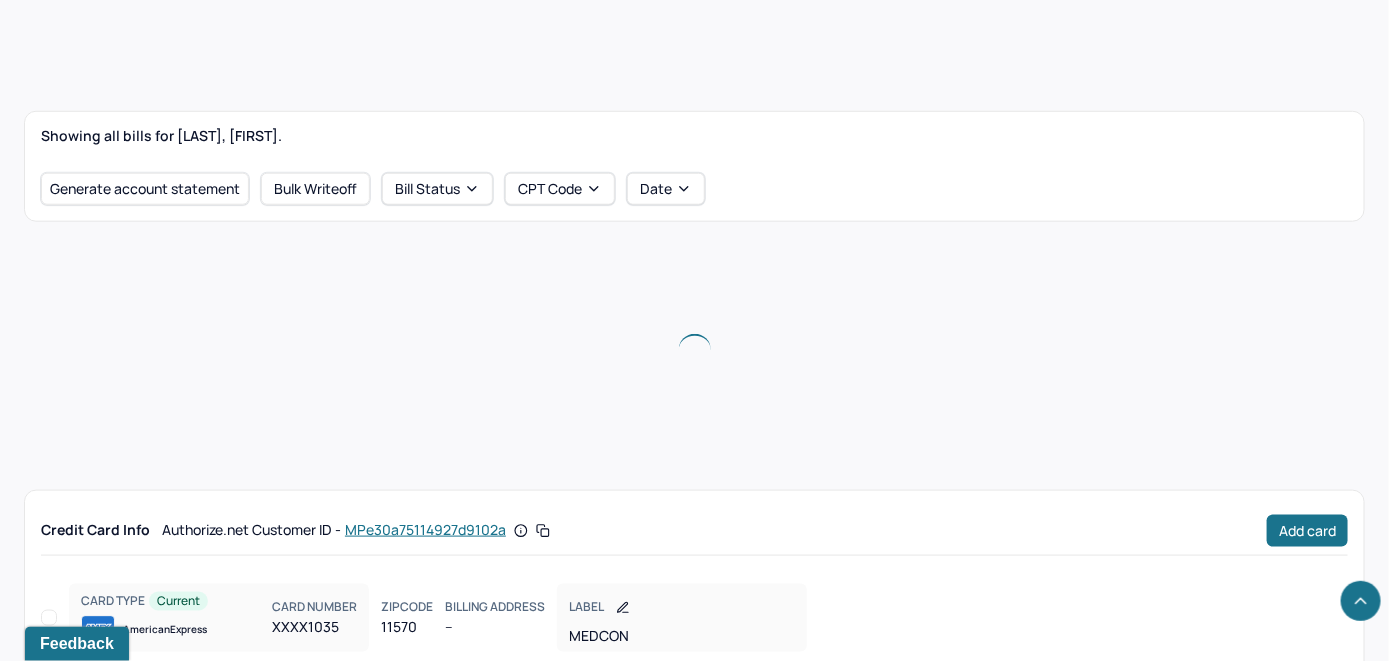 scroll, scrollTop: 658, scrollLeft: 0, axis: vertical 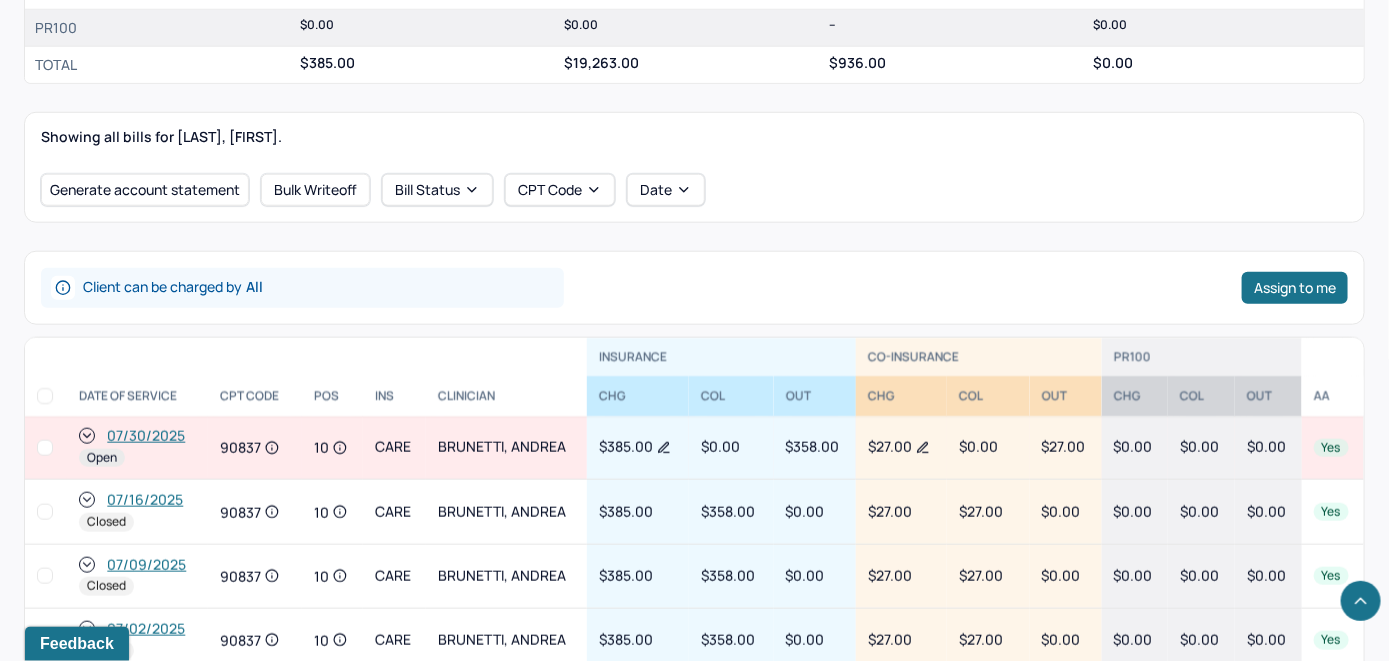 click on "07/30/2025" at bounding box center [146, 436] 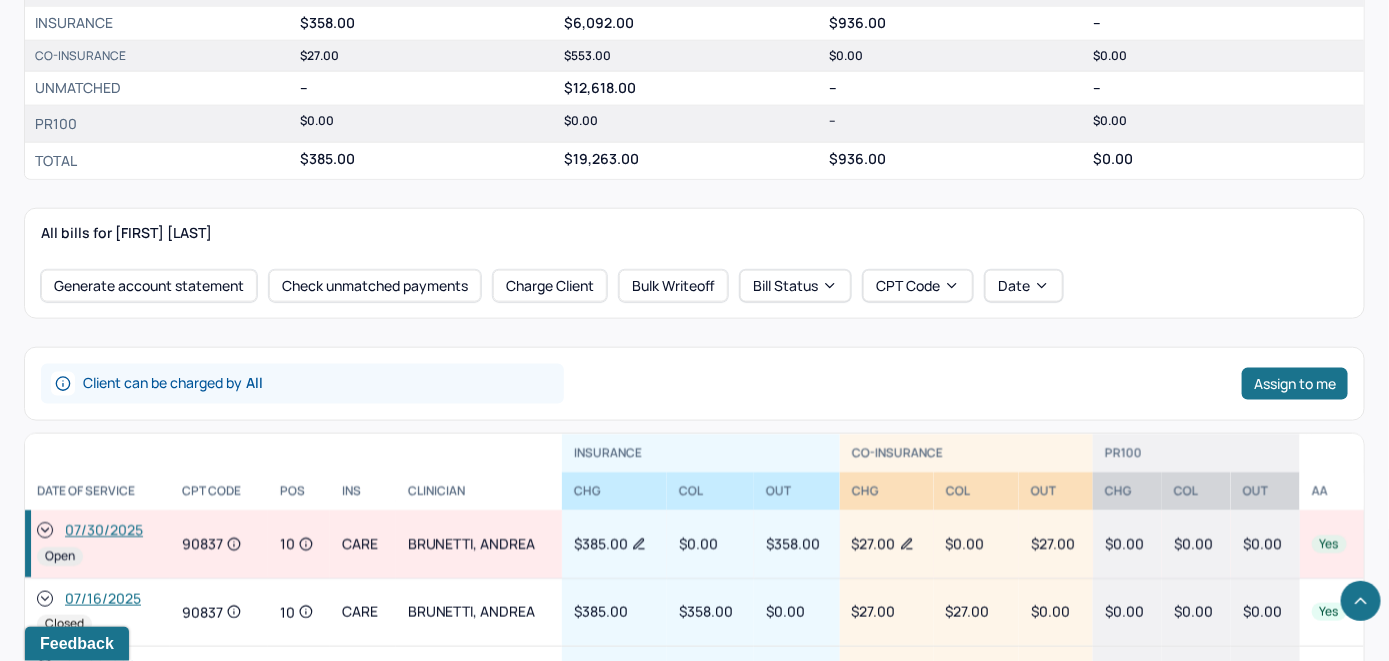scroll, scrollTop: 900, scrollLeft: 0, axis: vertical 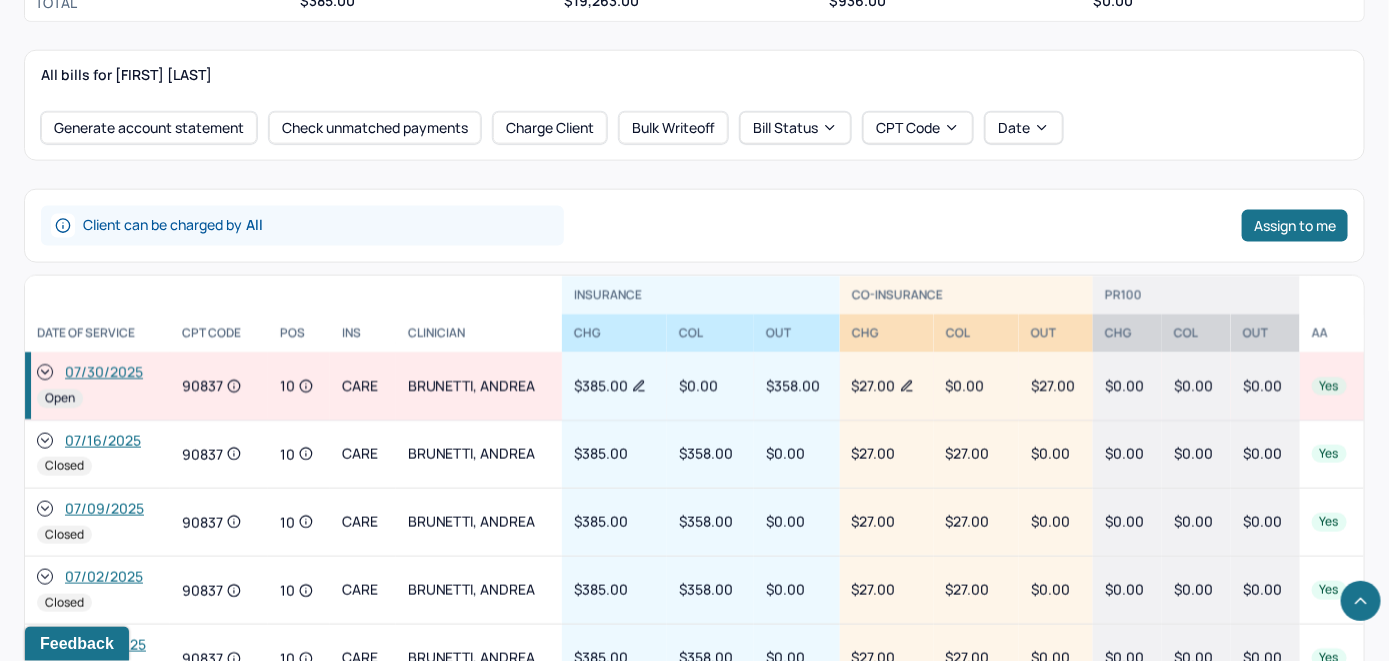 click on "07/30/2025" at bounding box center [104, 373] 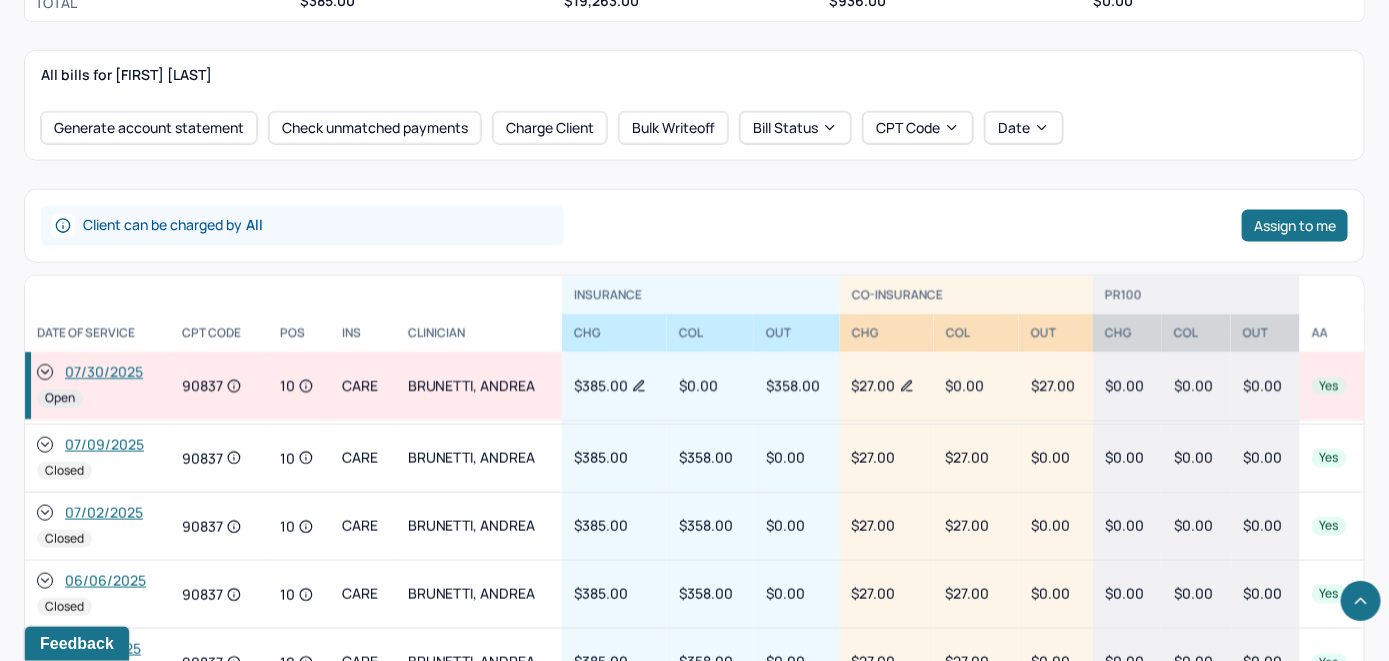 scroll, scrollTop: 100, scrollLeft: 0, axis: vertical 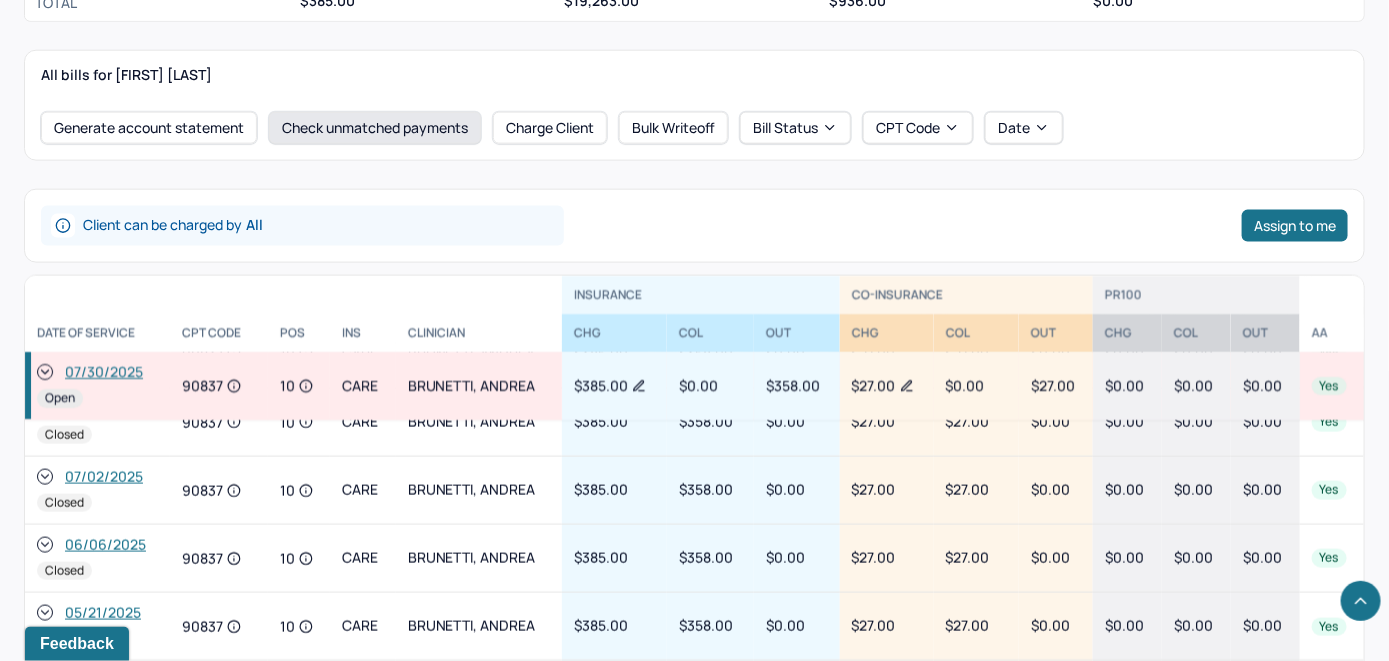 click on "Check unmatched payments" at bounding box center (375, 128) 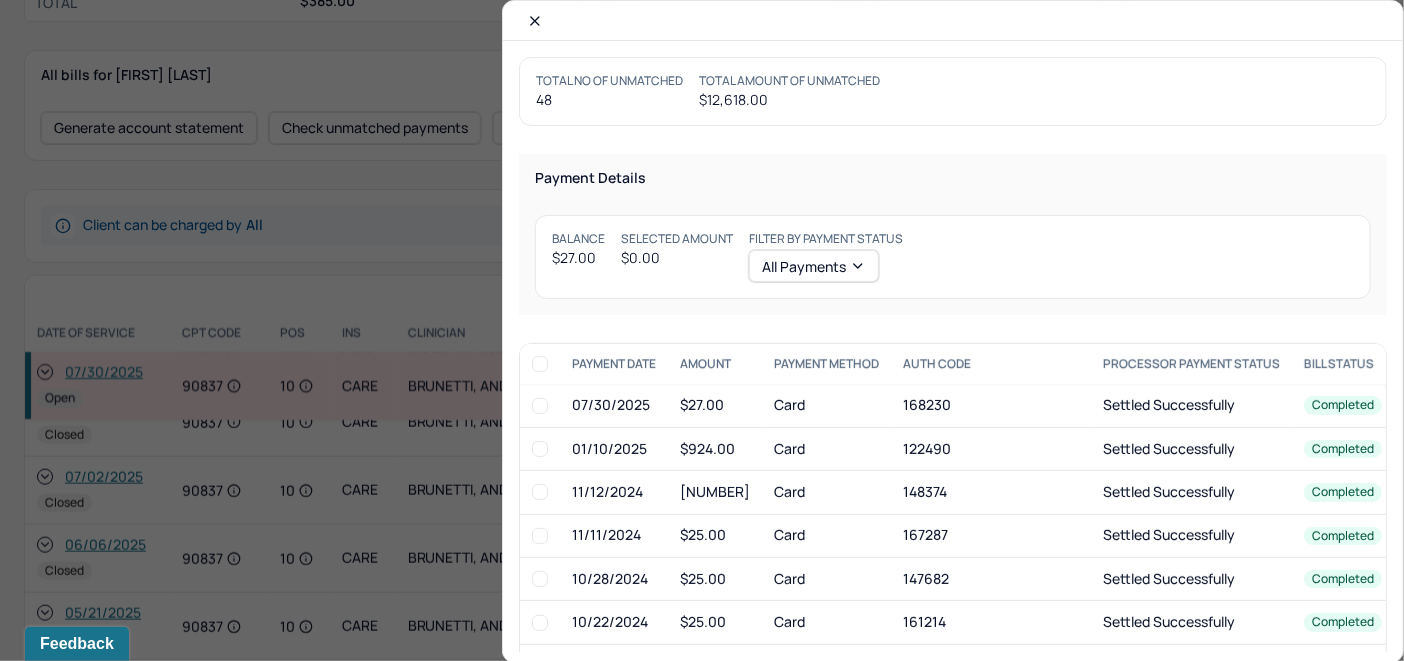 click at bounding box center (540, 406) 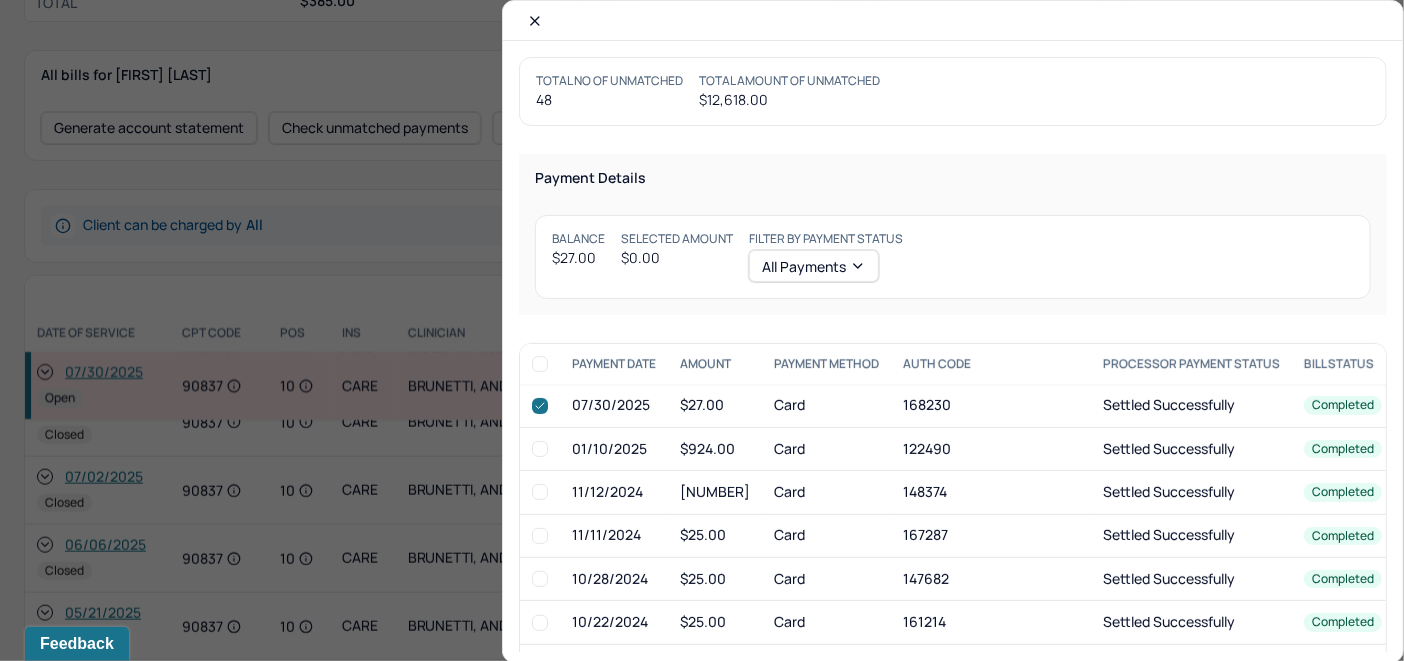 checkbox on "true" 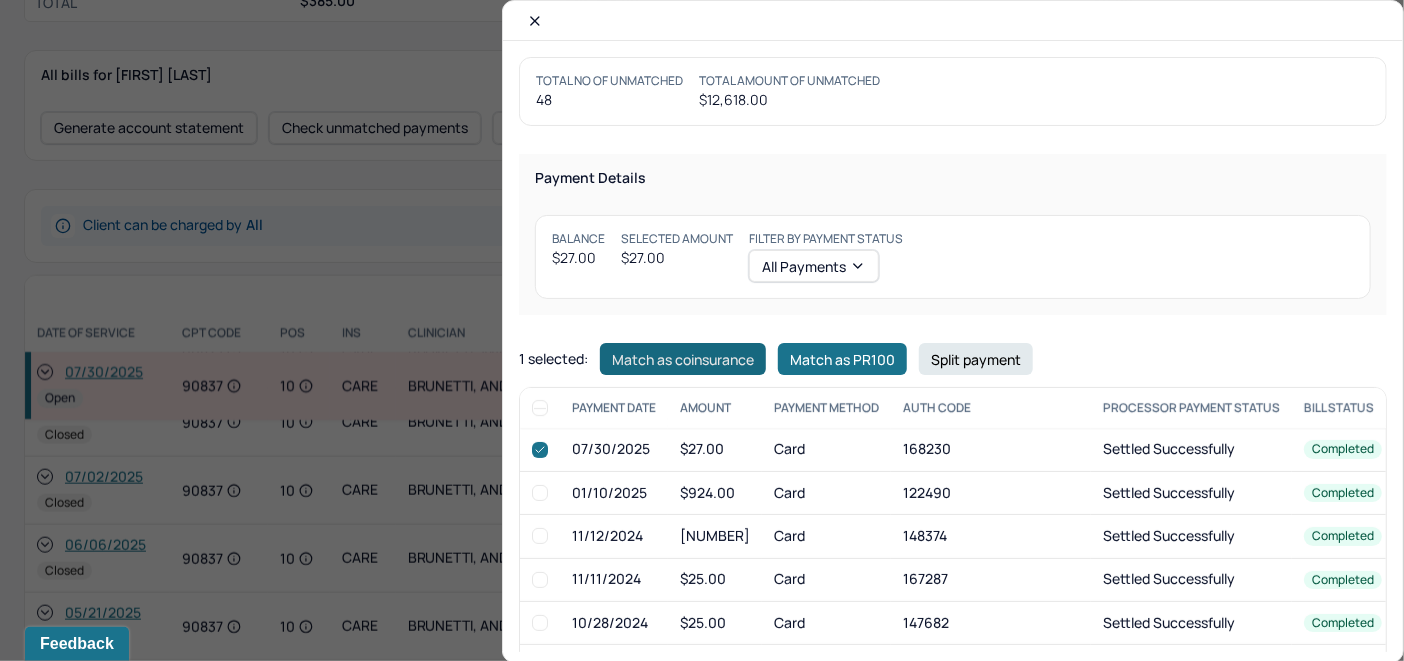 click on "Match as coinsurance" at bounding box center [683, 359] 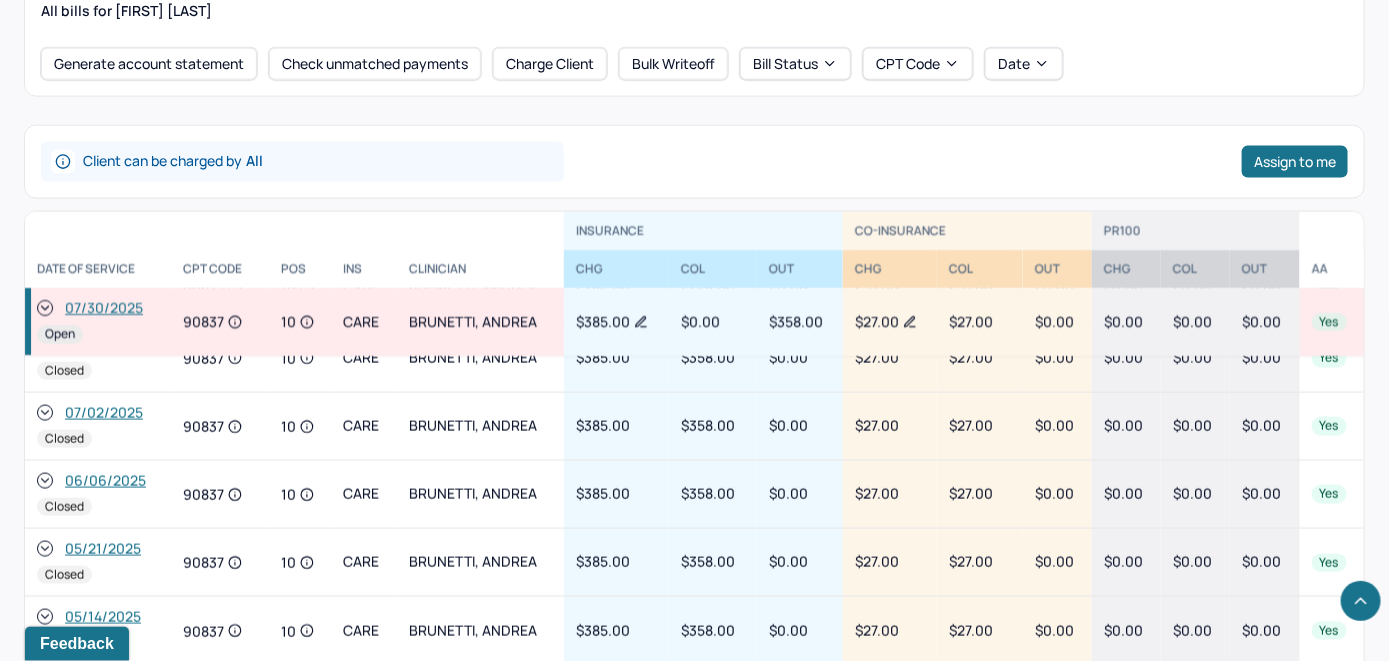 scroll, scrollTop: 1000, scrollLeft: 0, axis: vertical 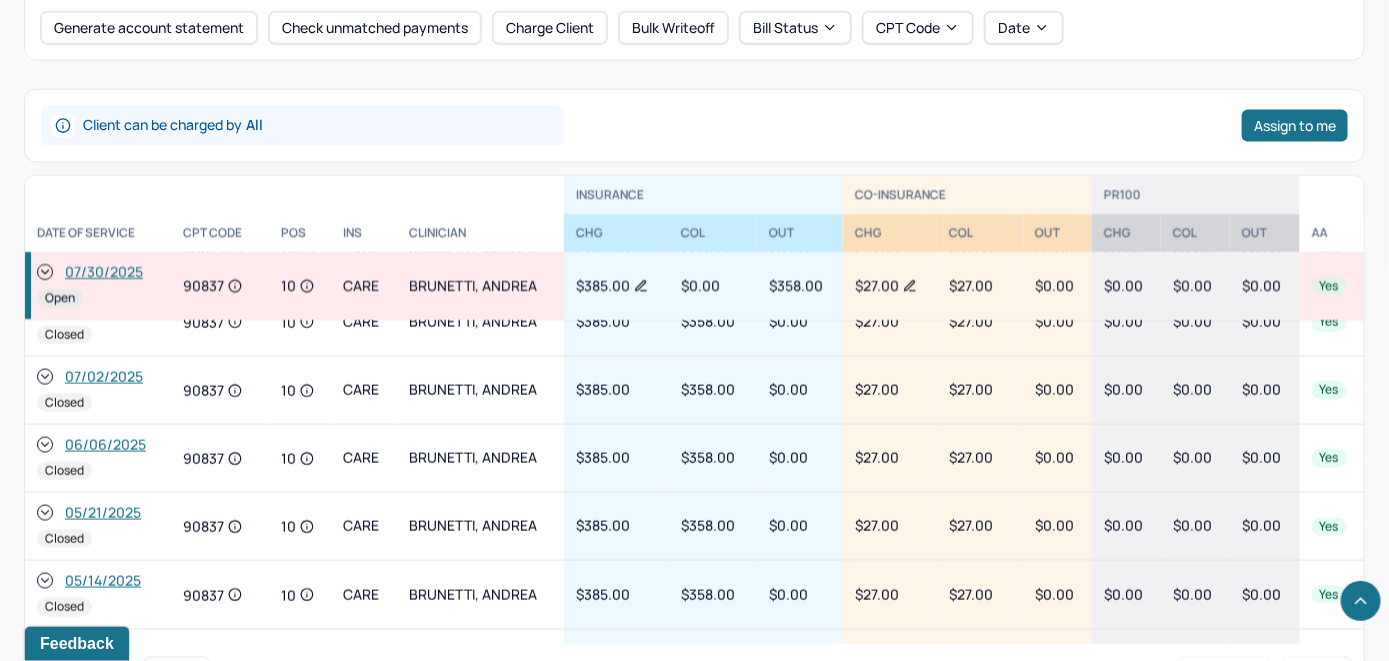 click 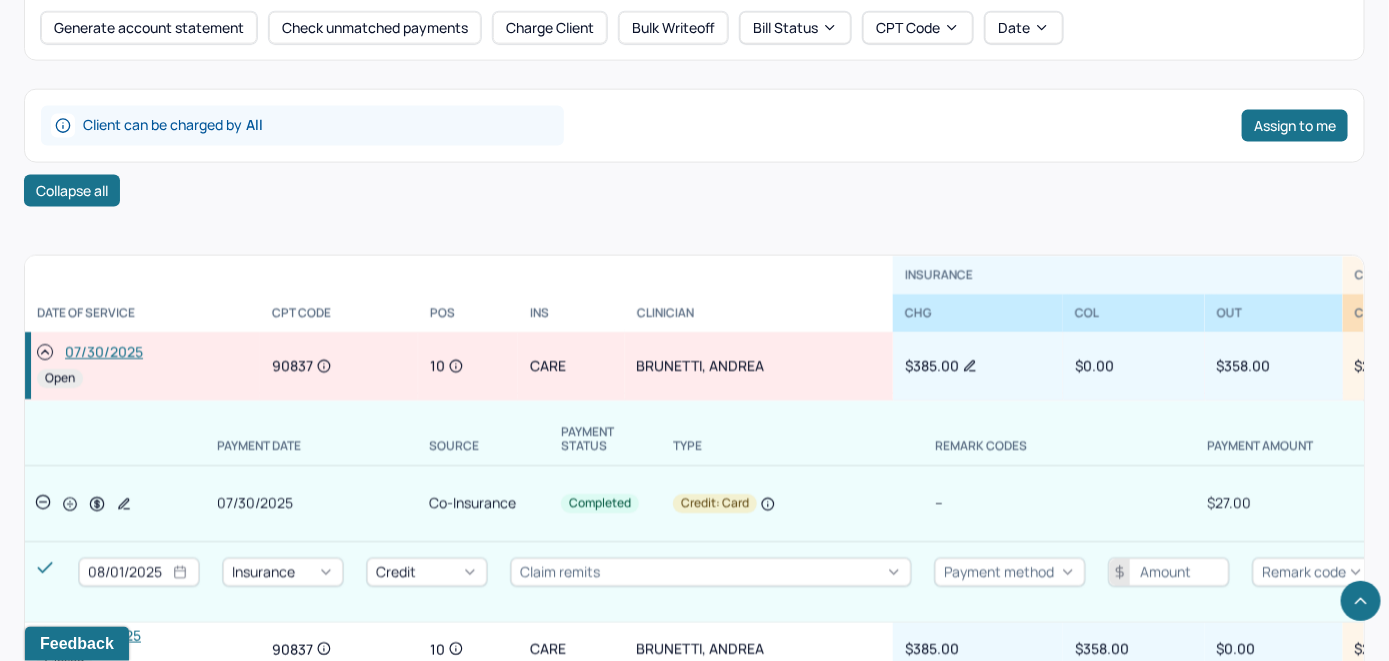 scroll, scrollTop: 0, scrollLeft: 0, axis: both 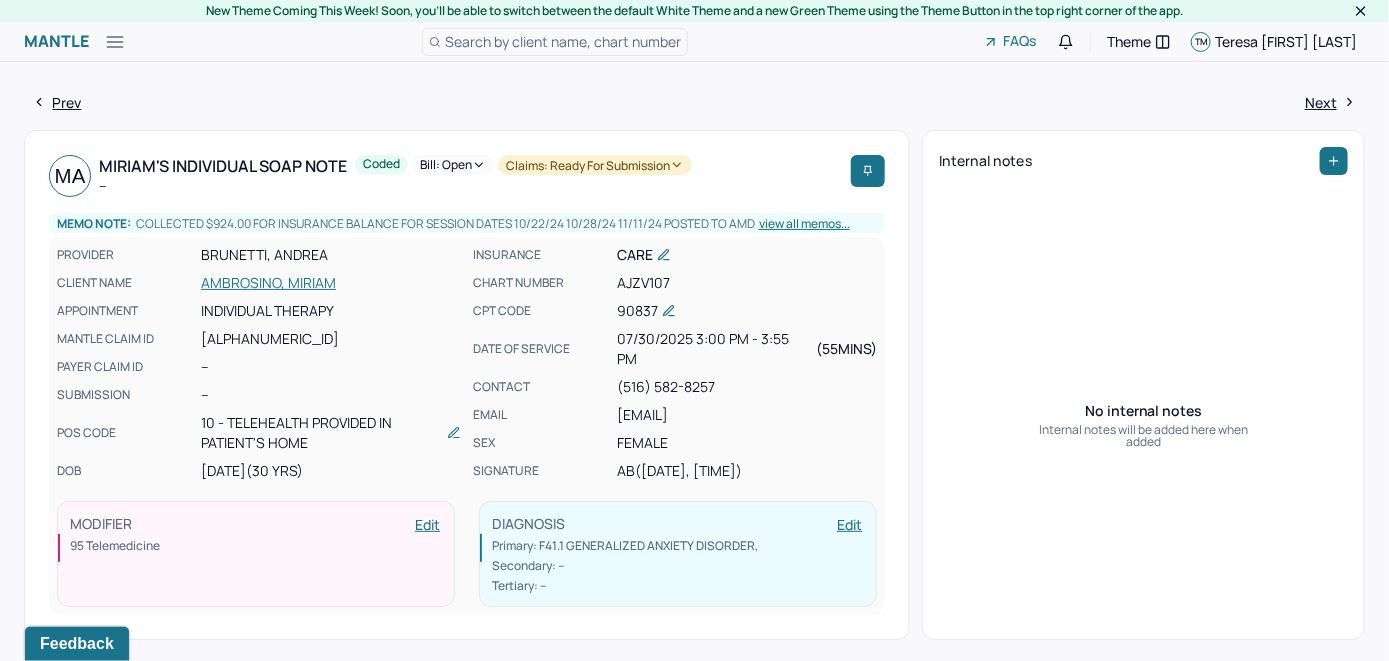 click on "Bill: Open" at bounding box center [453, 165] 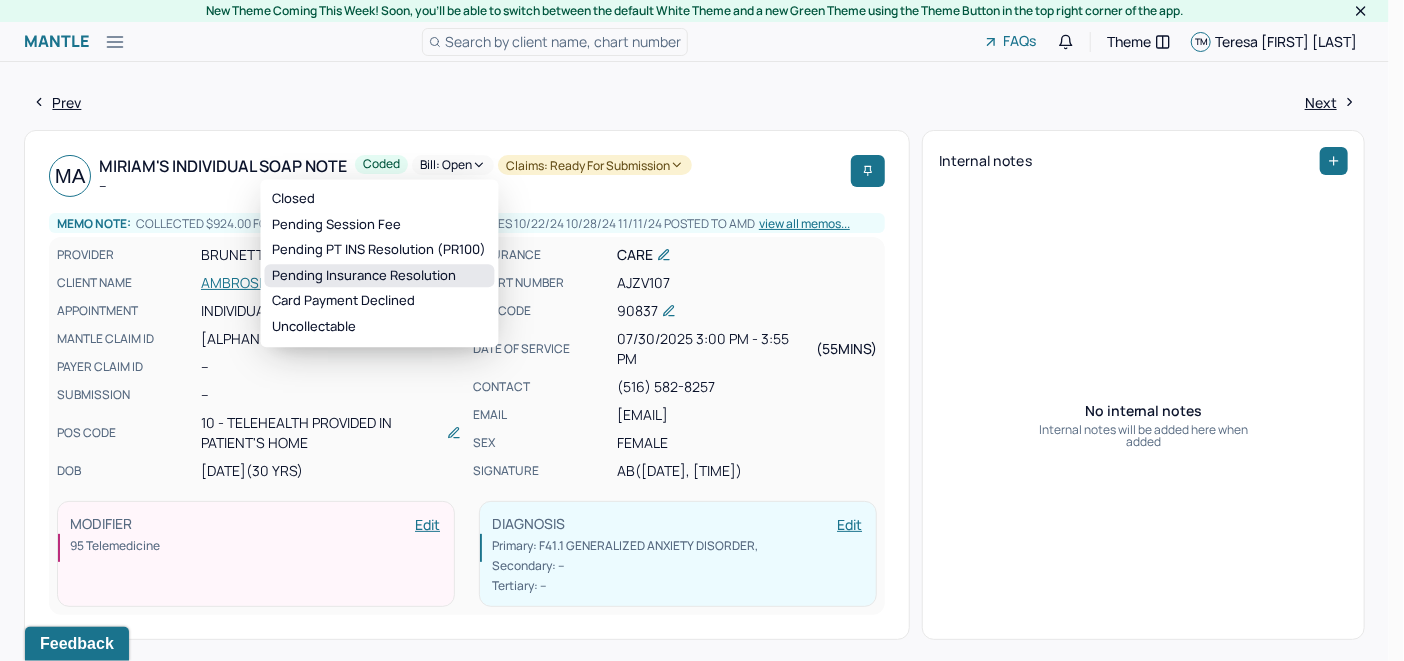 click on "Pending Insurance Resolution" at bounding box center (380, 276) 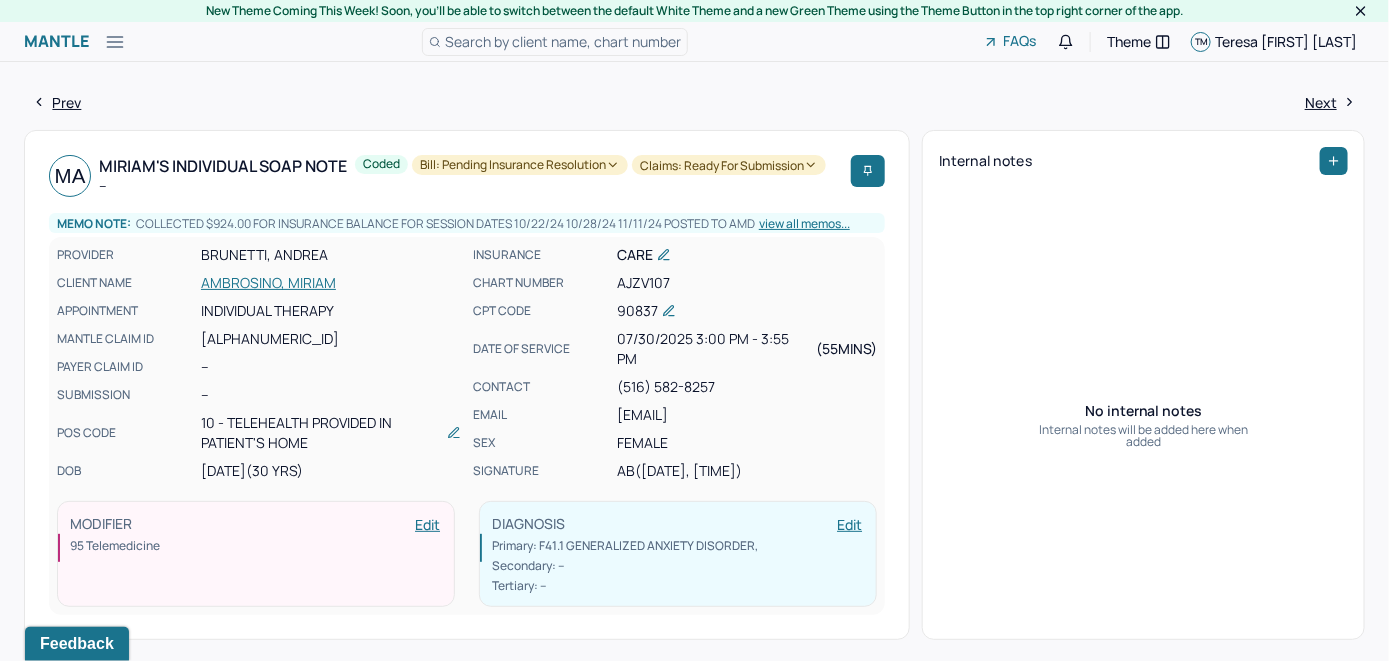 click on "Search by client name, chart number" at bounding box center [563, 41] 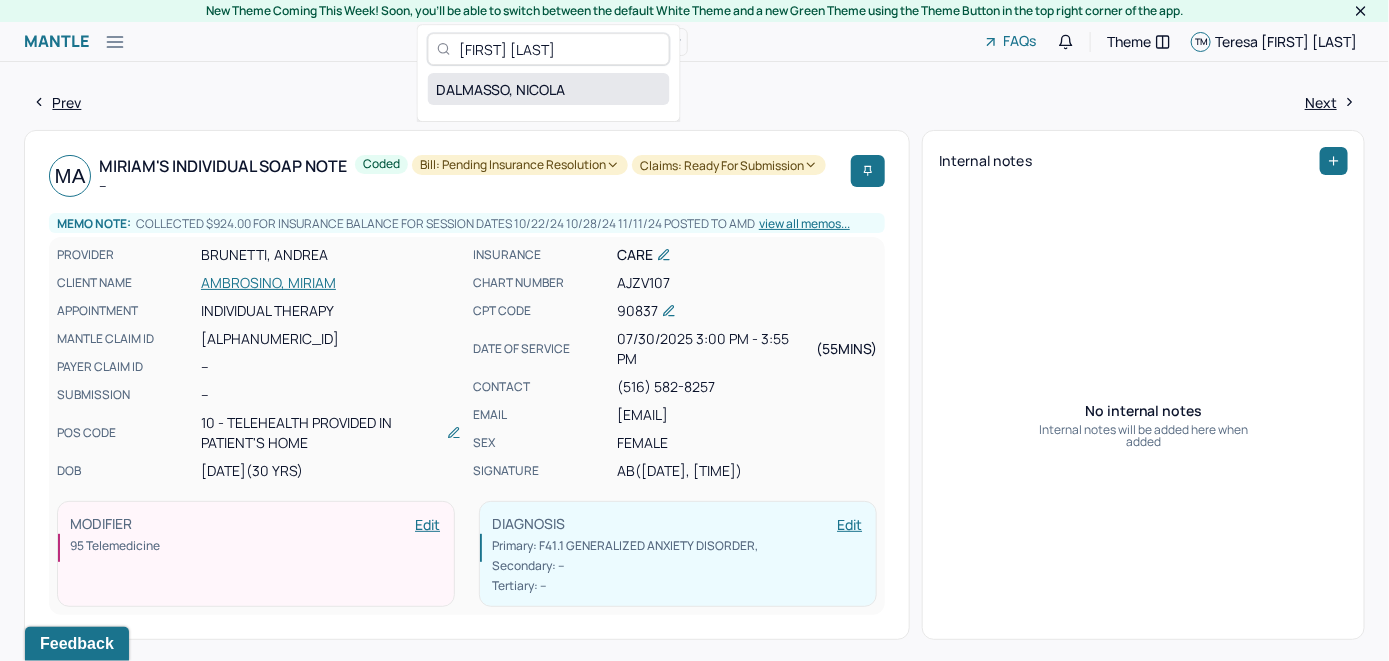 type on "Nicola Dalmasso" 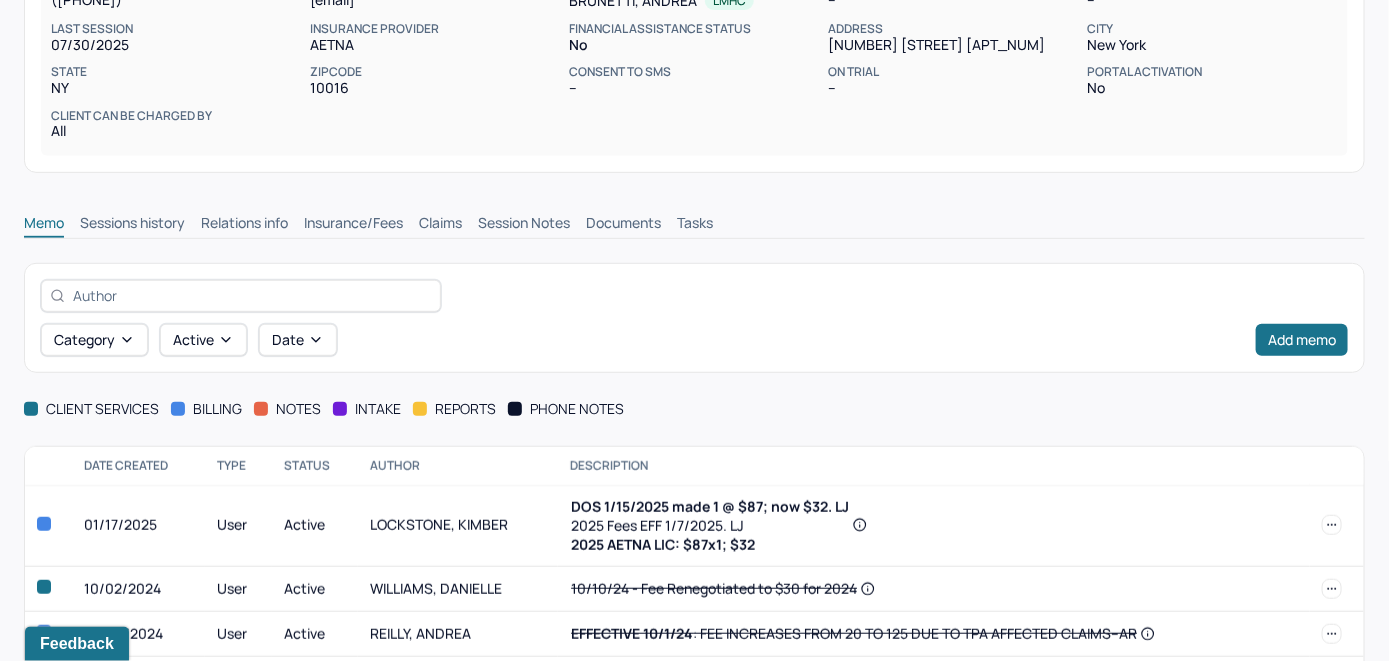 scroll, scrollTop: 400, scrollLeft: 0, axis: vertical 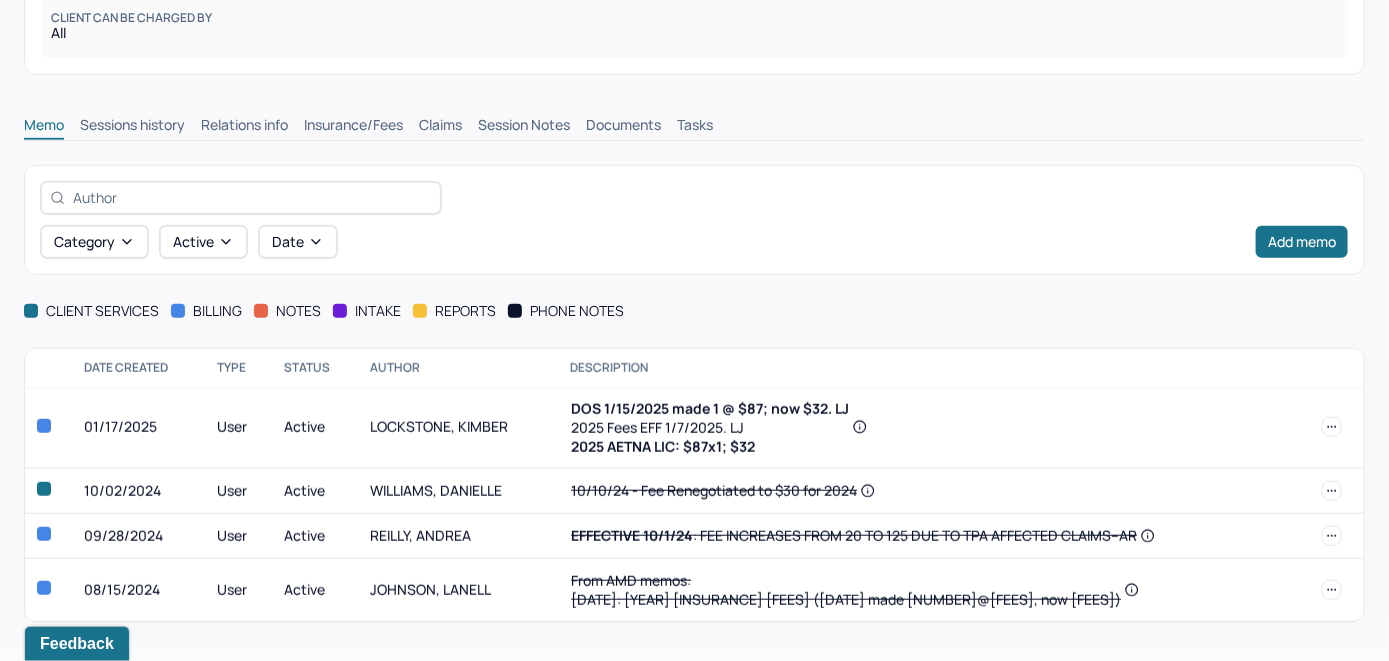 click on "Insurance/Fees" at bounding box center (353, 127) 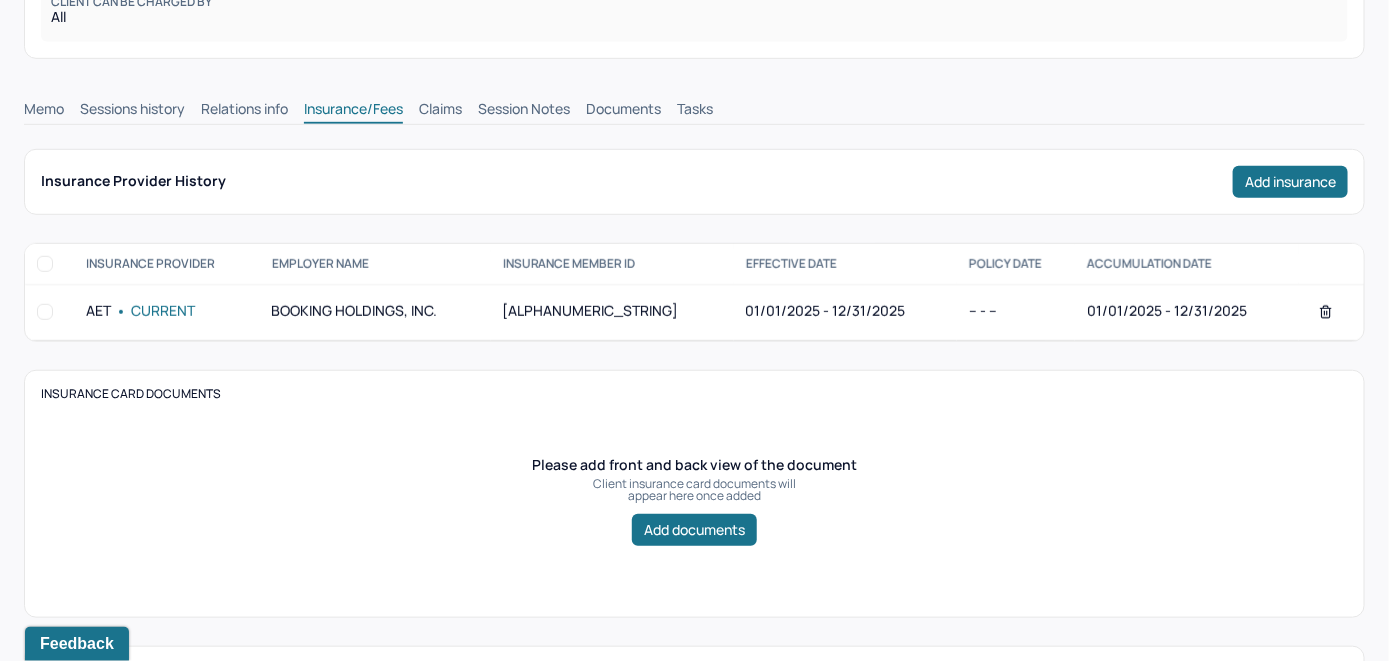 scroll, scrollTop: 400, scrollLeft: 0, axis: vertical 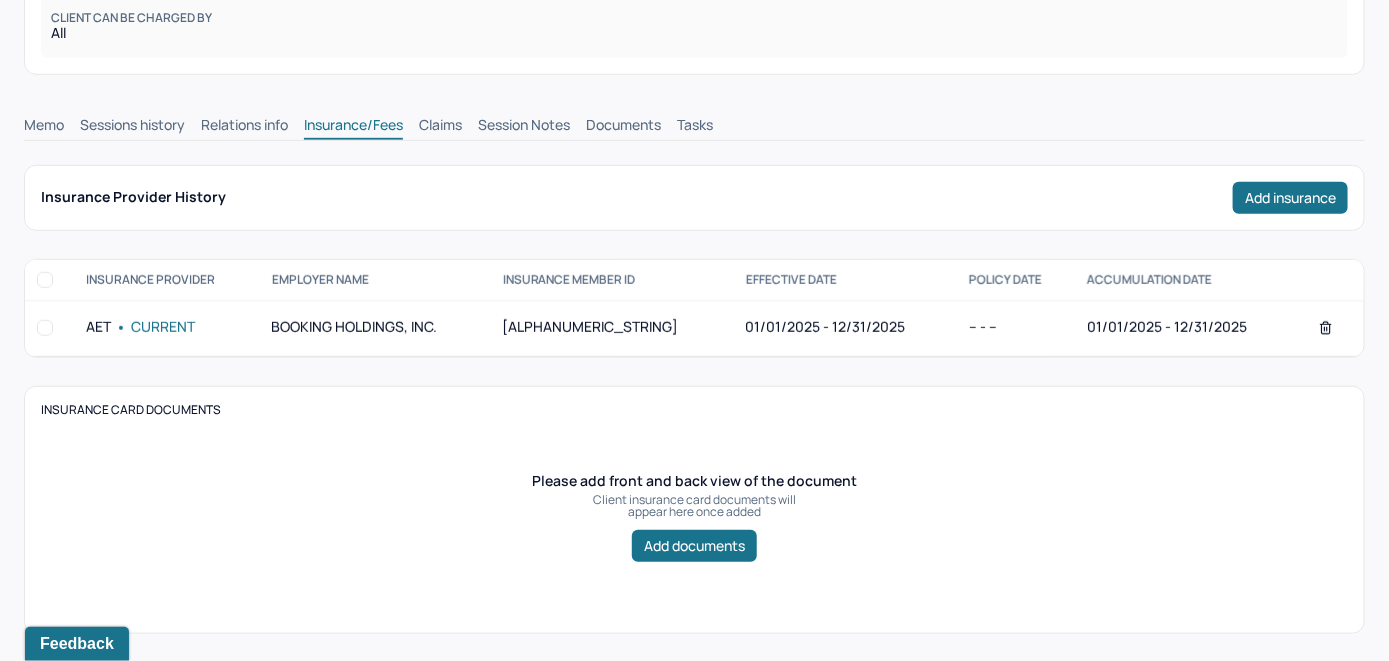 click on "Claims" at bounding box center (440, 127) 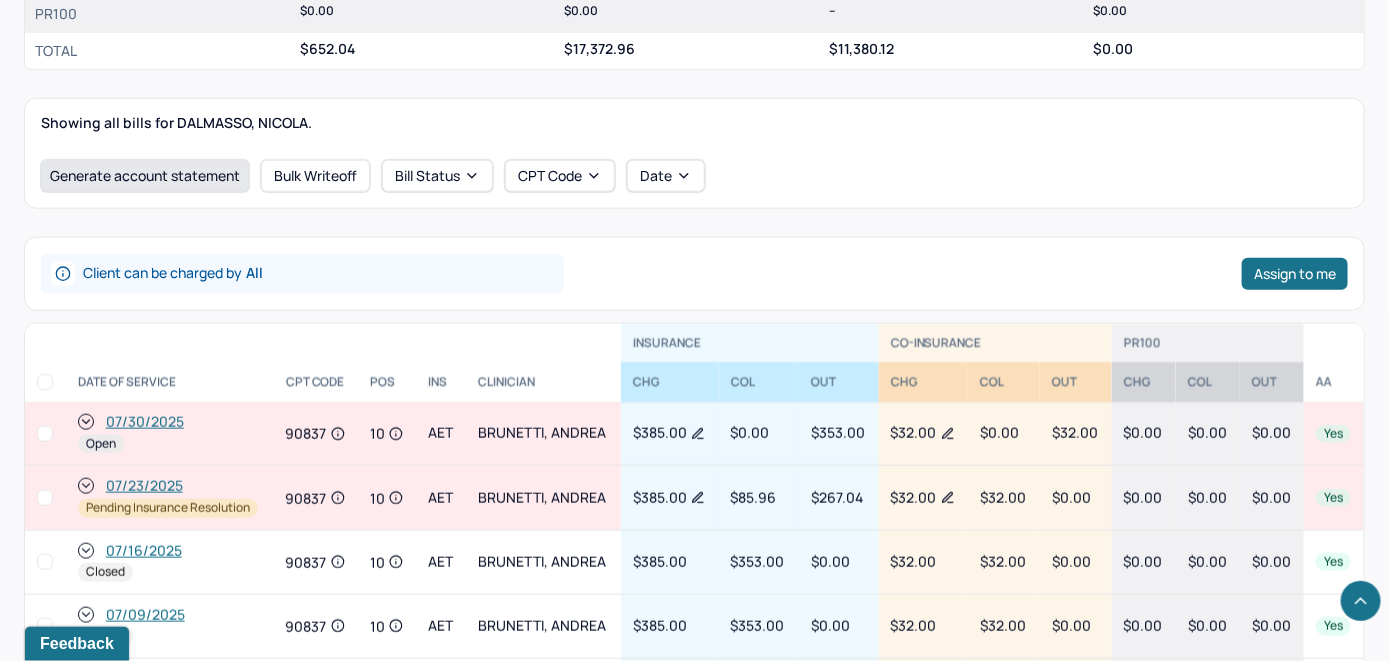 scroll, scrollTop: 704, scrollLeft: 0, axis: vertical 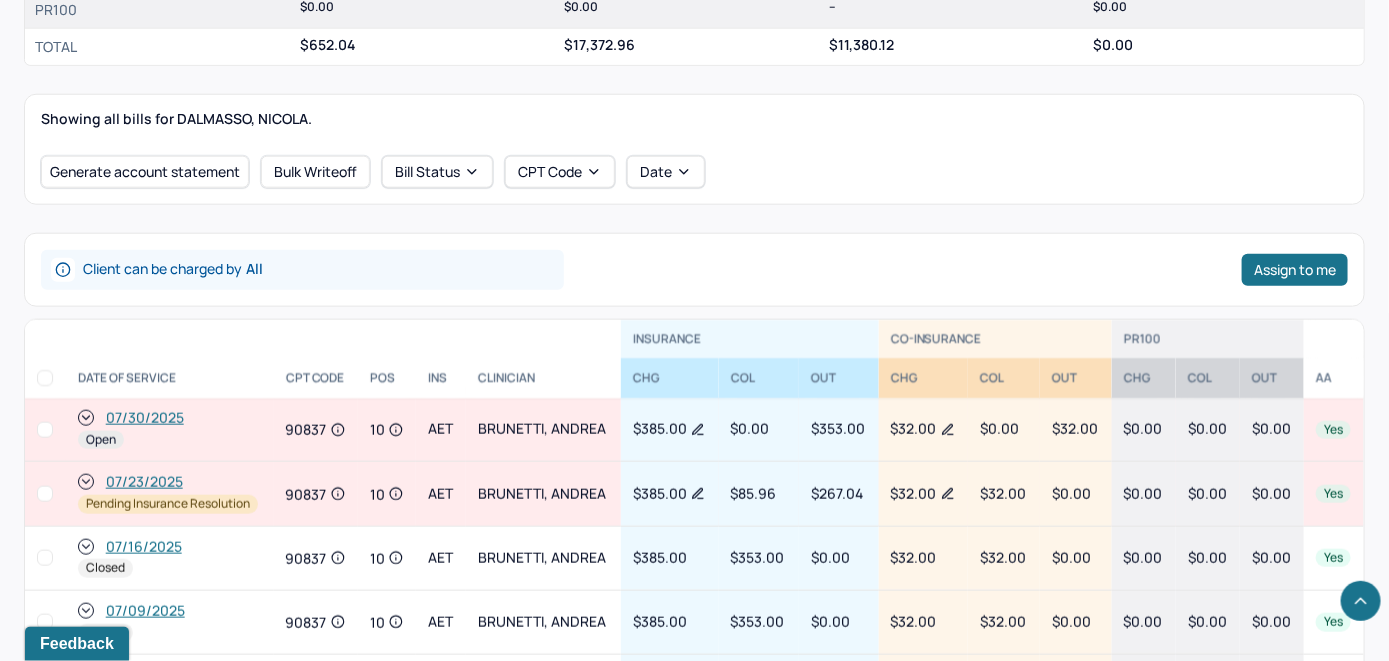 click on "Generate account statement Bulk Writeoff Bill Status CPT Code Date" at bounding box center (694, 172) 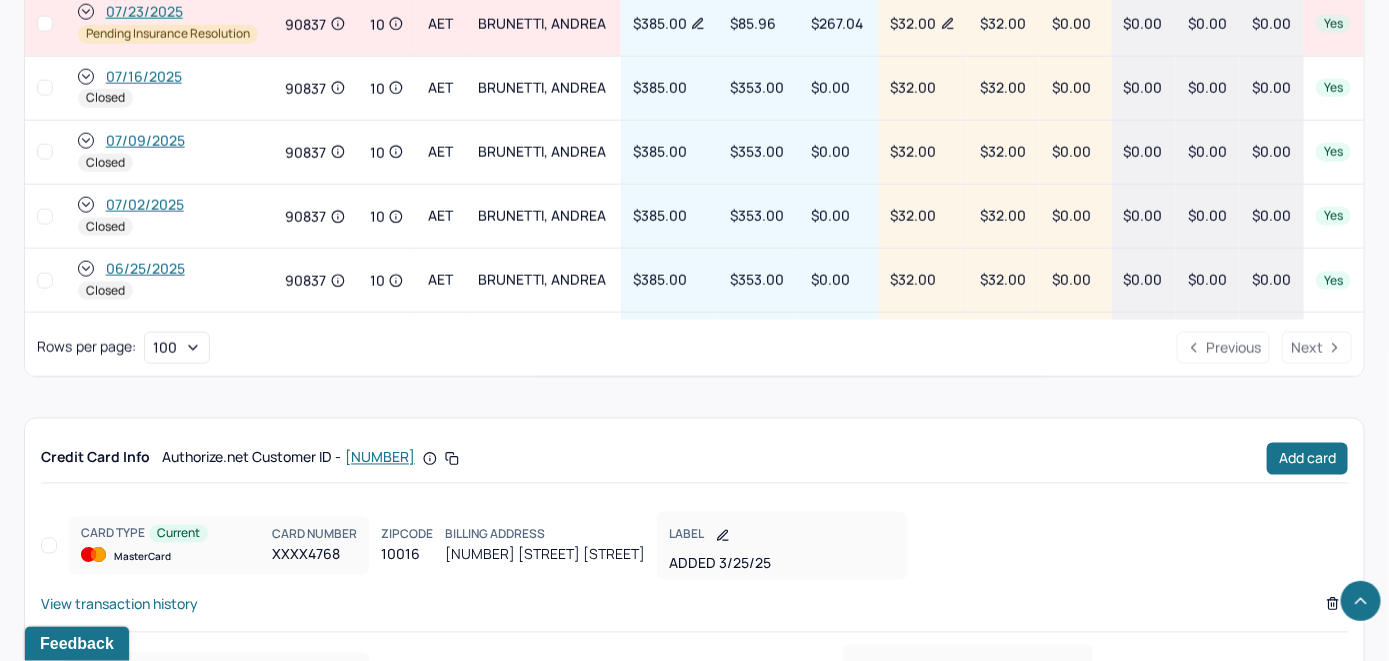 scroll, scrollTop: 874, scrollLeft: 0, axis: vertical 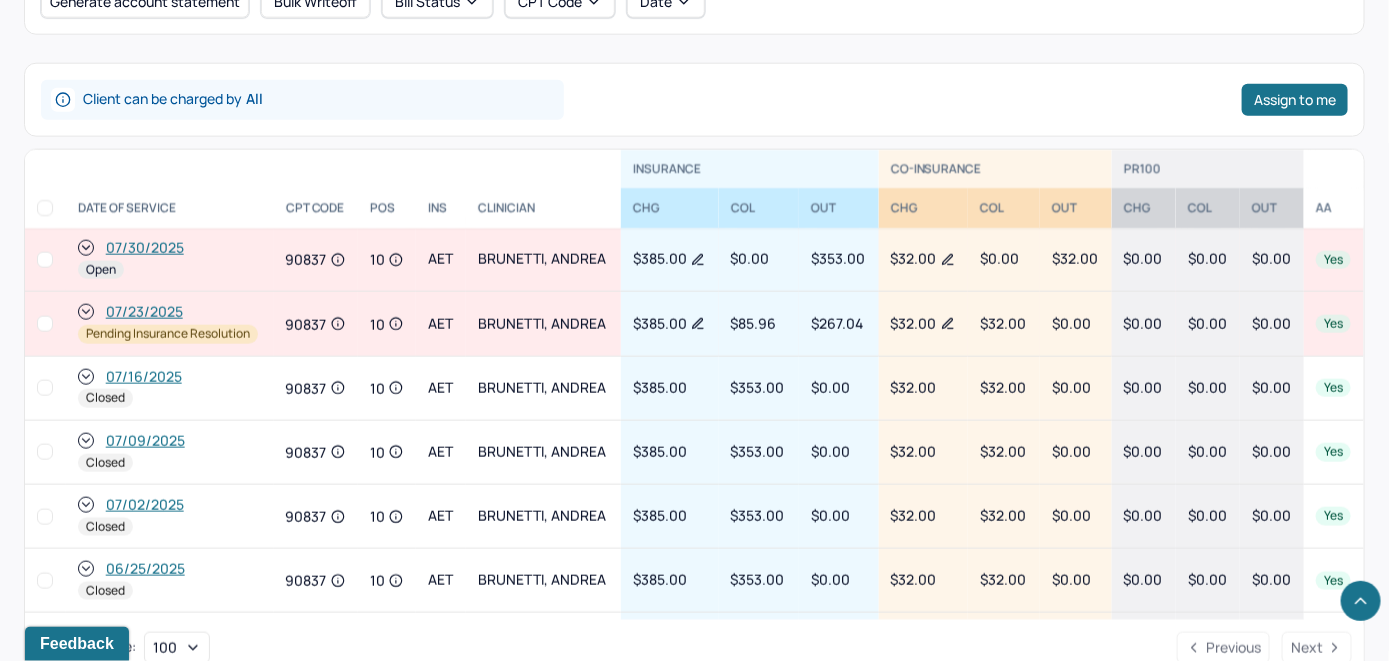 click on "07/30/2025" at bounding box center (145, 248) 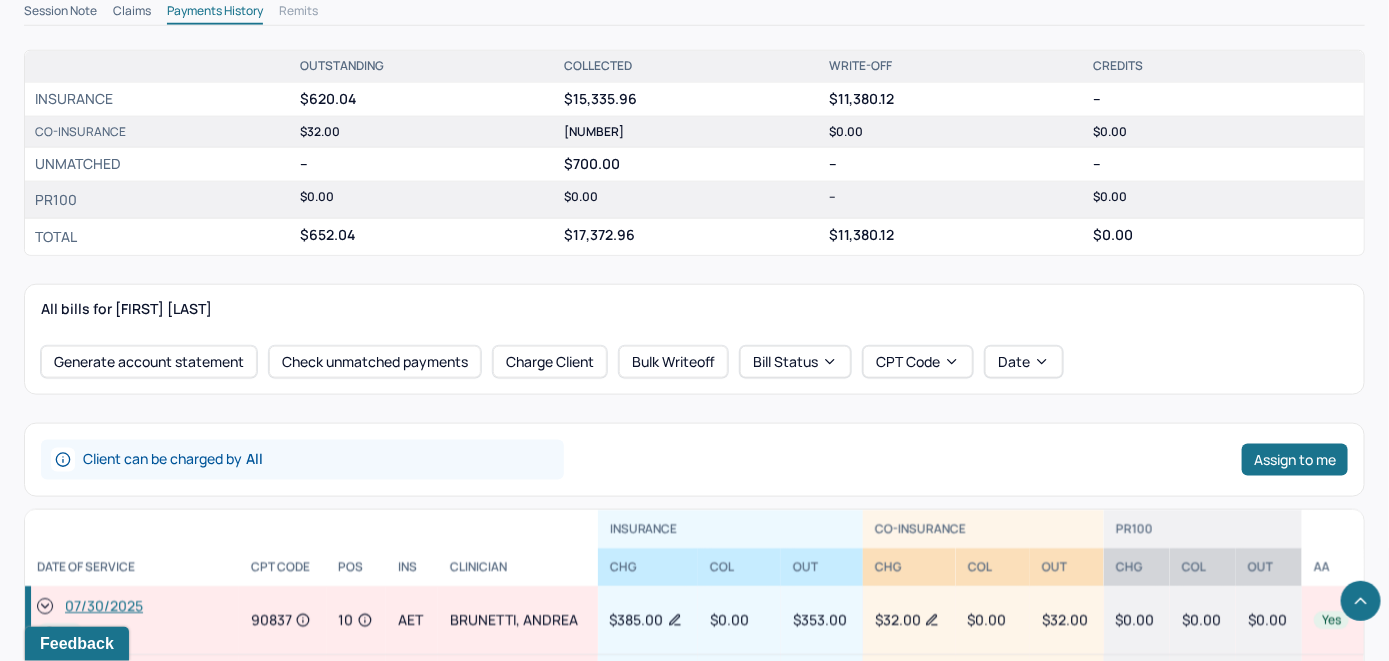 scroll, scrollTop: 759, scrollLeft: 0, axis: vertical 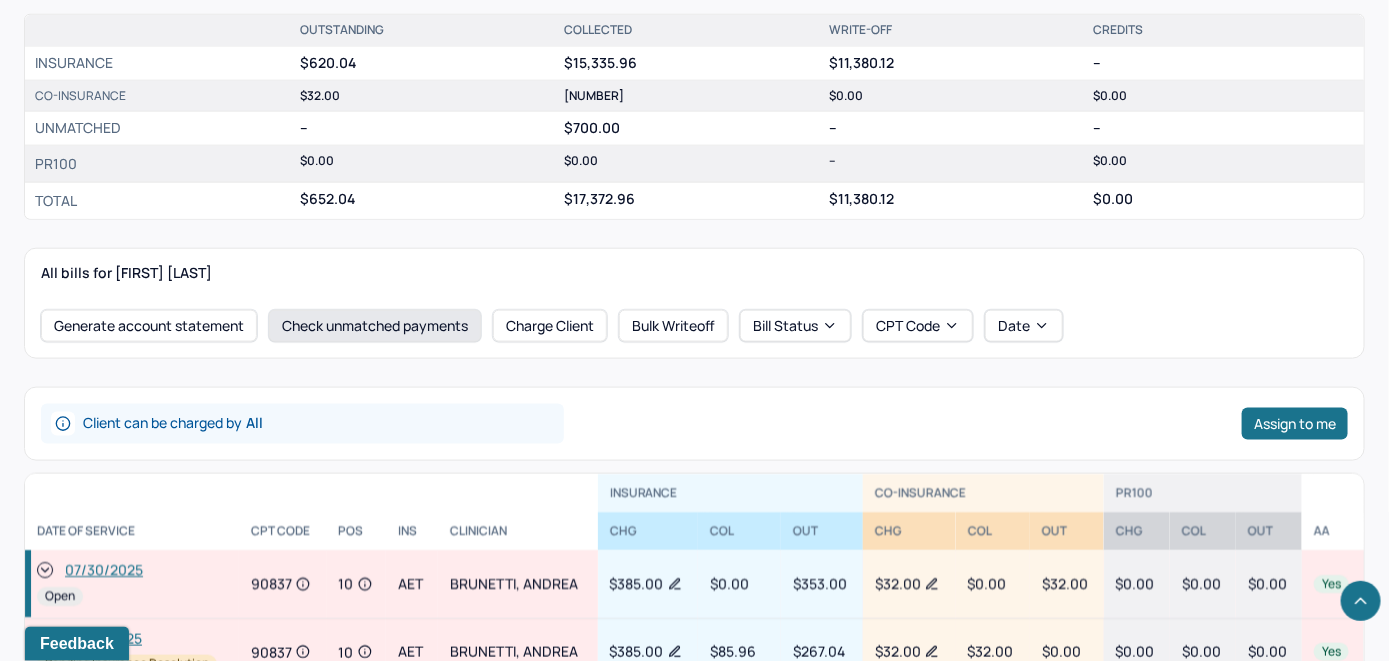 click on "Check unmatched payments" at bounding box center [375, 326] 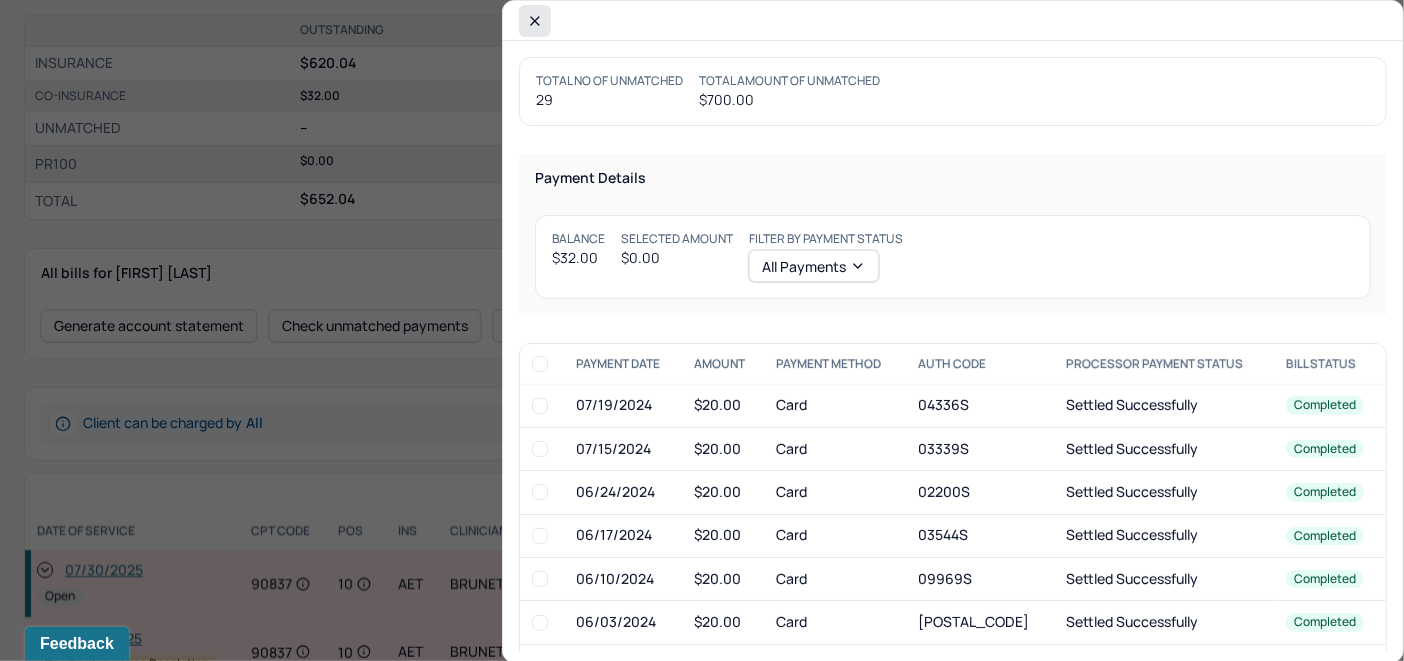 click at bounding box center (535, 21) 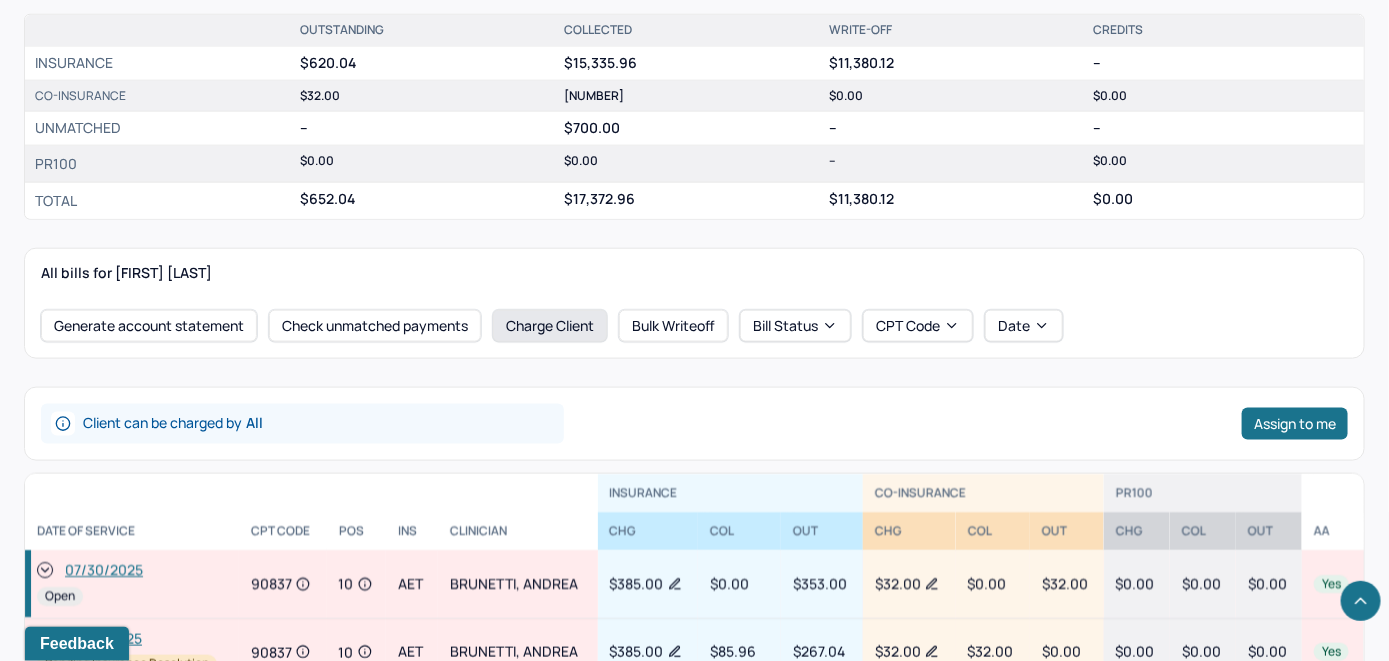click on "Charge Client" at bounding box center [550, 326] 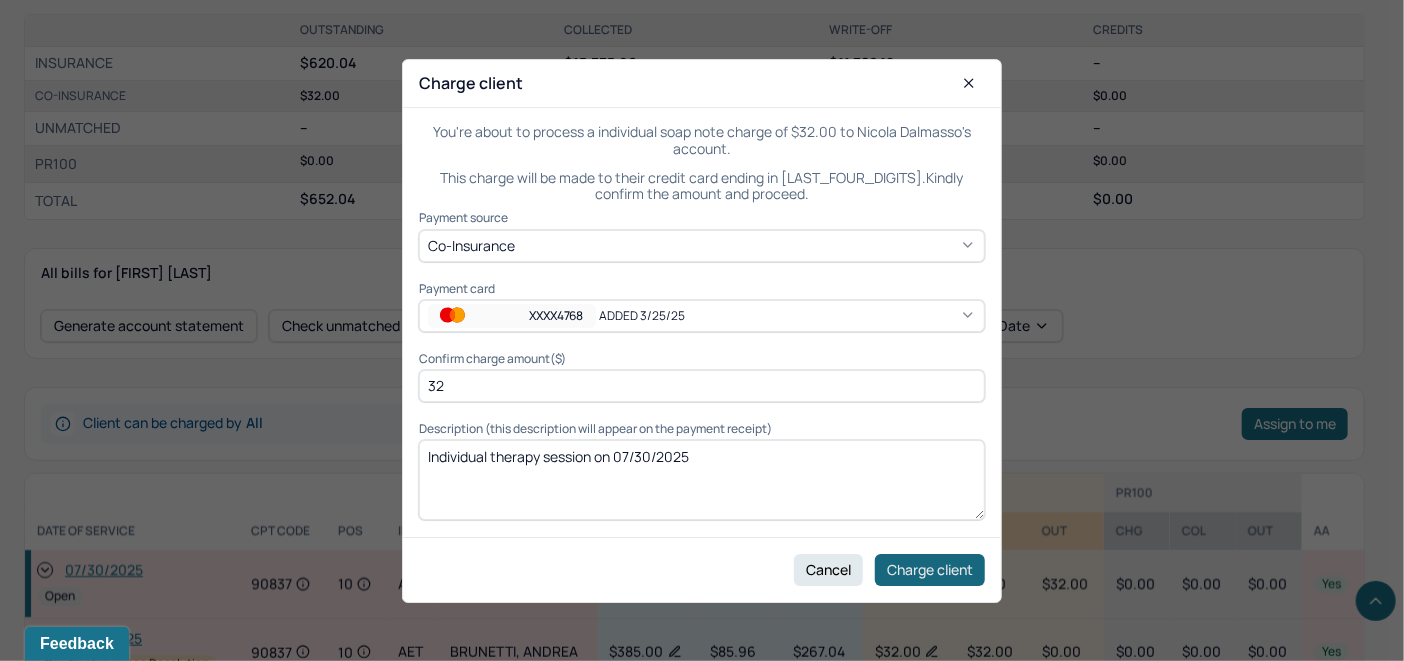 click on "Charge client" at bounding box center [930, 569] 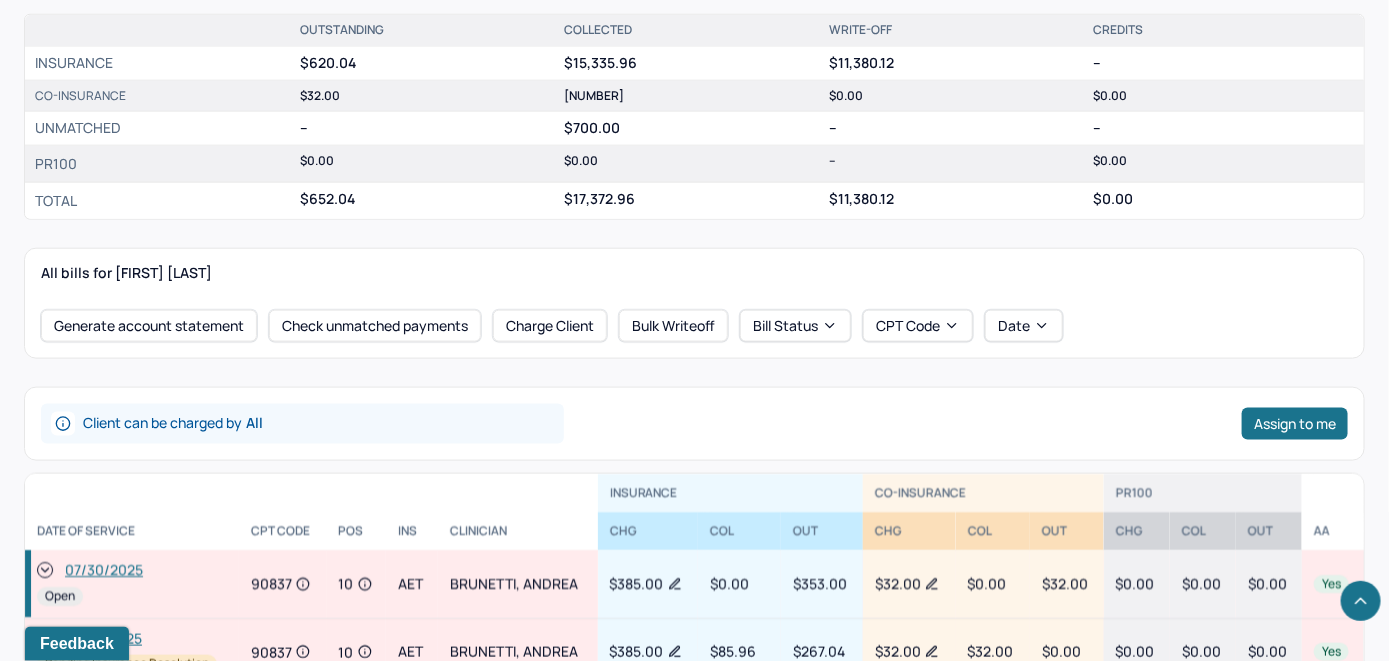 click 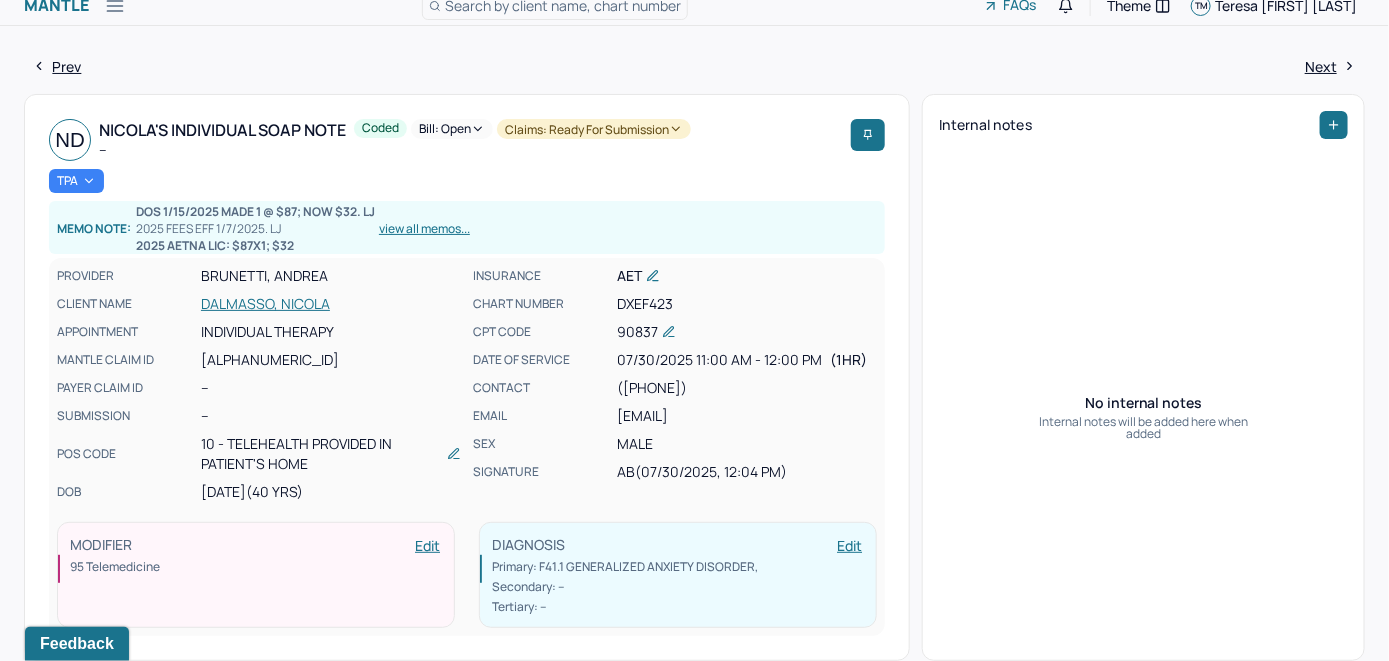 scroll, scrollTop: 0, scrollLeft: 0, axis: both 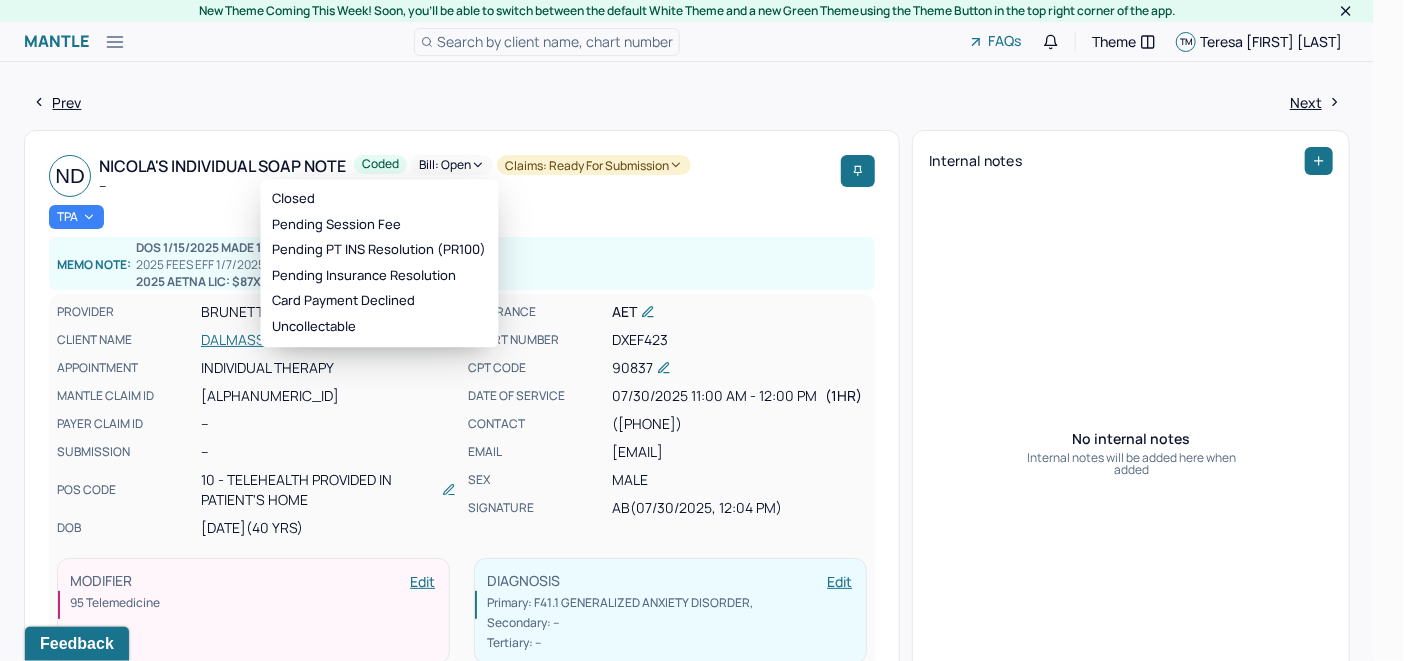 click on "Bill: Open" at bounding box center [452, 165] 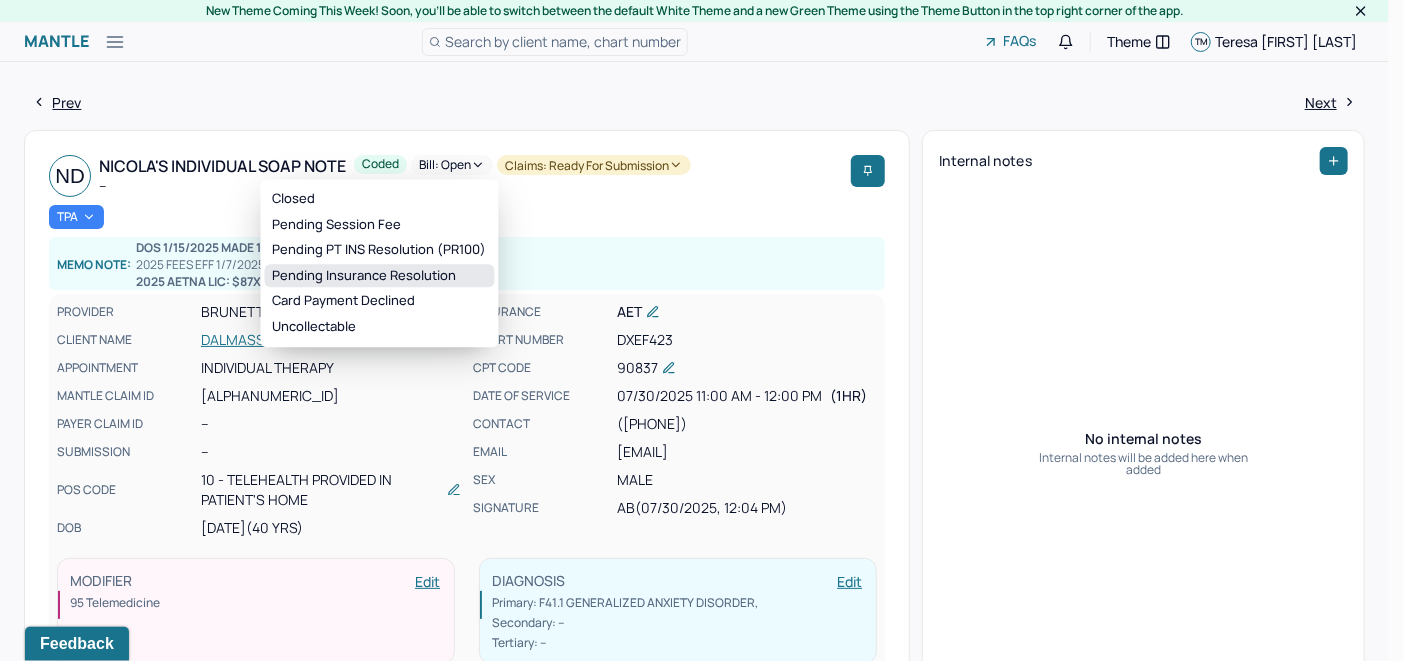 click on "Pending Insurance Resolution" at bounding box center (380, 276) 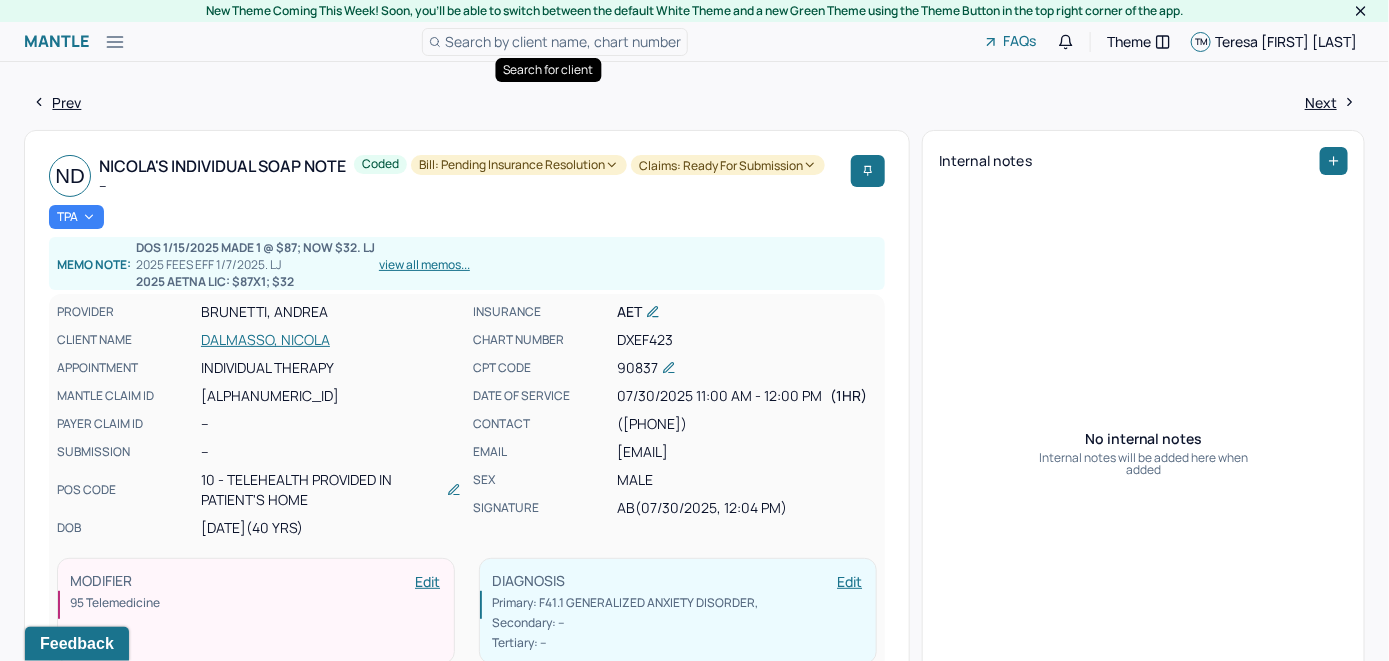 click on "Search by client name, chart number" at bounding box center (555, 42) 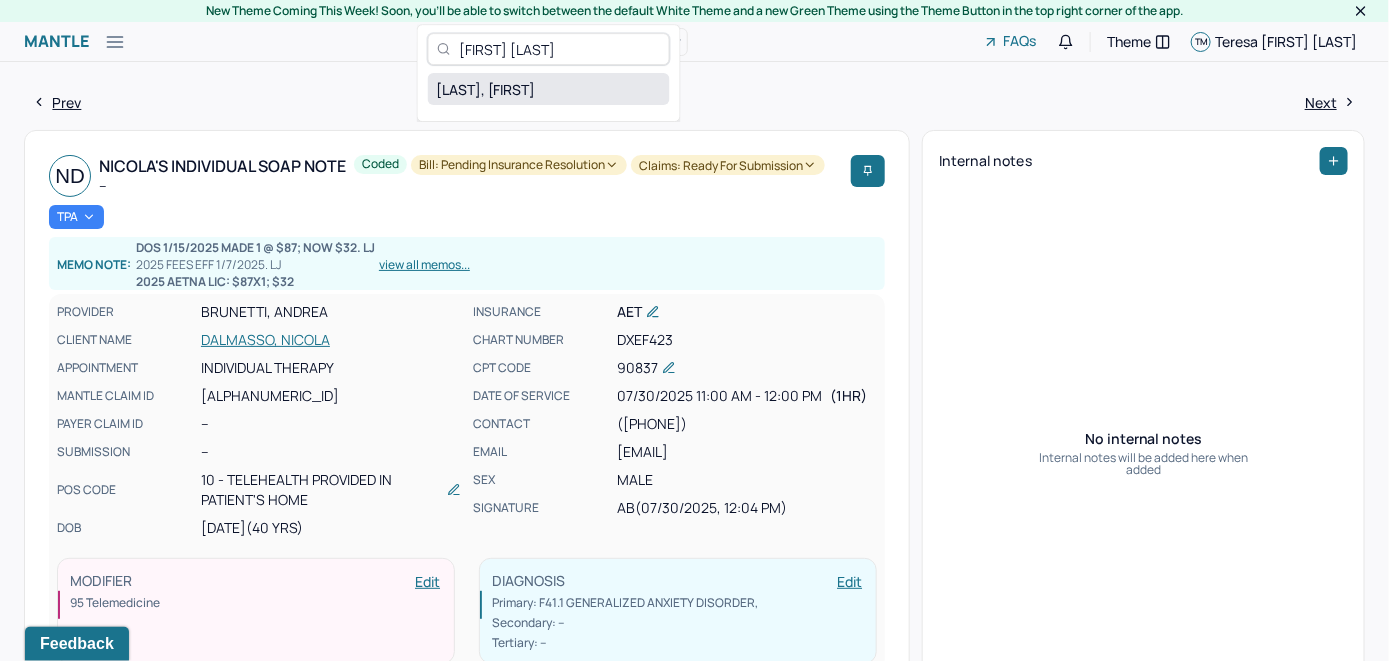 type on "Ondrea Wallace" 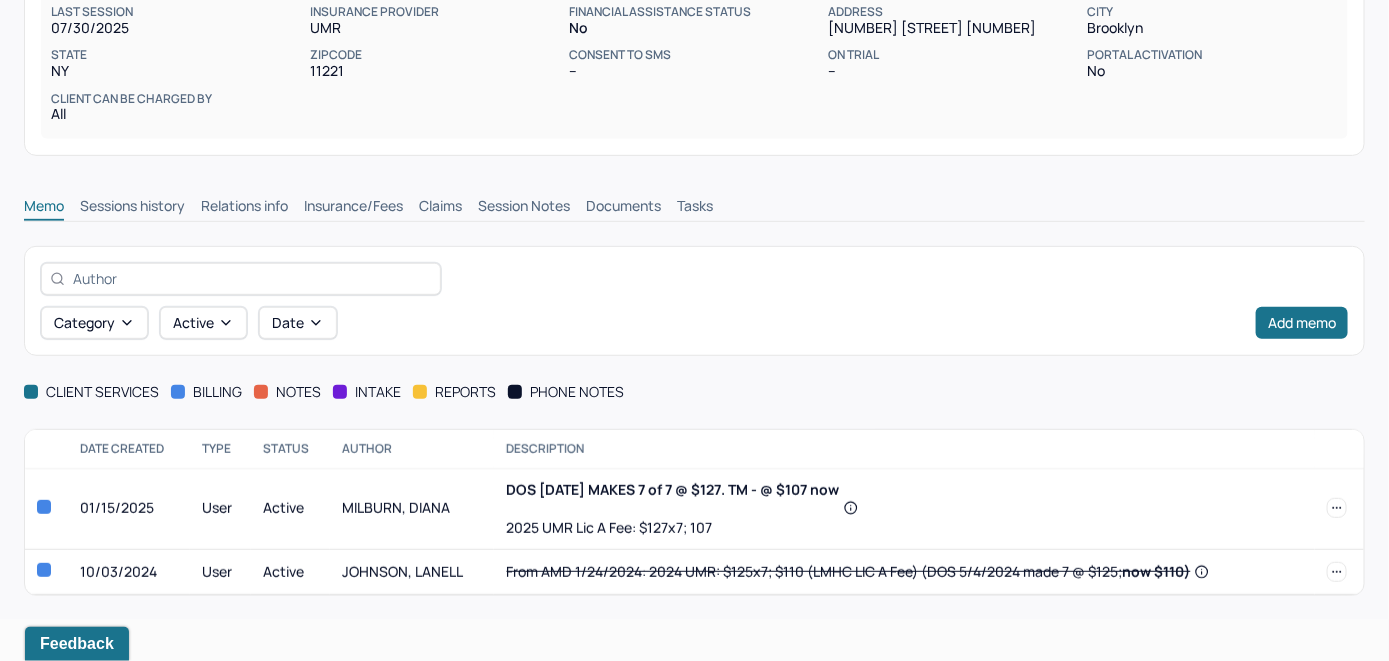 scroll, scrollTop: 292, scrollLeft: 0, axis: vertical 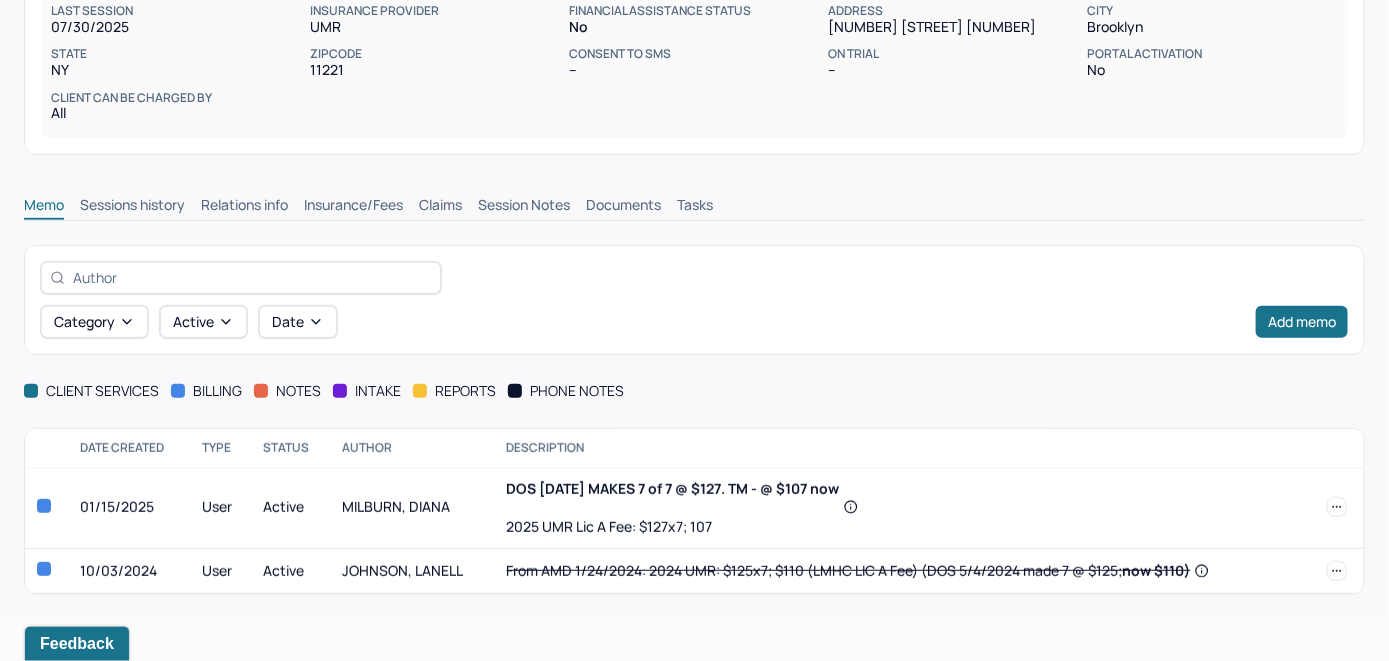 click on "Insurance/Fees" at bounding box center (353, 207) 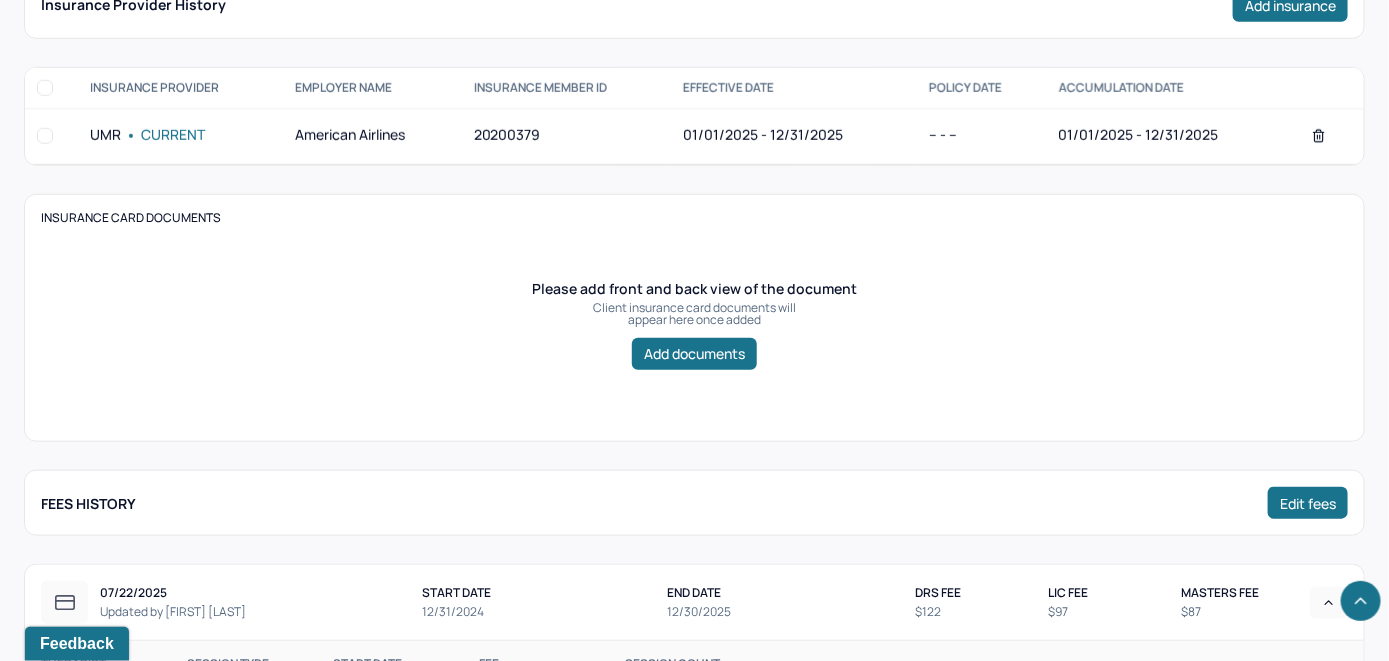 scroll, scrollTop: 392, scrollLeft: 0, axis: vertical 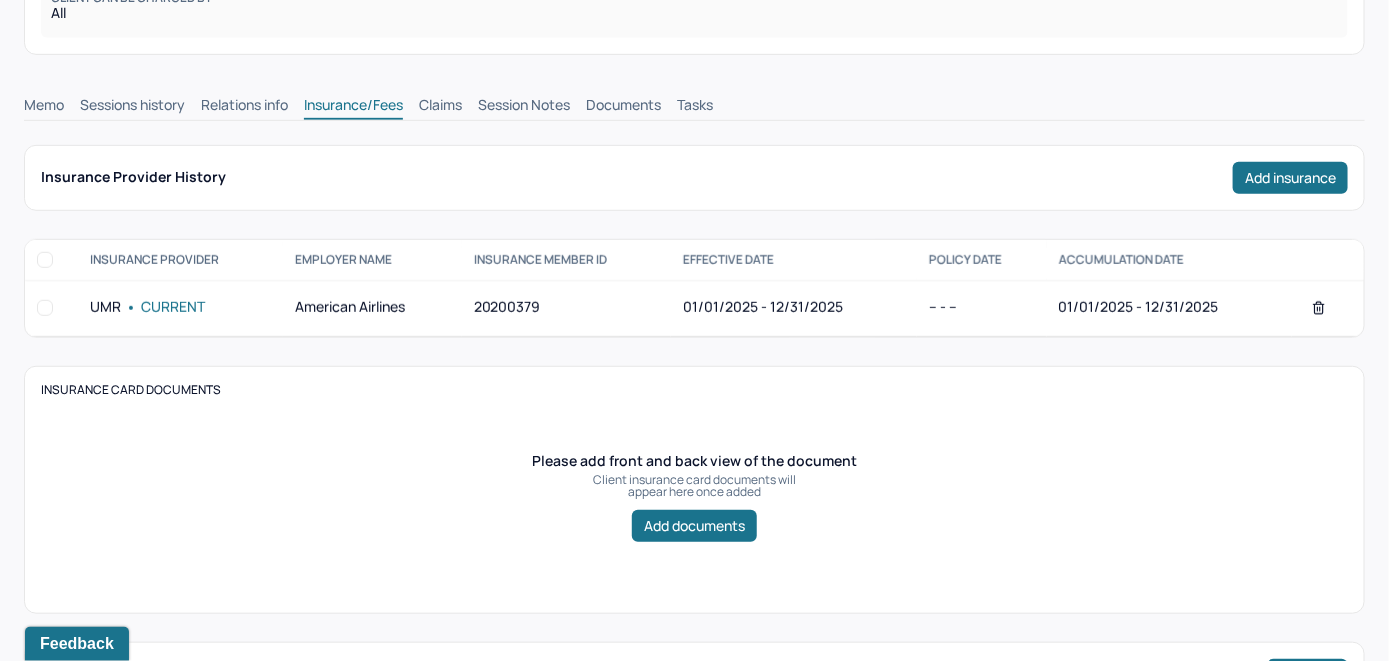 click on "Claims" at bounding box center (440, 107) 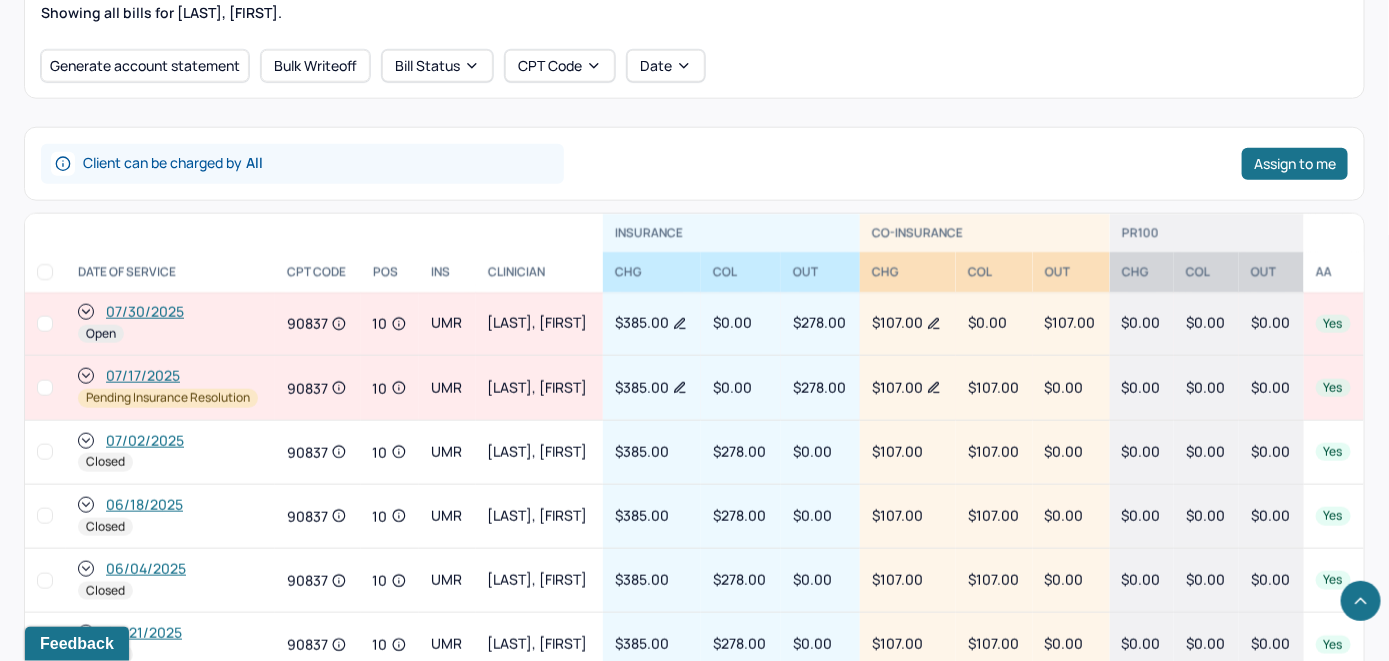 scroll, scrollTop: 892, scrollLeft: 0, axis: vertical 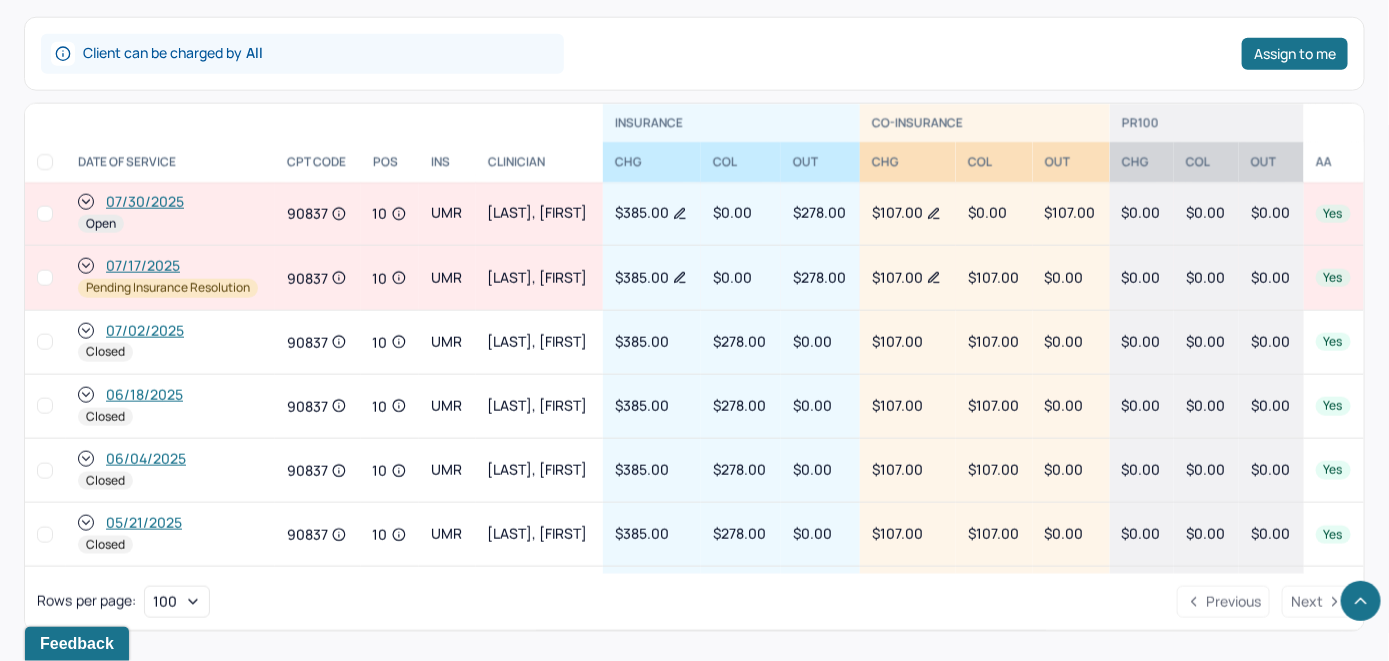 click on "07/30/2025" at bounding box center [145, 202] 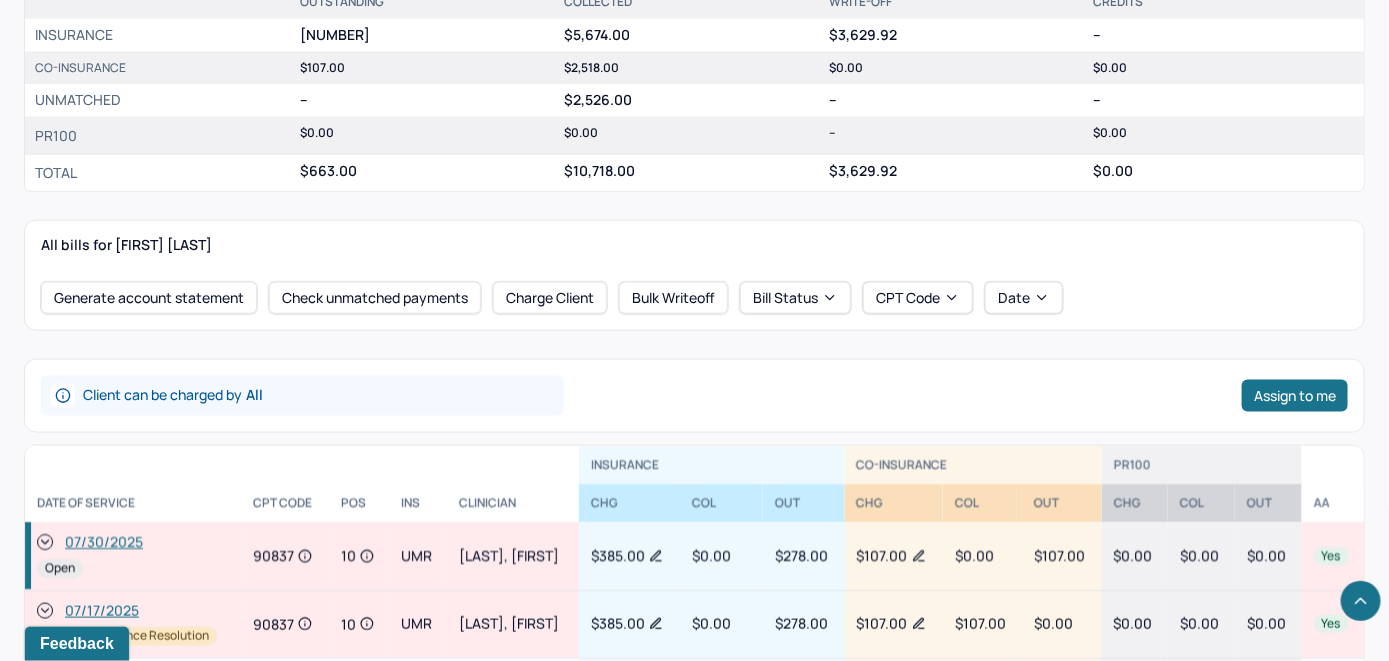 scroll, scrollTop: 800, scrollLeft: 0, axis: vertical 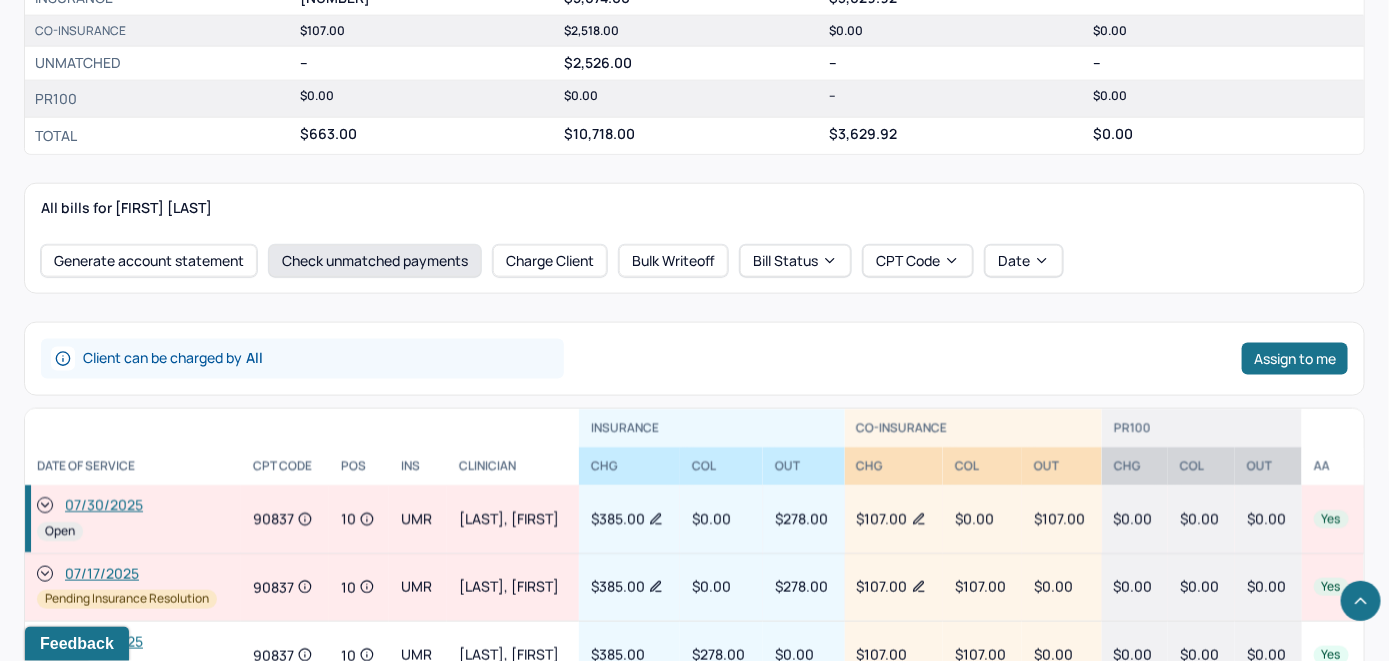 click on "Check unmatched payments" at bounding box center [375, 261] 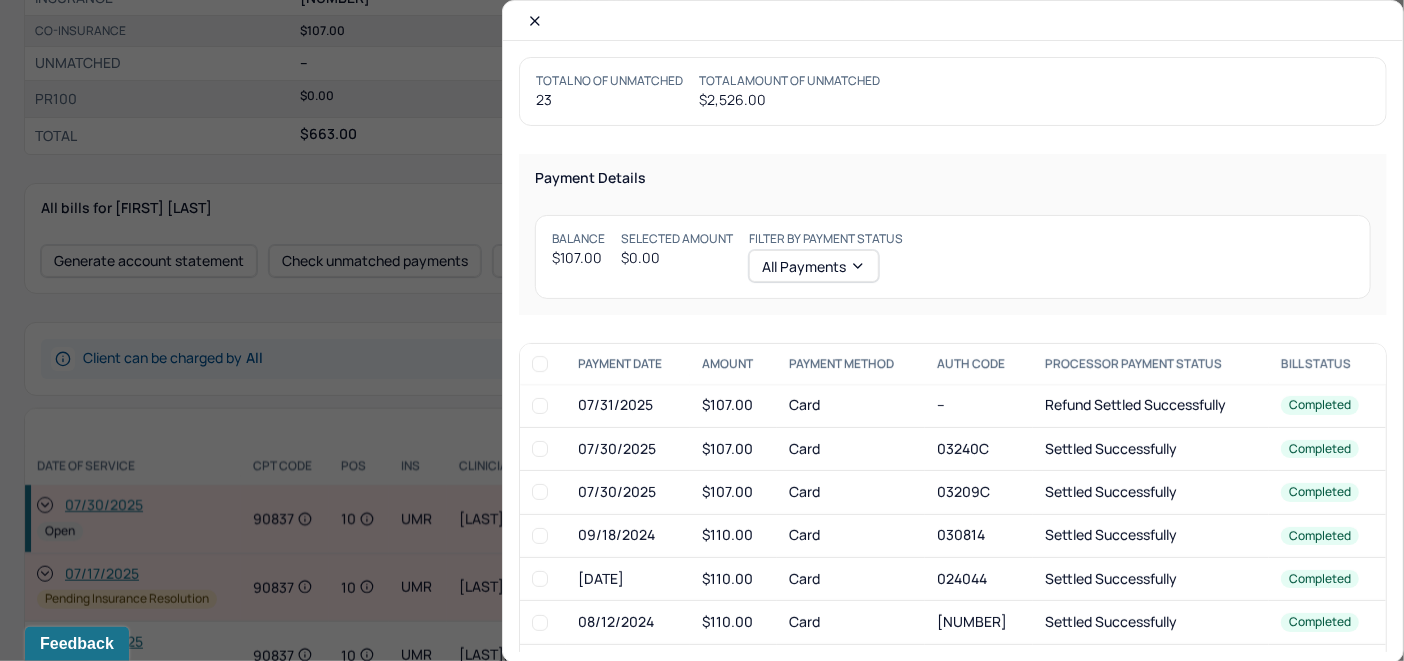 click at bounding box center (540, 492) 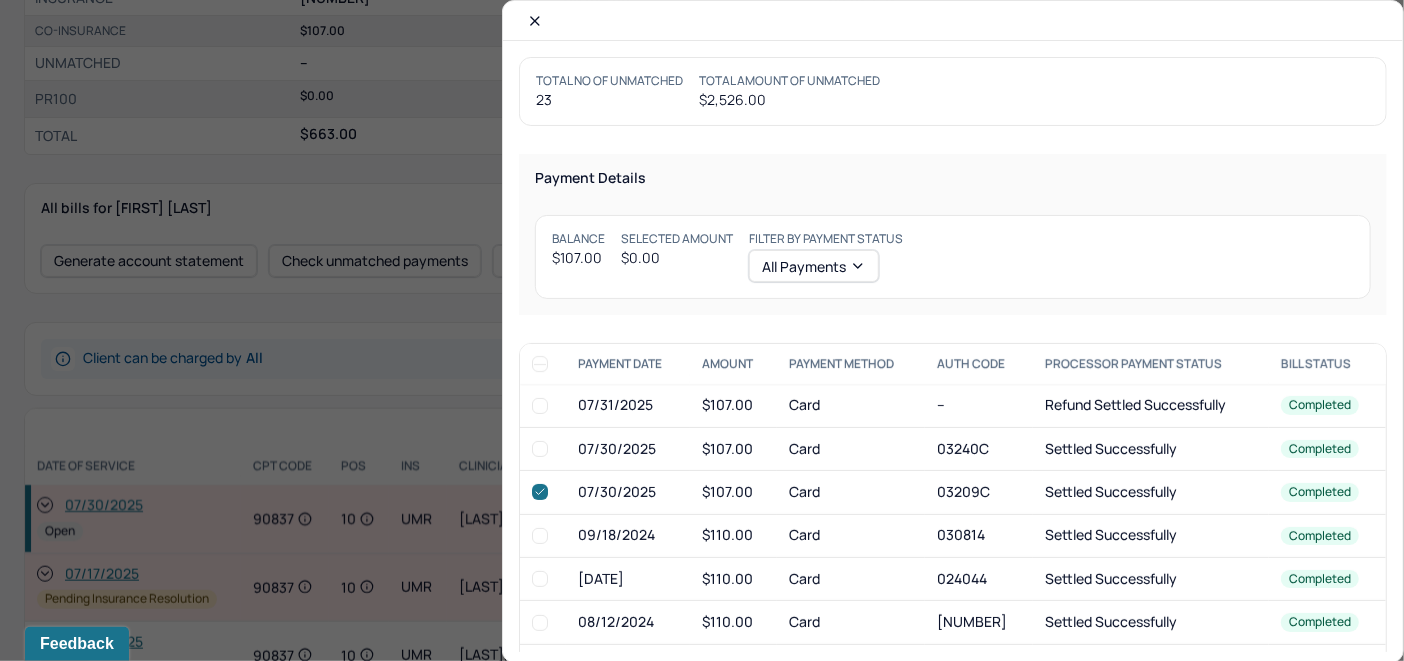 checkbox on "true" 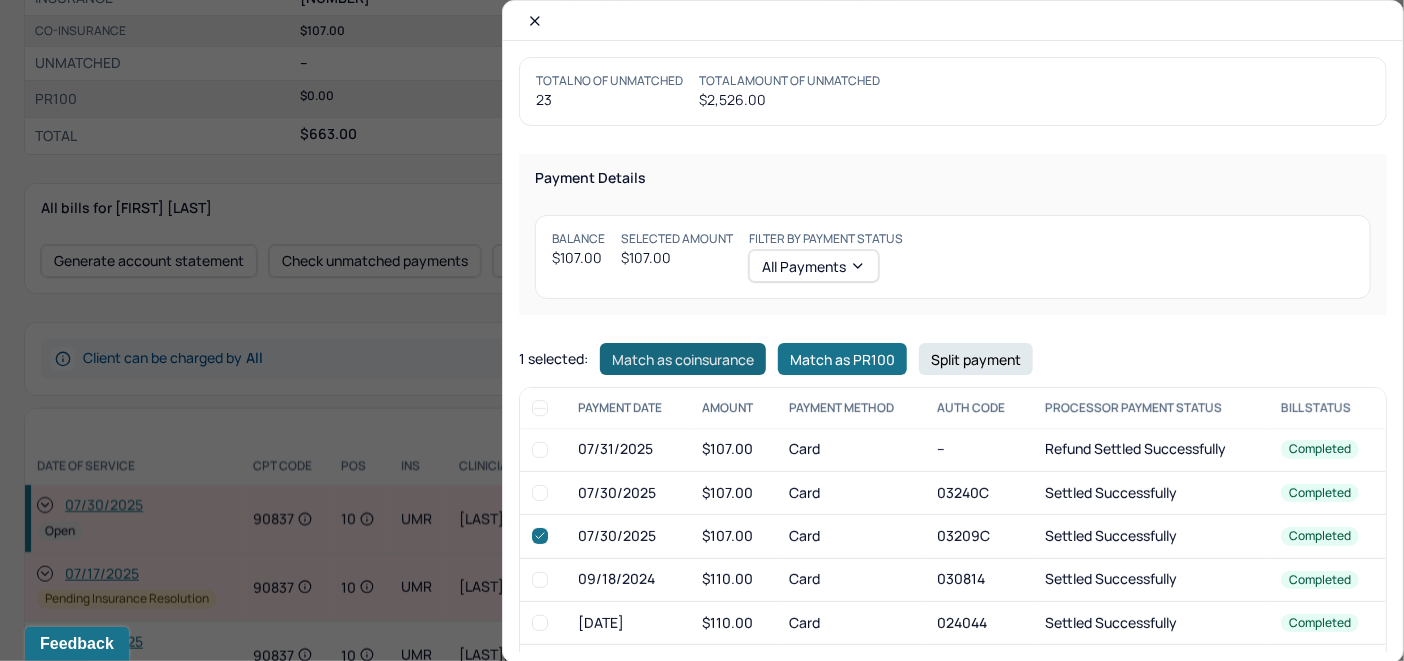 click on "Match as coinsurance" at bounding box center (683, 359) 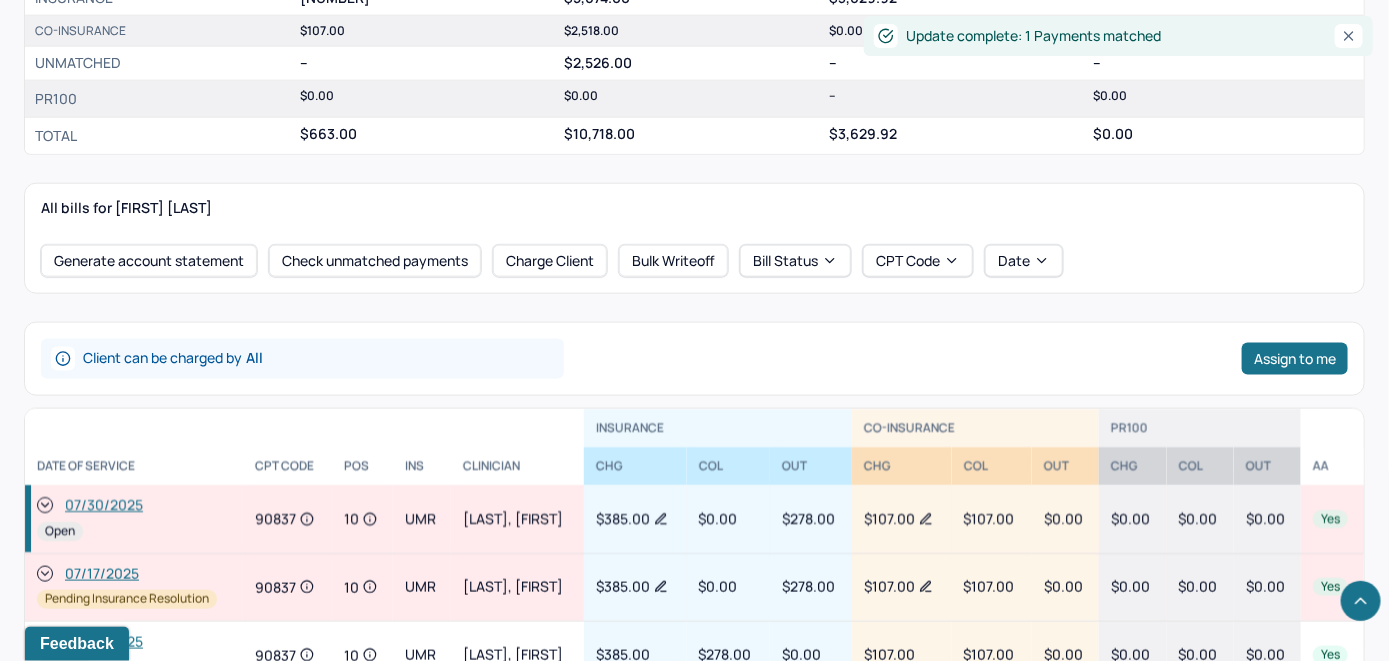 click 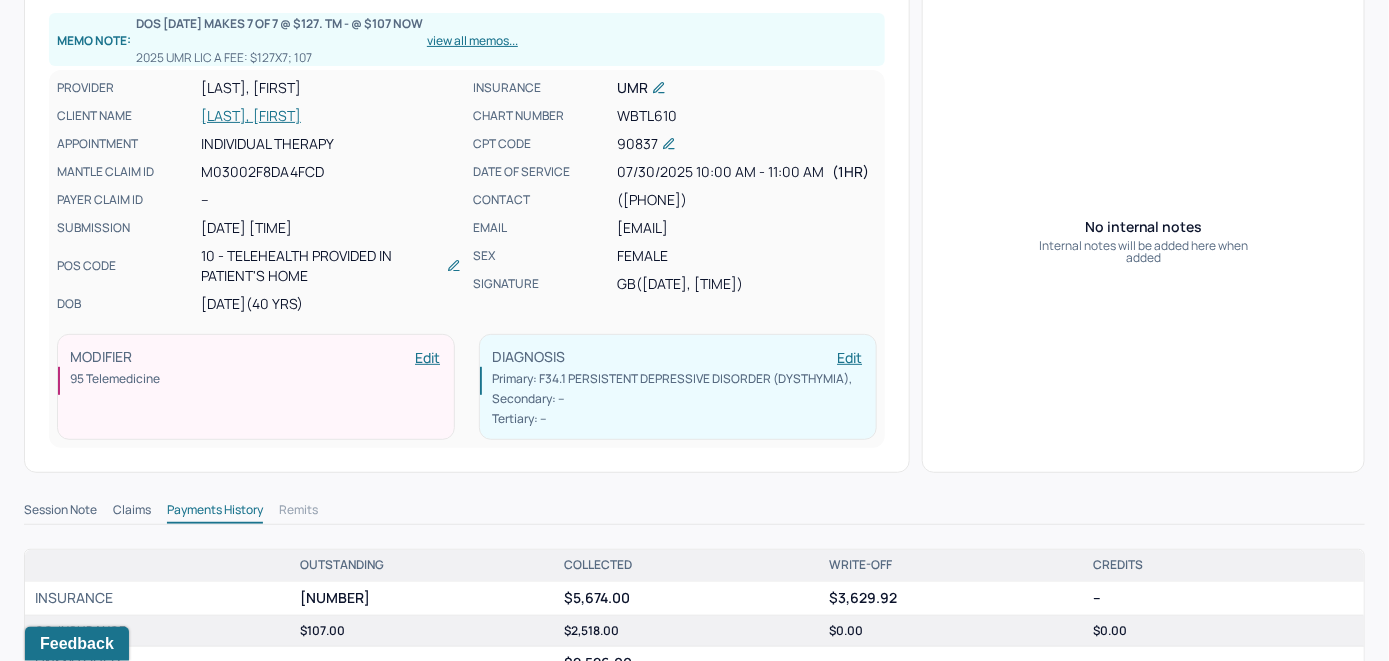 scroll, scrollTop: 0, scrollLeft: 0, axis: both 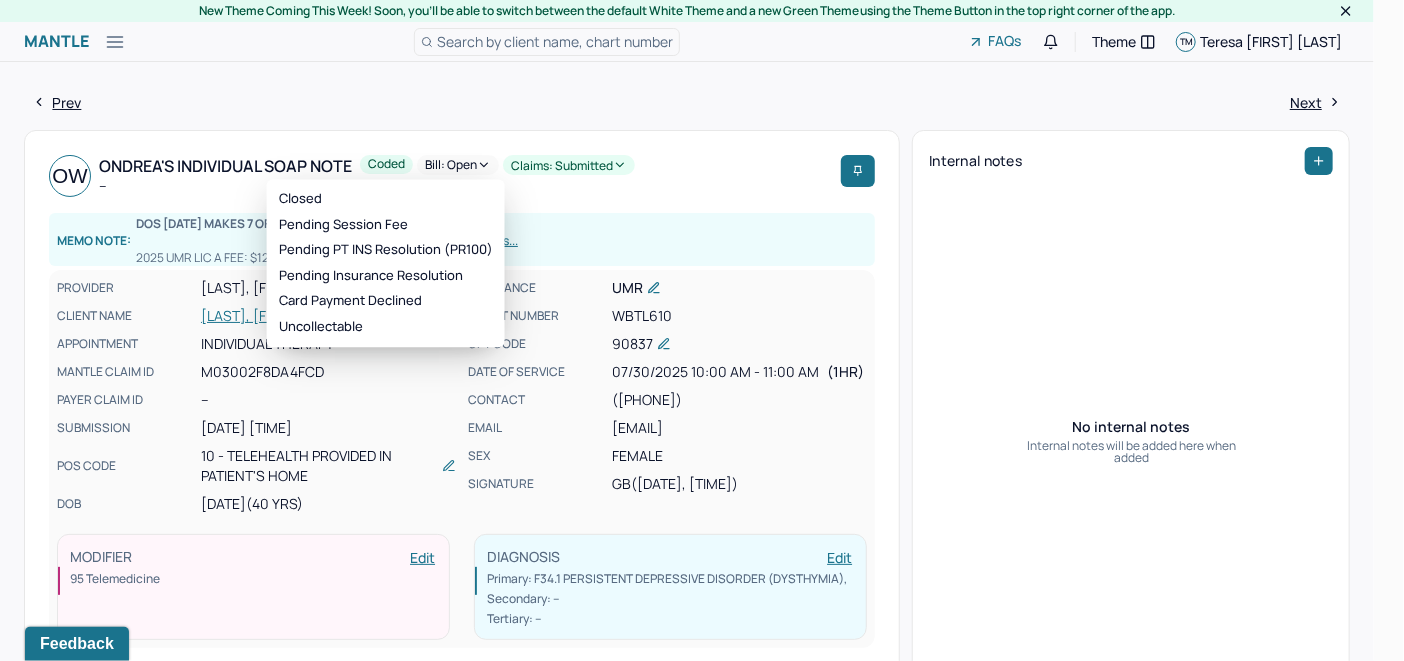 click on "Bill: Open" at bounding box center [458, 165] 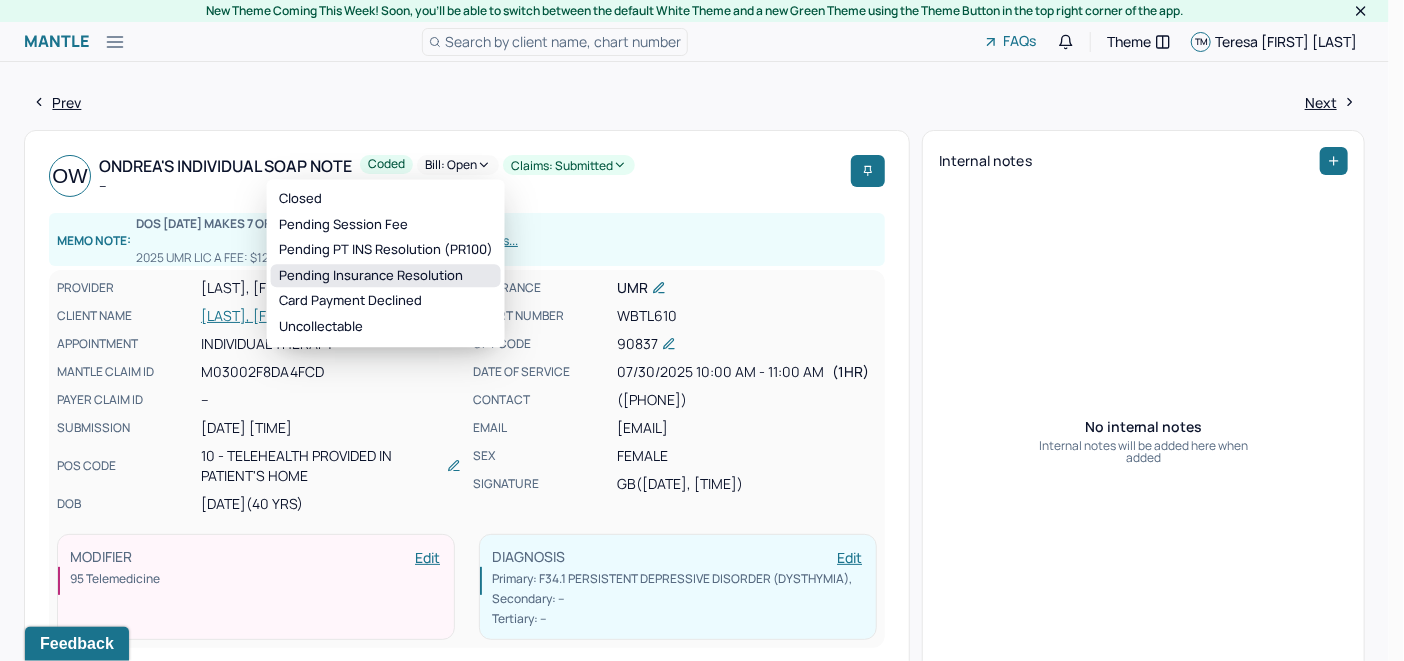 click on "Pending Insurance Resolution" at bounding box center [386, 276] 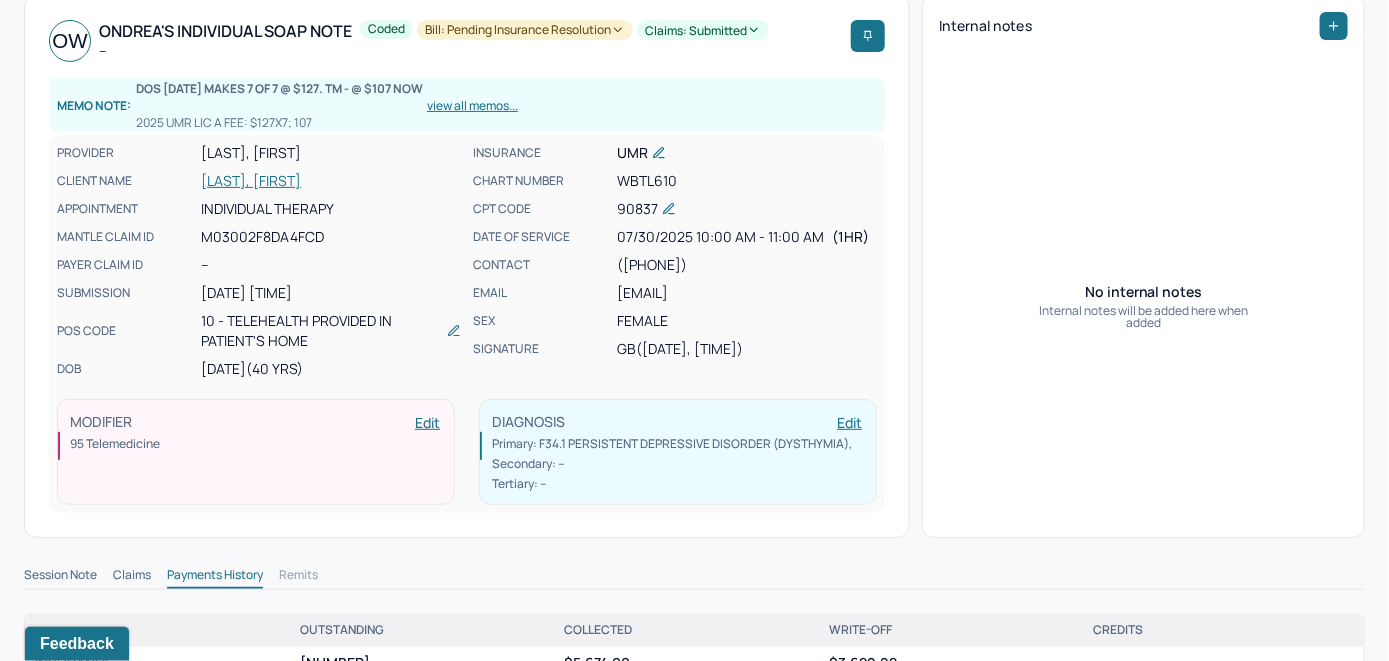 scroll, scrollTop: 0, scrollLeft: 0, axis: both 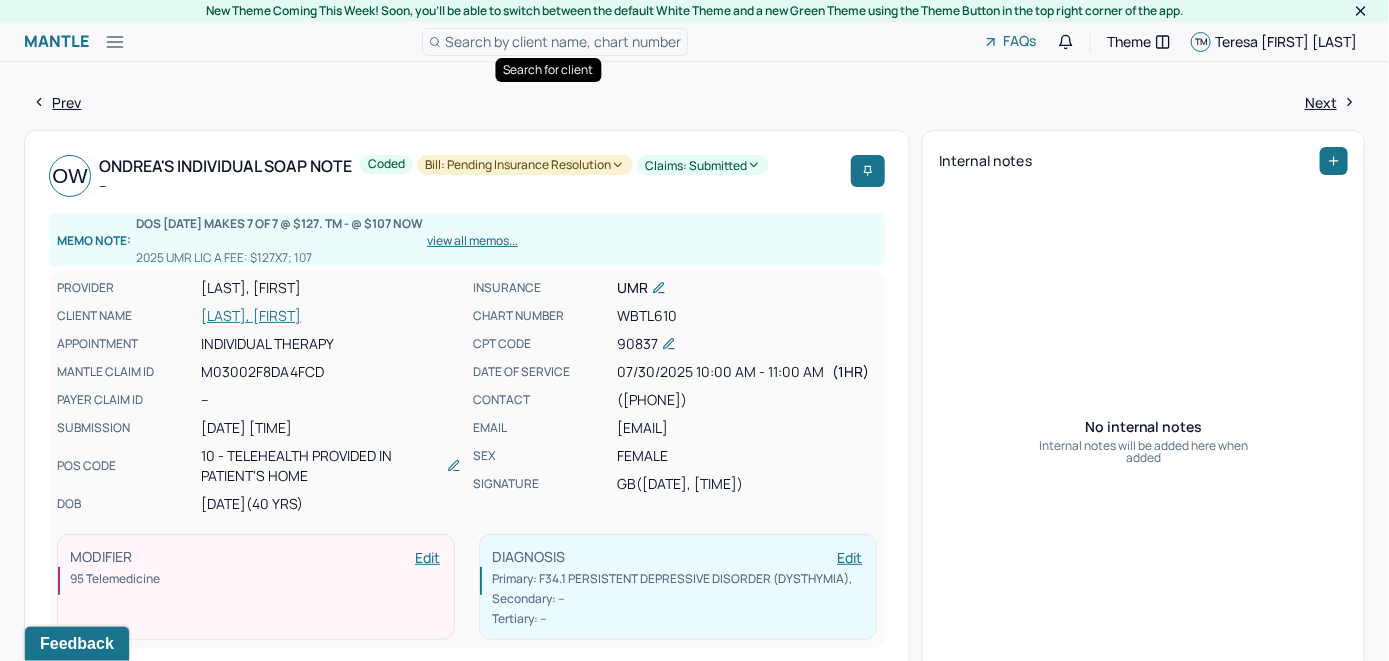 click on "Search by client name, chart number" at bounding box center (563, 41) 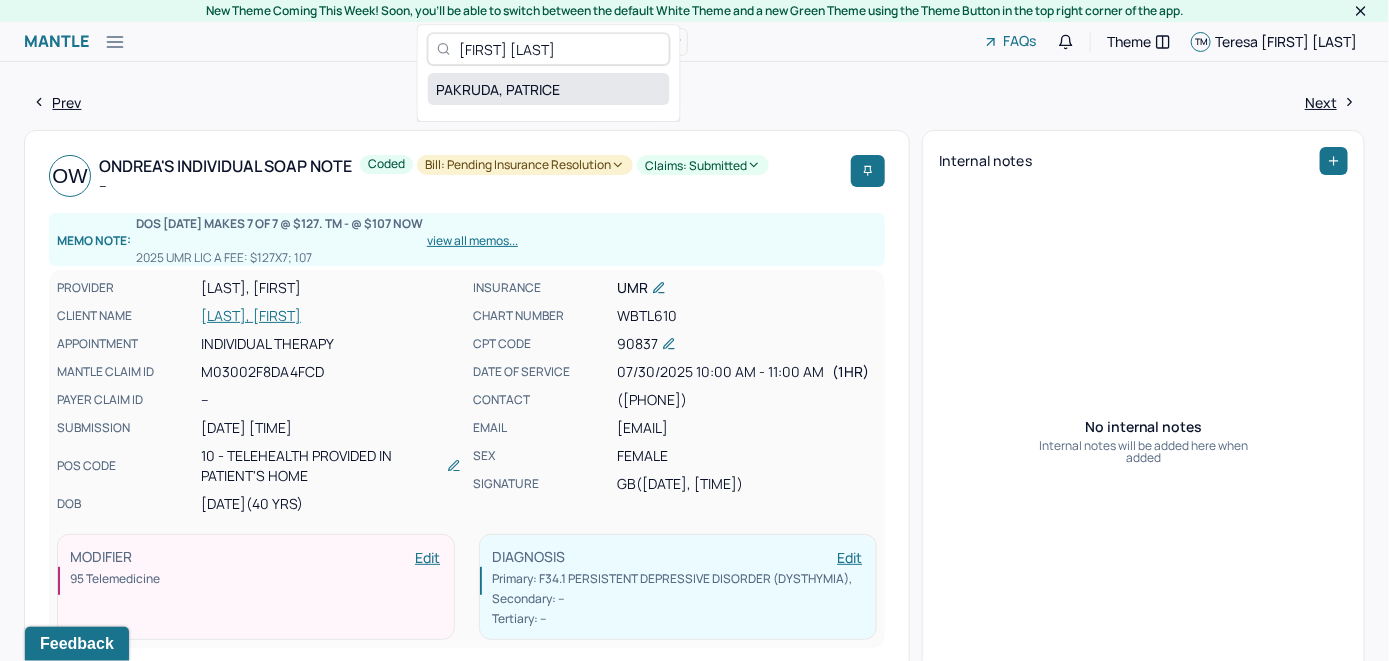 type on "Patrice Pakruda" 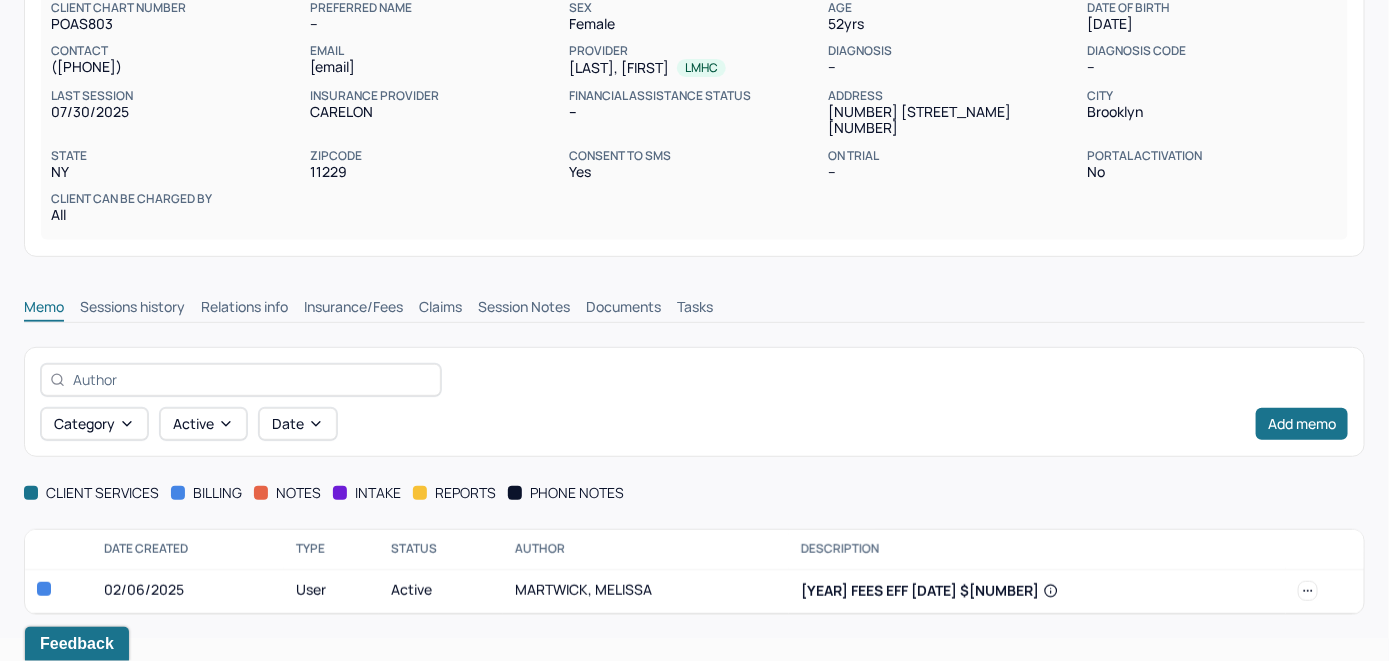 scroll, scrollTop: 209, scrollLeft: 0, axis: vertical 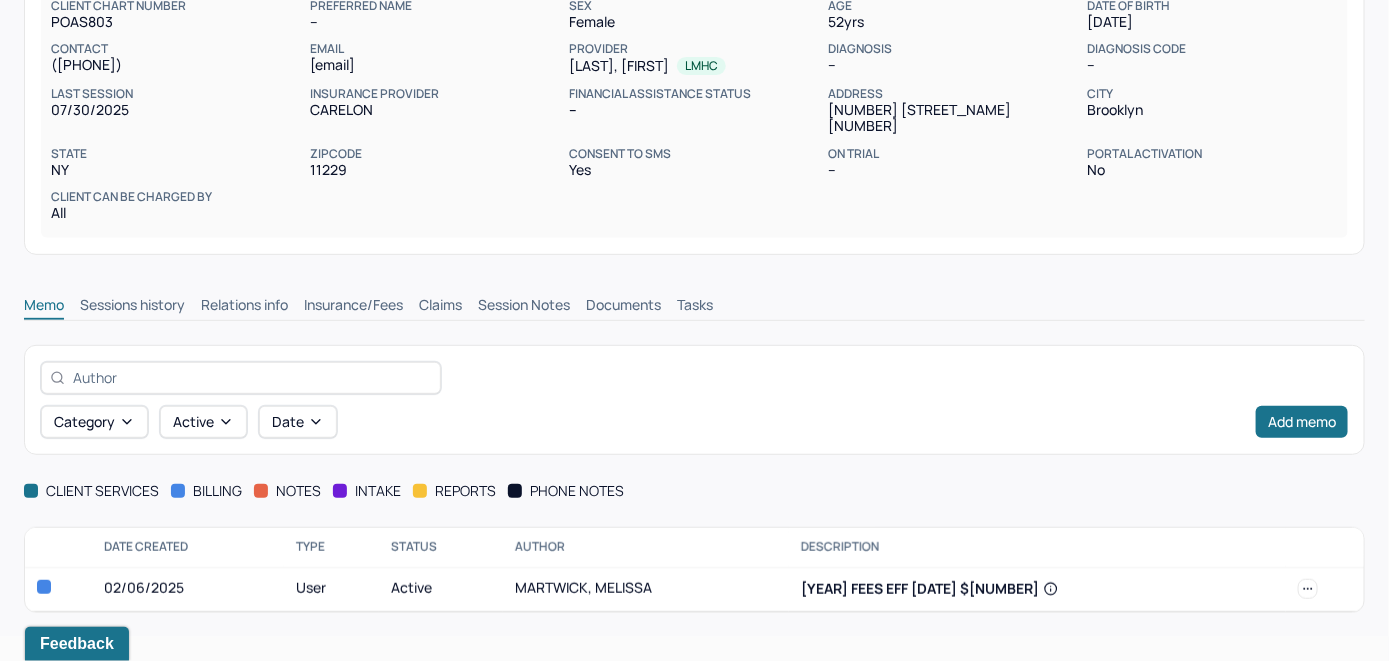 click on "Insurance/Fees" at bounding box center [353, 307] 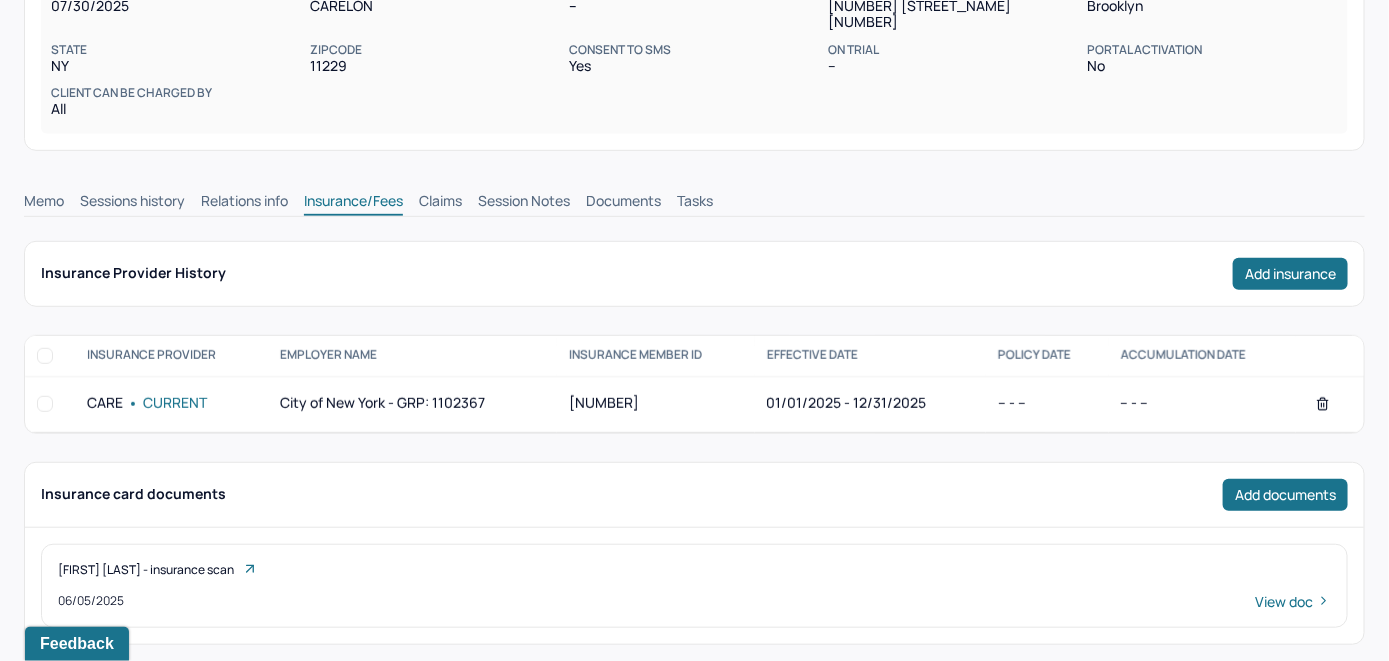 scroll, scrollTop: 209, scrollLeft: 0, axis: vertical 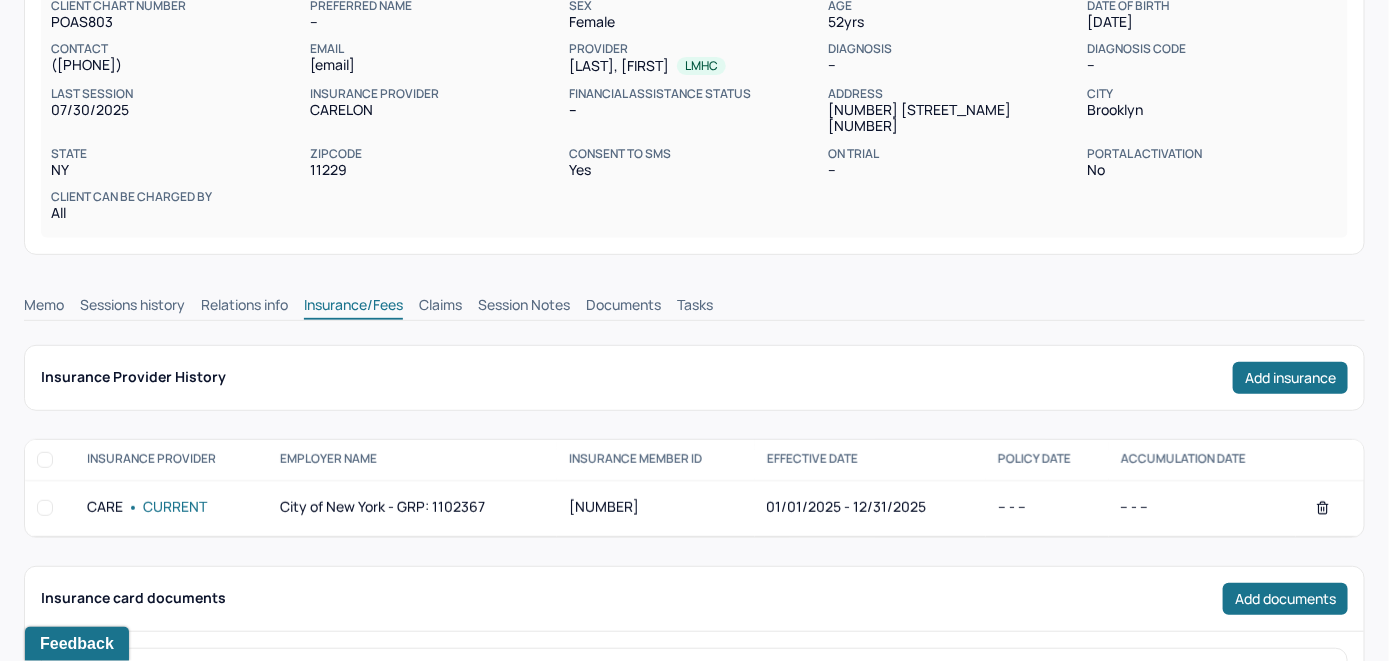click on "Claims" at bounding box center (440, 307) 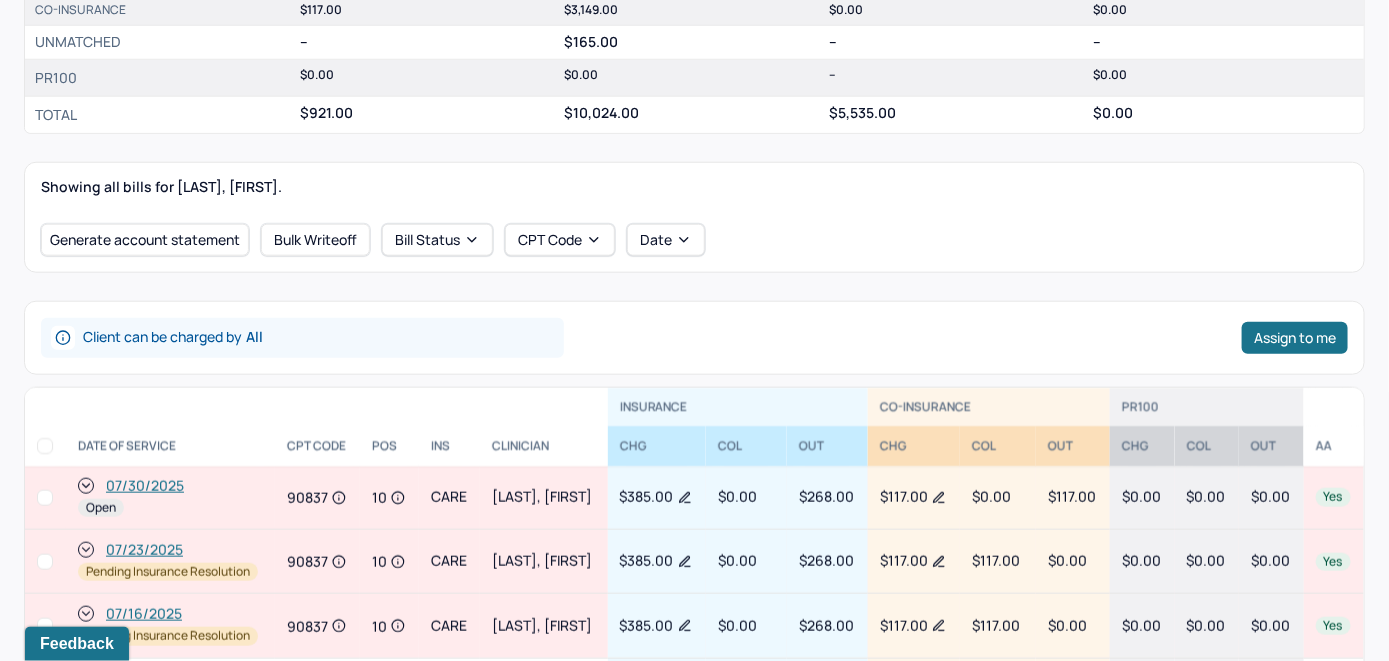 scroll, scrollTop: 709, scrollLeft: 0, axis: vertical 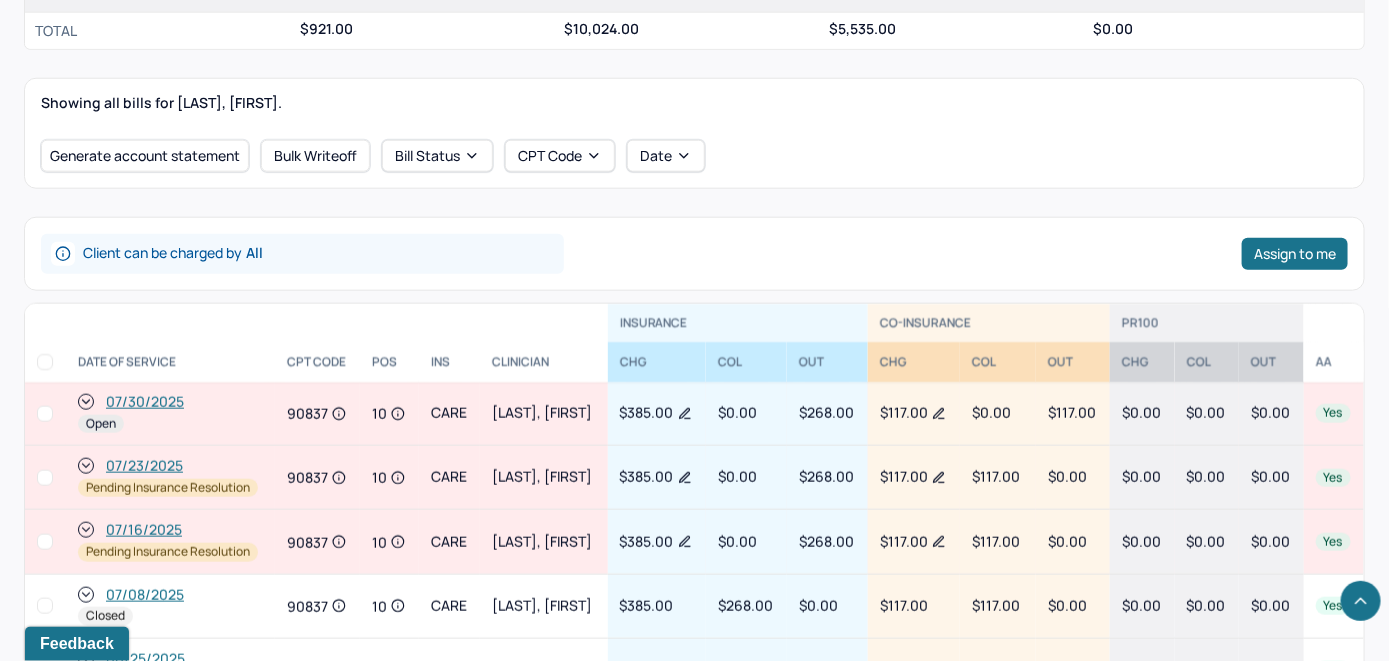 click on "07/30/2025" at bounding box center [145, 402] 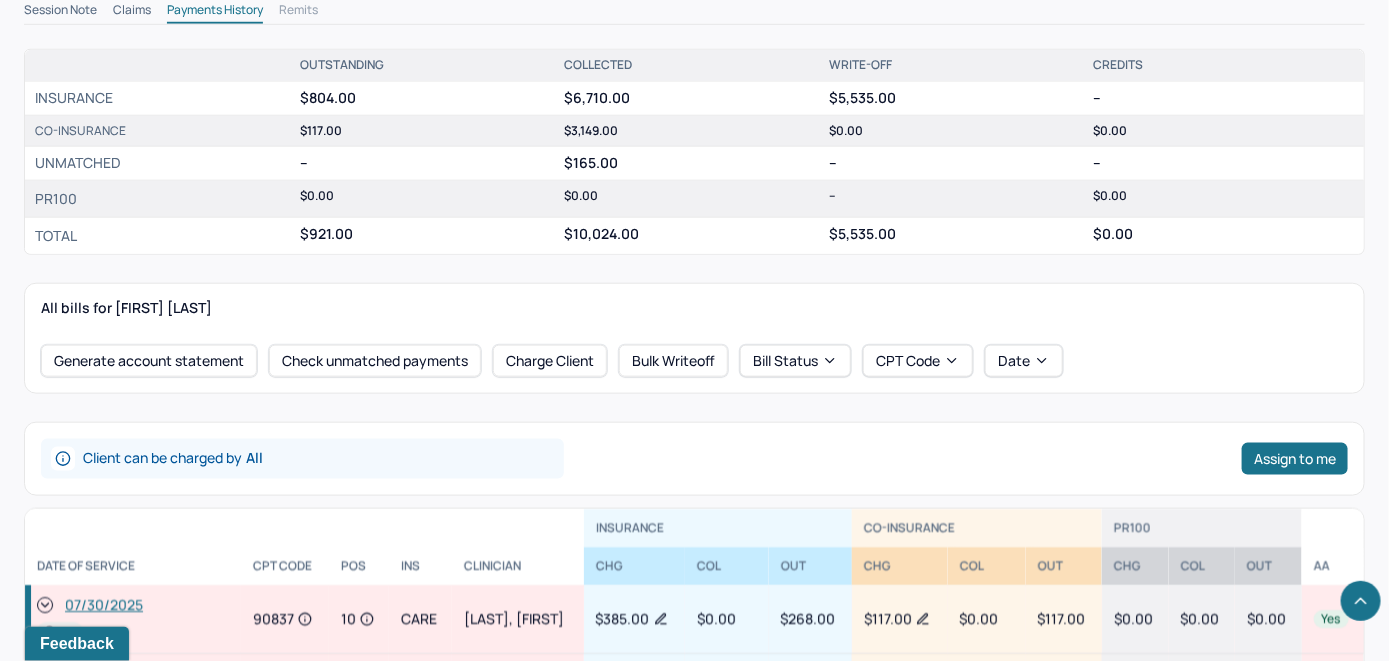 scroll, scrollTop: 700, scrollLeft: 0, axis: vertical 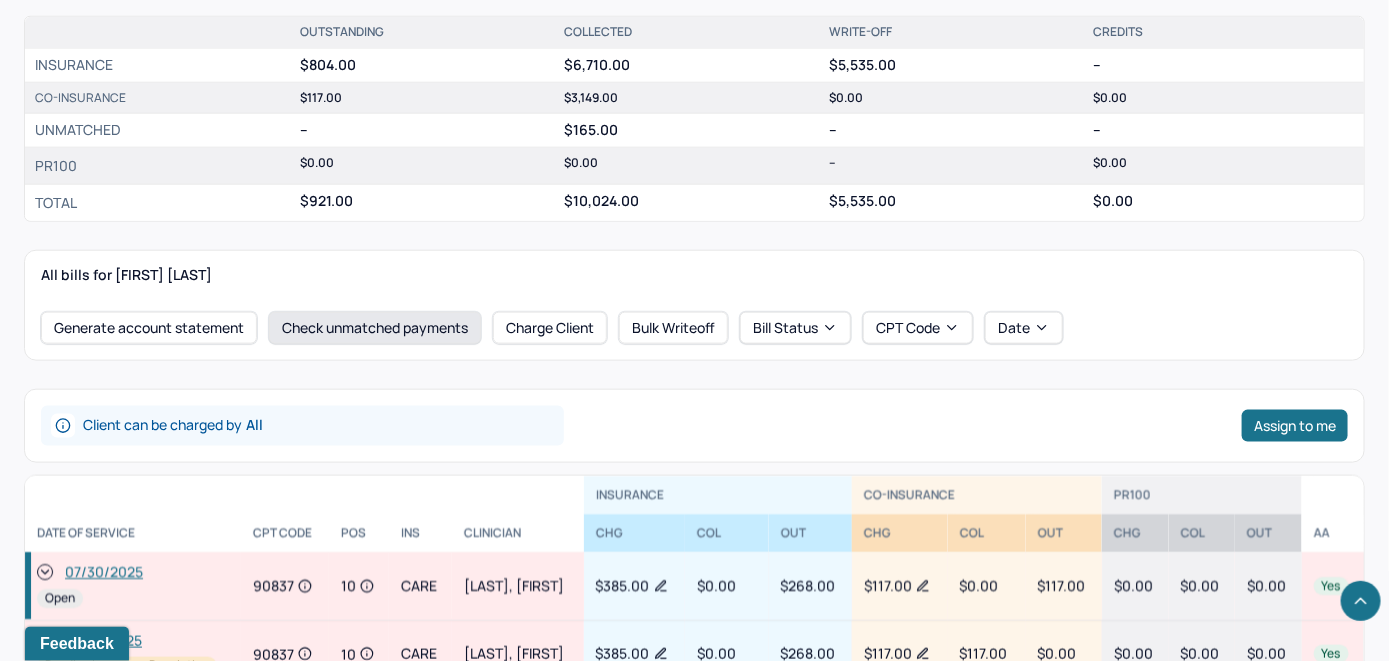 click on "Check unmatched payments" at bounding box center (375, 328) 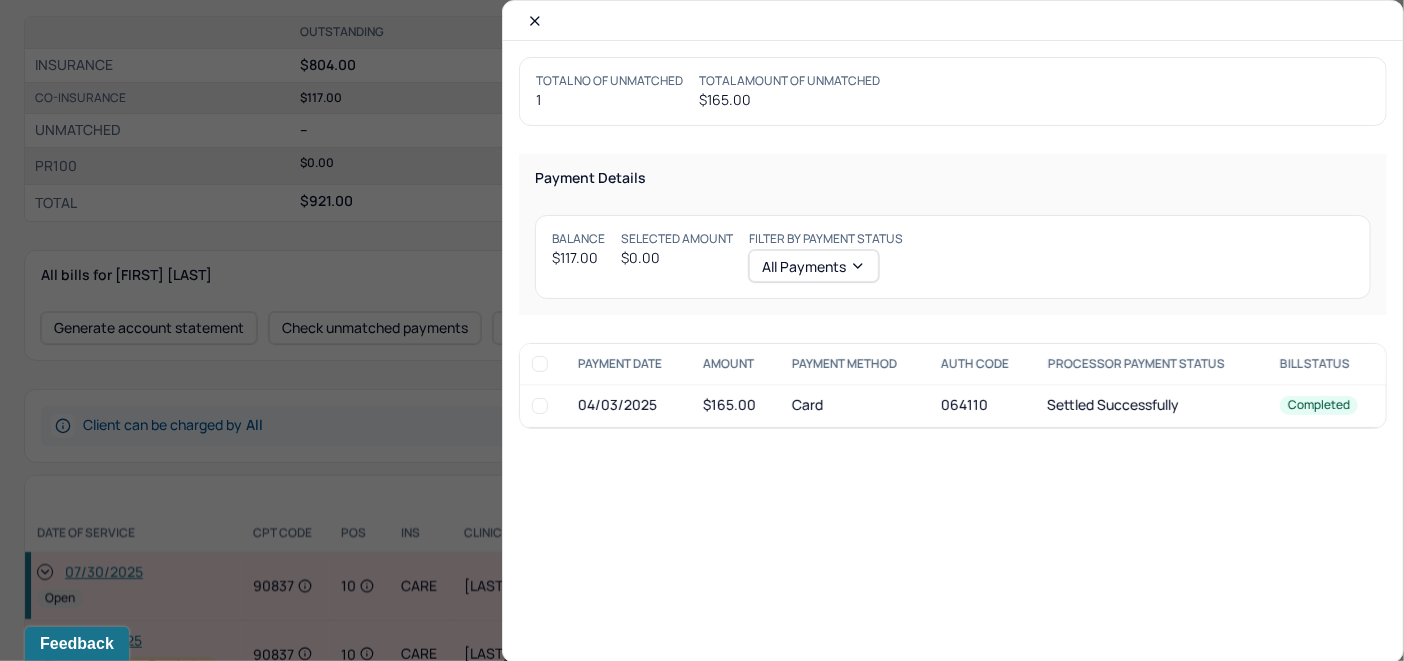 click 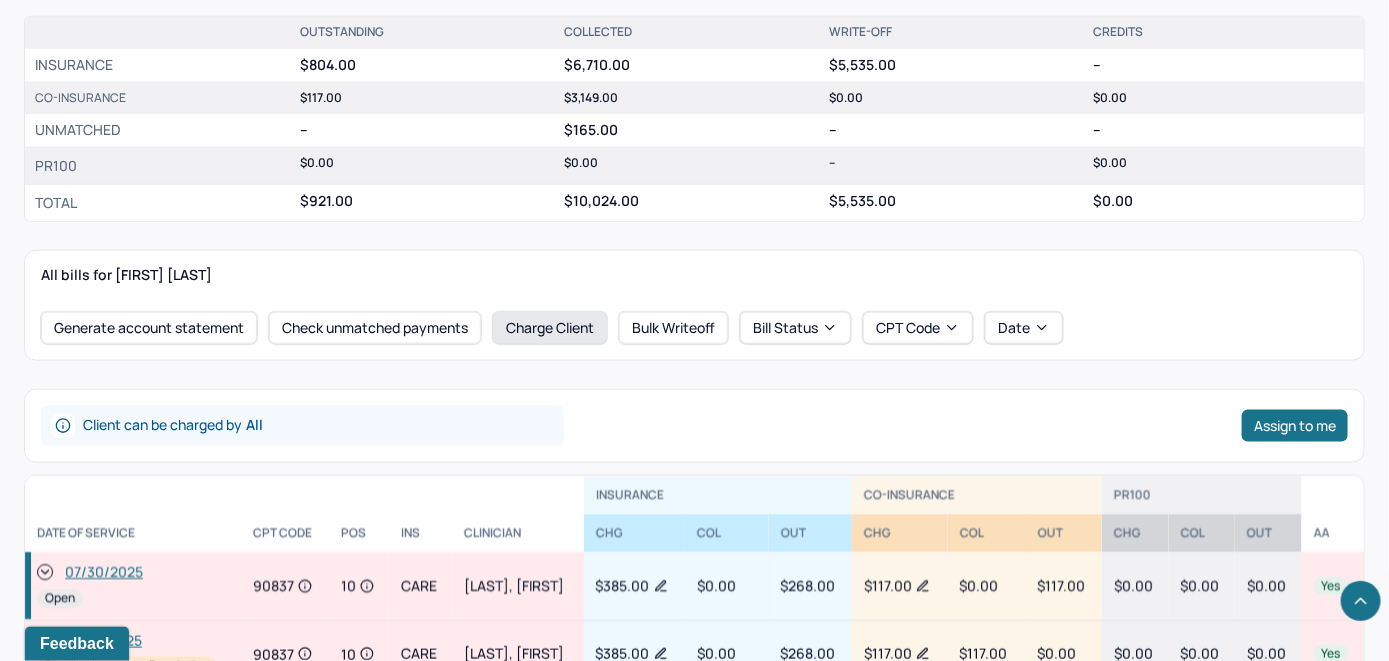 click on "Charge Client" at bounding box center (550, 328) 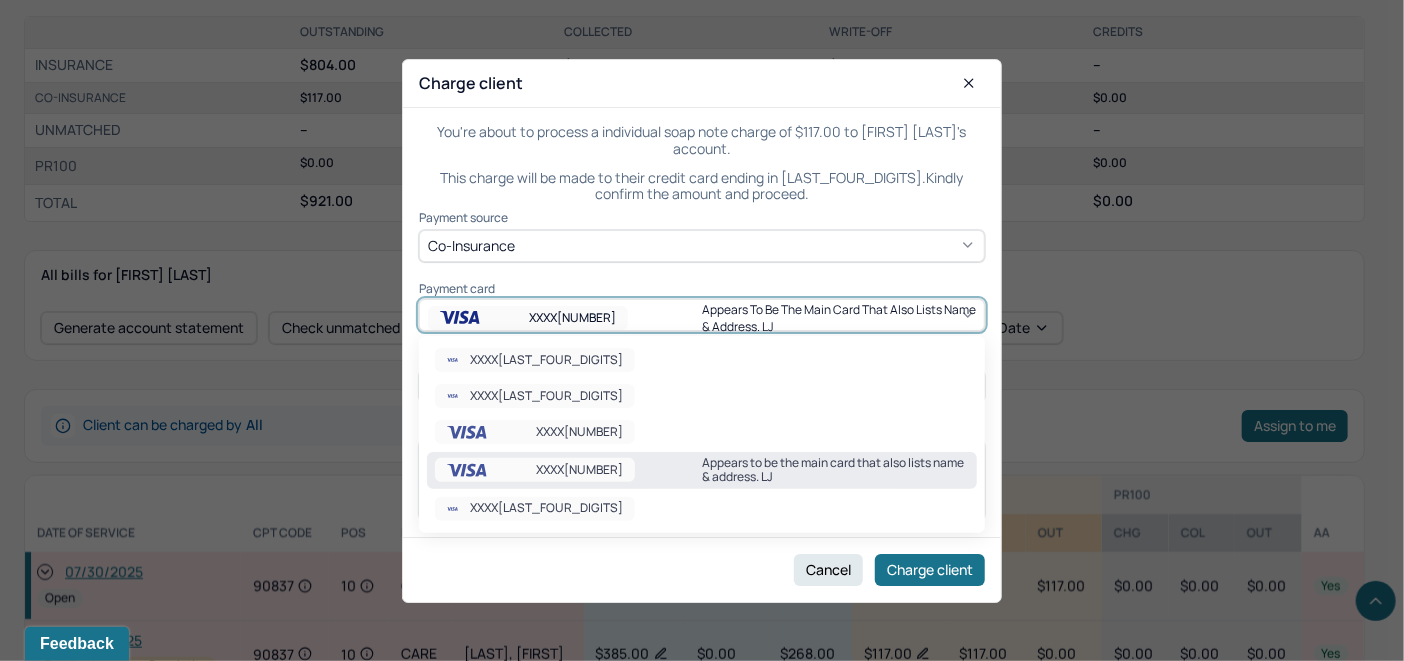 click 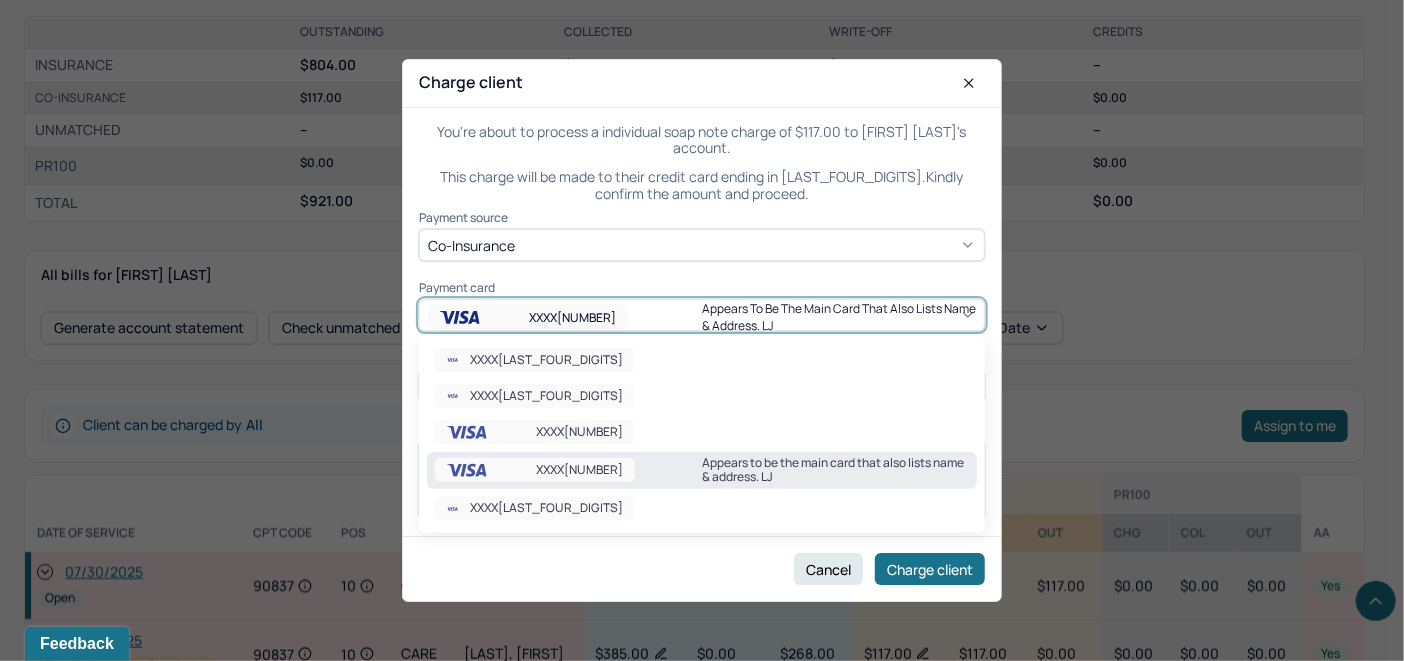 click on "Appears to be the main card that also lists name & address. LJ" at bounding box center (835, 470) 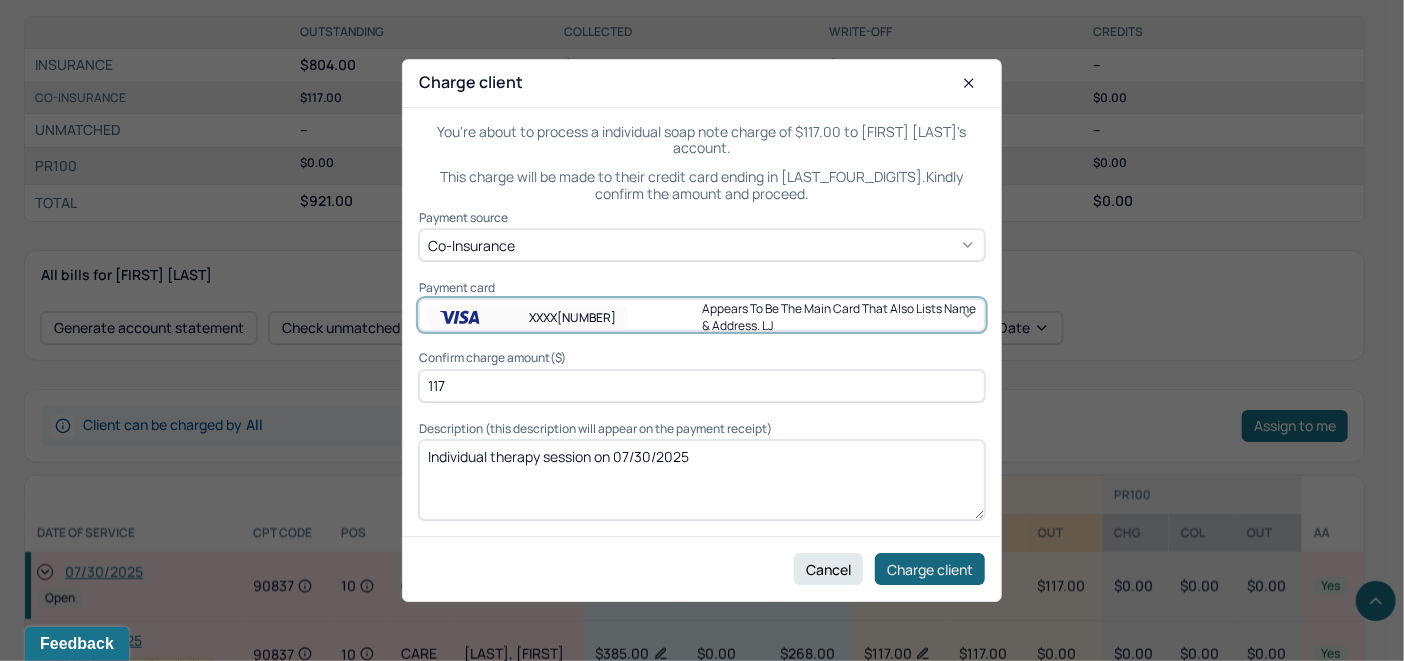 click on "Charge client" at bounding box center (930, 569) 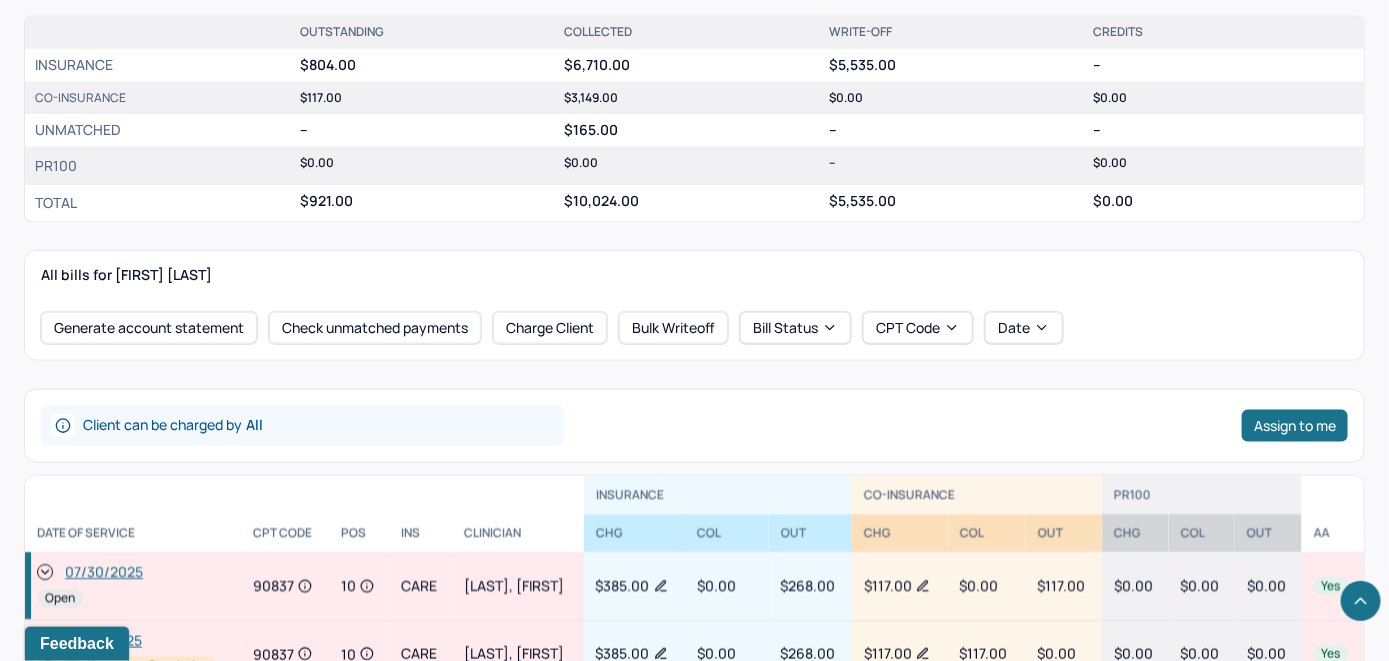 click 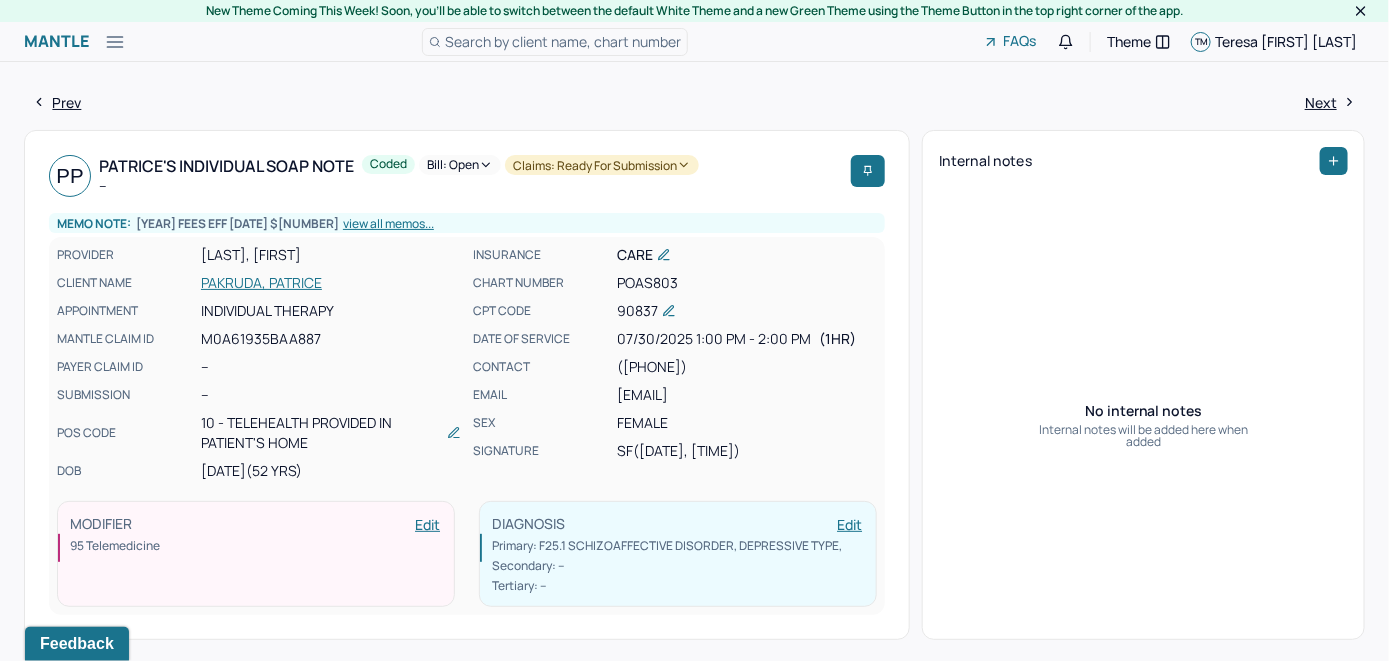 scroll, scrollTop: 0, scrollLeft: 0, axis: both 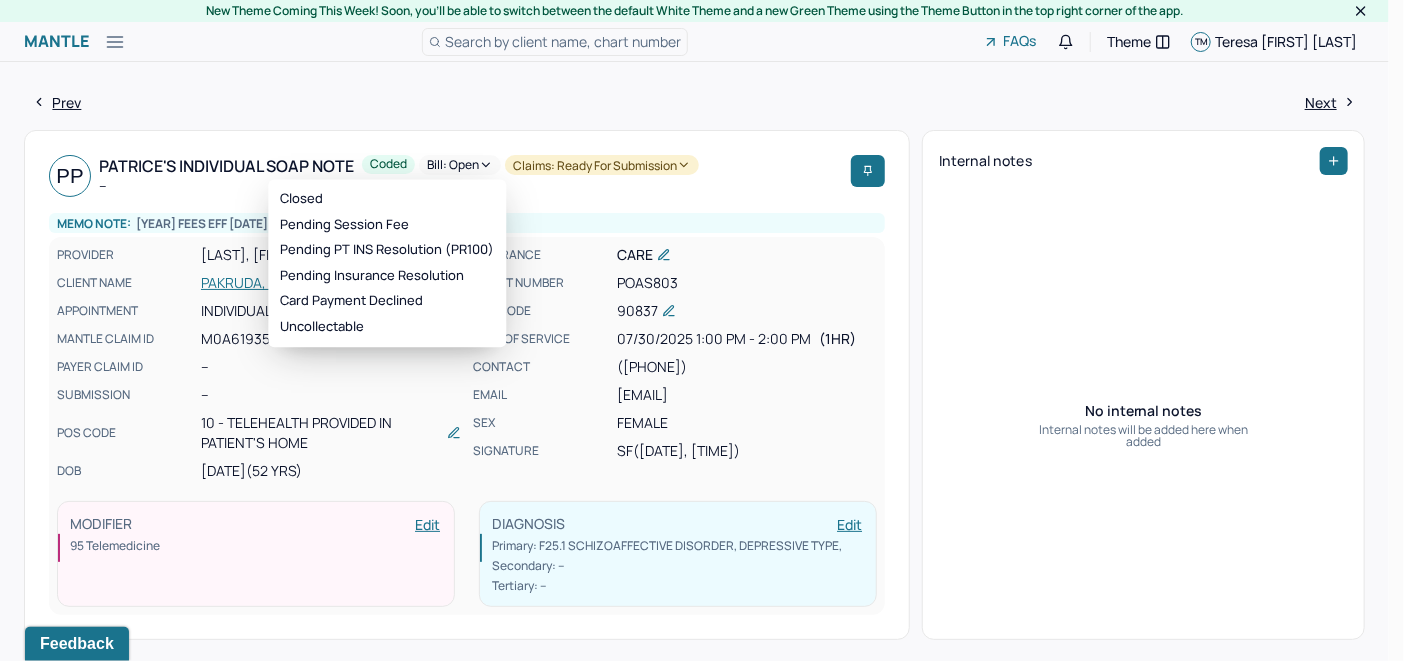 click on "Bill: Open" at bounding box center (460, 165) 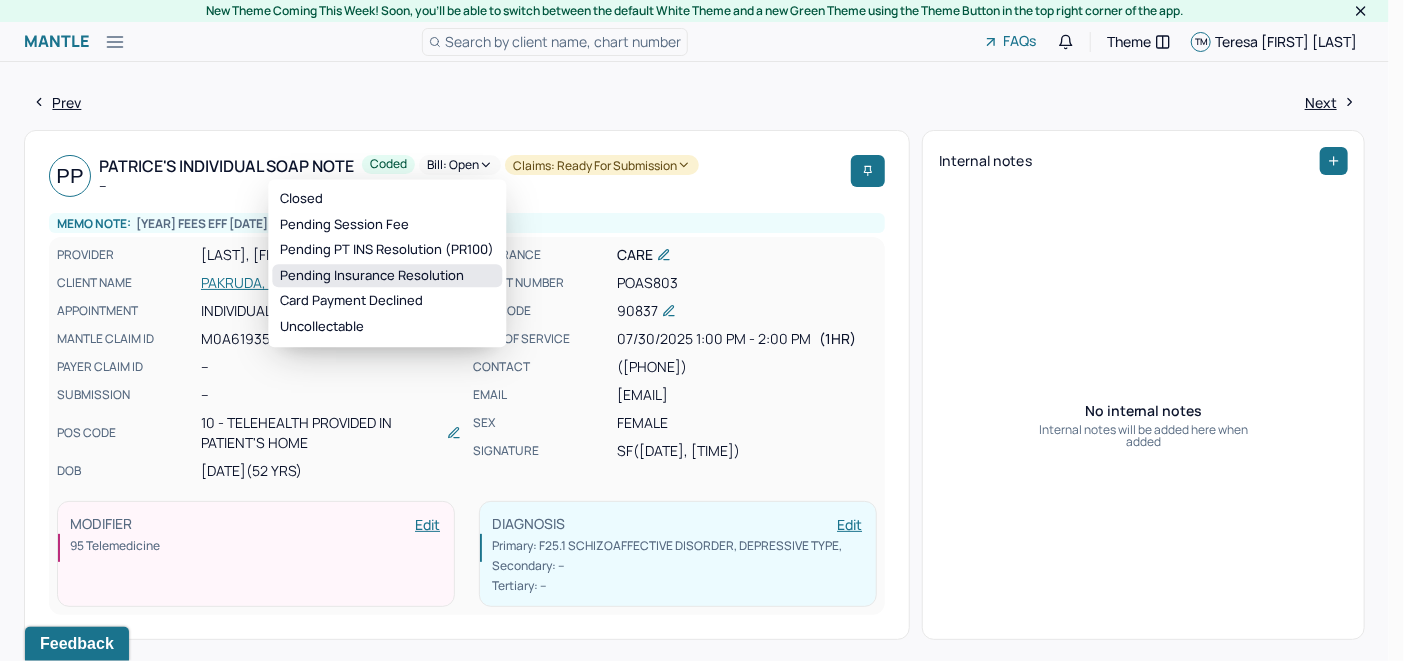 click on "Pending Insurance Resolution" at bounding box center (387, 276) 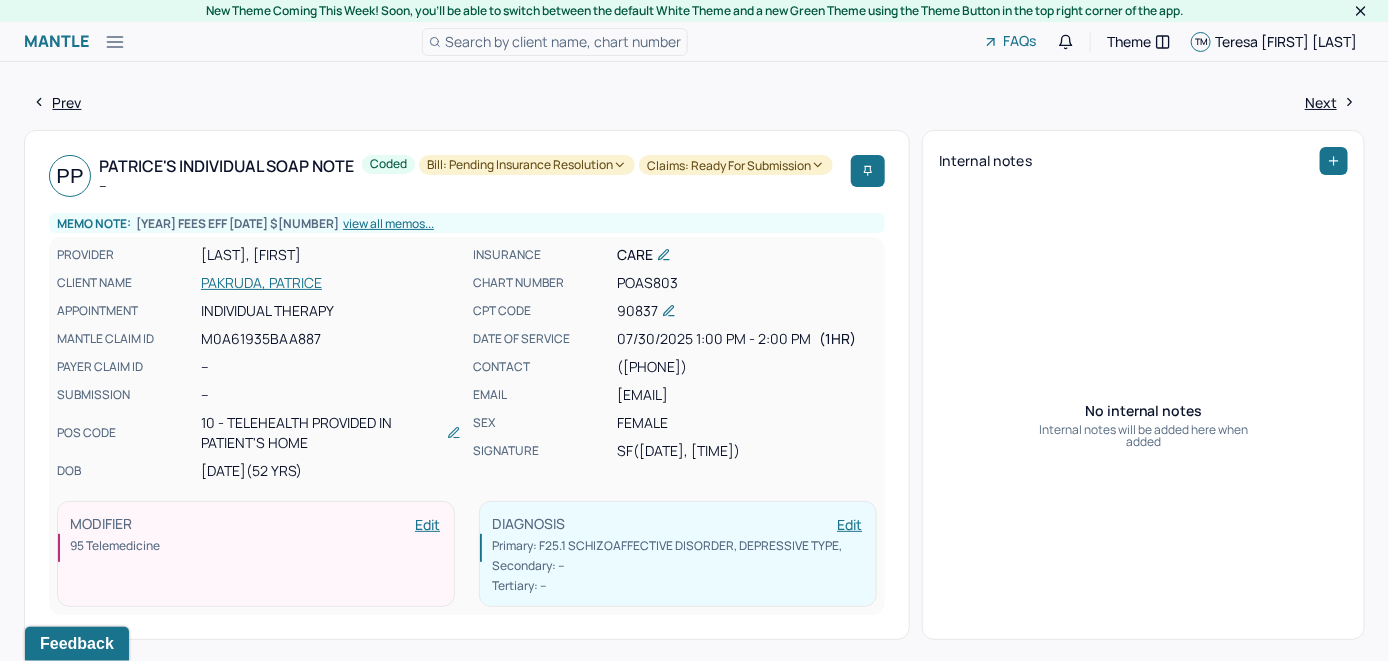 click on "Search by client name, chart number" at bounding box center (555, 42) 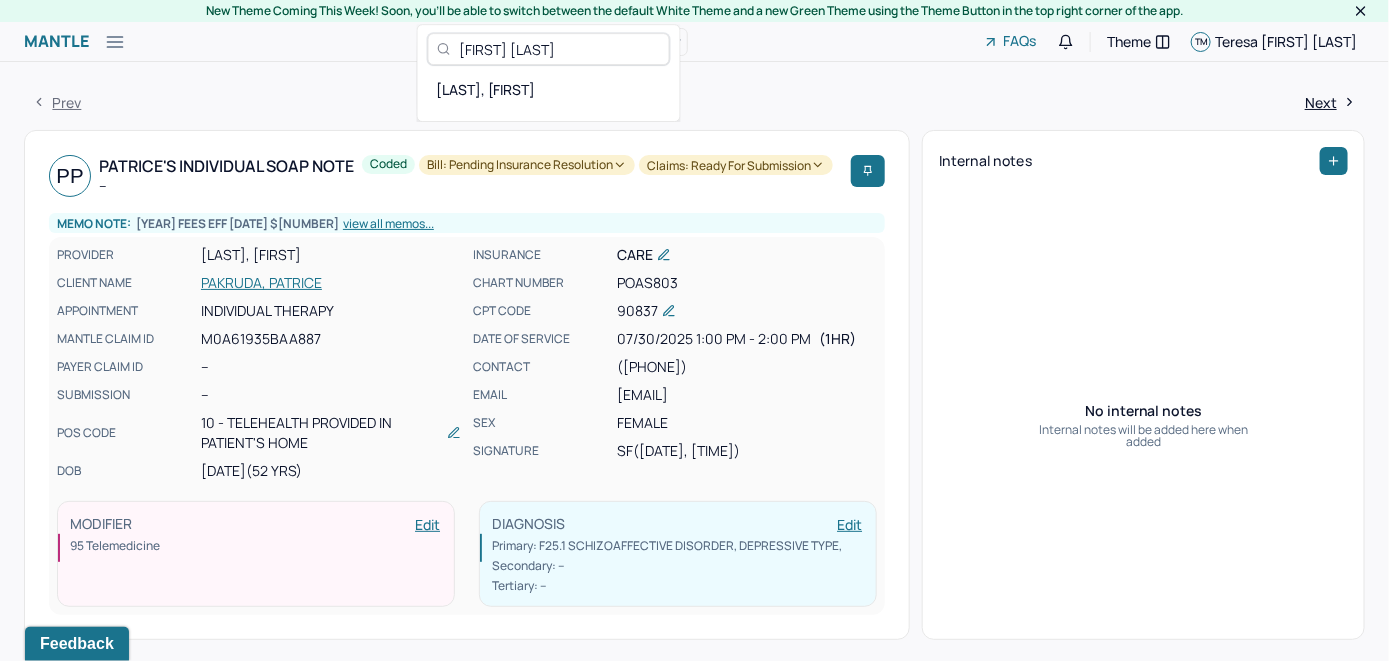 type on "Puja Mittal" 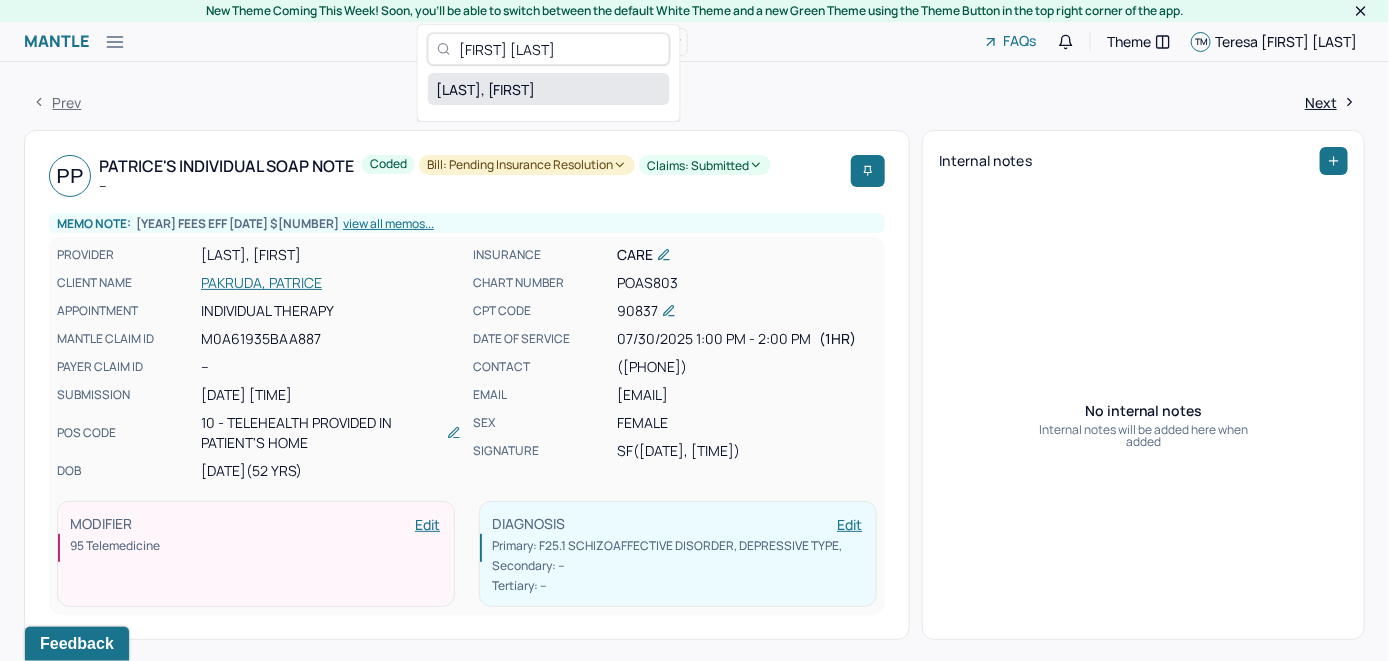 click on "MITTAL, PUJA" at bounding box center [549, 89] 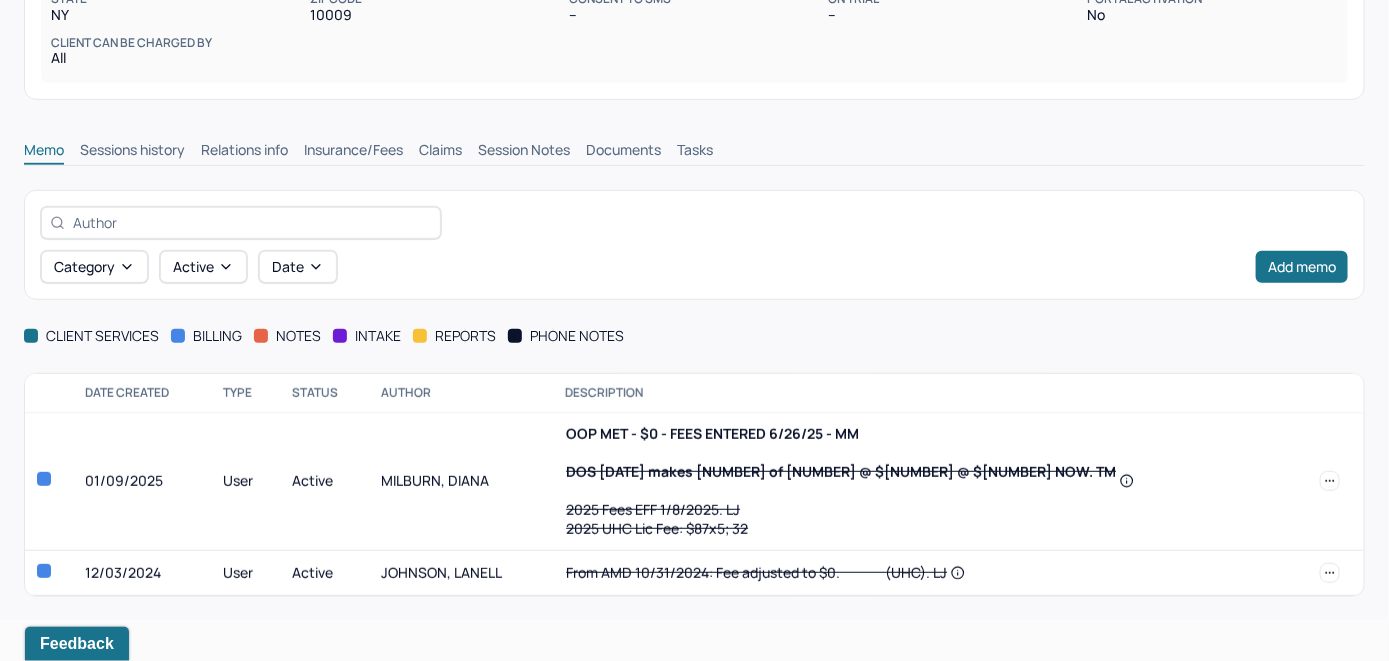 scroll, scrollTop: 350, scrollLeft: 0, axis: vertical 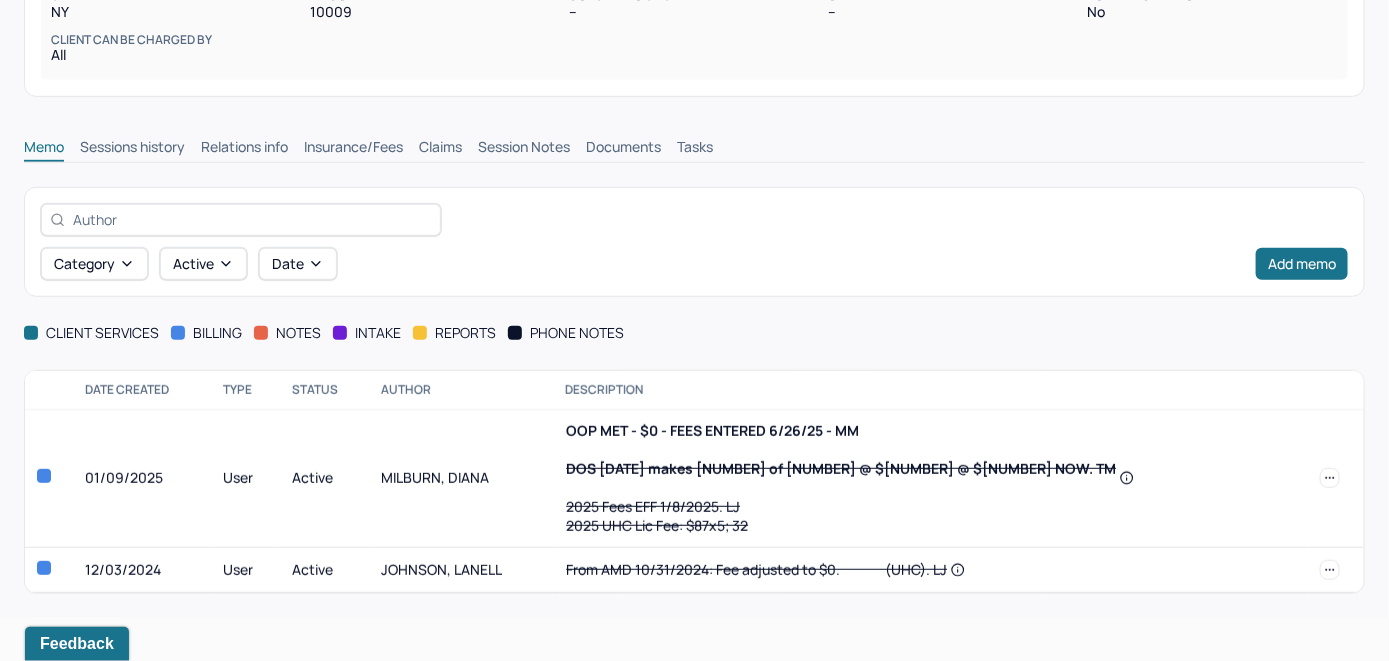 click on "Insurance/Fees" at bounding box center [353, 149] 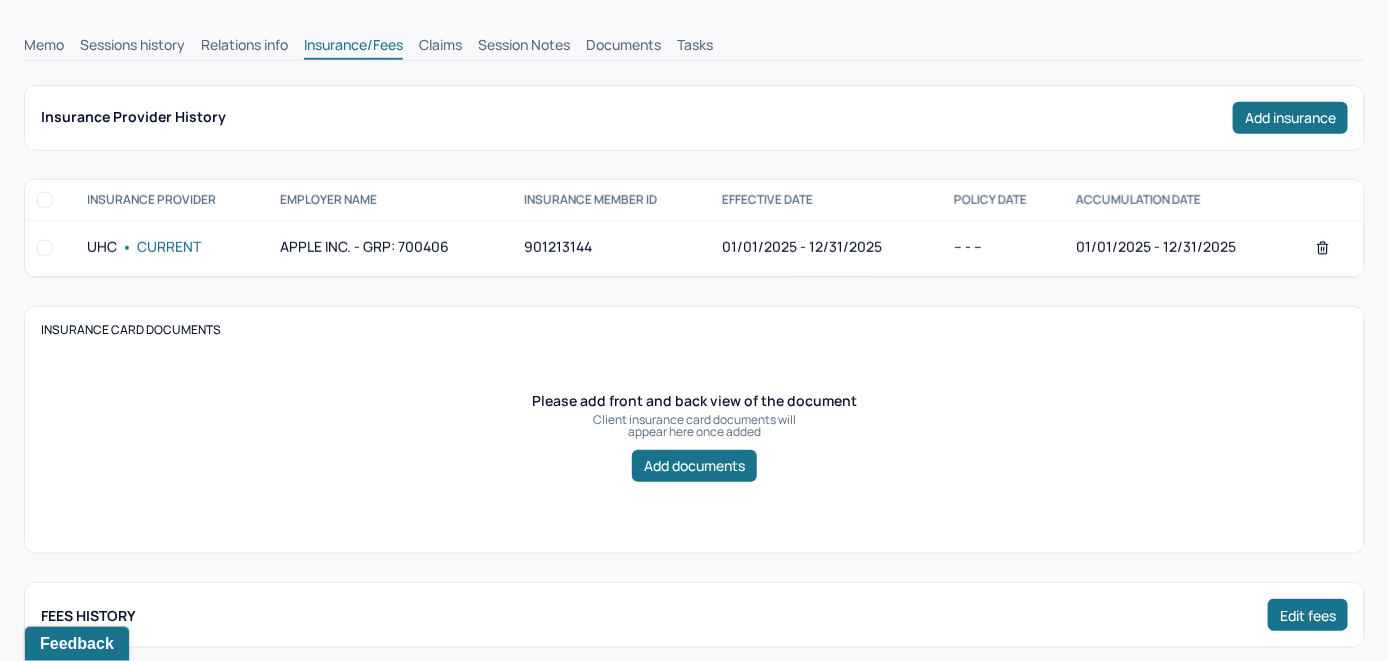 scroll, scrollTop: 450, scrollLeft: 0, axis: vertical 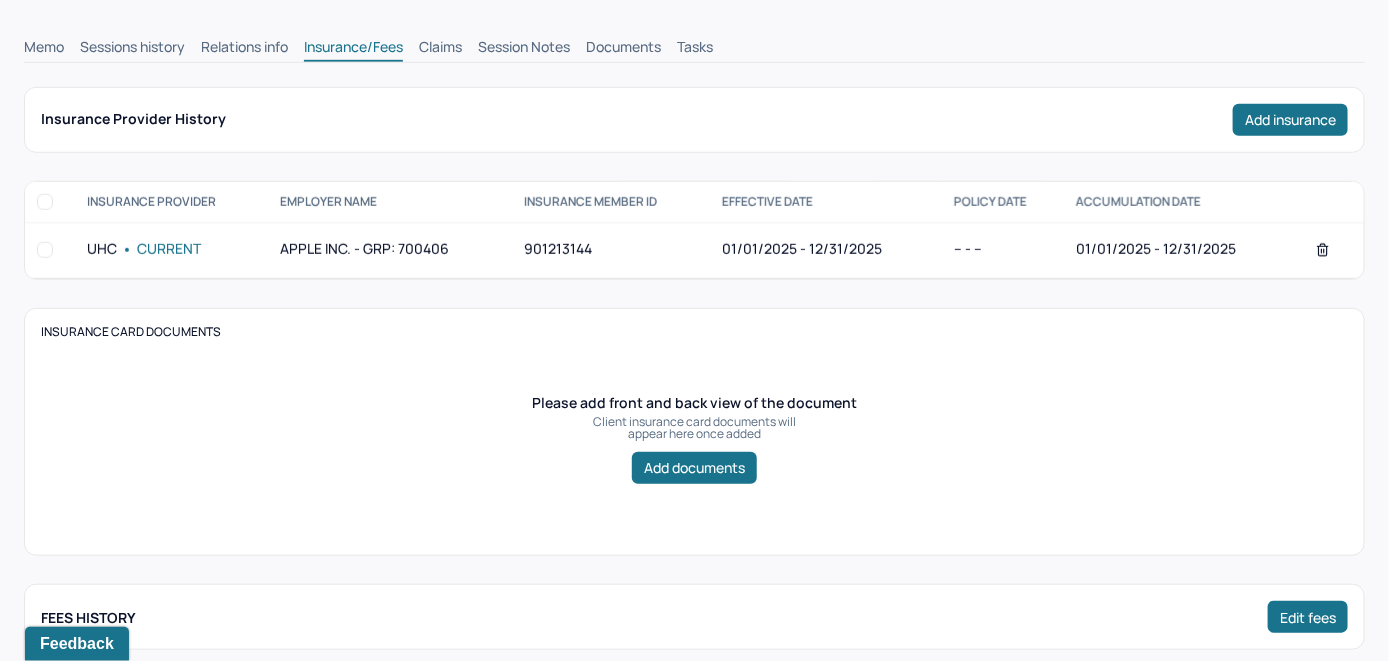 click on "Claims" at bounding box center (440, 49) 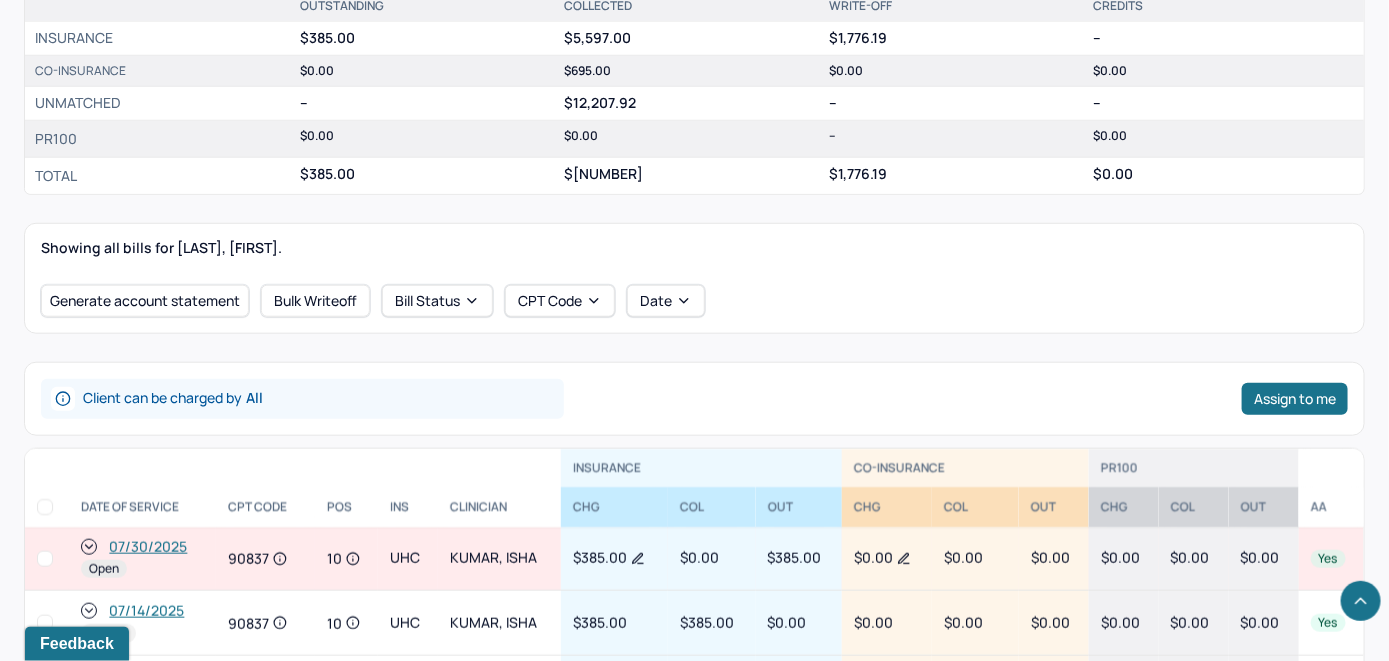 scroll, scrollTop: 650, scrollLeft: 0, axis: vertical 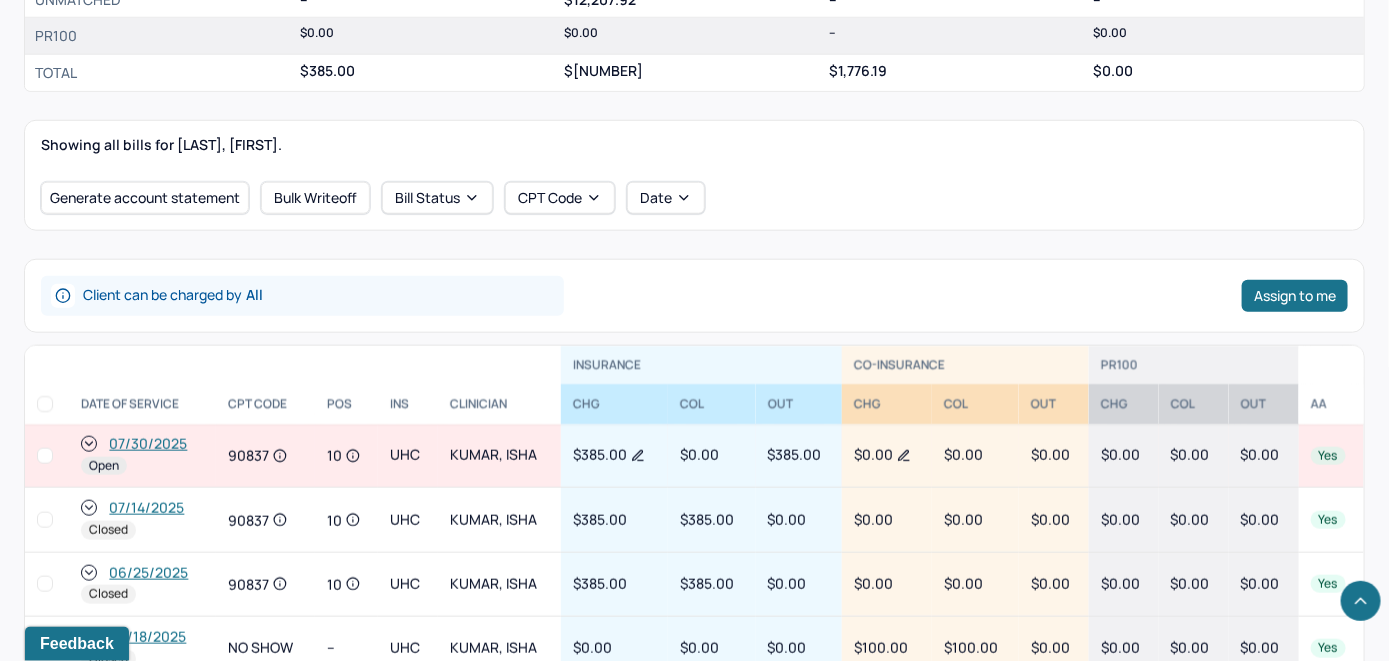 click on "07/30/2025" at bounding box center (148, 444) 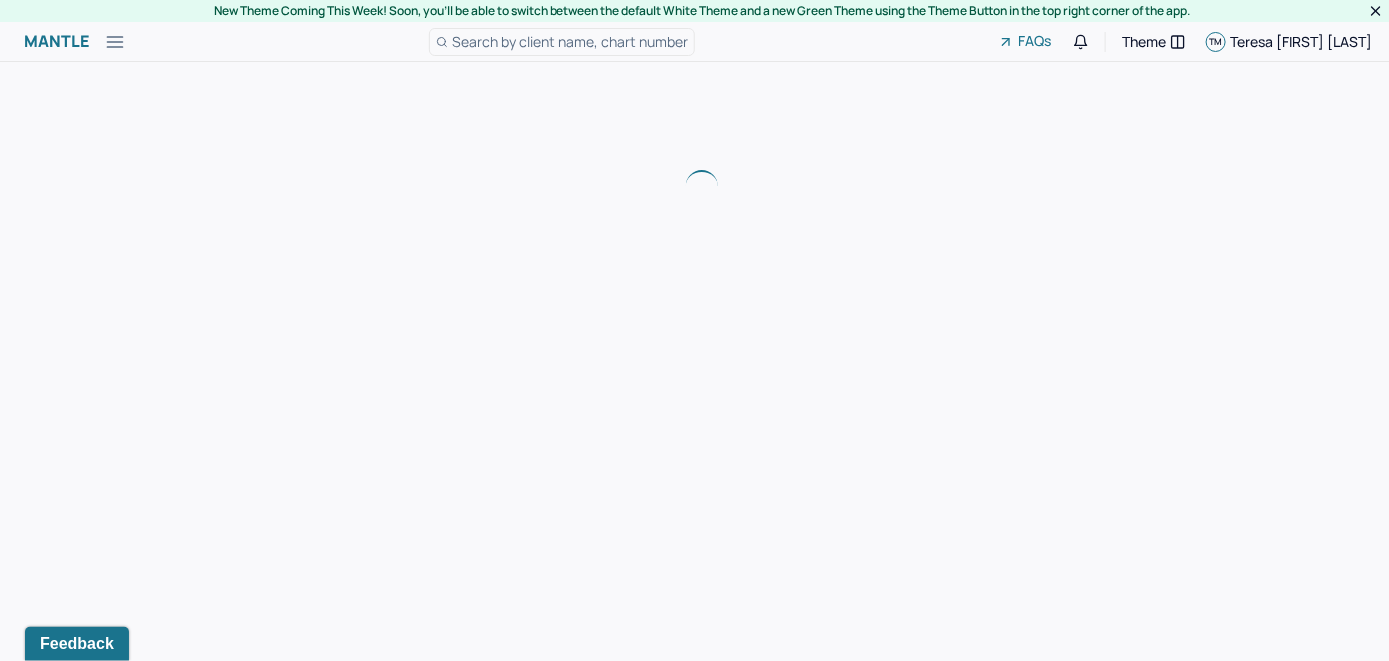 scroll, scrollTop: 0, scrollLeft: 0, axis: both 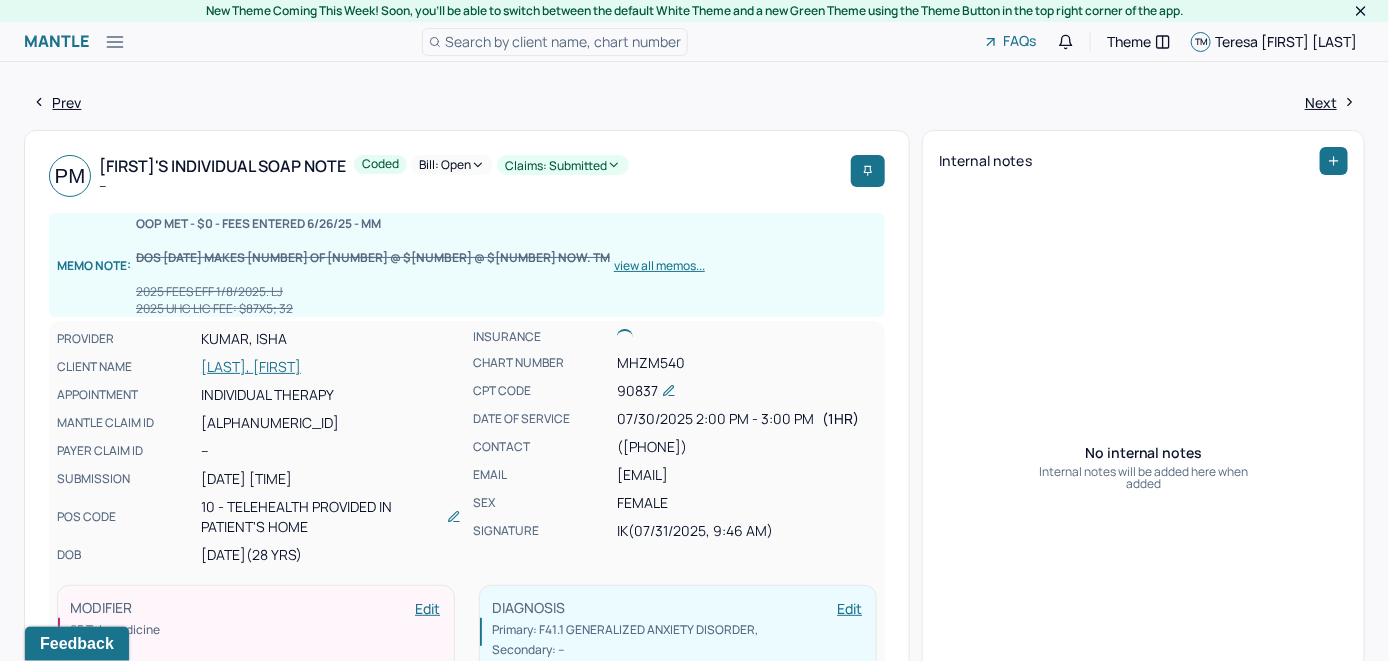 click on "Bill: Open" at bounding box center (452, 165) 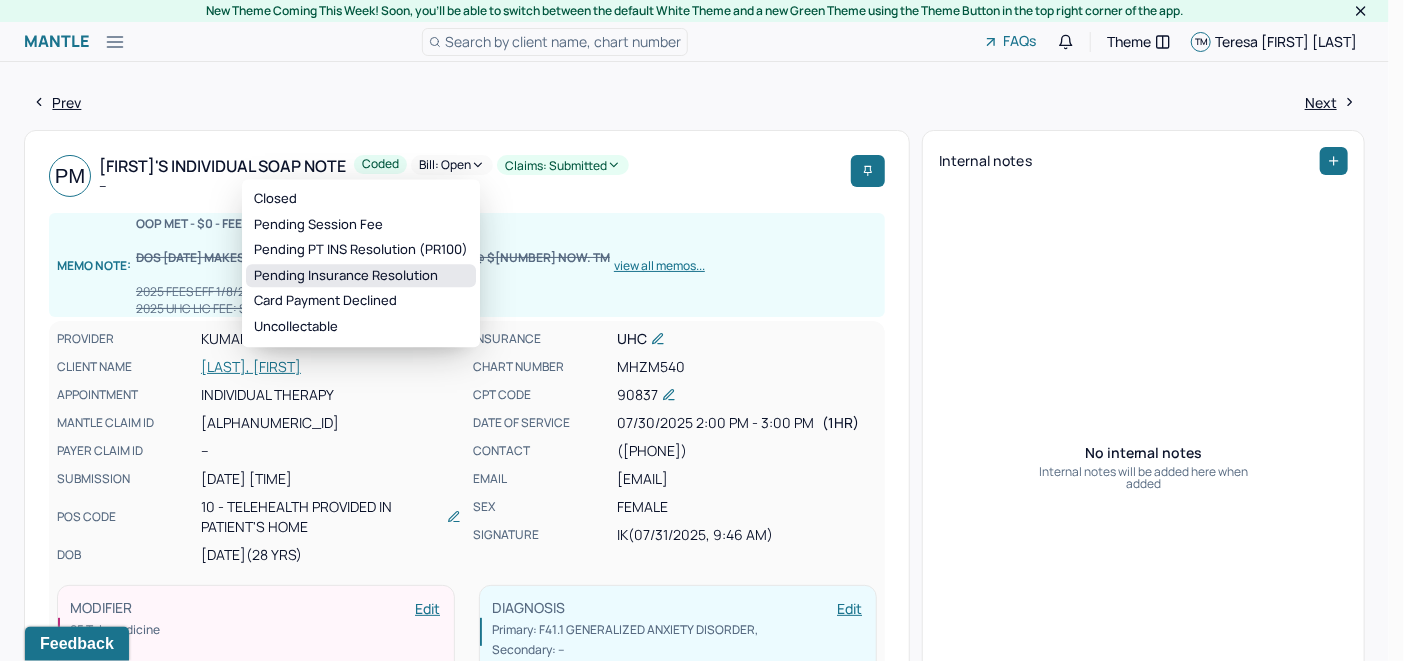 click on "Pending Insurance Resolution" at bounding box center [361, 276] 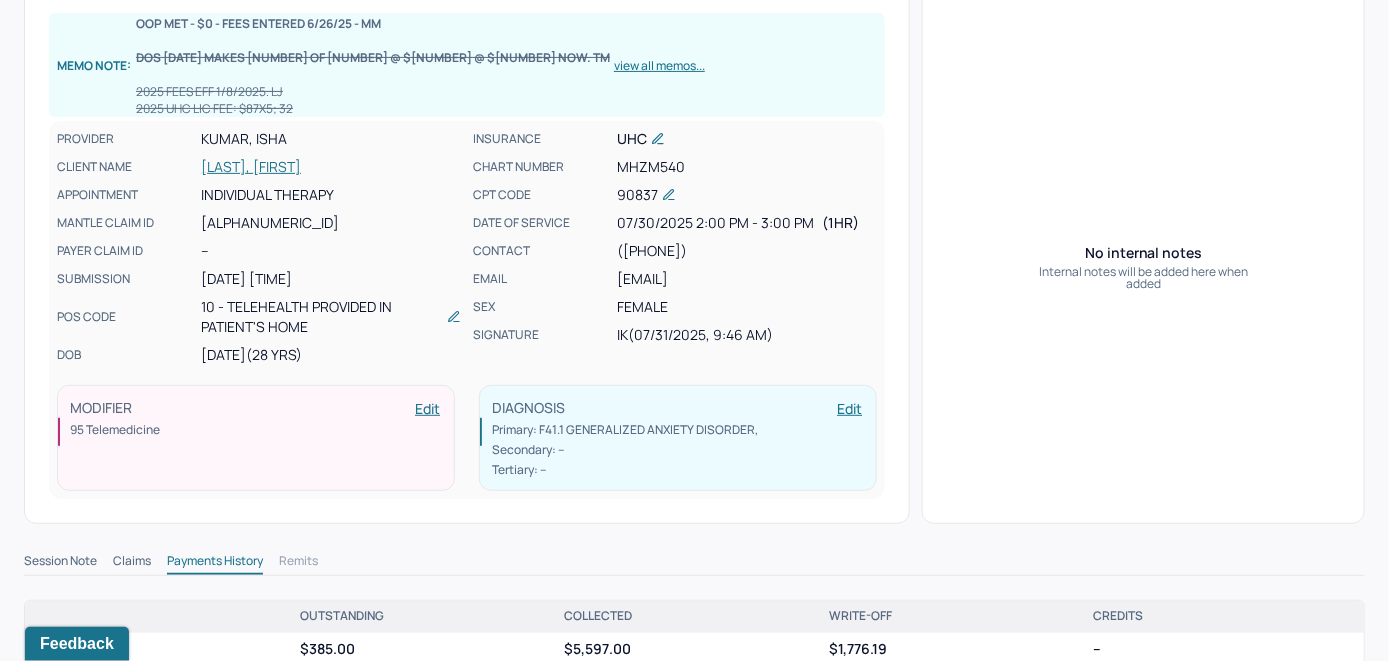 scroll, scrollTop: 0, scrollLeft: 0, axis: both 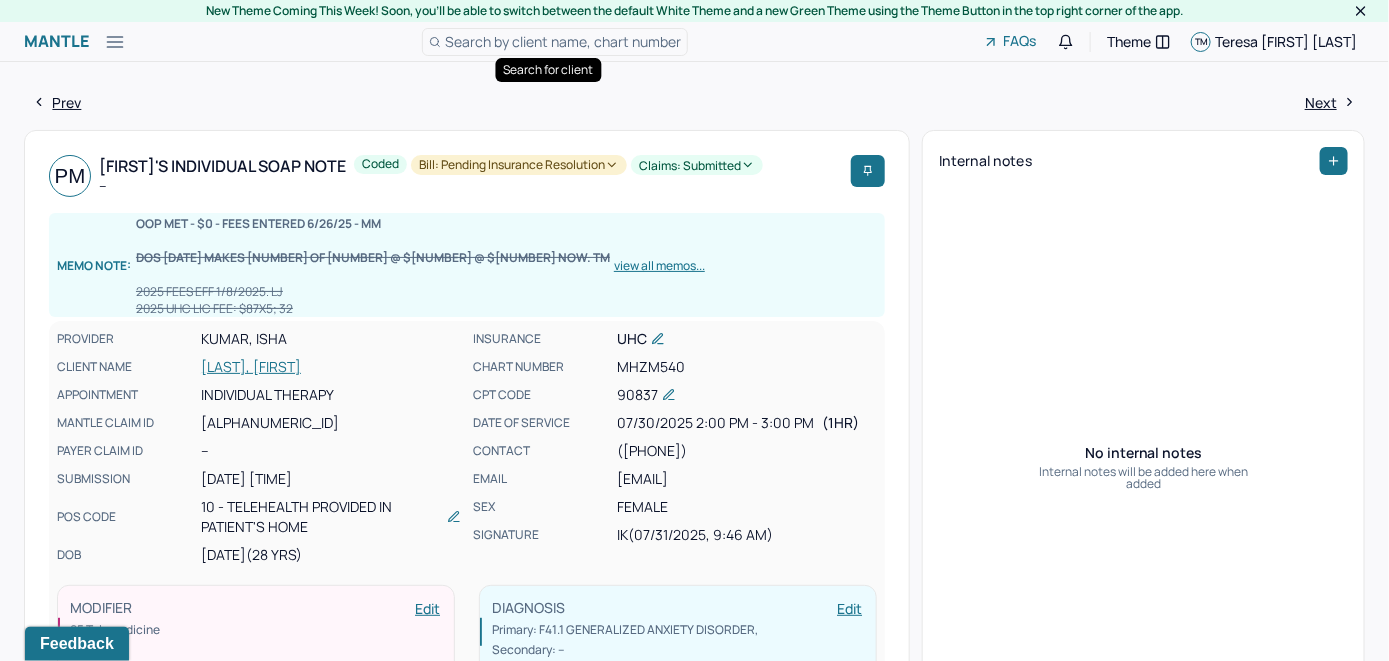 click on "Search by client name, chart number" at bounding box center (563, 41) 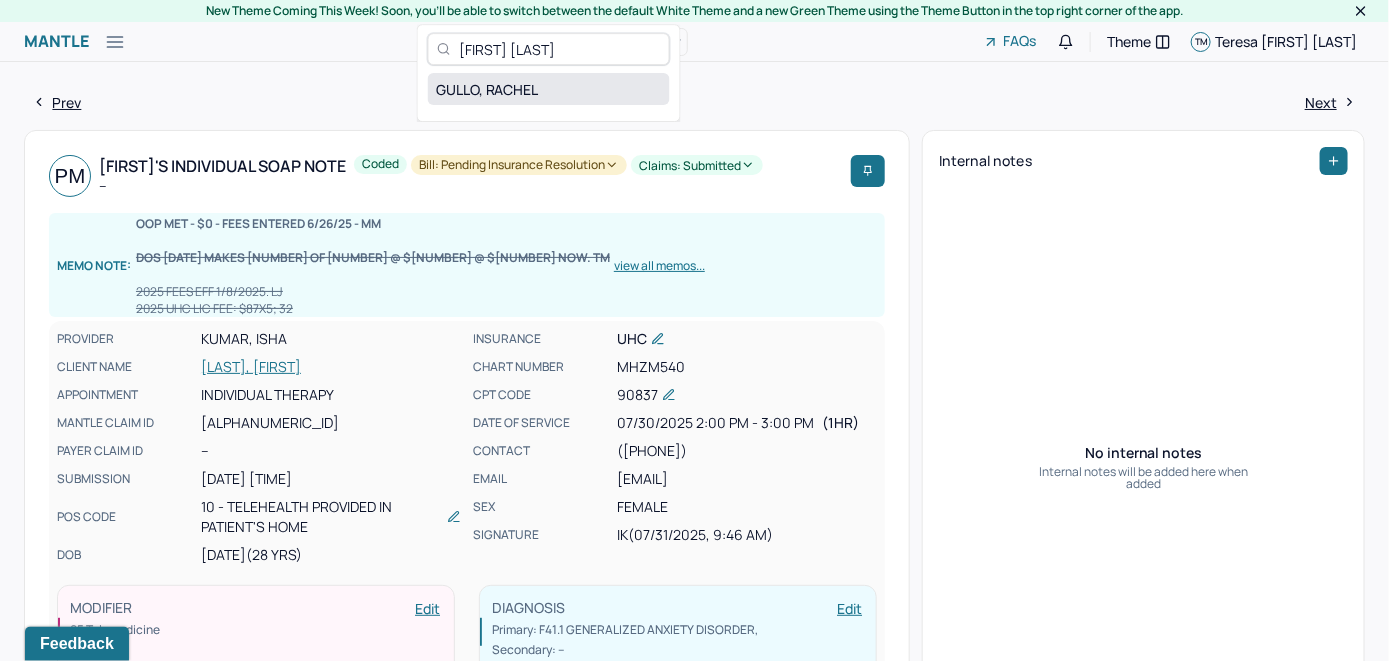 type on "Rachel Gullo" 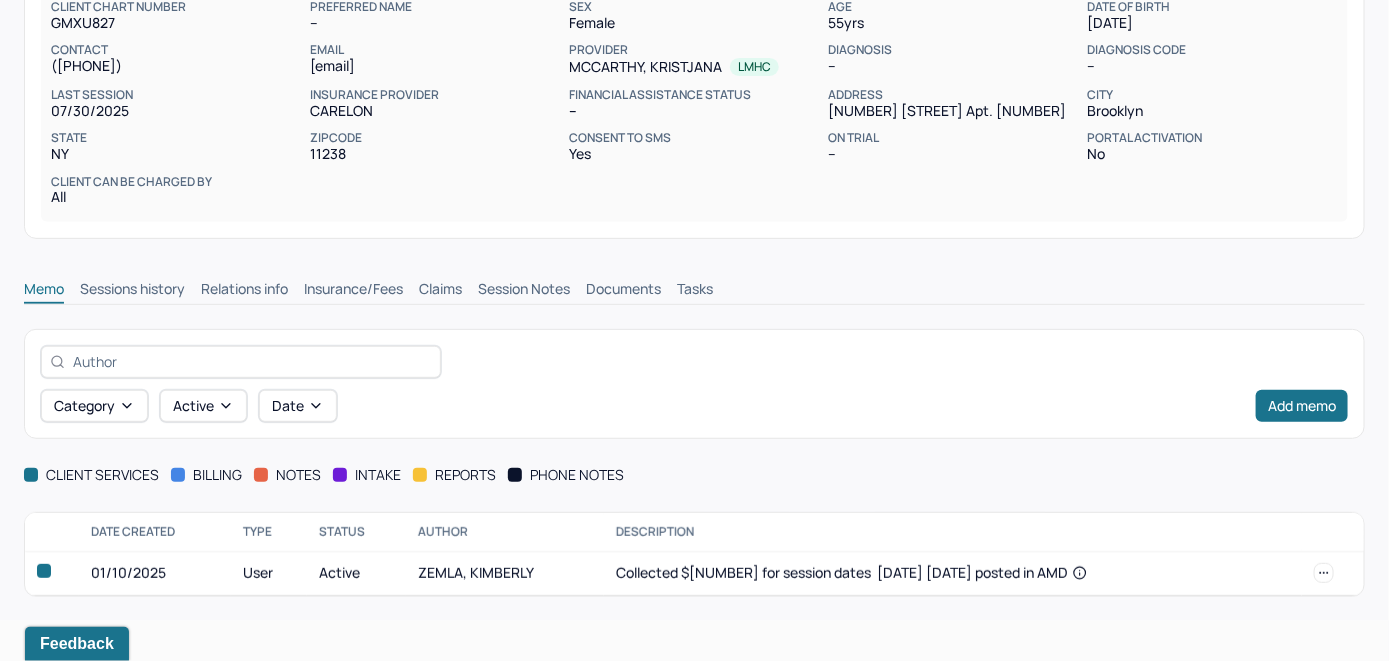 scroll, scrollTop: 209, scrollLeft: 0, axis: vertical 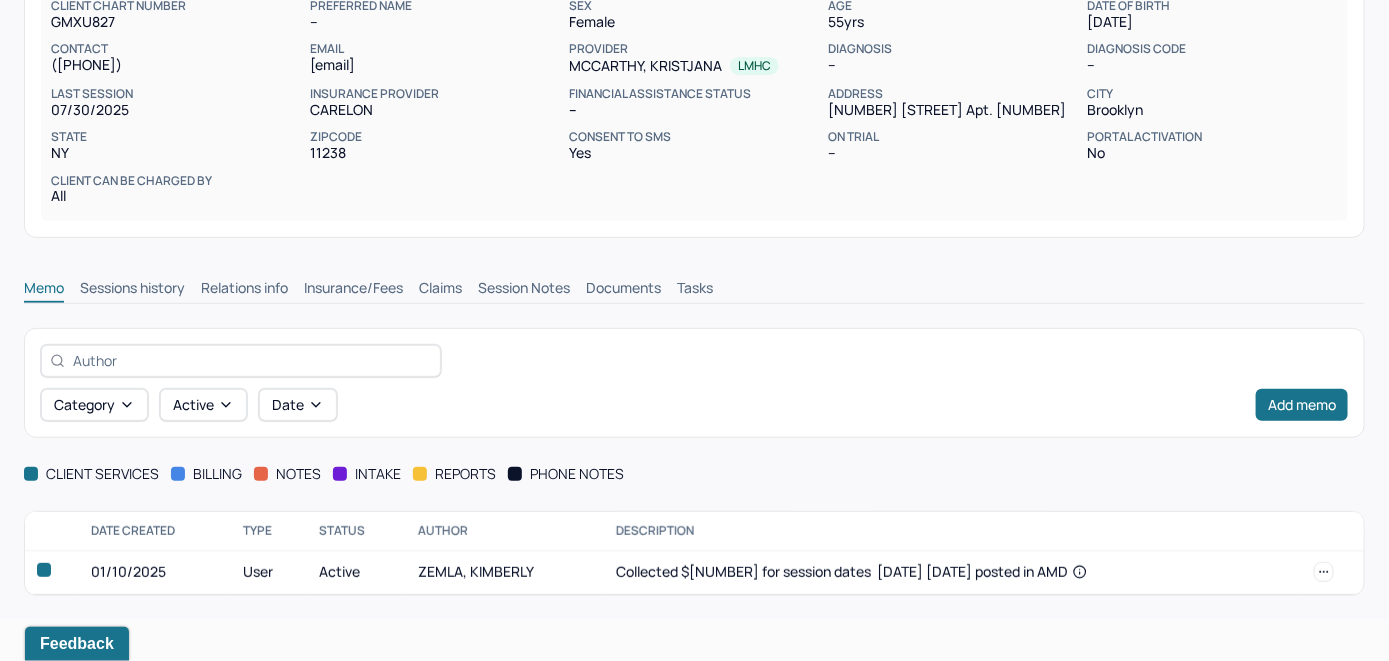 click on "Insurance/Fees" at bounding box center (353, 290) 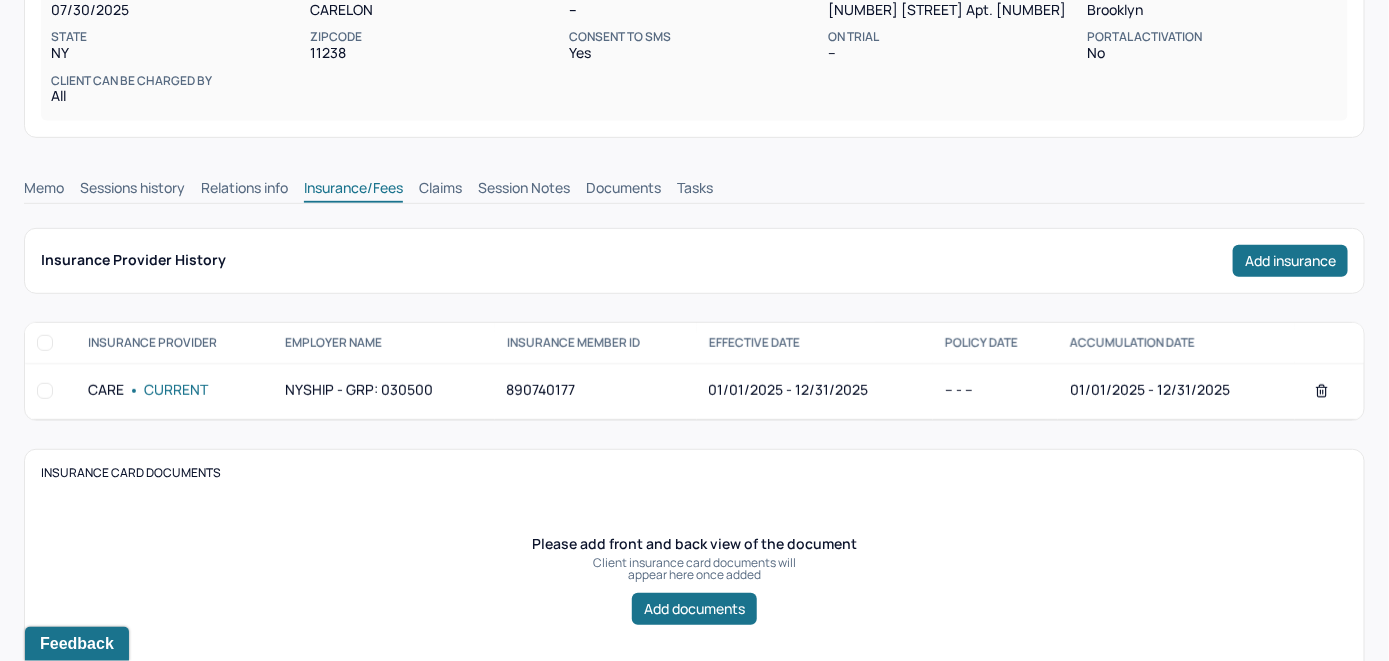 click on "Claims" at bounding box center (440, 190) 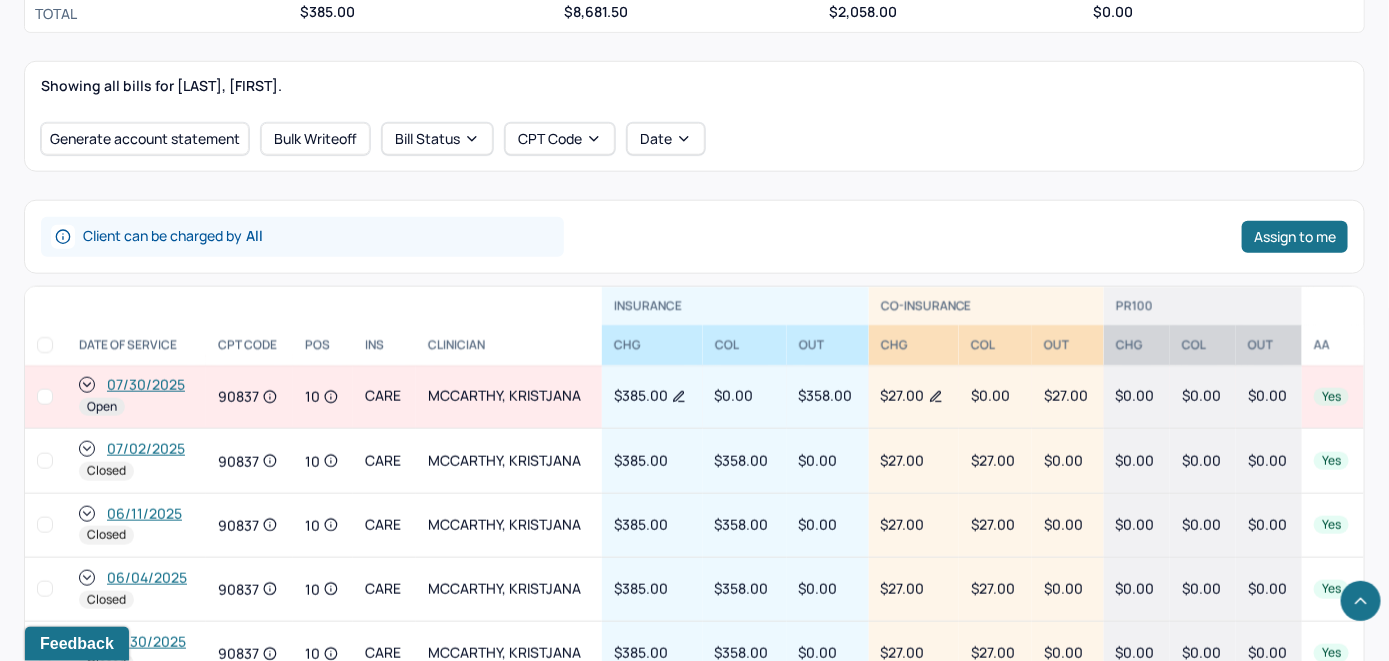 scroll, scrollTop: 714, scrollLeft: 0, axis: vertical 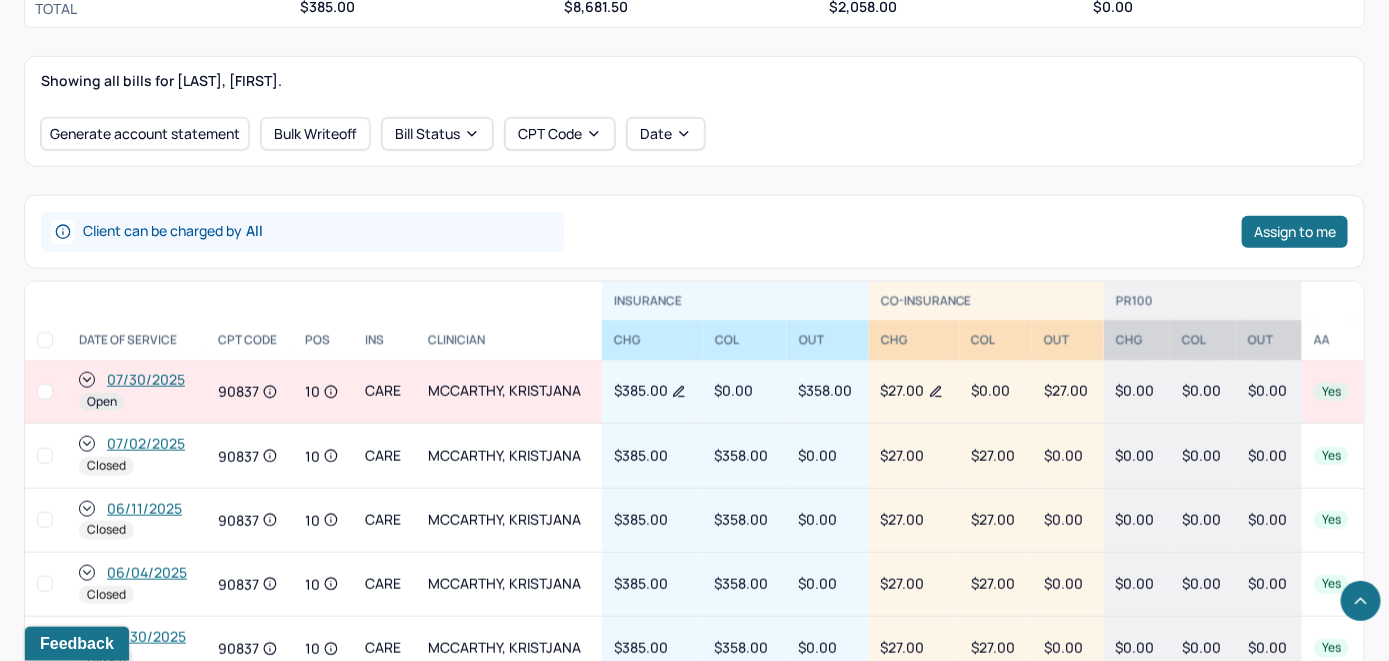 click on "07/30/2025" at bounding box center (146, 380) 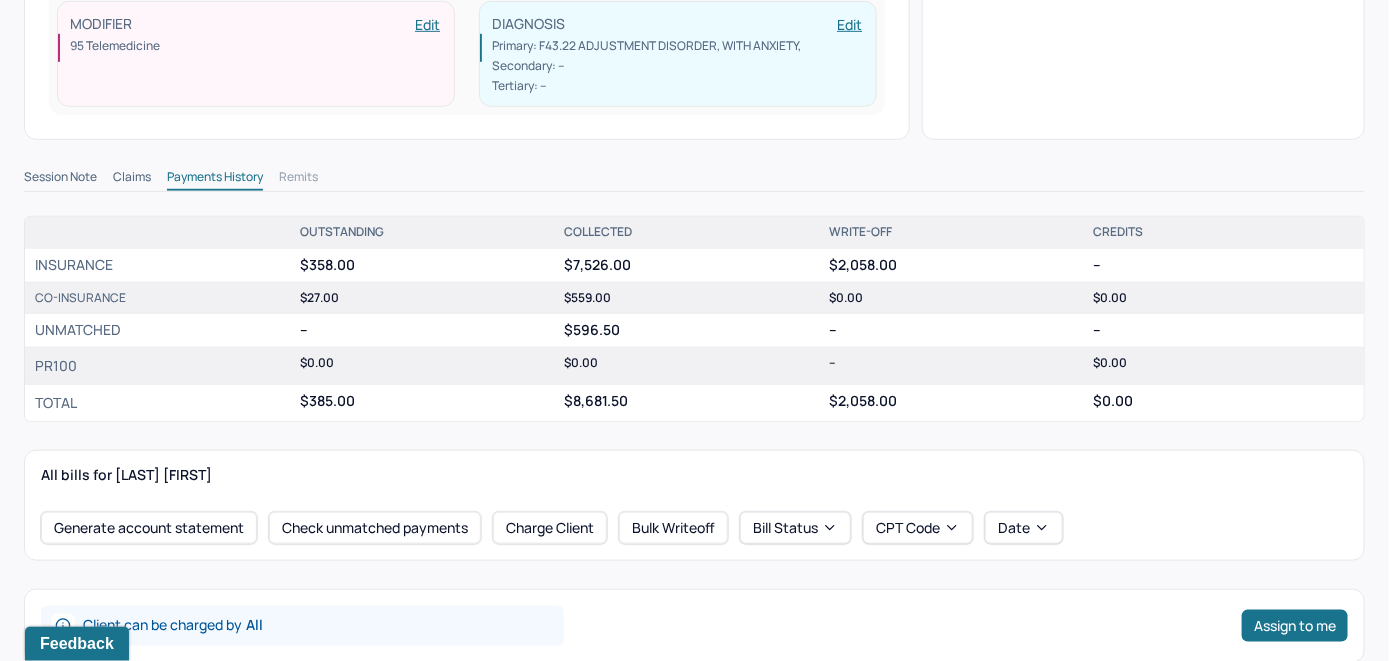 scroll, scrollTop: 600, scrollLeft: 0, axis: vertical 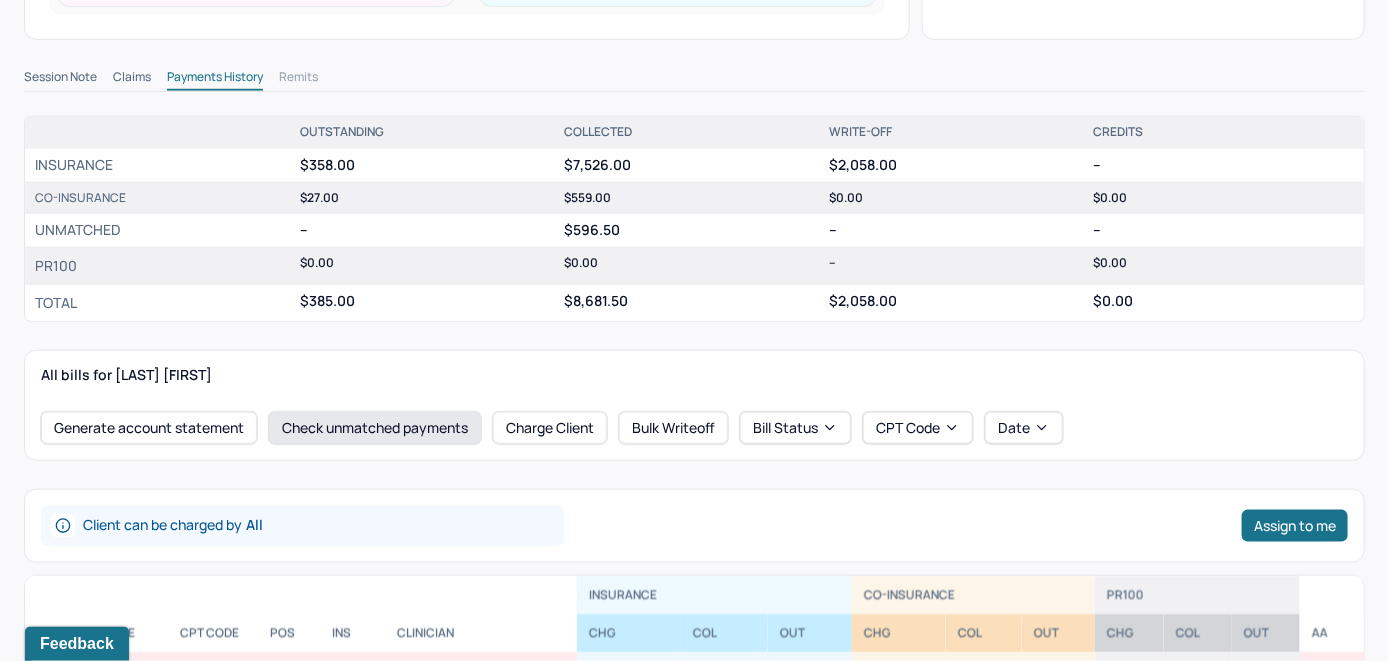 click on "Check unmatched payments" at bounding box center [375, 428] 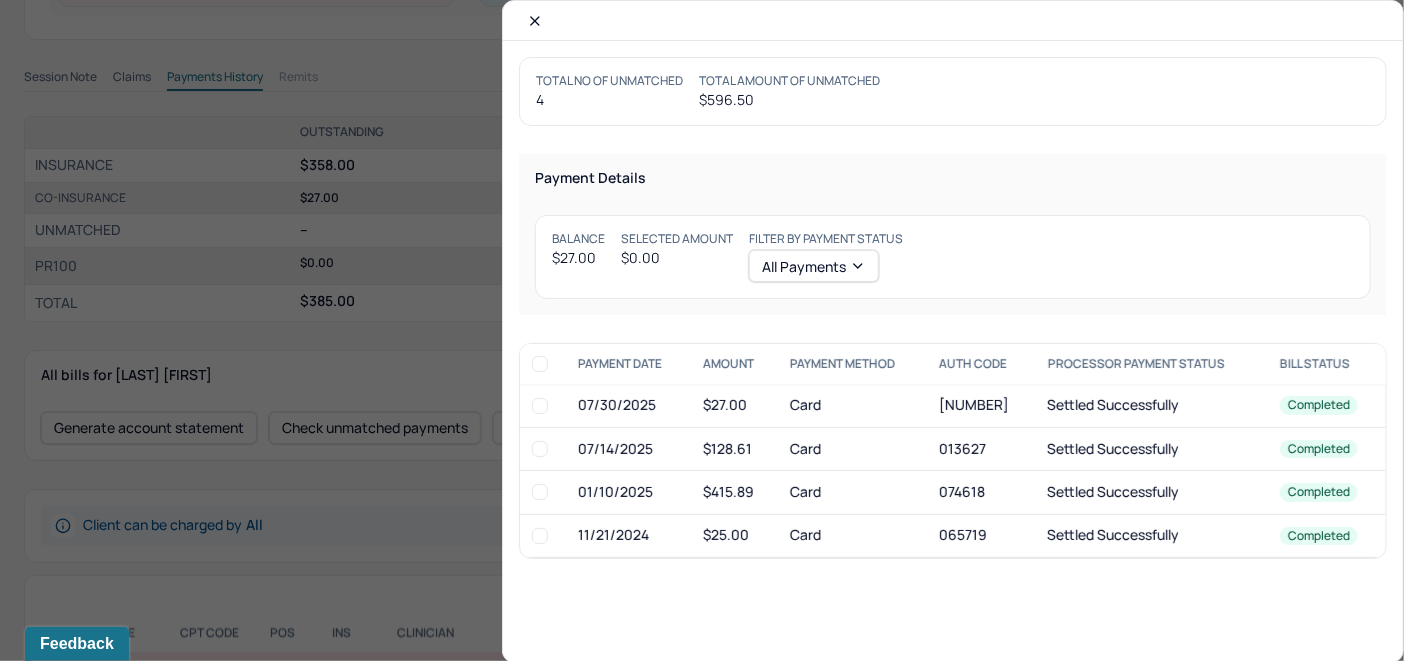 click at bounding box center [540, 406] 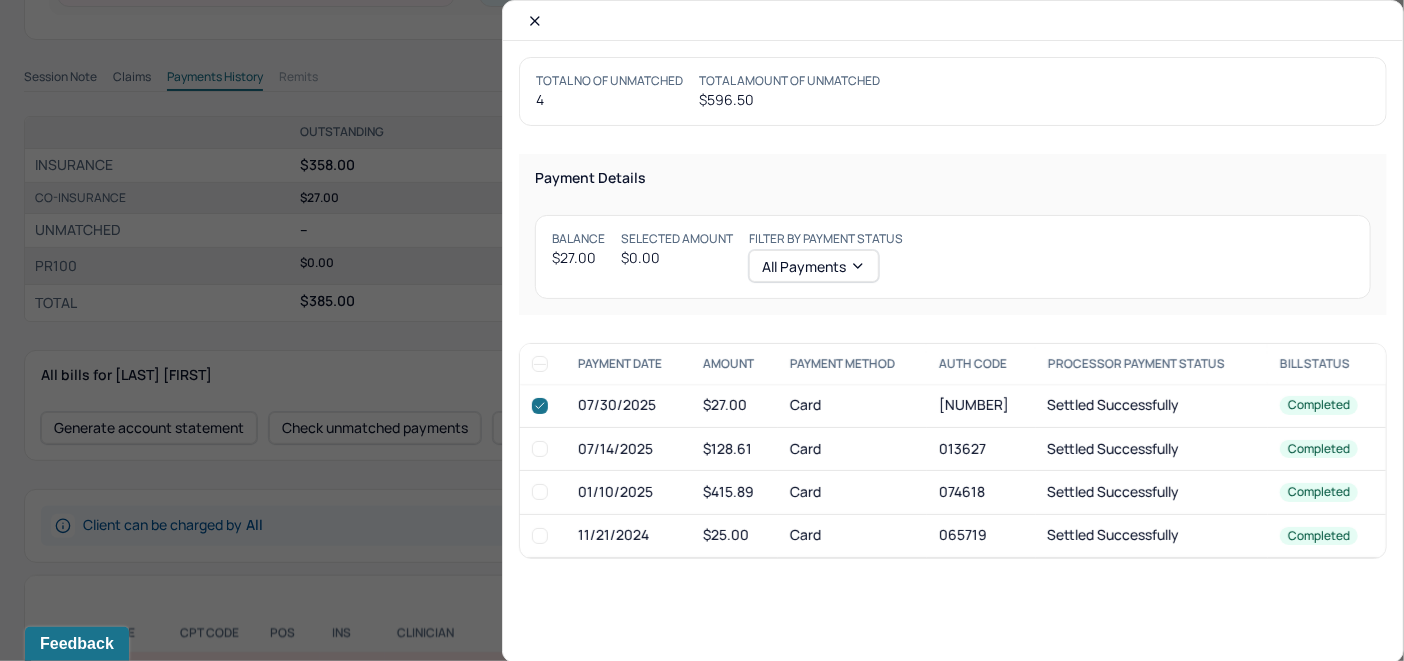 checkbox on "true" 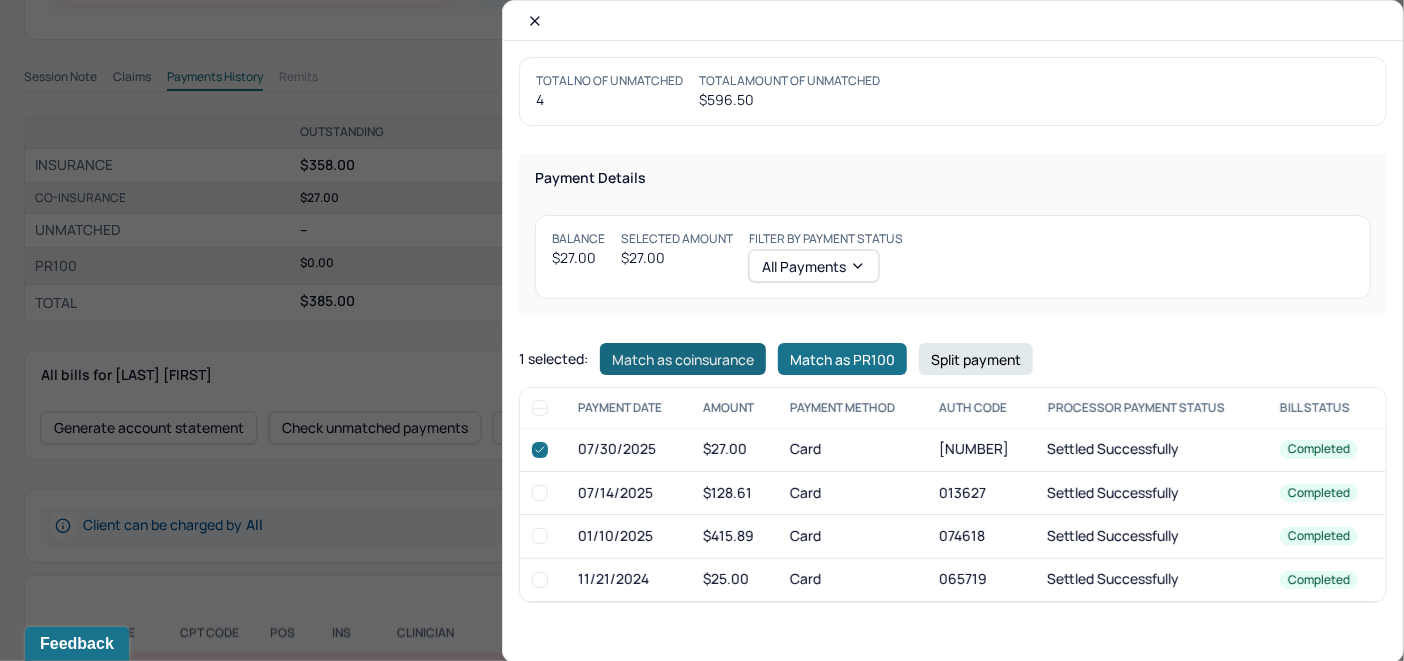 click on "Match as coinsurance" at bounding box center [683, 359] 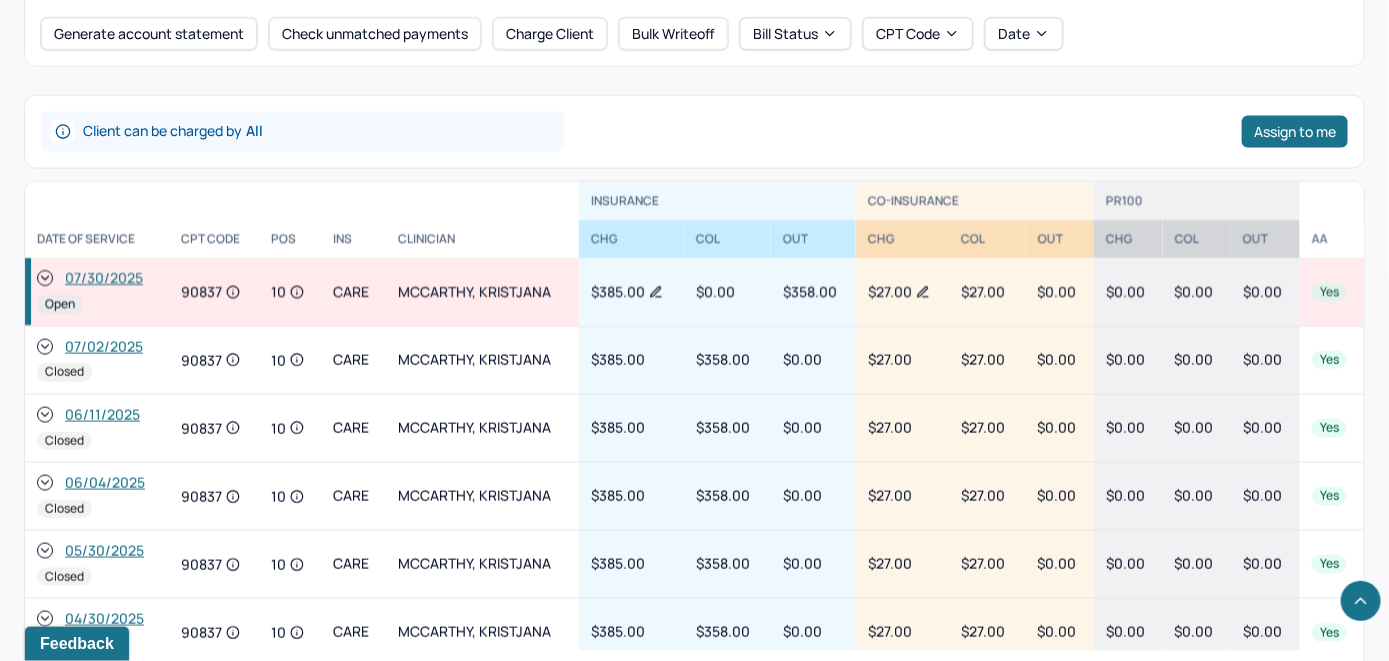 scroll, scrollTop: 1000, scrollLeft: 0, axis: vertical 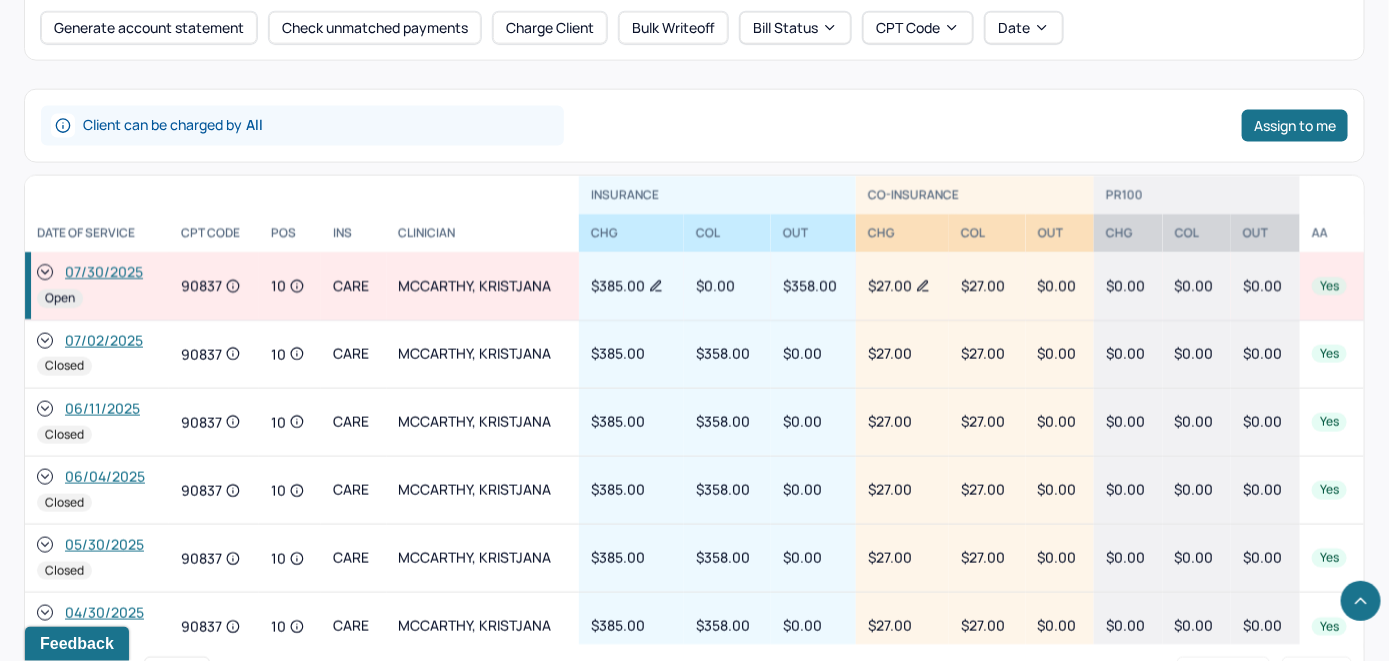 click 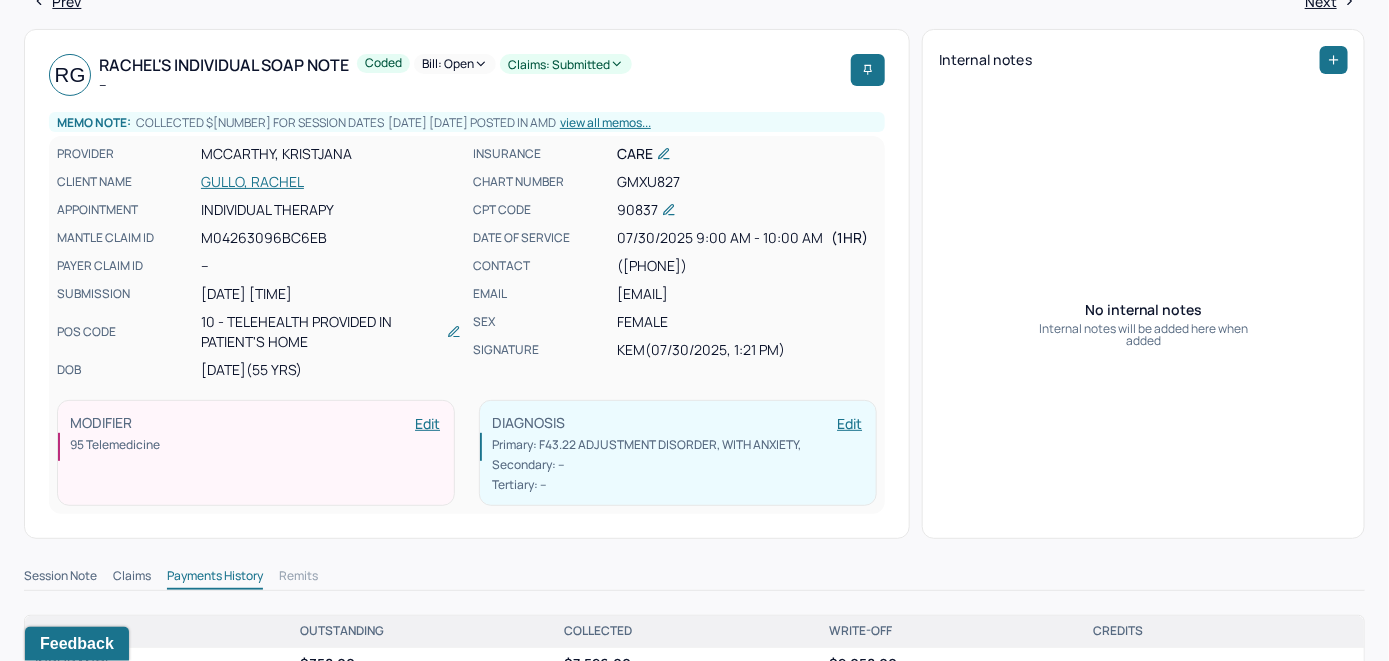 scroll, scrollTop: 100, scrollLeft: 0, axis: vertical 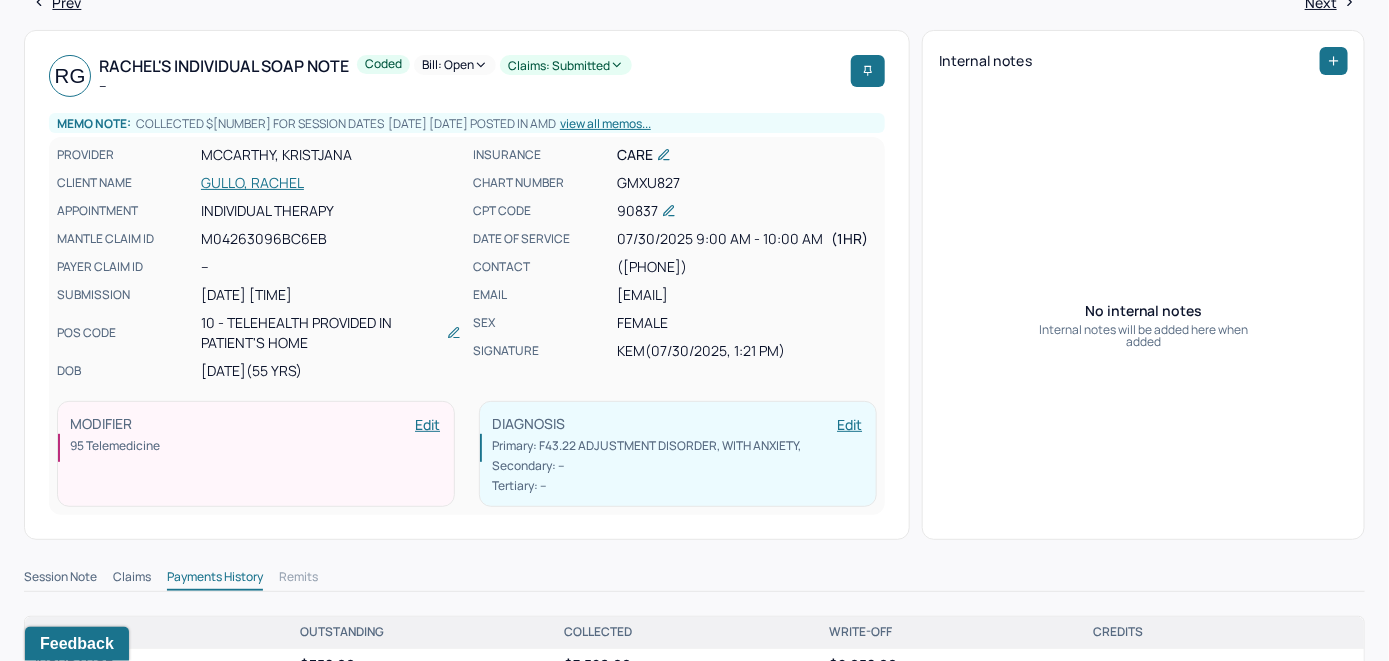 click on "Bill: Open" at bounding box center (455, 65) 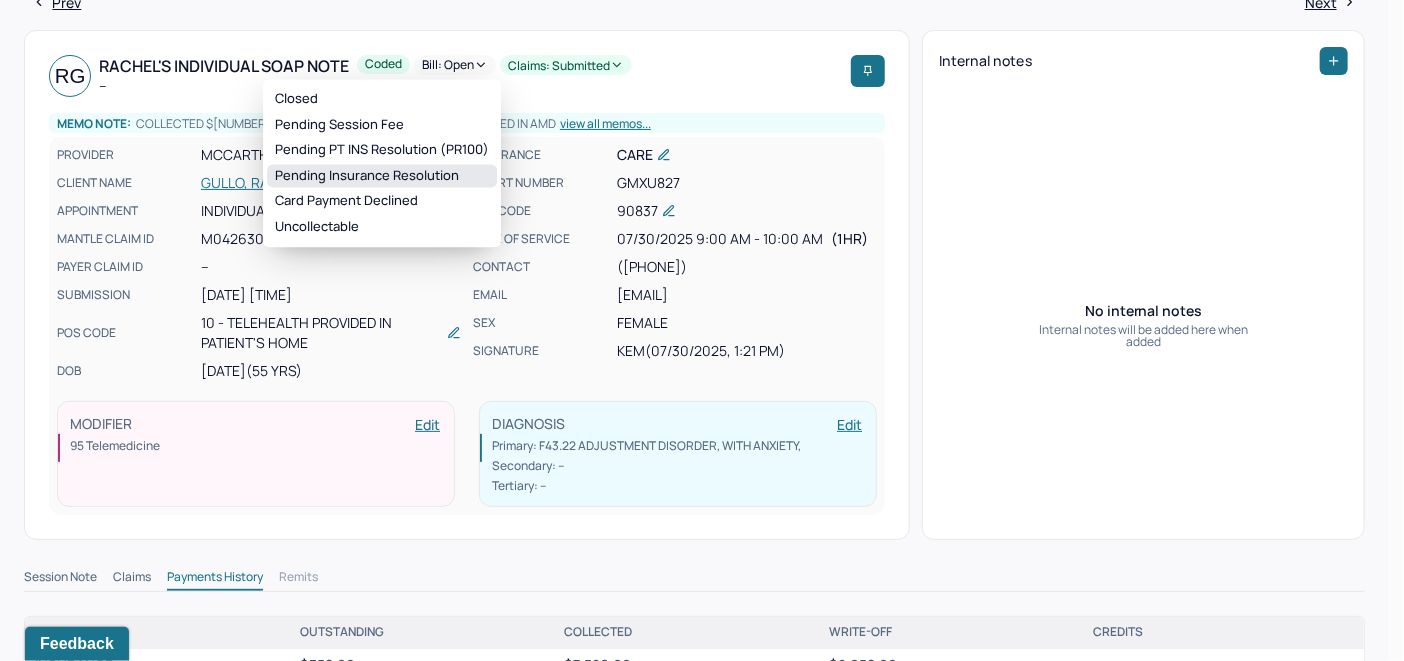 click on "Pending Insurance Resolution" at bounding box center [382, 176] 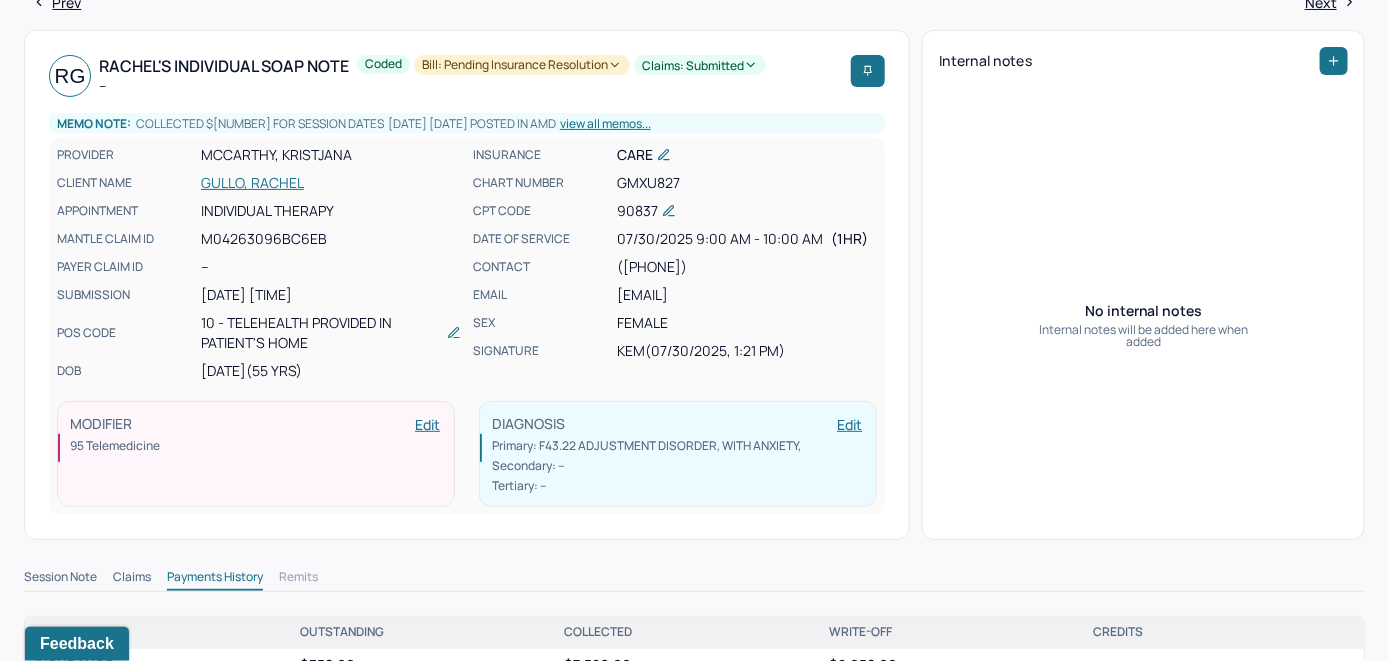 scroll, scrollTop: 0, scrollLeft: 0, axis: both 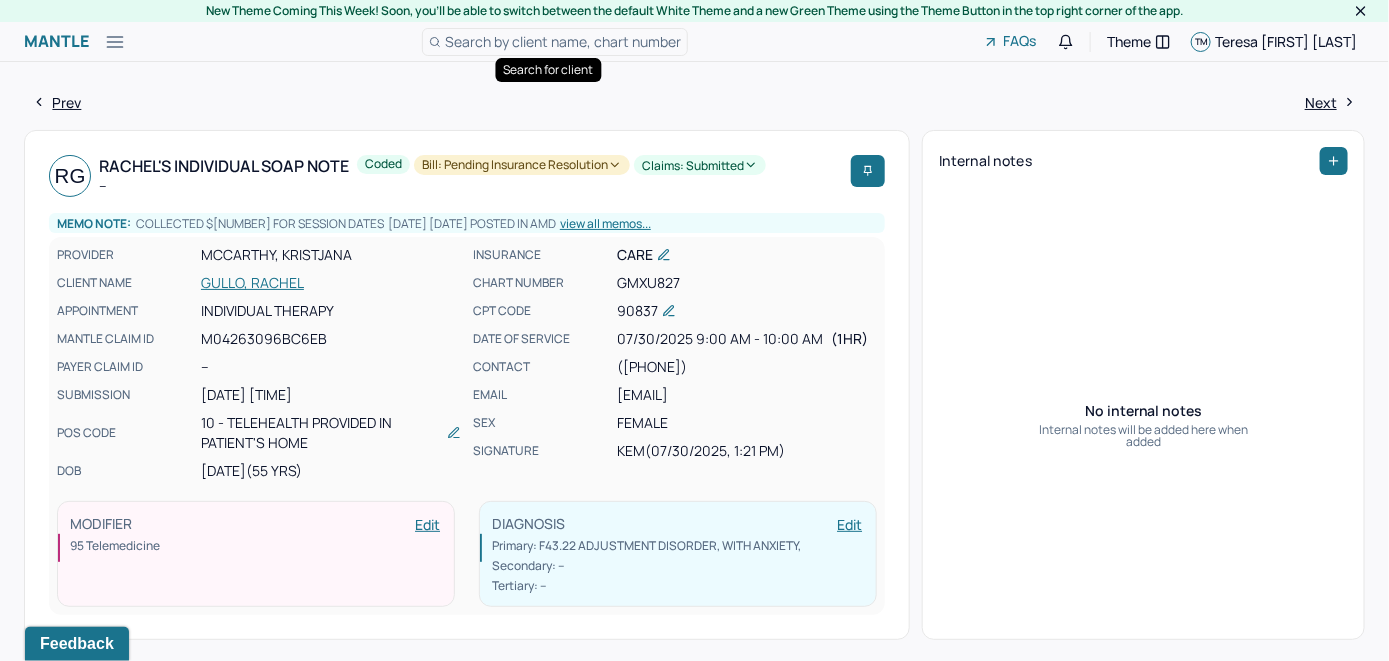 click on "Search by client name, chart number" at bounding box center [563, 41] 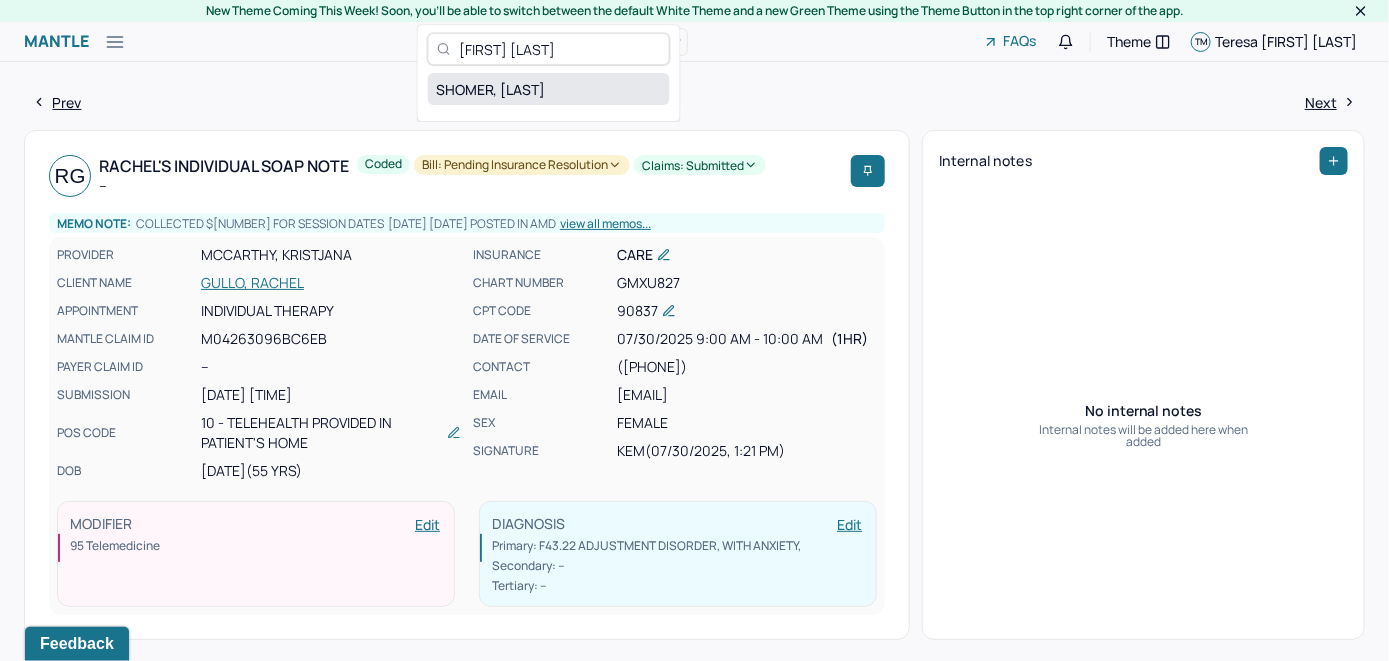 type on "Rachel Shomer" 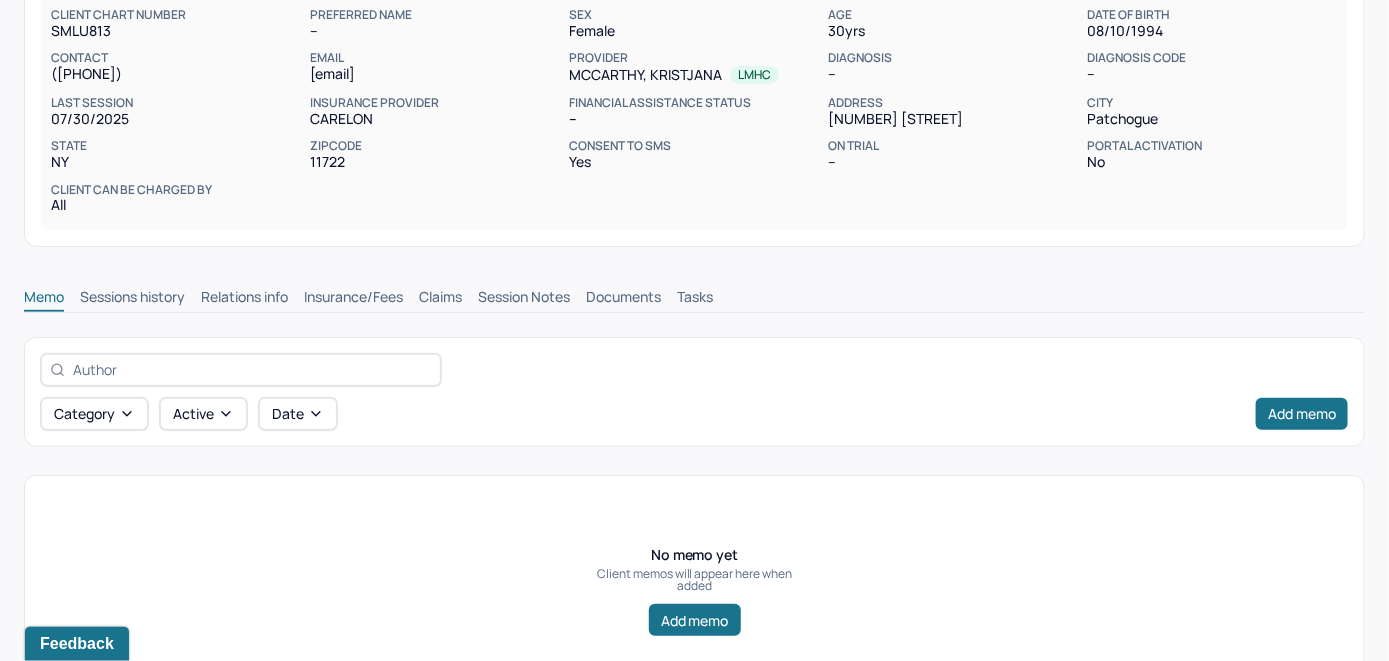 click on "Insurance/Fees" at bounding box center [353, 299] 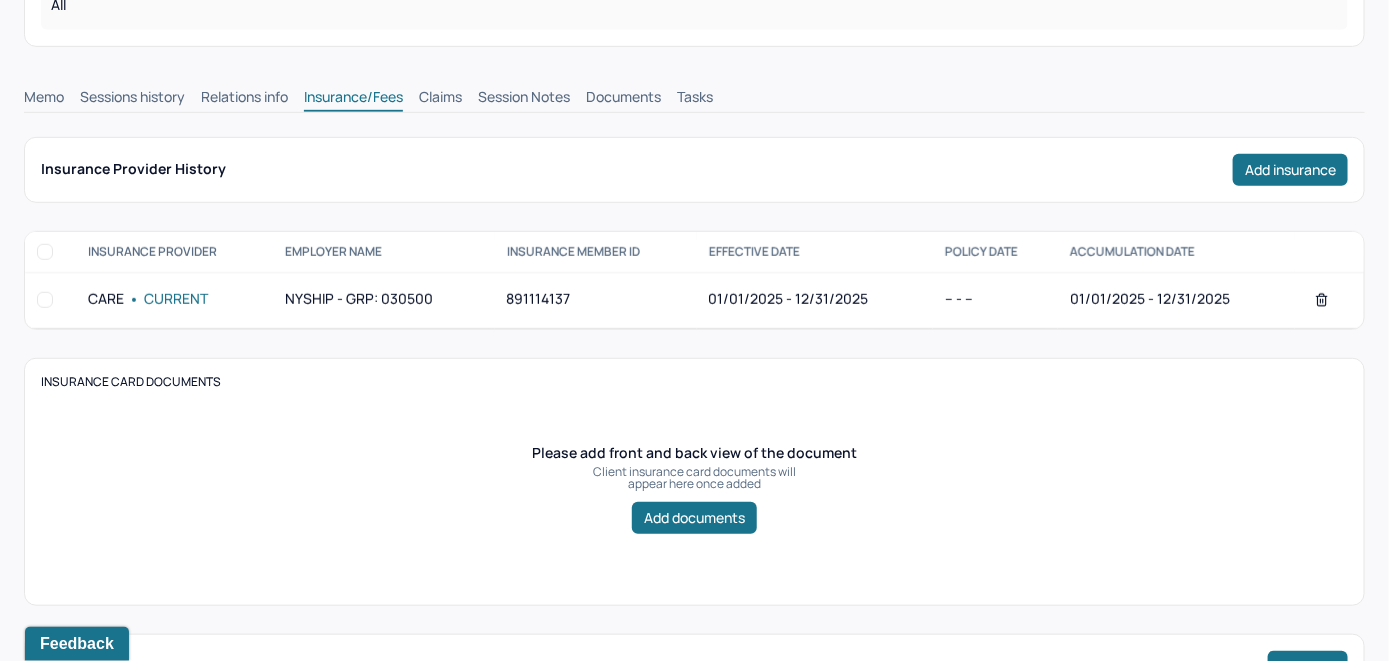 click on "Claims" at bounding box center (440, 99) 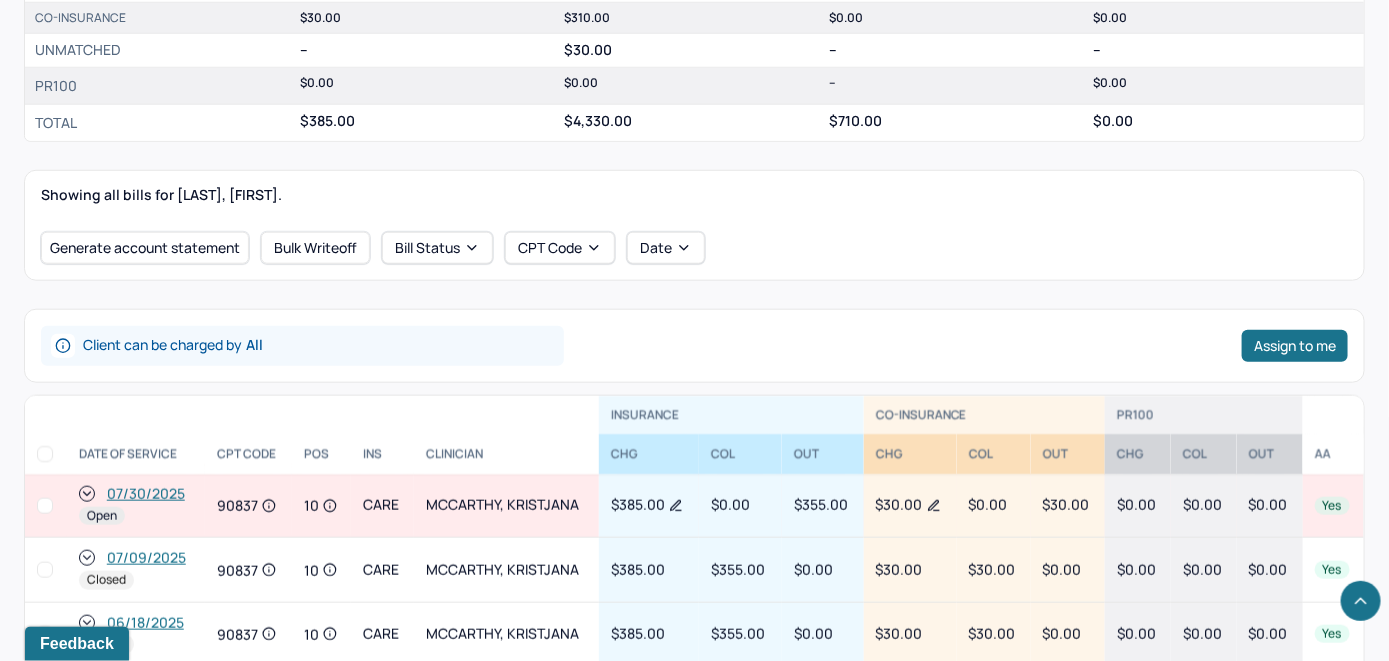 scroll, scrollTop: 604, scrollLeft: 0, axis: vertical 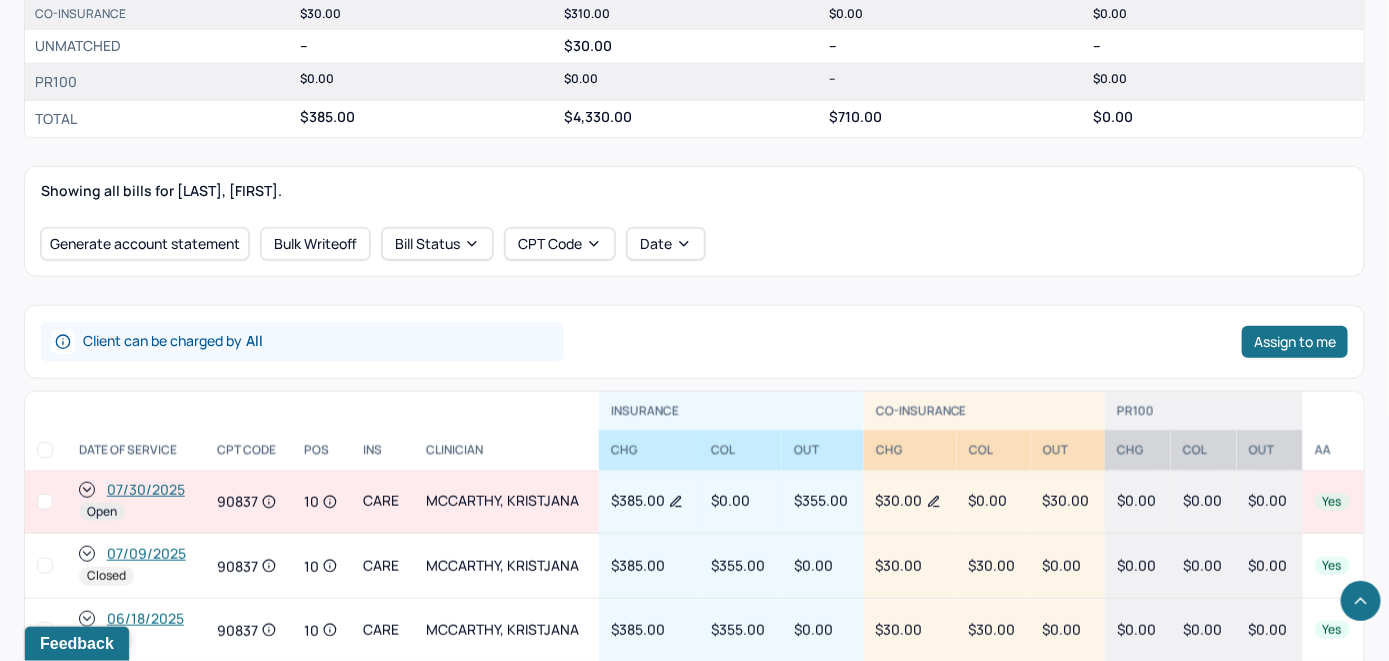 click on "07/30/2025" at bounding box center (146, 490) 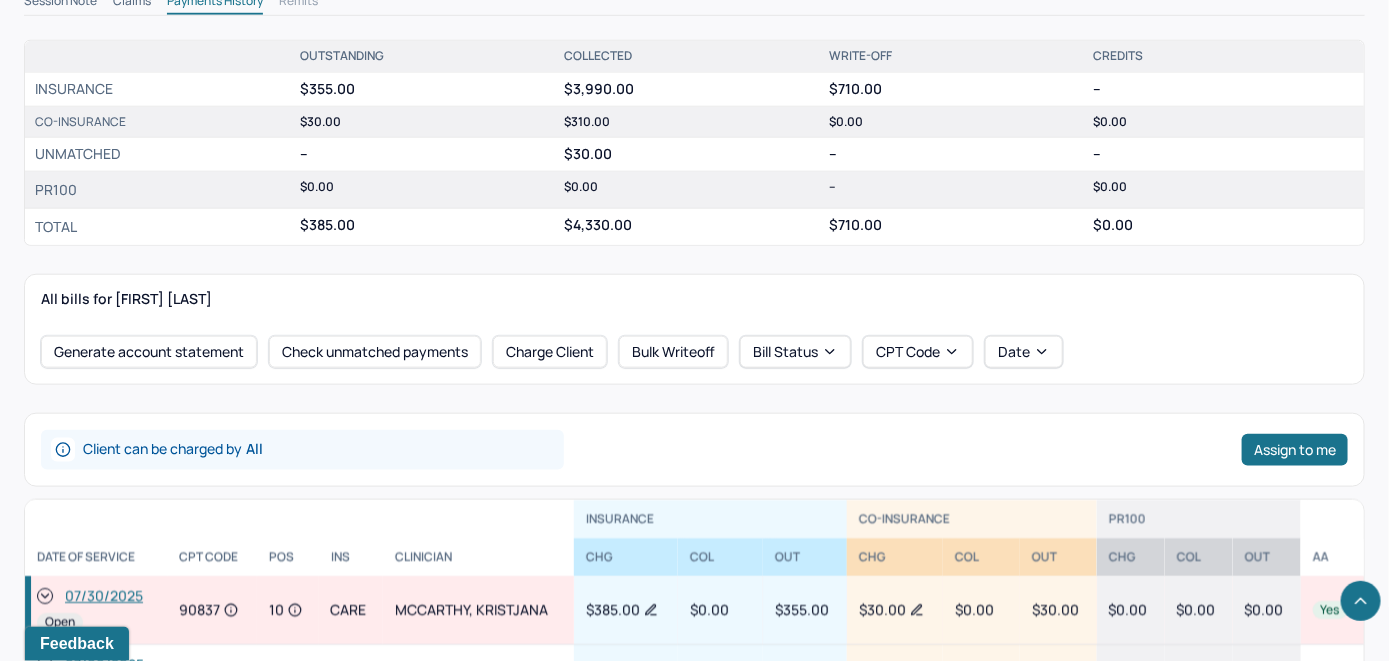 scroll, scrollTop: 700, scrollLeft: 0, axis: vertical 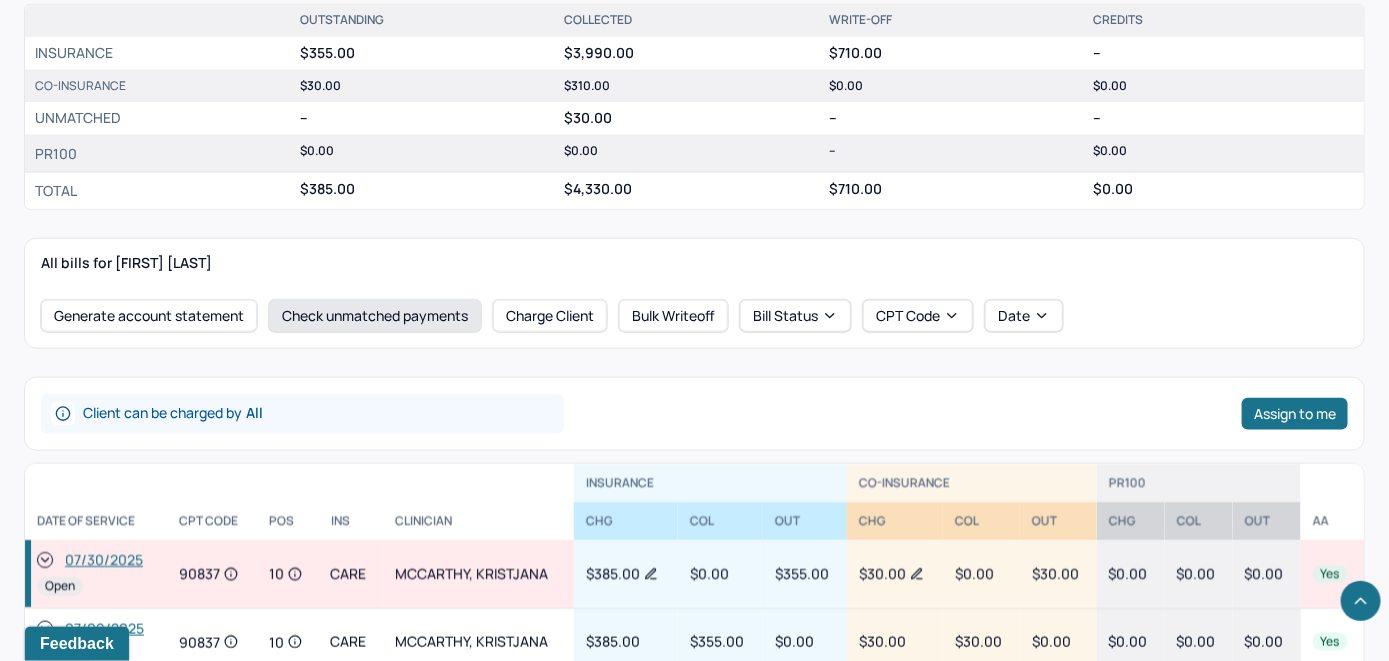 click on "Check unmatched payments" at bounding box center (375, 316) 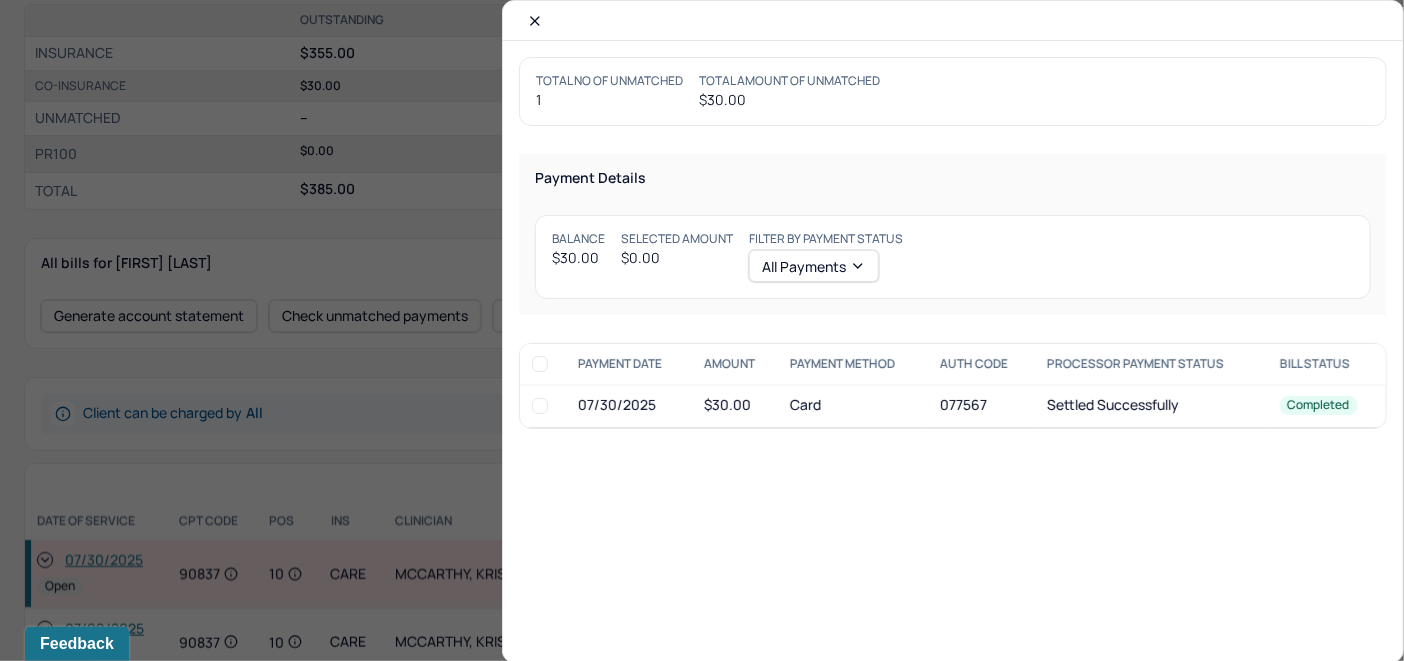 click at bounding box center [540, 406] 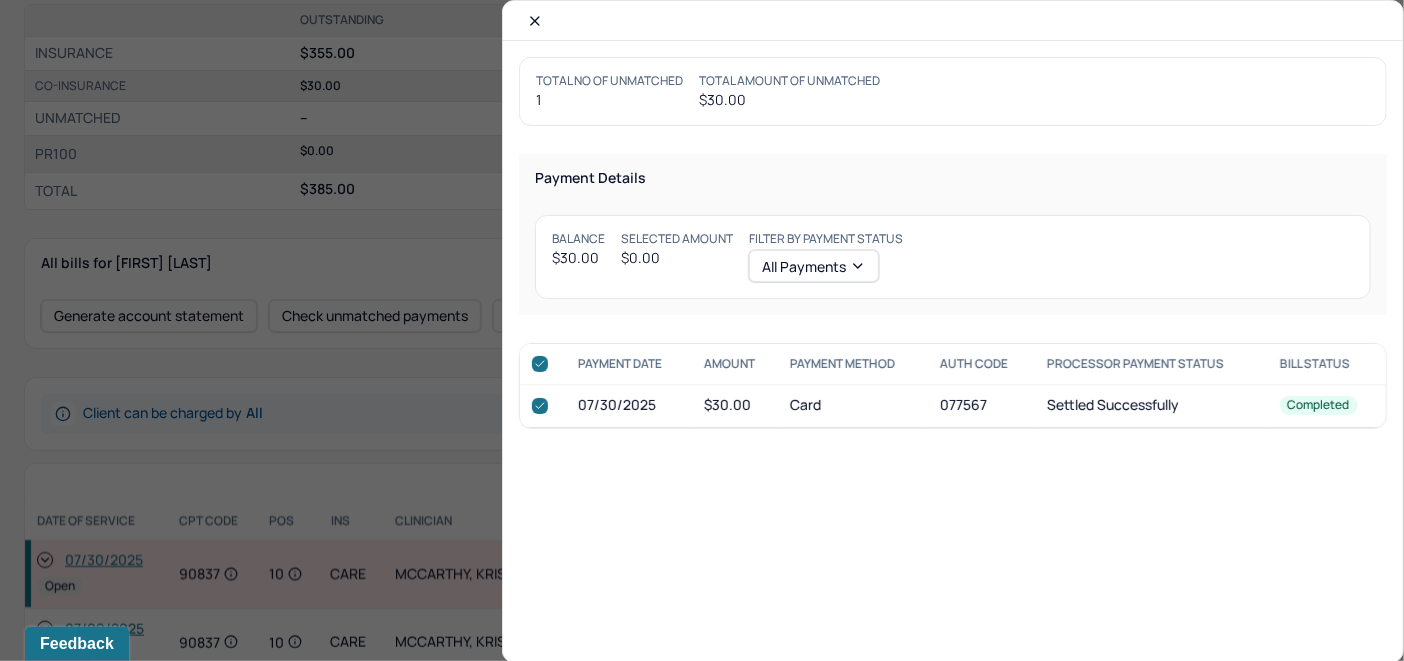 checkbox on "true" 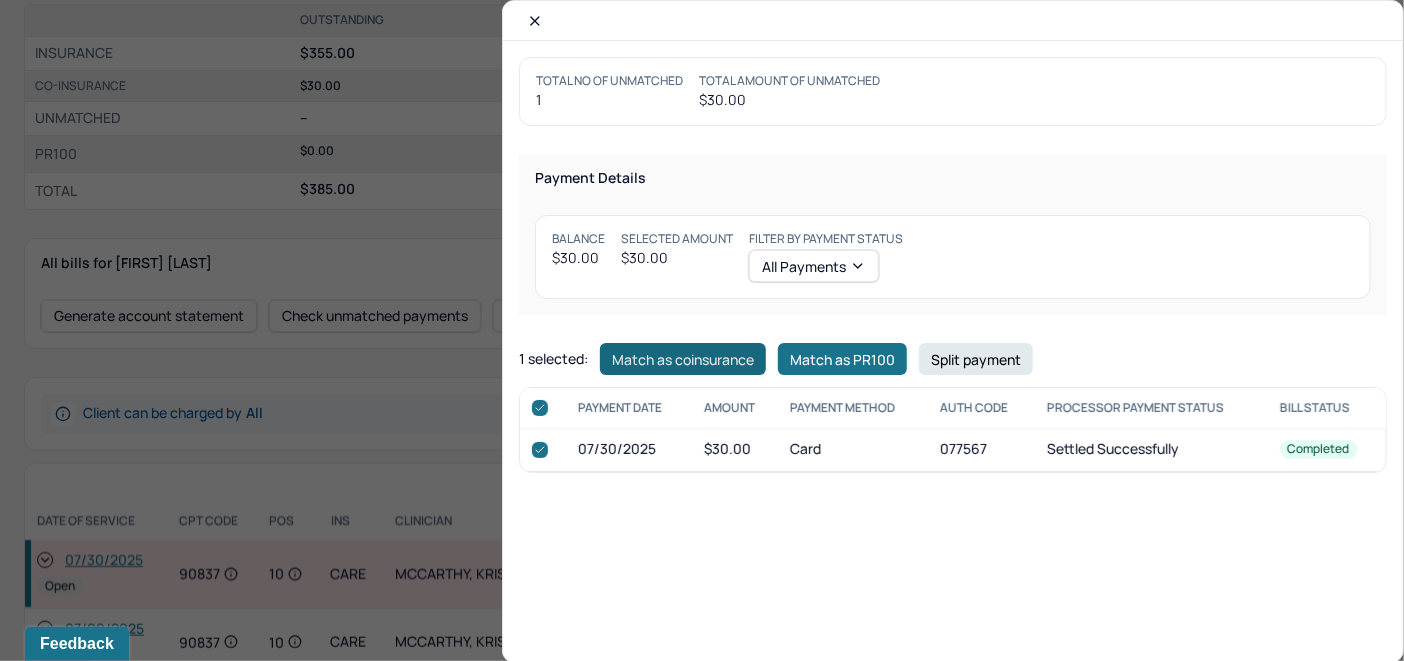 click on "Match as coinsurance" at bounding box center (683, 359) 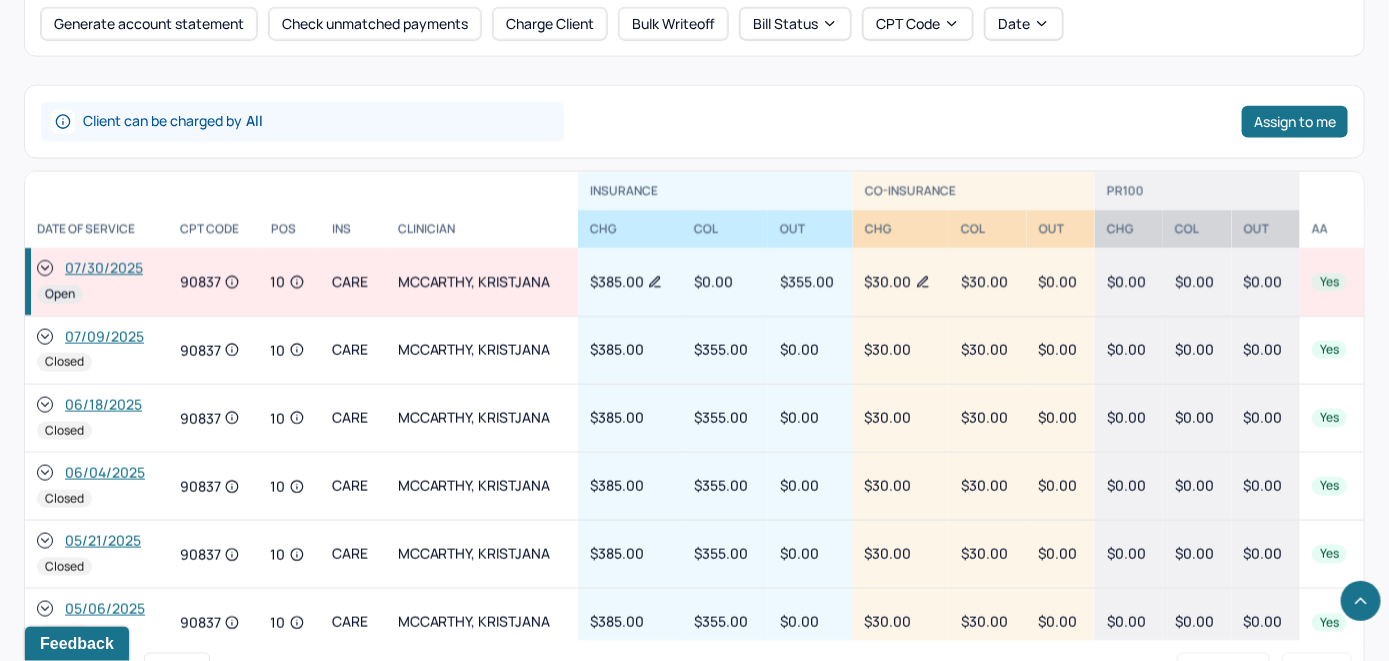 scroll, scrollTop: 1000, scrollLeft: 0, axis: vertical 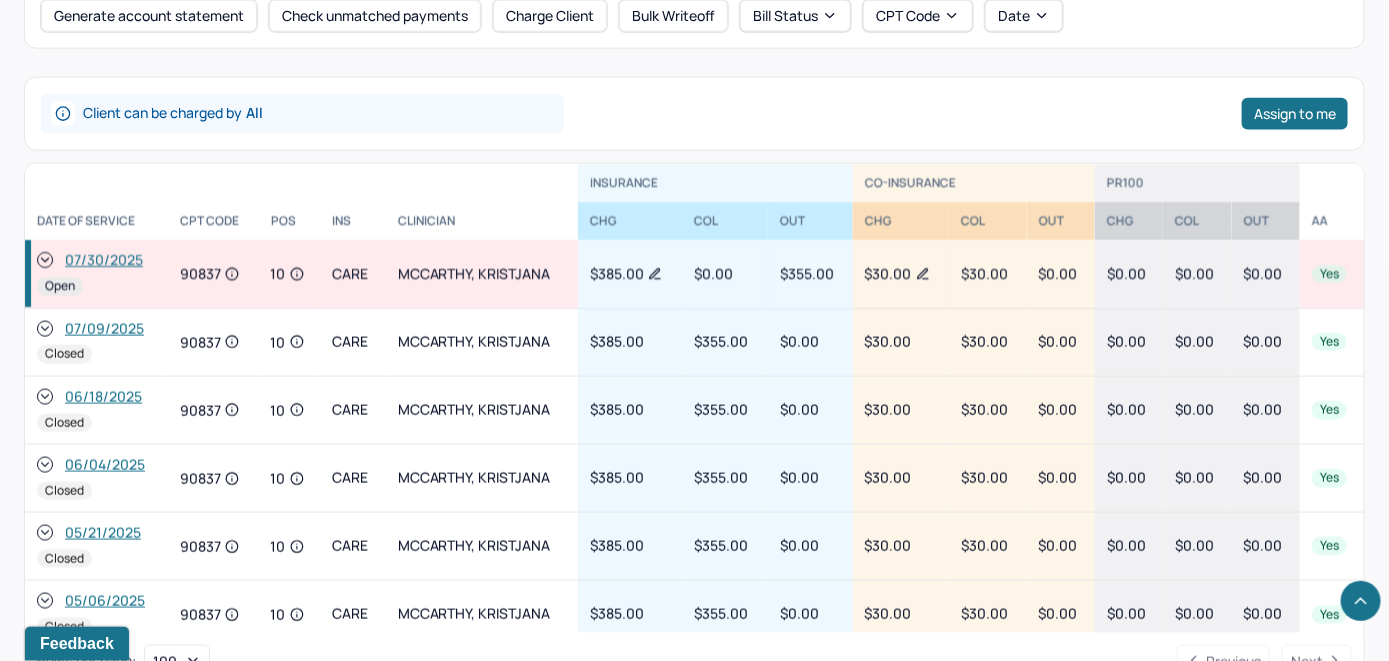 click 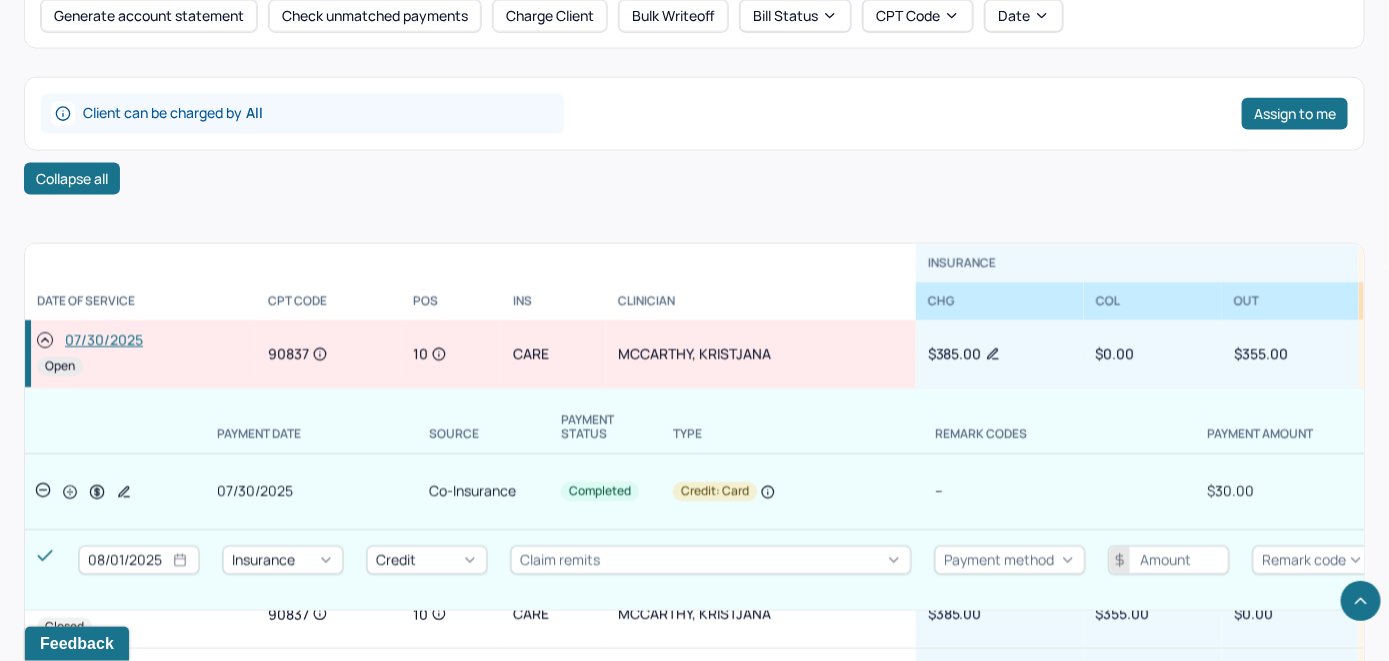 scroll, scrollTop: 0, scrollLeft: 0, axis: both 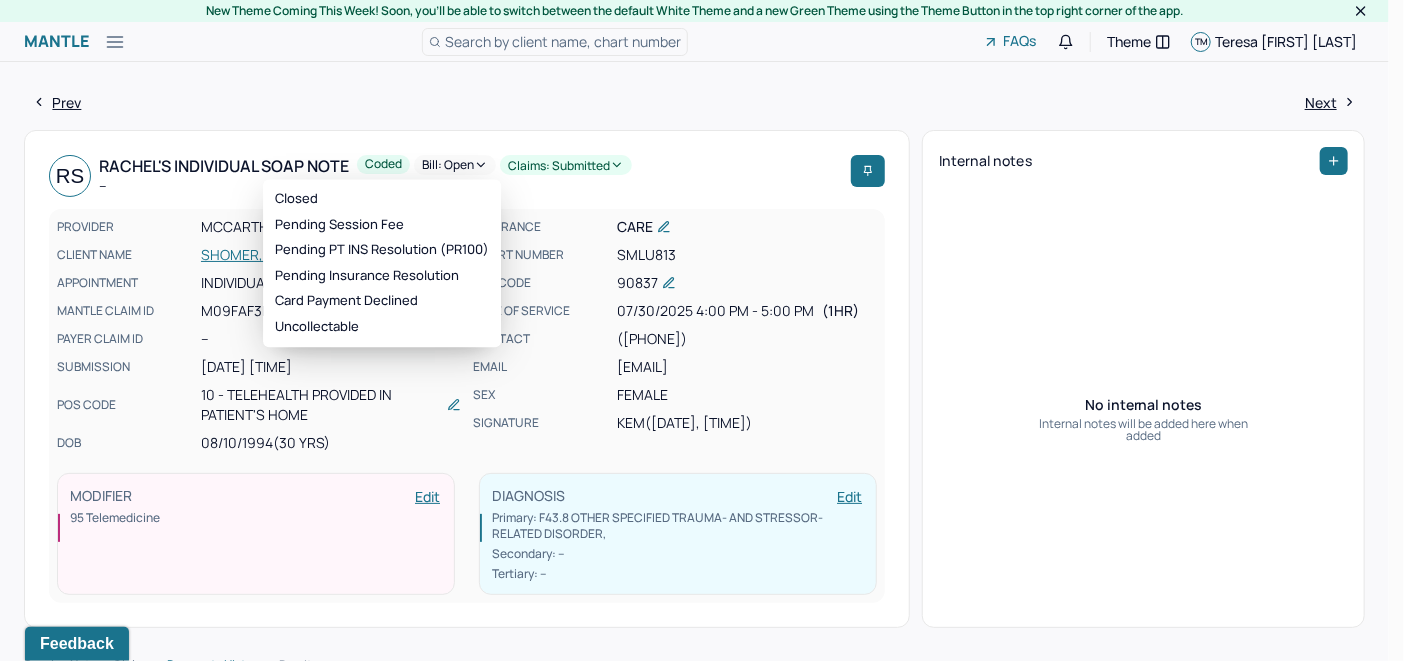 click on "Bill: Open" at bounding box center (455, 165) 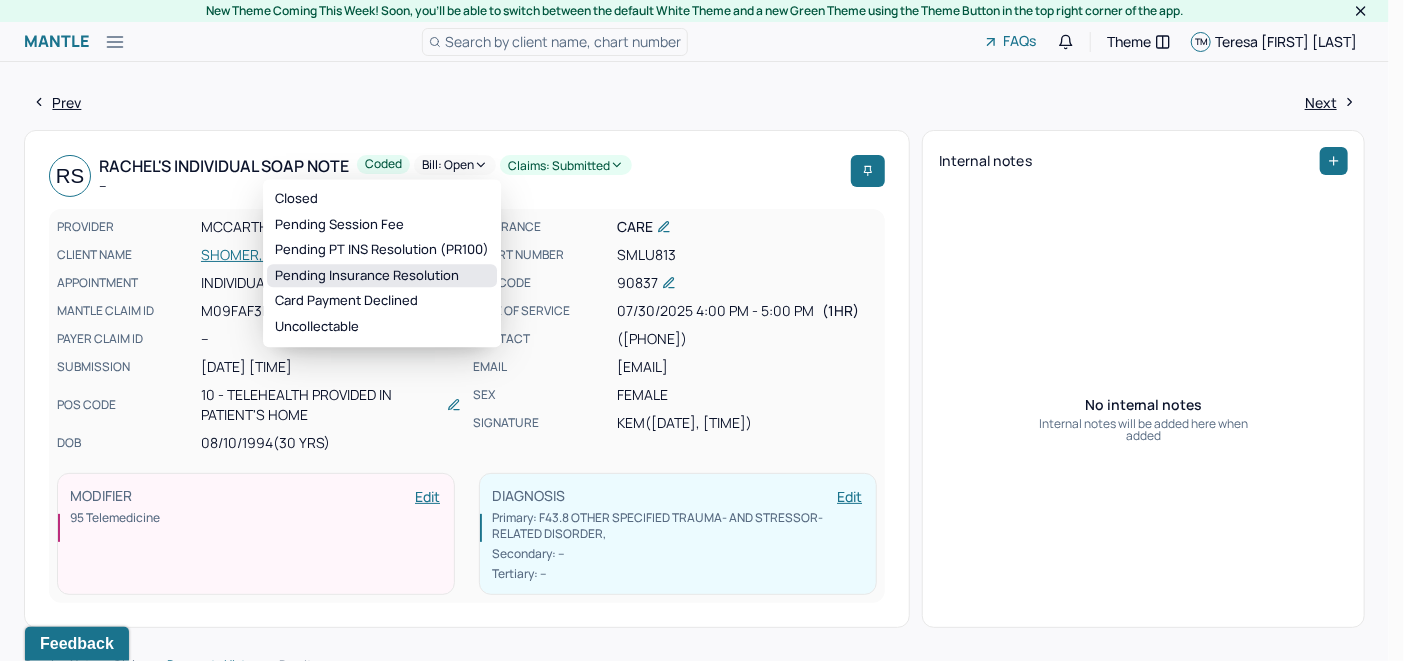 click on "Pending Insurance Resolution" at bounding box center [382, 276] 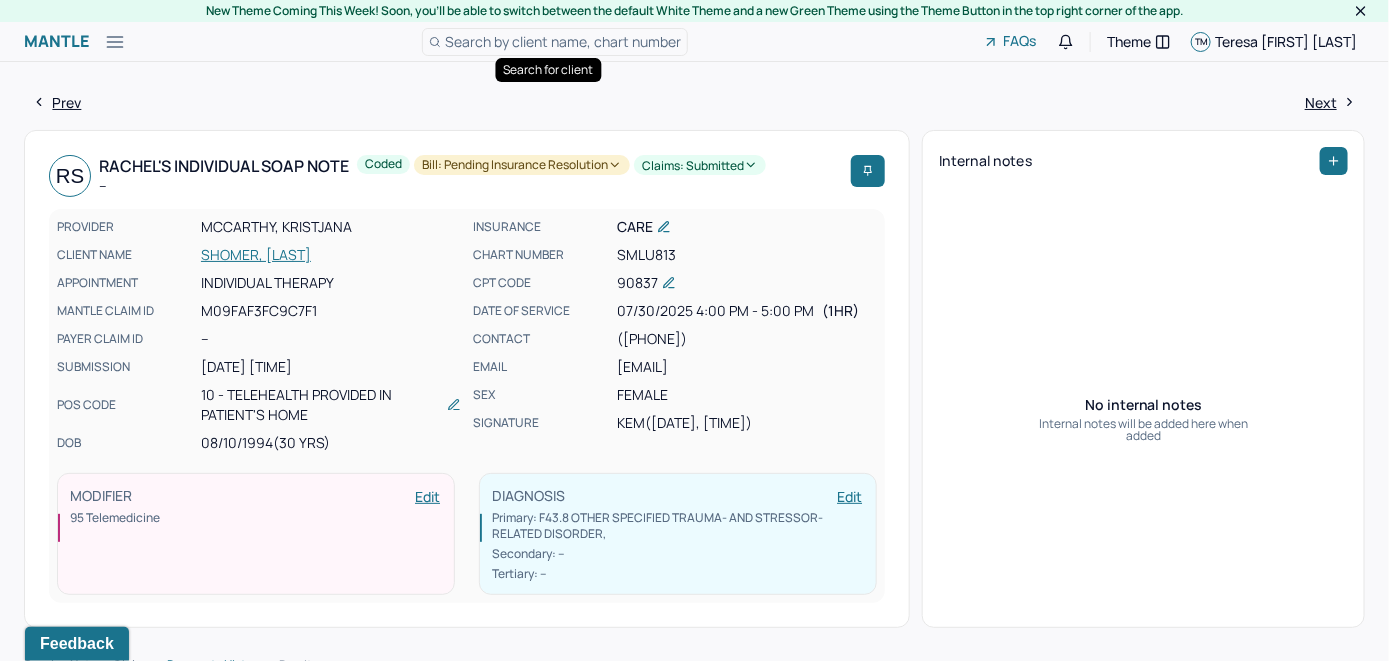 click on "Search by client name, chart number" at bounding box center (563, 41) 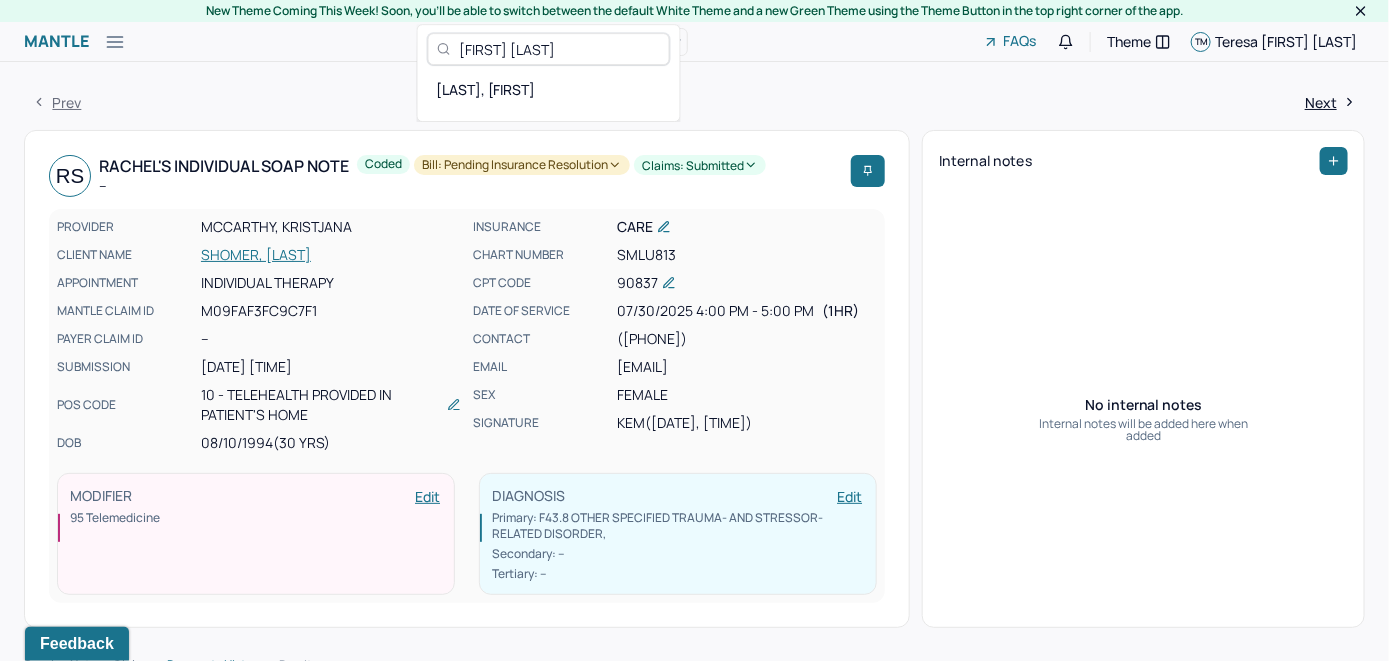 type on "Raghav Bansal" 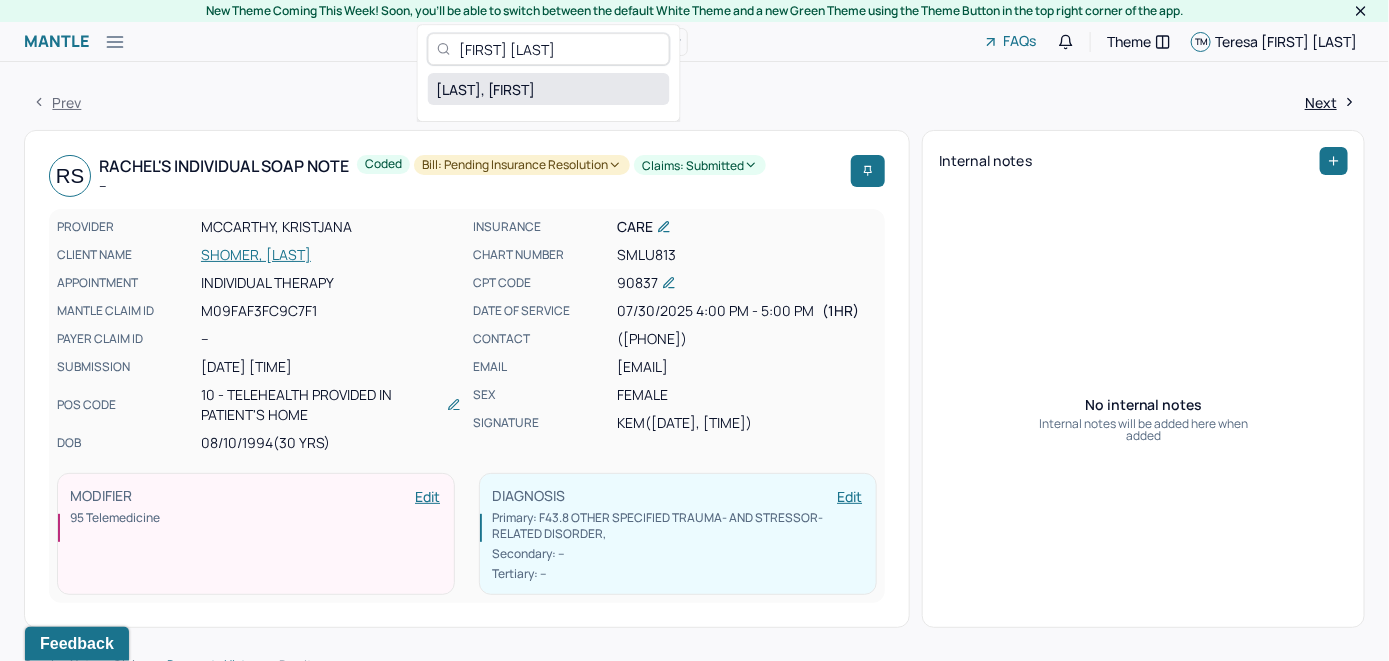 click on "BANSAL, RAGHAV" at bounding box center (549, 89) 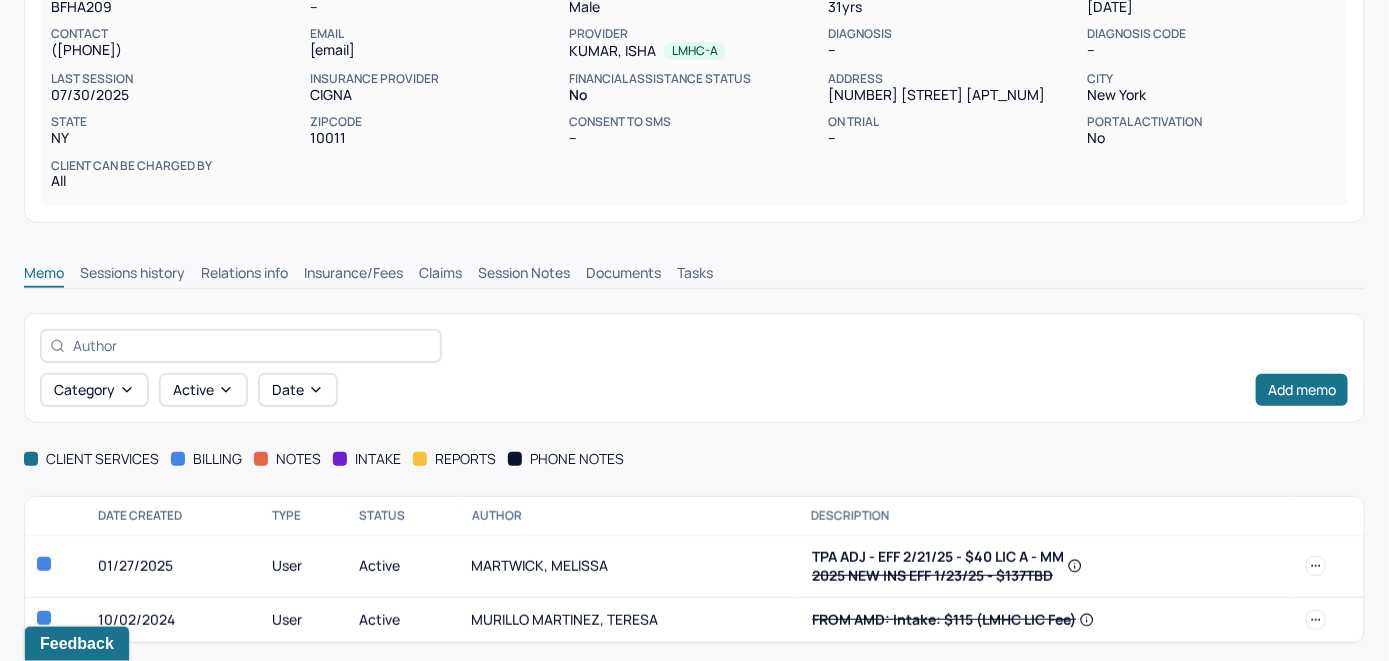 scroll, scrollTop: 300, scrollLeft: 0, axis: vertical 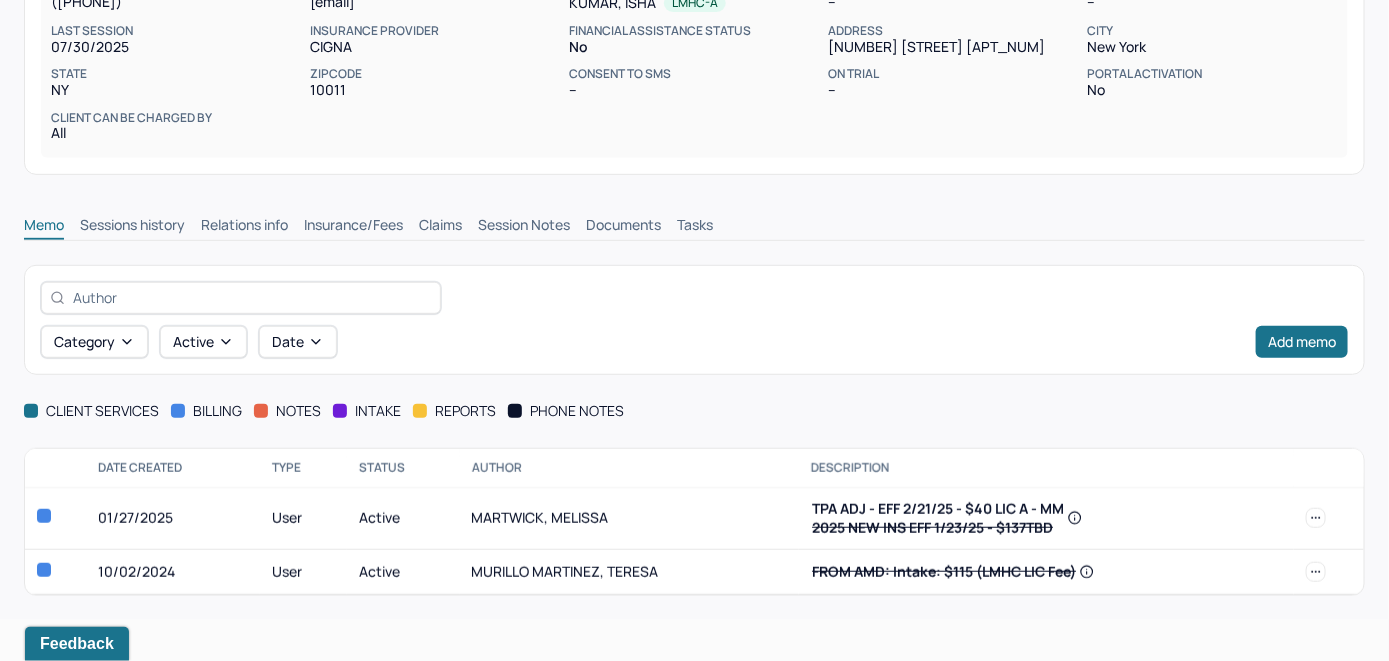 click on "Insurance/Fees" at bounding box center [353, 227] 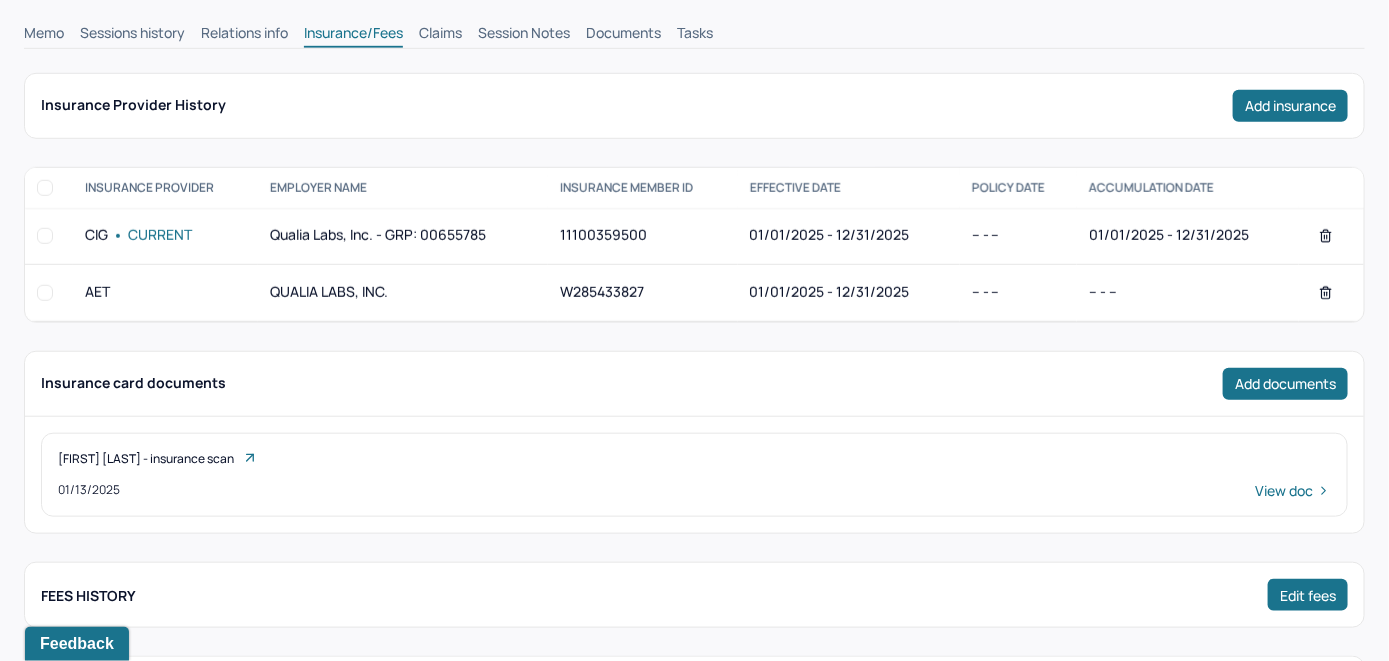 scroll, scrollTop: 400, scrollLeft: 0, axis: vertical 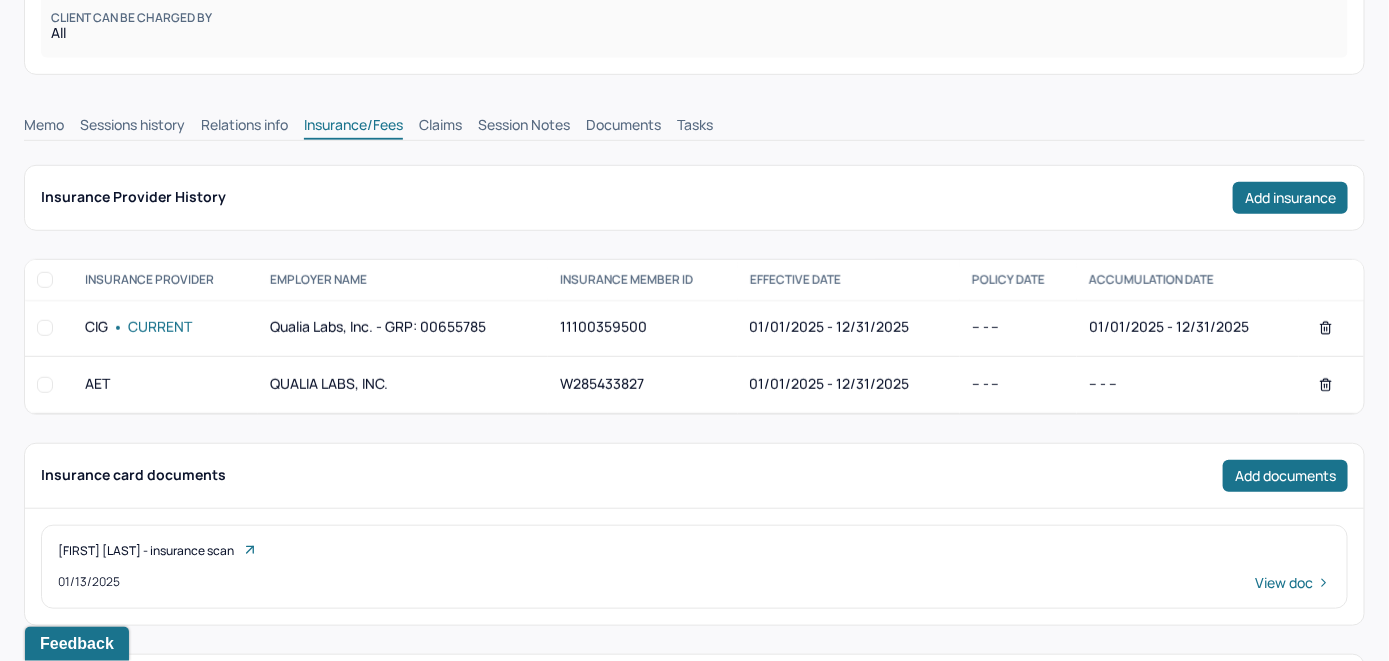 click on "Memo" at bounding box center (44, 127) 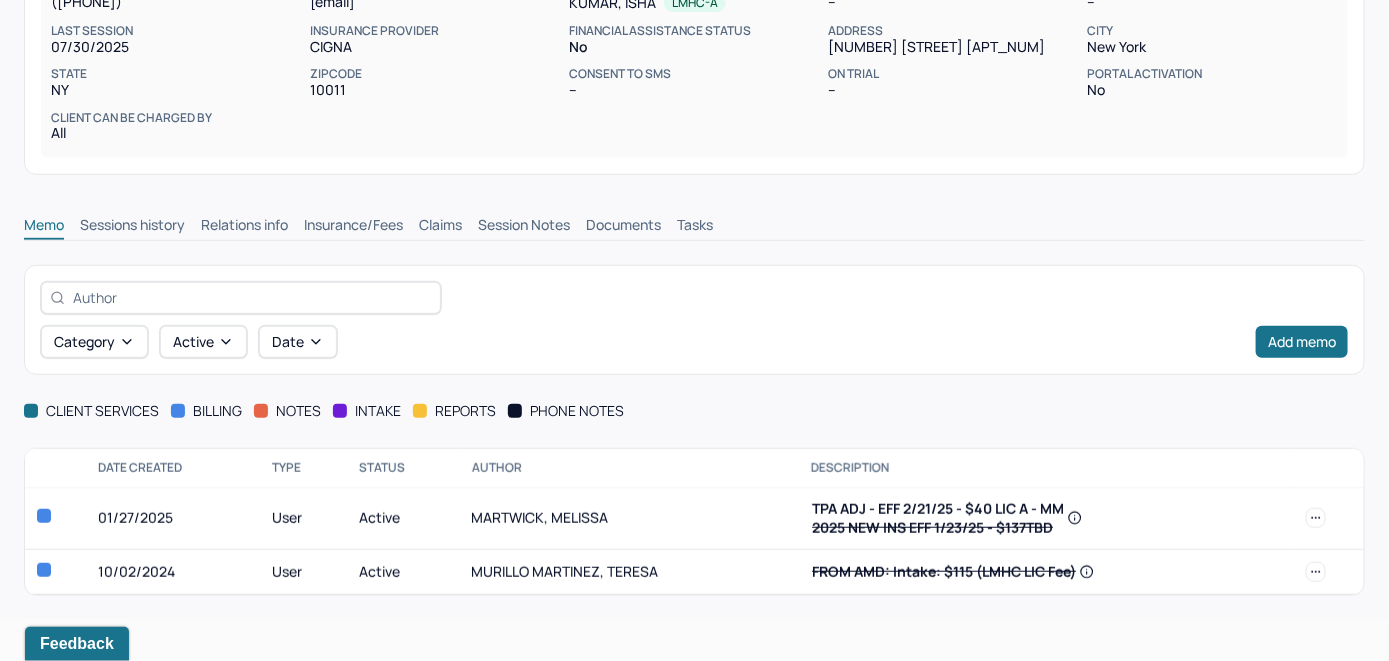 click on "Insurance/Fees" at bounding box center [353, 227] 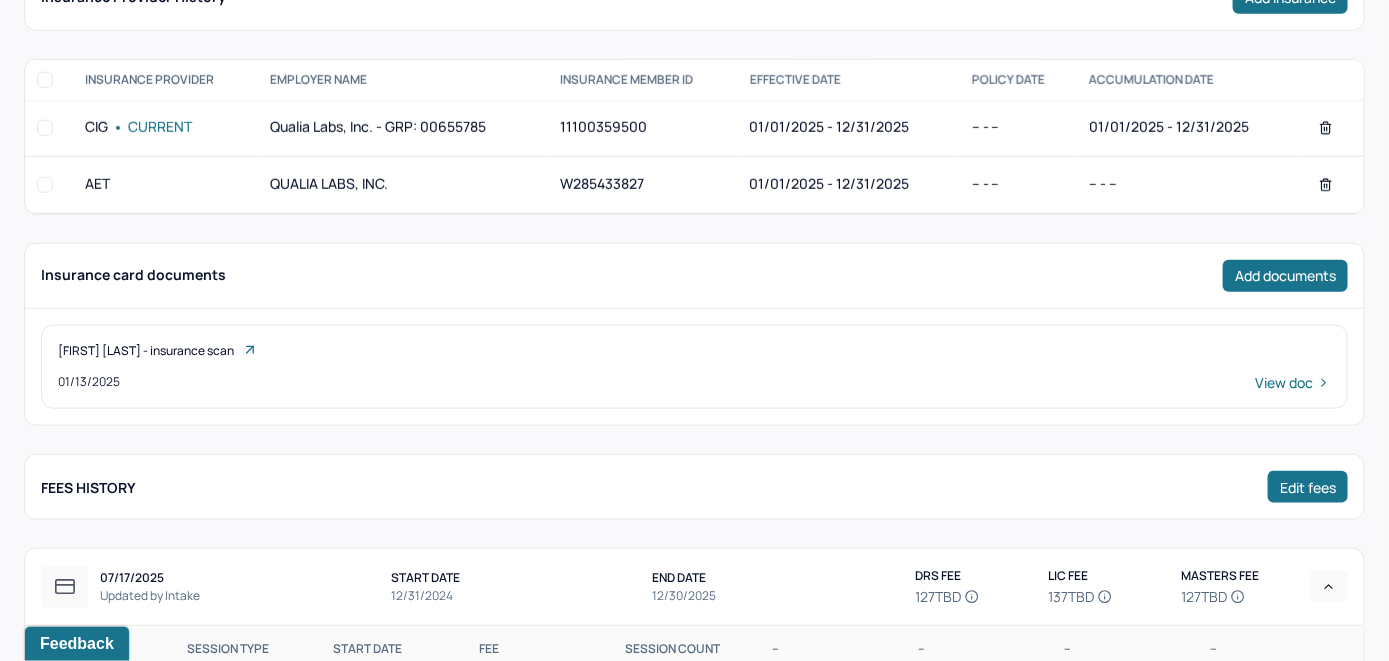 scroll, scrollTop: 400, scrollLeft: 0, axis: vertical 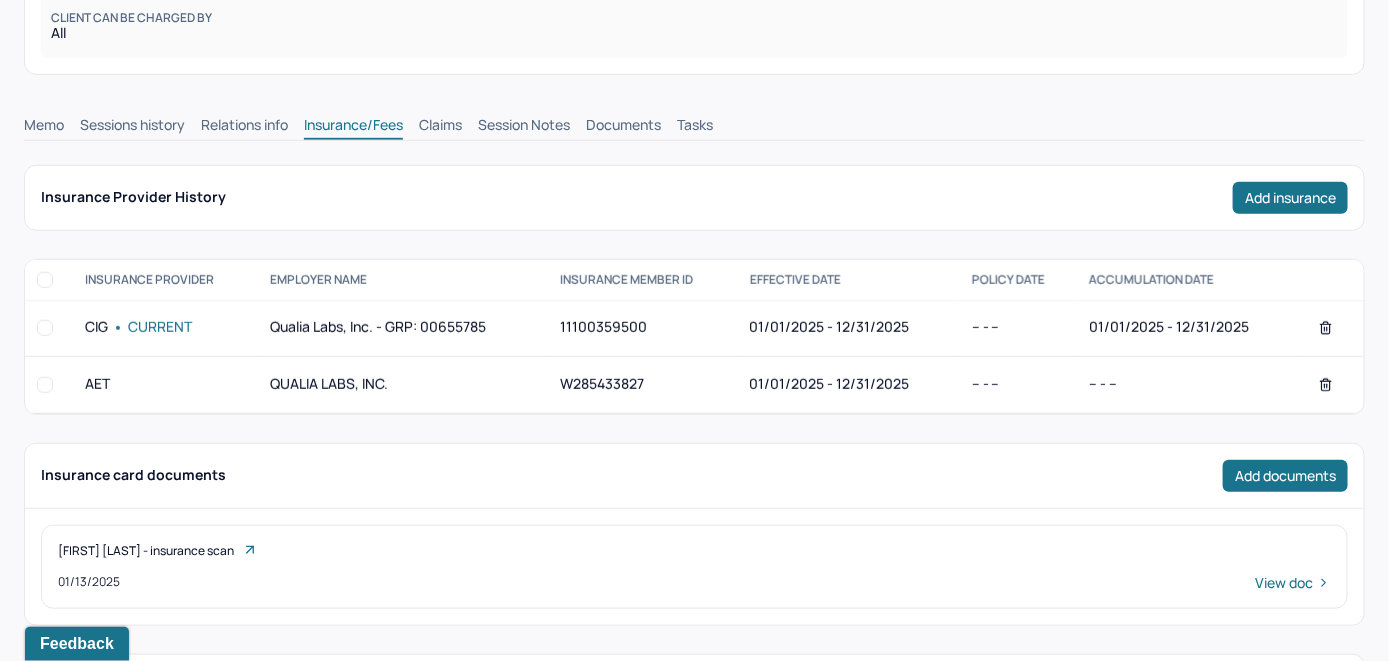 click on "Claims" at bounding box center (440, 127) 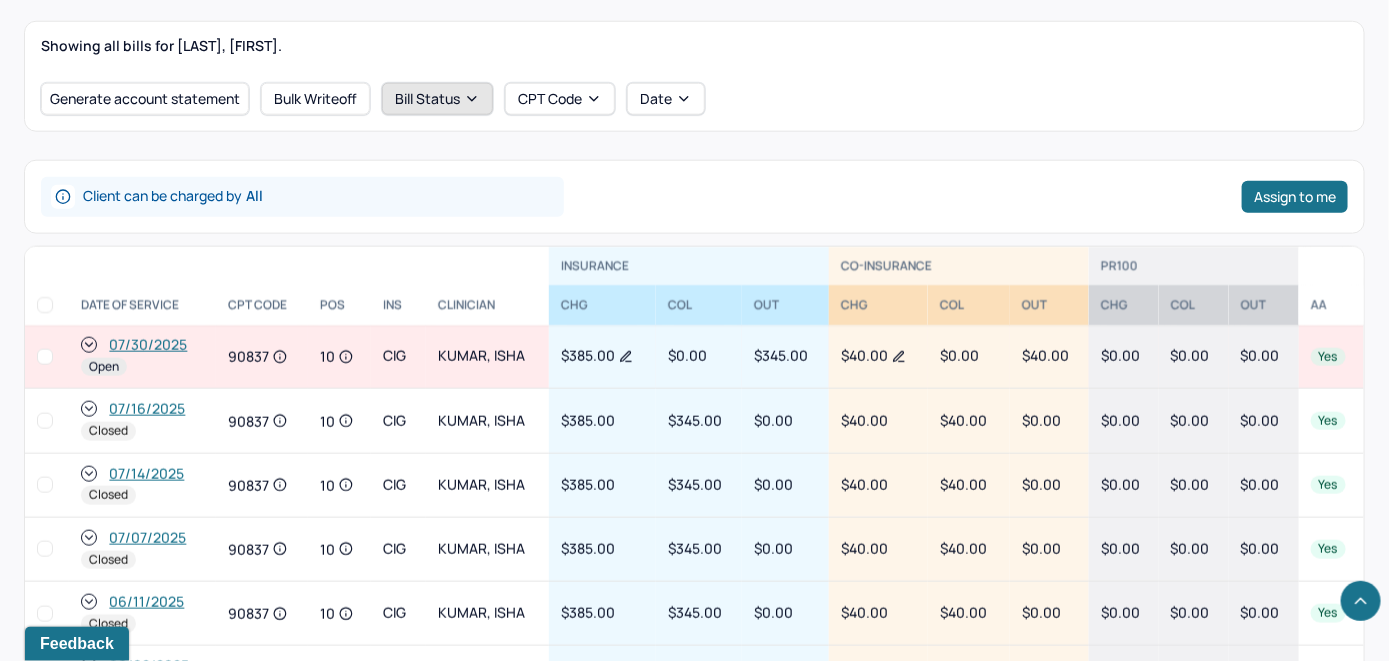 scroll, scrollTop: 781, scrollLeft: 0, axis: vertical 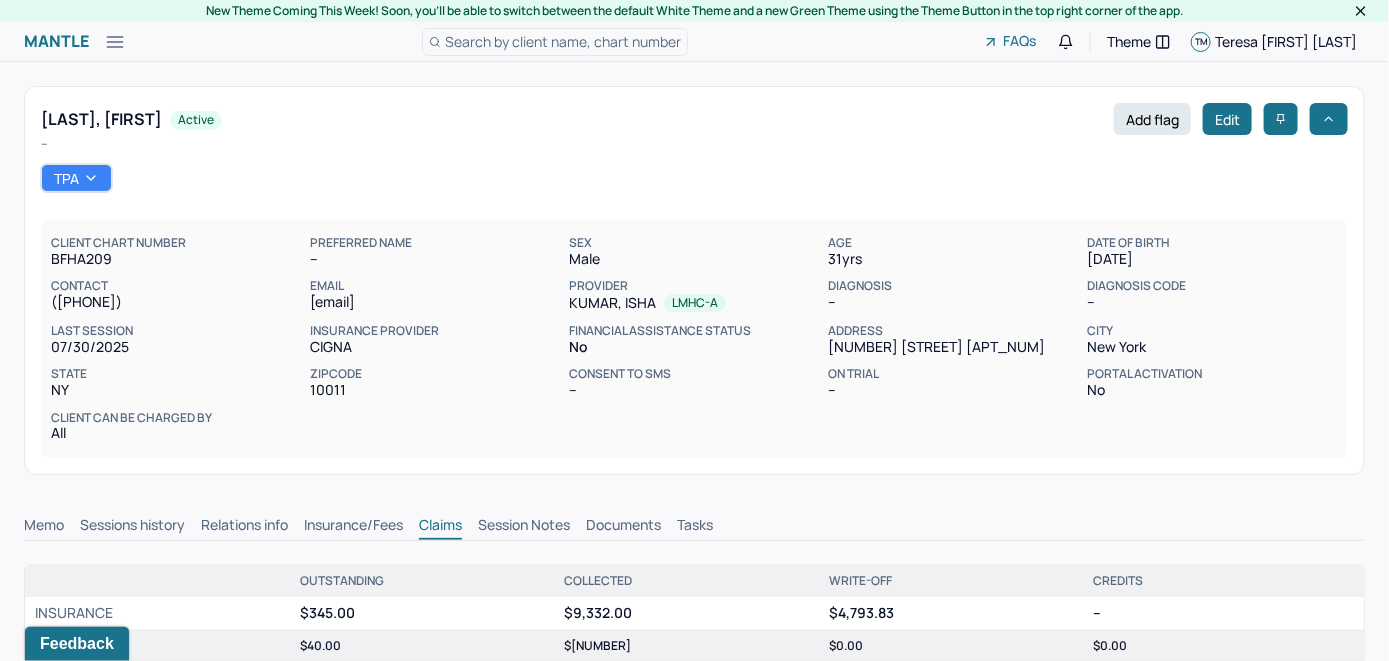 click on "Memo" at bounding box center (44, 527) 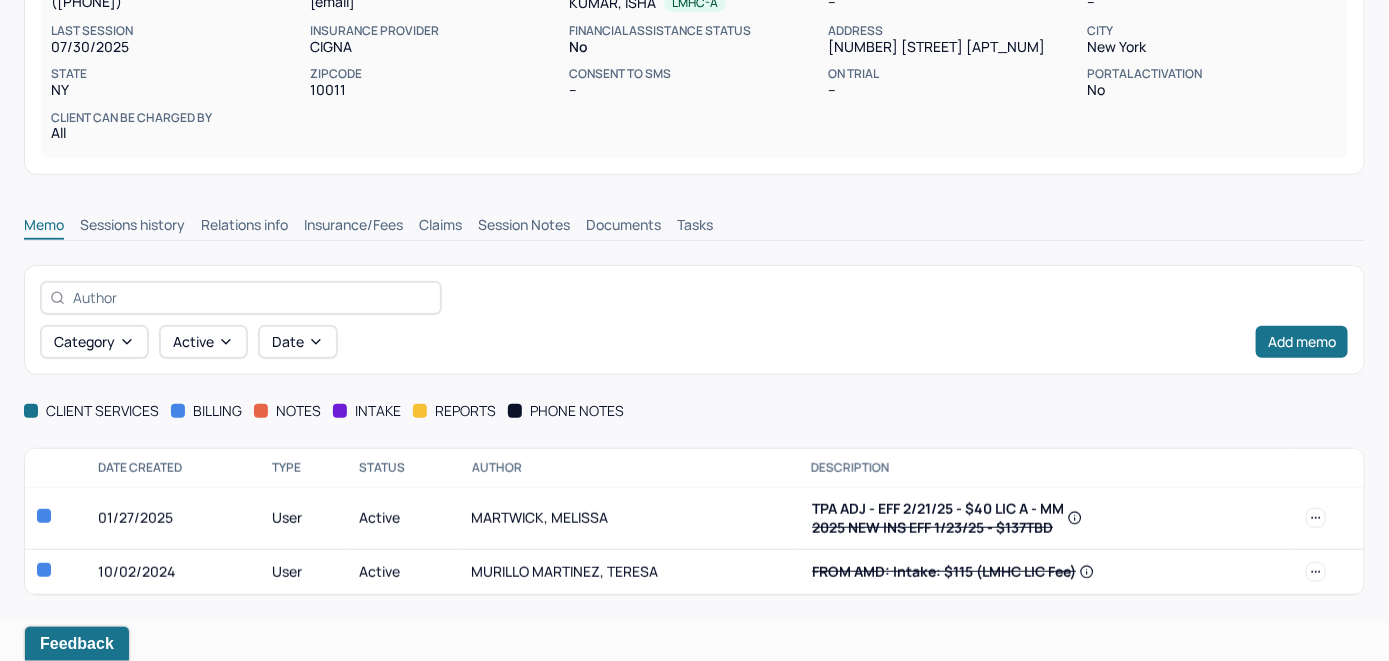 scroll, scrollTop: 300, scrollLeft: 0, axis: vertical 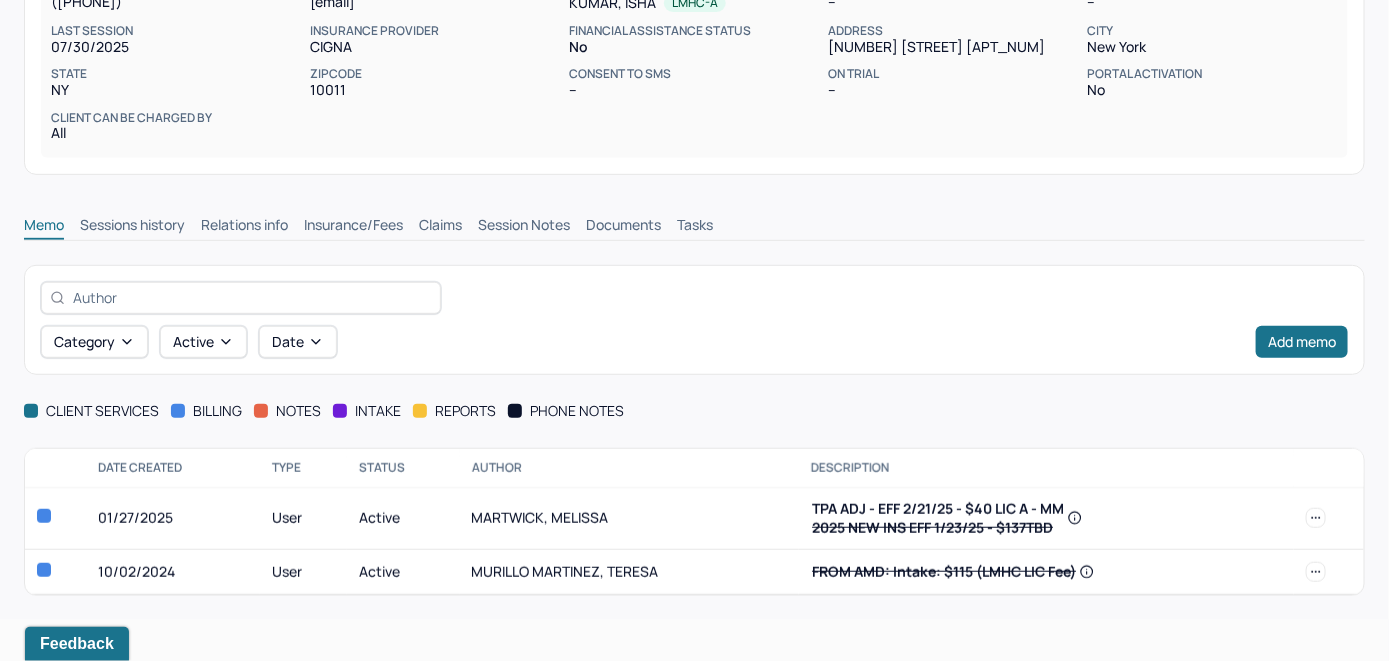click on "Insurance/Fees" at bounding box center (353, 227) 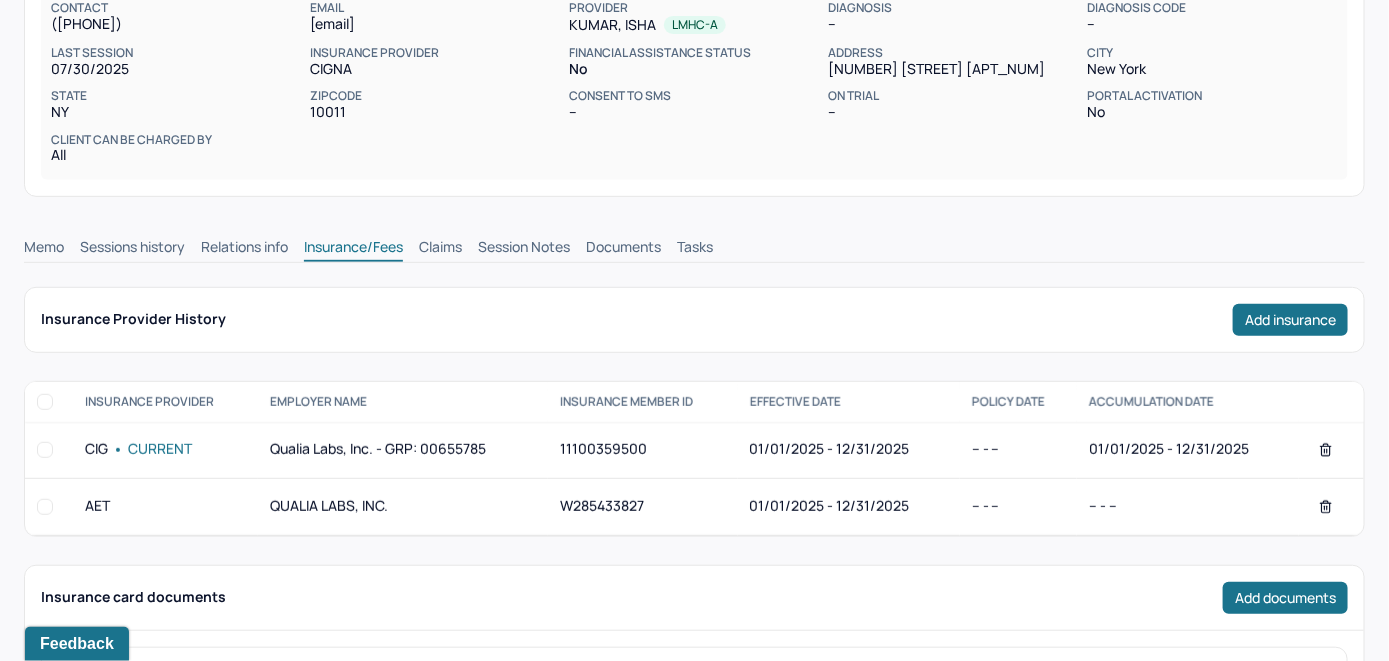 scroll, scrollTop: 200, scrollLeft: 0, axis: vertical 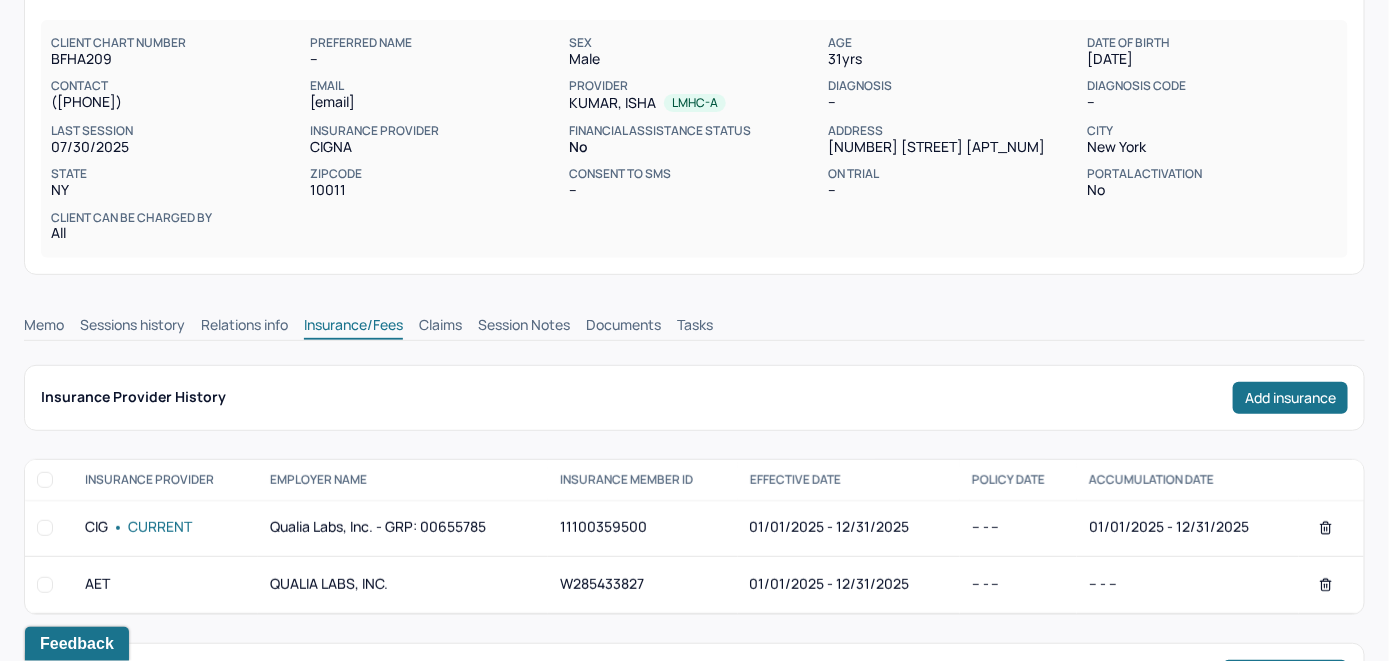 click on "Claims" at bounding box center [440, 327] 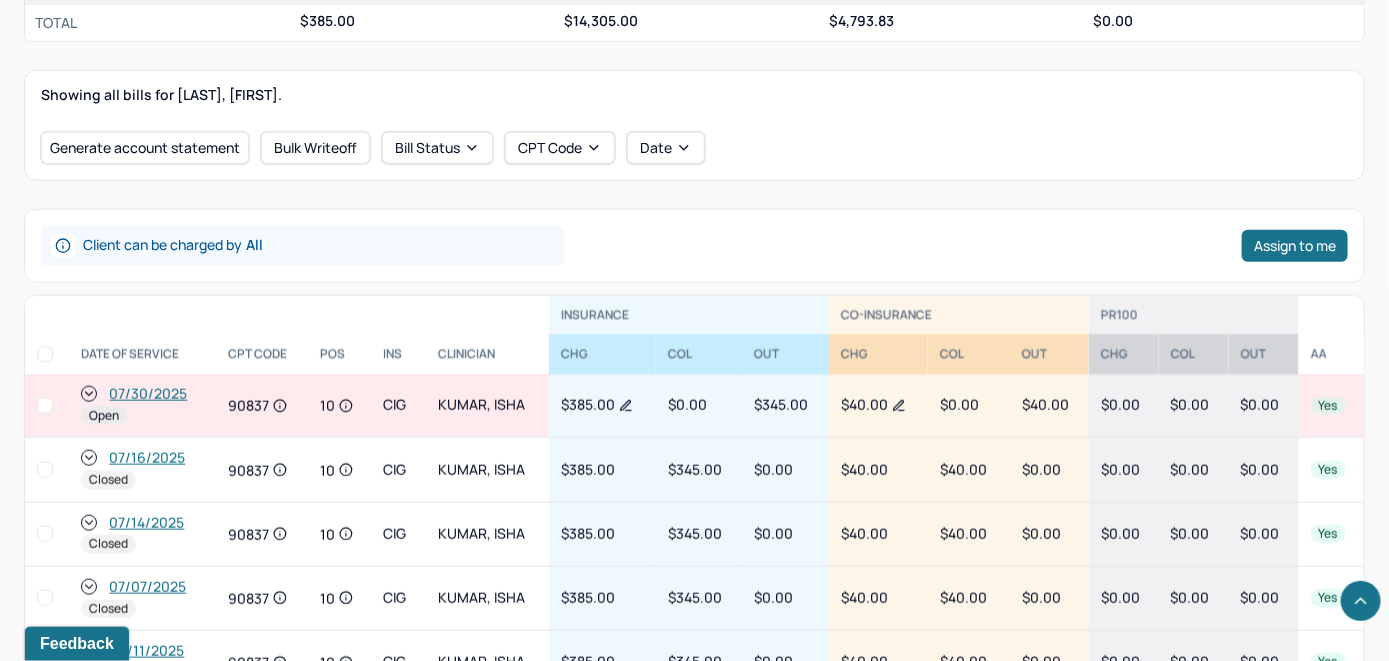 scroll, scrollTop: 800, scrollLeft: 0, axis: vertical 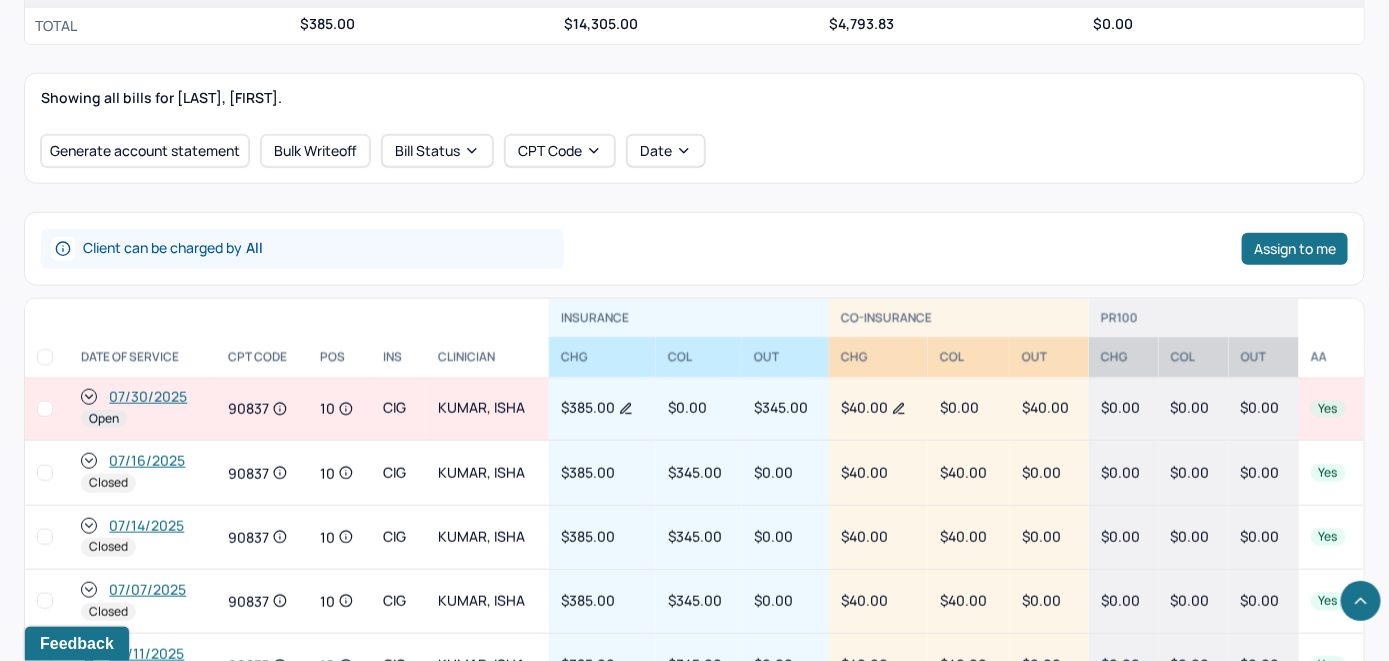 click on "07/30/2025" at bounding box center (148, 397) 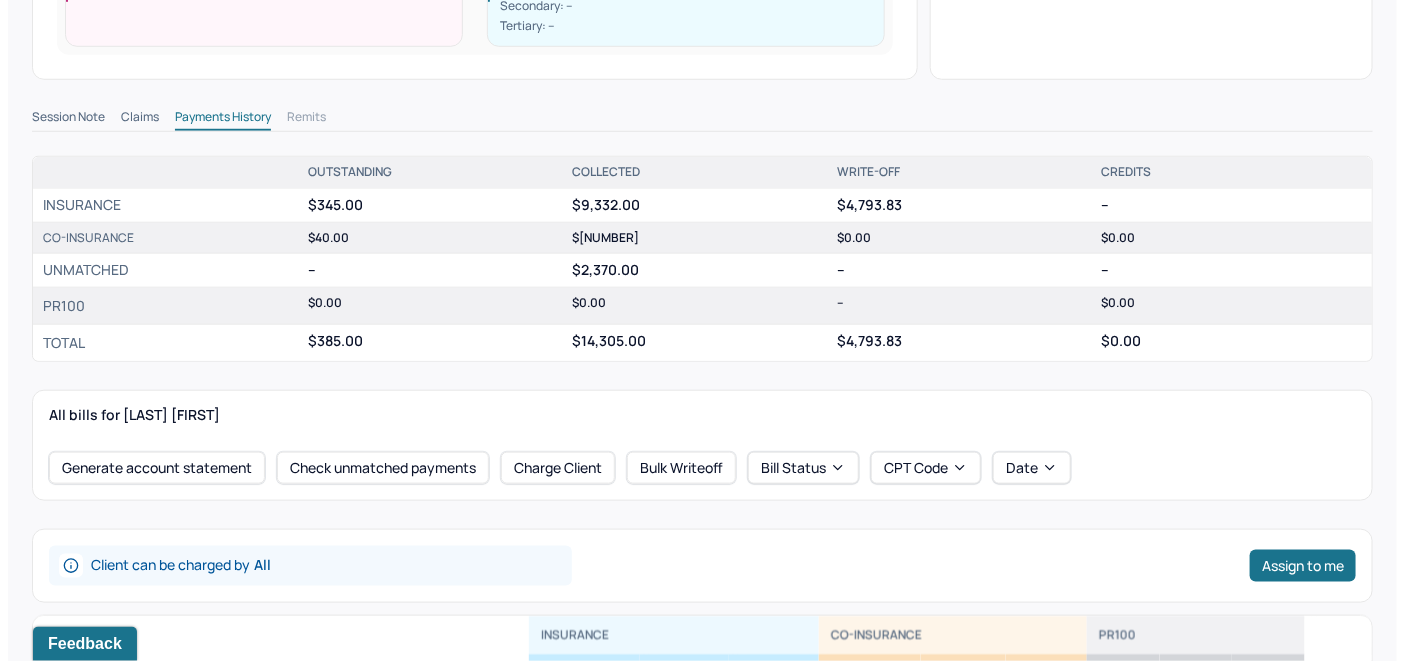 scroll, scrollTop: 600, scrollLeft: 0, axis: vertical 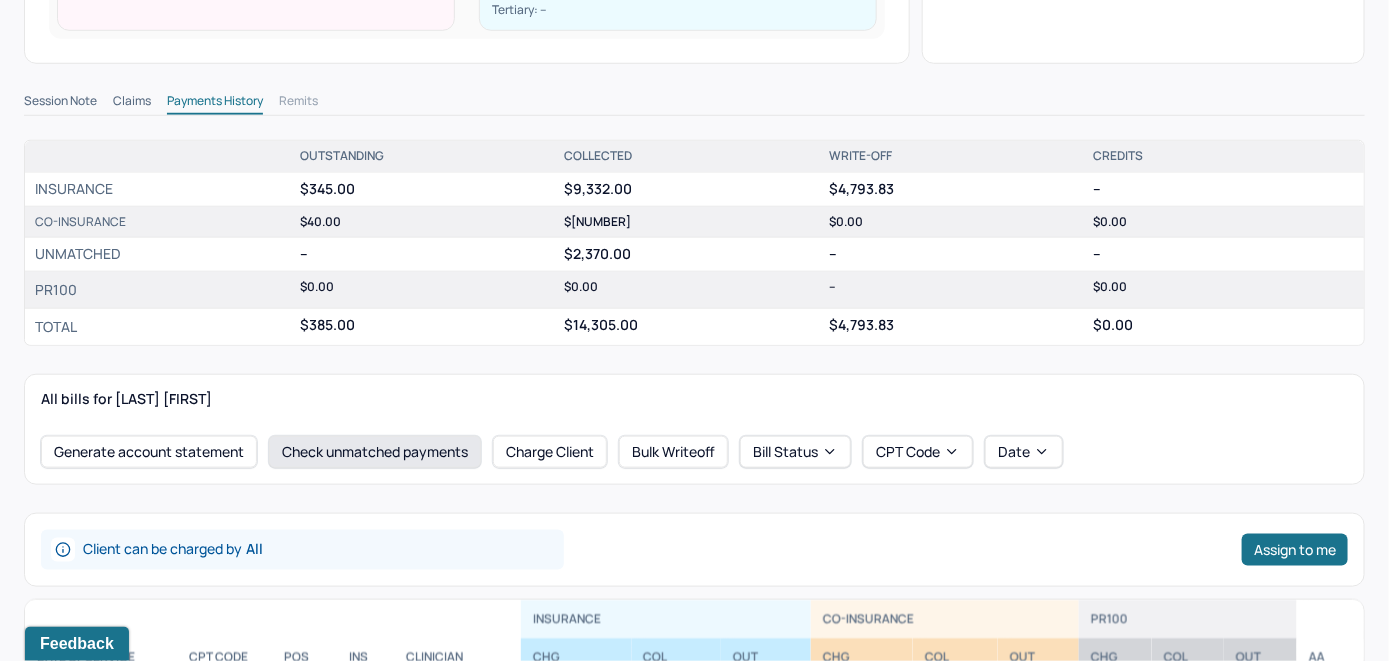 click on "Check unmatched payments" at bounding box center [375, 452] 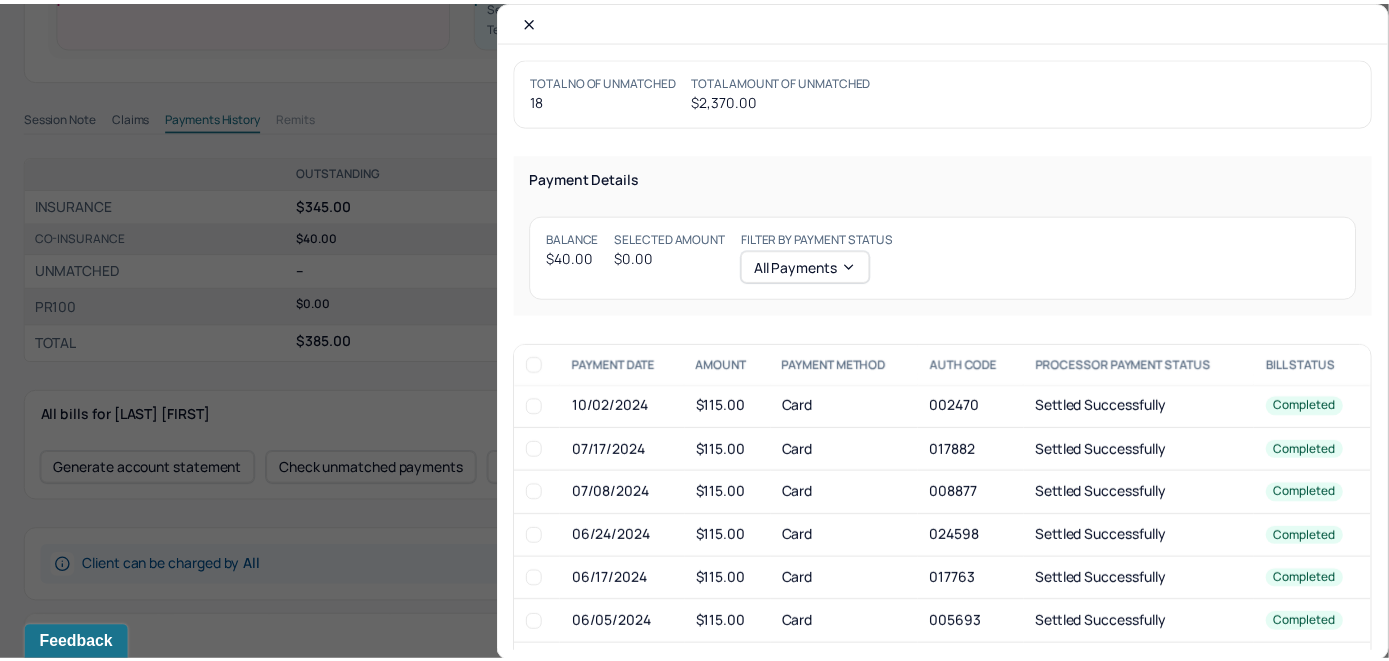 scroll, scrollTop: 615, scrollLeft: 0, axis: vertical 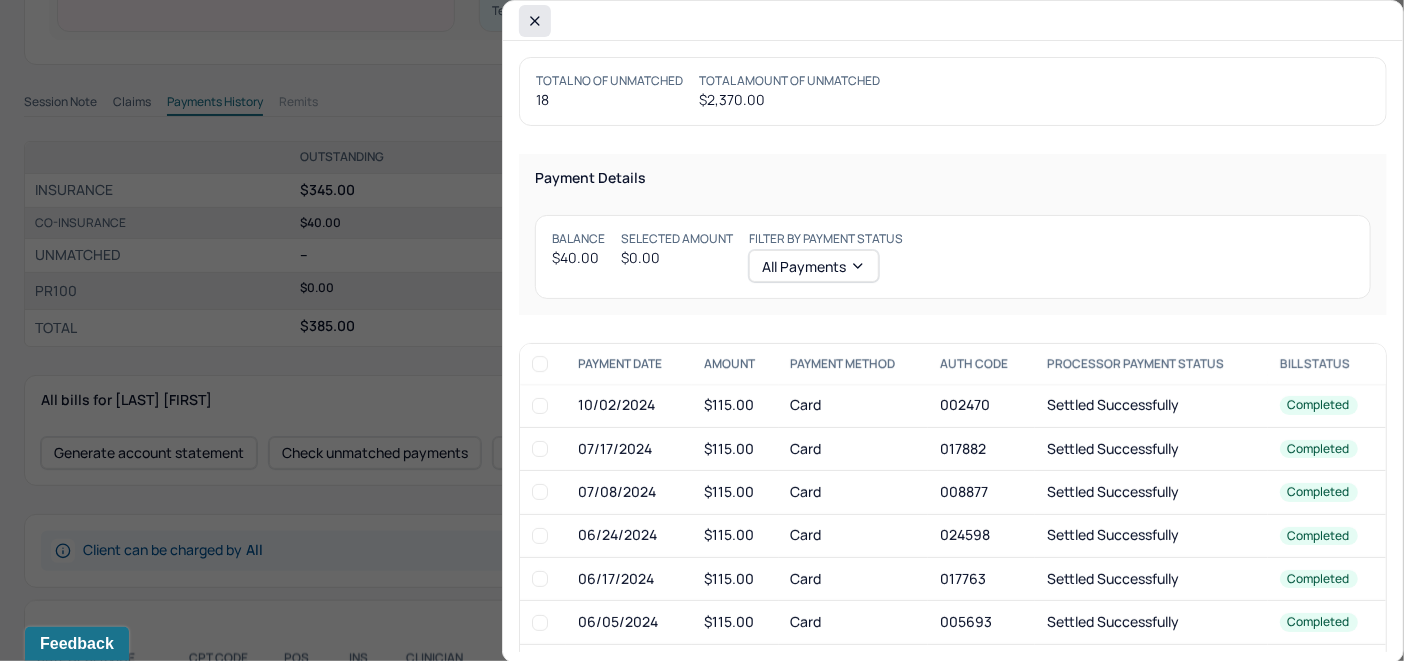click at bounding box center (535, 21) 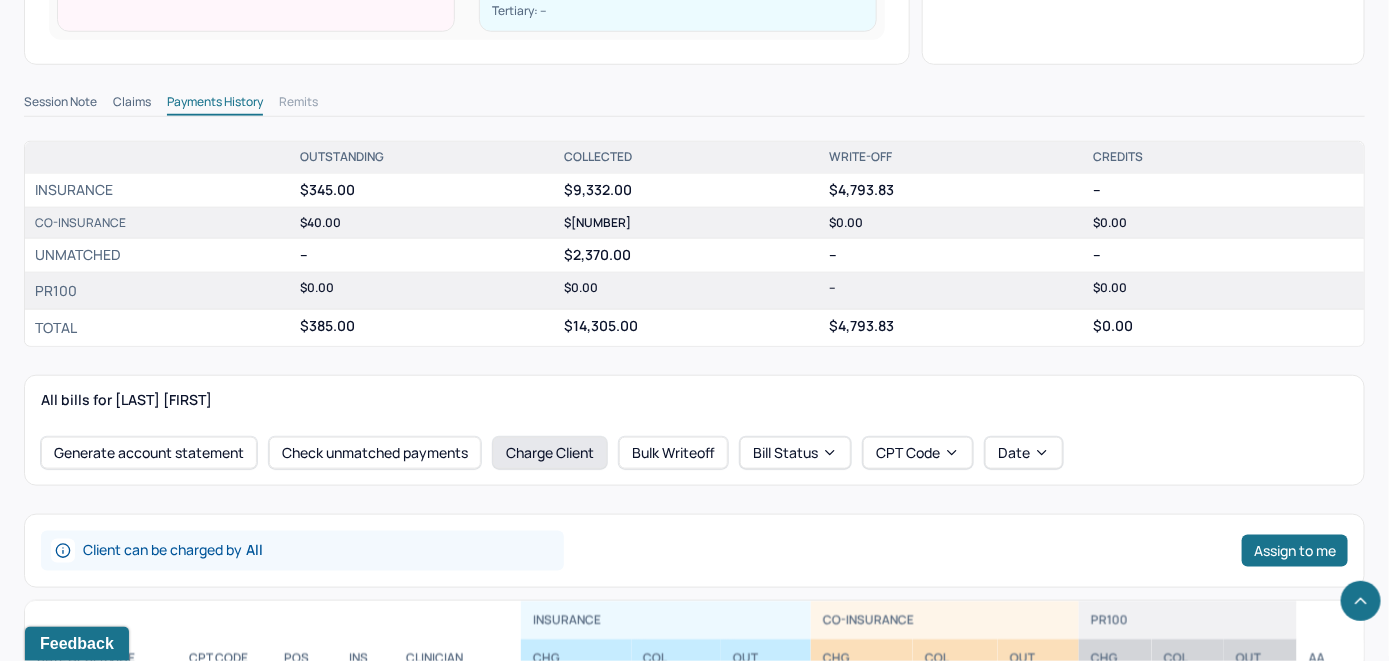 click on "Charge Client" at bounding box center (550, 453) 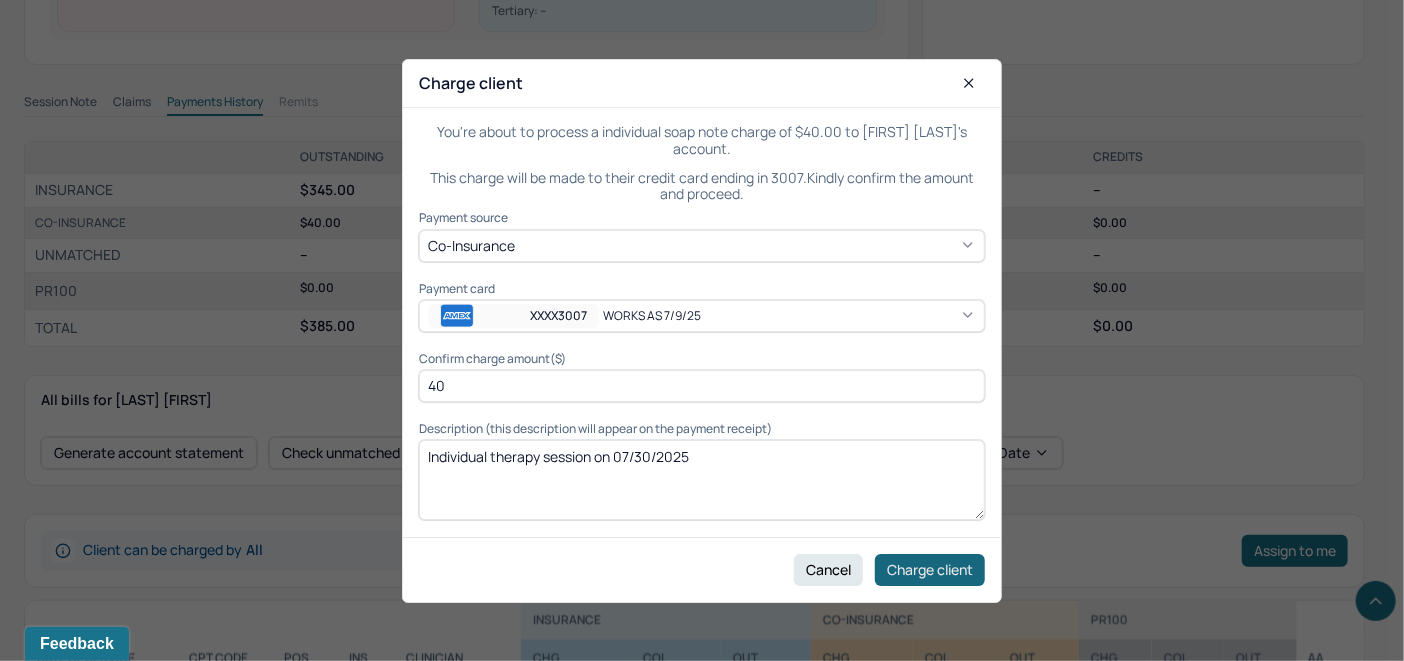 click on "Charge client" at bounding box center (930, 569) 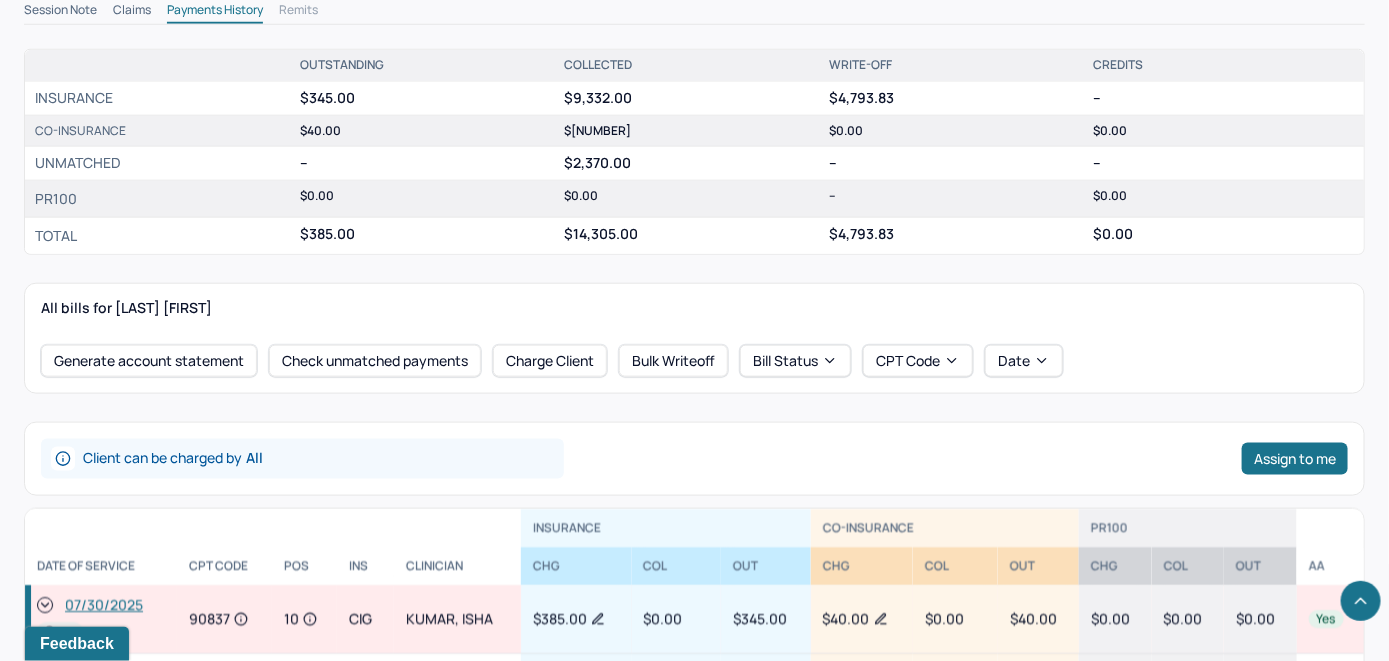 scroll, scrollTop: 915, scrollLeft: 0, axis: vertical 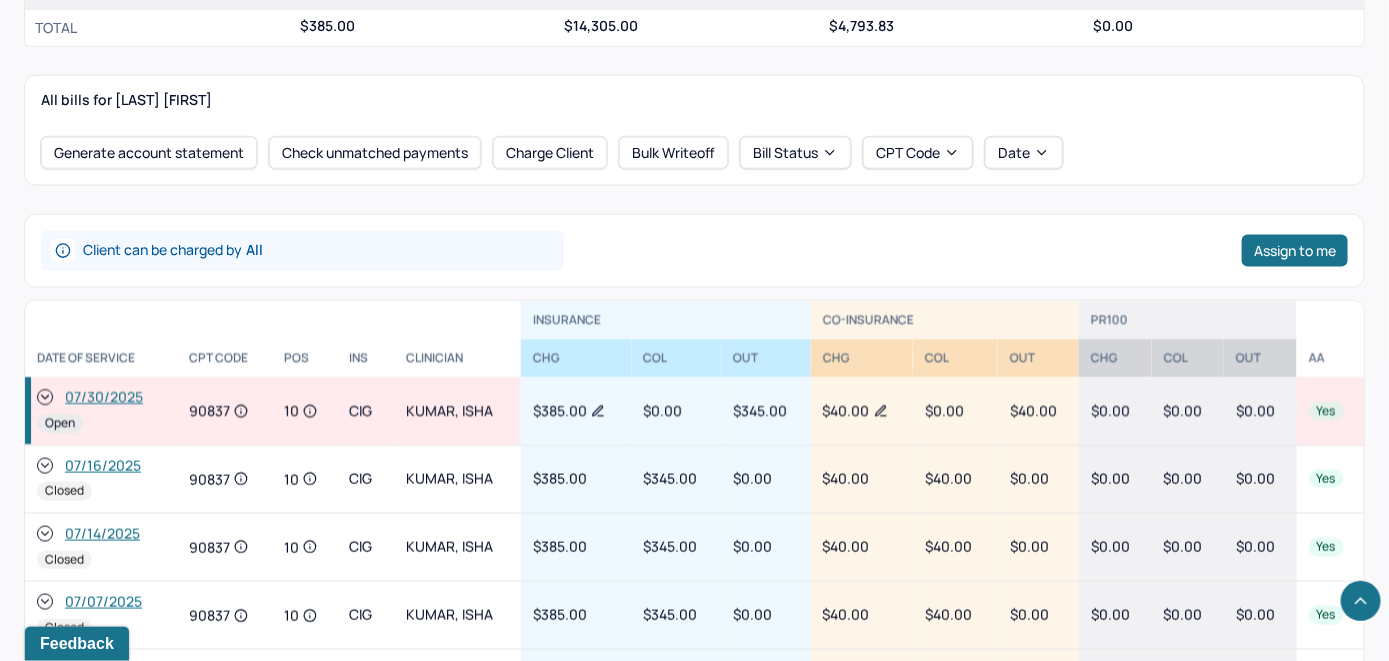 click 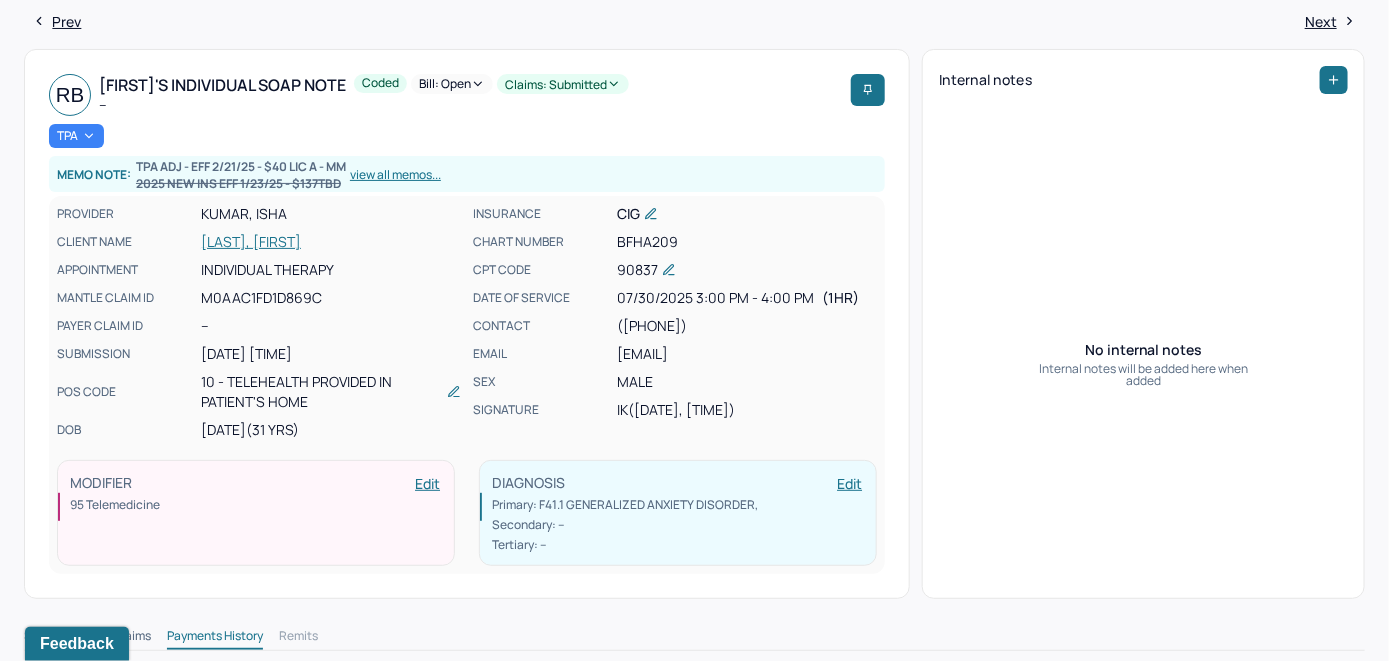 scroll, scrollTop: 0, scrollLeft: 0, axis: both 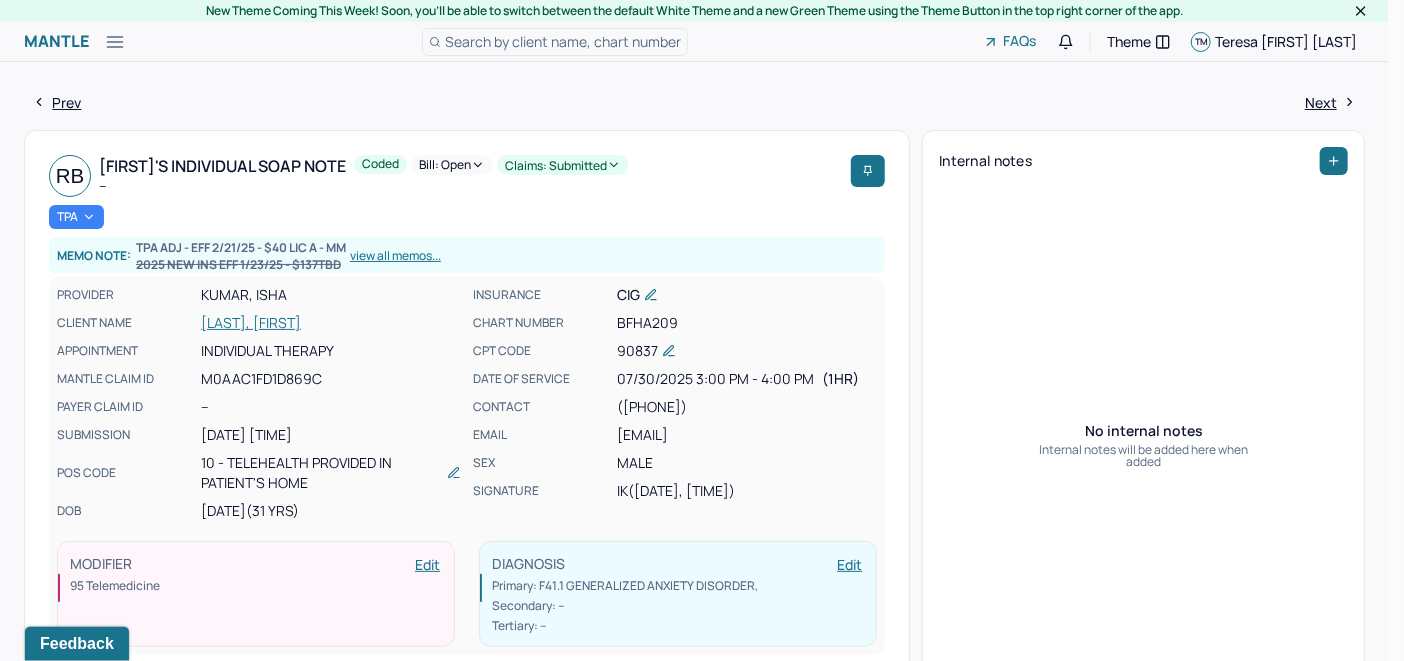 click on "Bill: Open" at bounding box center [452, 165] 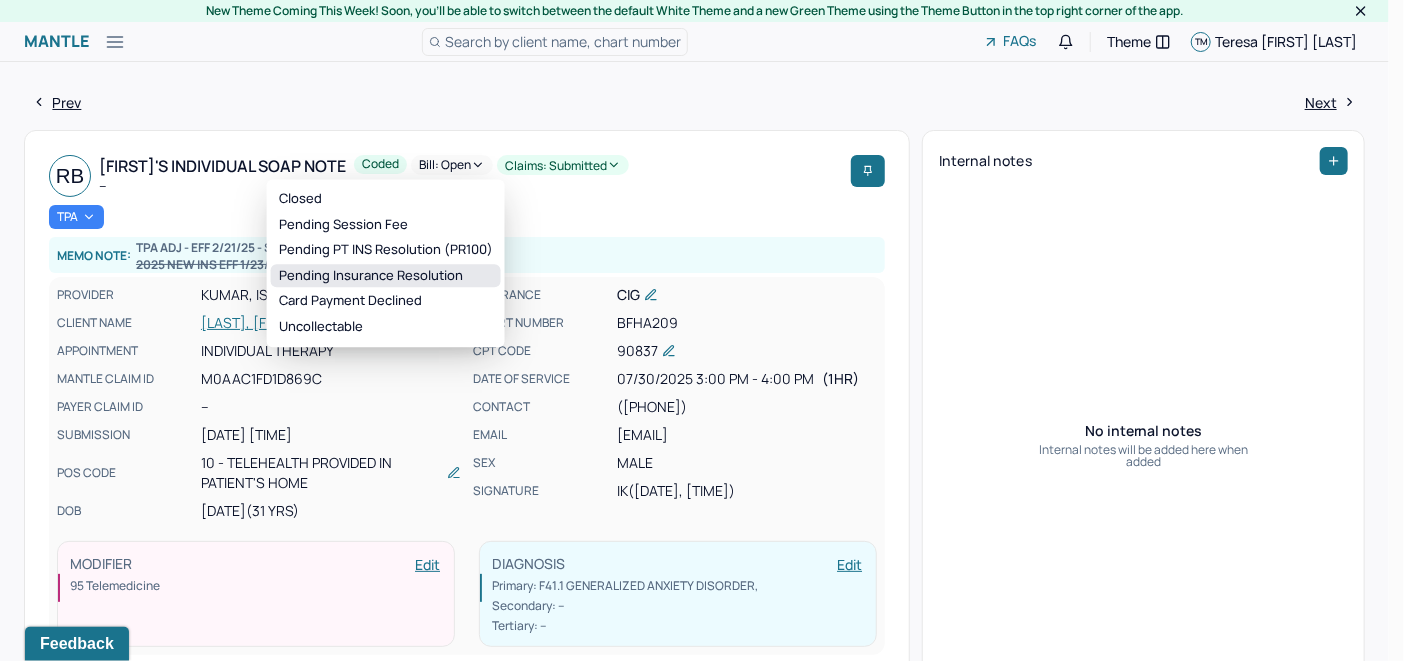 click on "Pending Insurance Resolution" at bounding box center [386, 276] 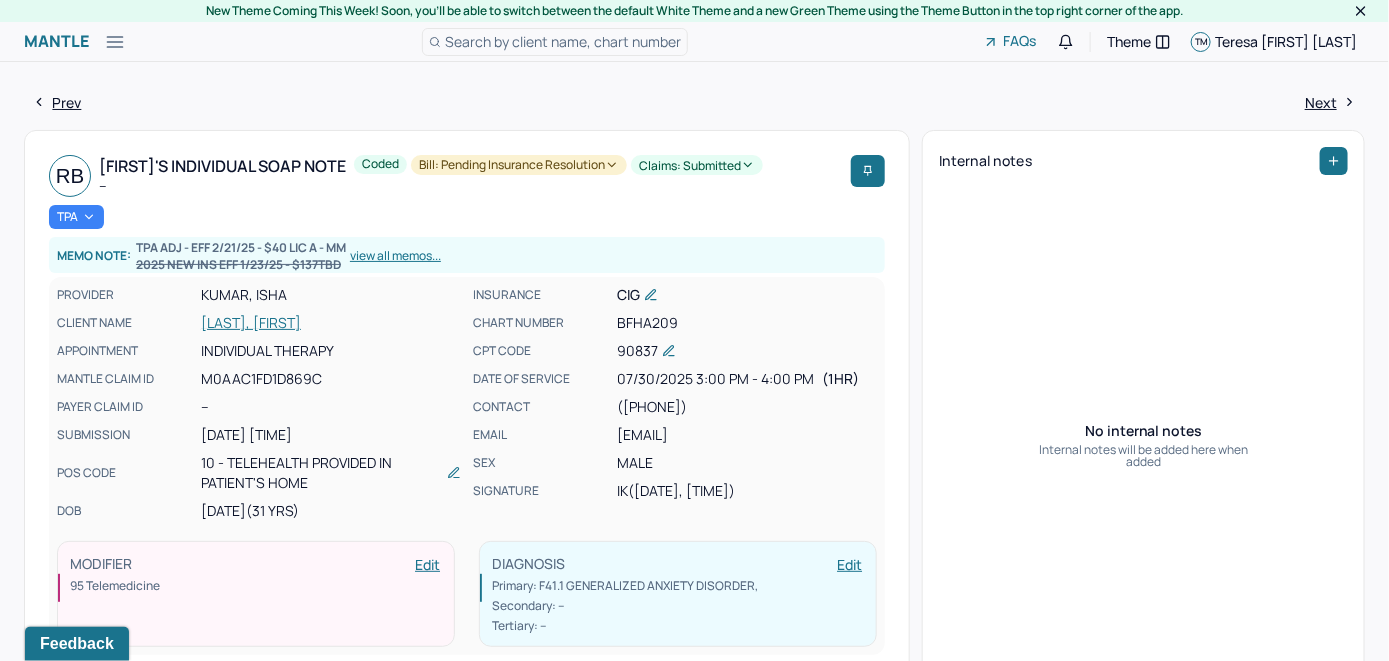 click on "BANSAL, RAGHAV" at bounding box center [331, 323] 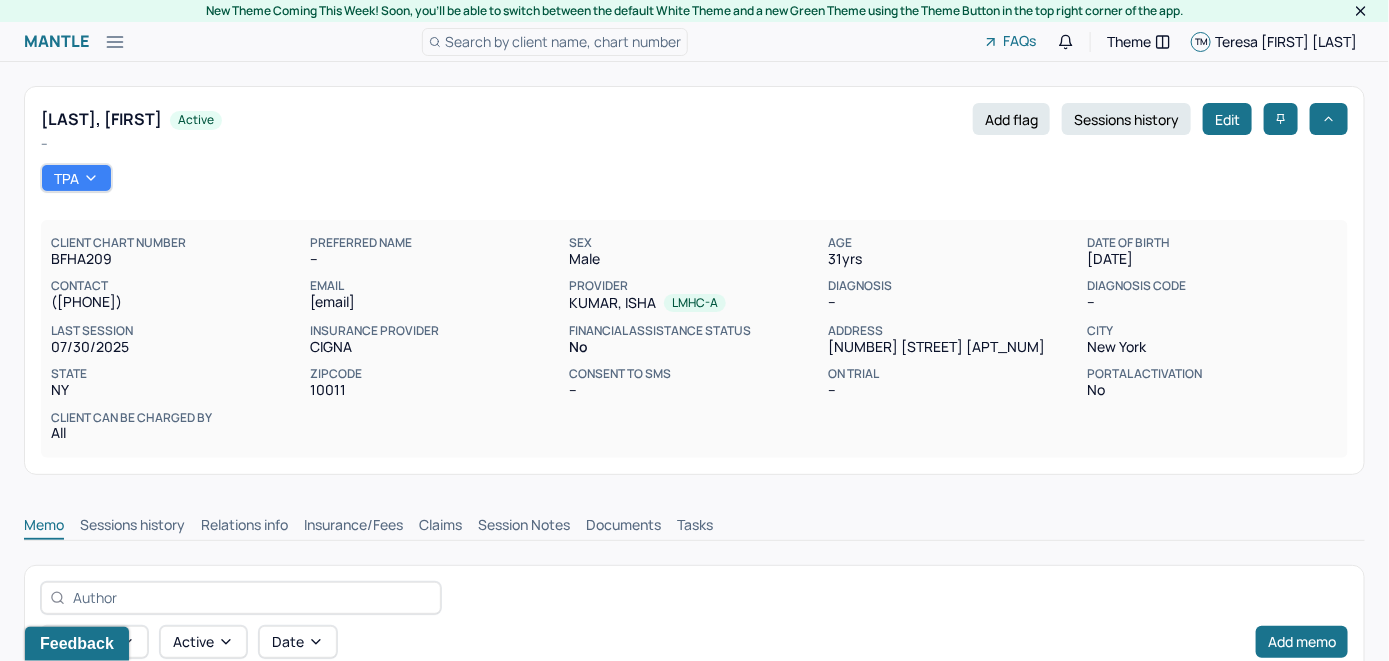 click on "Claims" at bounding box center (440, 527) 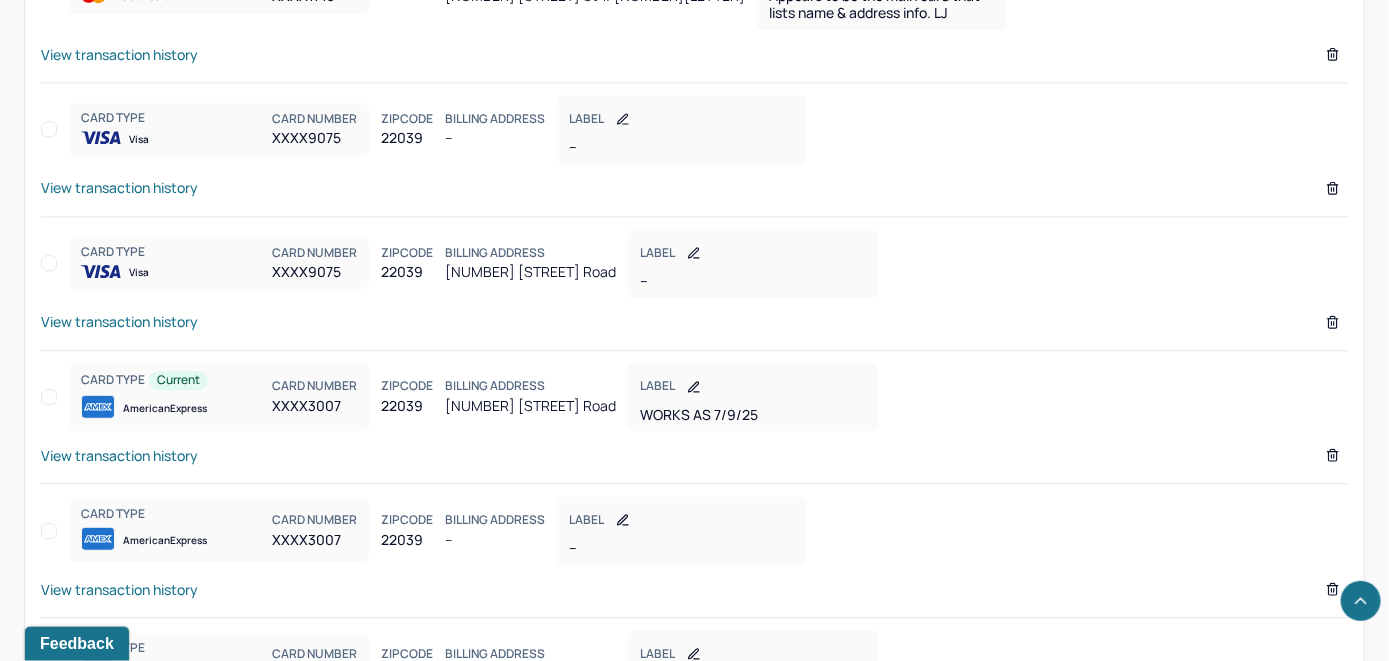 scroll, scrollTop: 1700, scrollLeft: 0, axis: vertical 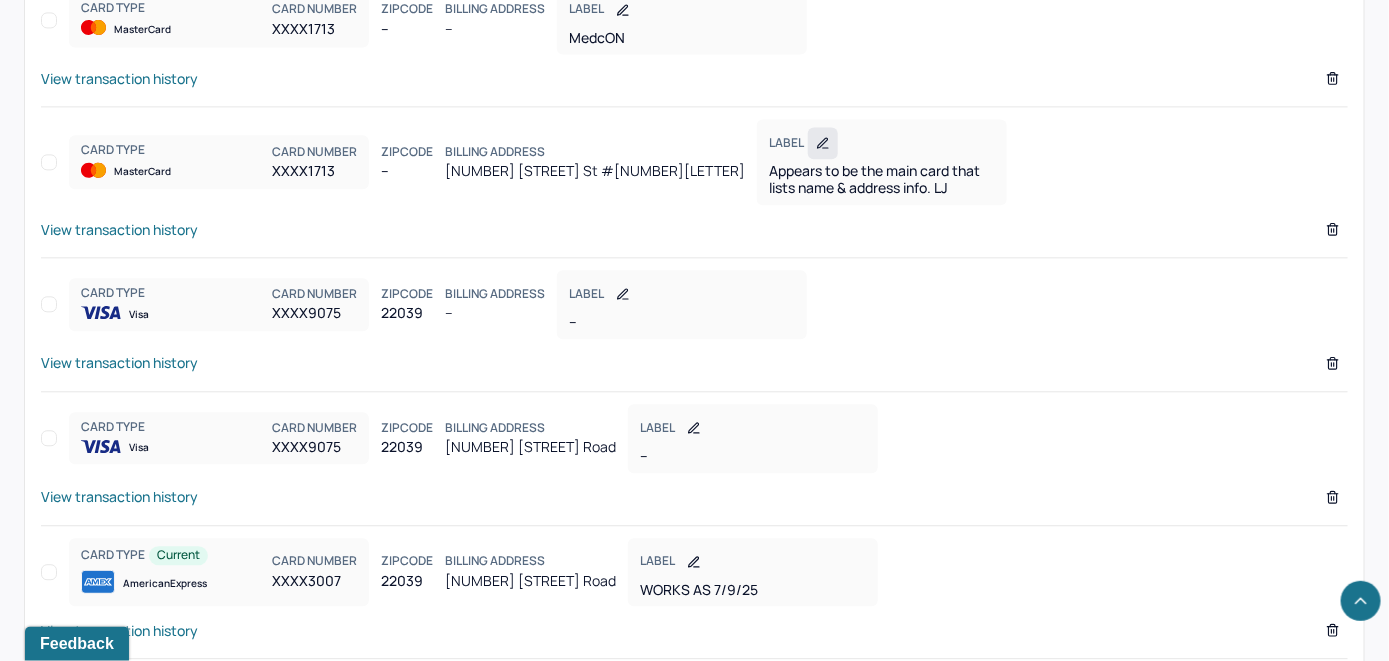 click 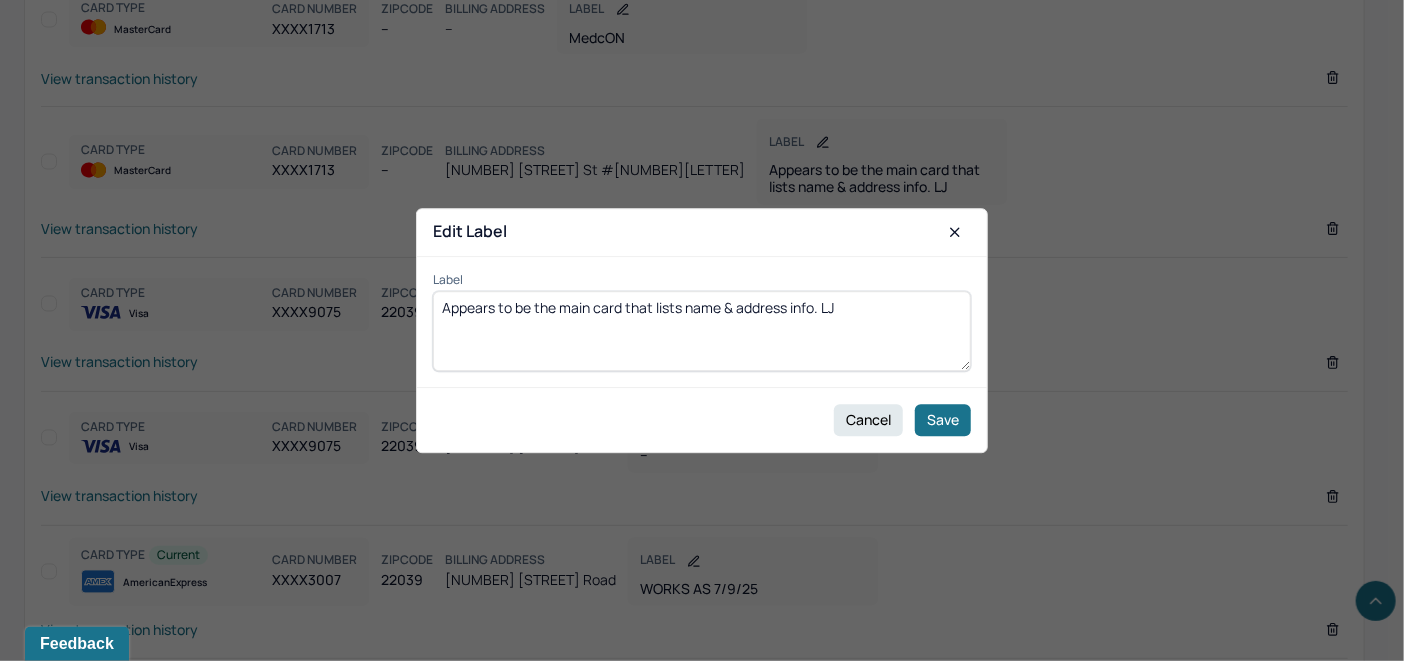 drag, startPoint x: 875, startPoint y: 300, endPoint x: 439, endPoint y: 327, distance: 436.8352 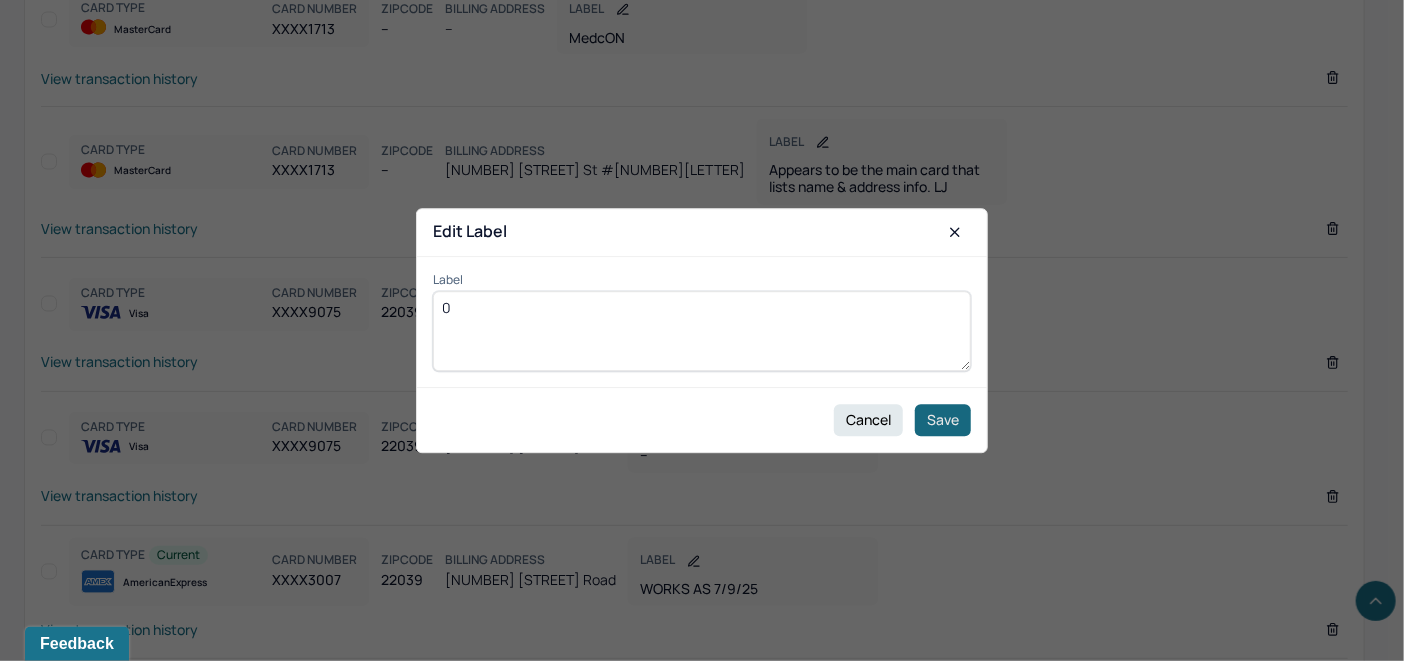 type on "0" 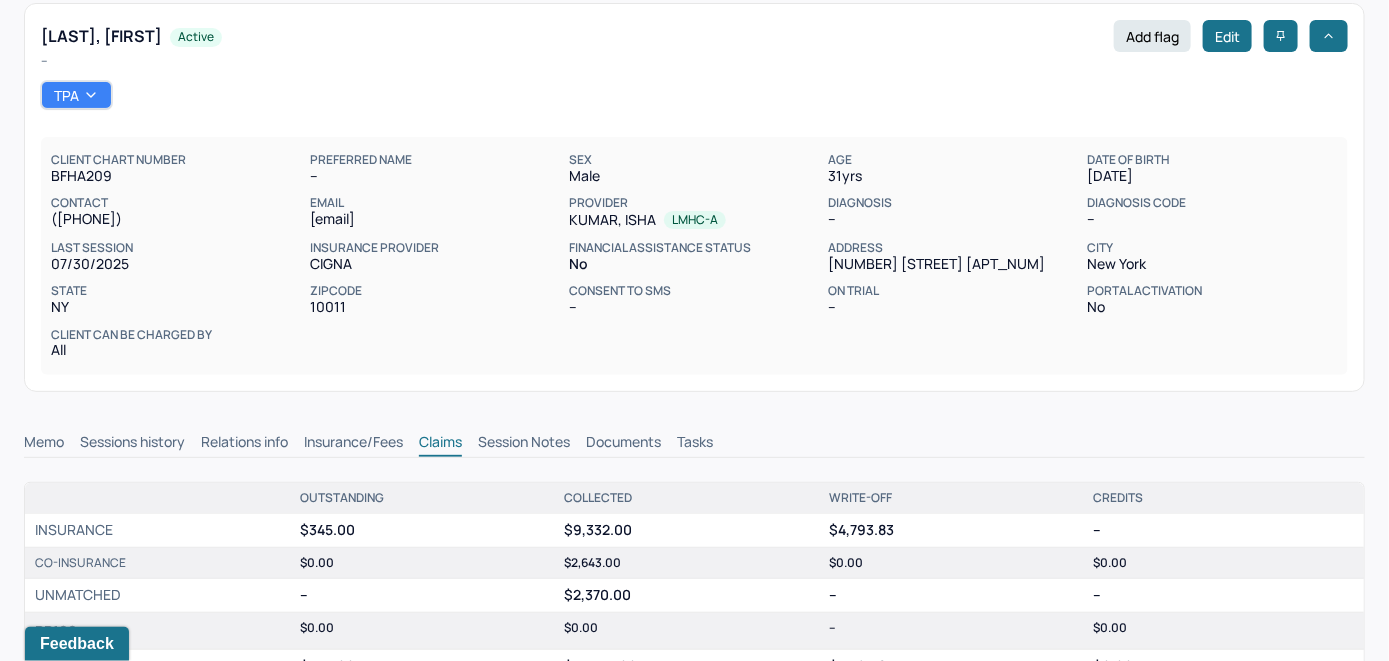 scroll, scrollTop: 0, scrollLeft: 0, axis: both 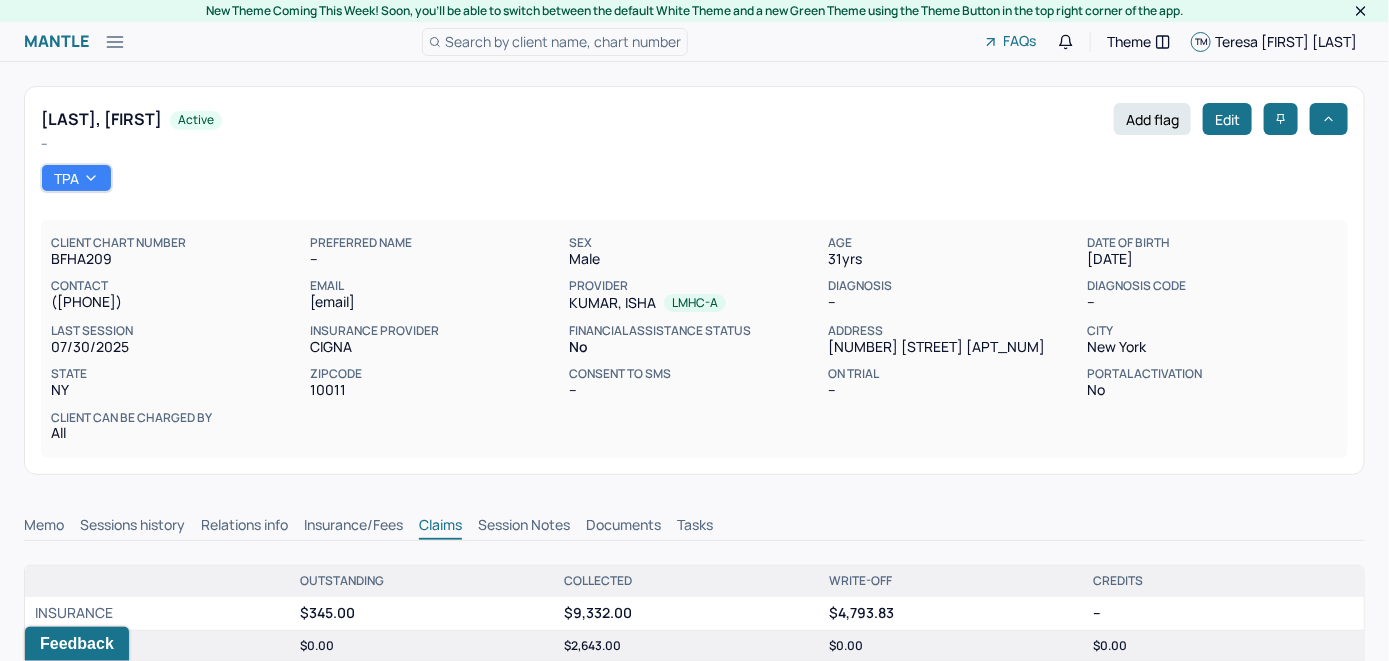 click on "Search by client name, chart number" at bounding box center (563, 41) 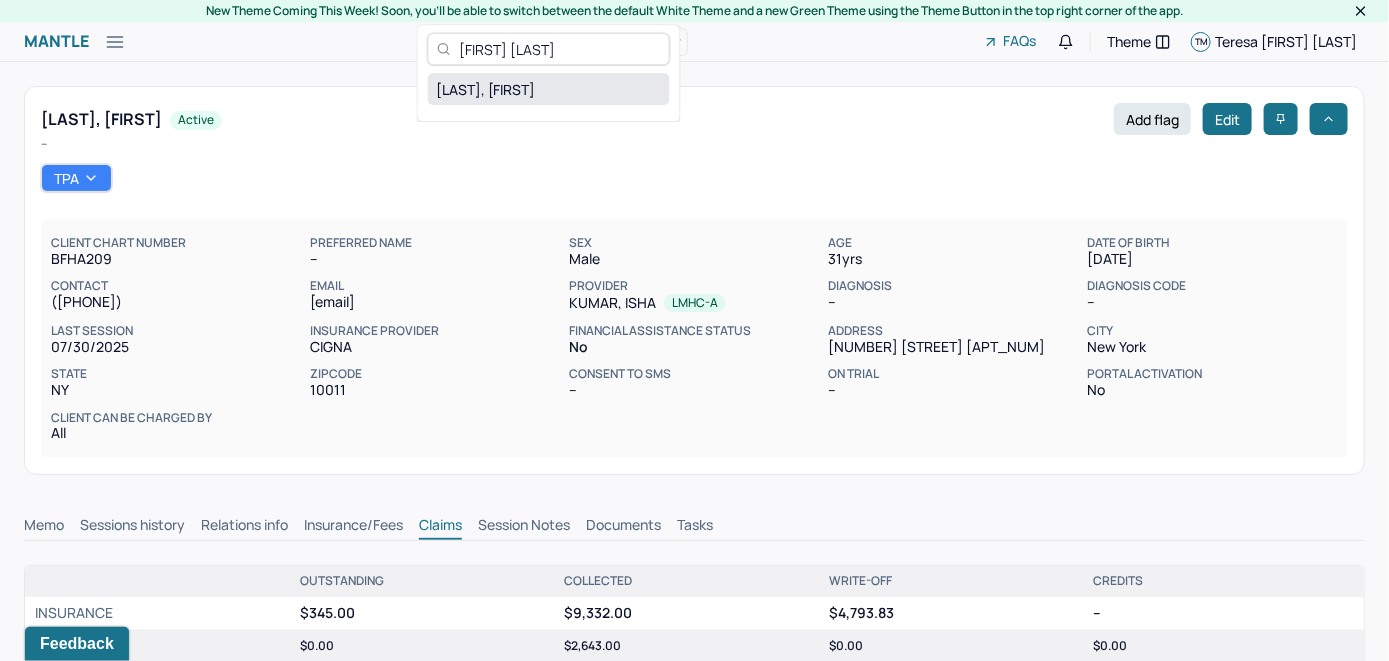 type on "Richard Wenner" 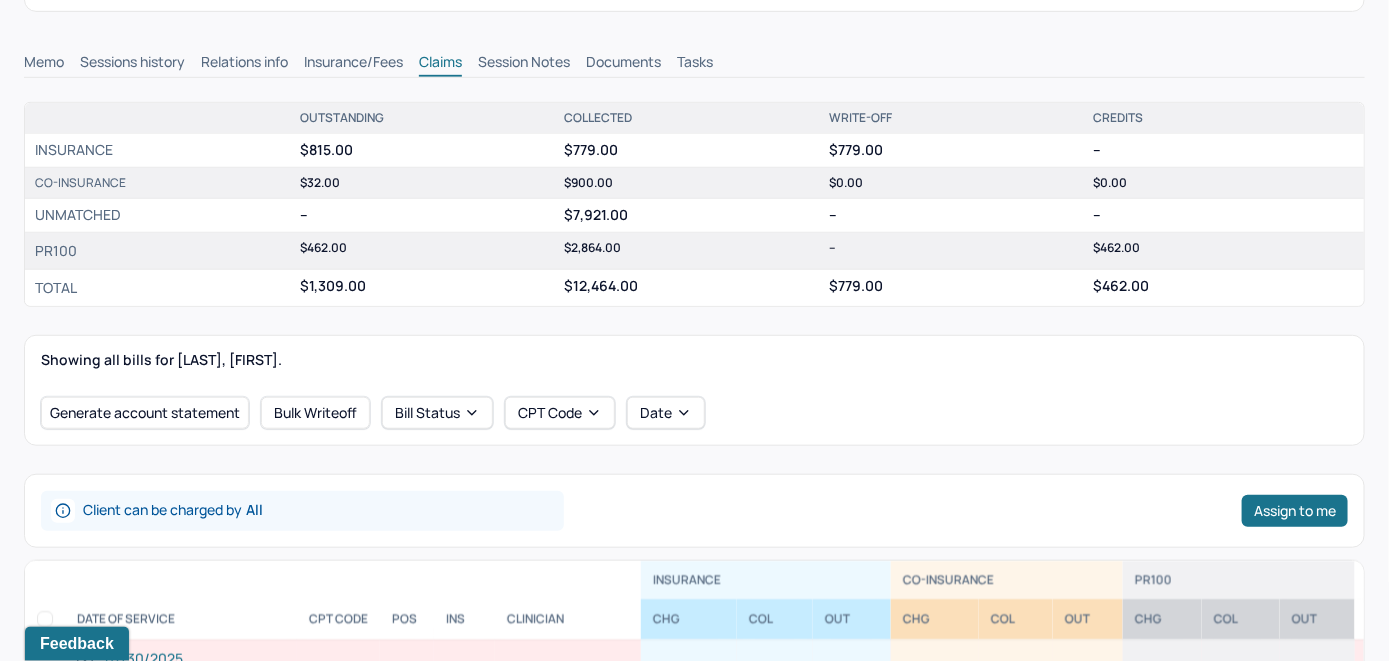 scroll, scrollTop: 400, scrollLeft: 0, axis: vertical 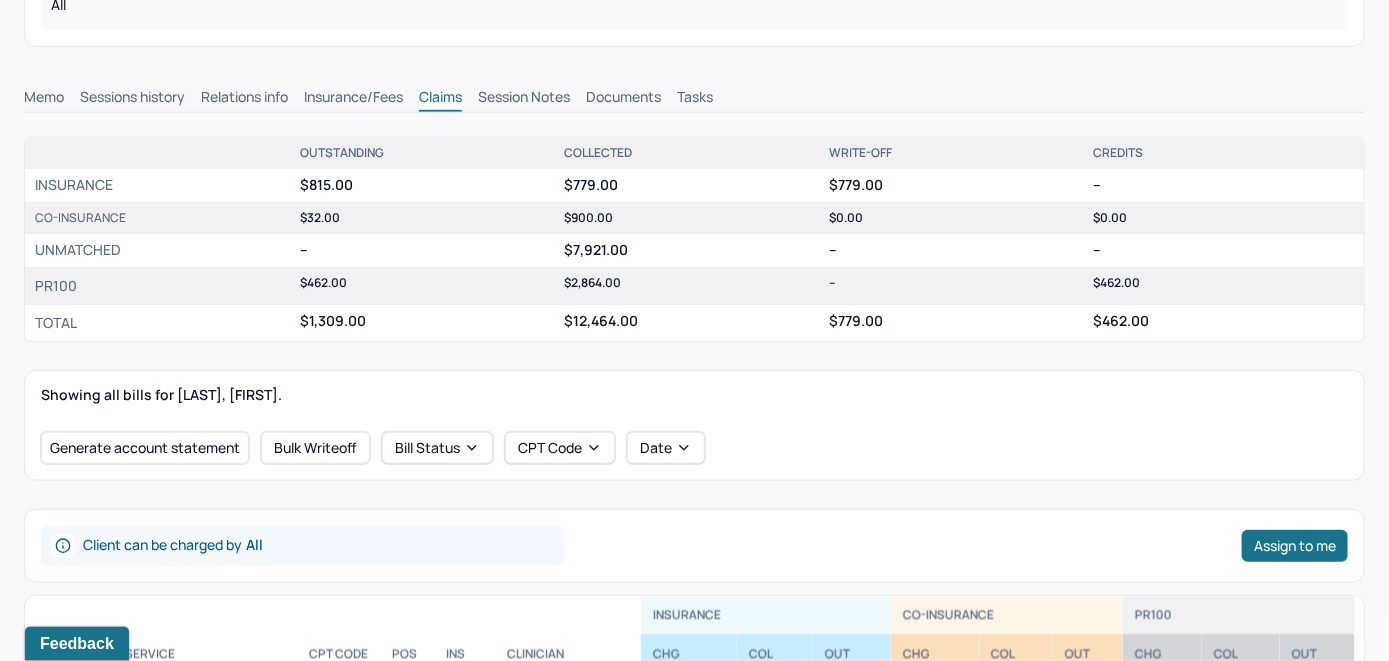 click on "Memo" at bounding box center (44, 99) 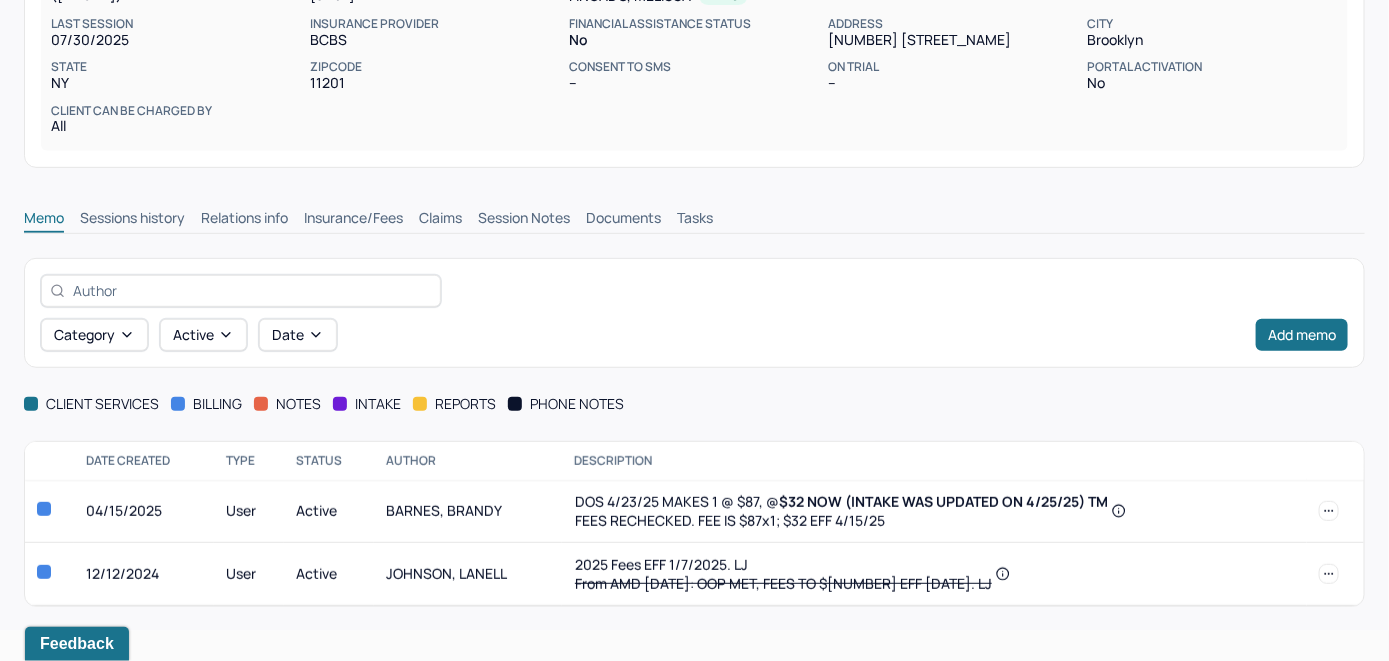 scroll, scrollTop: 311, scrollLeft: 0, axis: vertical 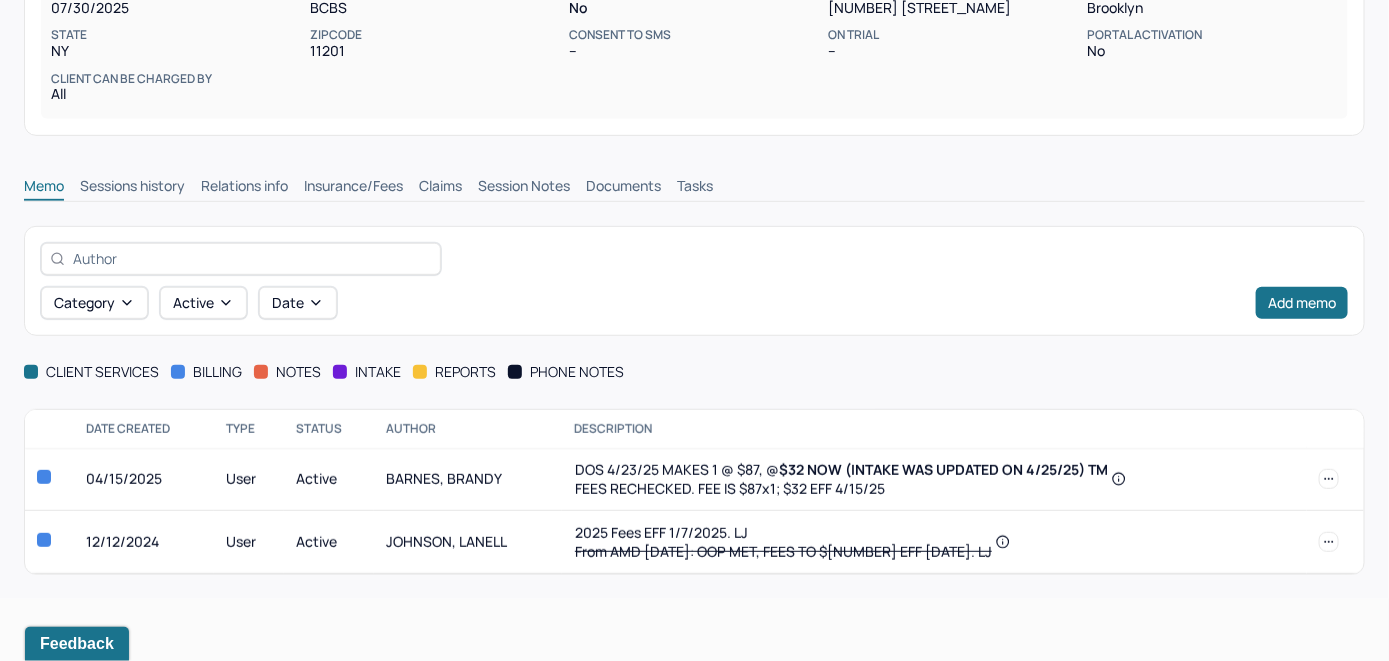 click on "Insurance/Fees" at bounding box center [353, 188] 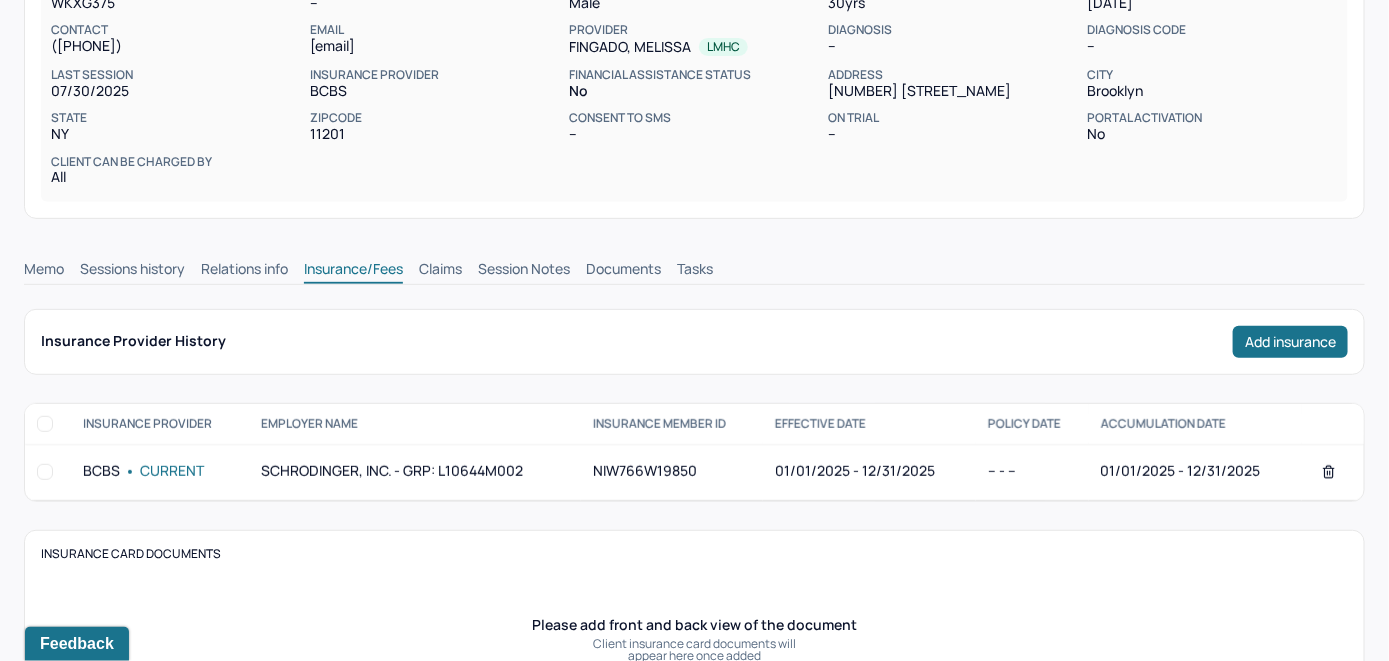 scroll, scrollTop: 211, scrollLeft: 0, axis: vertical 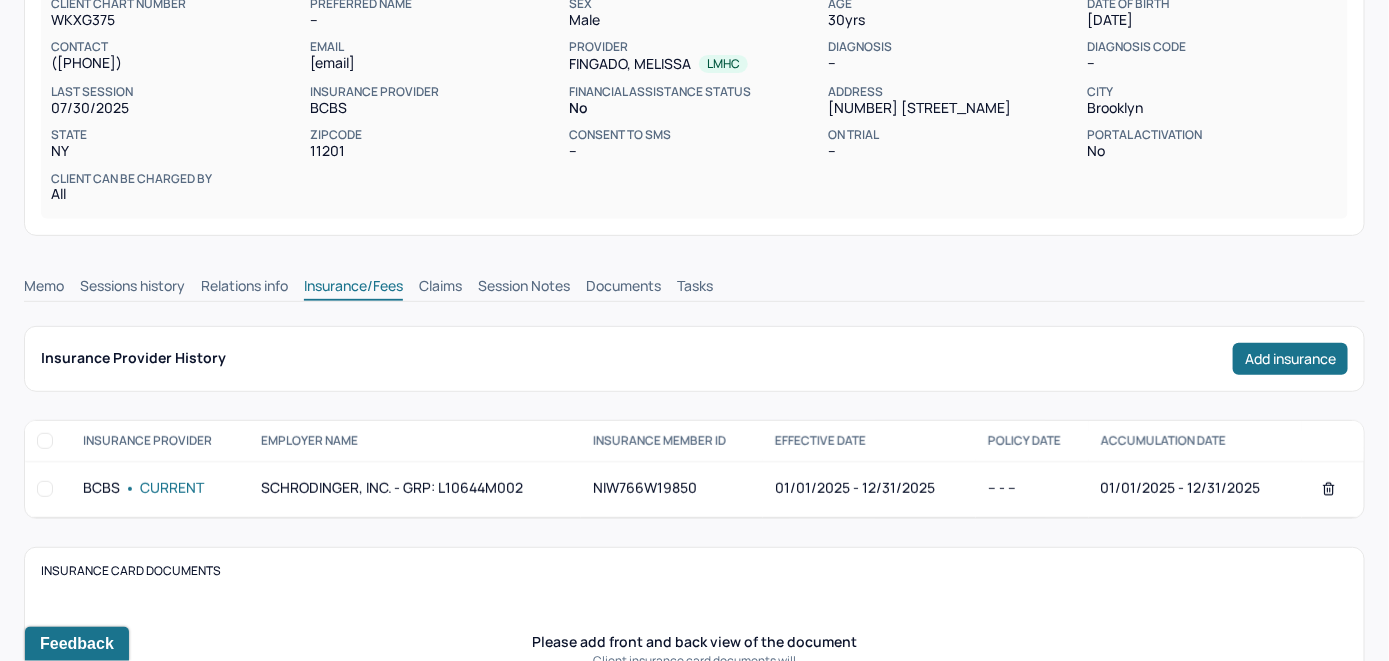 click on "Claims" at bounding box center (440, 288) 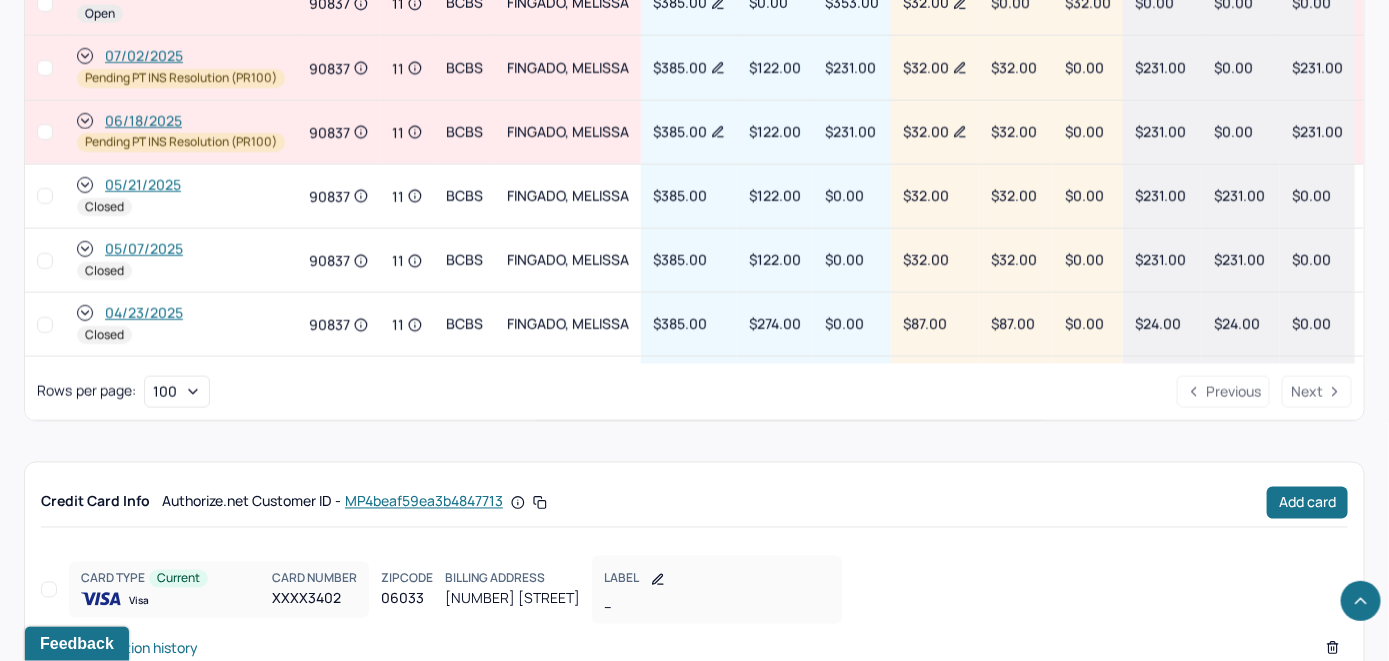 scroll, scrollTop: 1012, scrollLeft: 0, axis: vertical 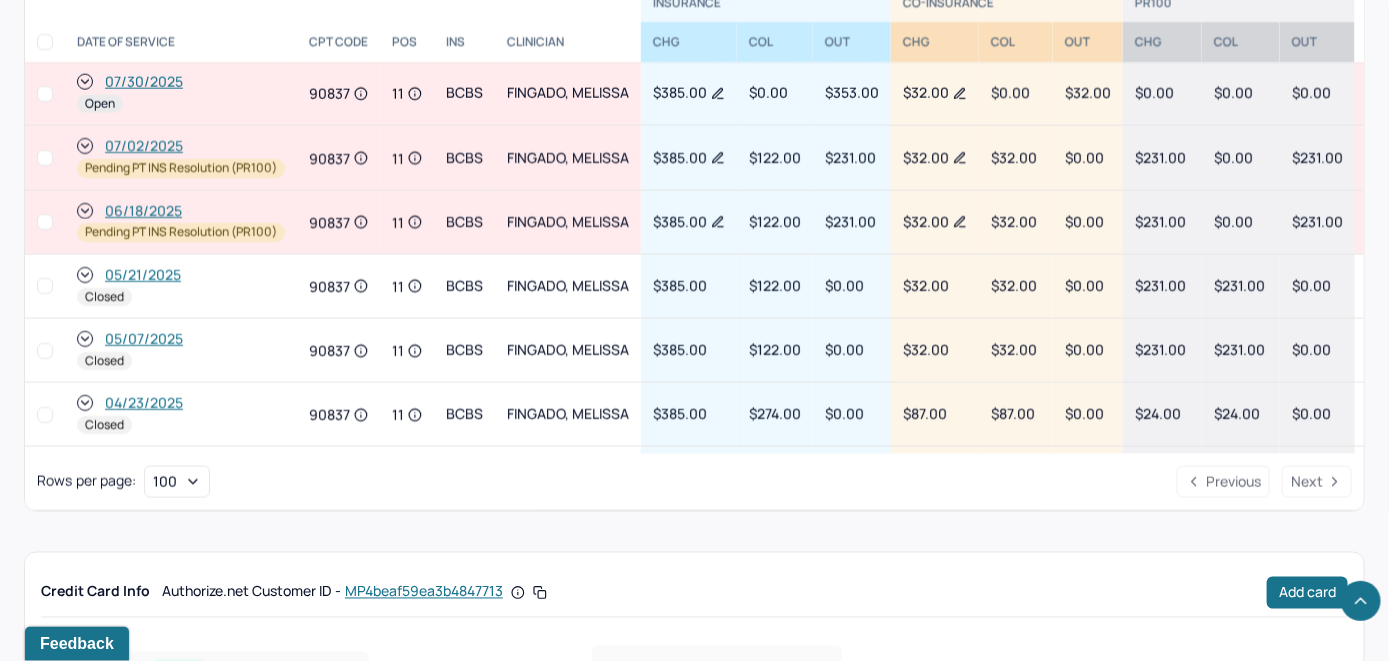 click on "07/30/2025" at bounding box center (144, 82) 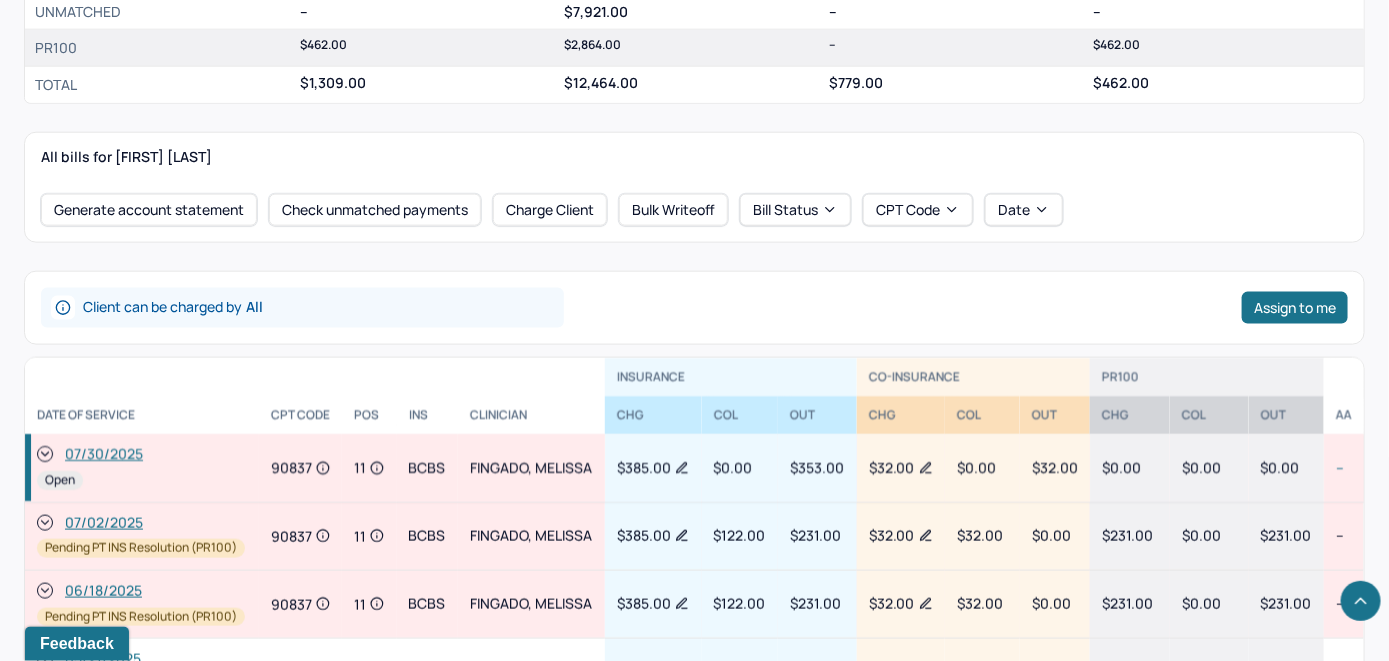 scroll, scrollTop: 1075, scrollLeft: 0, axis: vertical 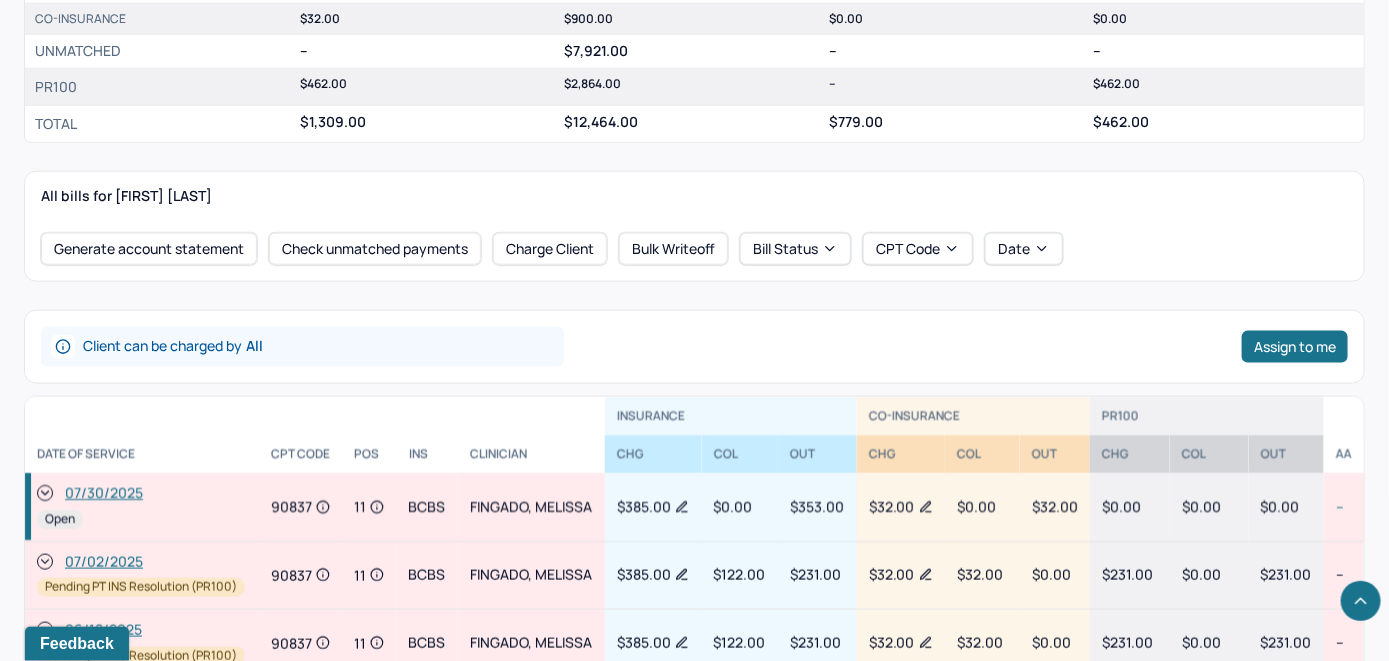 click on "07/30/2025" at bounding box center [104, 494] 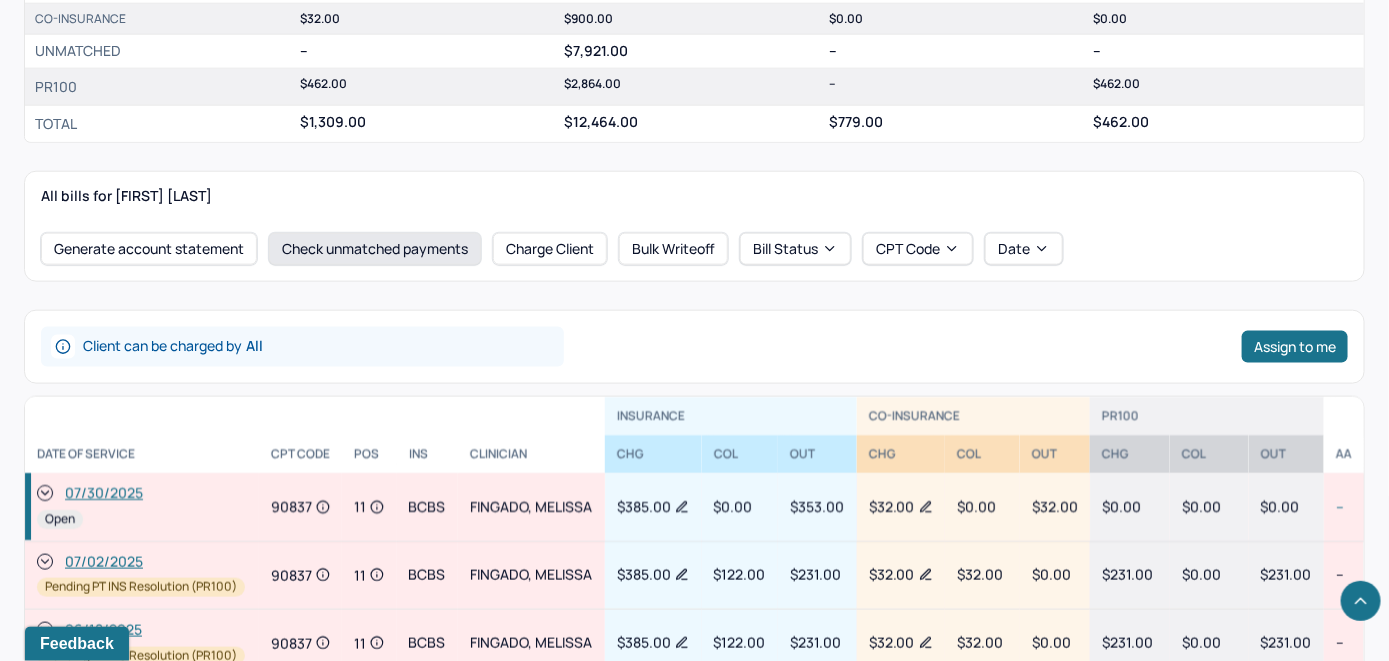 click on "Check unmatched payments" at bounding box center [375, 249] 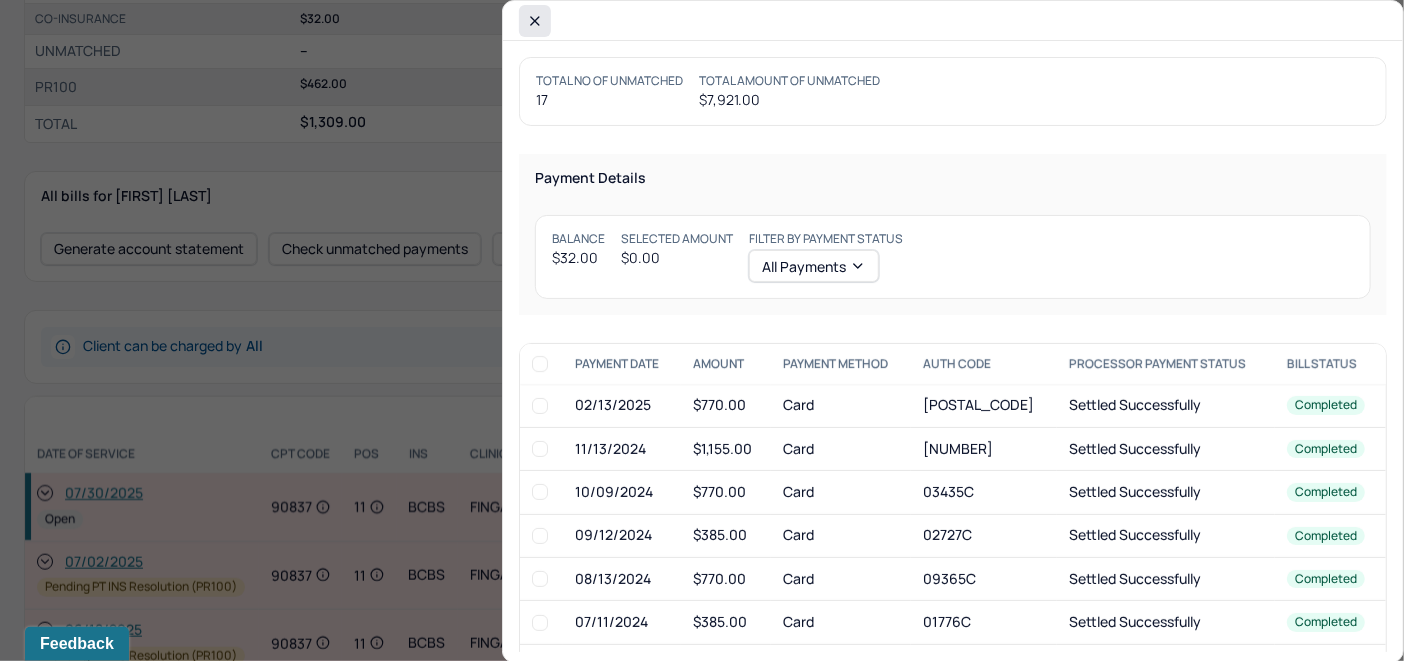 click 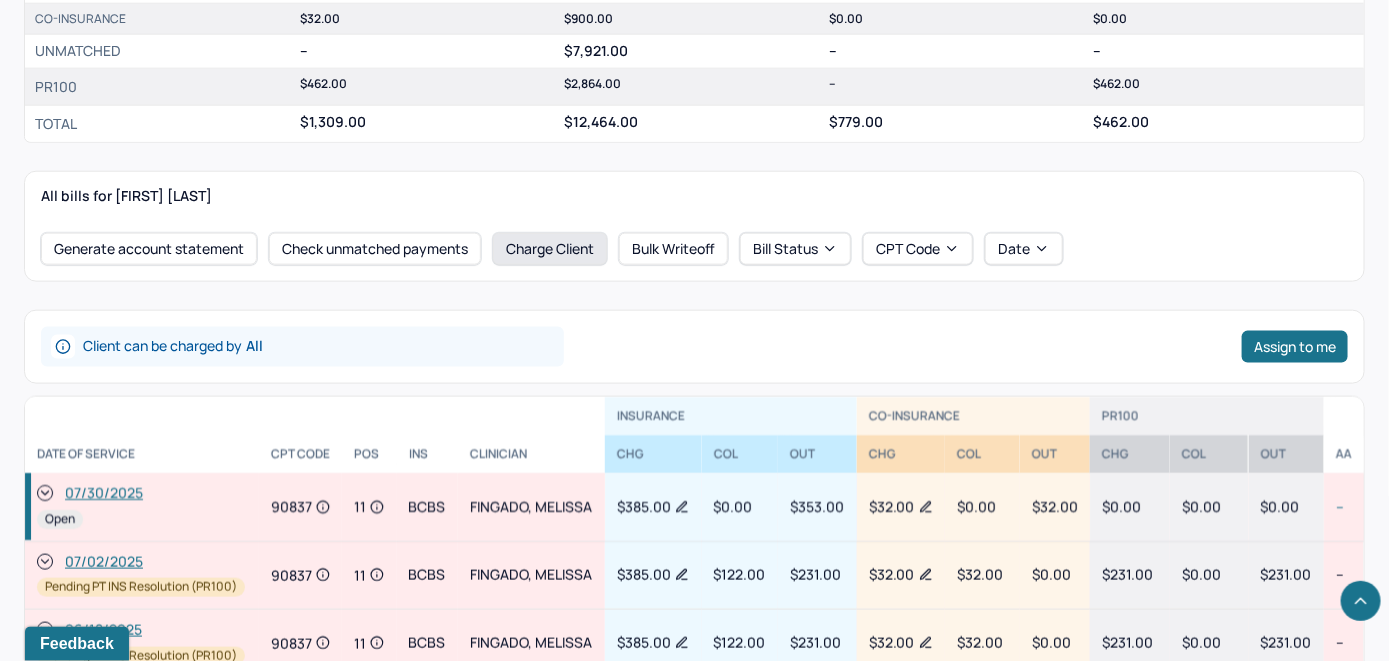 click on "Charge Client" at bounding box center [550, 249] 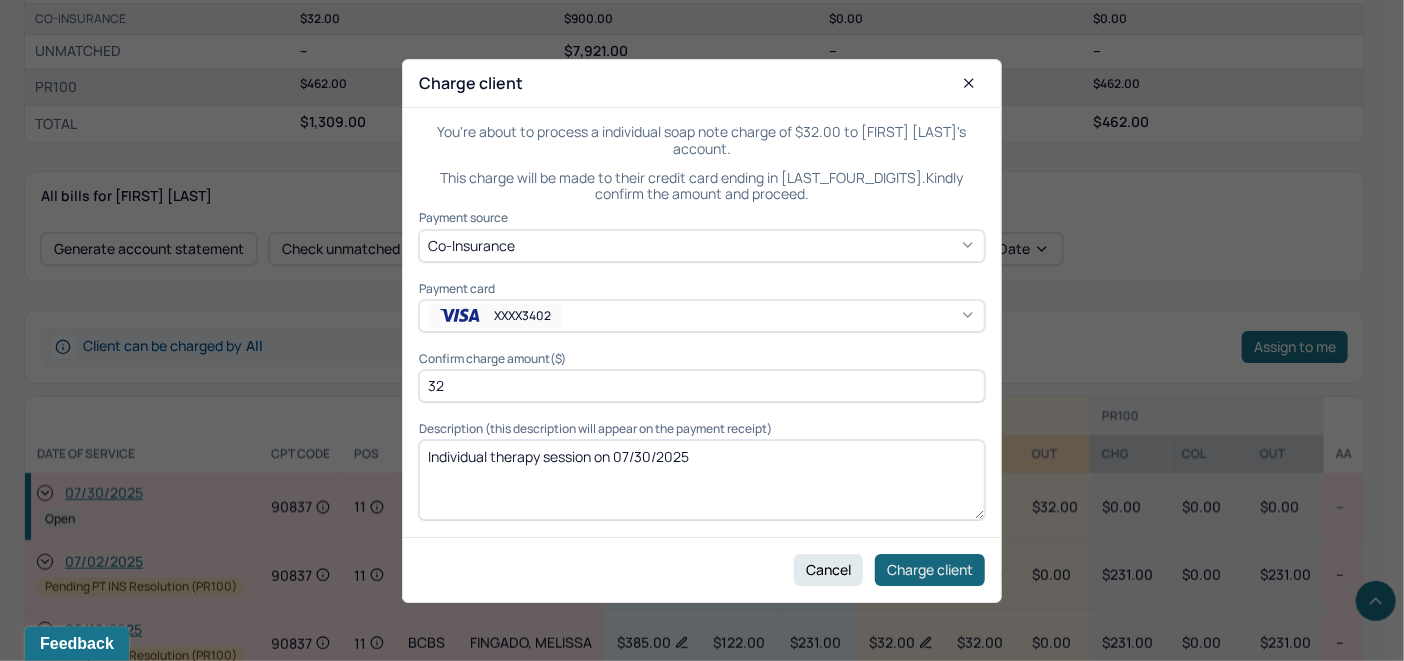 click on "Charge client" at bounding box center (930, 569) 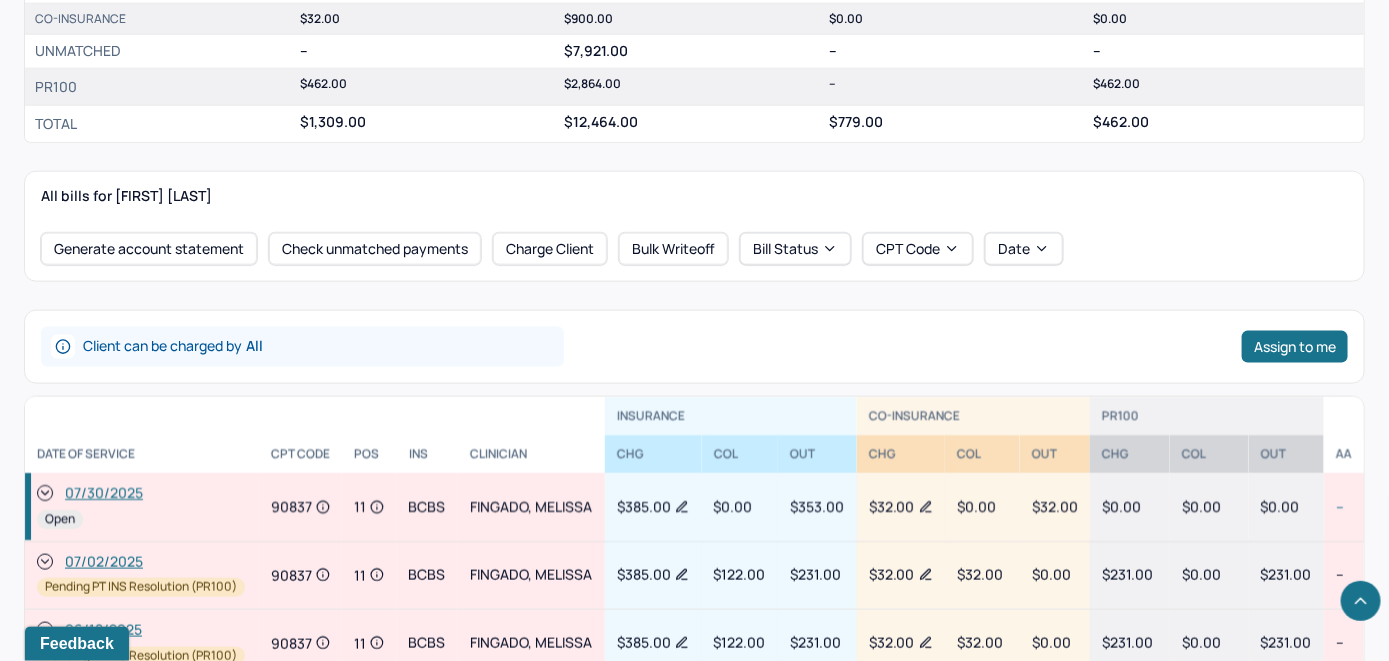 click 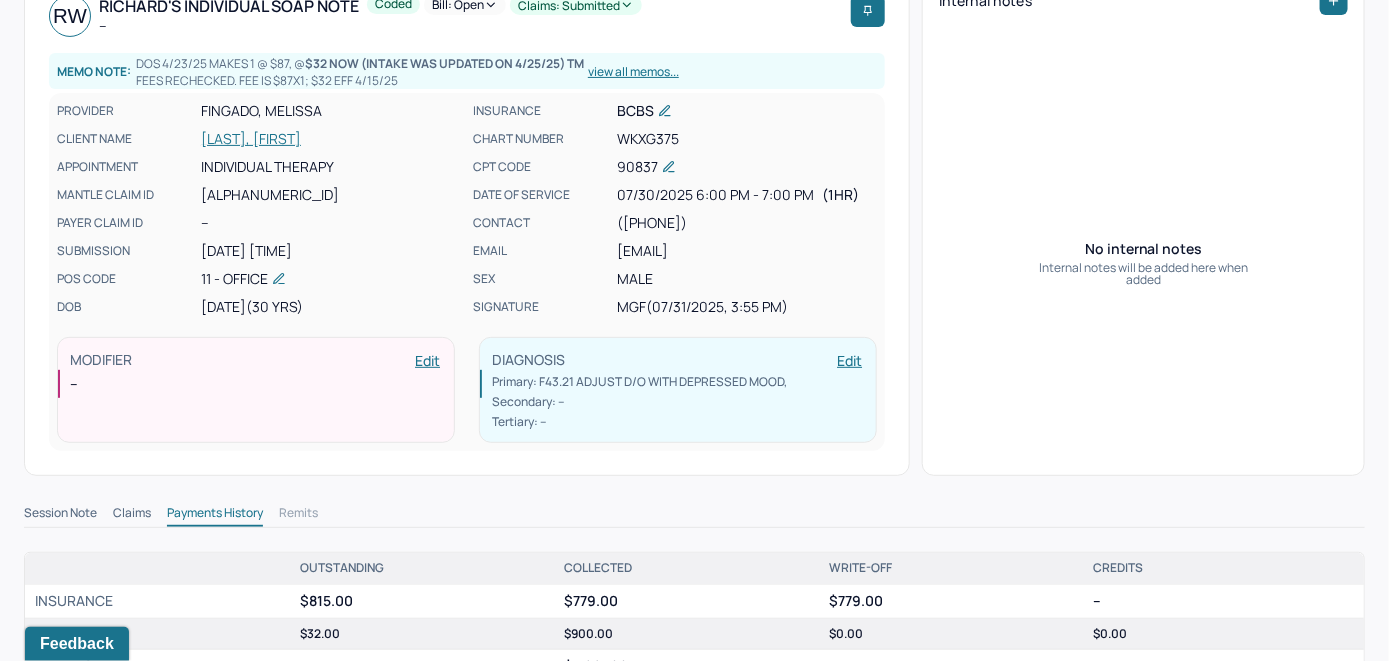 scroll, scrollTop: 0, scrollLeft: 0, axis: both 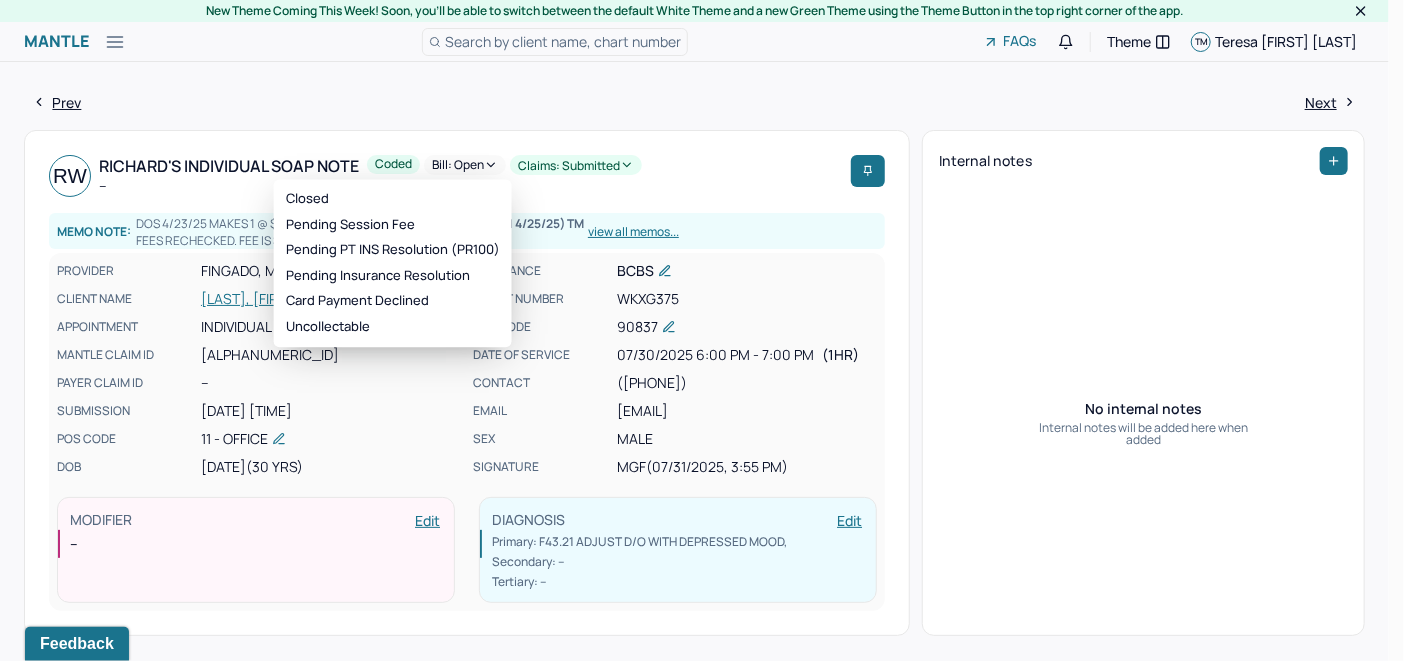 click on "Bill: Open" at bounding box center (465, 165) 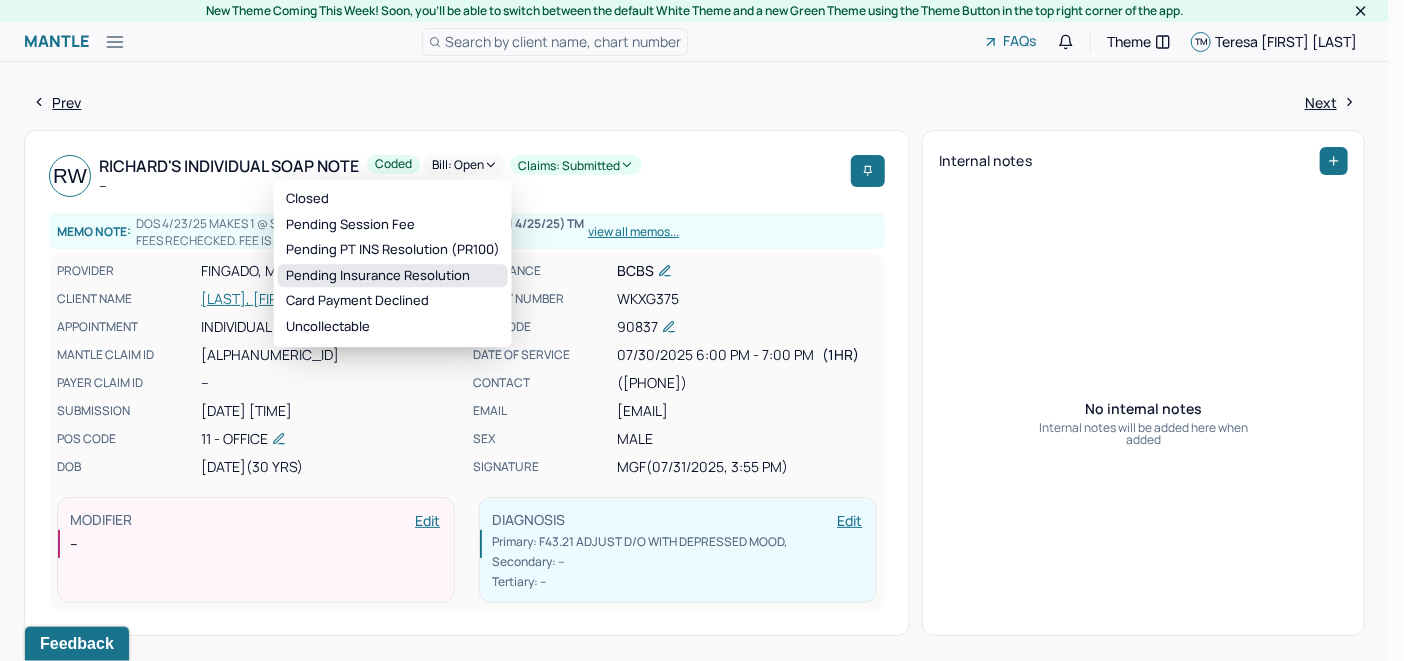 click on "Pending Insurance Resolution" at bounding box center (393, 276) 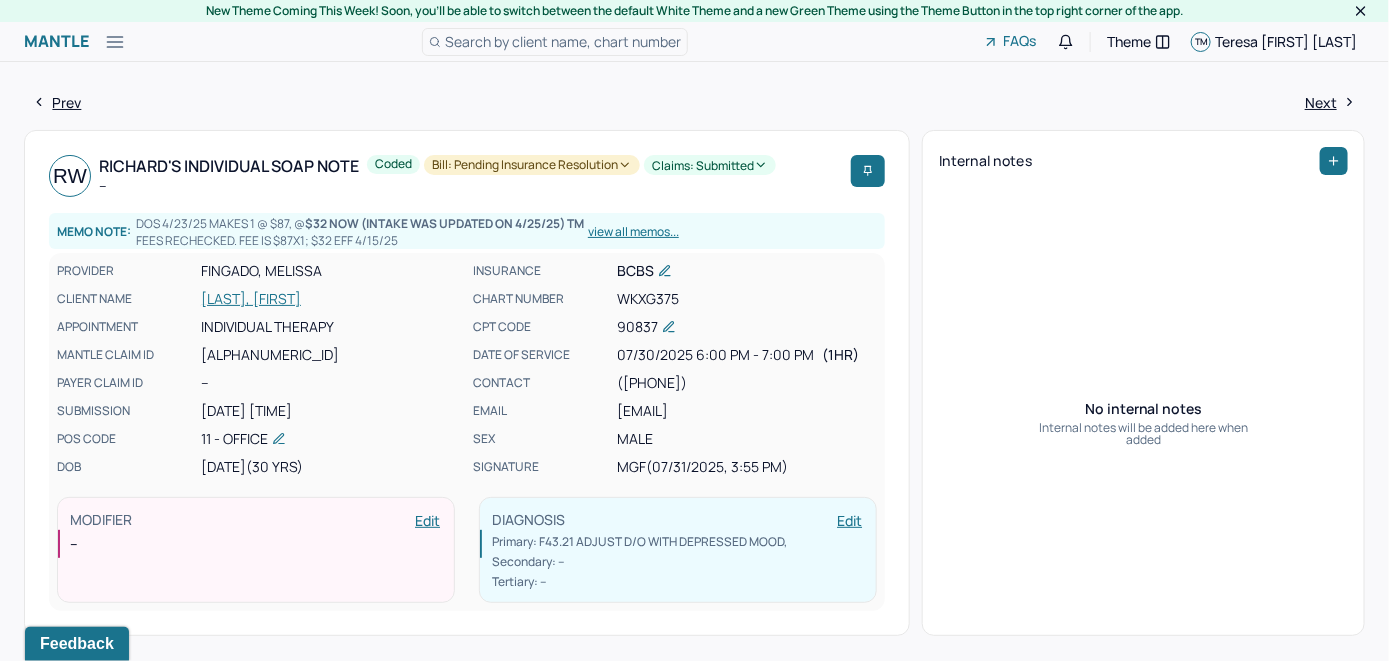 click on "Search by client name, chart number" at bounding box center (563, 41) 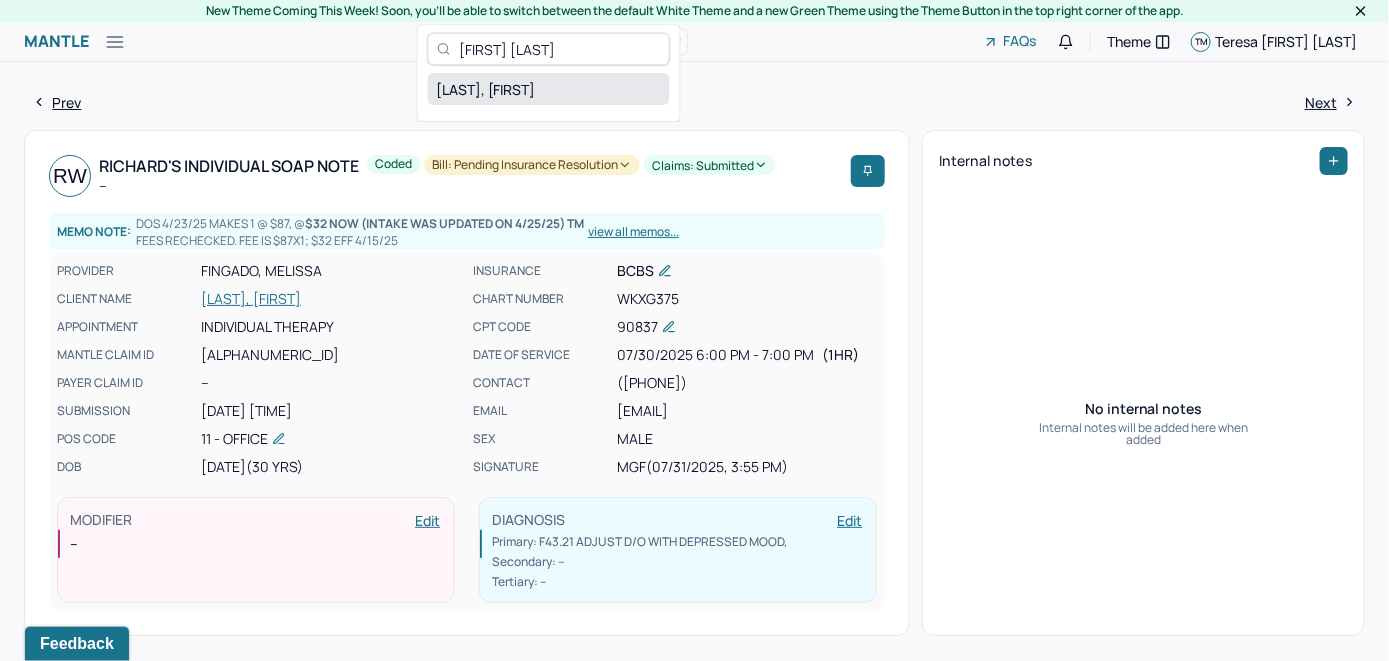 type on "Rodrigo Silva dos Santos" 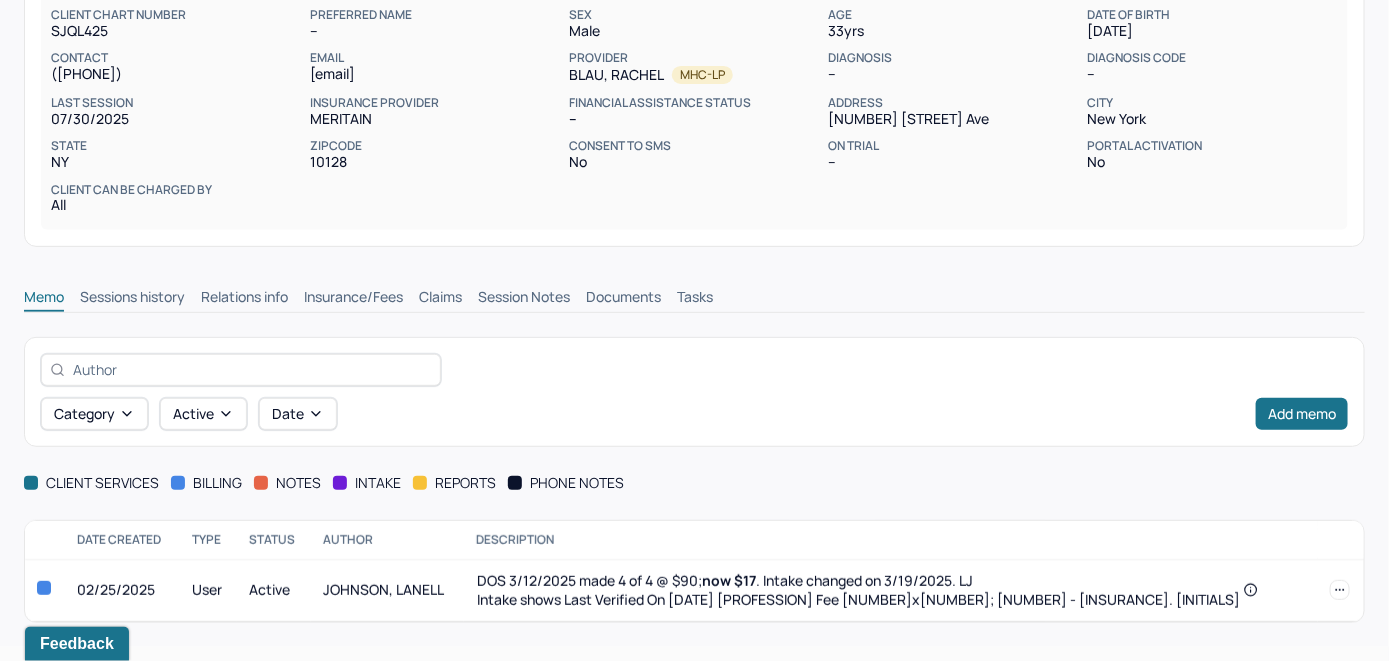 scroll, scrollTop: 228, scrollLeft: 0, axis: vertical 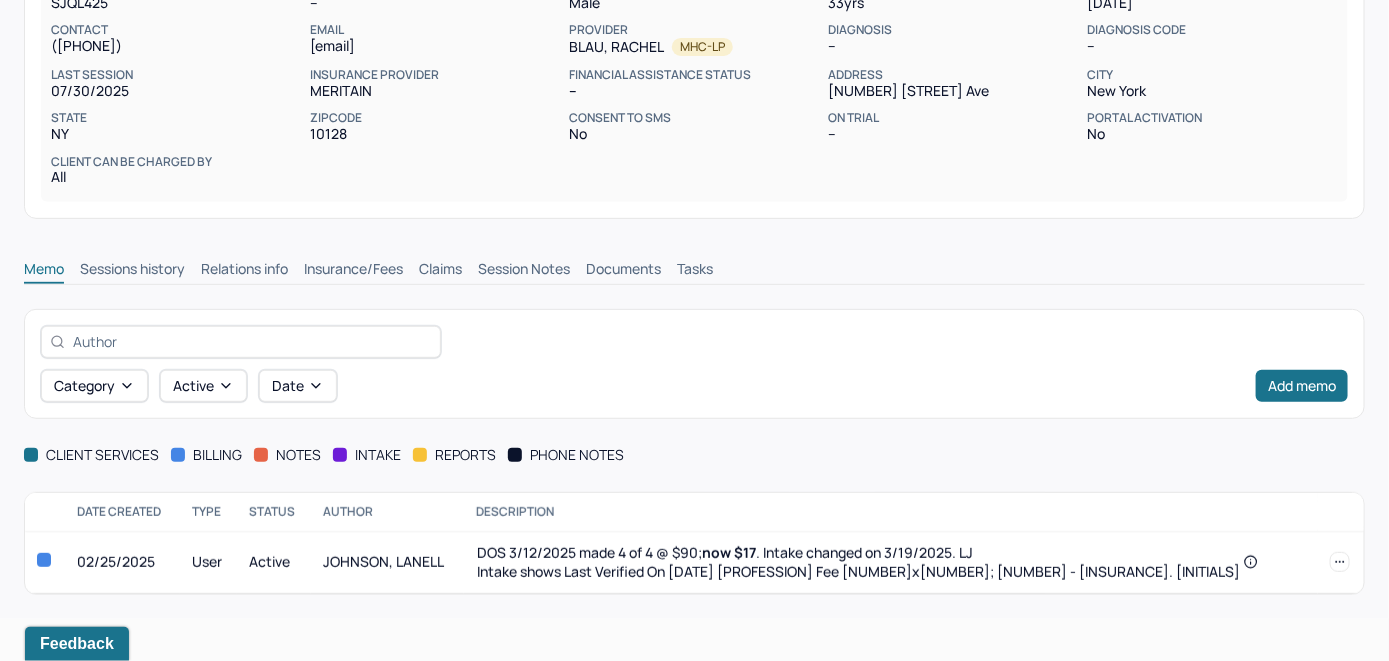 click on "Insurance/Fees" at bounding box center (353, 271) 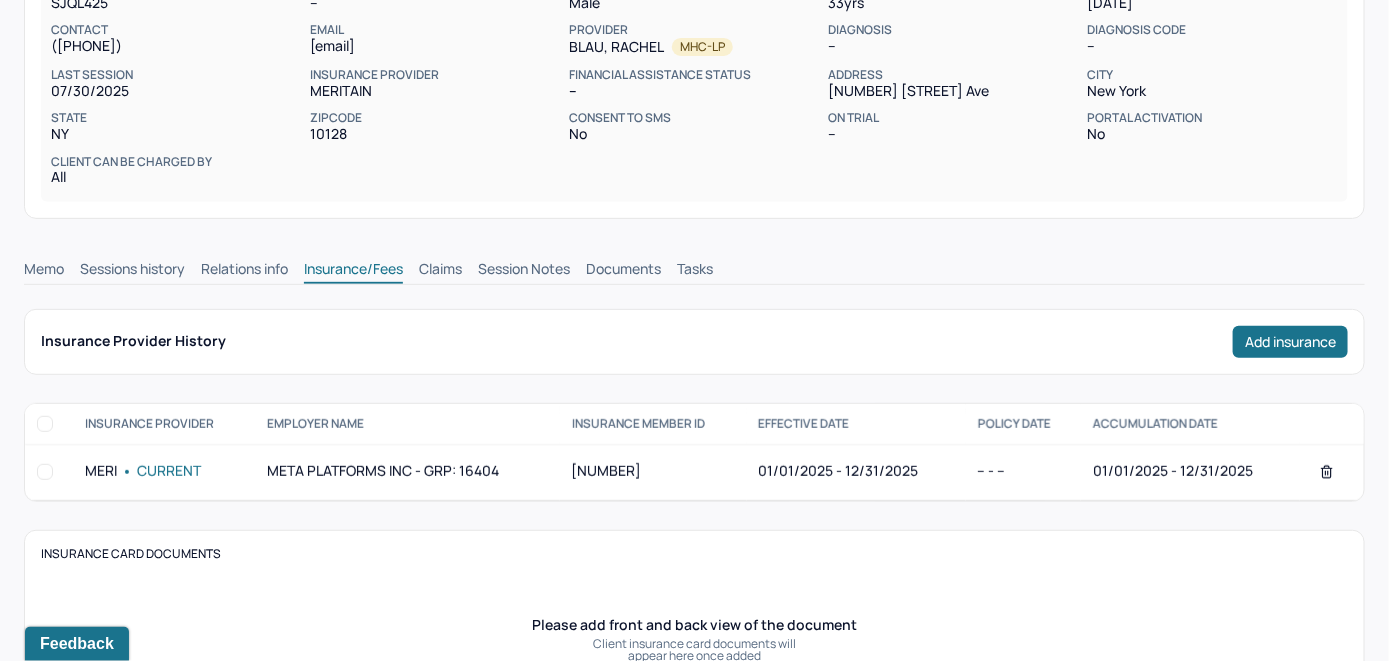 scroll, scrollTop: 228, scrollLeft: 0, axis: vertical 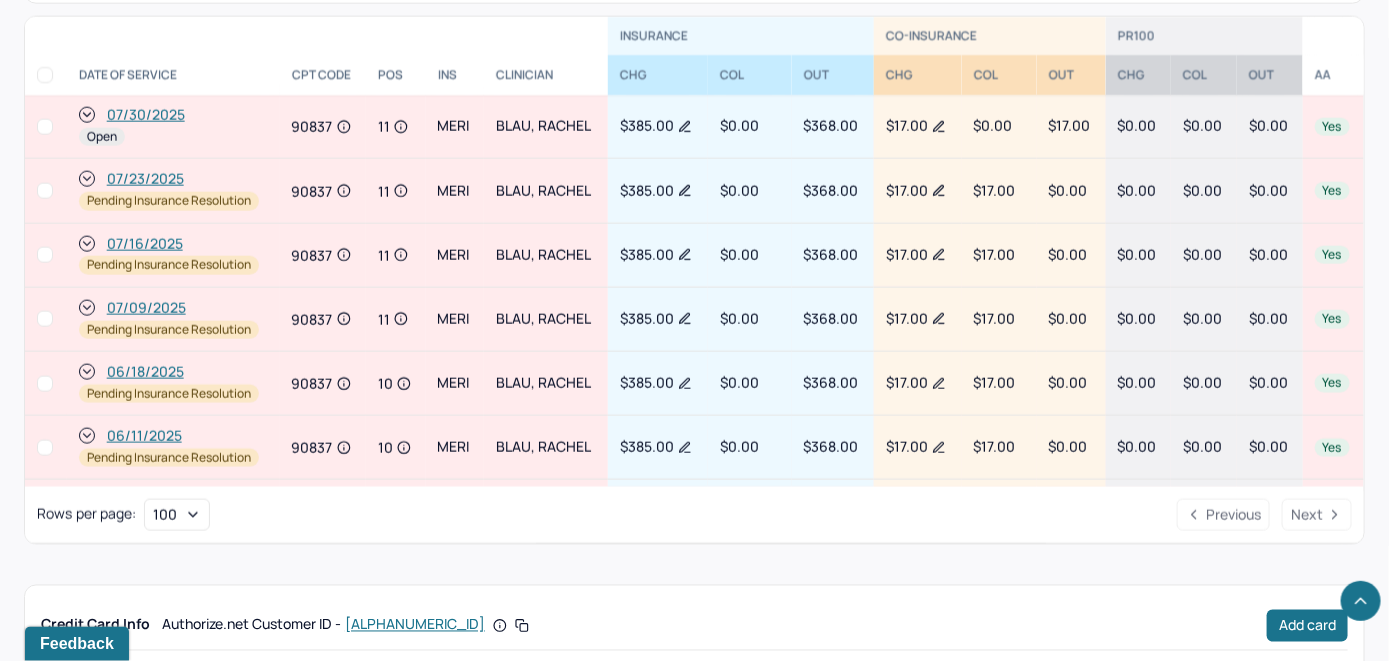 click on "07/30/2025" at bounding box center [146, 115] 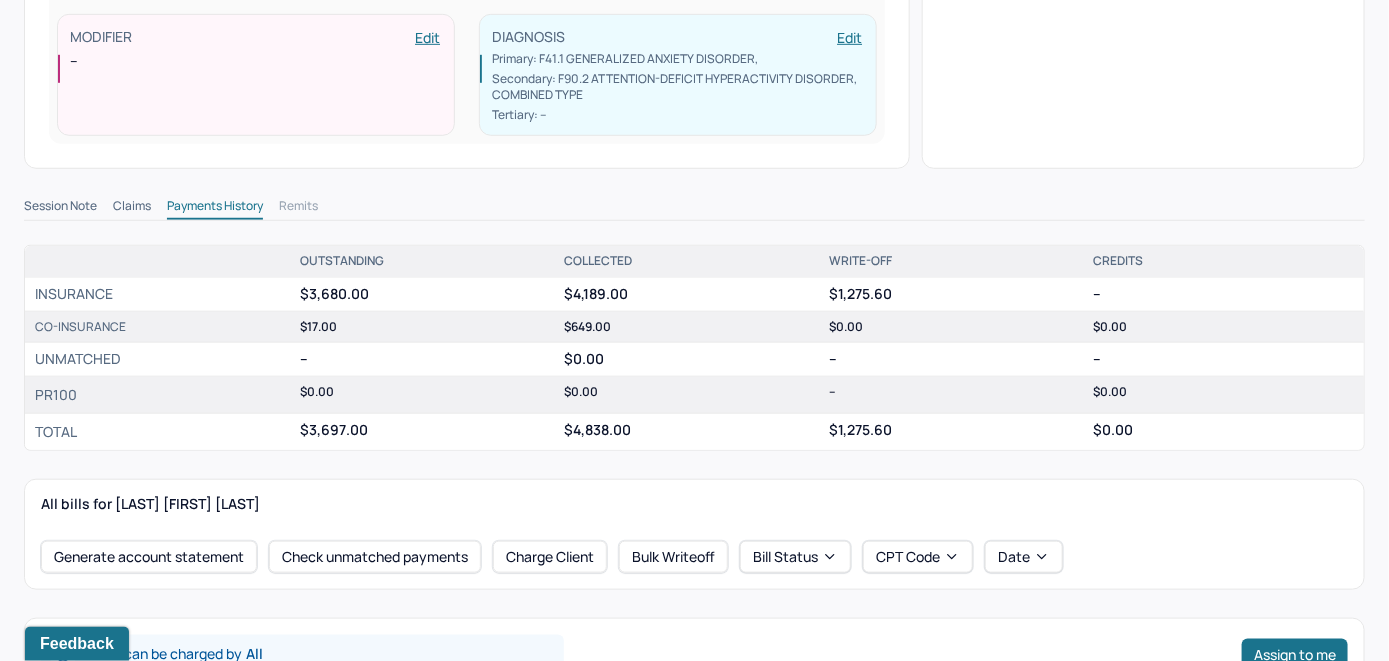 scroll, scrollTop: 700, scrollLeft: 0, axis: vertical 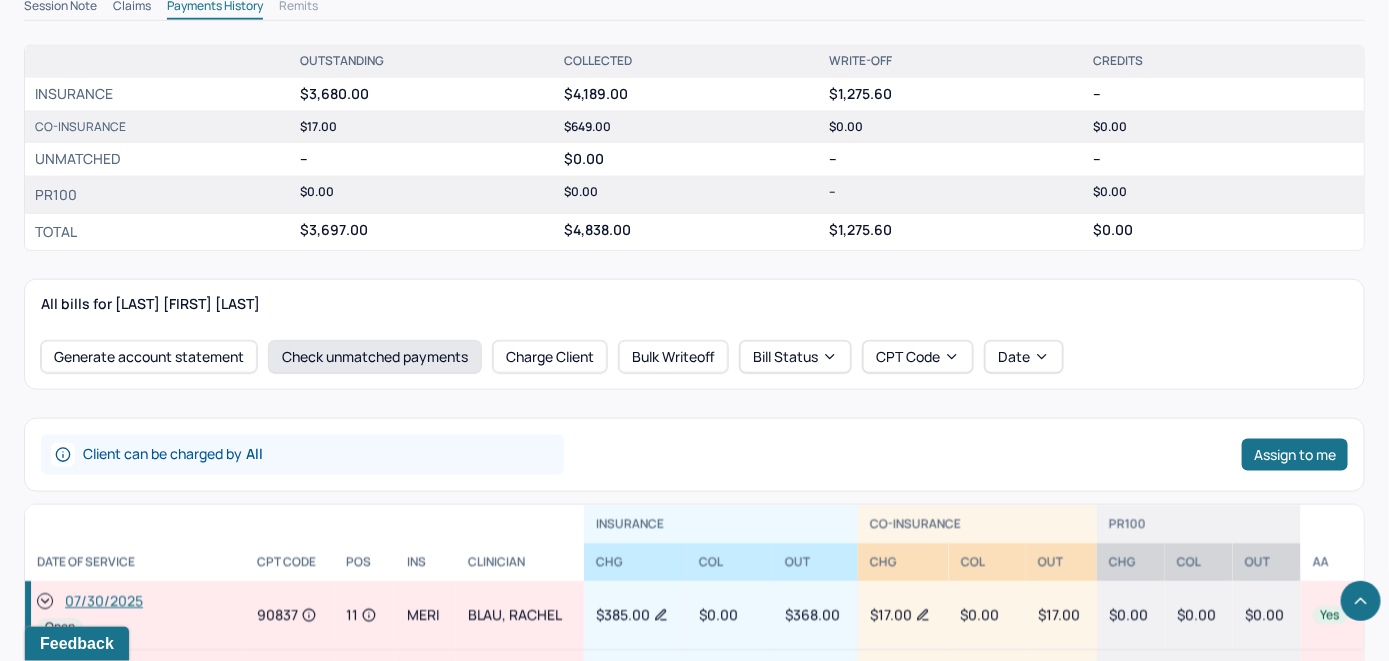 click on "Check unmatched payments" at bounding box center [375, 357] 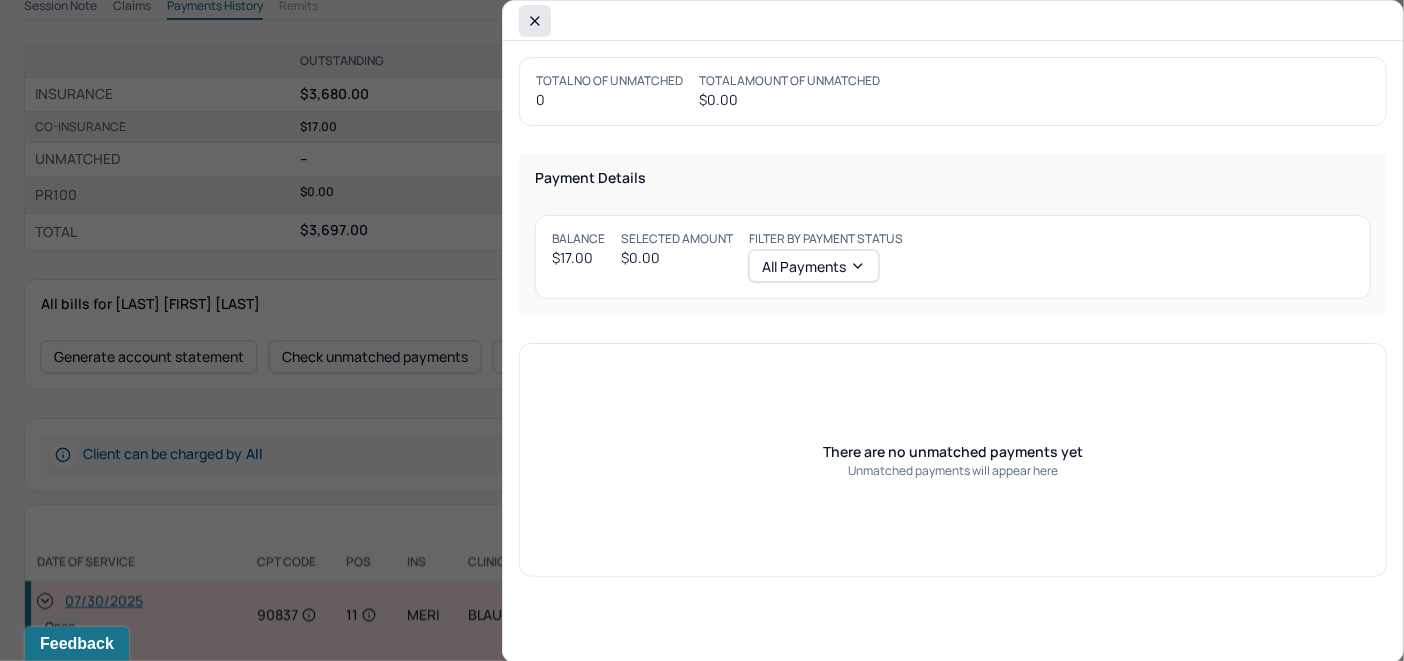 click at bounding box center [535, 21] 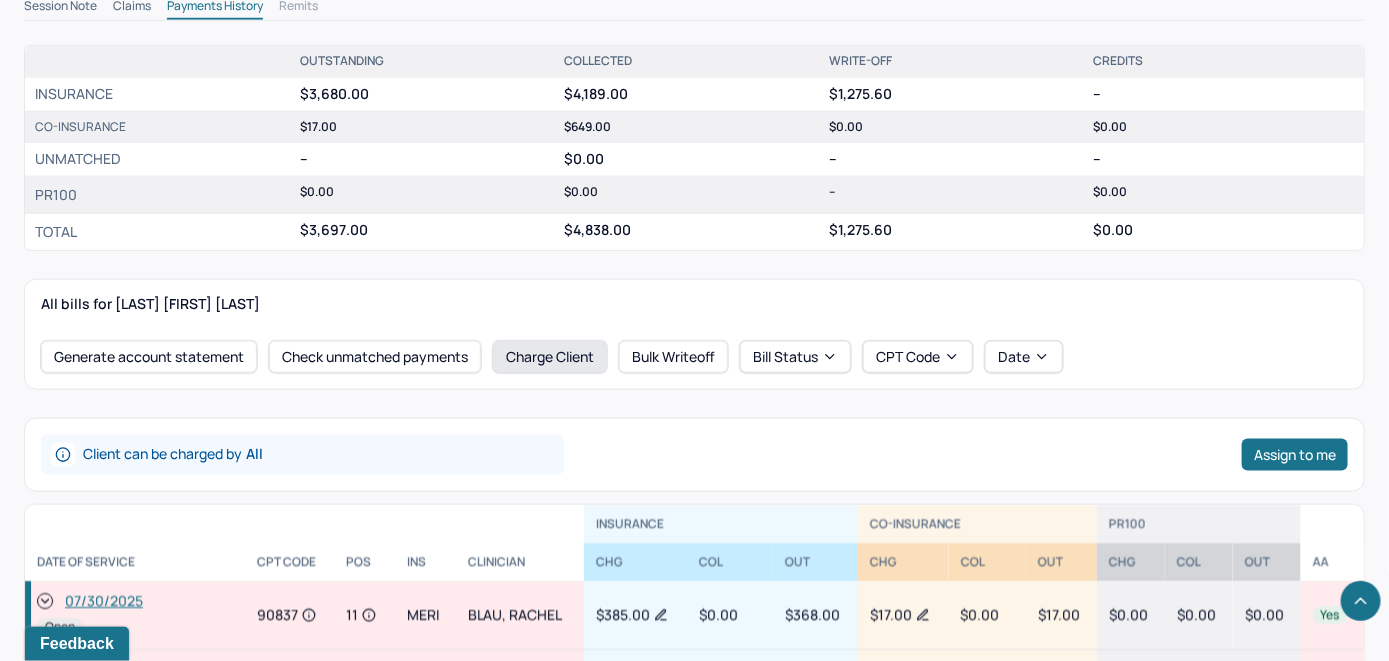 click on "Charge Client" at bounding box center (550, 357) 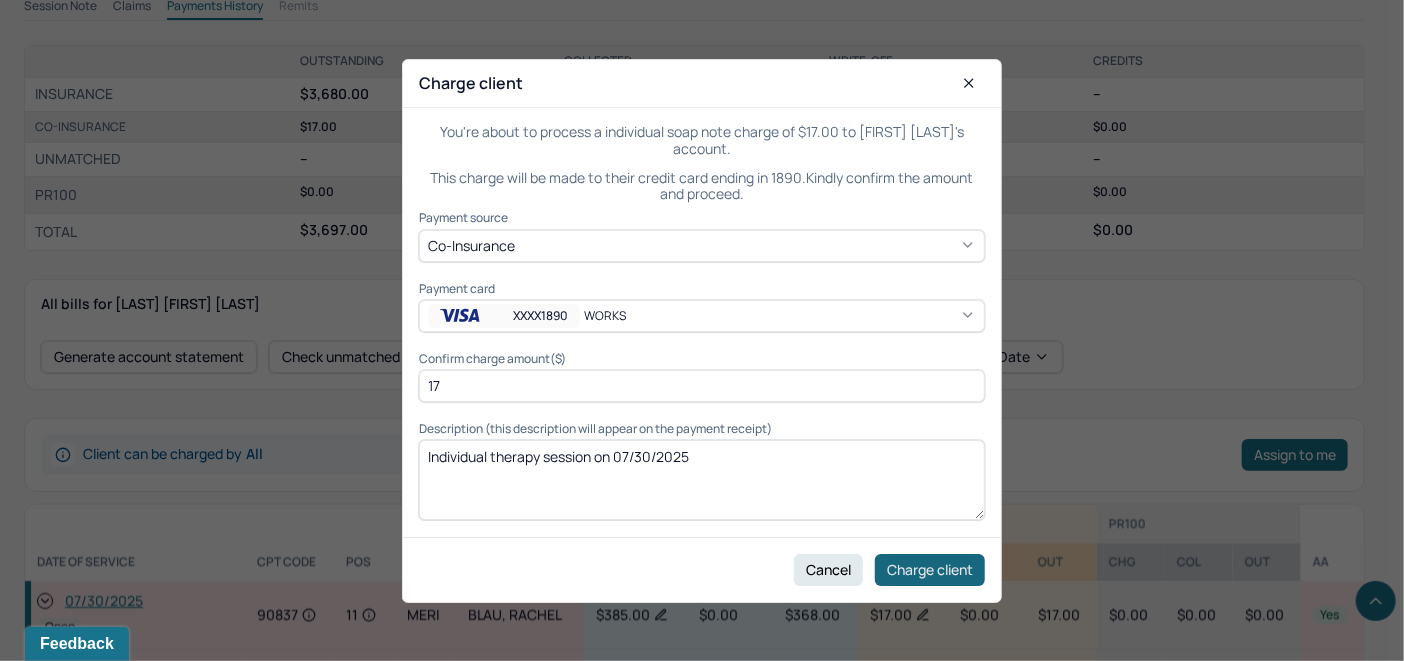 click on "Charge client" at bounding box center (930, 569) 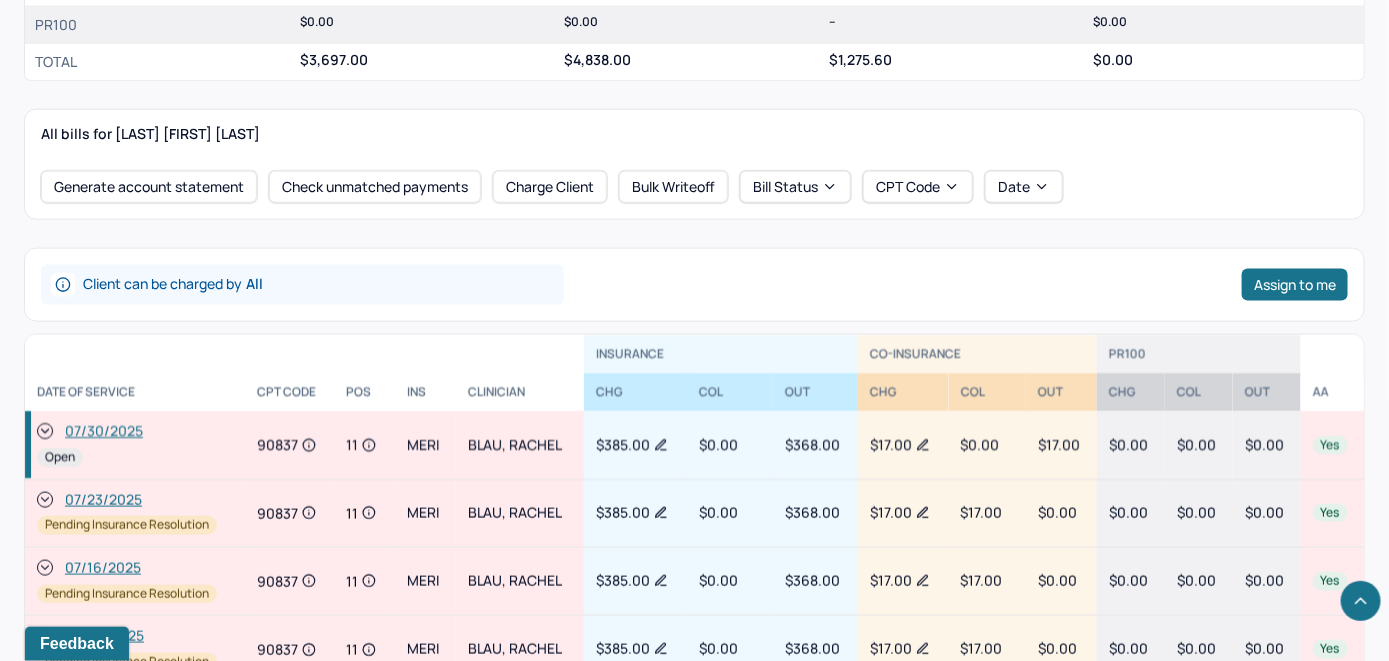 scroll, scrollTop: 900, scrollLeft: 0, axis: vertical 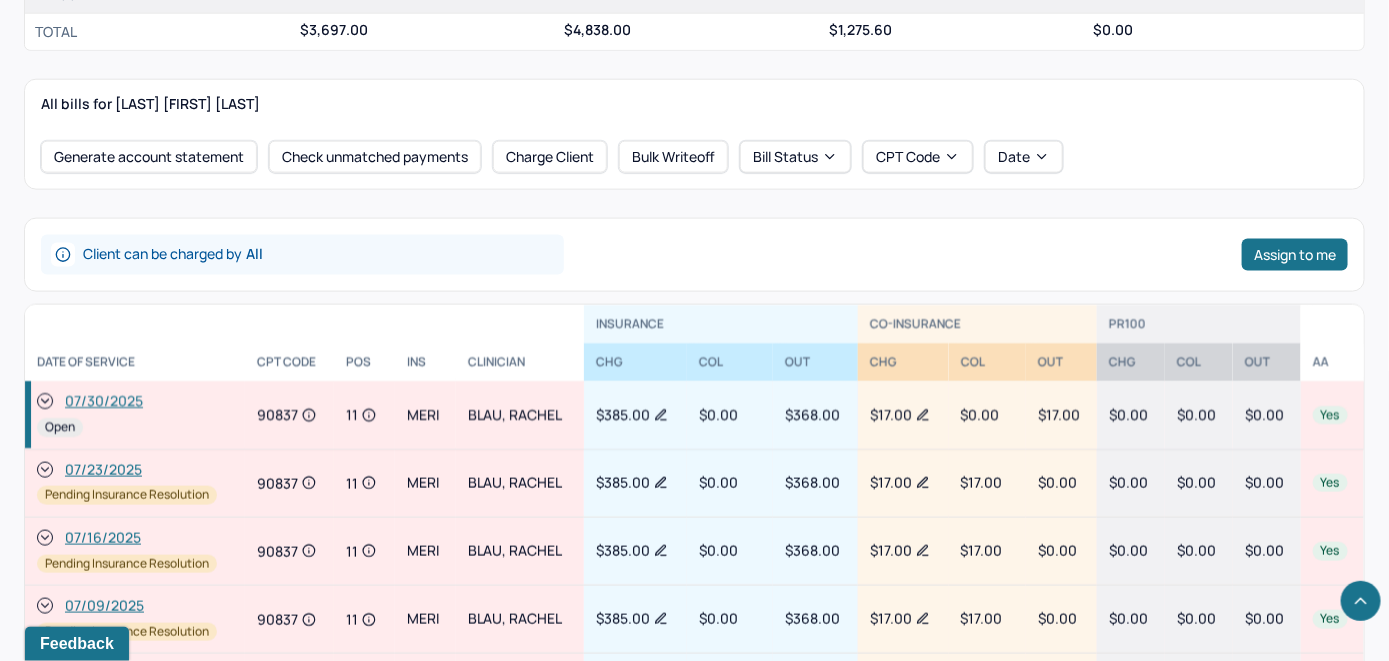click 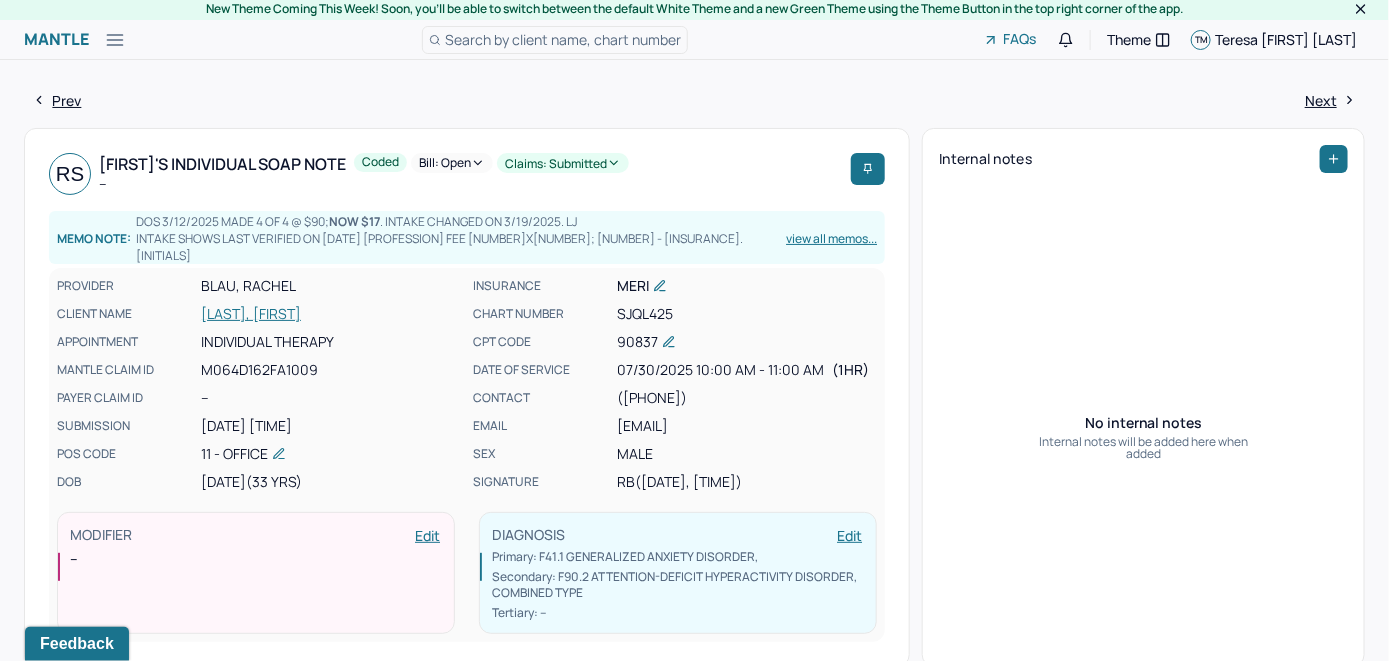 scroll, scrollTop: 0, scrollLeft: 0, axis: both 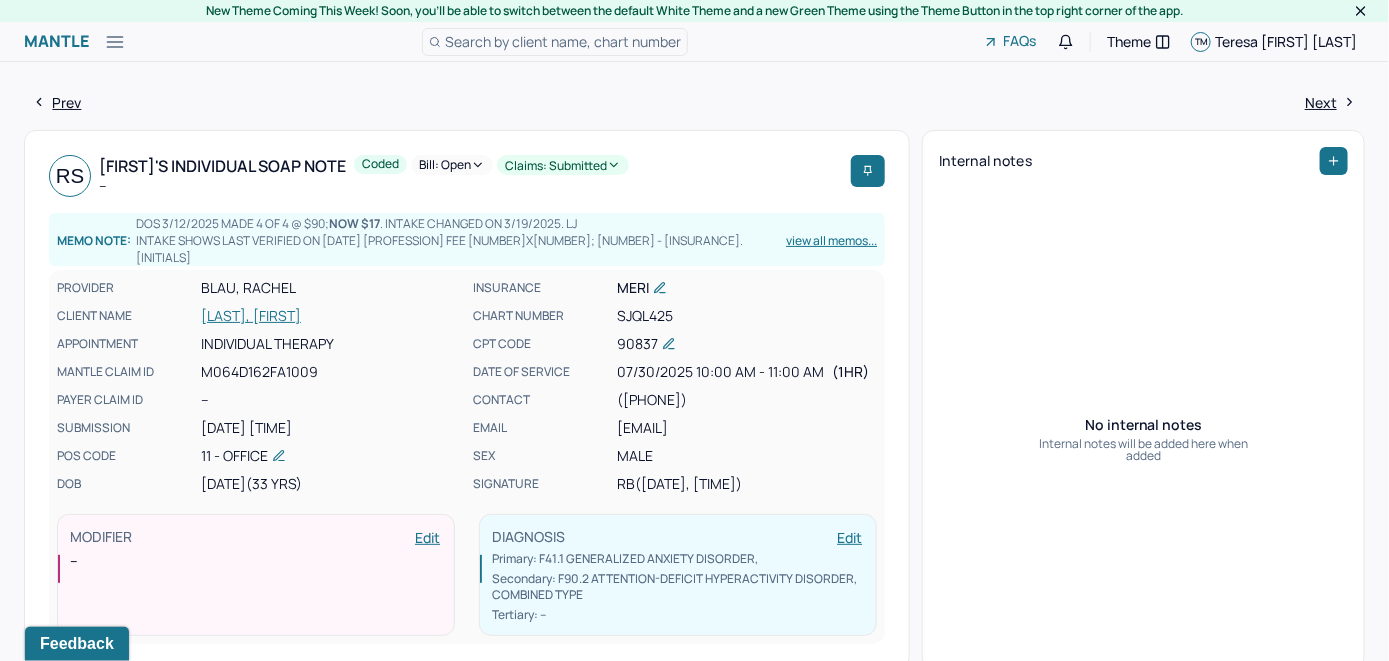 click on "Bill: Open" at bounding box center [452, 165] 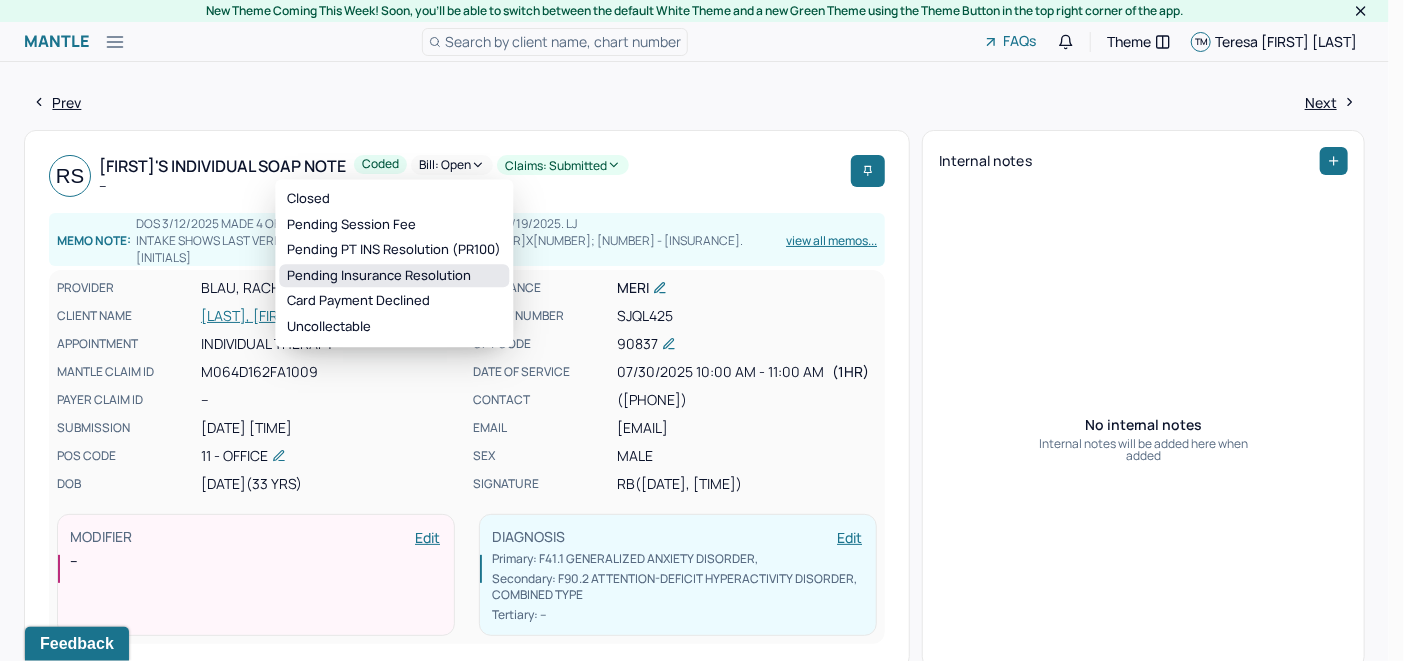 click on "Pending Insurance Resolution" at bounding box center [394, 276] 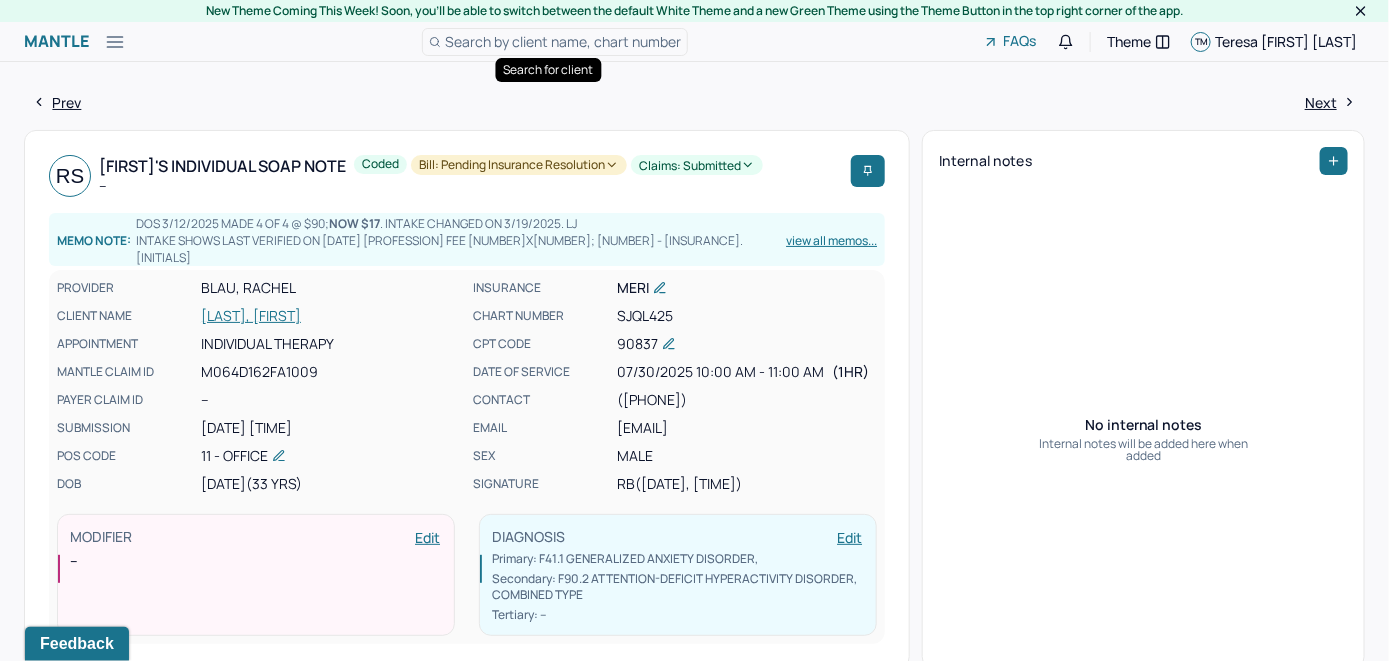click on "Search by client name, chart number" at bounding box center (563, 41) 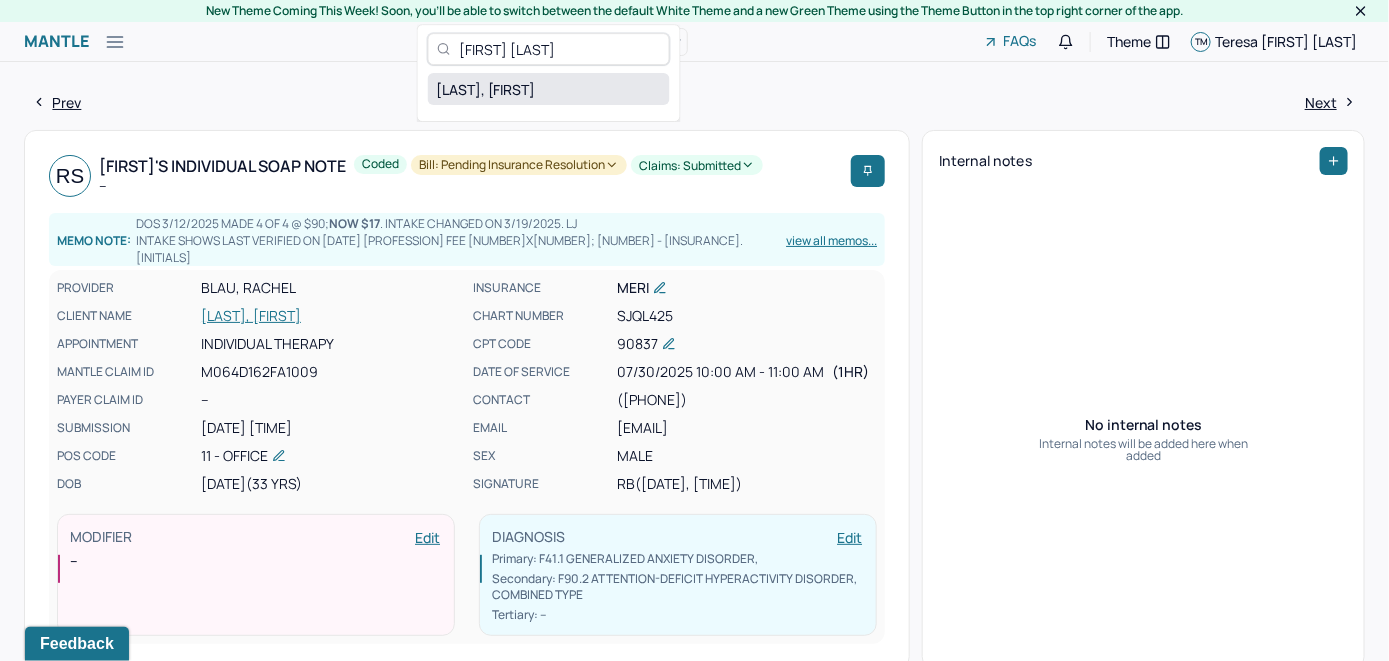 type on "Rokhaya Diouma Ndiaye" 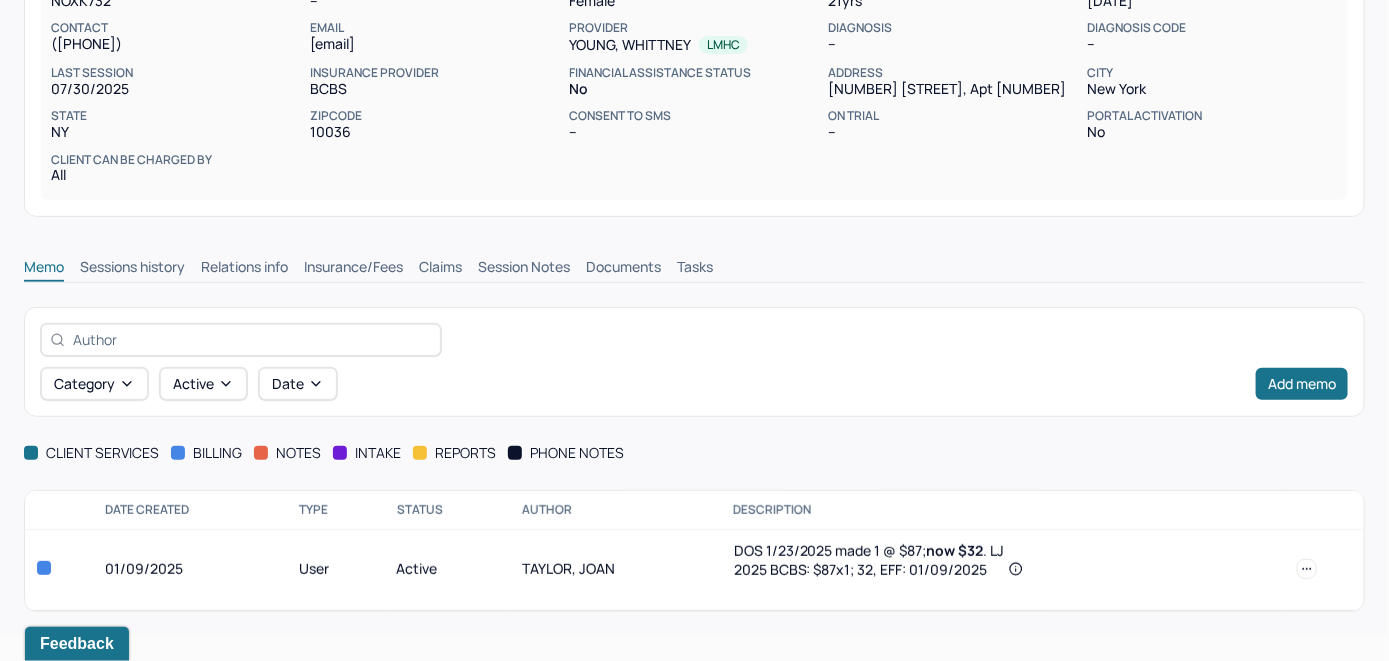 scroll, scrollTop: 247, scrollLeft: 0, axis: vertical 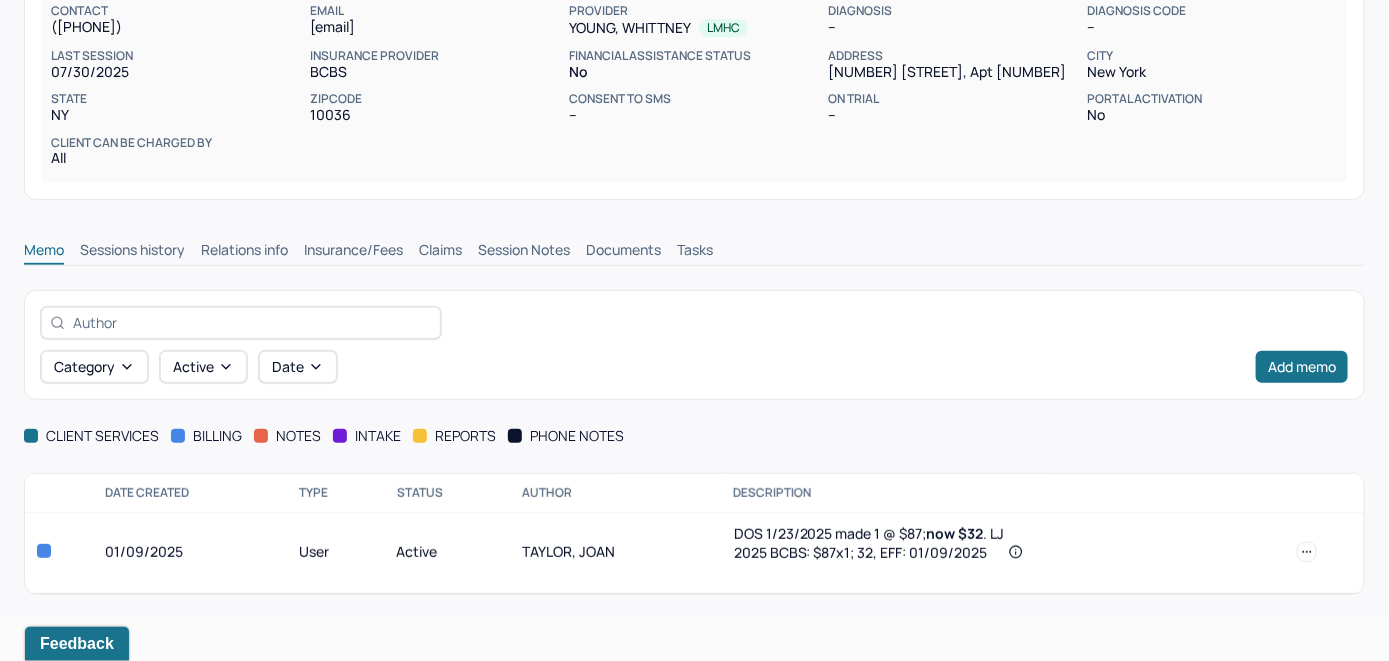 click on "Insurance/Fees" at bounding box center (353, 252) 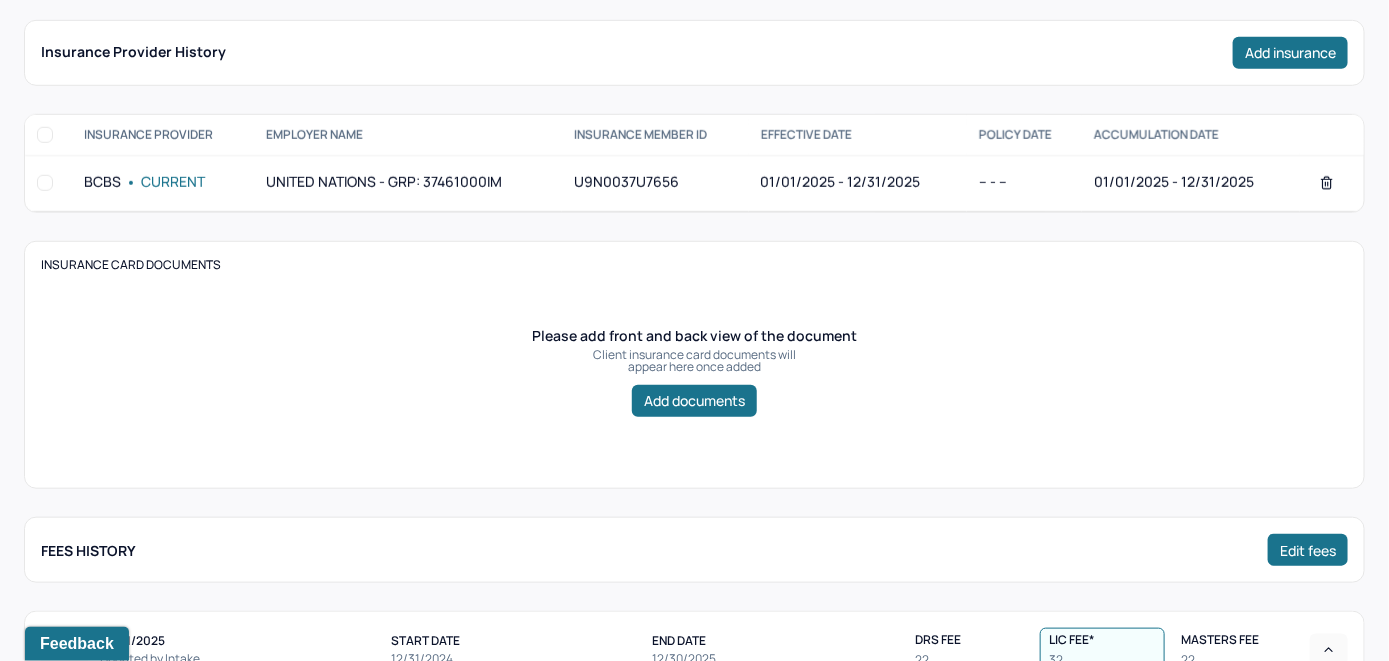 scroll, scrollTop: 317, scrollLeft: 0, axis: vertical 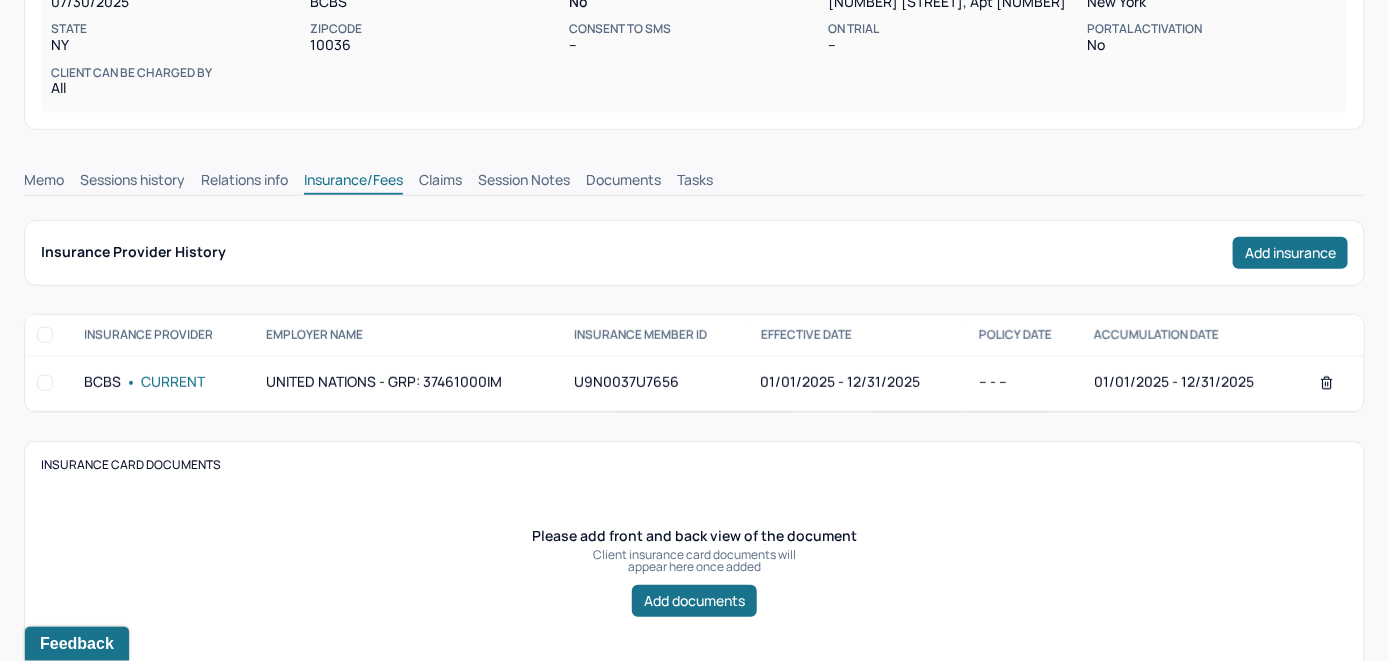 click on "Claims" at bounding box center [440, 182] 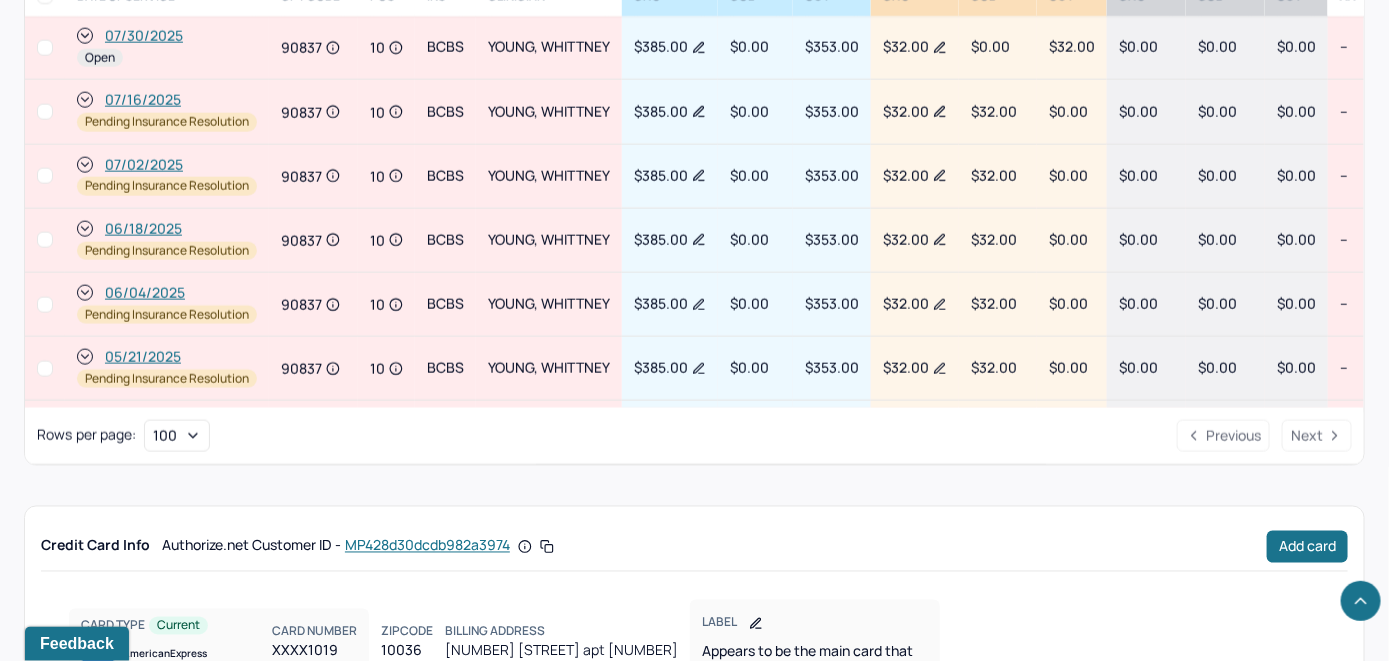 scroll, scrollTop: 1217, scrollLeft: 0, axis: vertical 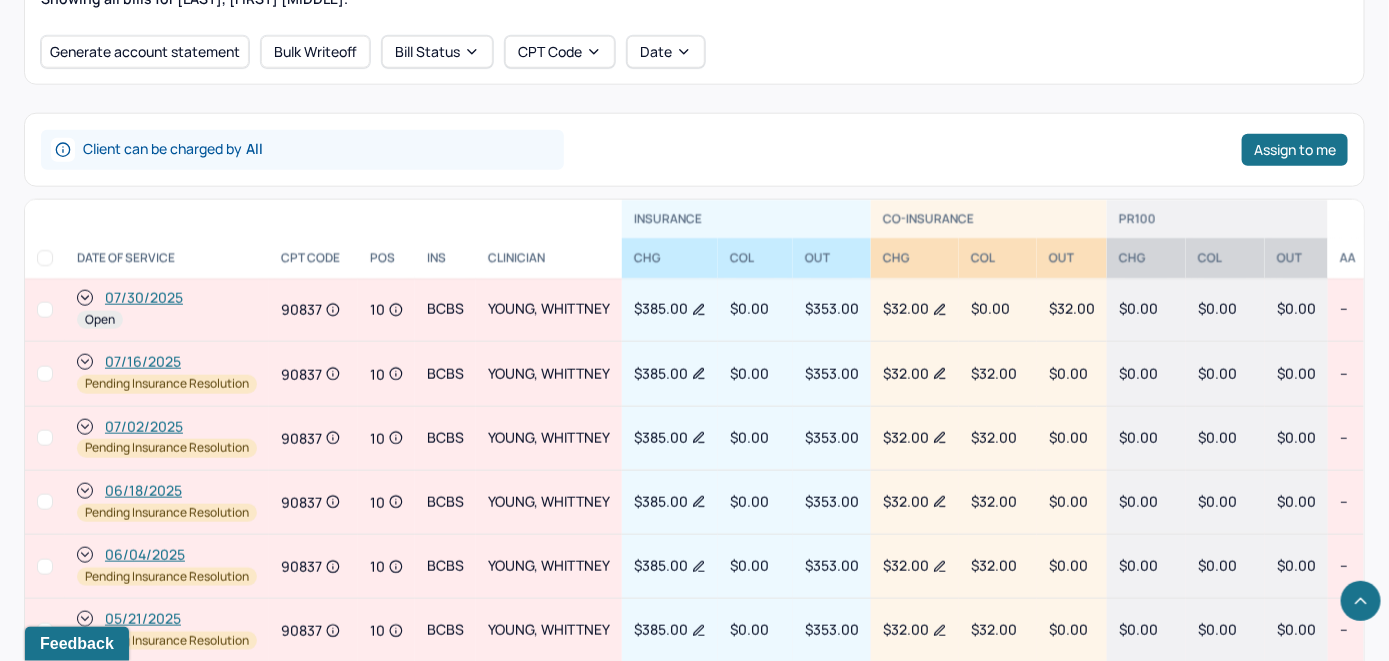click on "07/30/2025" at bounding box center (144, 298) 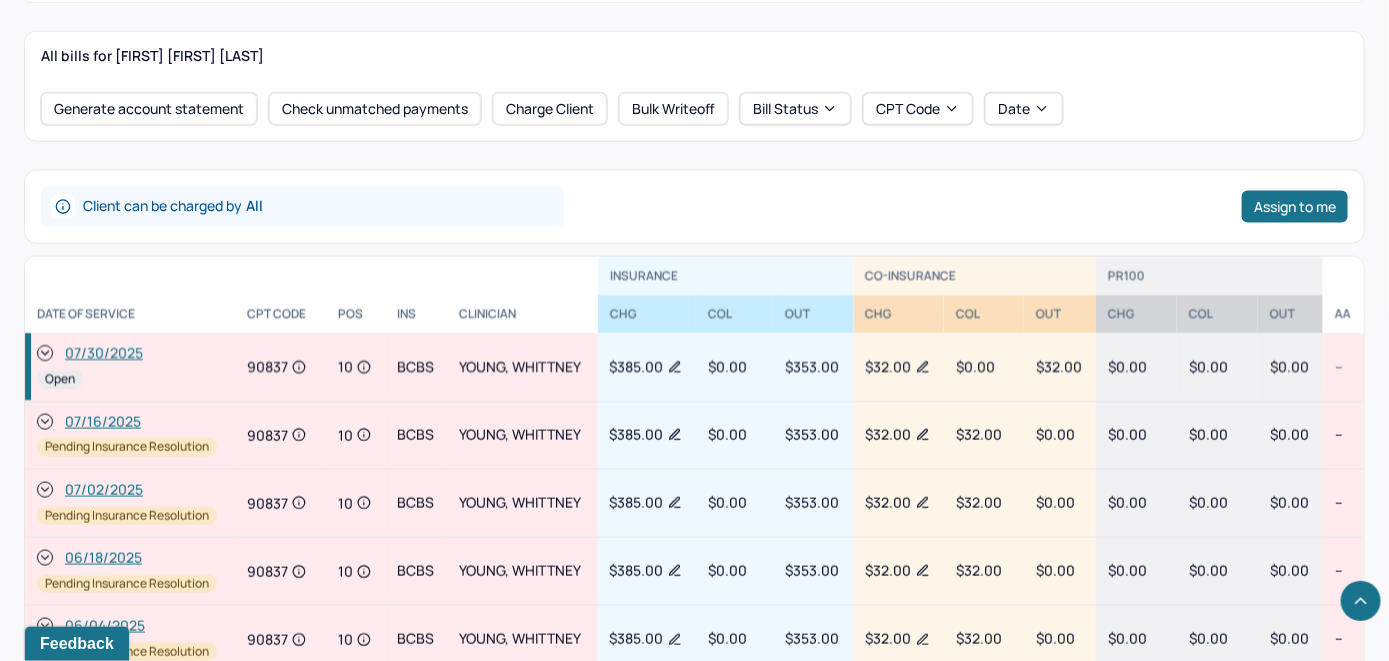 scroll, scrollTop: 1000, scrollLeft: 0, axis: vertical 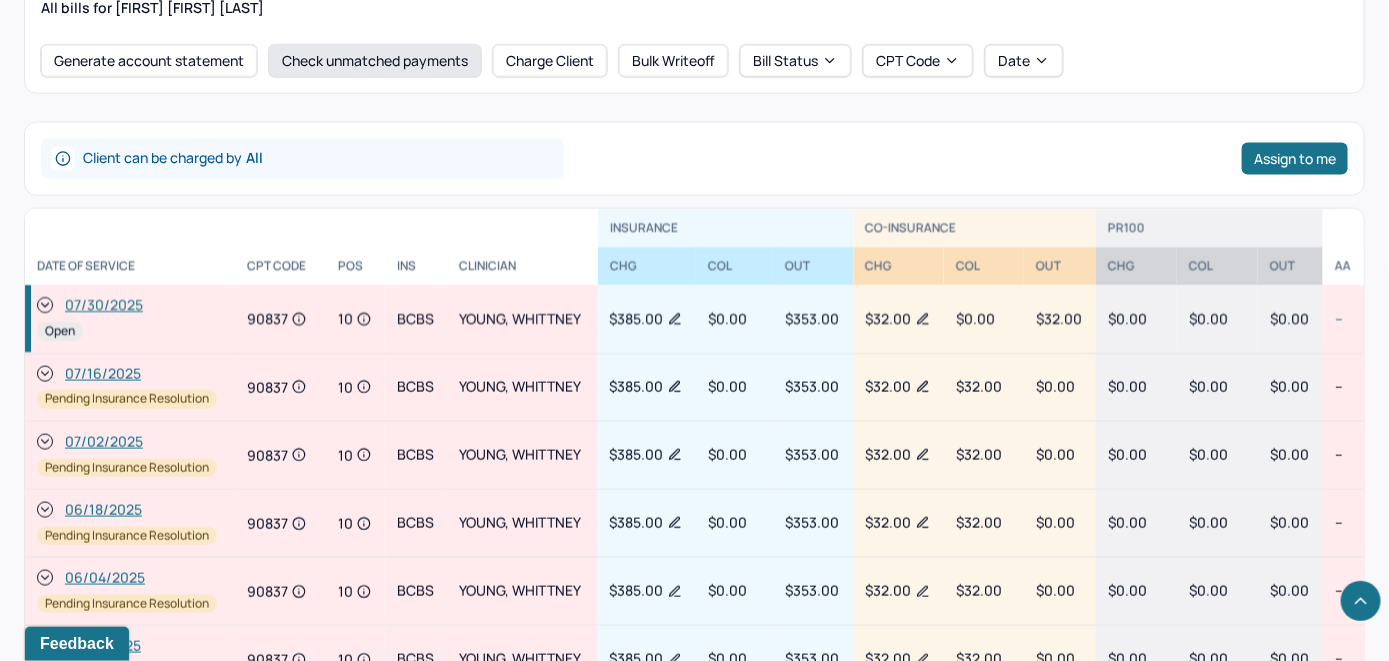 click on "Check unmatched payments" at bounding box center [375, 61] 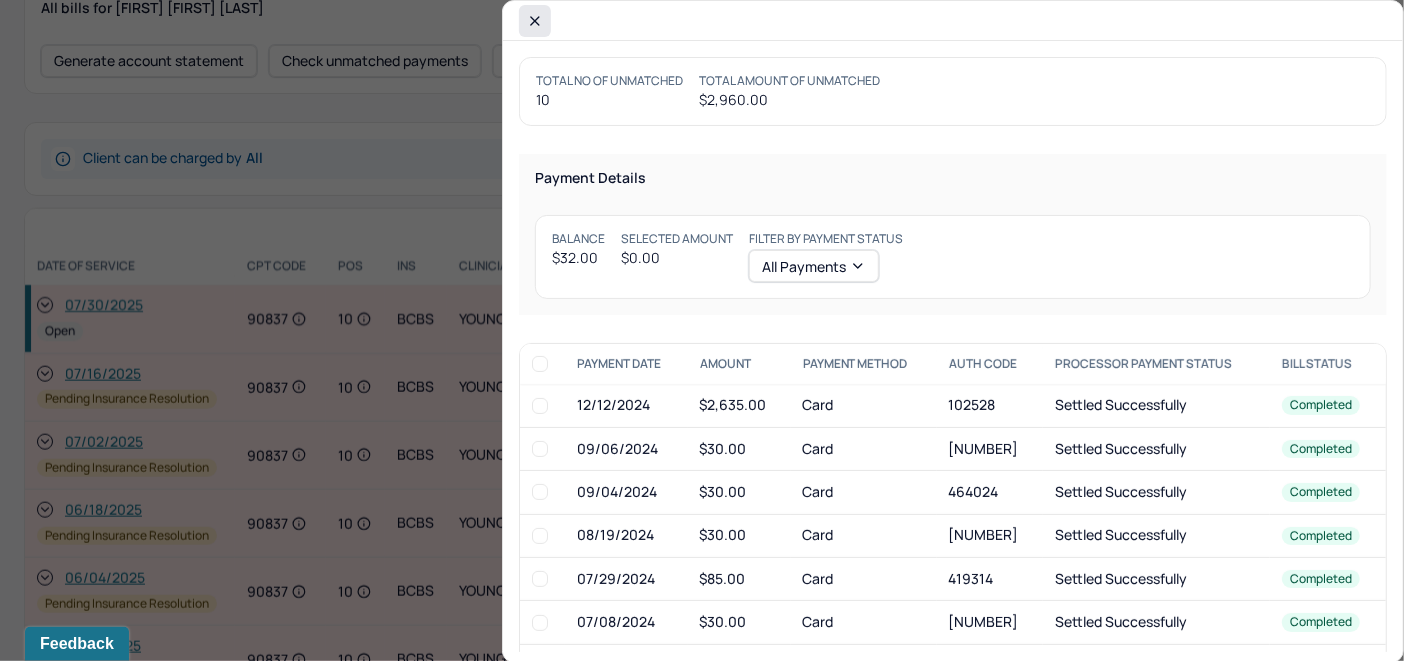click at bounding box center [535, 21] 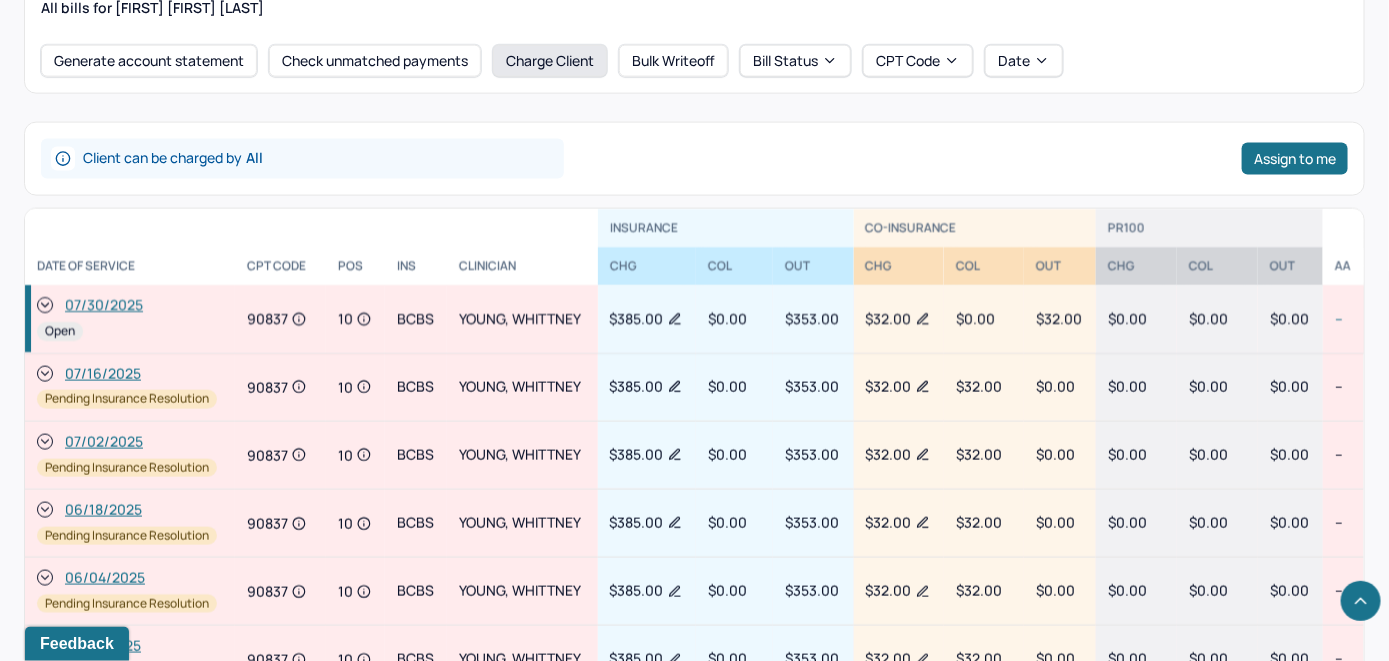 click on "Charge Client" at bounding box center (550, 61) 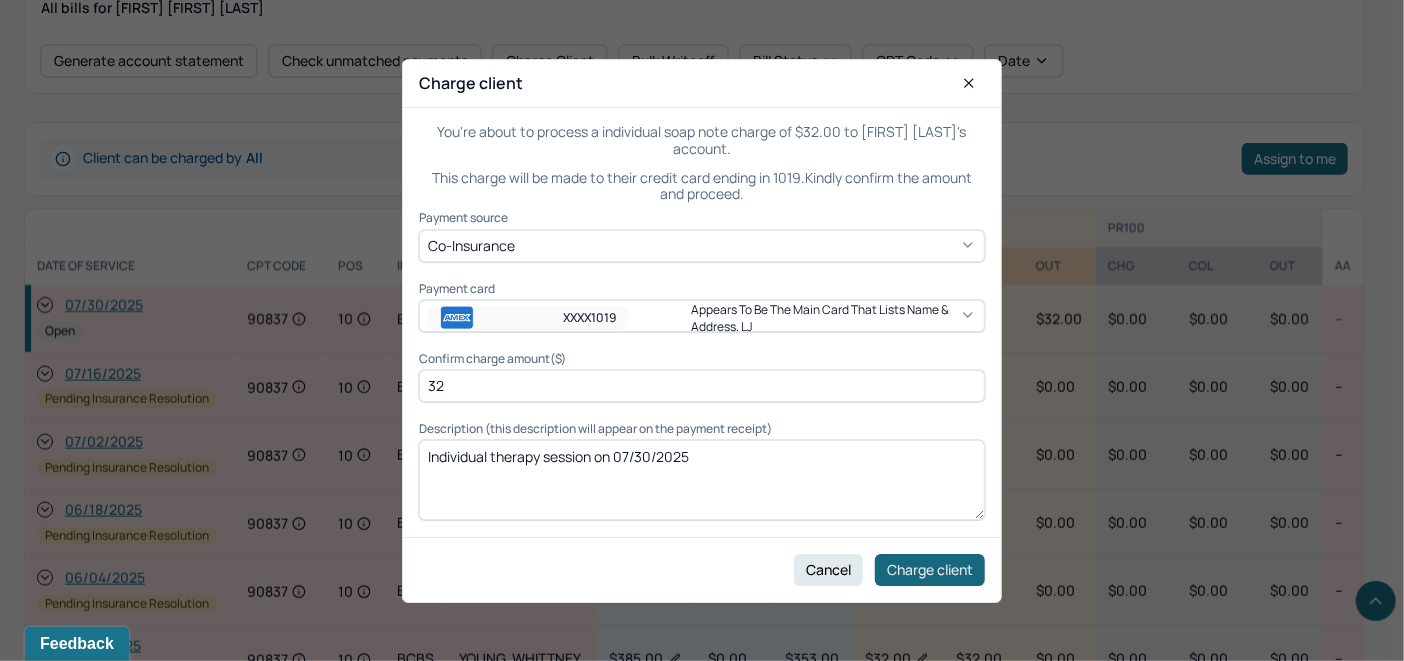click on "Charge client" at bounding box center (930, 569) 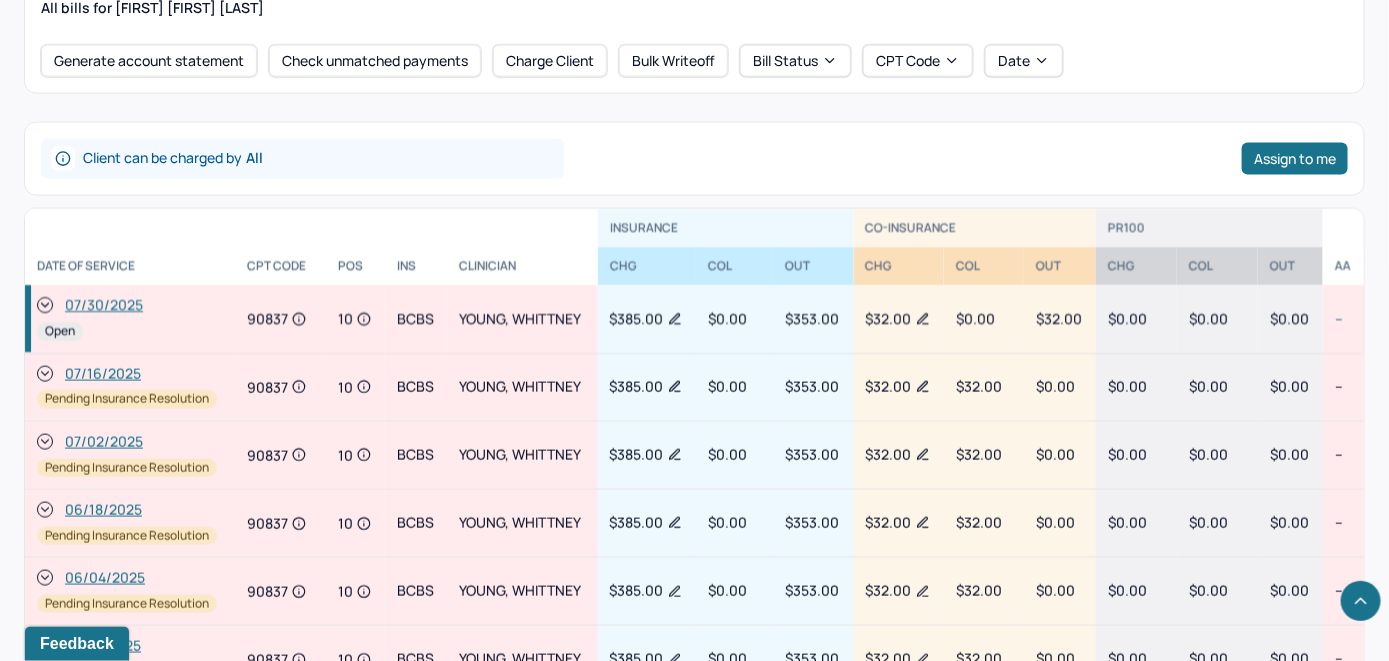 click 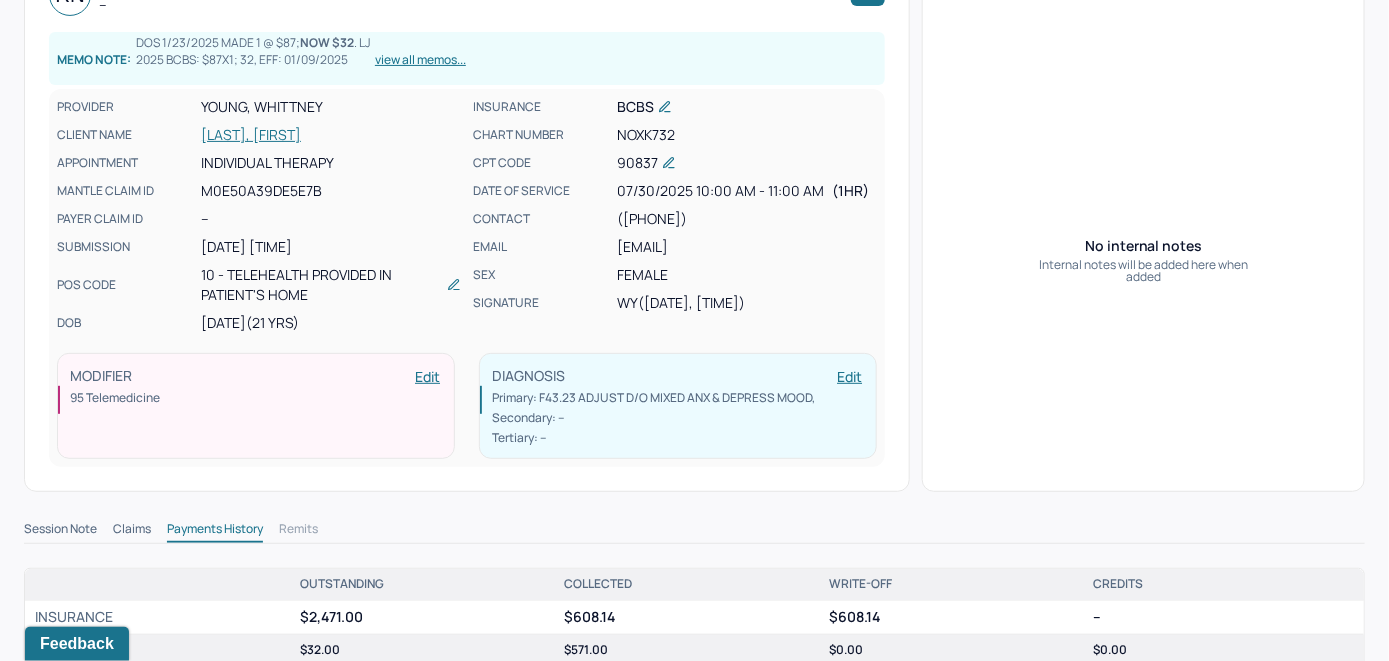 scroll, scrollTop: 75, scrollLeft: 0, axis: vertical 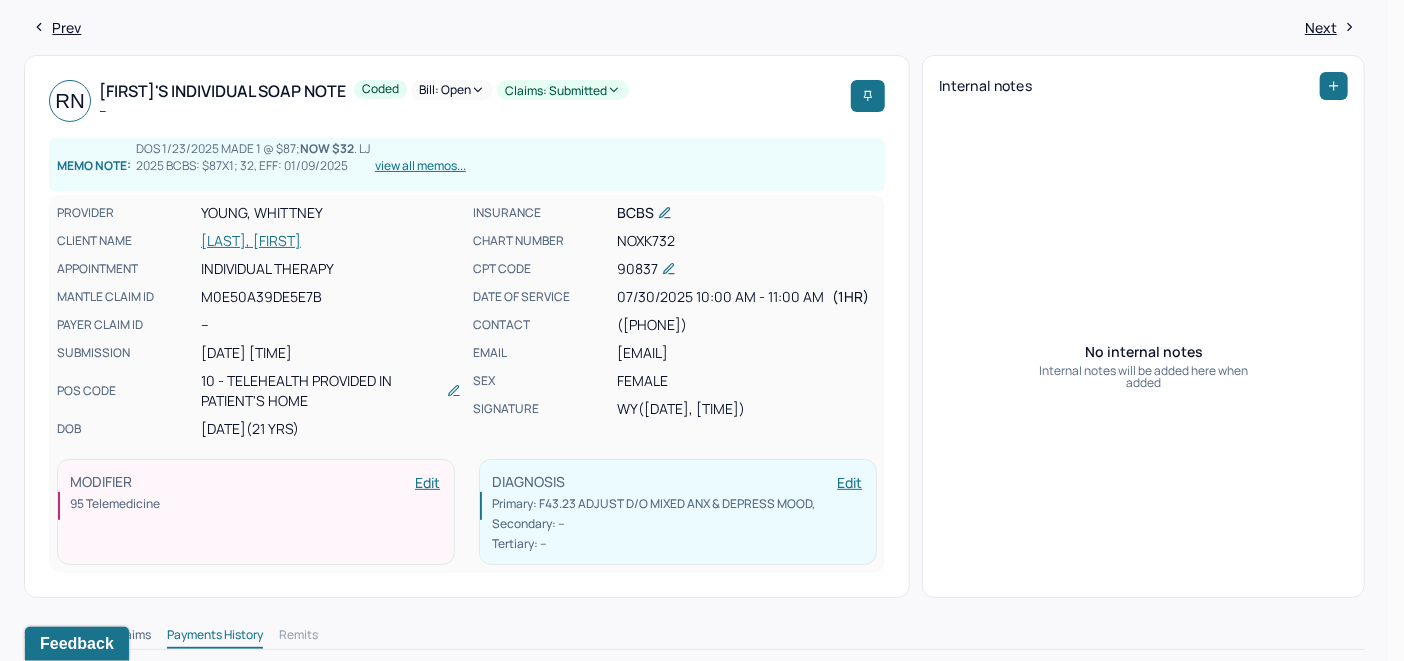 click on "Bill: Open" at bounding box center (452, 90) 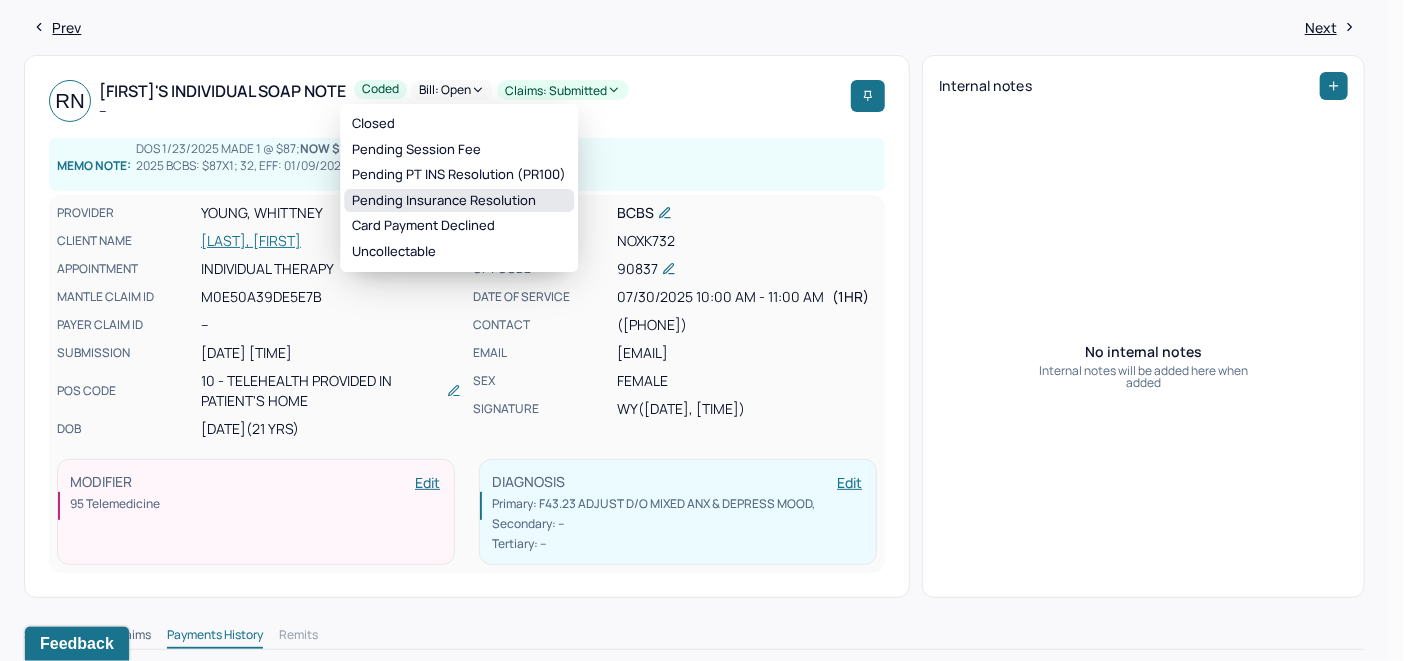 click on "Pending Insurance Resolution" at bounding box center [459, 201] 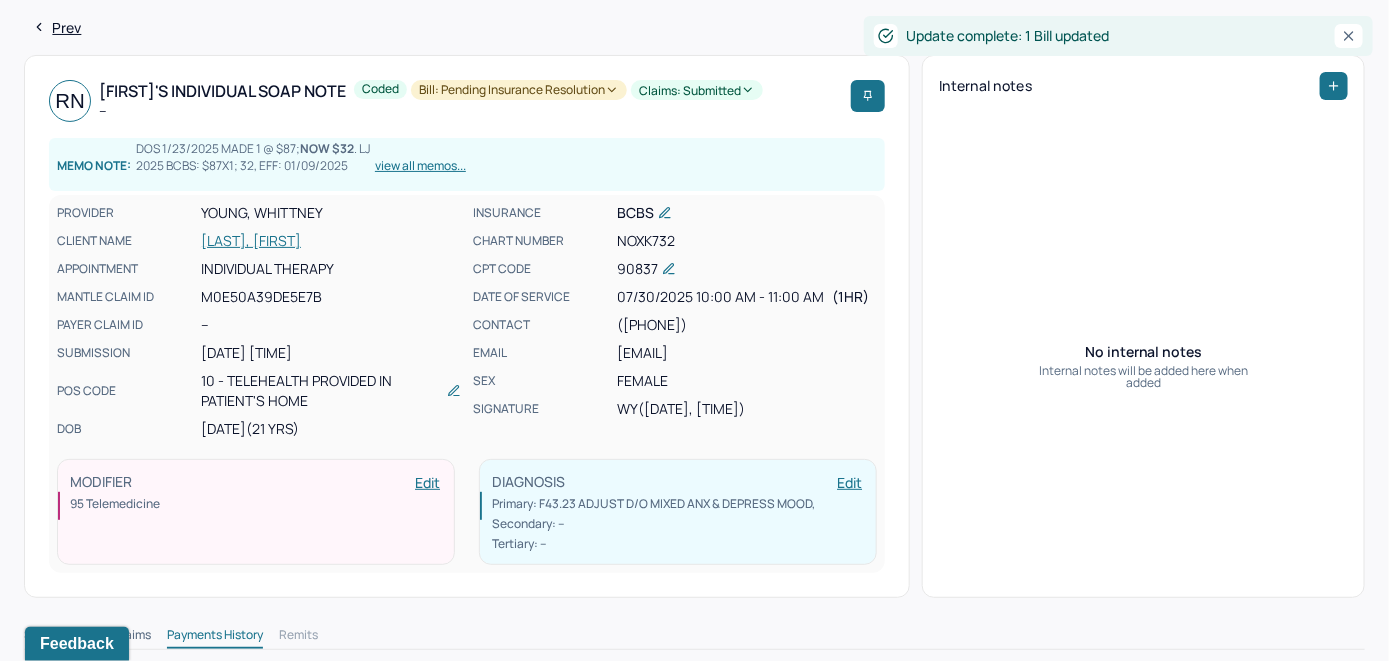 click on "YOUNG, WHITTNEY" at bounding box center (331, 213) 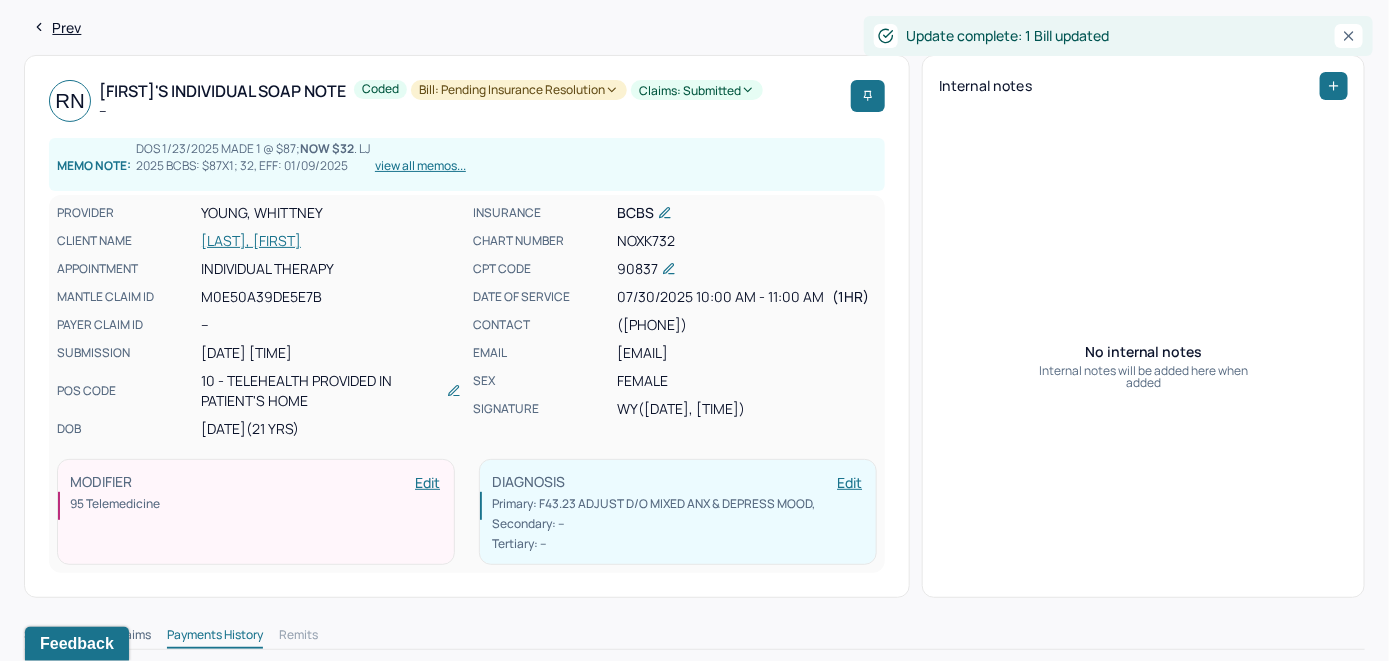 click on "NDIAYE, ROKHAYA DIOUMA" at bounding box center [331, 241] 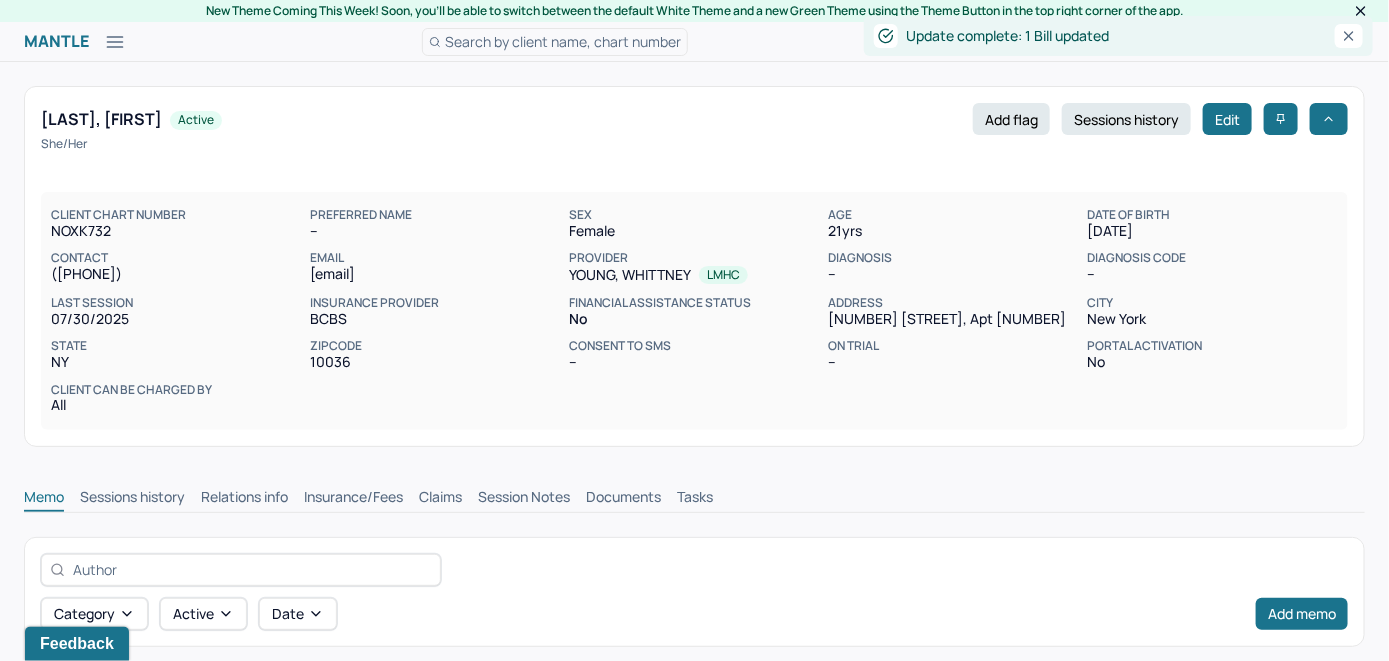 click on "Claims" at bounding box center (440, 499) 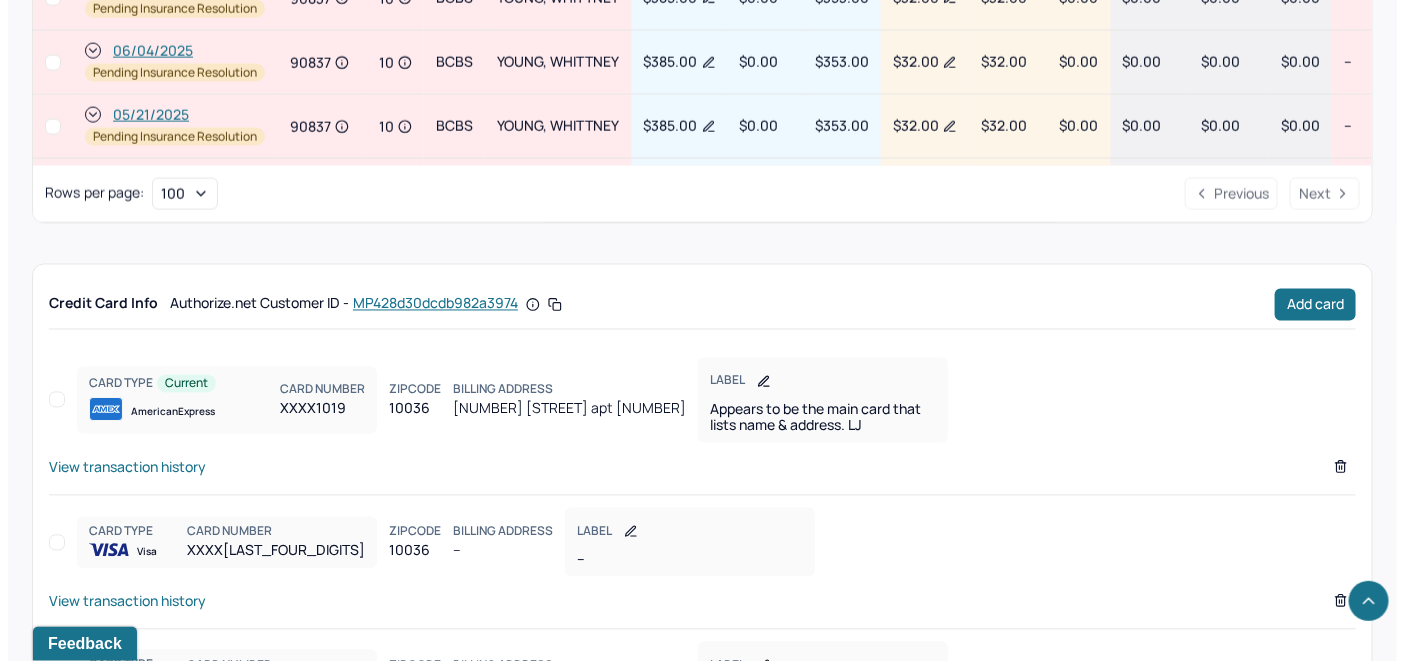 scroll, scrollTop: 1496, scrollLeft: 0, axis: vertical 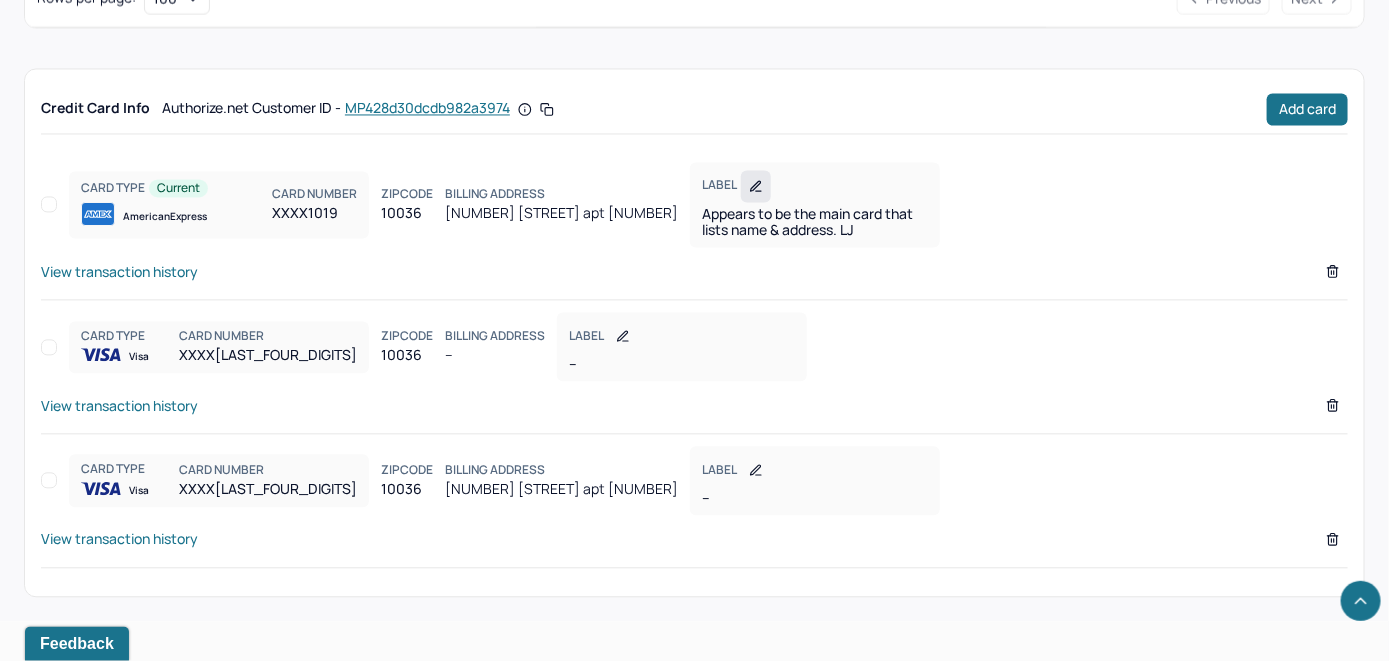 click 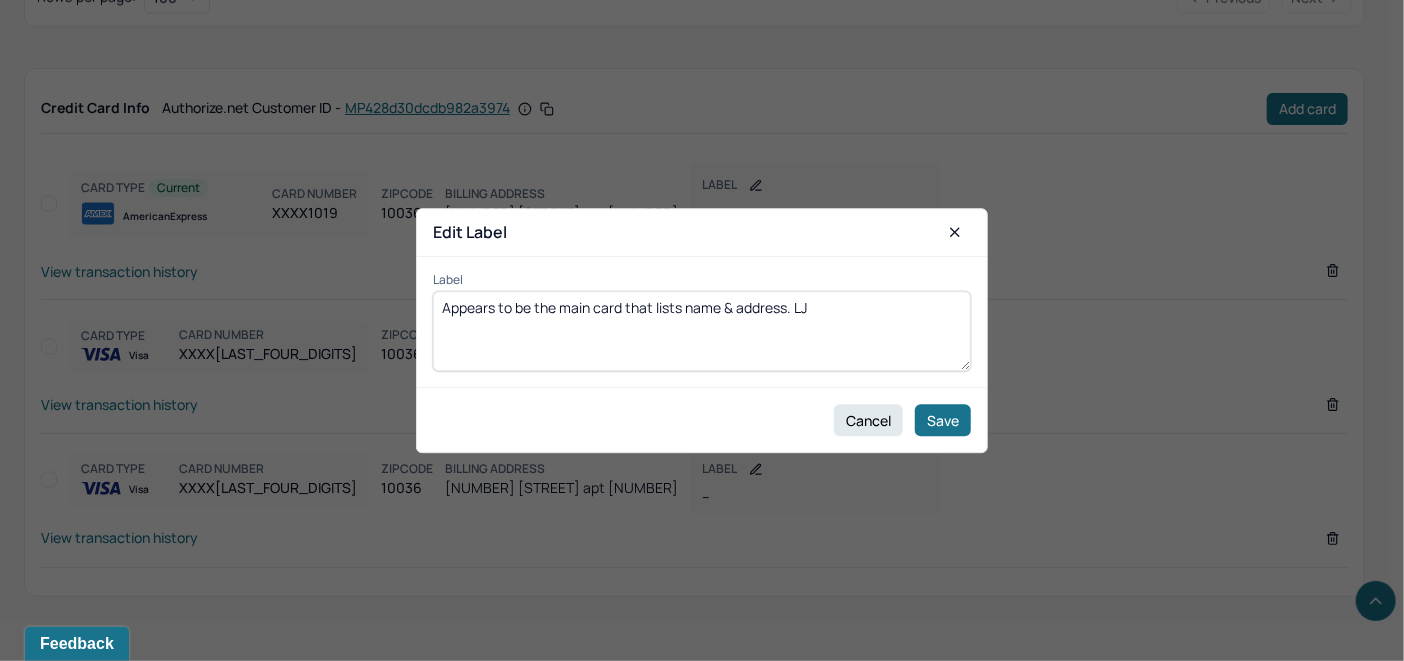 drag, startPoint x: 819, startPoint y: 303, endPoint x: 358, endPoint y: 320, distance: 461.31335 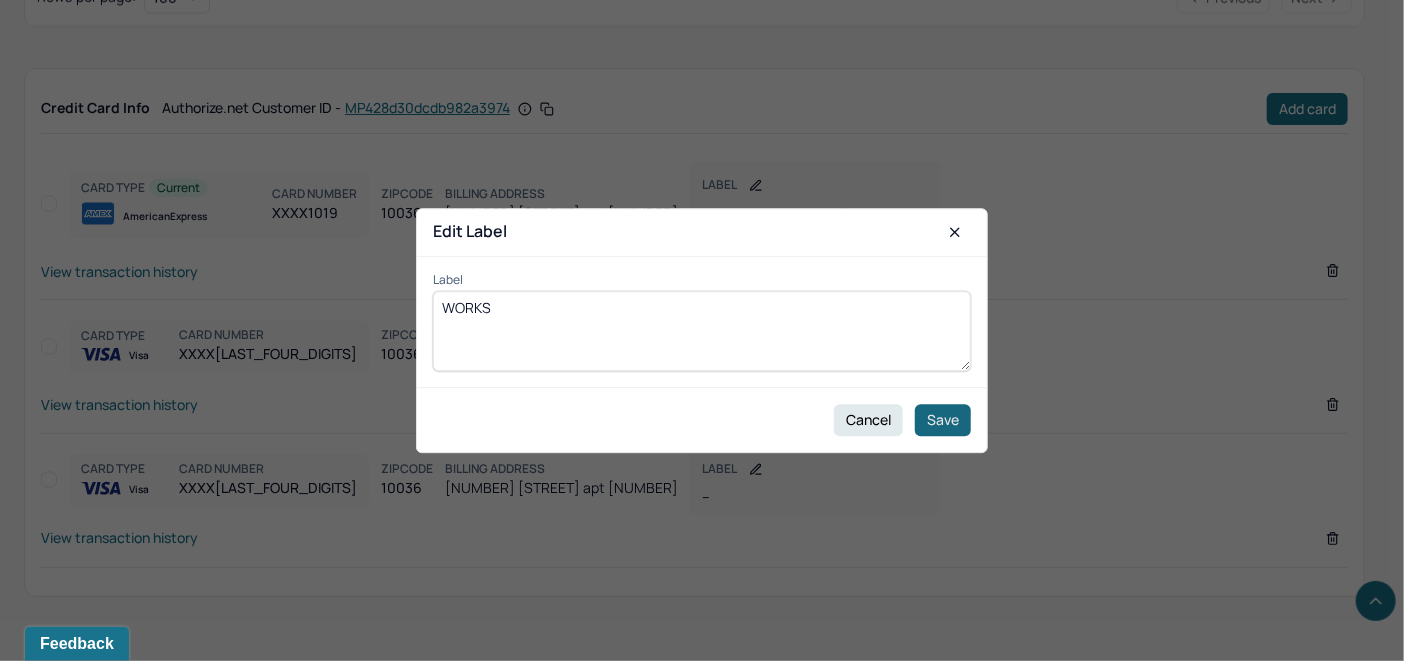 type on "WORKS" 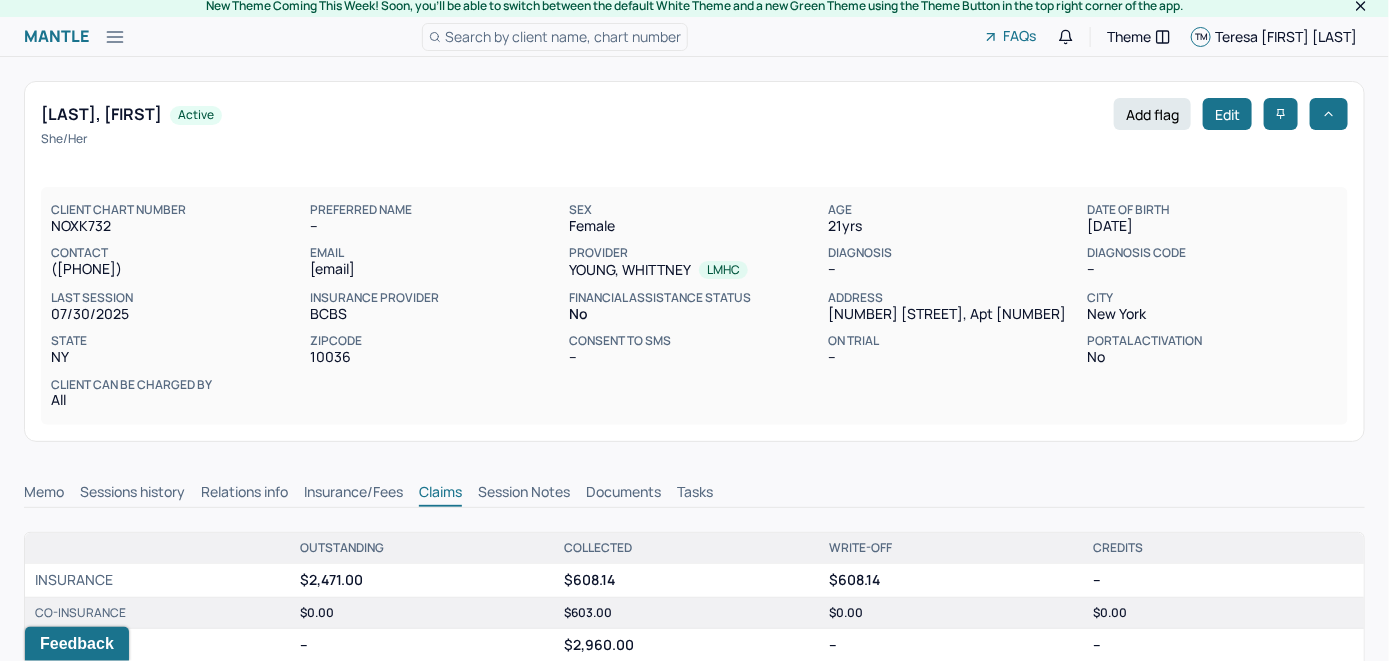 scroll, scrollTop: 0, scrollLeft: 0, axis: both 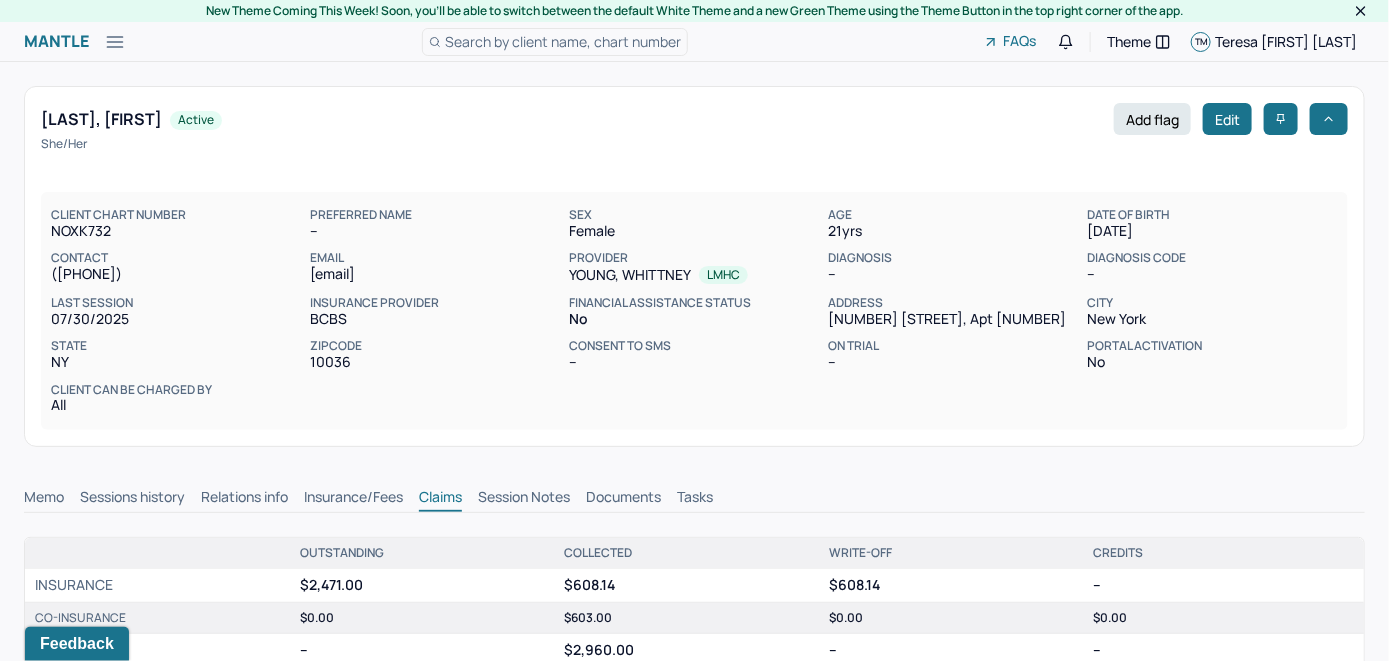 click on "Search by client name, chart number" at bounding box center (563, 41) 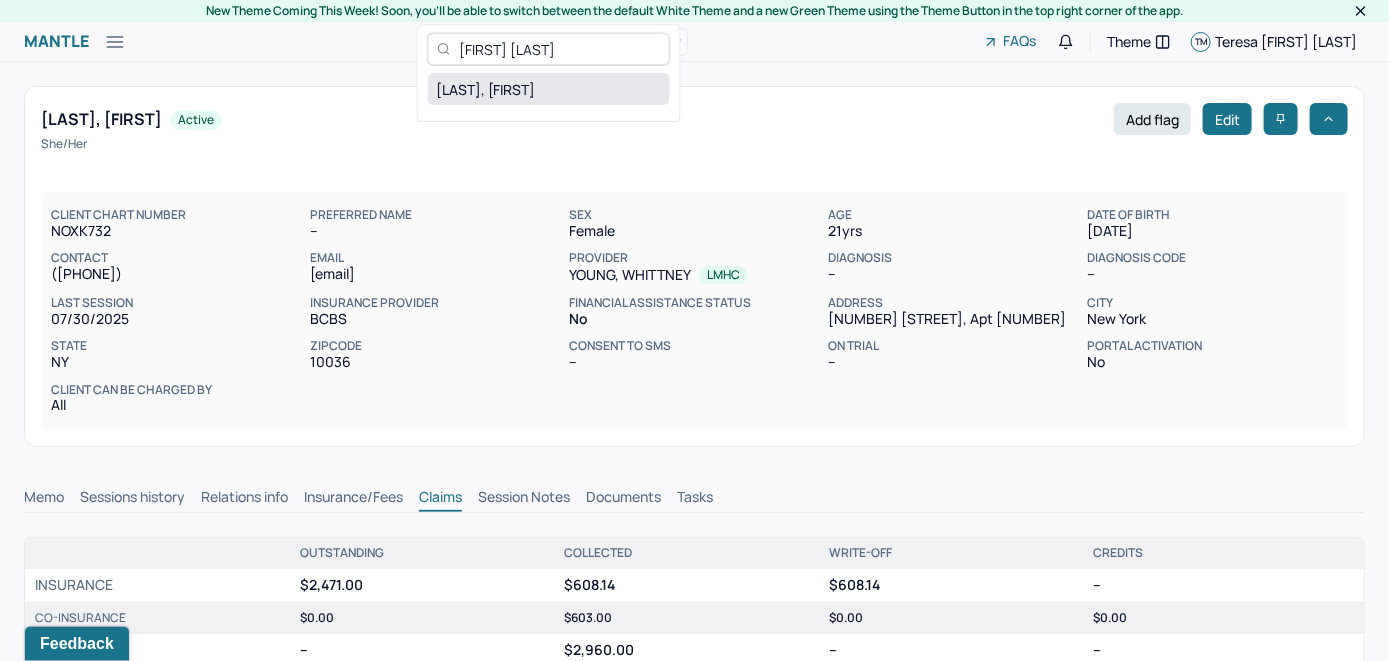 type on "Ruiqi Pan" 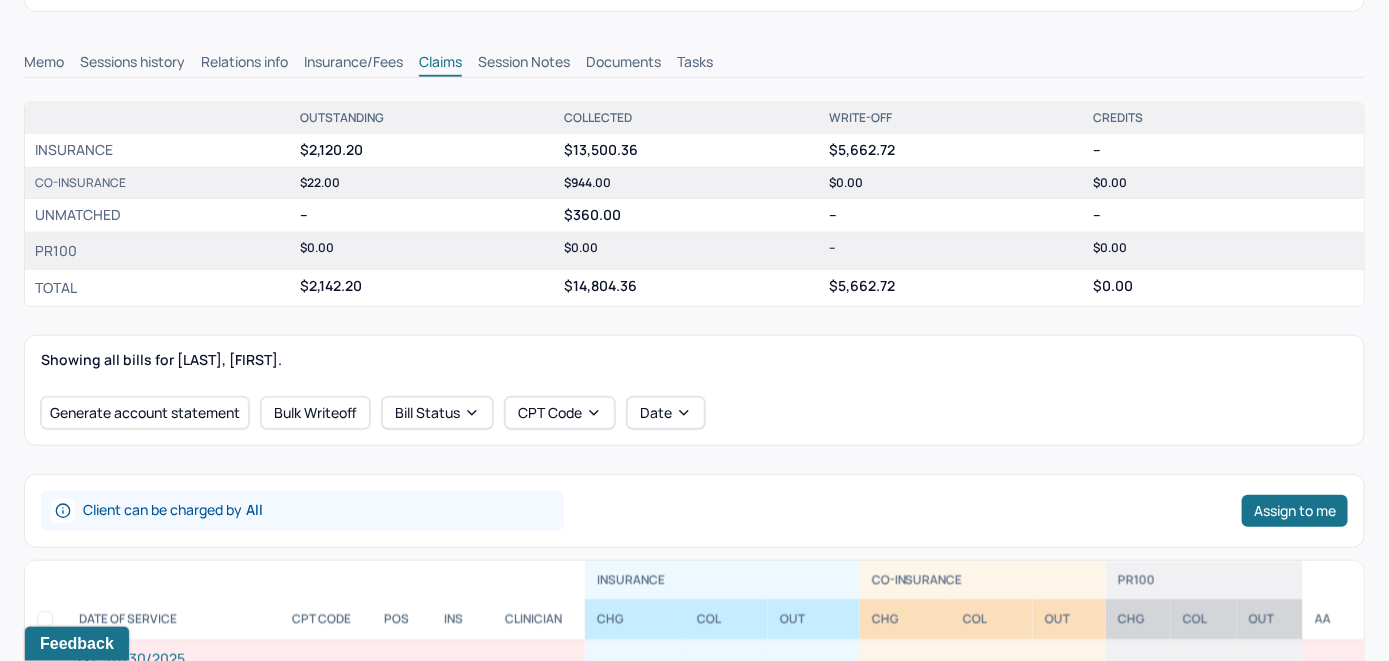 scroll, scrollTop: 300, scrollLeft: 0, axis: vertical 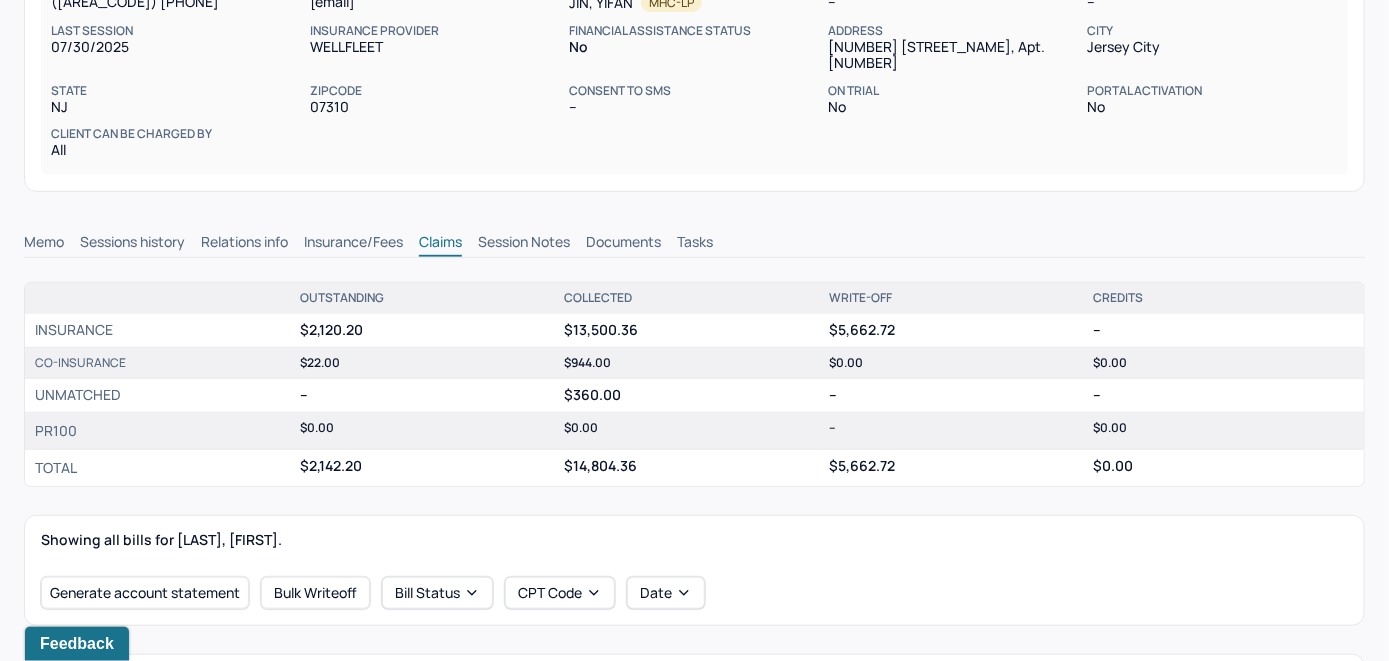 click on "Memo" at bounding box center [44, 244] 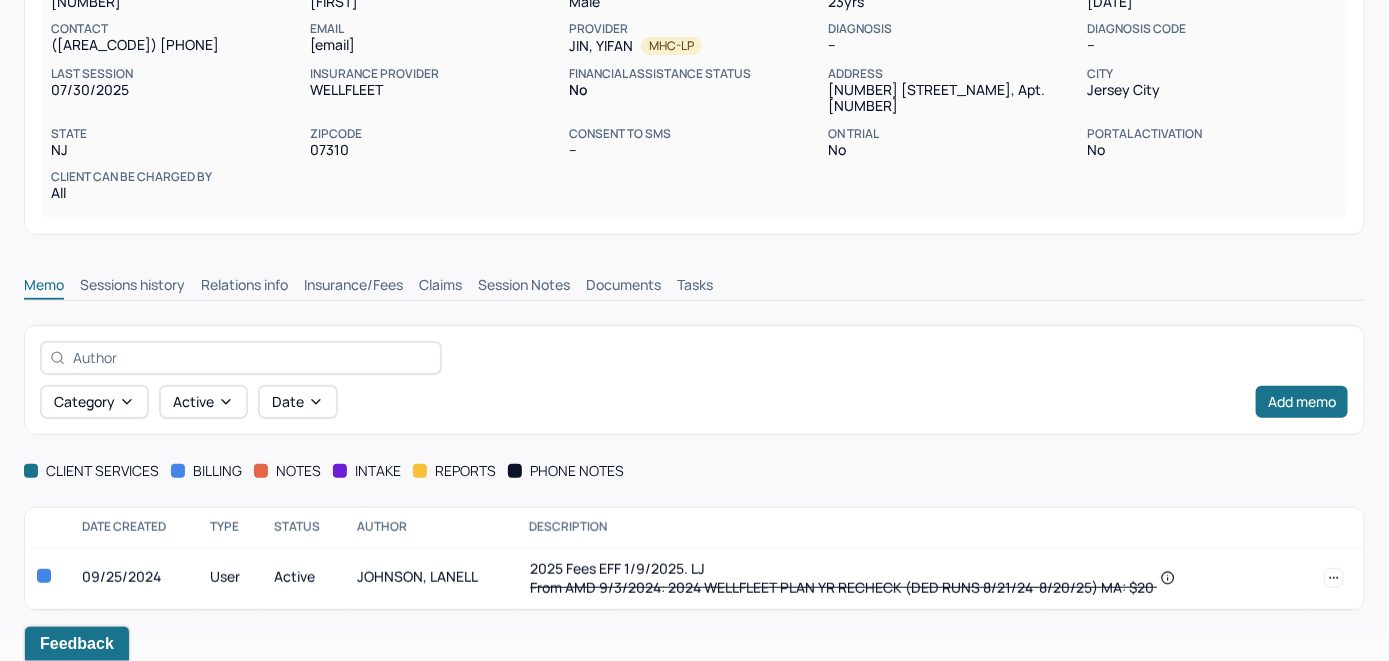 scroll, scrollTop: 256, scrollLeft: 0, axis: vertical 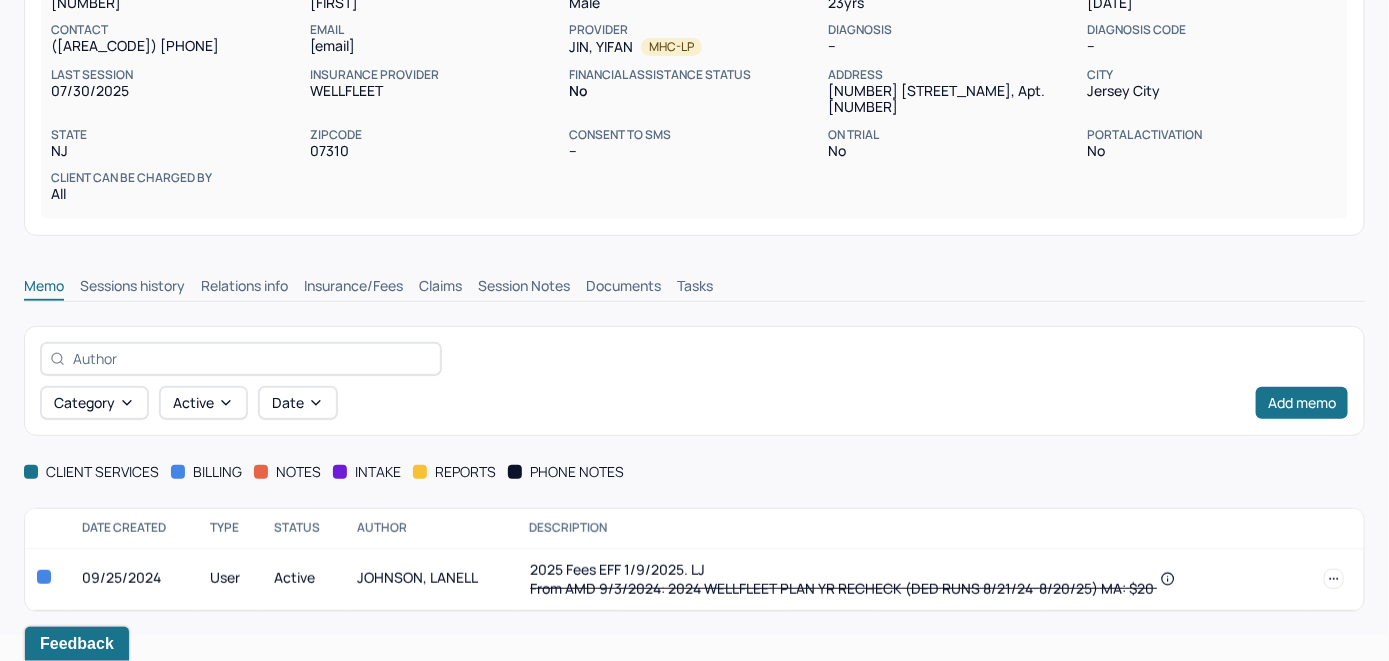 click on "Insurance/Fees" at bounding box center (353, 288) 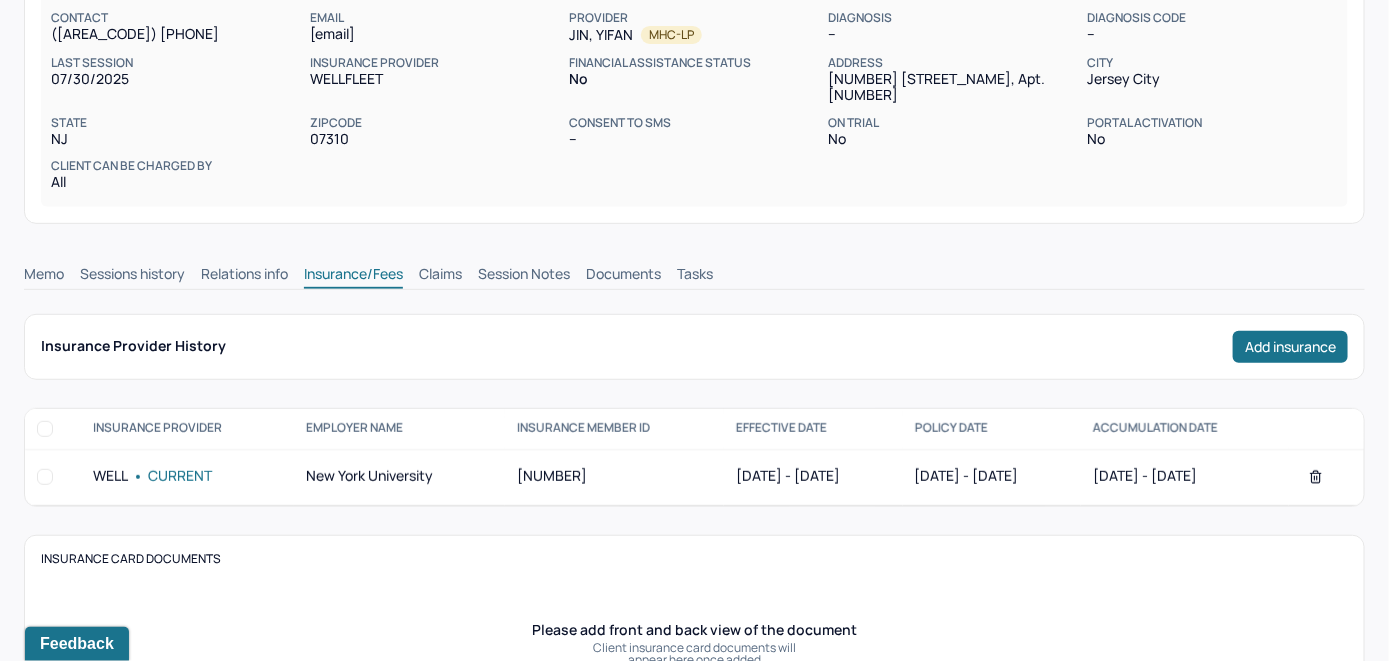 scroll, scrollTop: 256, scrollLeft: 0, axis: vertical 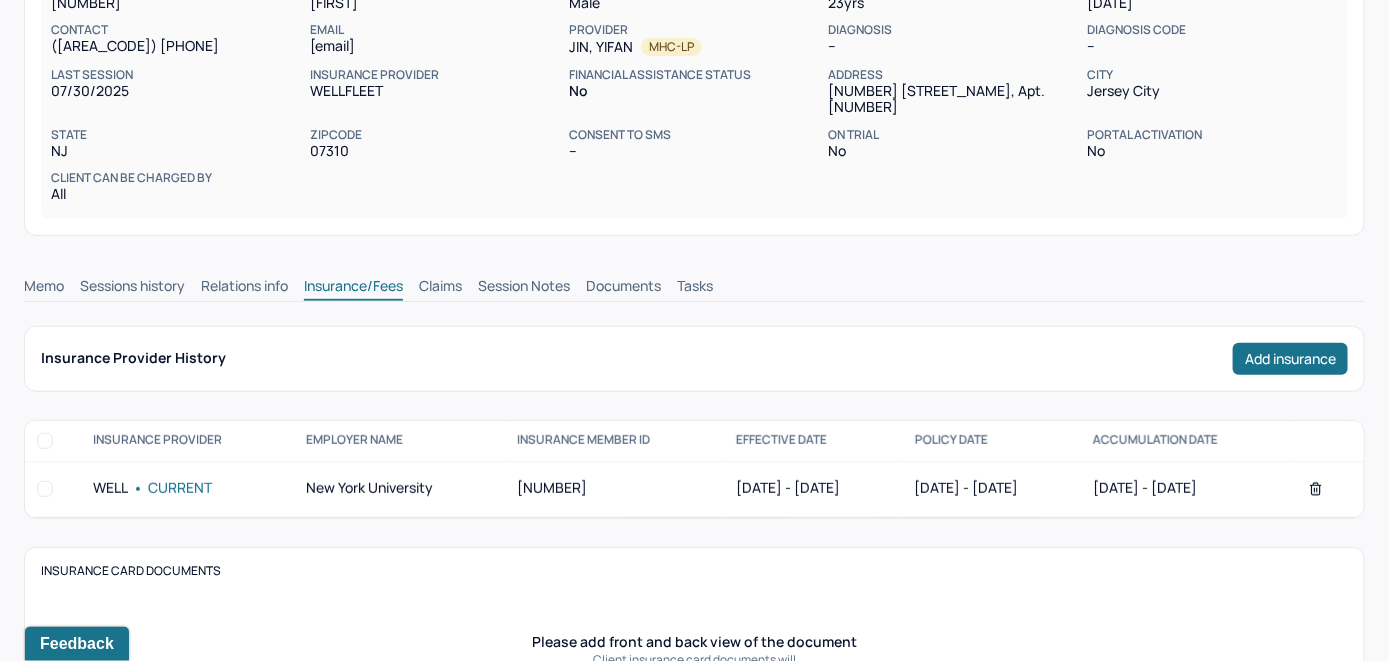 click on "Claims" at bounding box center [440, 288] 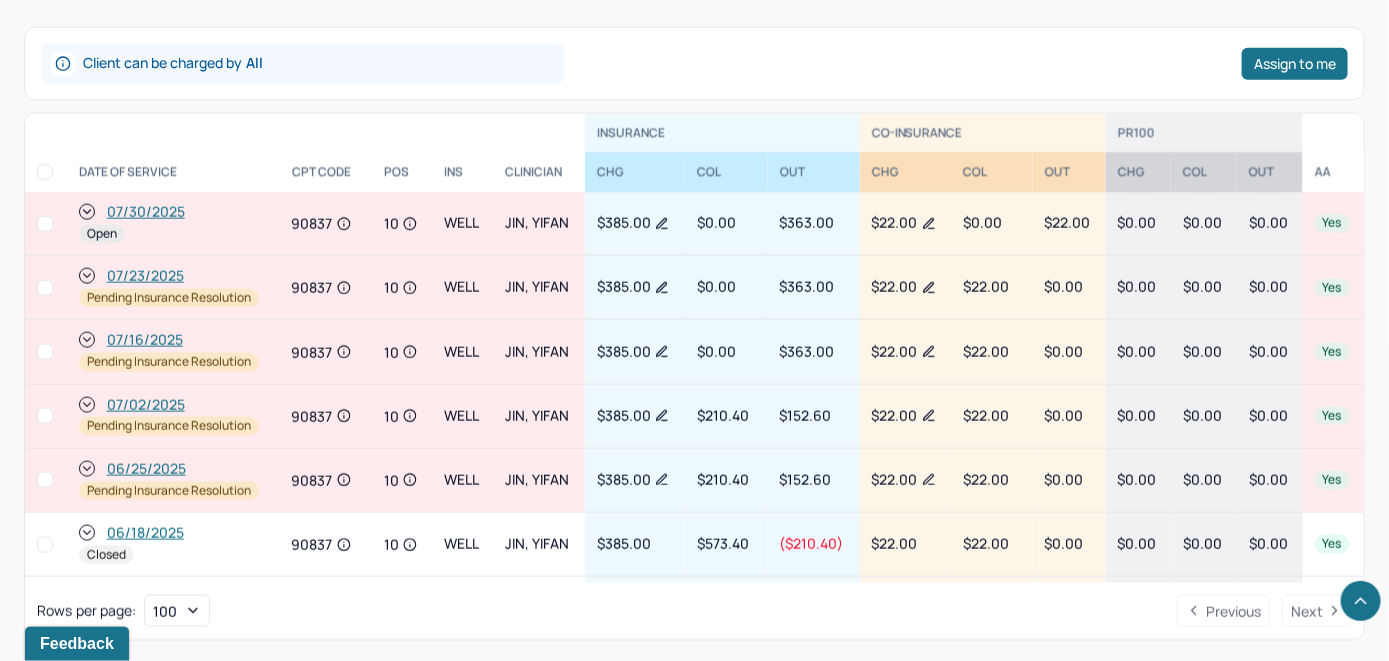 scroll, scrollTop: 740, scrollLeft: 0, axis: vertical 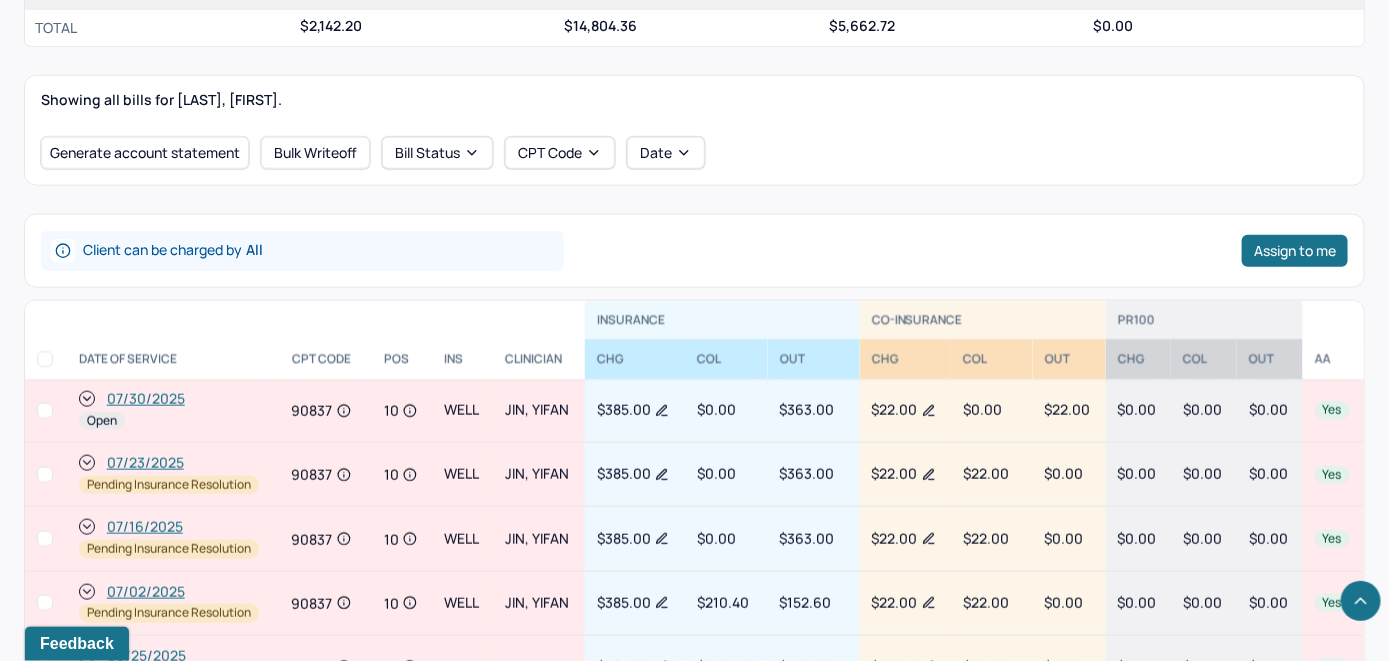 click on "07/30/2025" at bounding box center (146, 399) 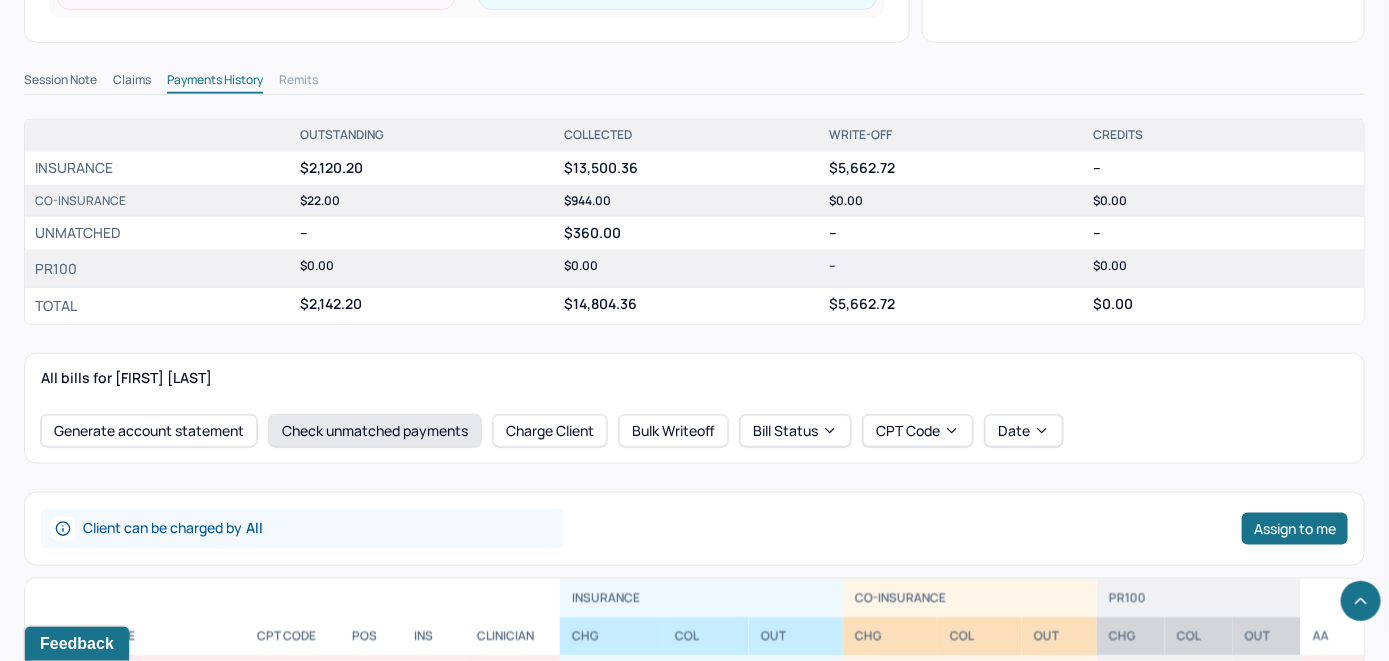scroll, scrollTop: 700, scrollLeft: 0, axis: vertical 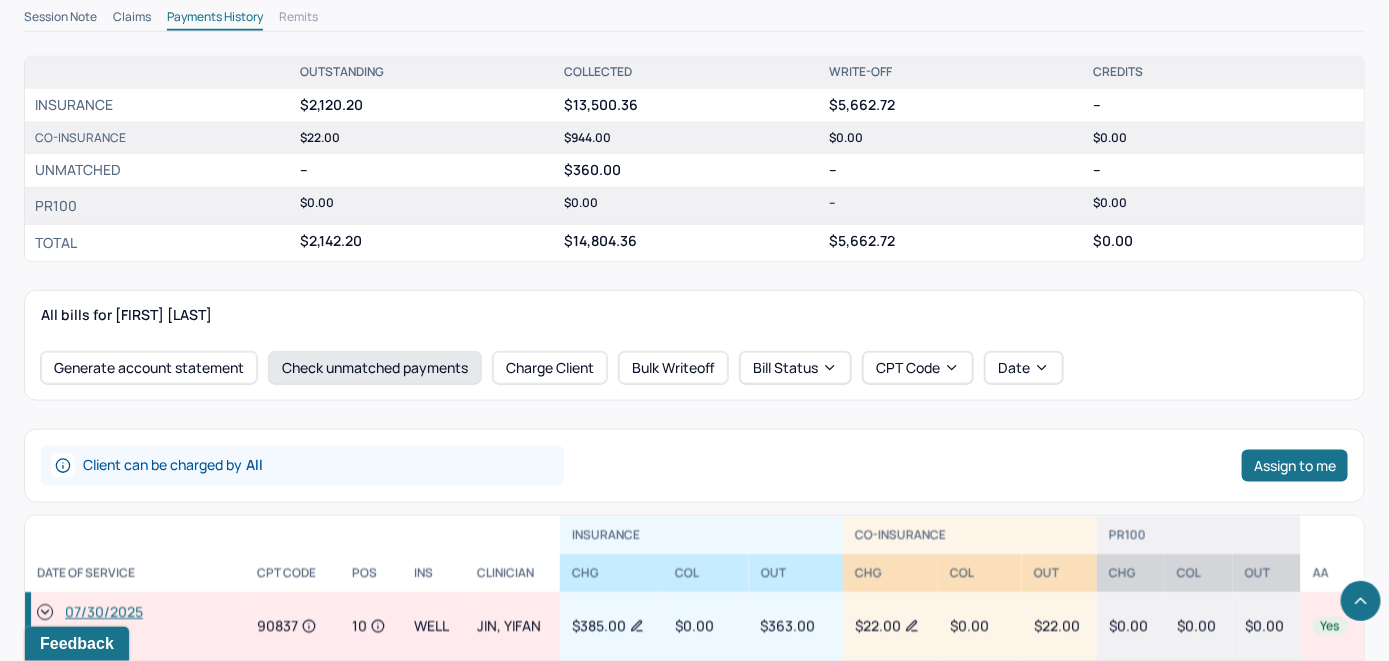 click on "Check unmatched payments" at bounding box center (375, 368) 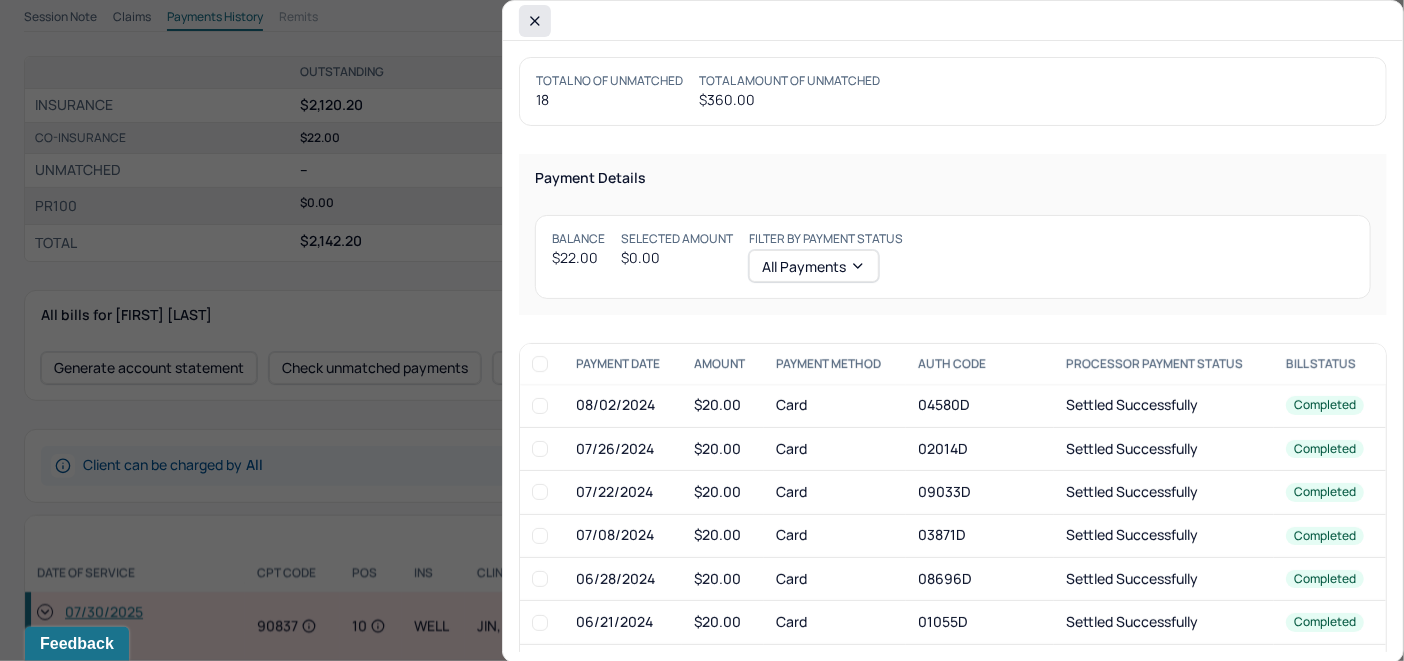 click 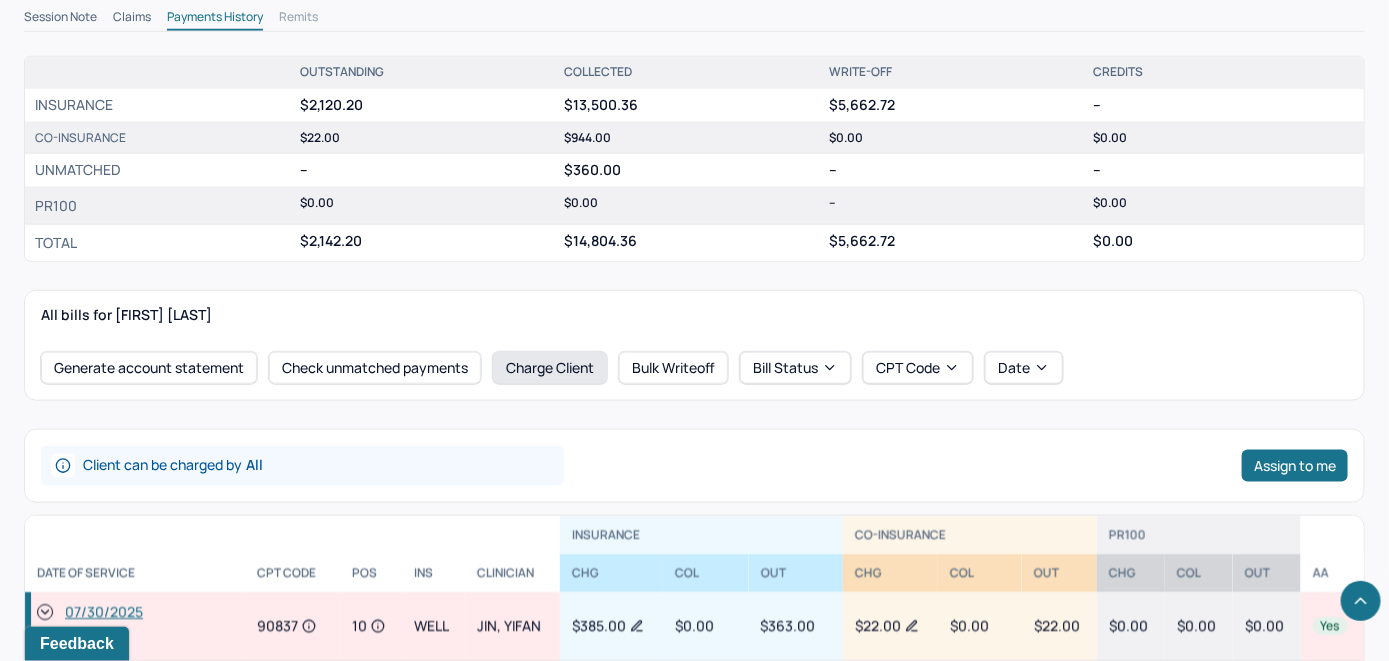 click on "Charge Client" at bounding box center (550, 368) 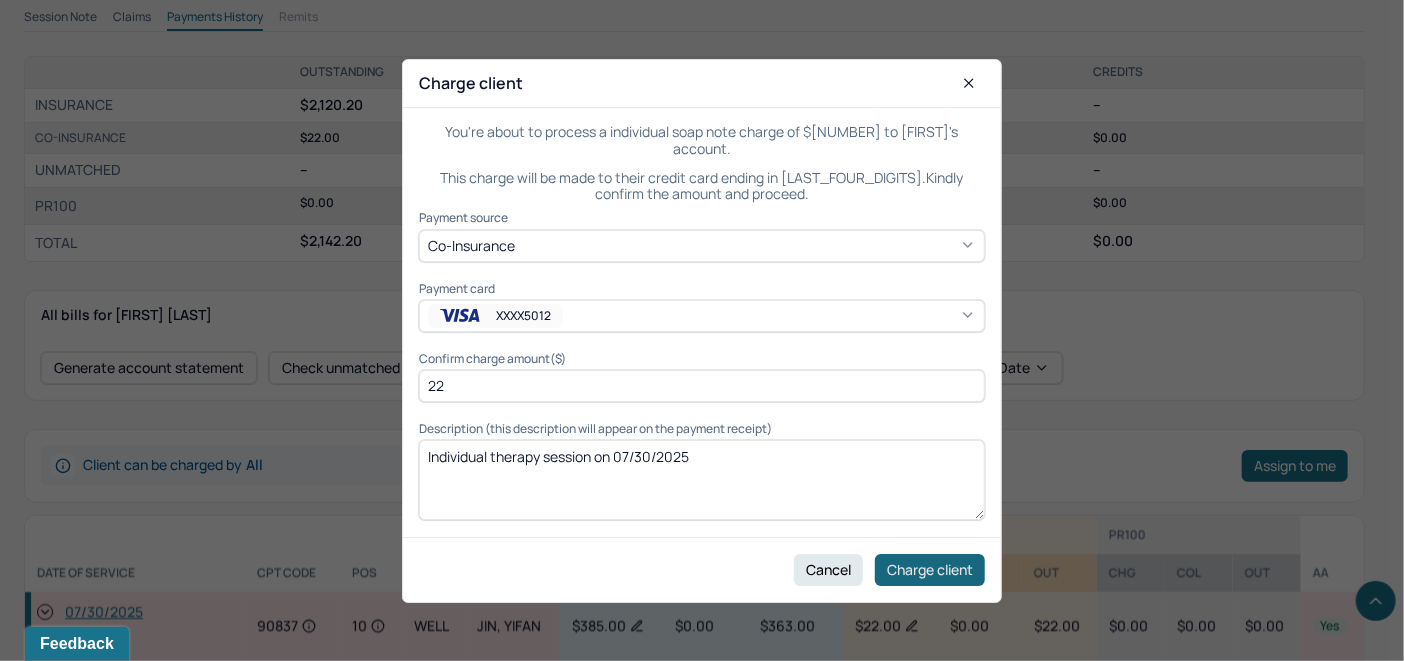 click on "Charge client" at bounding box center [930, 569] 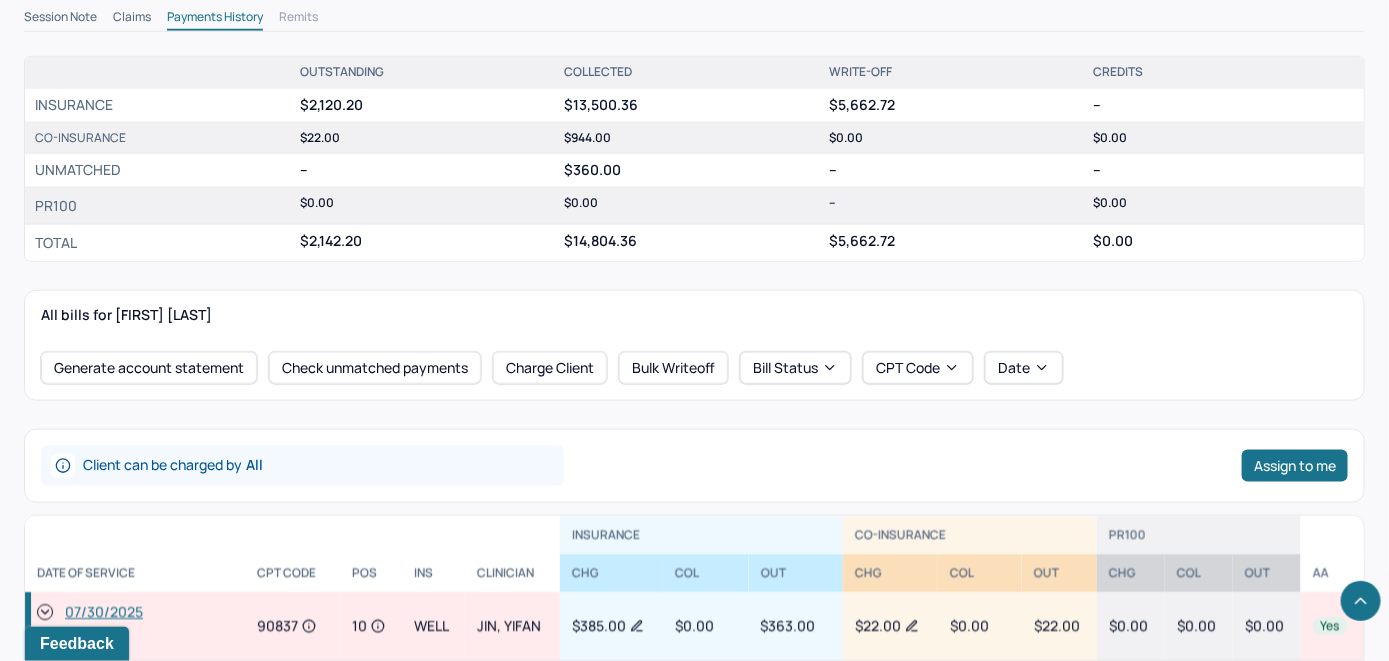 drag, startPoint x: 41, startPoint y: 605, endPoint x: 122, endPoint y: 513, distance: 122.57651 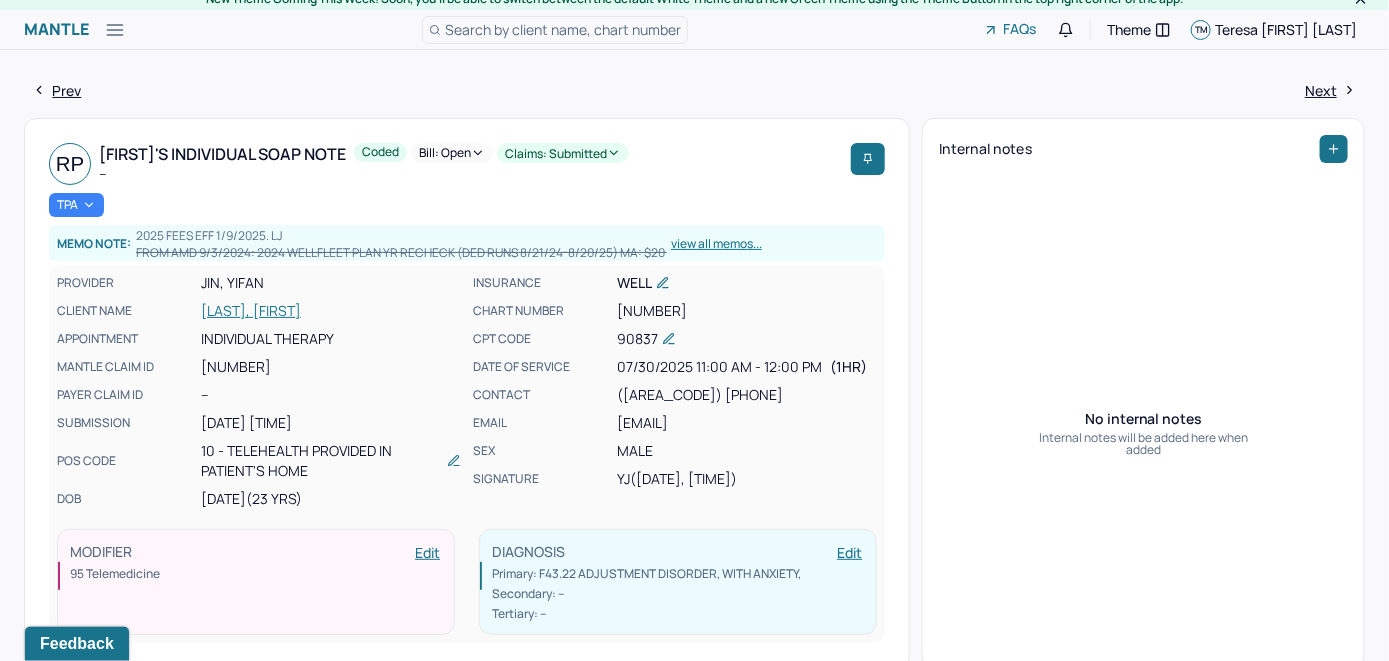 scroll, scrollTop: 0, scrollLeft: 0, axis: both 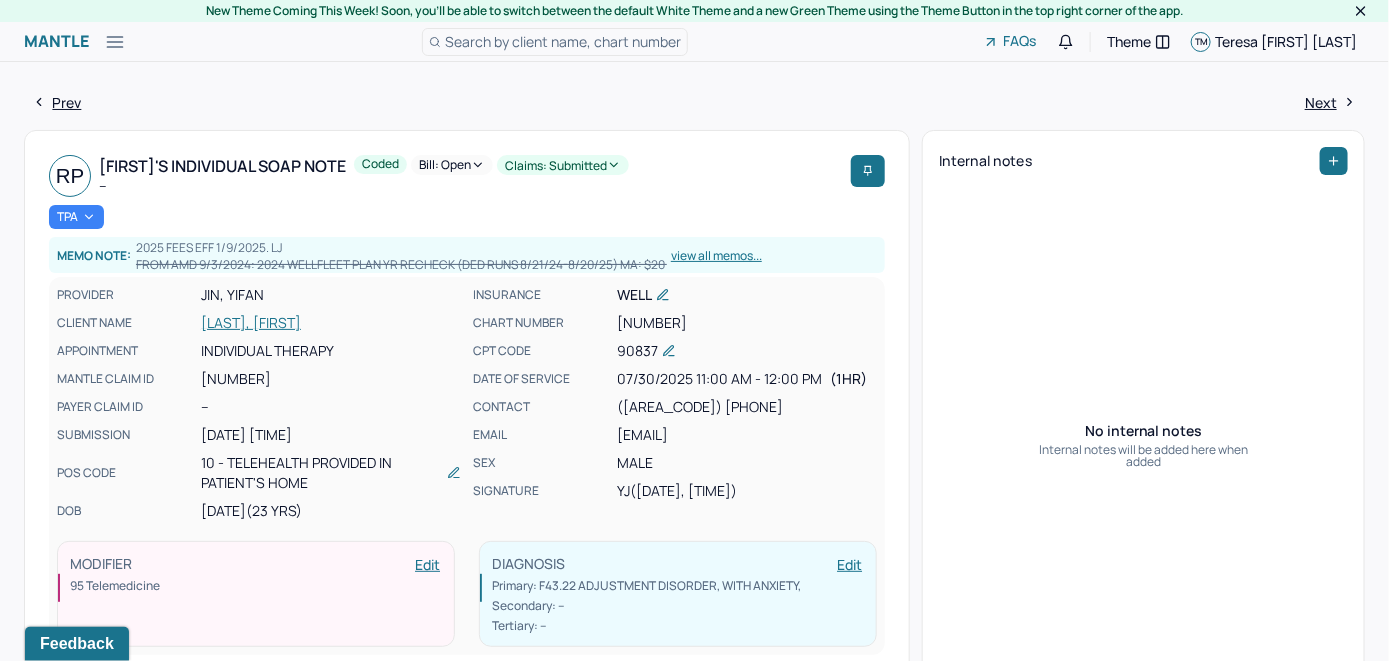 click on "Bill: Open" at bounding box center [452, 165] 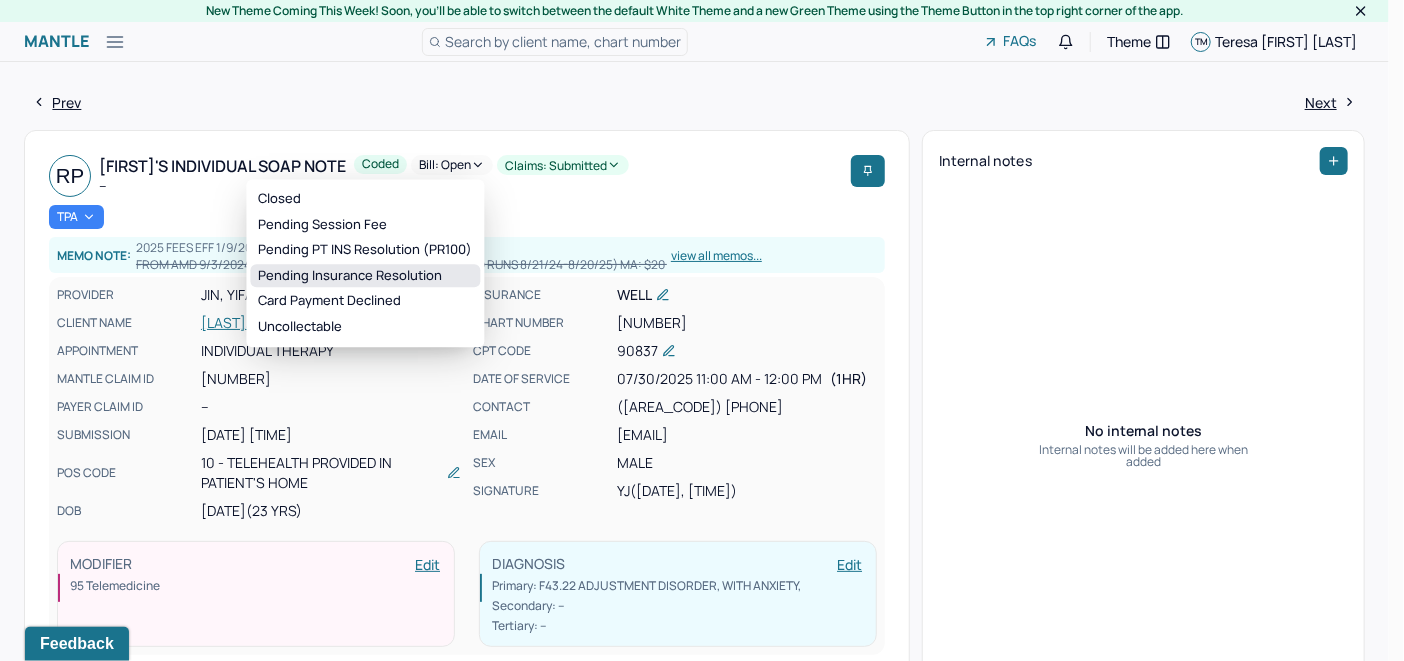 click on "Pending Insurance Resolution" at bounding box center (365, 276) 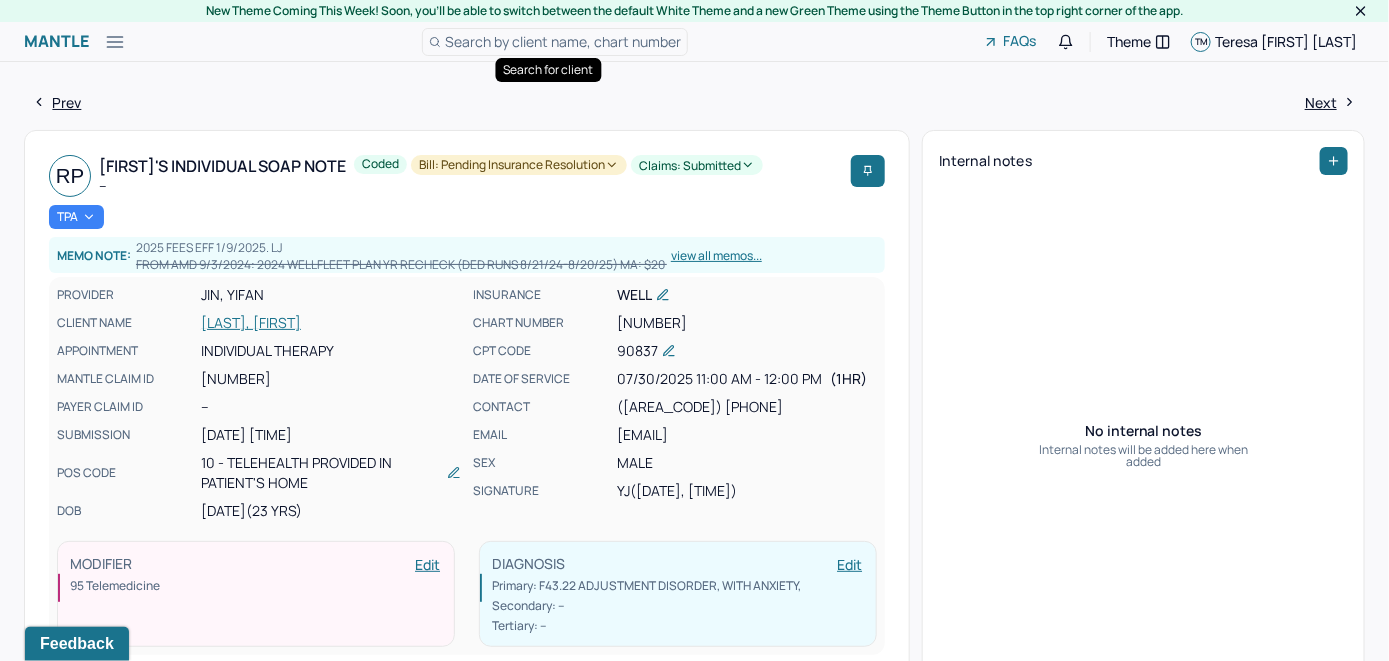 click on "Search by client name, chart number" at bounding box center (563, 41) 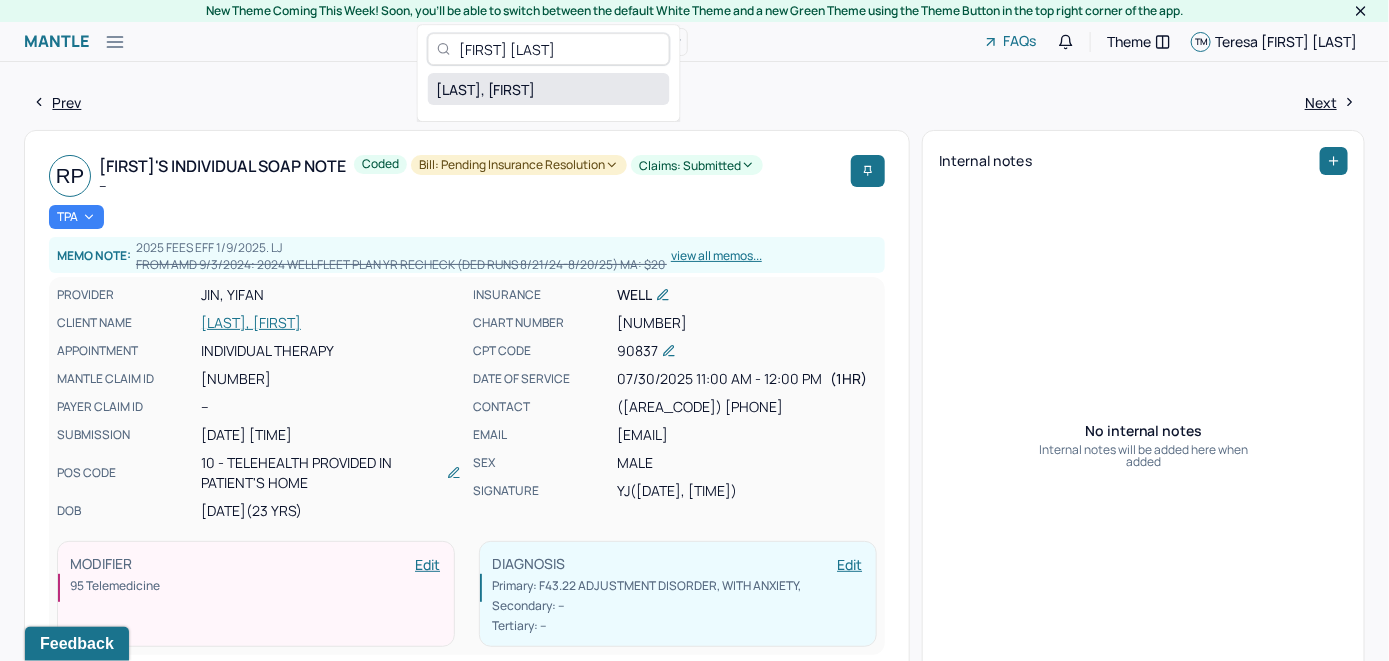 type on "Sara Villagio" 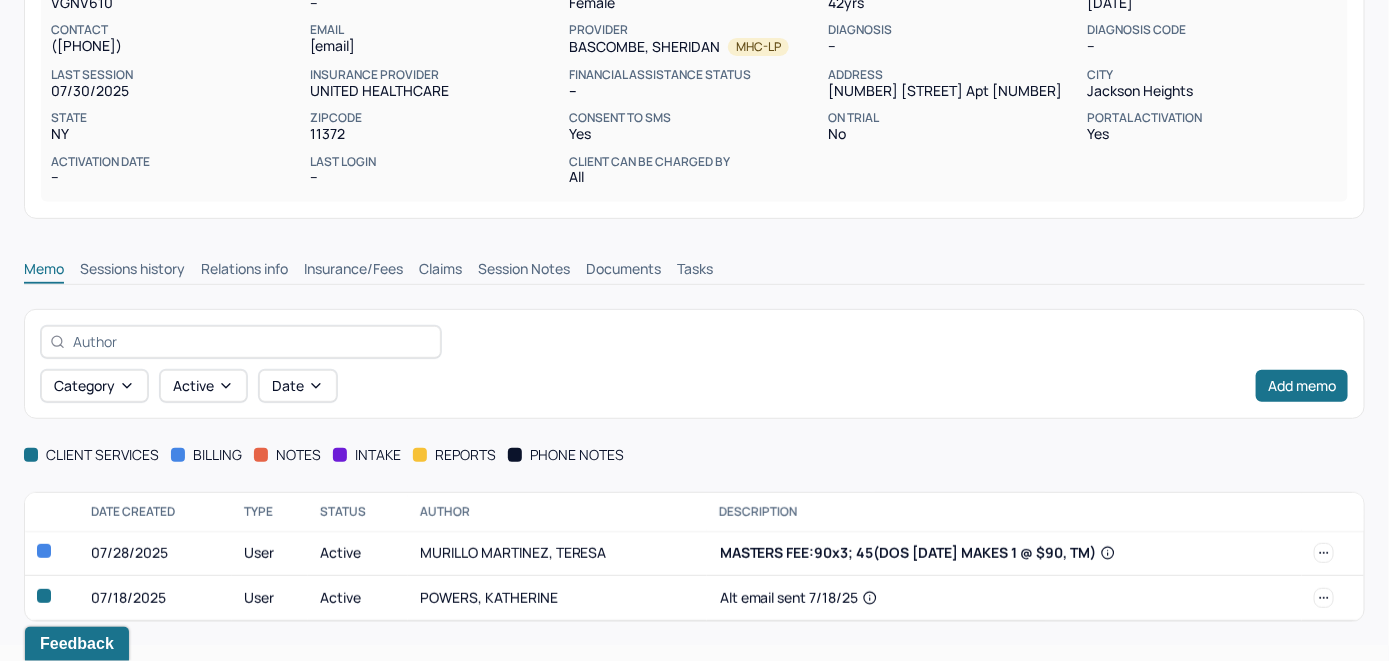 scroll, scrollTop: 254, scrollLeft: 0, axis: vertical 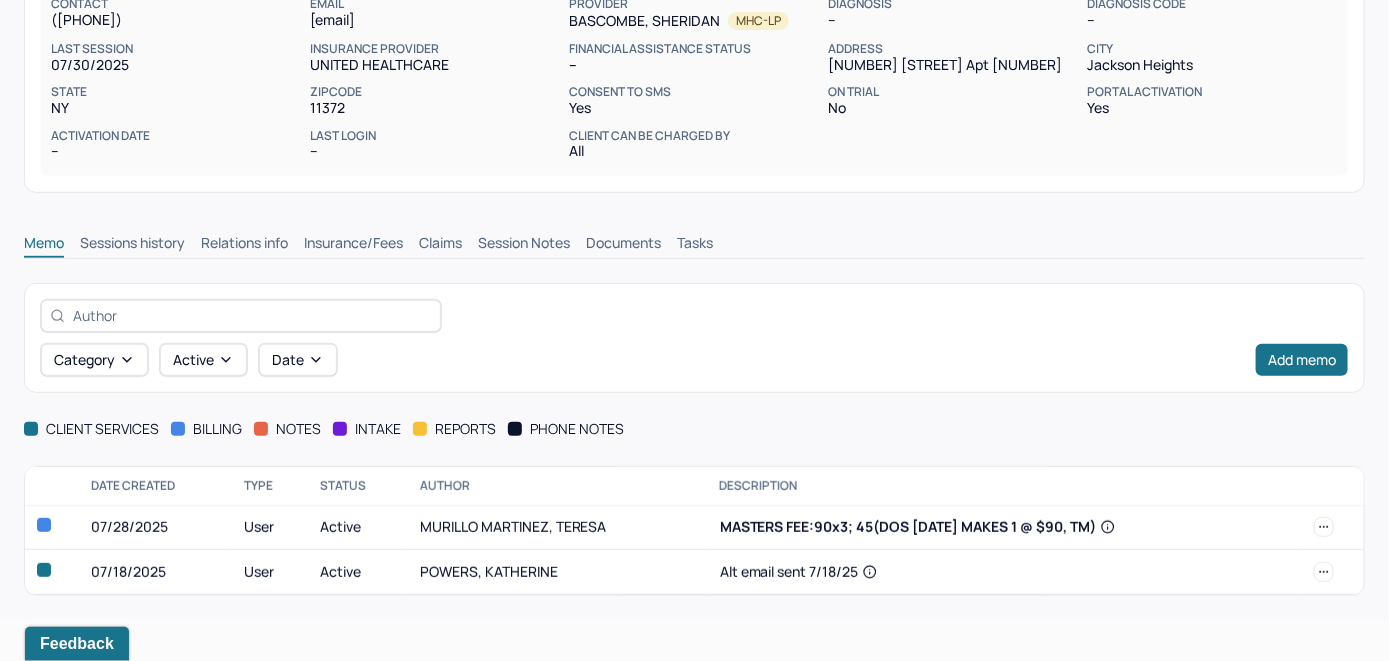 click on "Insurance/Fees" at bounding box center (353, 245) 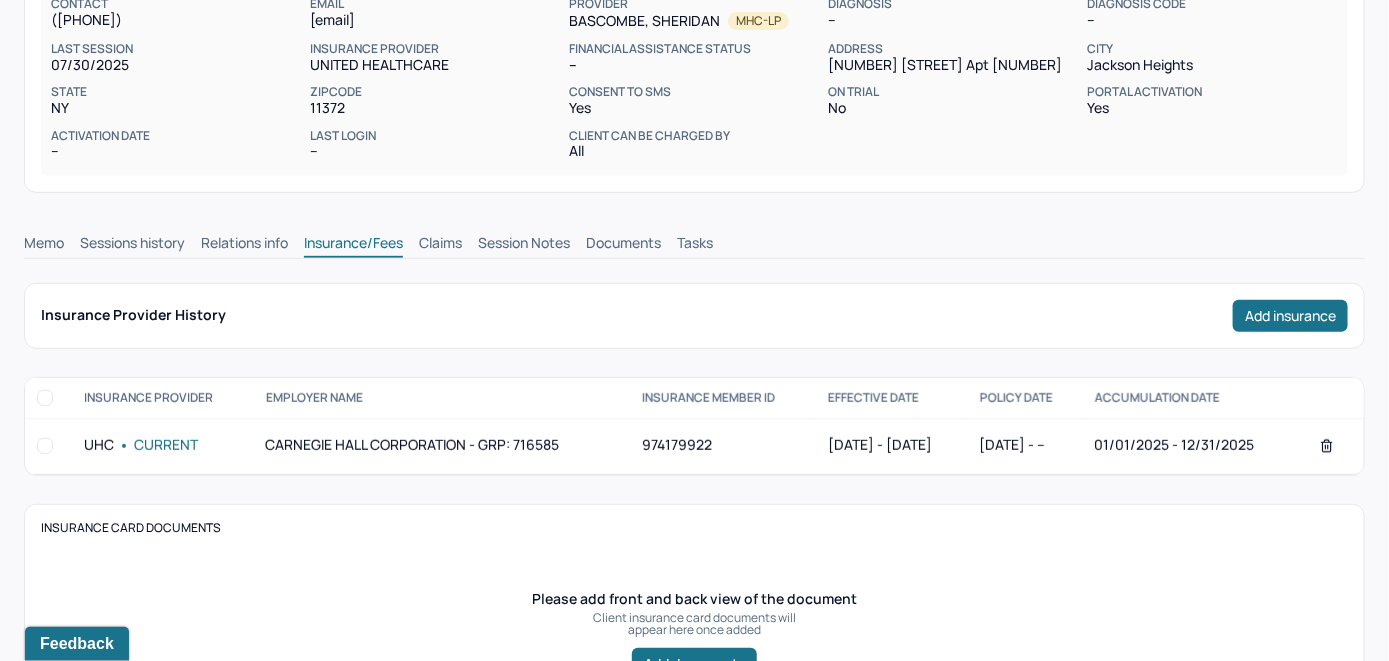 click on "Claims" at bounding box center [440, 245] 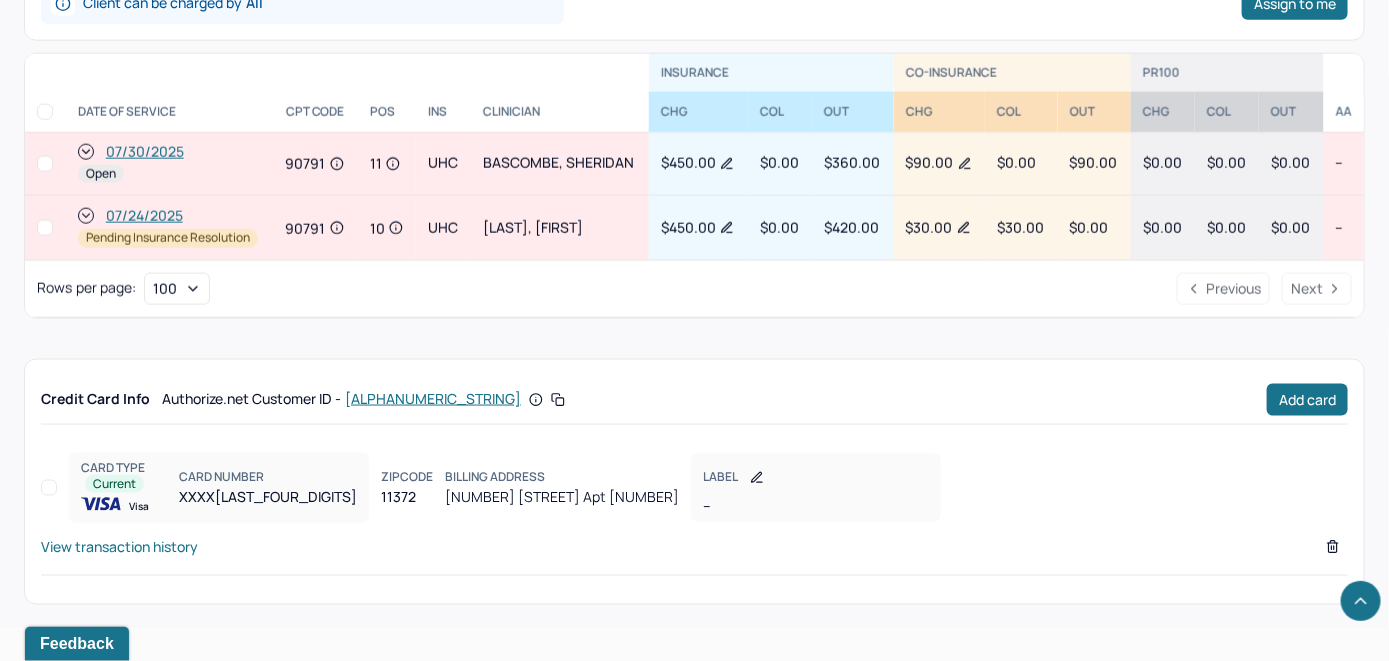 scroll, scrollTop: 948, scrollLeft: 0, axis: vertical 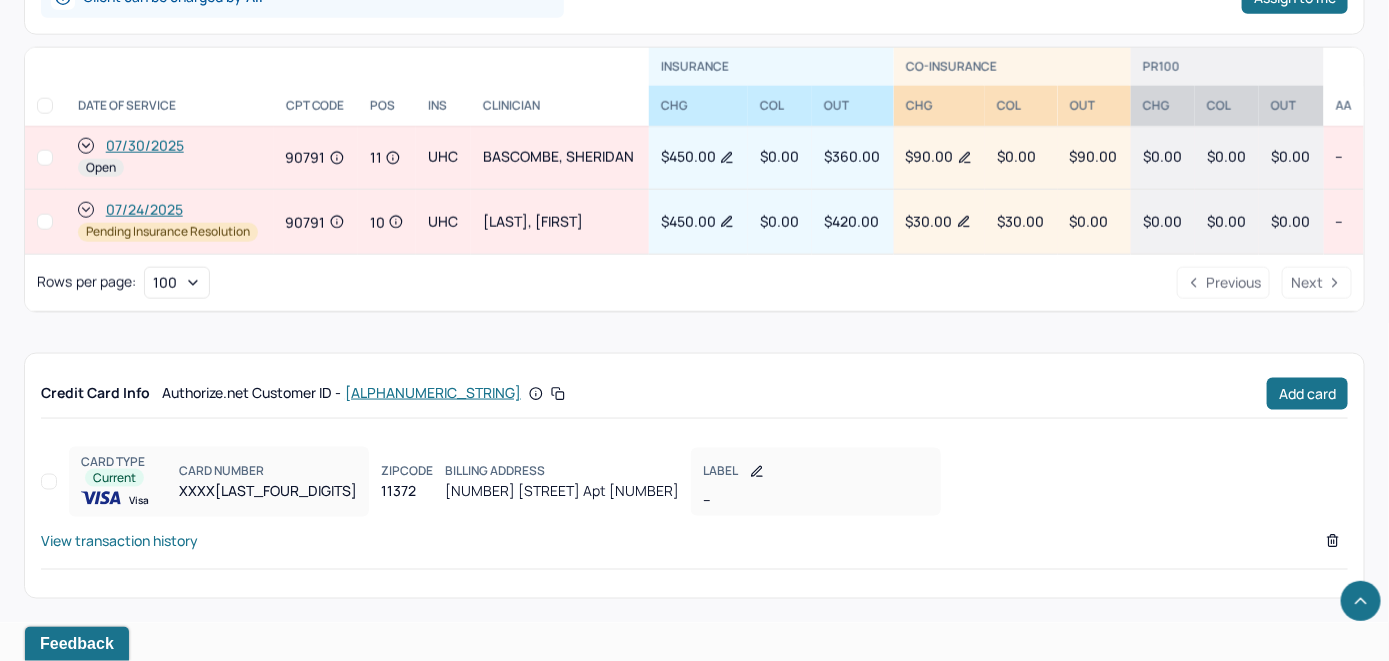 click on "07/30/2025" at bounding box center (145, 146) 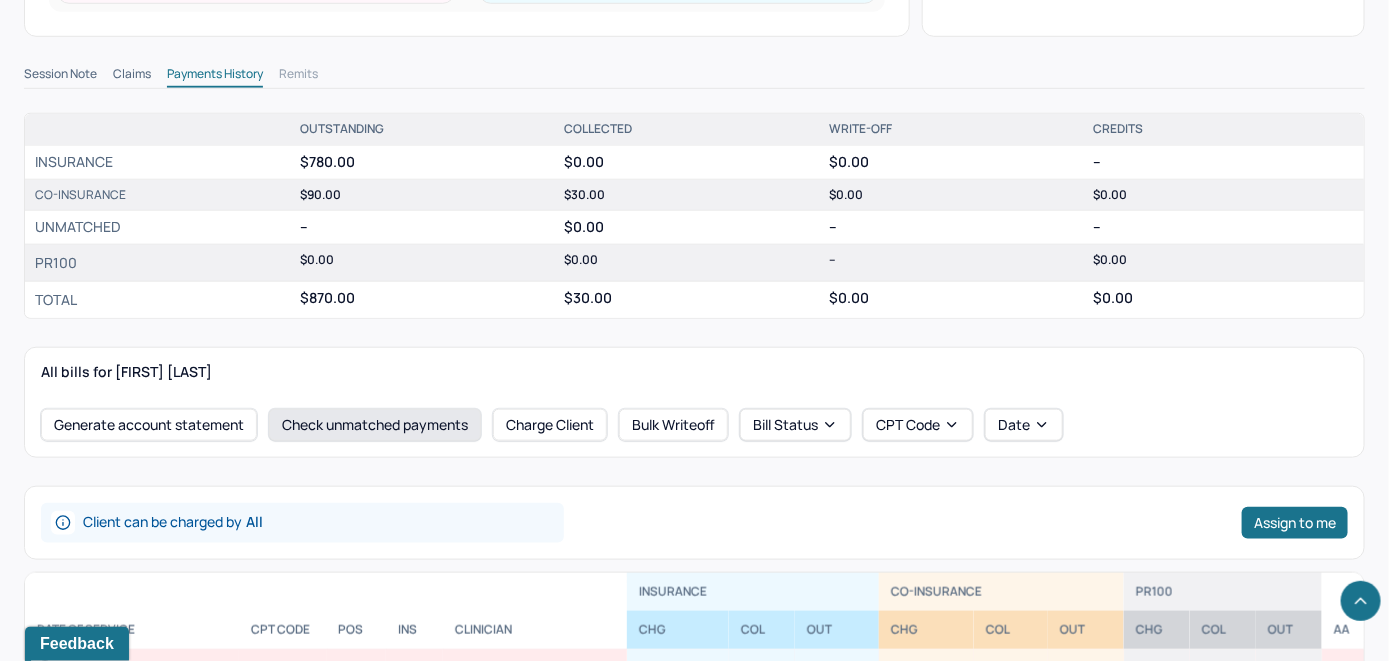 scroll, scrollTop: 700, scrollLeft: 0, axis: vertical 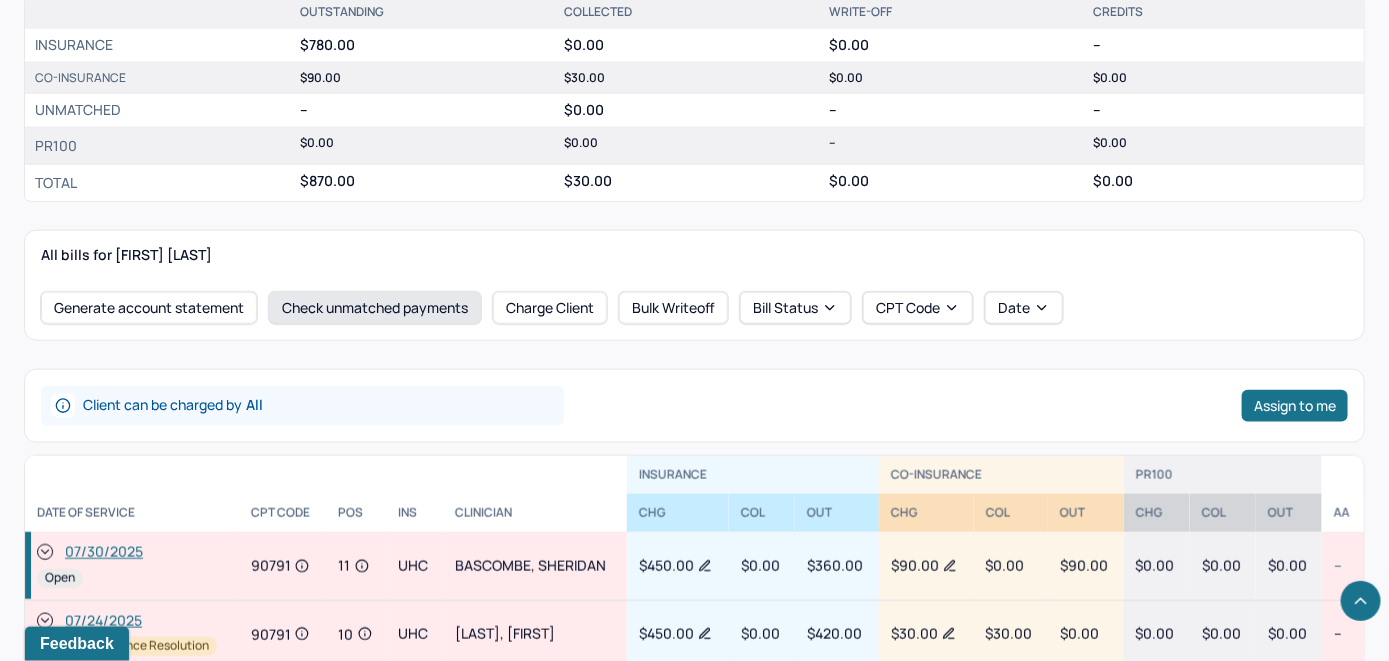 click on "Check unmatched payments" at bounding box center [375, 308] 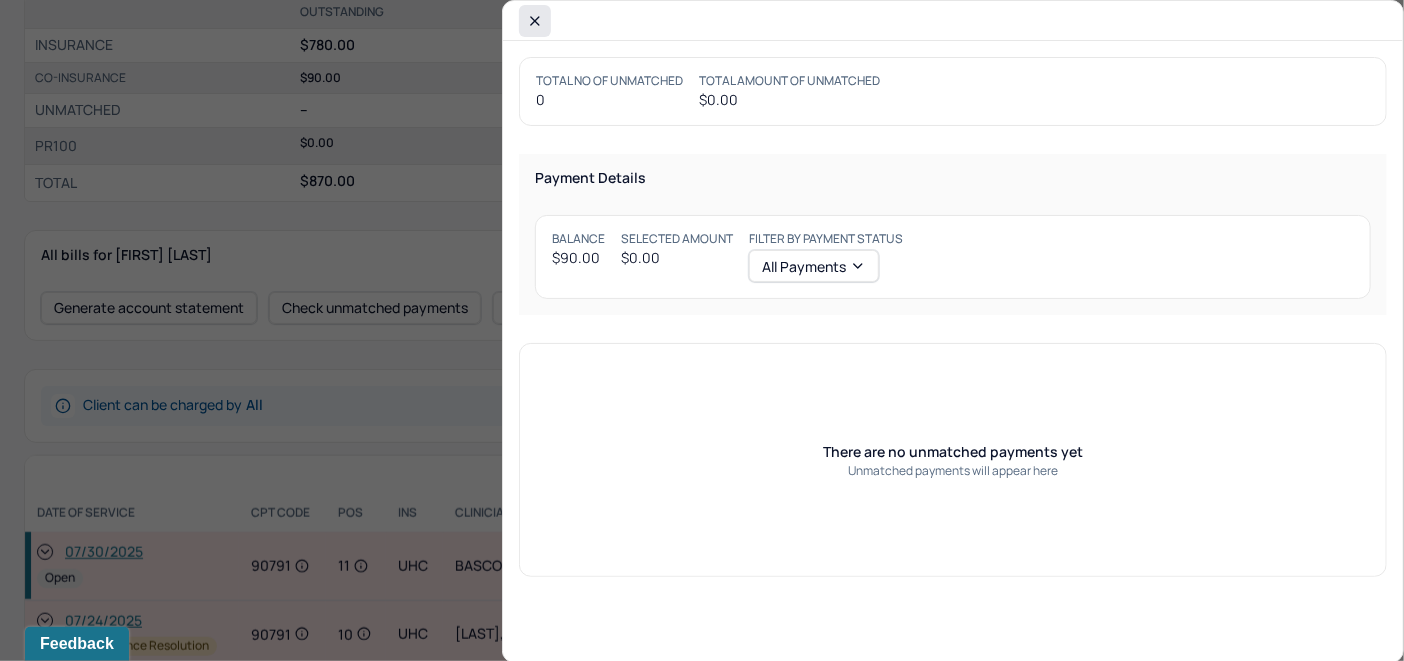 click 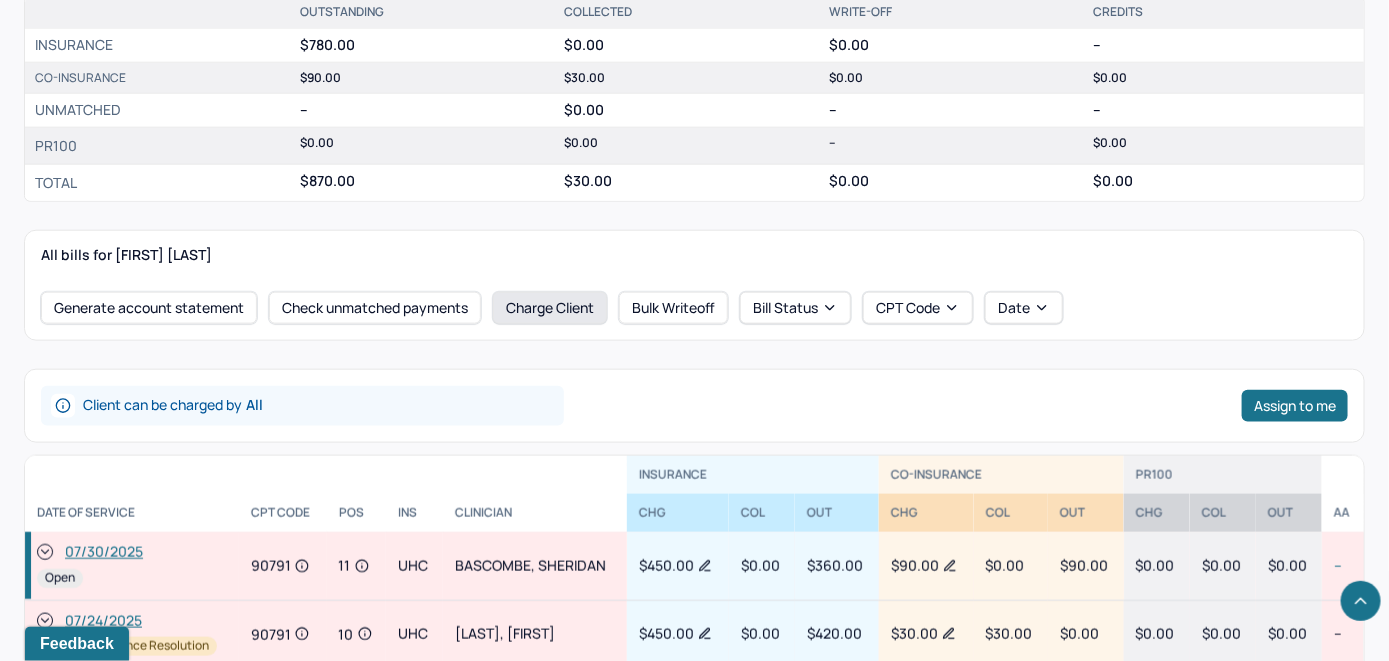 click on "Charge Client" at bounding box center (550, 308) 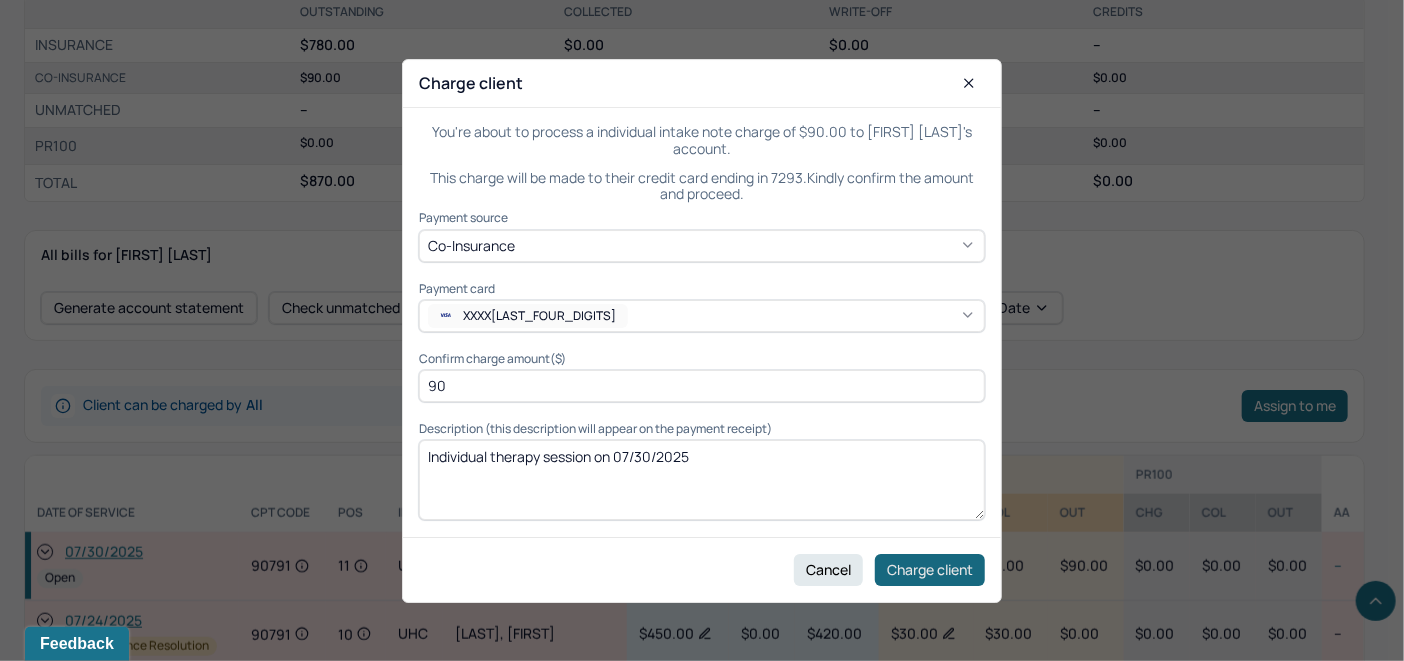 click on "Charge client" at bounding box center (930, 569) 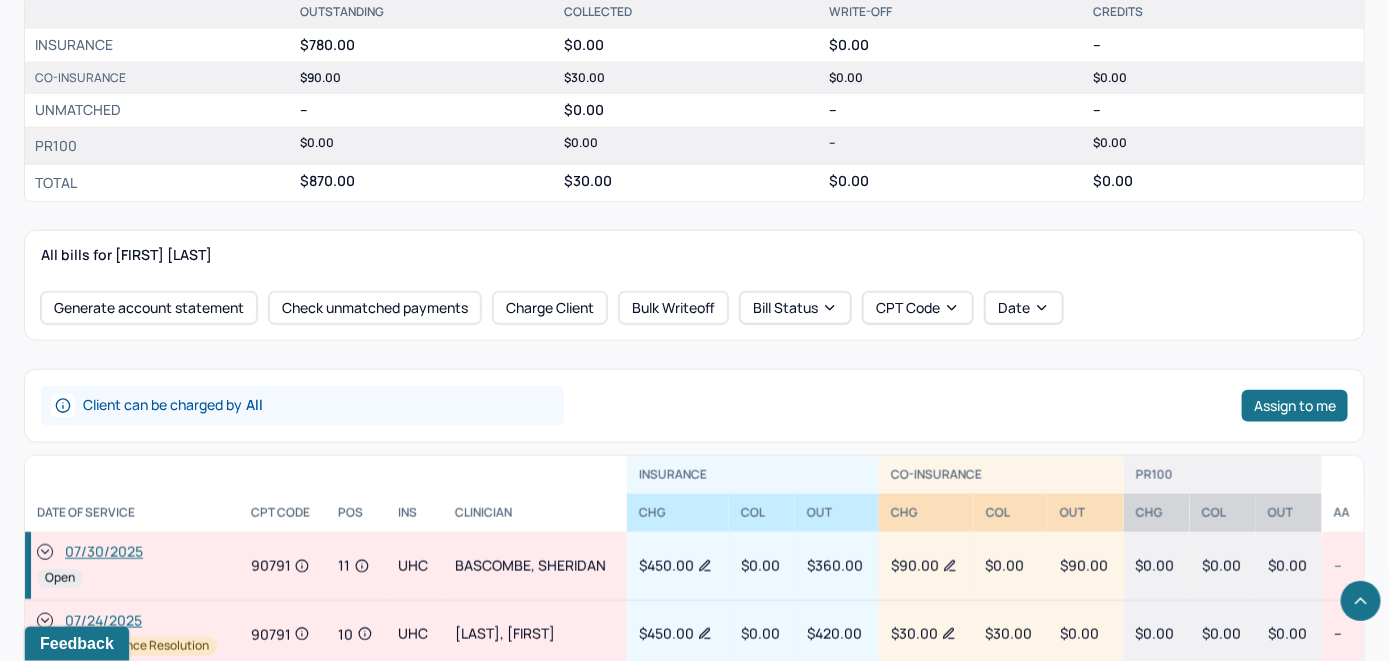 click 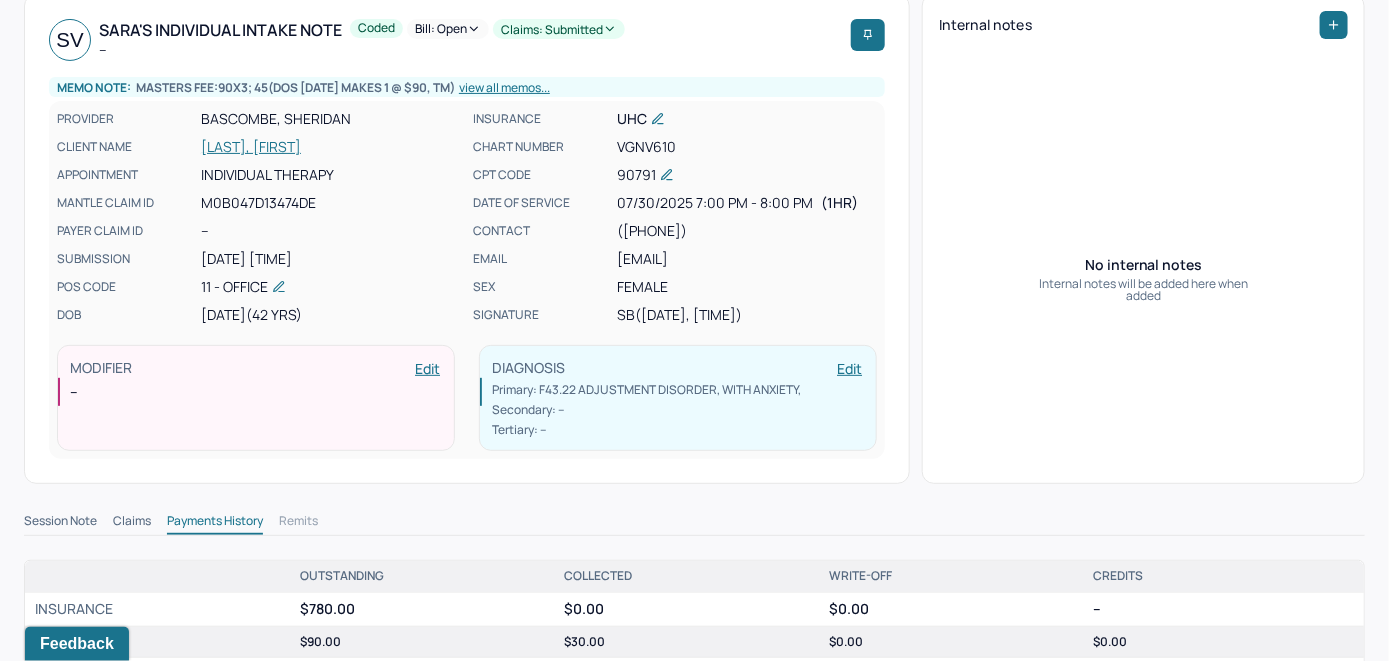 scroll, scrollTop: 0, scrollLeft: 0, axis: both 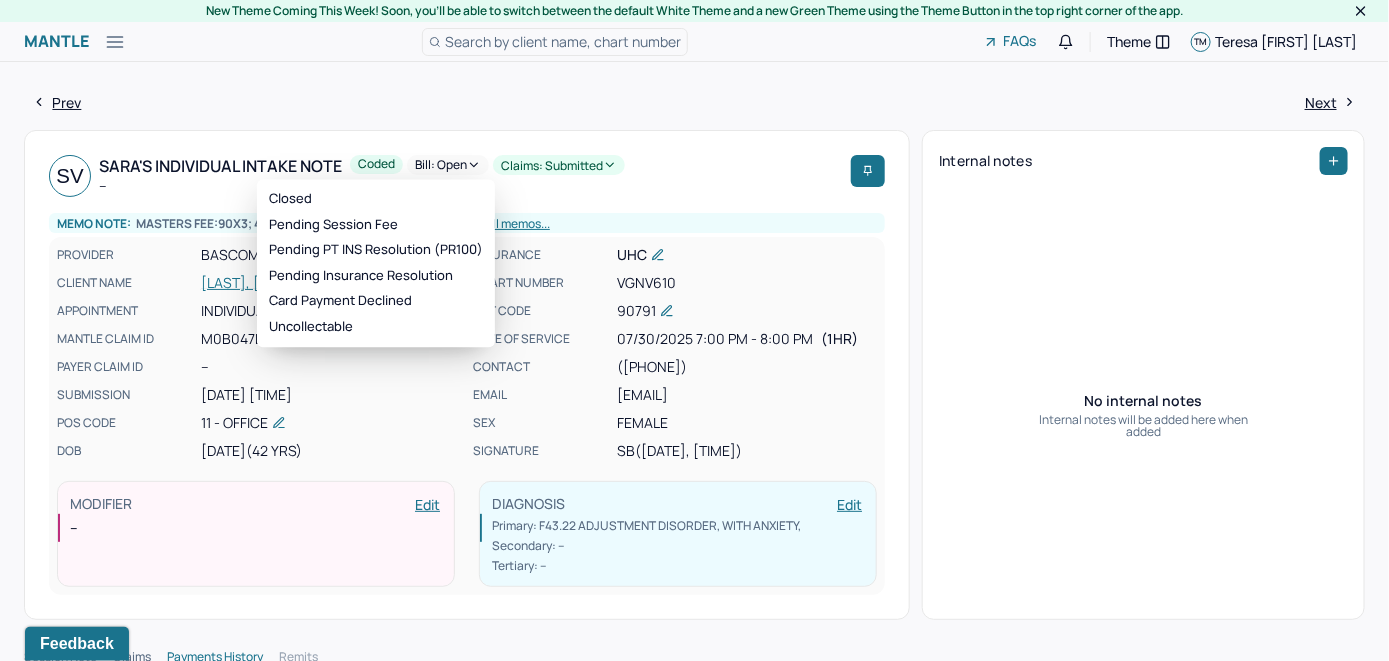 click on "Bill: Open" at bounding box center (448, 165) 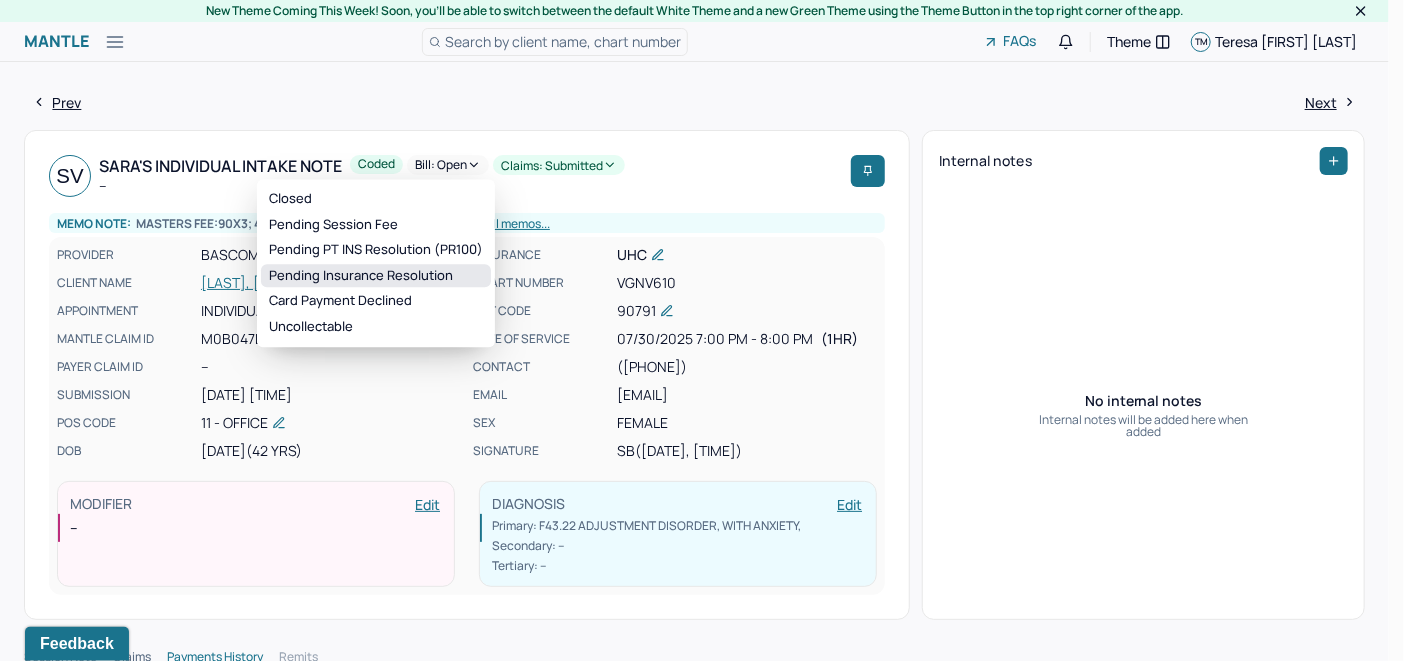 click on "Pending Insurance Resolution" at bounding box center [376, 276] 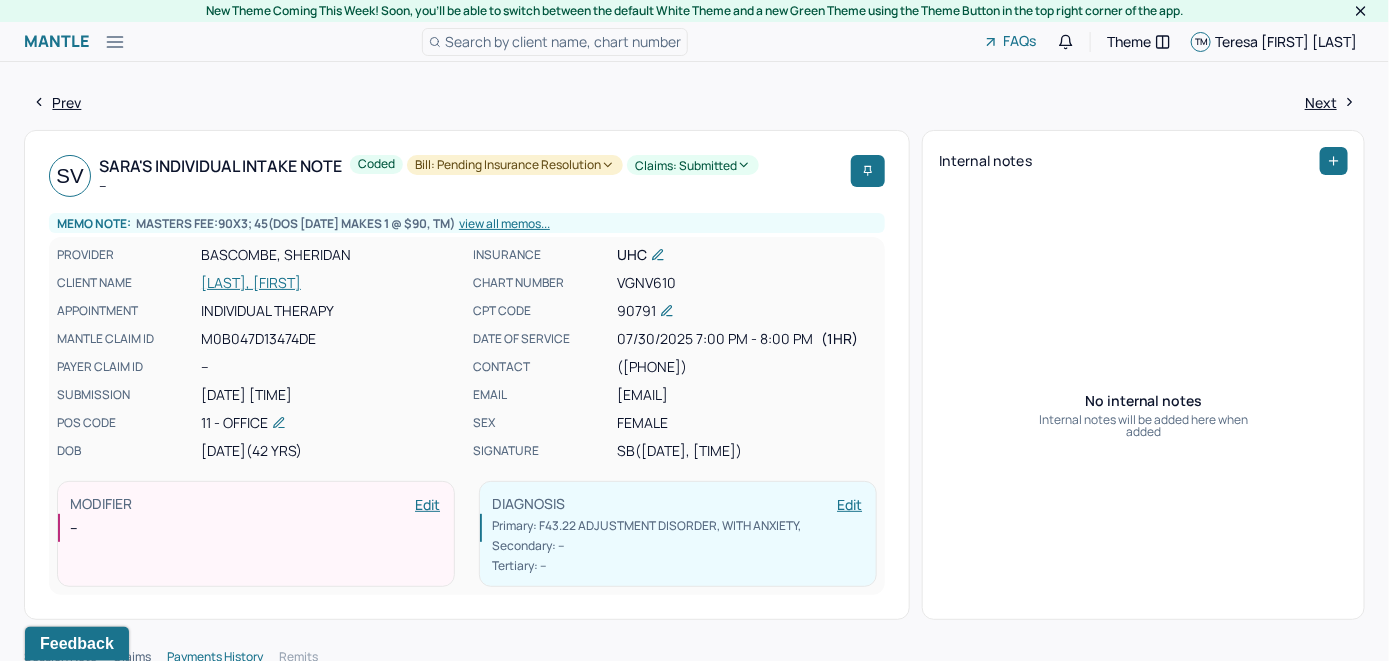click on "Search by client name, chart number" at bounding box center (563, 41) 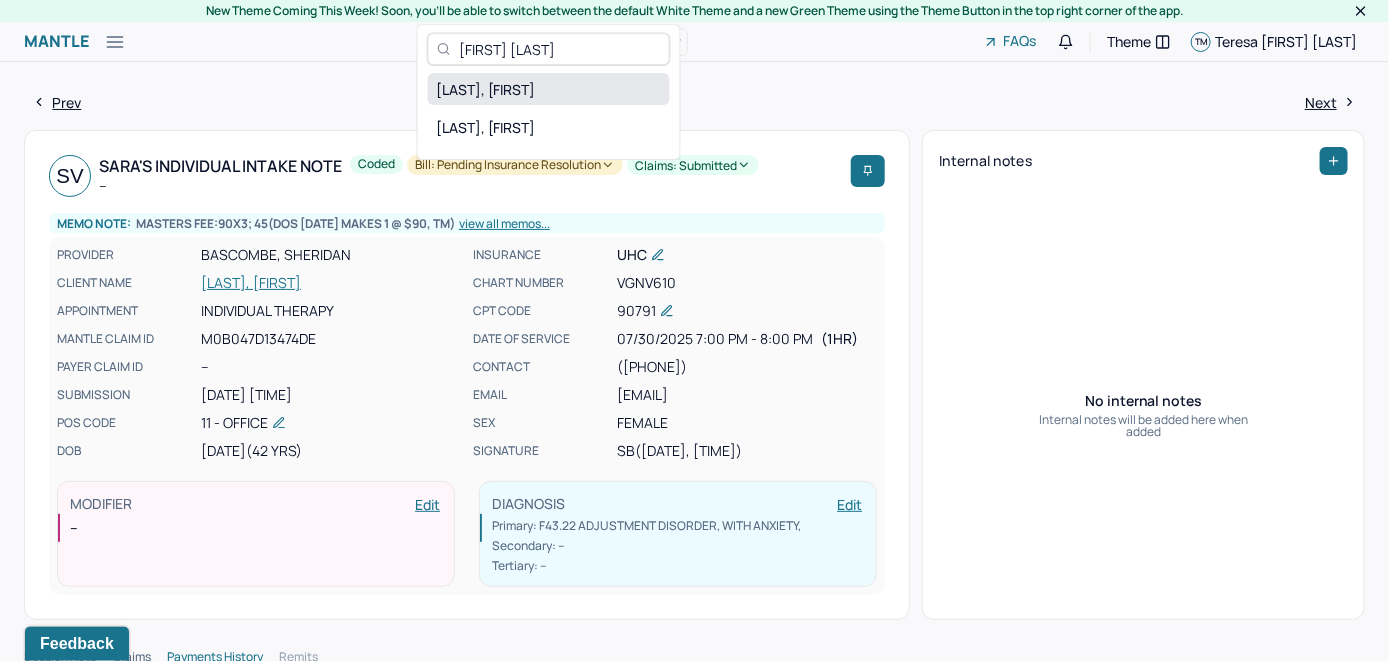 type on "Sarah Hang" 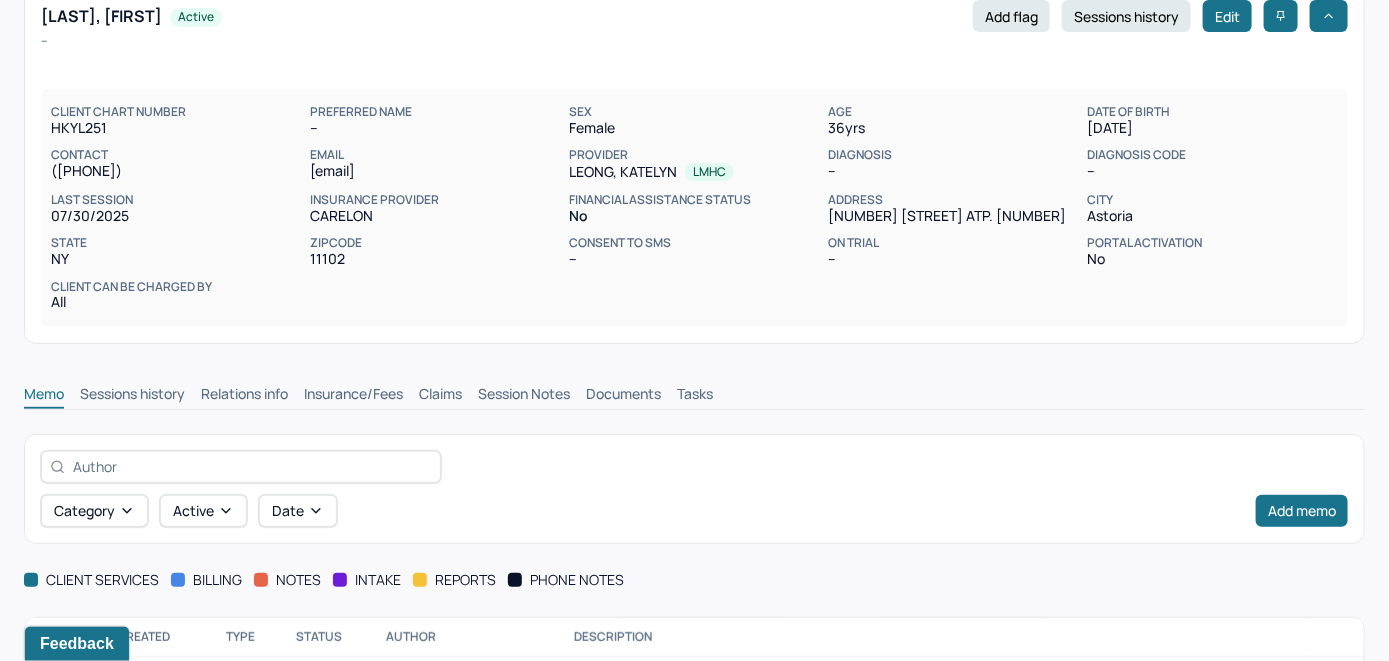 scroll, scrollTop: 254, scrollLeft: 0, axis: vertical 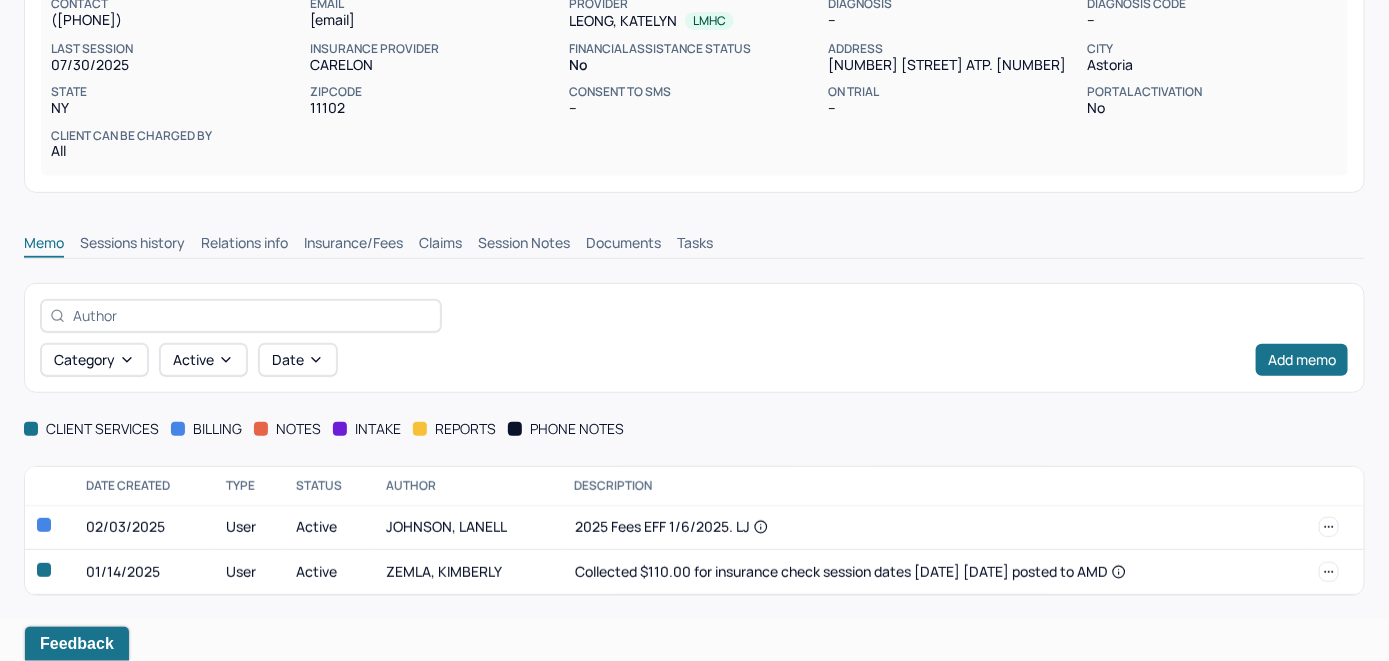 click on "Insurance/Fees" at bounding box center [353, 245] 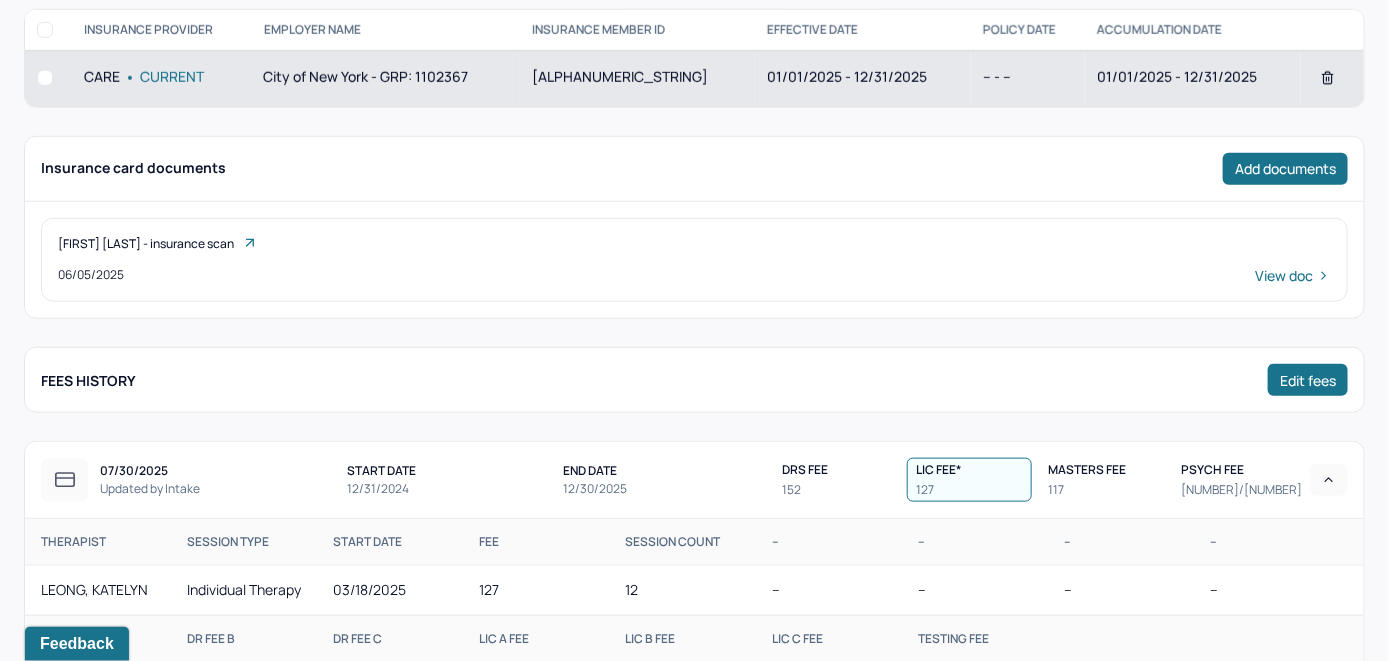 scroll, scrollTop: 454, scrollLeft: 0, axis: vertical 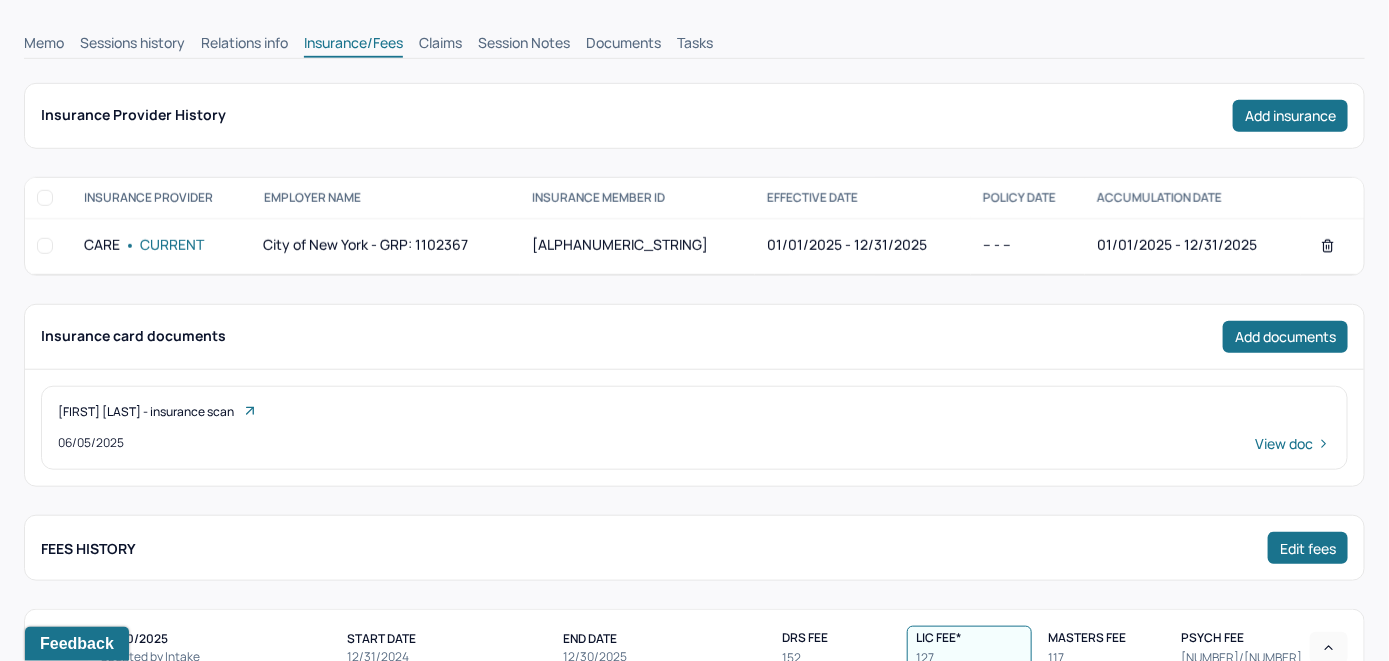 click on "Claims" at bounding box center [440, 45] 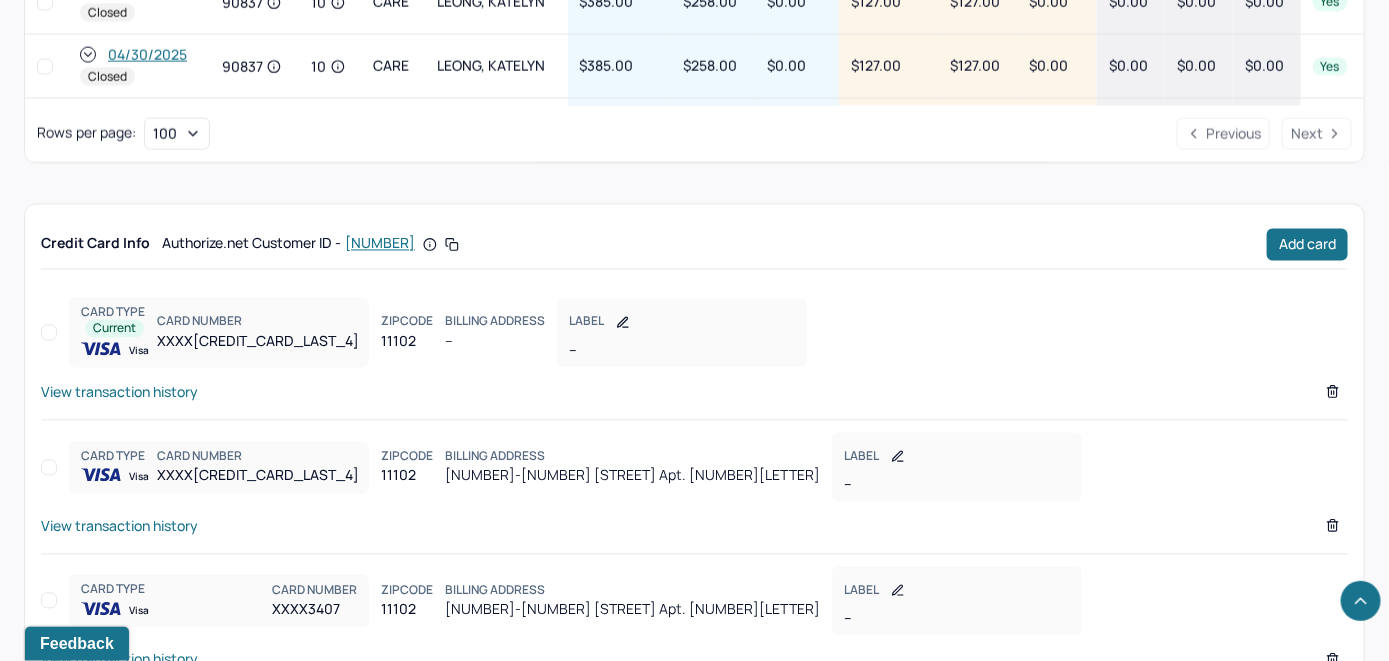 scroll, scrollTop: 1346, scrollLeft: 0, axis: vertical 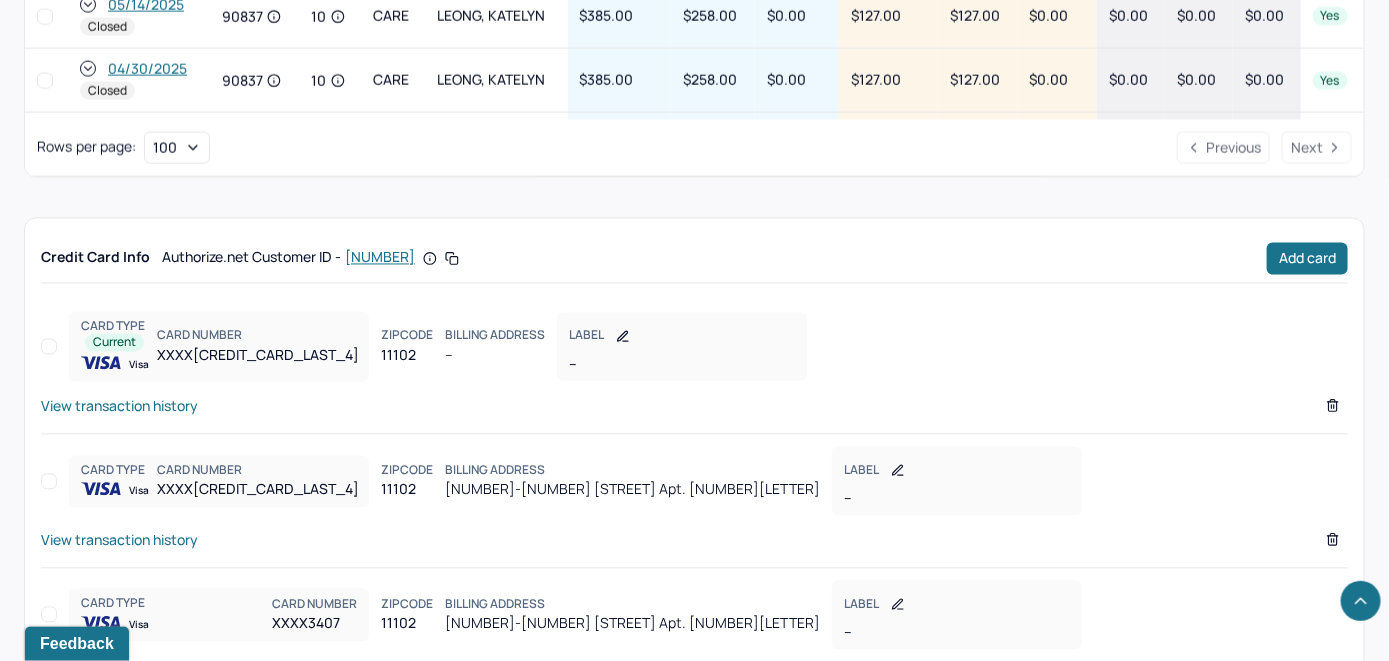click on "View transaction history" at bounding box center (119, 406) 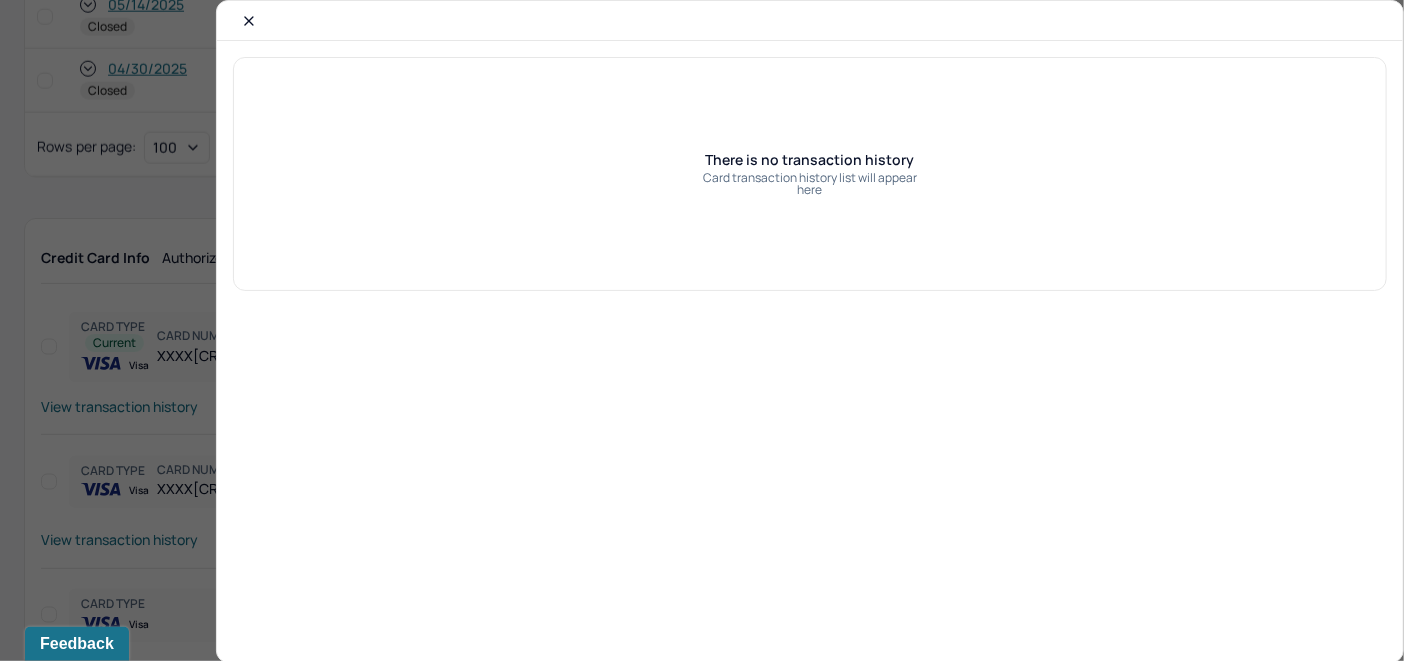 click at bounding box center (810, 21) 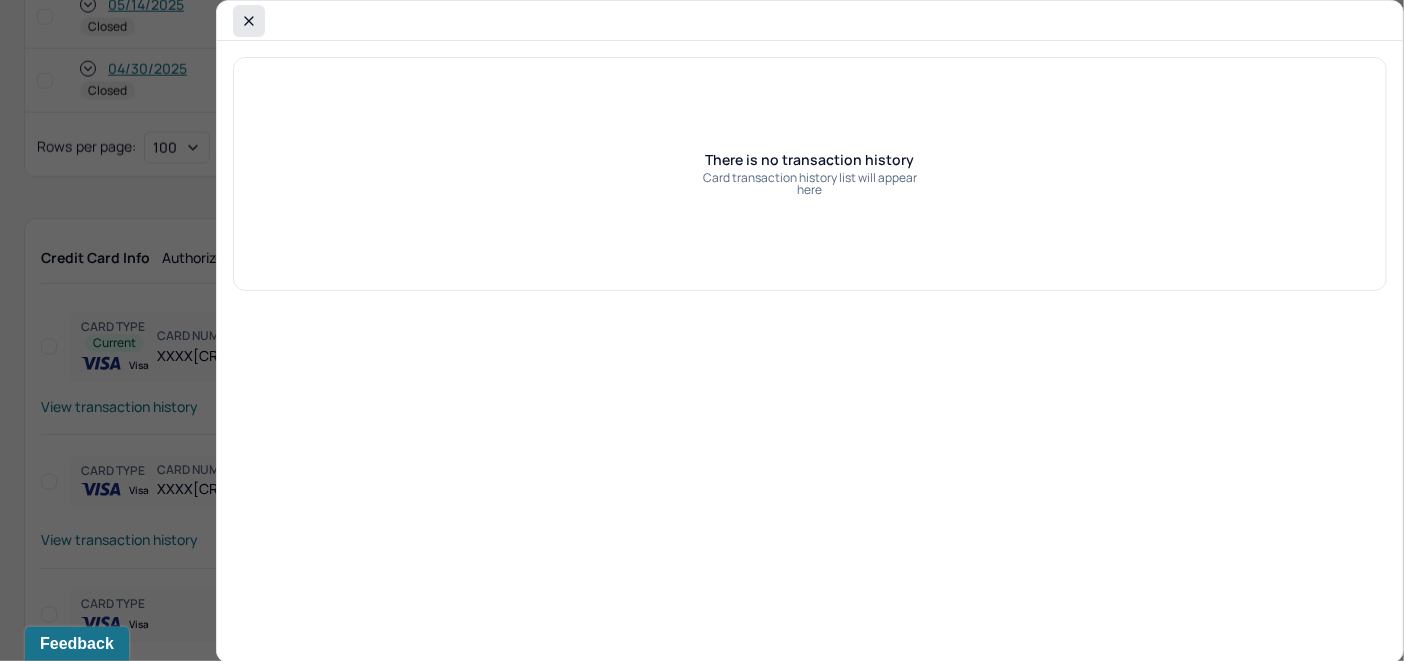 click at bounding box center (249, 21) 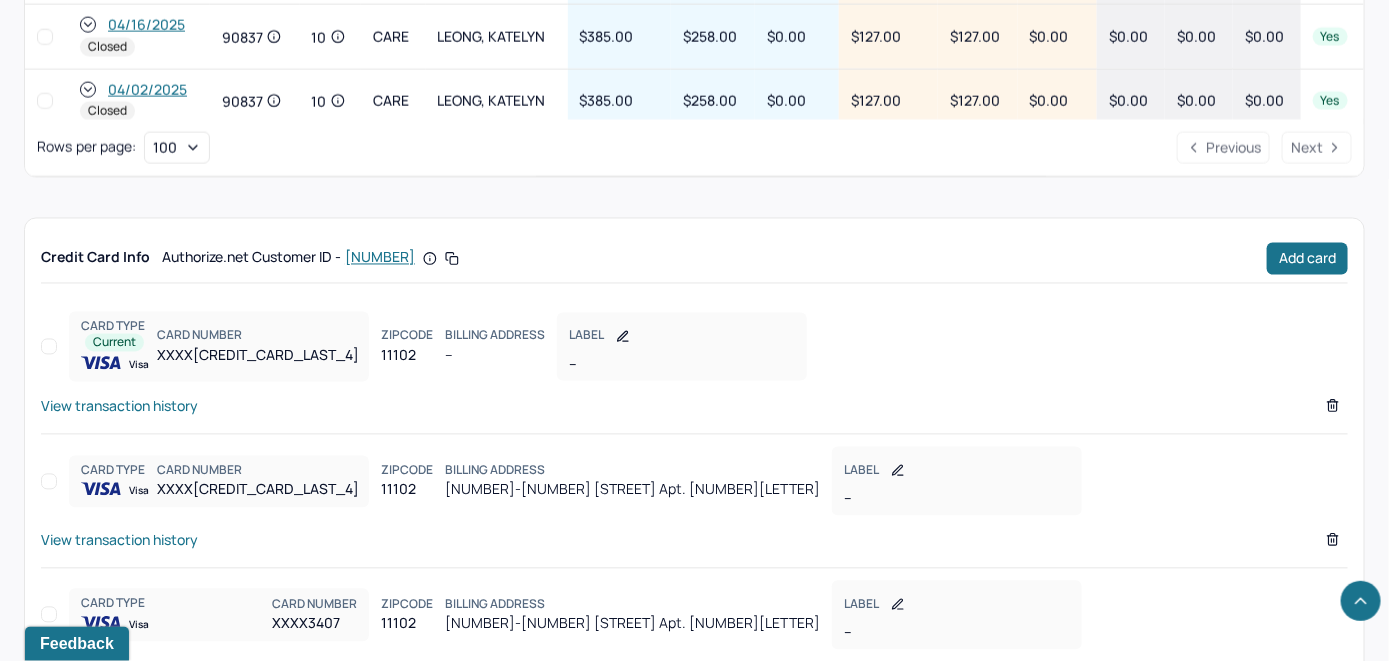 scroll, scrollTop: 200, scrollLeft: 0, axis: vertical 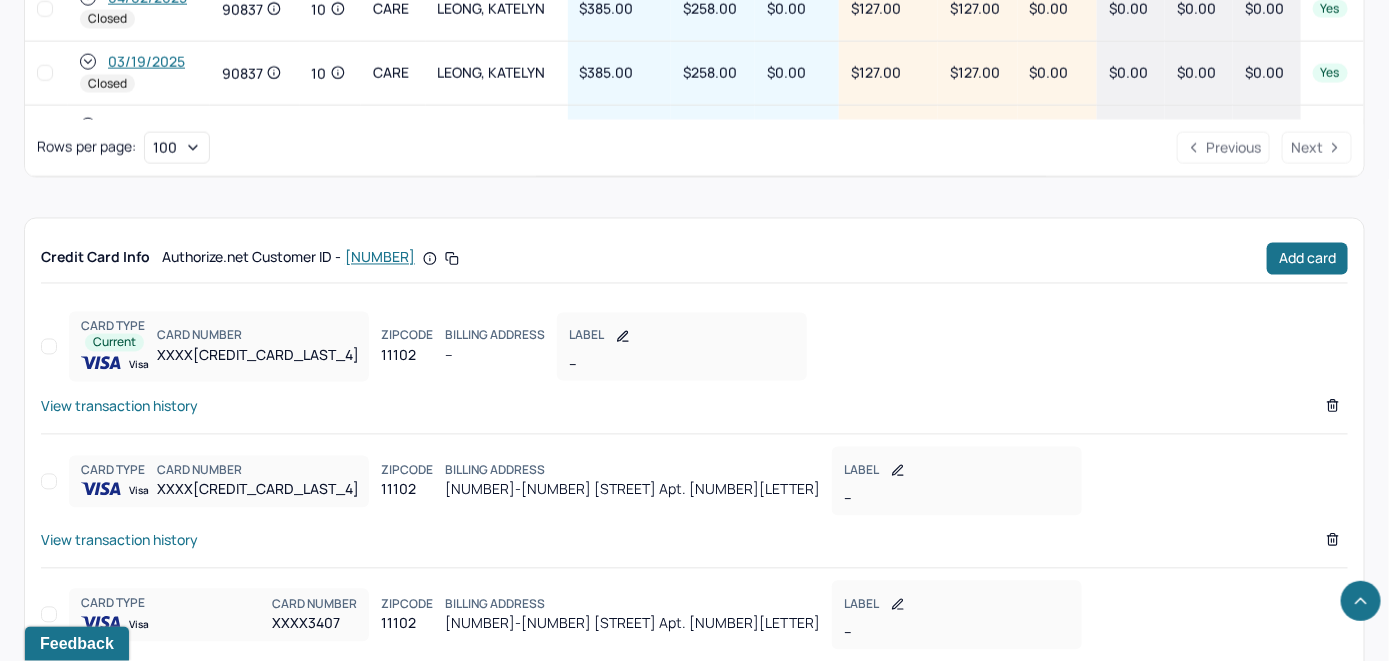 click on "View transaction history" at bounding box center [119, 540] 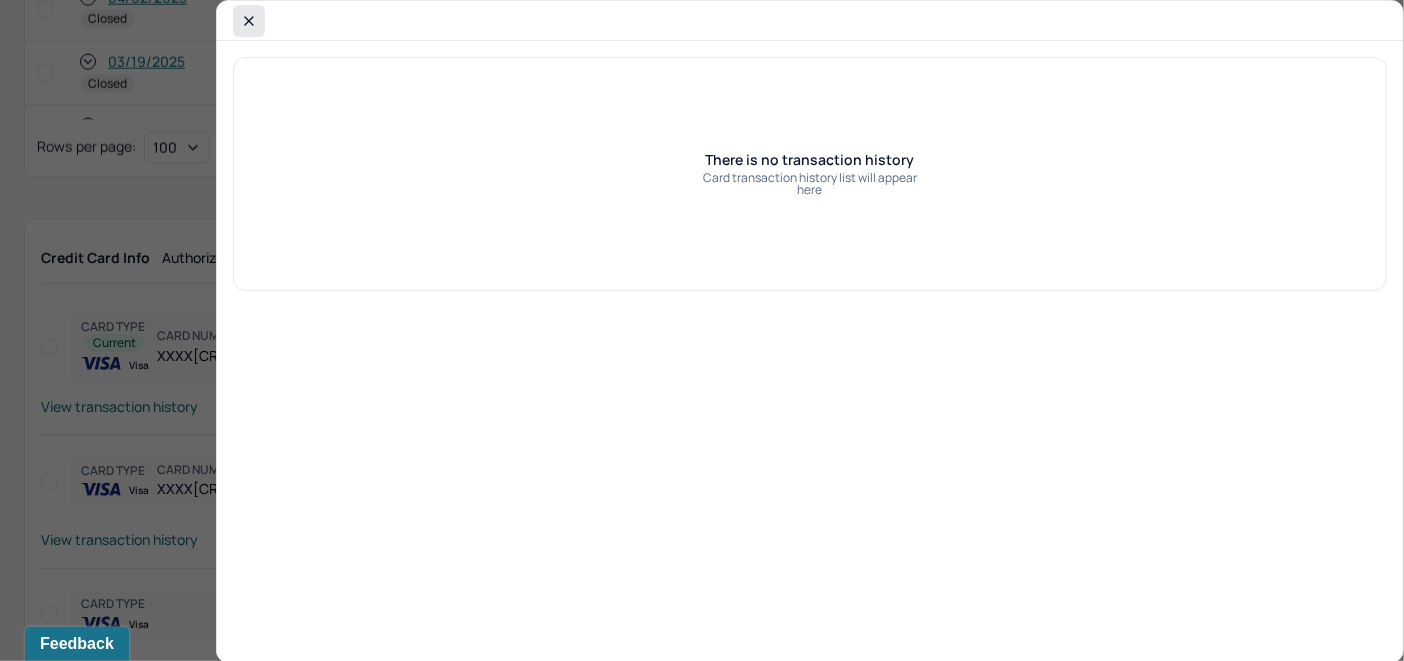 click at bounding box center [249, 21] 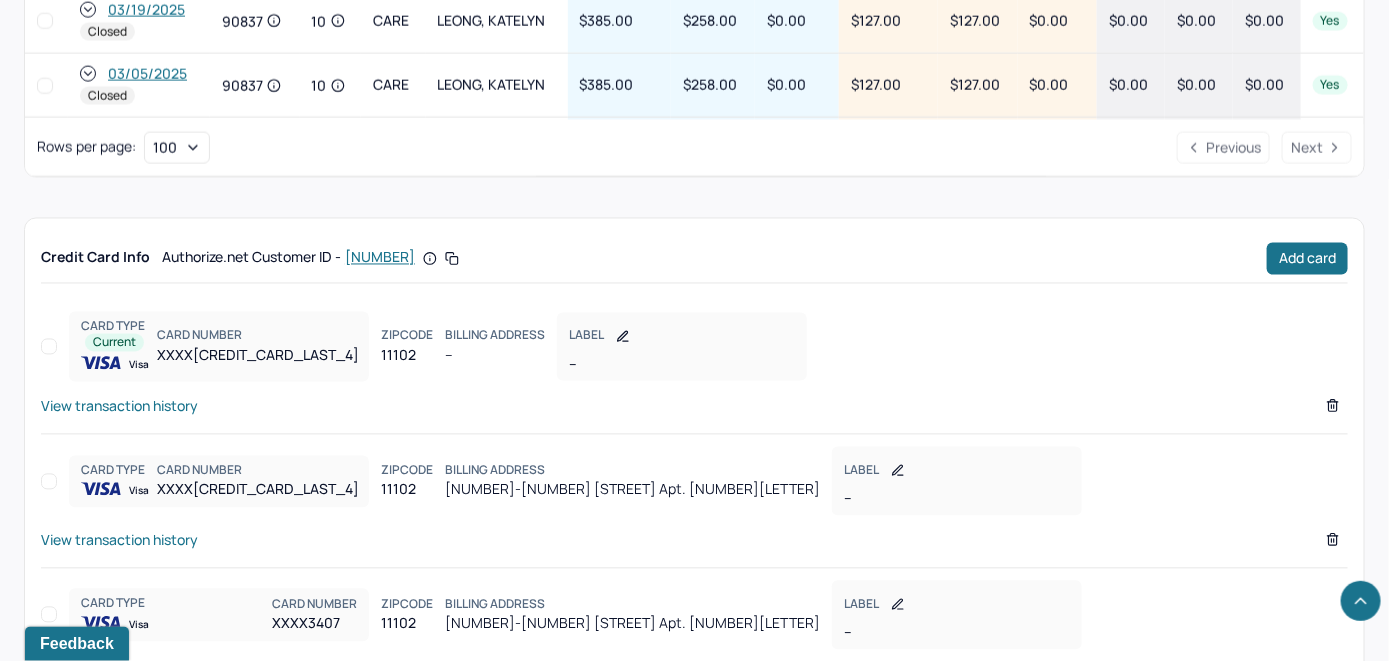 scroll, scrollTop: 400, scrollLeft: 0, axis: vertical 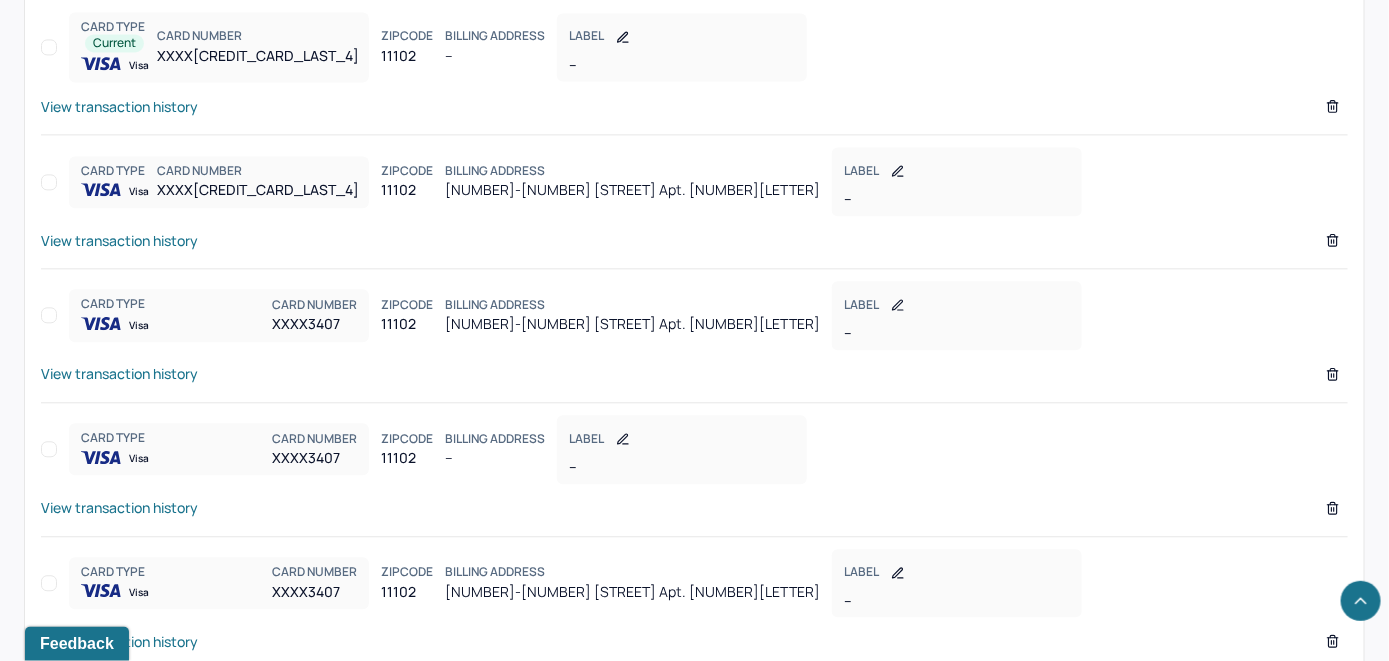 click on "View transaction history" at bounding box center [119, 373] 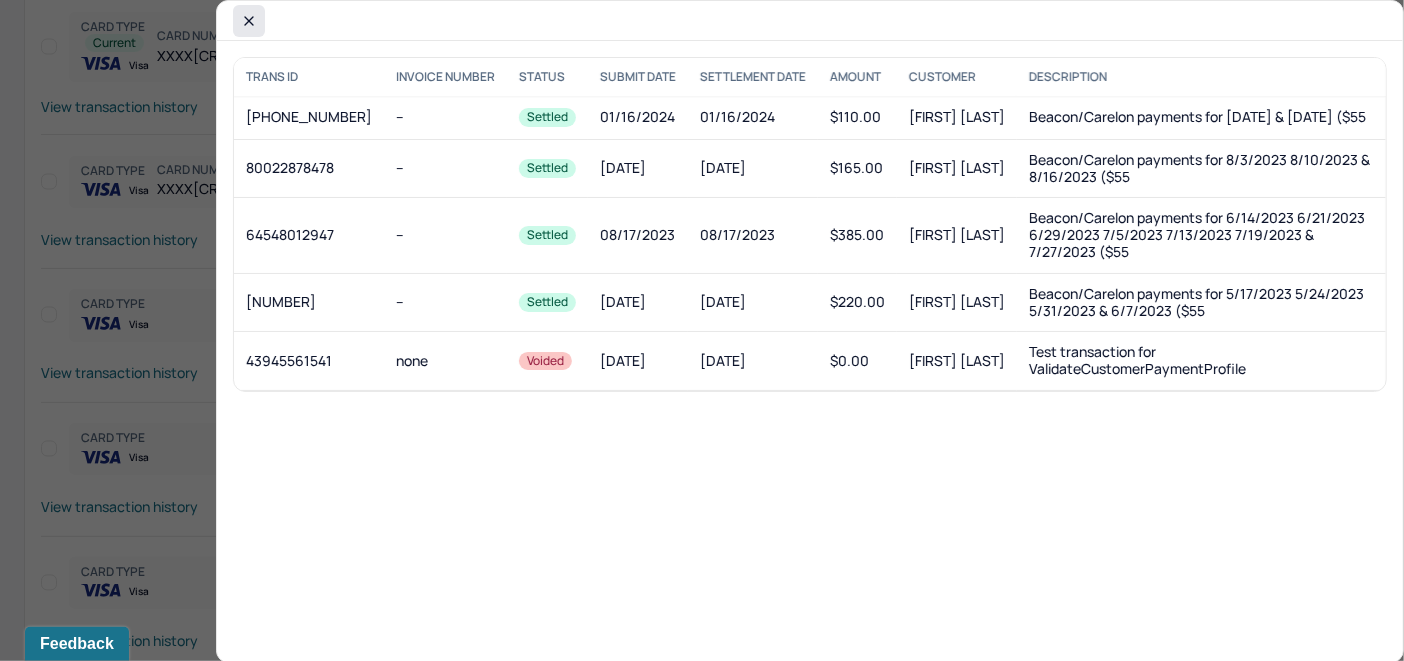 click 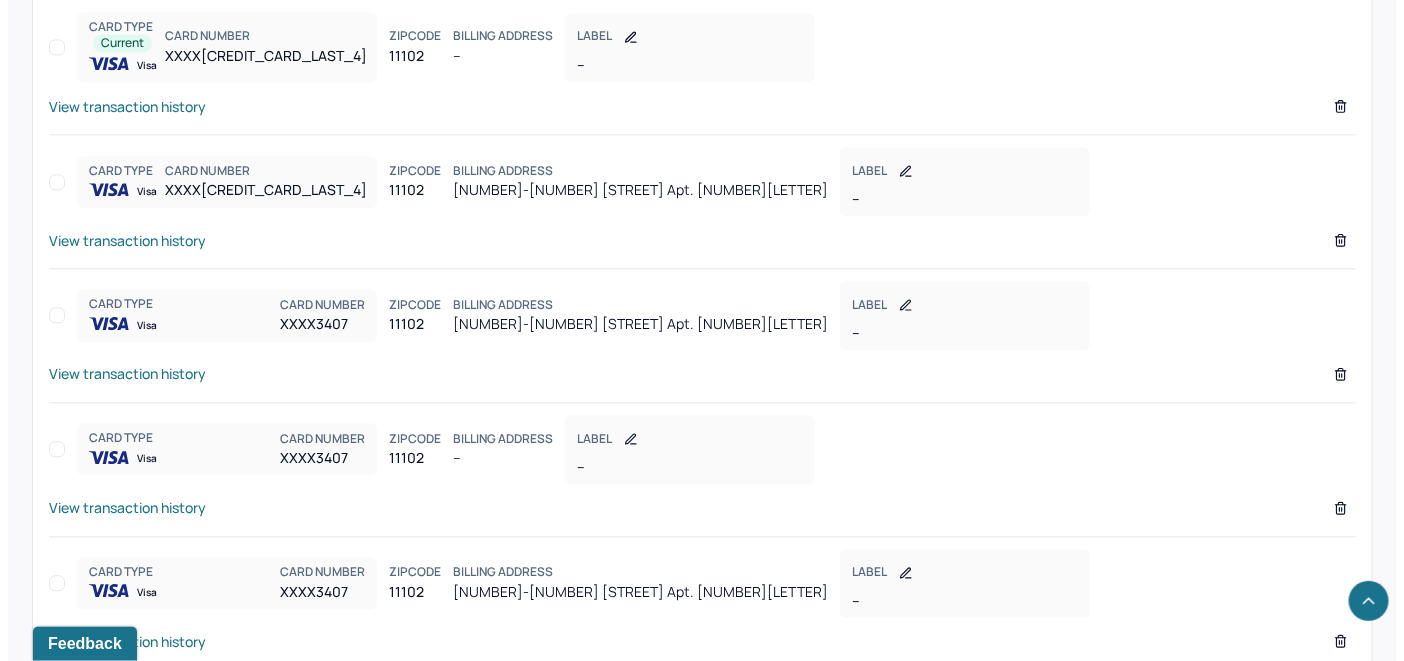 scroll, scrollTop: 1746, scrollLeft: 0, axis: vertical 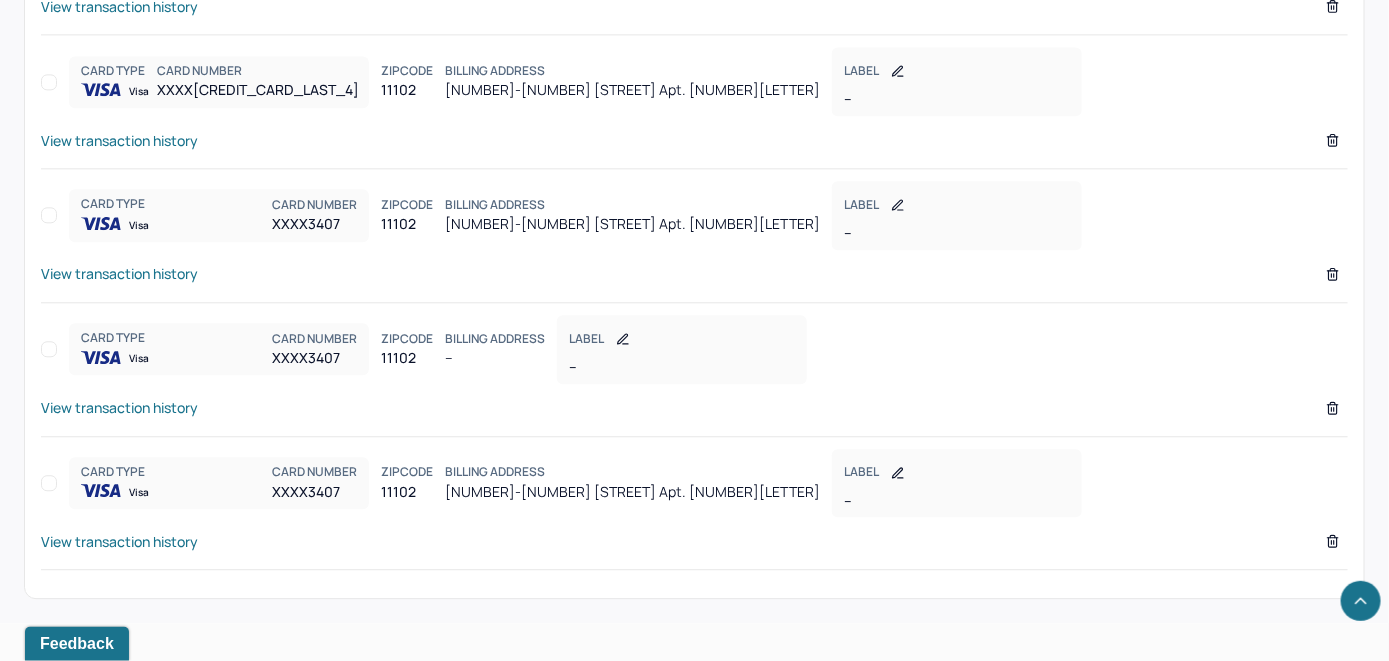 click on "View transaction history" at bounding box center (119, 541) 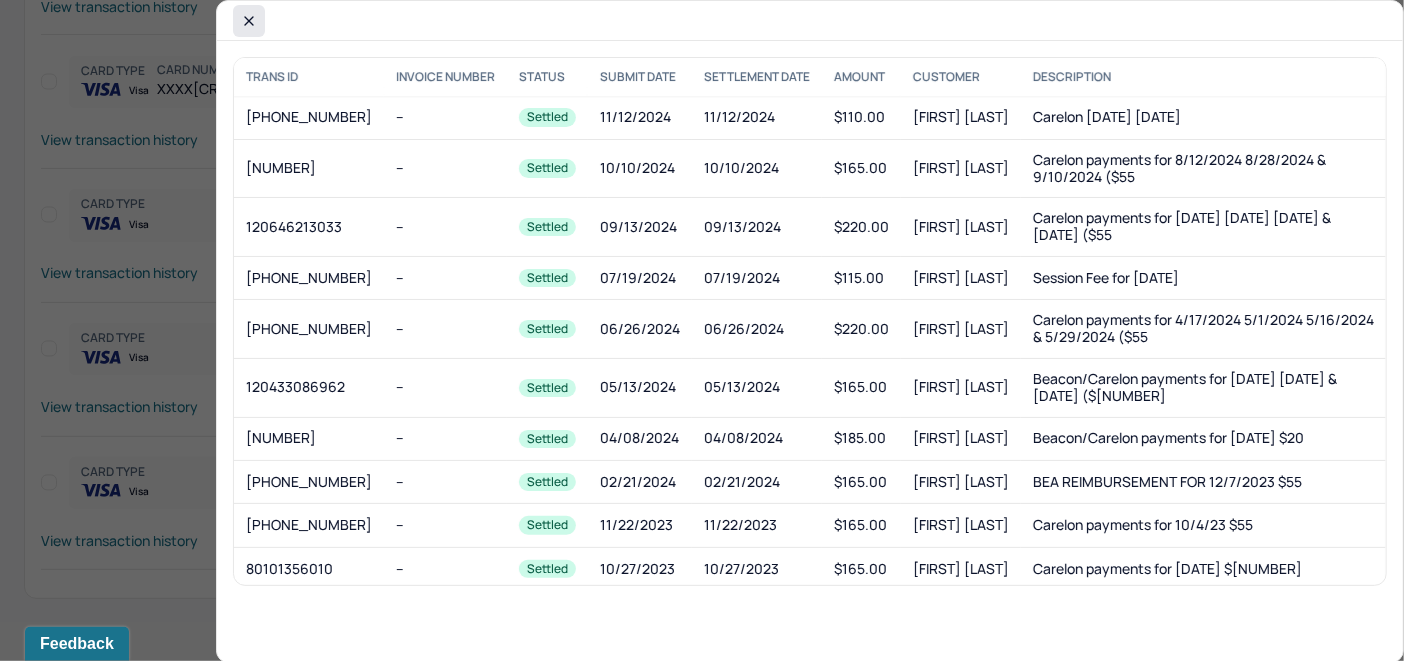 click at bounding box center [249, 21] 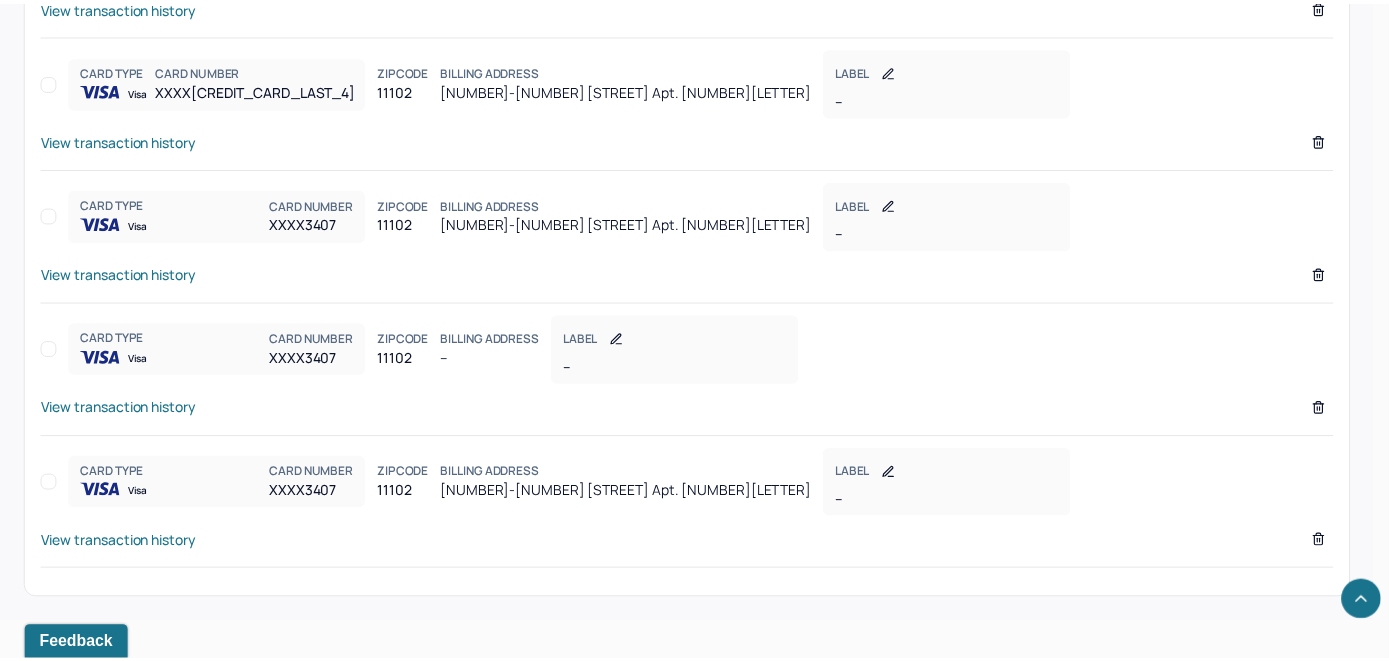 scroll, scrollTop: 1703, scrollLeft: 0, axis: vertical 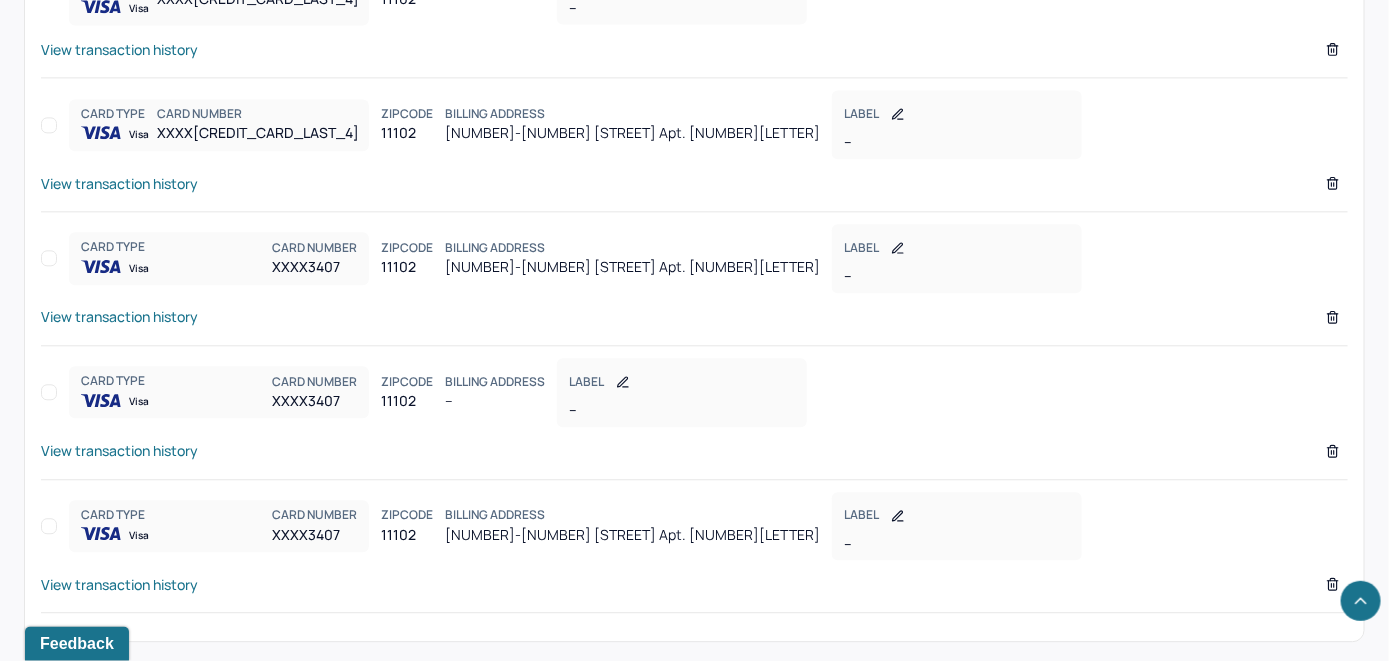 click on "View transaction history" at bounding box center (119, 316) 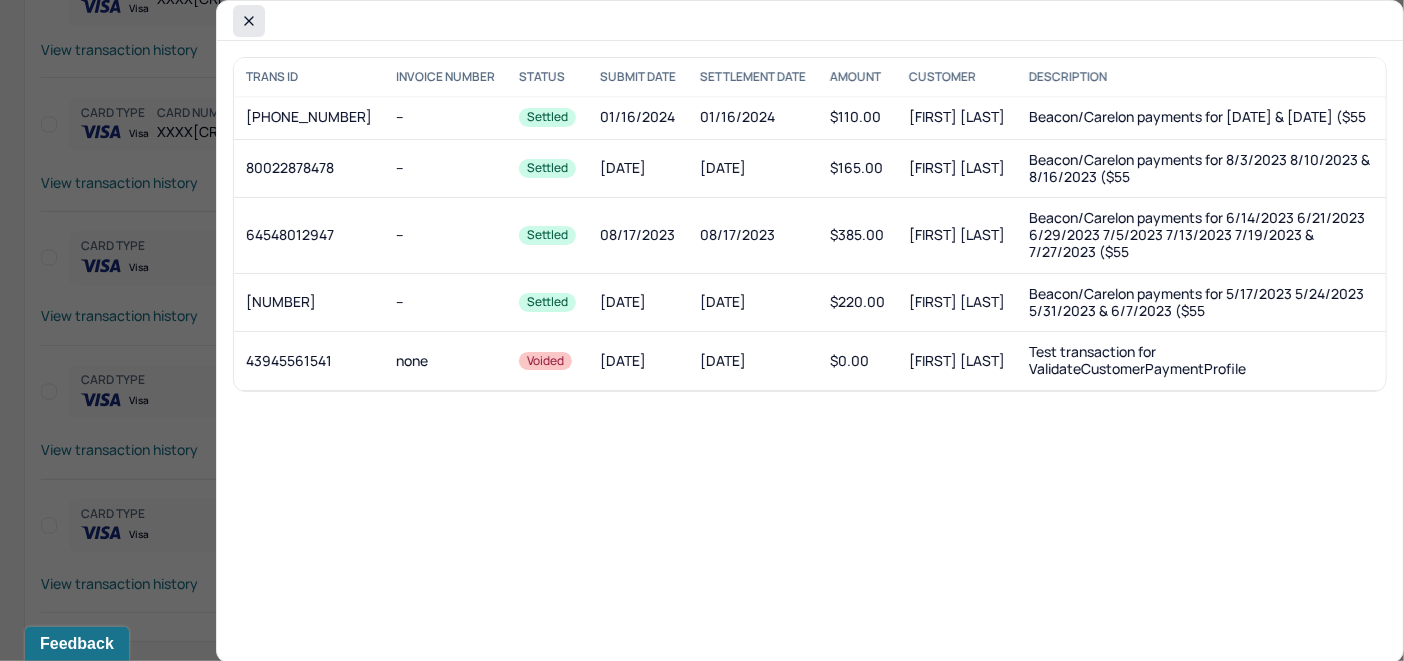 click at bounding box center (249, 21) 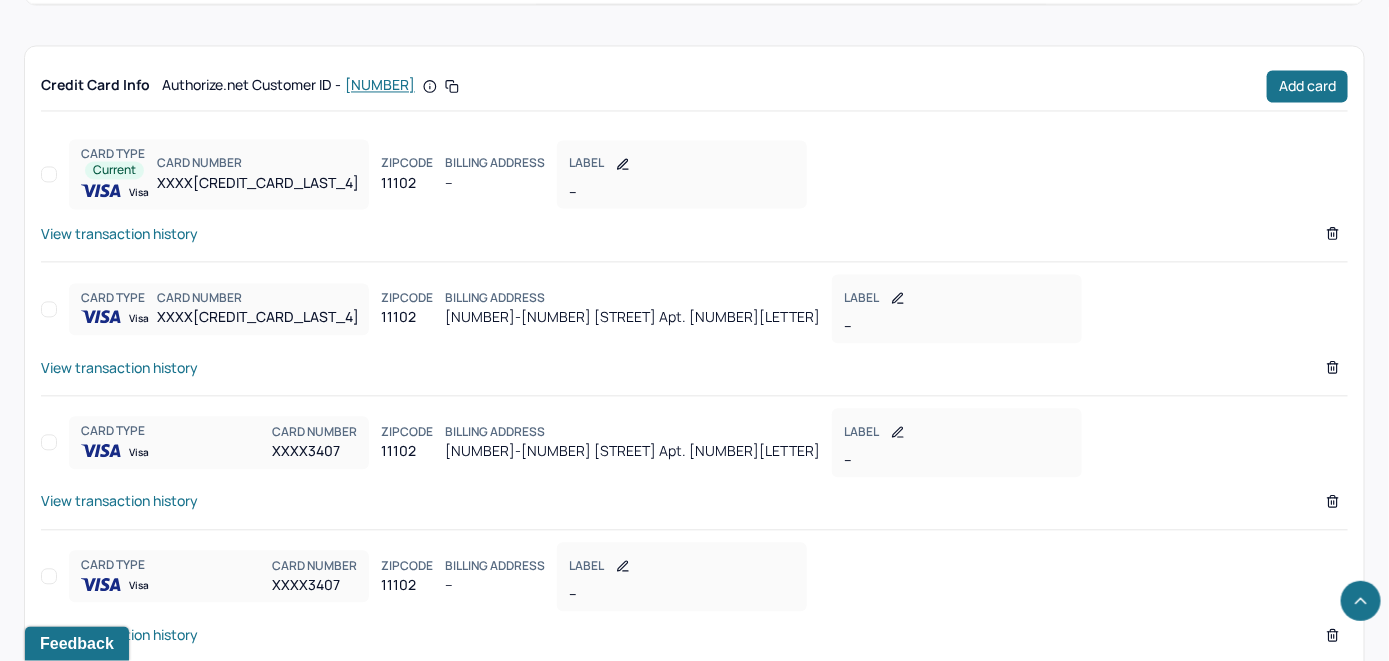 scroll, scrollTop: 1503, scrollLeft: 0, axis: vertical 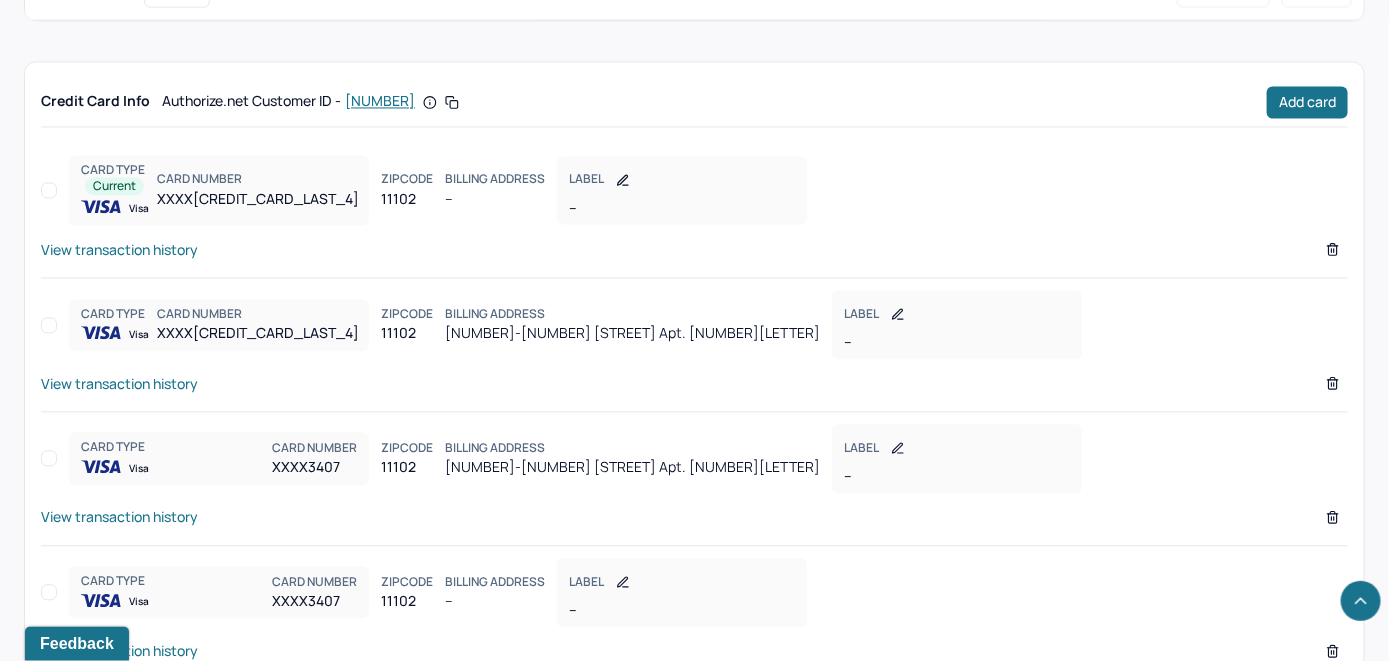 click on "View transaction history" at bounding box center (119, 383) 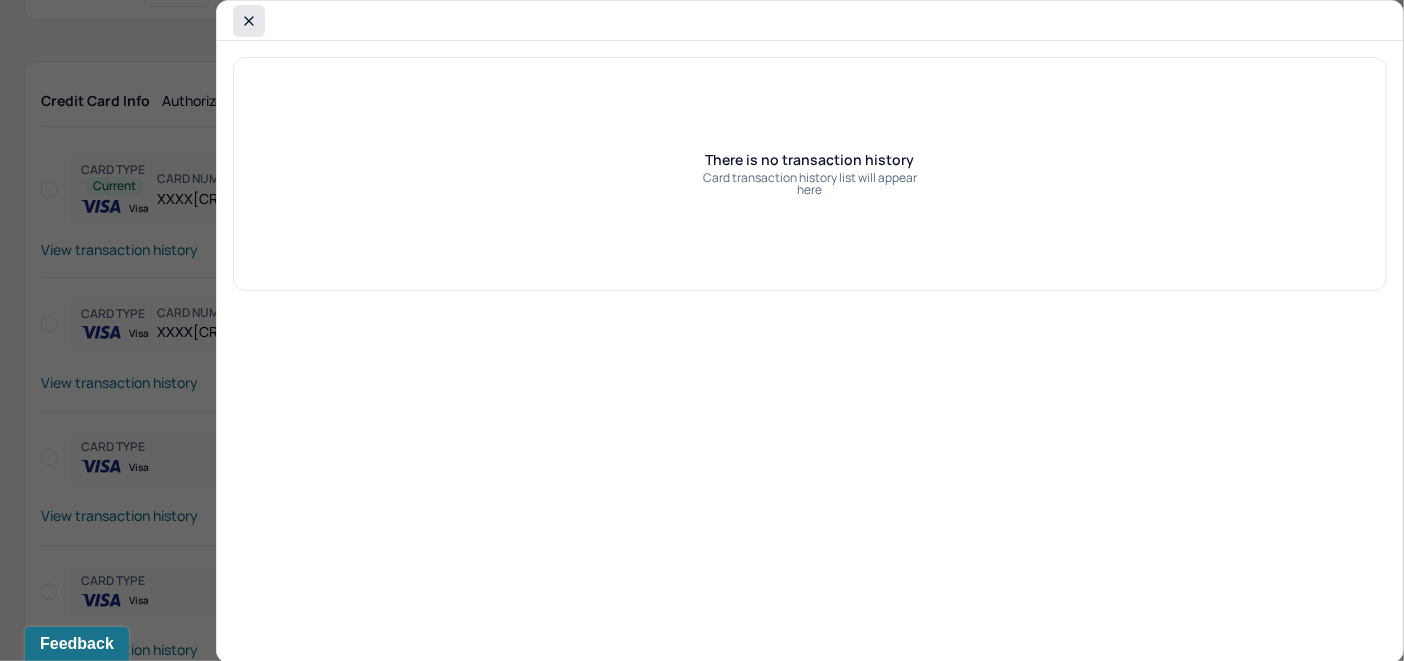 click at bounding box center (249, 21) 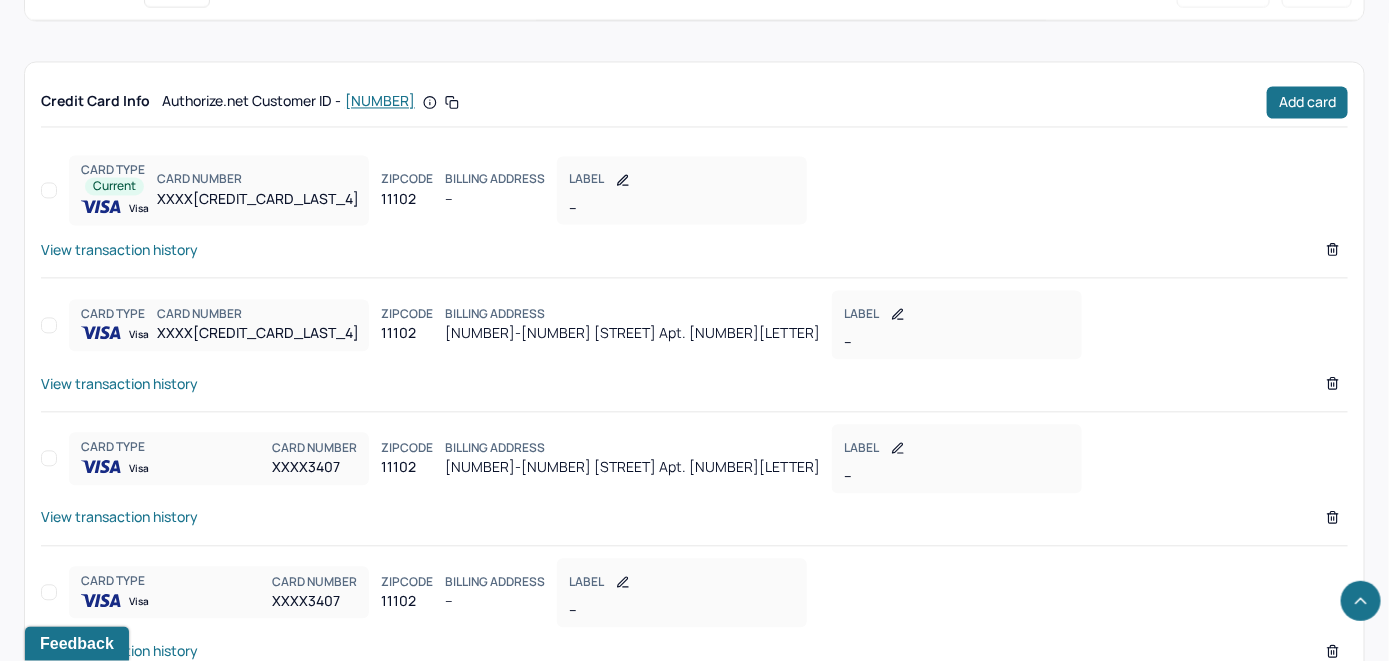 click on "View transaction history" at bounding box center [119, 249] 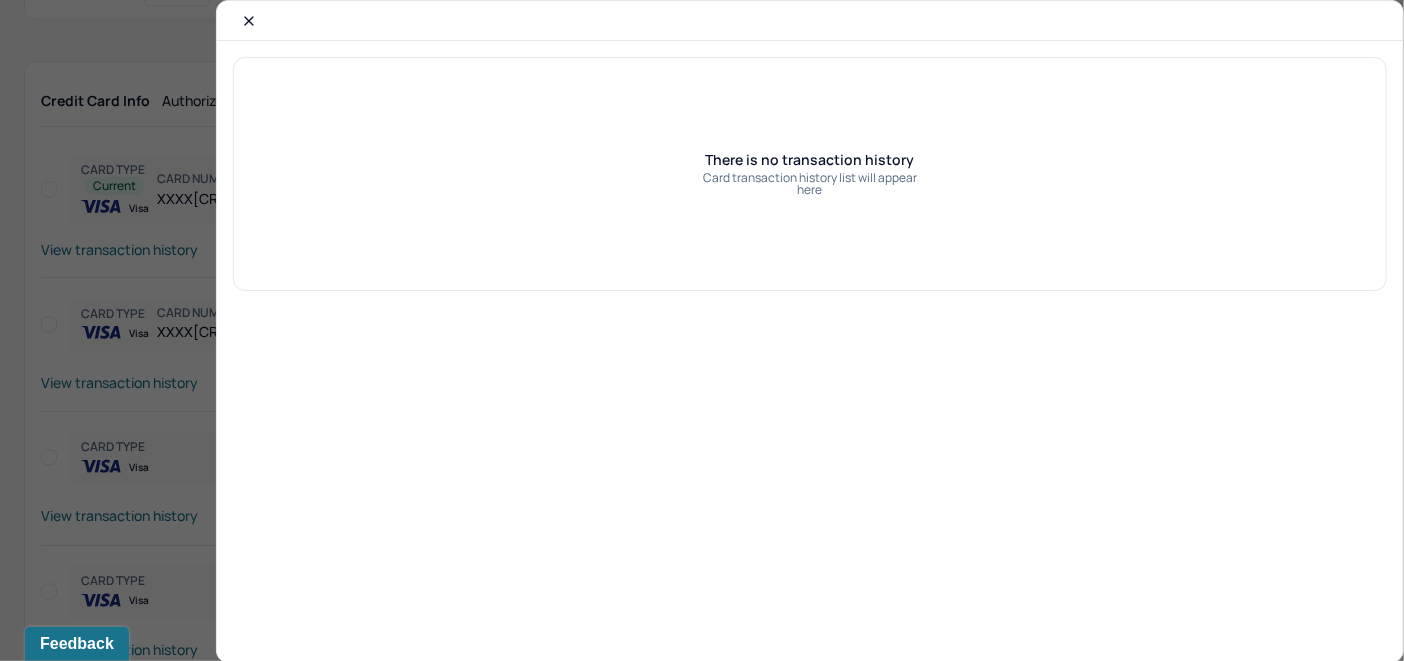 click at bounding box center (810, 21) 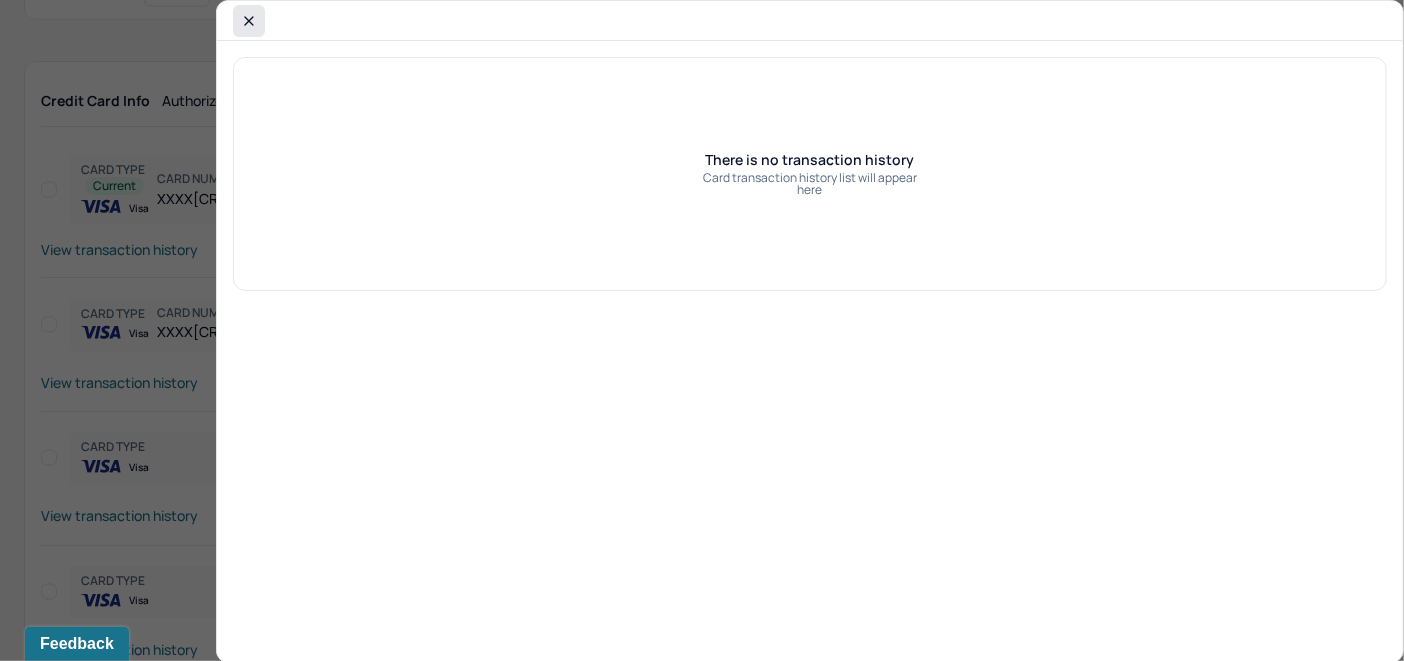 click 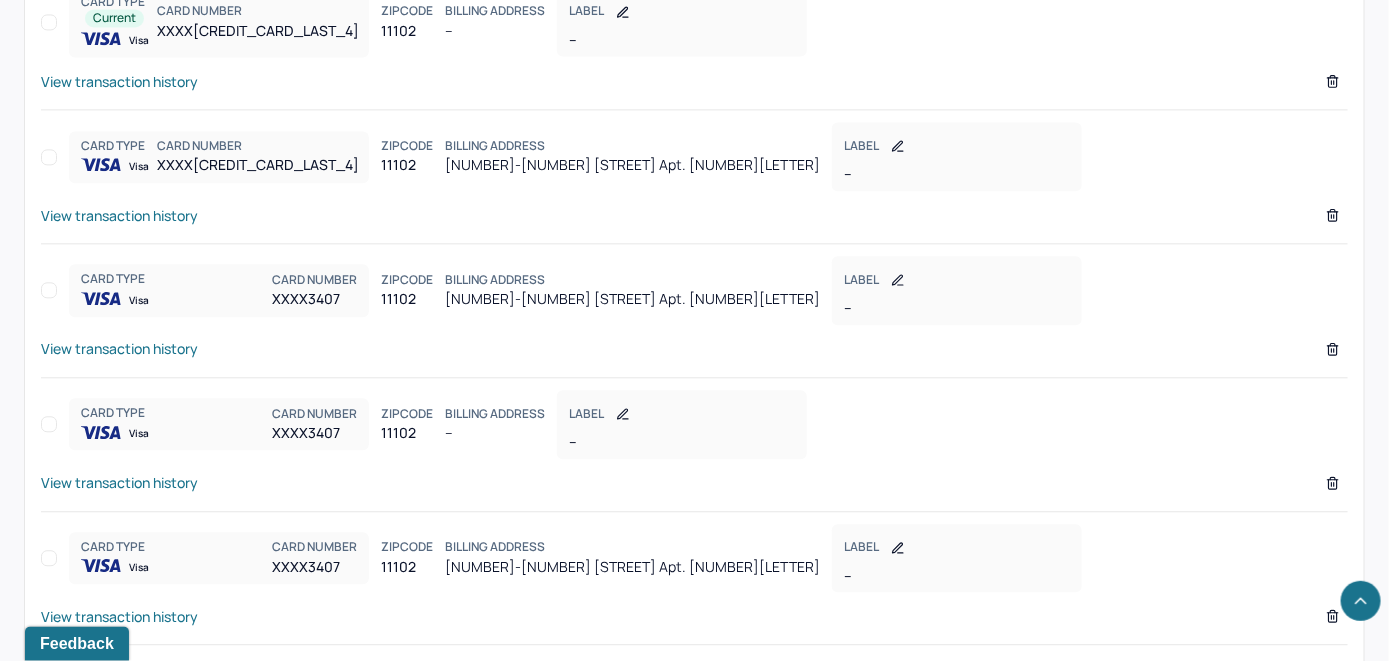 scroll, scrollTop: 1703, scrollLeft: 0, axis: vertical 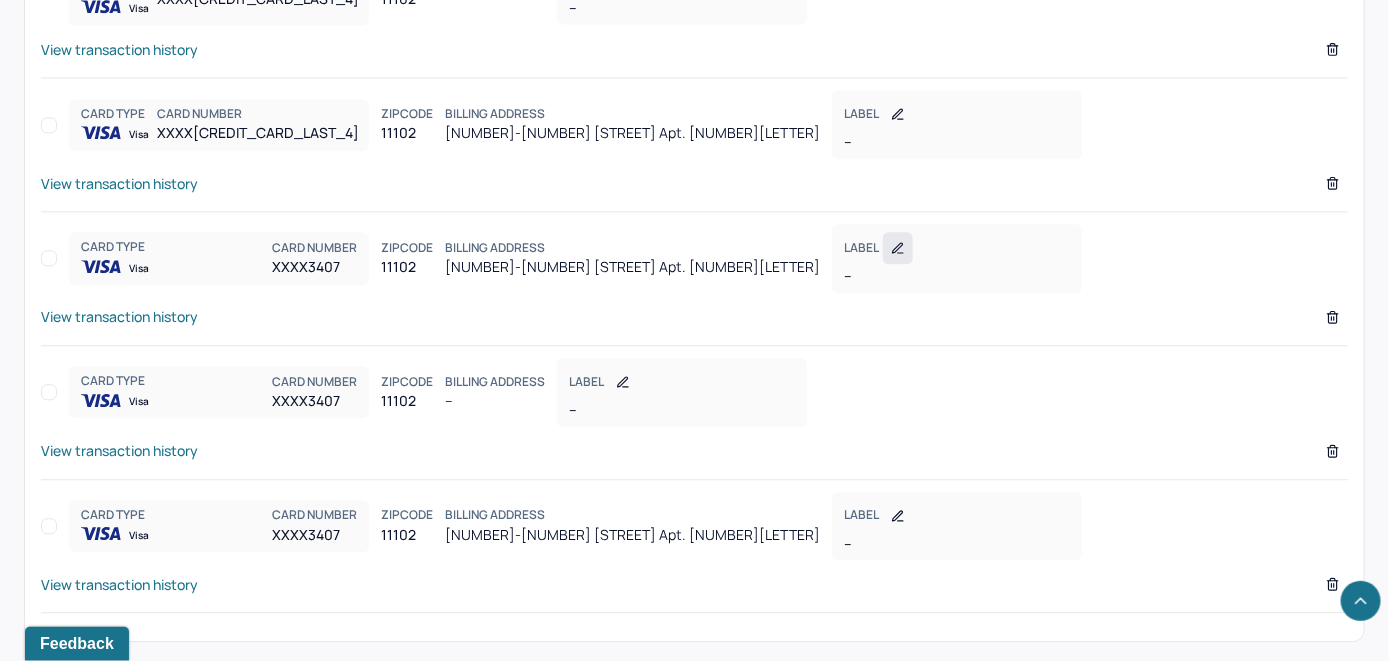 click 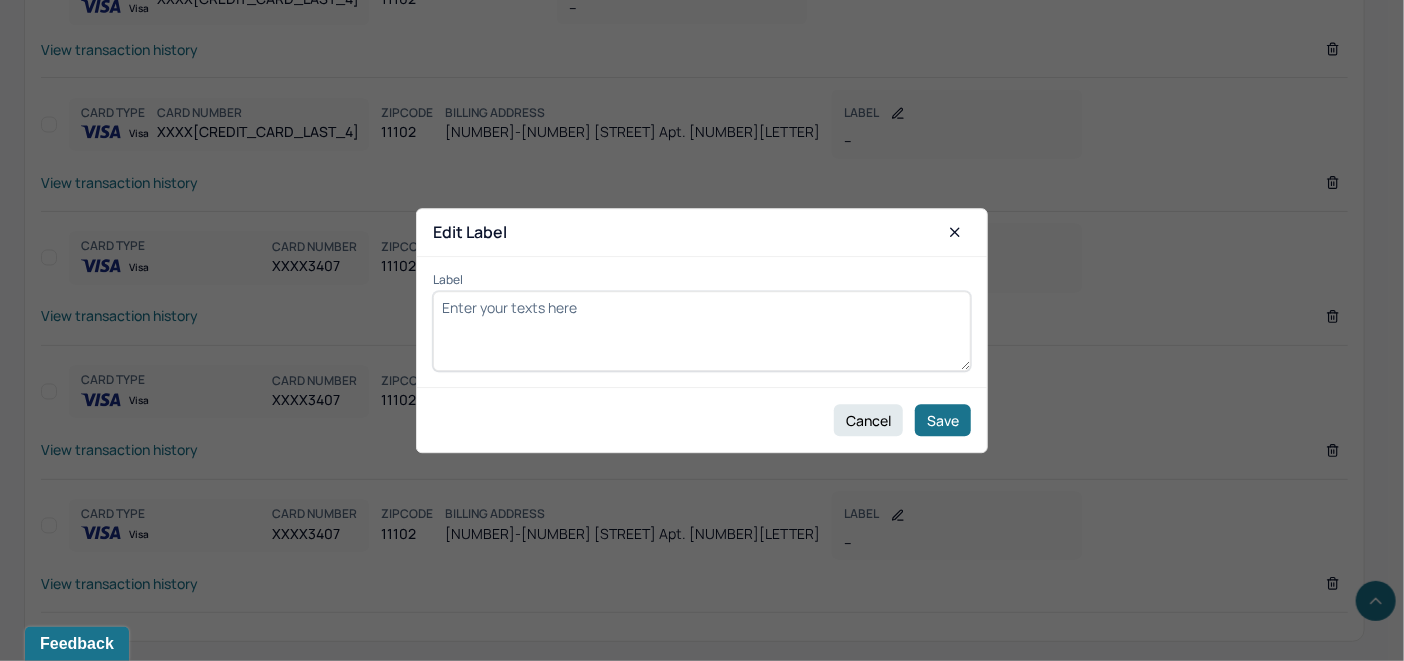 click on "Label" at bounding box center (702, 331) 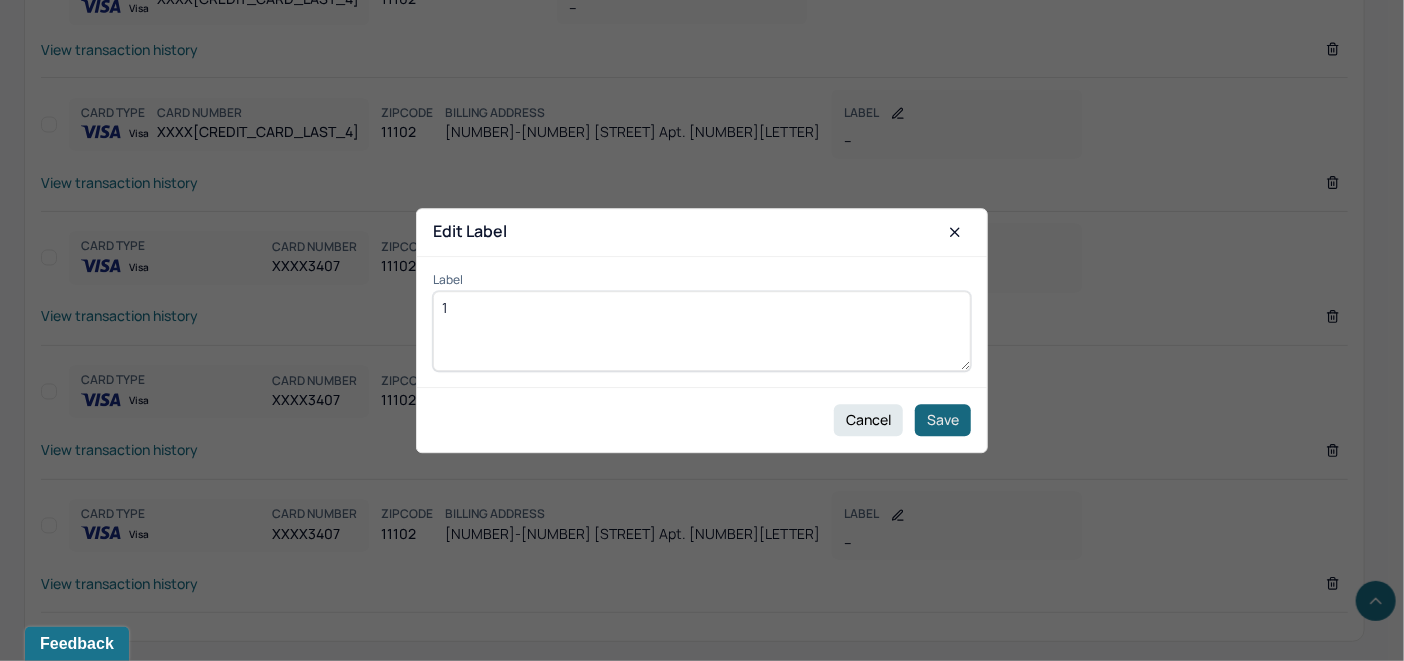 type on "1" 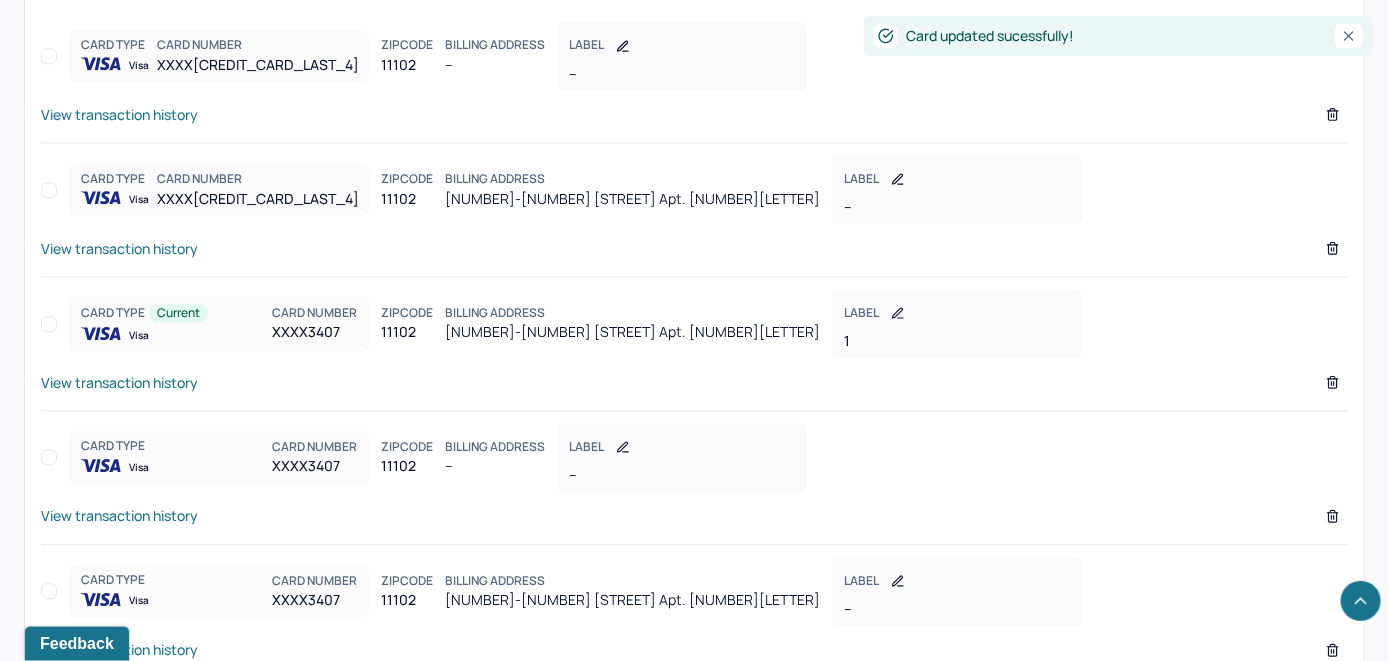 scroll, scrollTop: 1603, scrollLeft: 0, axis: vertical 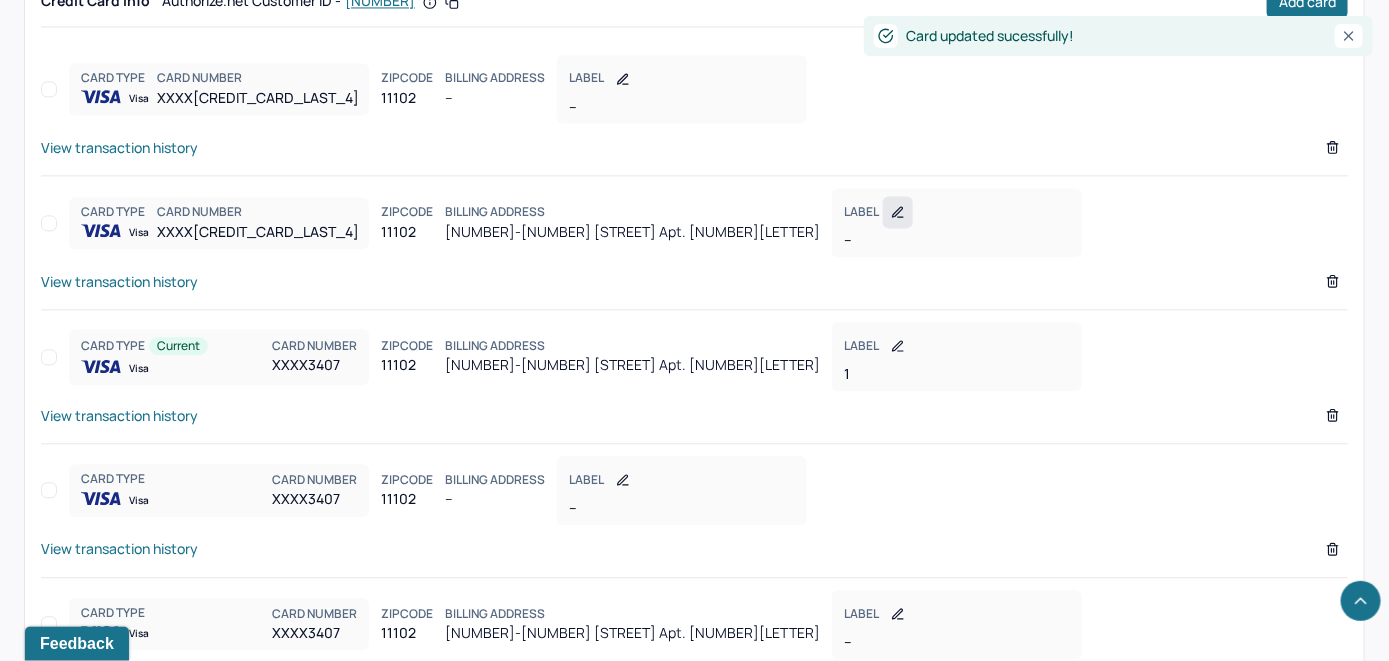 click 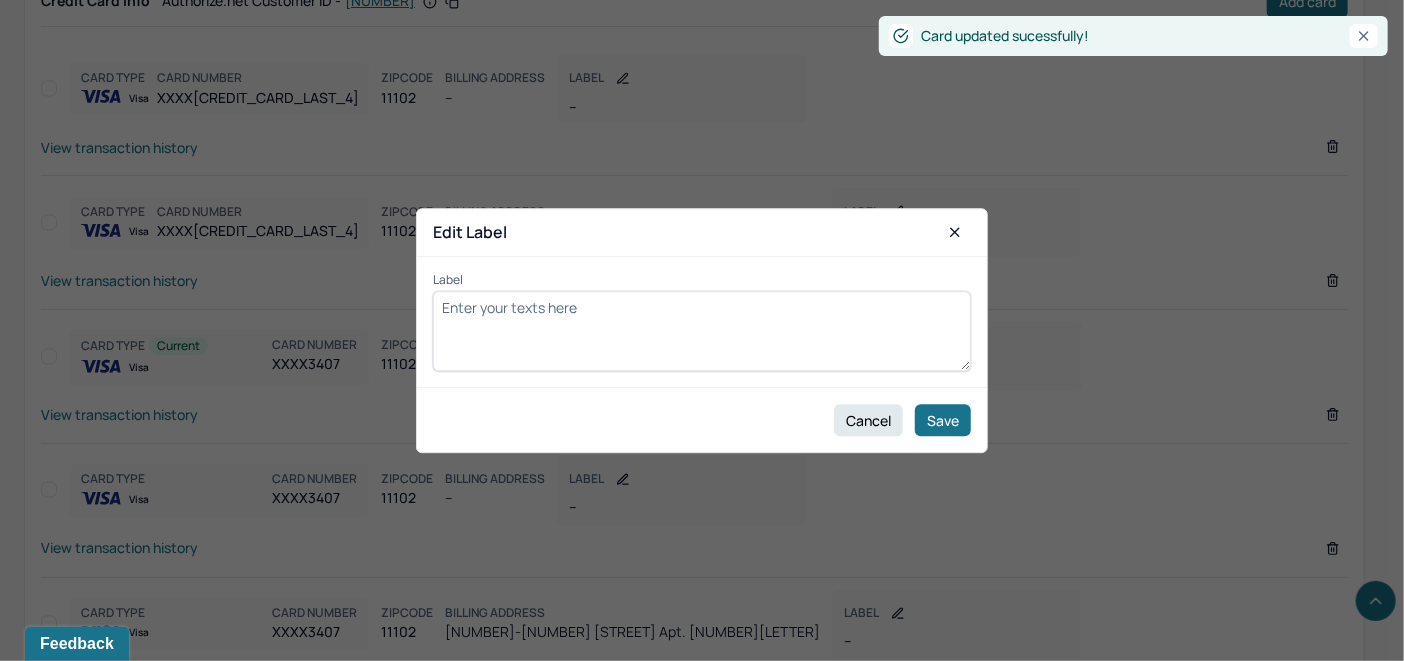 click on "Label" at bounding box center [702, 331] 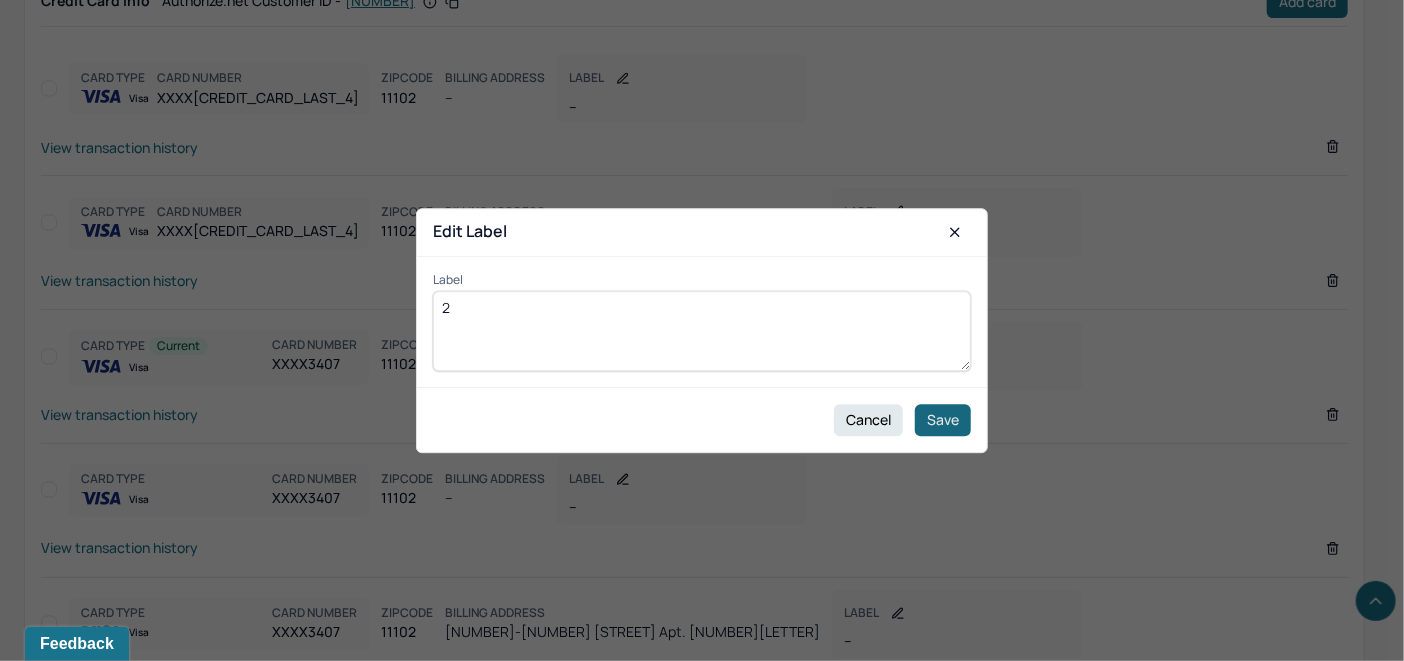 type on "2" 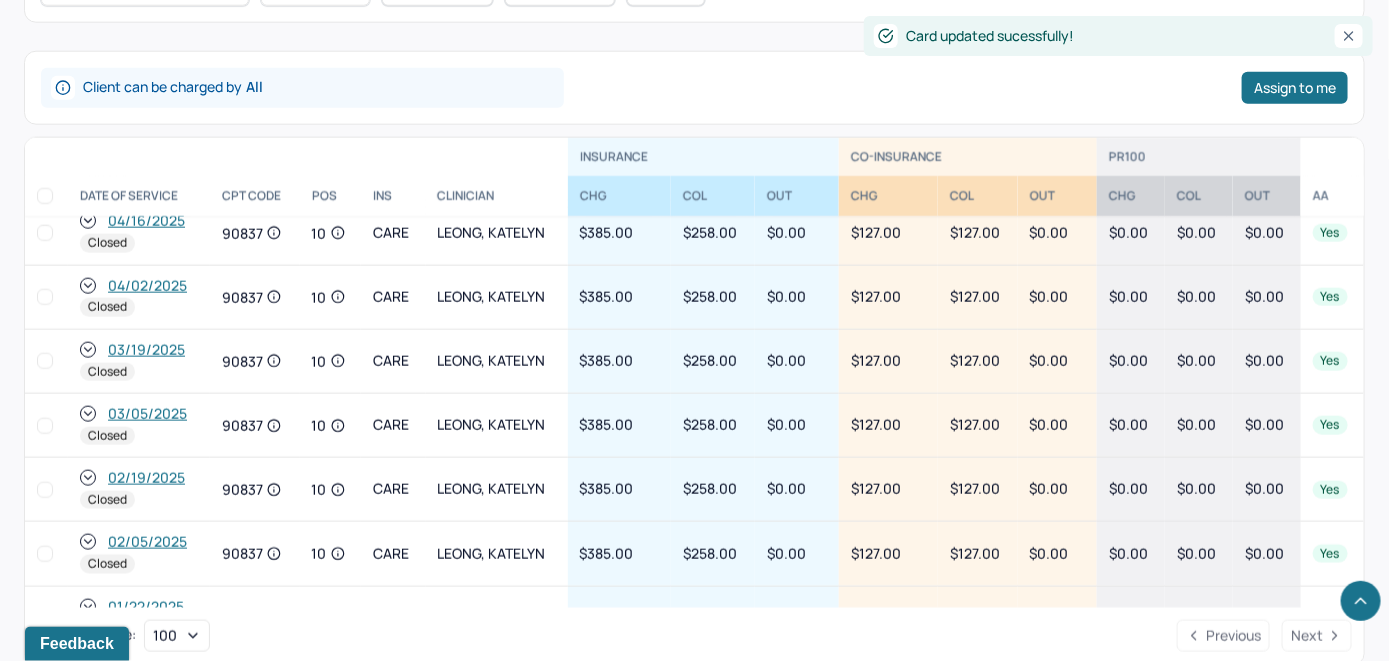 scroll, scrollTop: 803, scrollLeft: 0, axis: vertical 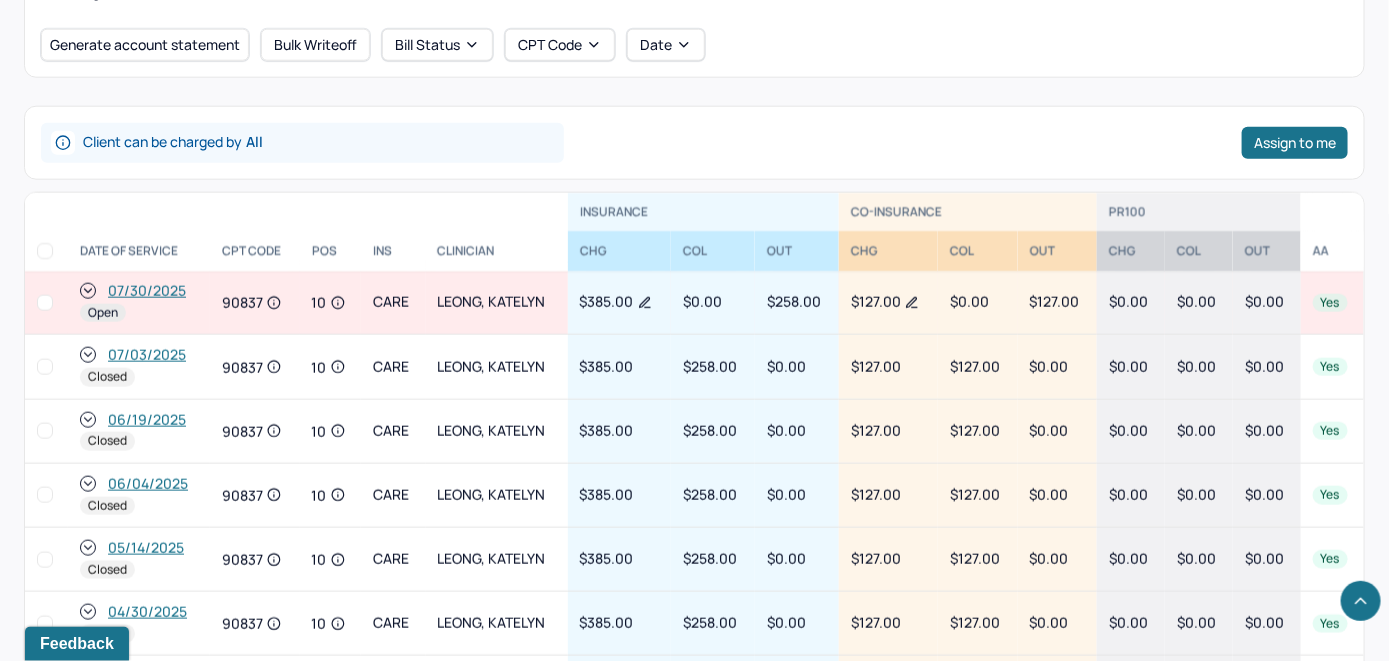 click on "07/30/2025" at bounding box center [147, 291] 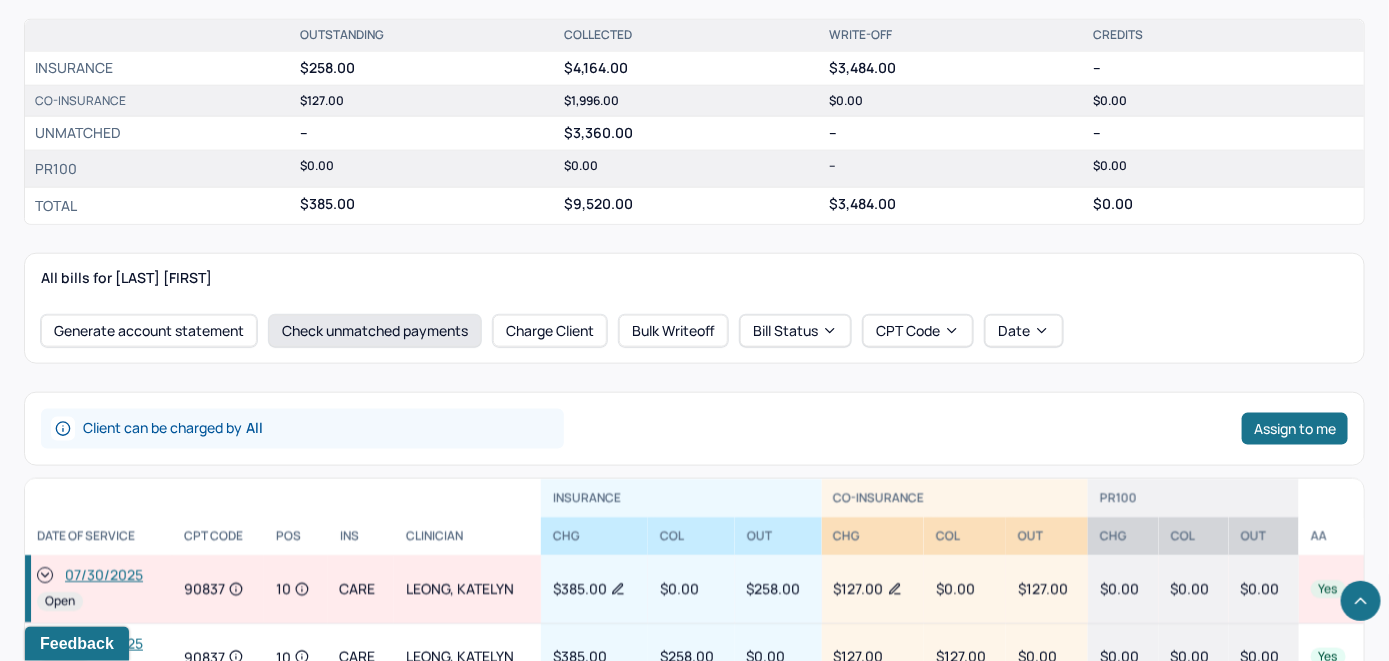 scroll, scrollTop: 700, scrollLeft: 0, axis: vertical 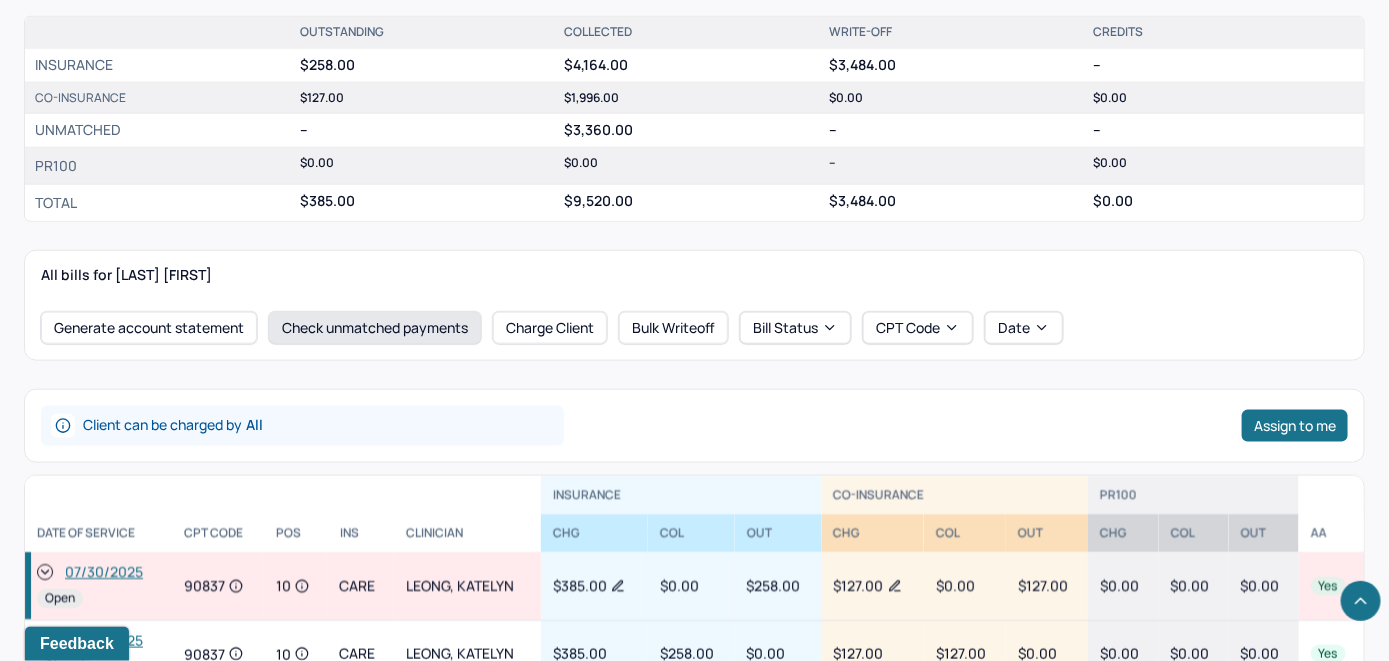 click on "Check unmatched payments" at bounding box center (375, 328) 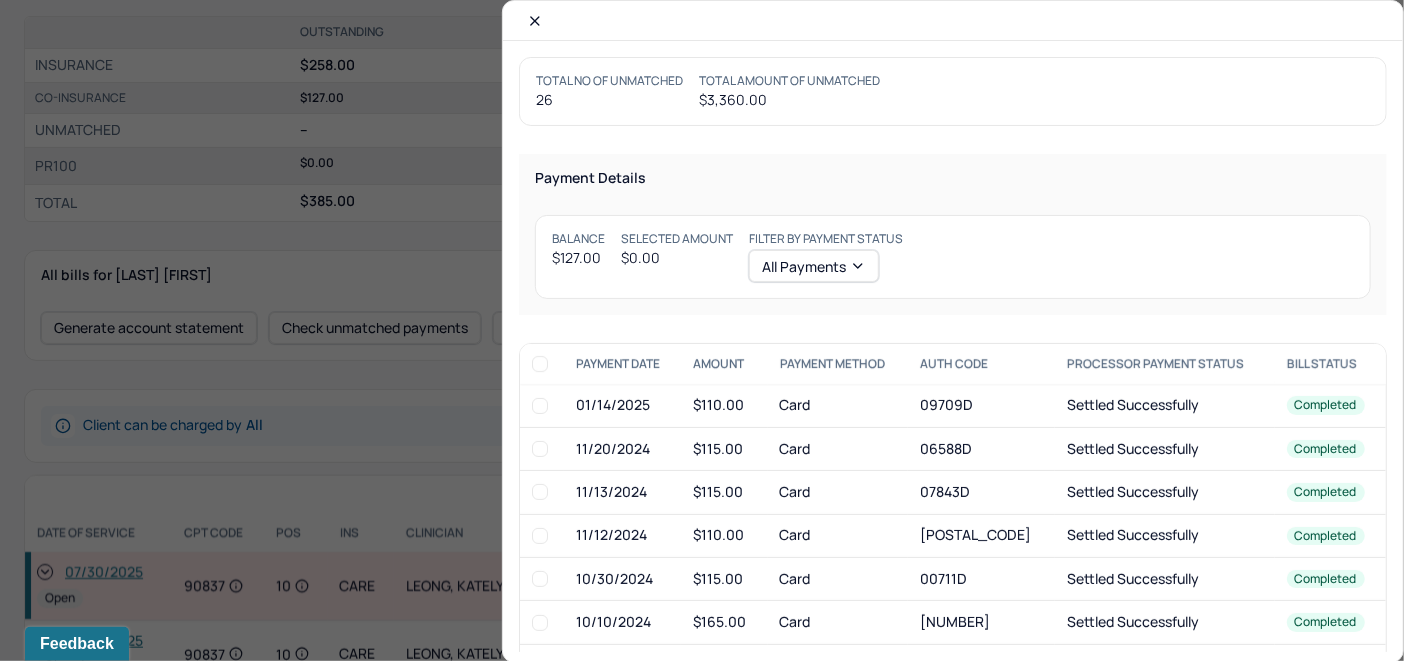 click at bounding box center [953, 21] 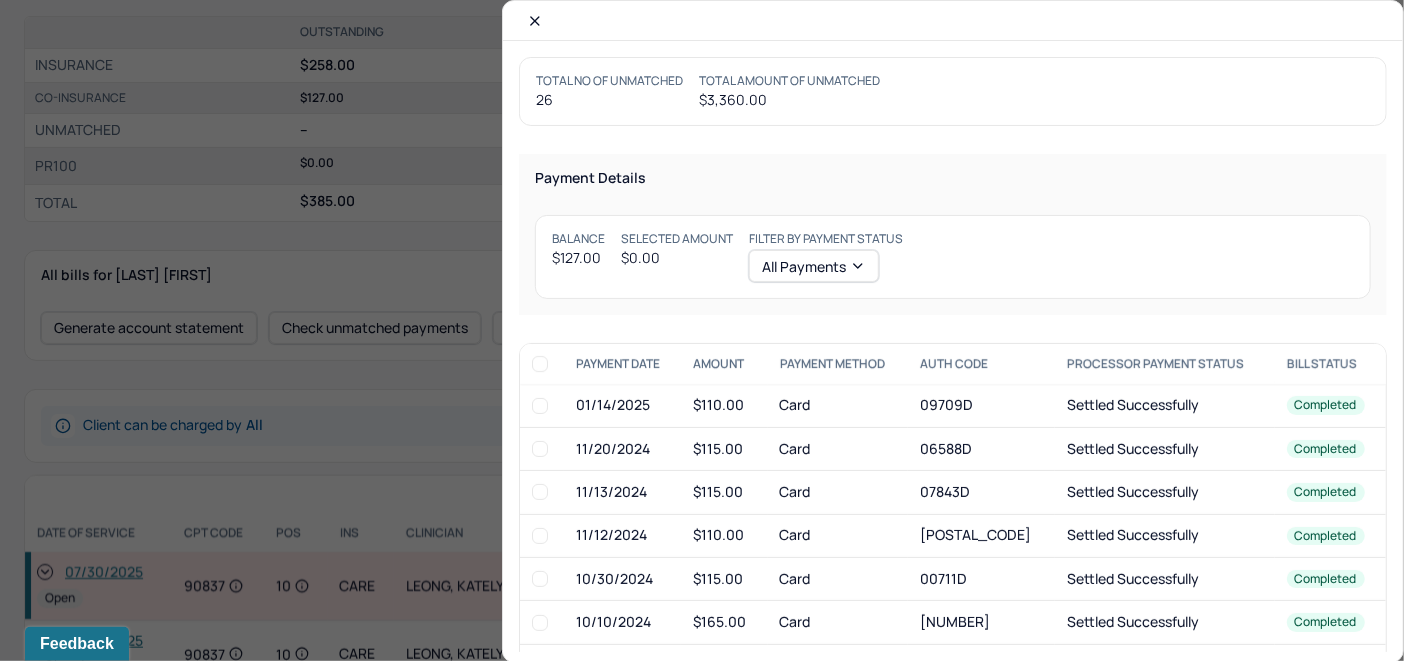 click 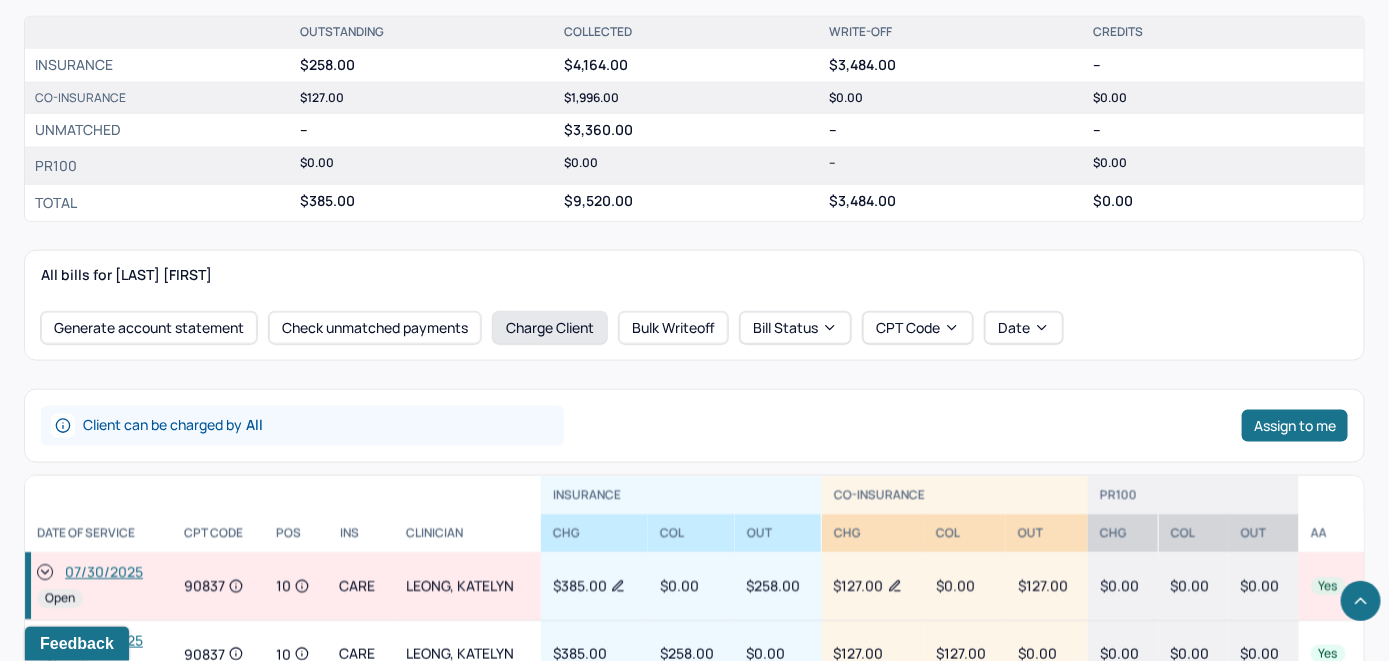 click on "Charge Client" at bounding box center [550, 328] 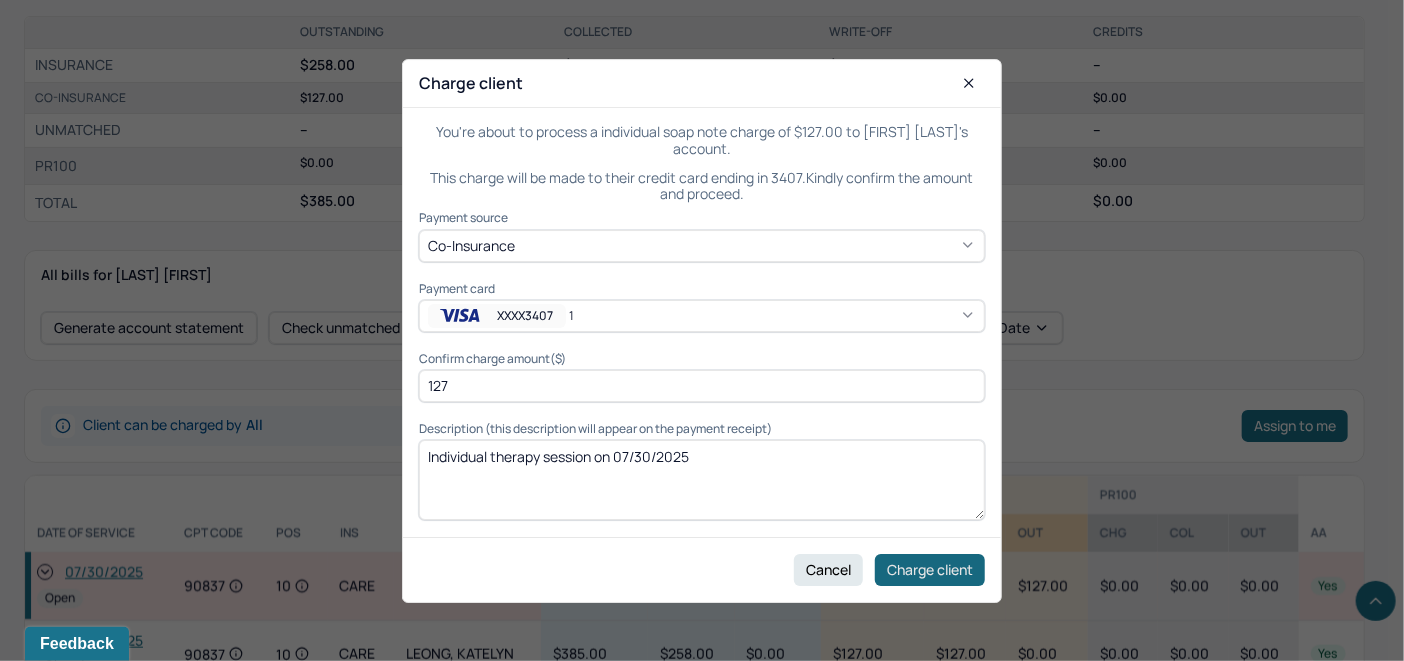click on "Charge client" at bounding box center (930, 569) 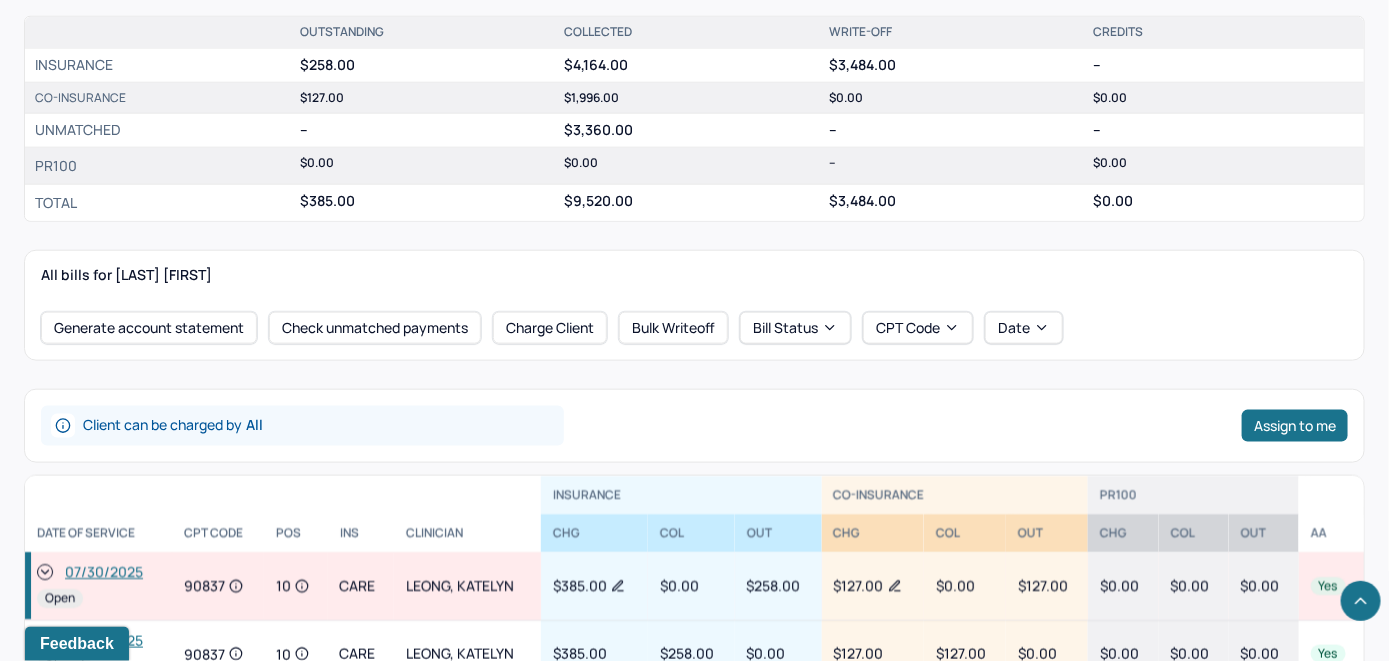 click 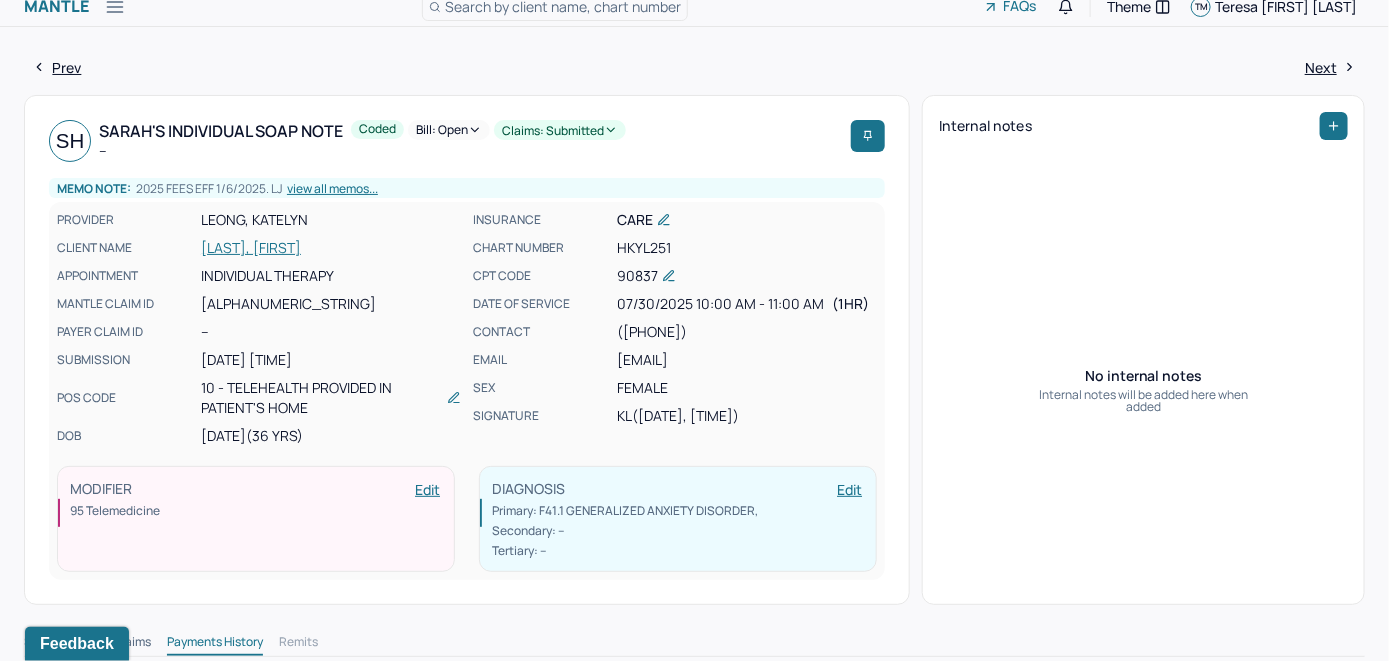 scroll, scrollTop: 0, scrollLeft: 0, axis: both 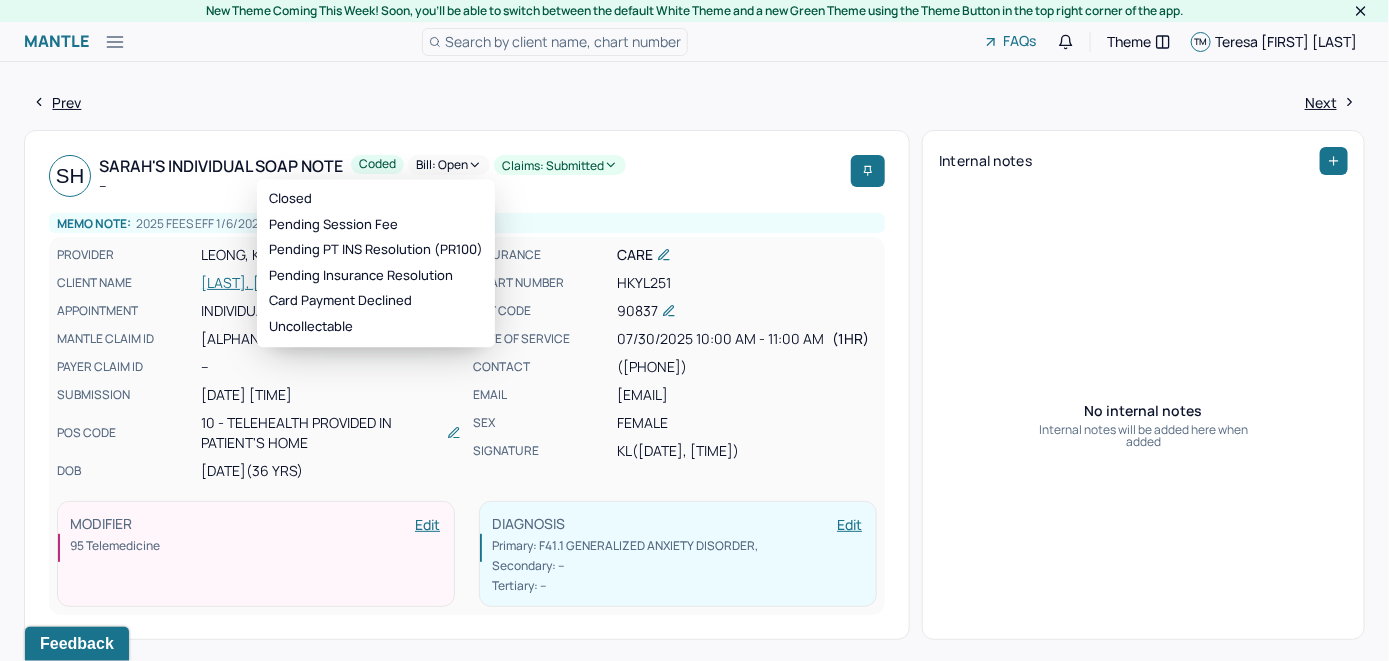 click on "Bill: Open" at bounding box center [449, 165] 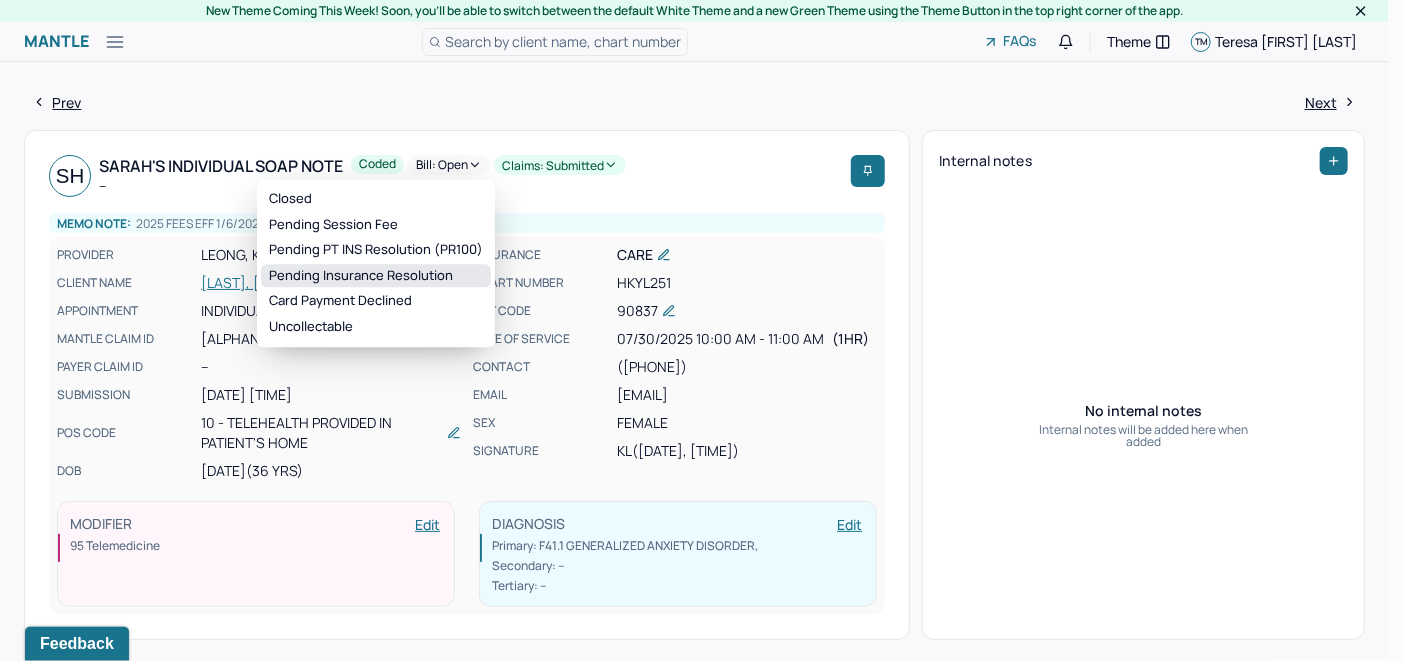 click on "Pending Insurance Resolution" at bounding box center (376, 276) 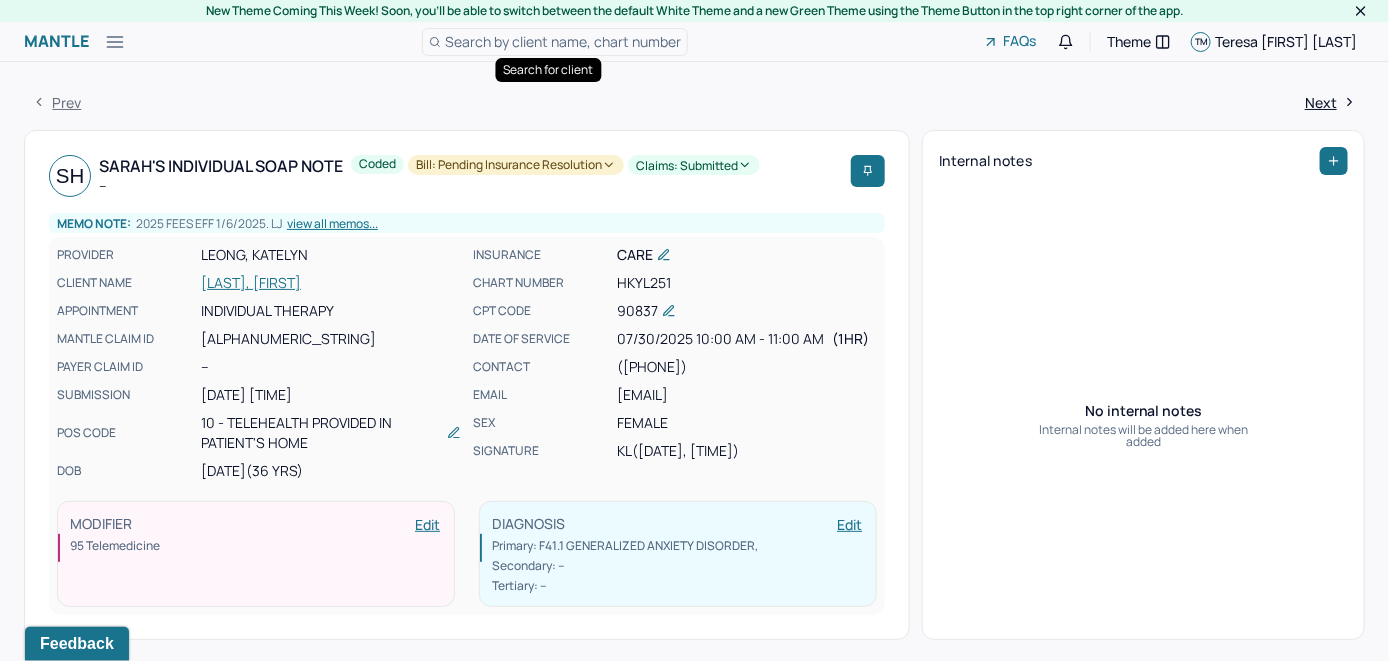 click on "Search by client name, chart number" at bounding box center [563, 41] 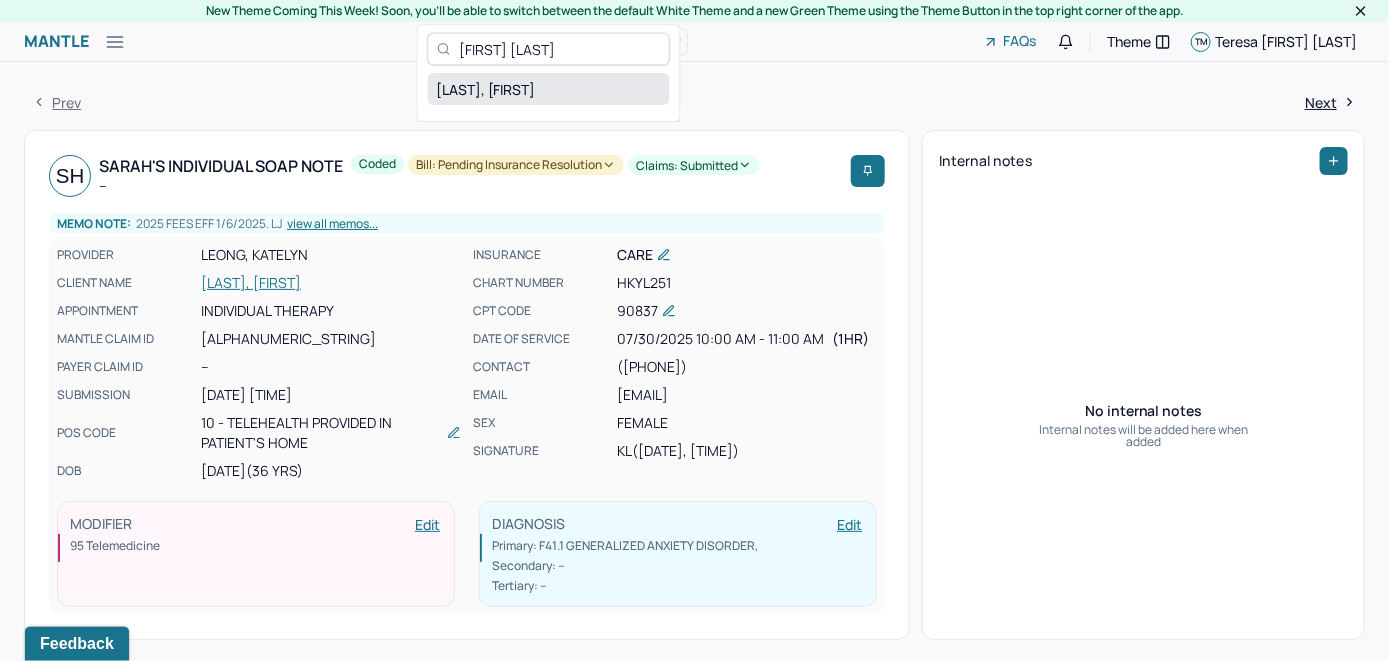 type on "Sawera Pervaiz" 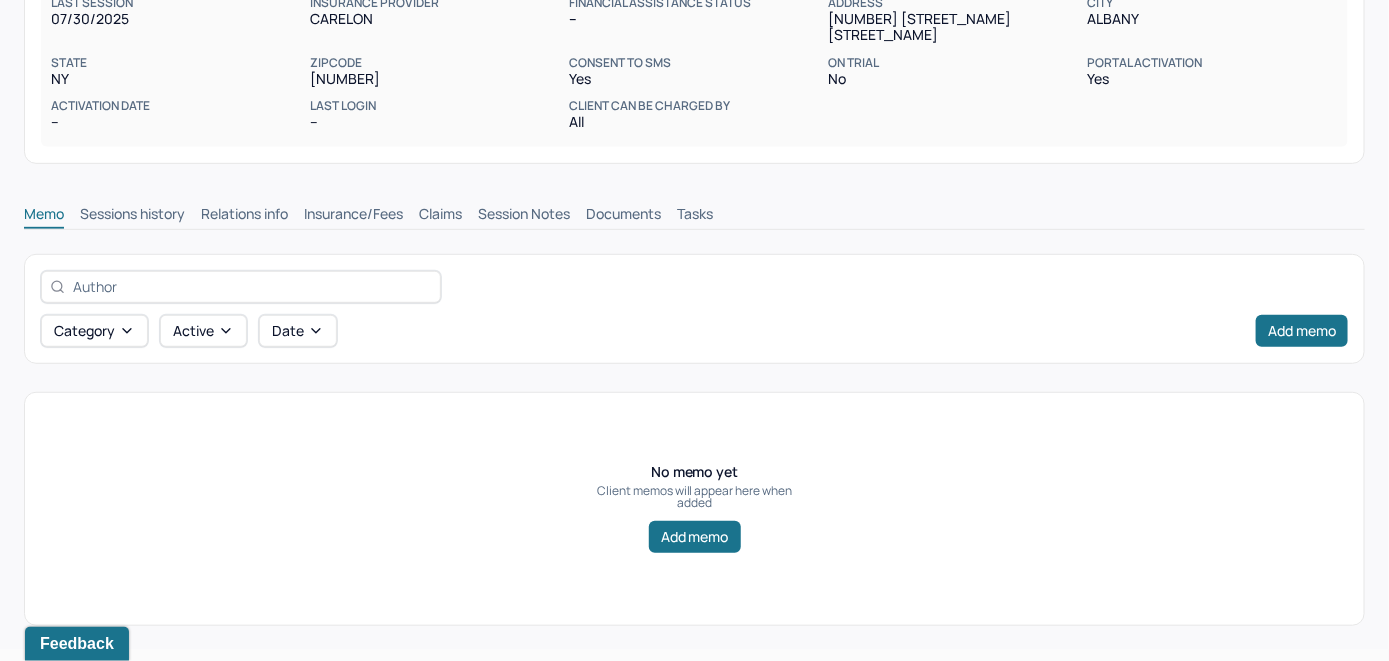 scroll, scrollTop: 314, scrollLeft: 0, axis: vertical 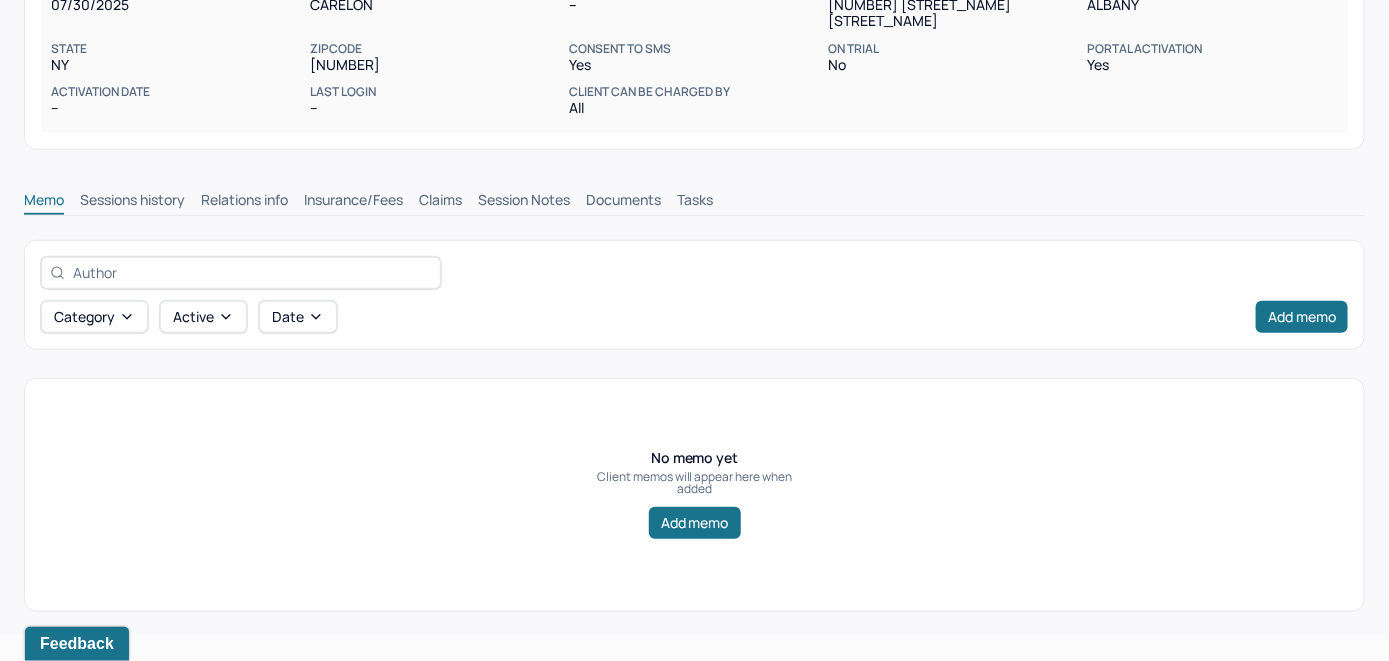 click on "Insurance/Fees" at bounding box center (353, 202) 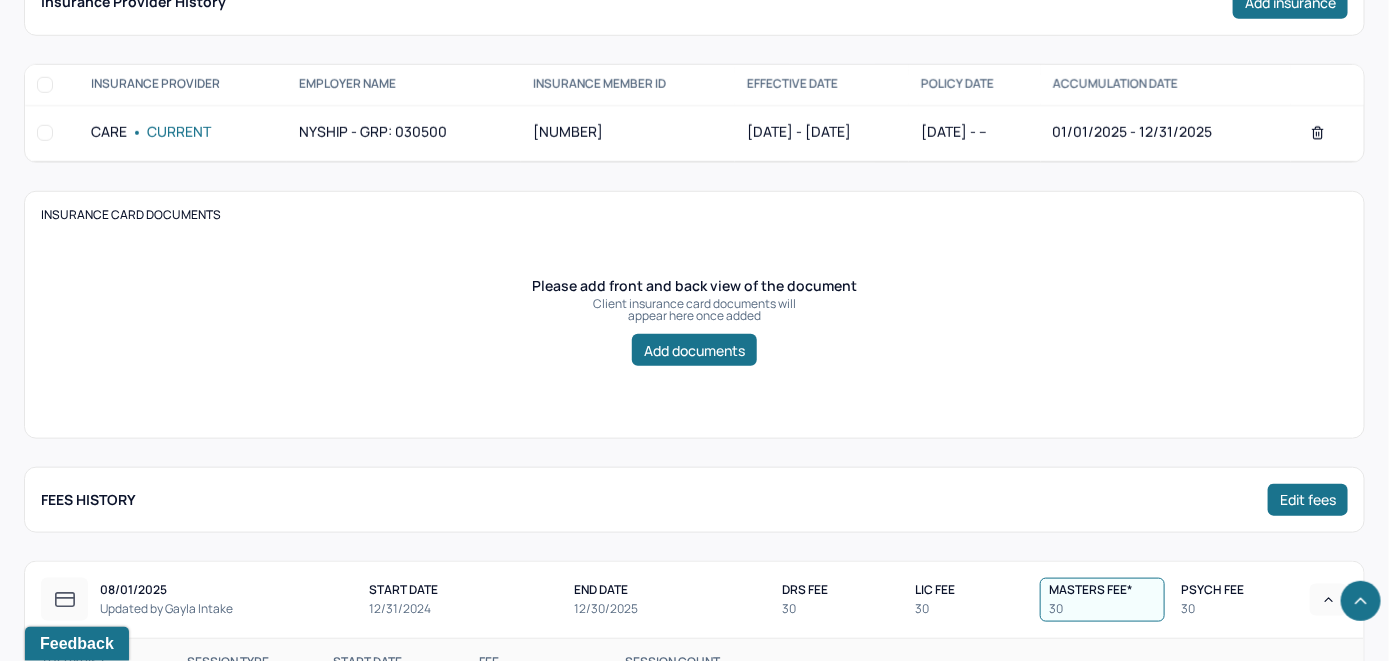 scroll, scrollTop: 314, scrollLeft: 0, axis: vertical 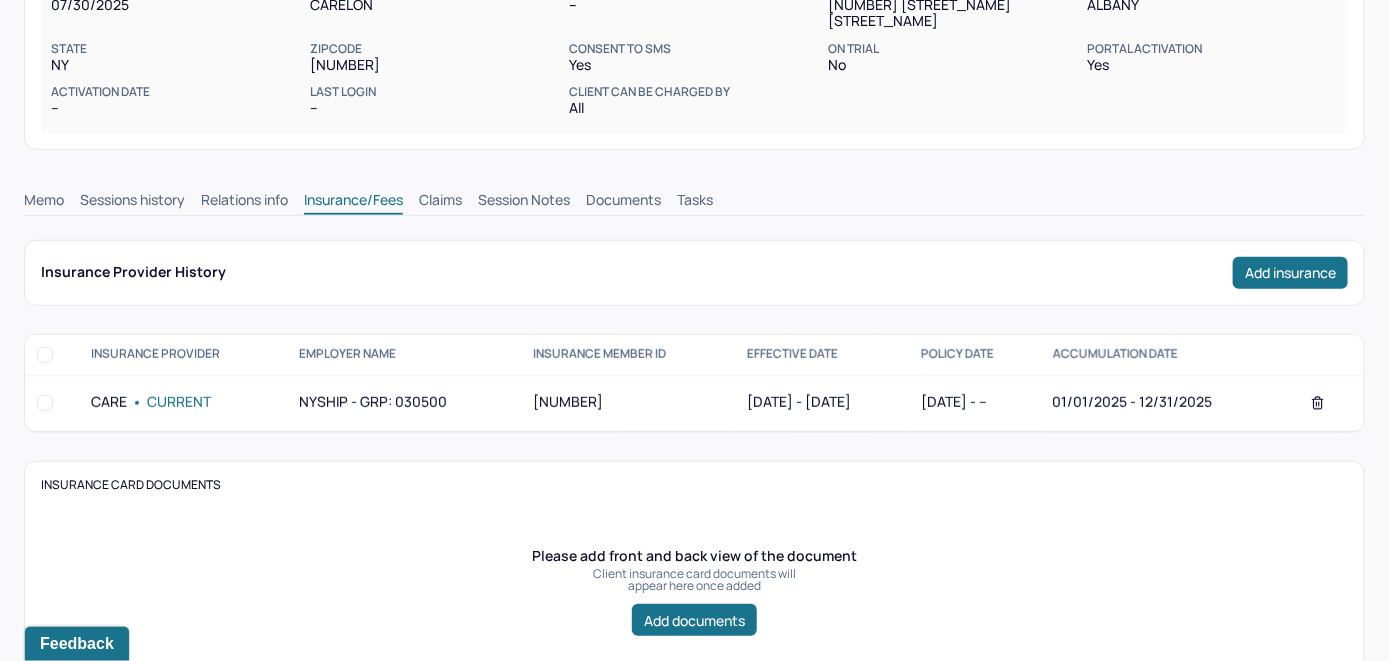 click on "Claims" at bounding box center [440, 202] 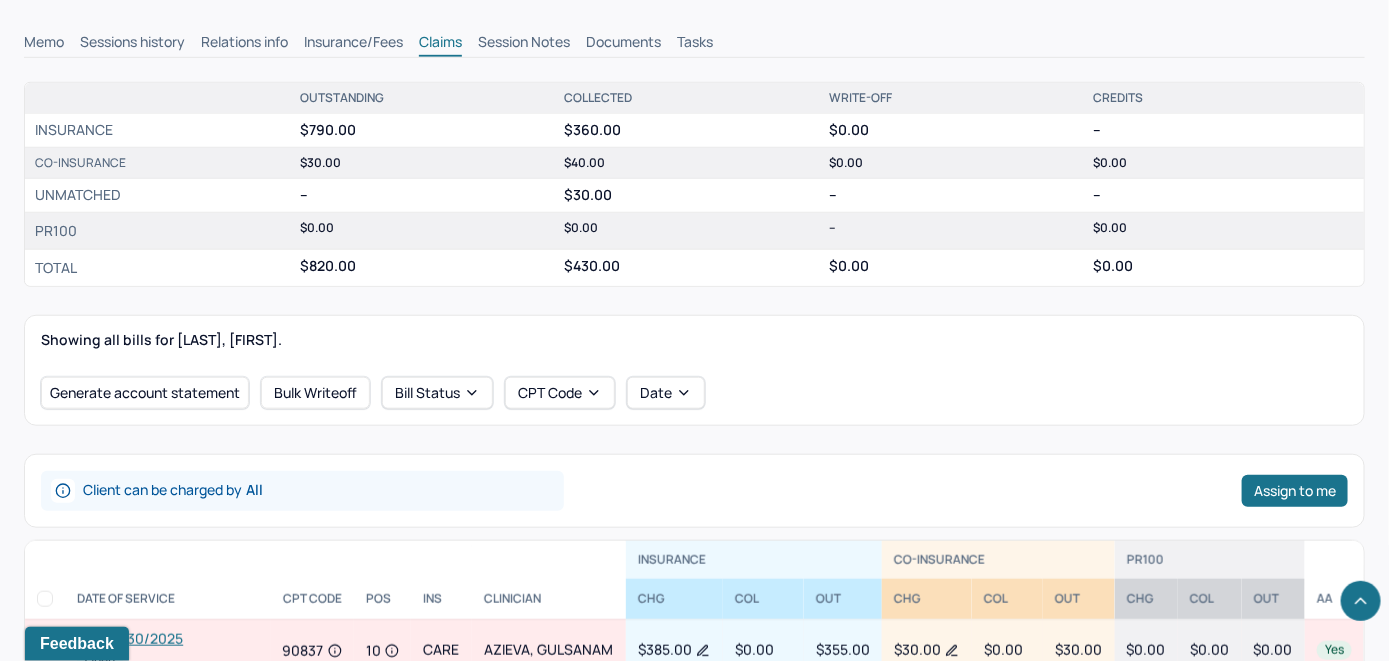 scroll, scrollTop: 714, scrollLeft: 0, axis: vertical 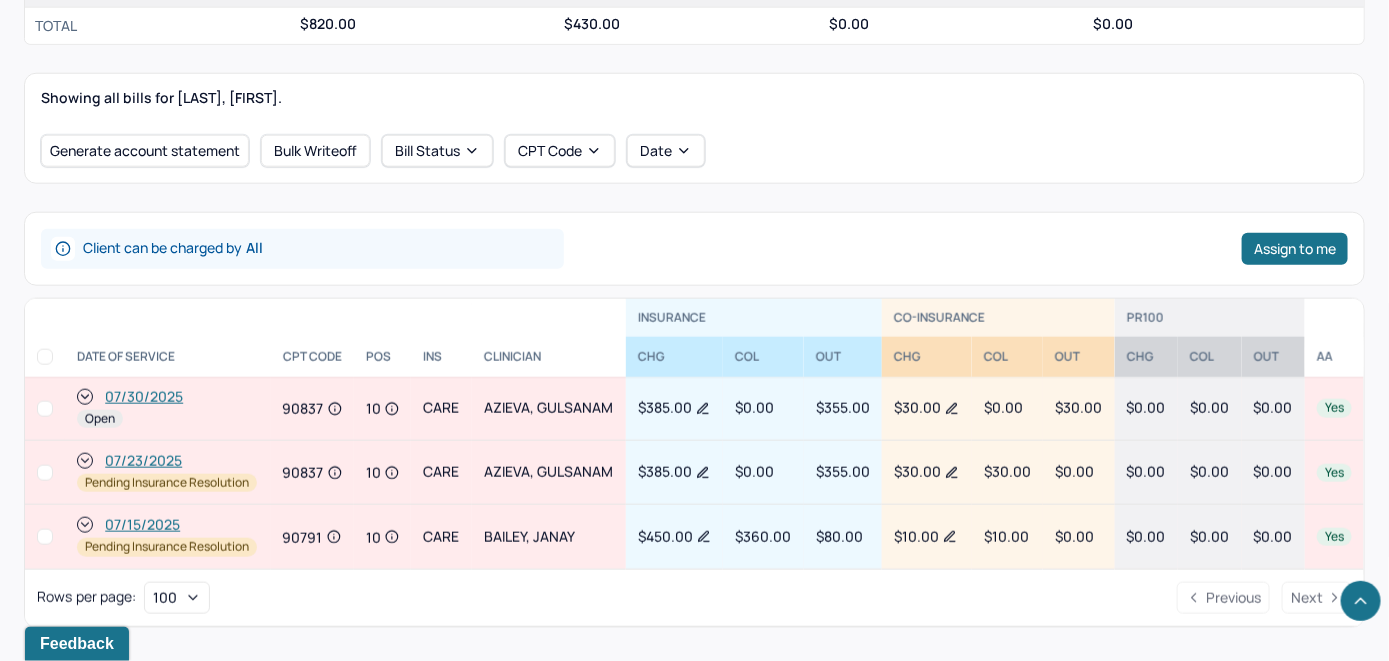 click on "07/30/2025" at bounding box center (144, 397) 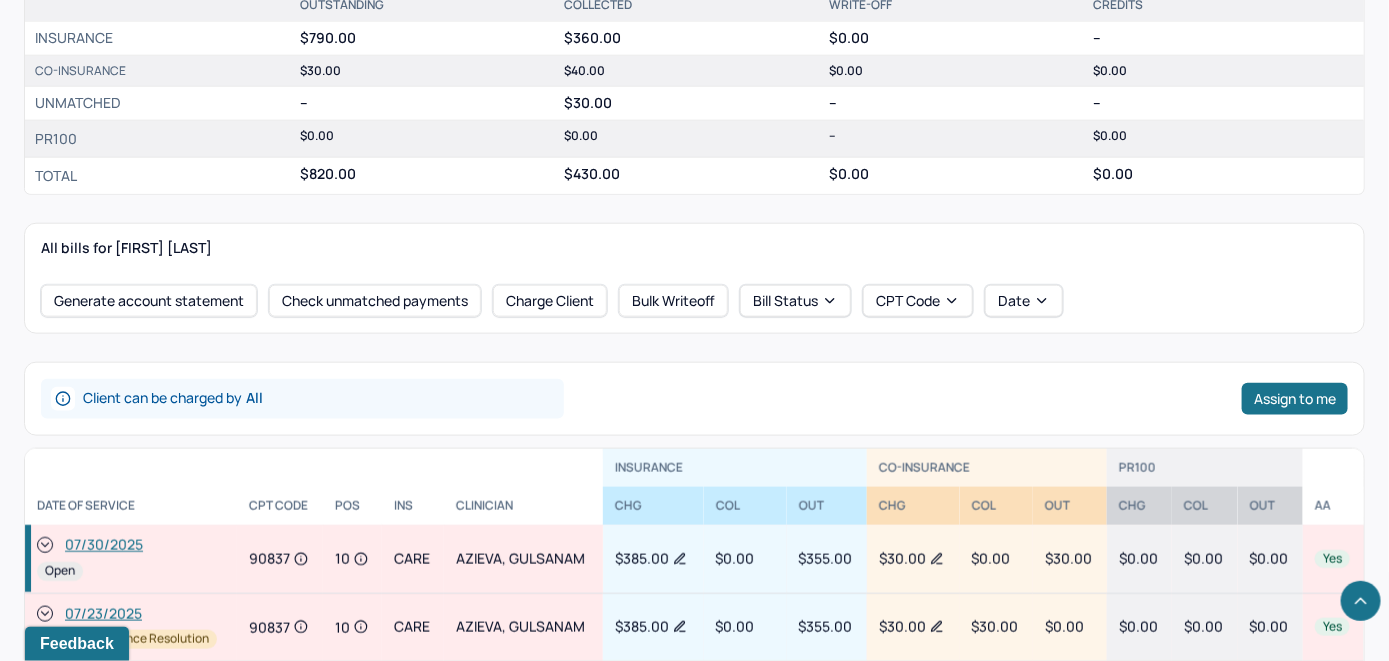 scroll, scrollTop: 800, scrollLeft: 0, axis: vertical 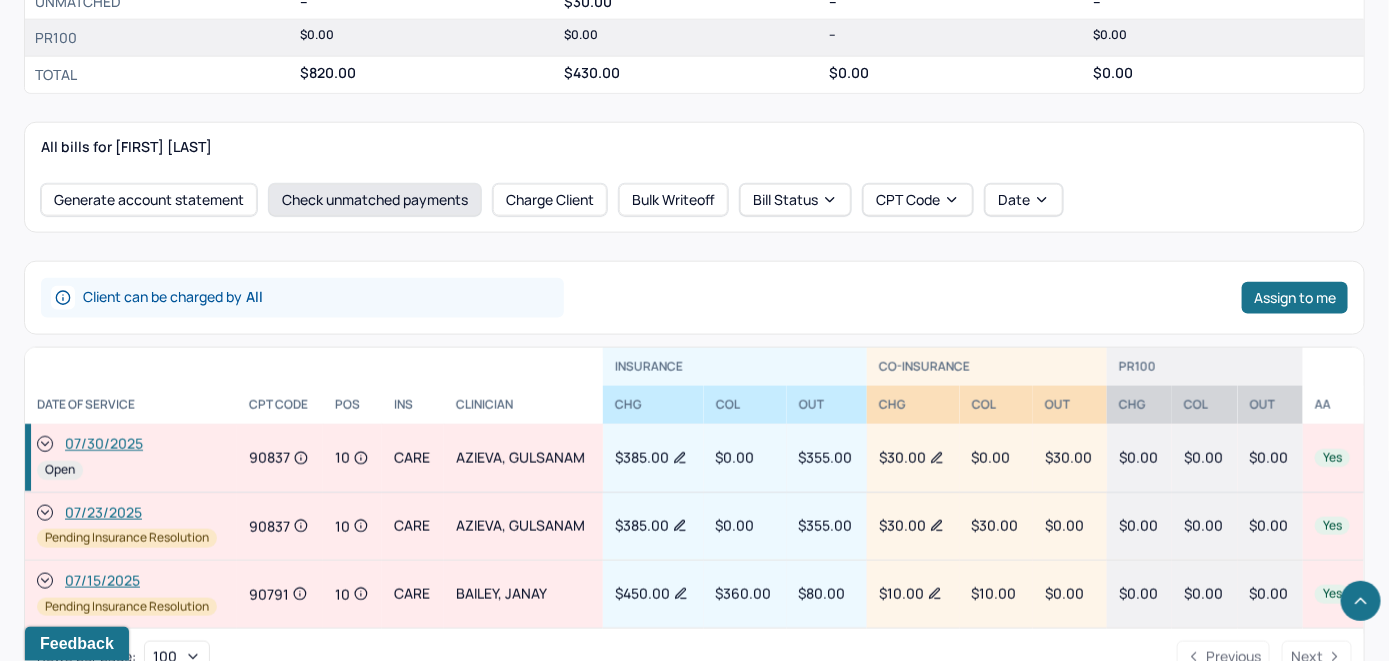 click on "Check unmatched payments" at bounding box center [375, 200] 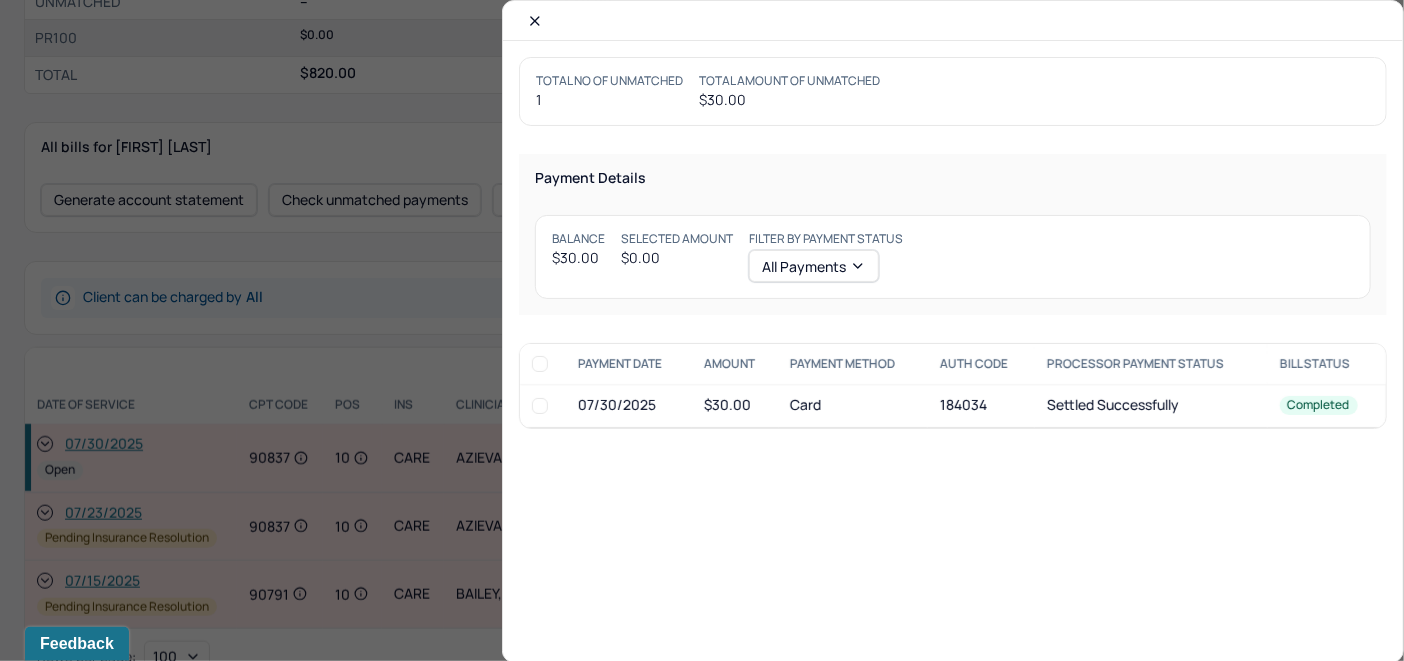 click at bounding box center (540, 406) 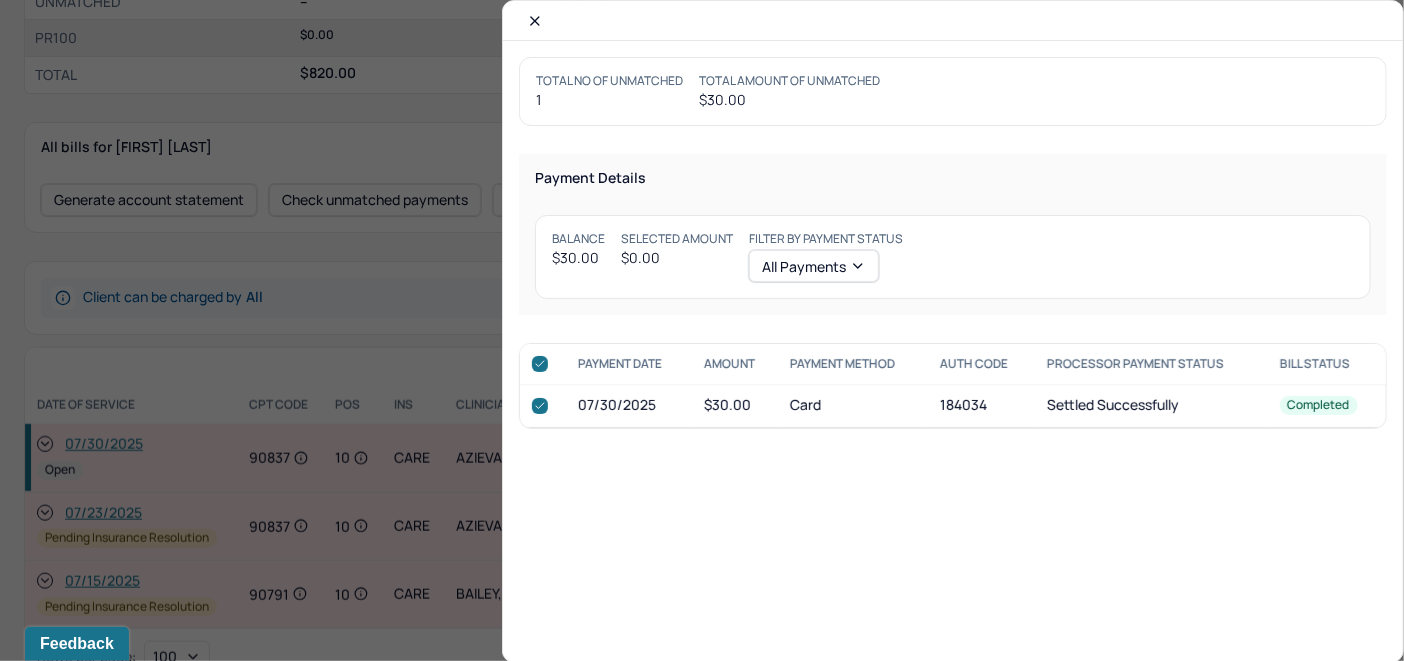 checkbox on "true" 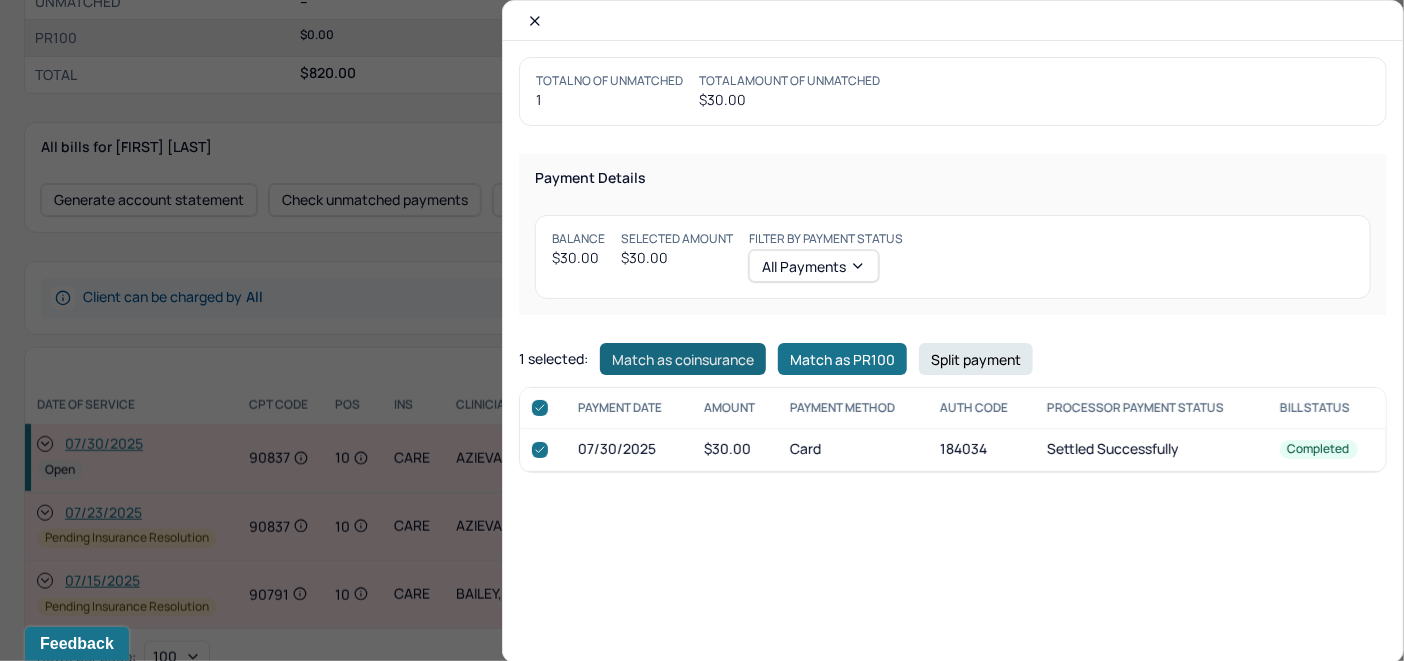 click on "Match as coinsurance" at bounding box center (683, 359) 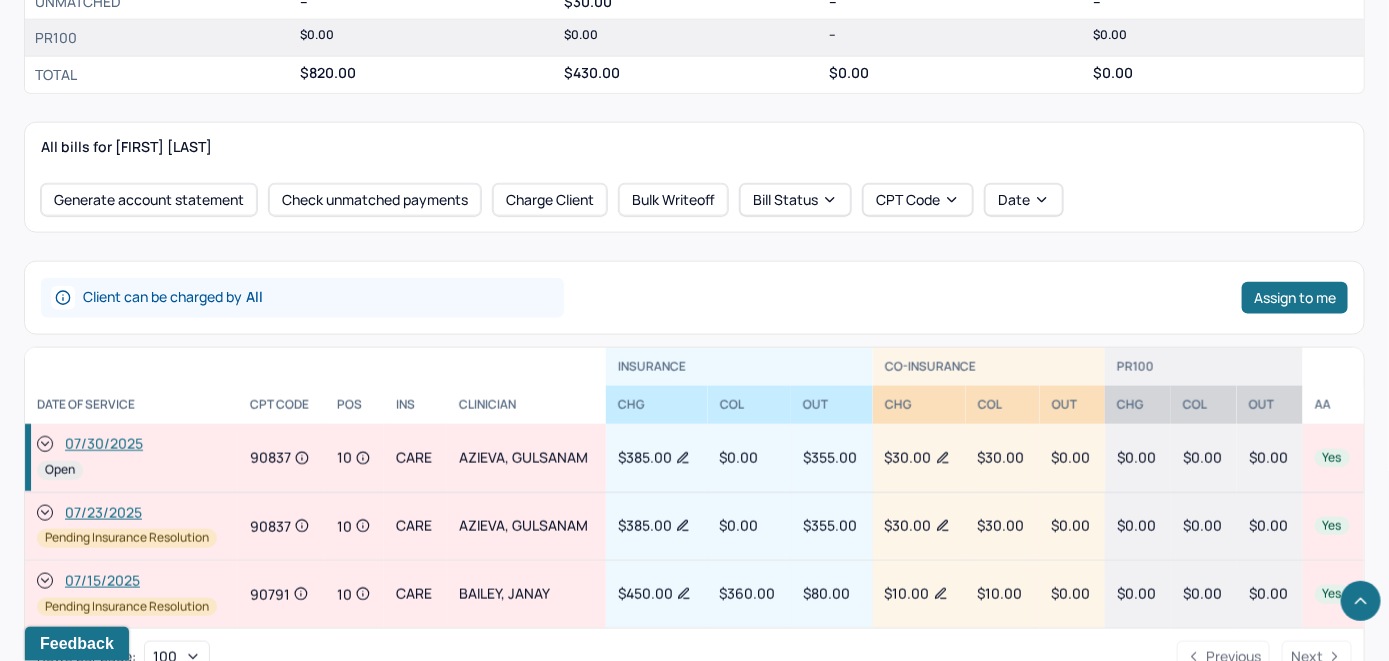 scroll, scrollTop: 845, scrollLeft: 0, axis: vertical 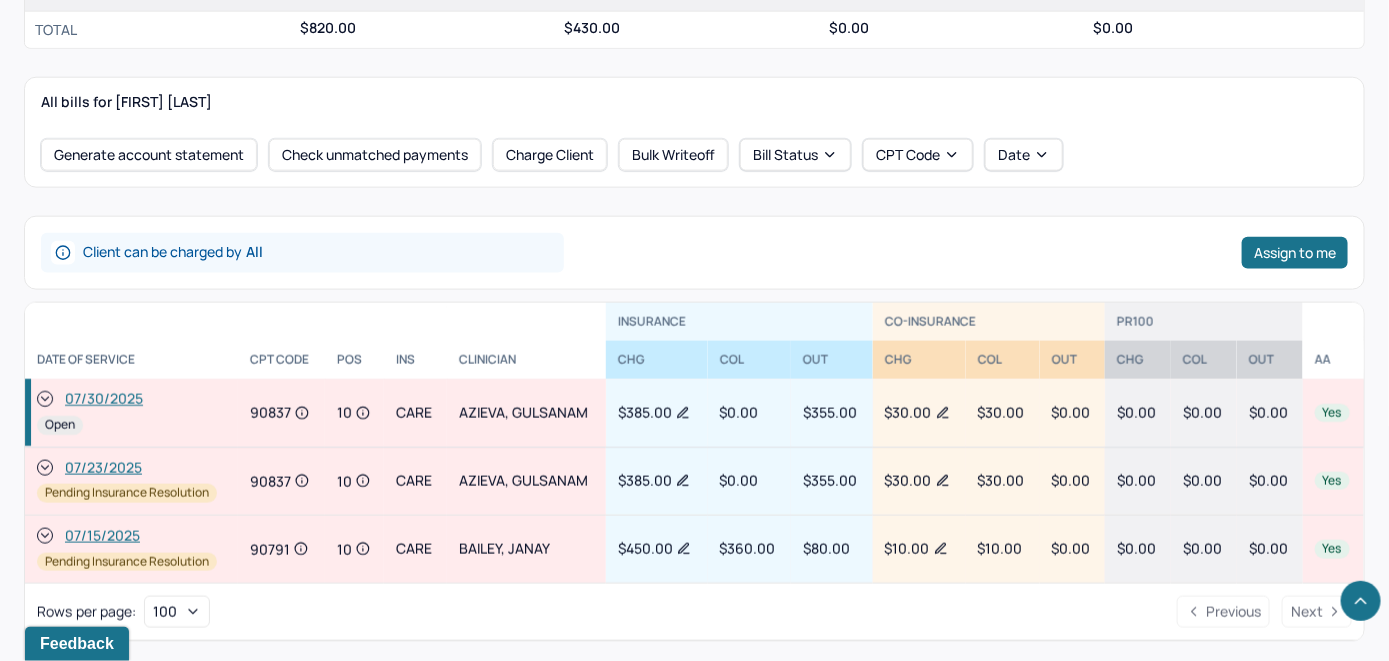 click 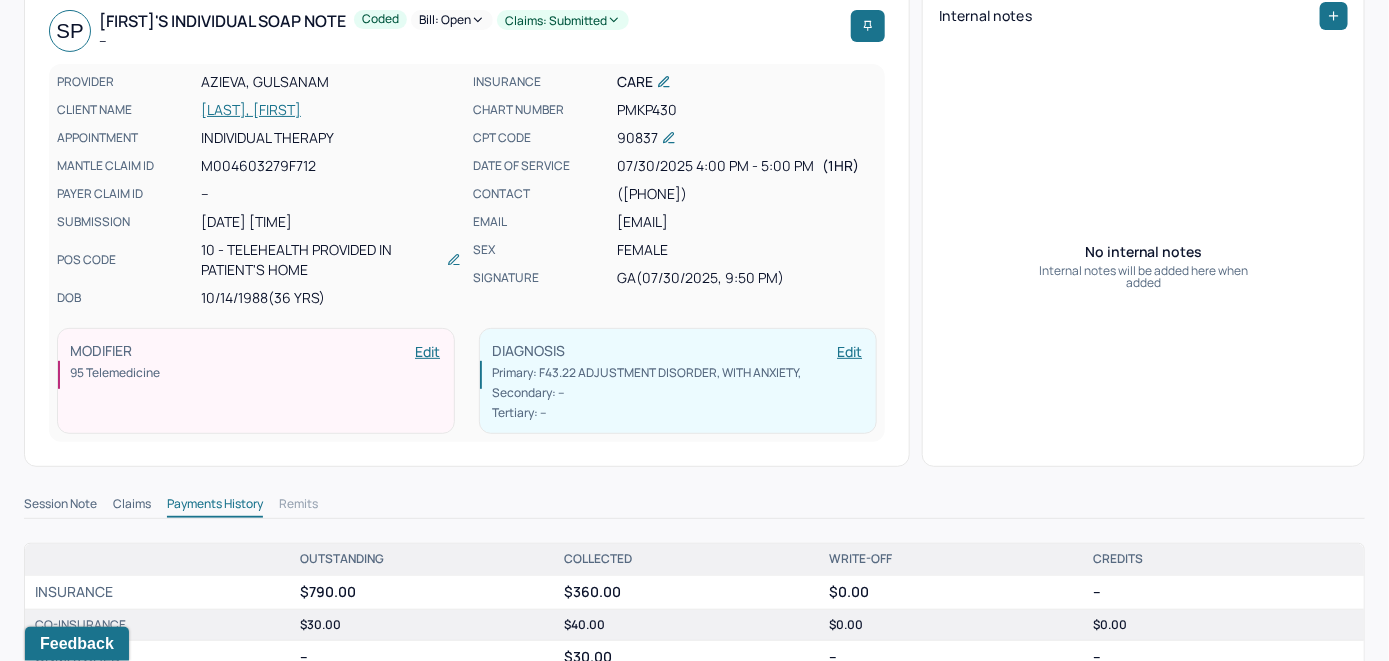 scroll, scrollTop: 45, scrollLeft: 0, axis: vertical 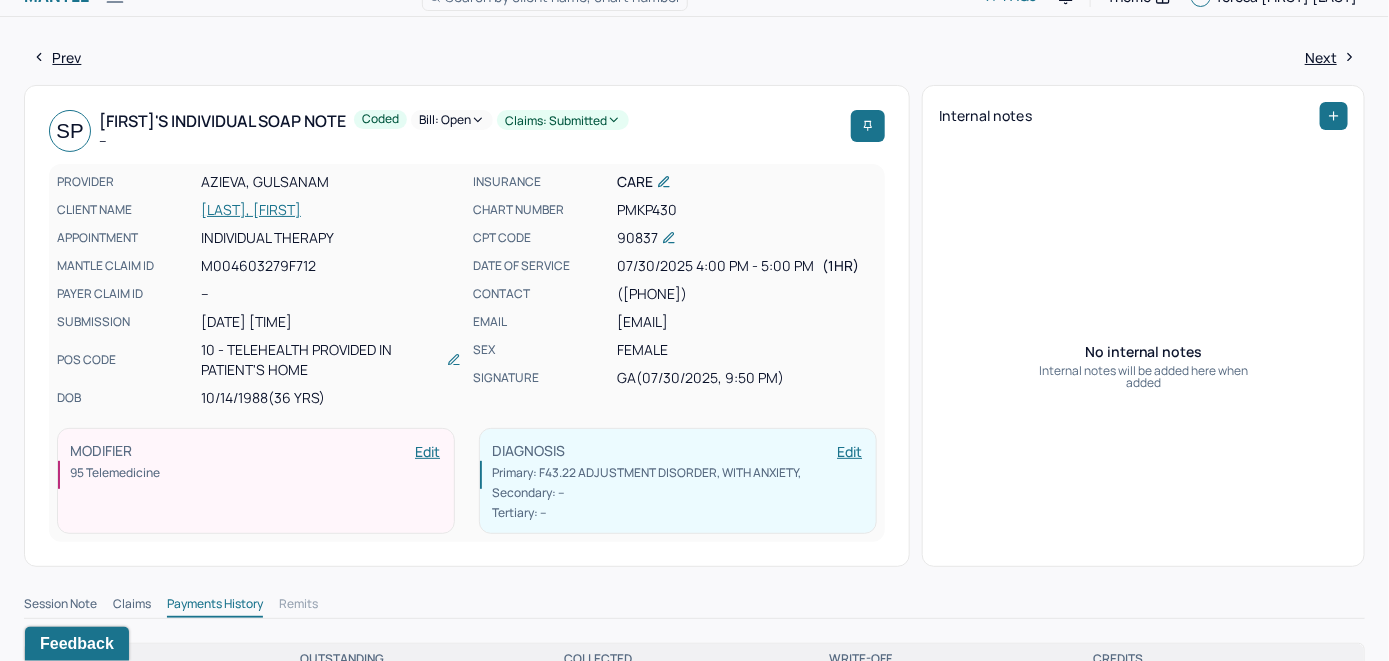 click on "Bill: Open" at bounding box center [452, 120] 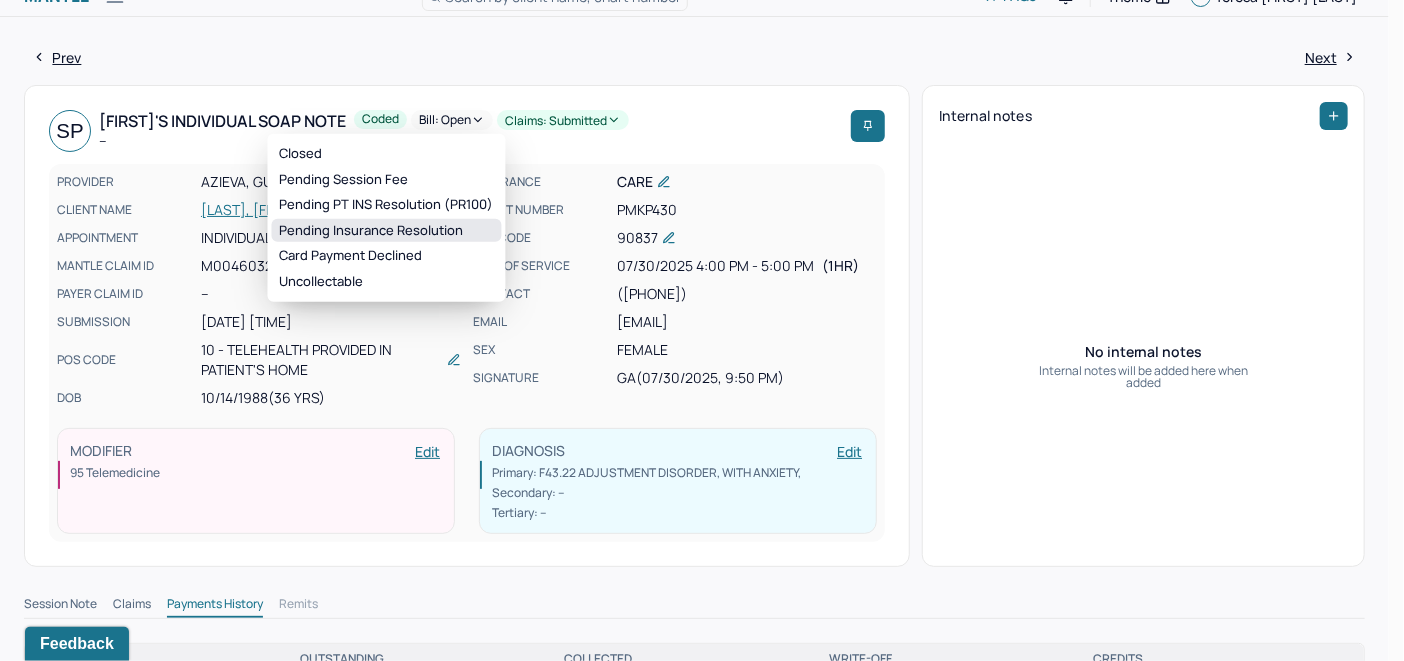 click on "Pending Insurance Resolution" at bounding box center (387, 231) 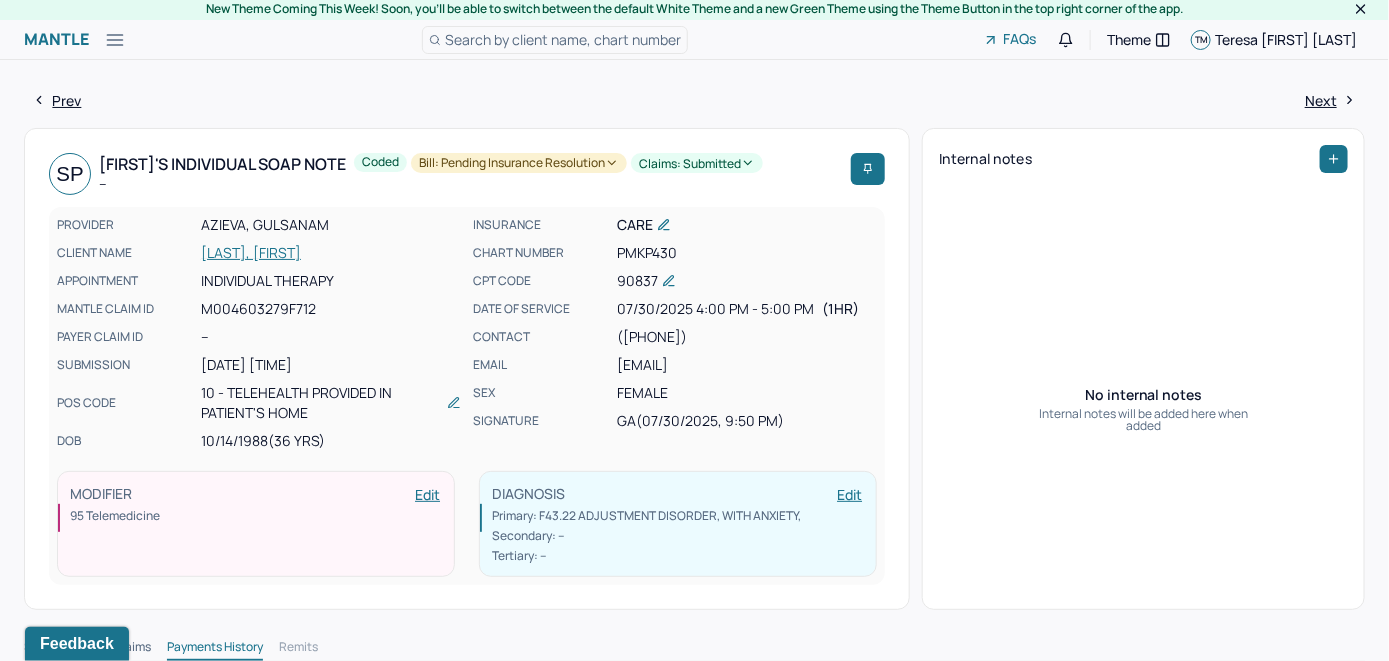 scroll, scrollTop: 0, scrollLeft: 0, axis: both 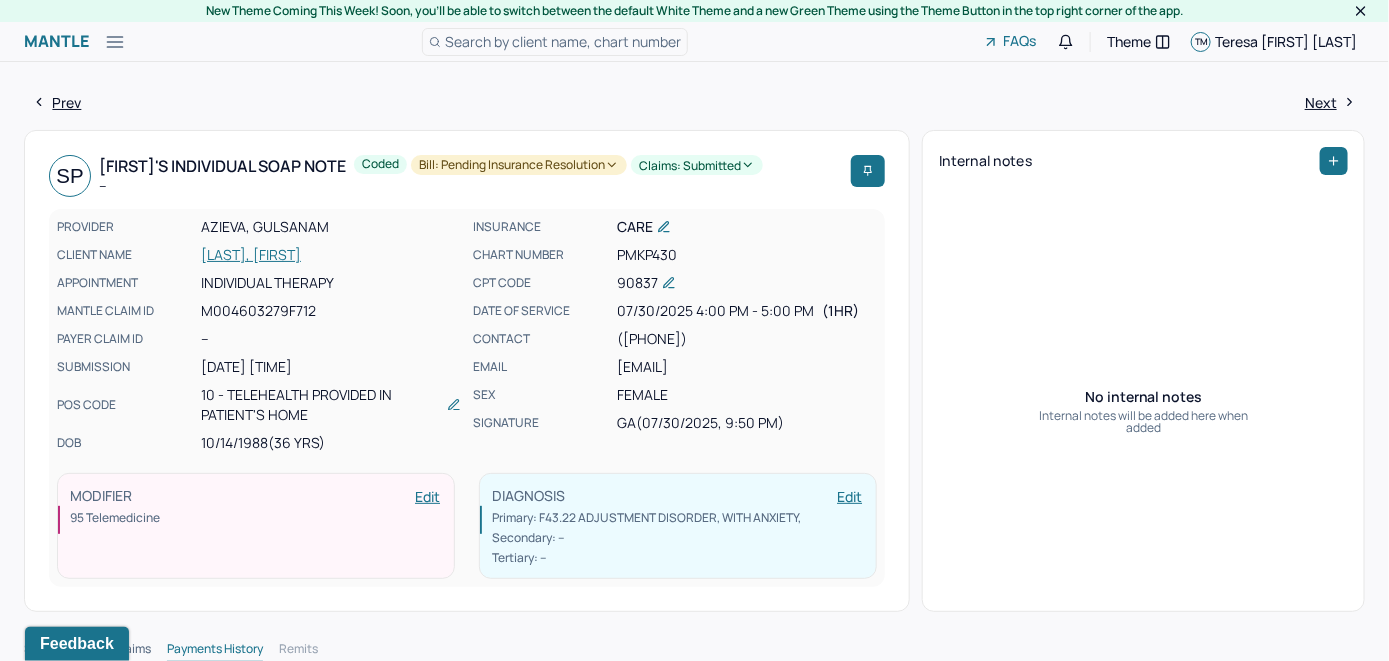 click on "Mantle Bills Search by client name, chart number  FAQs Theme TM Teresa   Murillo Martinez" at bounding box center (694, 42) 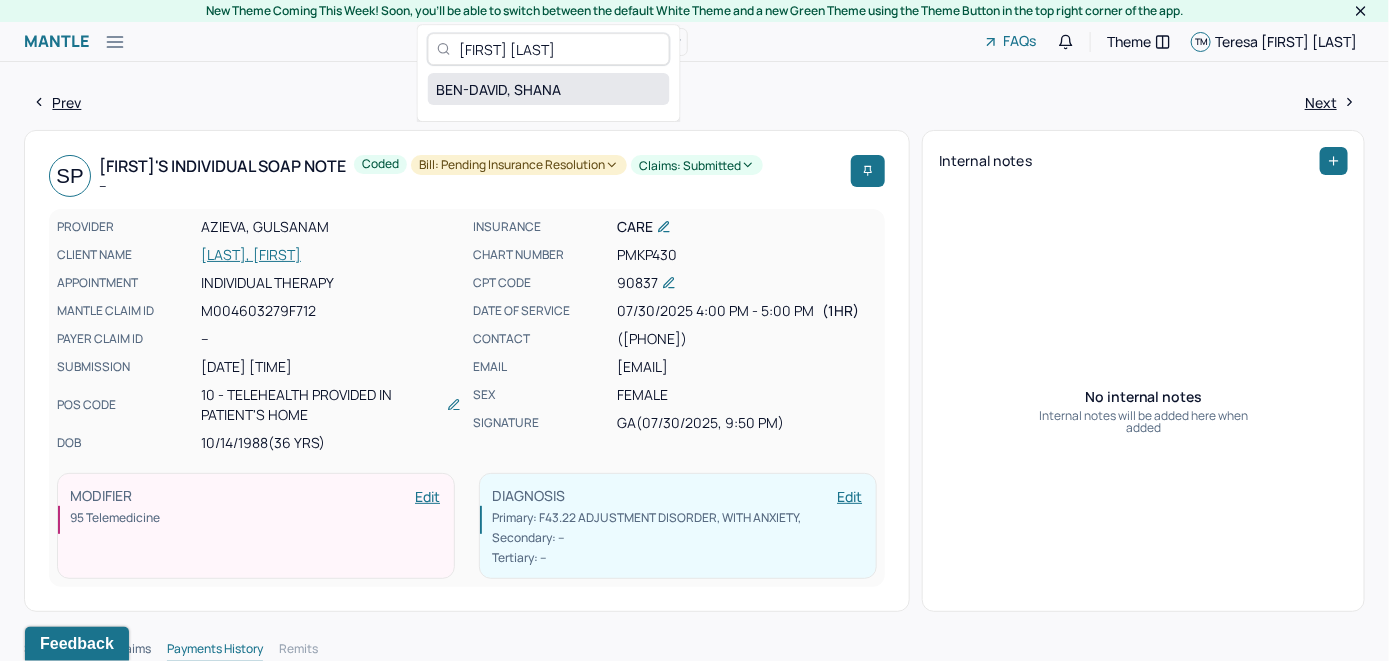 type on "Shana Ben-David" 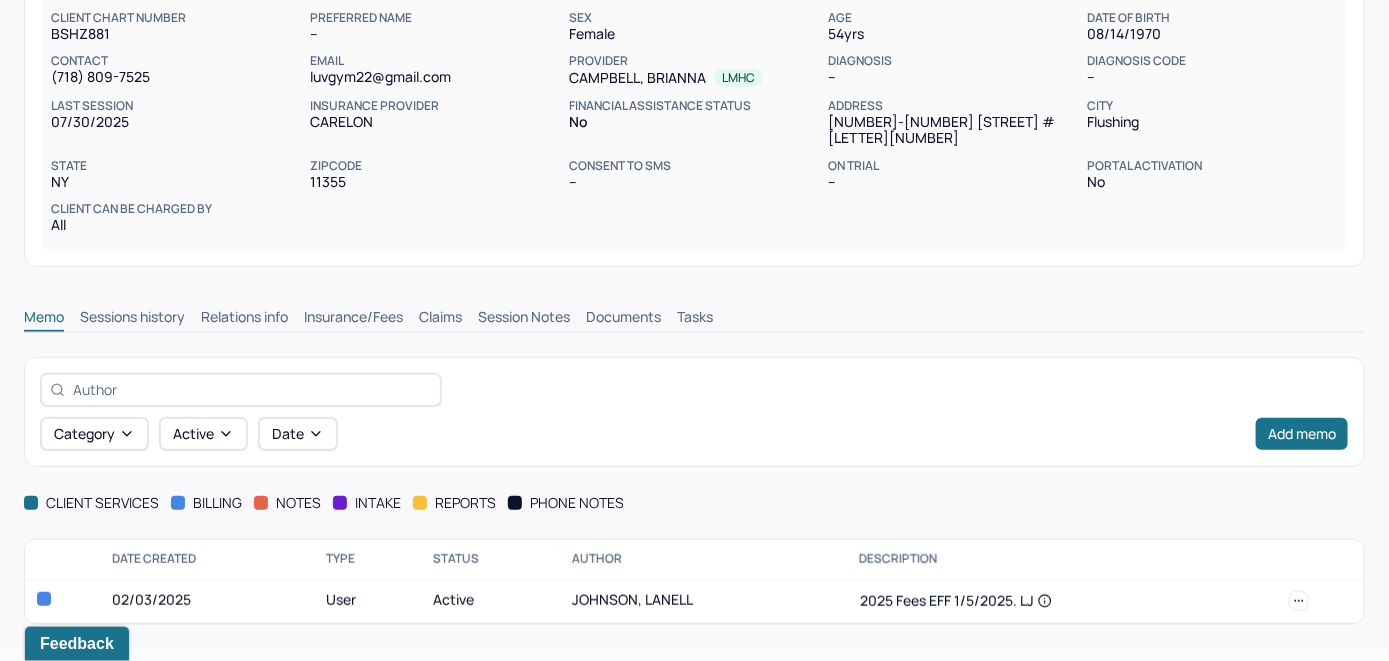 scroll, scrollTop: 209, scrollLeft: 0, axis: vertical 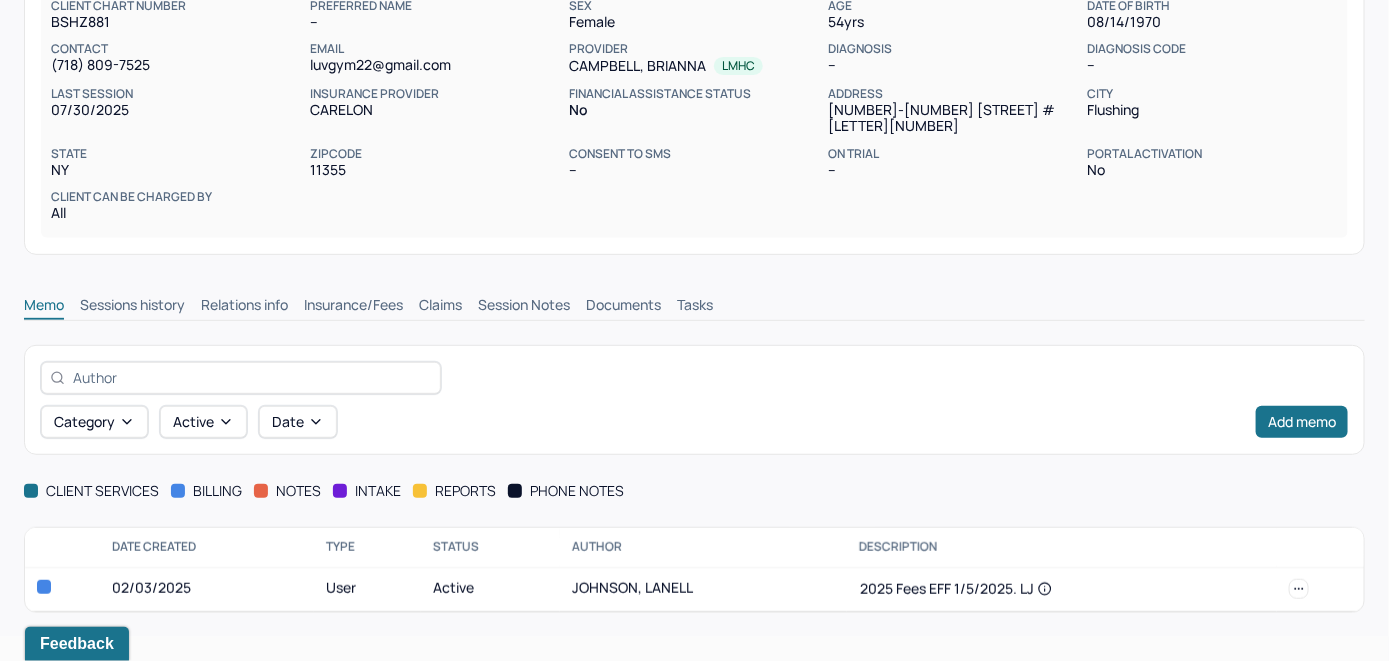 click on "Insurance/Fees" at bounding box center [353, 307] 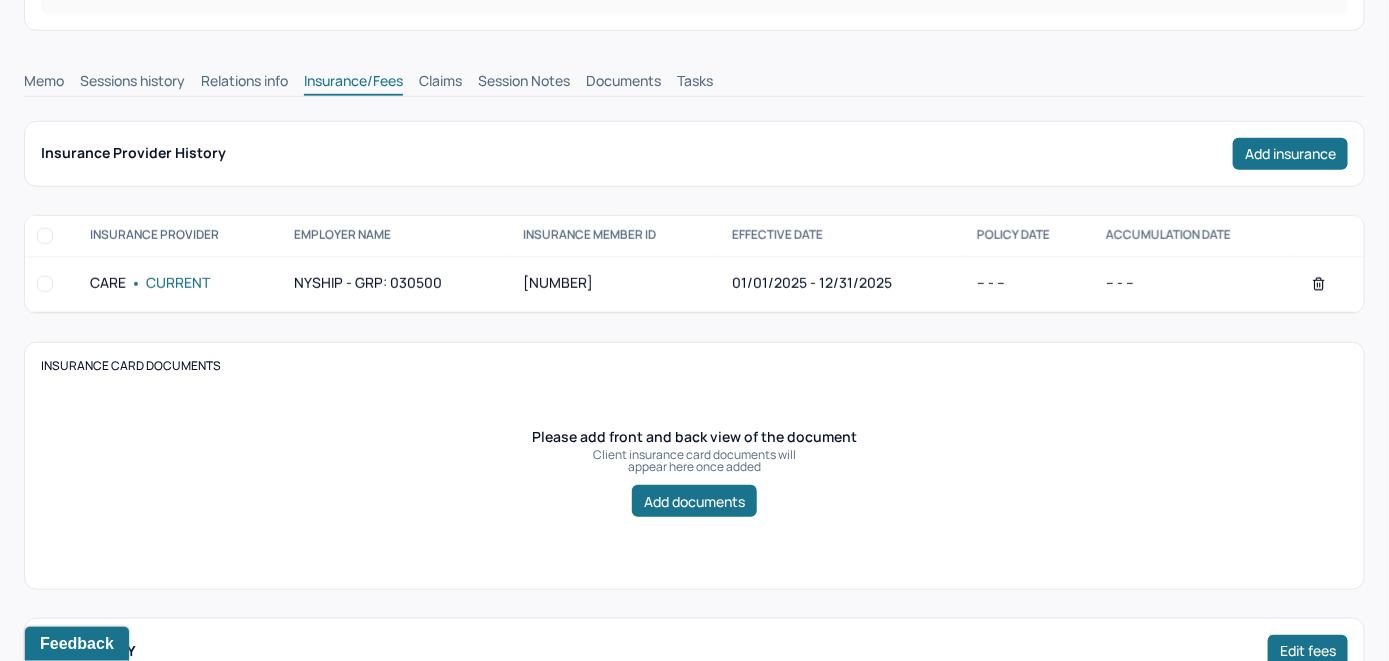 scroll, scrollTop: 409, scrollLeft: 0, axis: vertical 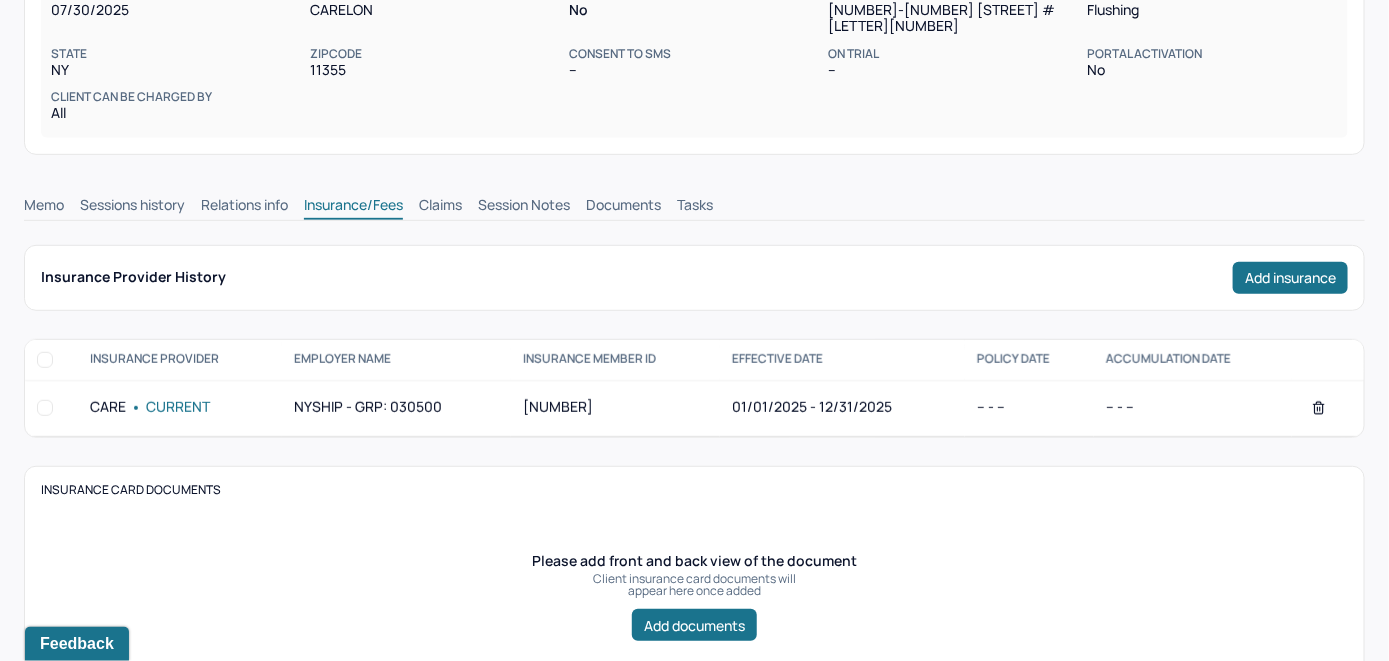 click on "Claims" at bounding box center (440, 207) 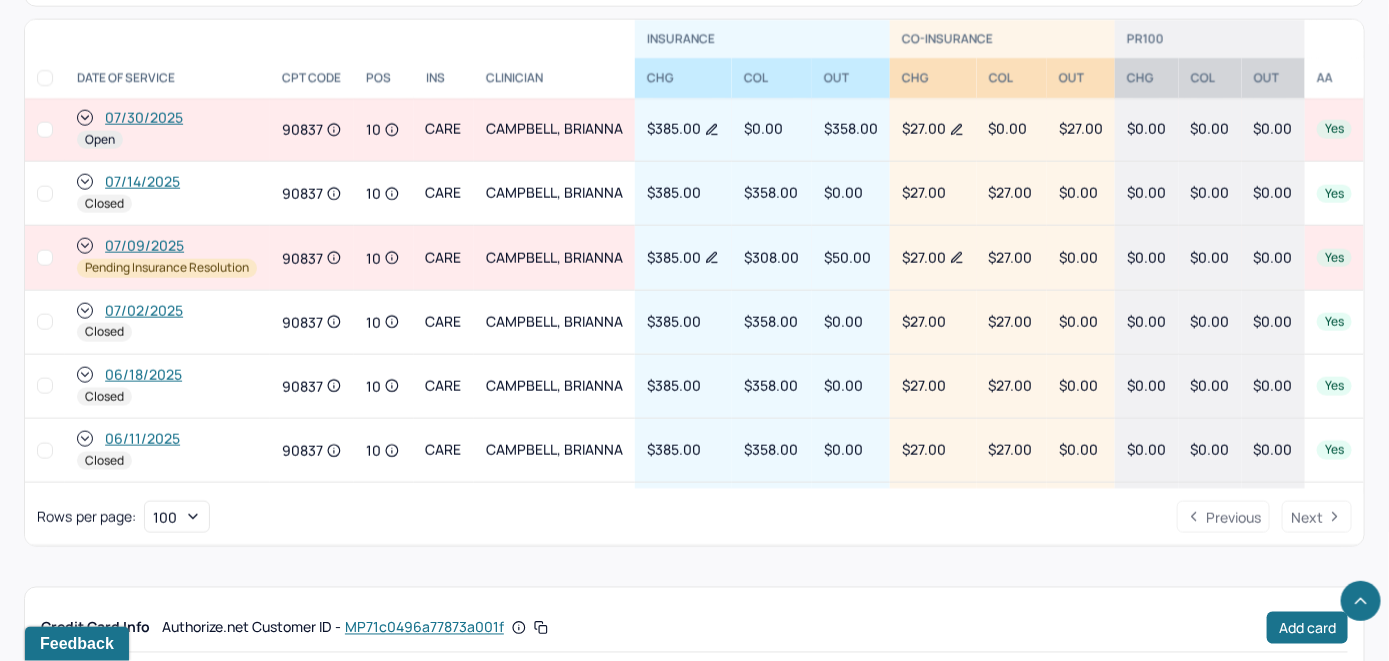 scroll, scrollTop: 945, scrollLeft: 0, axis: vertical 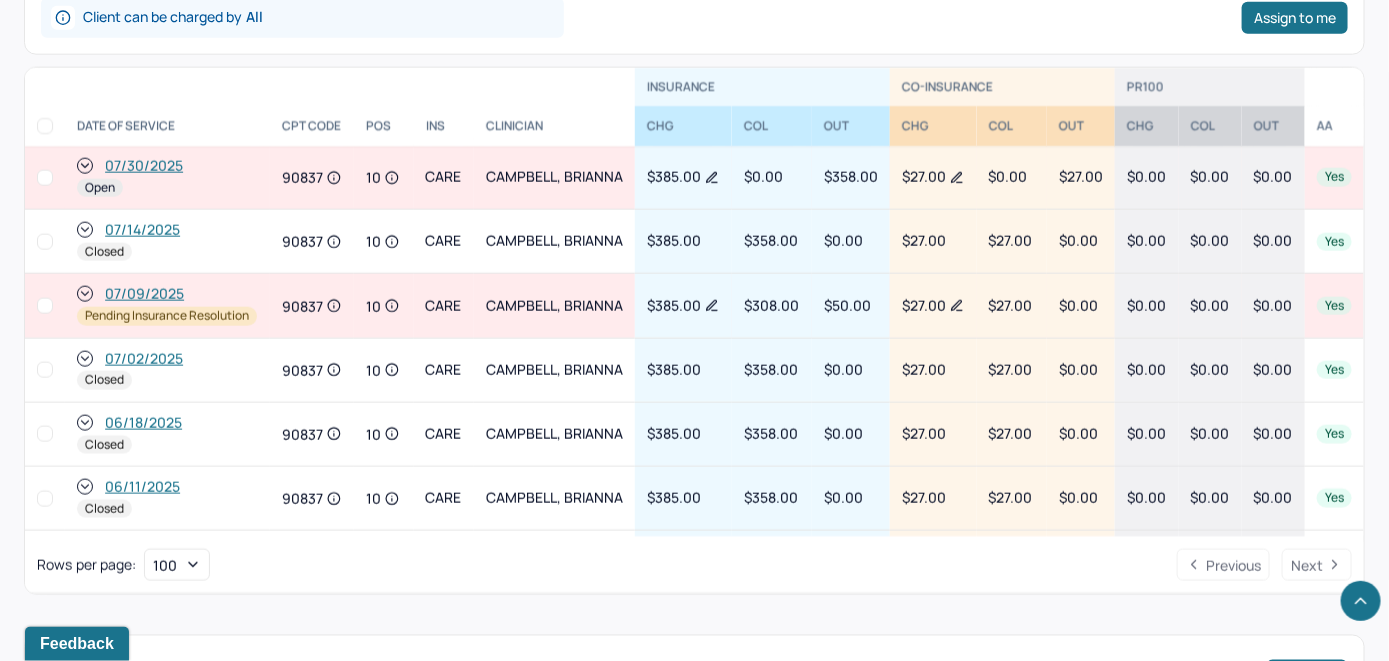 click on "07/30/2025" at bounding box center (144, 166) 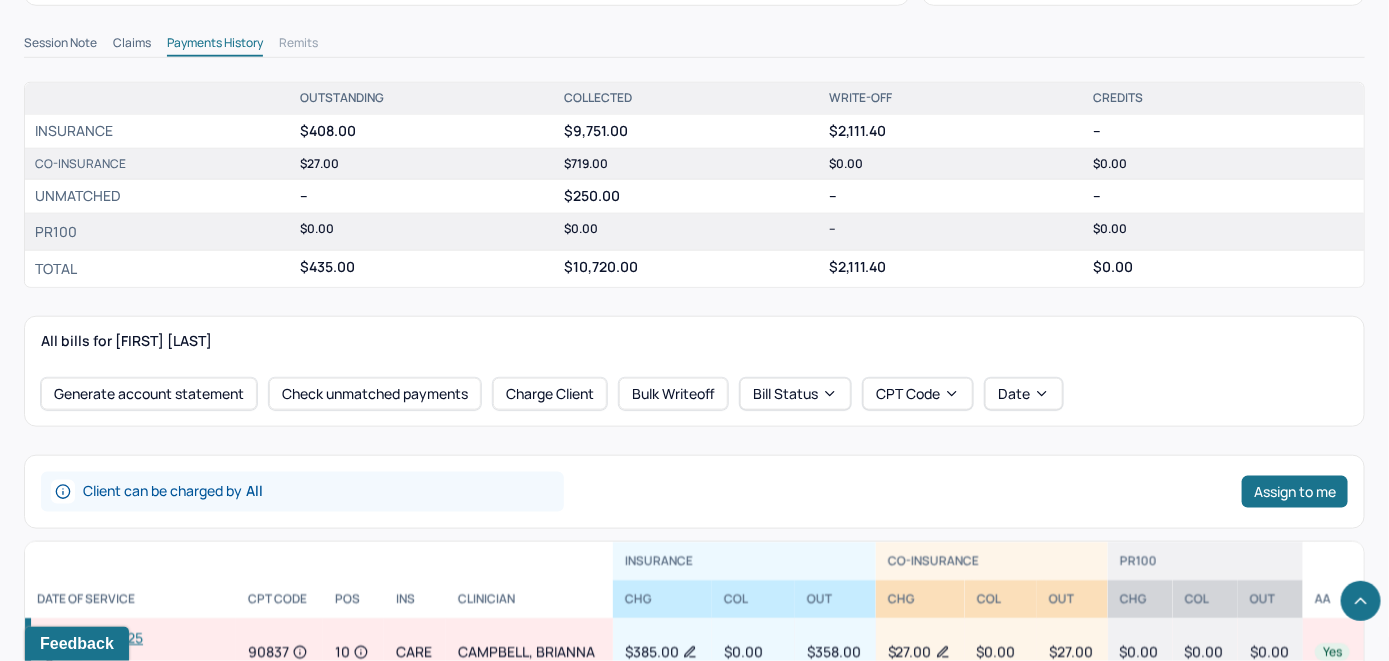 scroll, scrollTop: 800, scrollLeft: 0, axis: vertical 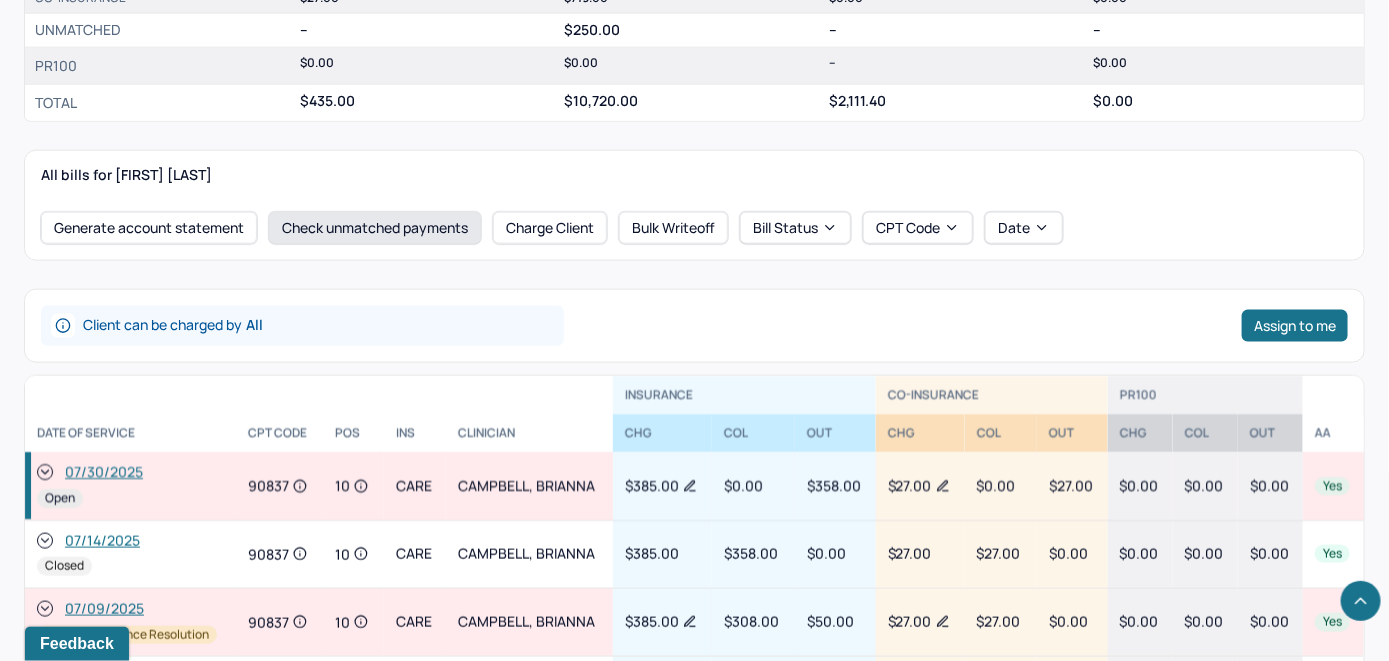 click on "Check unmatched payments" at bounding box center (375, 228) 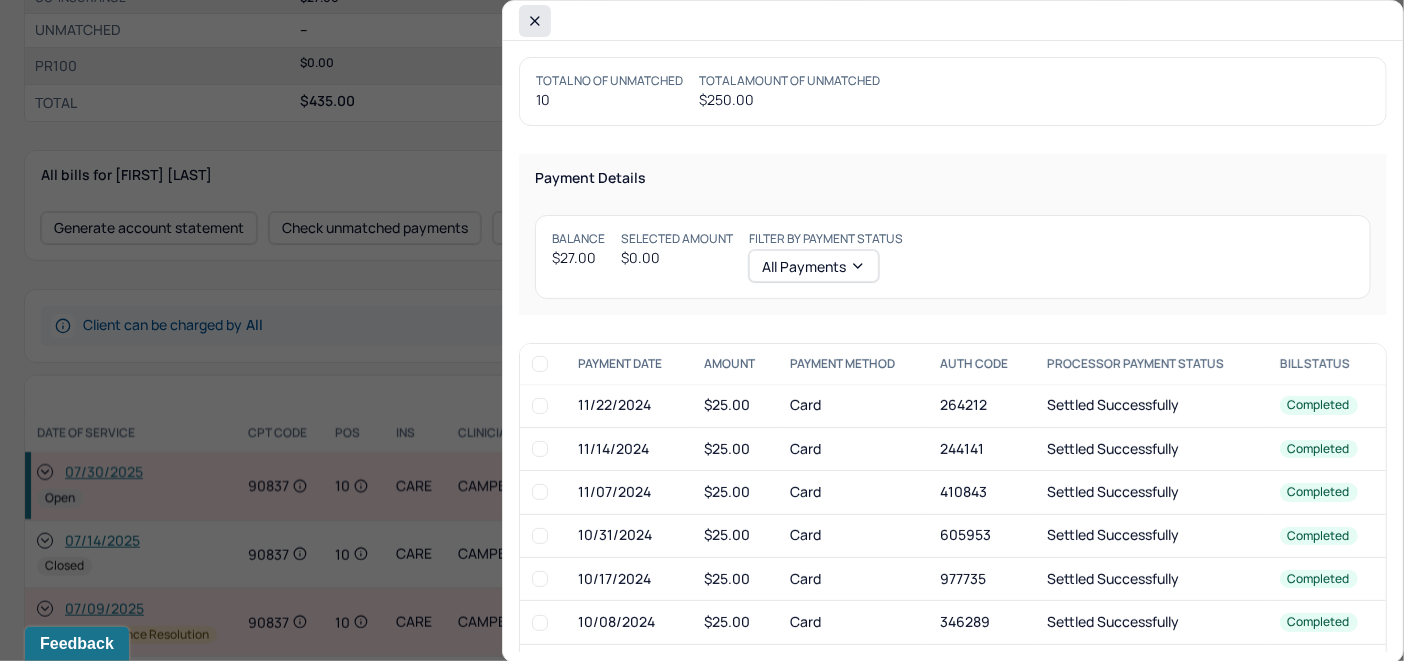 click at bounding box center (535, 21) 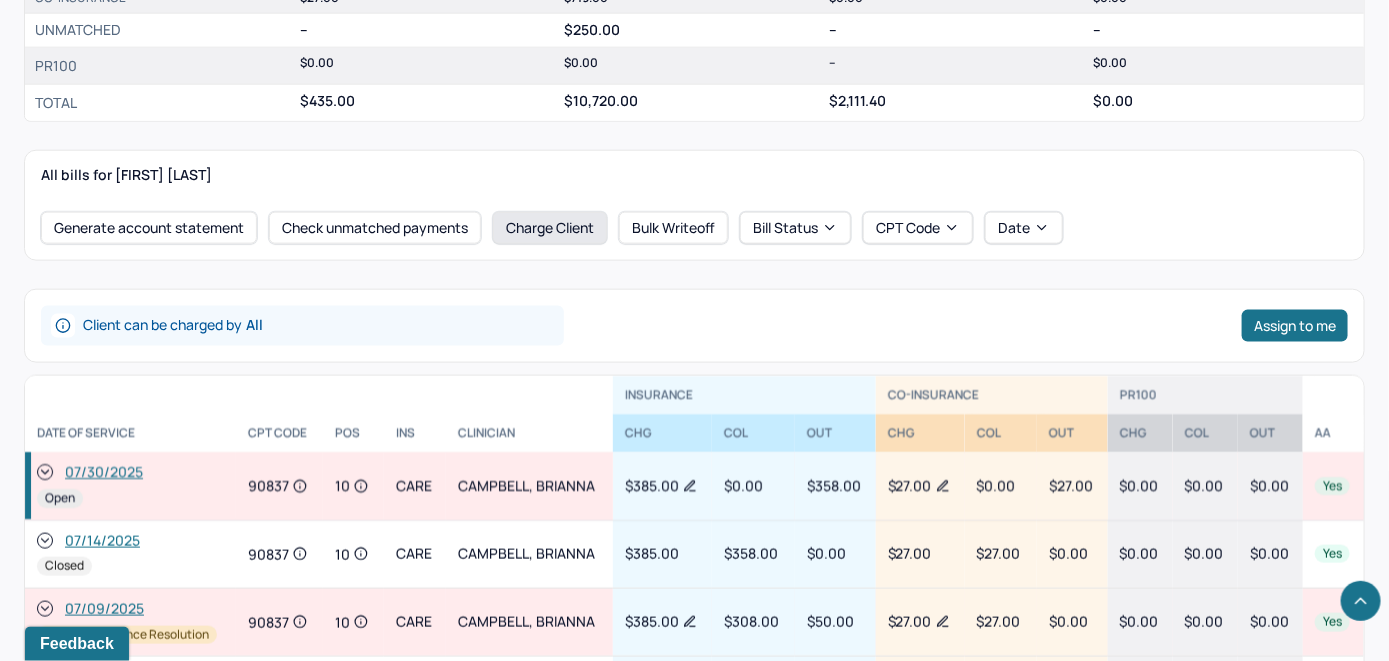 click on "Charge Client" at bounding box center [550, 228] 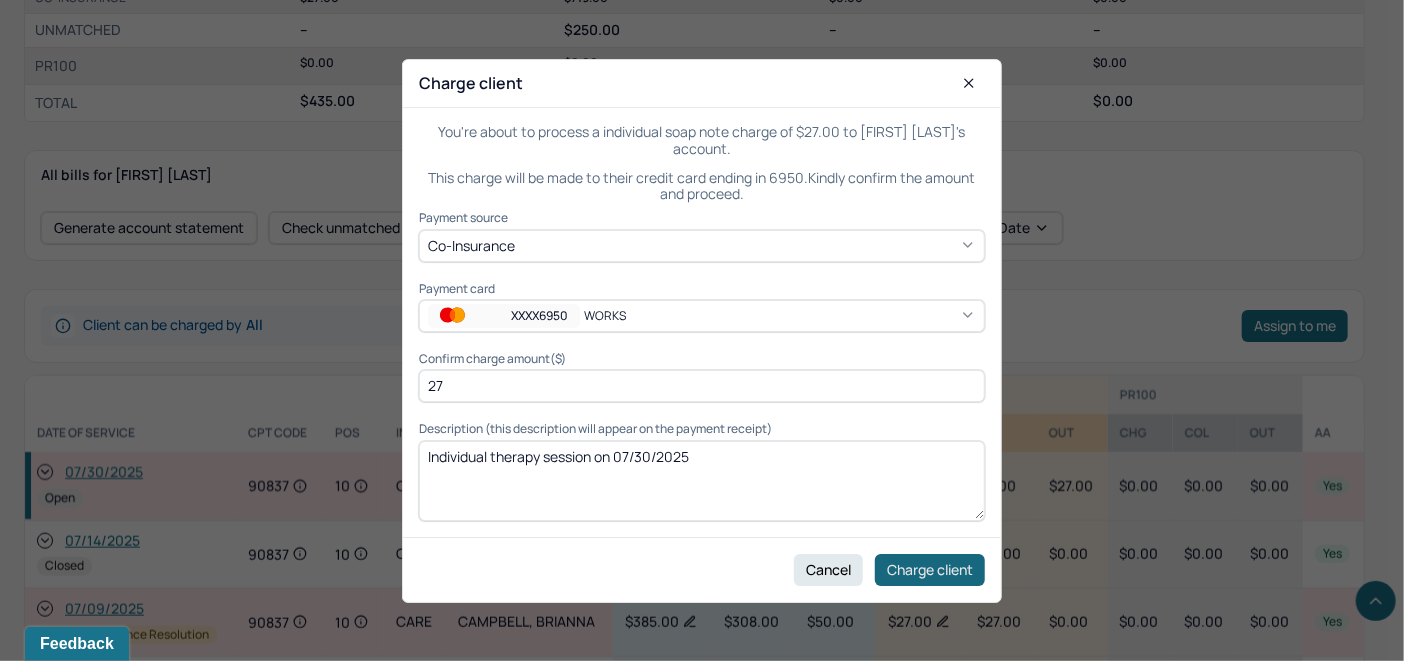 click on "Charge client" at bounding box center (930, 569) 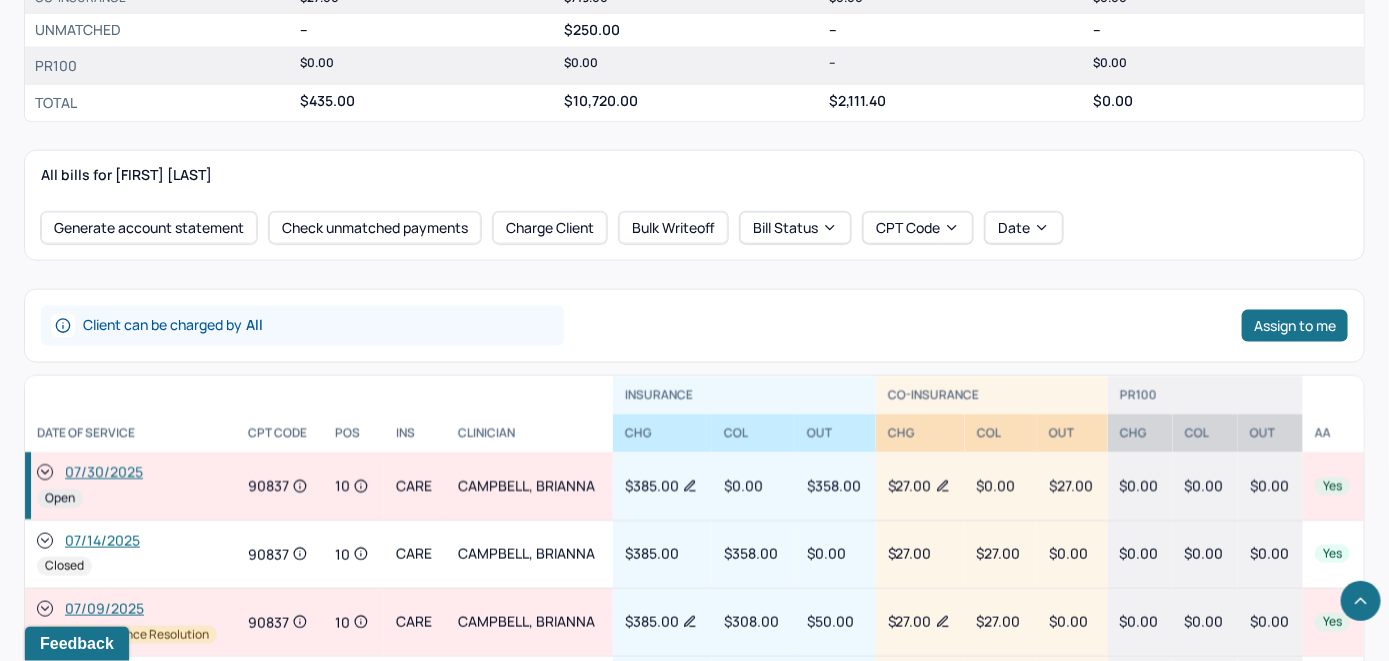 click 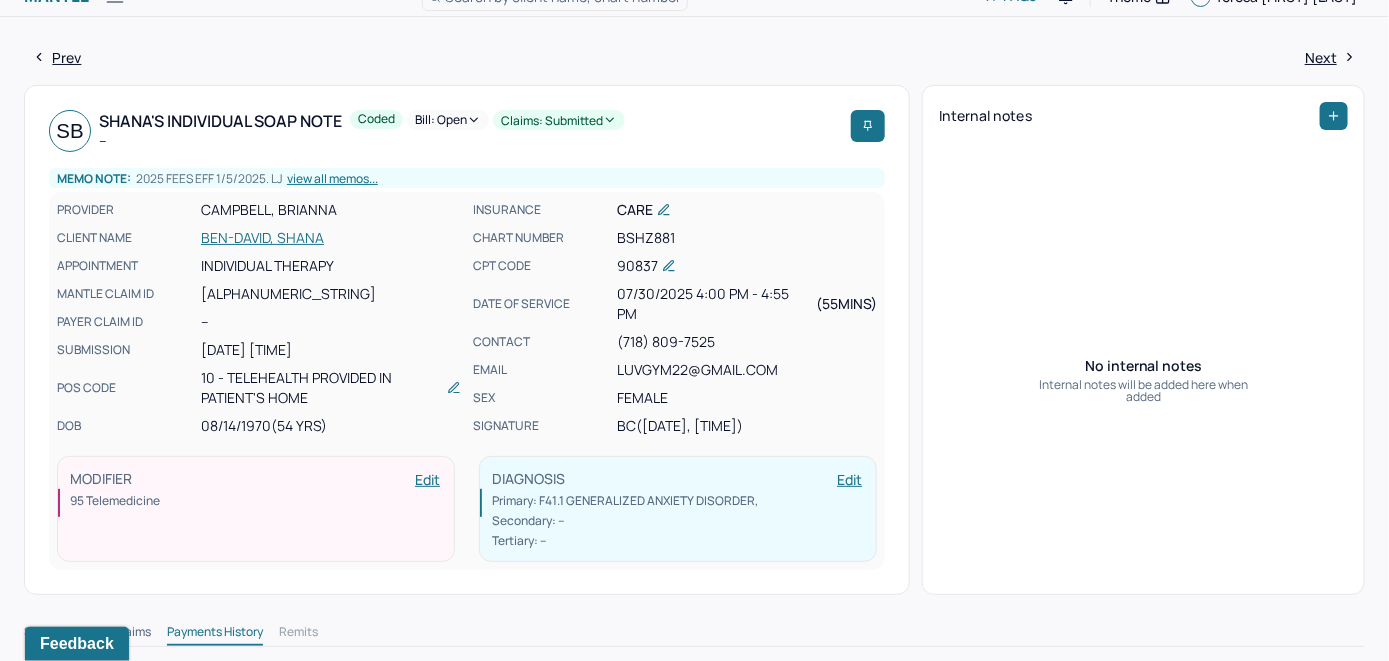 scroll, scrollTop: 0, scrollLeft: 0, axis: both 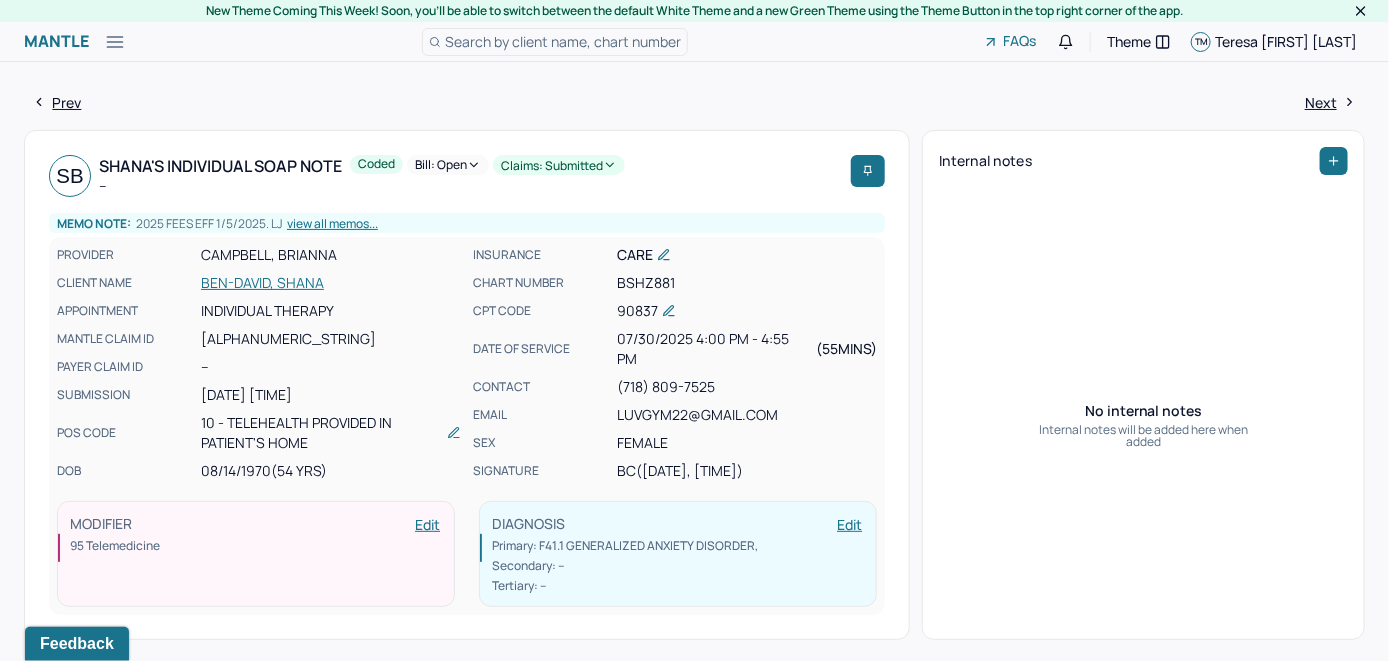 click on "Bill: Open" at bounding box center [448, 165] 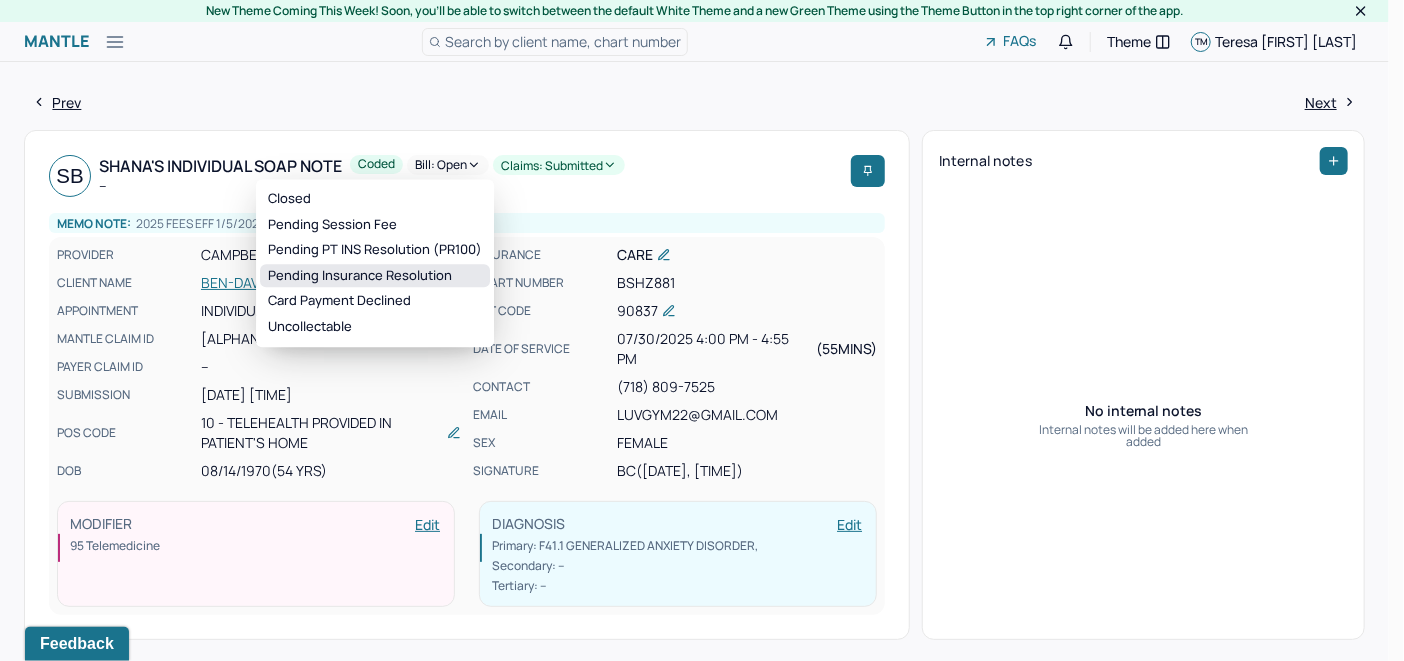 click on "Pending Insurance Resolution" at bounding box center (375, 276) 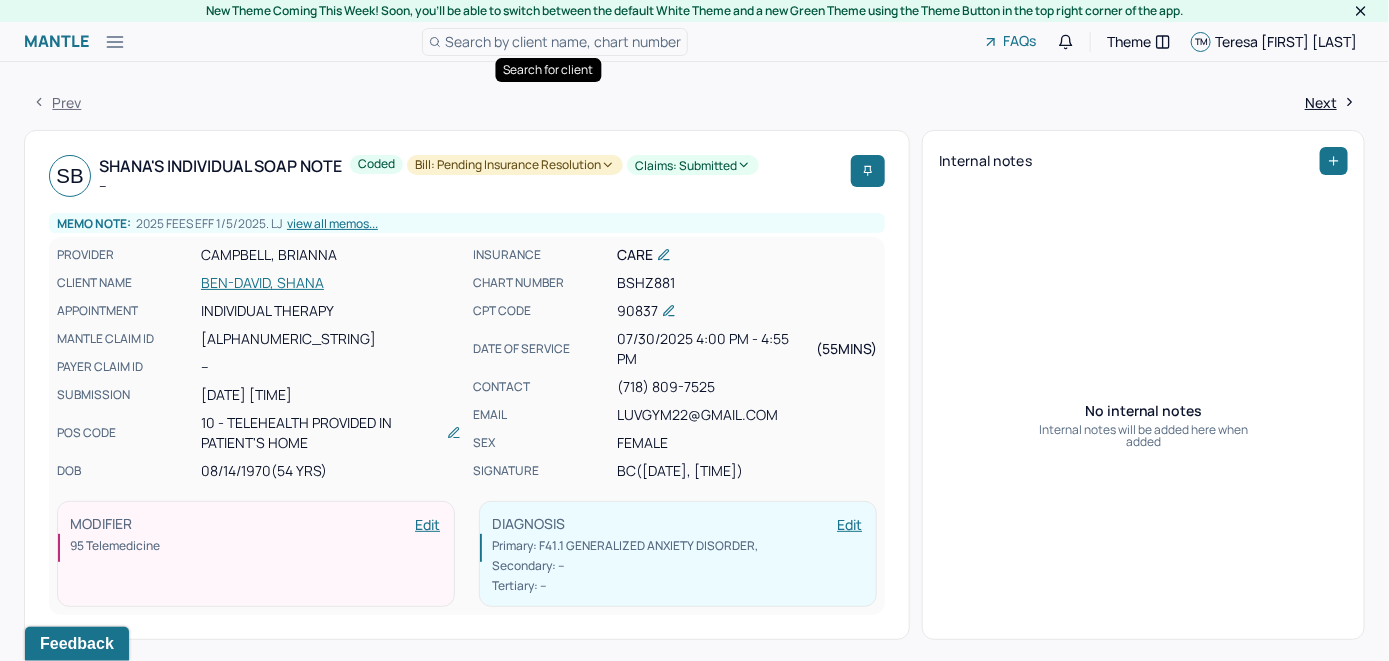 click on "Search by client name, chart number" at bounding box center [563, 41] 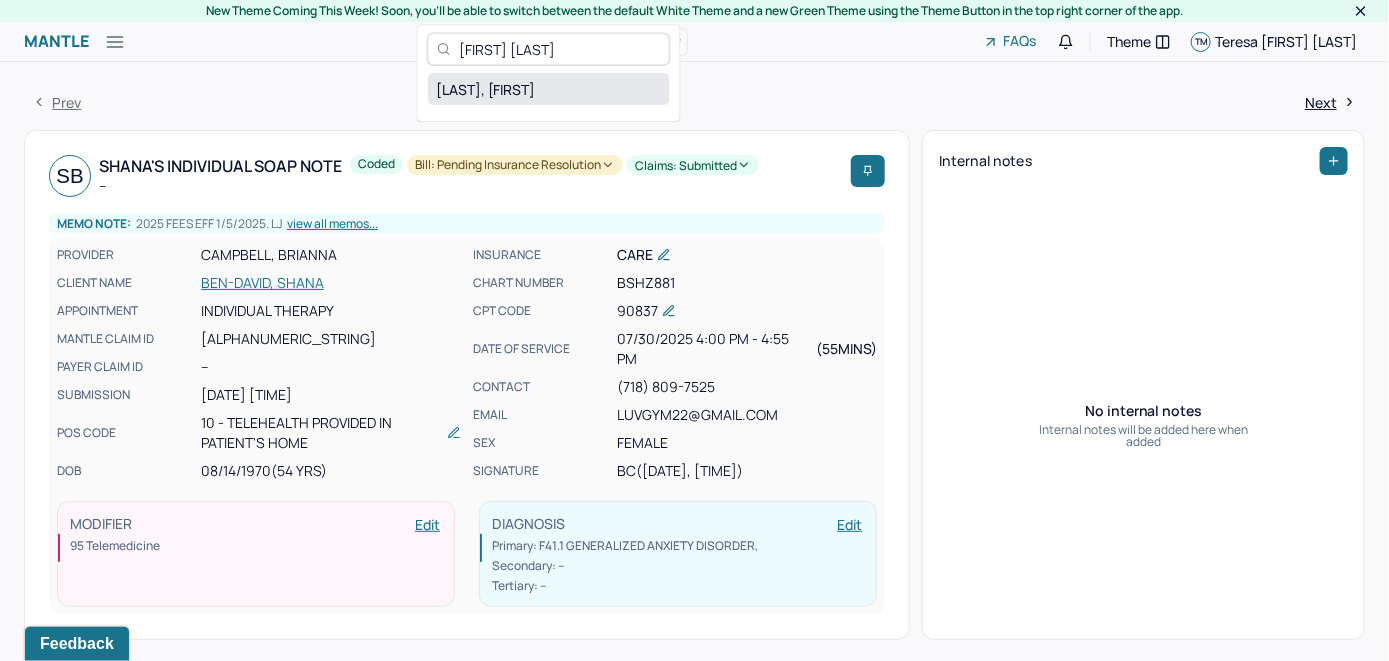 type on "Shana Laudat" 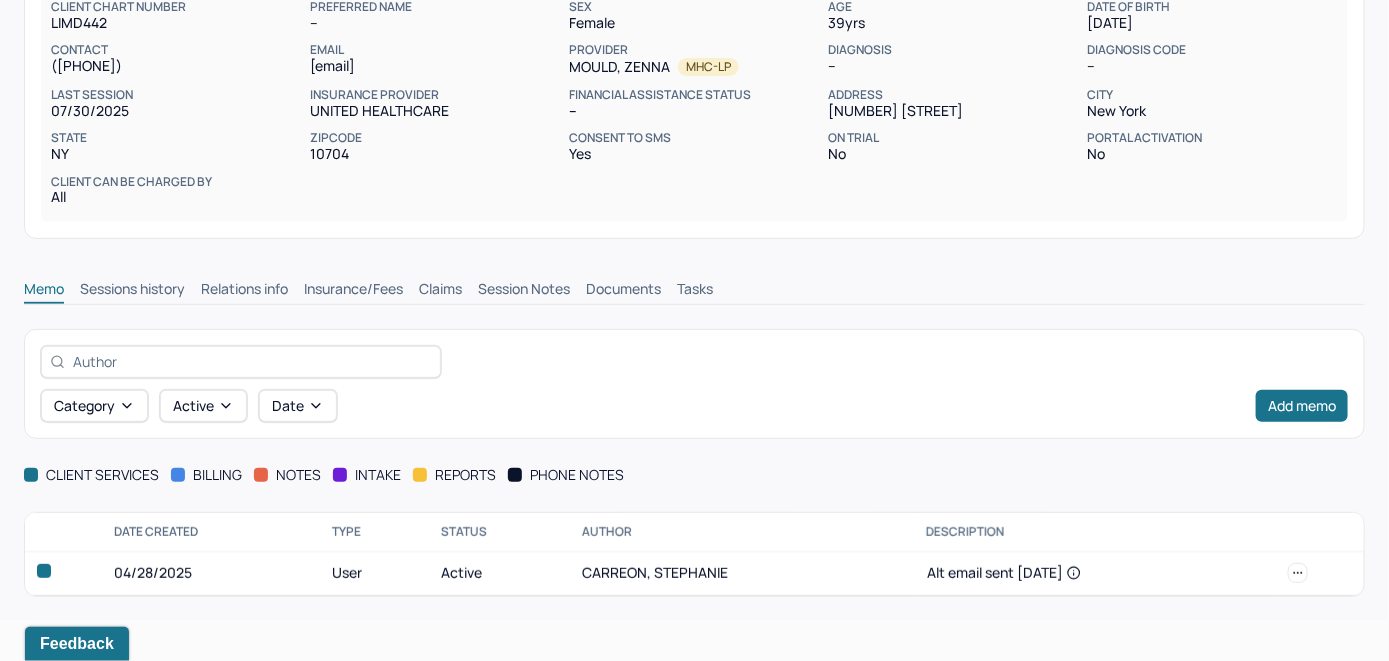scroll, scrollTop: 209, scrollLeft: 0, axis: vertical 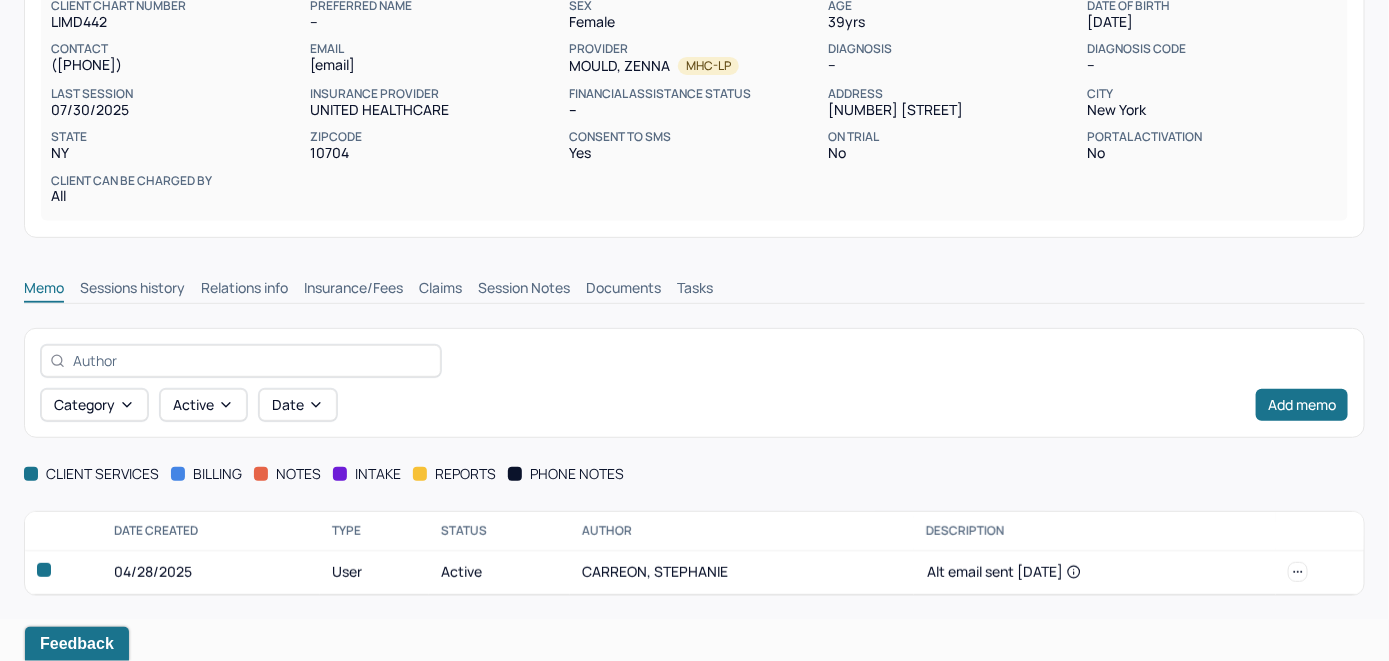 click on "Insurance/Fees" at bounding box center [353, 290] 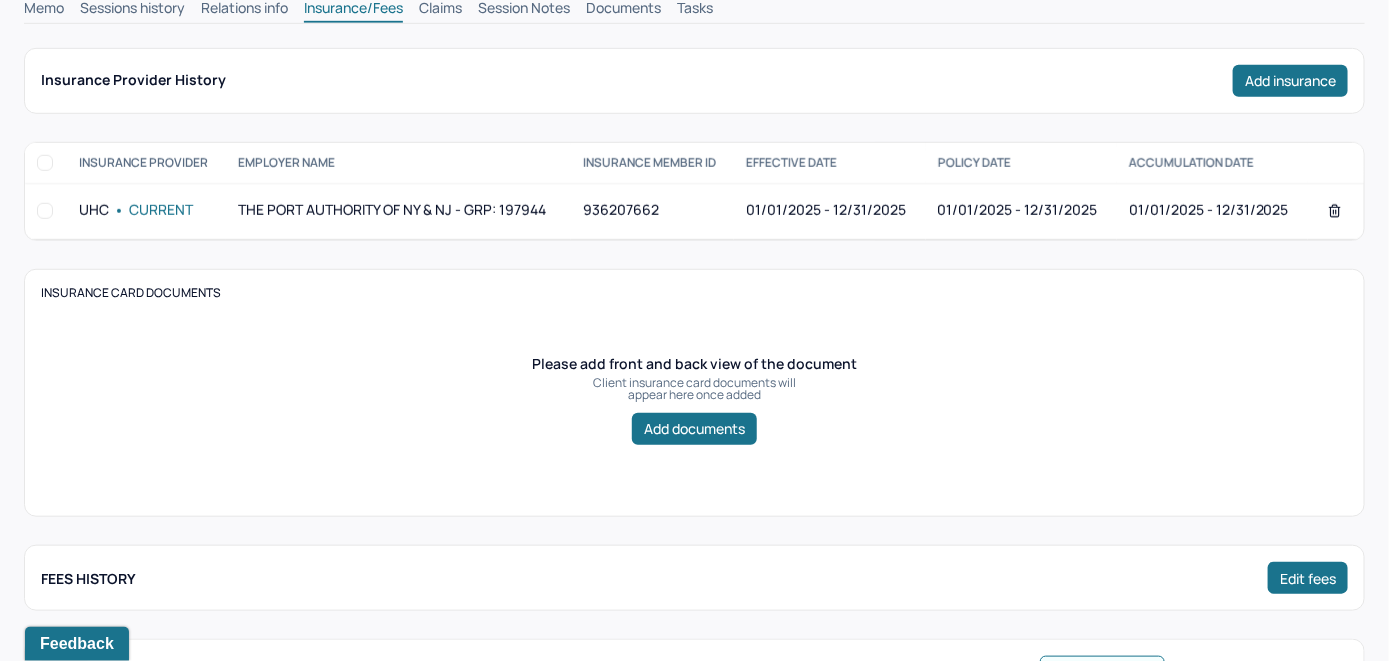 scroll, scrollTop: 509, scrollLeft: 0, axis: vertical 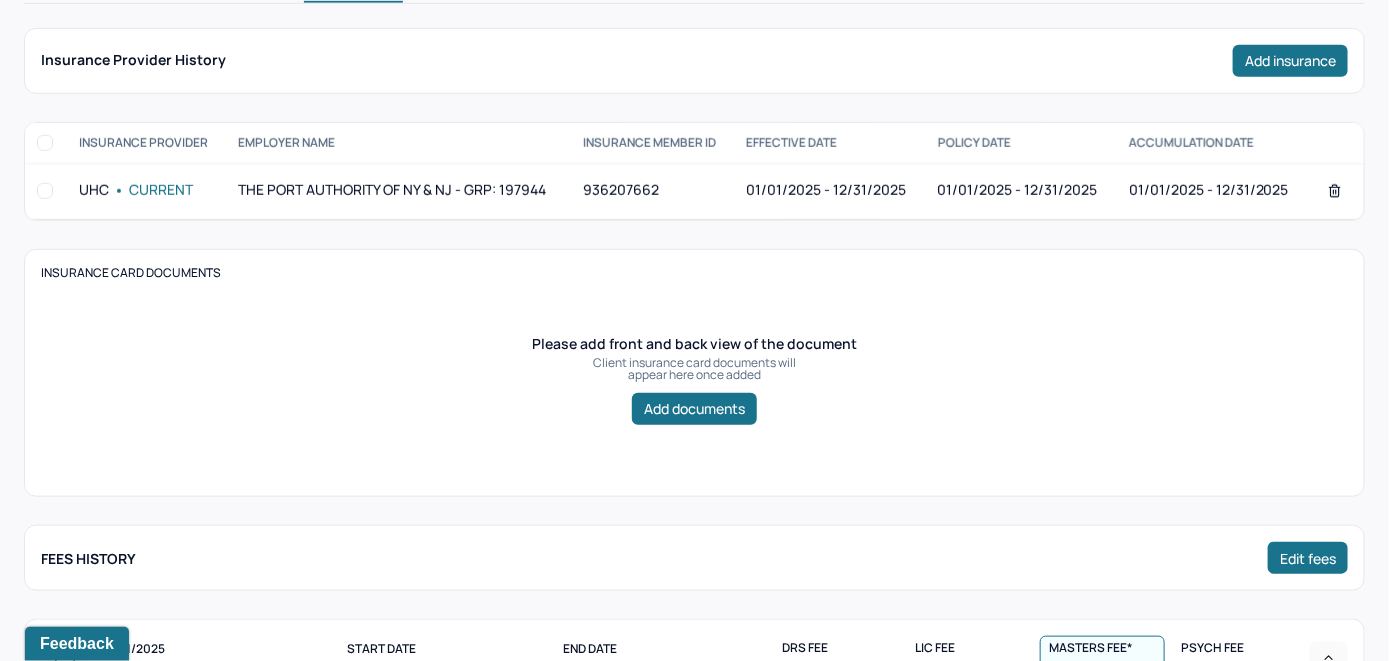 click on "Claims" at bounding box center (440, -10) 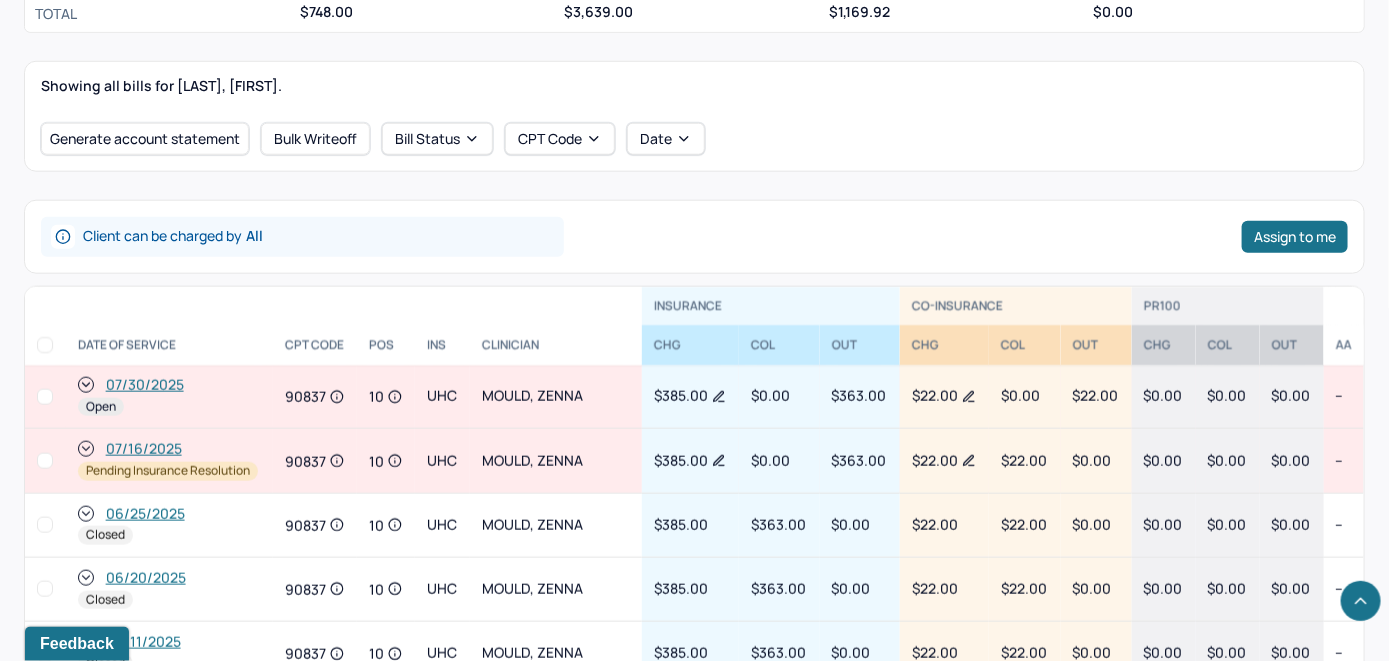 scroll, scrollTop: 714, scrollLeft: 0, axis: vertical 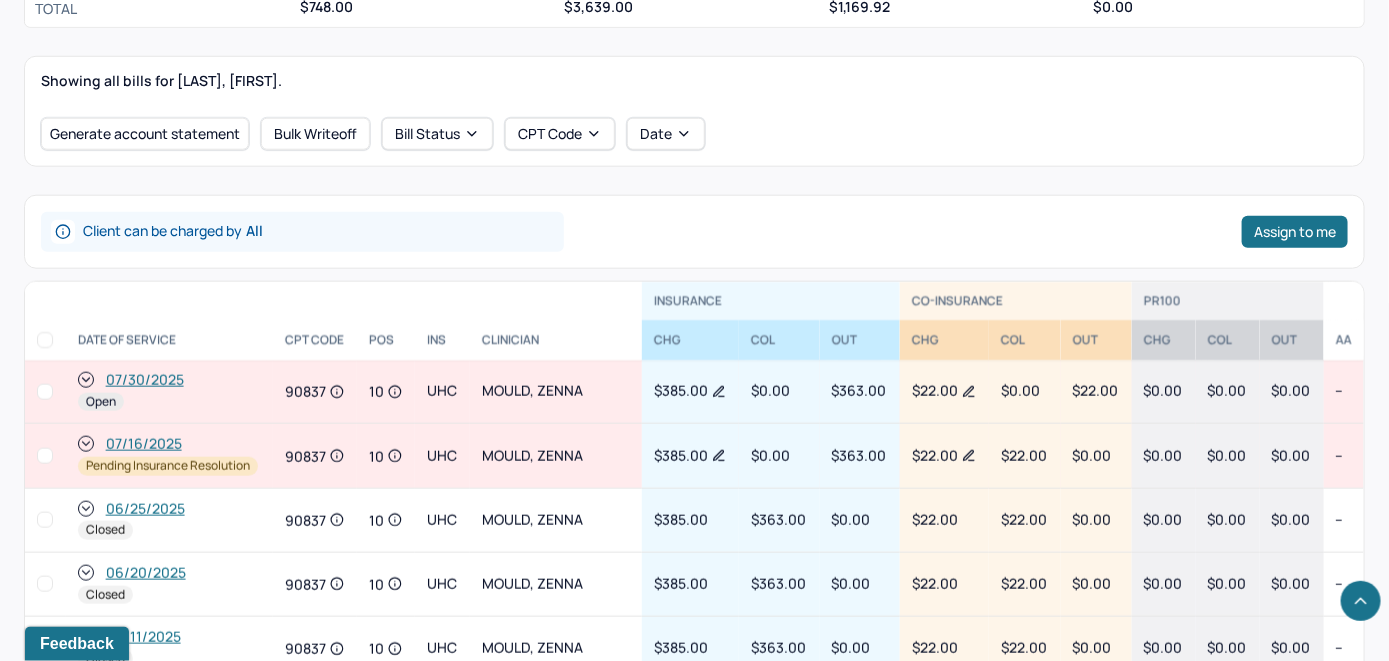 click on "07/30/2025 Open" at bounding box center (169, 392) 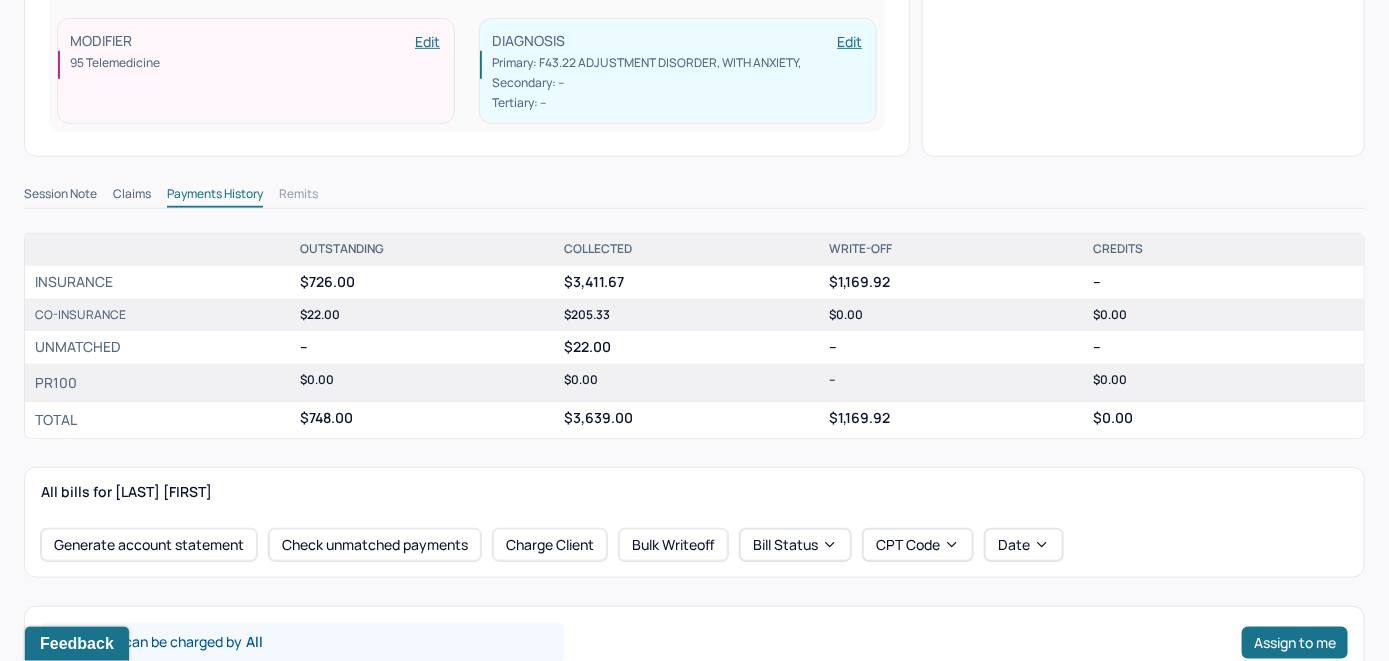 scroll, scrollTop: 600, scrollLeft: 0, axis: vertical 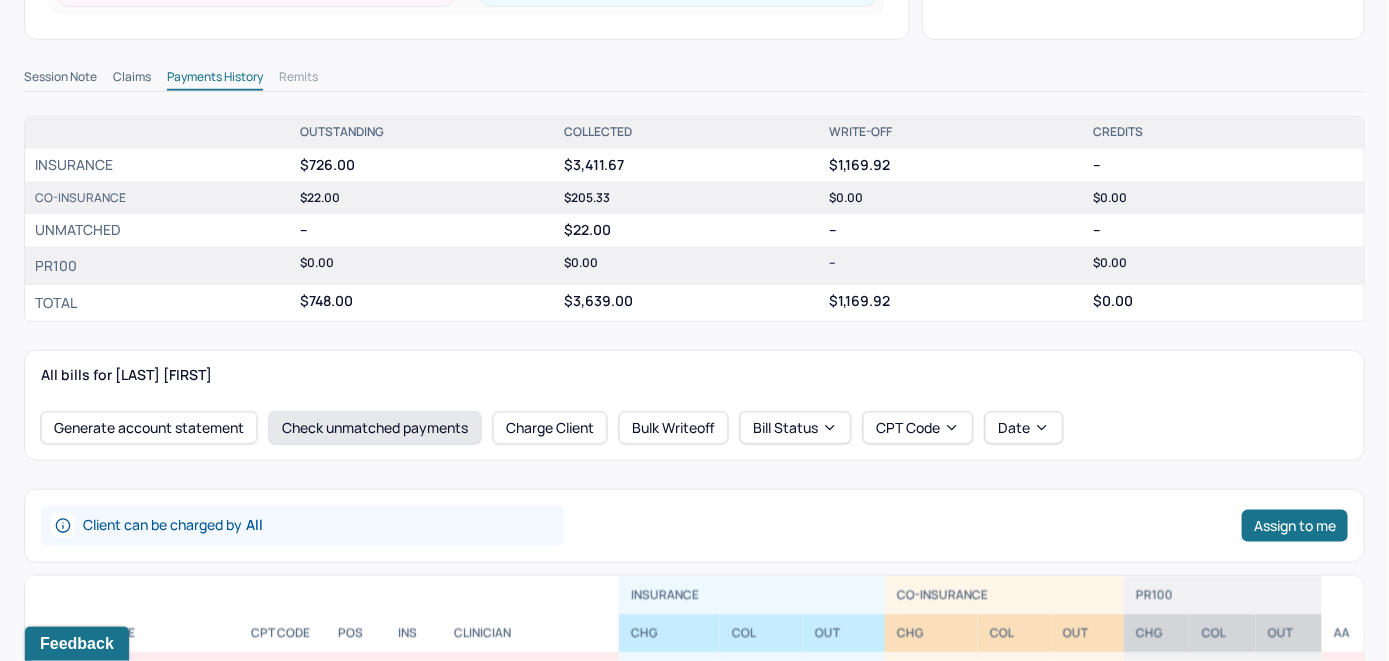 click on "Check unmatched payments" at bounding box center [375, 428] 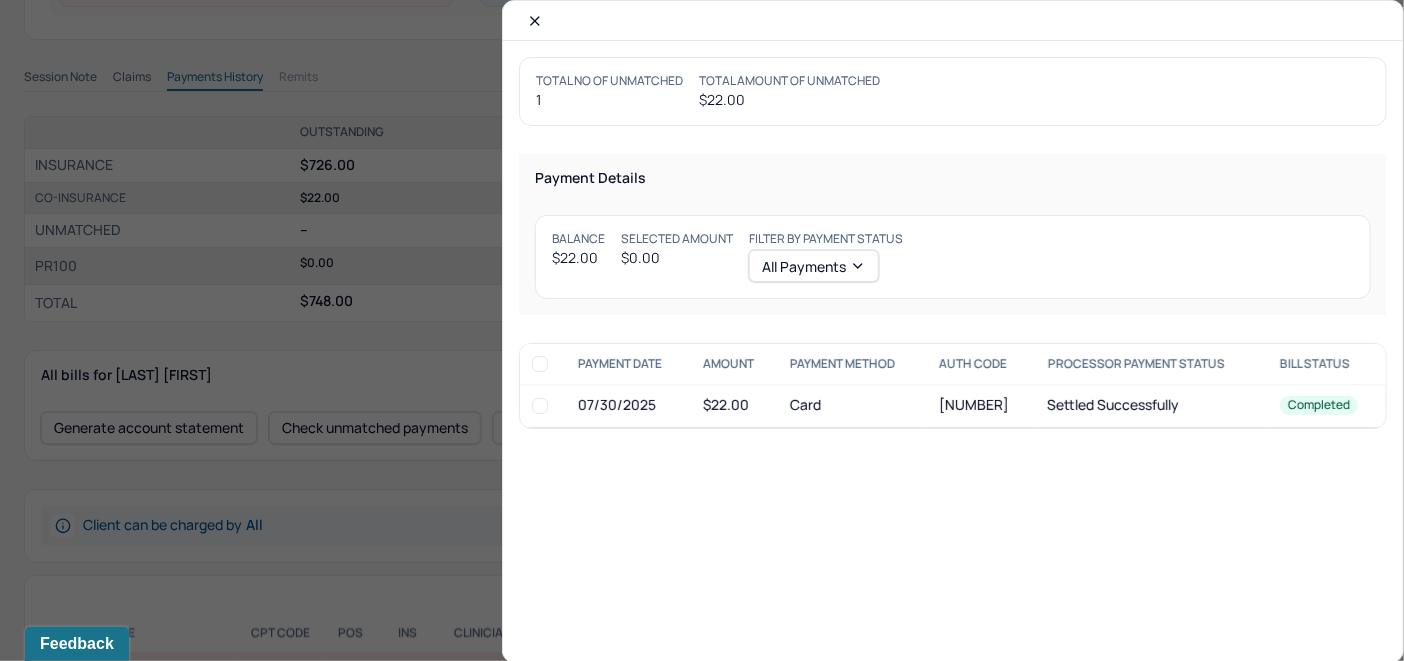 click at bounding box center [540, 406] 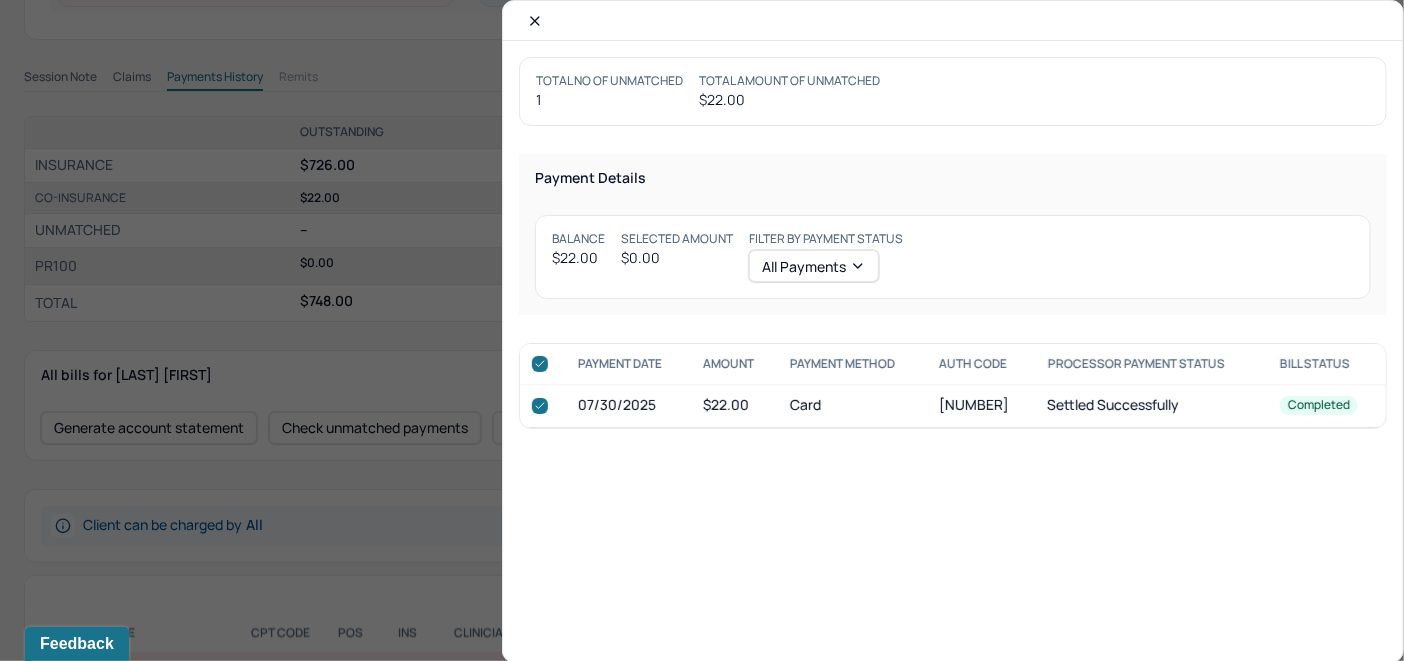 checkbox on "true" 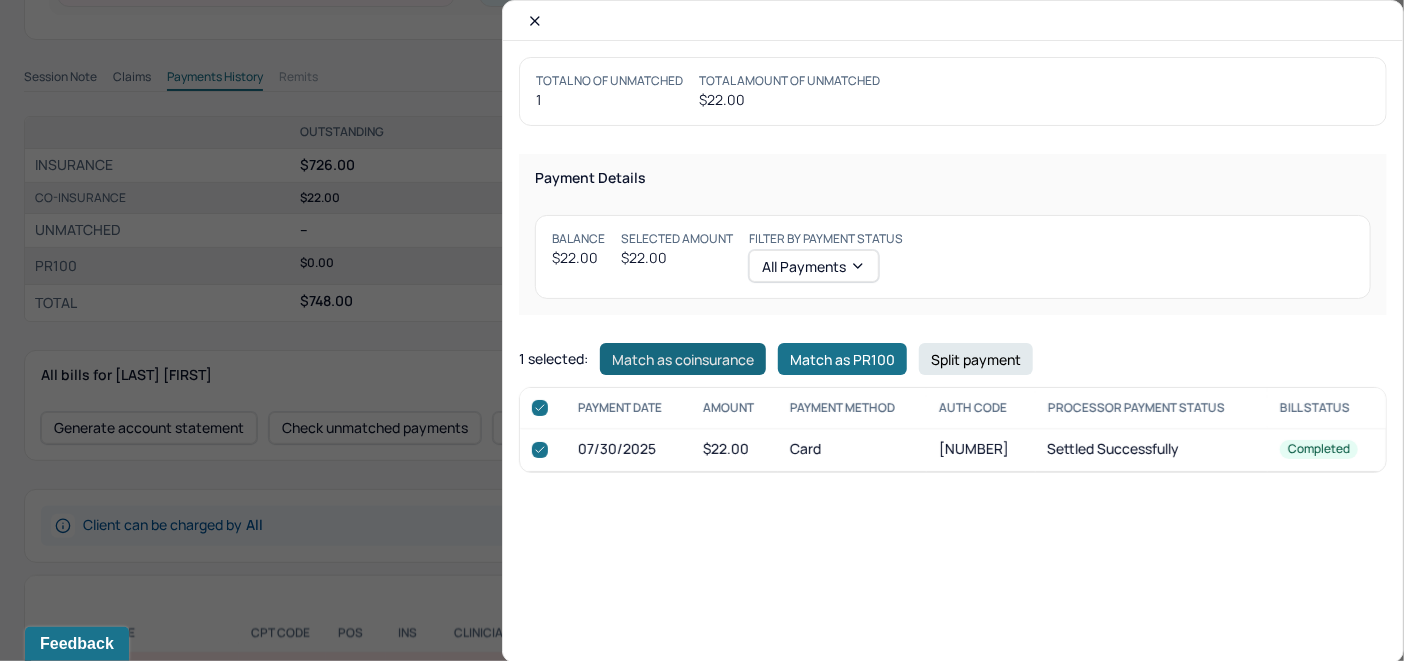 click on "Match as coinsurance" at bounding box center [683, 359] 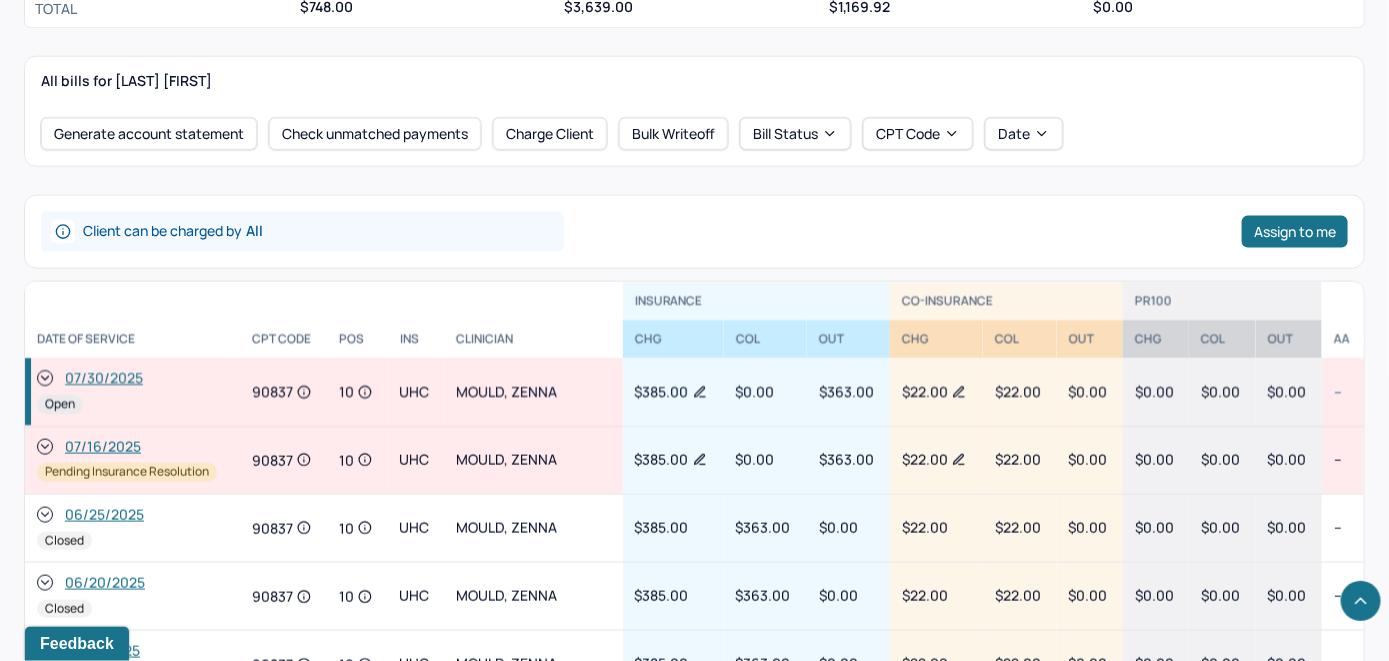 scroll, scrollTop: 900, scrollLeft: 0, axis: vertical 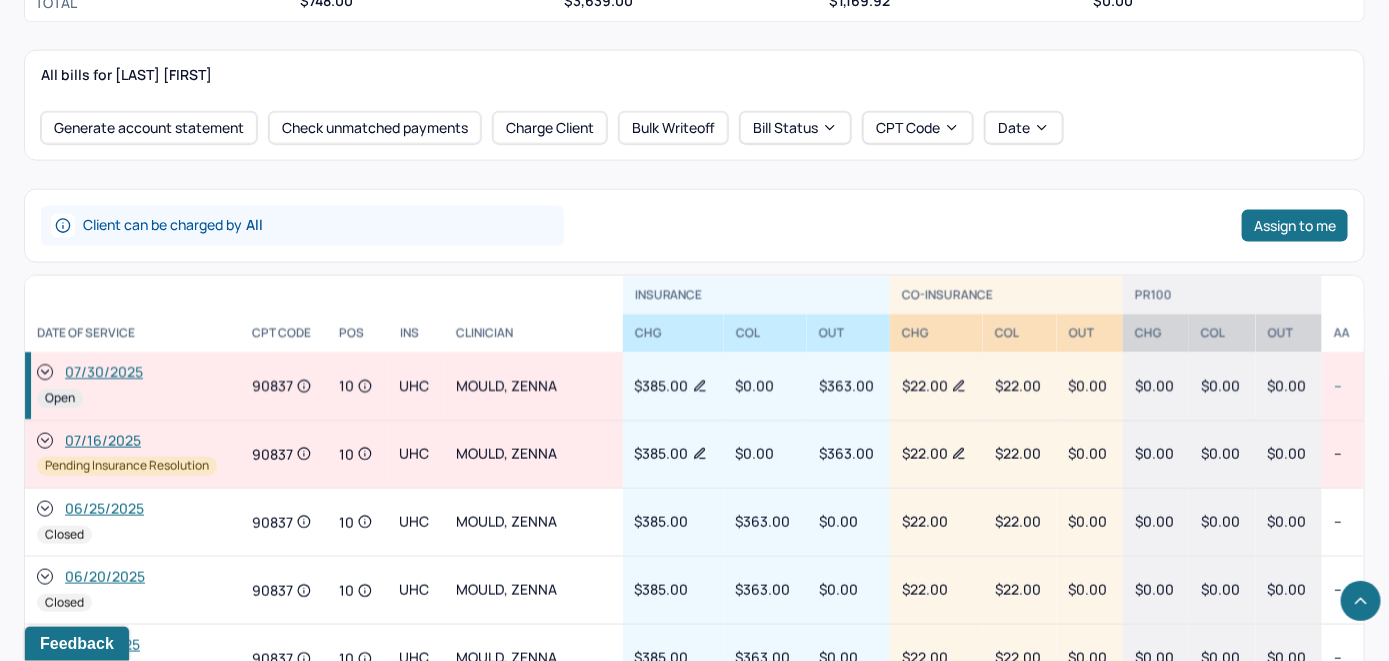 click 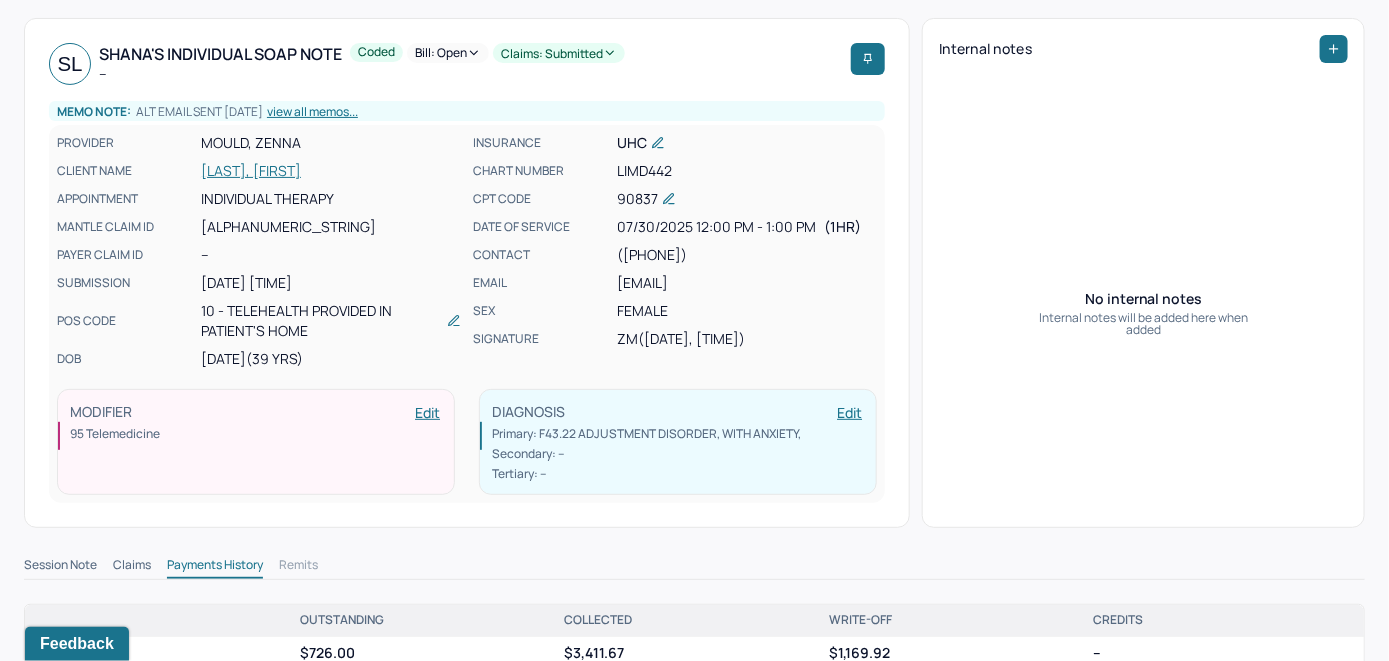 scroll, scrollTop: 0, scrollLeft: 0, axis: both 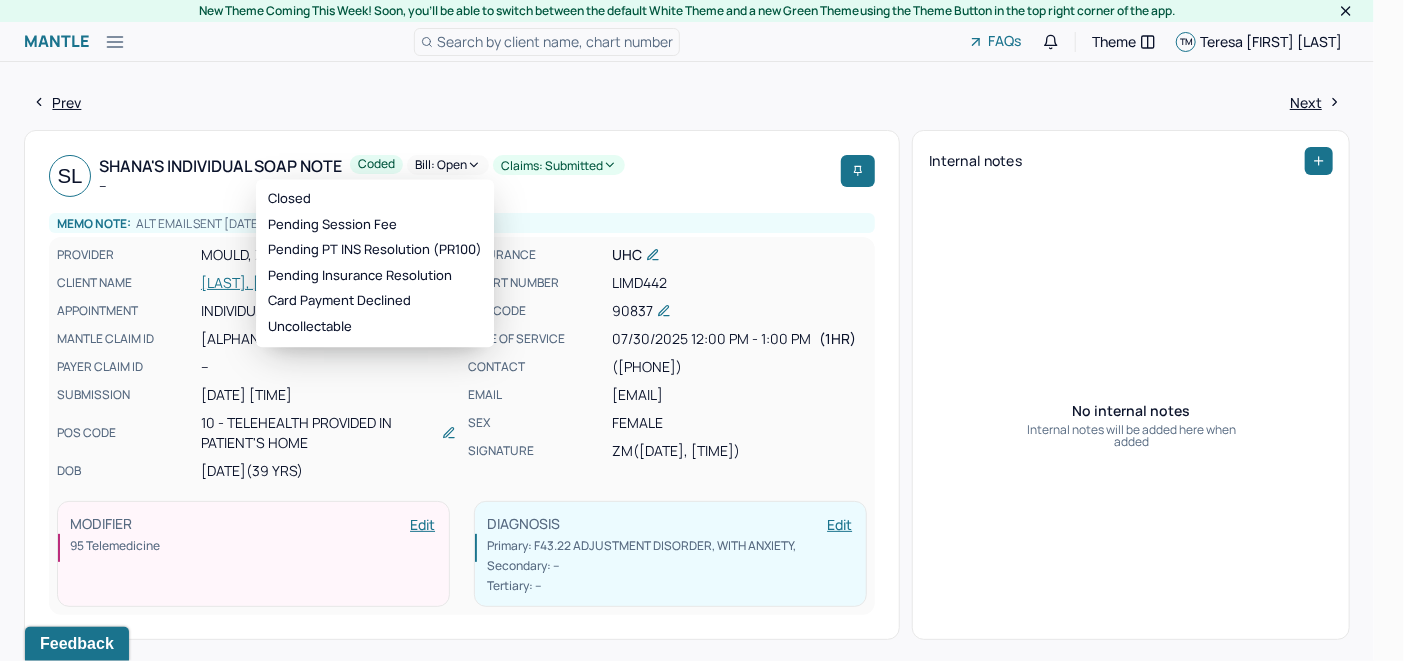 click on "Bill: Open" at bounding box center [448, 165] 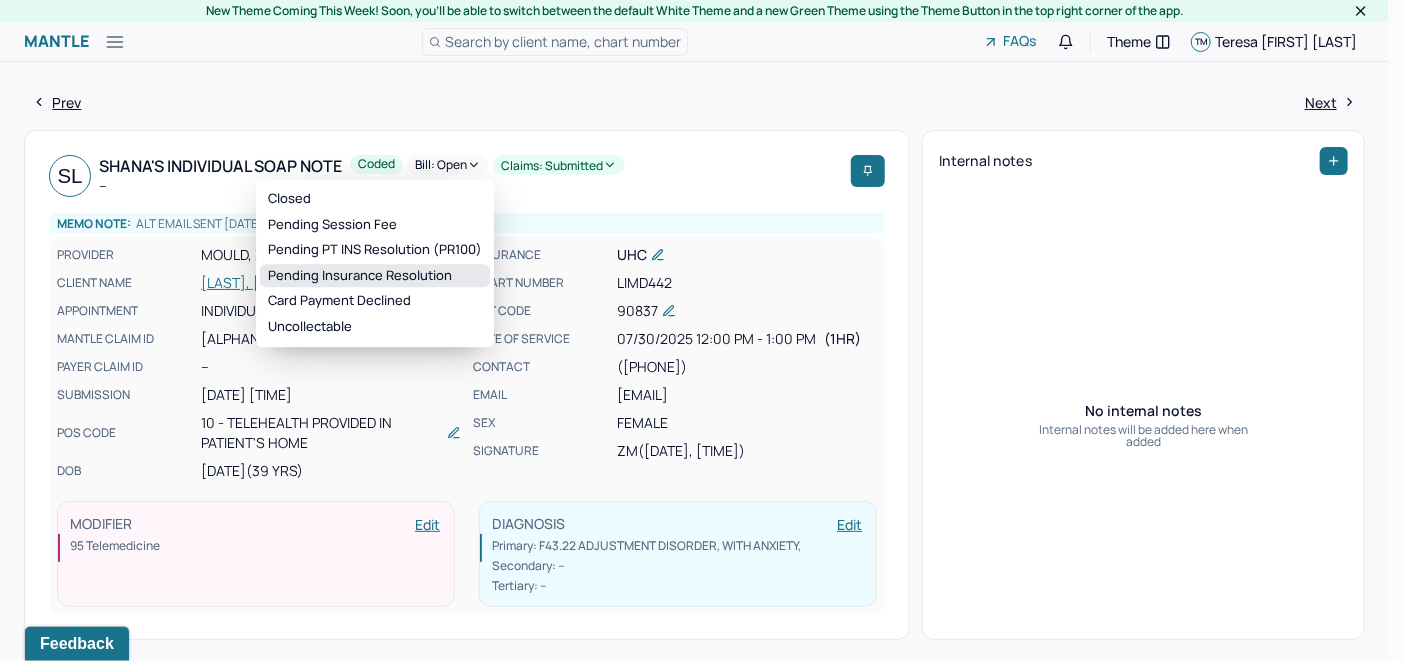 click on "Pending Insurance Resolution" at bounding box center [375, 276] 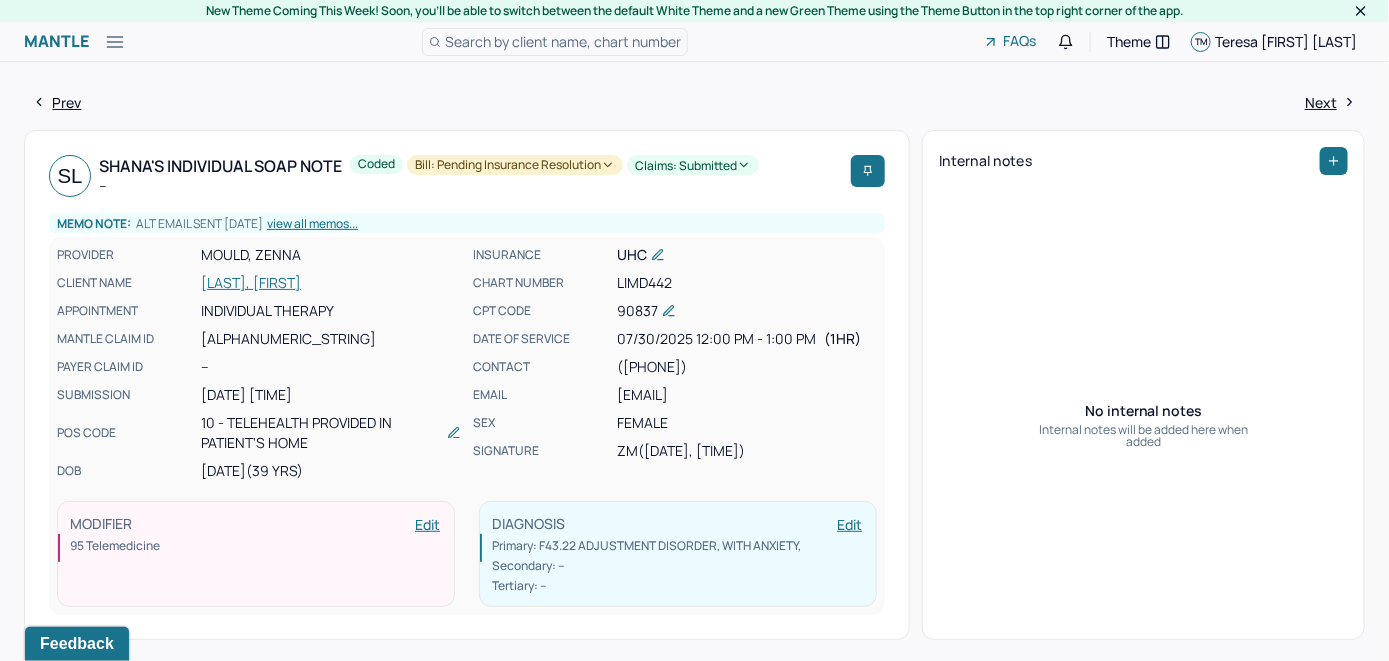click on "Search by client name, chart number" at bounding box center [563, 41] 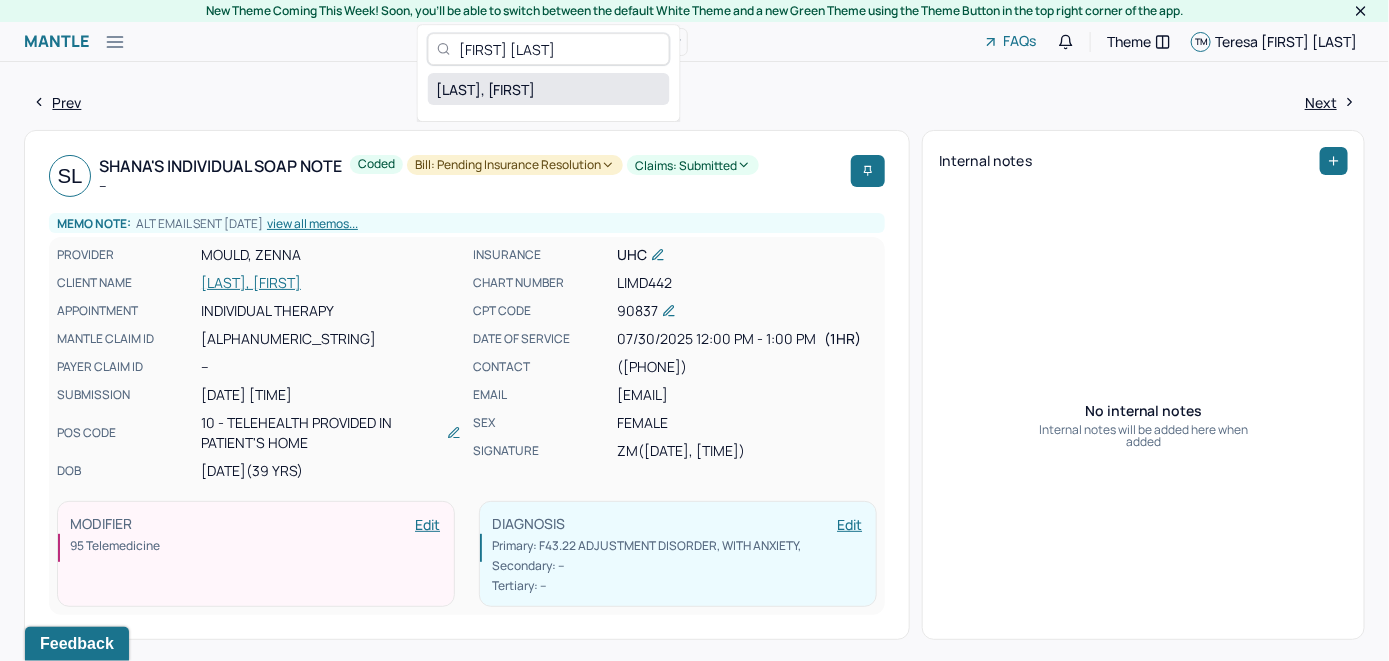 type on "Shreya Shai" 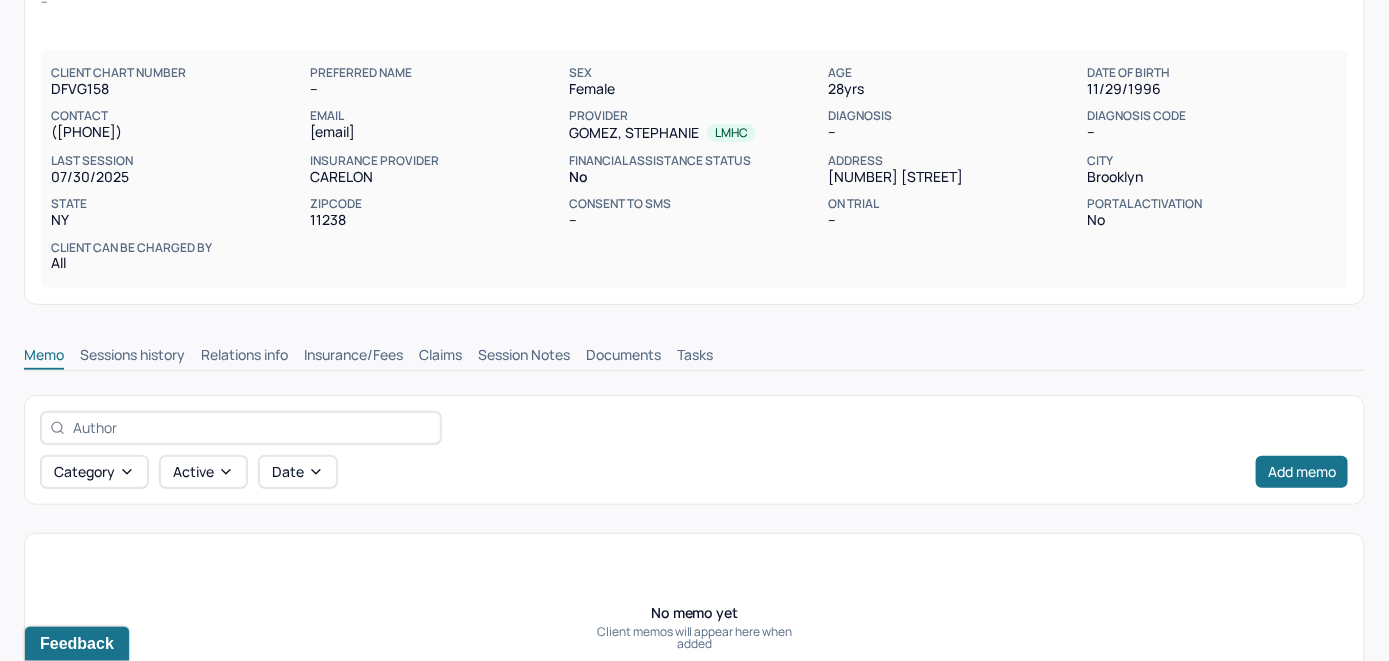 scroll, scrollTop: 300, scrollLeft: 0, axis: vertical 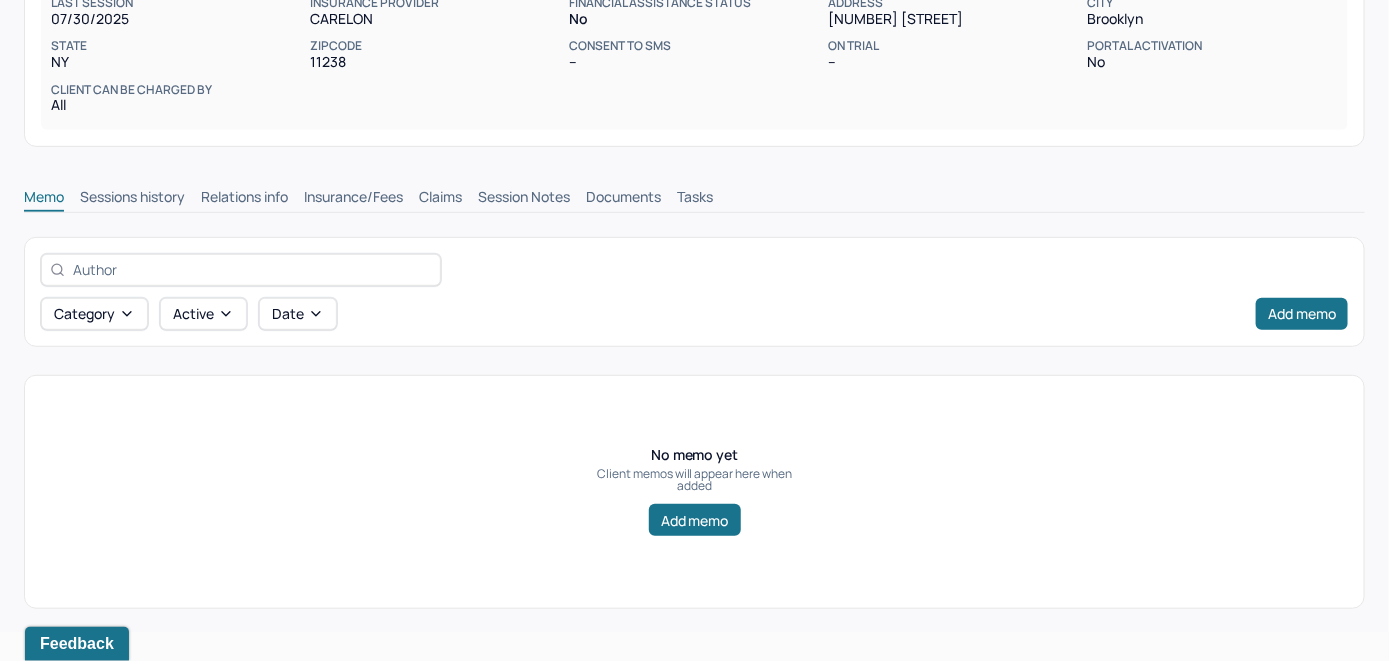 click on "Insurance/Fees" at bounding box center [353, 199] 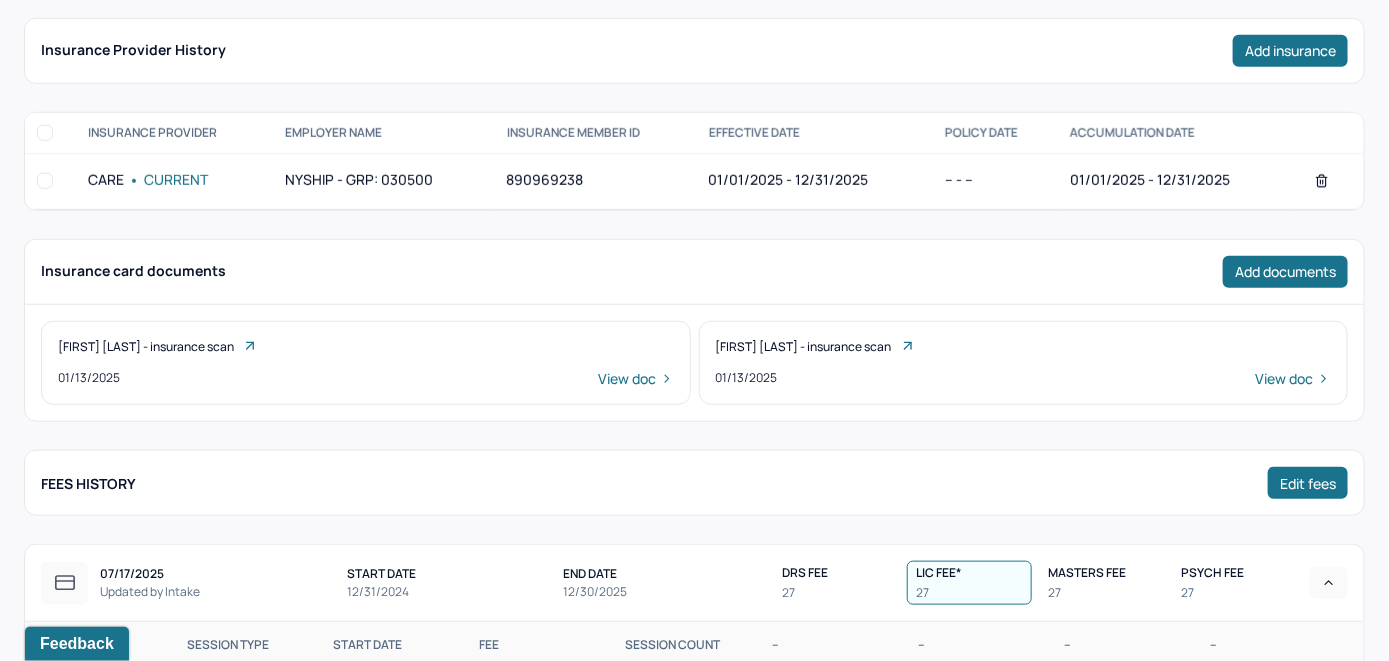 scroll, scrollTop: 400, scrollLeft: 0, axis: vertical 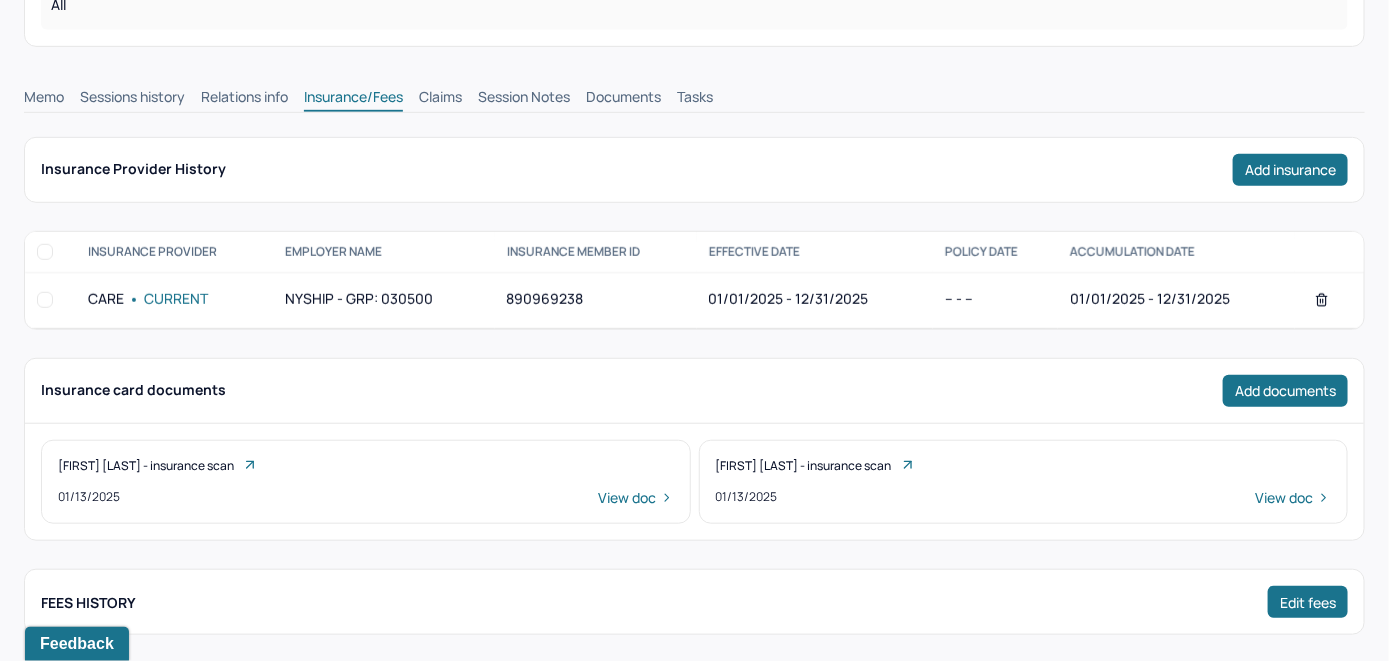 click on "Claims" at bounding box center [440, 99] 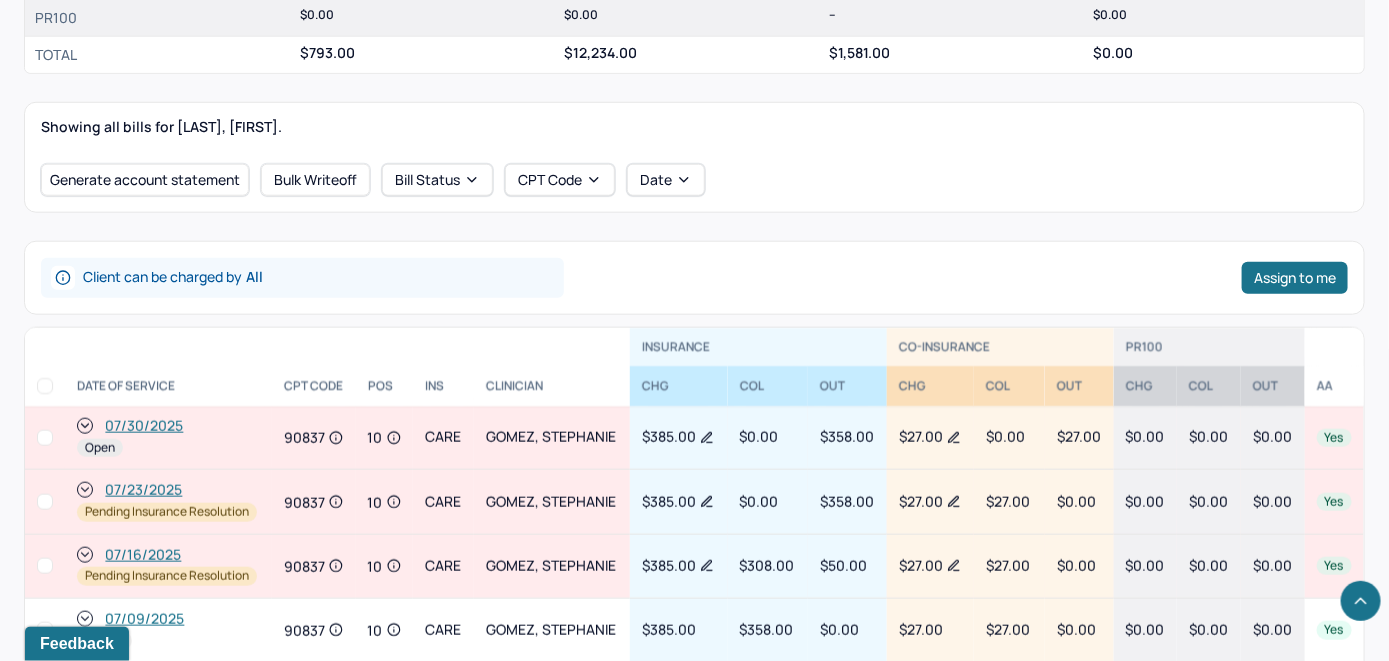 scroll, scrollTop: 700, scrollLeft: 0, axis: vertical 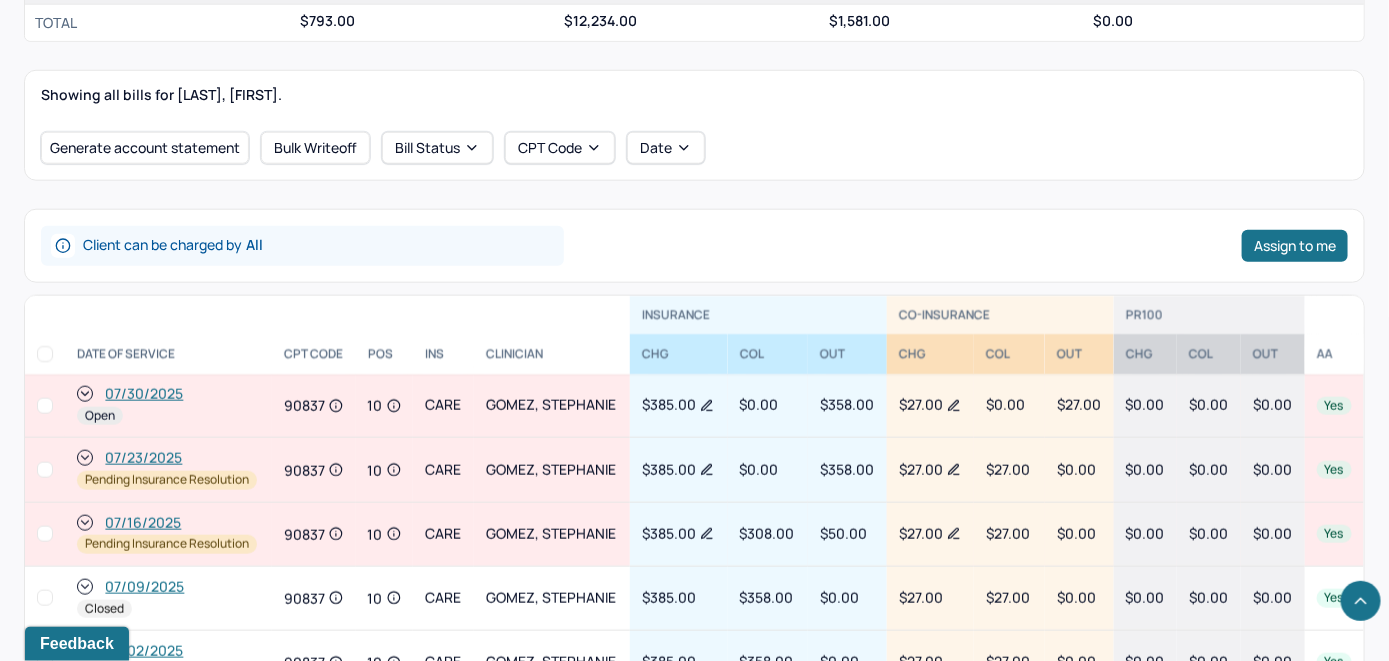 click on "07/30/2025" at bounding box center (144, 394) 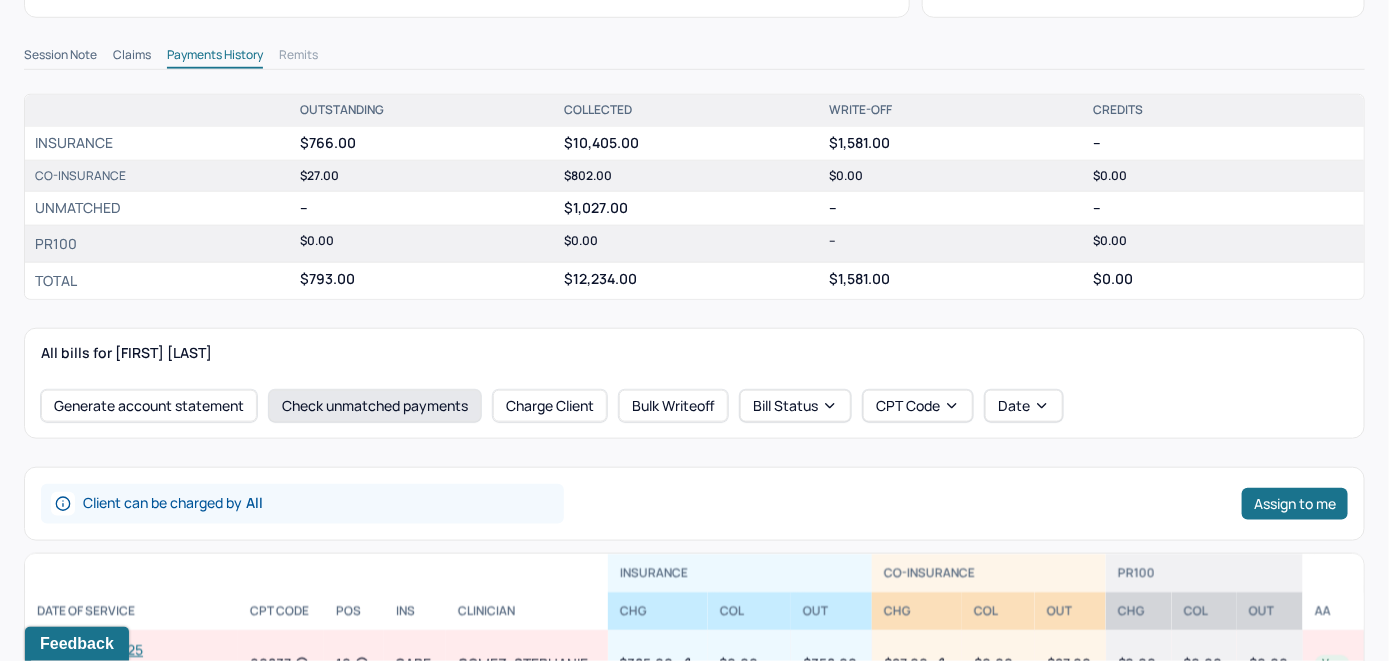 scroll, scrollTop: 600, scrollLeft: 0, axis: vertical 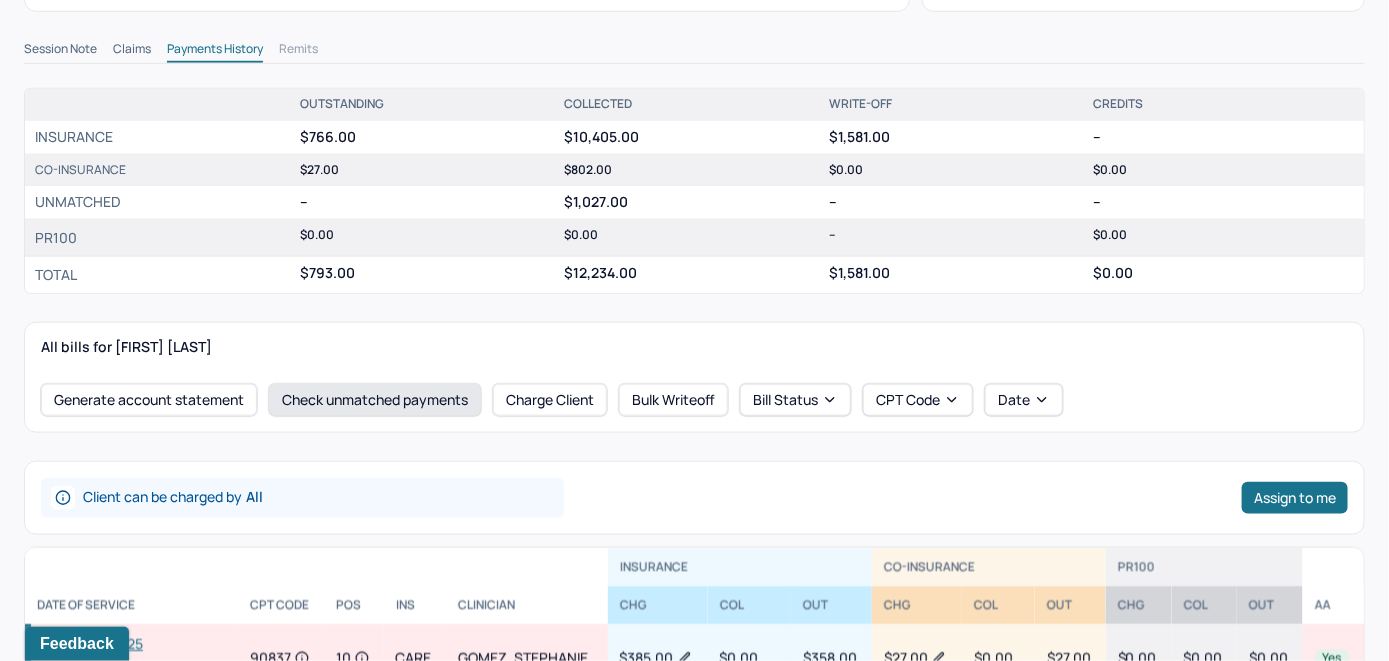 click on "Check unmatched payments" at bounding box center (375, 400) 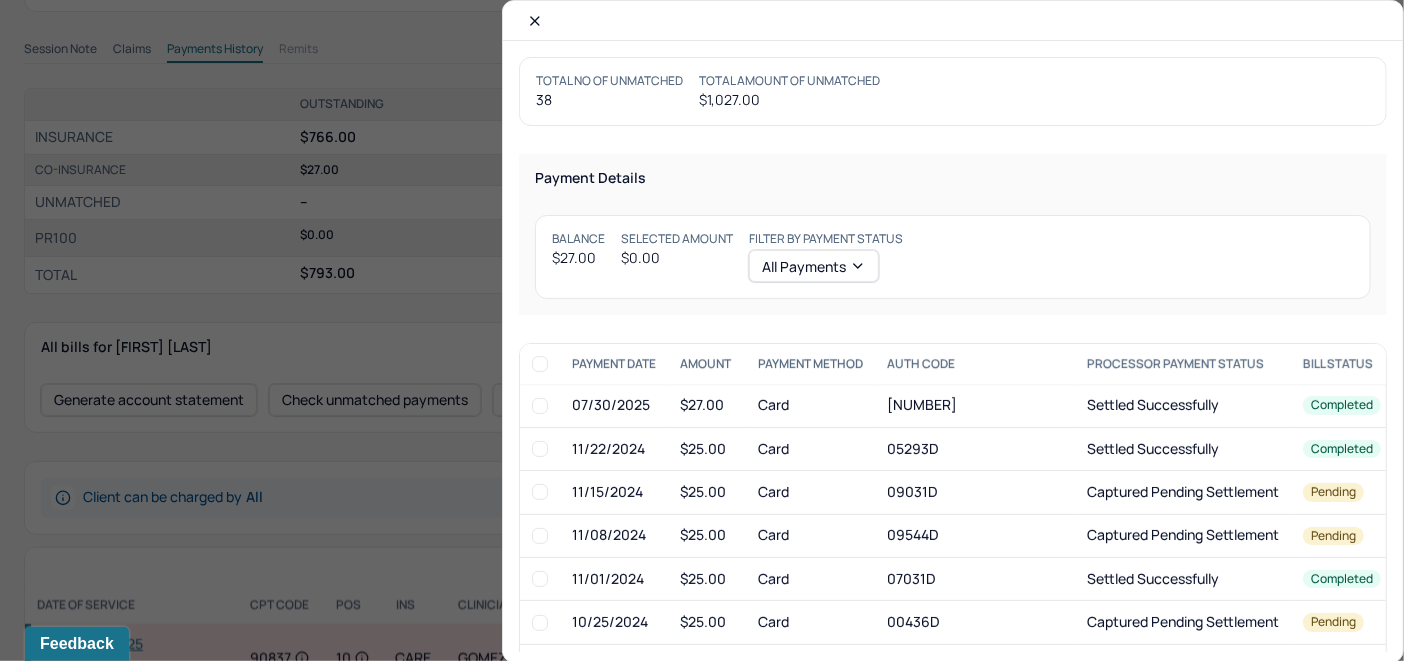 click at bounding box center [540, 406] 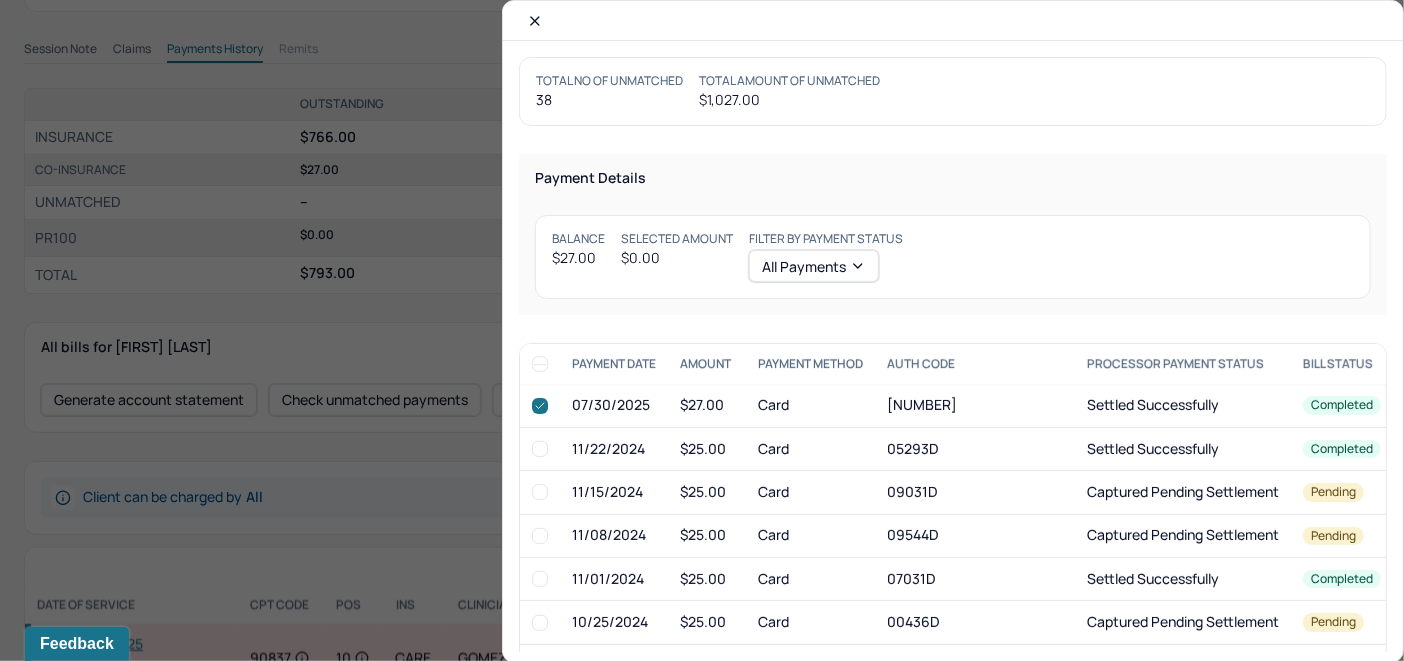 checkbox on "true" 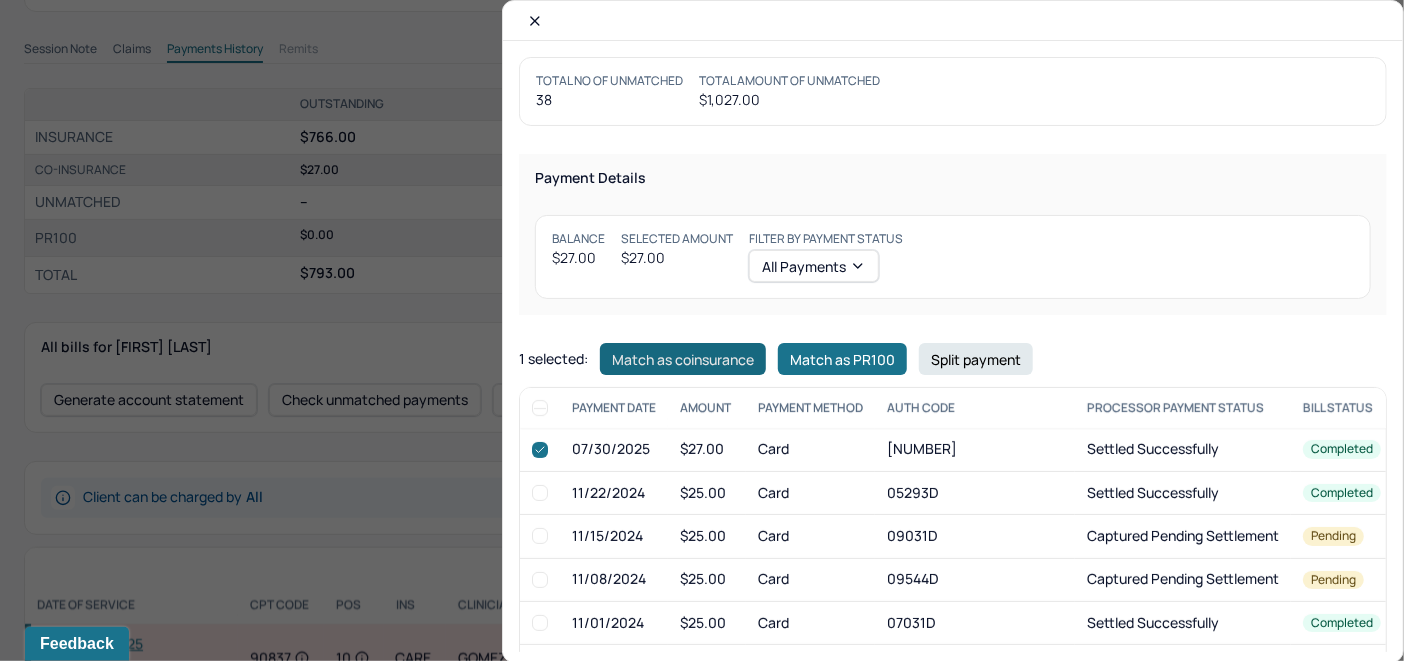 click on "Match as coinsurance" at bounding box center [683, 359] 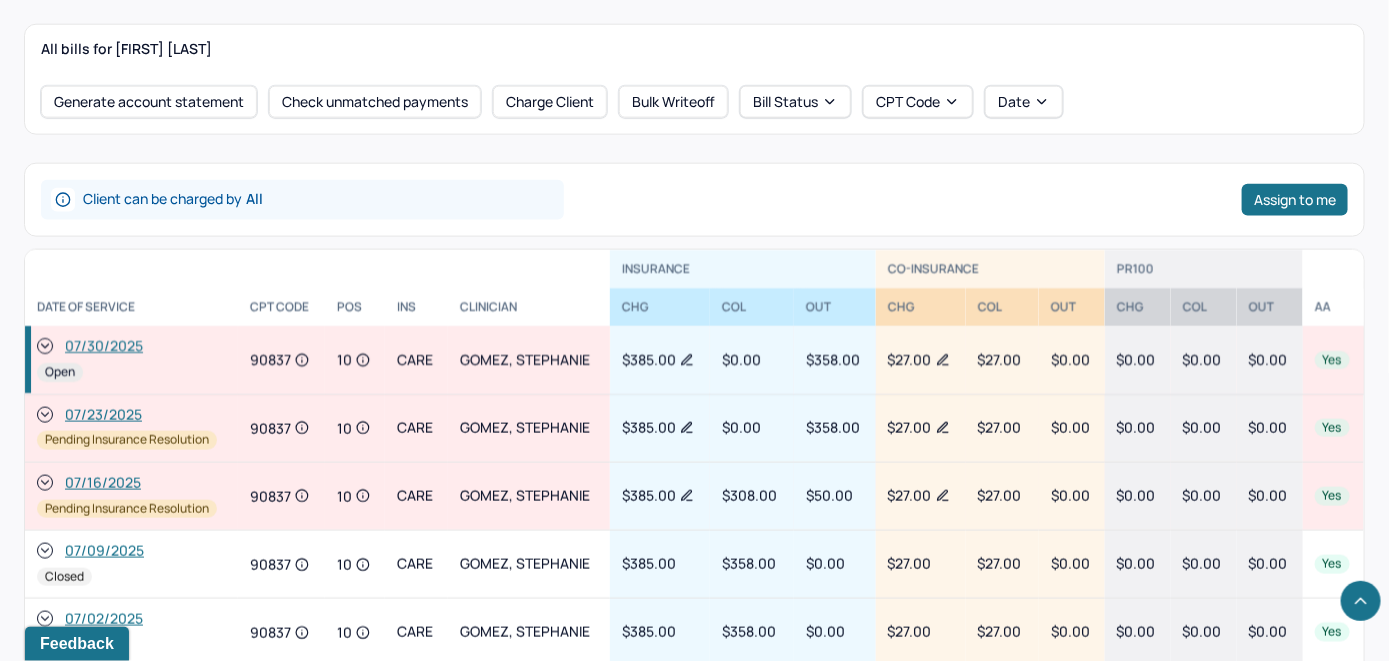 scroll, scrollTop: 900, scrollLeft: 0, axis: vertical 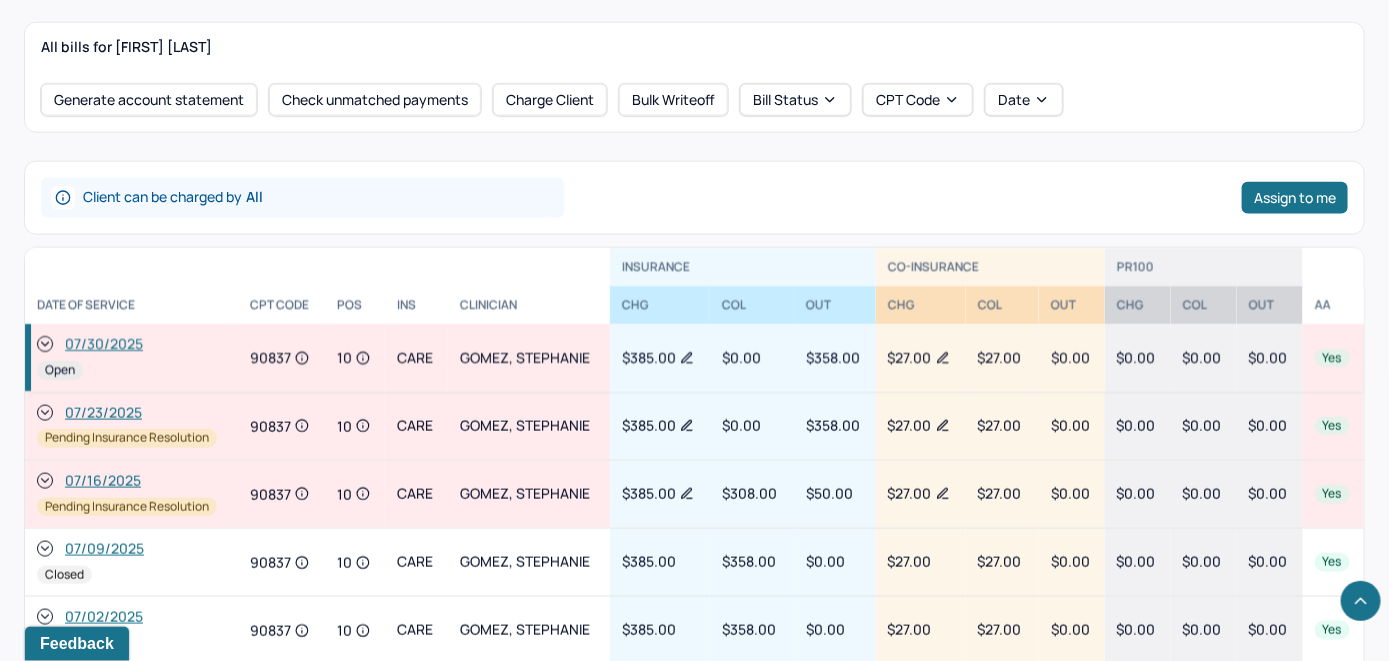 click 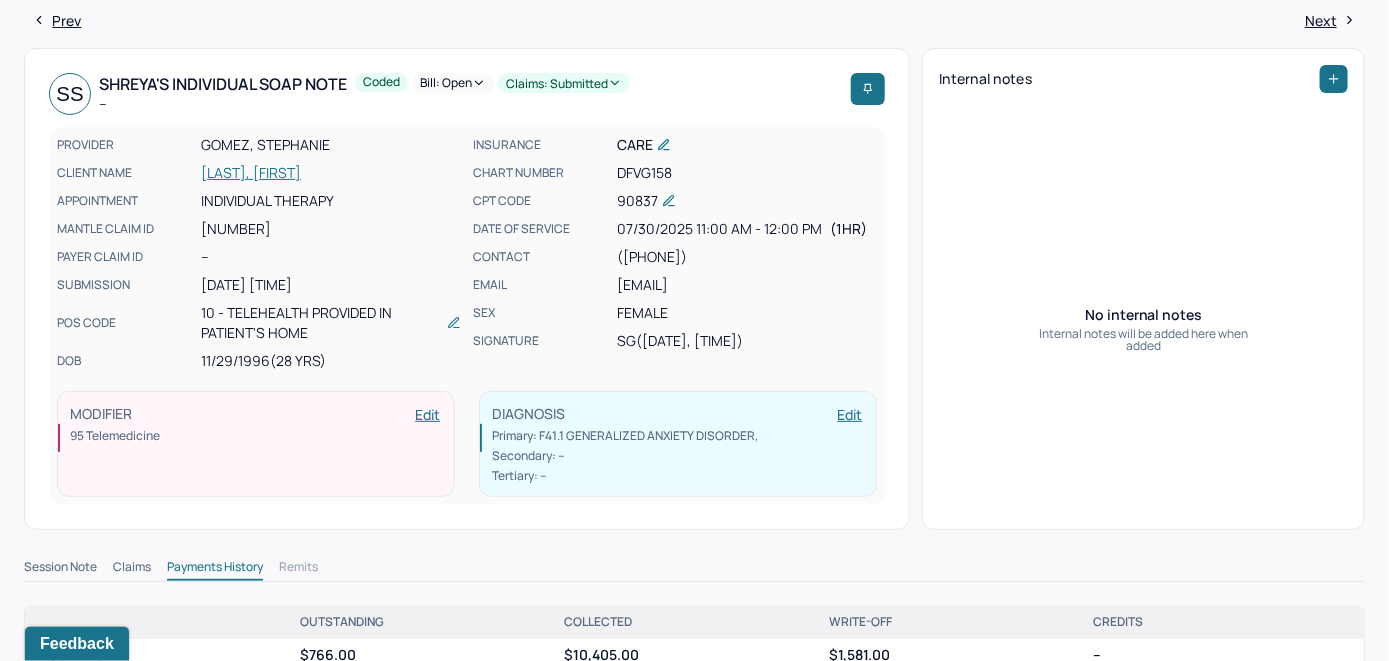 scroll, scrollTop: 0, scrollLeft: 0, axis: both 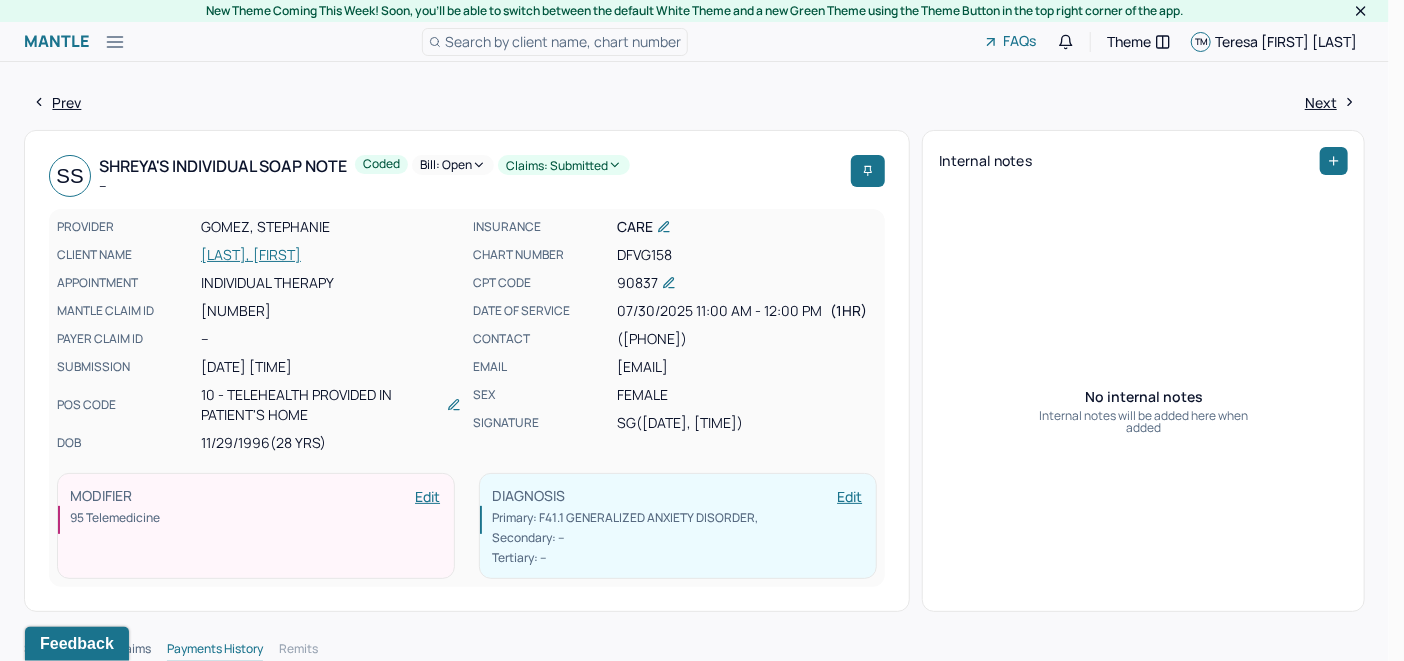 click on "Bill: Open" at bounding box center [453, 165] 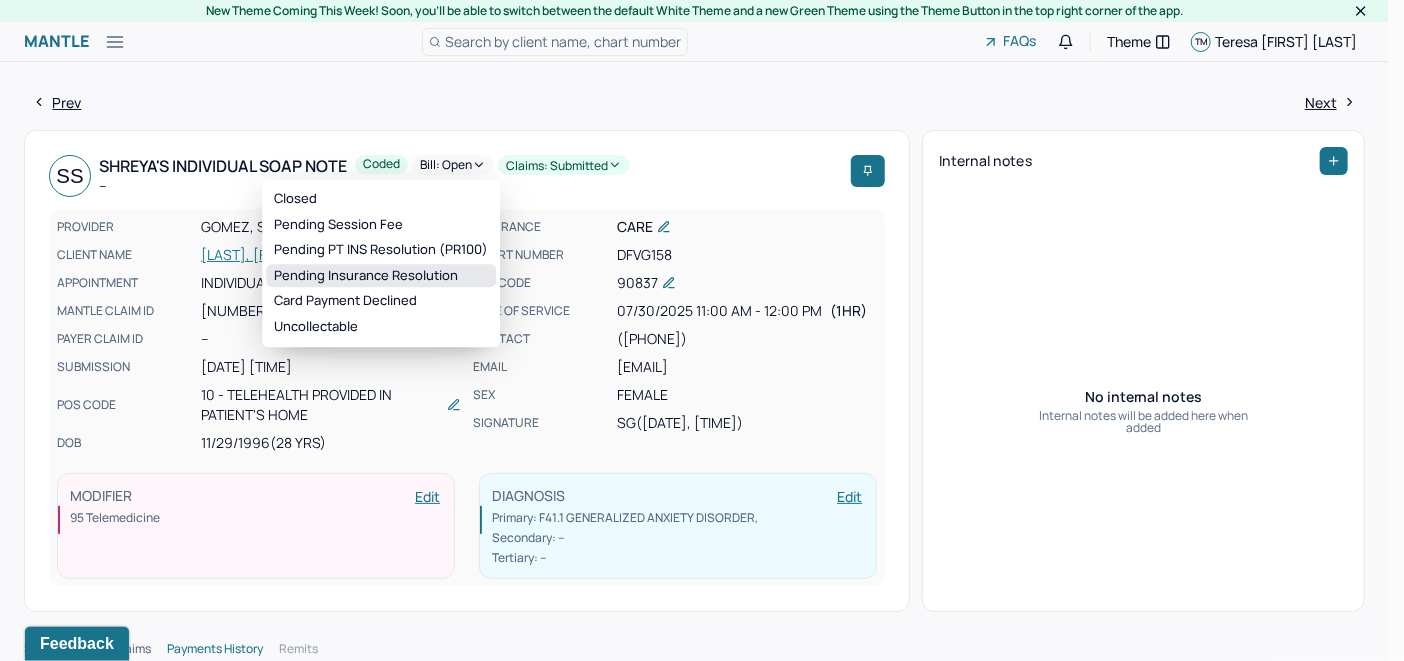 click on "Pending Insurance Resolution" at bounding box center (381, 276) 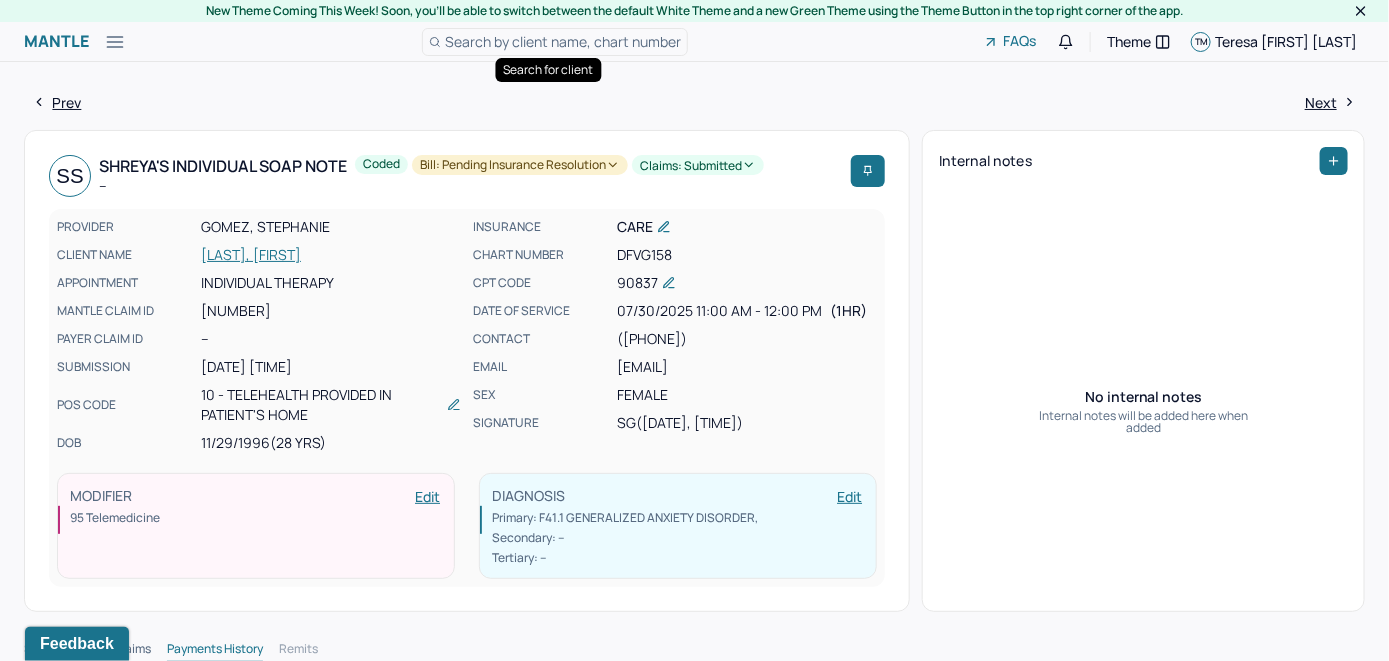 click on "Search by client name, chart number" at bounding box center (563, 41) 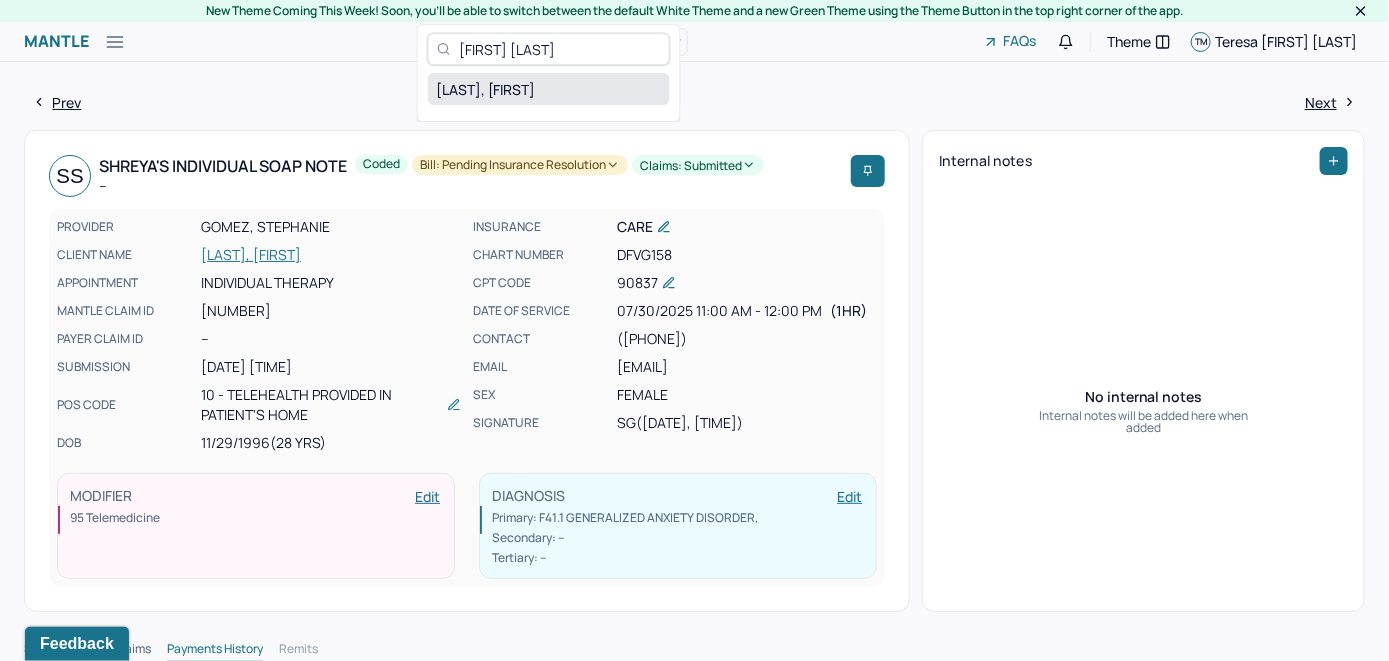 type on "Stephanie Hamilton" 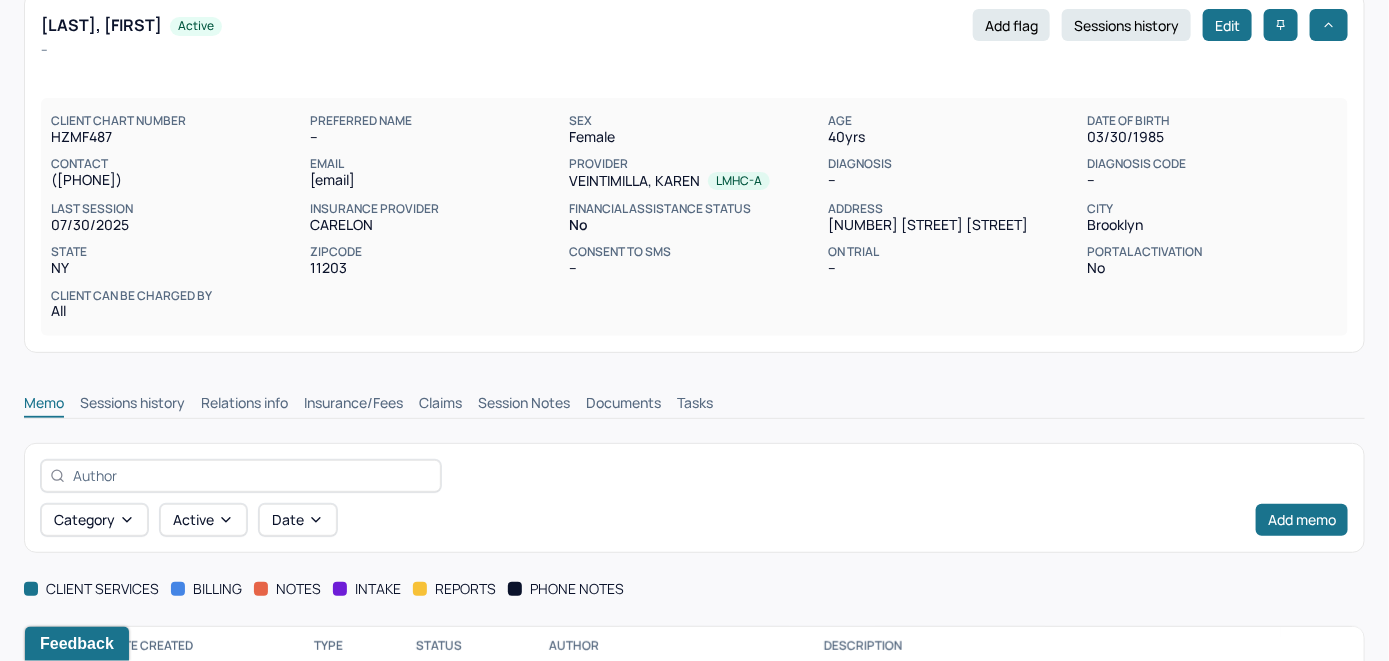 scroll, scrollTop: 209, scrollLeft: 0, axis: vertical 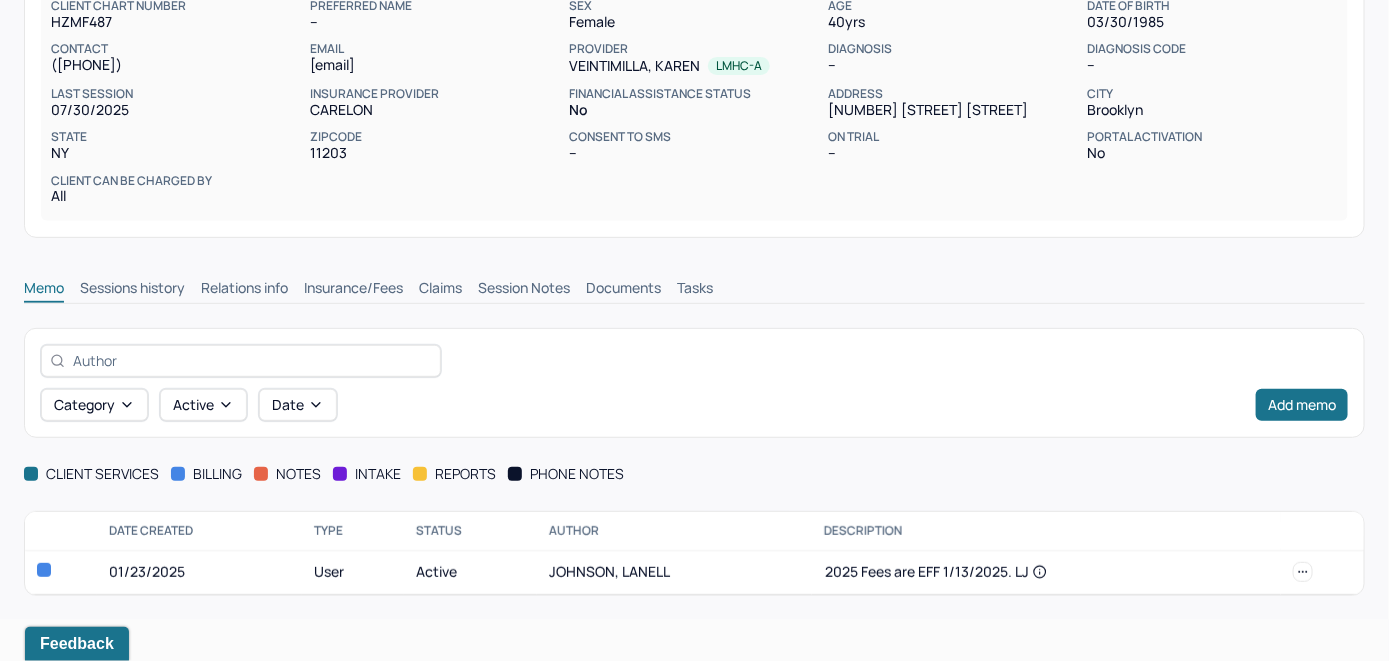 click on "Insurance/Fees" at bounding box center (353, 290) 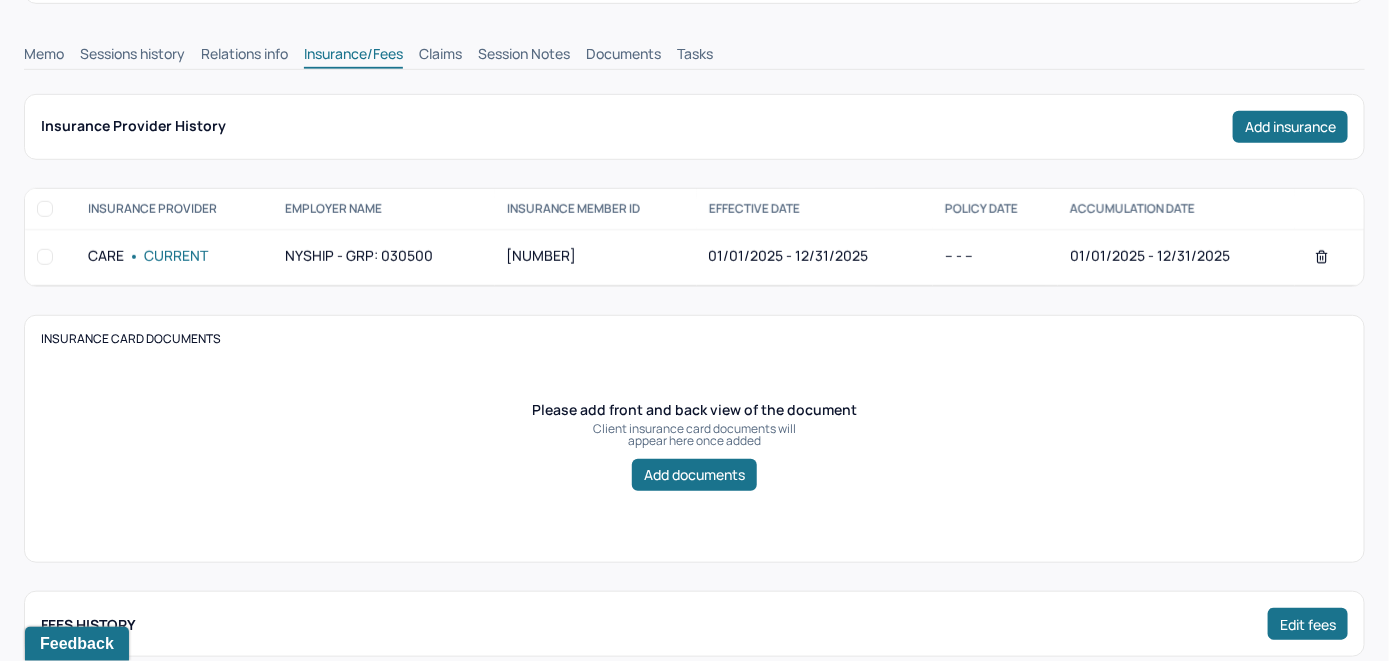 scroll, scrollTop: 405, scrollLeft: 0, axis: vertical 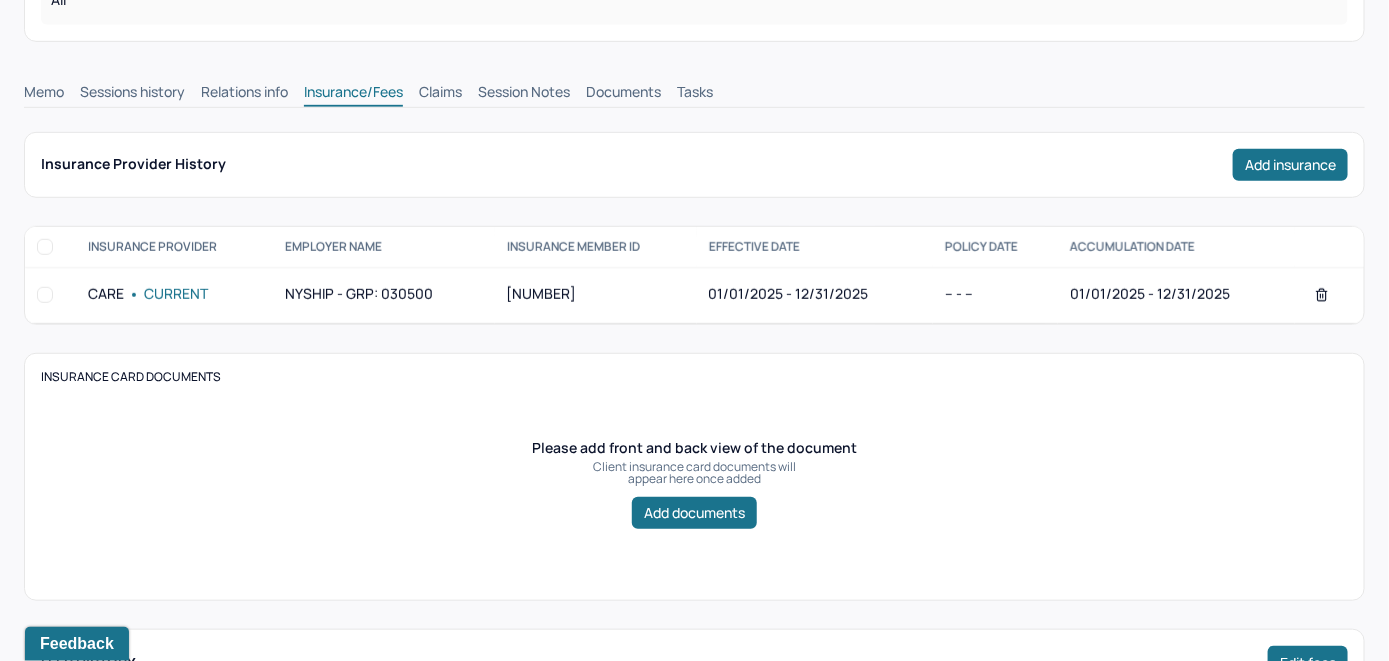 click on "Claims" at bounding box center (440, 94) 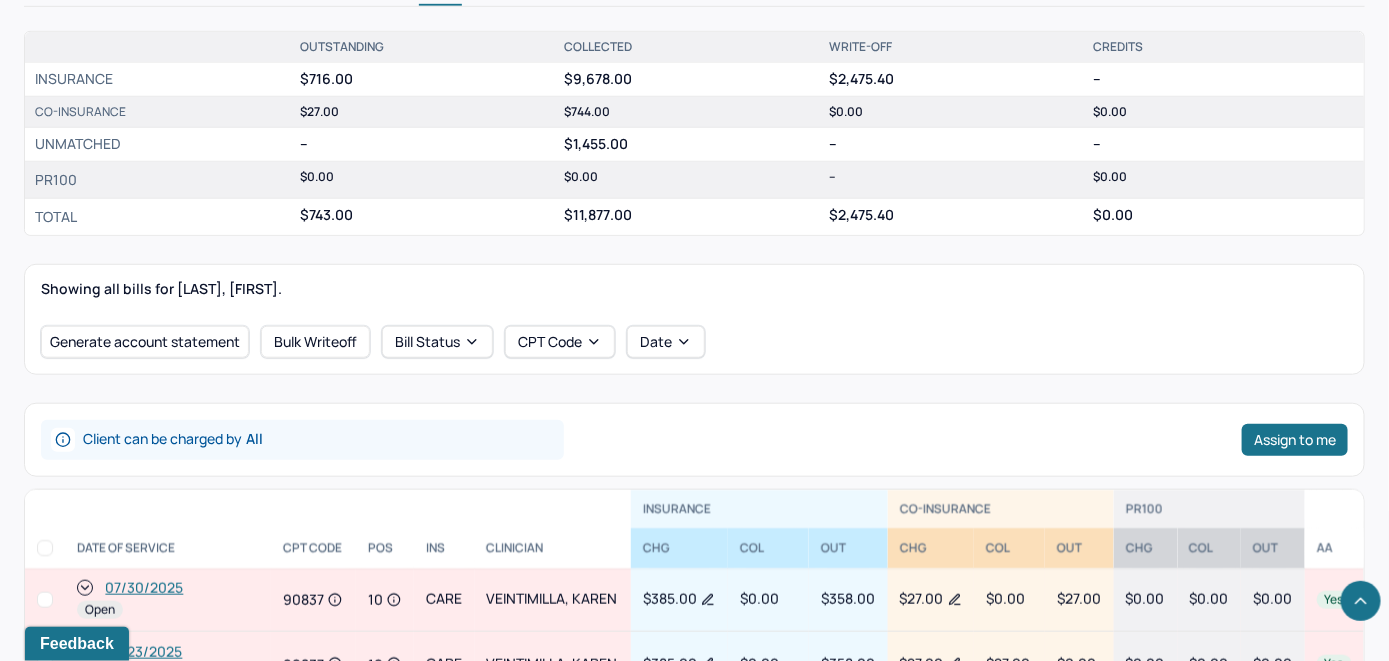 scroll, scrollTop: 705, scrollLeft: 0, axis: vertical 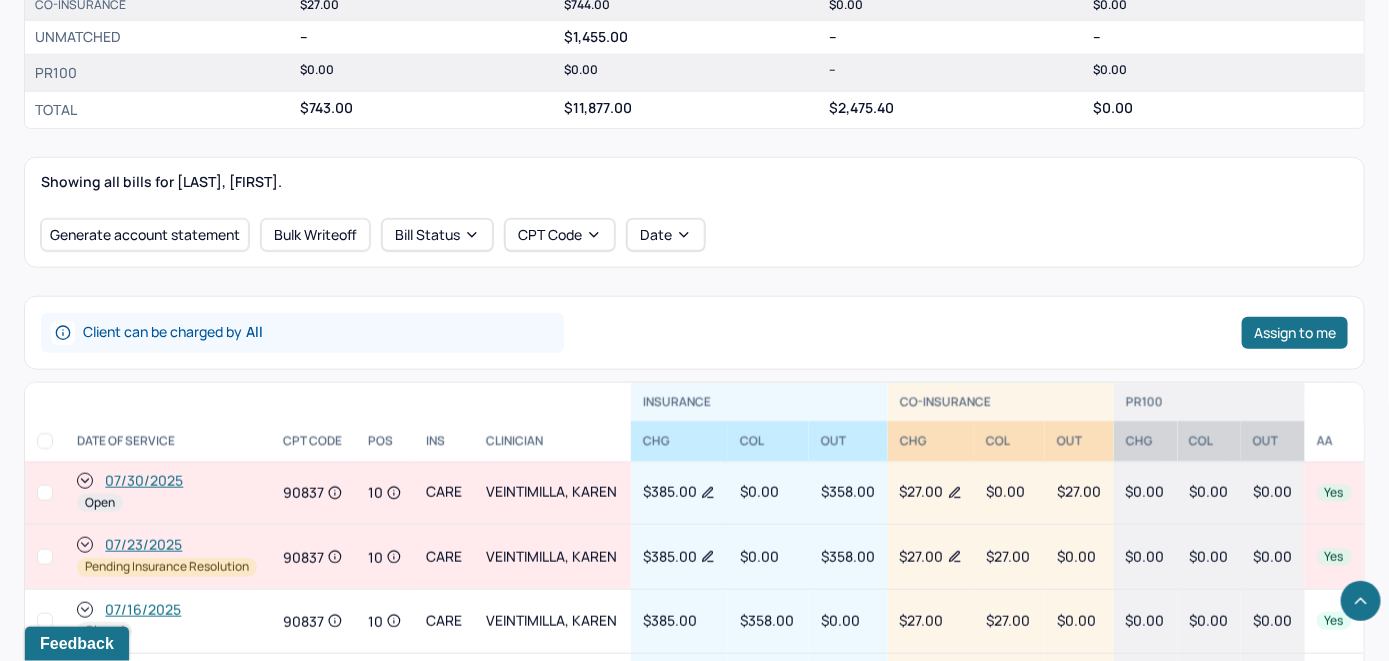 click on "07/30/2025" at bounding box center (144, 481) 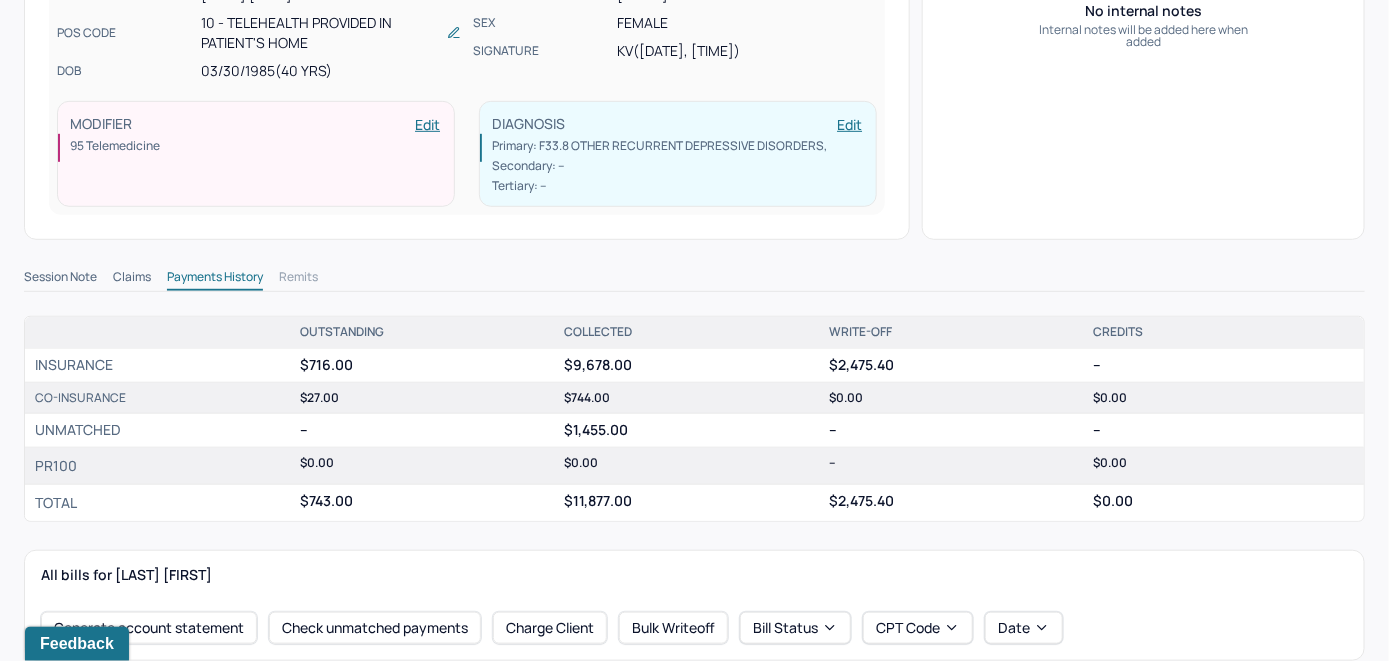 scroll, scrollTop: 600, scrollLeft: 0, axis: vertical 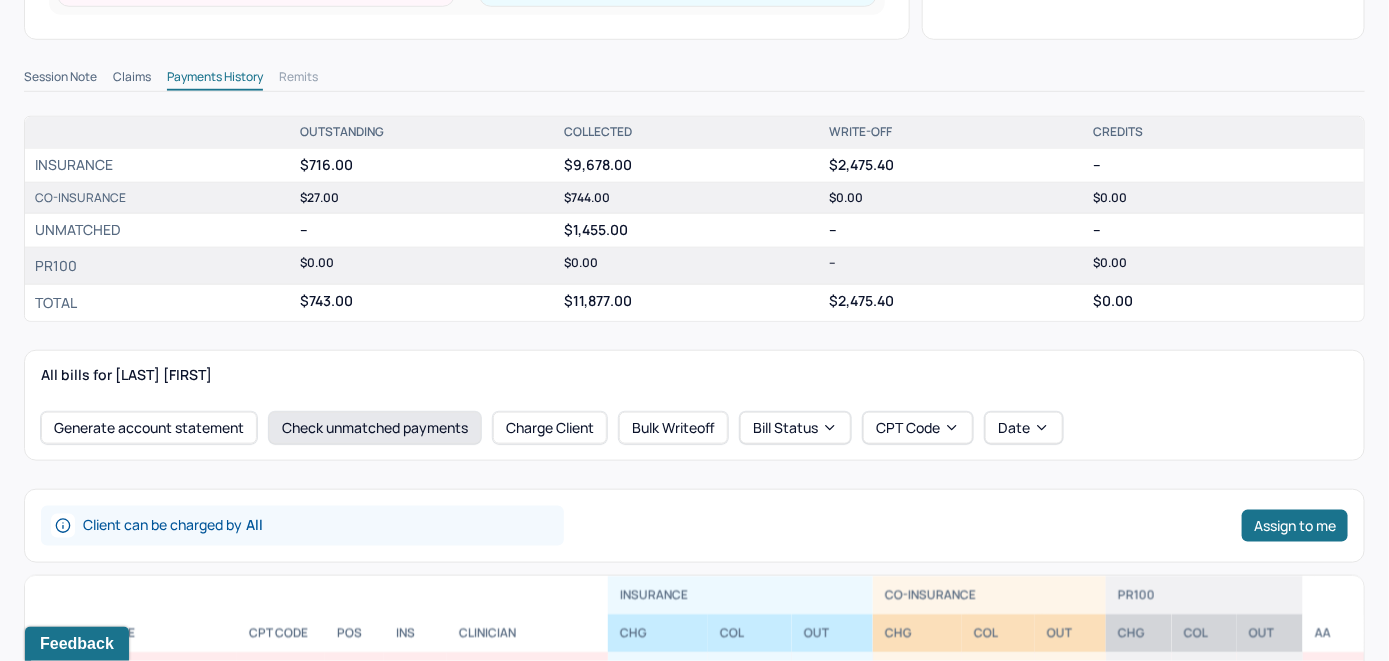 click on "Check unmatched payments" at bounding box center [375, 428] 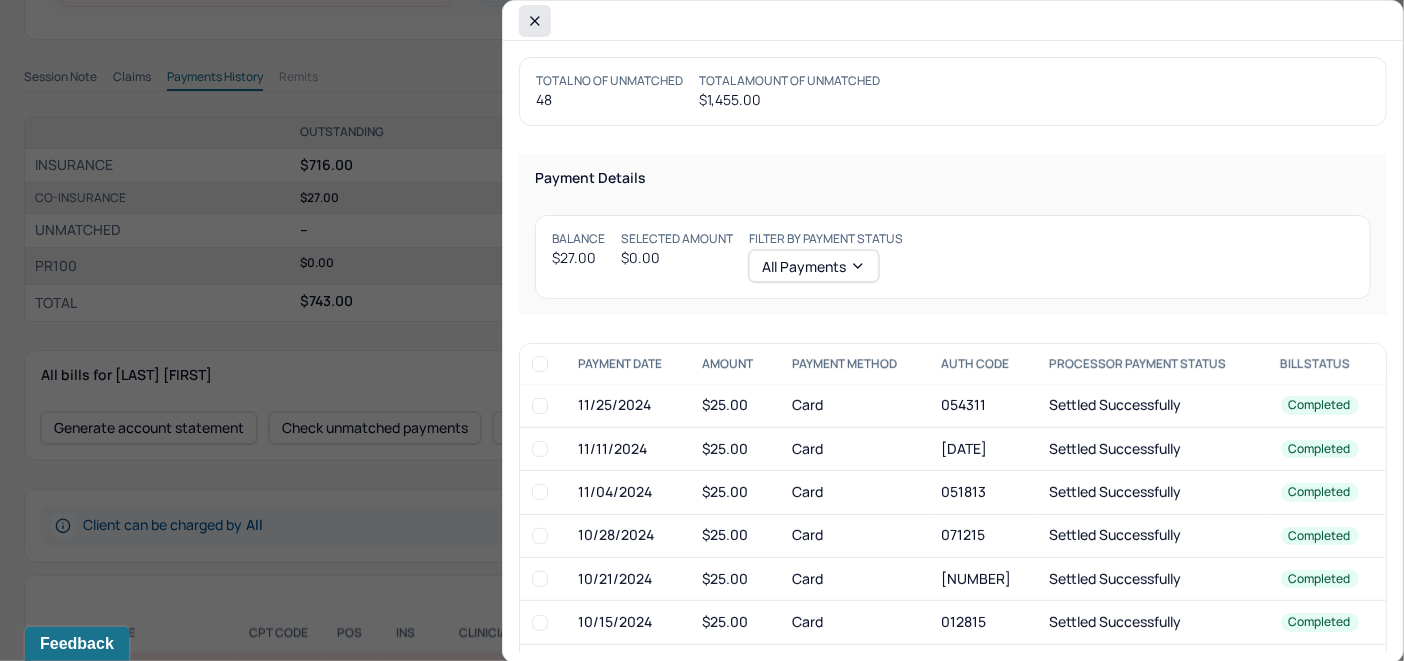 click 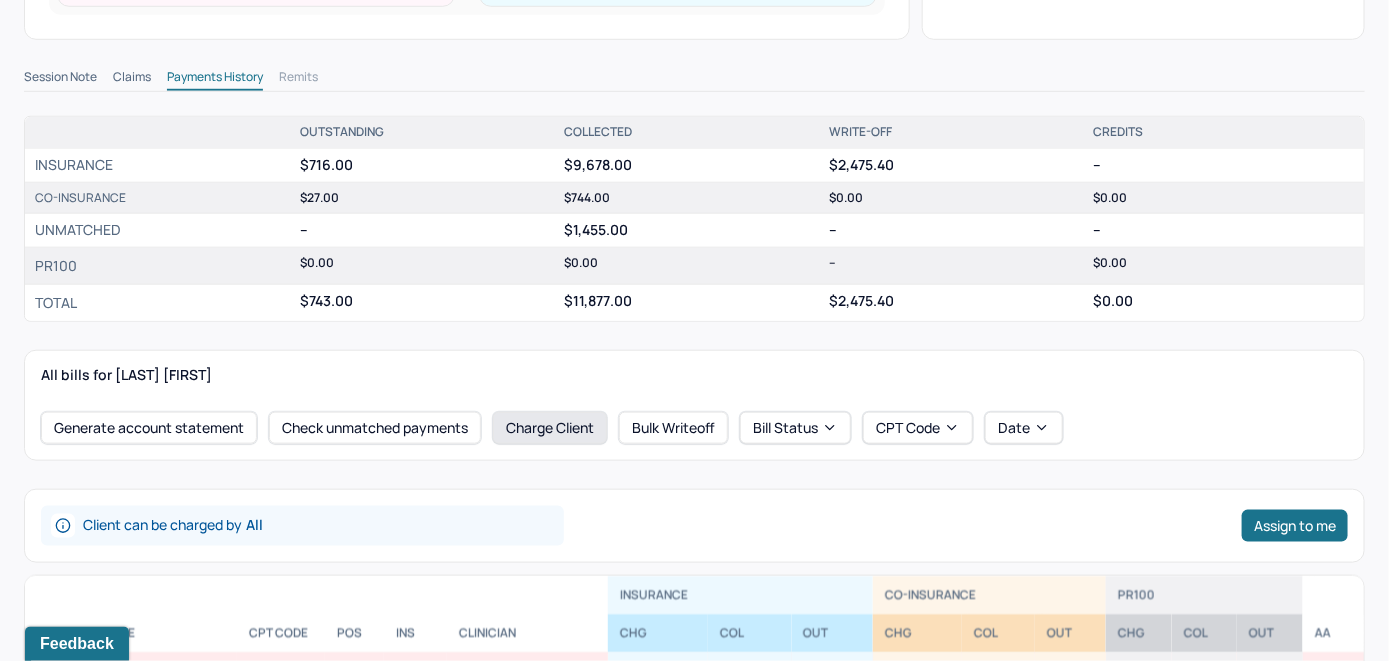 click on "Charge Client" at bounding box center (550, 428) 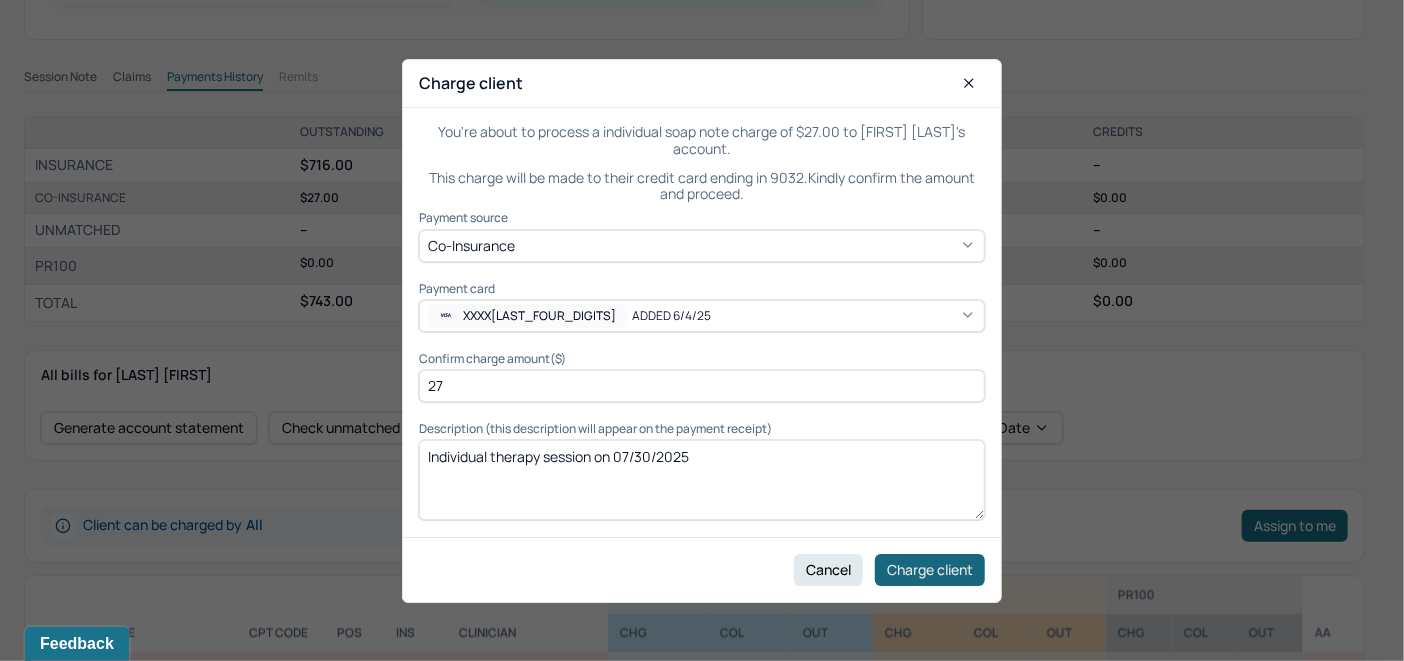 click on "Charge client" at bounding box center [930, 569] 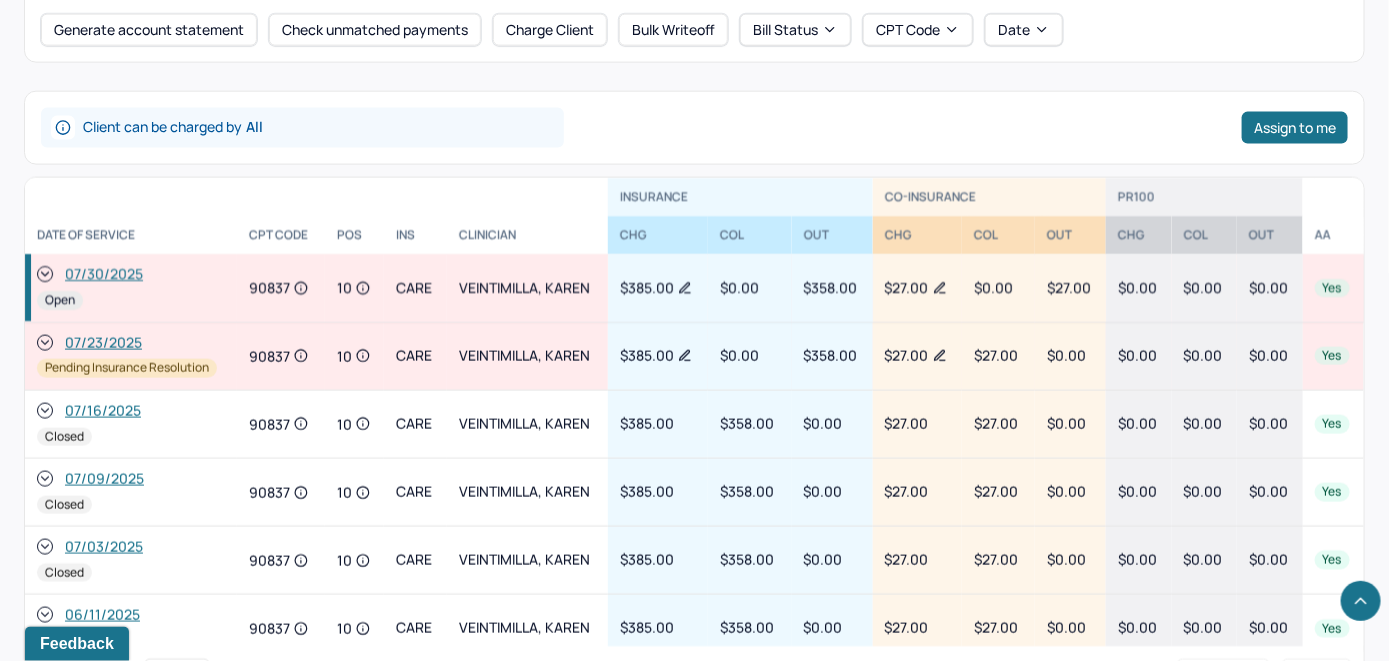 scroll, scrollTop: 1000, scrollLeft: 0, axis: vertical 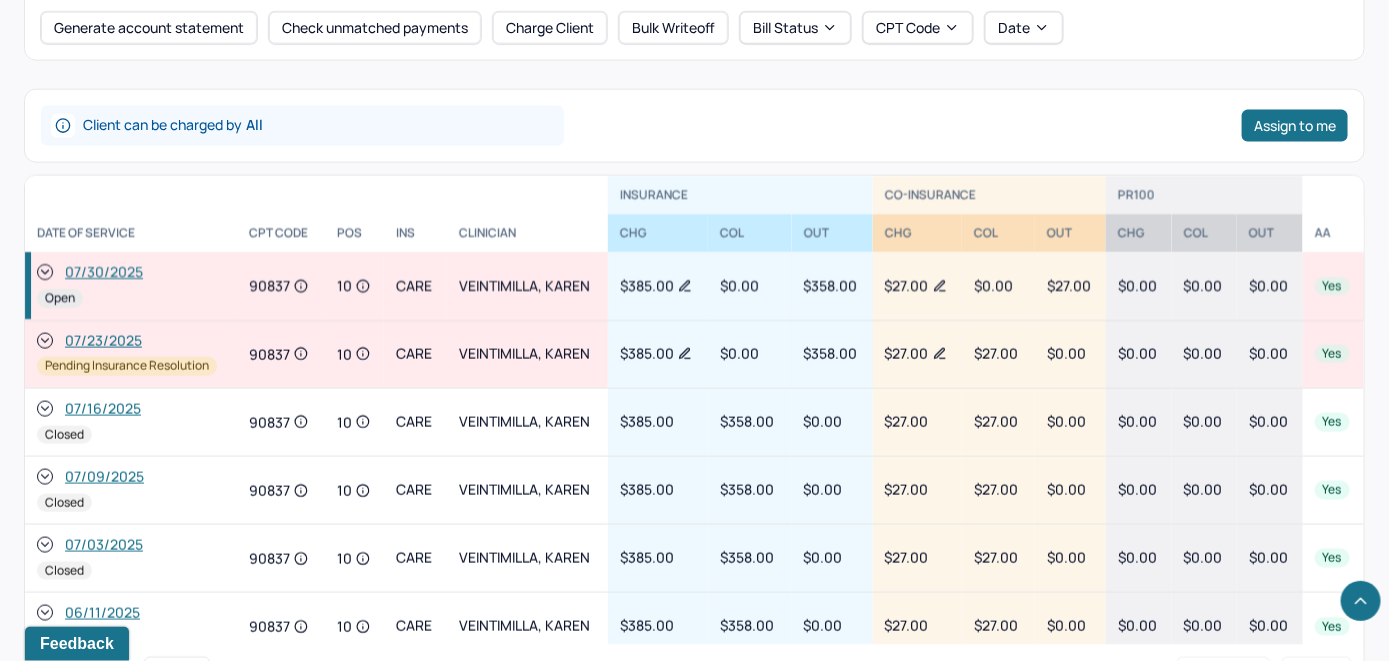 click 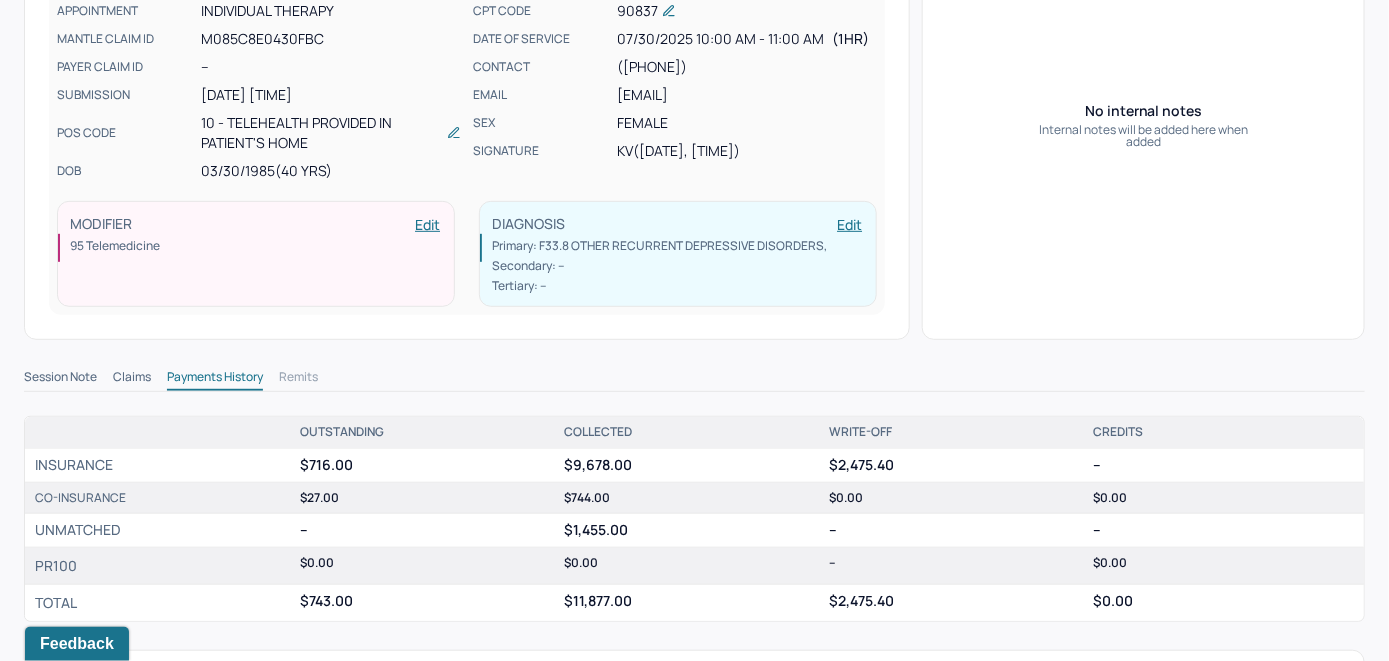 scroll, scrollTop: 0, scrollLeft: 0, axis: both 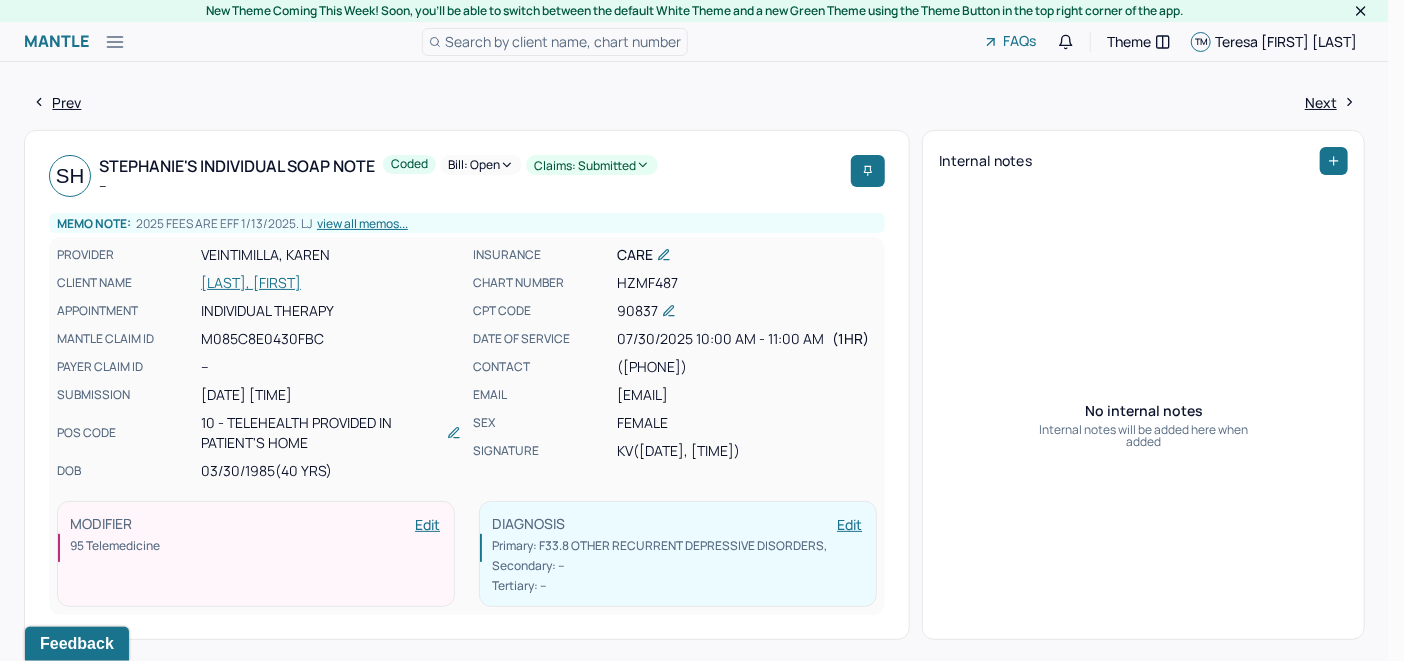 click on "Bill: Open" at bounding box center [481, 165] 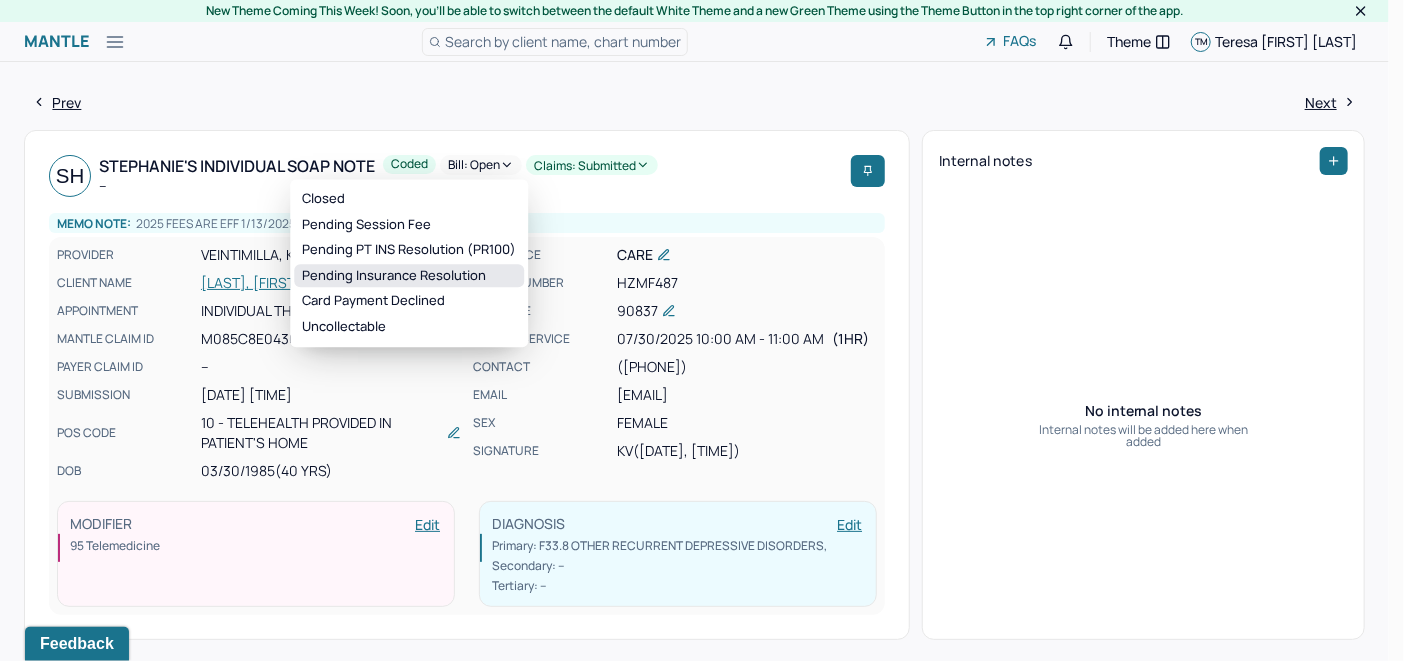 click on "Pending Insurance Resolution" at bounding box center (409, 276) 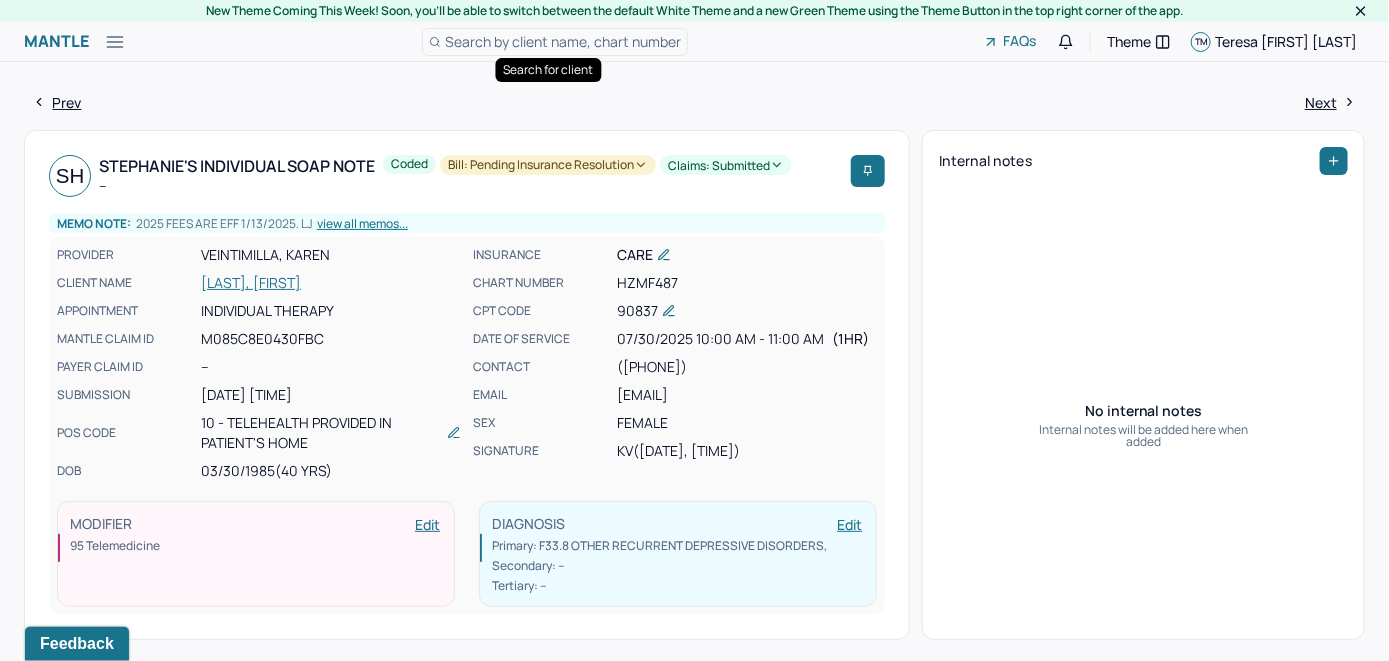 click on "Search by client name, chart number" at bounding box center [563, 41] 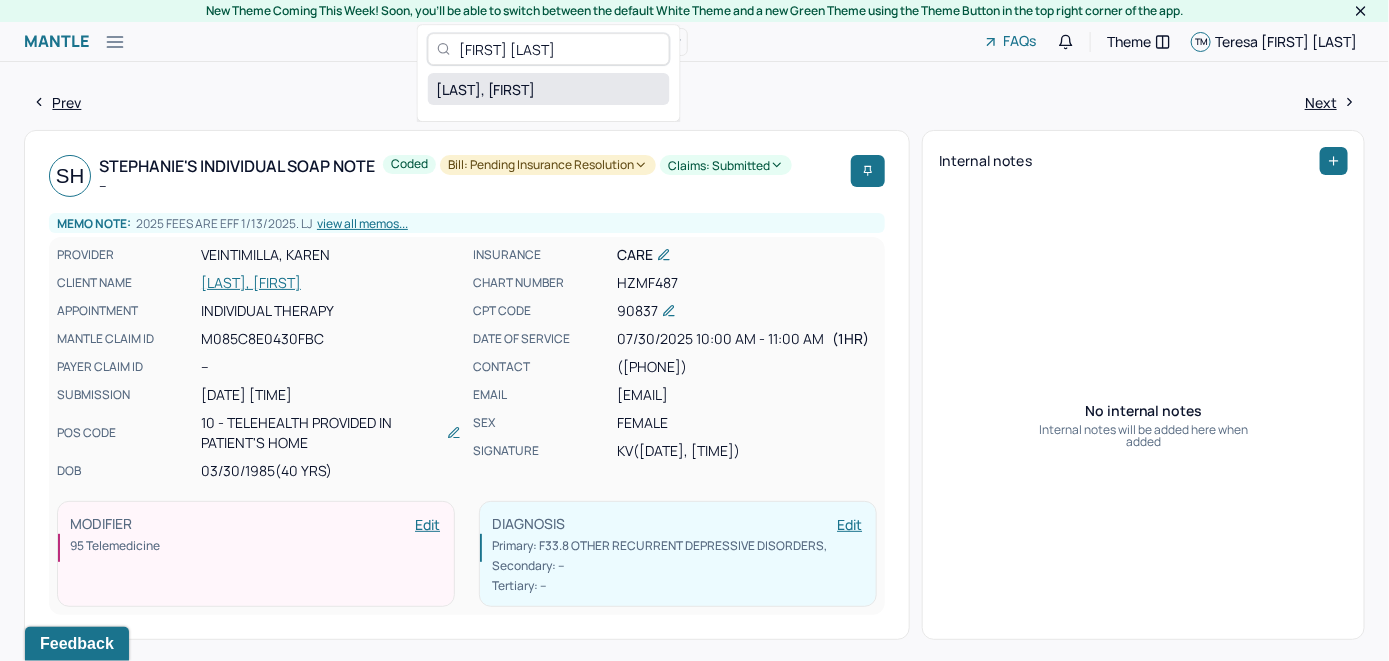type on "Sylvia Johnson" 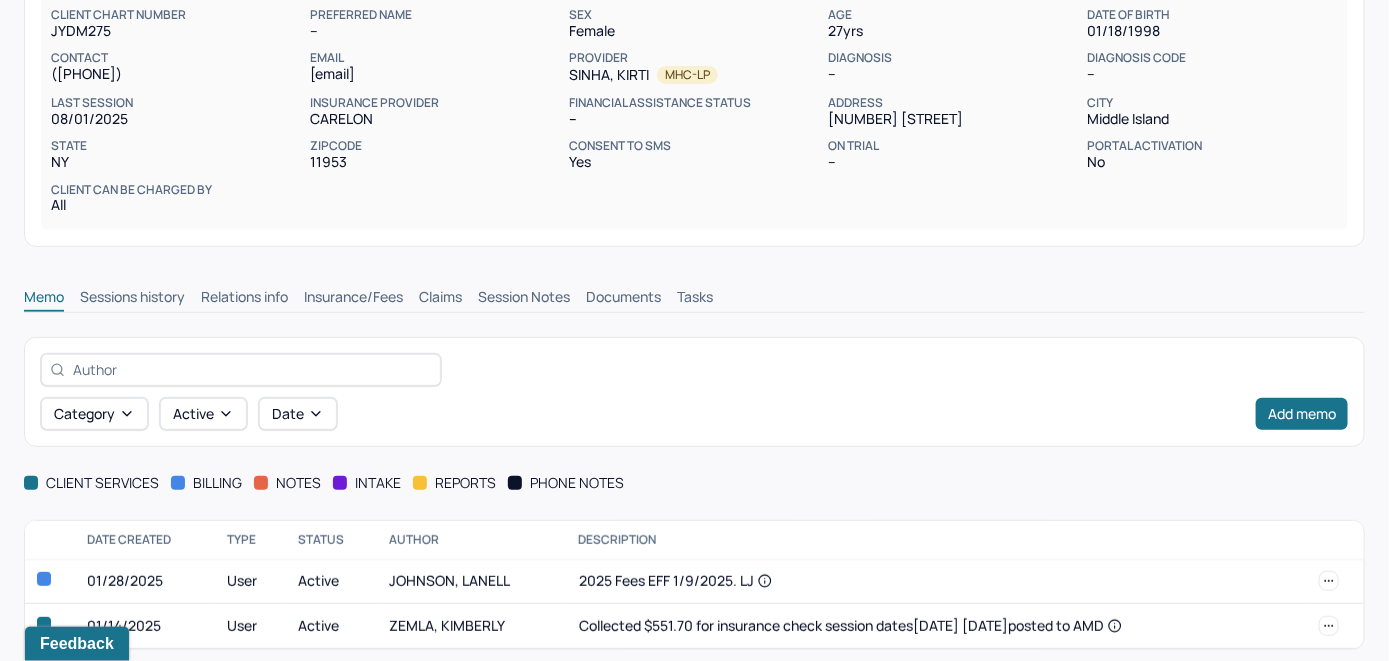 scroll, scrollTop: 254, scrollLeft: 0, axis: vertical 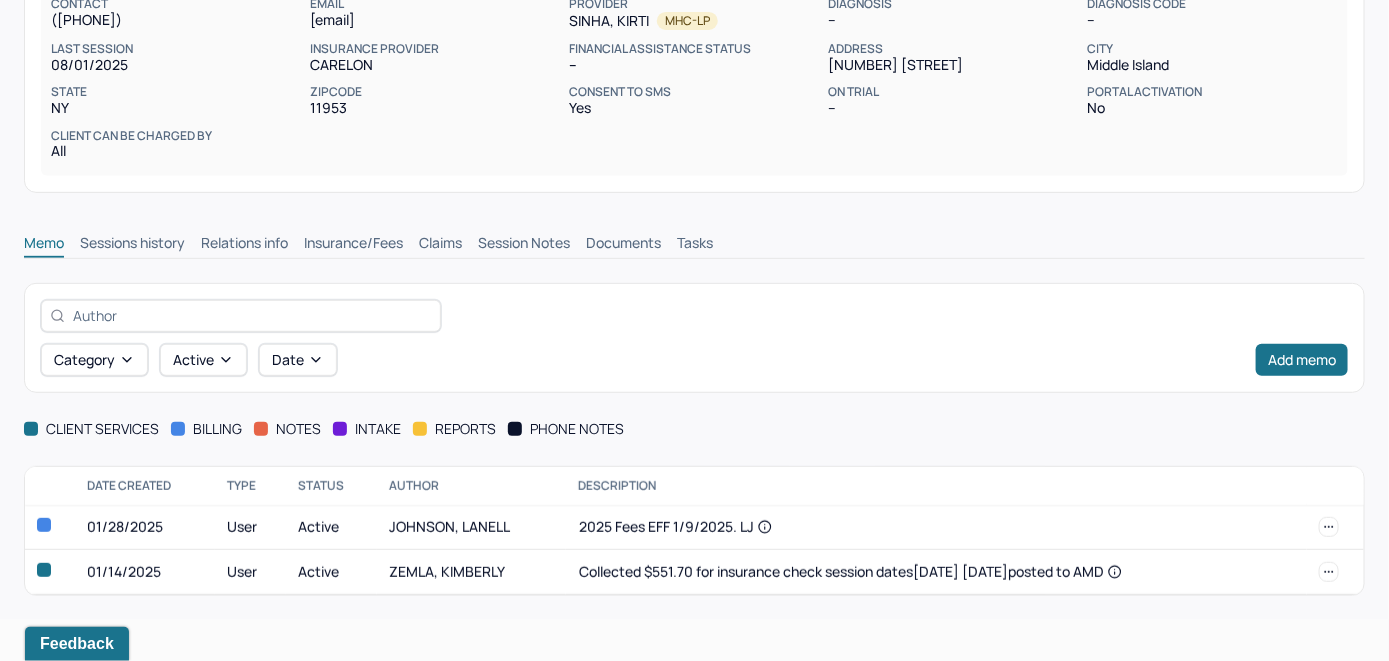 click on "Insurance/Fees" at bounding box center (353, 245) 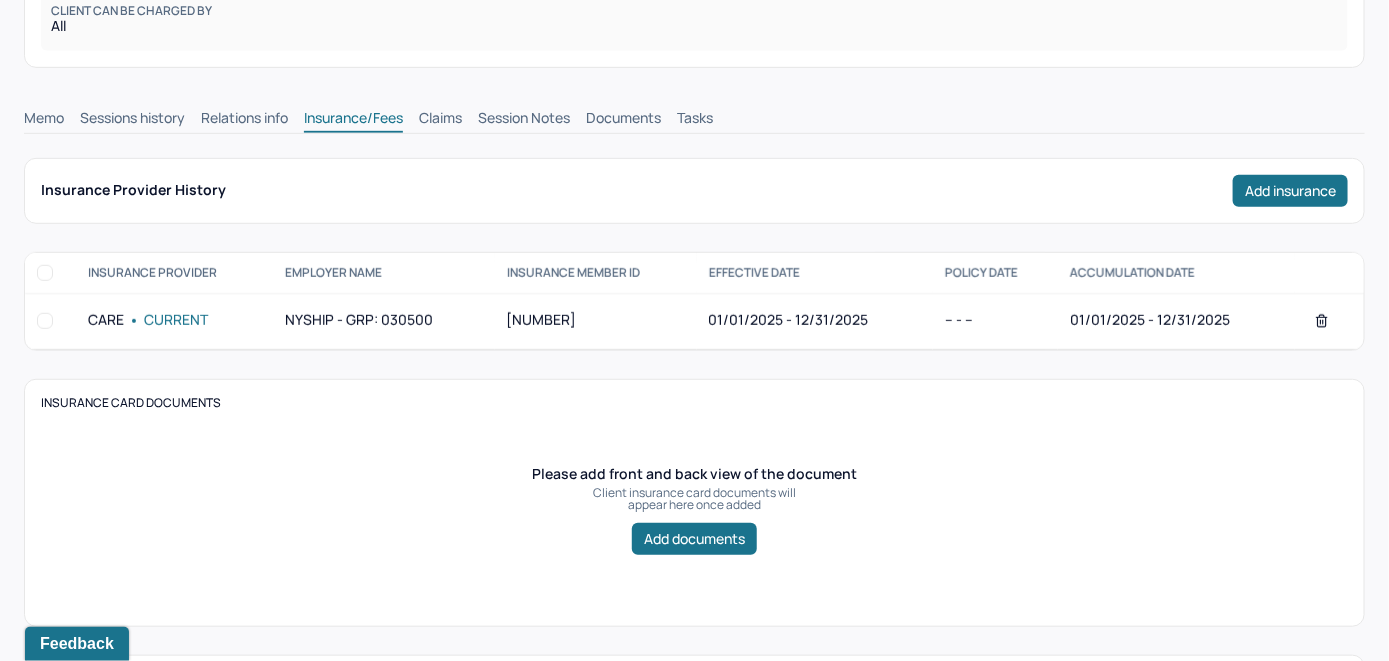 scroll, scrollTop: 354, scrollLeft: 0, axis: vertical 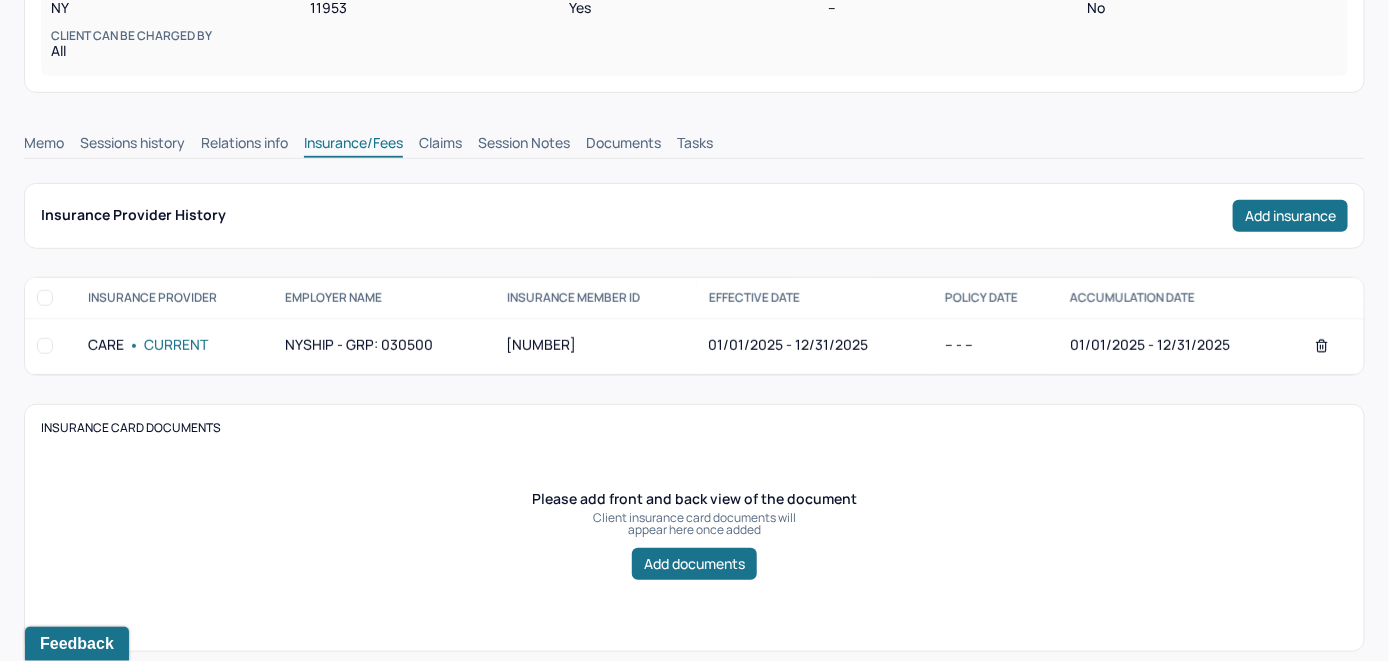 click on "Claims" at bounding box center [440, 145] 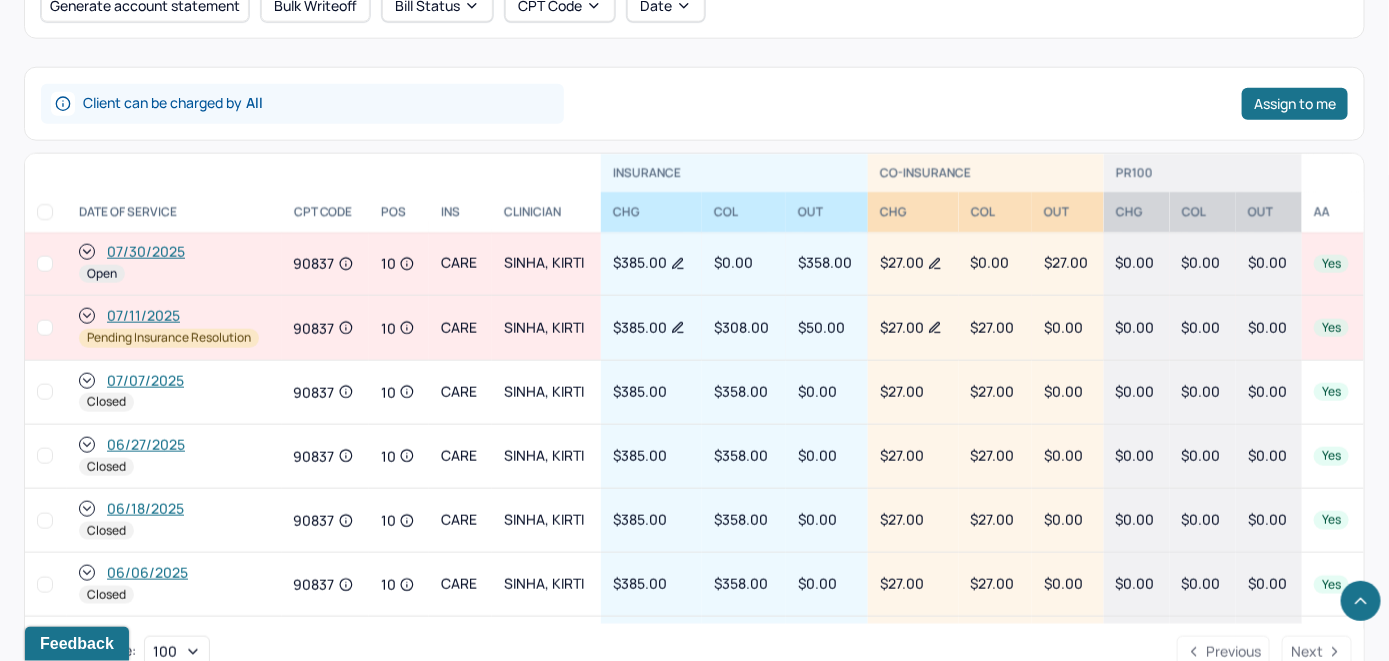 scroll, scrollTop: 858, scrollLeft: 0, axis: vertical 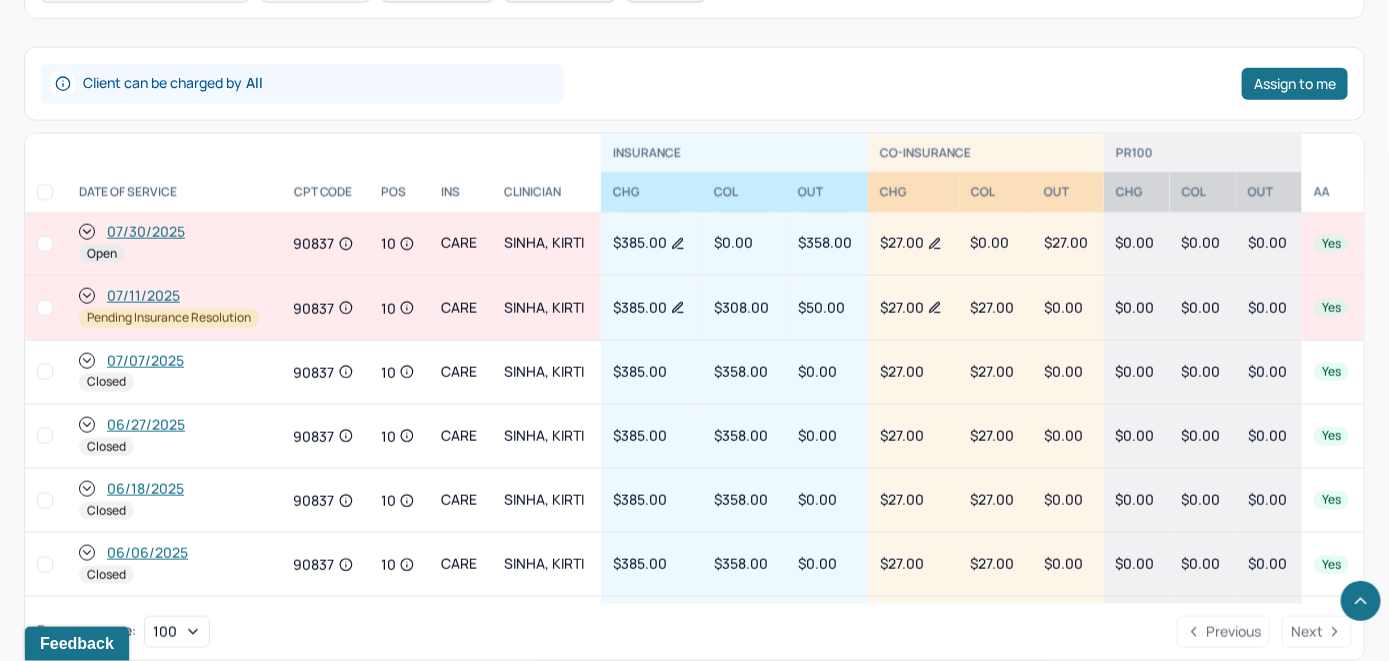 click on "07/30/2025" at bounding box center [146, 232] 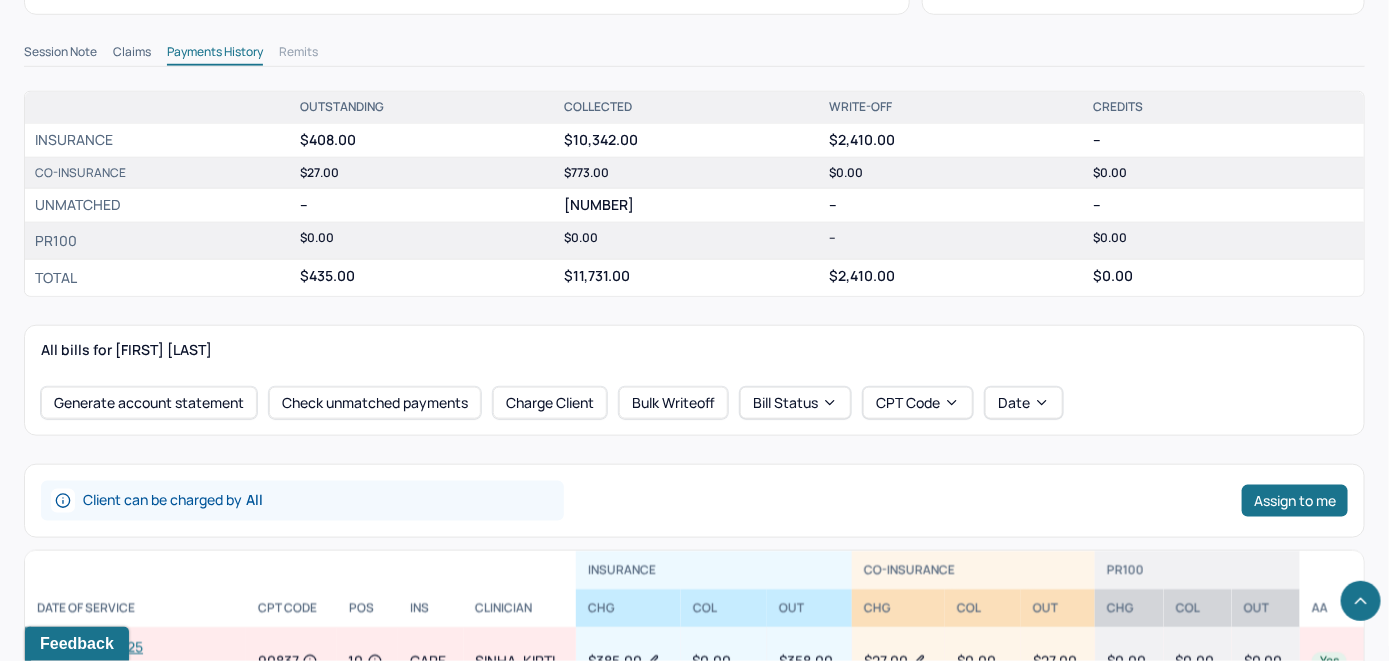 scroll, scrollTop: 800, scrollLeft: 0, axis: vertical 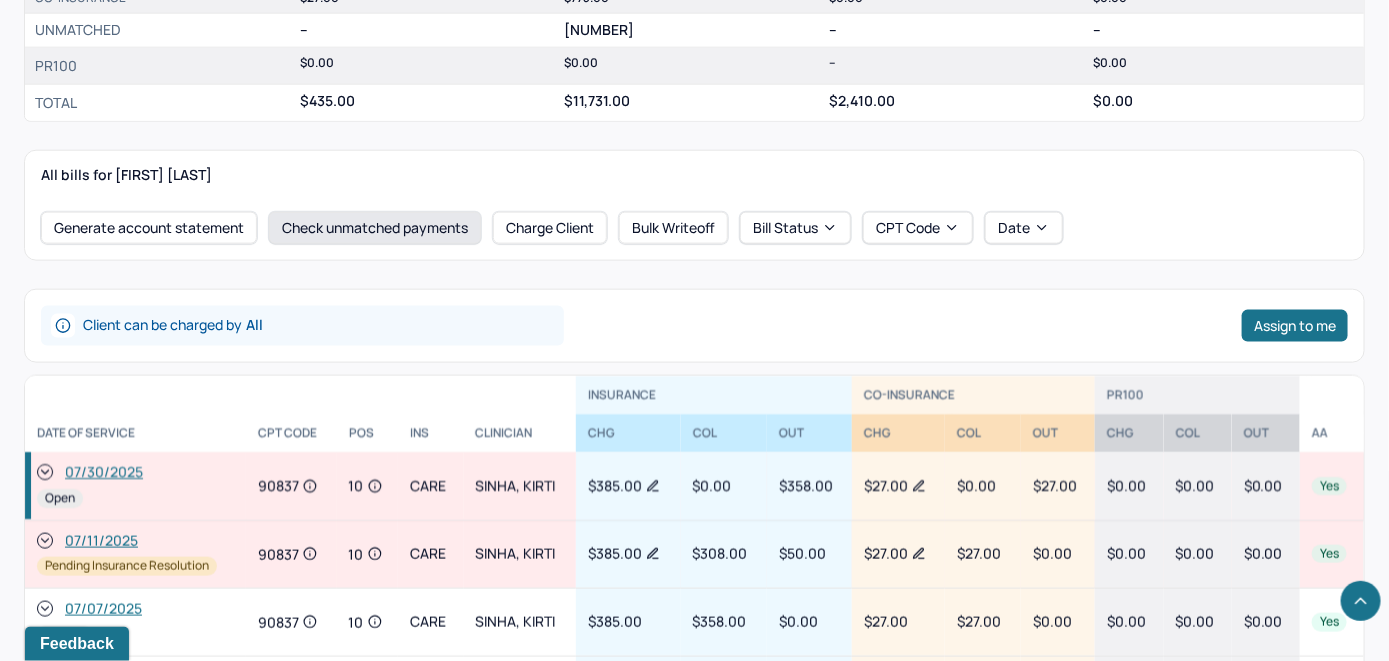 click on "Check unmatched payments" at bounding box center (375, 228) 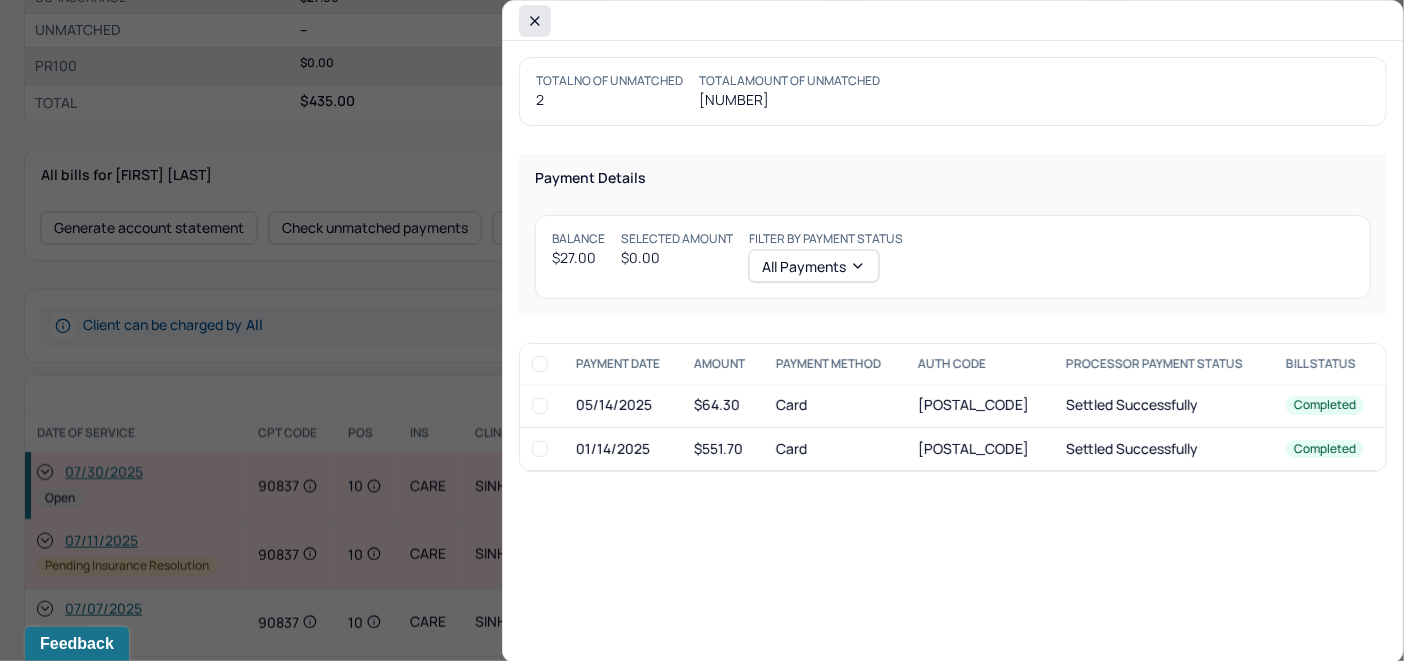 click 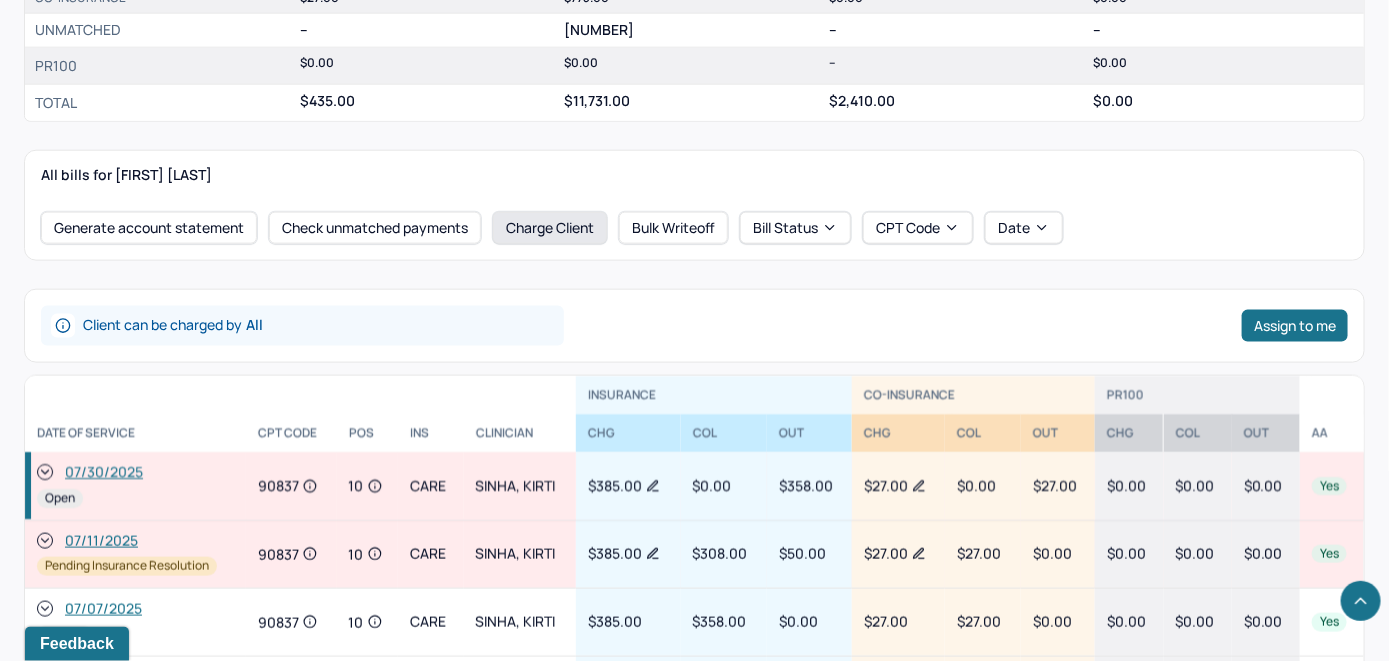 click on "Charge Client" at bounding box center (550, 228) 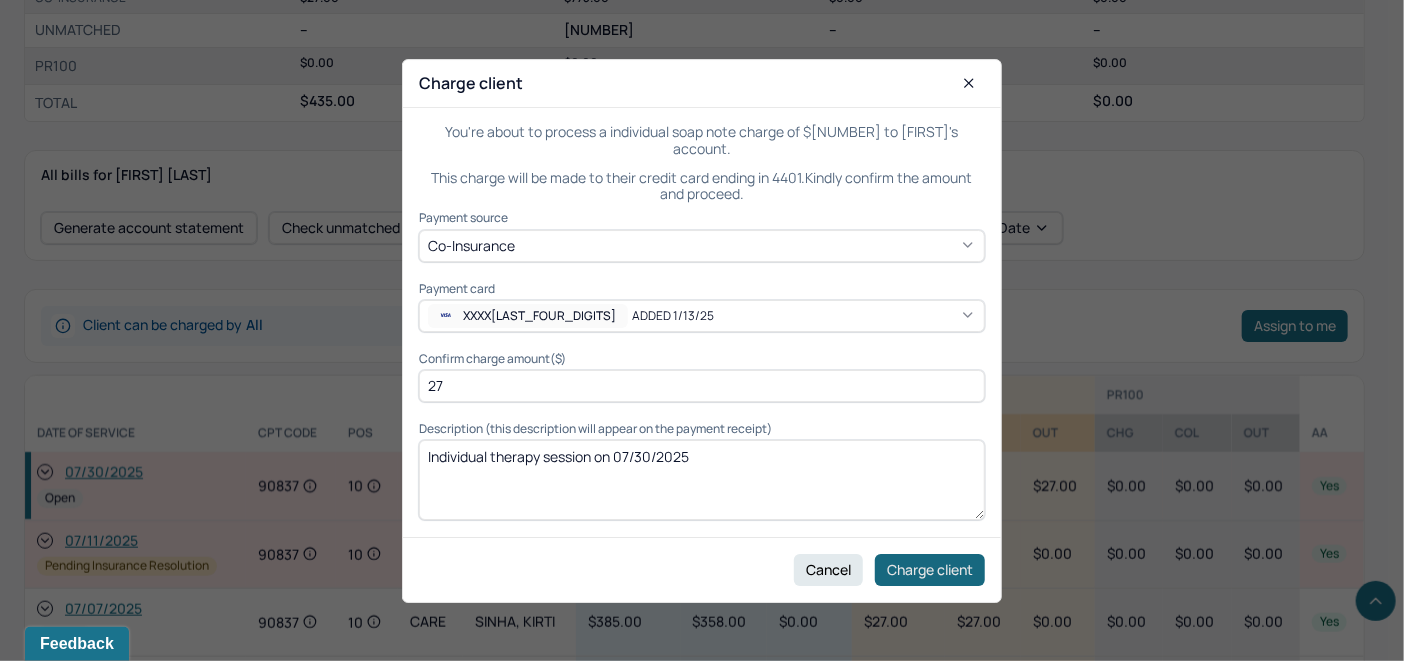 click on "Charge client" at bounding box center [930, 569] 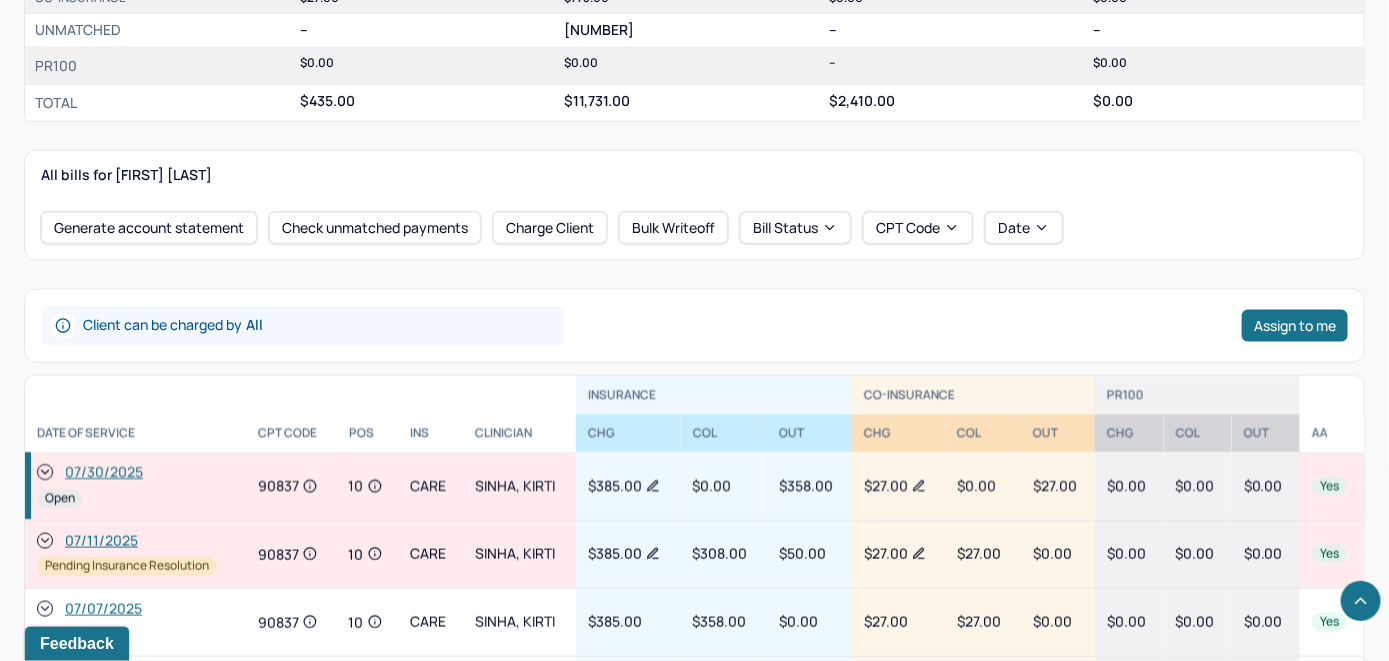 click 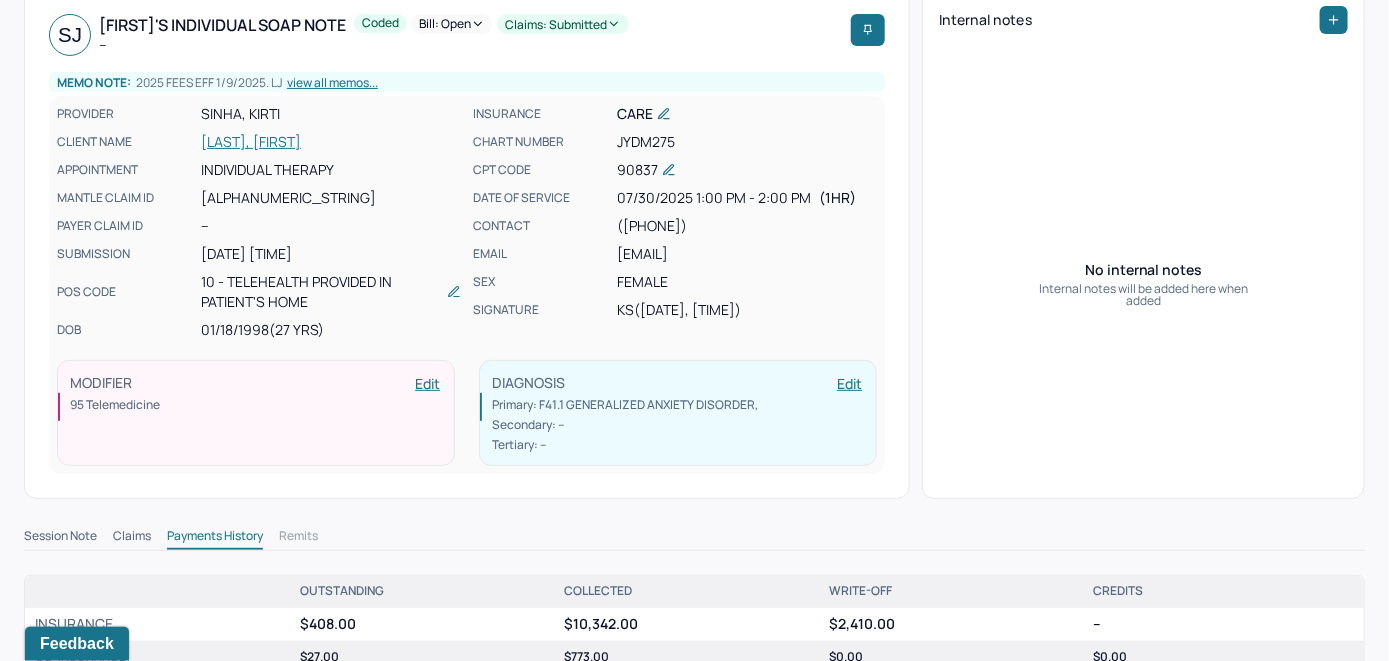scroll, scrollTop: 0, scrollLeft: 0, axis: both 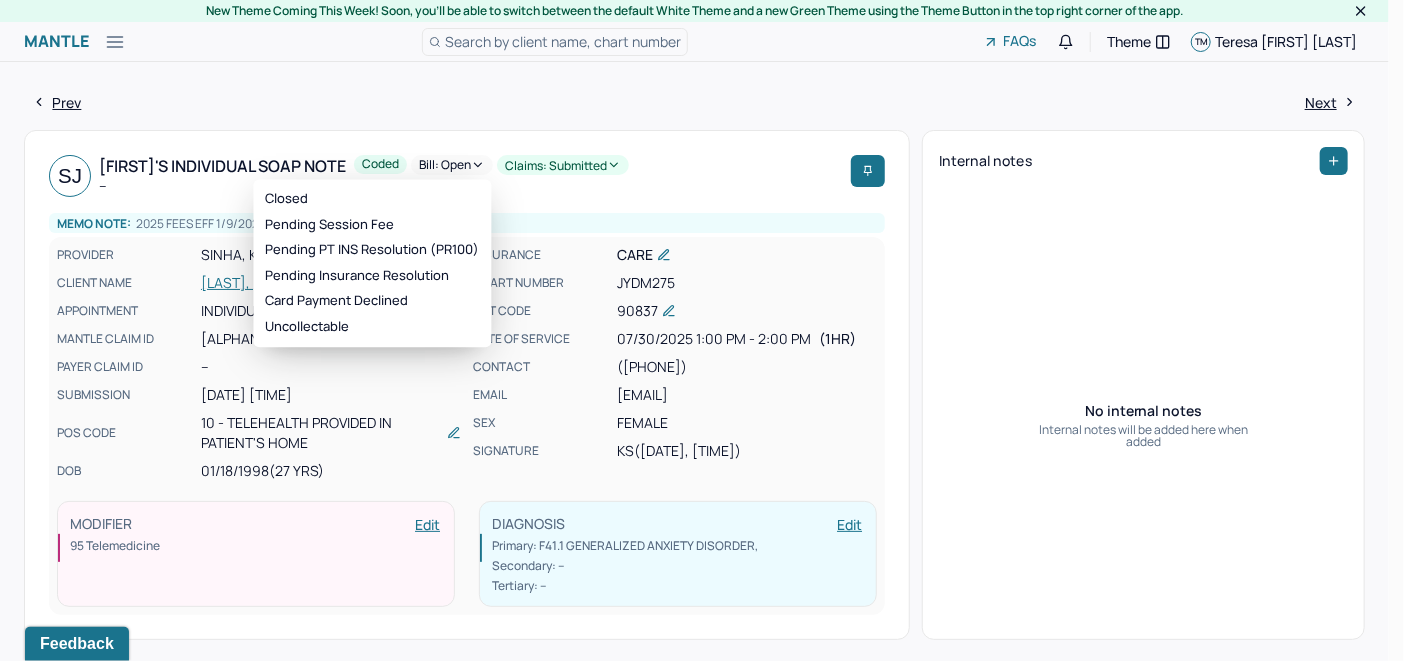 click on "Bill: Open" at bounding box center (452, 165) 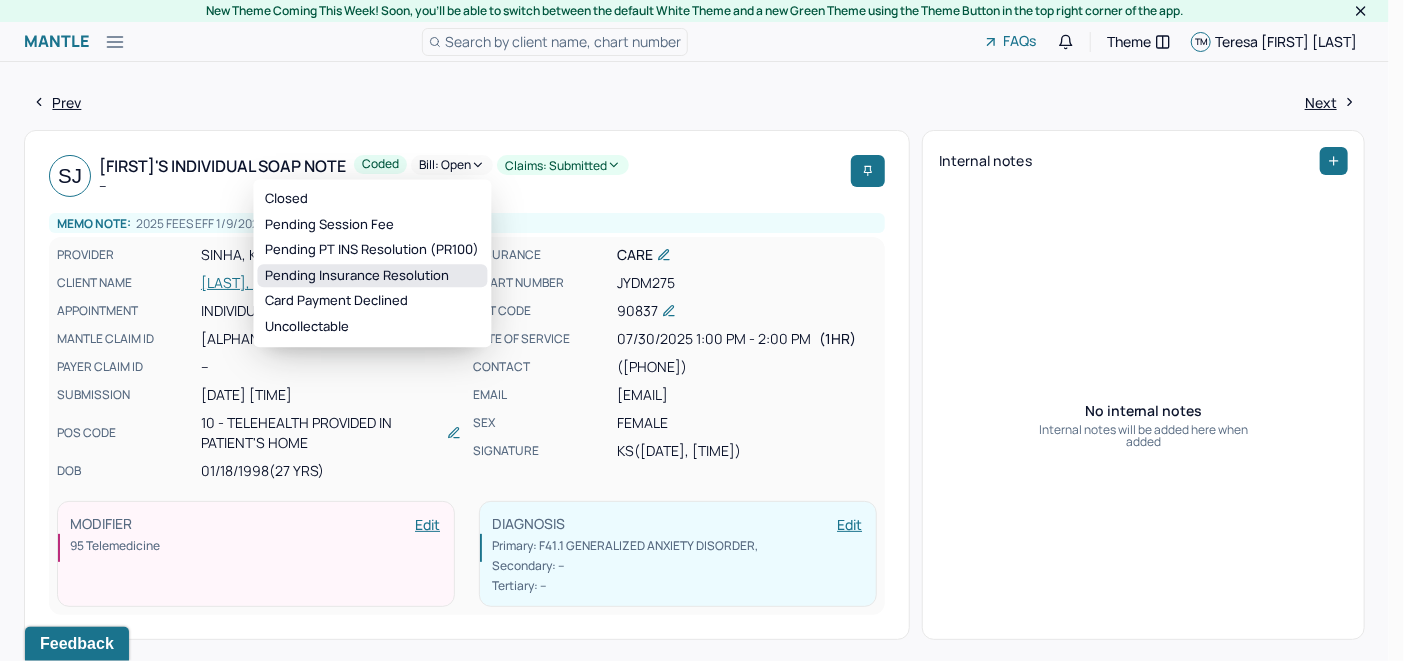 click on "Pending Insurance Resolution" at bounding box center [373, 276] 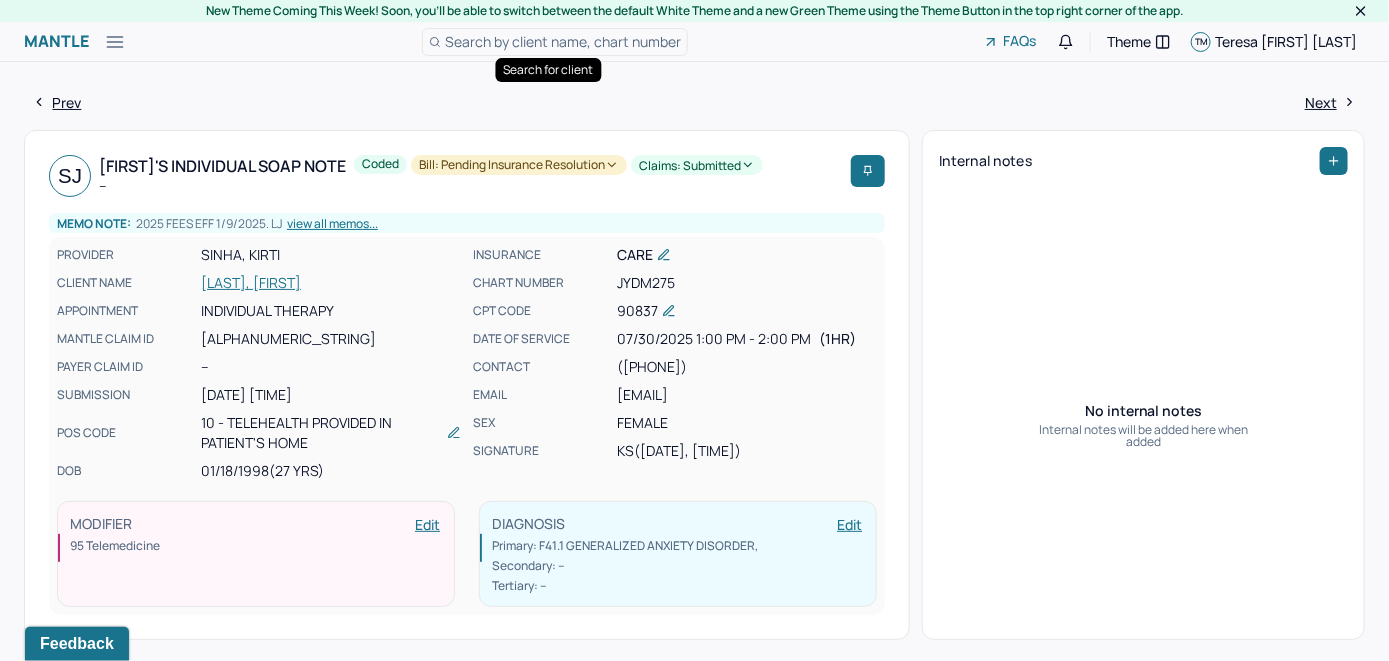 click on "Search by client name, chart number" at bounding box center (563, 41) 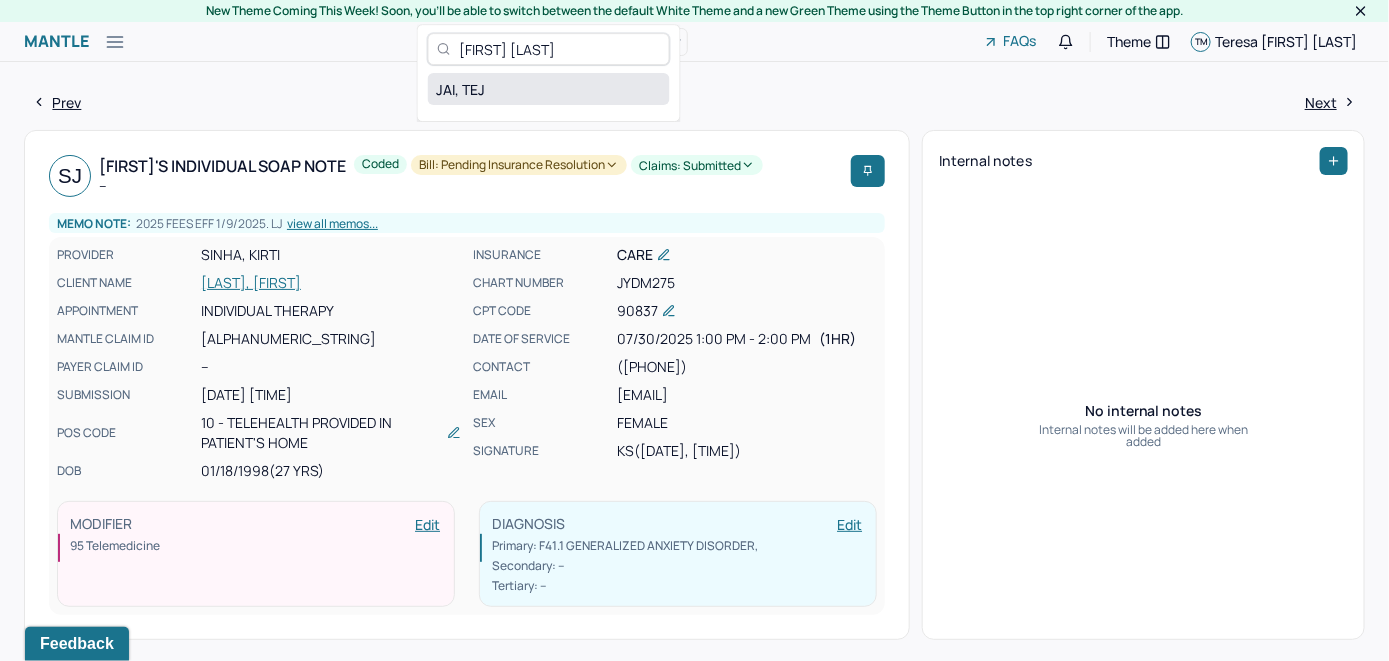 type on "Tej Jai" 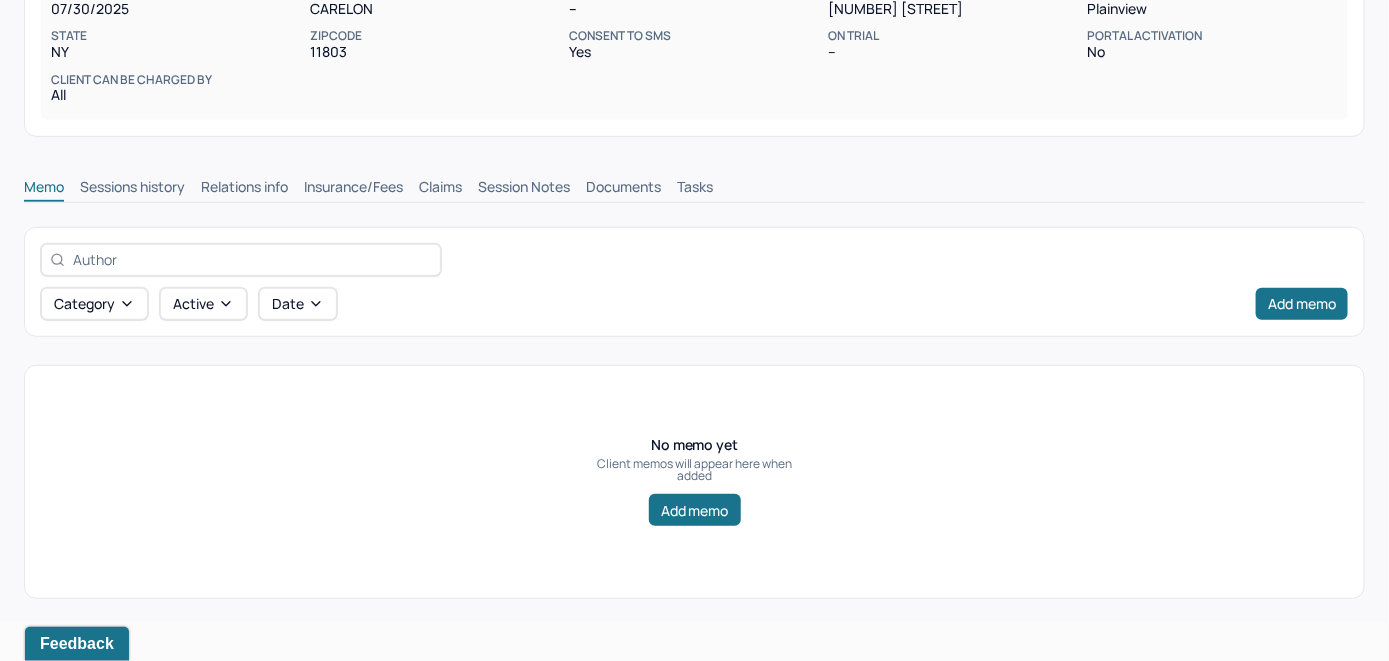 scroll, scrollTop: 314, scrollLeft: 0, axis: vertical 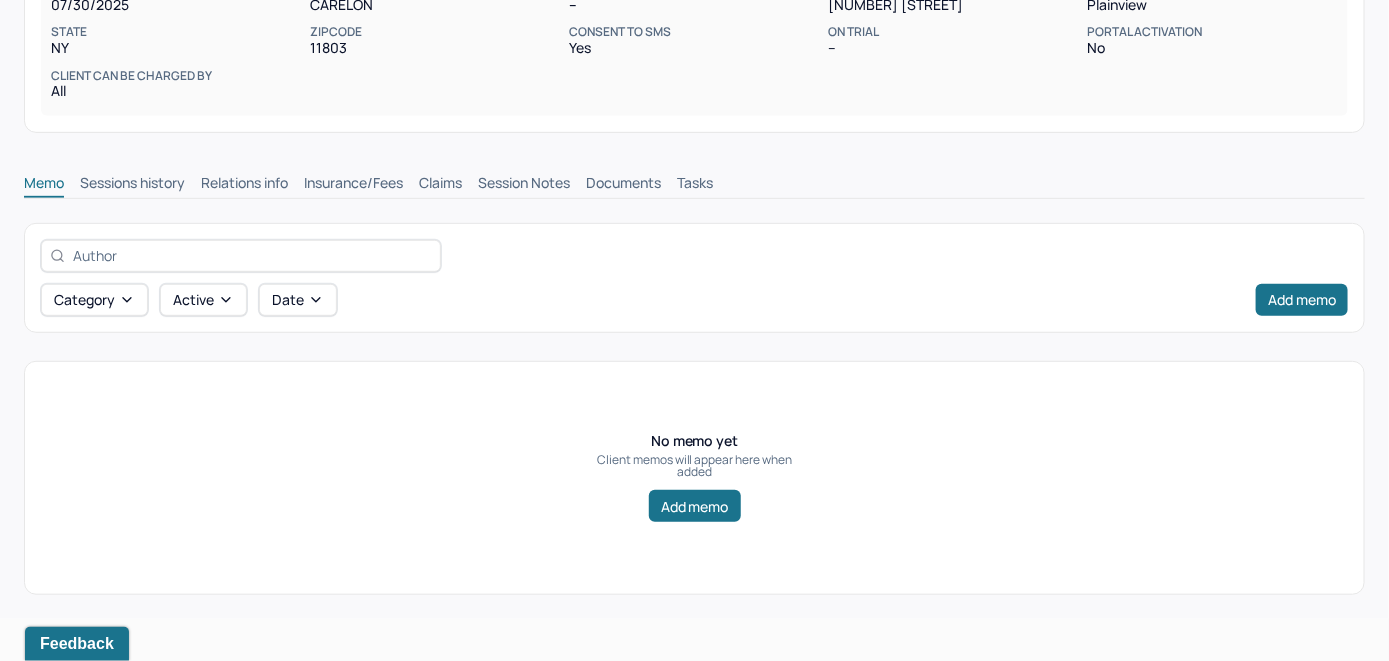 click on "Insurance/Fees" at bounding box center (353, 185) 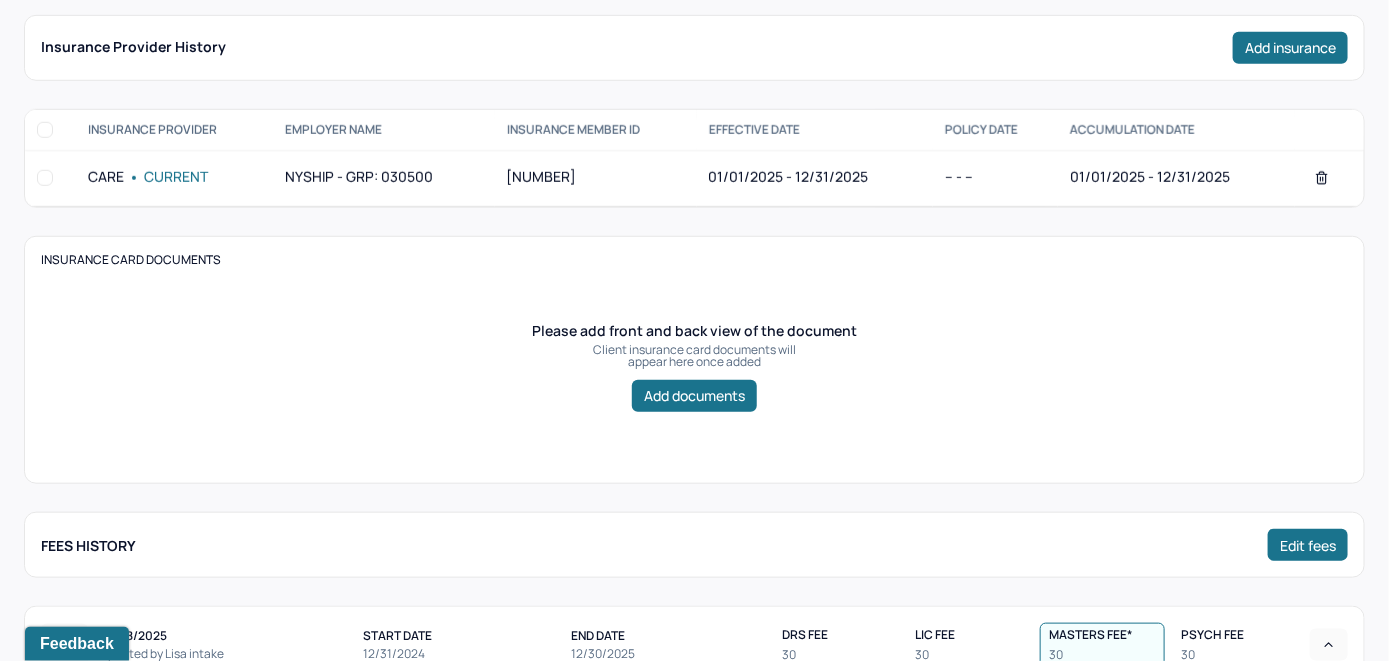 scroll, scrollTop: 414, scrollLeft: 0, axis: vertical 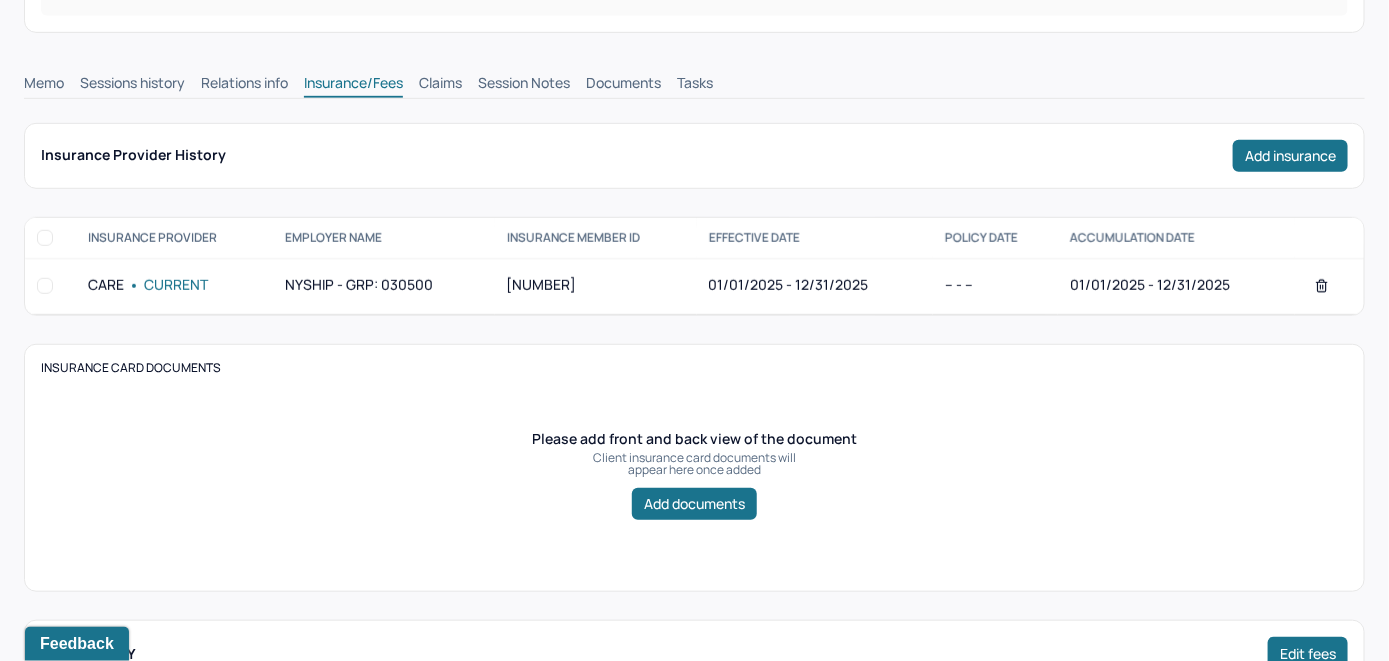 click on "Claims" at bounding box center (440, 85) 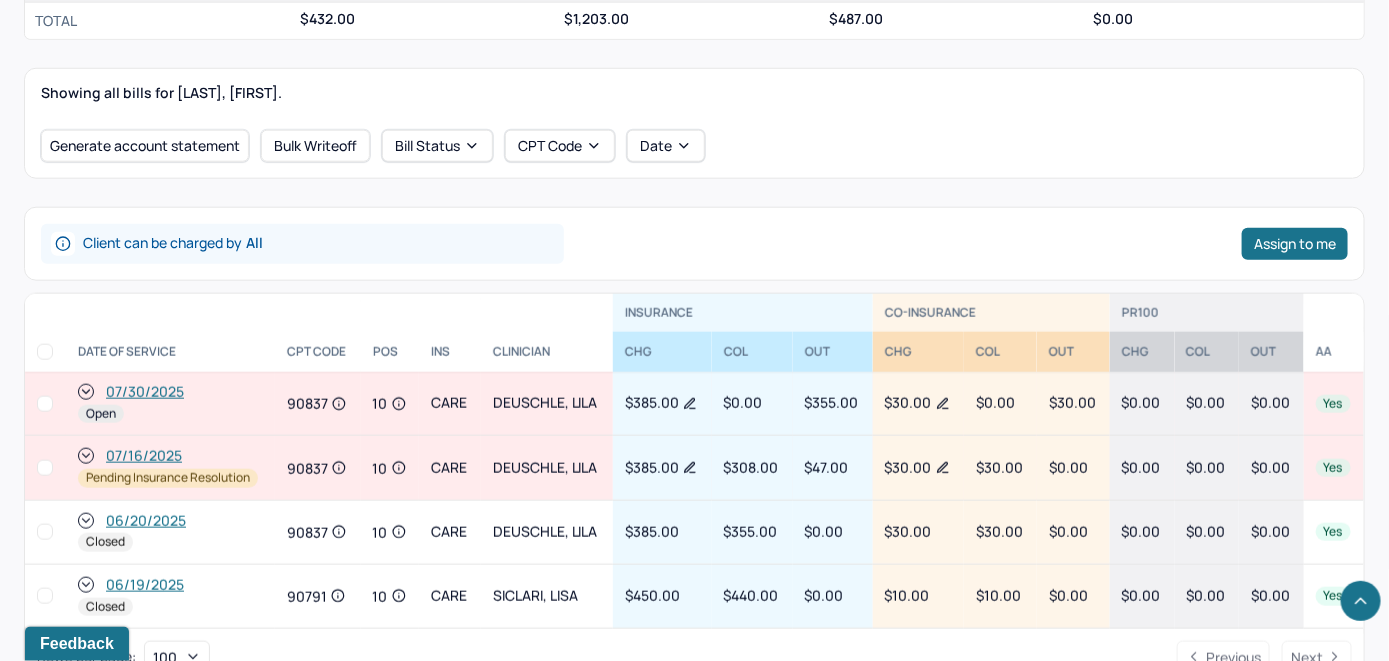 scroll, scrollTop: 714, scrollLeft: 0, axis: vertical 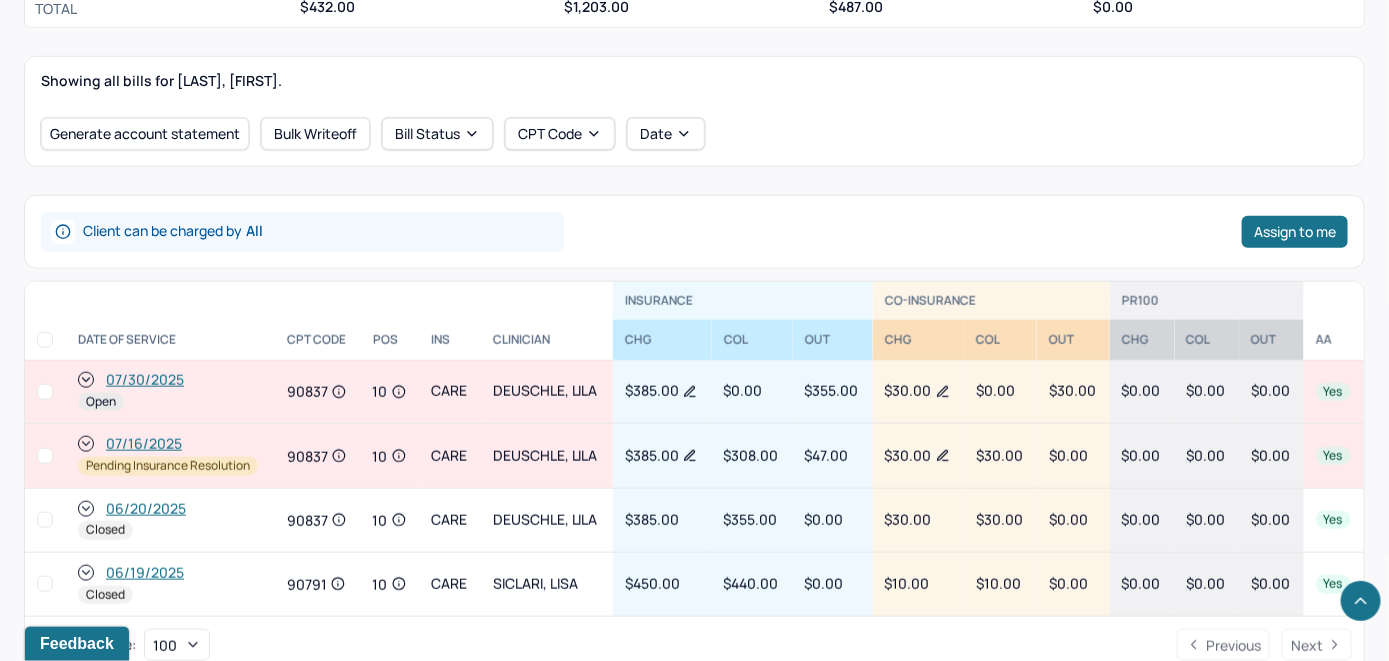 click on "07/30/2025" at bounding box center (145, 380) 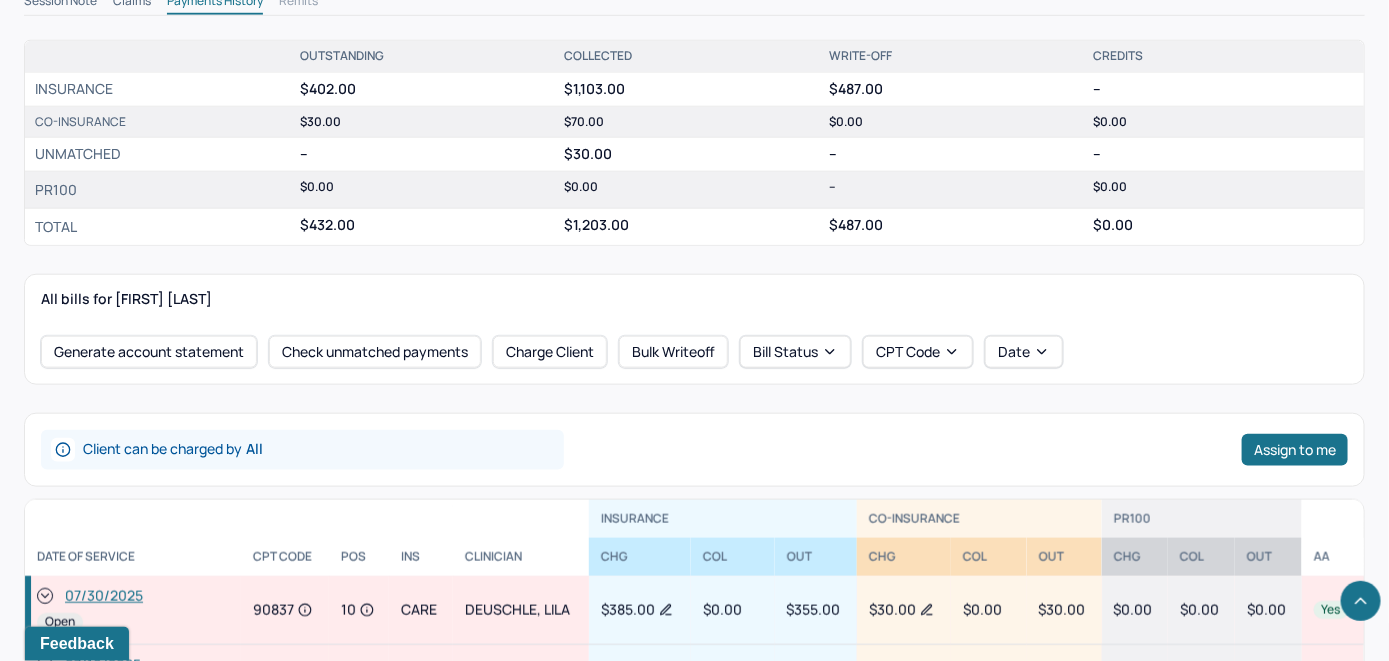 scroll, scrollTop: 700, scrollLeft: 0, axis: vertical 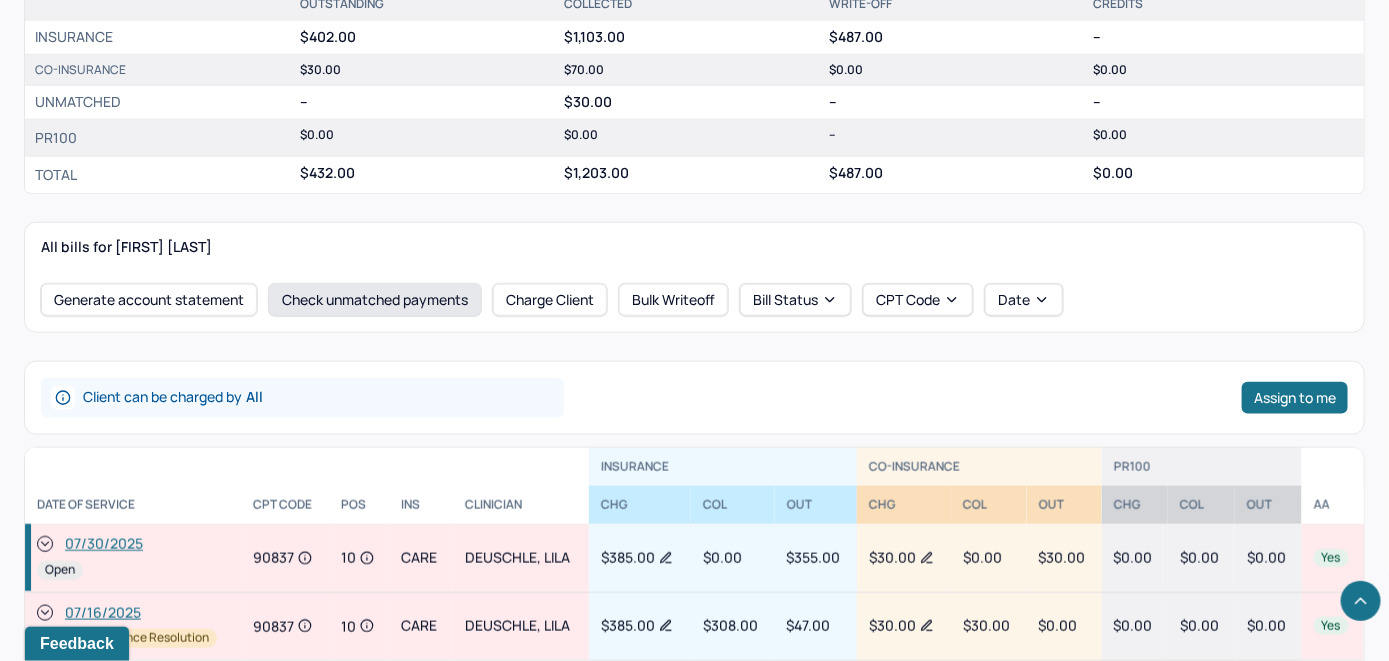 click on "Check unmatched payments" at bounding box center (375, 300) 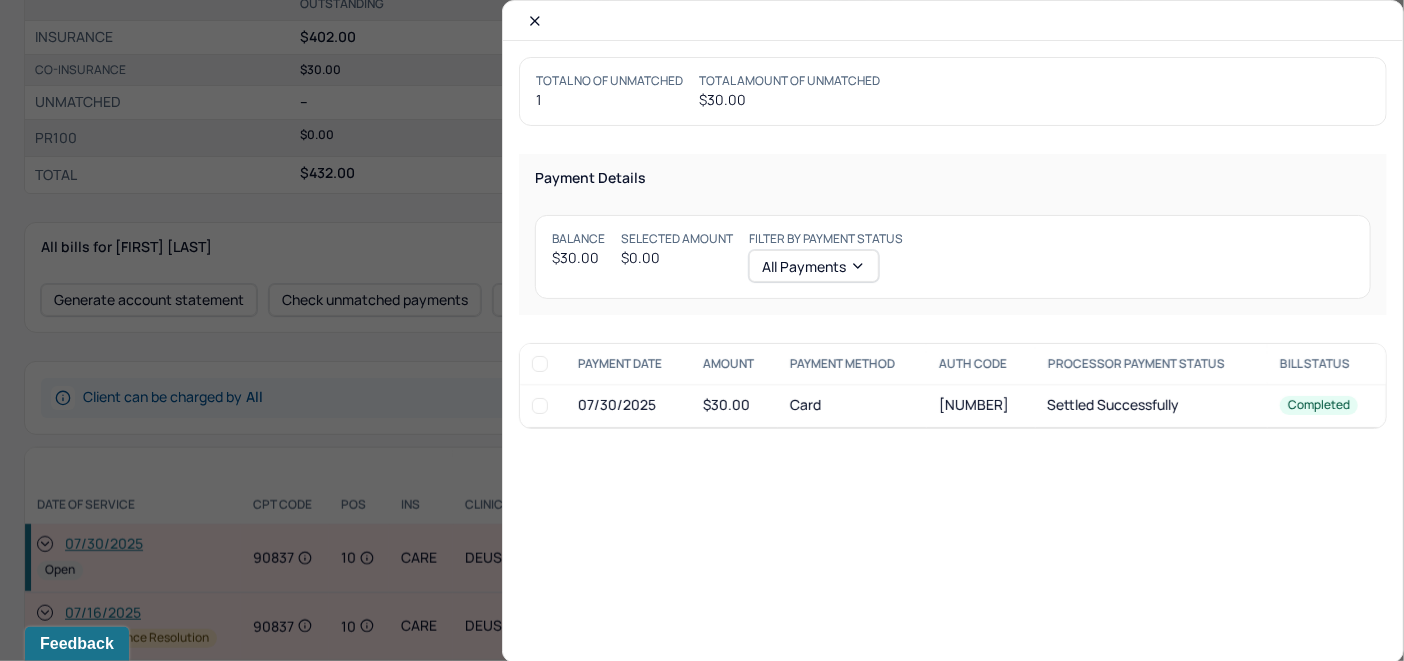 click at bounding box center (540, 406) 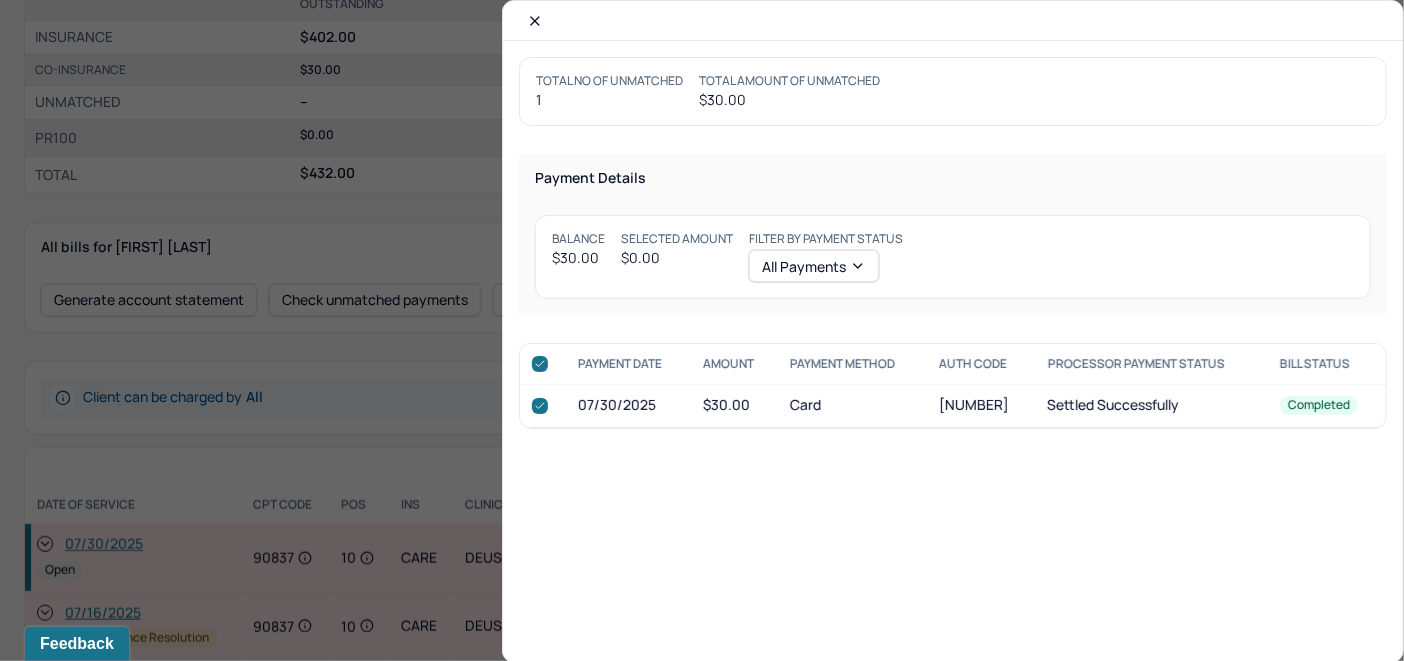 checkbox on "true" 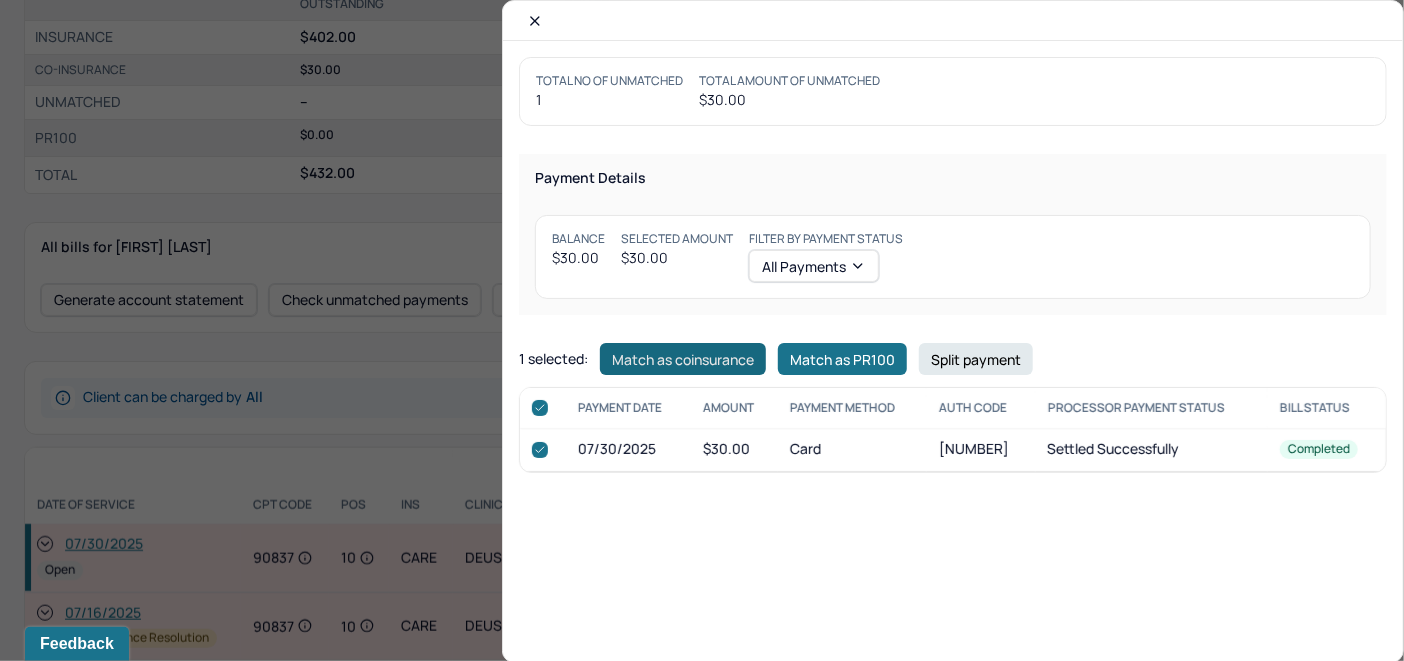 click on "Match as coinsurance" at bounding box center [683, 359] 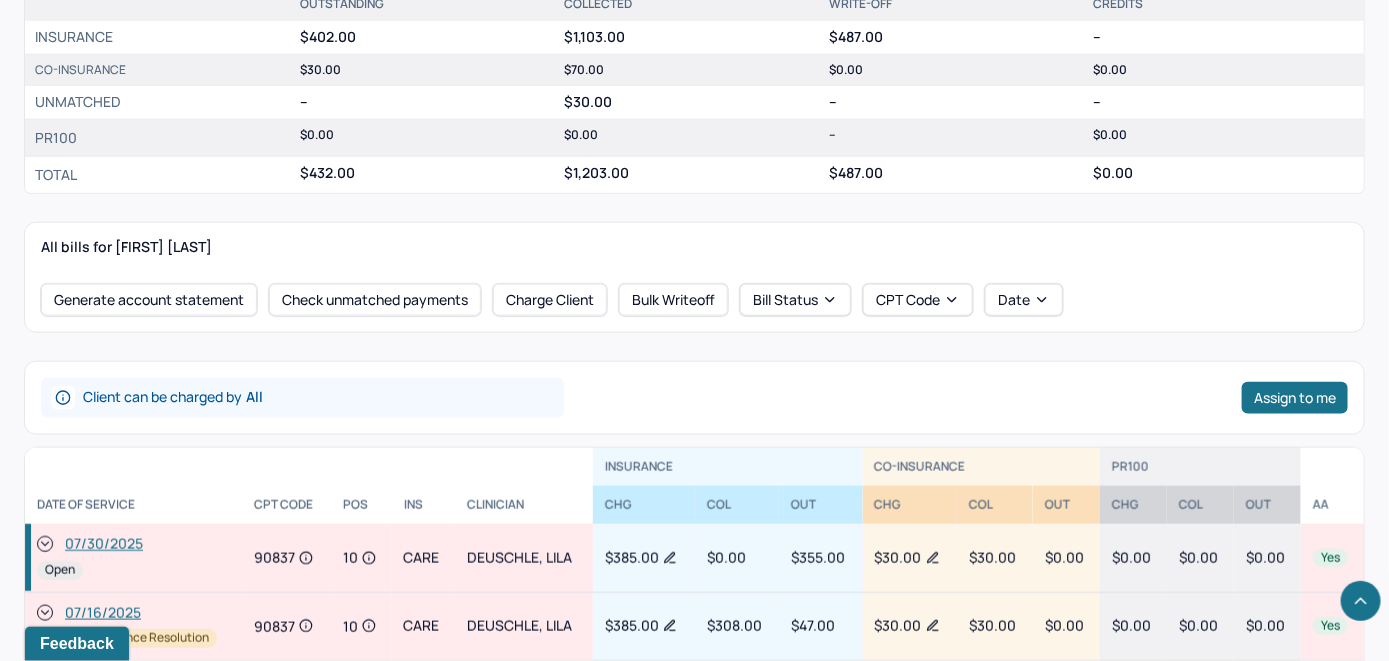 click 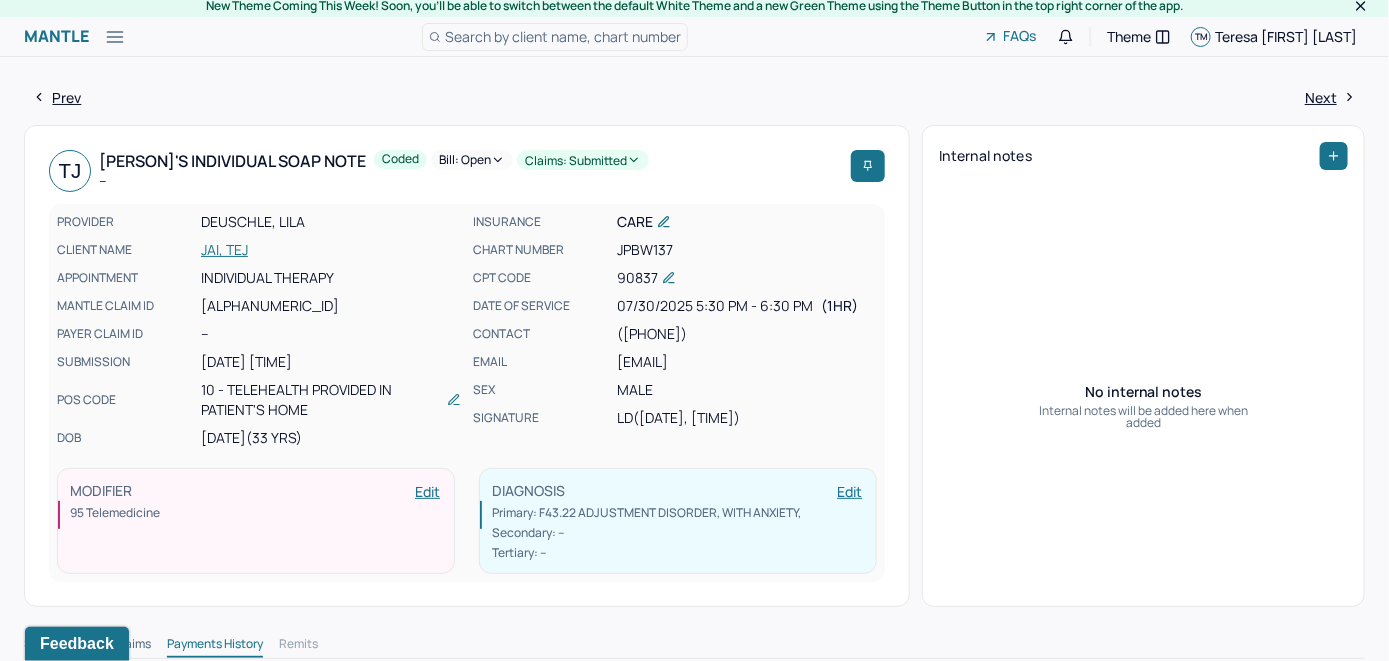 scroll, scrollTop: 0, scrollLeft: 0, axis: both 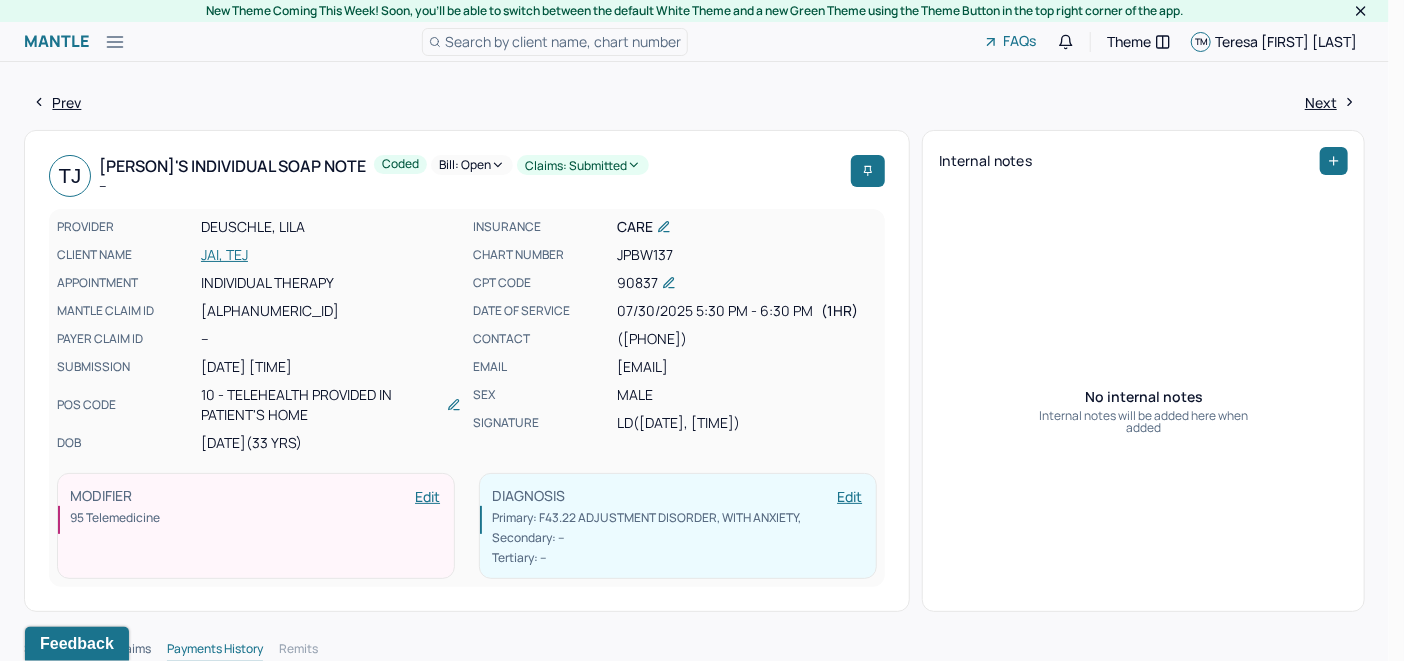 click on "Bill: Open" at bounding box center (472, 165) 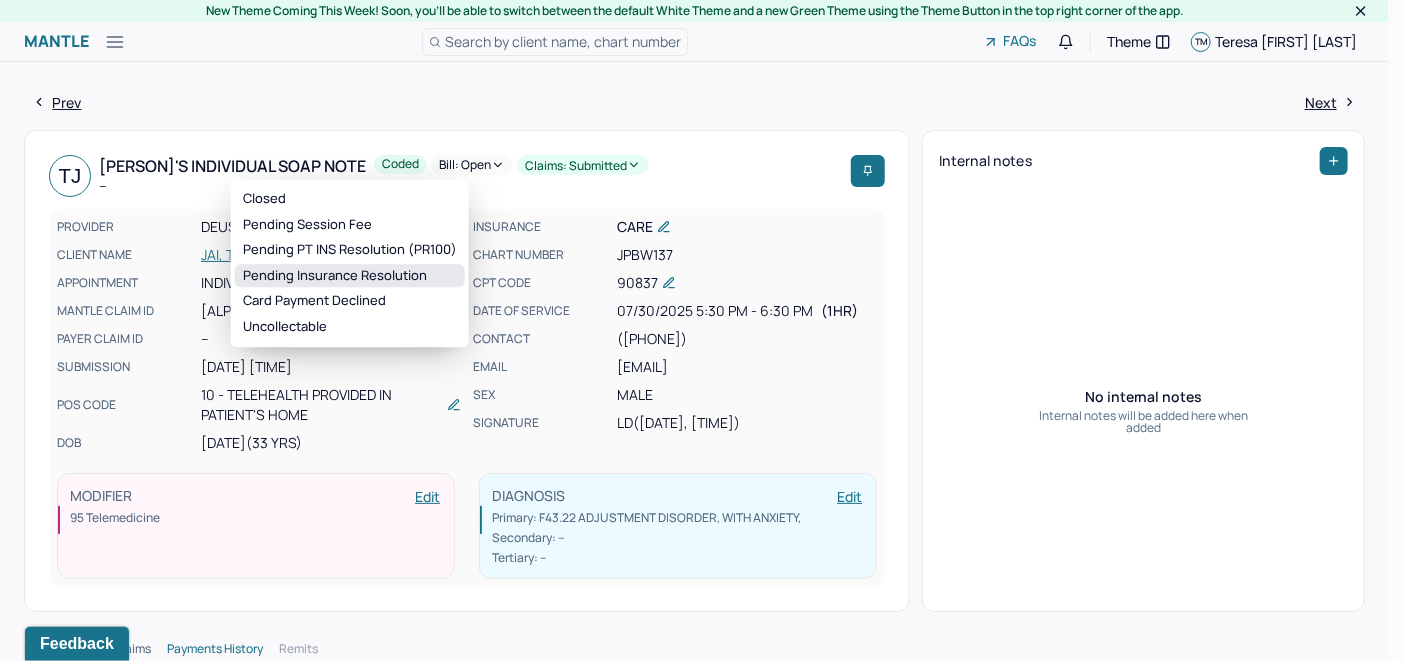click on "Pending Insurance Resolution" at bounding box center [350, 276] 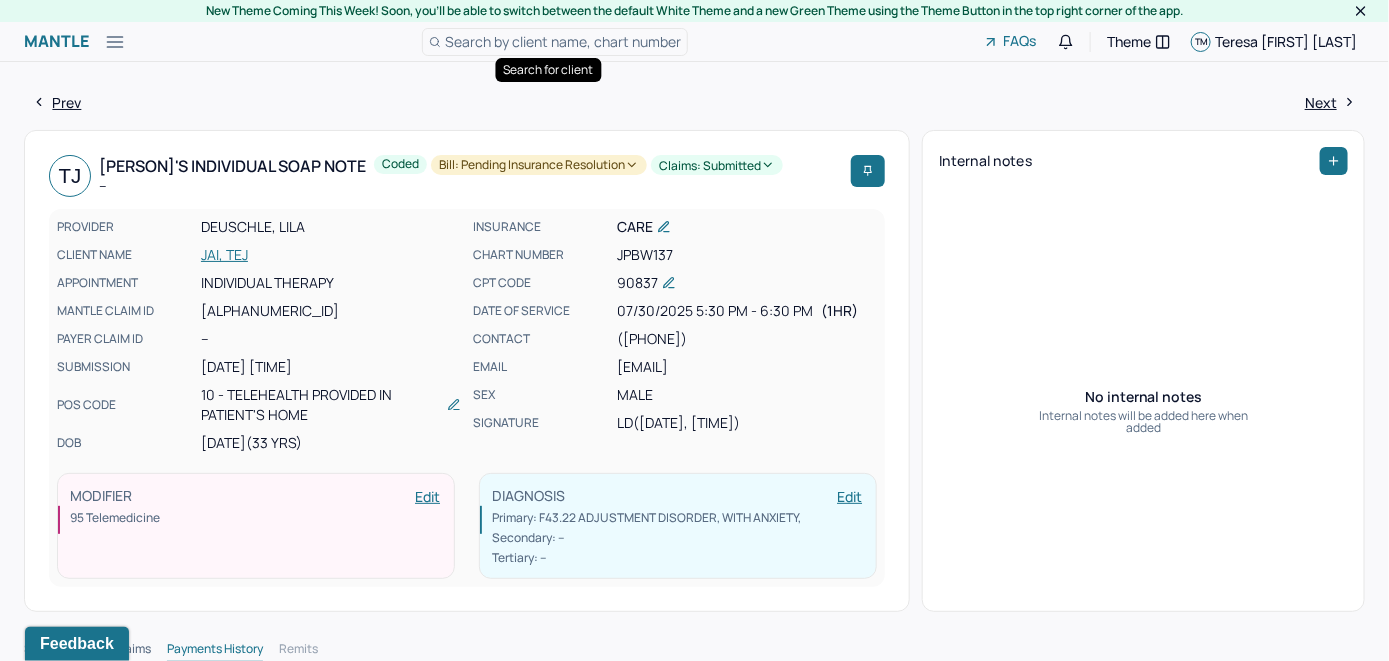 click on "Search by client name, chart number" at bounding box center [563, 41] 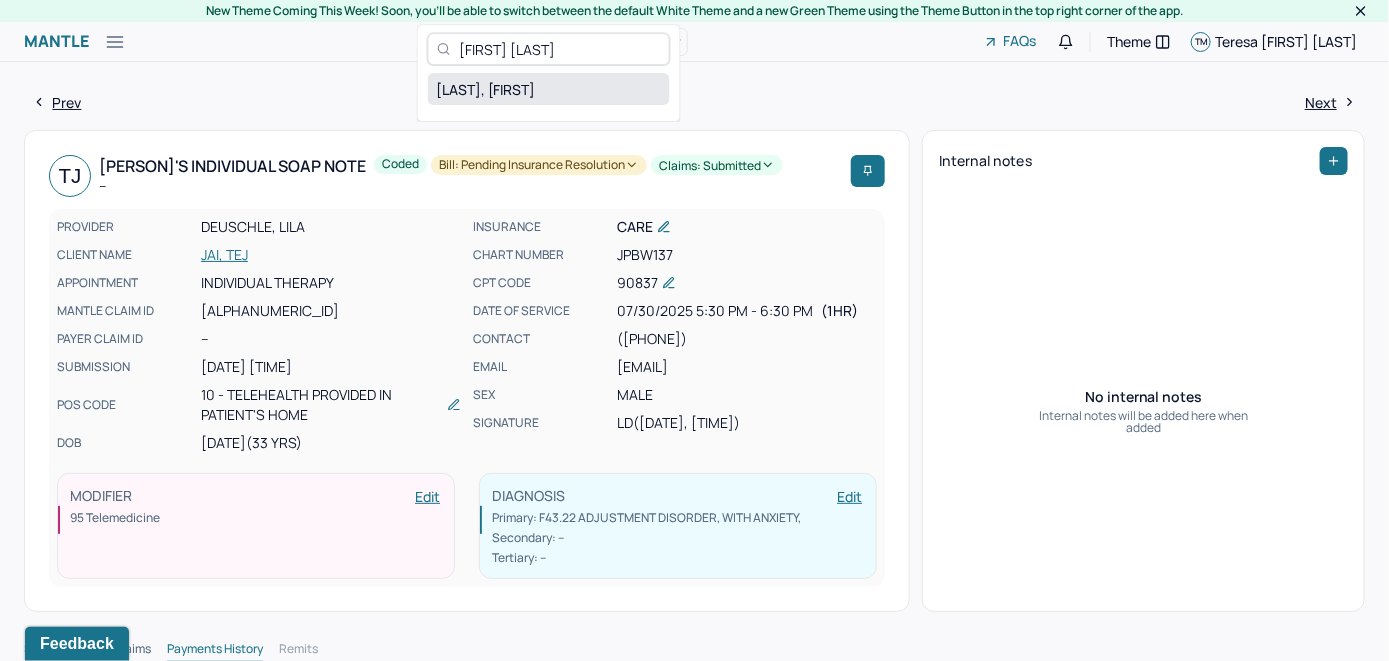 type on "Tiffany Kallman" 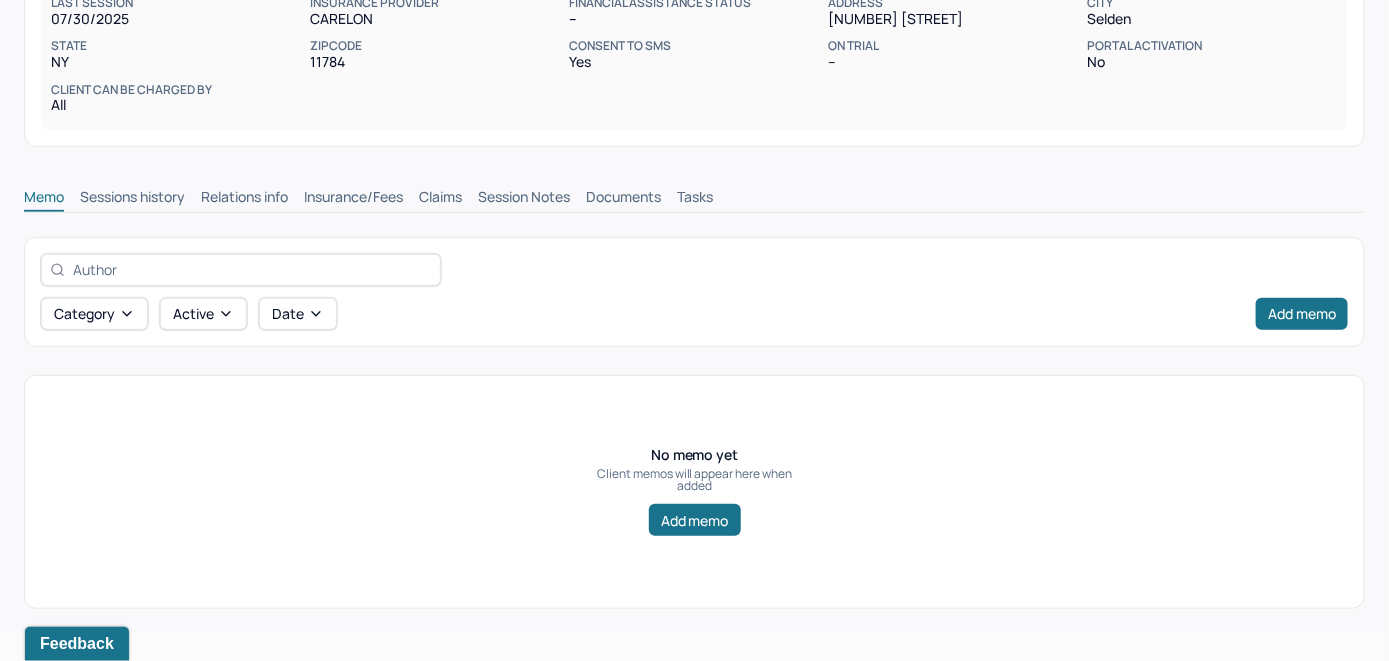 scroll, scrollTop: 314, scrollLeft: 0, axis: vertical 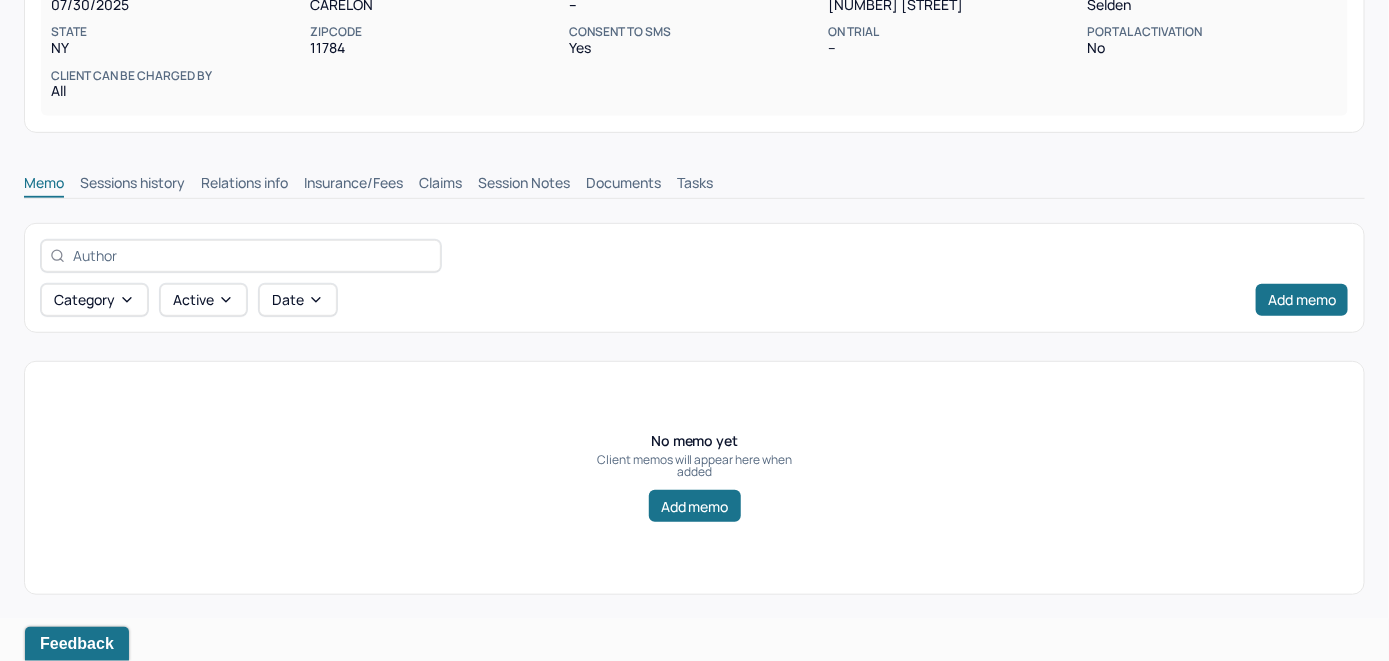 click on "Insurance/Fees" at bounding box center (353, 185) 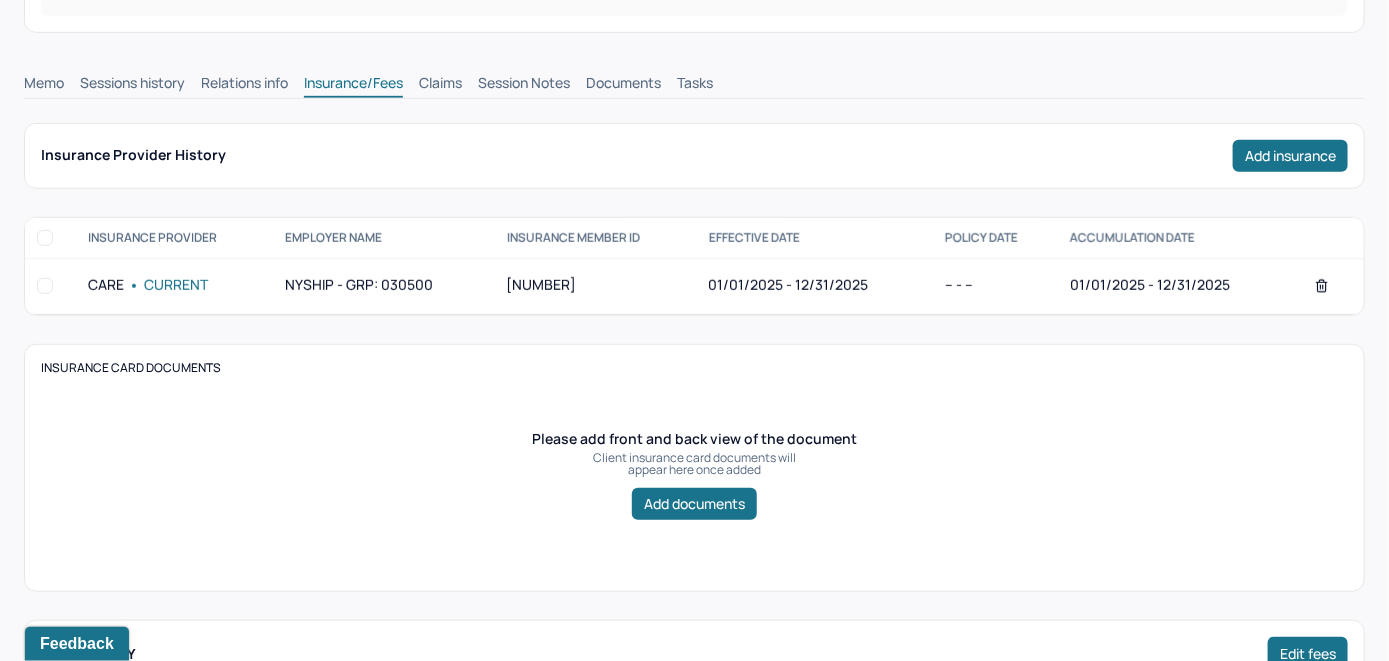 scroll, scrollTop: 314, scrollLeft: 0, axis: vertical 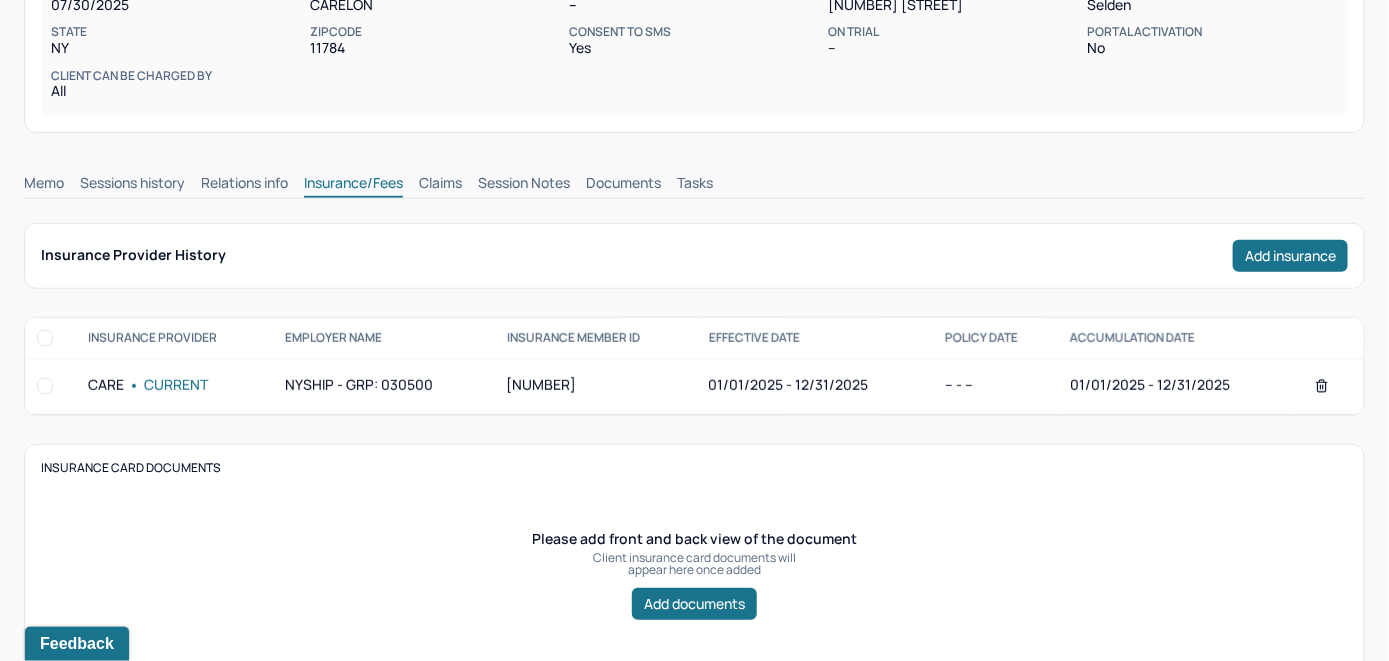 click on "Claims" at bounding box center (440, 185) 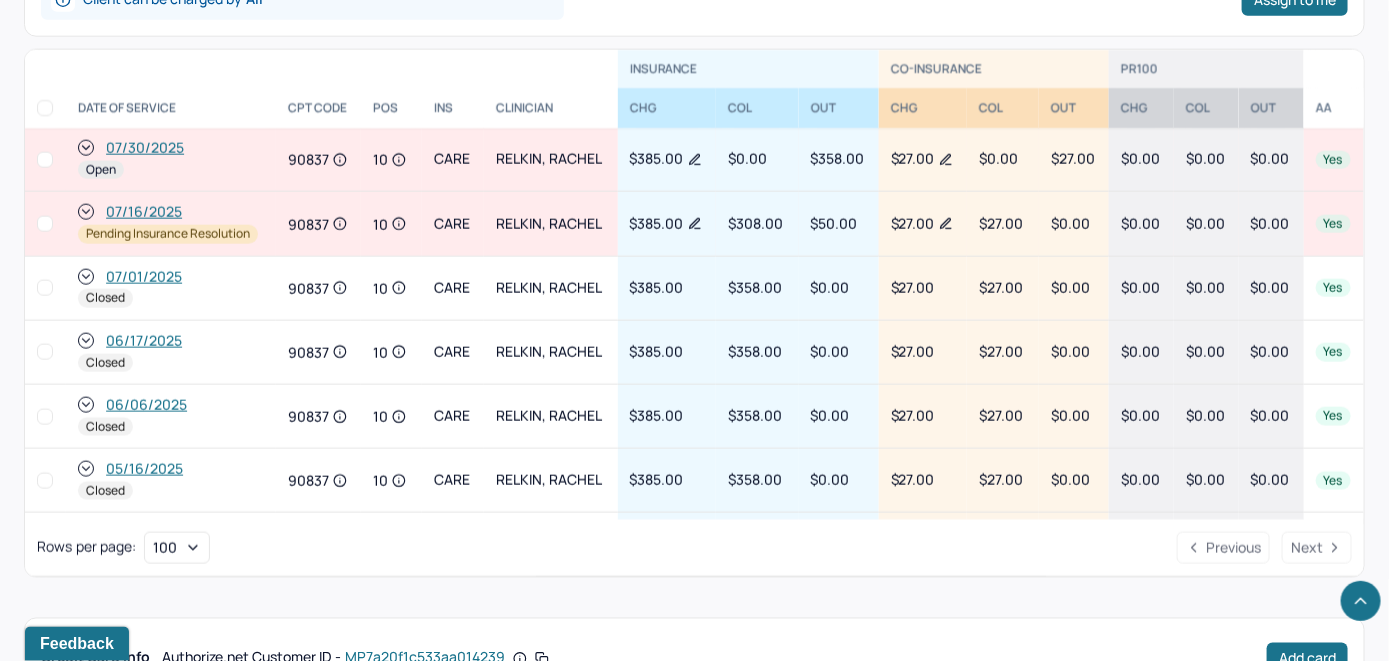 scroll, scrollTop: 912, scrollLeft: 0, axis: vertical 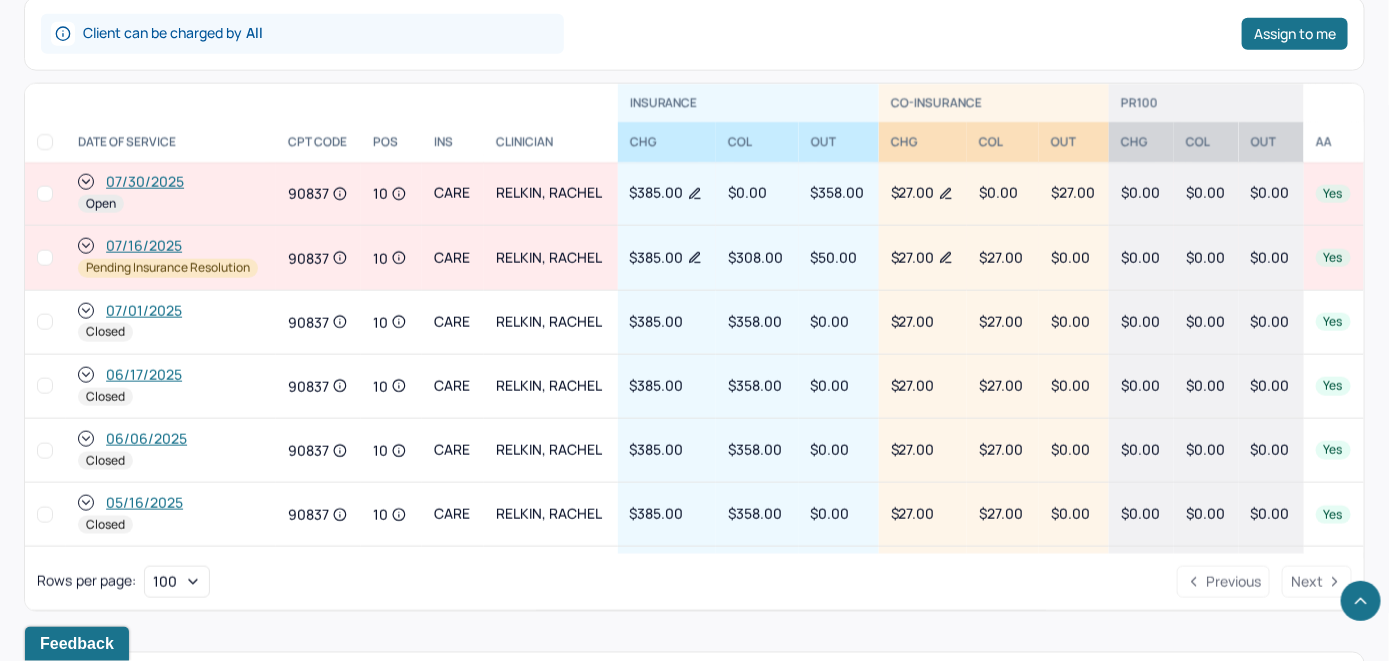 click on "07/30/2025" at bounding box center (145, 182) 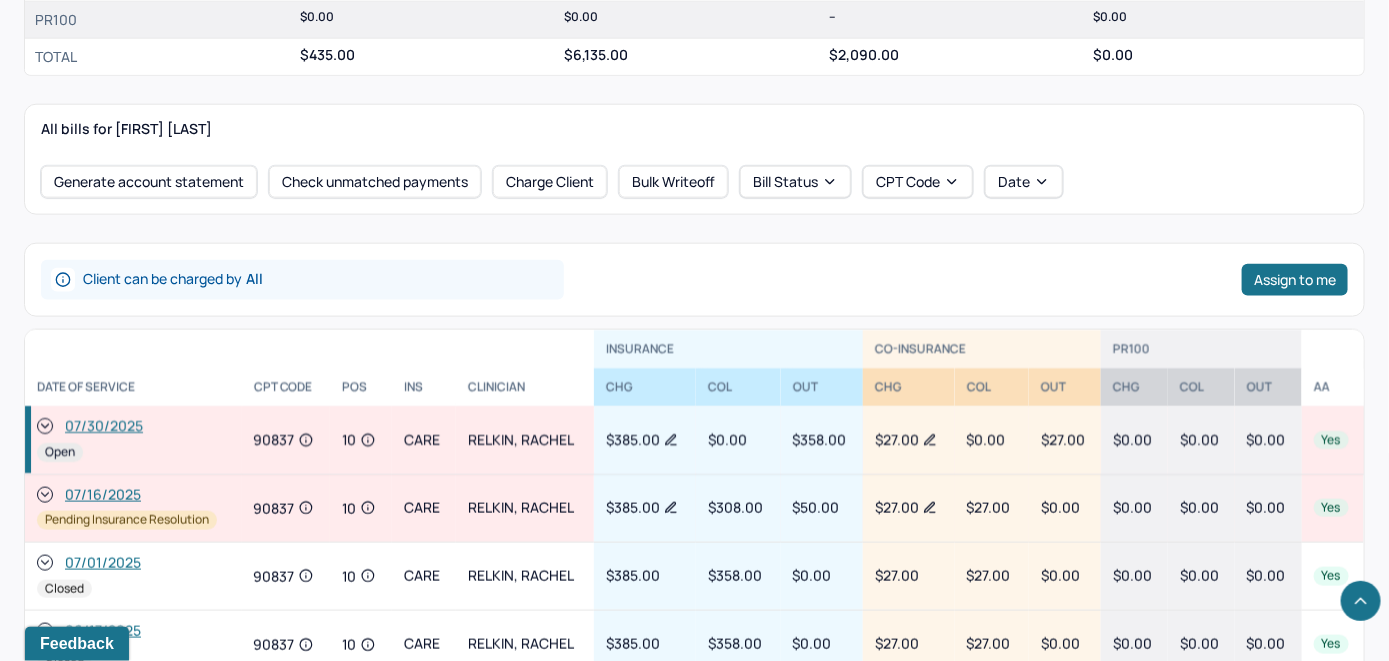 scroll, scrollTop: 900, scrollLeft: 0, axis: vertical 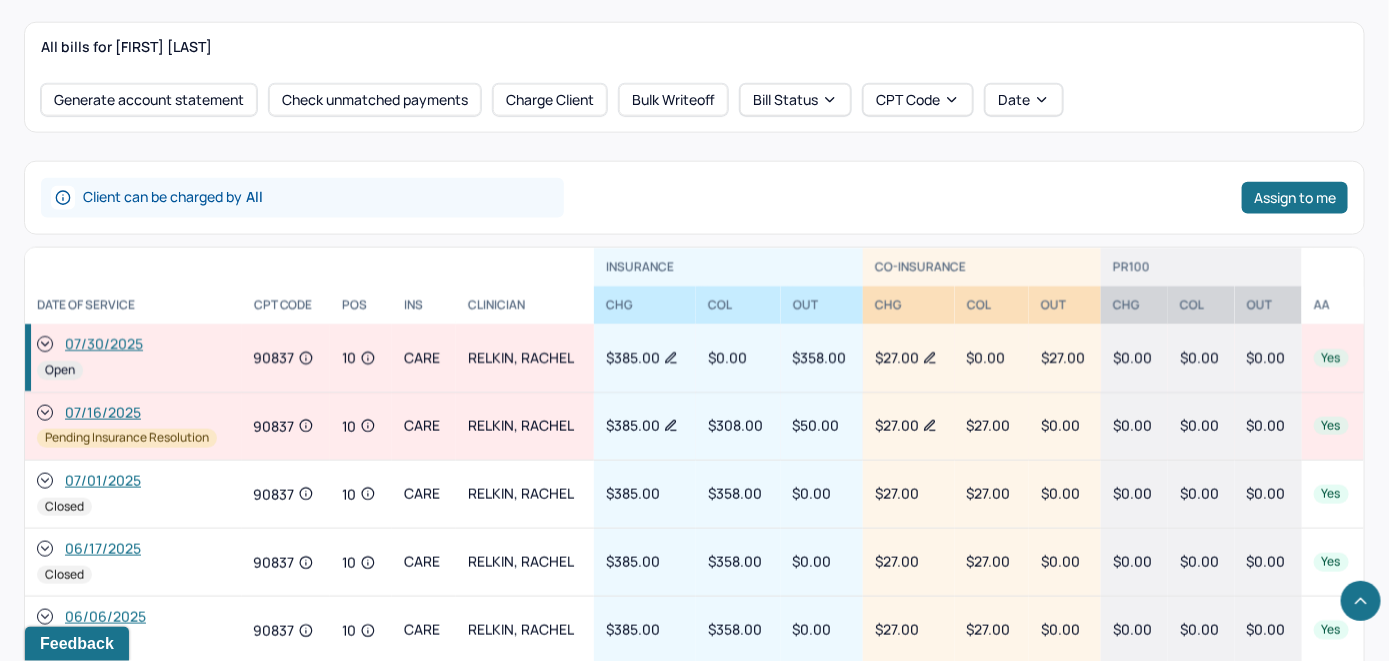 click on "07/30/2025" at bounding box center [104, 345] 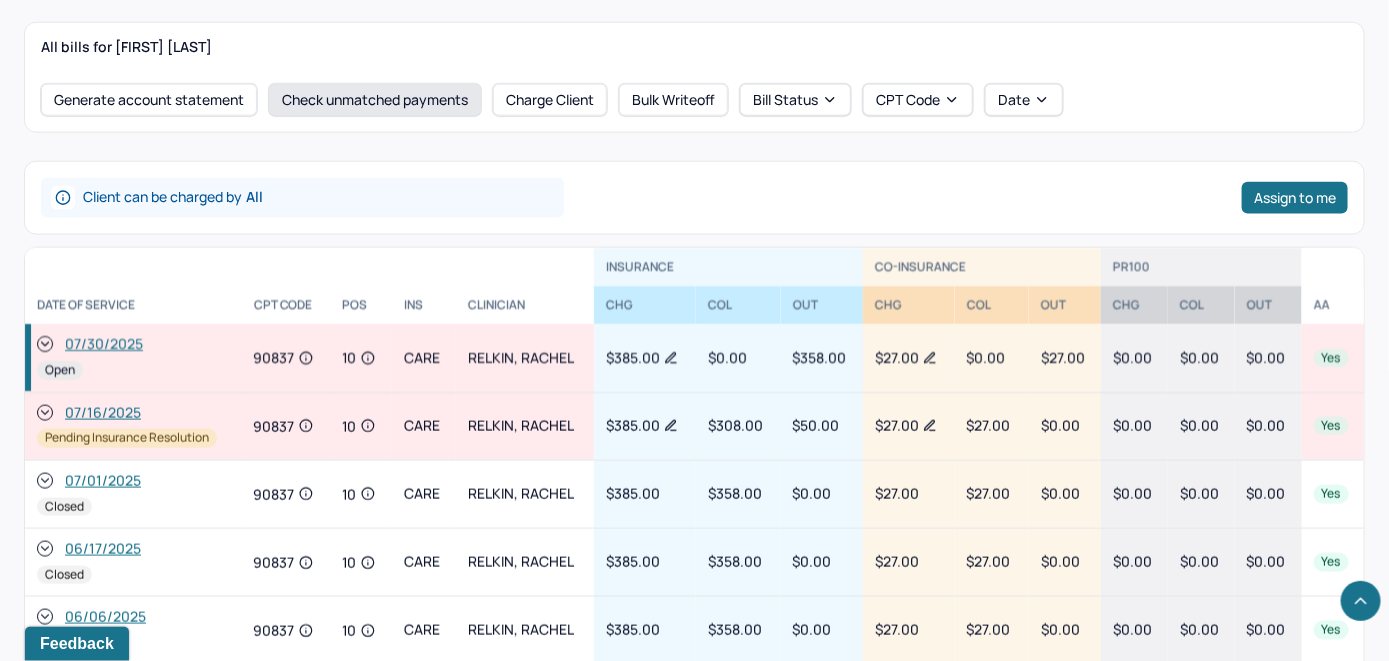 click on "Check unmatched payments" at bounding box center [375, 100] 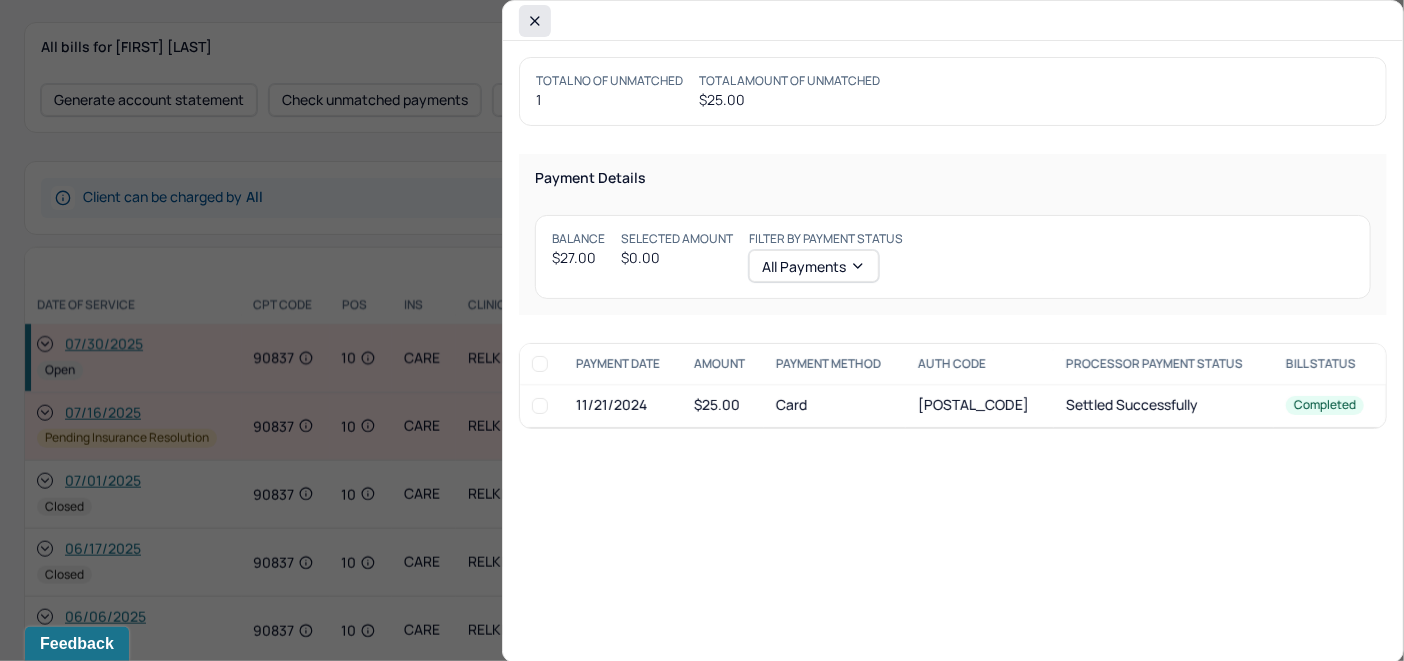 click 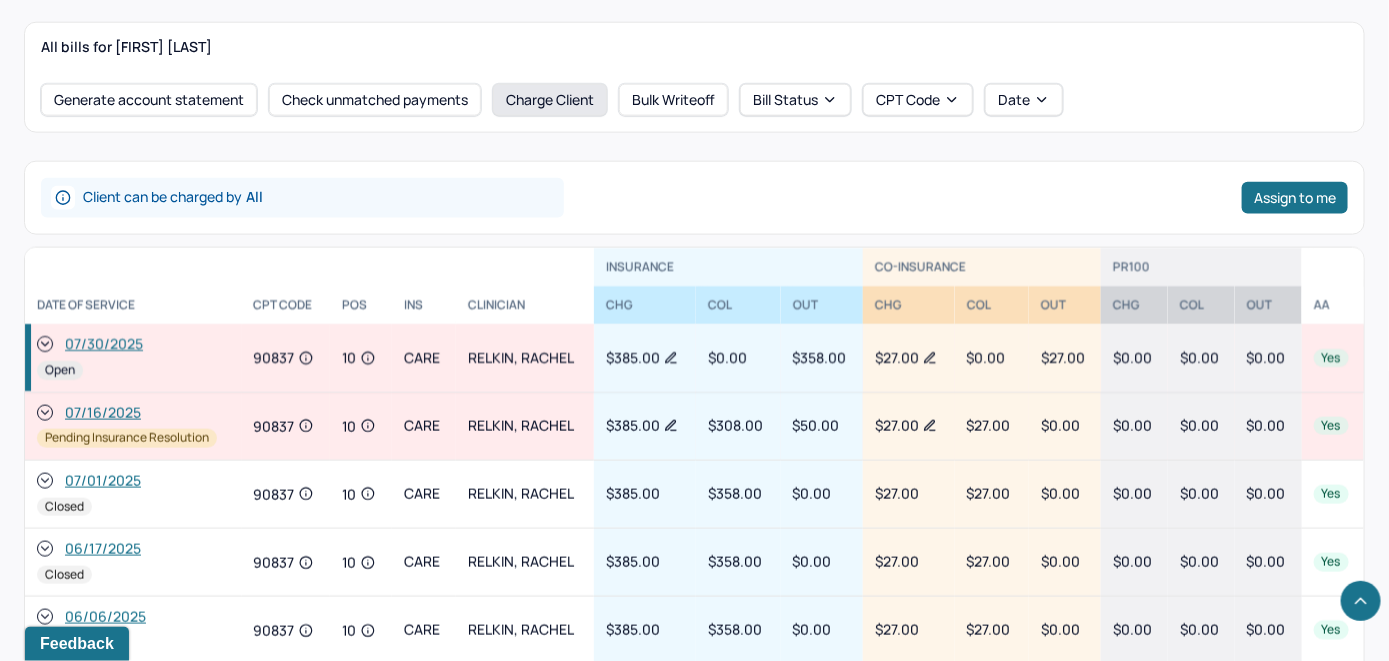 click on "Charge Client" at bounding box center (550, 100) 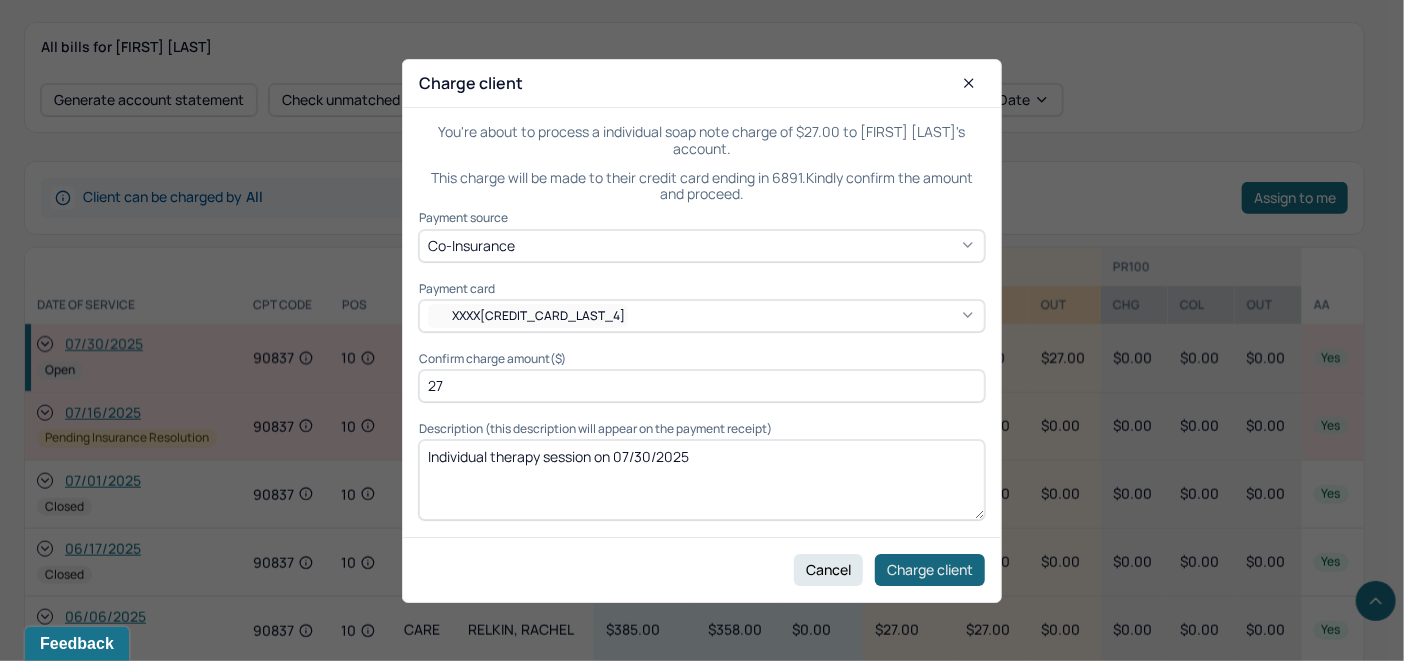 click on "Charge client" at bounding box center [930, 569] 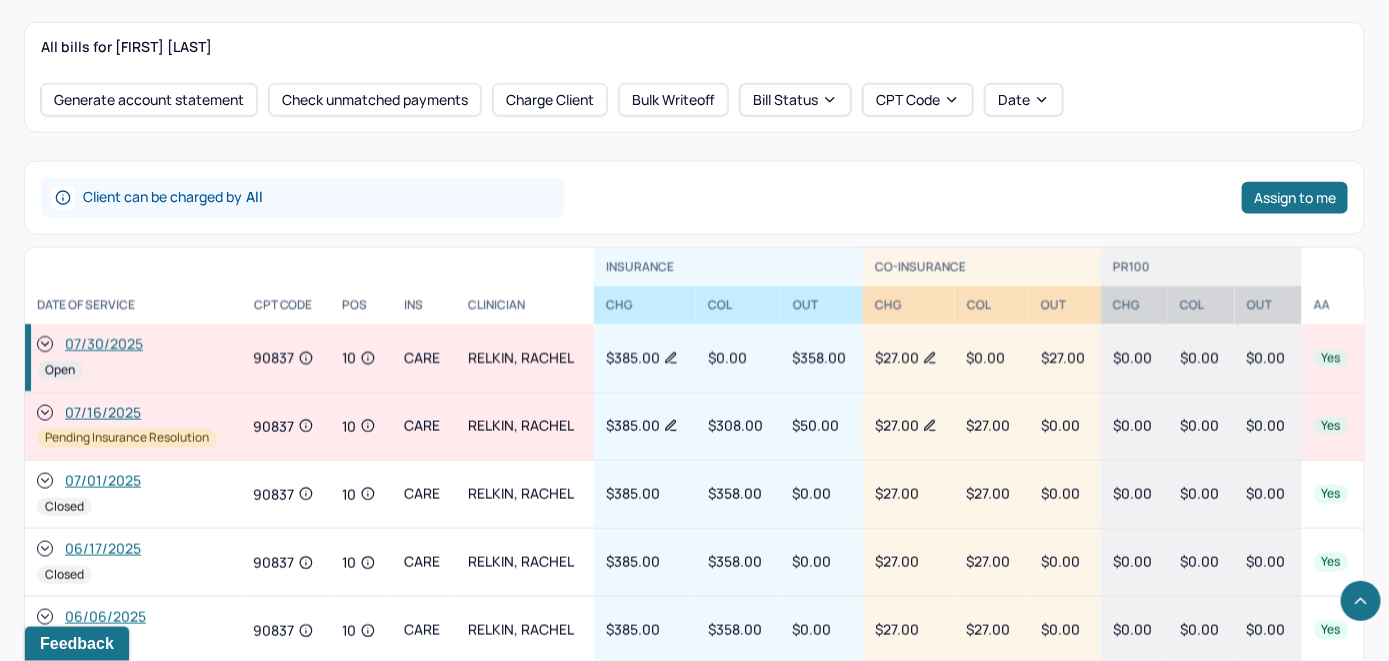 click 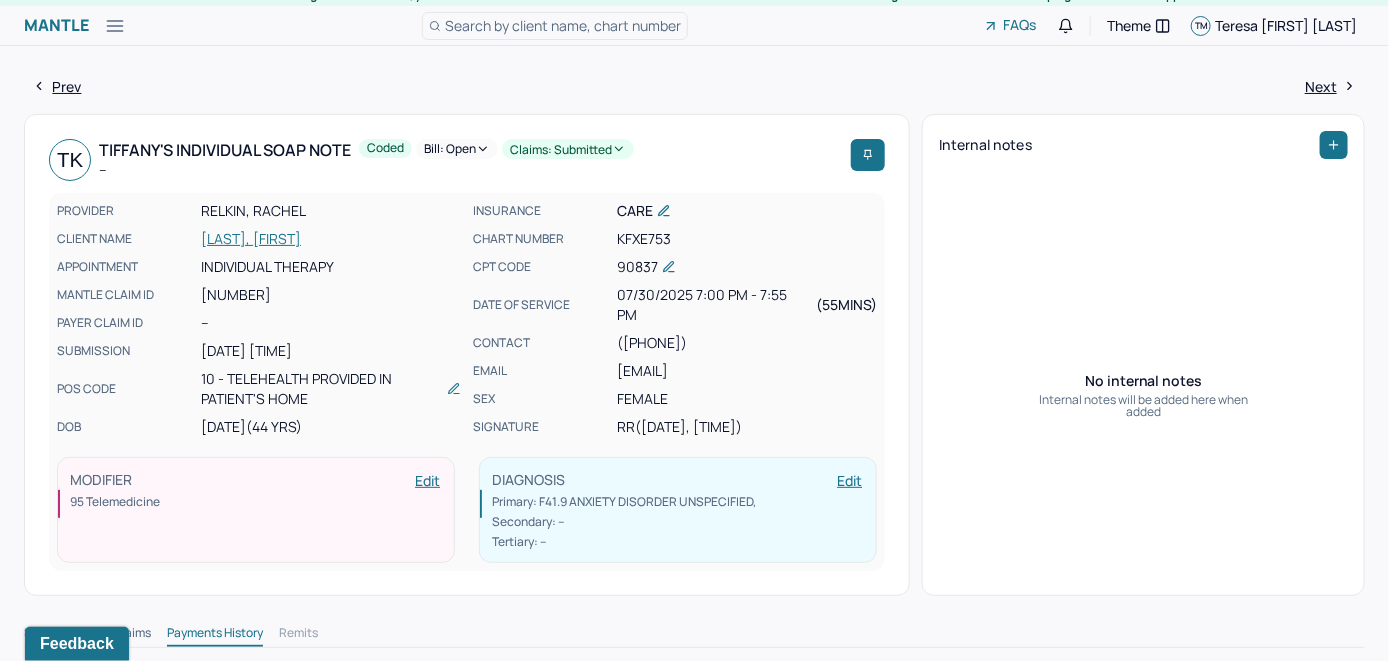 scroll, scrollTop: 0, scrollLeft: 0, axis: both 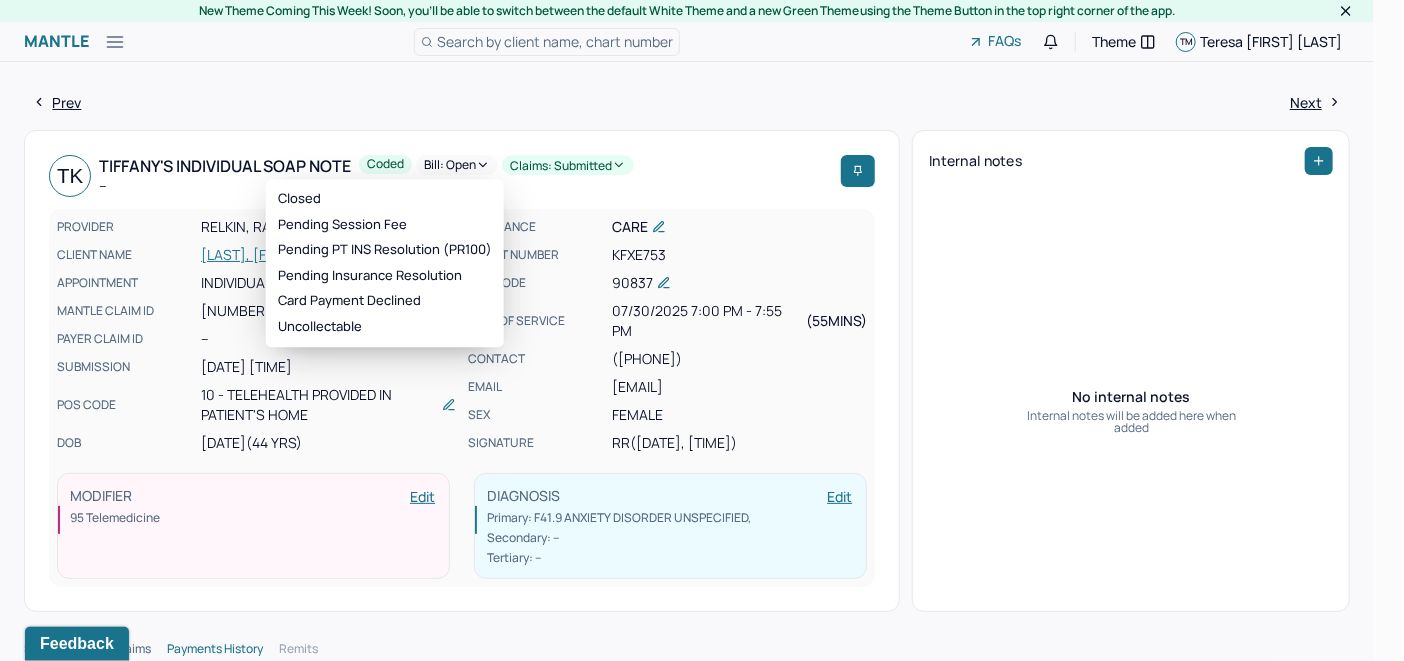 click on "Bill: Open" at bounding box center [457, 165] 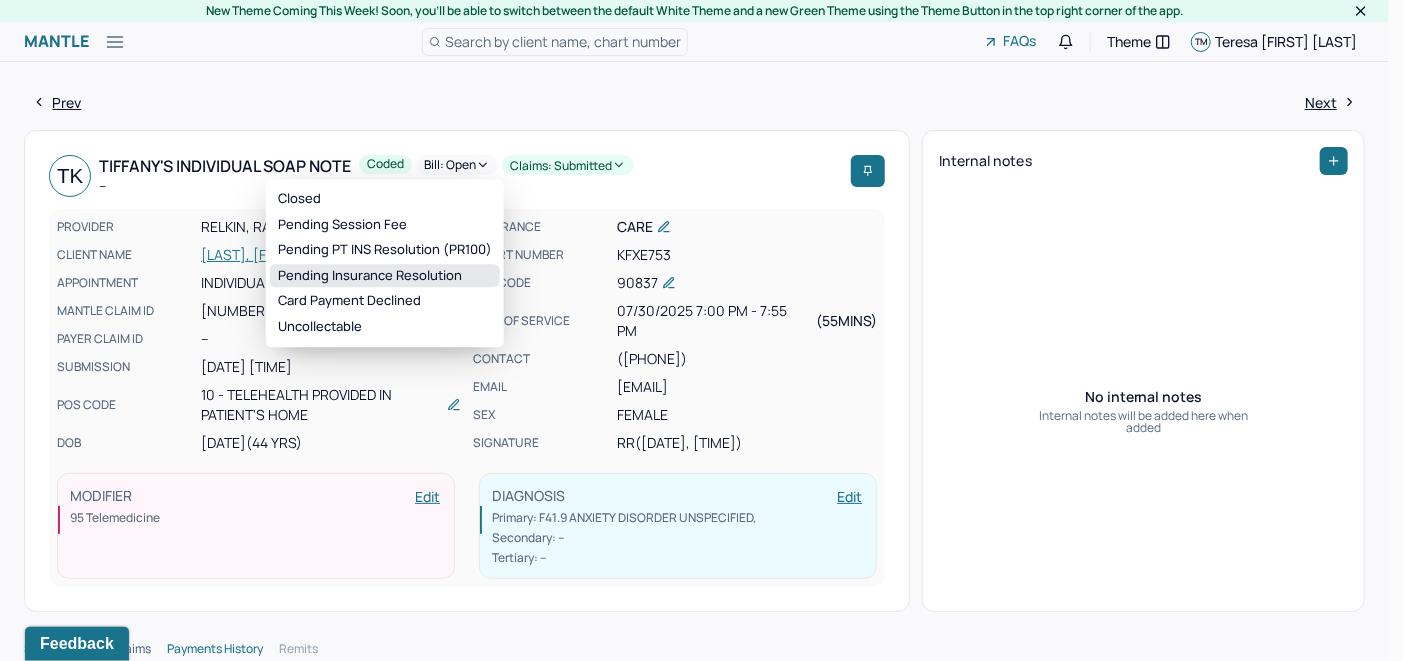 click on "Pending Insurance Resolution" at bounding box center (385, 276) 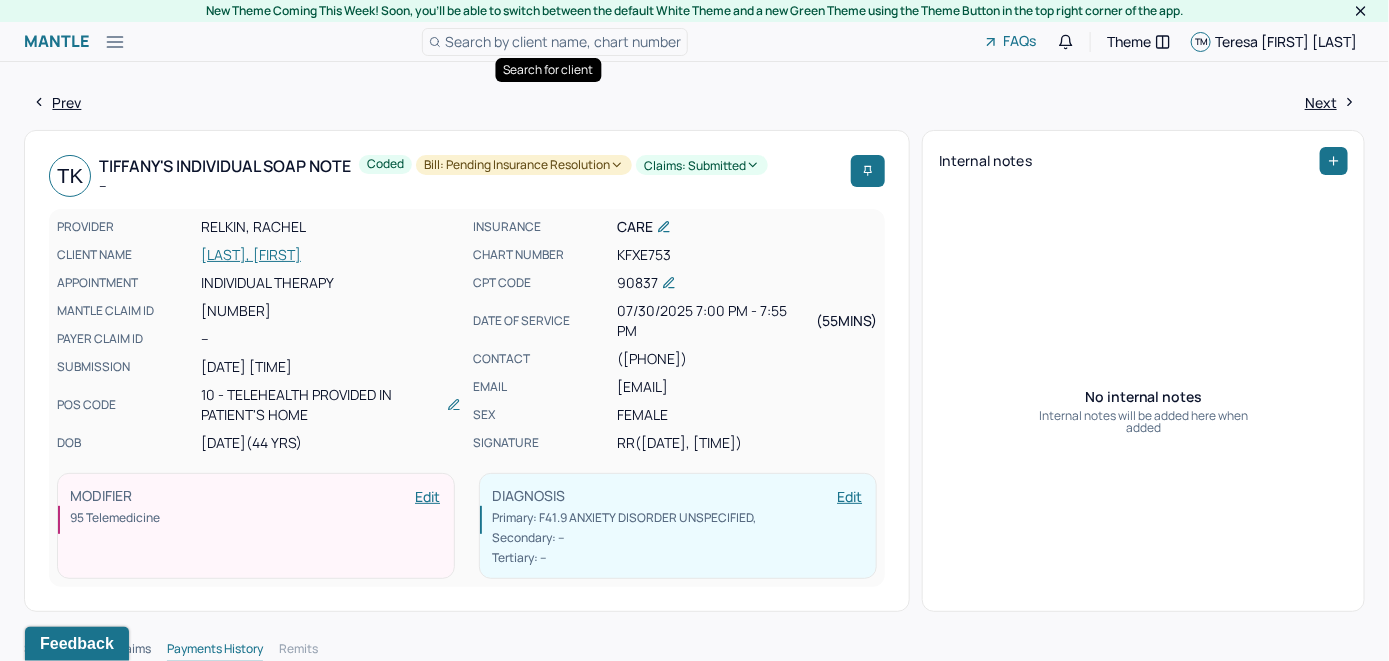 click on "Search by client name, chart number" at bounding box center [563, 41] 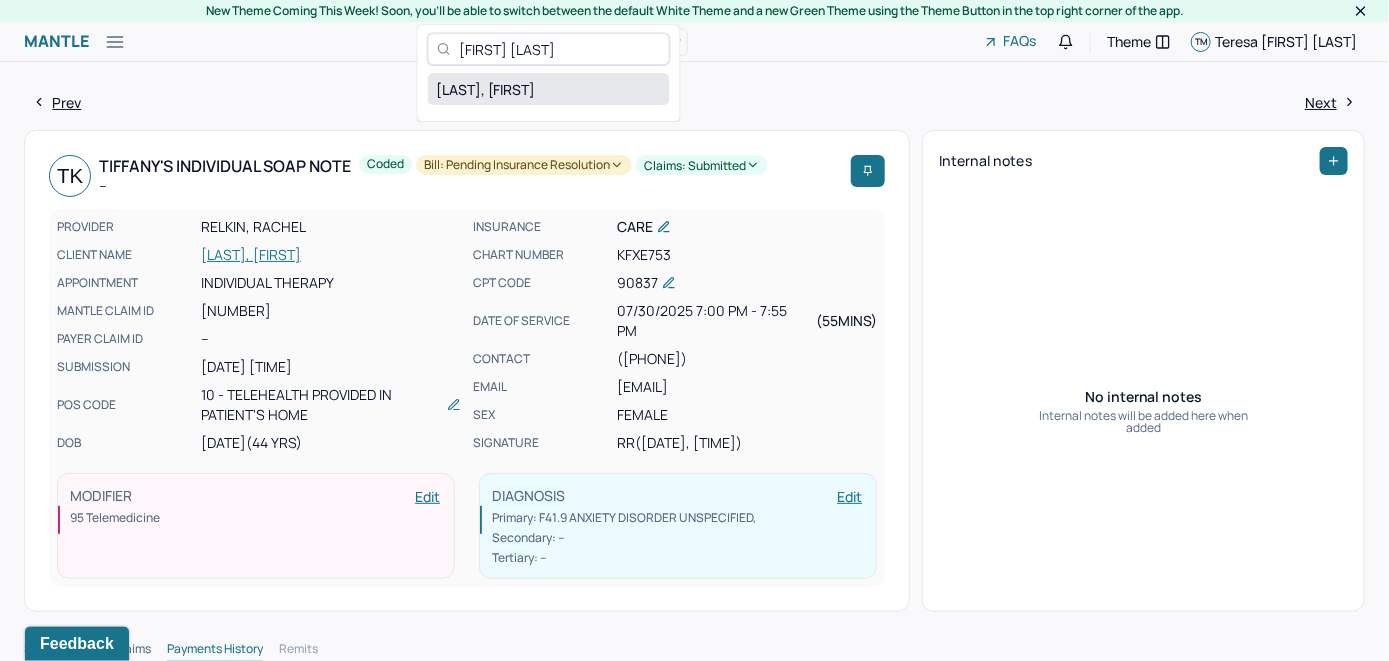 type on "Trenace Lee" 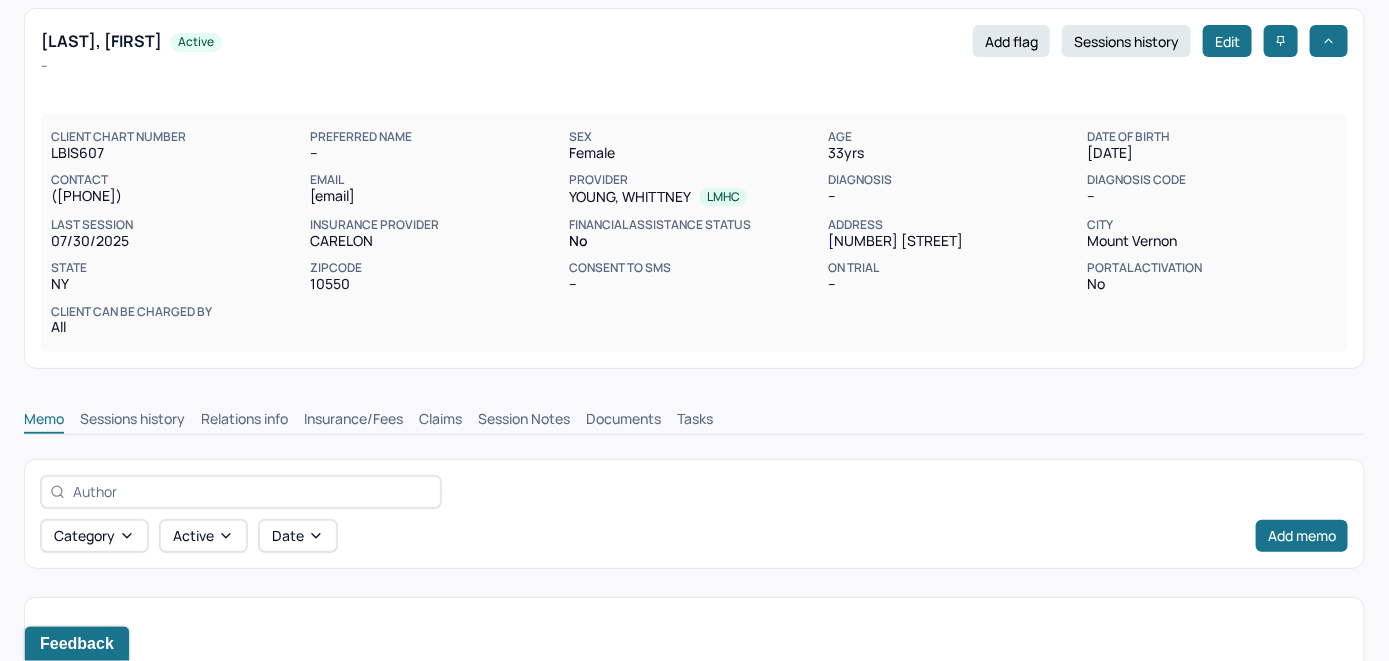 scroll, scrollTop: 314, scrollLeft: 0, axis: vertical 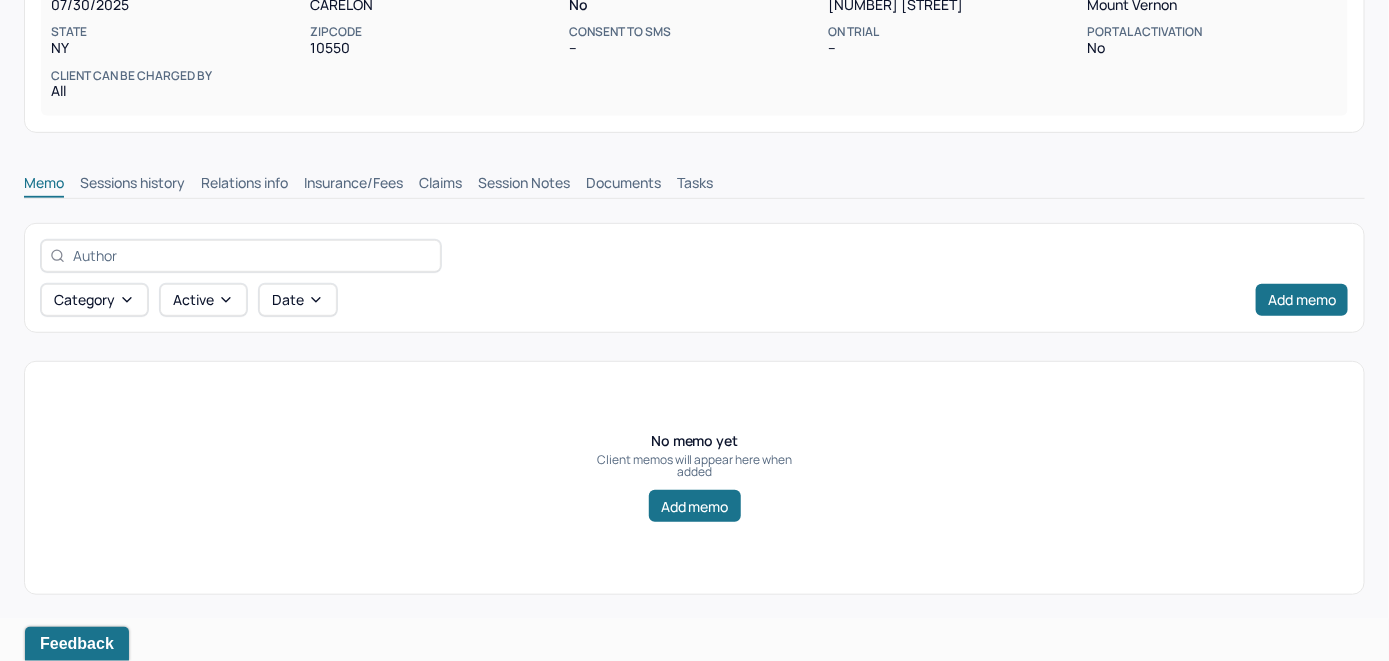click on "Insurance/Fees" at bounding box center [353, 185] 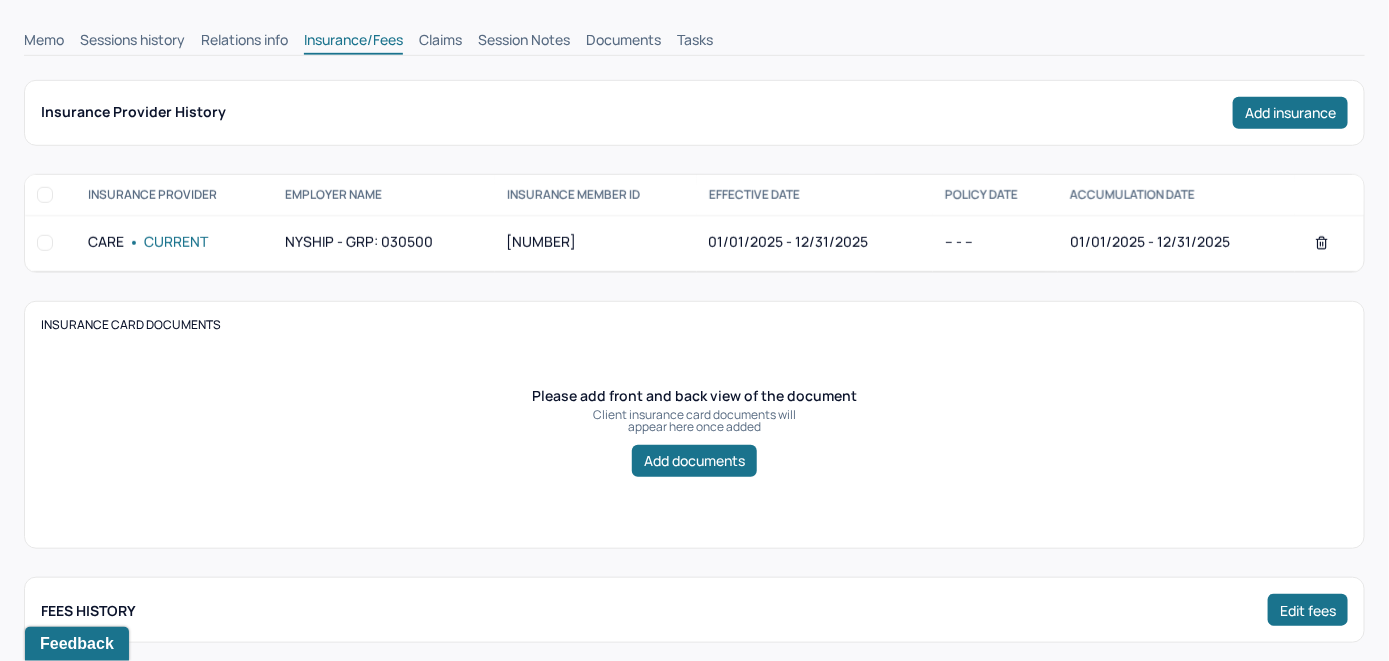 scroll, scrollTop: 388, scrollLeft: 0, axis: vertical 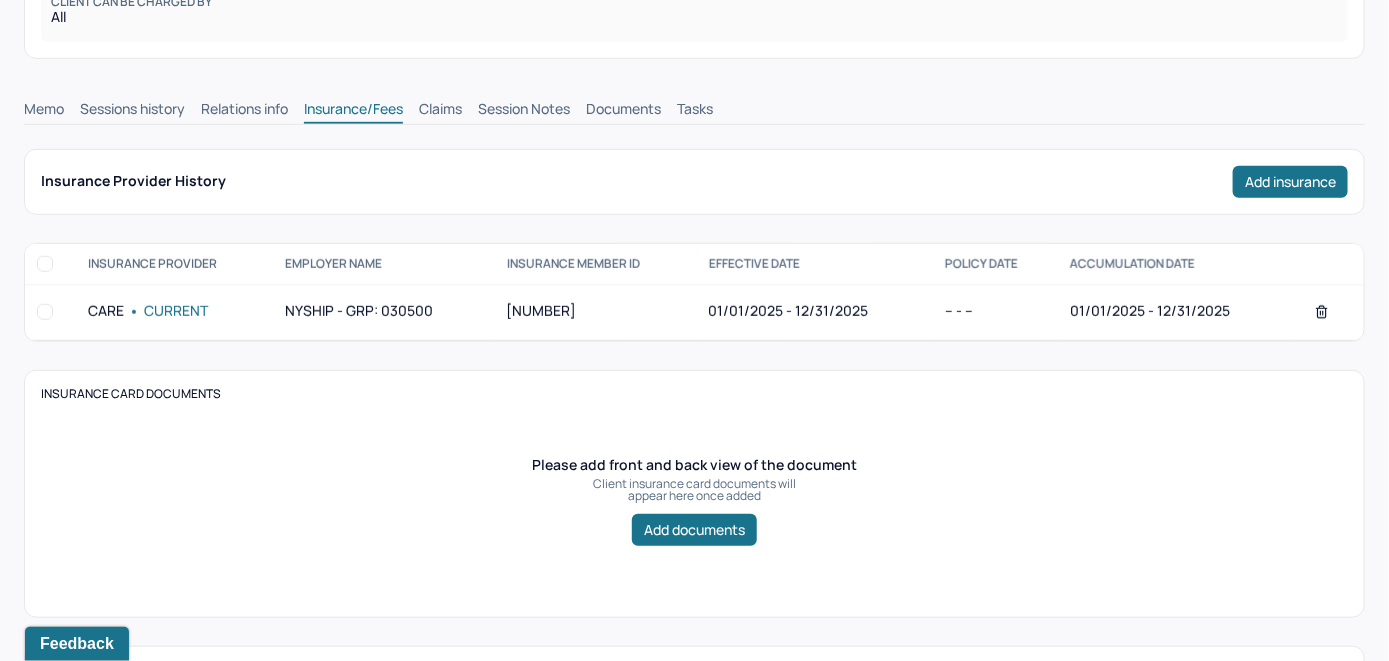 click on "Claims" at bounding box center [440, 111] 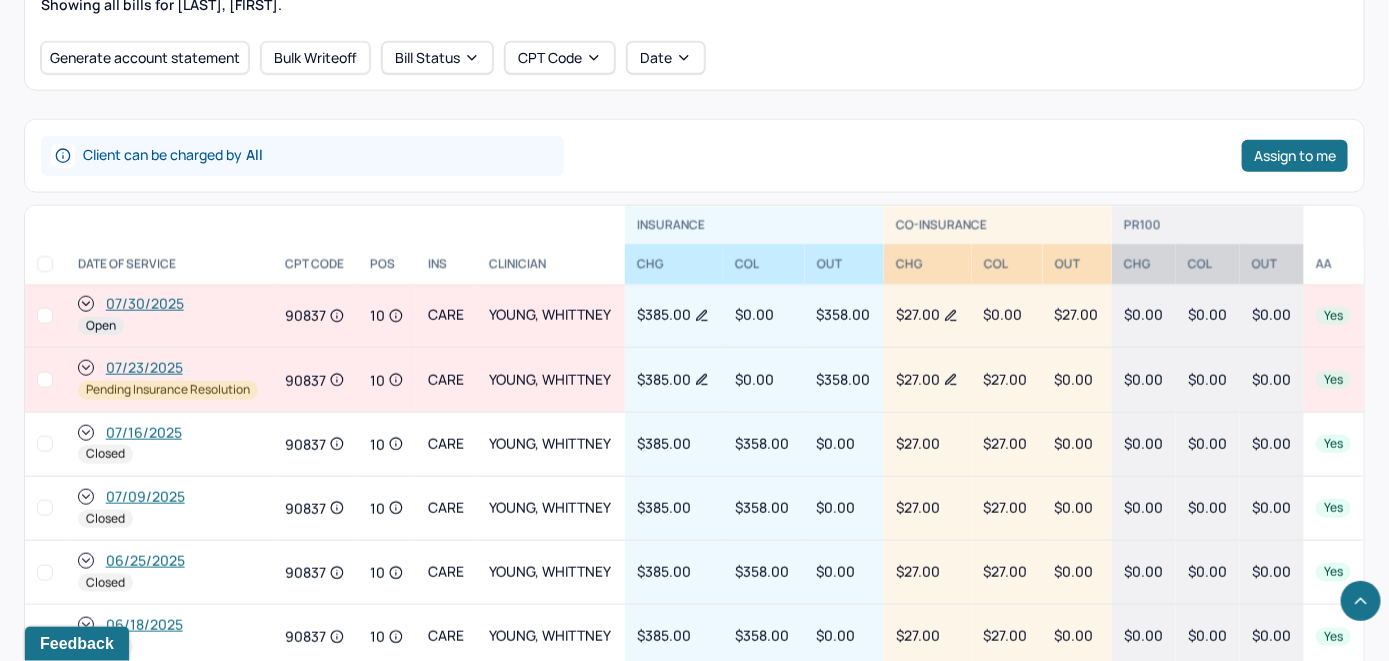 scroll, scrollTop: 888, scrollLeft: 0, axis: vertical 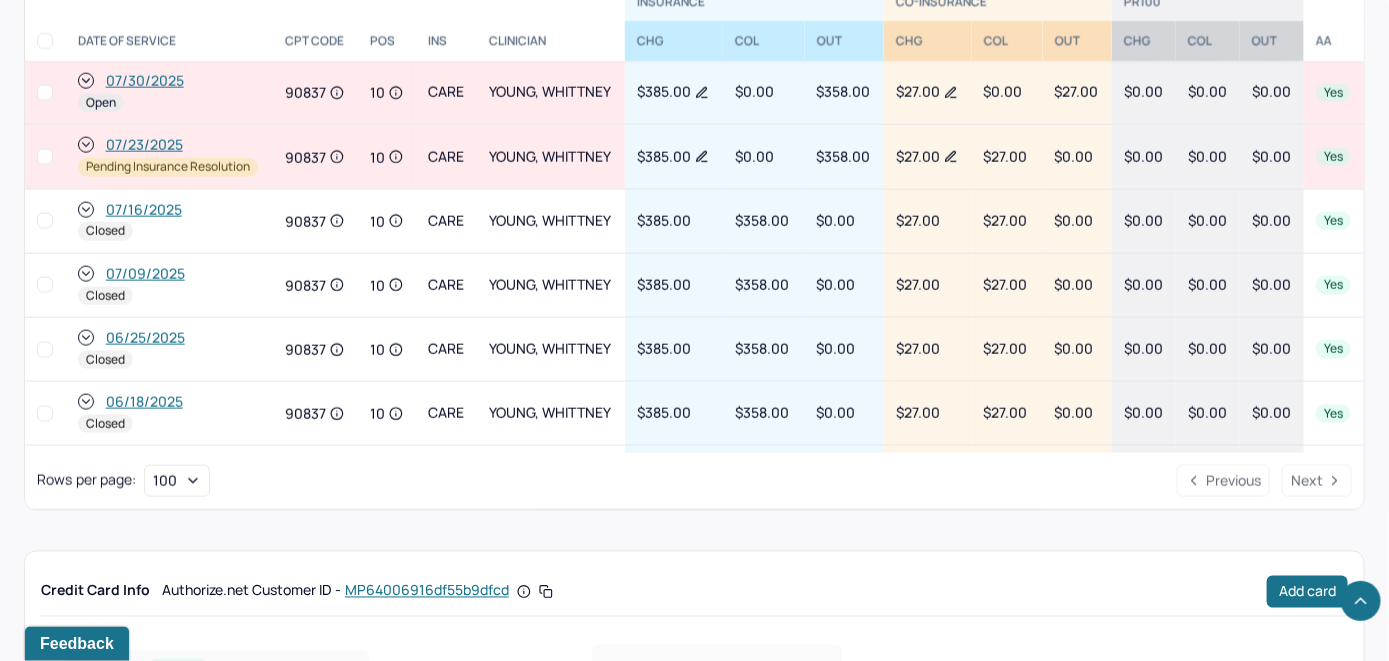 click on "07/30/2025" at bounding box center (145, 81) 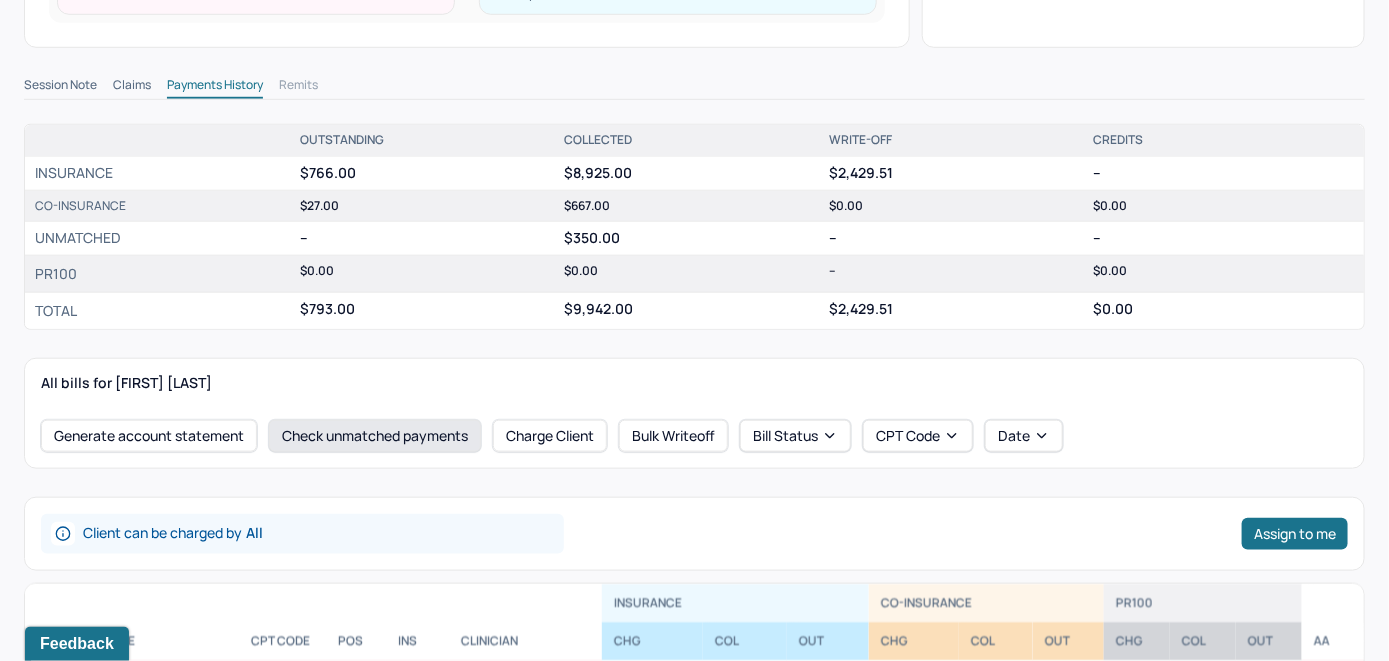 scroll, scrollTop: 600, scrollLeft: 0, axis: vertical 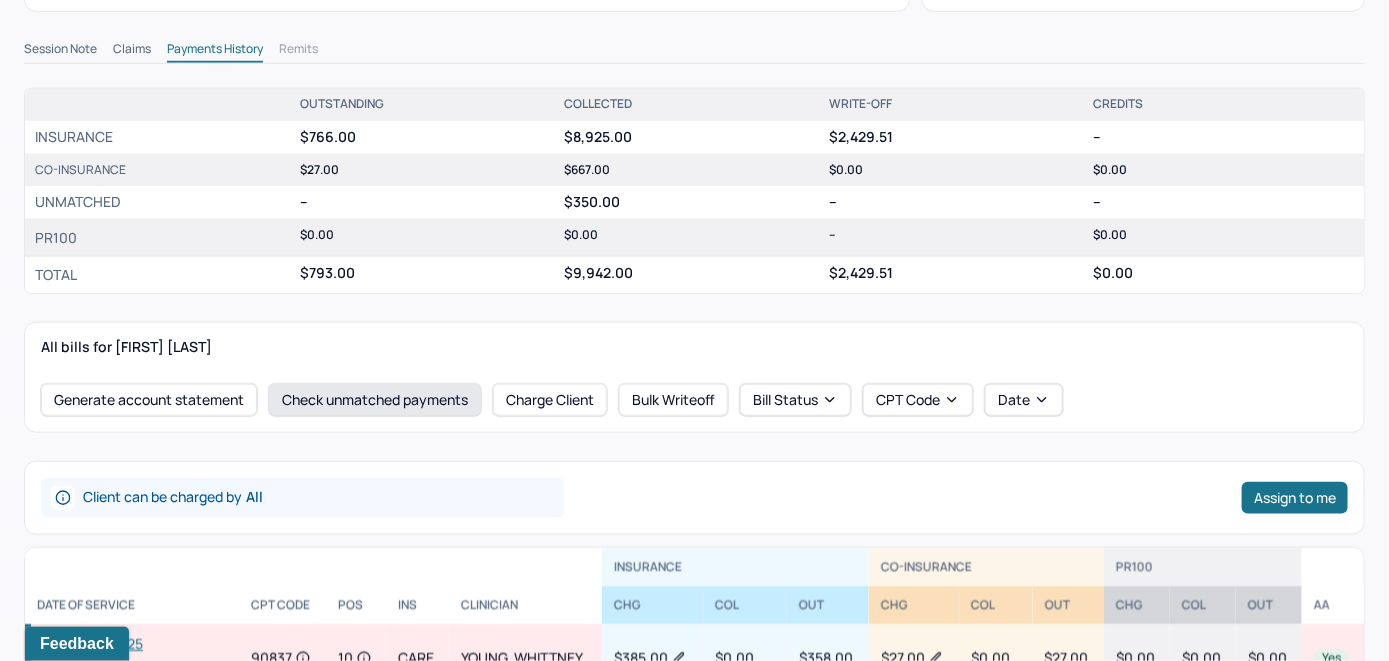 click on "Check unmatched payments" at bounding box center [375, 400] 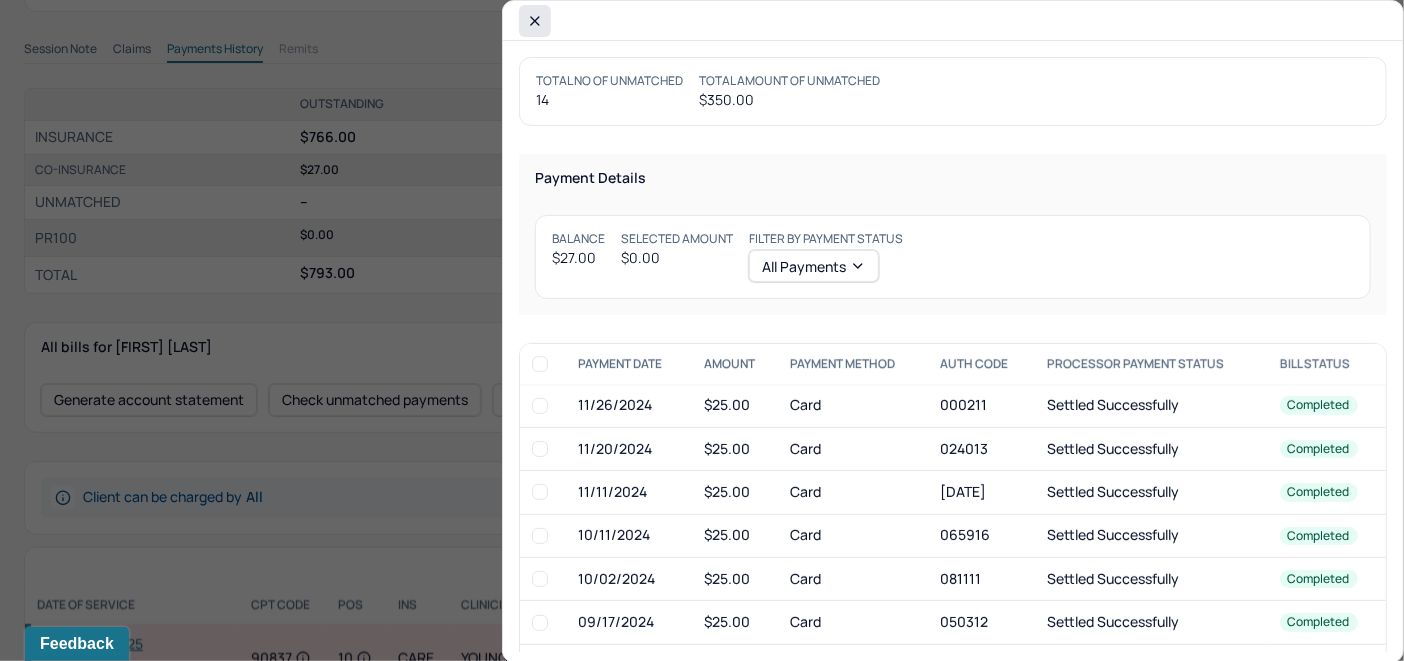 click 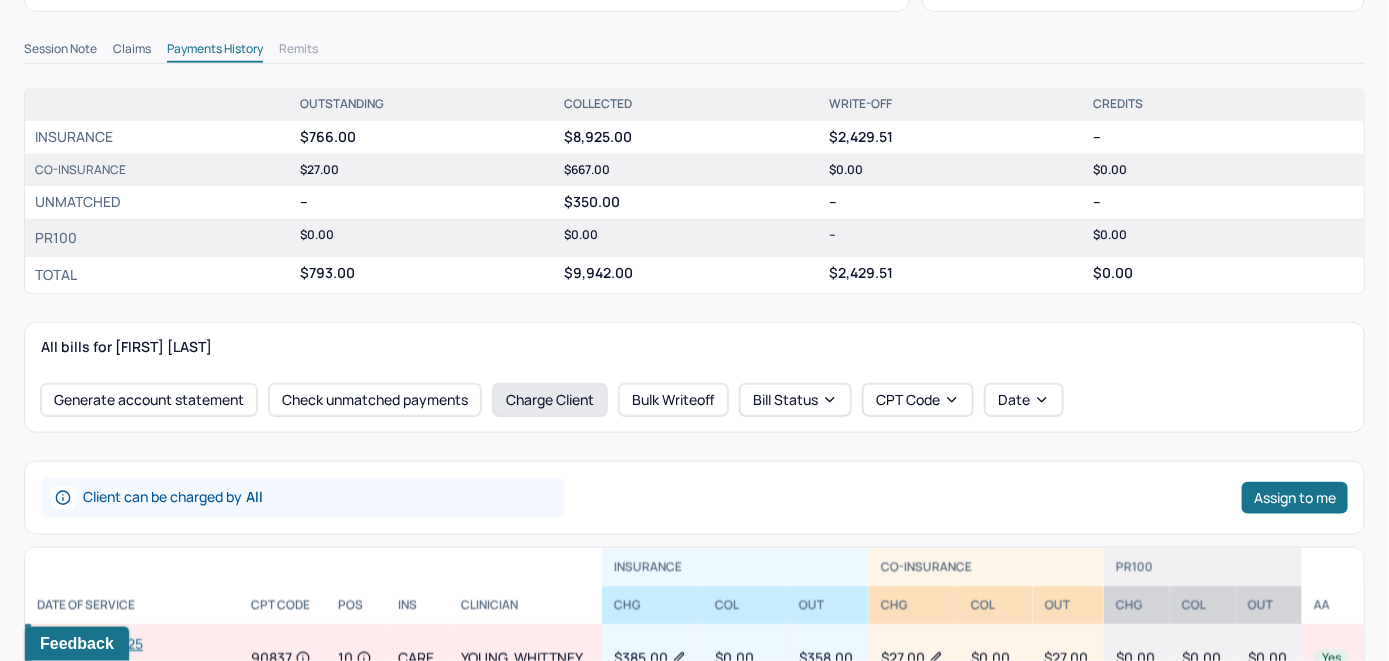 click on "Charge Client" at bounding box center [550, 400] 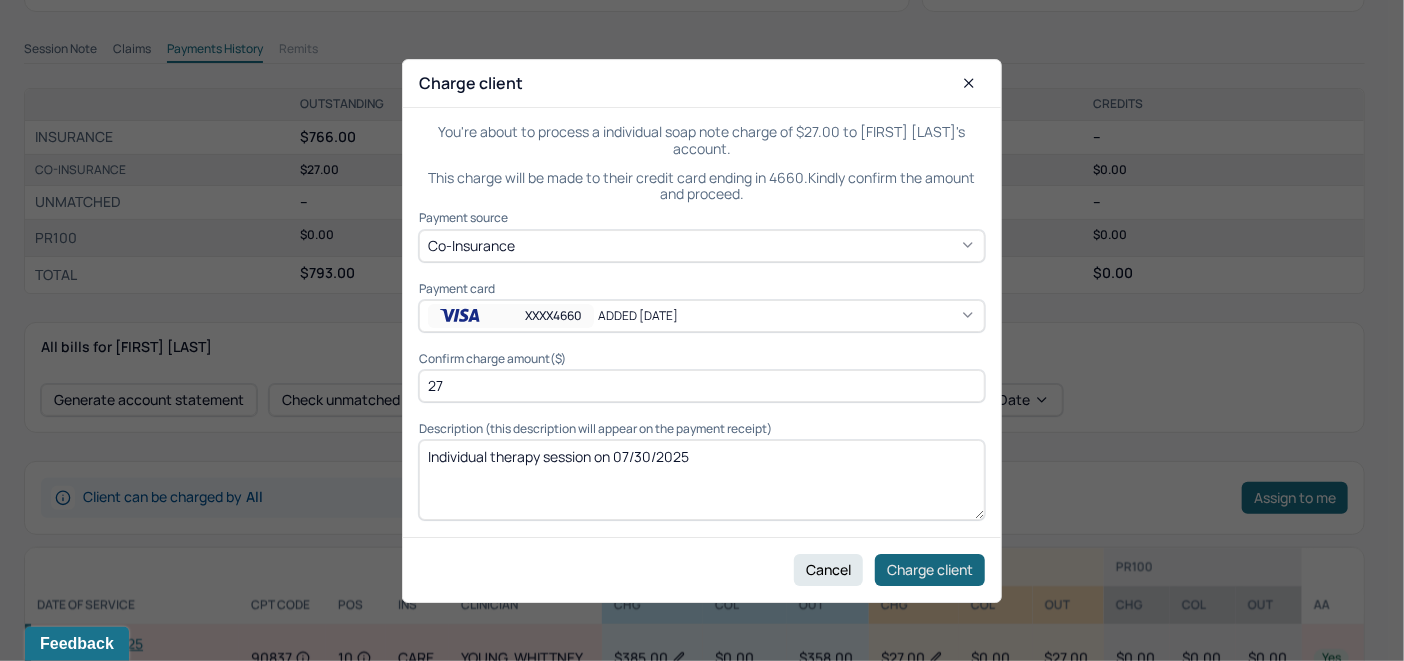 click on "Charge client" at bounding box center (930, 569) 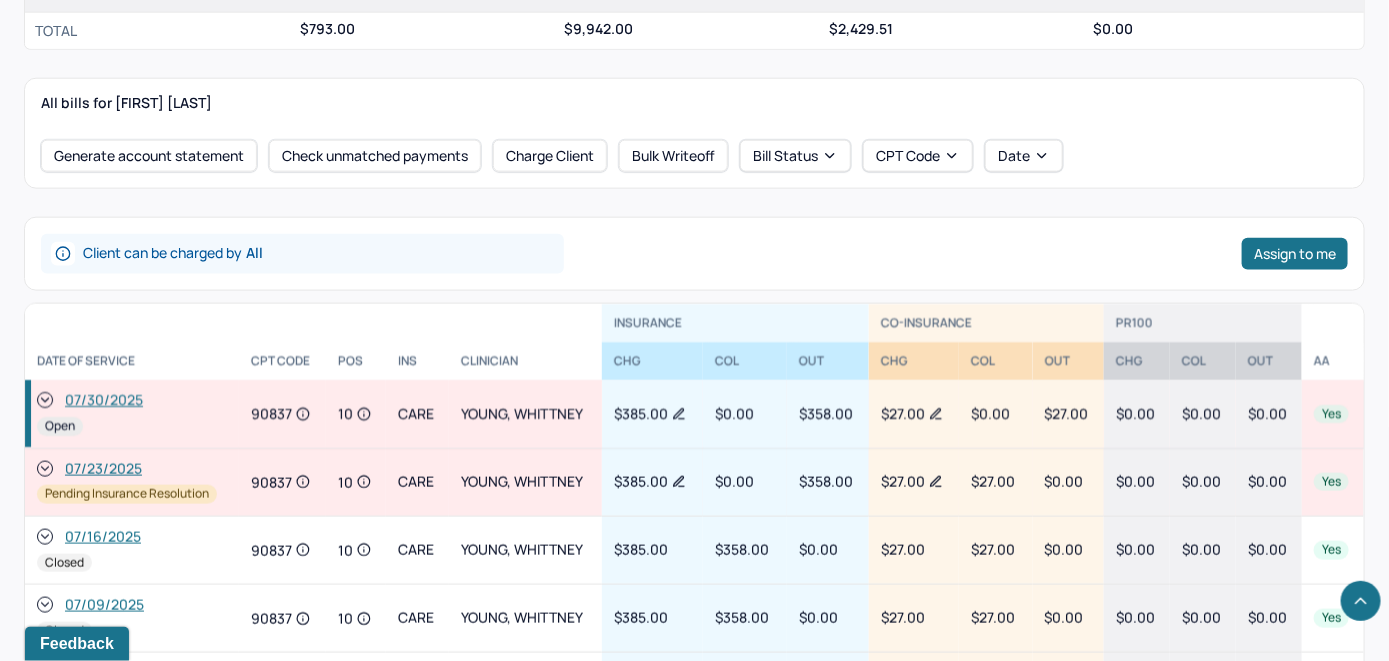 scroll, scrollTop: 900, scrollLeft: 0, axis: vertical 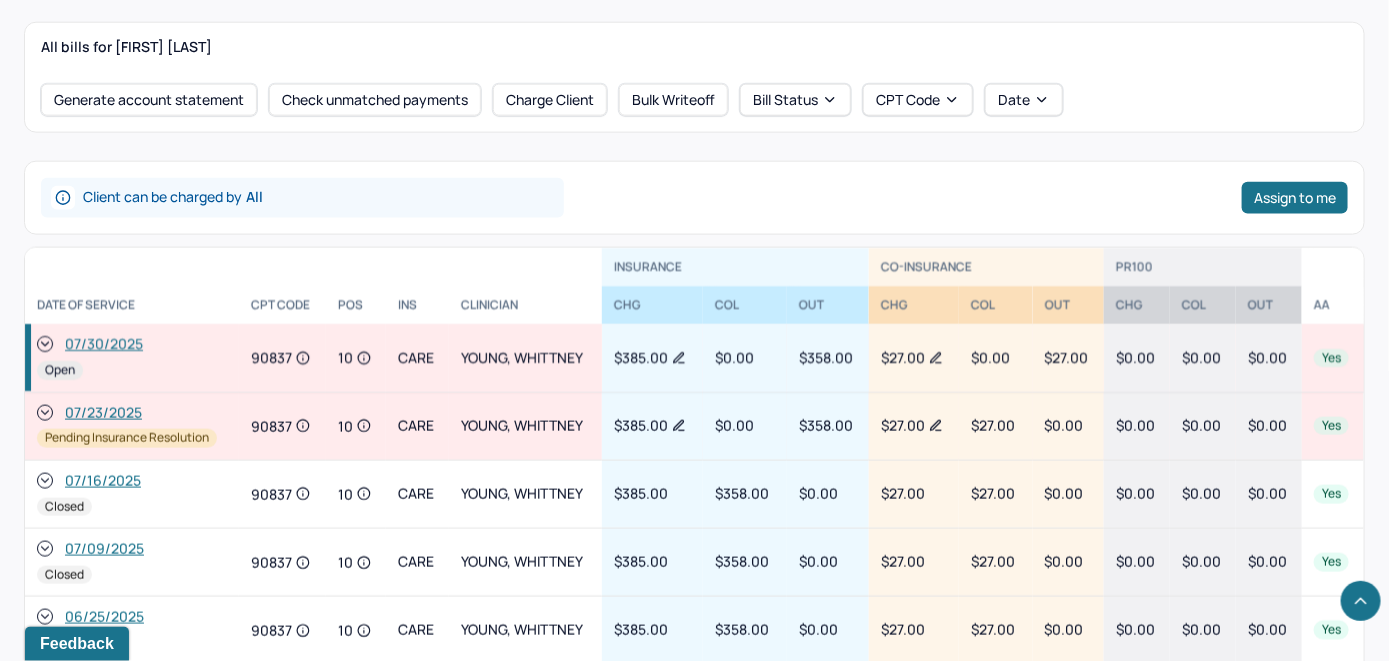 click 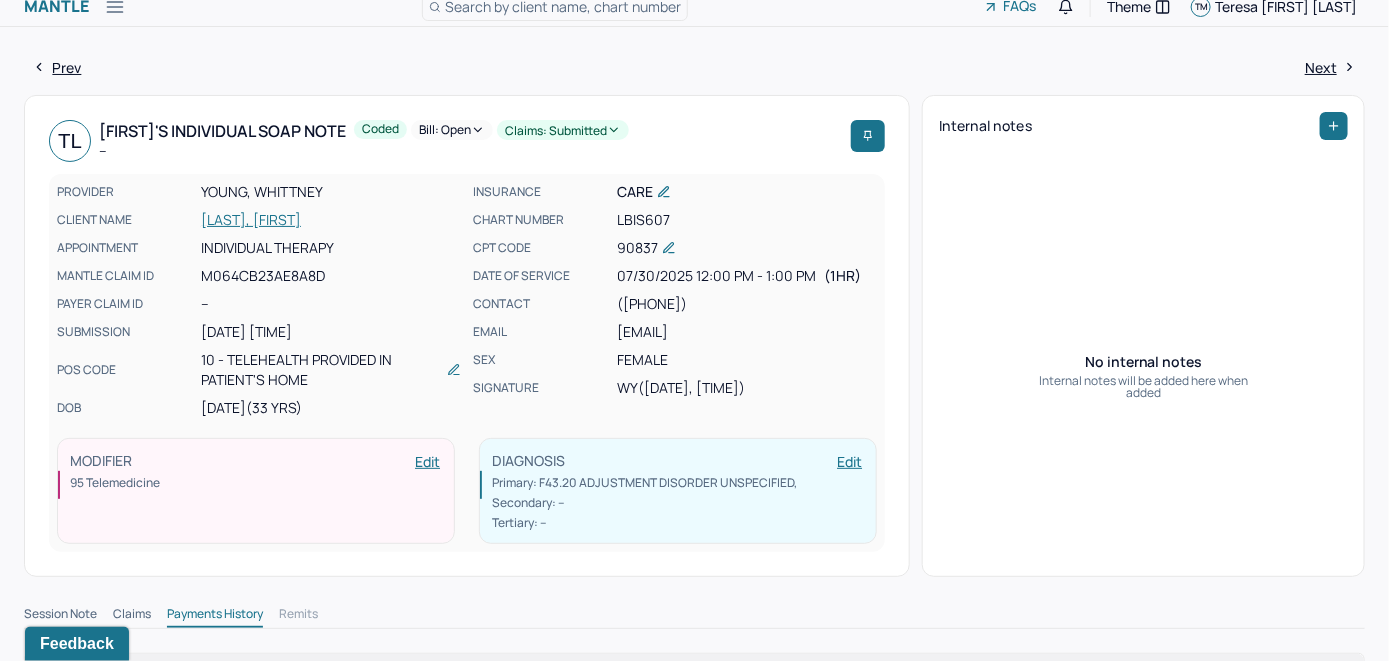scroll, scrollTop: 0, scrollLeft: 0, axis: both 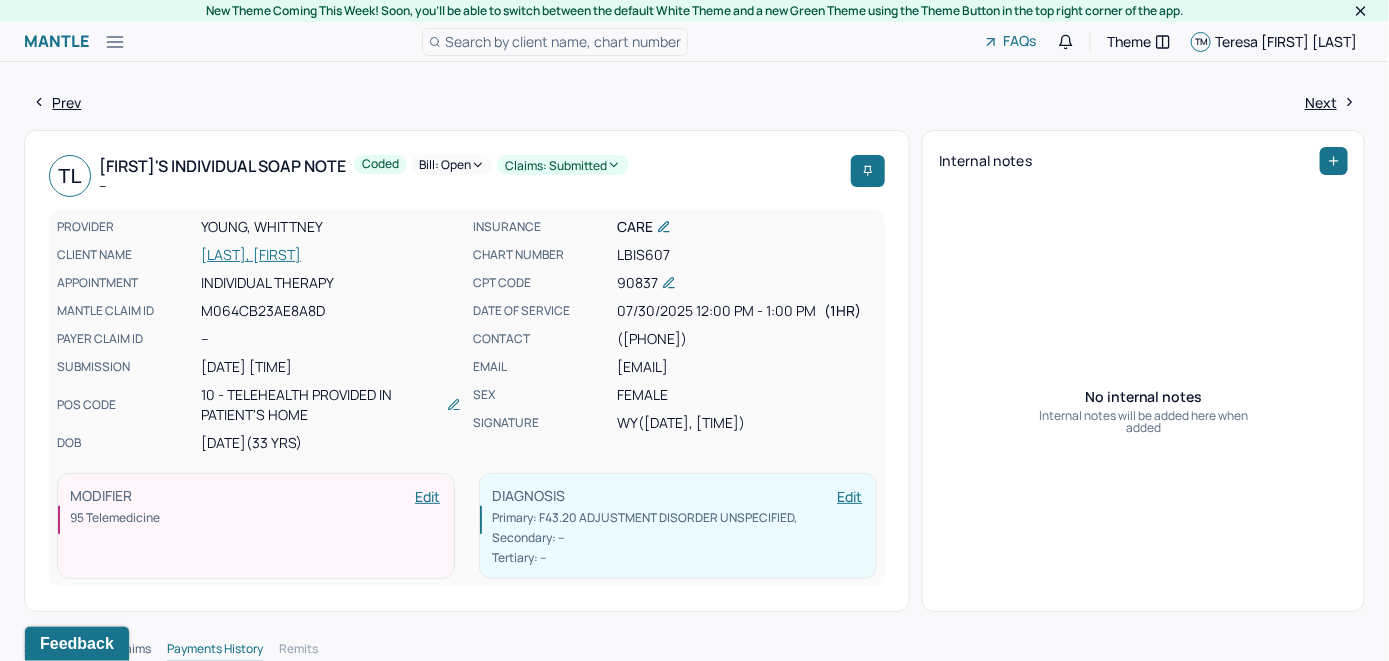 click on "Bill: Open" at bounding box center (452, 165) 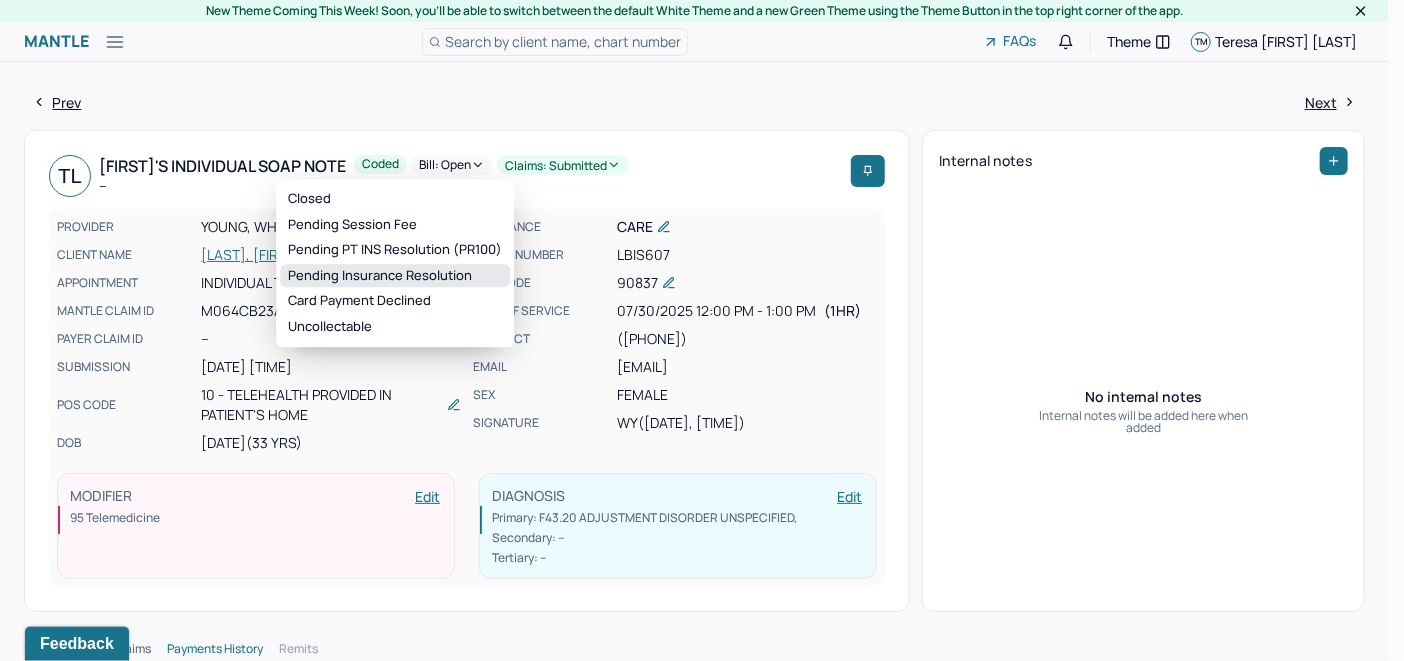 click on "Pending Insurance Resolution" at bounding box center (395, 276) 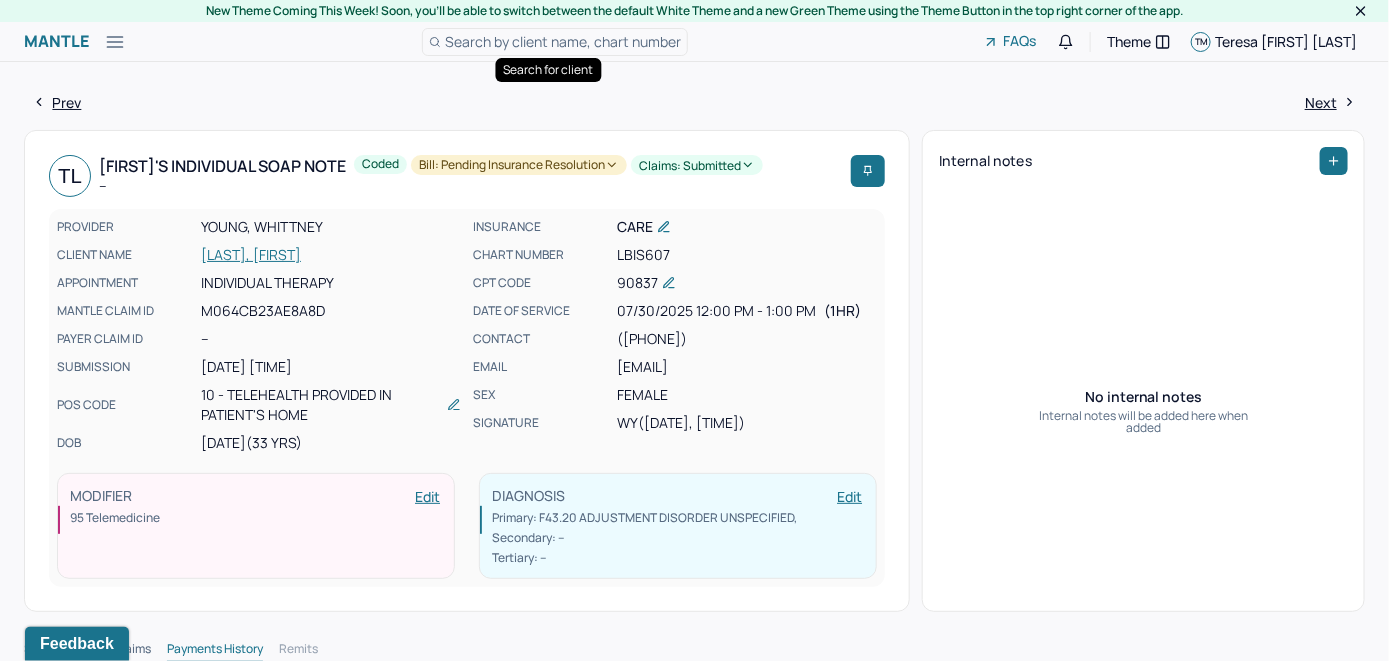 click on "Search by client name, chart number" at bounding box center (563, 41) 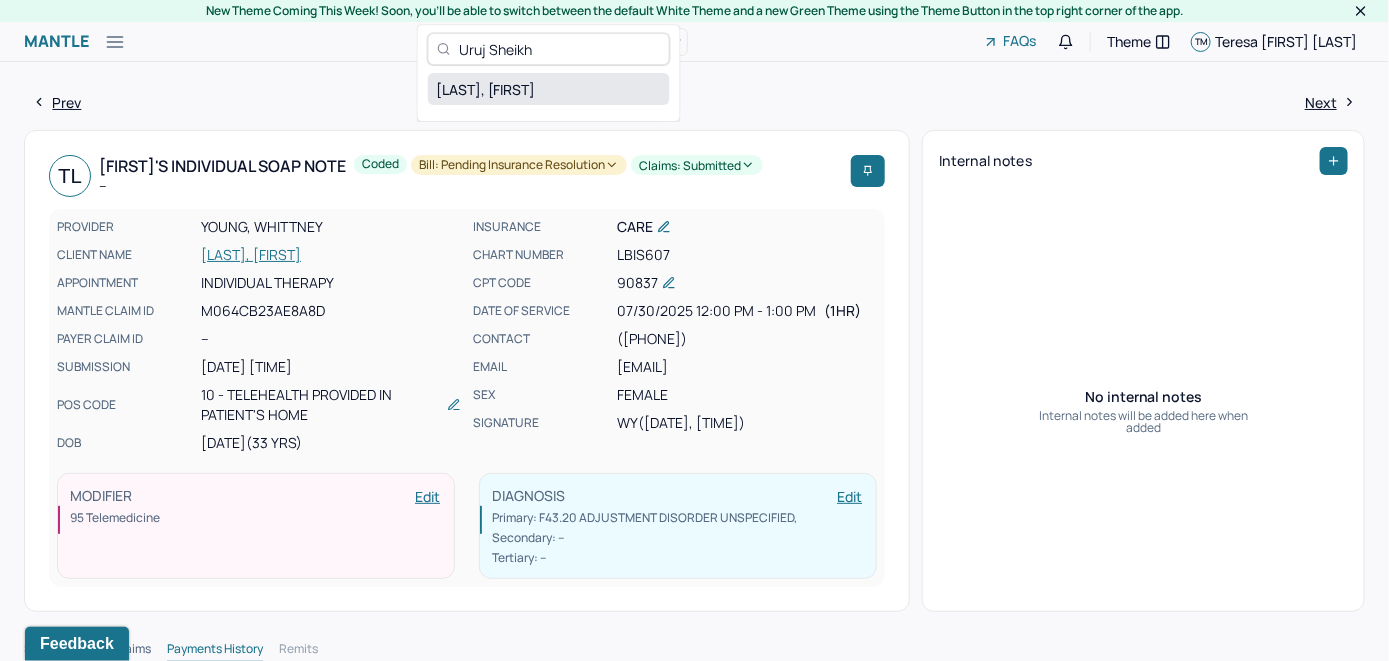 type on "Uruj Sheikh" 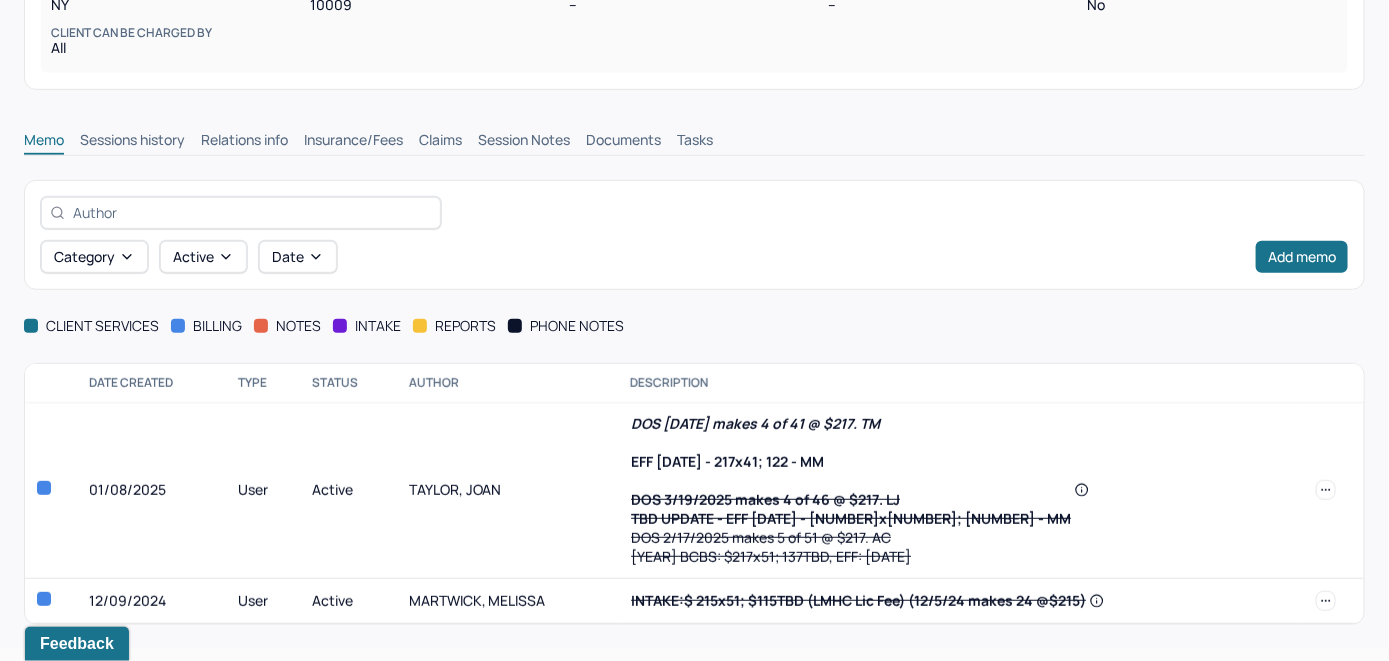 scroll, scrollTop: 389, scrollLeft: 0, axis: vertical 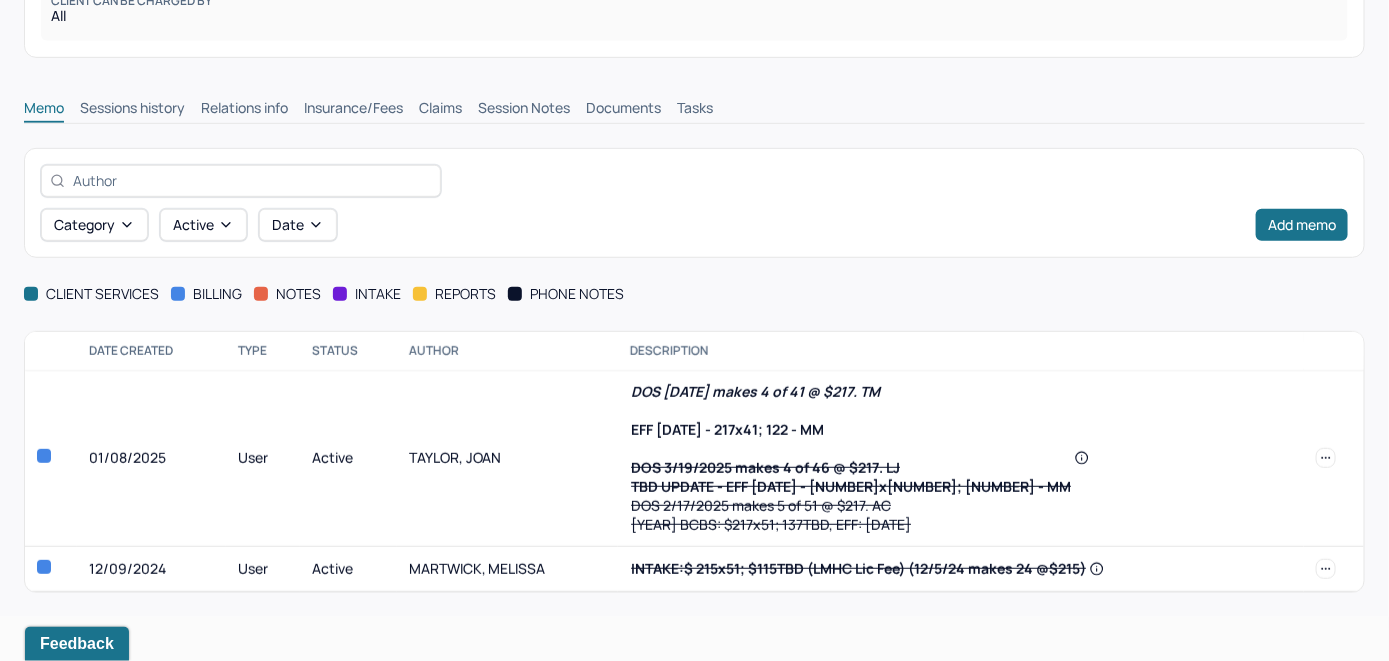 click on "Insurance/Fees" at bounding box center (353, 110) 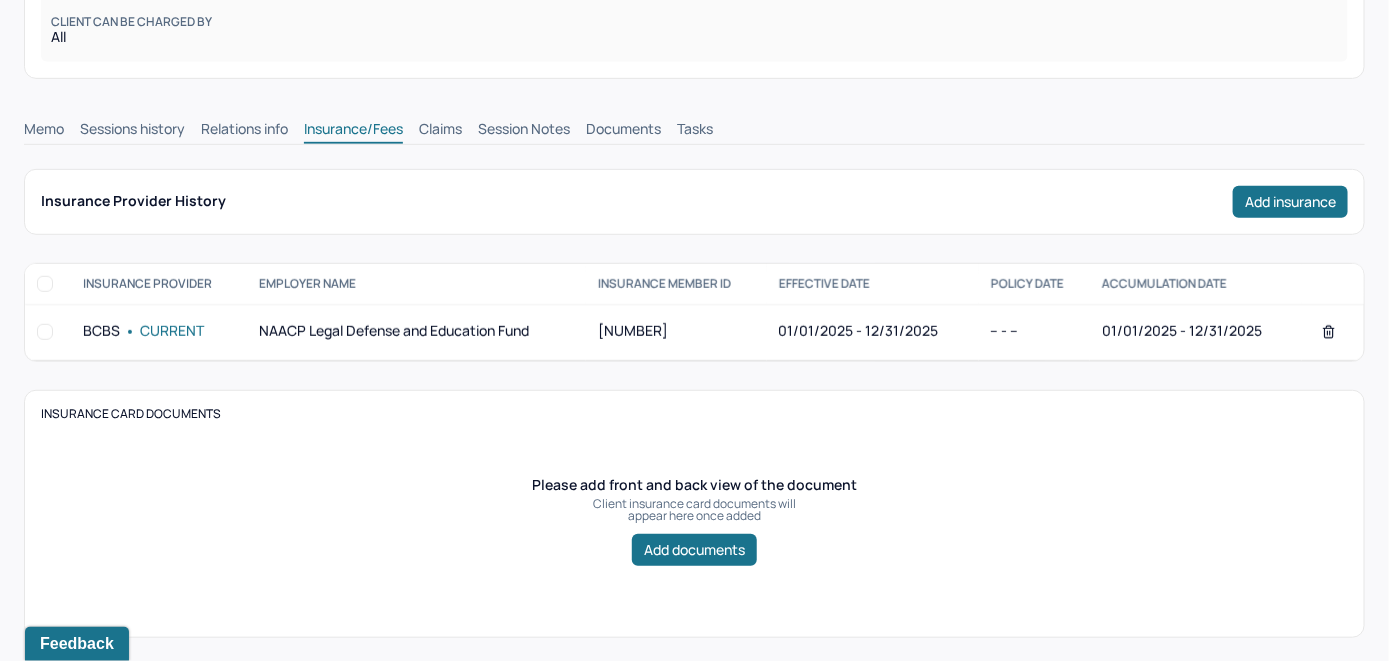 scroll, scrollTop: 289, scrollLeft: 0, axis: vertical 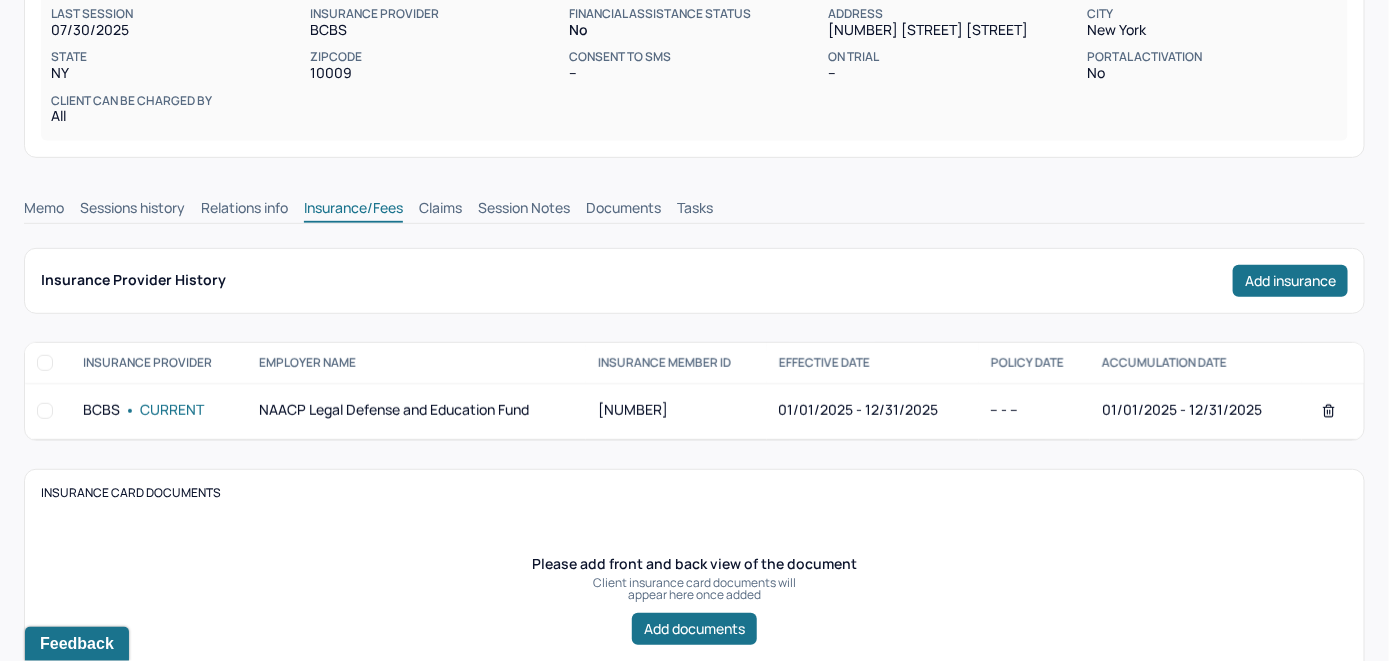 click on "Claims" at bounding box center (440, 210) 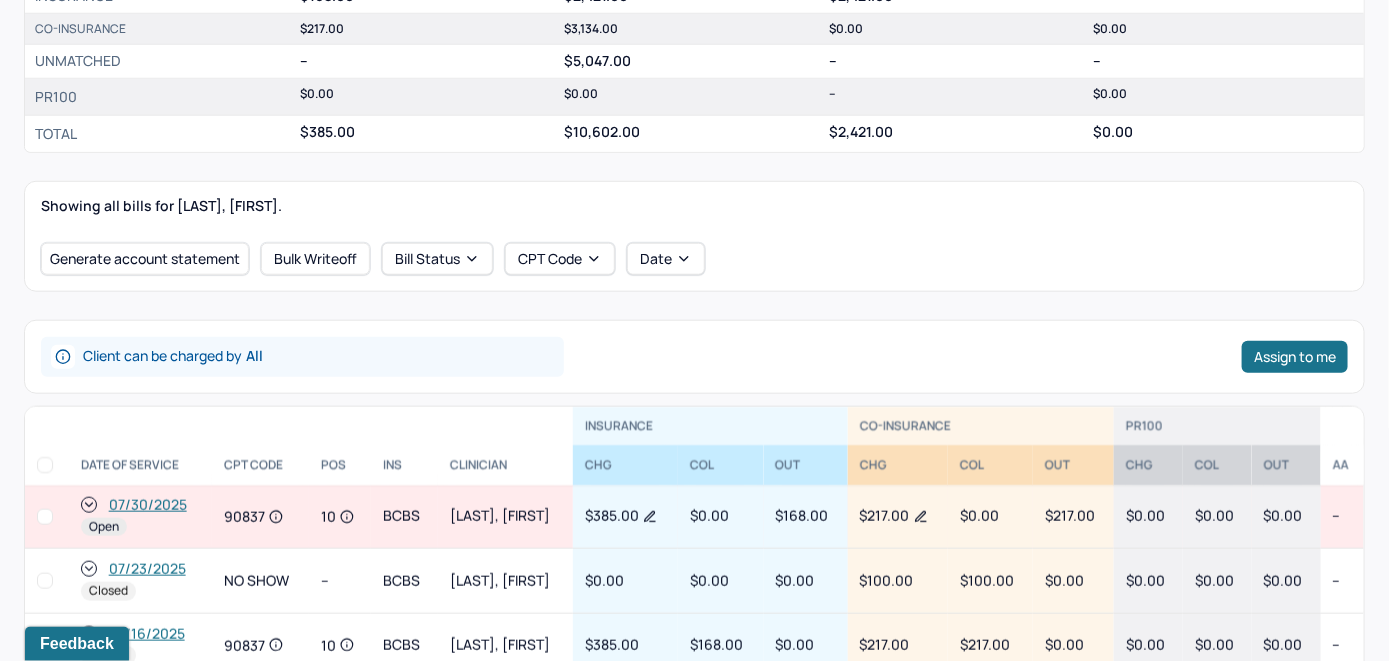 scroll, scrollTop: 593, scrollLeft: 0, axis: vertical 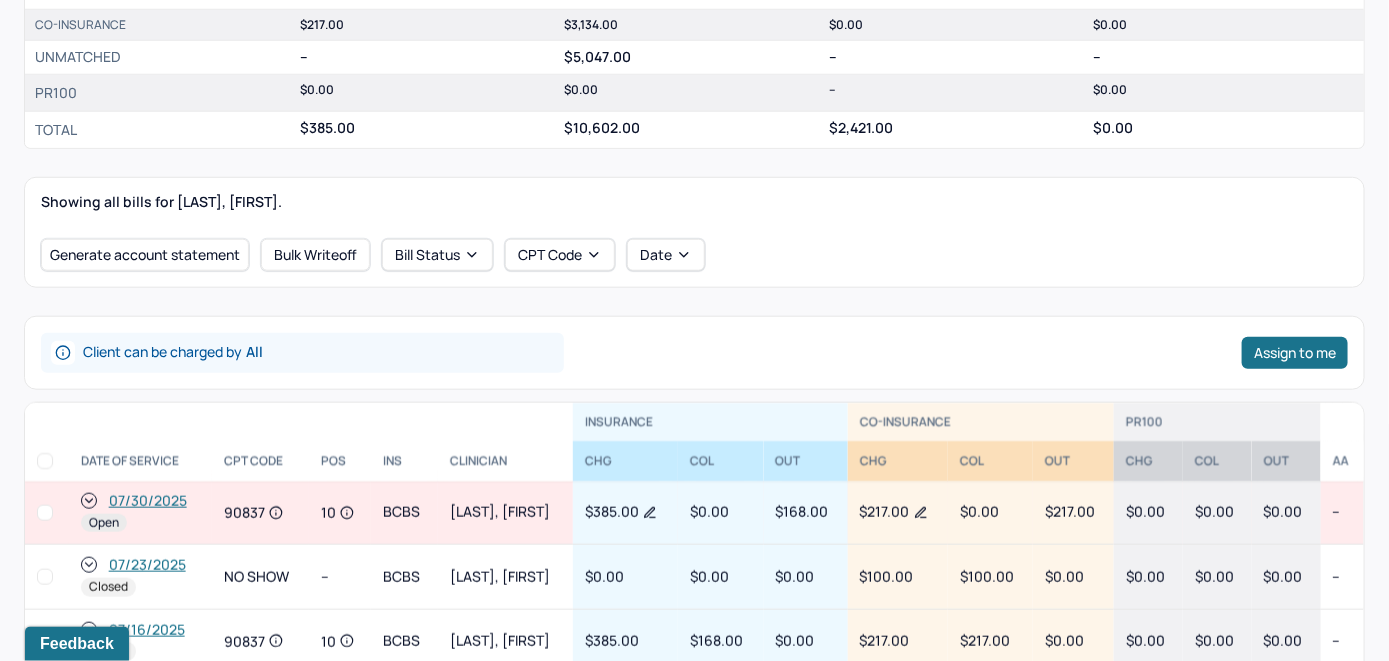 click on "07/30/2025" at bounding box center [148, 501] 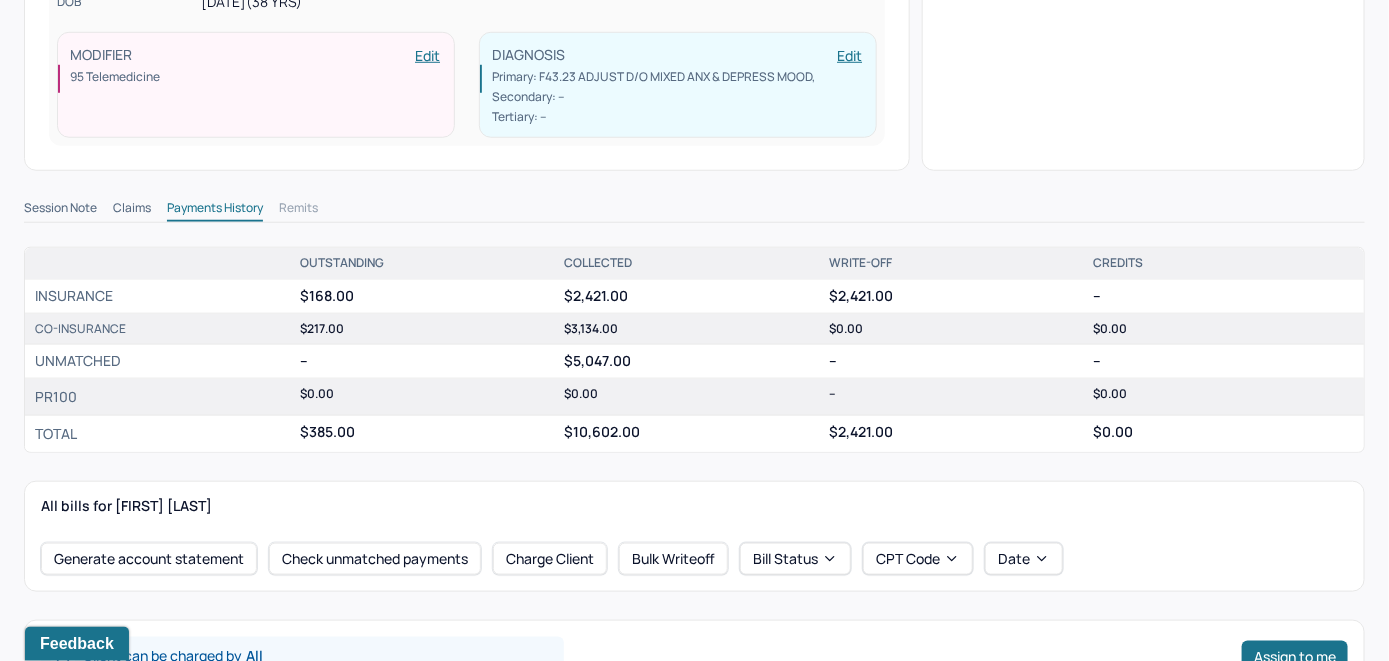 scroll, scrollTop: 600, scrollLeft: 0, axis: vertical 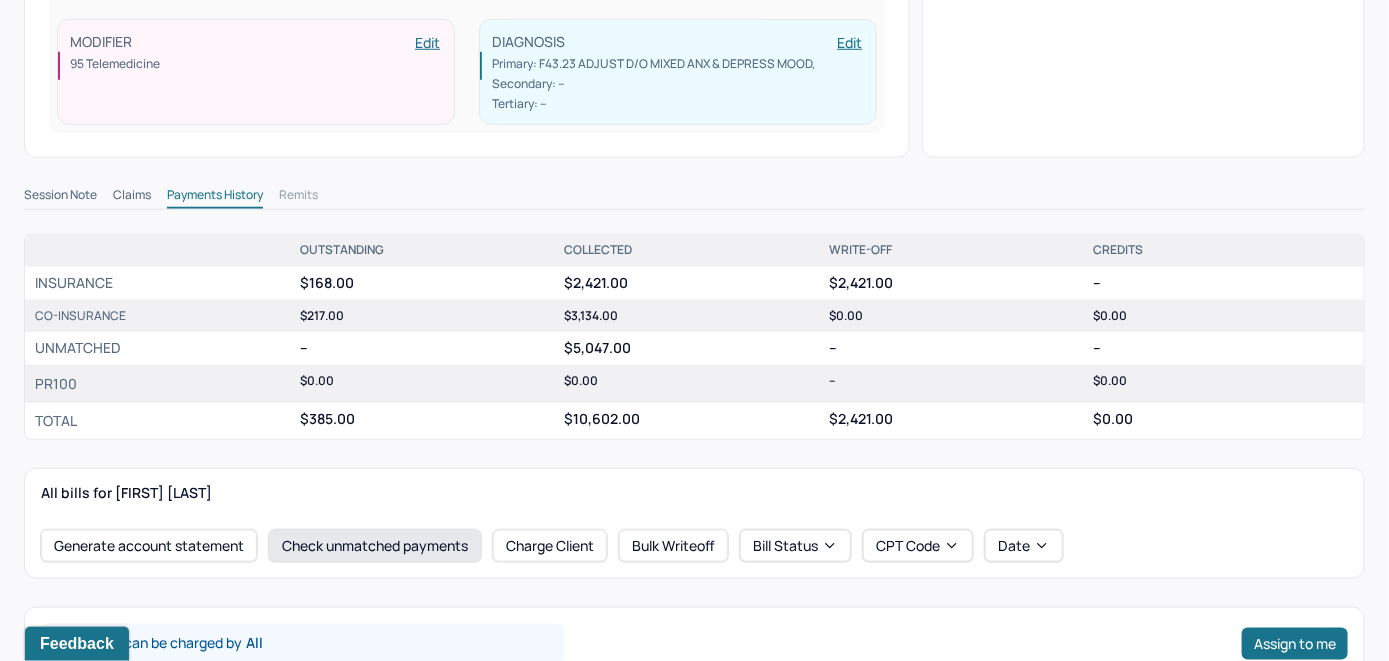 click on "Check unmatched payments" at bounding box center (375, 546) 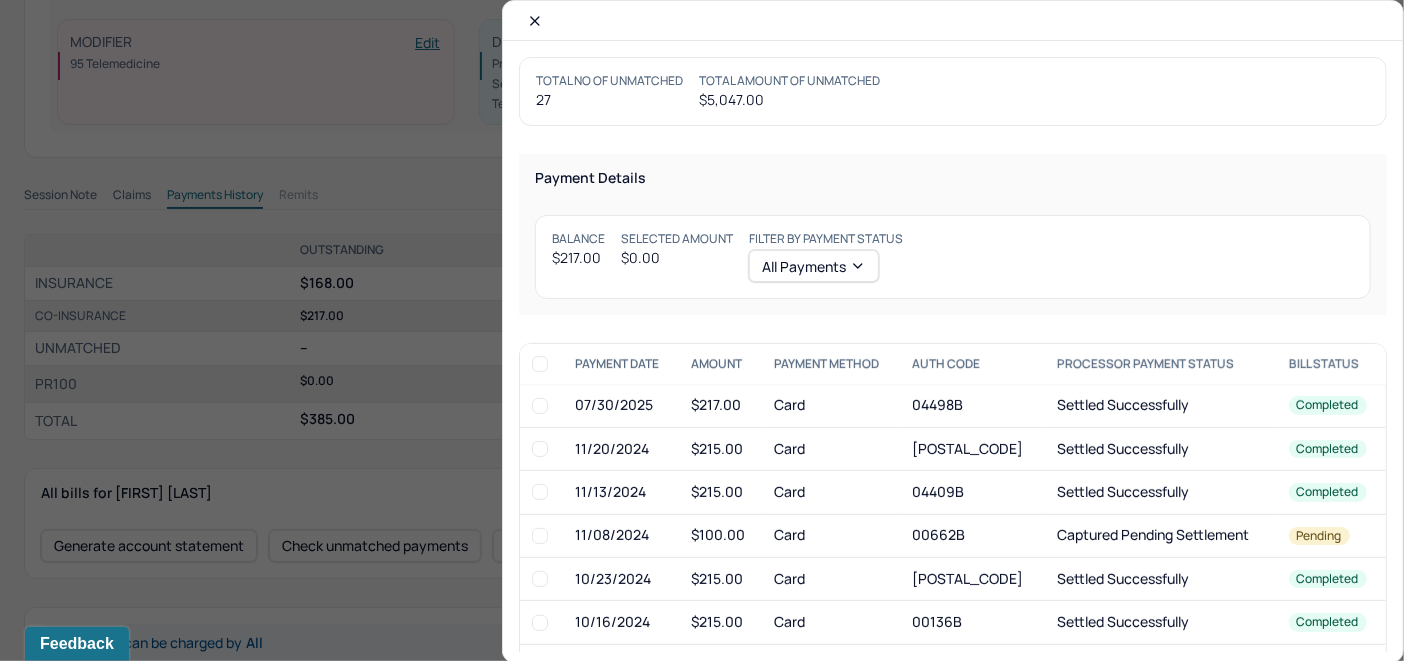 click at bounding box center [540, 406] 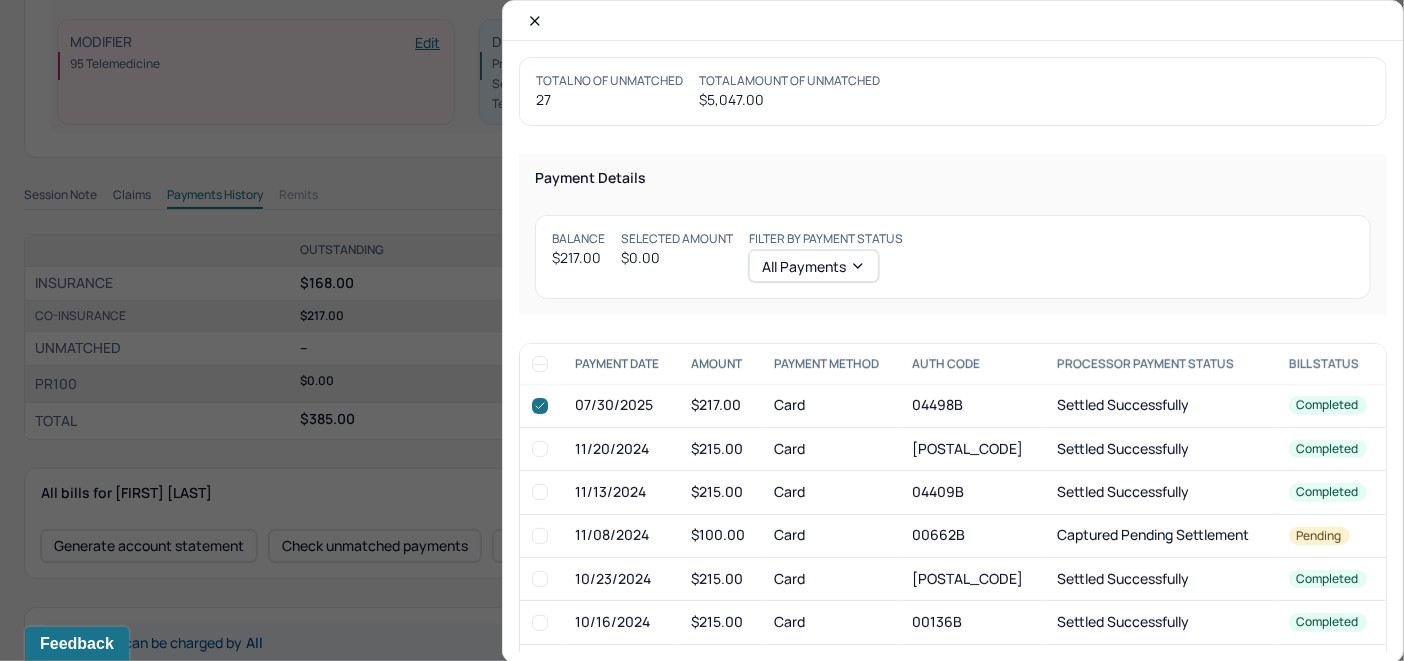 checkbox on "true" 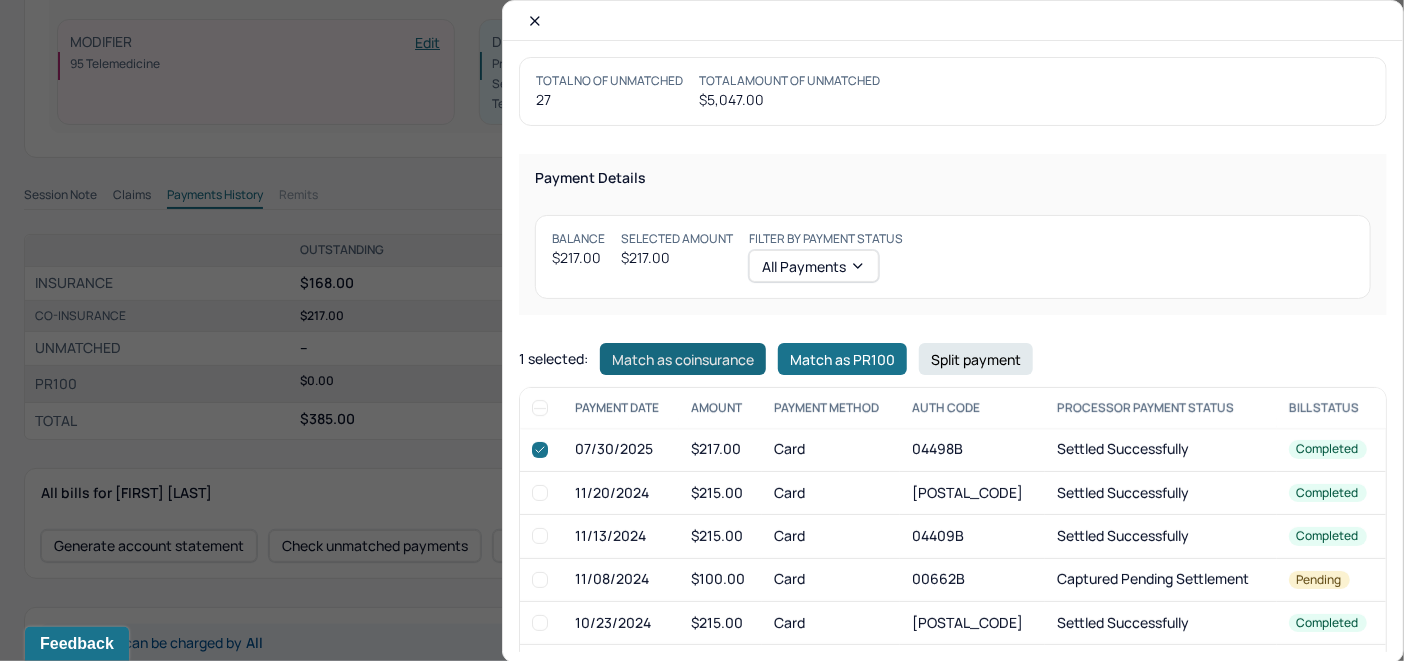 click on "Match as coinsurance" at bounding box center [683, 359] 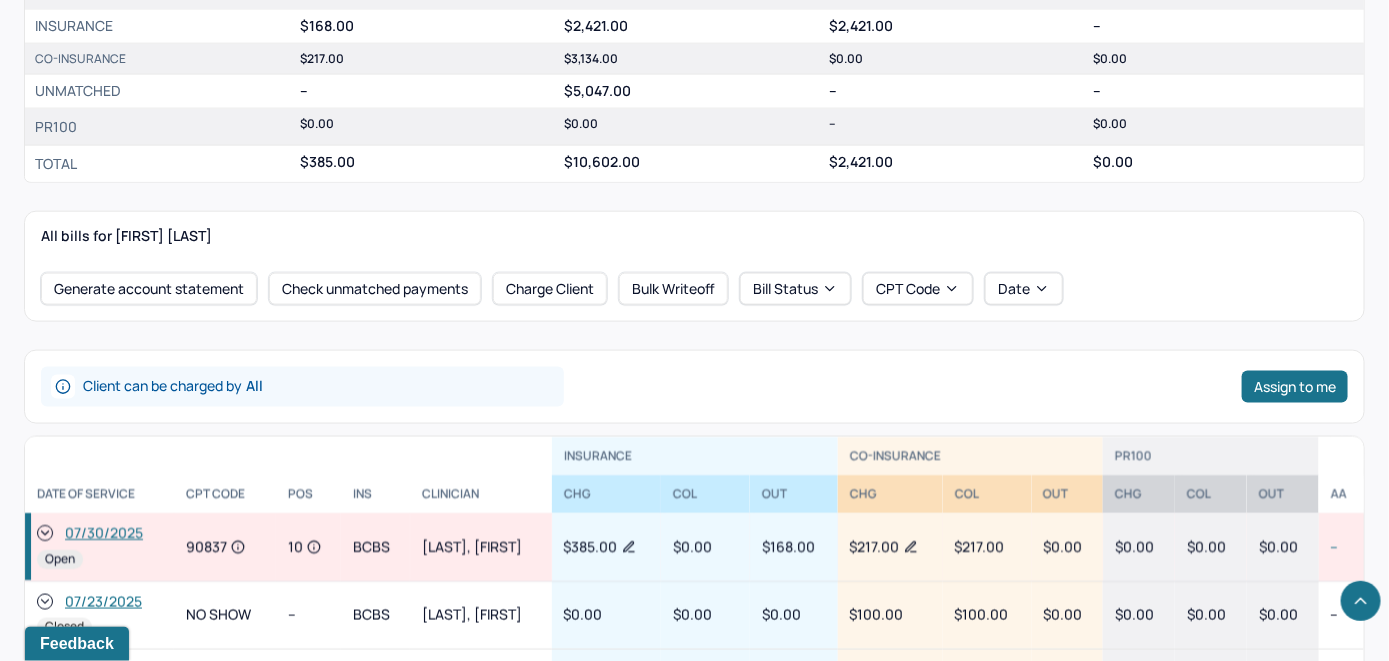 scroll, scrollTop: 900, scrollLeft: 0, axis: vertical 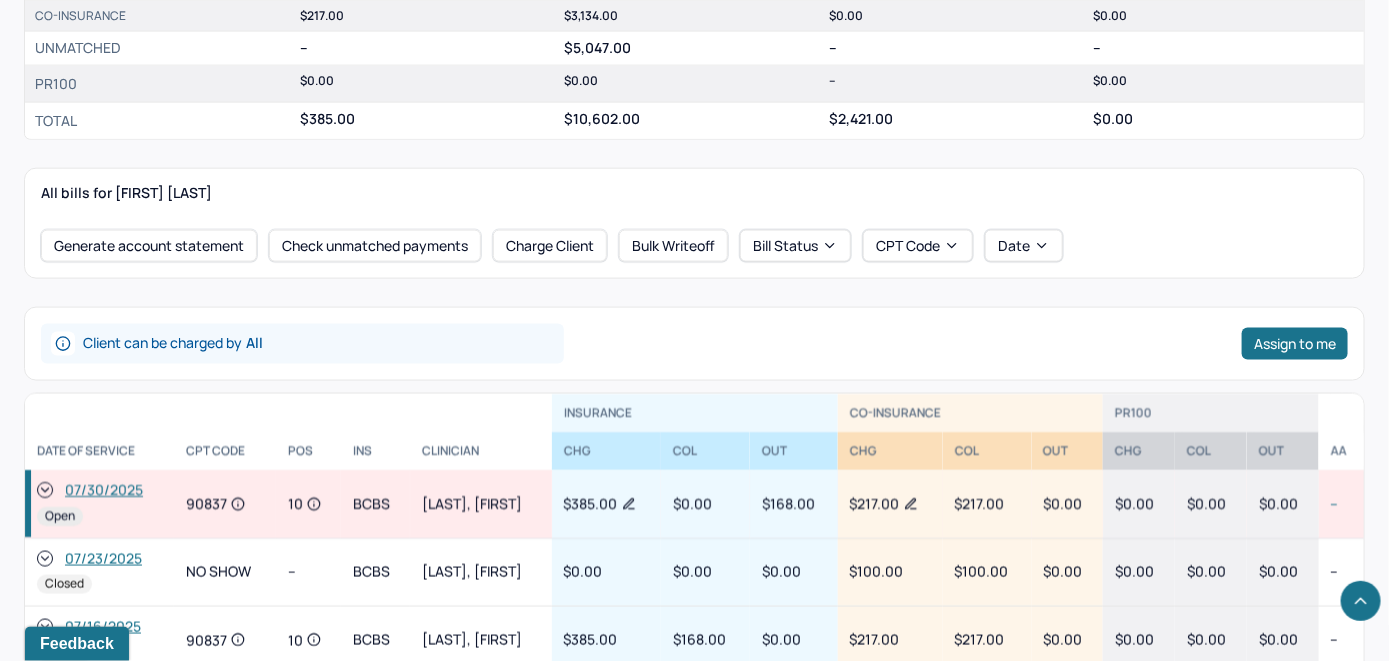 click 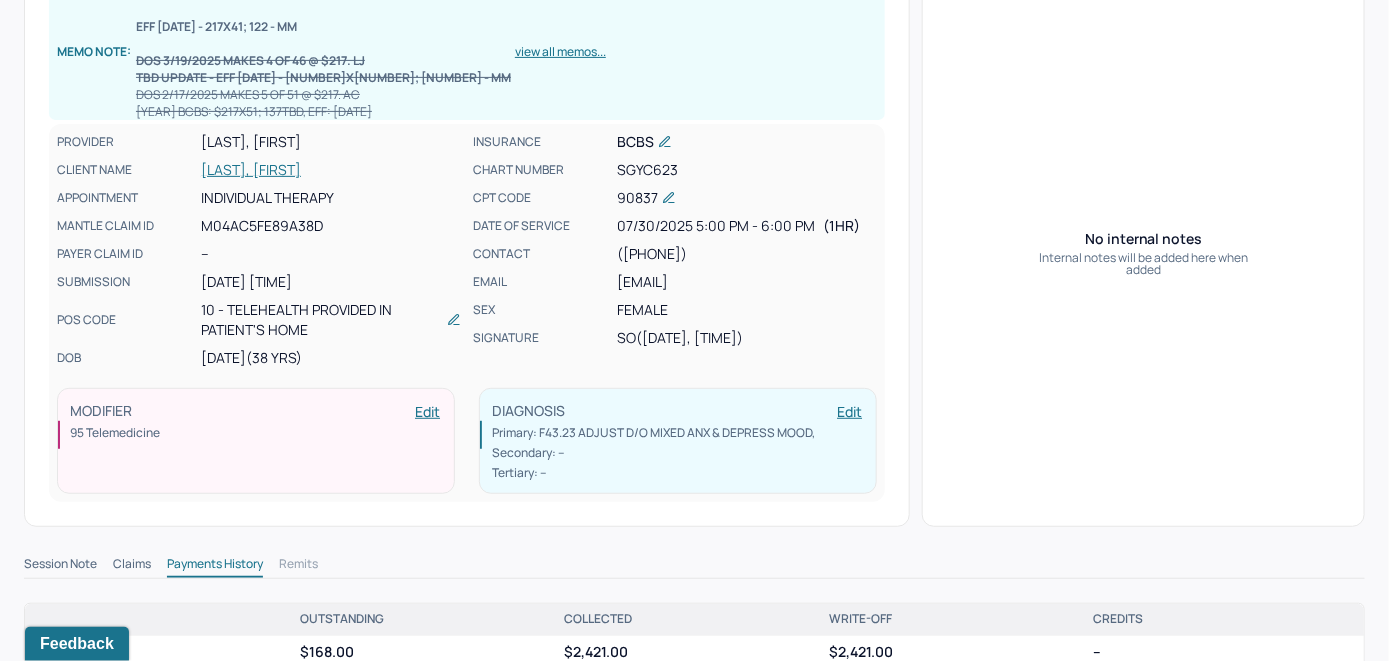 scroll, scrollTop: 100, scrollLeft: 0, axis: vertical 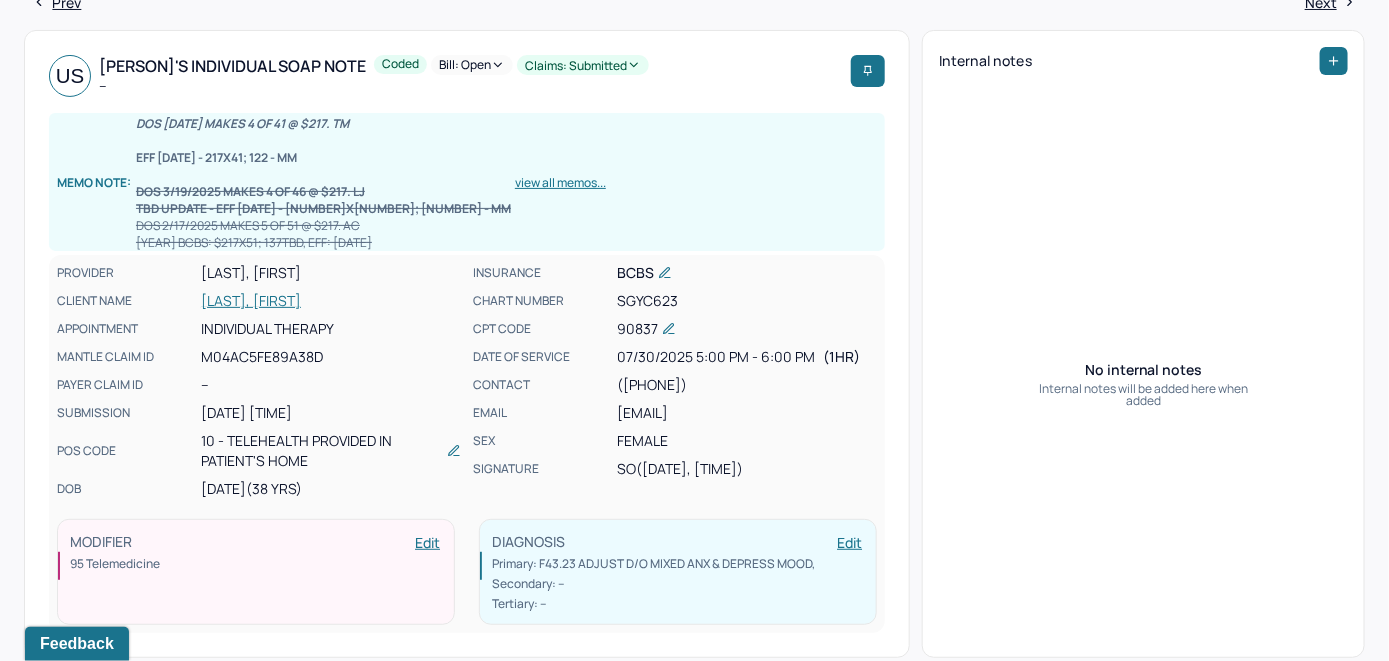 click on "Bill: Open" at bounding box center (472, 65) 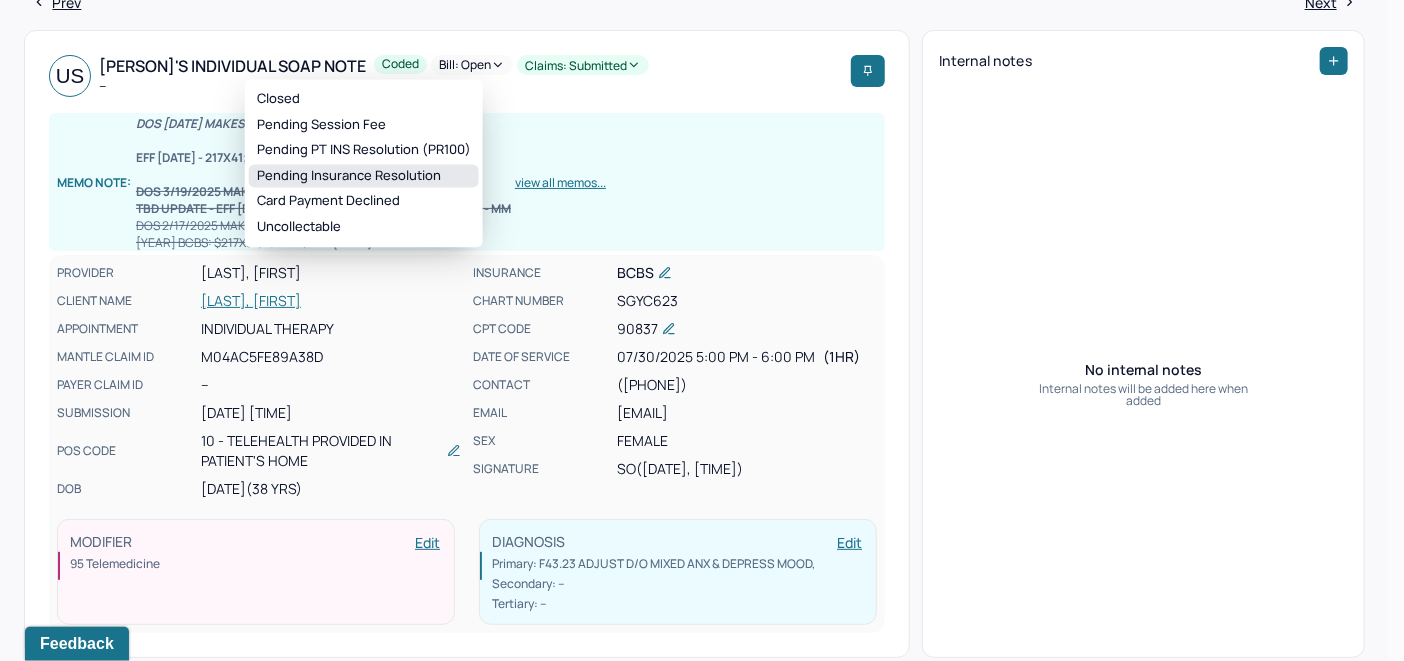 click on "Pending Insurance Resolution" at bounding box center (364, 176) 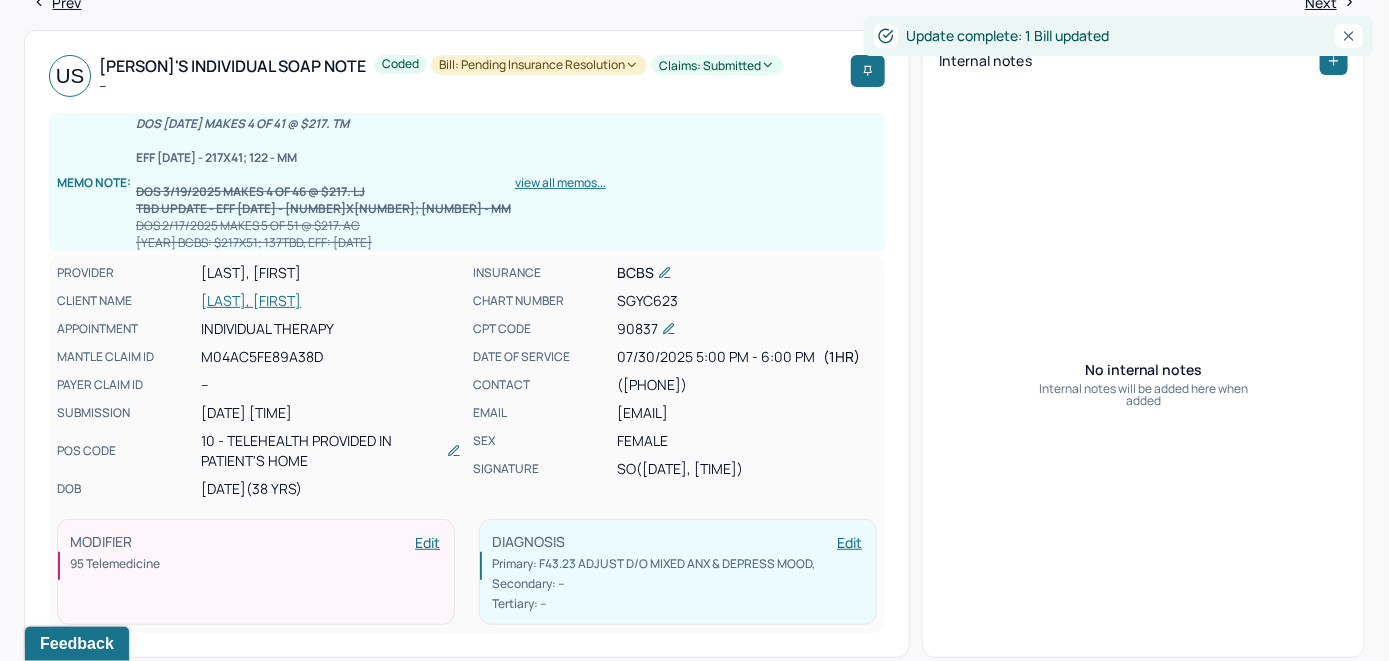 click on "SHEIKH, URUJ" at bounding box center [331, 301] 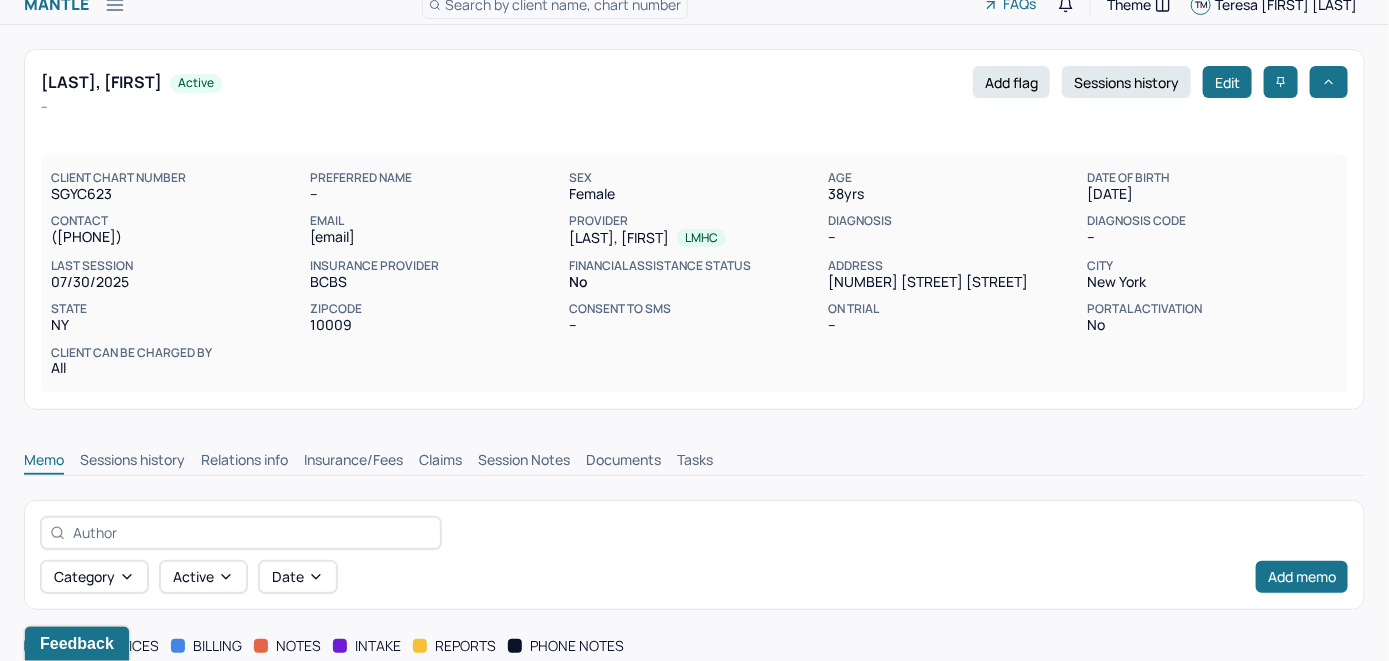 scroll, scrollTop: 337, scrollLeft: 0, axis: vertical 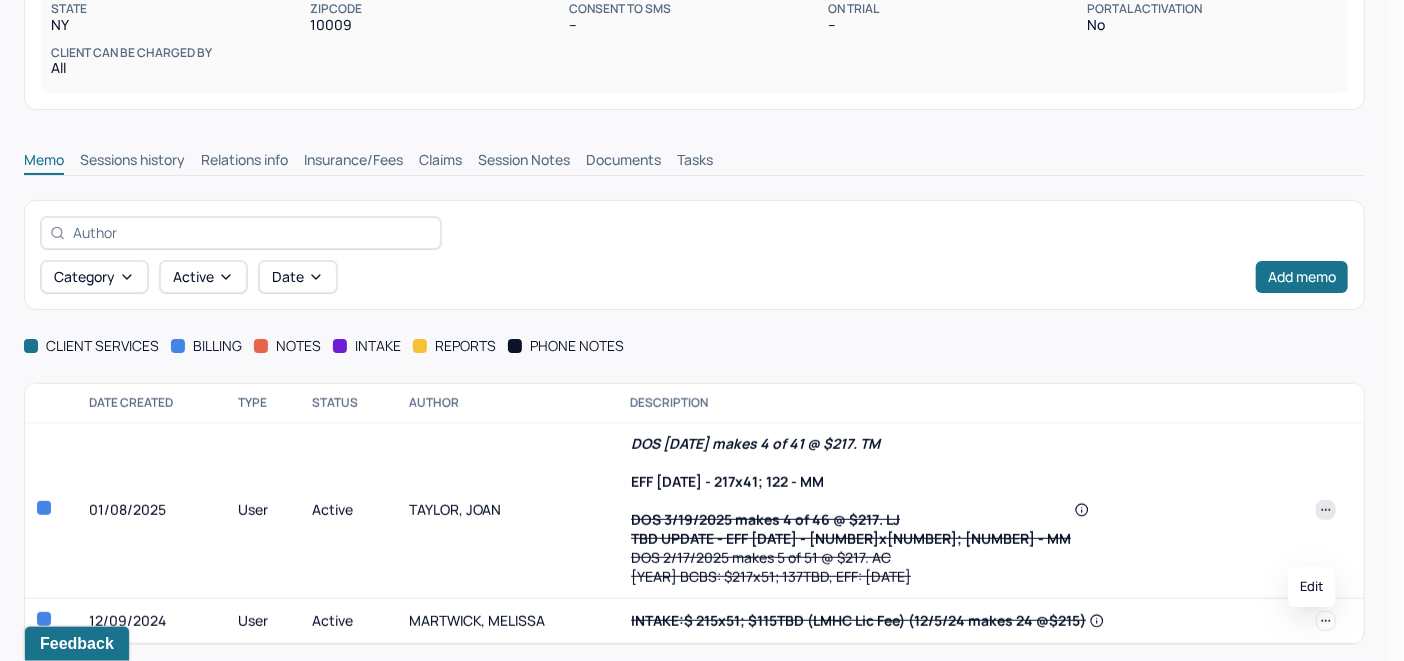 click 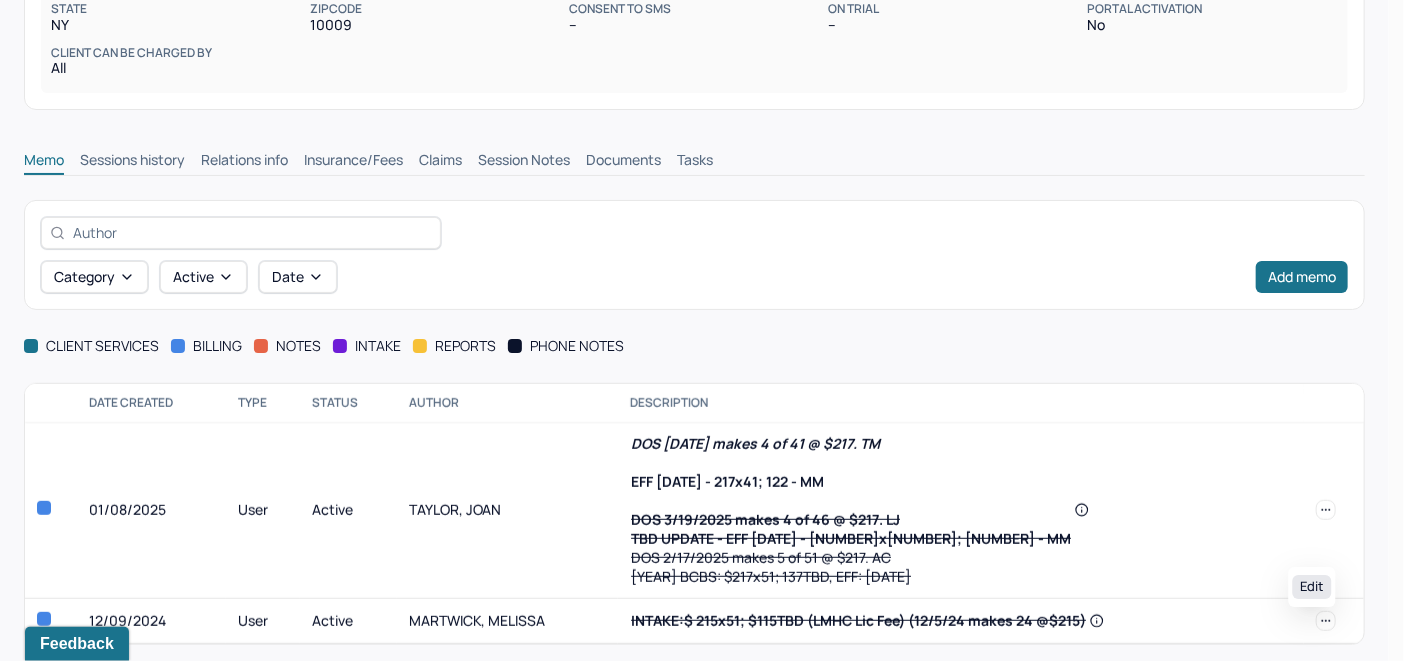 click on "Edit" at bounding box center [1312, 587] 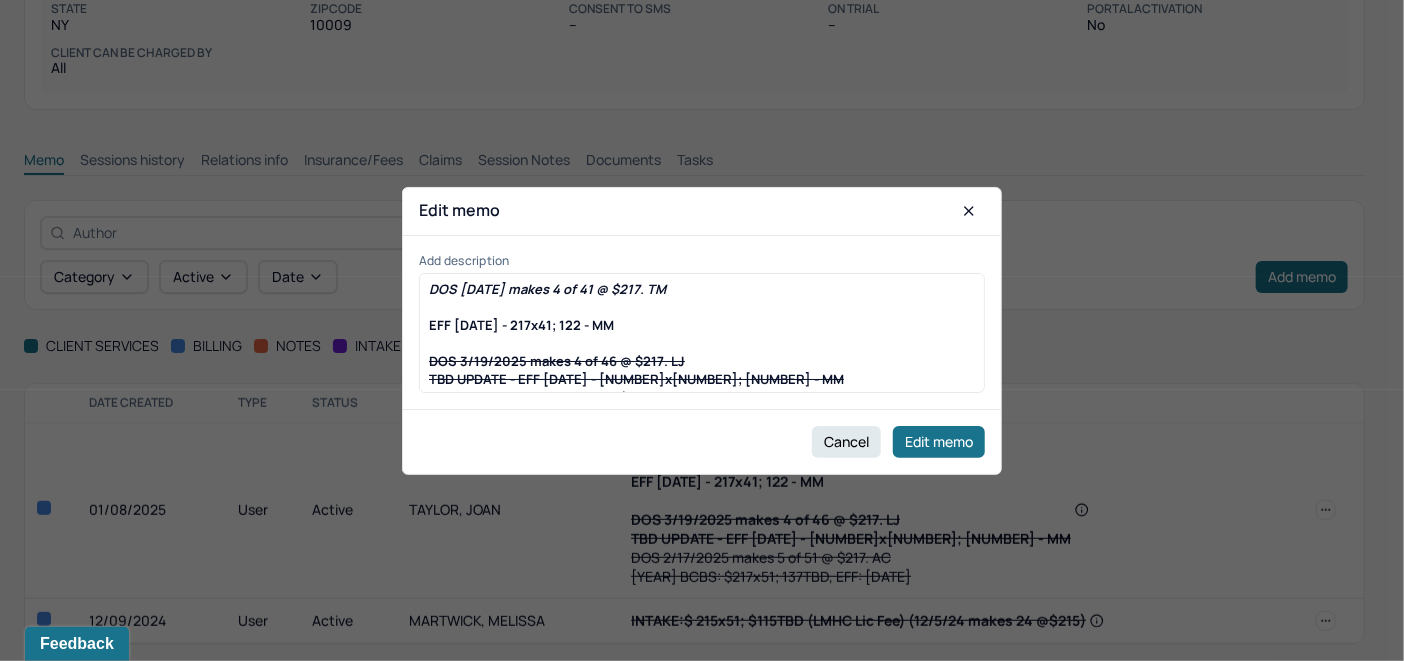 click on "DOS 7/23/2025 makes 4 of 41 @ $217. TM EFF 7/1/25 - 217x41; 122 - MM DOS 3/19/2025 makes 4 of 46 @ $217. LJ TBD UPDATE - EFF 2/26/25 - 217x46; 122 - MM DOS 2/17/2025 makes 5 of 51 @ $217. AC 2025 BCBS: $217x51; 137TBD, EFF: 01/08/2025" at bounding box center (702, 352) 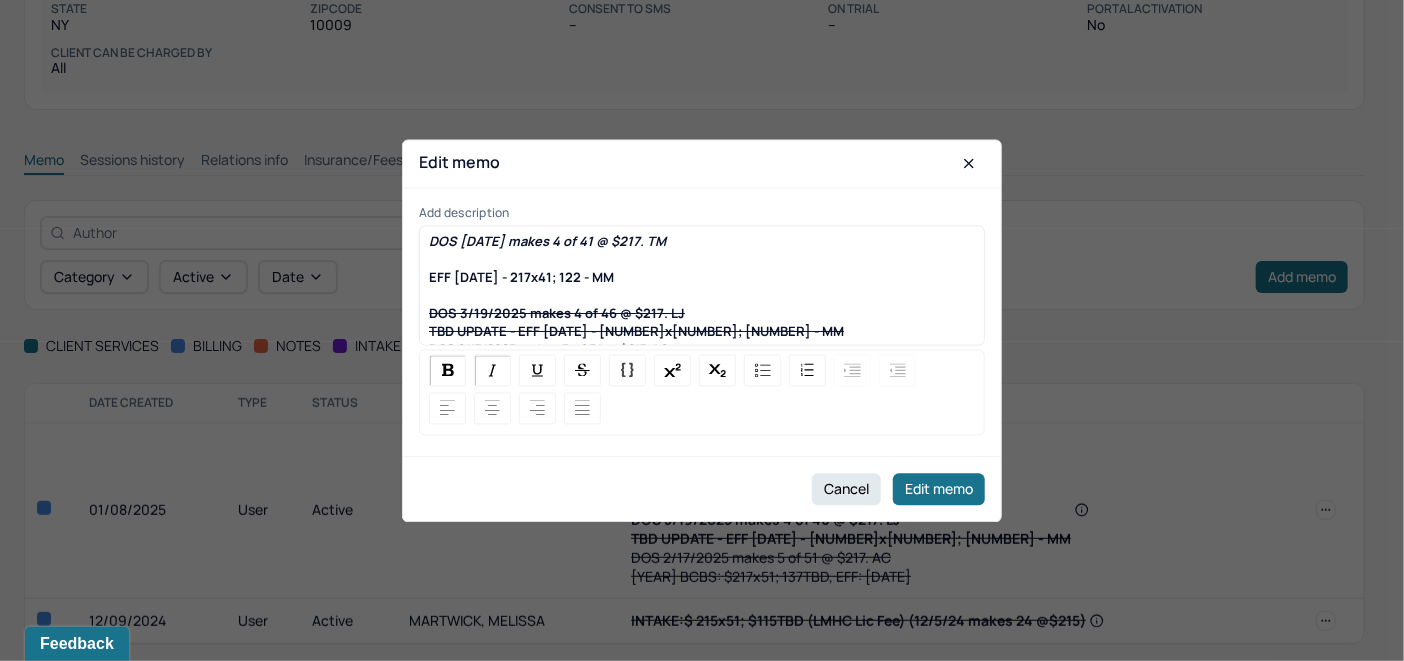 type 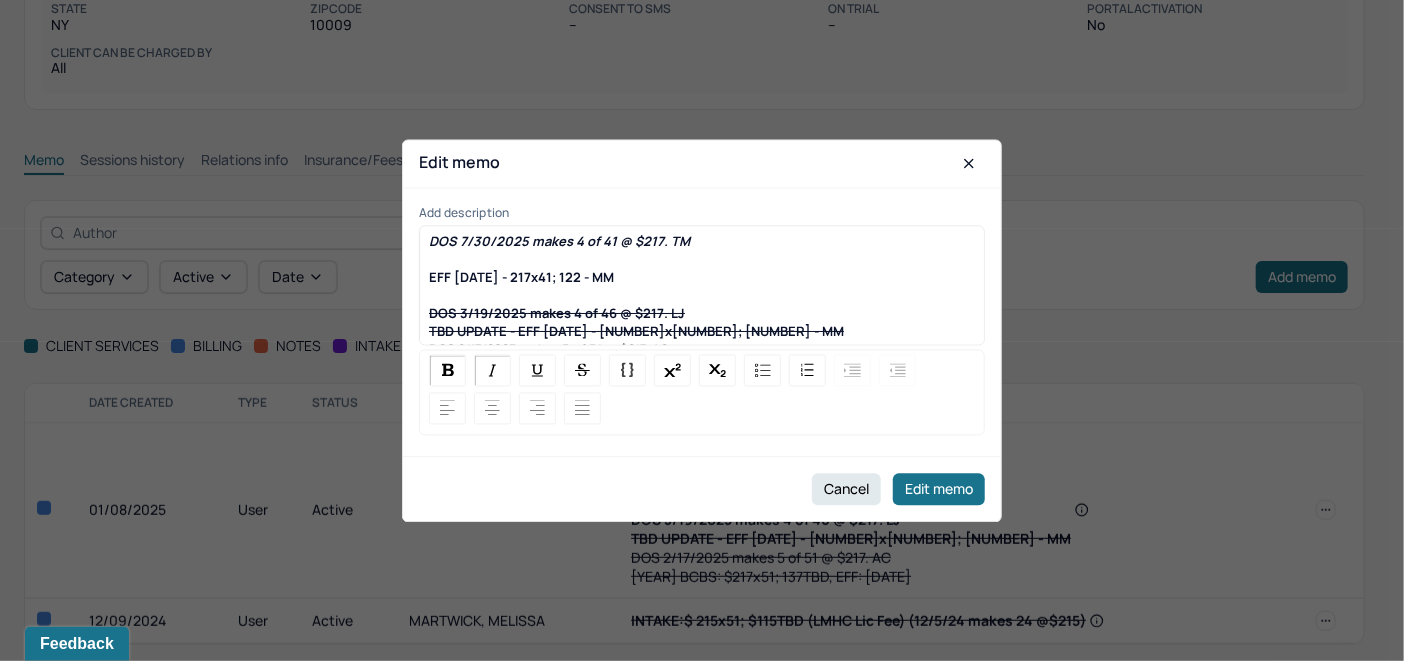 click on "DOS 7/30/2025 makes 4 of 41 @ $217. TM" at bounding box center [559, 241] 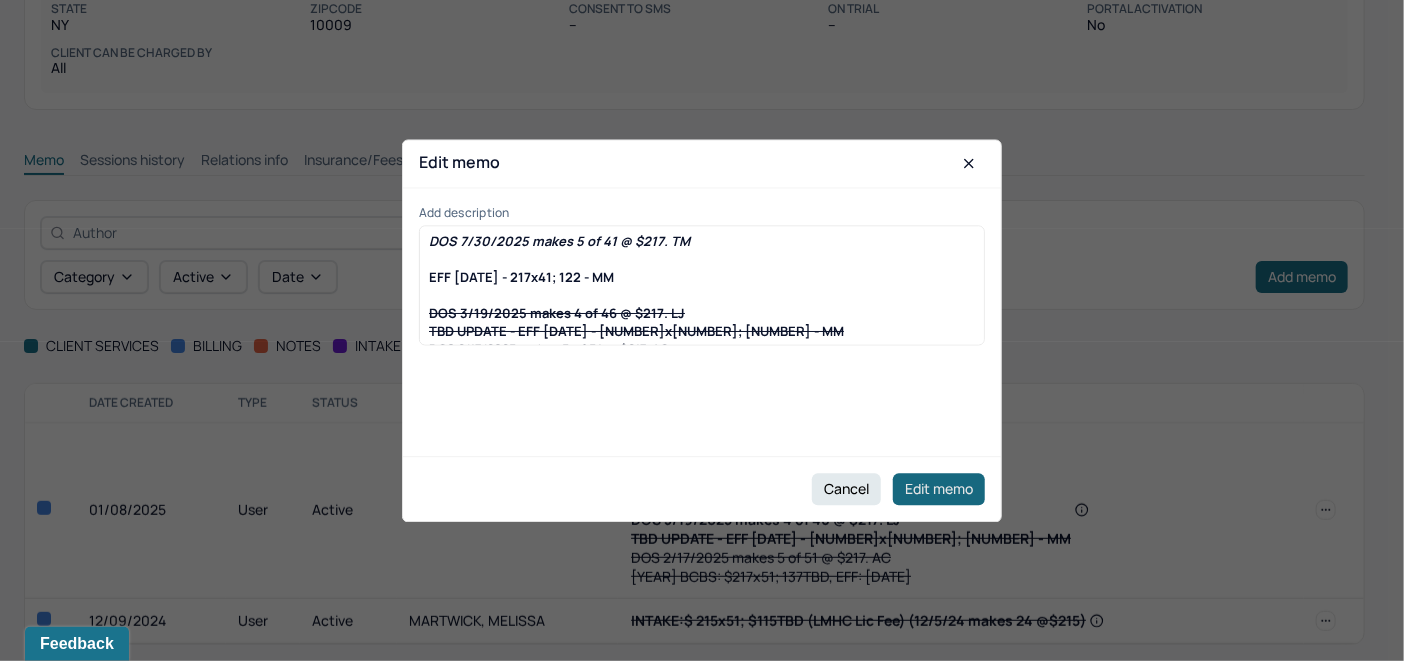 click on "Edit memo" at bounding box center [939, 489] 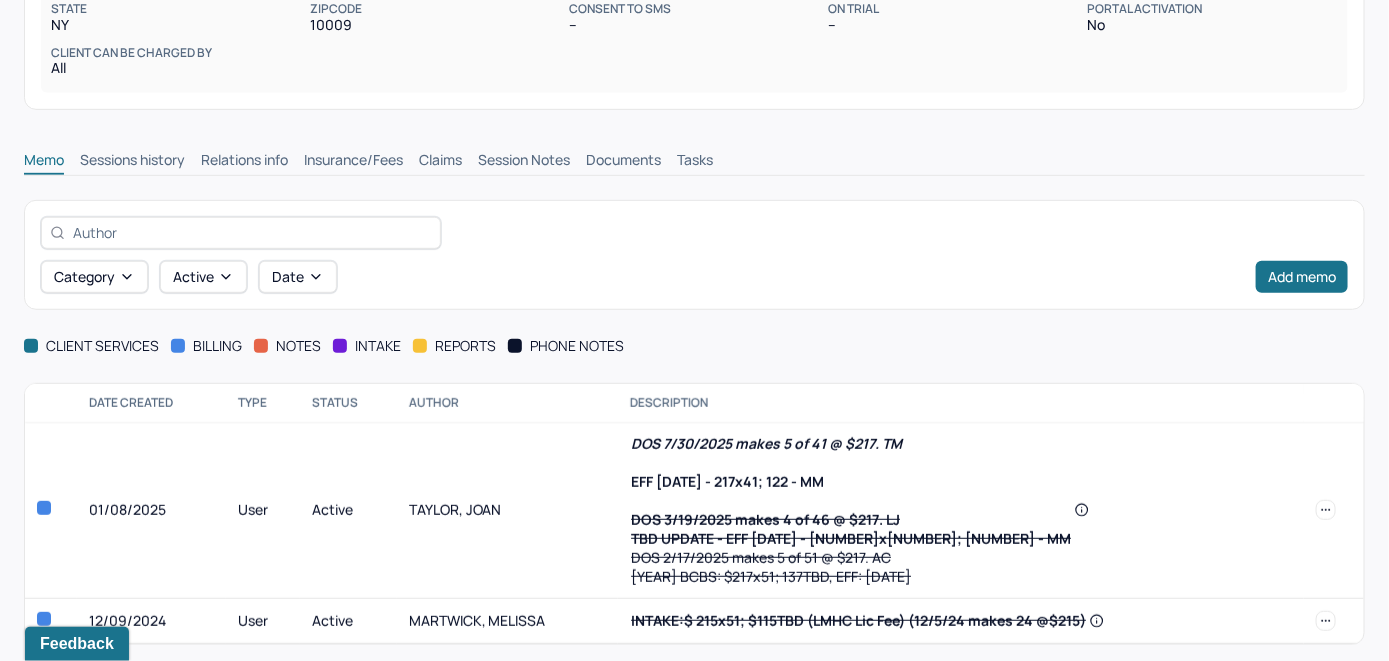 click on "Claims" at bounding box center (440, 162) 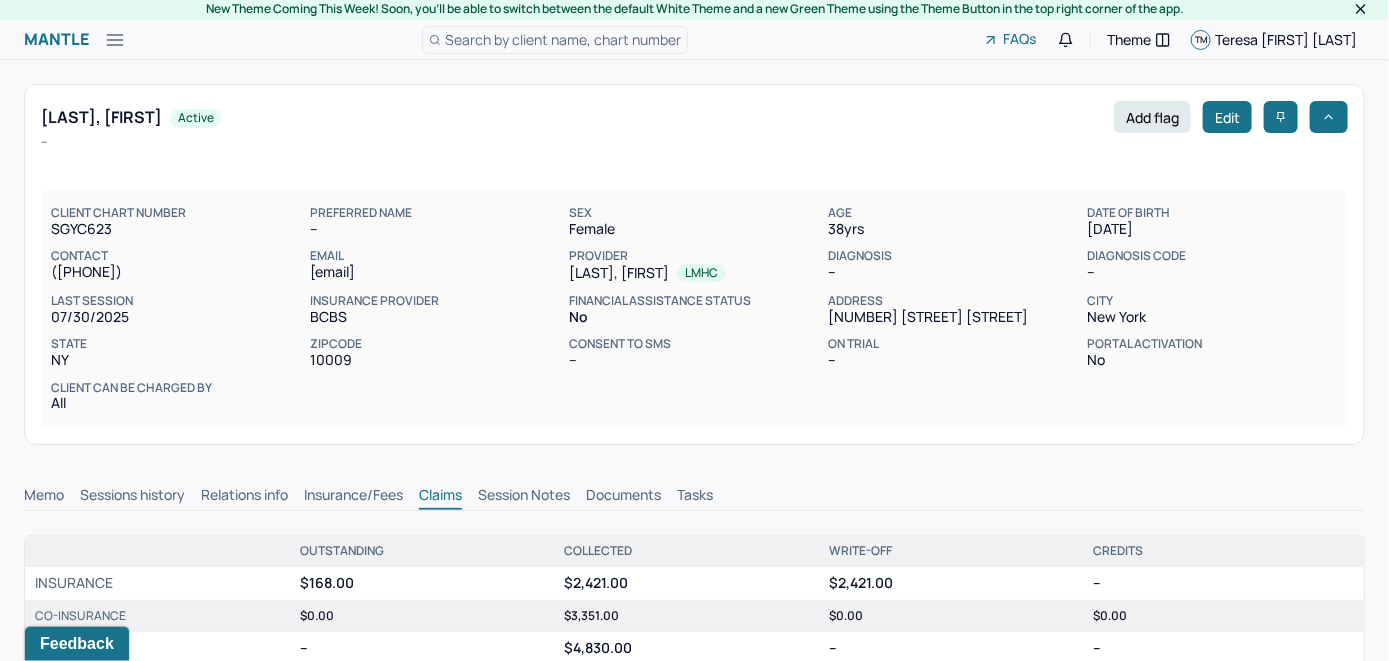 scroll, scrollTop: 0, scrollLeft: 0, axis: both 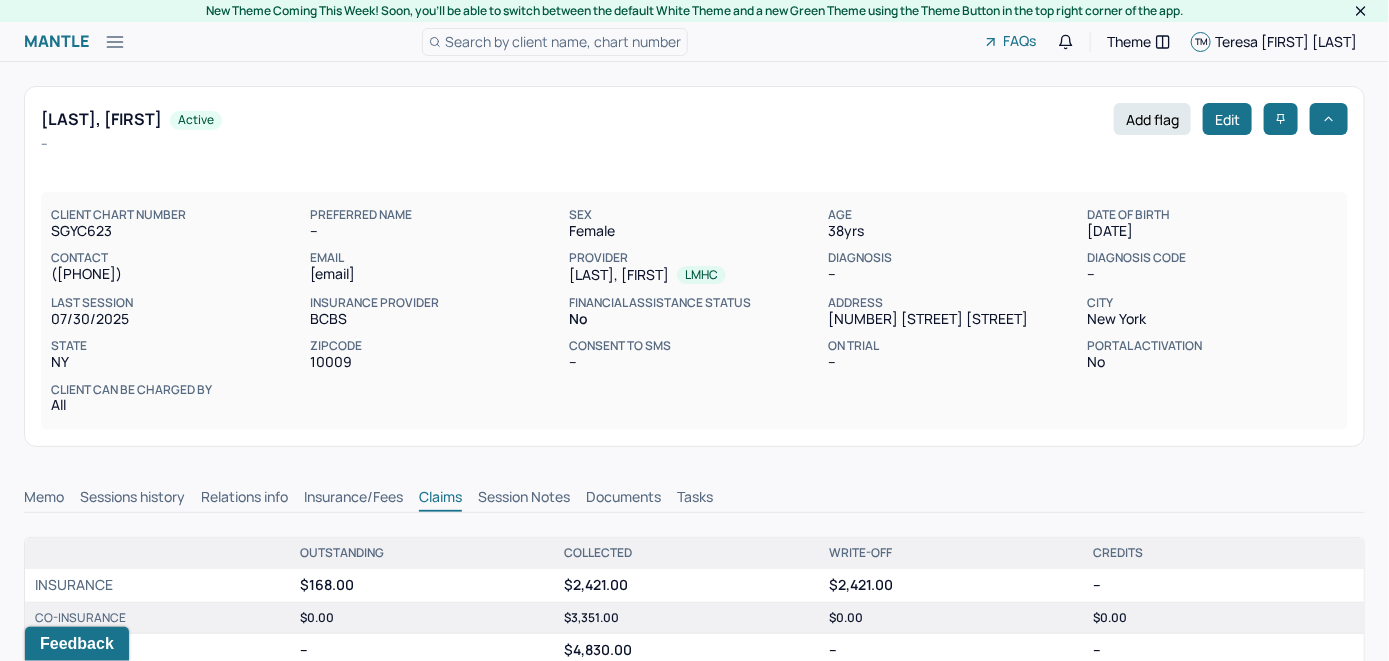 click on "Search by client name, chart number" at bounding box center [563, 41] 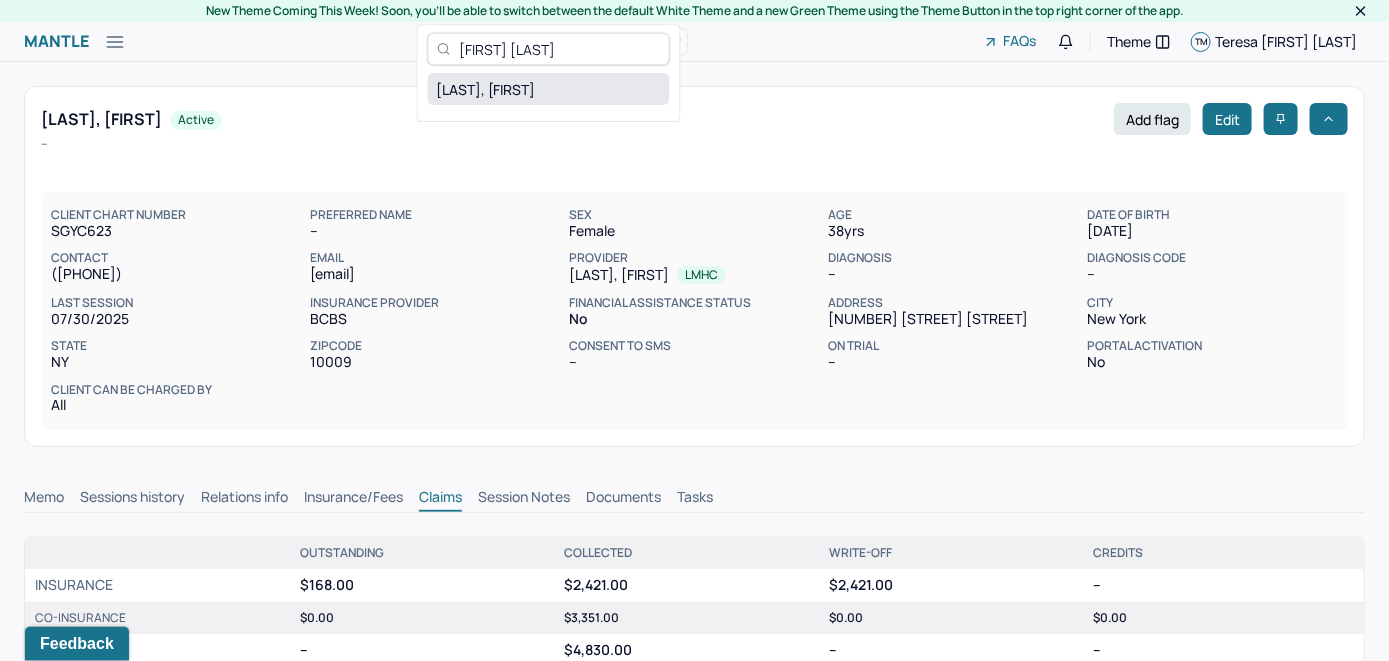 type on "Vanessa Casco" 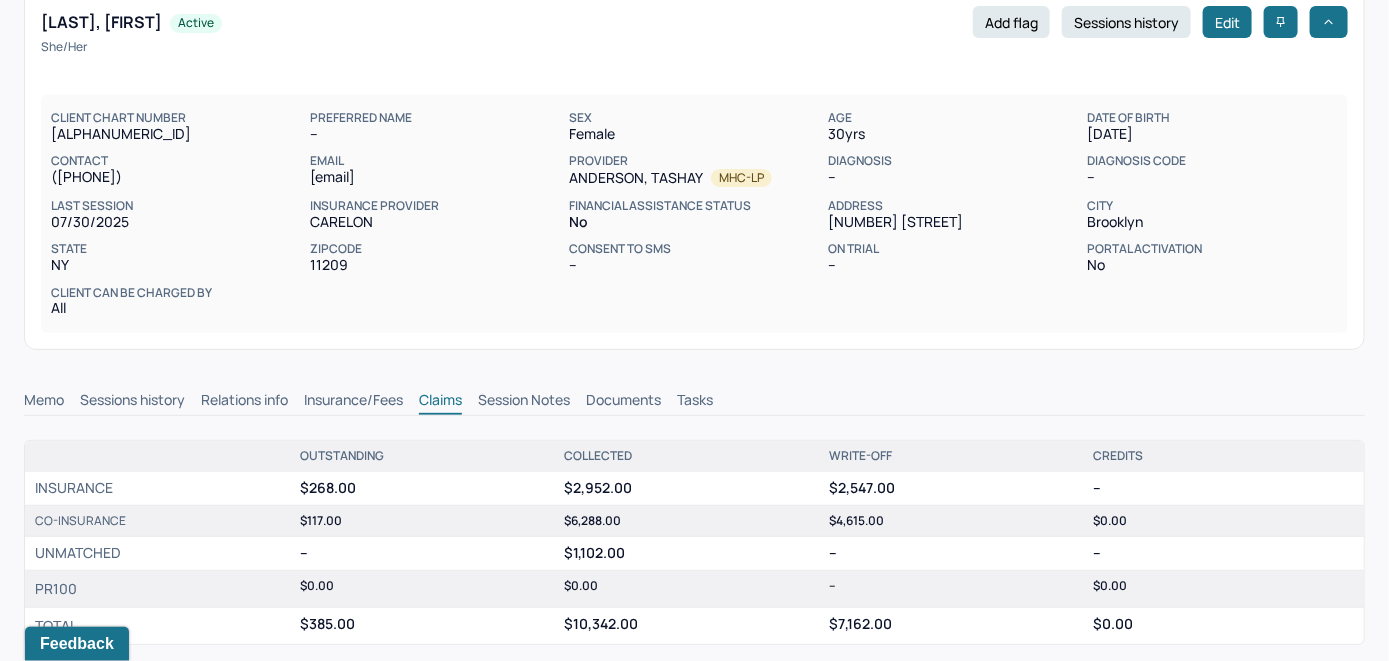 scroll, scrollTop: 200, scrollLeft: 0, axis: vertical 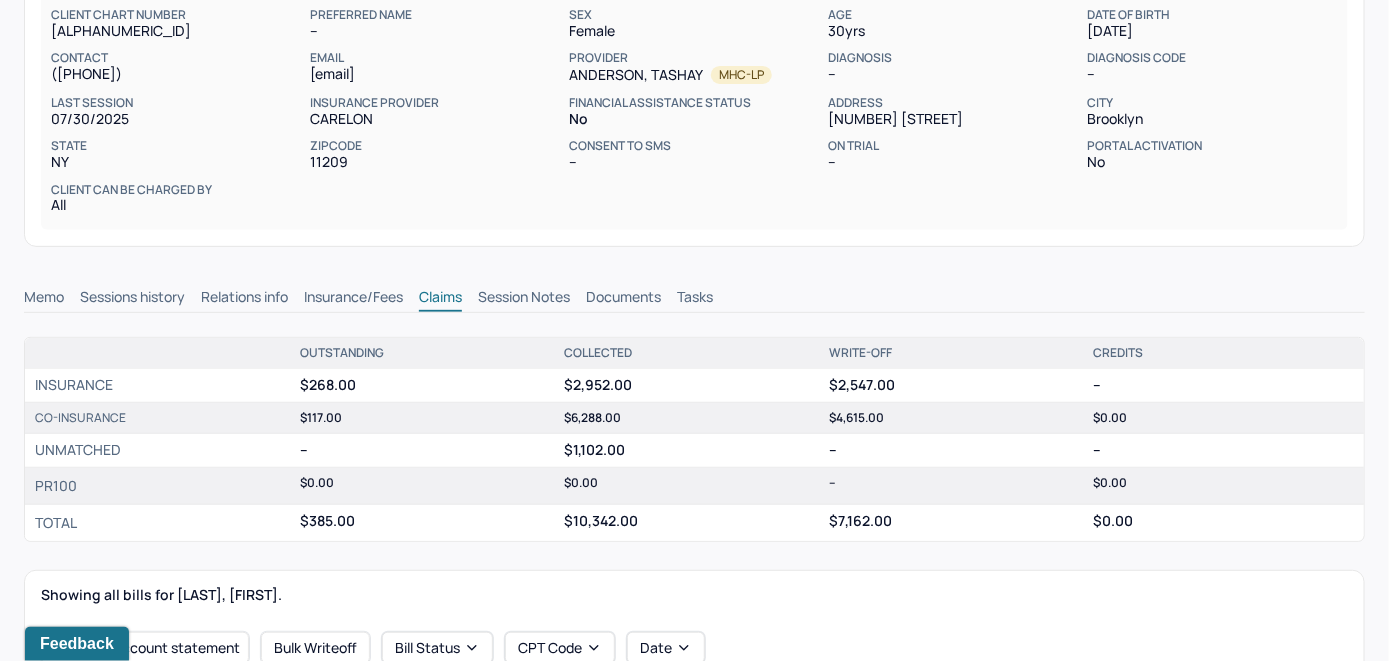 click on "Memo" at bounding box center [44, 299] 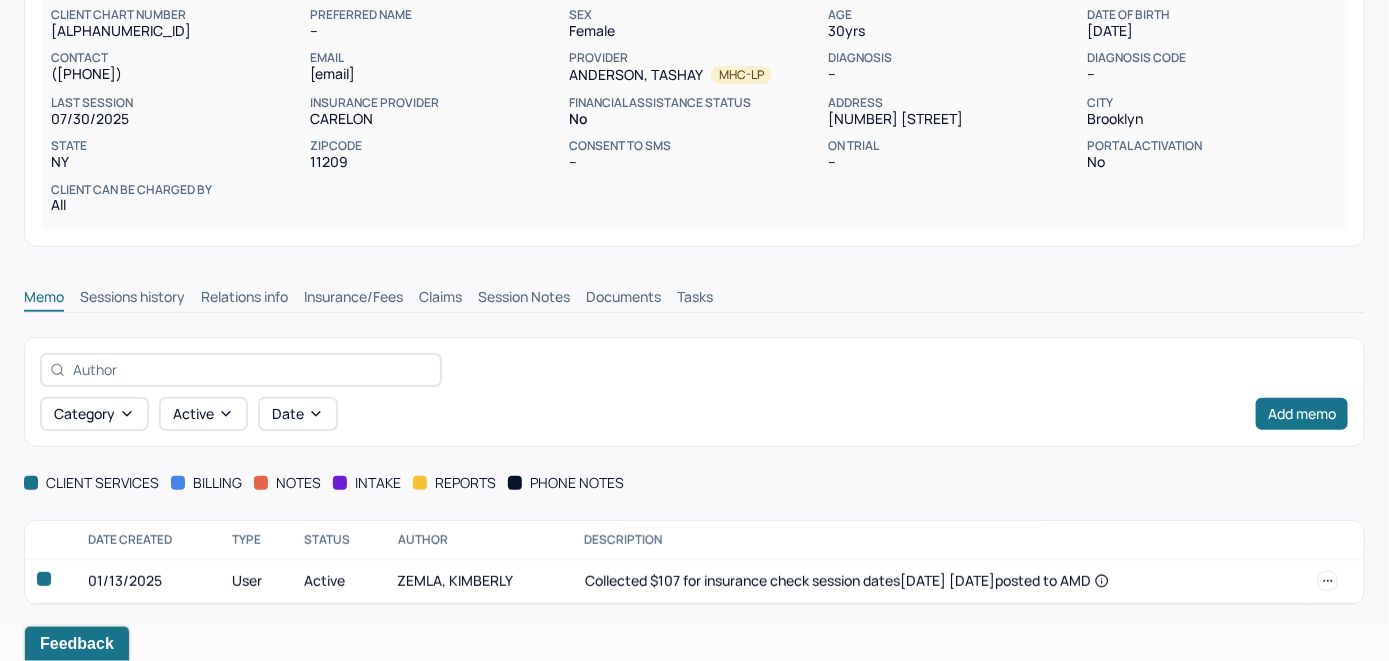 scroll, scrollTop: 209, scrollLeft: 0, axis: vertical 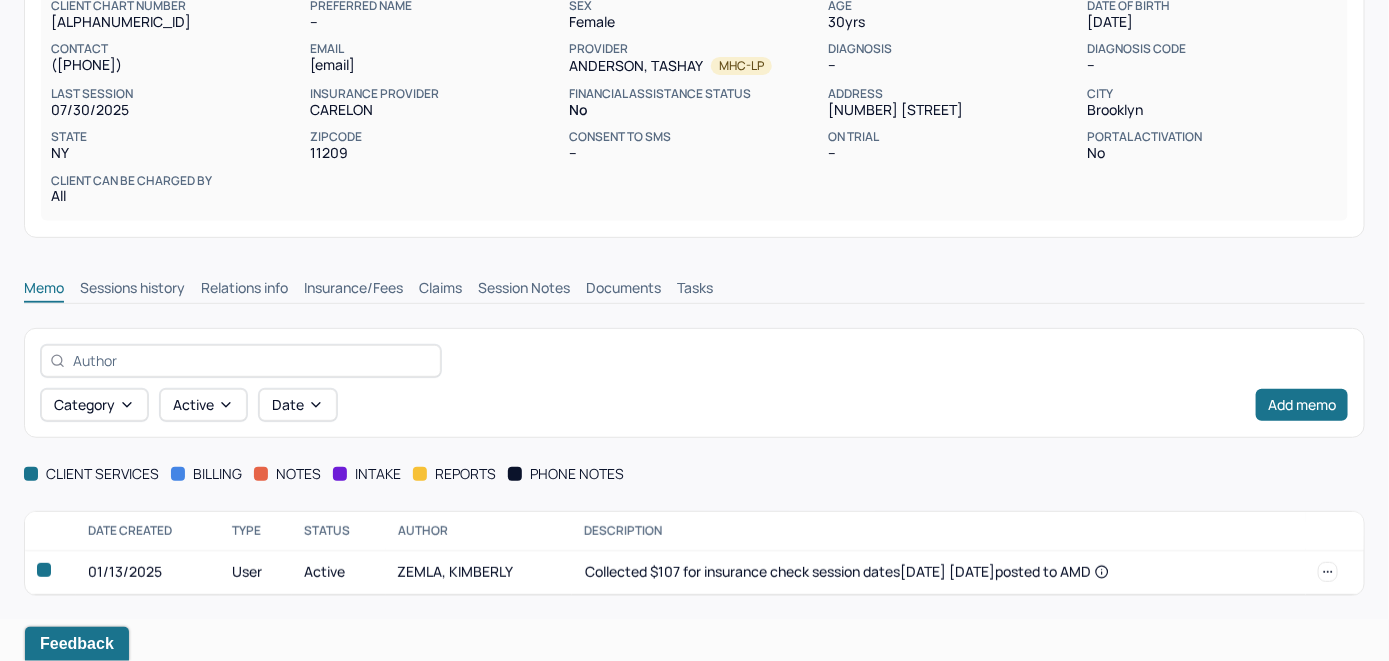 click on "Insurance/Fees" at bounding box center [353, 290] 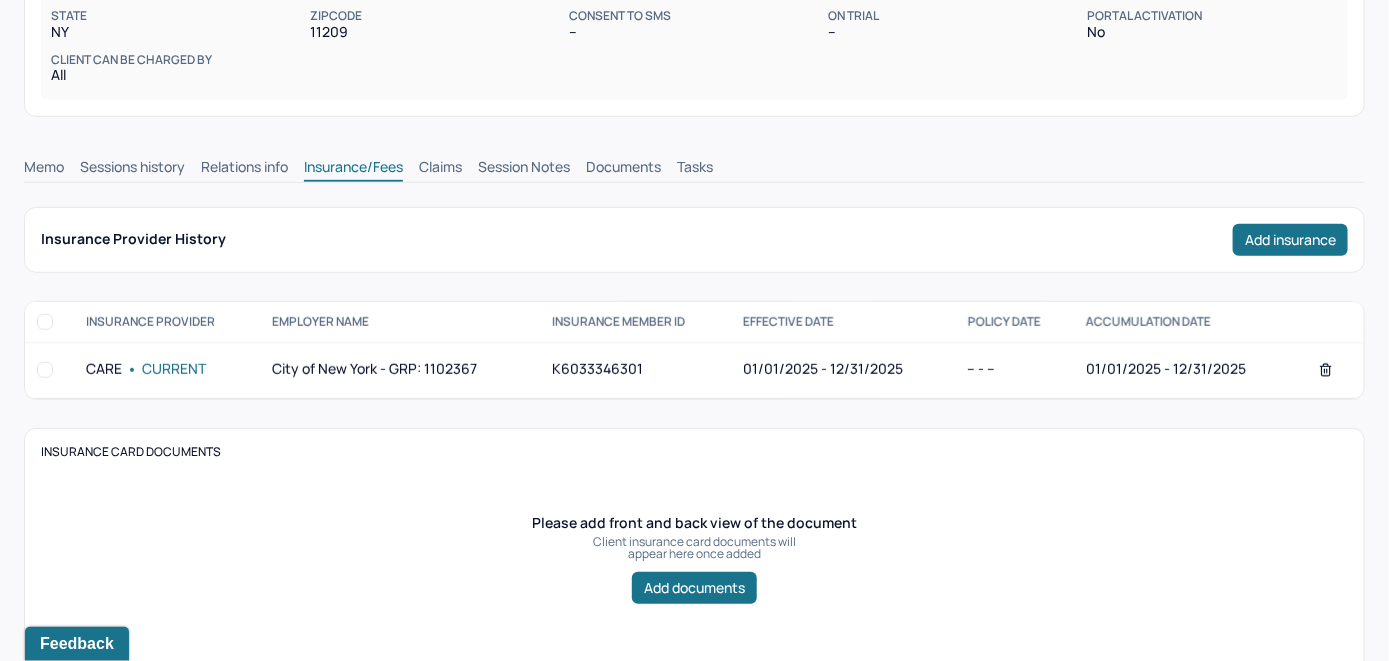scroll, scrollTop: 328, scrollLeft: 0, axis: vertical 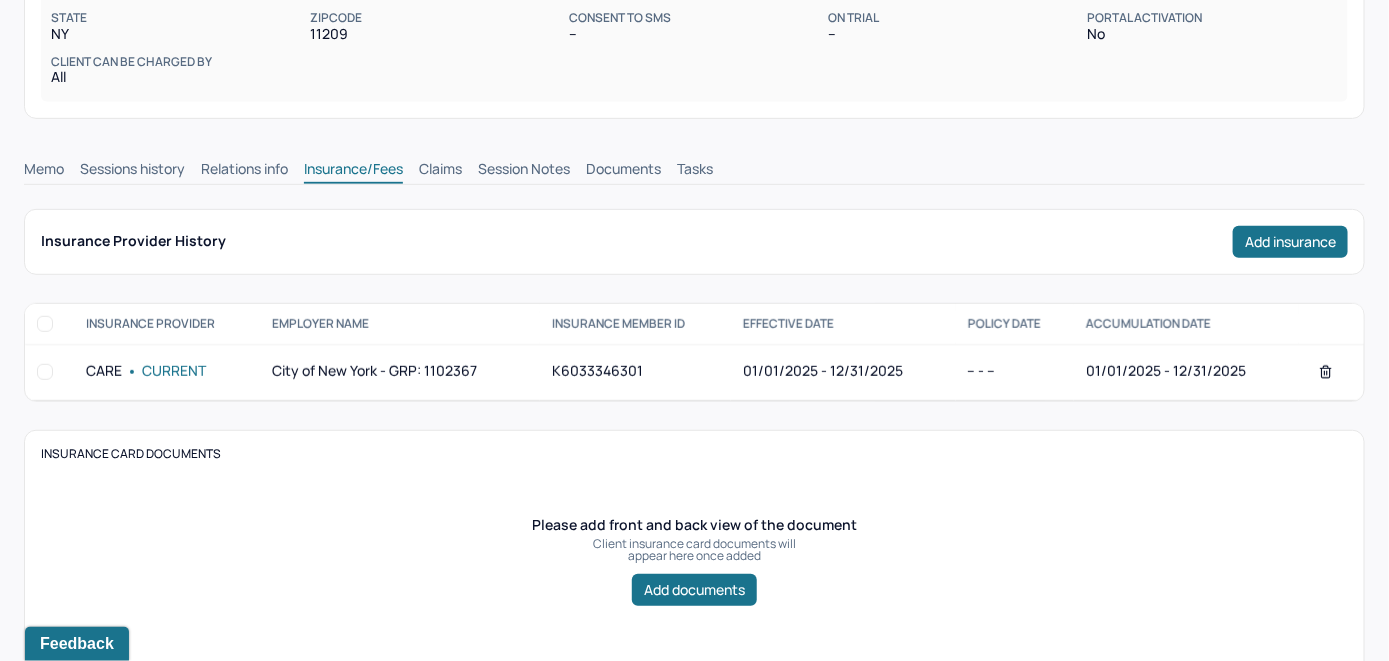 click on "Claims" at bounding box center [440, 171] 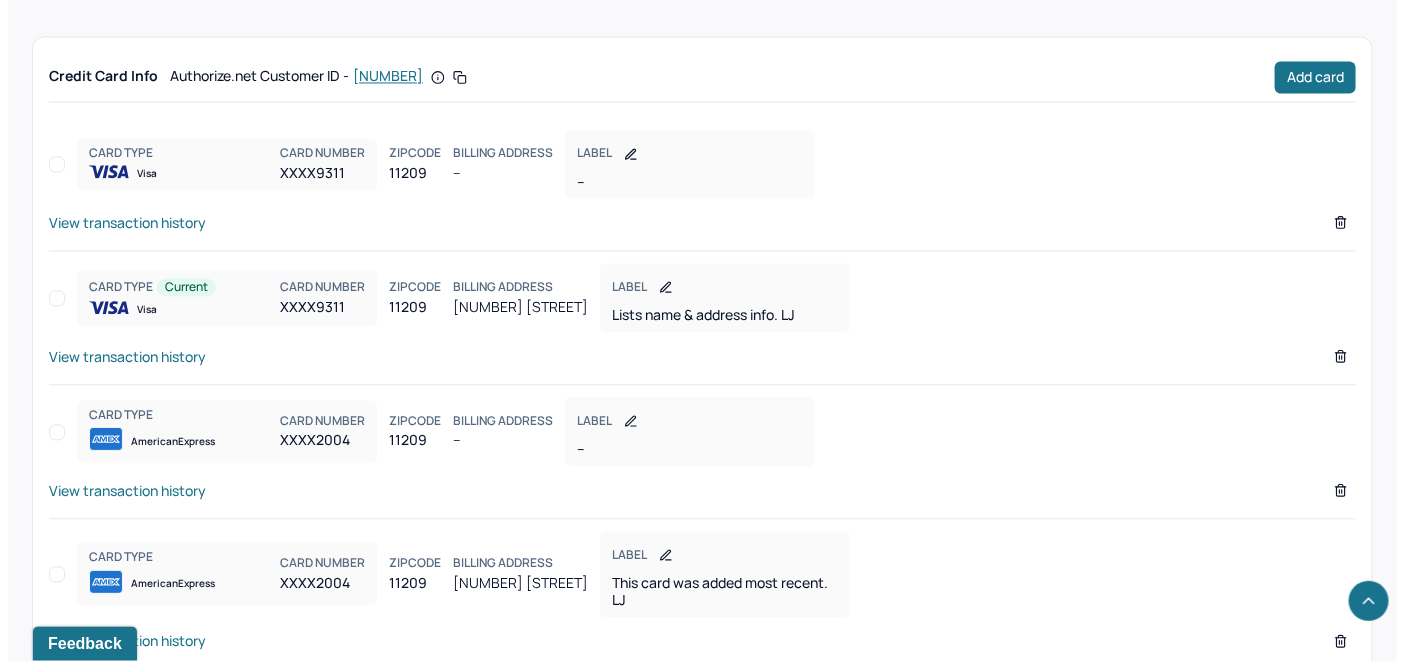 scroll, scrollTop: 1763, scrollLeft: 0, axis: vertical 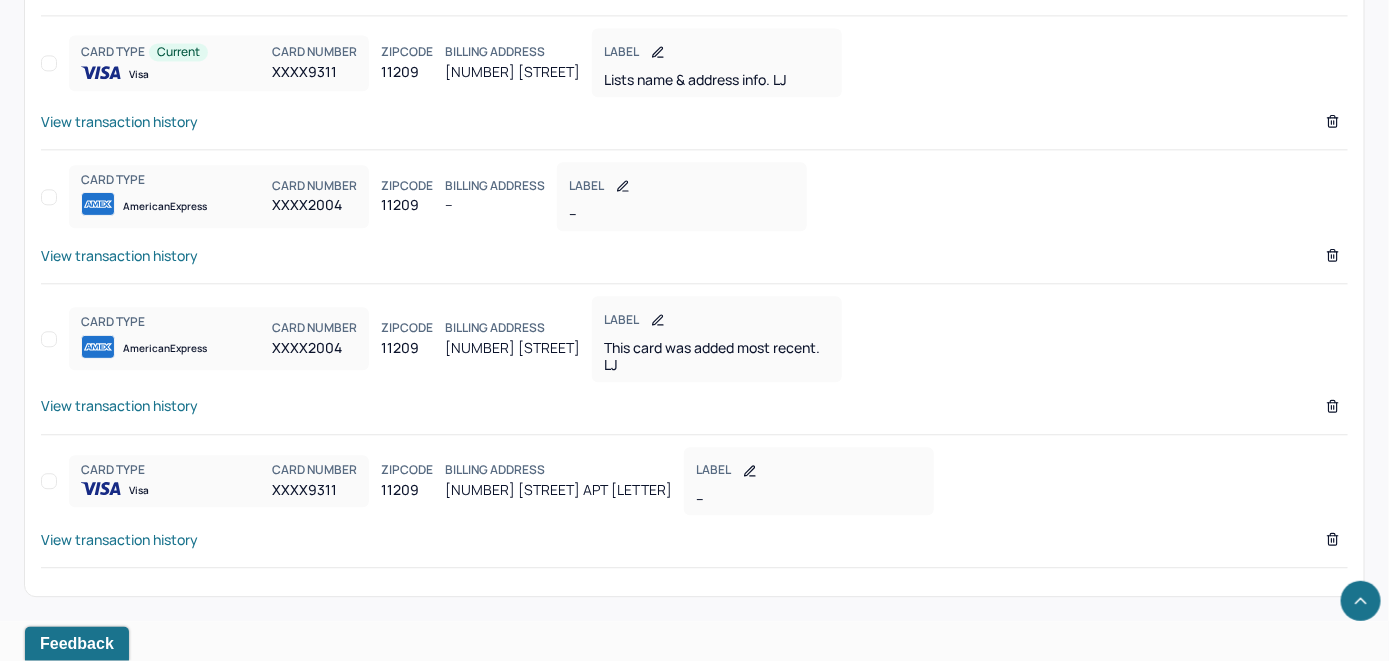 click on "View transaction history" at bounding box center [119, 405] 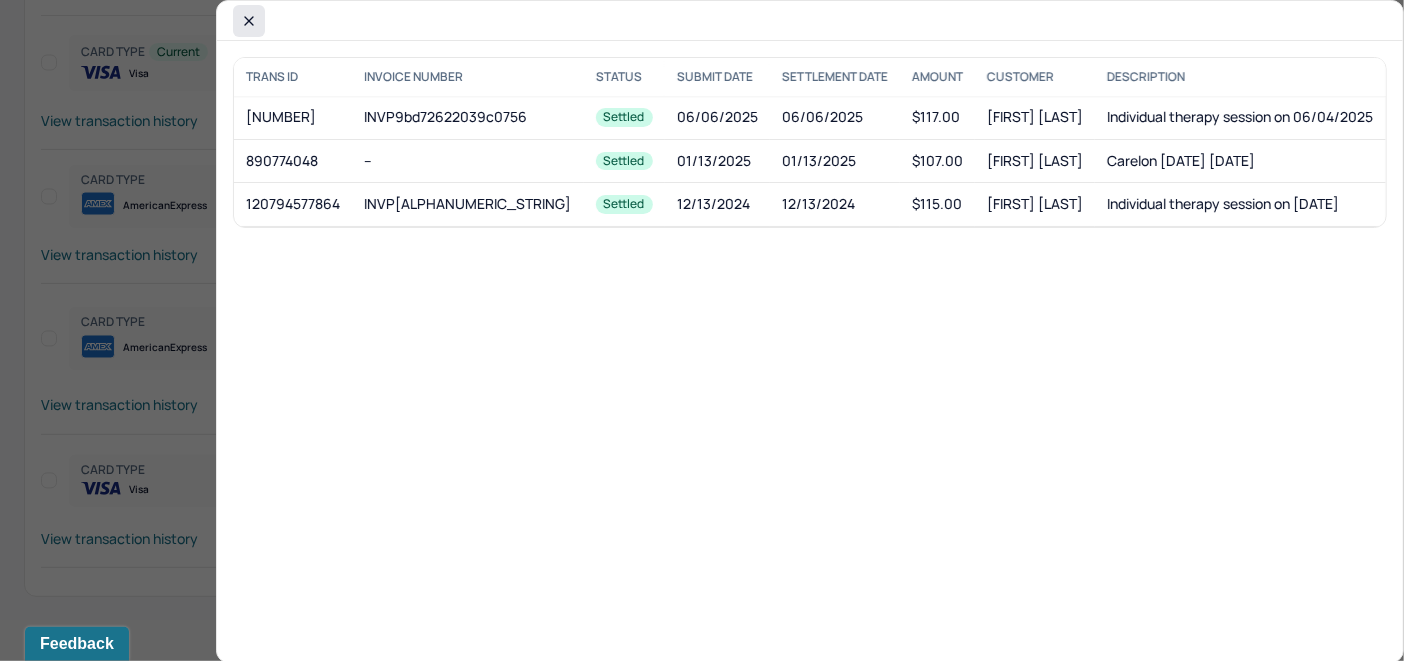 click at bounding box center (249, 21) 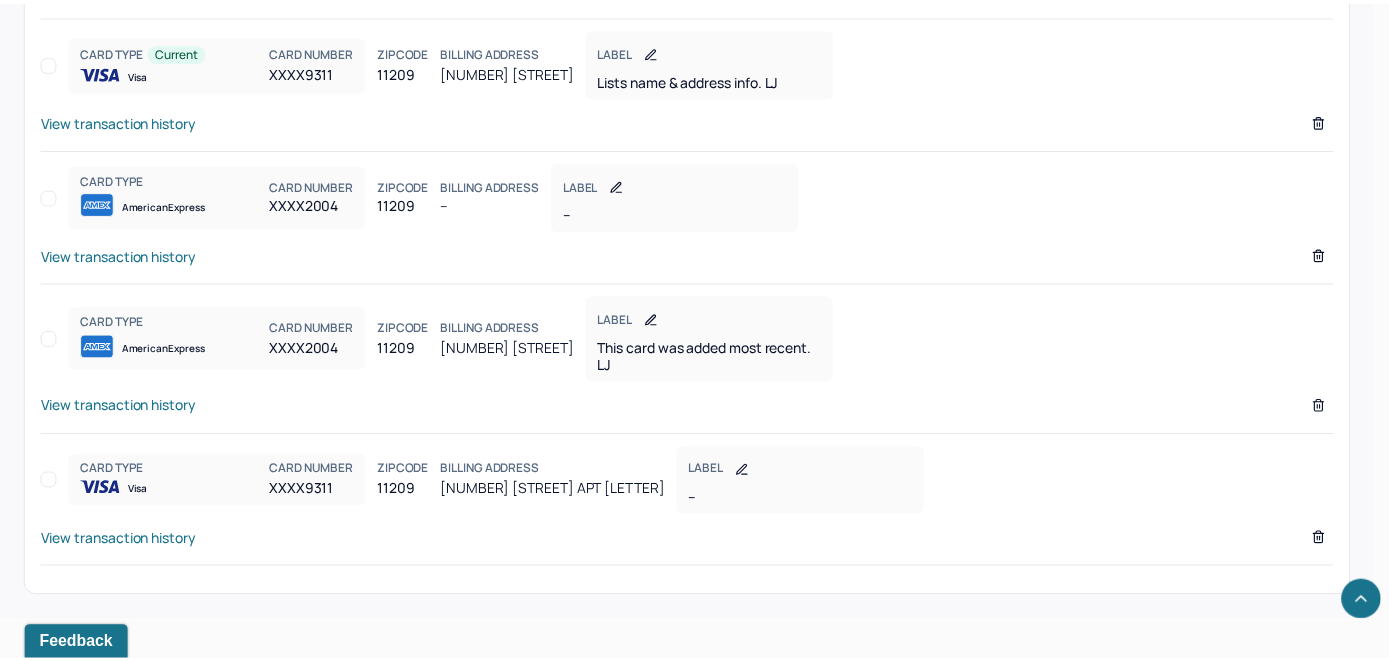 scroll, scrollTop: 1720, scrollLeft: 0, axis: vertical 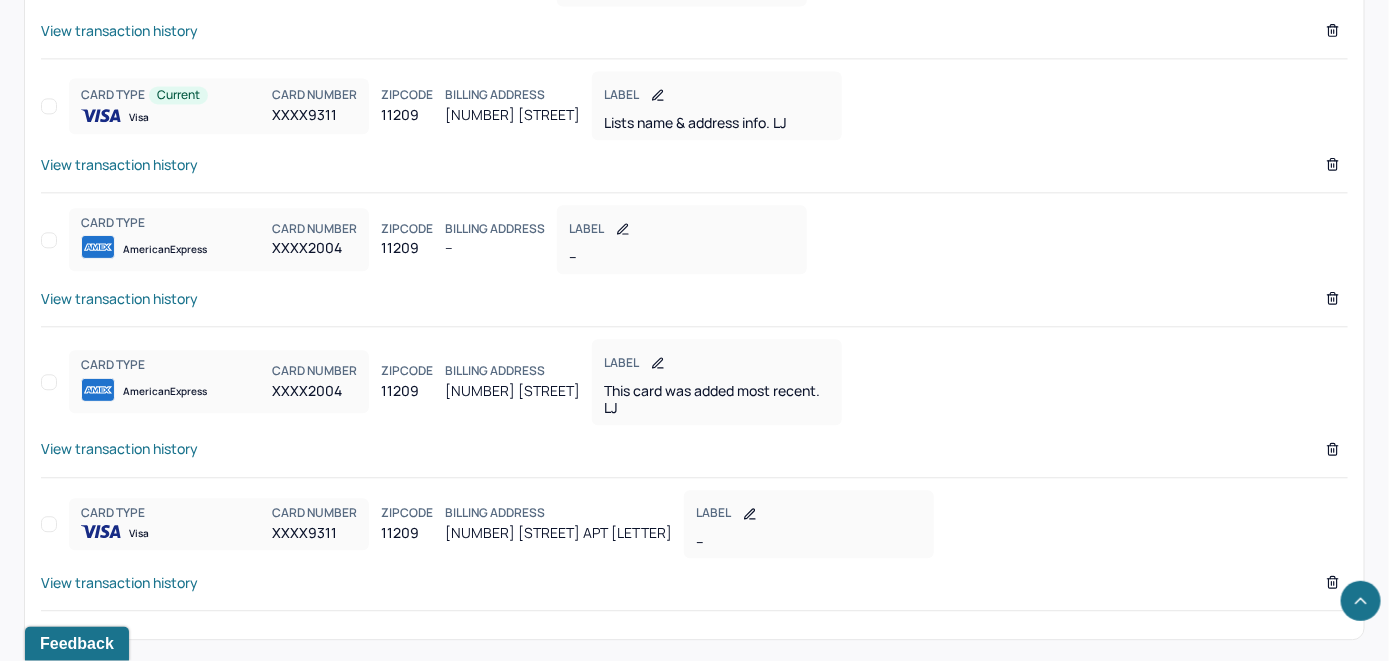click on "View transaction history" at bounding box center (119, 164) 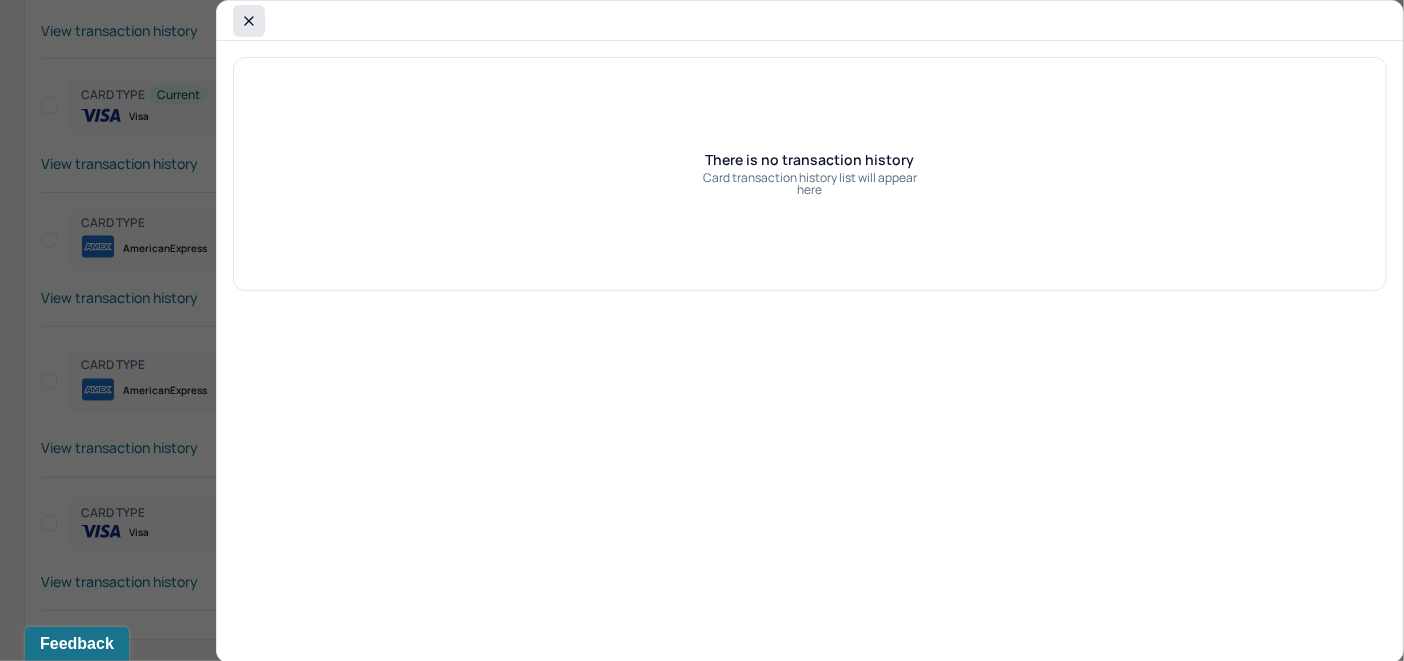 click at bounding box center (249, 21) 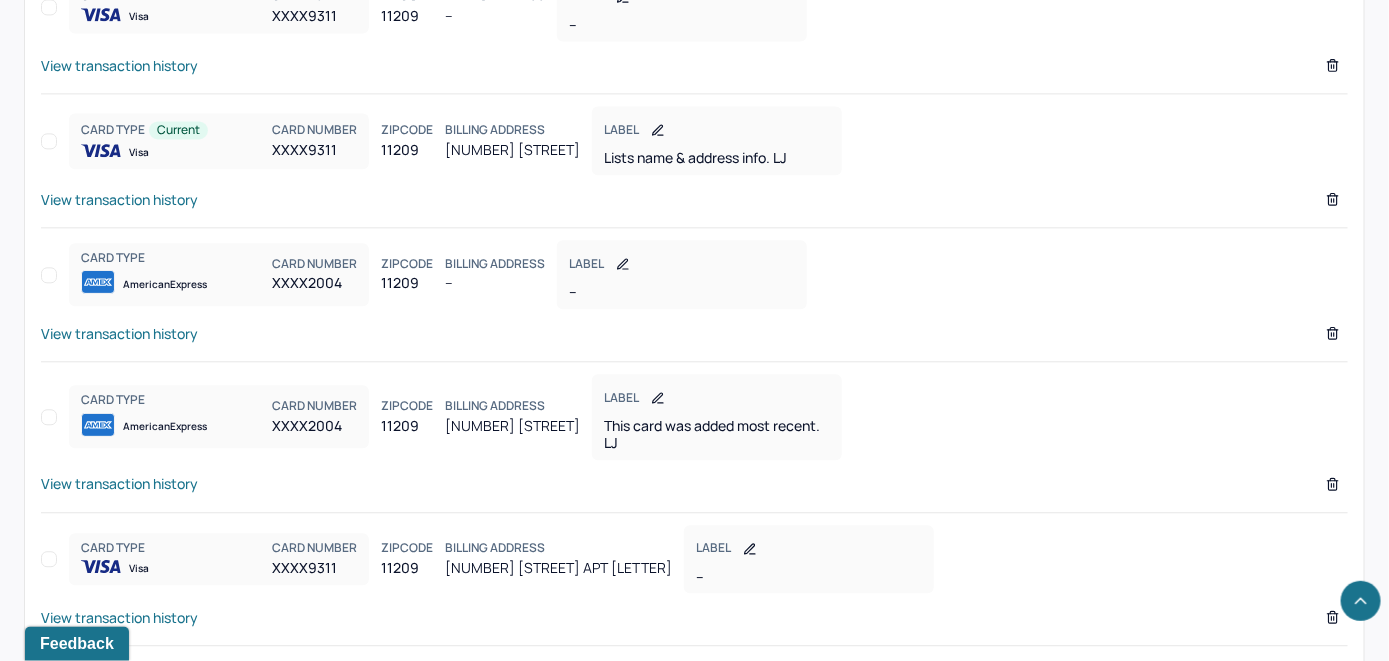 scroll, scrollTop: 1720, scrollLeft: 0, axis: vertical 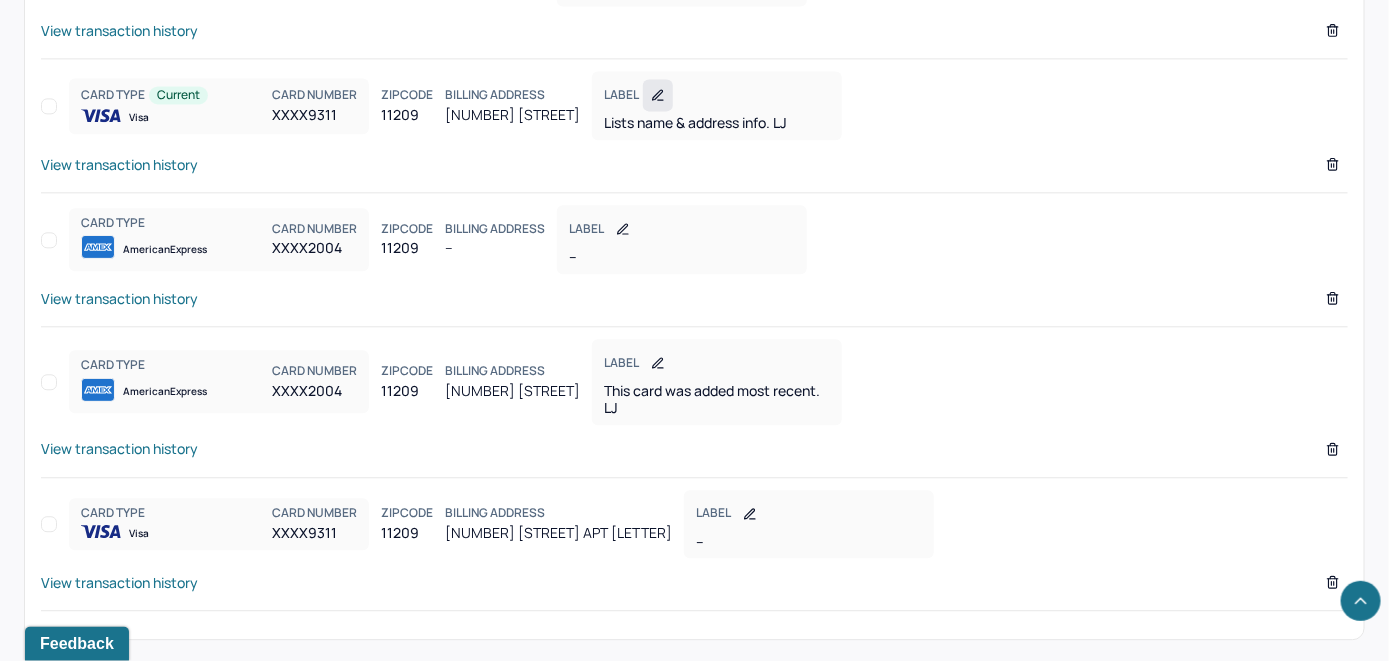 click 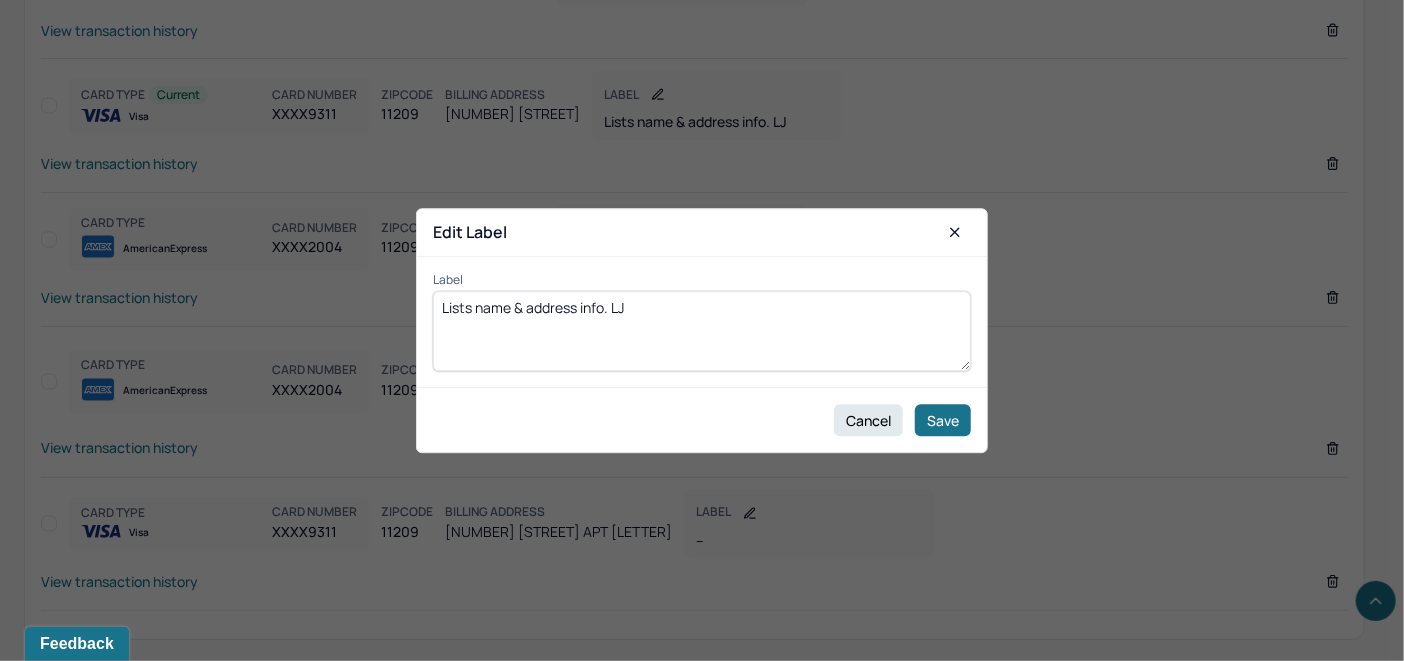 drag, startPoint x: 664, startPoint y: 297, endPoint x: 279, endPoint y: 296, distance: 385.0013 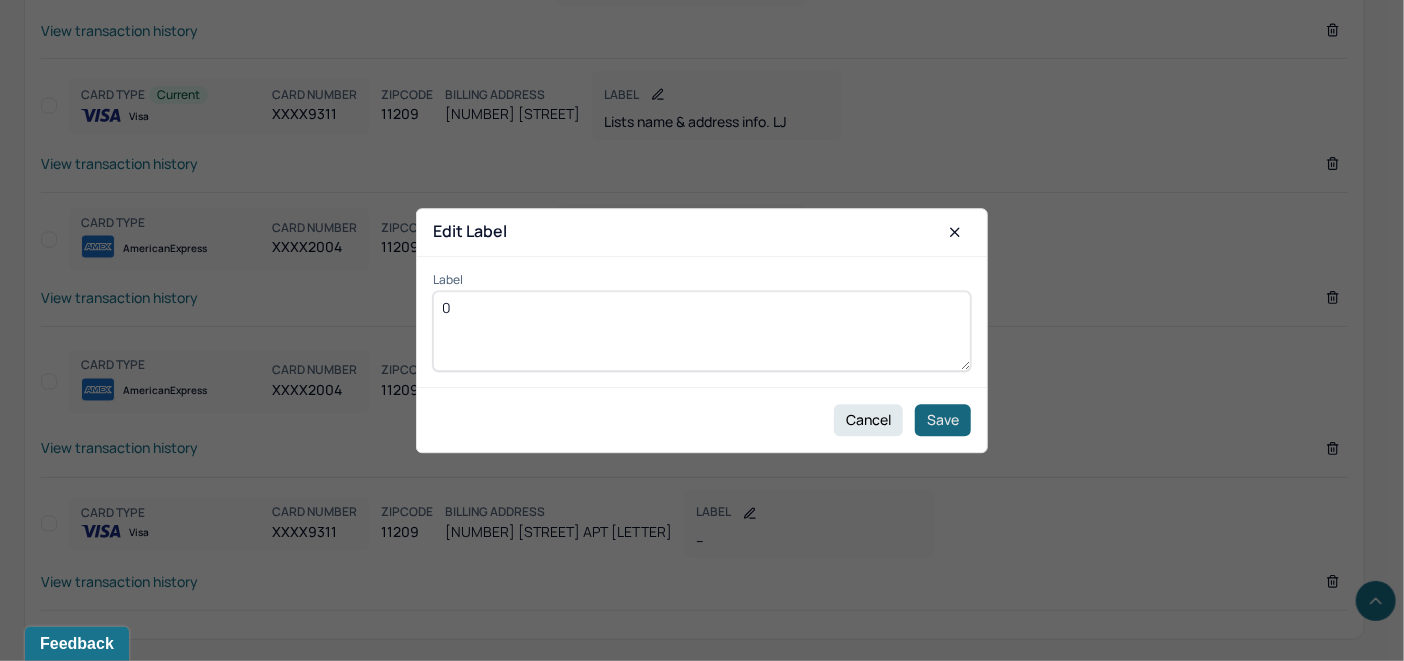 type on "0" 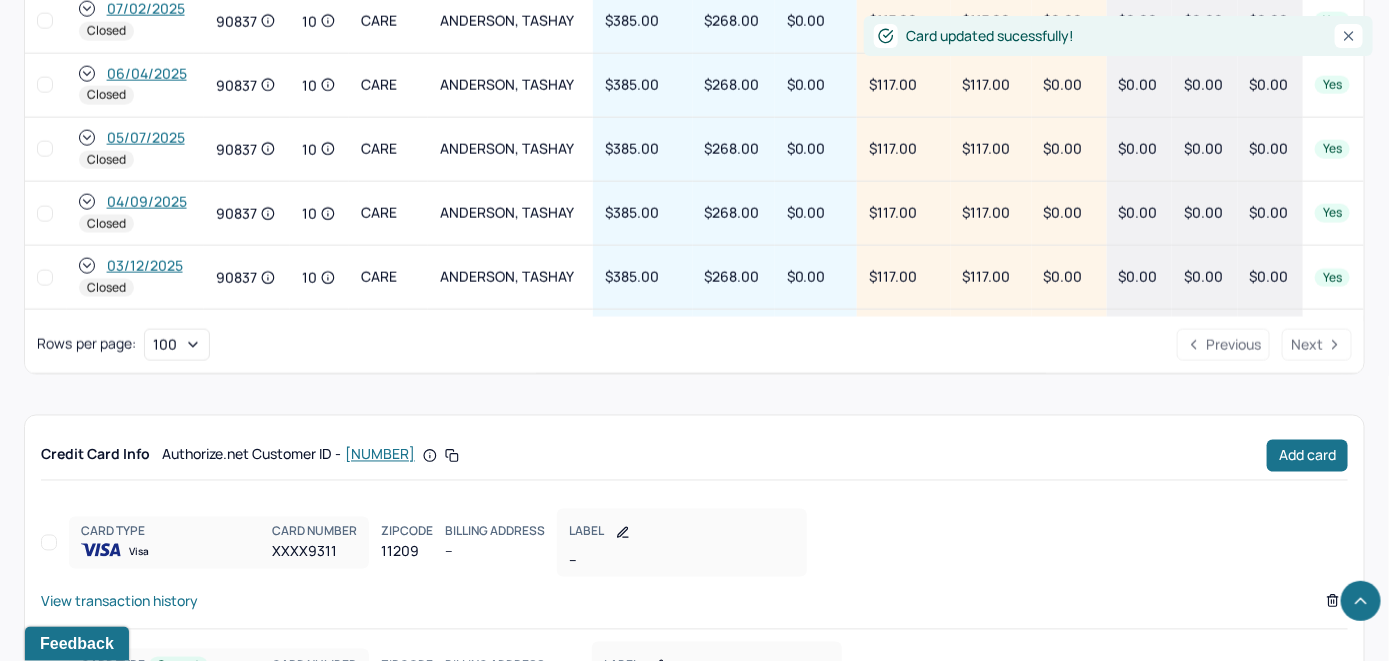 scroll, scrollTop: 1020, scrollLeft: 0, axis: vertical 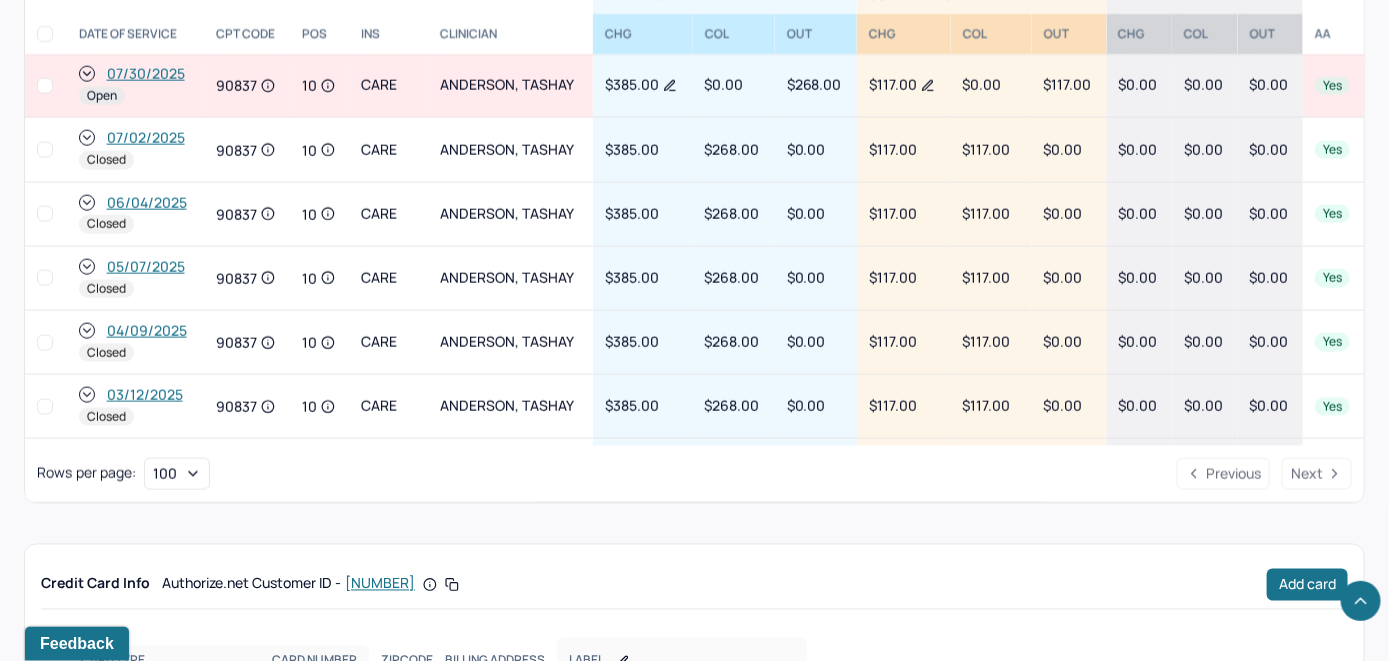 click on "07/30/2025" at bounding box center (146, 74) 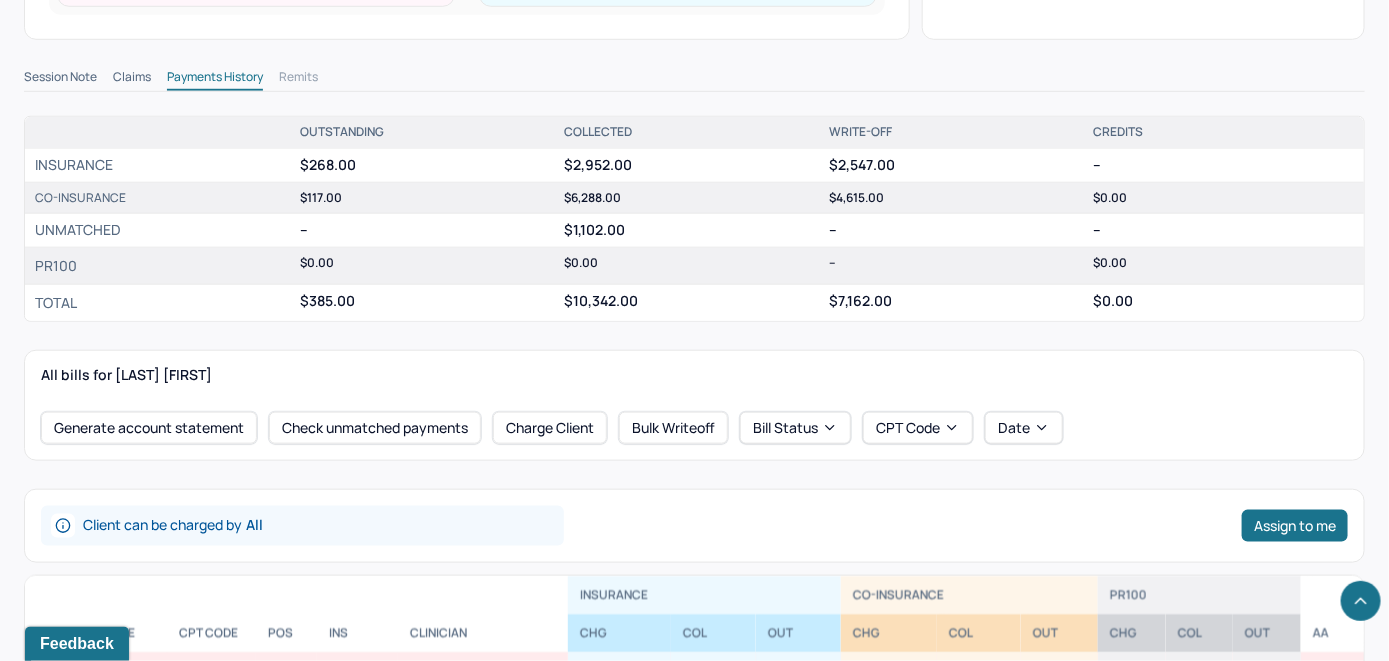 scroll, scrollTop: 800, scrollLeft: 0, axis: vertical 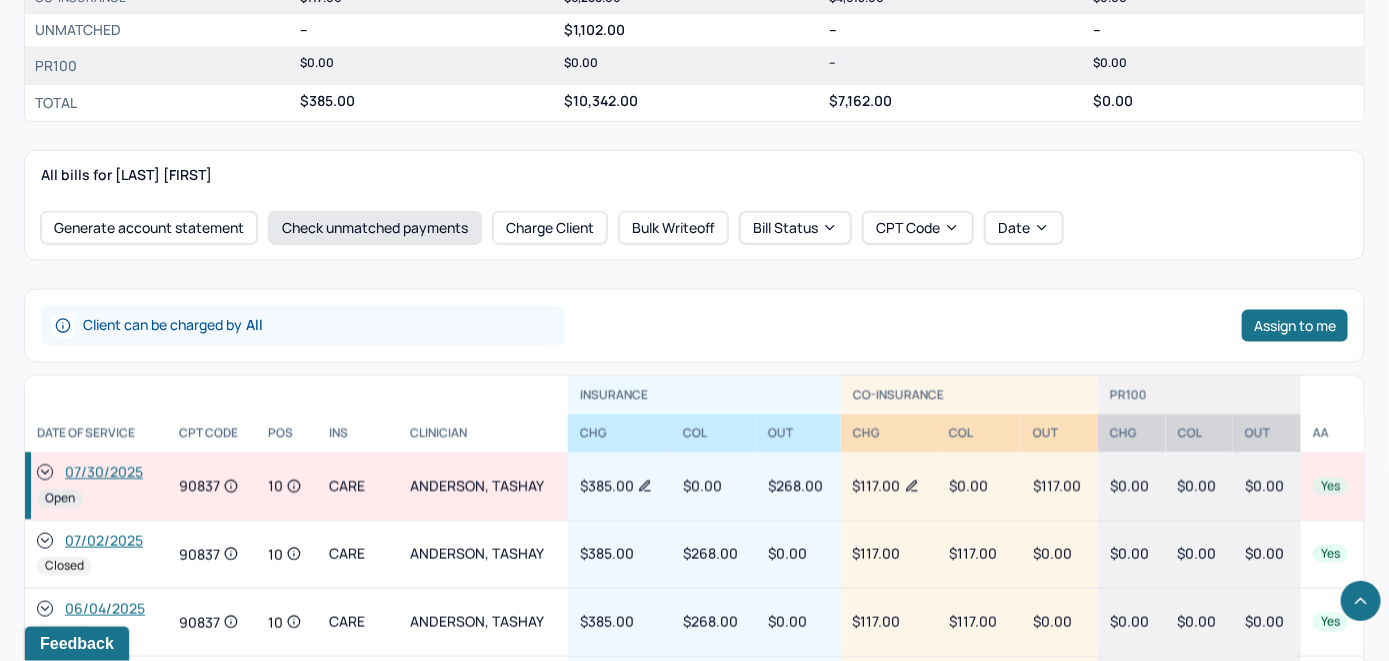 click on "Check unmatched payments" at bounding box center (375, 228) 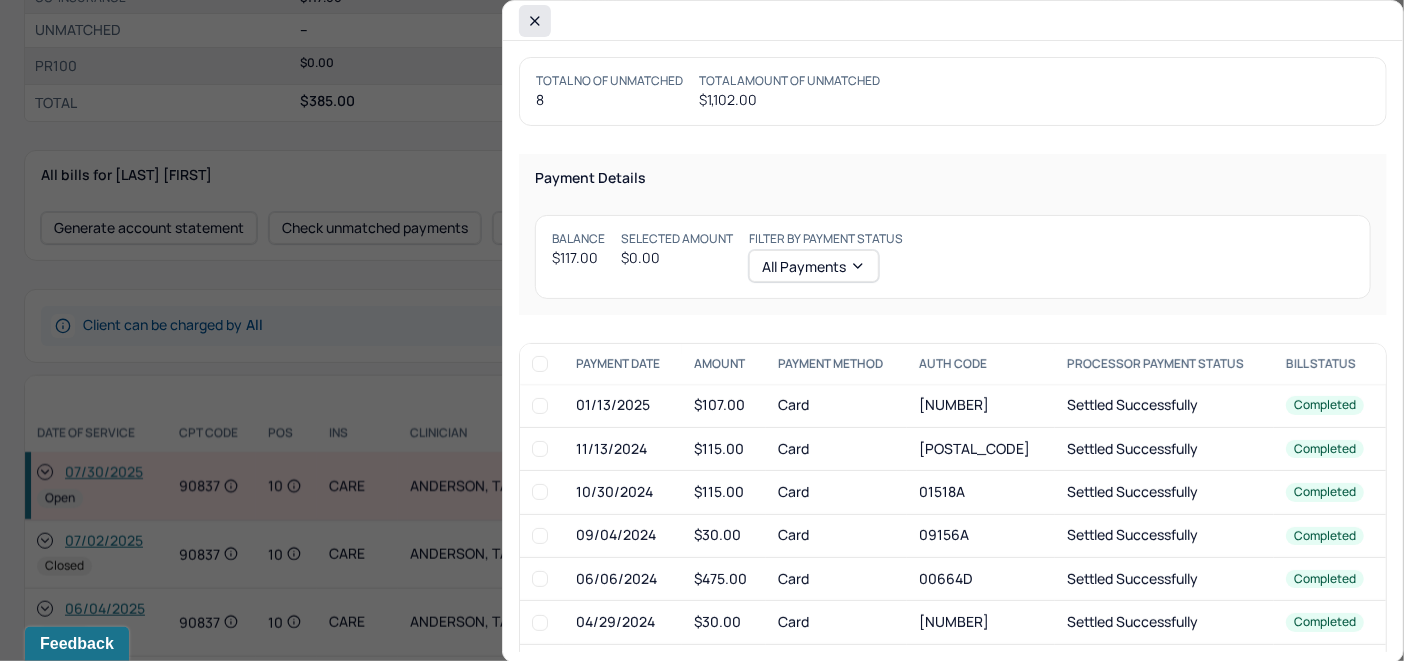 click 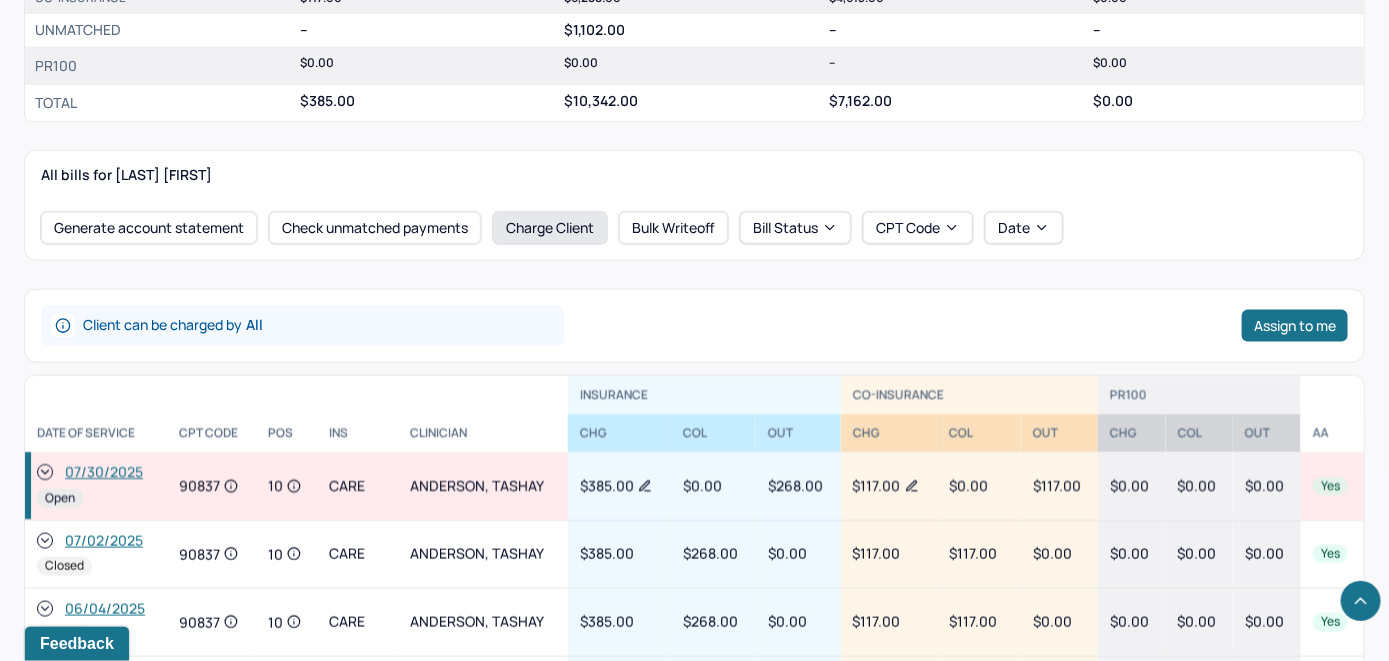 click on "Charge Client" at bounding box center [550, 228] 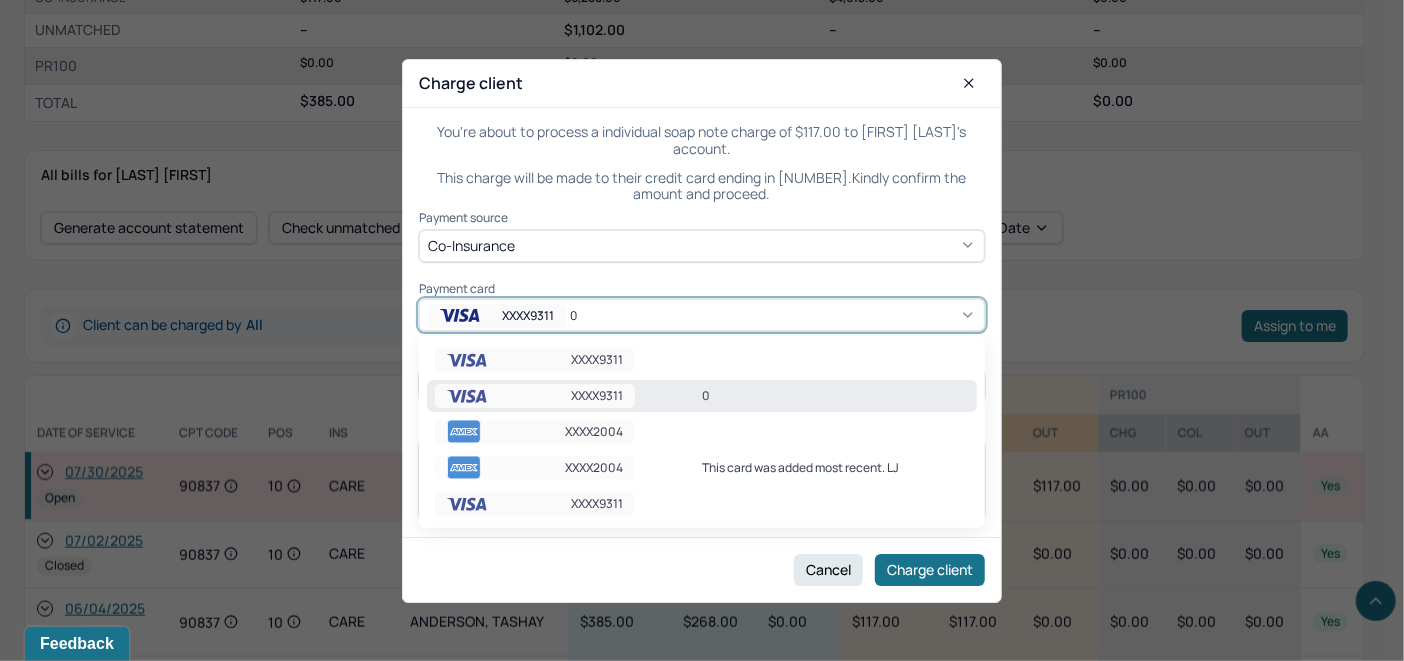 click on "XXXX9311 0" at bounding box center (702, 316) 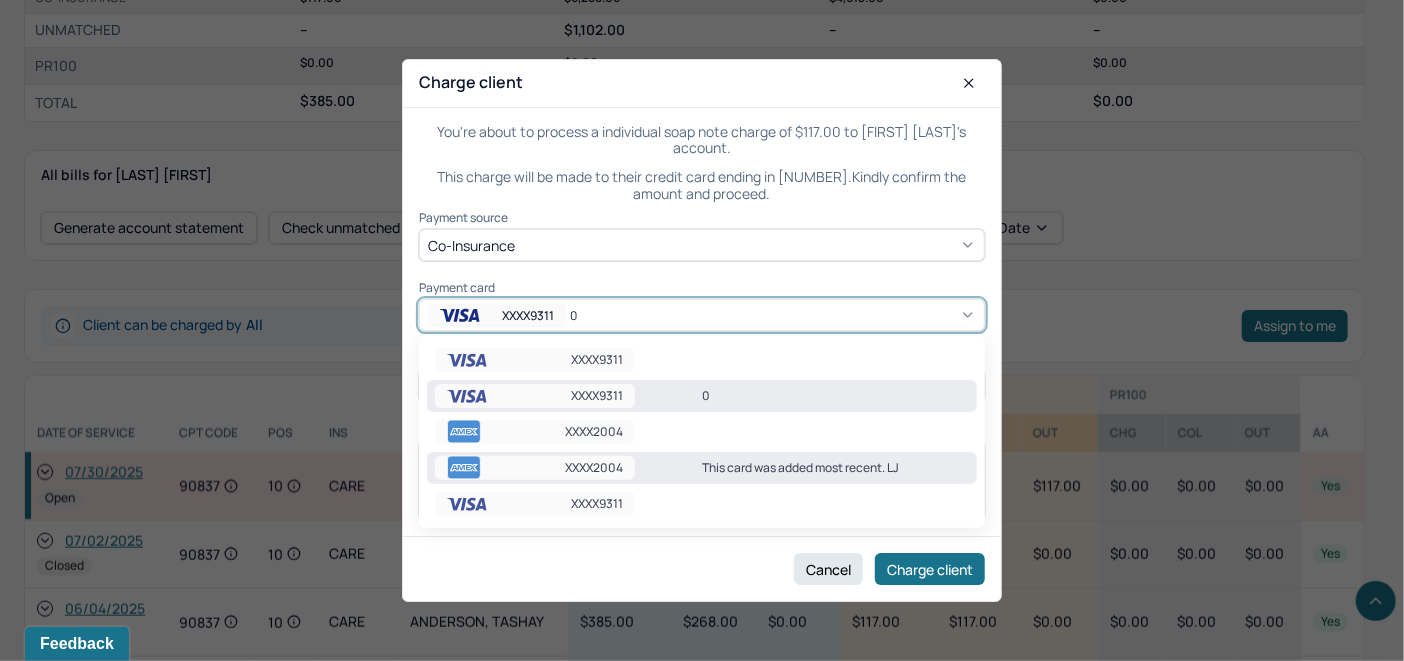click on "This card was added most recent. LJ" at bounding box center (835, 468) 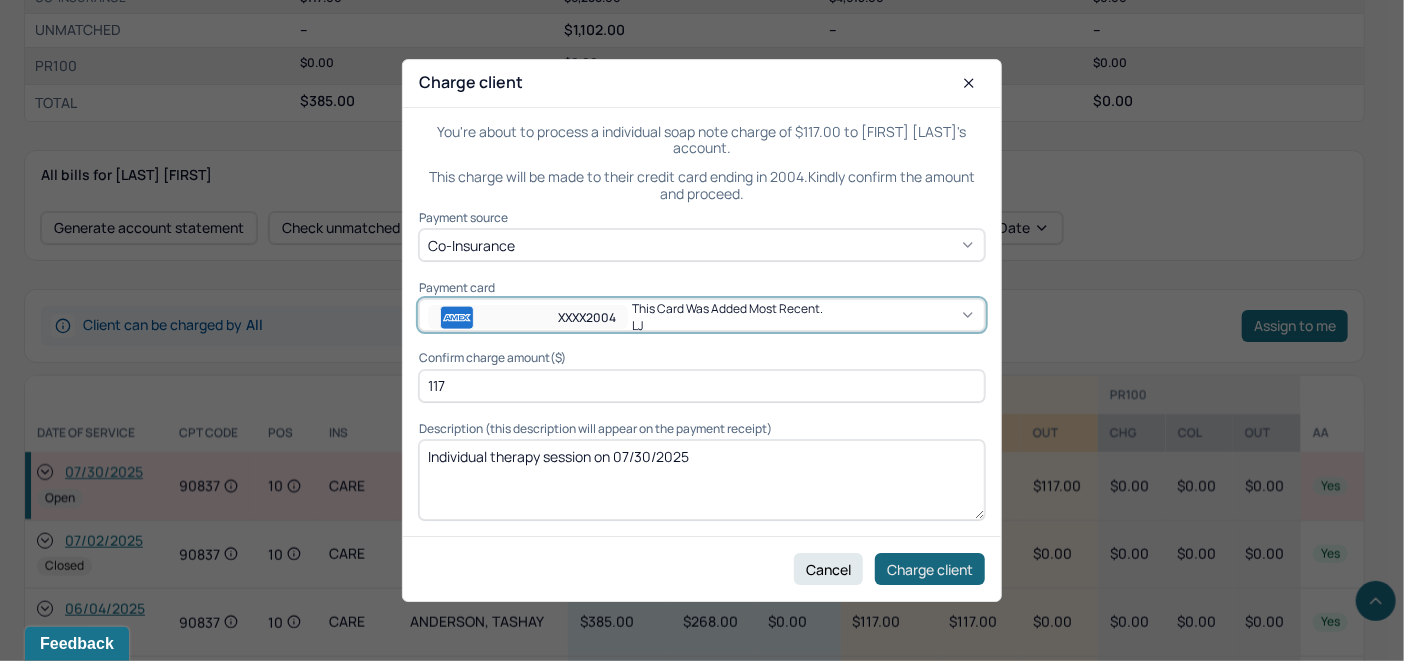 click on "Charge client" at bounding box center (930, 569) 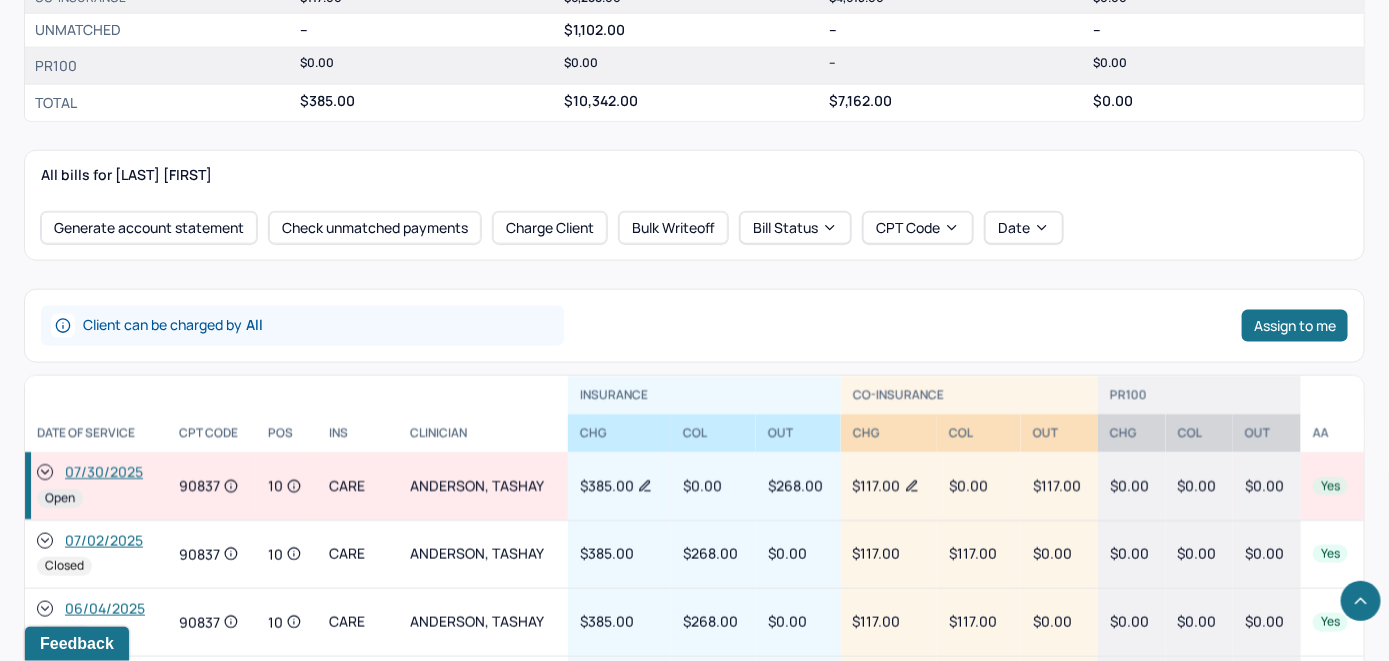 drag, startPoint x: 41, startPoint y: 467, endPoint x: 49, endPoint y: 453, distance: 16.124516 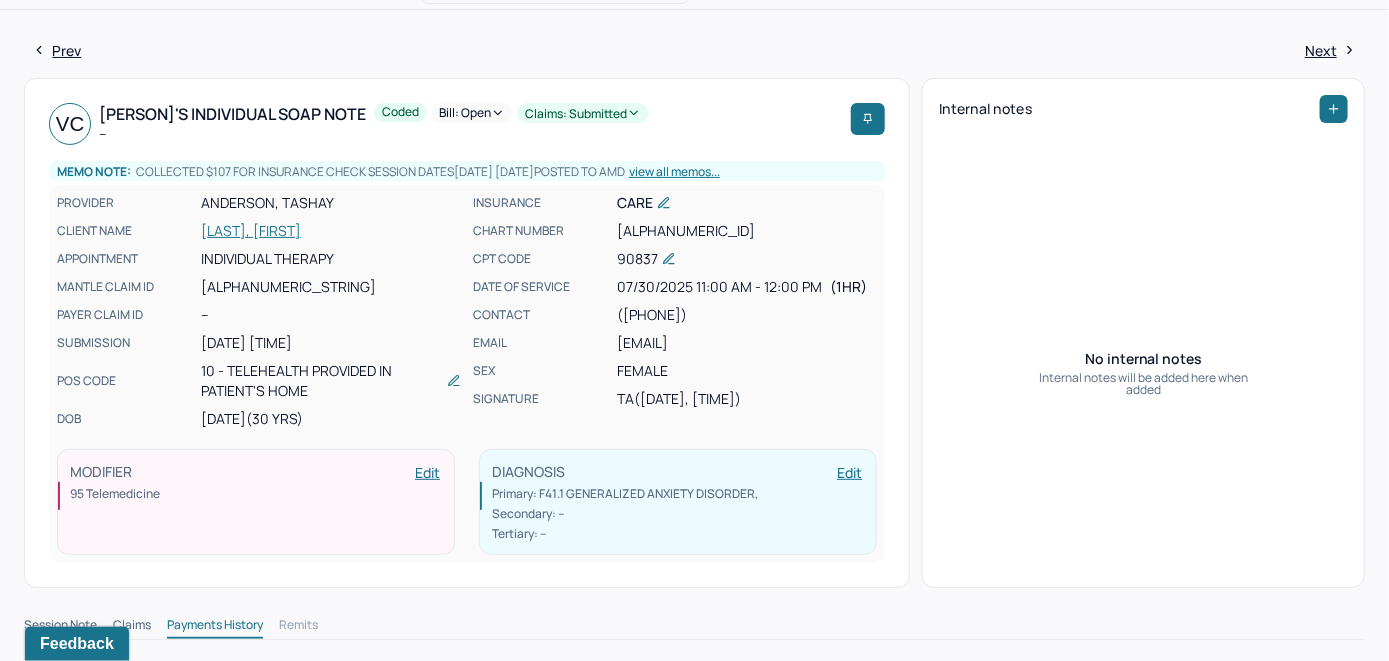 scroll, scrollTop: 0, scrollLeft: 0, axis: both 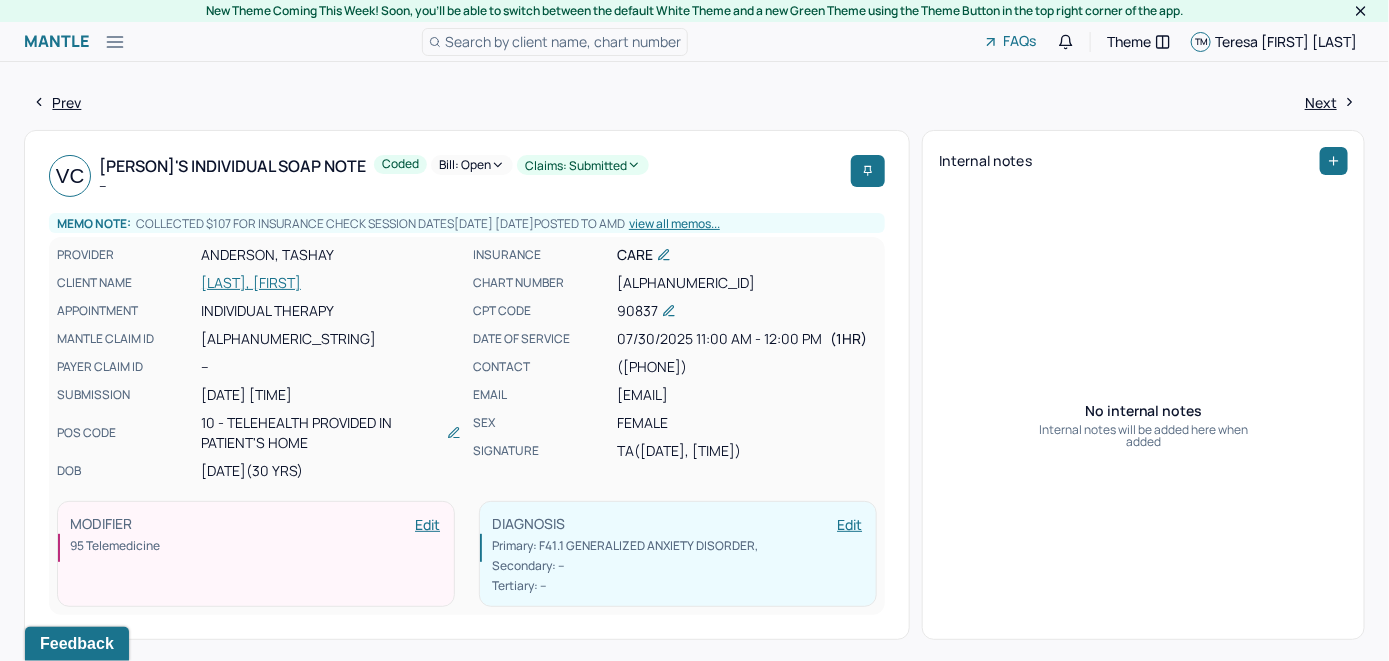 click on "Bill: Open" at bounding box center (472, 165) 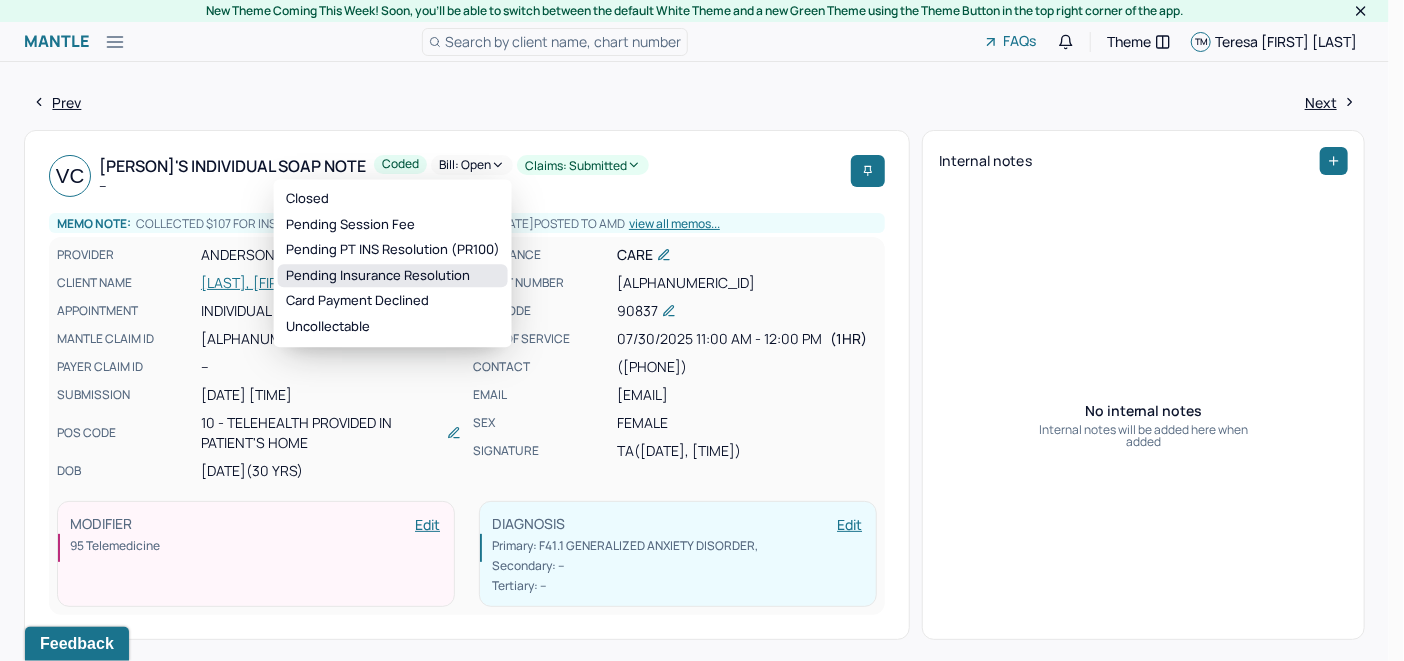 click on "Pending Insurance Resolution" at bounding box center [393, 276] 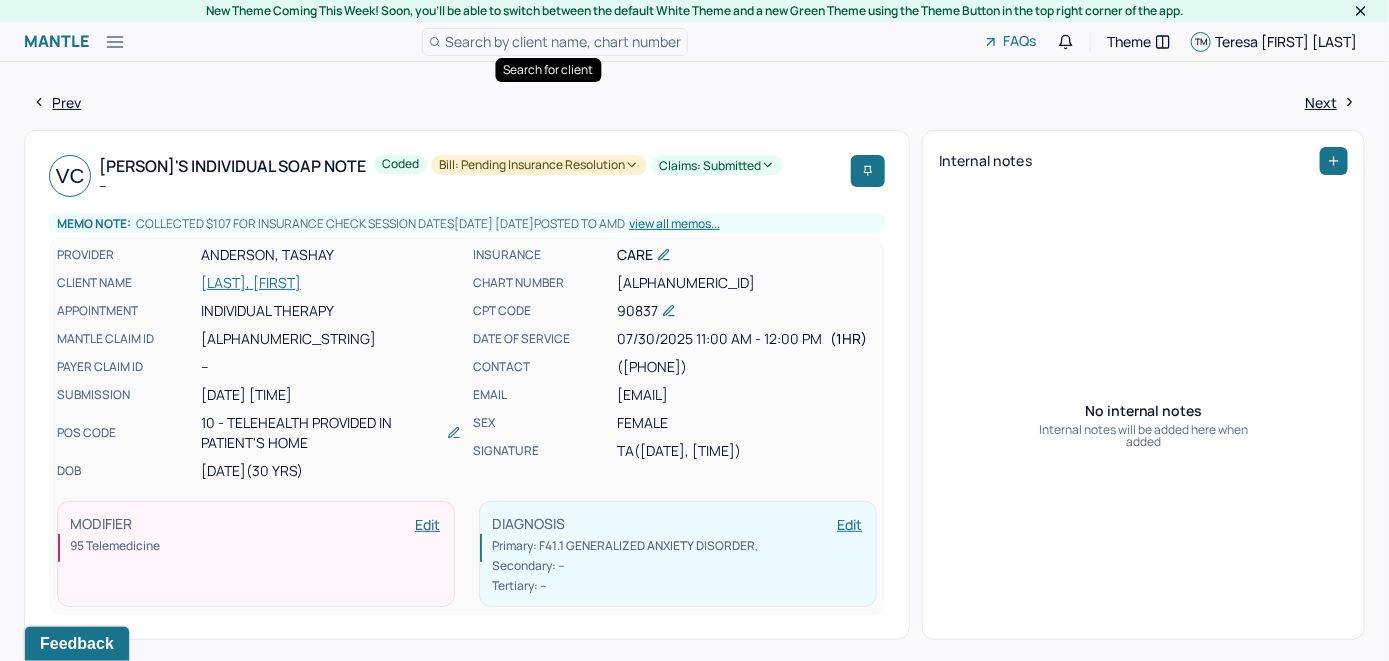 click on "Search by client name, chart number" at bounding box center (563, 41) 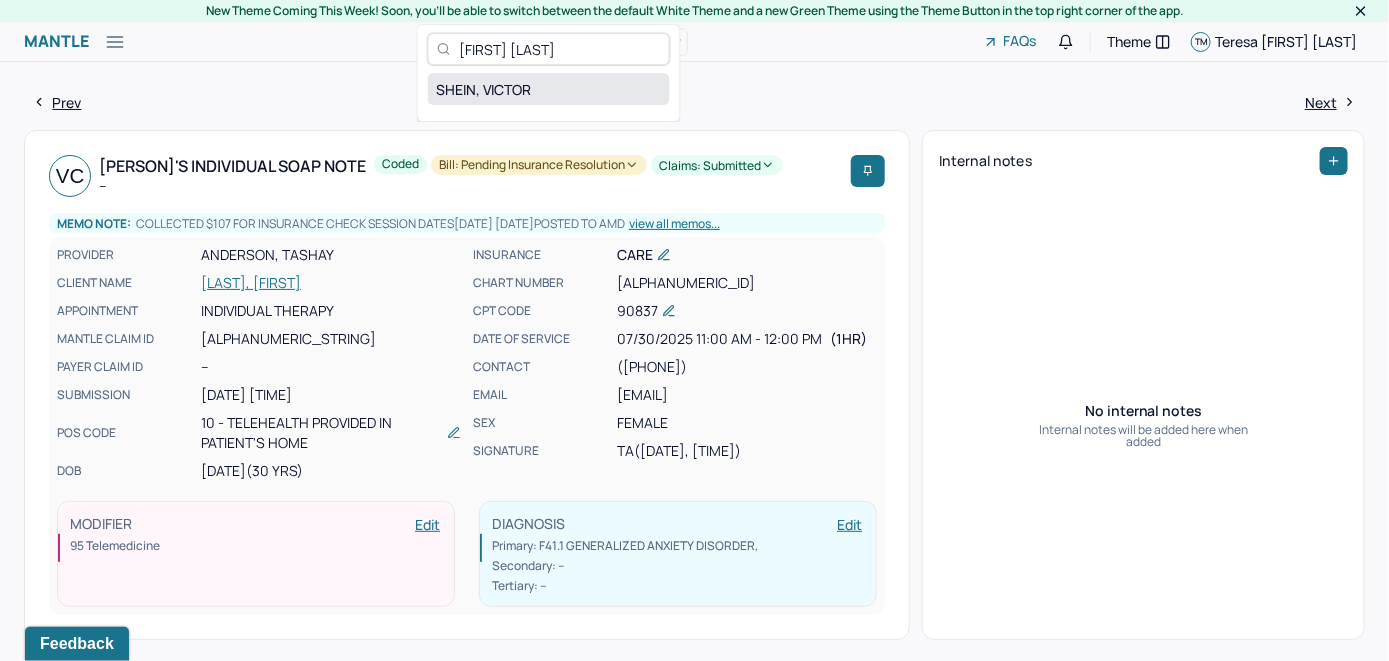type on "Victor Shein" 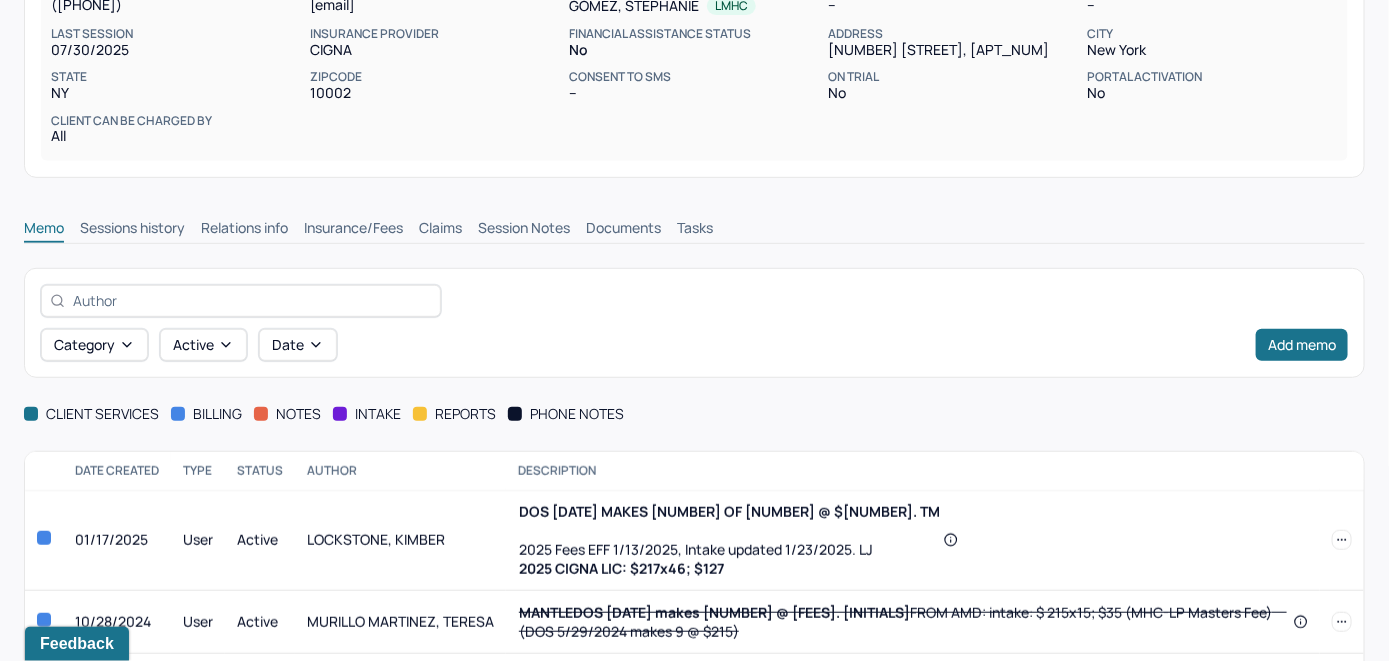 scroll, scrollTop: 300, scrollLeft: 0, axis: vertical 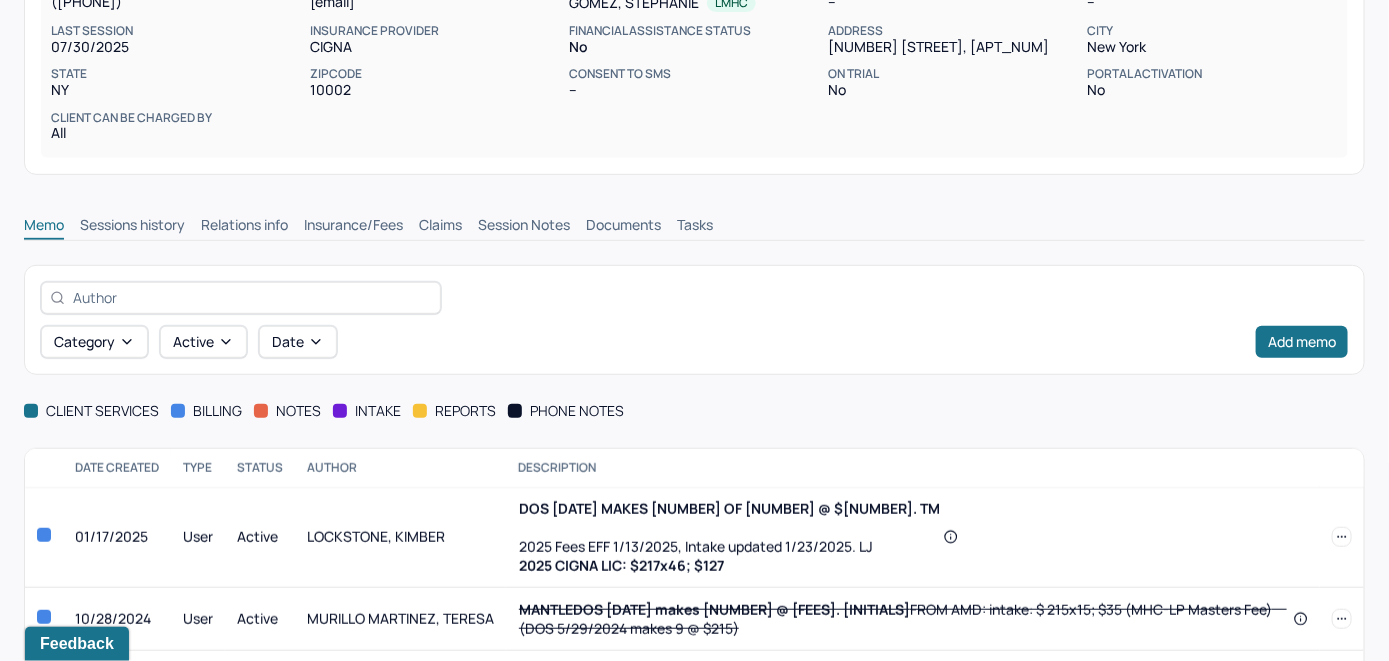 click on "Insurance/Fees" at bounding box center [353, 227] 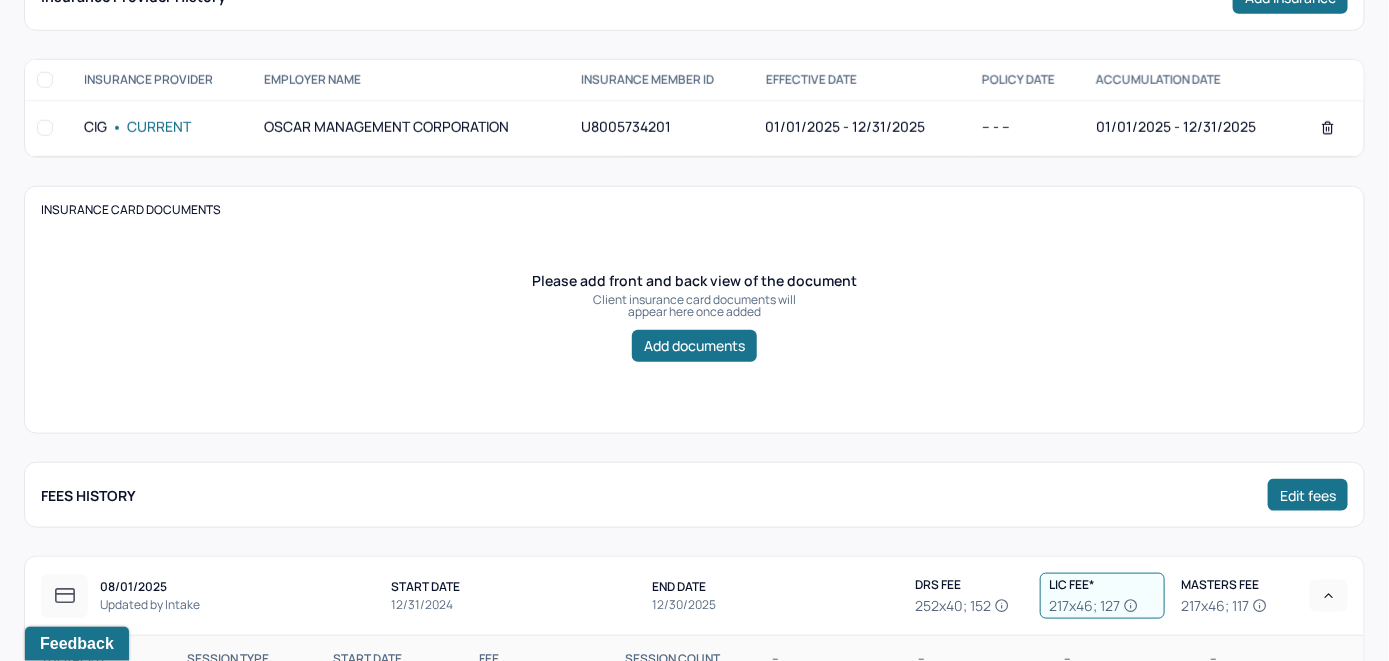 scroll, scrollTop: 400, scrollLeft: 0, axis: vertical 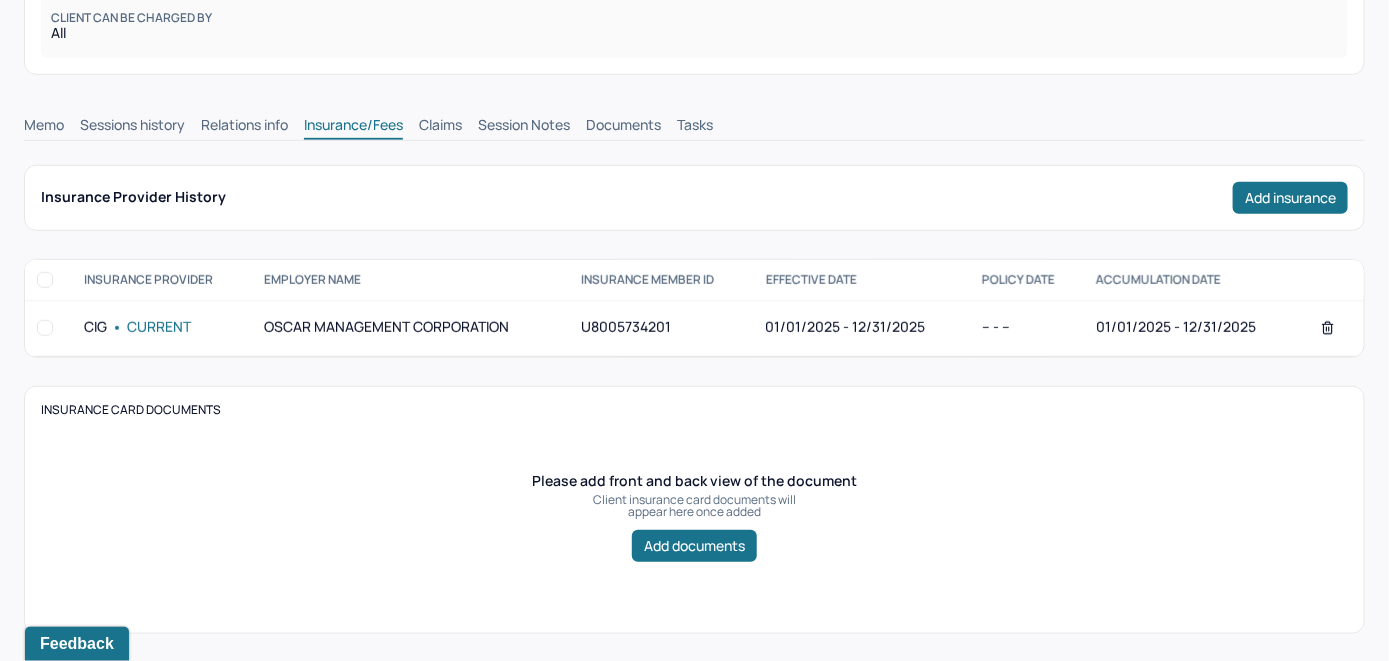 click on "Memo" at bounding box center [44, 127] 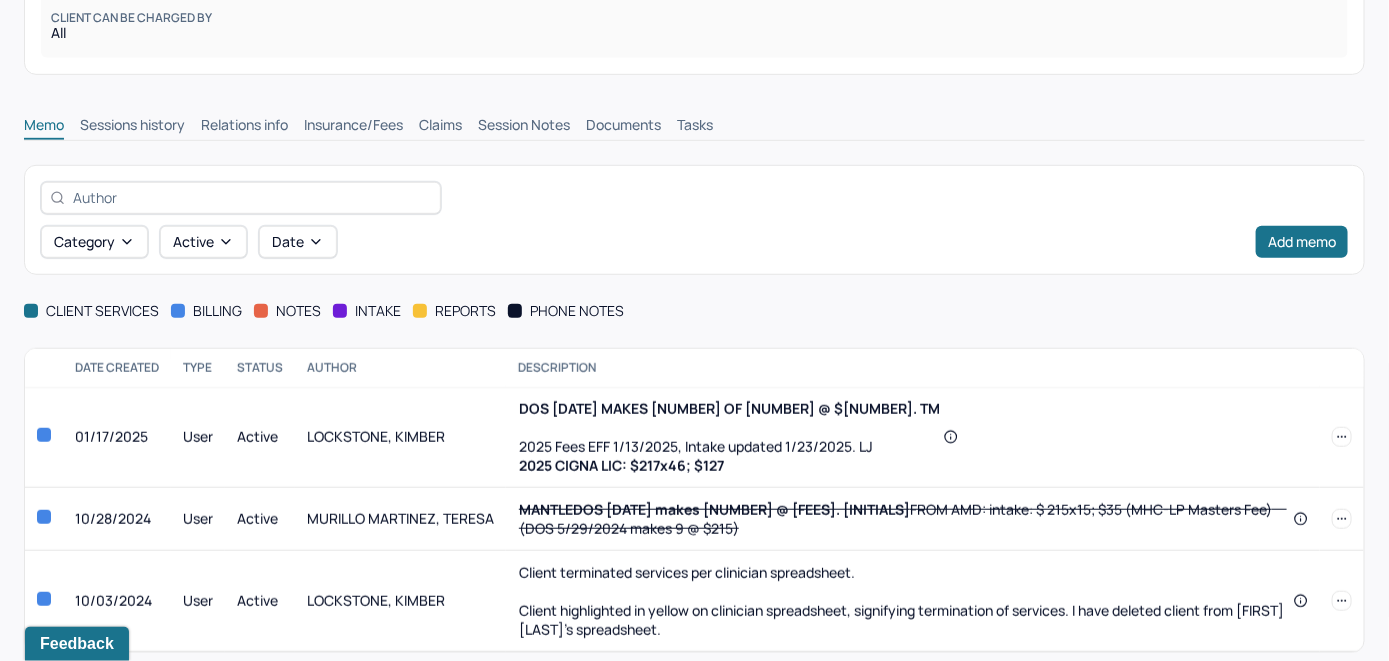 click on "Insurance/Fees" at bounding box center (353, 127) 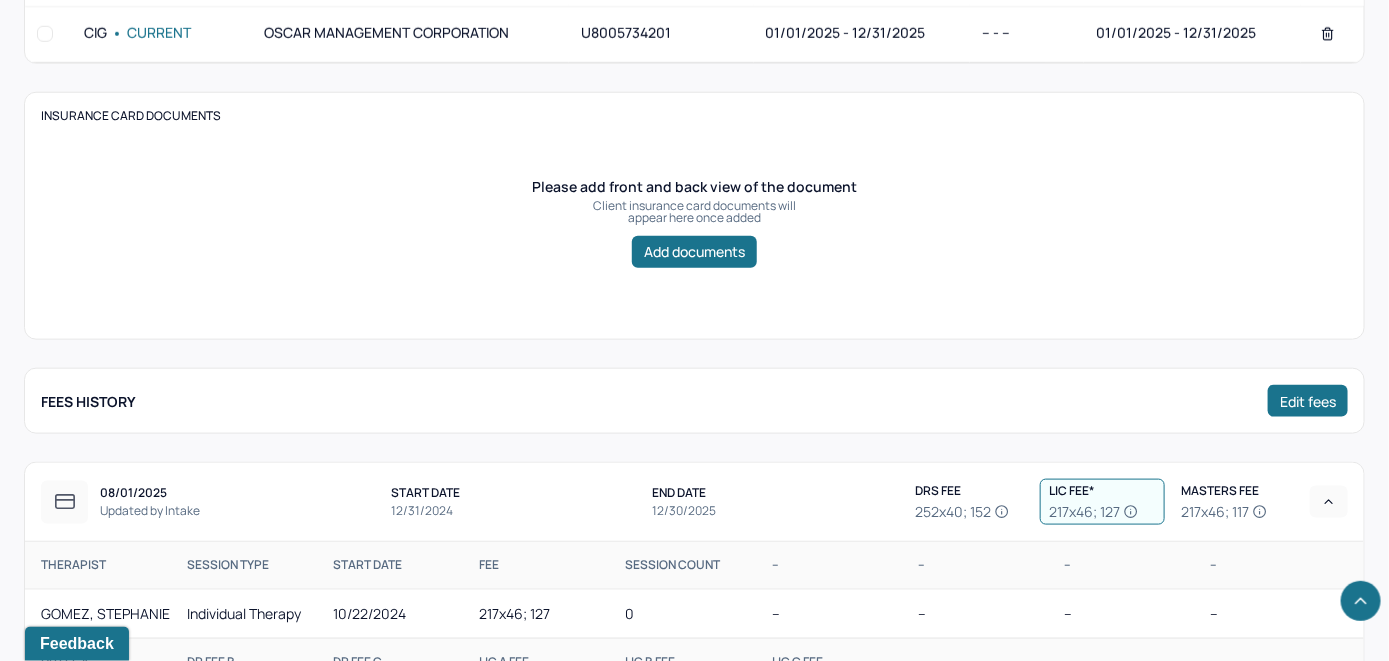 scroll, scrollTop: 400, scrollLeft: 0, axis: vertical 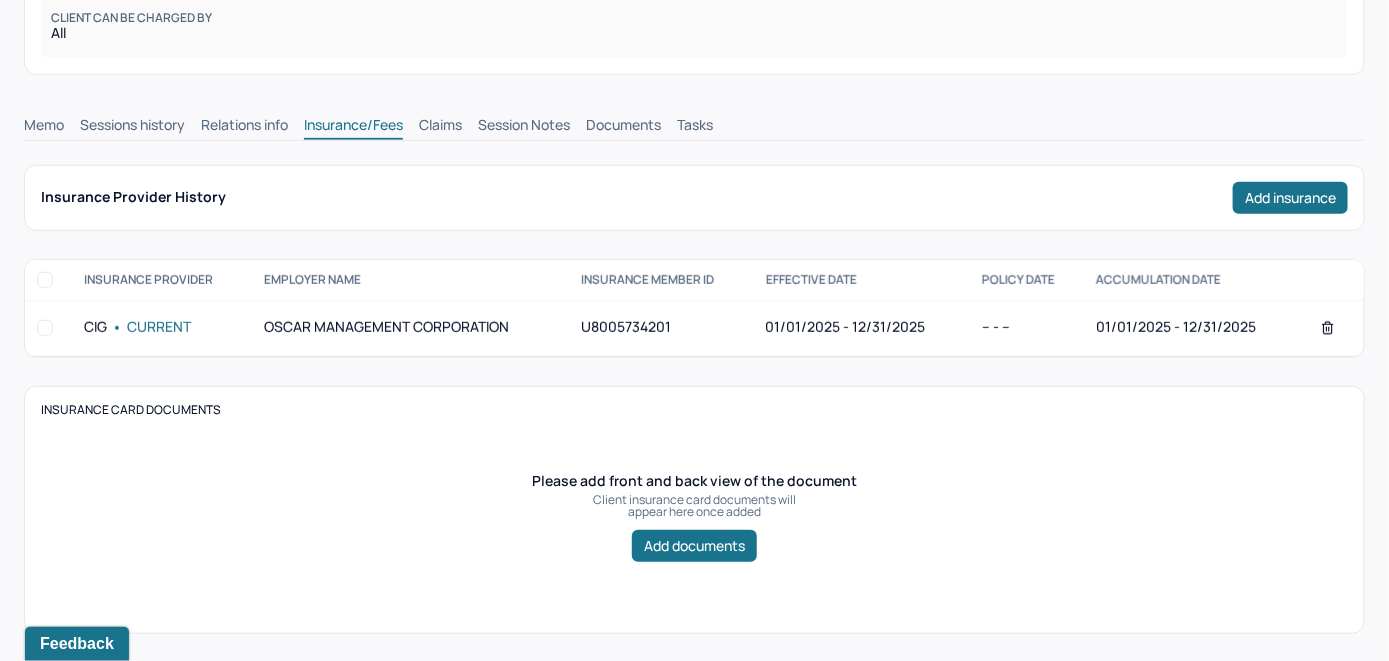 click on "Claims" at bounding box center (440, 127) 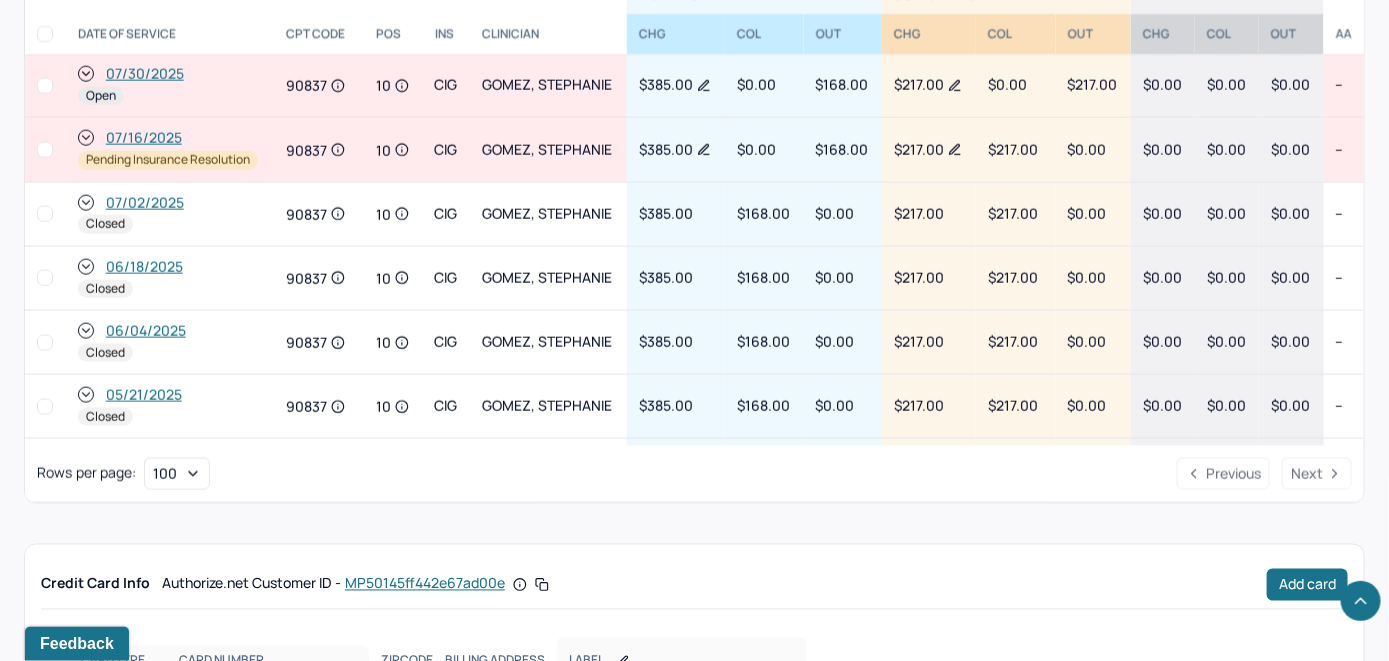 scroll, scrollTop: 974, scrollLeft: 0, axis: vertical 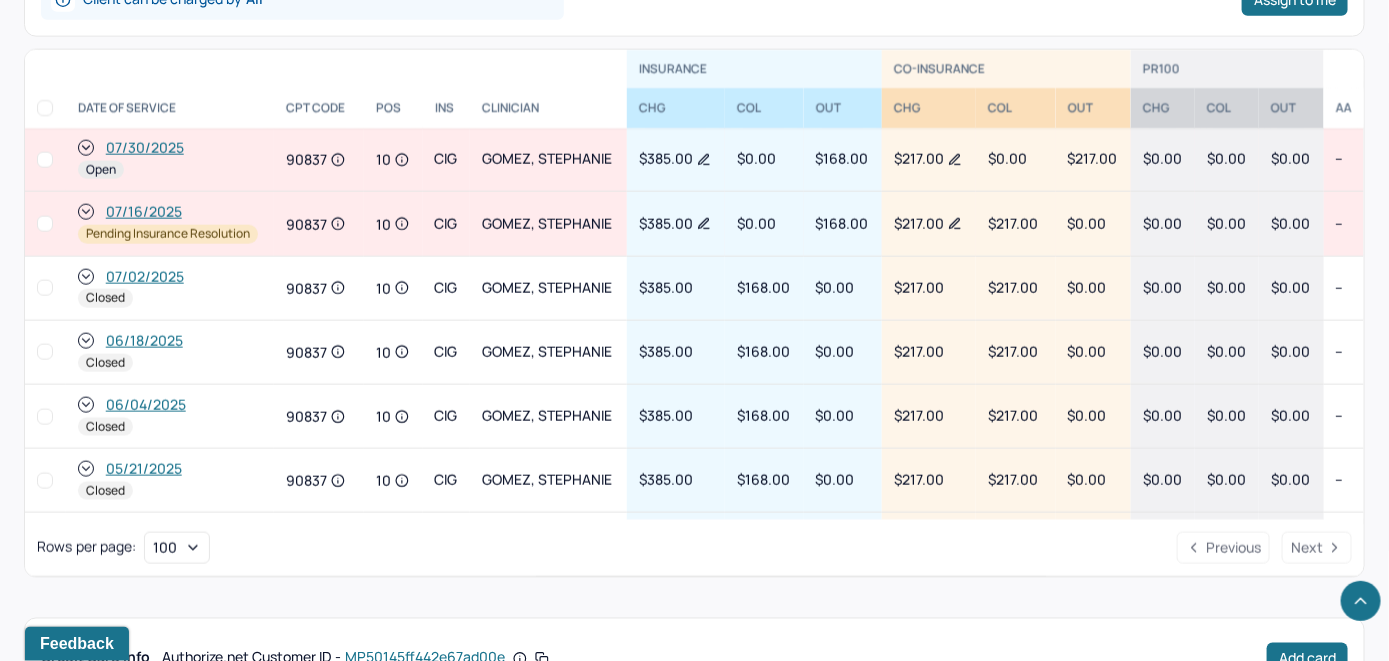 click on "07/30/2025" at bounding box center (145, 148) 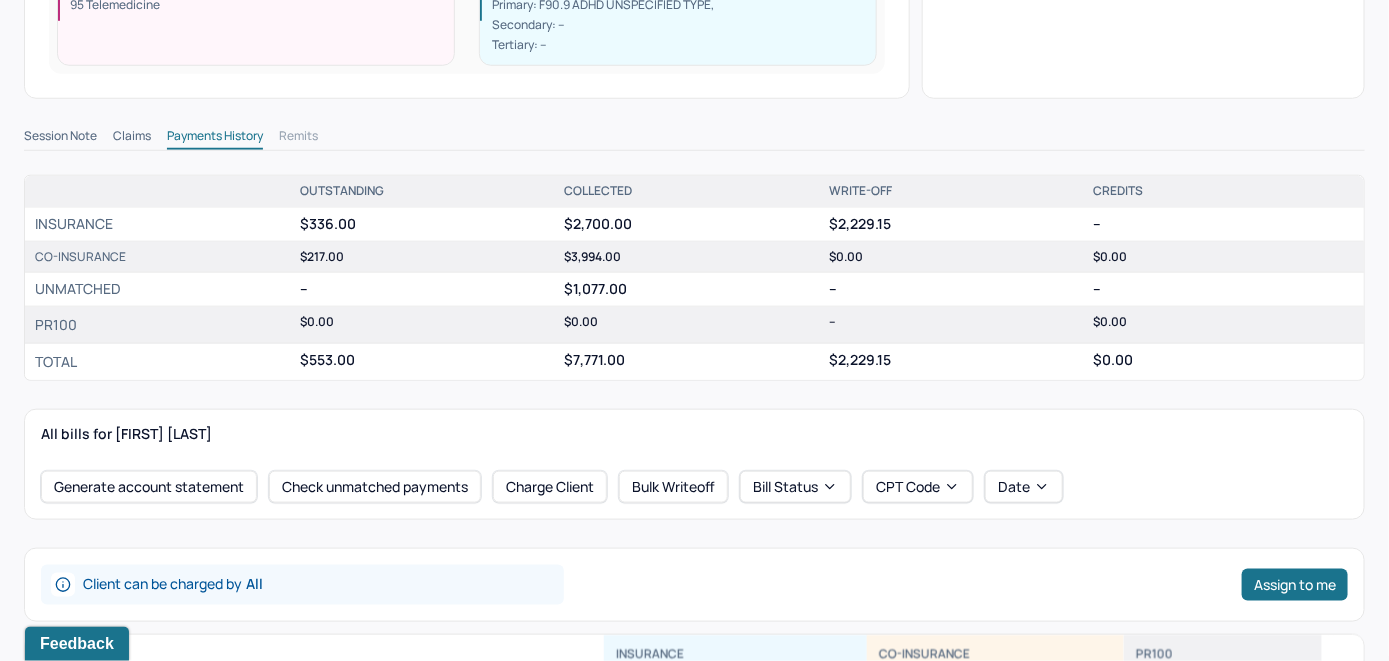 scroll, scrollTop: 700, scrollLeft: 0, axis: vertical 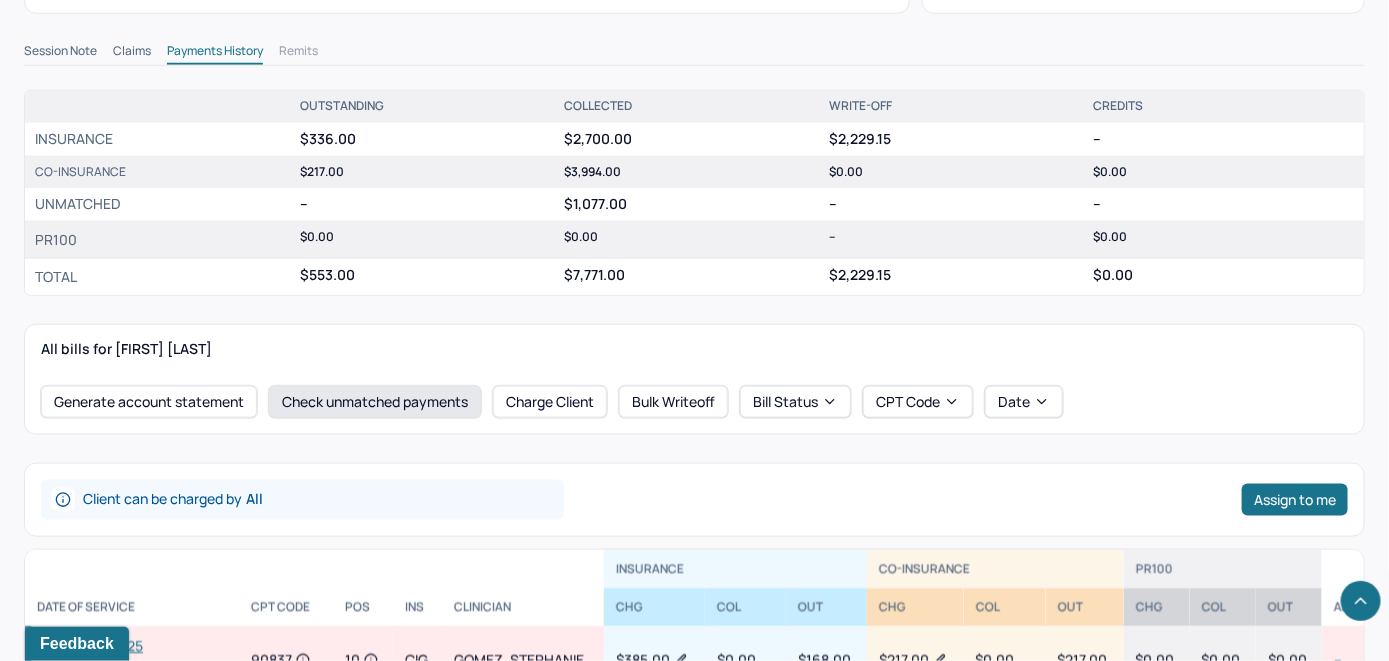 click on "Check unmatched payments" at bounding box center [375, 402] 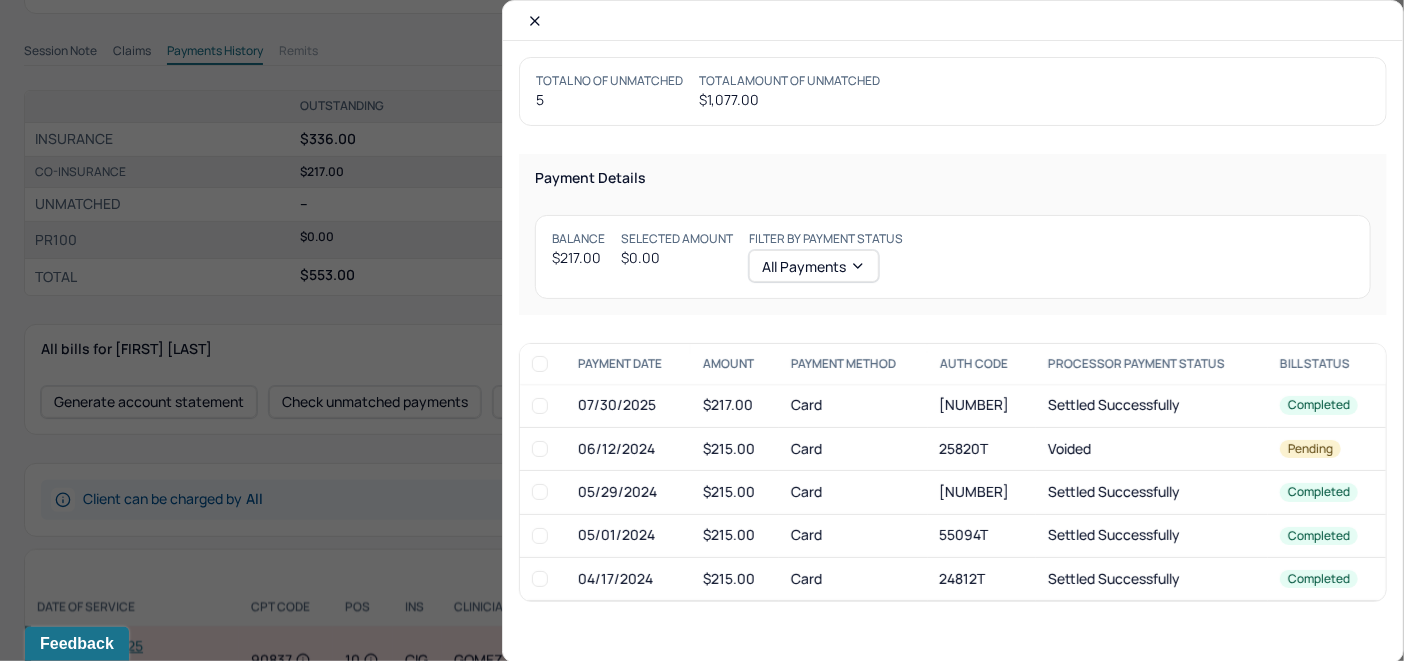 click at bounding box center (540, 406) 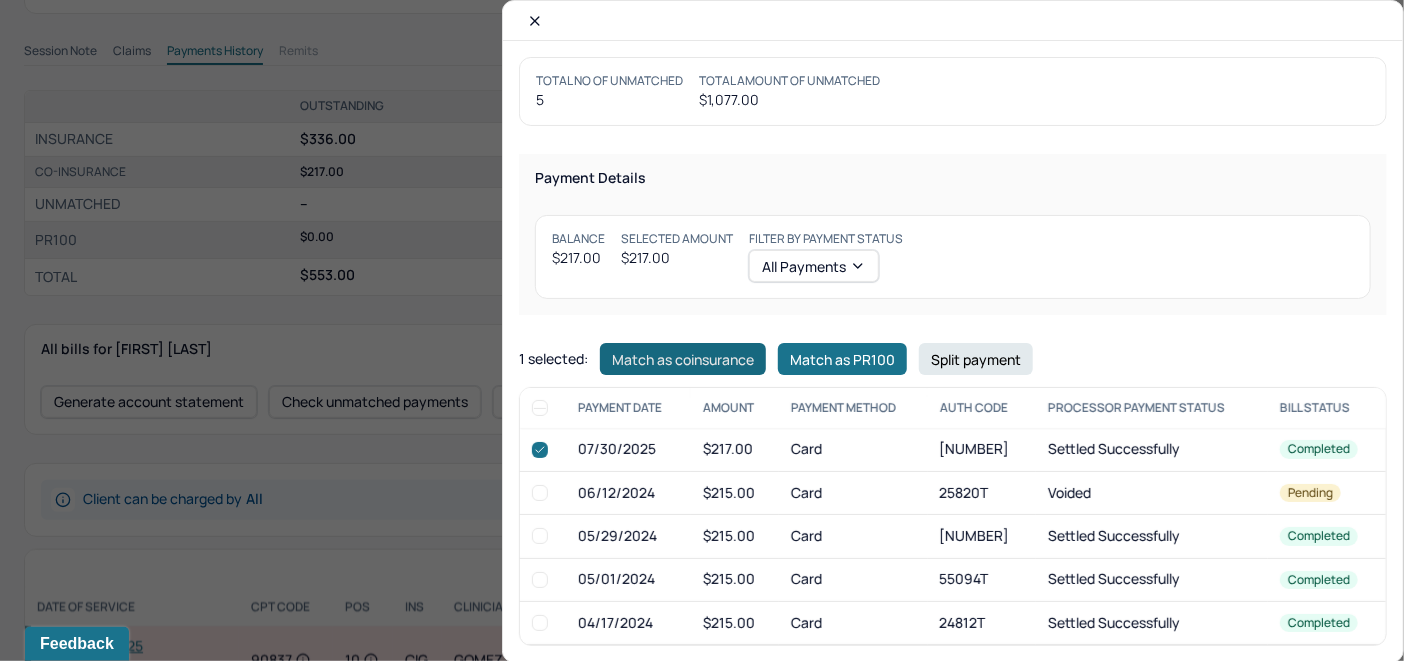 click on "Match as coinsurance" at bounding box center [683, 359] 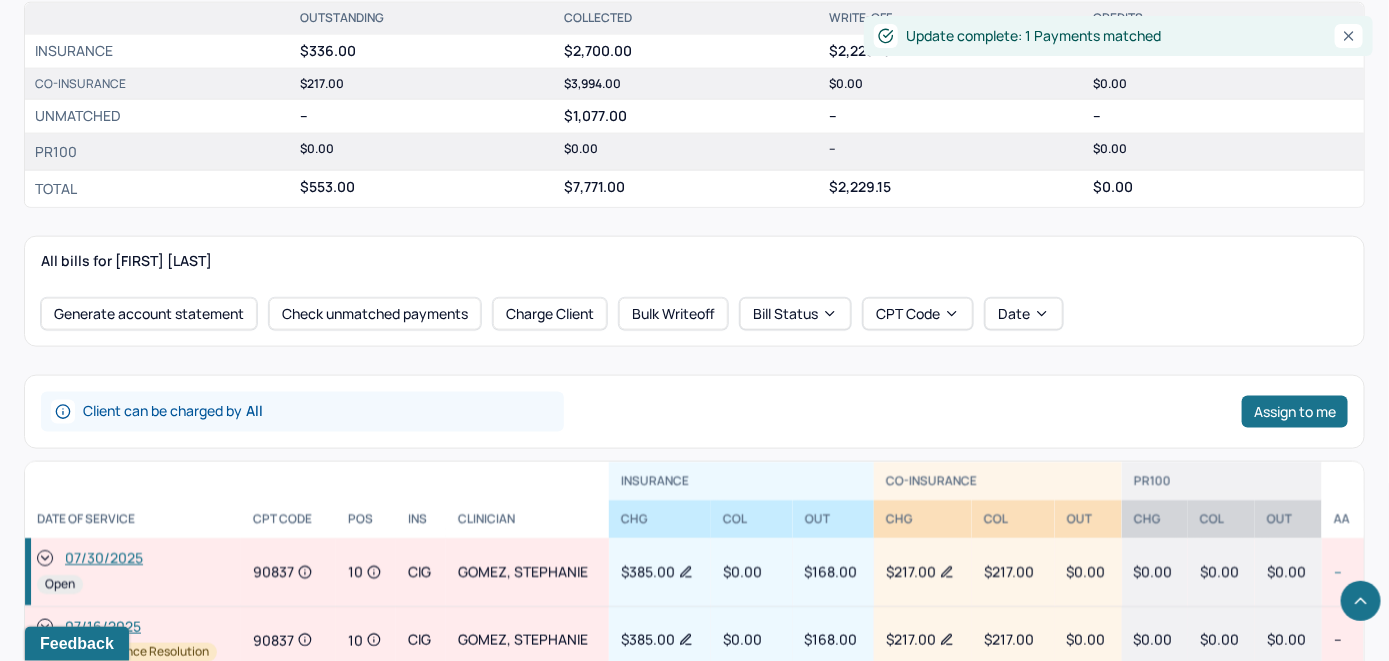scroll, scrollTop: 1000, scrollLeft: 0, axis: vertical 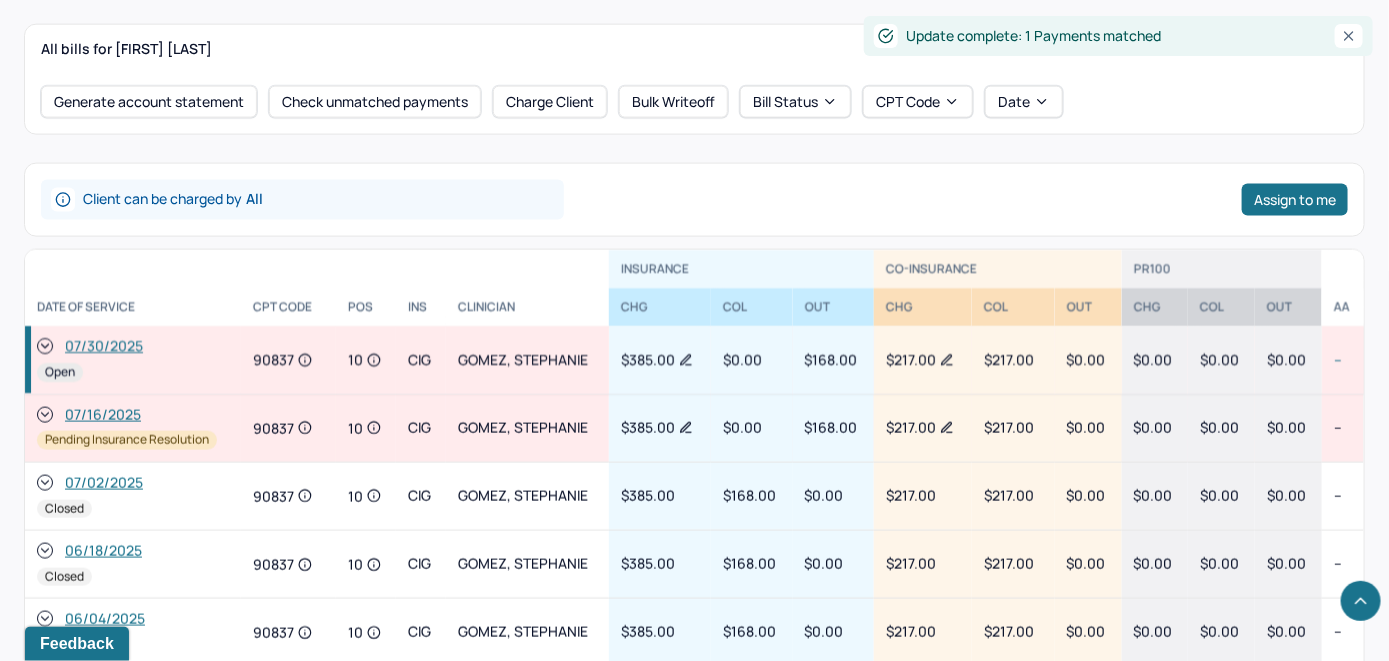 click 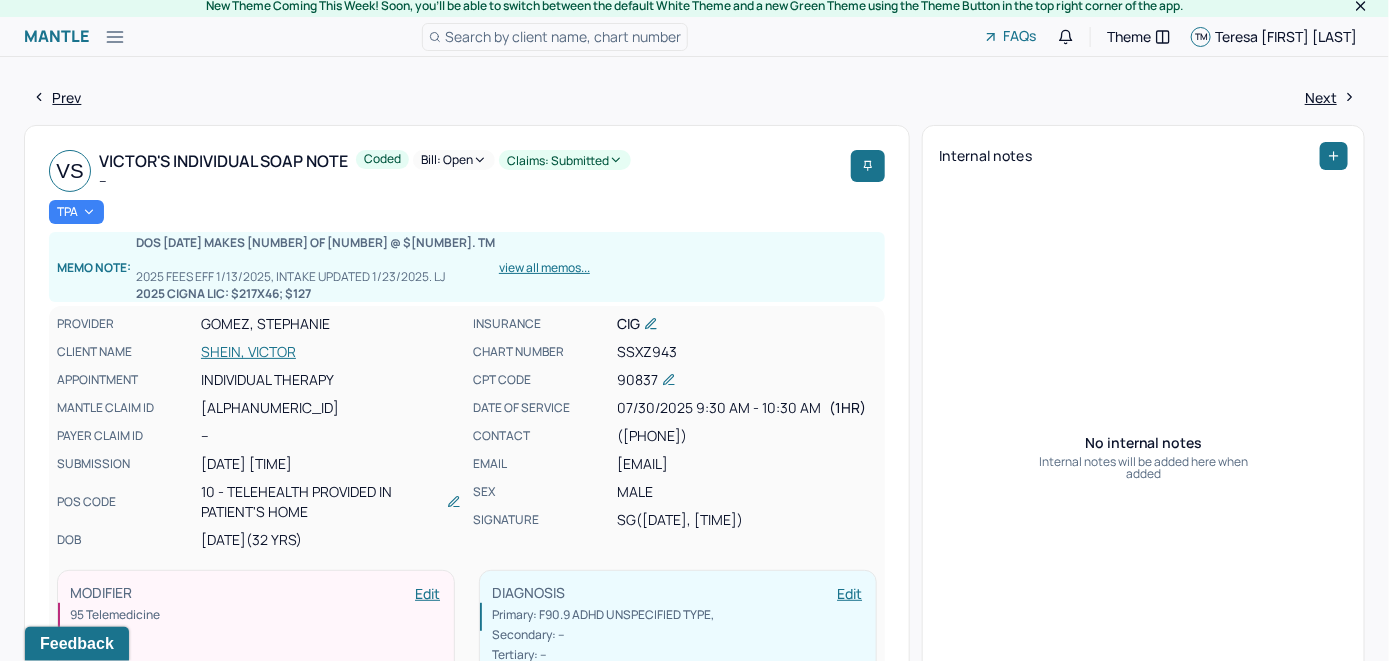 scroll, scrollTop: 0, scrollLeft: 0, axis: both 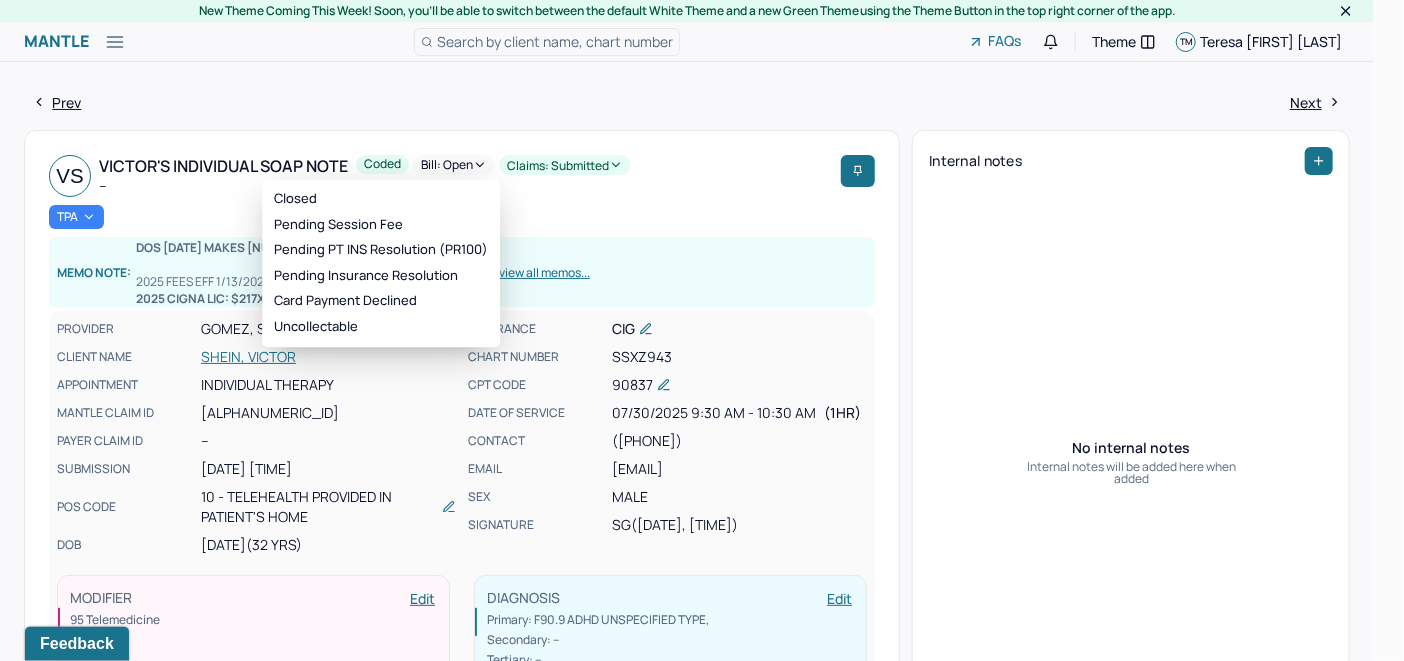 click on "Bill: Open" at bounding box center [454, 165] 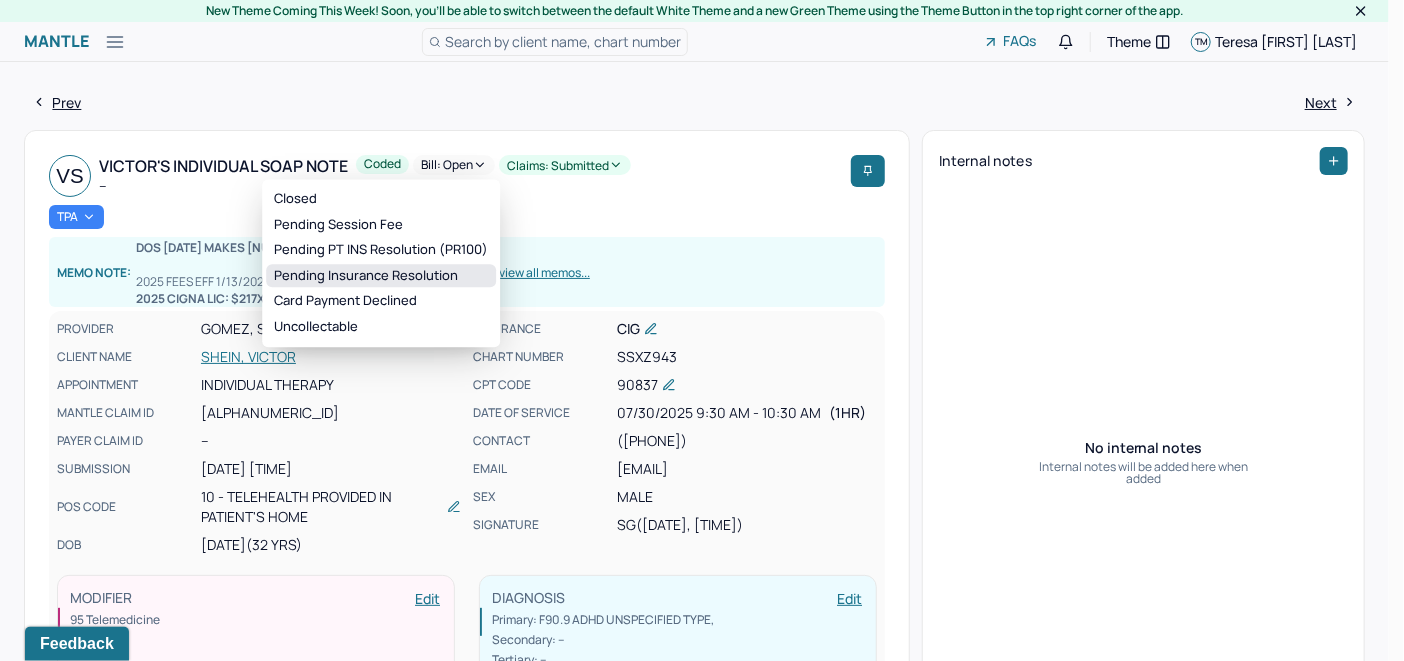 click on "Pending Insurance Resolution" at bounding box center [381, 276] 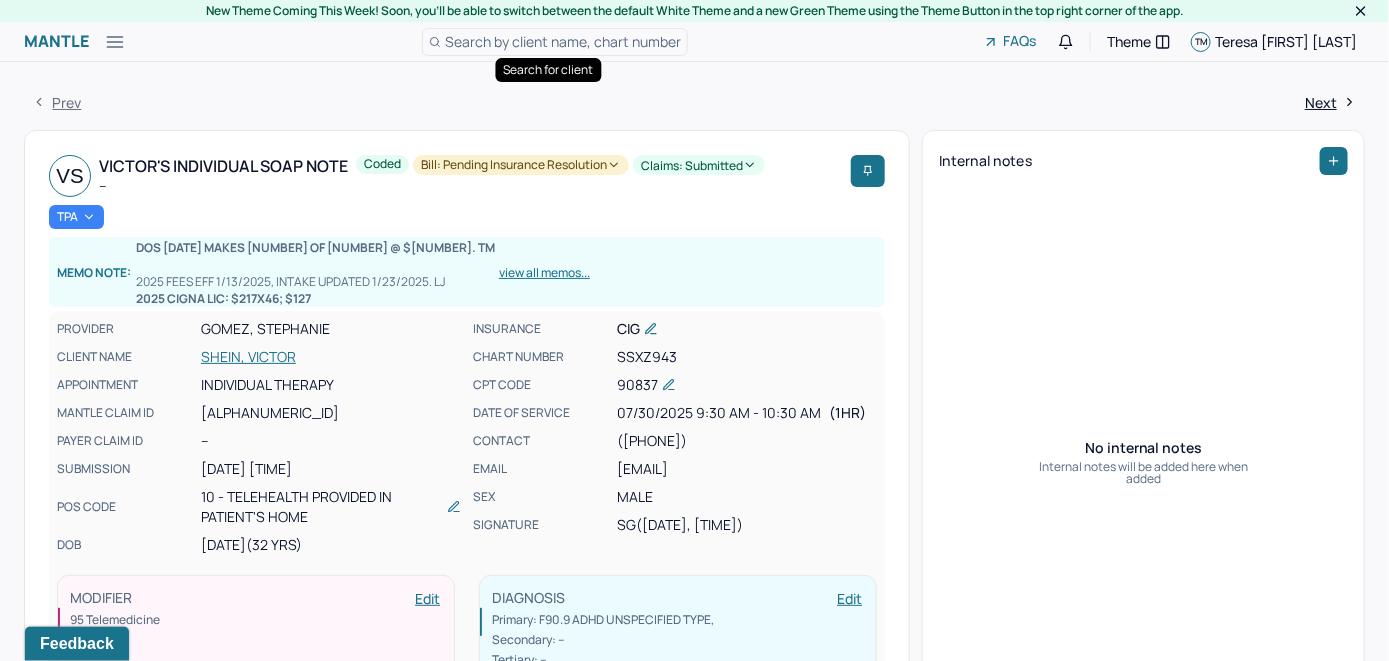 click on "Search by client name, chart number" at bounding box center (555, 42) 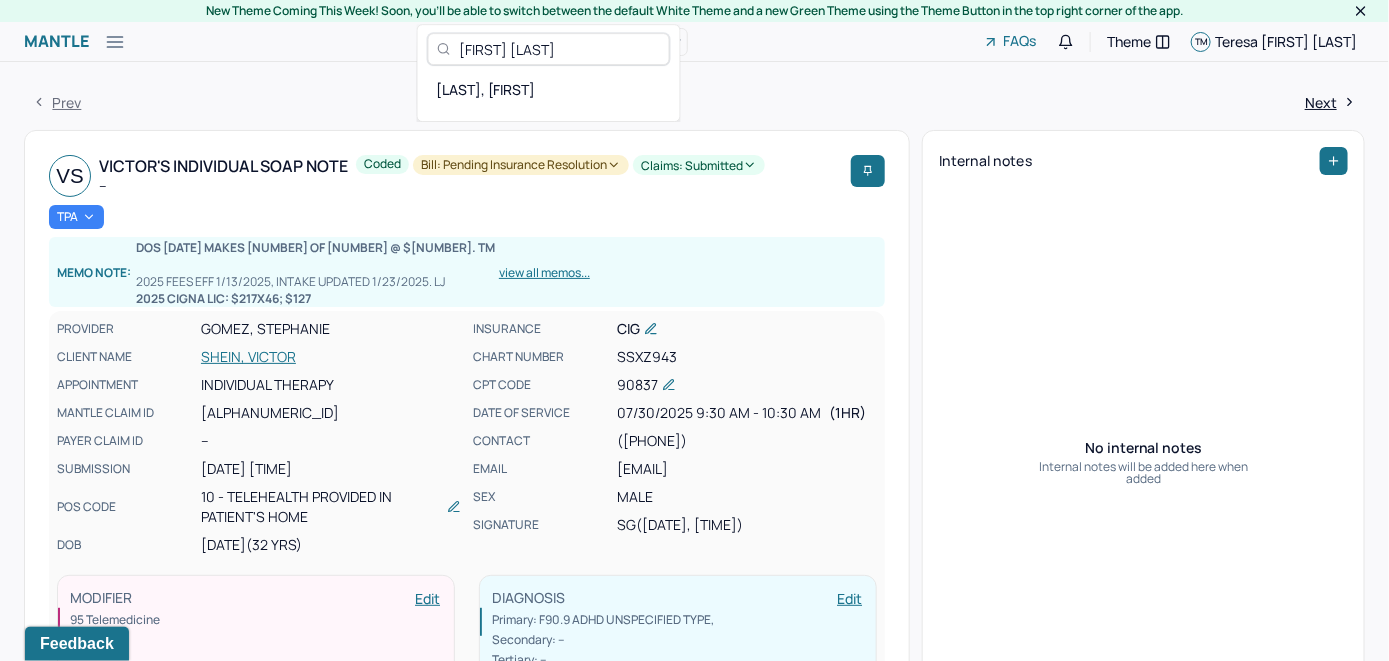 type on "William Fong-Frederick" 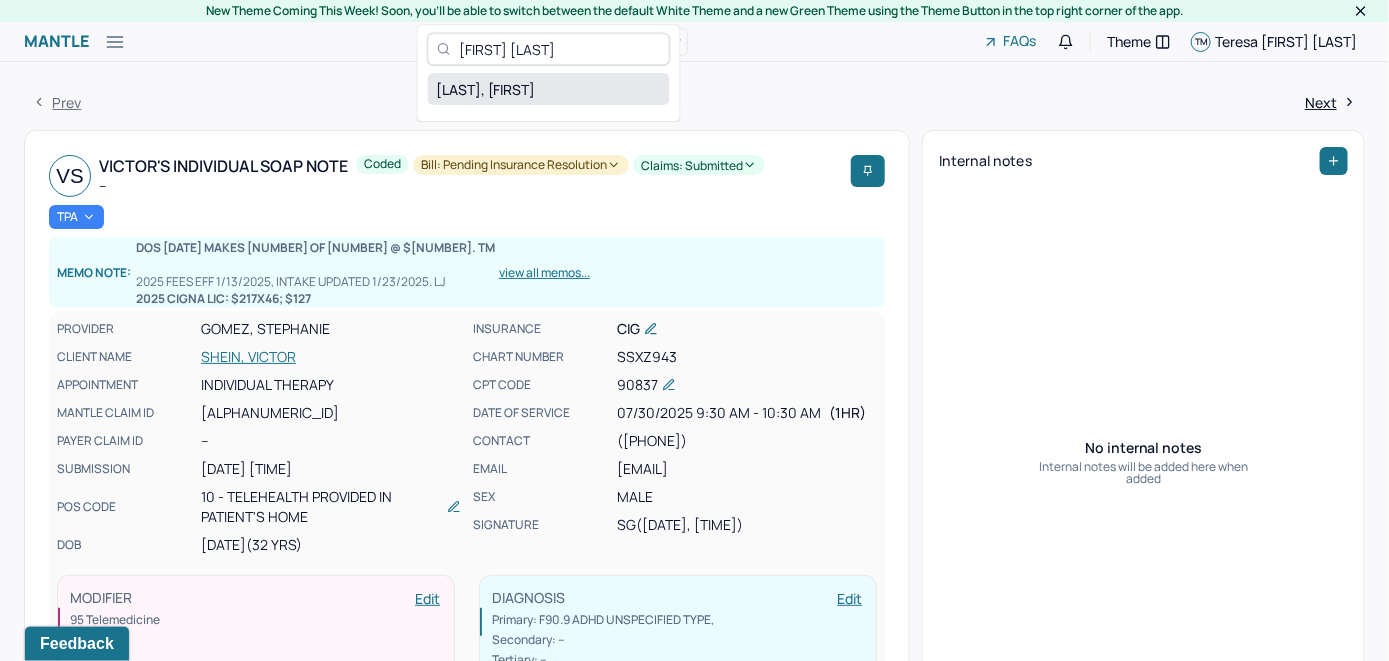 click on "FONG-FREDERICK, WILLIAM" at bounding box center (549, 89) 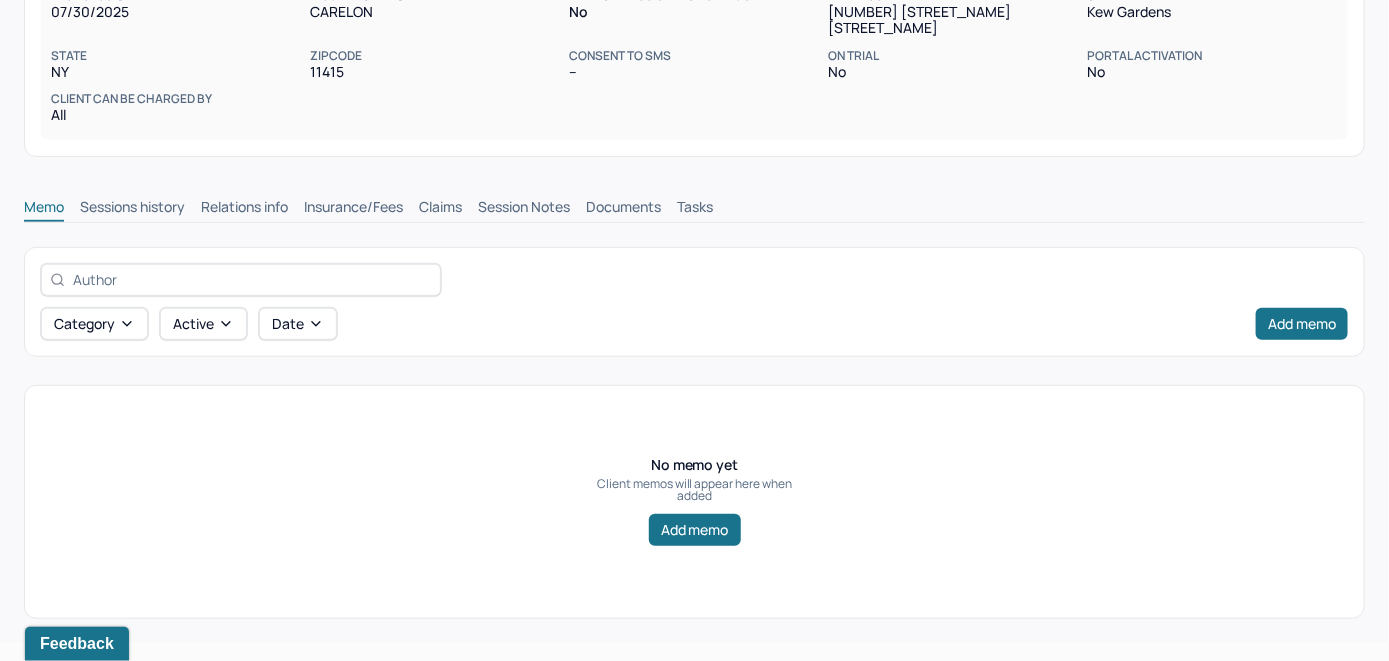 scroll, scrollTop: 314, scrollLeft: 0, axis: vertical 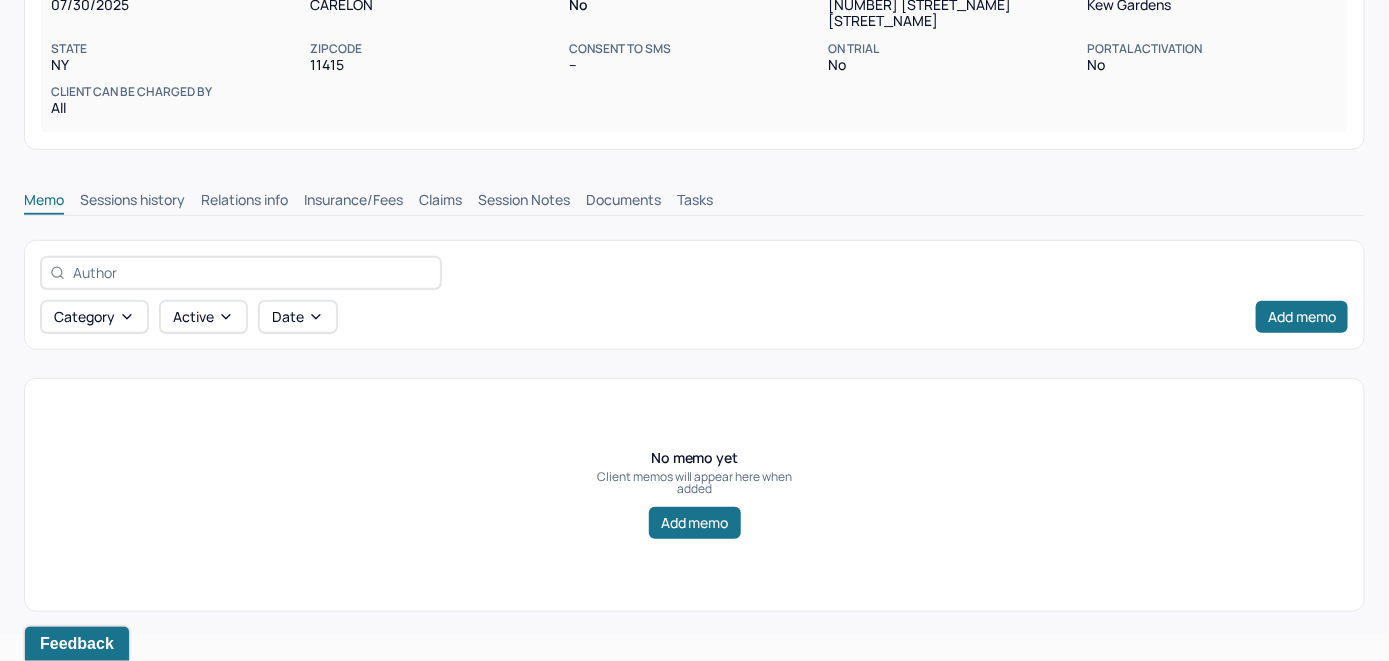 click on "Insurance/Fees" at bounding box center (353, 202) 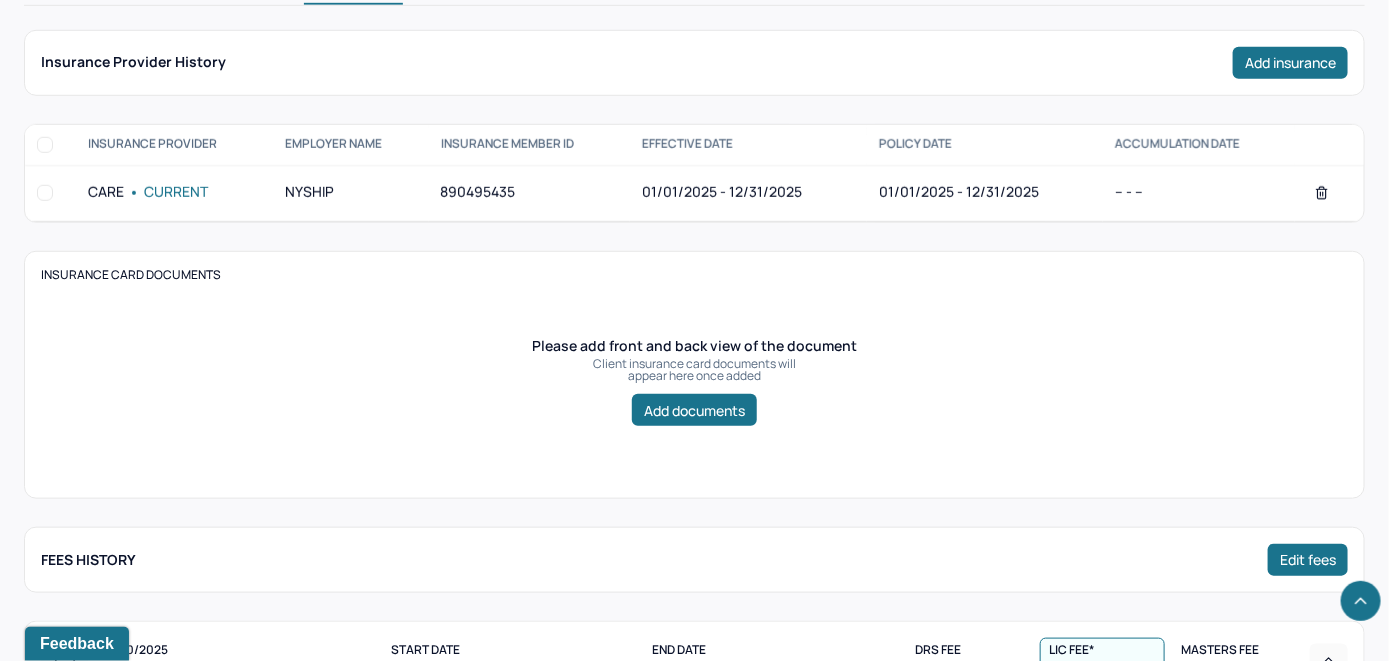scroll, scrollTop: 414, scrollLeft: 0, axis: vertical 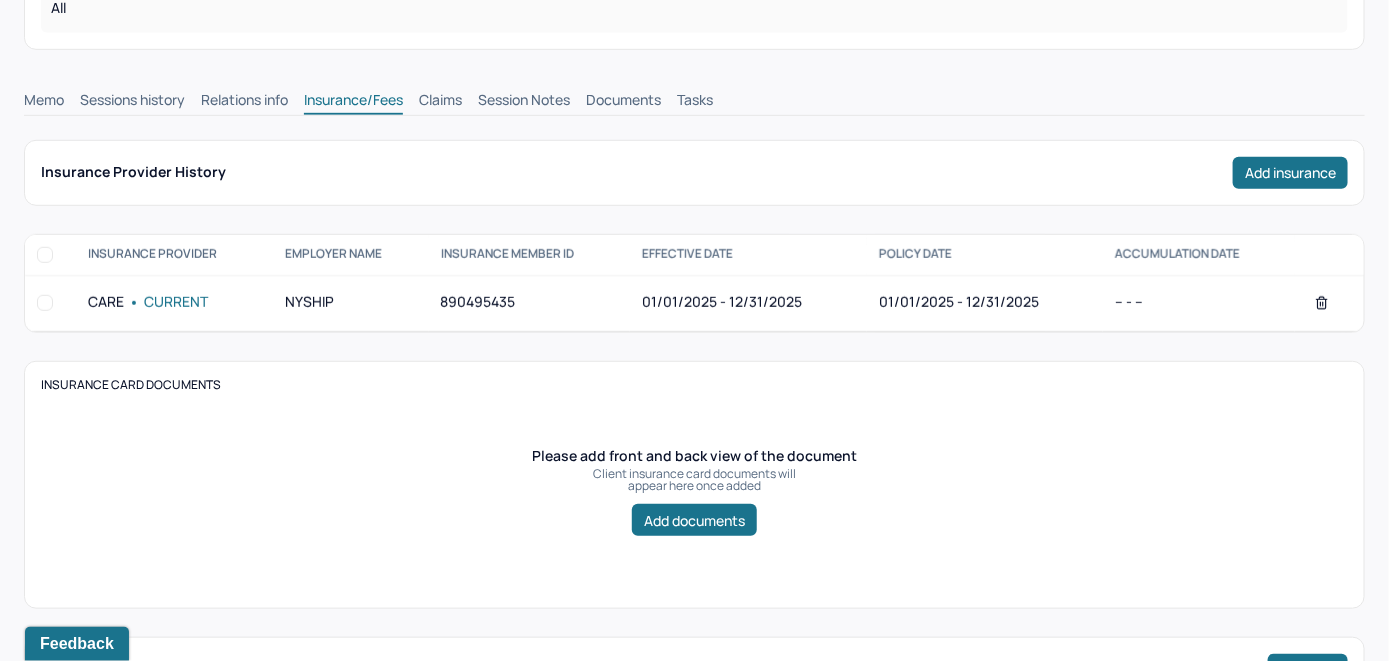 click on "Claims" at bounding box center [440, 102] 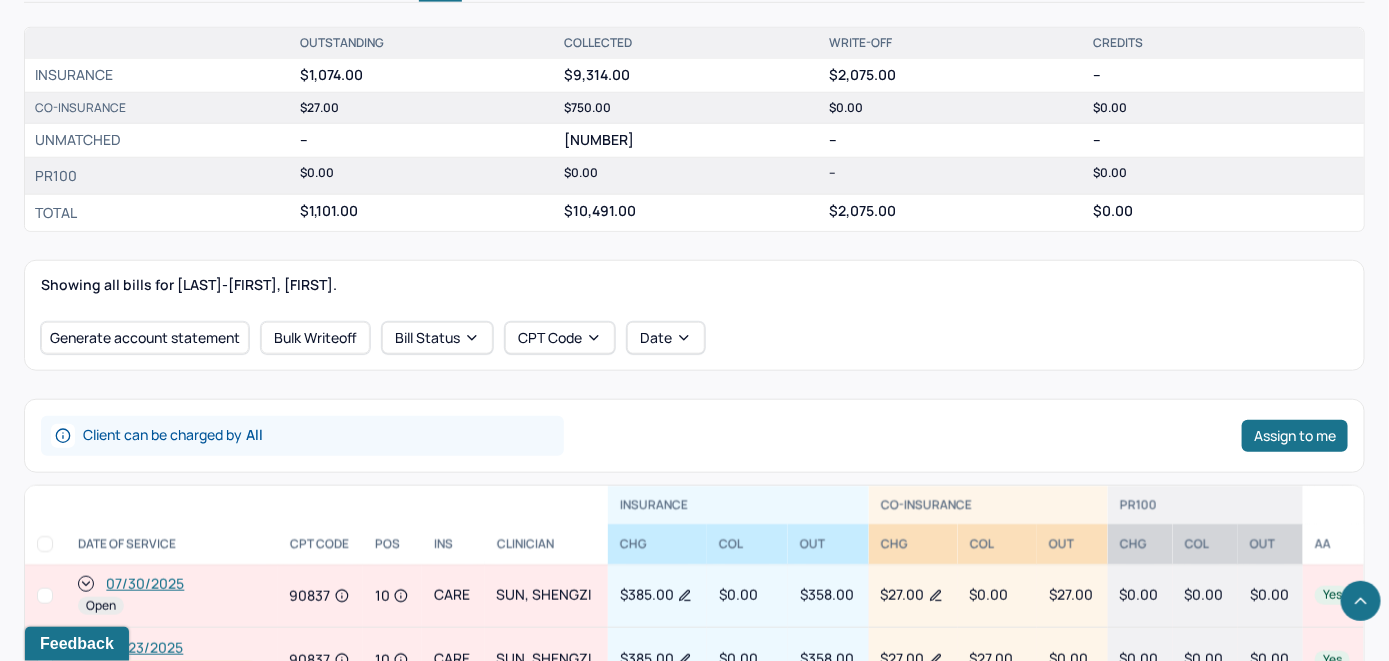 scroll, scrollTop: 714, scrollLeft: 0, axis: vertical 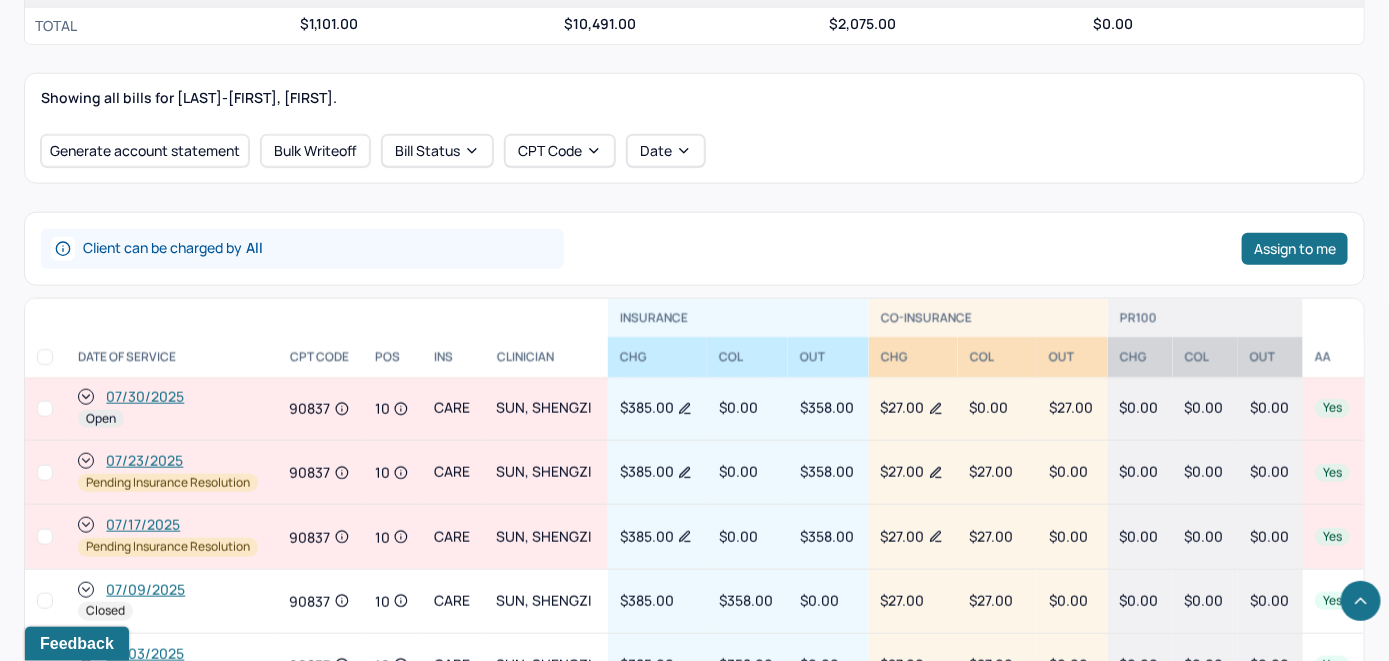 click on "07/30/2025" at bounding box center (145, 397) 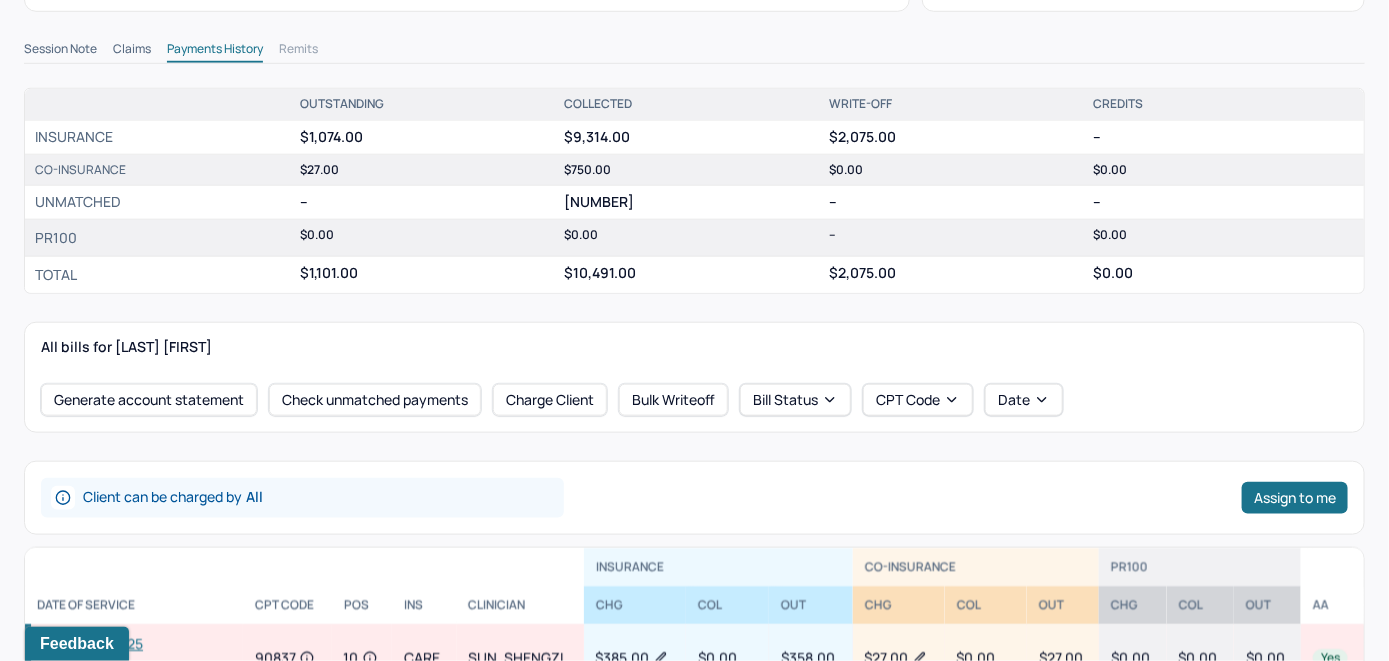 scroll, scrollTop: 800, scrollLeft: 0, axis: vertical 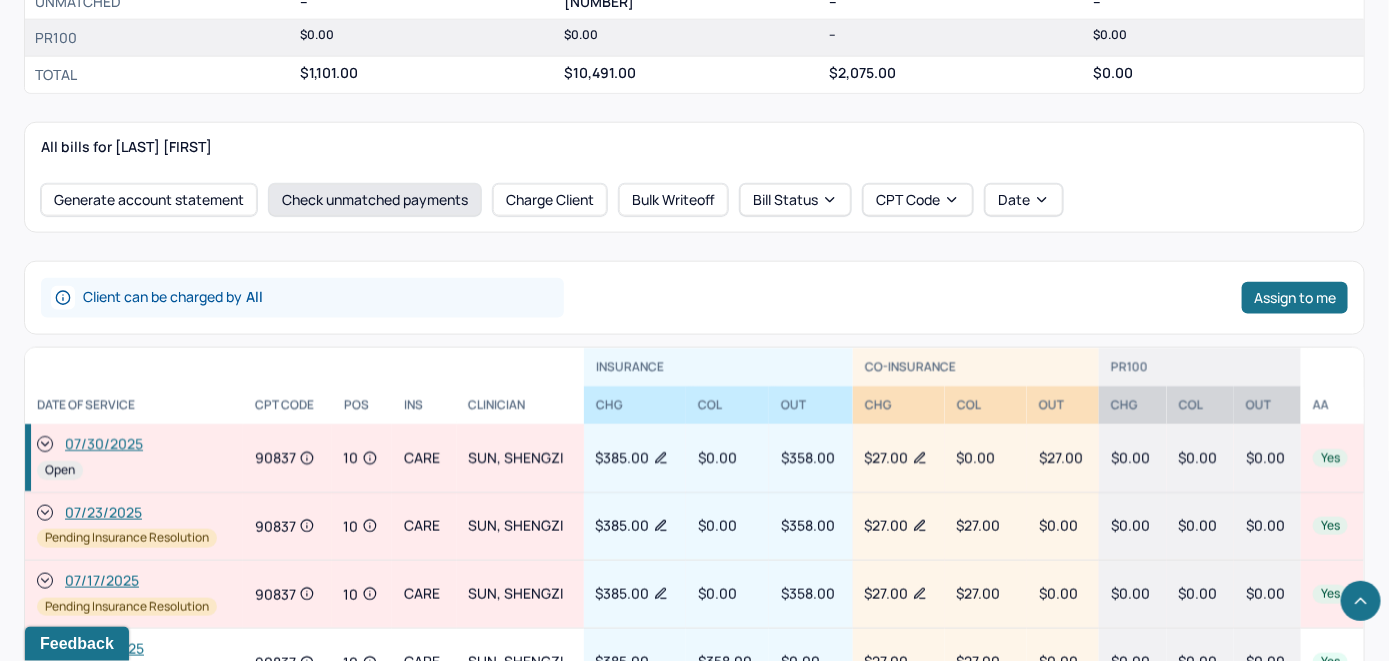 click on "Check unmatched payments" at bounding box center [375, 200] 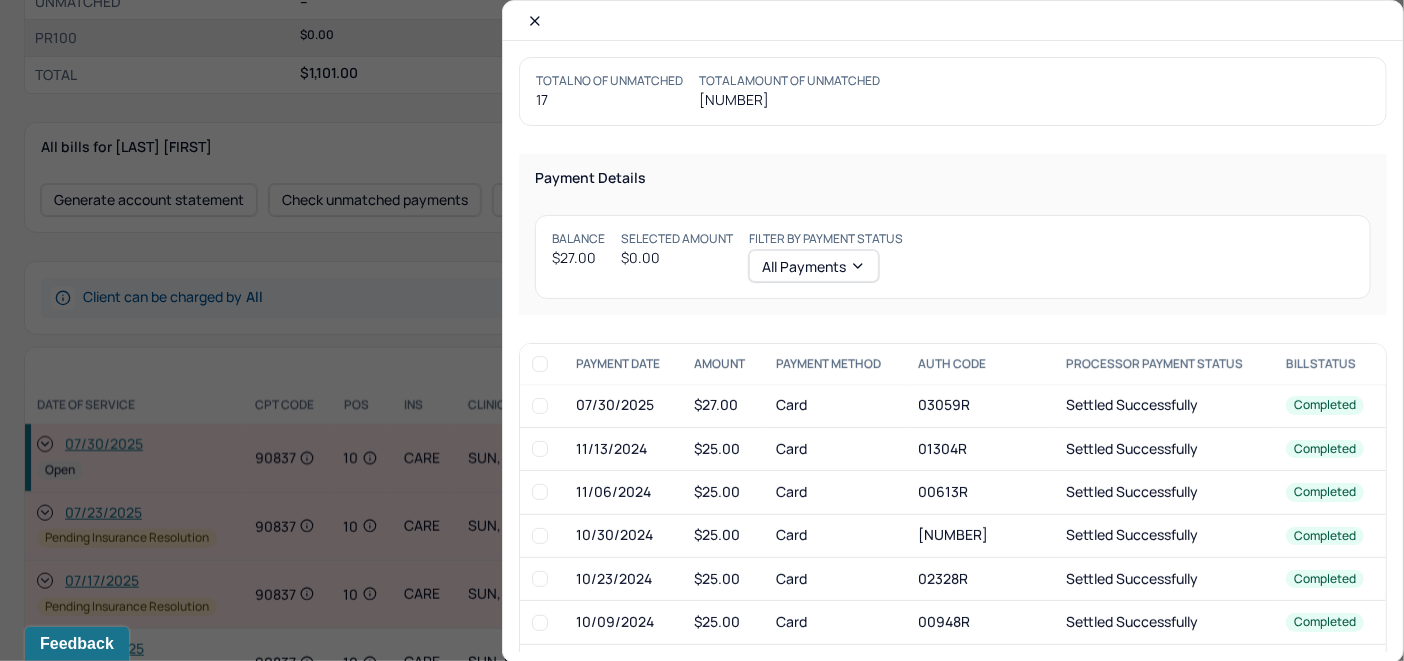 click at bounding box center [540, 406] 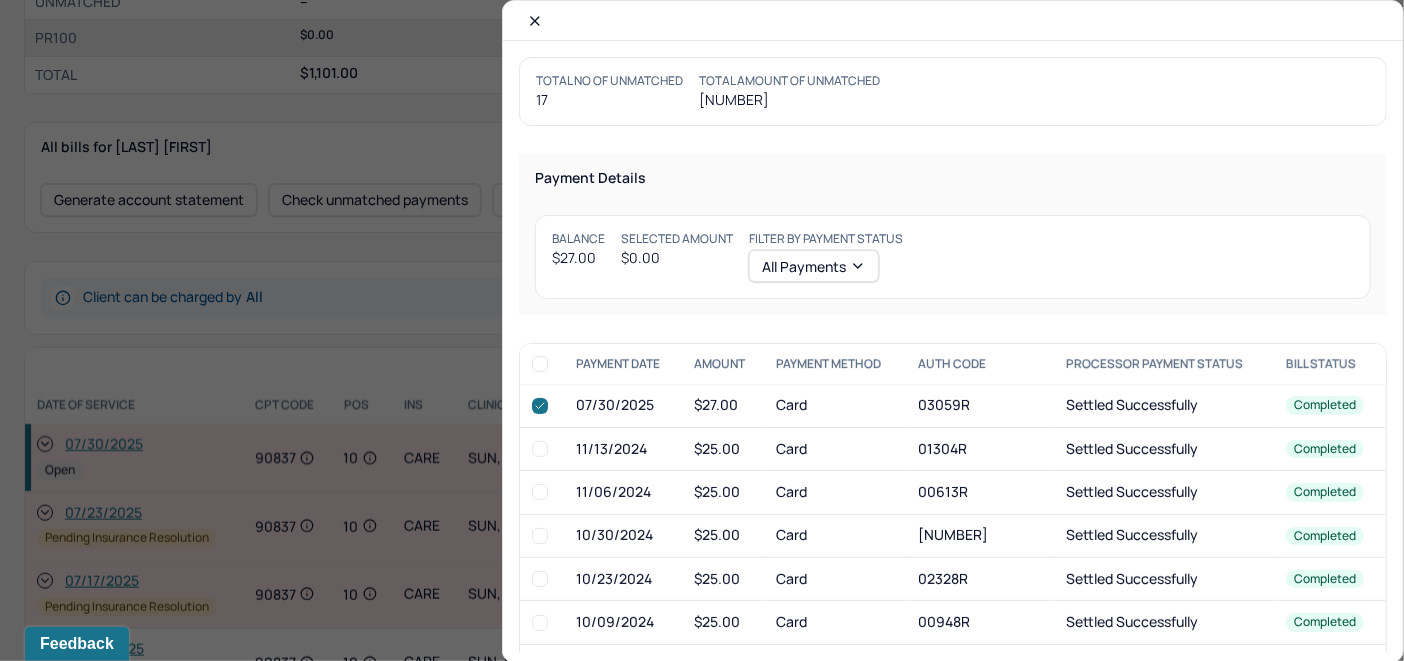 checkbox on "true" 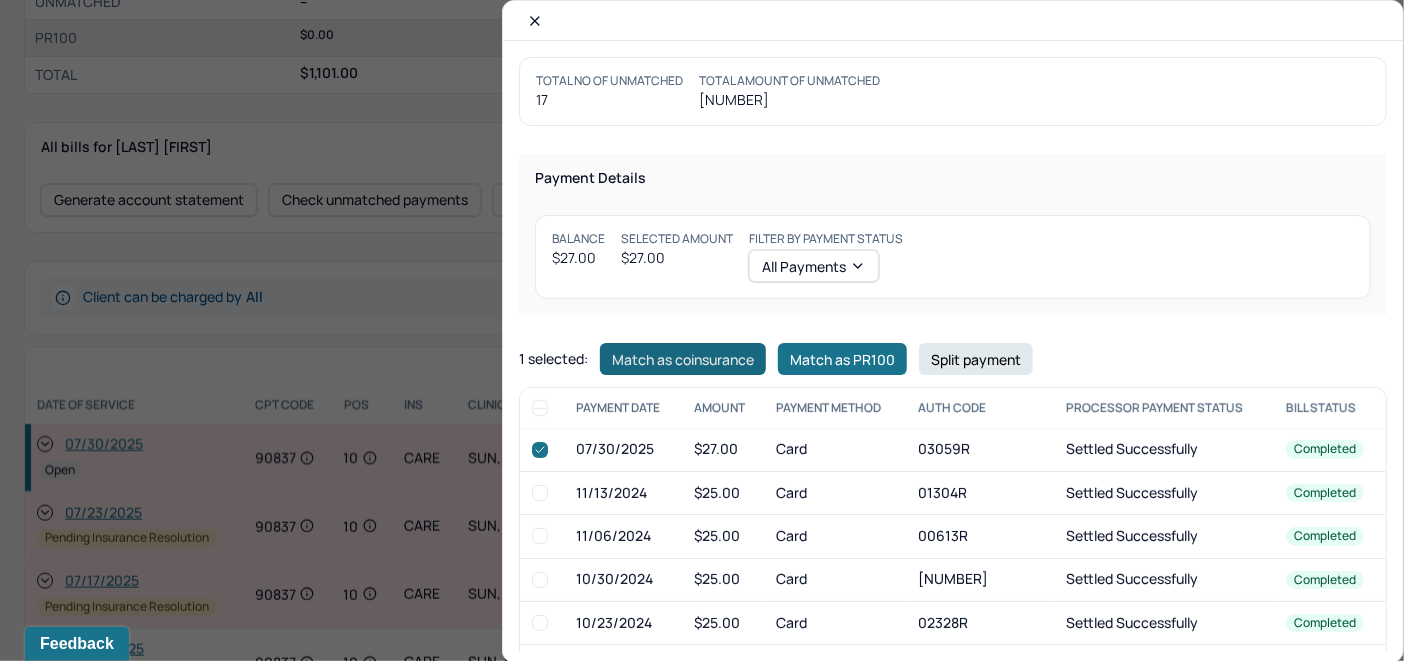 click on "Match as coinsurance" at bounding box center [683, 359] 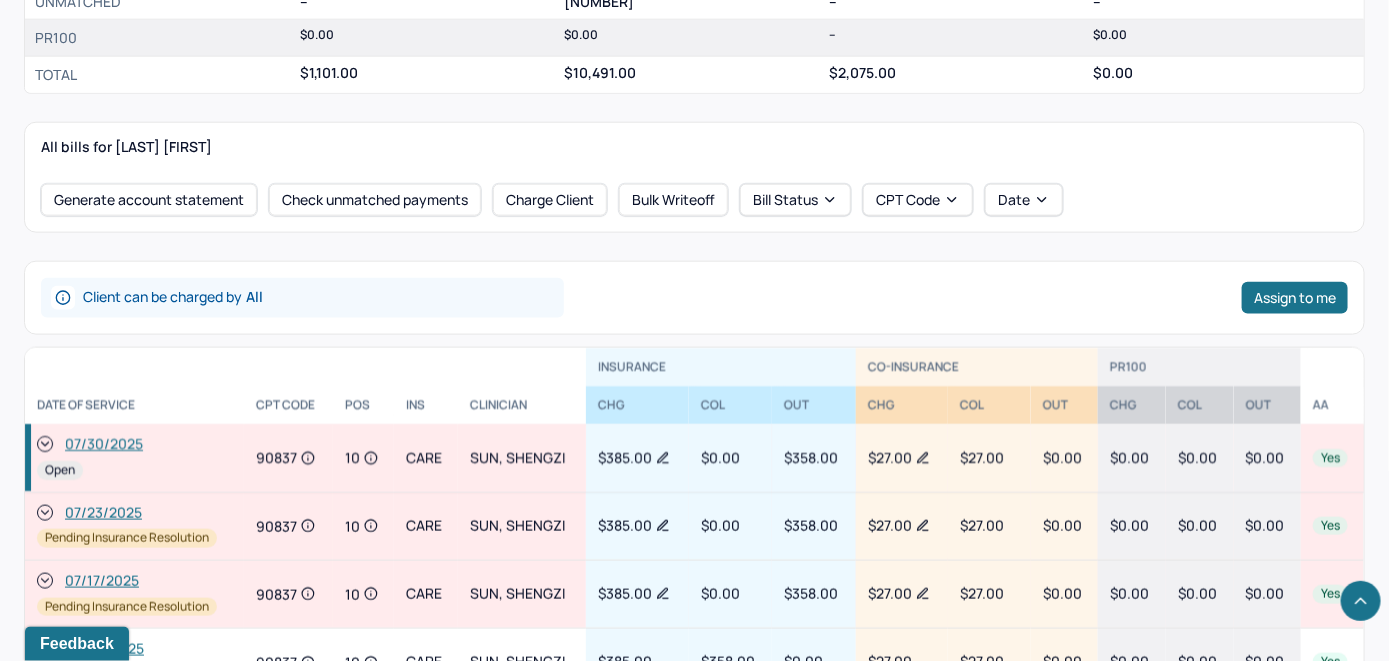 click 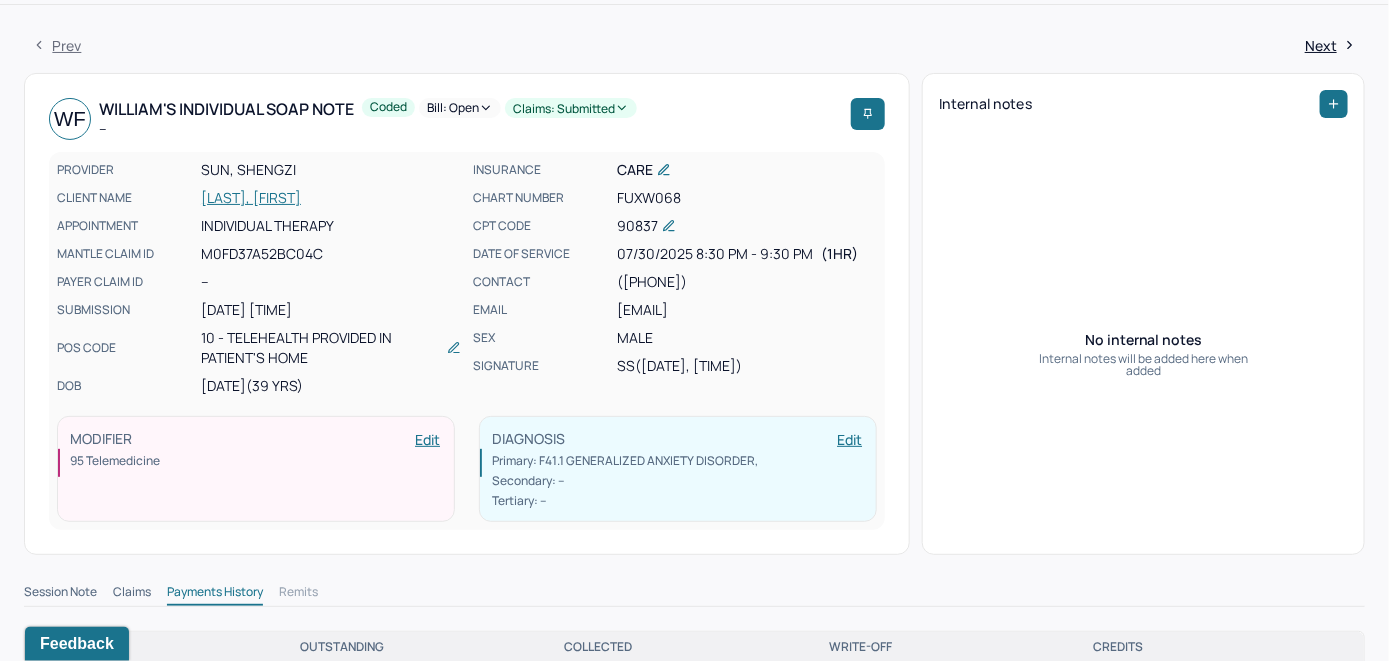 scroll, scrollTop: 0, scrollLeft: 0, axis: both 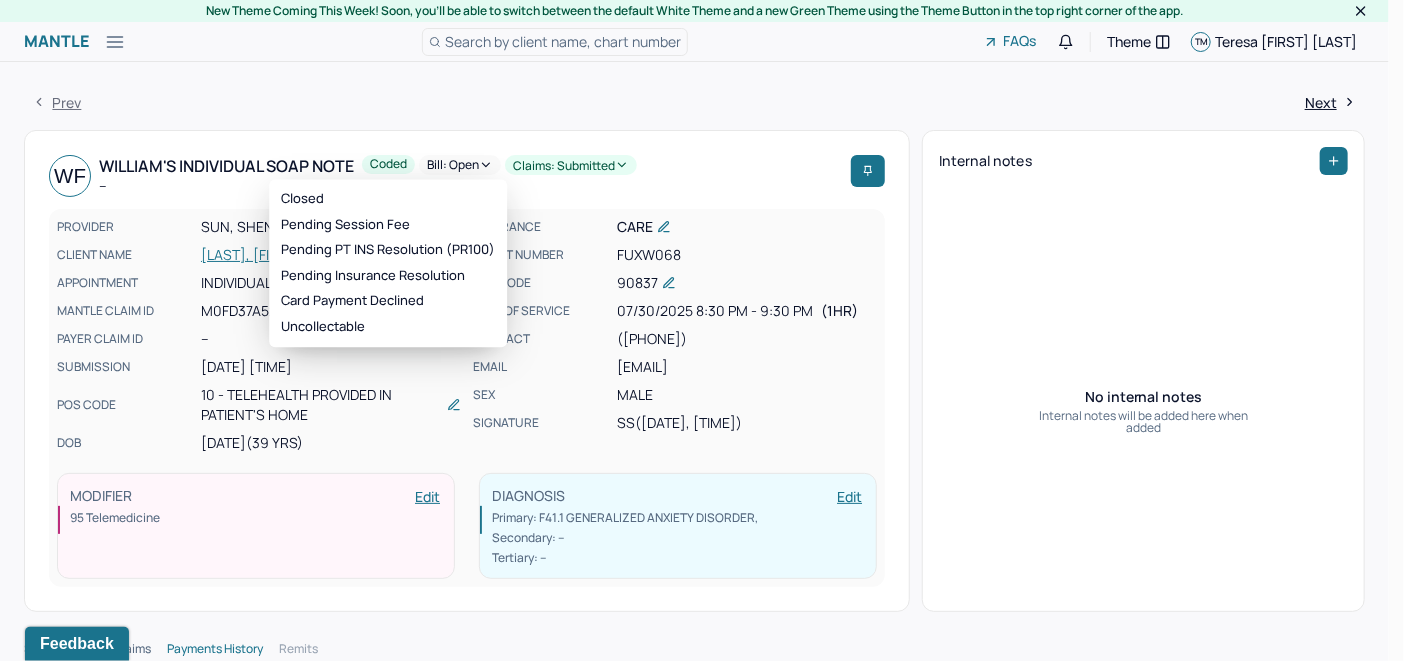 click on "Bill: Open" at bounding box center [460, 165] 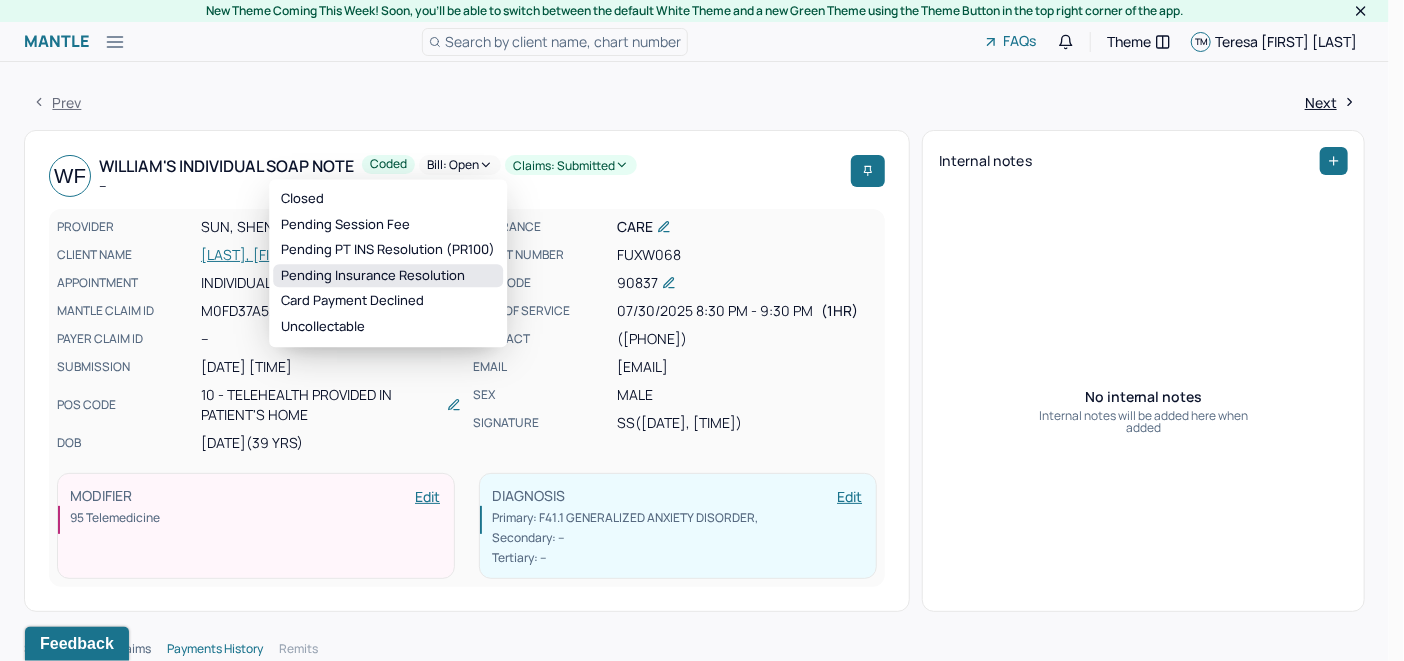 click on "Pending Insurance Resolution" at bounding box center [388, 276] 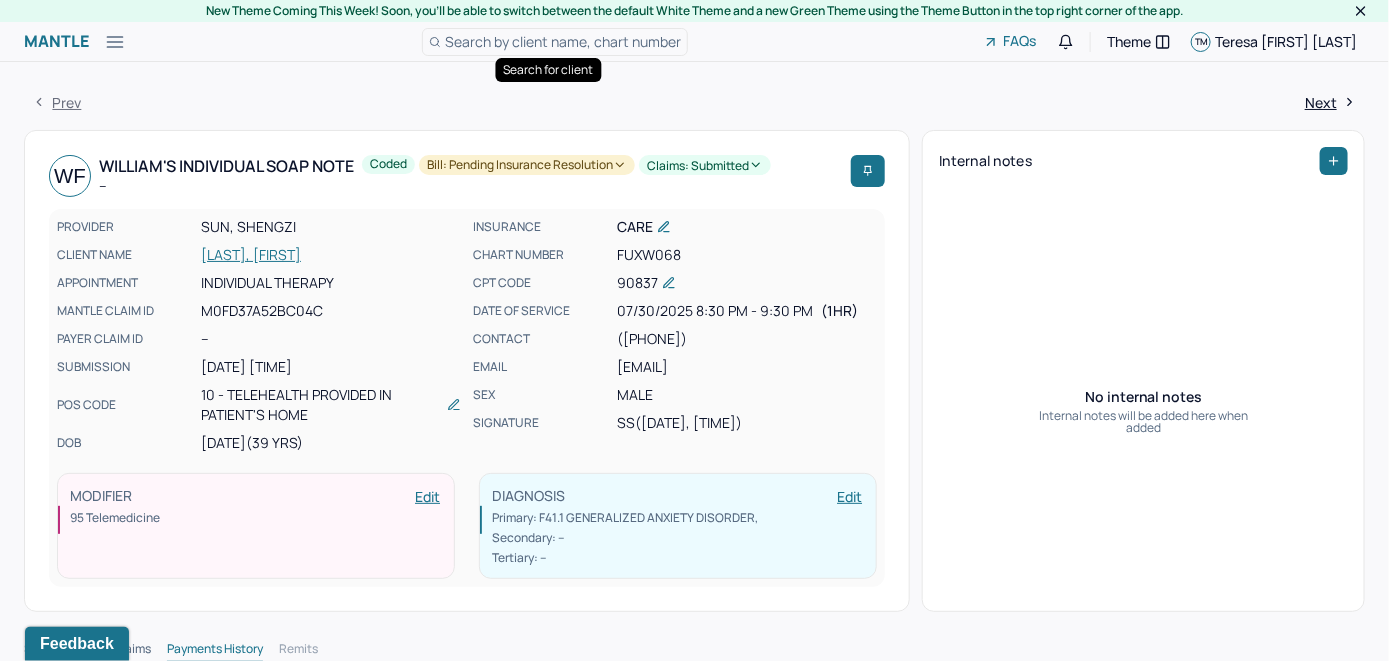 click on "Search by client name, chart number" at bounding box center [563, 41] 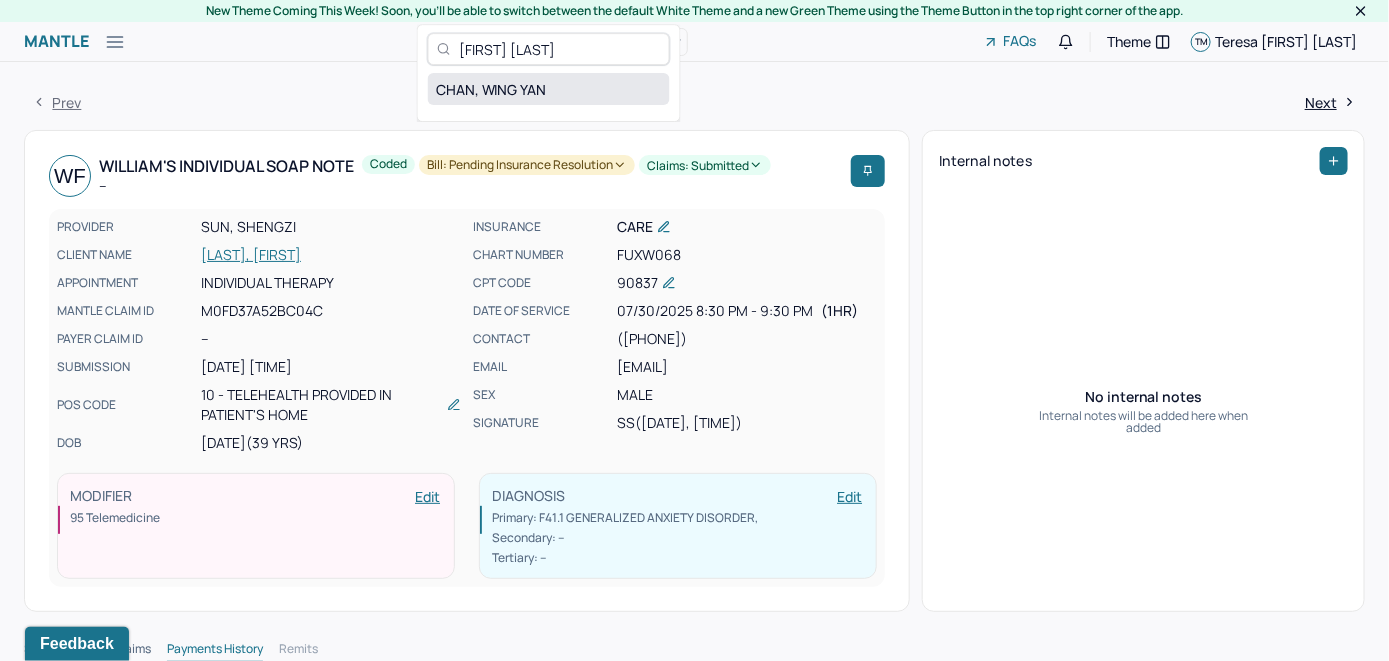type on "Wing Yan Chan" 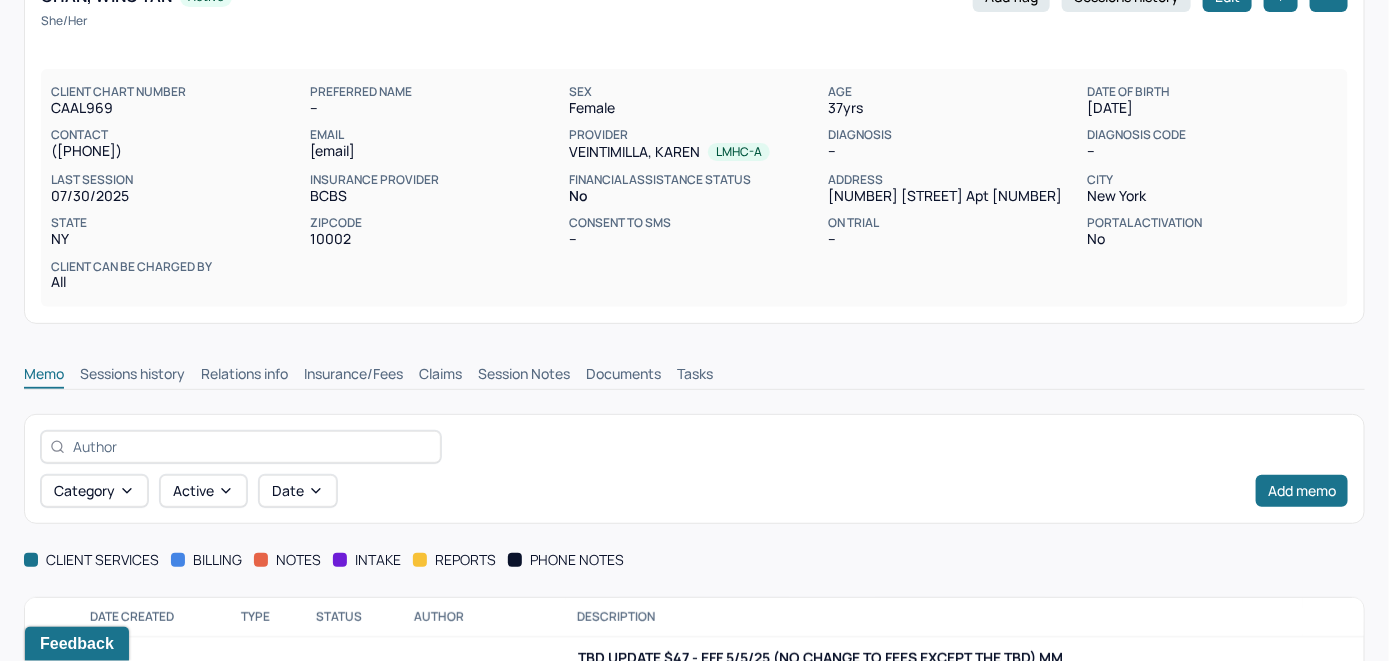 scroll, scrollTop: 285, scrollLeft: 0, axis: vertical 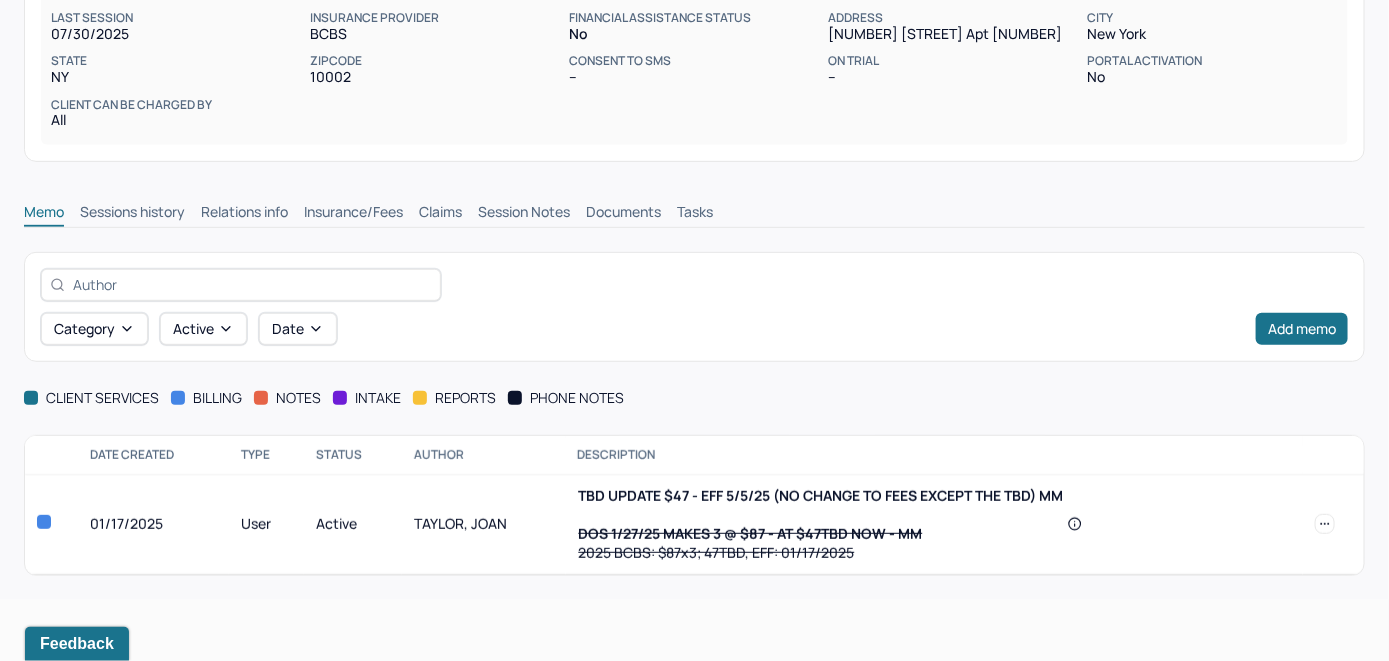 click on "Insurance/Fees" at bounding box center (353, 214) 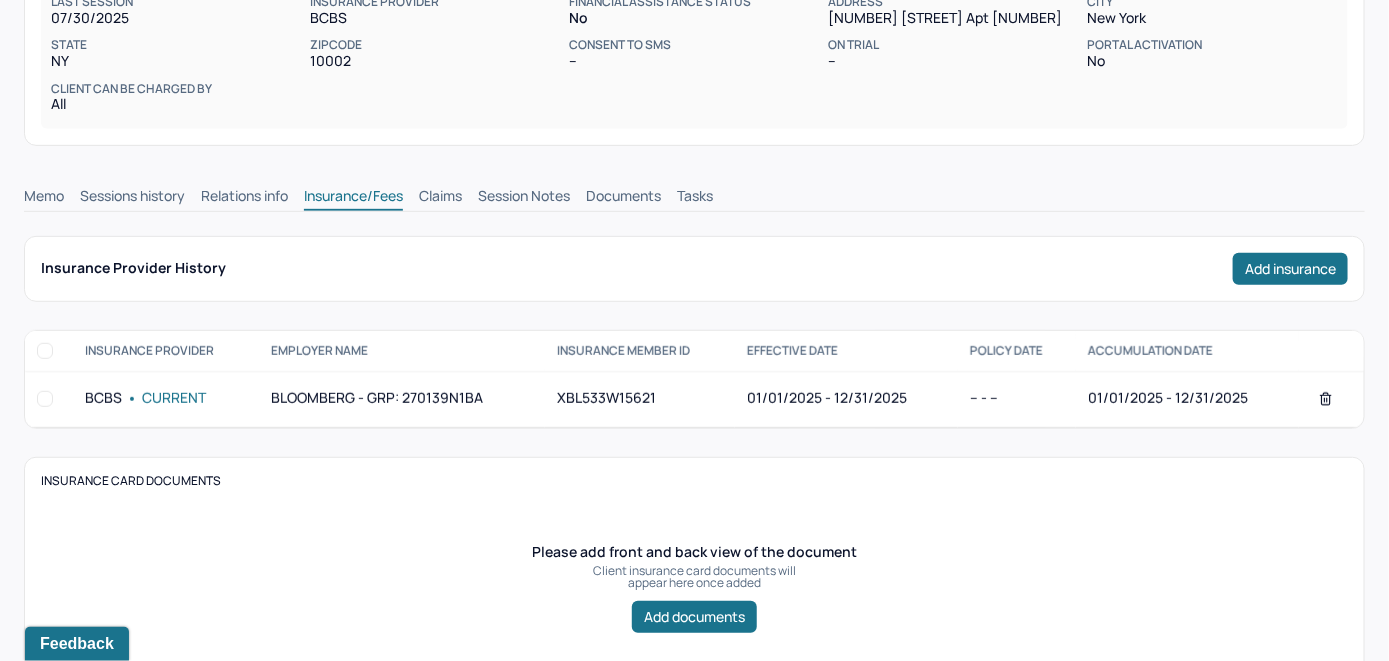 scroll, scrollTop: 285, scrollLeft: 0, axis: vertical 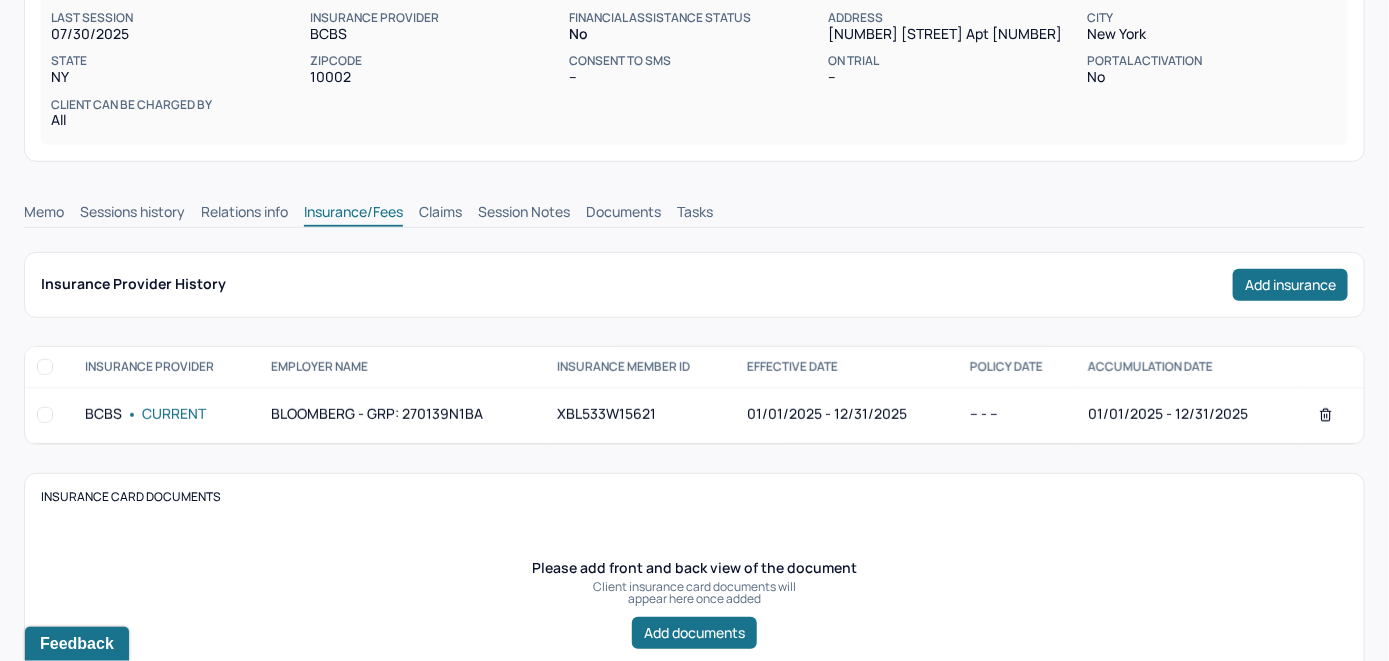 click on "Claims" at bounding box center [440, 214] 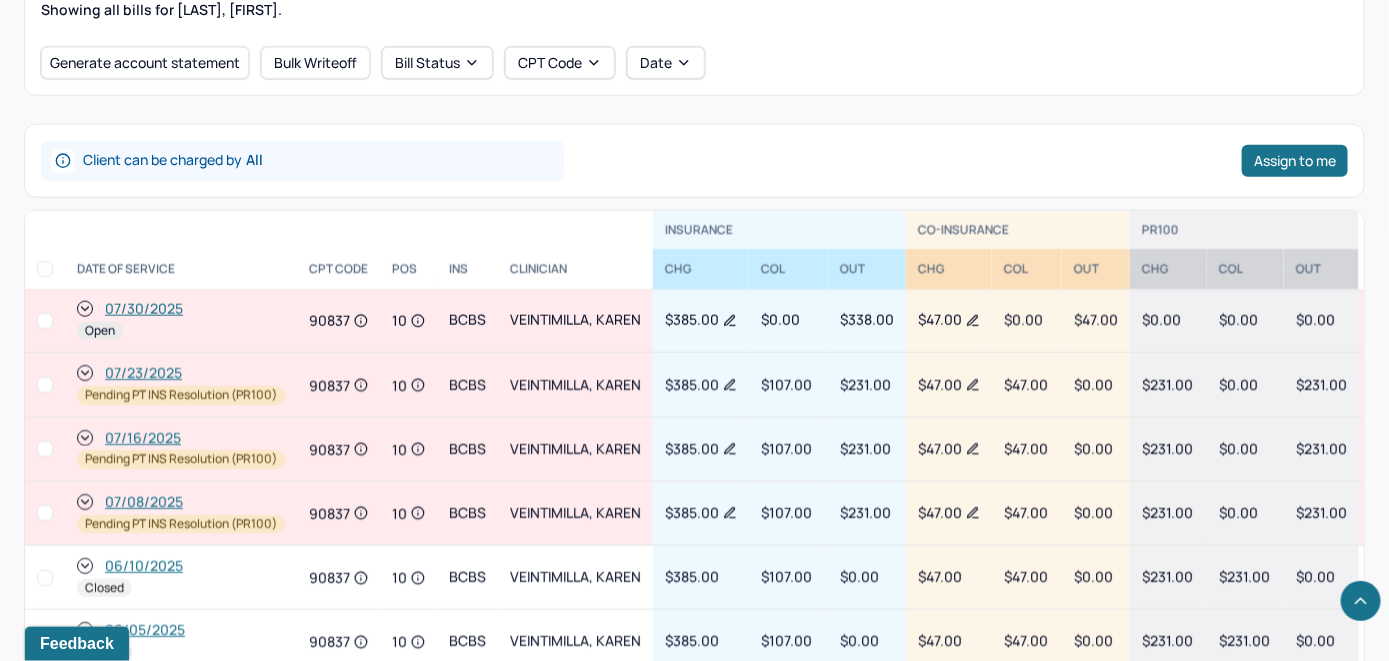scroll, scrollTop: 790, scrollLeft: 0, axis: vertical 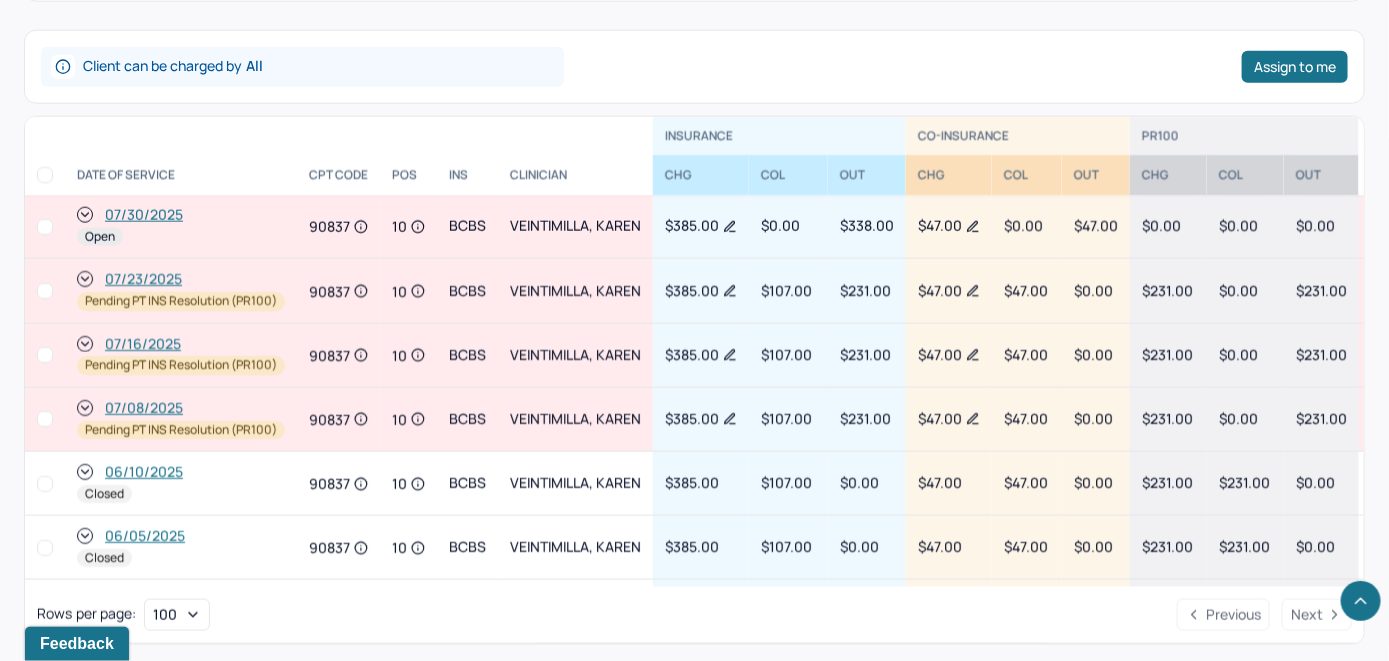 click on "07/30/2025" at bounding box center [144, 215] 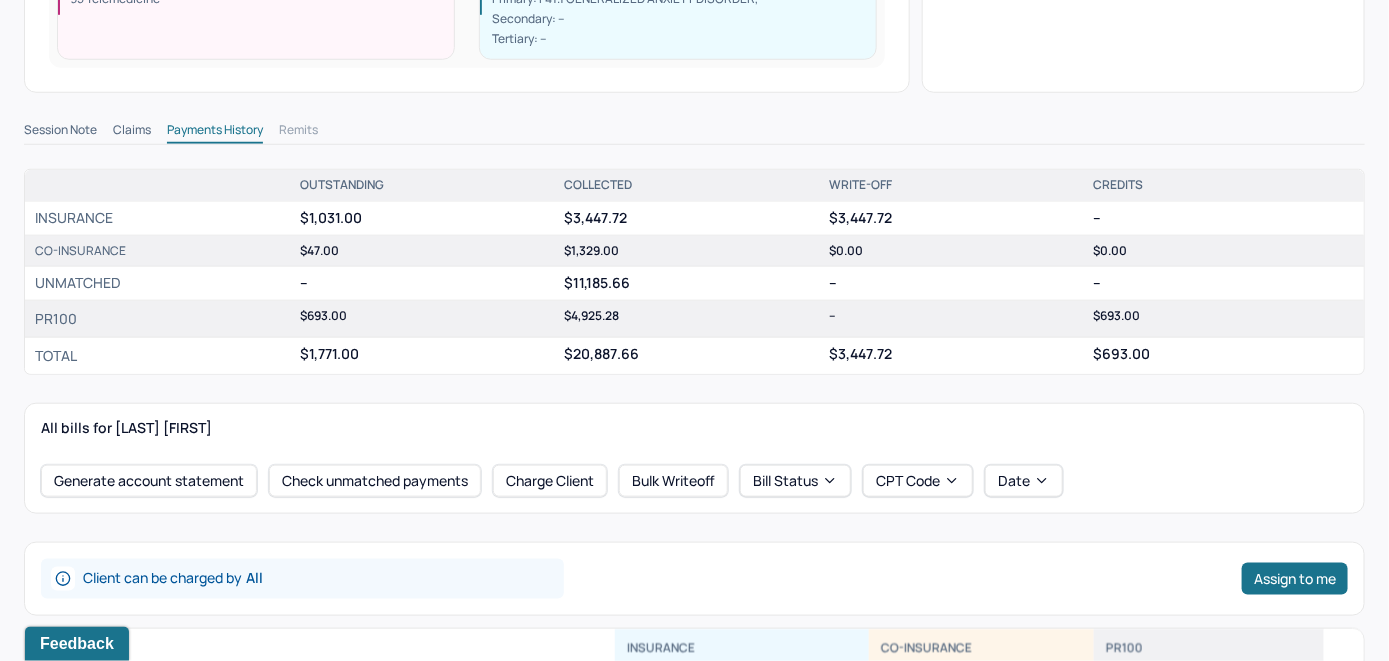scroll, scrollTop: 700, scrollLeft: 0, axis: vertical 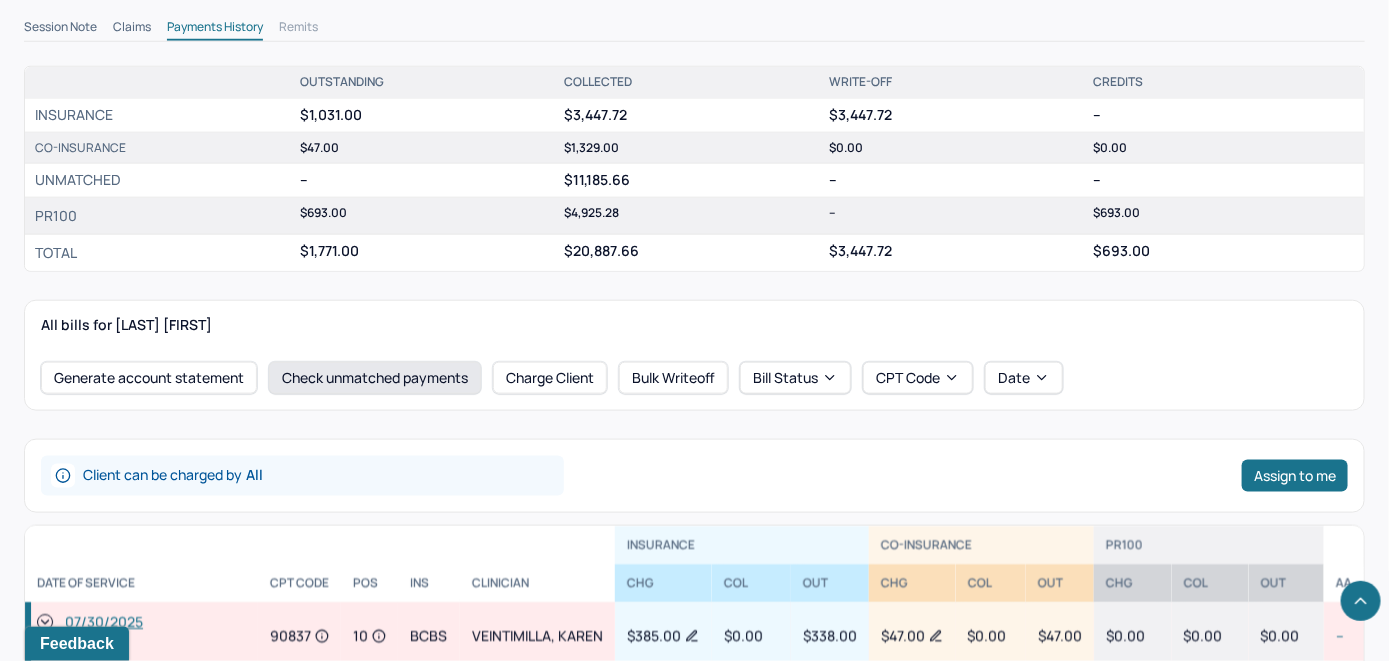 click on "Check unmatched payments" at bounding box center [375, 378] 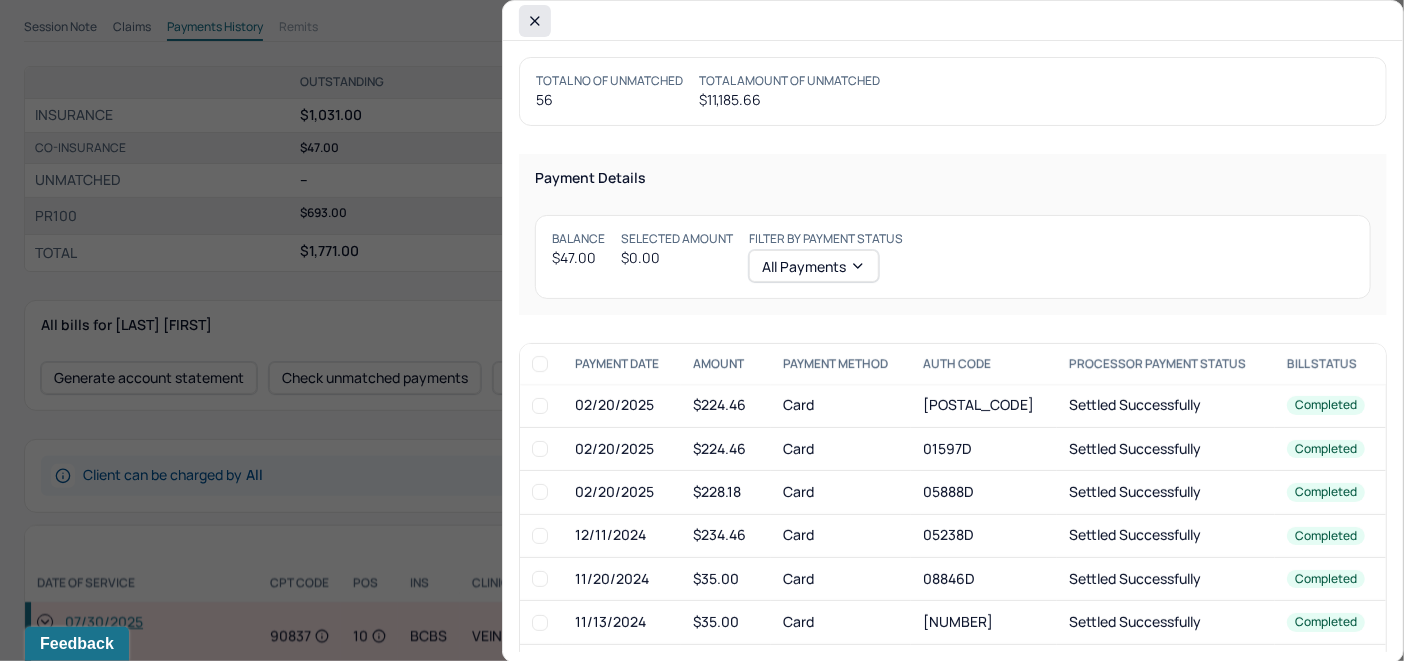 click 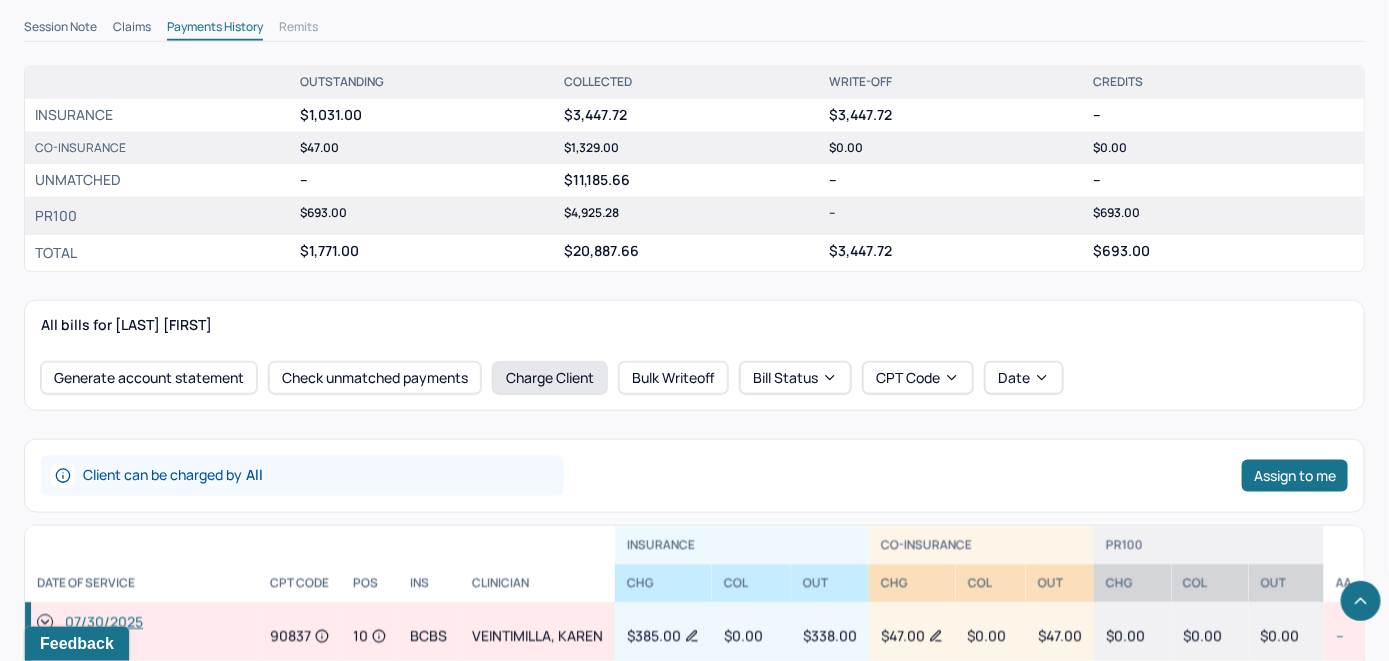 click on "Charge Client" at bounding box center [550, 378] 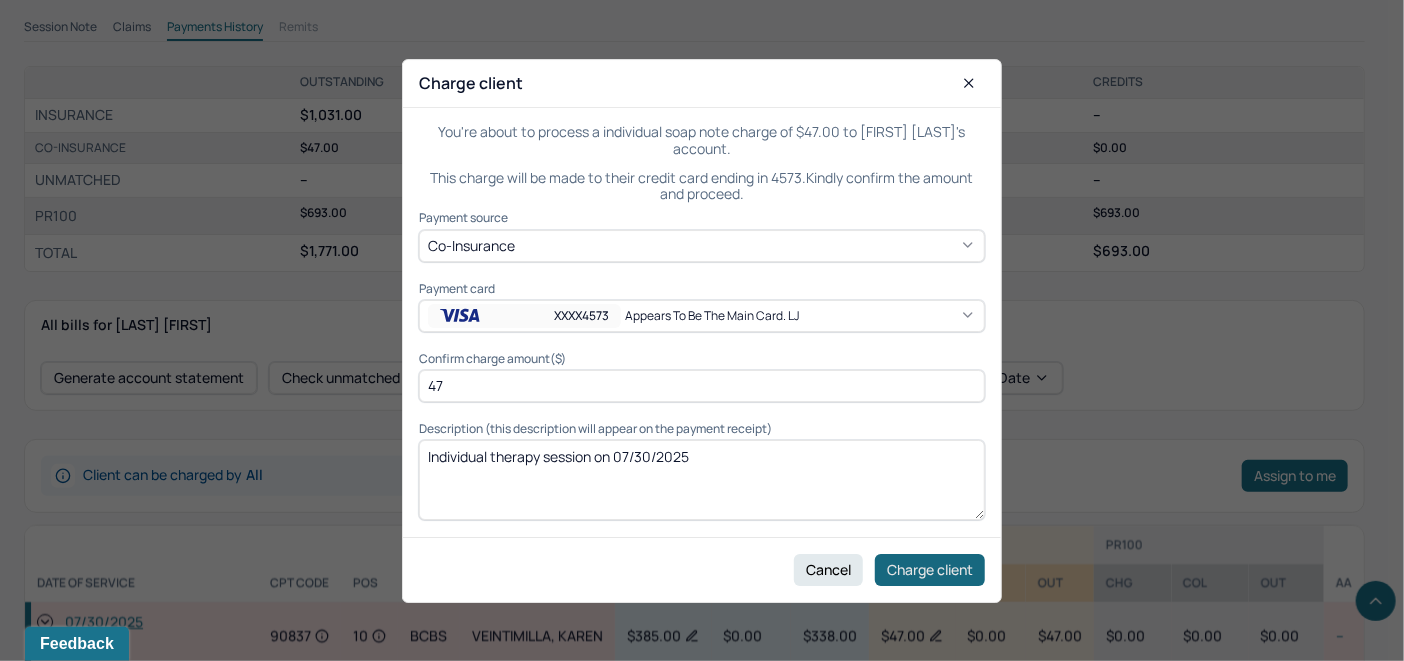click on "Charge client" at bounding box center [930, 569] 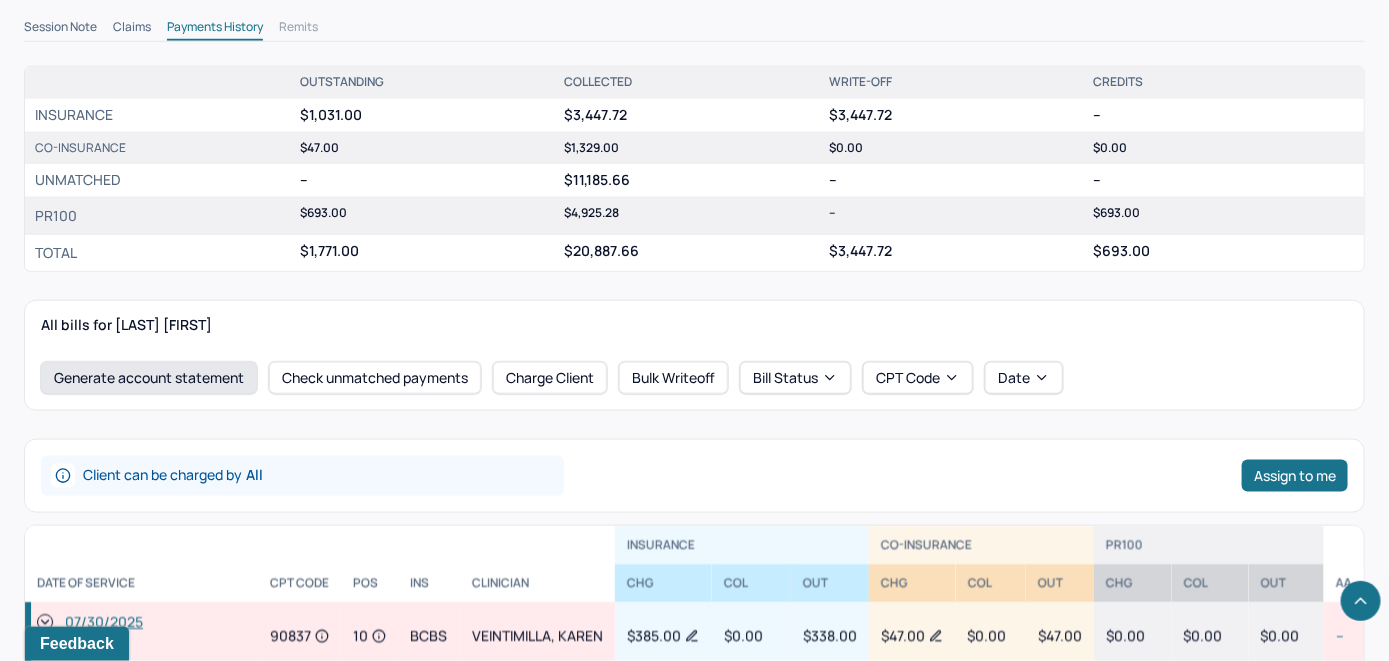 scroll, scrollTop: 1000, scrollLeft: 0, axis: vertical 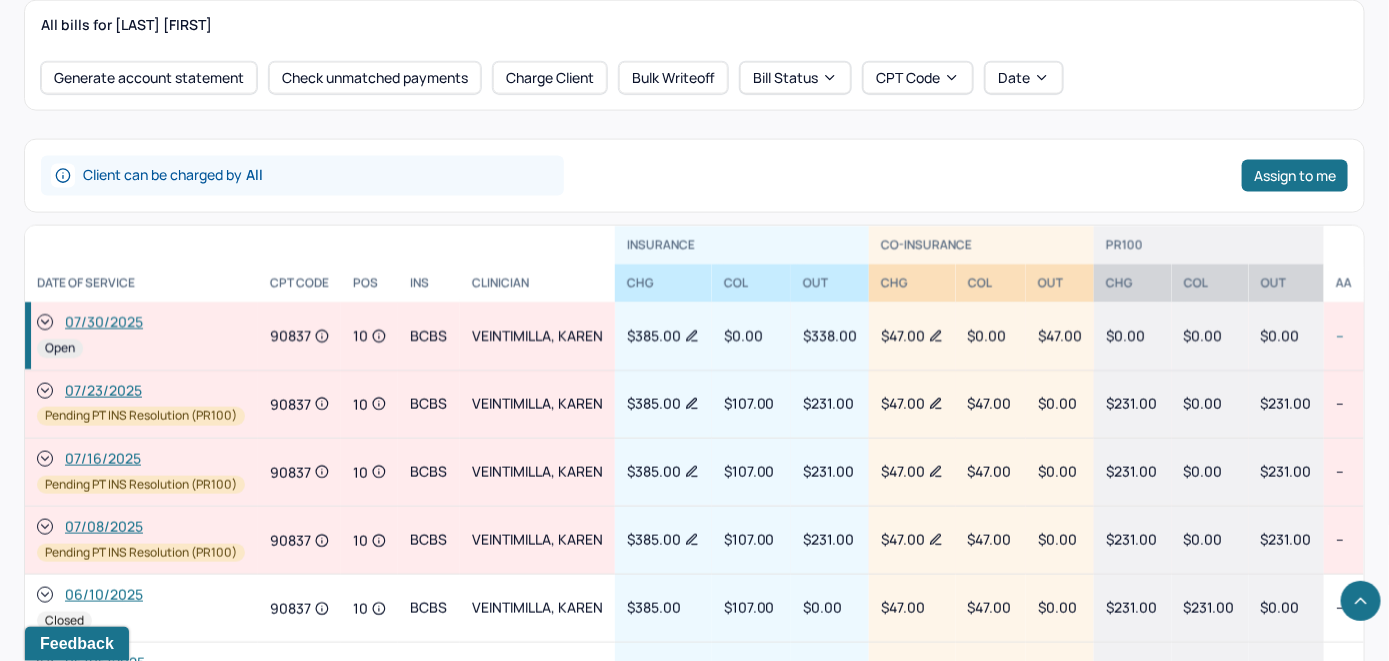 click 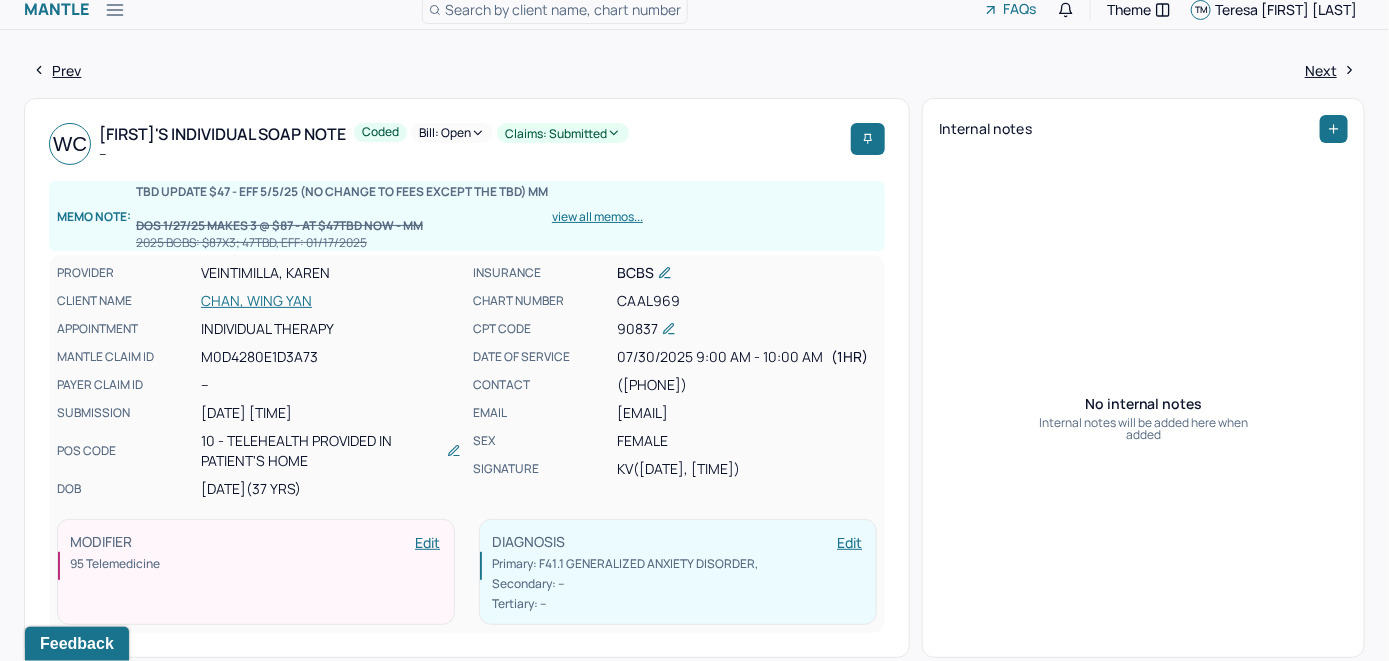 scroll, scrollTop: 0, scrollLeft: 0, axis: both 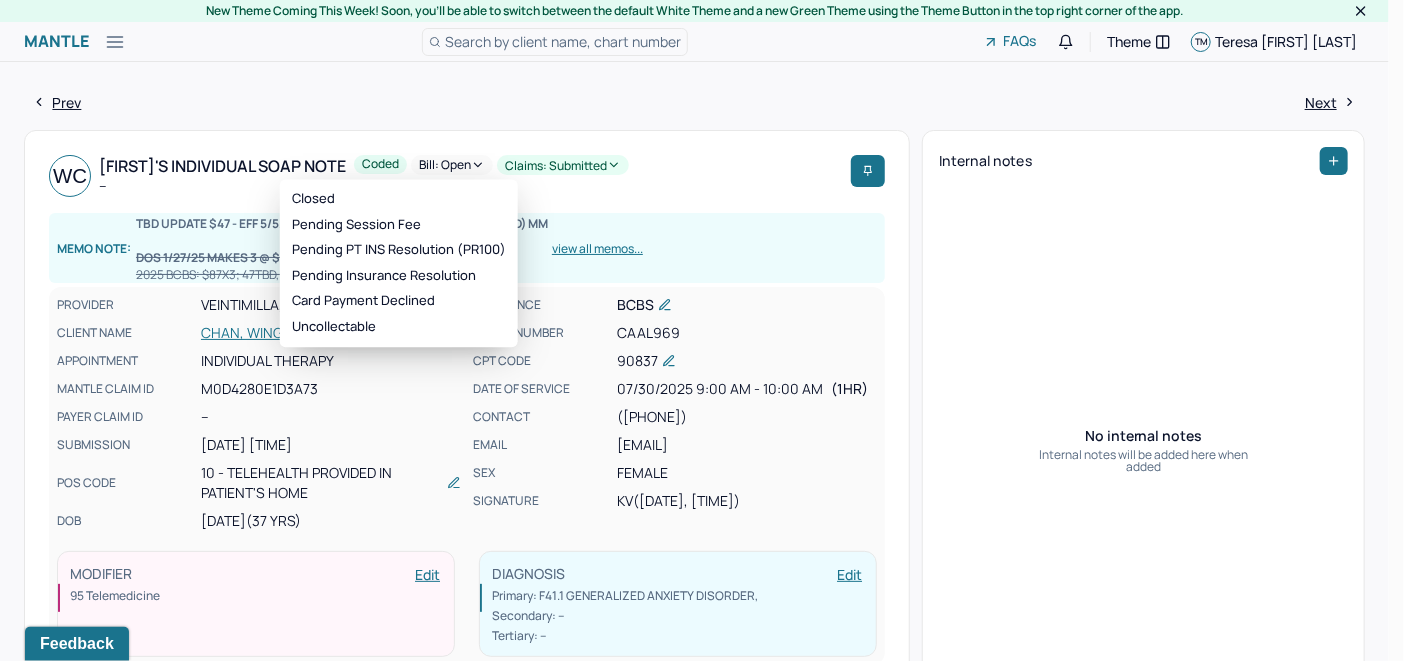 click on "Bill: Open" at bounding box center (452, 165) 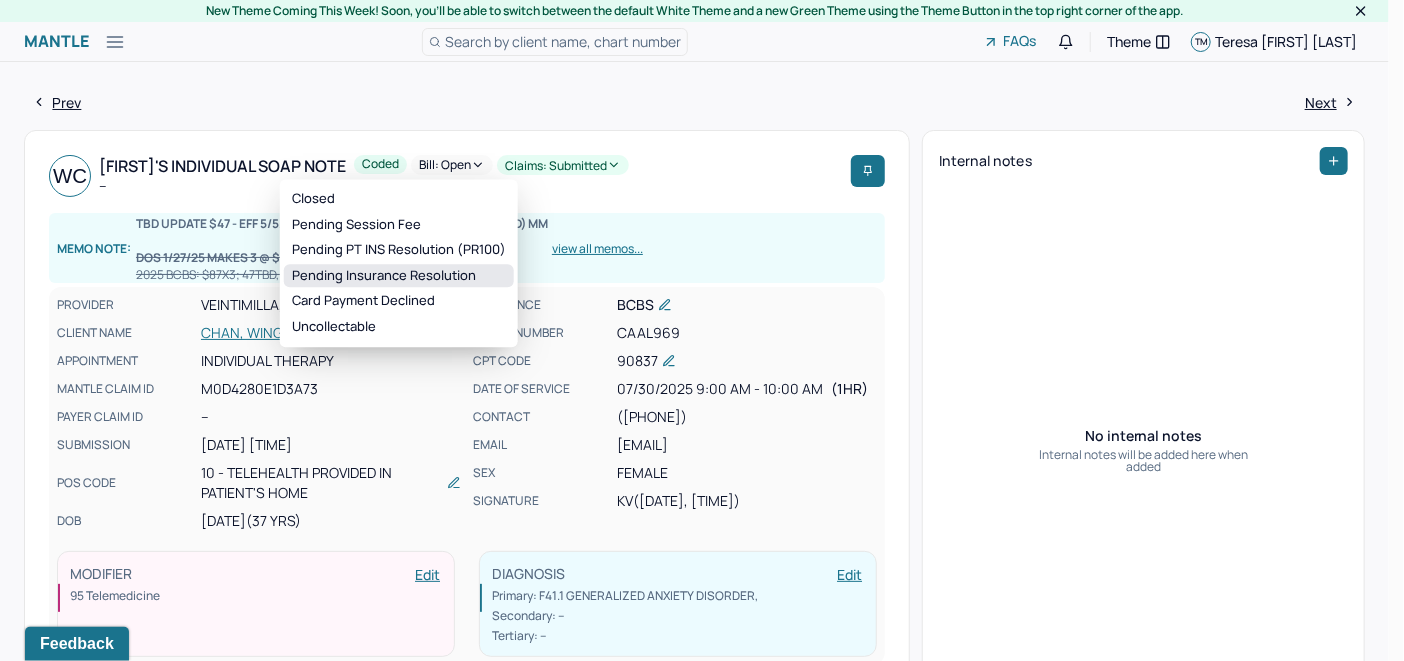 click on "Pending Insurance Resolution" at bounding box center [399, 276] 